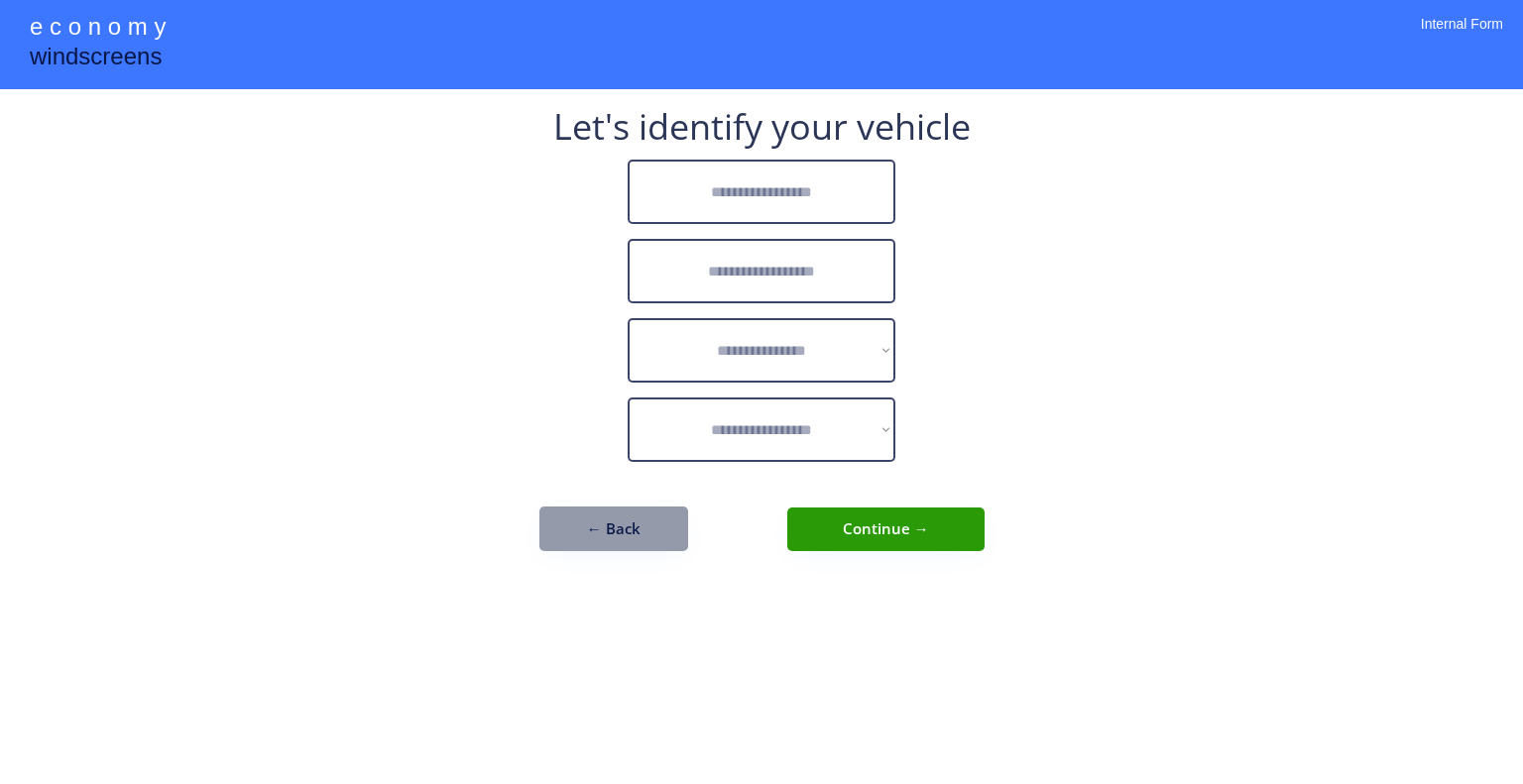 scroll, scrollTop: 0, scrollLeft: 0, axis: both 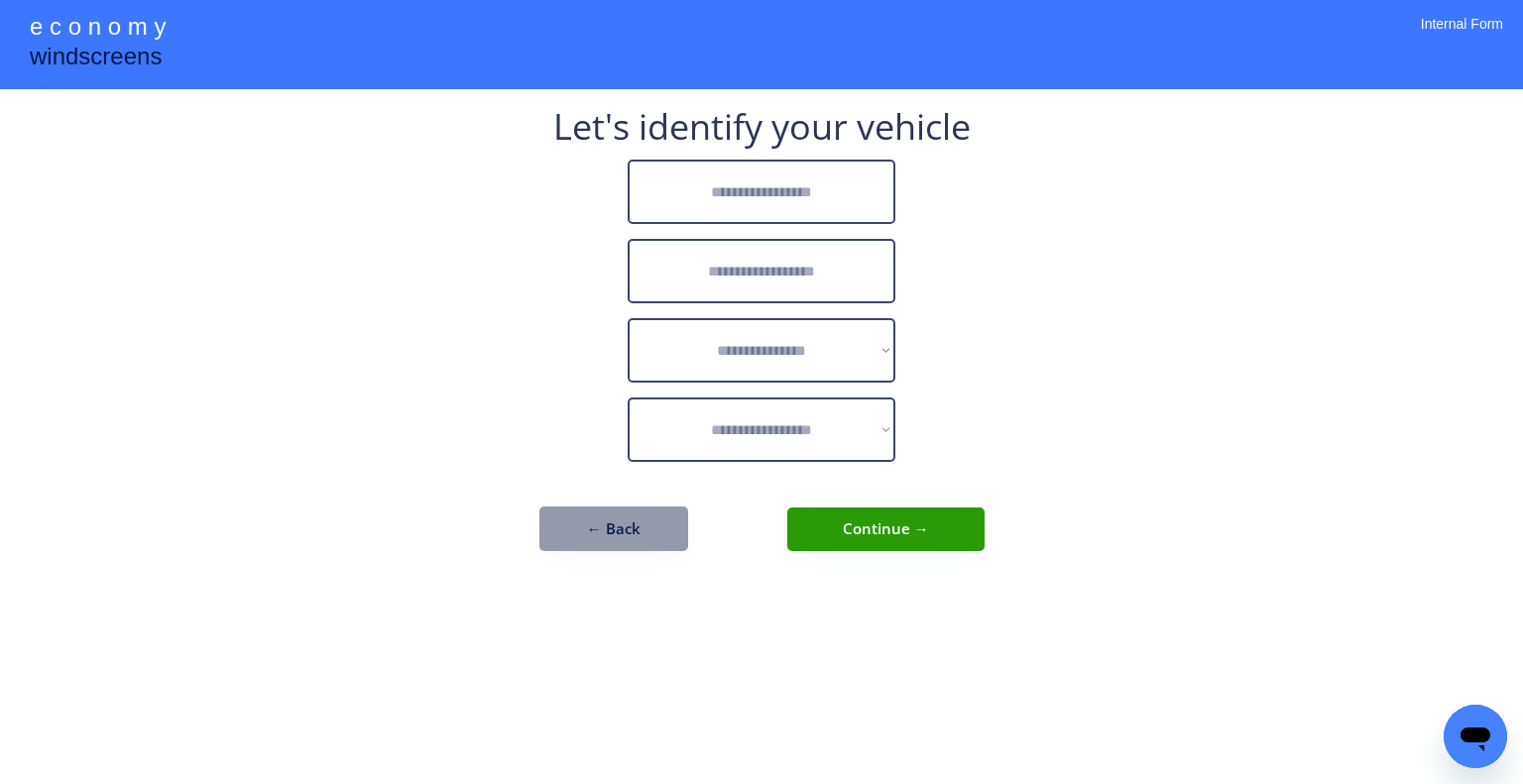 click on "**********" at bounding box center (762, 392) 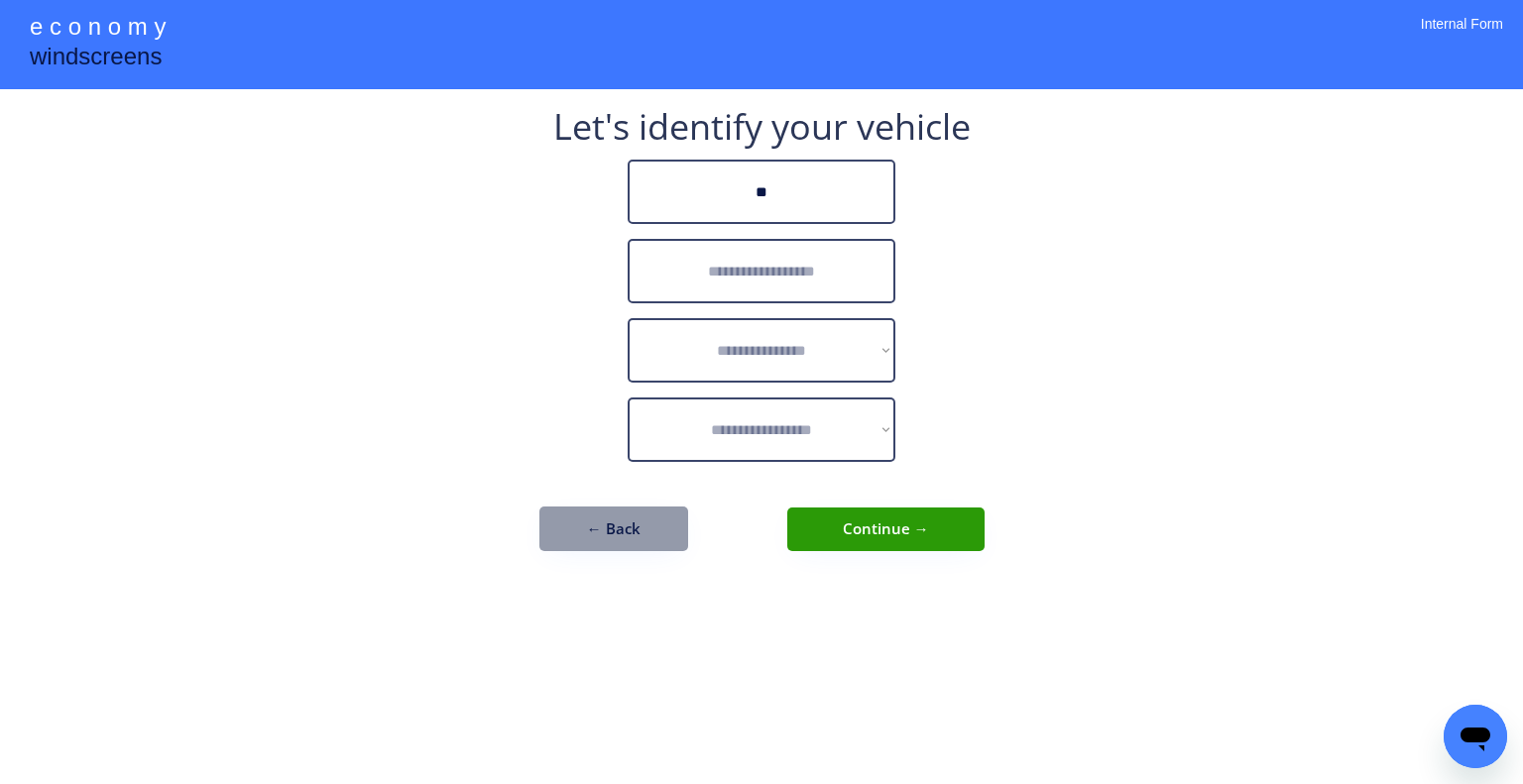 type on "*" 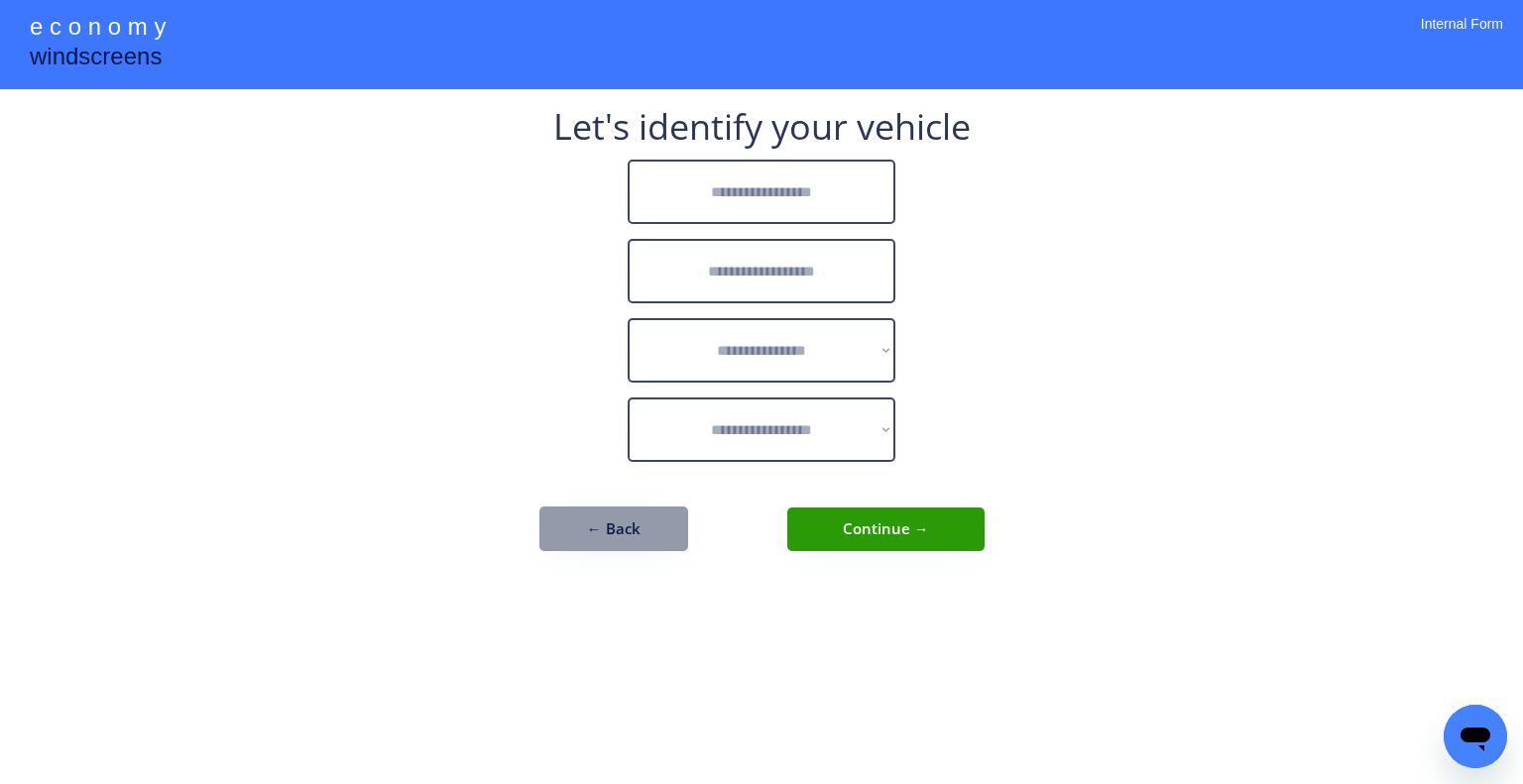 type on "*" 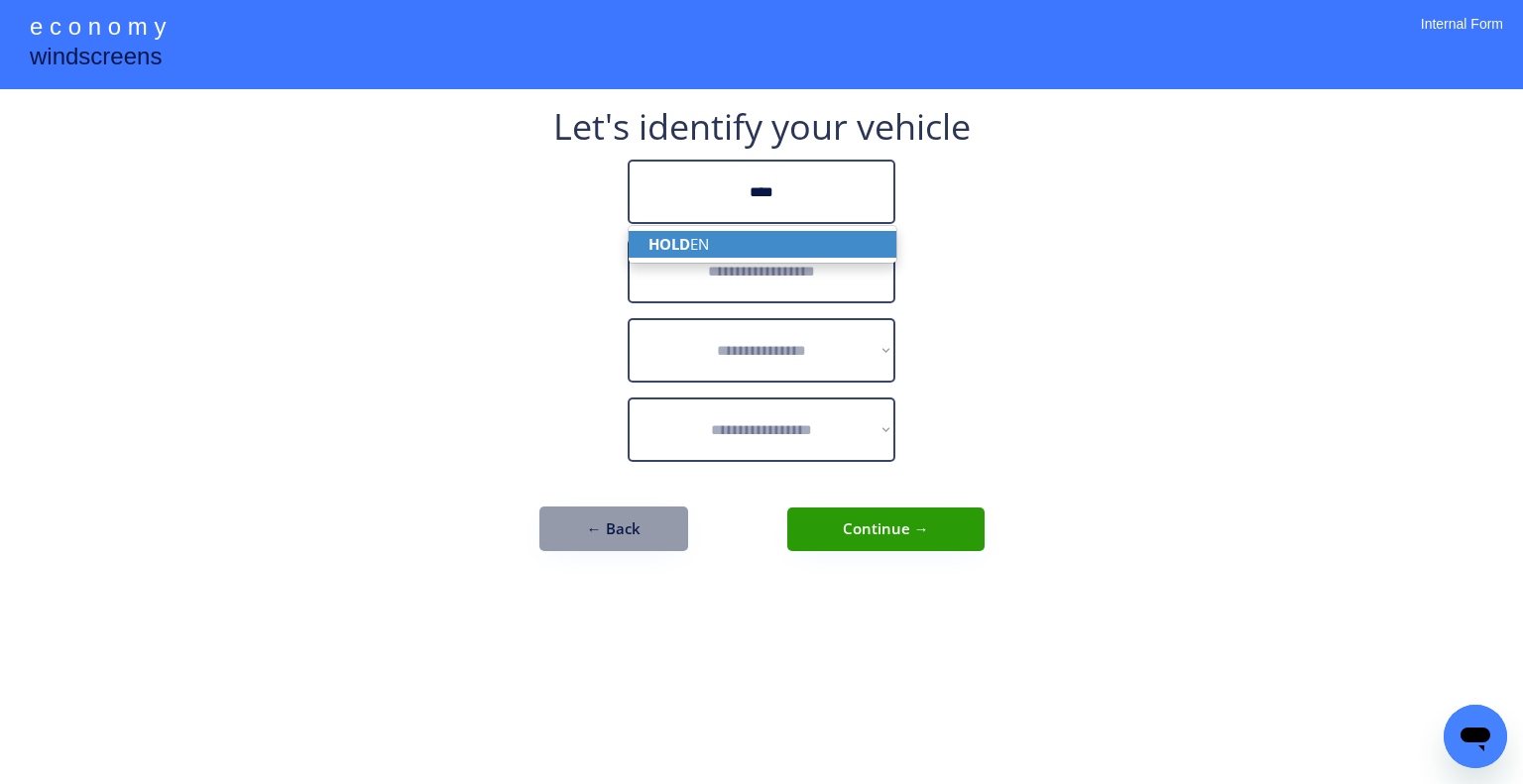 click on "HOLD EN" at bounding box center (762, 244) 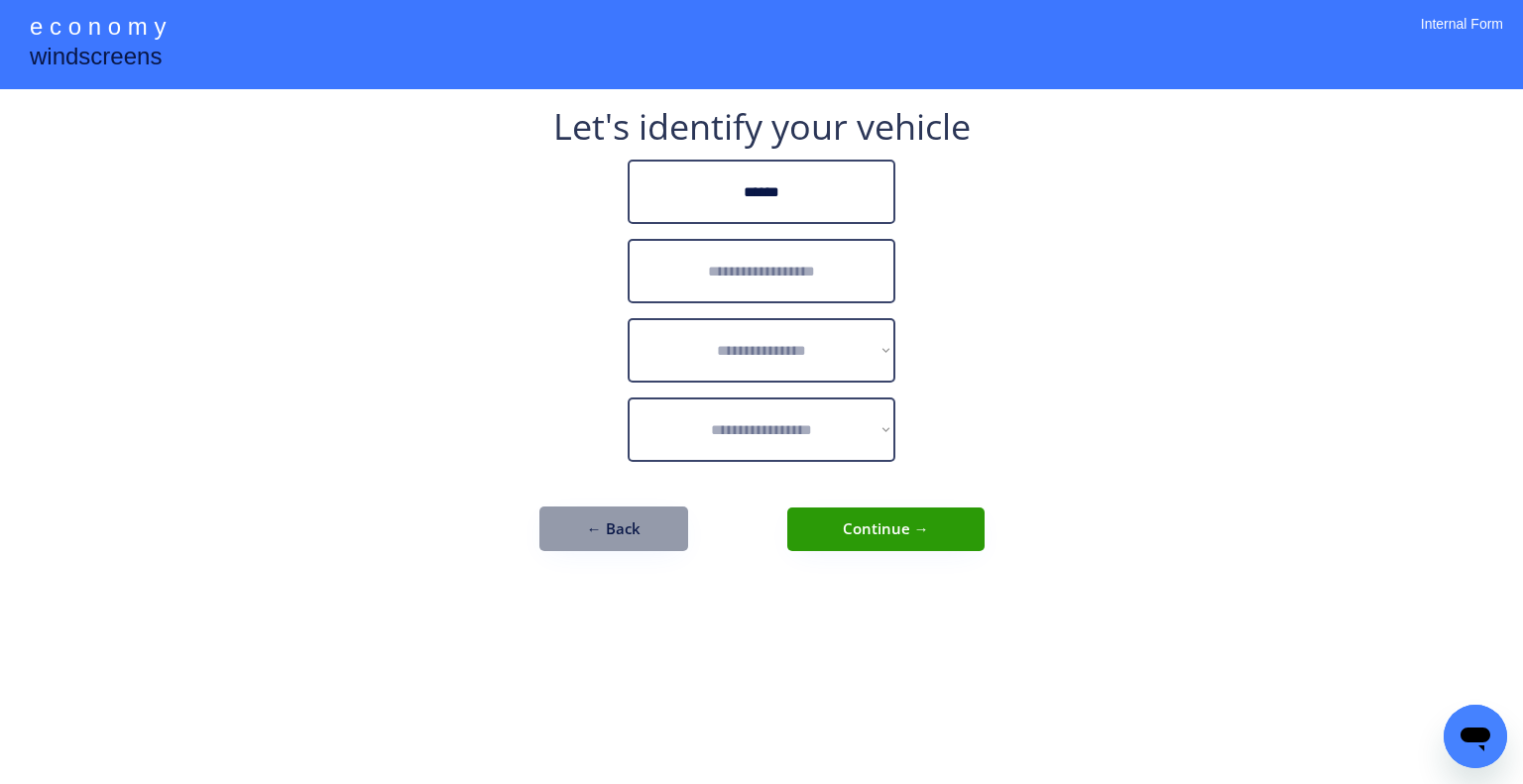 type on "******" 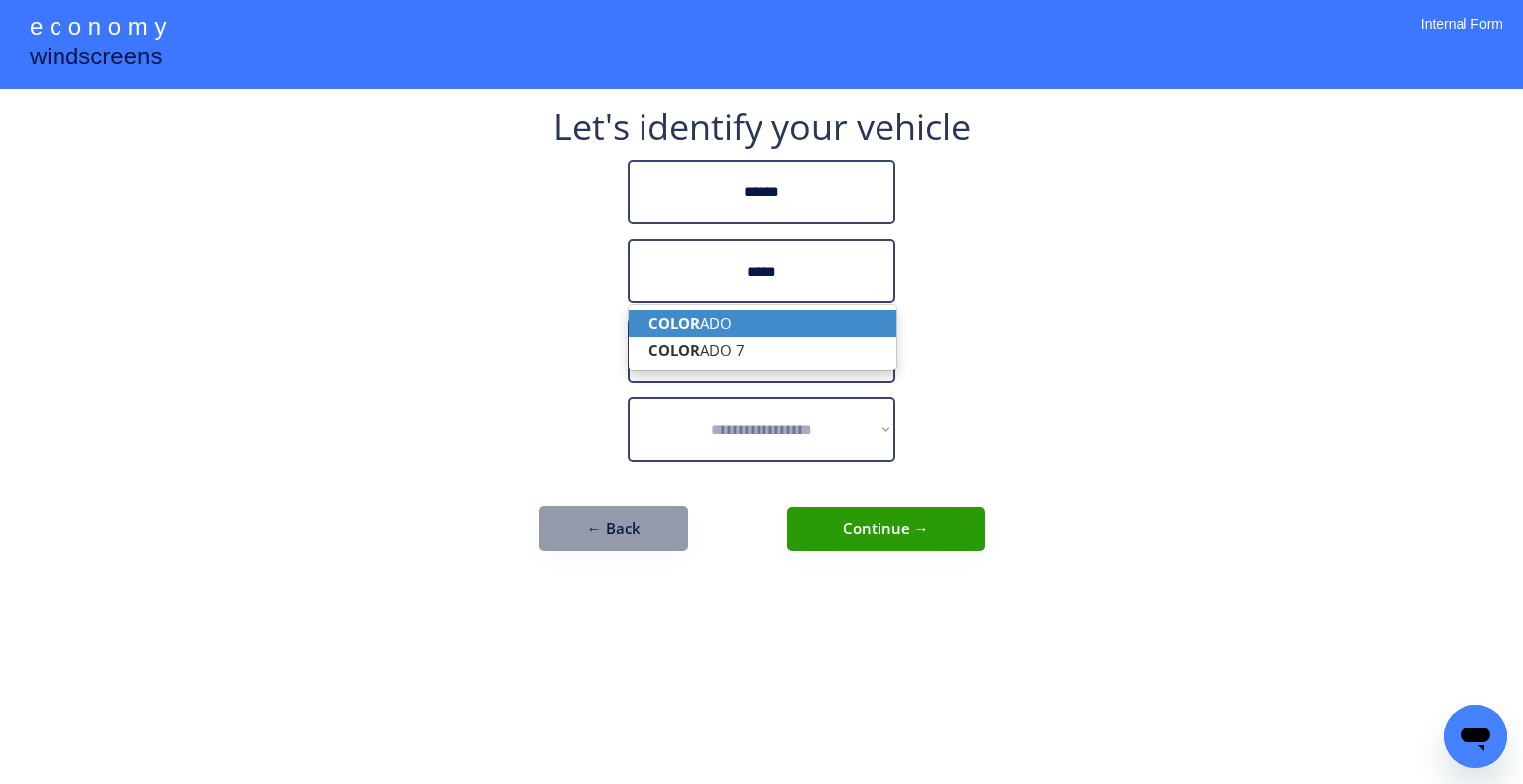 click on "COLOR ADO" at bounding box center [762, 323] 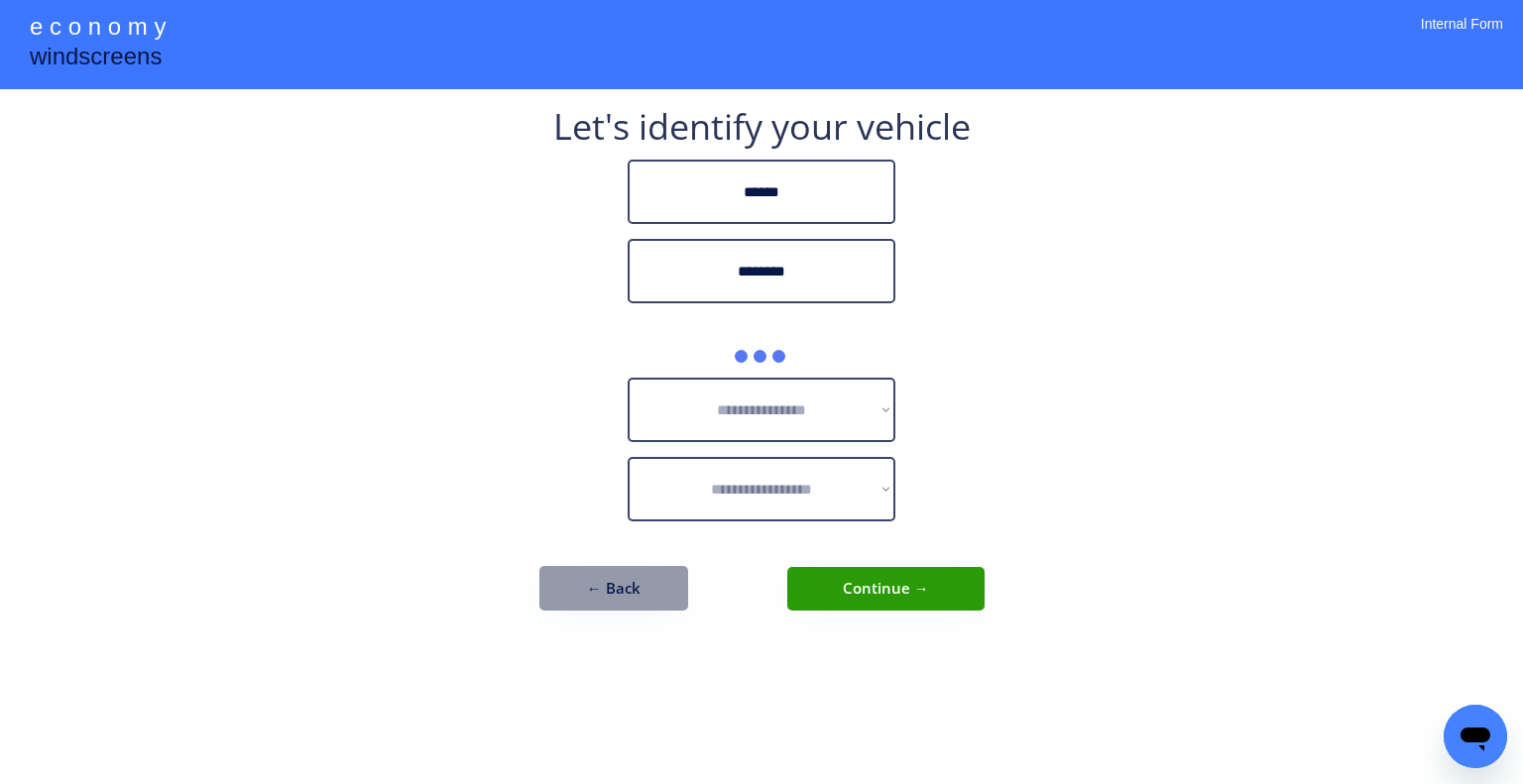 type on "********" 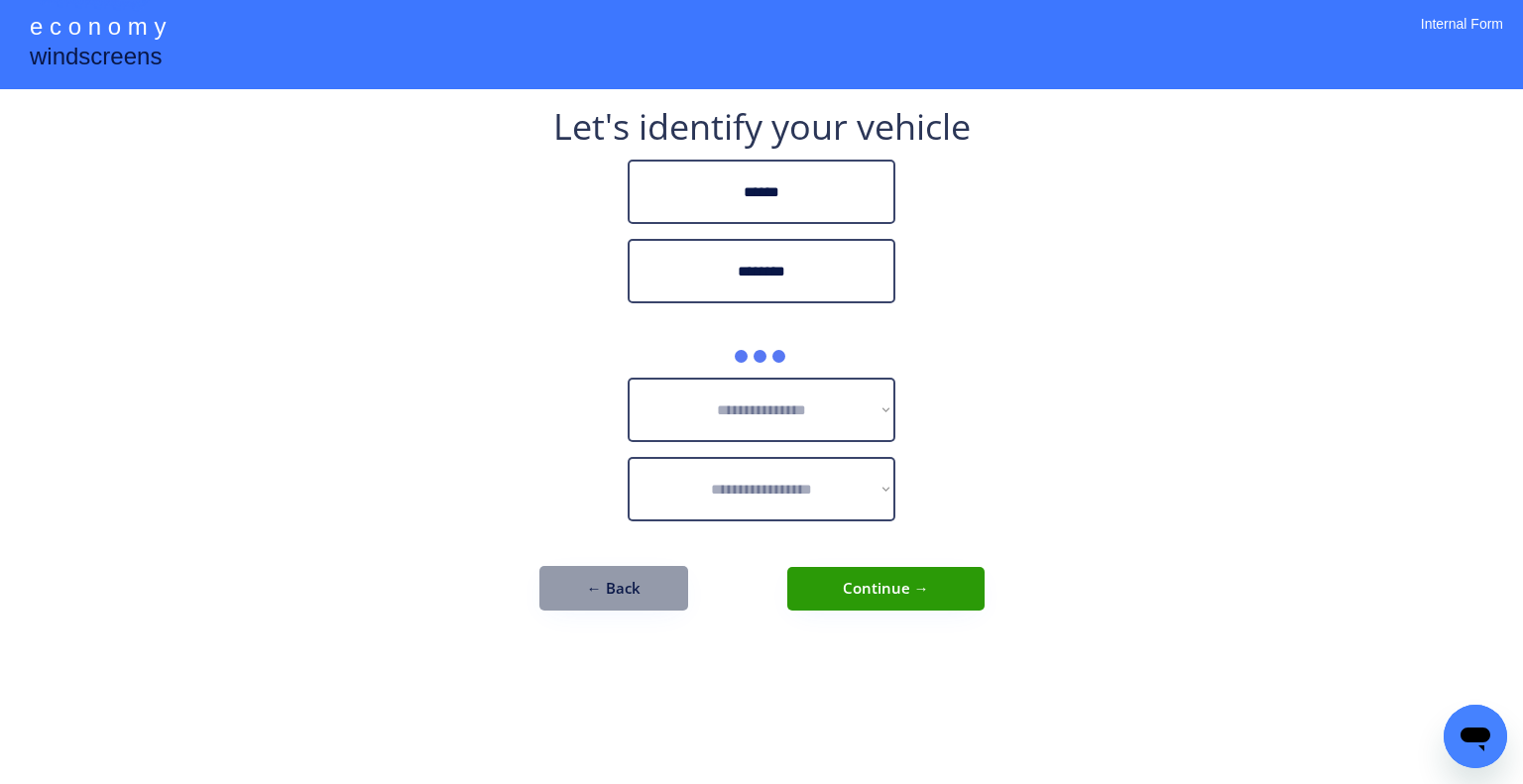 click on "**********" at bounding box center (762, 392) 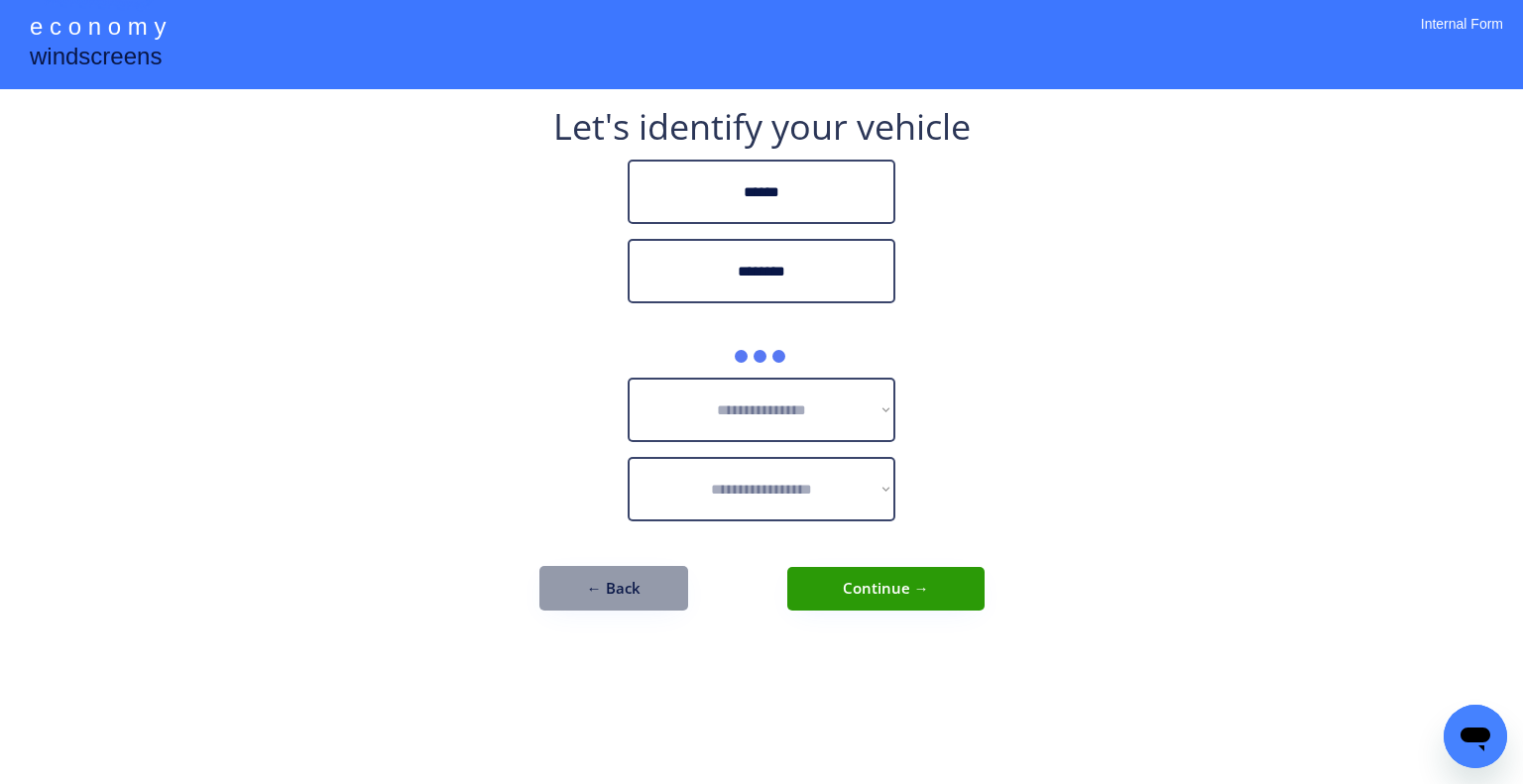 click on "**********" at bounding box center [762, 392] 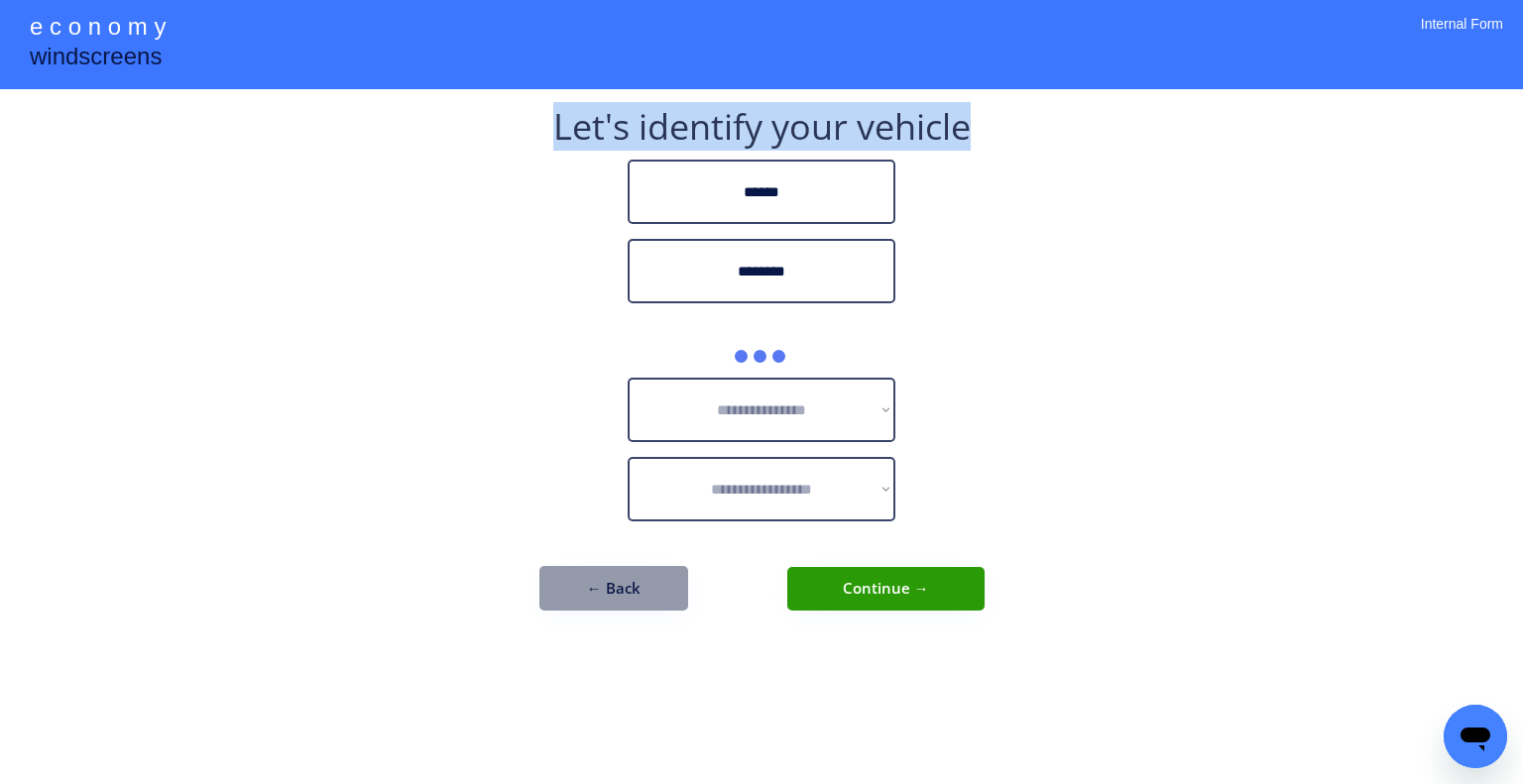 click on "**********" at bounding box center (762, 392) 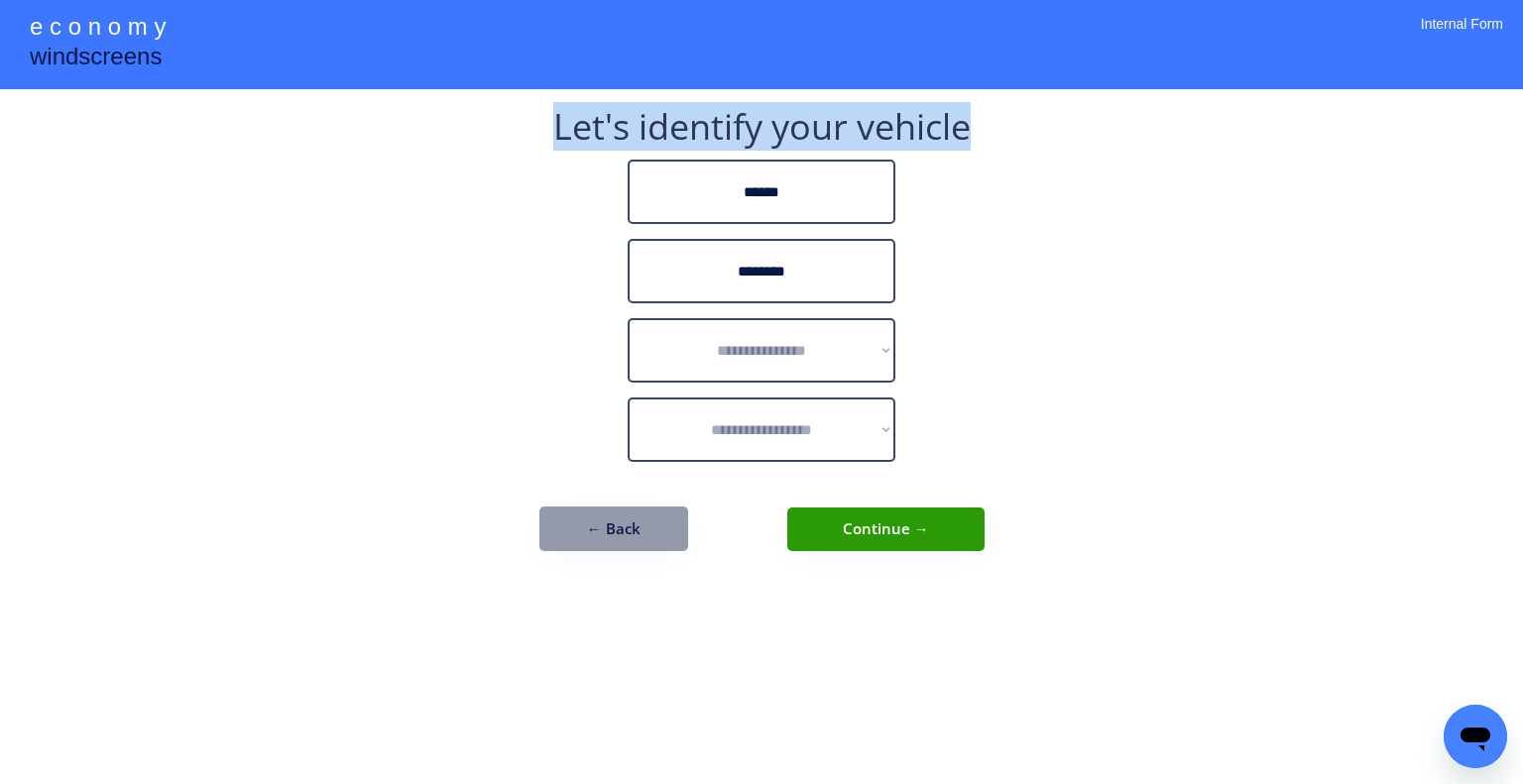 click on "**********" at bounding box center [762, 392] 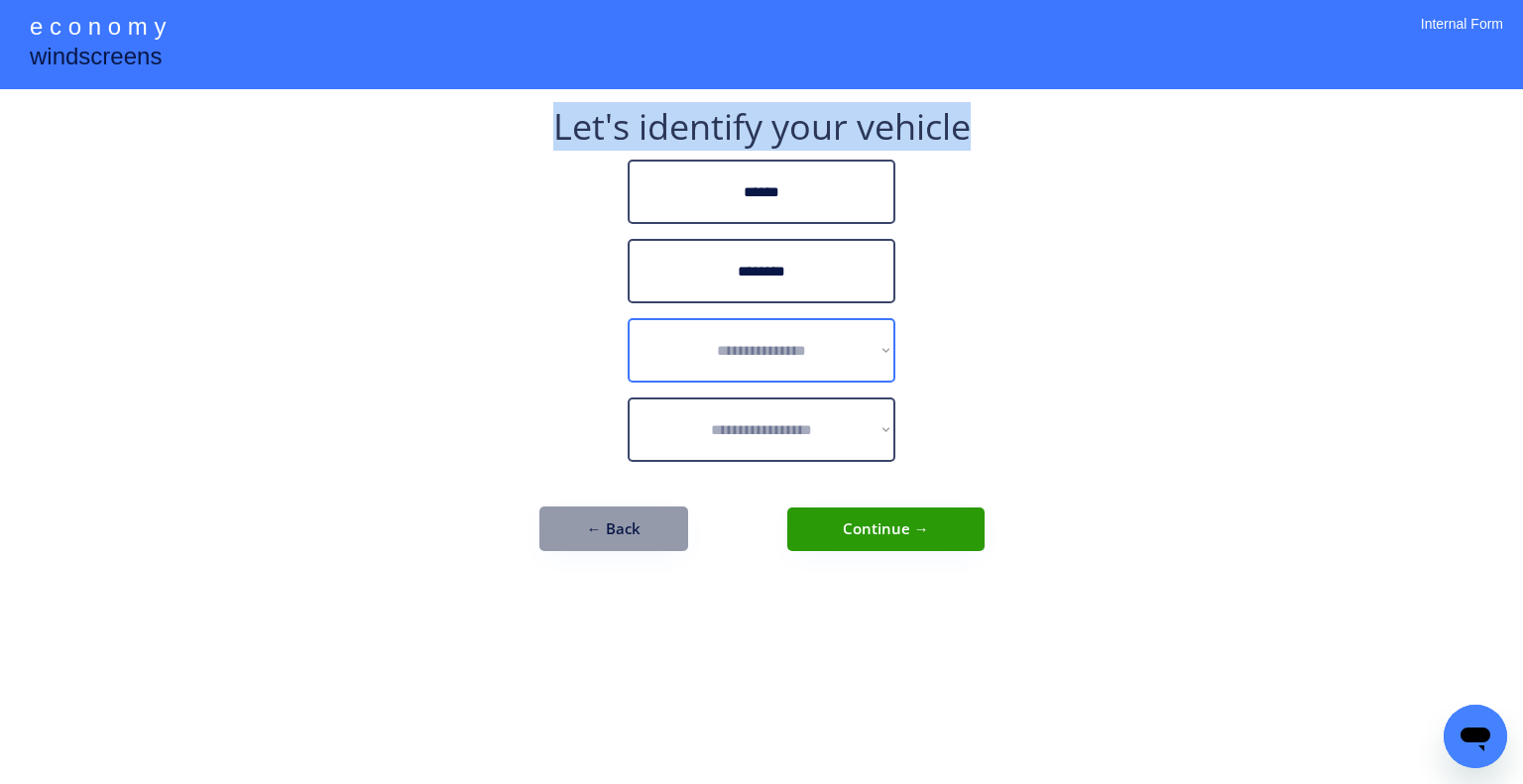 drag, startPoint x: 743, startPoint y: 375, endPoint x: 1031, endPoint y: 368, distance: 288.08506 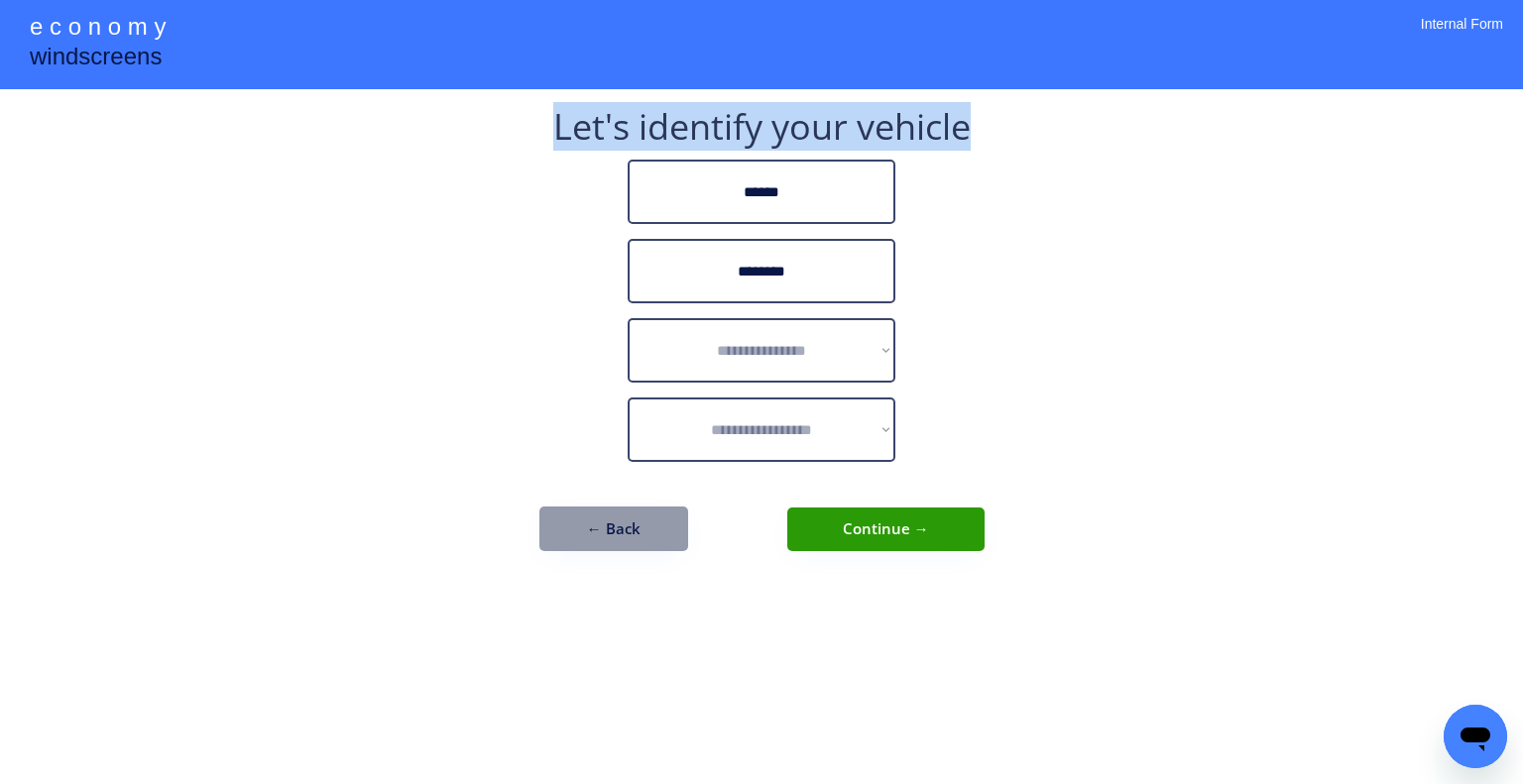 drag, startPoint x: 439, startPoint y: 260, endPoint x: 476, endPoint y: 244, distance: 40.311289 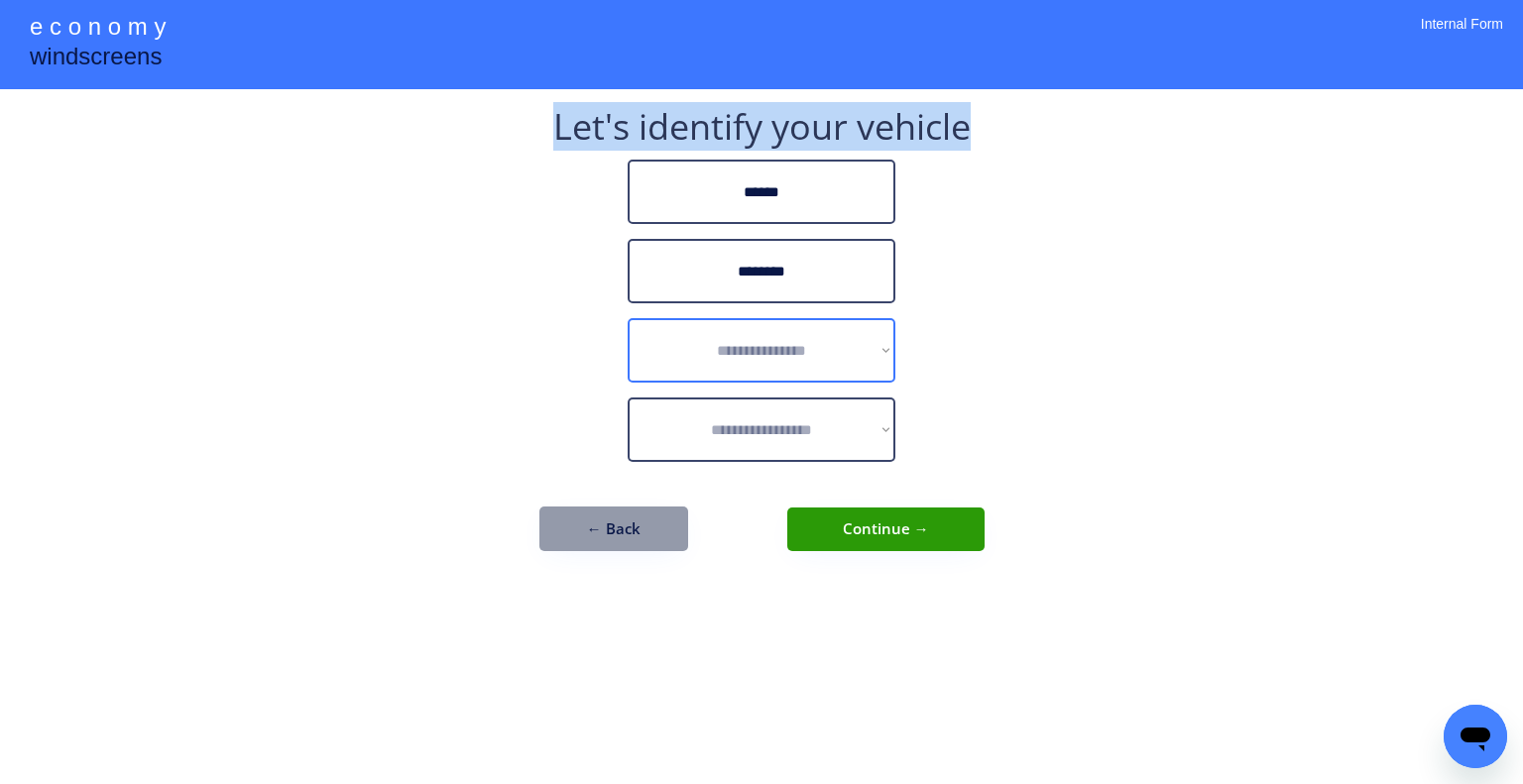 click on "**********" at bounding box center [762, 350] 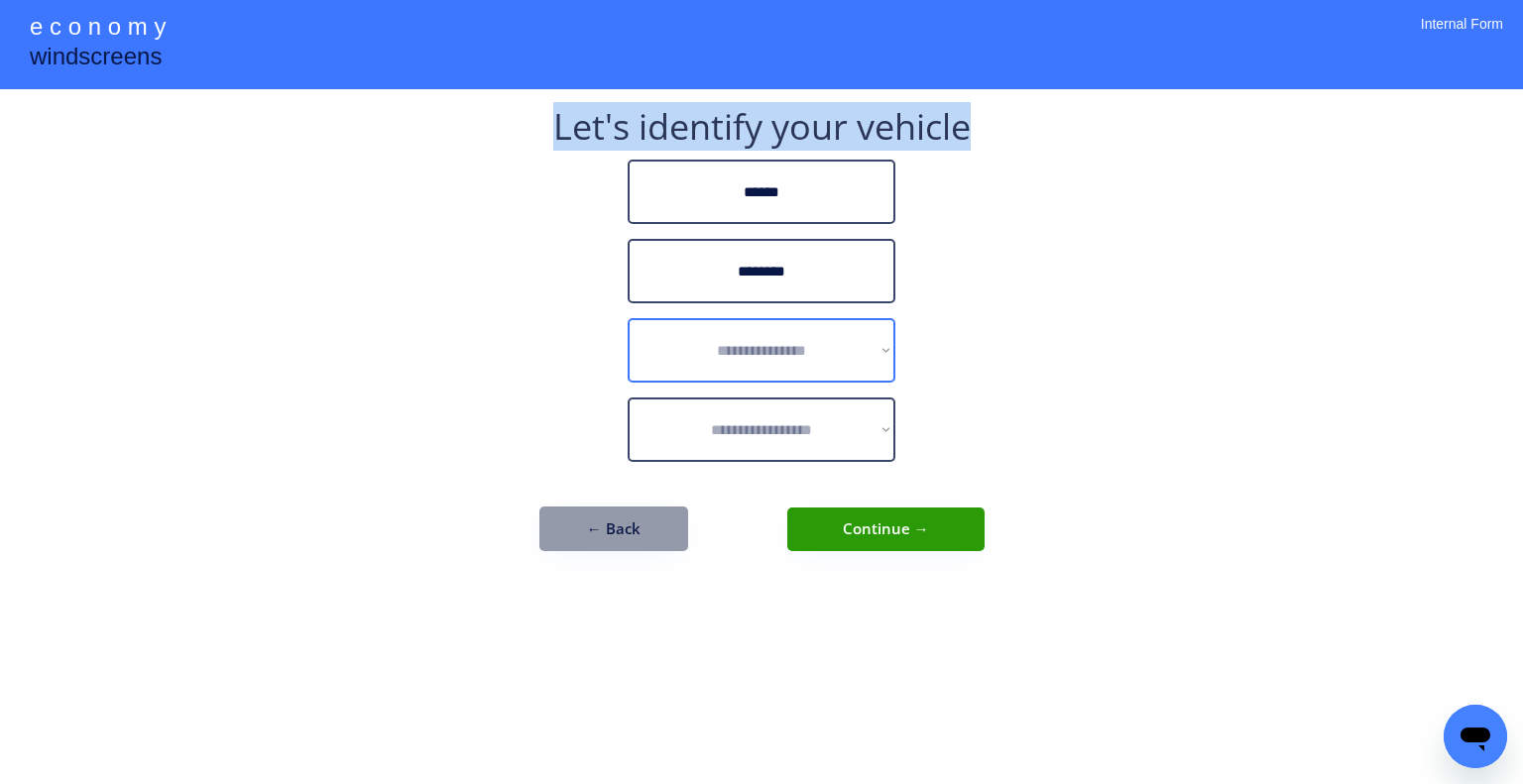 select on "******" 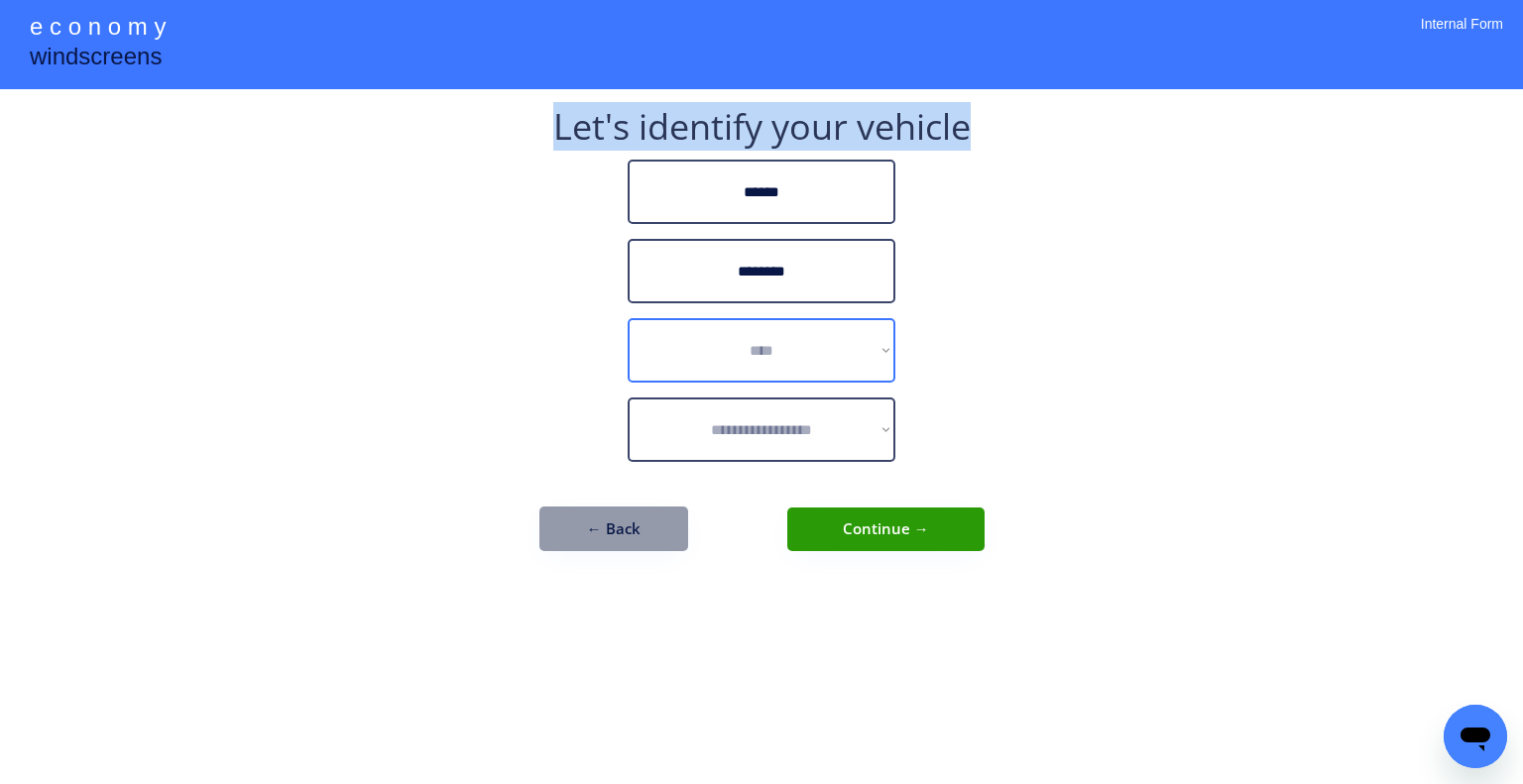 click on "**********" at bounding box center [762, 350] 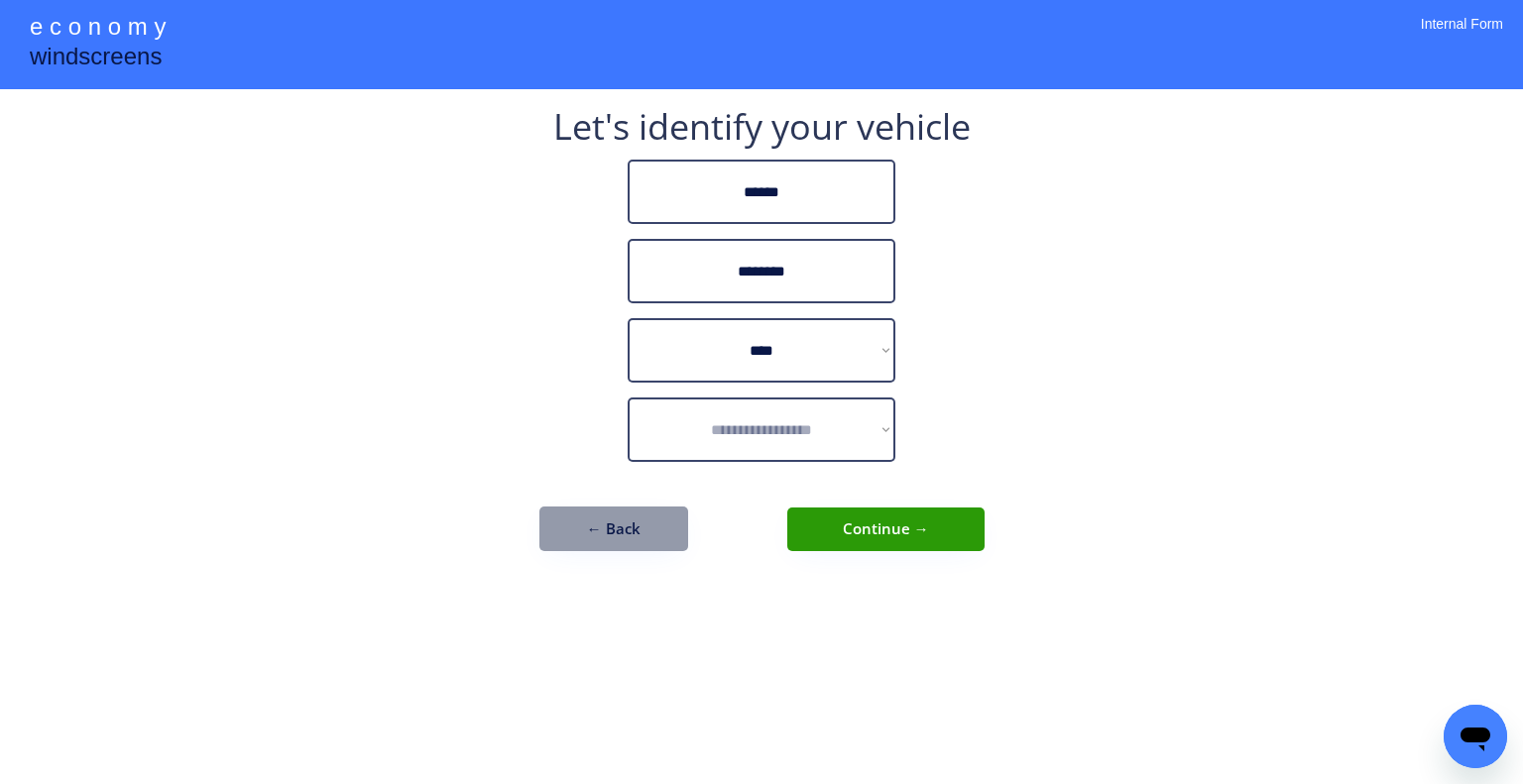 click on "**********" at bounding box center [762, 392] 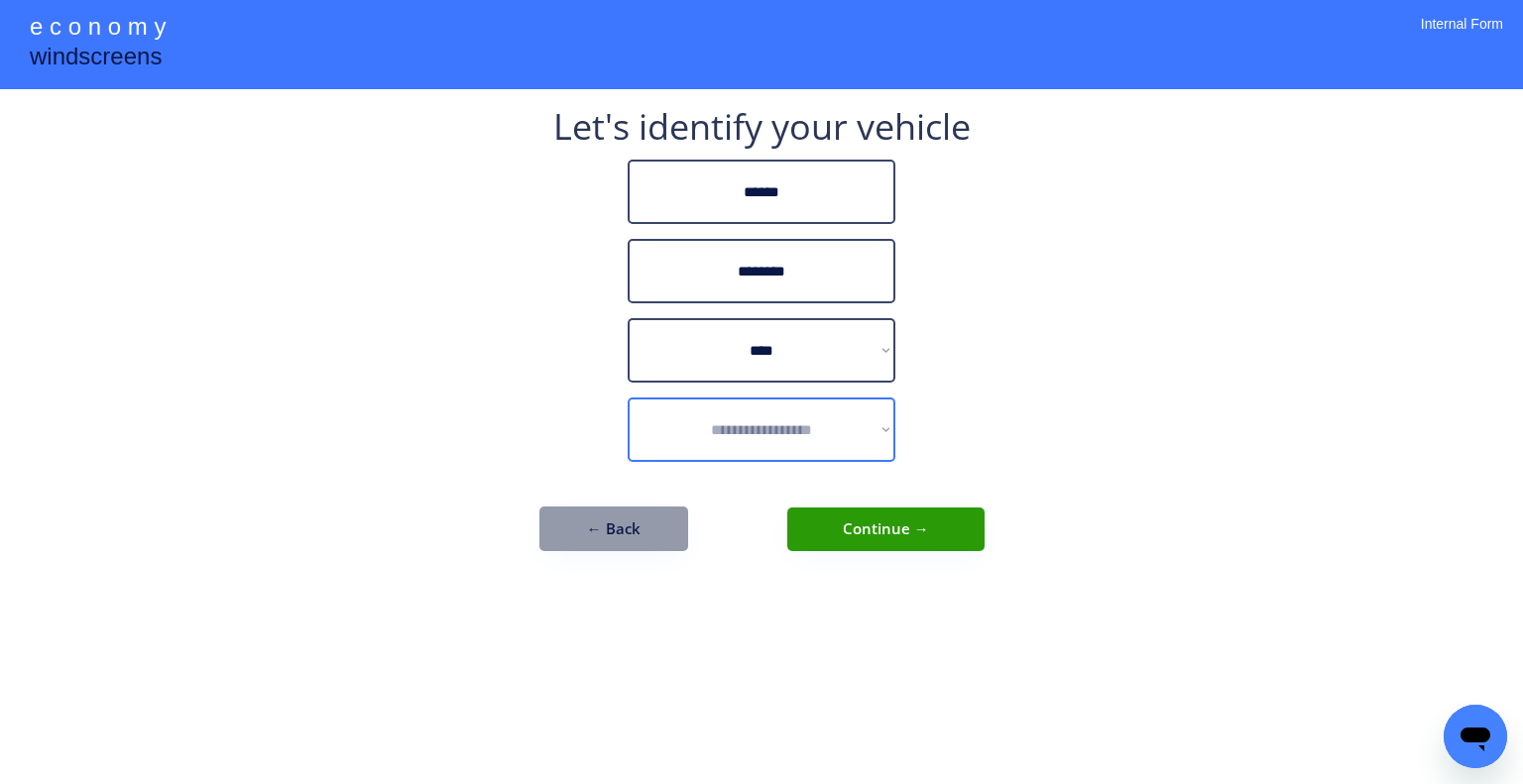 click on "**********" at bounding box center (762, 429) 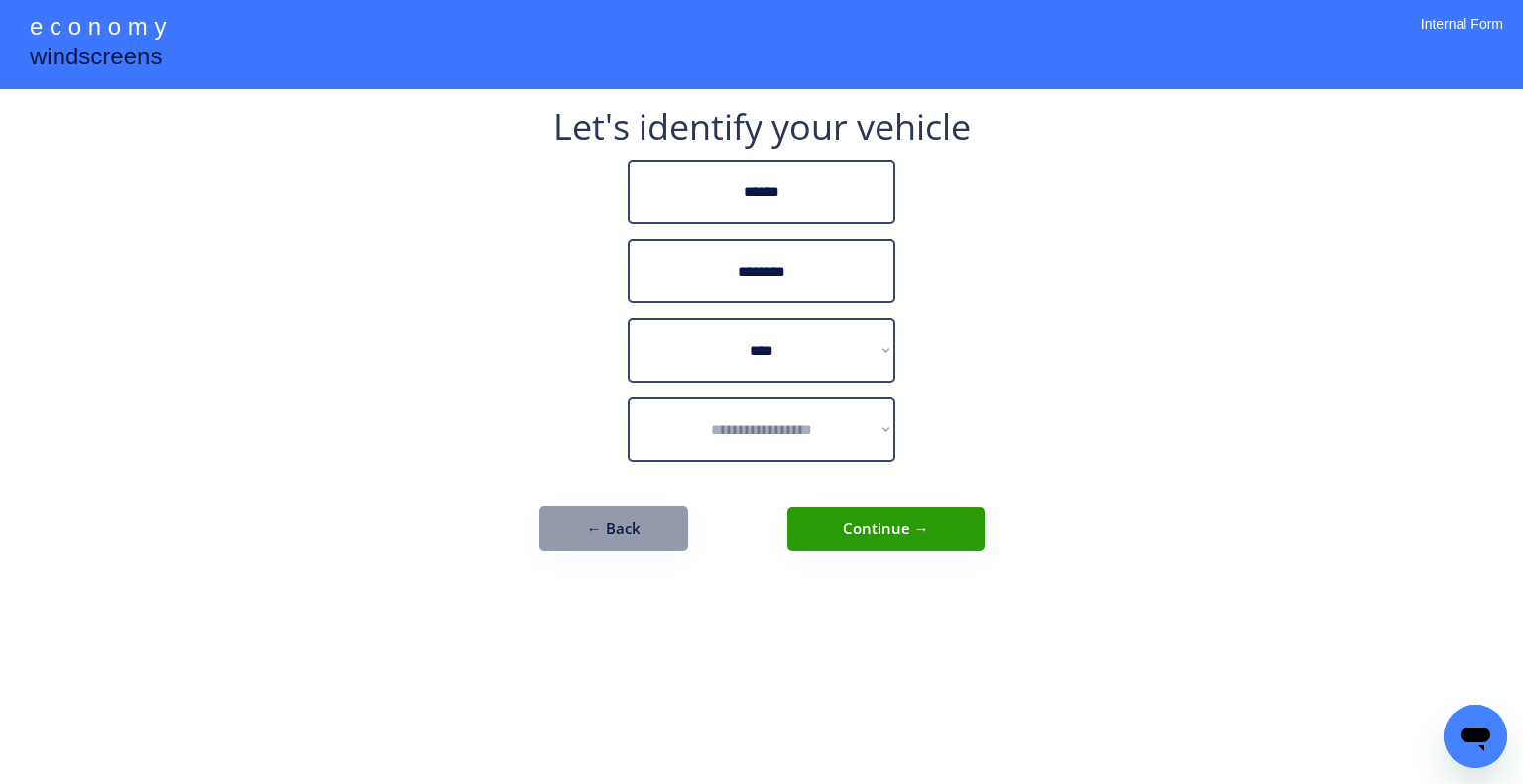 click on "**********" at bounding box center [762, 392] 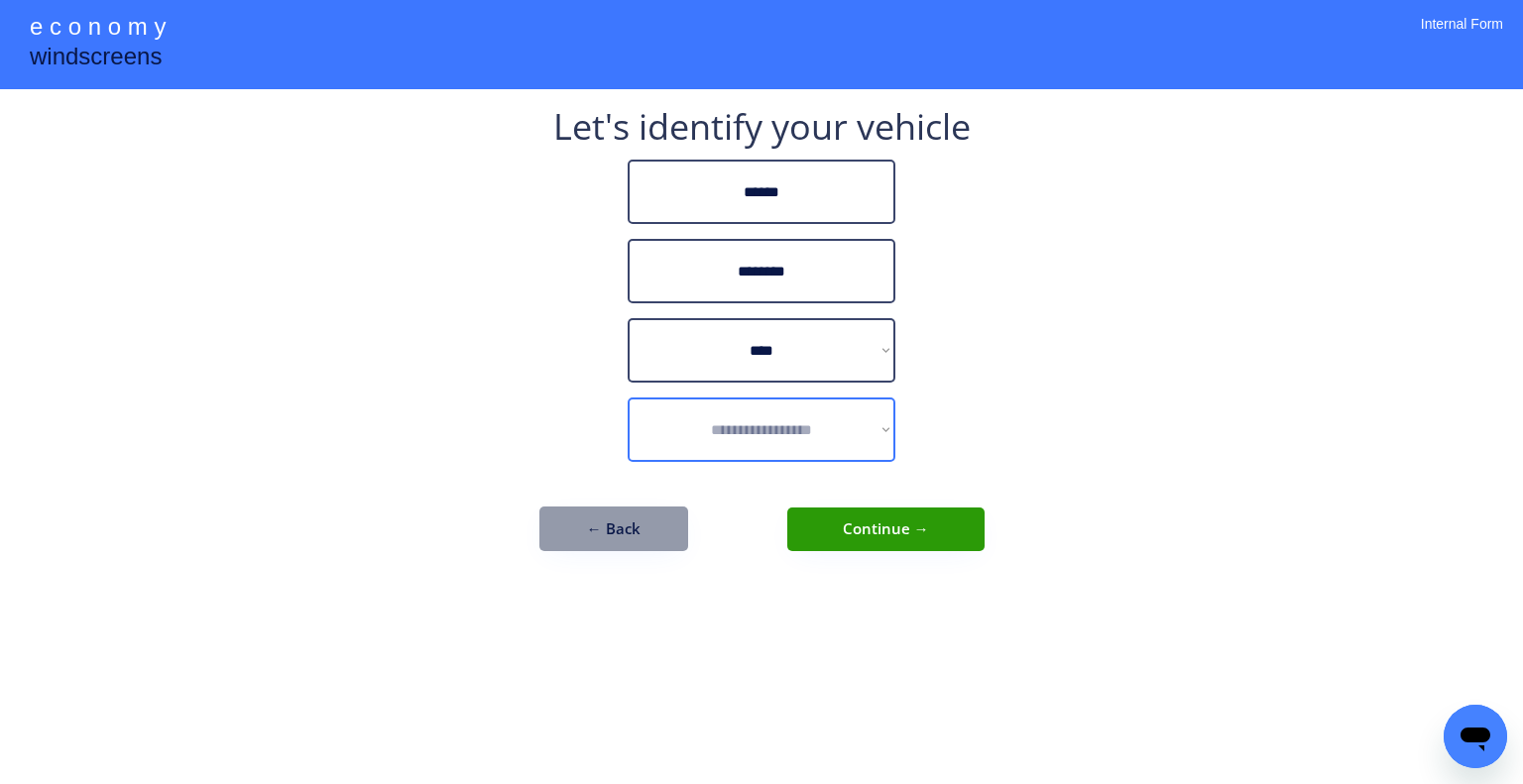 drag, startPoint x: 795, startPoint y: 424, endPoint x: 807, endPoint y: 441, distance: 20.808652 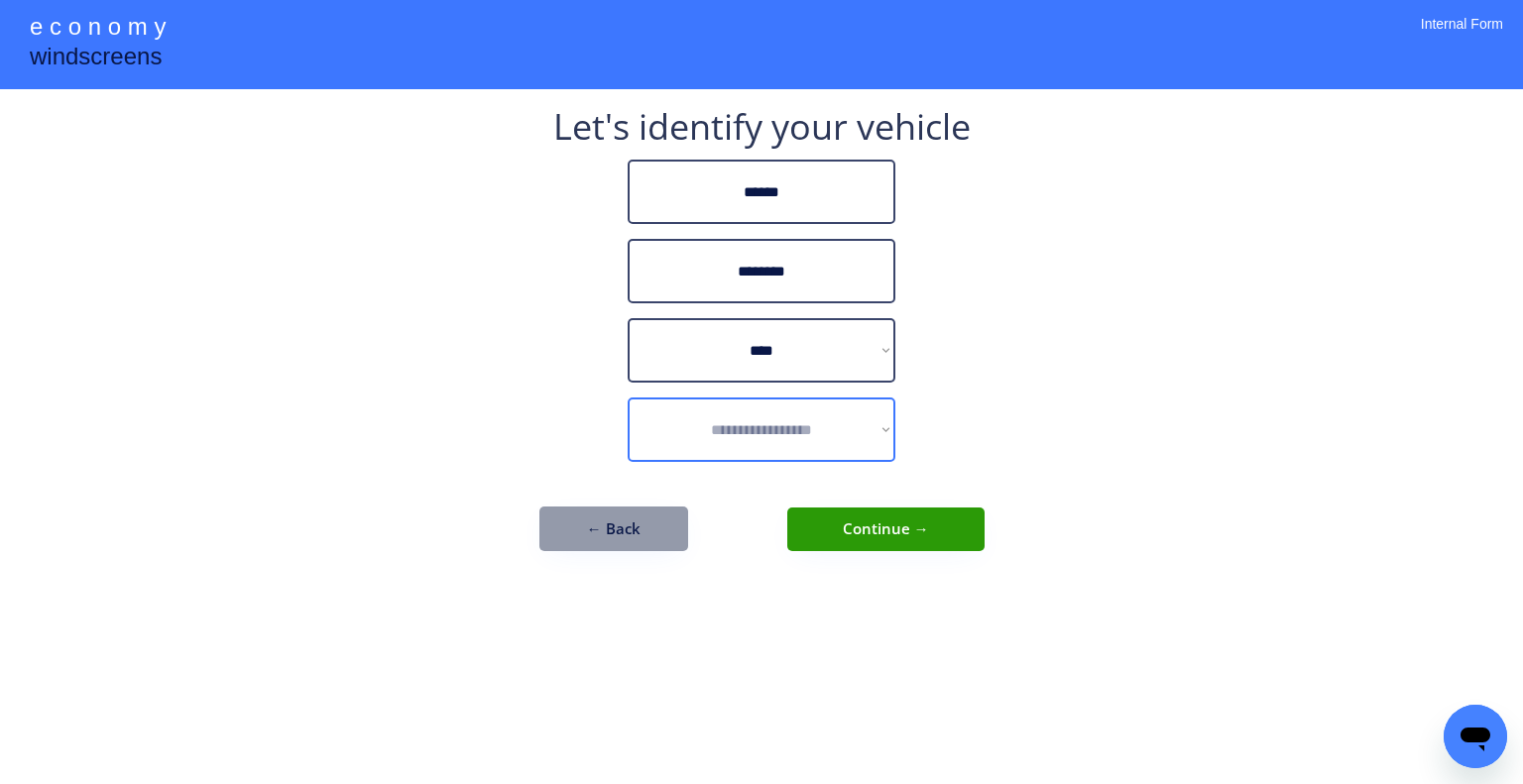 select on "**********" 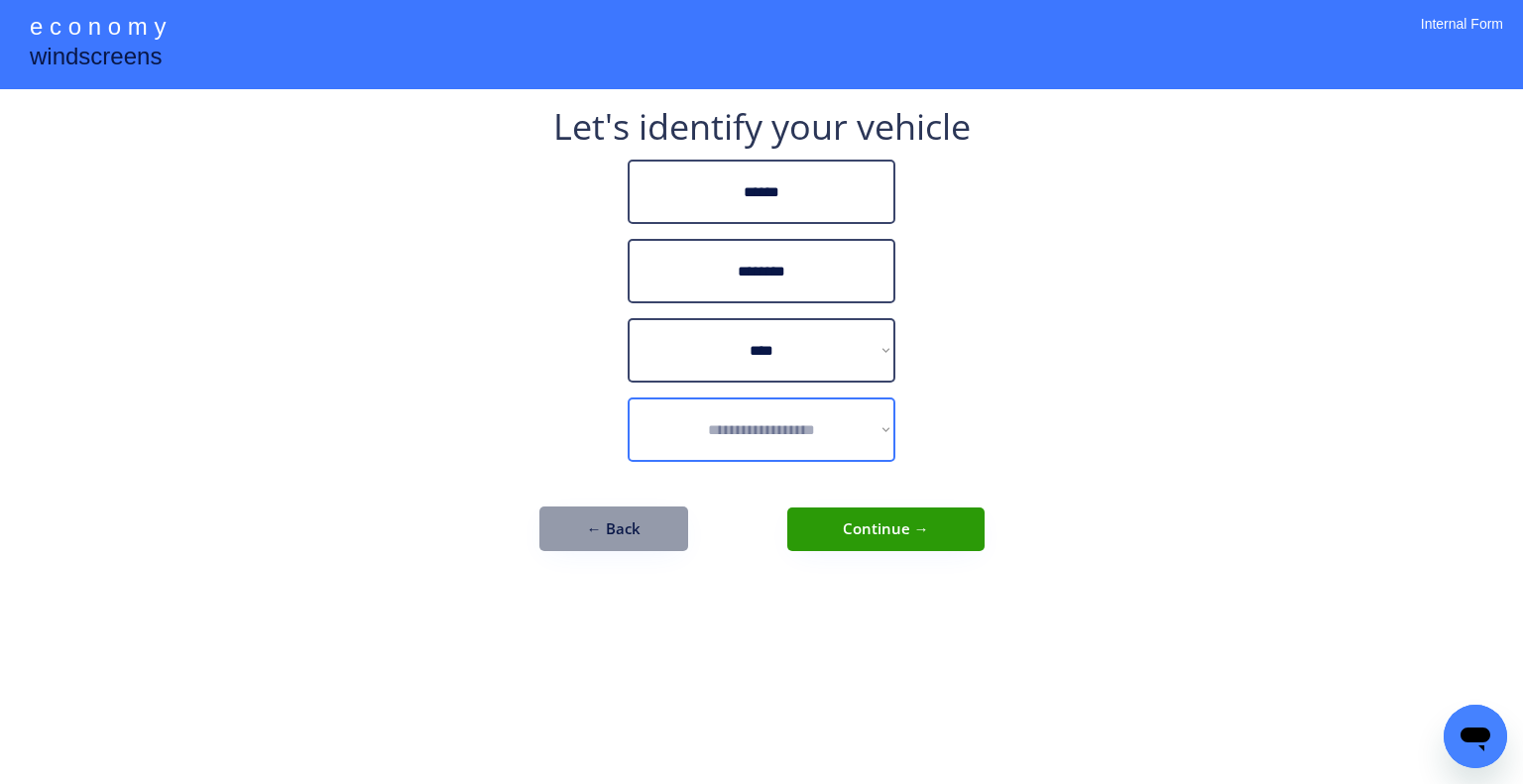 click on "**********" at bounding box center (762, 429) 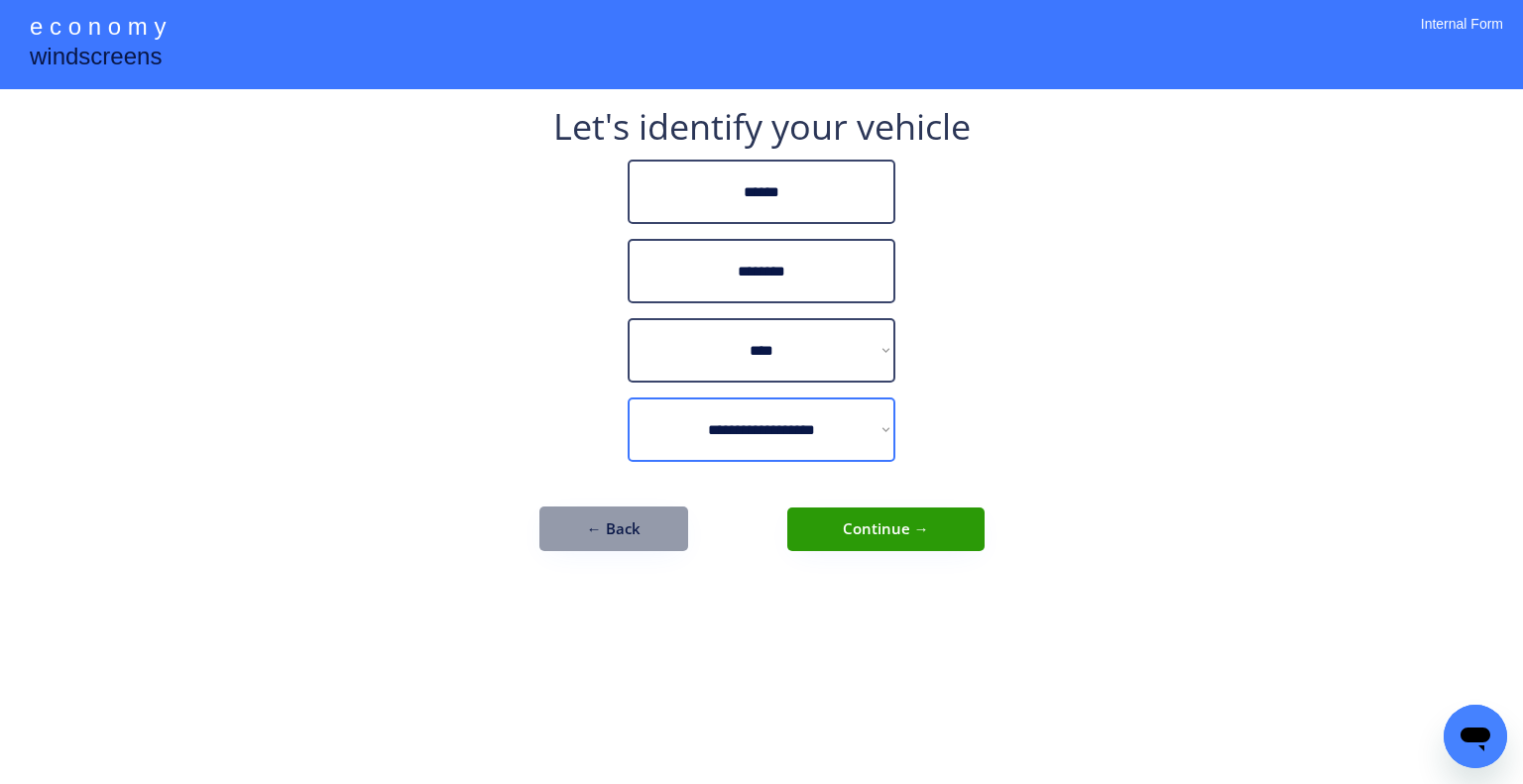 click on "**********" at bounding box center (762, 392) 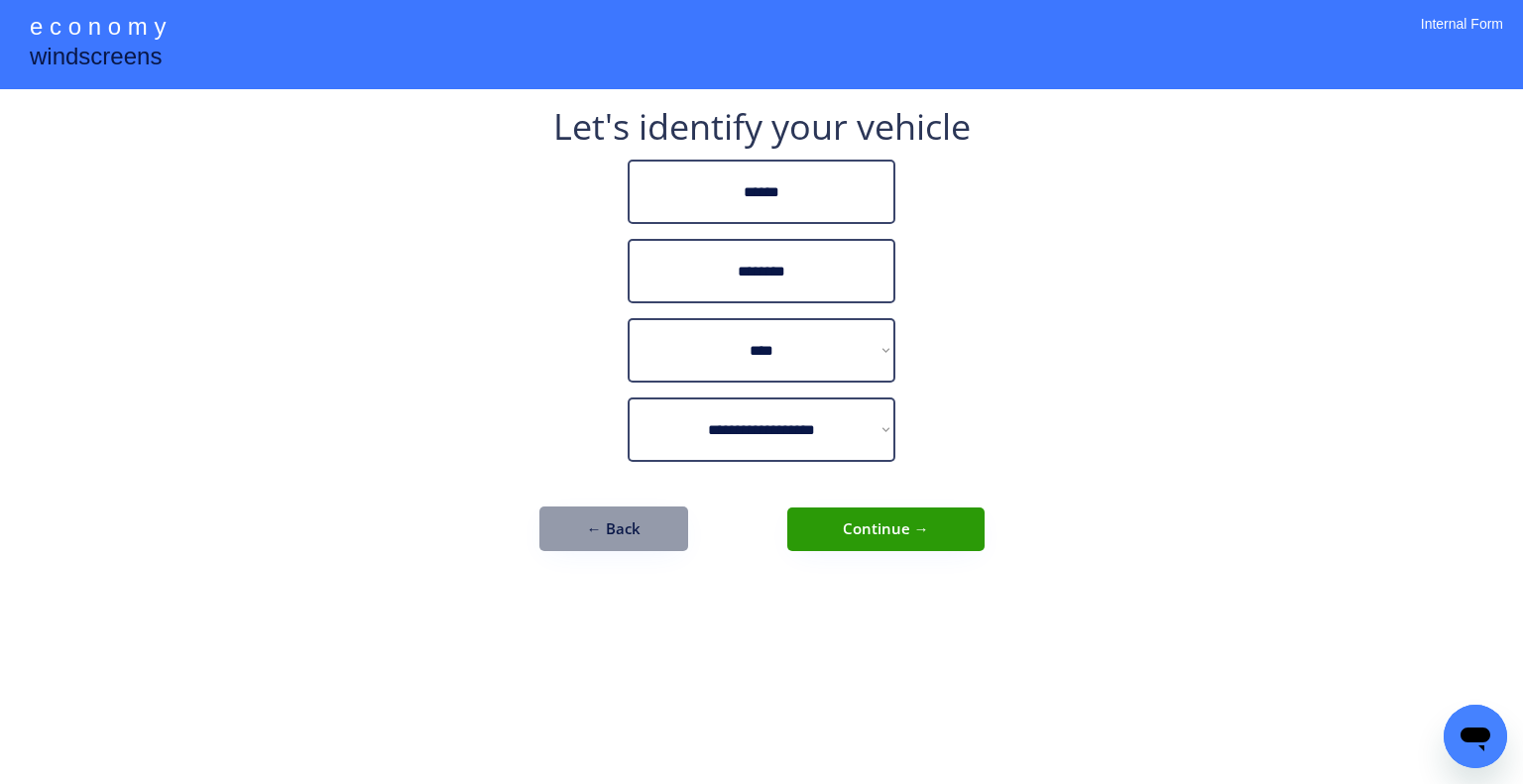 click on "Continue    →" at bounding box center (885, 529) 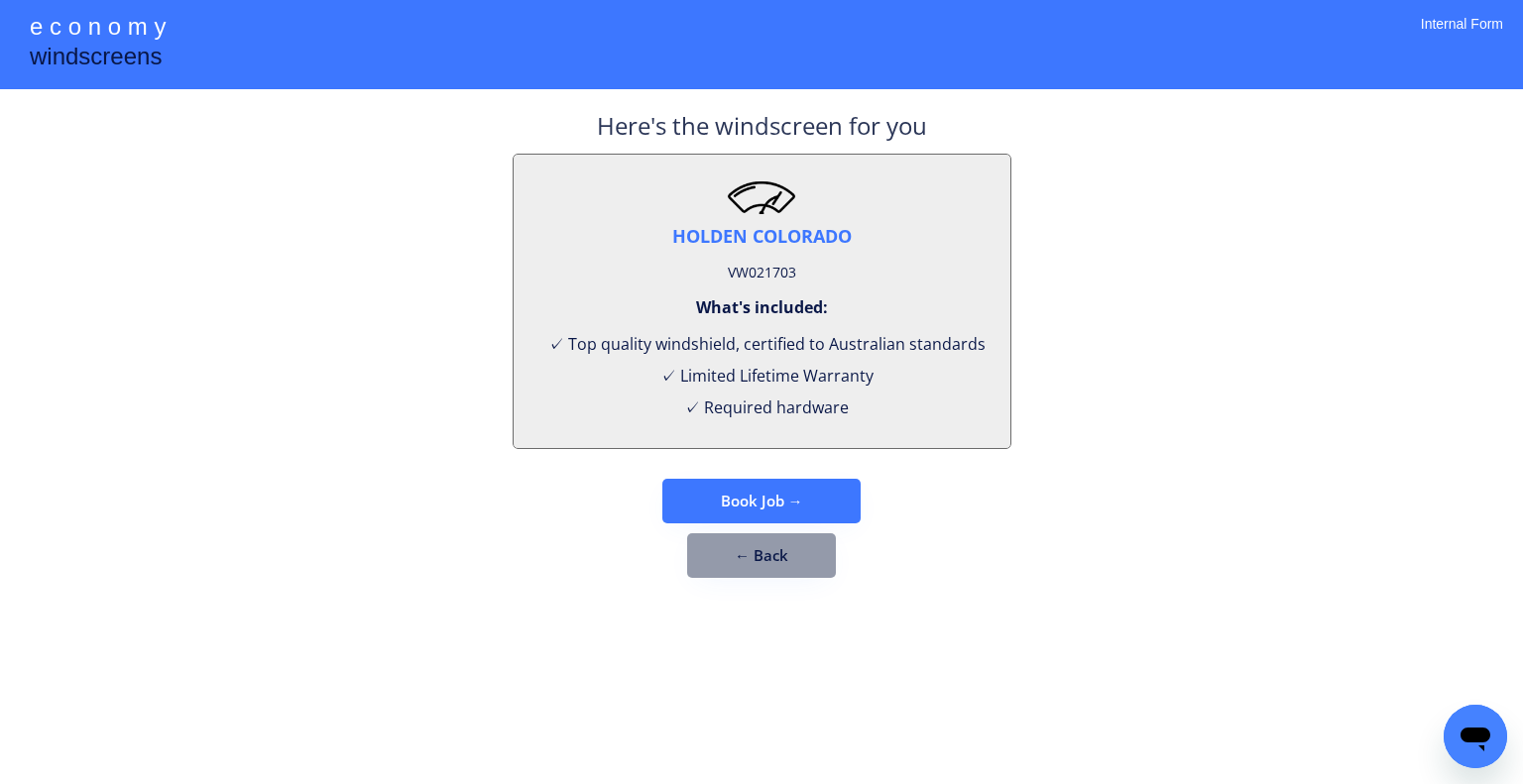 click on "VW021703" at bounding box center (762, 273) 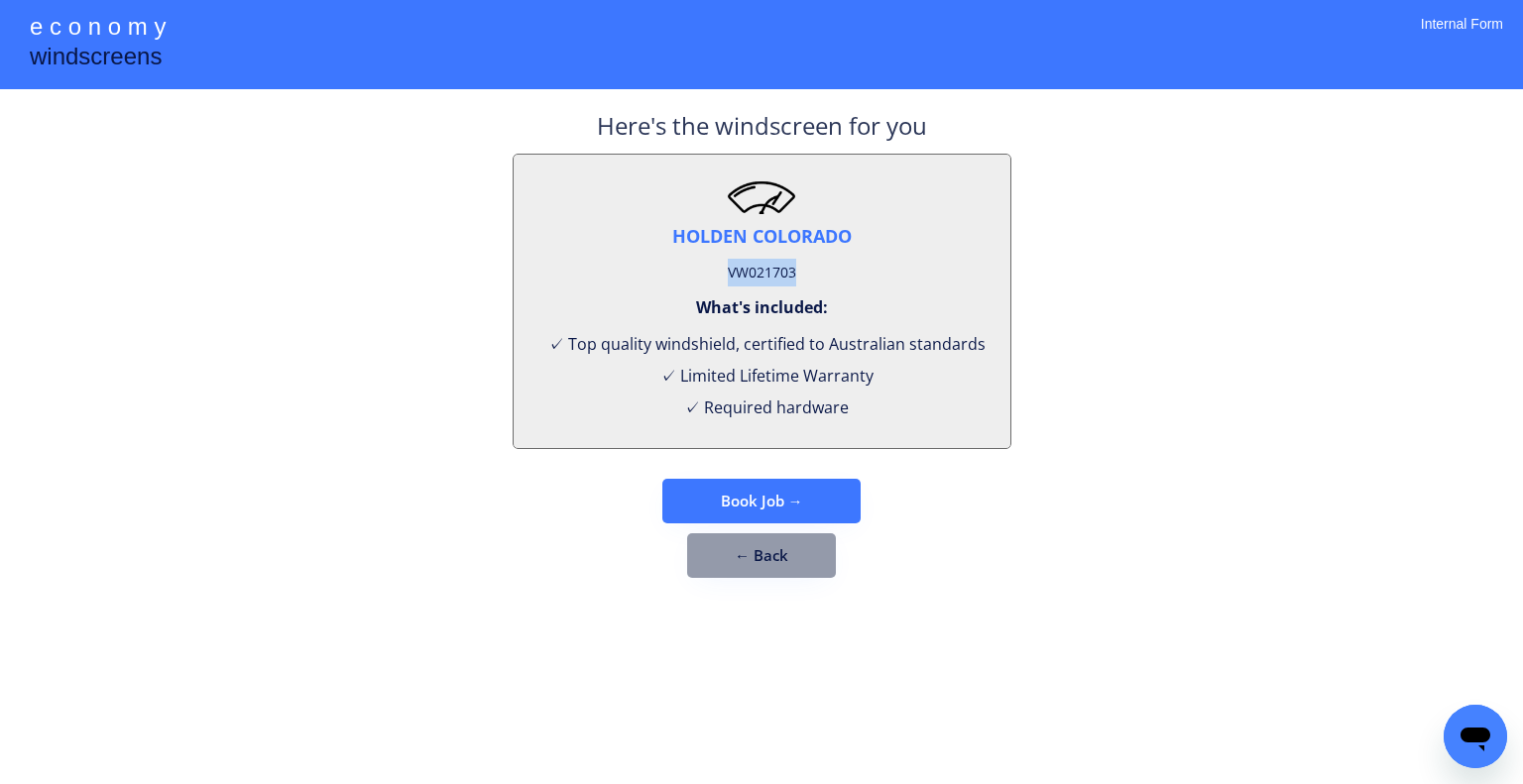 click on "VW021703" at bounding box center (762, 273) 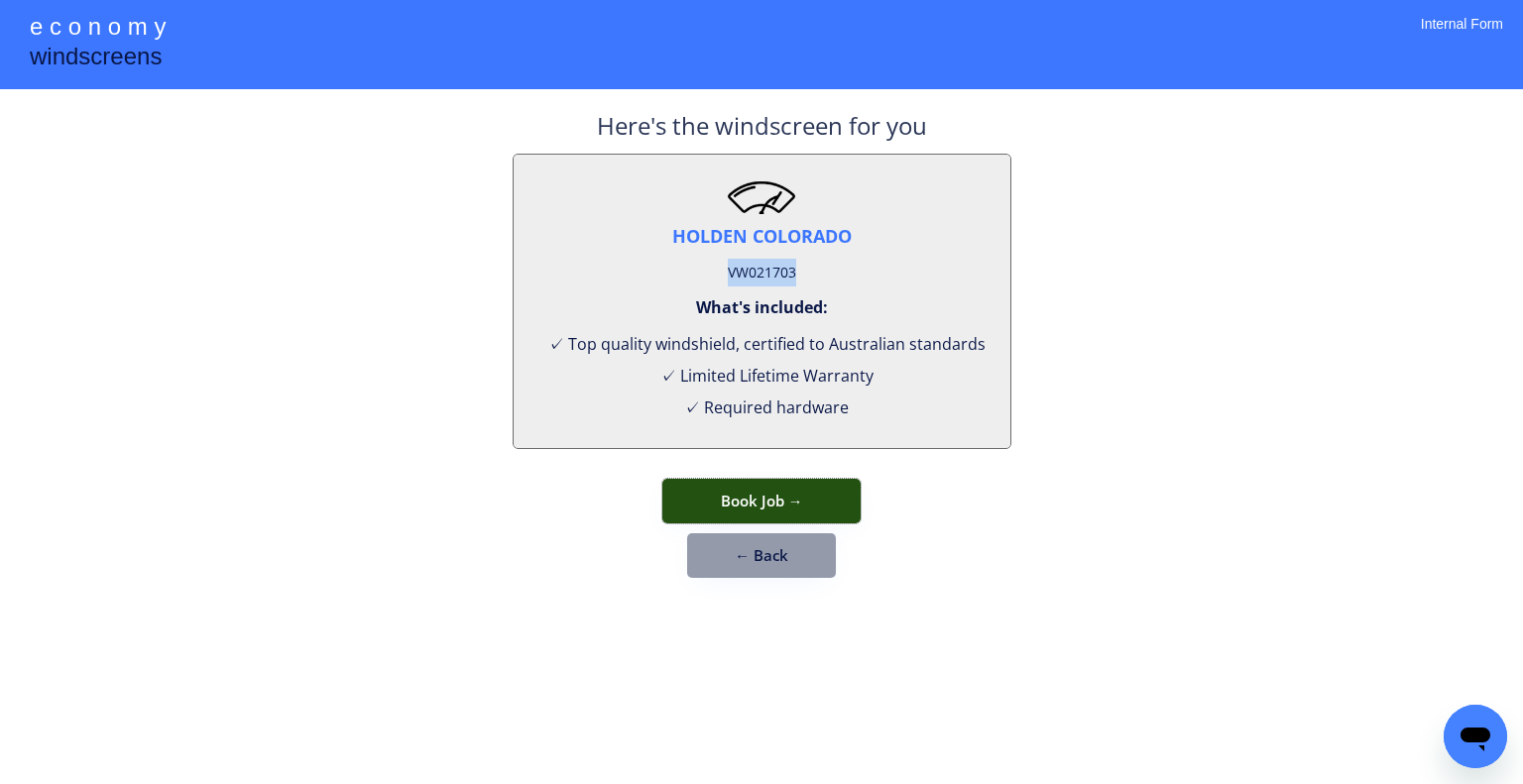 click on "Book Job    →" at bounding box center [762, 501] 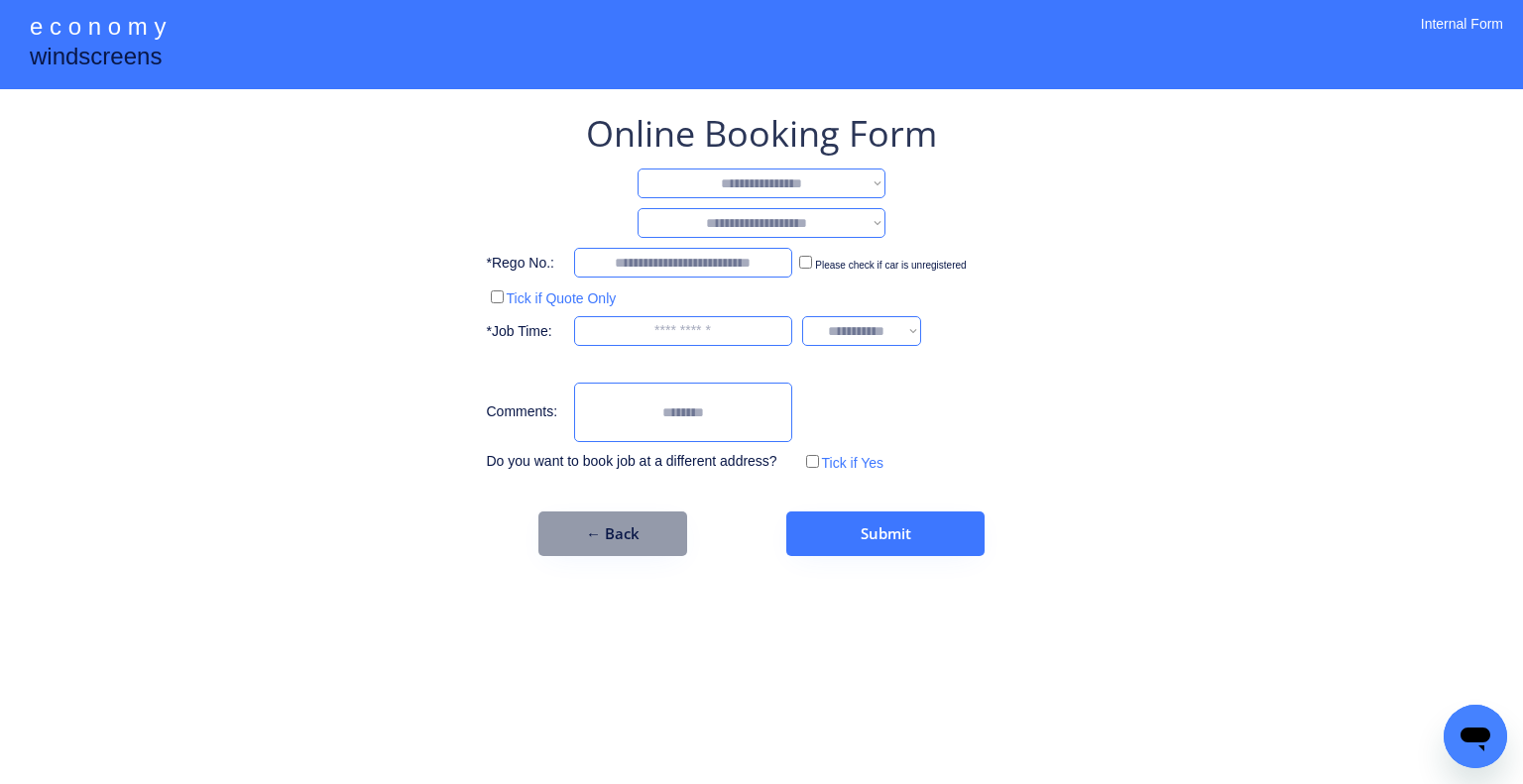 click on "**********" at bounding box center (762, 183) 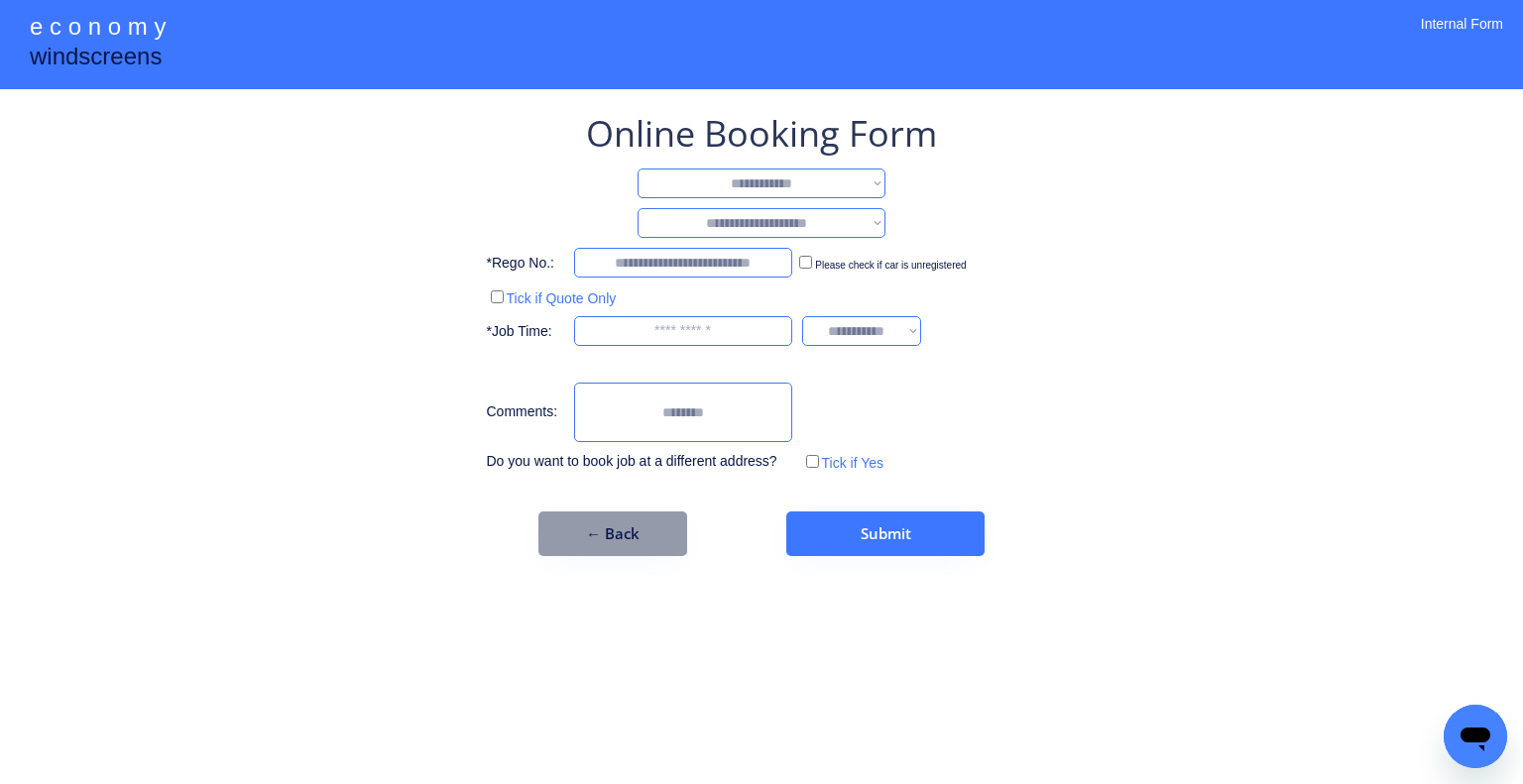 click on "**********" at bounding box center (762, 183) 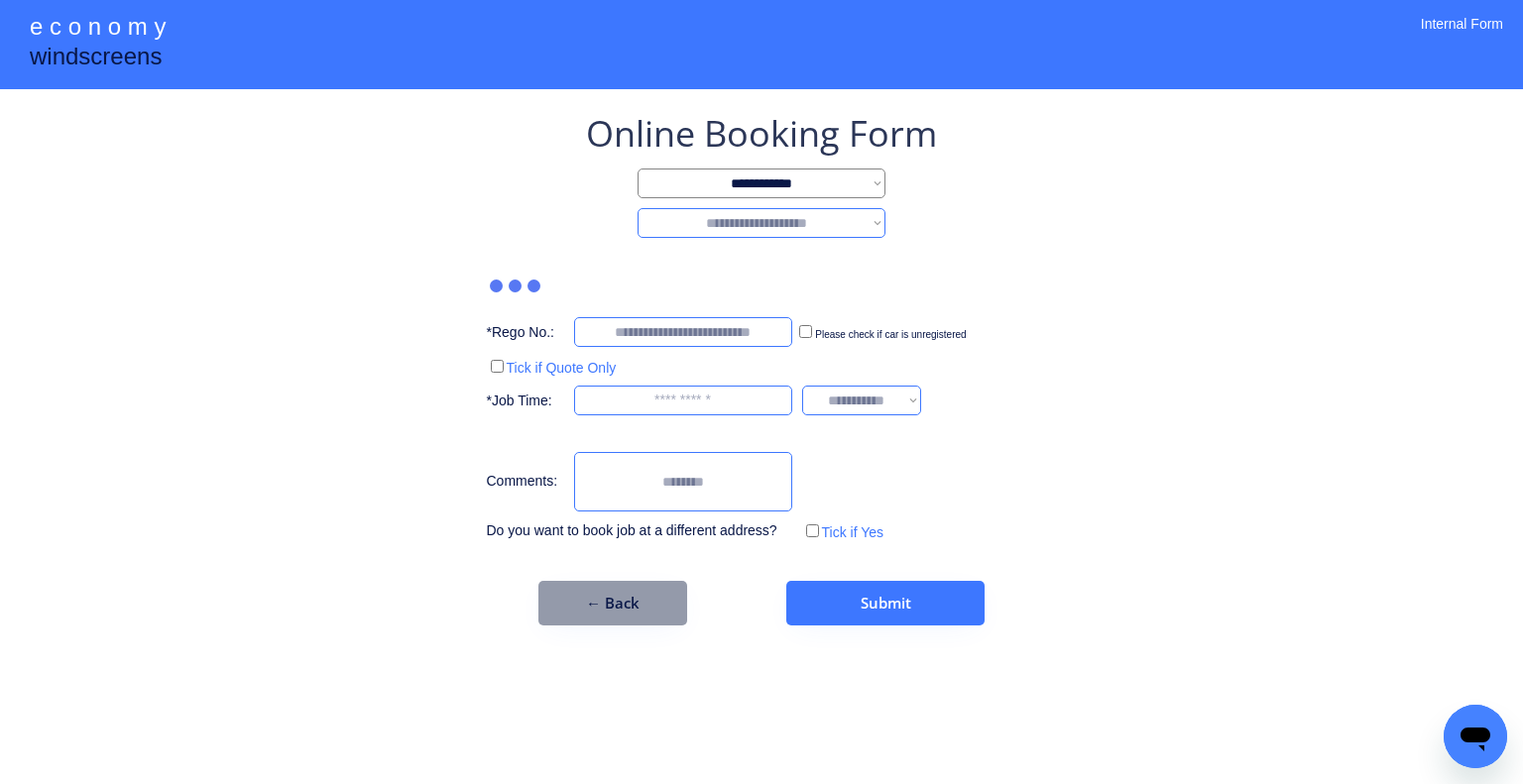 click on "**********" at bounding box center (762, 223) 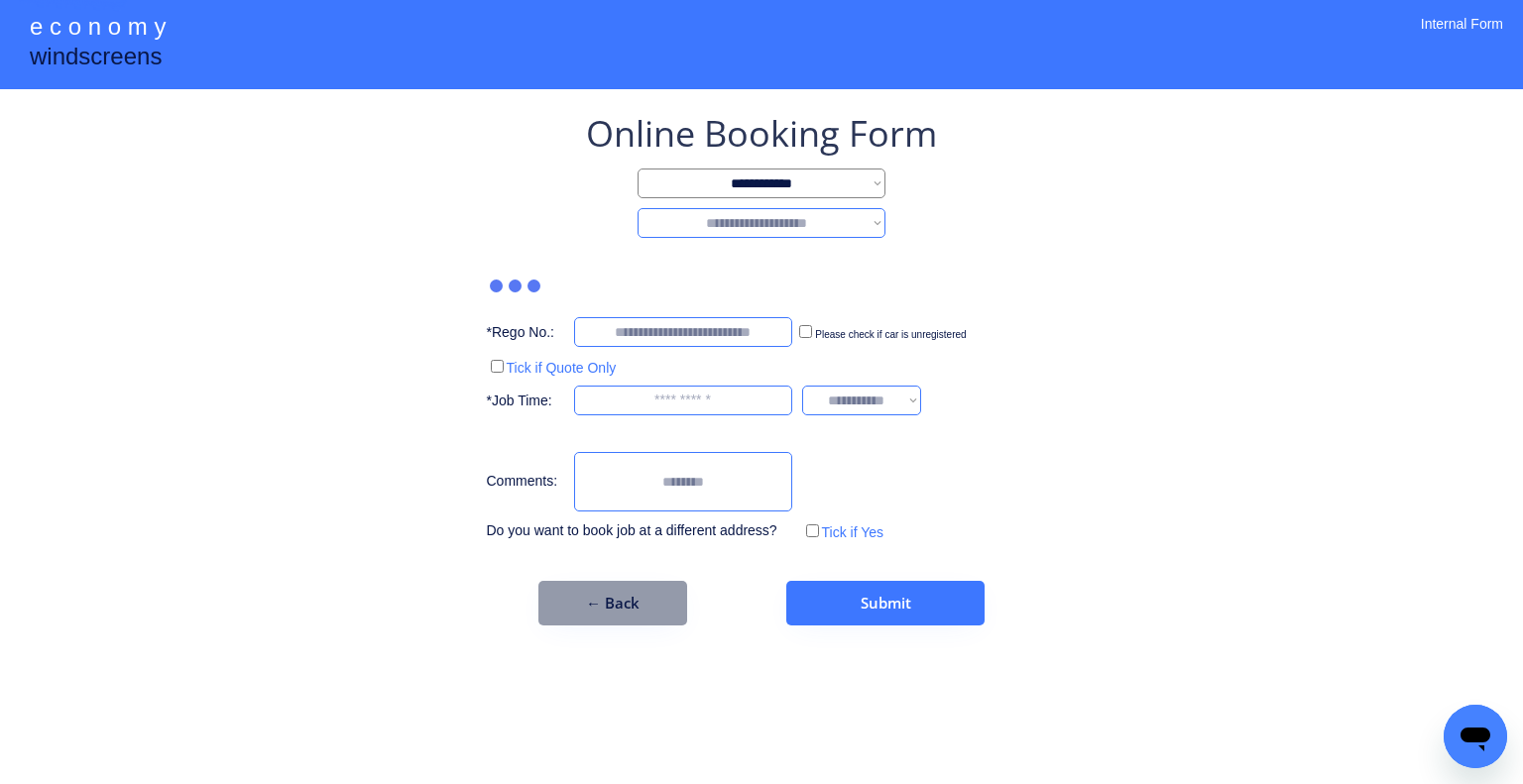 select on "********" 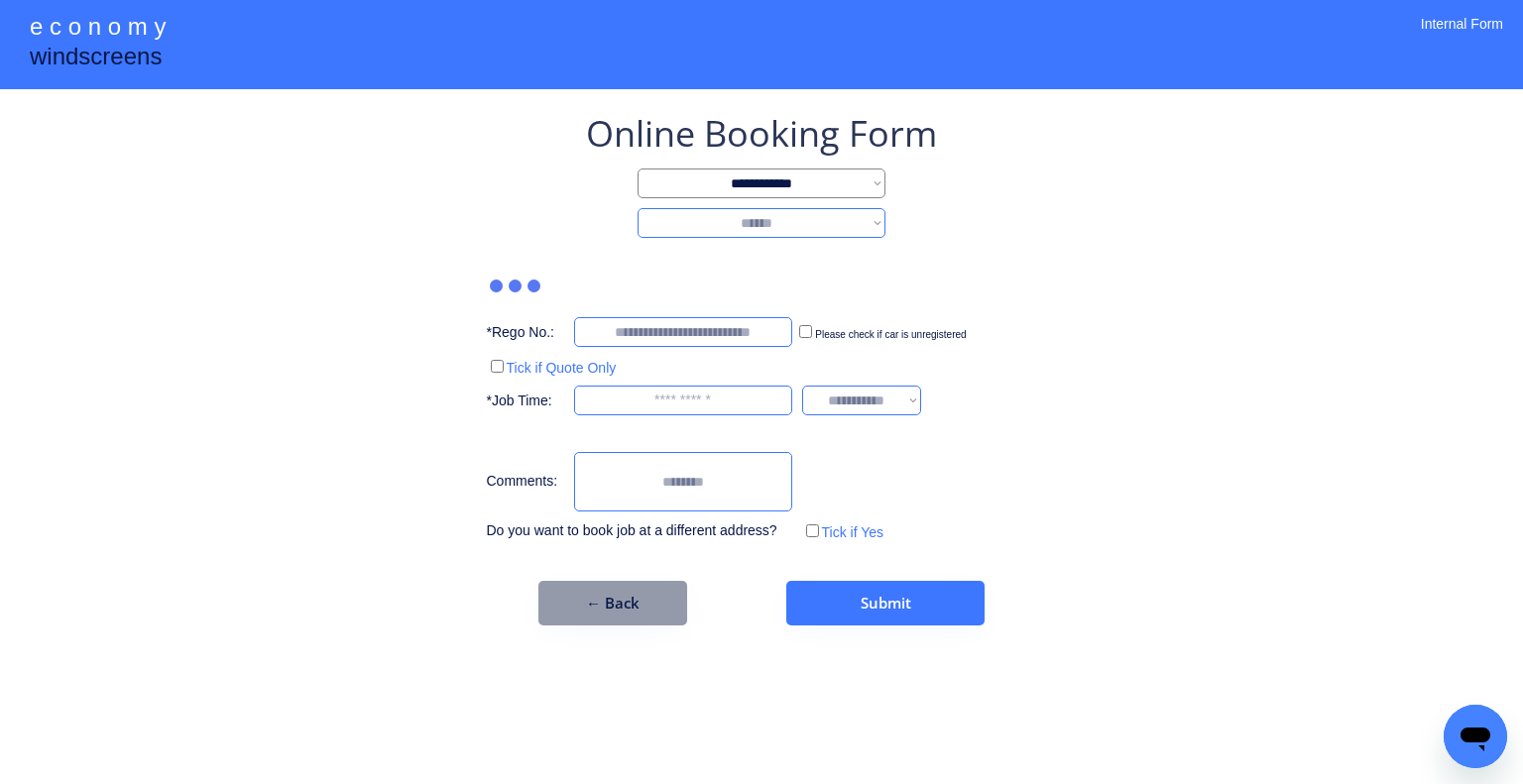 click on "**********" at bounding box center (762, 223) 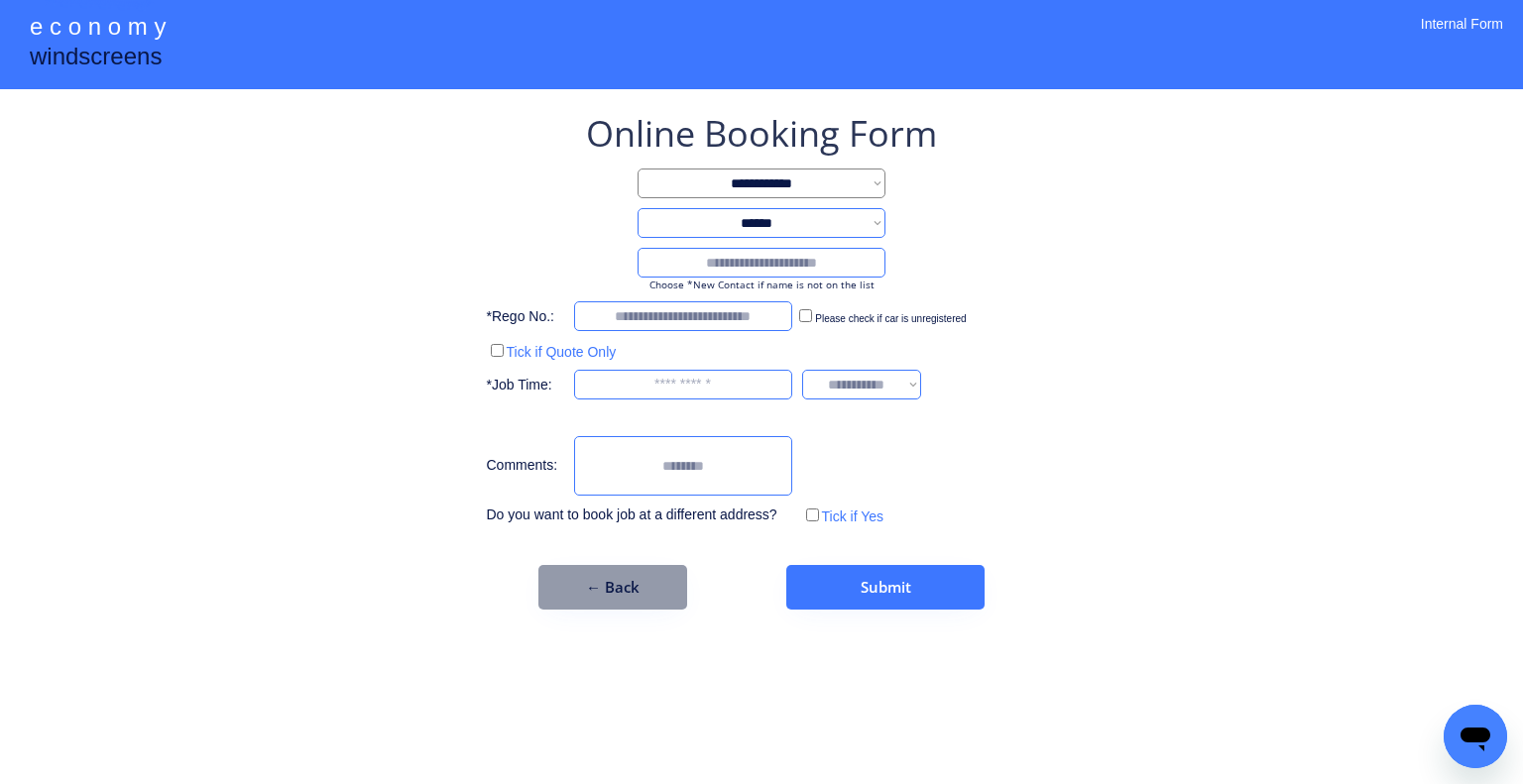 click on "**********" at bounding box center (762, 223) 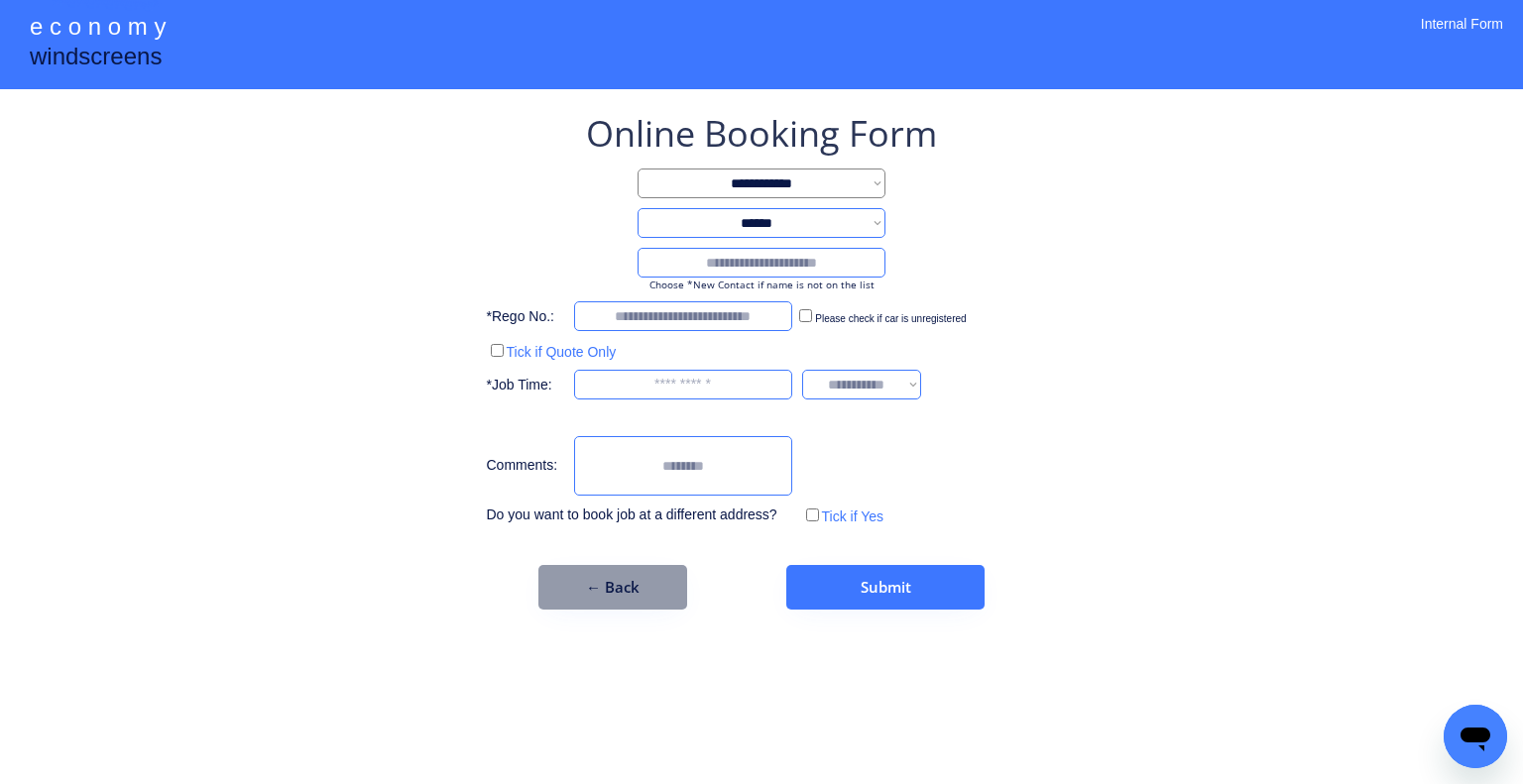 click on "**********" at bounding box center (762, 359) 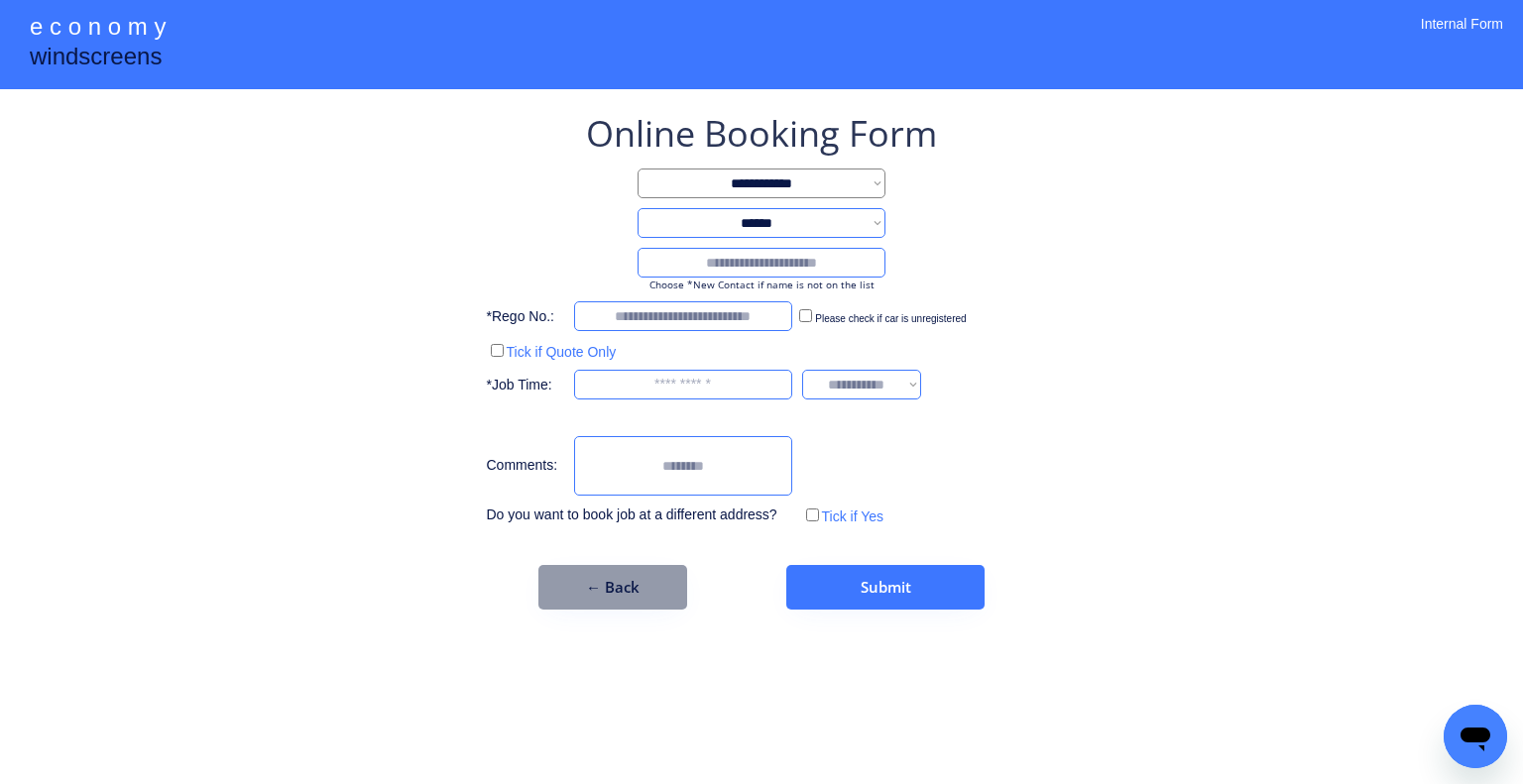 click at bounding box center [762, 263] 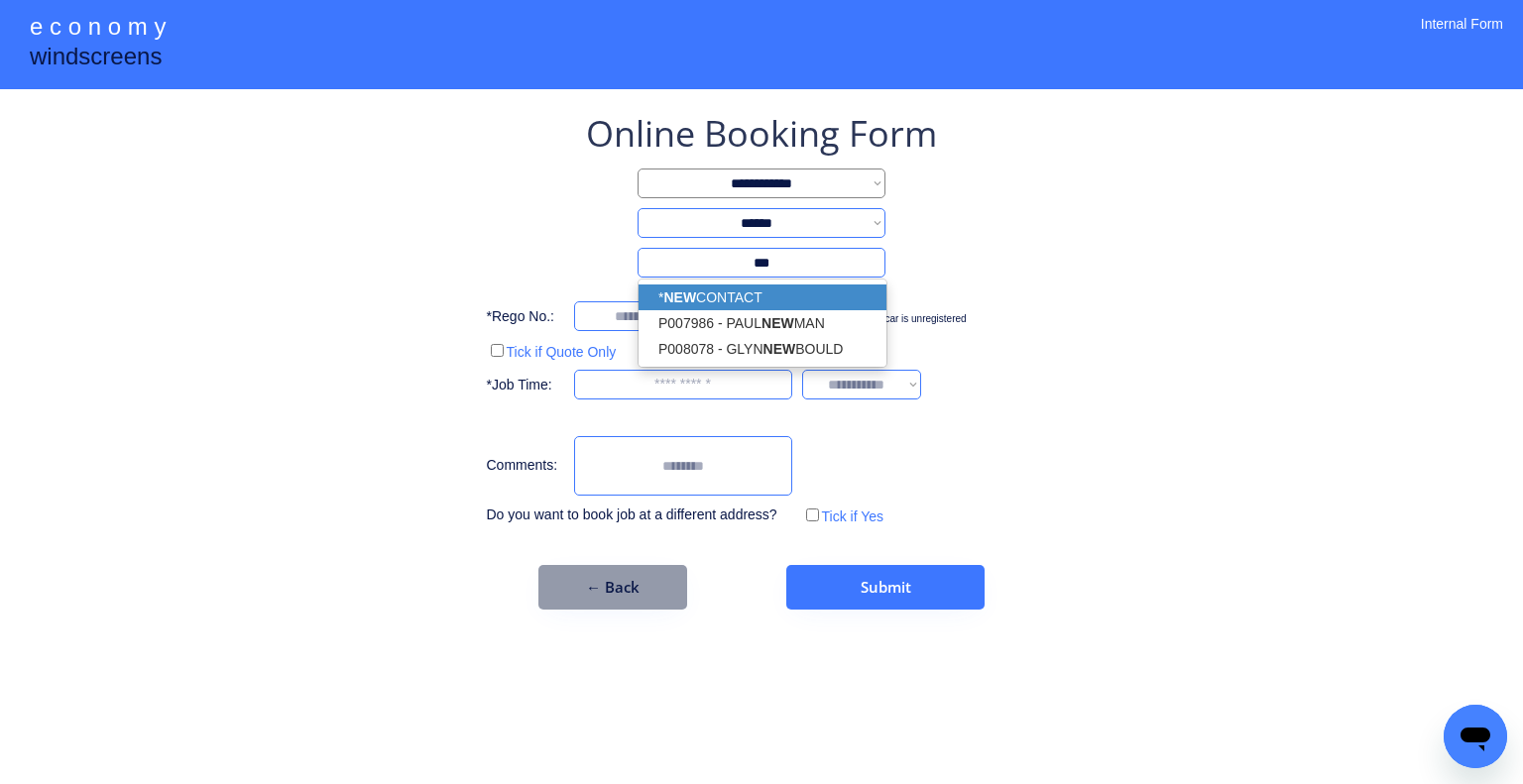 click on "* NEW  CONTACT" at bounding box center (762, 297) 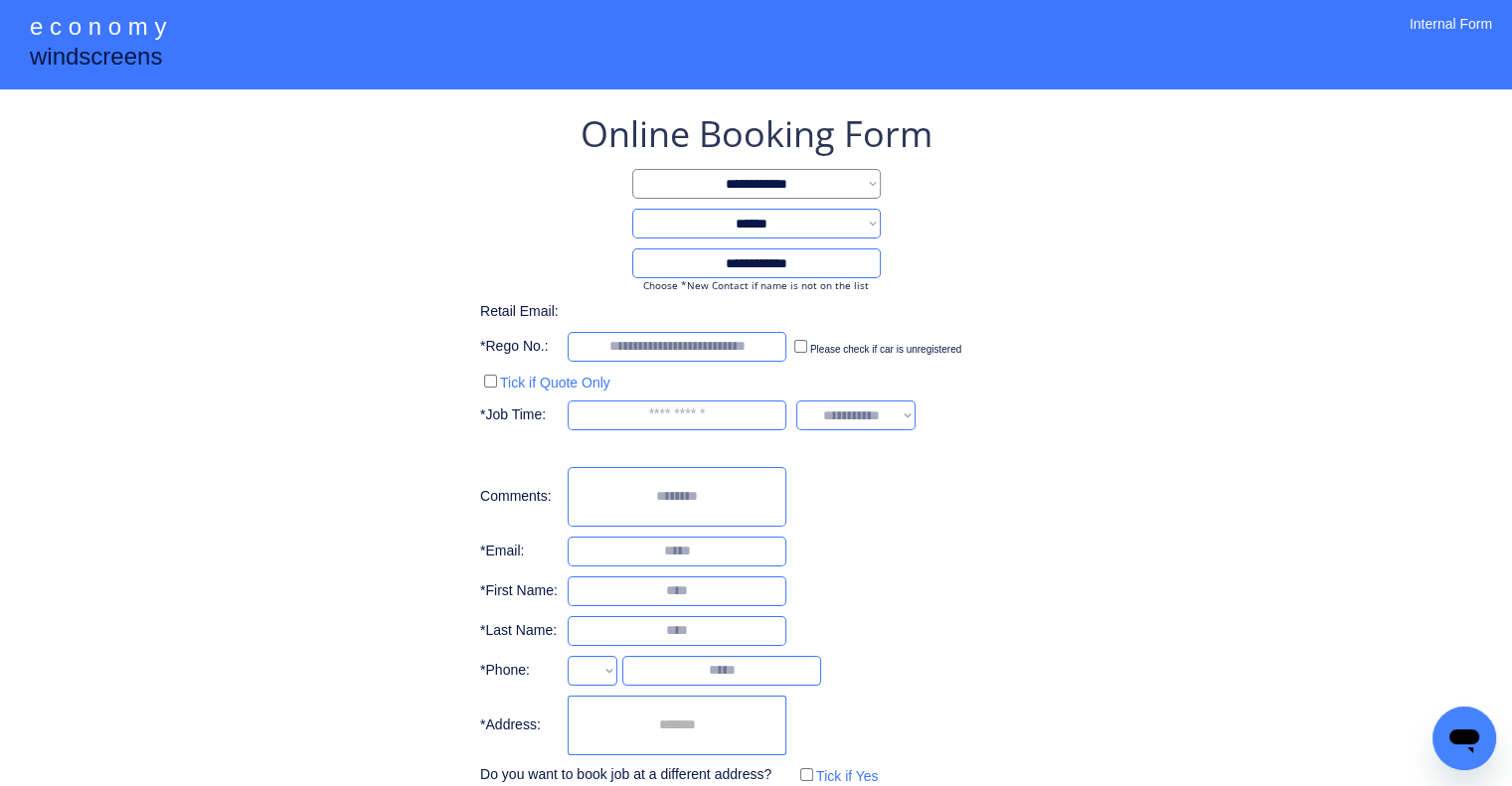 type on "**********" 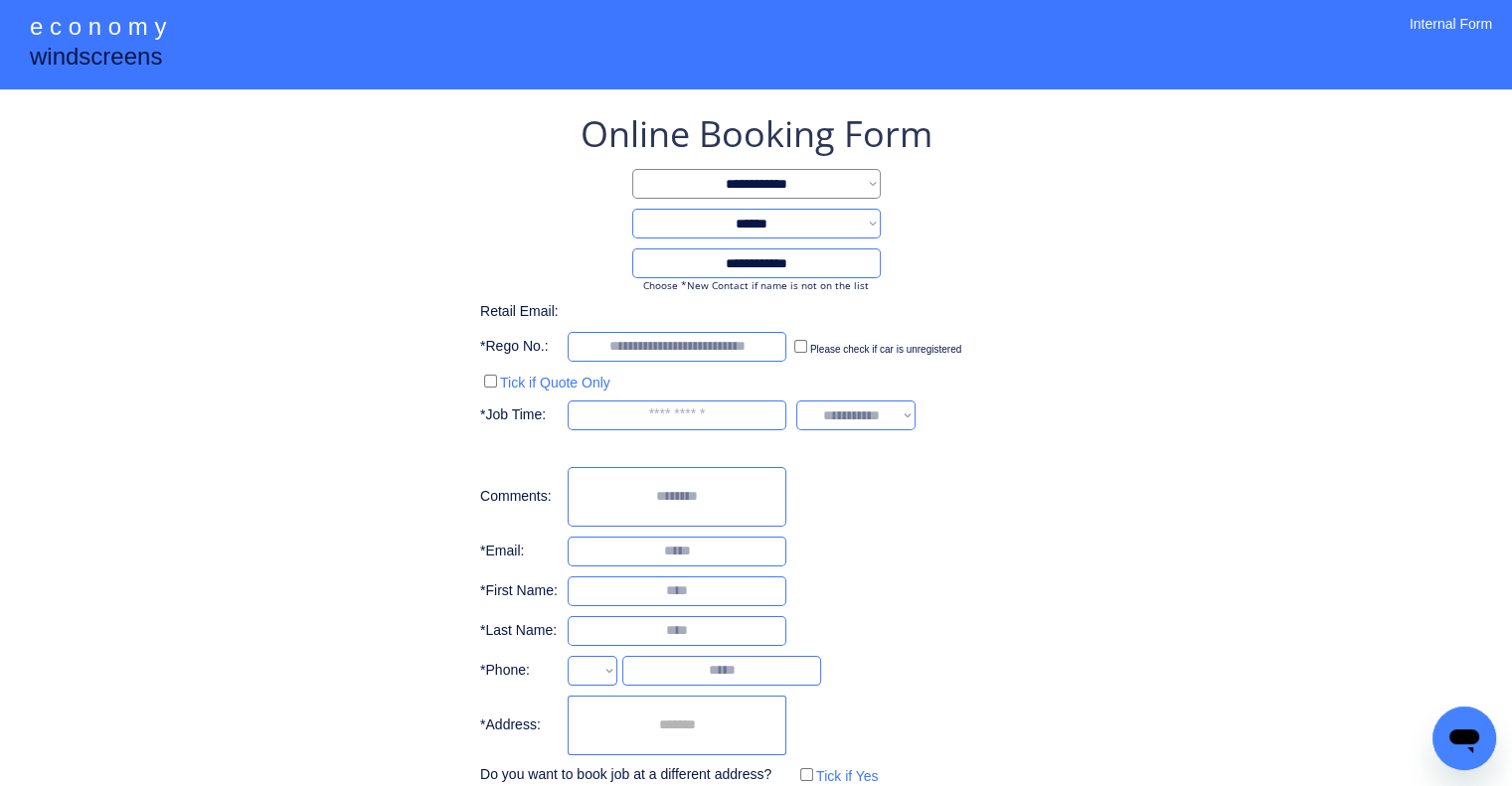 click on "**********" at bounding box center [756, 449] 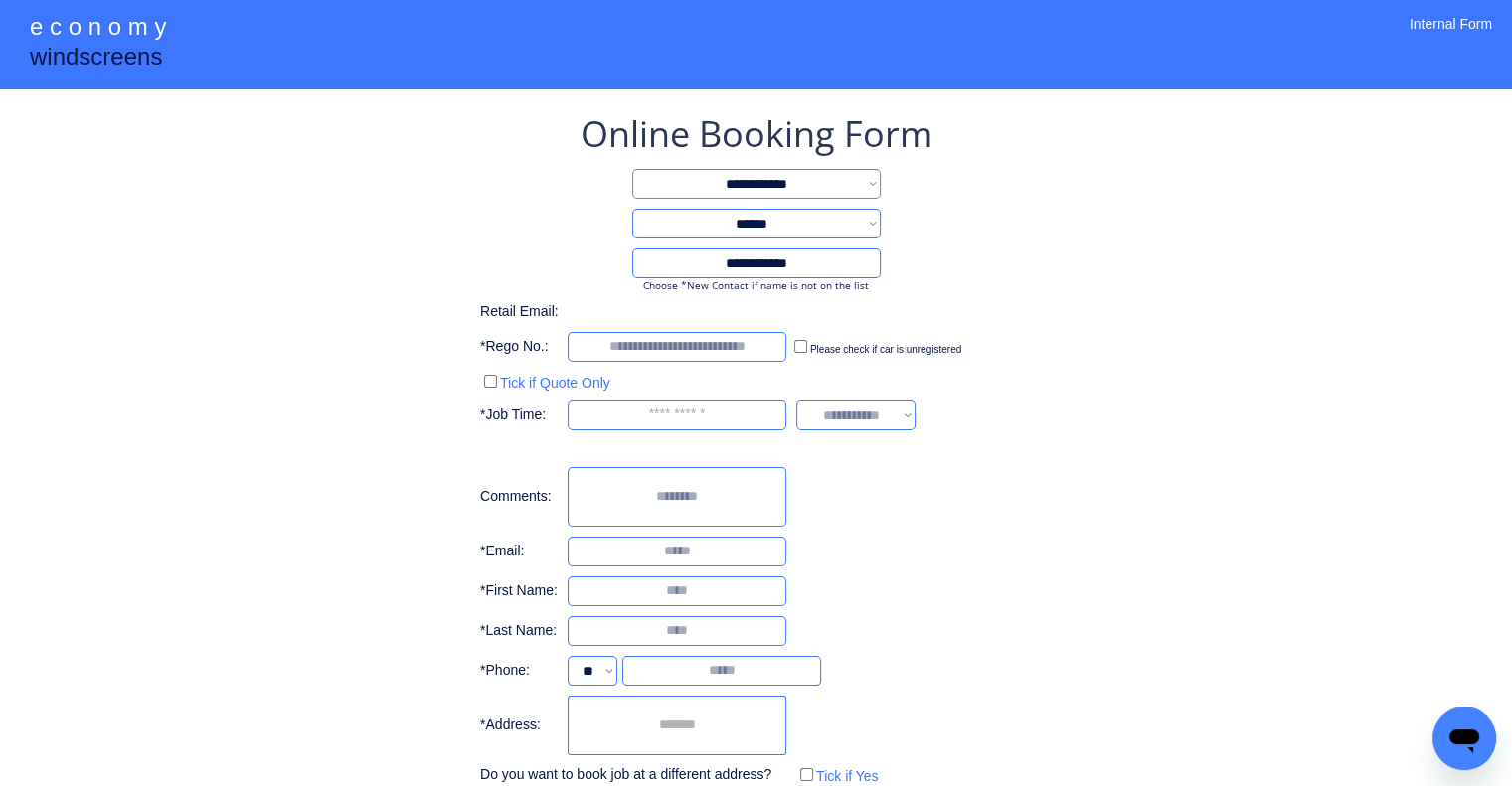 scroll, scrollTop: 112, scrollLeft: 0, axis: vertical 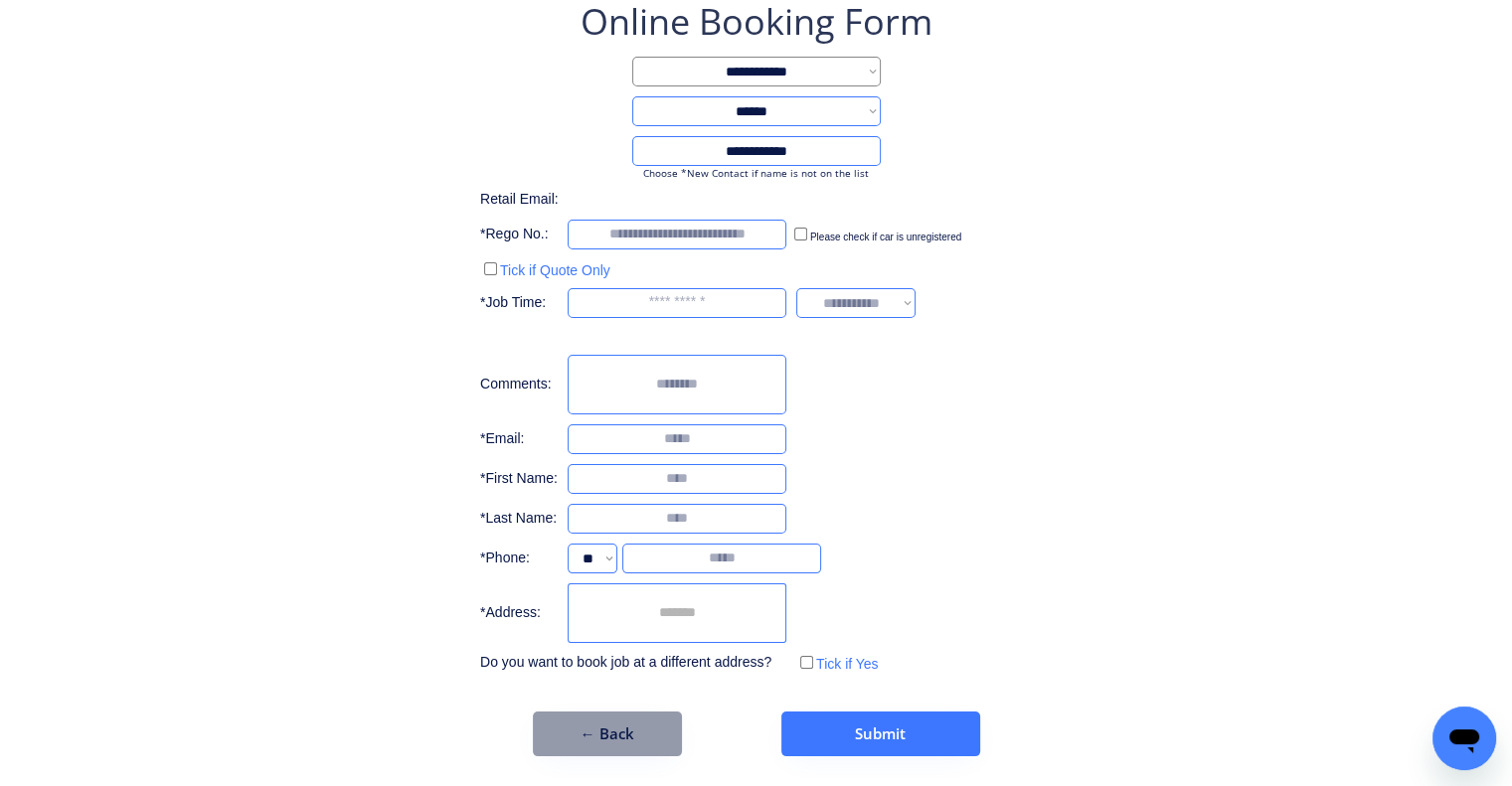 click at bounding box center (677, 613) 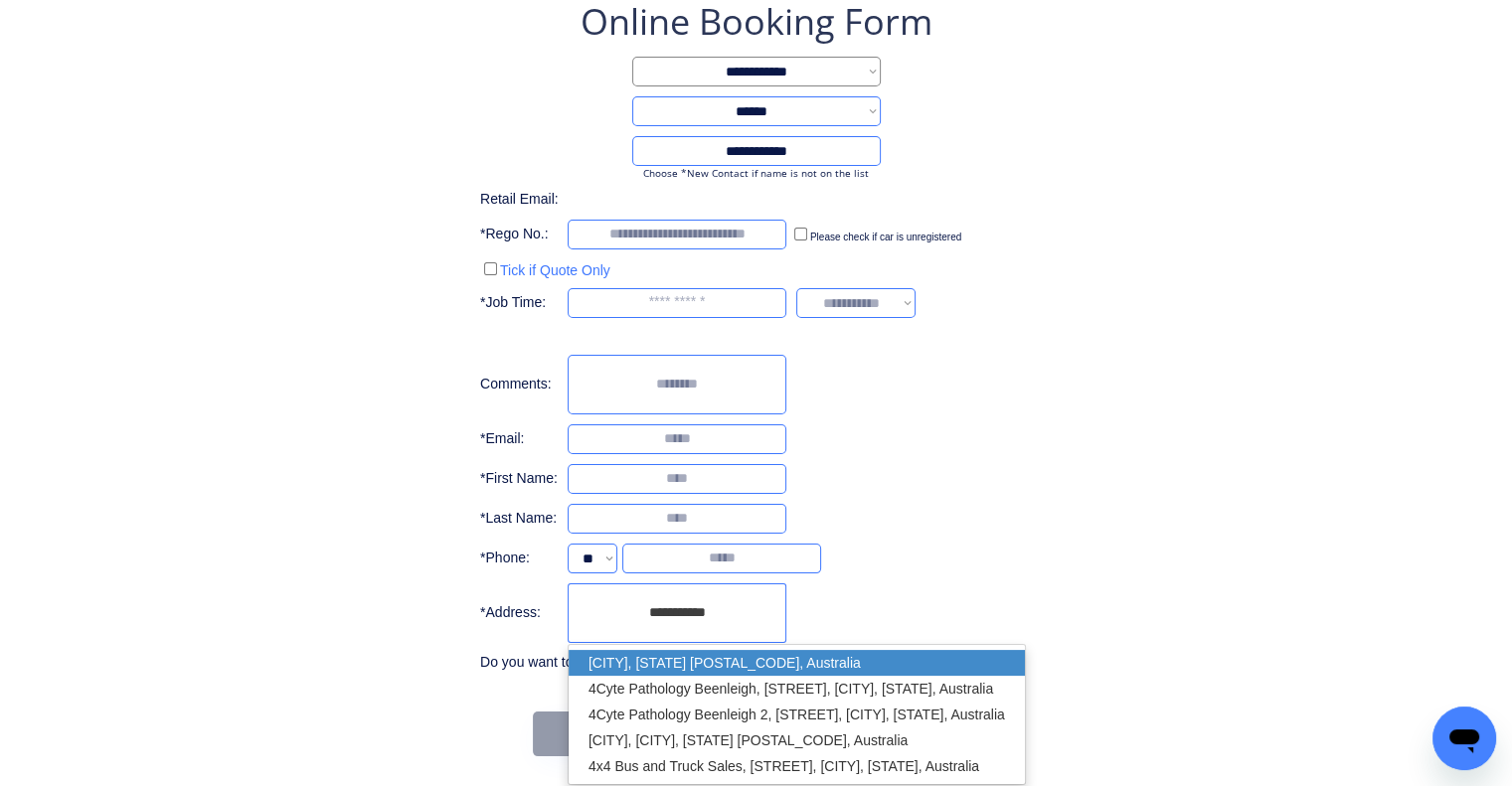 click on "Beenleigh QLD 4207, Australia" at bounding box center (796, 663) 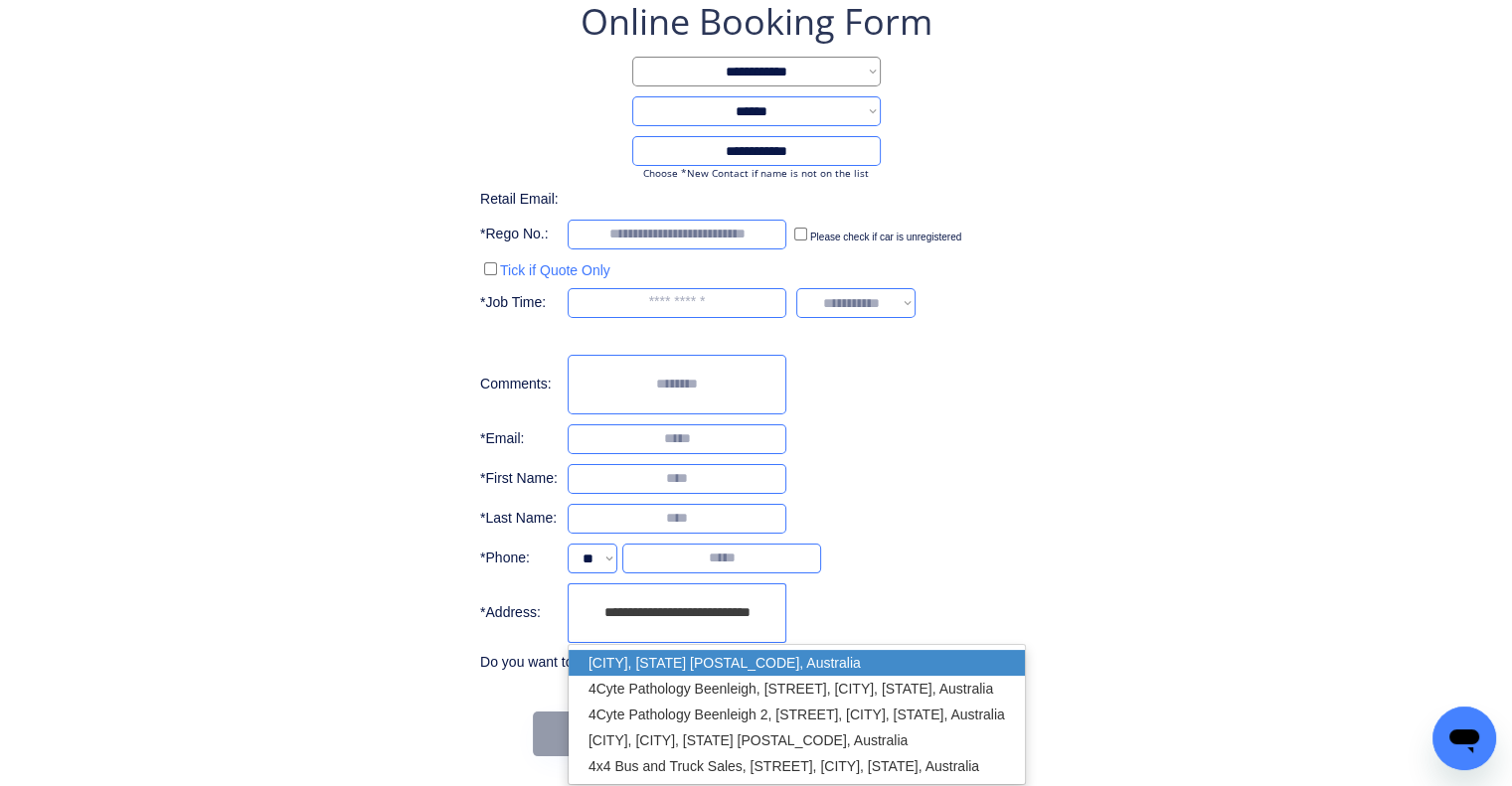 type on "**********" 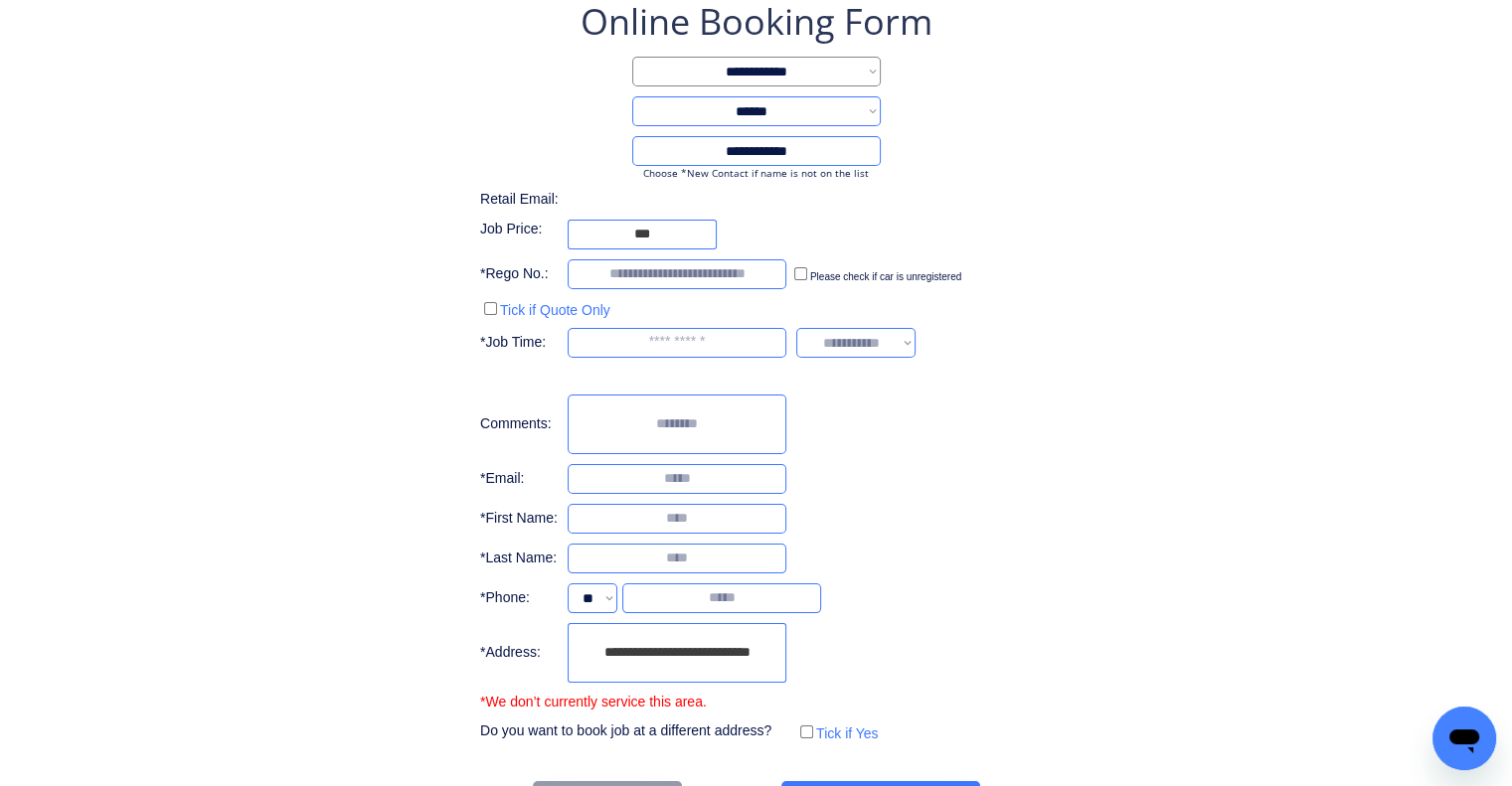 click on "**********" at bounding box center (756, 372) 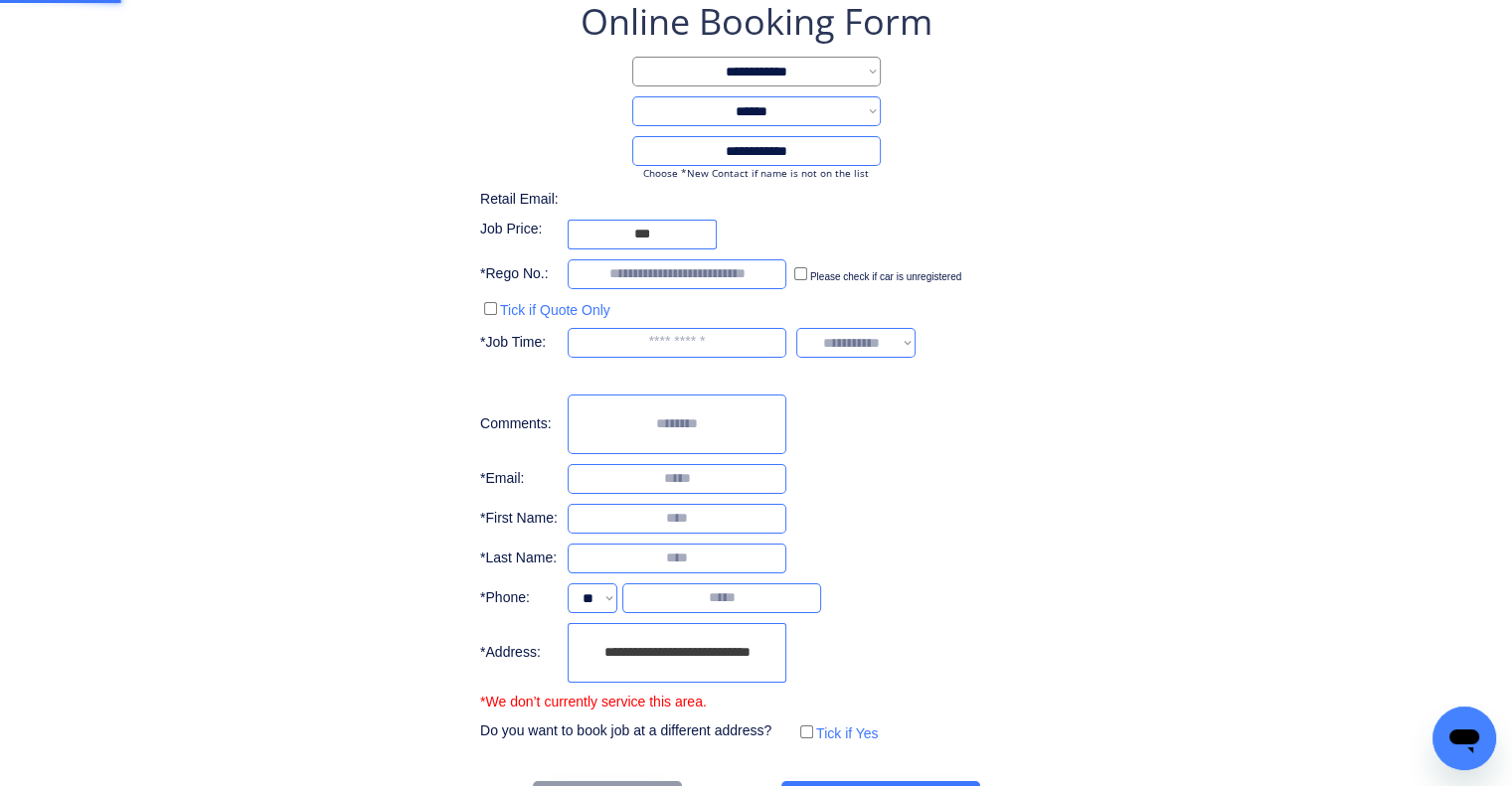 click on "**********" at bounding box center [756, 372] 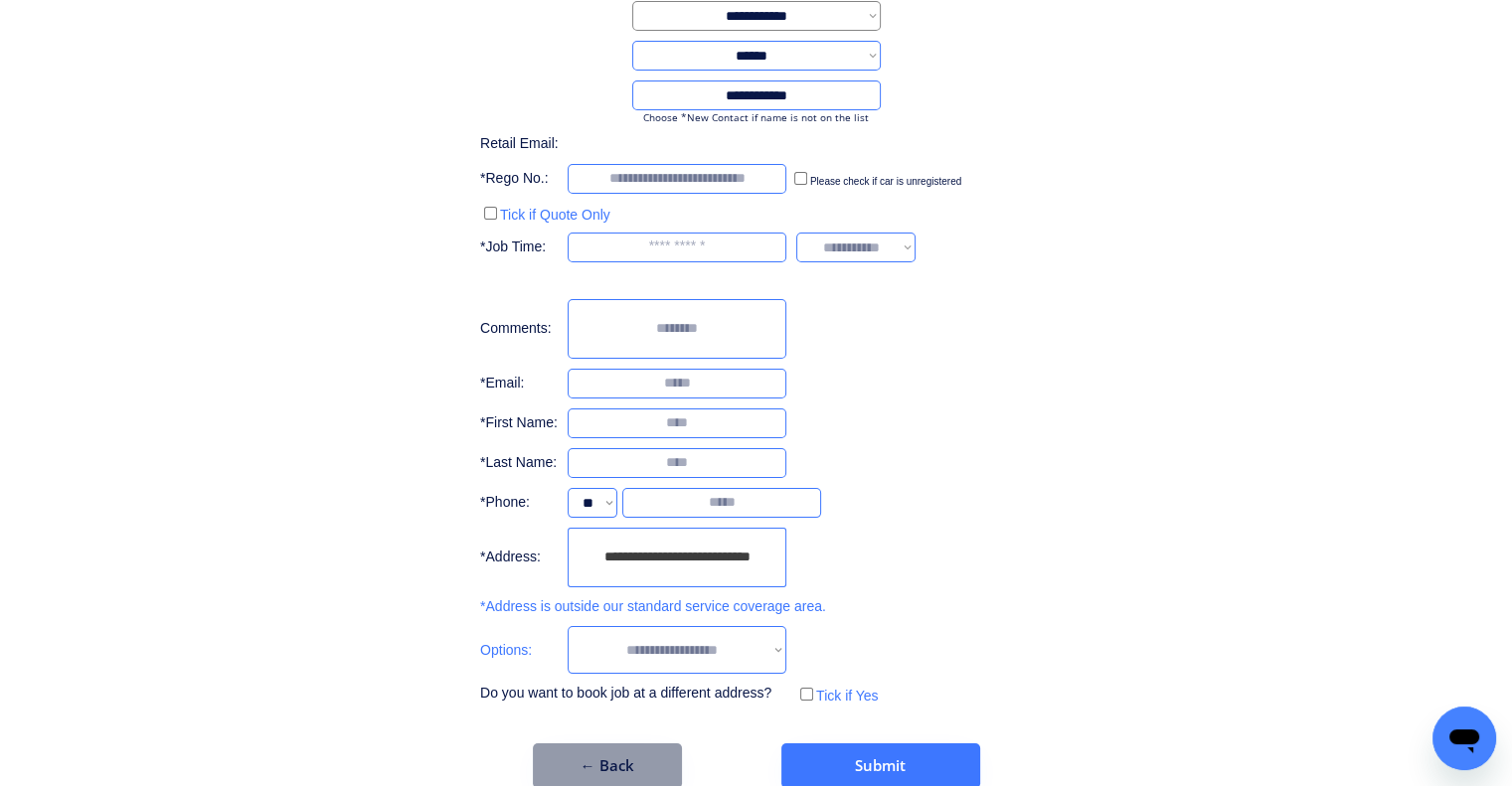 scroll, scrollTop: 199, scrollLeft: 0, axis: vertical 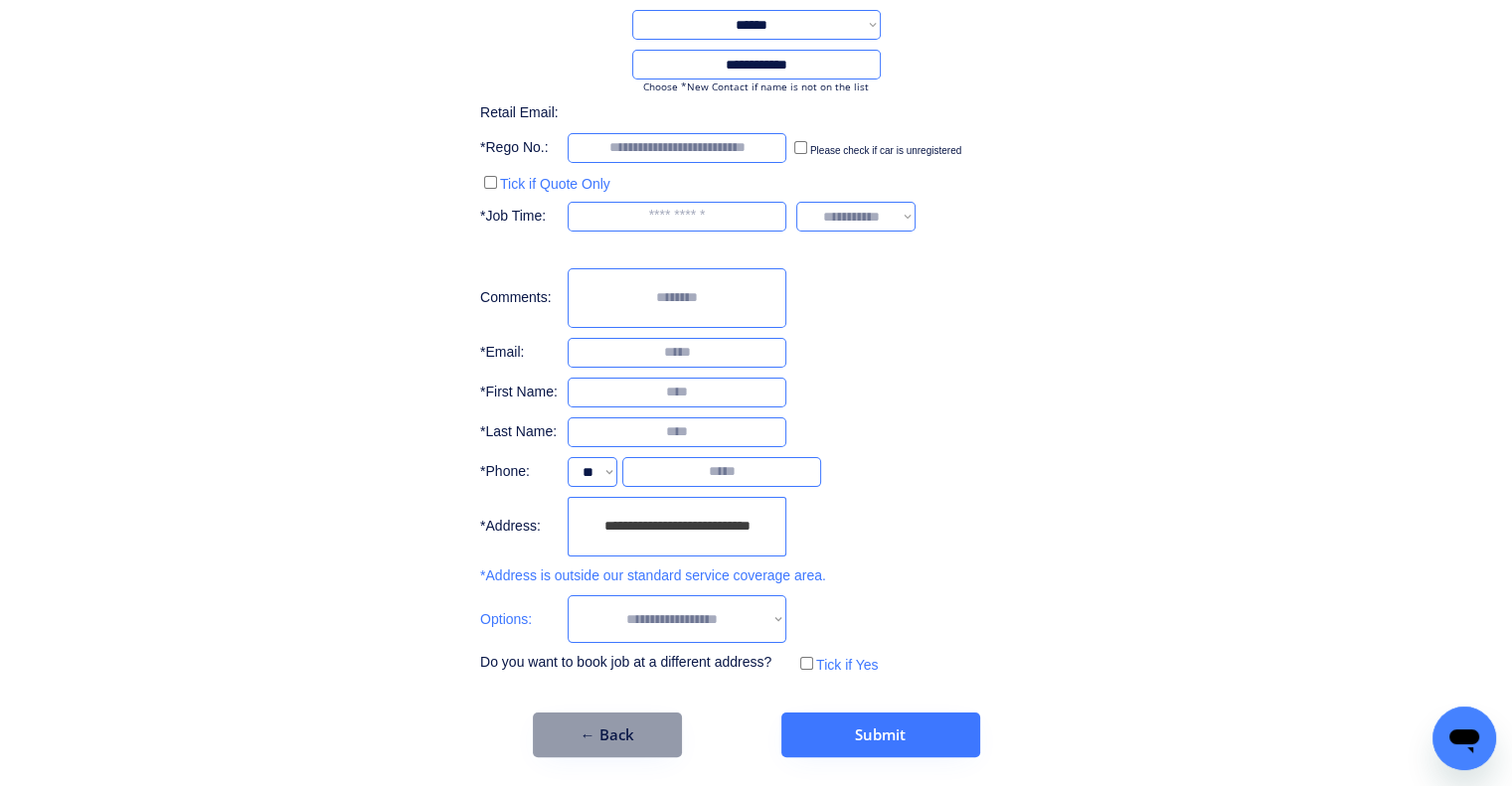 click on "**********" at bounding box center [677, 619] 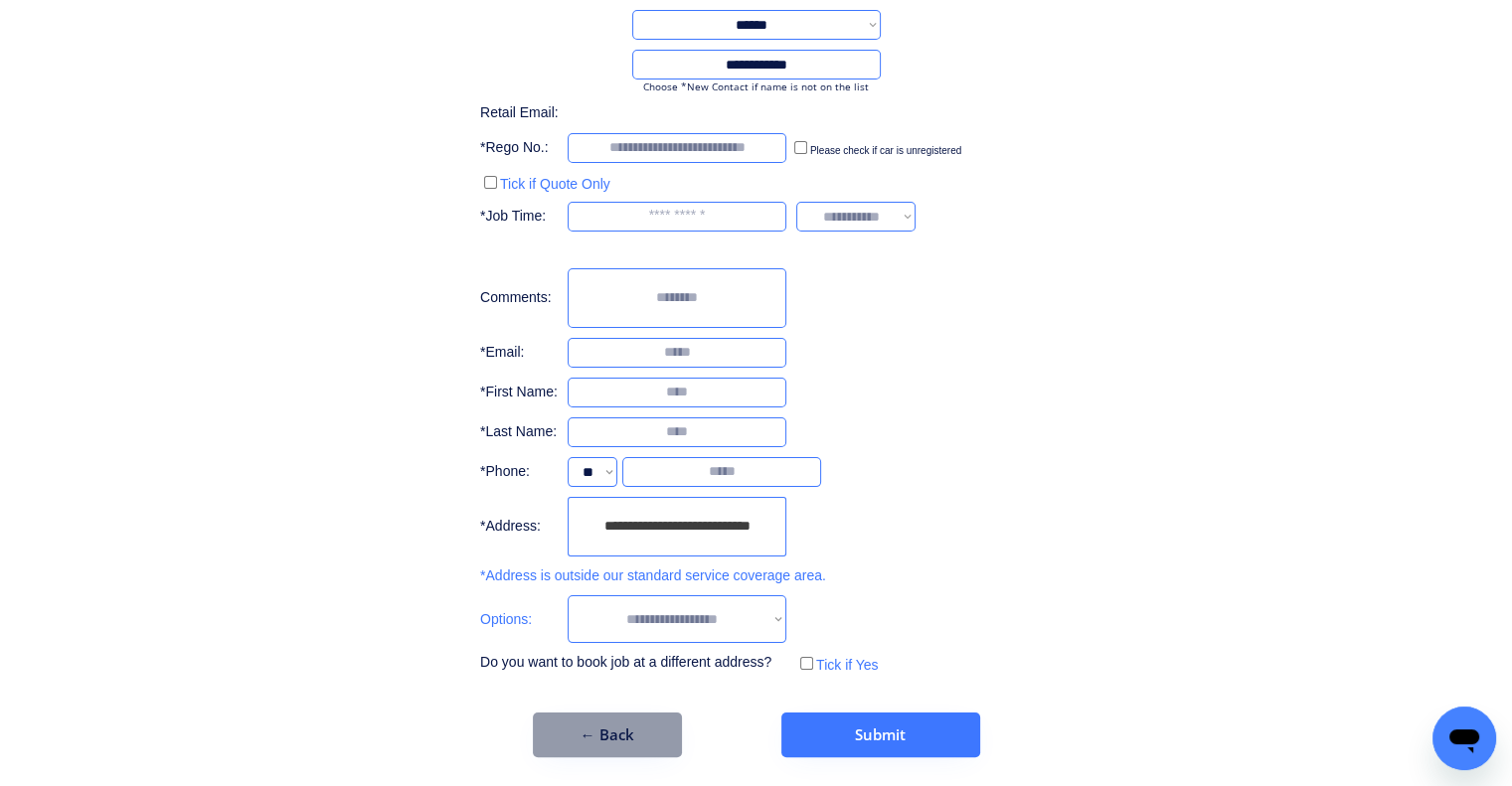 select on "**********" 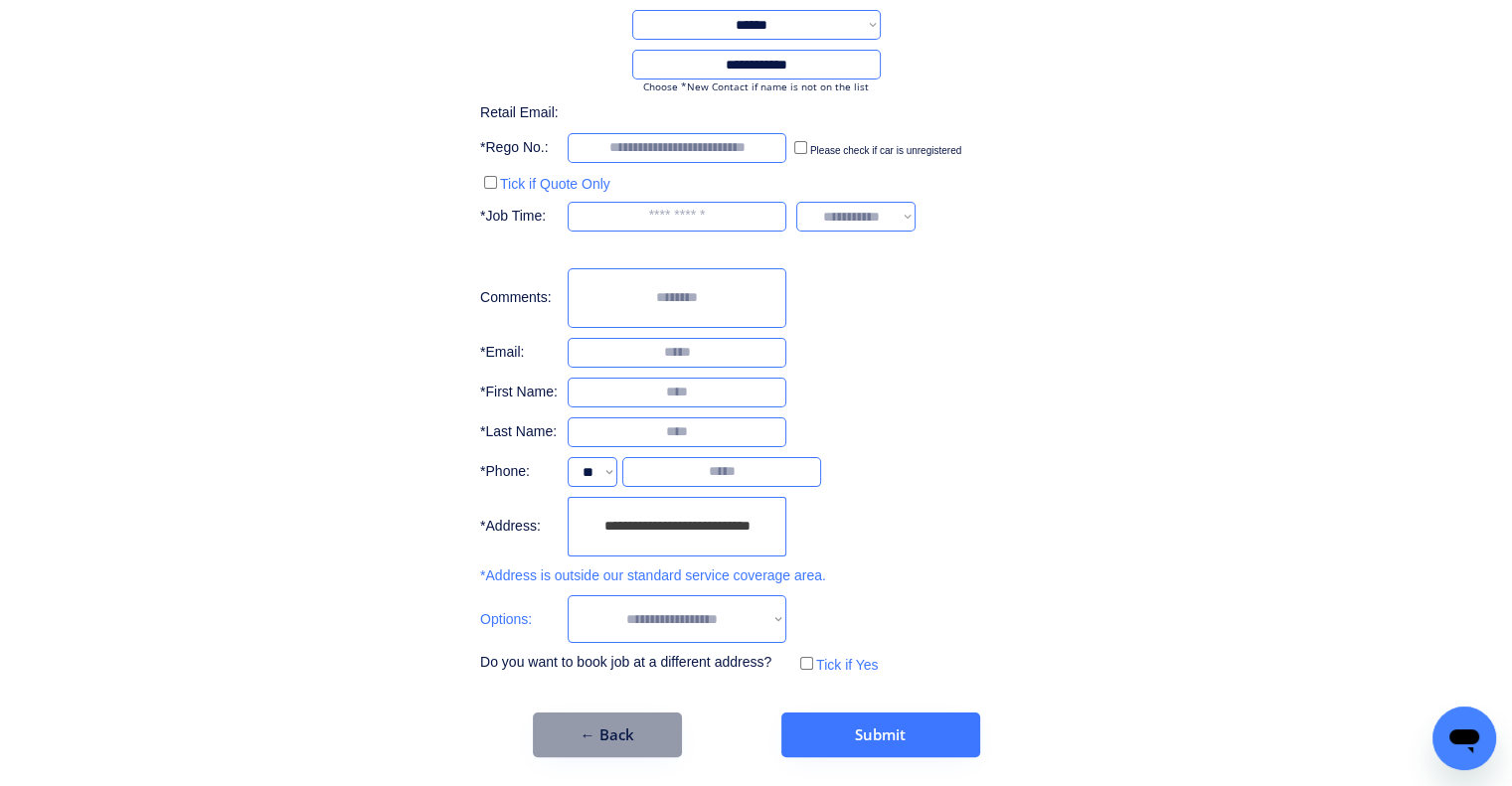 click on "**********" at bounding box center [677, 619] 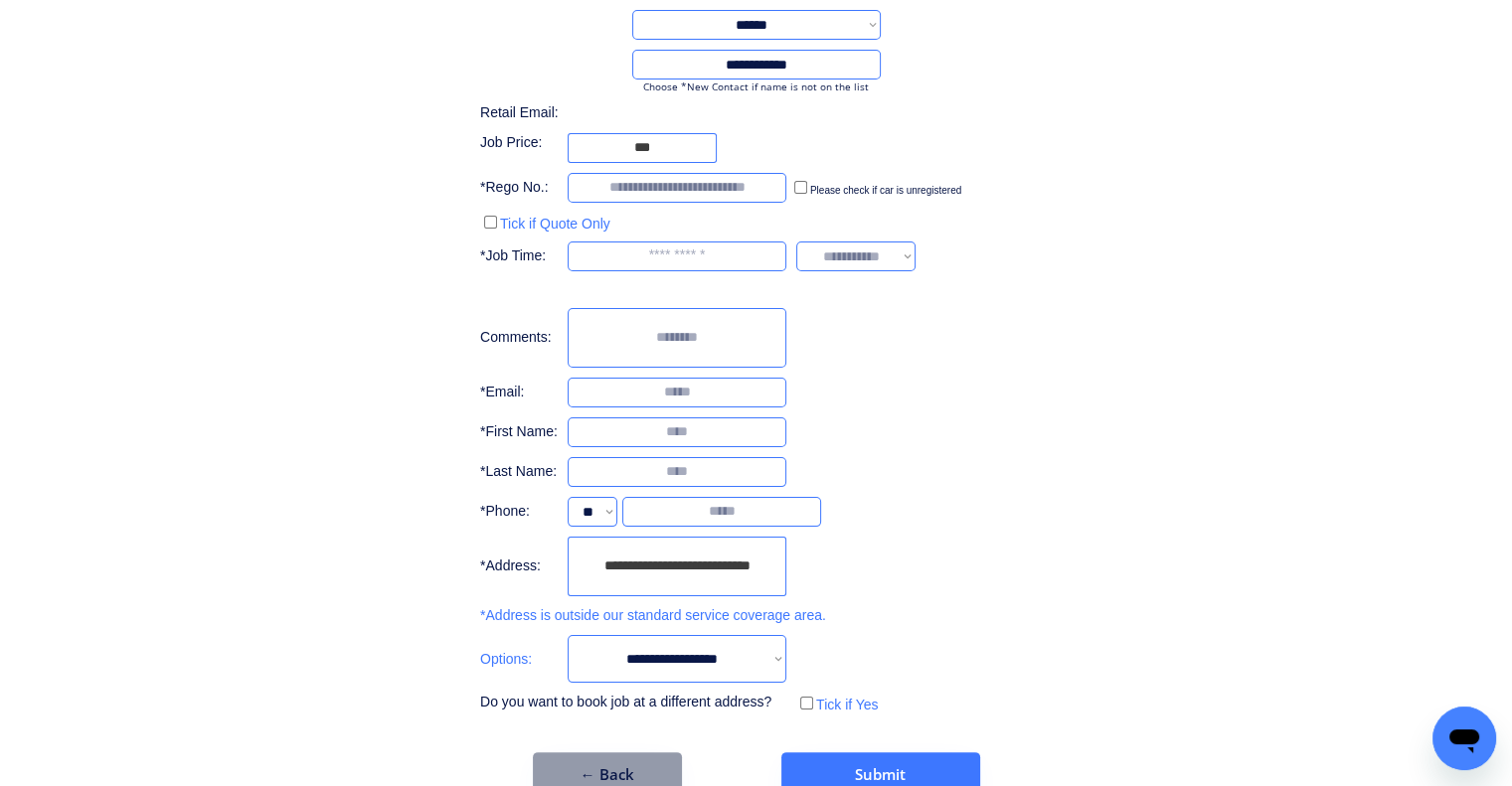 click on "**********" at bounding box center (756, 314) 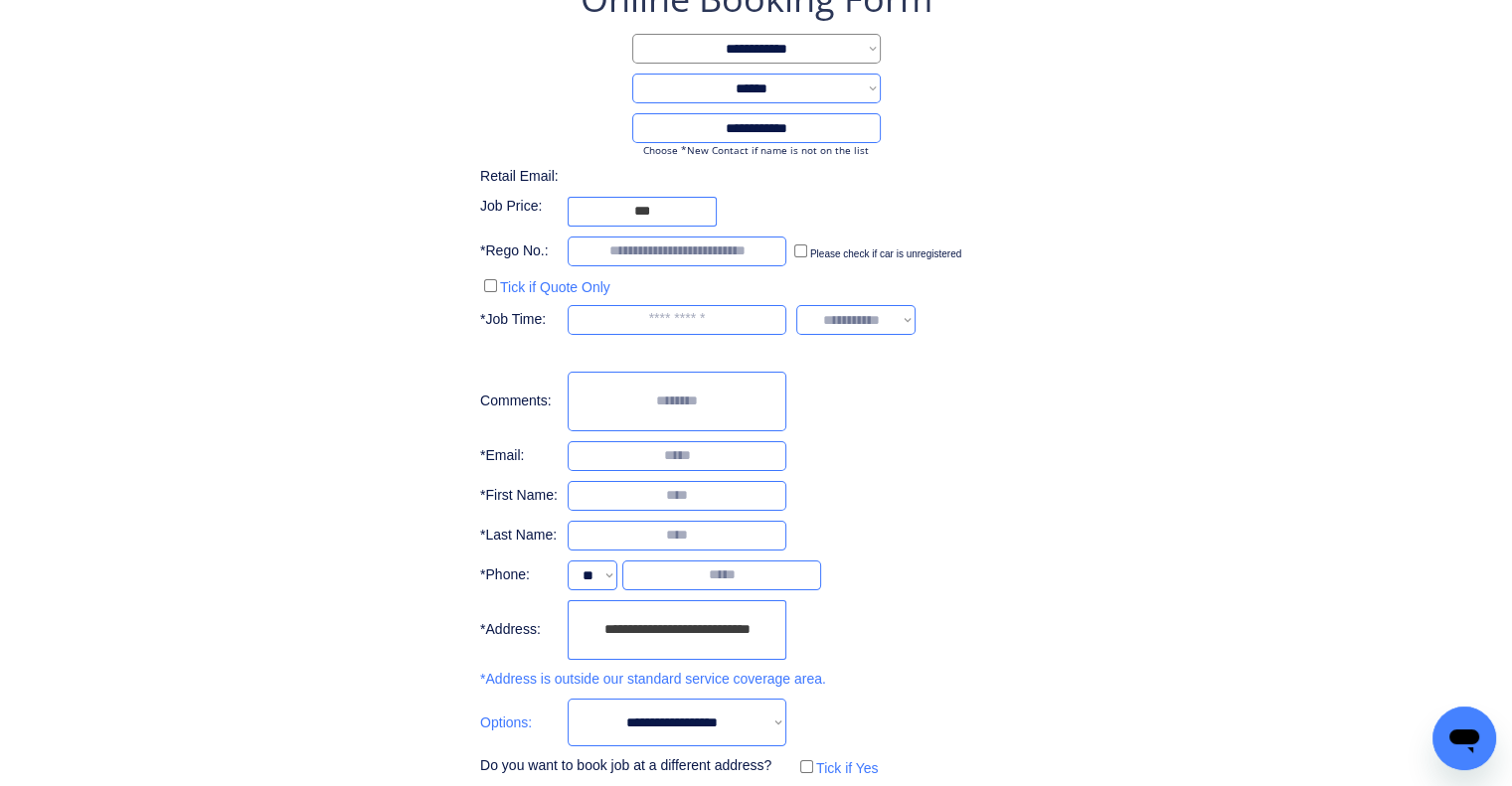scroll, scrollTop: 99, scrollLeft: 0, axis: vertical 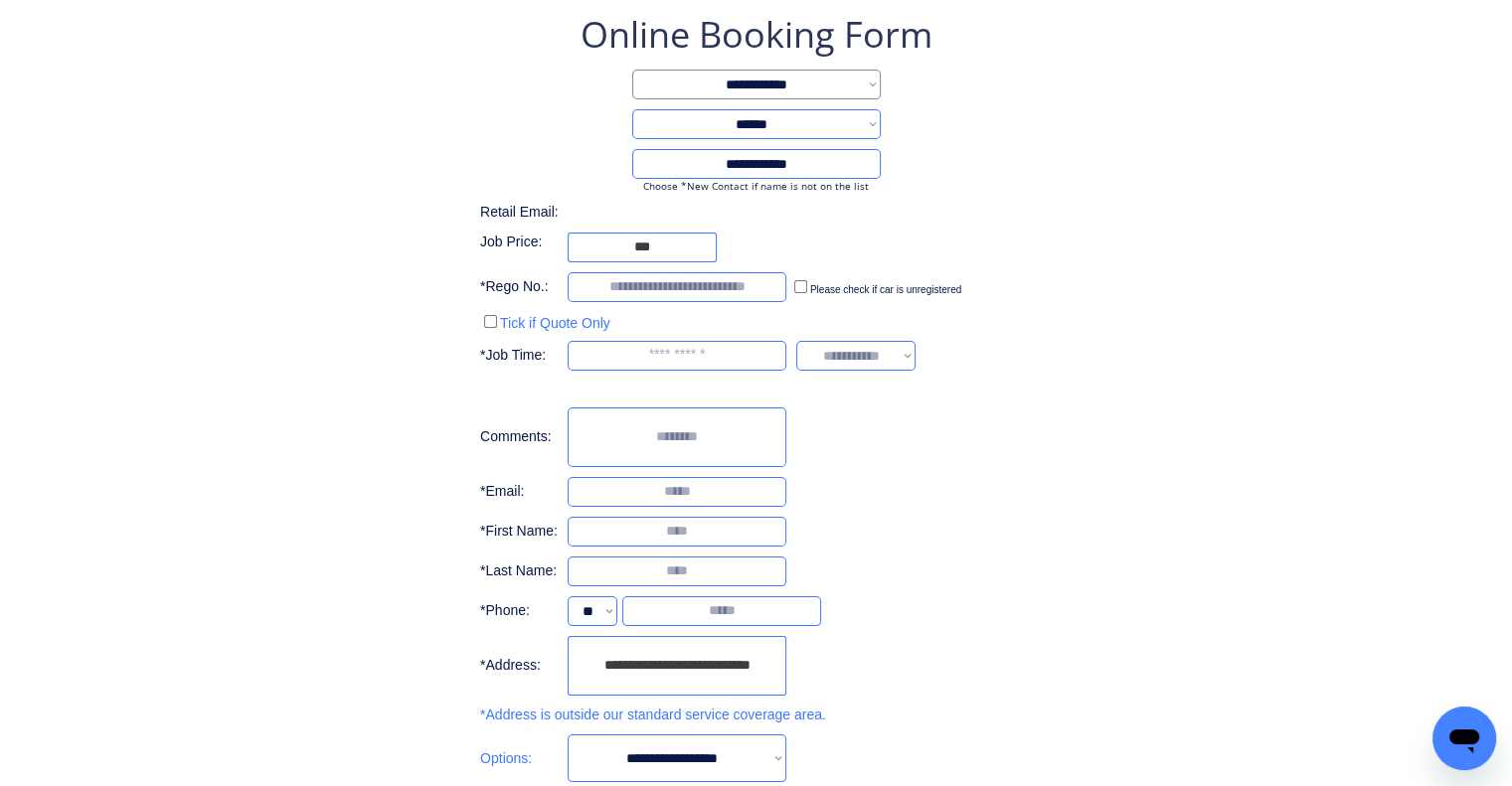 click on "**********" at bounding box center [756, 413] 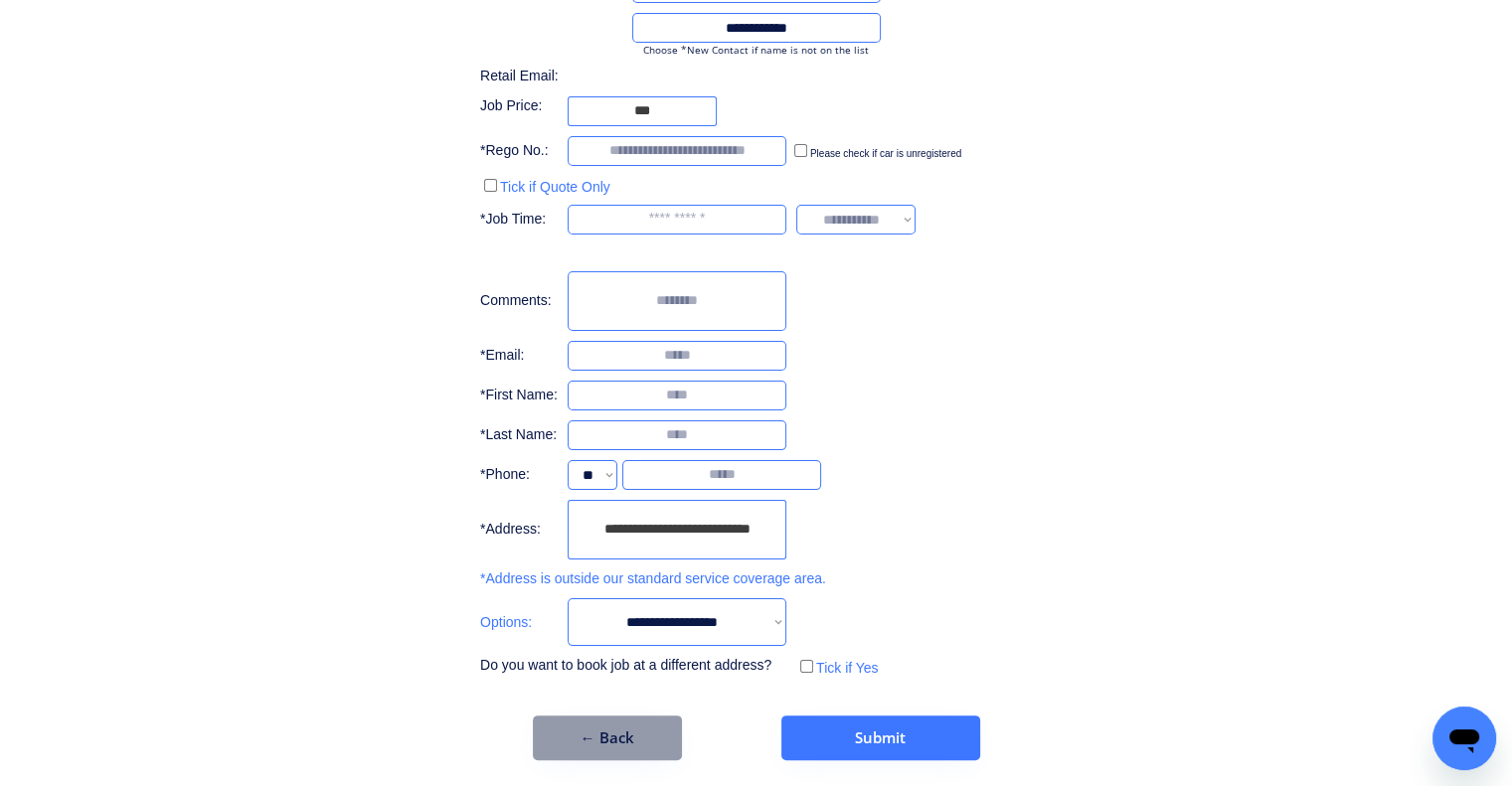 scroll, scrollTop: 238, scrollLeft: 0, axis: vertical 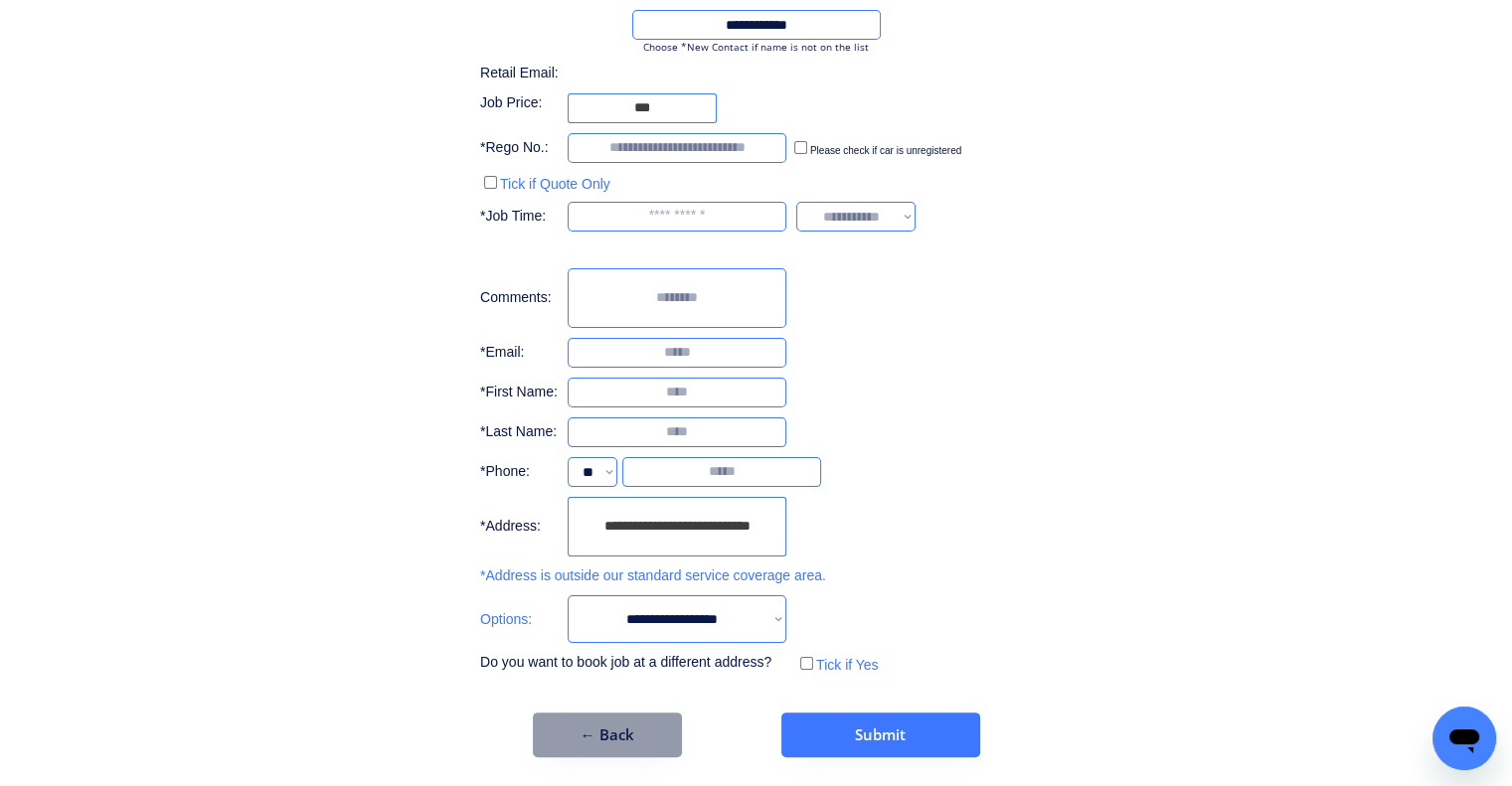 click on "**********" at bounding box center [677, 527] 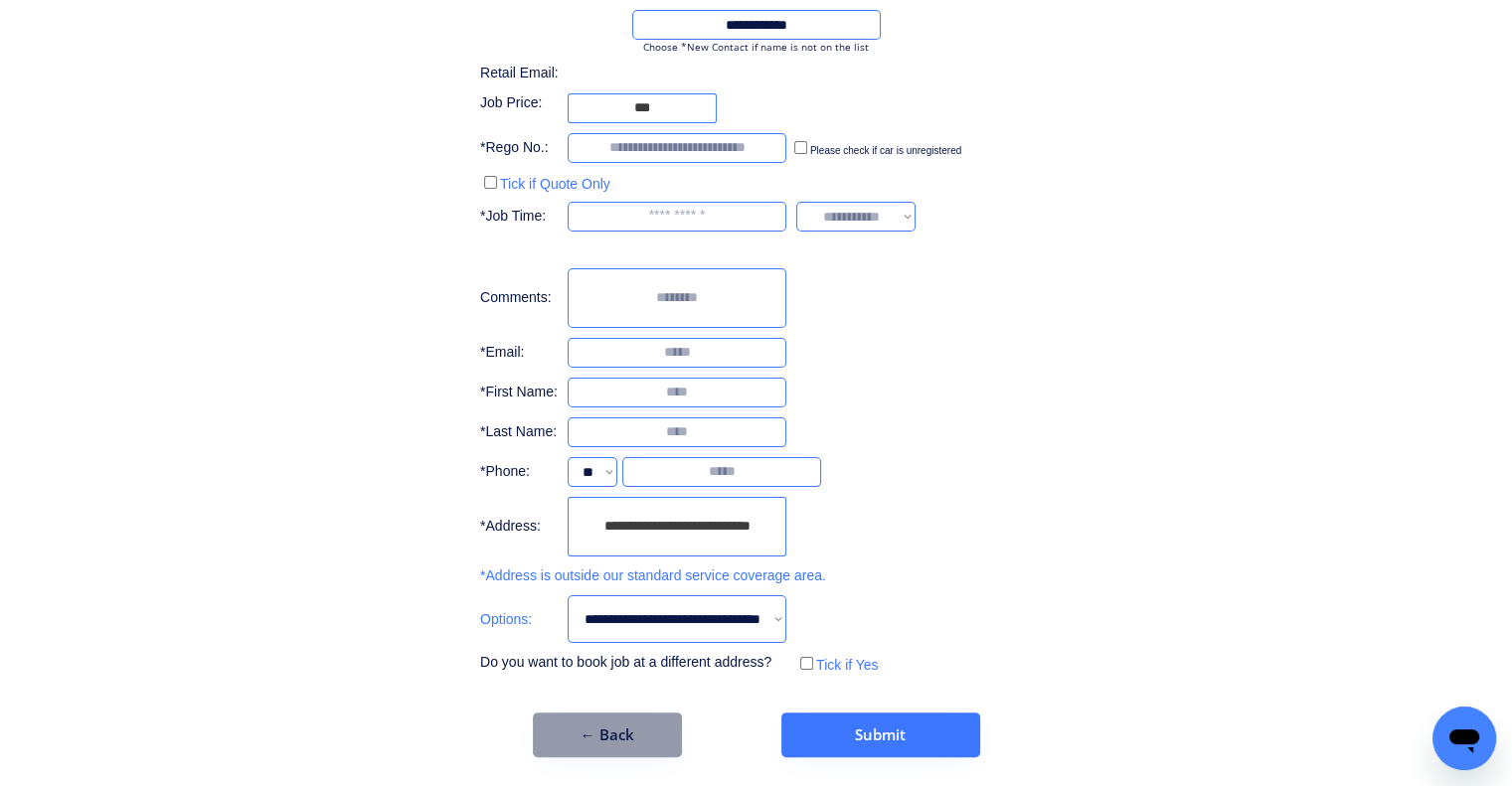 click on "**********" at bounding box center (677, 619) 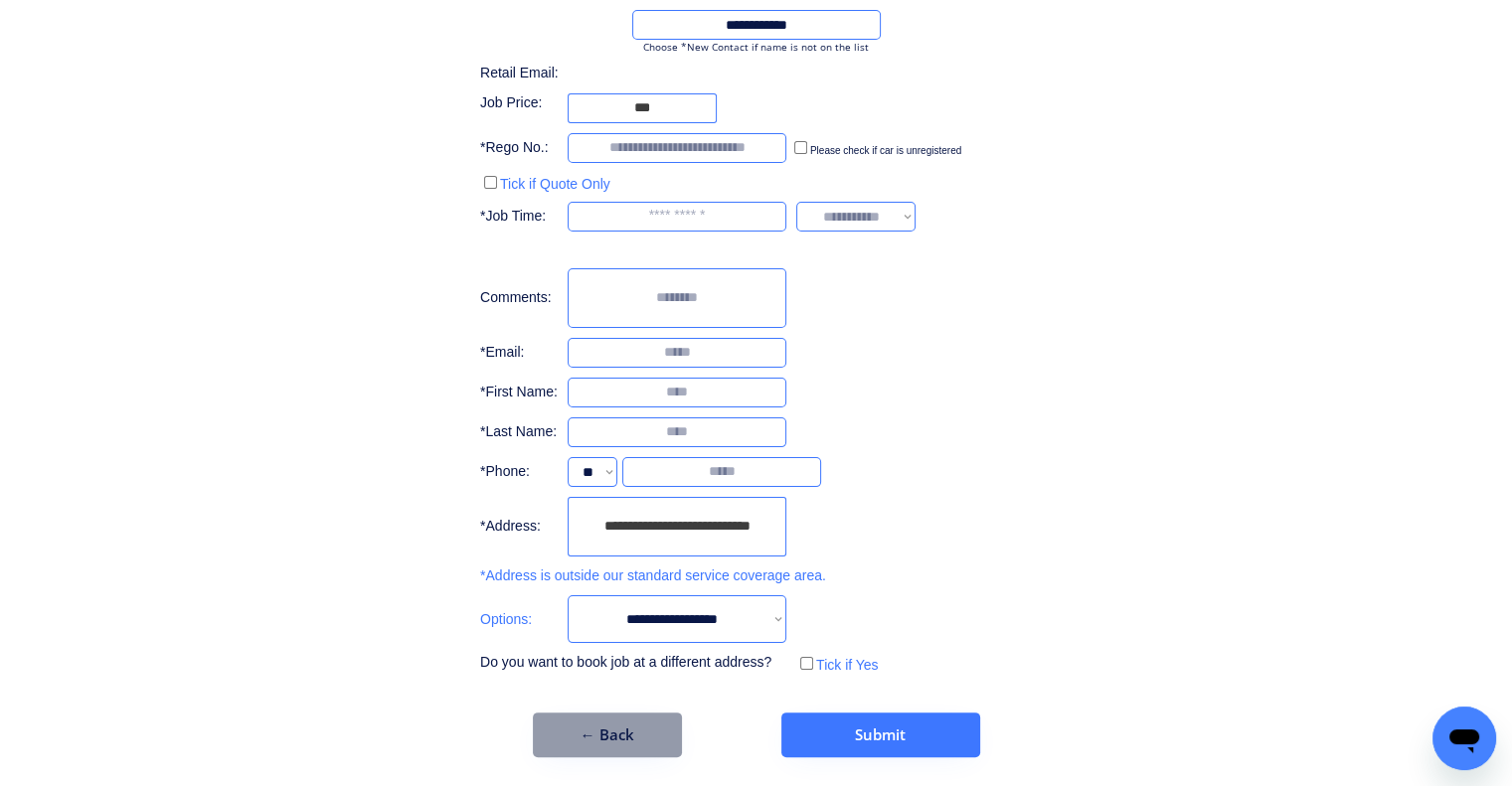 click on "**********" at bounding box center (677, 619) 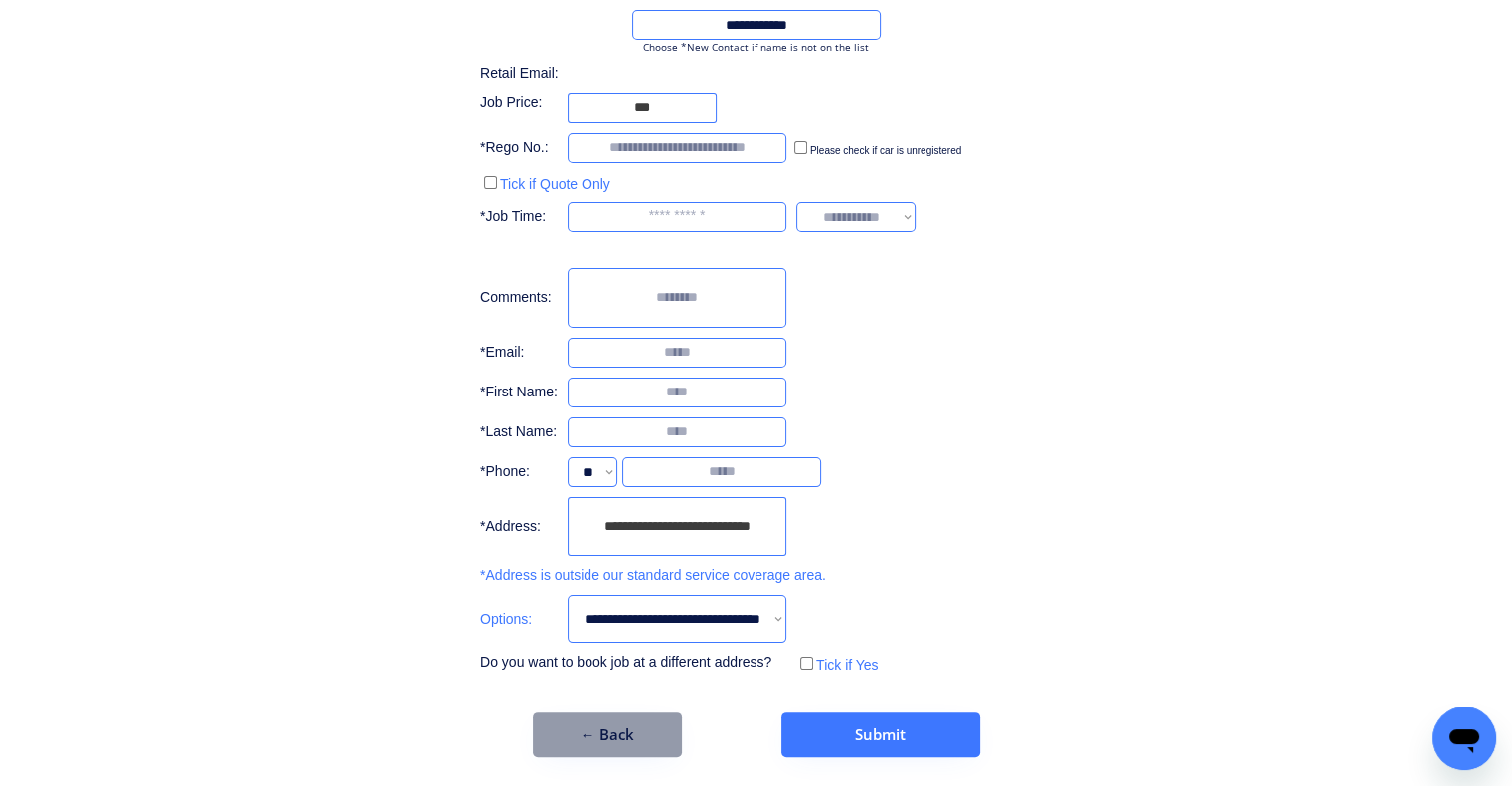 click on "**********" at bounding box center (677, 619) 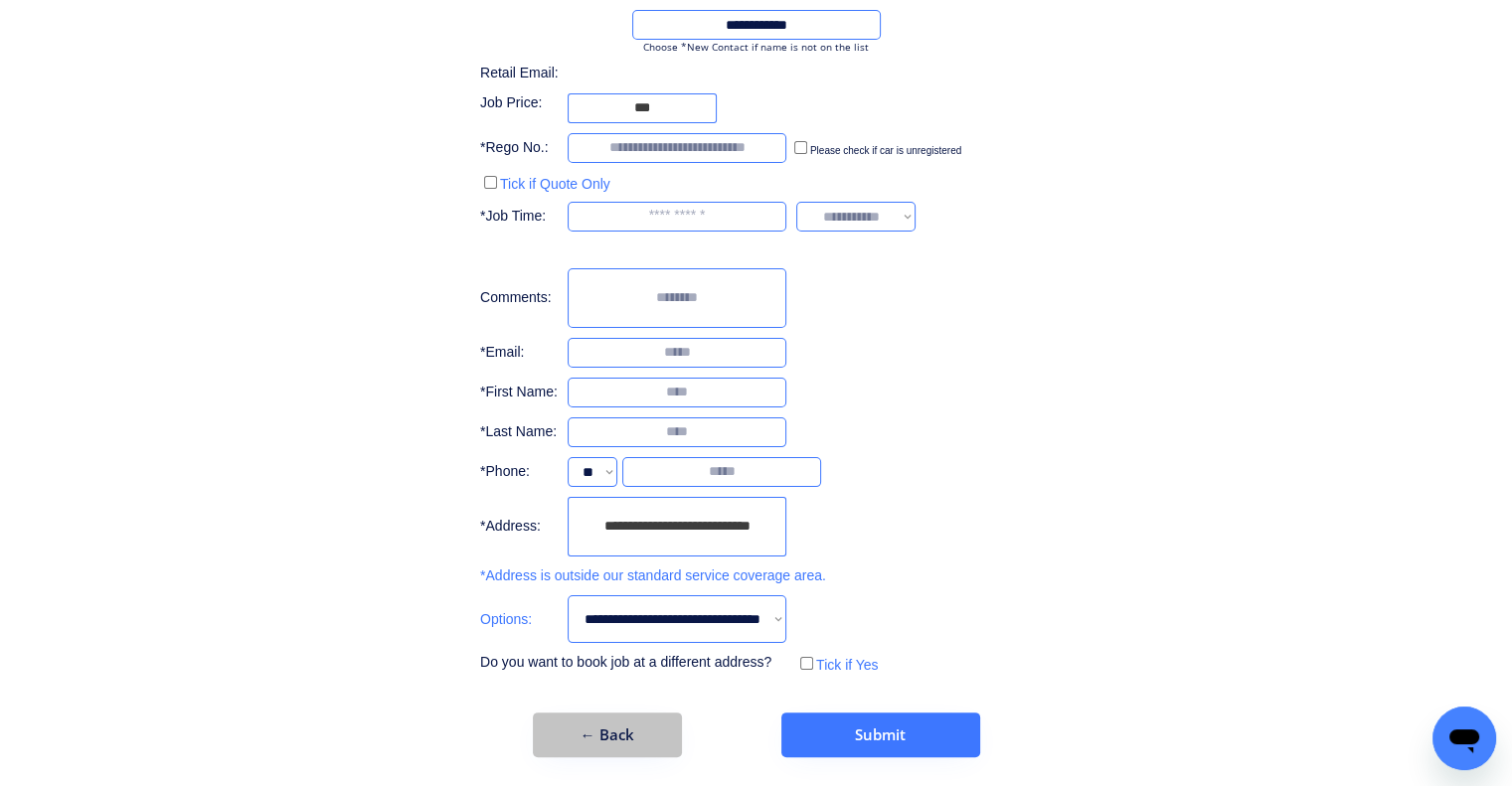 click on "←   Back" at bounding box center [607, 734] 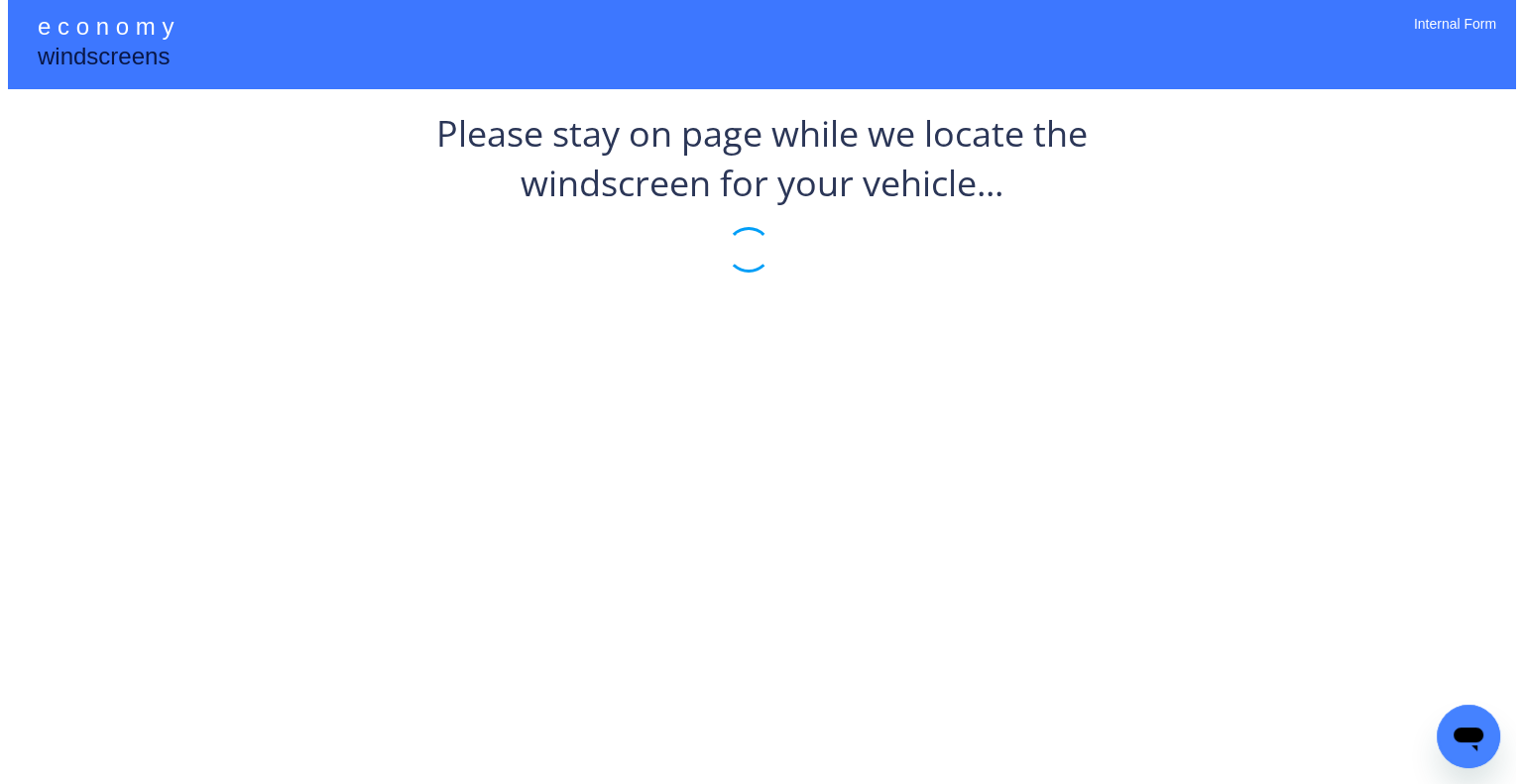 scroll, scrollTop: 0, scrollLeft: 0, axis: both 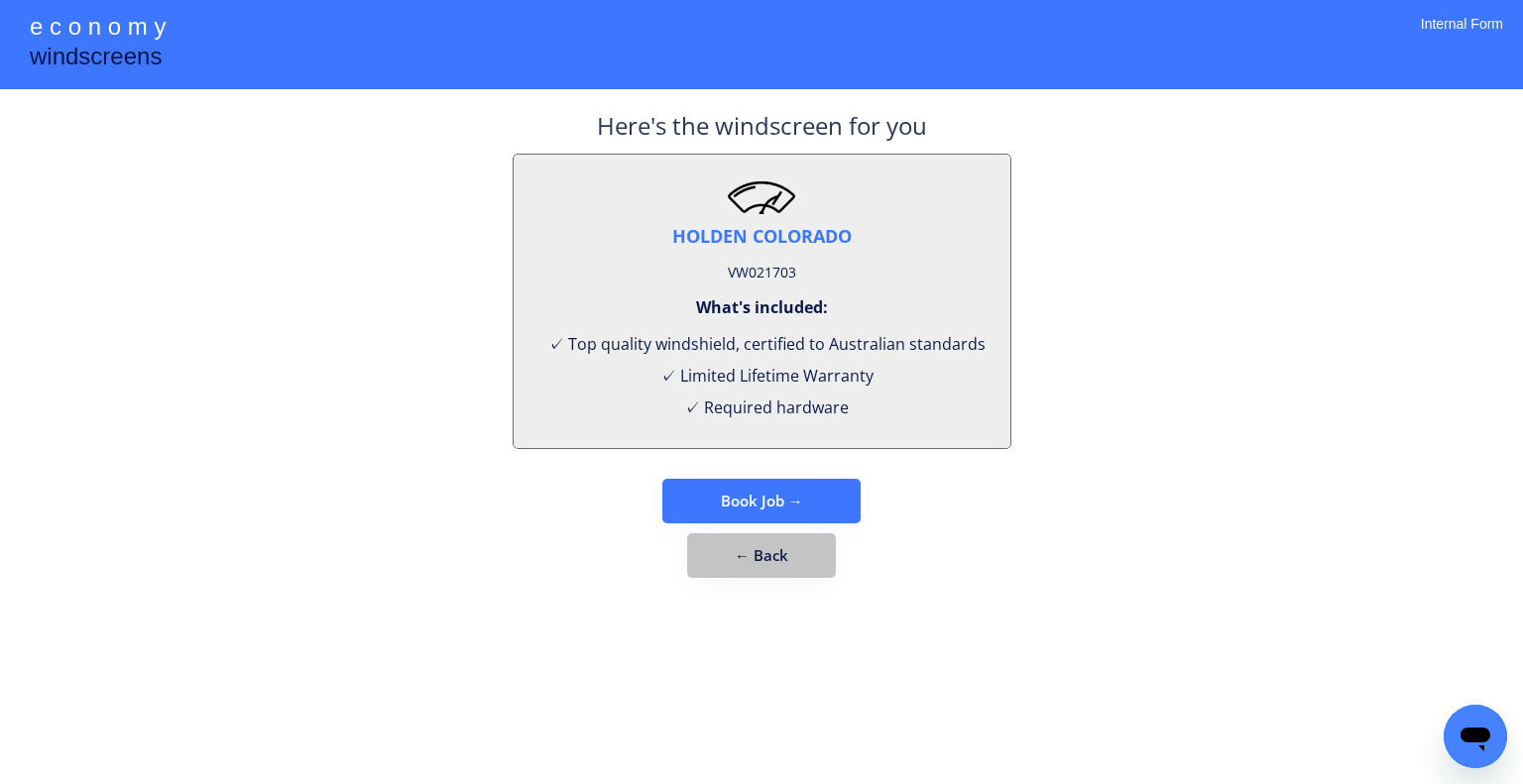 click on "←   Back" at bounding box center (762, 555) 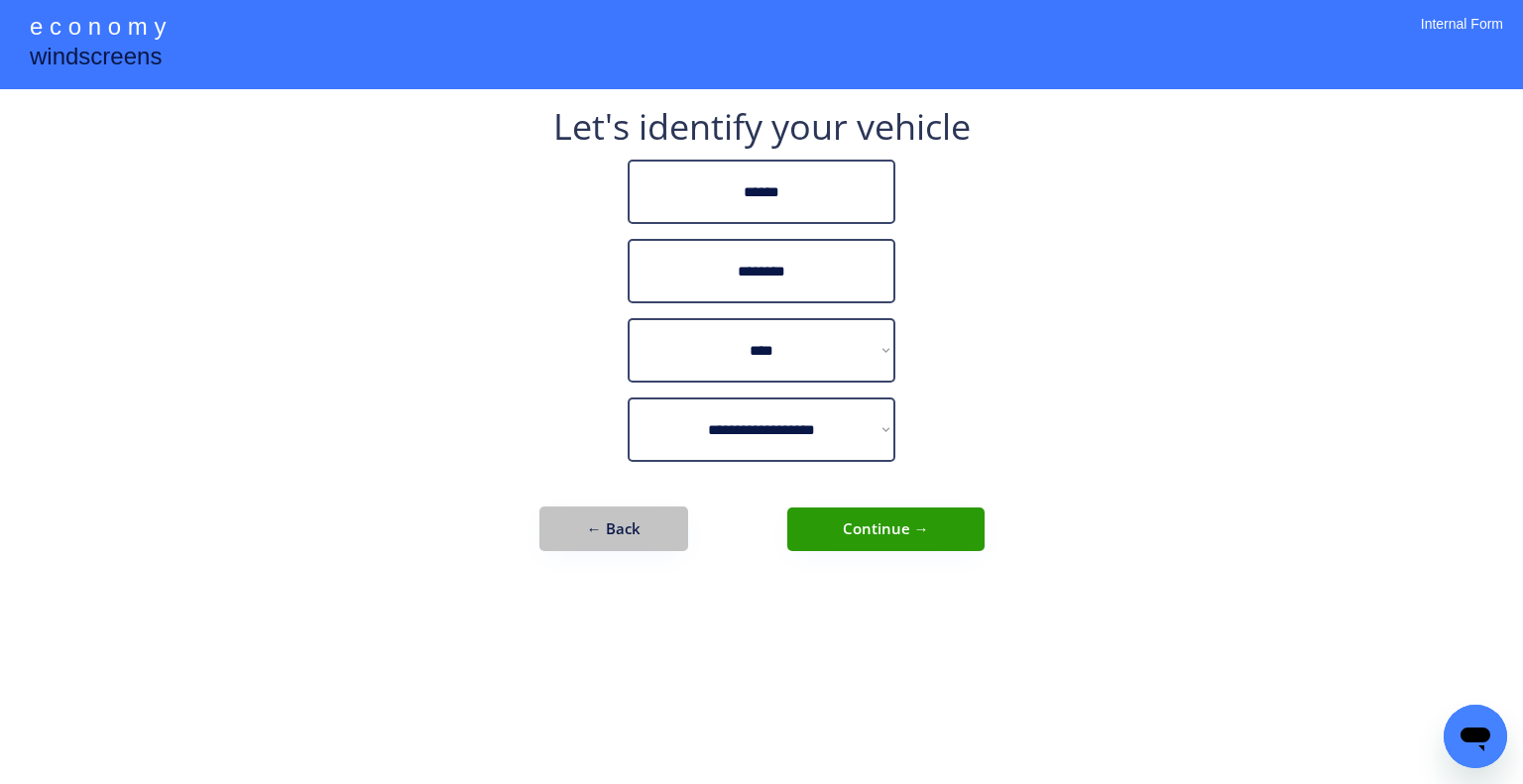click on "←   Back" at bounding box center (614, 528) 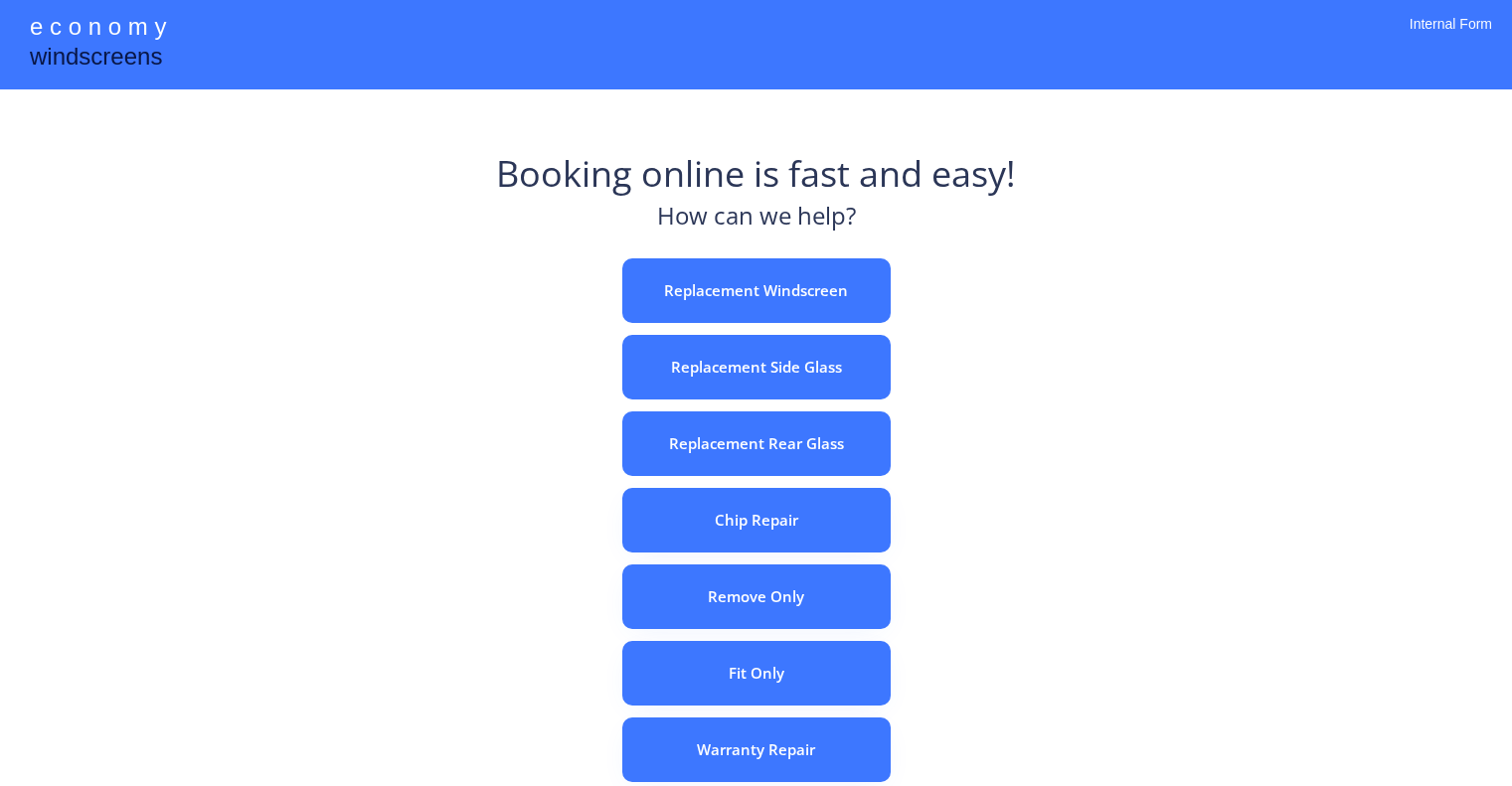 scroll, scrollTop: 0, scrollLeft: 0, axis: both 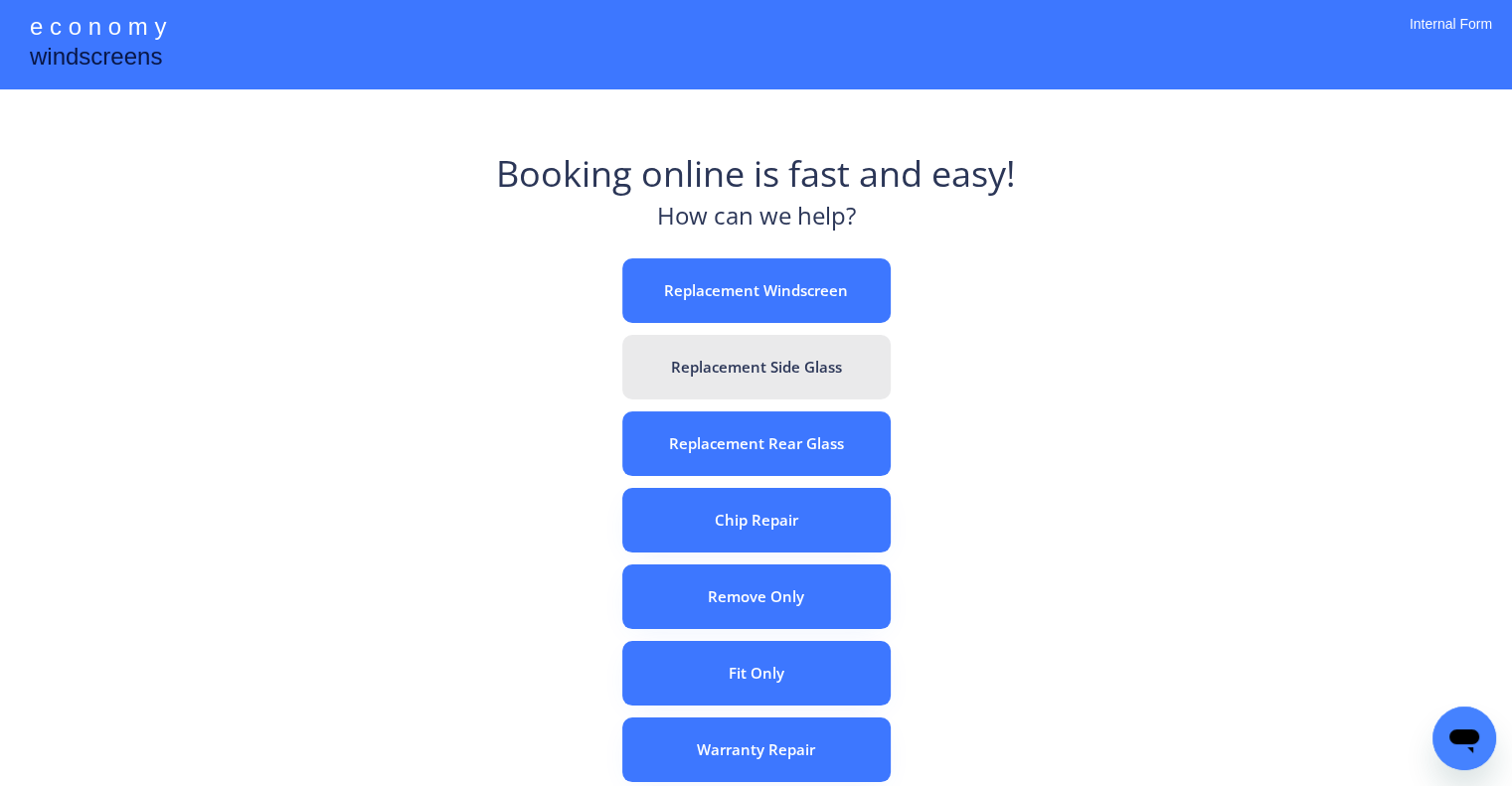 drag, startPoint x: 1010, startPoint y: 475, endPoint x: 1014, endPoint y: 387, distance: 88.09086 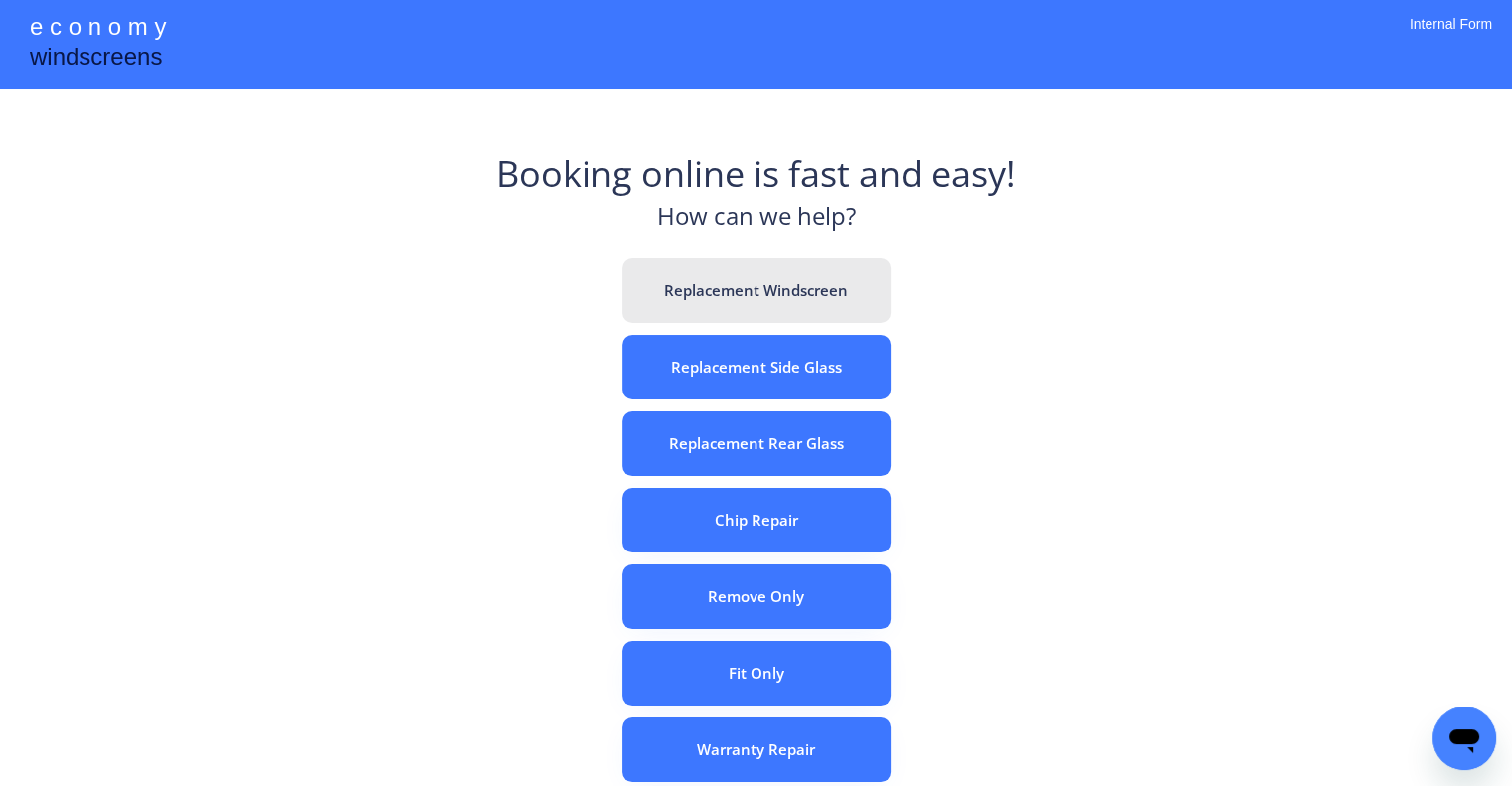 click on "Replacement Windscreen" at bounding box center [756, 290] 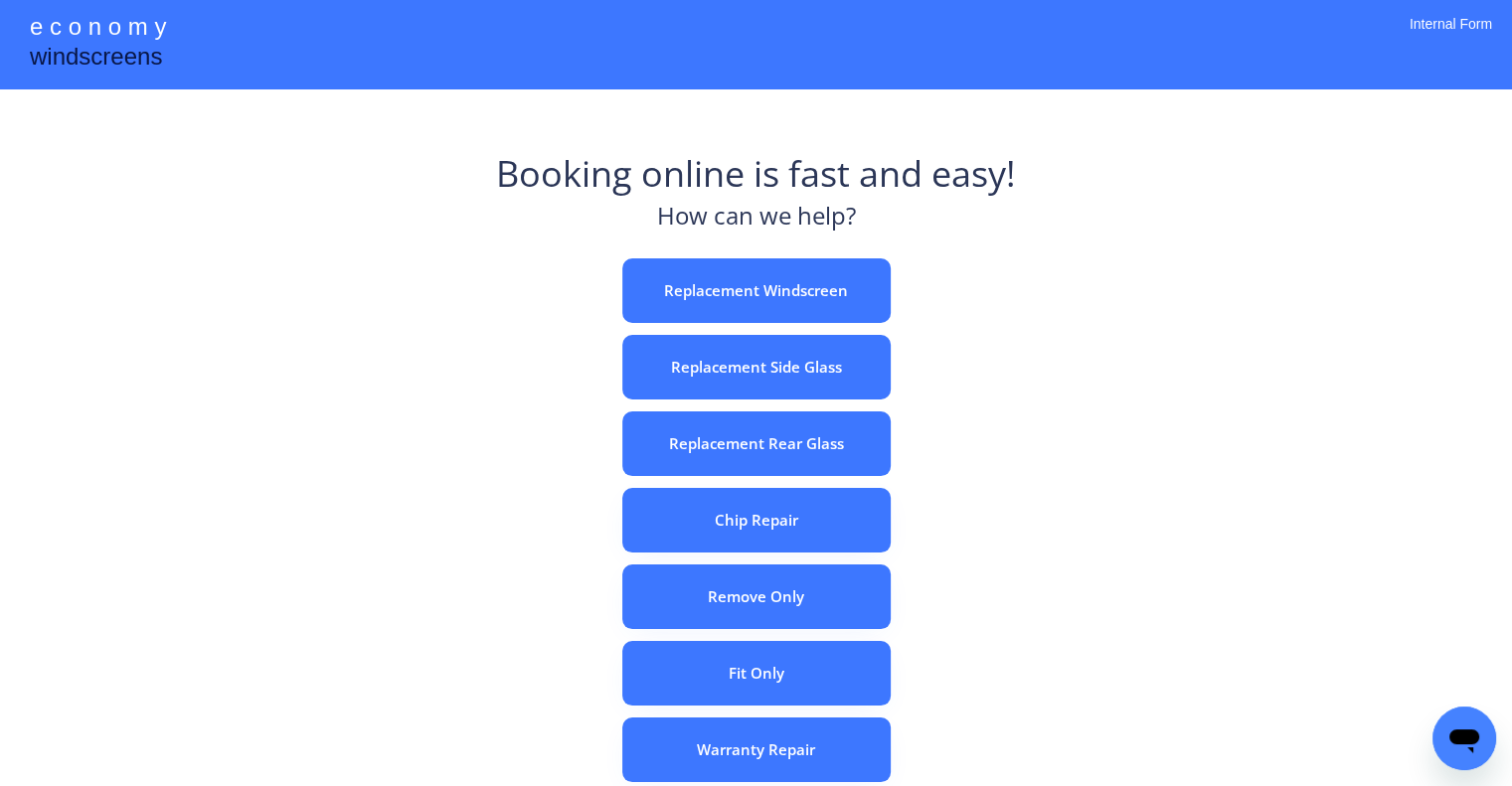 click at bounding box center (756, 45) 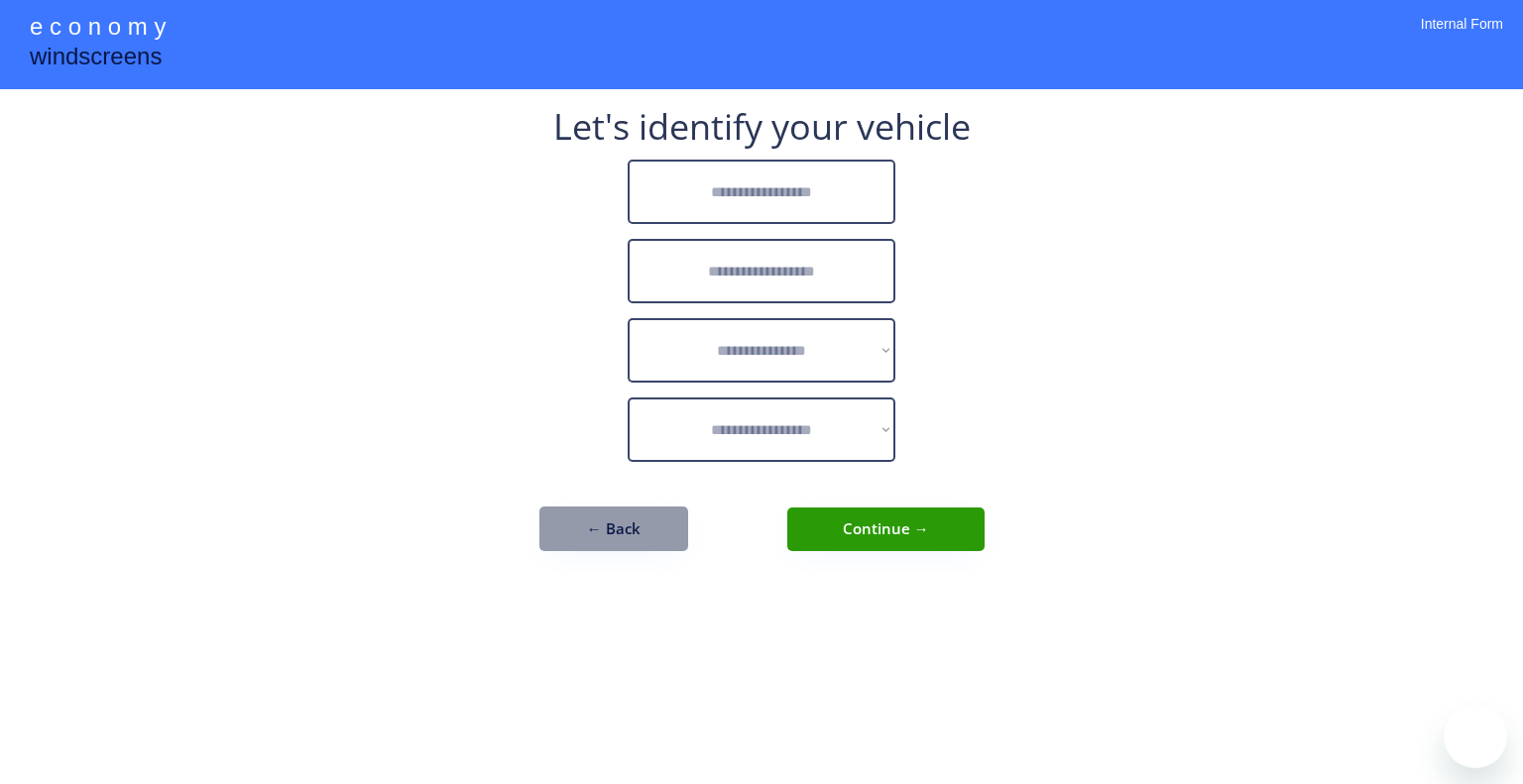 scroll, scrollTop: 0, scrollLeft: 0, axis: both 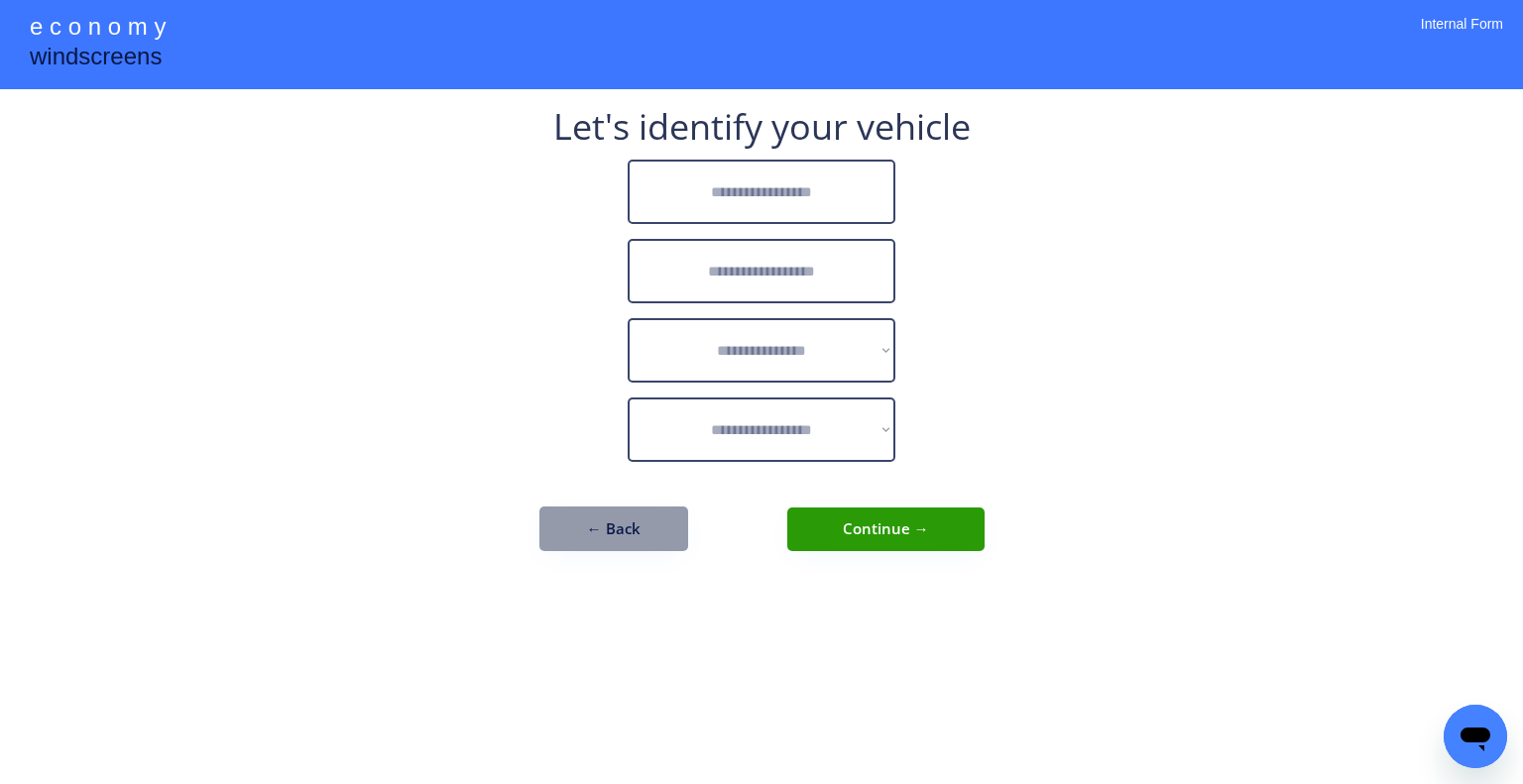 click at bounding box center (762, 191) 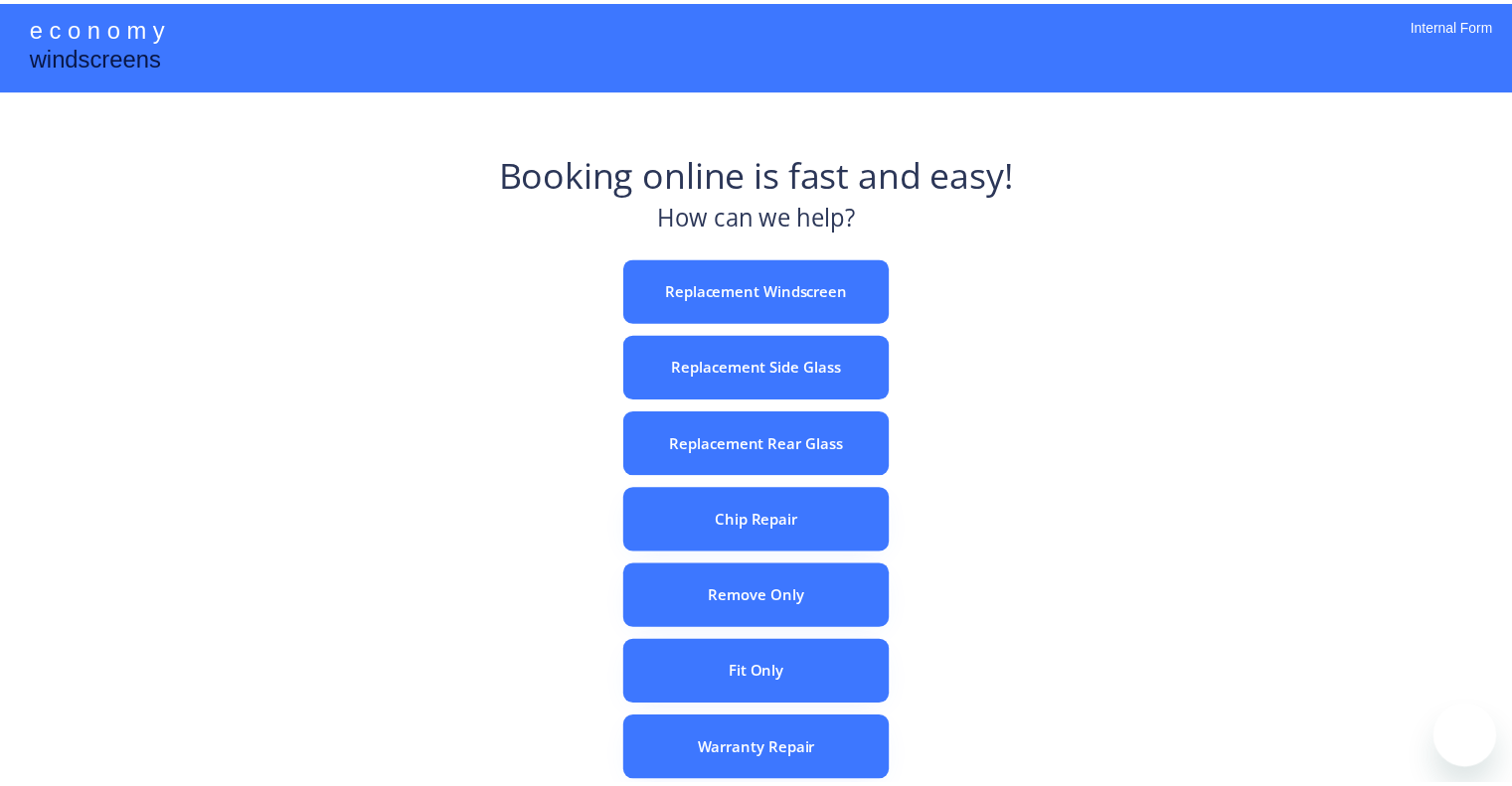 scroll, scrollTop: 0, scrollLeft: 0, axis: both 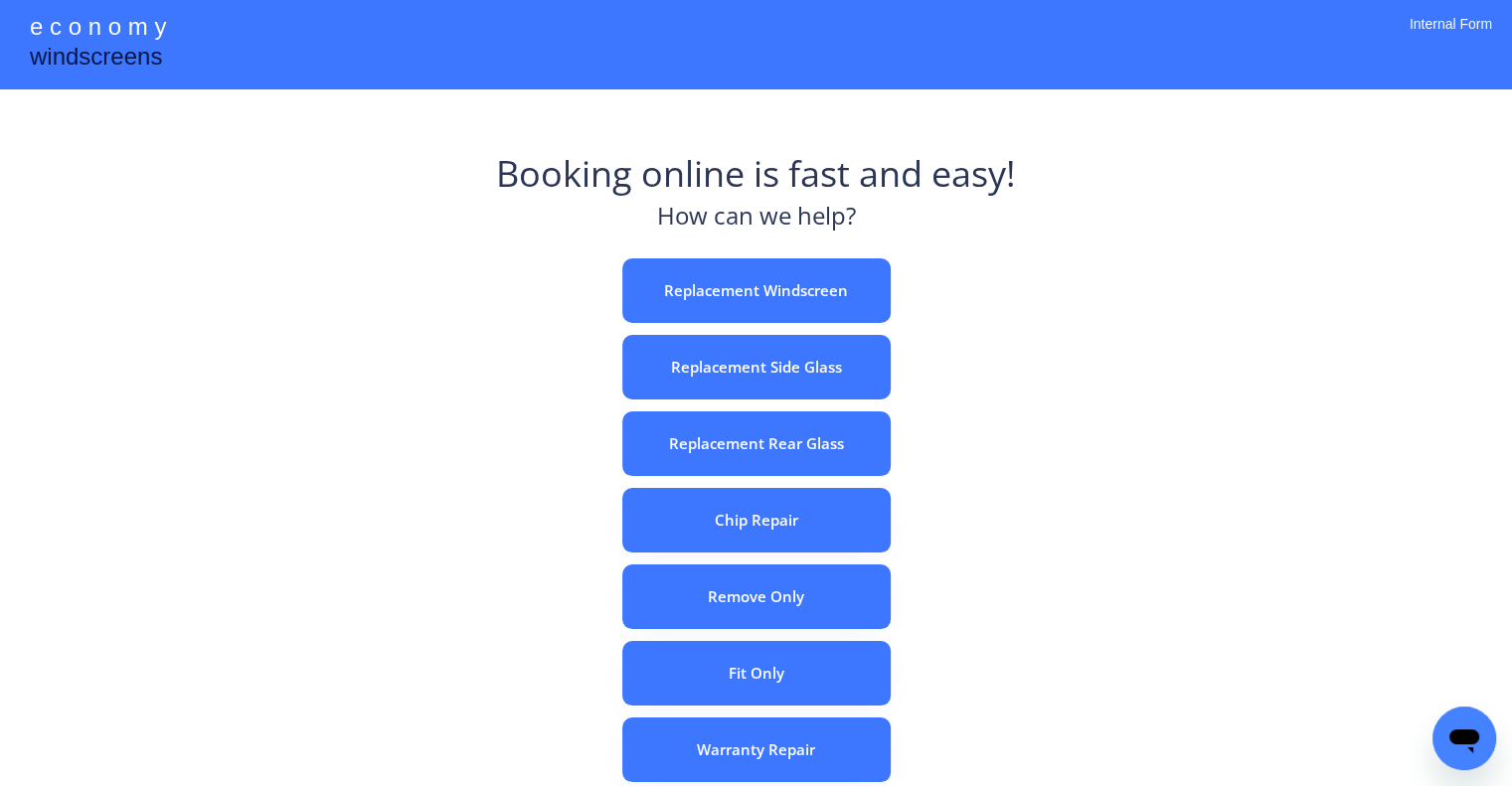 click on "e c o n o m y windscreens Booking online is fast and easy! How can we help? Replacement Windscreen Replacement Side Glass Replacement Rear Glass Chip Repair Remove Only Fit Only Warranty Repair ADAS Recalibration Only Rebook a Job Confirm Quotes Manual Booking Internal Form" at bounding box center (756, 553) 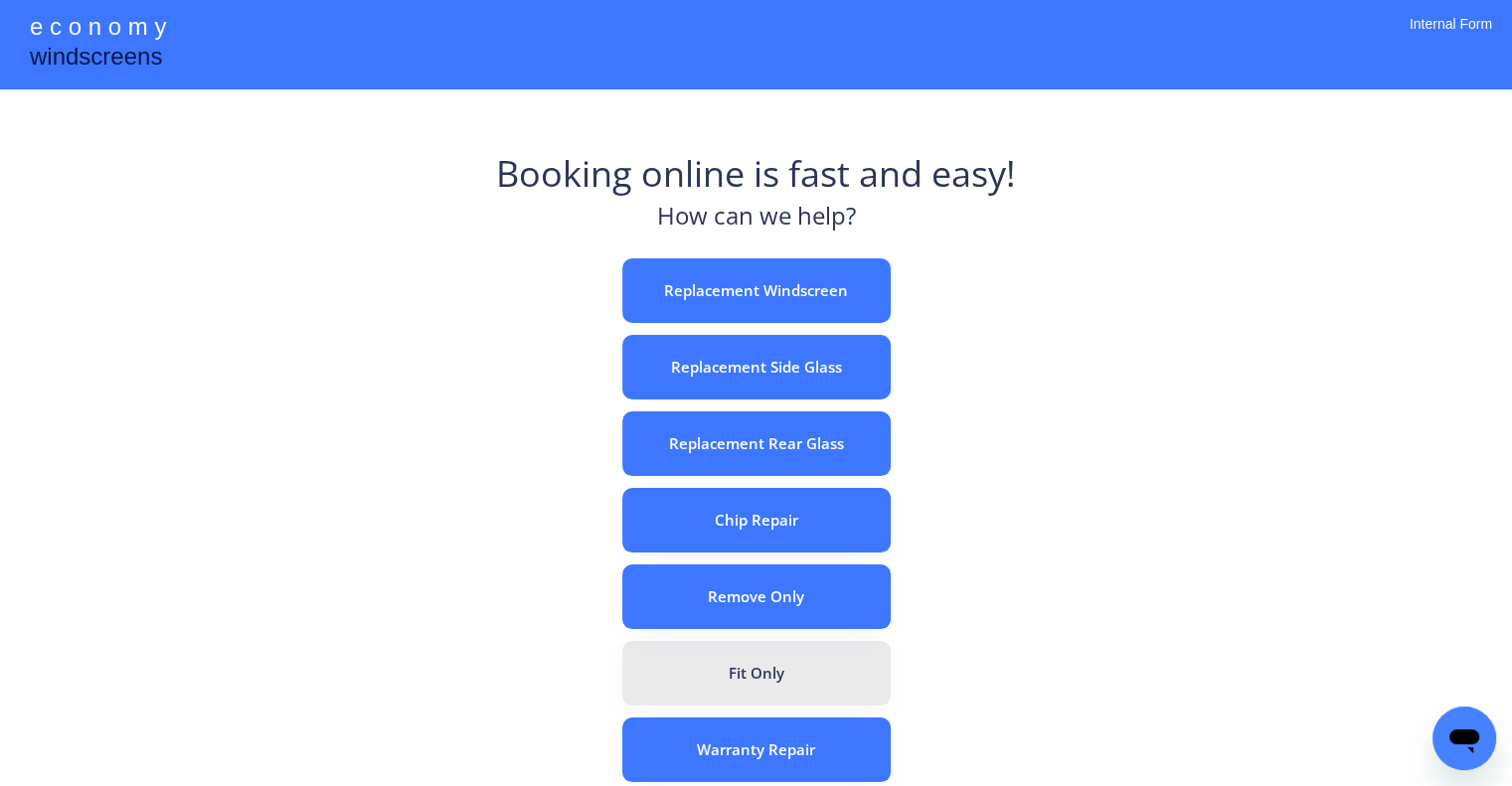 click on "Fit Only" at bounding box center (756, 673) 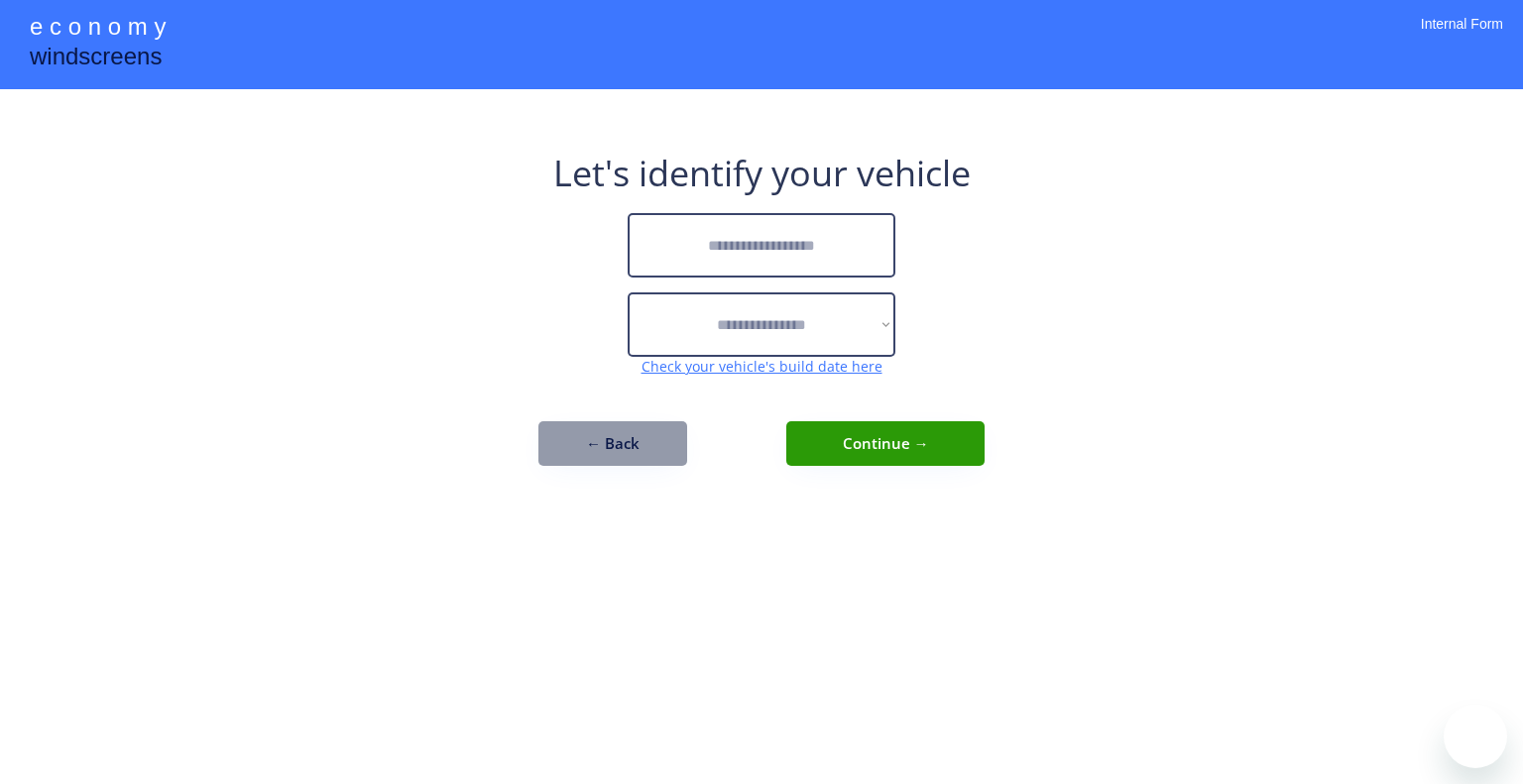scroll, scrollTop: 0, scrollLeft: 0, axis: both 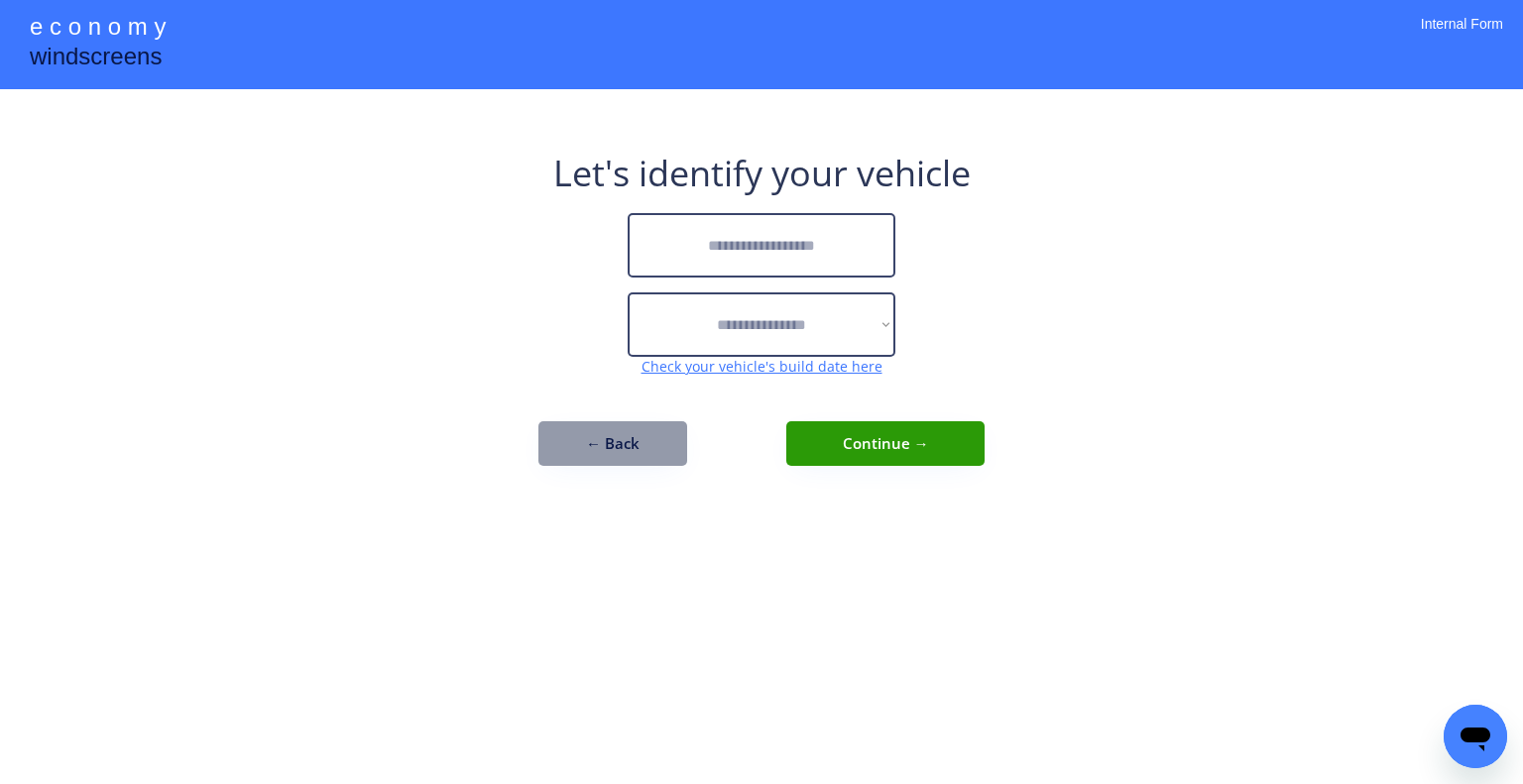click at bounding box center (762, 245) 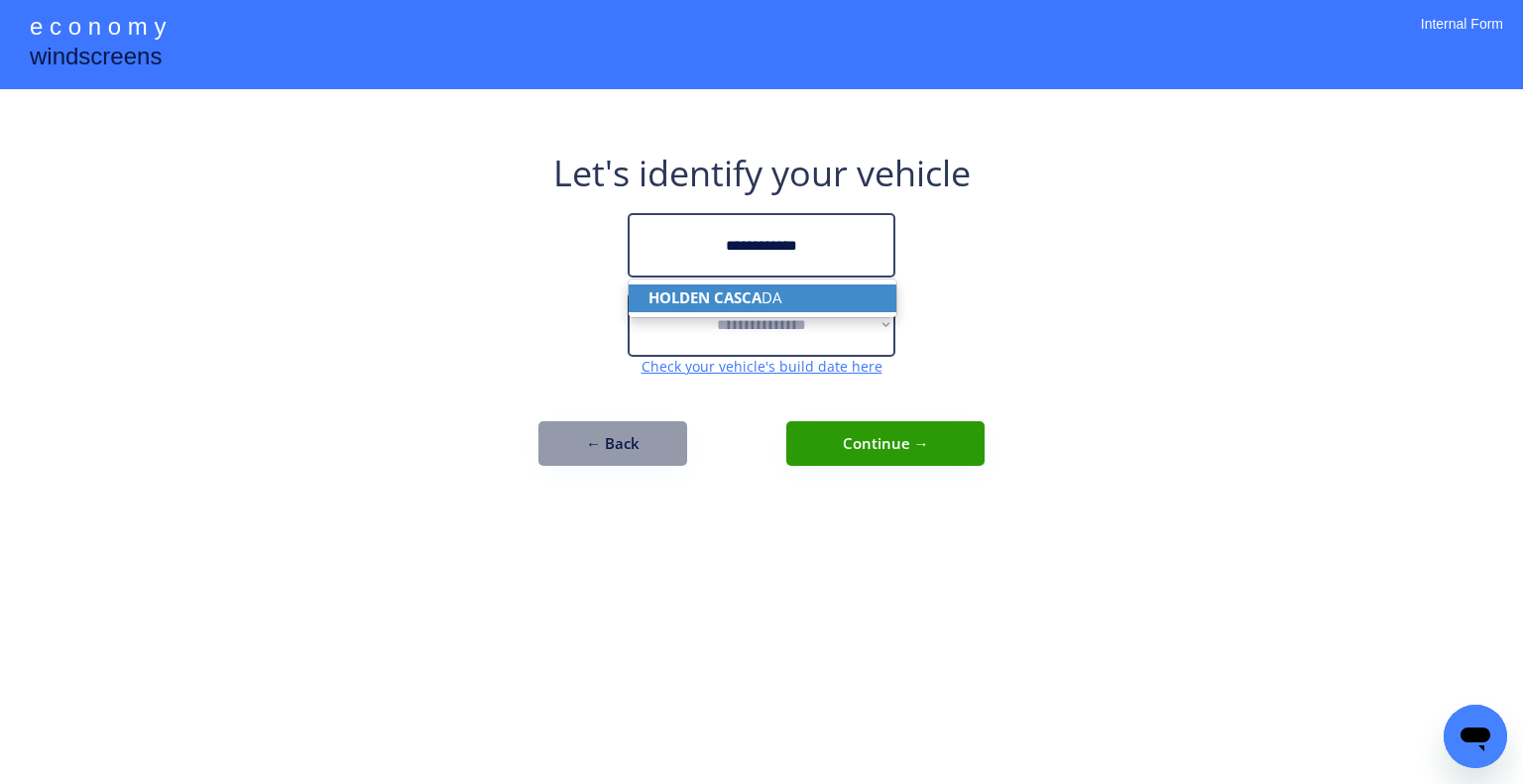 drag, startPoint x: 808, startPoint y: 290, endPoint x: 1111, endPoint y: 282, distance: 303.1056 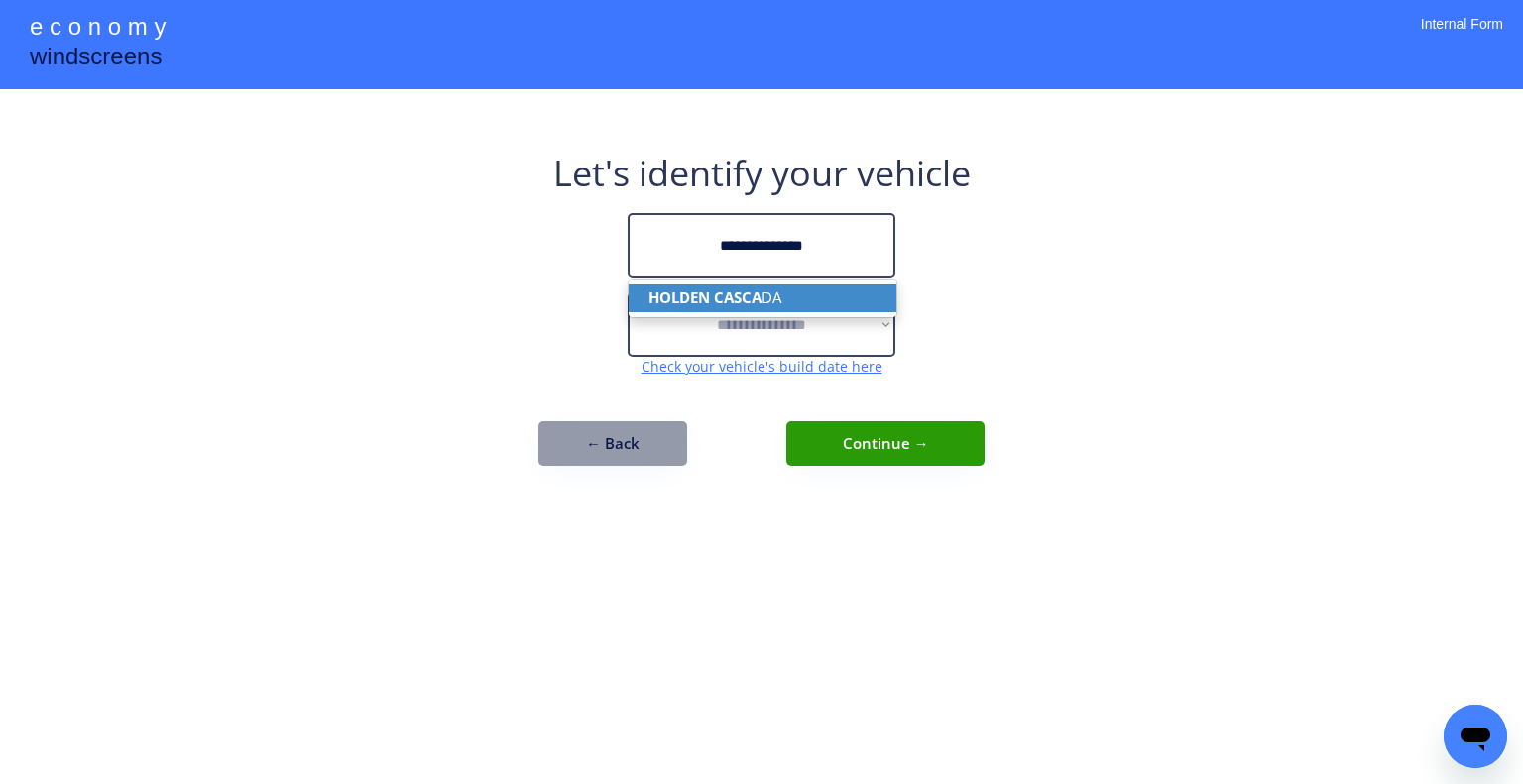 type on "**********" 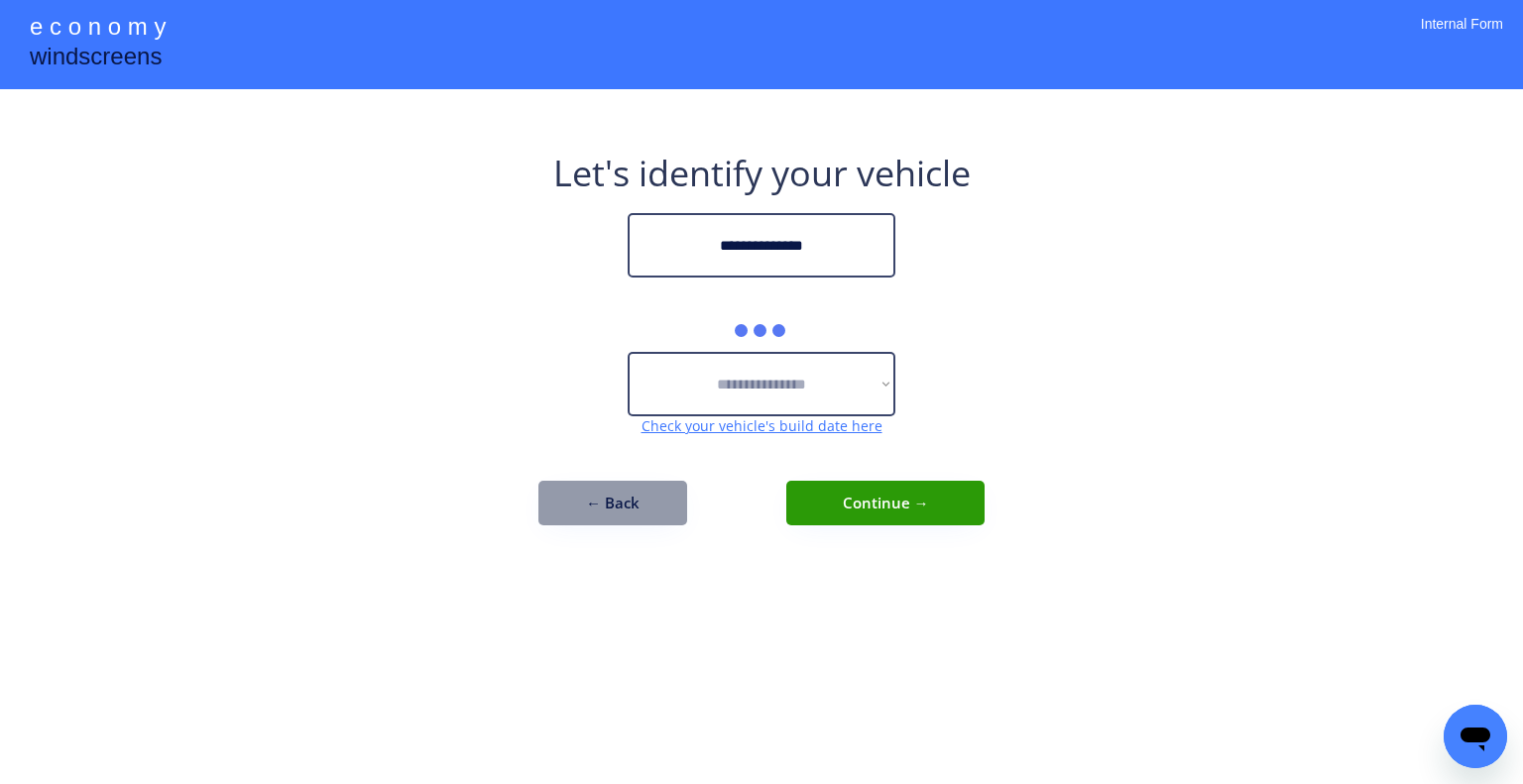 click on "**********" at bounding box center [762, 392] 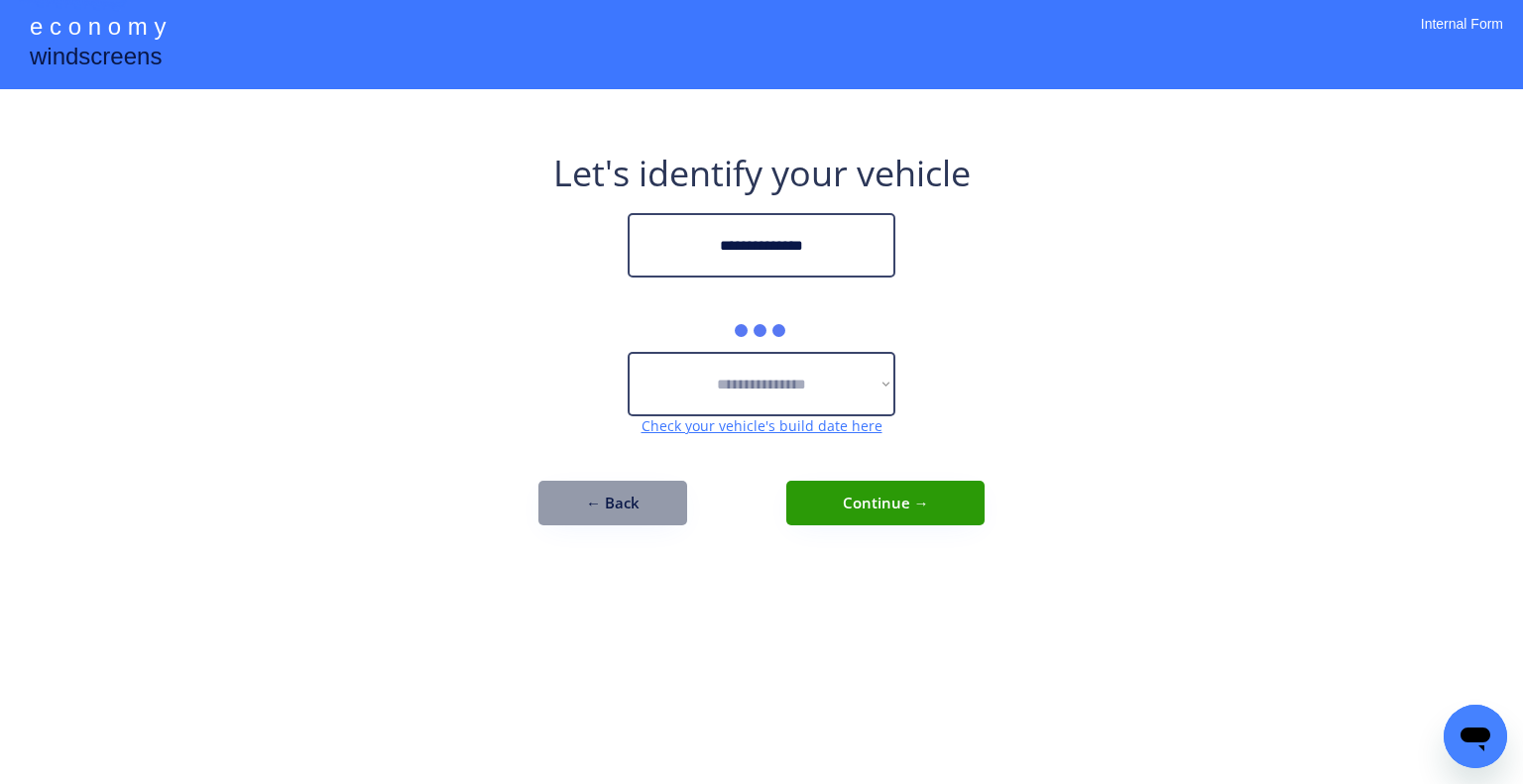 click on "**********" at bounding box center (762, 392) 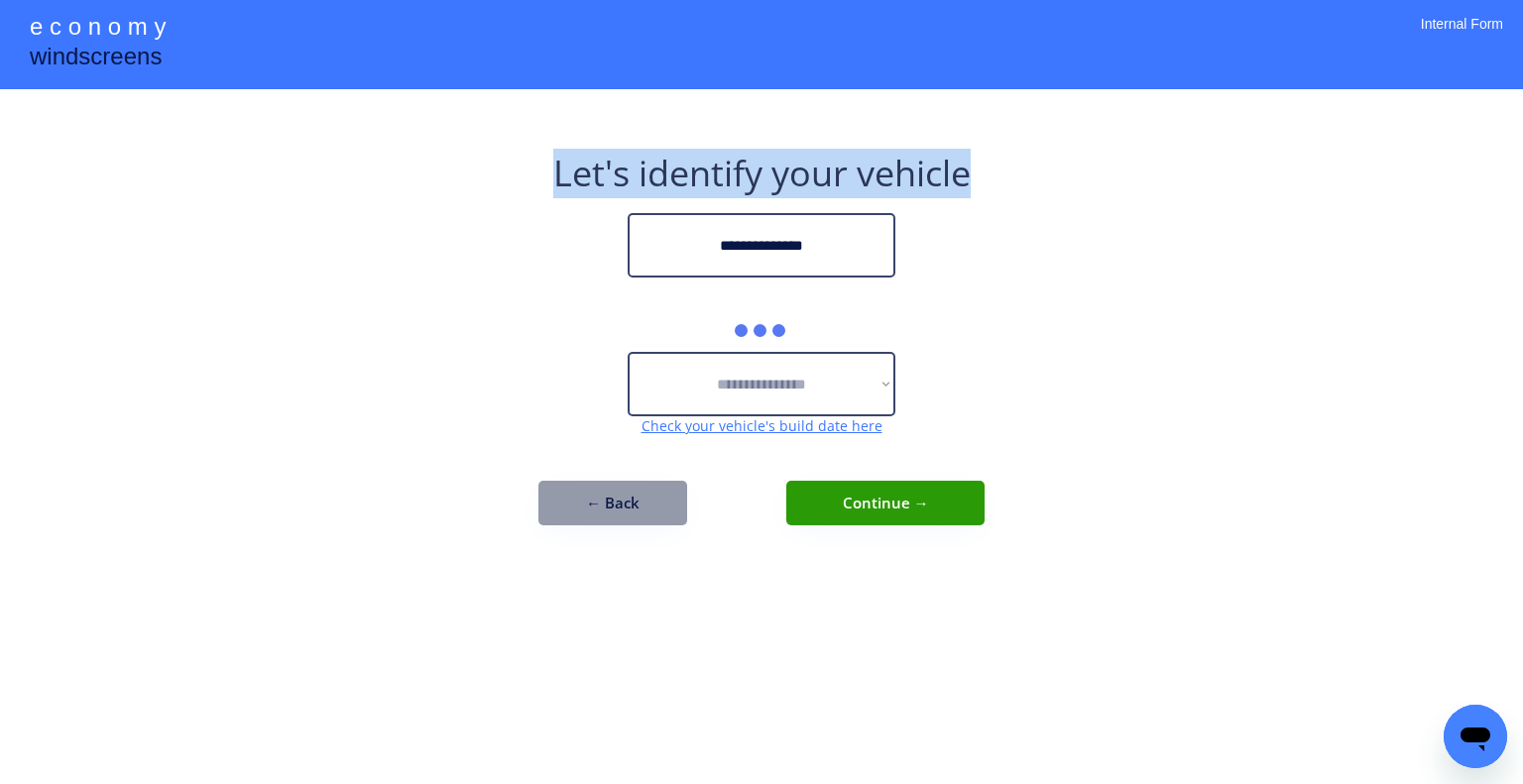 click on "**********" at bounding box center (762, 392) 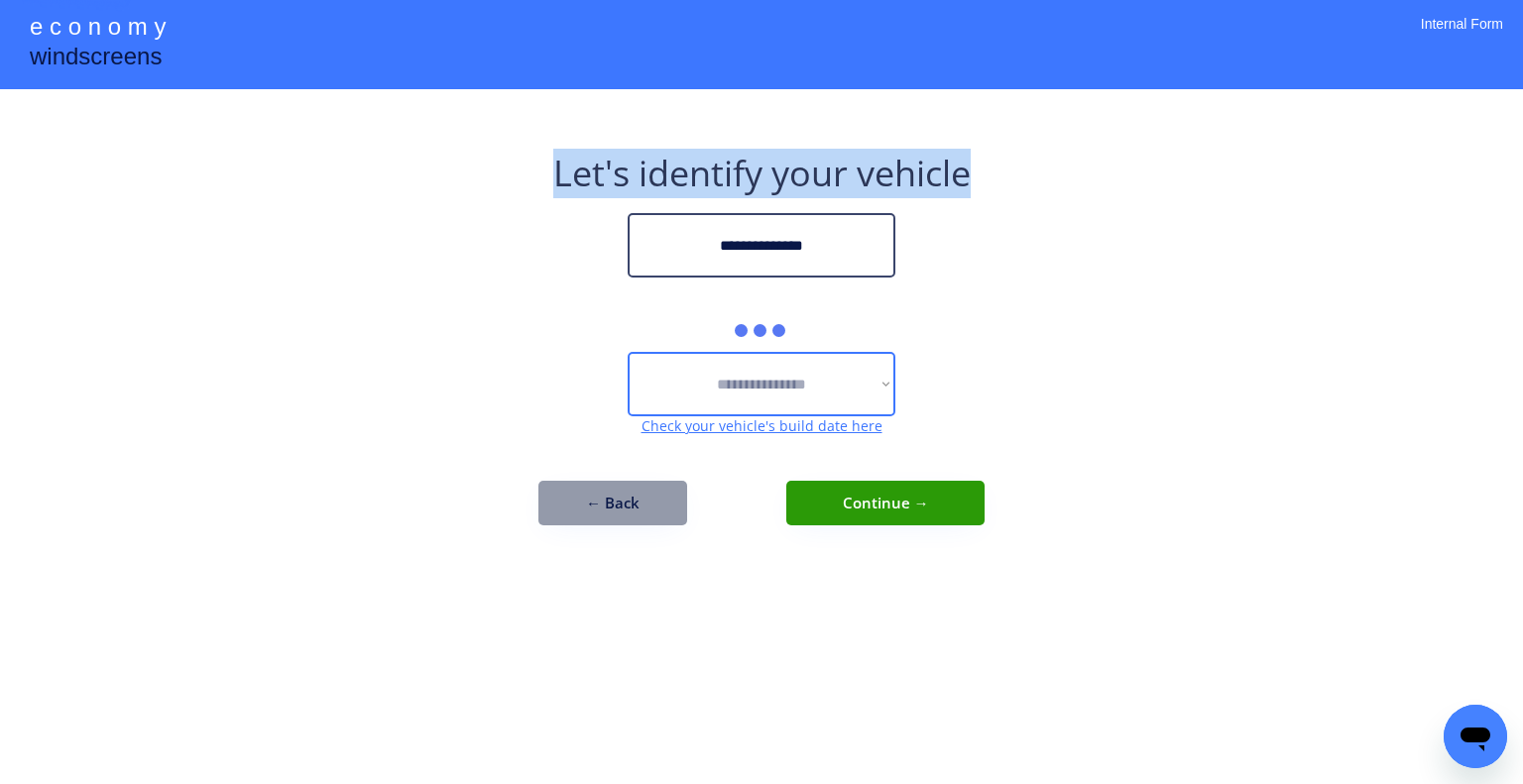 drag, startPoint x: 841, startPoint y: 381, endPoint x: 858, endPoint y: 368, distance: 21.400935 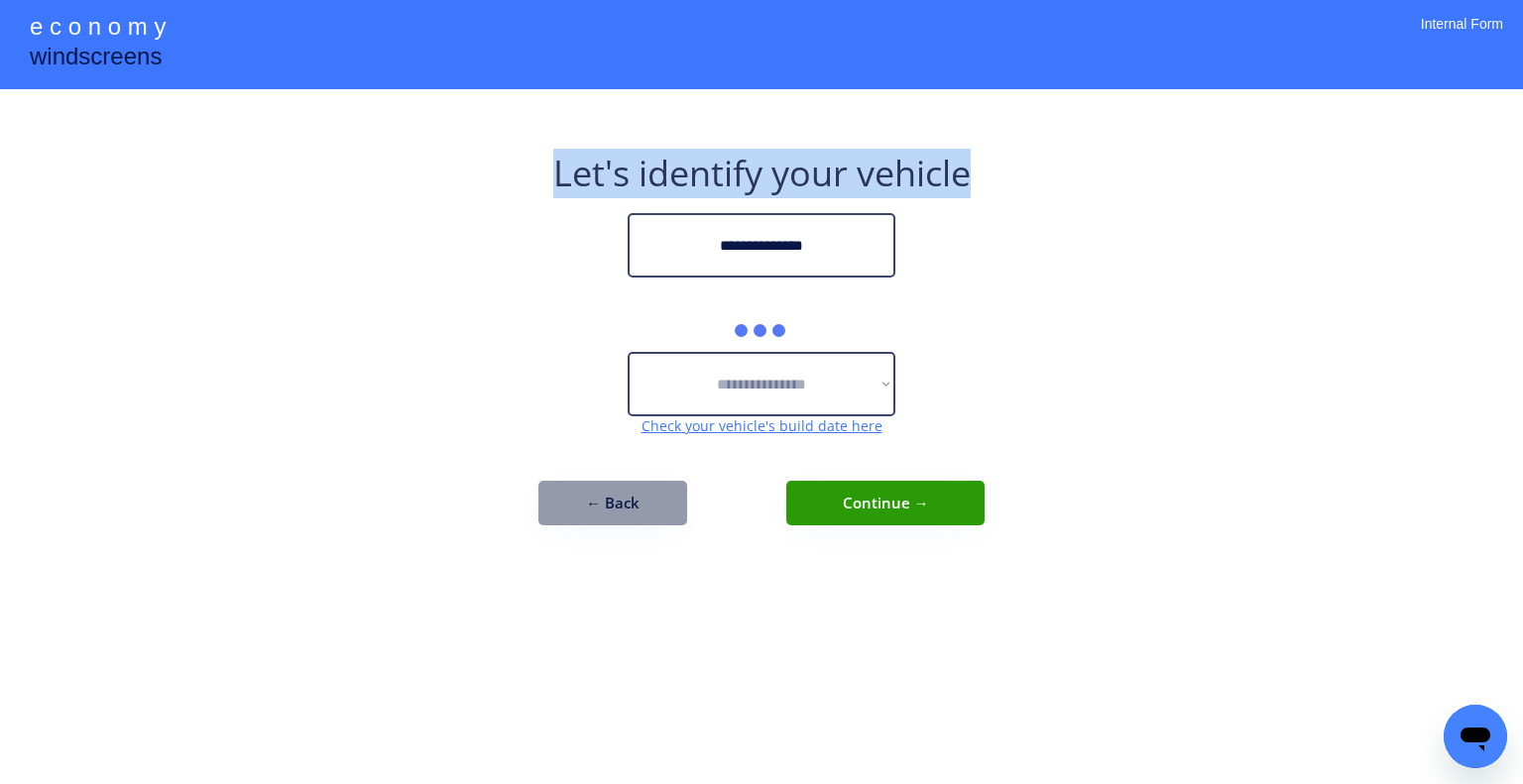 click on "**********" at bounding box center [762, 392] 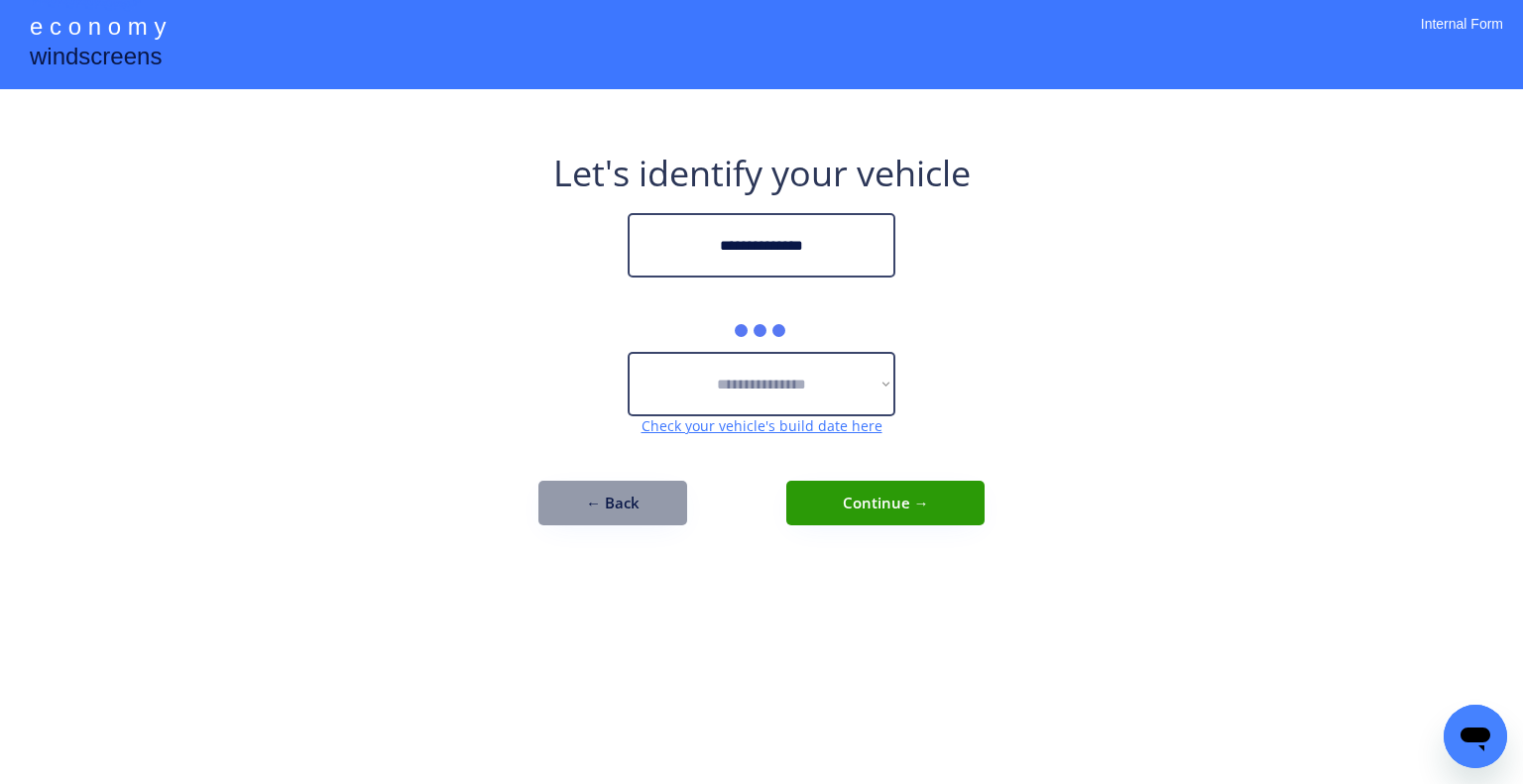drag, startPoint x: 1084, startPoint y: 316, endPoint x: 1084, endPoint y: 305, distance: 11 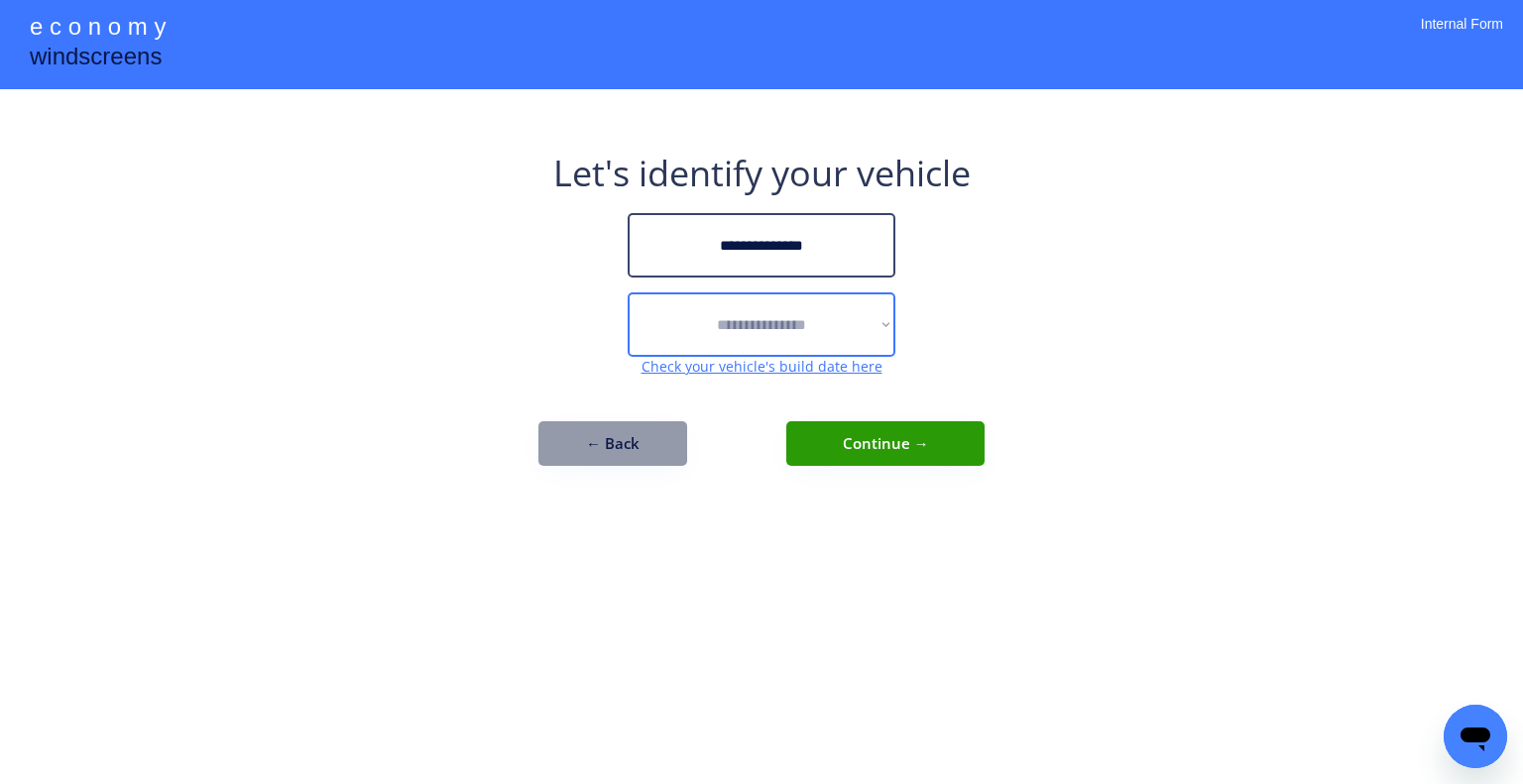 drag, startPoint x: 809, startPoint y: 351, endPoint x: 1027, endPoint y: 308, distance: 222.20036 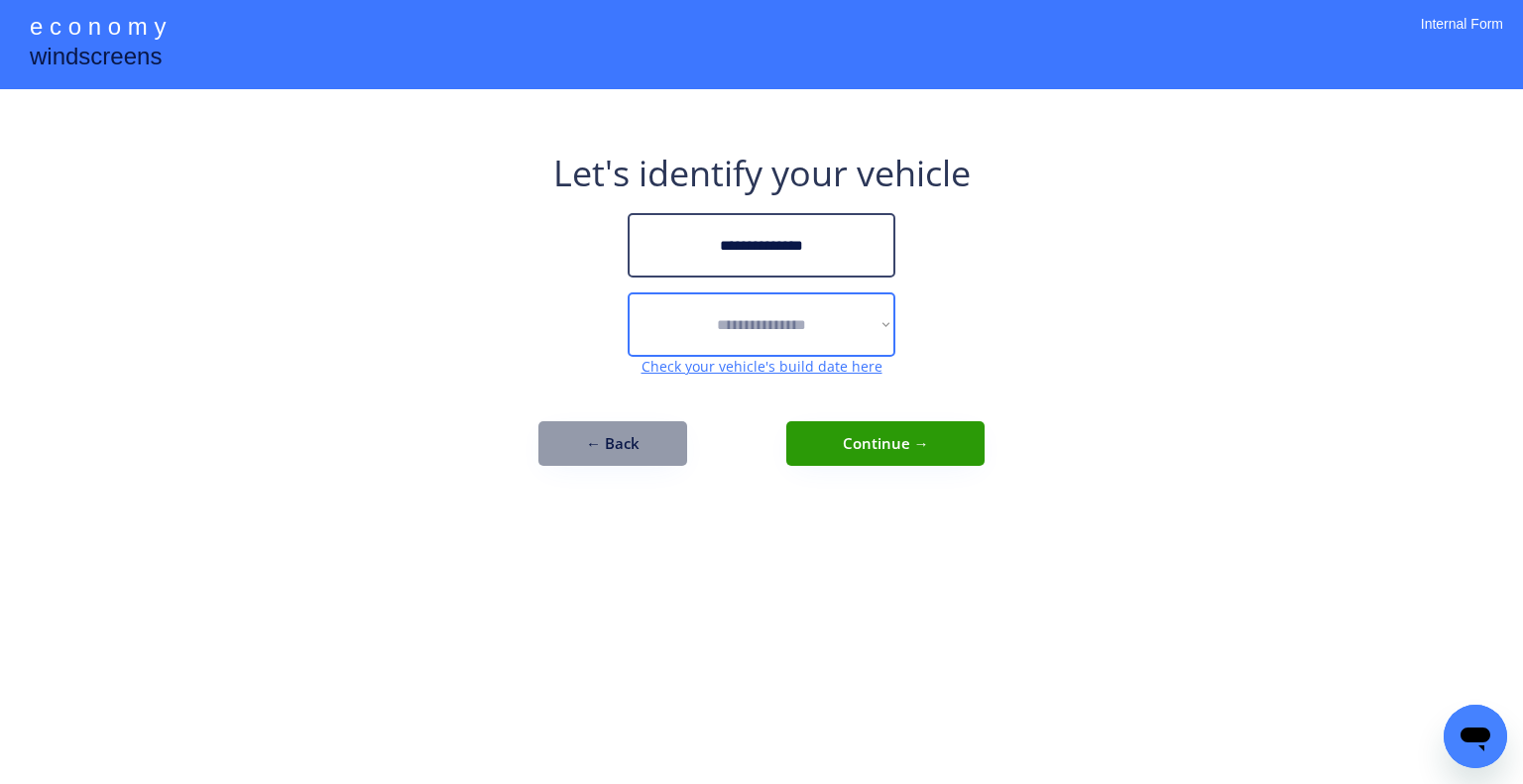 select on "******" 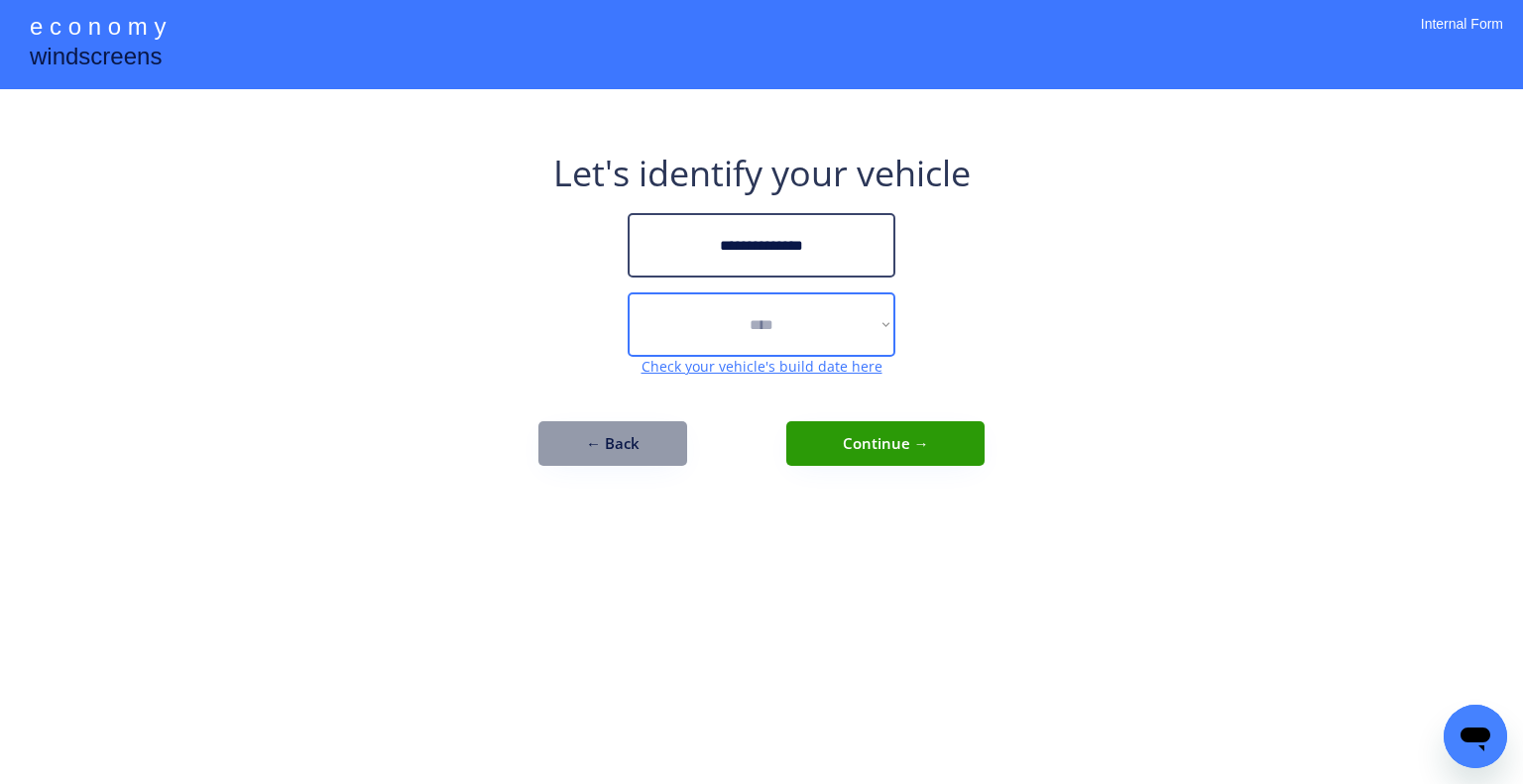 click on "**********" at bounding box center (762, 324) 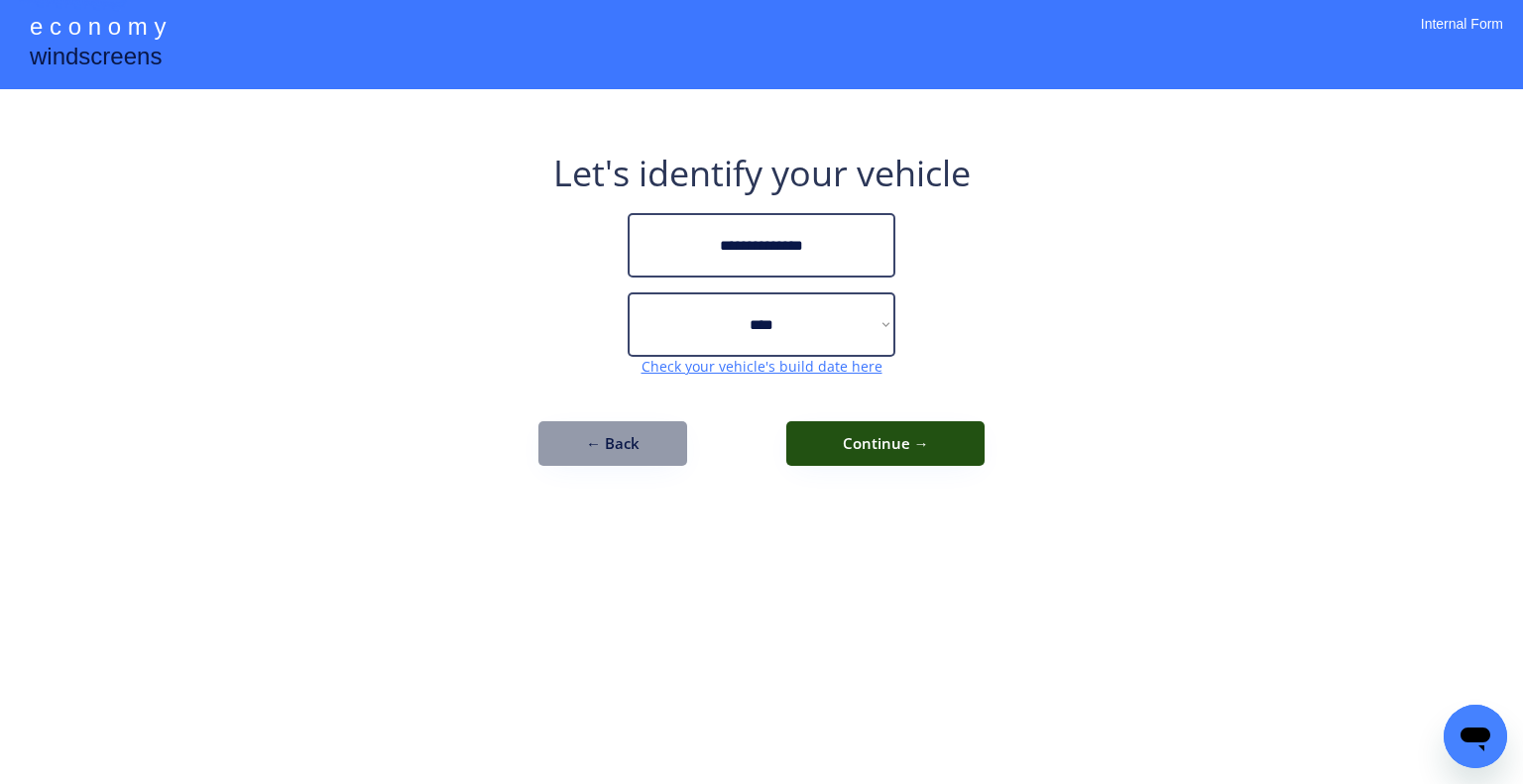 click on "Continue    →" at bounding box center [885, 443] 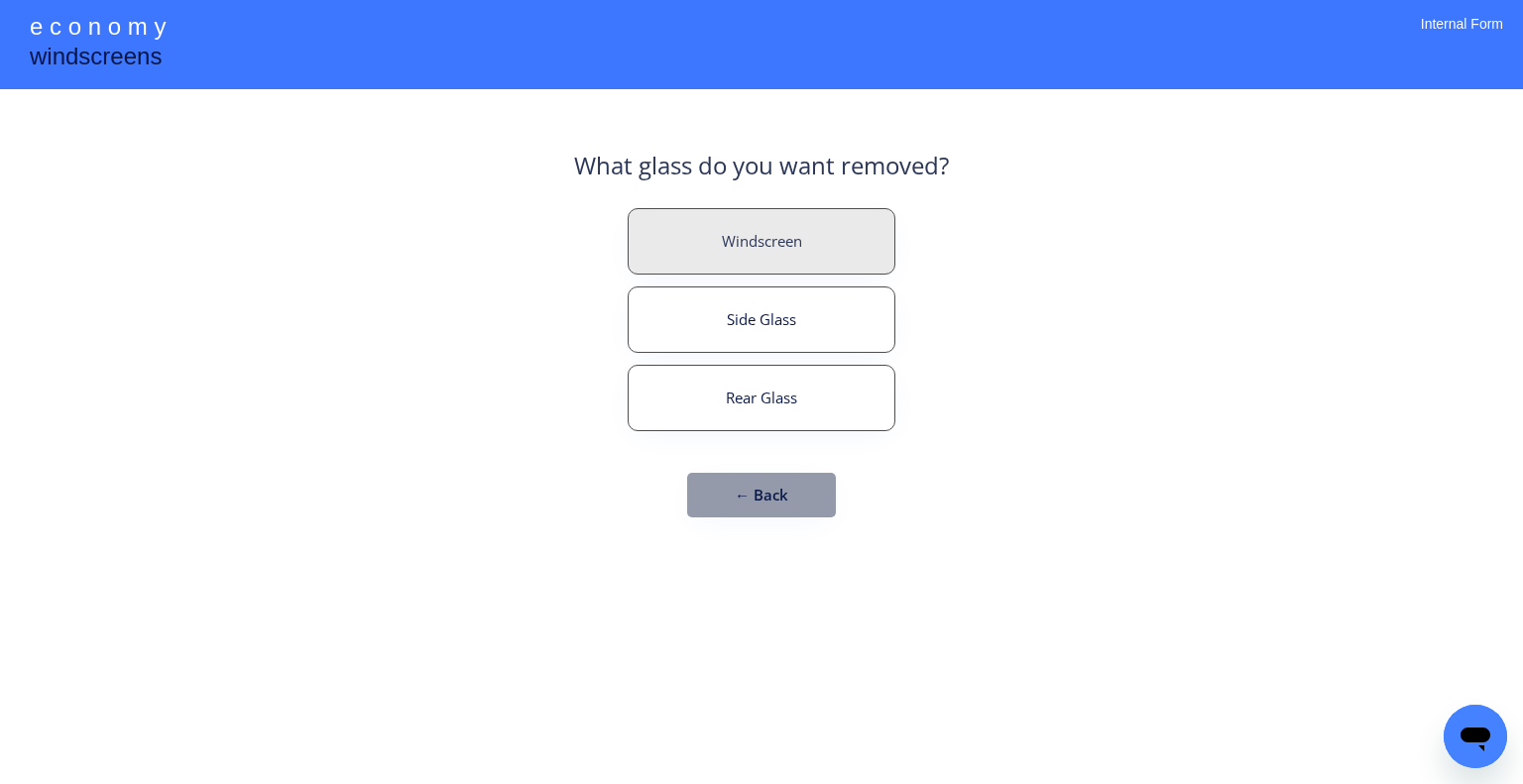 click on "Windscreen" at bounding box center [762, 241] 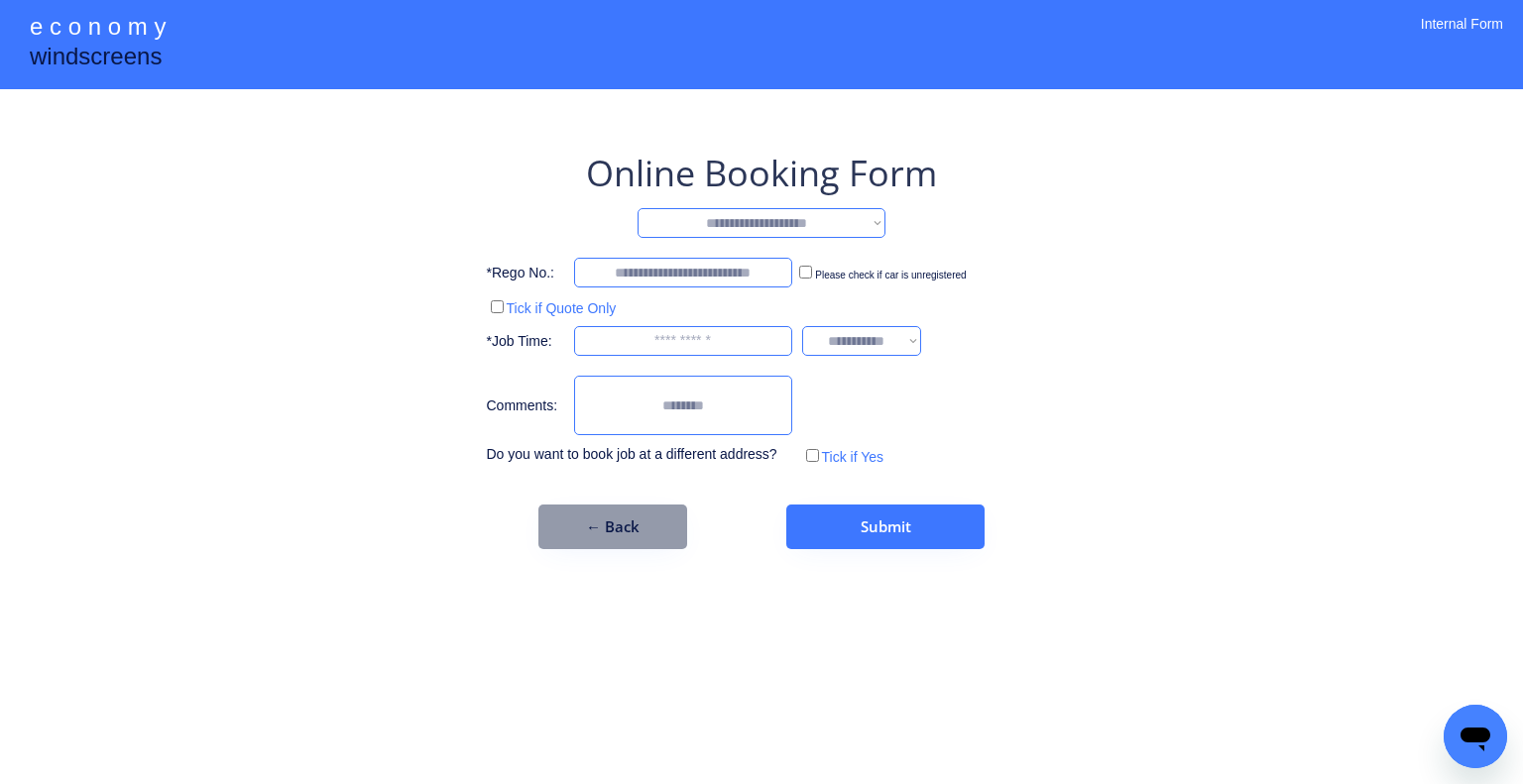 click on "**********" at bounding box center [762, 223] 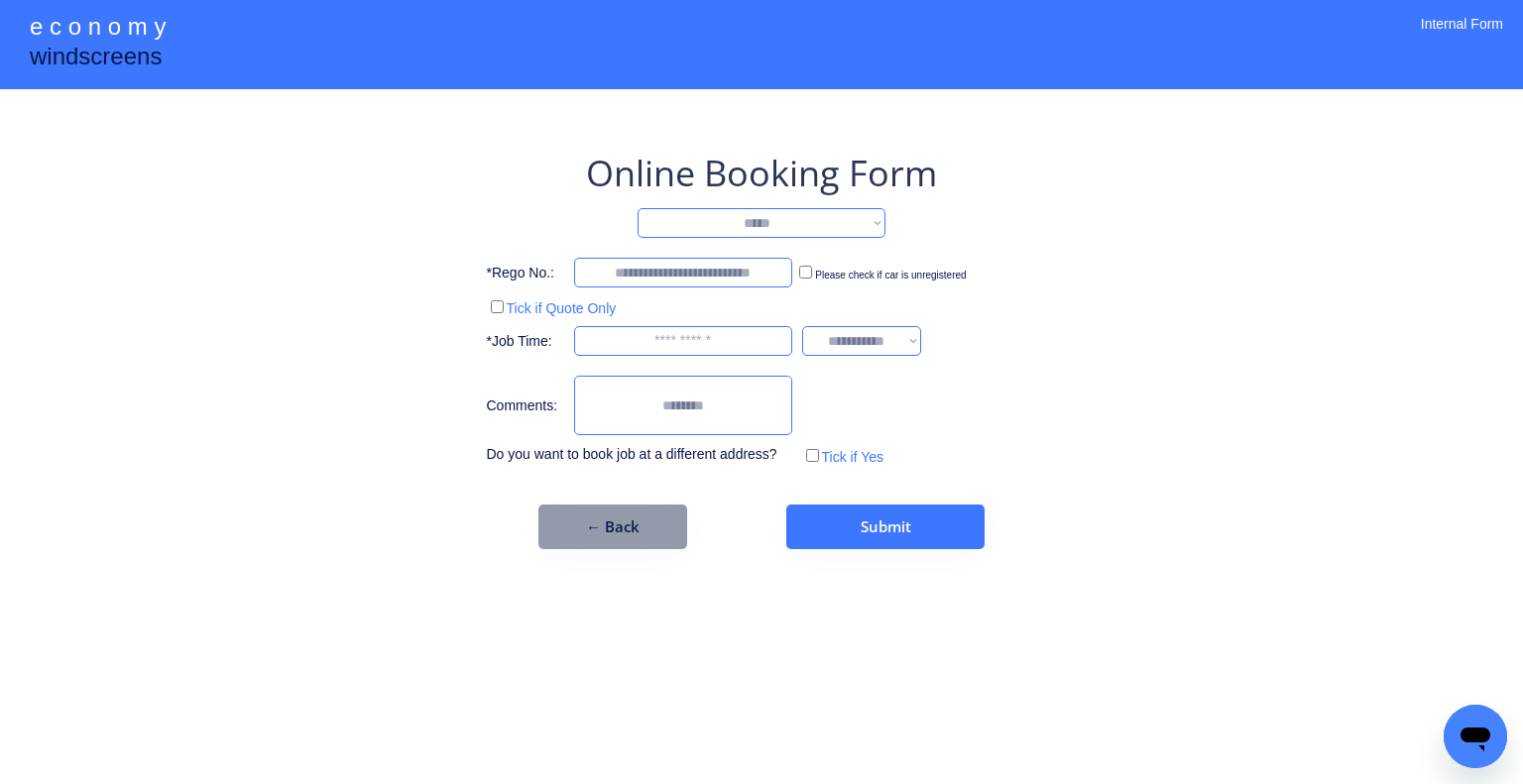 click on "**********" at bounding box center [762, 223] 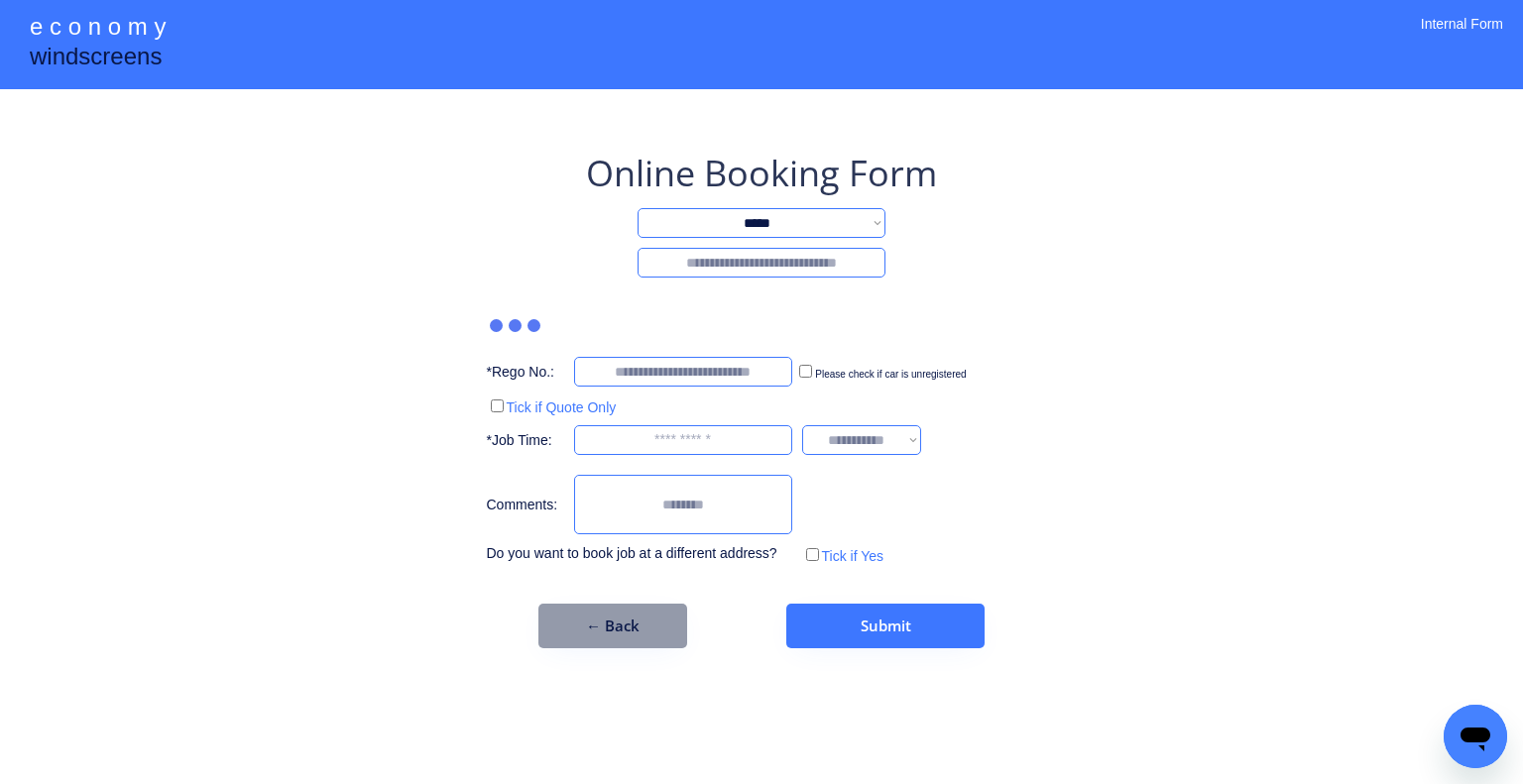 click at bounding box center [762, 263] 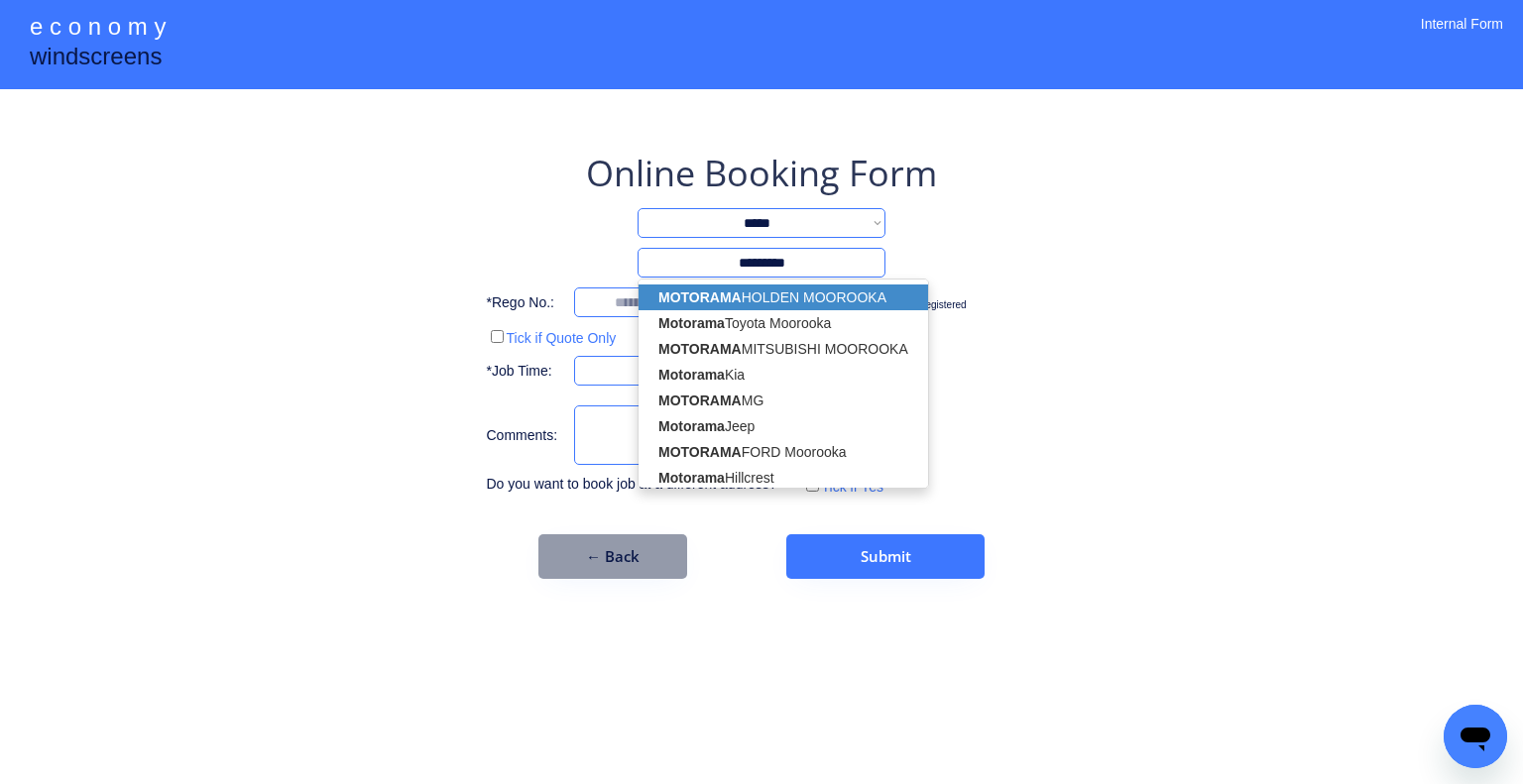 click on "MOTORAMA  HOLDEN MOOROOKA" at bounding box center [783, 297] 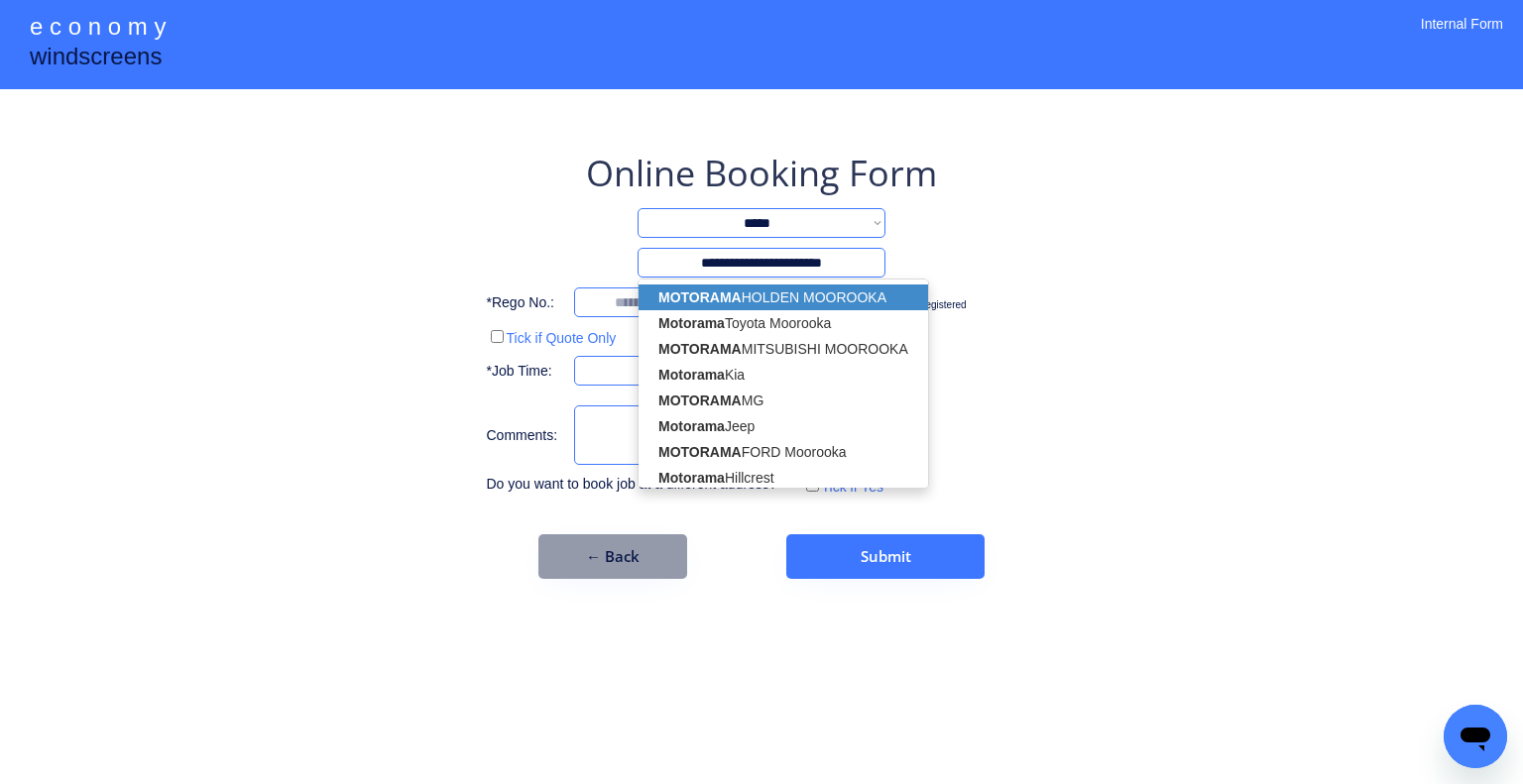 select on "*********" 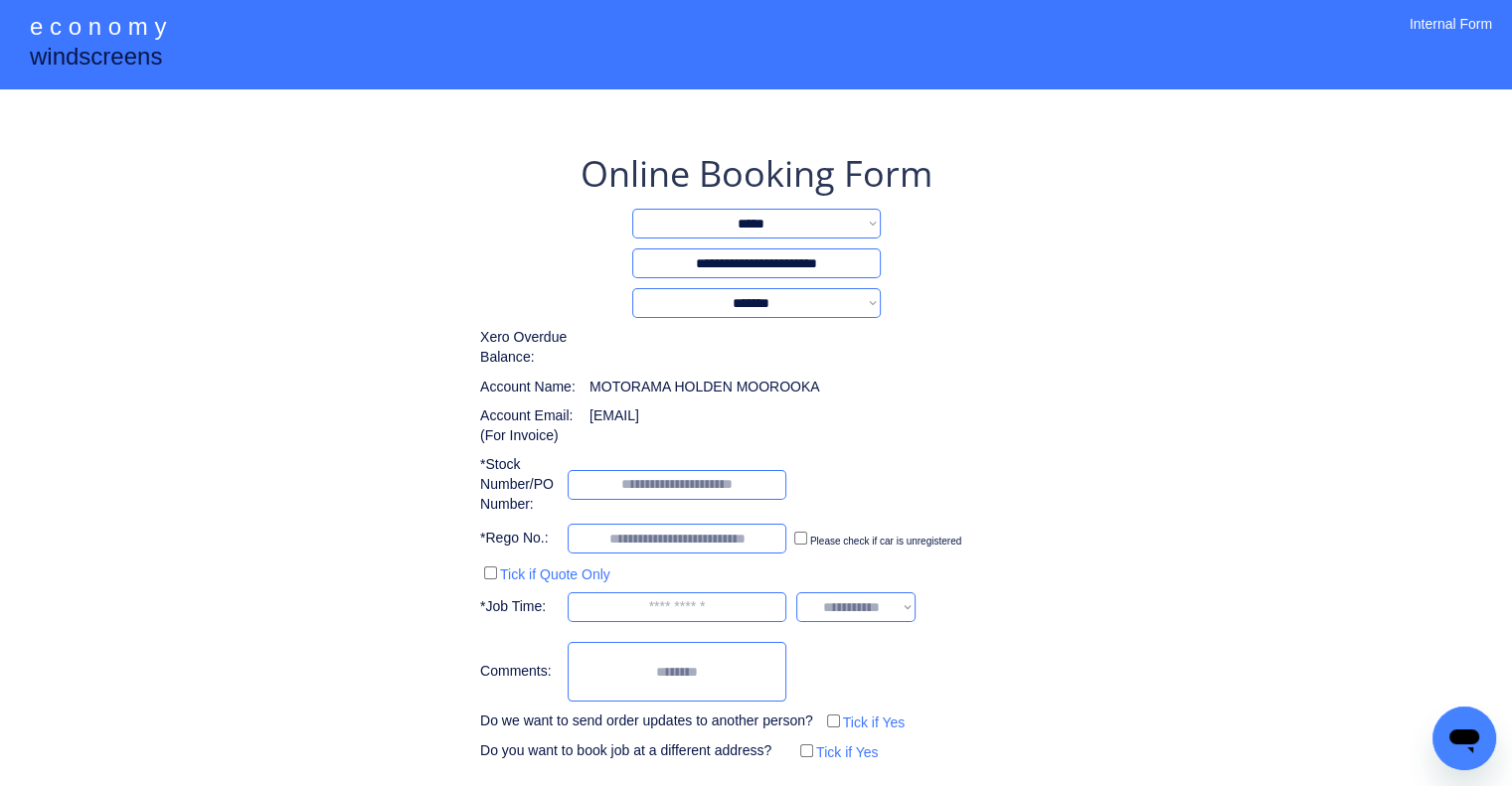 type on "**********" 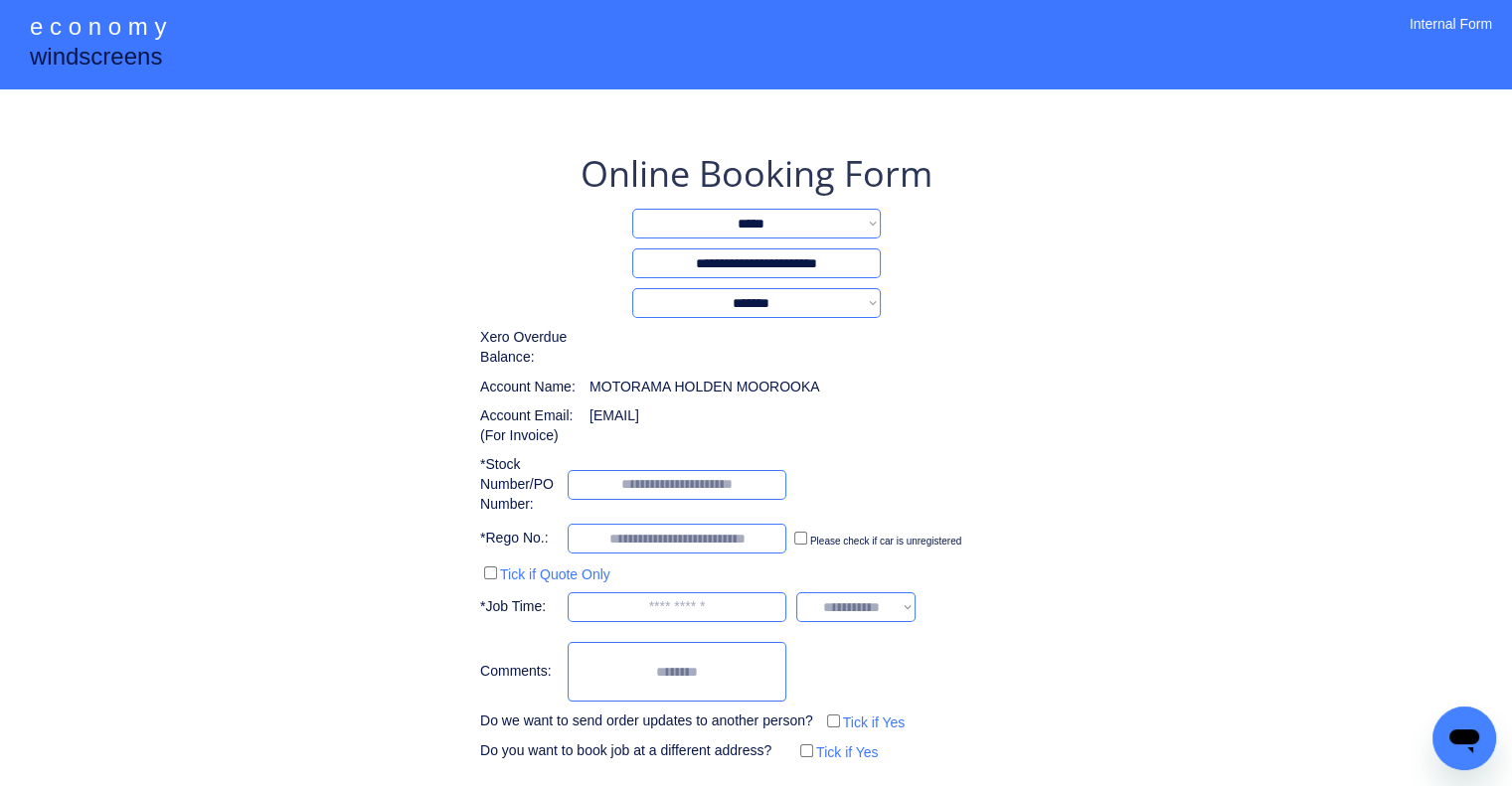 click on "**********" at bounding box center (756, 437) 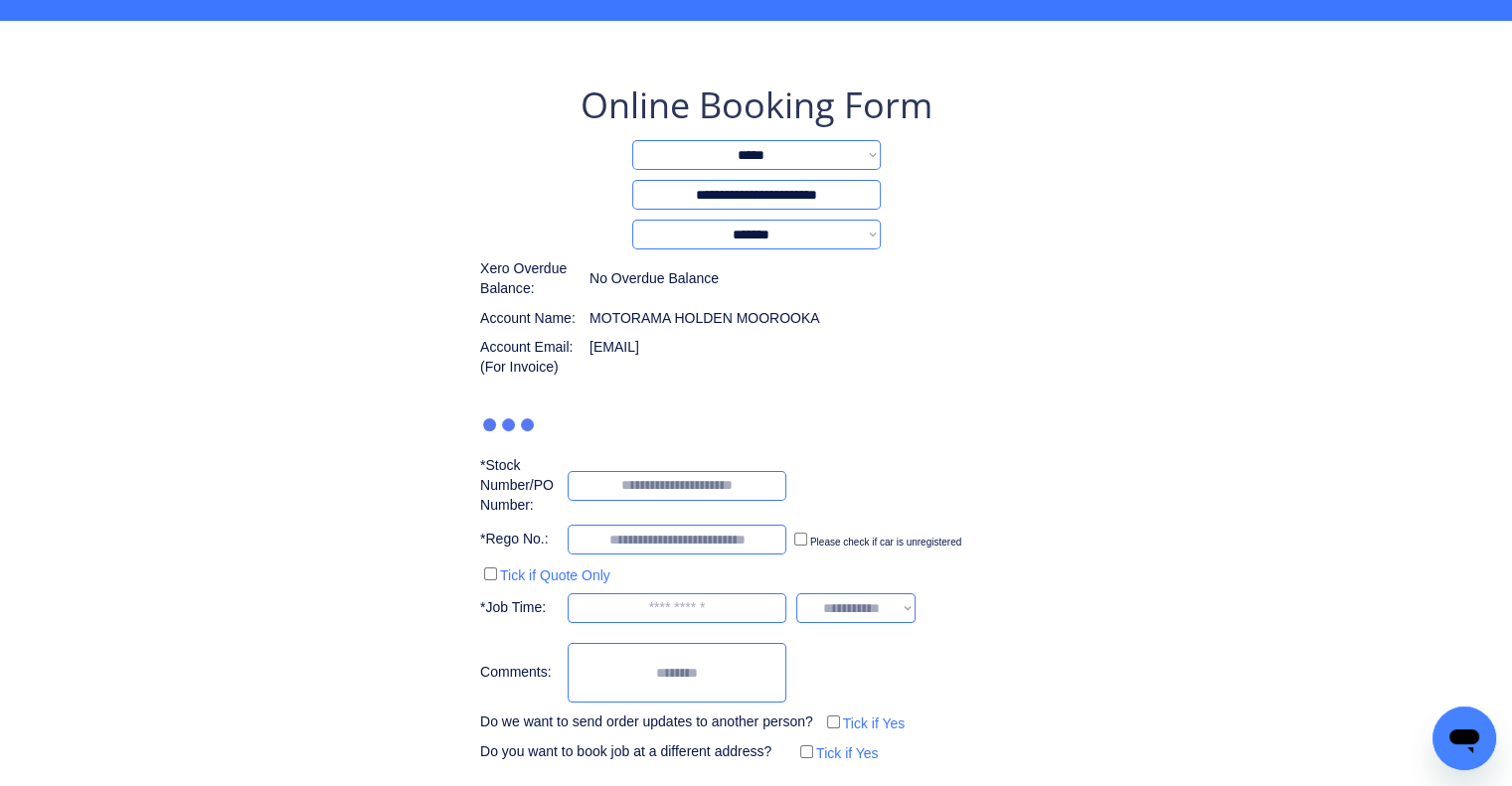 scroll, scrollTop: 88, scrollLeft: 0, axis: vertical 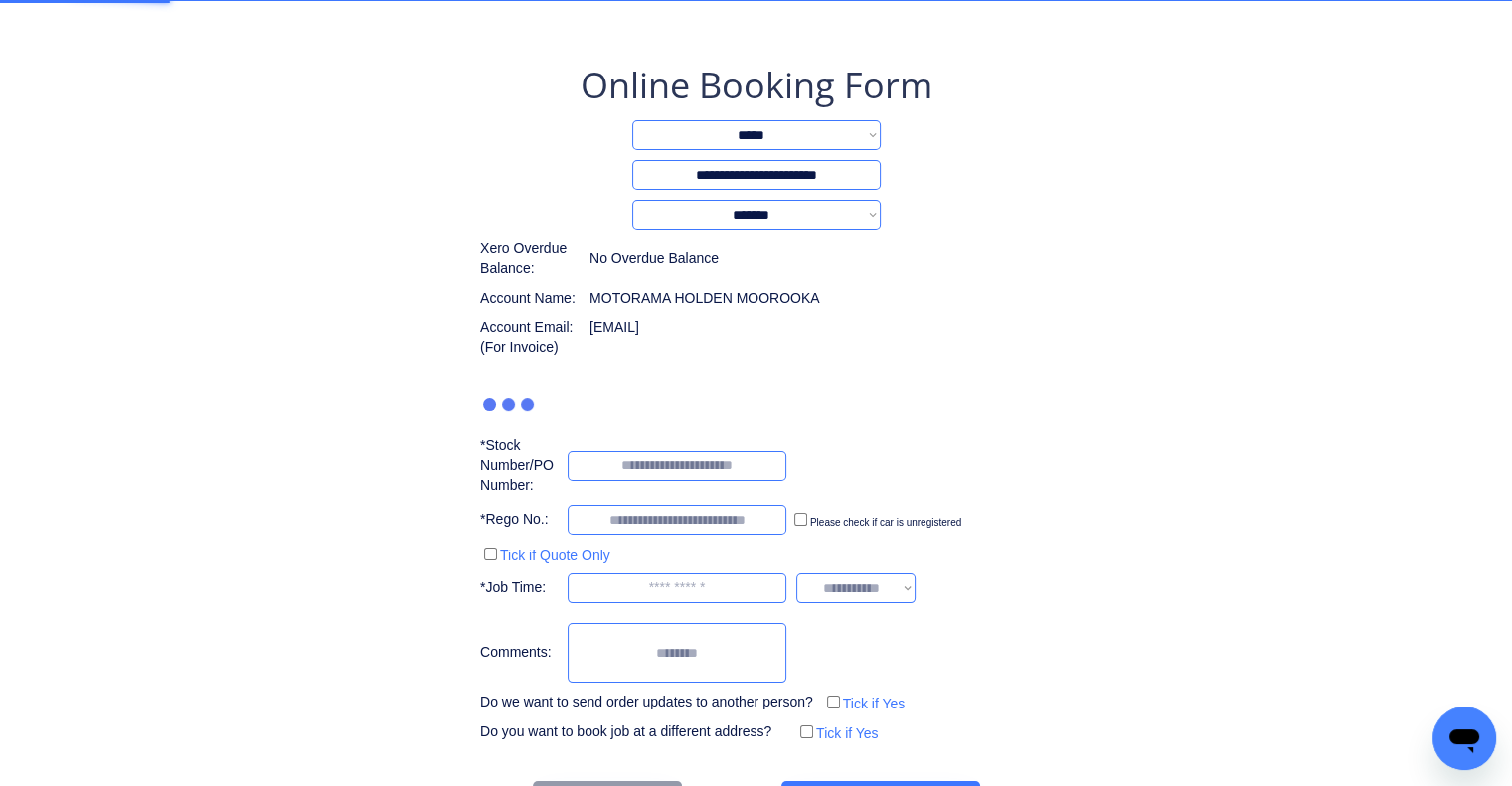 click at bounding box center (677, 653) 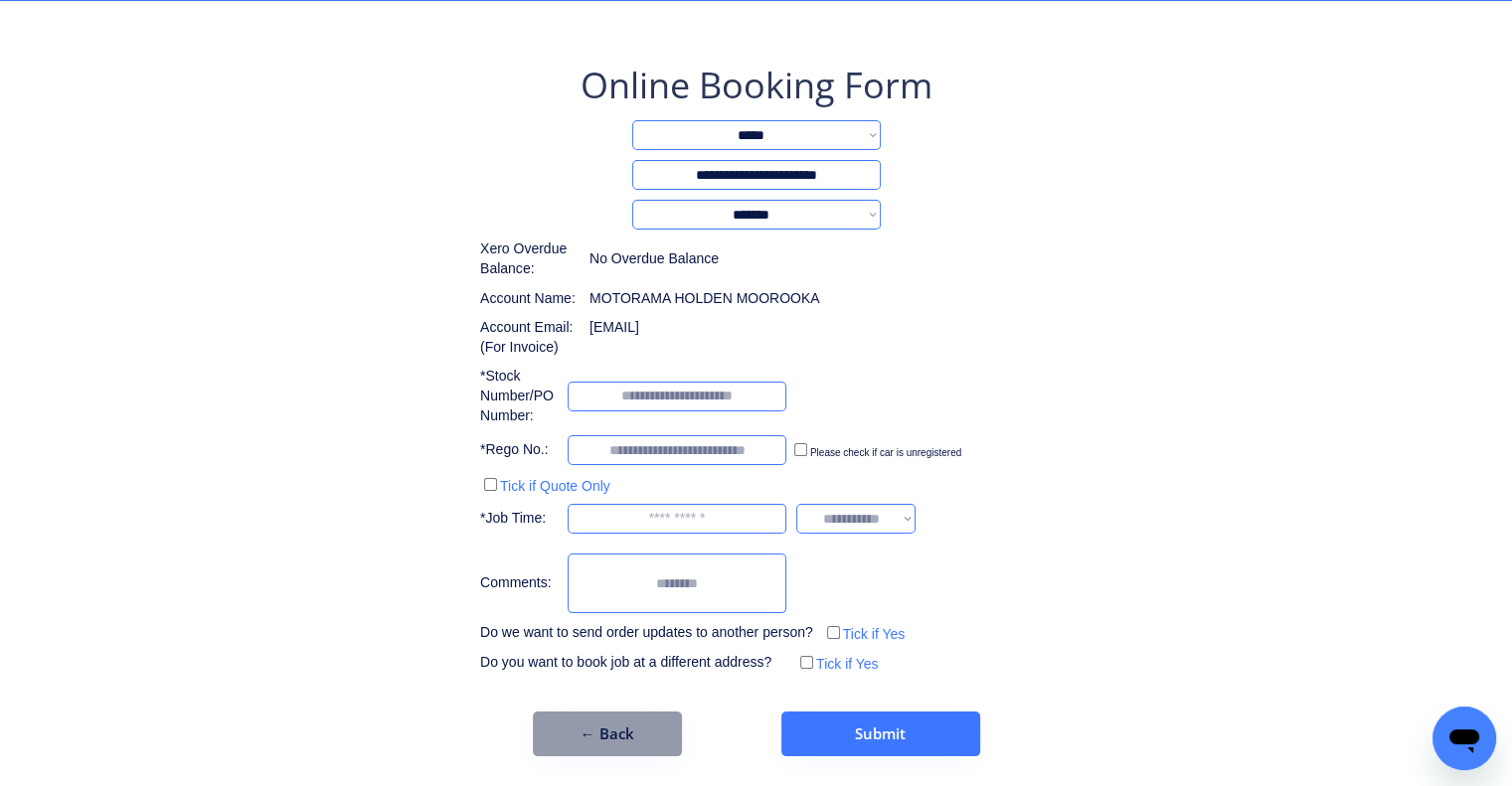 click at bounding box center (677, 450) 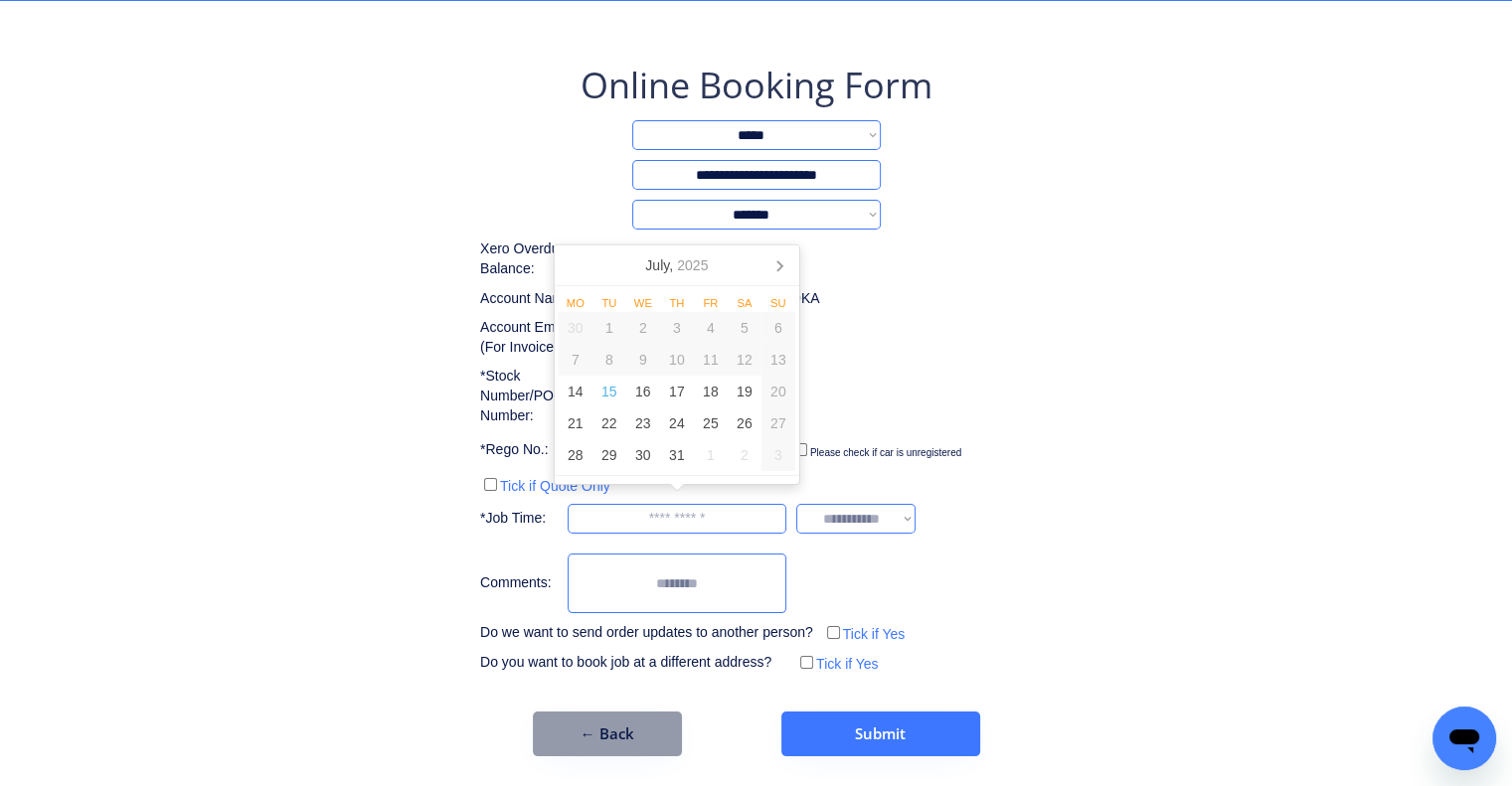 click at bounding box center [677, 519] 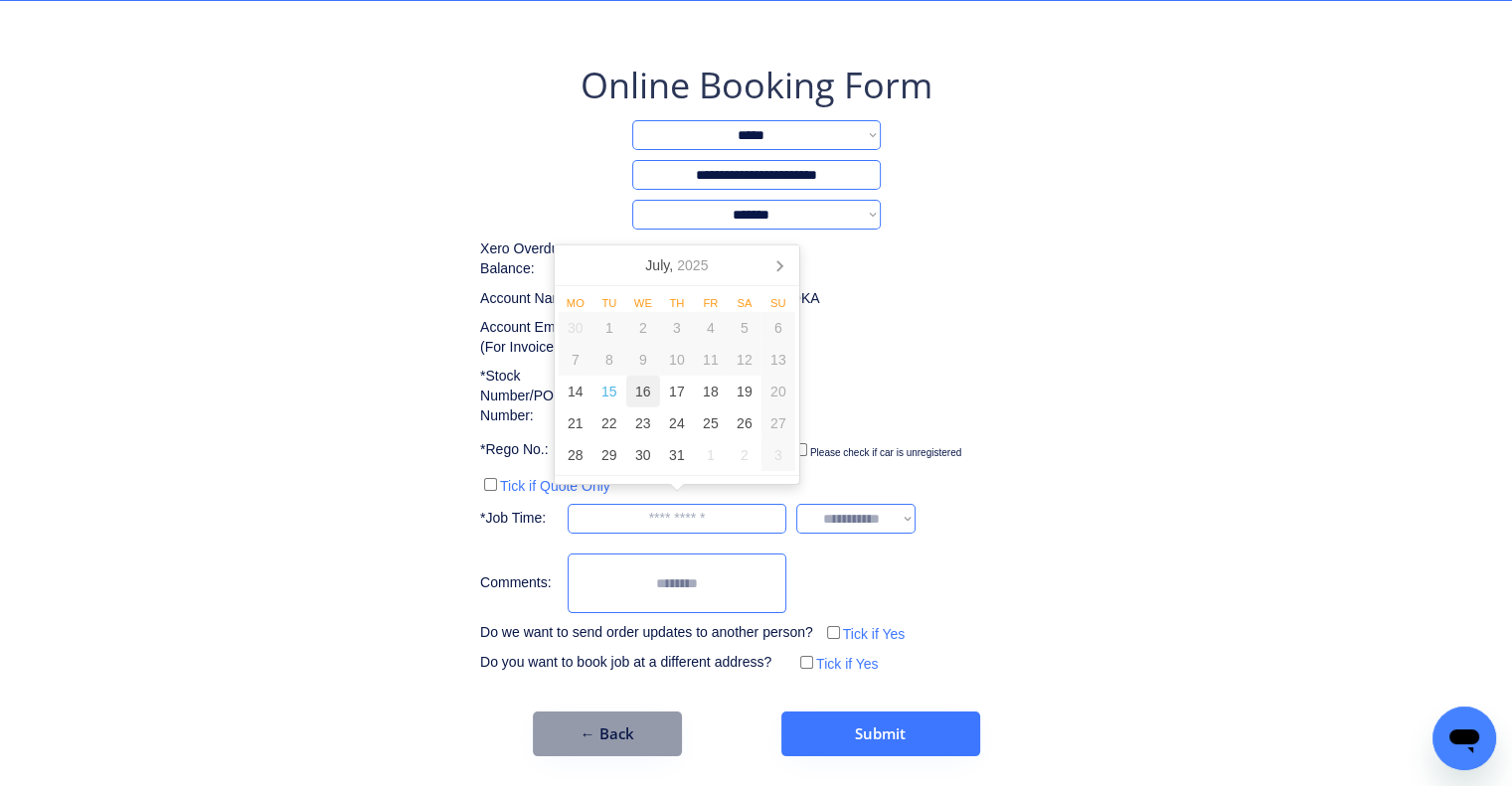 click on "16" at bounding box center (643, 392) 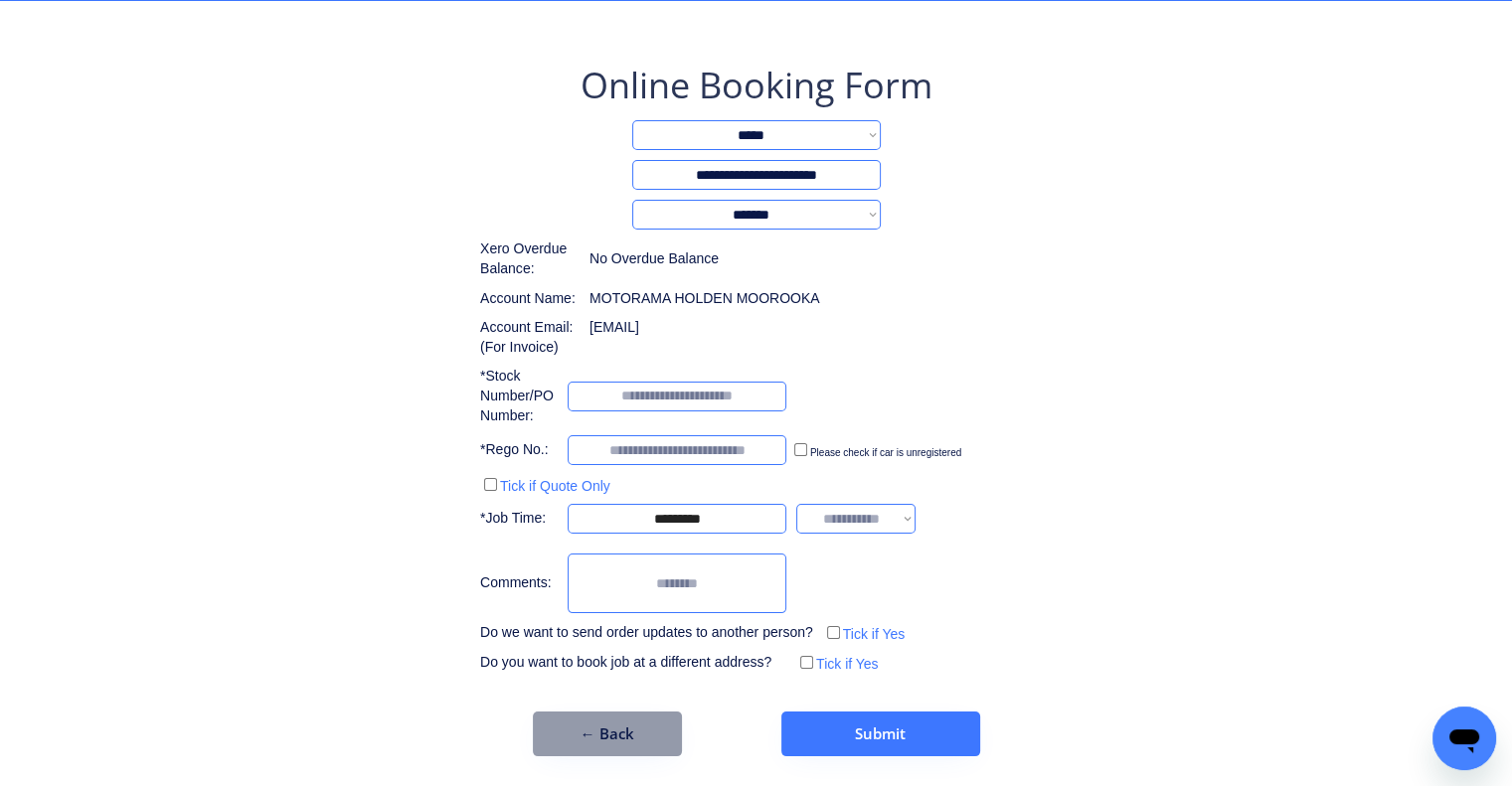 click on "**********" at bounding box center (756, 408) 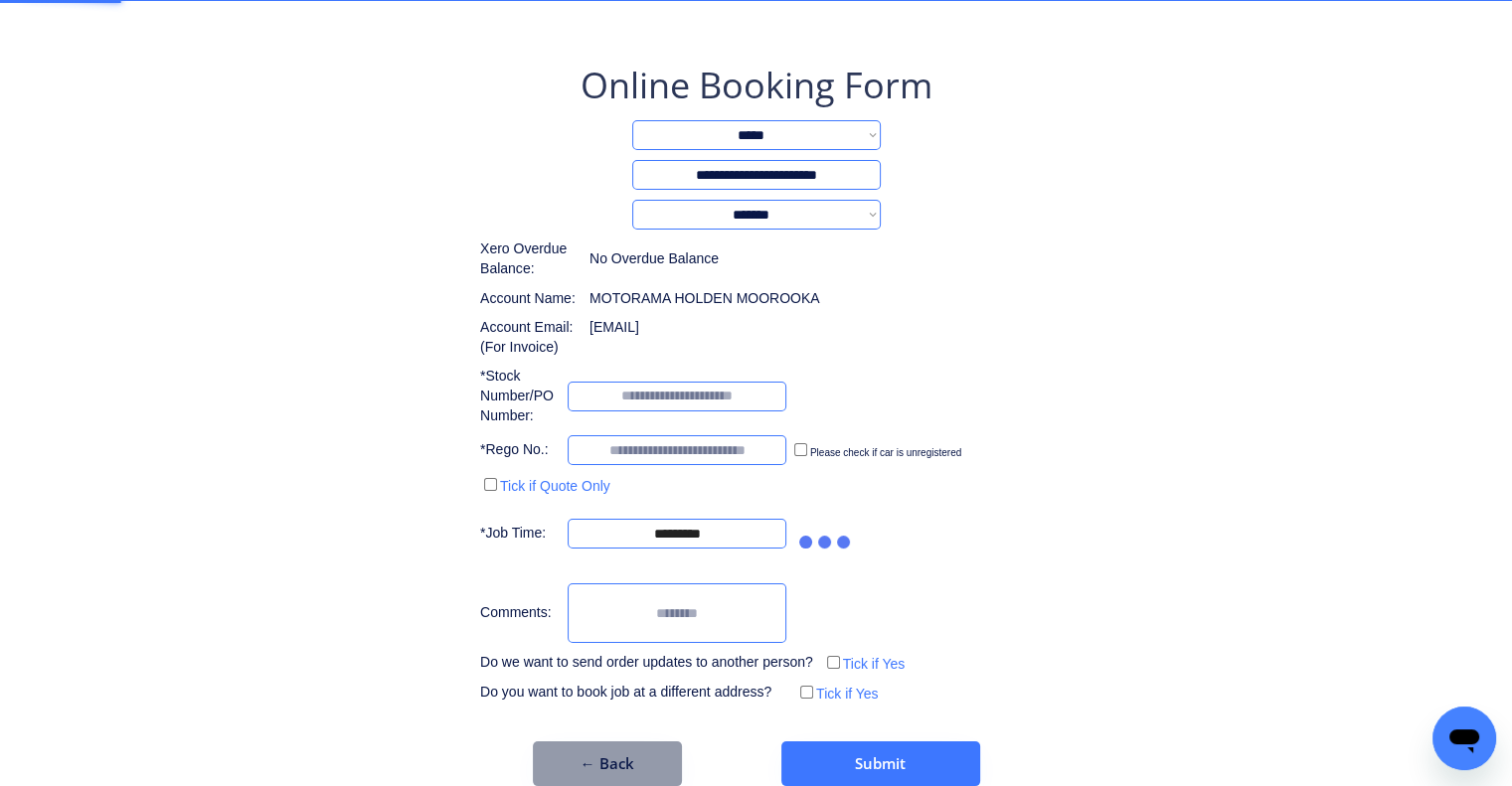 click on "**********" at bounding box center (756, 364) 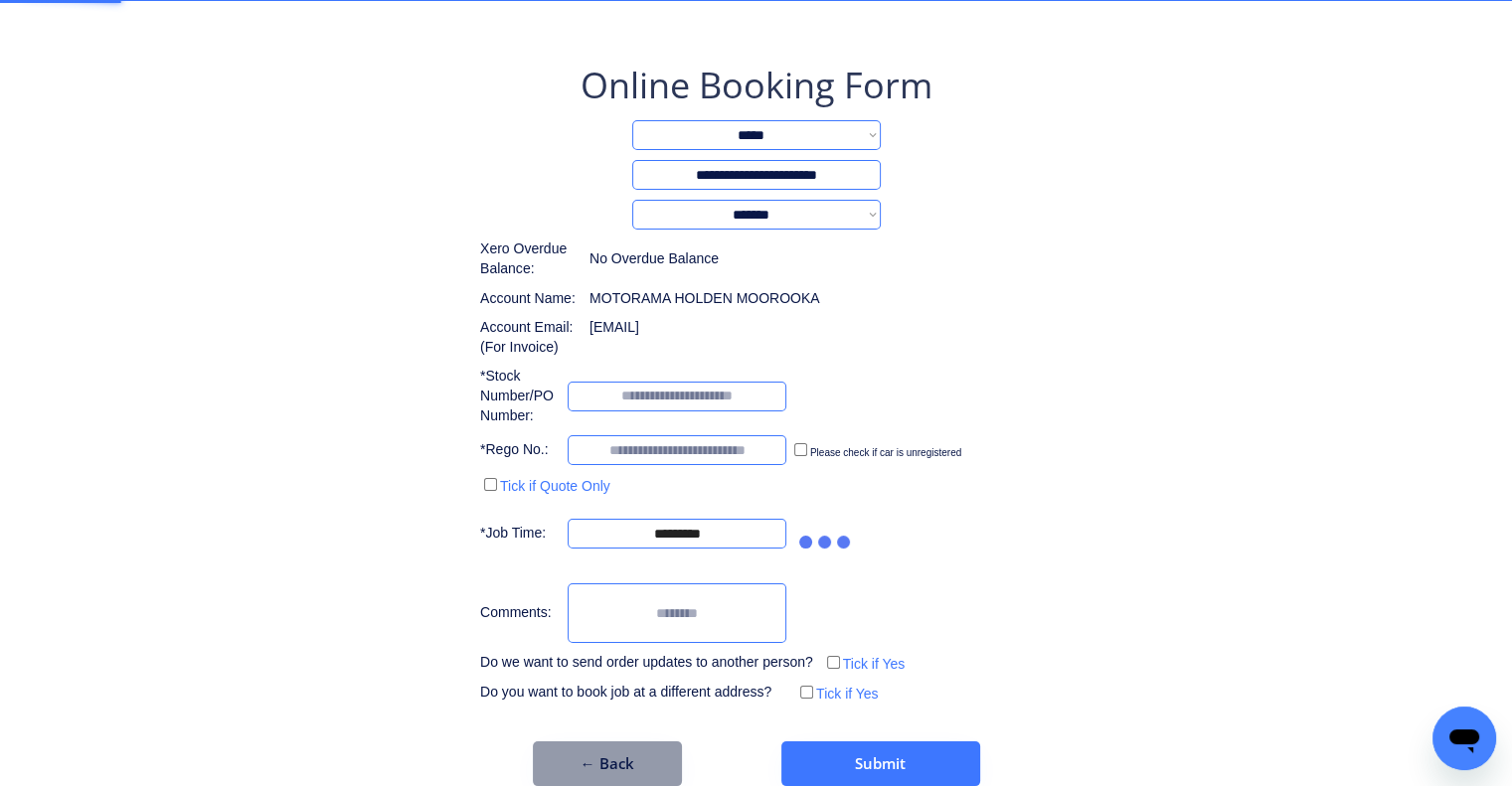 click on "**********" at bounding box center (756, 423) 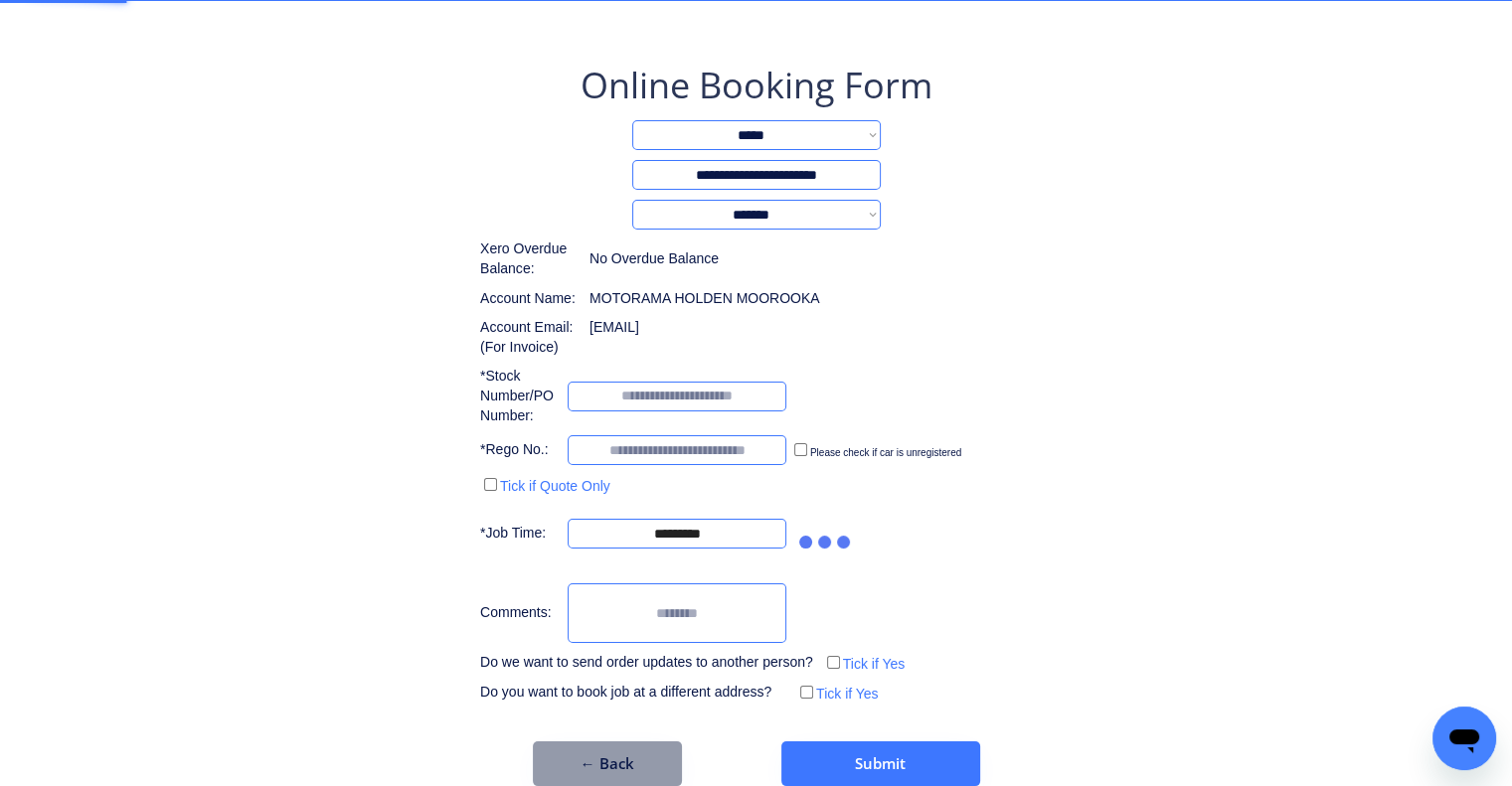 click on "**********" at bounding box center [756, 423] 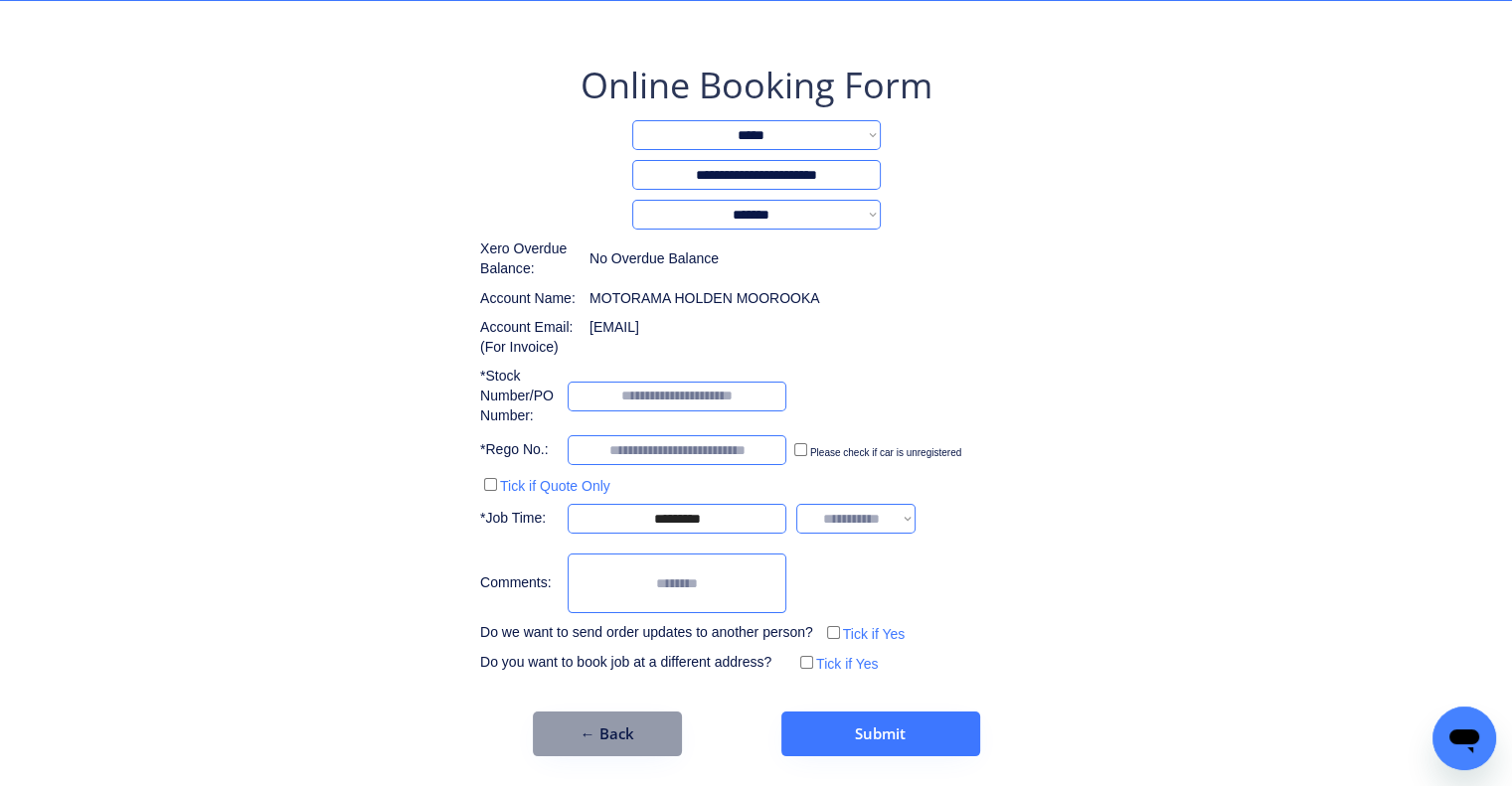 click on "**********" at bounding box center [856, 519] 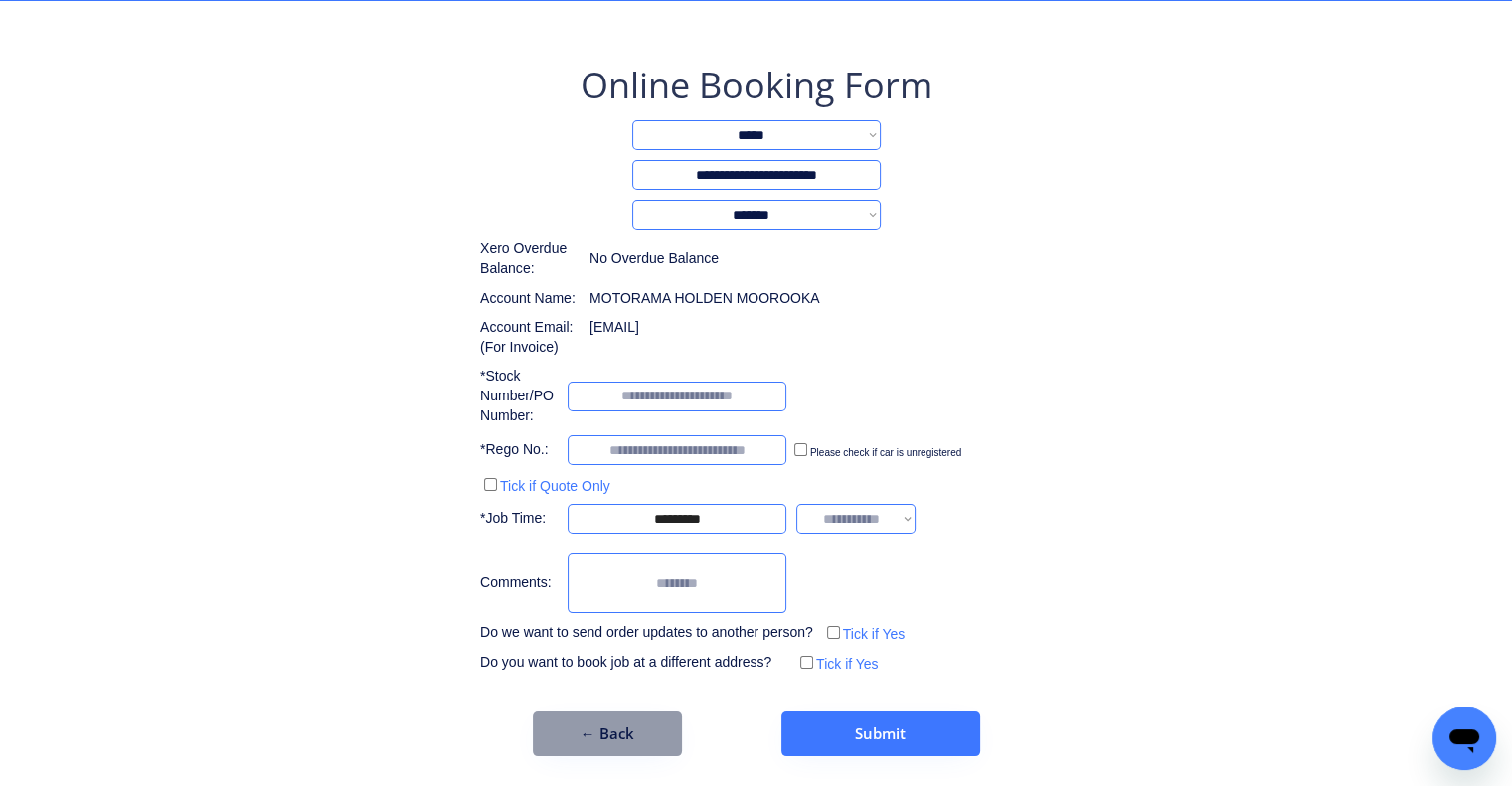 select on "*******" 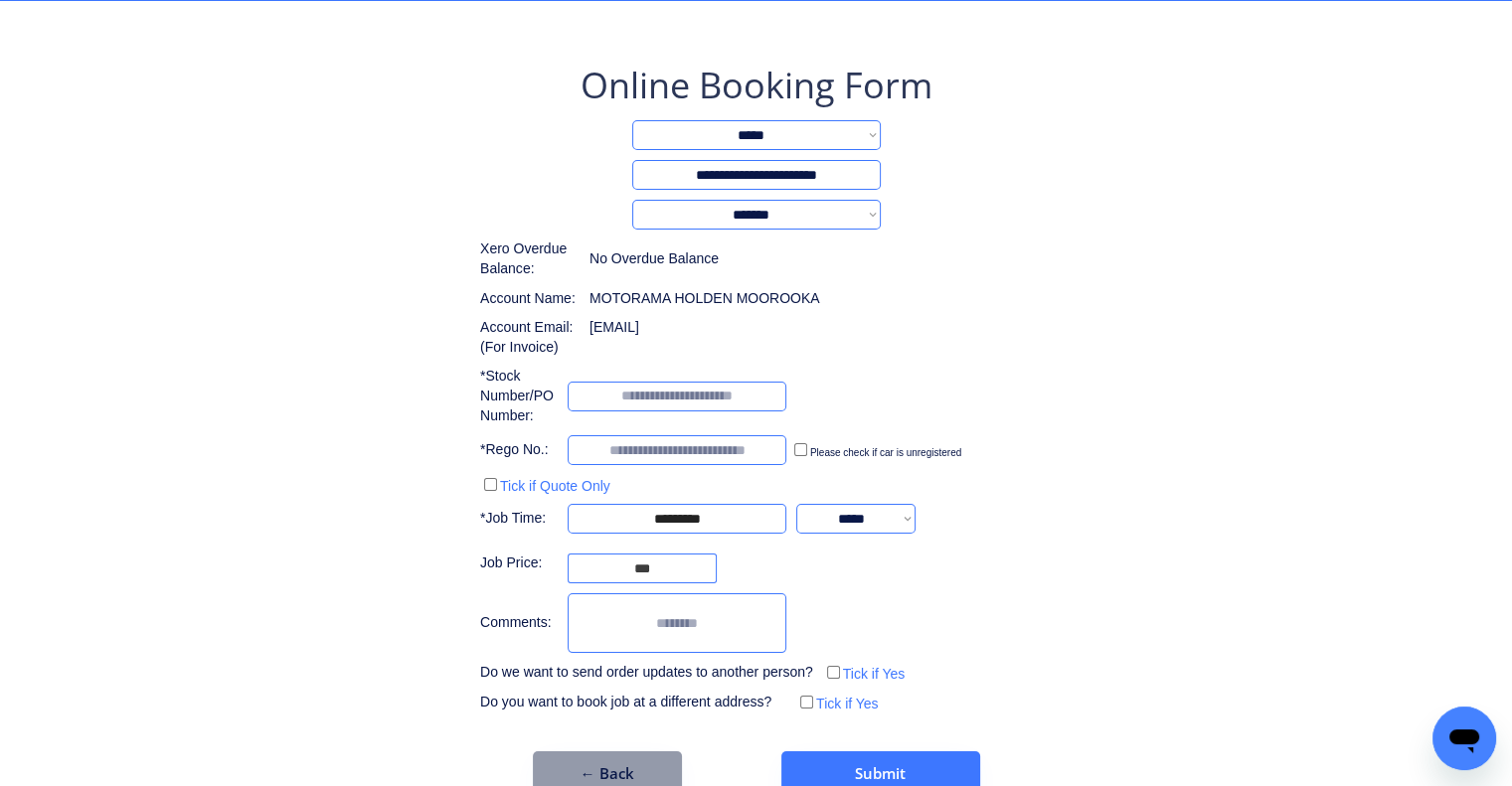 click on "**********" at bounding box center (756, 369) 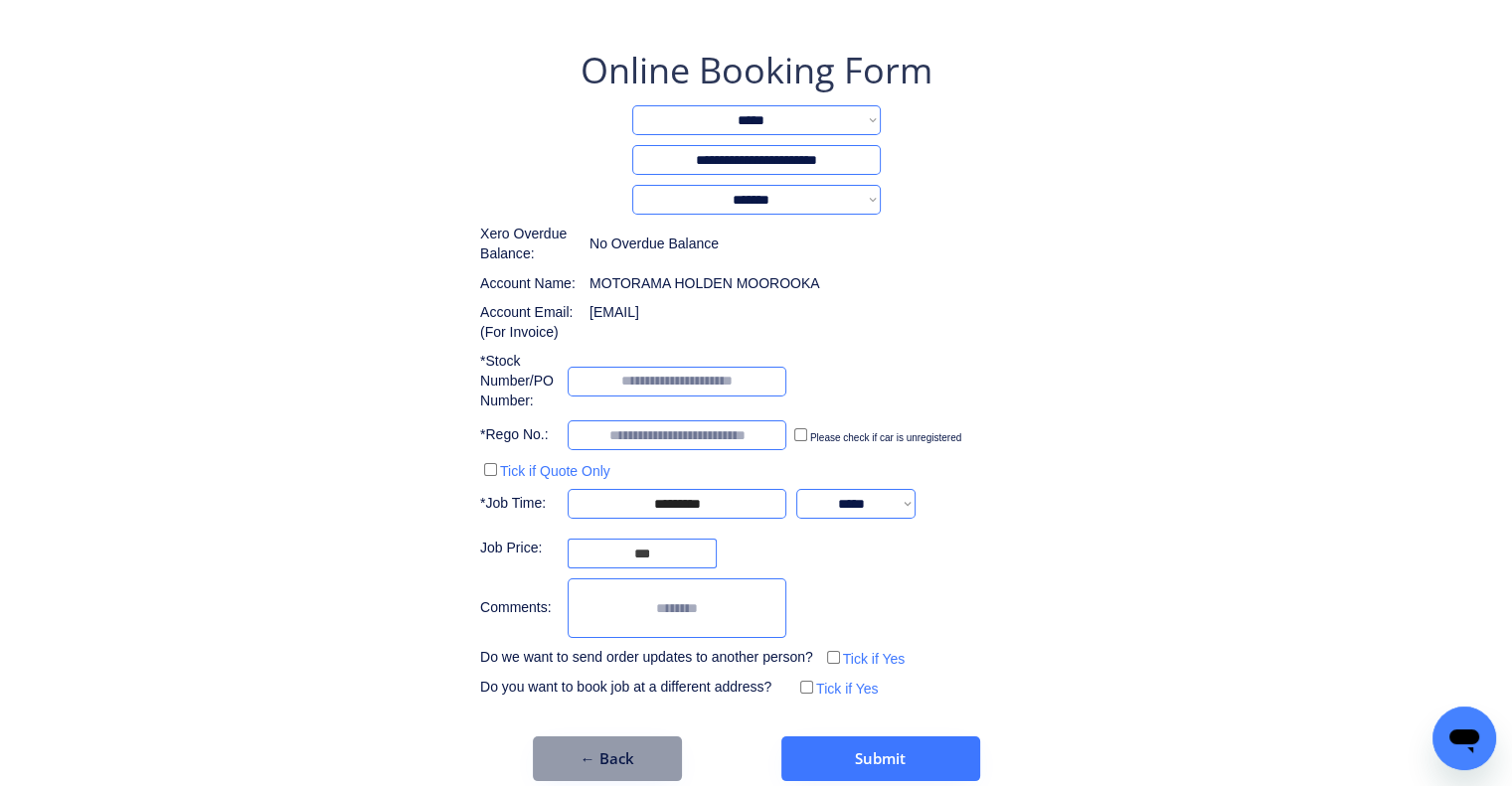 scroll, scrollTop: 128, scrollLeft: 0, axis: vertical 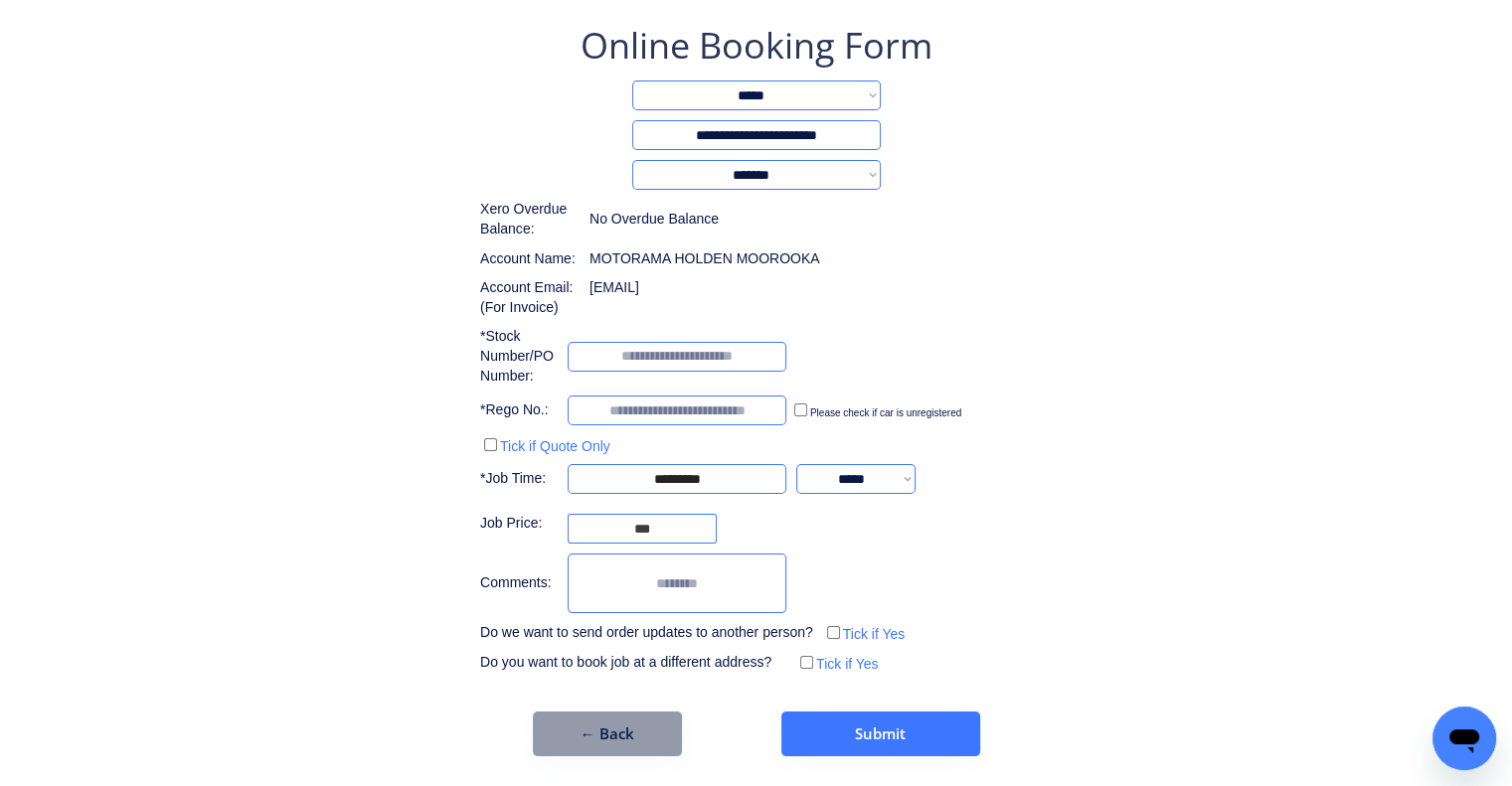 drag, startPoint x: 633, startPoint y: 708, endPoint x: 693, endPoint y: 679, distance: 66.64083 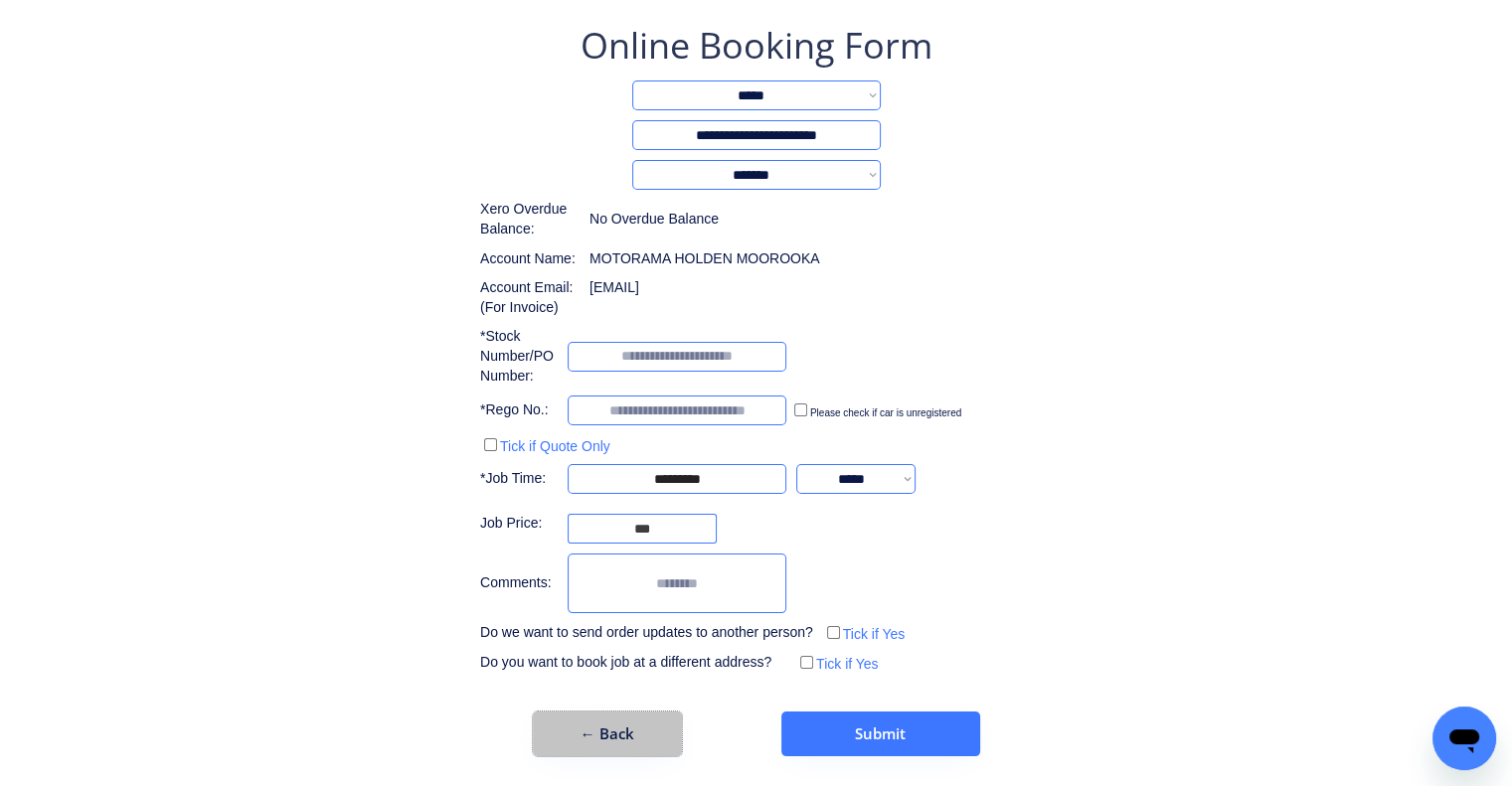drag, startPoint x: 656, startPoint y: 729, endPoint x: 688, endPoint y: 726, distance: 32.140317 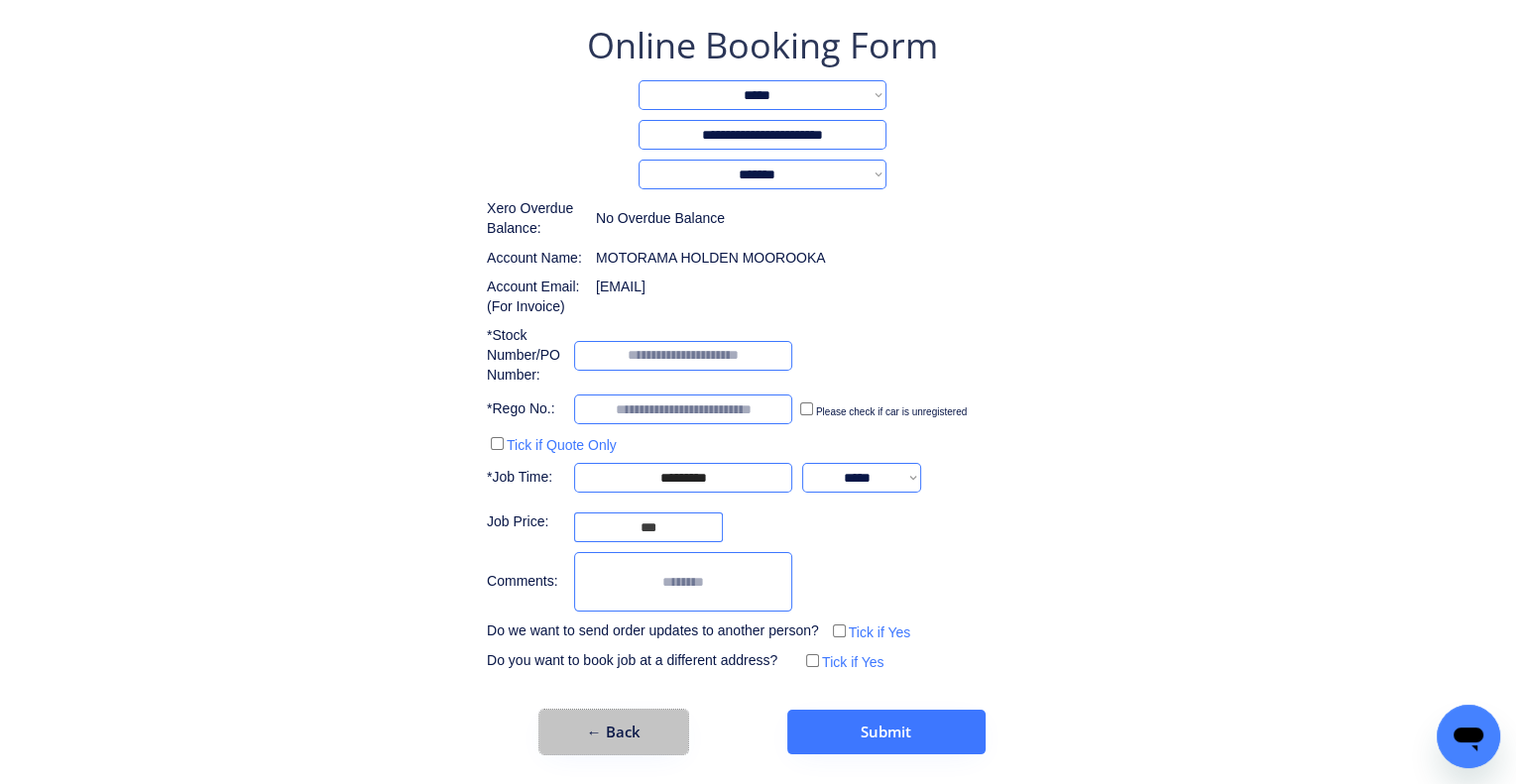 scroll, scrollTop: 0, scrollLeft: 0, axis: both 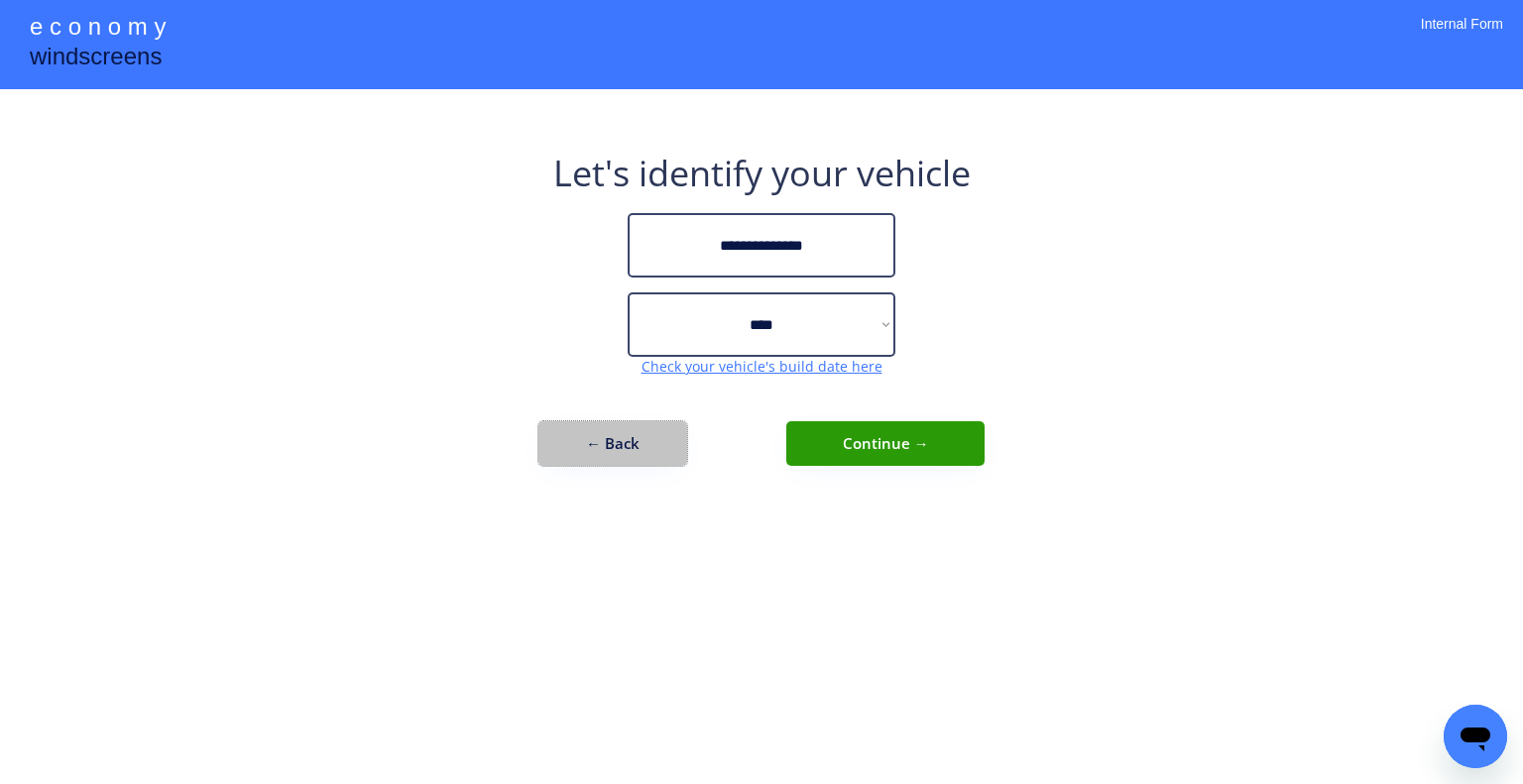click on "←   Back" at bounding box center (613, 443) 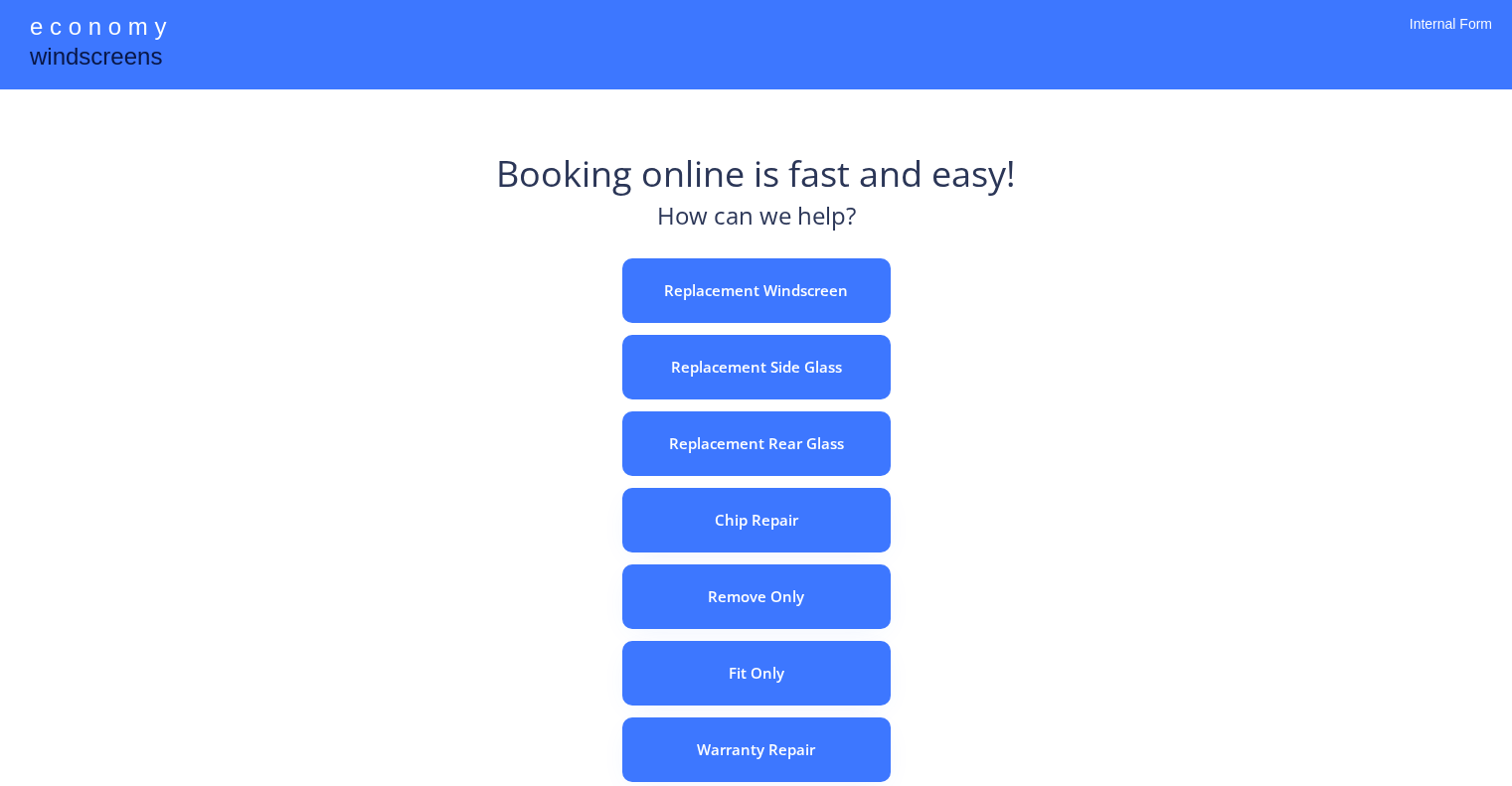 scroll, scrollTop: 0, scrollLeft: 0, axis: both 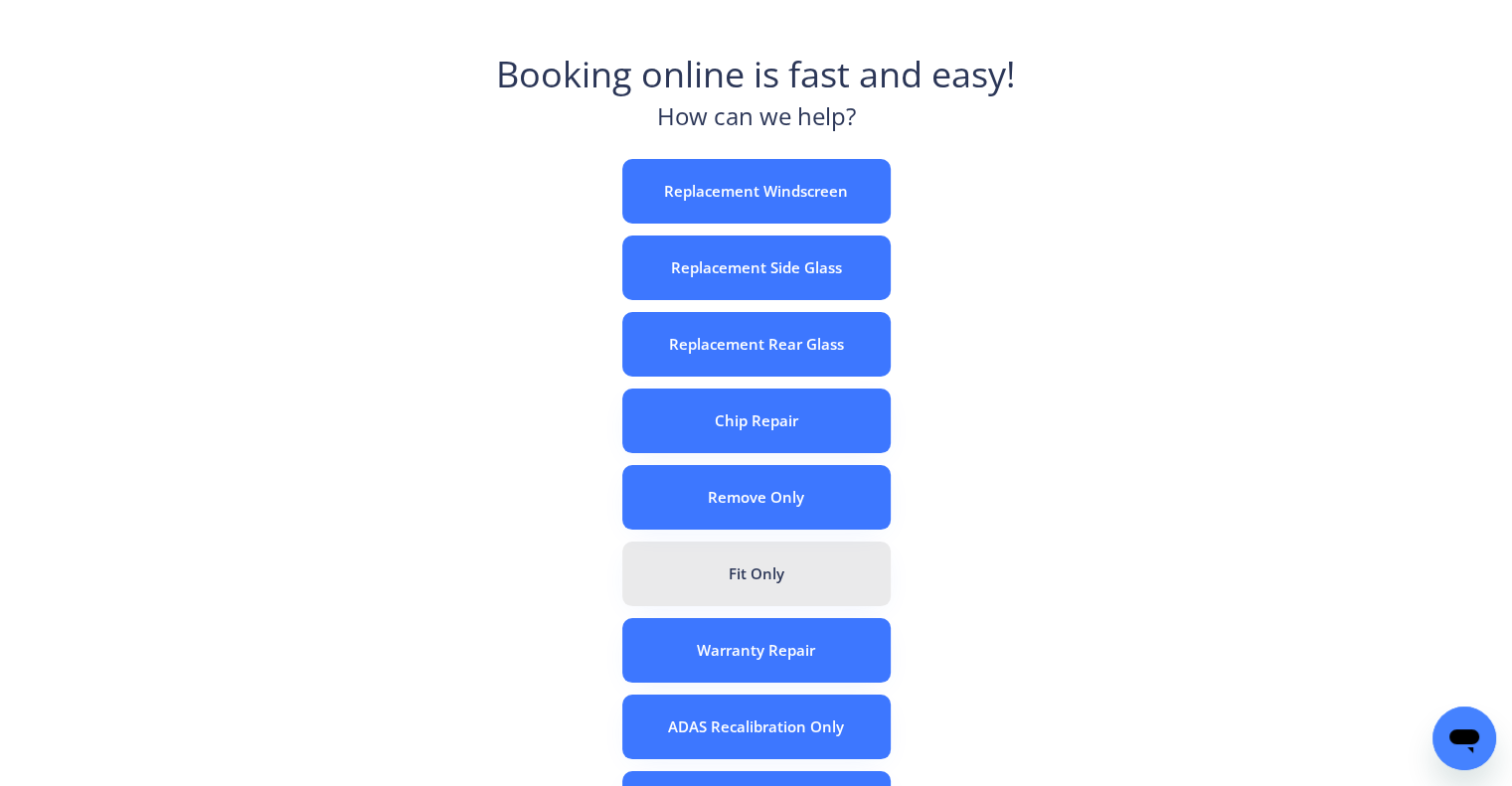 click on "Fit Only" at bounding box center (756, 573) 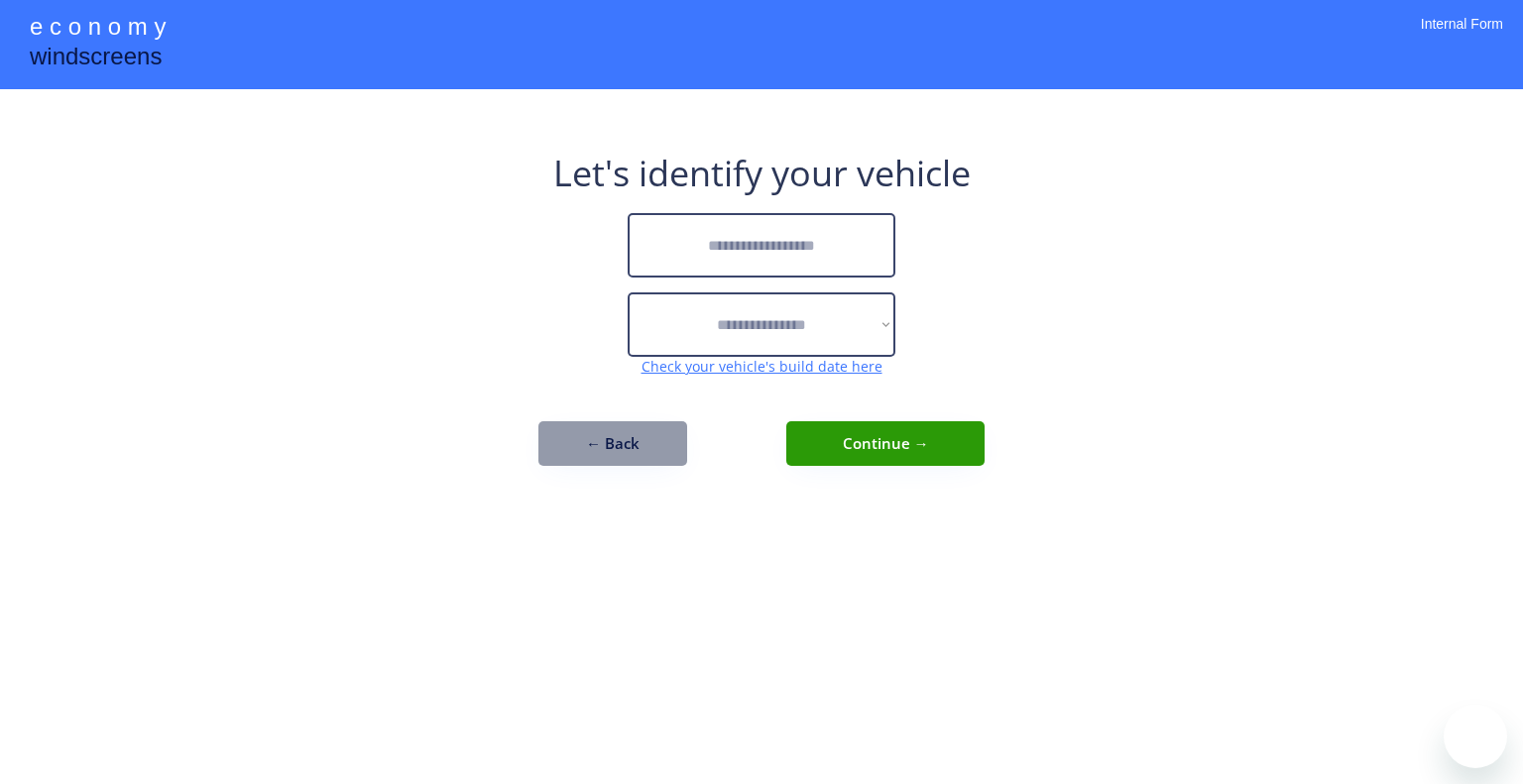 scroll, scrollTop: 0, scrollLeft: 0, axis: both 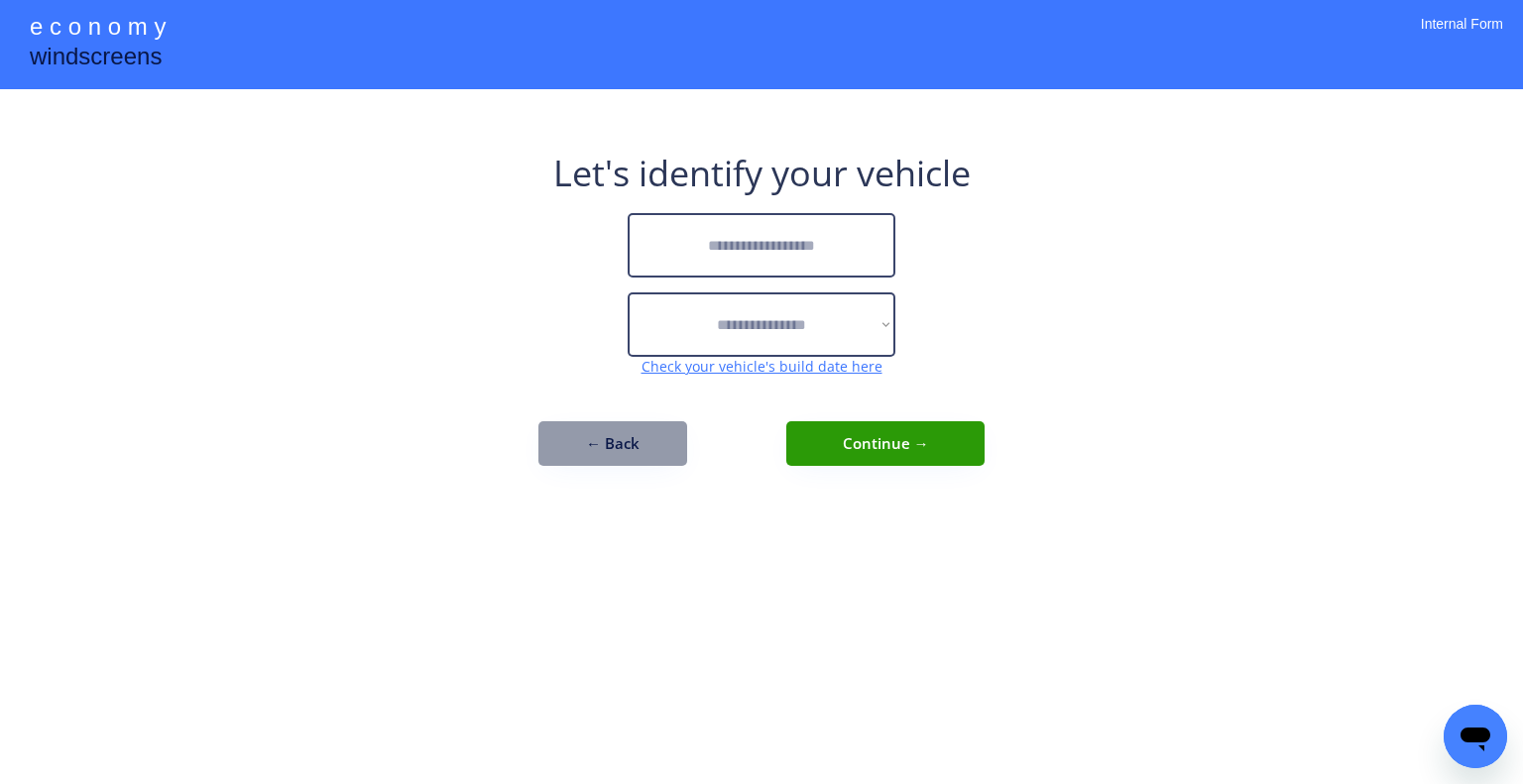 click at bounding box center [762, 245] 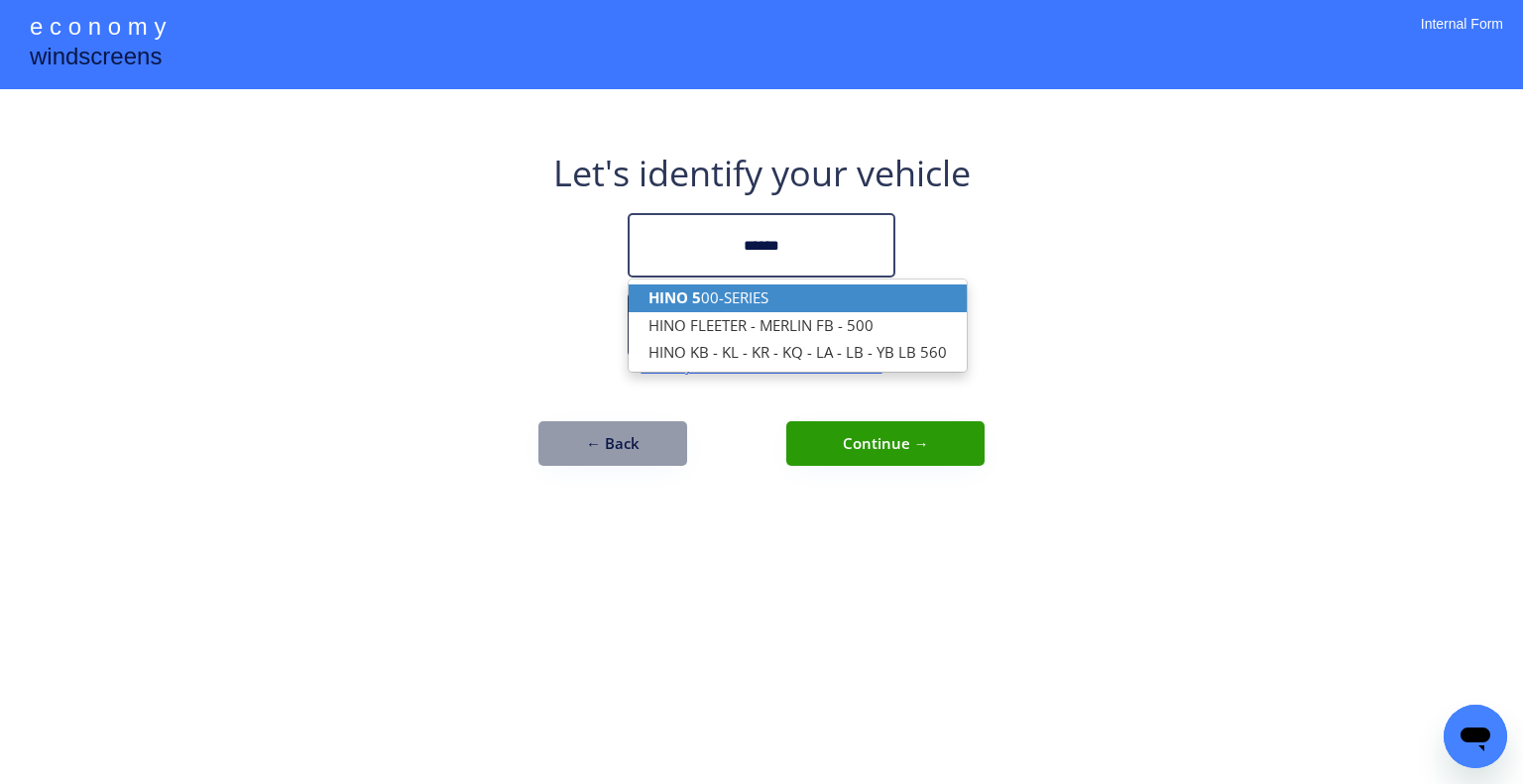 click on "HINO 5 00-SERIES" at bounding box center (797, 297) 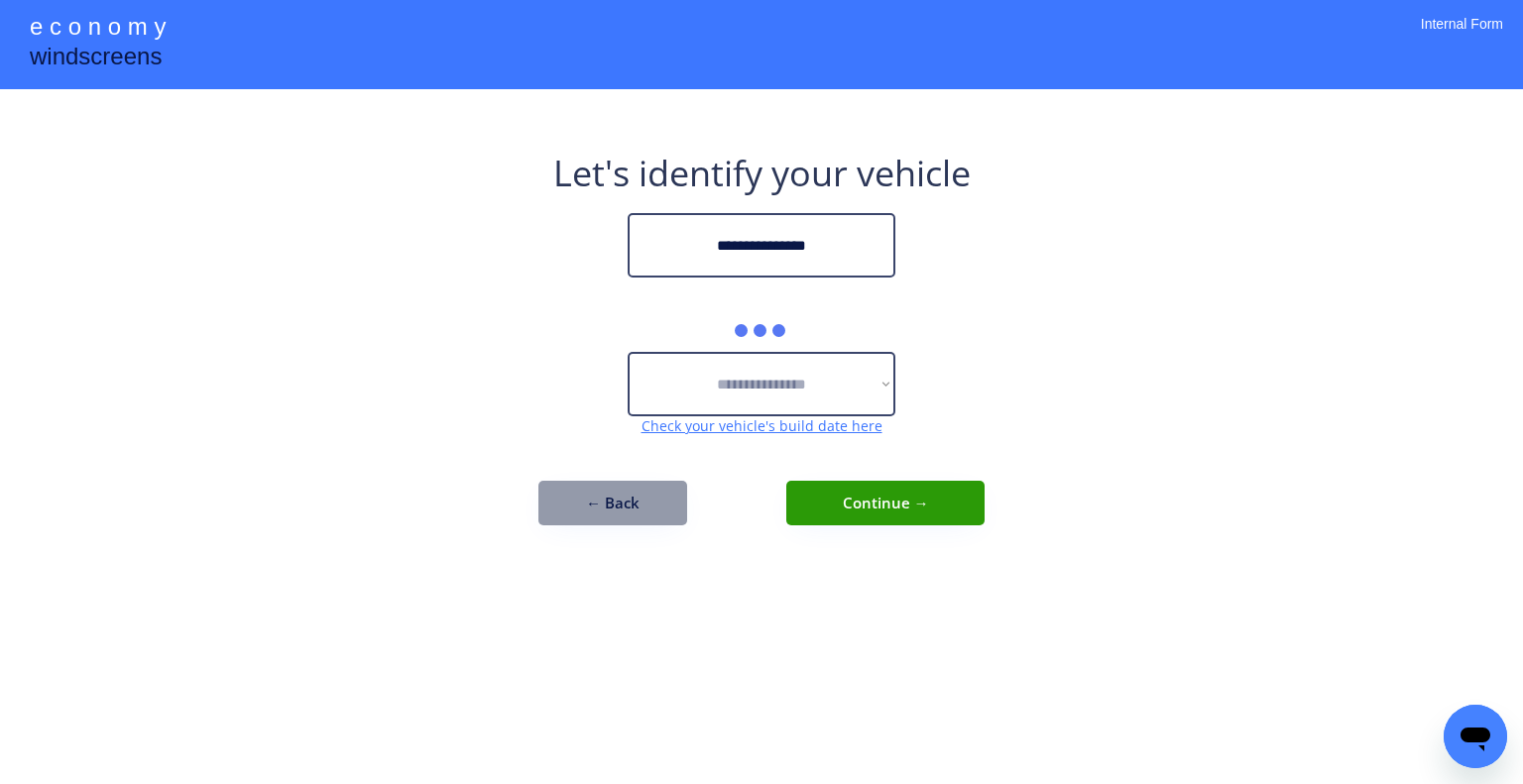type on "**********" 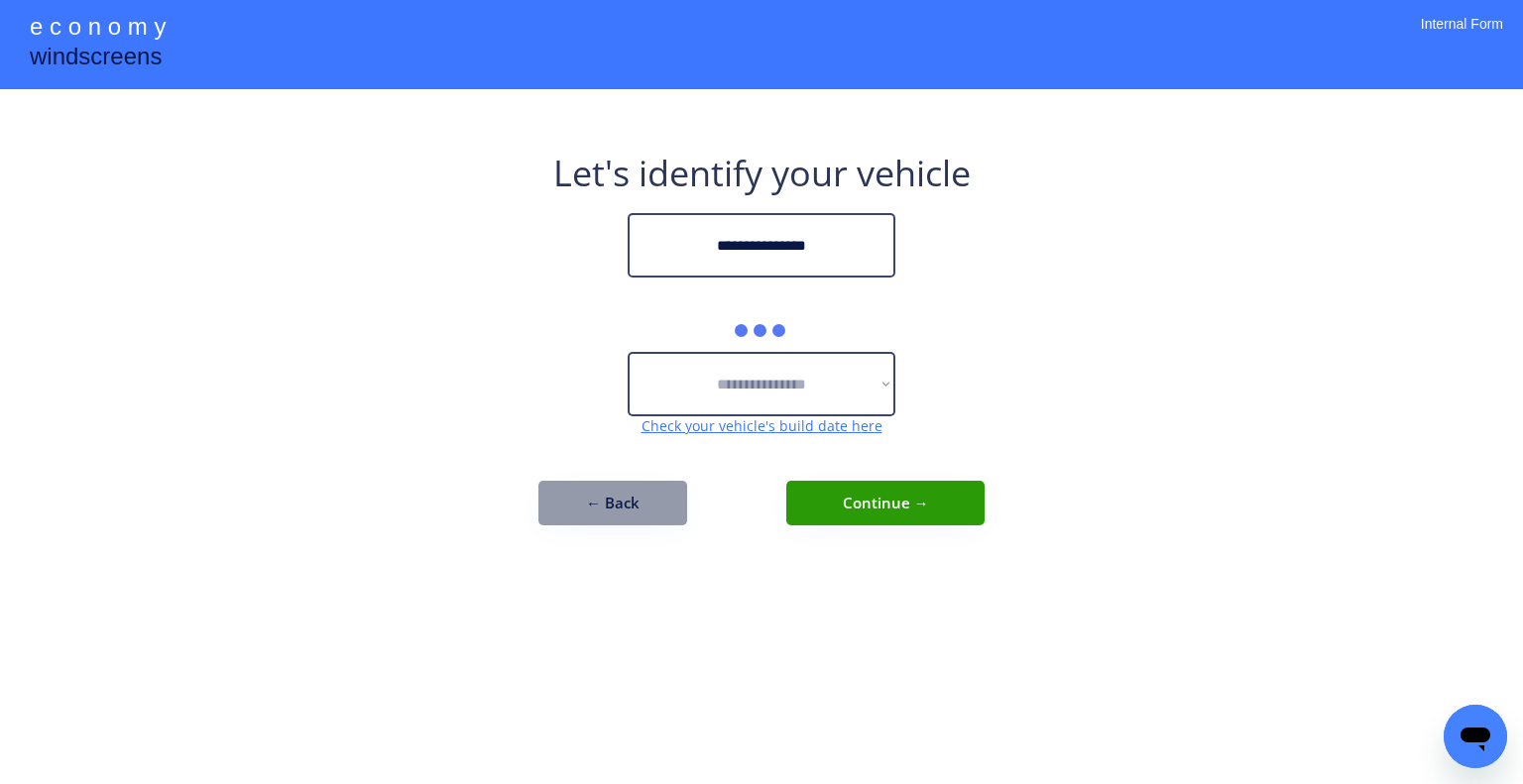 click on "**********" at bounding box center [762, 392] 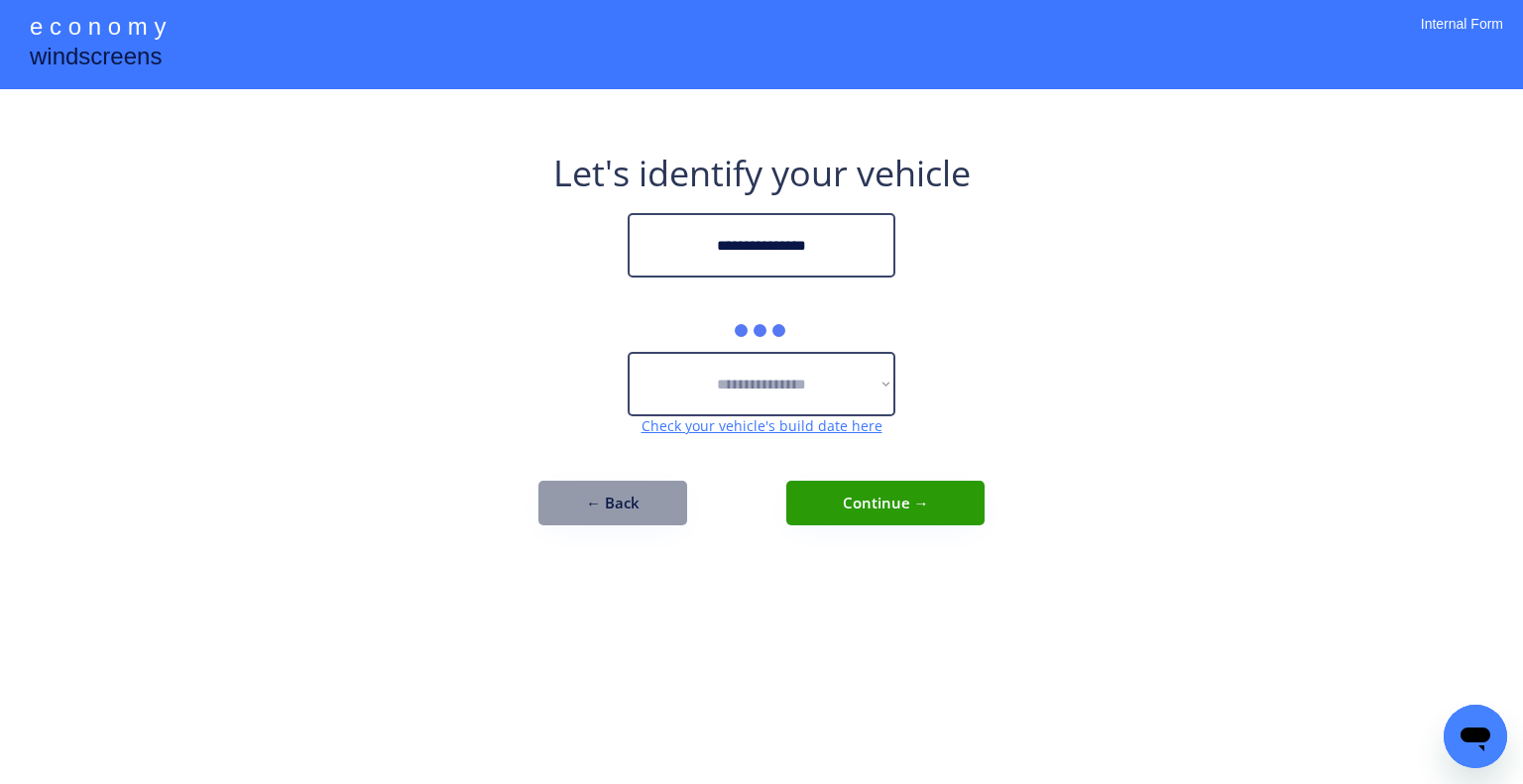 click on "**********" at bounding box center (762, 392) 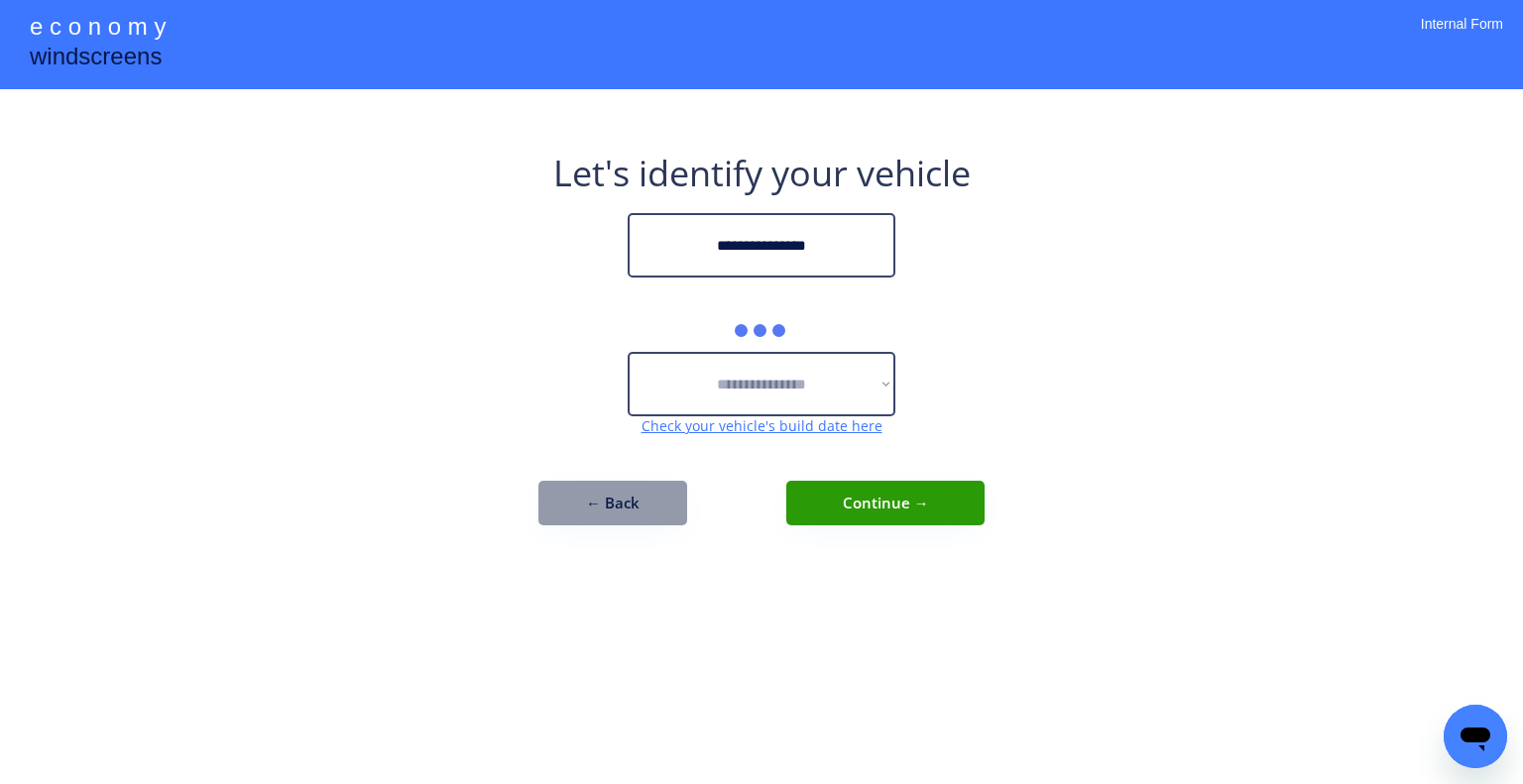 click on "**********" at bounding box center (762, 392) 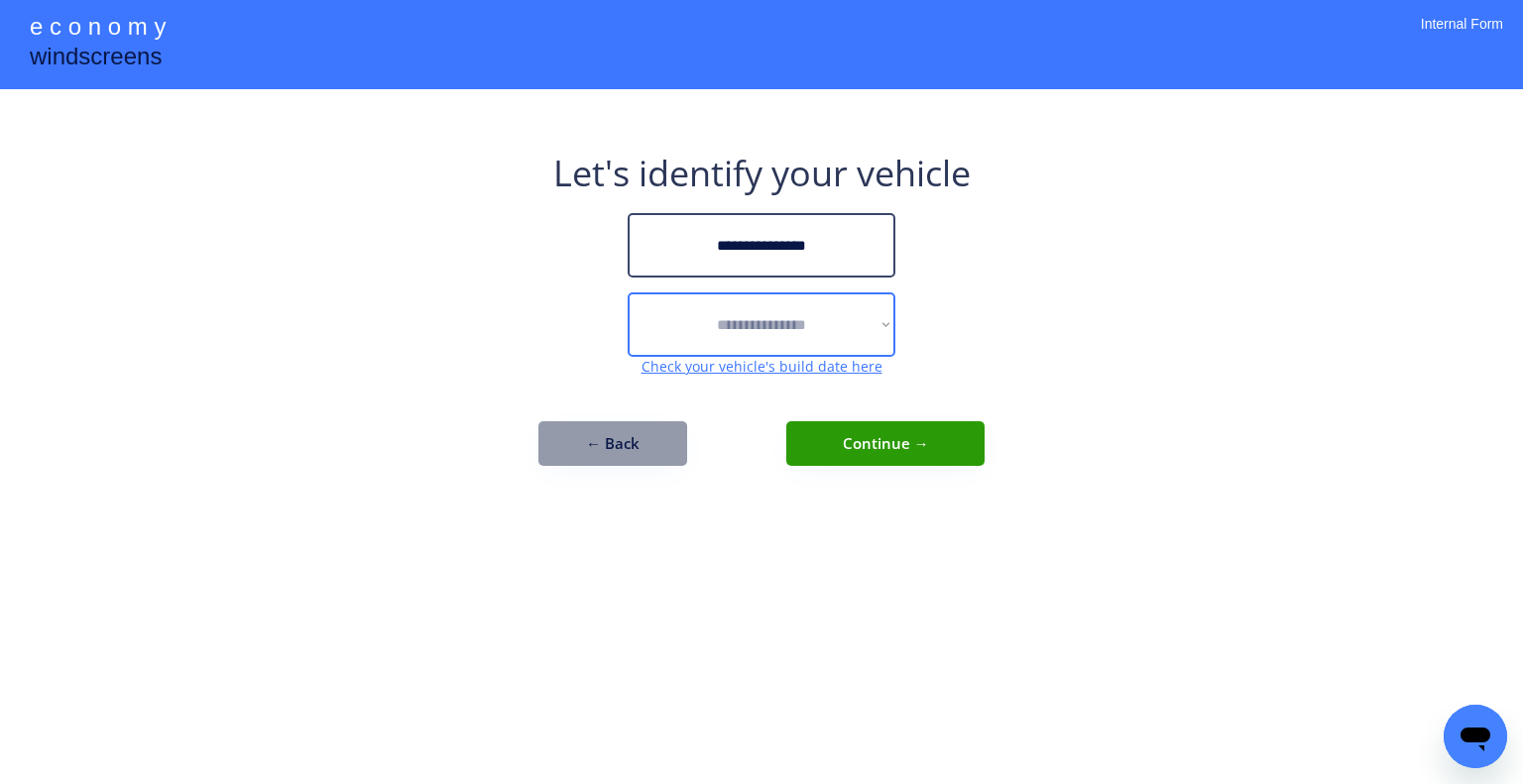 click on "**********" at bounding box center (762, 324) 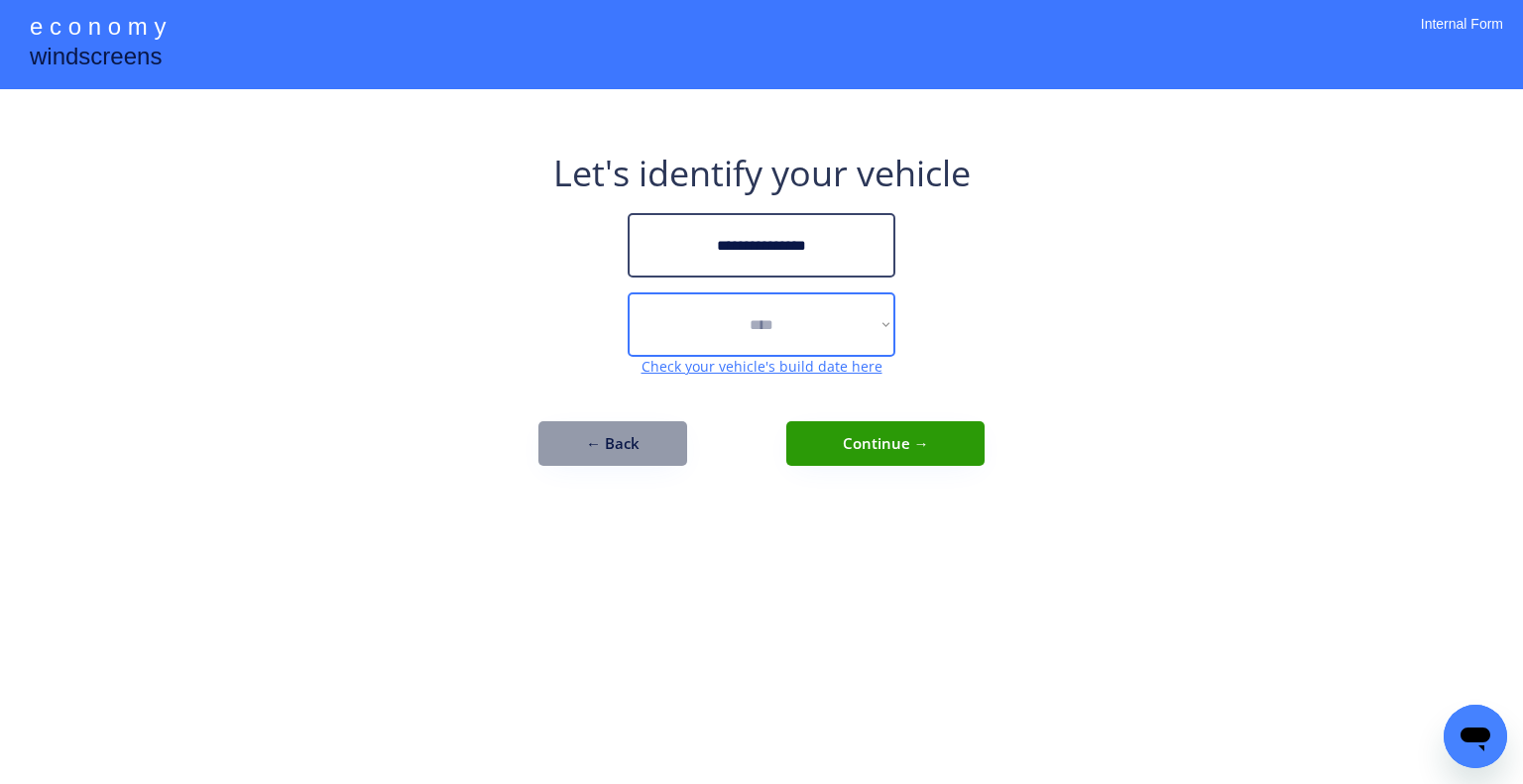 click on "**********" at bounding box center (762, 324) 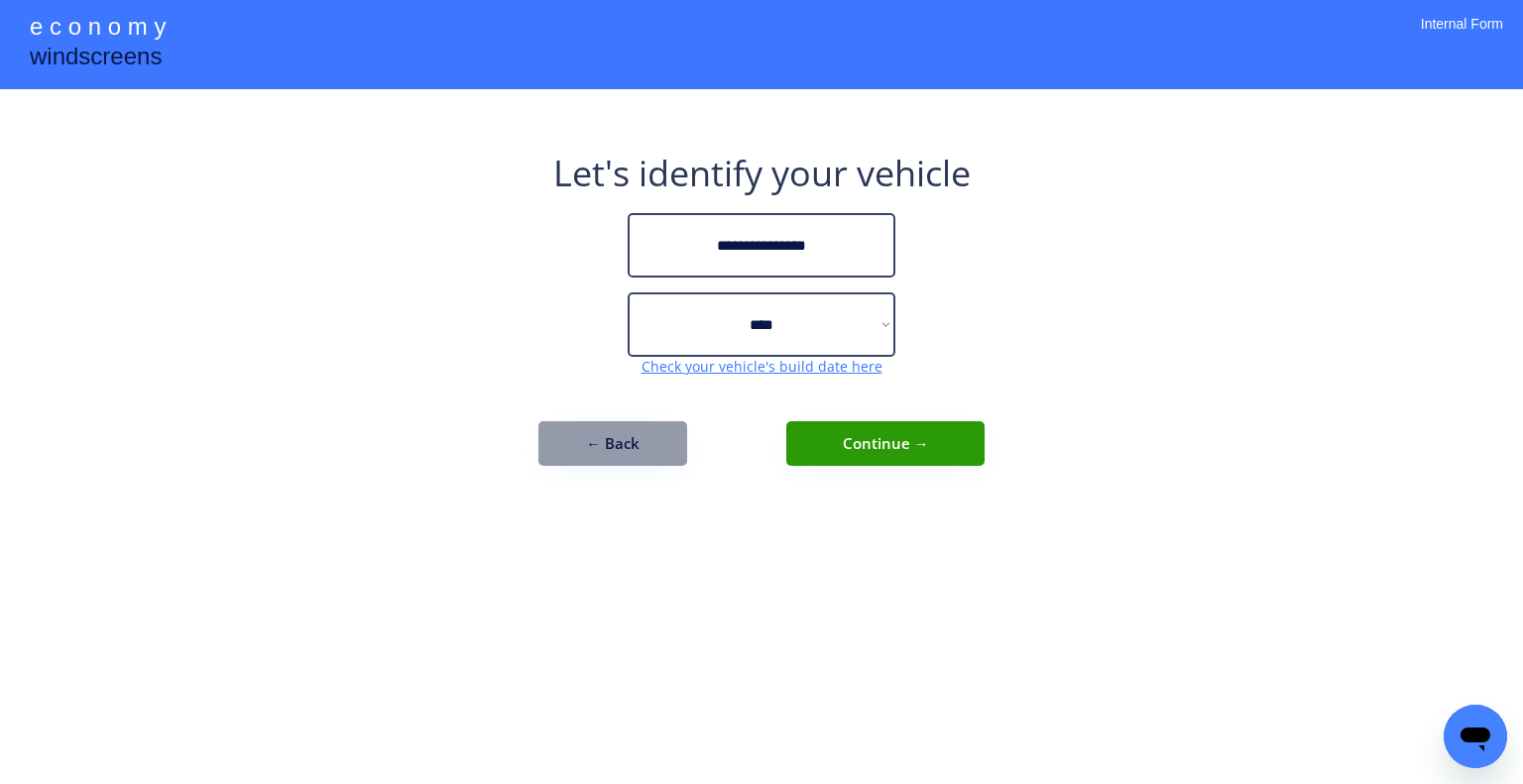 click on "**********" at bounding box center [762, 392] 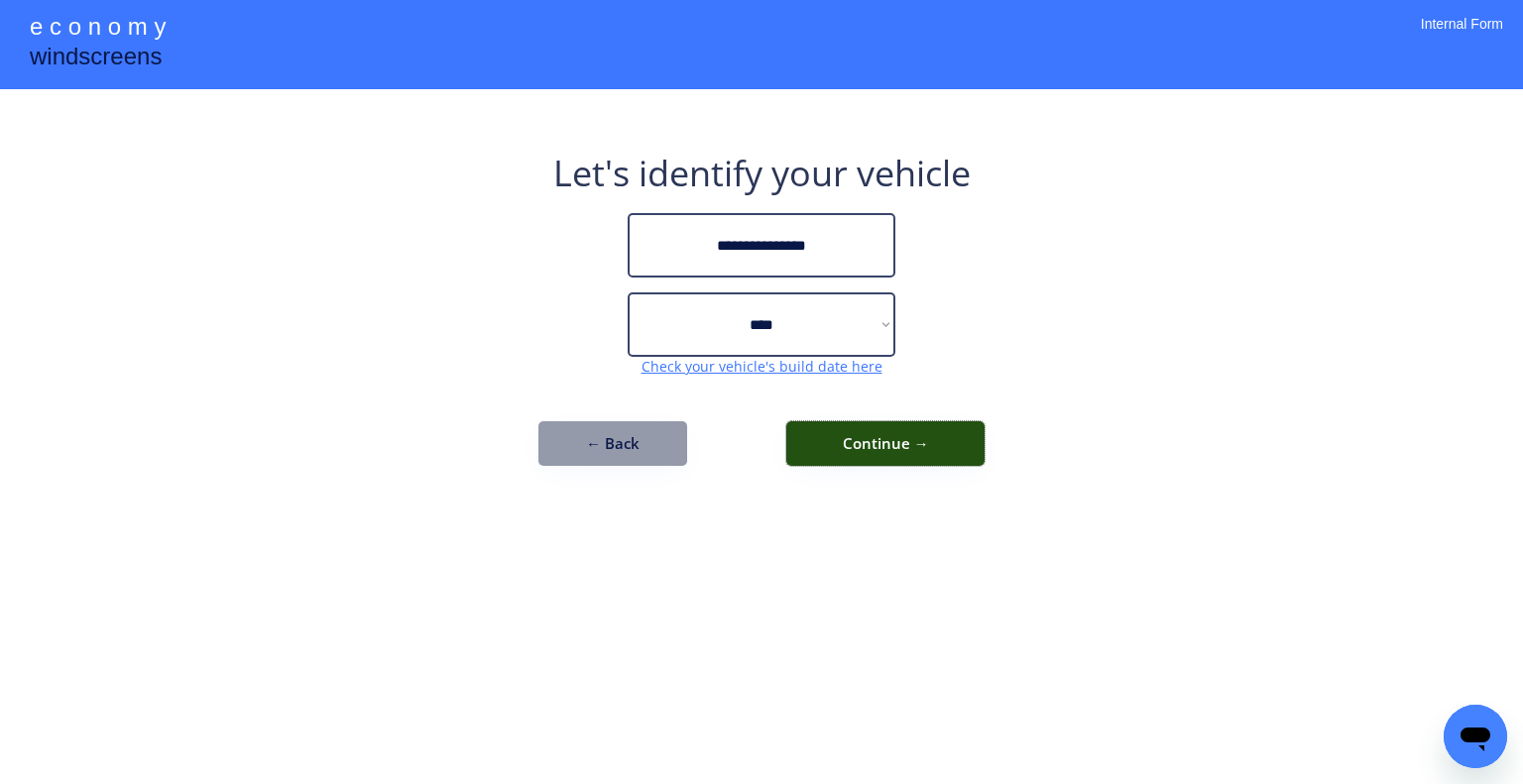 click on "Continue    →" at bounding box center (885, 443) 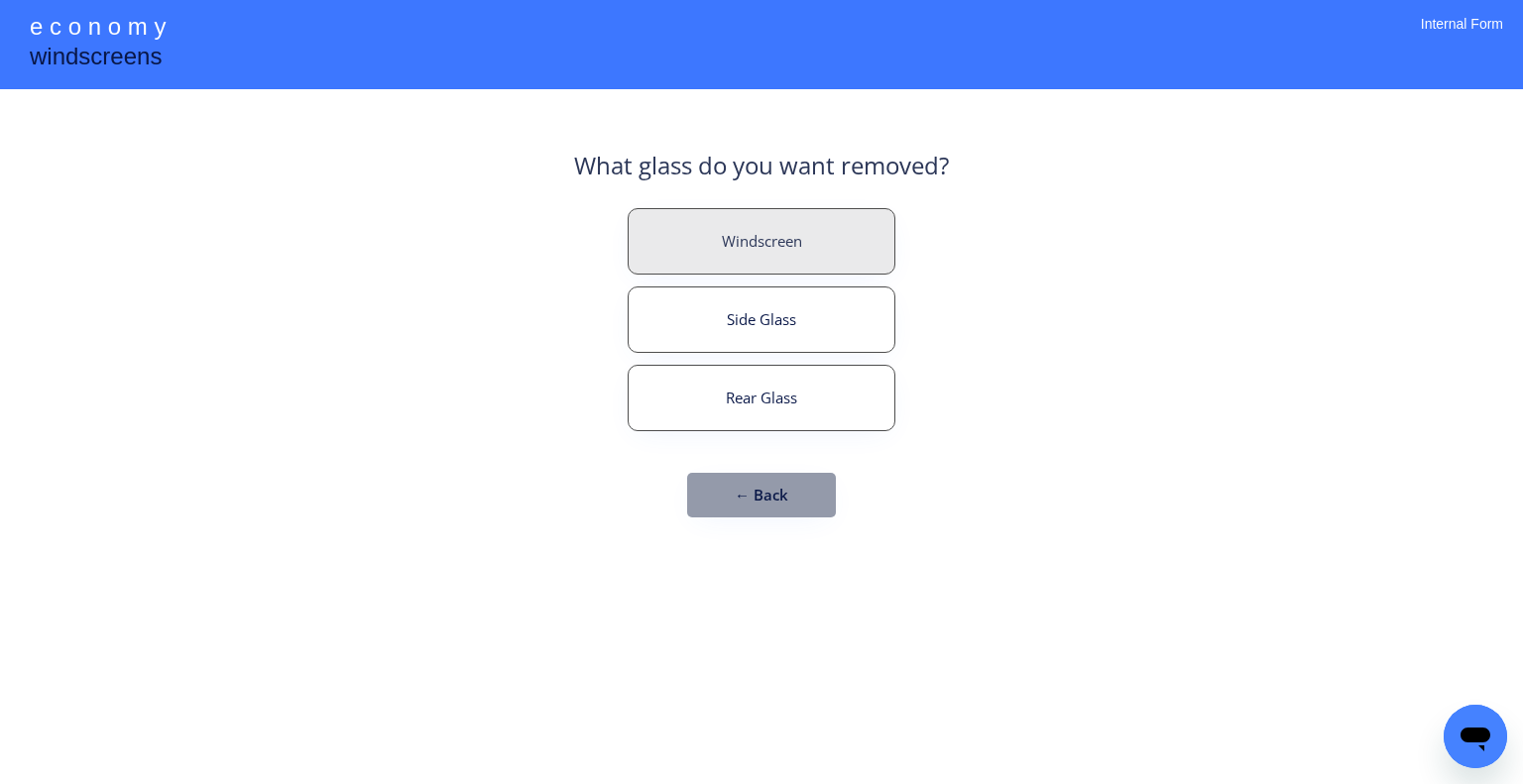 click on "Windscreen" at bounding box center [762, 241] 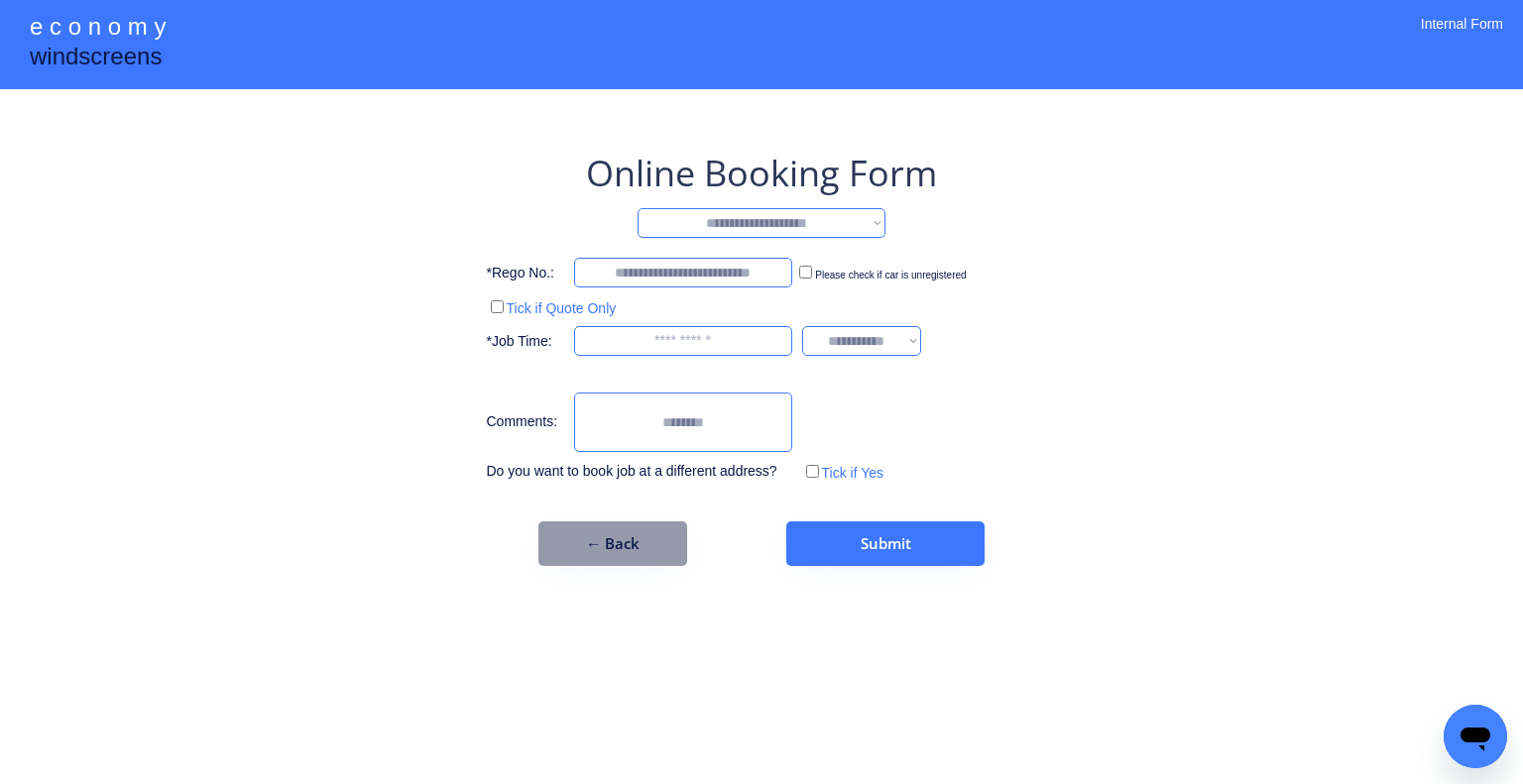 click on "**********" at bounding box center [762, 223] 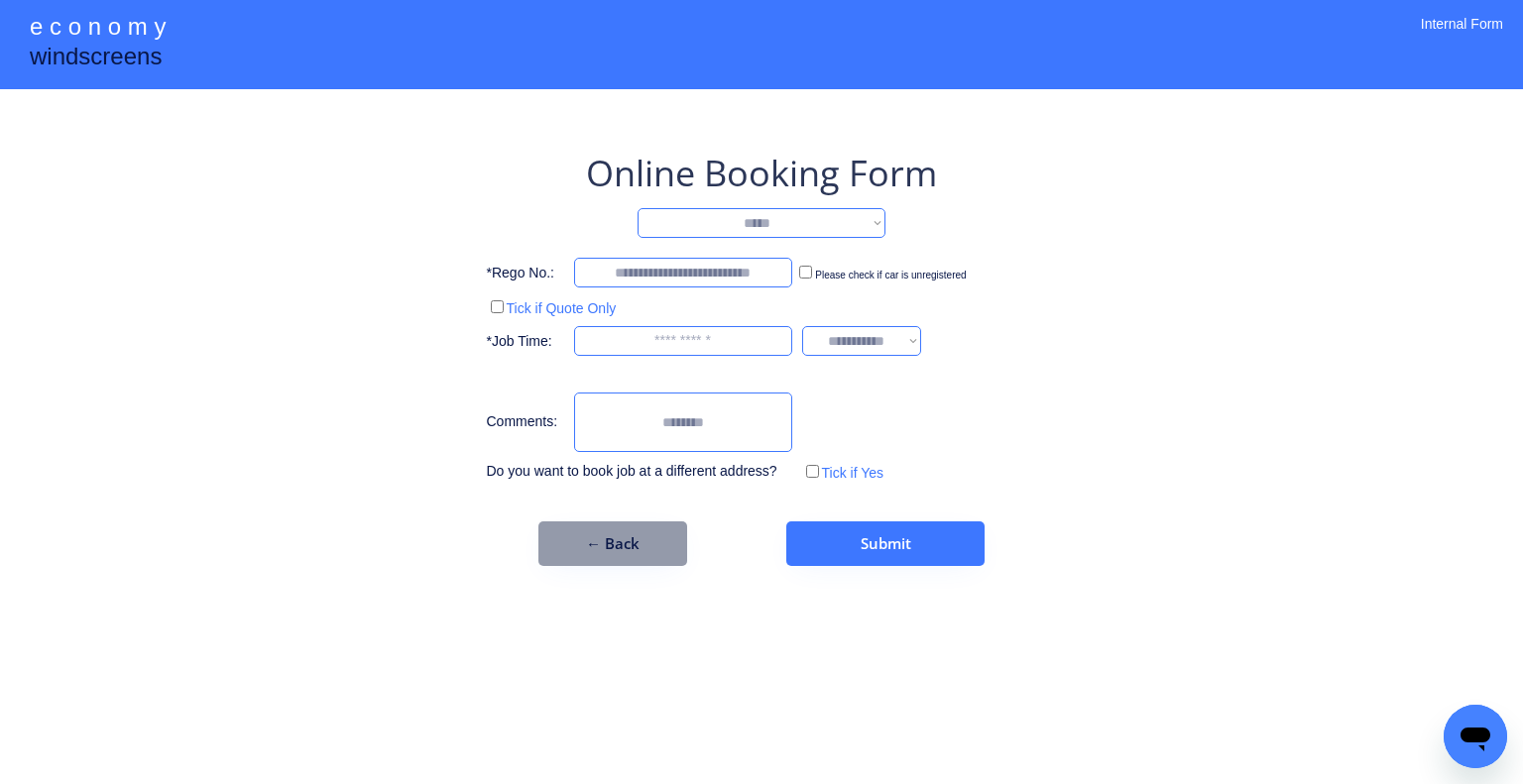 click on "**********" at bounding box center [762, 223] 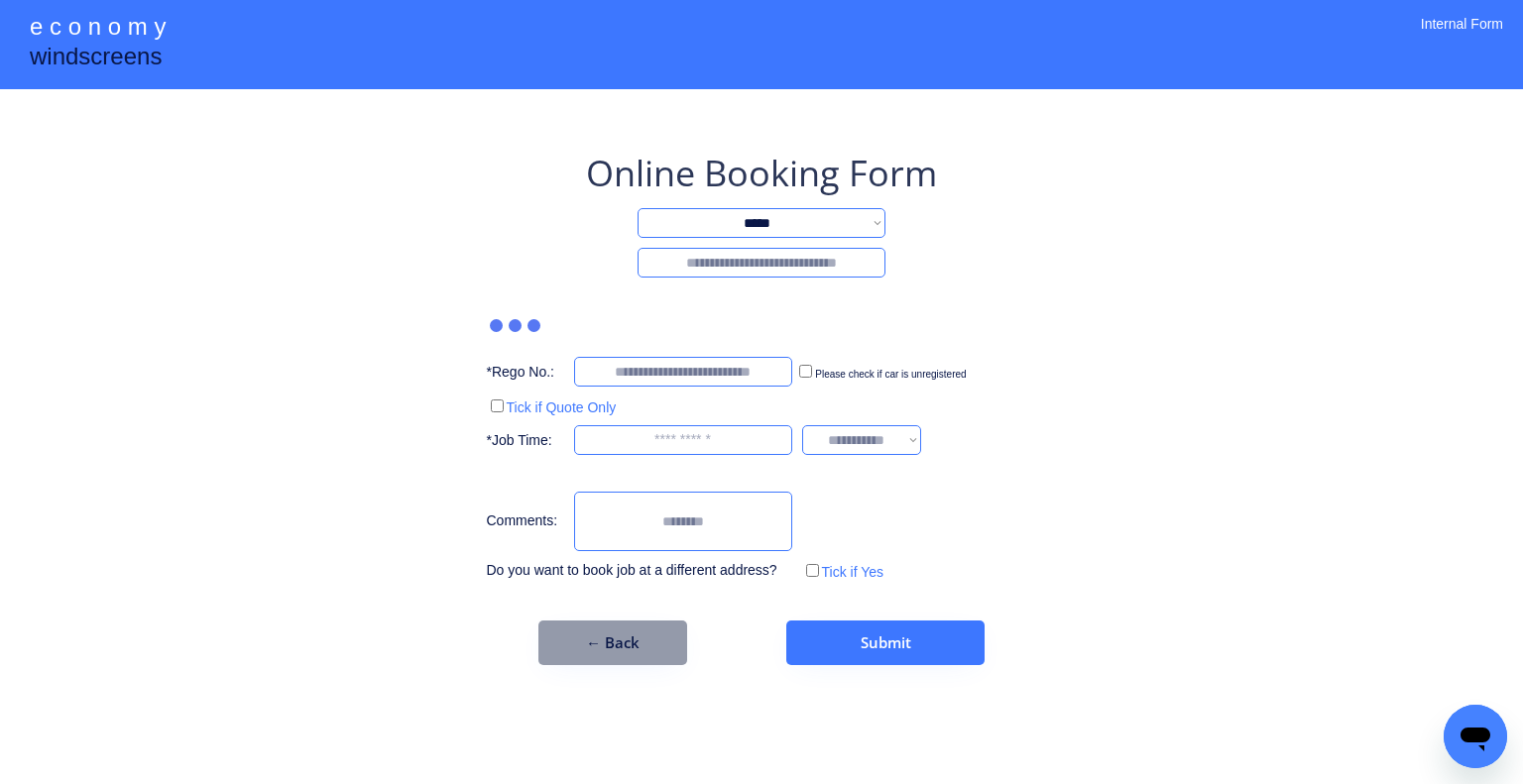 click at bounding box center [762, 263] 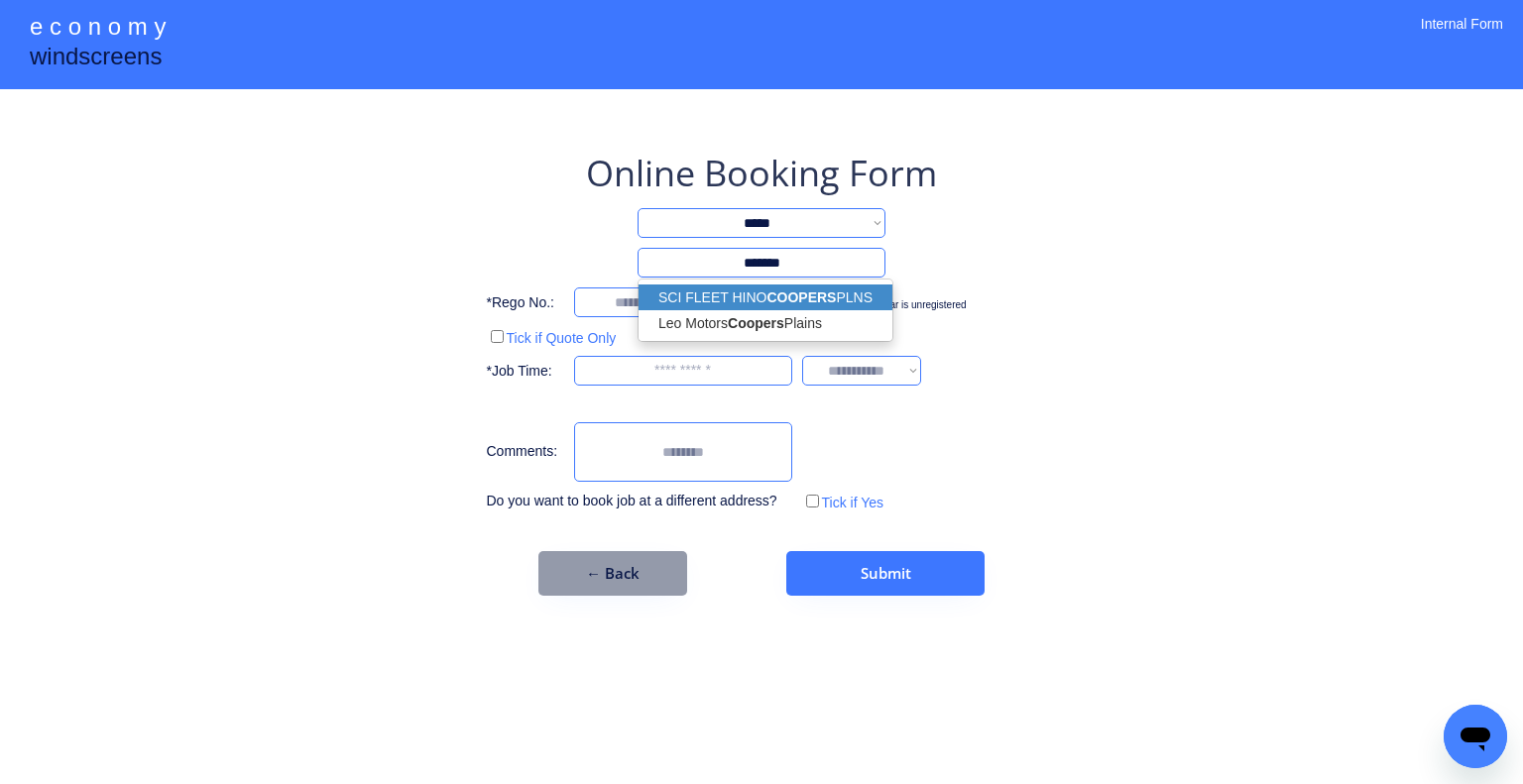 click on "COOPERS" at bounding box center (801, 297) 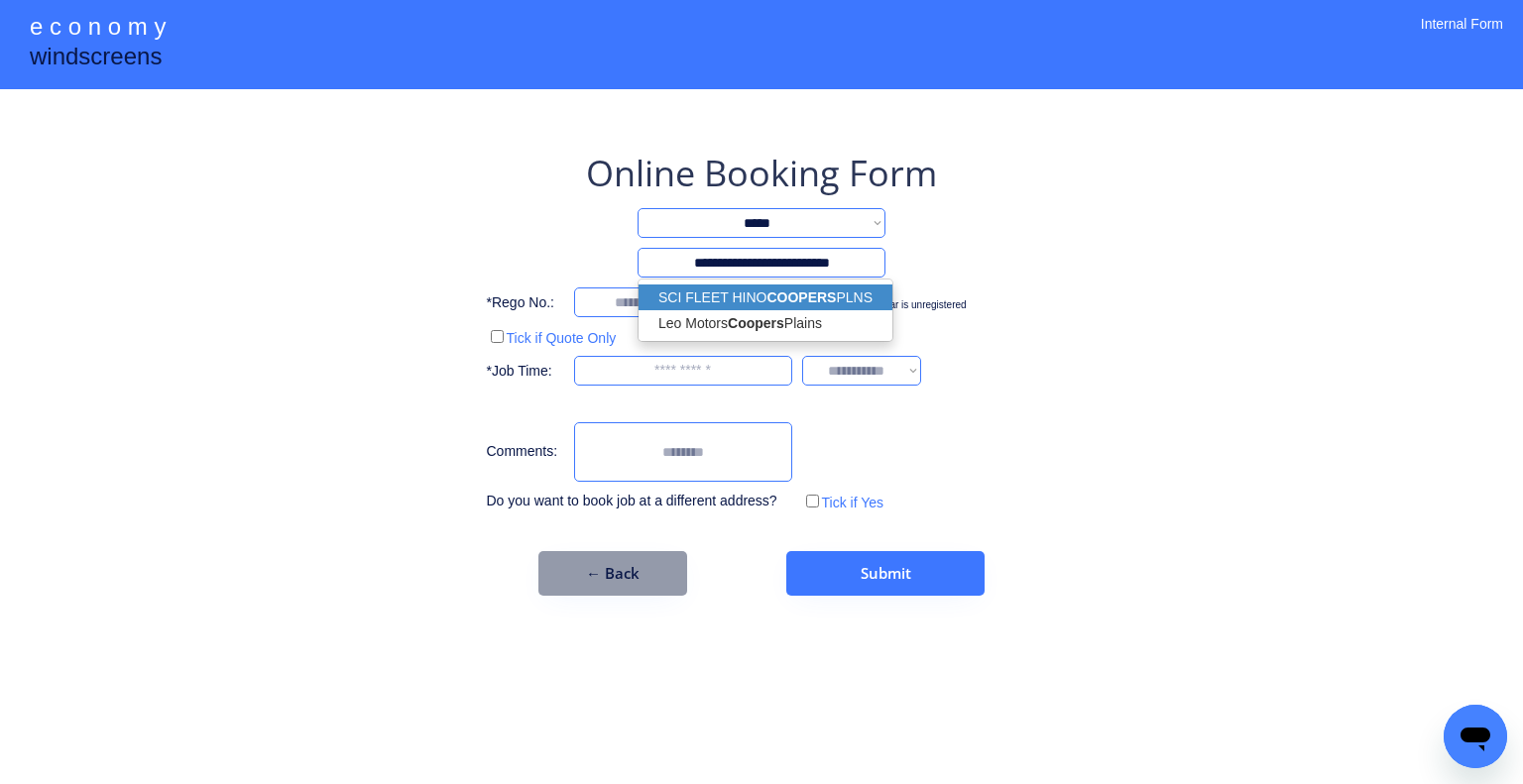 type on "**********" 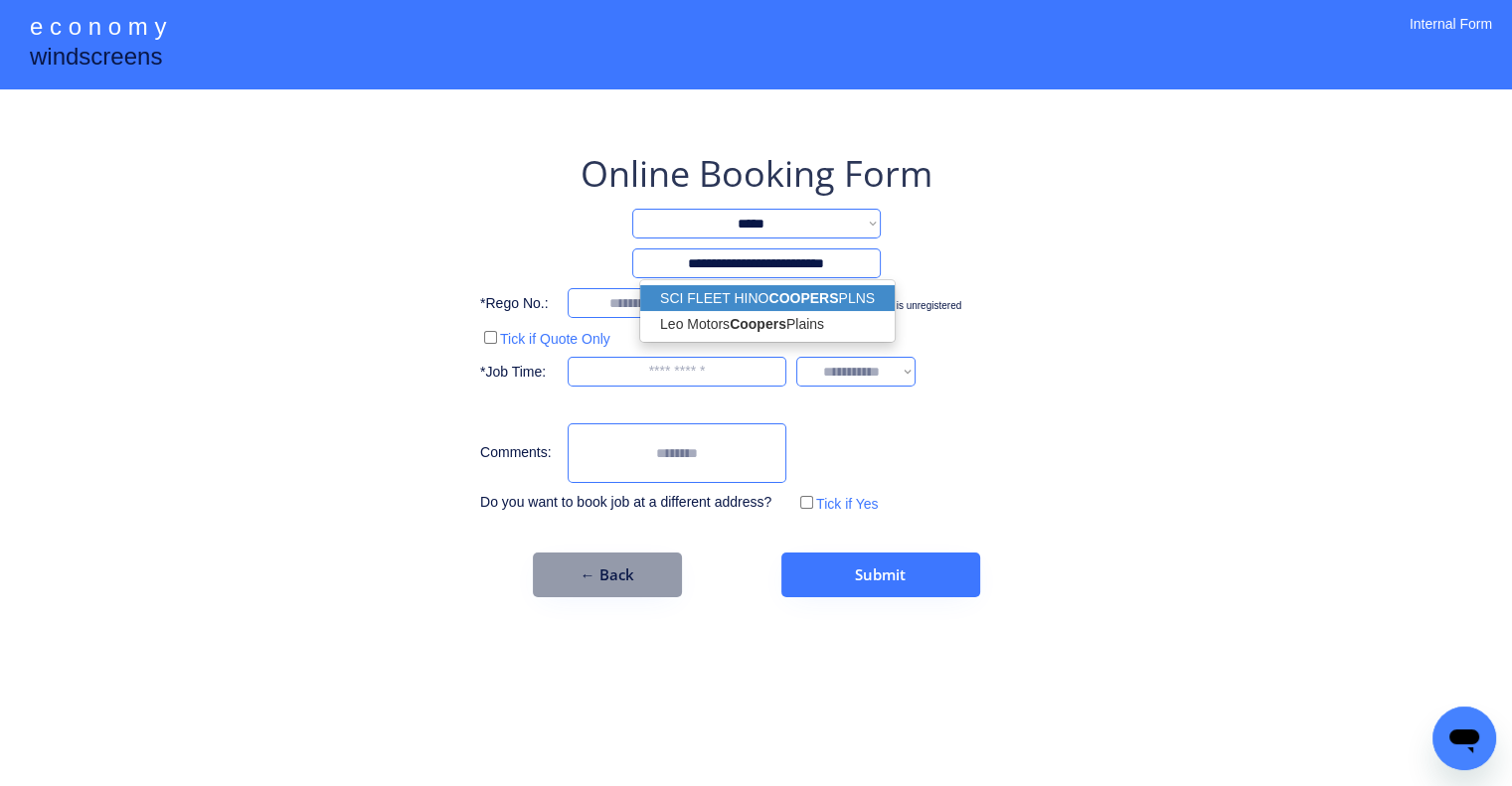 click on "**********" at bounding box center (756, 393) 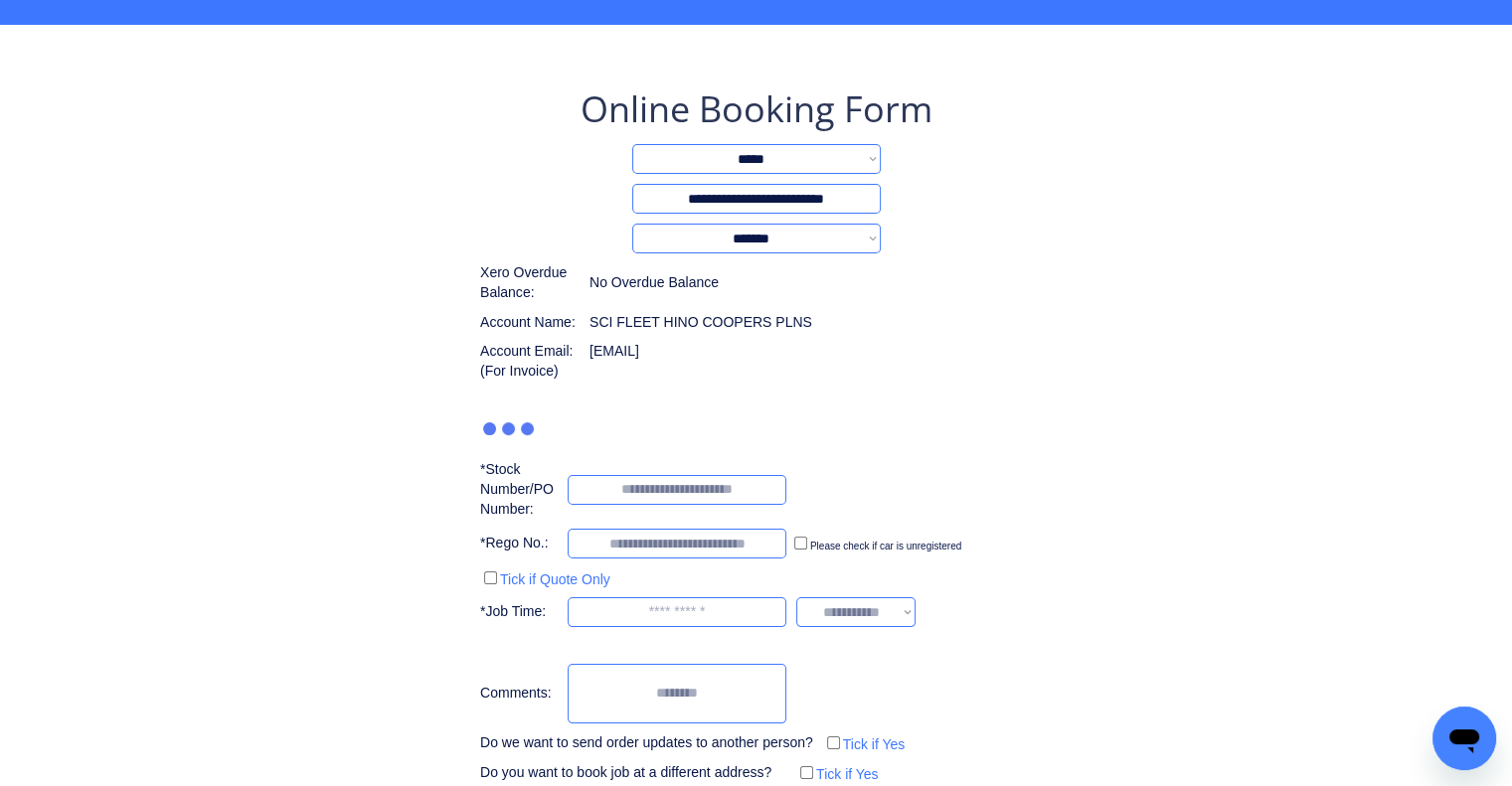 scroll, scrollTop: 99, scrollLeft: 0, axis: vertical 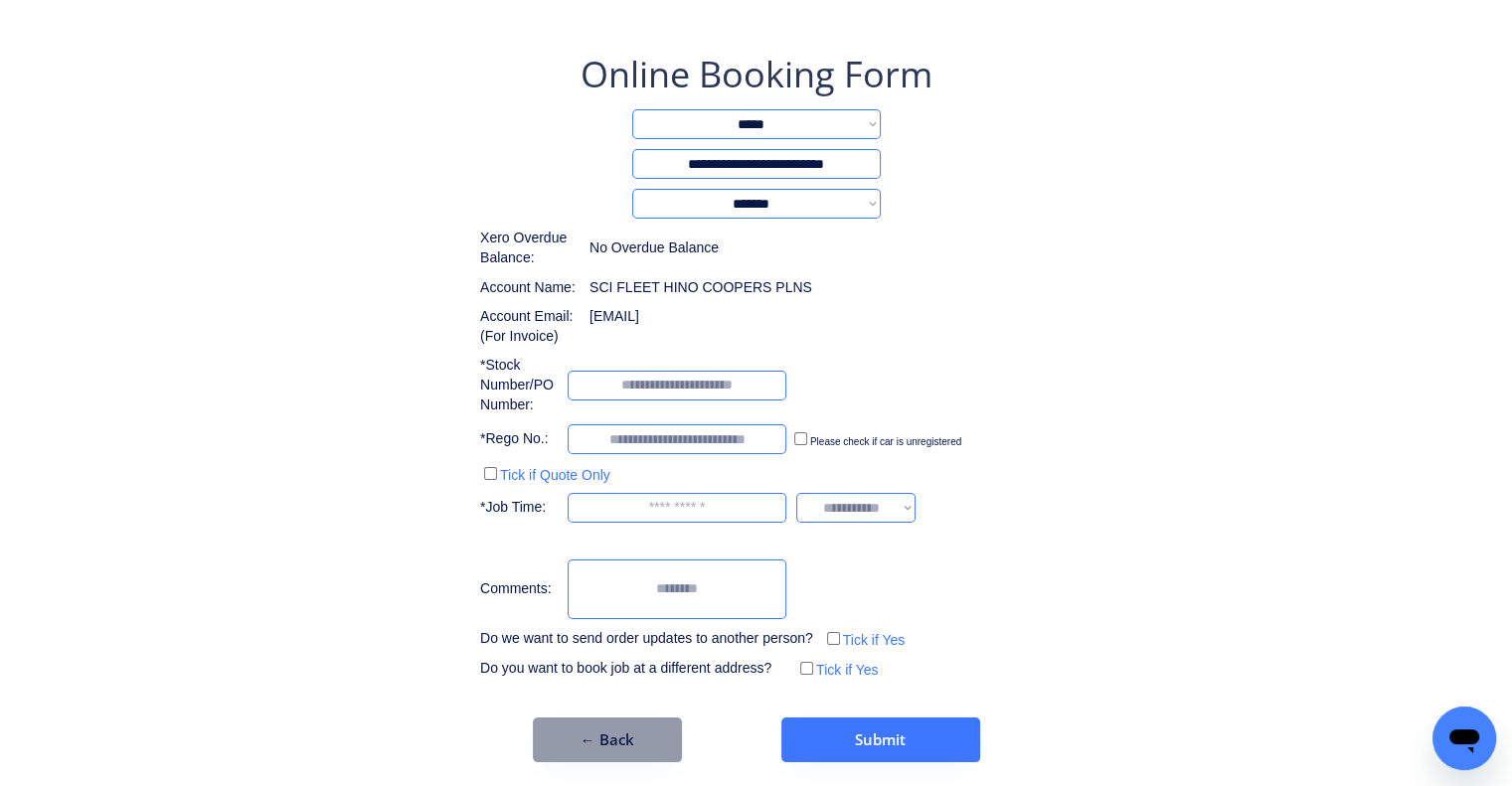 click at bounding box center [677, 508] 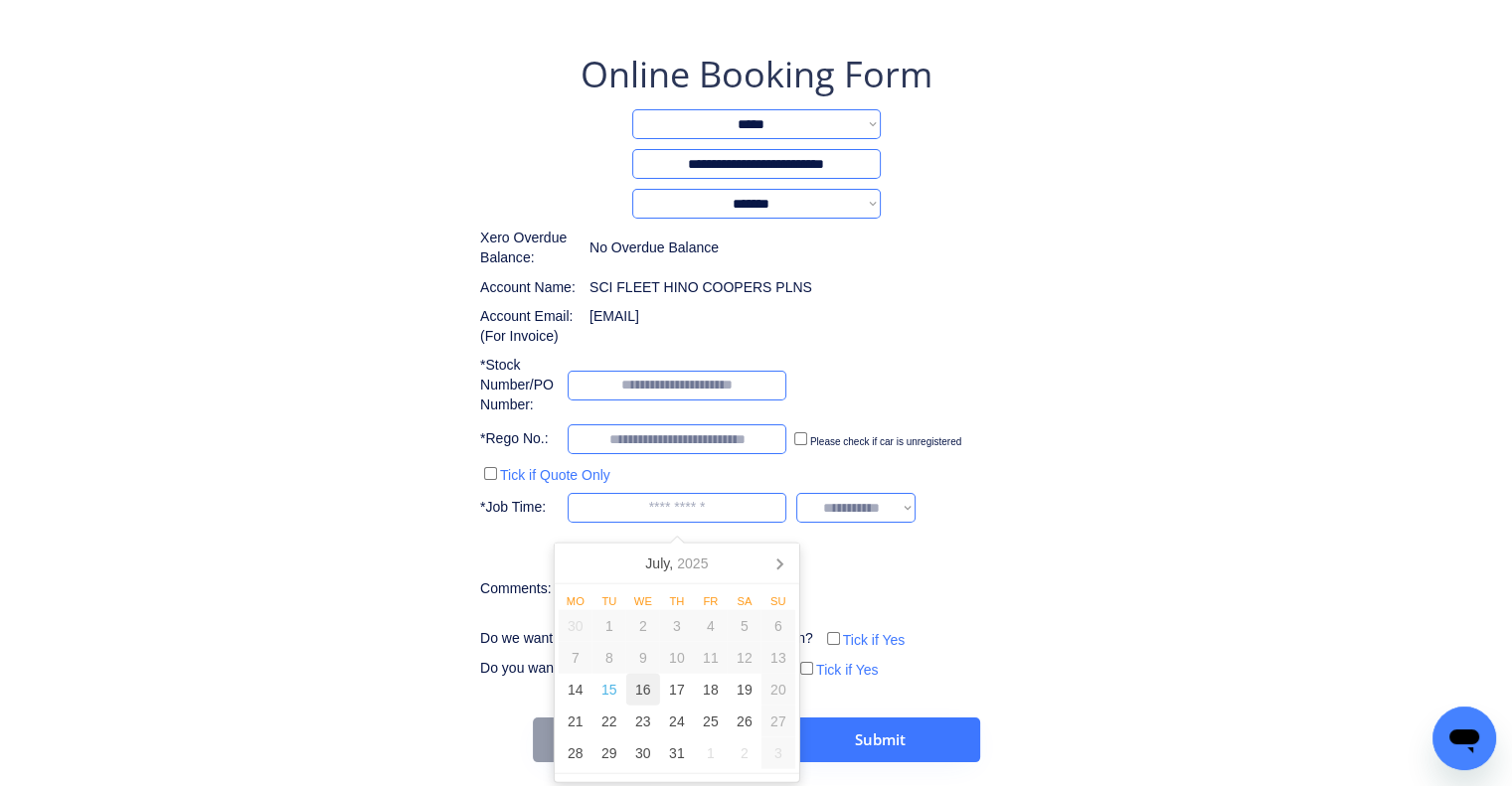 click on "16" at bounding box center (643, 690) 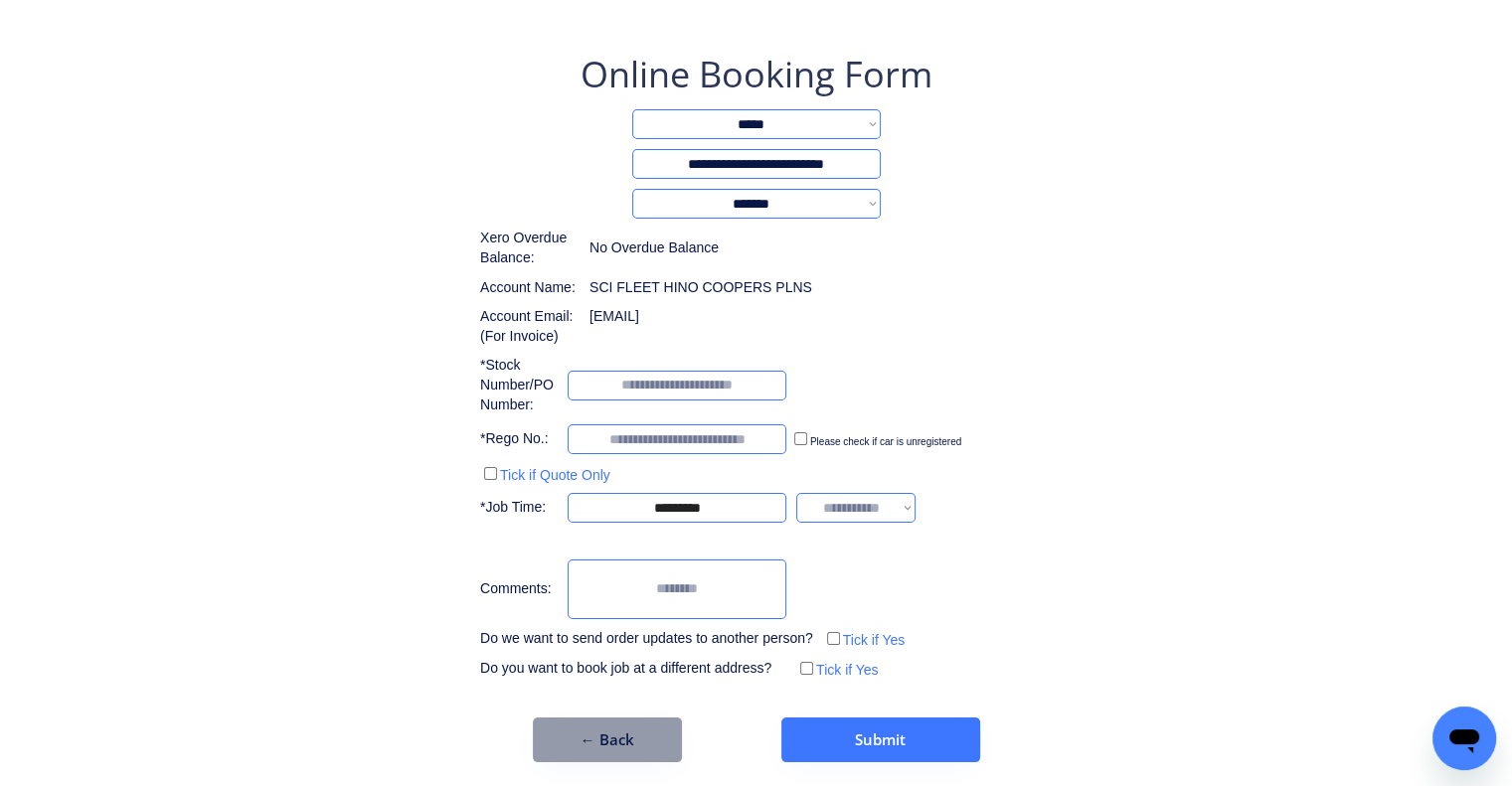 click on "**********" at bounding box center [756, 405] 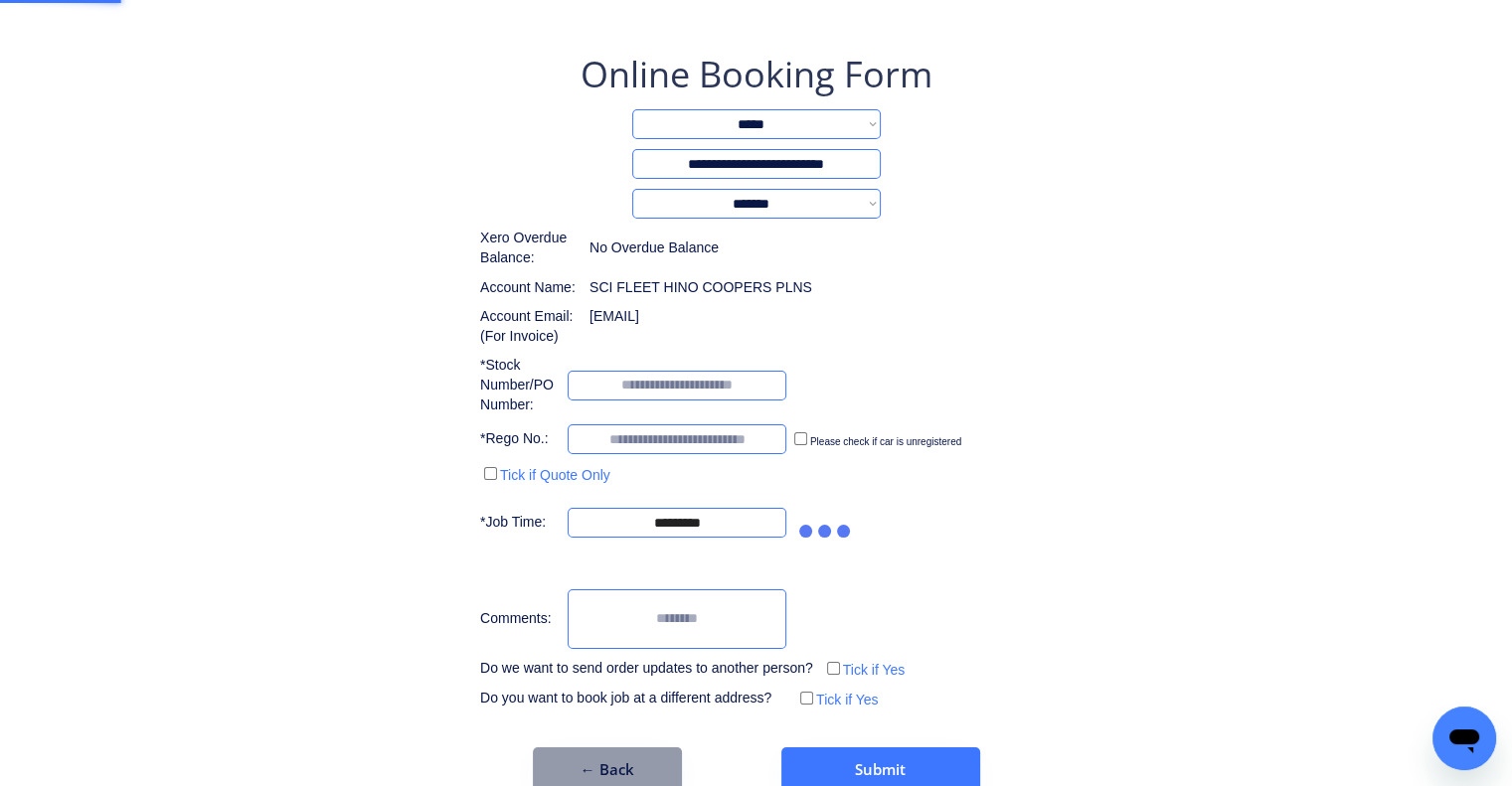 click on "**********" at bounding box center [756, 361] 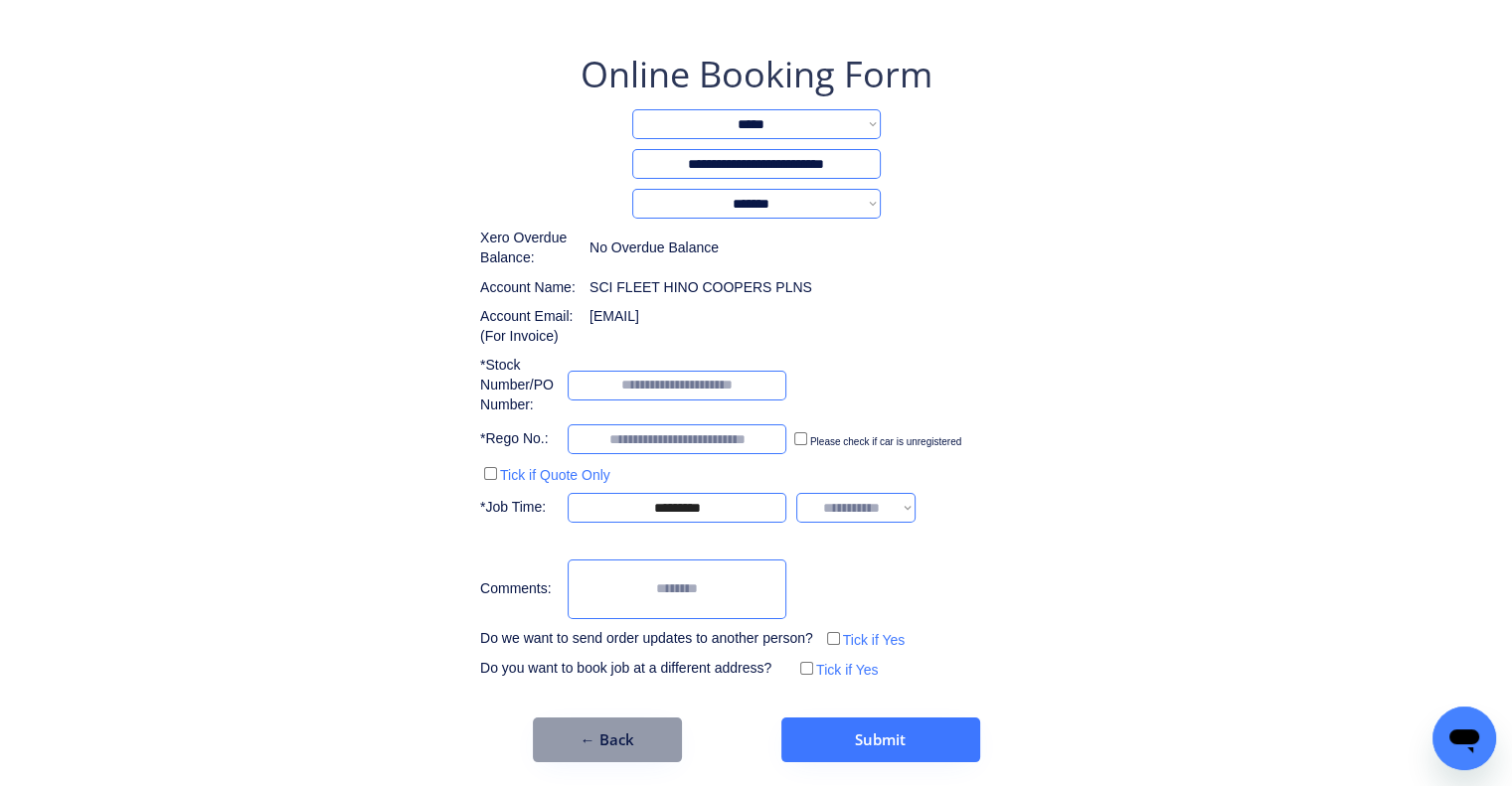 click on "**********" at bounding box center (856, 508) 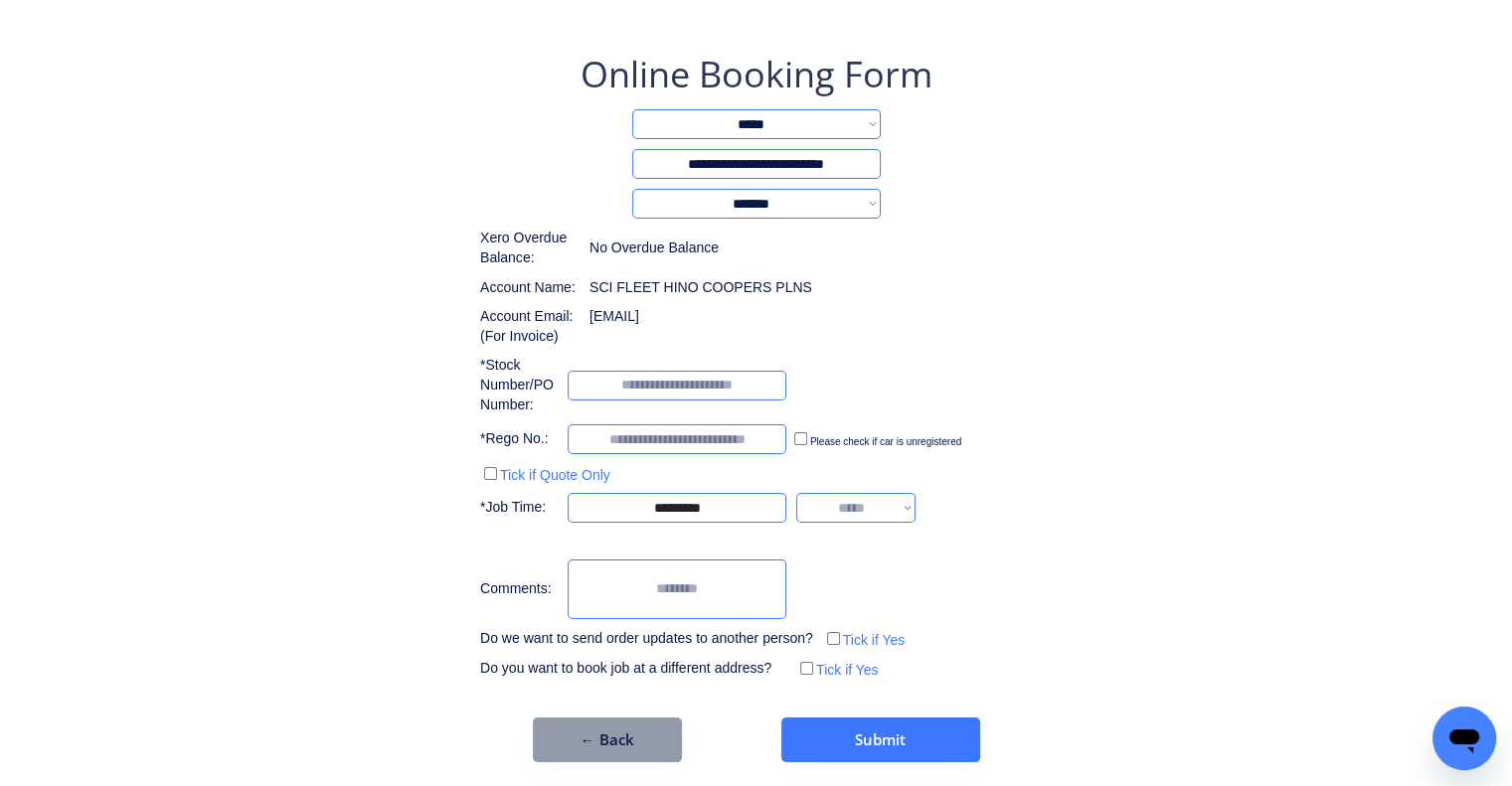 click on "**********" at bounding box center [856, 508] 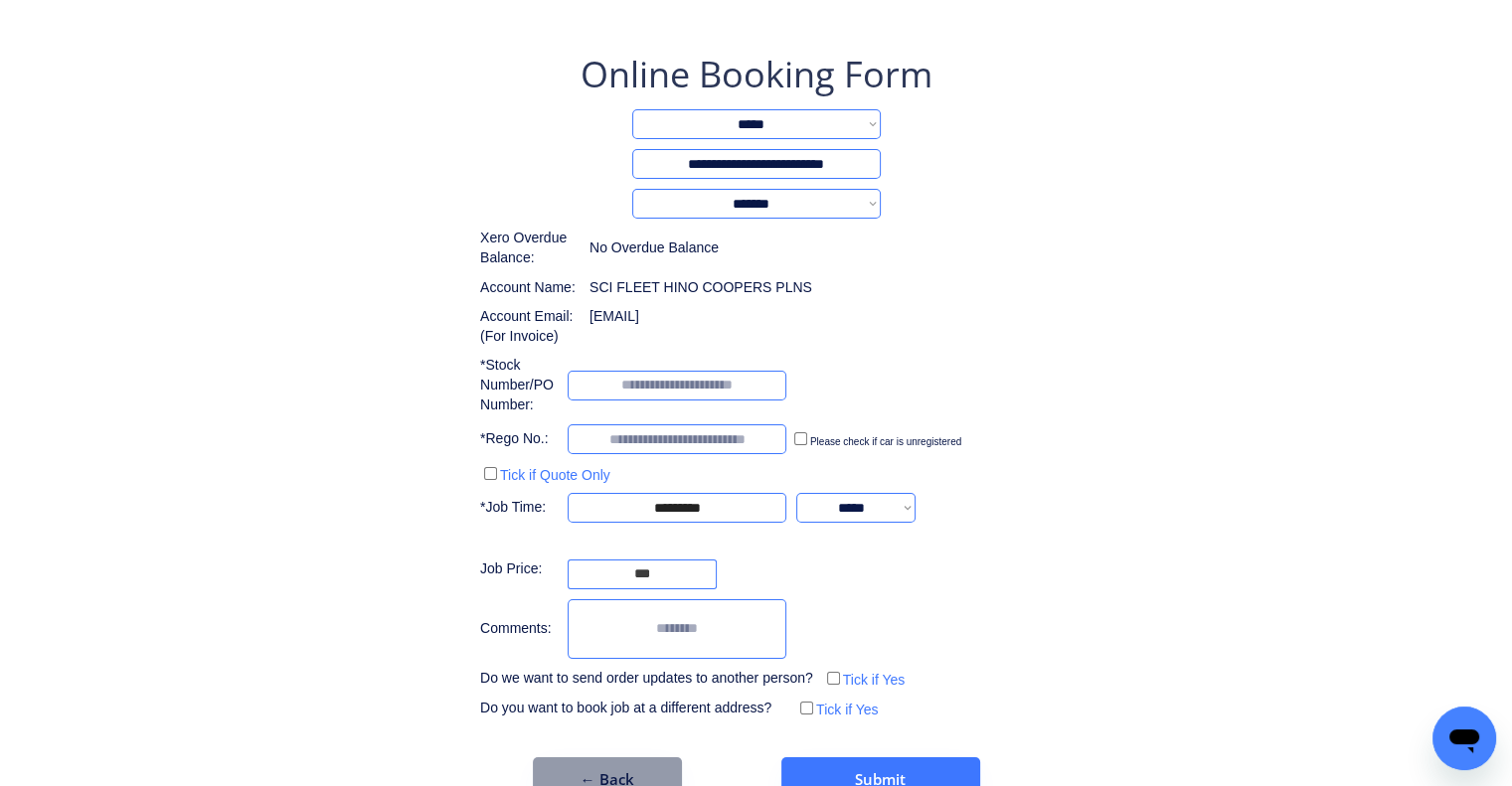click on "**********" at bounding box center (756, 366) 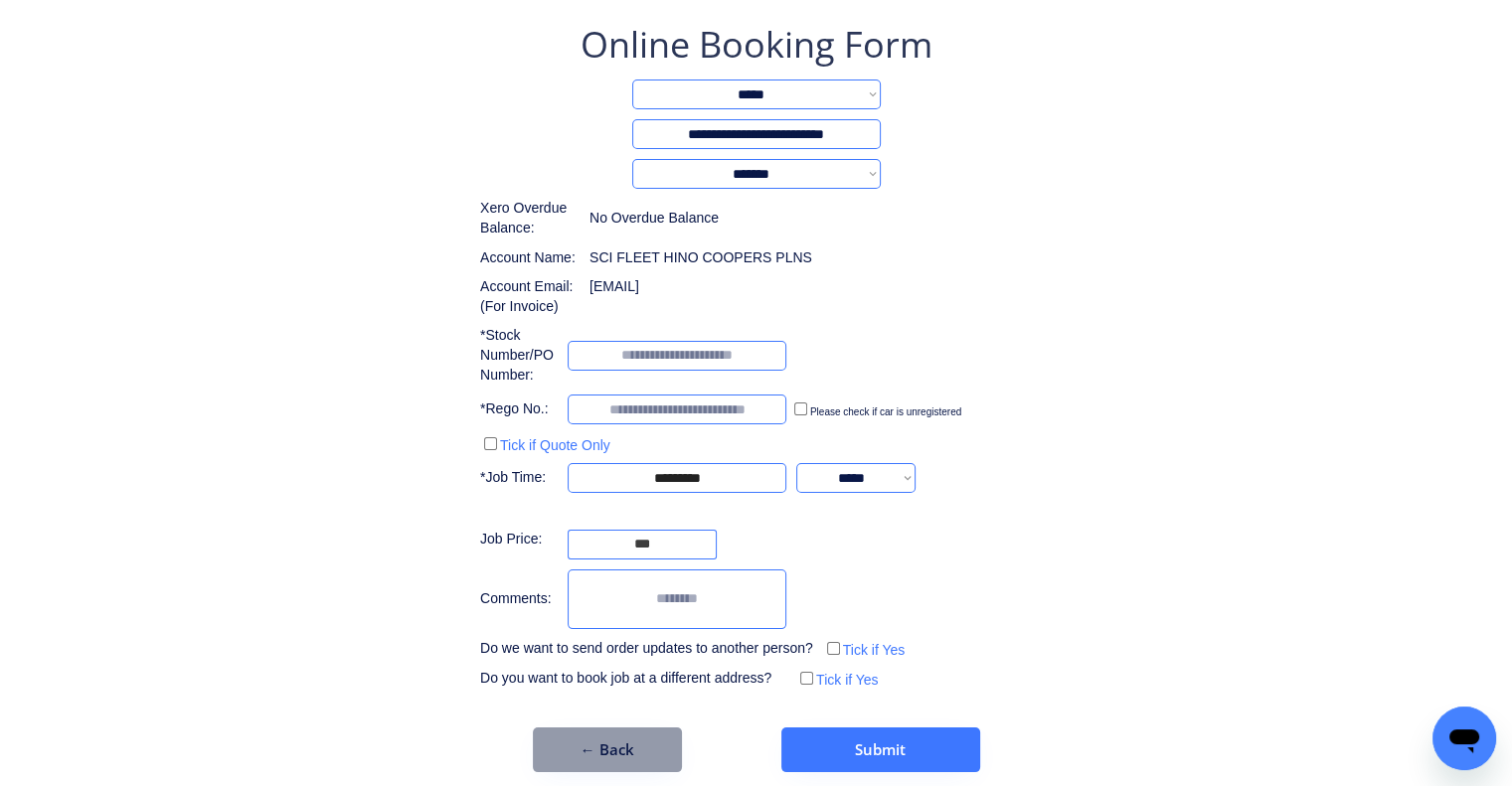 scroll, scrollTop: 145, scrollLeft: 0, axis: vertical 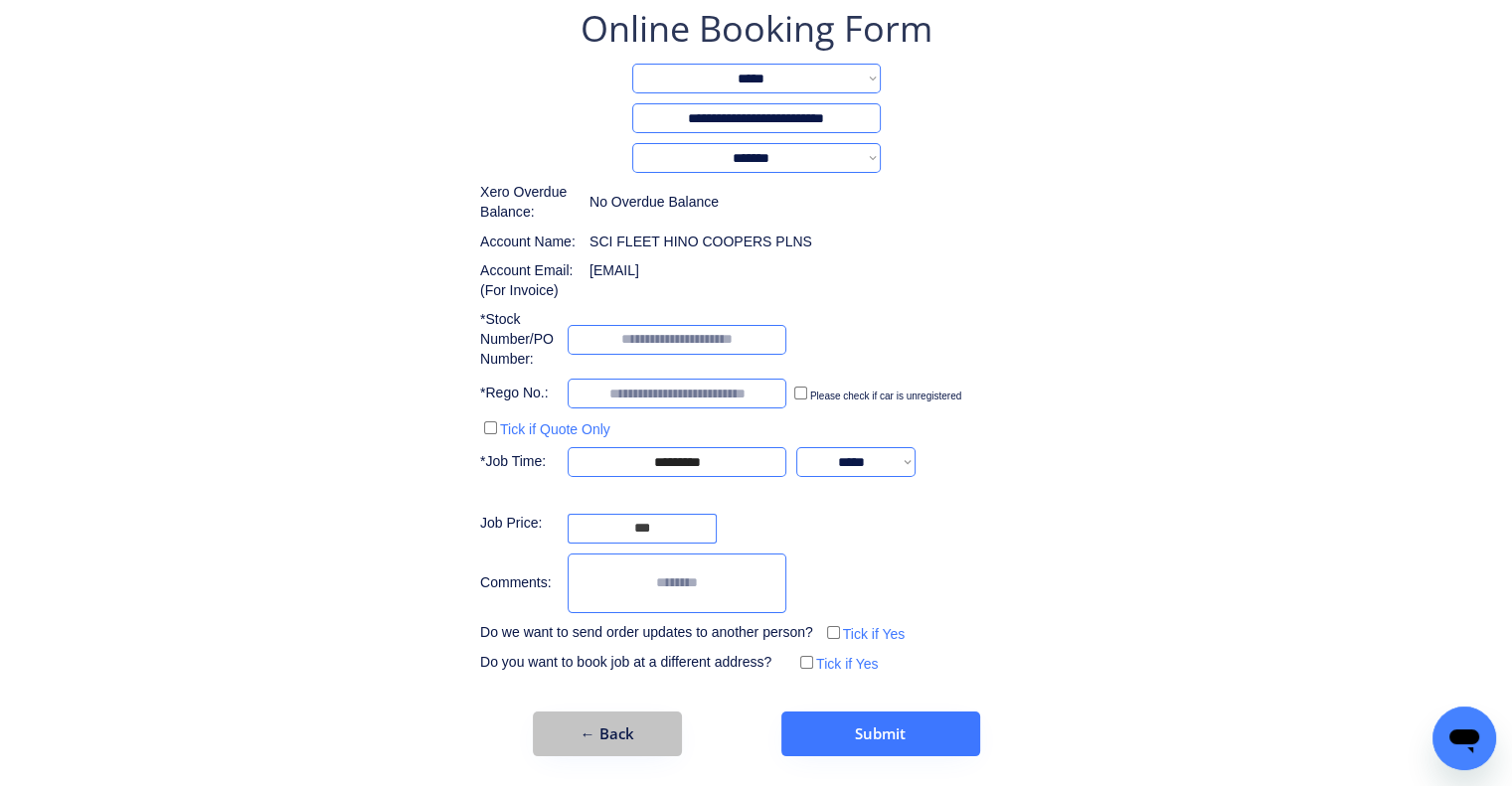 click on "←   Back" at bounding box center (607, 733) 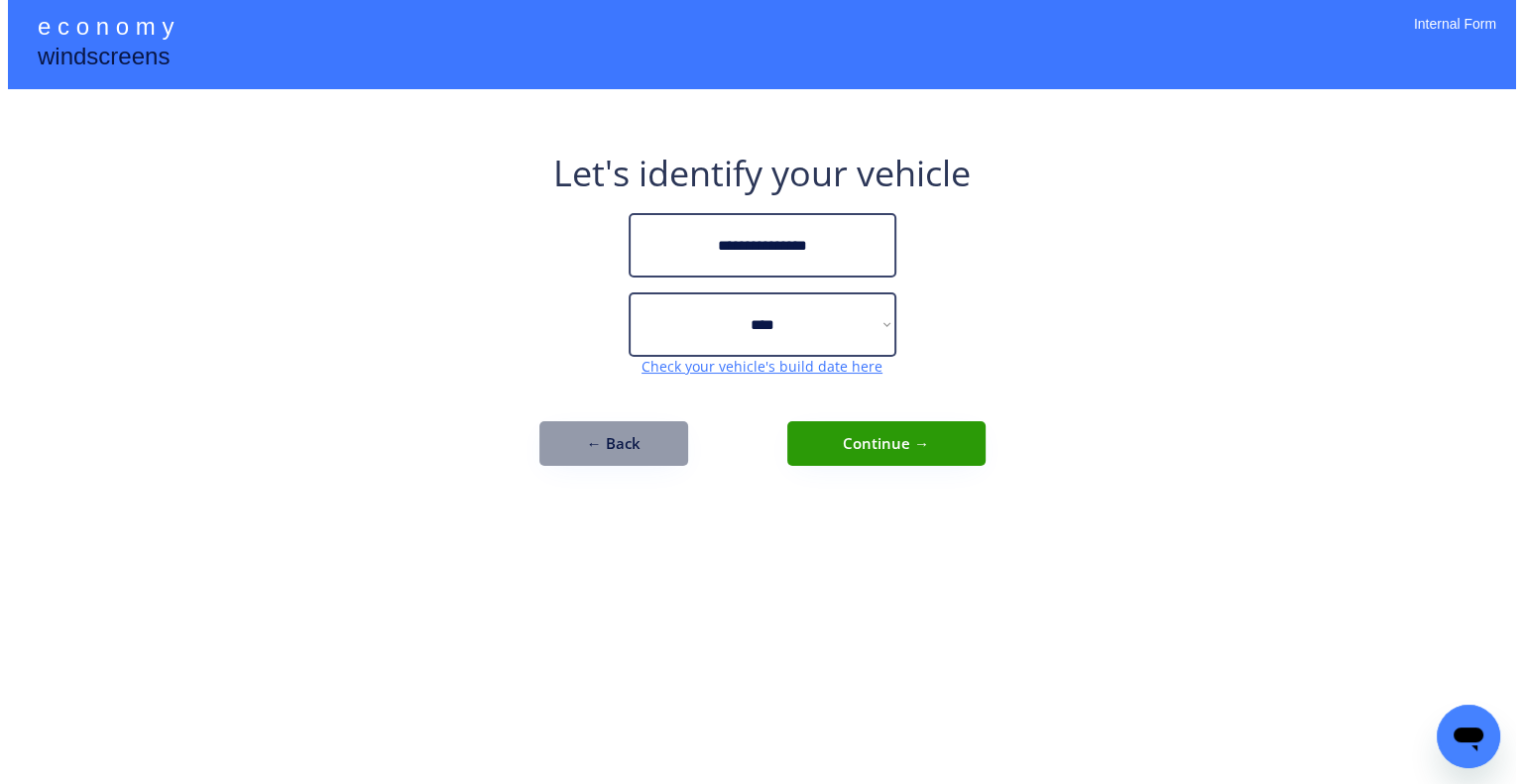 scroll, scrollTop: 0, scrollLeft: 0, axis: both 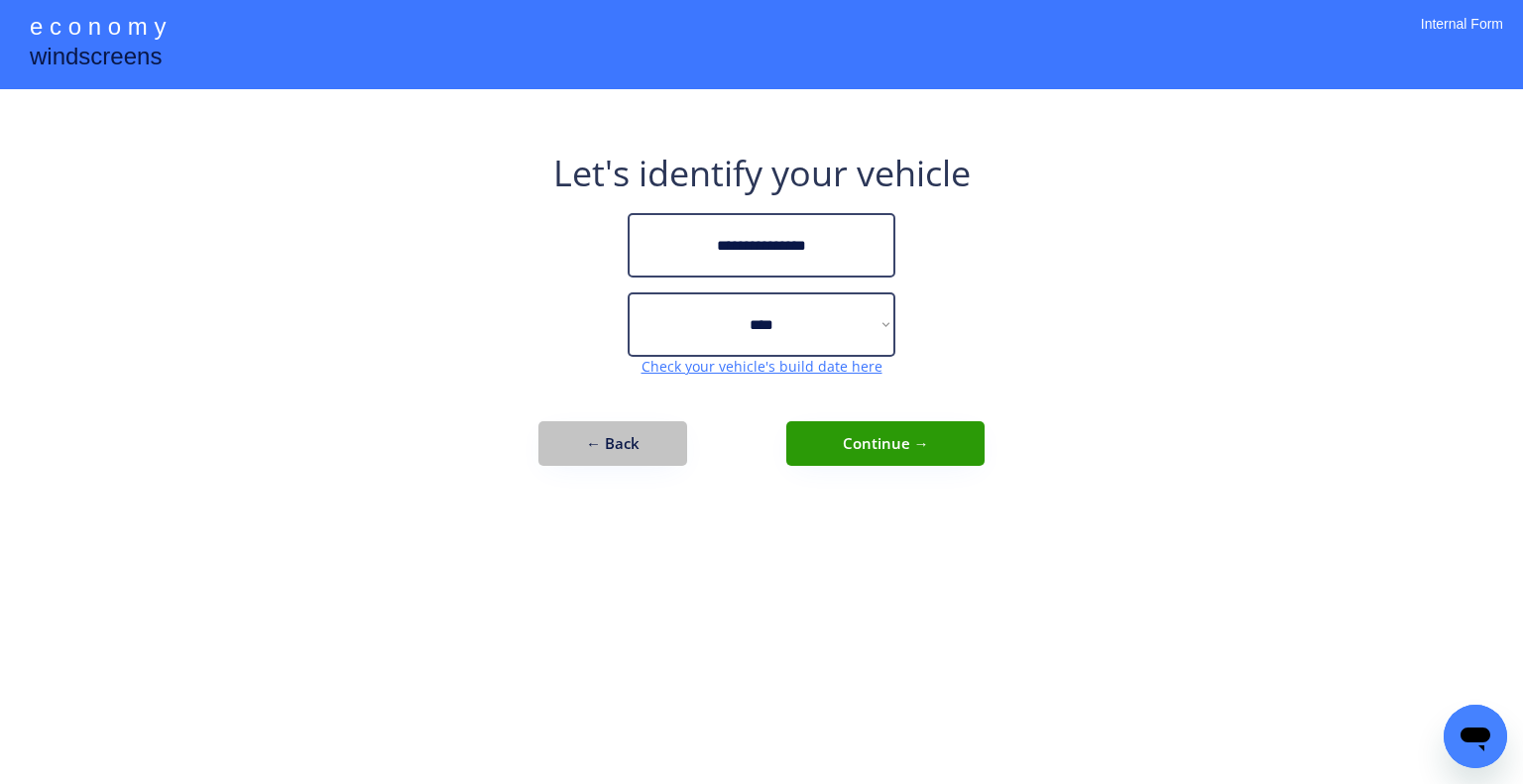 click on "←   Back" at bounding box center [613, 443] 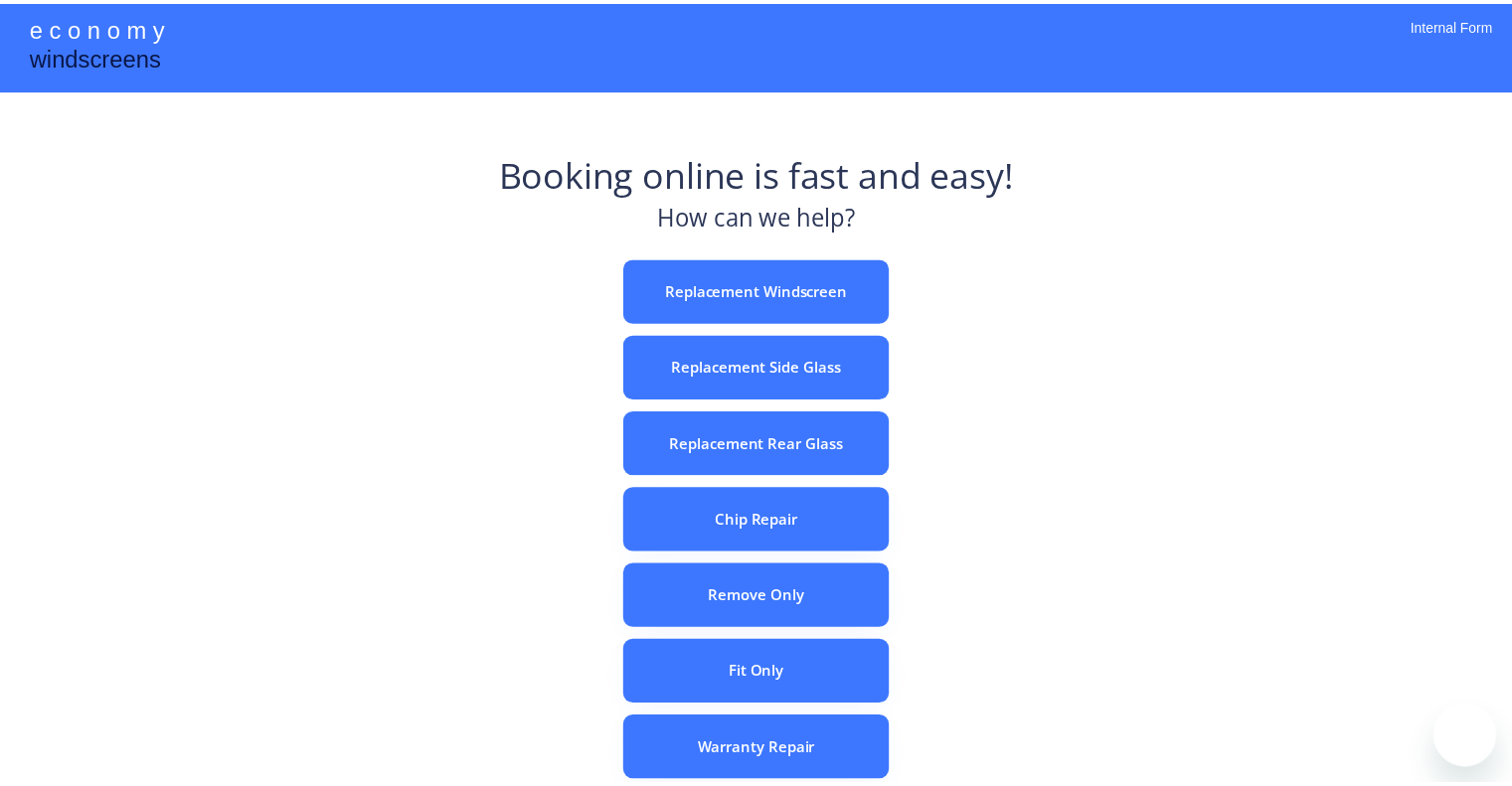scroll, scrollTop: 0, scrollLeft: 0, axis: both 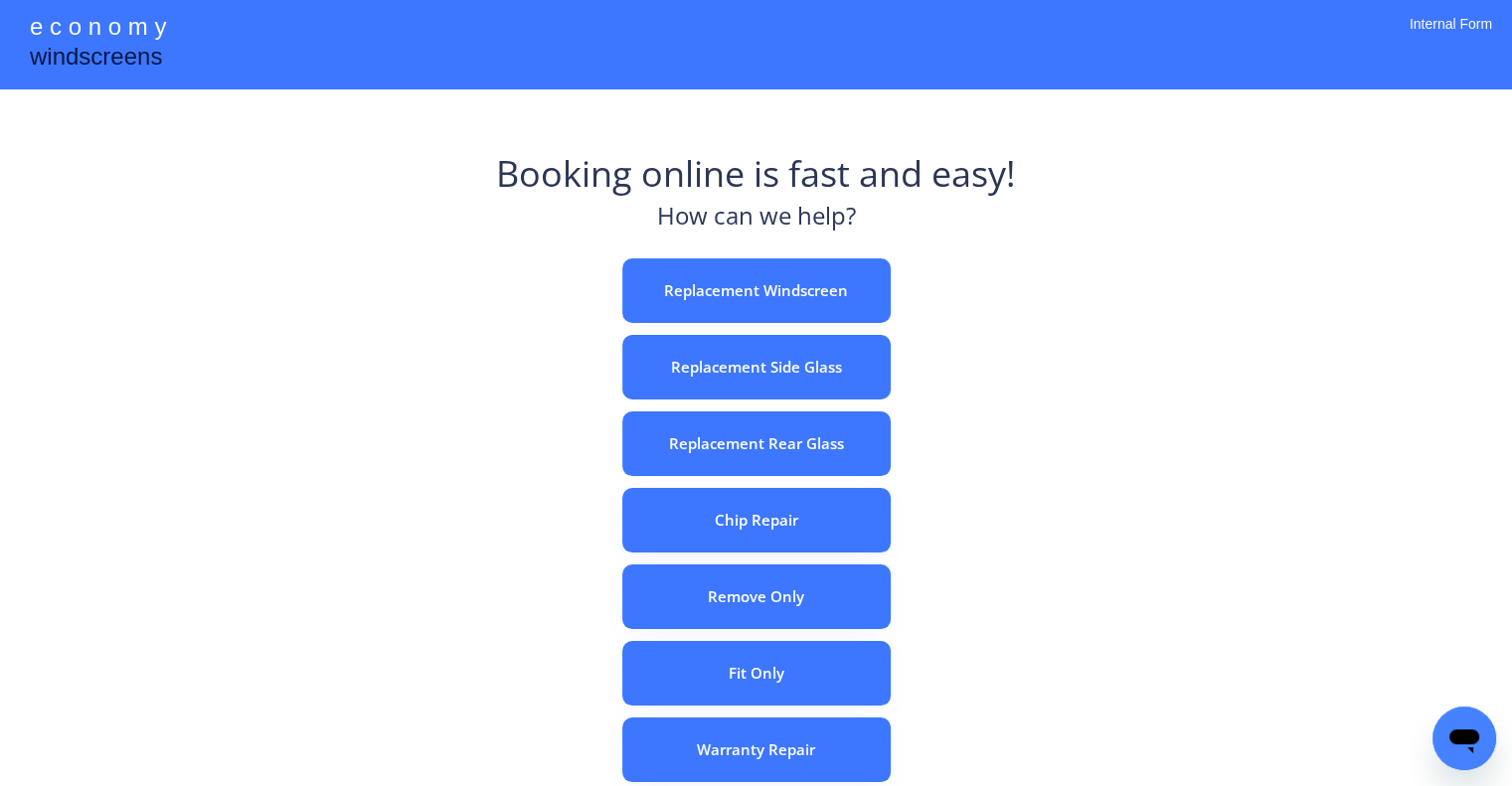 click on "e c o n o m y windscreens Booking online is fast and easy! How can we help? Replacement Windscreen Replacement Side Glass Replacement Rear Glass Chip Repair Remove Only Fit Only Warranty Repair ADAS Recalibration Only Rebook a Job Confirm Quotes Manual Booking Internal Form" at bounding box center [756, 553] 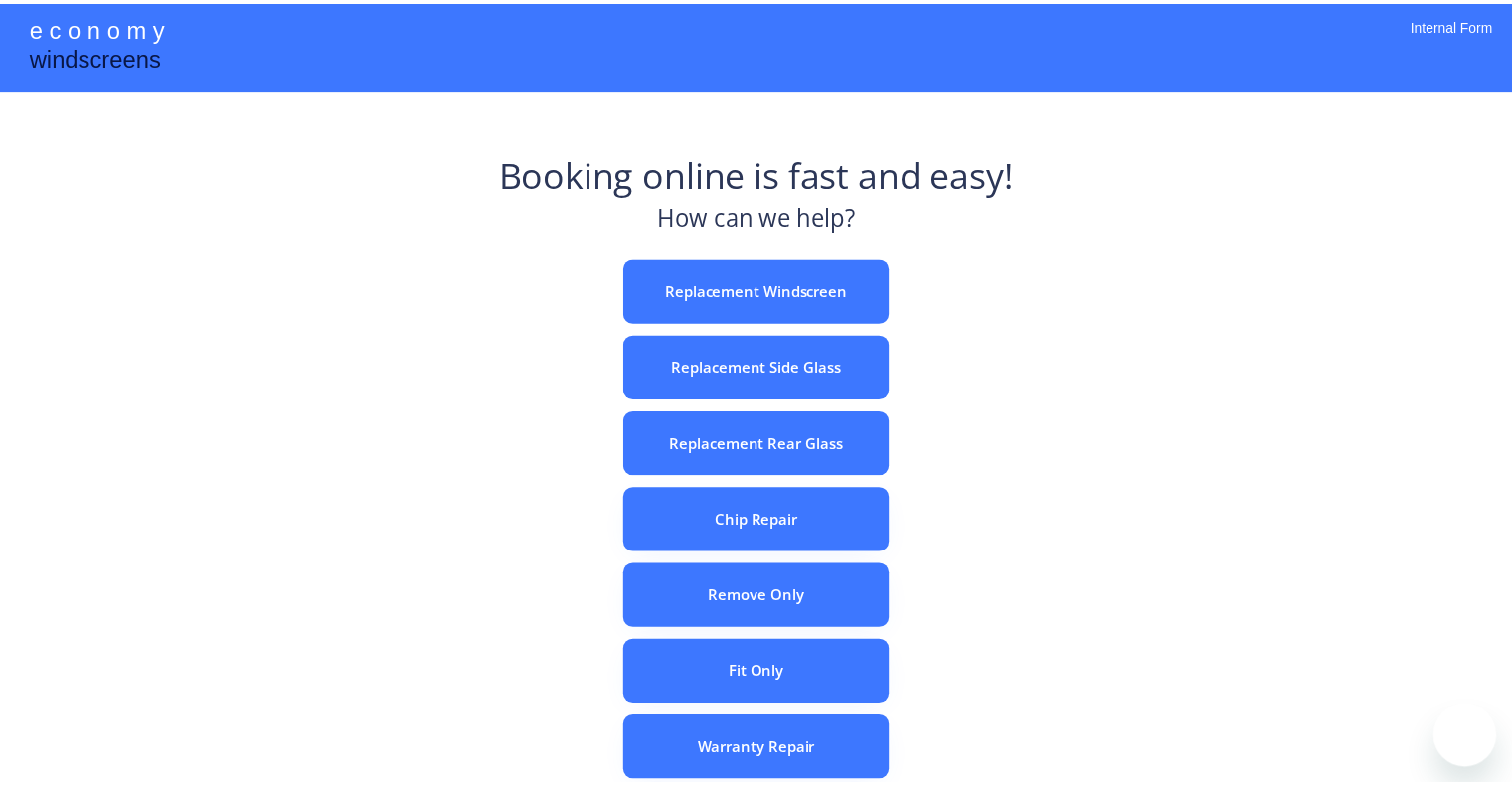 scroll, scrollTop: 0, scrollLeft: 0, axis: both 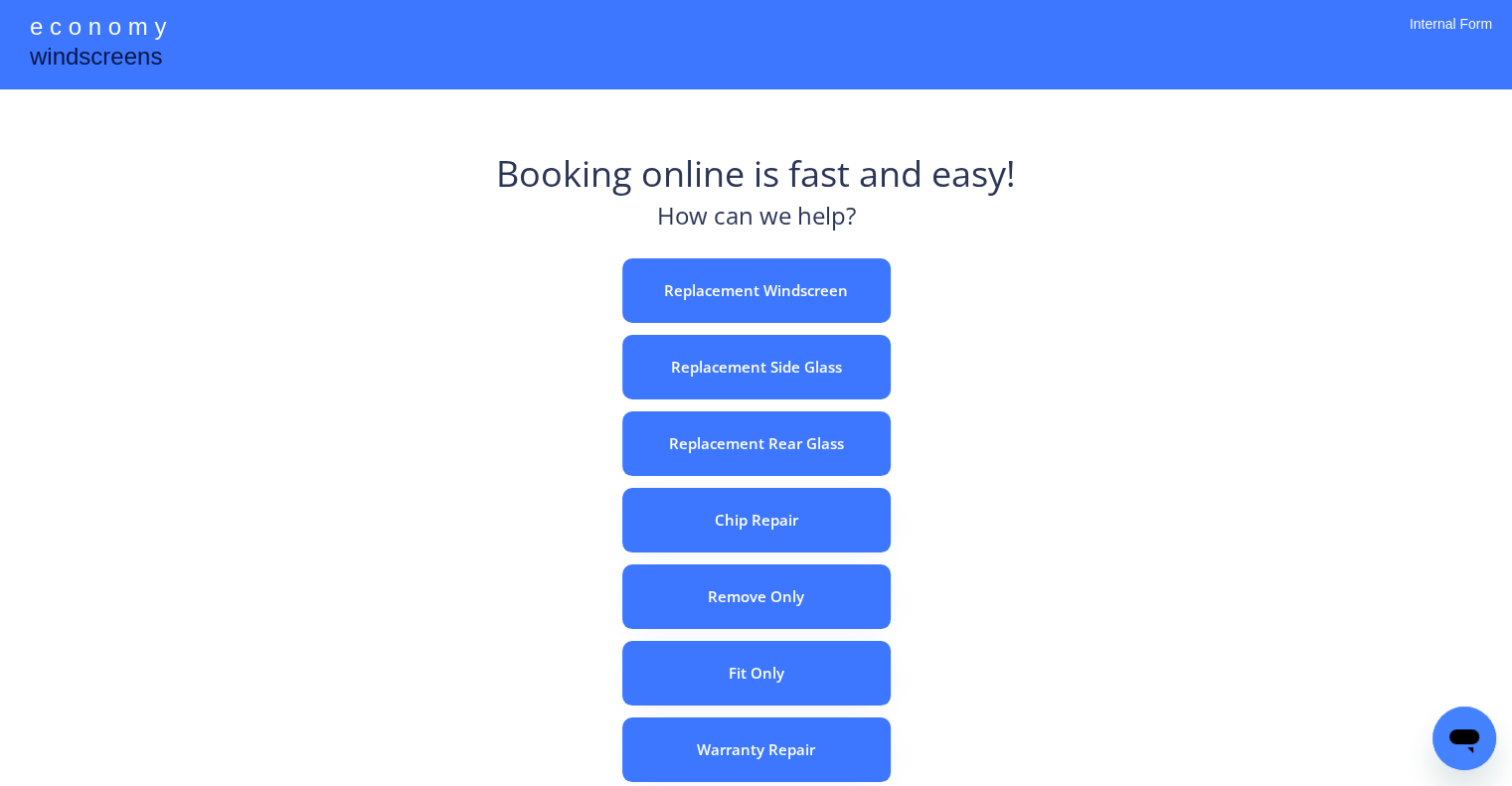 click on "e c o n o m y windscreens Booking online is fast and easy! How can we help? Replacement Windscreen Replacement Side Glass Replacement Rear Glass Chip Repair Remove Only Fit Only Warranty Repair ADAS Recalibration Only Rebook a Job Confirm Quotes Manual Booking Internal Form" at bounding box center [756, 553] 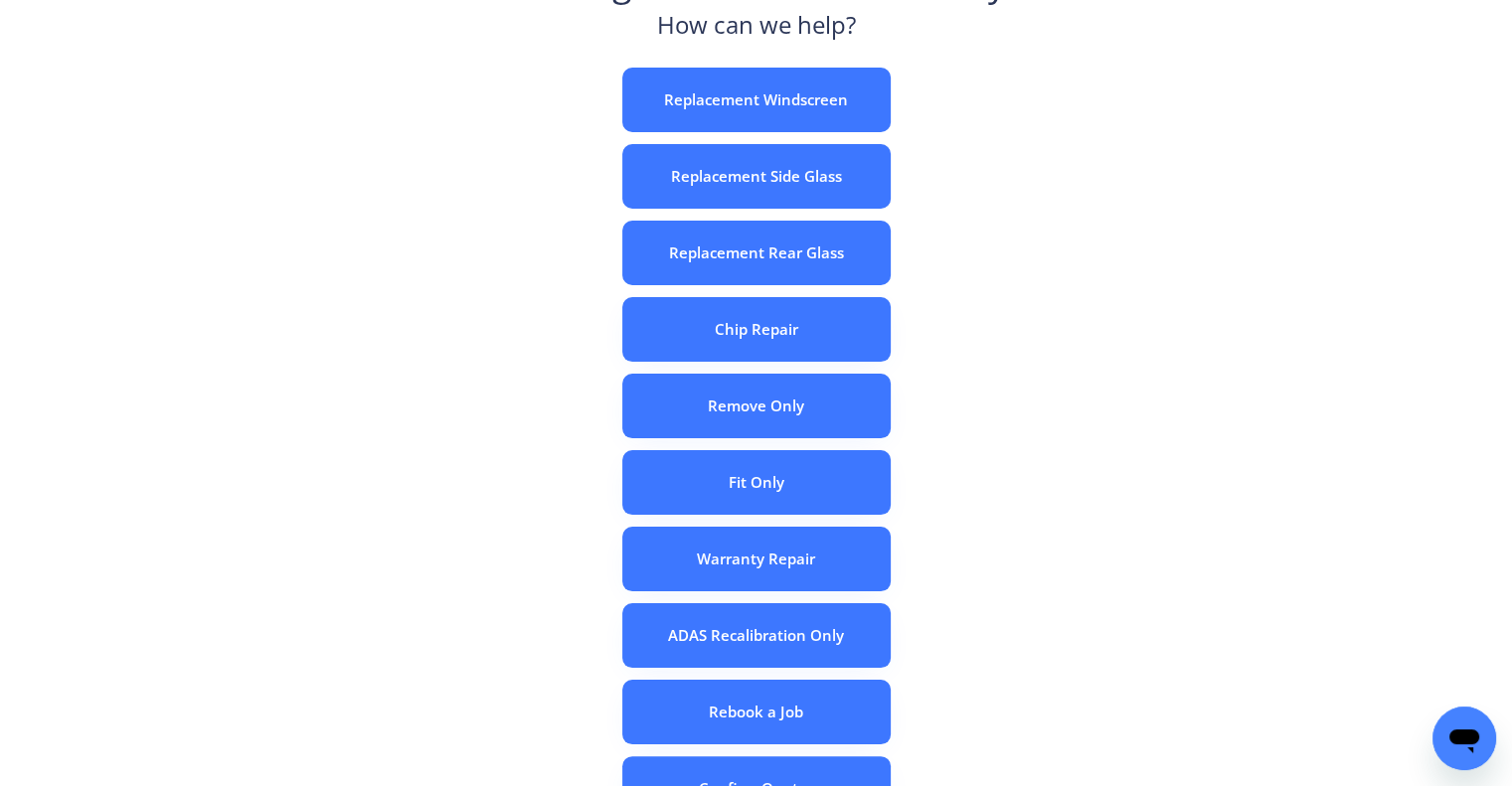 scroll, scrollTop: 298, scrollLeft: 0, axis: vertical 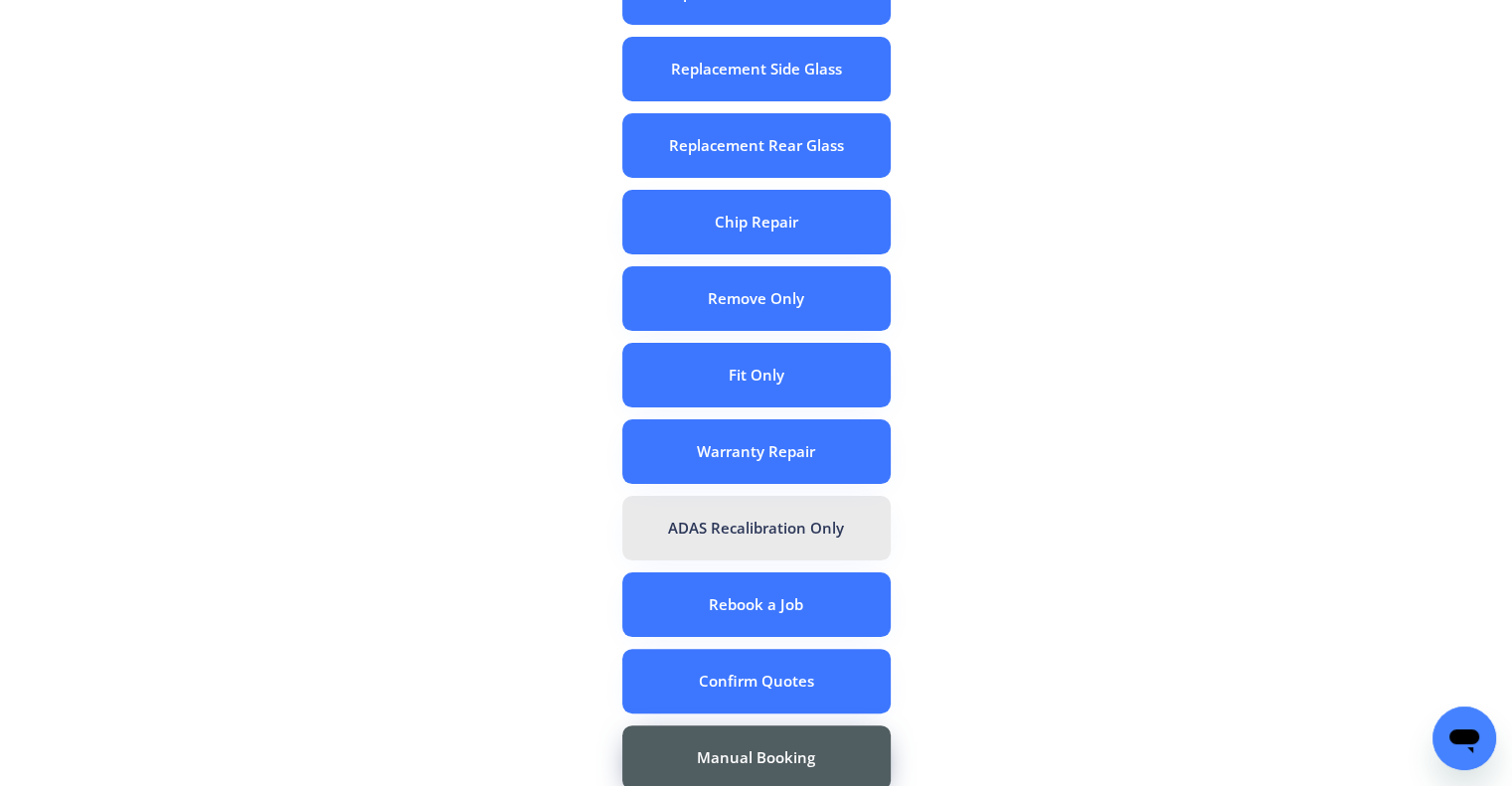 click on "ADAS Recalibration Only" at bounding box center [756, 528] 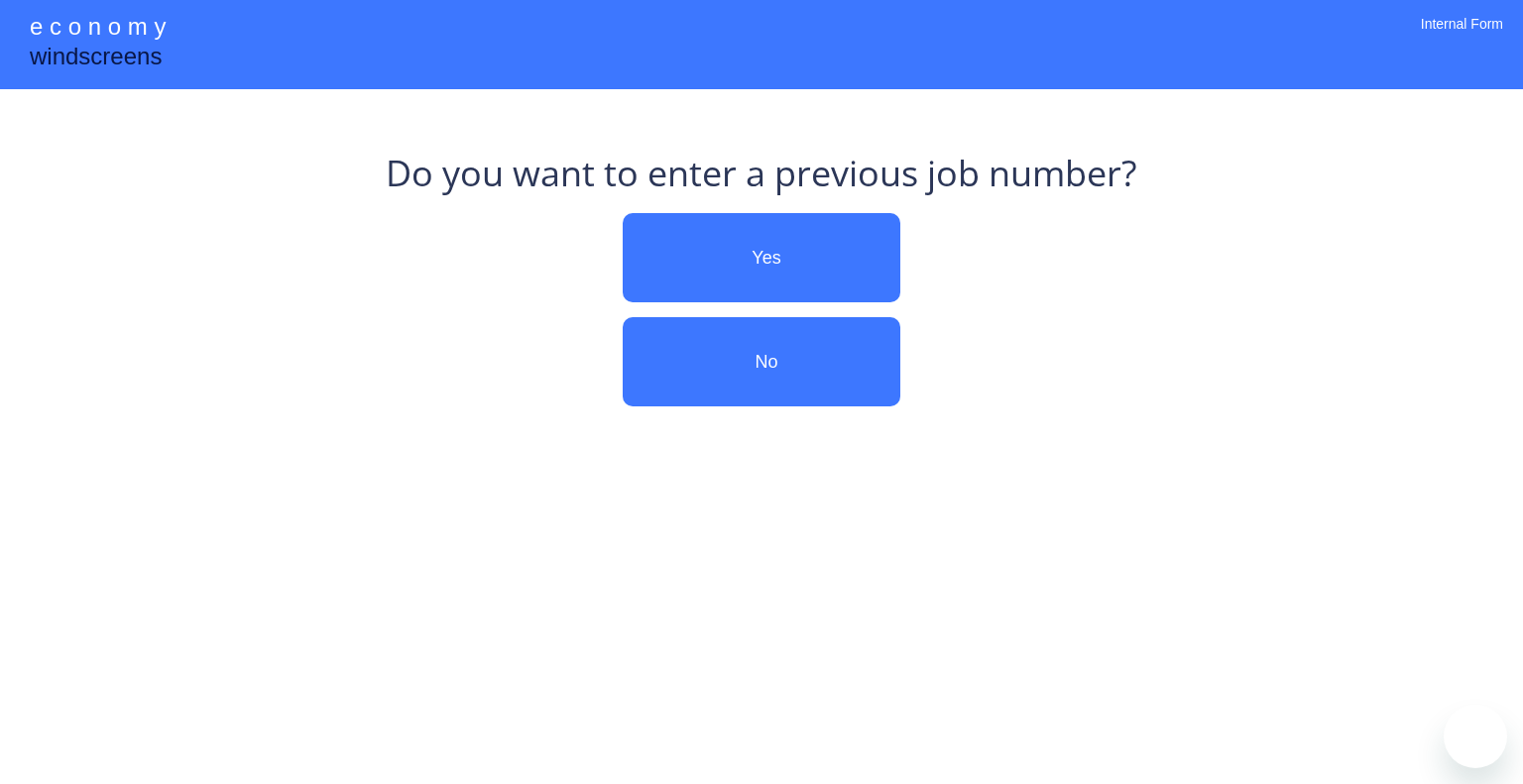 scroll, scrollTop: 0, scrollLeft: 0, axis: both 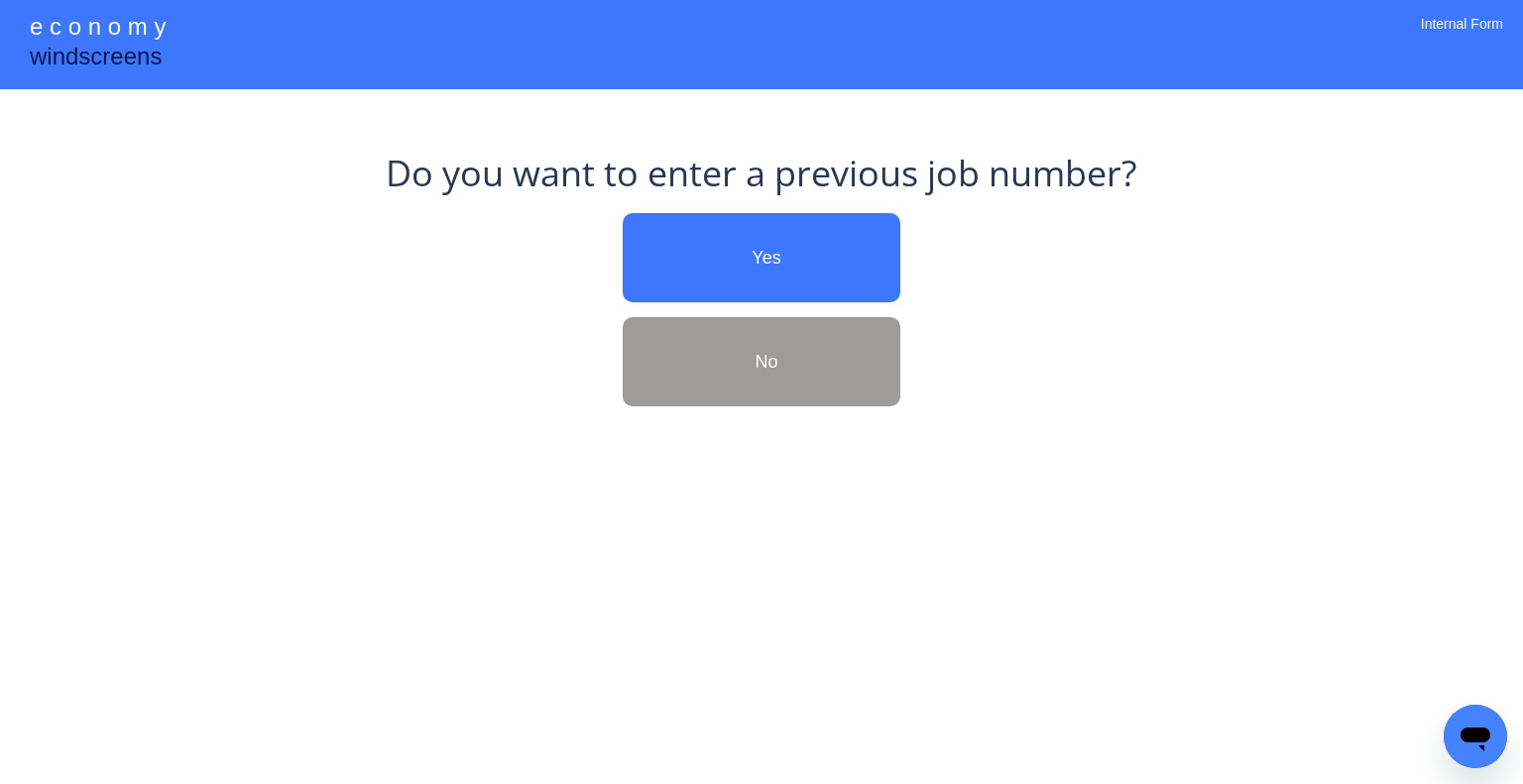 click on "No" at bounding box center [766, 362] 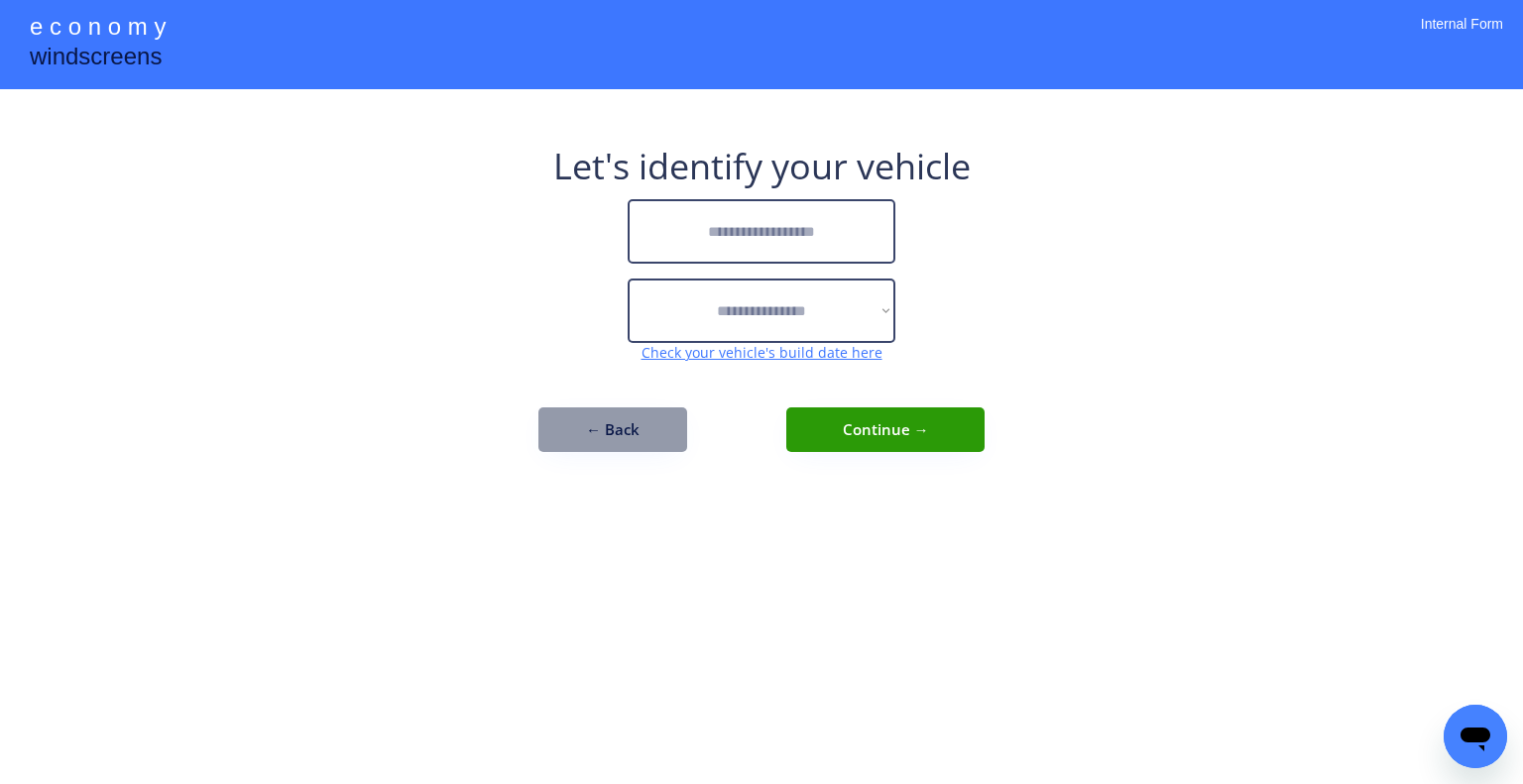 click at bounding box center (762, 231) 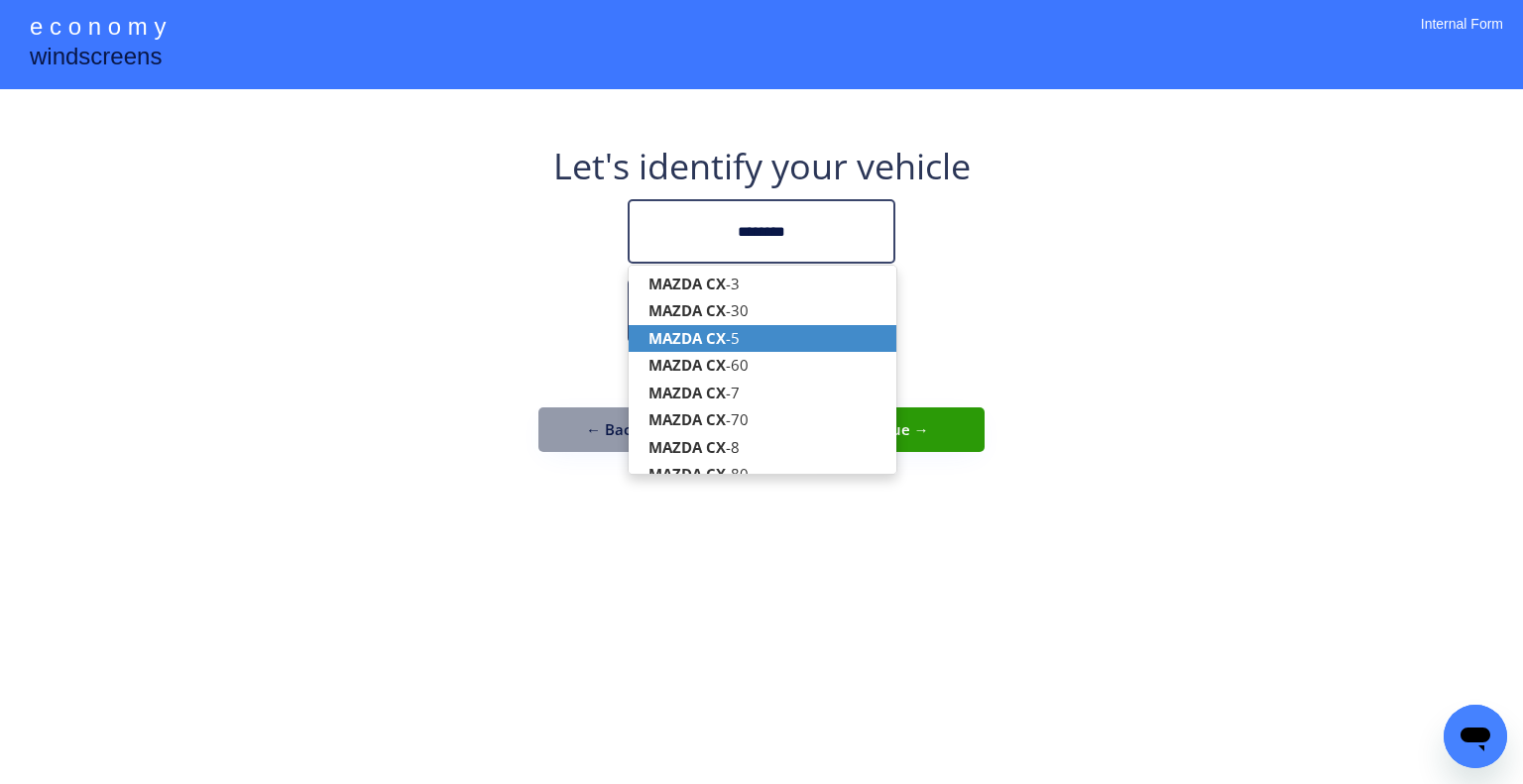 click on "MAZDA CX -5" at bounding box center (762, 338) 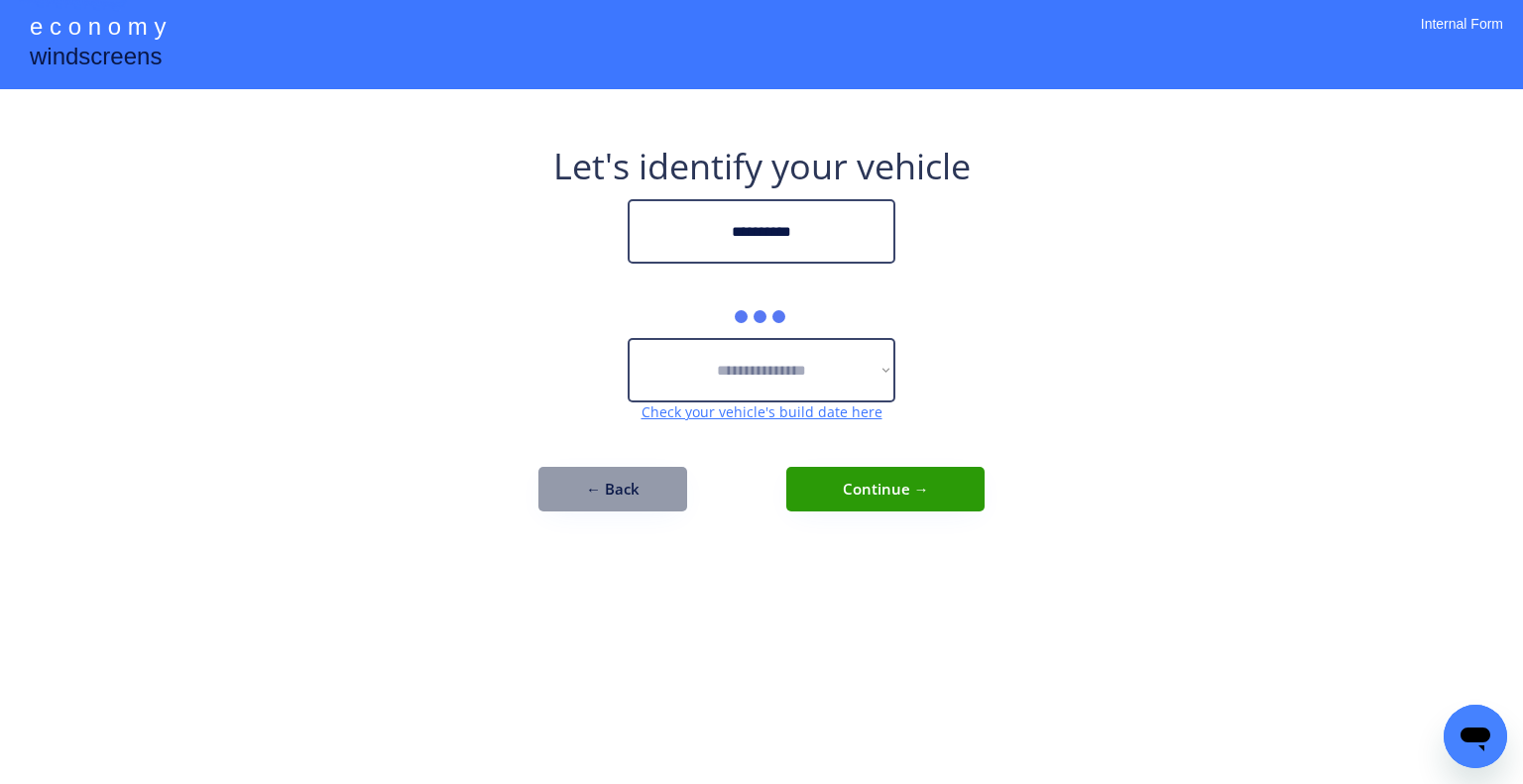 type on "**********" 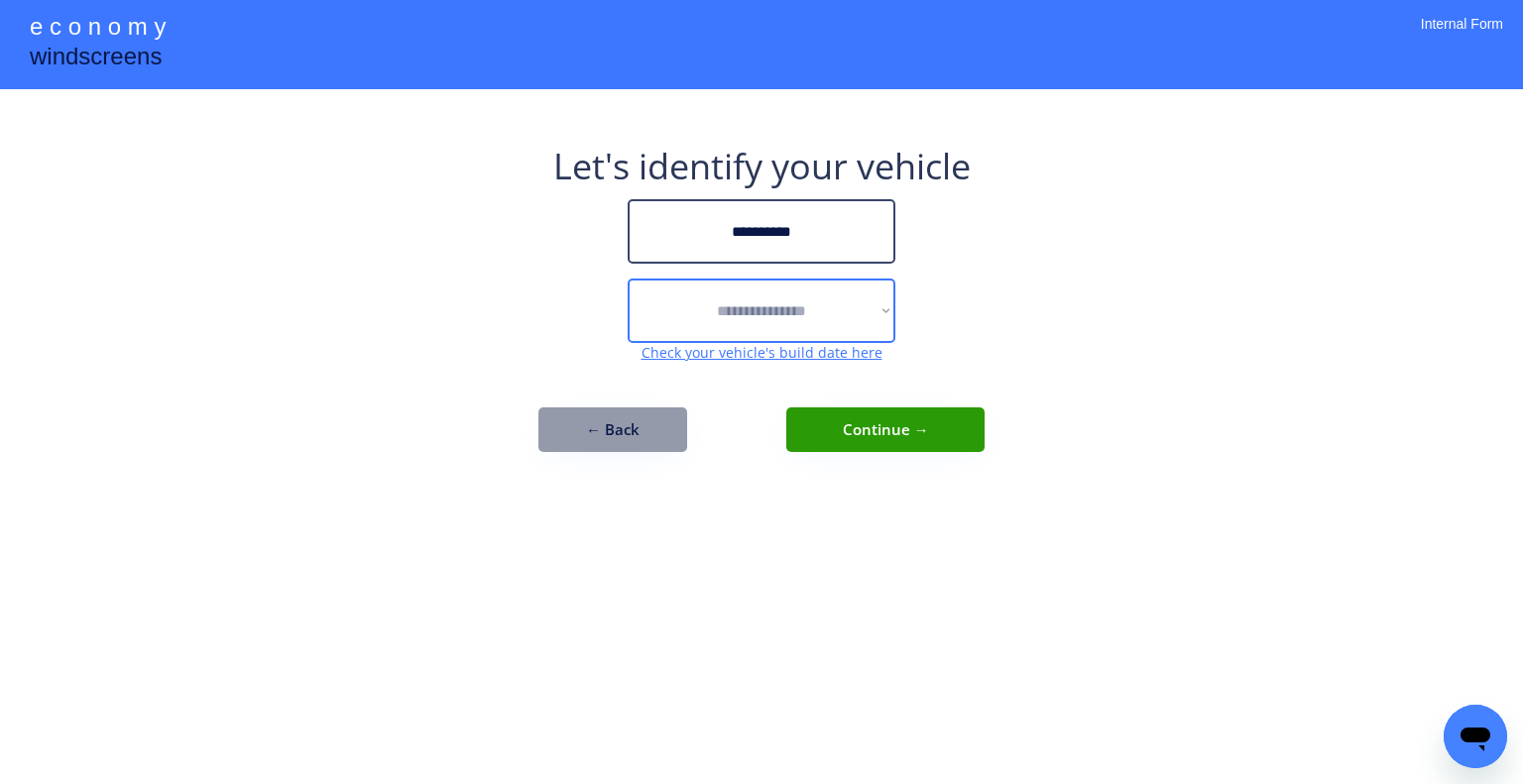 click on "**********" at bounding box center (762, 310) 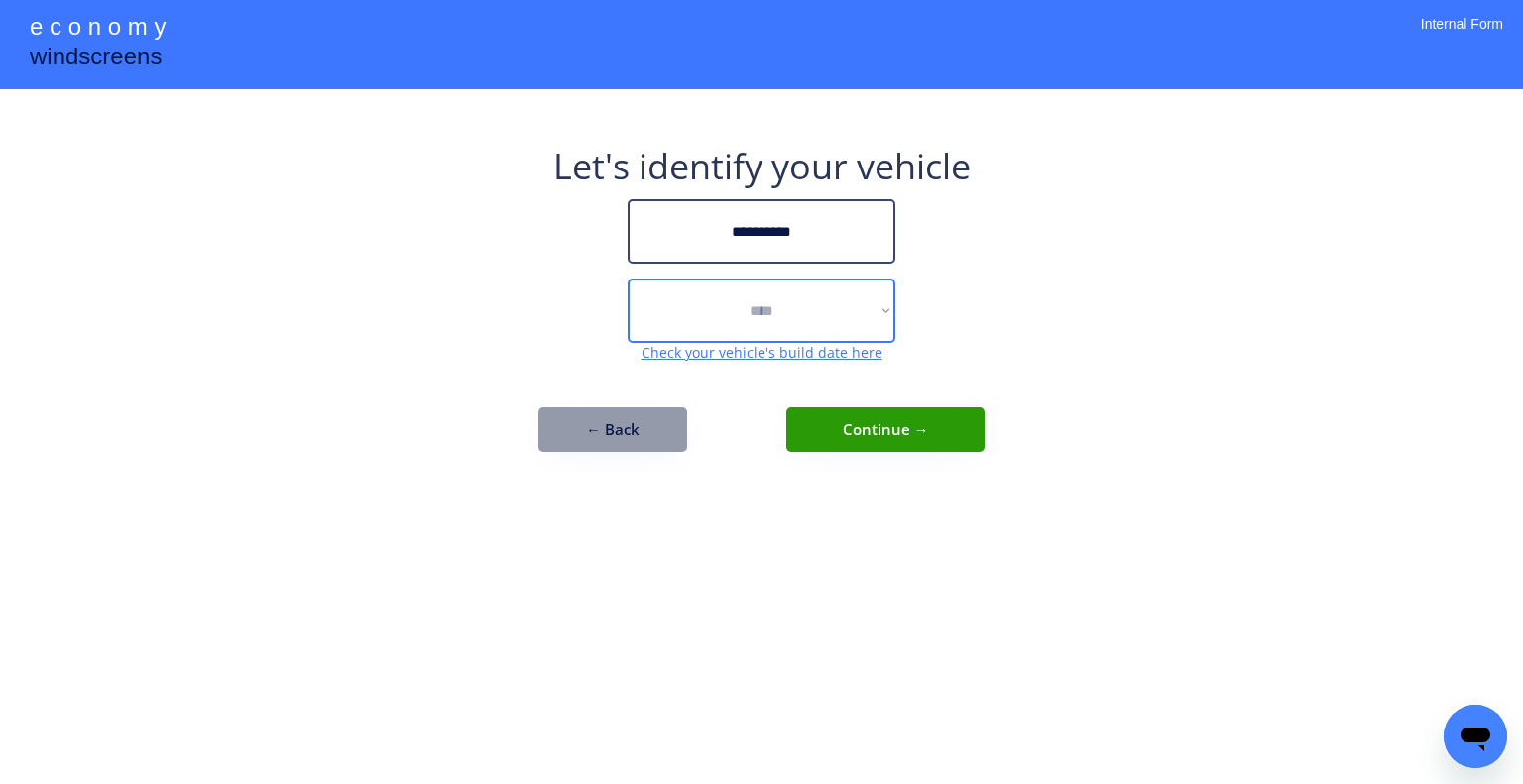click on "**********" at bounding box center [762, 310] 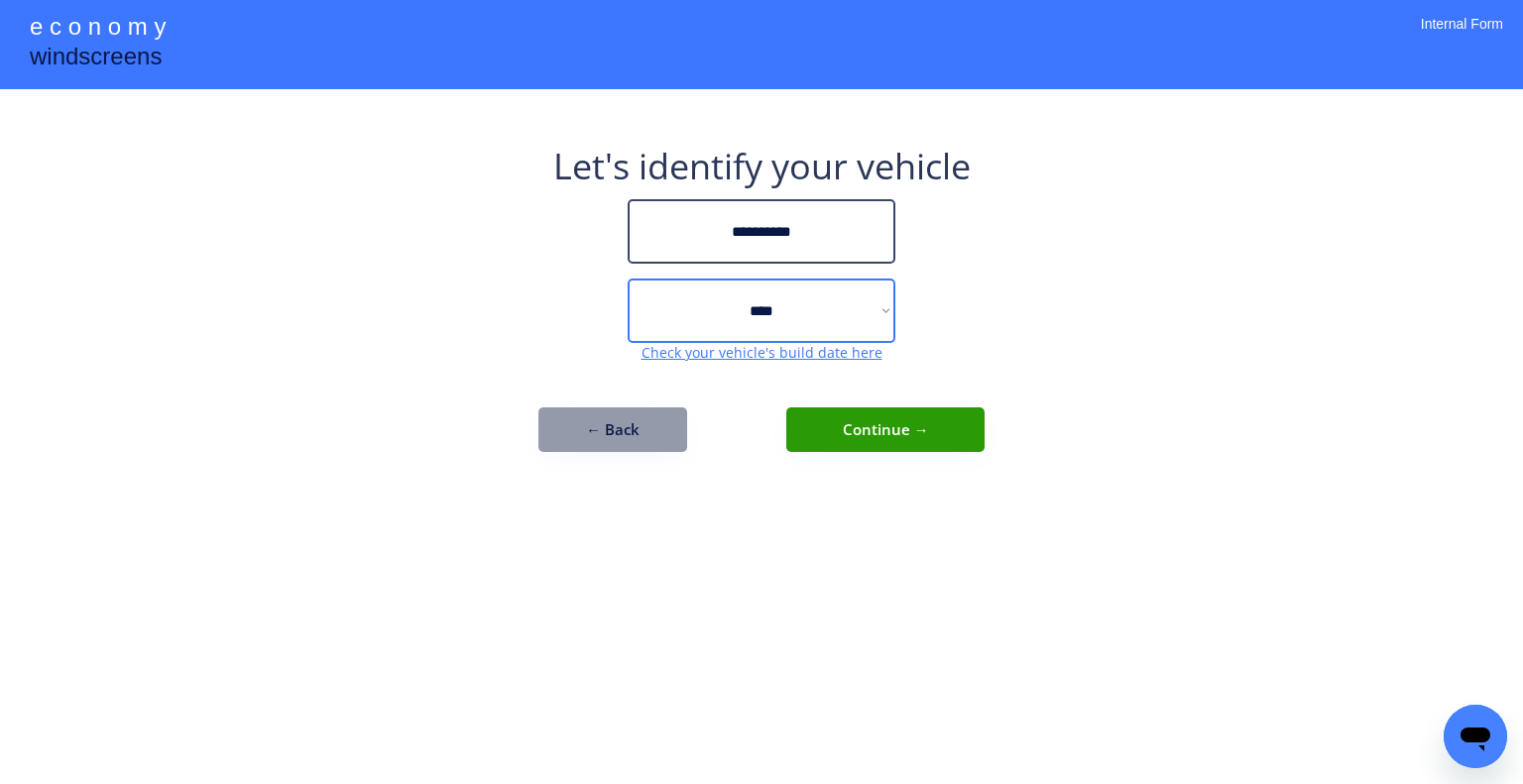 click on "**********" at bounding box center (762, 392) 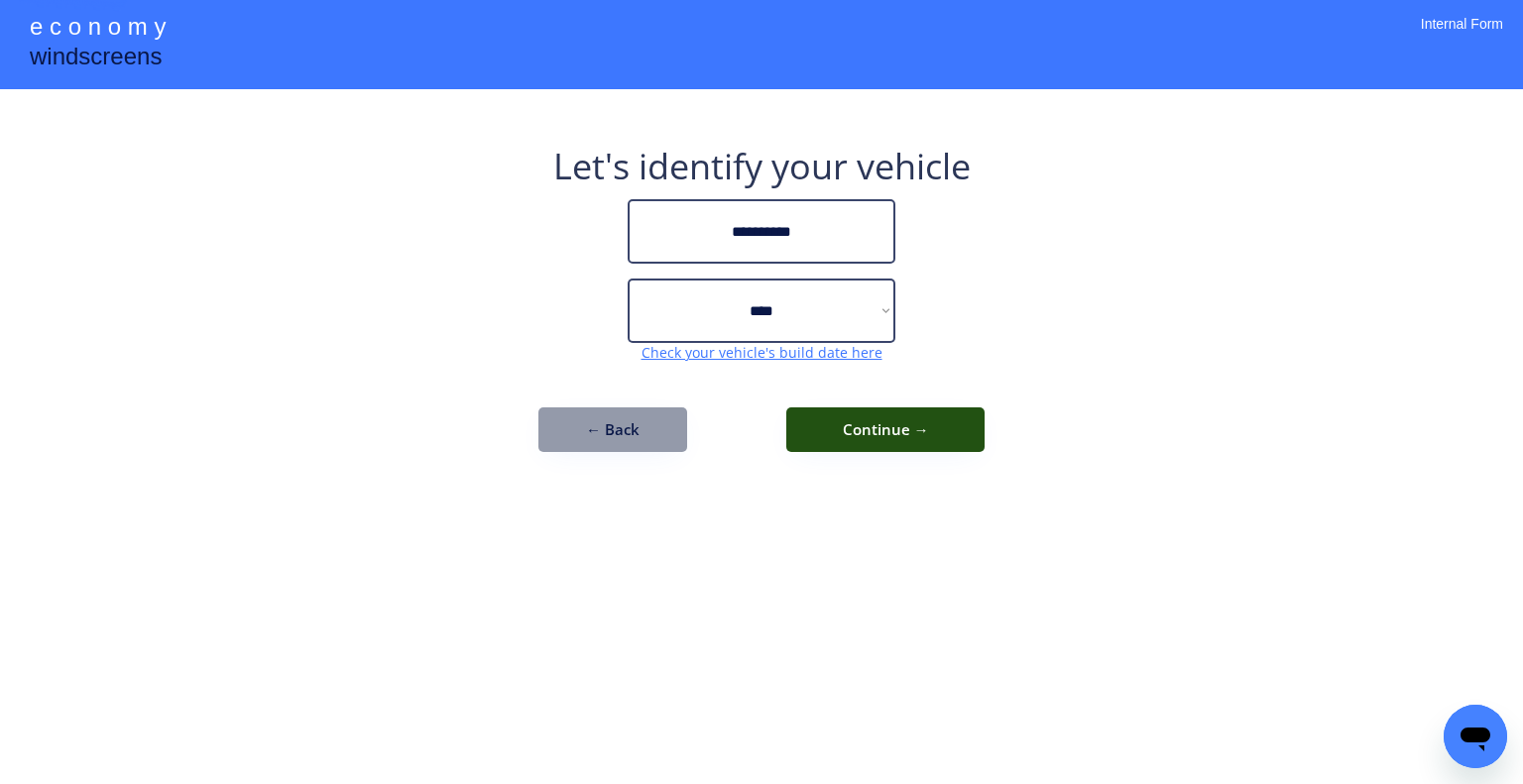 click on "Continue    →" at bounding box center (885, 429) 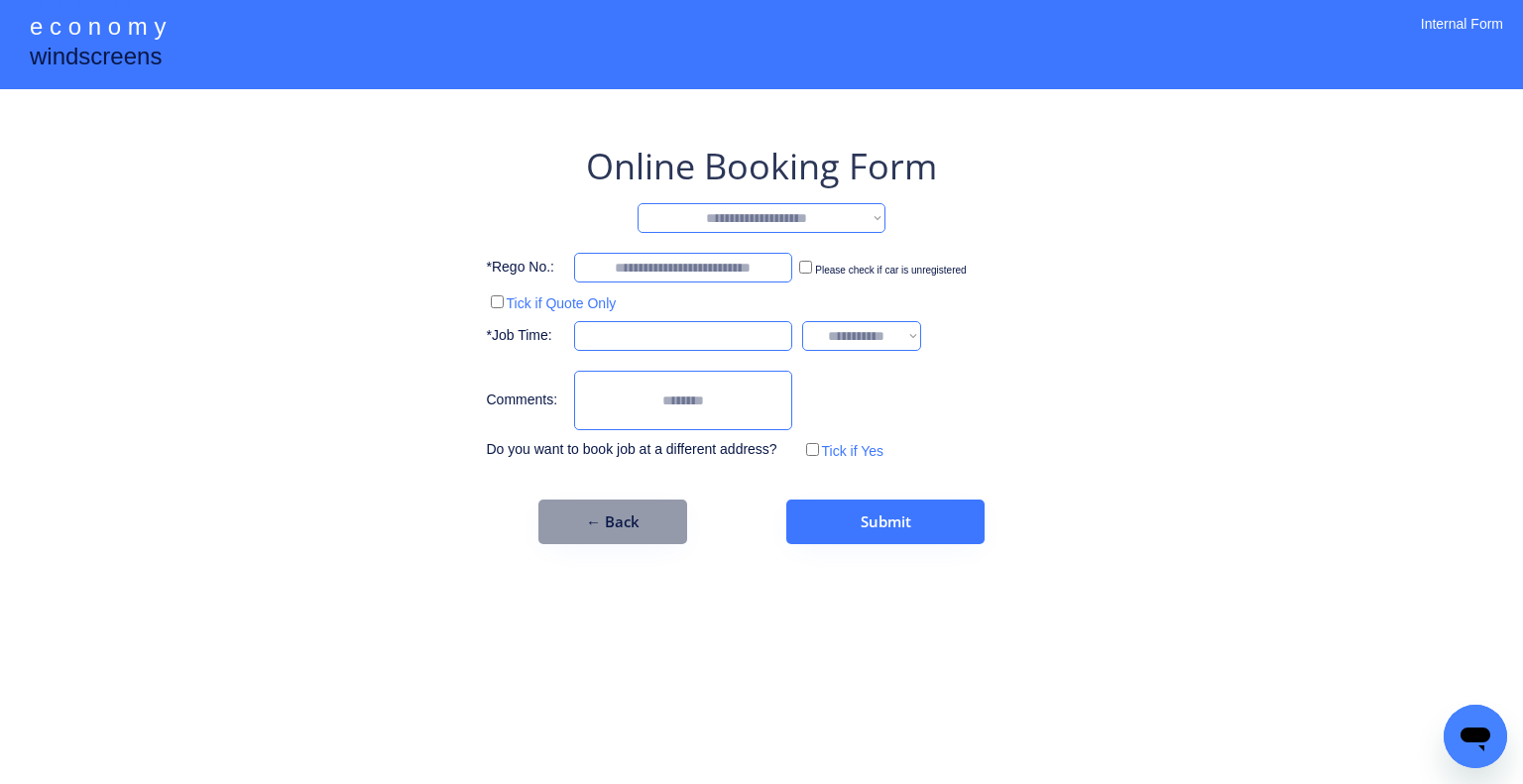 drag, startPoint x: 1051, startPoint y: 317, endPoint x: 879, endPoint y: 252, distance: 183.87224 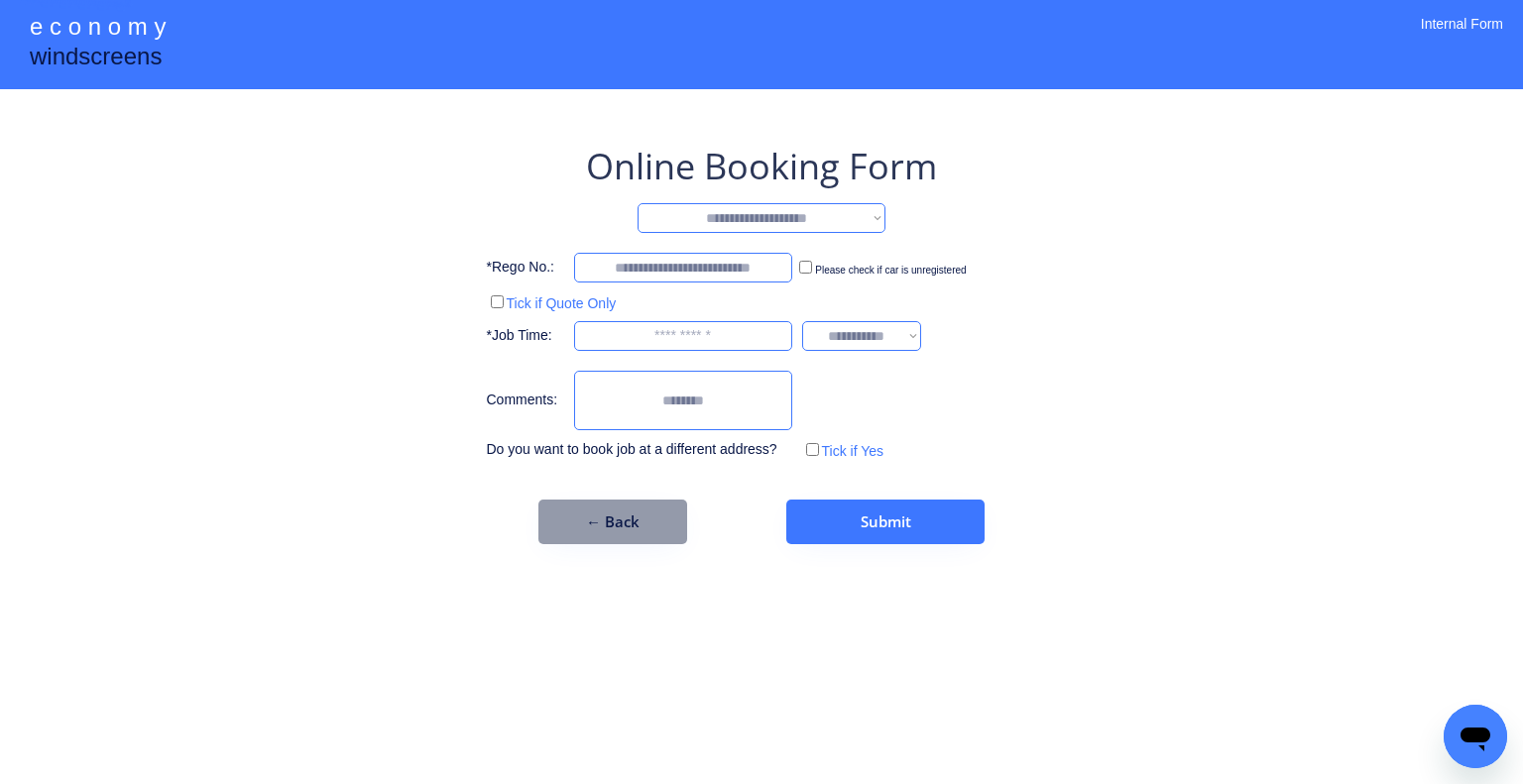 click on "**********" at bounding box center [762, 218] 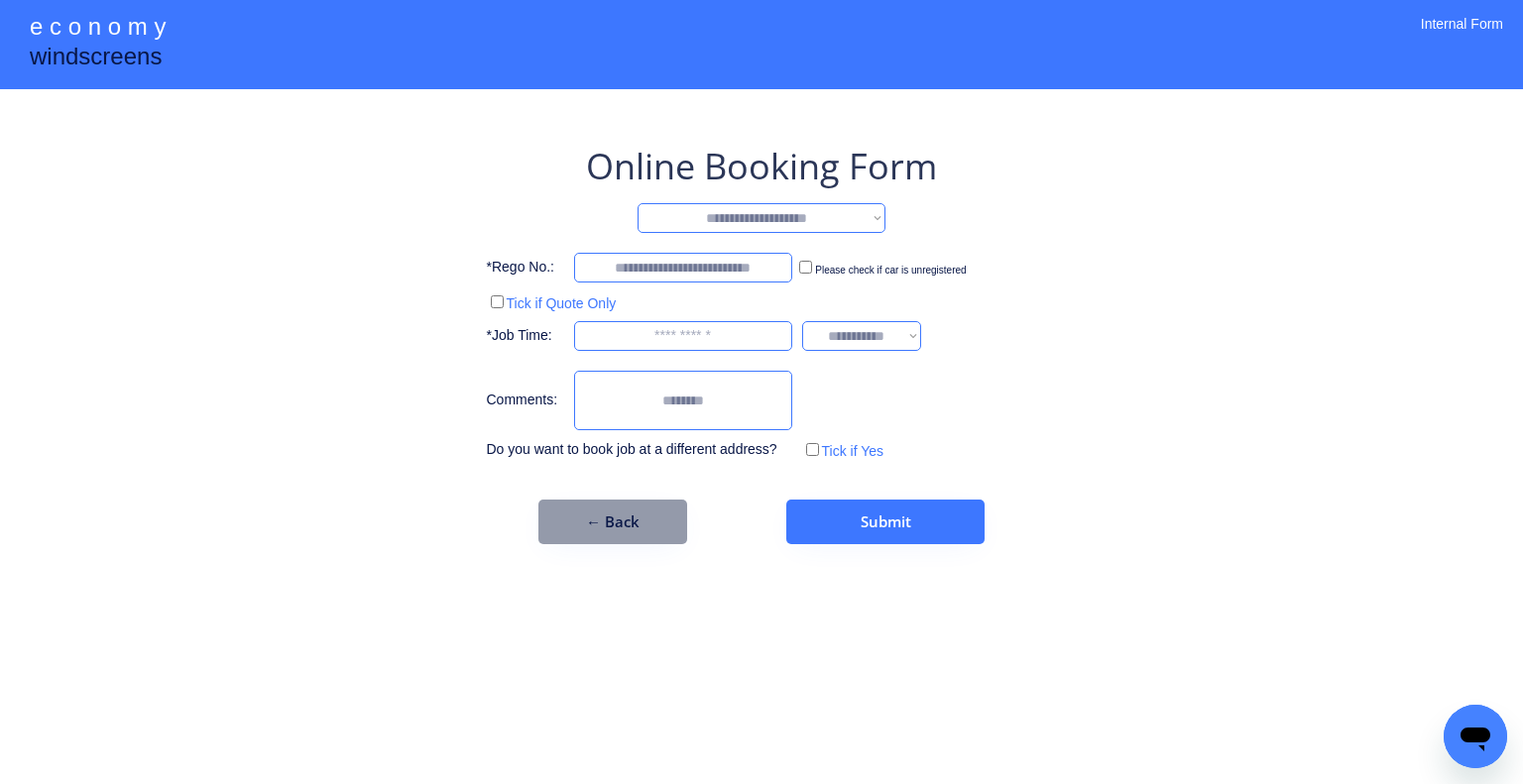 select on "*******" 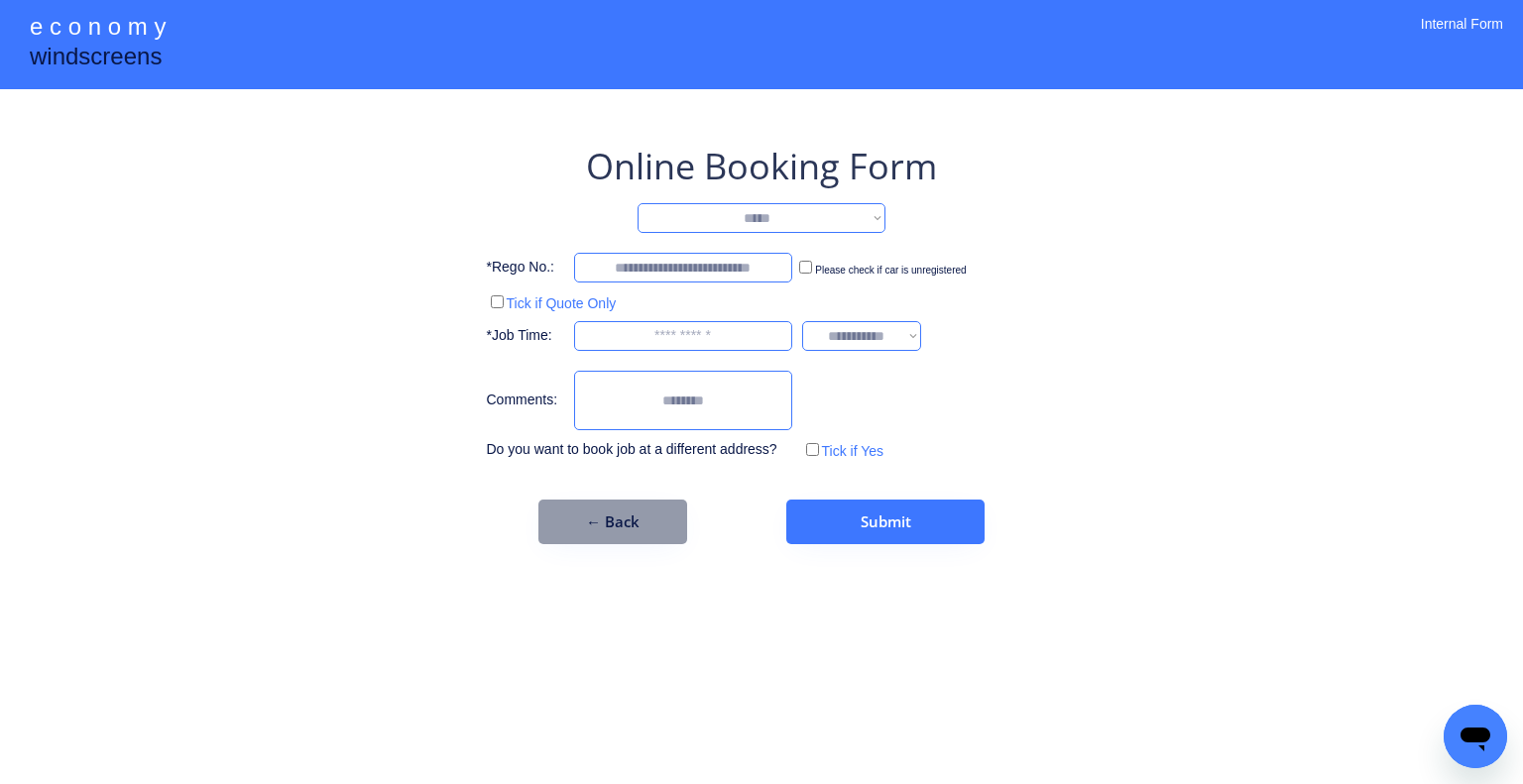 click on "**********" at bounding box center [762, 218] 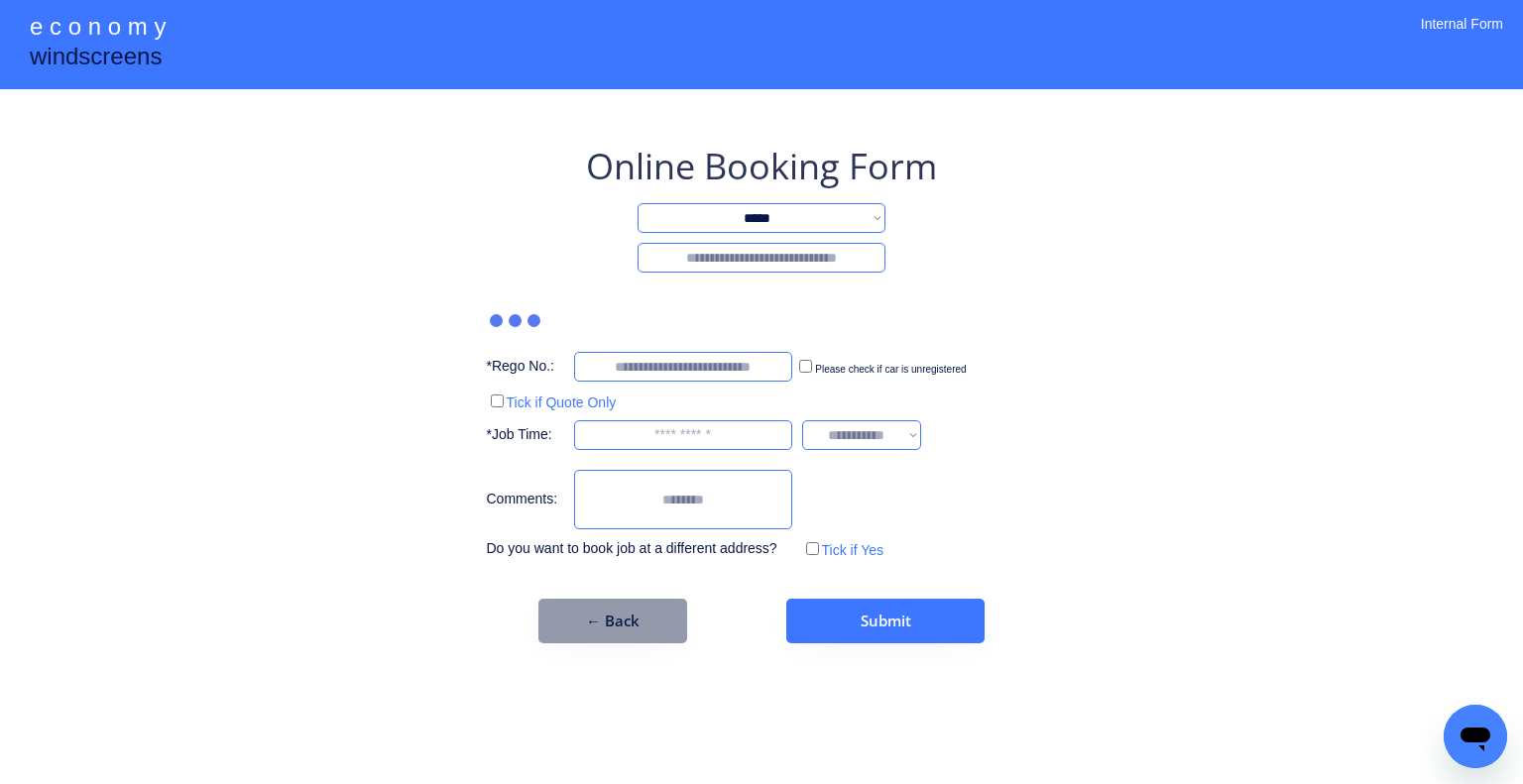 drag, startPoint x: 1054, startPoint y: 257, endPoint x: 1034, endPoint y: 250, distance: 21.18962 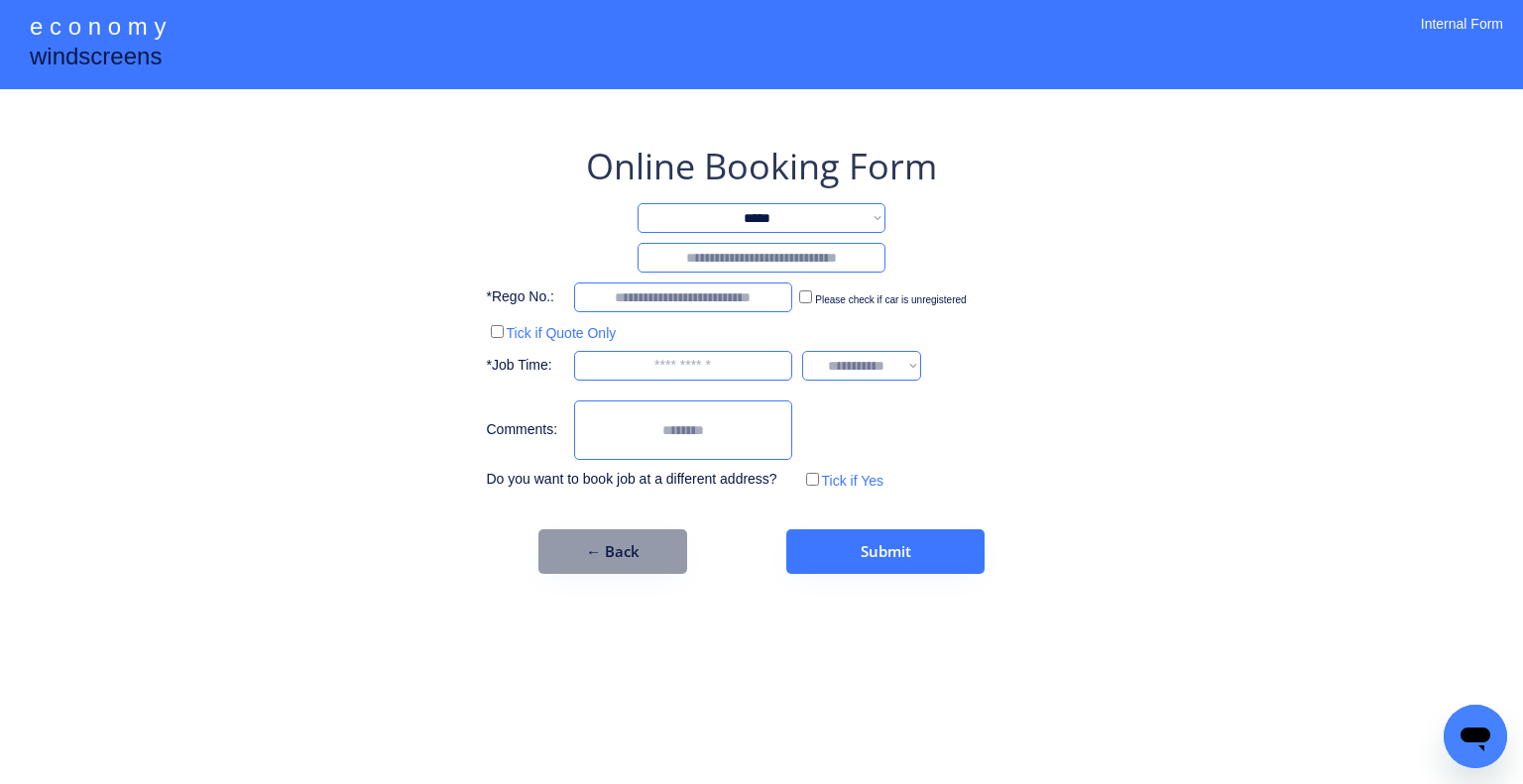 click at bounding box center (762, 258) 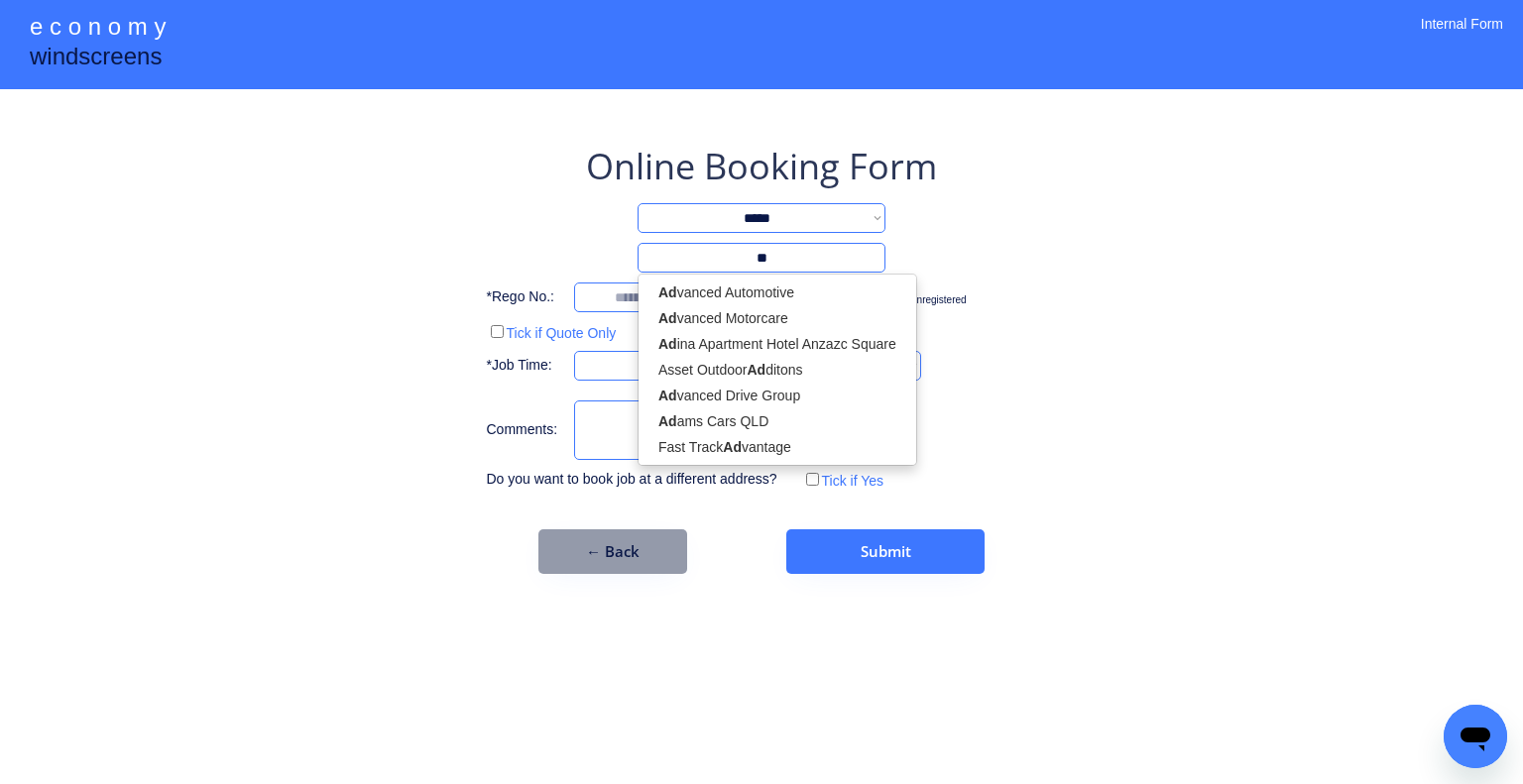 type on "*" 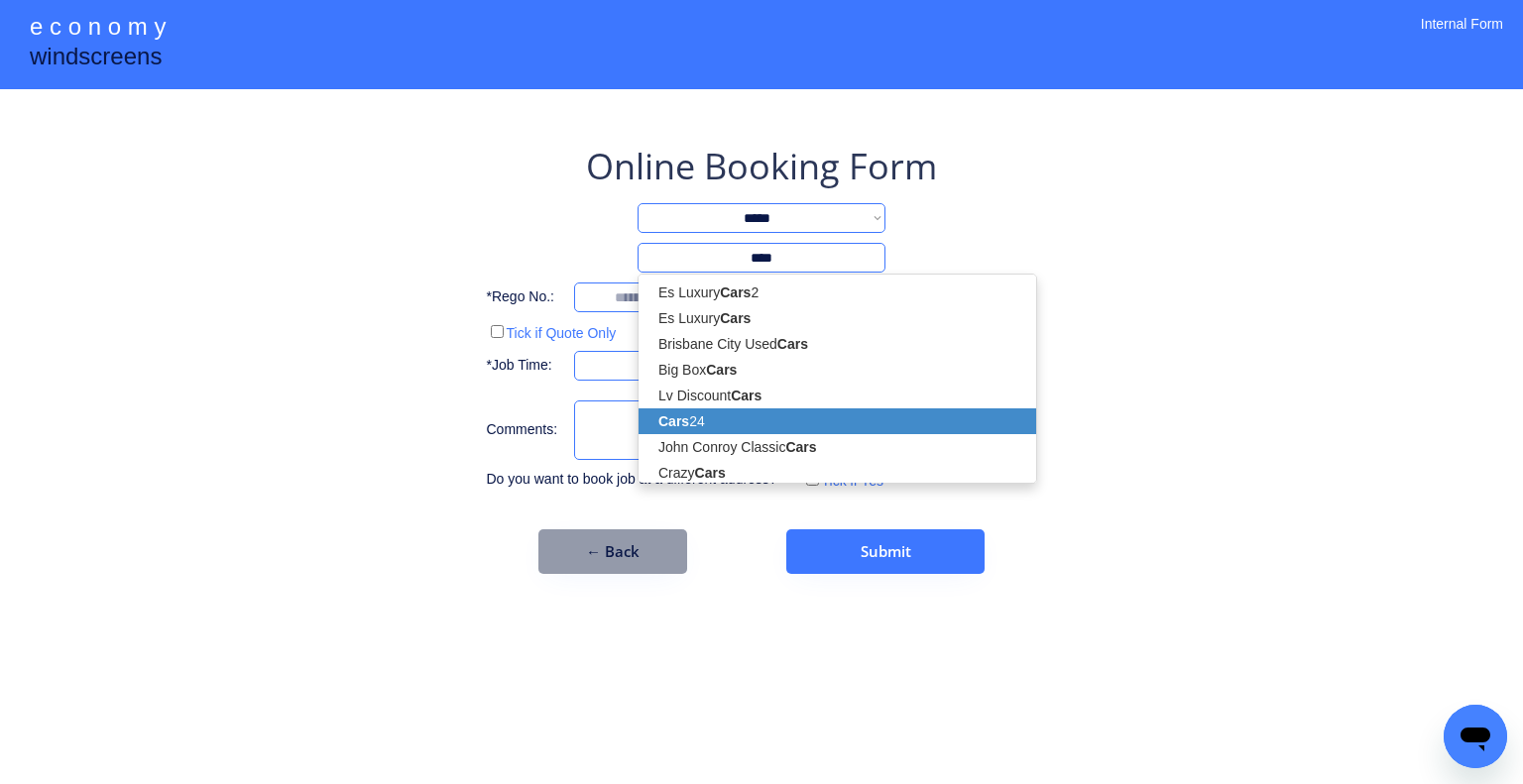 click on "Cars  24" at bounding box center (837, 421) 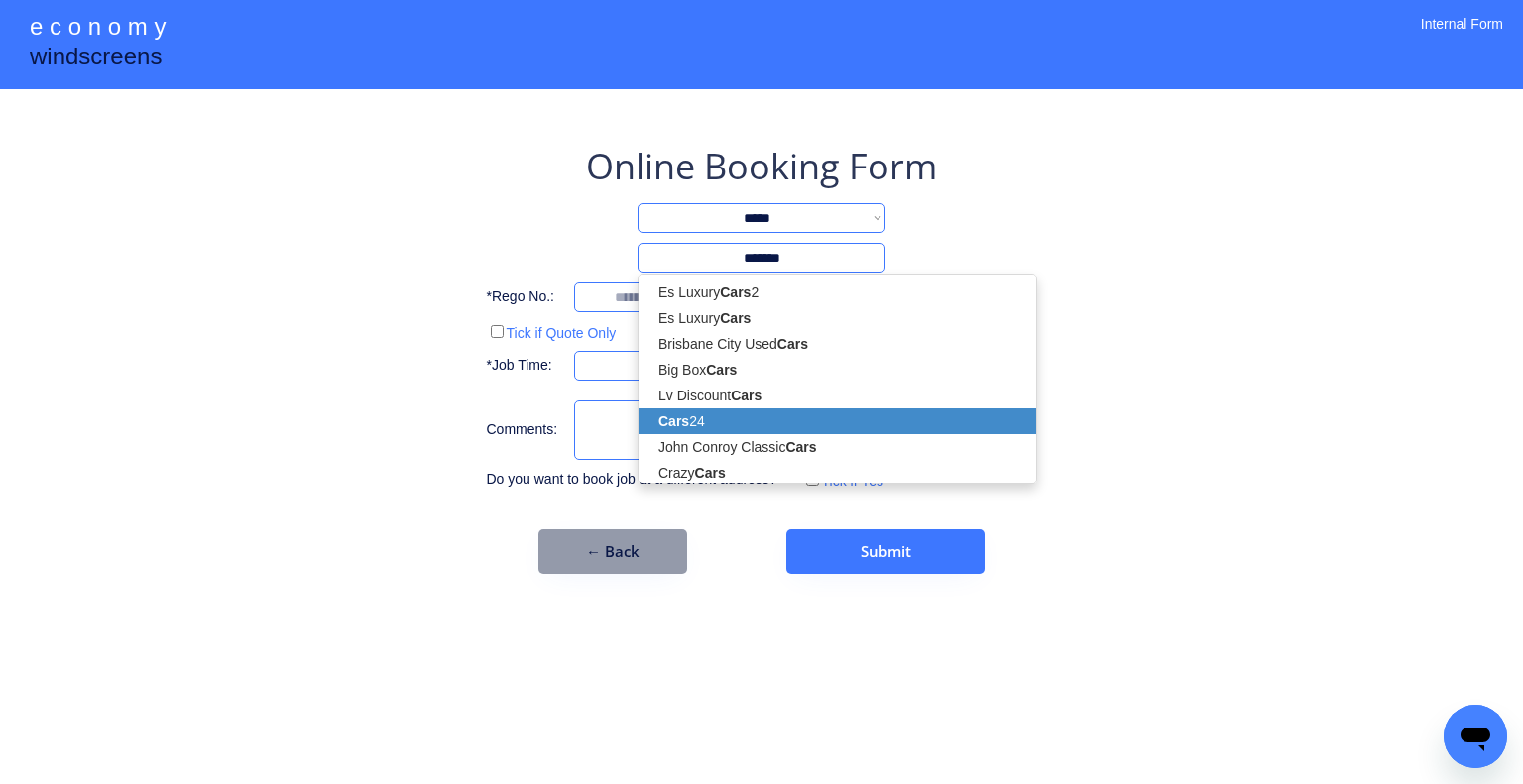 select on "*********" 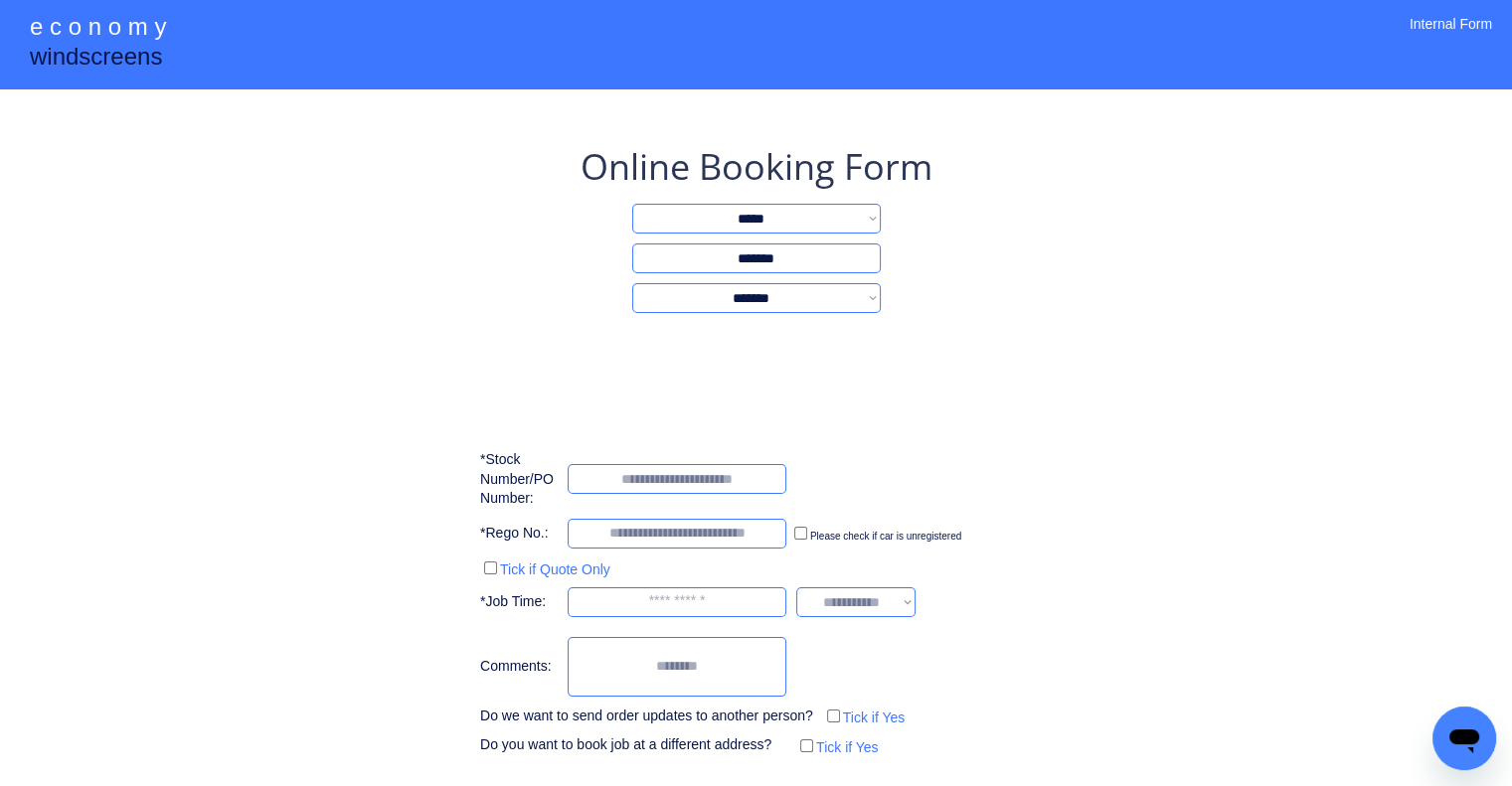 type on "*******" 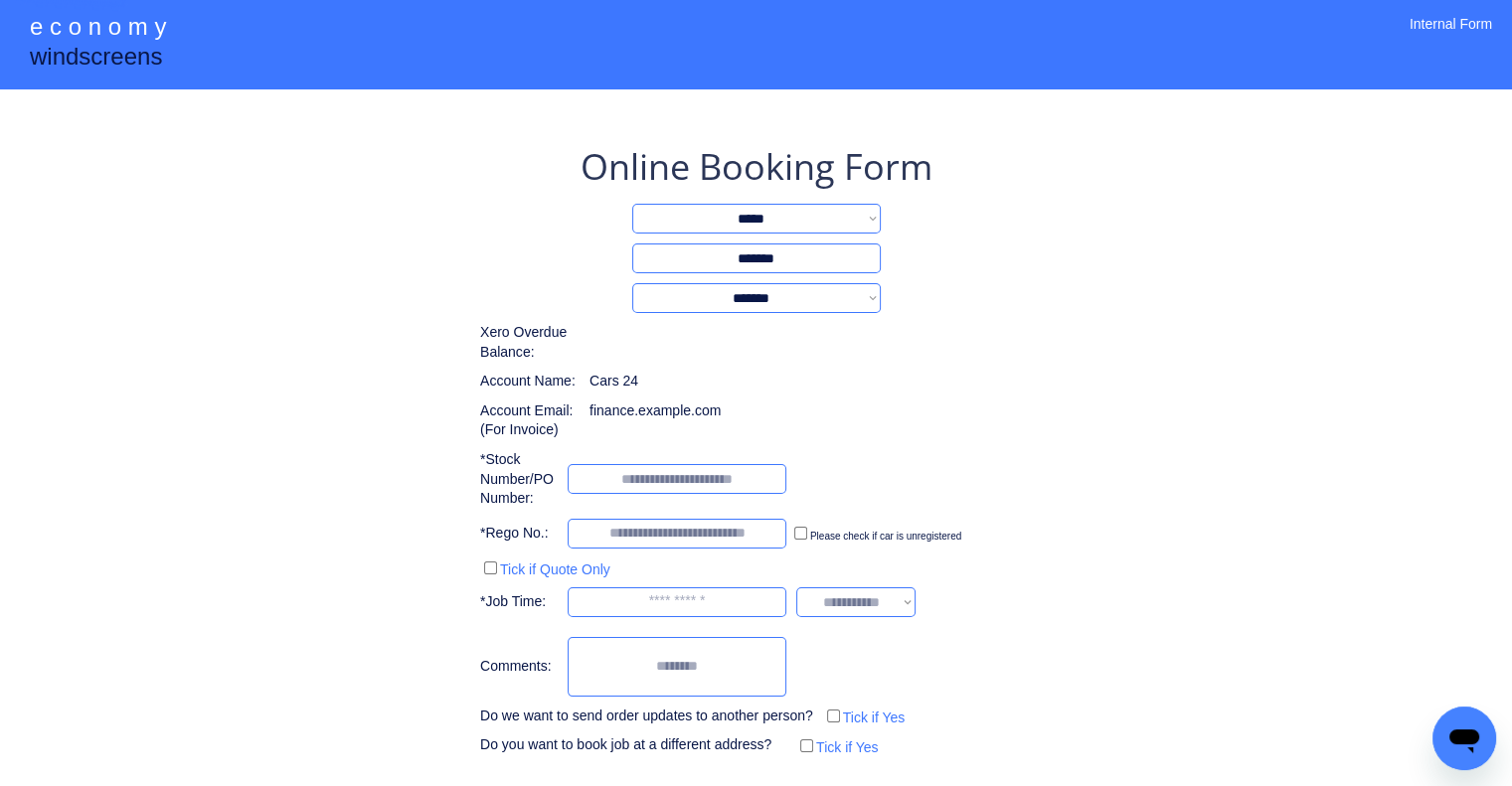 click on "**********" at bounding box center [756, 434] 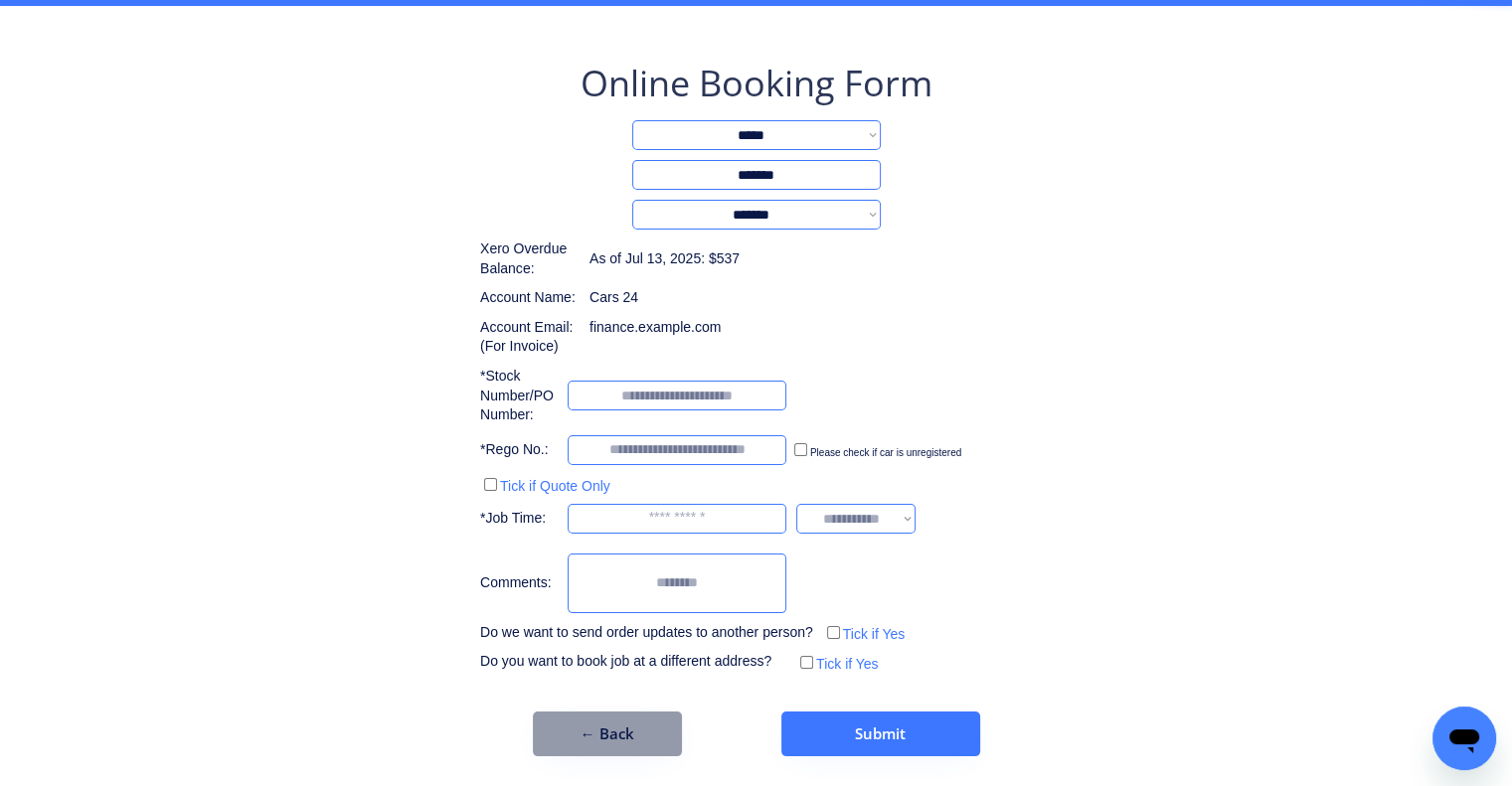 scroll, scrollTop: 83, scrollLeft: 0, axis: vertical 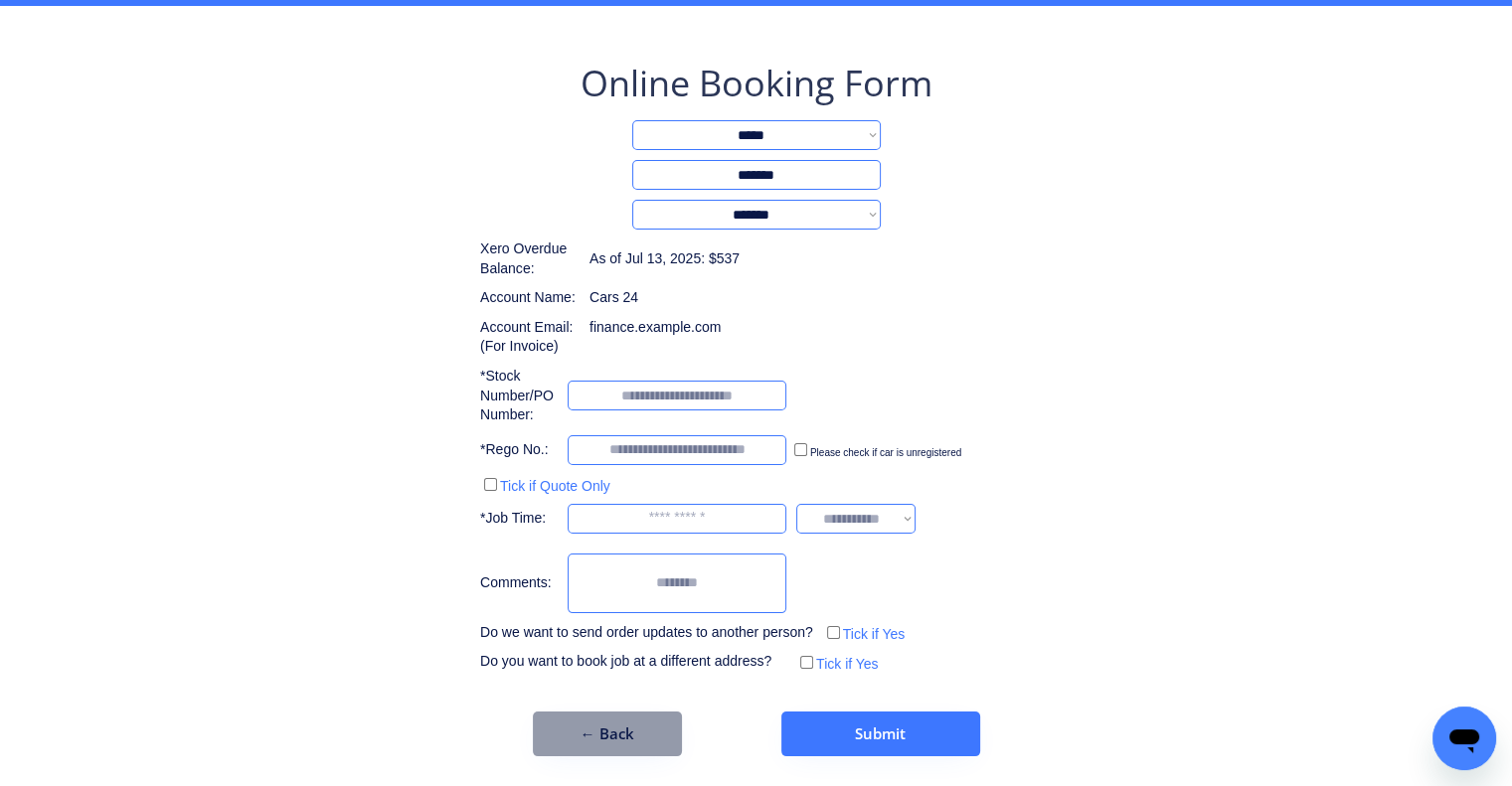 click at bounding box center [677, 519] 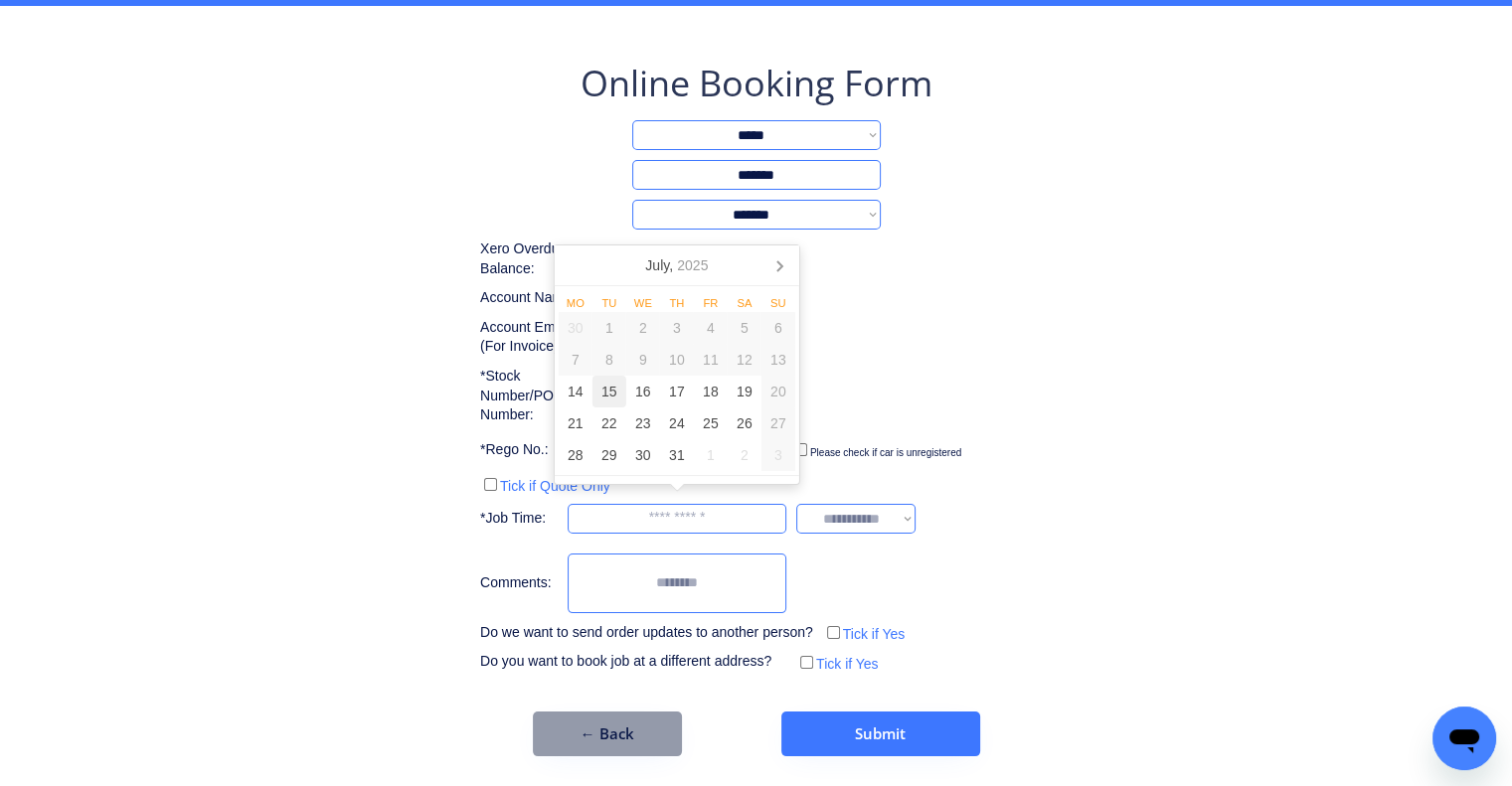 drag, startPoint x: 612, startPoint y: 389, endPoint x: 911, endPoint y: 384, distance: 299.0418 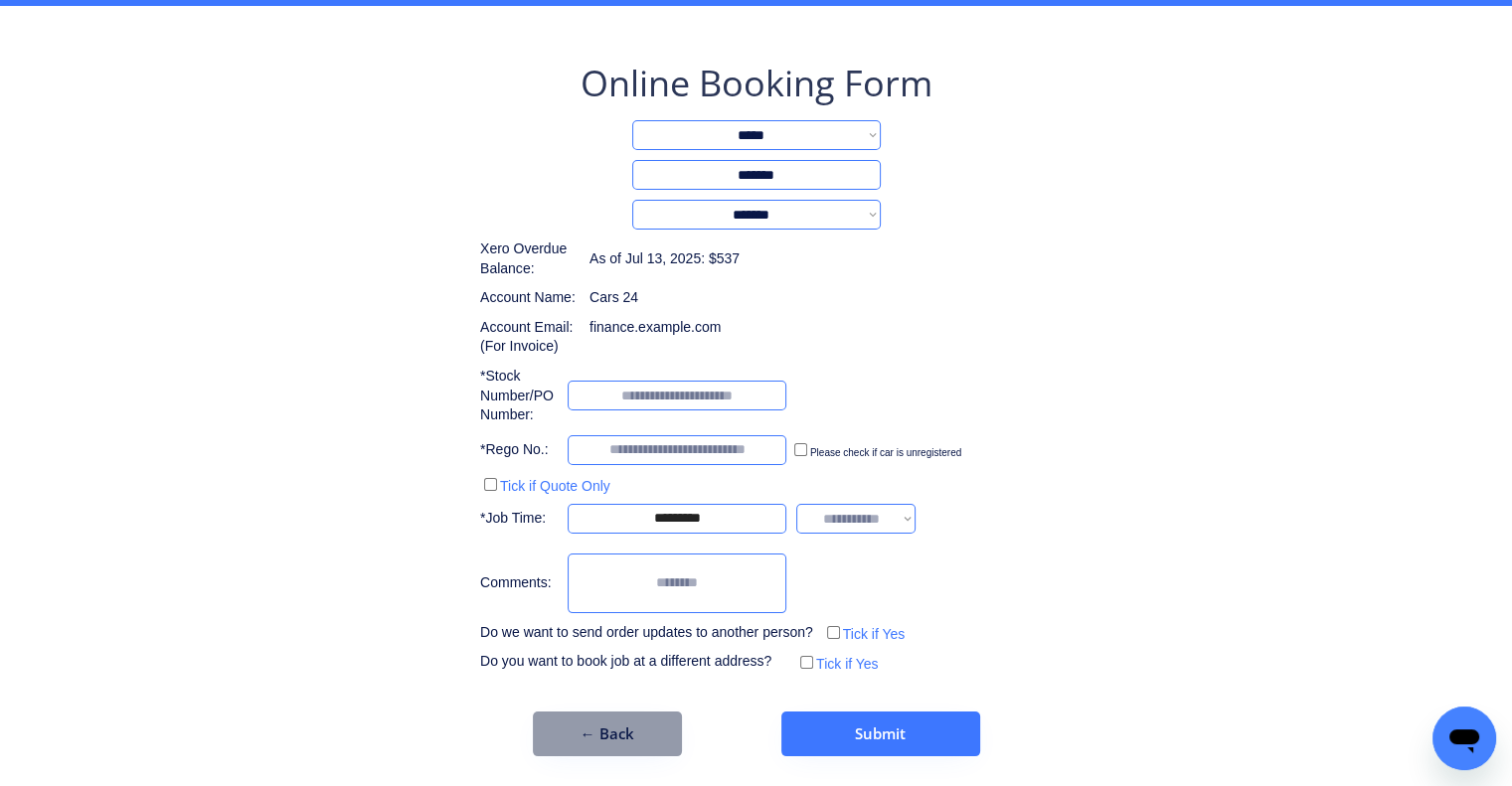 click on "**********" at bounding box center (756, 351) 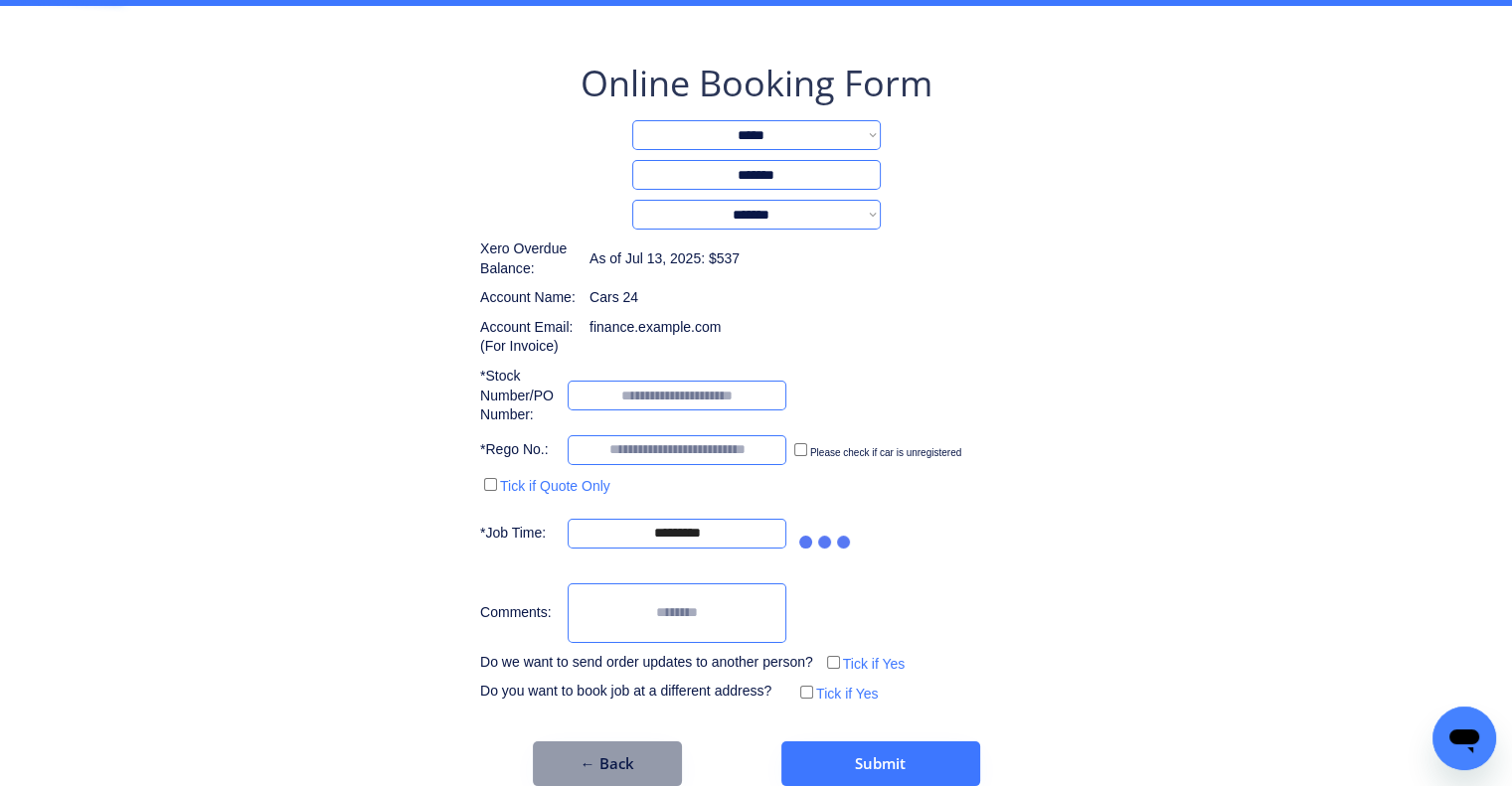 click on "**********" at bounding box center [756, 425] 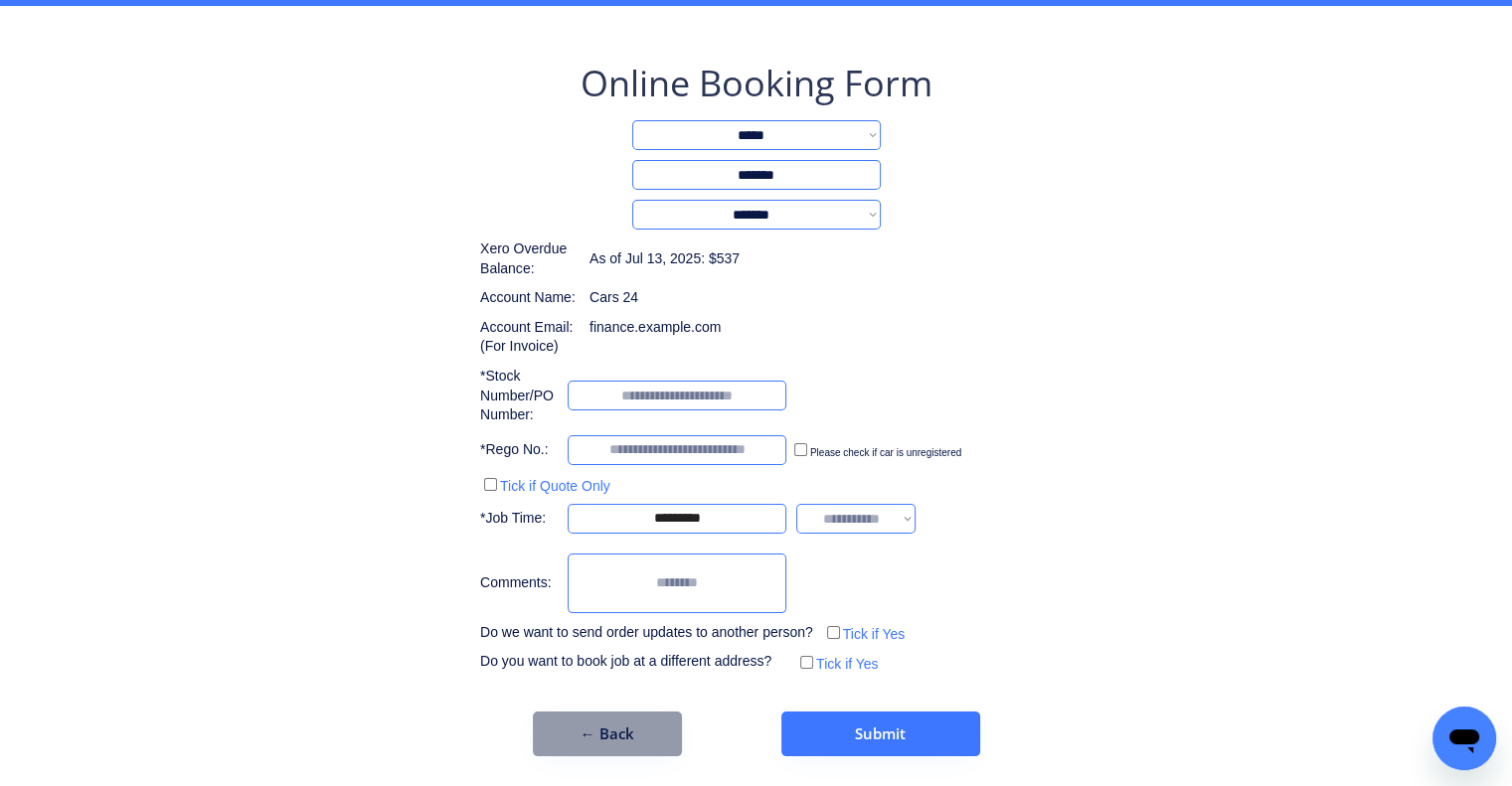 click on "**********" at bounding box center [856, 519] 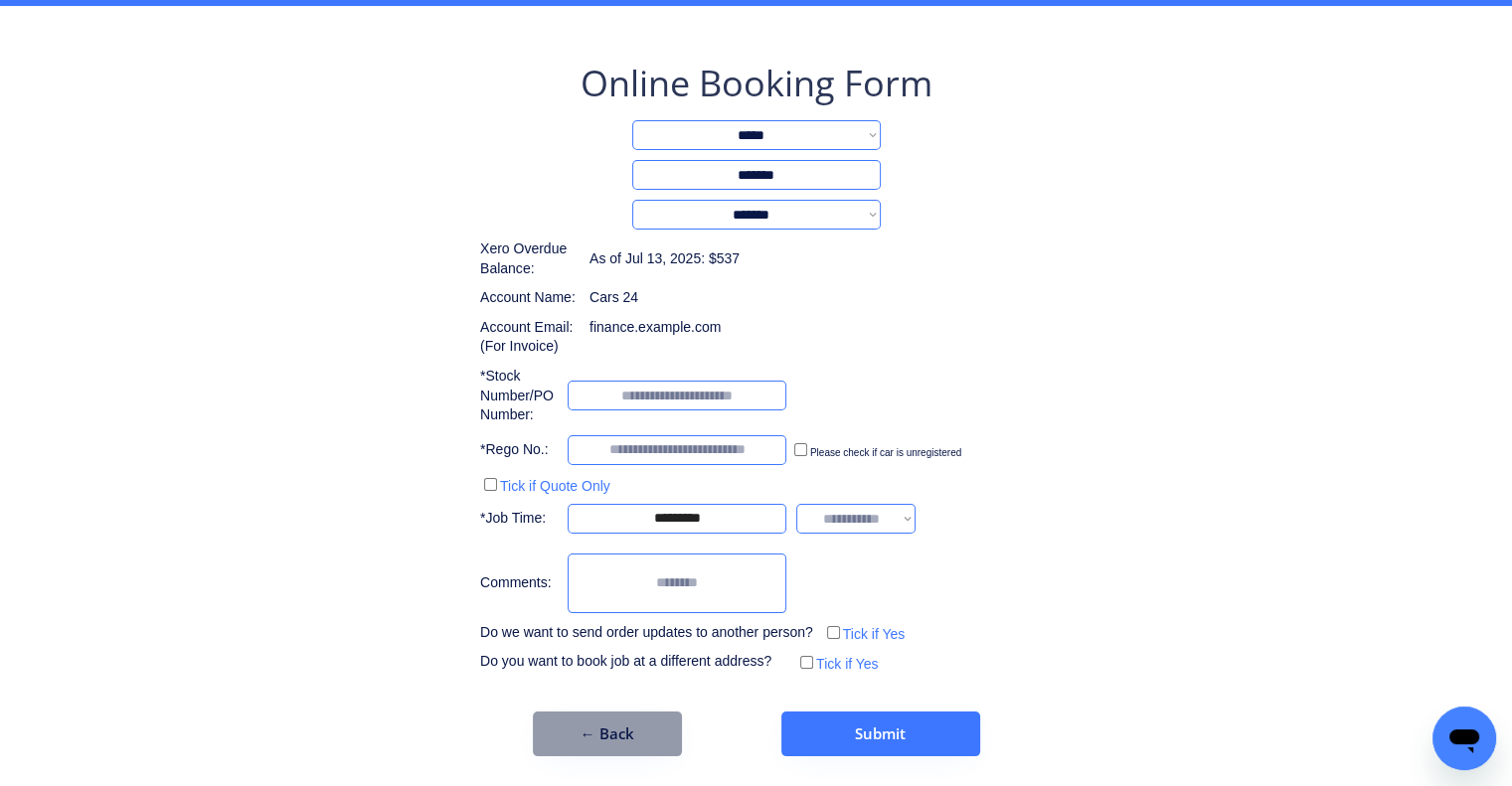 select on "*******" 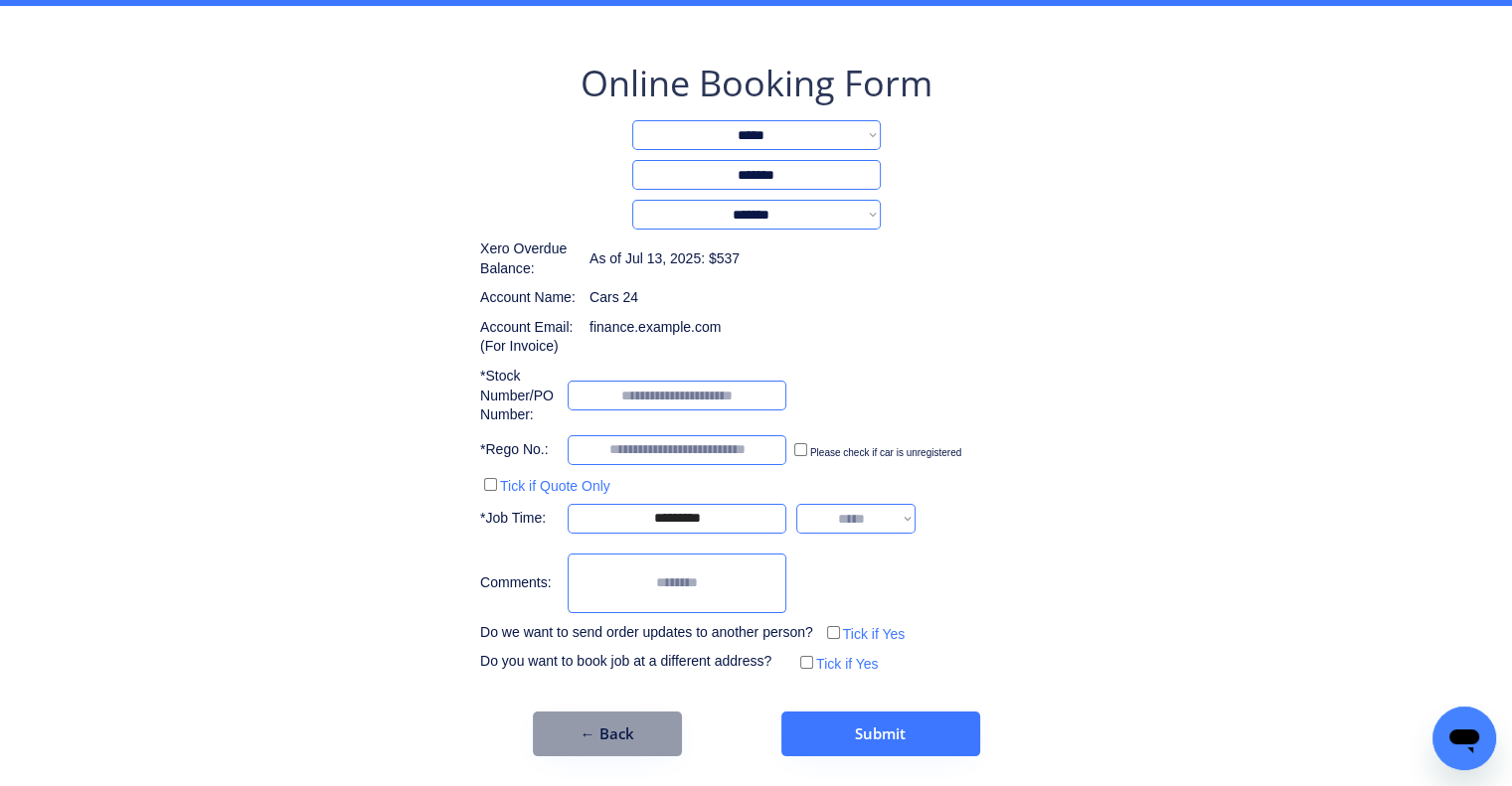 click on "**********" at bounding box center (856, 519) 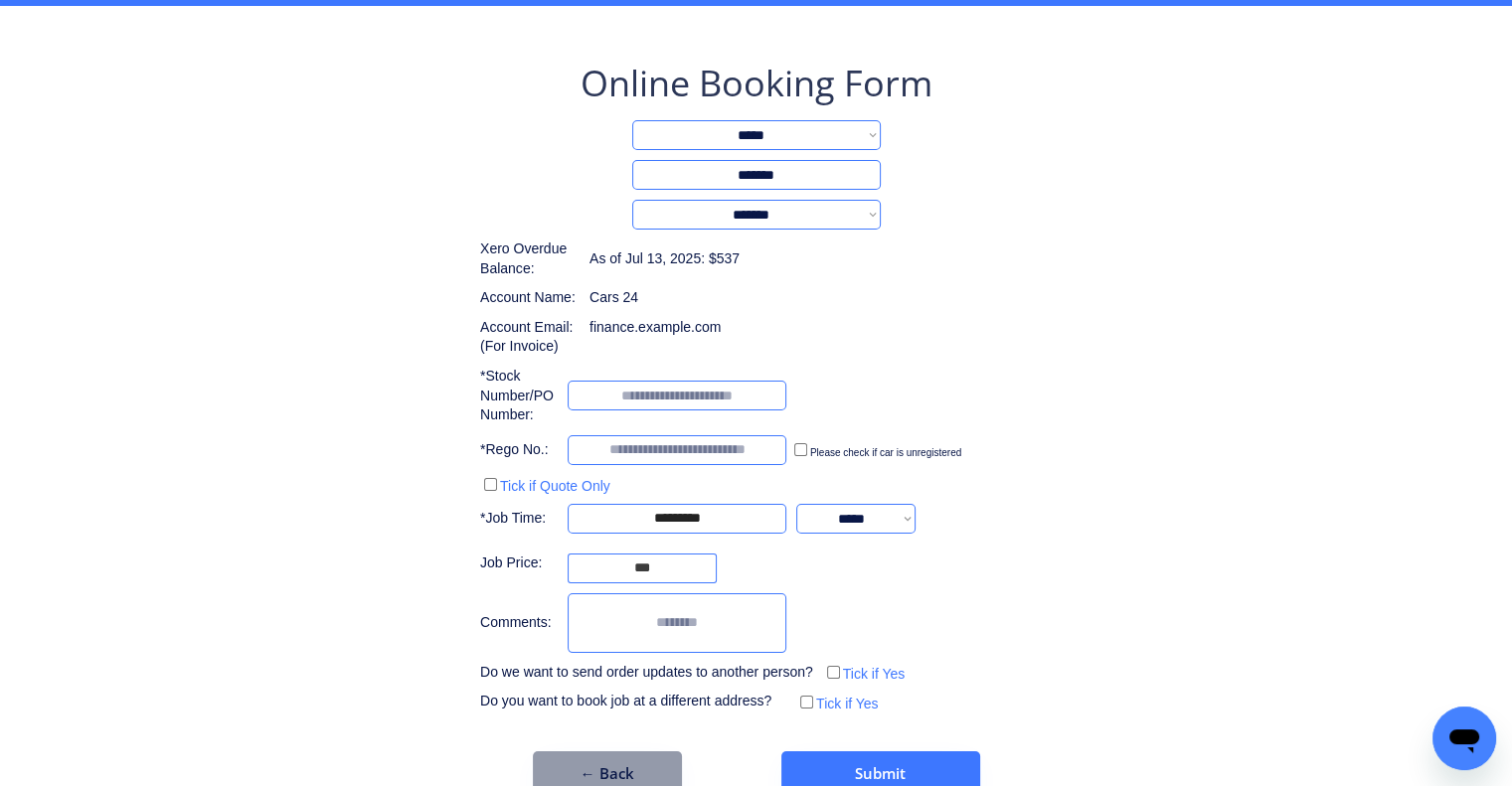 click on "**********" at bounding box center (756, 371) 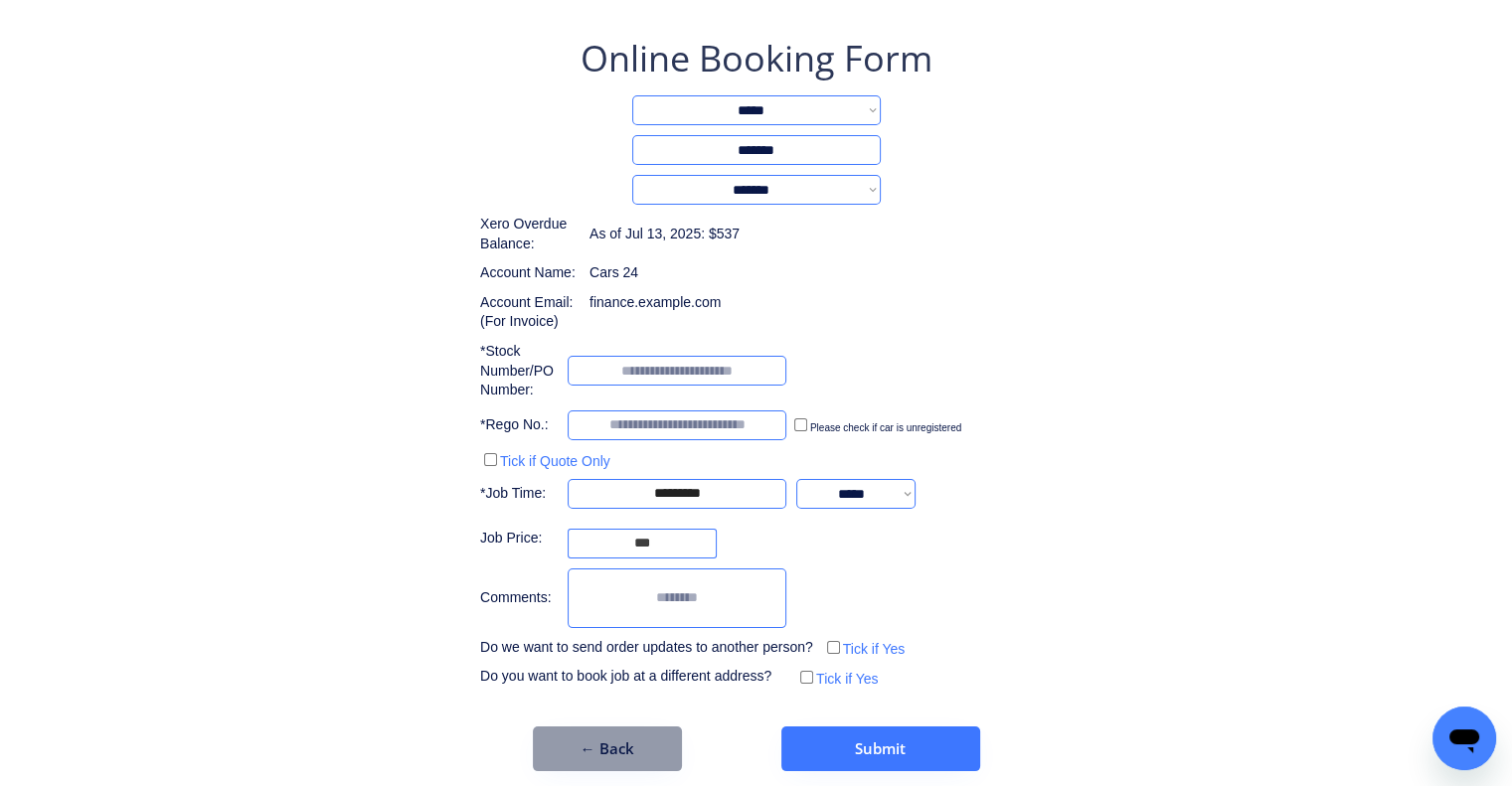 scroll, scrollTop: 123, scrollLeft: 0, axis: vertical 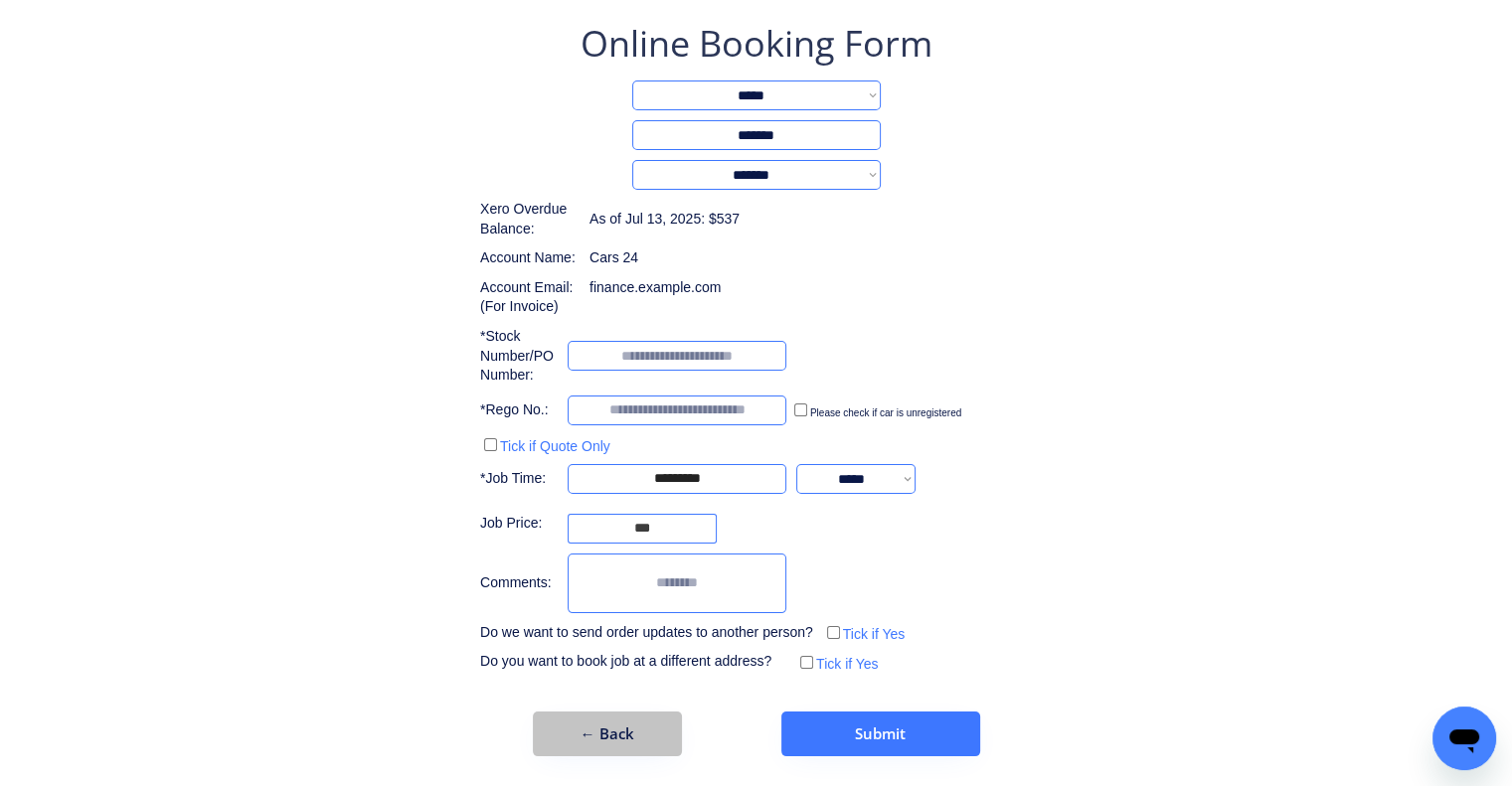drag, startPoint x: 610, startPoint y: 731, endPoint x: 732, endPoint y: 696, distance: 126.92124 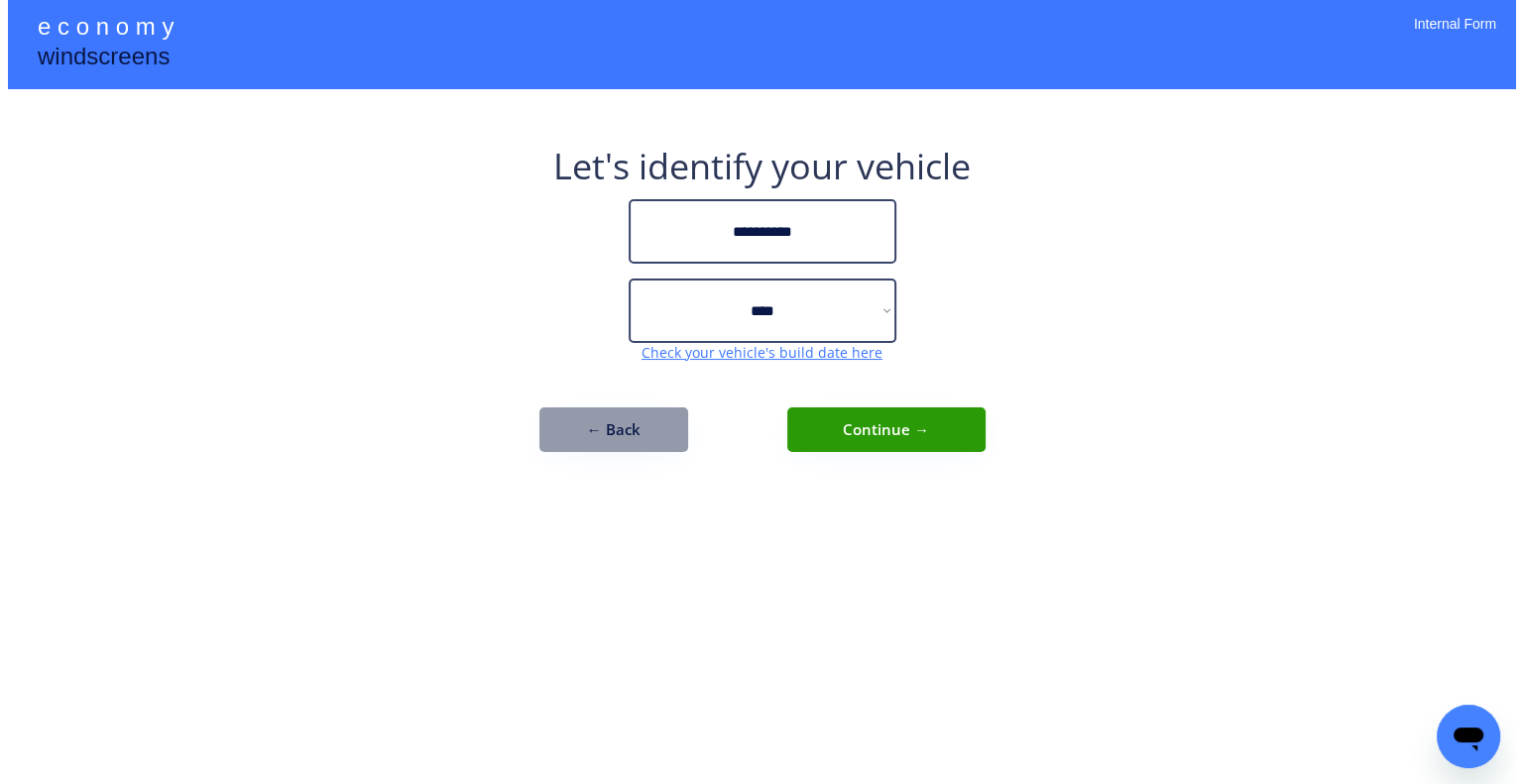 scroll, scrollTop: 0, scrollLeft: 0, axis: both 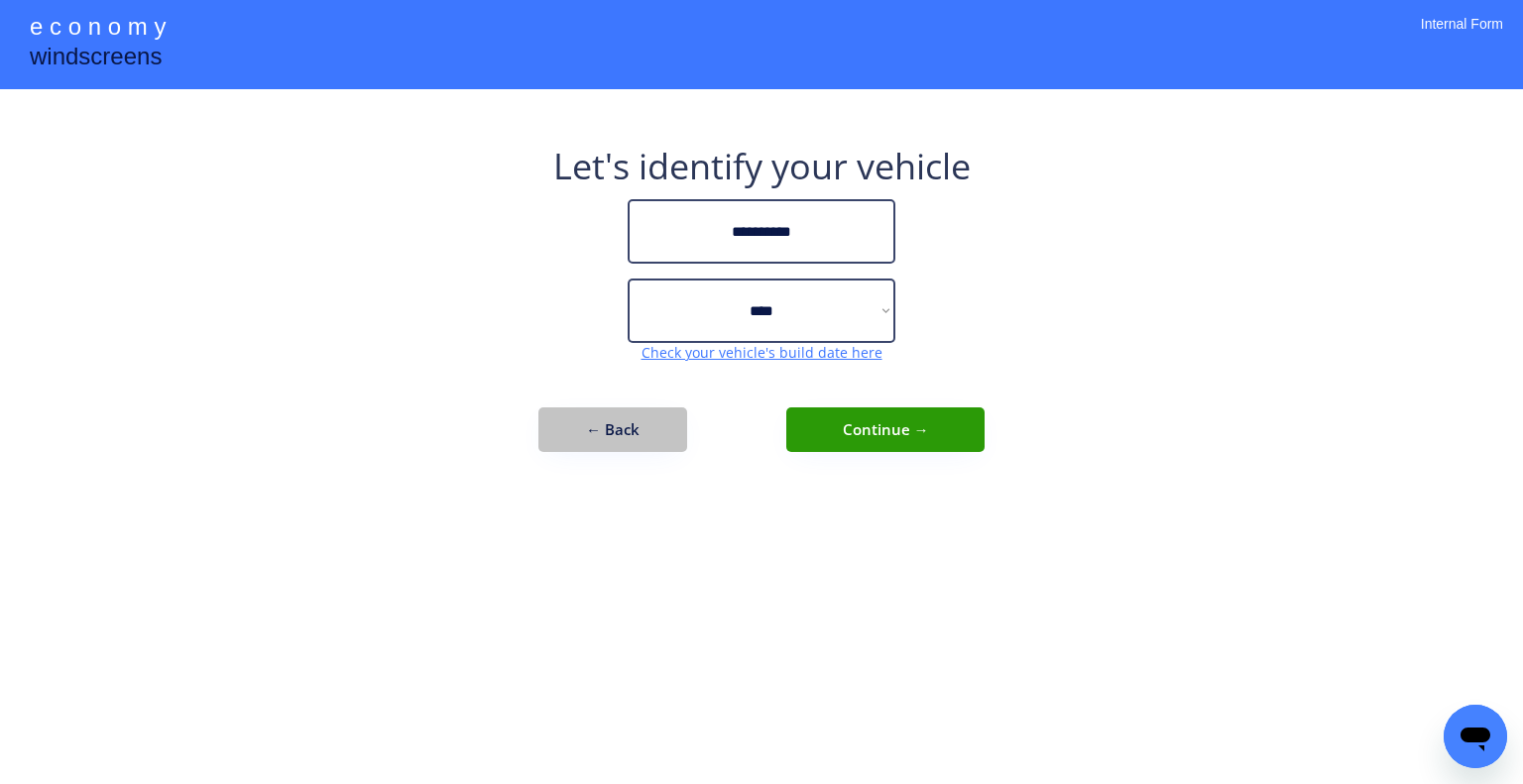 drag, startPoint x: 649, startPoint y: 439, endPoint x: 688, endPoint y: 468, distance: 48.60041 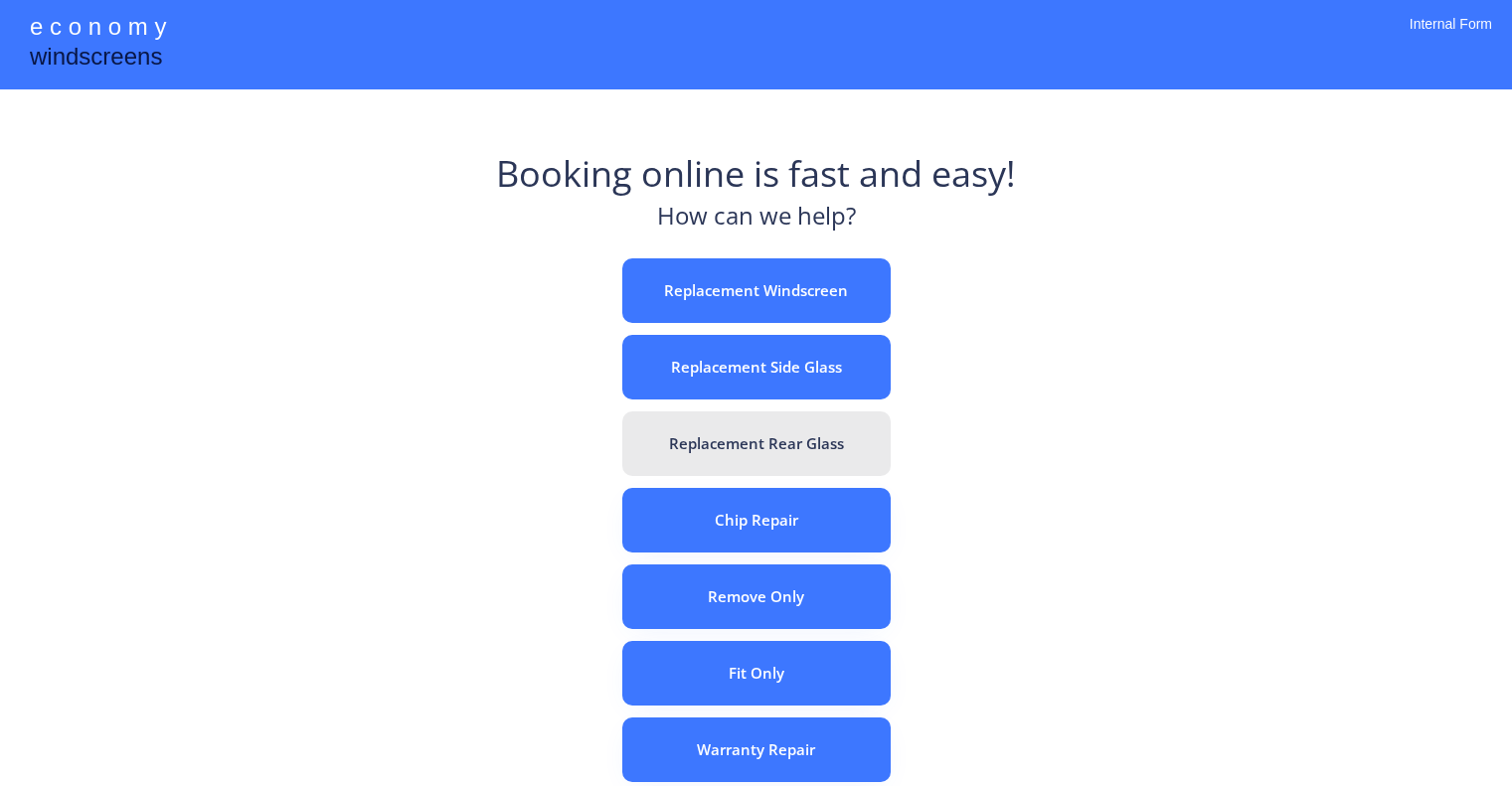 scroll, scrollTop: 0, scrollLeft: 0, axis: both 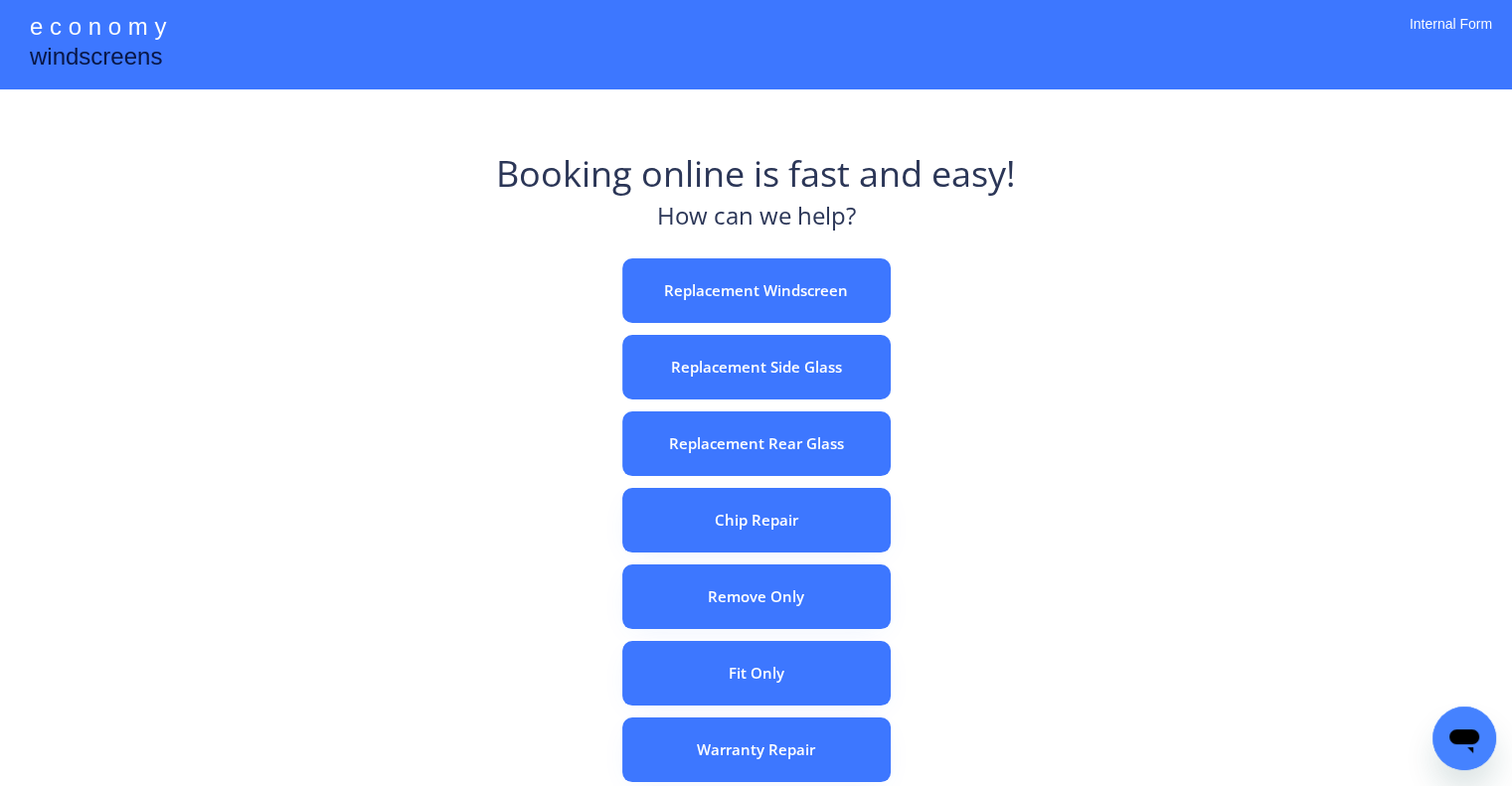 click on "e c o n o m y windscreens Booking online is fast and easy! How can we help? Replacement Windscreen Replacement Side Glass Replacement Rear Glass Chip Repair Remove Only Fit Only Warranty Repair ADAS Recalibration Only Rebook a Job Confirm Quotes Manual Booking Internal Form" at bounding box center [756, 553] 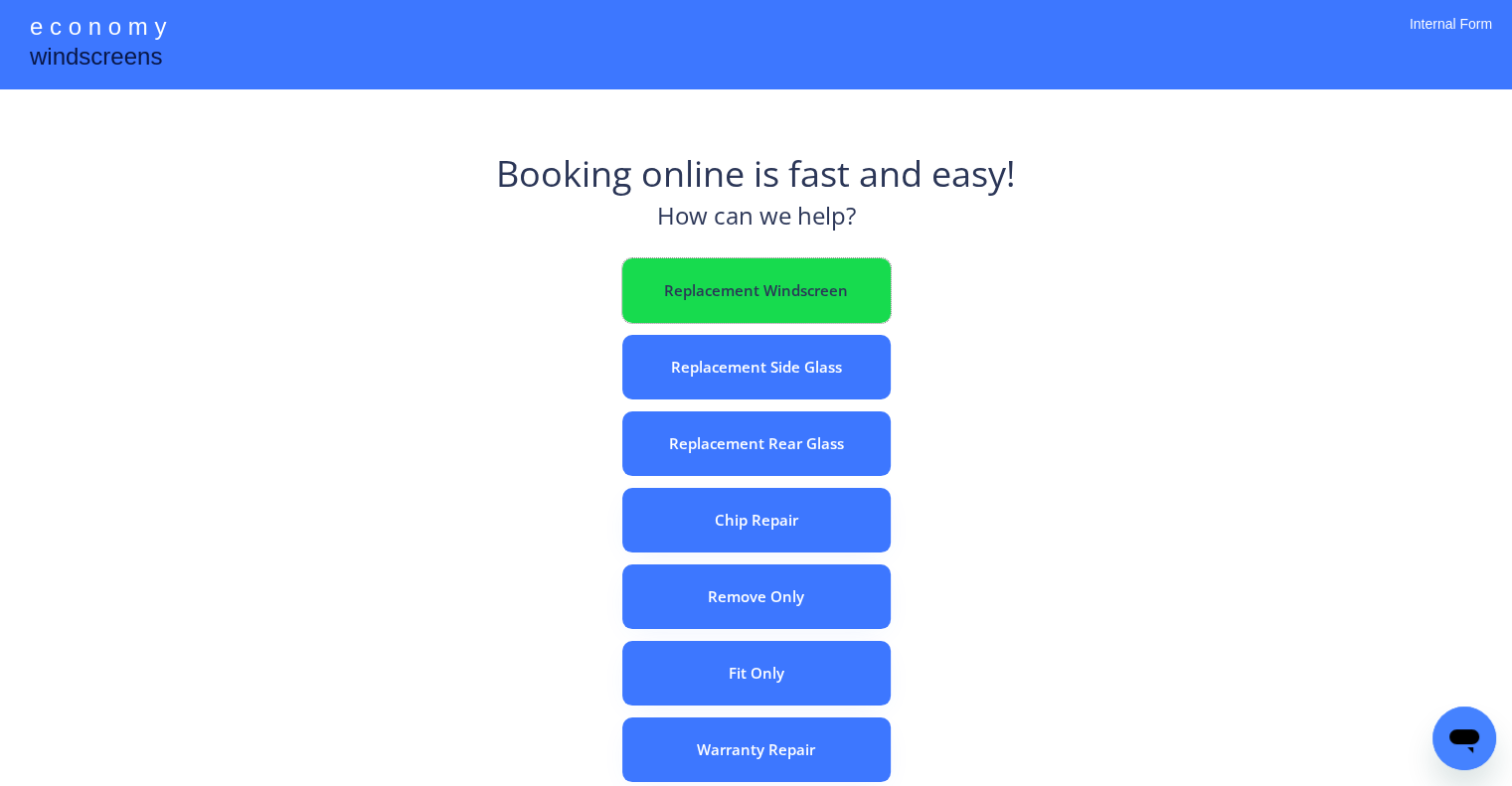 click on "Replacement Windscreen" at bounding box center (756, 290) 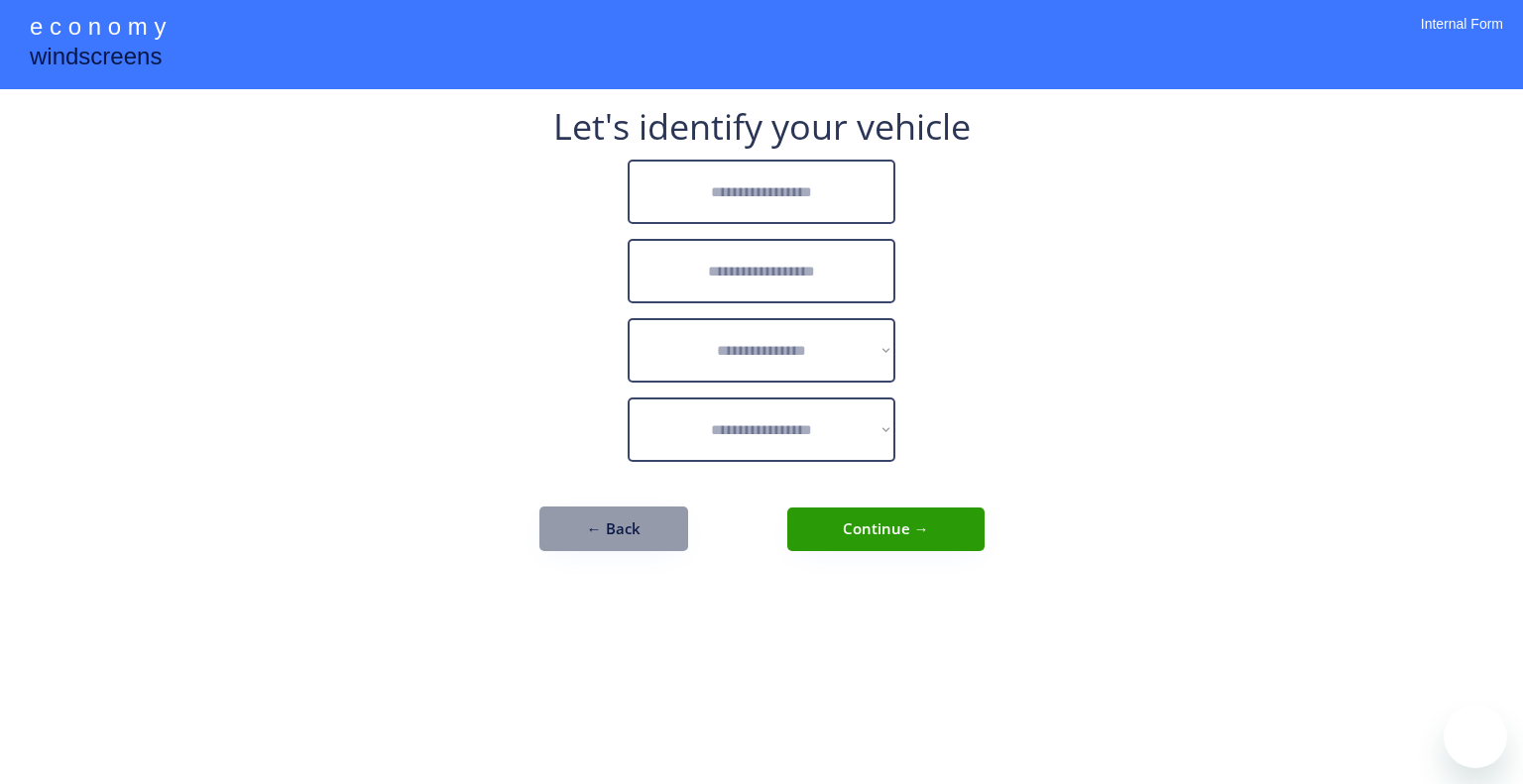 scroll, scrollTop: 0, scrollLeft: 0, axis: both 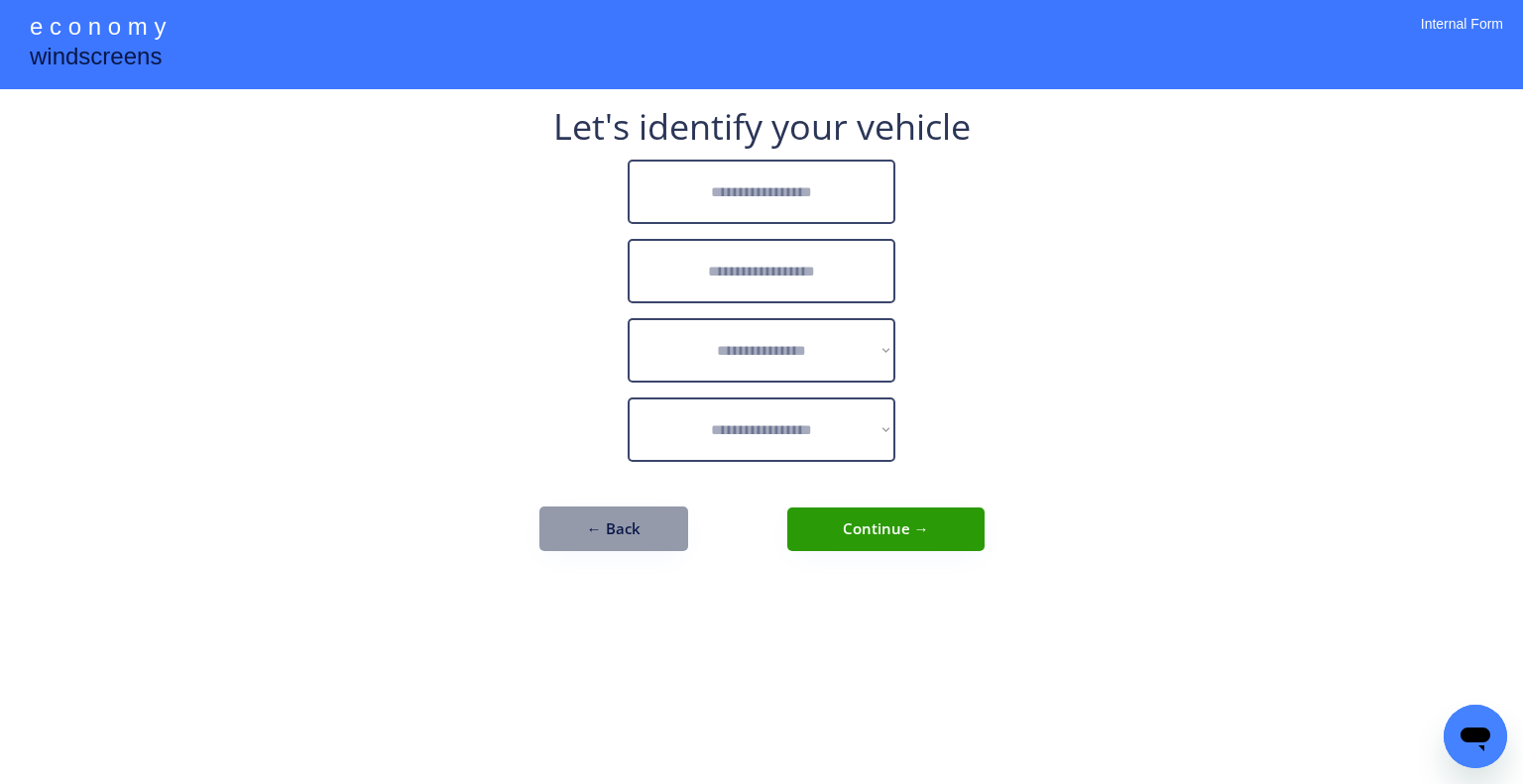 click at bounding box center (762, 191) 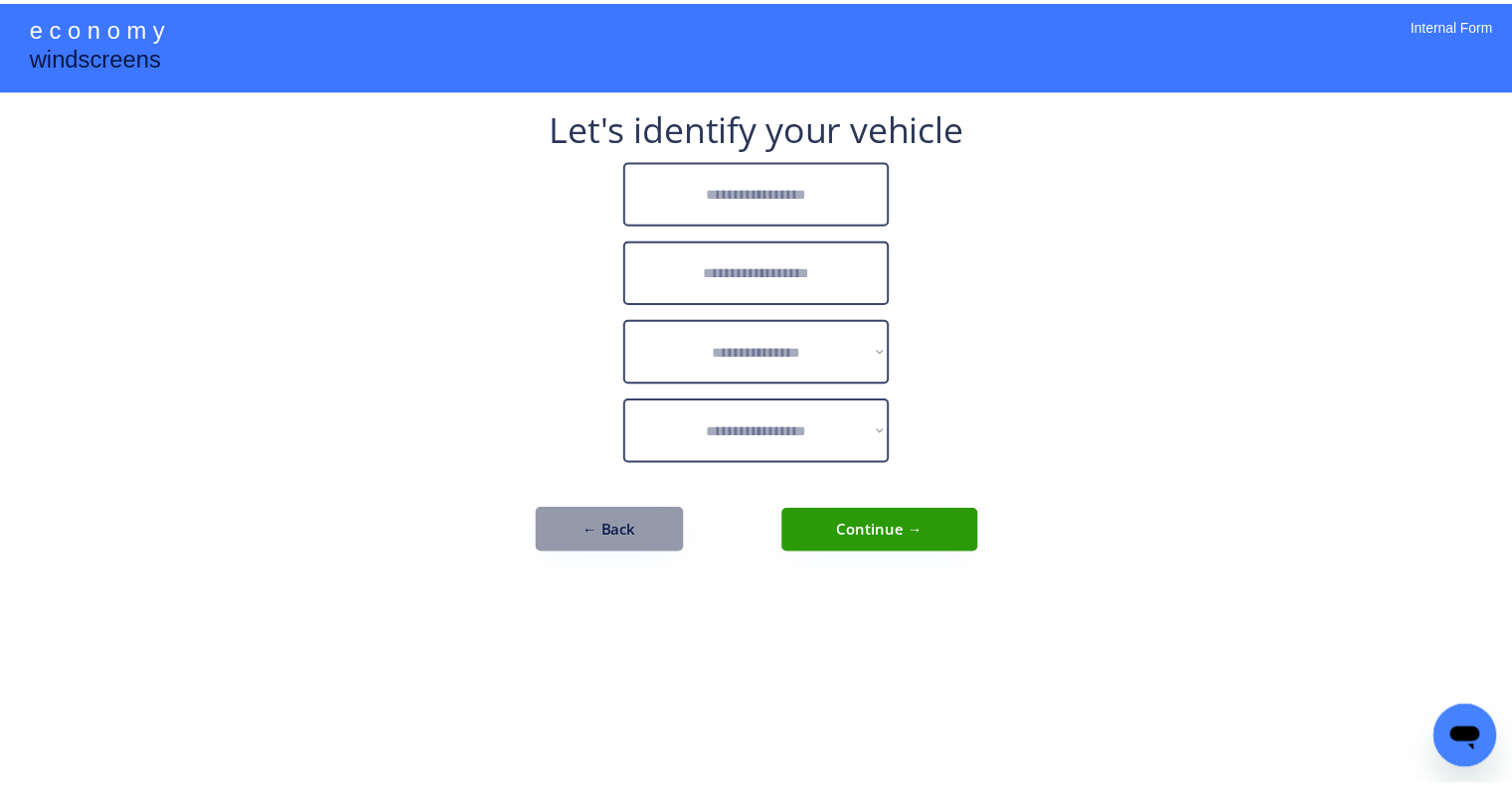 scroll, scrollTop: 0, scrollLeft: 0, axis: both 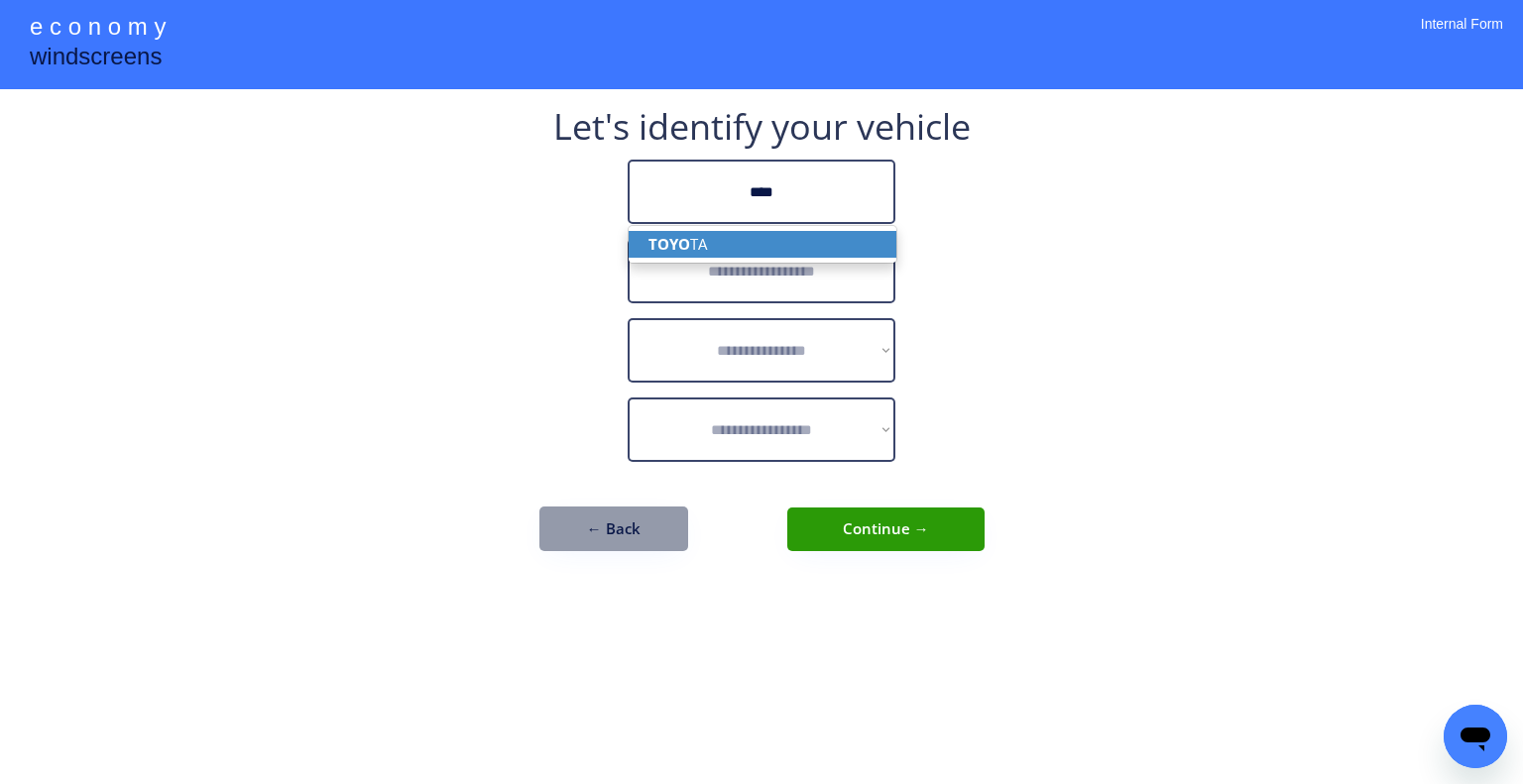 click on "TOYO TA" at bounding box center [762, 244] 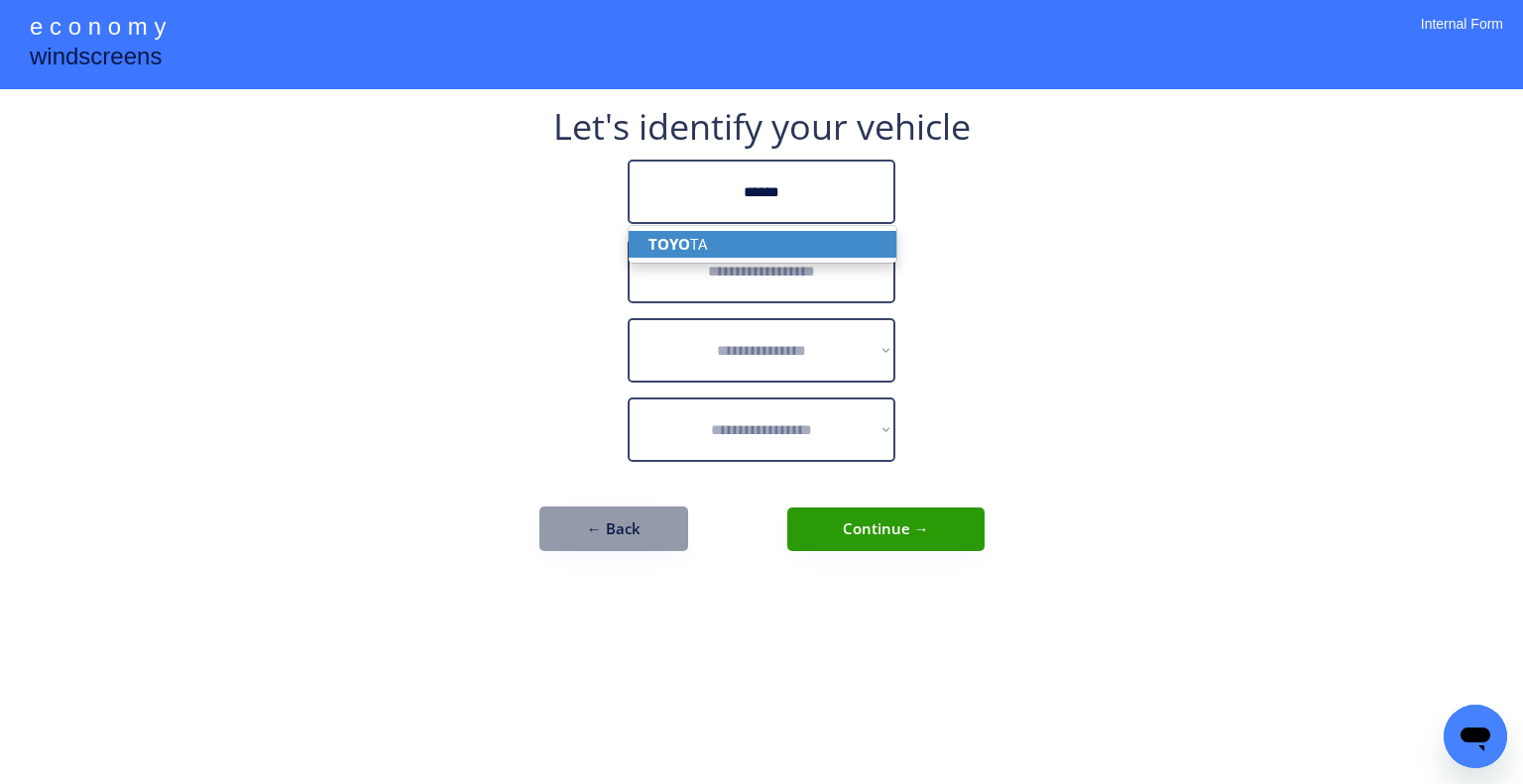 type on "******" 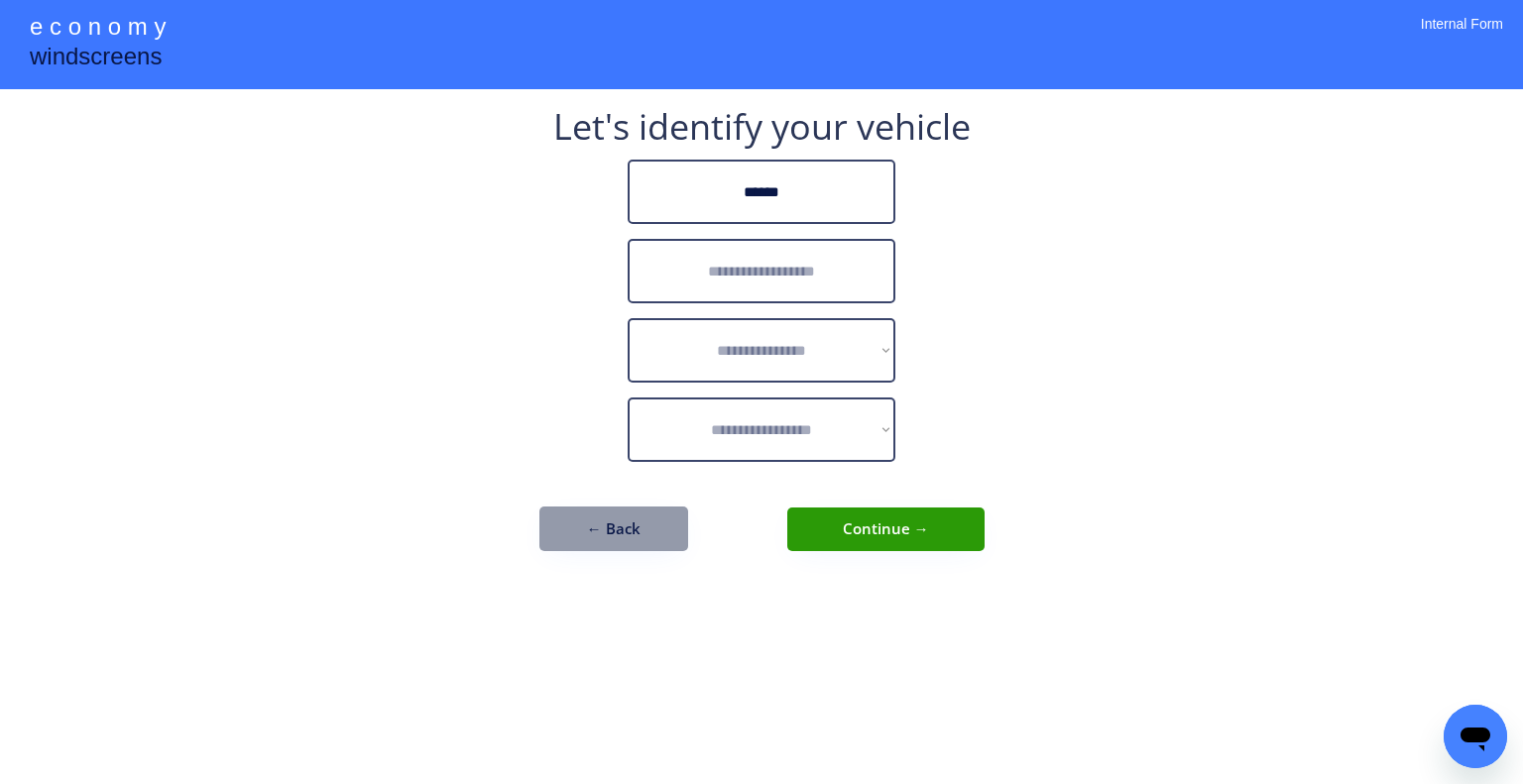 click at bounding box center (762, 271) 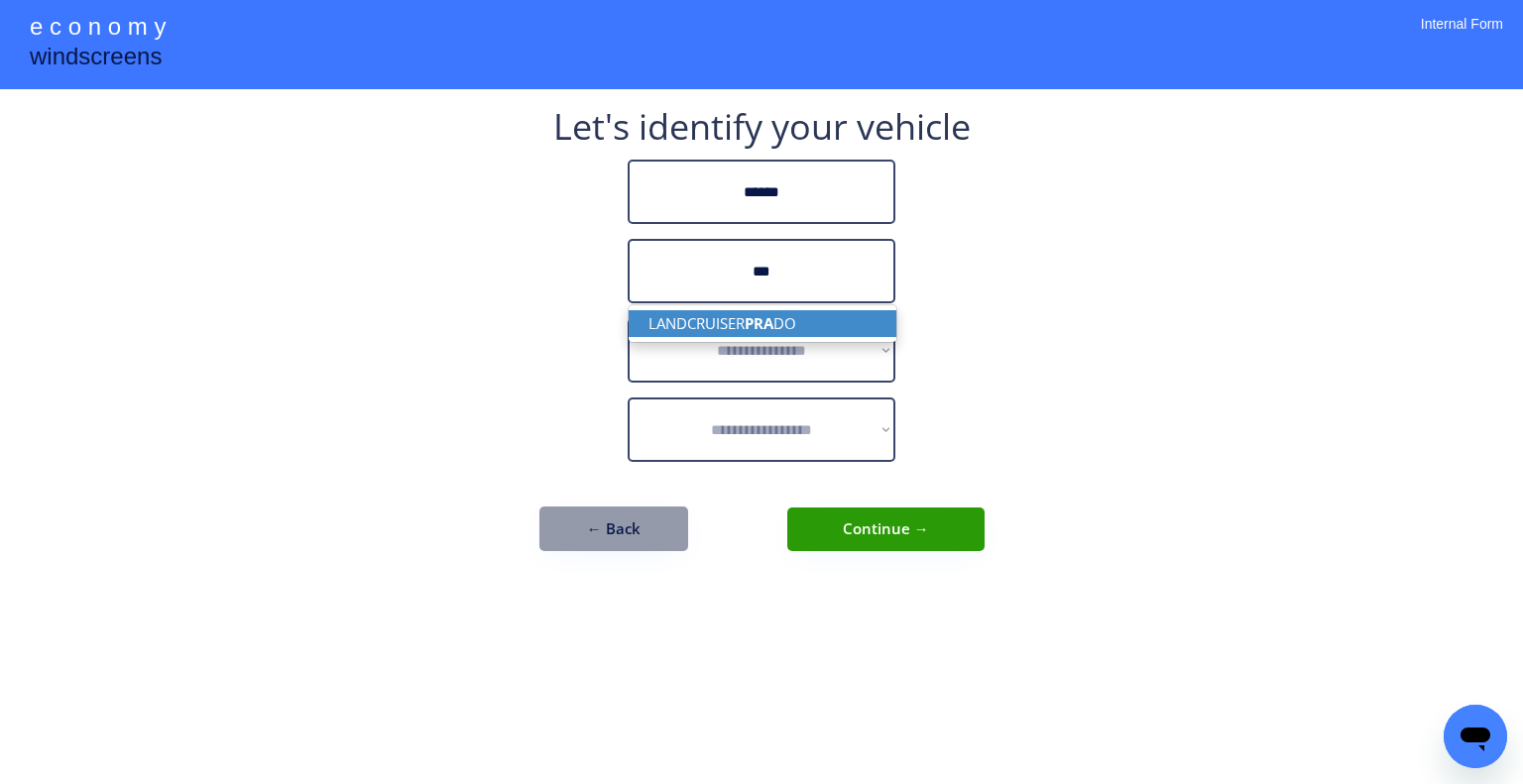 click on "LANDCRUISER  PRA DO" at bounding box center [762, 323] 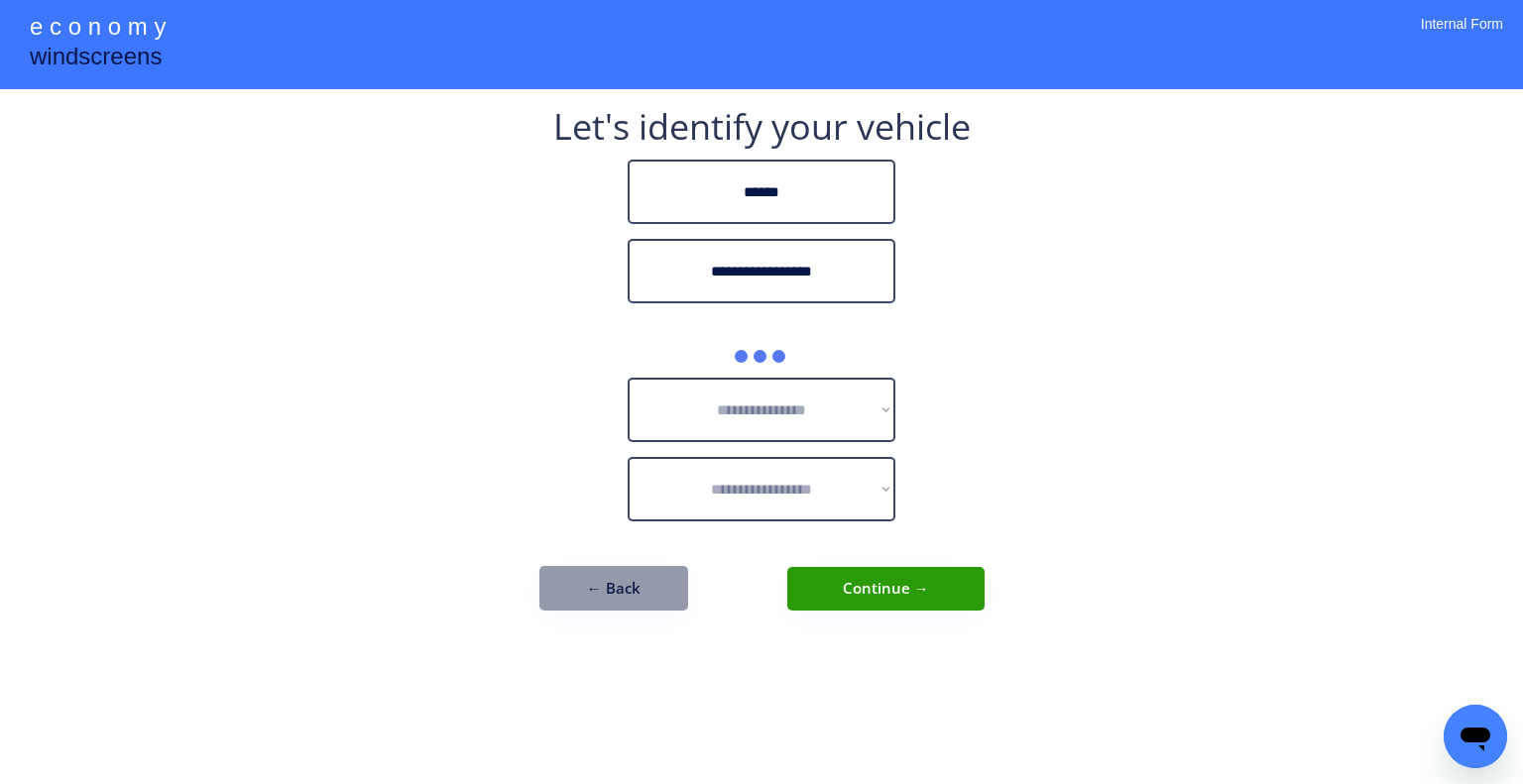 type on "**********" 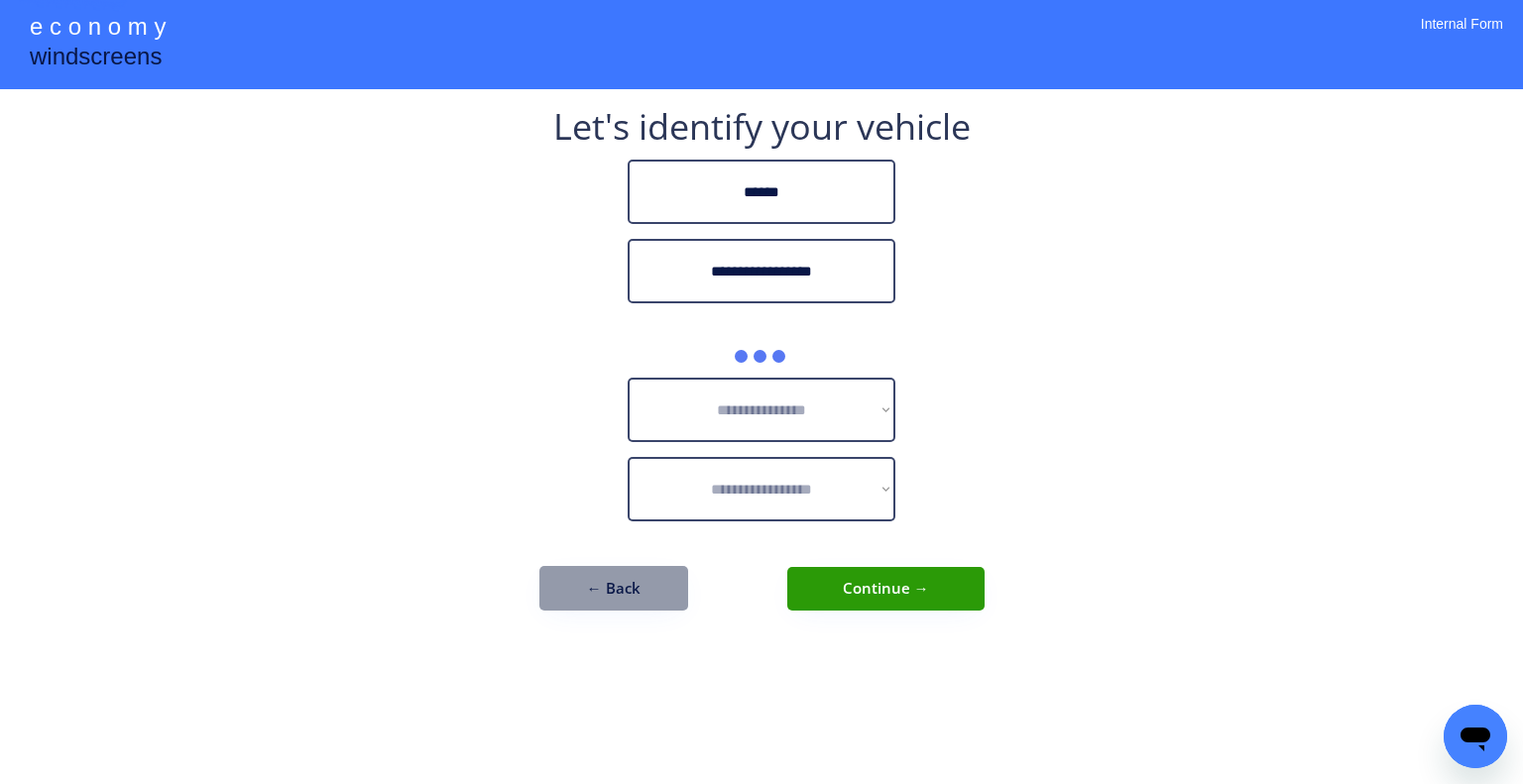 click on "**********" at bounding box center (762, 392) 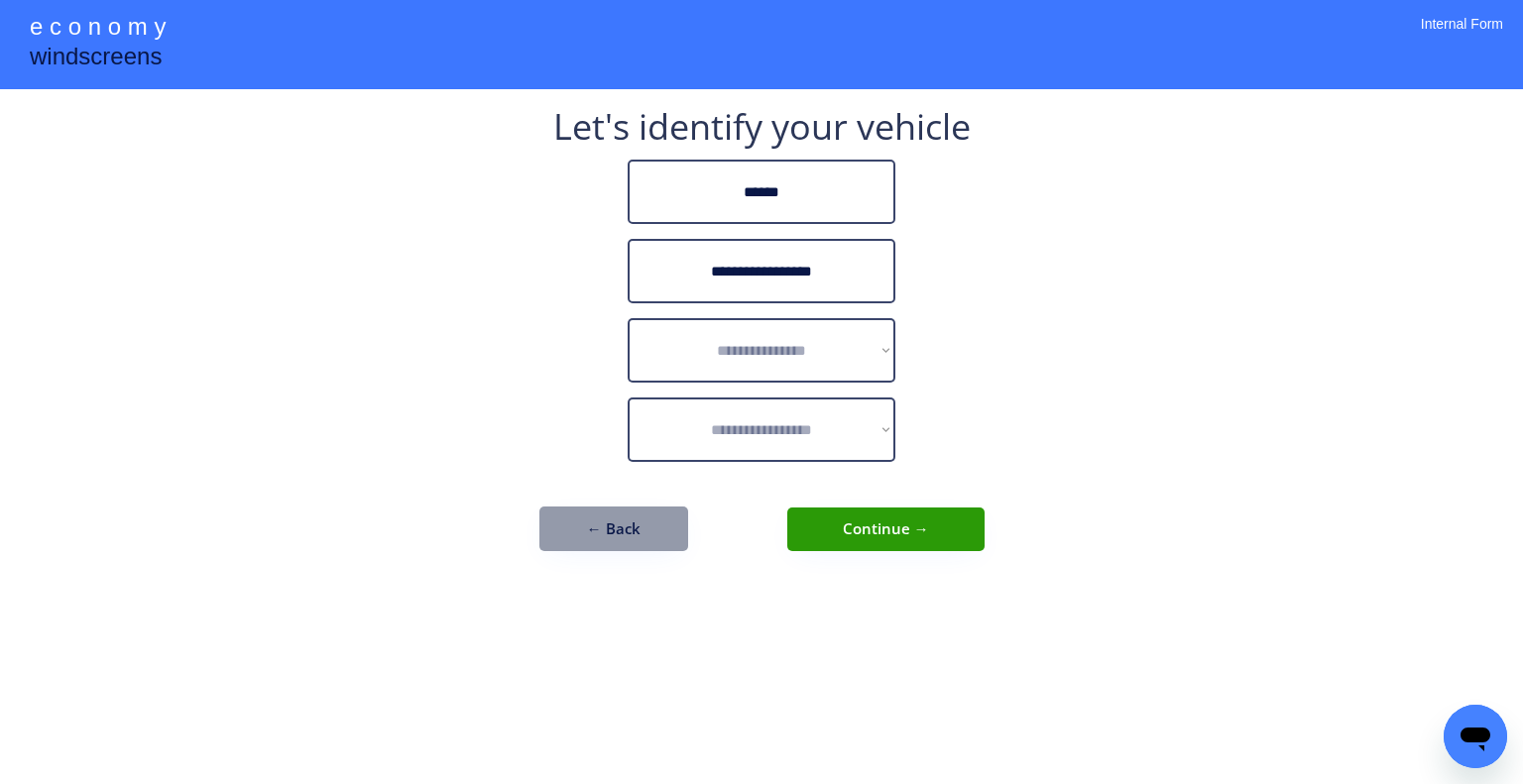 click on "**********" at bounding box center [762, 392] 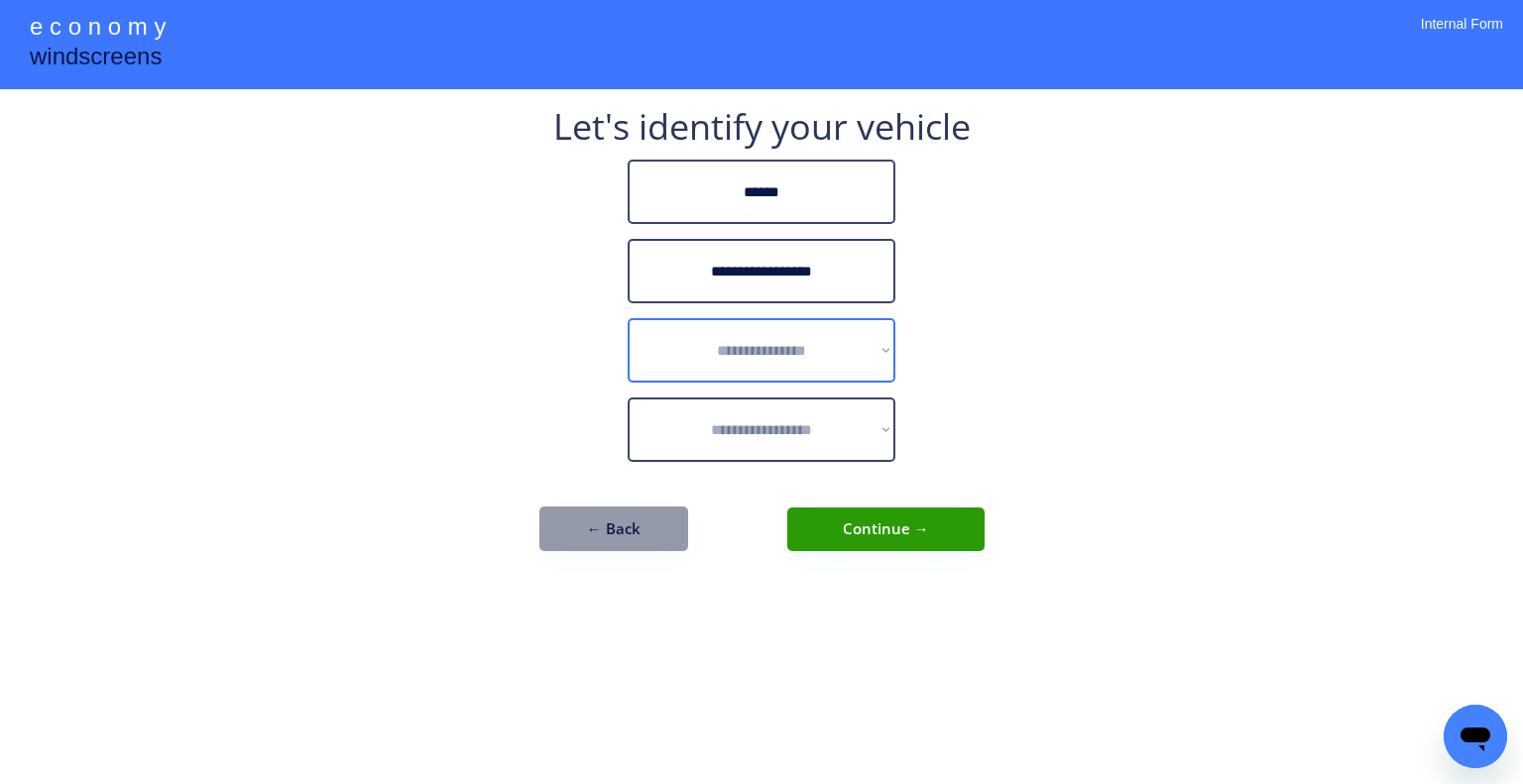 select on "******" 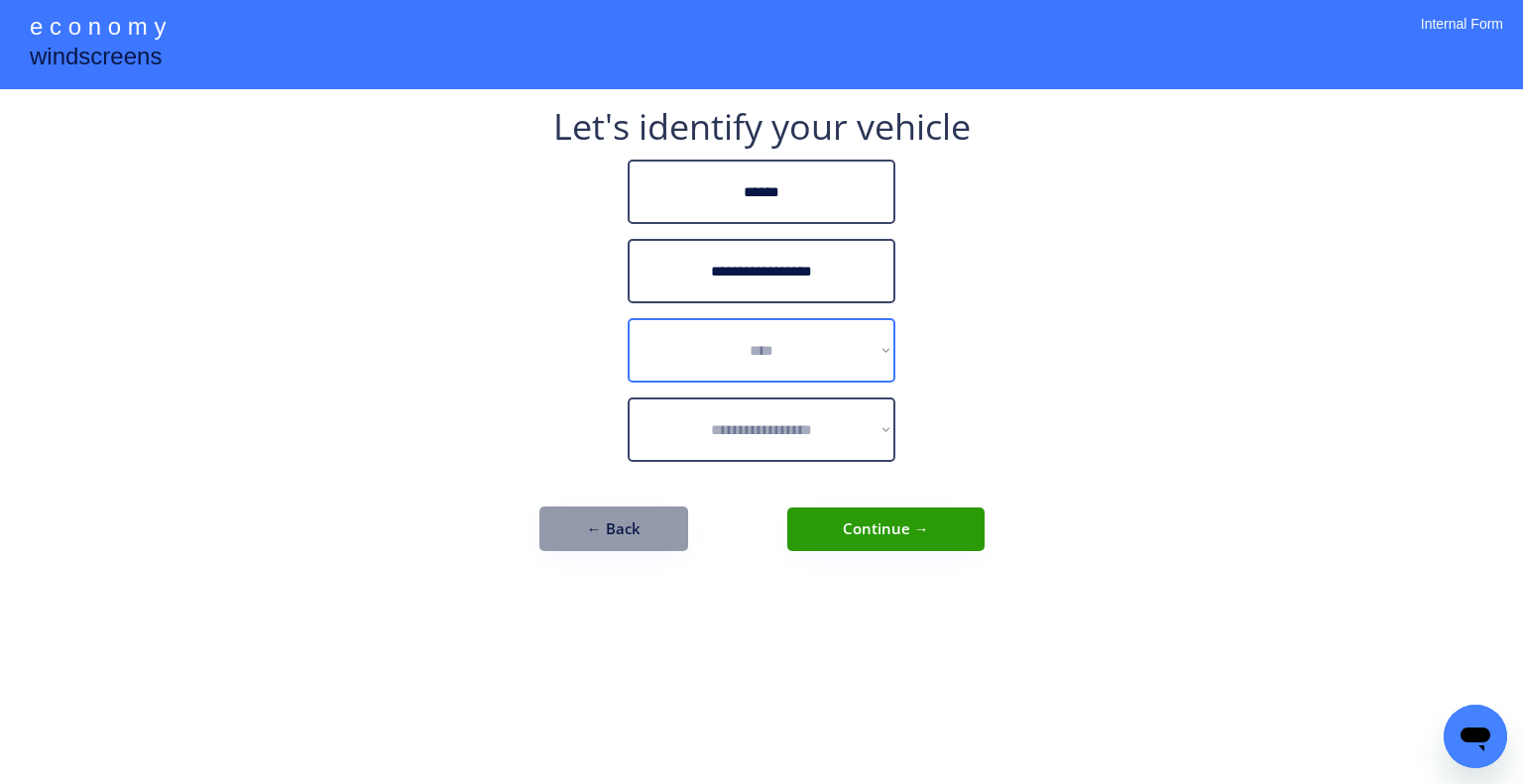 click on "**********" at bounding box center (762, 350) 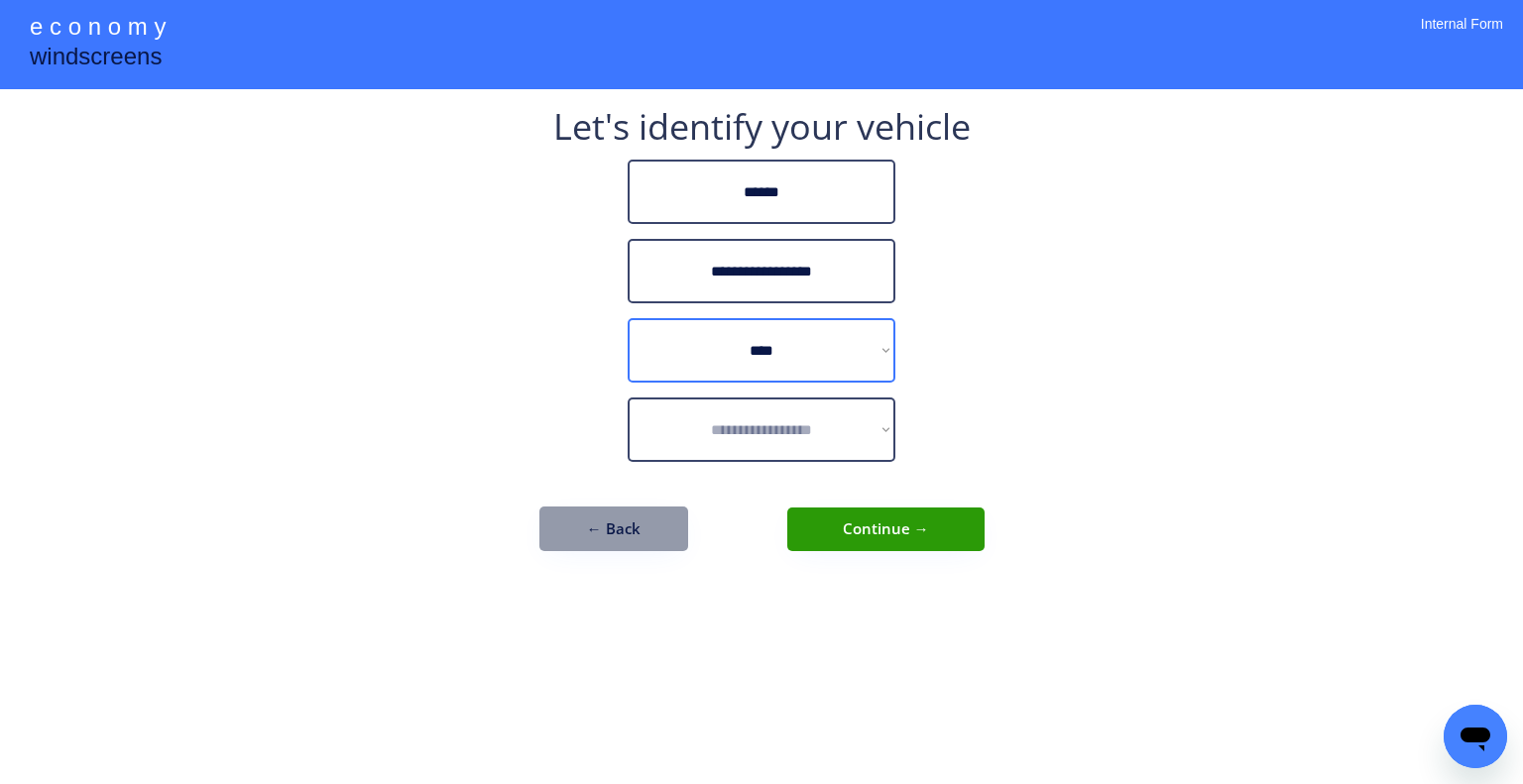 click on "**********" at bounding box center [762, 392] 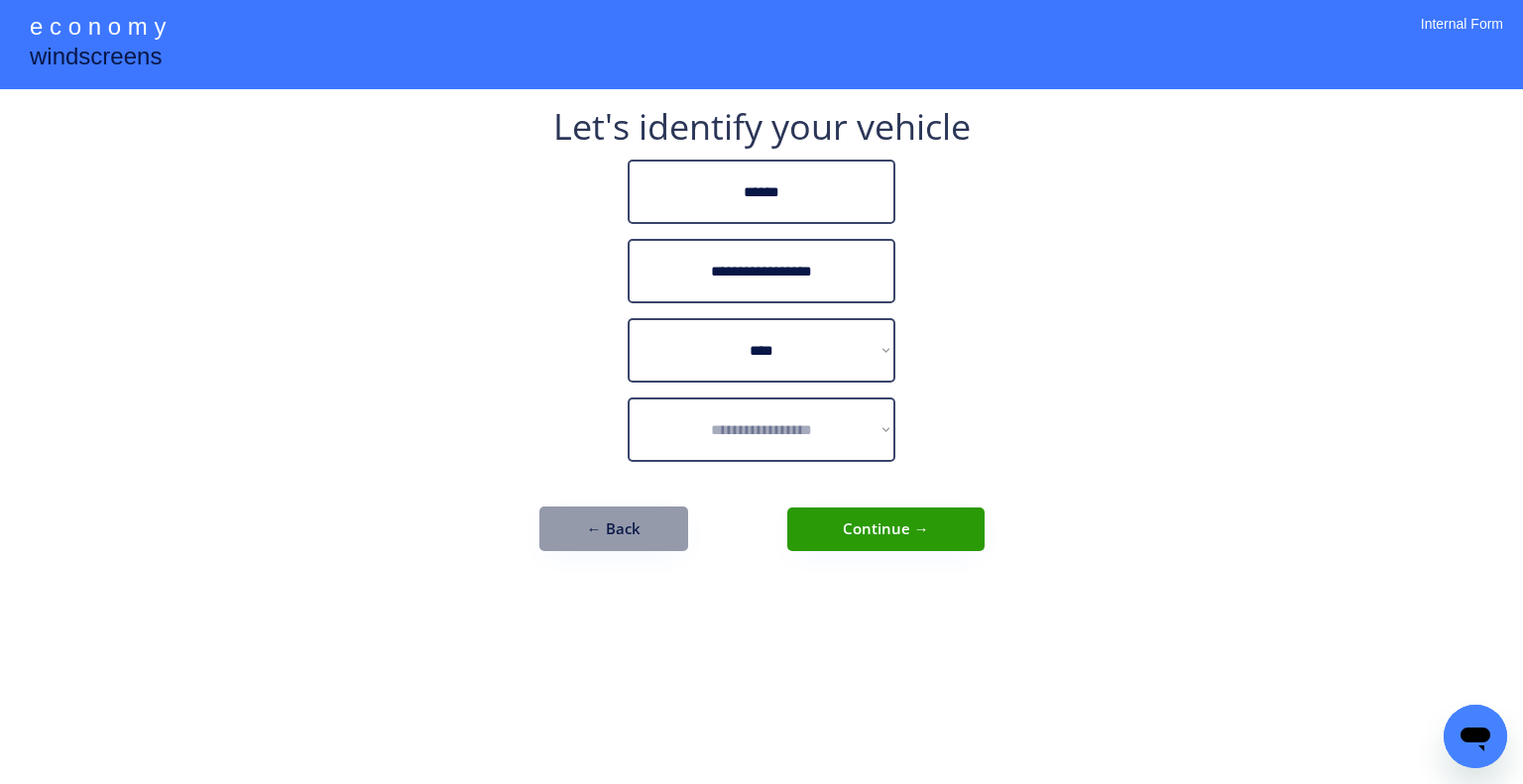 click on "**********" at bounding box center (762, 429) 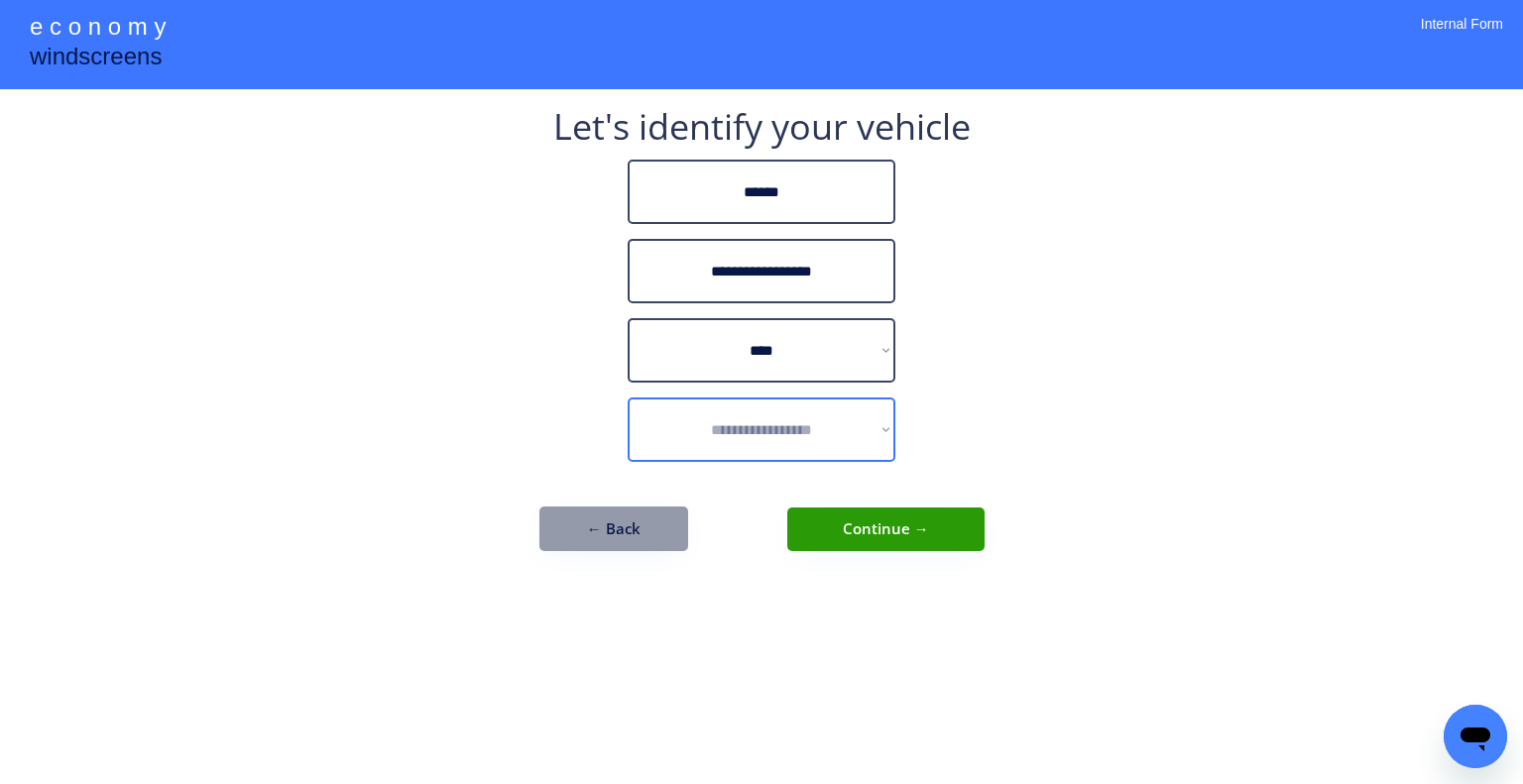 select on "*********" 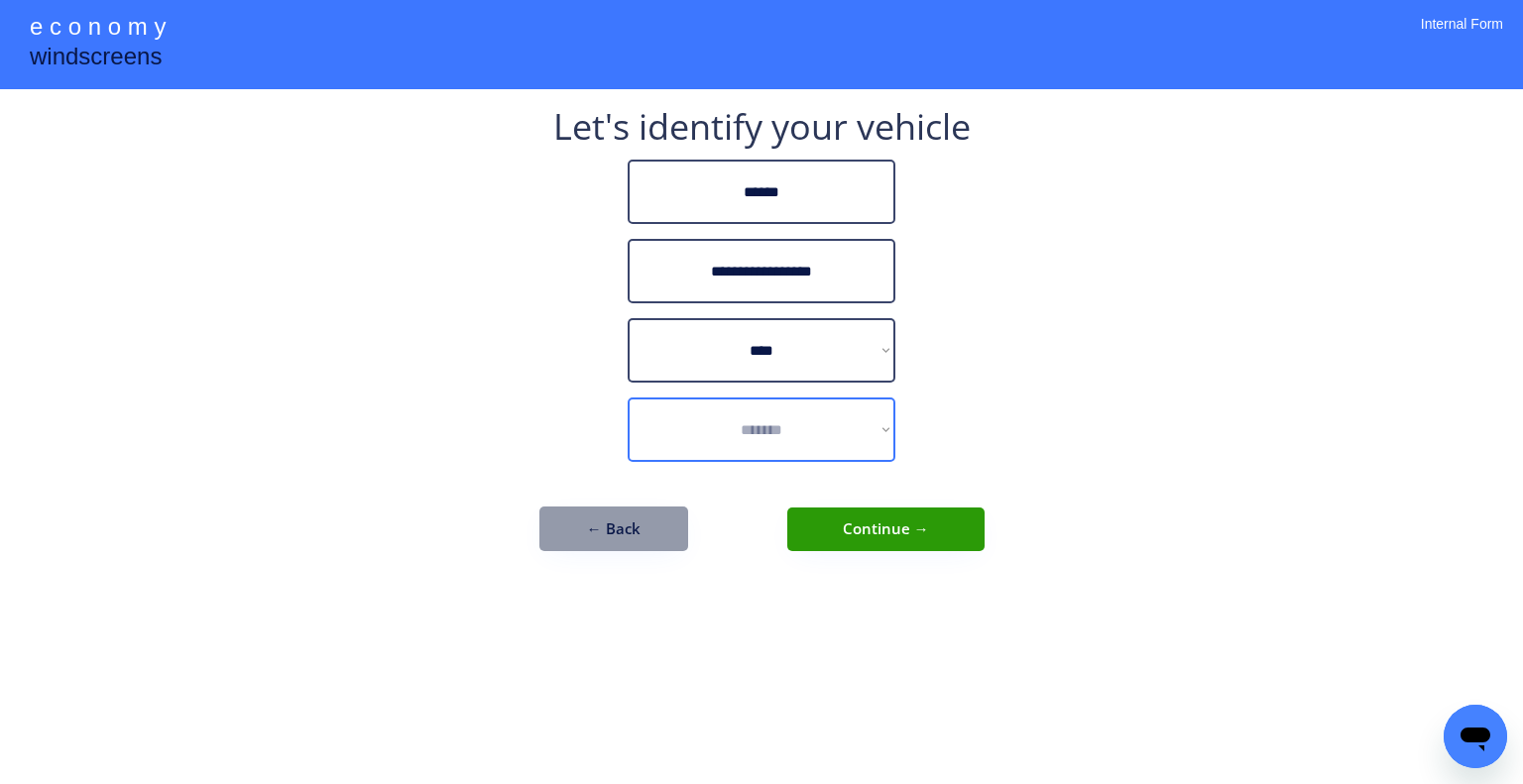 click on "**********" at bounding box center [762, 429] 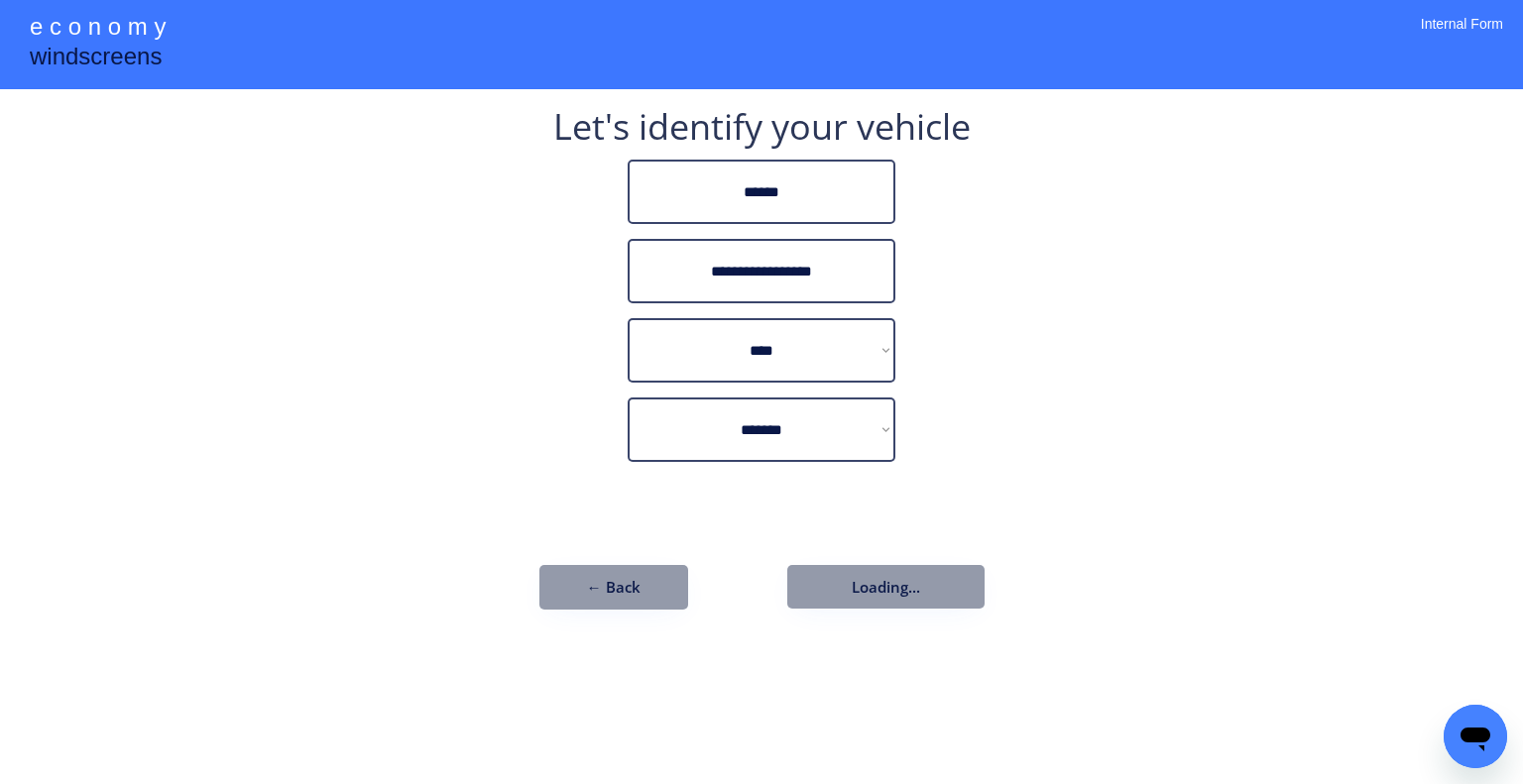 click on "**********" at bounding box center (762, 392) 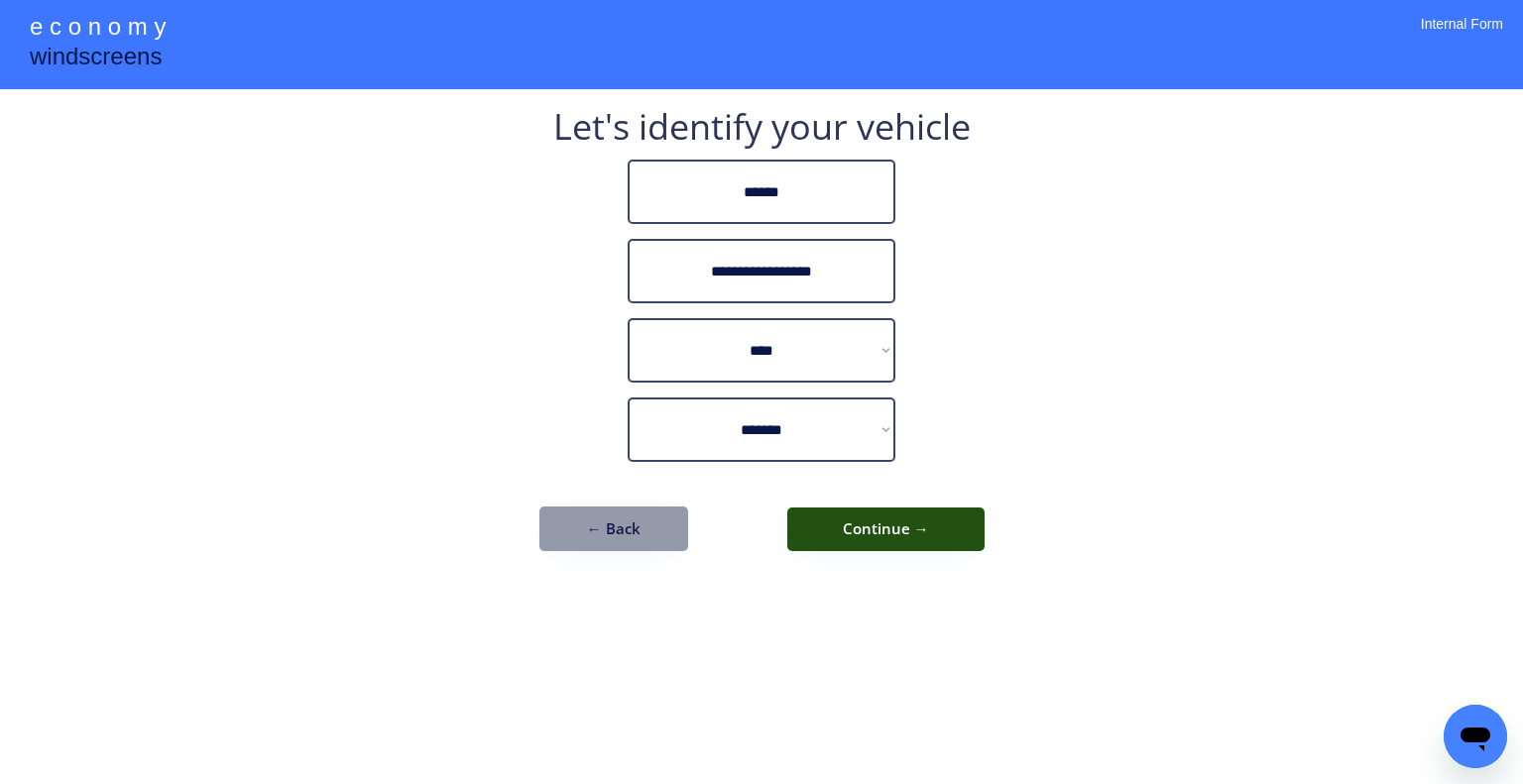 click on "Continue    →" at bounding box center (885, 529) 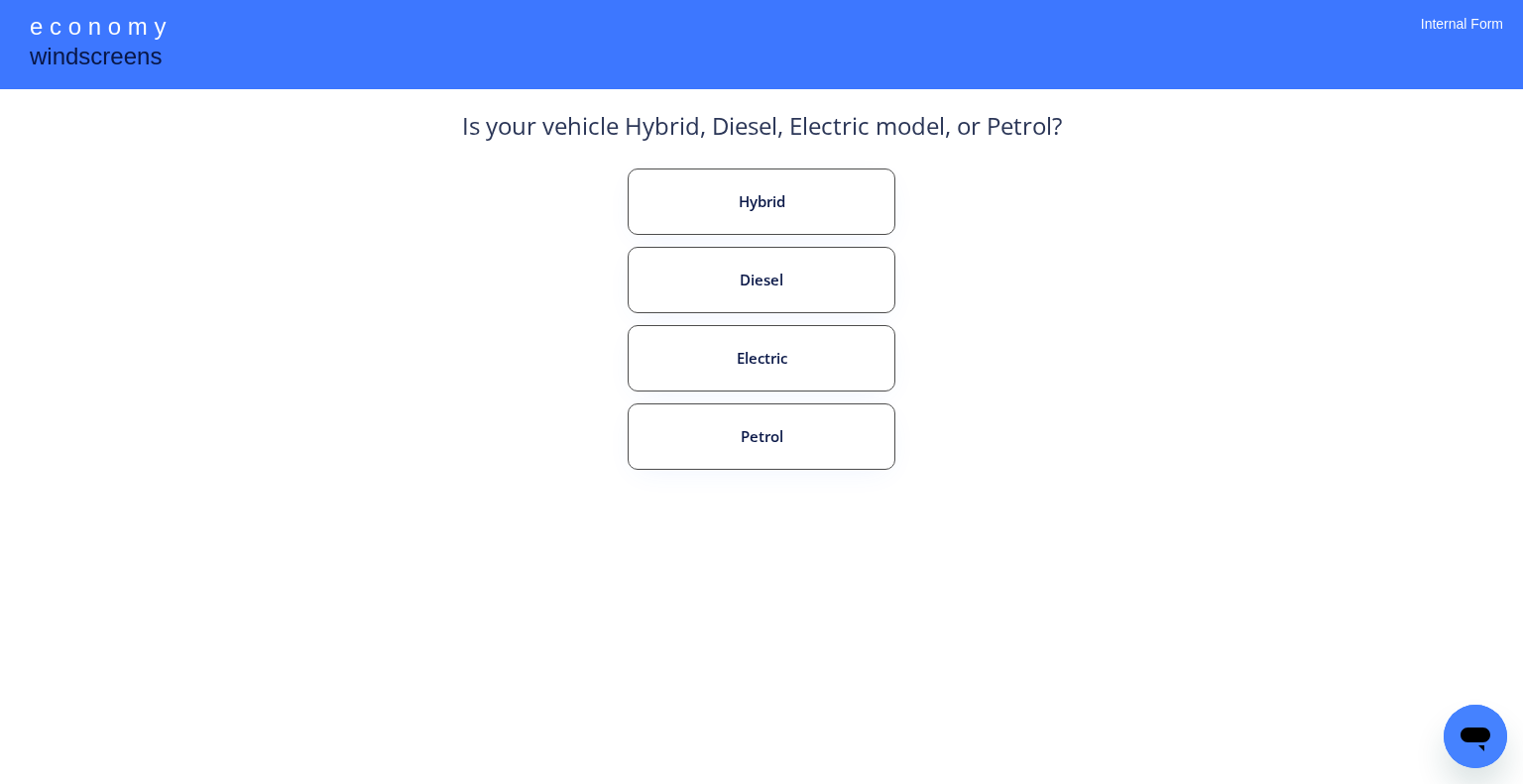 click on "**********" at bounding box center [762, 392] 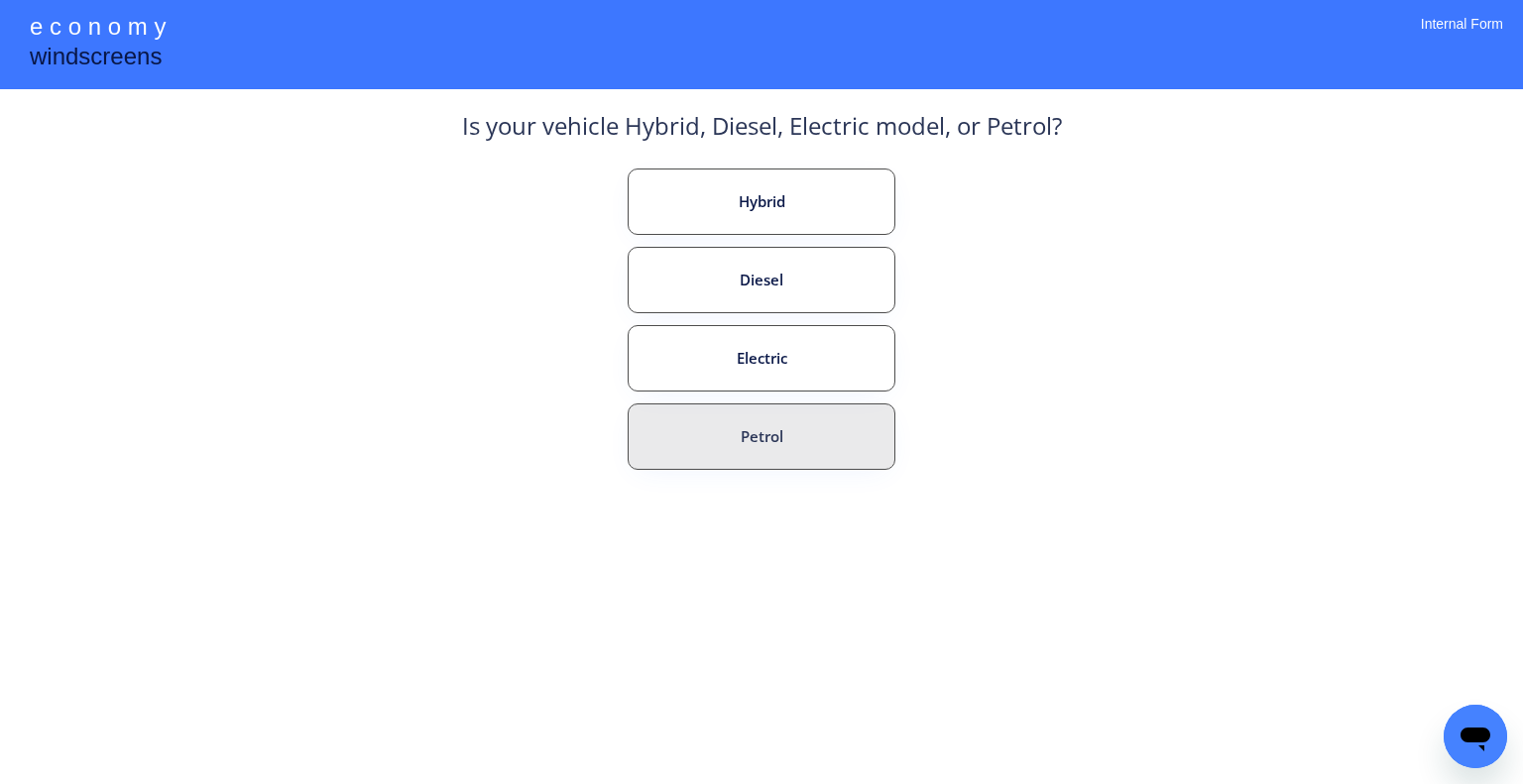 drag, startPoint x: 785, startPoint y: 467, endPoint x: 791, endPoint y: 328, distance: 139.12944 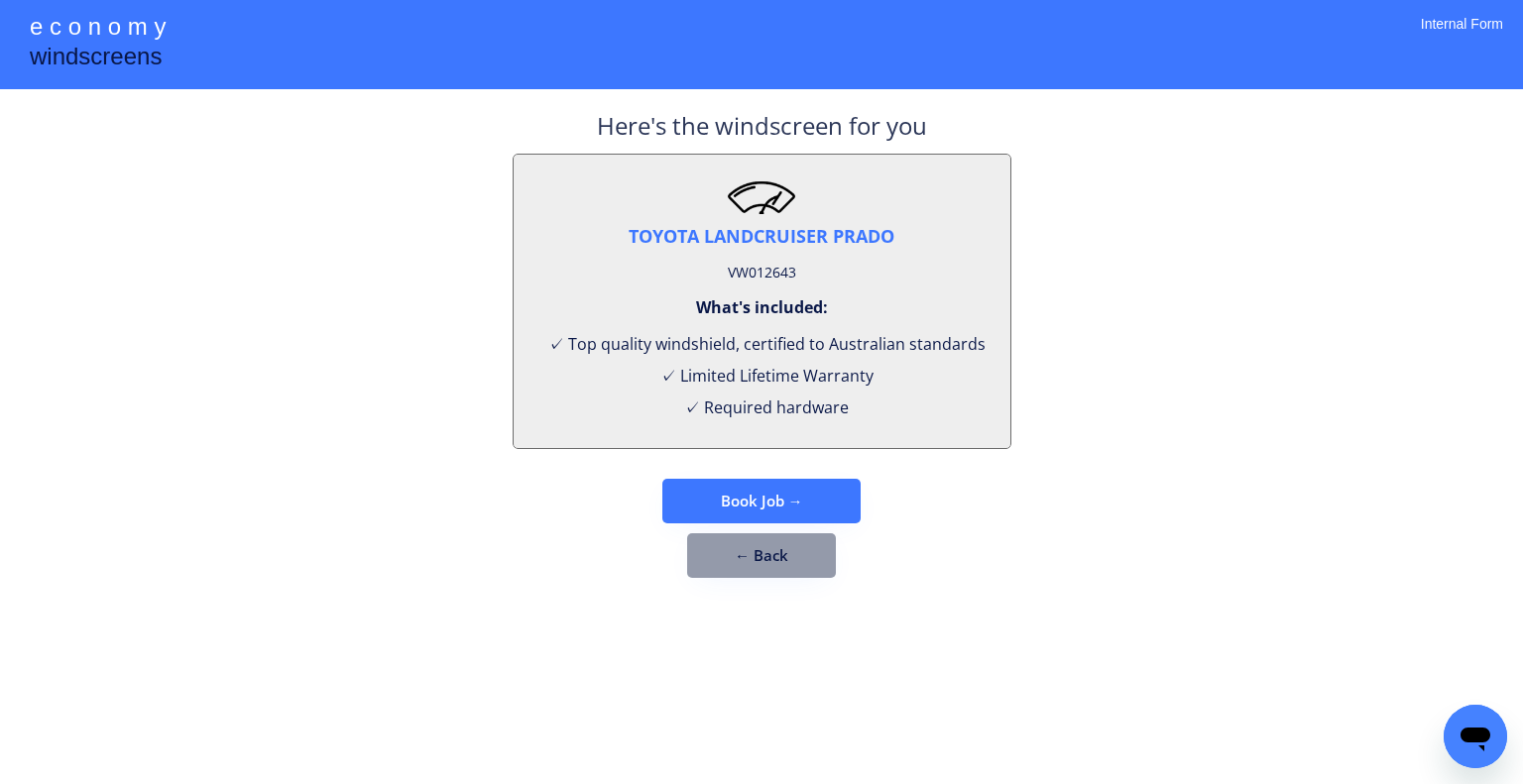 click on "VW012643" at bounding box center (762, 273) 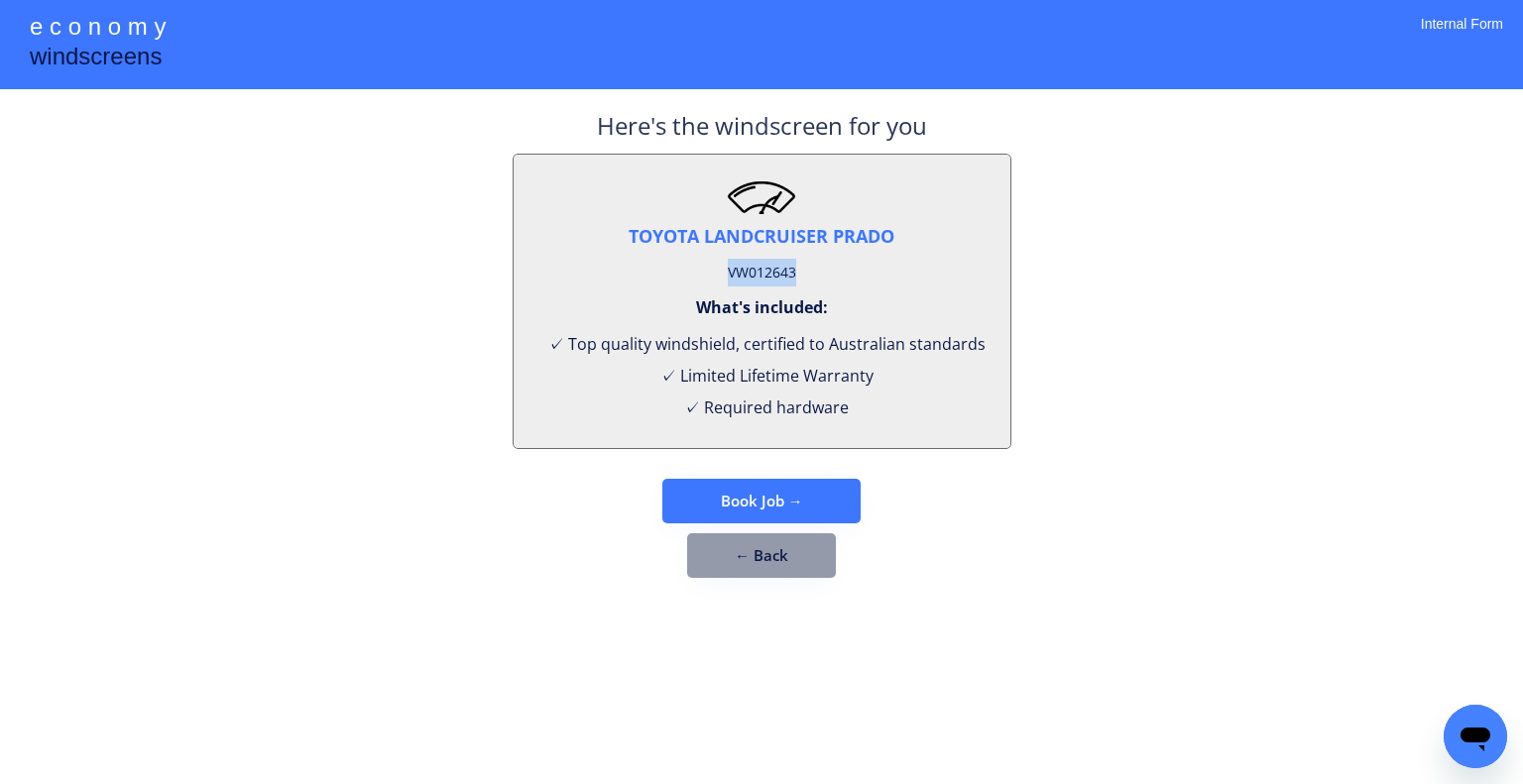 click on "VW012643" at bounding box center (762, 273) 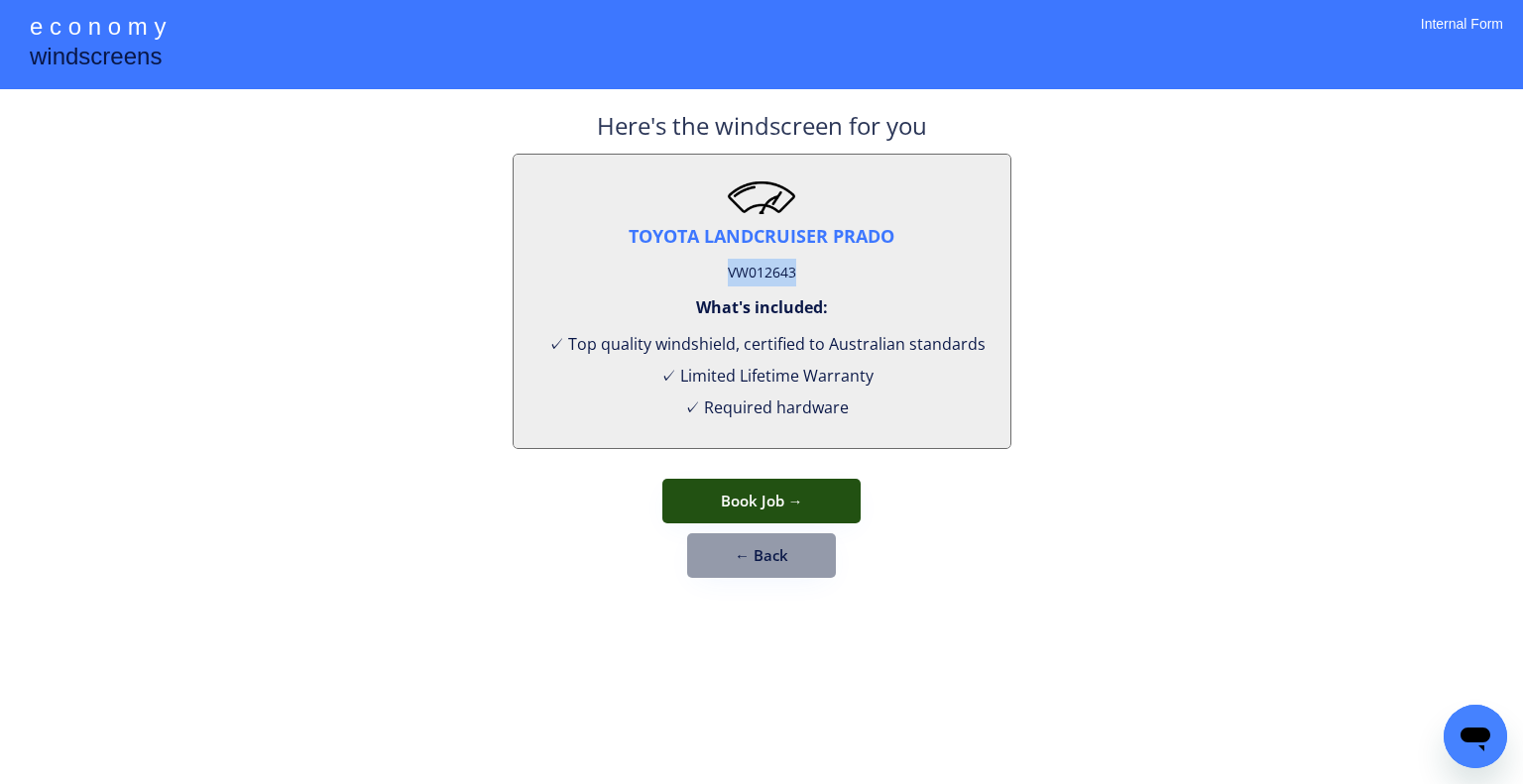 click on "Book Job    →" at bounding box center (762, 501) 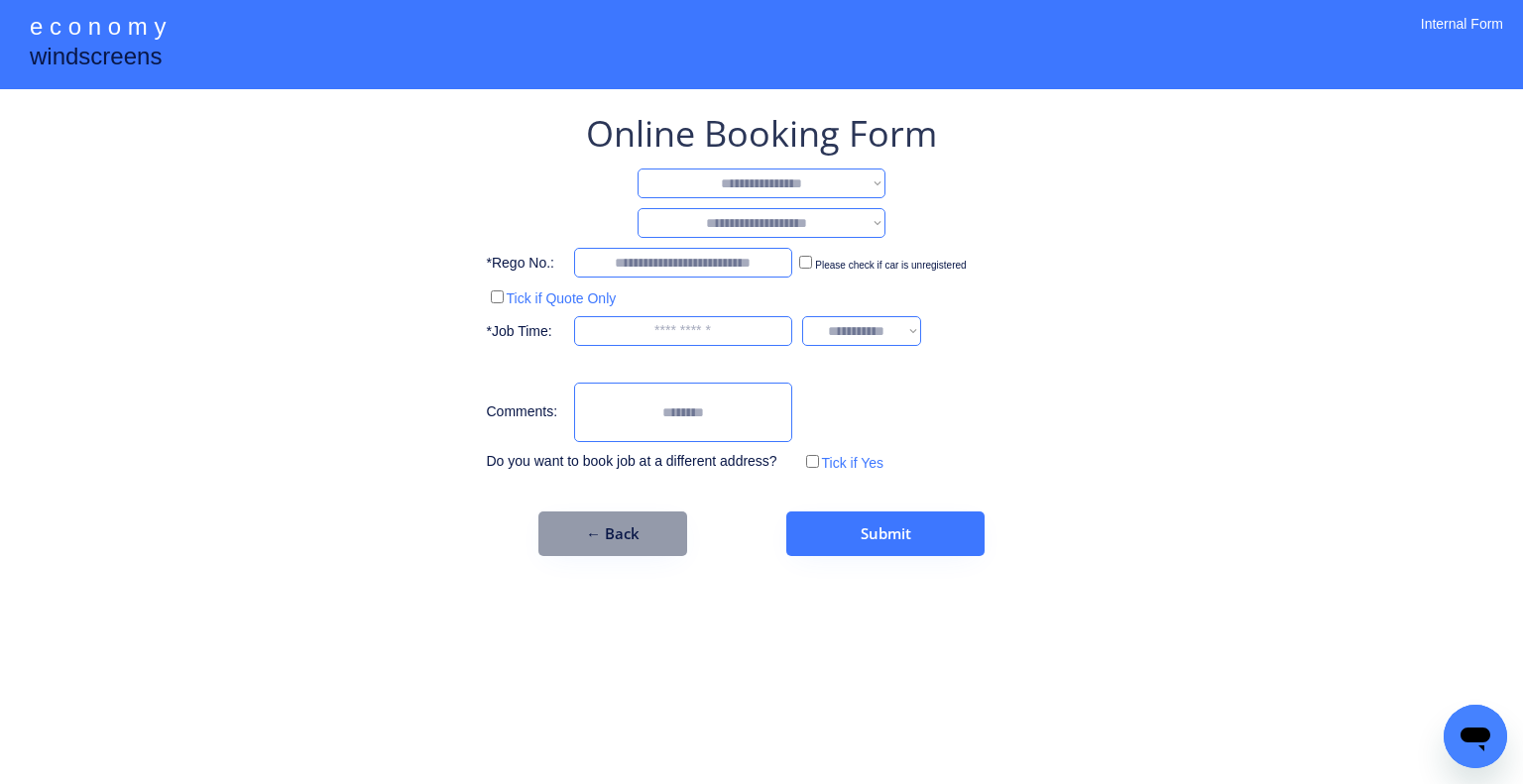 click on "**********" at bounding box center (762, 183) 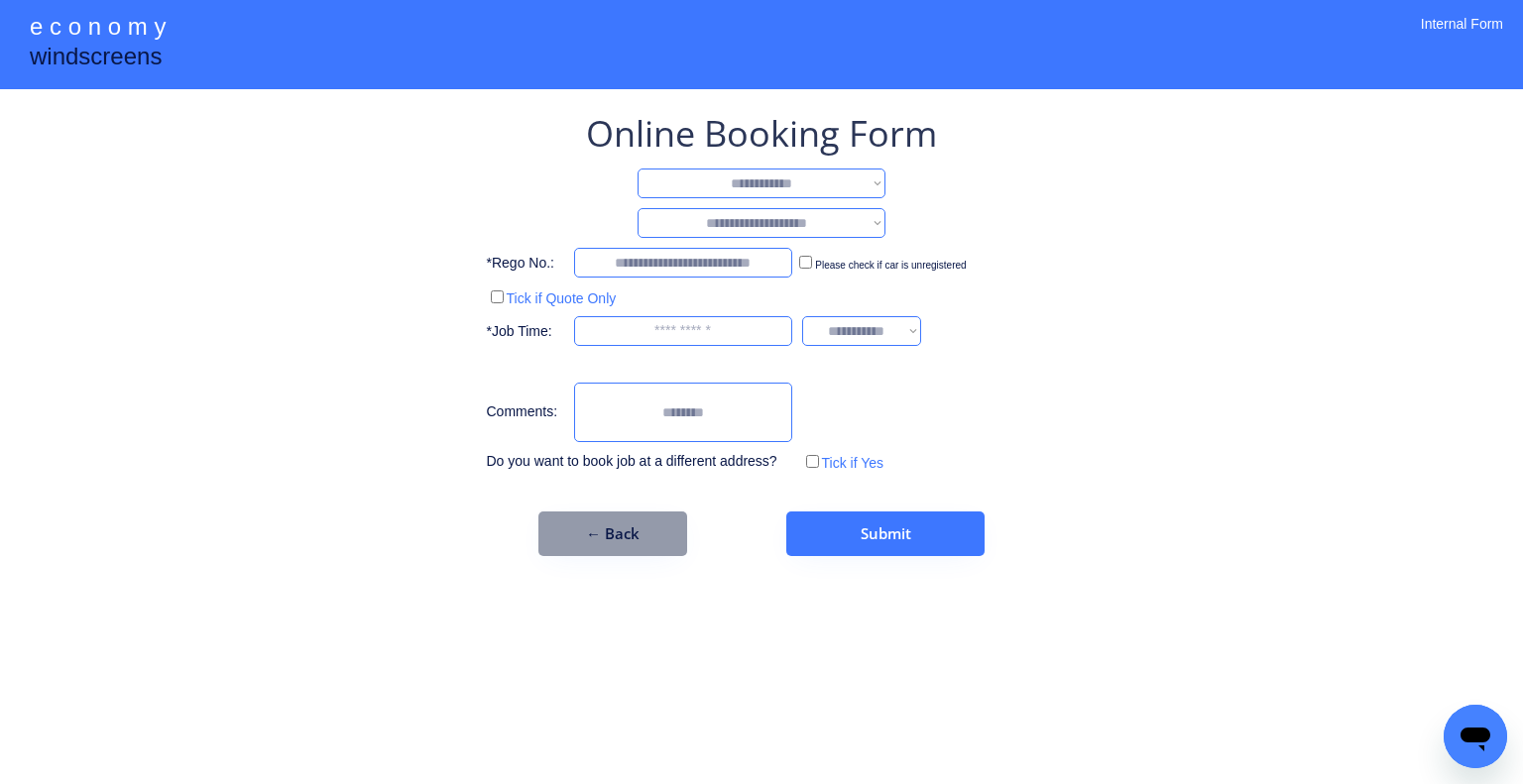 click on "**********" at bounding box center (762, 183) 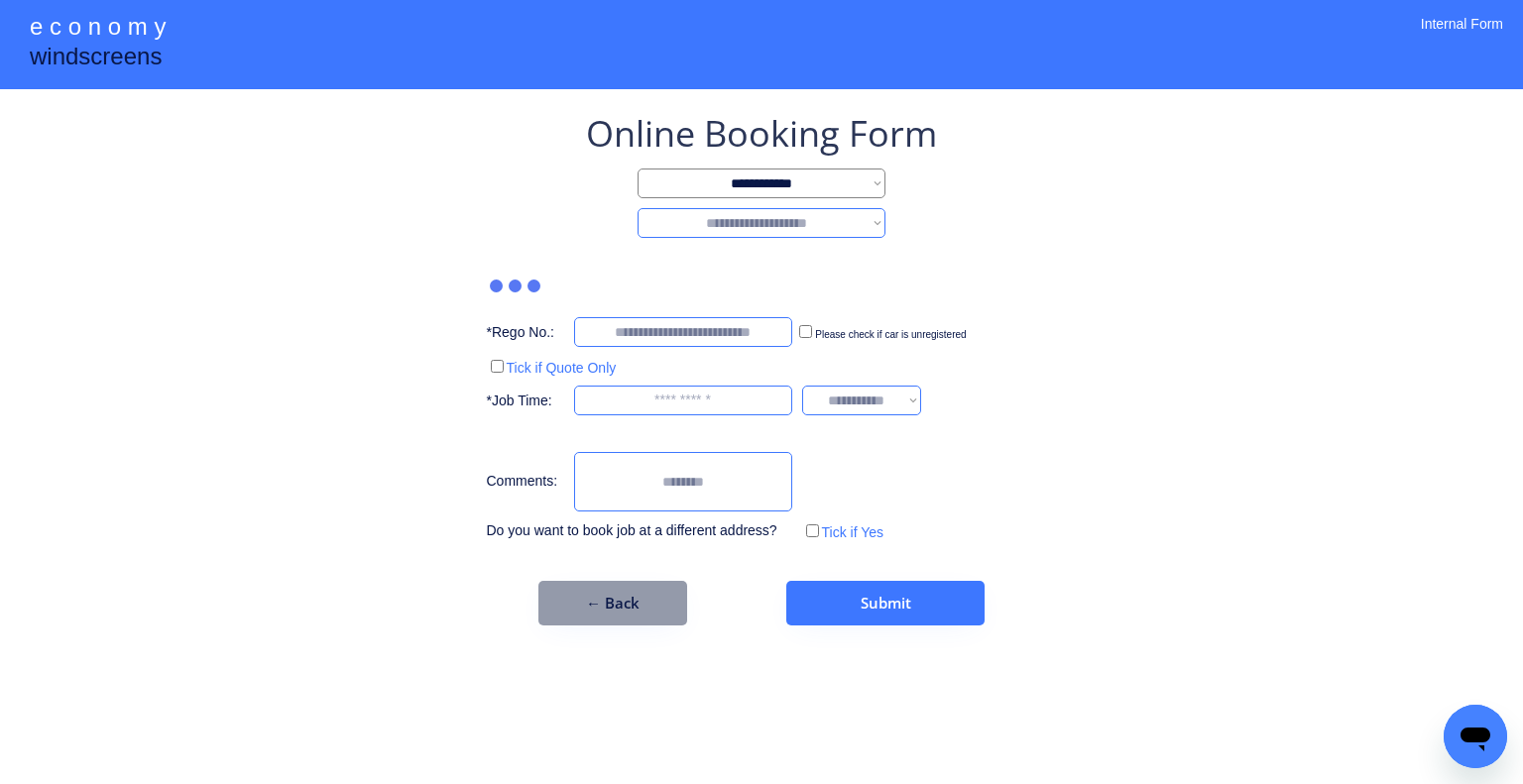 click on "**********" at bounding box center (762, 223) 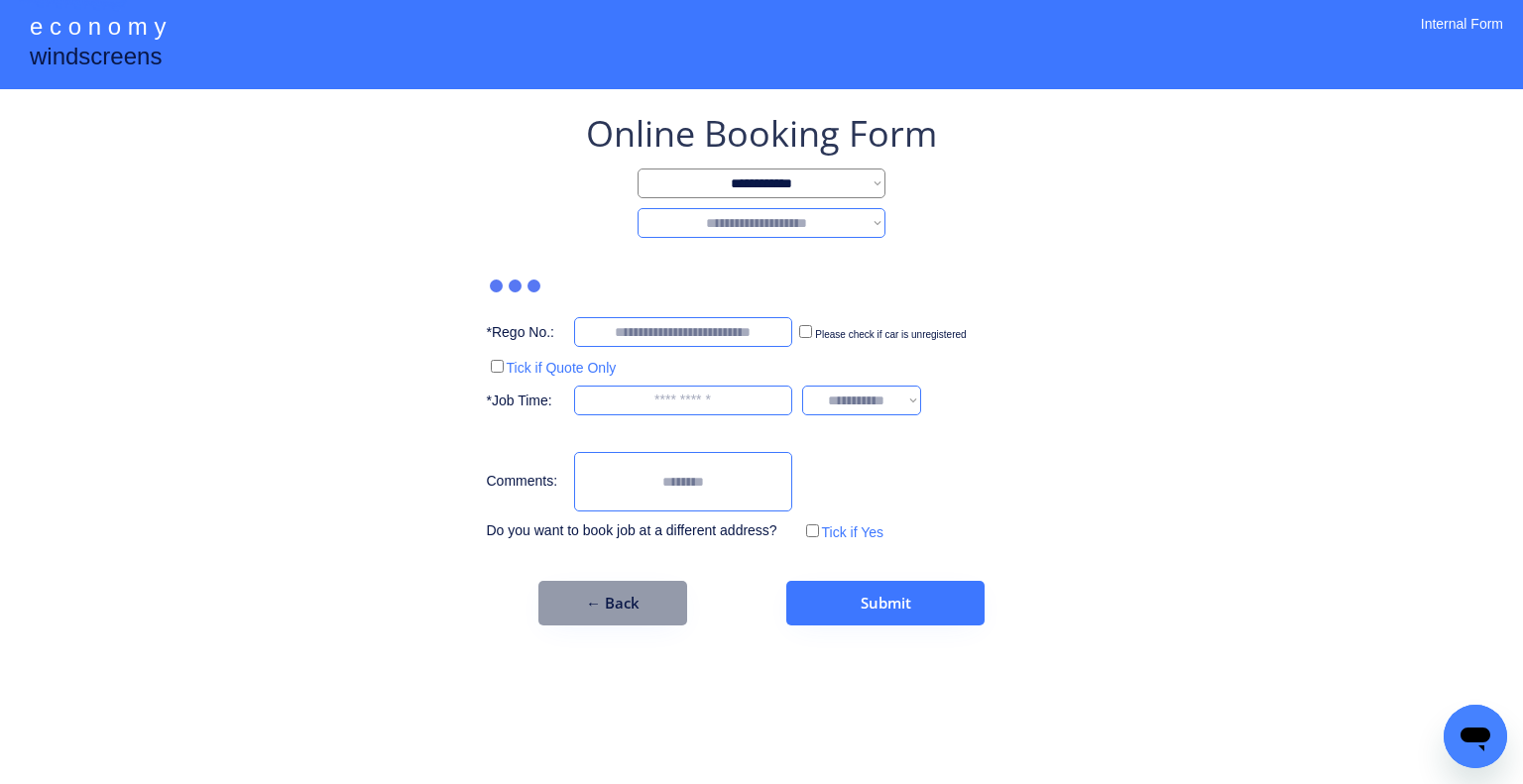 select on "********" 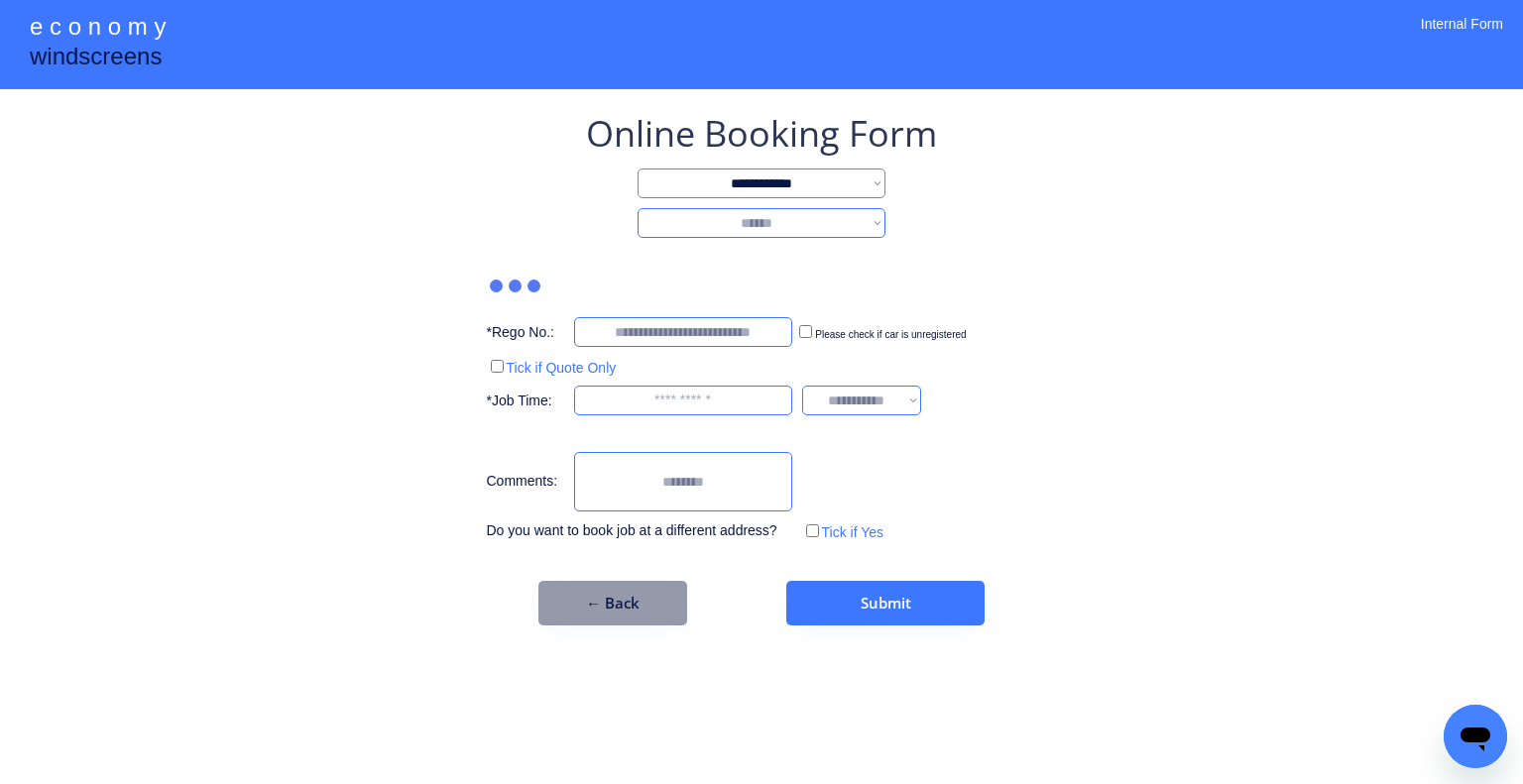 click on "**********" at bounding box center [762, 223] 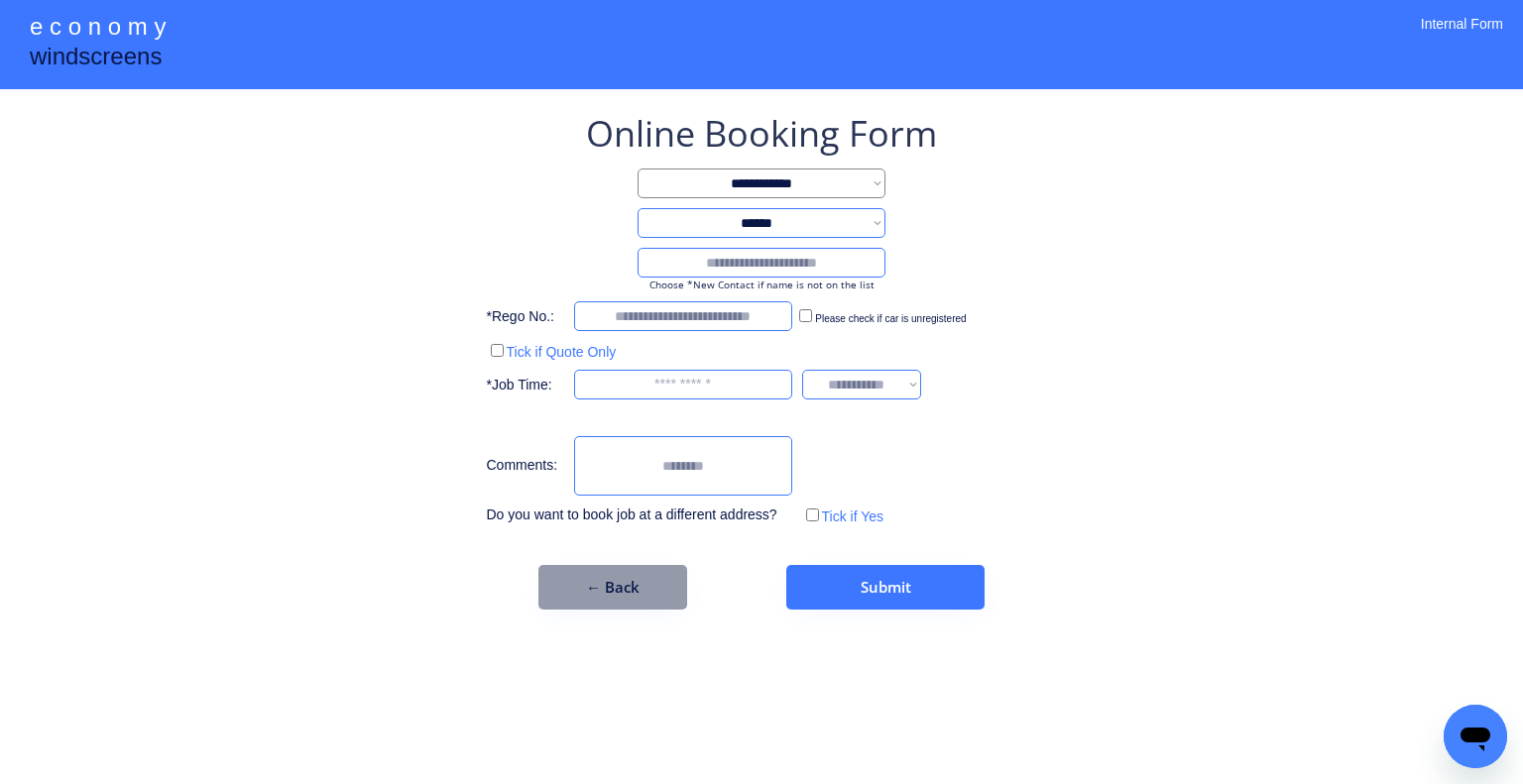 click on "Choose *New Contact if name is not on the list" at bounding box center [762, 284] 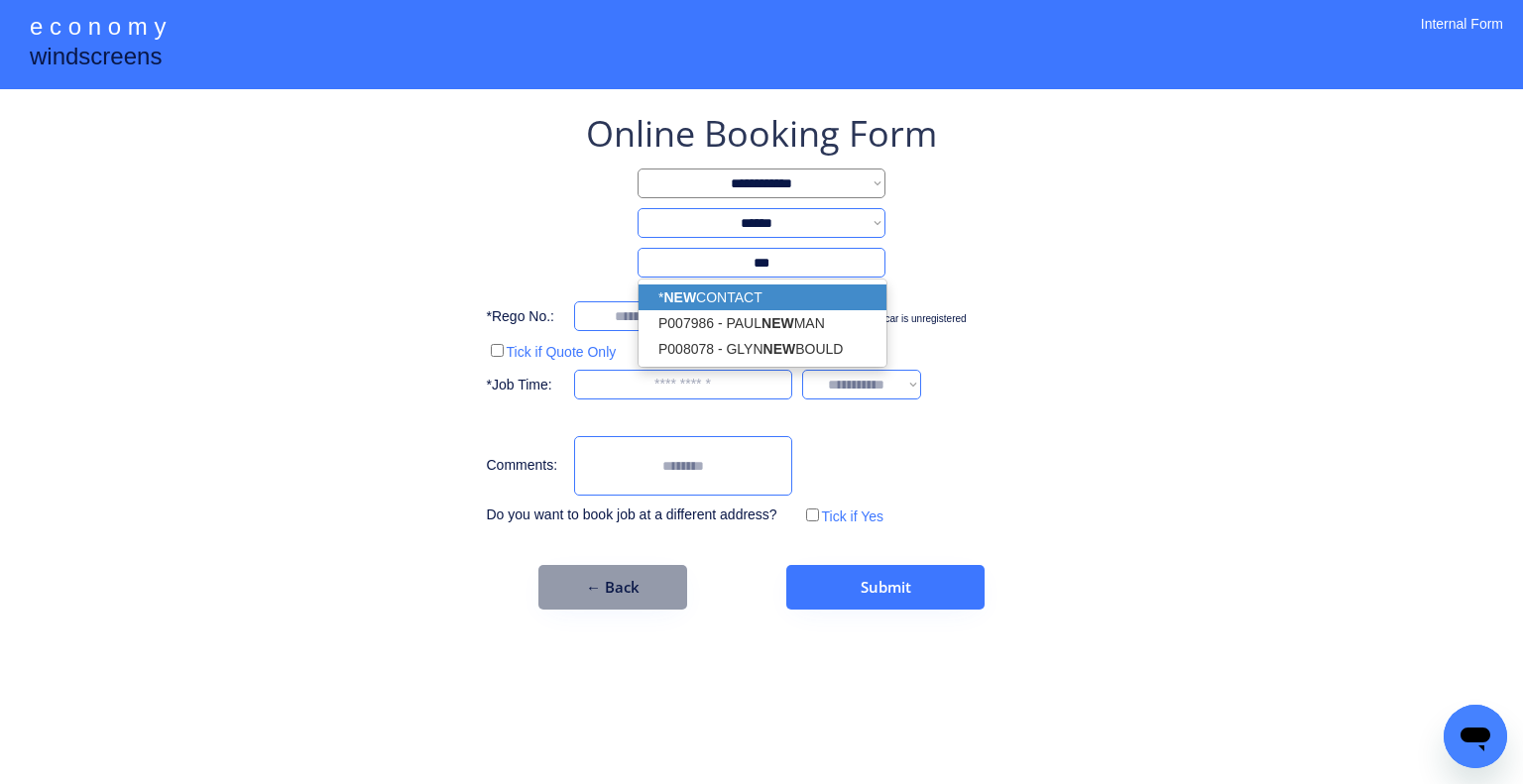drag, startPoint x: 793, startPoint y: 298, endPoint x: 1266, endPoint y: 340, distance: 474.861 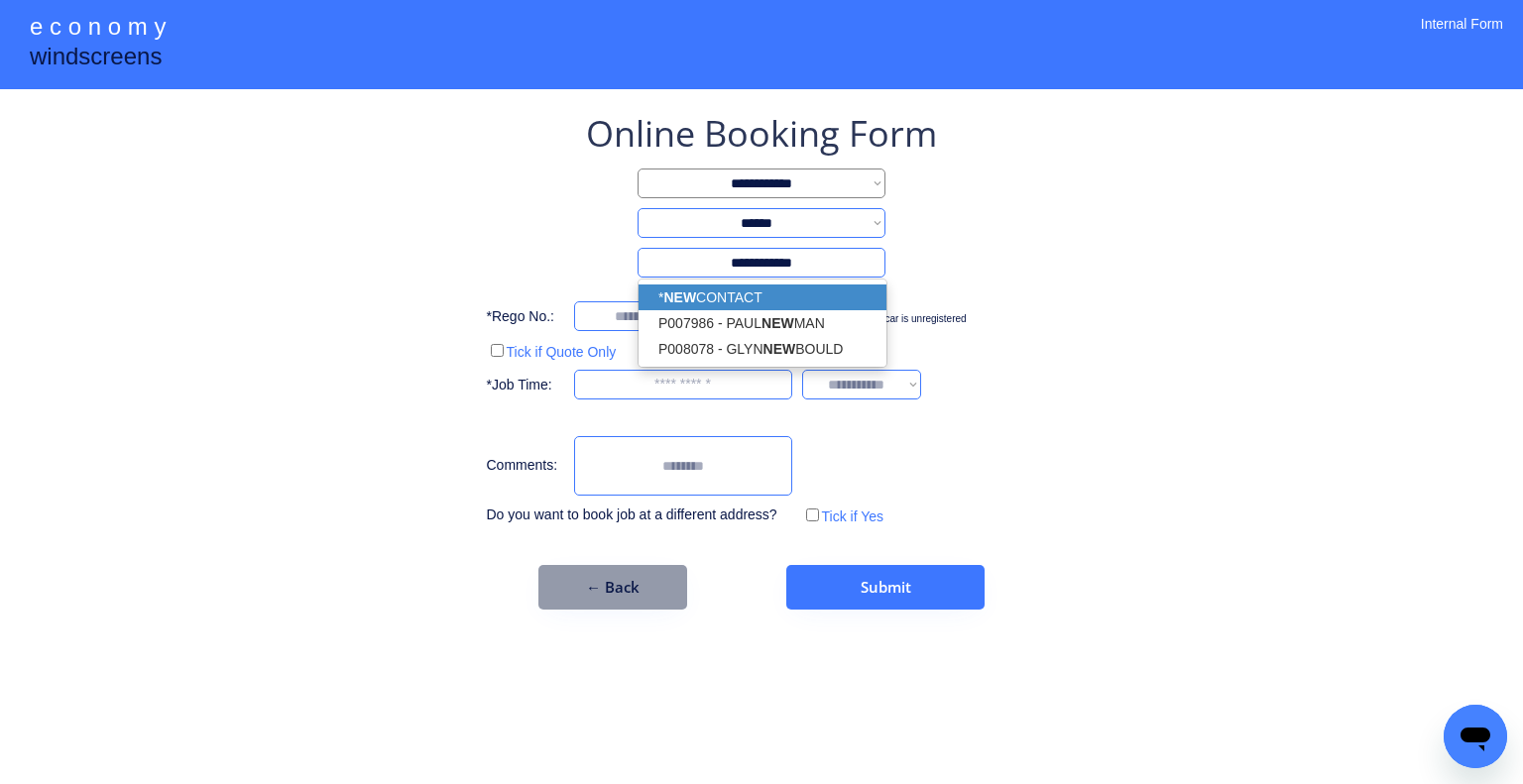 type on "**********" 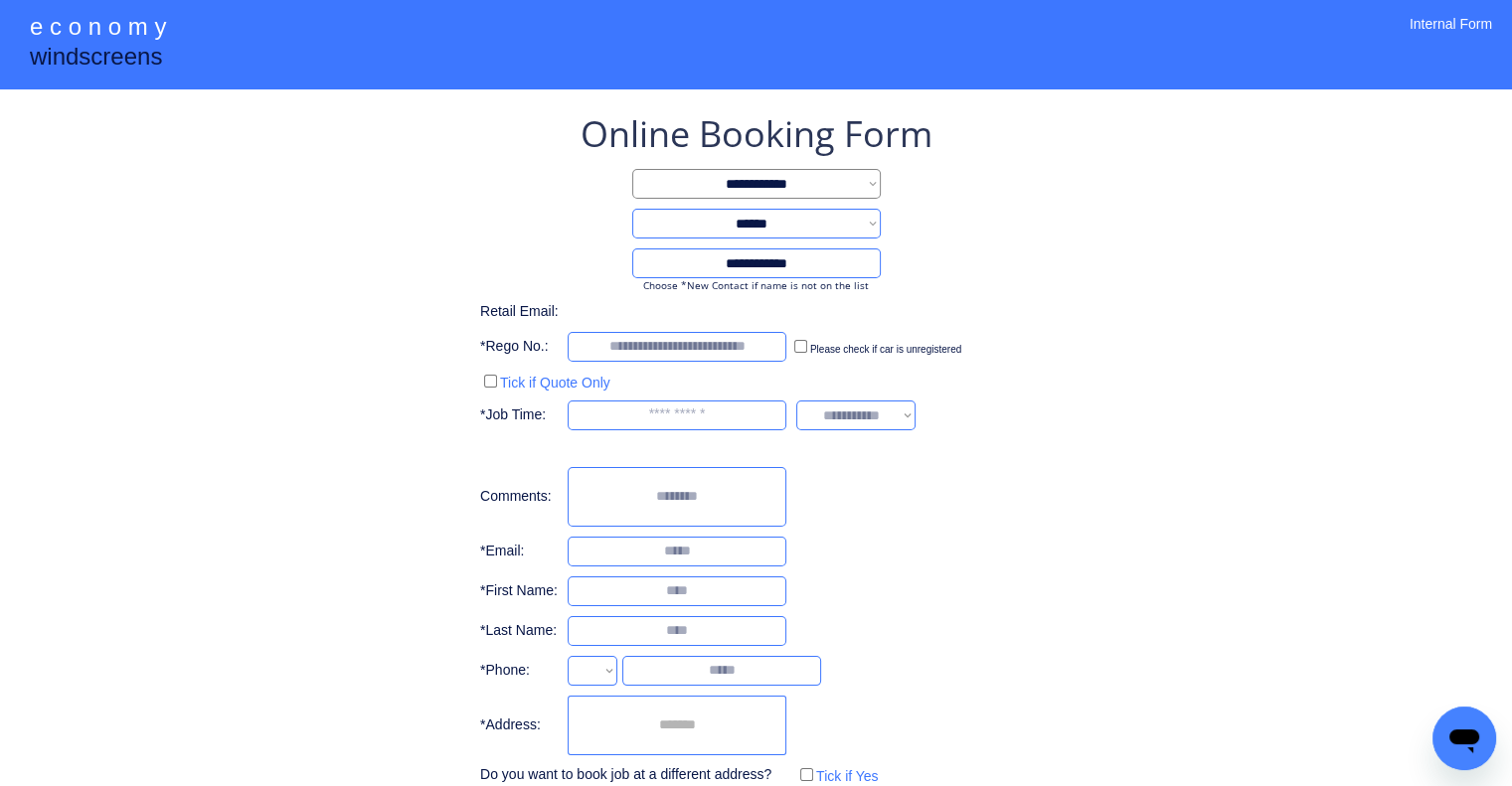 drag, startPoint x: 1269, startPoint y: 341, endPoint x: 1036, endPoint y: 452, distance: 258.0891 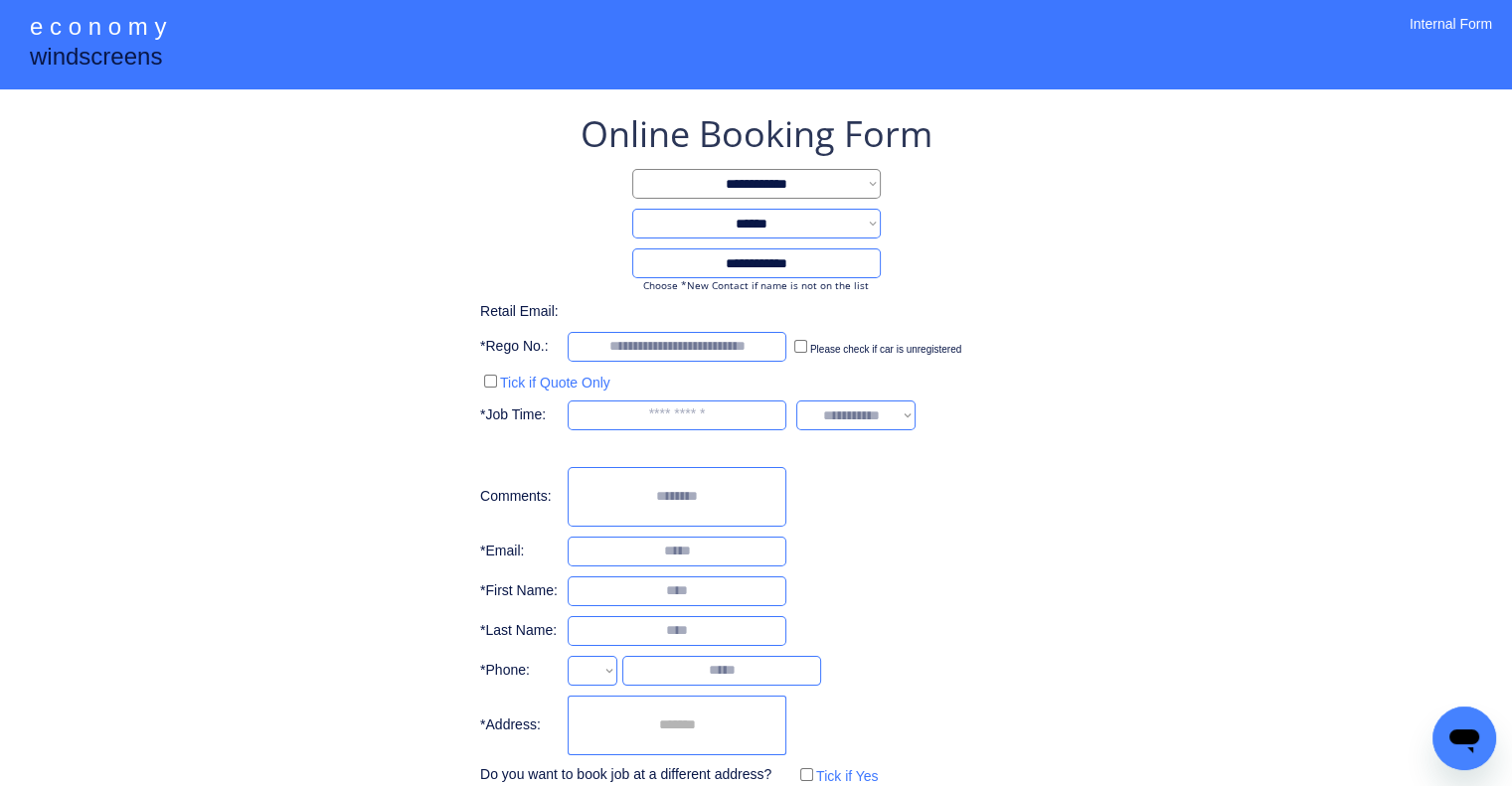 click on "**********" at bounding box center (756, 449) 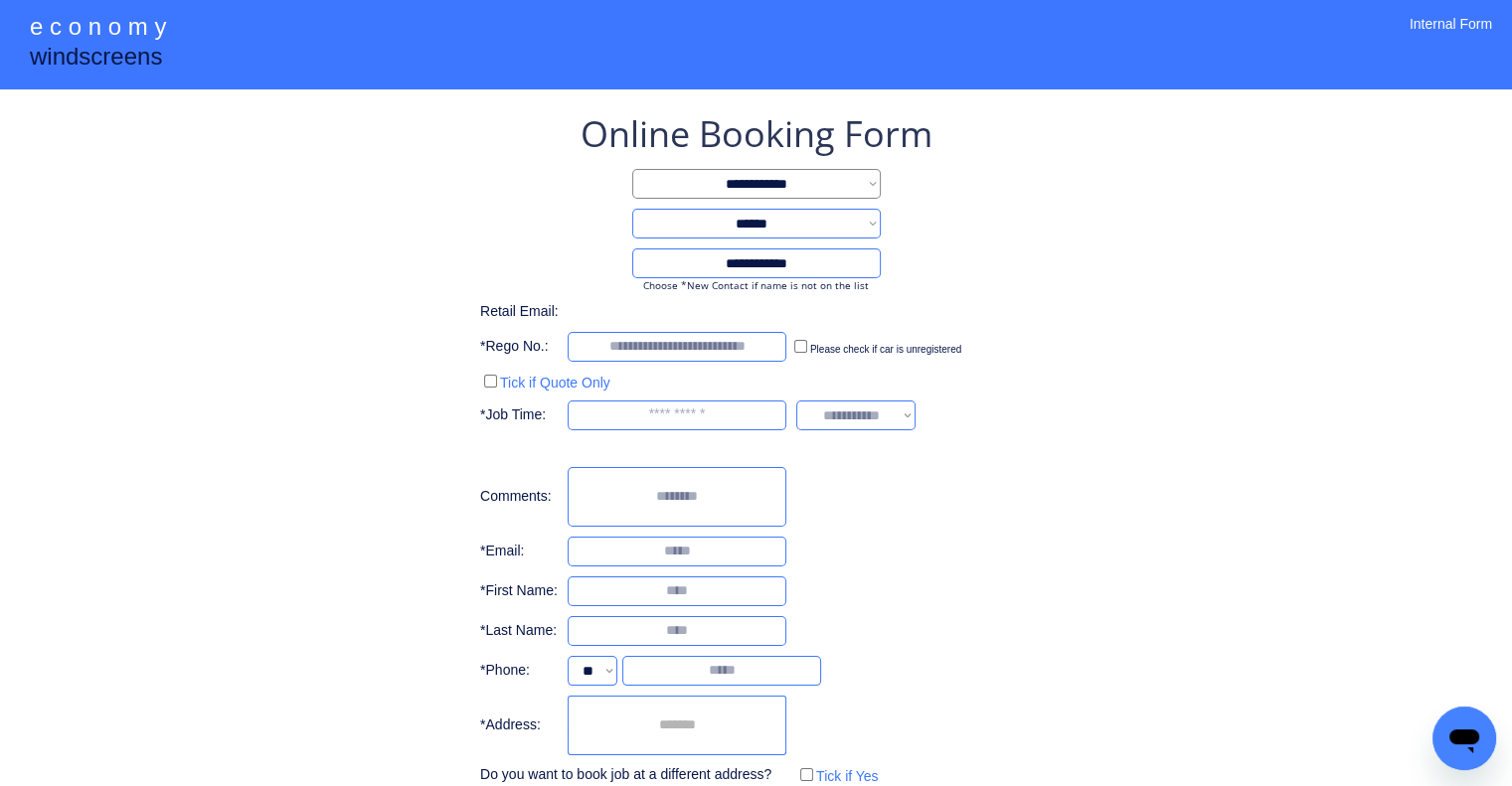 click at bounding box center [677, 725] 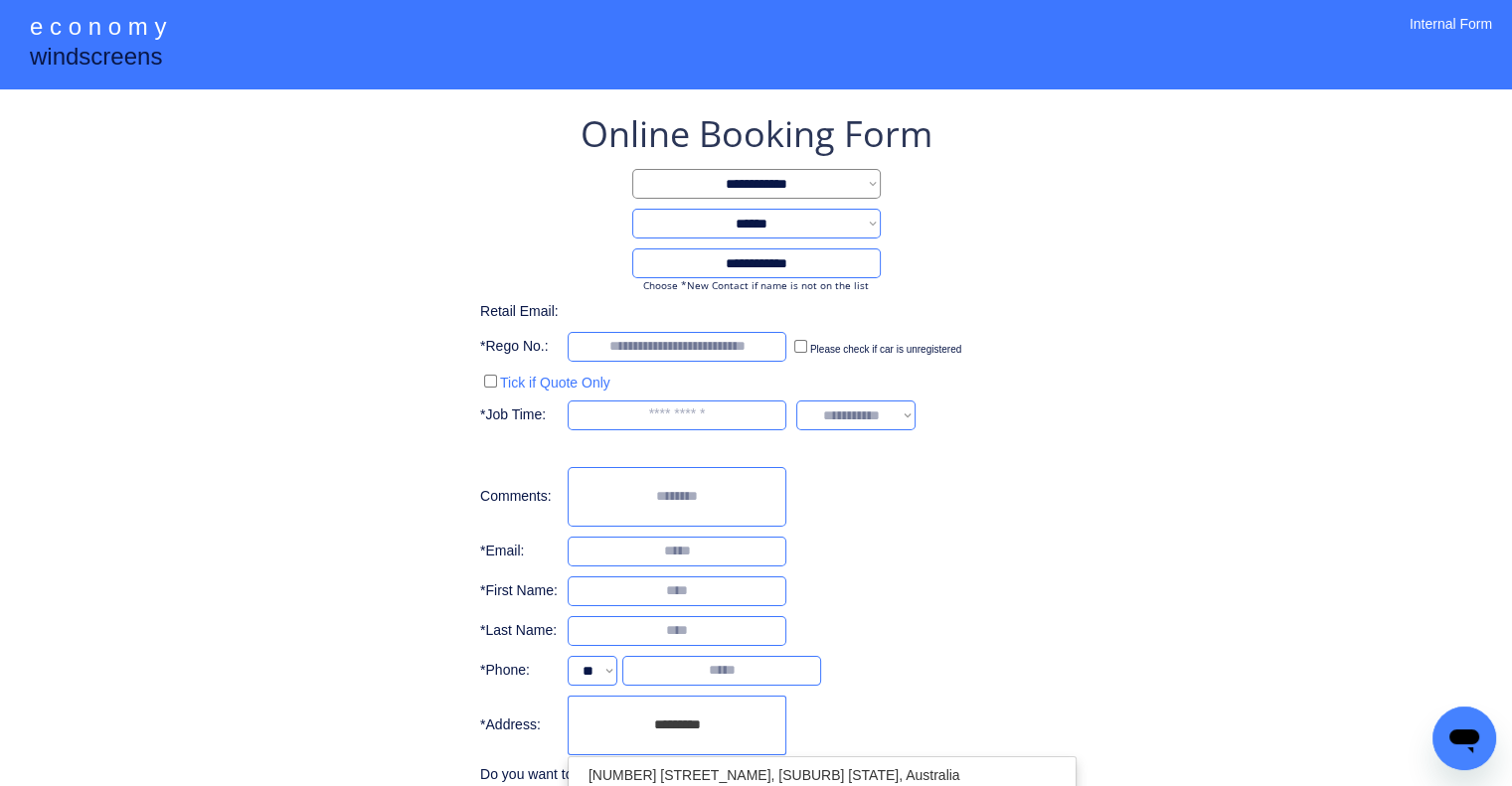 scroll, scrollTop: 99, scrollLeft: 0, axis: vertical 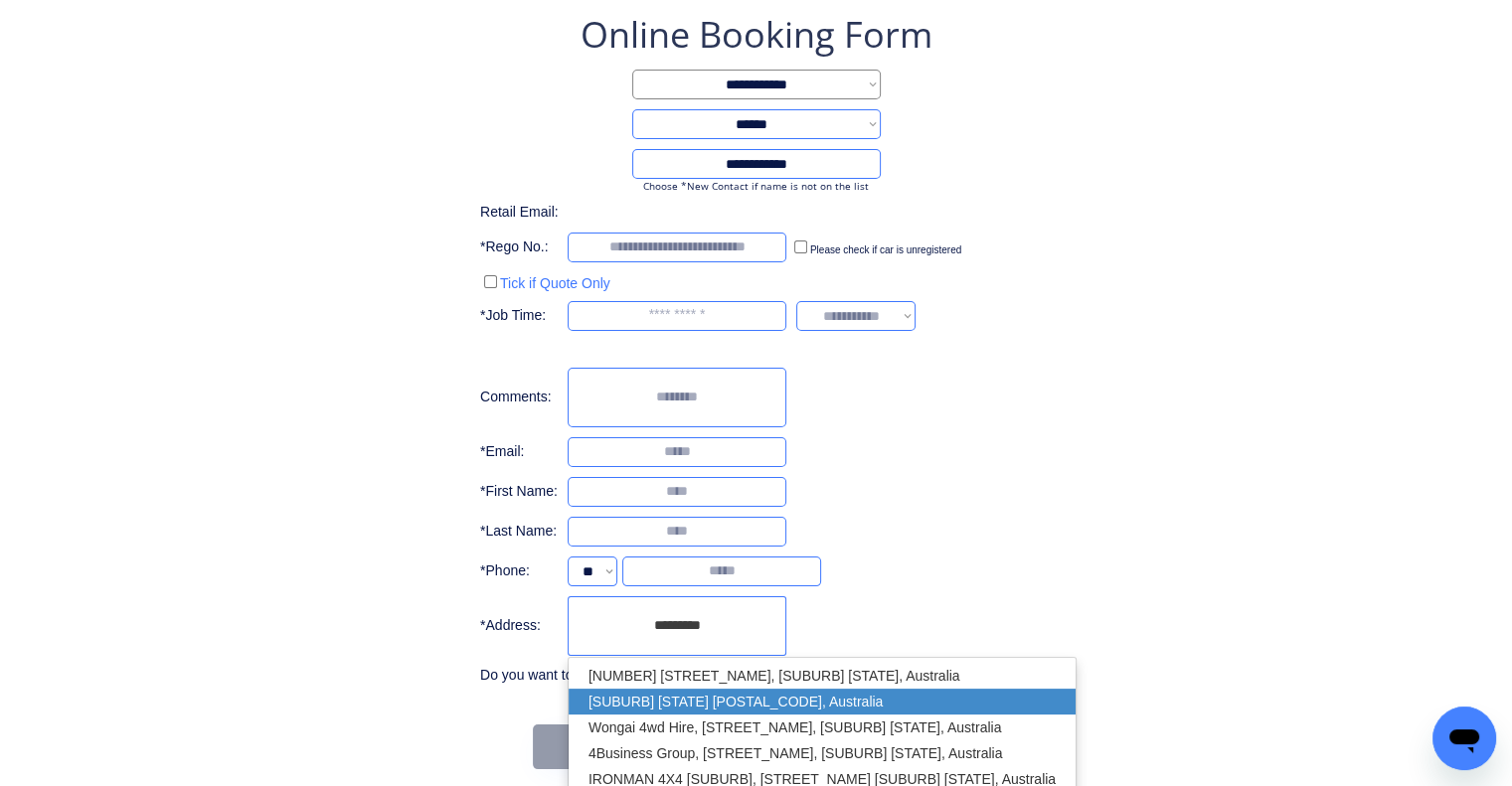 drag, startPoint x: 778, startPoint y: 697, endPoint x: 1186, endPoint y: 488, distance: 458.4158 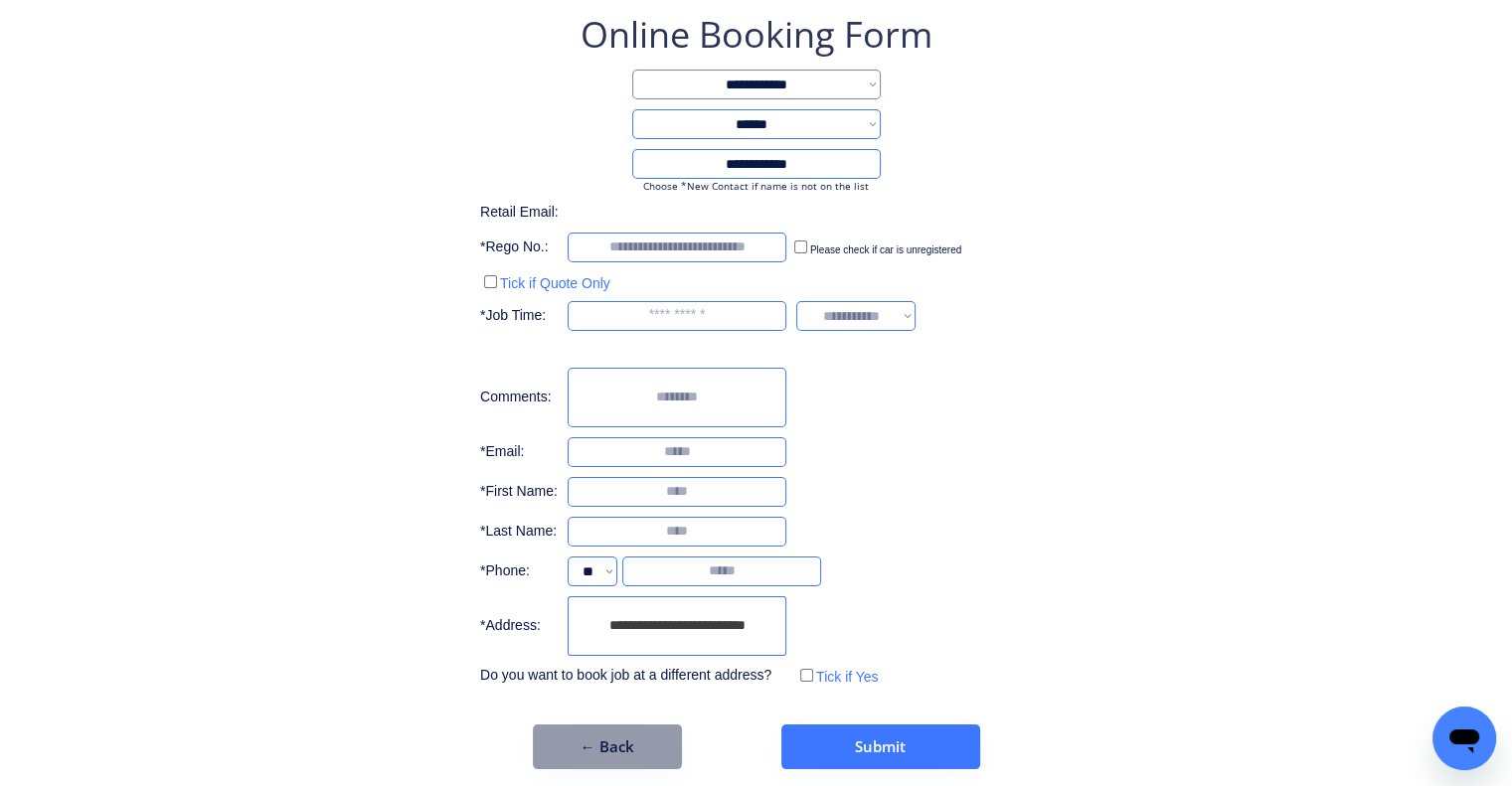 type on "**********" 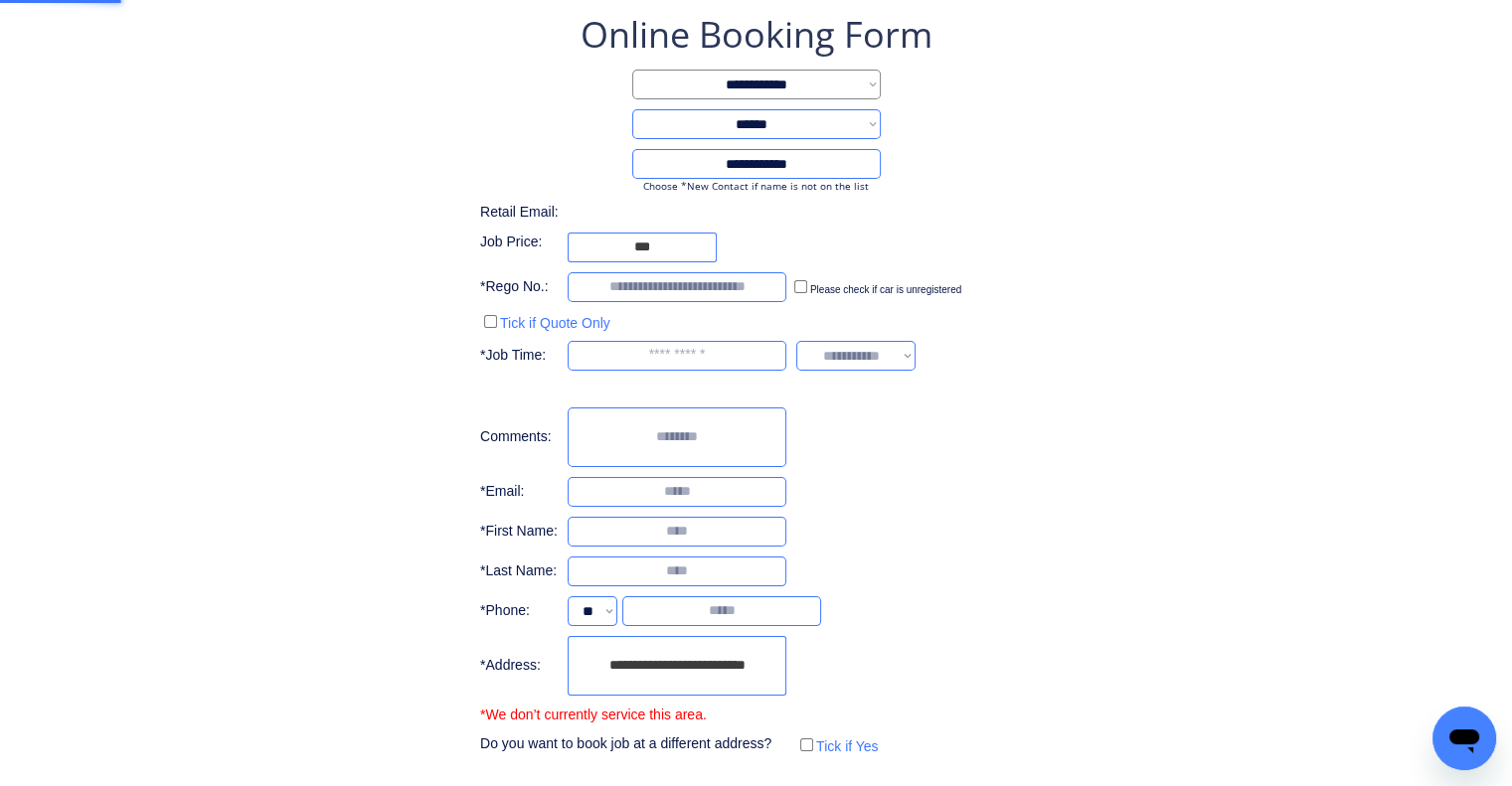 click on "**********" at bounding box center [756, 385] 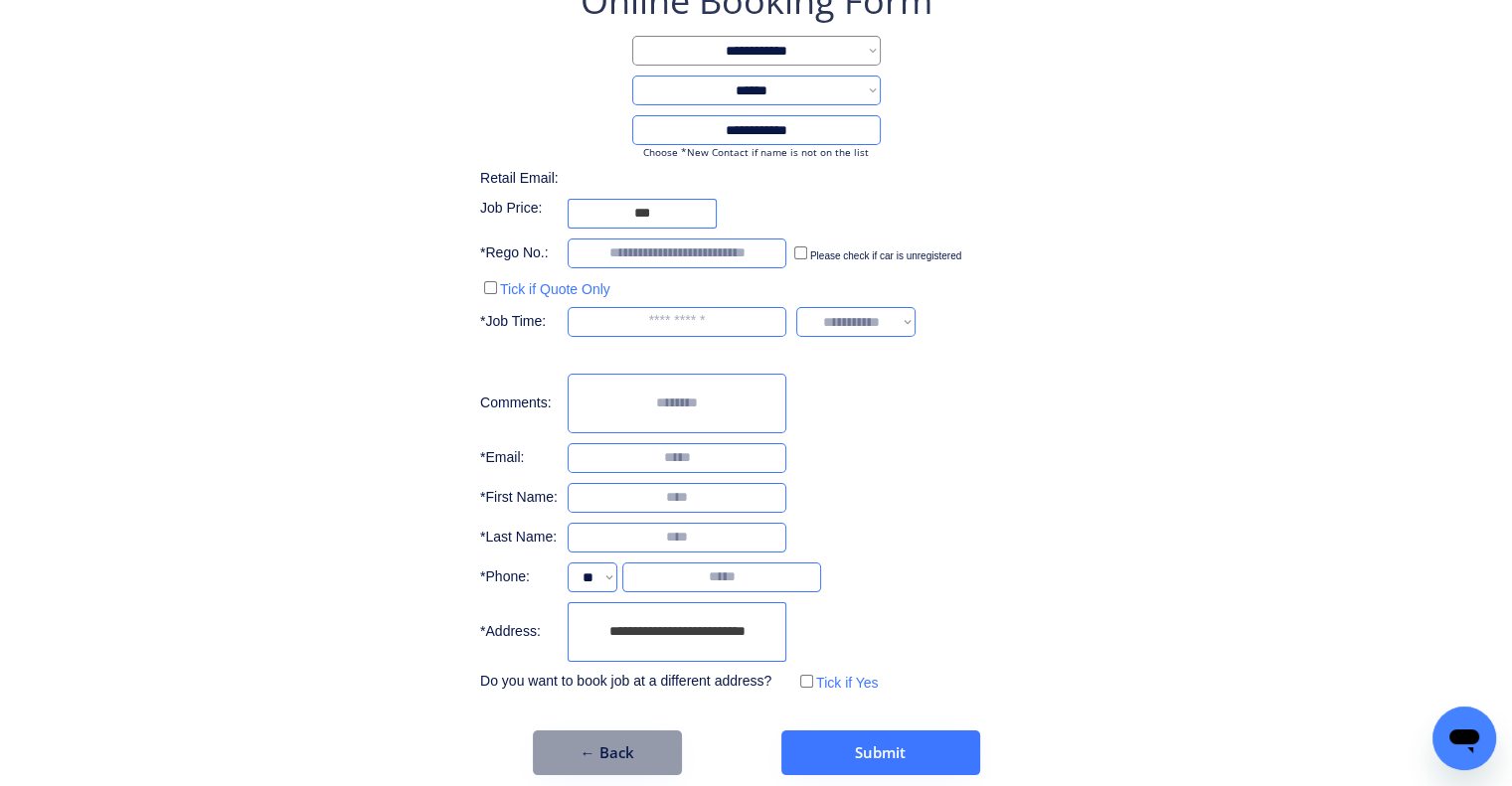 scroll, scrollTop: 152, scrollLeft: 0, axis: vertical 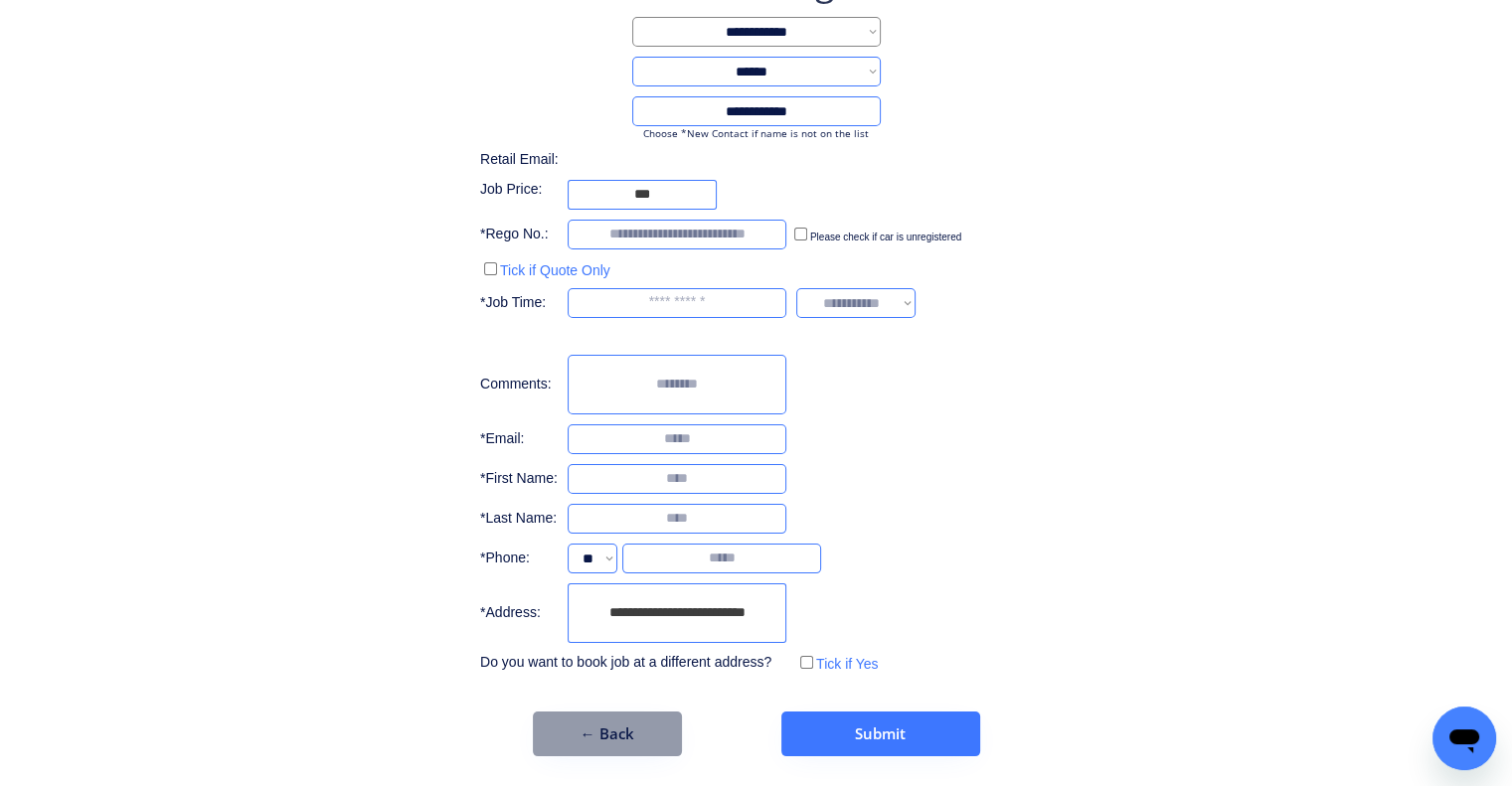 click on "**********" at bounding box center (756, 317) 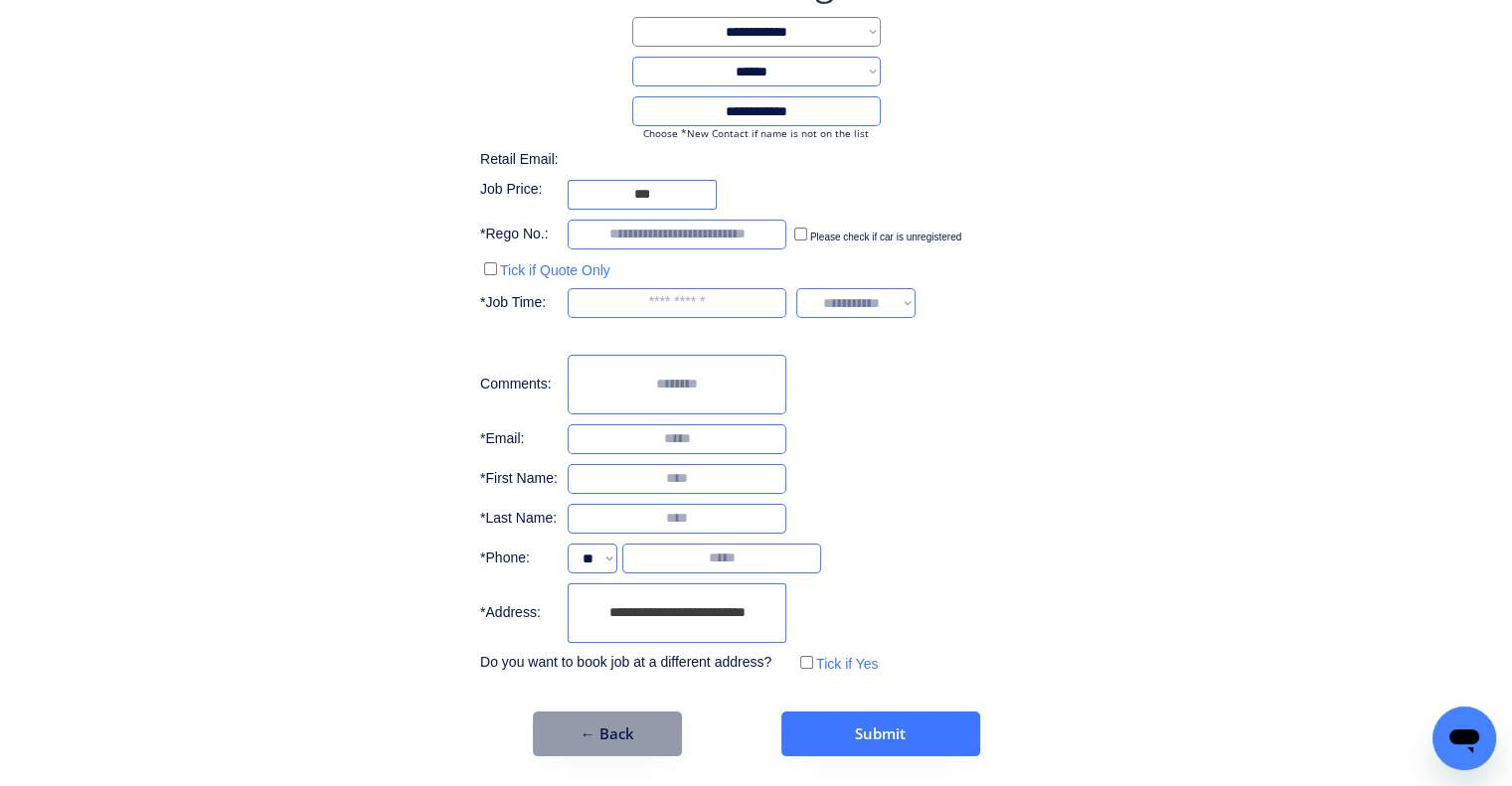click on "**********" at bounding box center (756, 72) 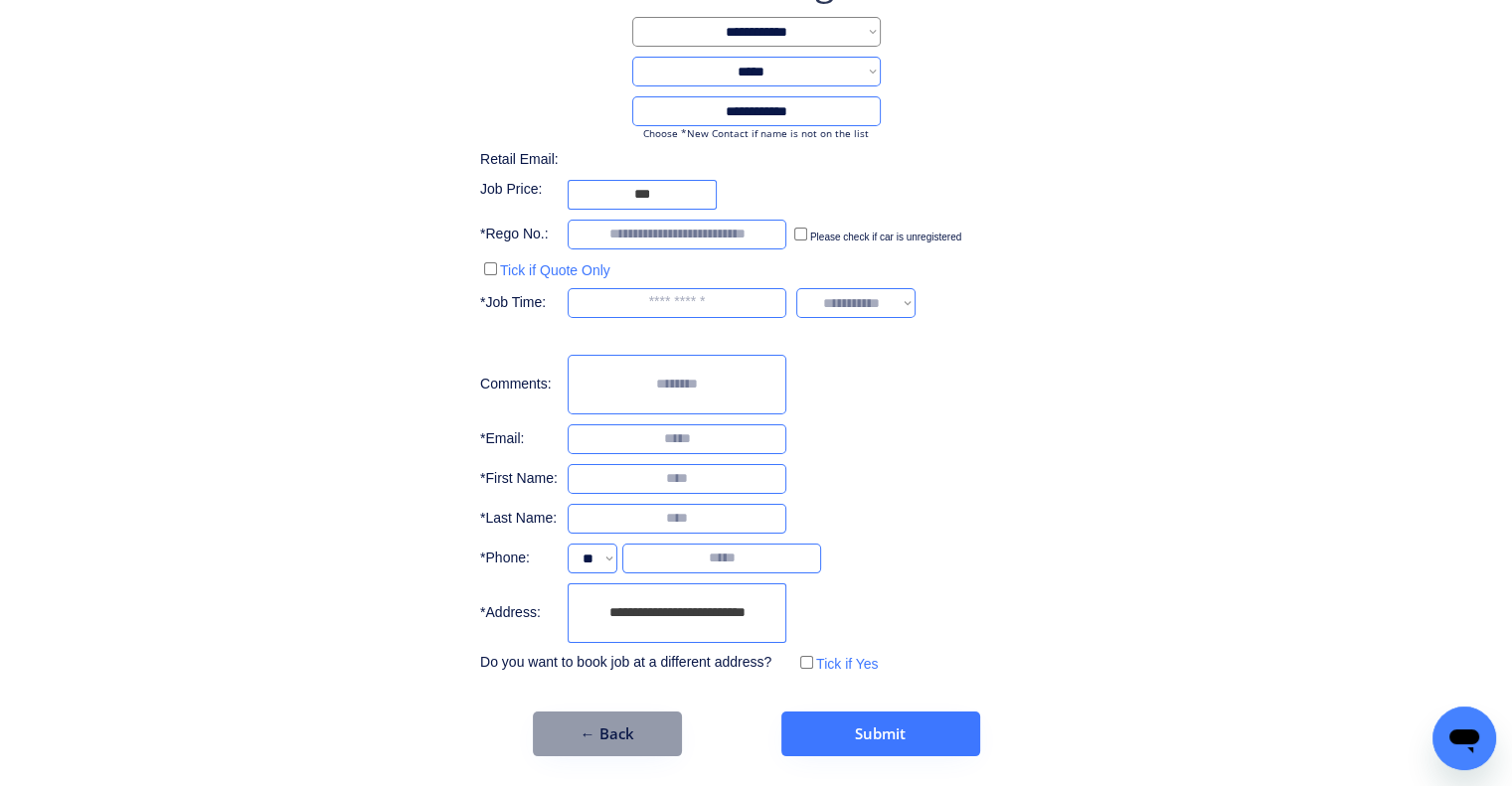 click on "**********" at bounding box center (756, 72) 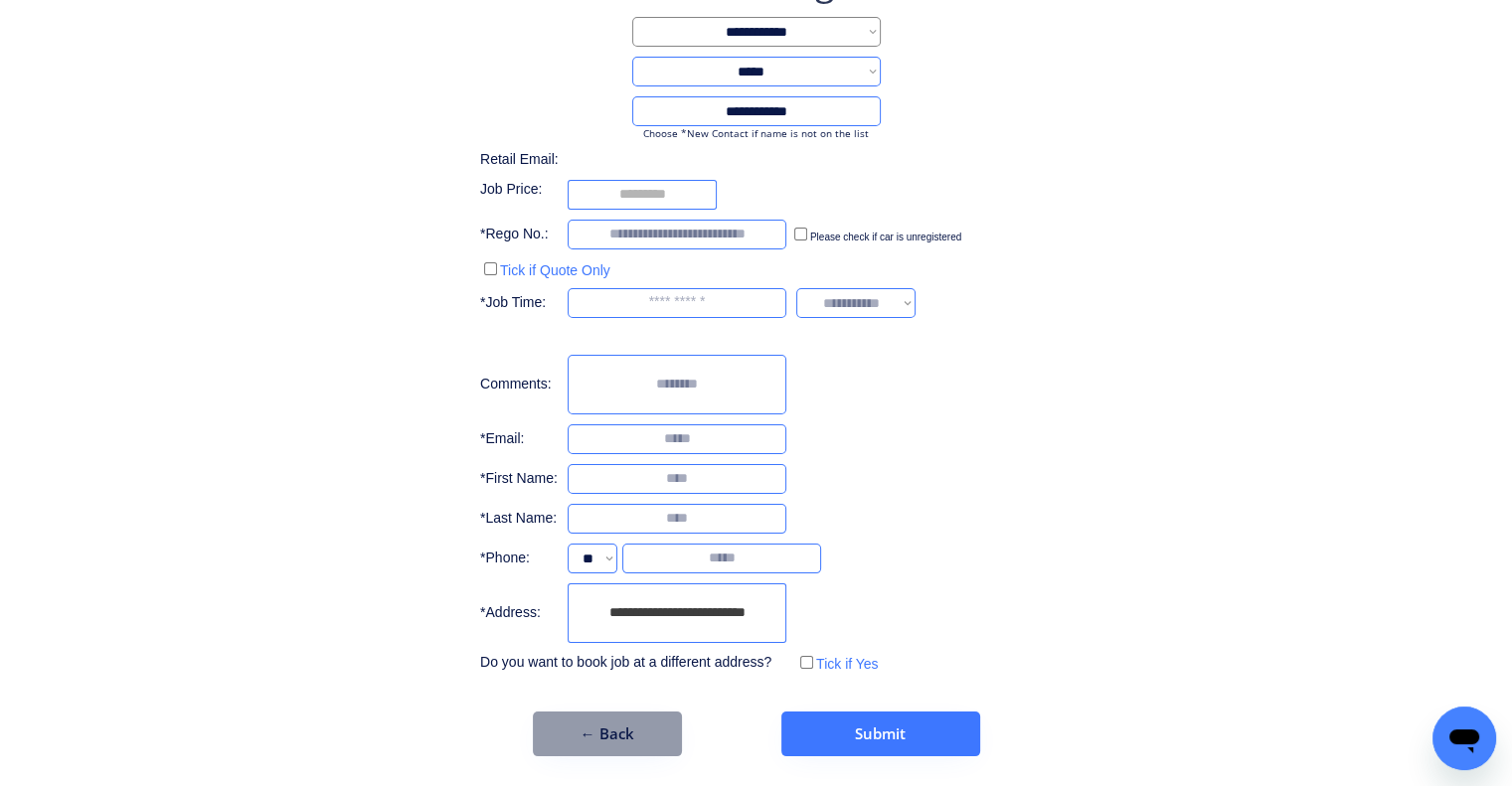 scroll, scrollTop: 0, scrollLeft: 0, axis: both 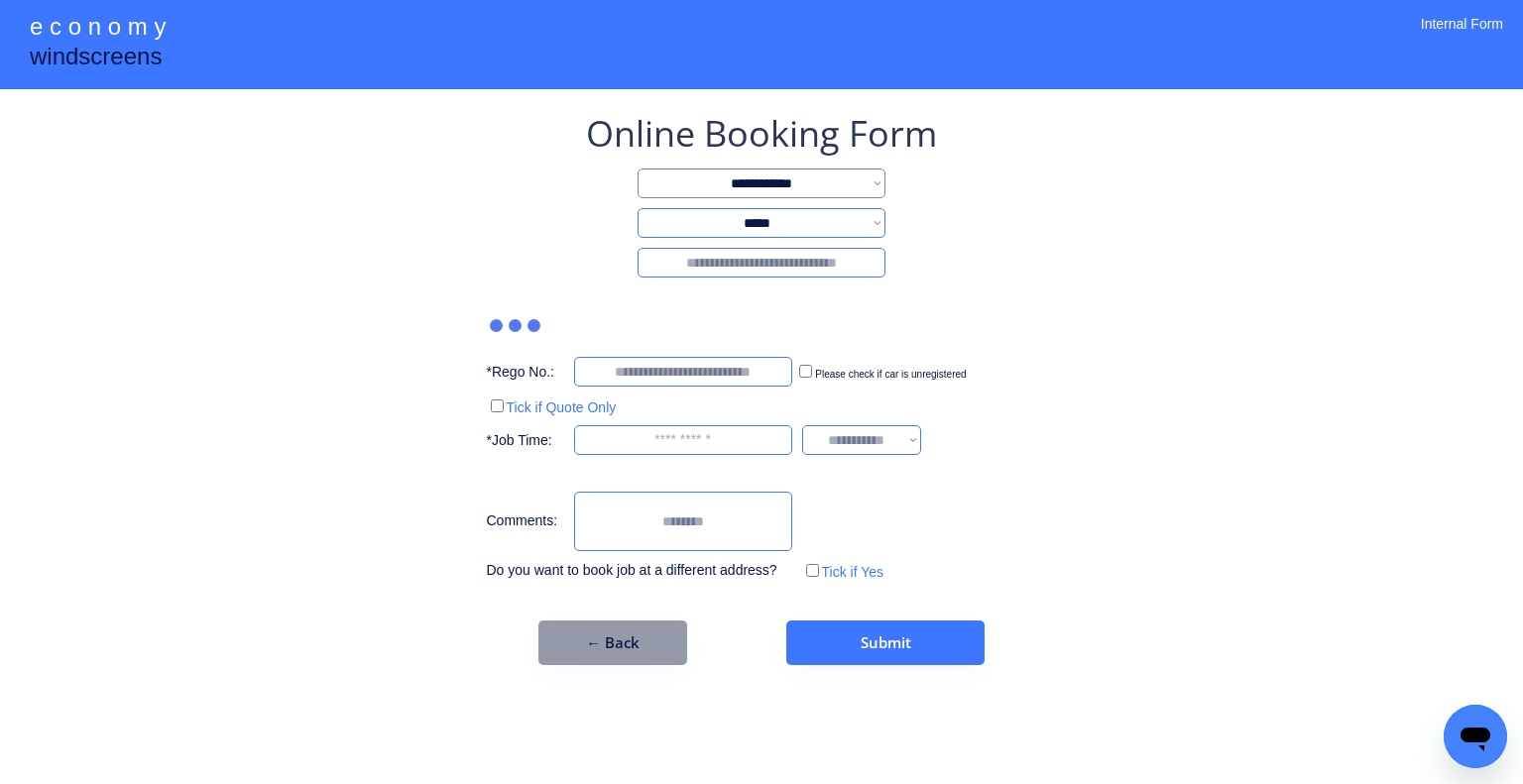 click at bounding box center (762, 263) 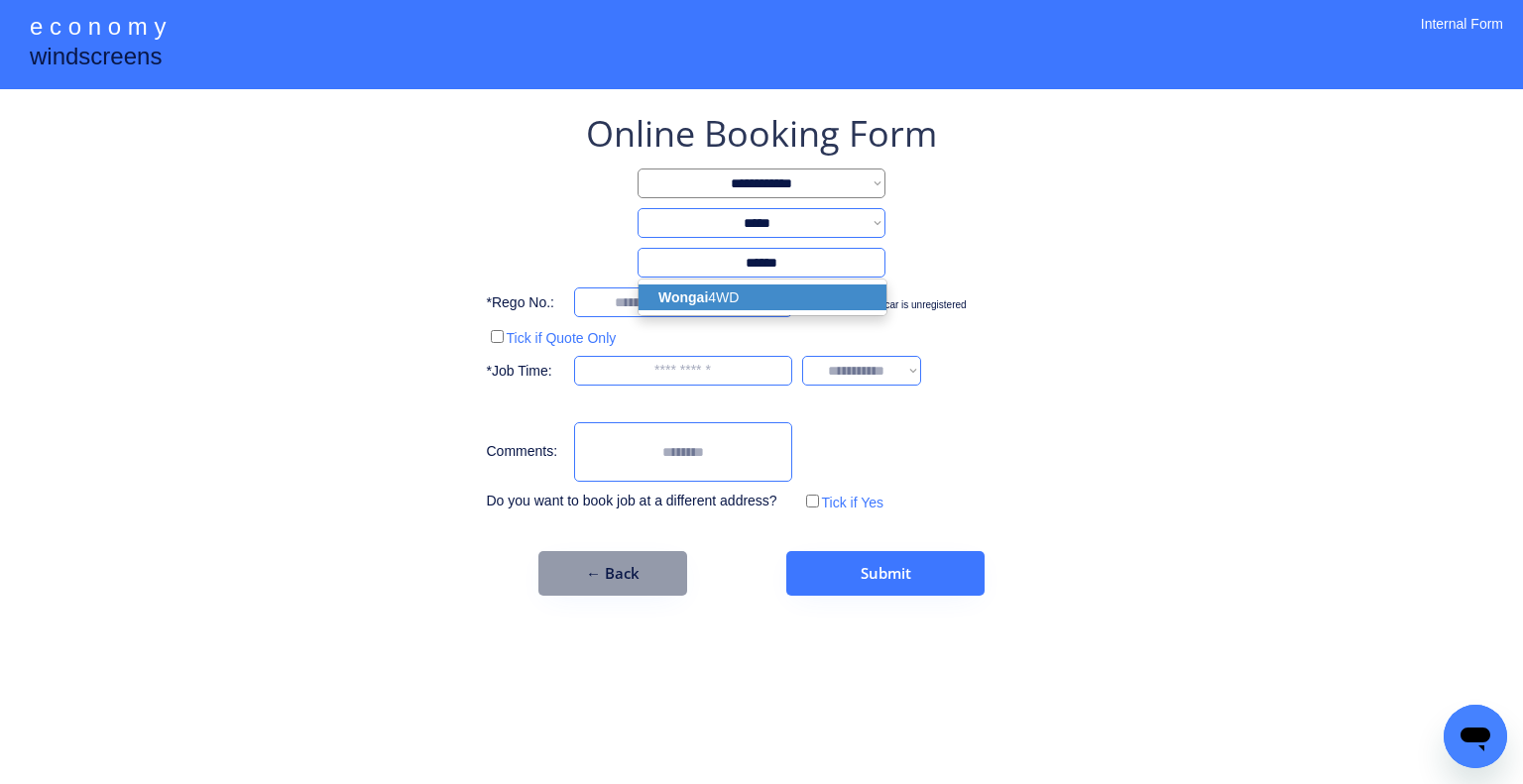 type on "******" 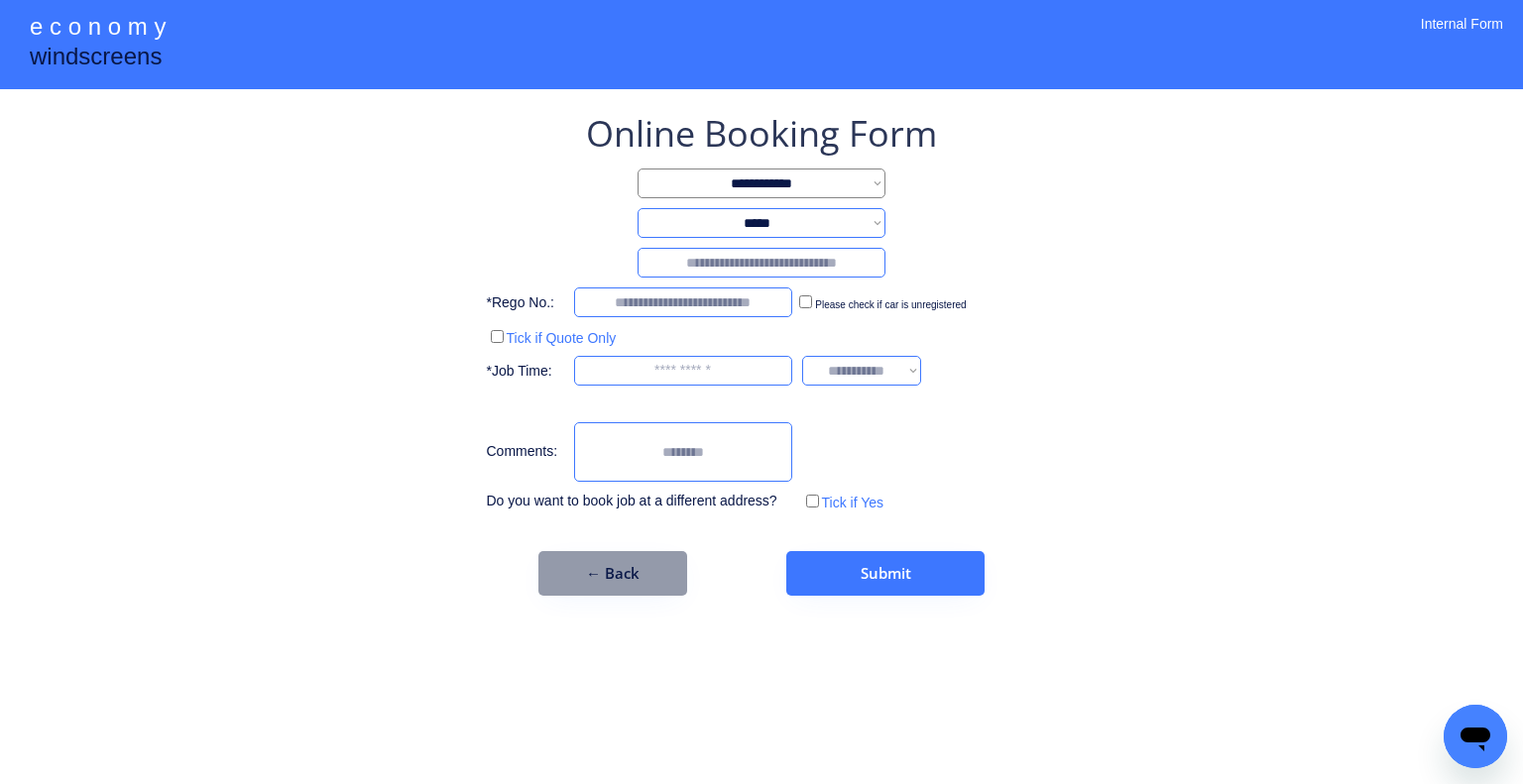 click on "**********" at bounding box center [762, 352] 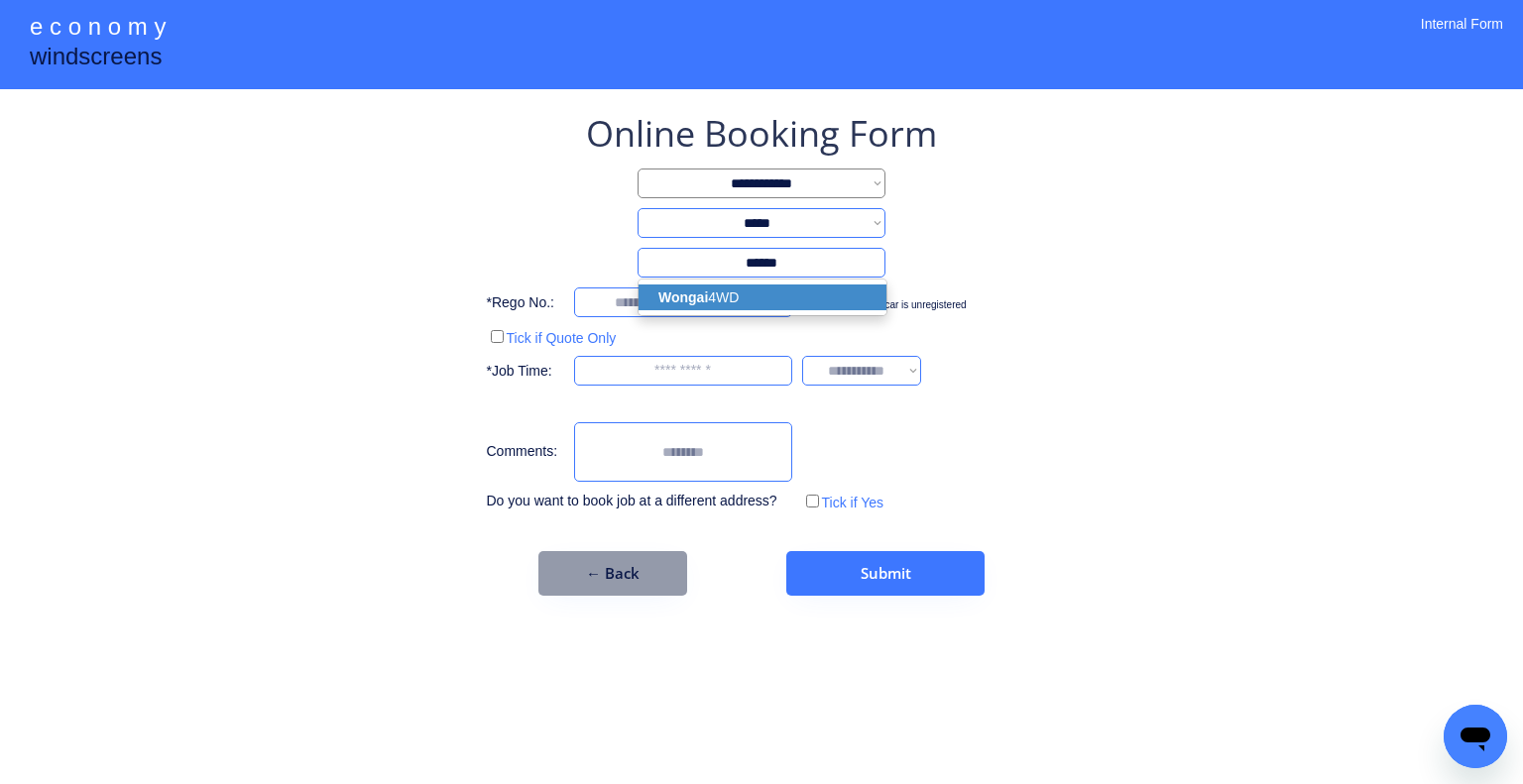click on "Wongai  4WD" at bounding box center (762, 297) 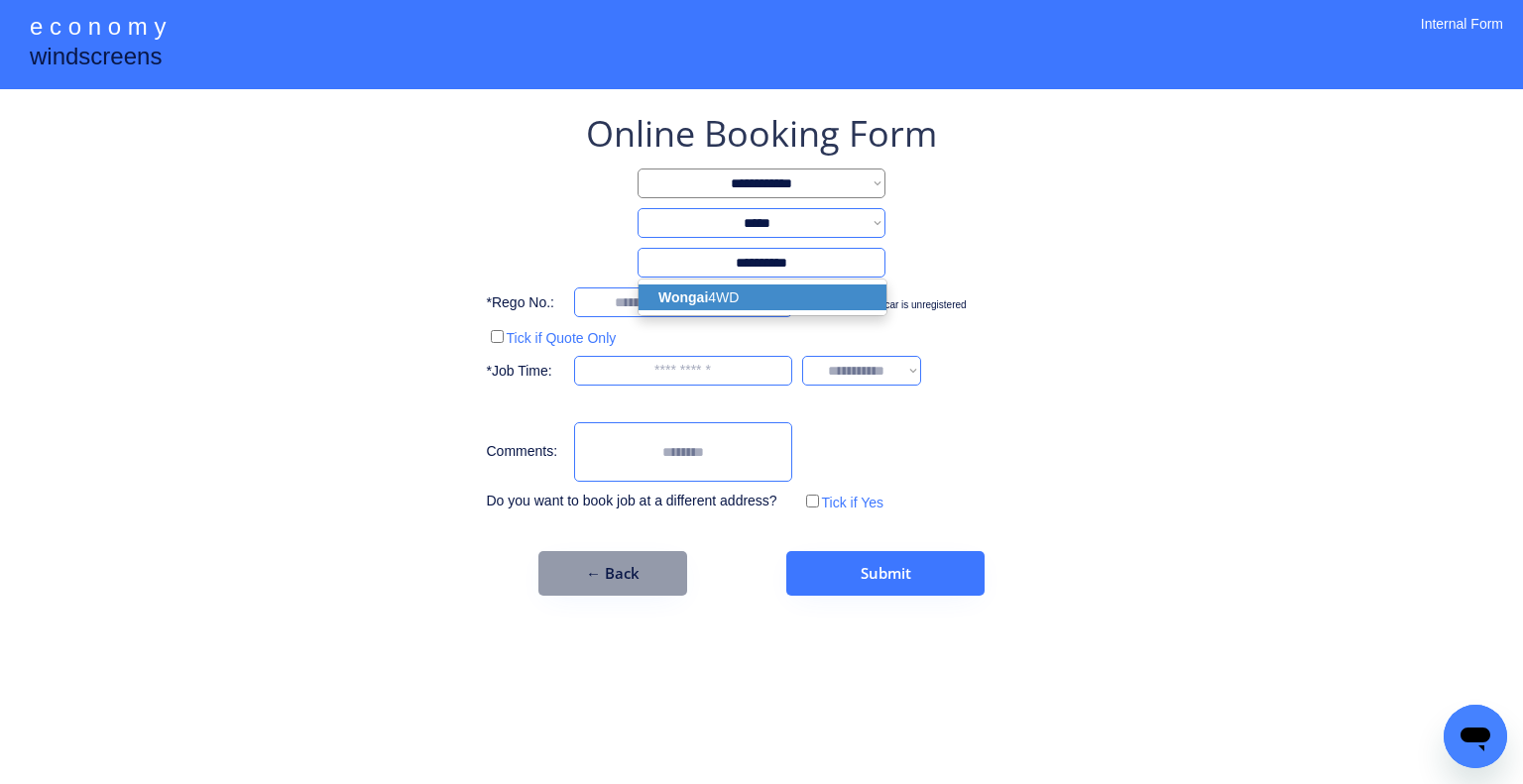 type on "**" 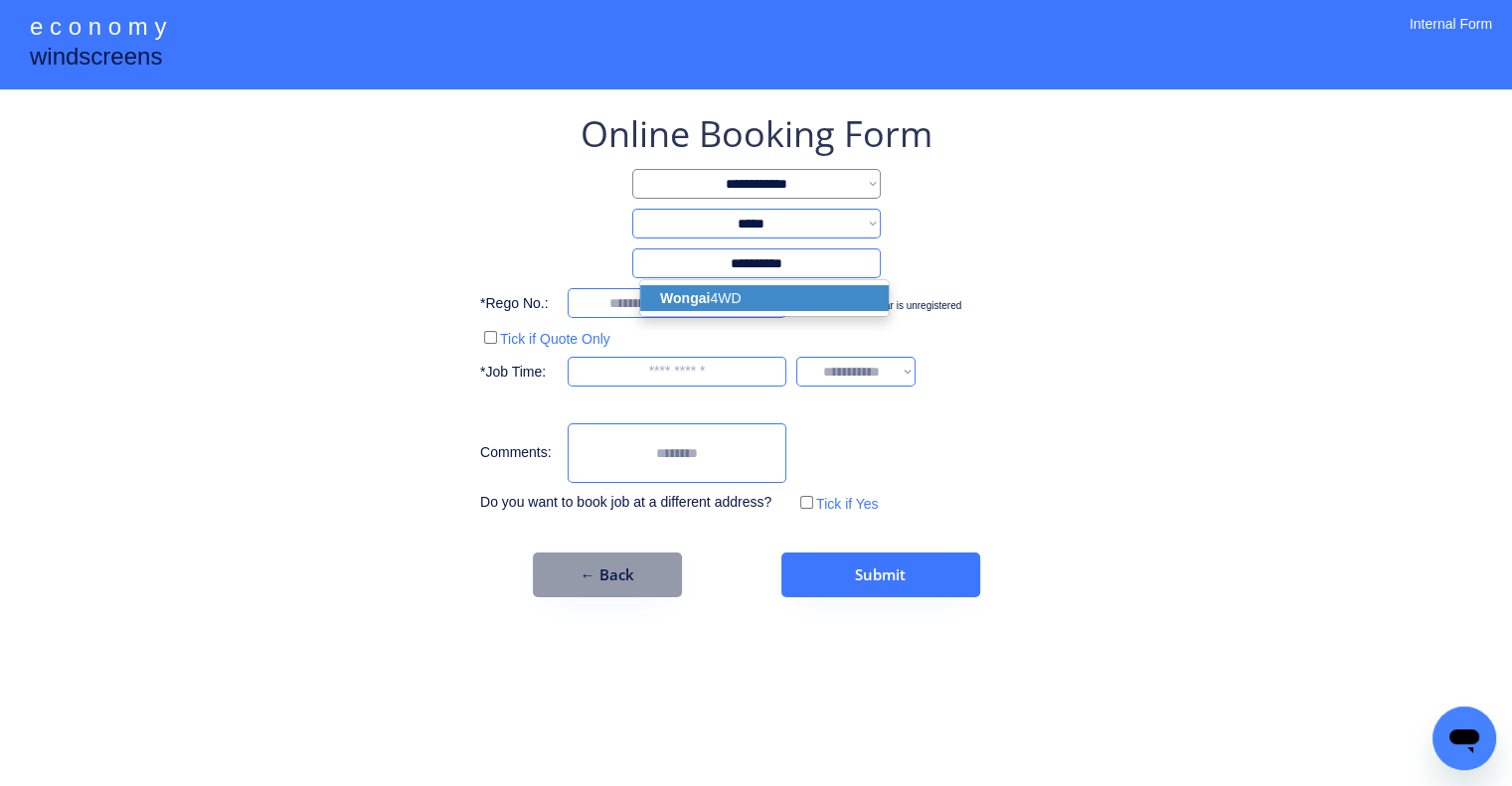 select on "*********" 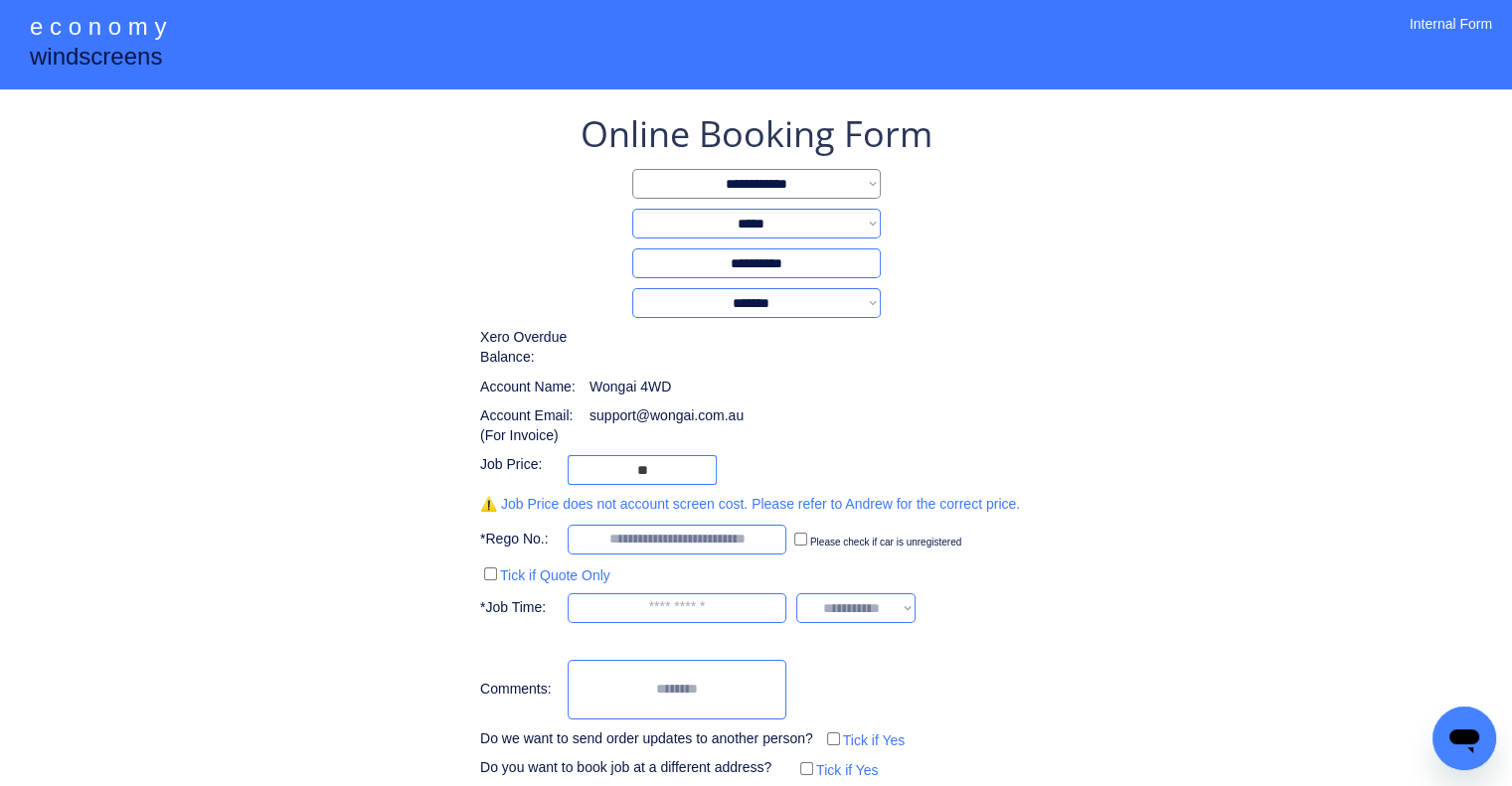 click on "**********" at bounding box center [756, 446] 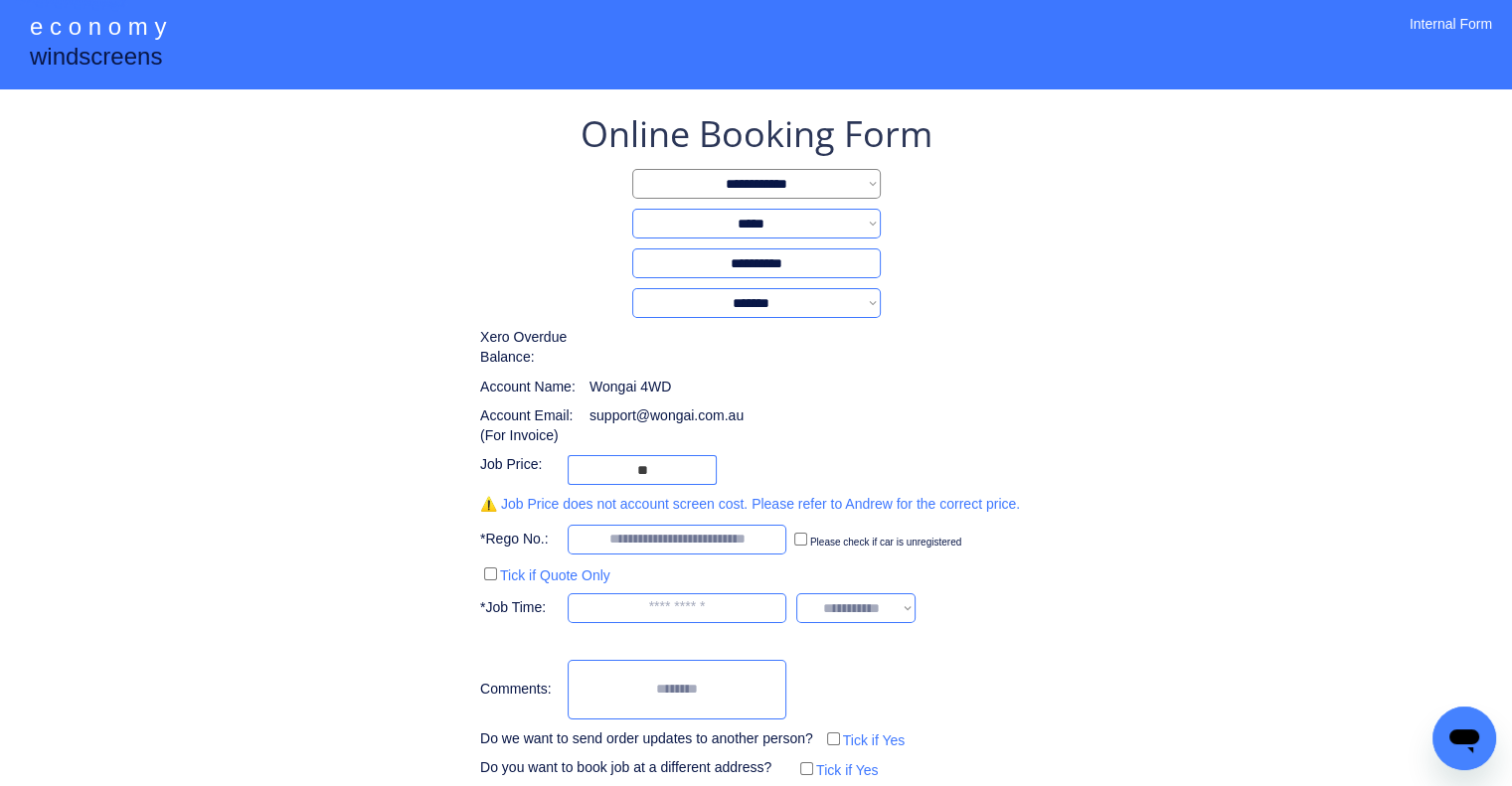 click on "**********" at bounding box center [756, 446] 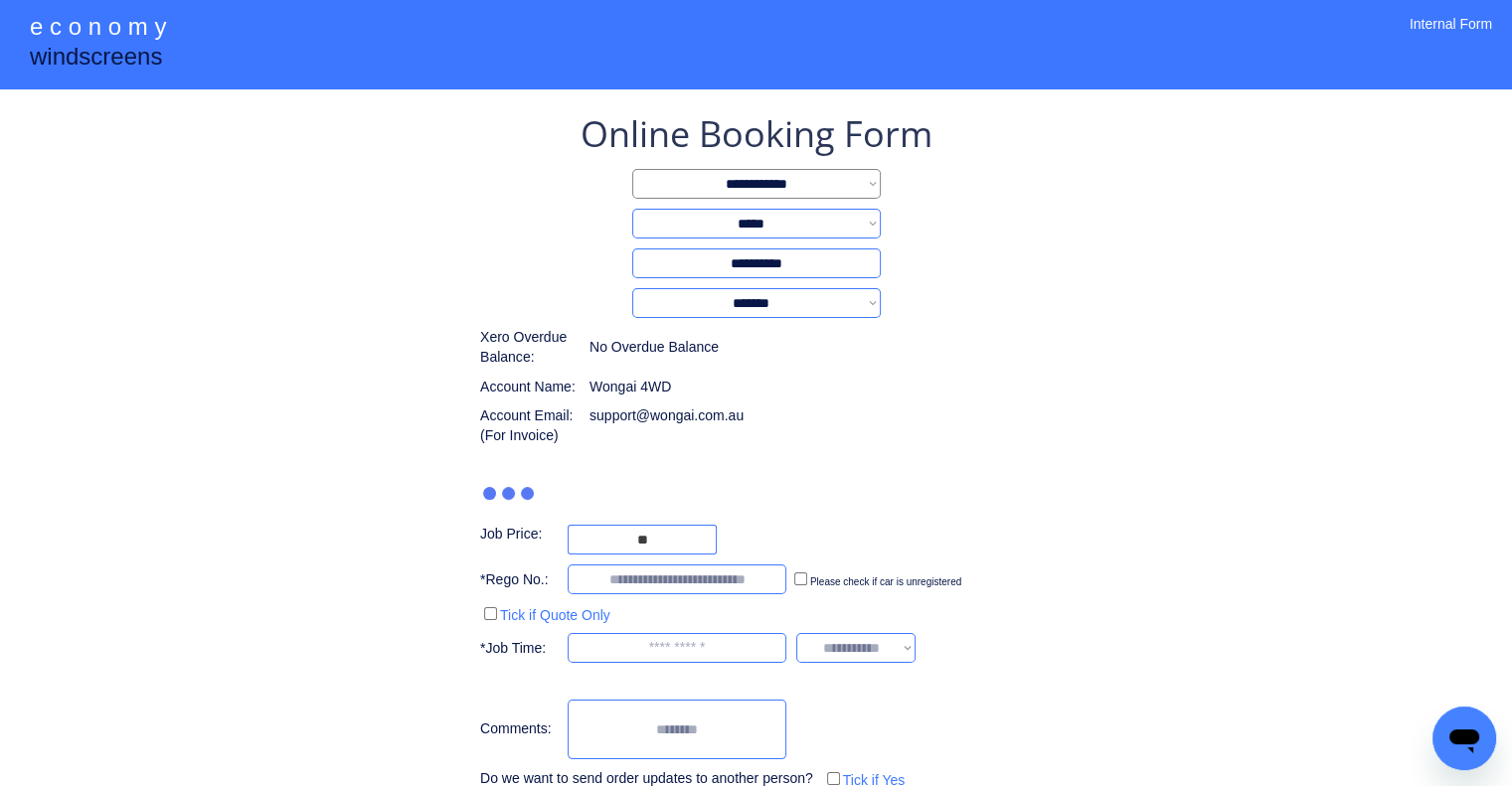 type on "***" 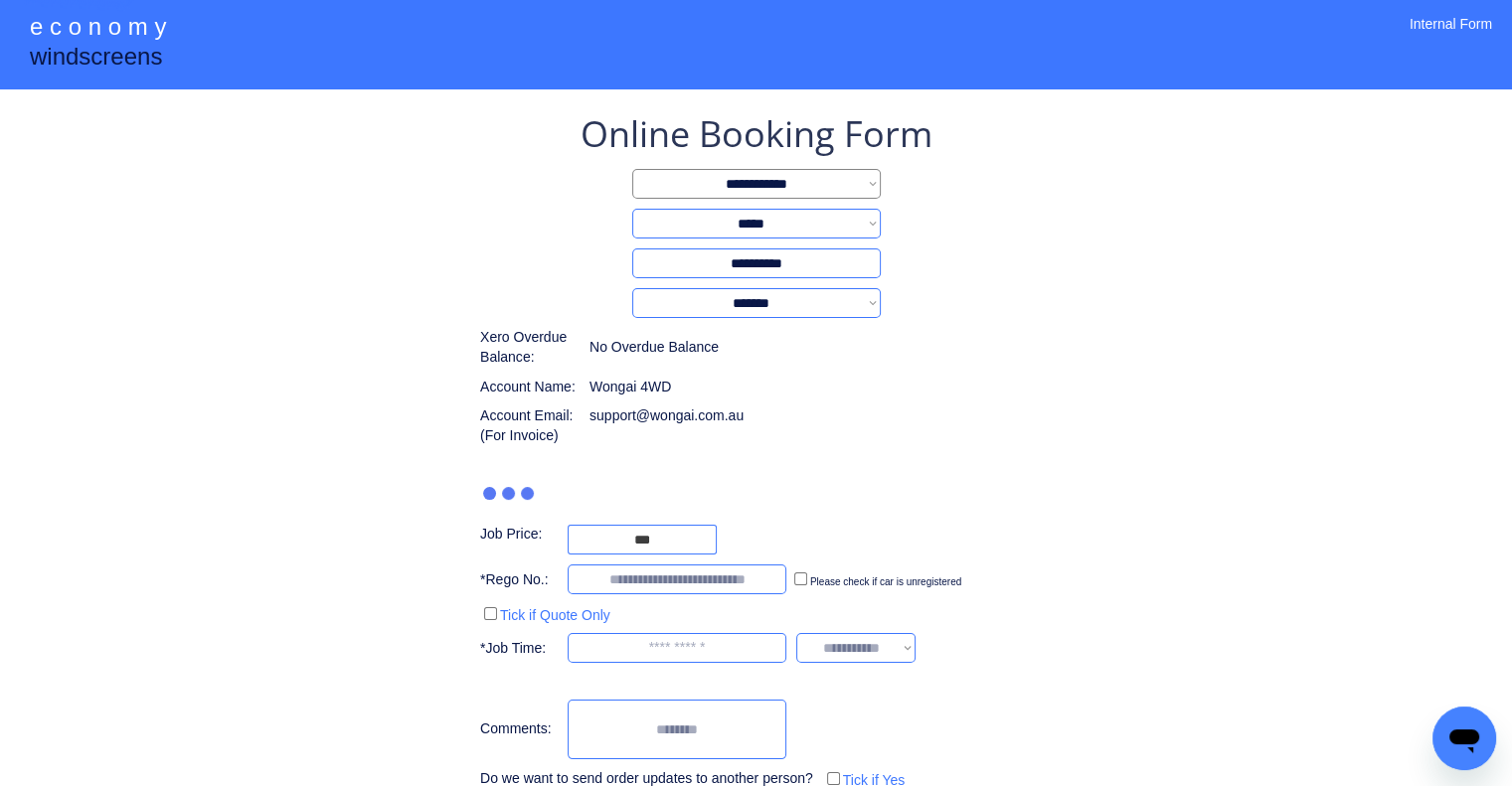 click on "**********" at bounding box center [756, 466] 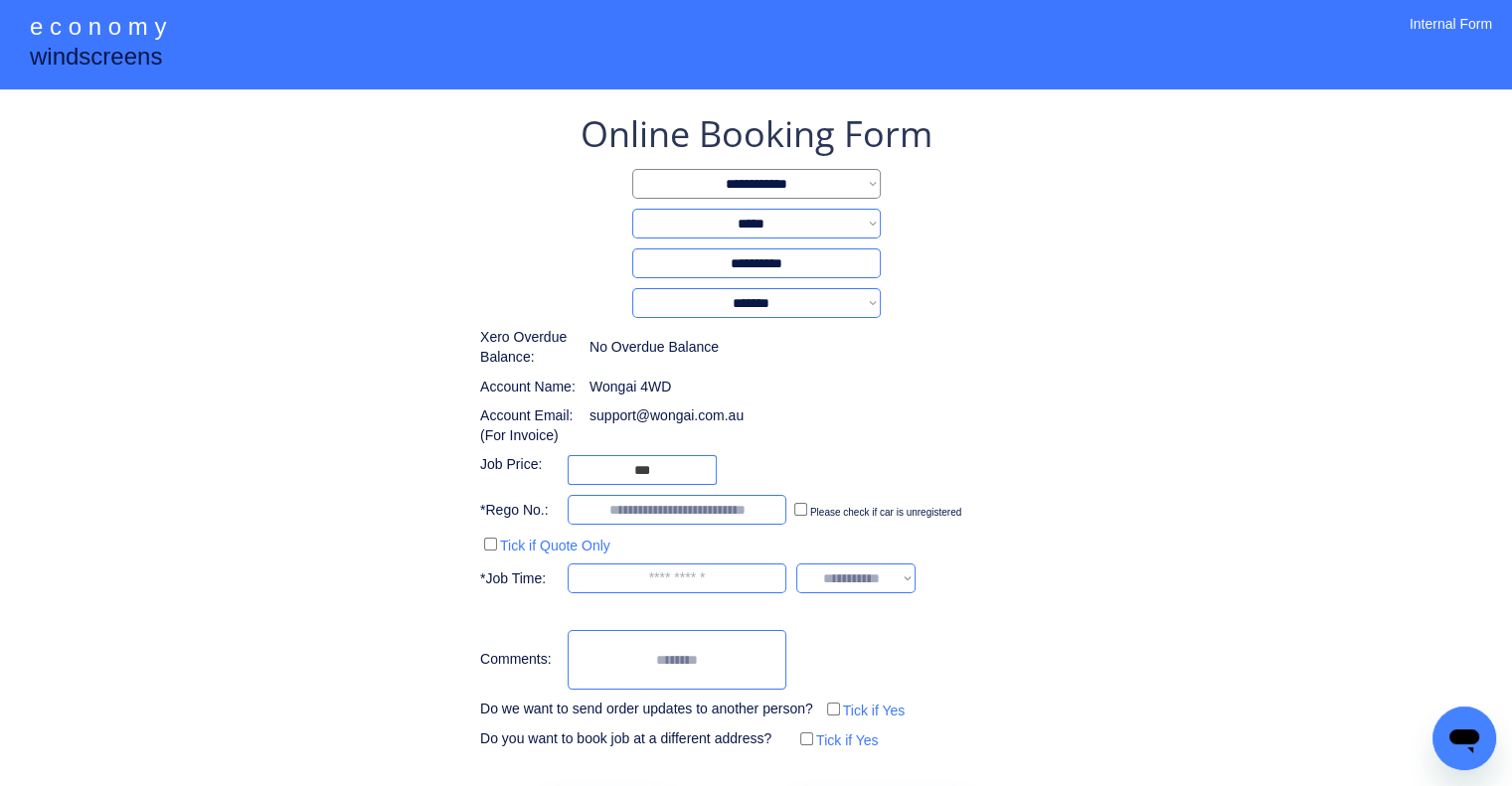 click on "**********" at bounding box center [756, 471] 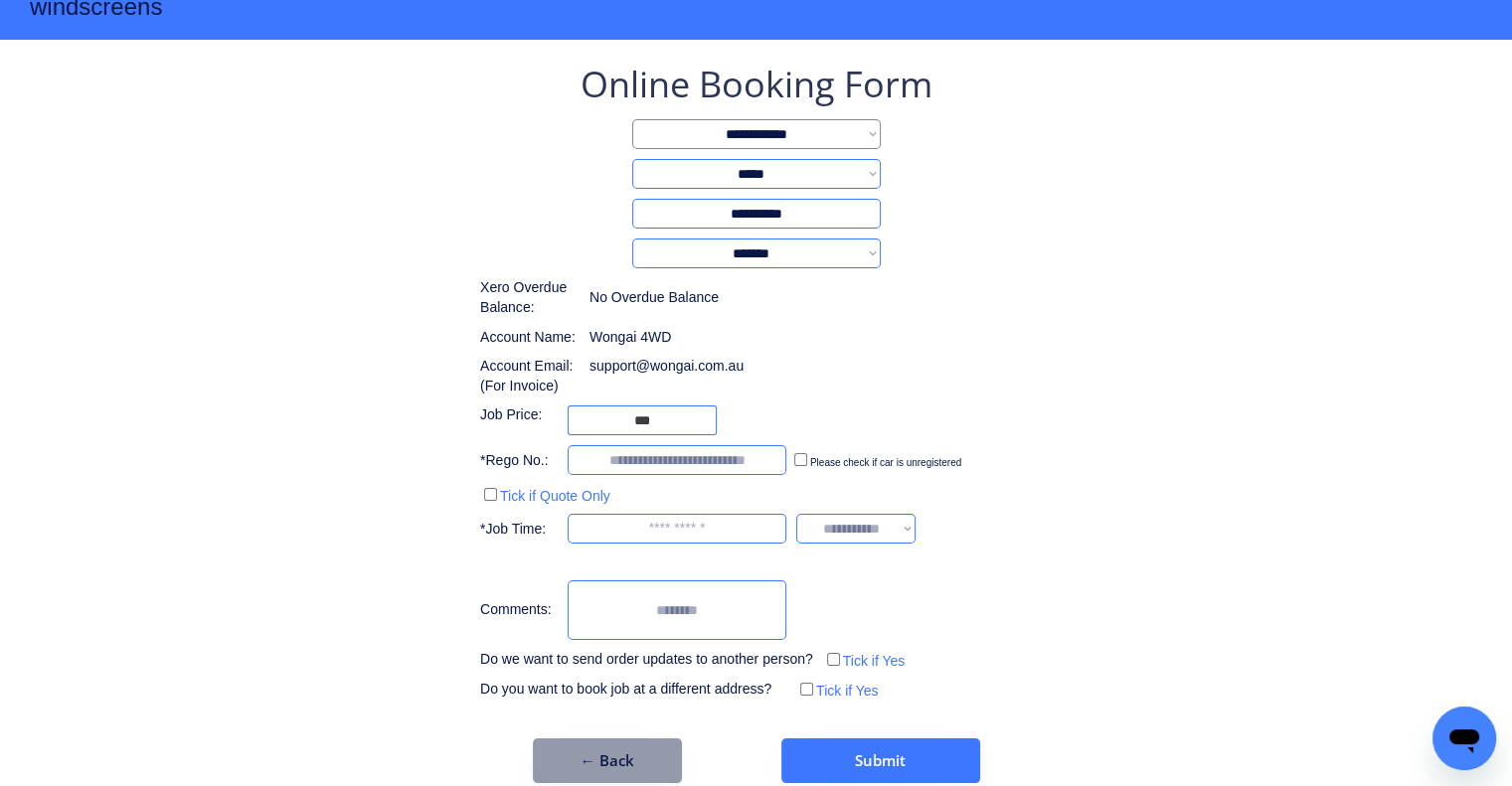 scroll, scrollTop: 77, scrollLeft: 0, axis: vertical 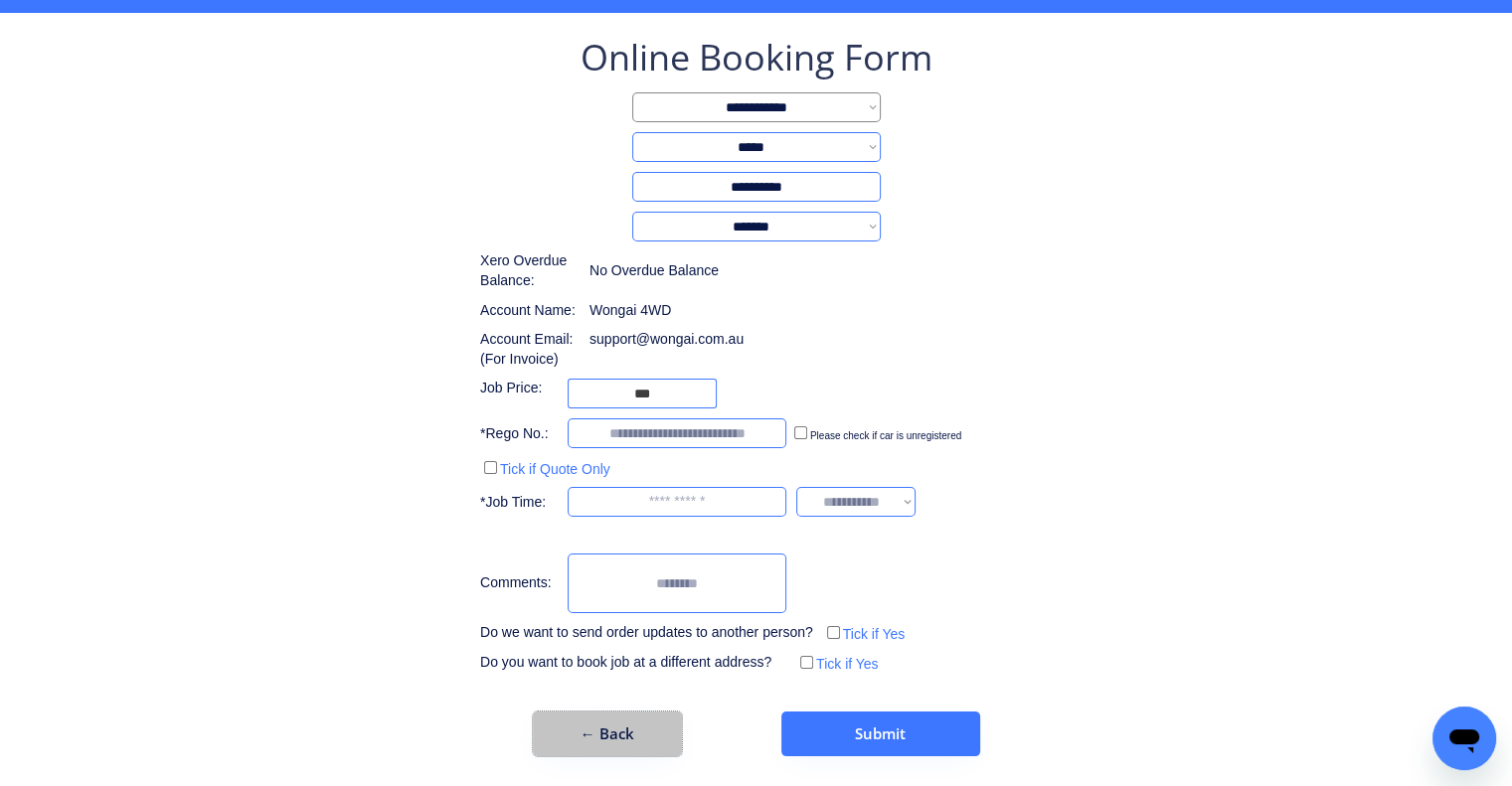 click on "←   Back" at bounding box center (607, 733) 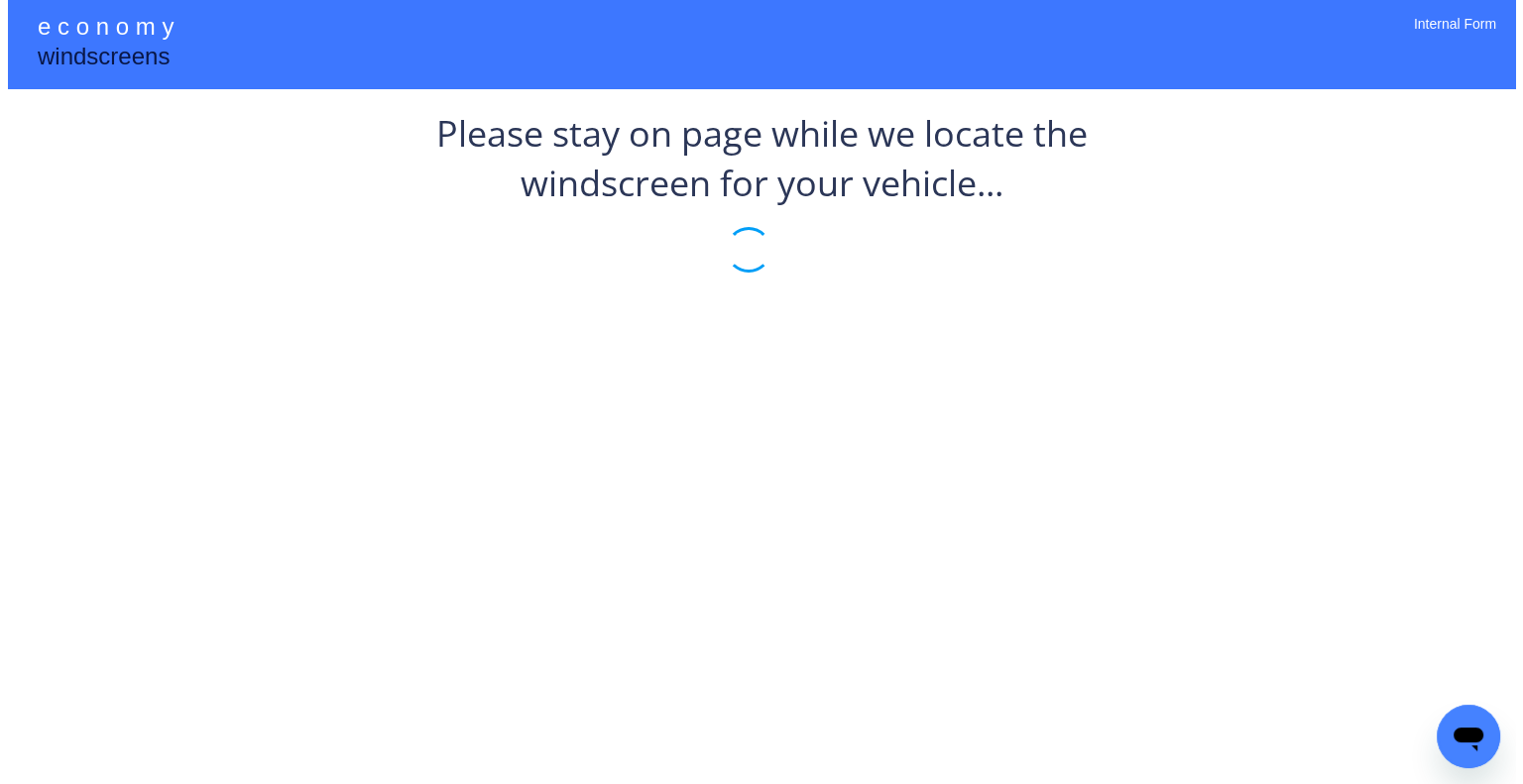 scroll, scrollTop: 0, scrollLeft: 0, axis: both 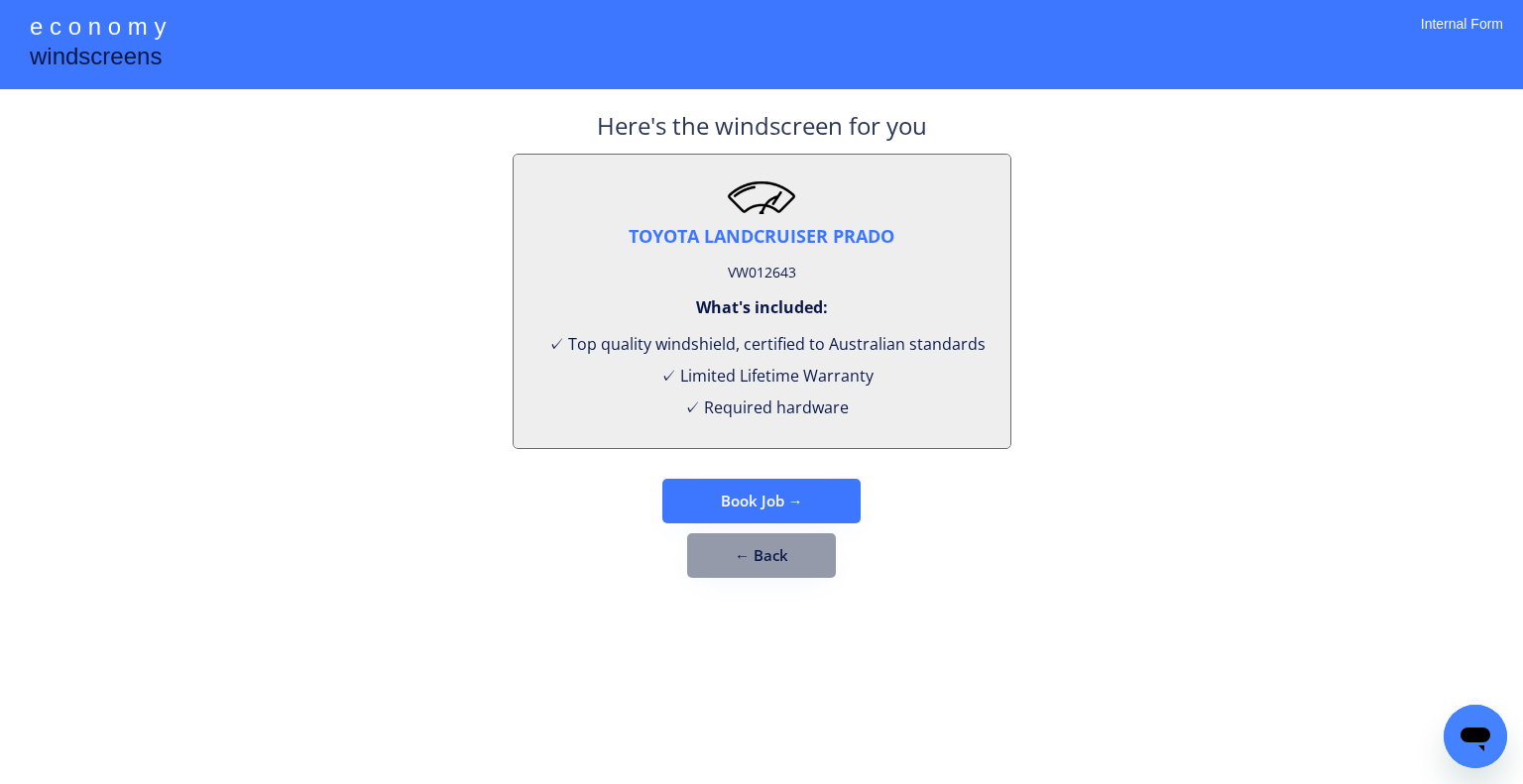 click on "**********" at bounding box center (762, 392) 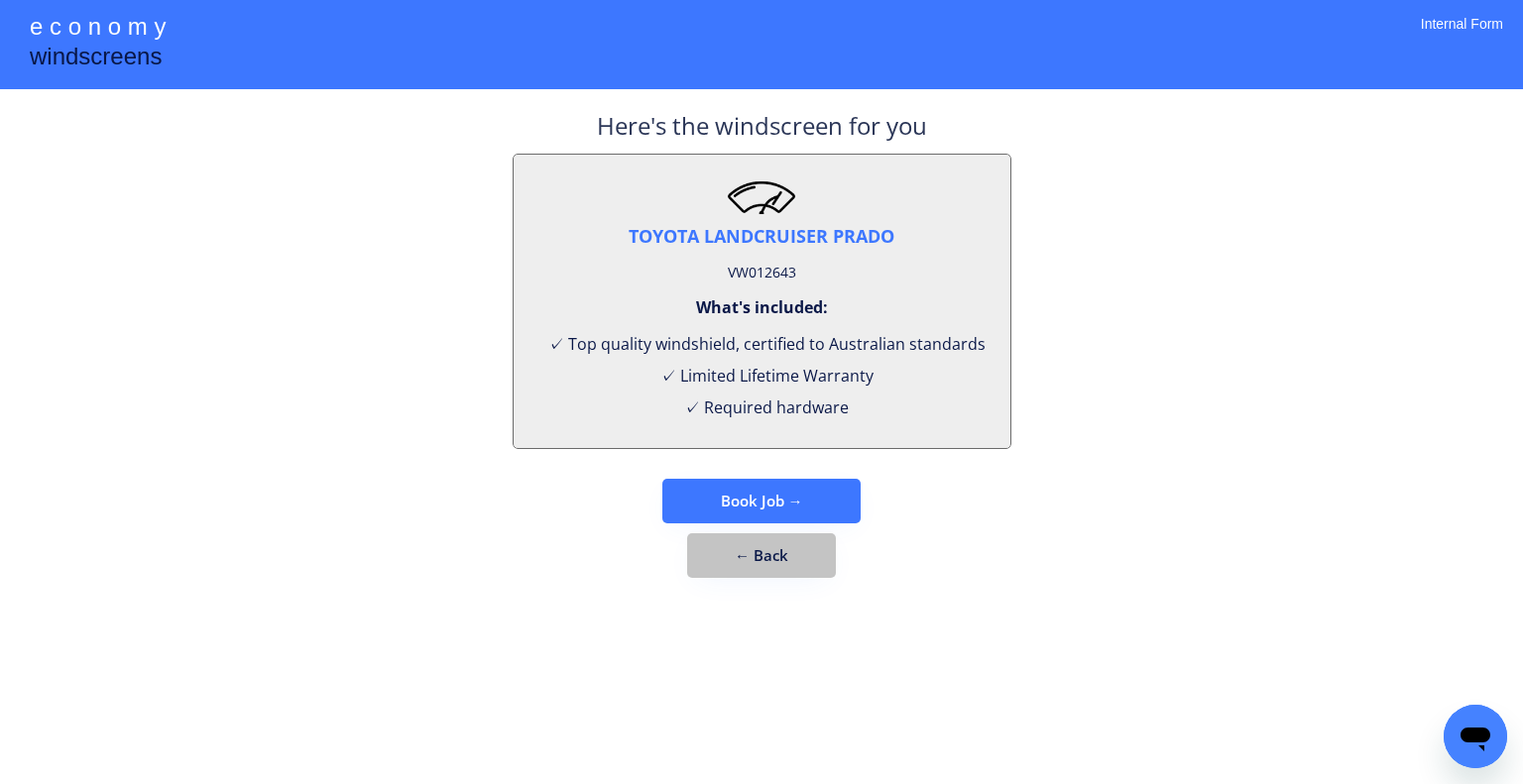 click on "←   Back" at bounding box center [762, 555] 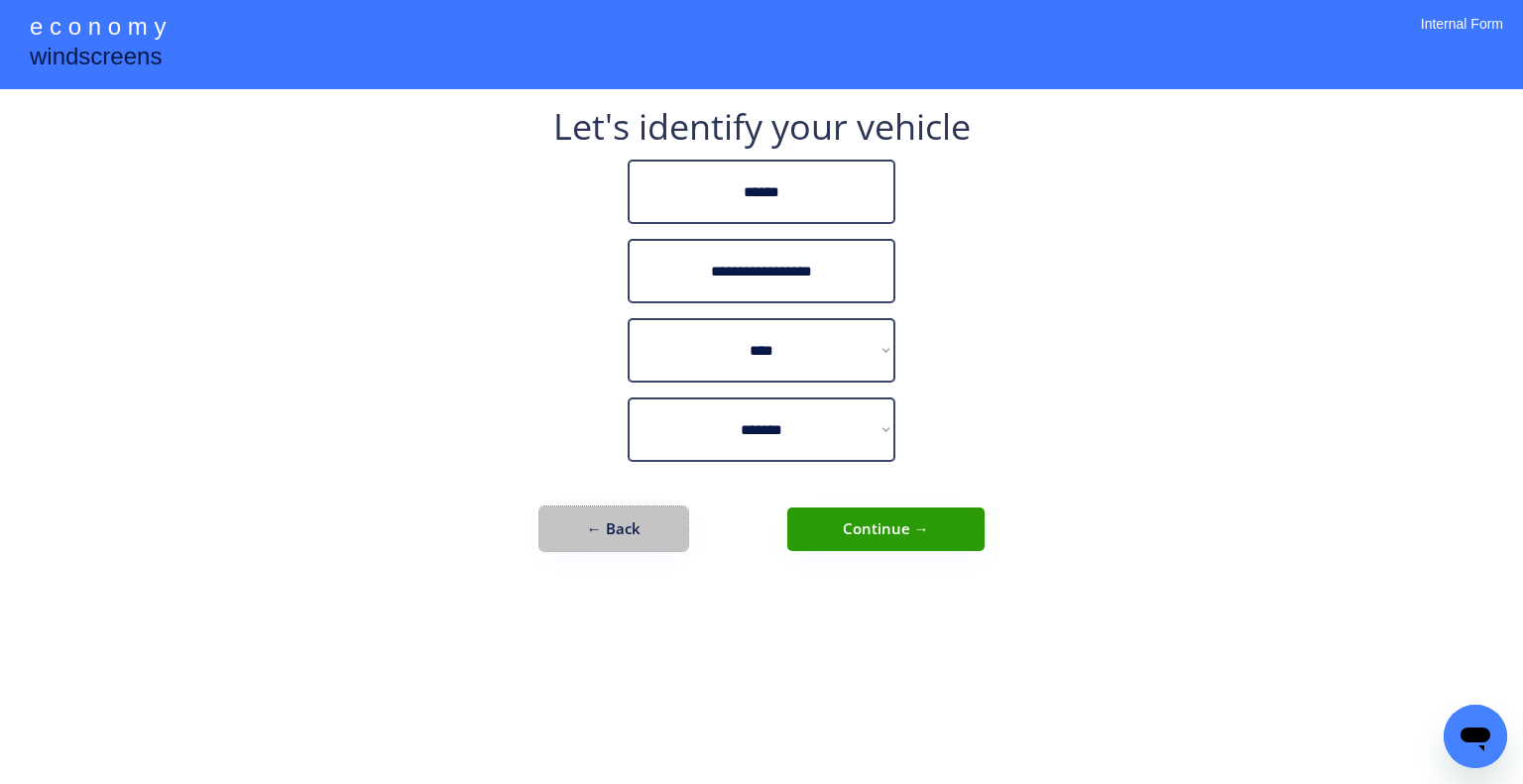 click on "←   Back" at bounding box center (614, 528) 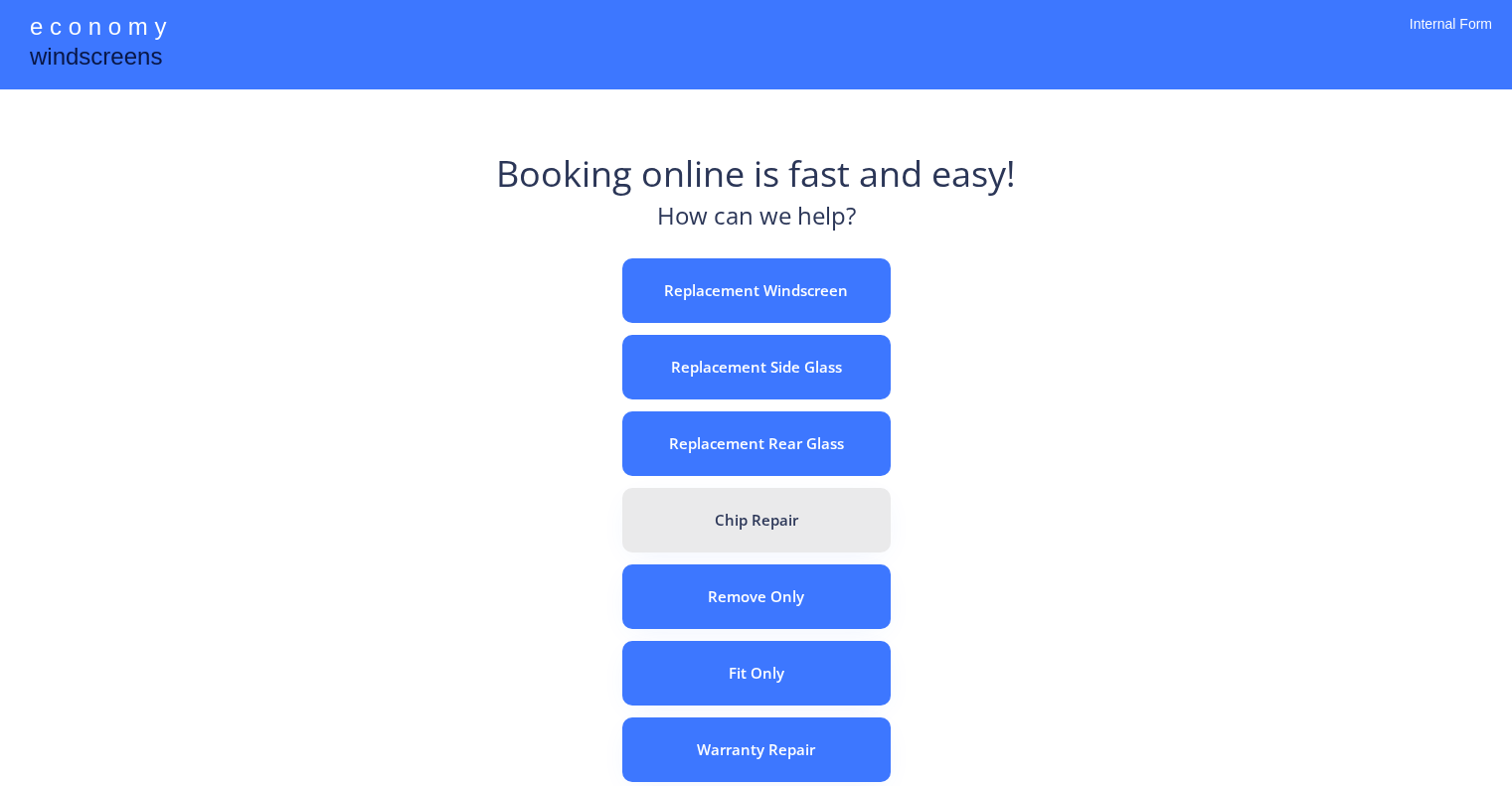 scroll, scrollTop: 0, scrollLeft: 0, axis: both 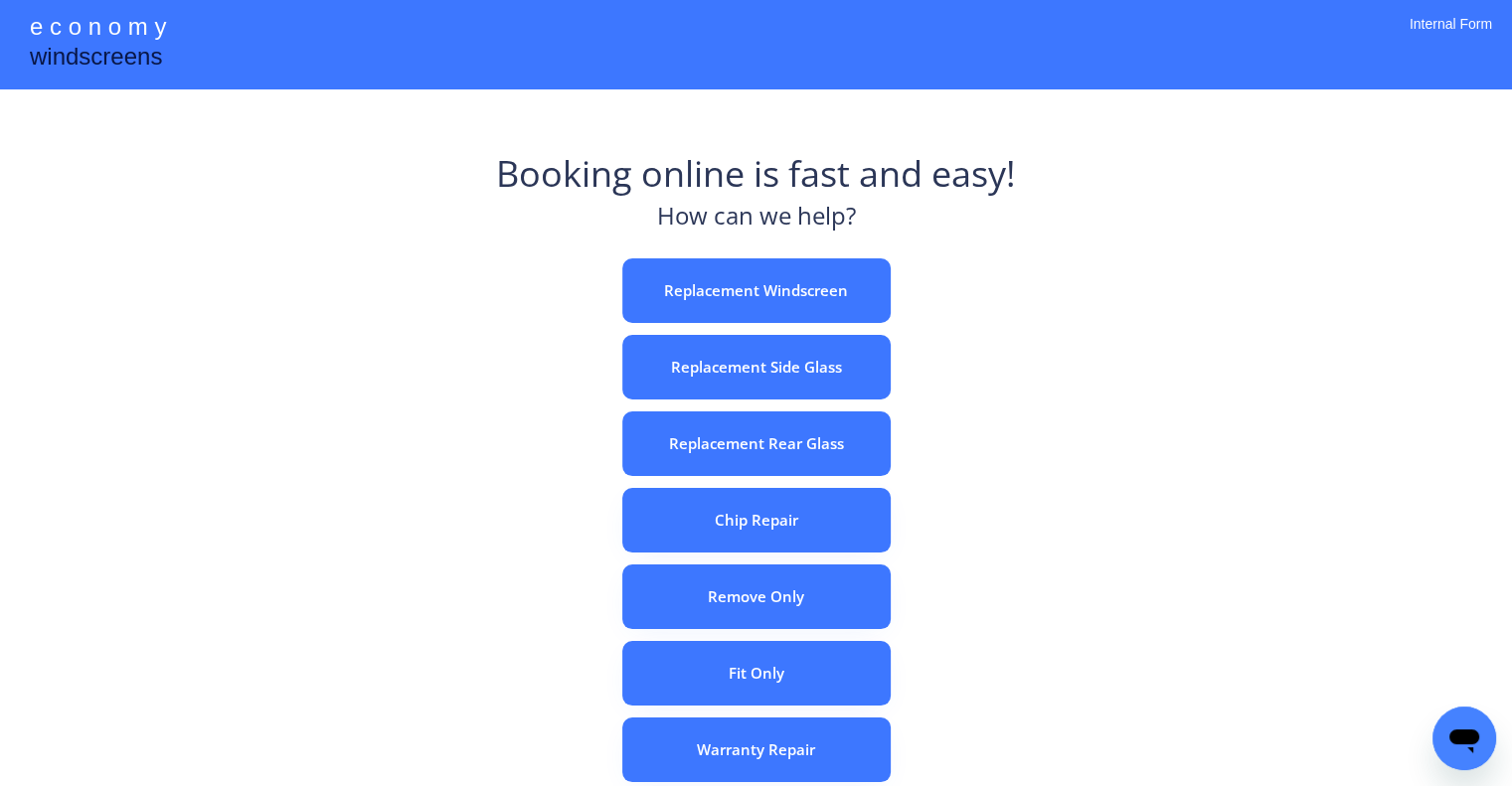 click on "Booking online is fast and easy! How can we help? Replacement Windscreen Replacement Side Glass Replacement Rear Glass Chip Repair Remove Only Fit Only Warranty Repair ADAS Recalibration Only Rebook a Job Confirm Quotes Manual Booking" at bounding box center (756, 618) 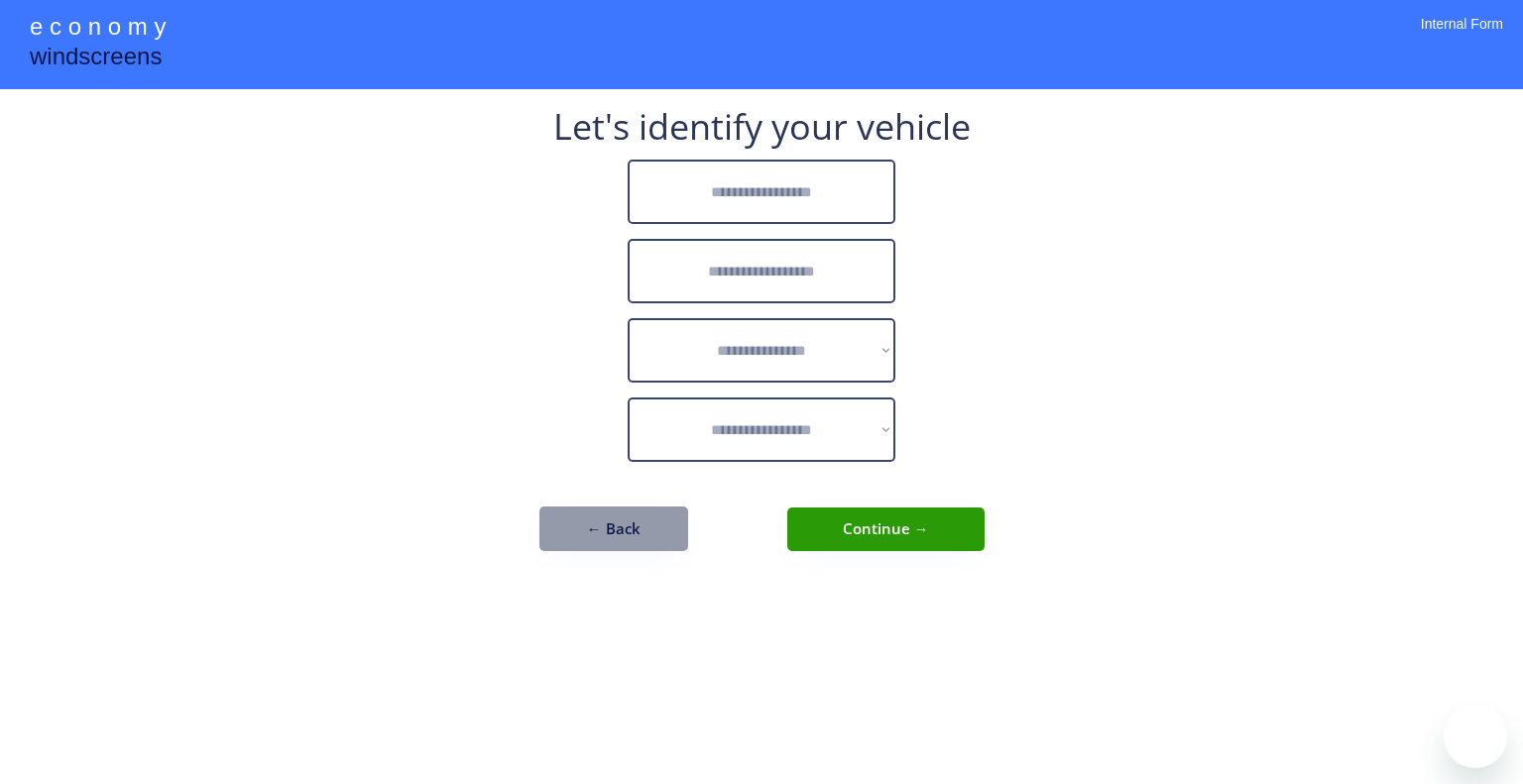 scroll, scrollTop: 0, scrollLeft: 0, axis: both 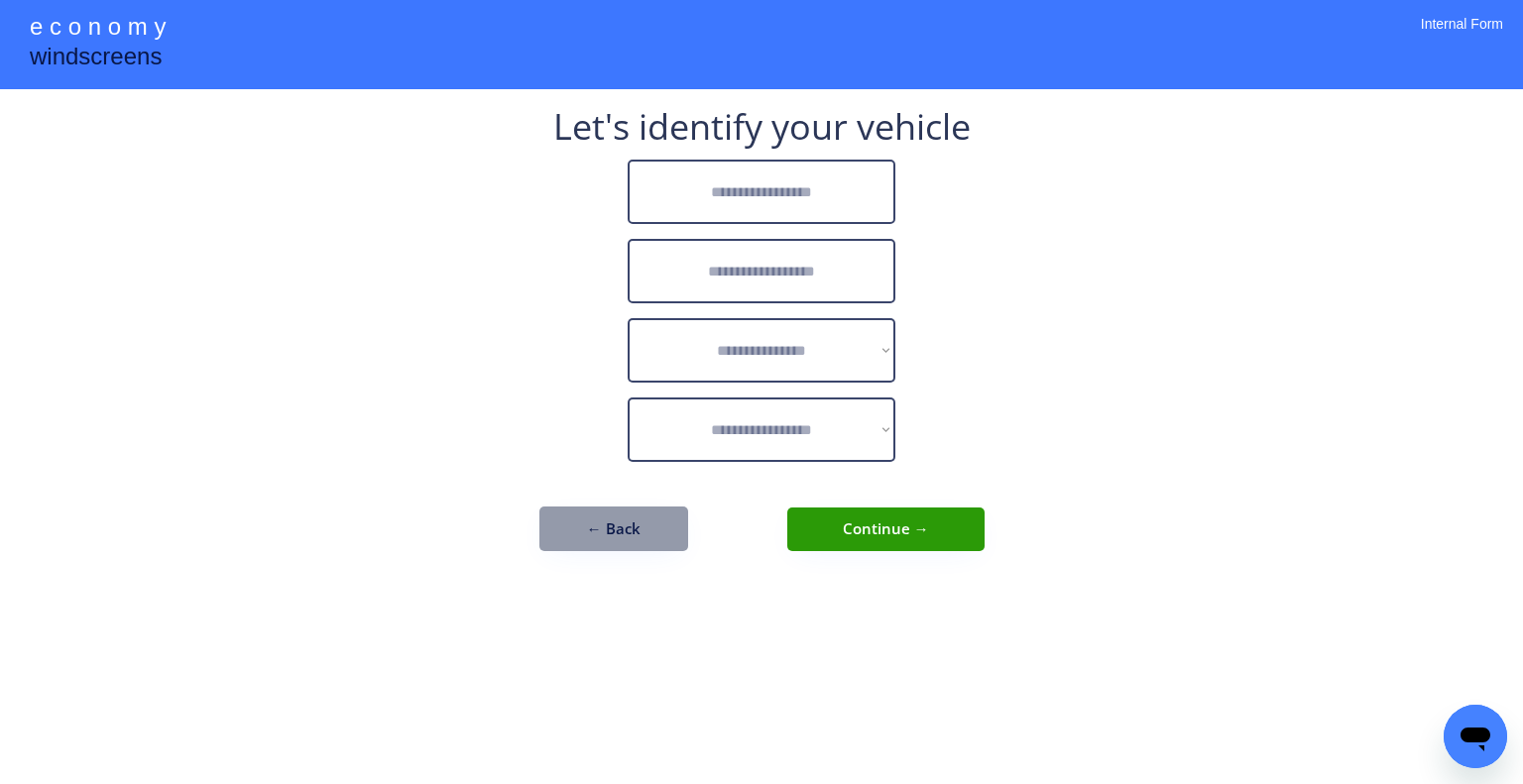 click at bounding box center [762, 191] 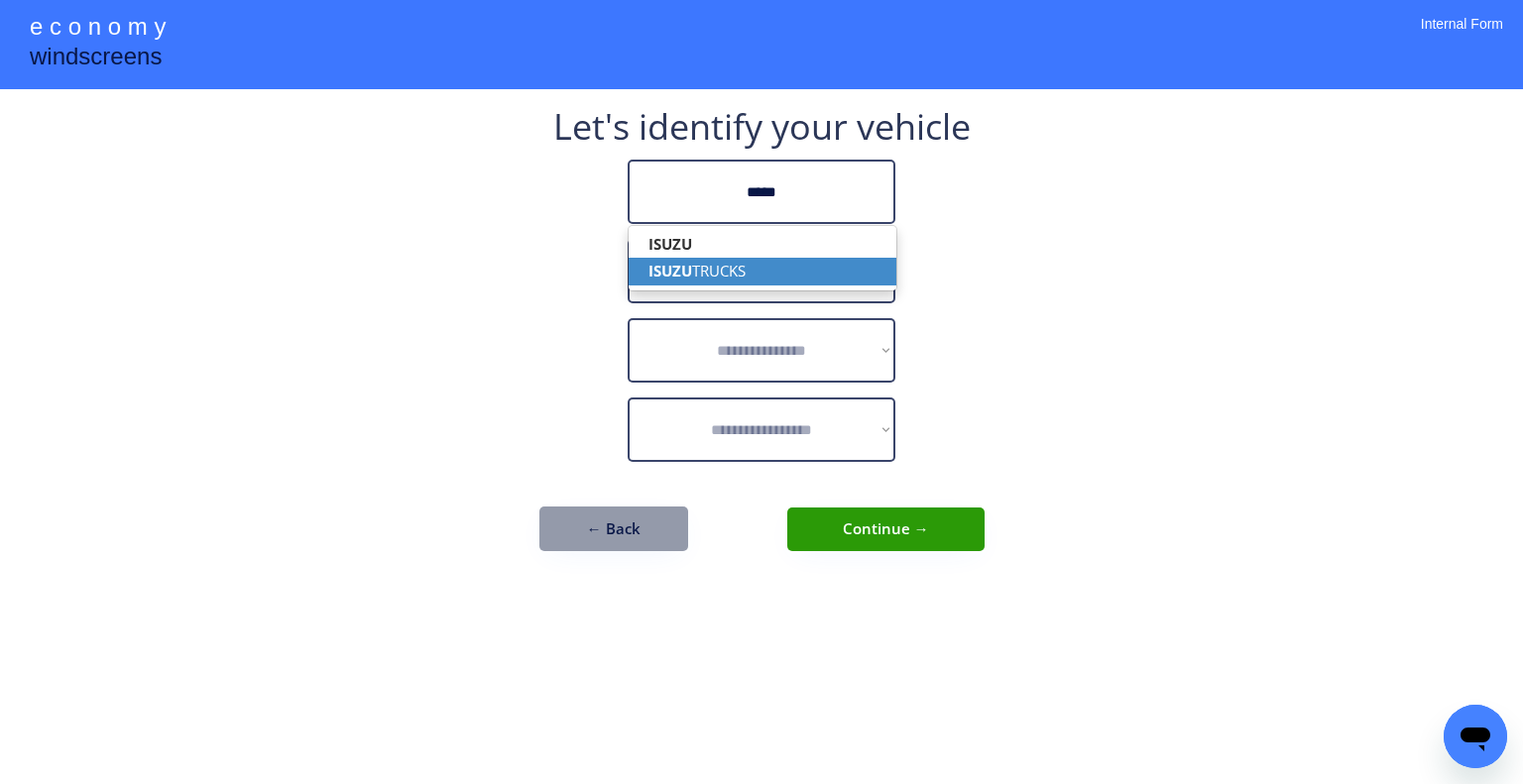 click on "ISUZU  TRUCKS" at bounding box center [762, 271] 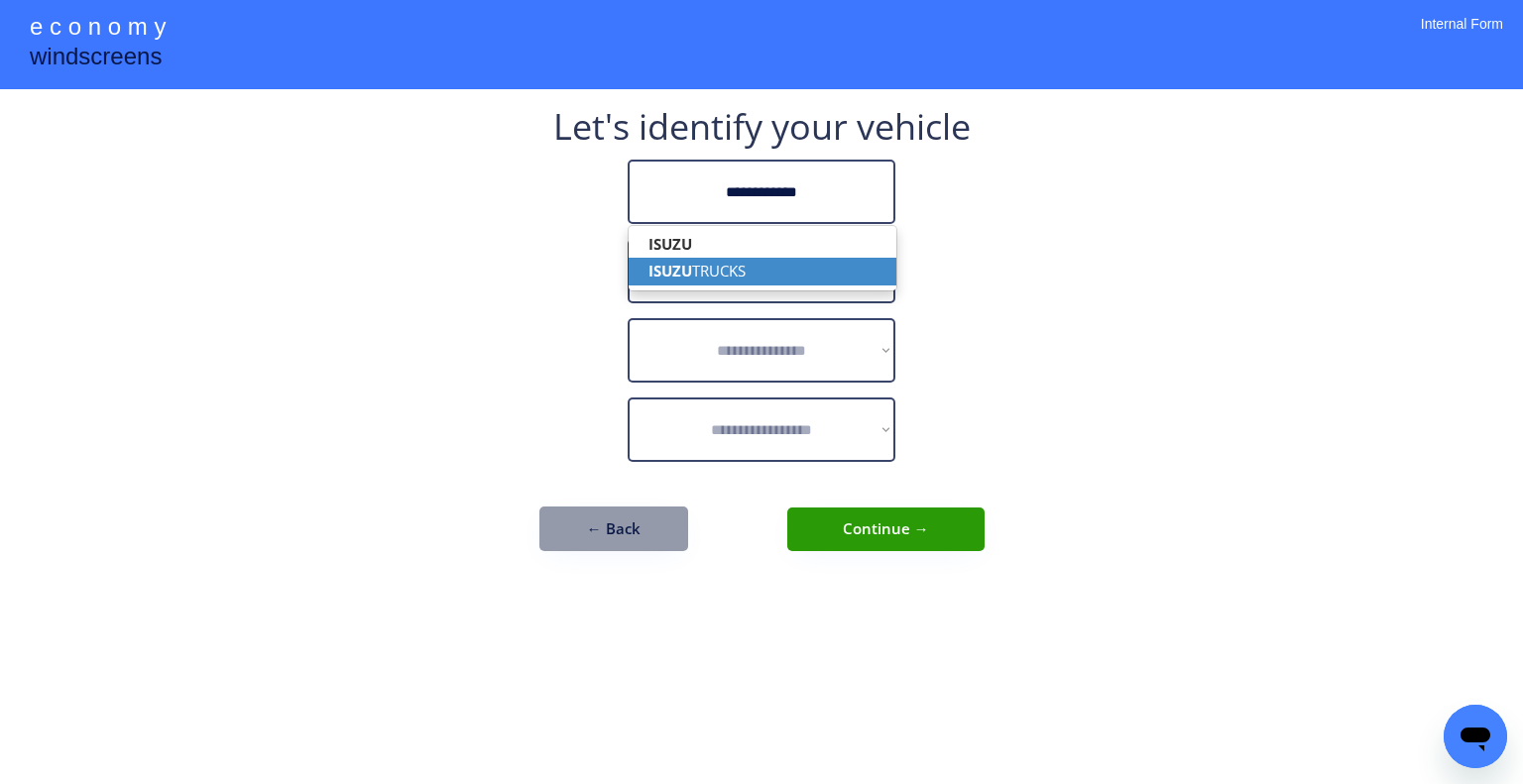 type on "**********" 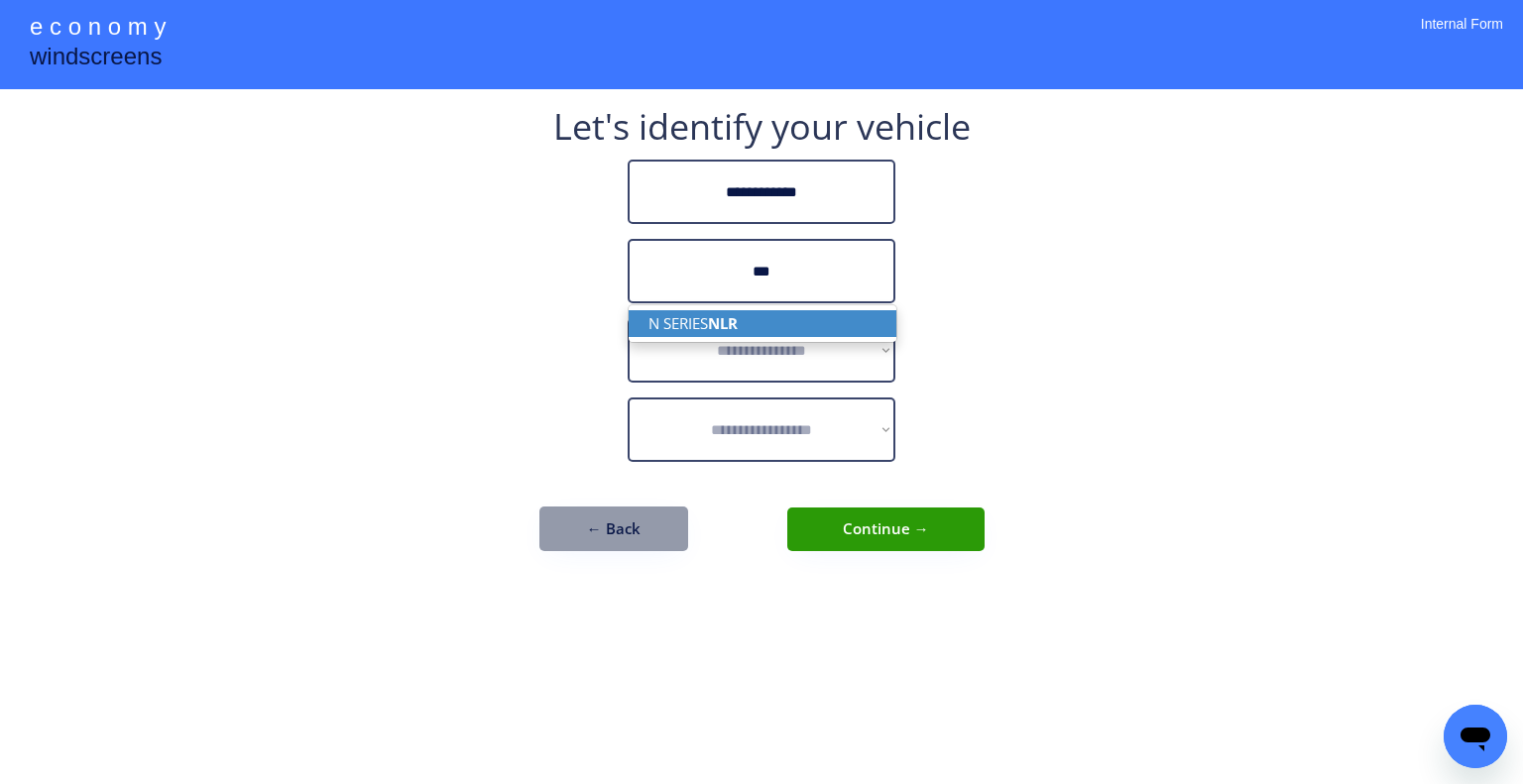 drag, startPoint x: 795, startPoint y: 315, endPoint x: 672, endPoint y: 26, distance: 314.08598 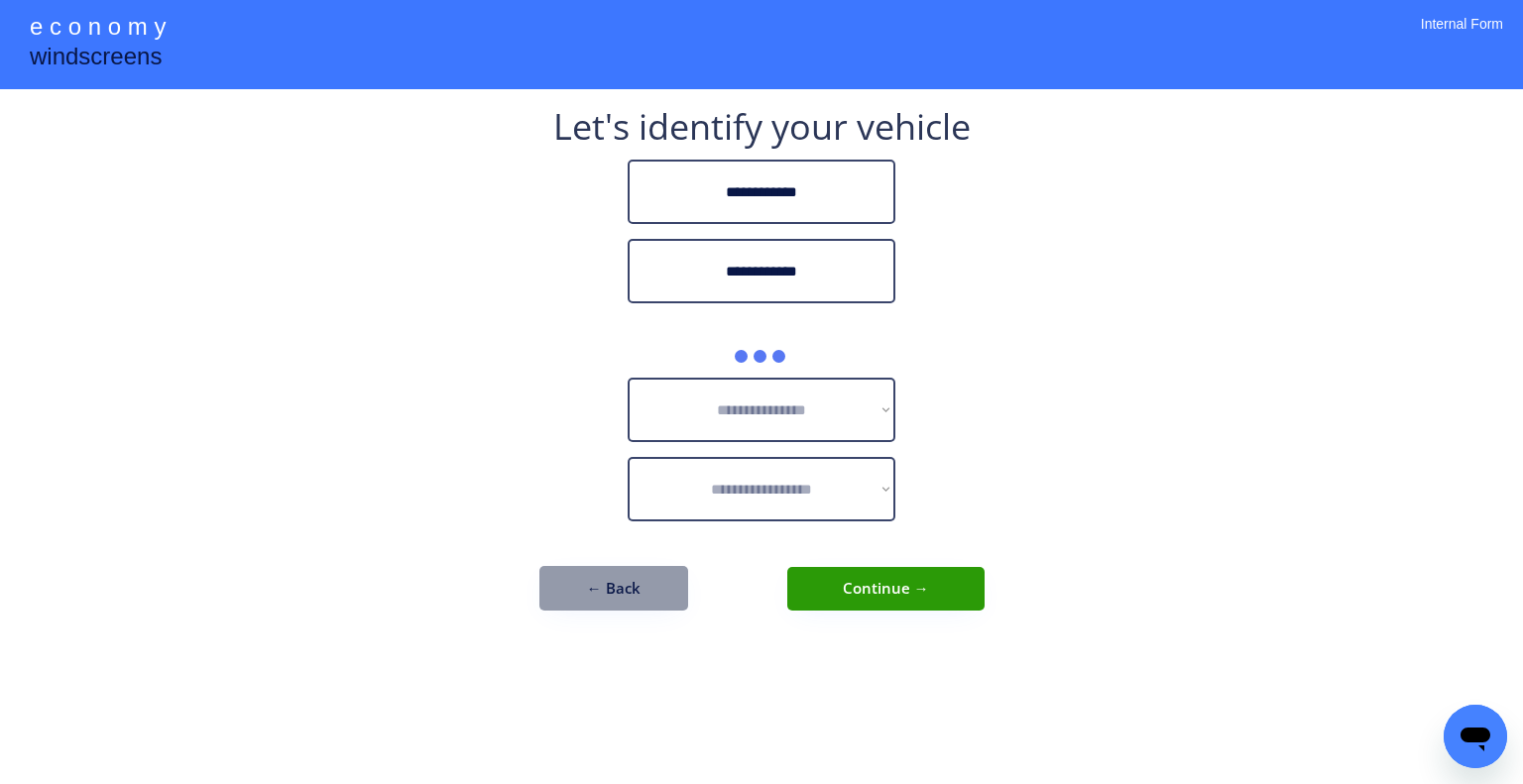 type on "**********" 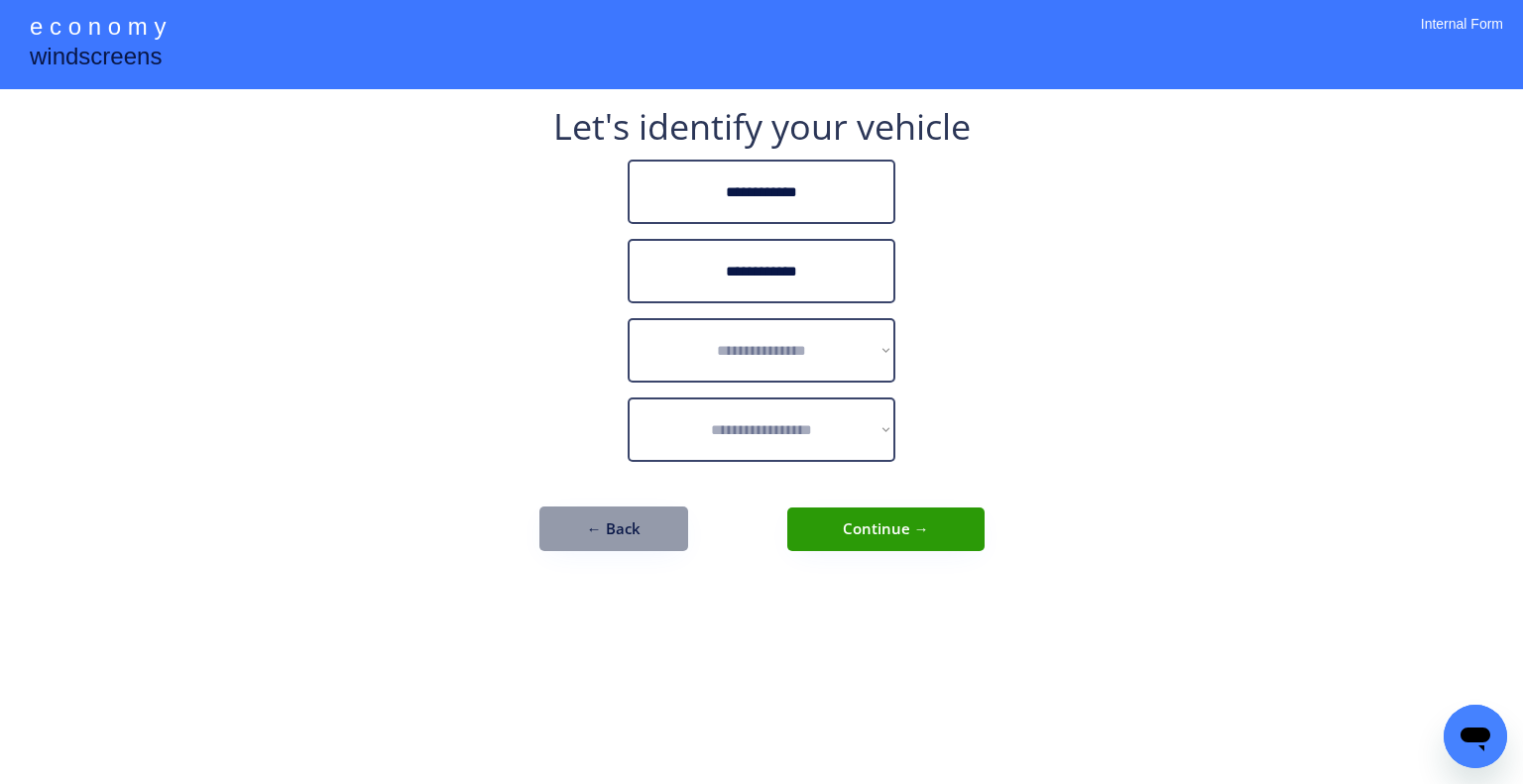 click on "**********" at bounding box center [762, 392] 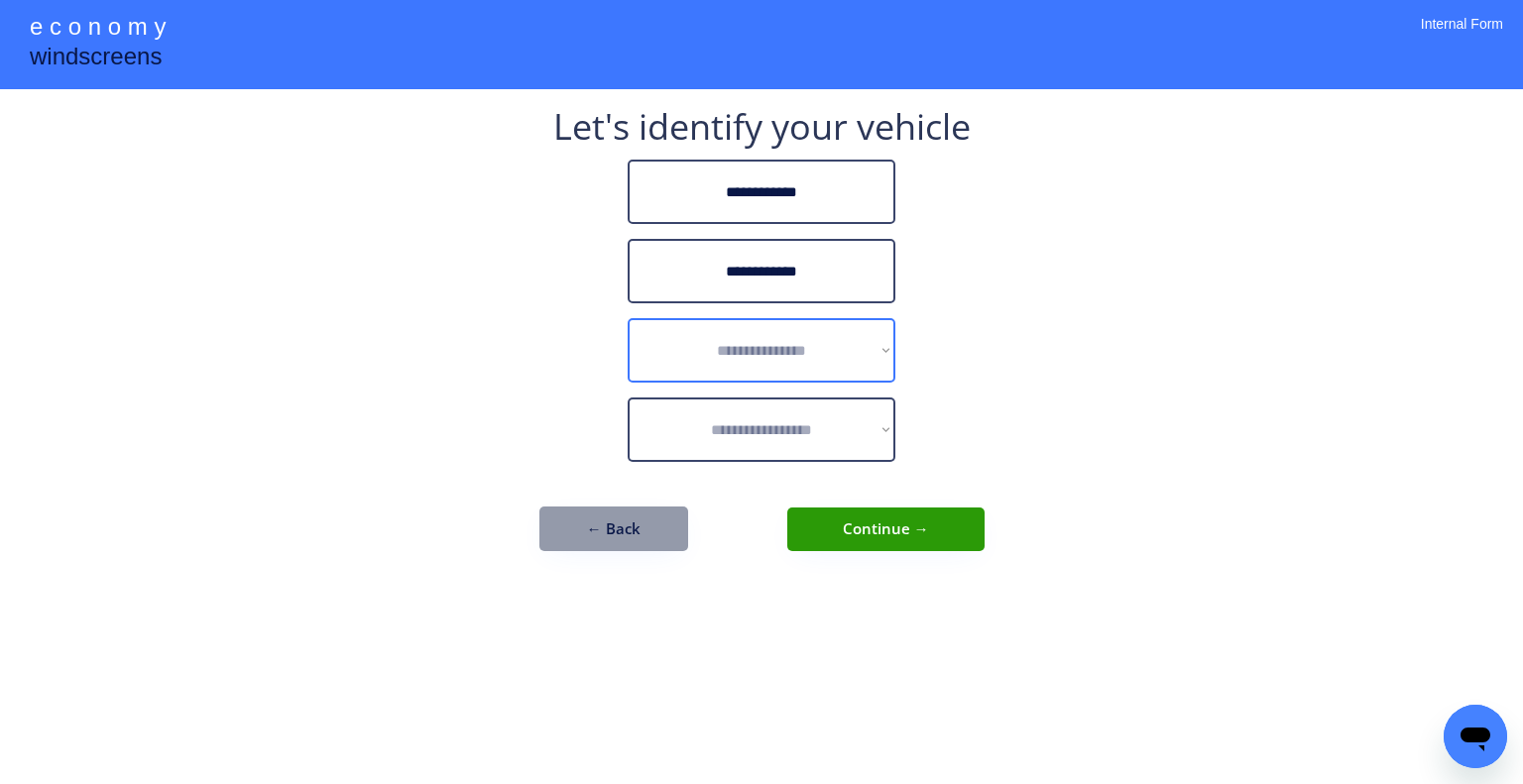 drag, startPoint x: 748, startPoint y: 367, endPoint x: 773, endPoint y: 378, distance: 27.313001 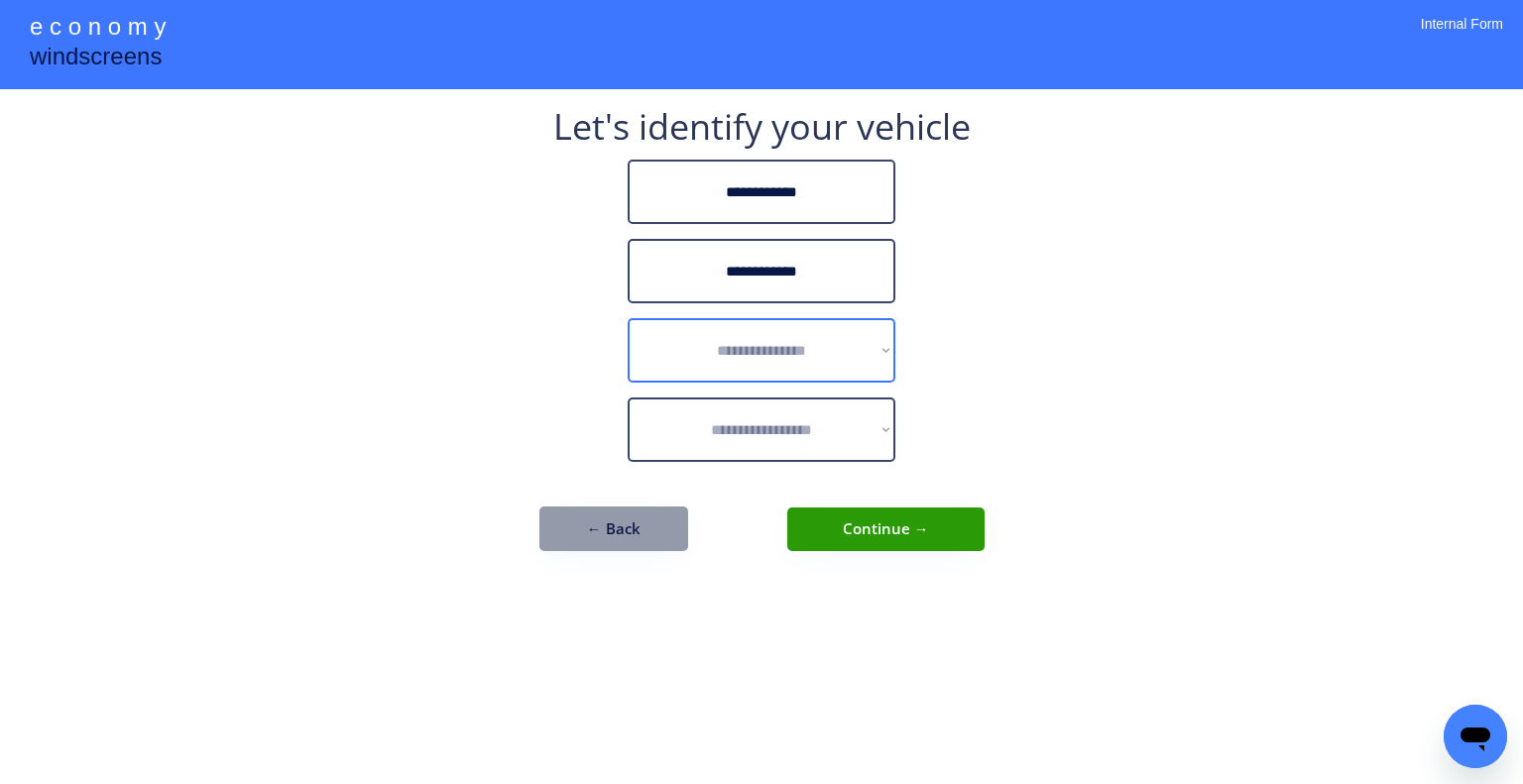 select on "******" 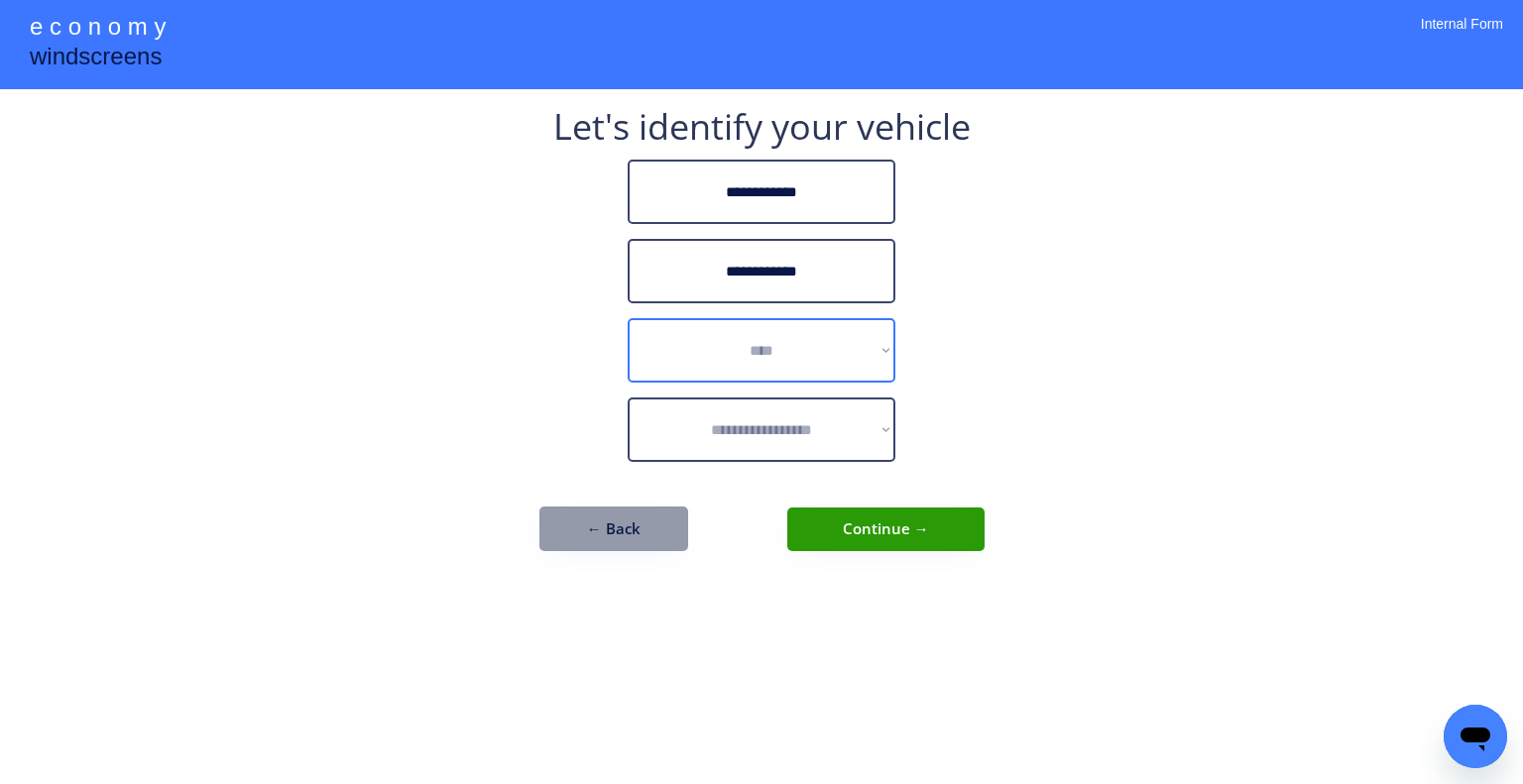 click on "**********" at bounding box center (762, 350) 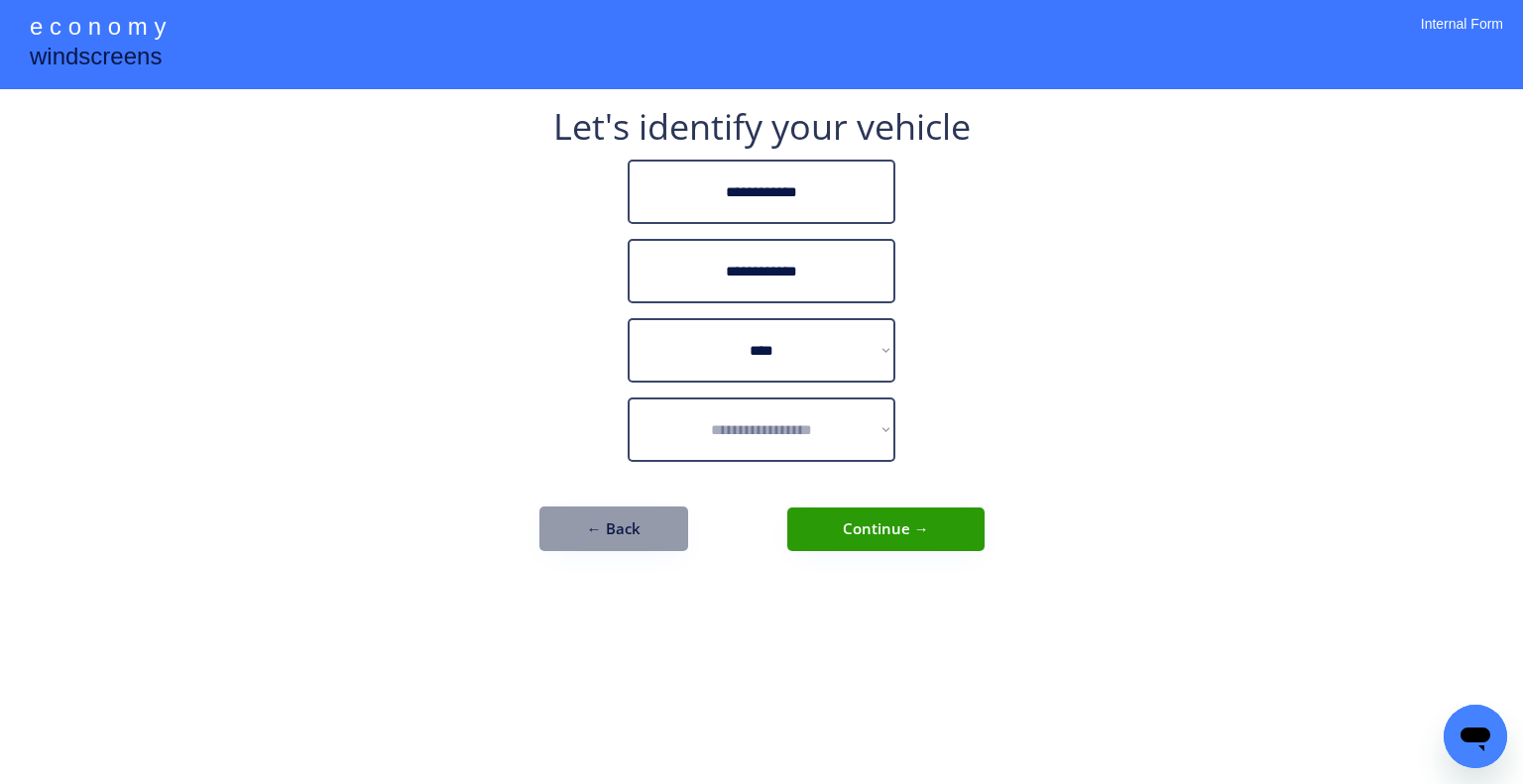 select on "**********" 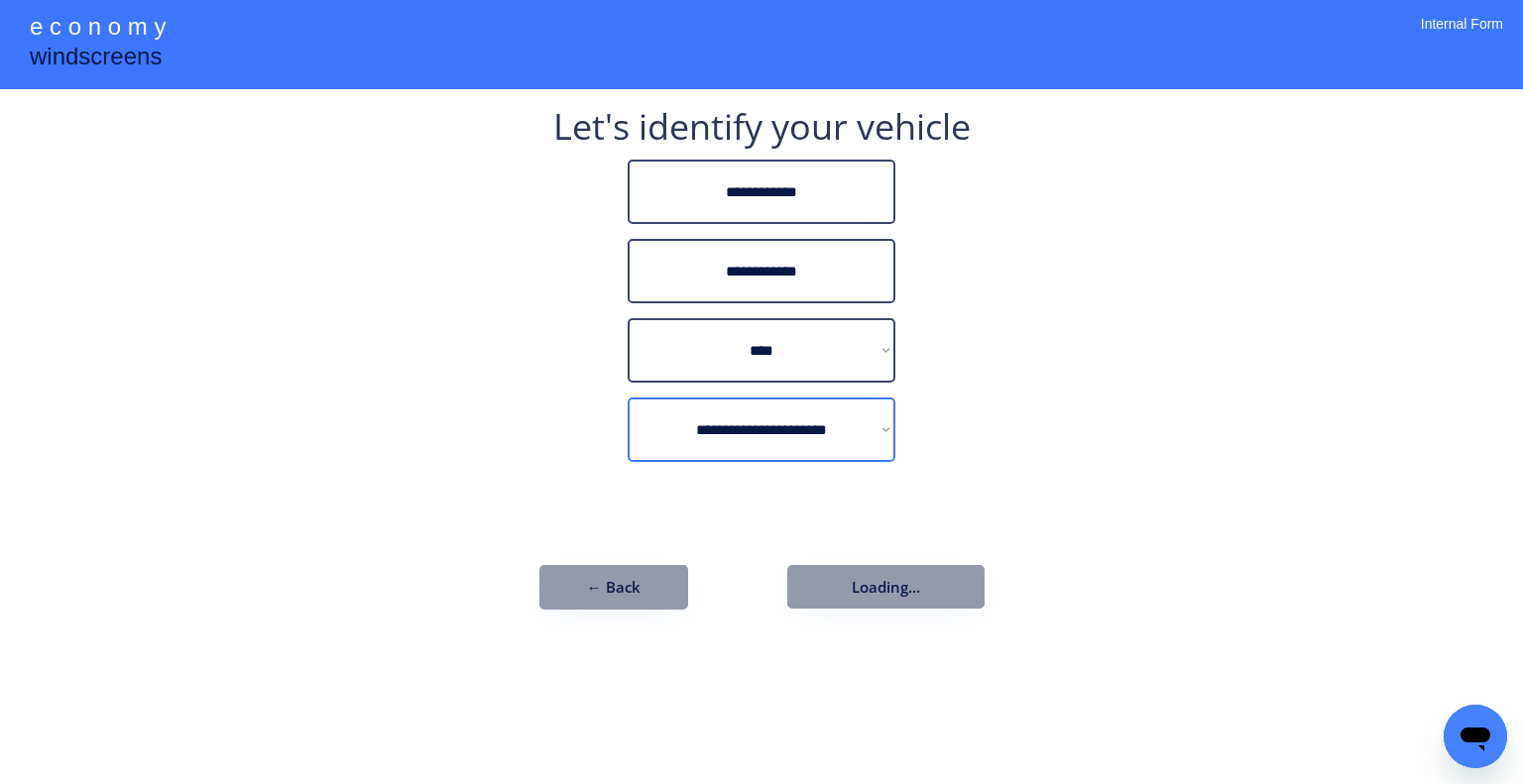 click on "**********" at bounding box center [762, 429] 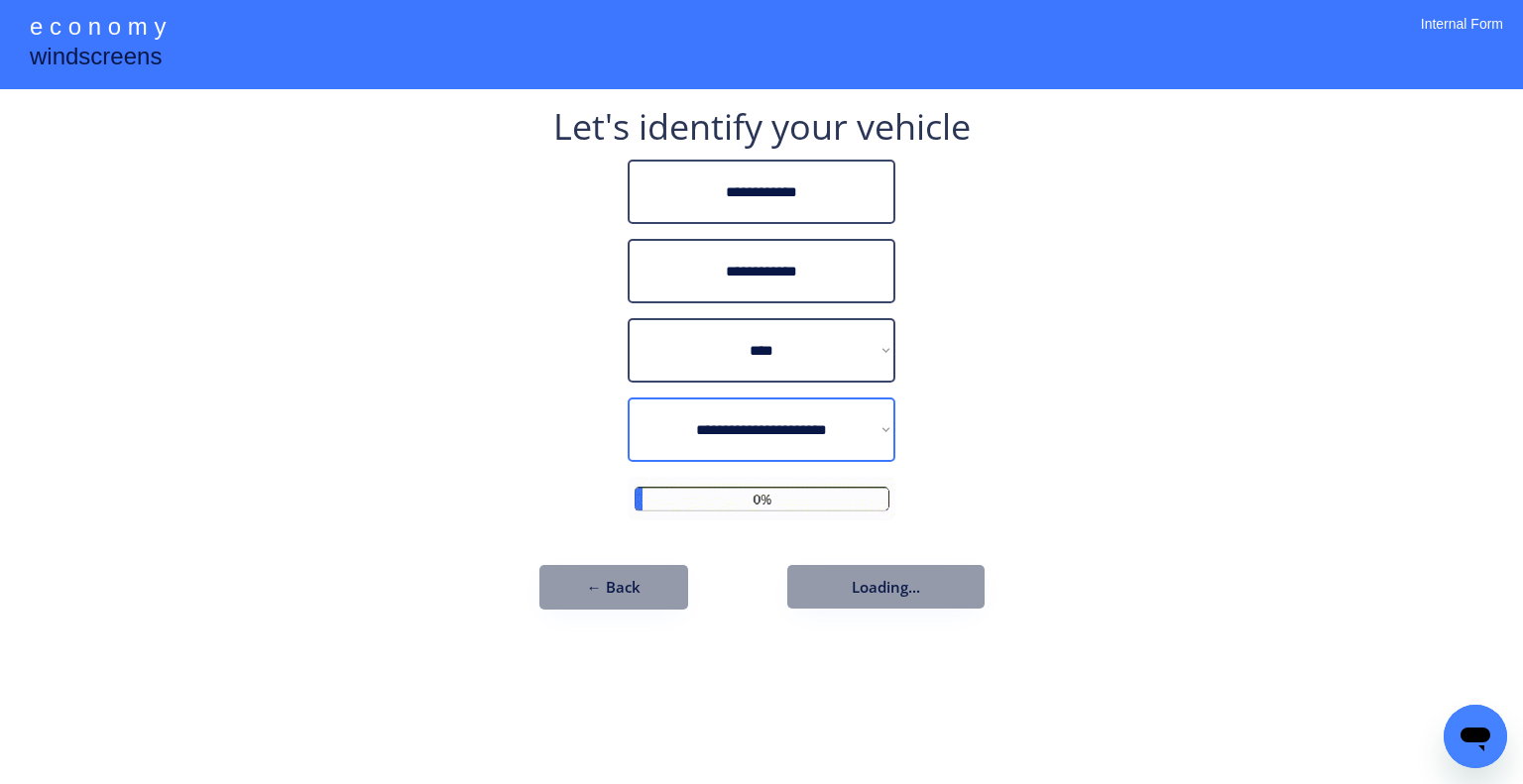 drag, startPoint x: 1040, startPoint y: 419, endPoint x: 976, endPoint y: 489, distance: 94.847246 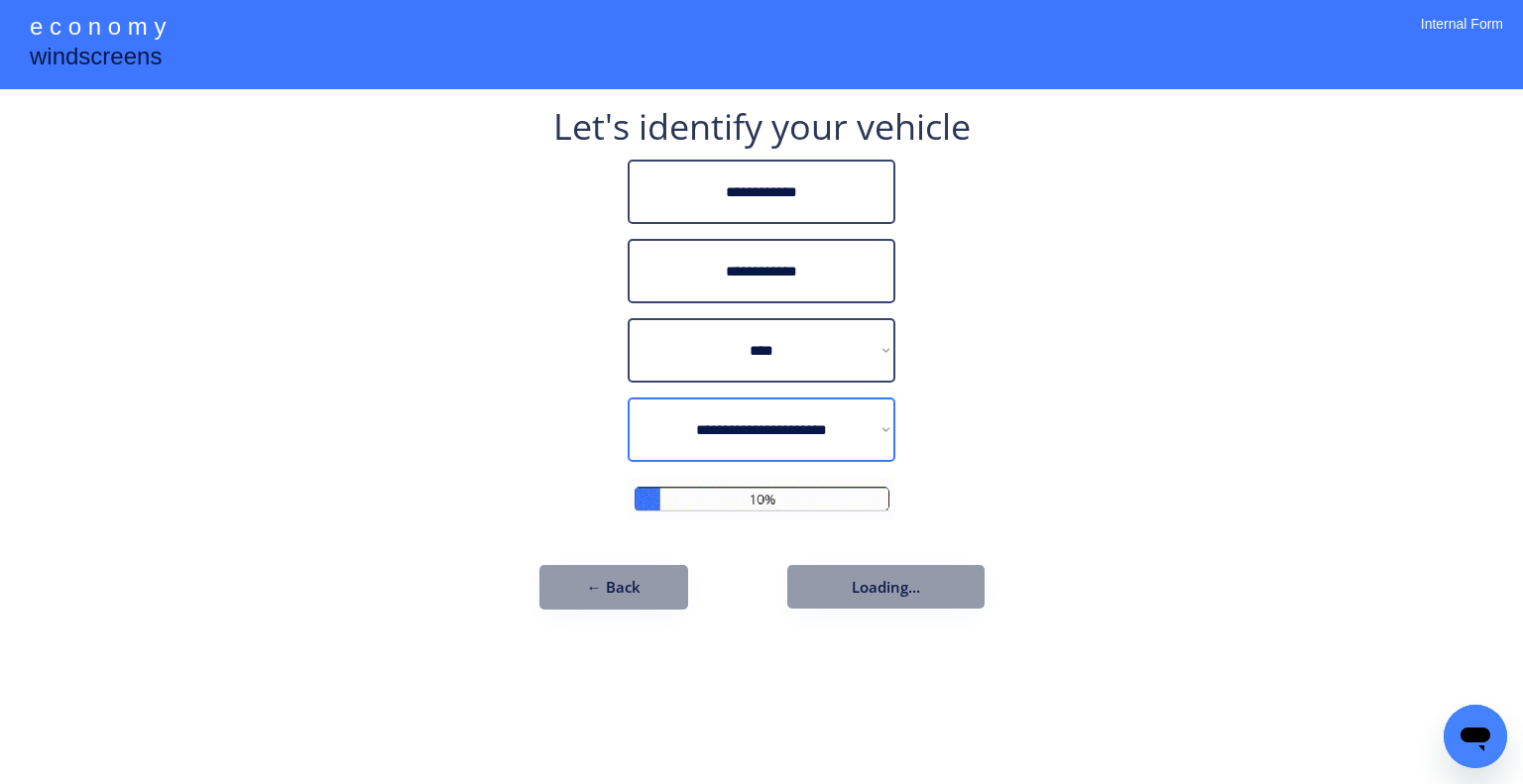 click on "**********" at bounding box center [762, 392] 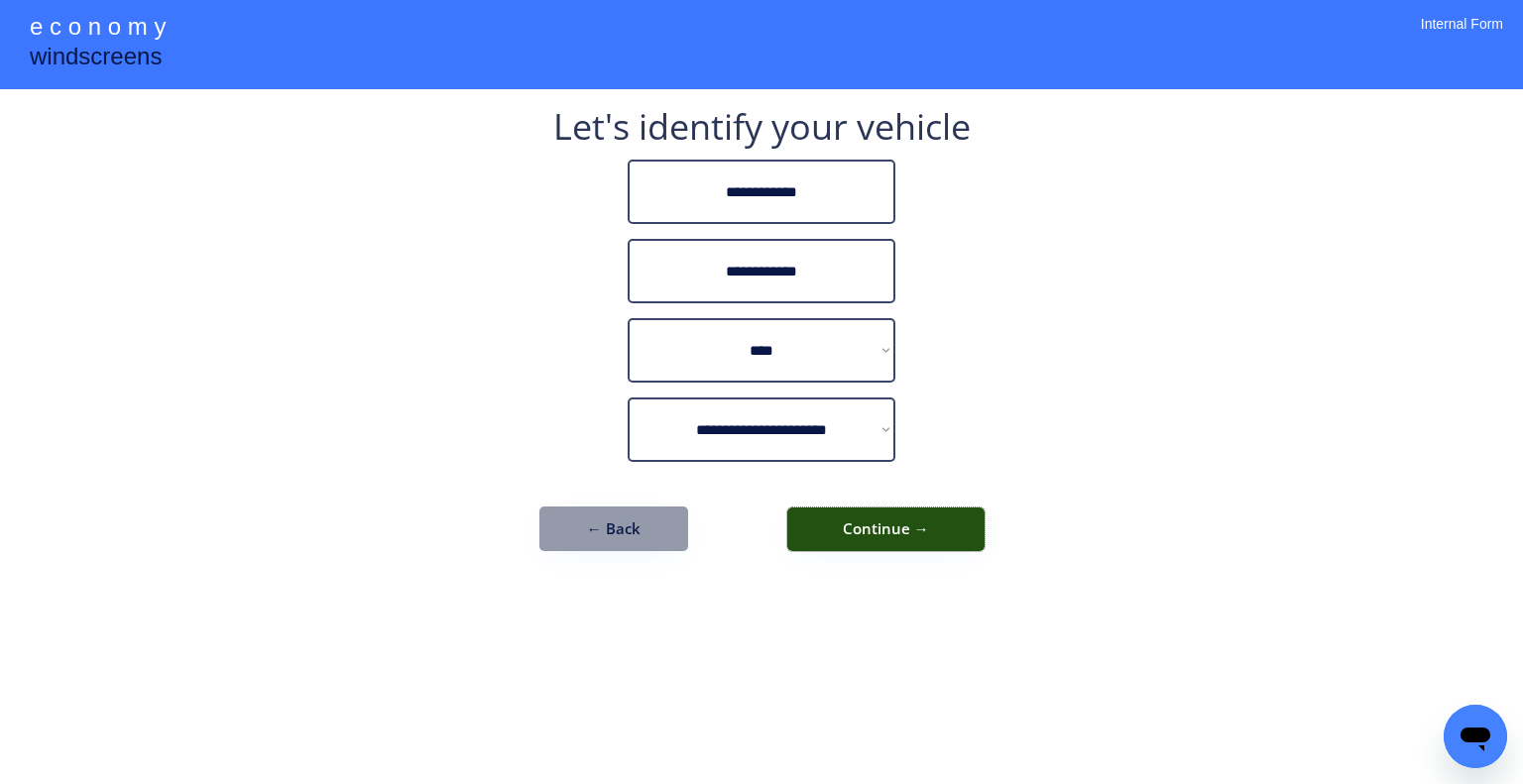 click on "Continue    →" at bounding box center [885, 529] 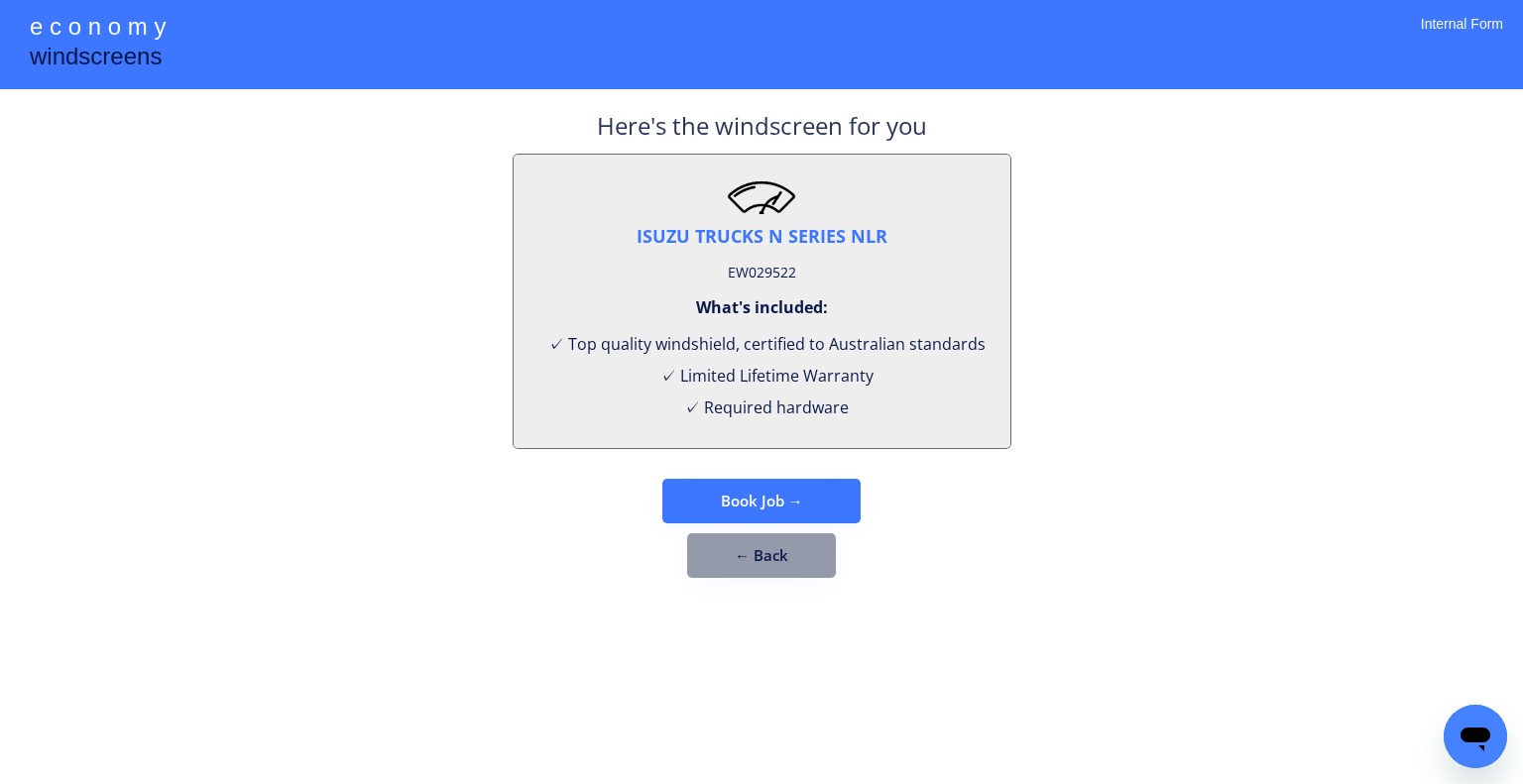 click on "EW029522" at bounding box center (762, 273) 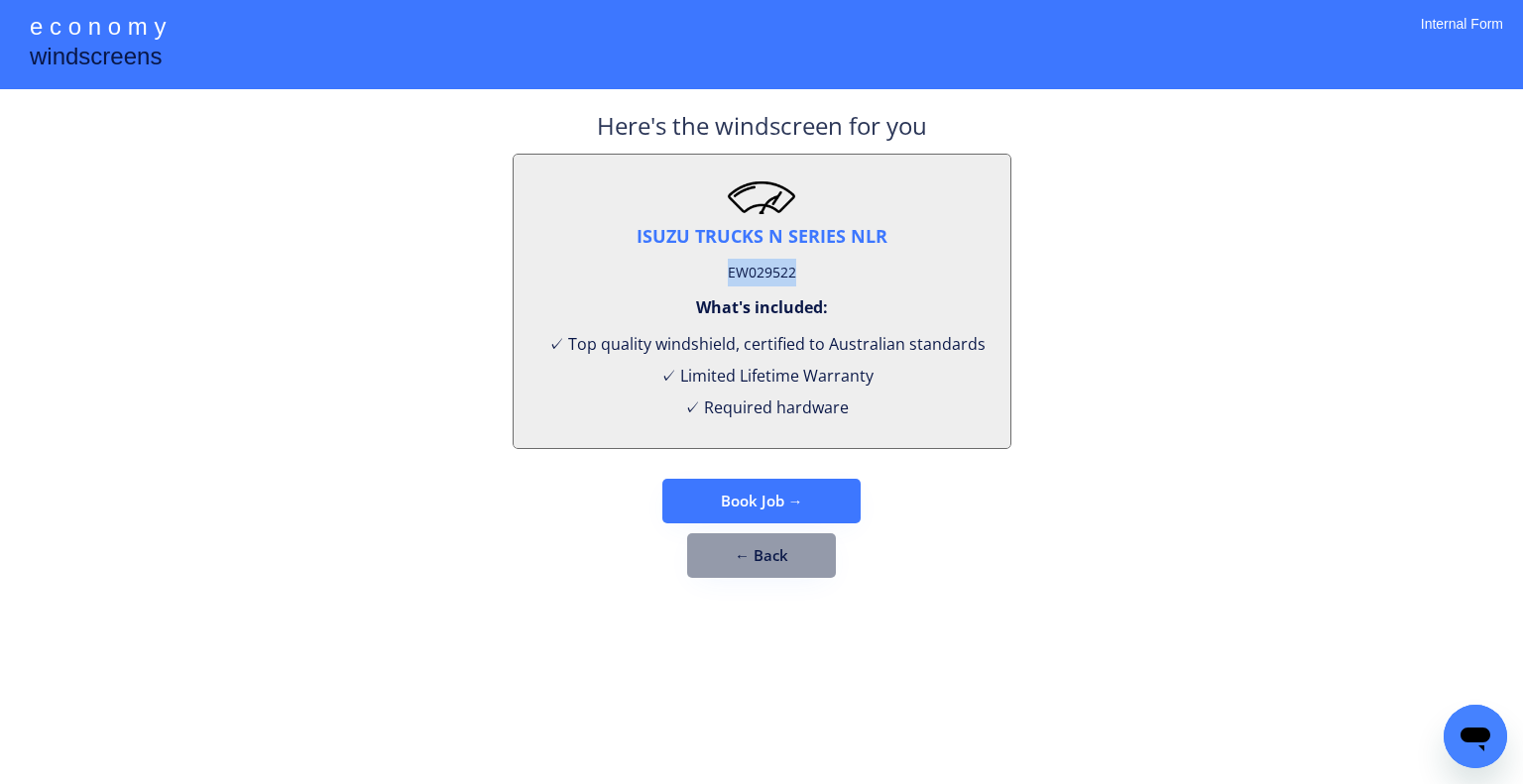 click on "EW029522" at bounding box center (762, 273) 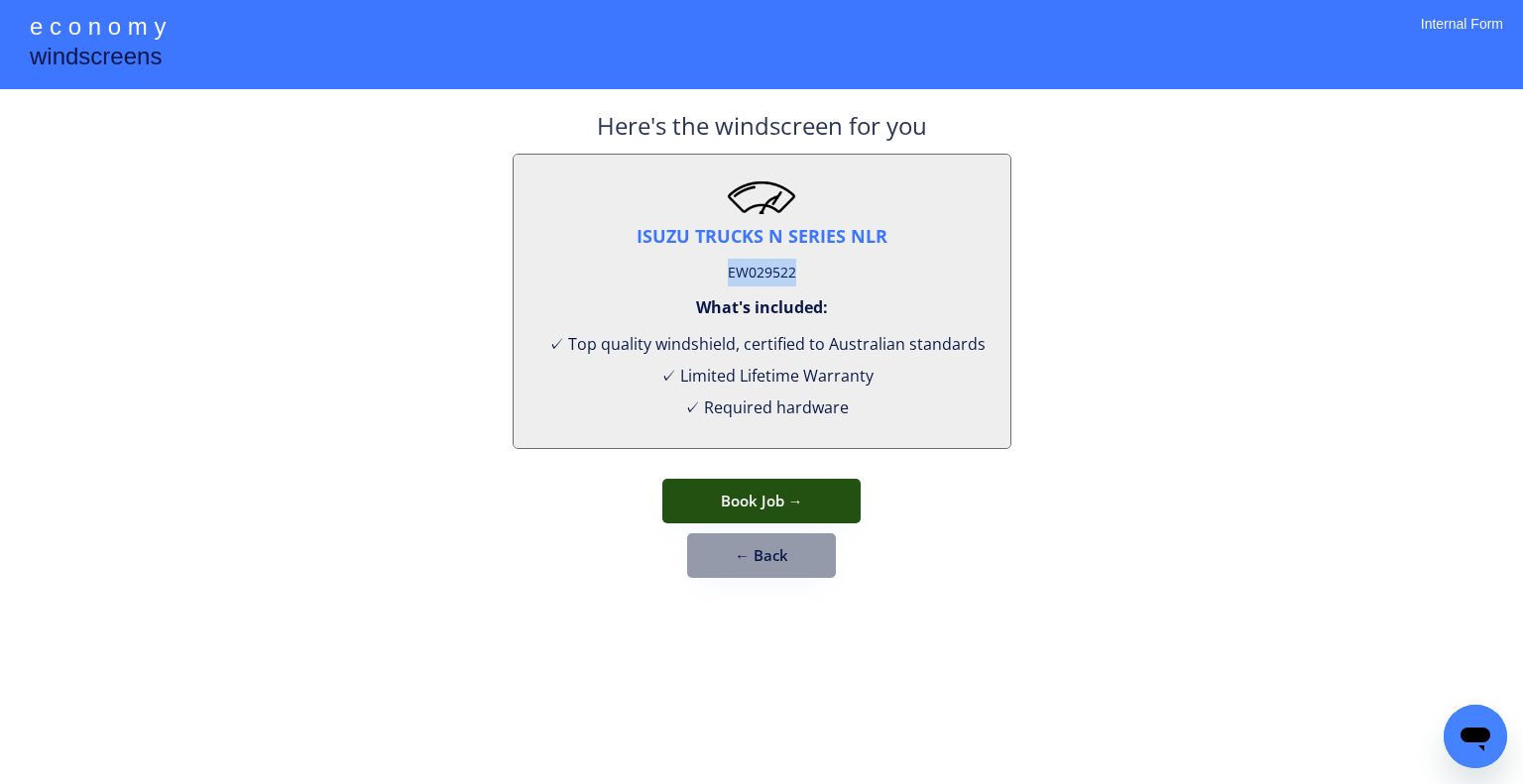click on "Book Job    →" at bounding box center (762, 501) 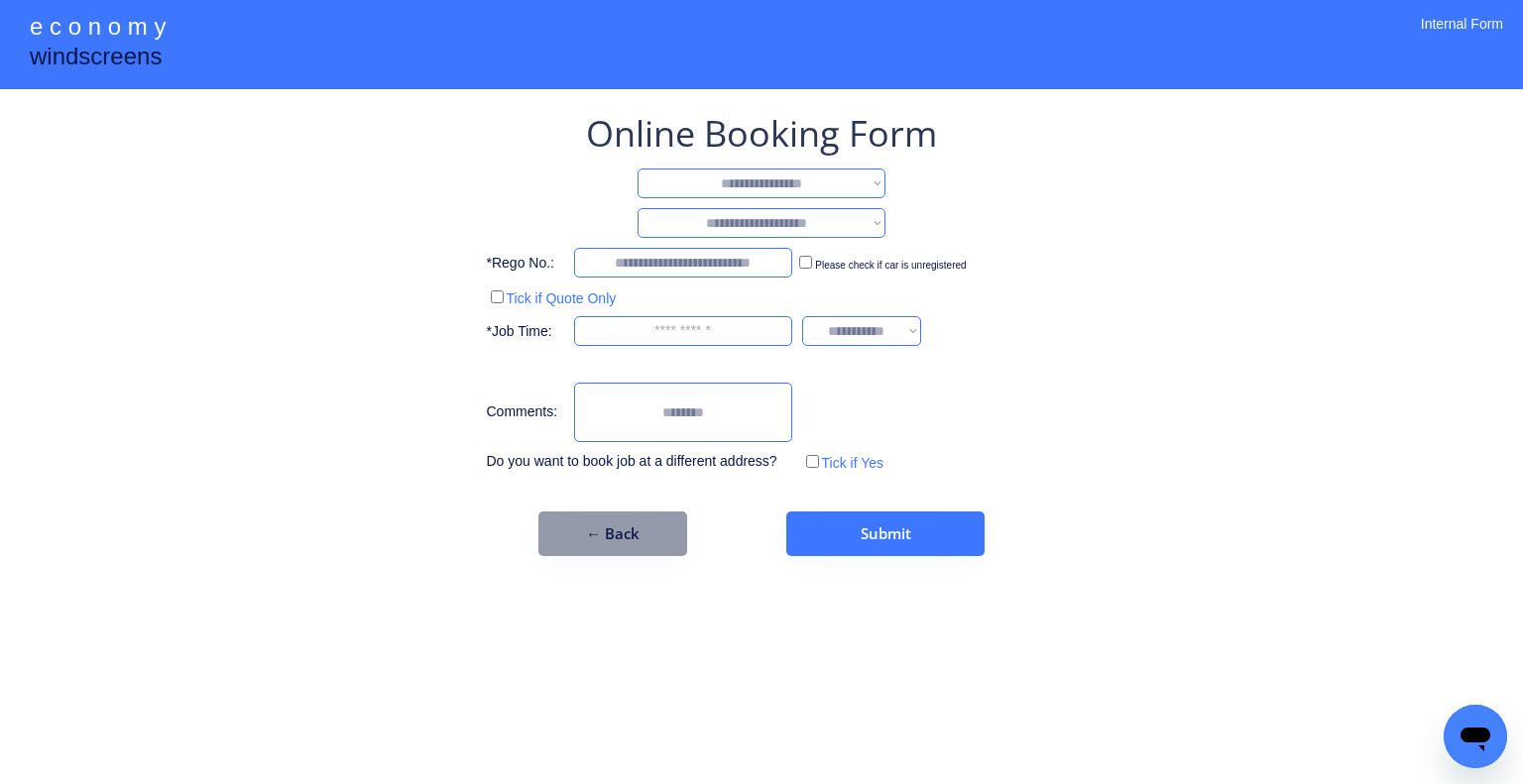 drag, startPoint x: 838, startPoint y: 173, endPoint x: 845, endPoint y: 189, distance: 17.464249 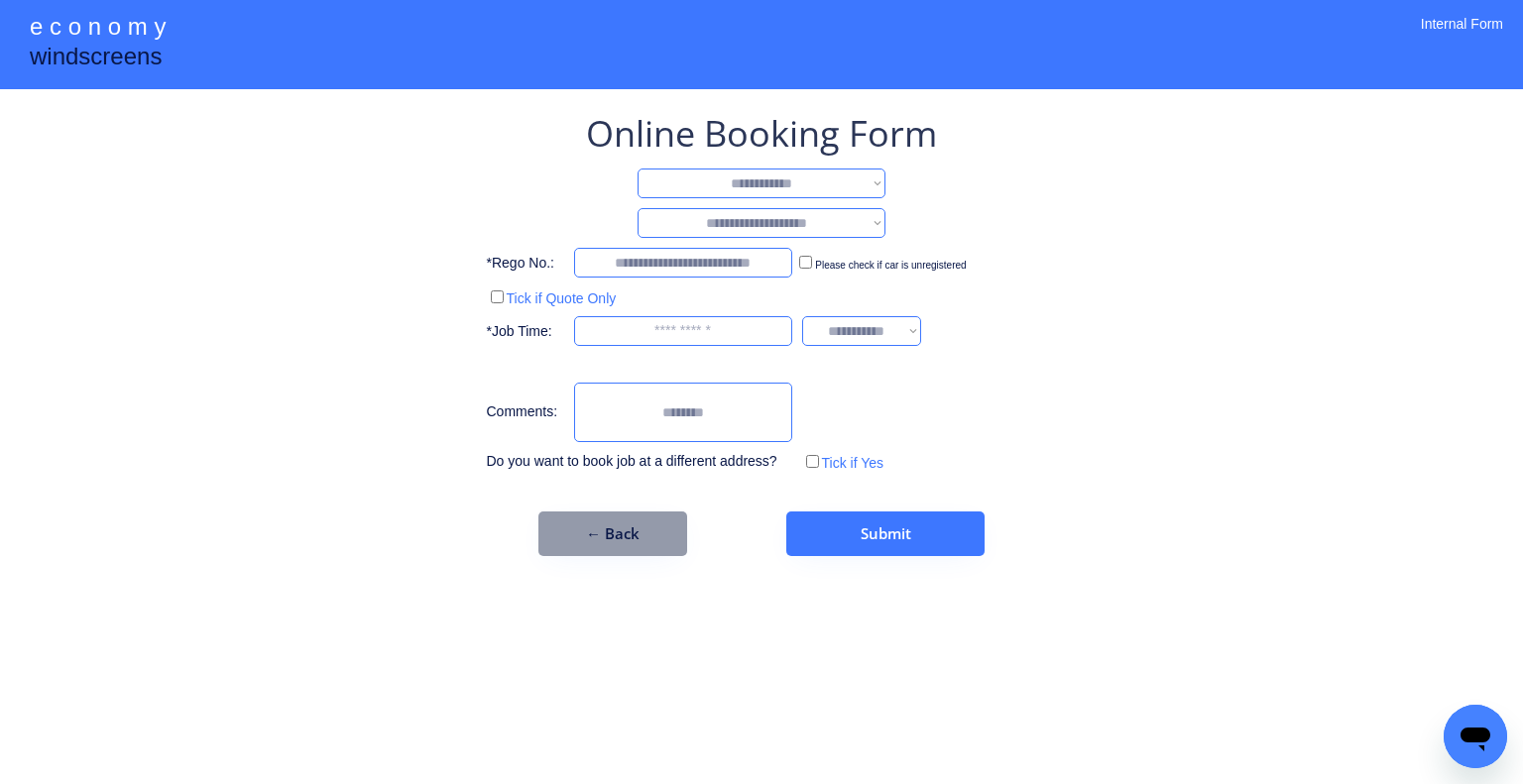 click on "**********" at bounding box center (762, 183) 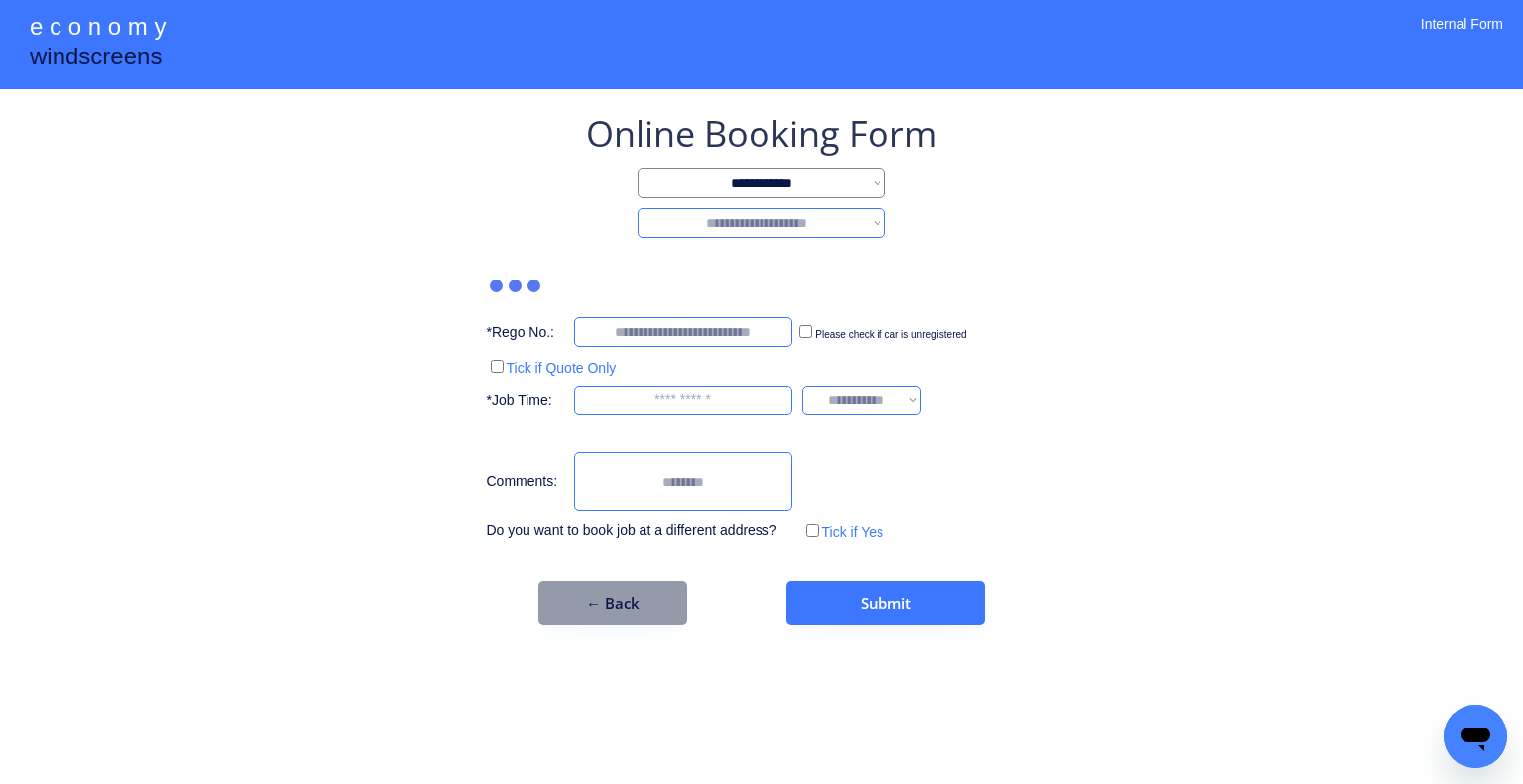 click on "**********" at bounding box center (762, 223) 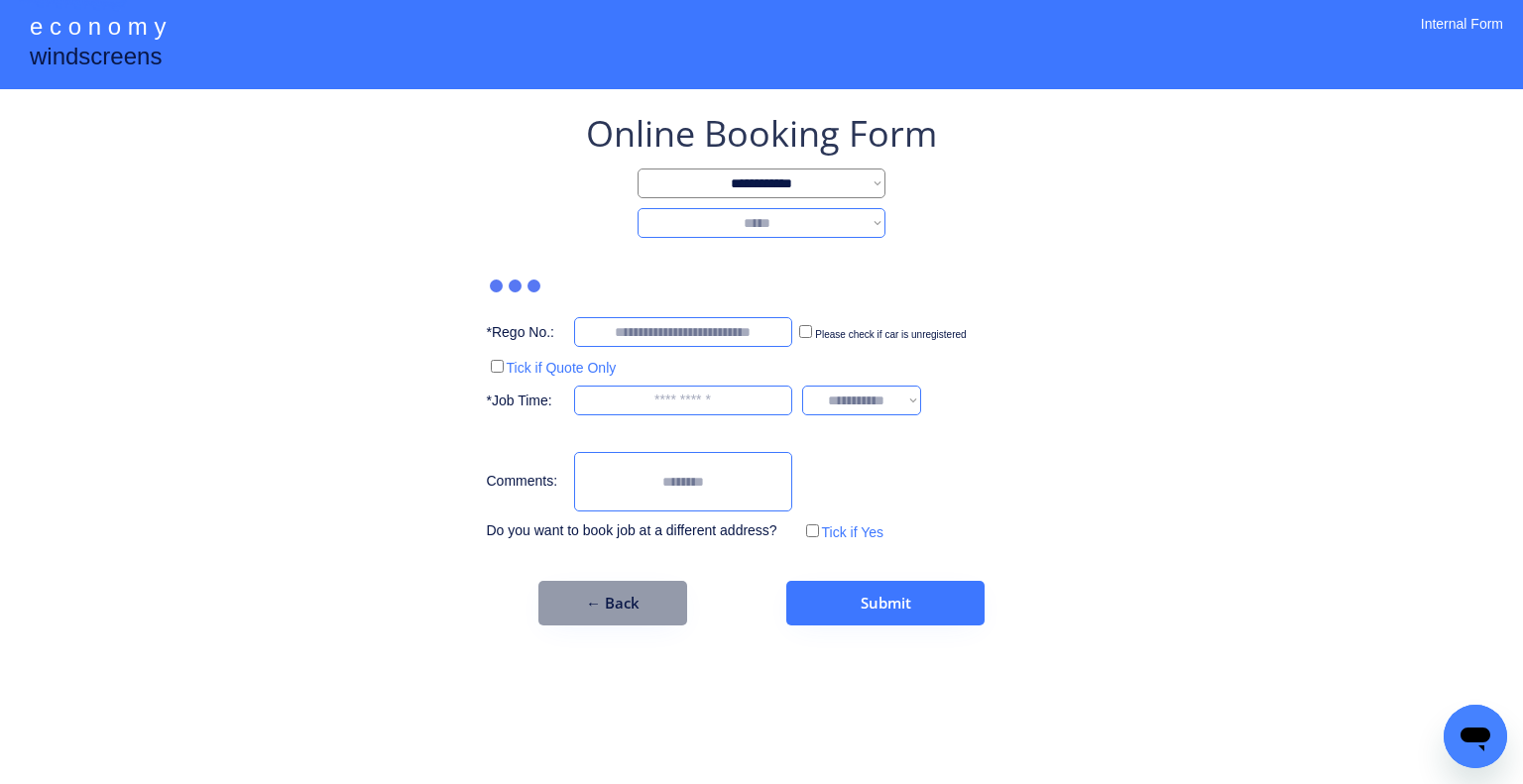 click on "**********" at bounding box center (762, 223) 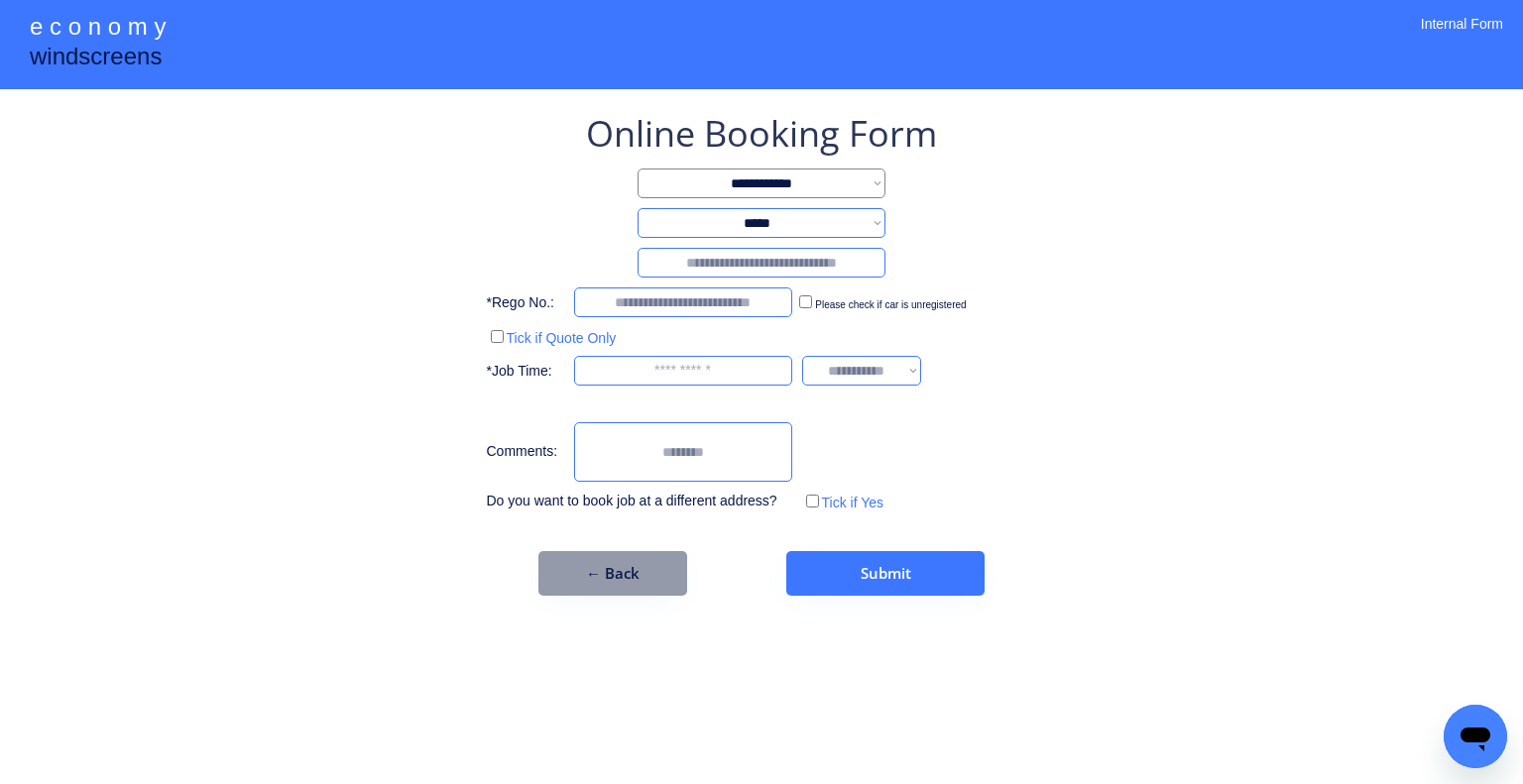 click on "**********" at bounding box center [762, 223] 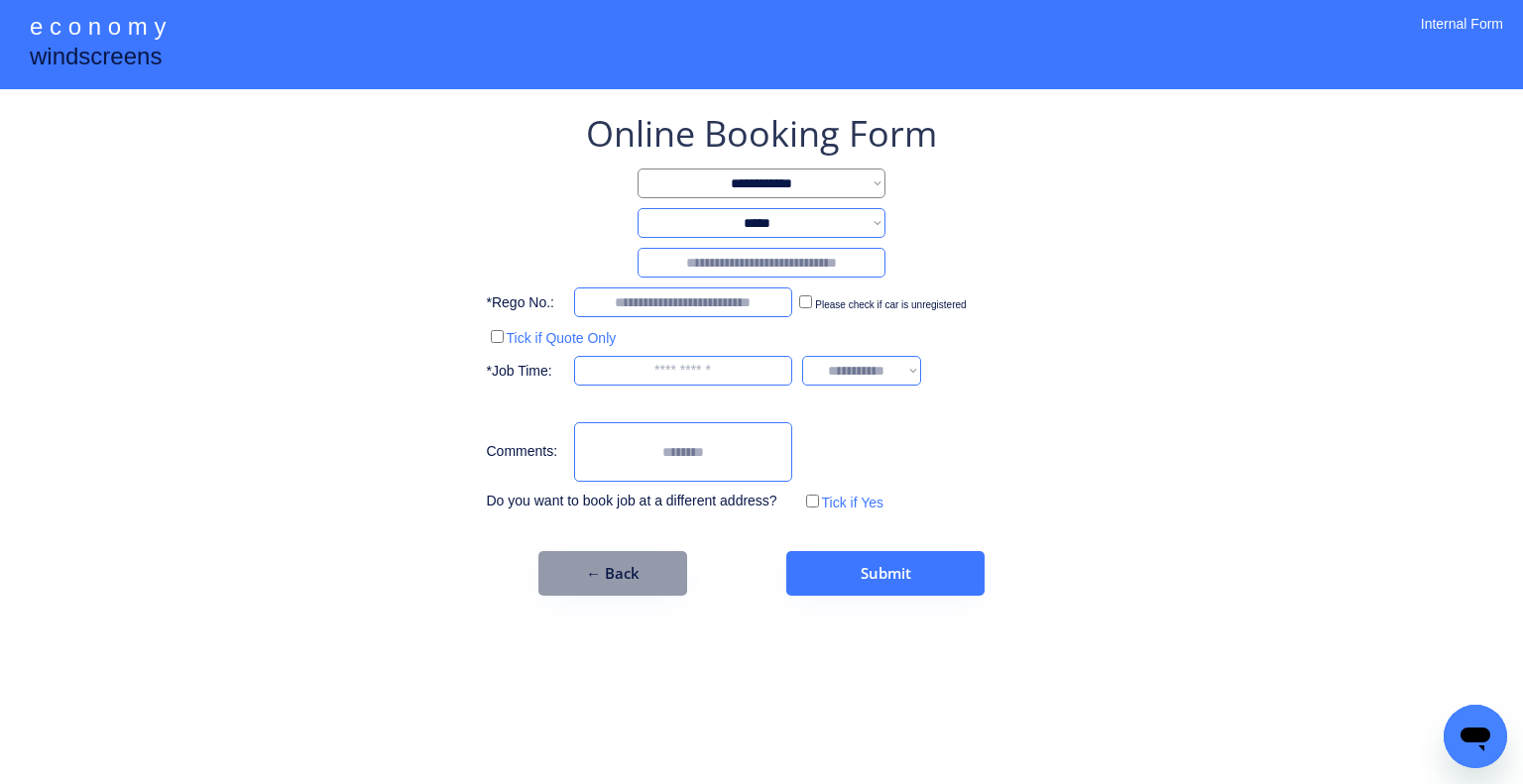 click on "**********" at bounding box center [762, 352] 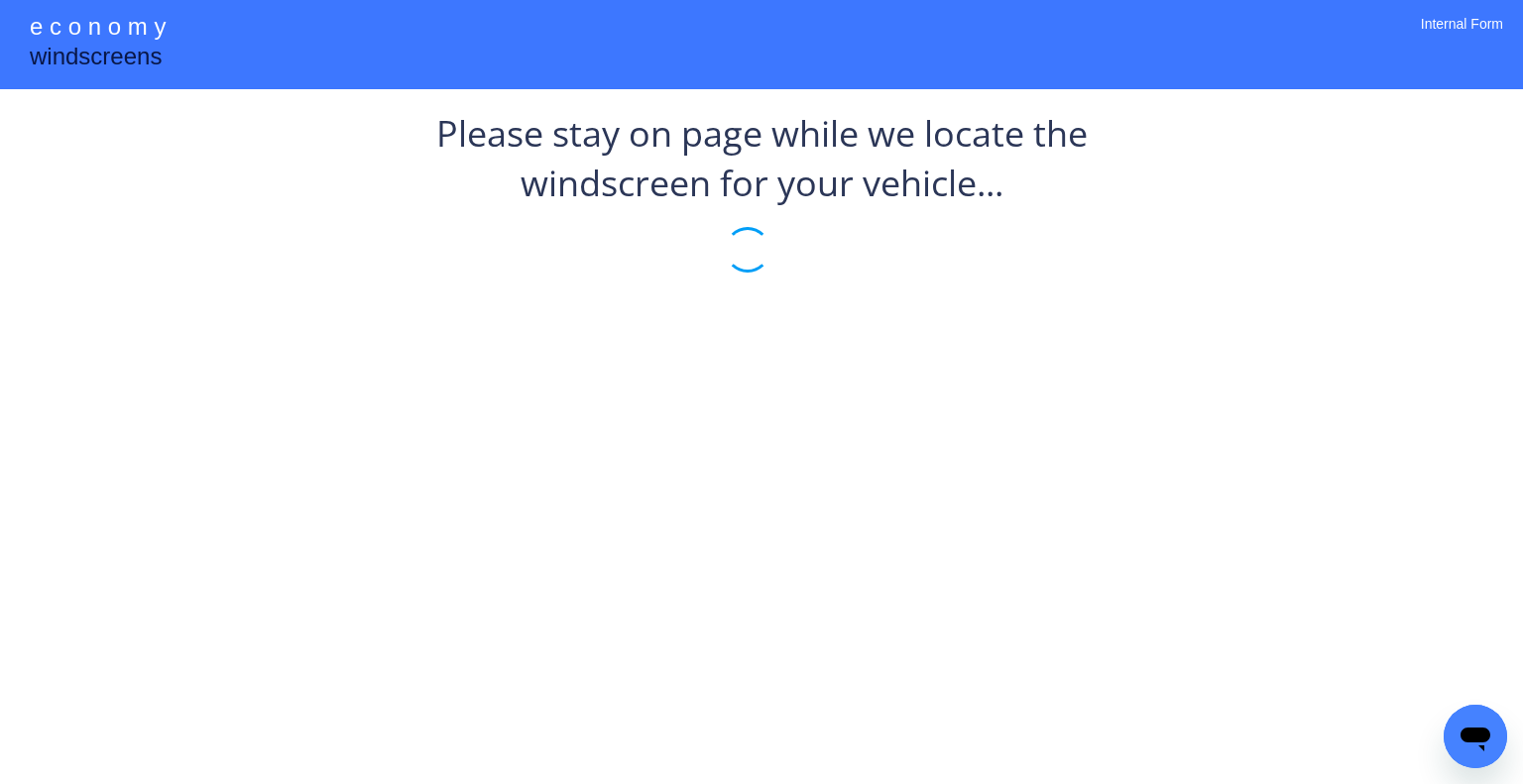 click on "Please stay on page while we locate the windscreen for your vehicle..." at bounding box center [762, 208] 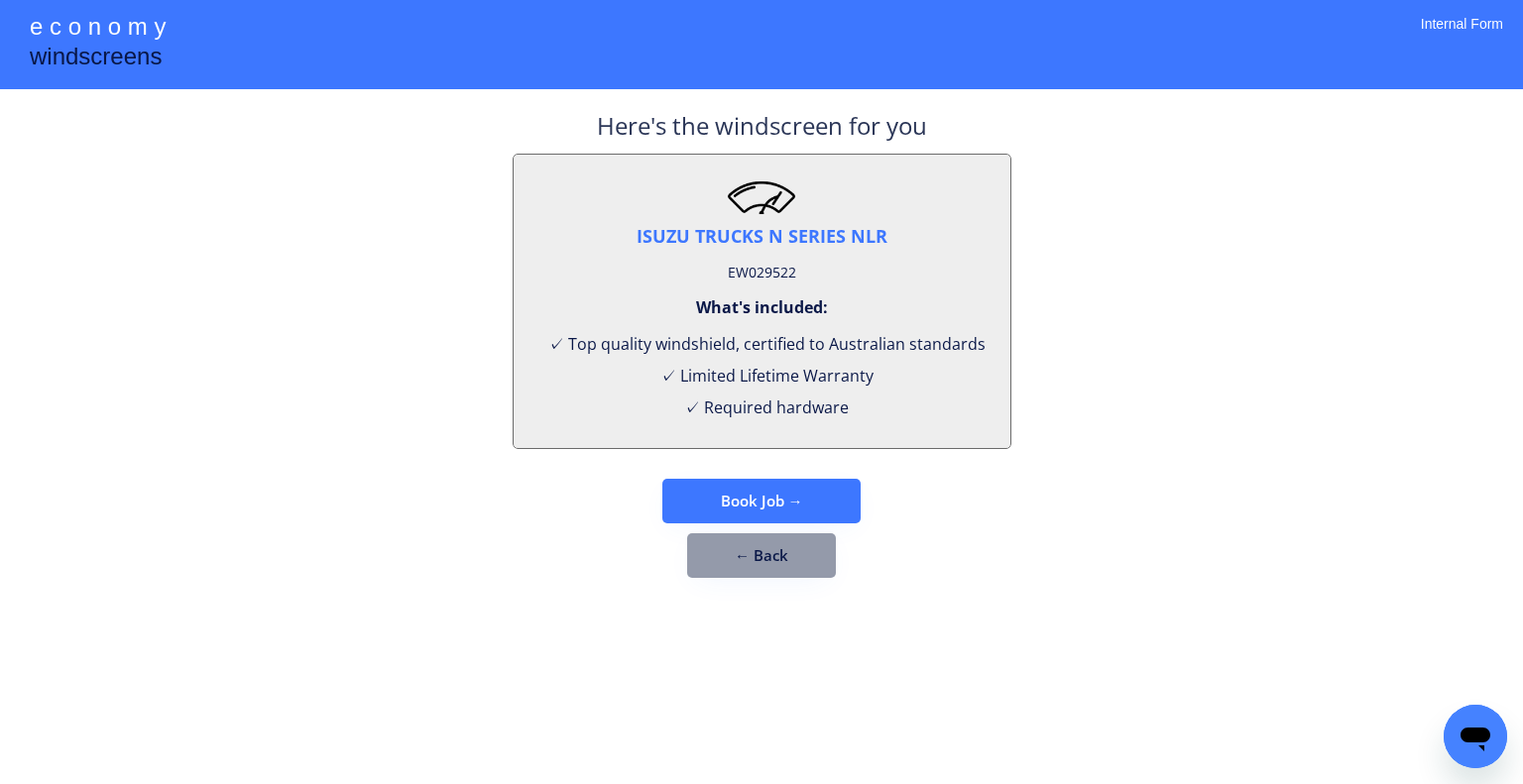 click on "EW029522" at bounding box center [762, 273] 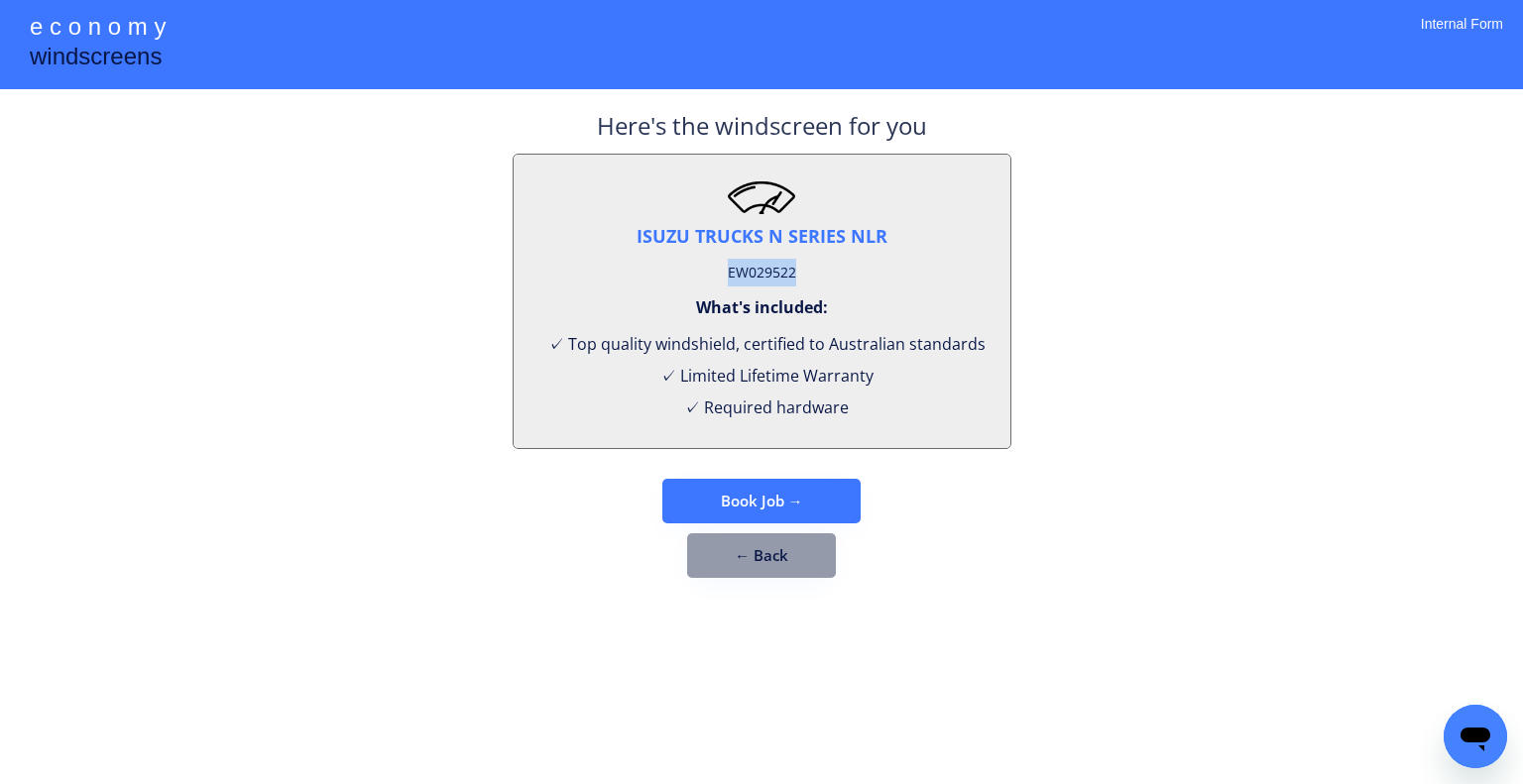 click on "EW029522" at bounding box center (762, 273) 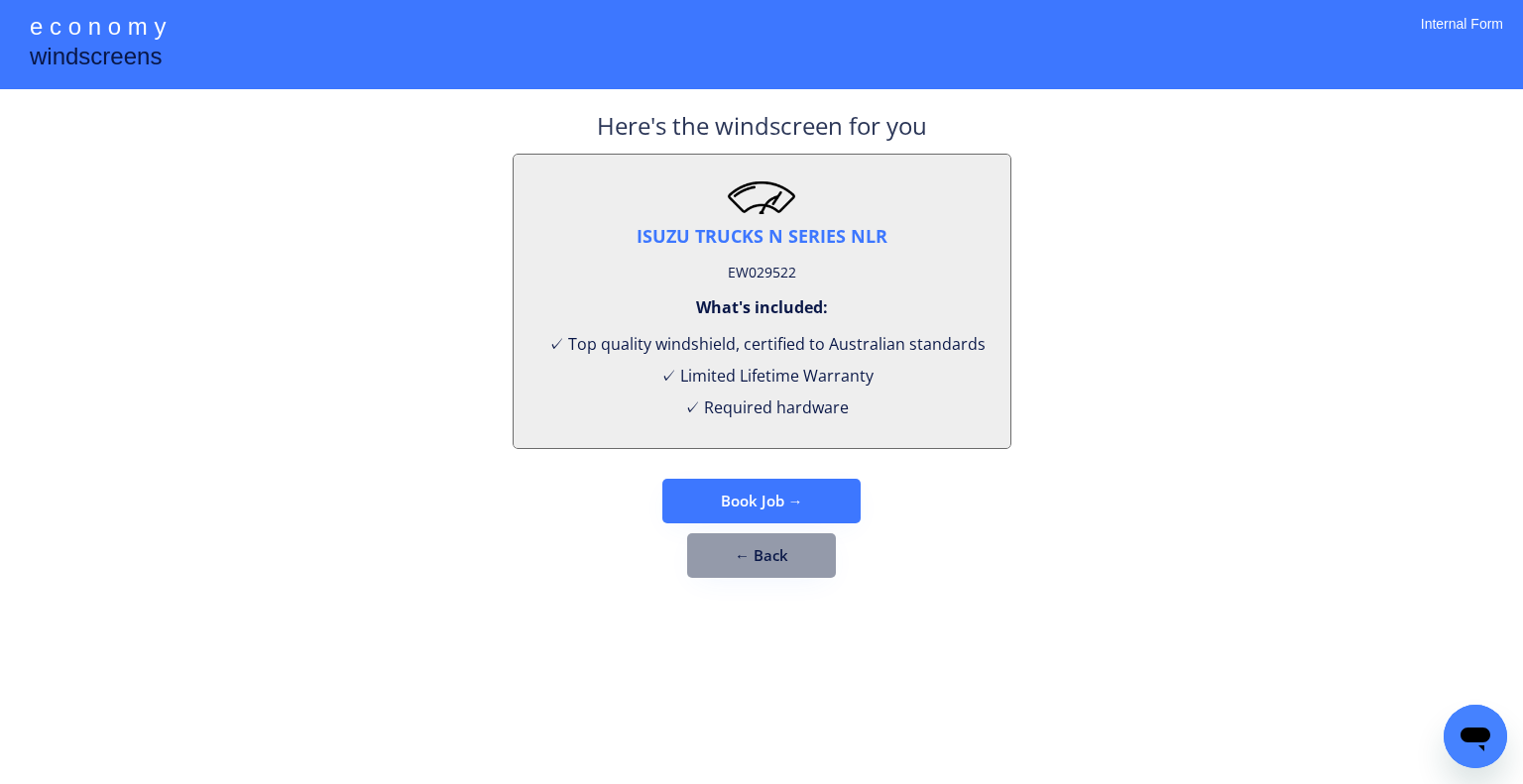 click on "**********" at bounding box center [762, 392] 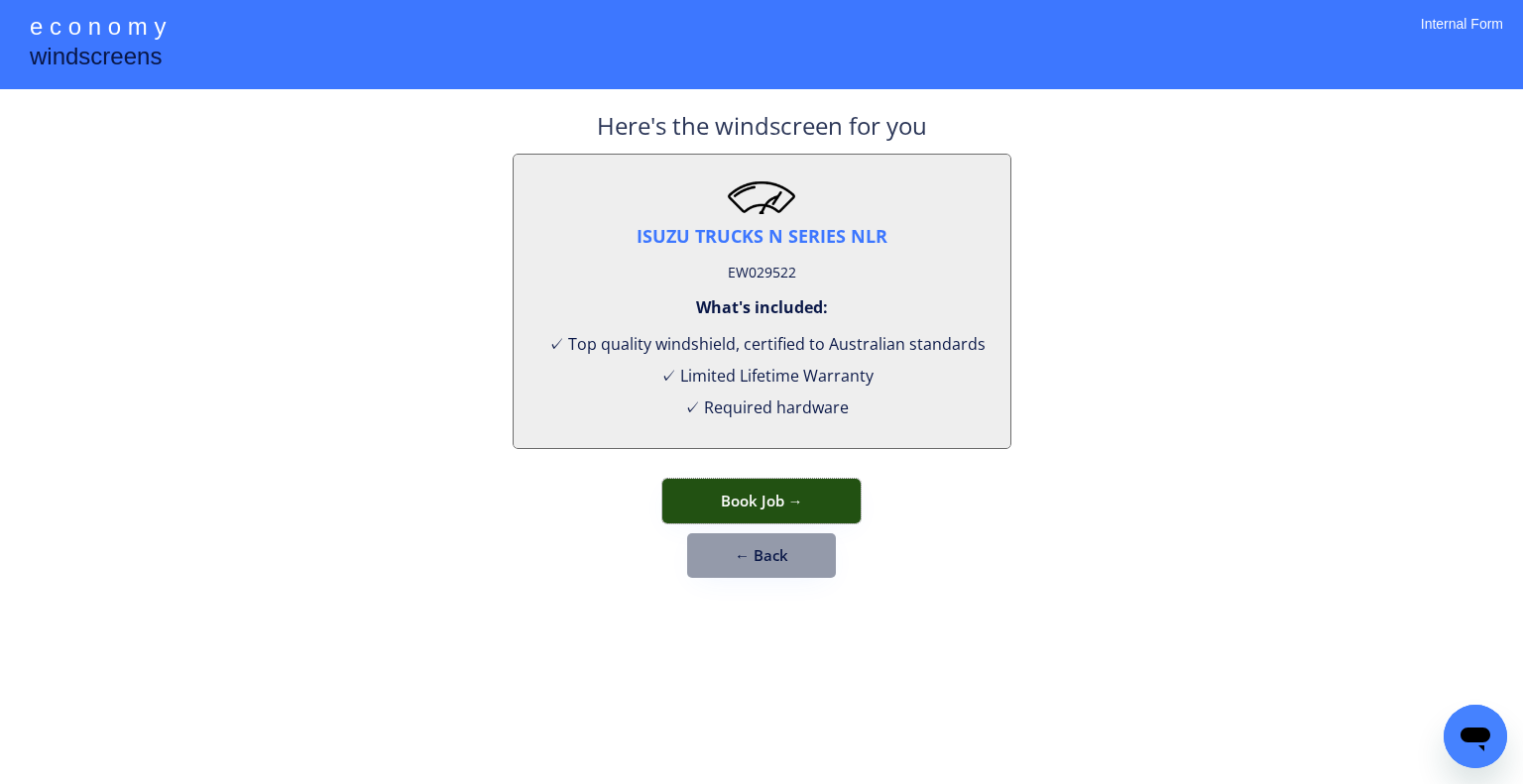 click on "Book Job    →" at bounding box center (762, 501) 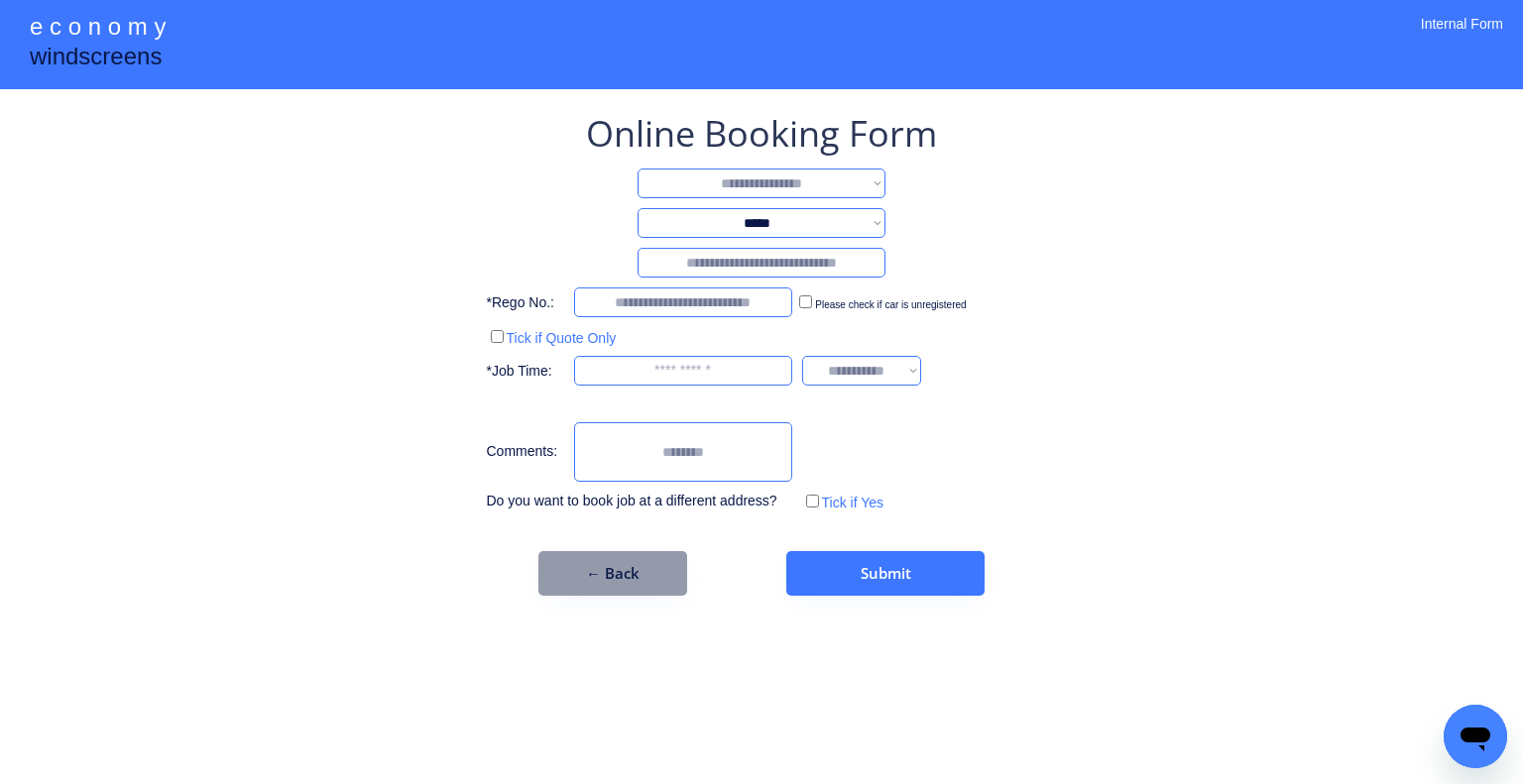 click on "**********" at bounding box center (762, 183) 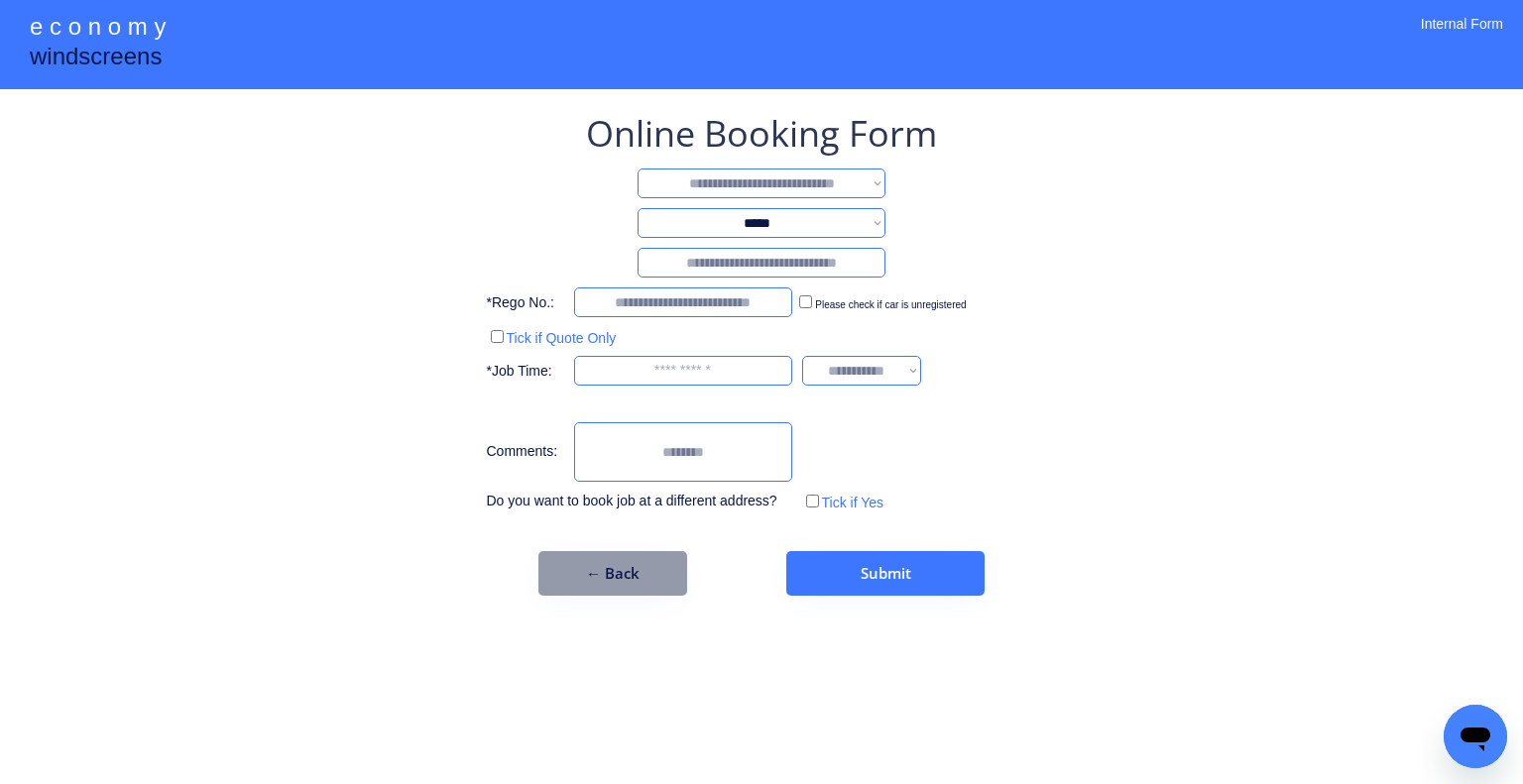 click on "**********" at bounding box center (762, 183) 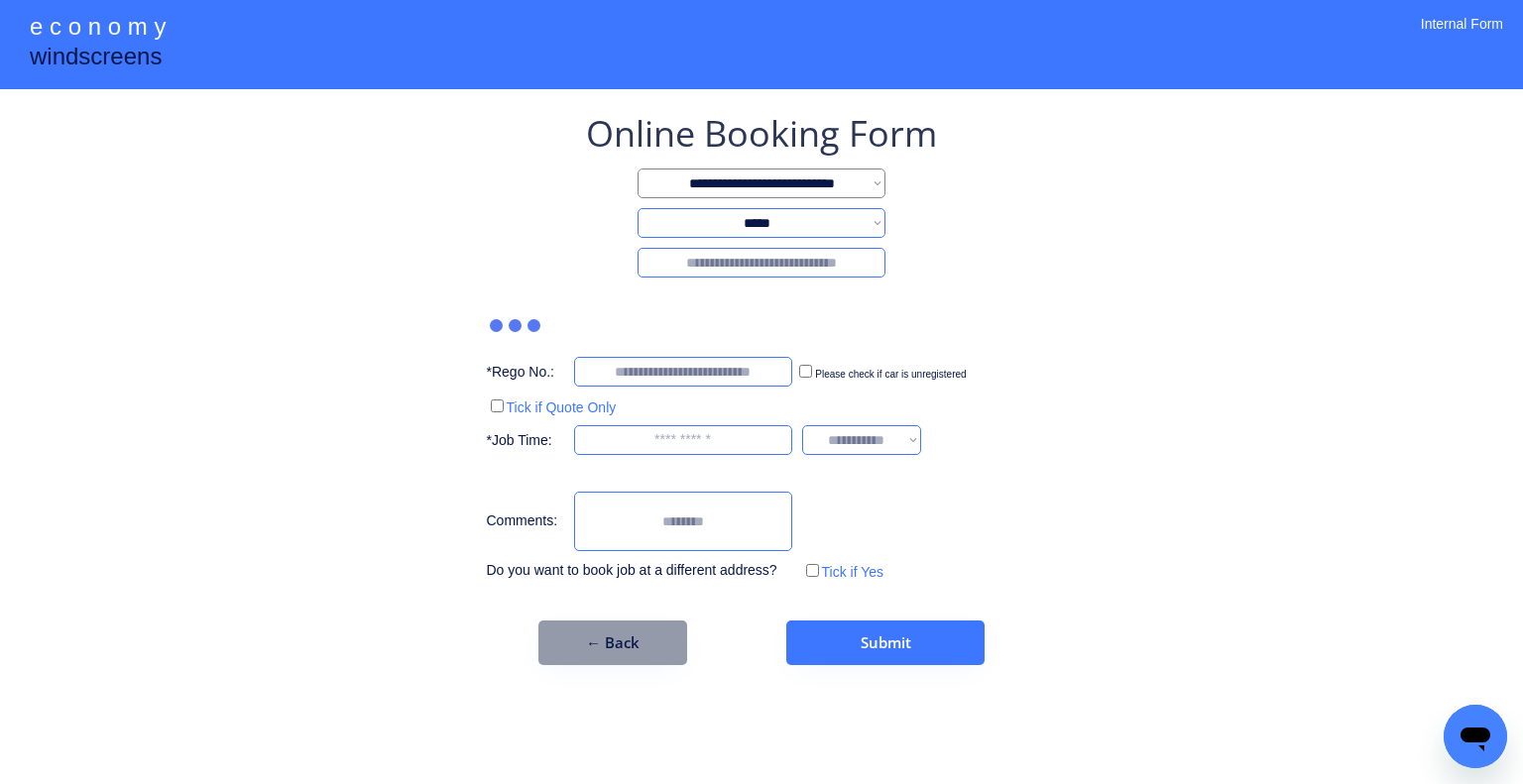 click on "**********" at bounding box center [762, 183] 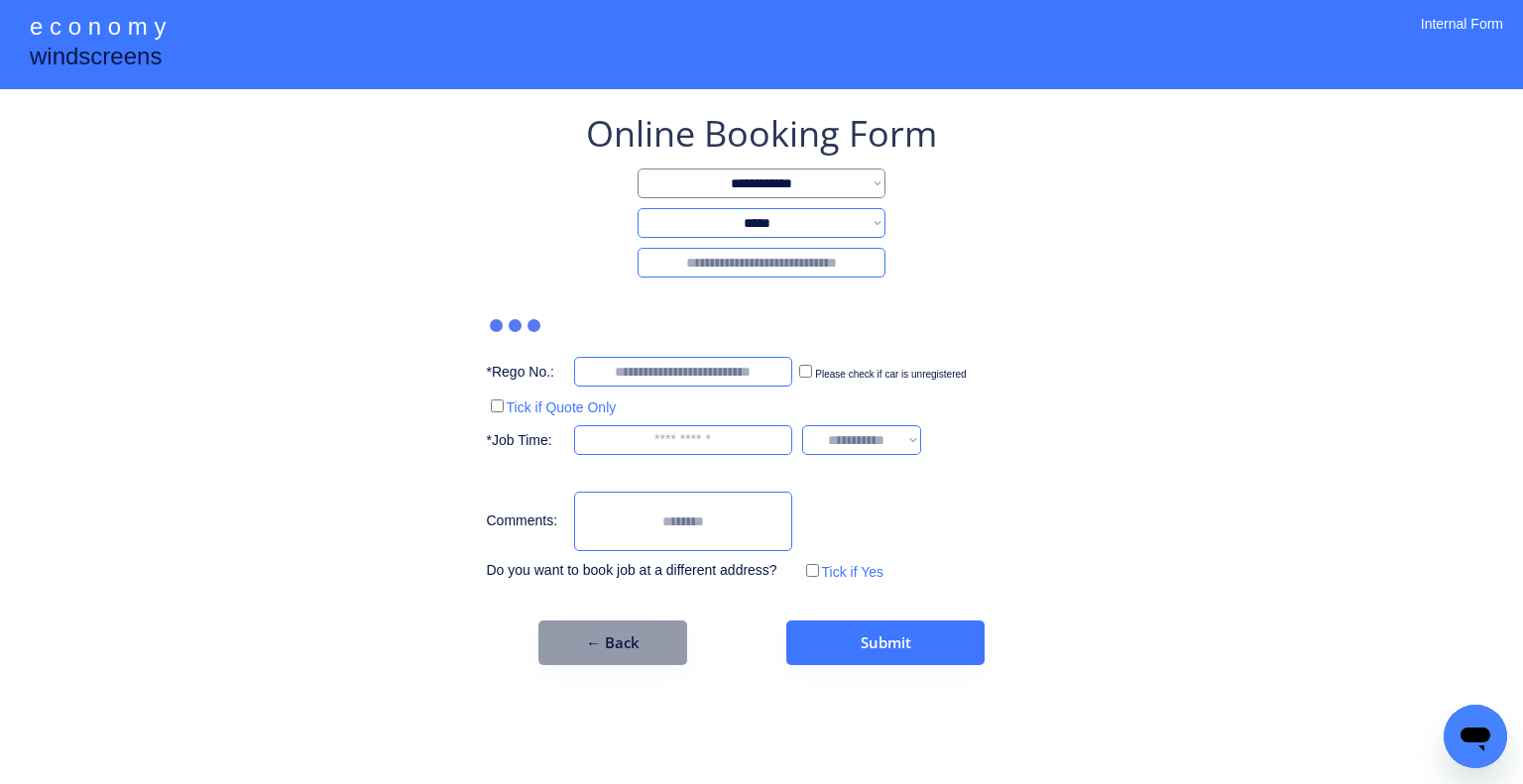 click on "**********" at bounding box center [762, 183] 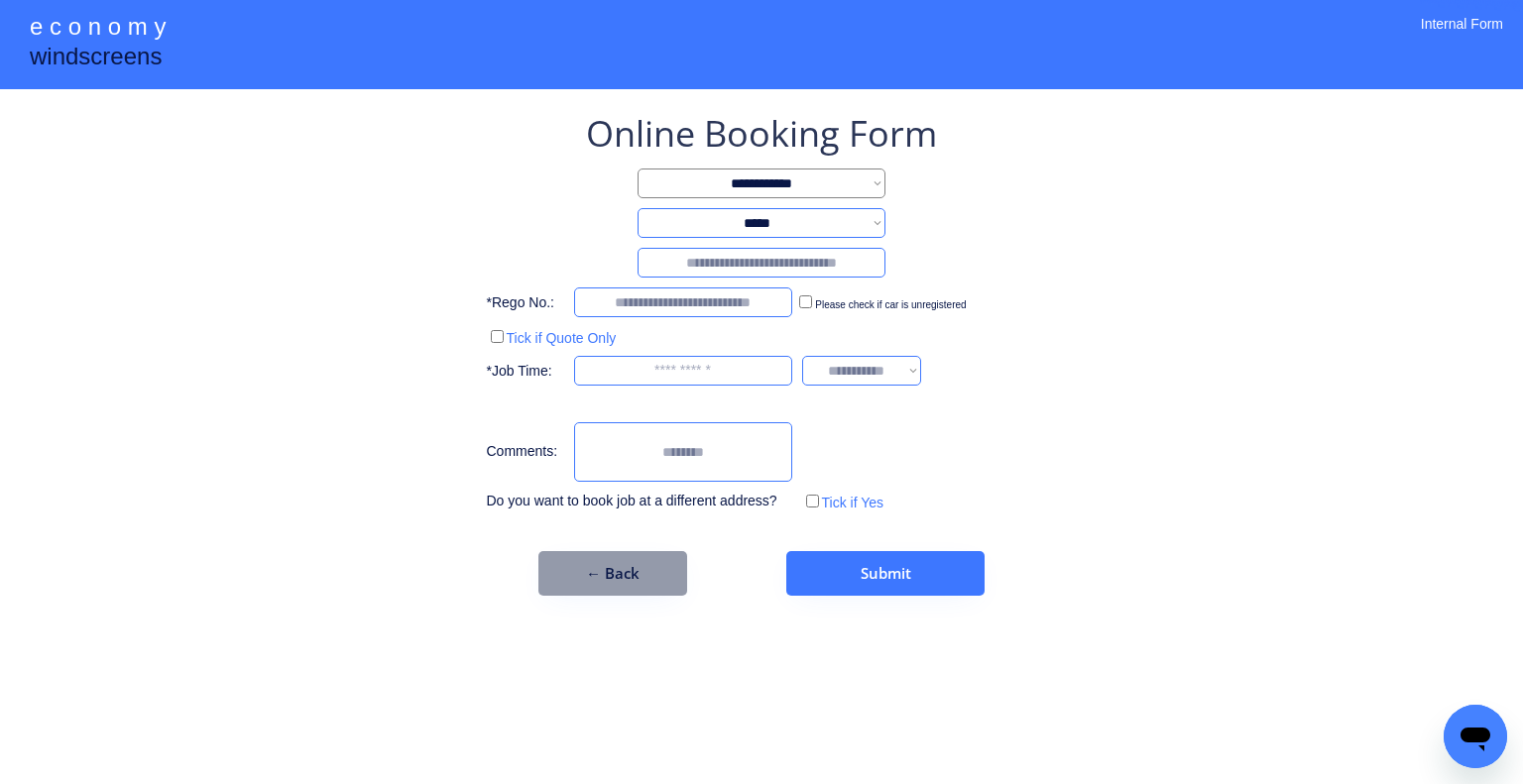 drag, startPoint x: 1179, startPoint y: 313, endPoint x: 1194, endPoint y: 338, distance: 29.15476 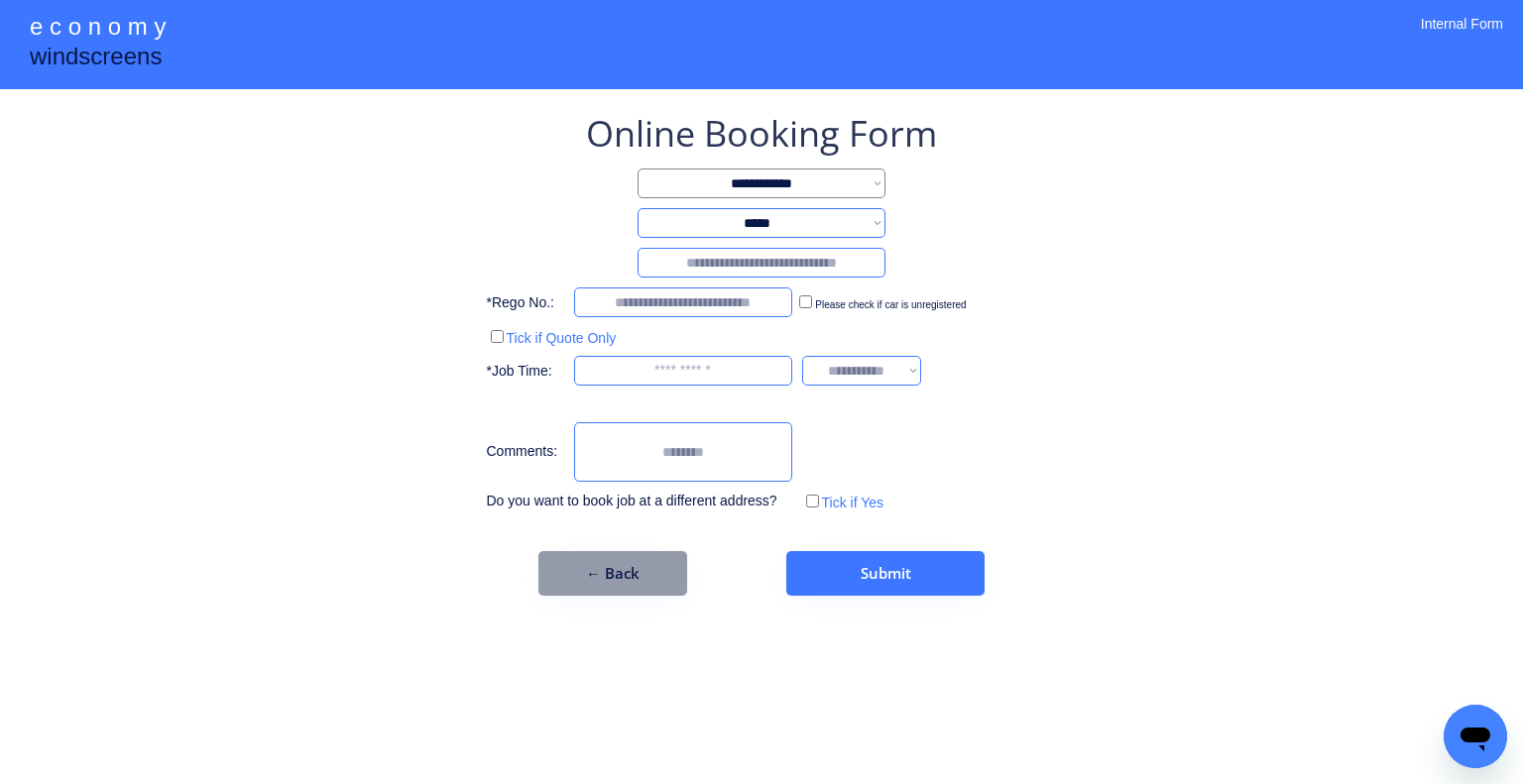 click at bounding box center (762, 263) 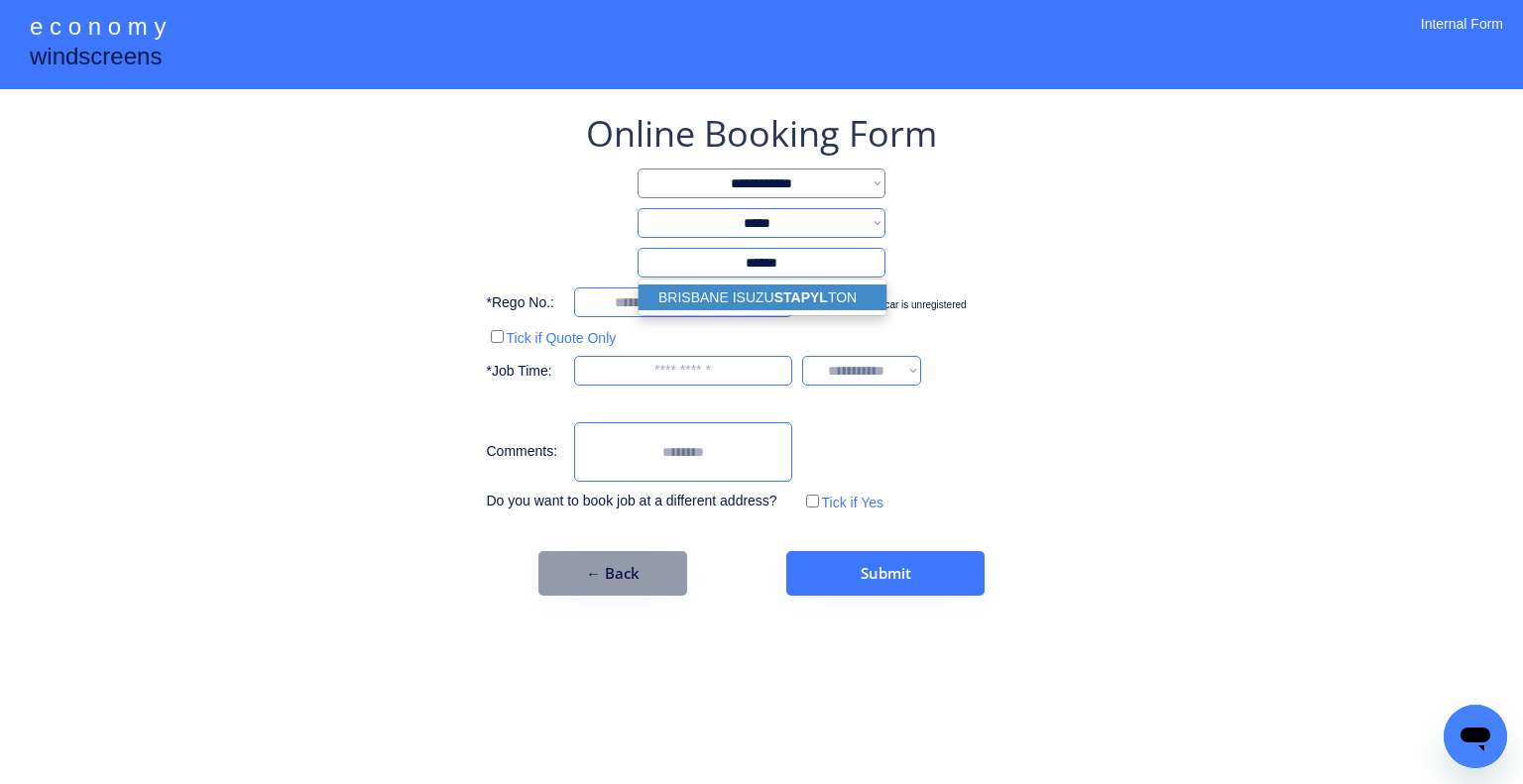 click on "STAPYL" at bounding box center [801, 297] 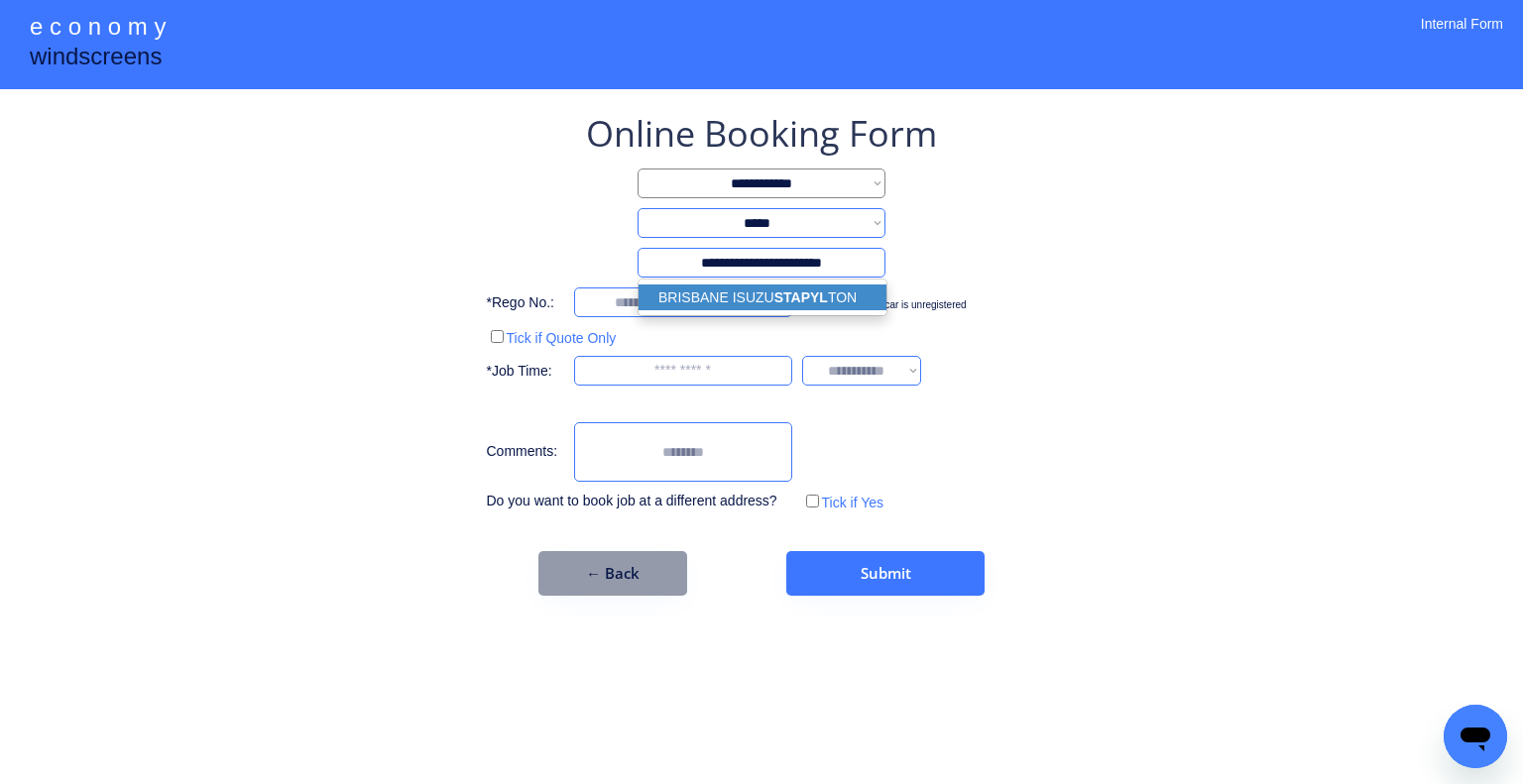 select on "*********" 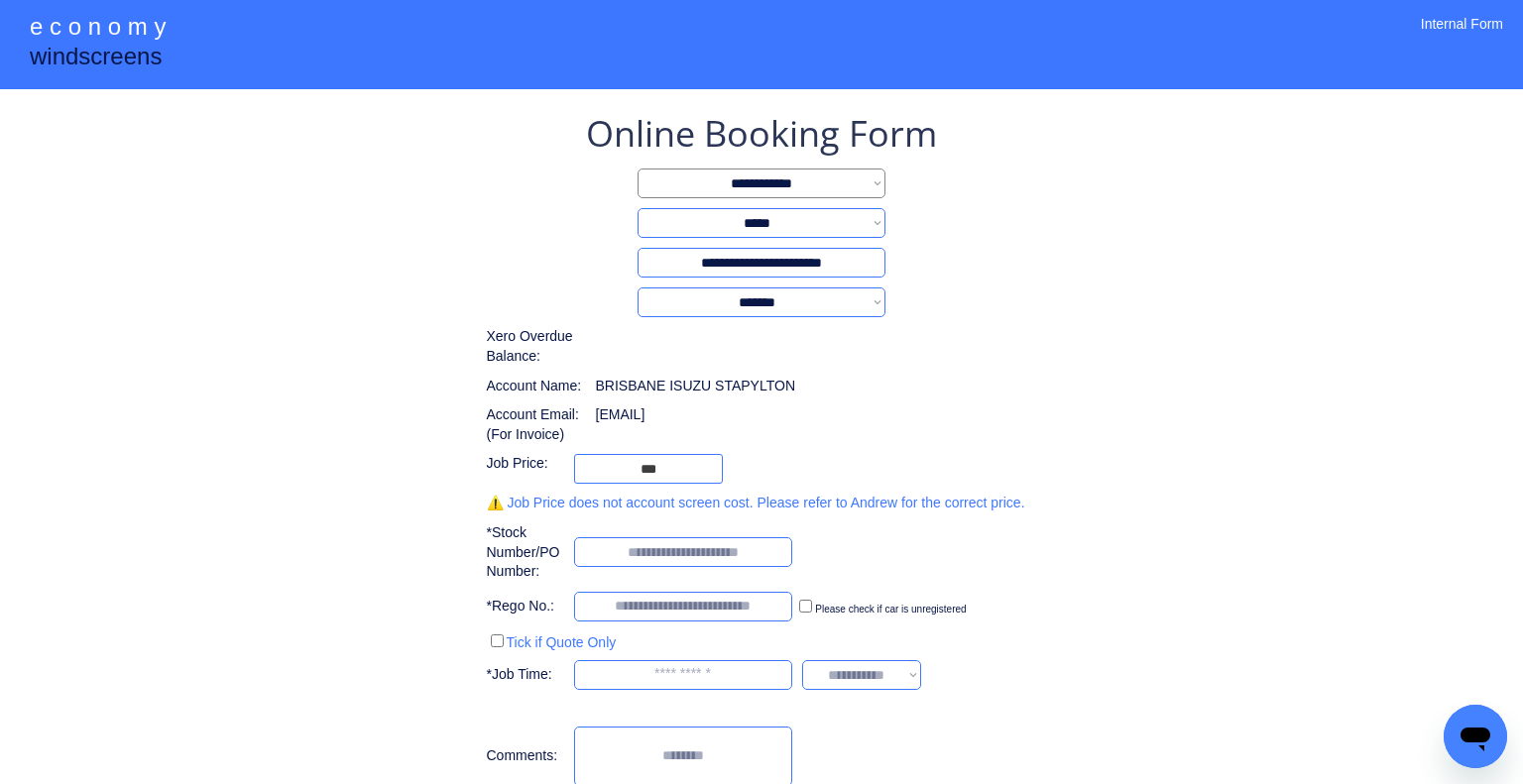 type on "**********" 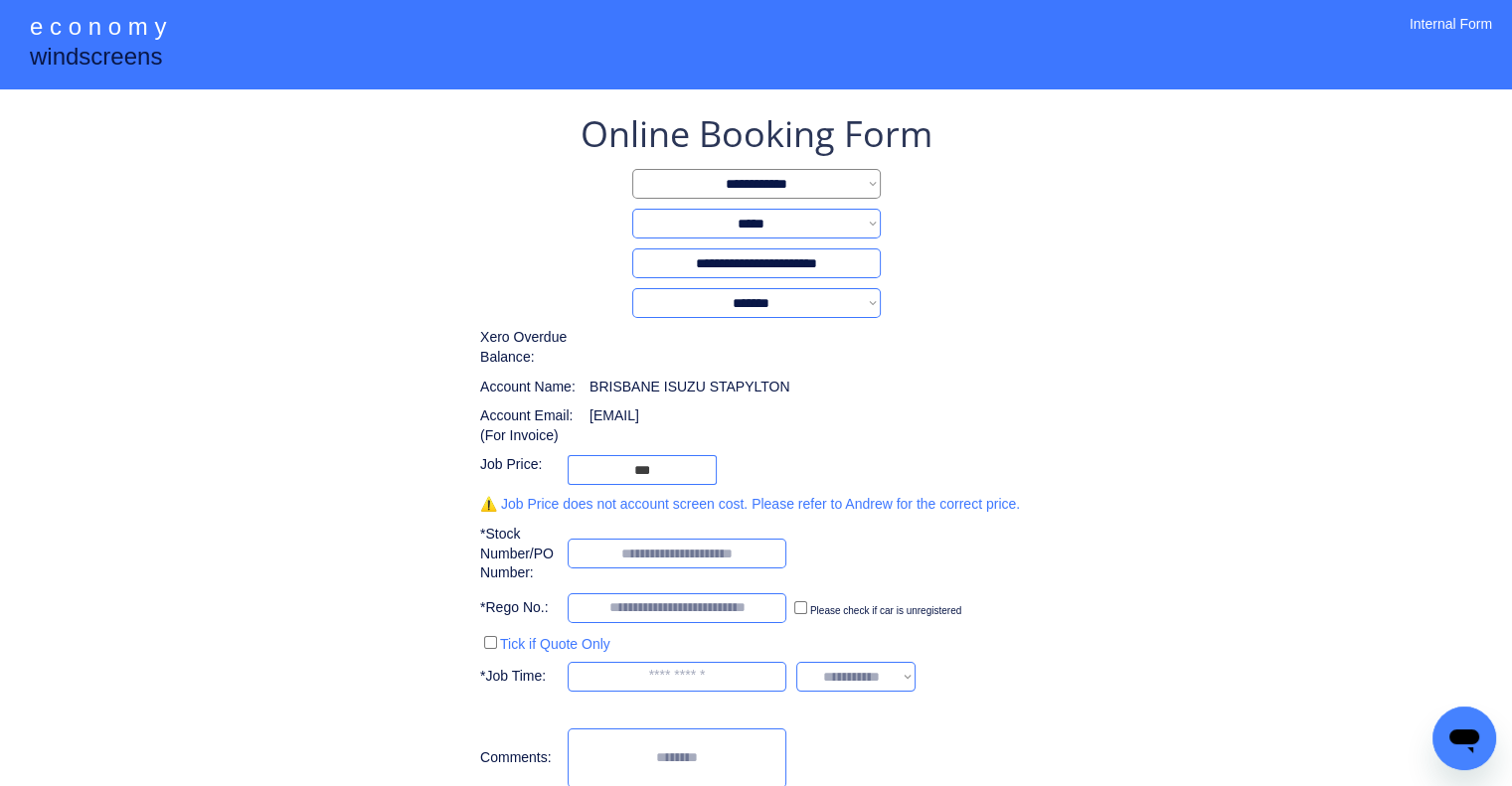 click on "**********" at bounding box center (756, 480) 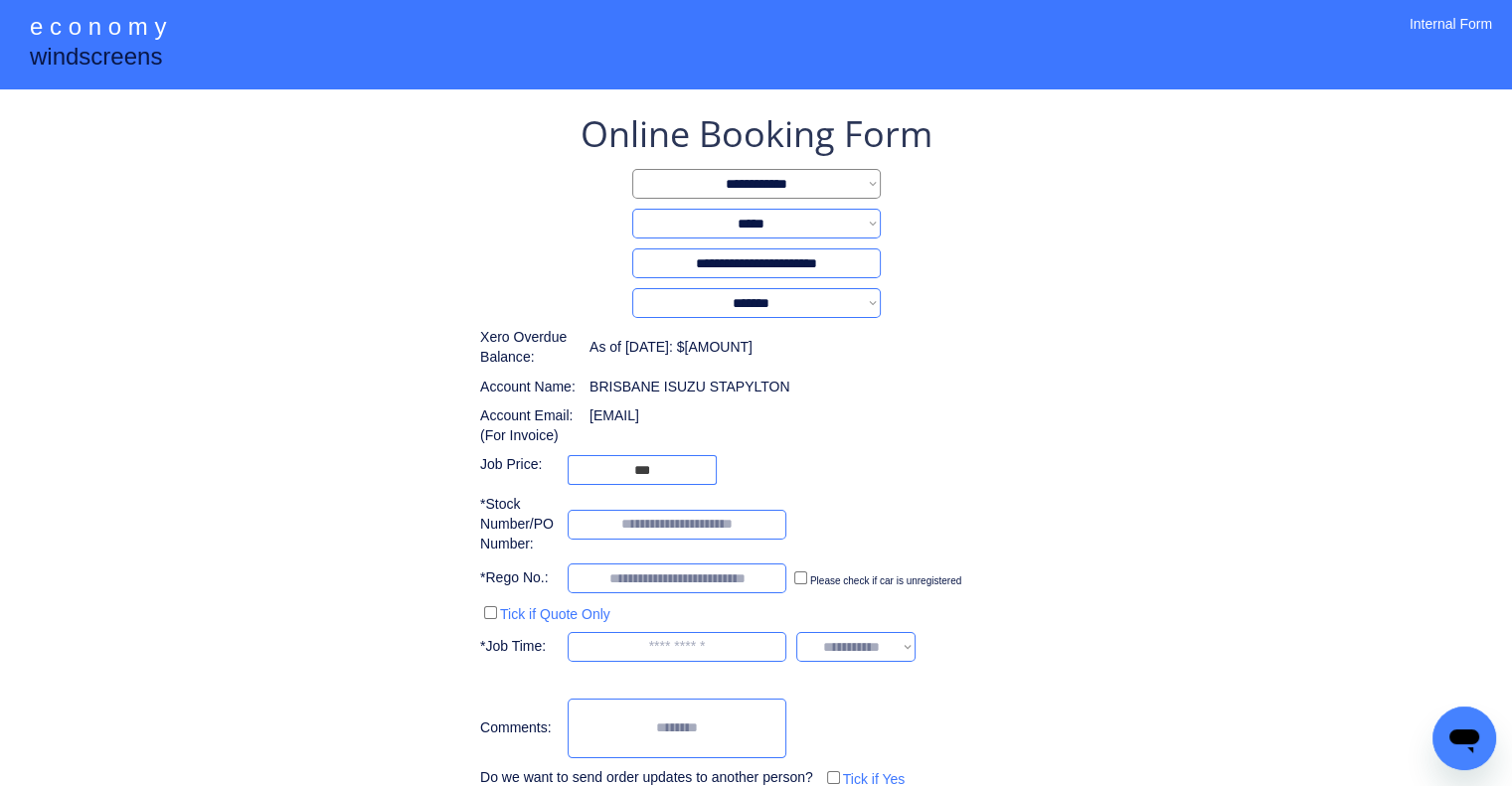 drag, startPoint x: 854, startPoint y: 477, endPoint x: 652, endPoint y: 27, distance: 493.2586 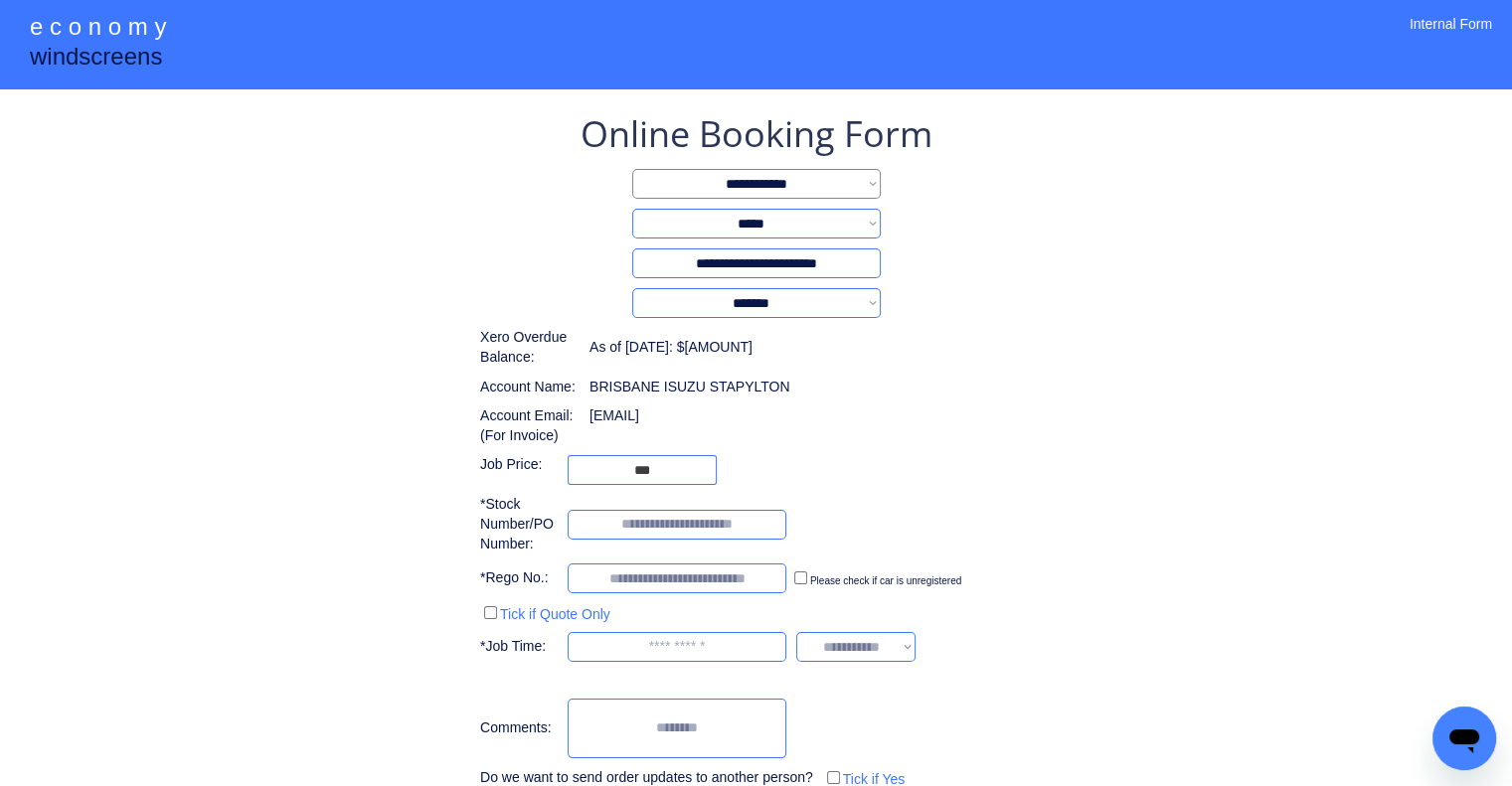 click on "**********" at bounding box center (756, 505) 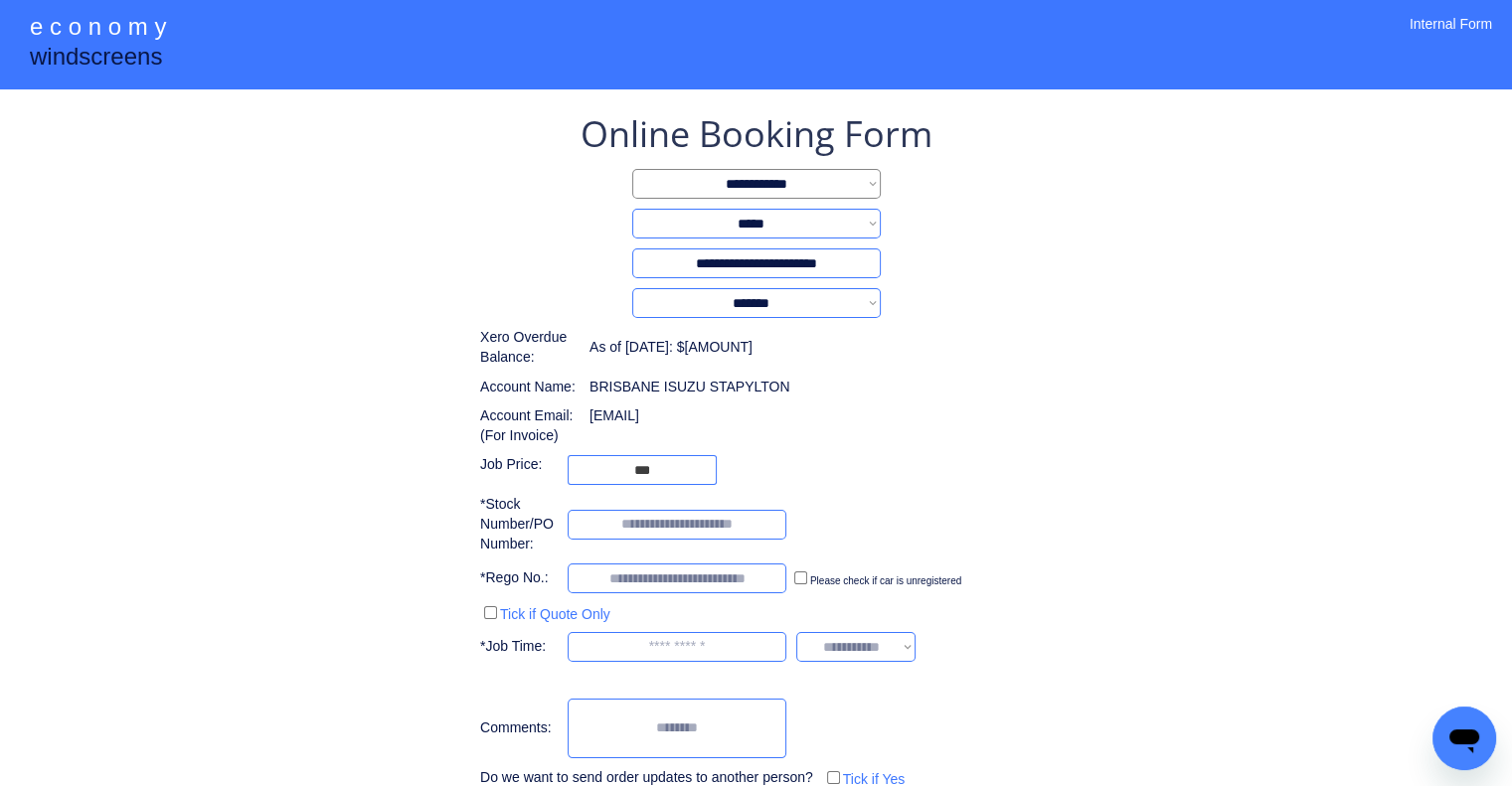 click on "**********" at bounding box center (756, 465) 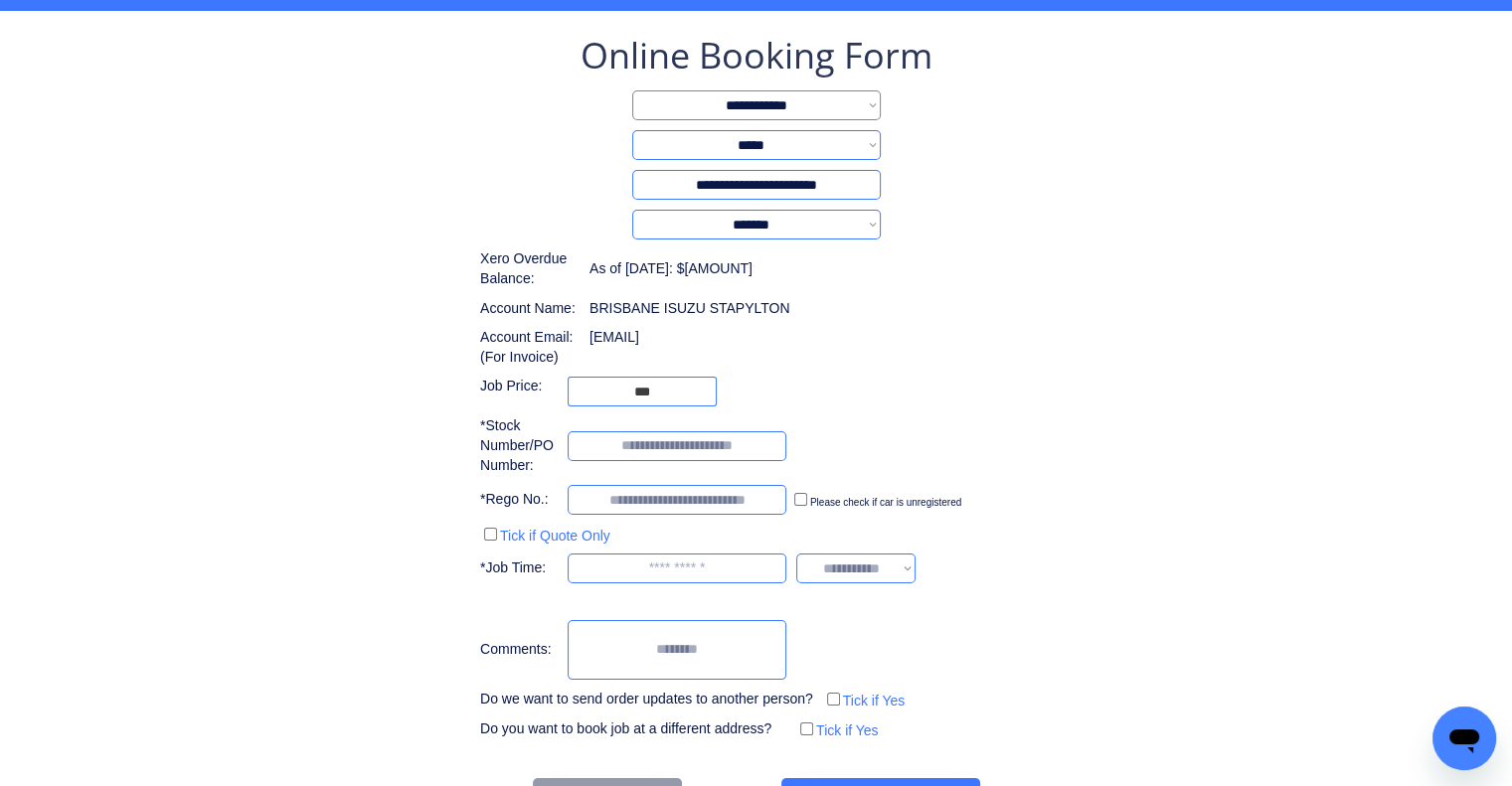 scroll, scrollTop: 145, scrollLeft: 0, axis: vertical 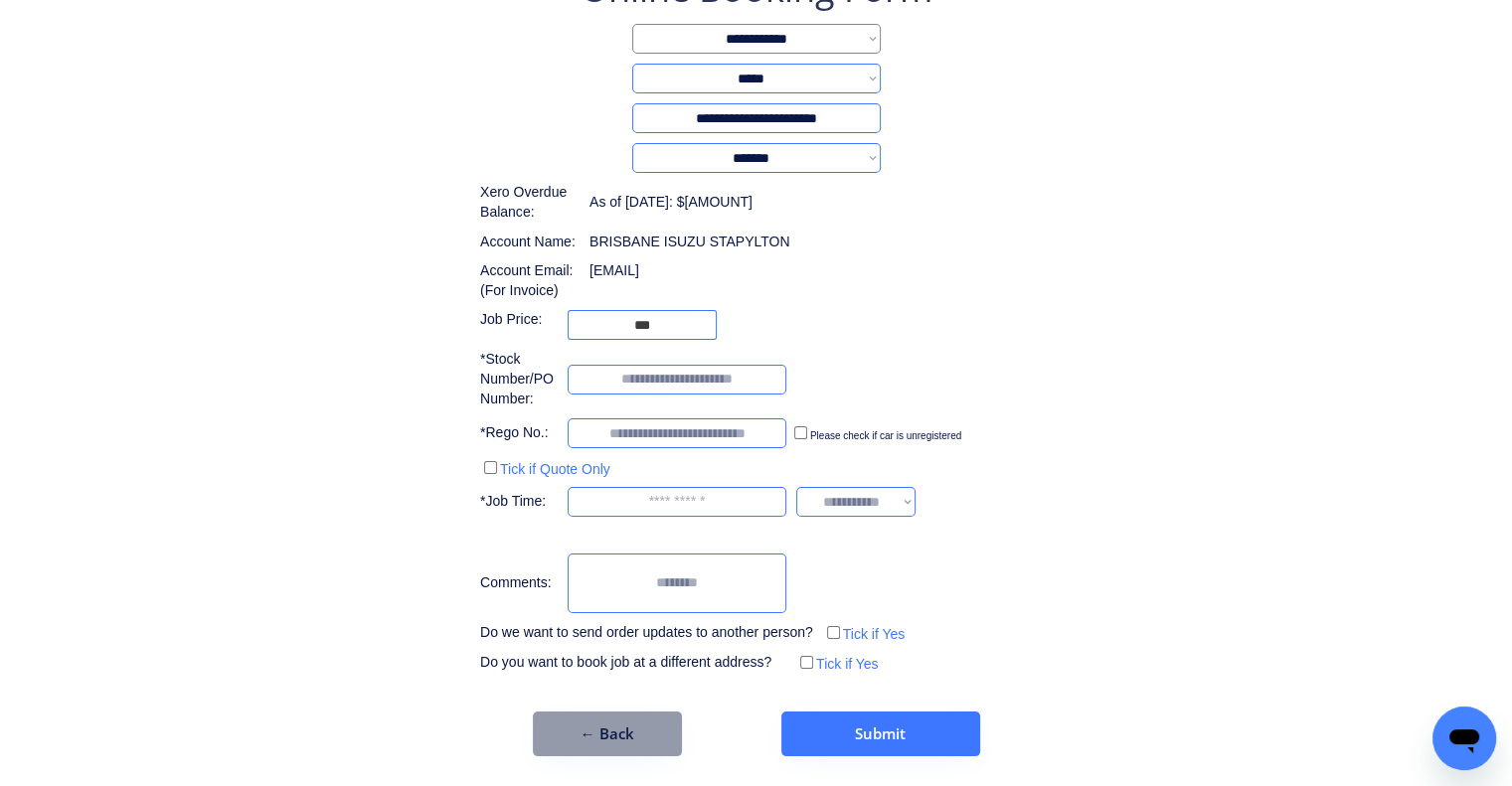 click at bounding box center (677, 433) 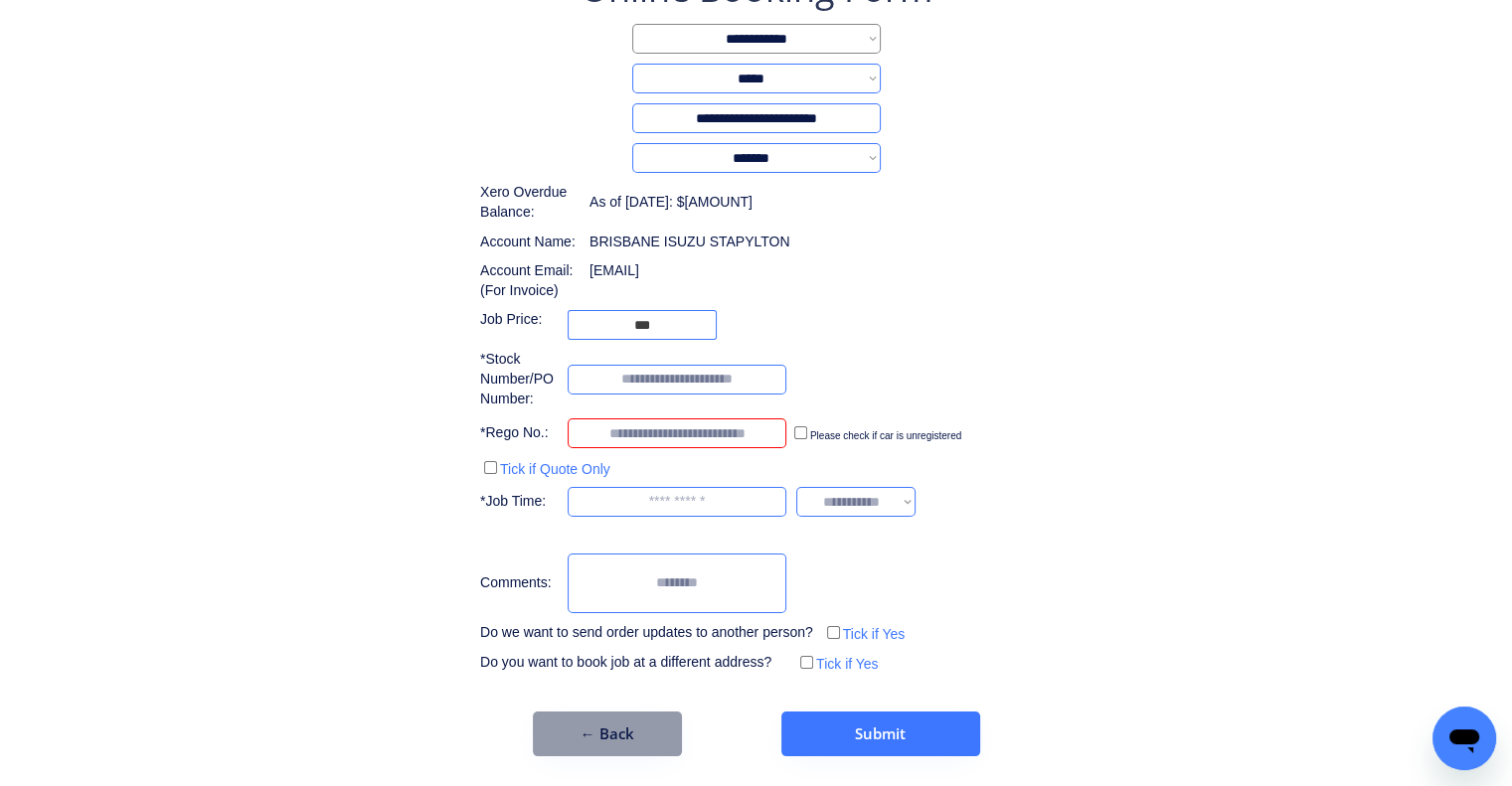 paste on "******" 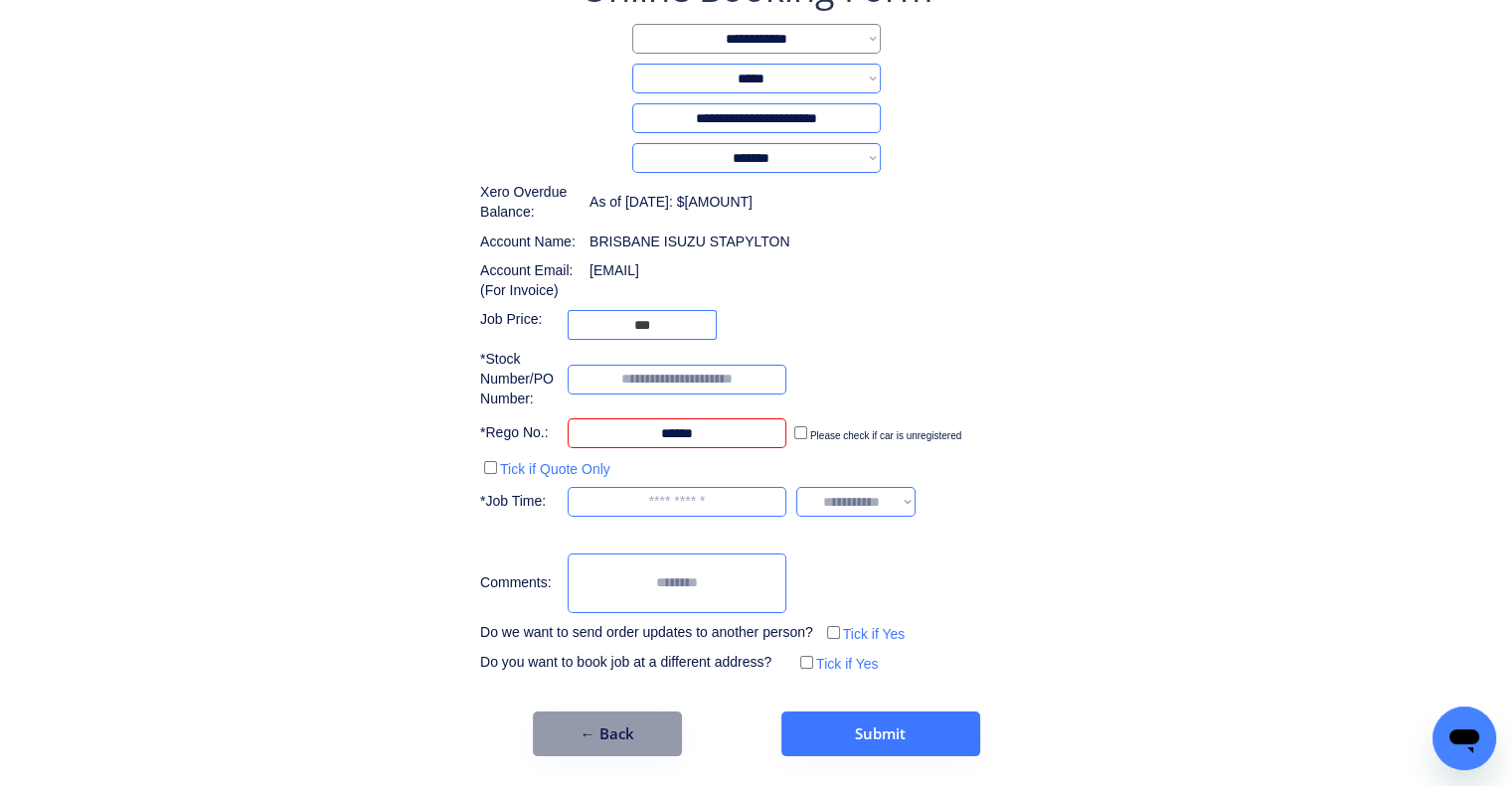type on "******" 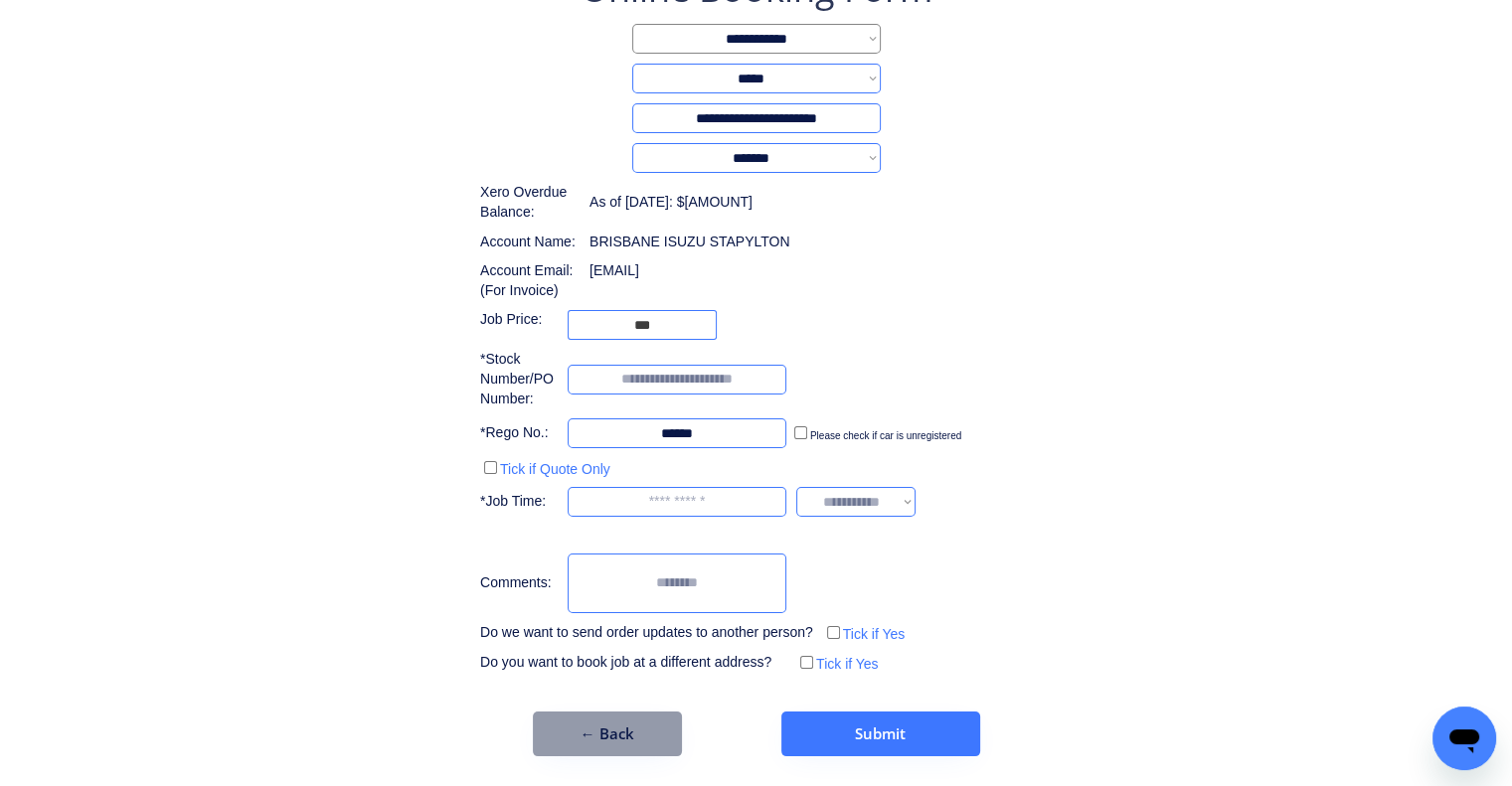 click at bounding box center (677, 380) 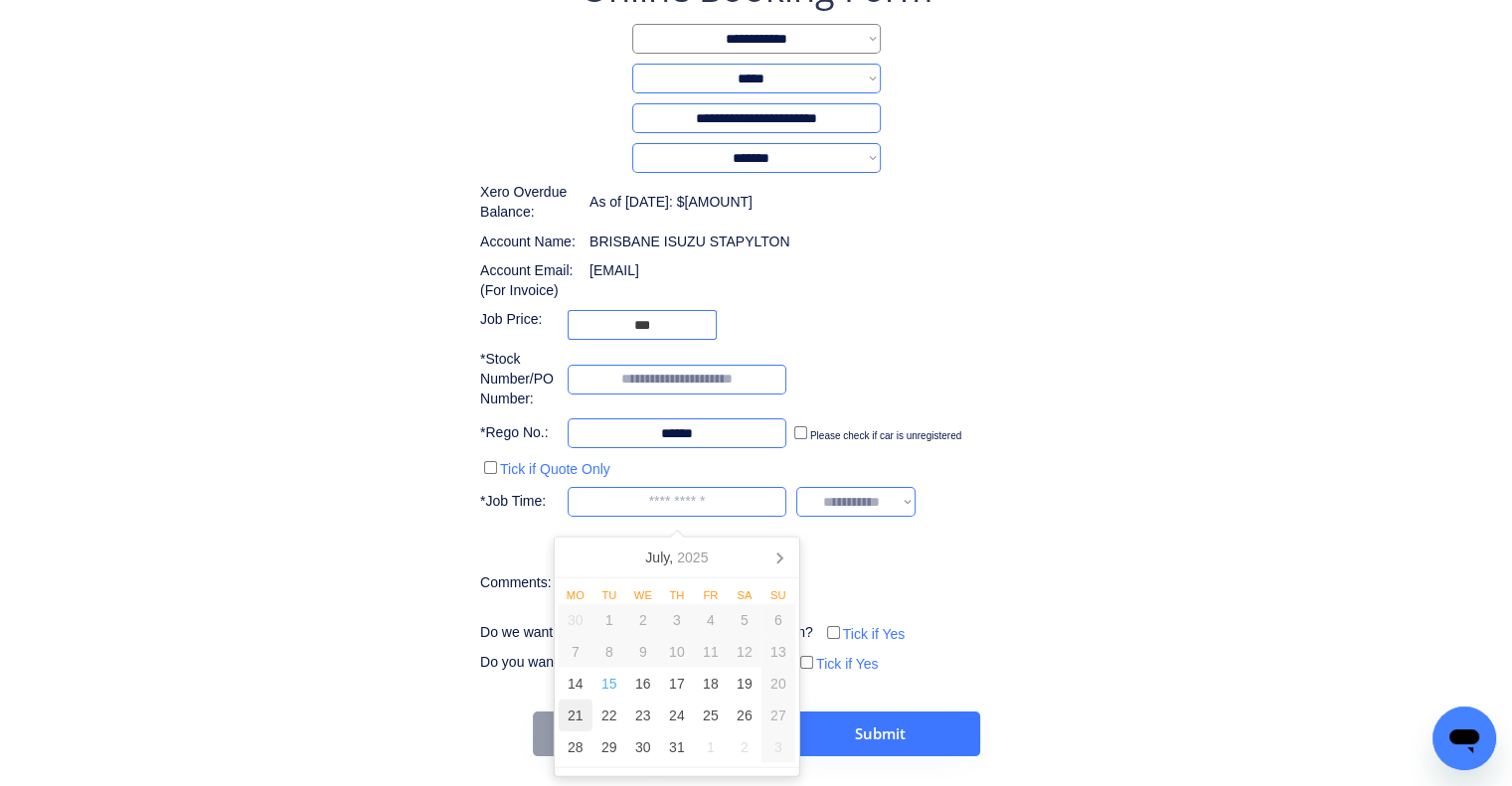 click on "21" at bounding box center (576, 715) 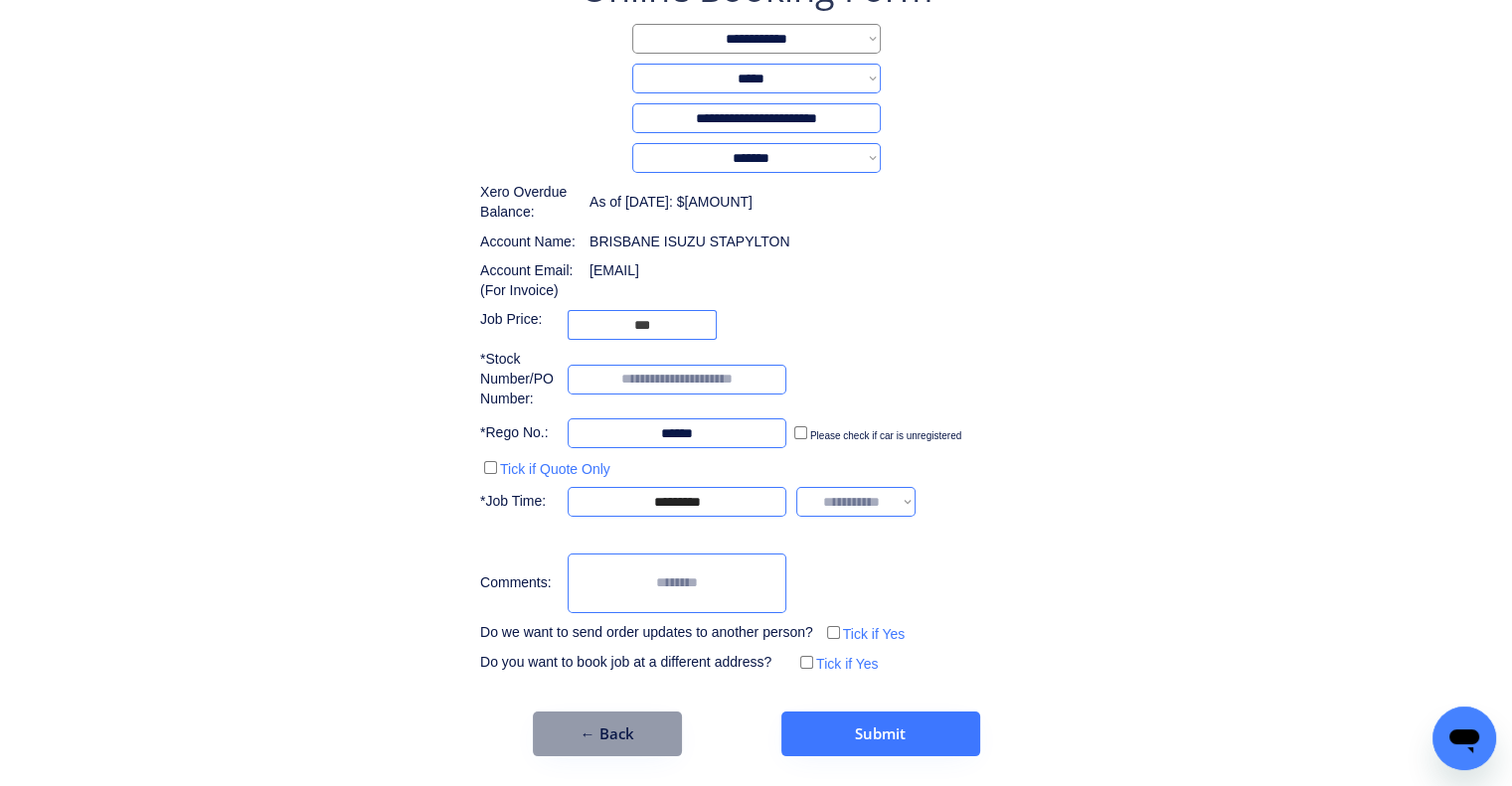 click on "**********" at bounding box center [756, 320] 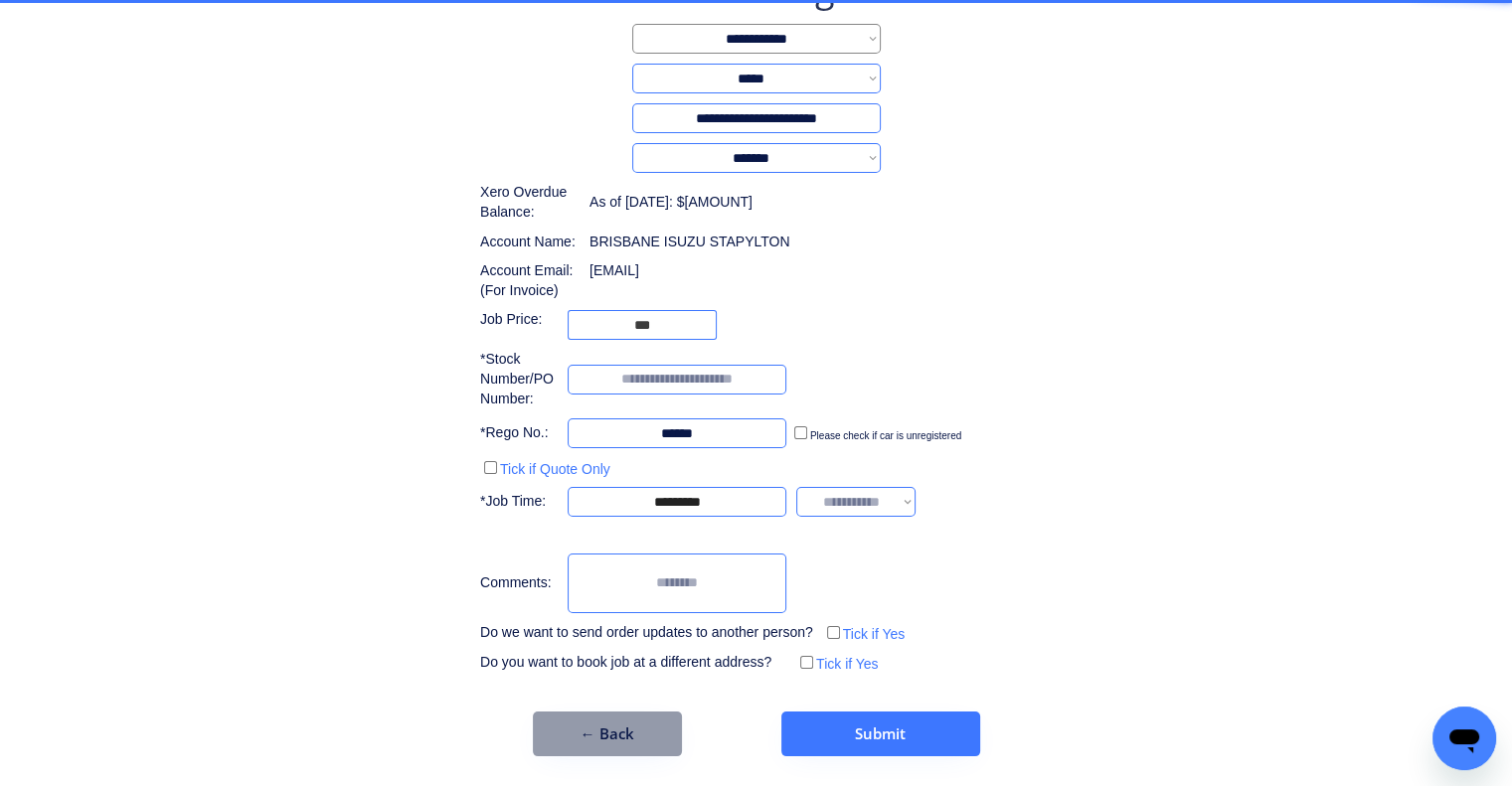click on "**********" at bounding box center [756, 360] 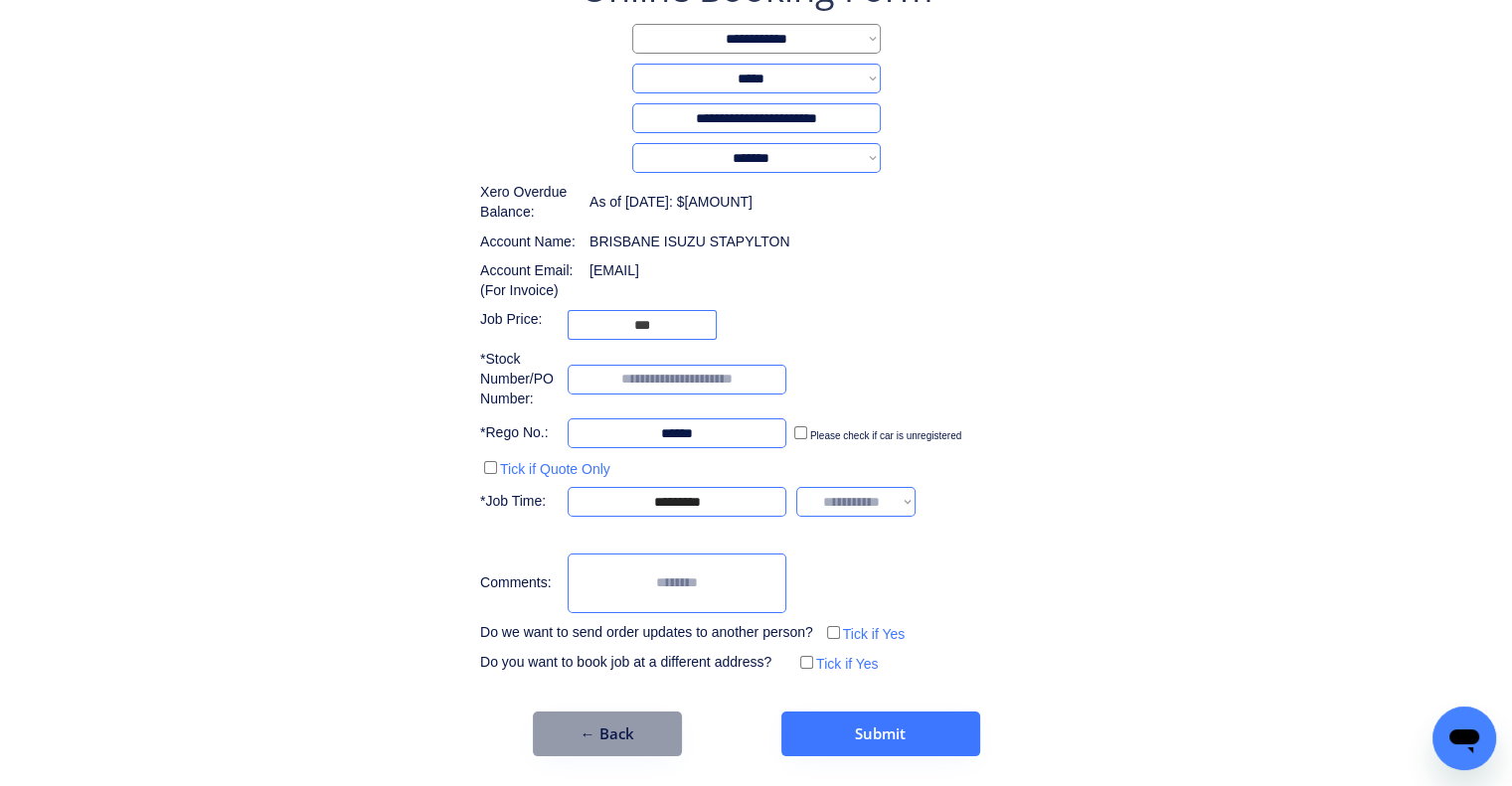 click on "**********" at bounding box center [856, 502] 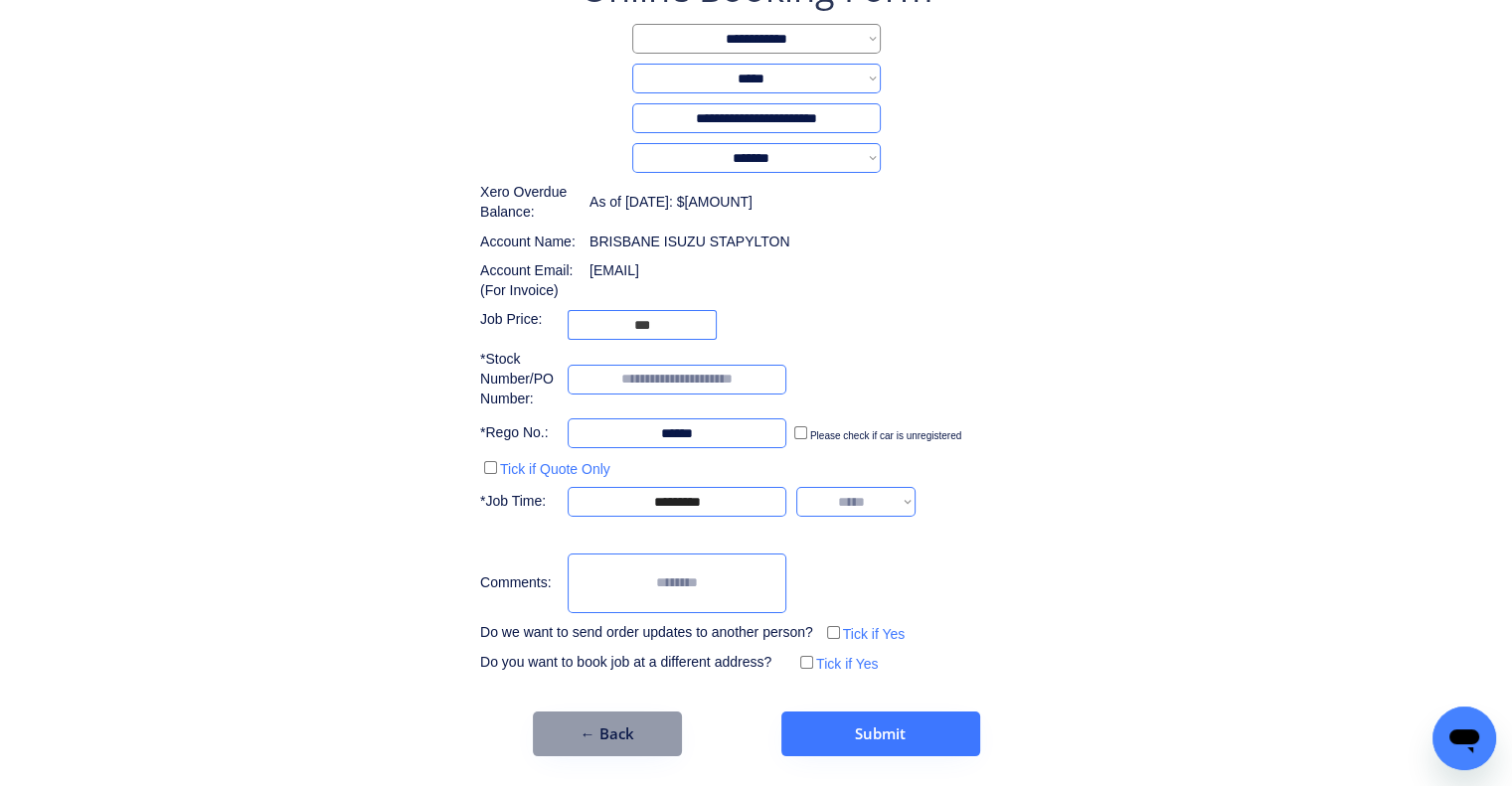 click on "**********" at bounding box center (856, 502) 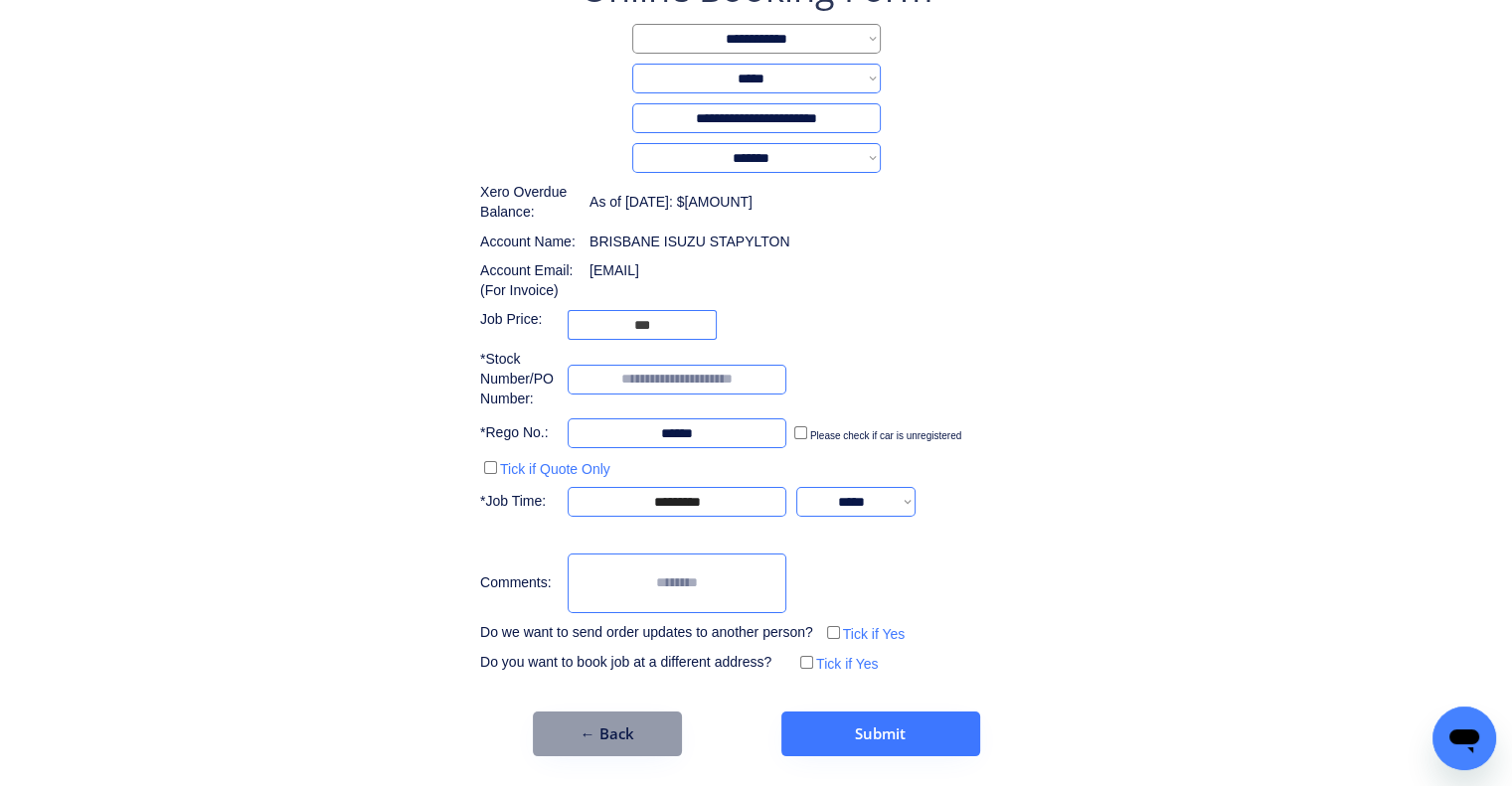 click on "**********" at bounding box center (756, 320) 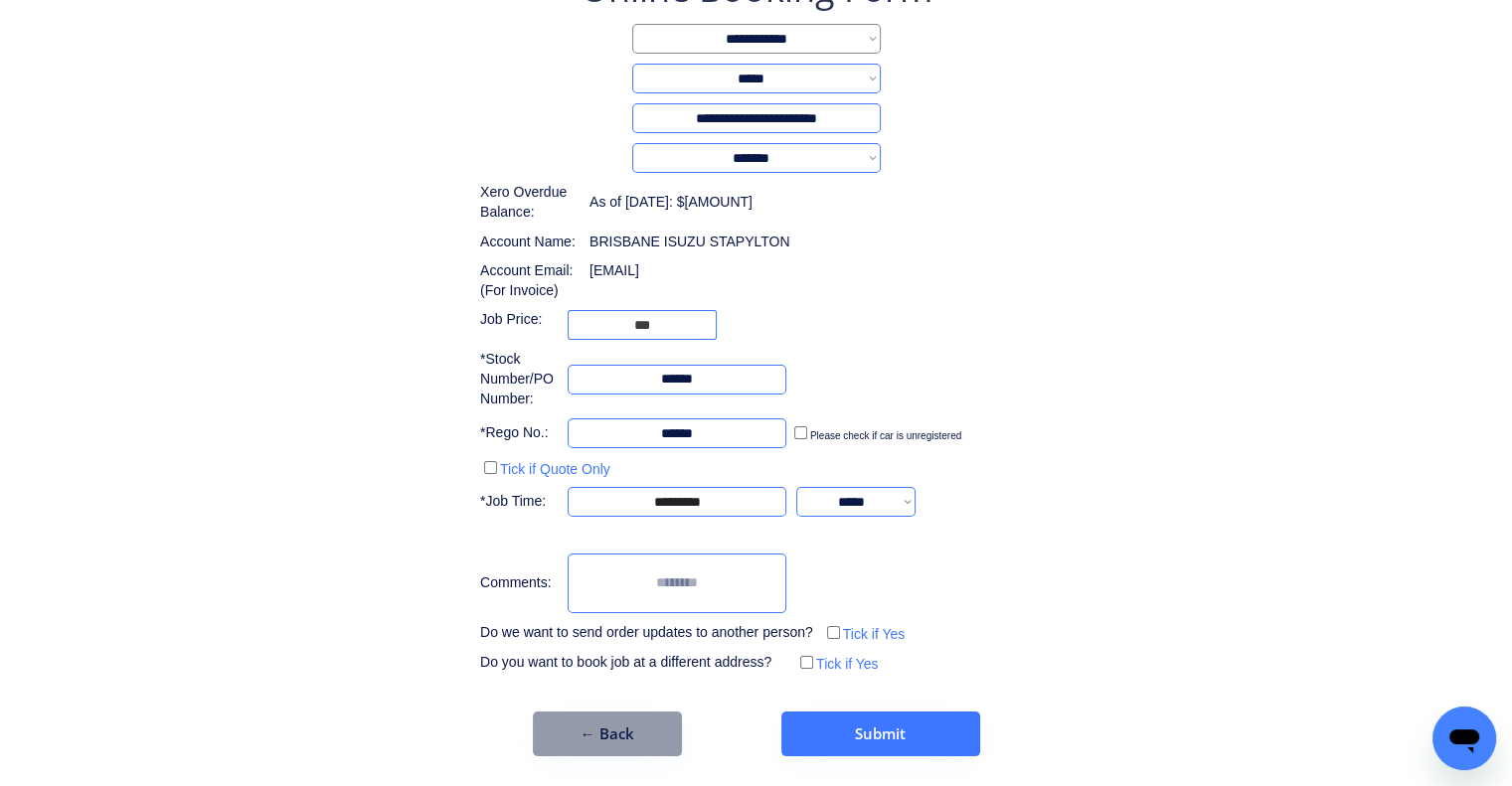 type on "******" 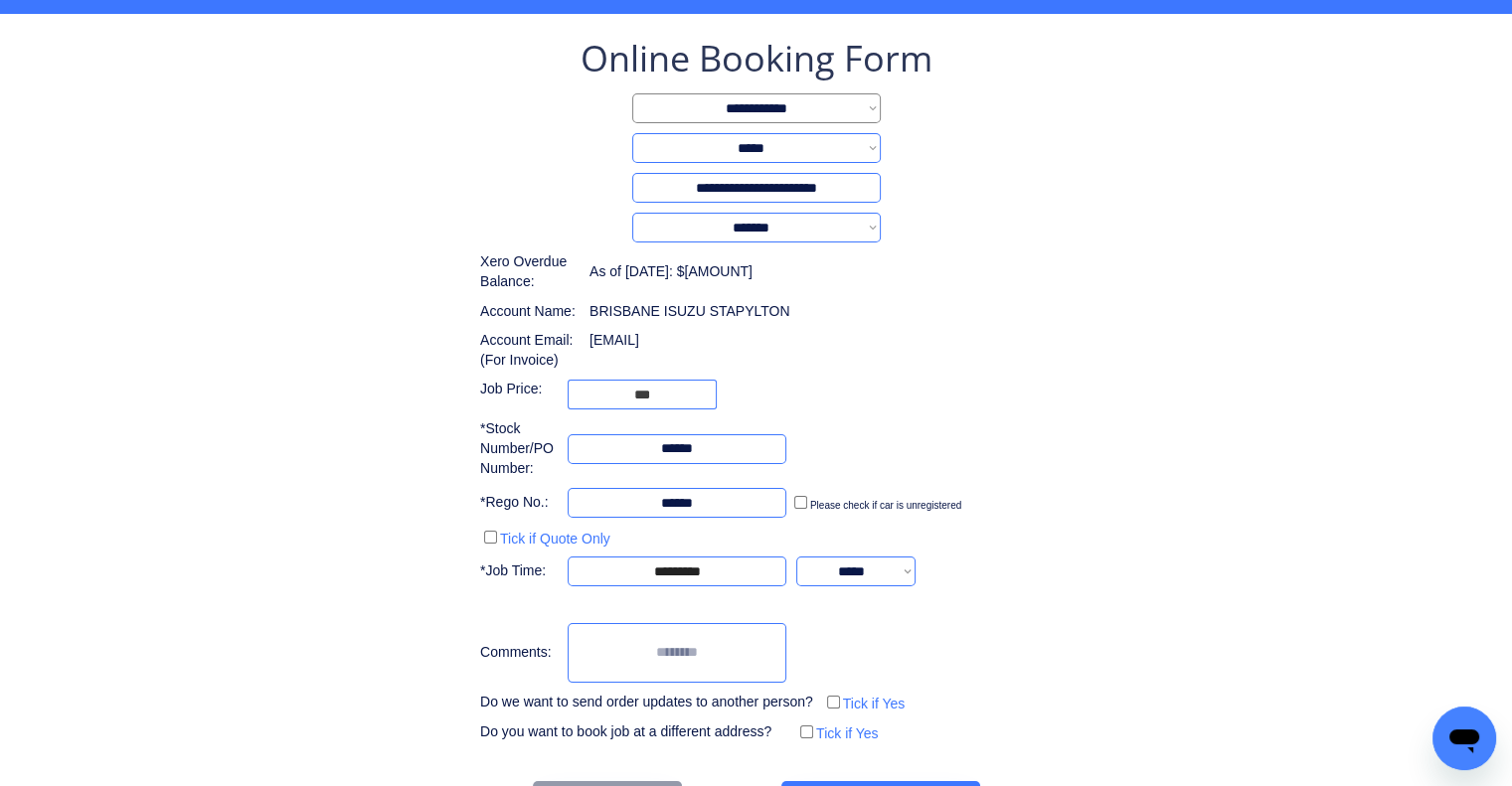 scroll, scrollTop: 145, scrollLeft: 0, axis: vertical 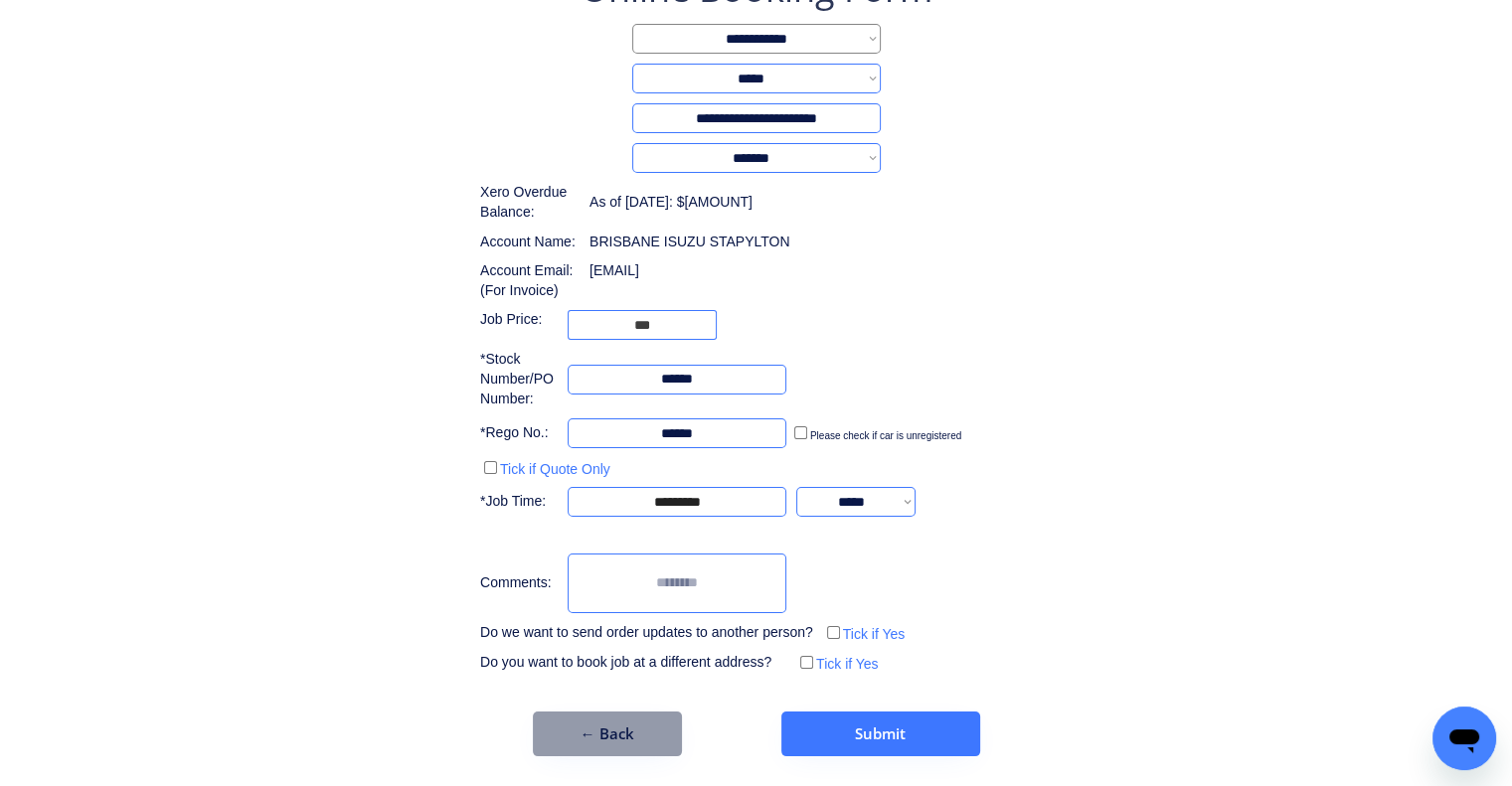 click on "**********" at bounding box center (756, 320) 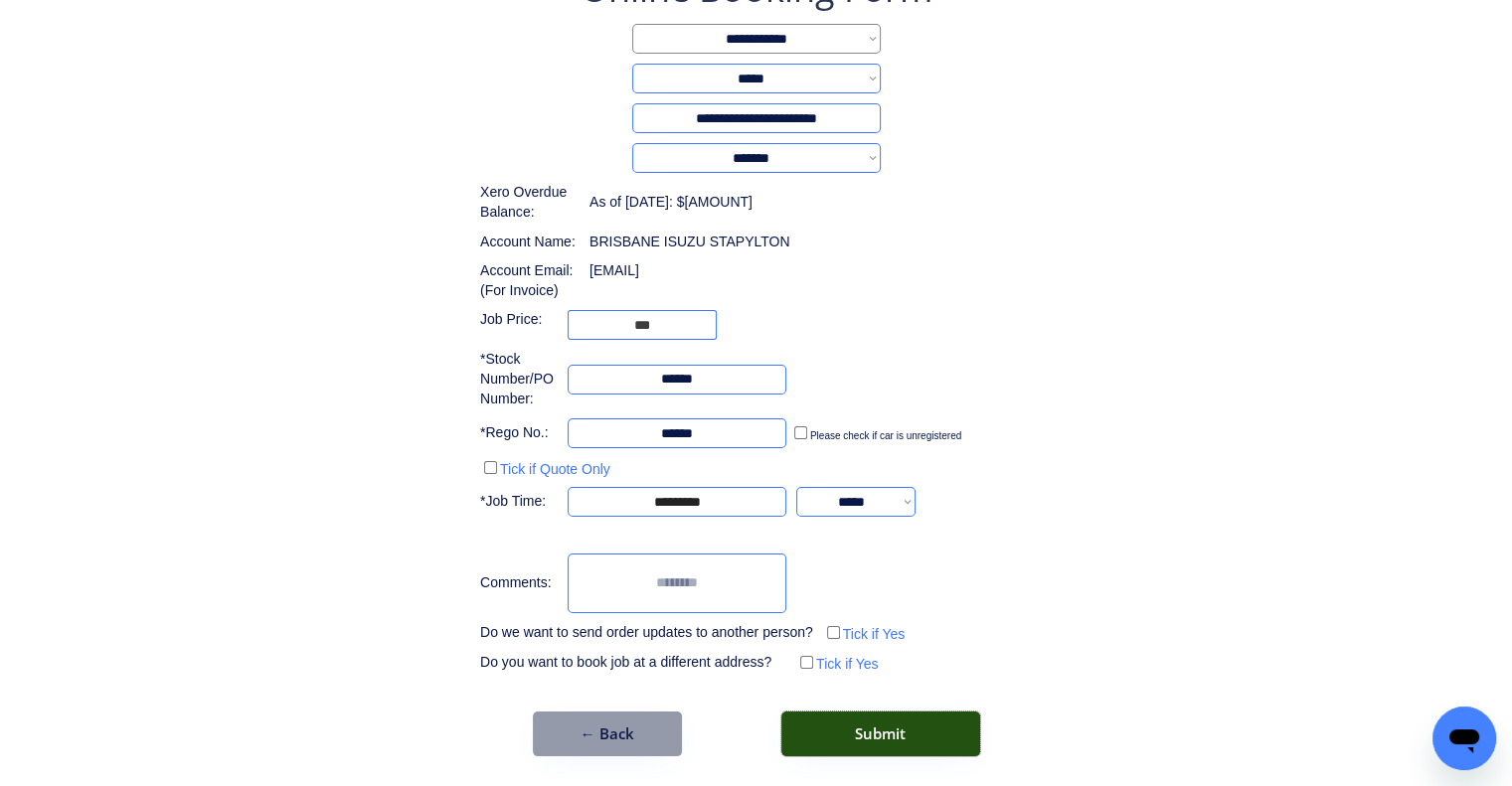 click on "Submit" at bounding box center (881, 733) 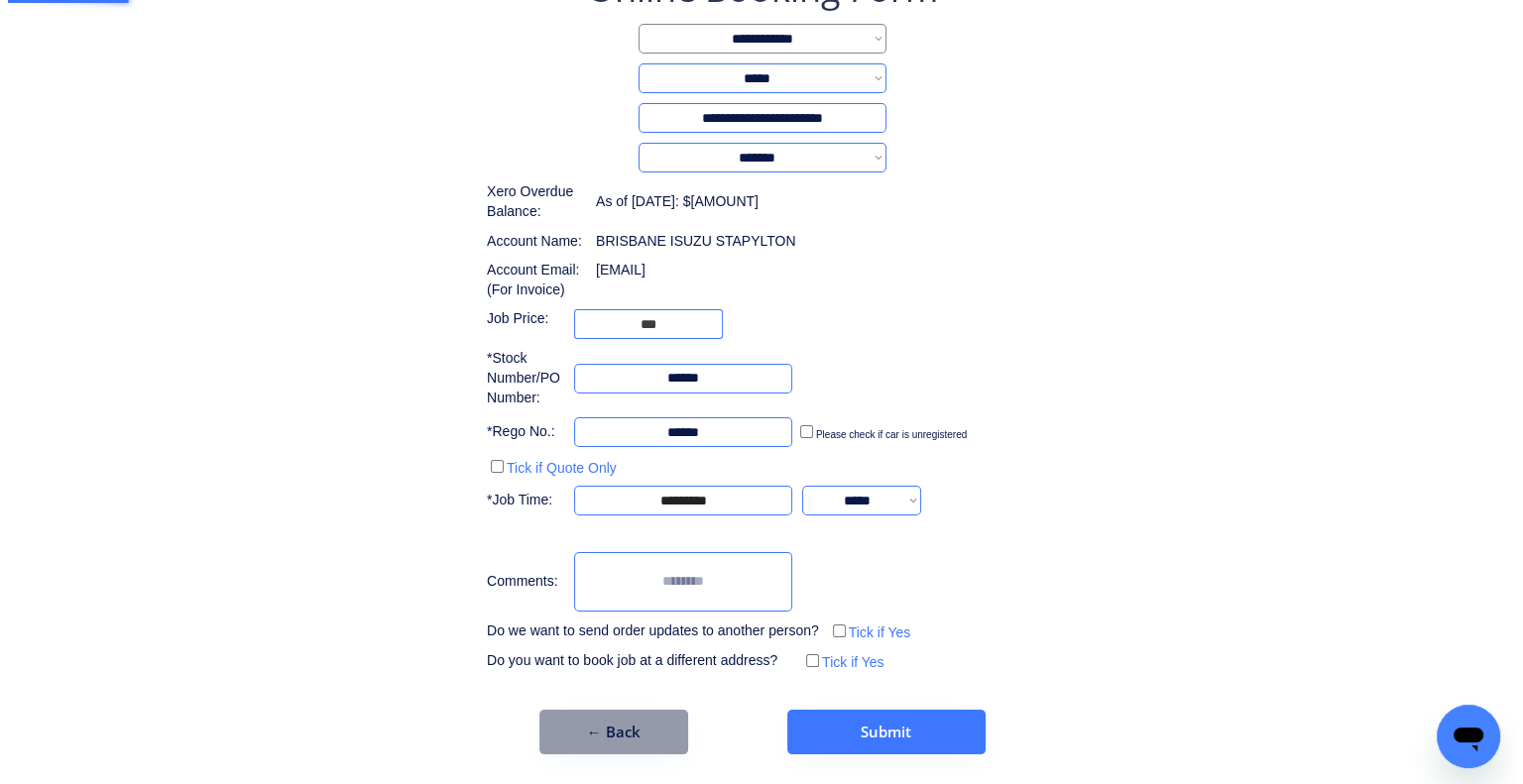 scroll, scrollTop: 0, scrollLeft: 0, axis: both 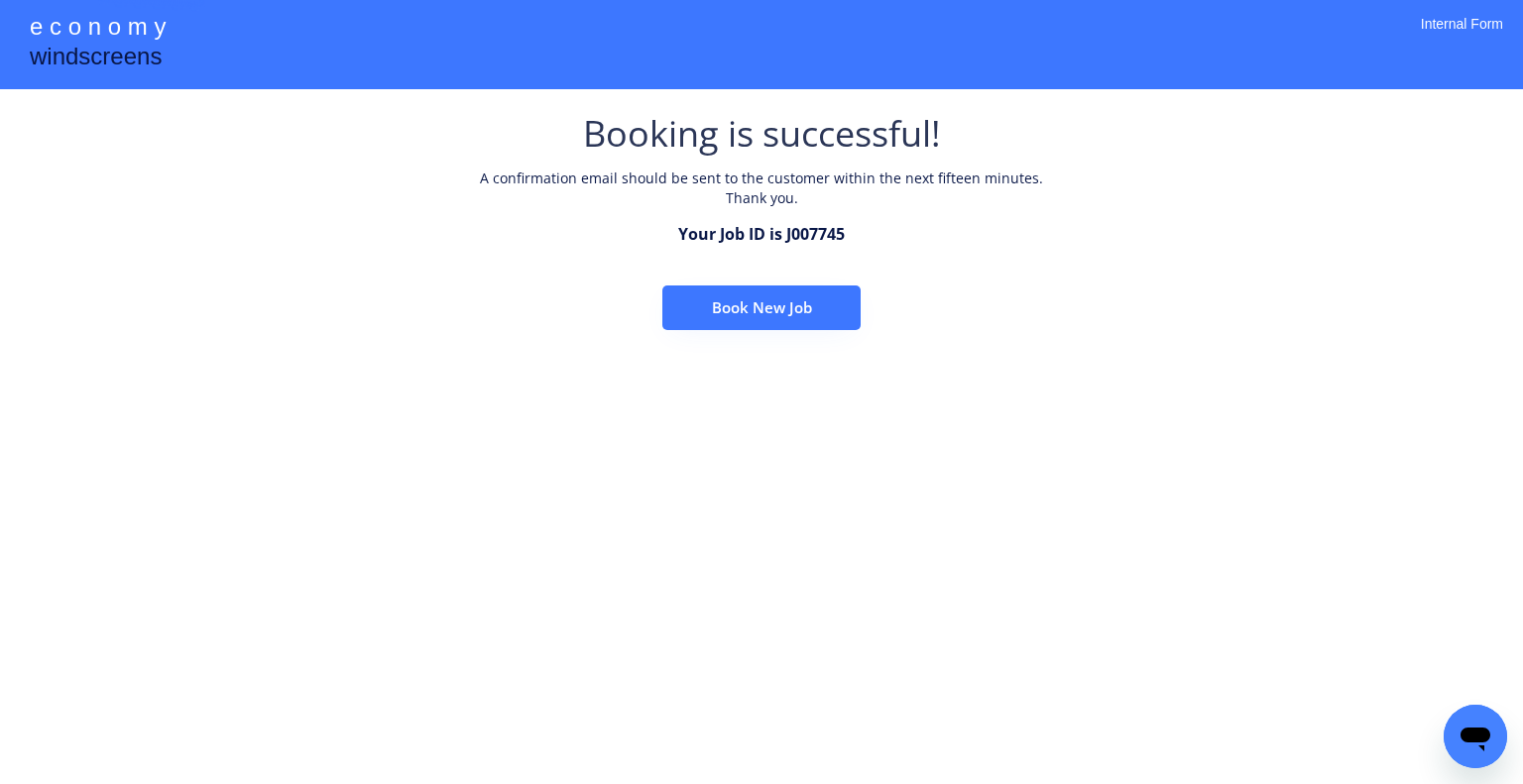click on "**********" at bounding box center [762, 392] 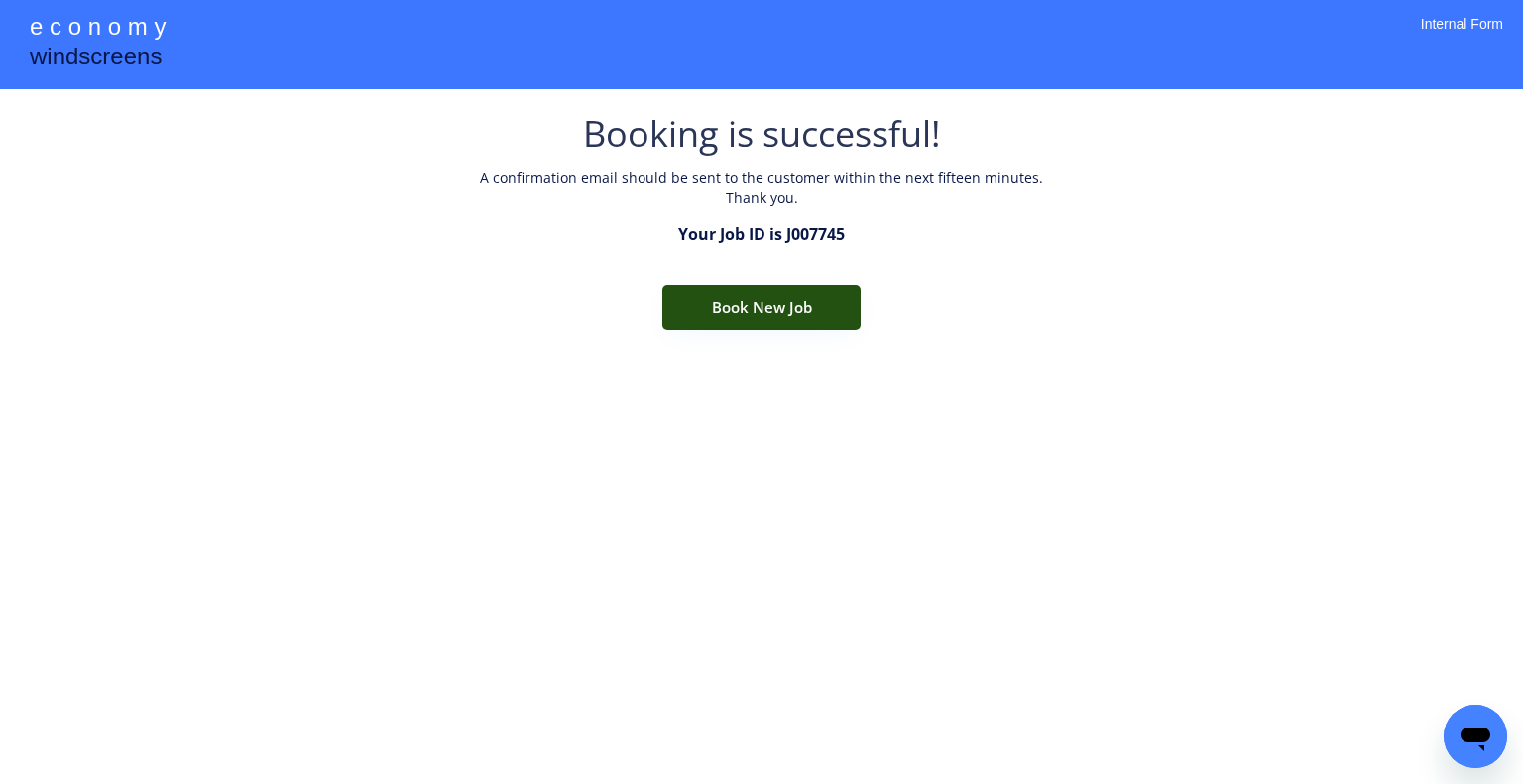 click on "Book New Job" at bounding box center (762, 307) 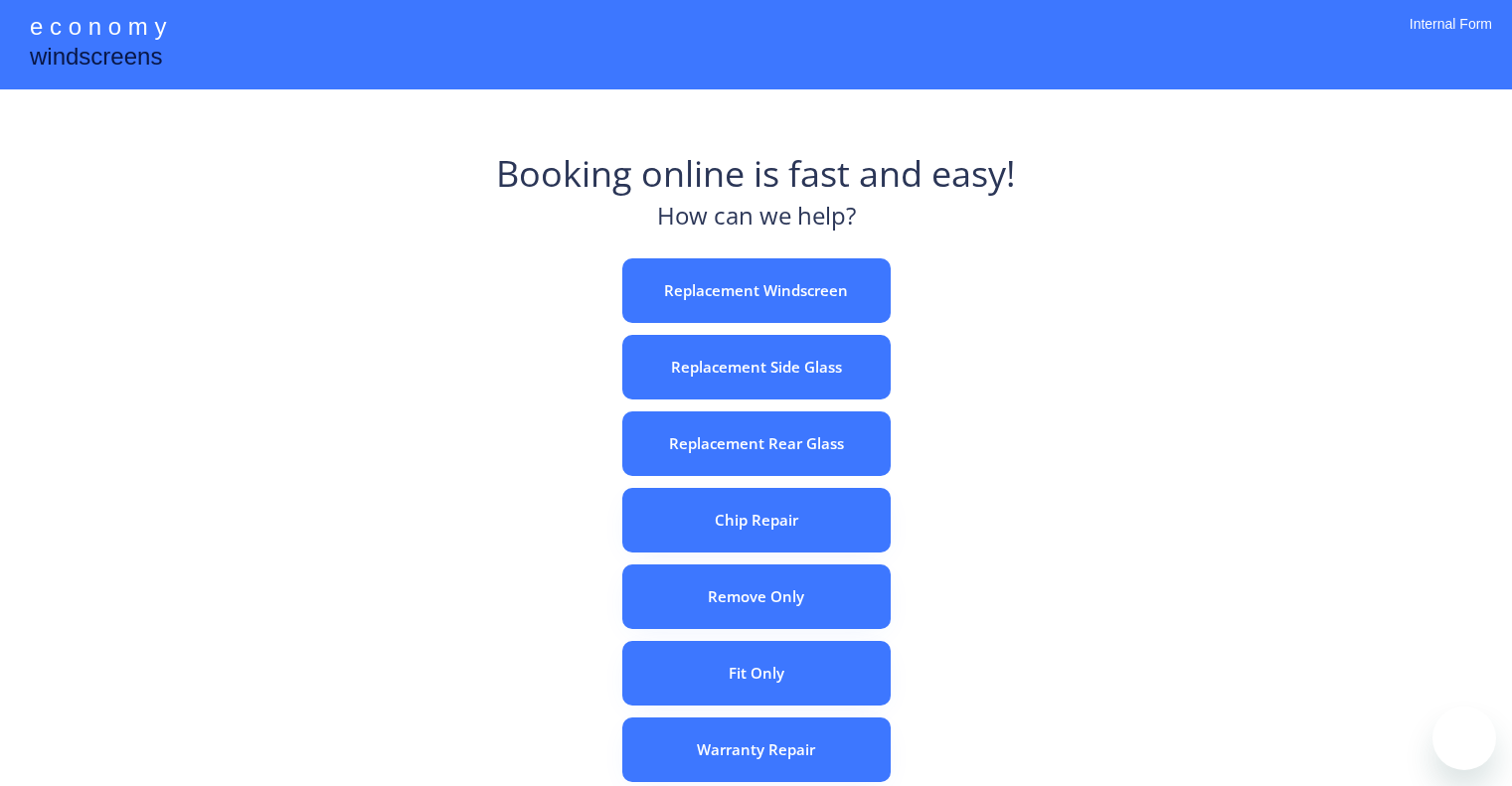 scroll, scrollTop: 0, scrollLeft: 0, axis: both 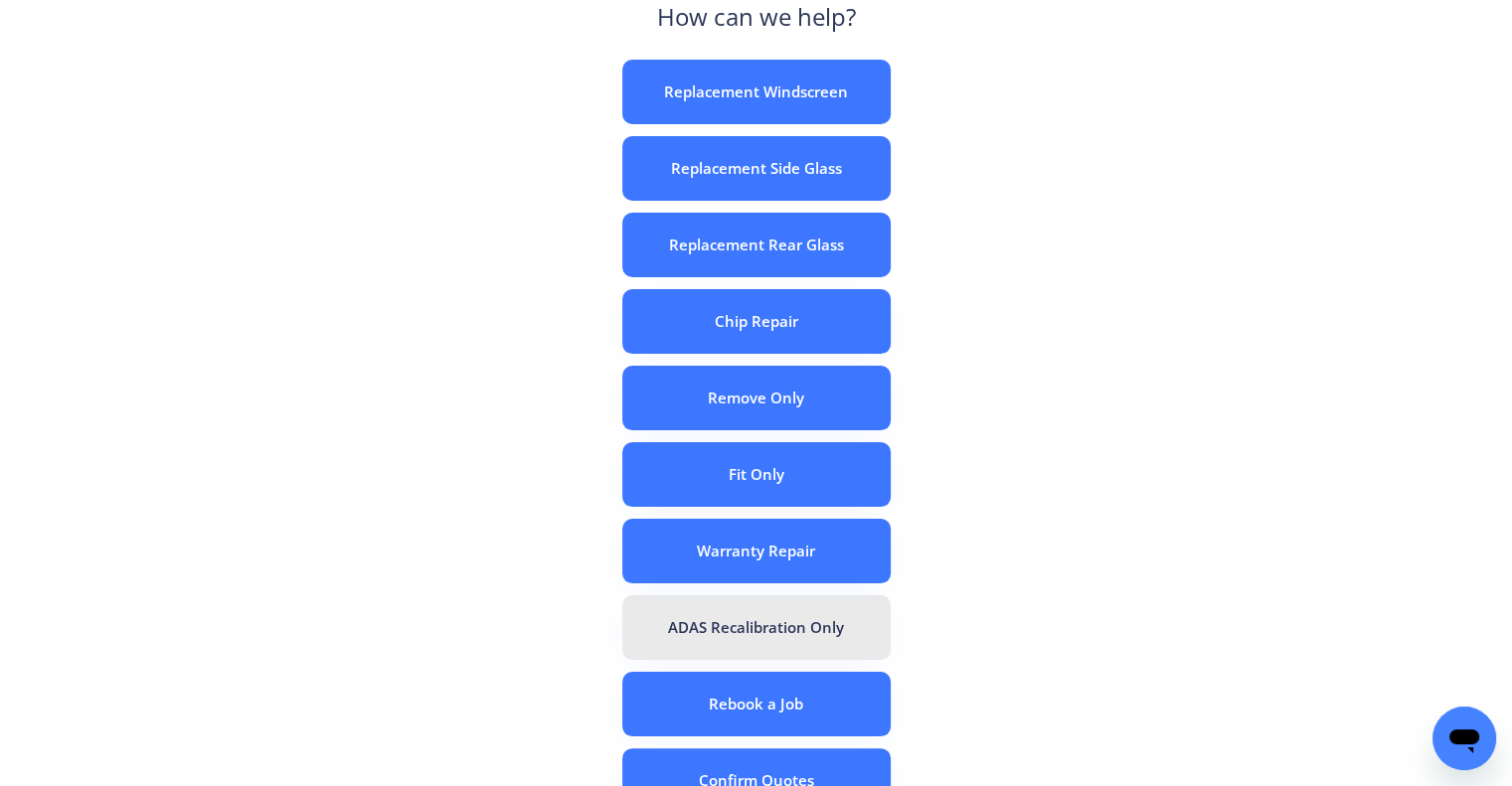 click on "ADAS Recalibration Only" at bounding box center (756, 627) 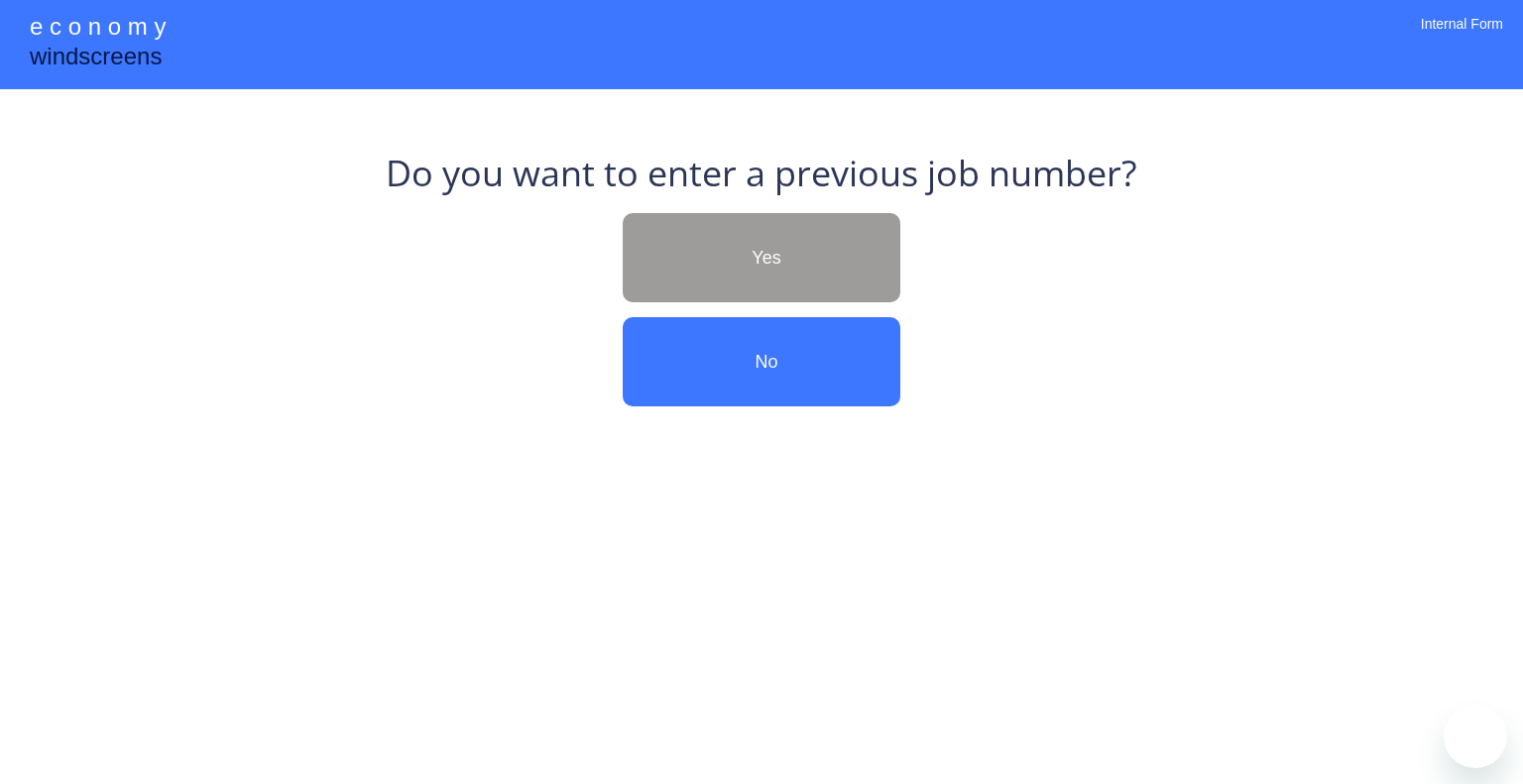 scroll, scrollTop: 0, scrollLeft: 0, axis: both 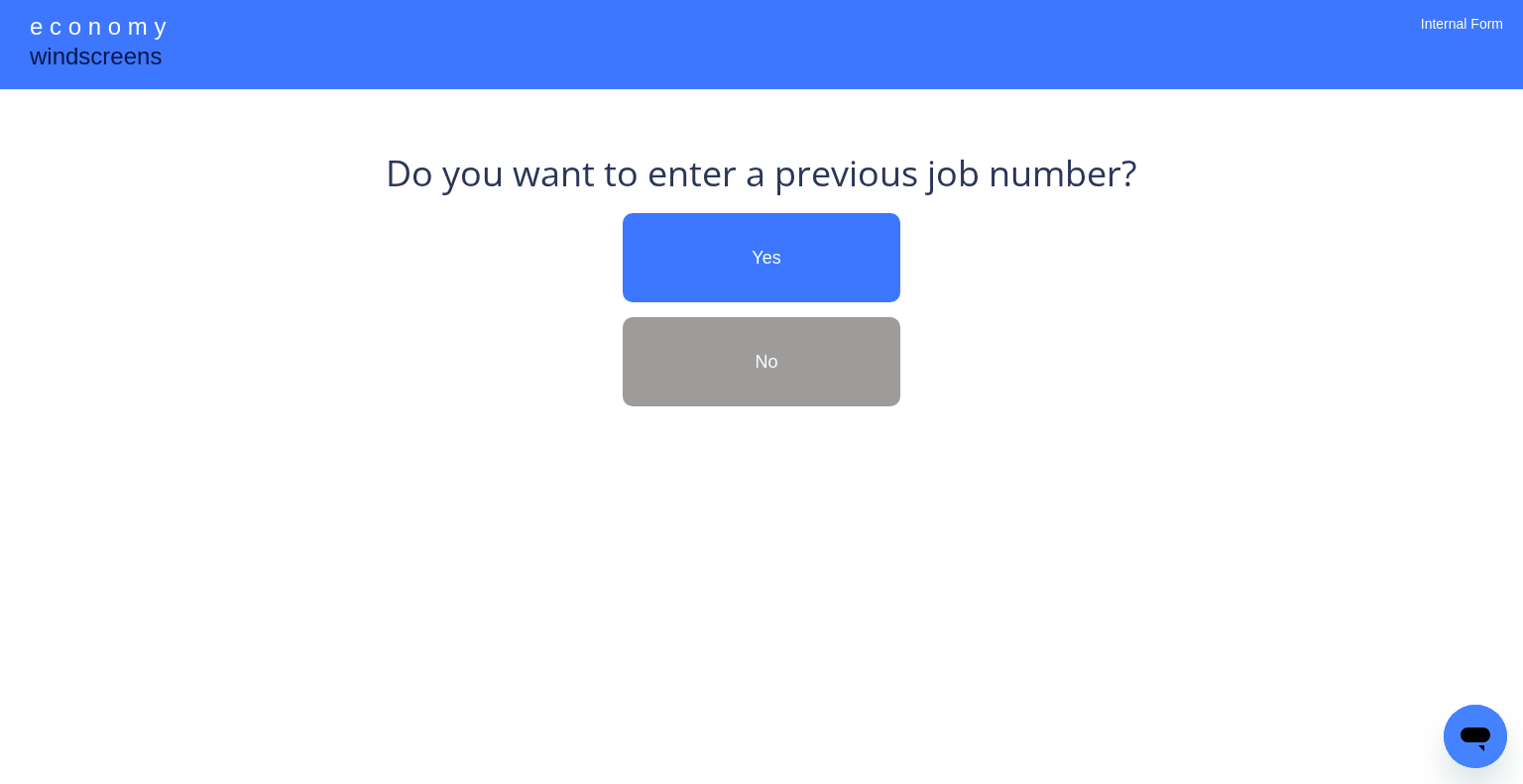 click on "No" at bounding box center [766, 362] 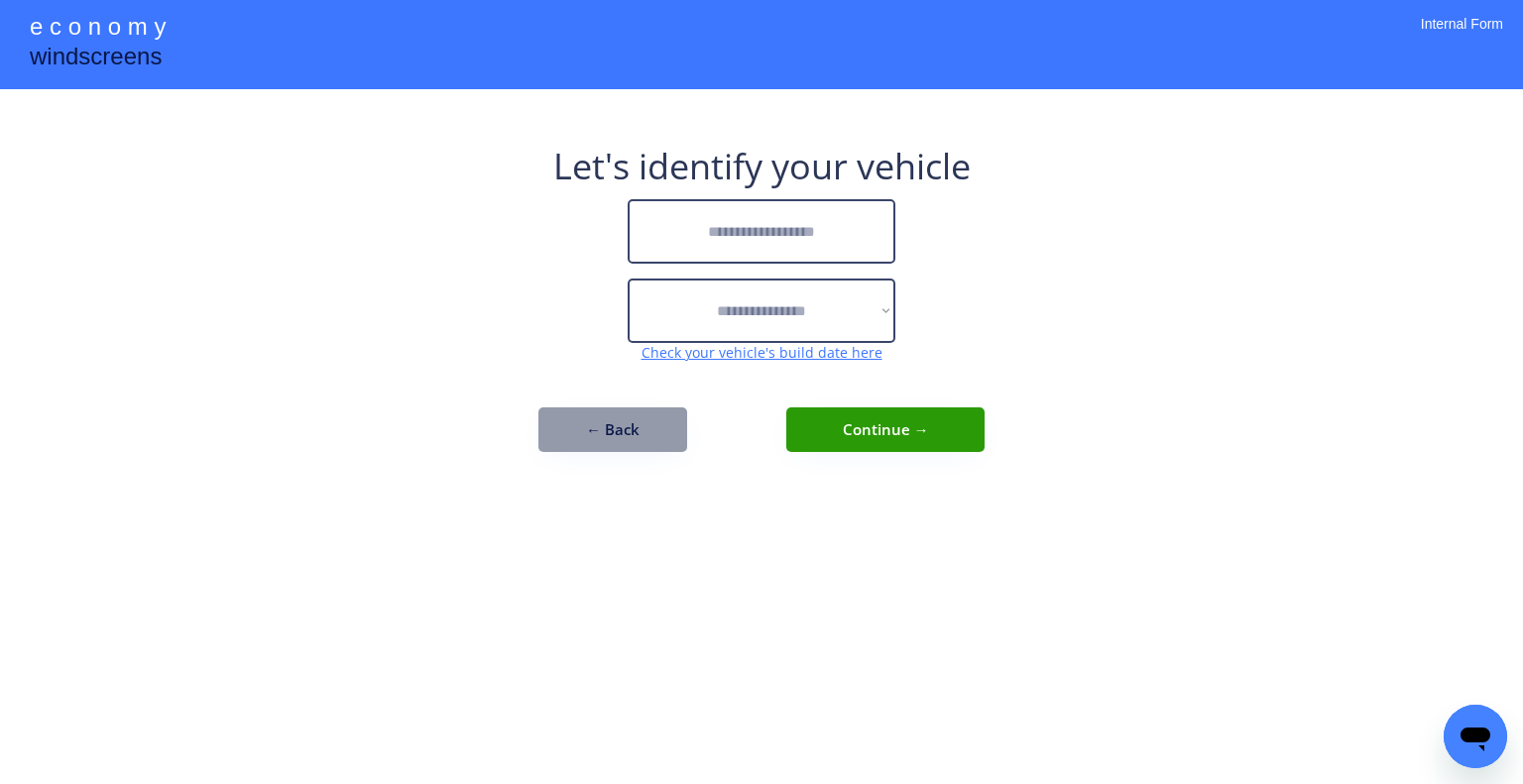 click at bounding box center (762, 231) 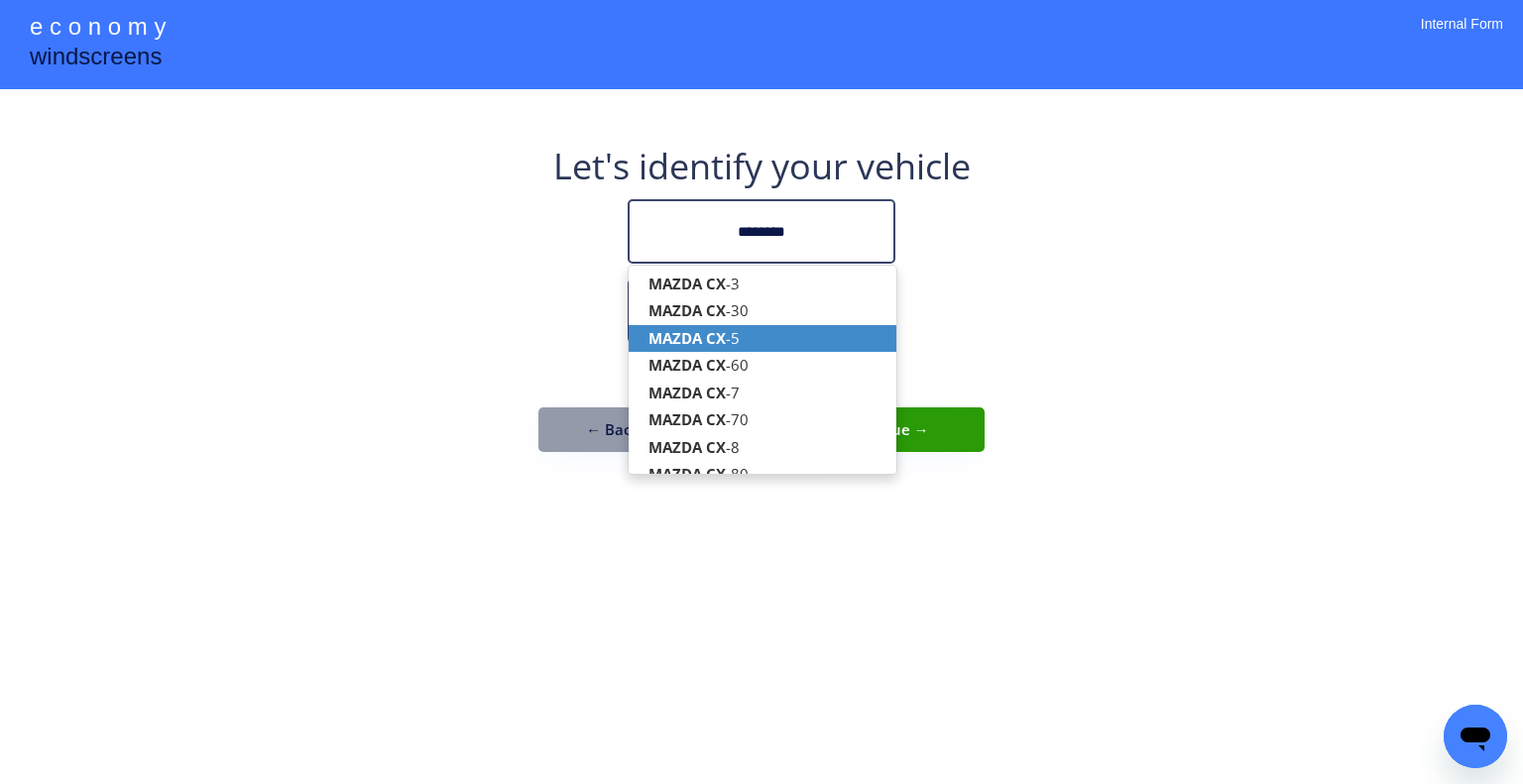 drag, startPoint x: 773, startPoint y: 344, endPoint x: 1107, endPoint y: 364, distance: 334.59827 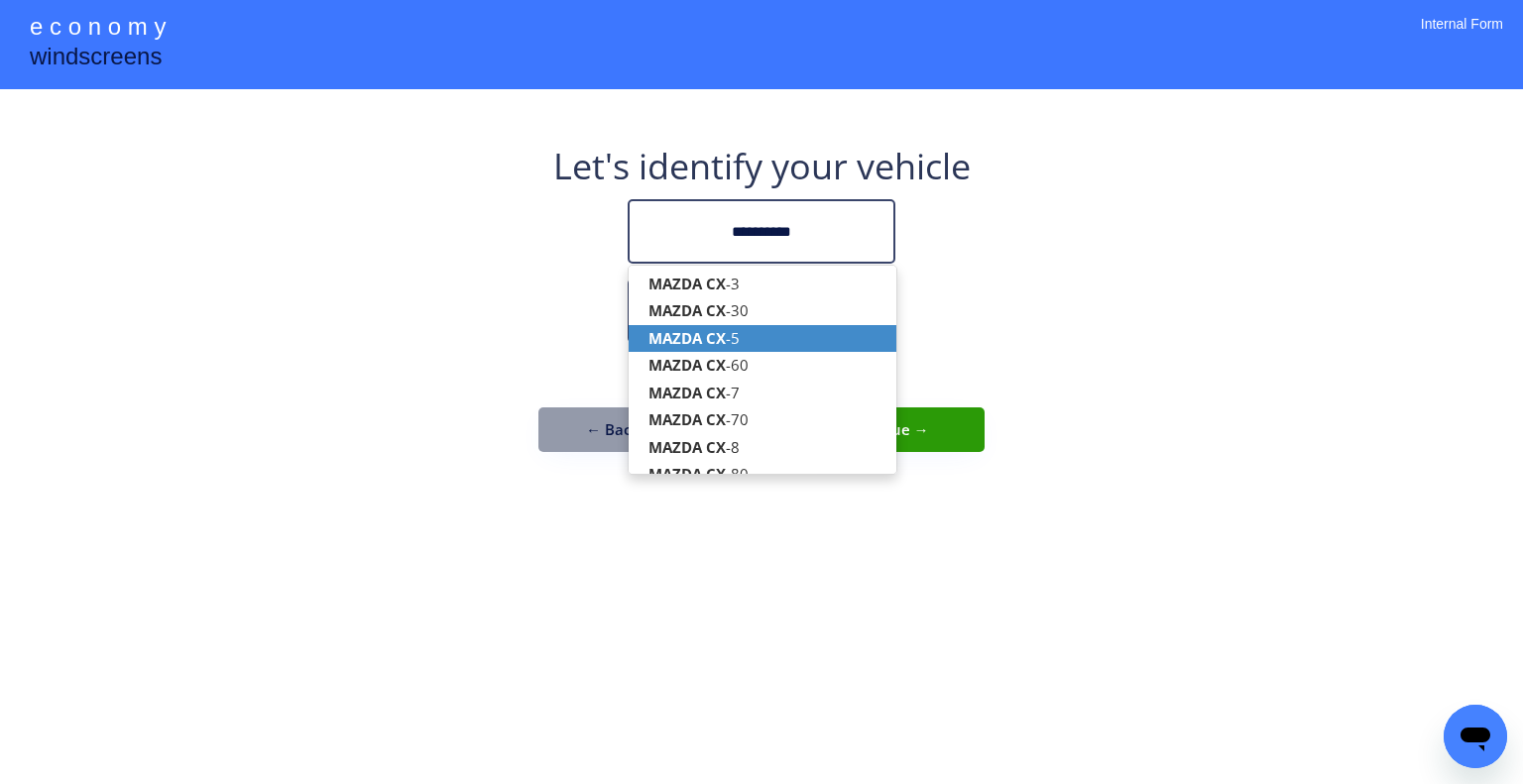 type on "**********" 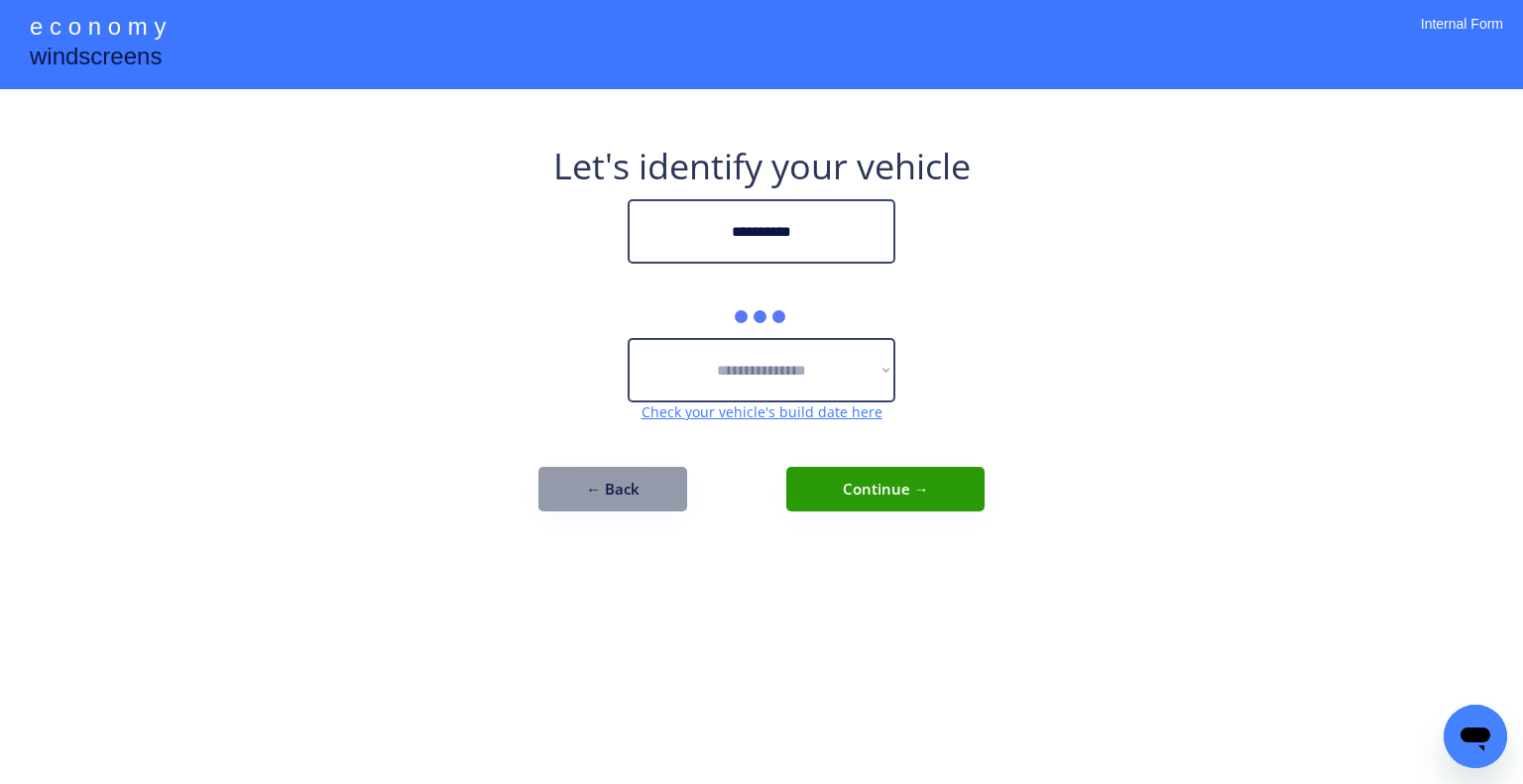 drag, startPoint x: 1157, startPoint y: 344, endPoint x: 1147, endPoint y: 341, distance: 10.440307 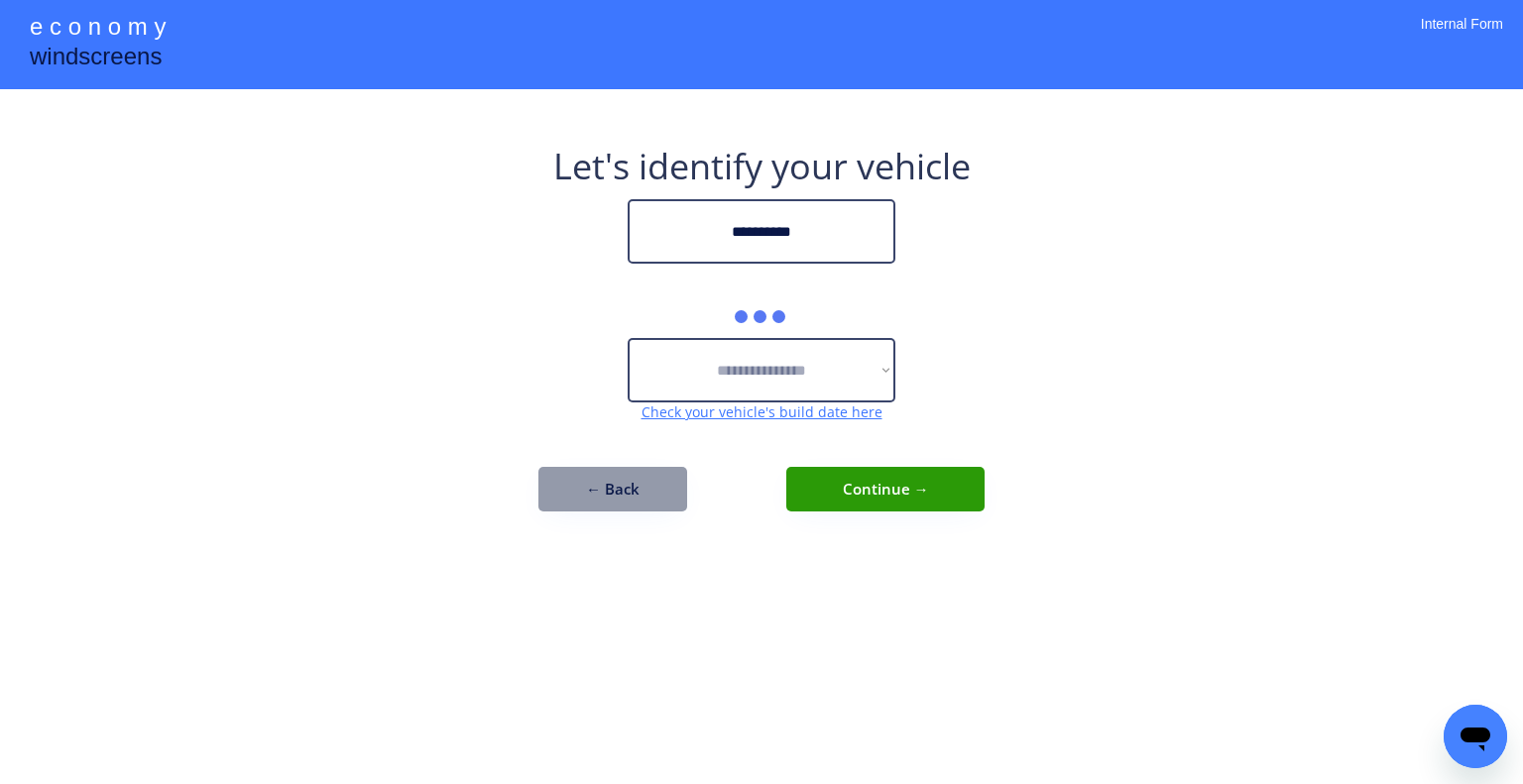 click on "**********" at bounding box center (762, 392) 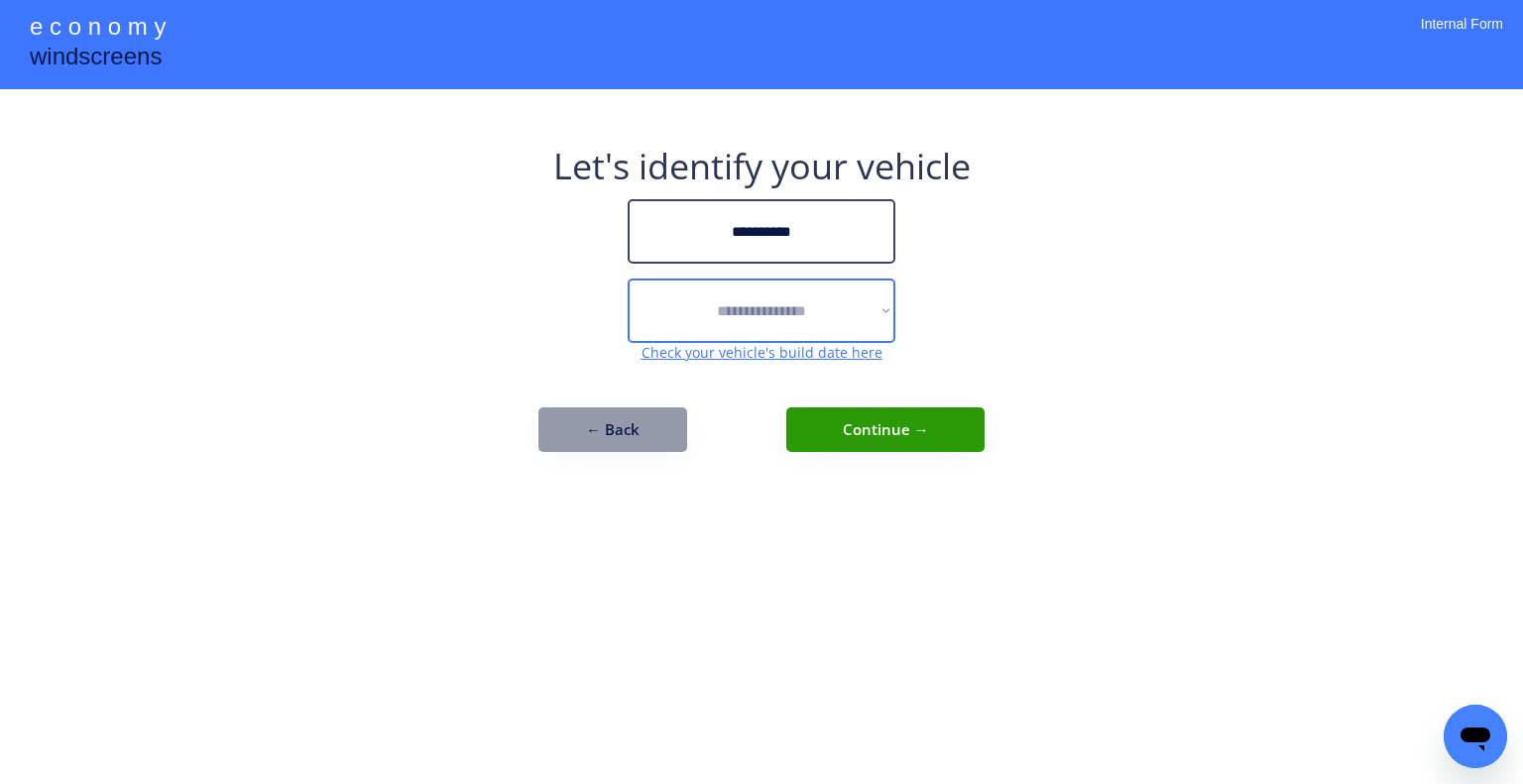 click on "**********" at bounding box center [762, 310] 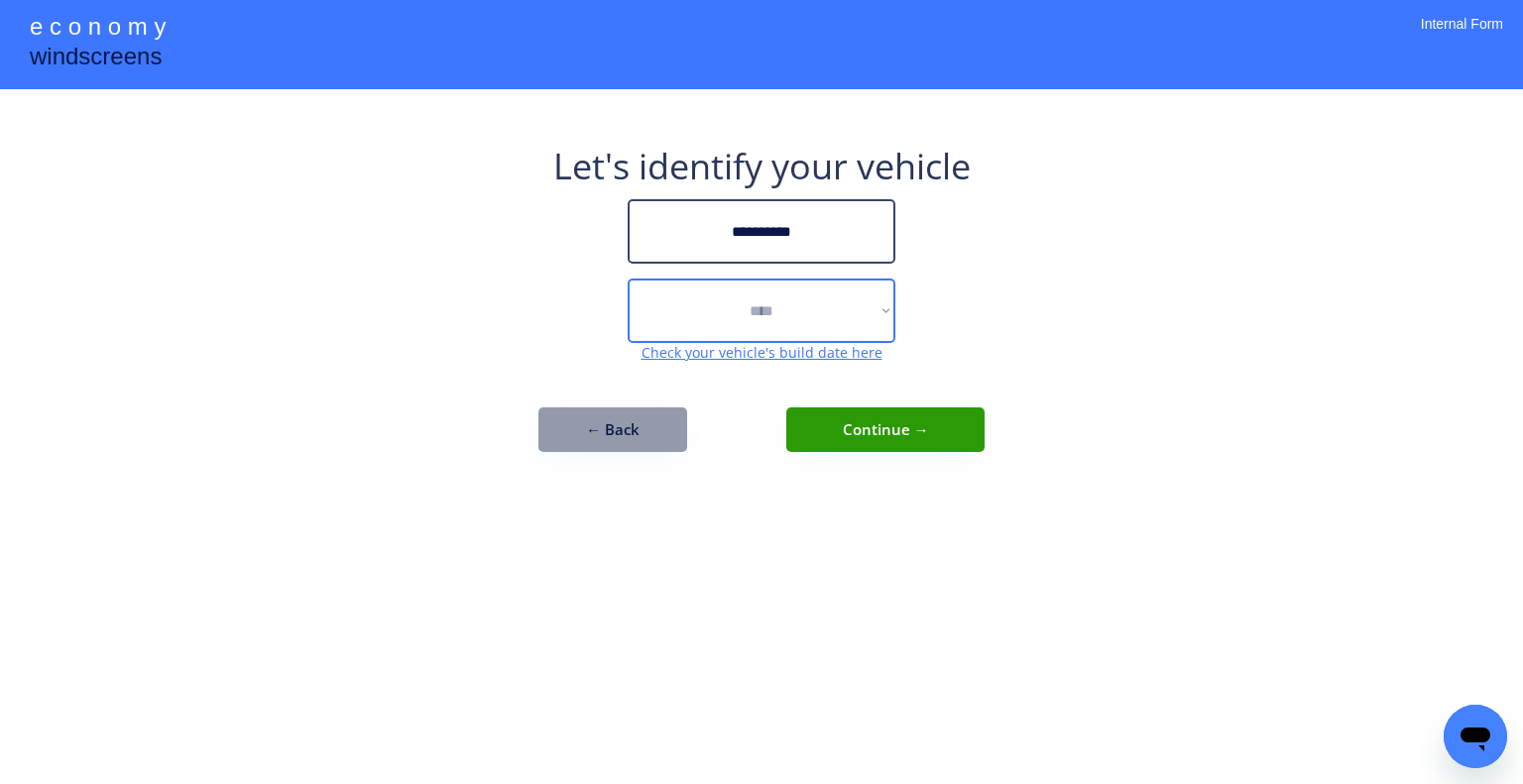 click on "**********" at bounding box center [762, 310] 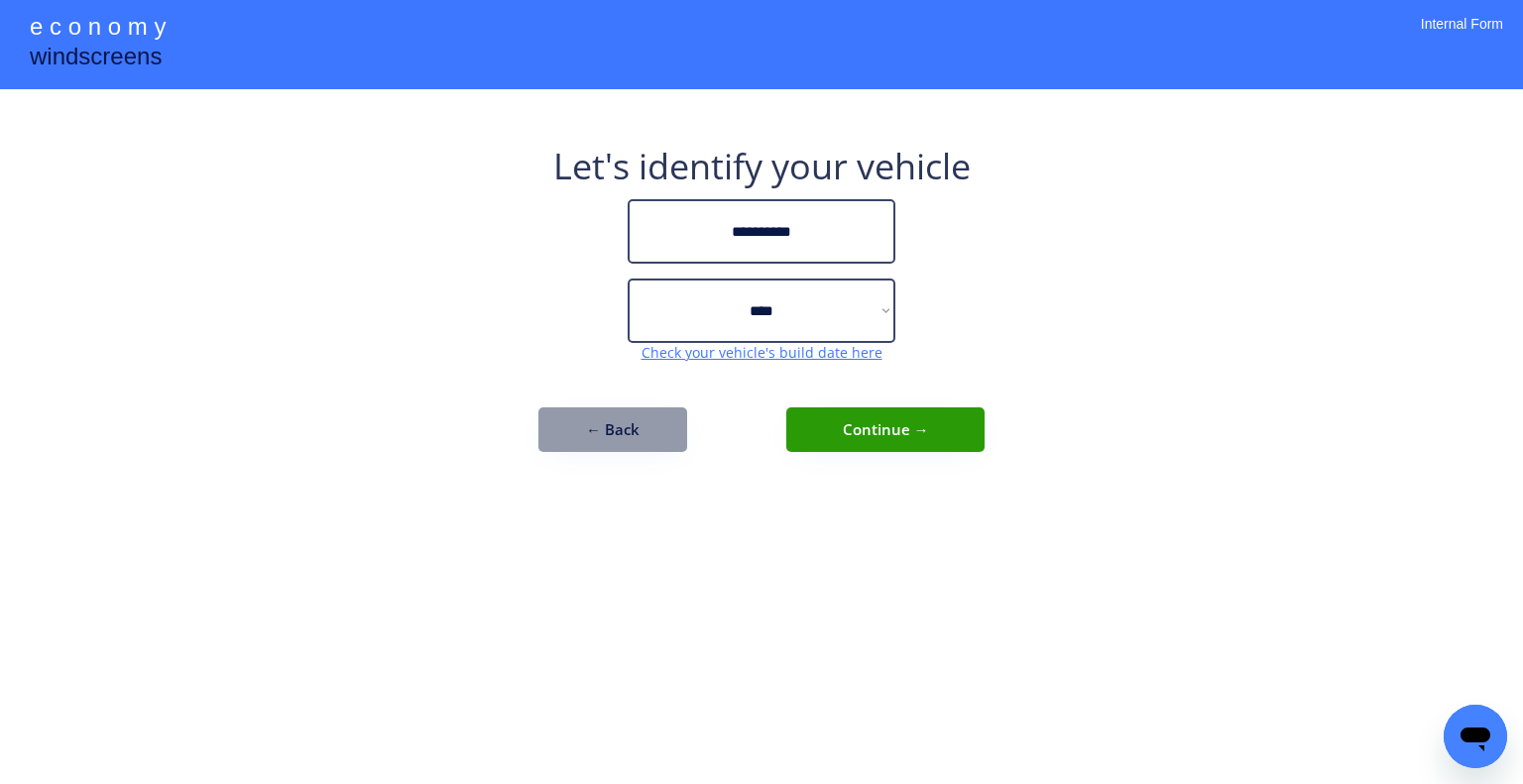 click on "**********" at bounding box center (762, 392) 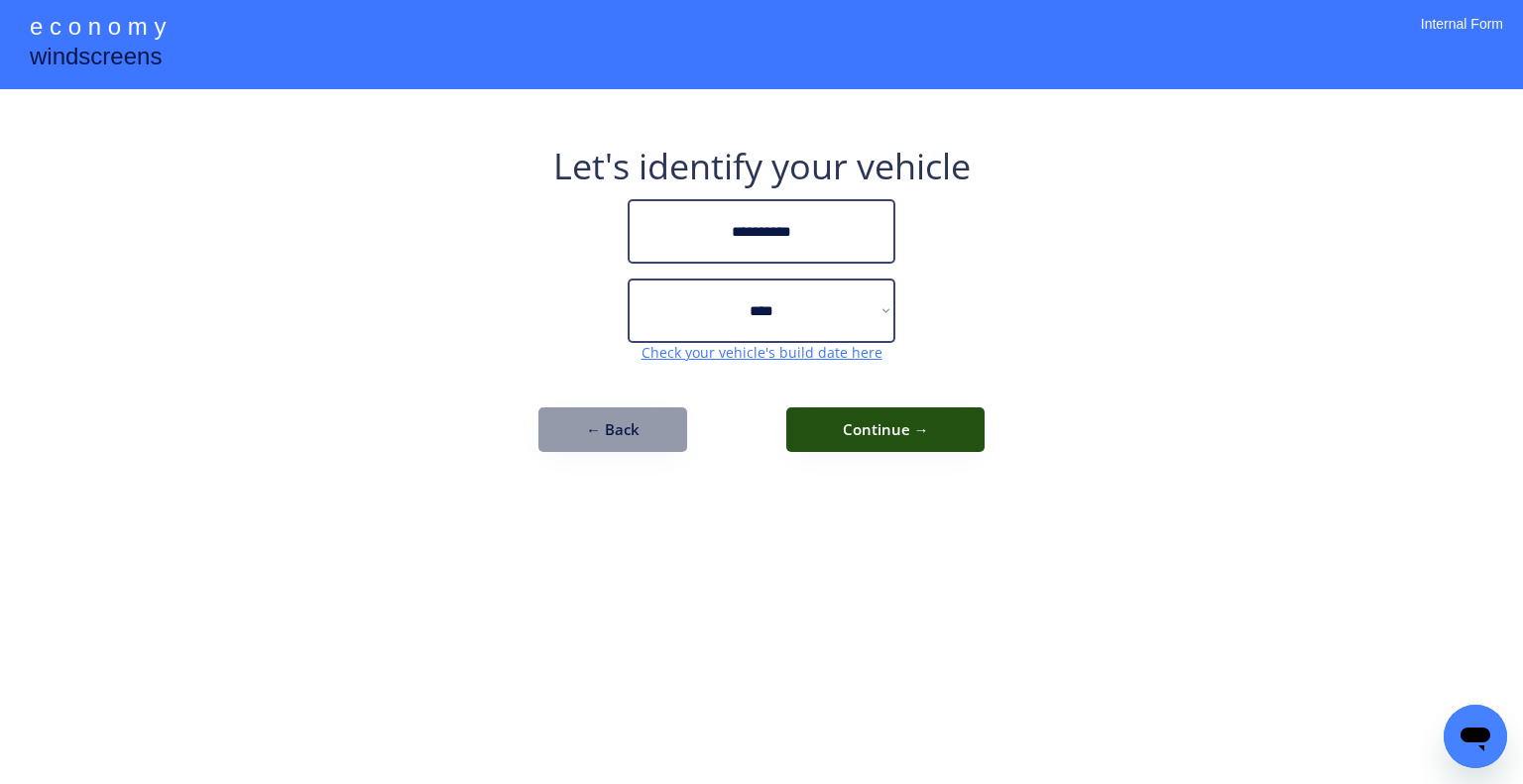 click on "Continue    →" at bounding box center [885, 429] 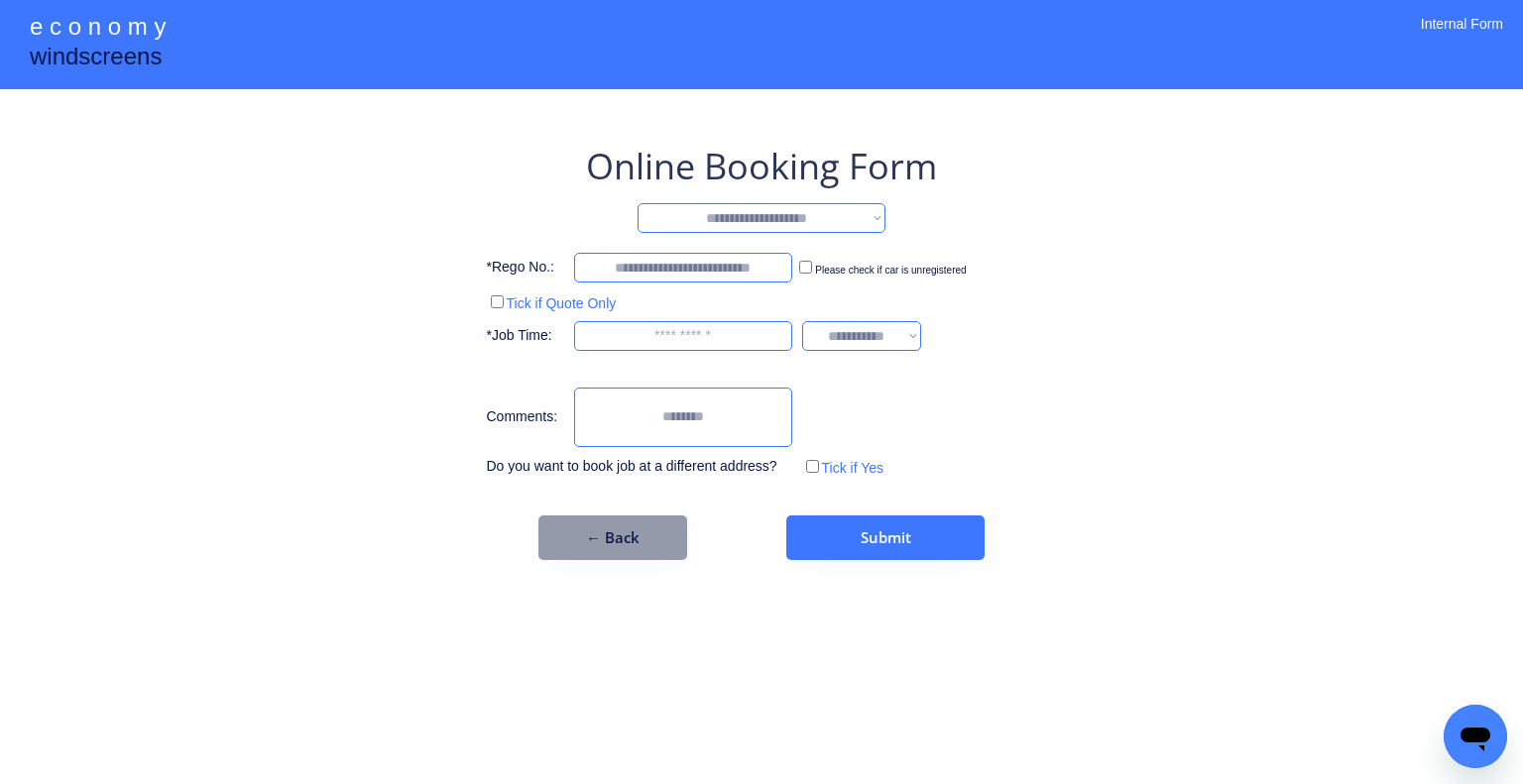 click on "**********" at bounding box center (762, 218) 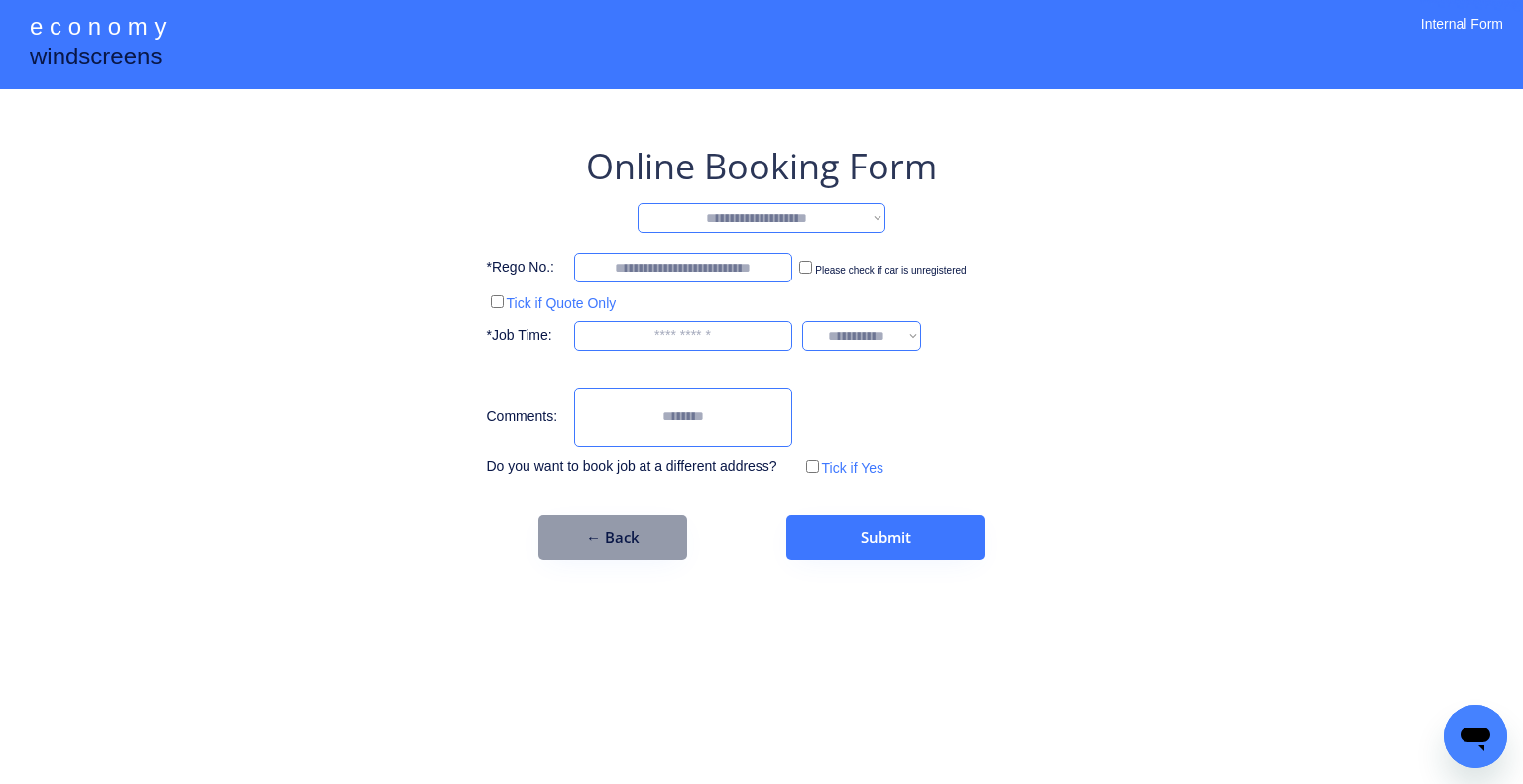 select on "*******" 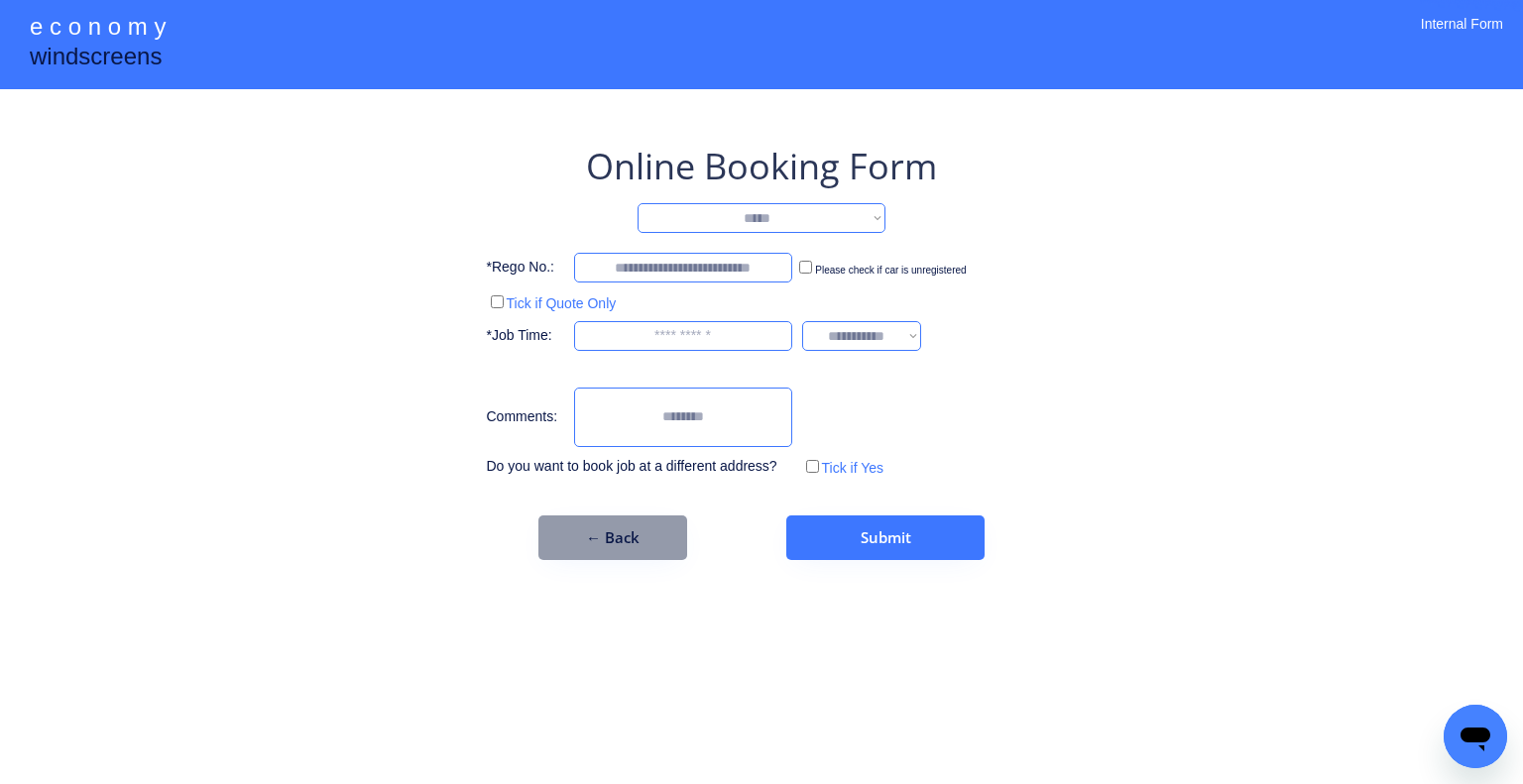 click on "**********" at bounding box center (762, 218) 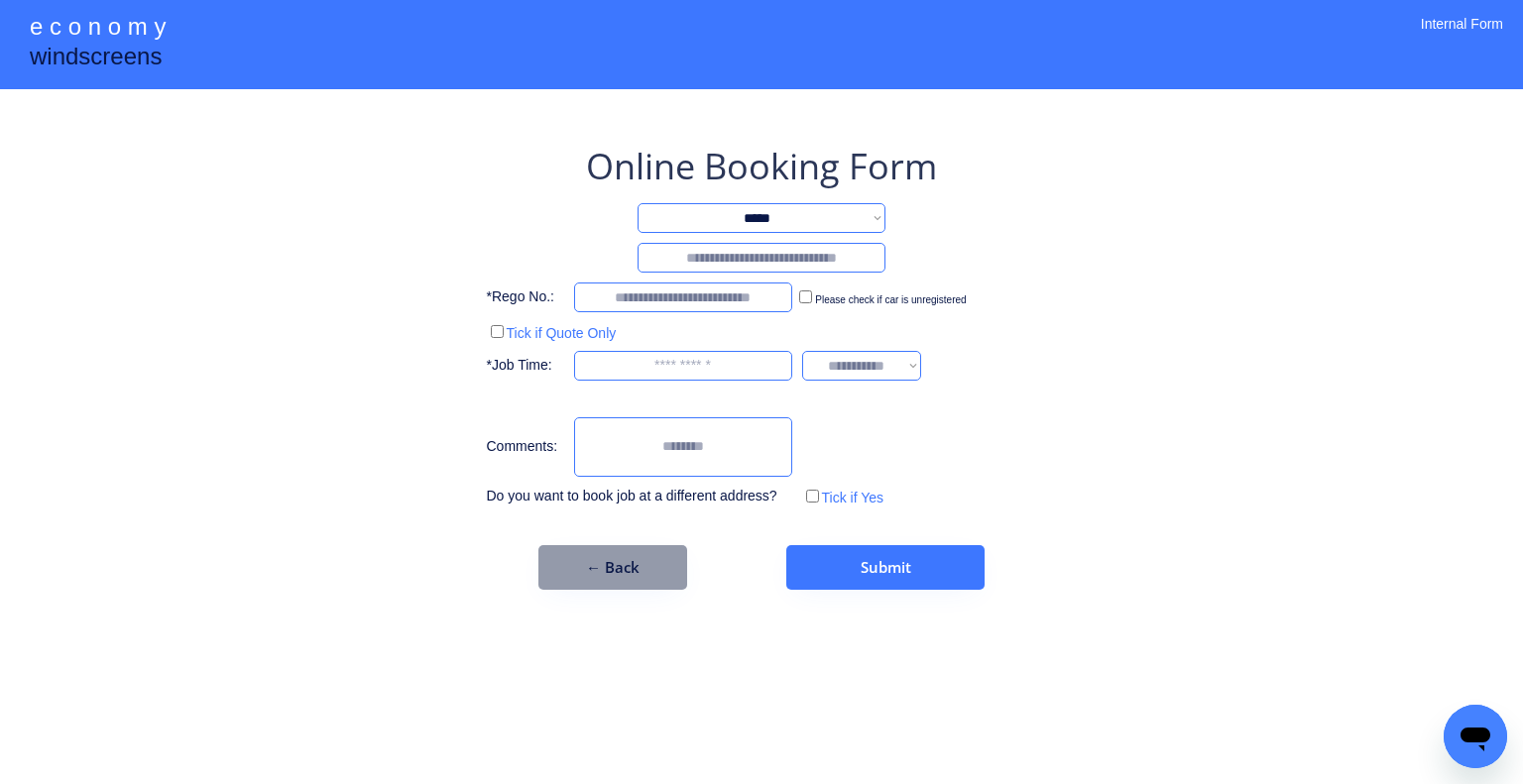 click at bounding box center (762, 258) 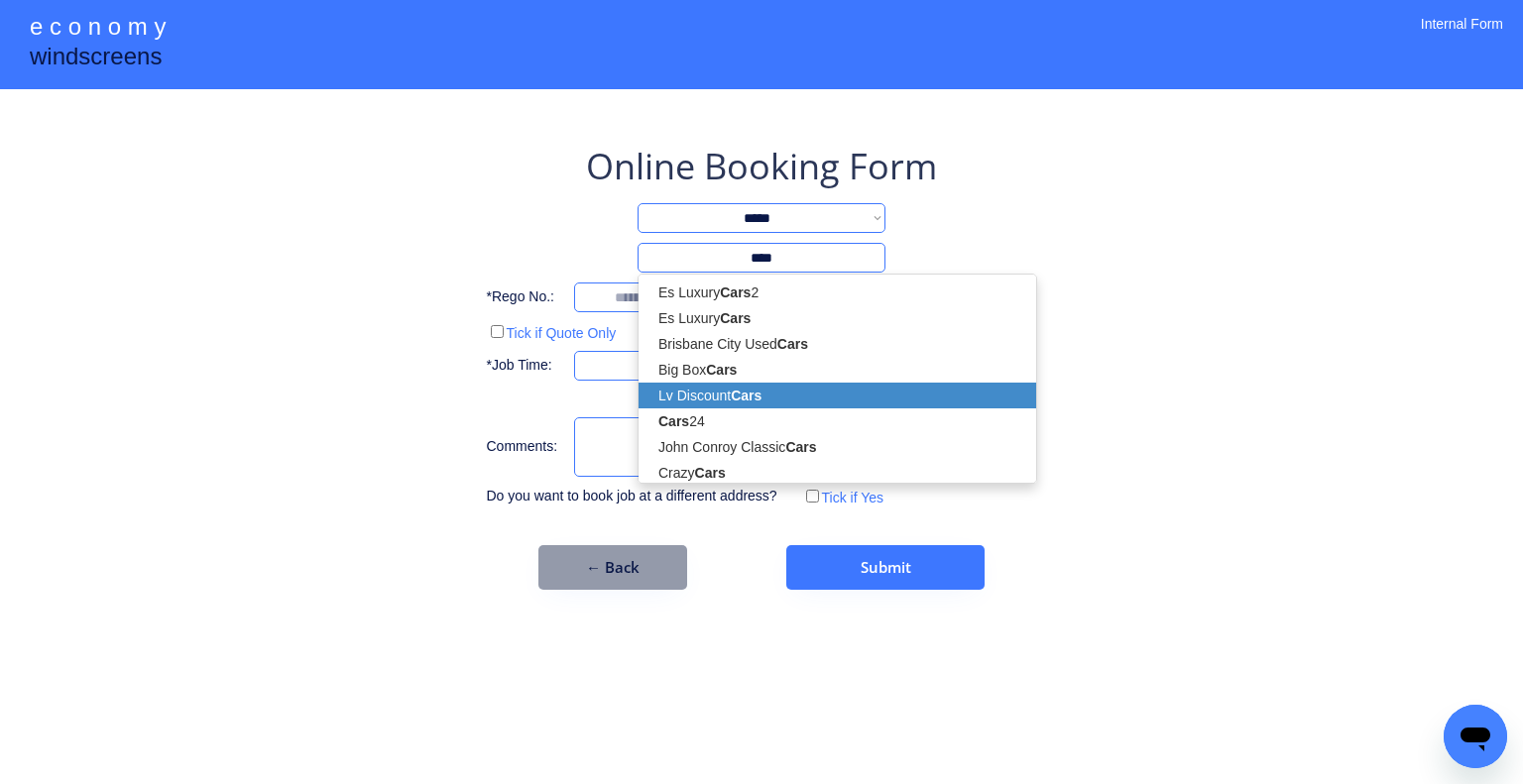 click on "Lv Discount  Cars" at bounding box center [837, 395] 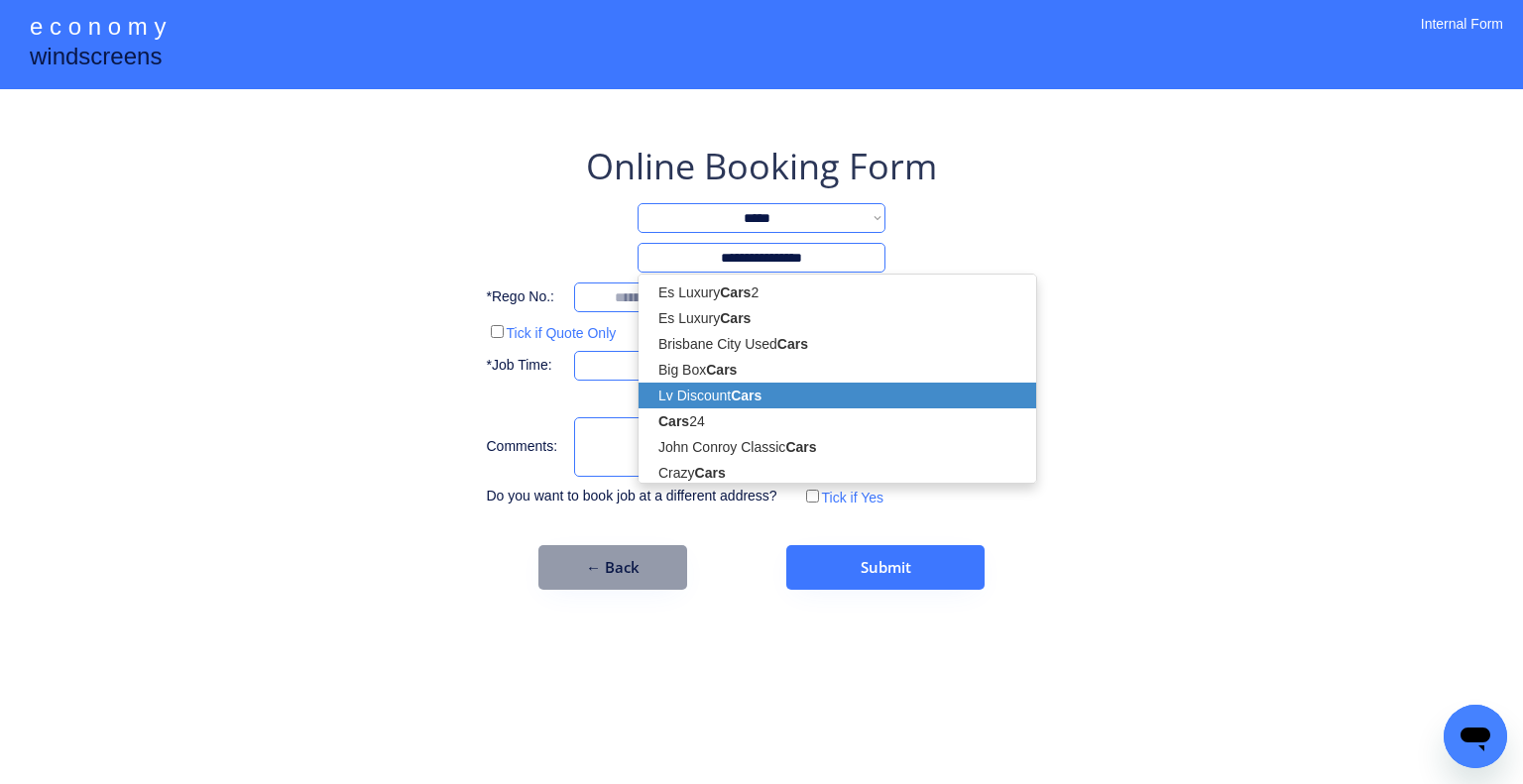 select on "*********" 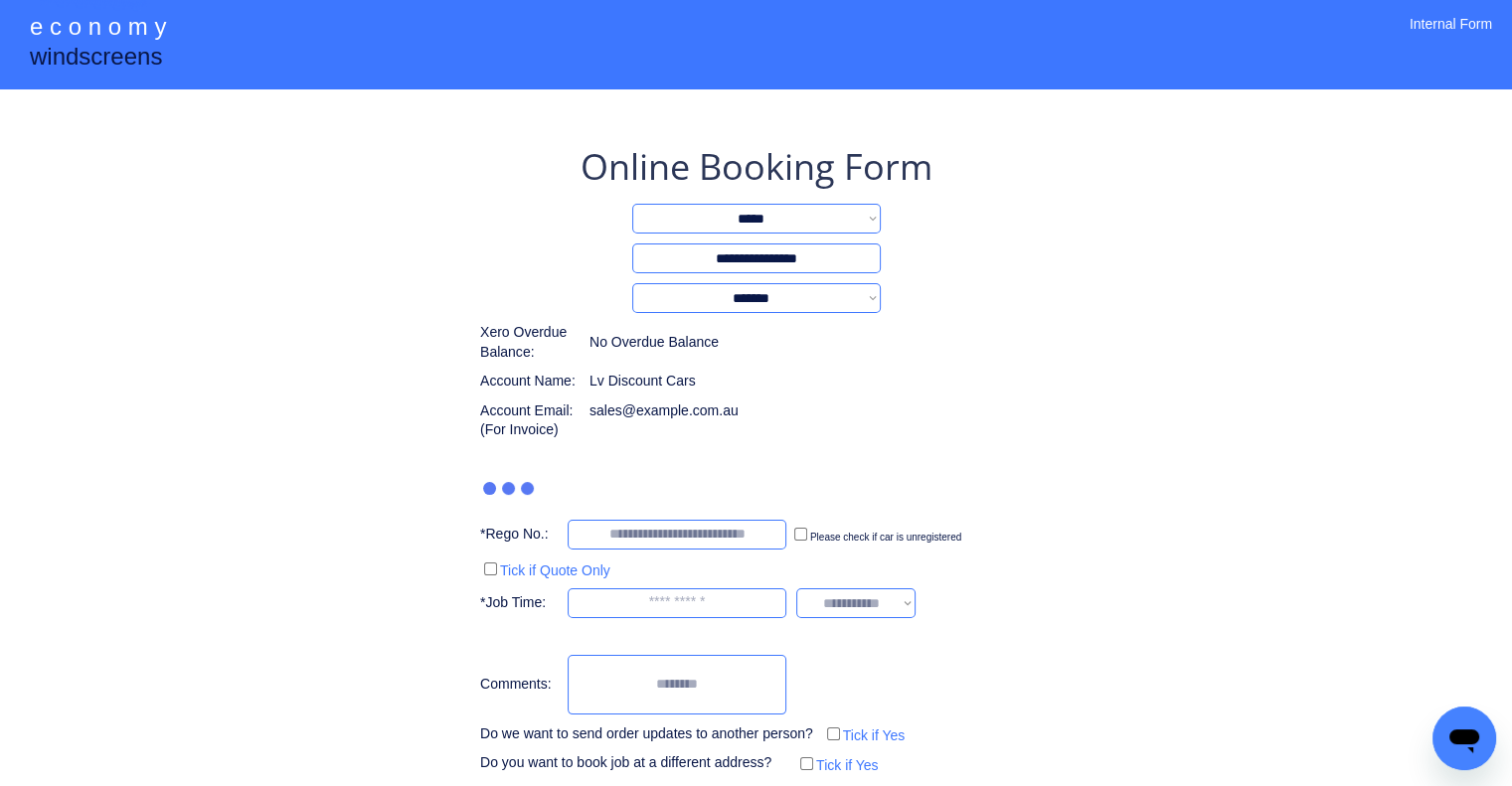 drag, startPoint x: 831, startPoint y: 260, endPoint x: 1026, endPoint y: 265, distance: 195.06409 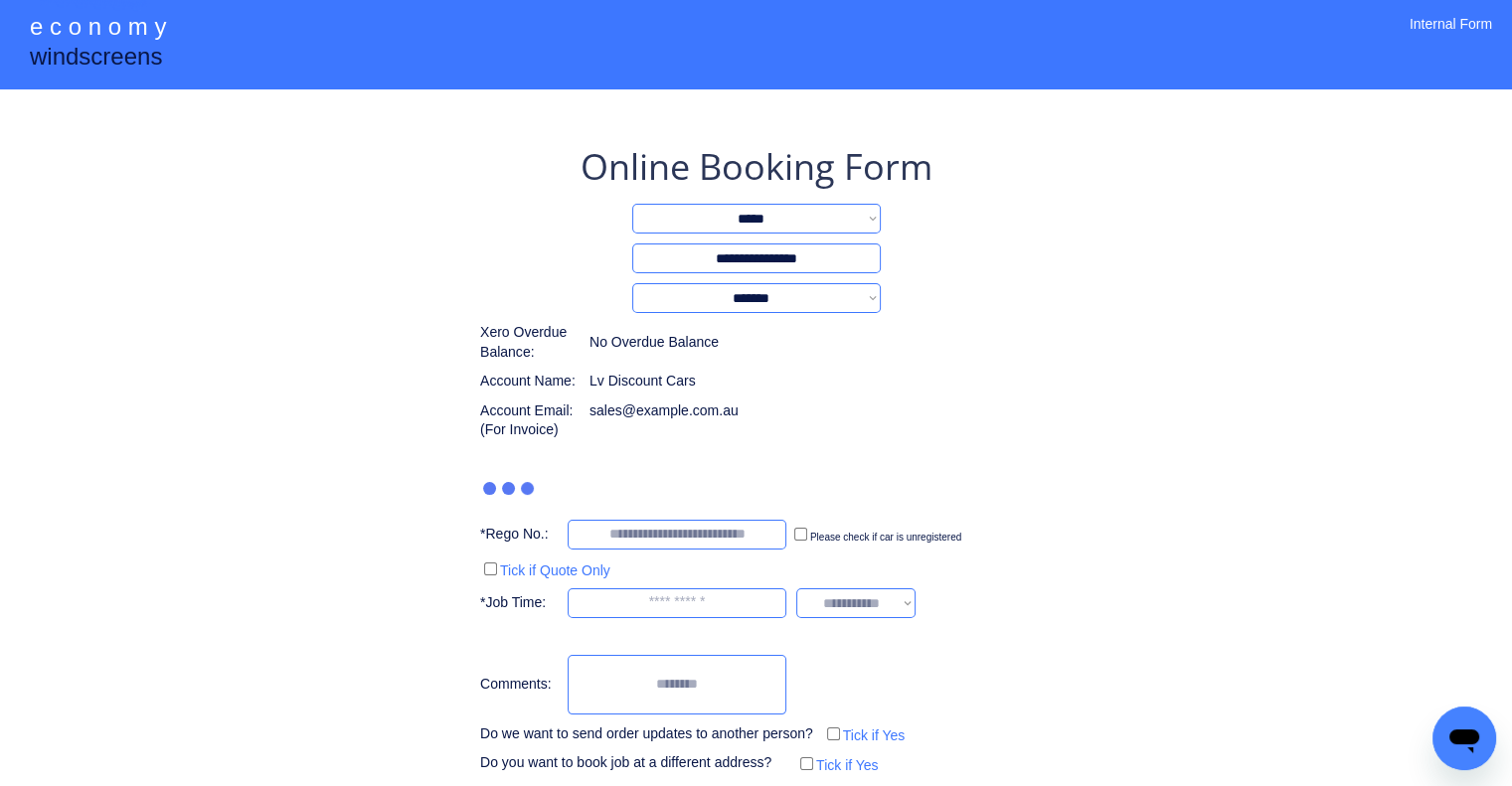 click on "**********" at bounding box center (756, 503) 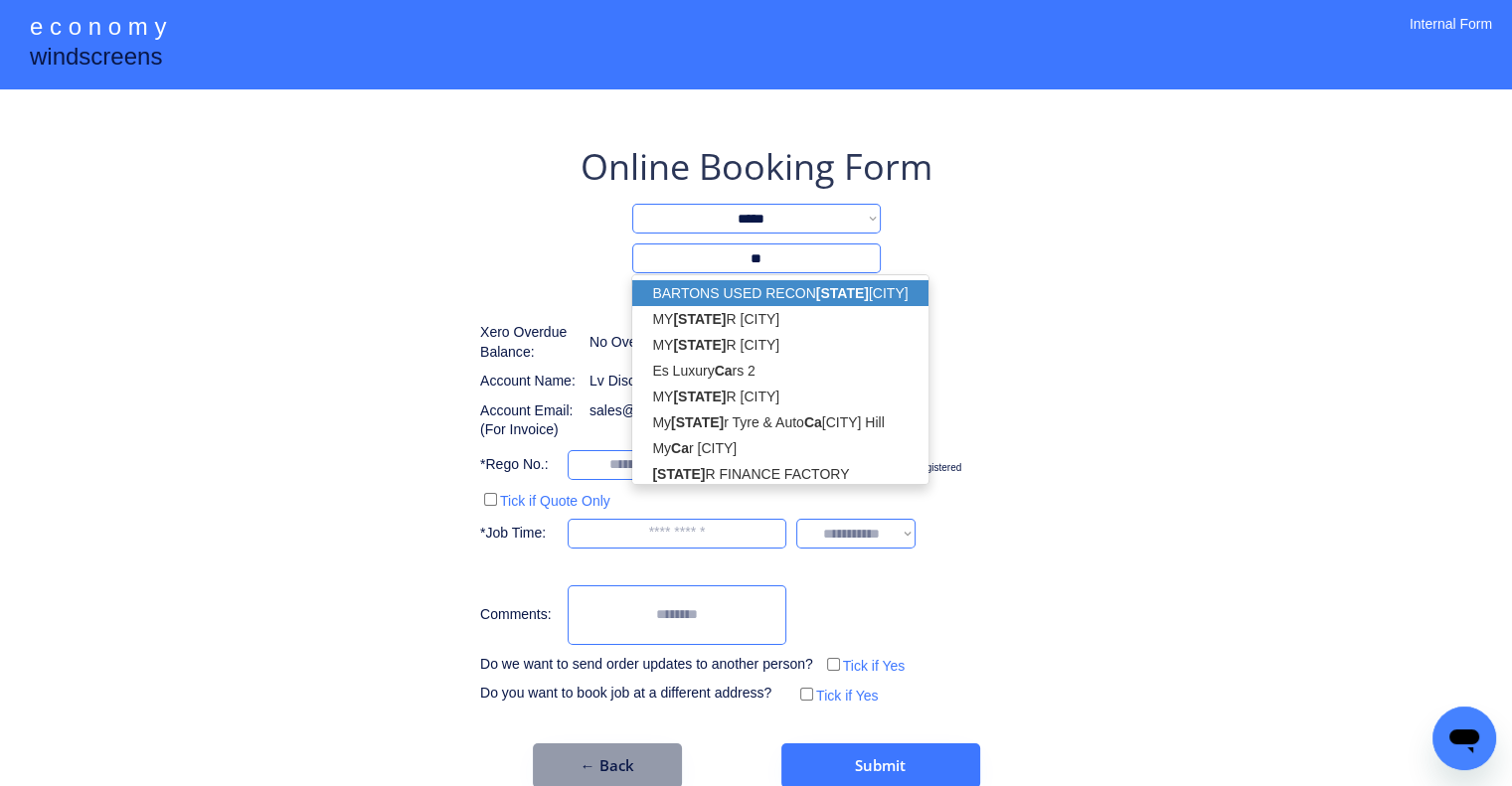 type on "*" 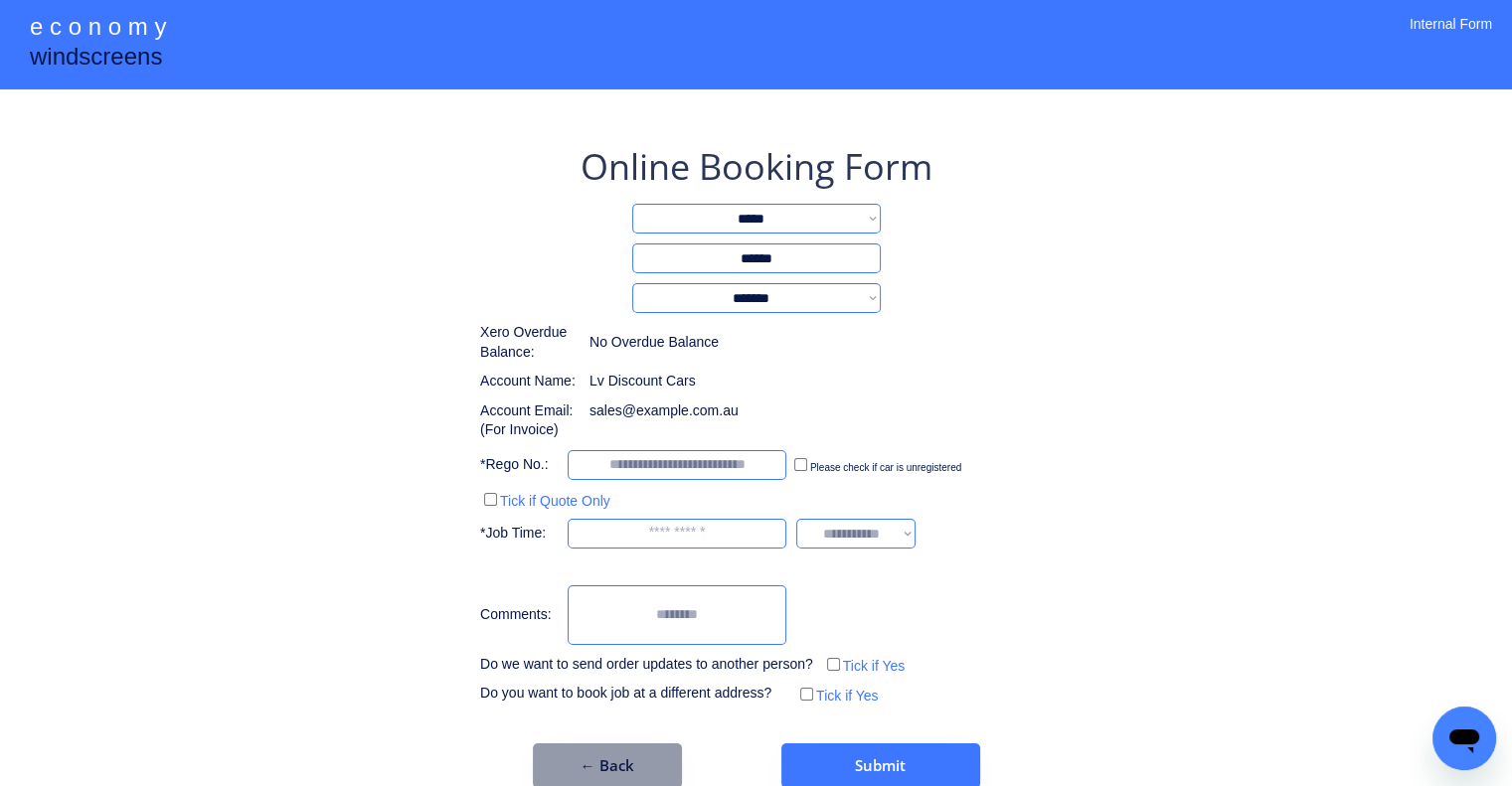 type on "******" 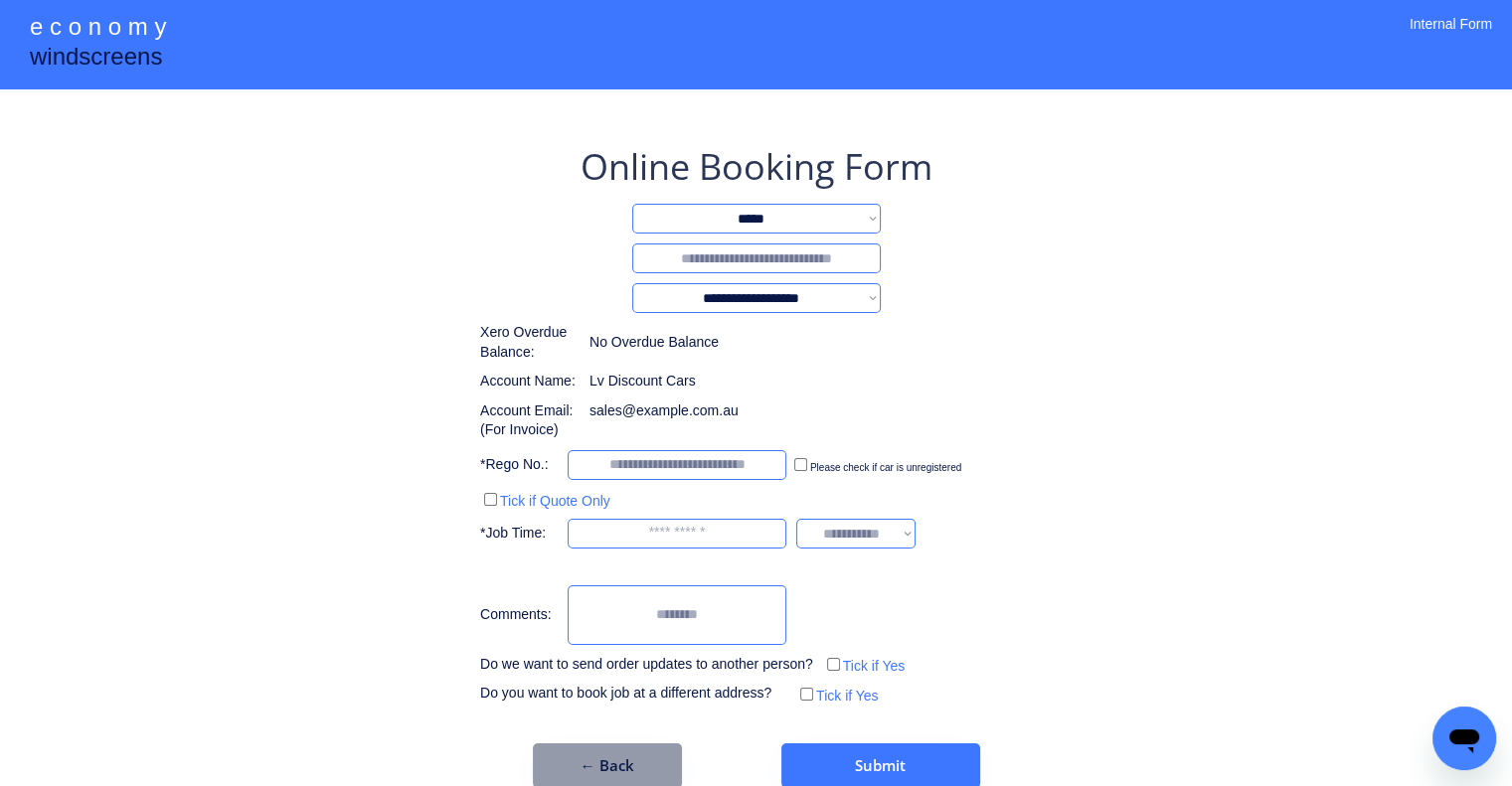 click on "**********" at bounding box center (756, 468) 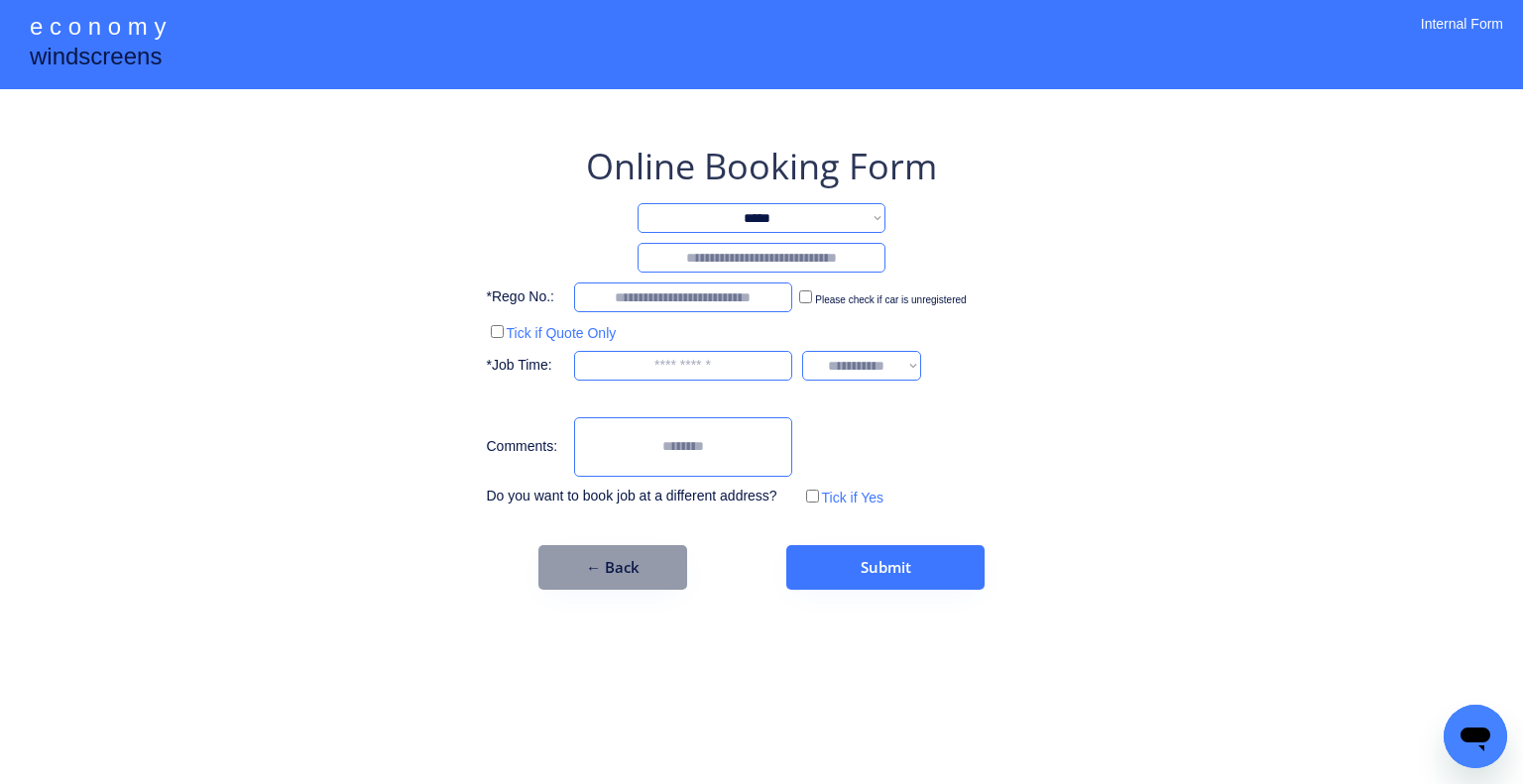 click at bounding box center (762, 258) 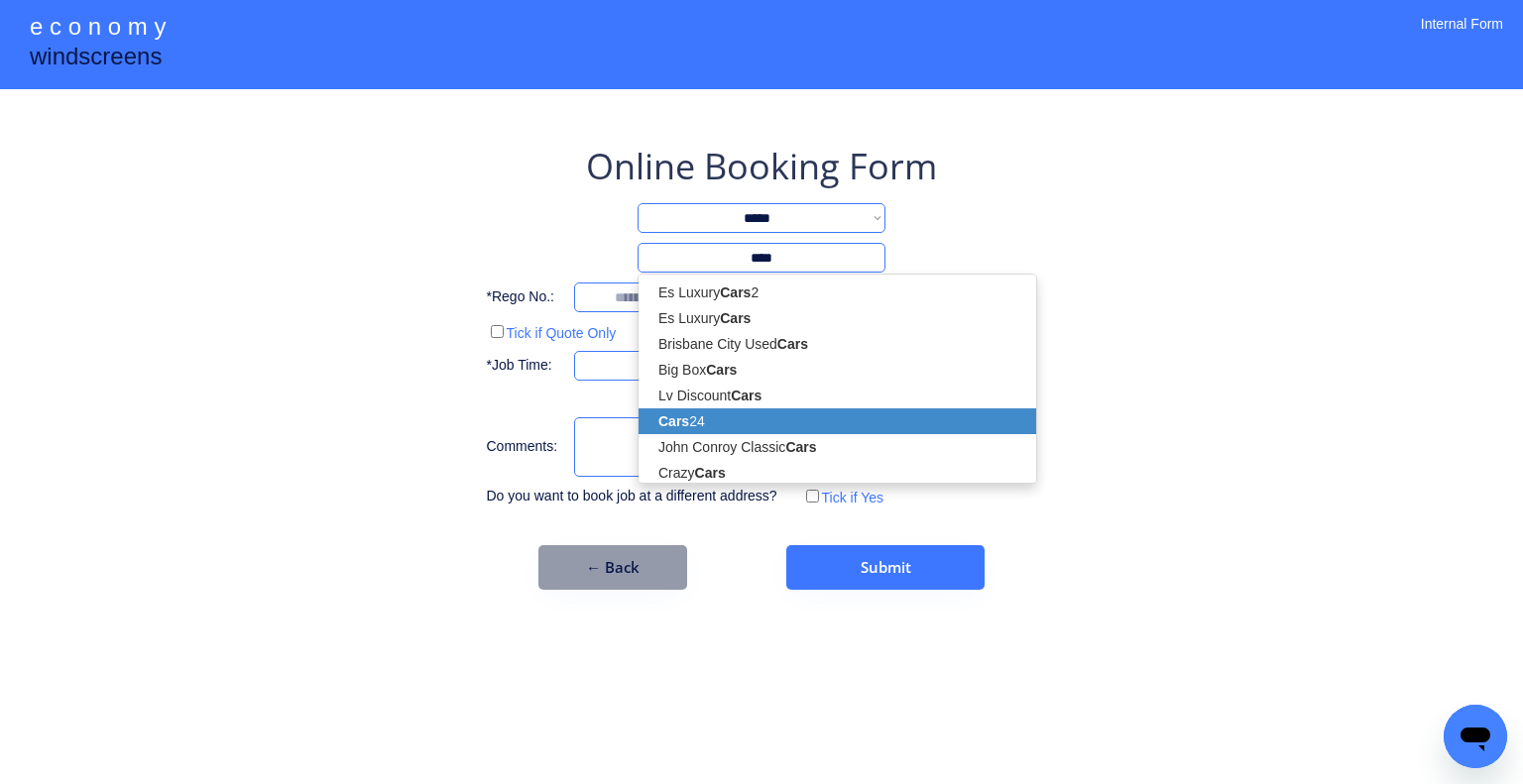 click on "Cars  24" at bounding box center (837, 421) 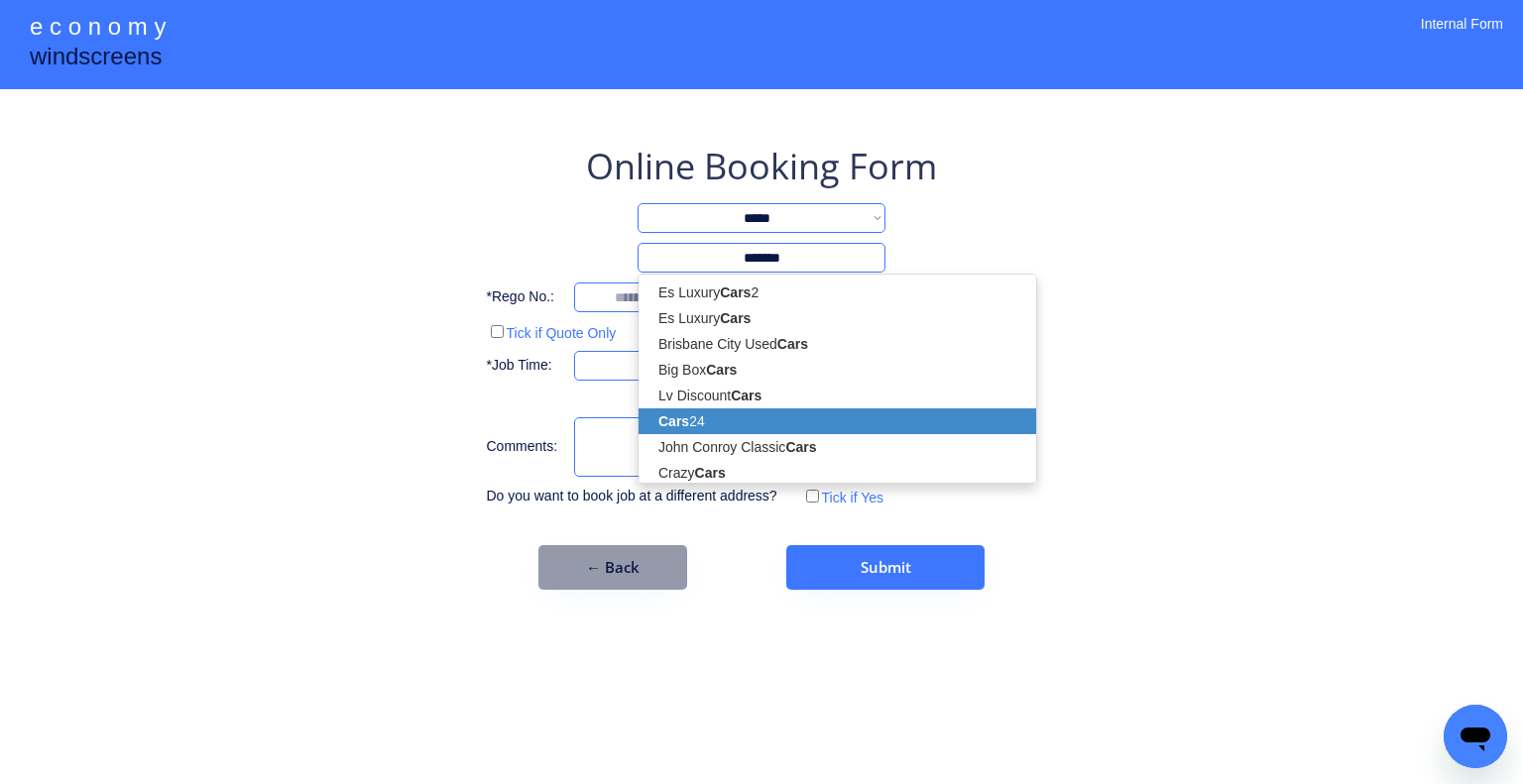 select on "*********" 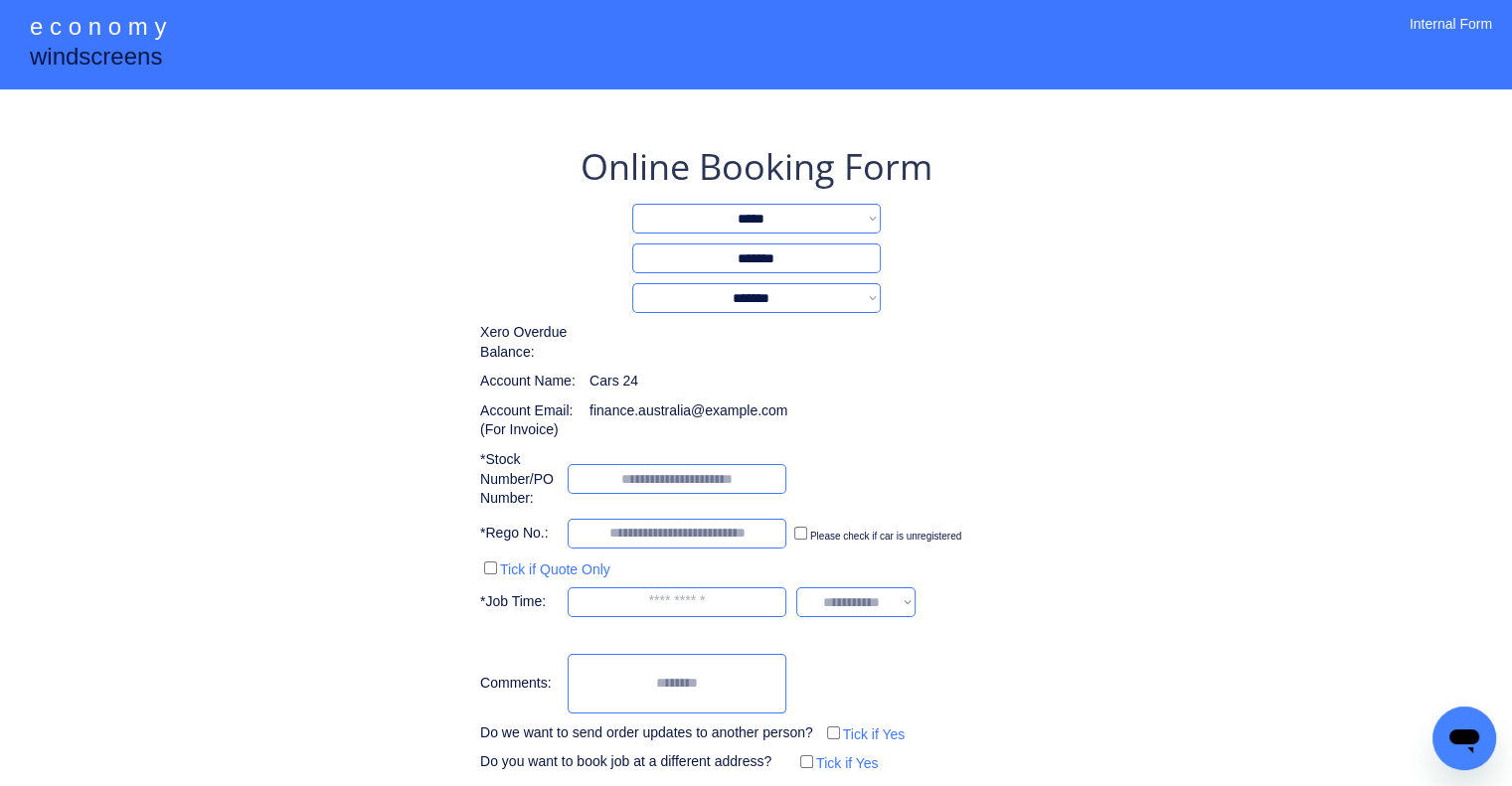 type on "*******" 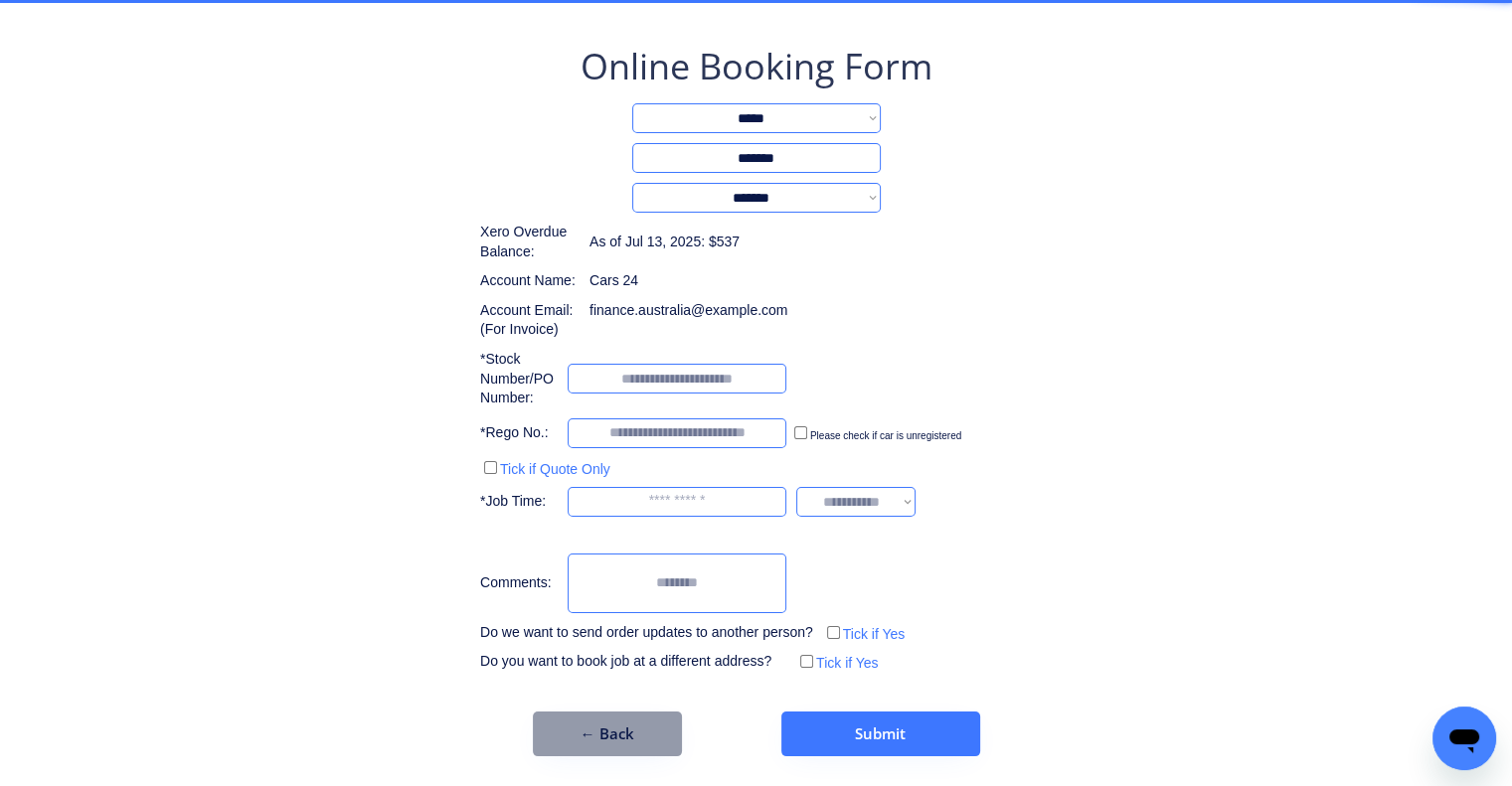 scroll, scrollTop: 99, scrollLeft: 0, axis: vertical 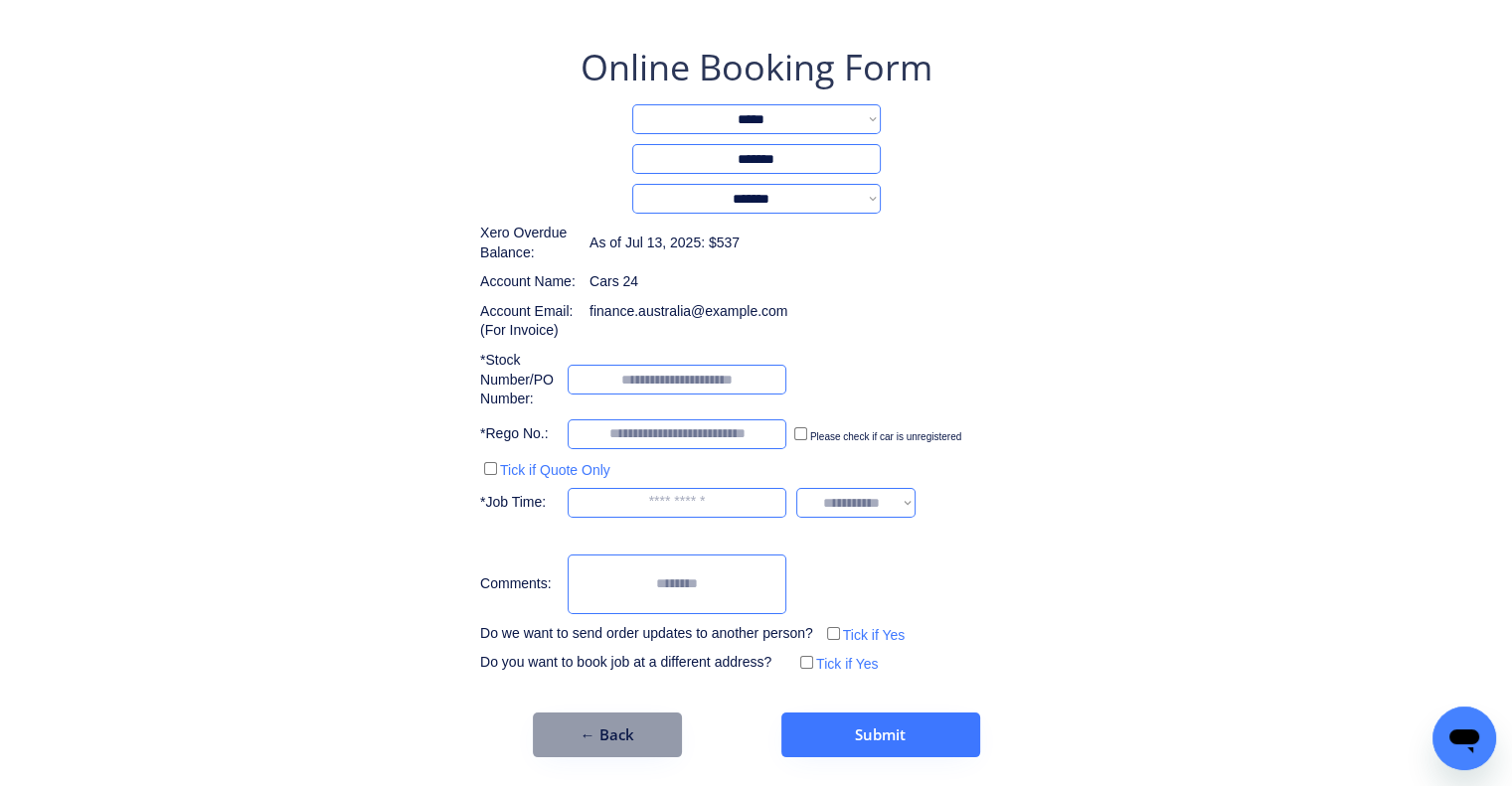 click on "**********" at bounding box center (756, 344) 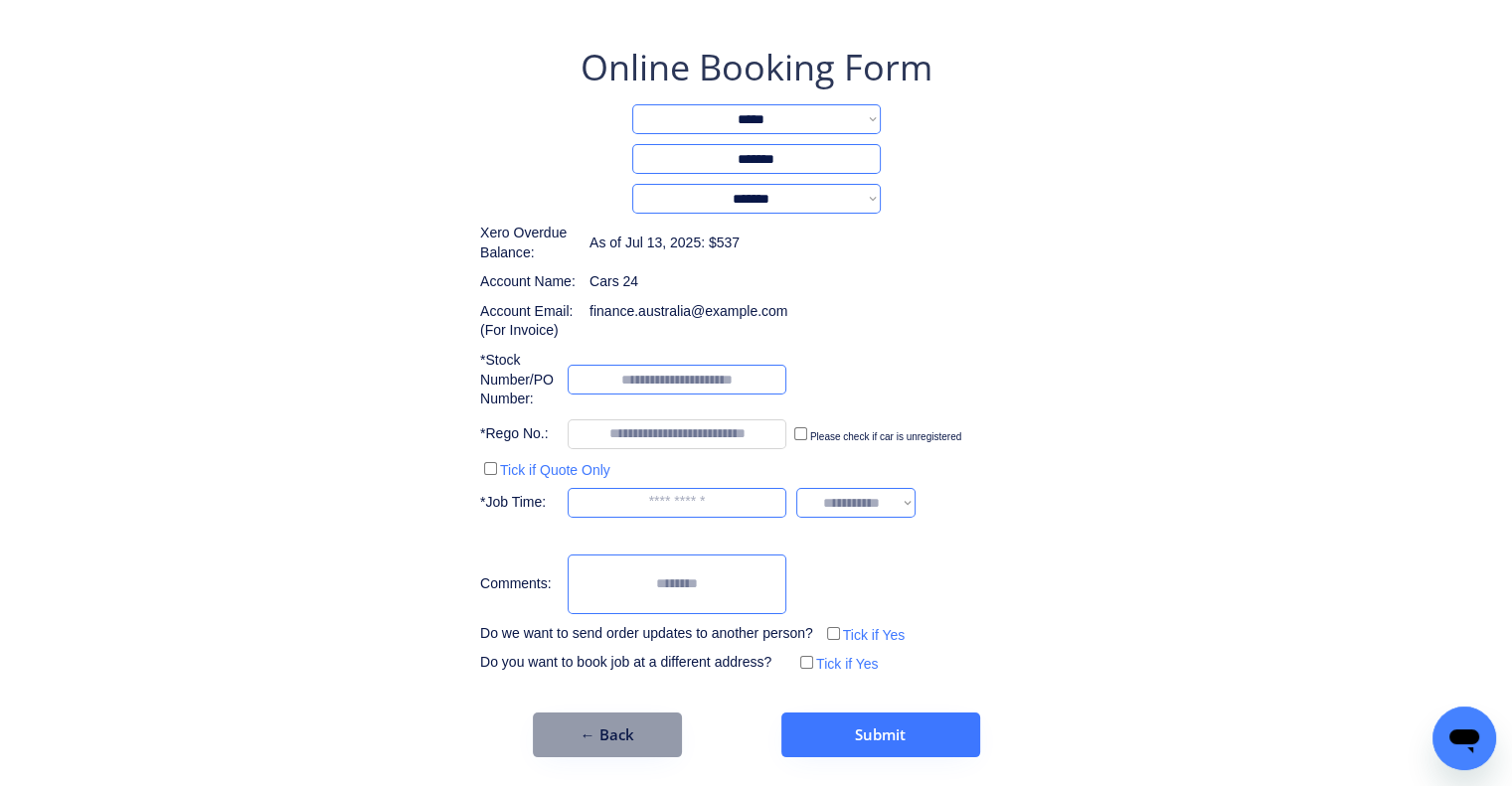 click on "**********" at bounding box center (756, 403) 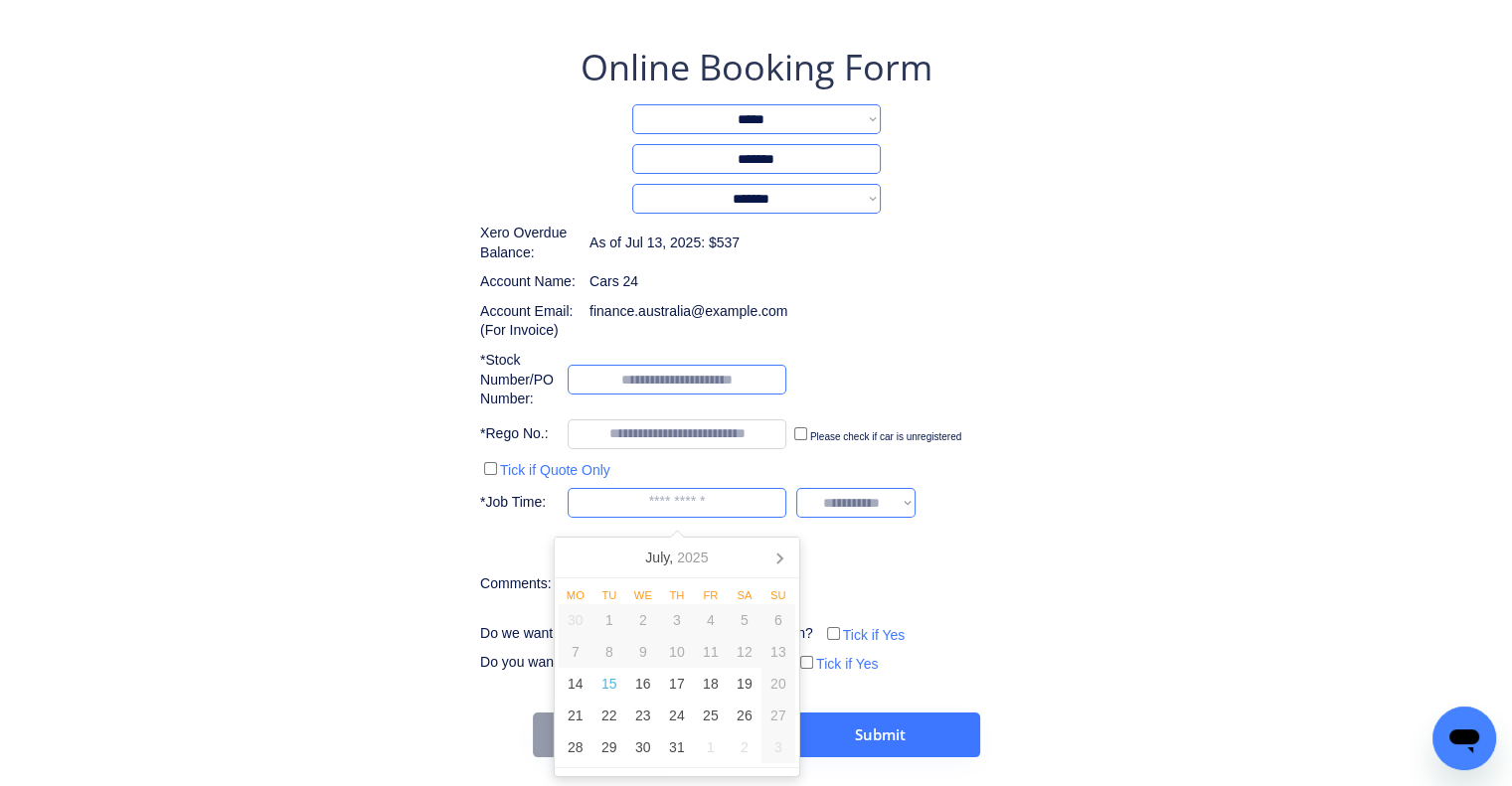 click at bounding box center (677, 503) 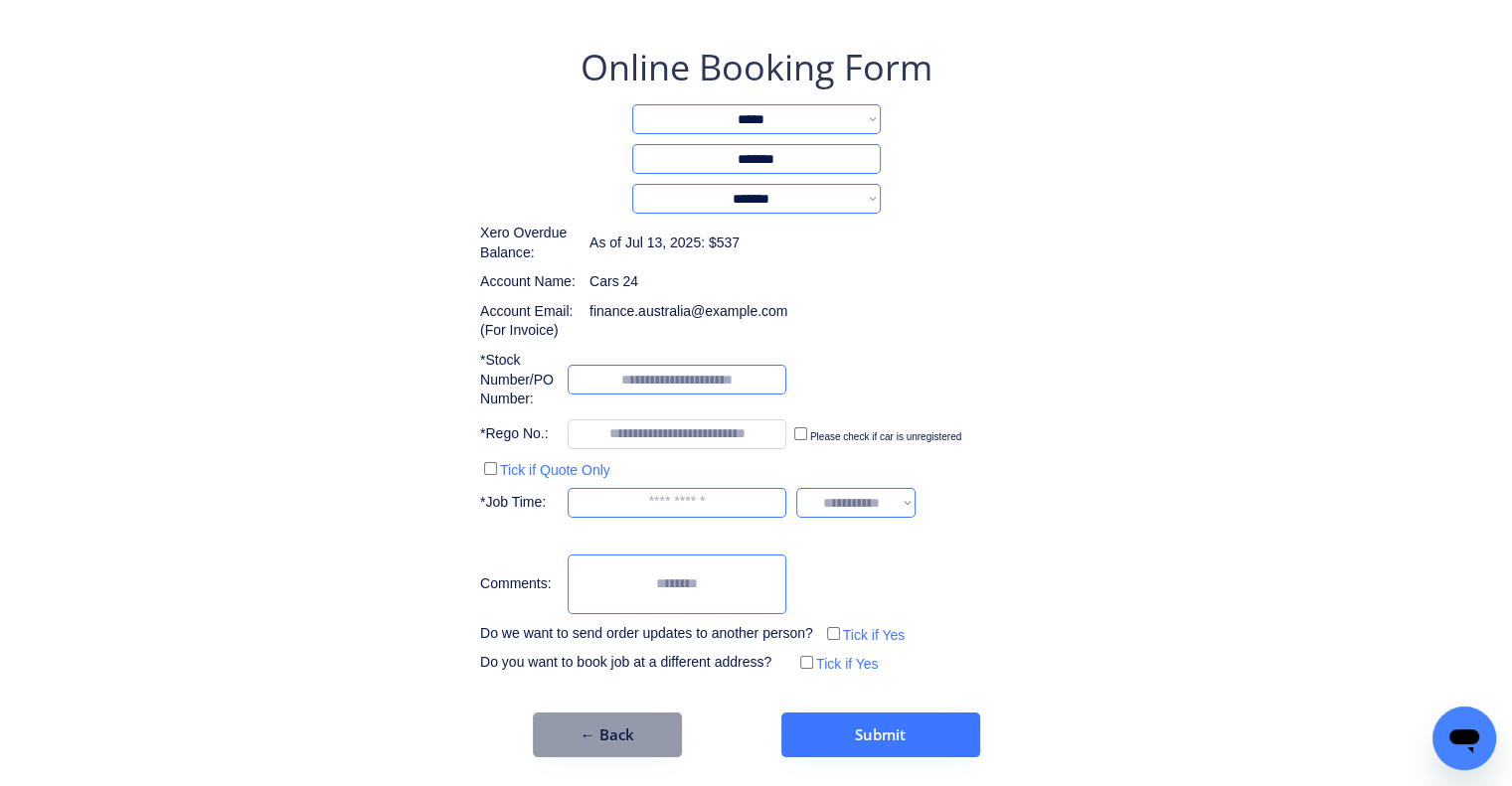 click on "**********" at bounding box center (756, 344) 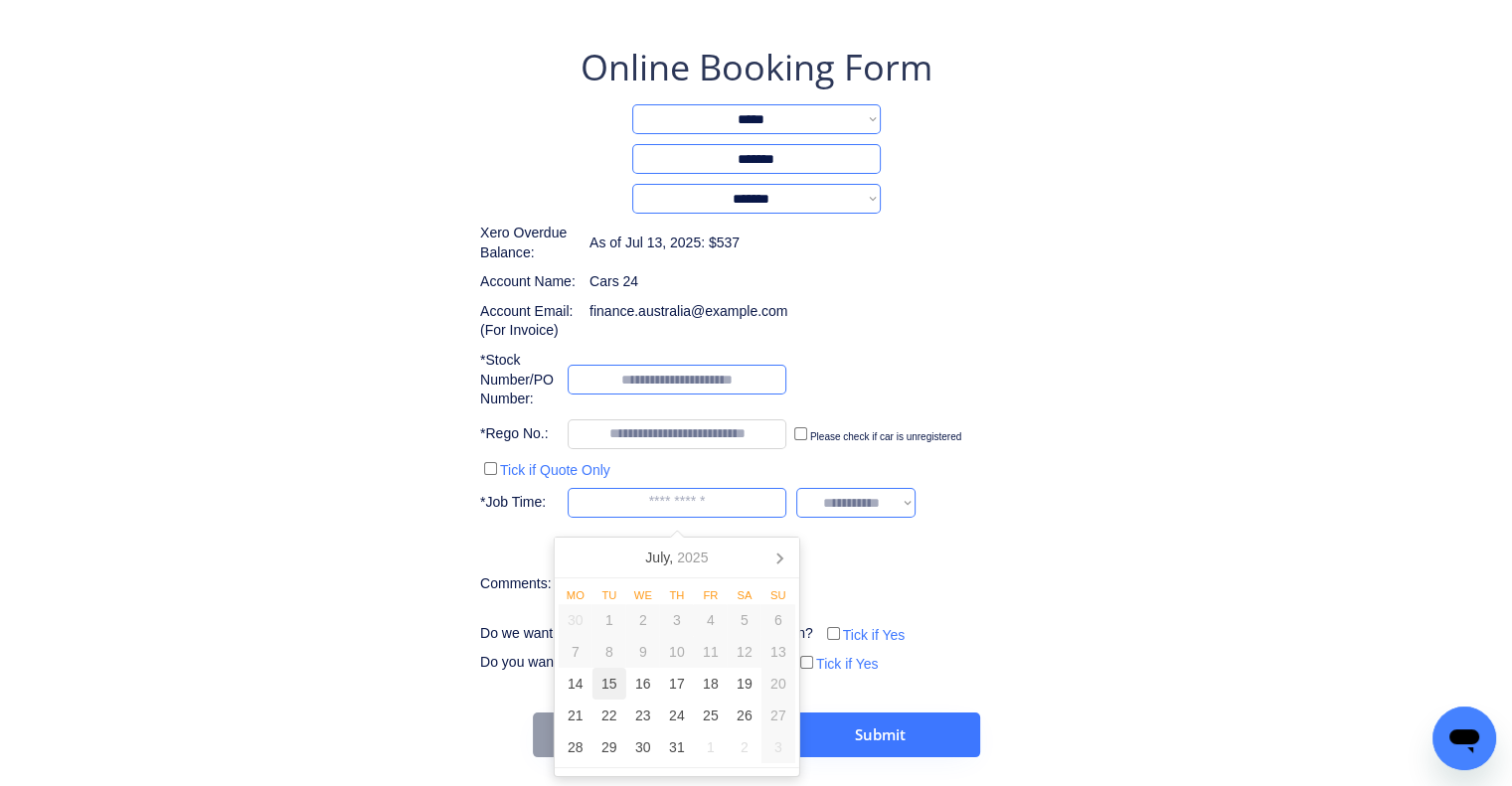 click on "15" at bounding box center (609, 684) 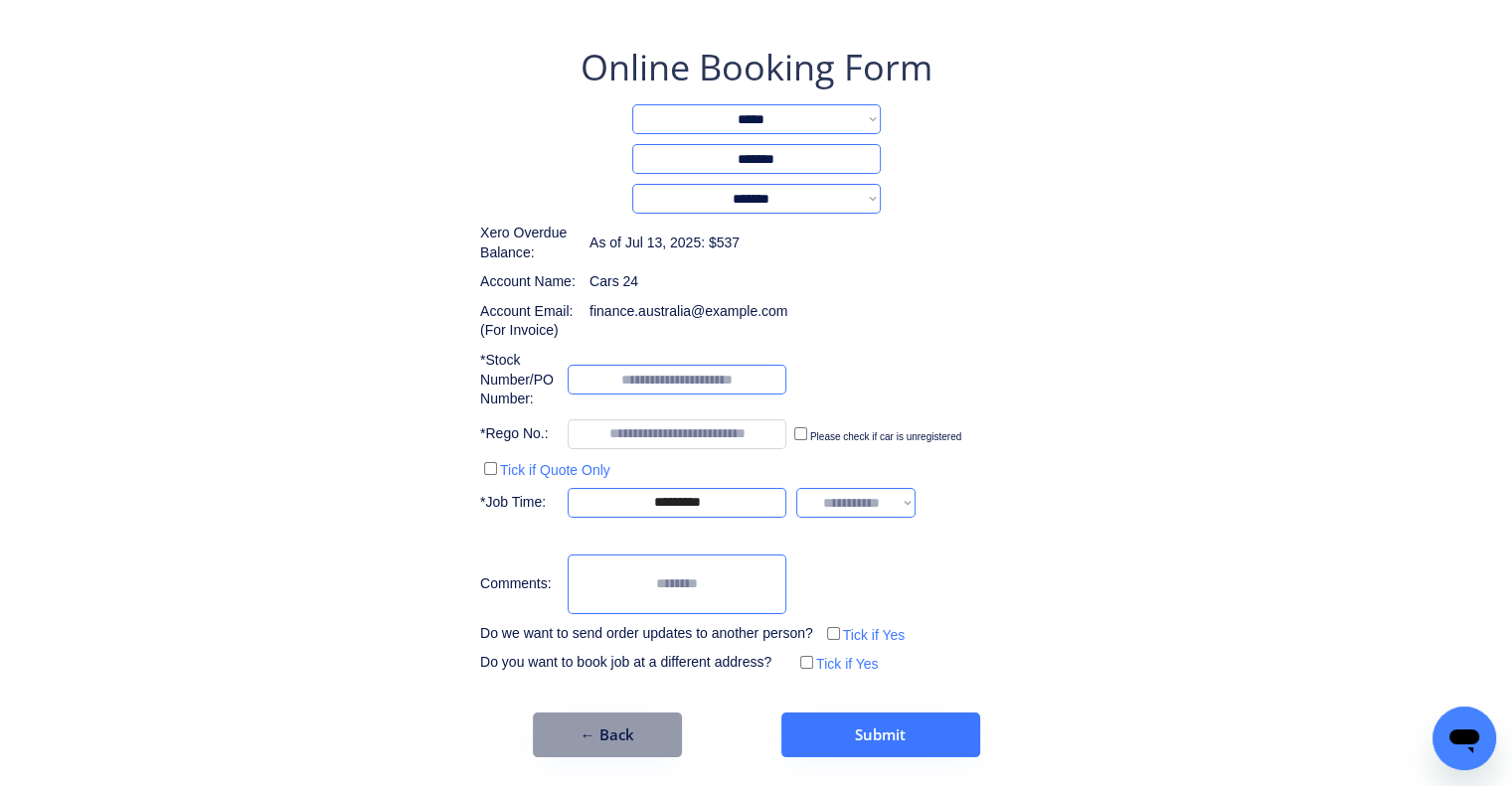 click on "**********" at bounding box center (756, 344) 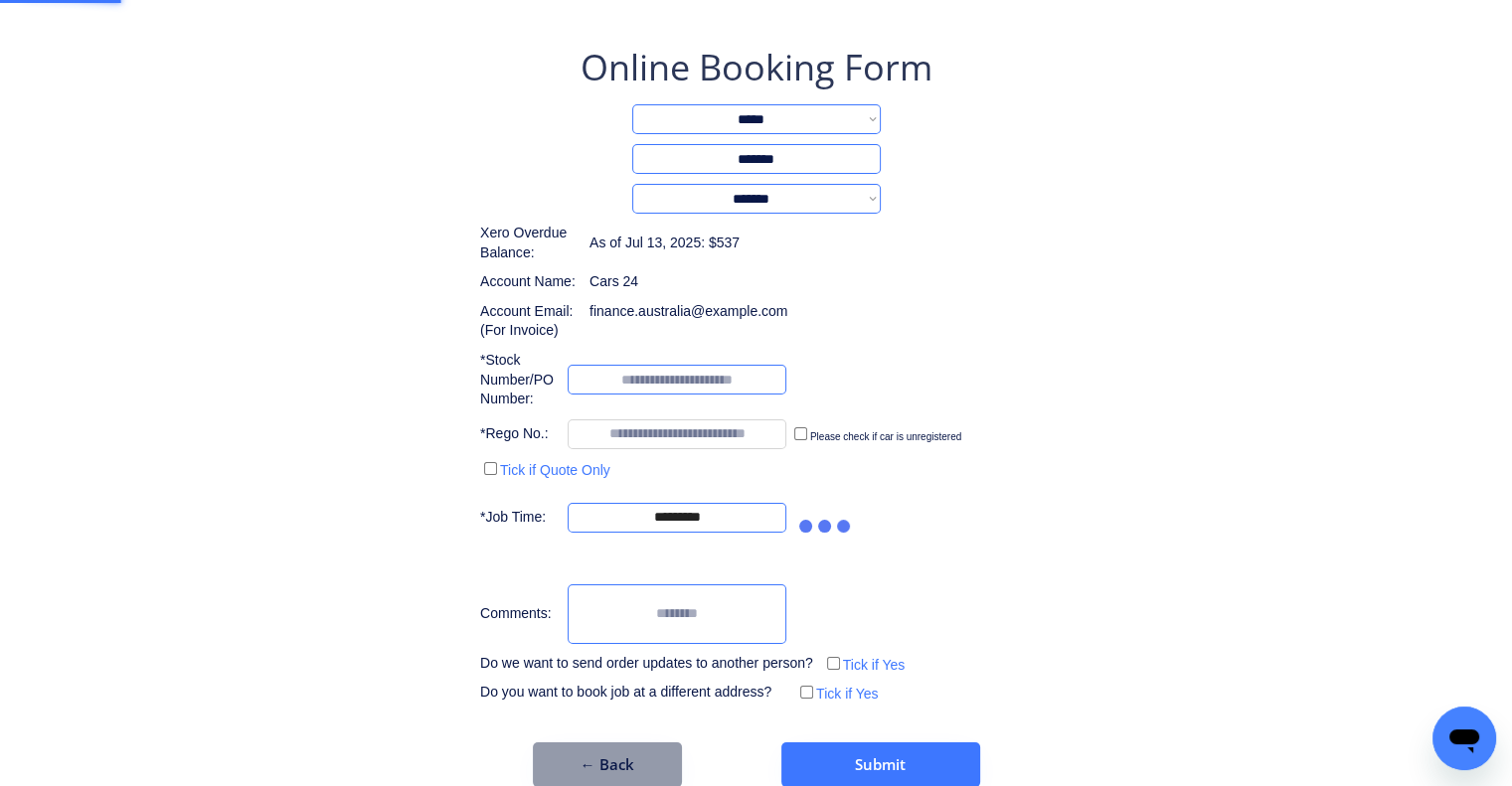 click at bounding box center [677, 380] 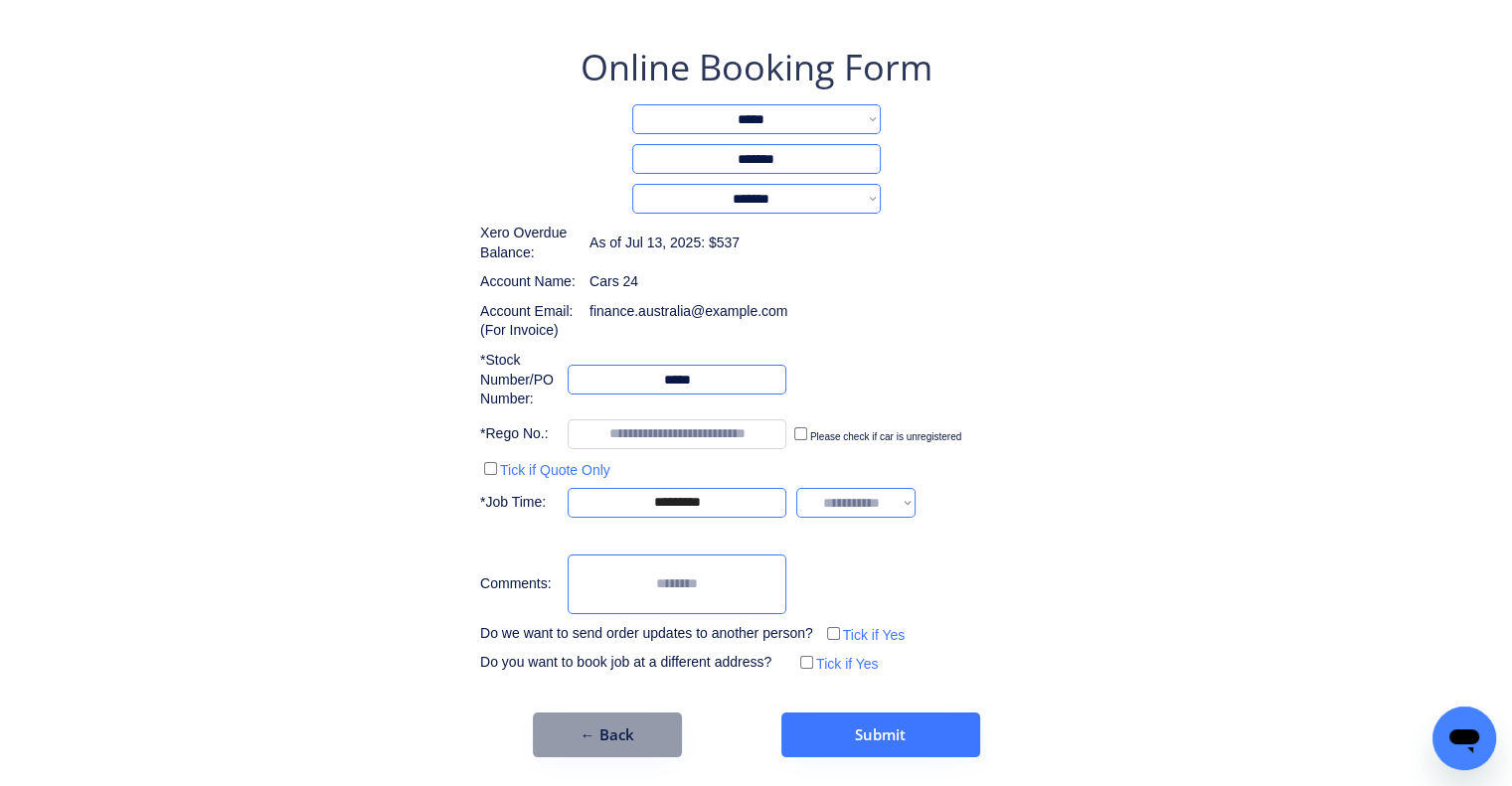 type on "*****" 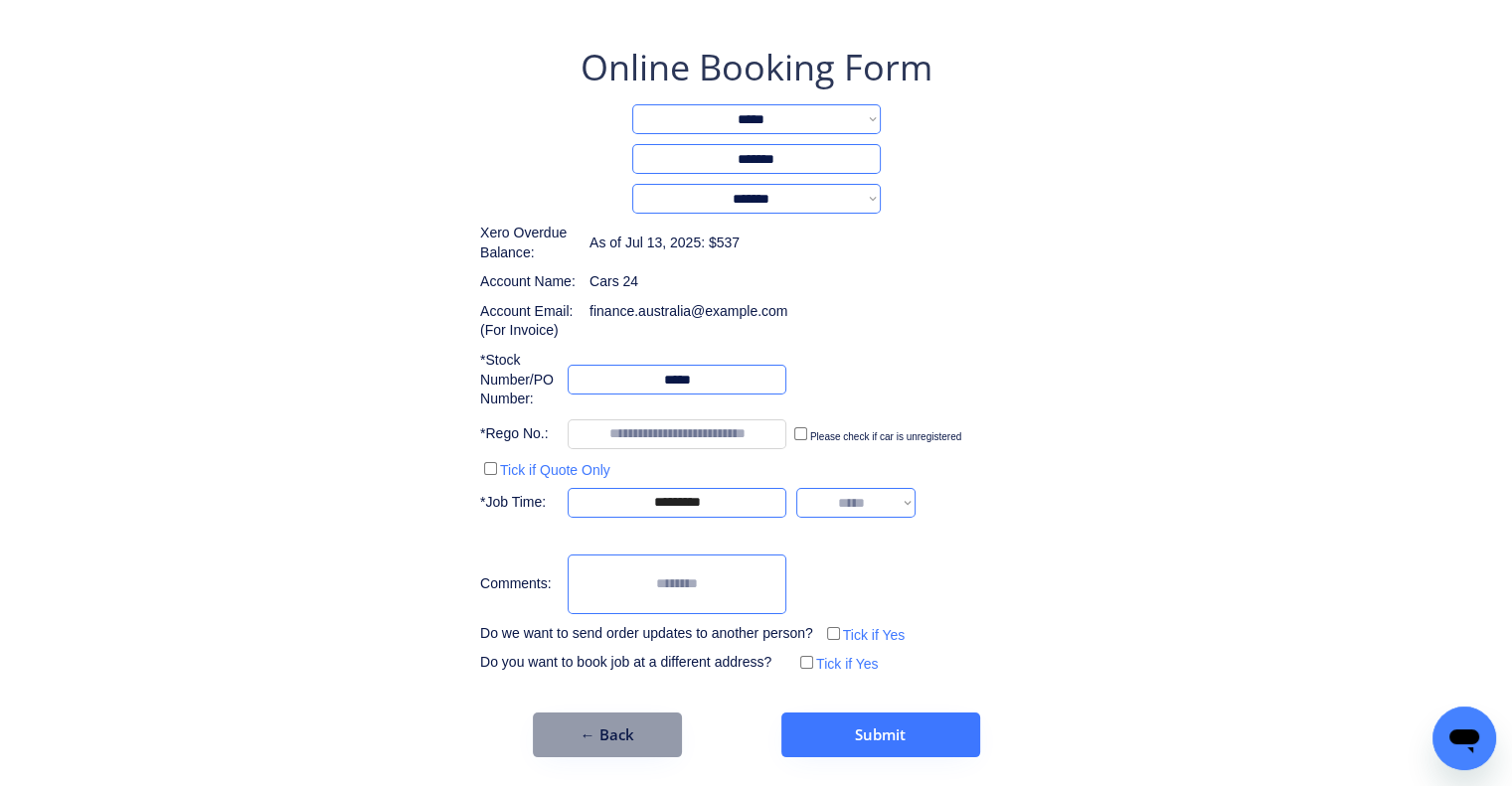 click on "**********" at bounding box center [856, 503] 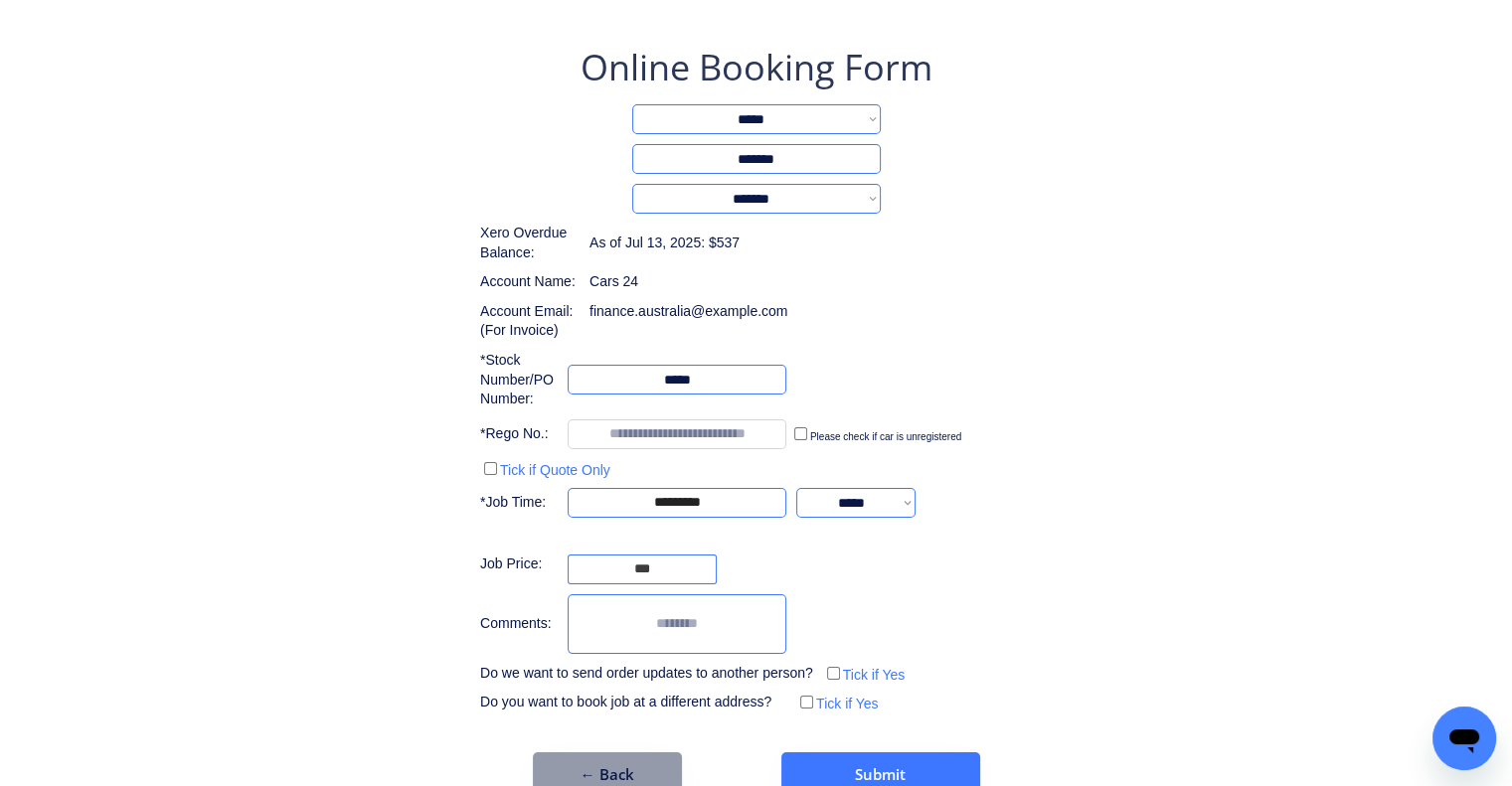 drag, startPoint x: 1096, startPoint y: 448, endPoint x: 1086, endPoint y: 425, distance: 25.079872 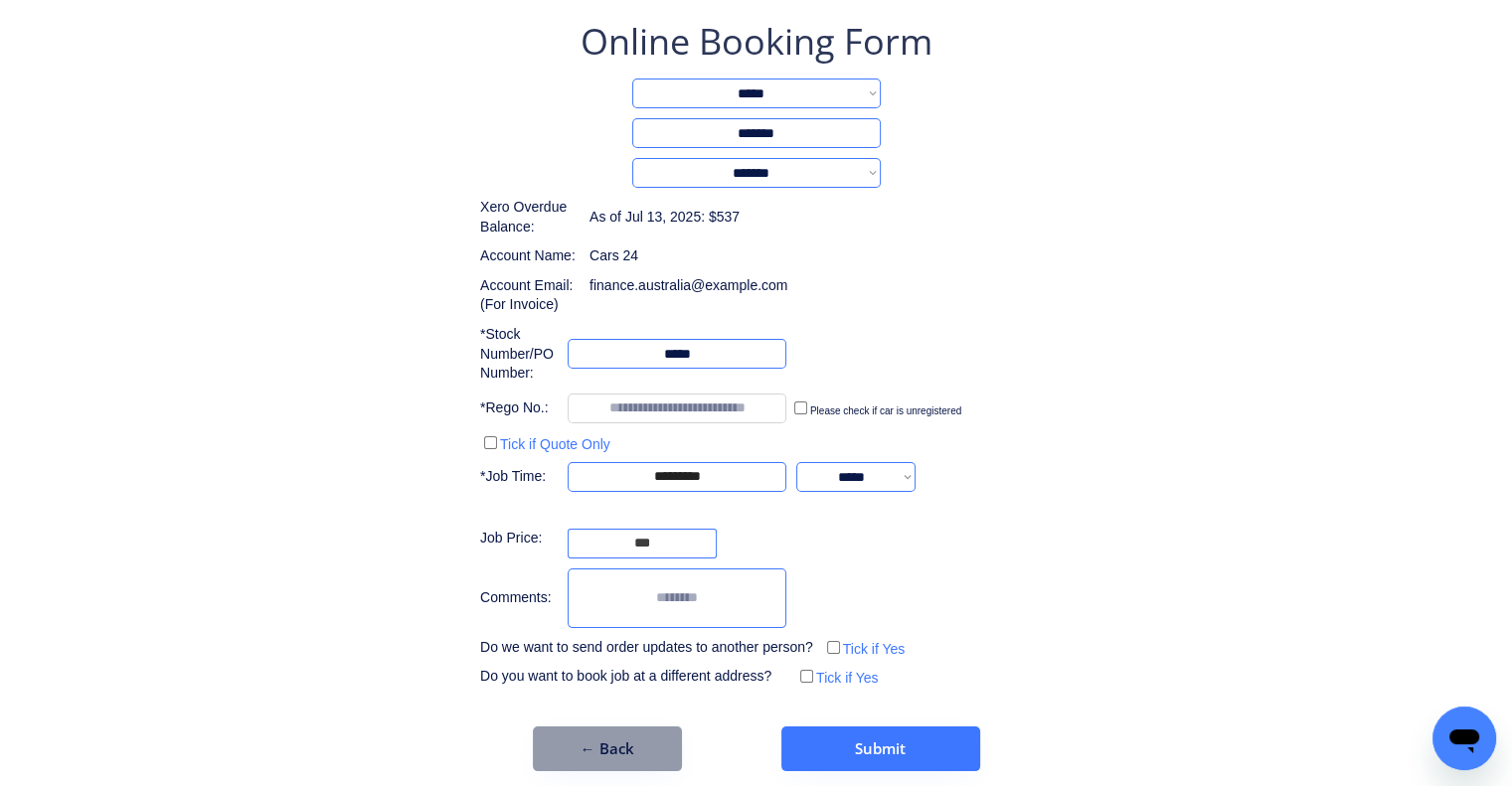 scroll, scrollTop: 139, scrollLeft: 0, axis: vertical 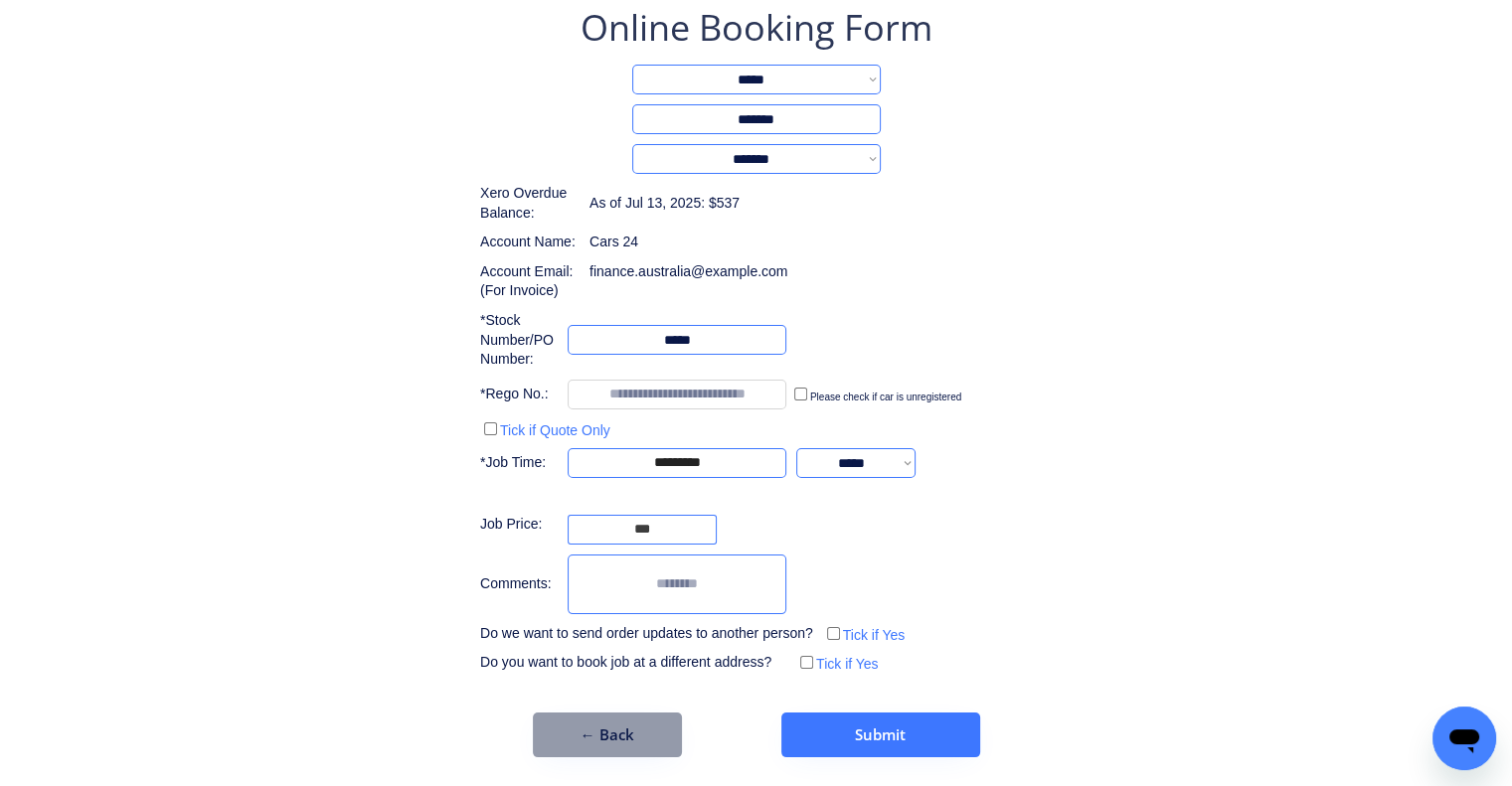 click on "**********" at bounding box center (756, 384) 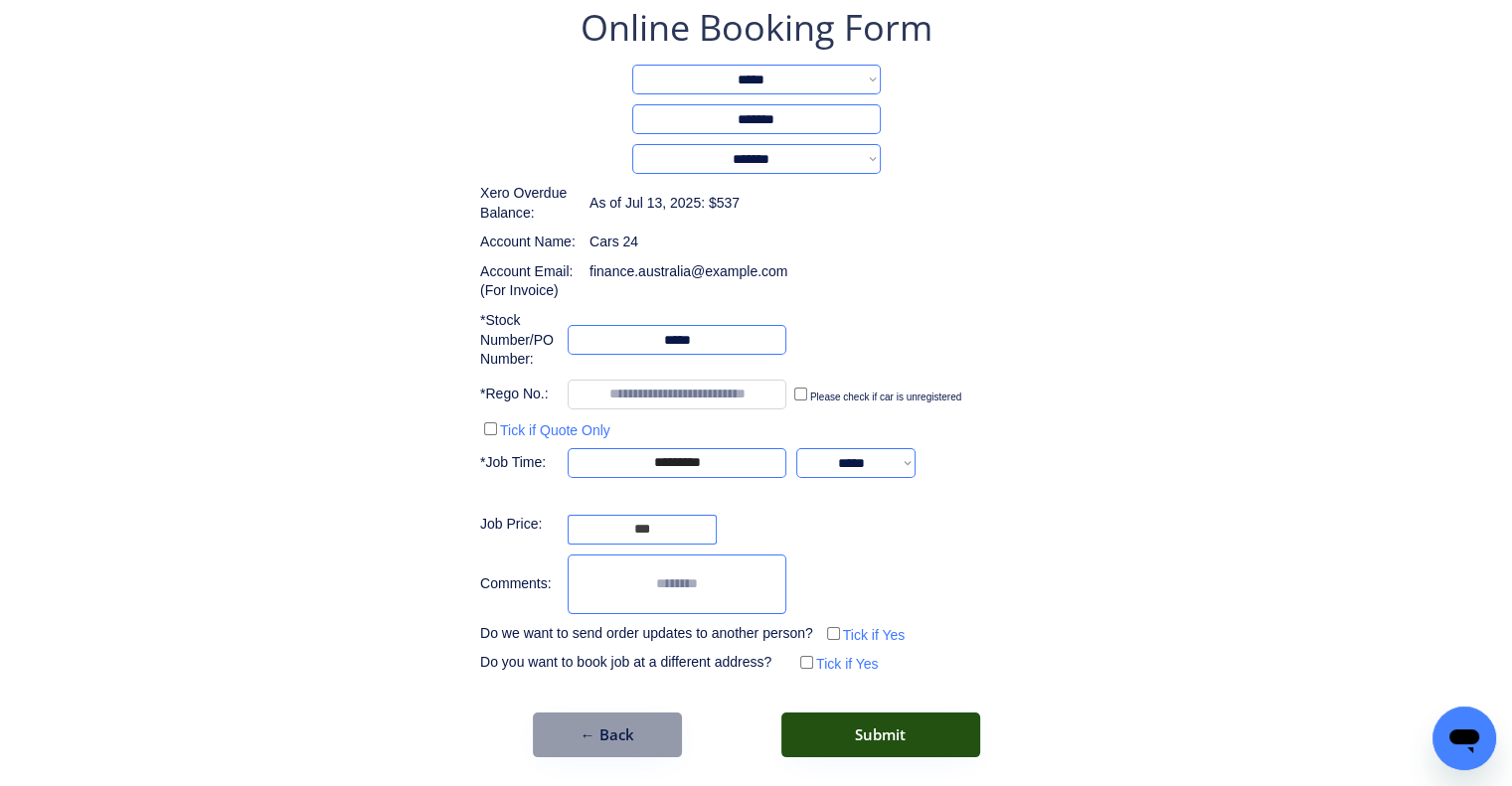 drag, startPoint x: 909, startPoint y: 740, endPoint x: 995, endPoint y: 702, distance: 94.02127 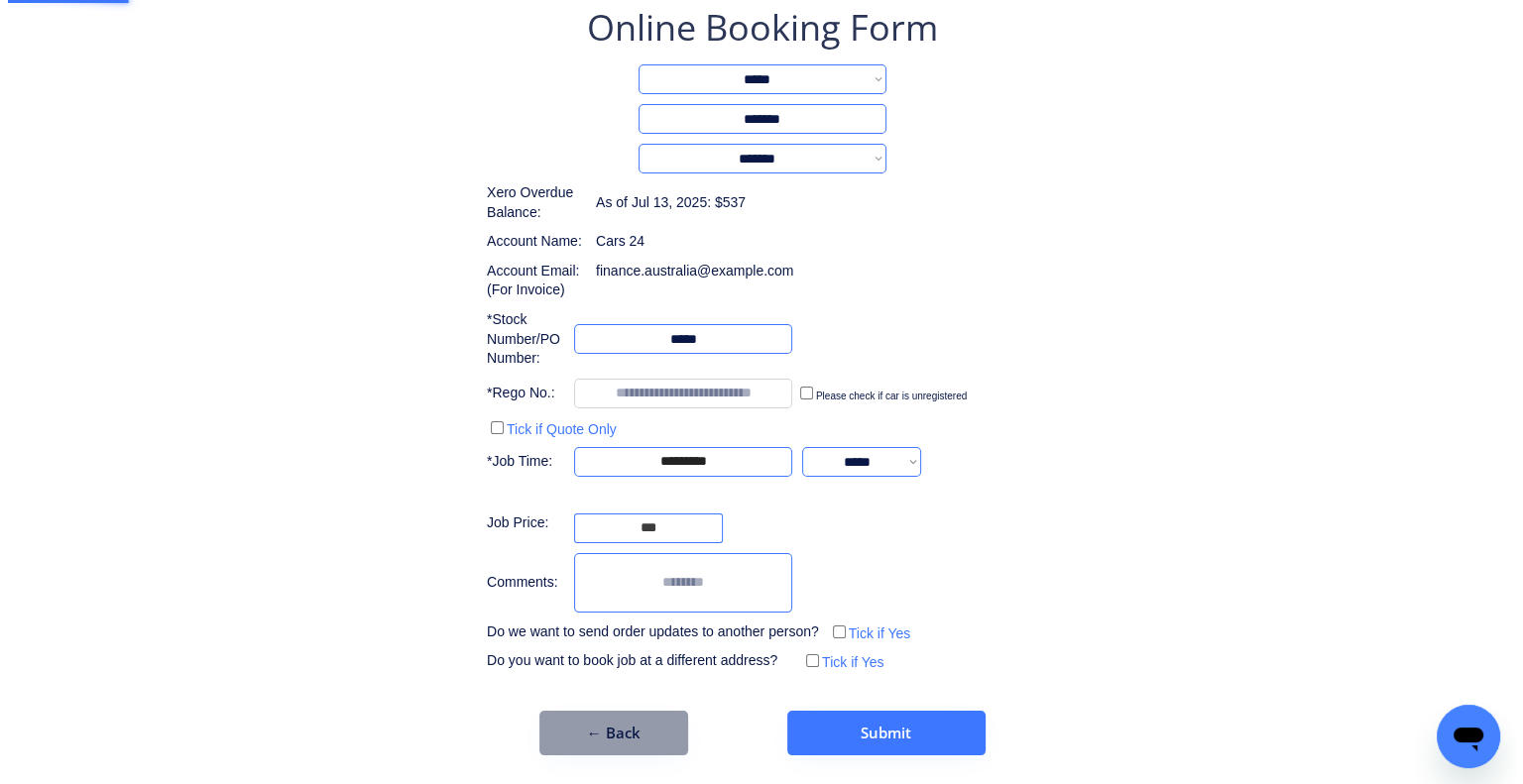 scroll, scrollTop: 0, scrollLeft: 0, axis: both 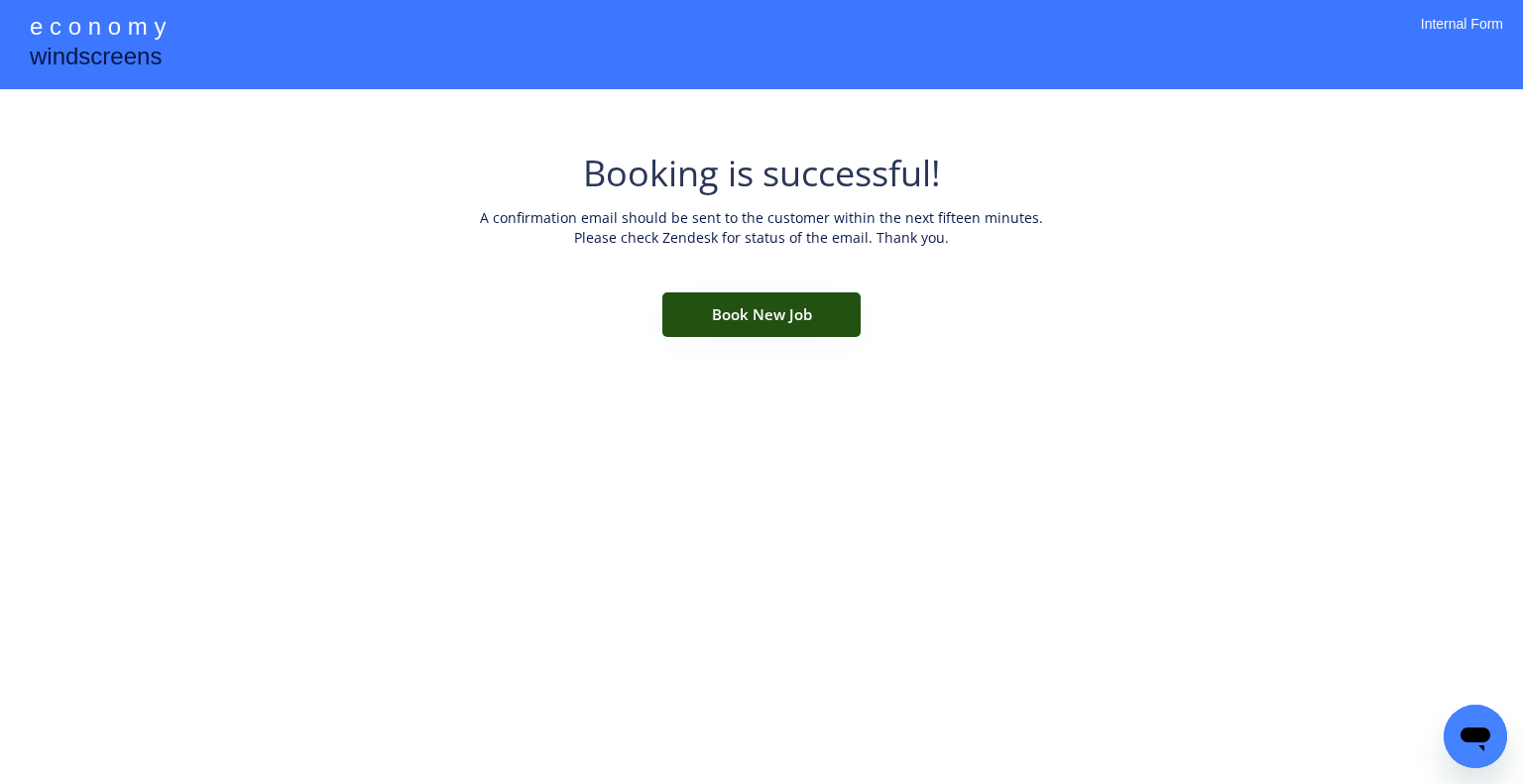 click on "Book New Job" at bounding box center (762, 314) 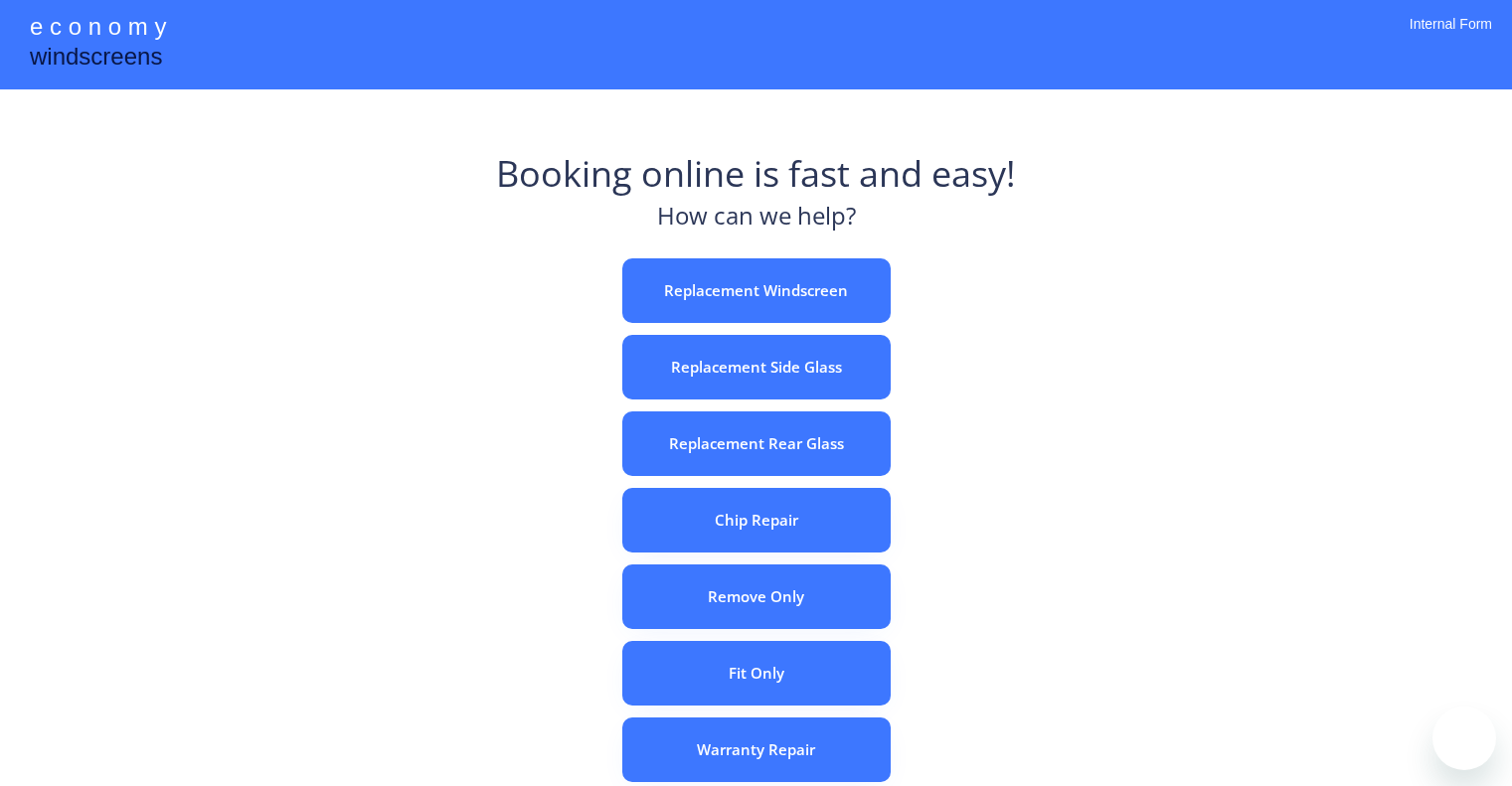 scroll, scrollTop: 0, scrollLeft: 0, axis: both 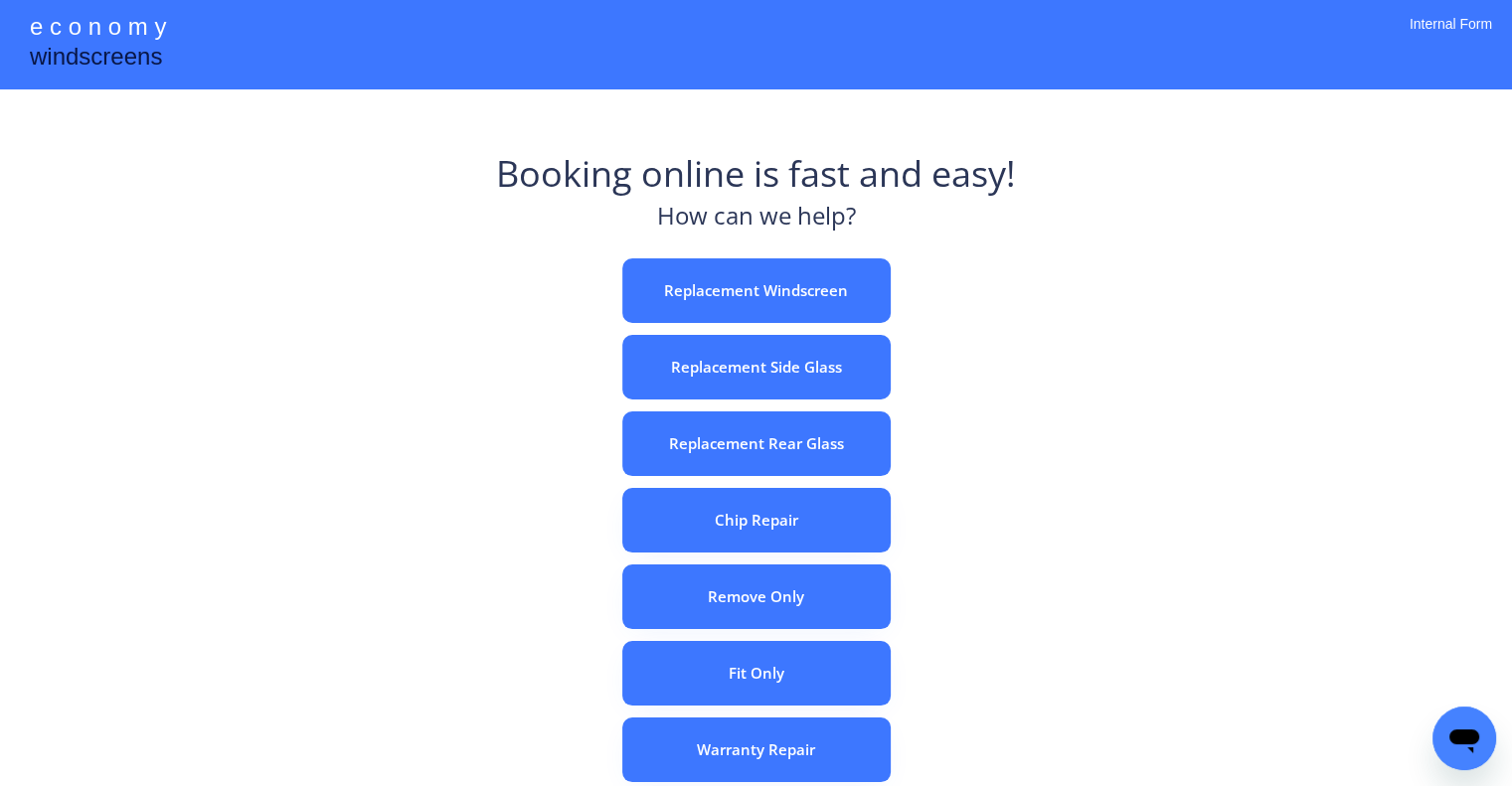 click on "Replacement Windscreen" at bounding box center (756, 290) 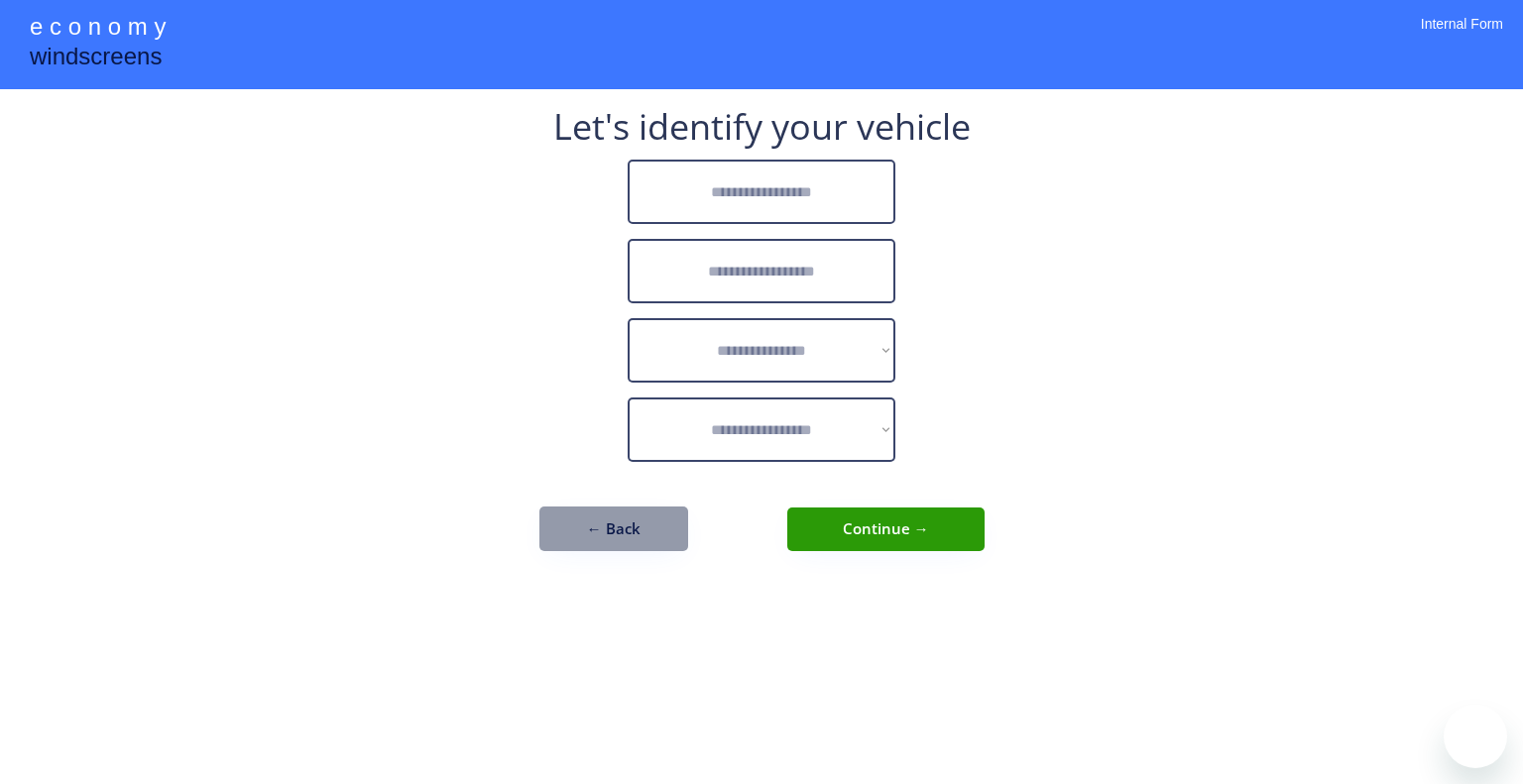 scroll, scrollTop: 0, scrollLeft: 0, axis: both 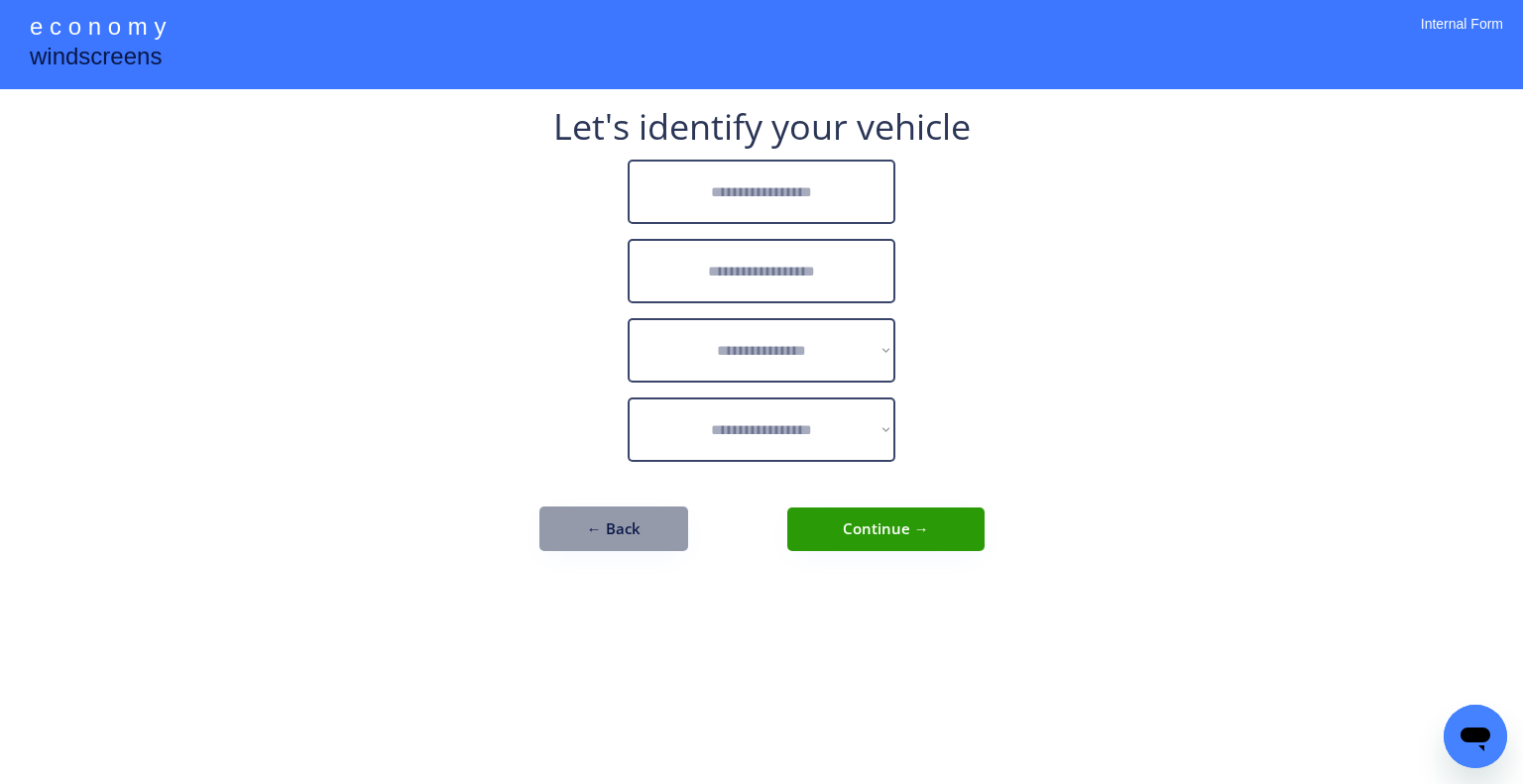 drag, startPoint x: 0, startPoint y: 0, endPoint x: 837, endPoint y: 222, distance: 865.94053 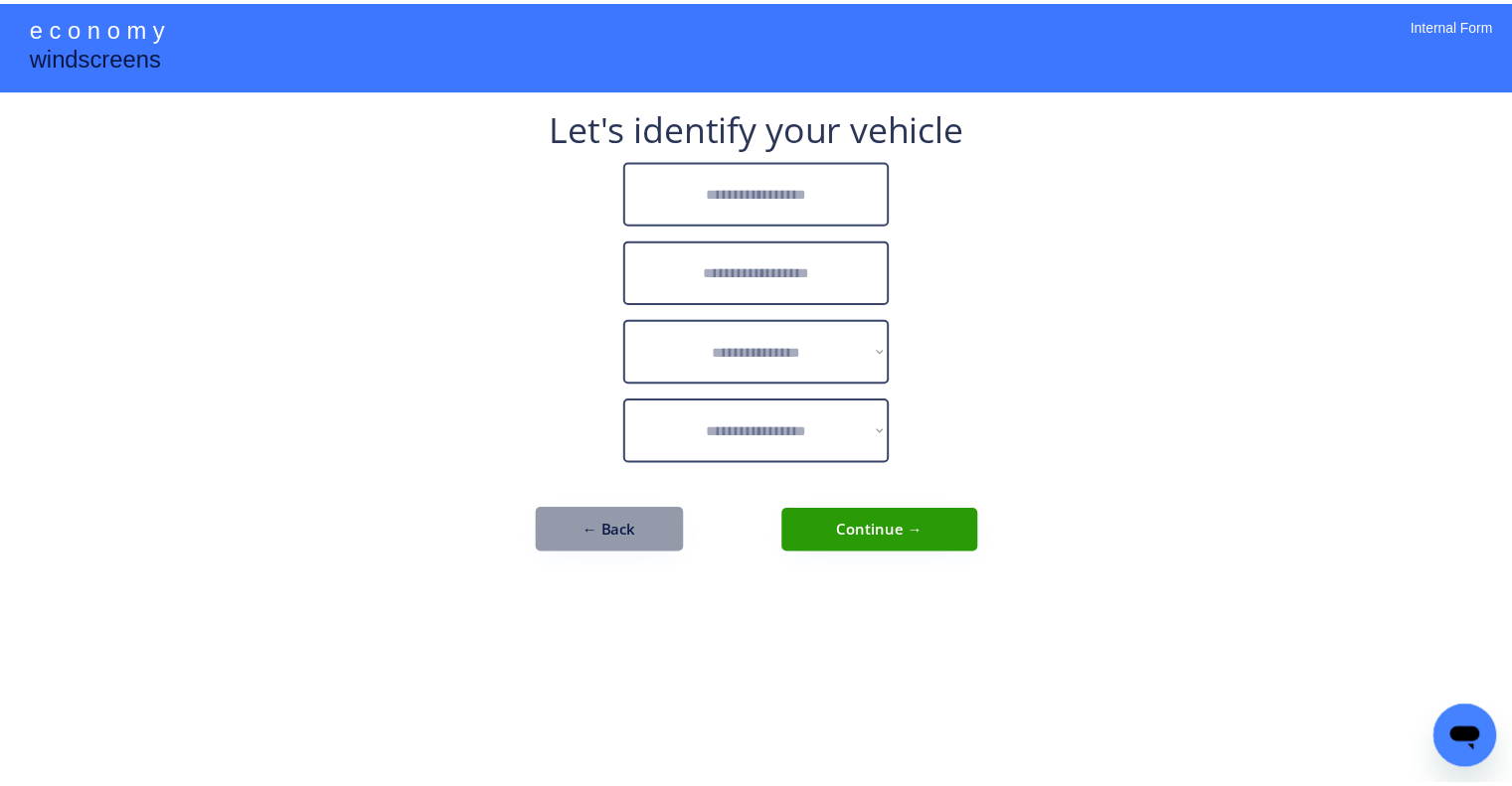 scroll, scrollTop: 0, scrollLeft: 0, axis: both 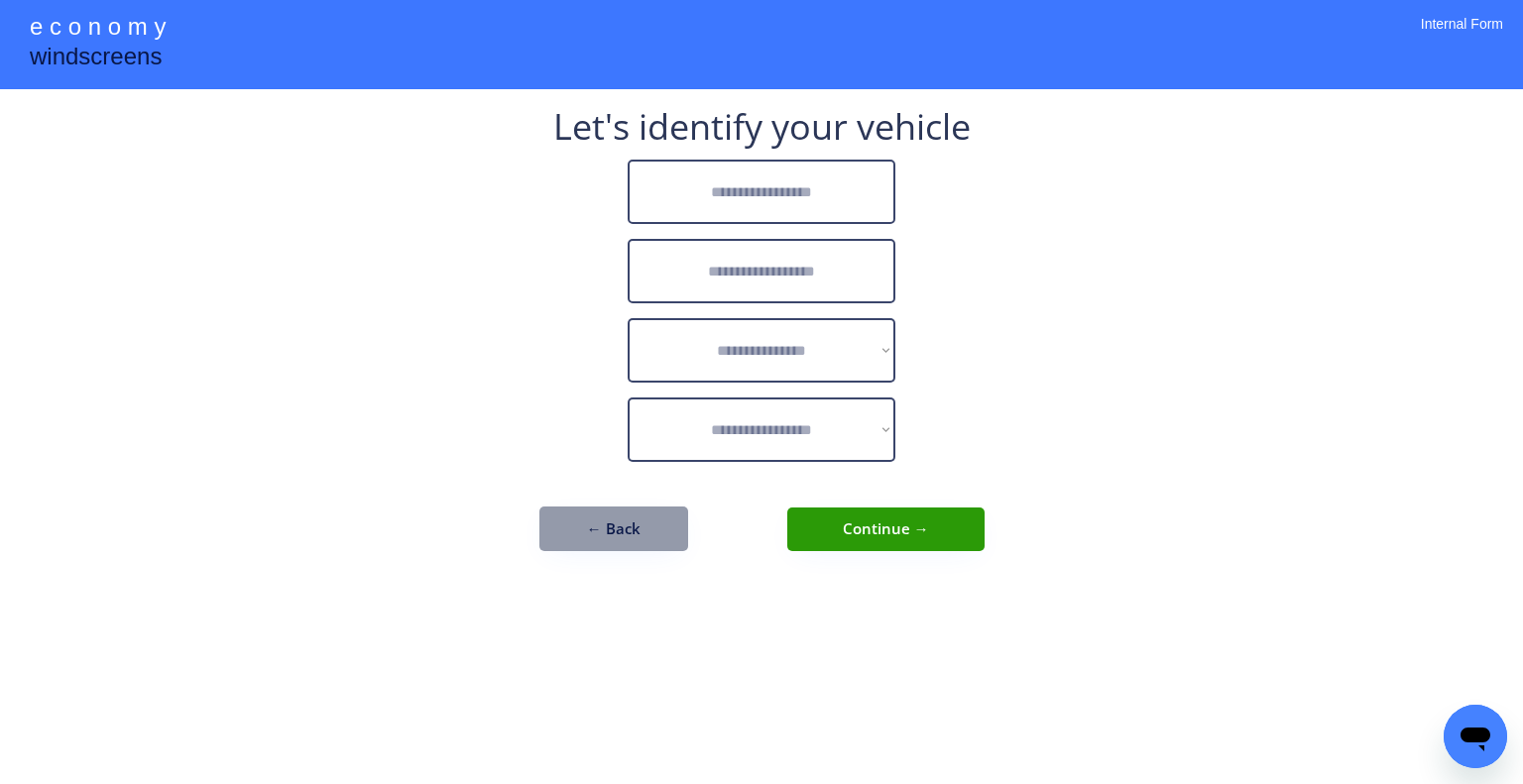 click at bounding box center (762, 191) 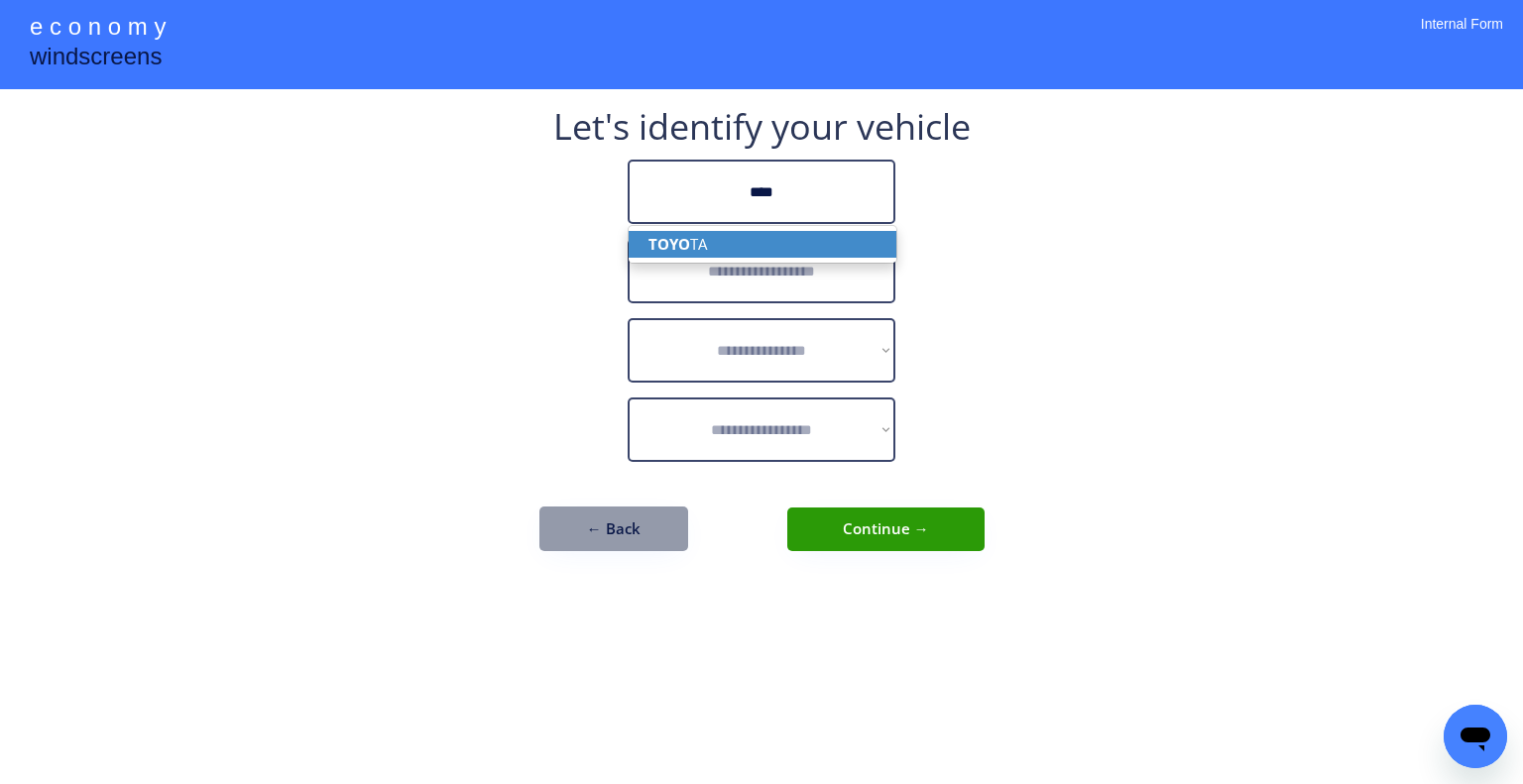 click on "TOYO TA" at bounding box center (762, 244) 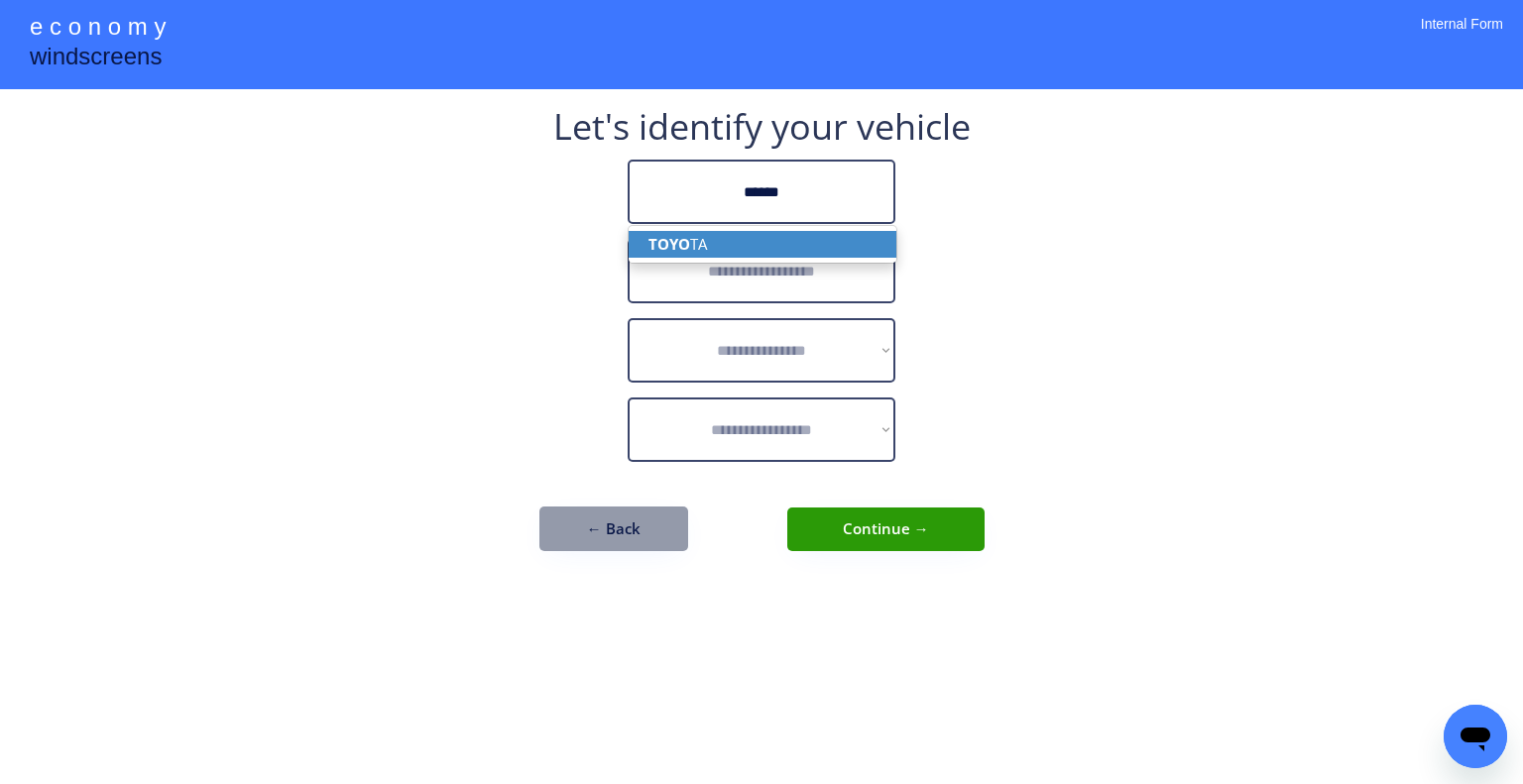 type on "******" 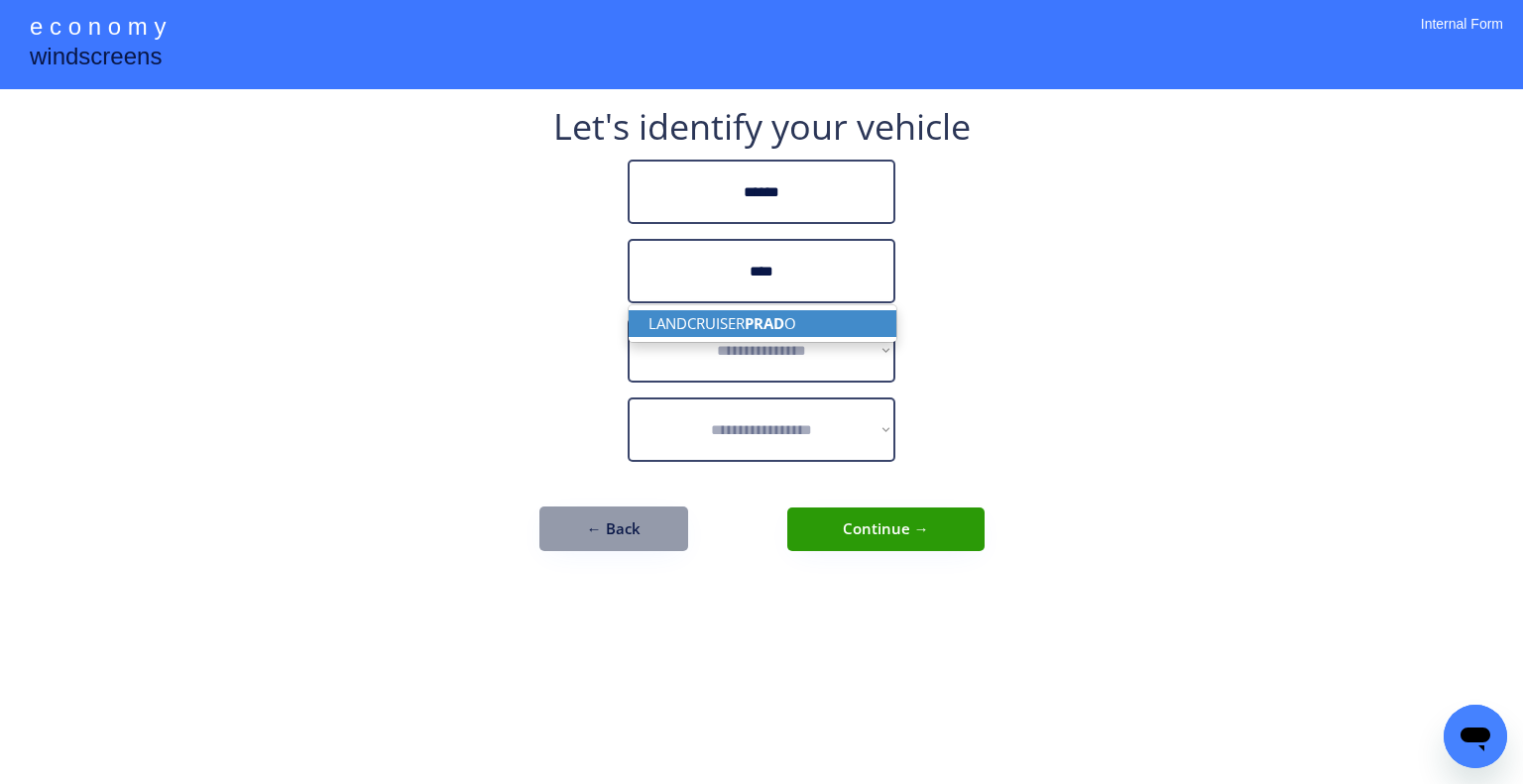click on "PRAD" at bounding box center (764, 323) 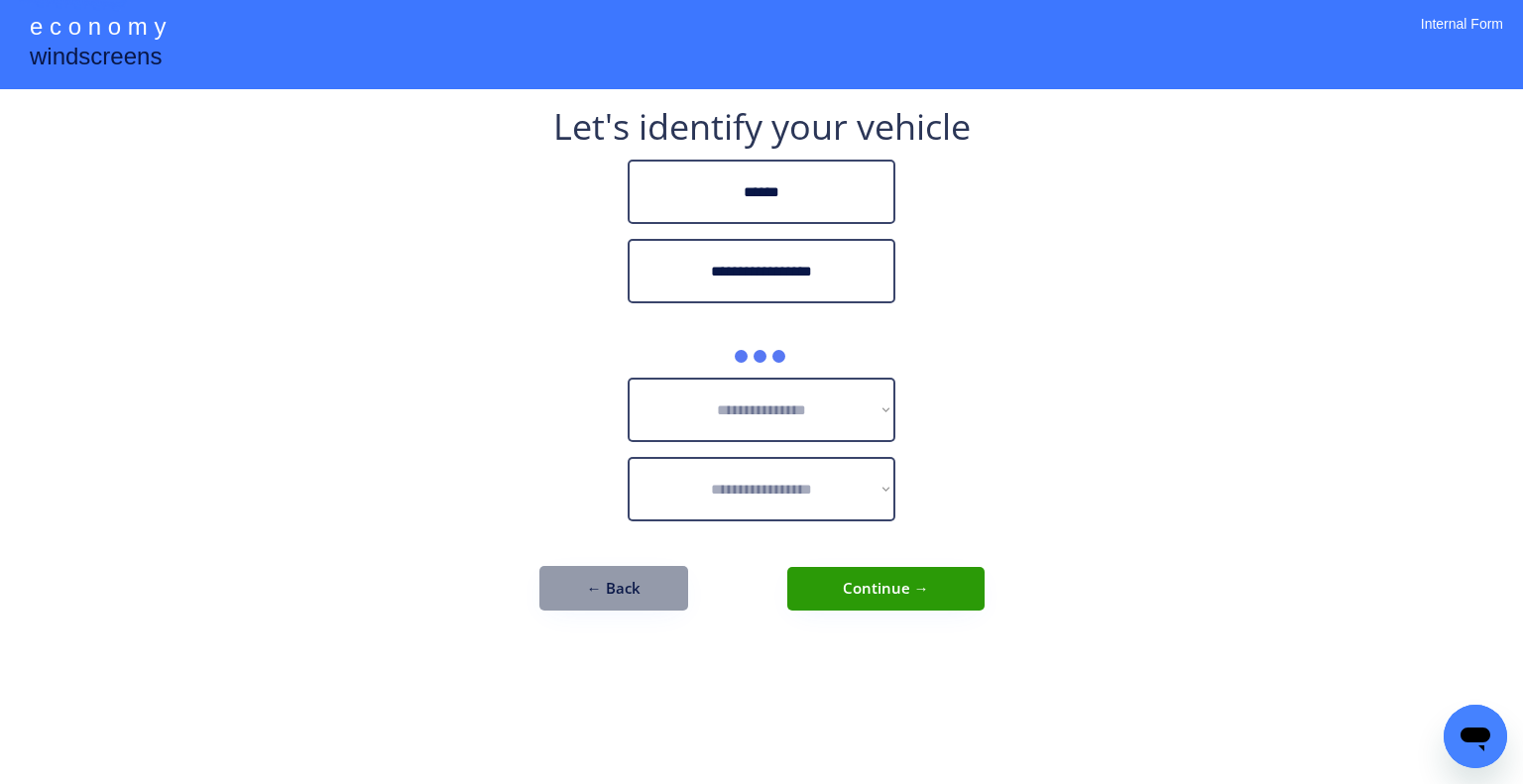 type on "**********" 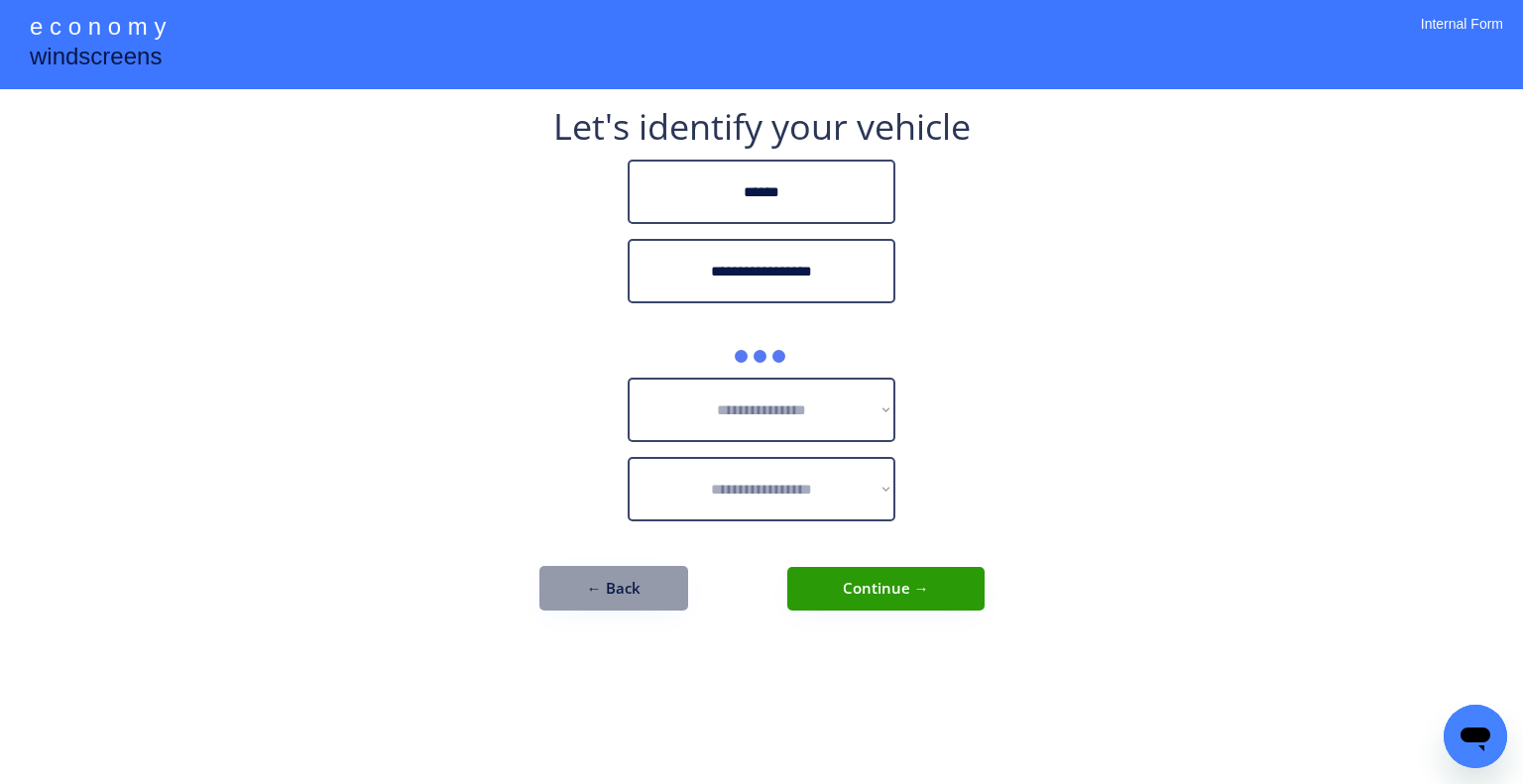 click on "**********" at bounding box center [762, 392] 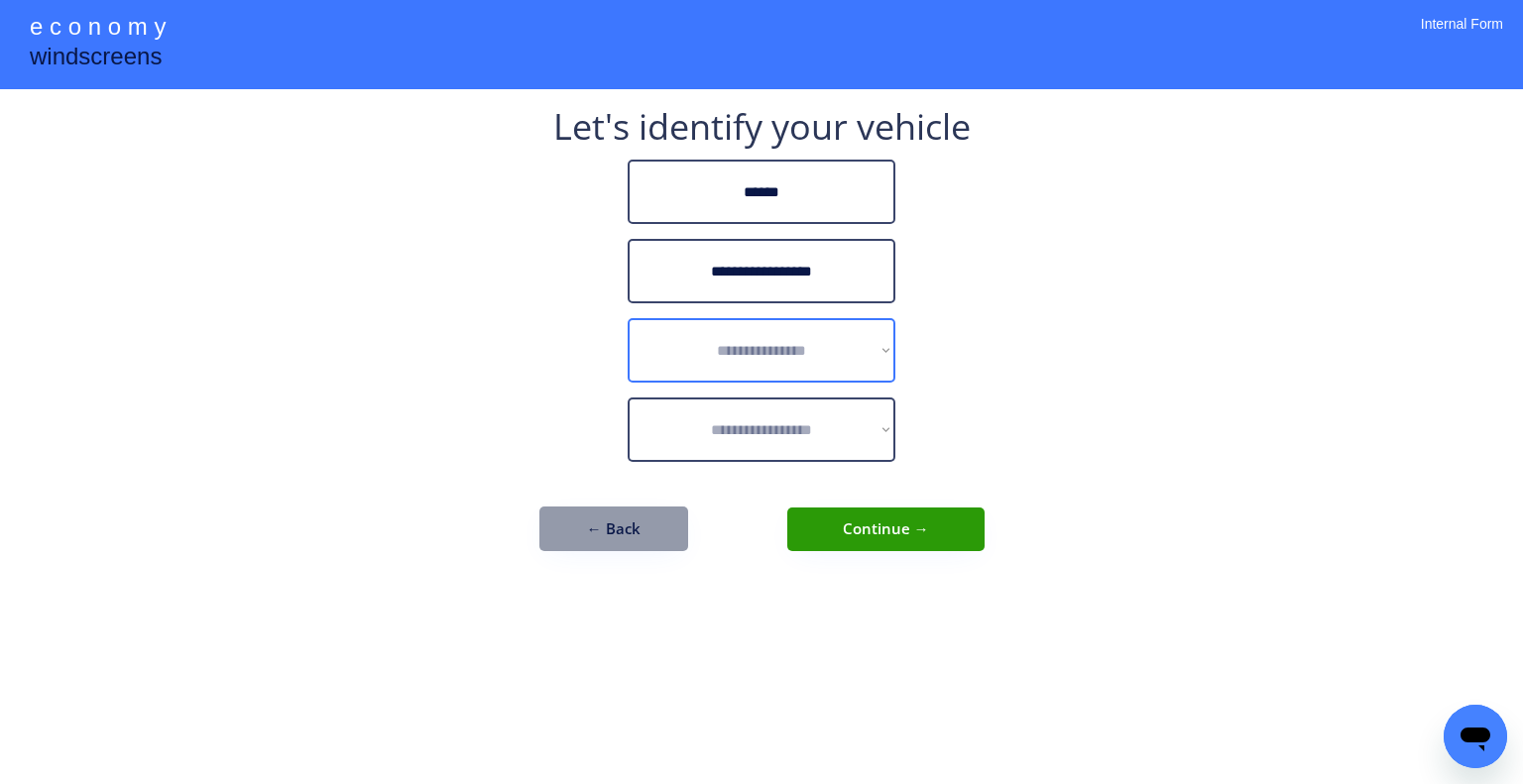 click on "**********" at bounding box center (762, 350) 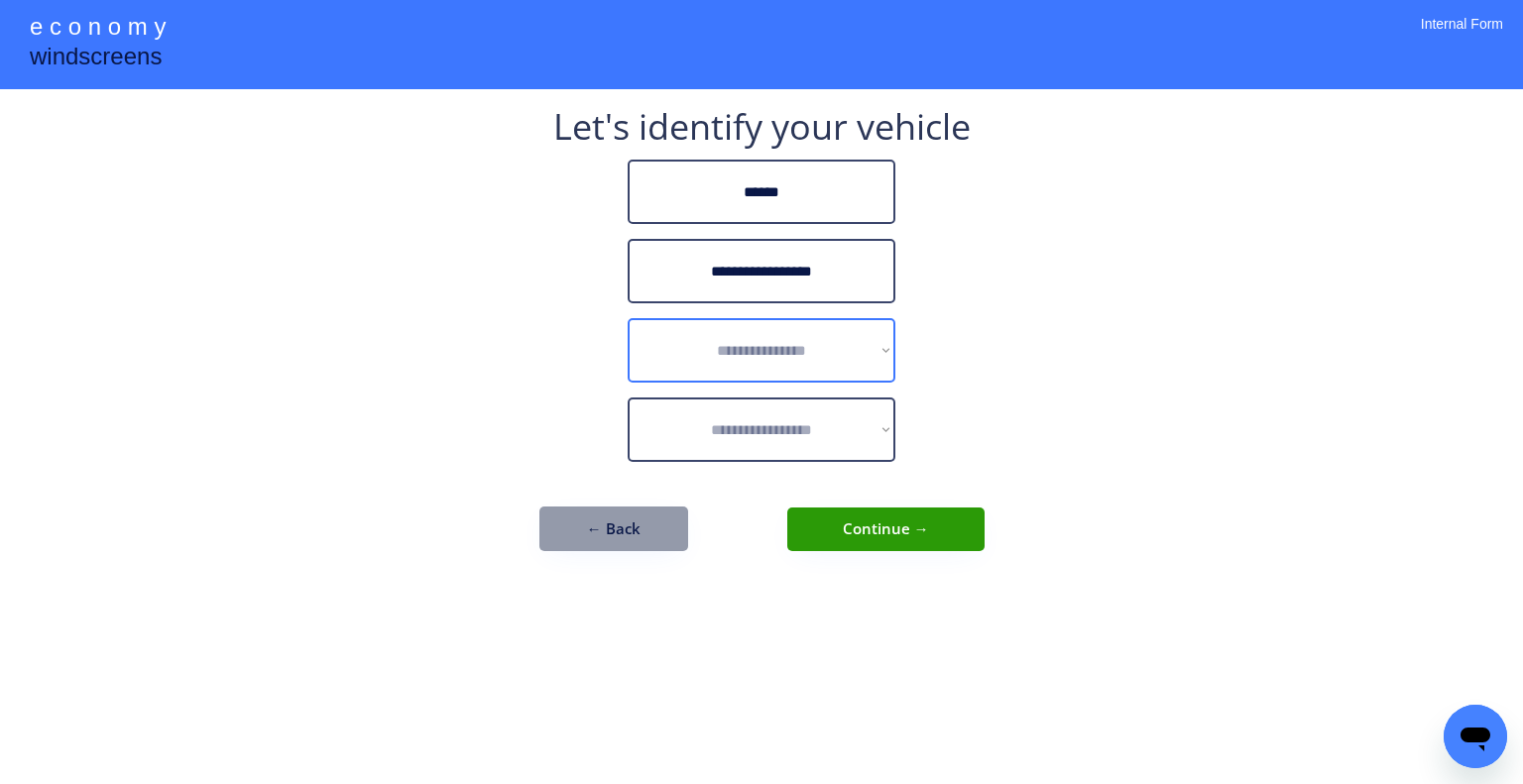 select on "******" 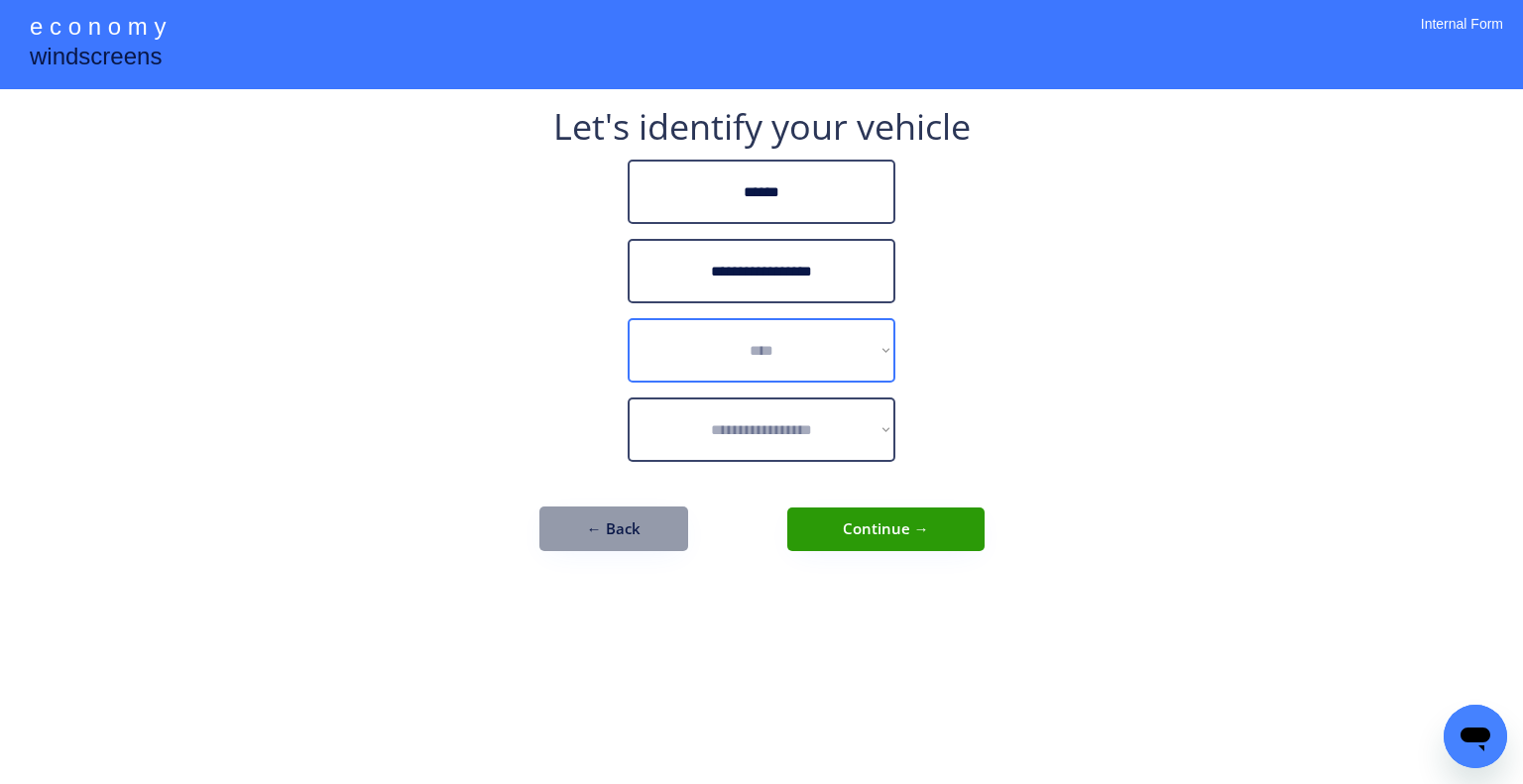 click on "**********" at bounding box center [762, 350] 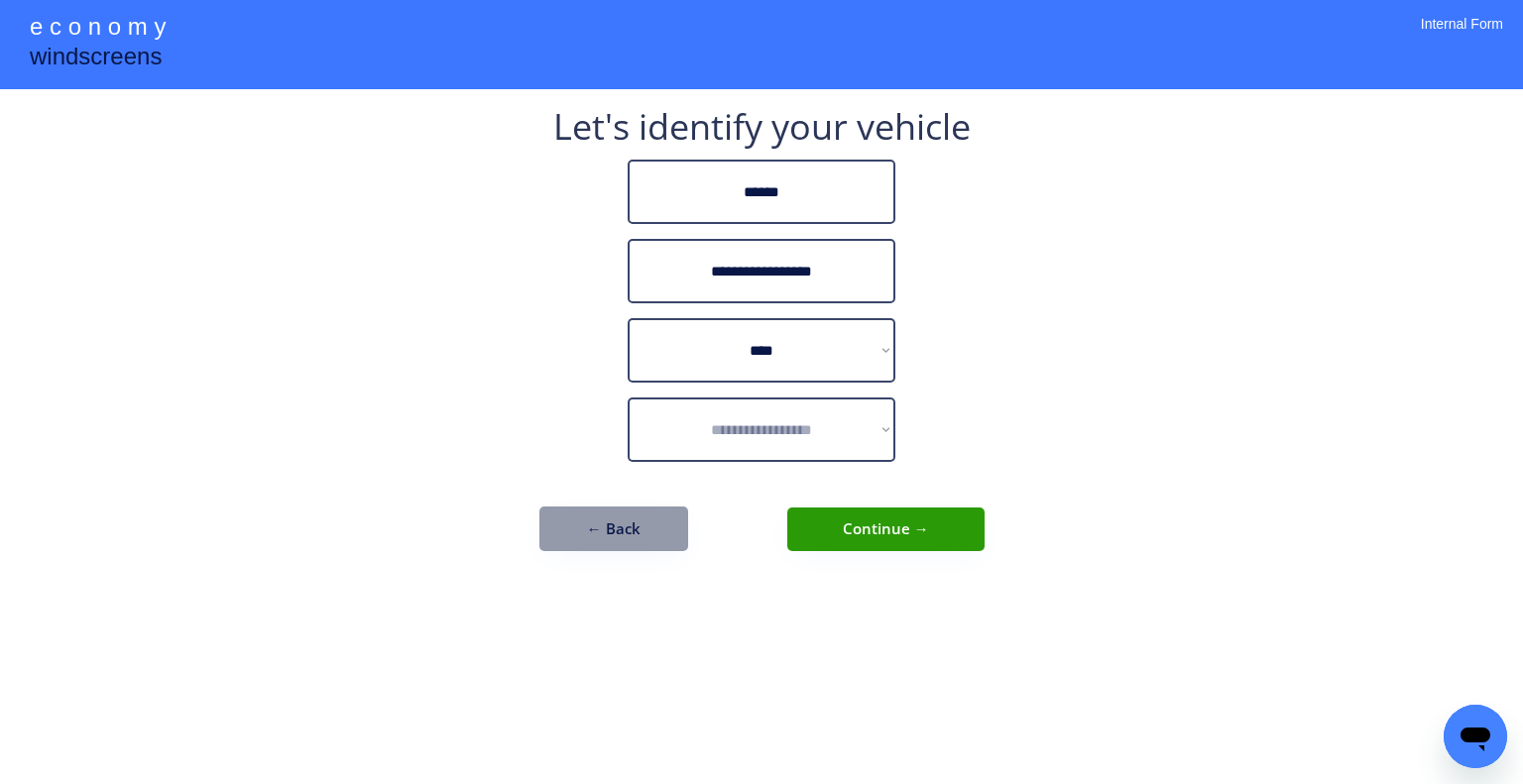 click on "**********" at bounding box center (762, 392) 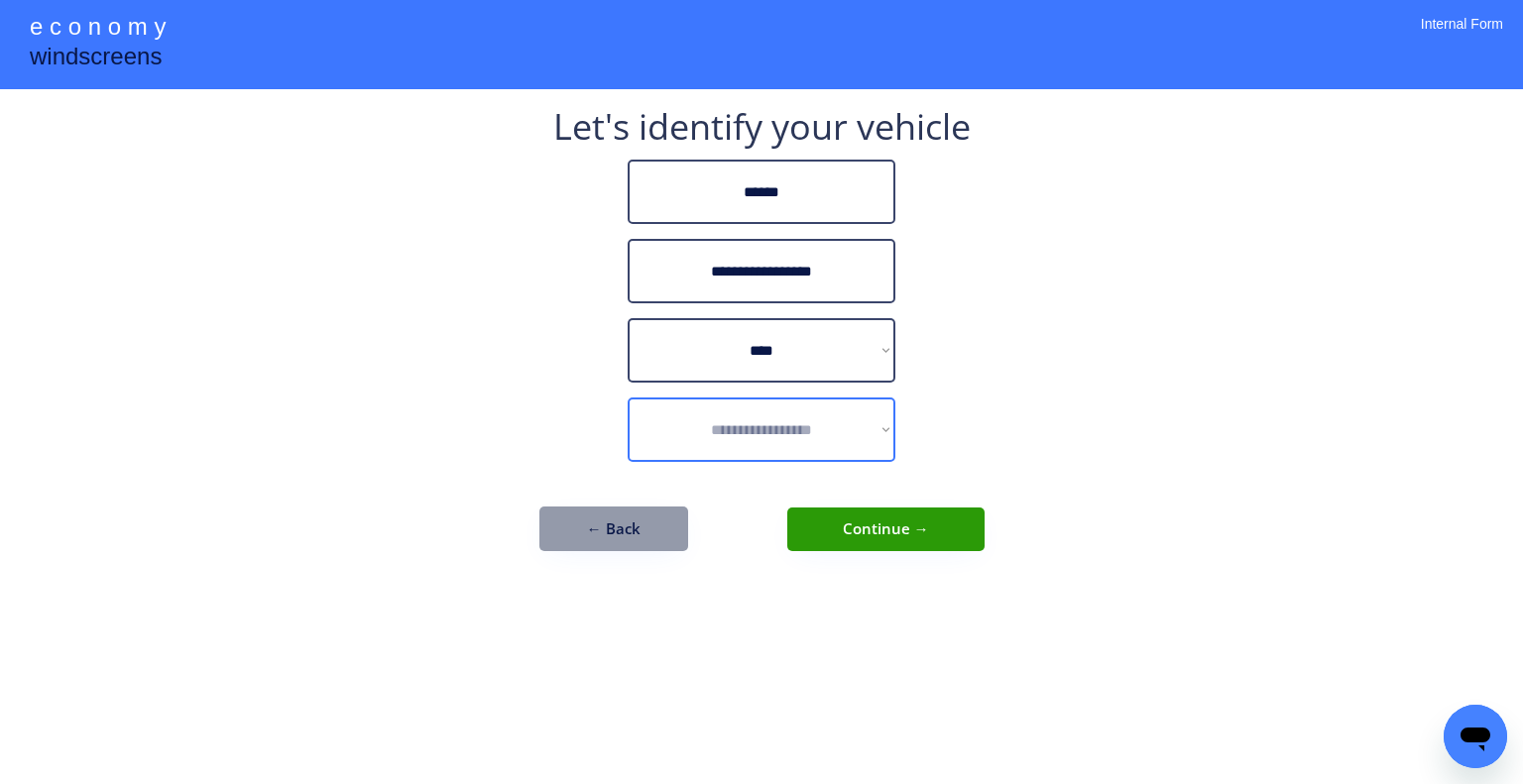 click on "**********" at bounding box center (762, 429) 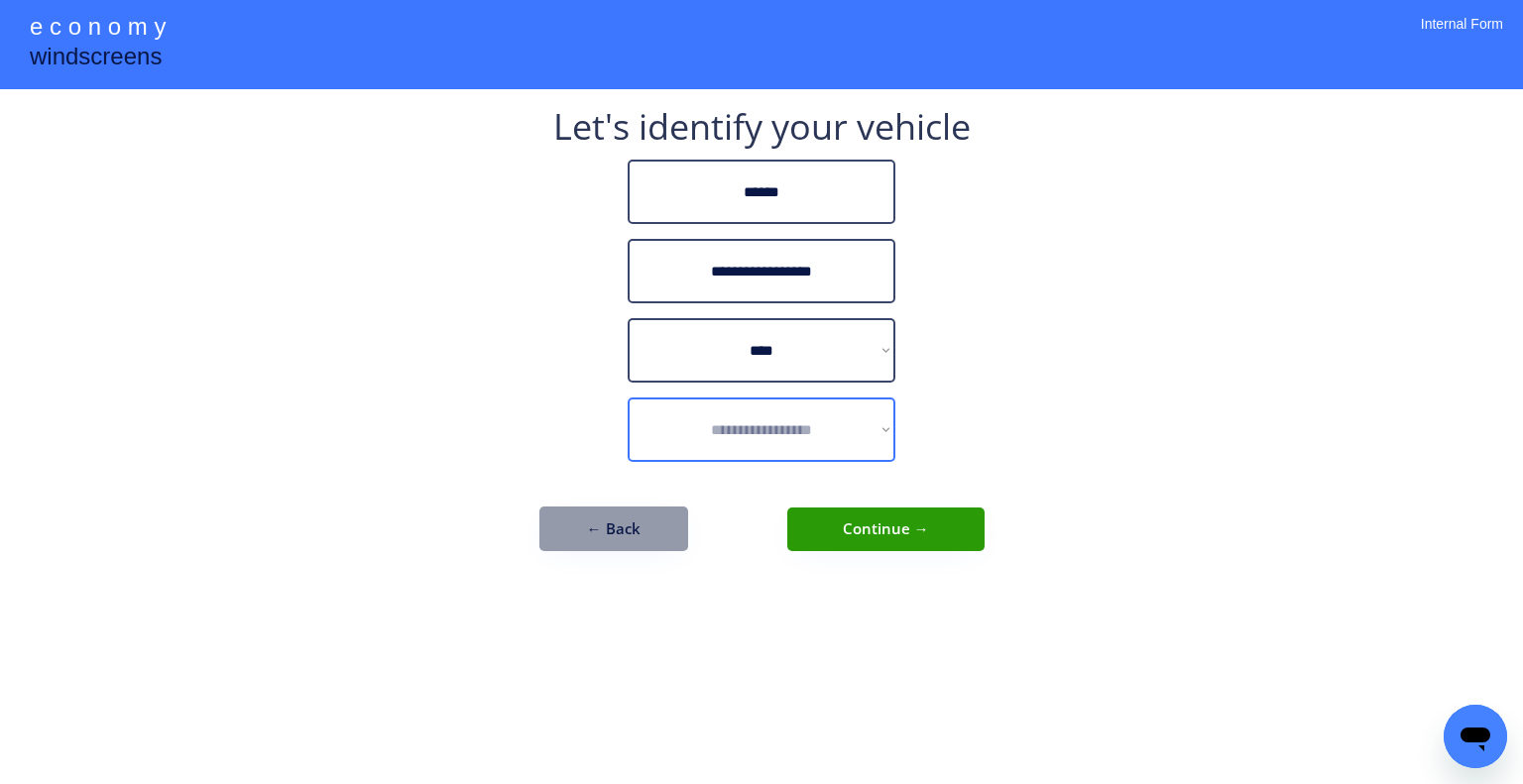 select on "*********" 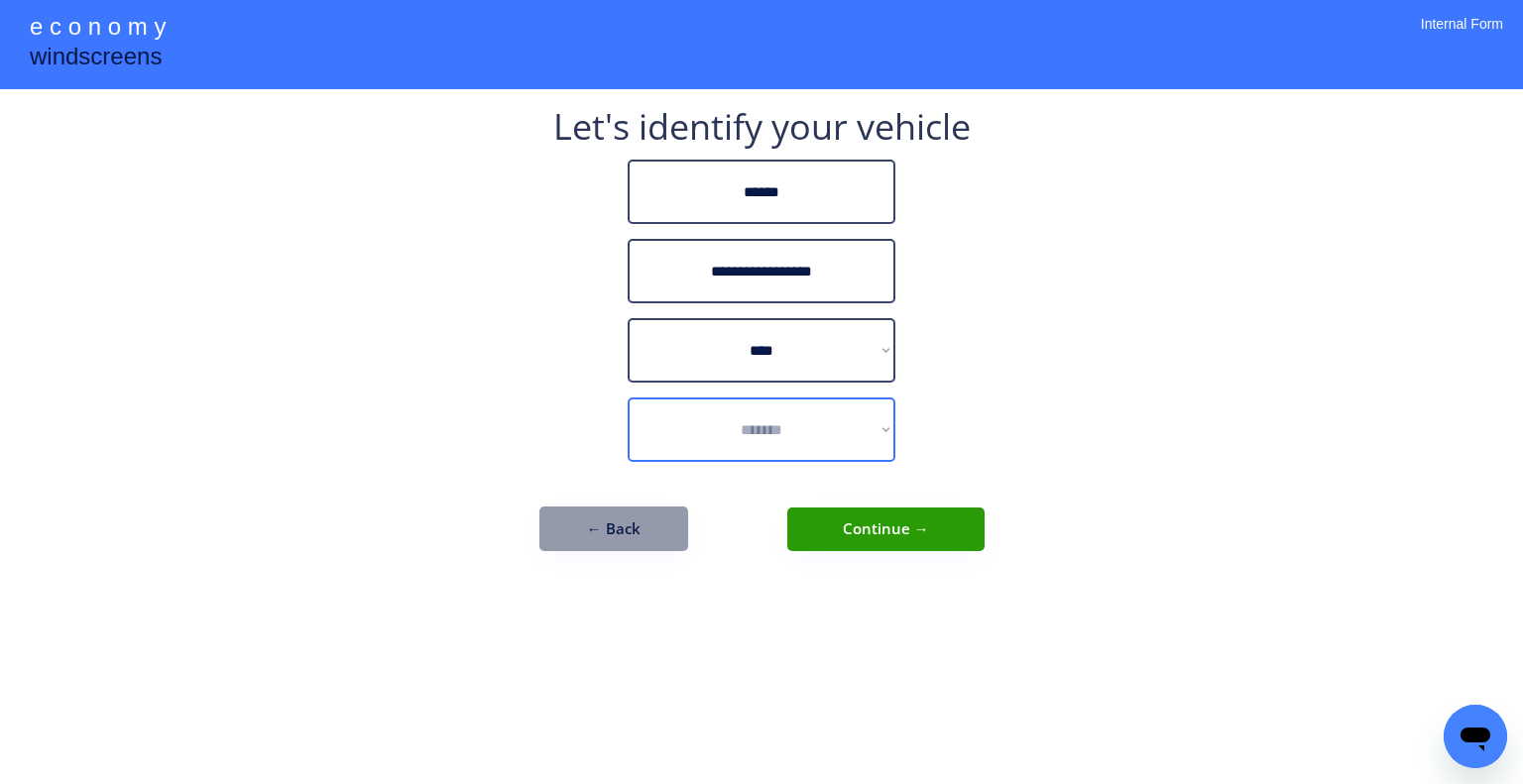 click on "**********" at bounding box center (762, 429) 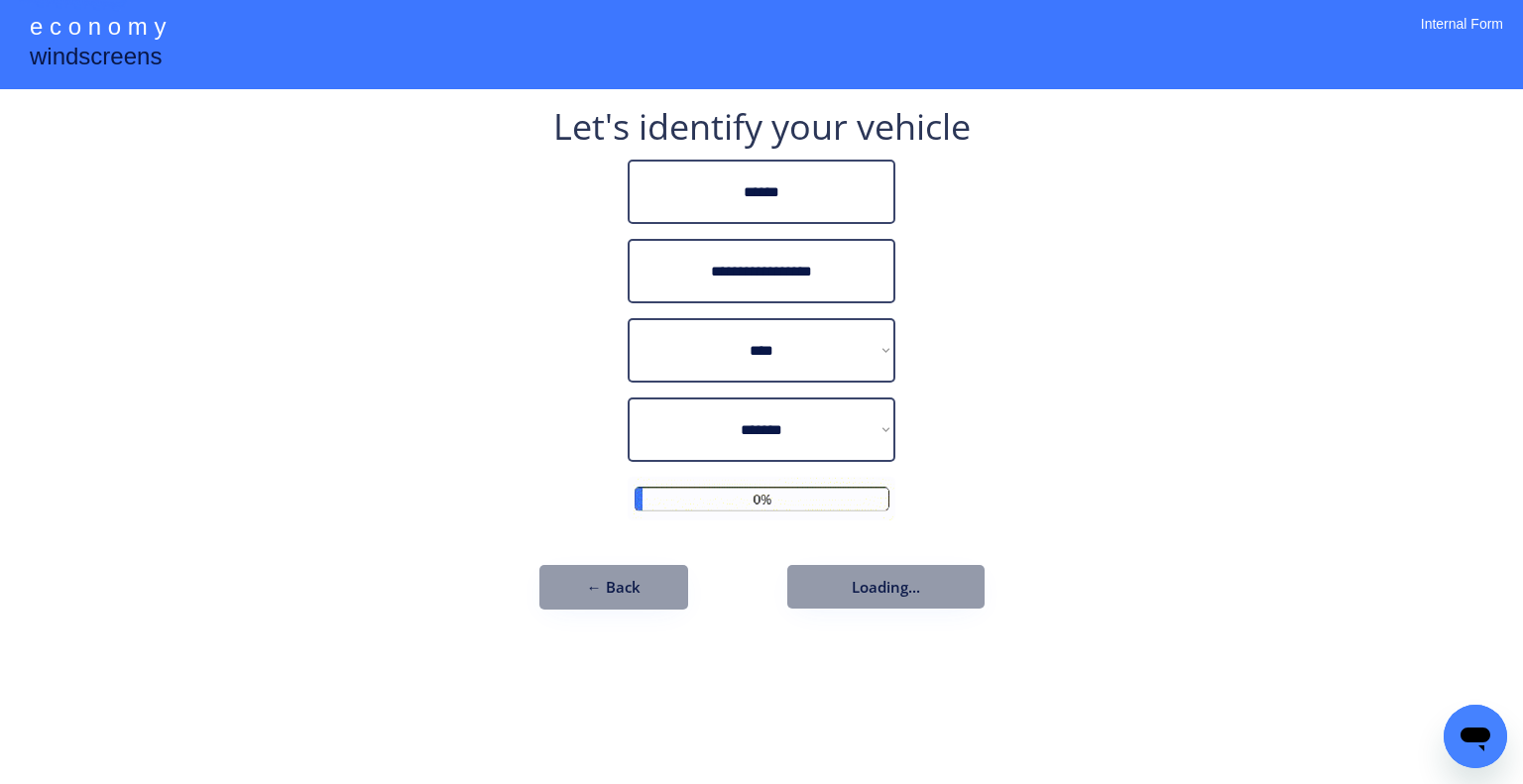 click on "**********" at bounding box center [762, 392] 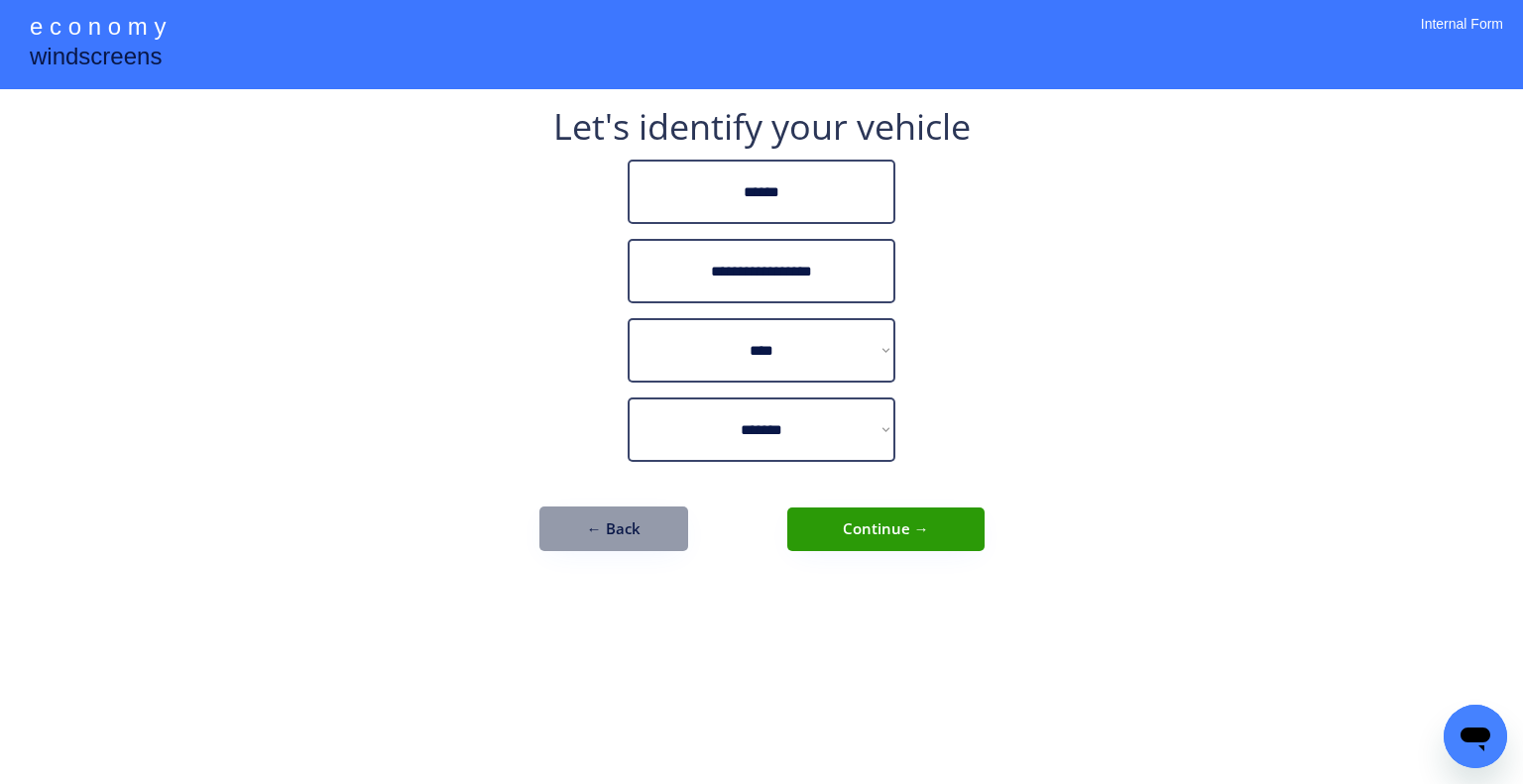 click on "Continue    →" at bounding box center [885, 529] 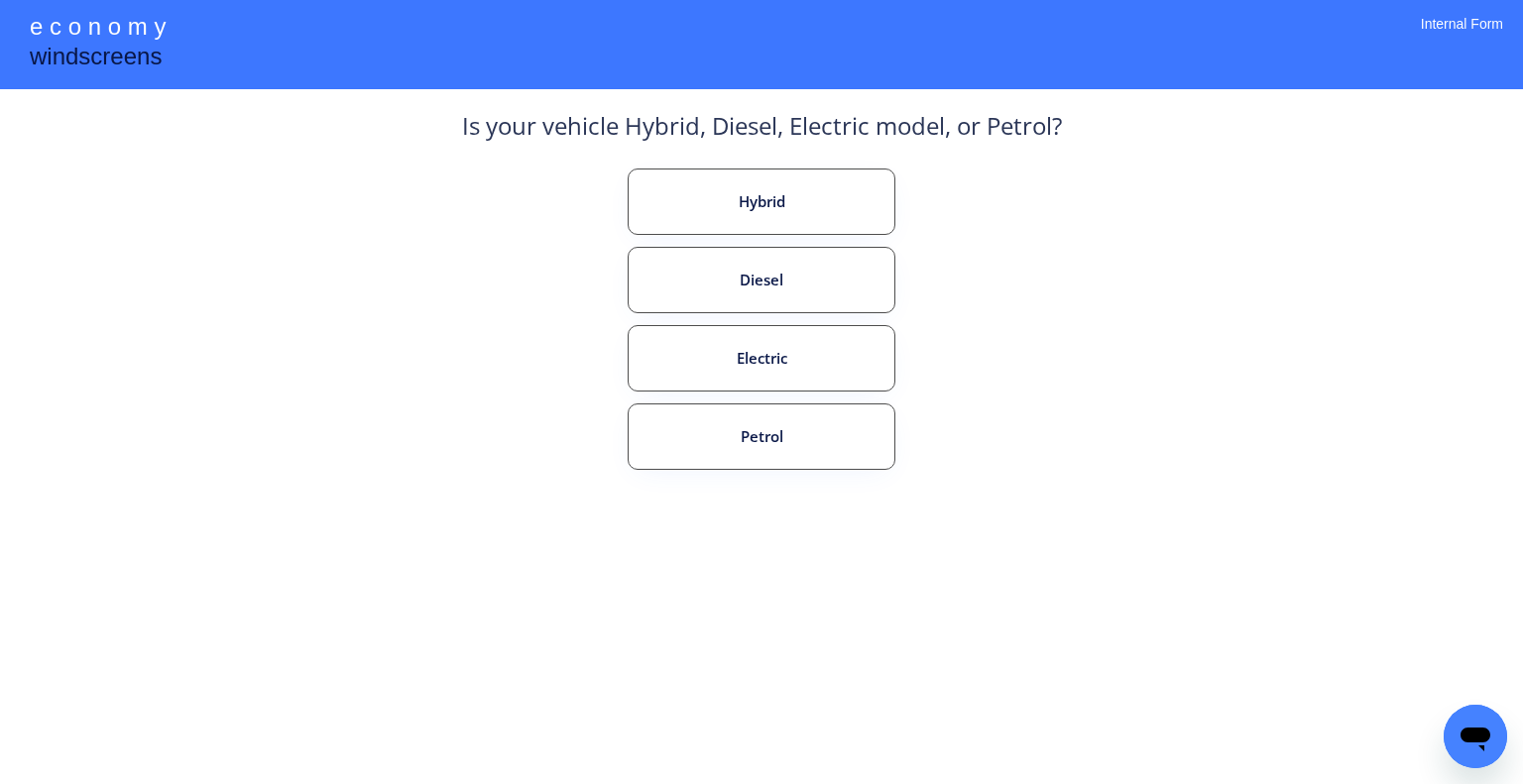 drag, startPoint x: 1050, startPoint y: 294, endPoint x: 976, endPoint y: 225, distance: 101.17806 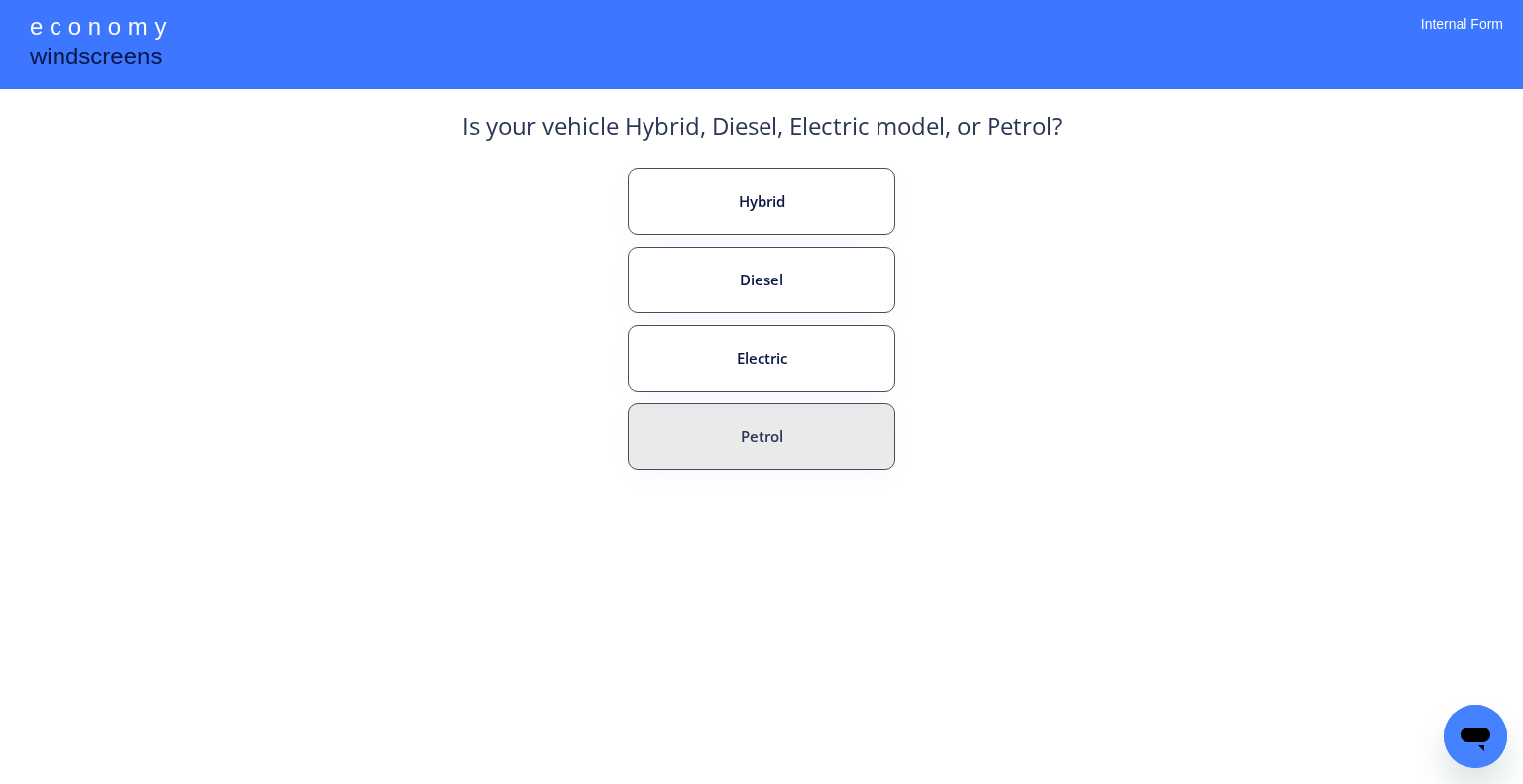 click on "Petrol" at bounding box center (762, 436) 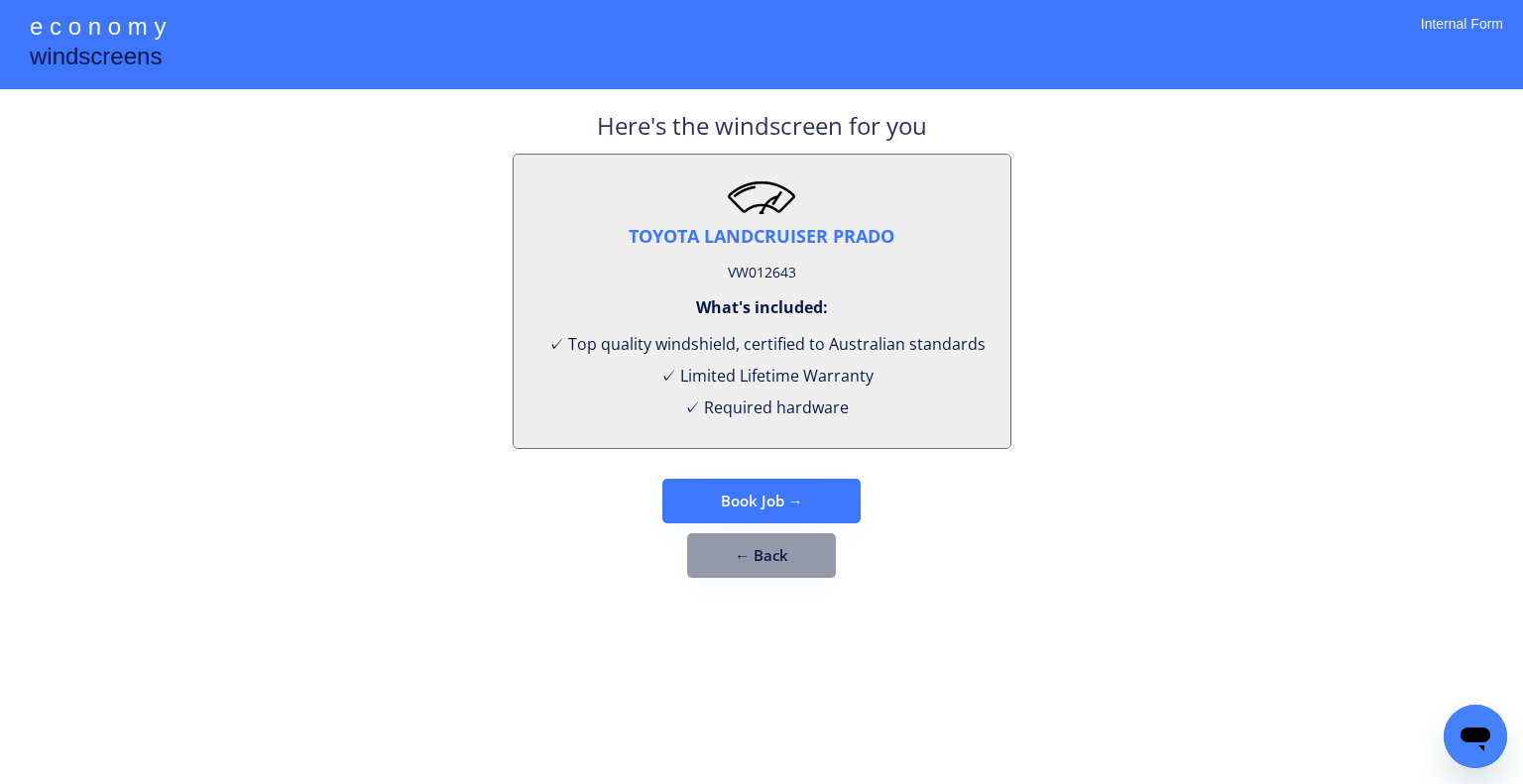 click on "VW012643" at bounding box center (762, 273) 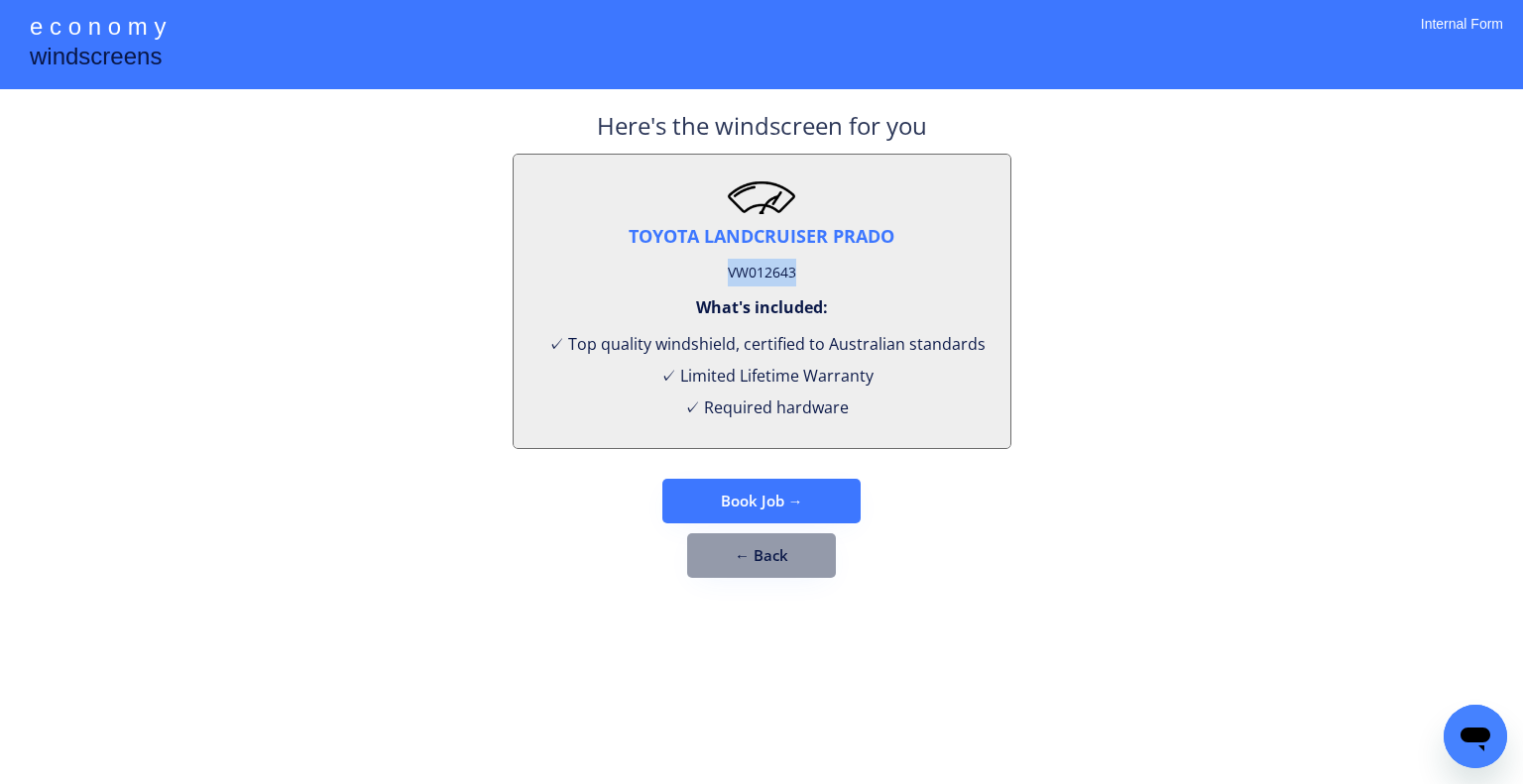 click on "VW012643" at bounding box center [762, 273] 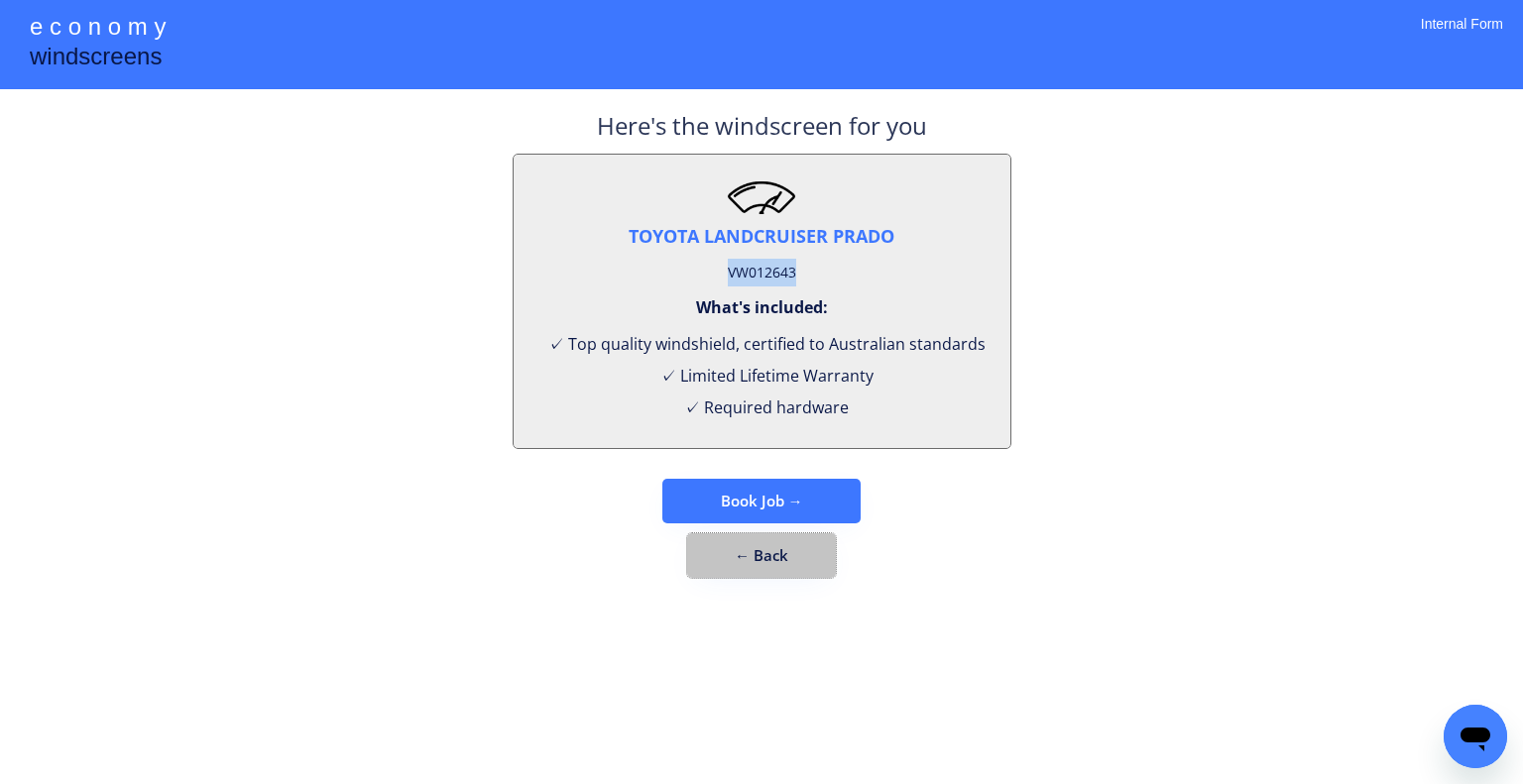 click on "←   Back" at bounding box center (762, 555) 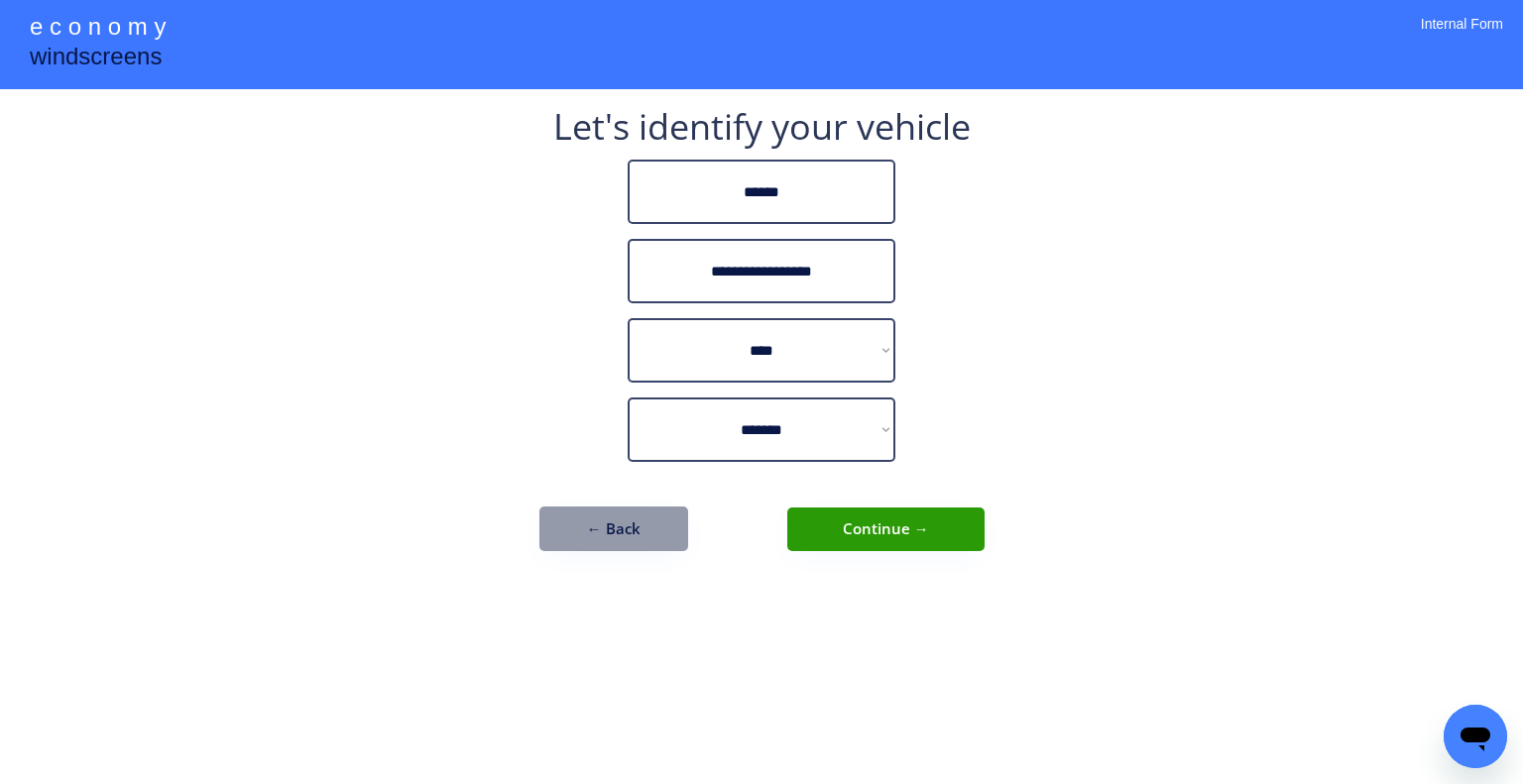 click on "**********" at bounding box center [762, 392] 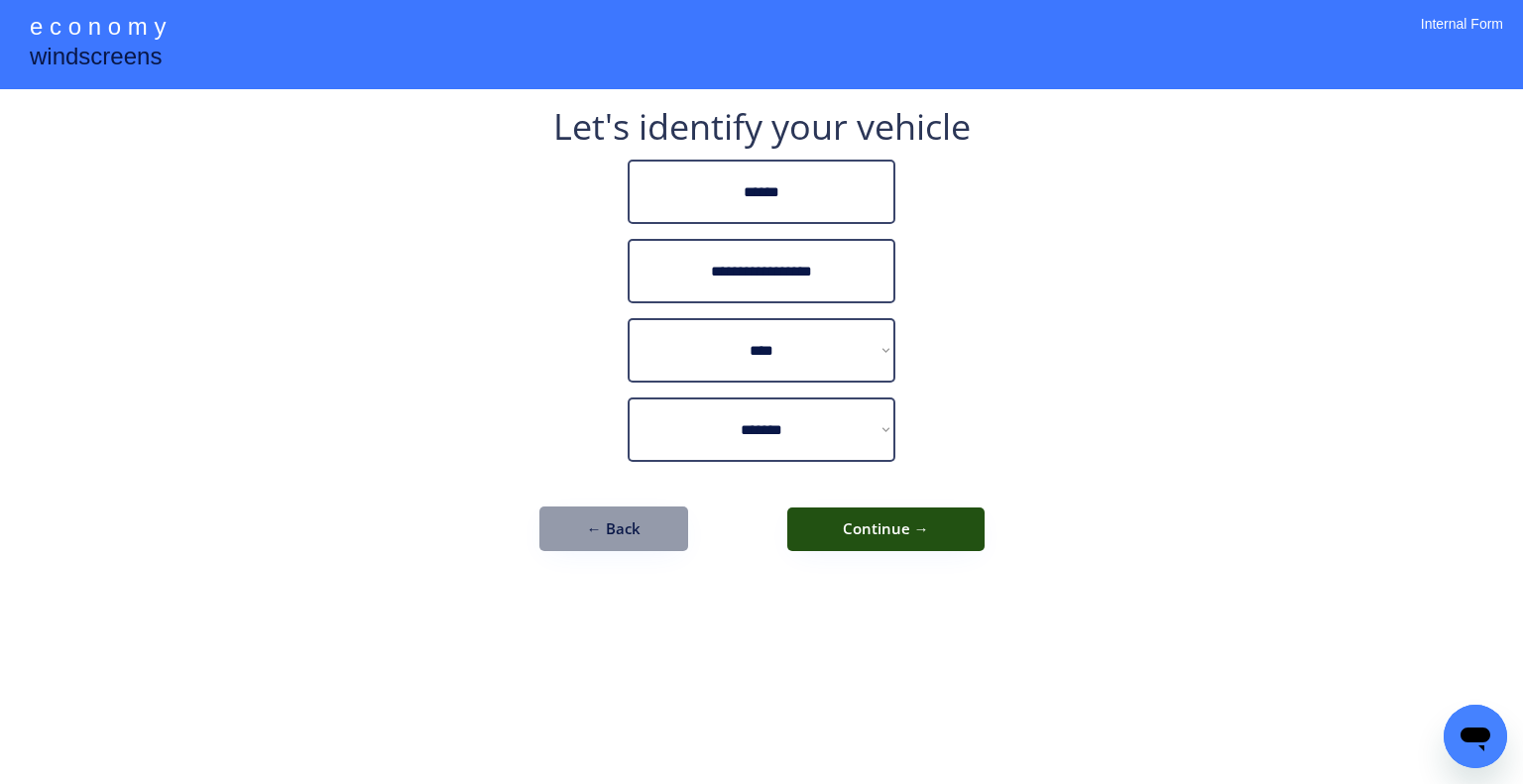 drag, startPoint x: 942, startPoint y: 514, endPoint x: 961, endPoint y: 573, distance: 61.983869 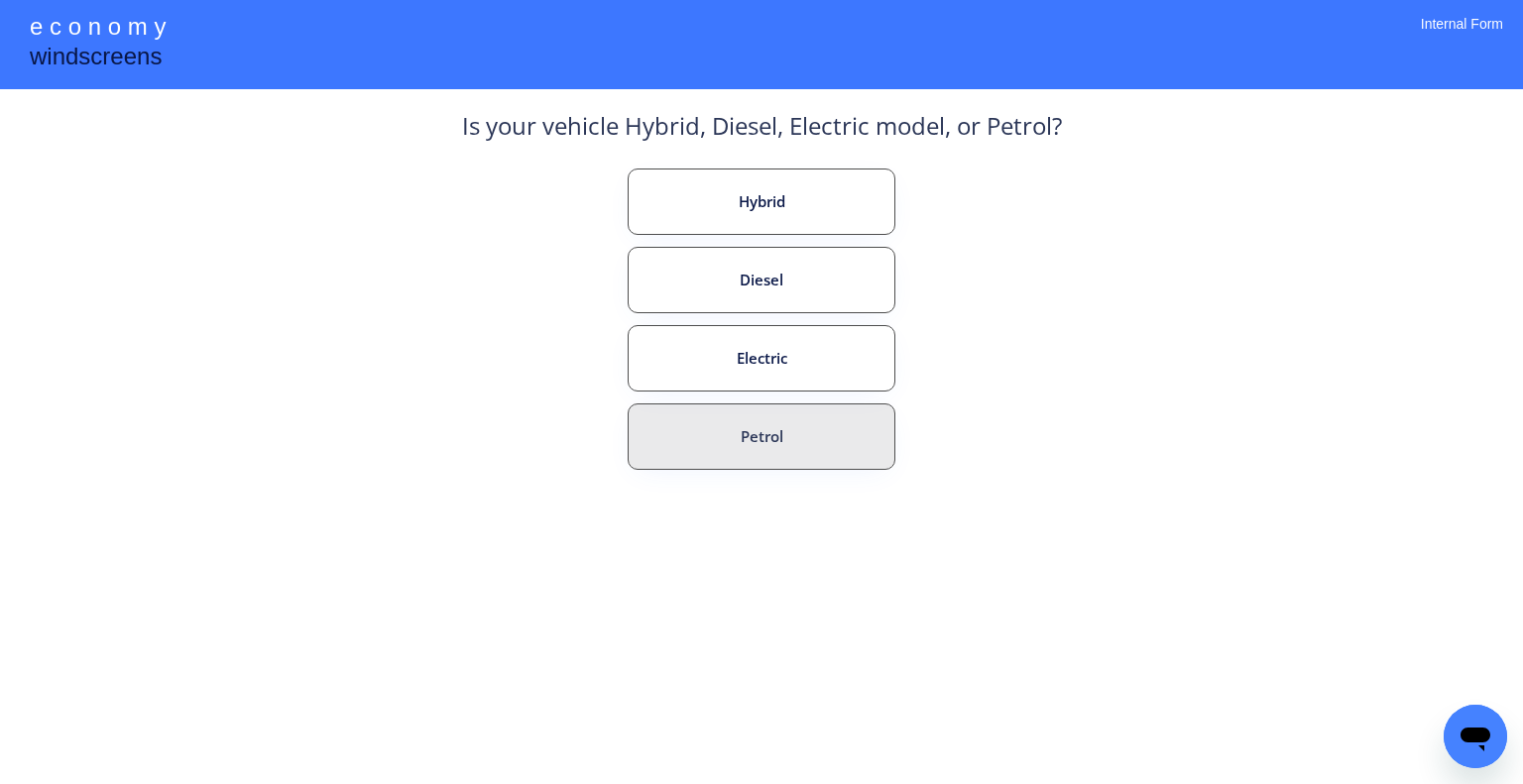 drag, startPoint x: 823, startPoint y: 423, endPoint x: 789, endPoint y: 249, distance: 177.29072 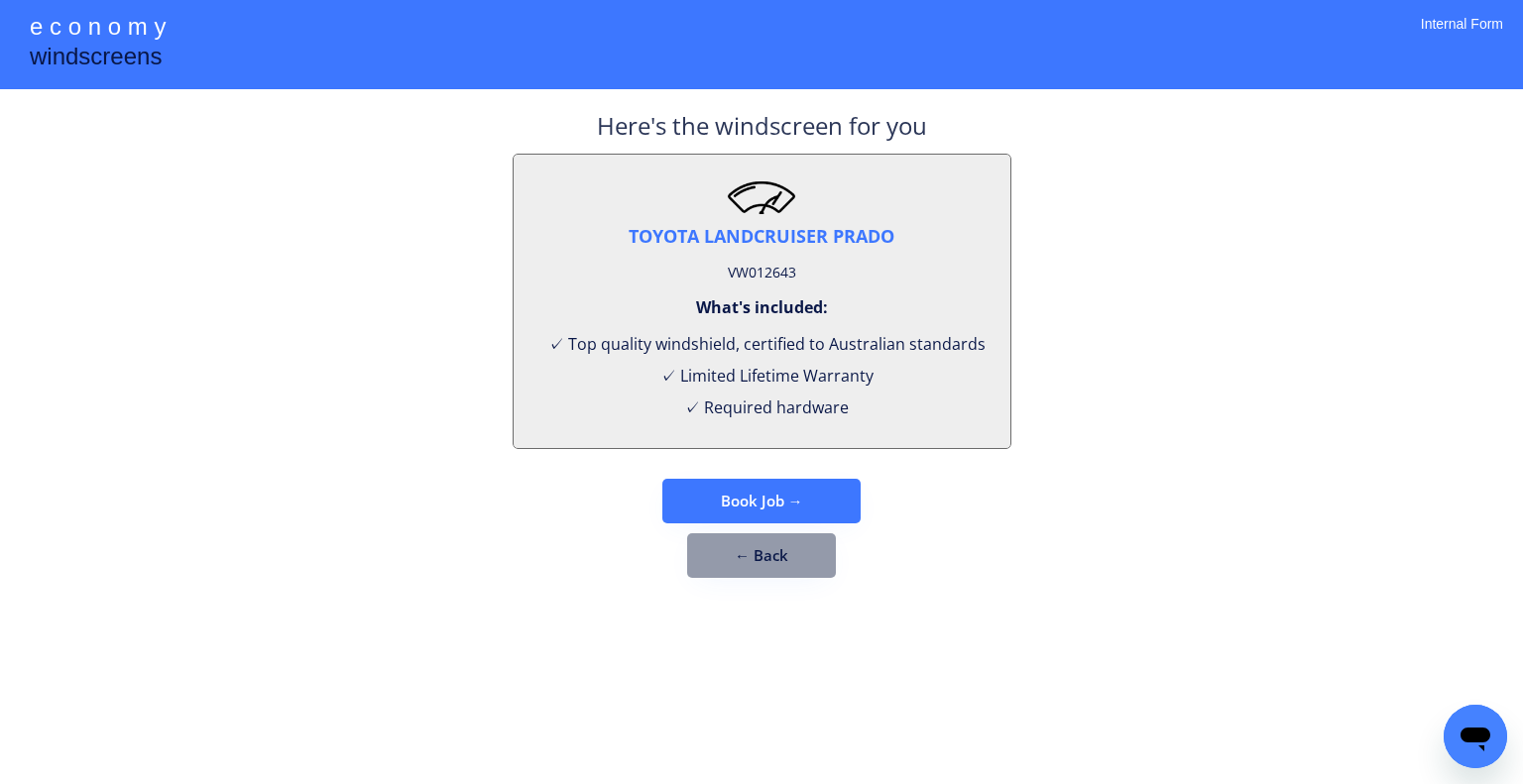 click on "**********" at bounding box center [762, 392] 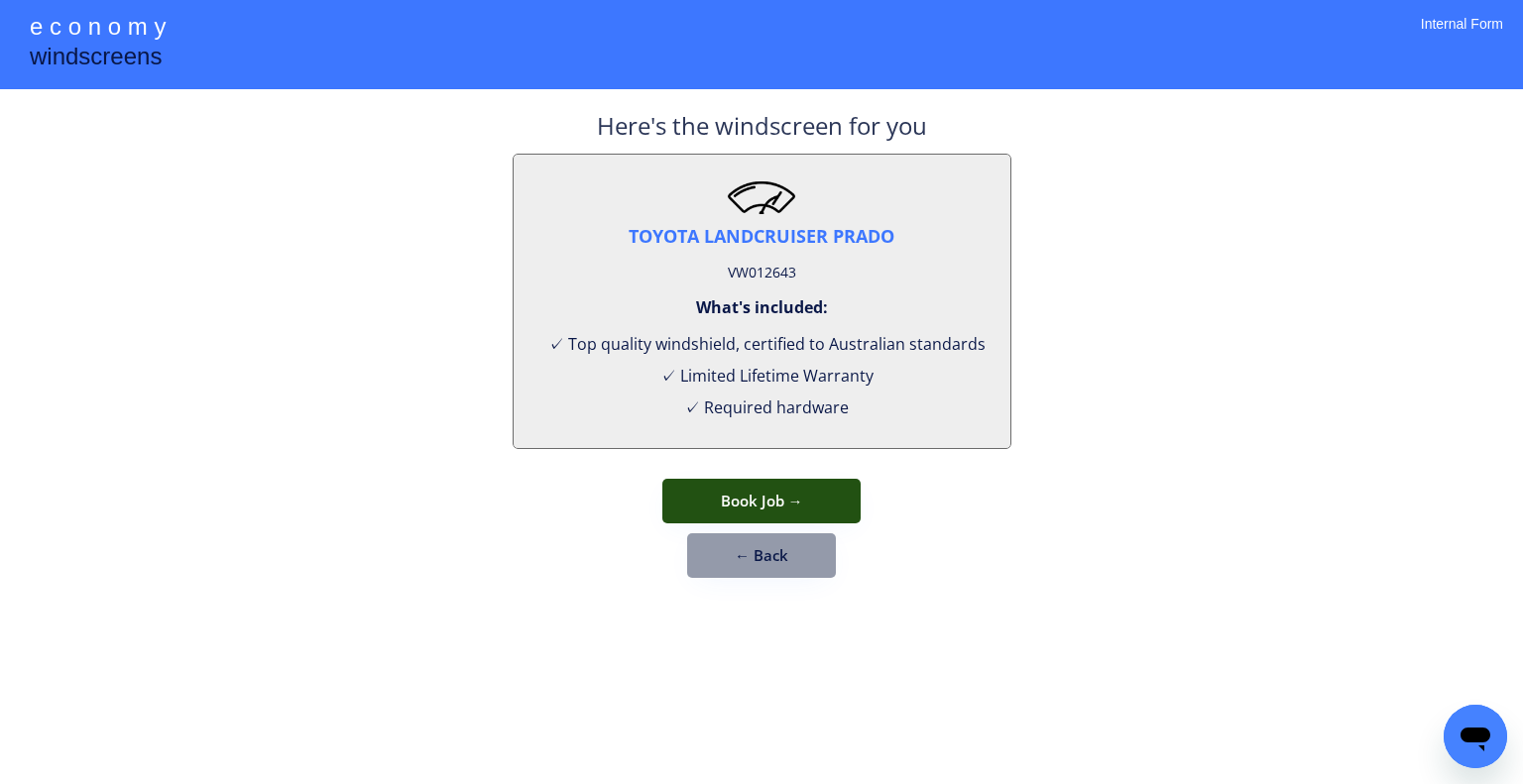 click on "Book Job    →" at bounding box center [762, 501] 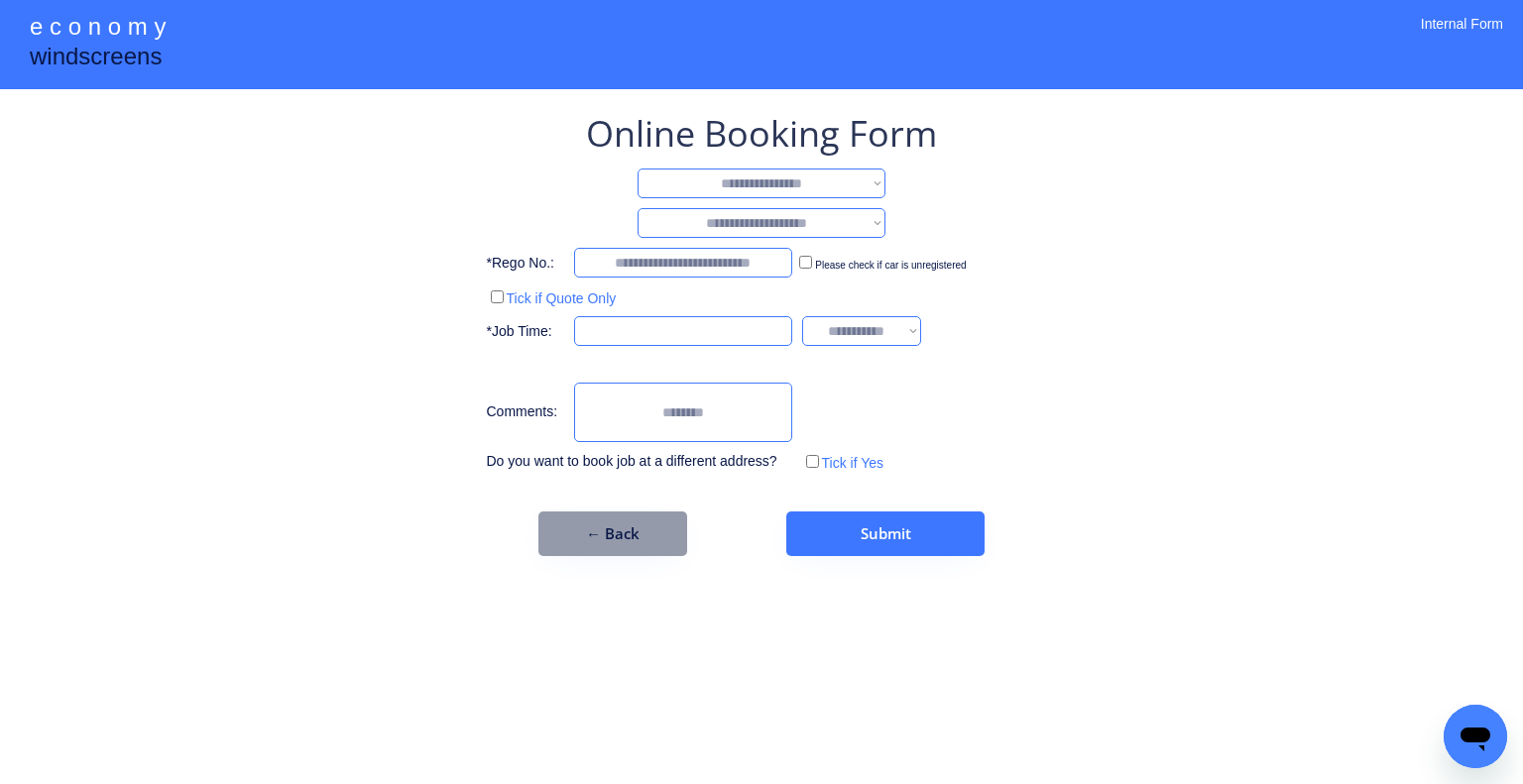 click on "**********" at bounding box center (762, 332) 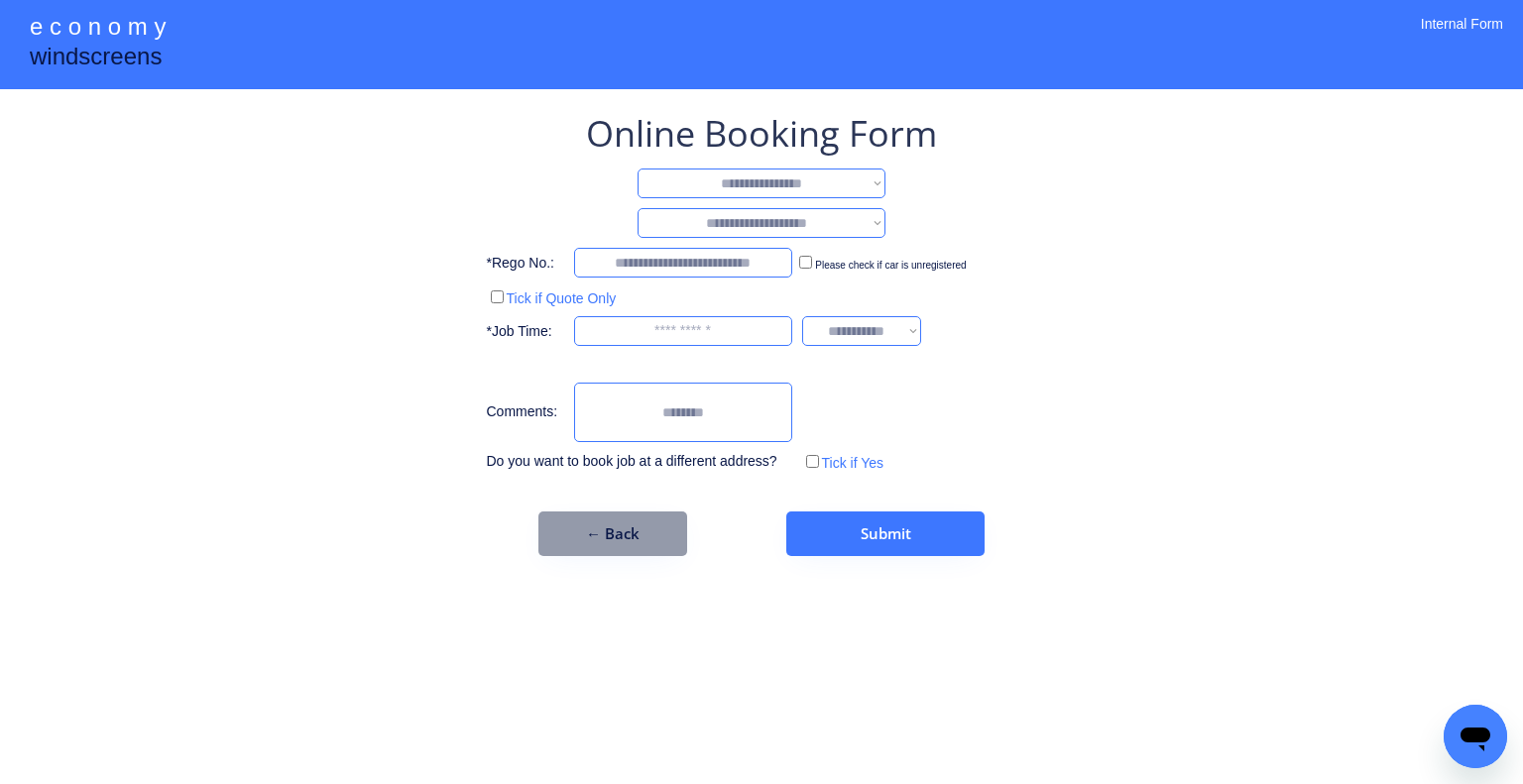 drag, startPoint x: 820, startPoint y: 175, endPoint x: 820, endPoint y: 190, distance: 15 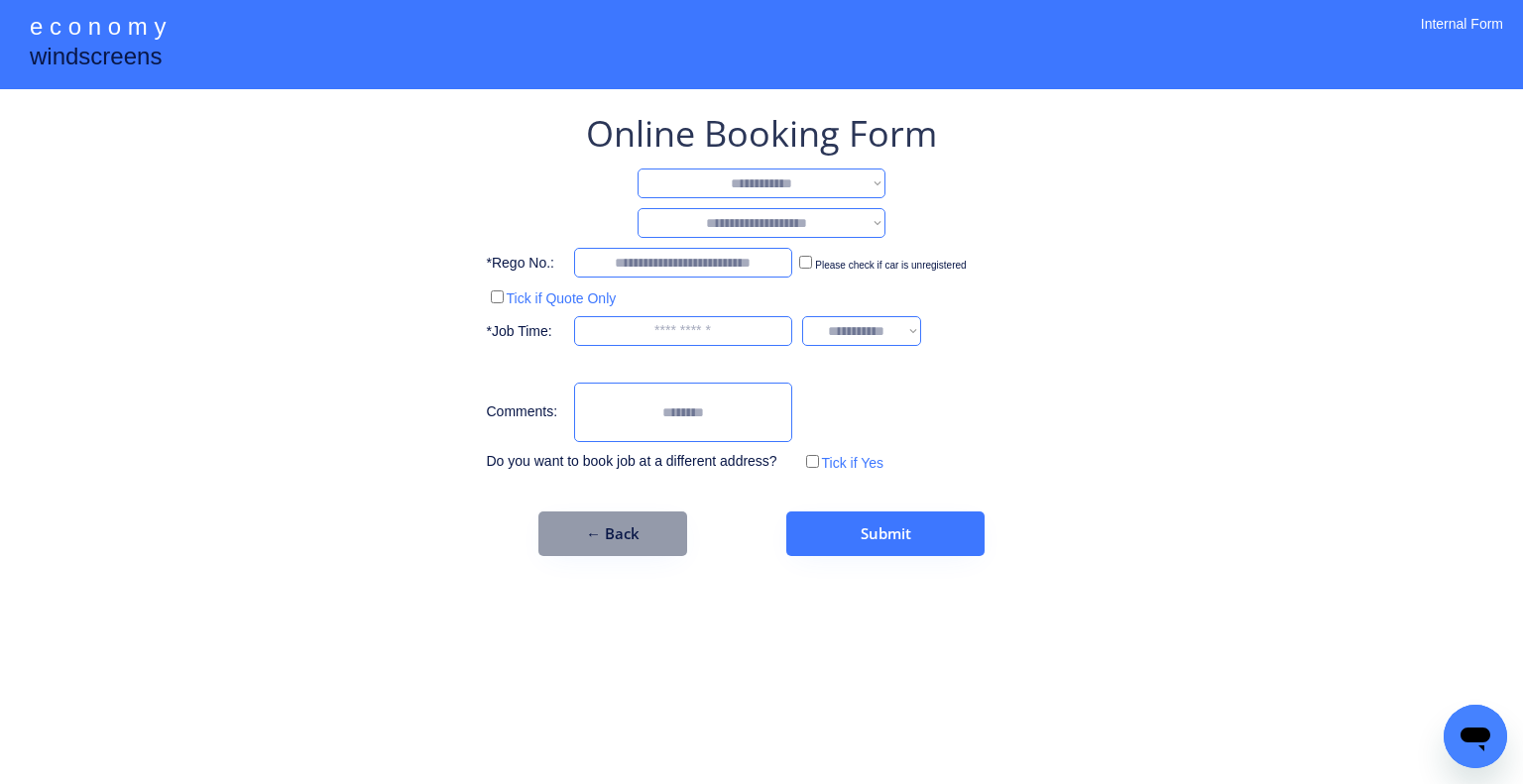 click on "**********" at bounding box center (762, 183) 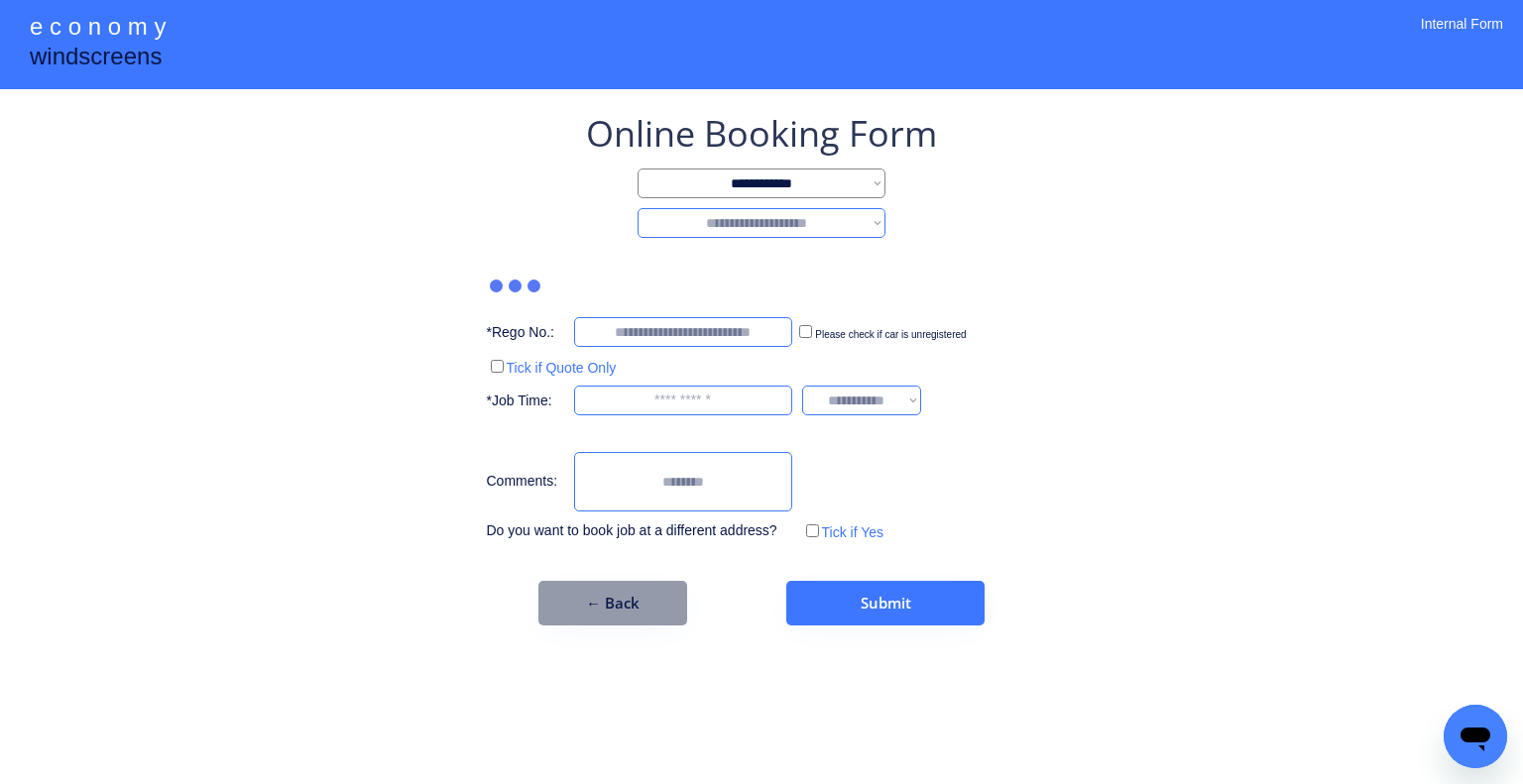 click on "**********" at bounding box center (762, 223) 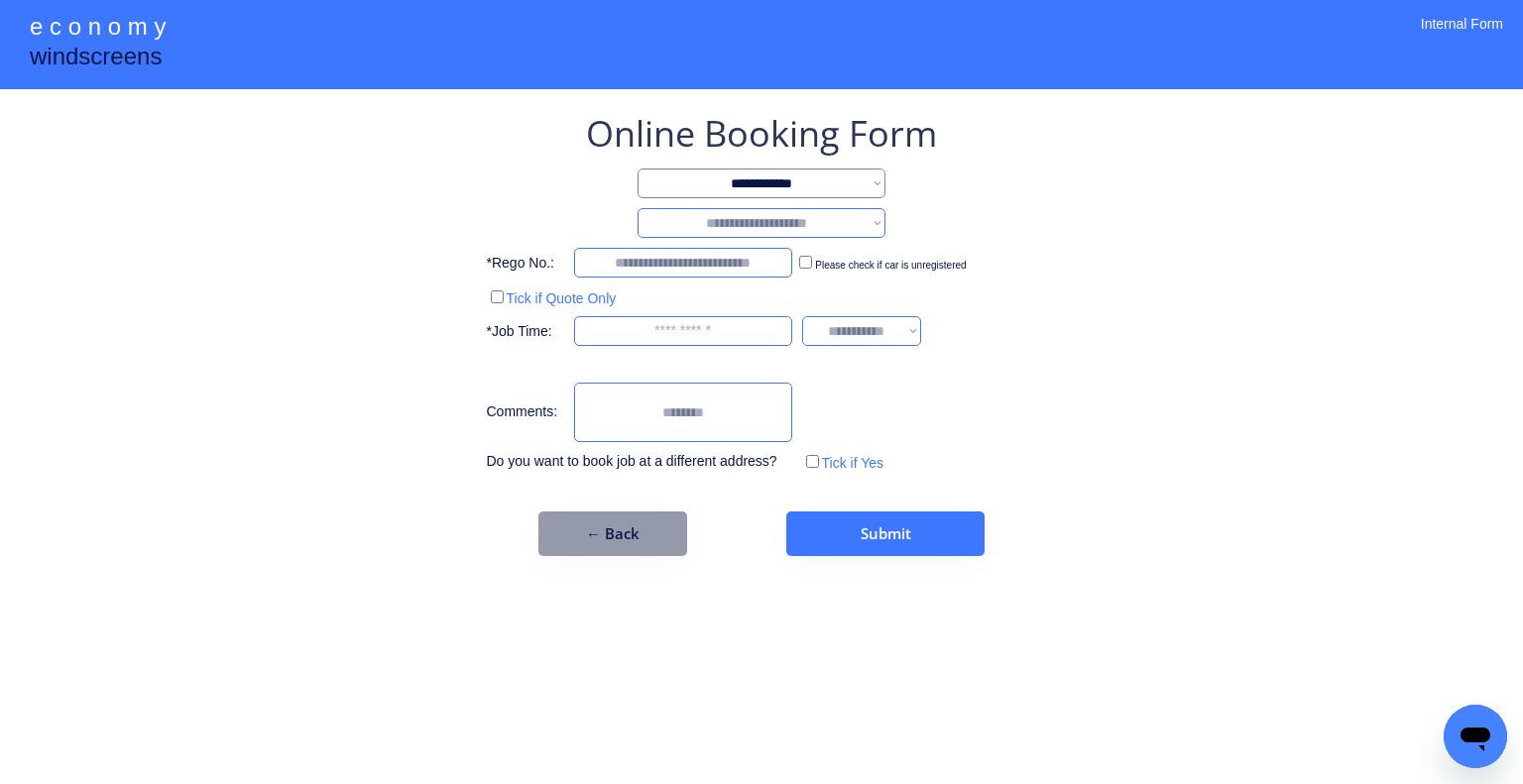 select on "*******" 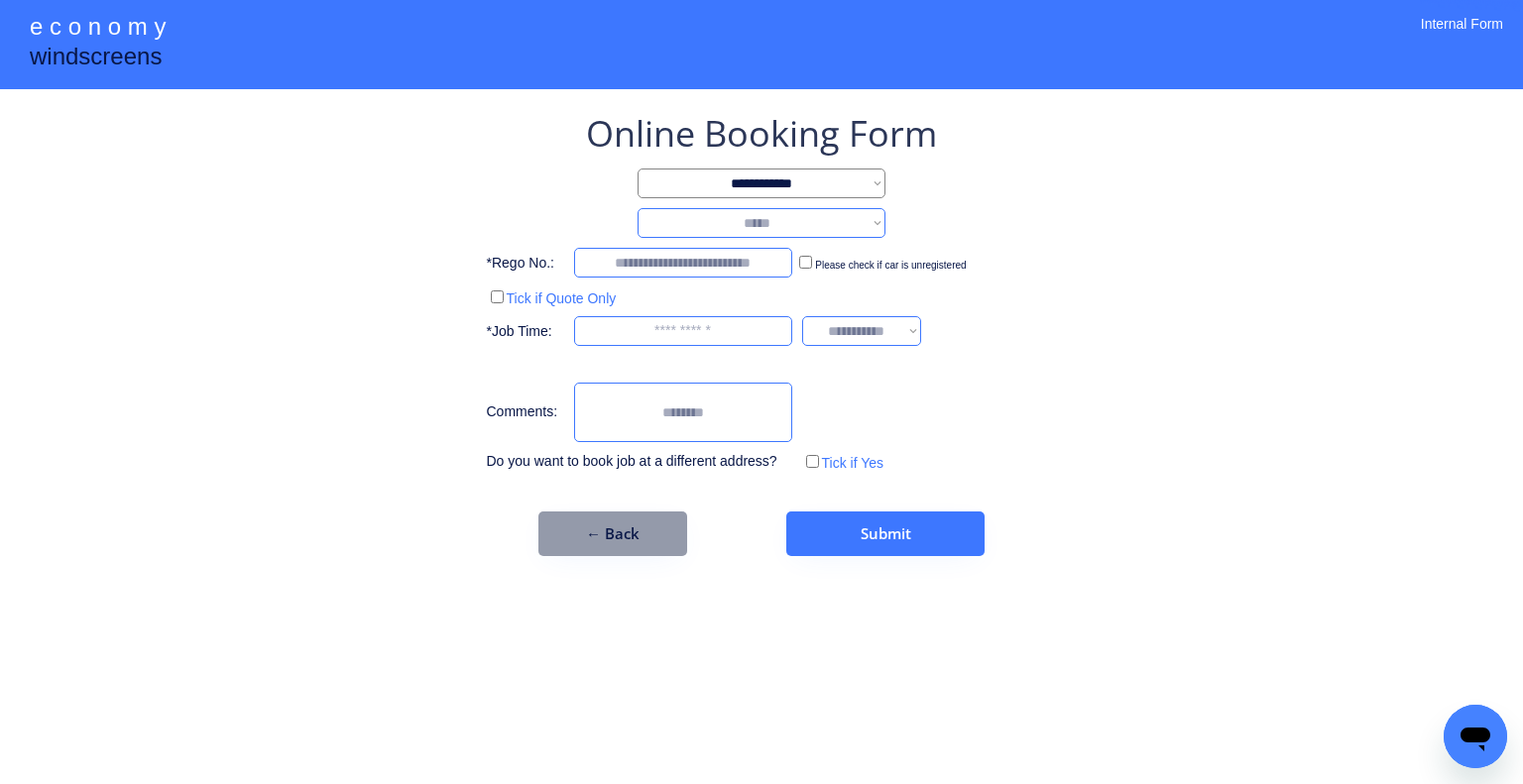 click on "**********" at bounding box center (762, 223) 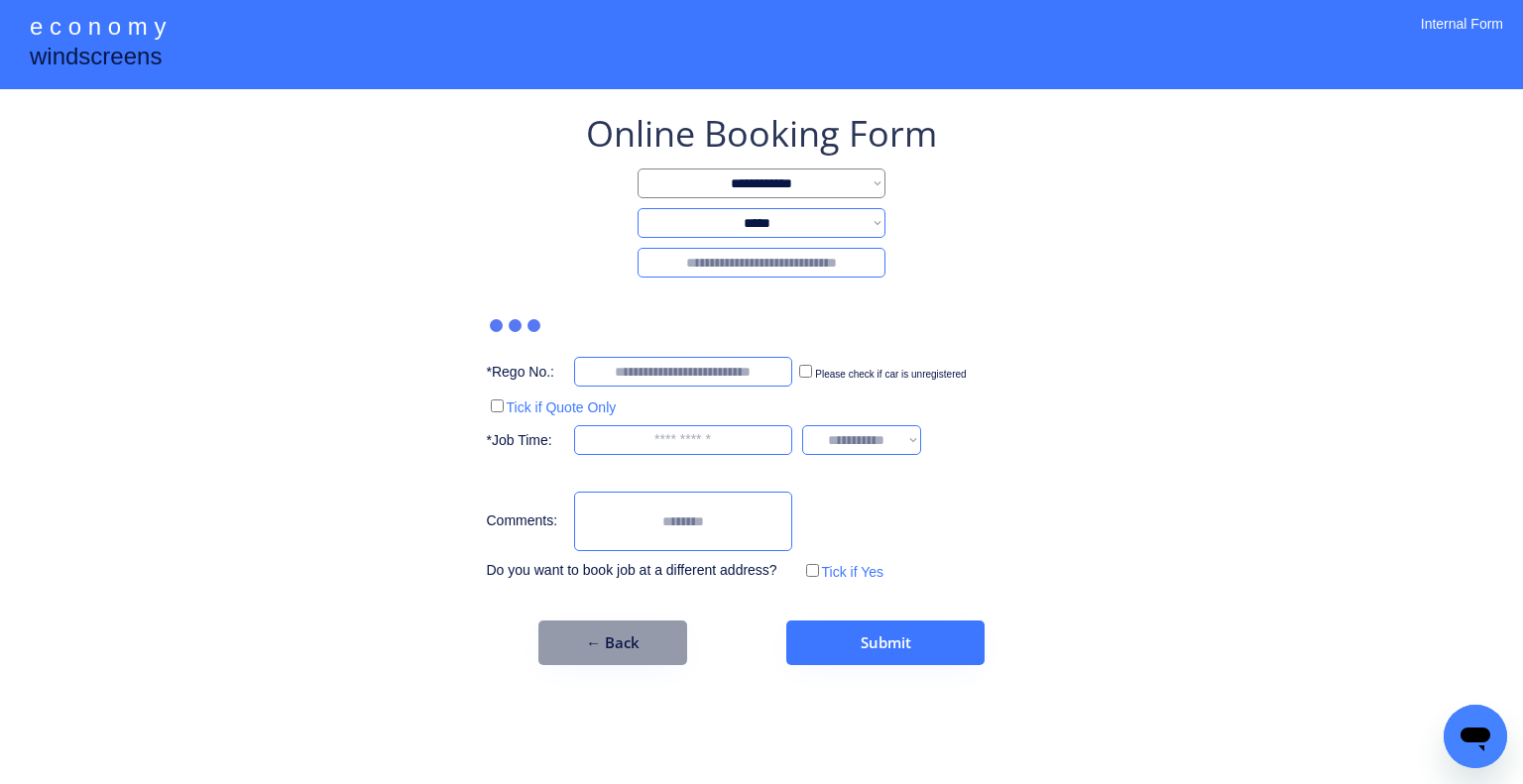 click at bounding box center [762, 263] 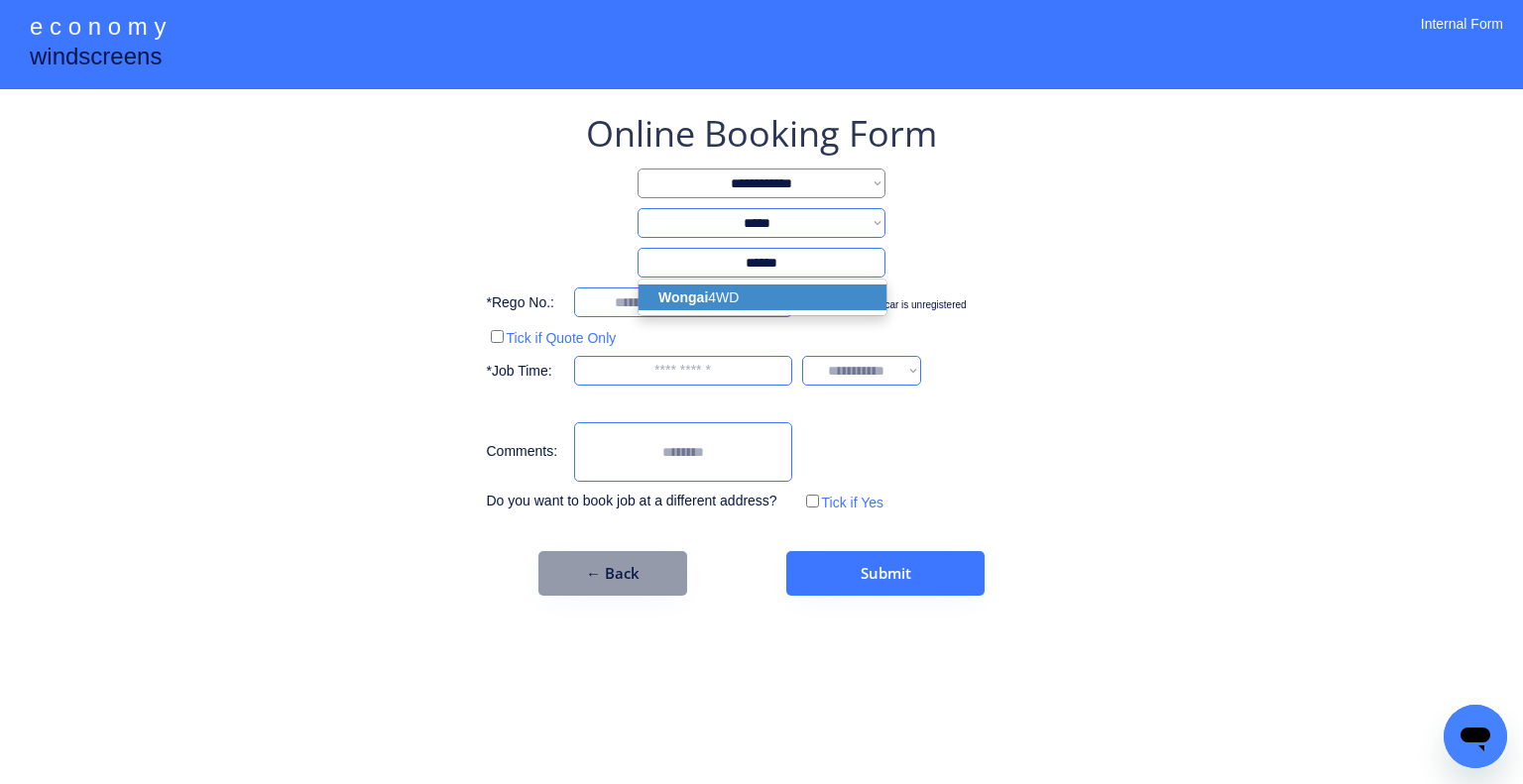drag, startPoint x: 805, startPoint y: 293, endPoint x: 1124, endPoint y: 189, distance: 335.52496 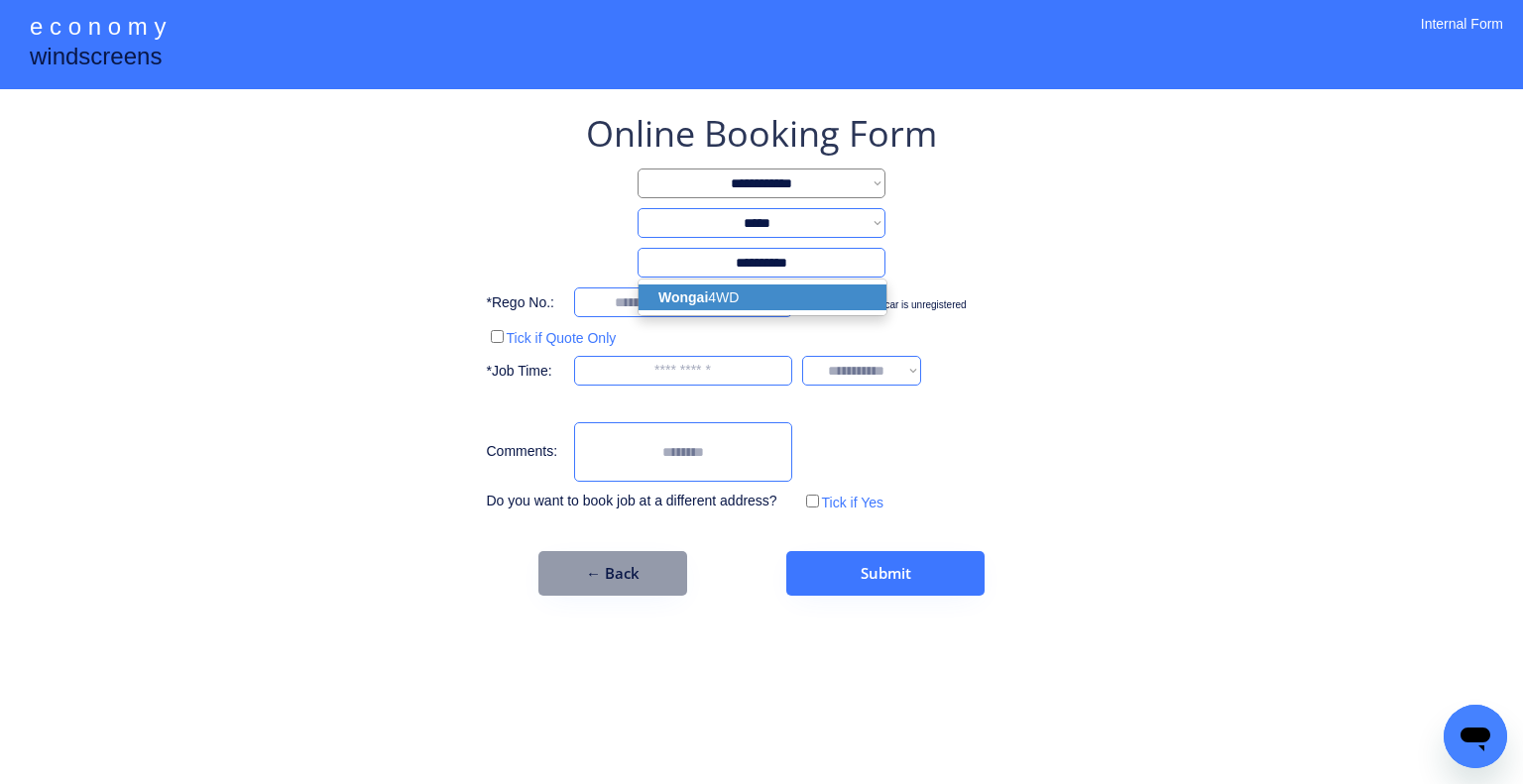 select on "*********" 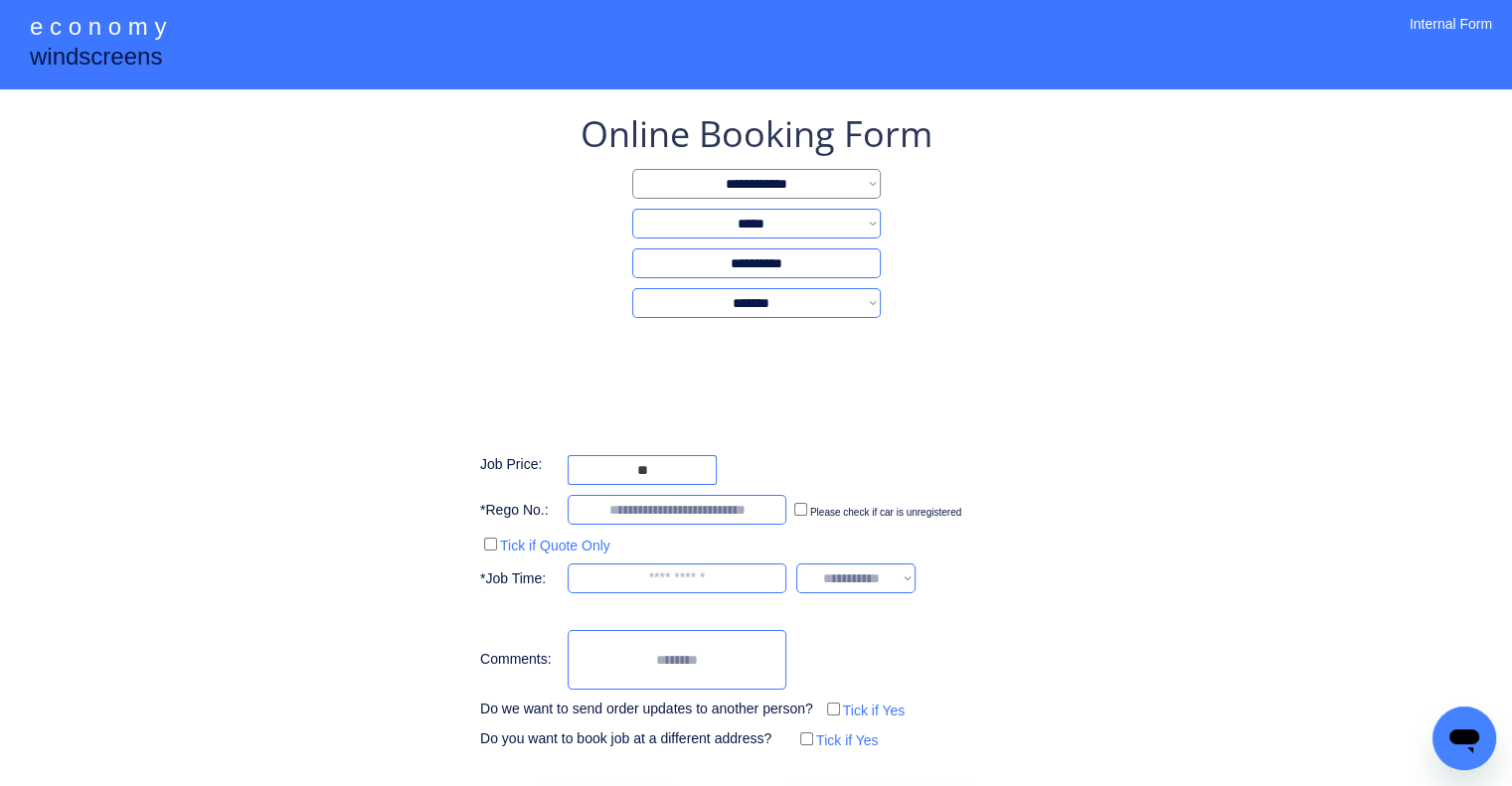 type on "**********" 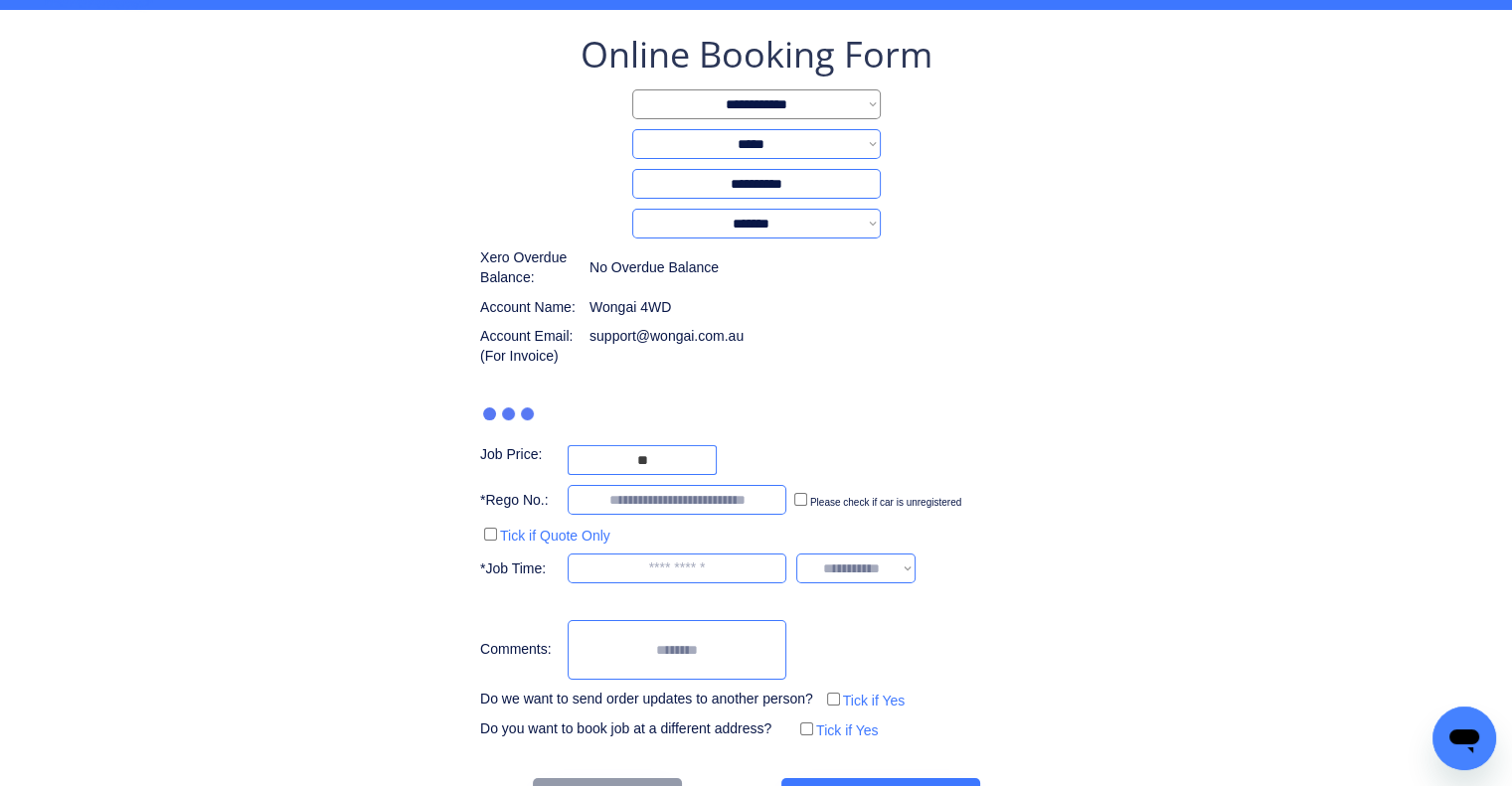 scroll, scrollTop: 146, scrollLeft: 0, axis: vertical 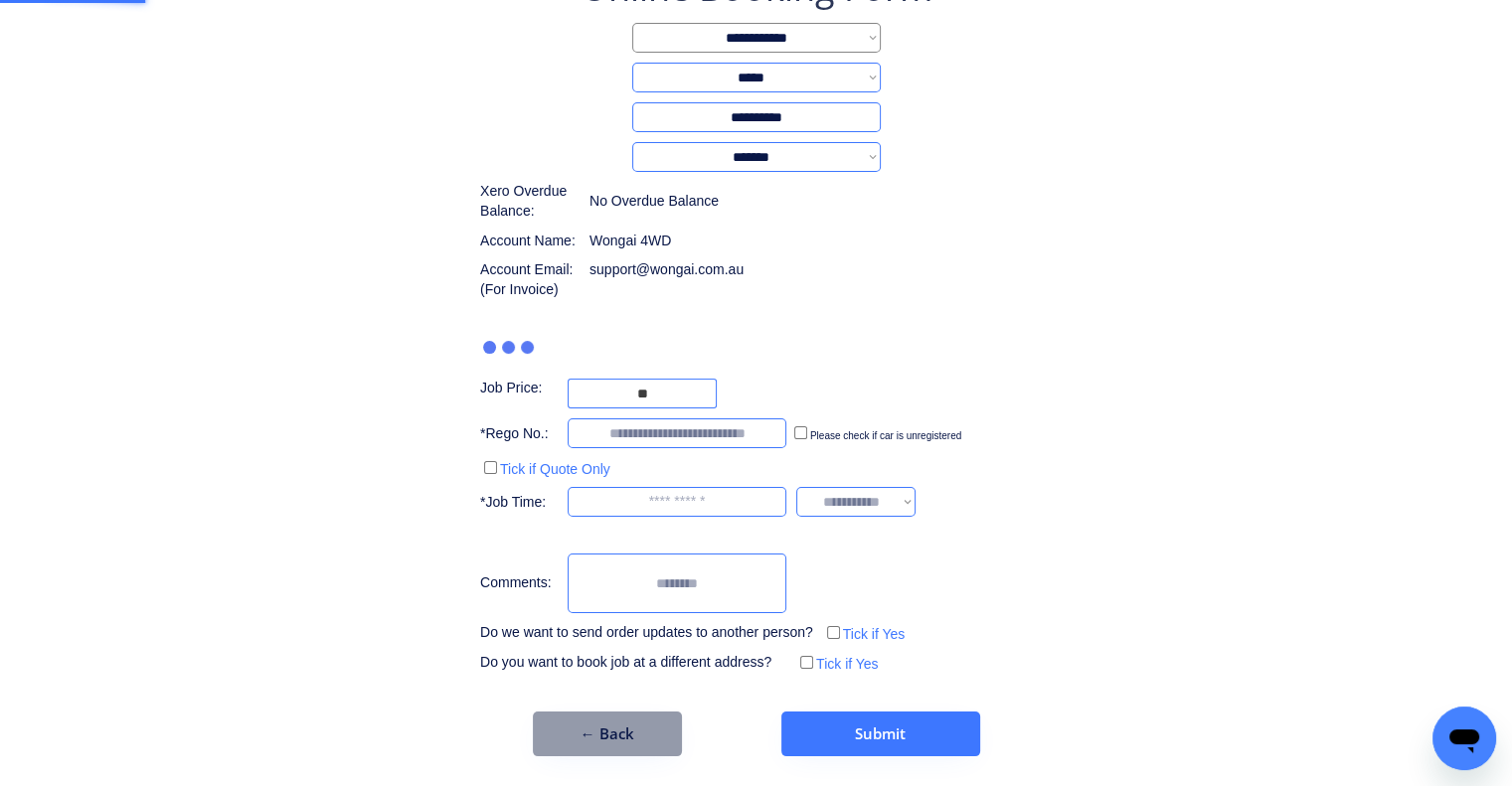 type on "***" 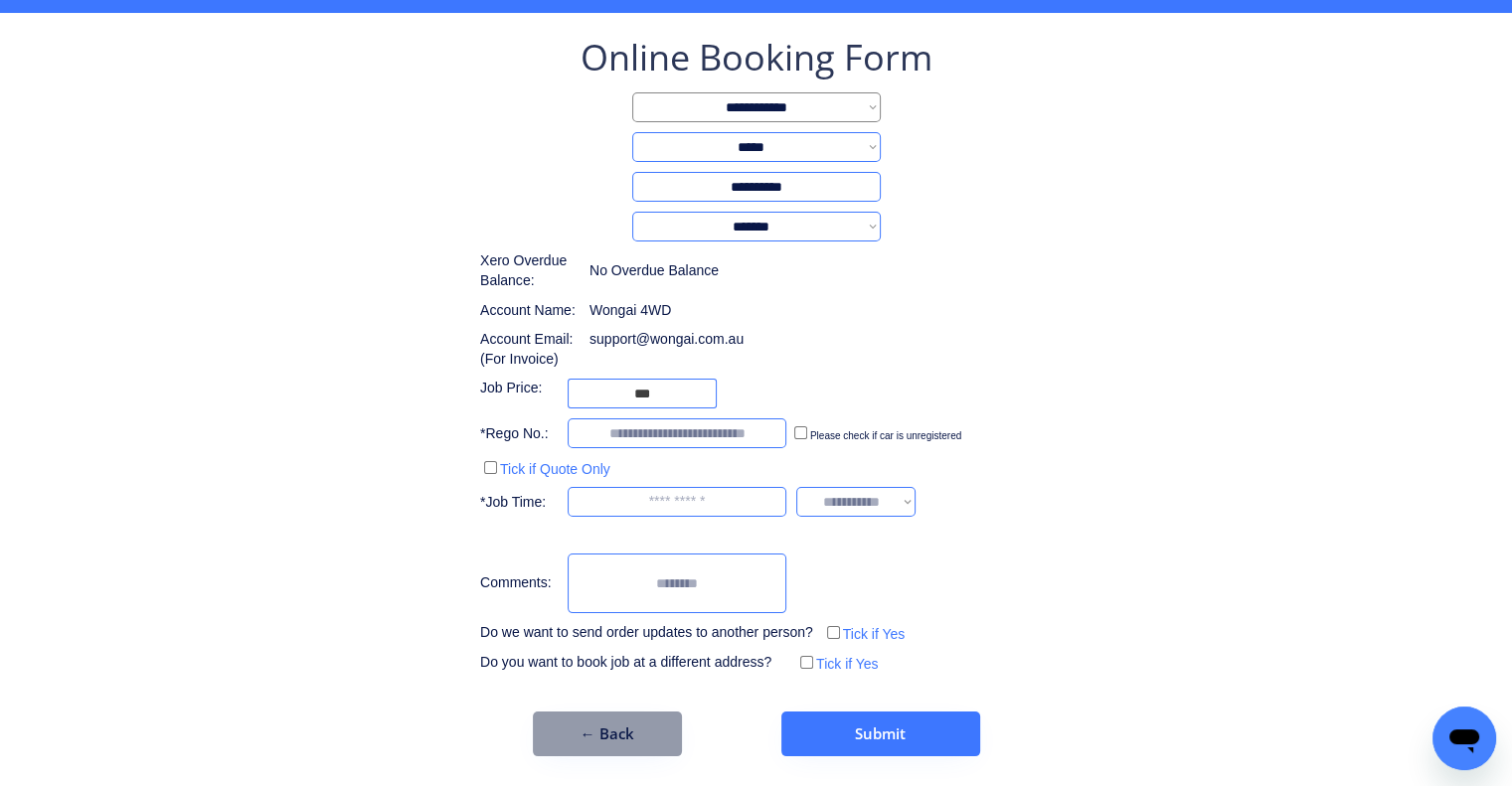 scroll, scrollTop: 77, scrollLeft: 0, axis: vertical 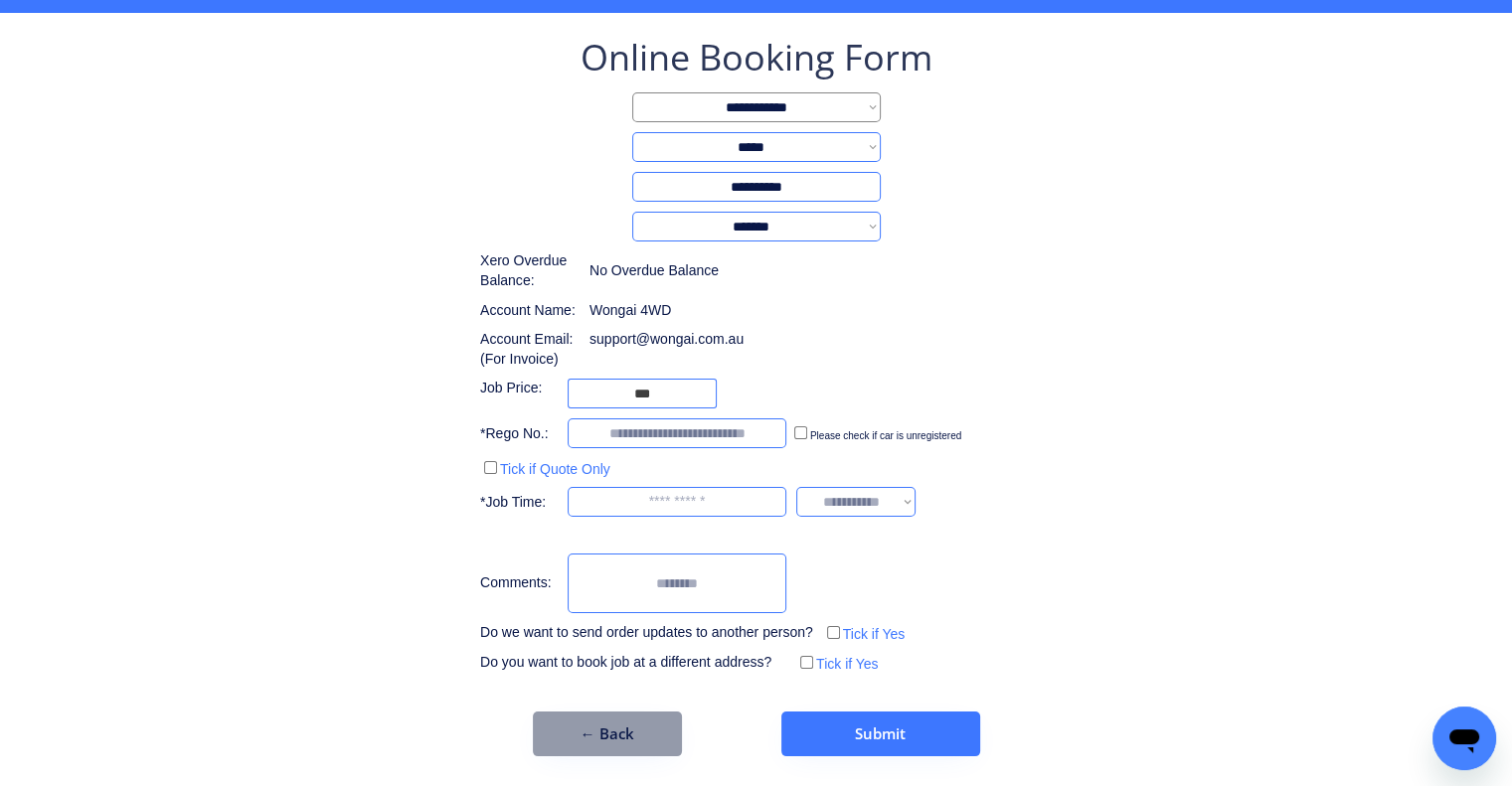 click at bounding box center (677, 433) 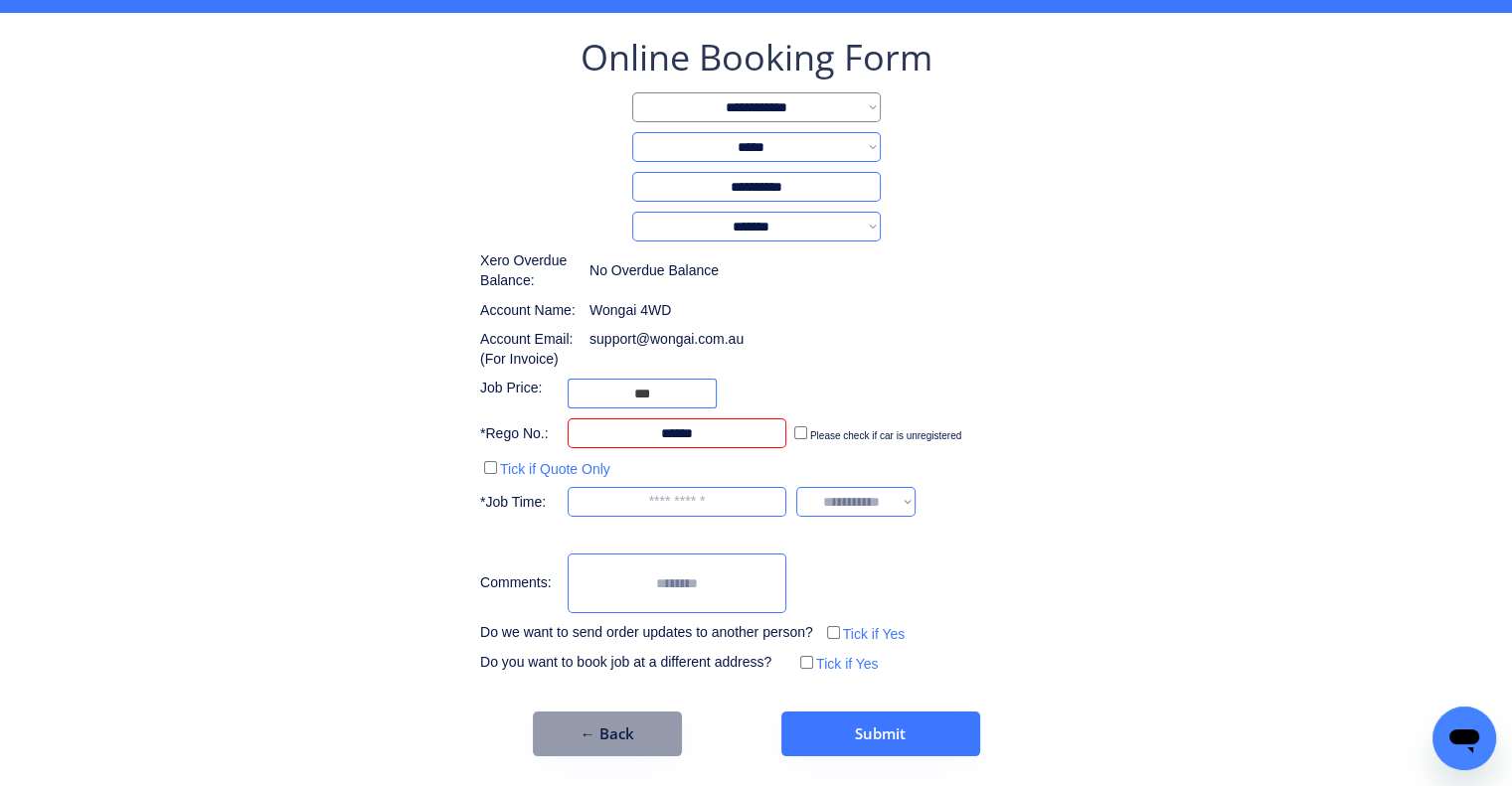 type on "******" 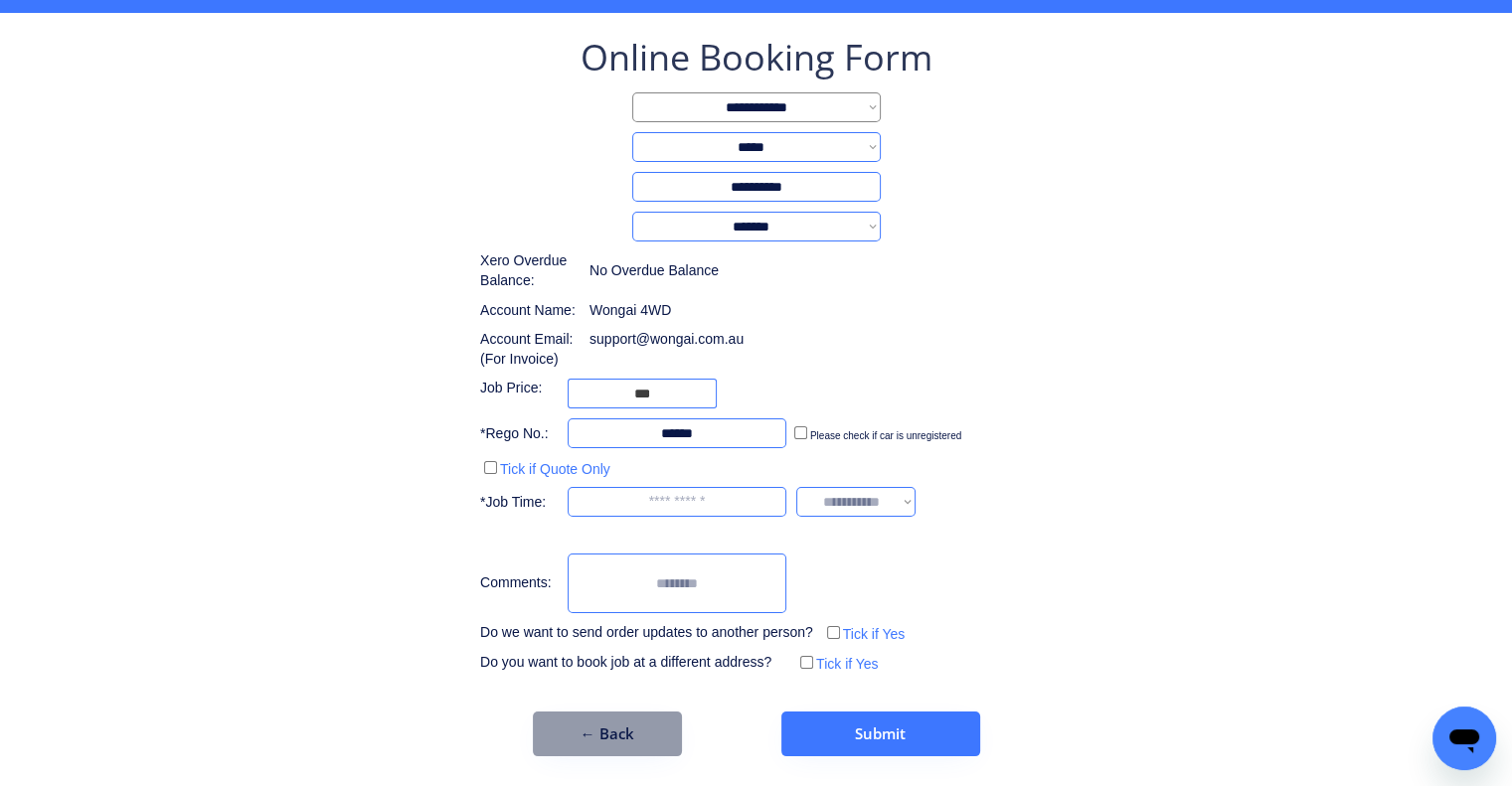 click at bounding box center (677, 502) 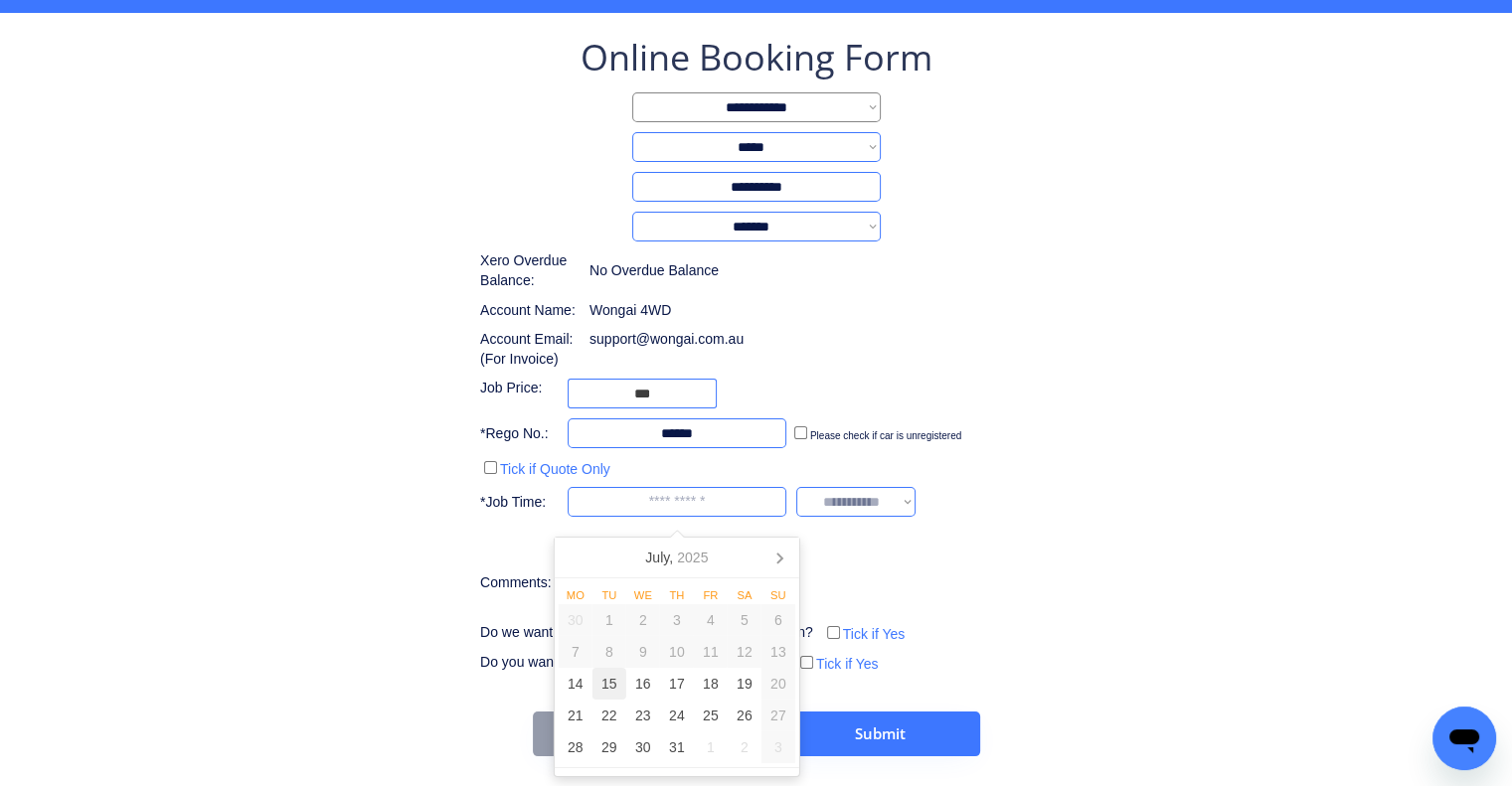 drag, startPoint x: 604, startPoint y: 679, endPoint x: 1166, endPoint y: 375, distance: 638.9523 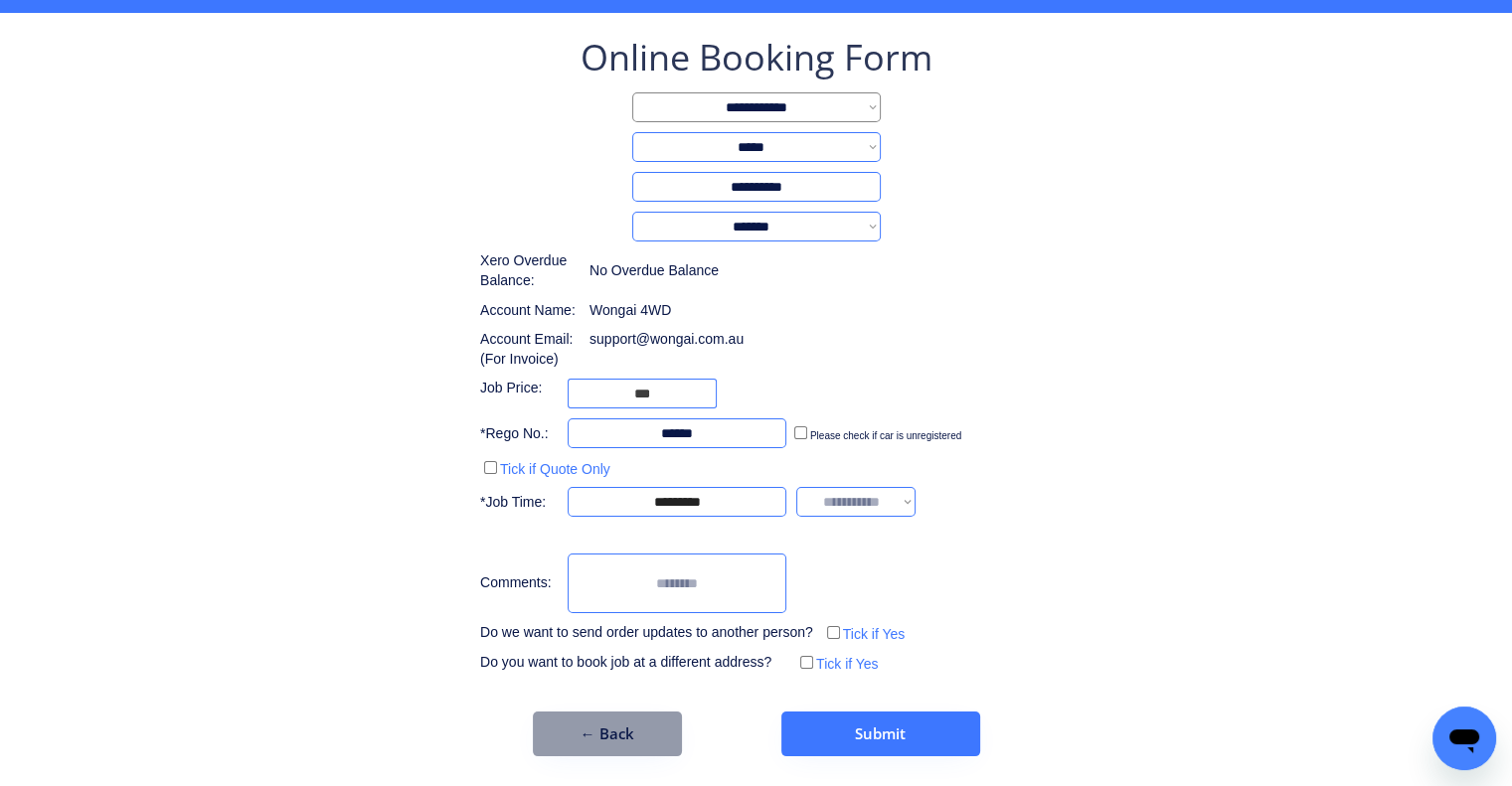 click on "**********" at bounding box center [756, 355] 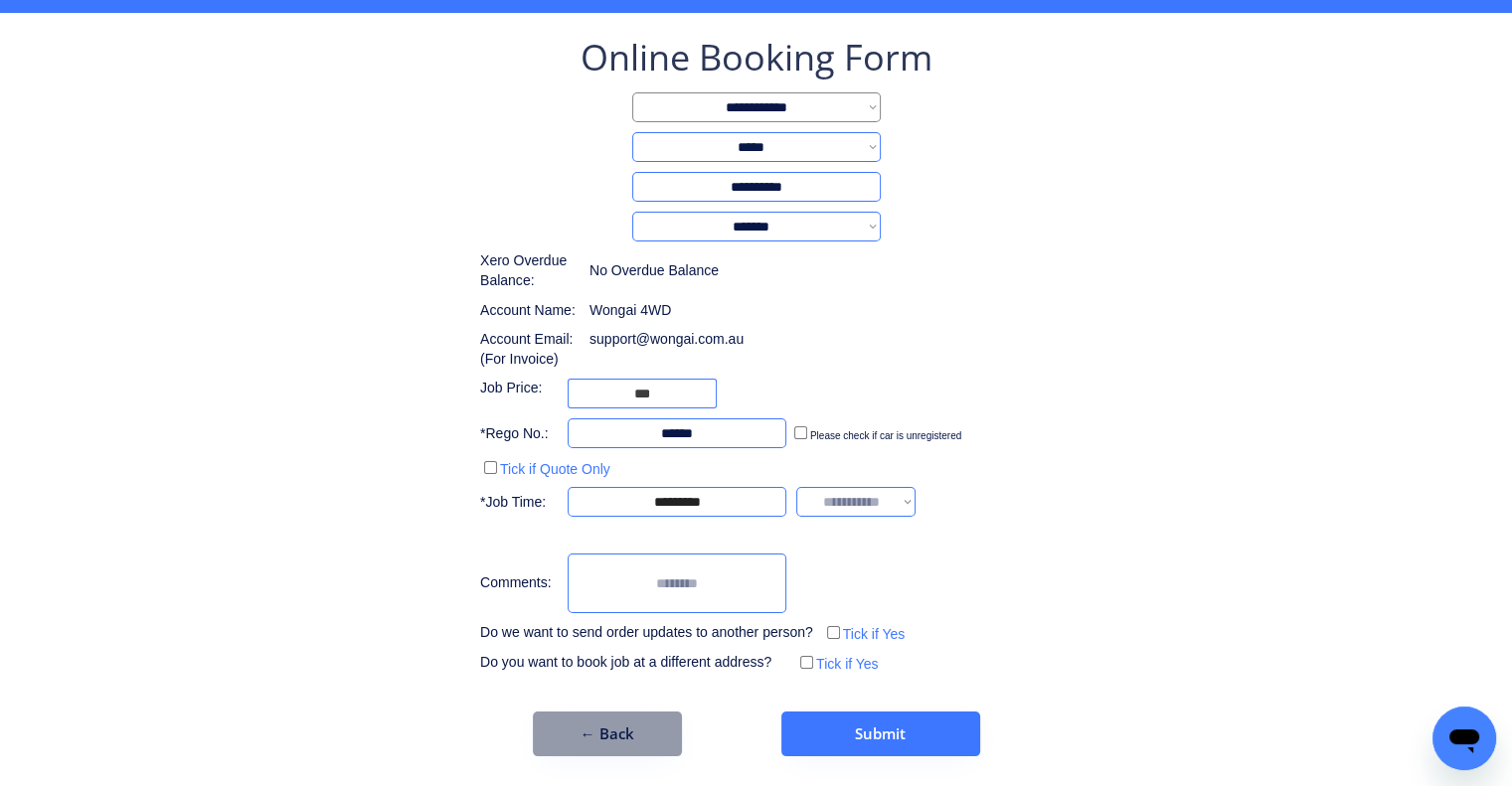 click on "**********" at bounding box center (756, 355) 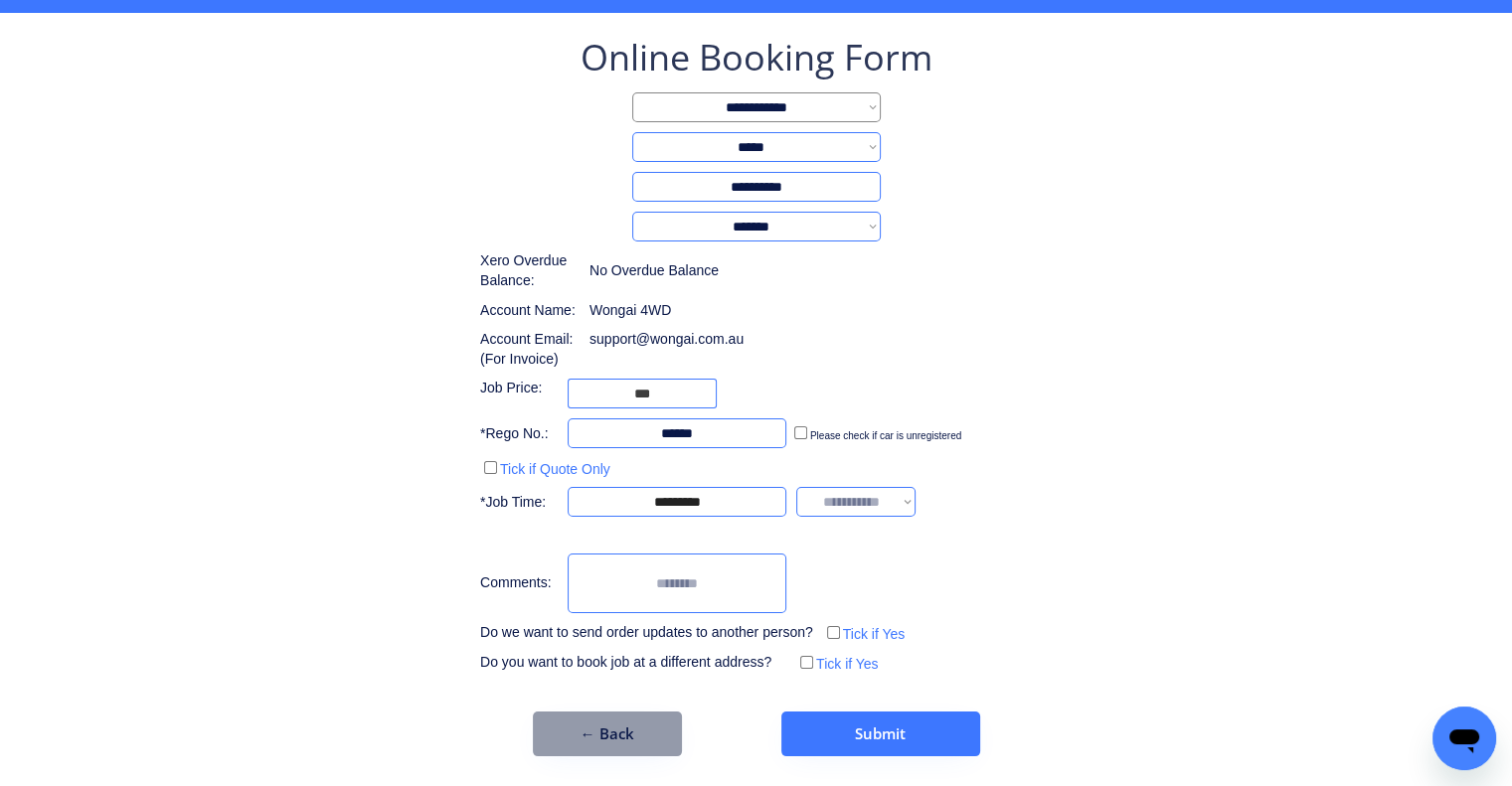 click on "**********" at bounding box center [856, 502] 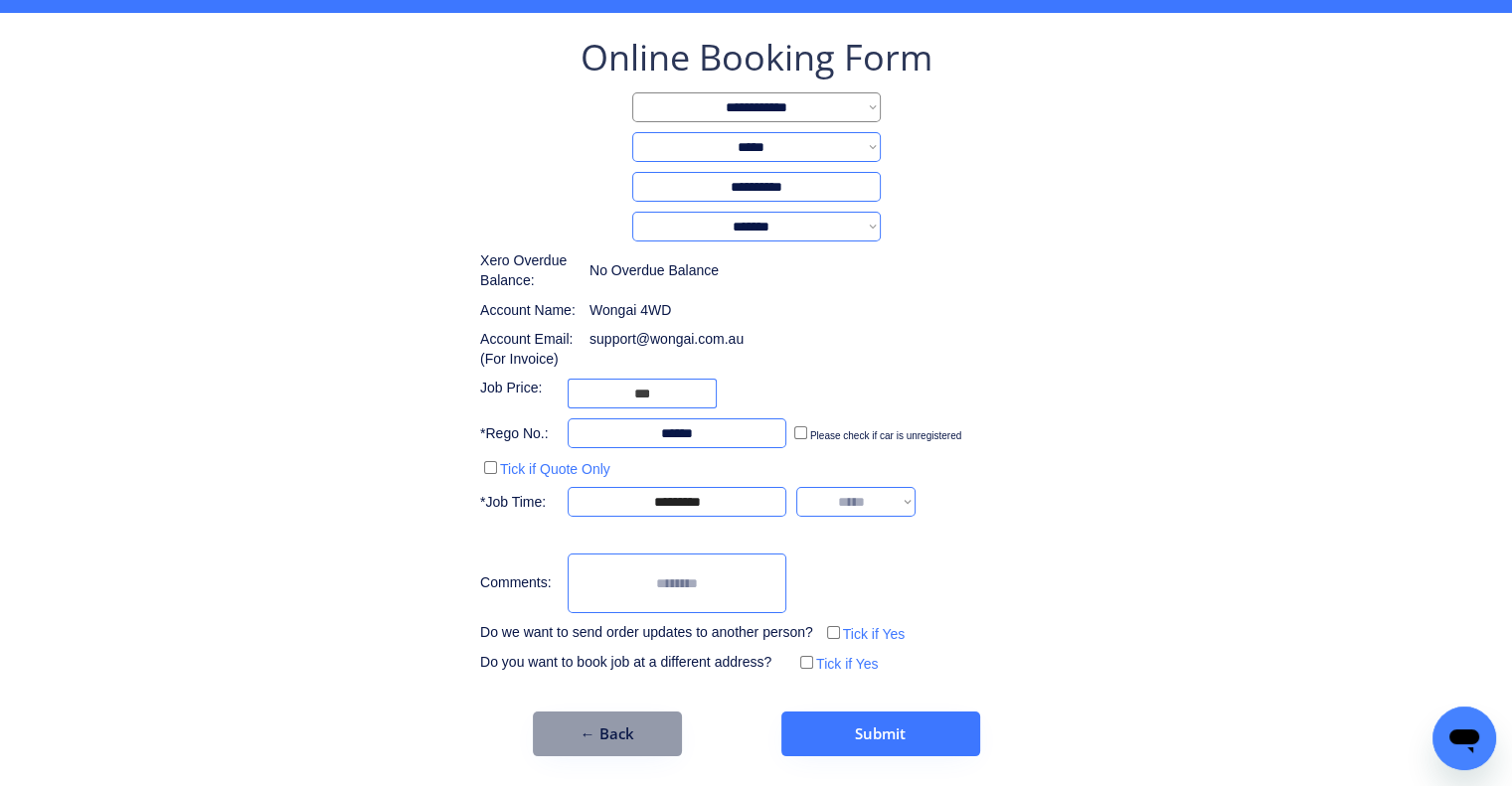 click on "**********" at bounding box center [856, 502] 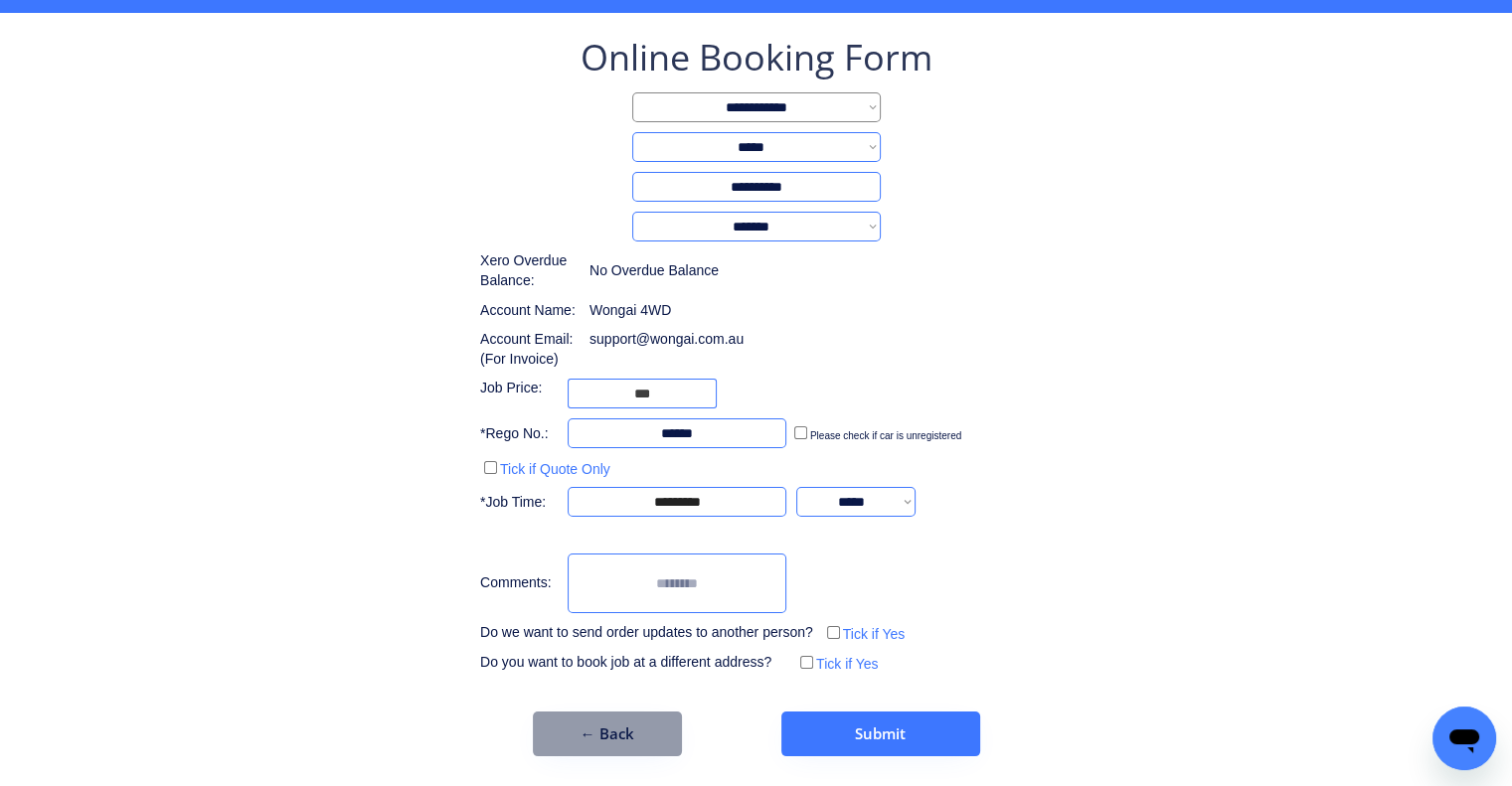 click on "**********" at bounding box center [756, 394] 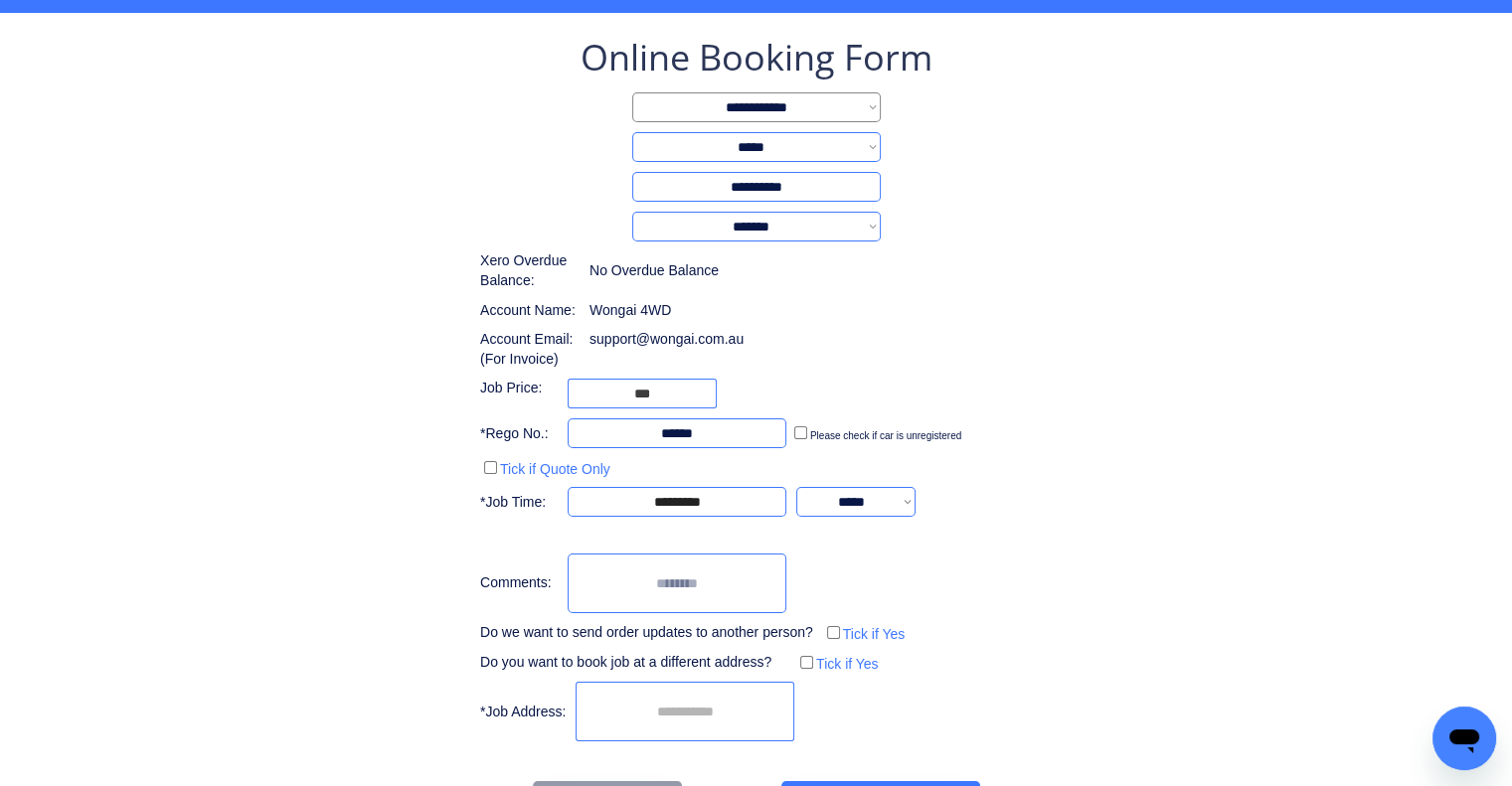 click at bounding box center (685, 711) 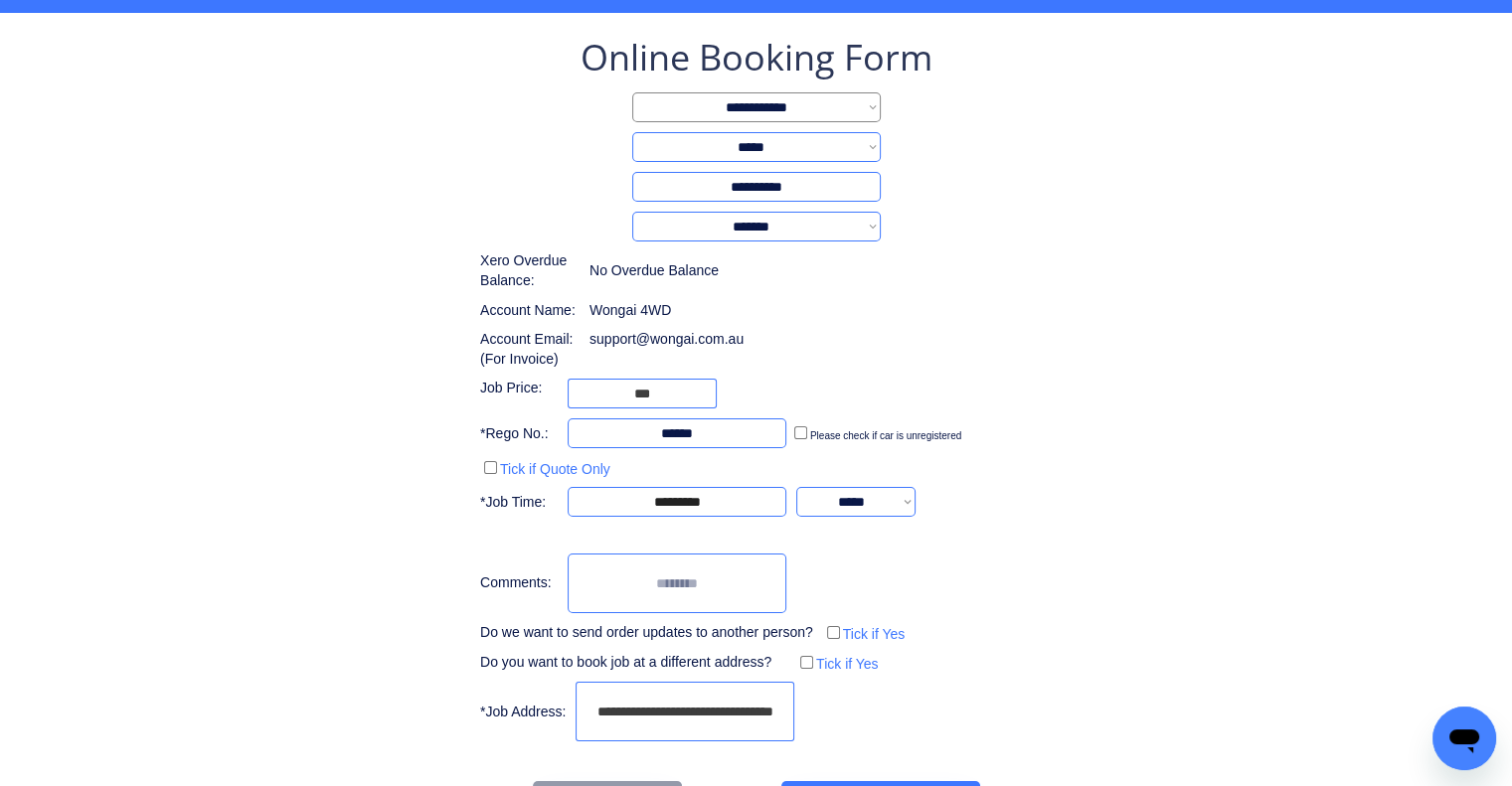 scroll, scrollTop: 0, scrollLeft: 21, axis: horizontal 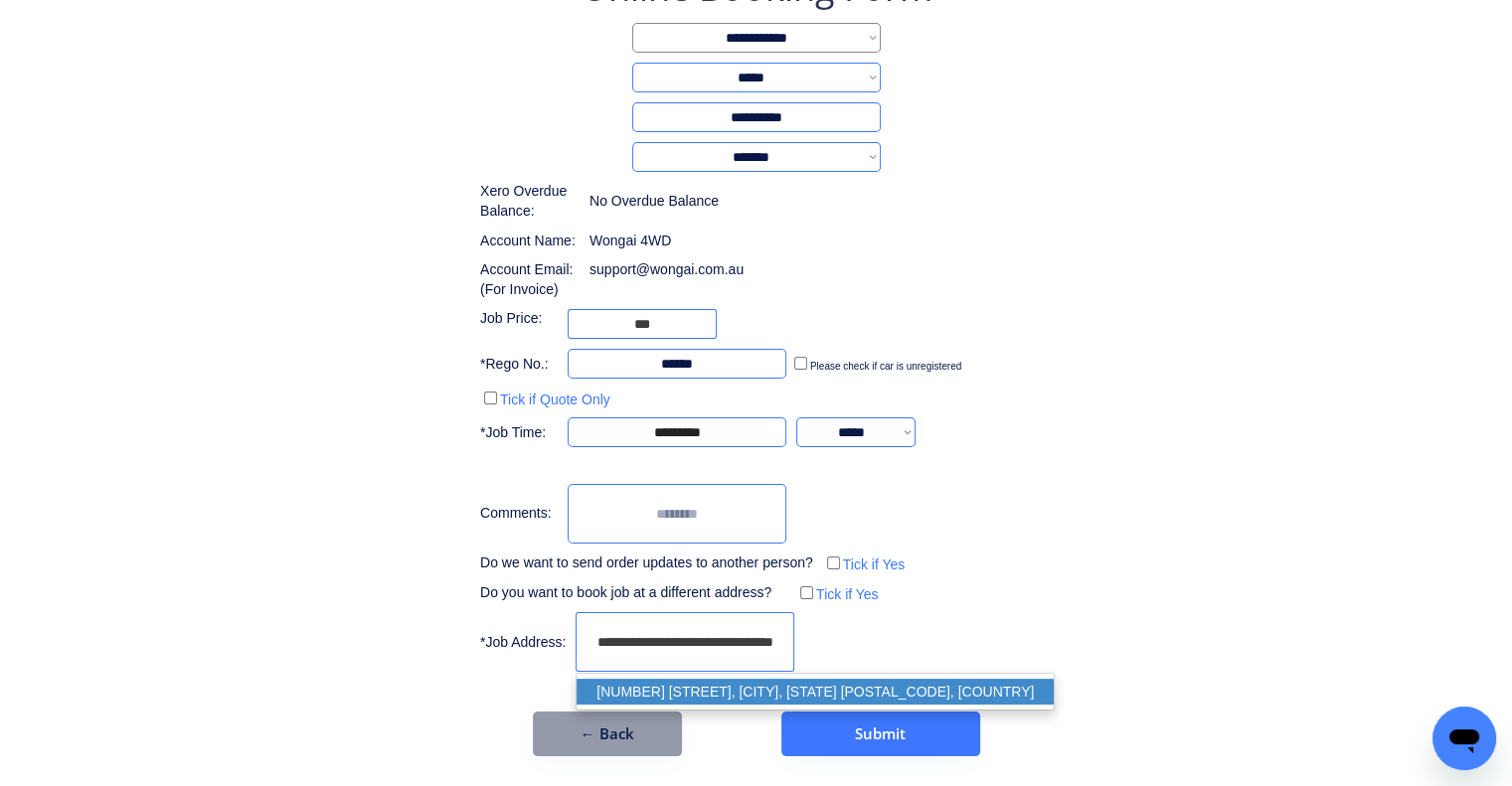 click on "91 Basalt Street, Geebung QLD 4034, Australia" at bounding box center (815, 692) 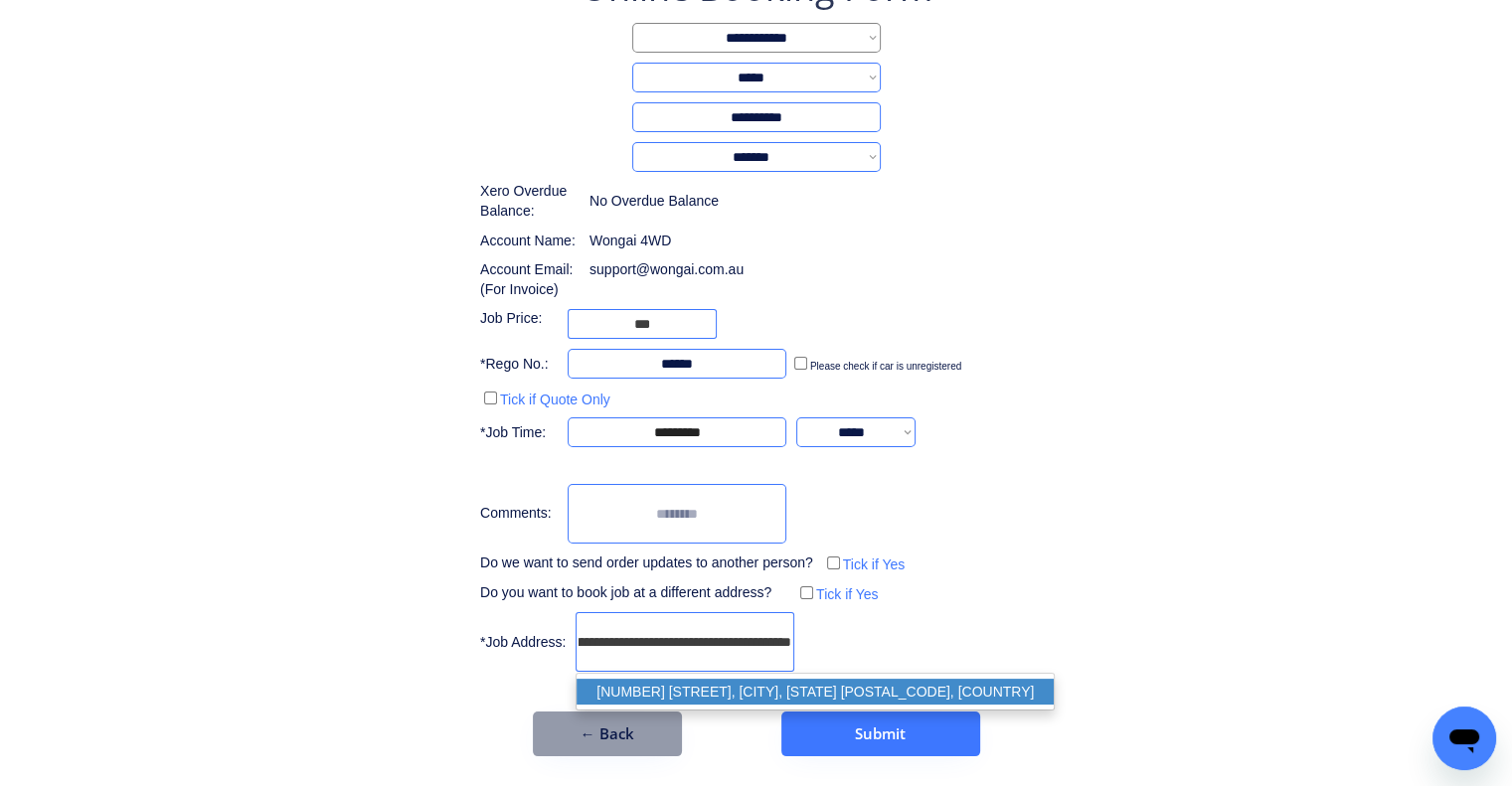 type on "**********" 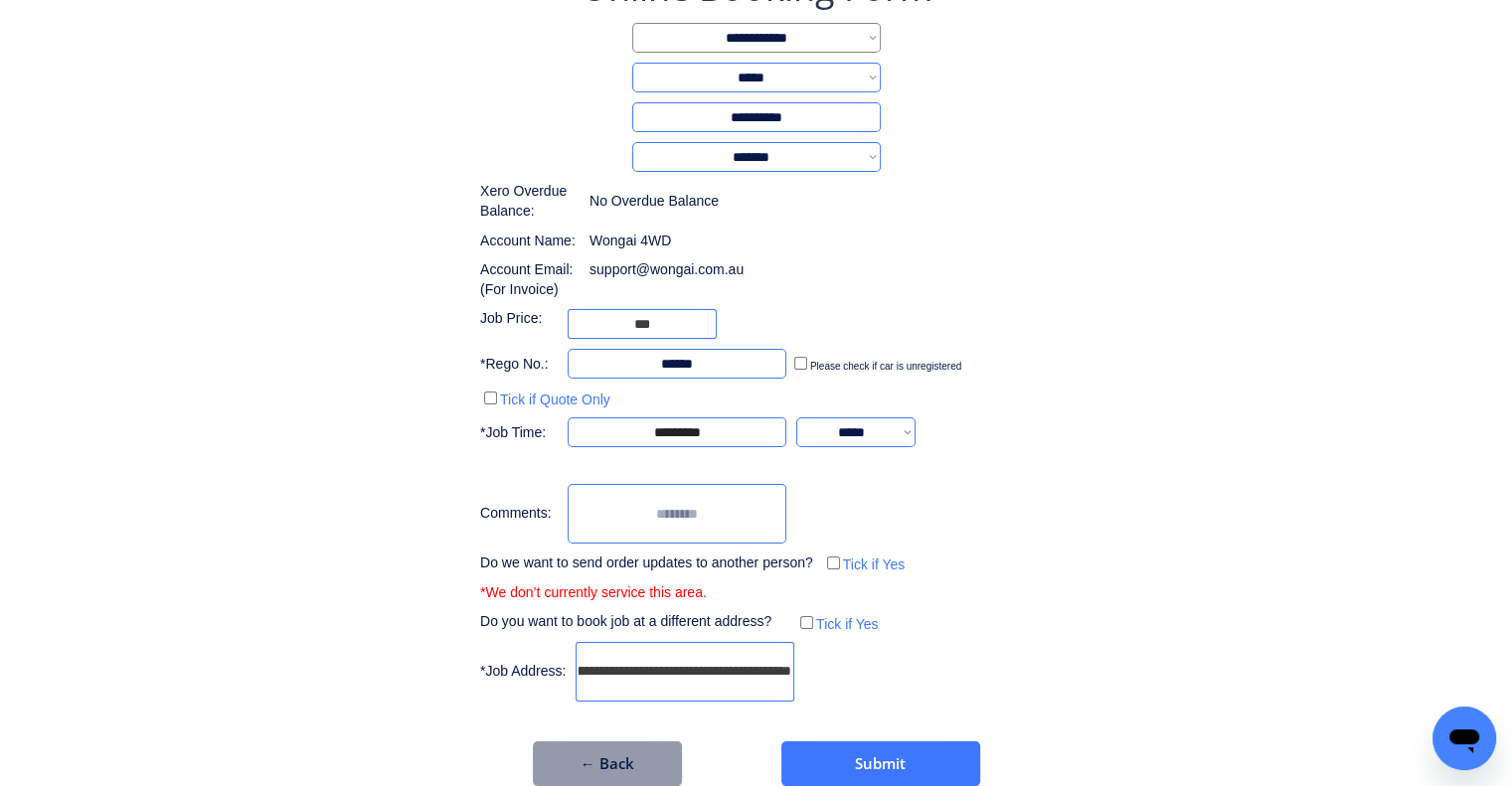 click on "**********" at bounding box center [756, 335] 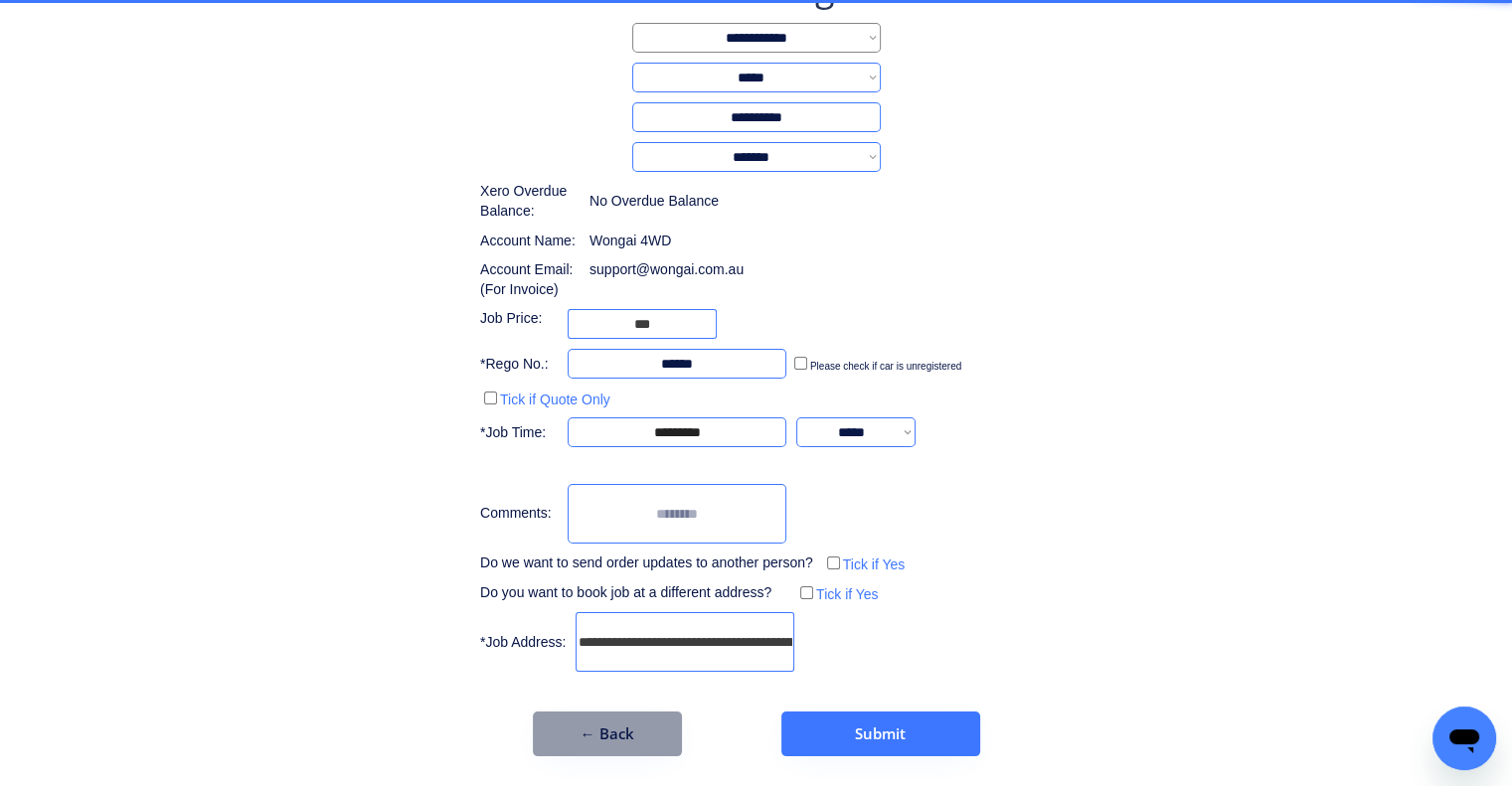 scroll, scrollTop: 146, scrollLeft: 0, axis: vertical 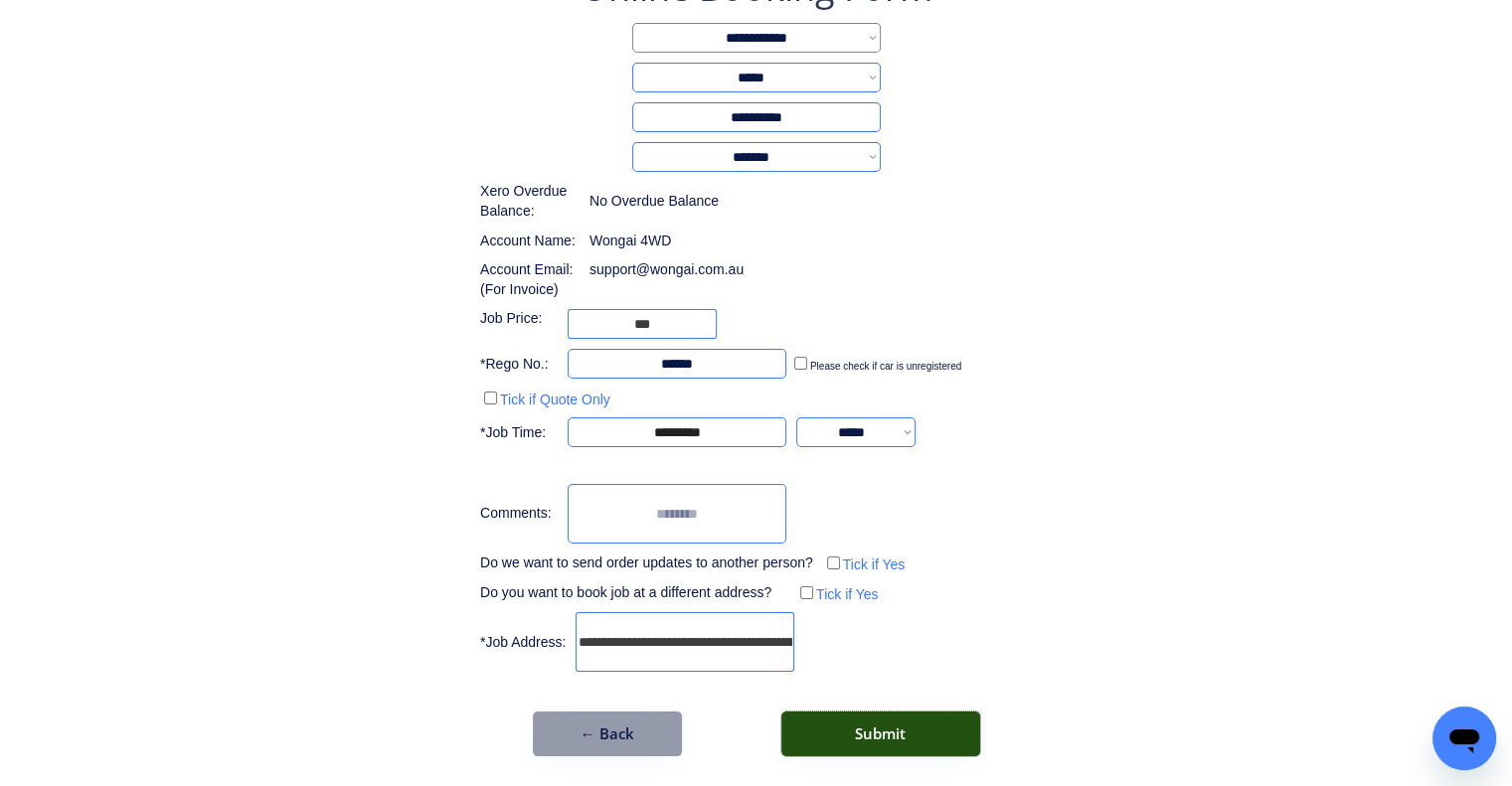 click on "Submit" at bounding box center [881, 733] 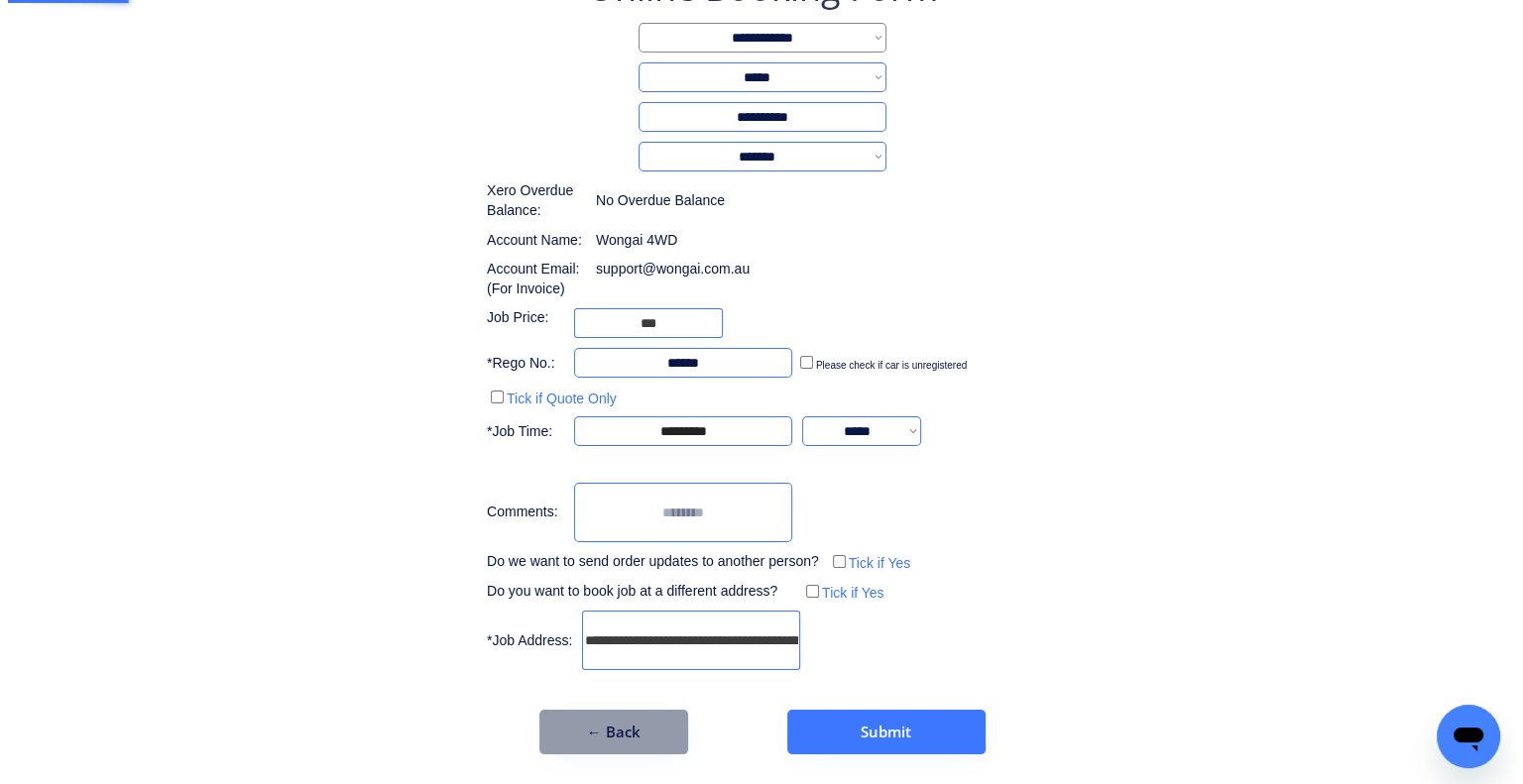 scroll, scrollTop: 0, scrollLeft: 0, axis: both 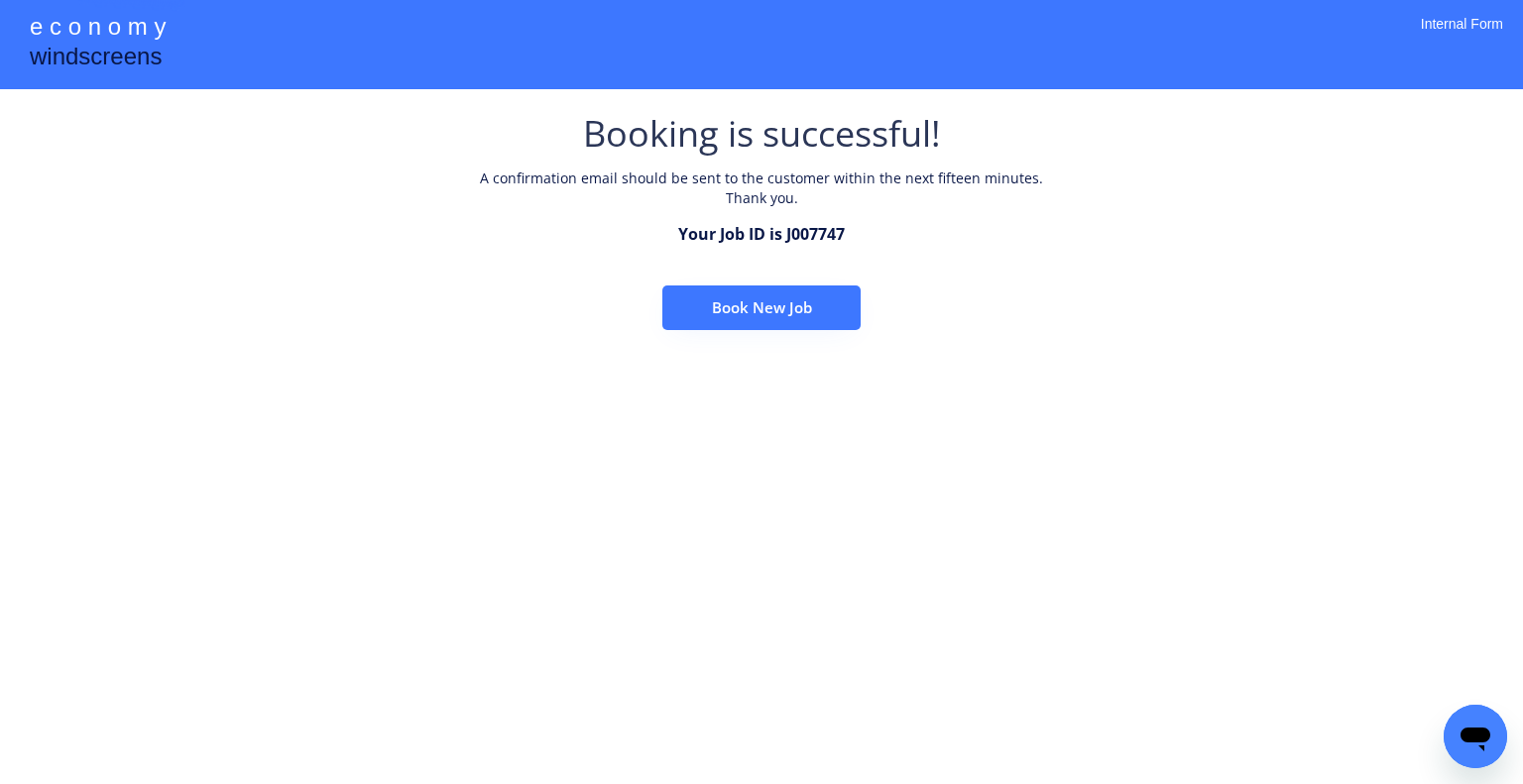 click on "Book New Job" at bounding box center (762, 307) 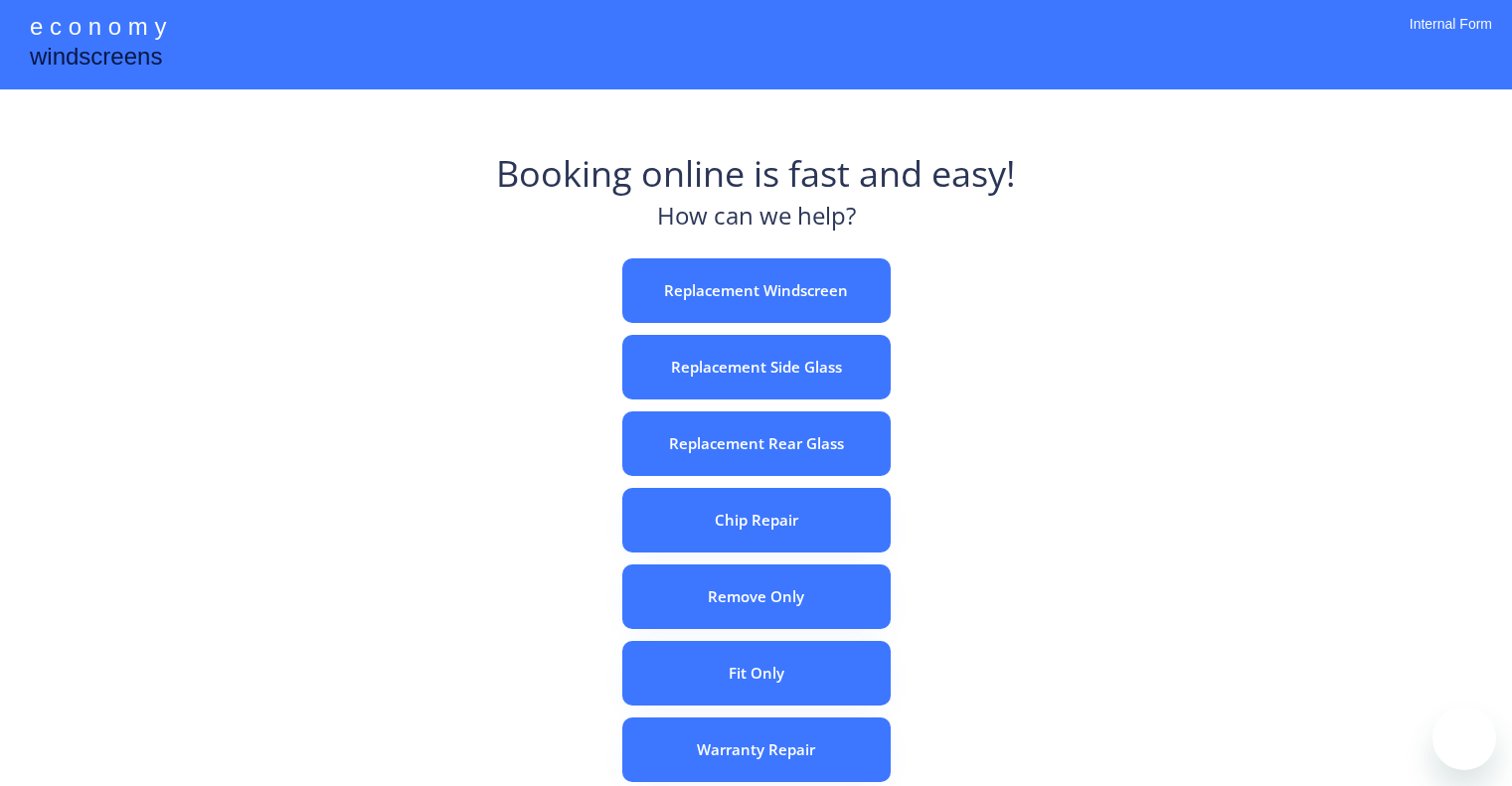 scroll, scrollTop: 0, scrollLeft: 0, axis: both 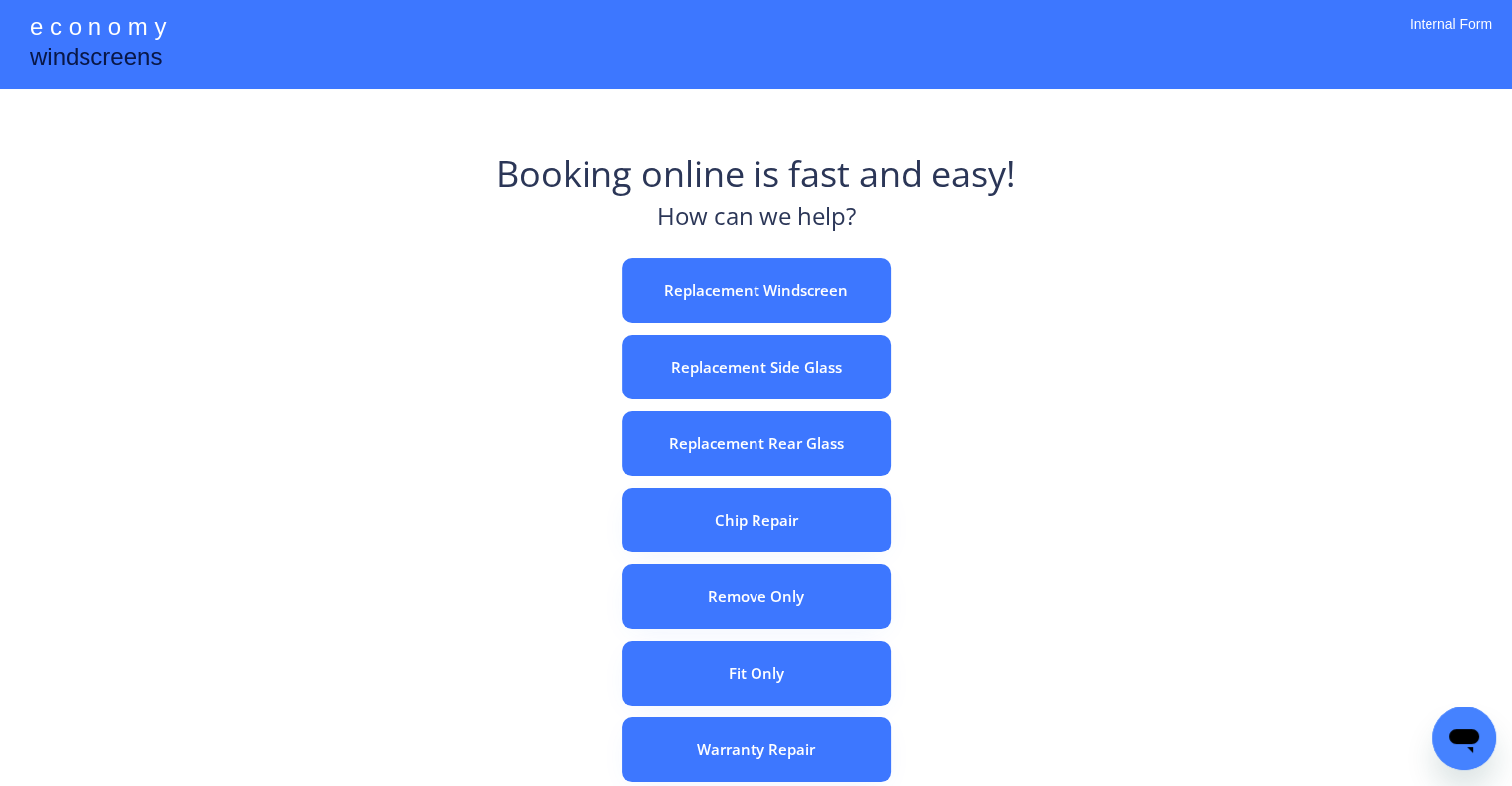 click on "e c o n o m y windscreens Booking online is fast and easy! How can we help? Replacement Windscreen Replacement Side Glass Replacement Rear Glass Chip Repair Remove Only Fit Only Warranty Repair ADAS Recalibration Only Rebook a Job Confirm Quotes Manual Booking Internal Form" at bounding box center [756, 553] 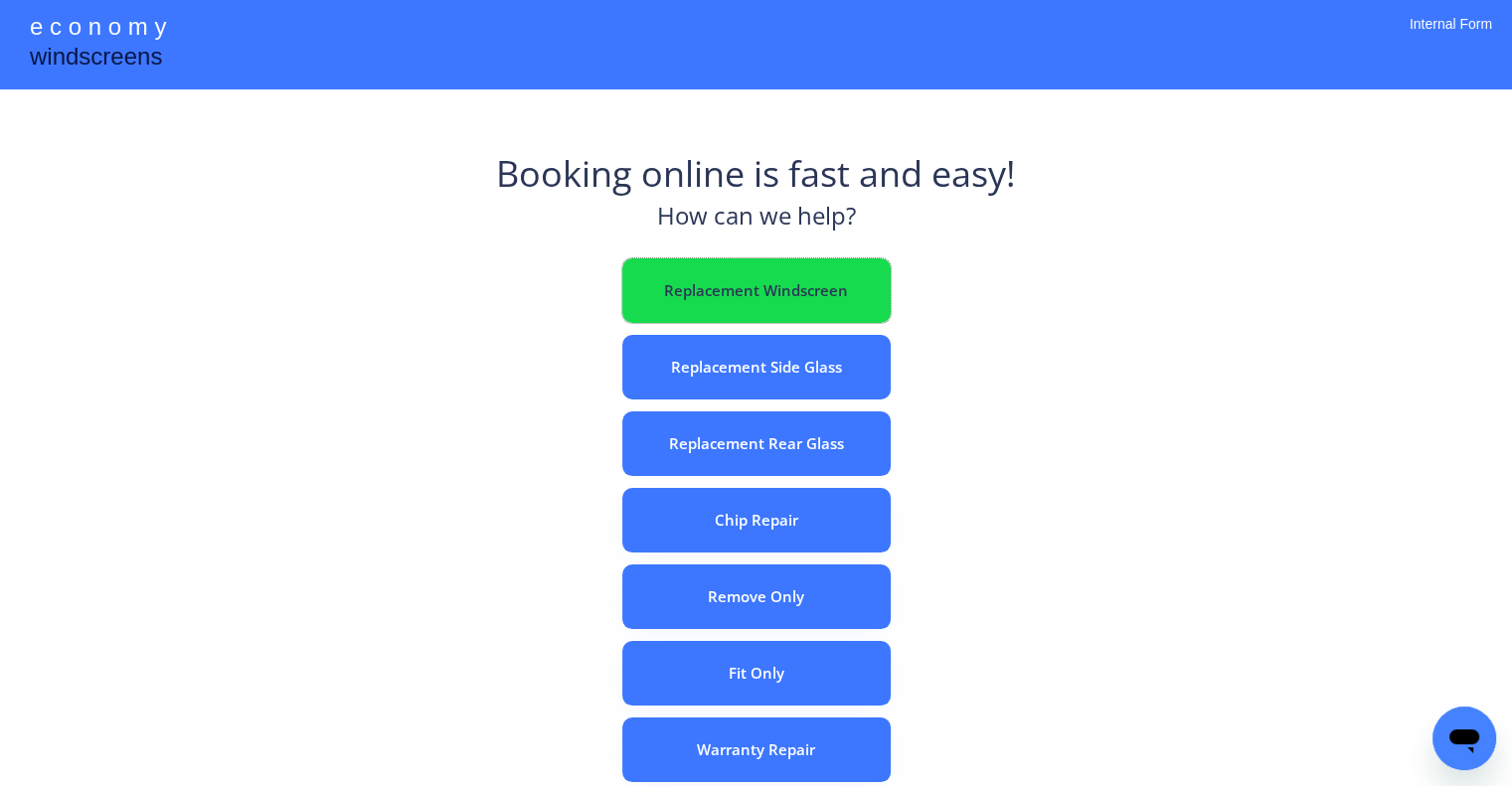 click on "Replacement Windscreen" at bounding box center (756, 290) 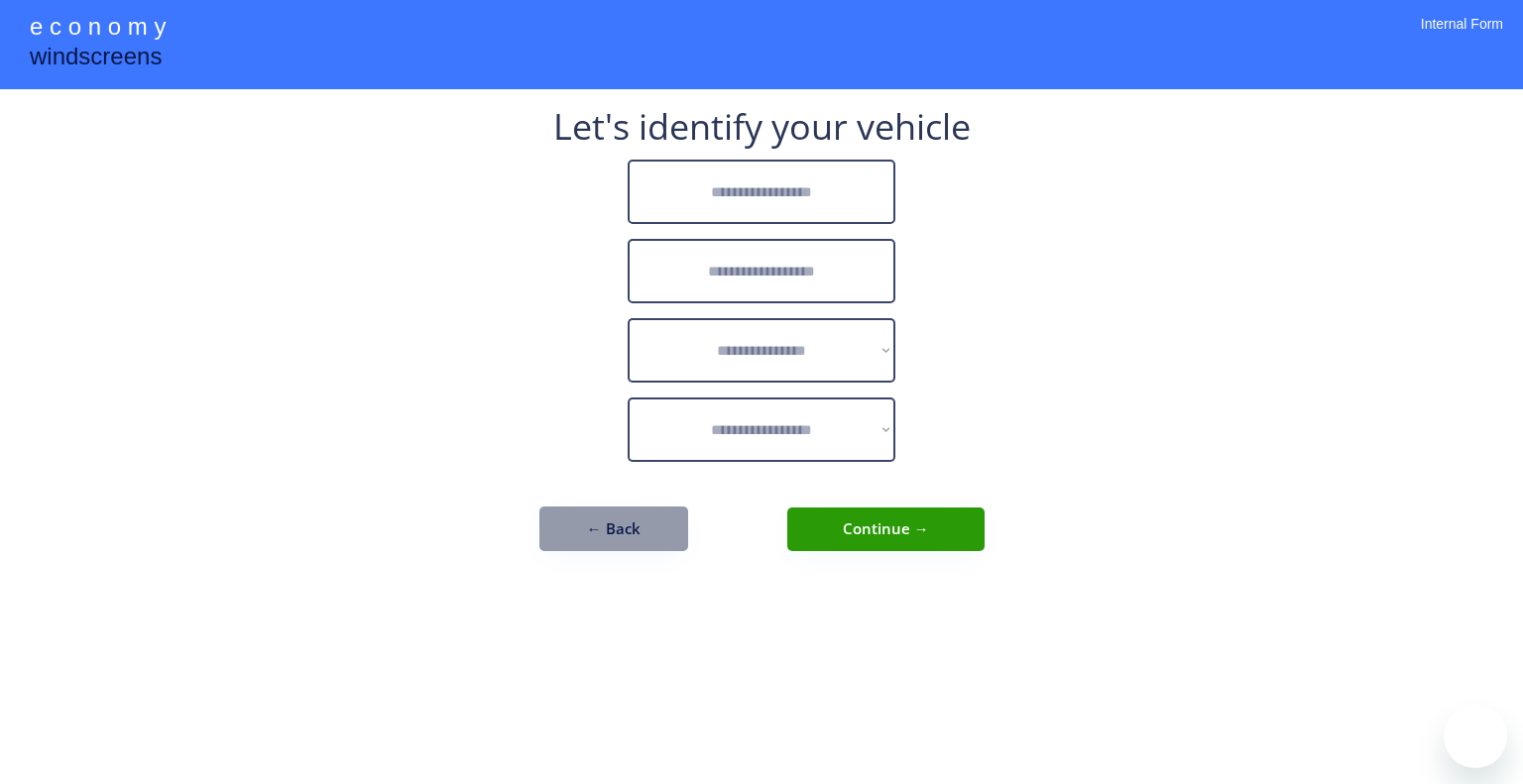 scroll, scrollTop: 0, scrollLeft: 0, axis: both 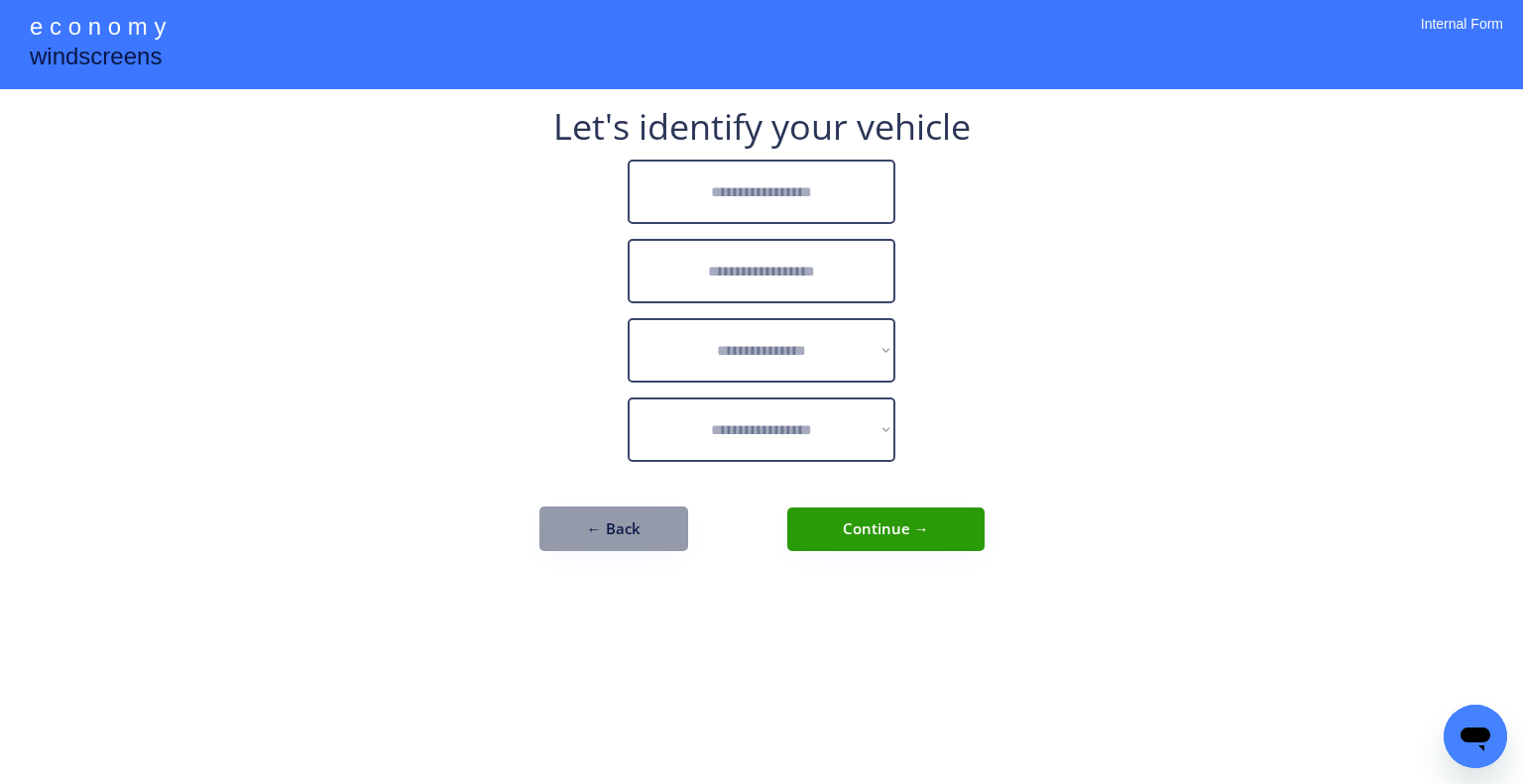 click at bounding box center [762, 191] 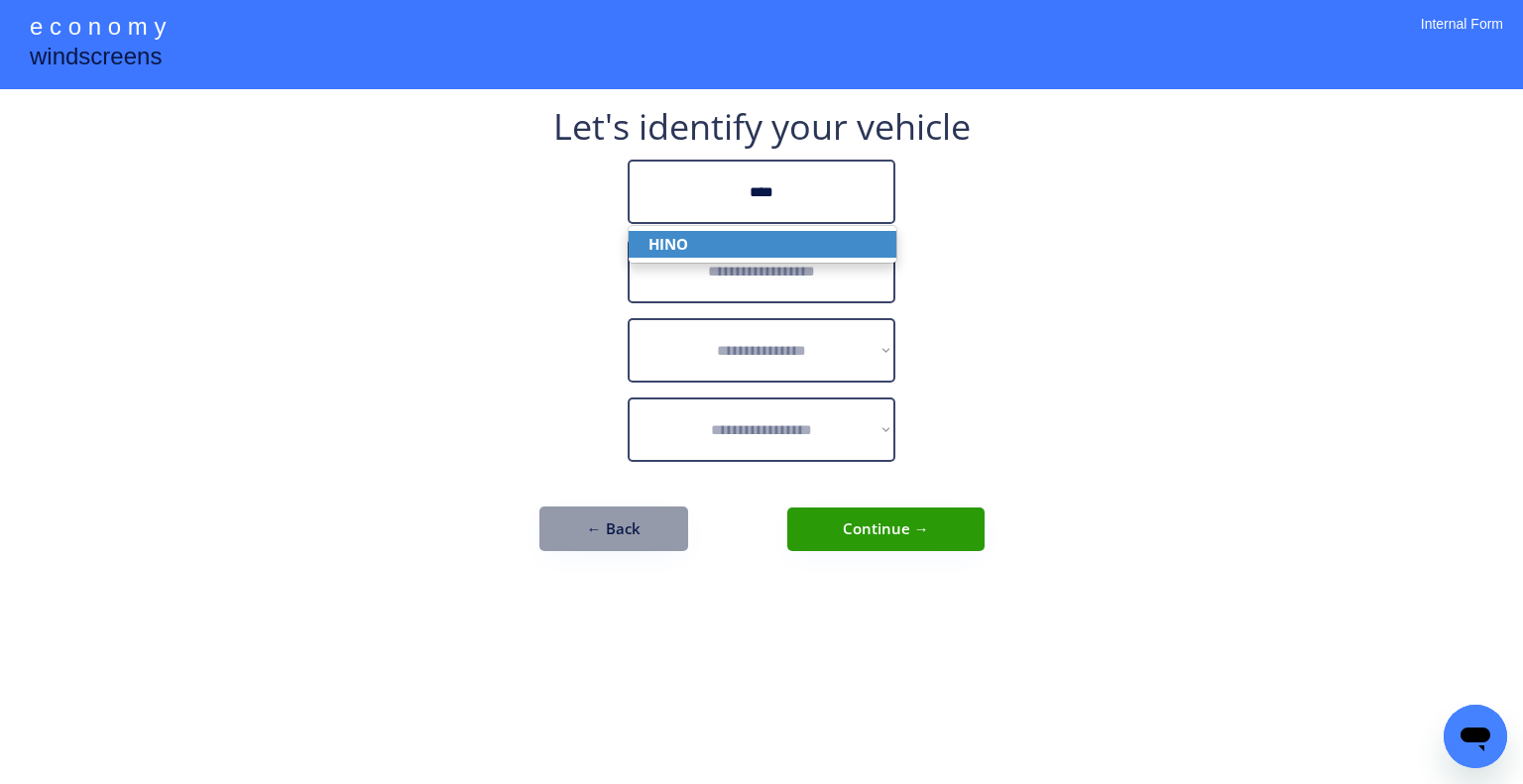 click on "HINO" at bounding box center (762, 244) 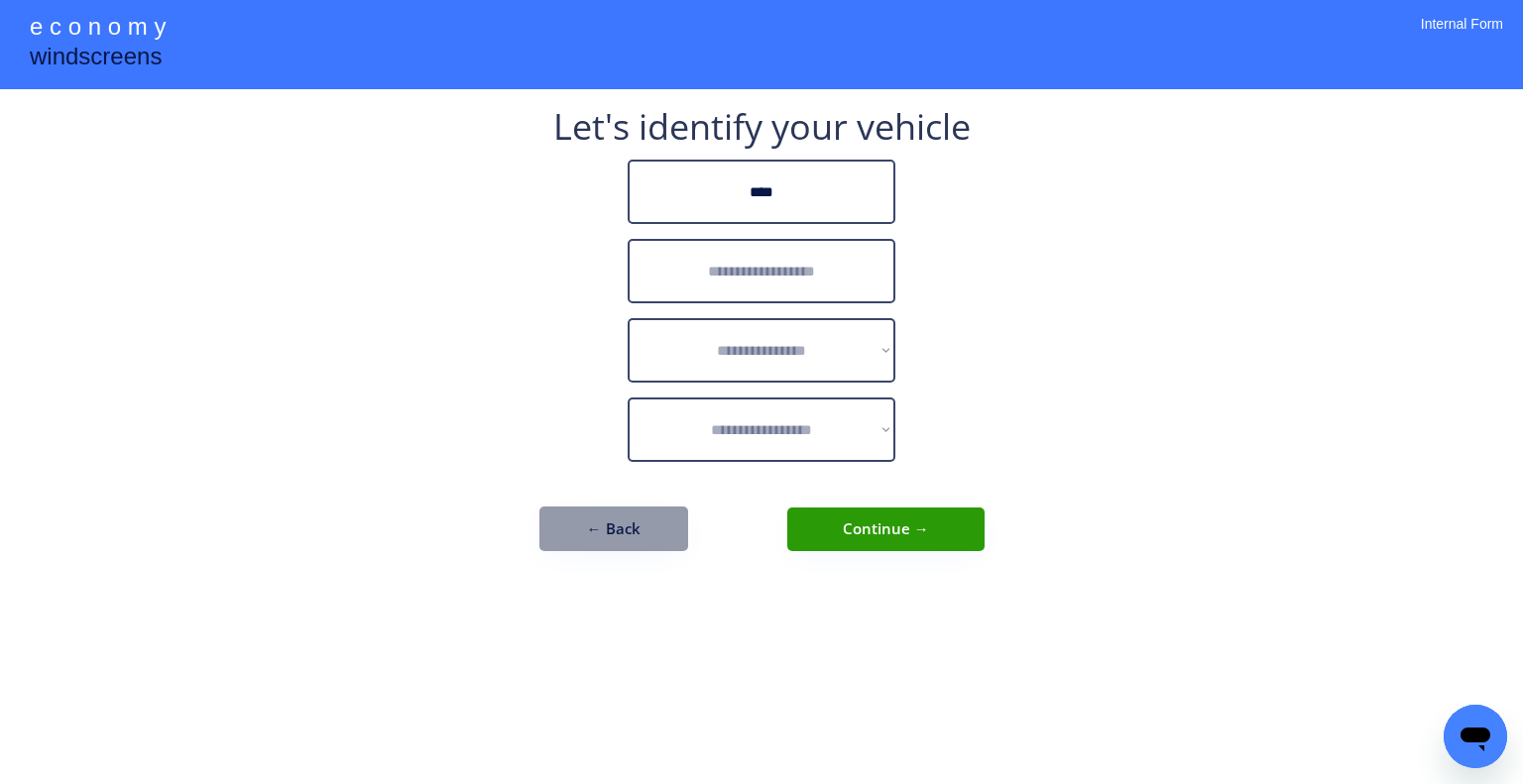click at bounding box center (762, 271) 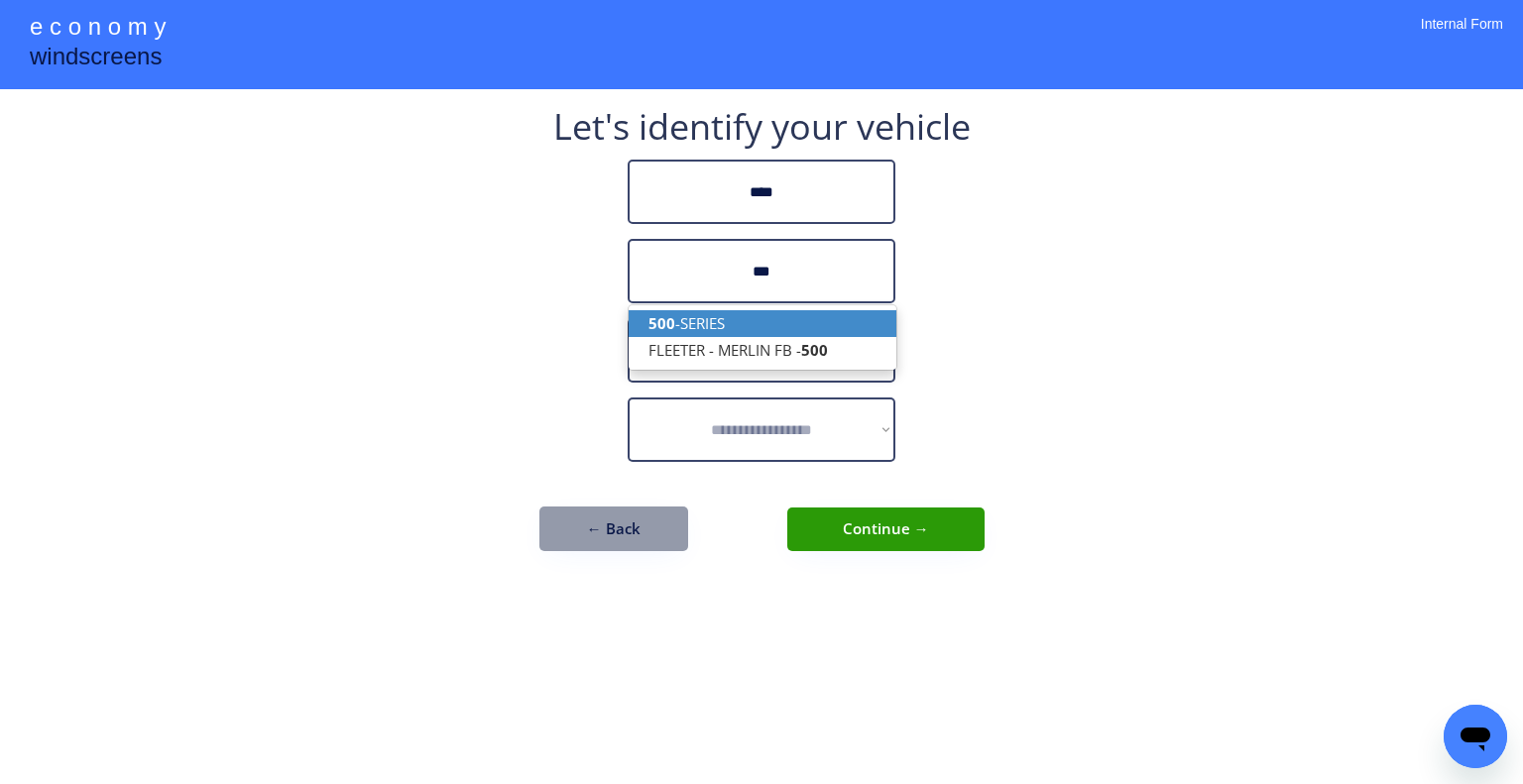 click on "500 -SERIES" at bounding box center [762, 323] 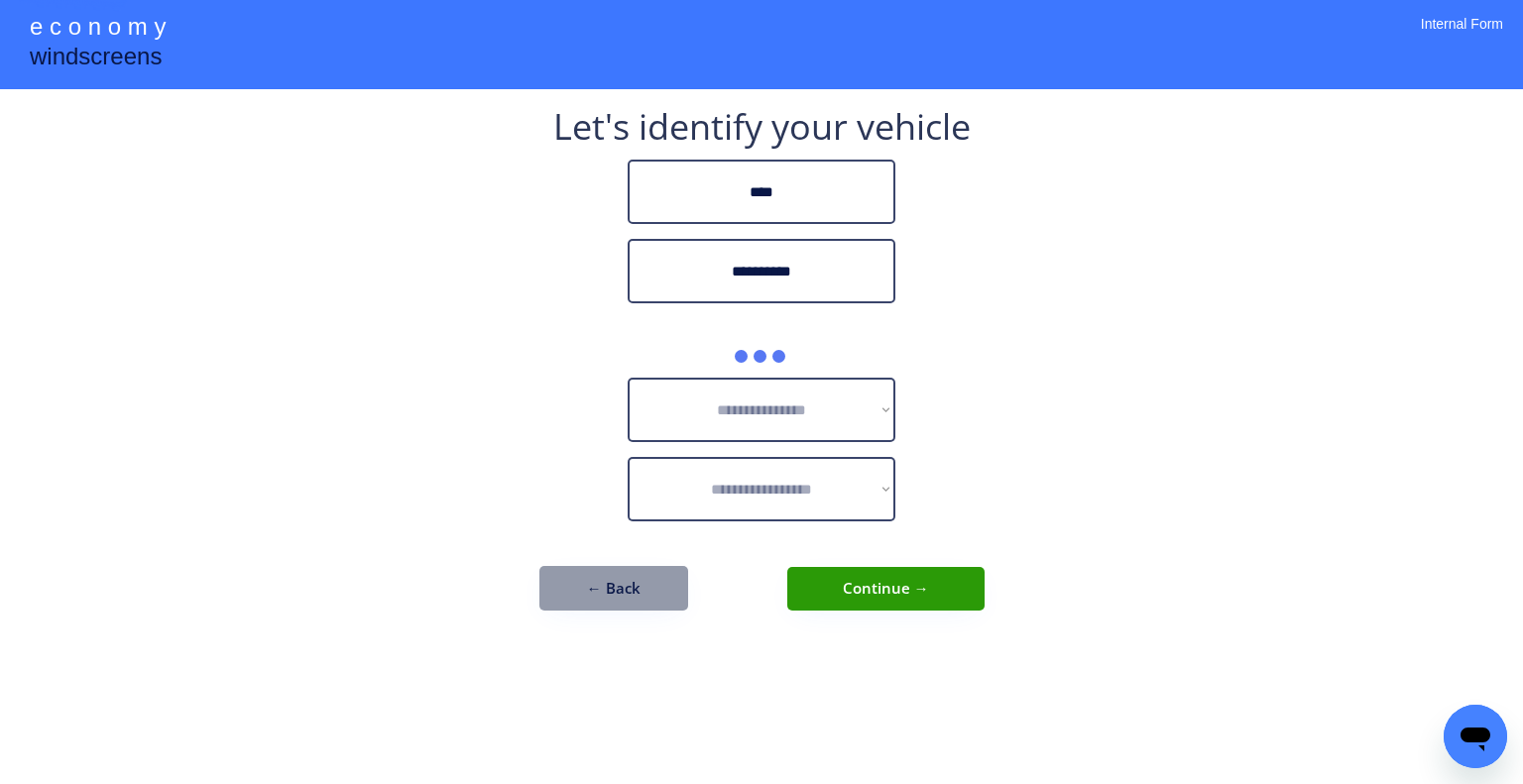 type on "**********" 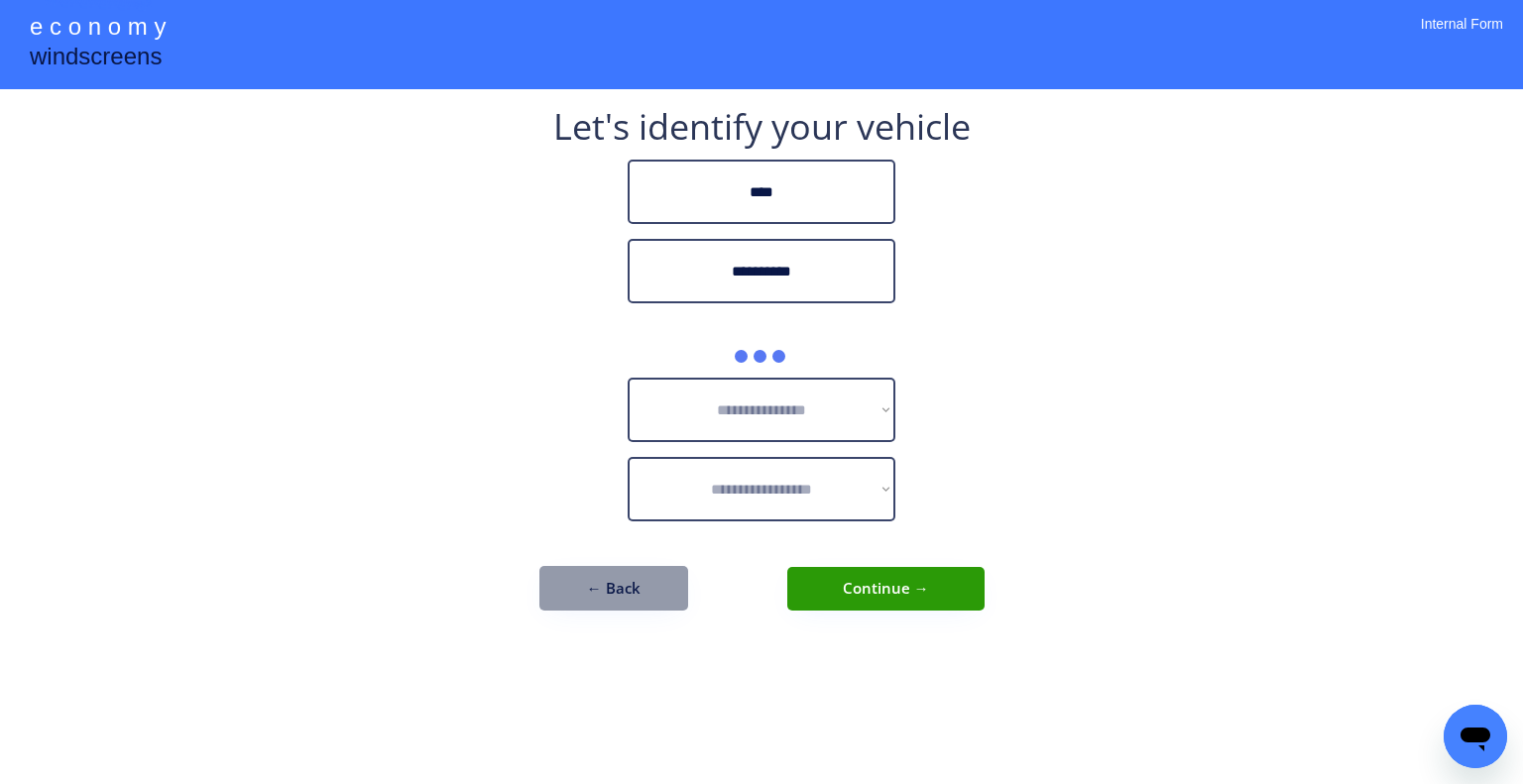 click on "**********" at bounding box center [762, 392] 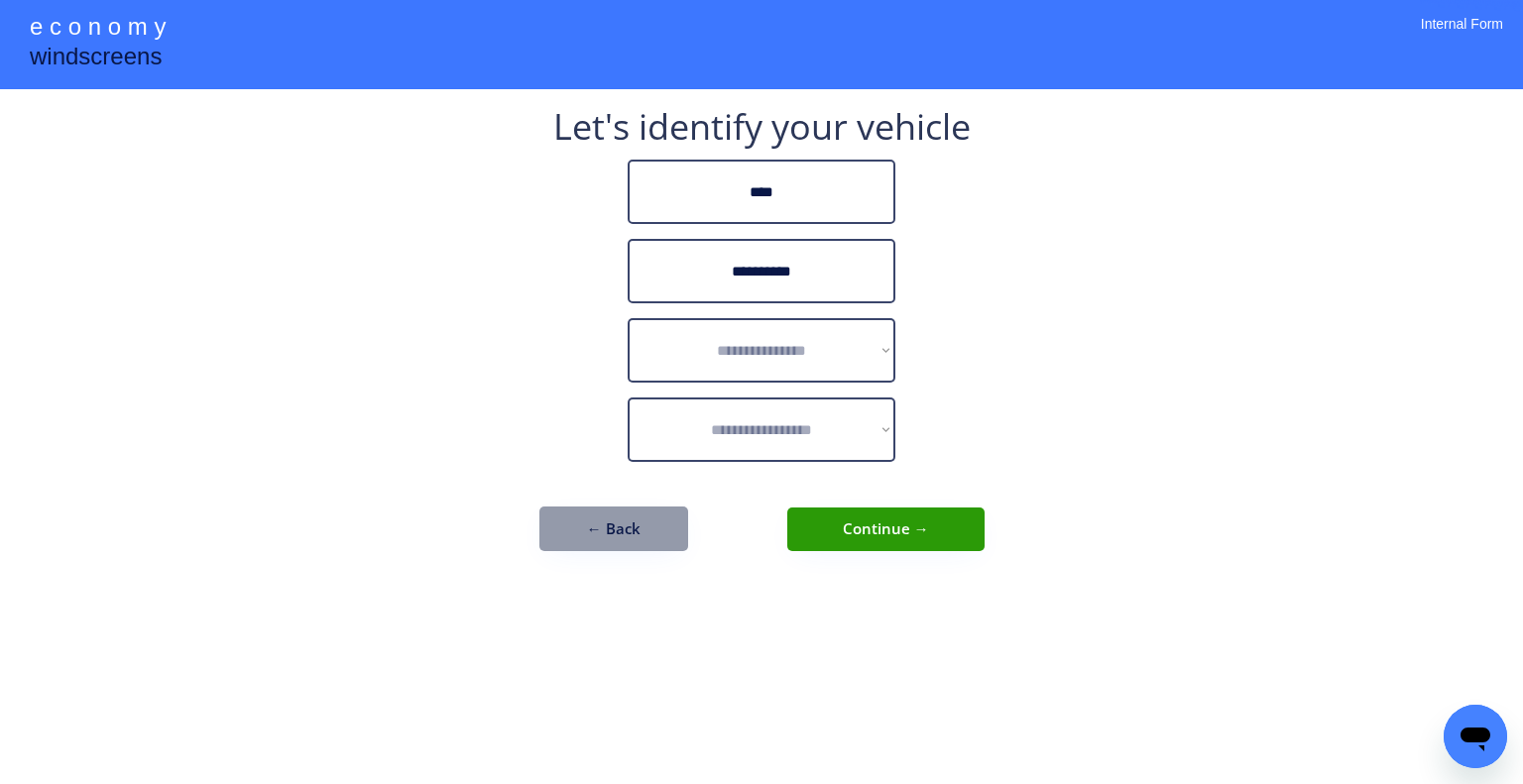 click on "**********" at bounding box center (762, 392) 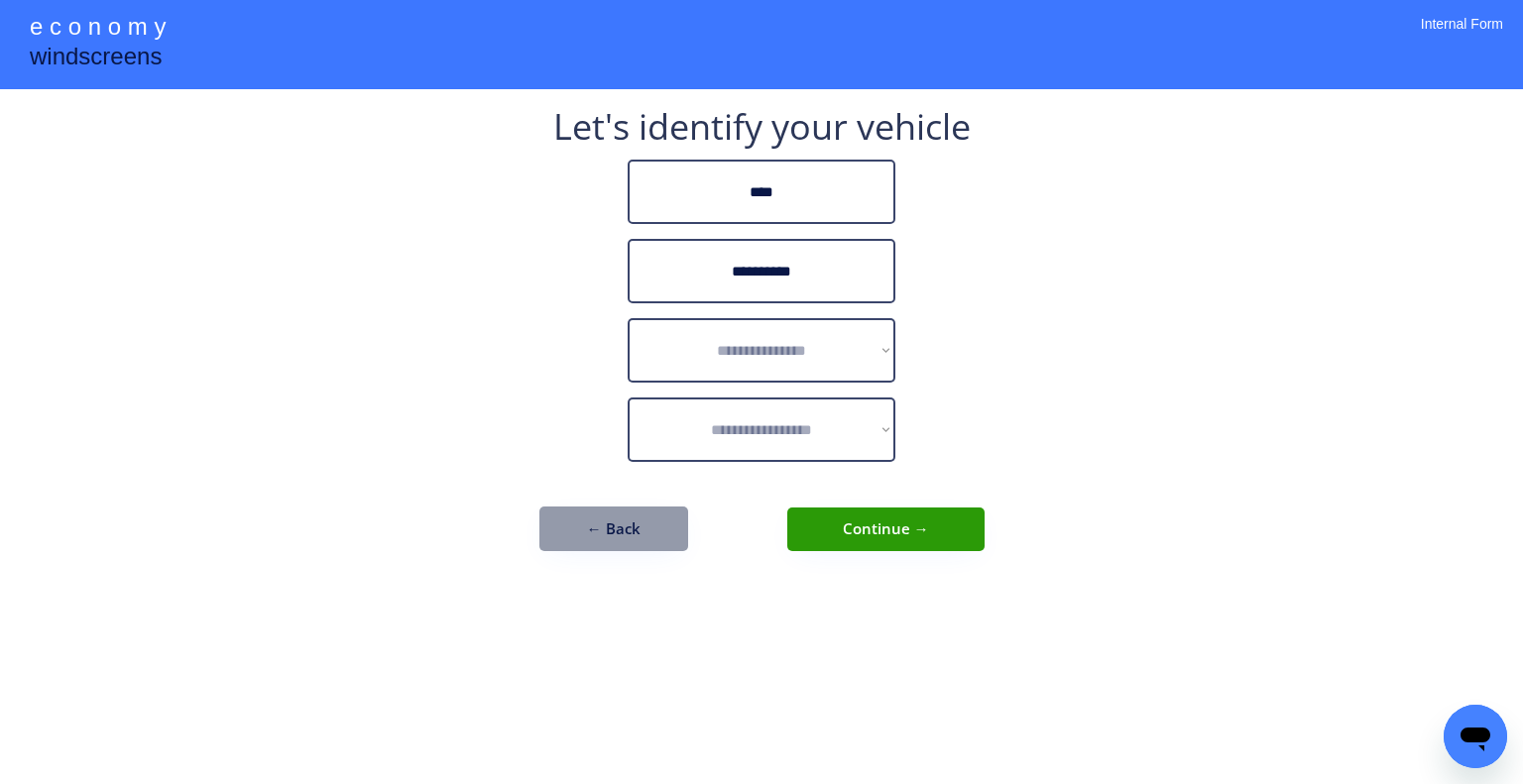 click on "**********" at bounding box center [762, 392] 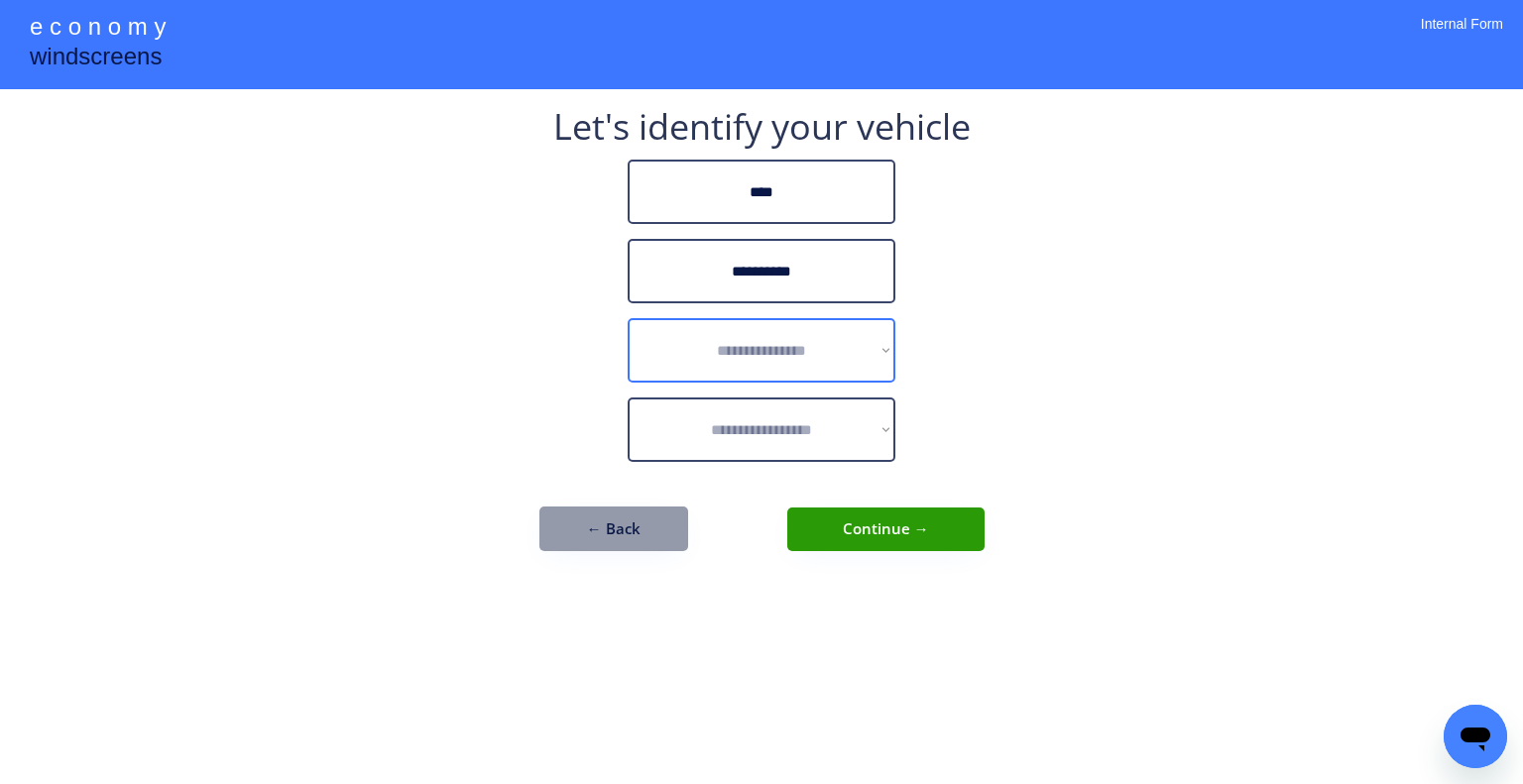 click on "**********" at bounding box center (762, 350) 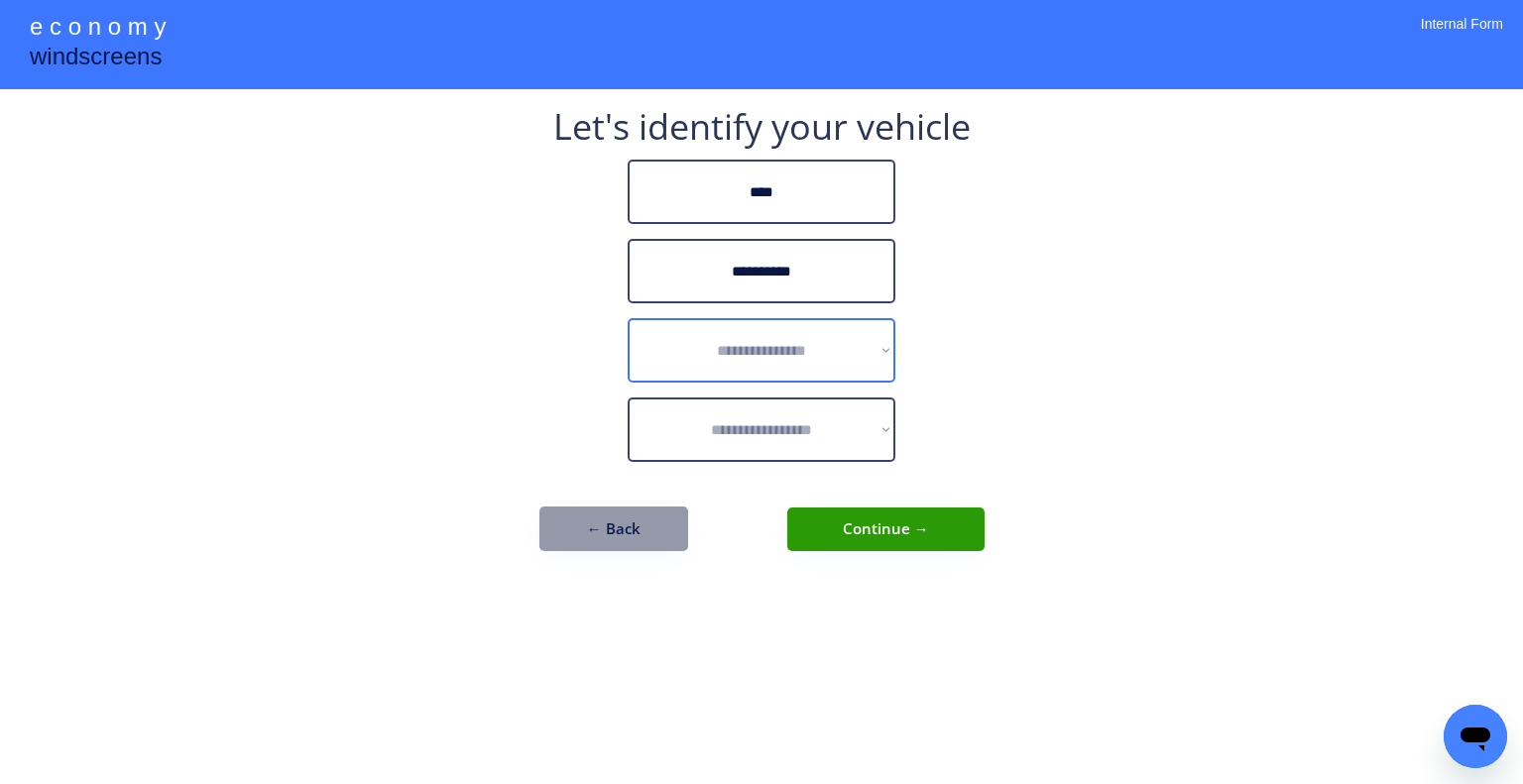 select on "******" 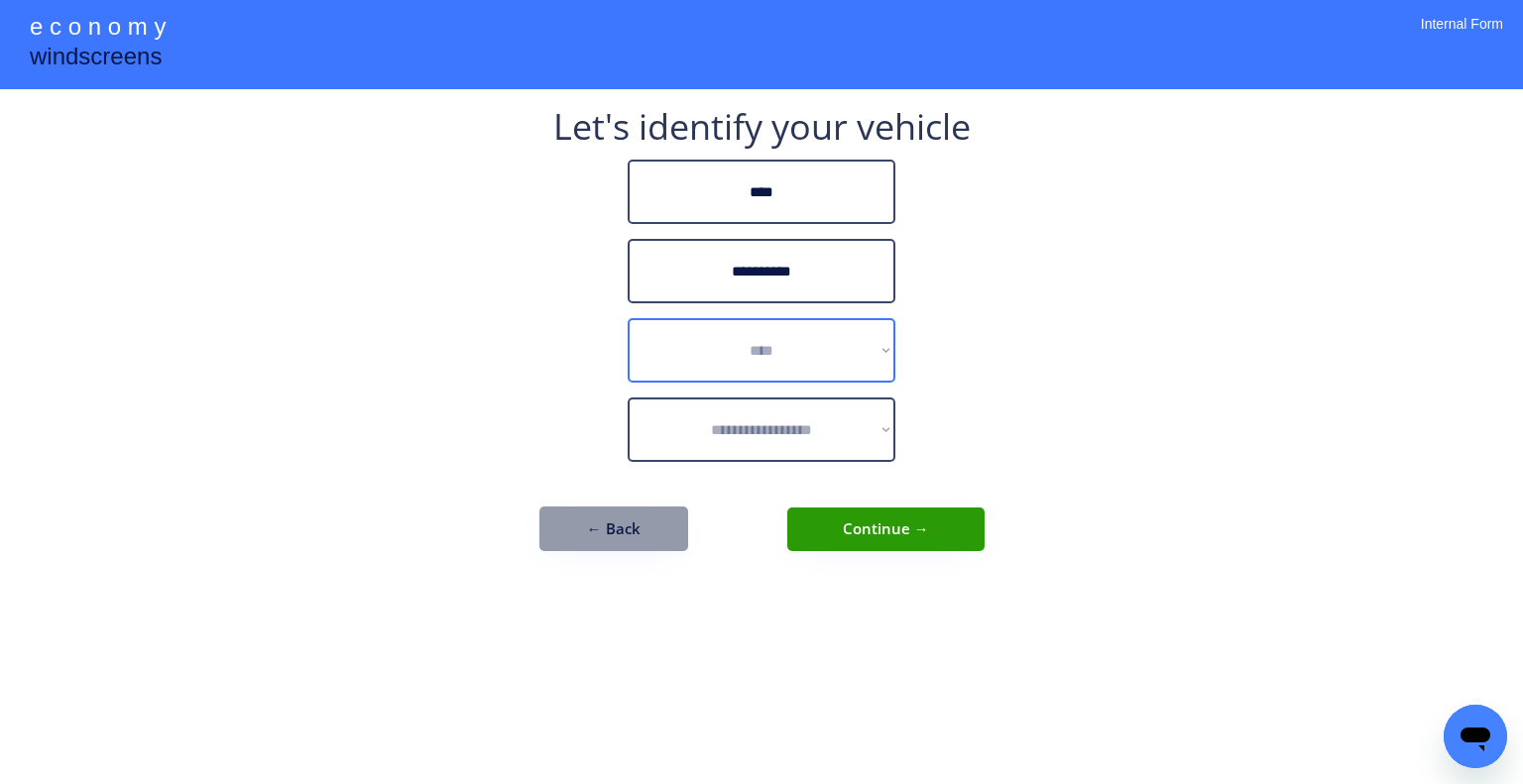 click on "**********" at bounding box center (762, 350) 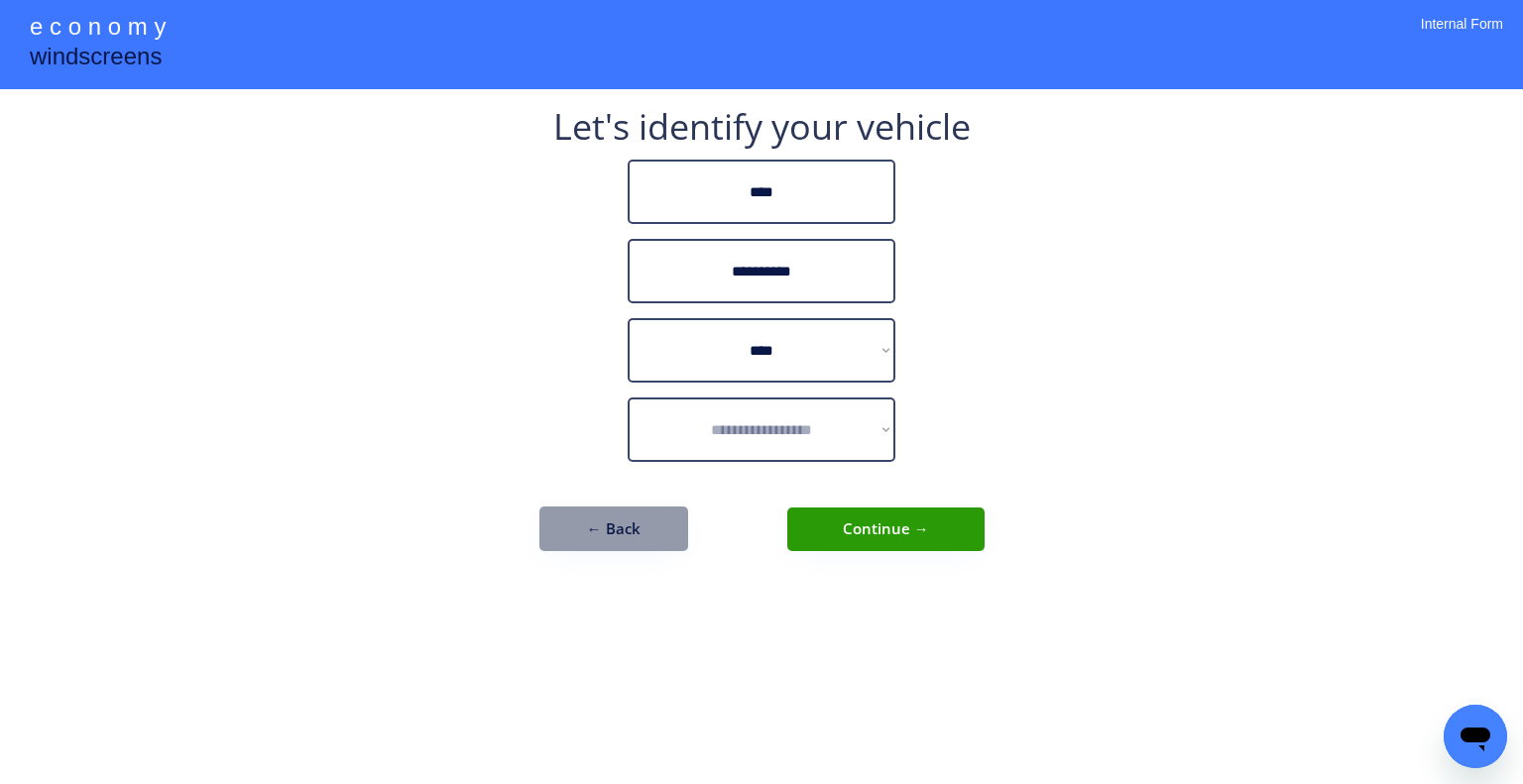 click on "**********" at bounding box center (762, 392) 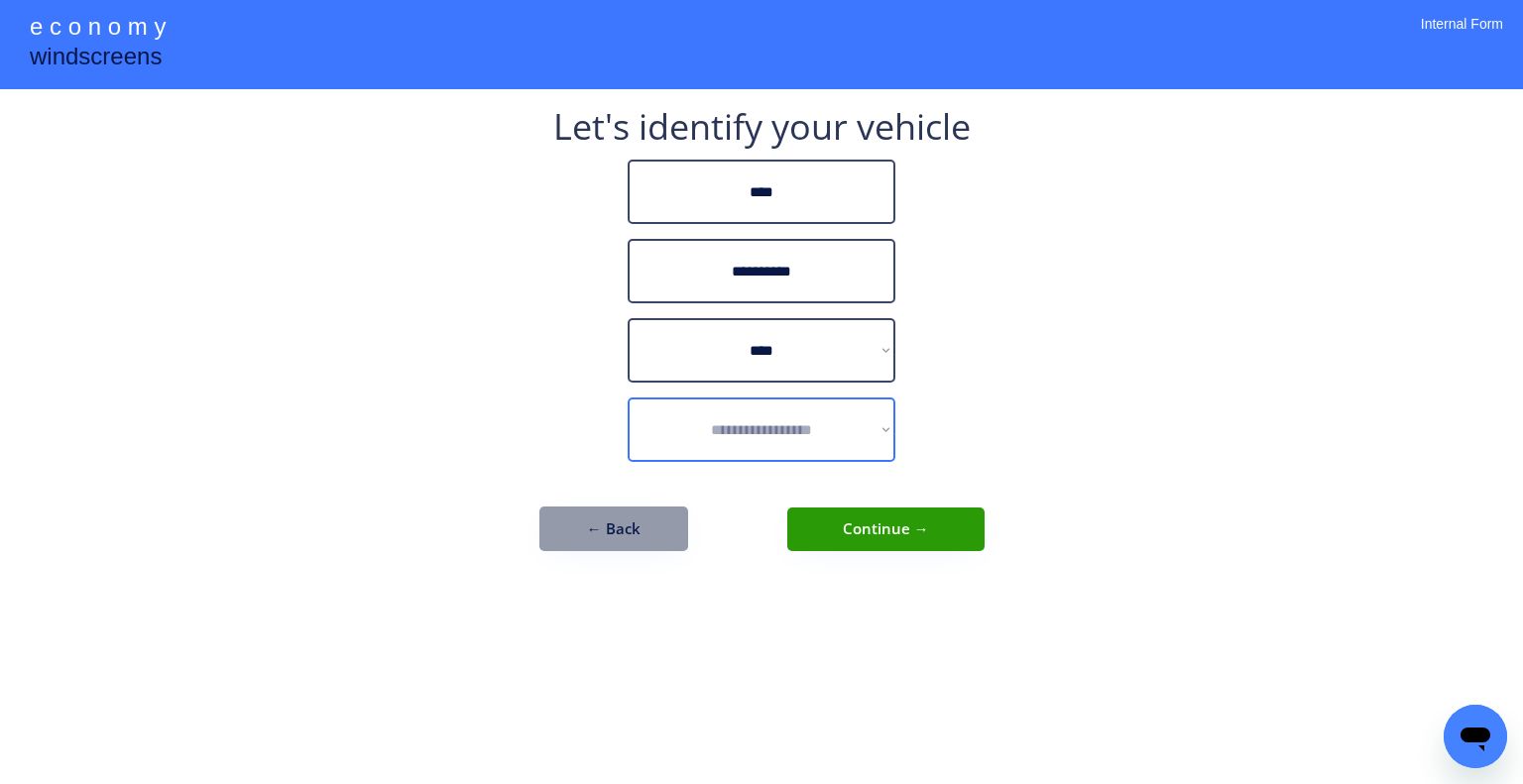 click on "**********" at bounding box center [762, 429] 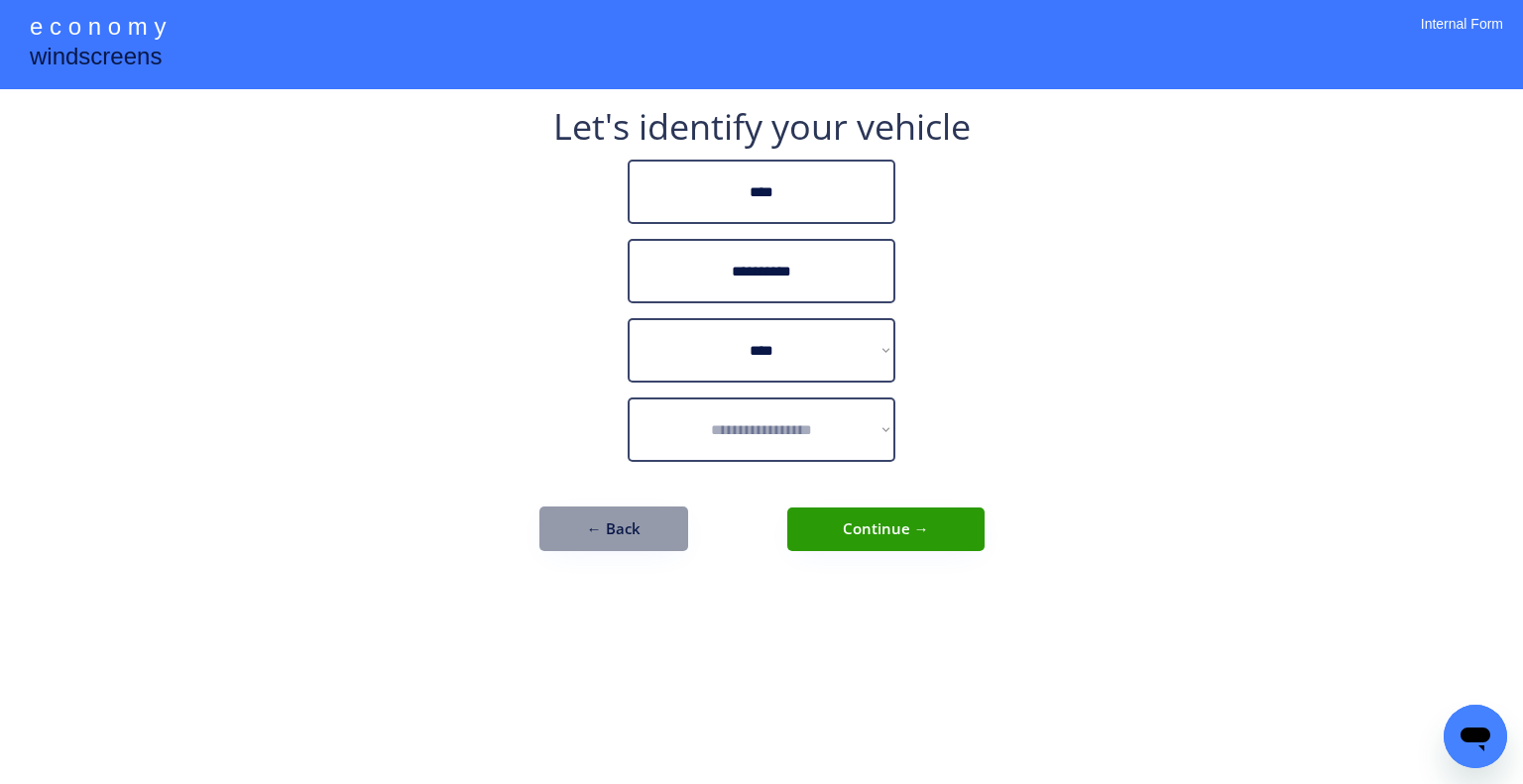 click on "**********" at bounding box center (762, 392) 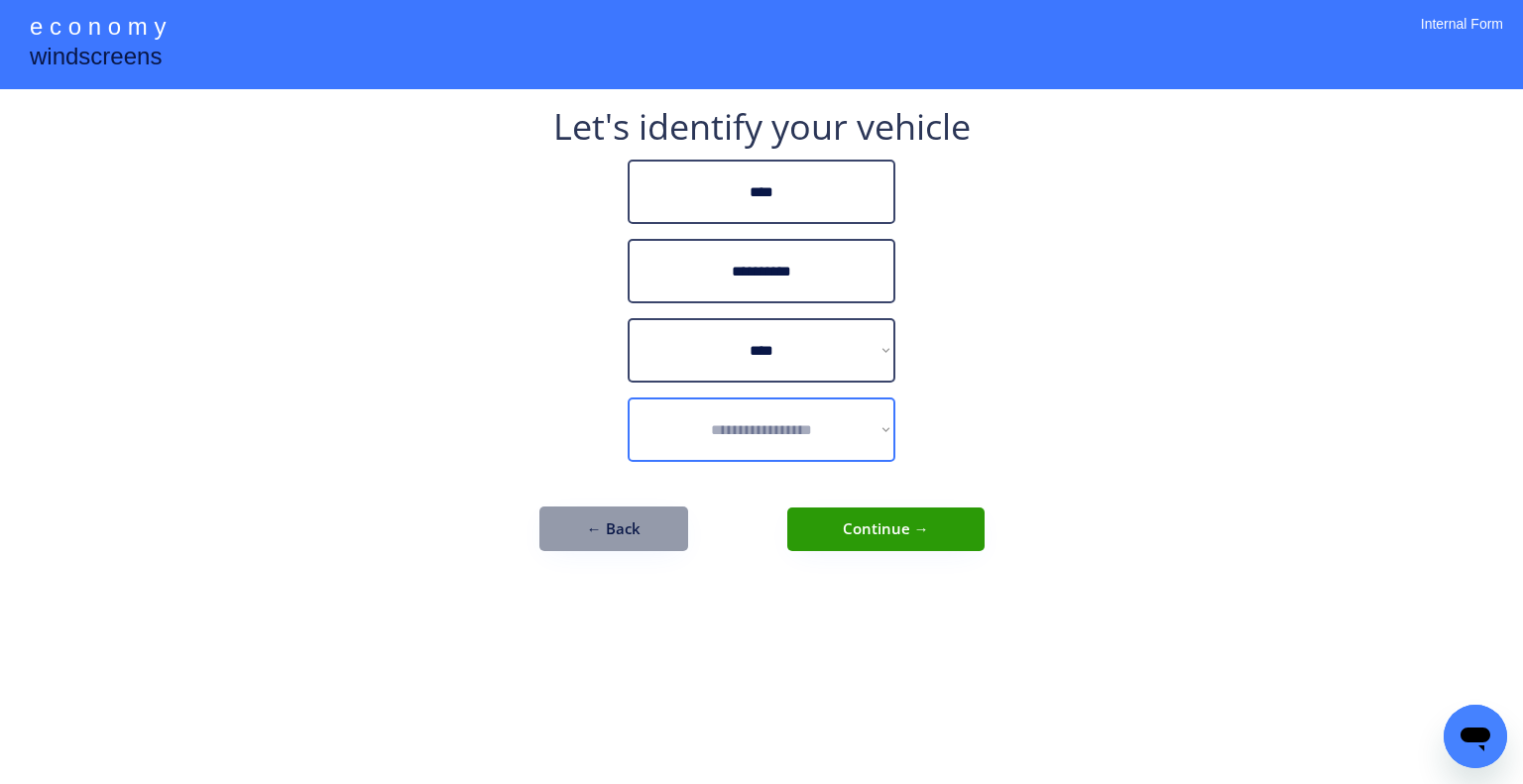 click on "**********" at bounding box center [762, 429] 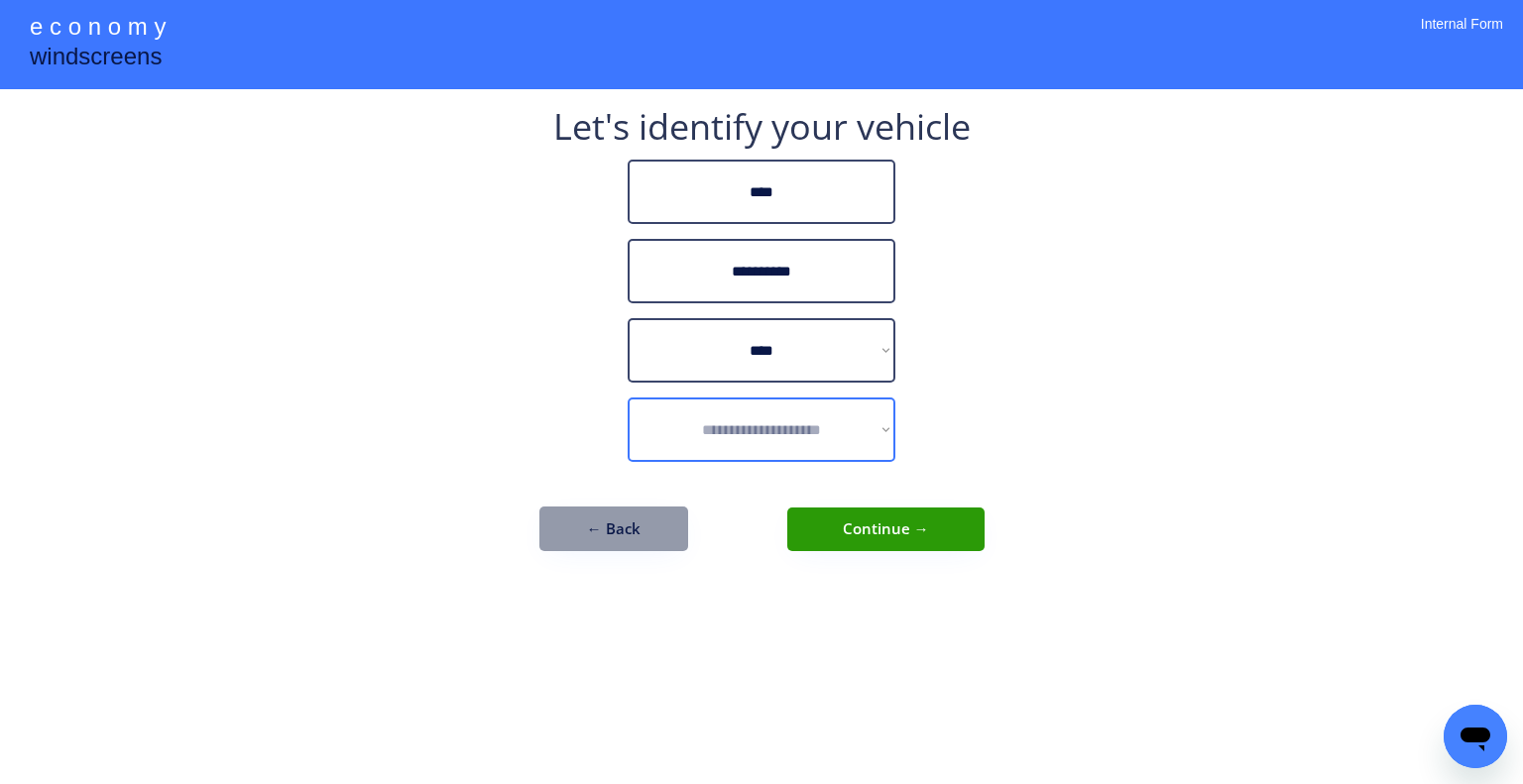 click on "**********" at bounding box center [762, 429] 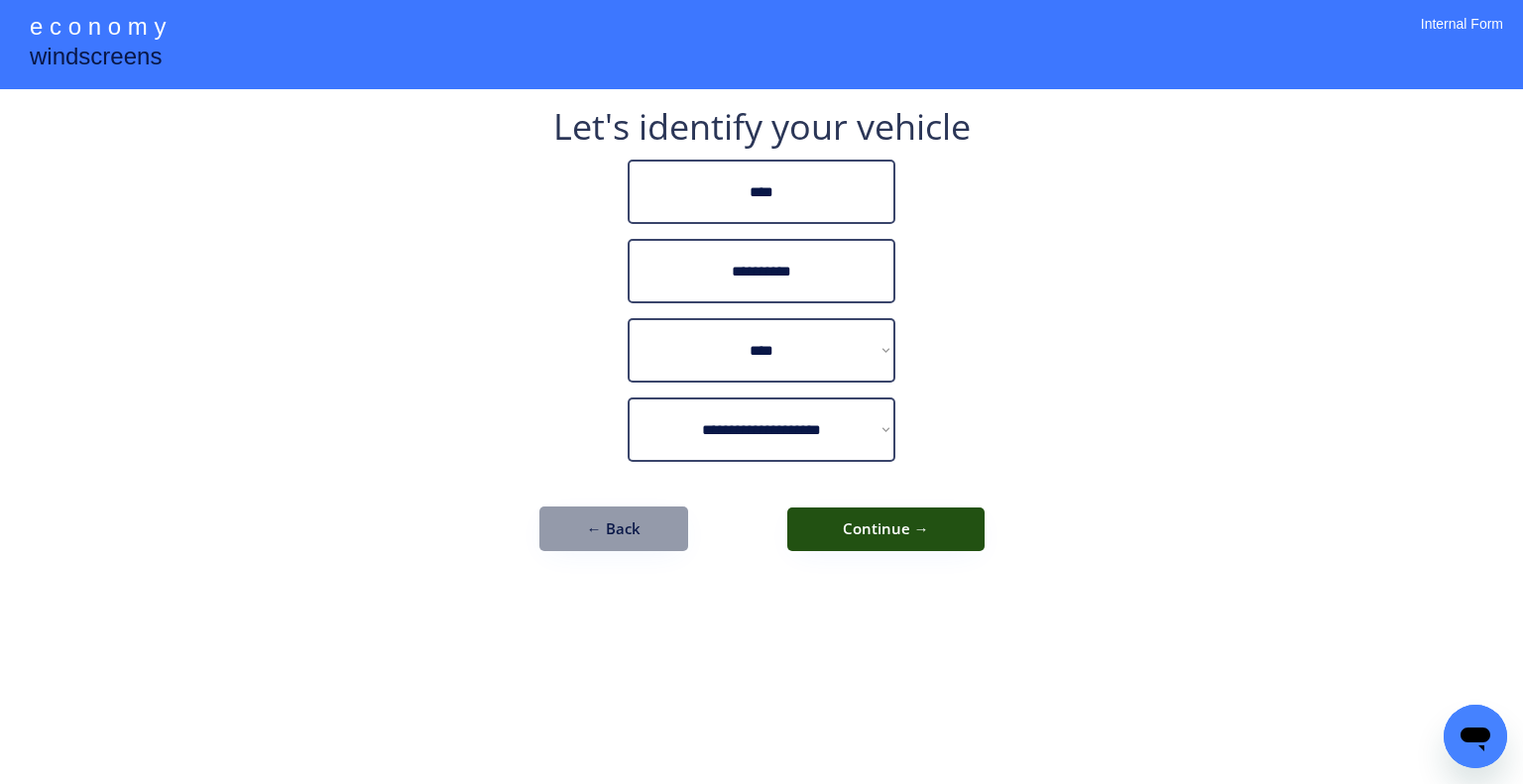 click on "Continue    →" at bounding box center (885, 529) 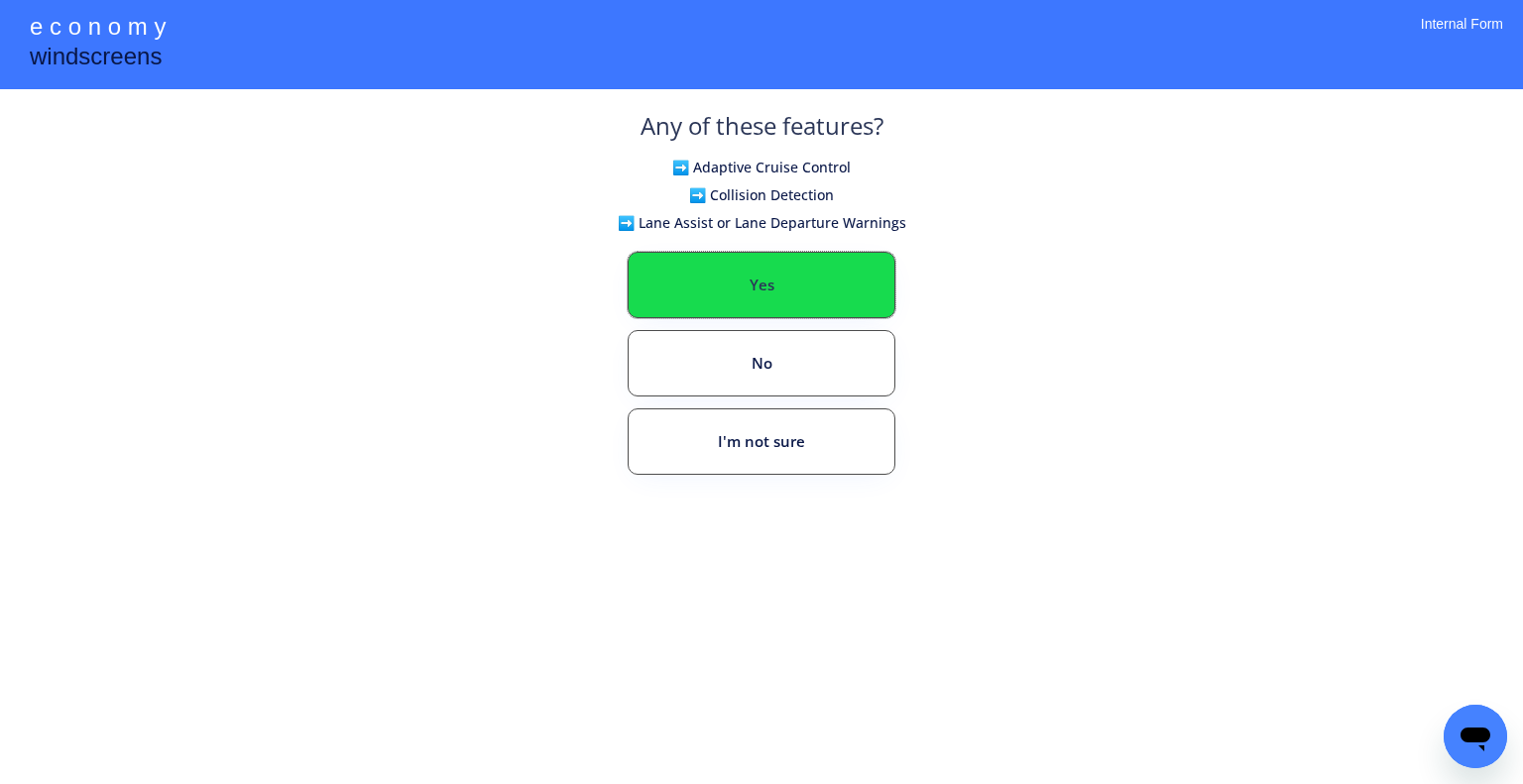drag, startPoint x: 805, startPoint y: 303, endPoint x: 1014, endPoint y: 312, distance: 209.19369 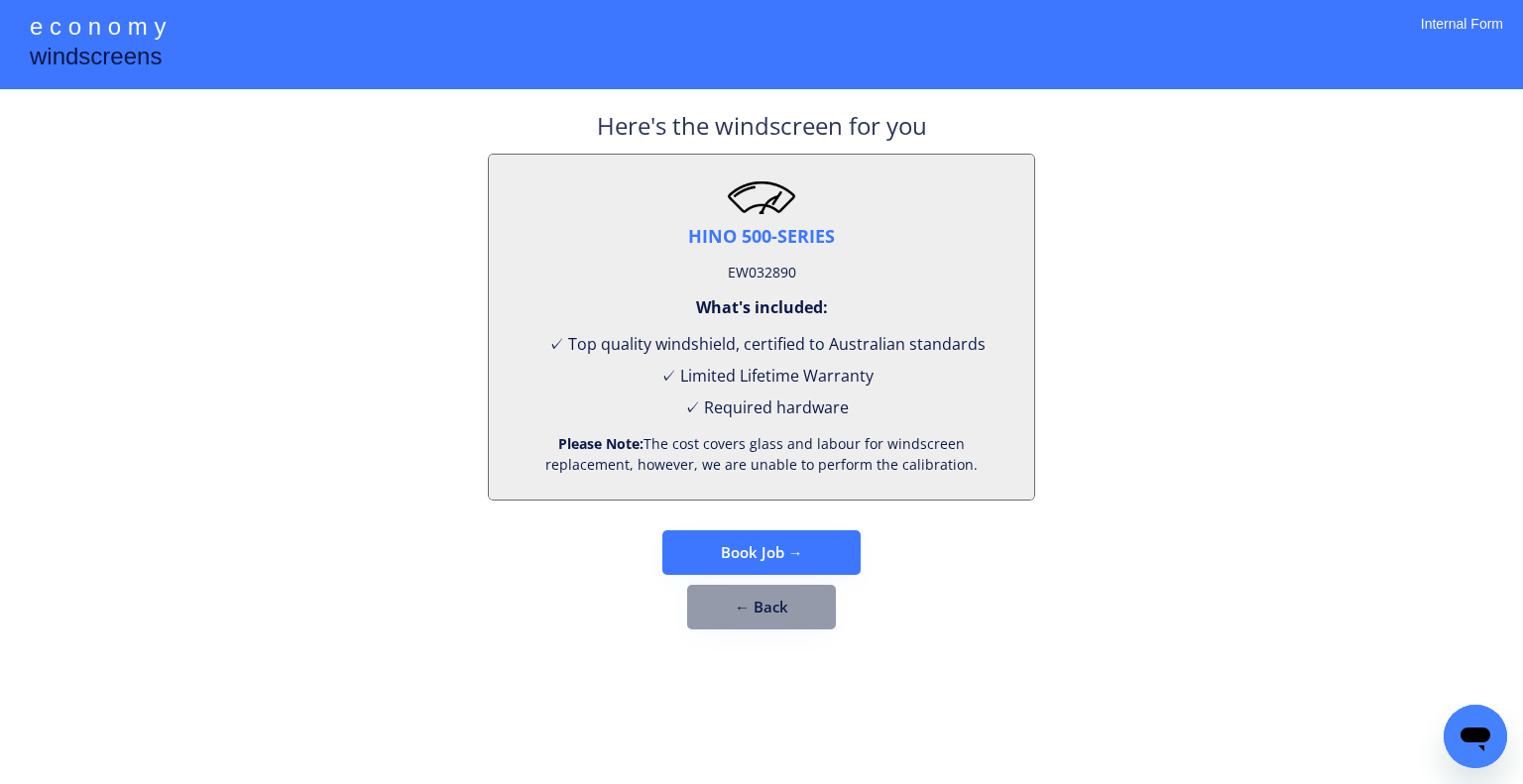 click on "EW032890" at bounding box center (762, 273) 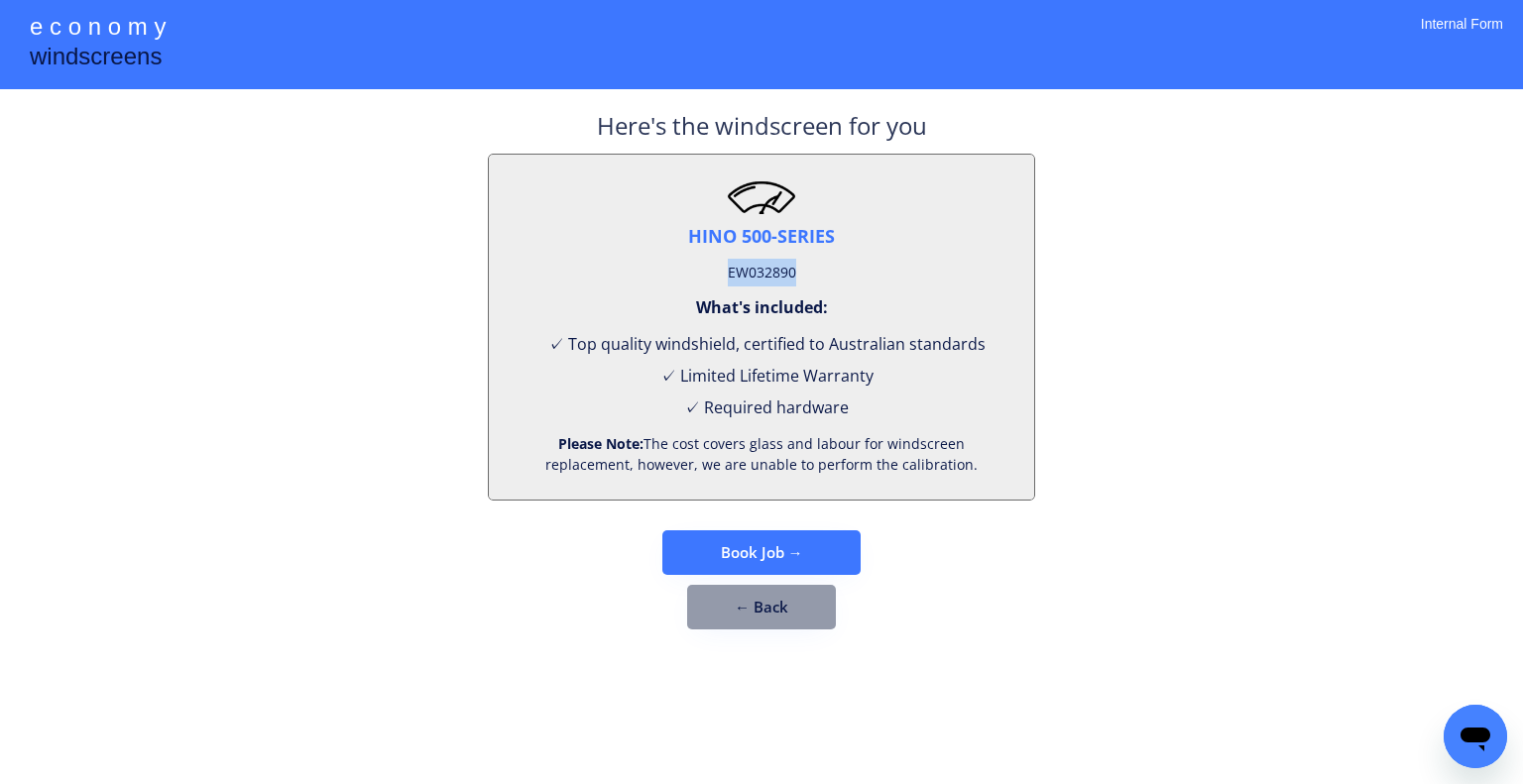 click on "EW032890" at bounding box center (762, 273) 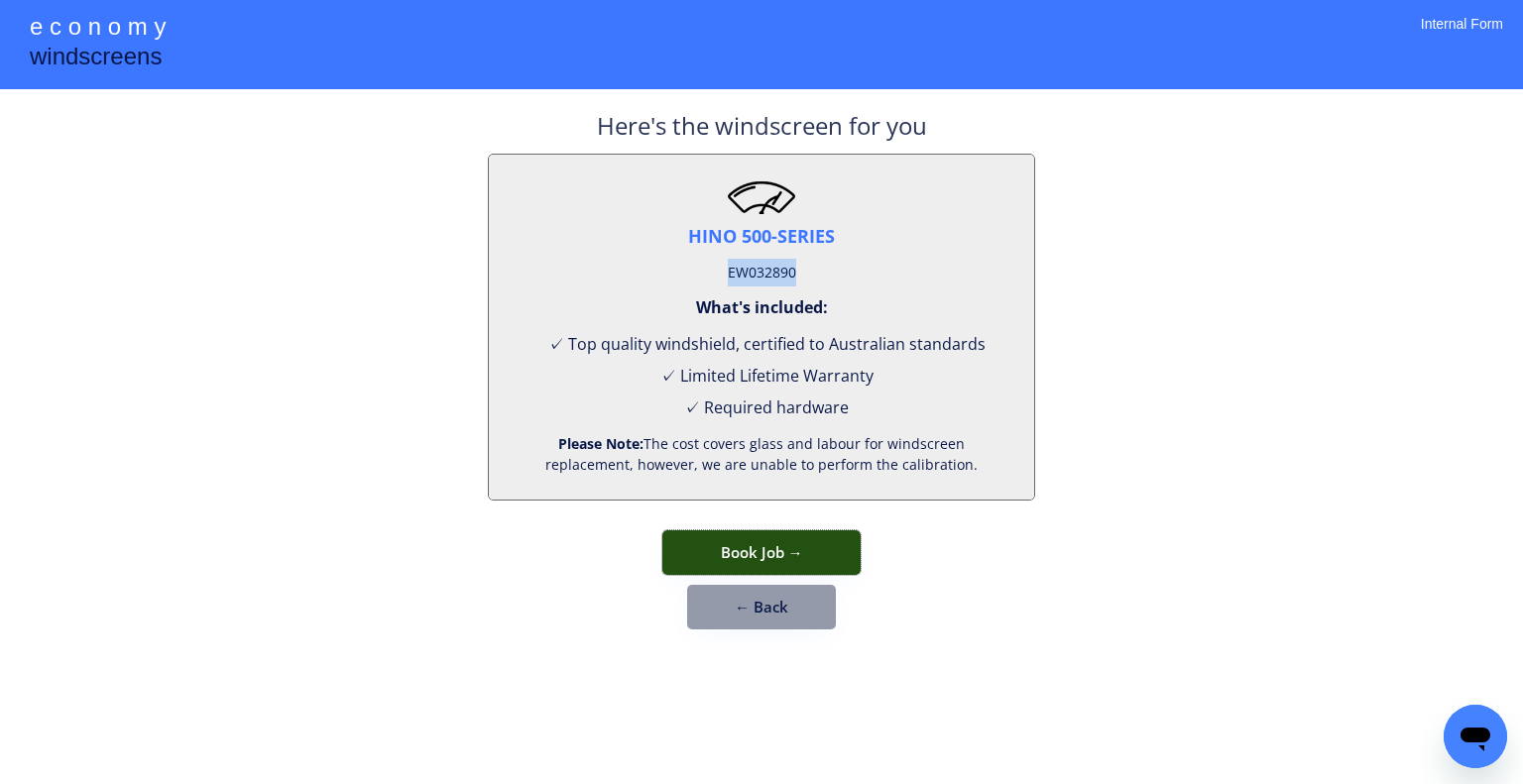 drag, startPoint x: 817, startPoint y: 537, endPoint x: 1158, endPoint y: 336, distance: 395.83077 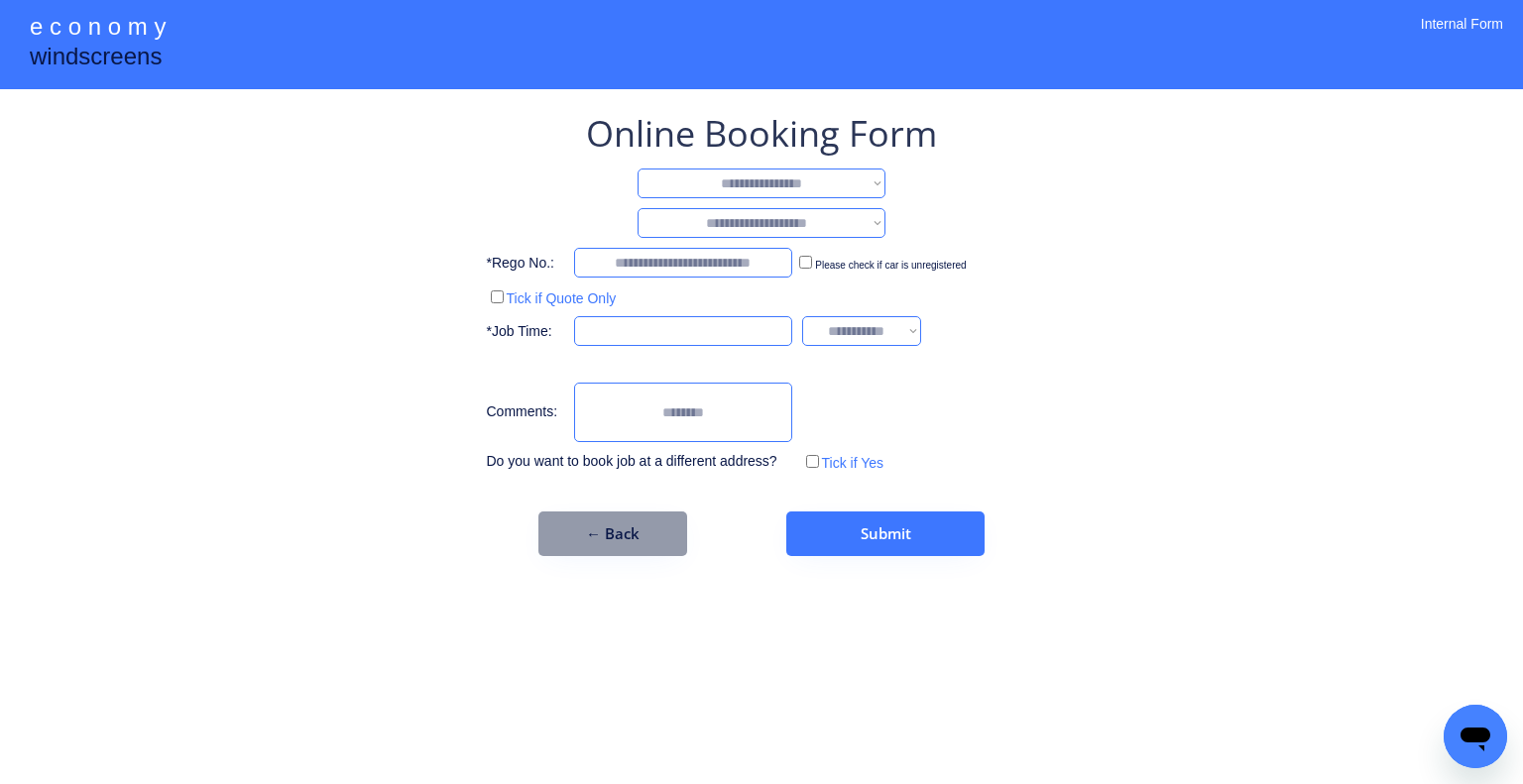 click on "**********" at bounding box center [762, 392] 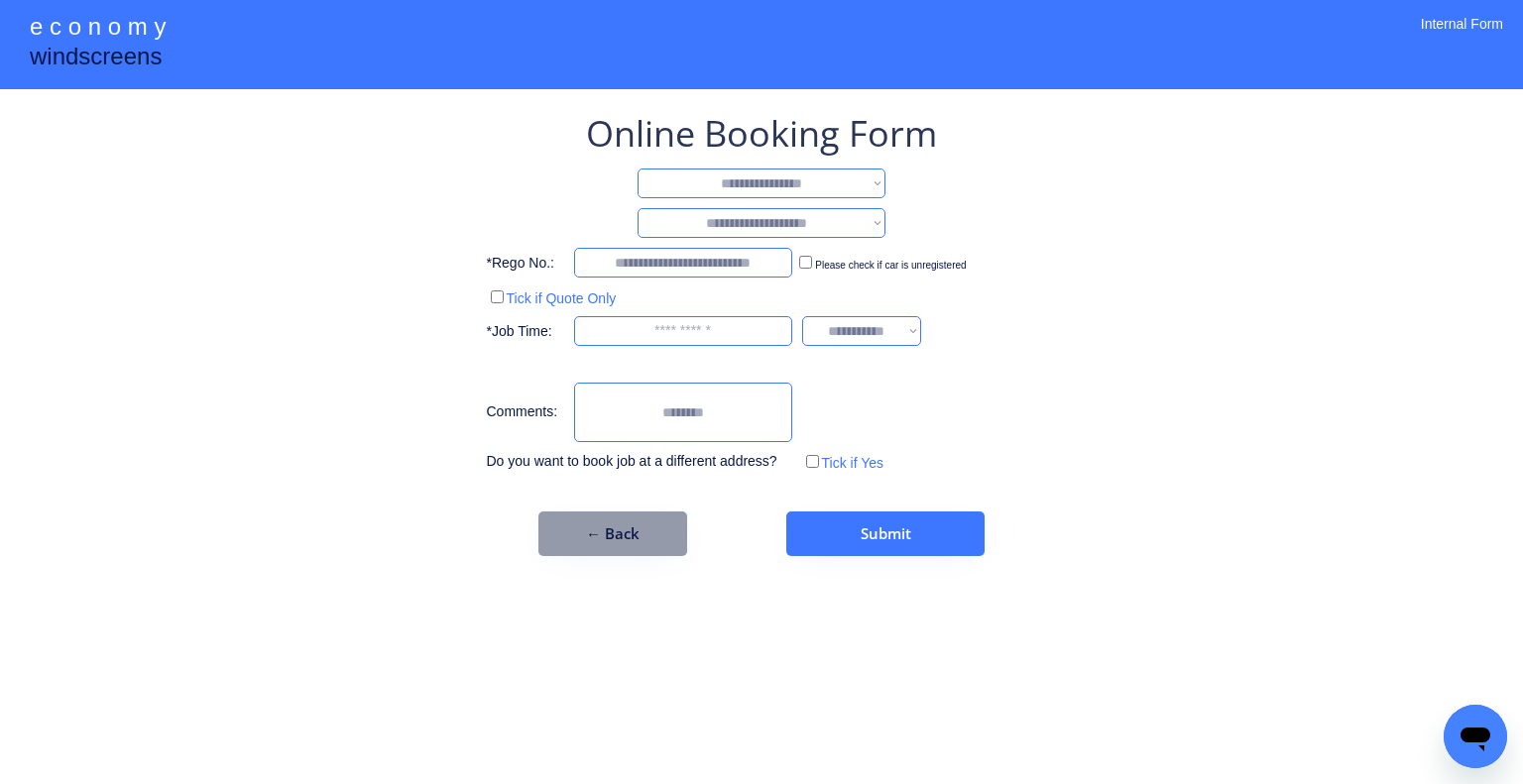 click on "**********" at bounding box center (762, 183) 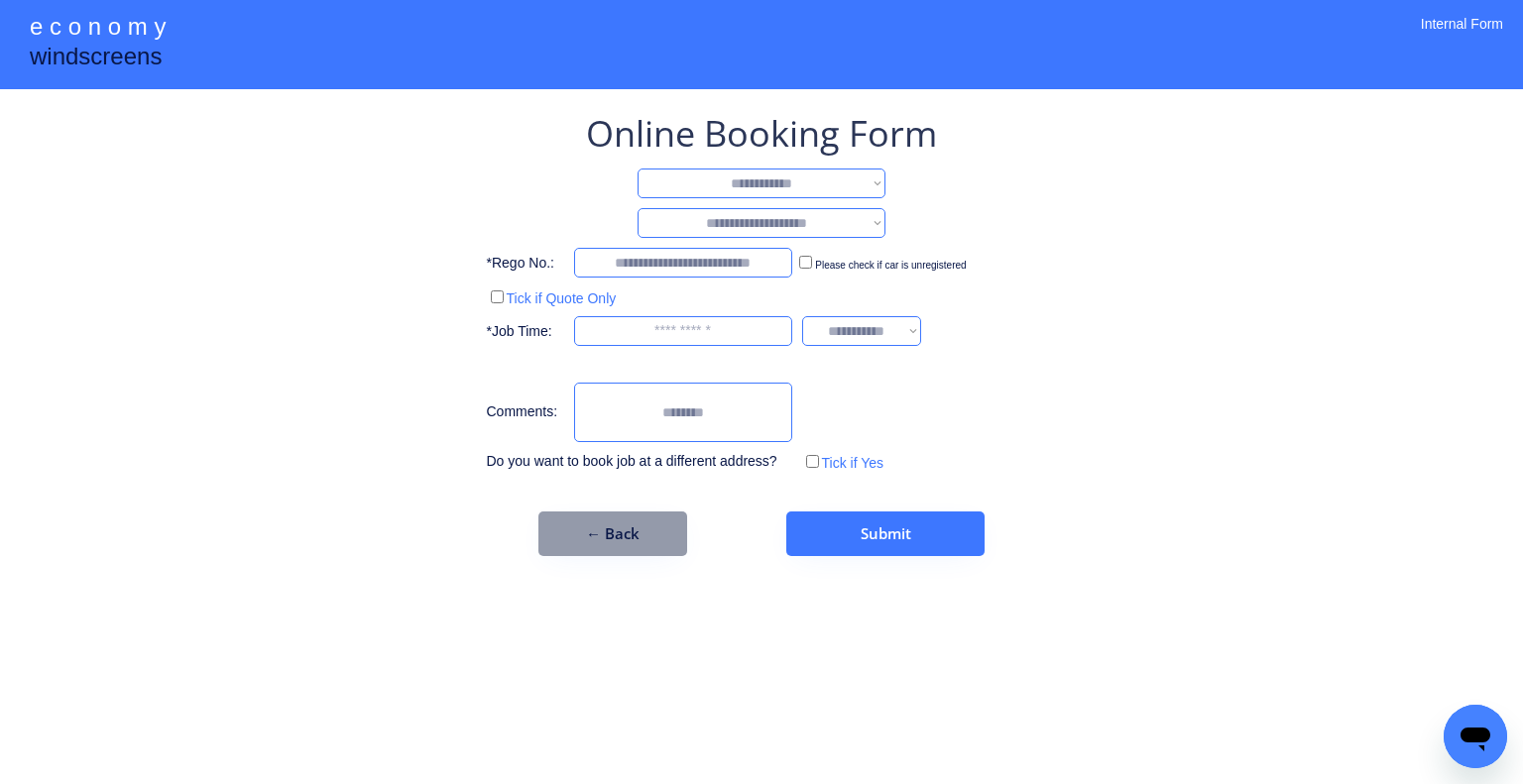 click on "**********" at bounding box center (762, 183) 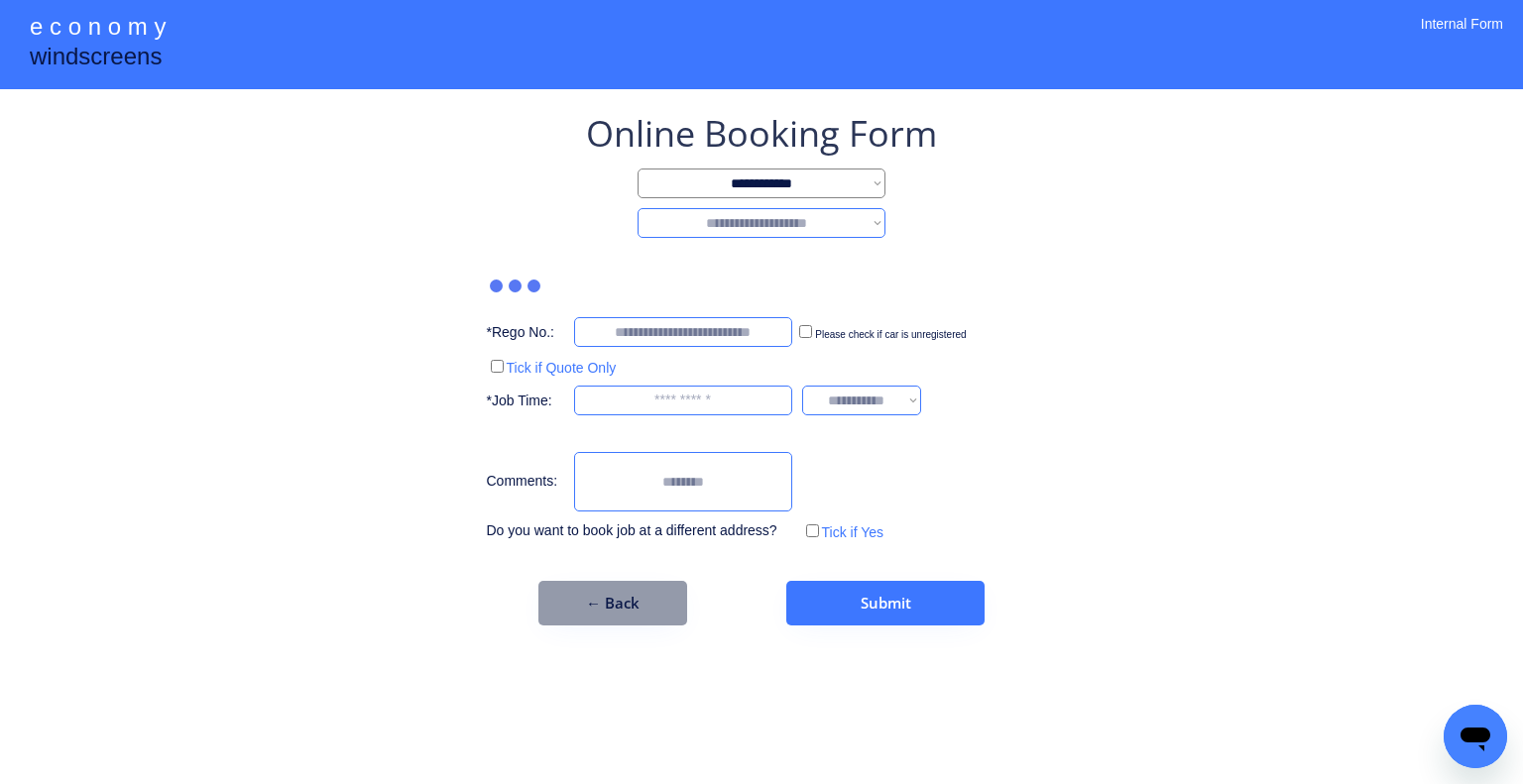 click on "**********" at bounding box center (762, 223) 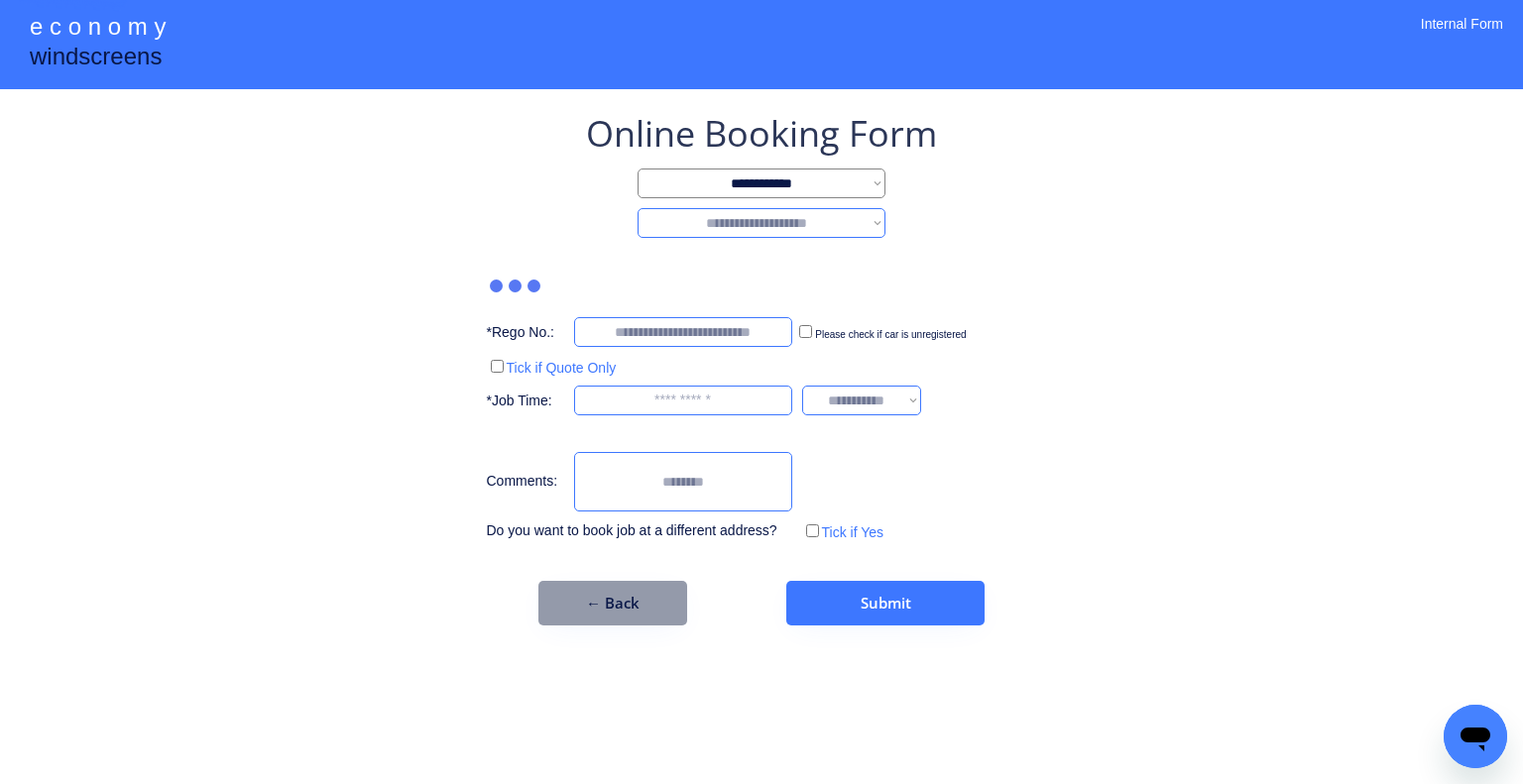select on "*******" 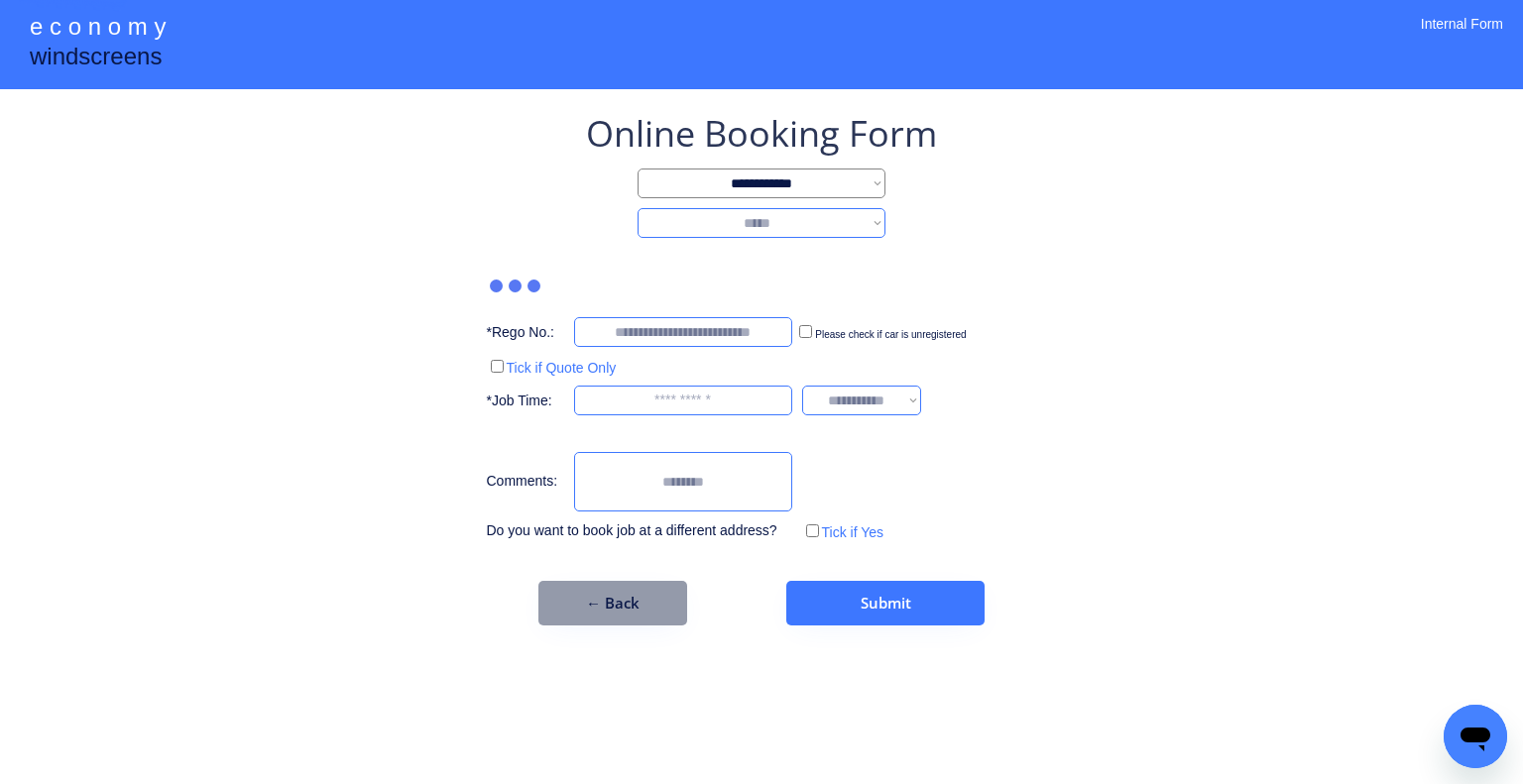 click on "**********" at bounding box center [762, 223] 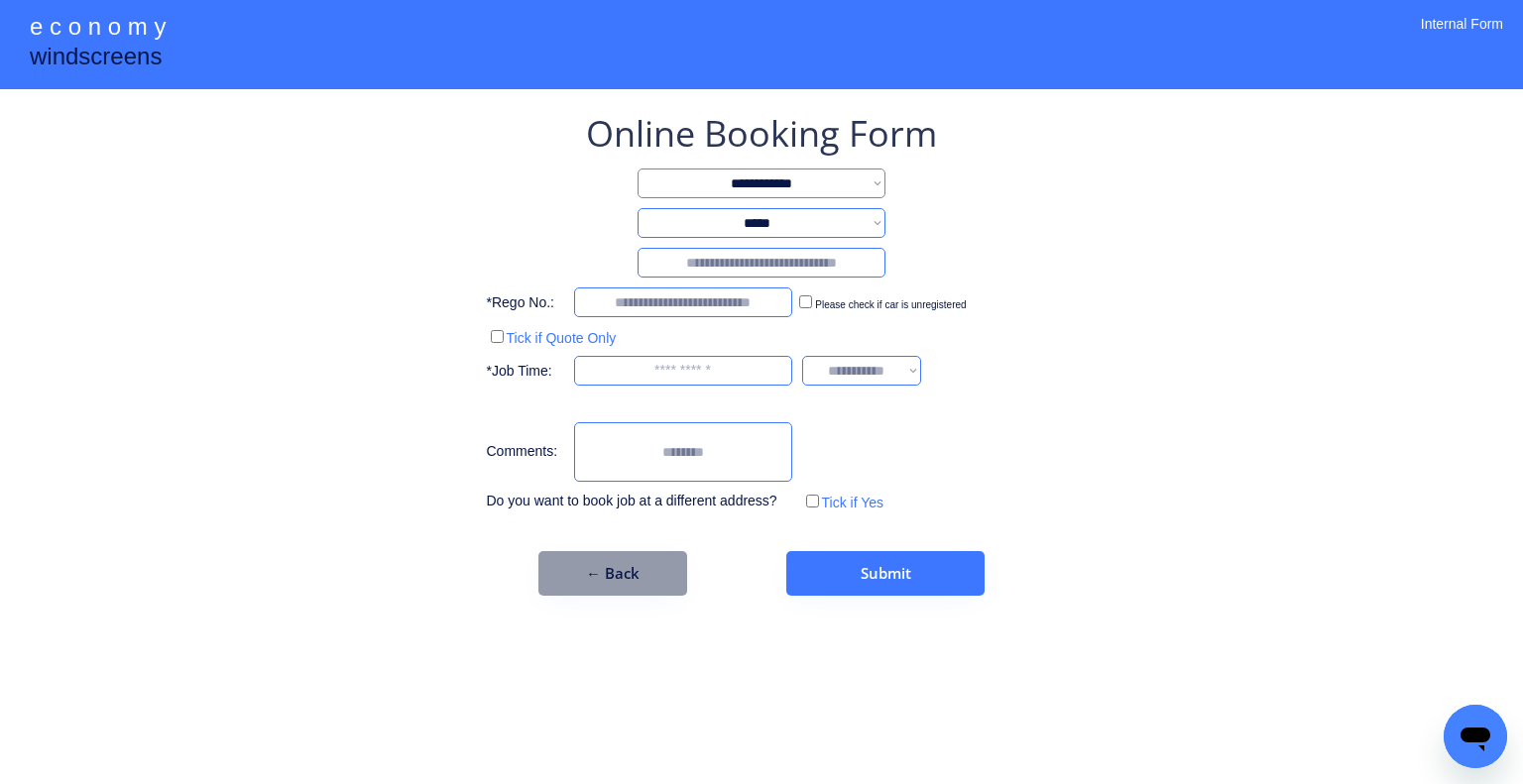 click at bounding box center [762, 263] 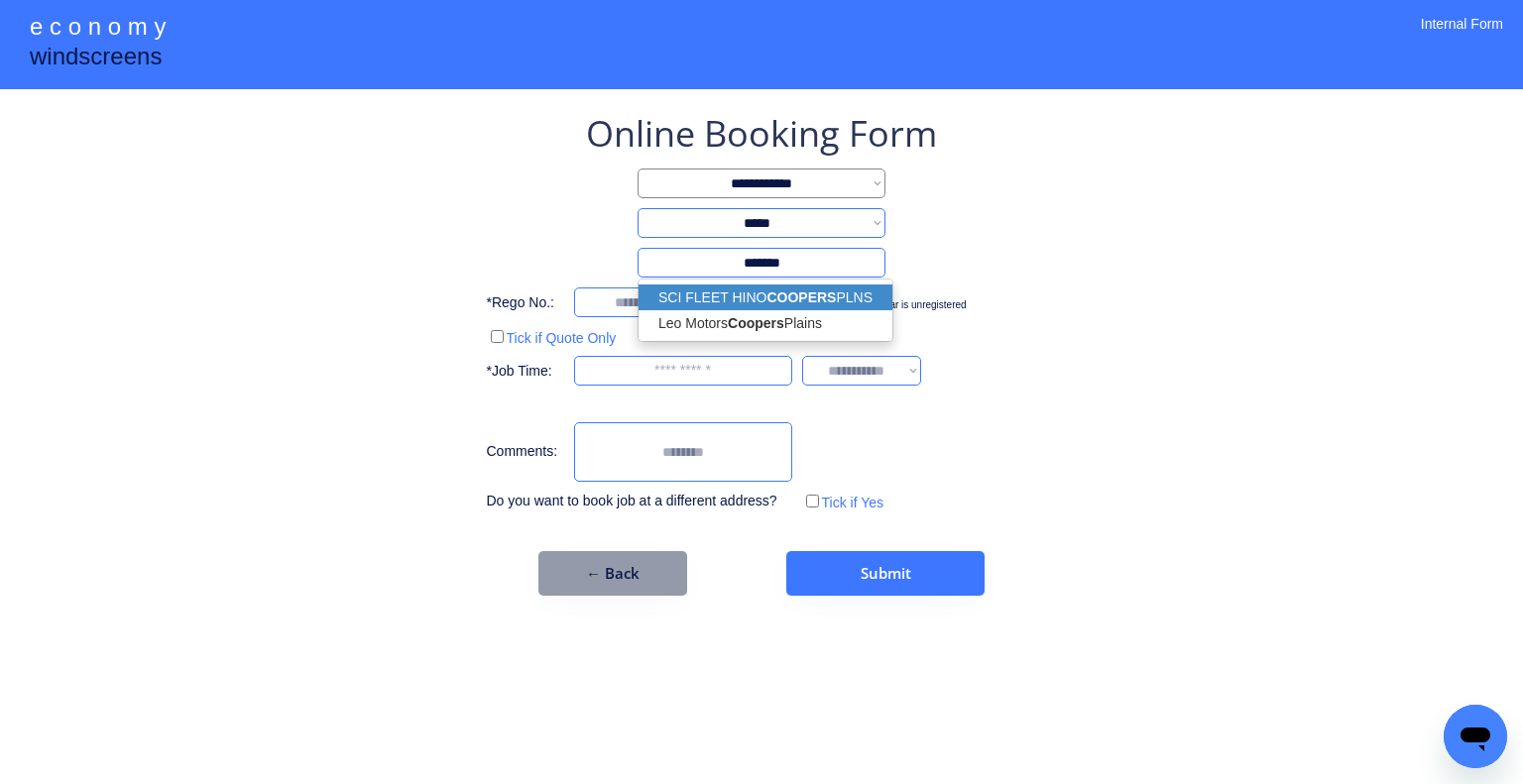 click on "COOPERS" at bounding box center [801, 297] 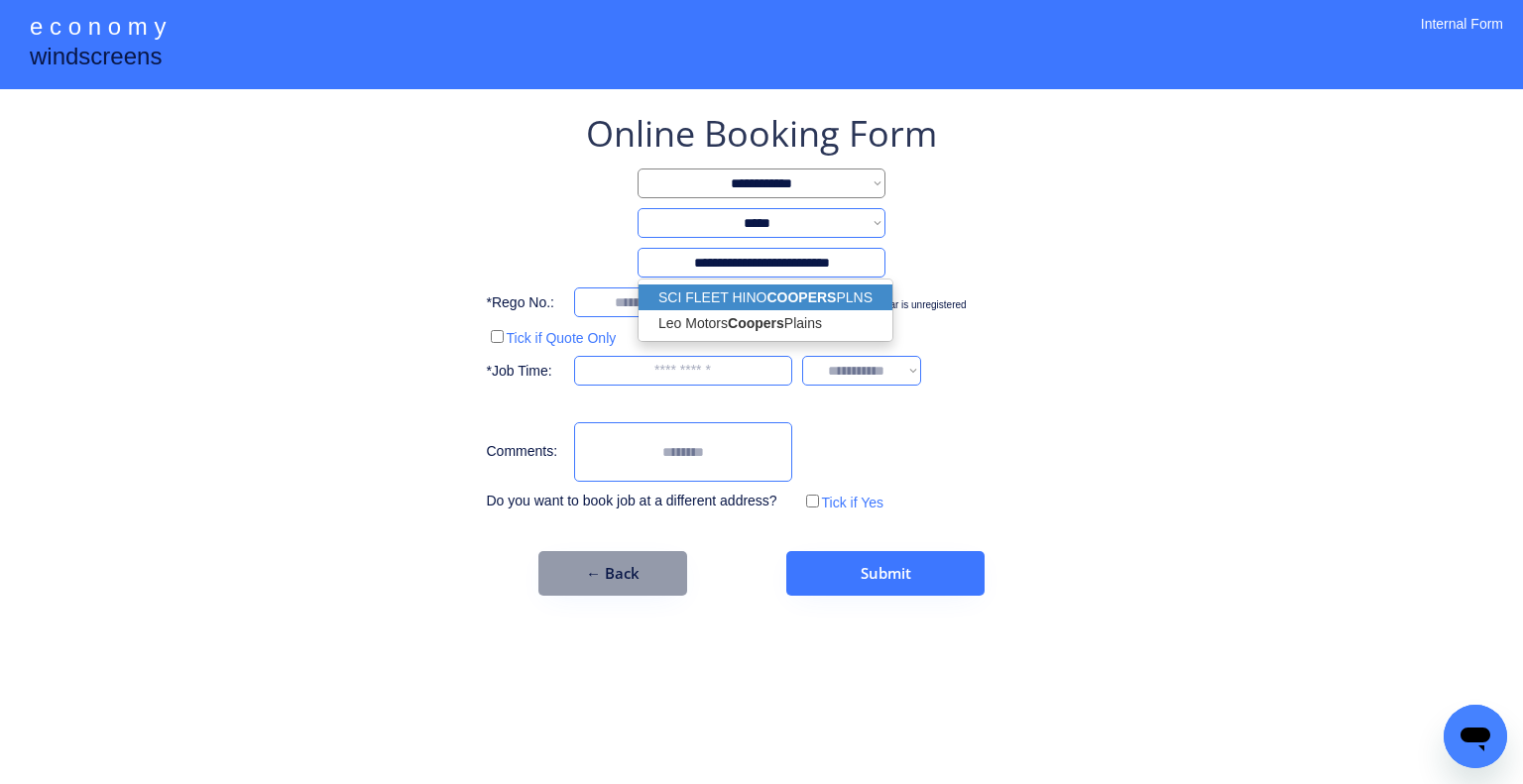 type on "**********" 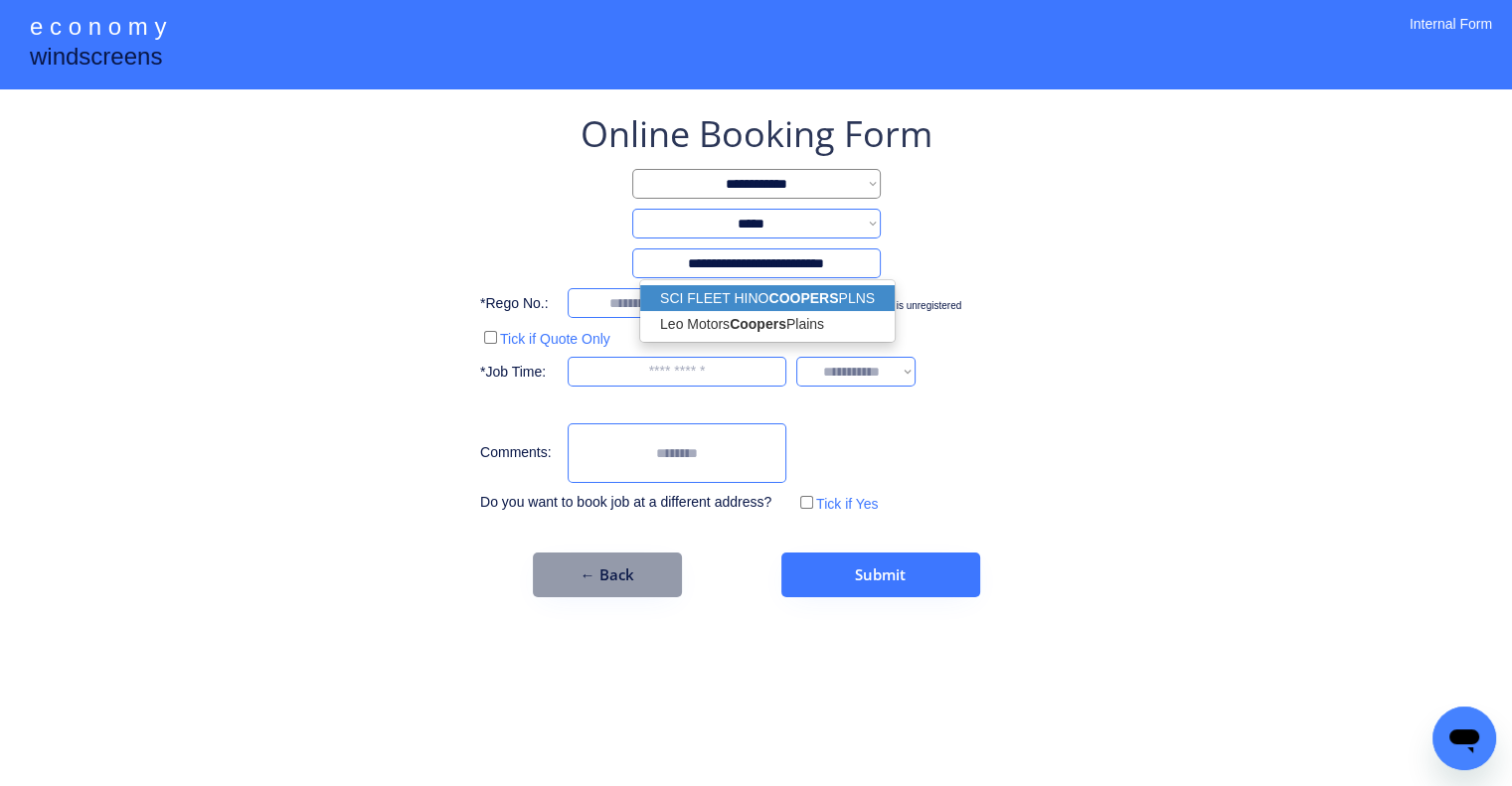 click on "**********" at bounding box center [756, 393] 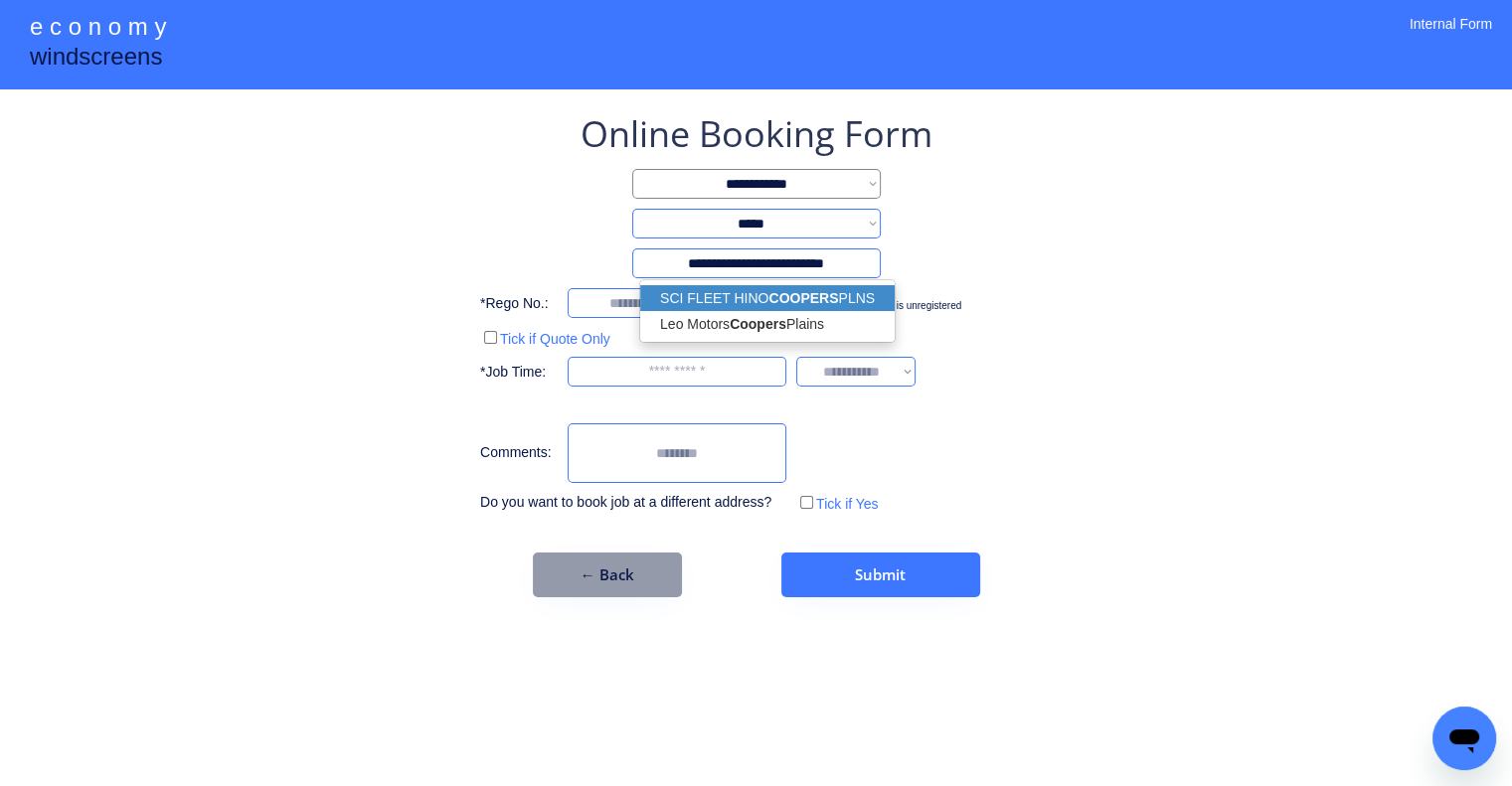 select on "*********" 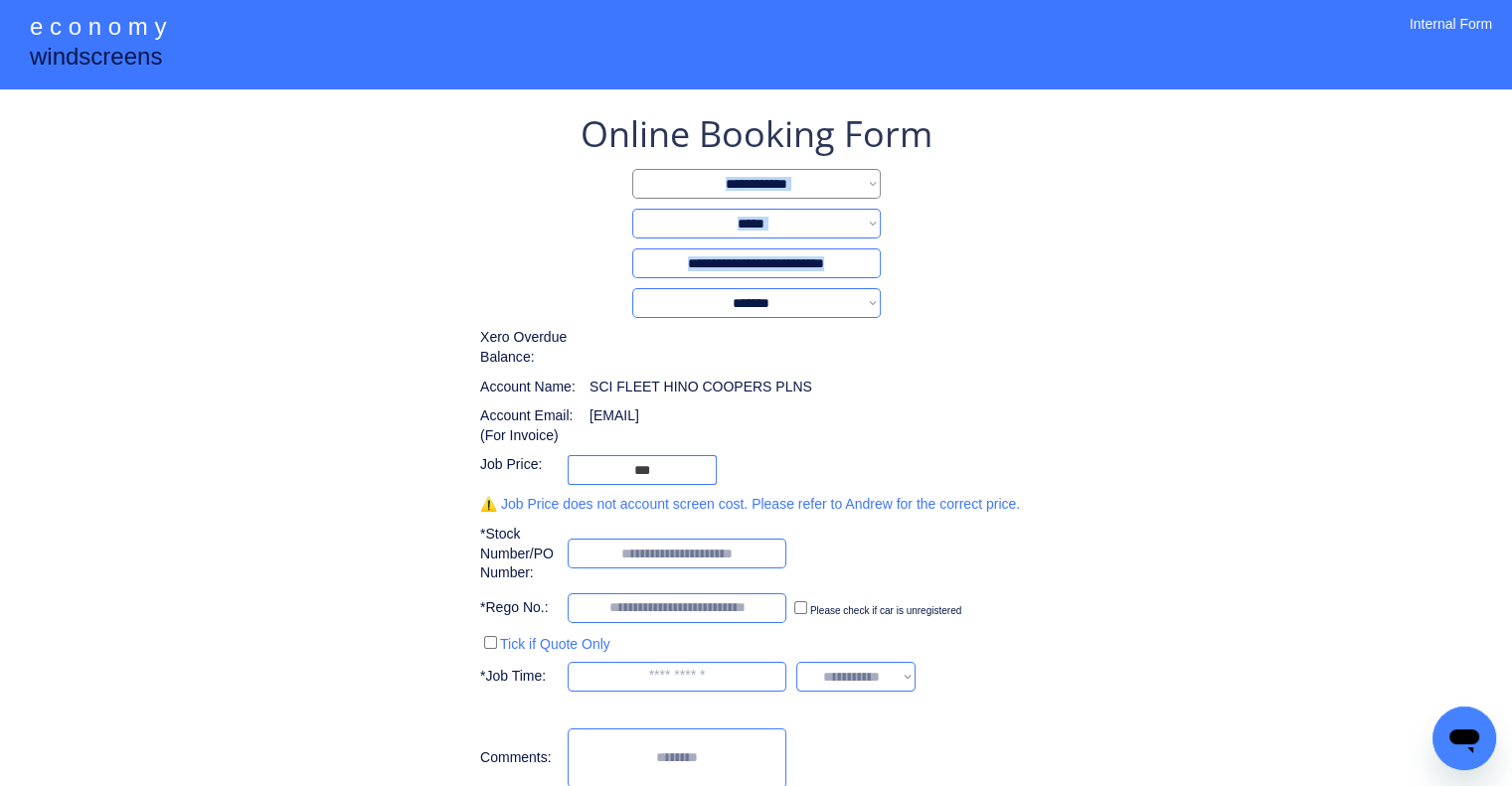 click on "**********" at bounding box center [756, 480] 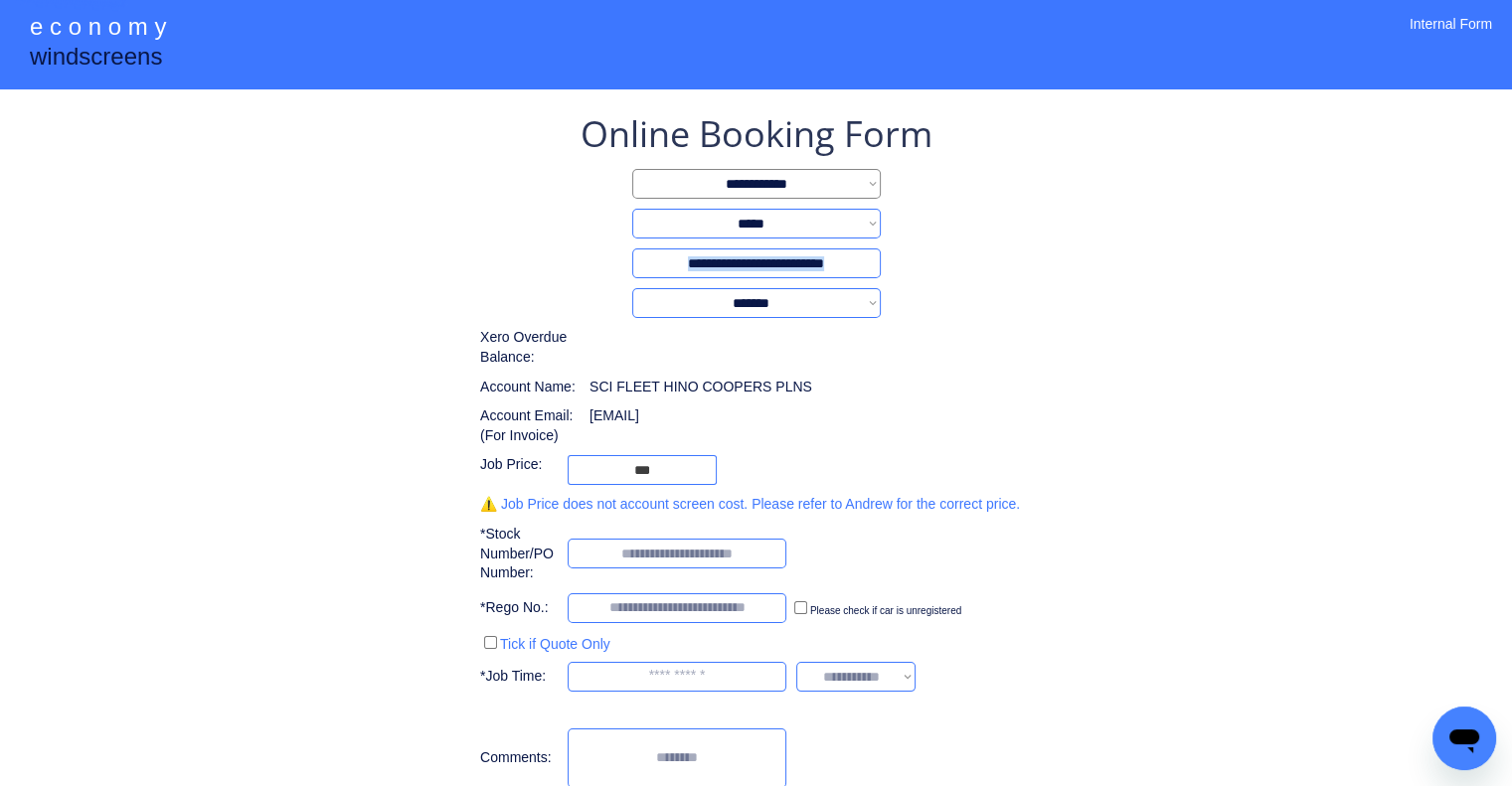 click on "**********" at bounding box center [756, 480] 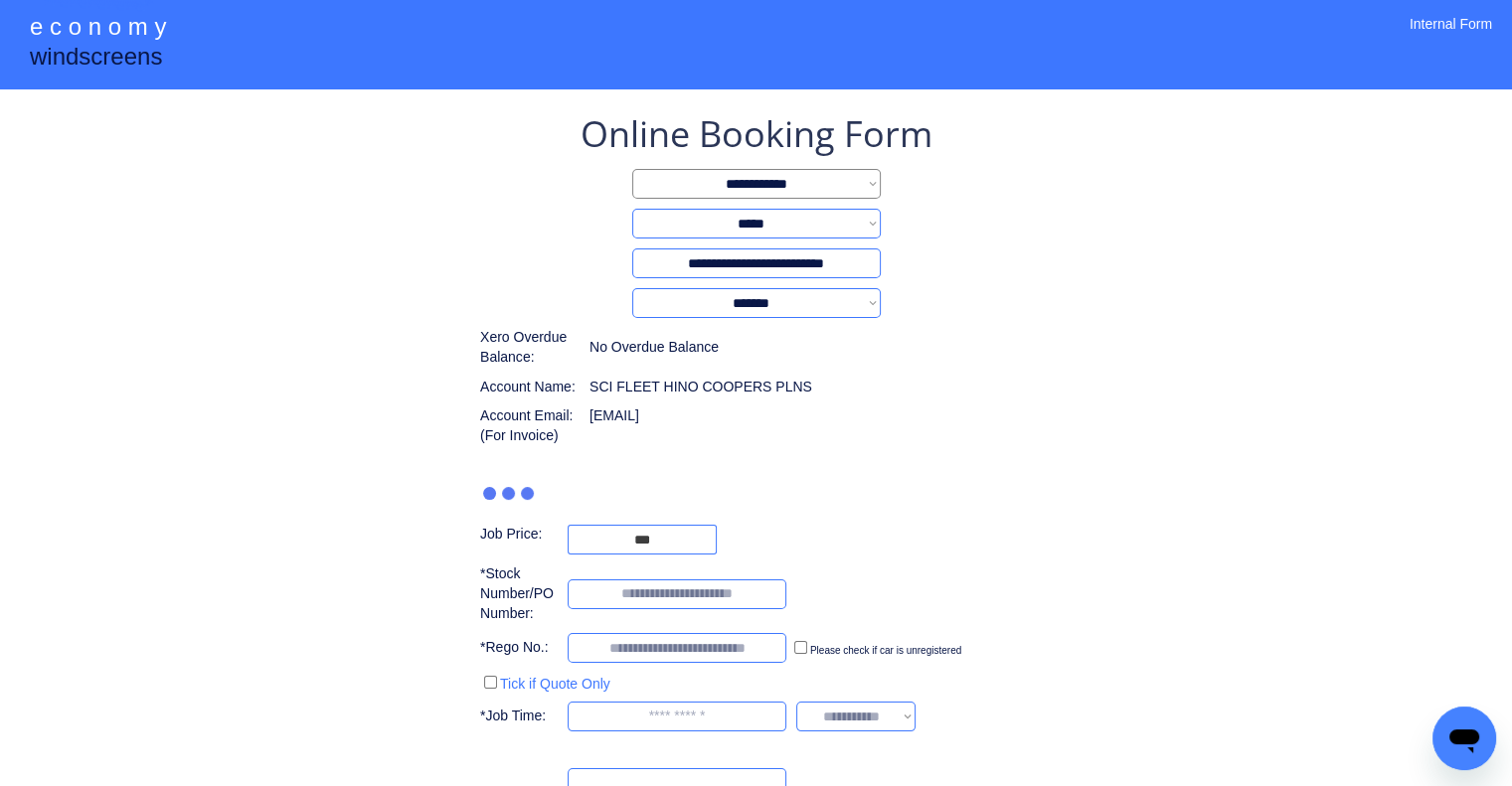 click on "**********" at bounding box center [756, 500] 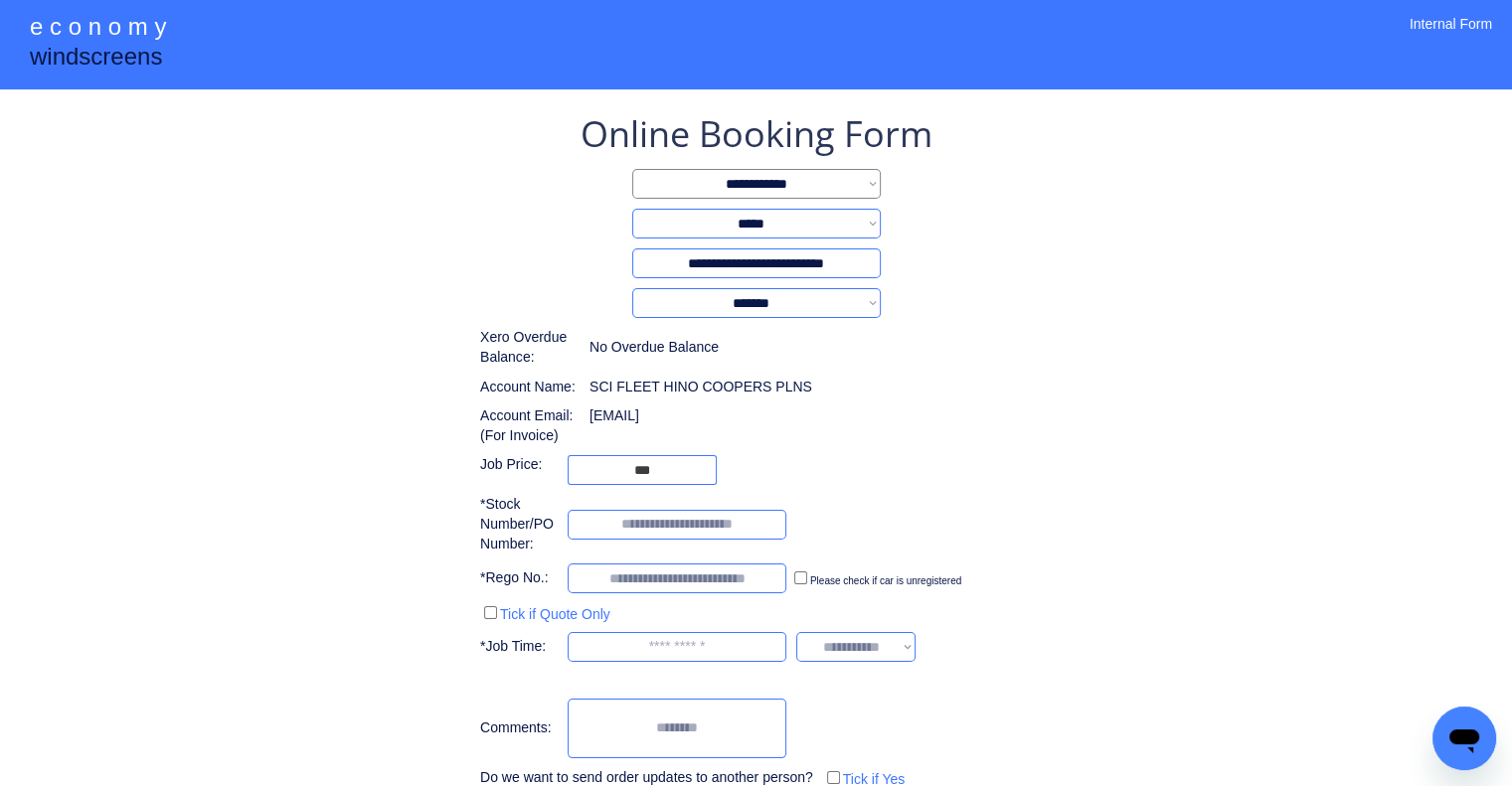 click on "**********" at bounding box center (756, 465) 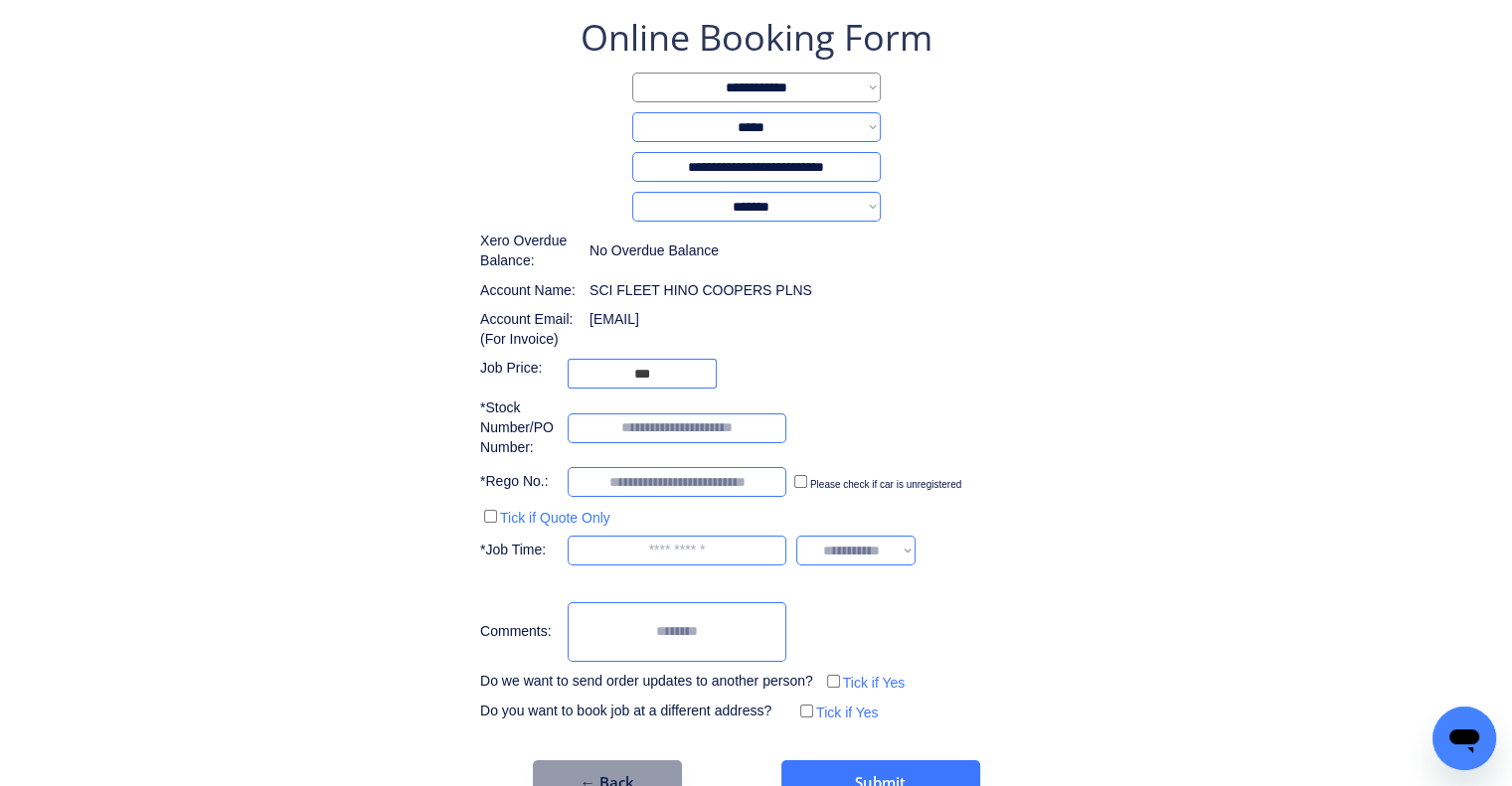 scroll, scrollTop: 145, scrollLeft: 0, axis: vertical 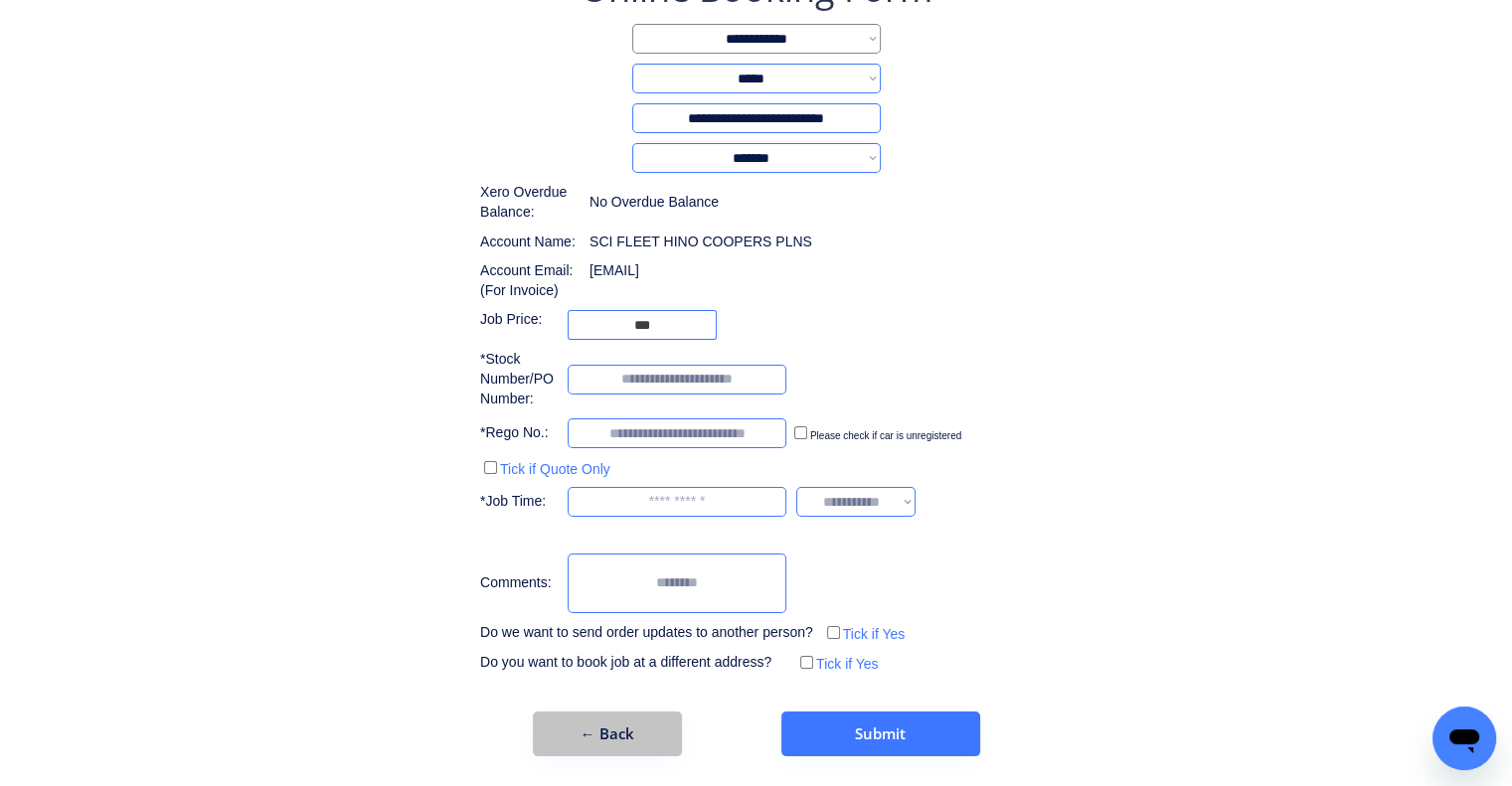 drag, startPoint x: 659, startPoint y: 720, endPoint x: 703, endPoint y: 699, distance: 48.754487 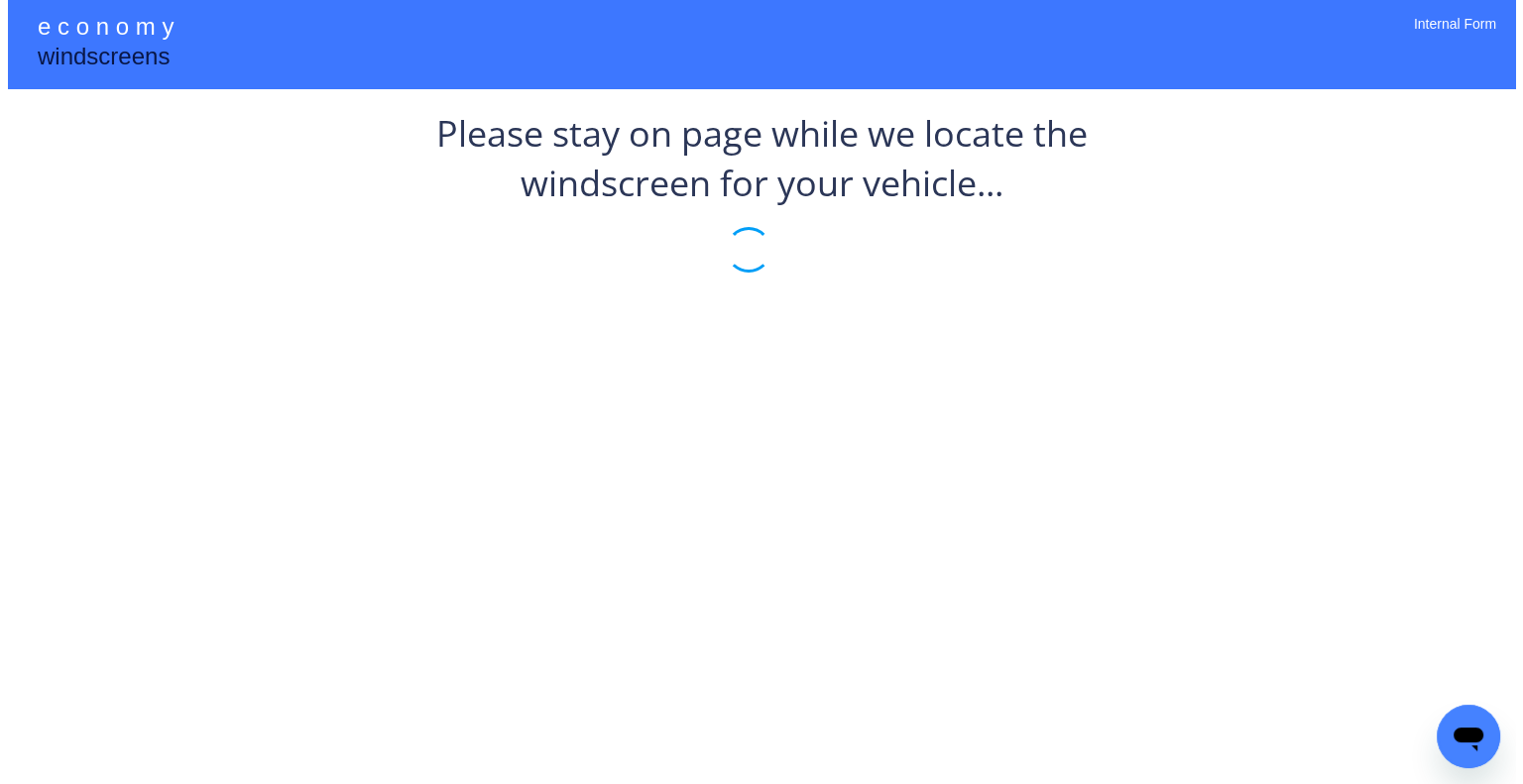 scroll, scrollTop: 0, scrollLeft: 0, axis: both 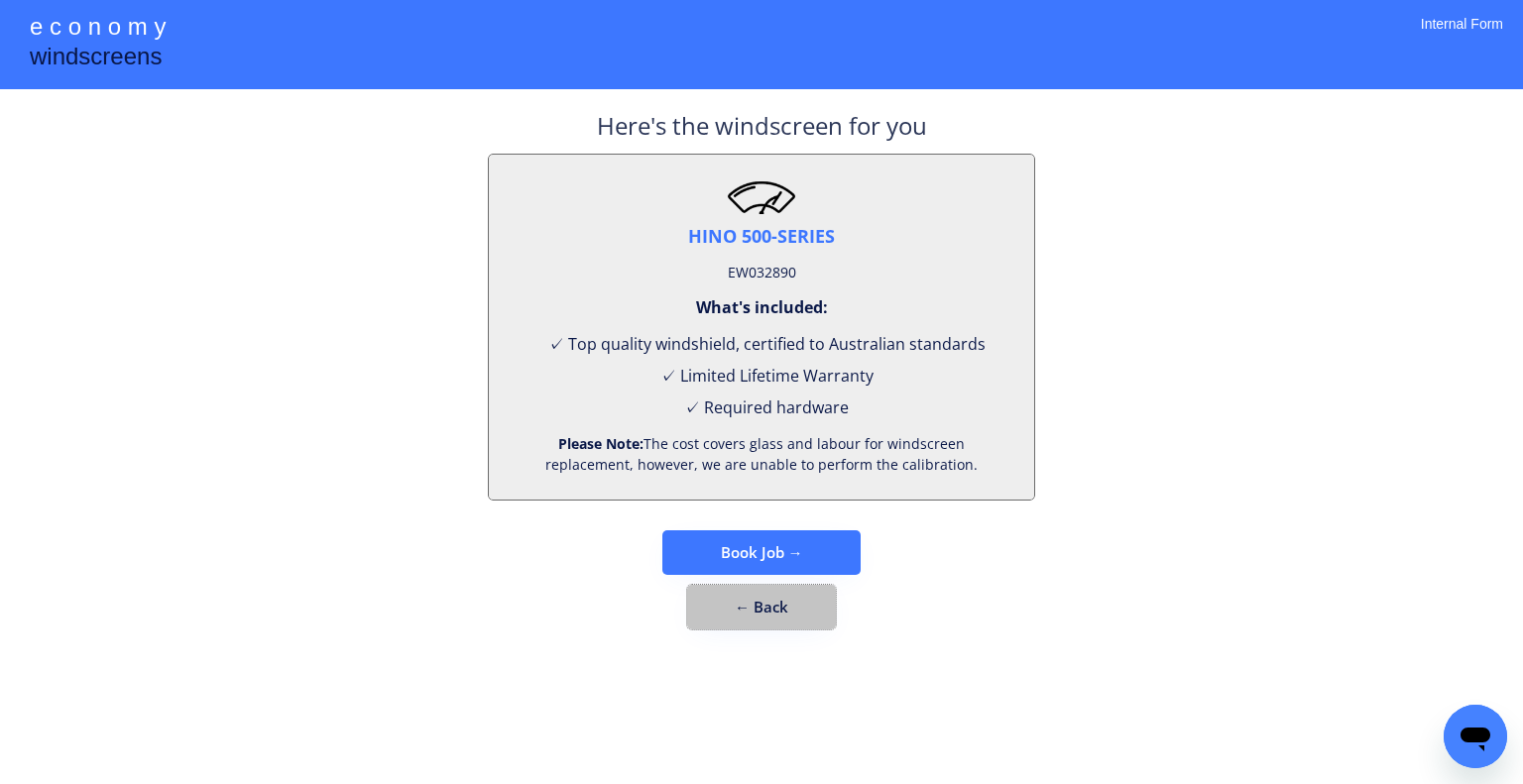 click on "←   Back" at bounding box center (762, 607) 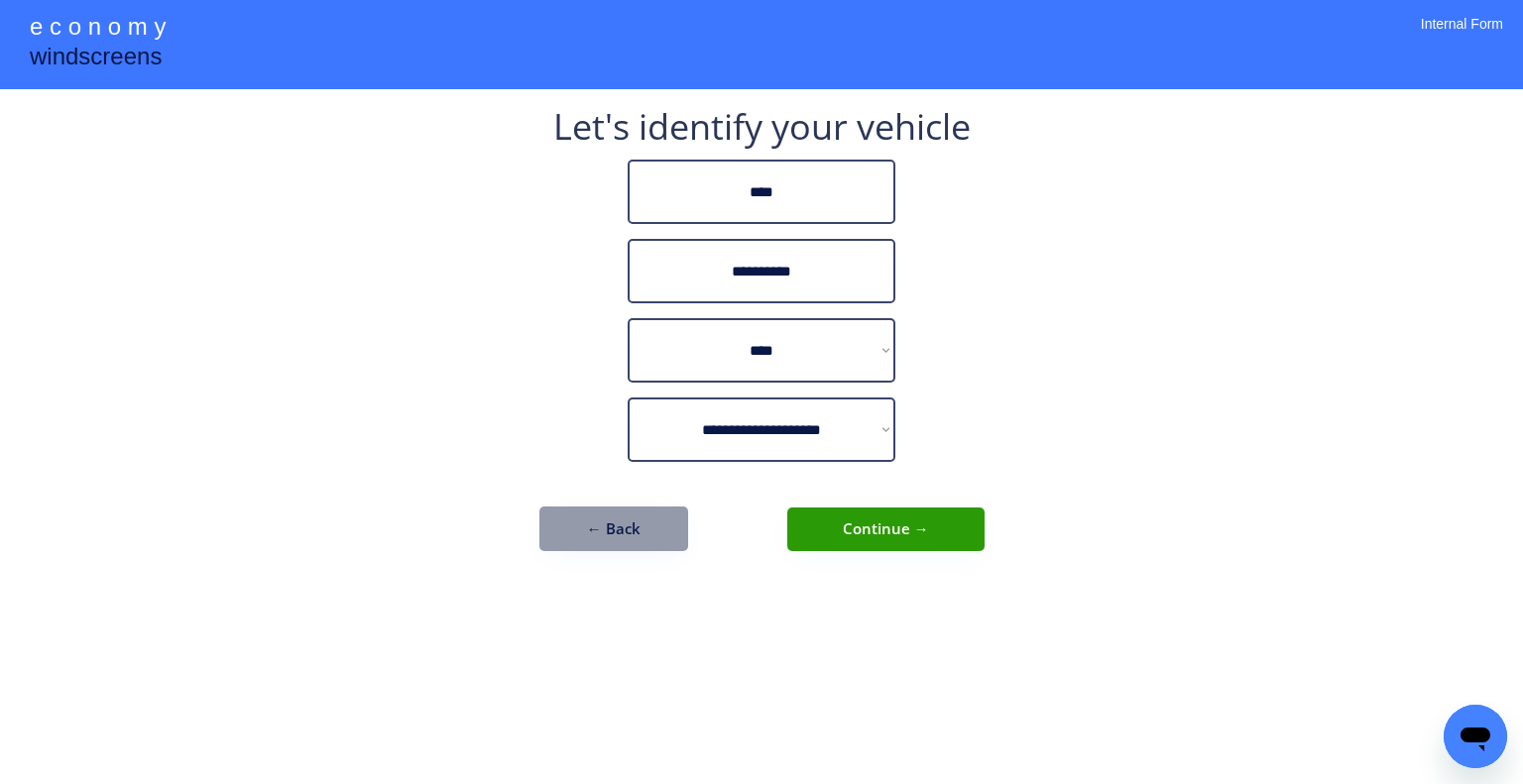 click on "←   Back" at bounding box center [614, 528] 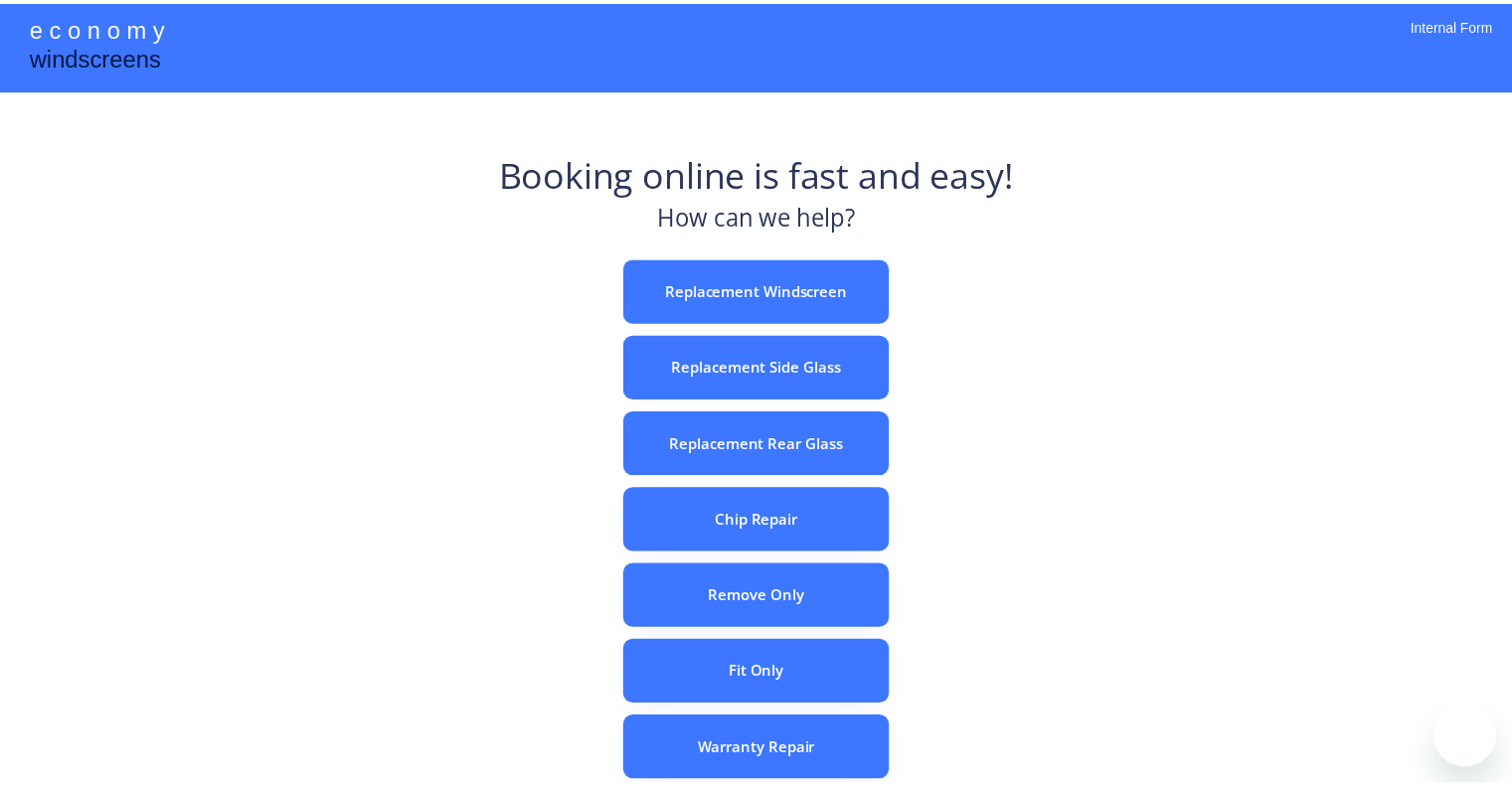 scroll, scrollTop: 0, scrollLeft: 0, axis: both 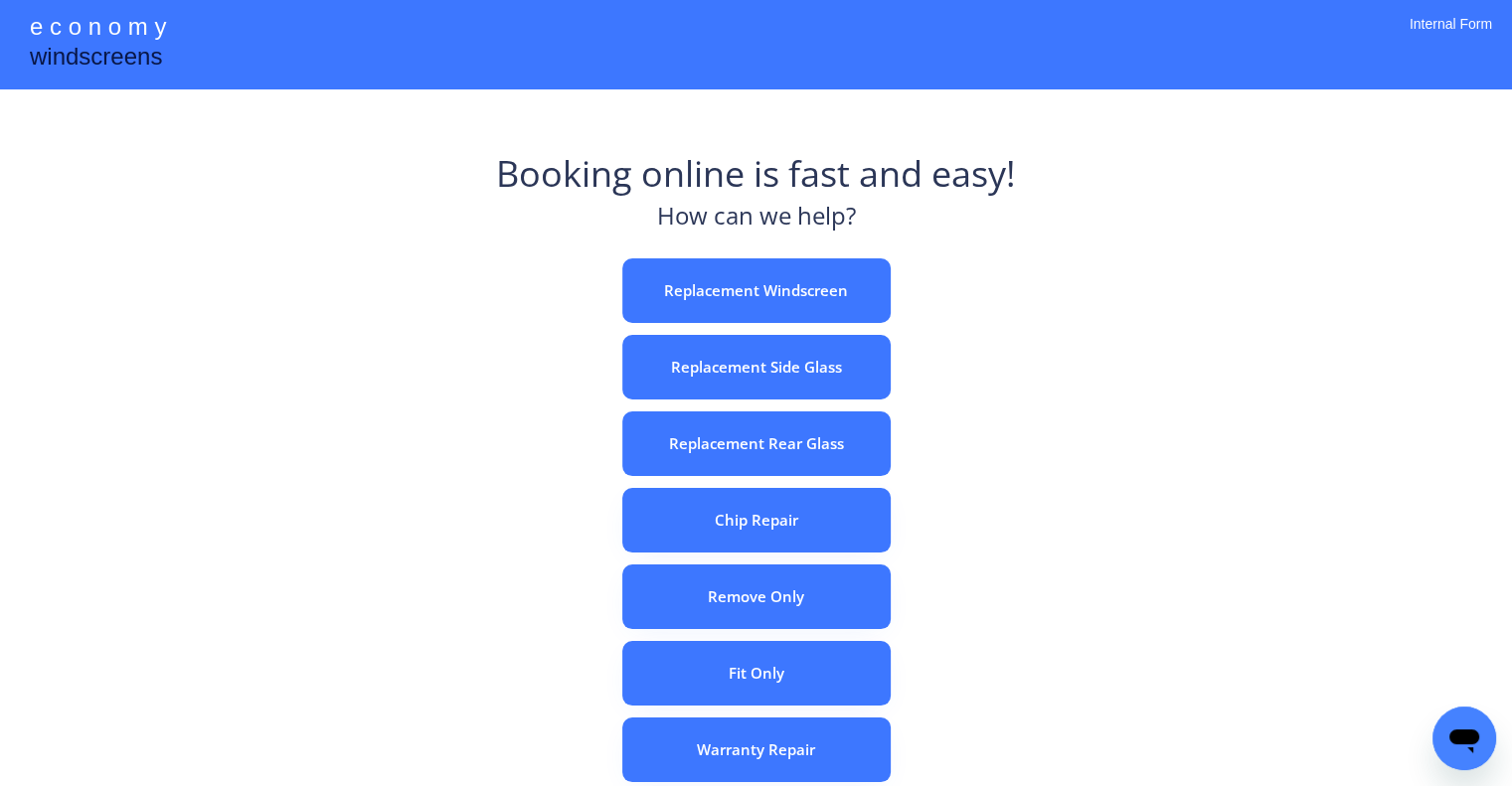 click on "Replacement Windscreen" at bounding box center (756, 290) 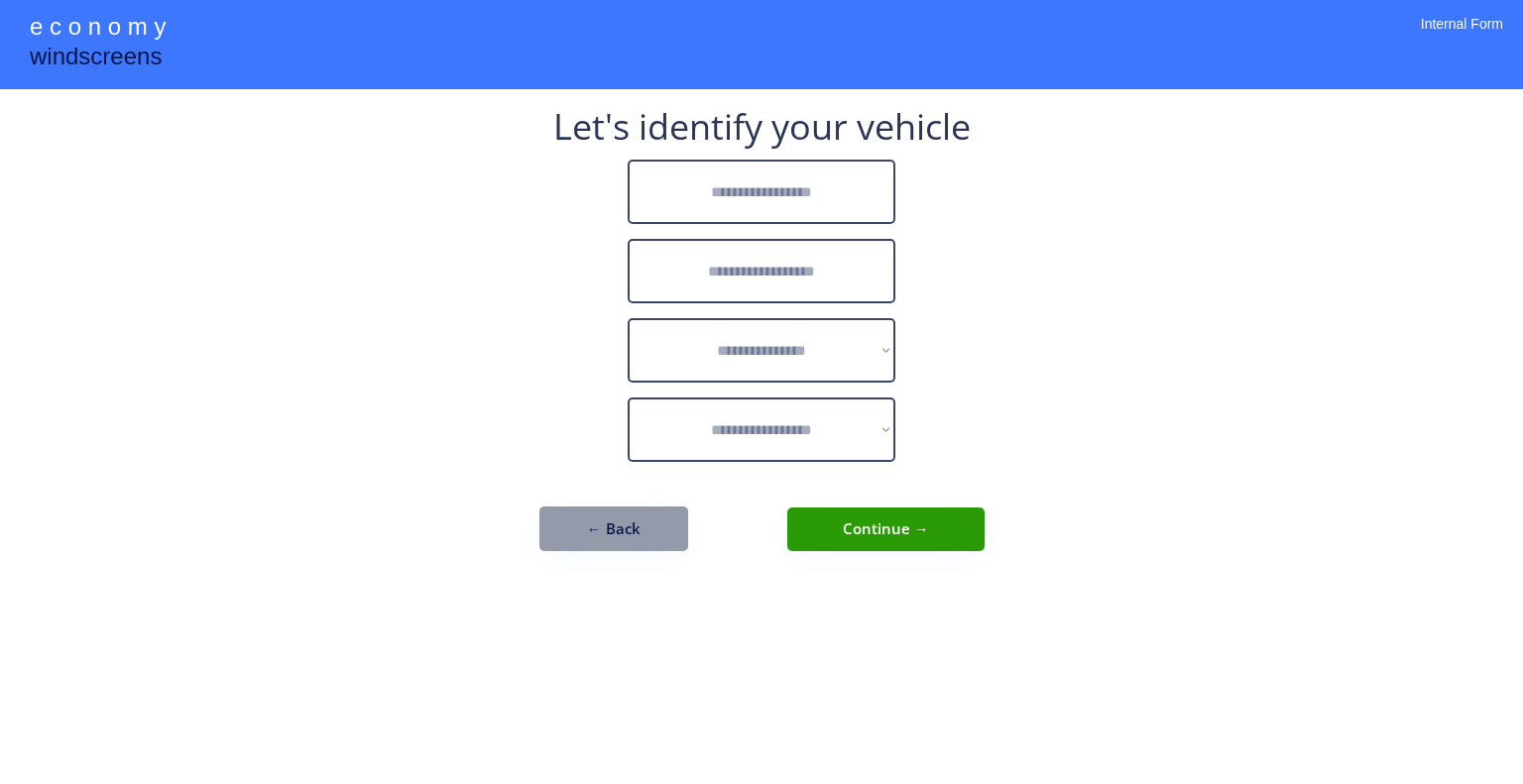 scroll, scrollTop: 0, scrollLeft: 0, axis: both 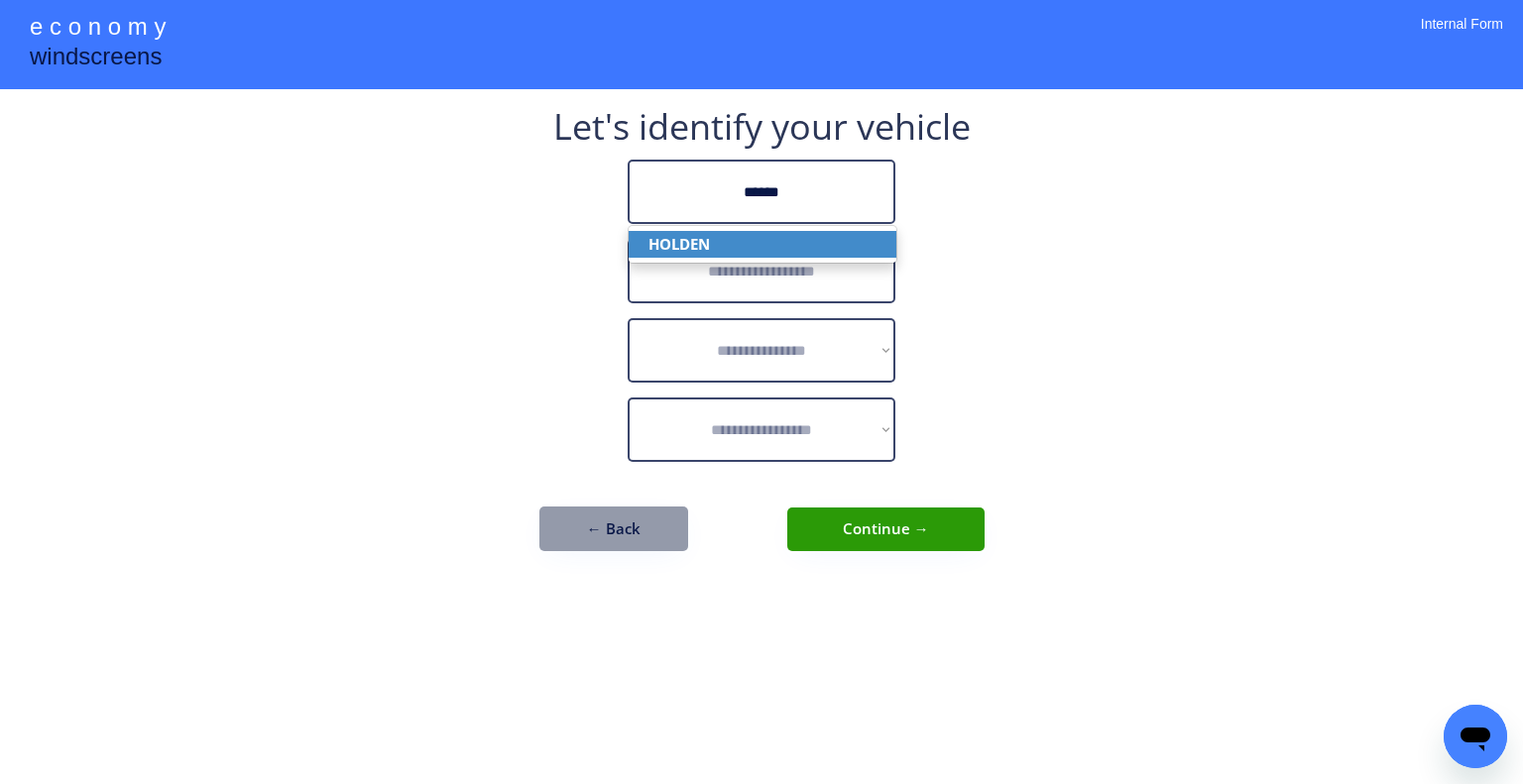 click on "HOLDEN" at bounding box center [762, 244] 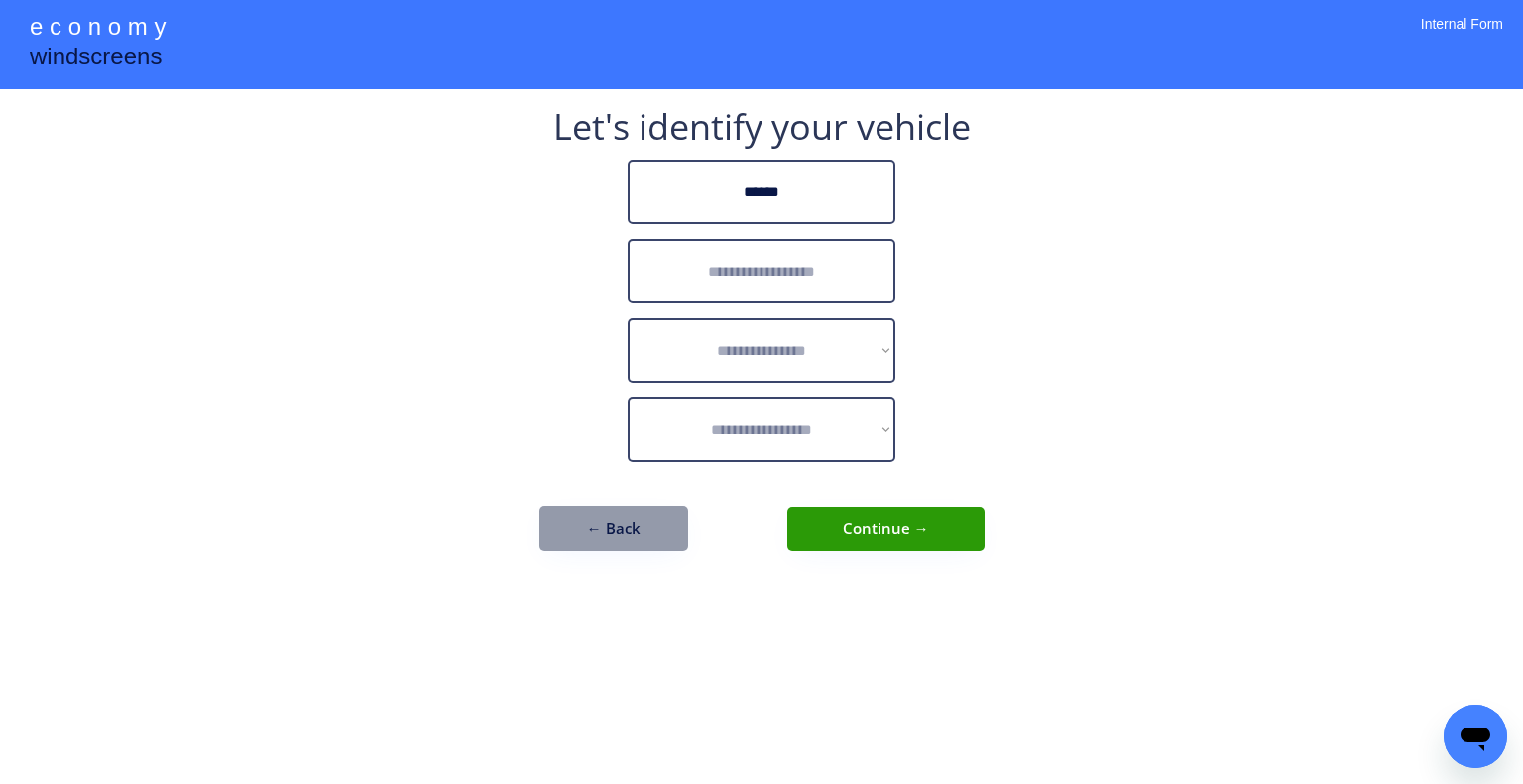 click at bounding box center (762, 271) 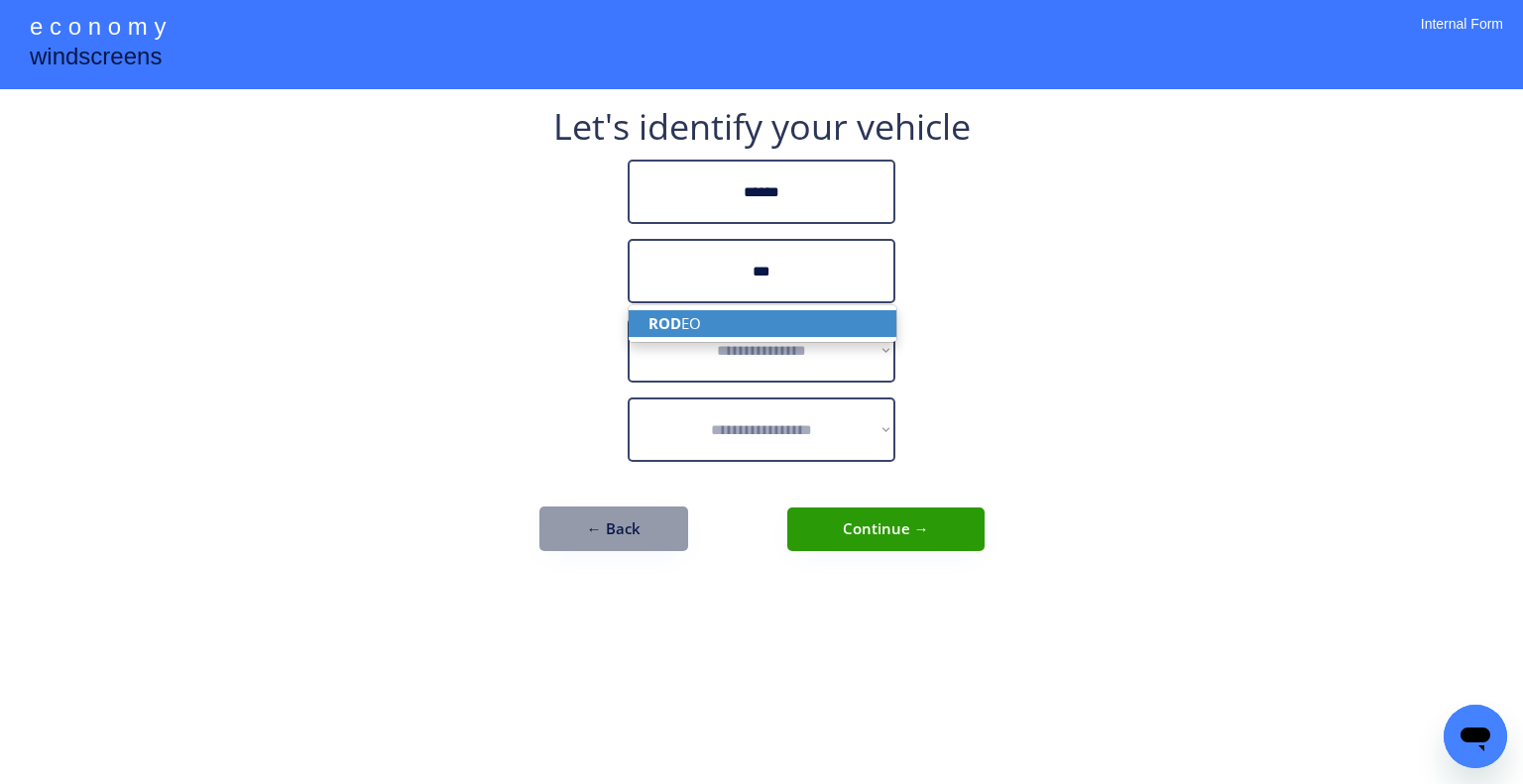 drag, startPoint x: 806, startPoint y: 316, endPoint x: 918, endPoint y: 282, distance: 117.046999 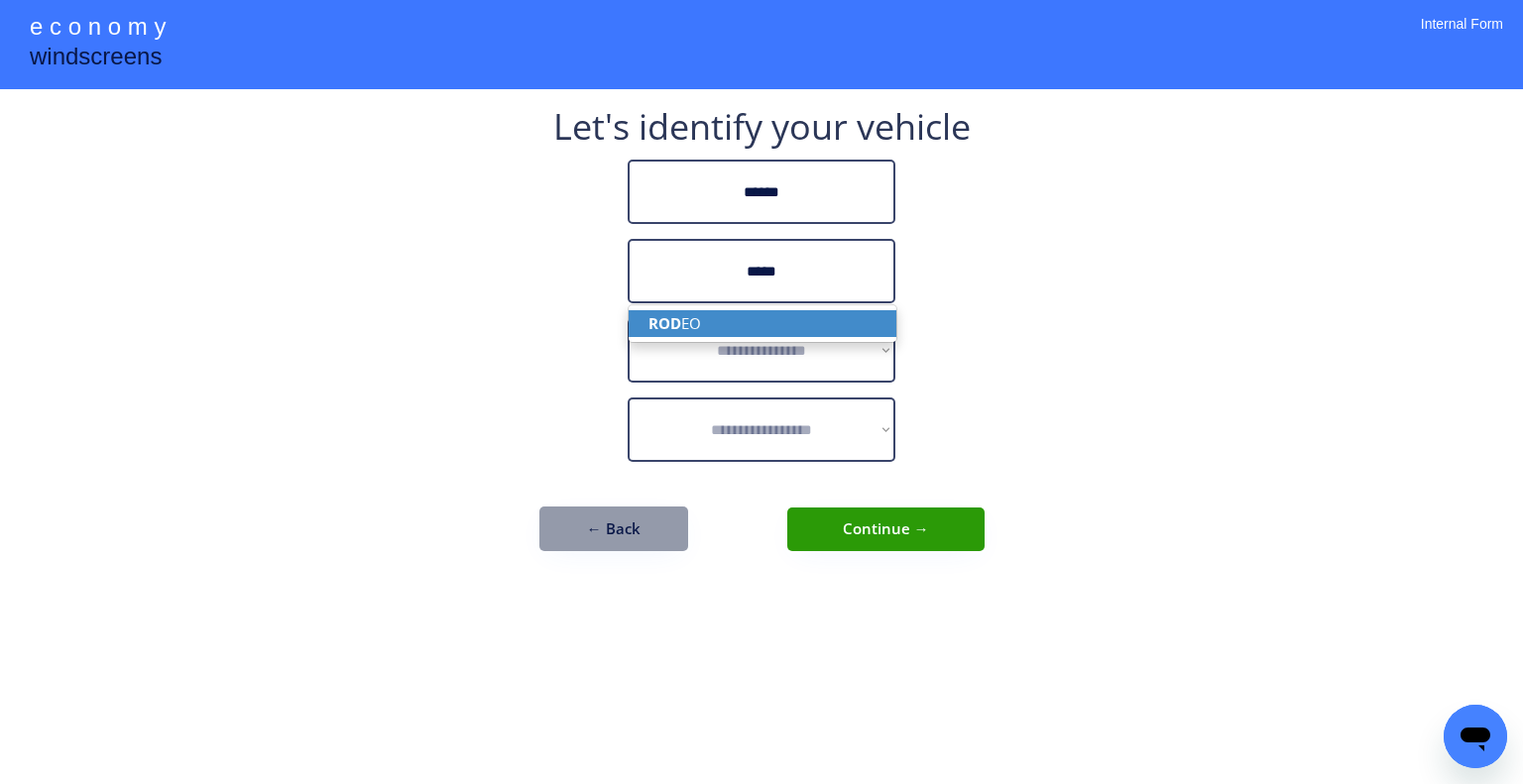 type on "*****" 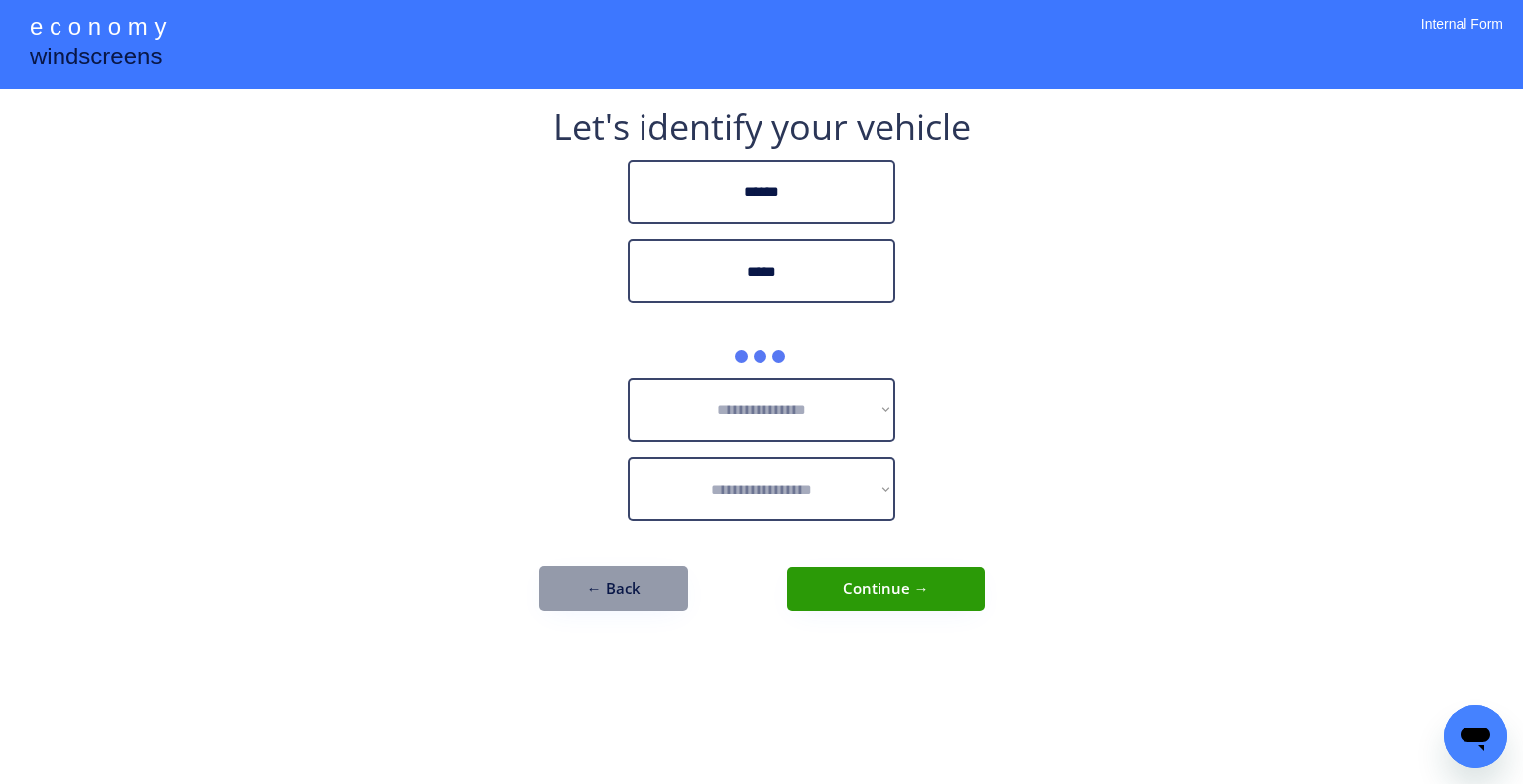 click on "**********" at bounding box center [762, 370] 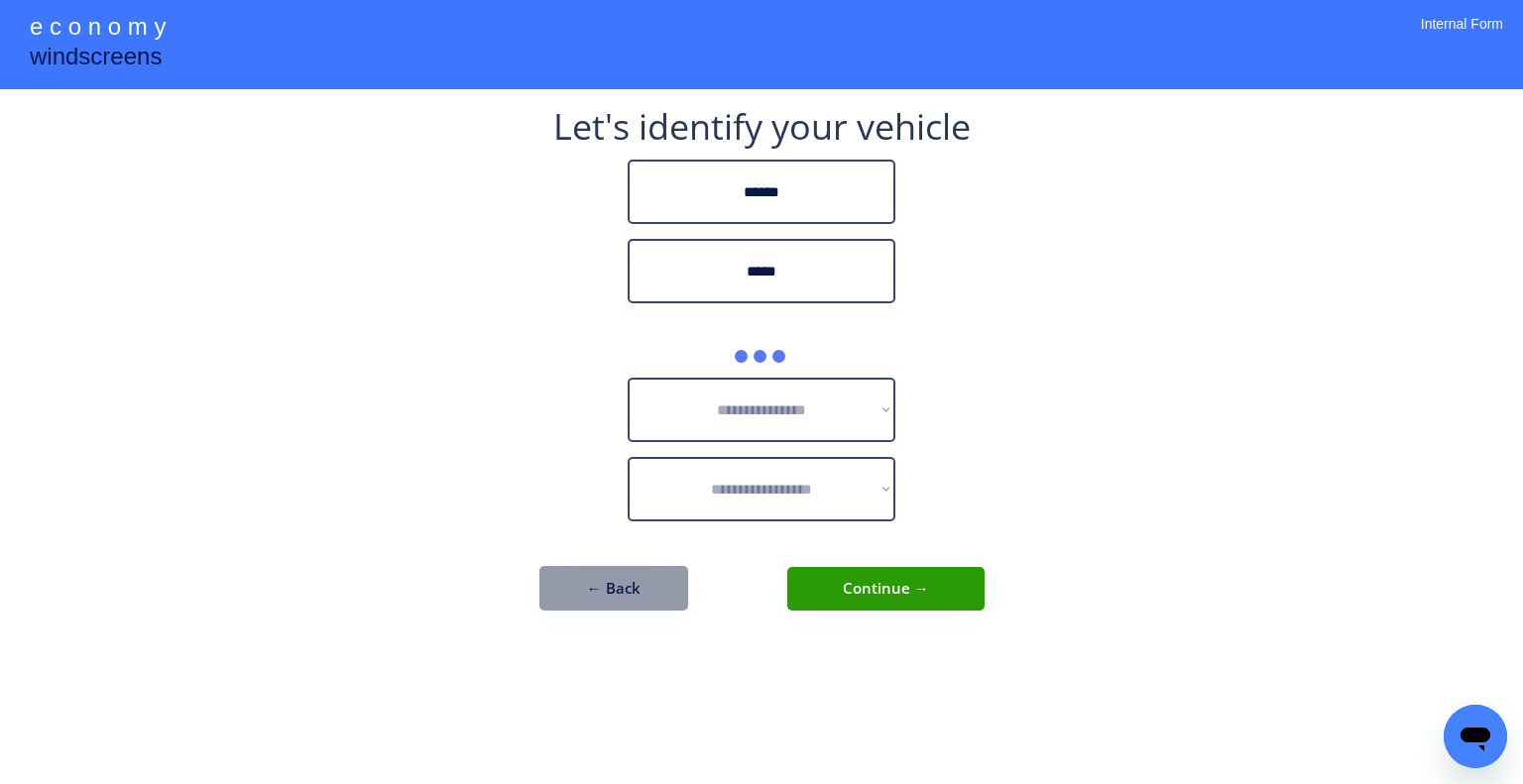 click on "**********" at bounding box center [762, 370] 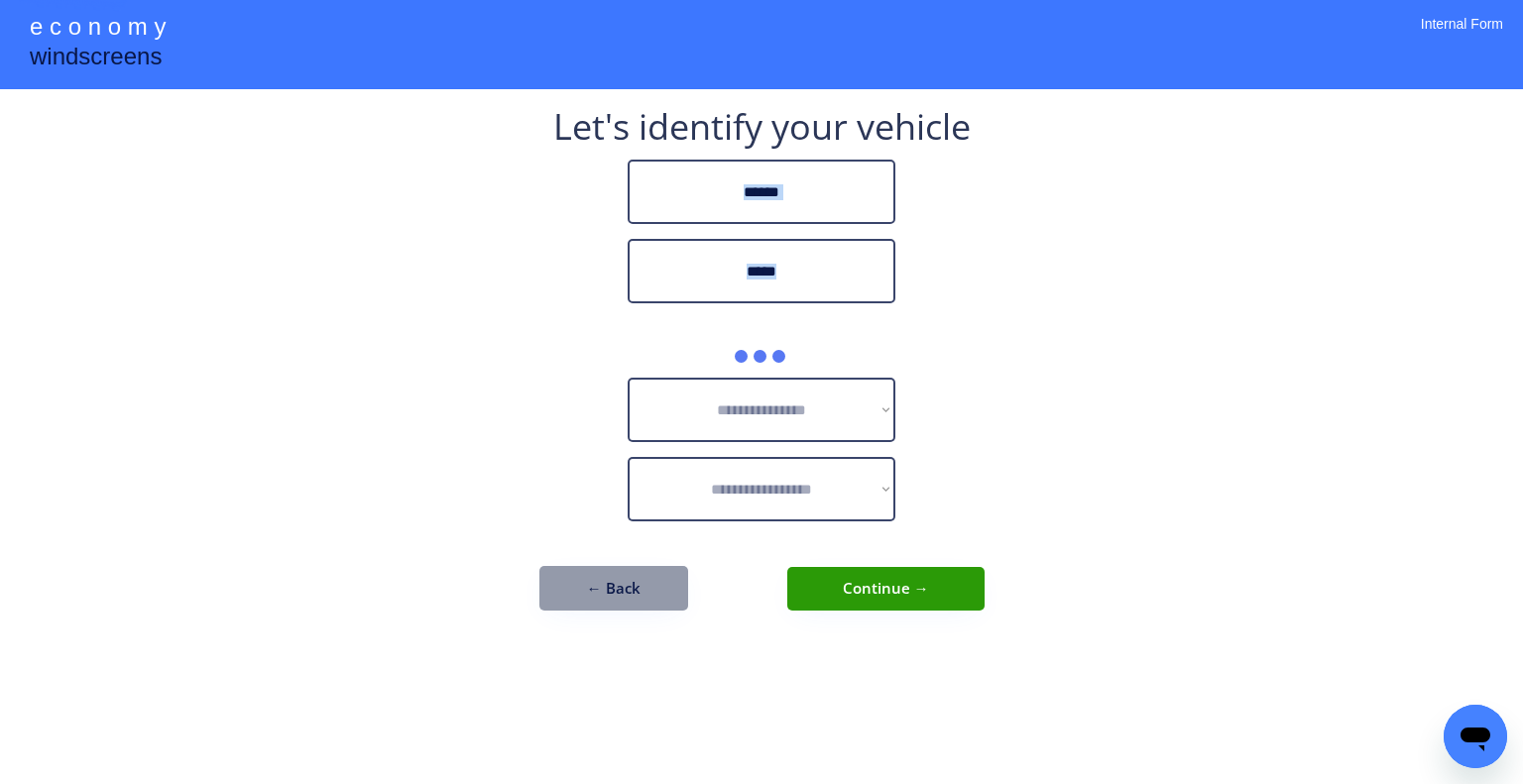 click on "**********" at bounding box center (762, 370) 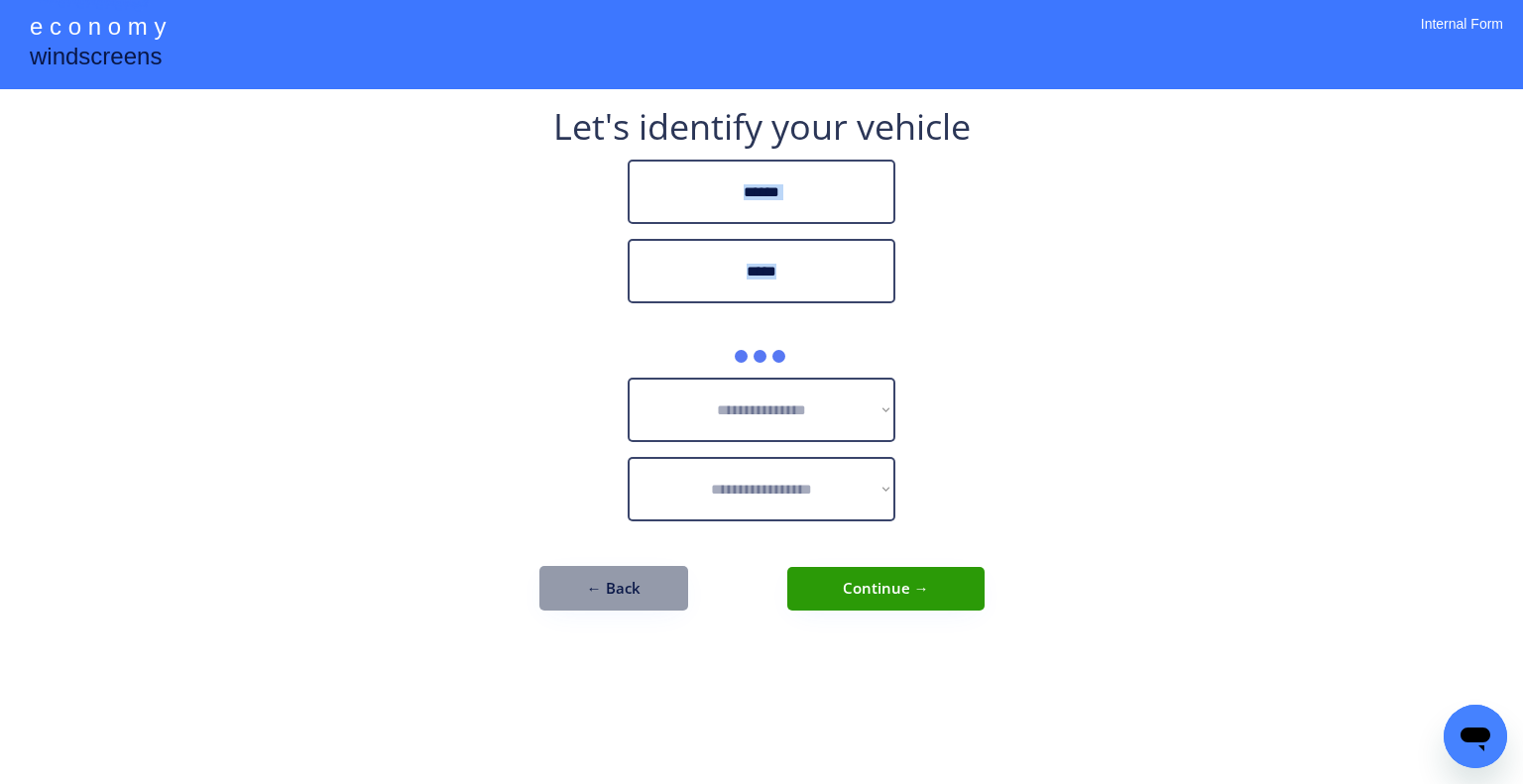 click on "**********" at bounding box center (762, 370) 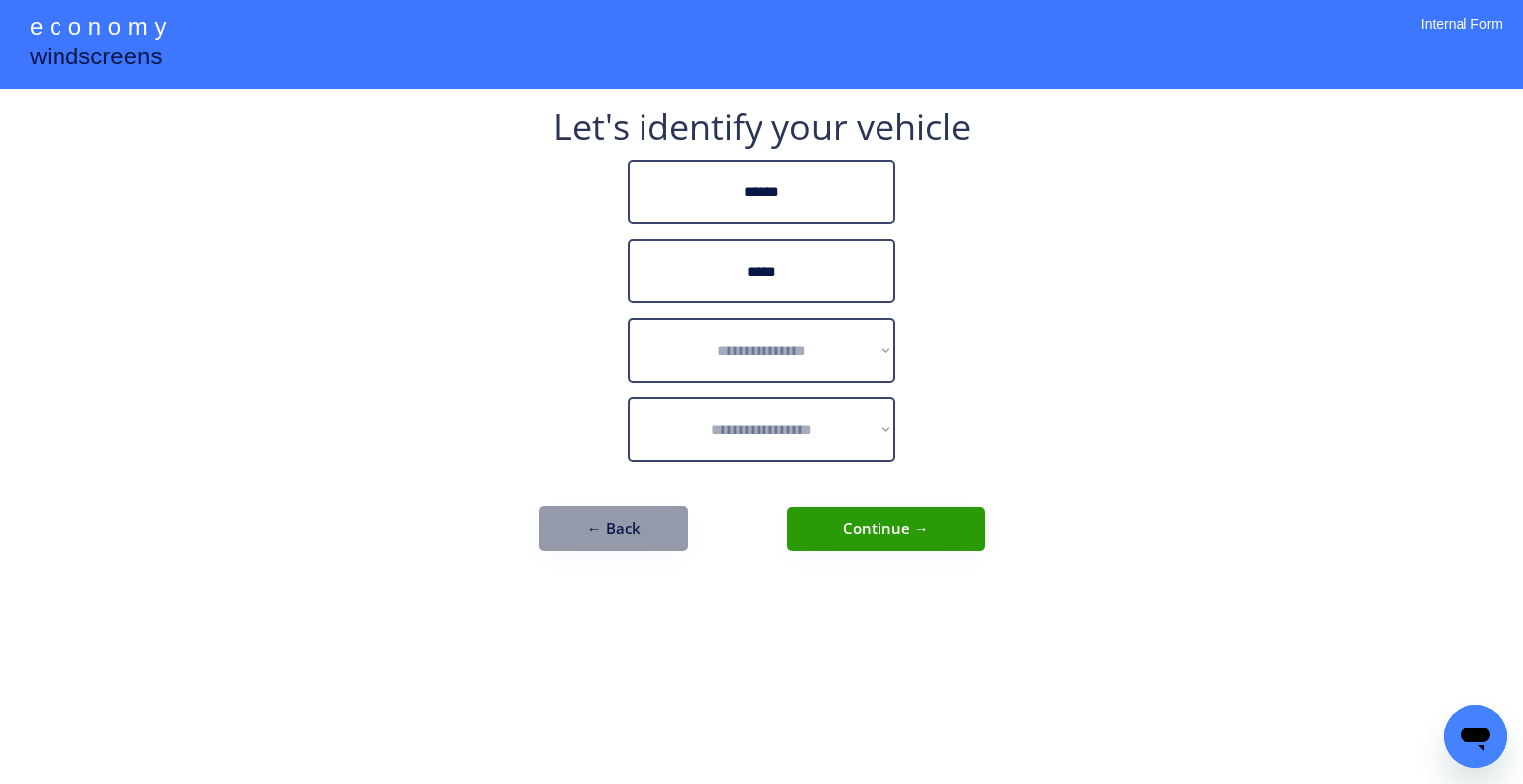 click on "**********" at bounding box center [762, 340] 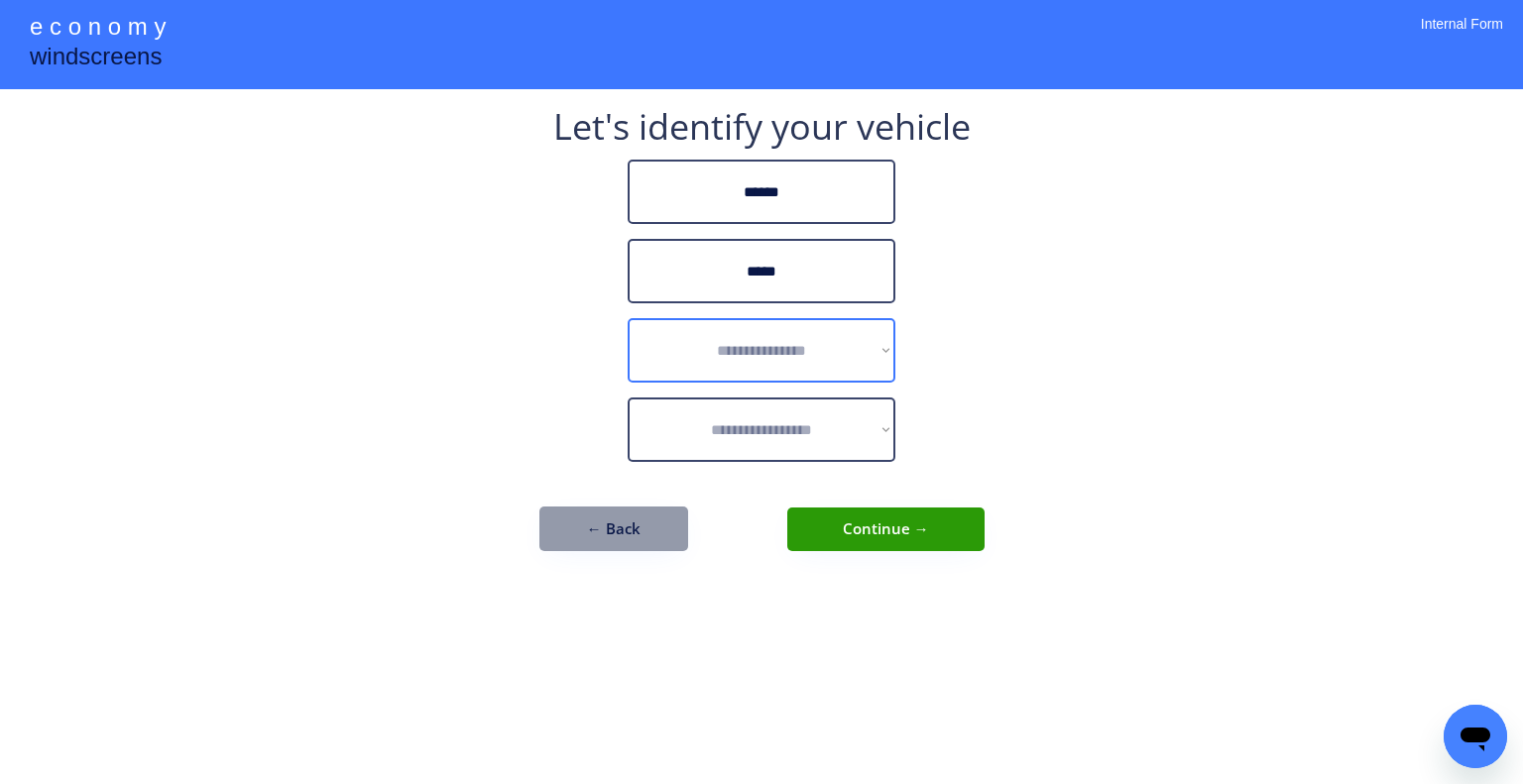 drag, startPoint x: 821, startPoint y: 363, endPoint x: 834, endPoint y: 337, distance: 29.068884 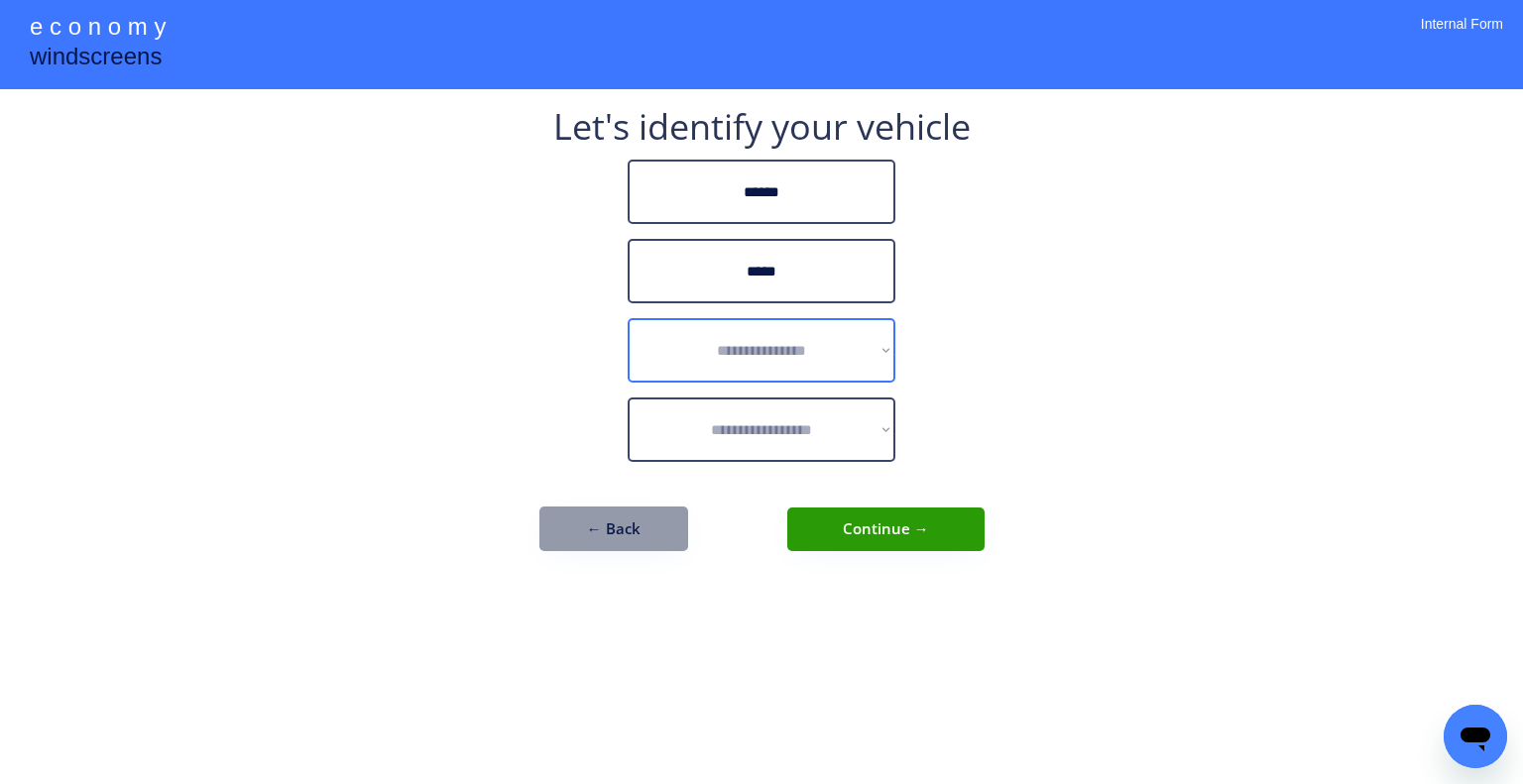 select on "******" 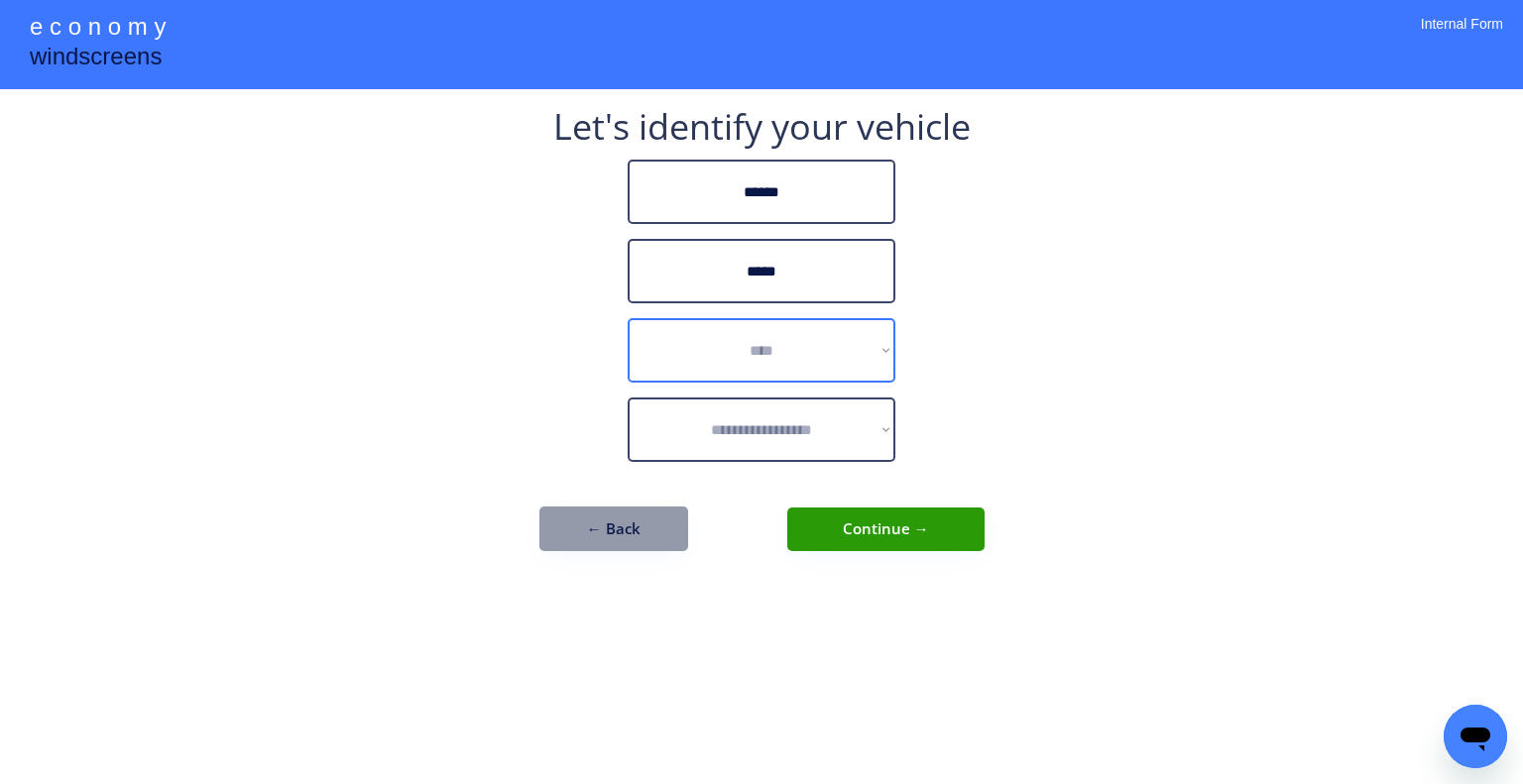 click on "**********" at bounding box center [762, 350] 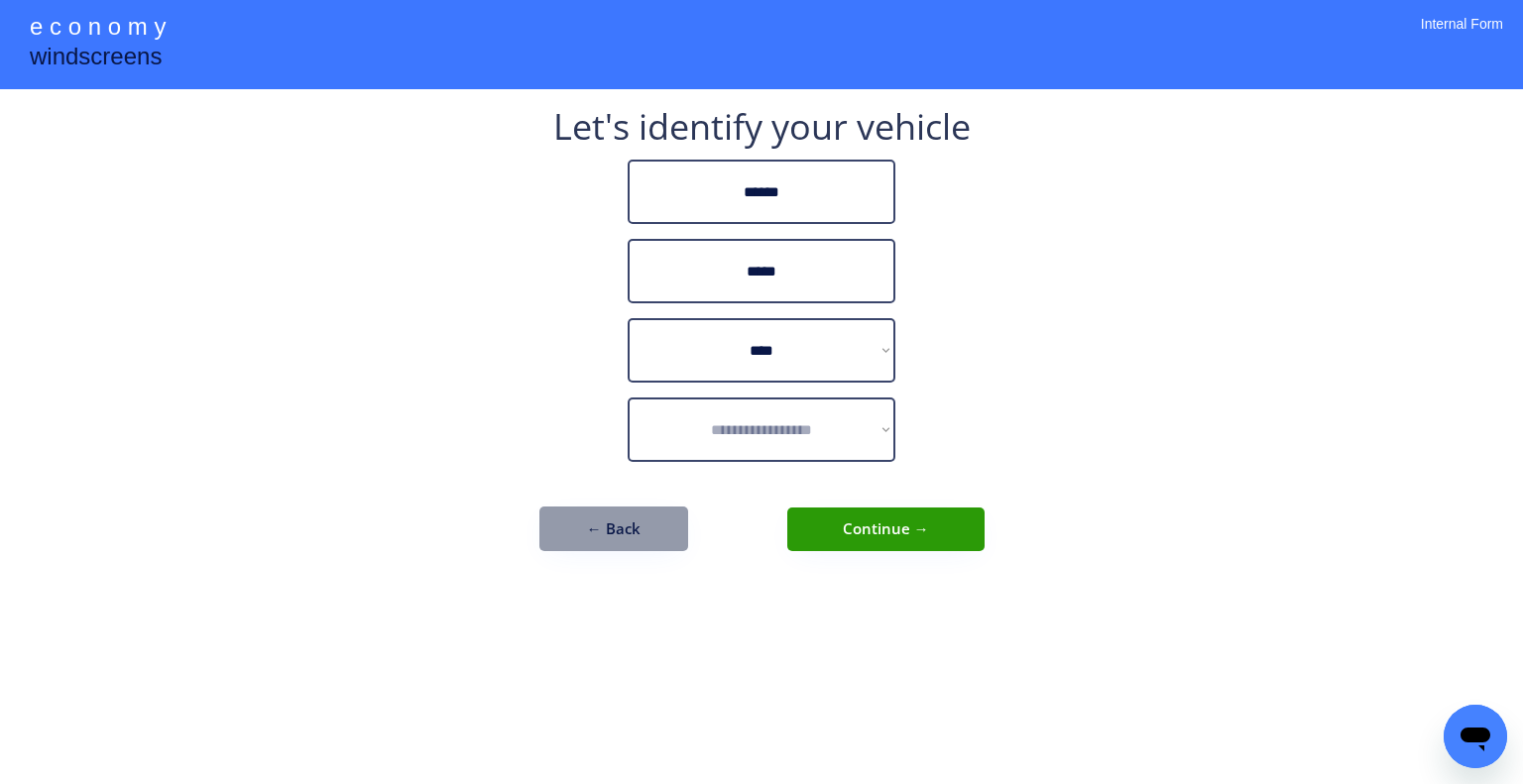 click on "**********" at bounding box center (762, 392) 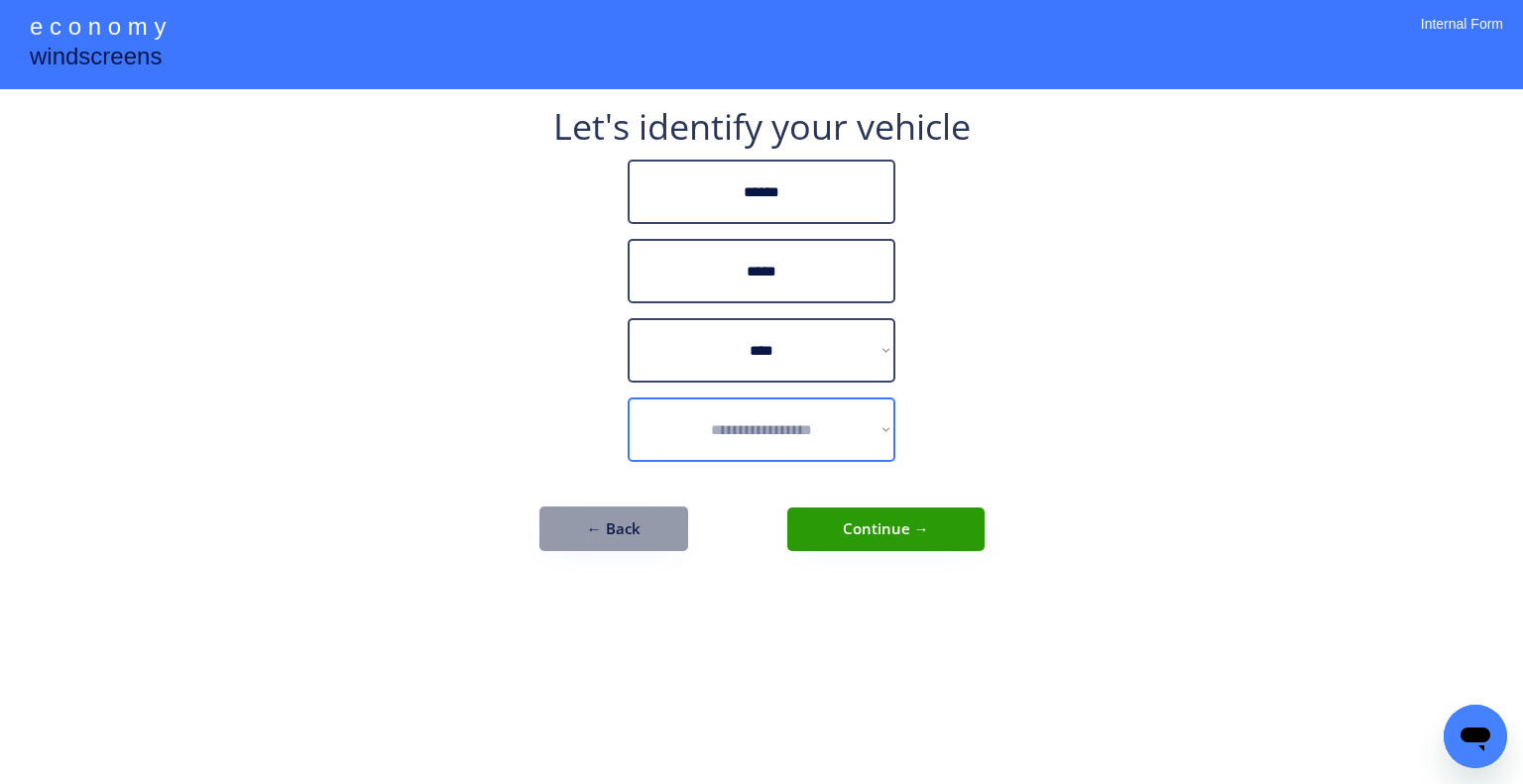 click on "**********" at bounding box center [762, 429] 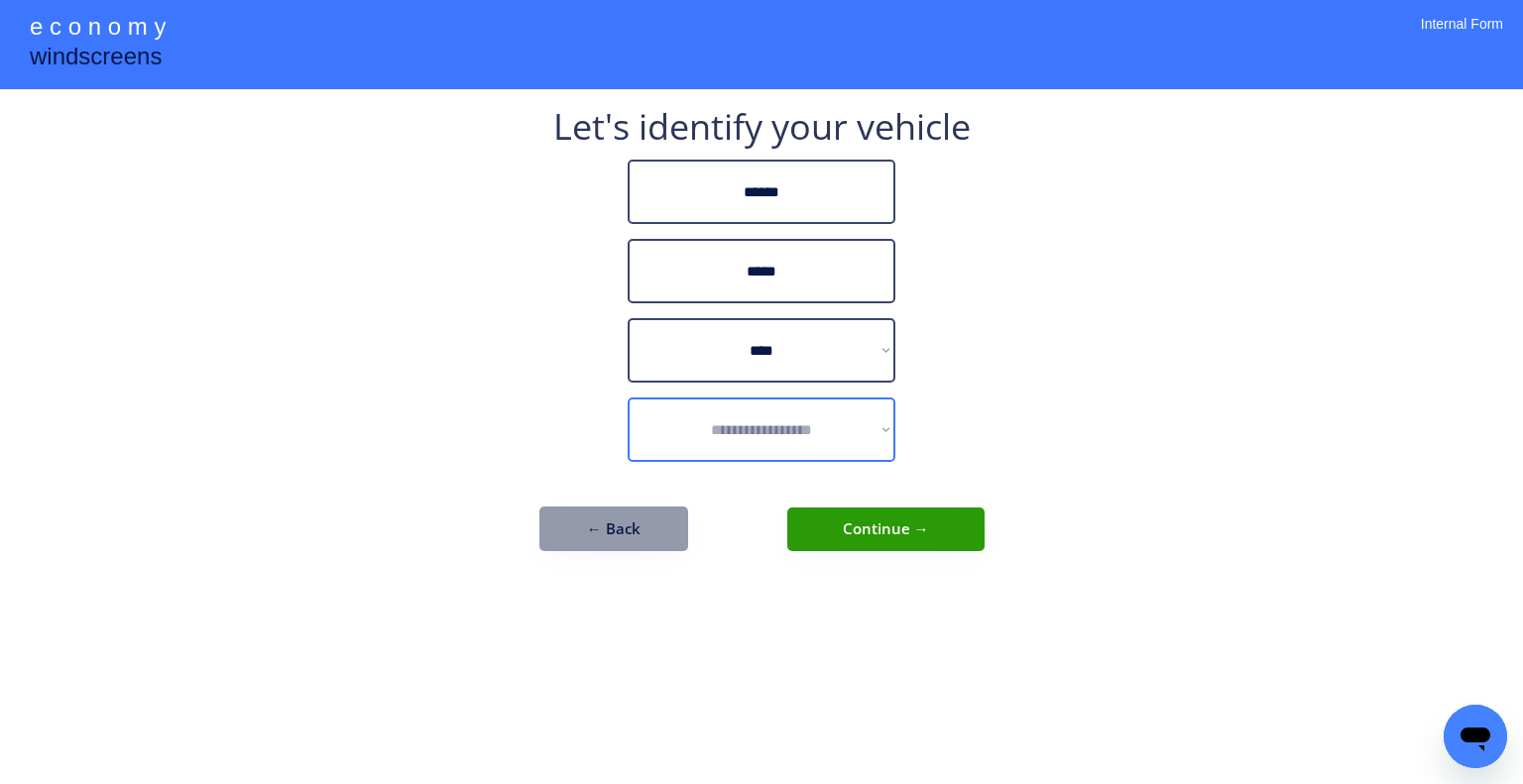 select on "**********" 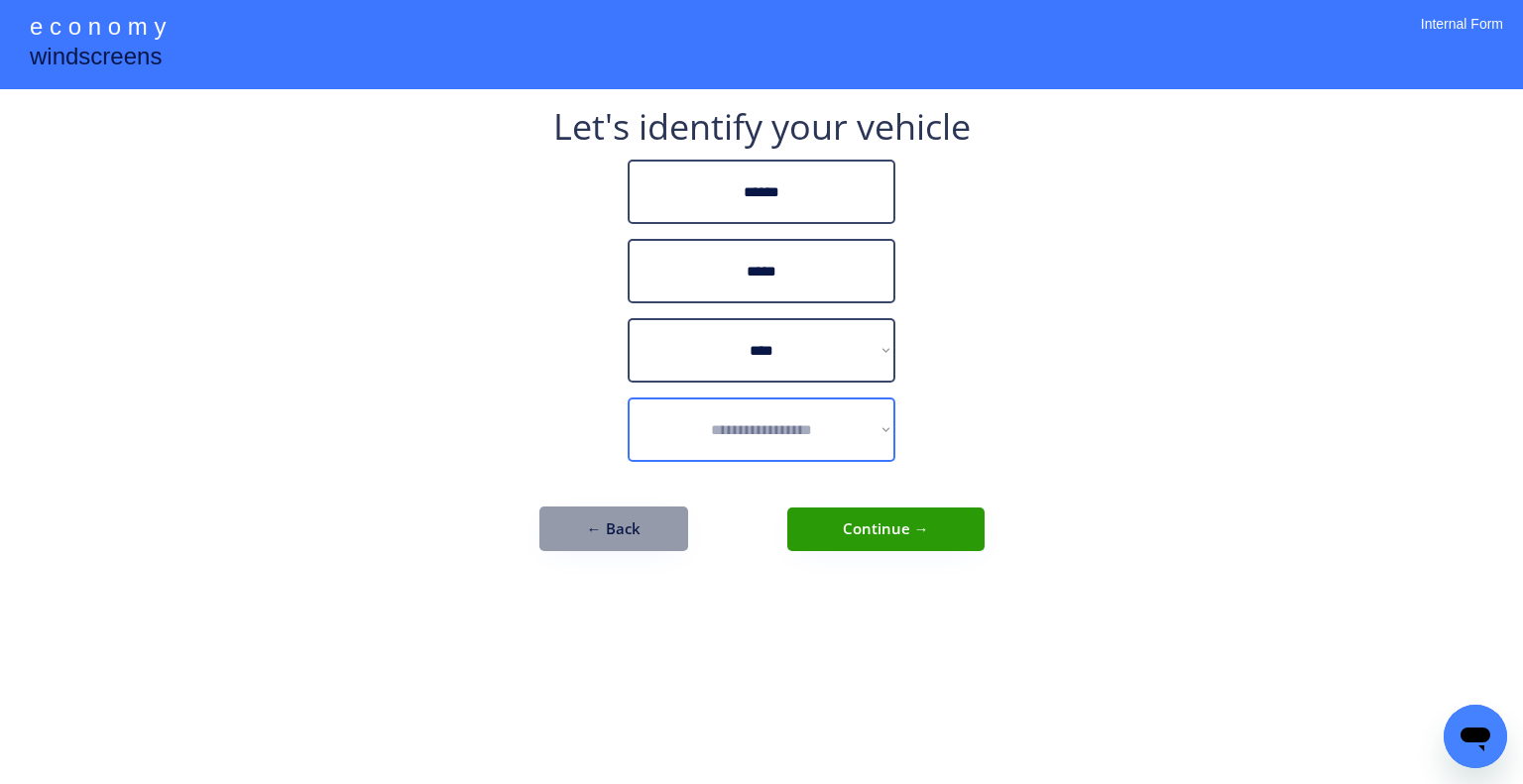 click on "**********" at bounding box center [762, 429] 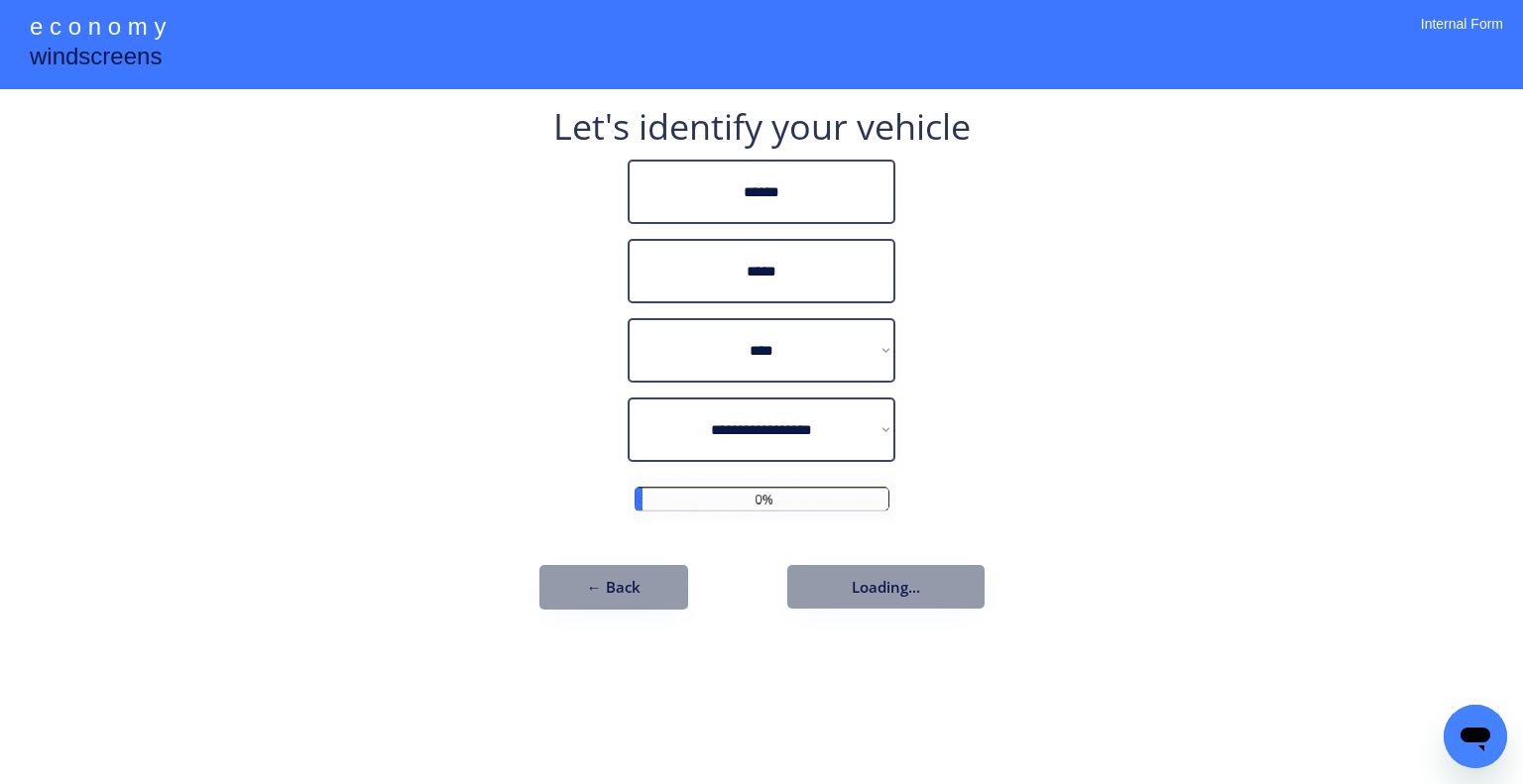 click on "**********" at bounding box center (762, 392) 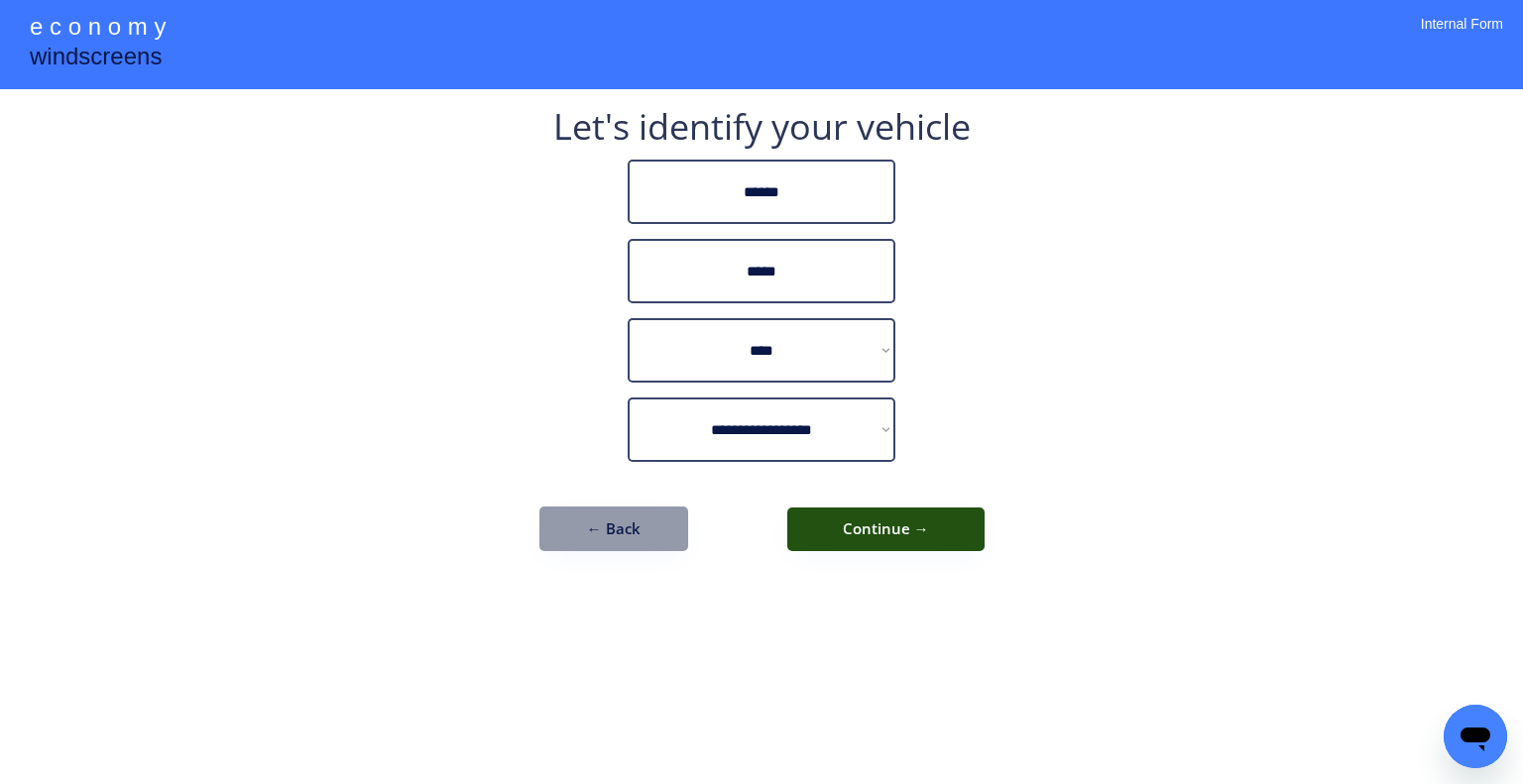 drag, startPoint x: 923, startPoint y: 518, endPoint x: 1006, endPoint y: 530, distance: 83.86298 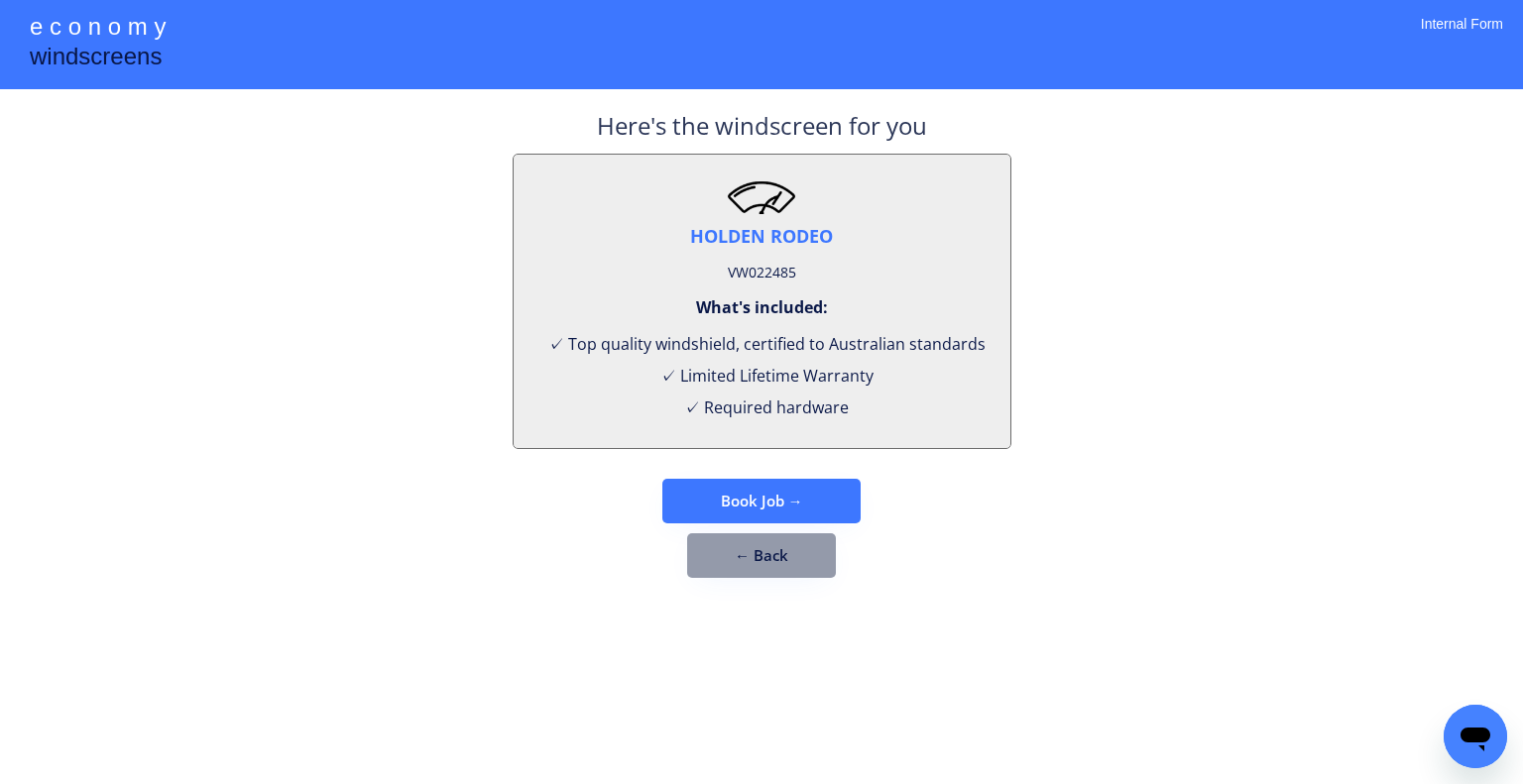 click on "**********" at bounding box center (762, 392) 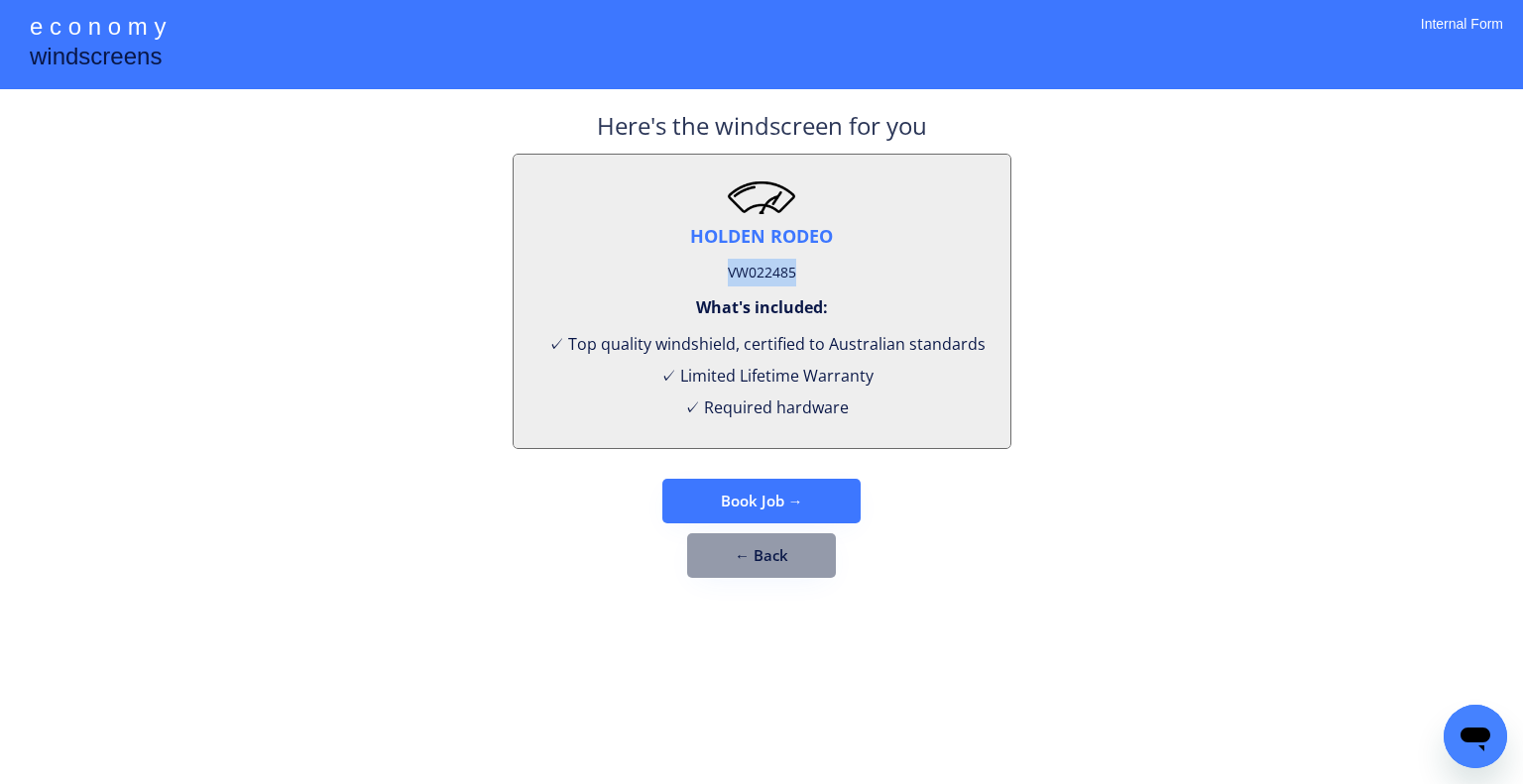 click on "VW022485" at bounding box center [762, 273] 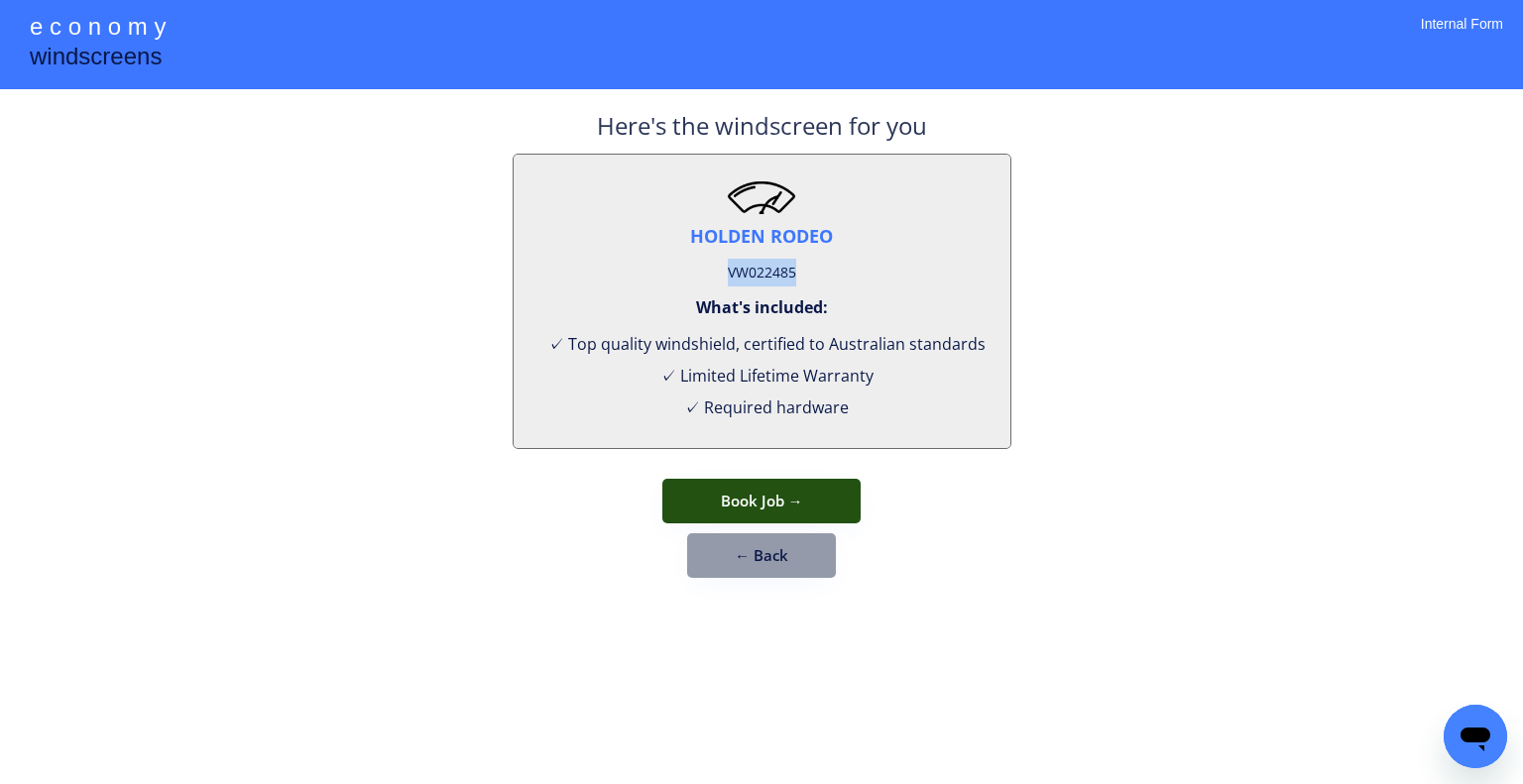 drag, startPoint x: 828, startPoint y: 491, endPoint x: 886, endPoint y: 500, distance: 58.694122 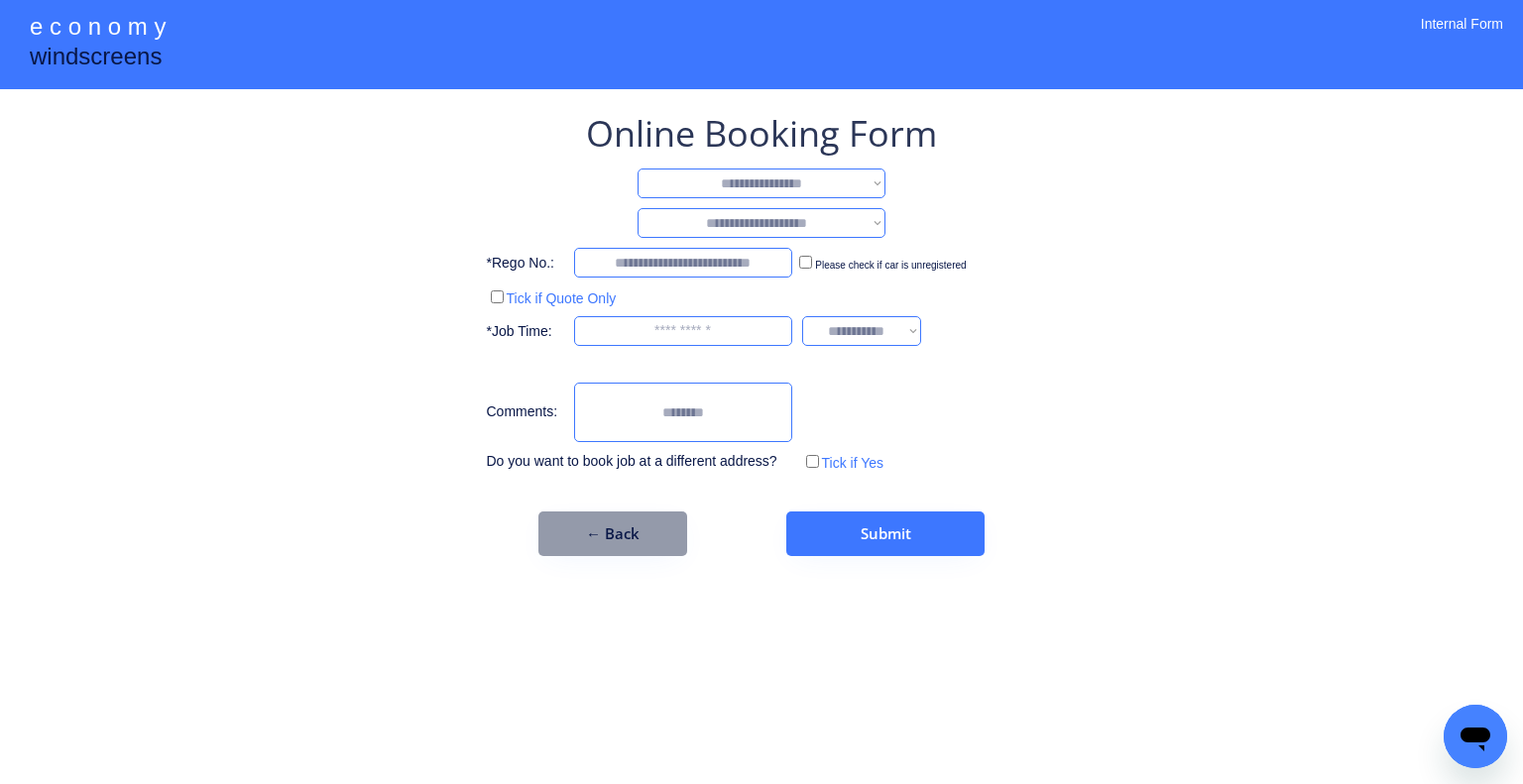 click on "**********" at bounding box center (762, 183) 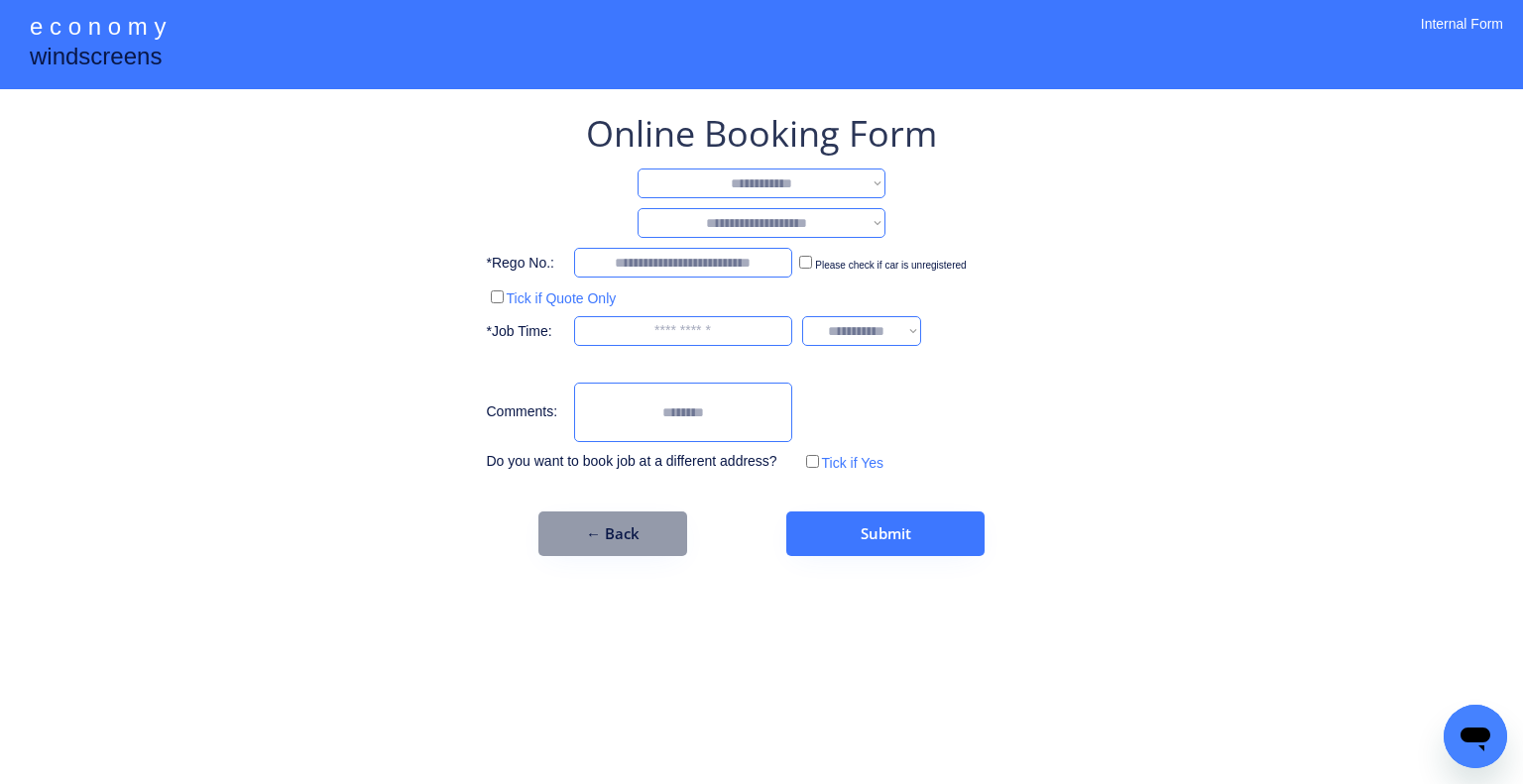 click on "**********" at bounding box center (762, 183) 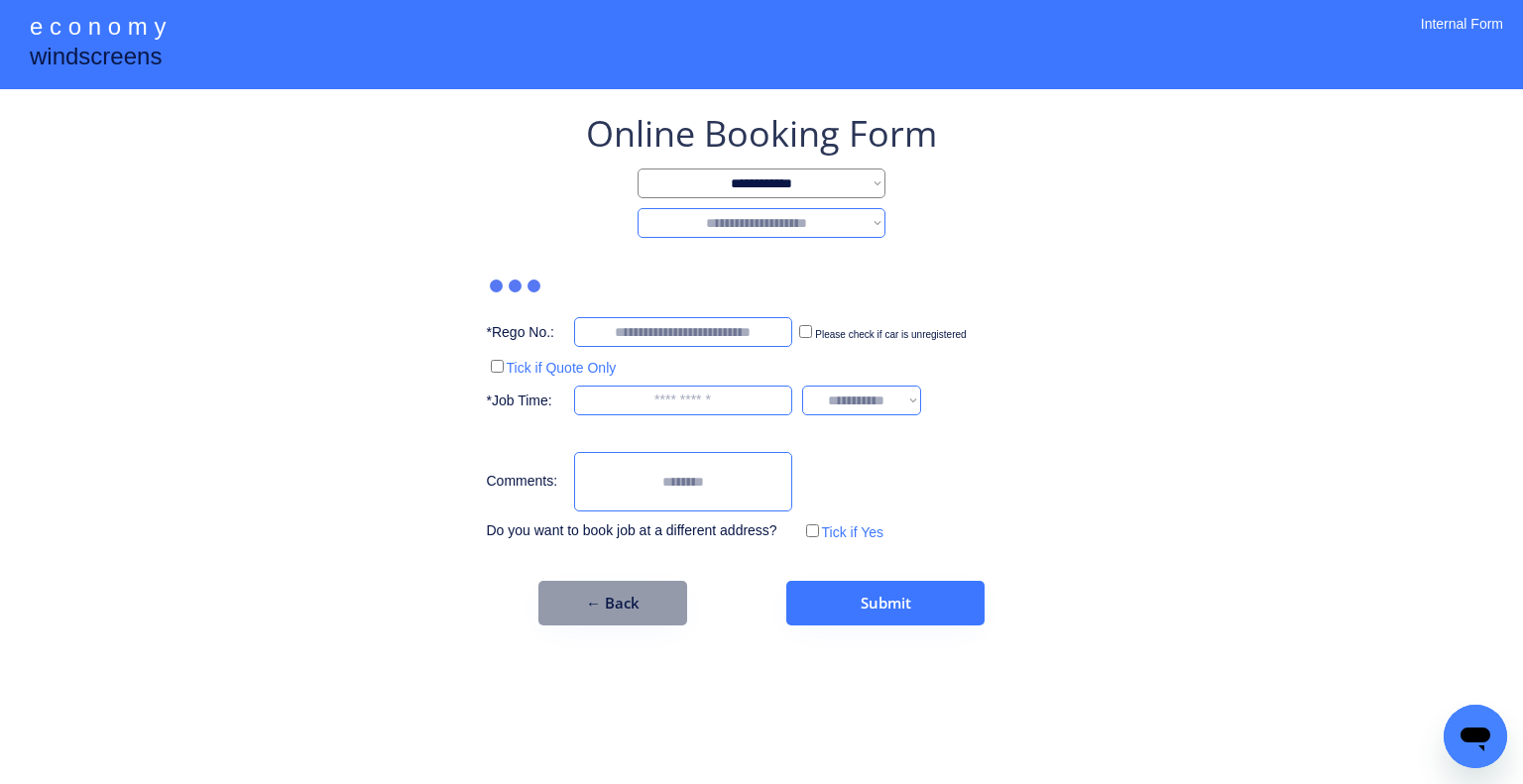 drag, startPoint x: 853, startPoint y: 221, endPoint x: 853, endPoint y: 235, distance: 14 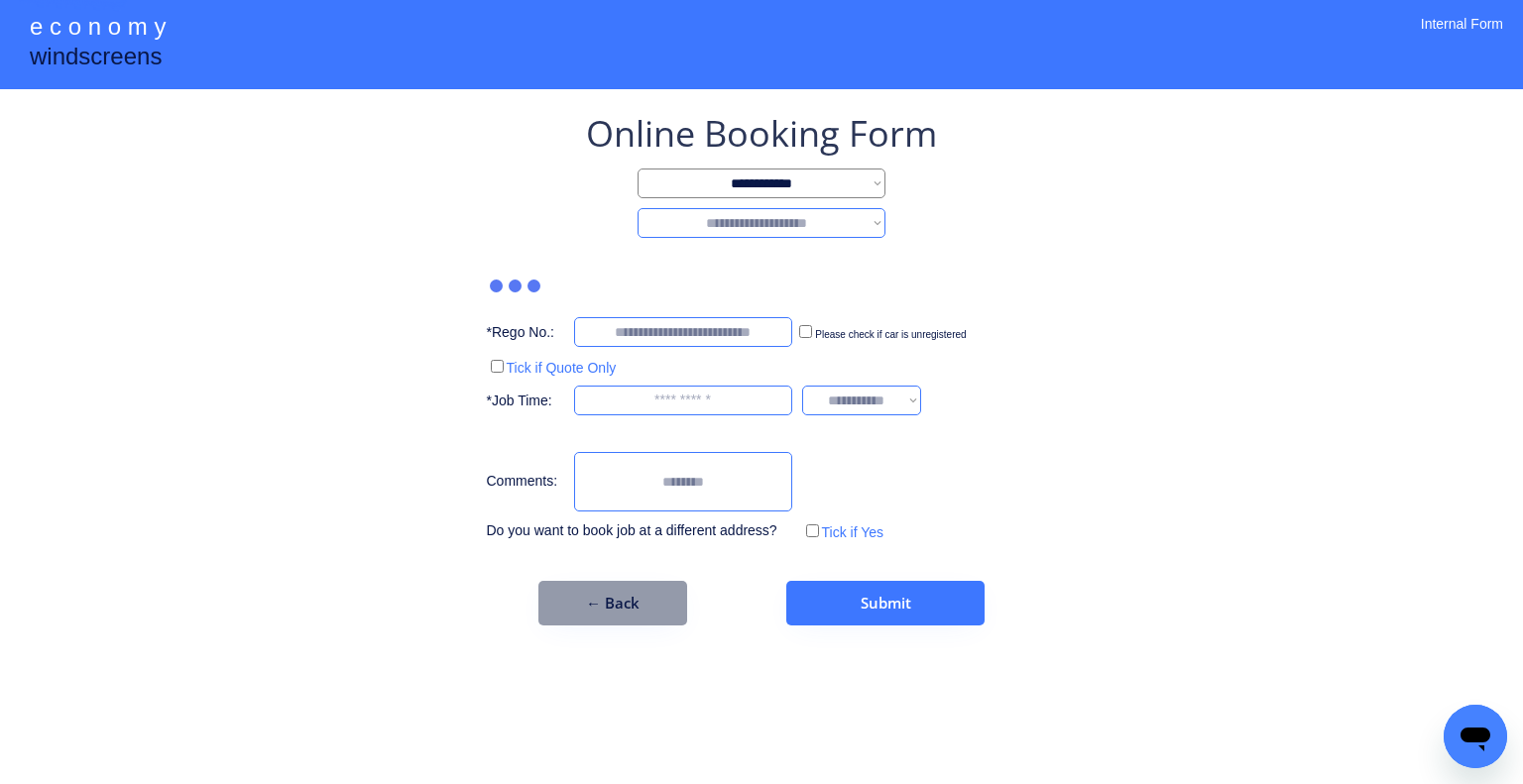 select on "********" 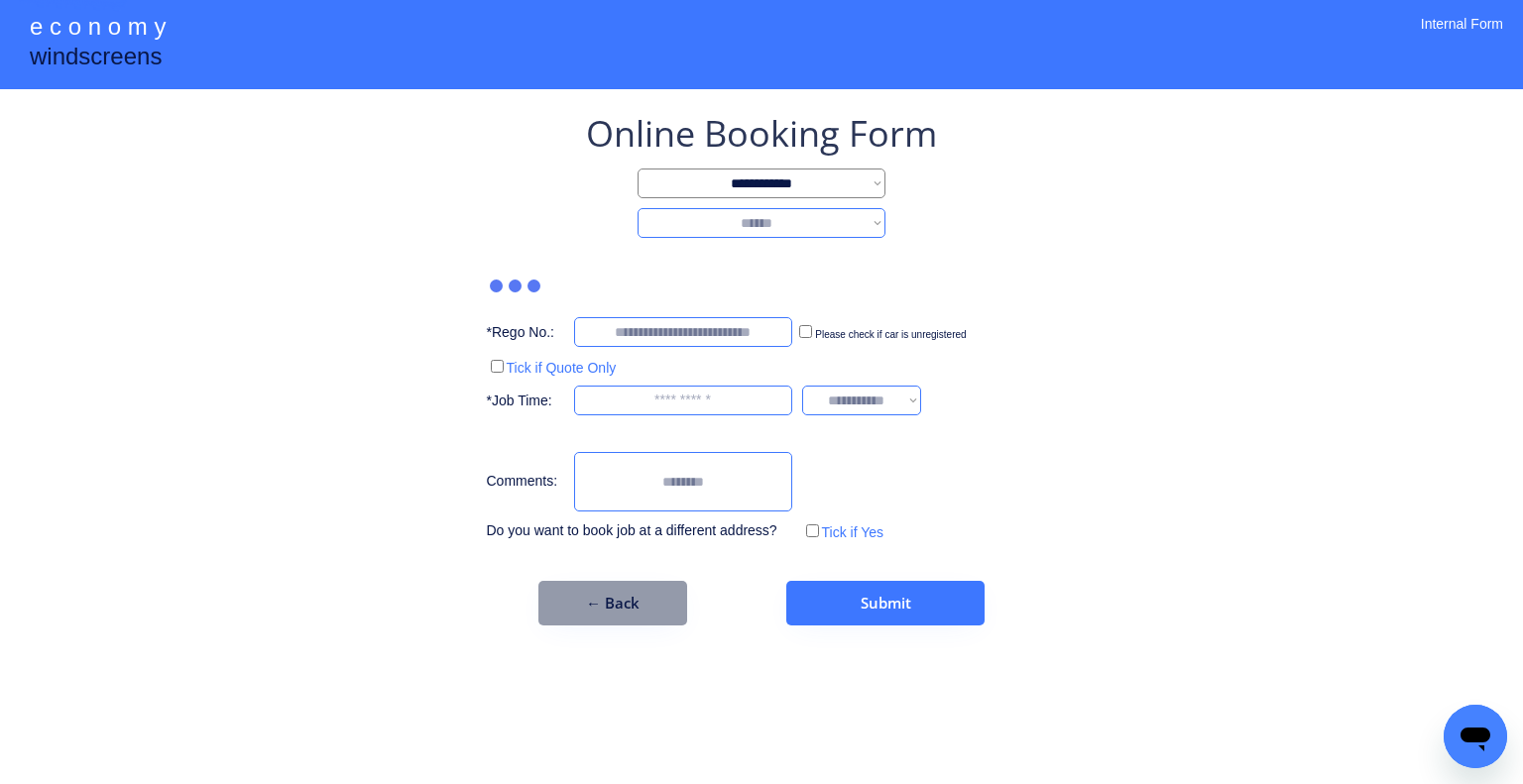click on "**********" at bounding box center [762, 223] 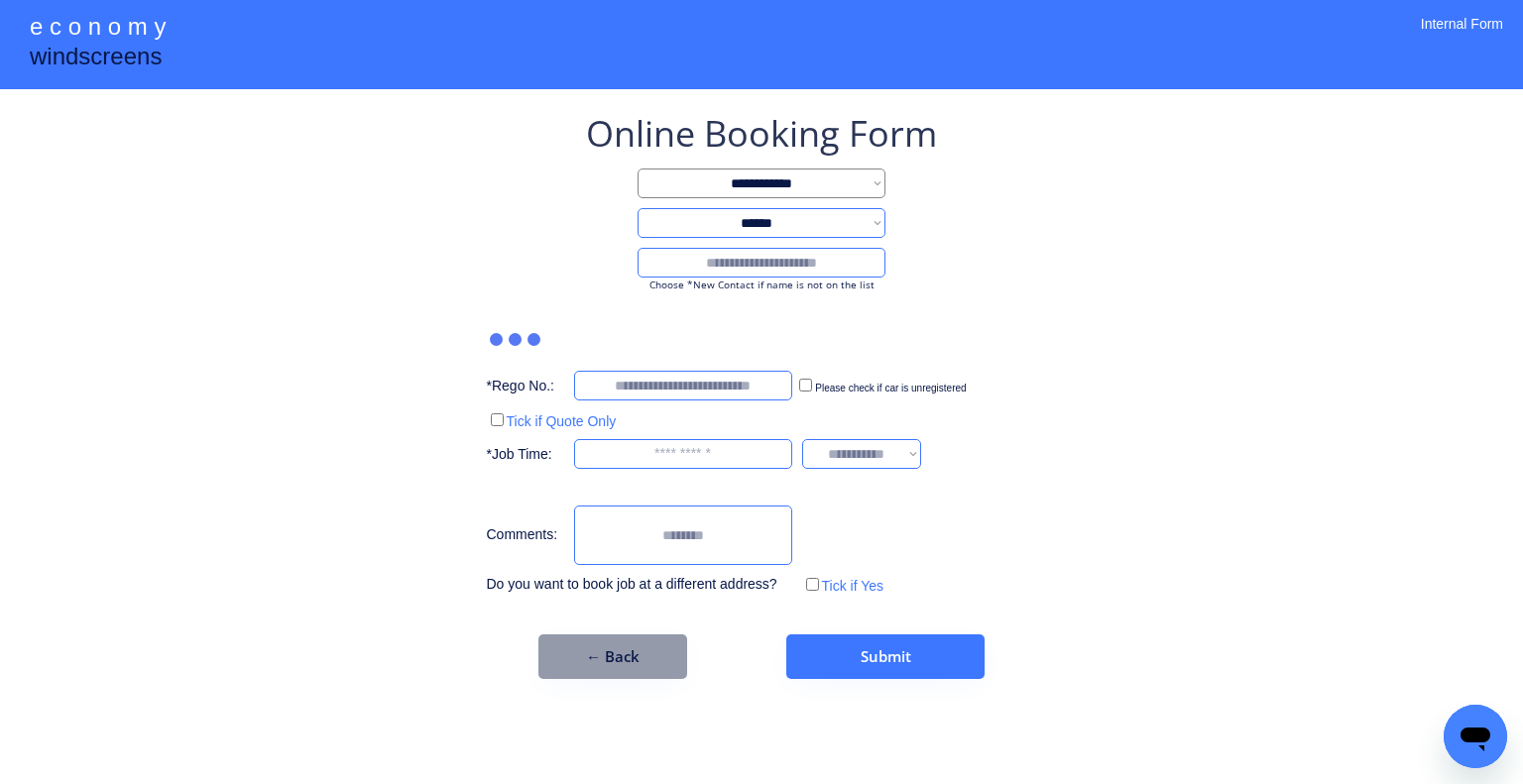 click at bounding box center [762, 263] 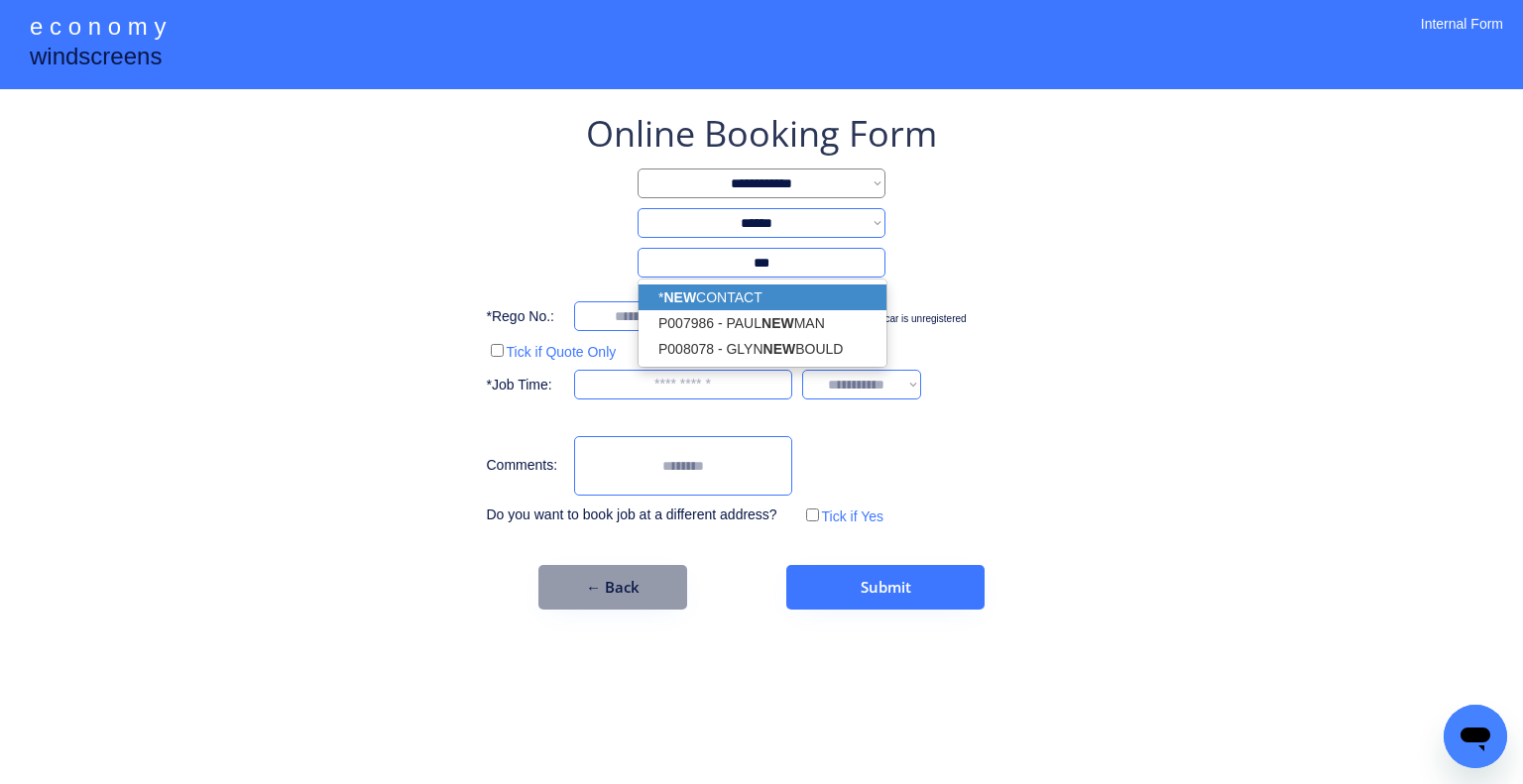 click on "* NEW  CONTACT" at bounding box center (762, 297) 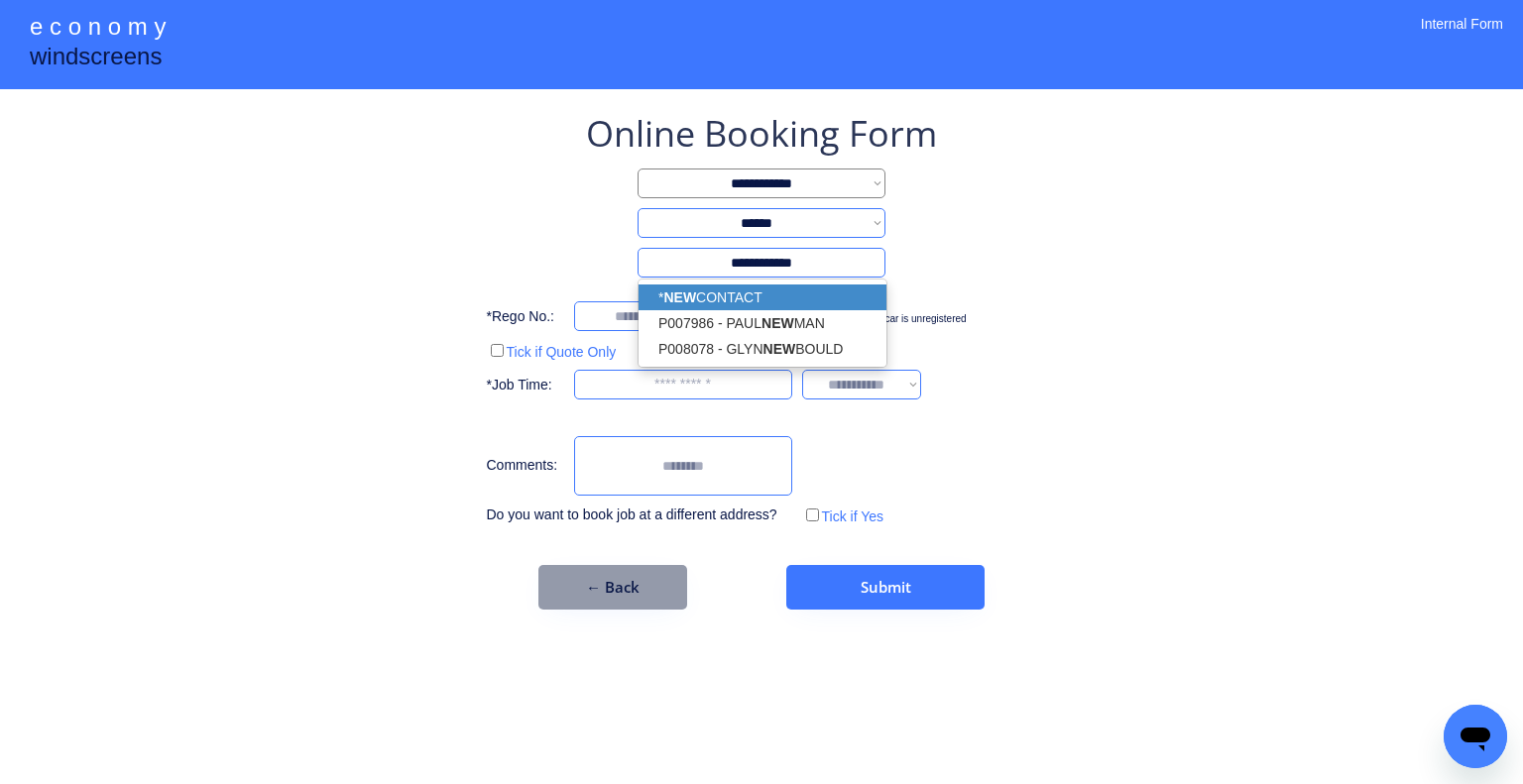 type on "**********" 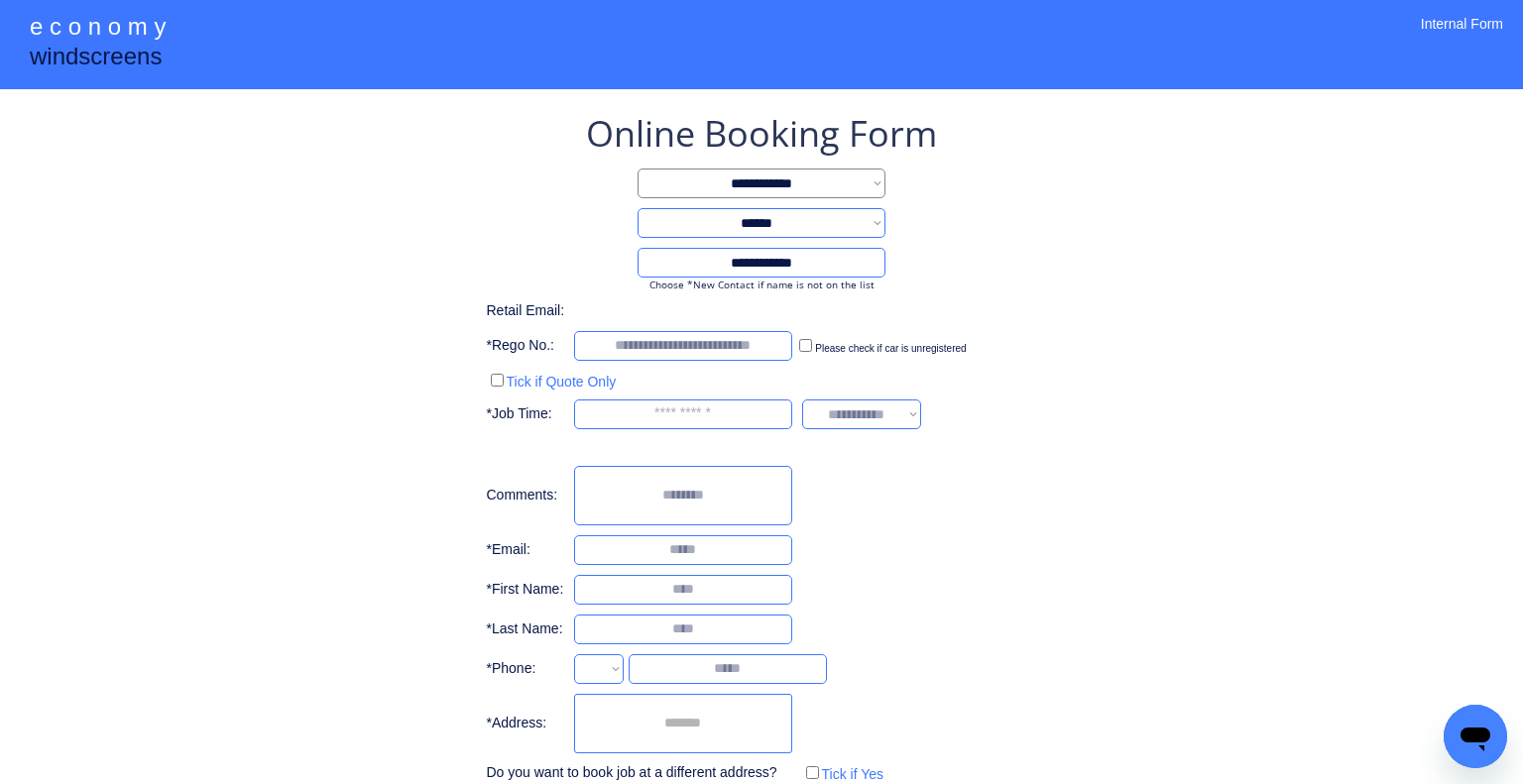 click on "**********" at bounding box center (762, 448) 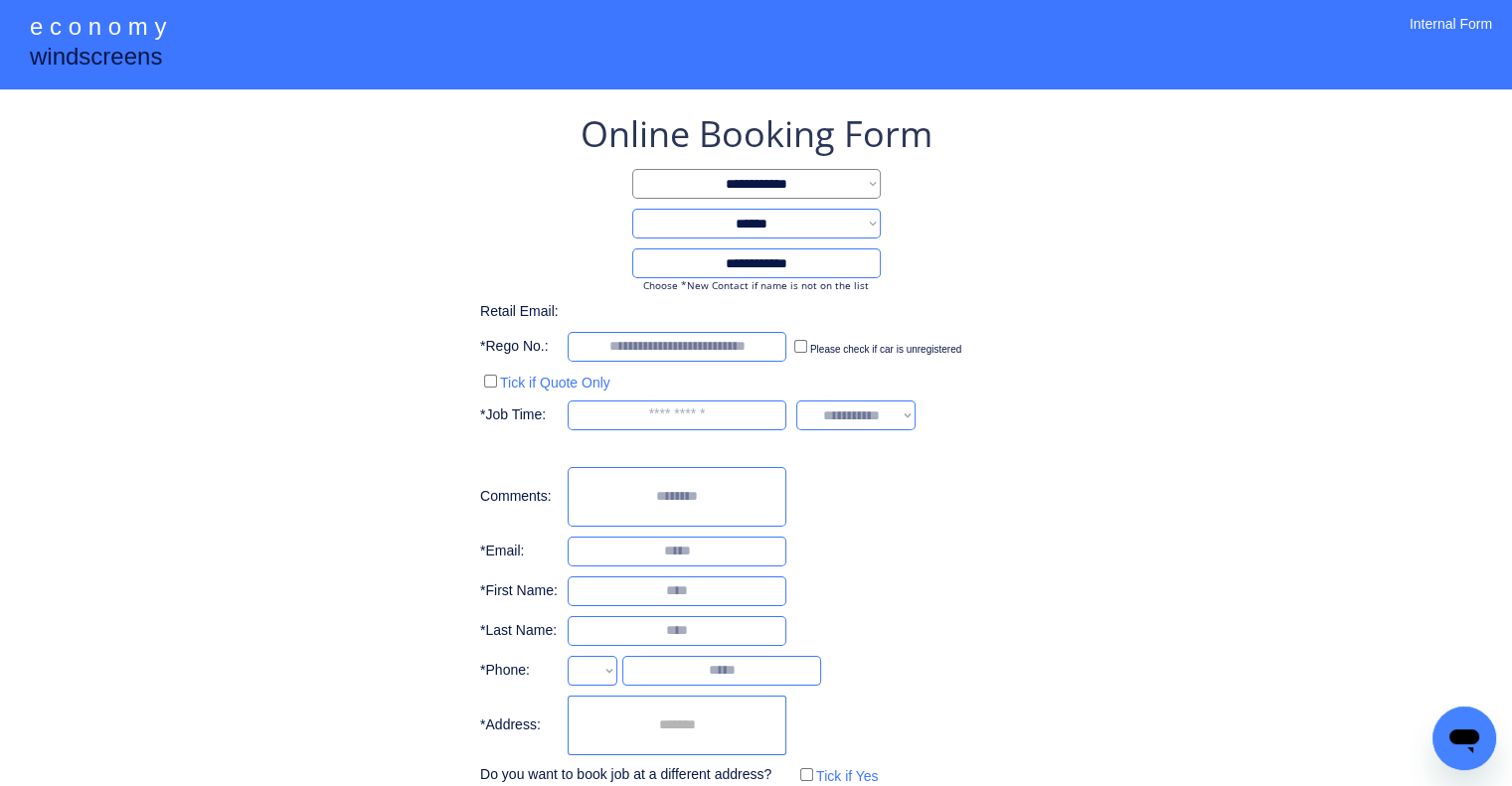 select on "**********" 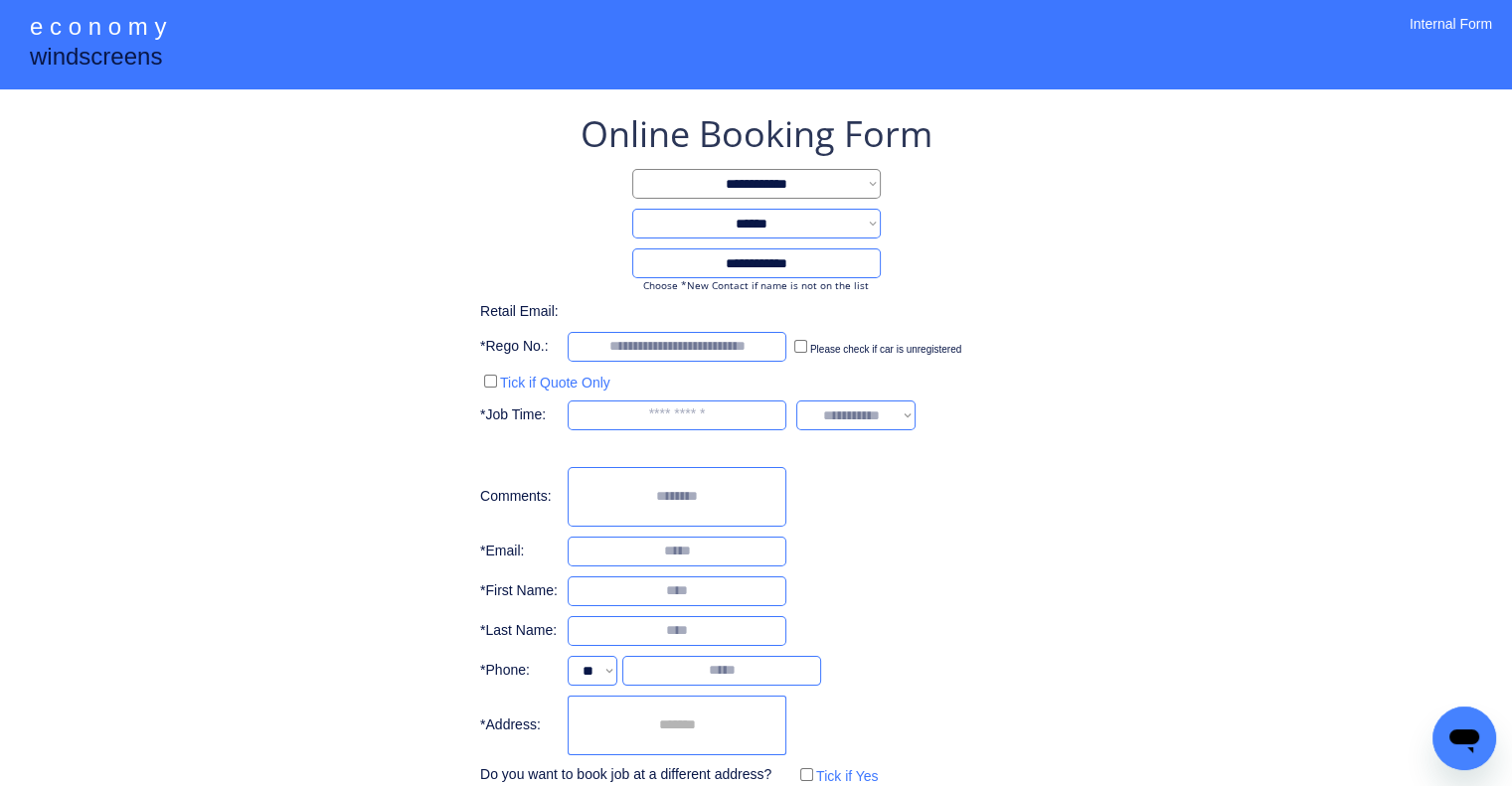 drag, startPoint x: 990, startPoint y: 284, endPoint x: 992, endPoint y: 272, distance: 12.165525 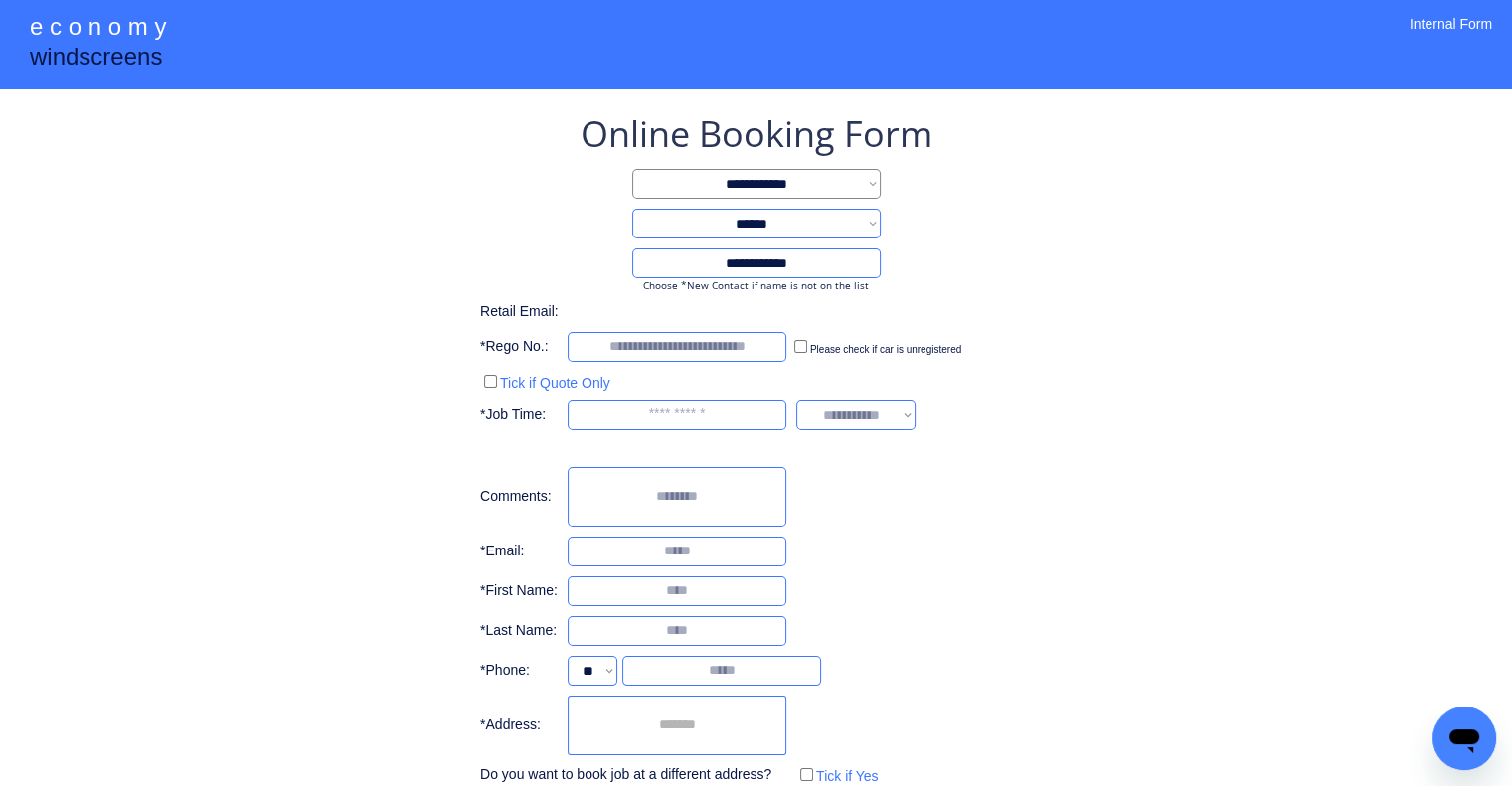 click on "**********" at bounding box center (756, 489) 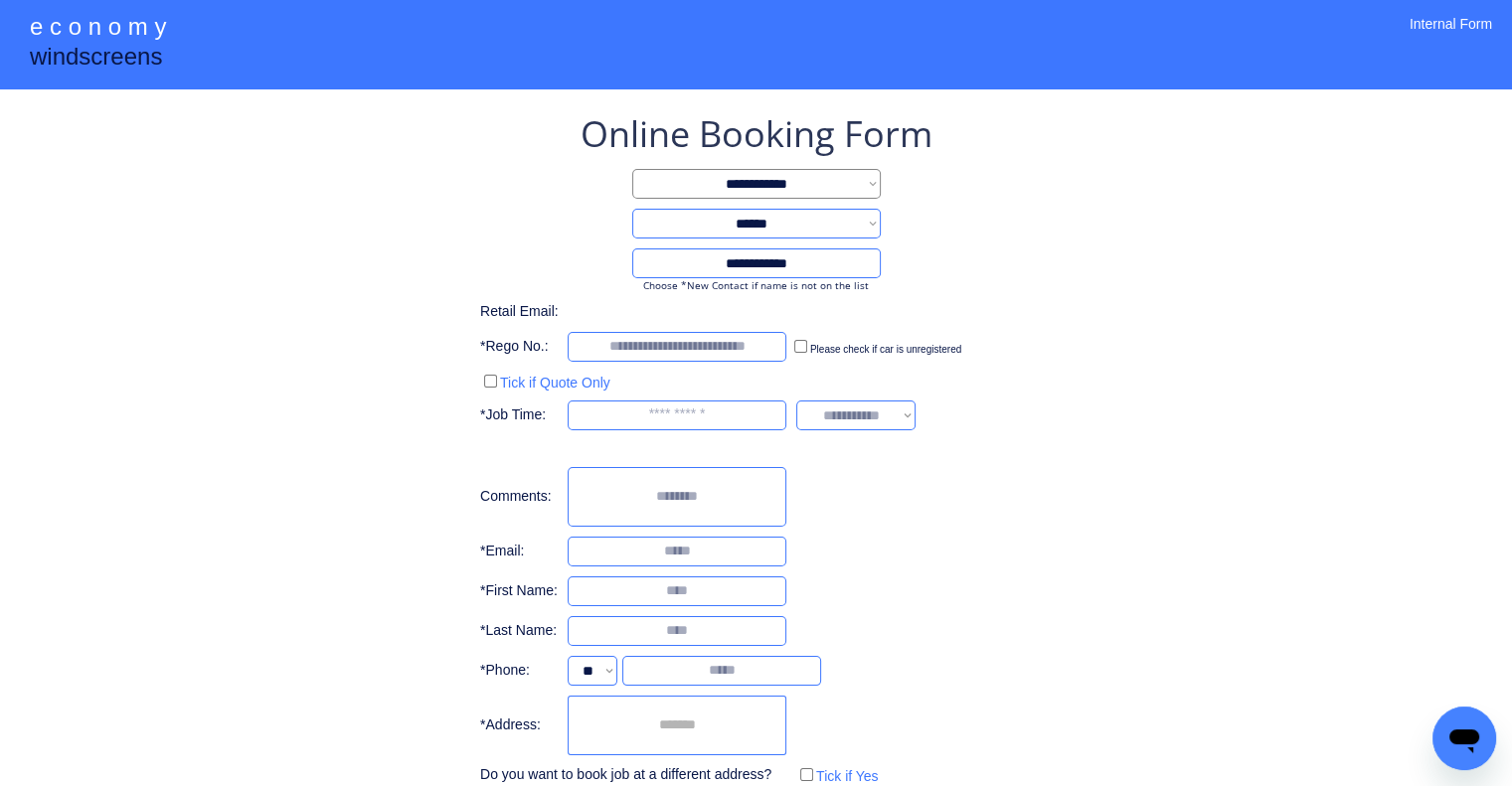 click on "**********" at bounding box center [756, 449] 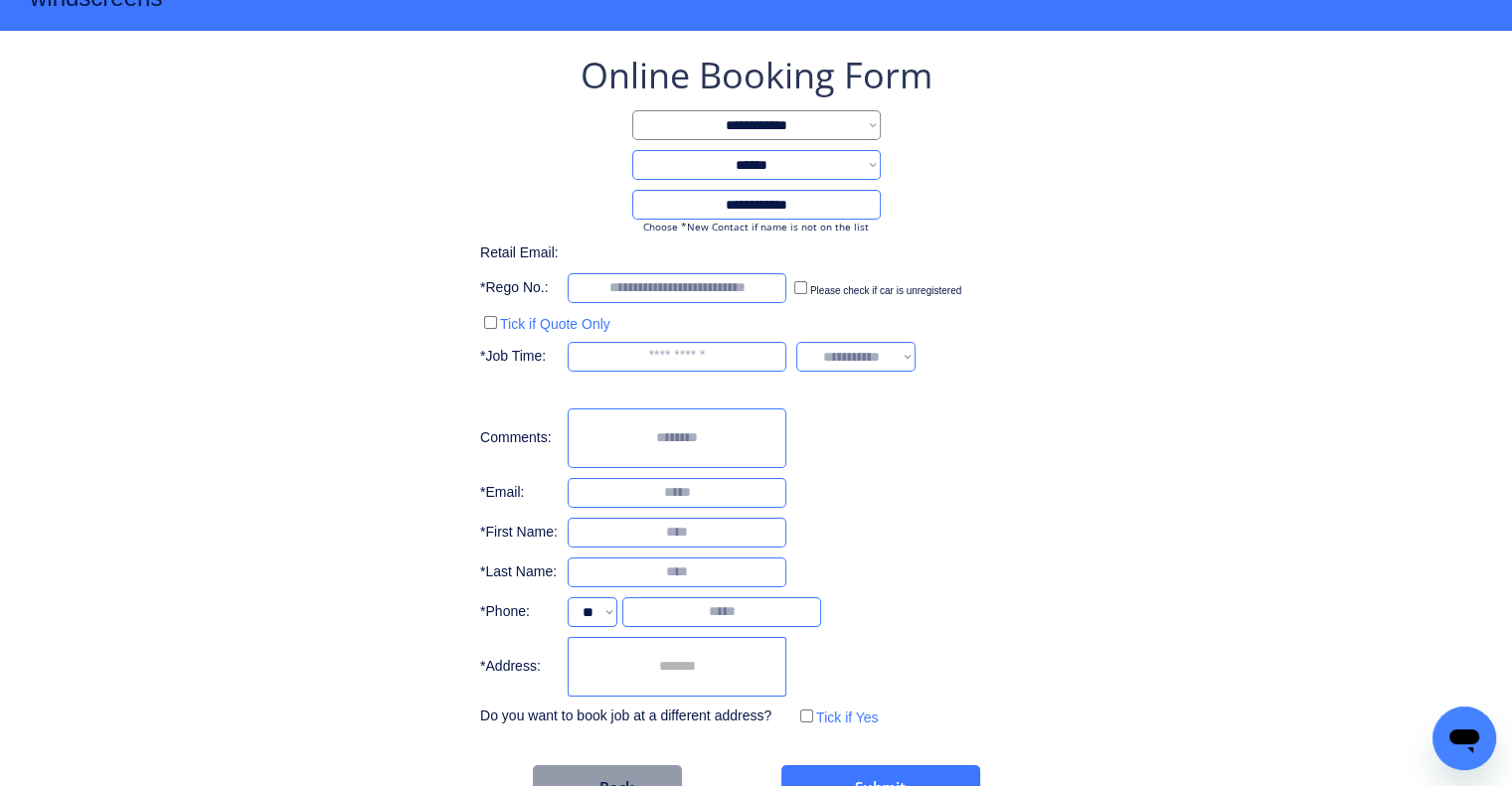 scroll, scrollTop: 112, scrollLeft: 0, axis: vertical 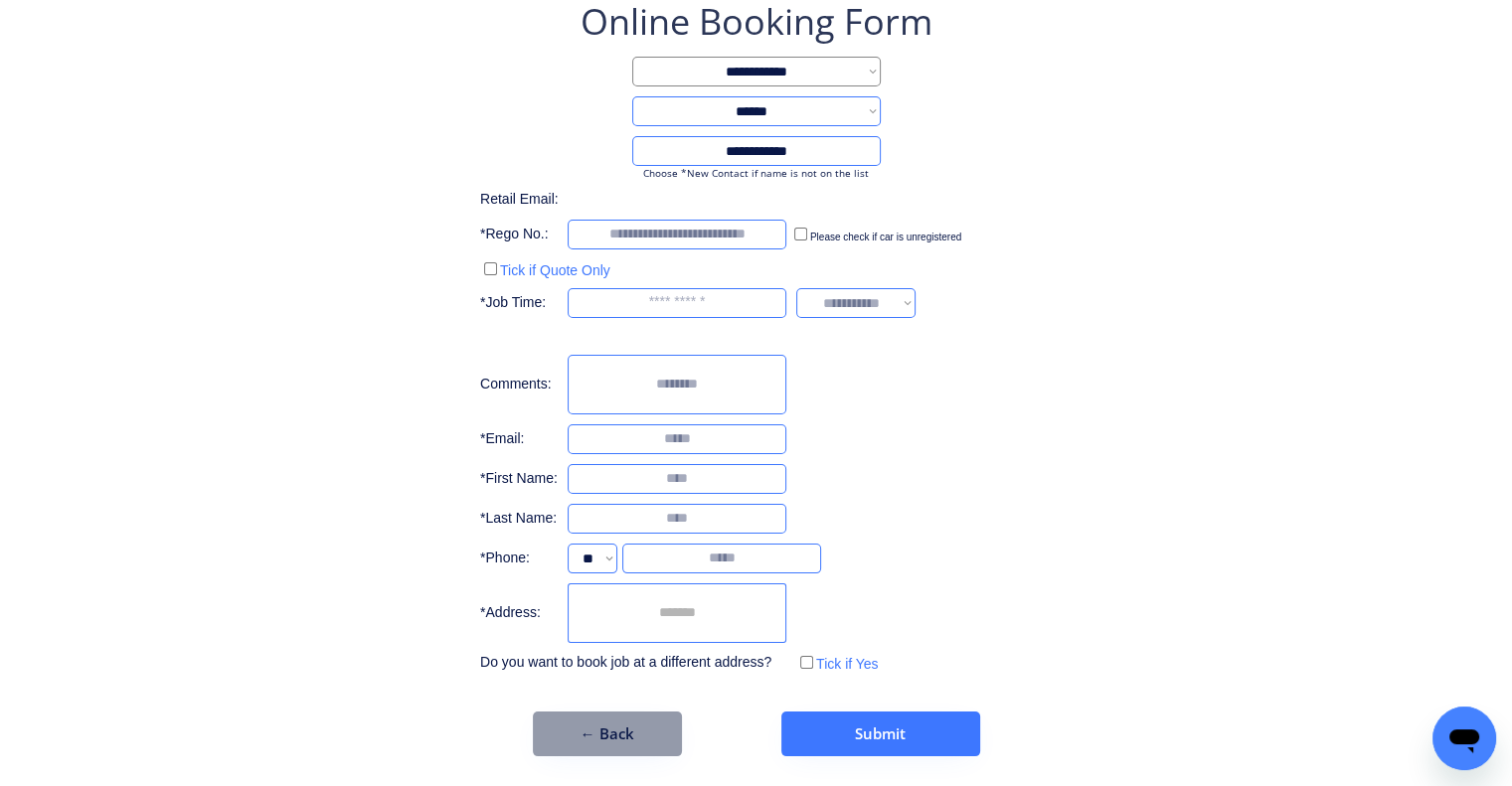 click at bounding box center (677, 613) 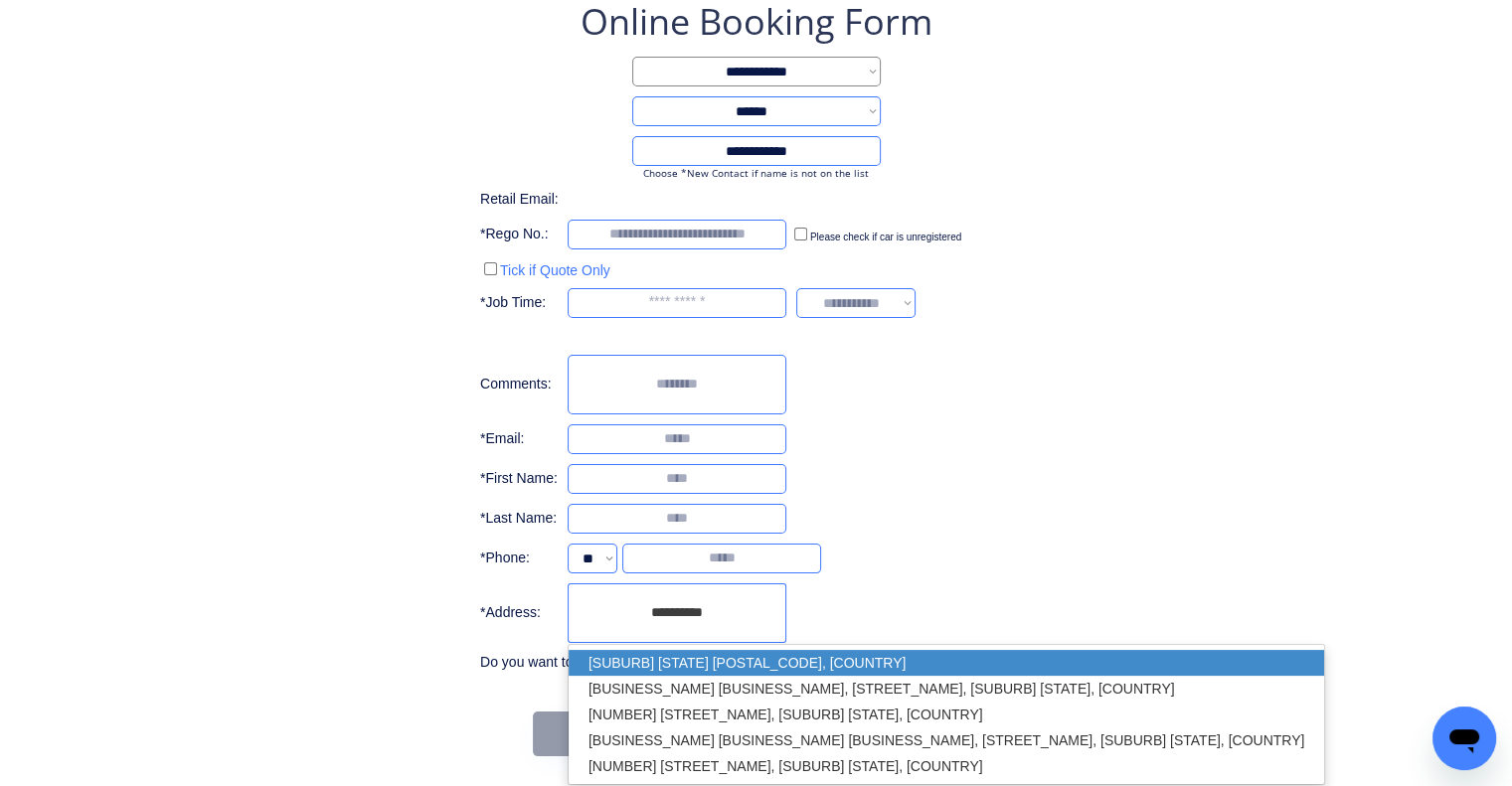 drag, startPoint x: 759, startPoint y: 666, endPoint x: 832, endPoint y: 607, distance: 93.8616 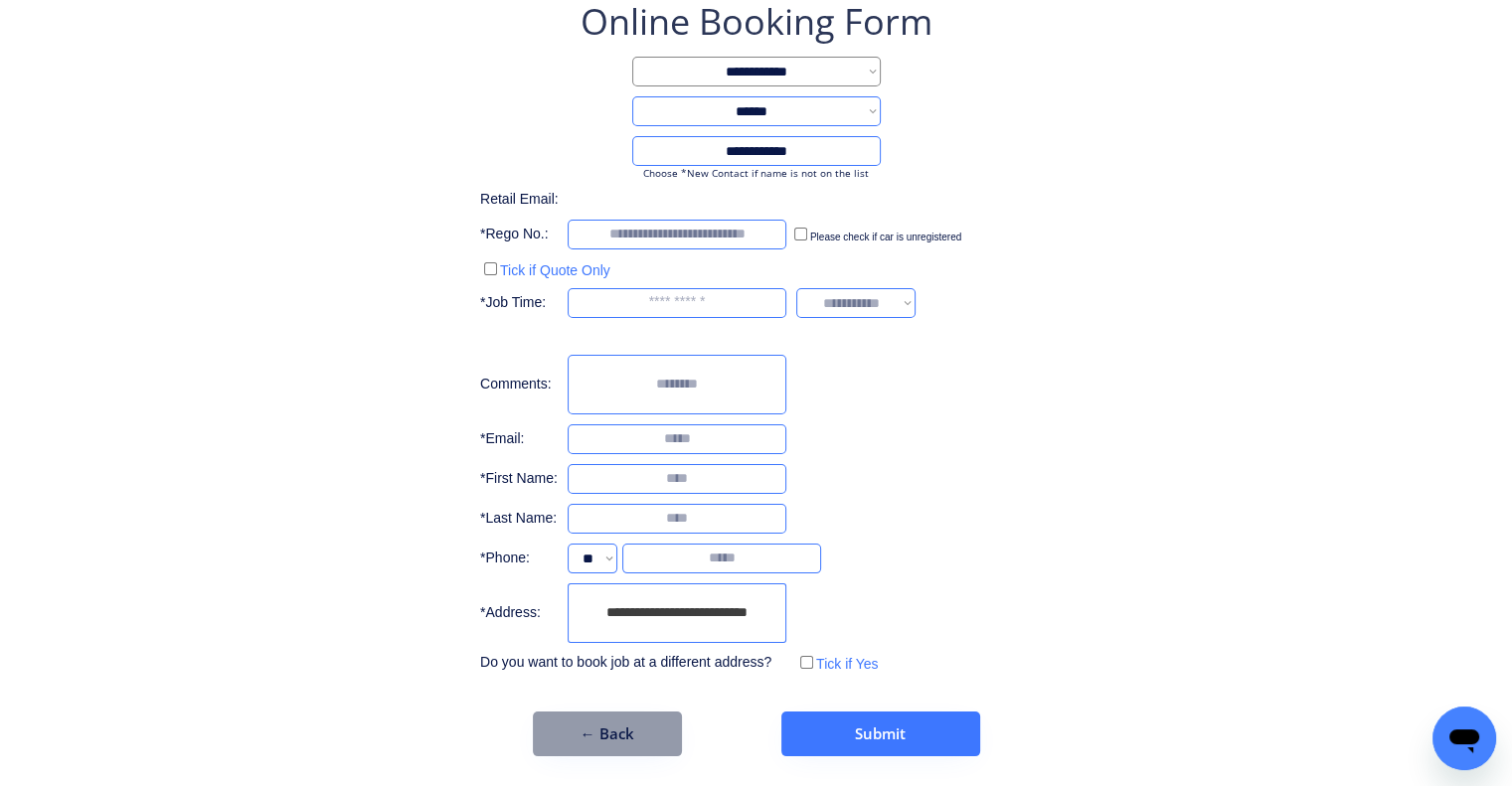 type on "**********" 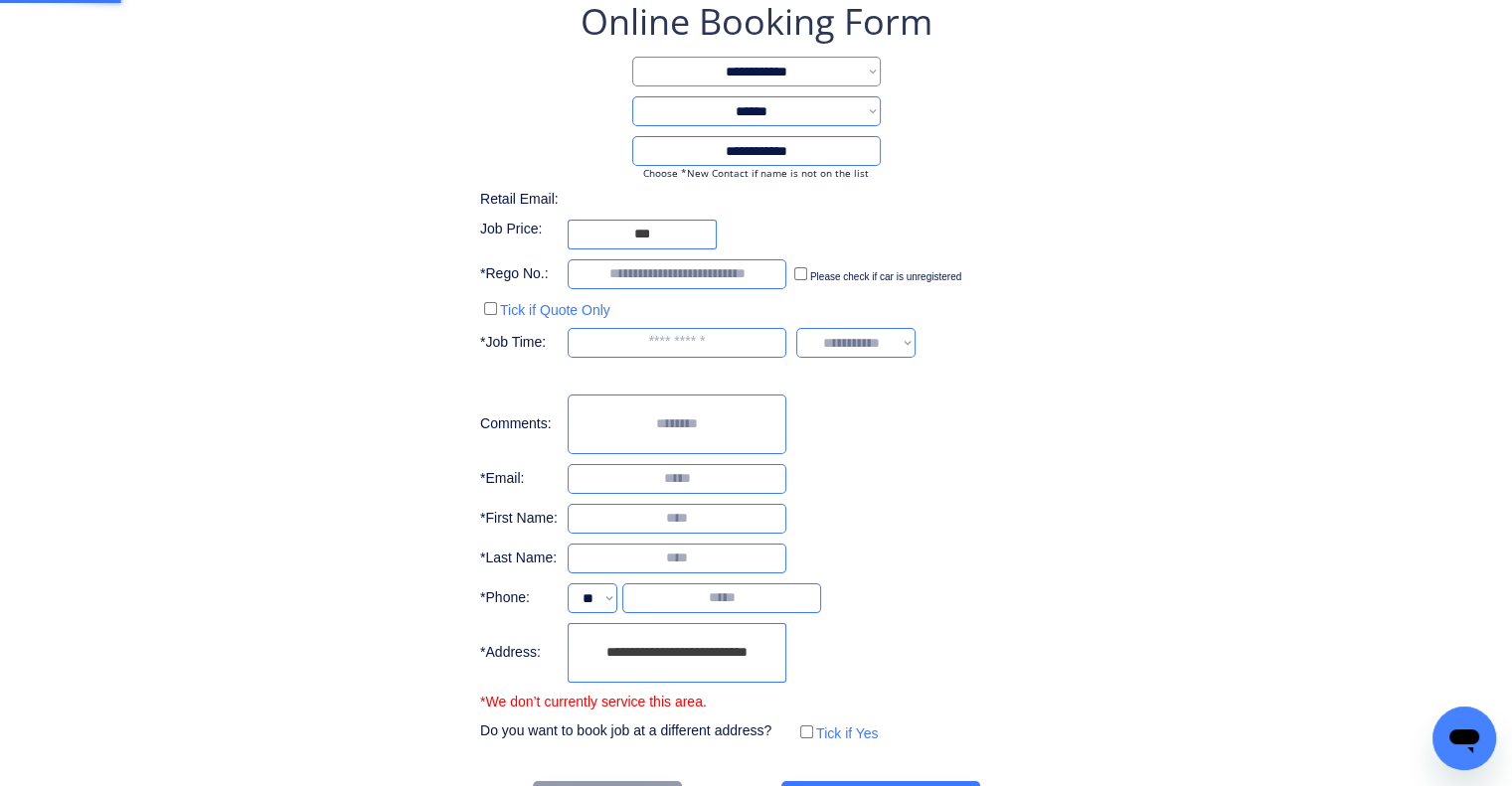 click on "**********" at bounding box center [756, 372] 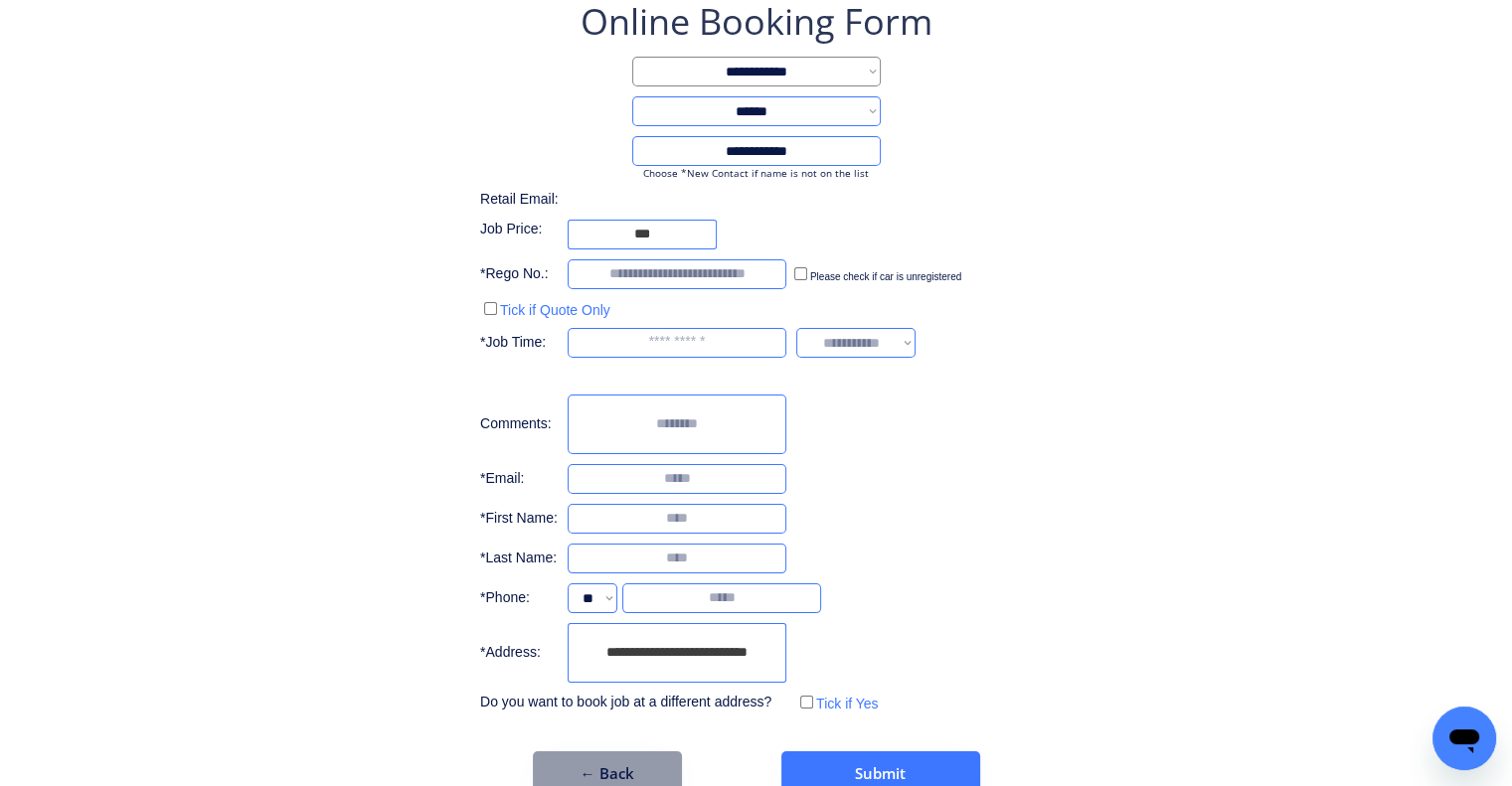 click on "**********" at bounding box center (756, 396) 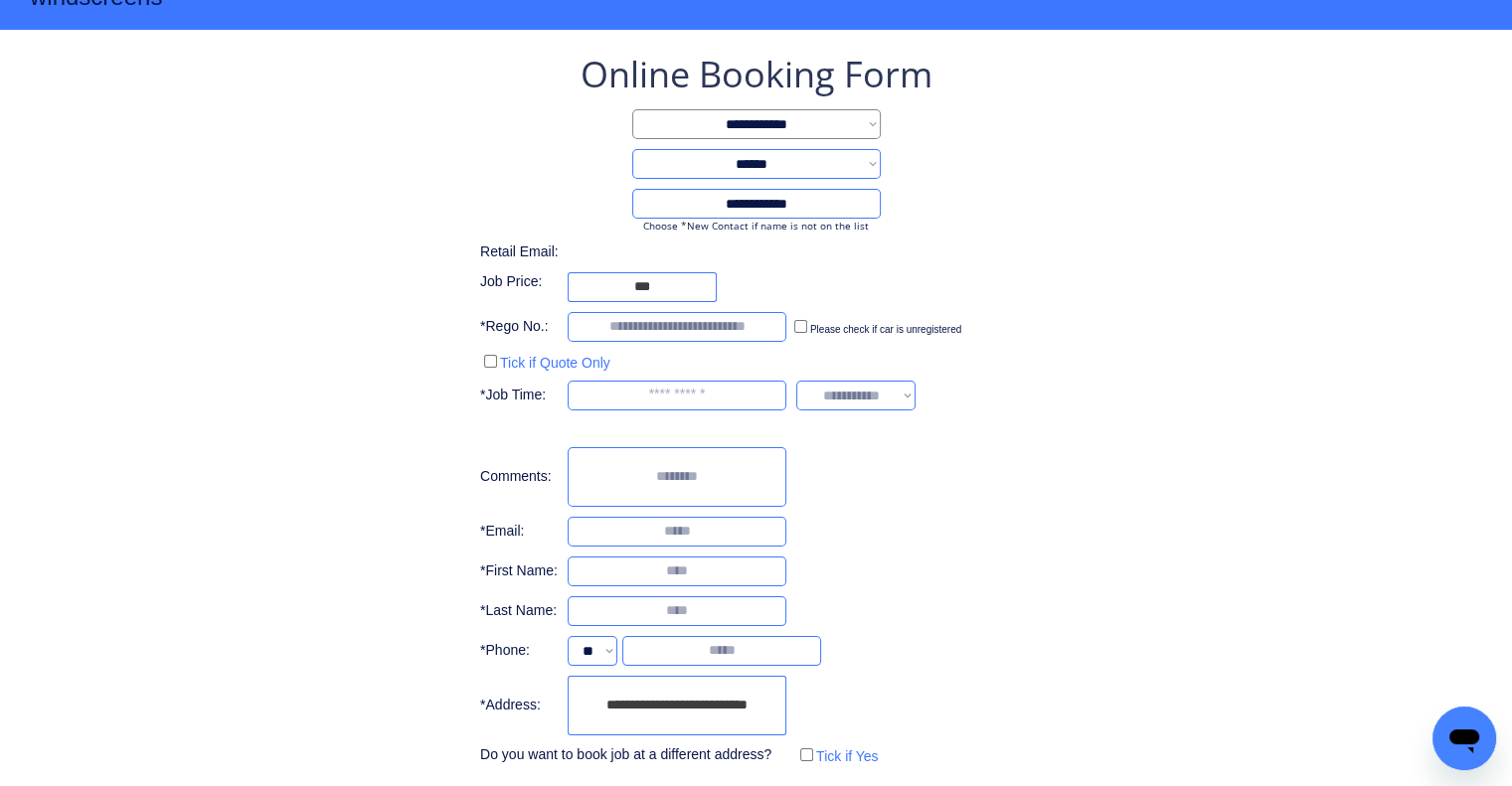 scroll, scrollTop: 152, scrollLeft: 0, axis: vertical 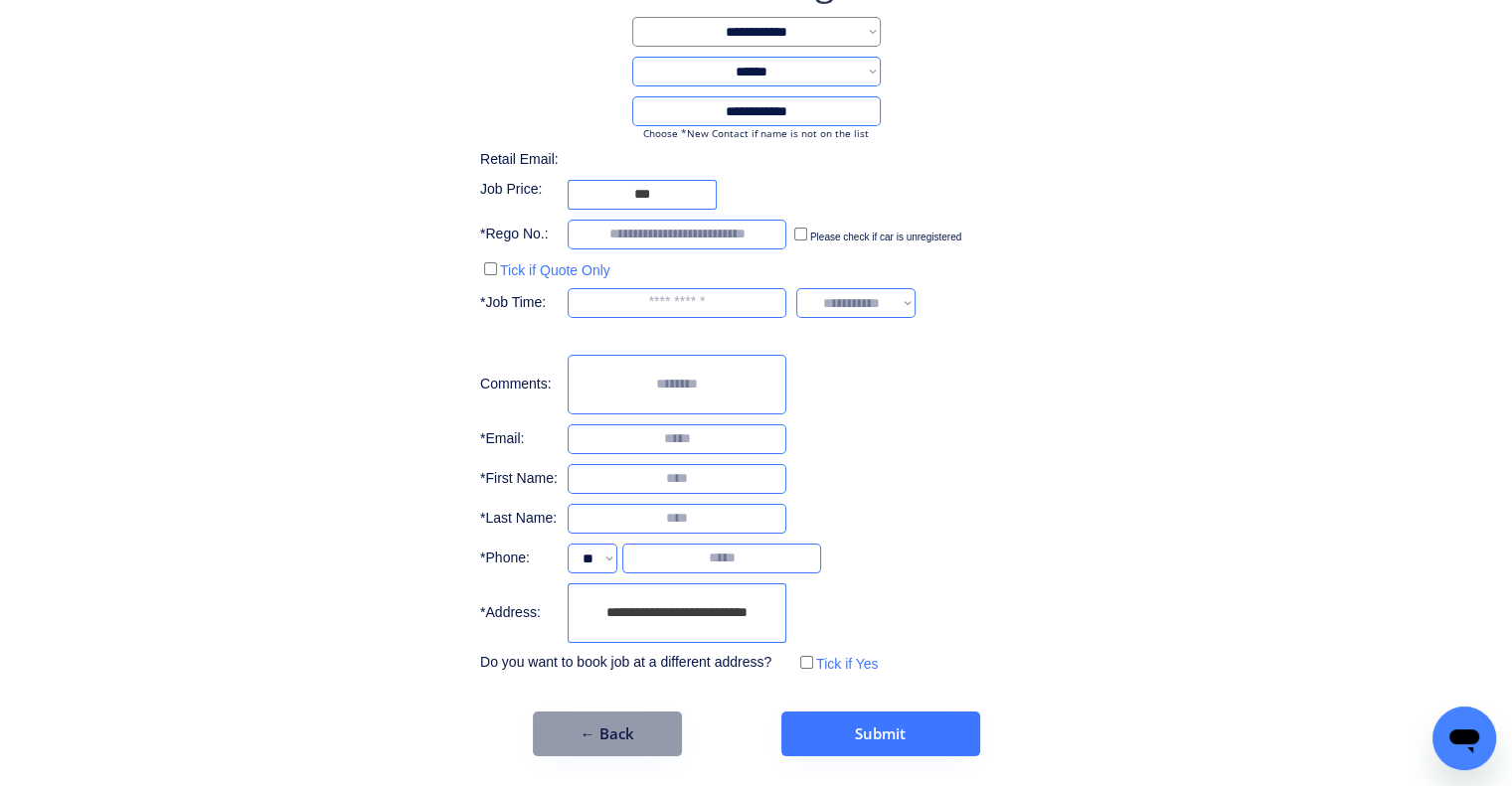 click on "**********" at bounding box center (756, 317) 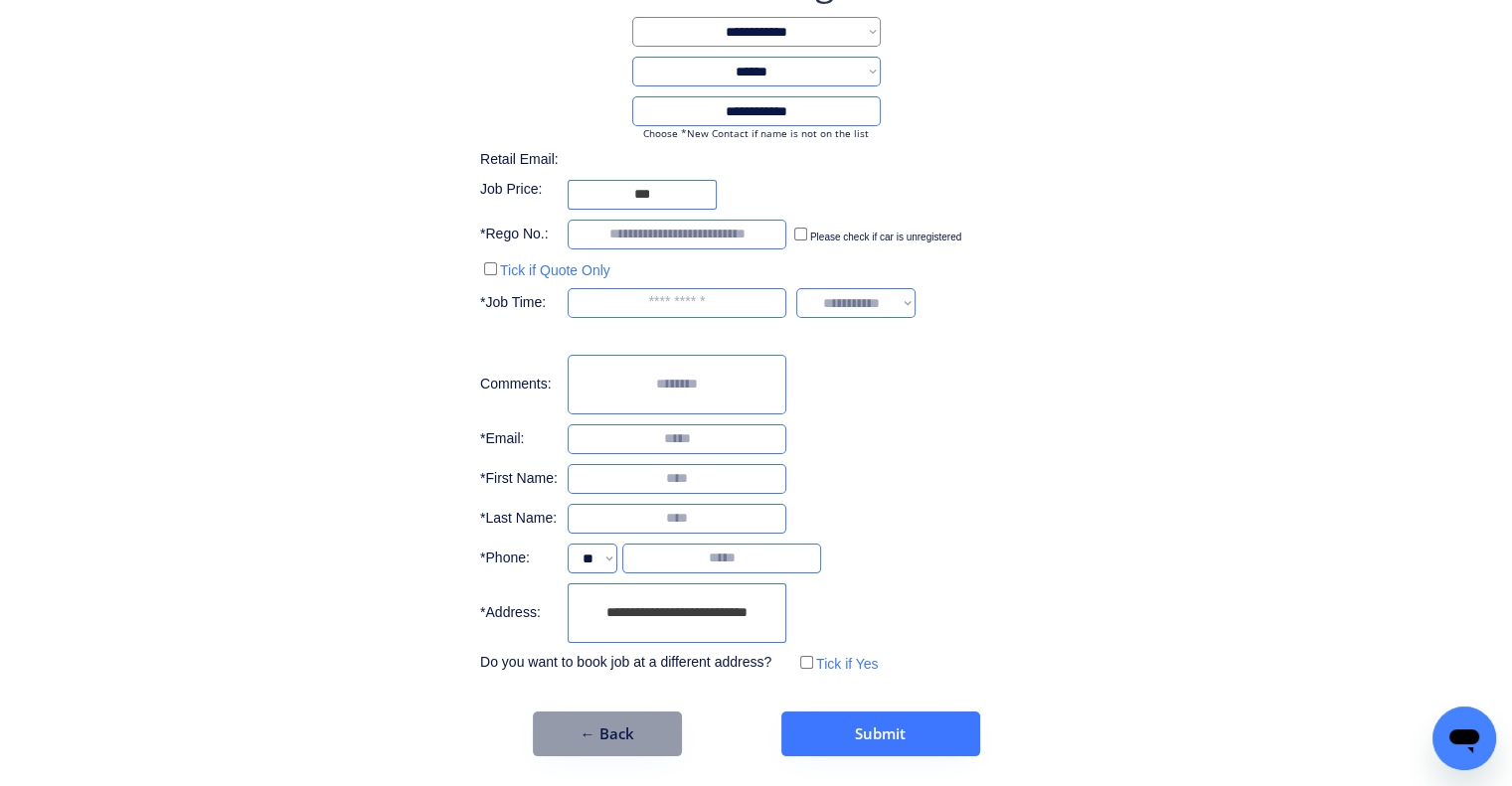 click on "**********" at bounding box center (677, 613) 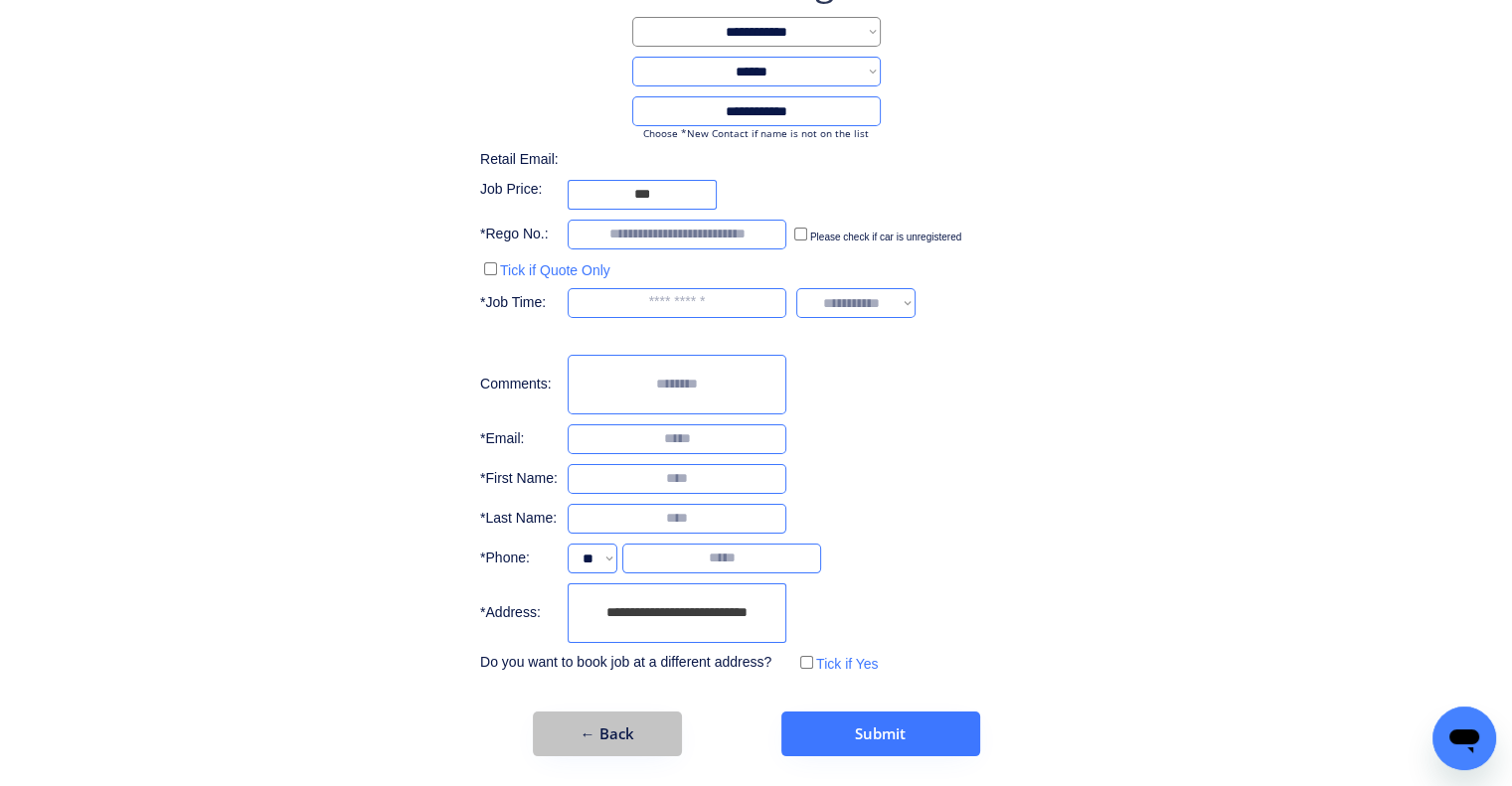 click on "←   Back" at bounding box center [607, 733] 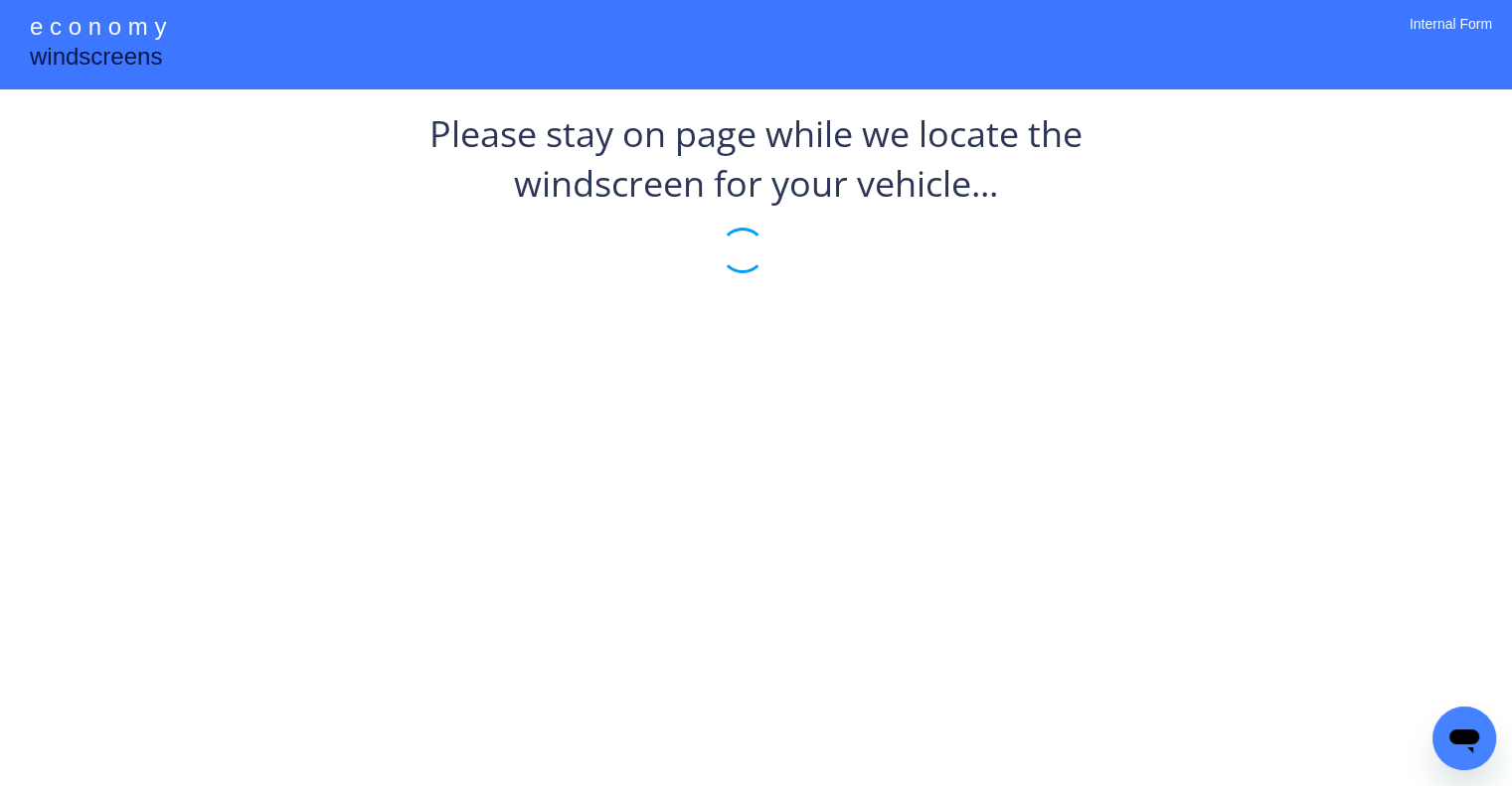 scroll, scrollTop: 0, scrollLeft: 0, axis: both 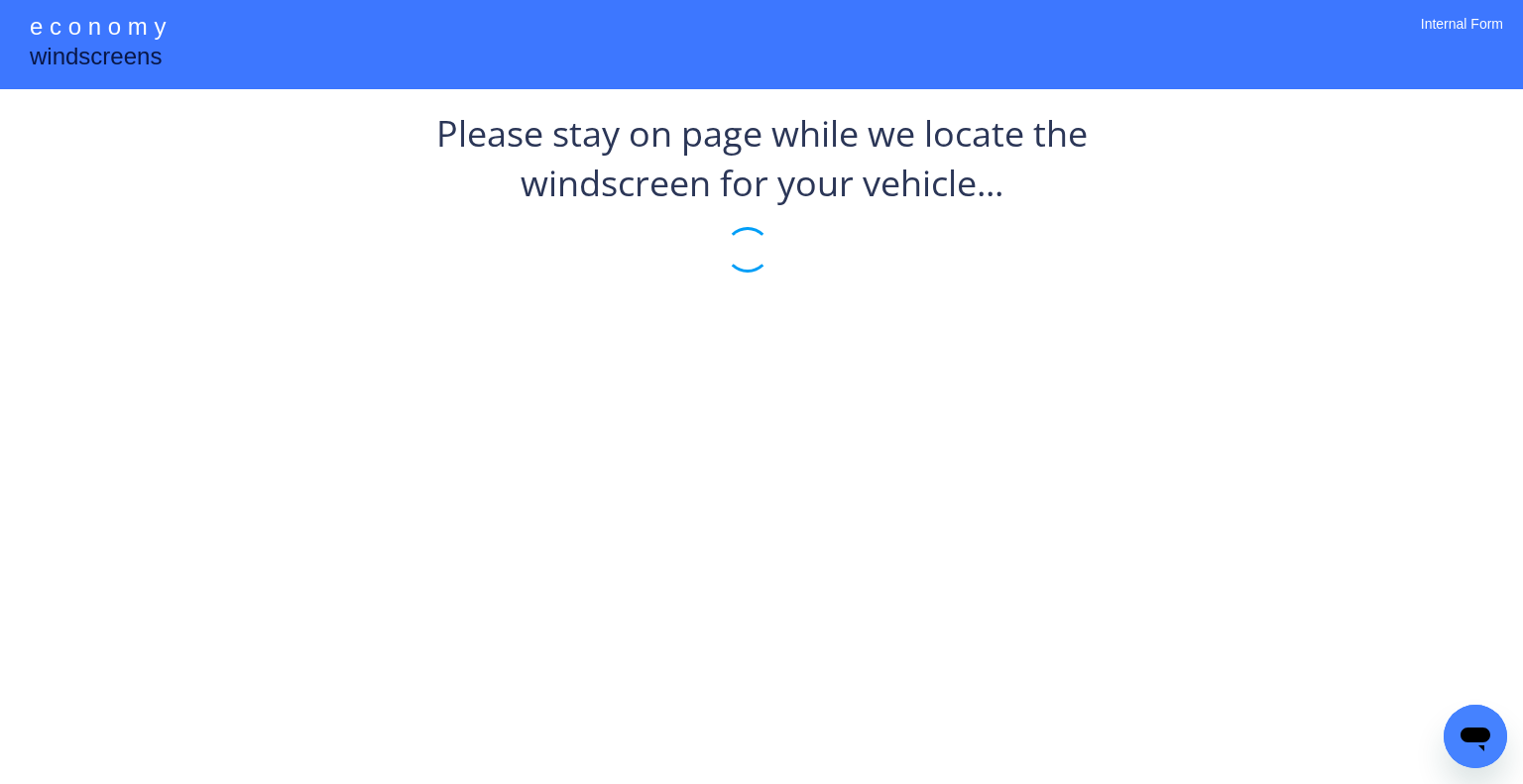 click at bounding box center [762, 264] 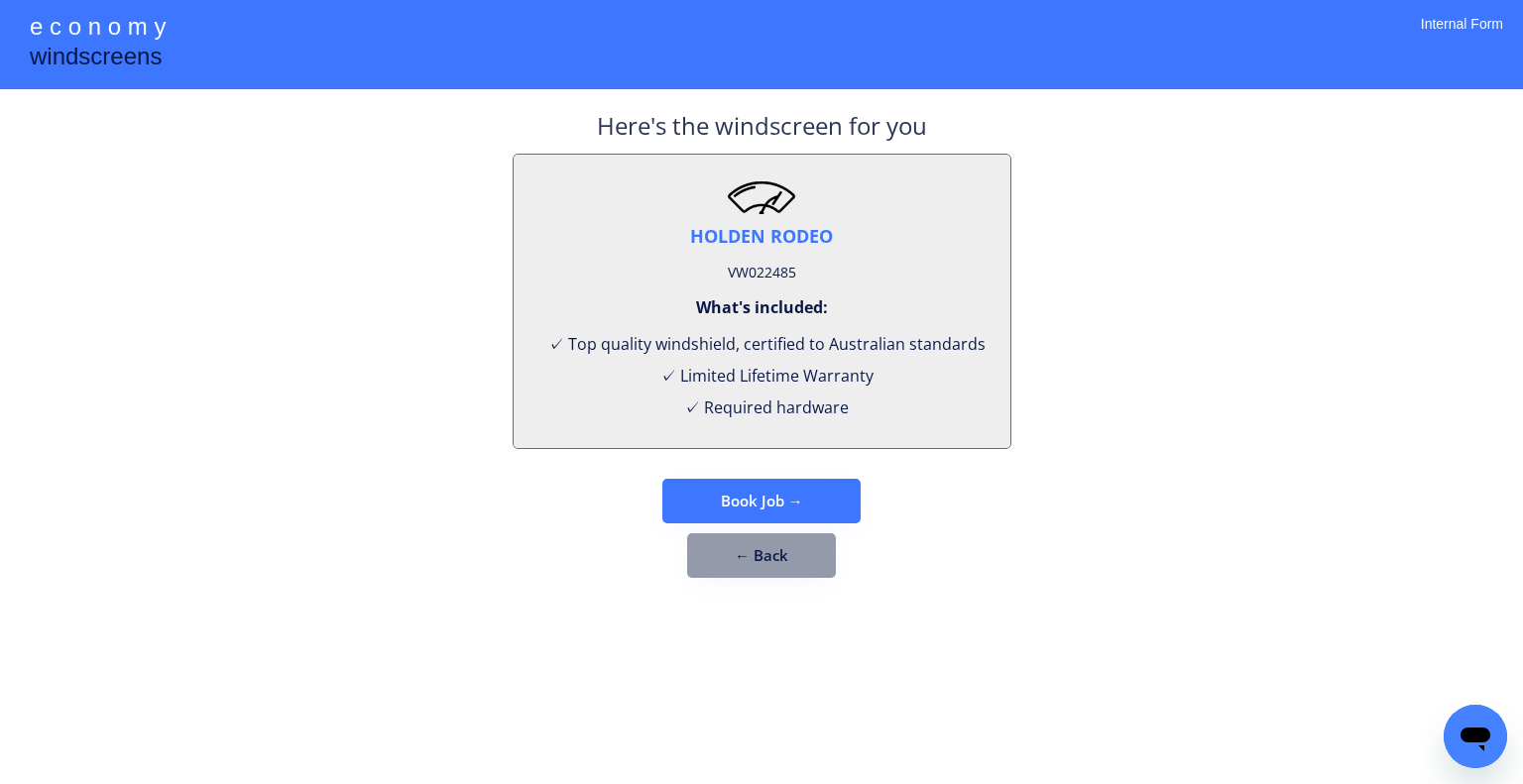 click on "VW022485" at bounding box center [762, 273] 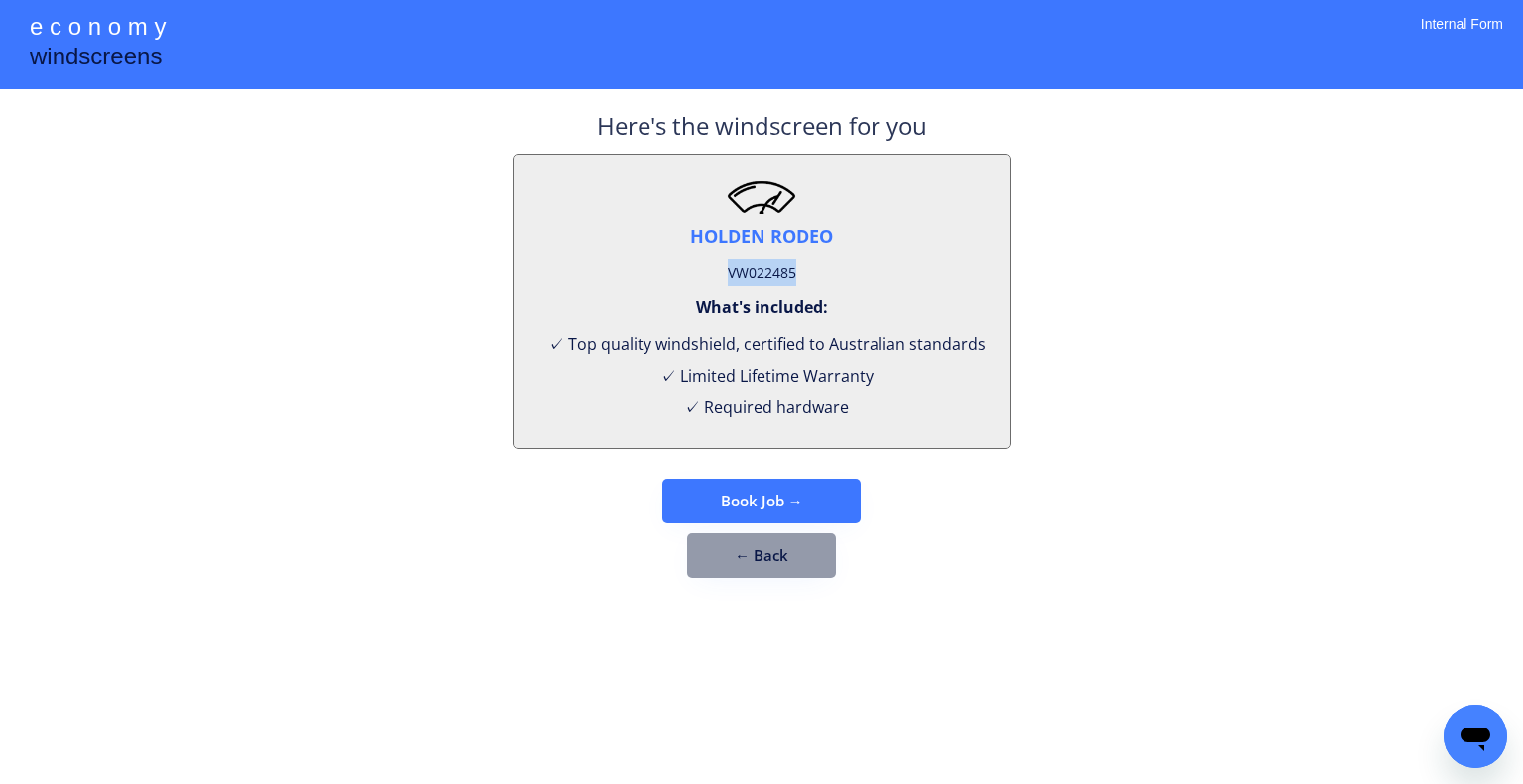 click on "VW022485" at bounding box center [762, 273] 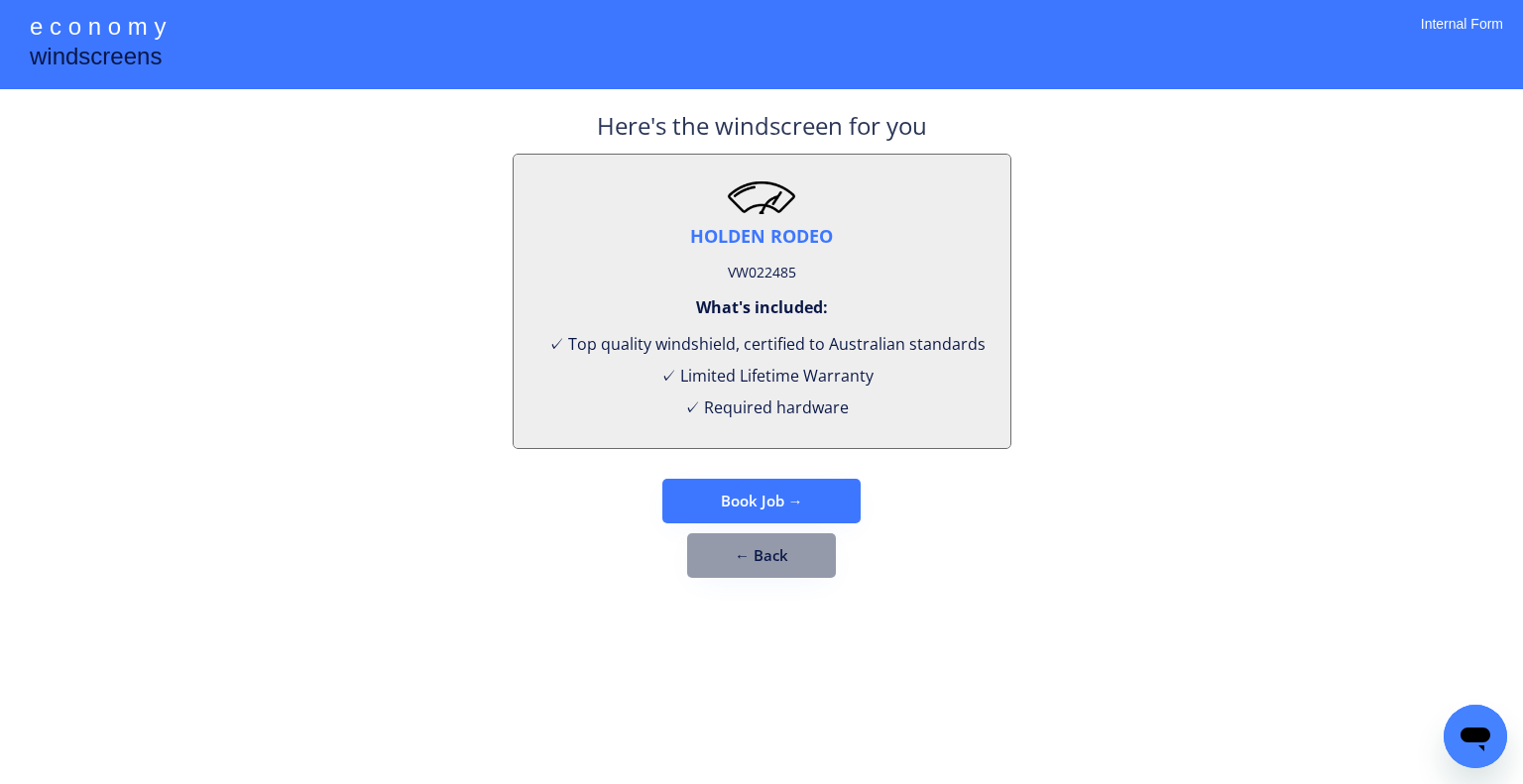 drag, startPoint x: 344, startPoint y: 252, endPoint x: 394, endPoint y: 221, distance: 58.830264 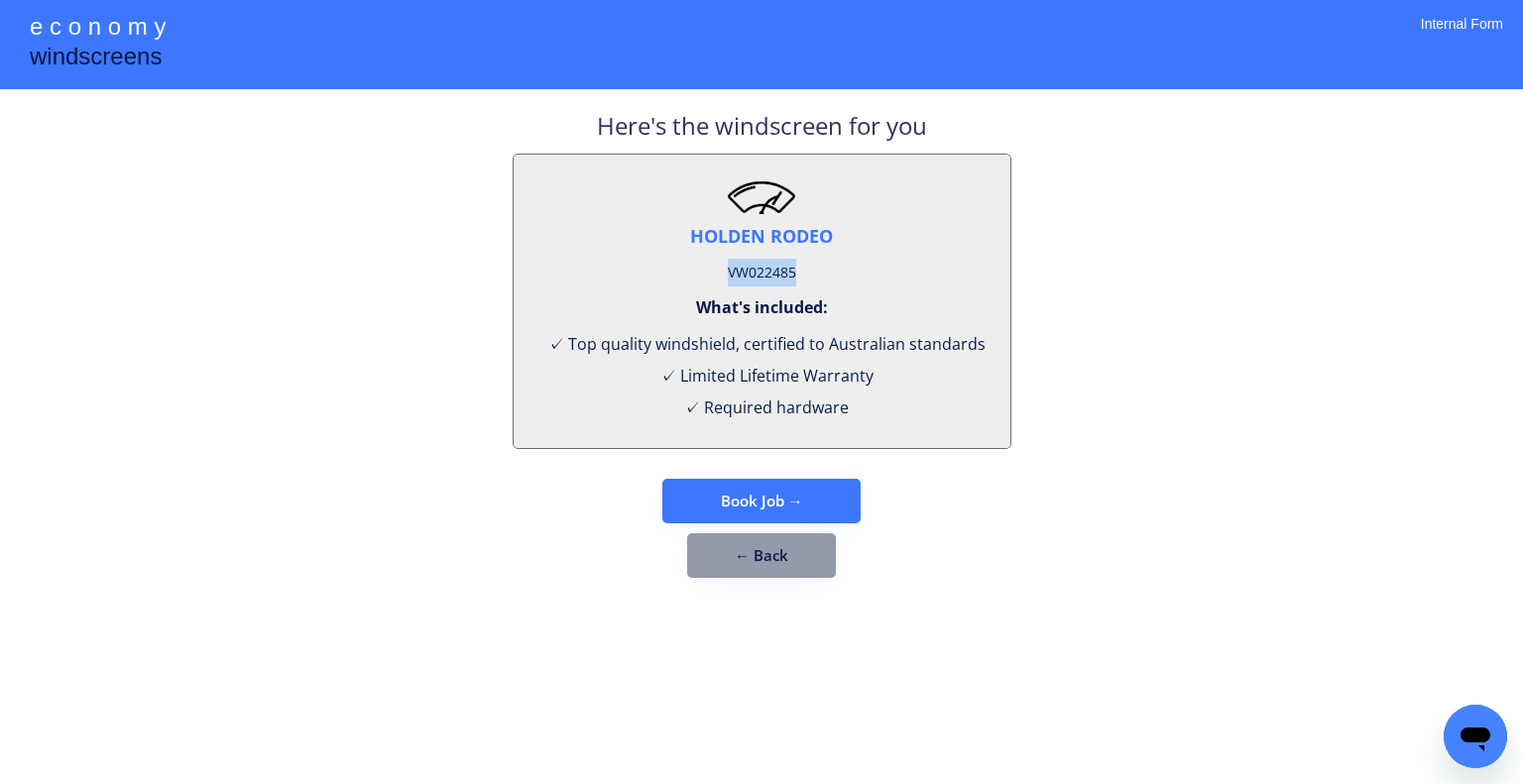 click on "VW022485" at bounding box center (762, 273) 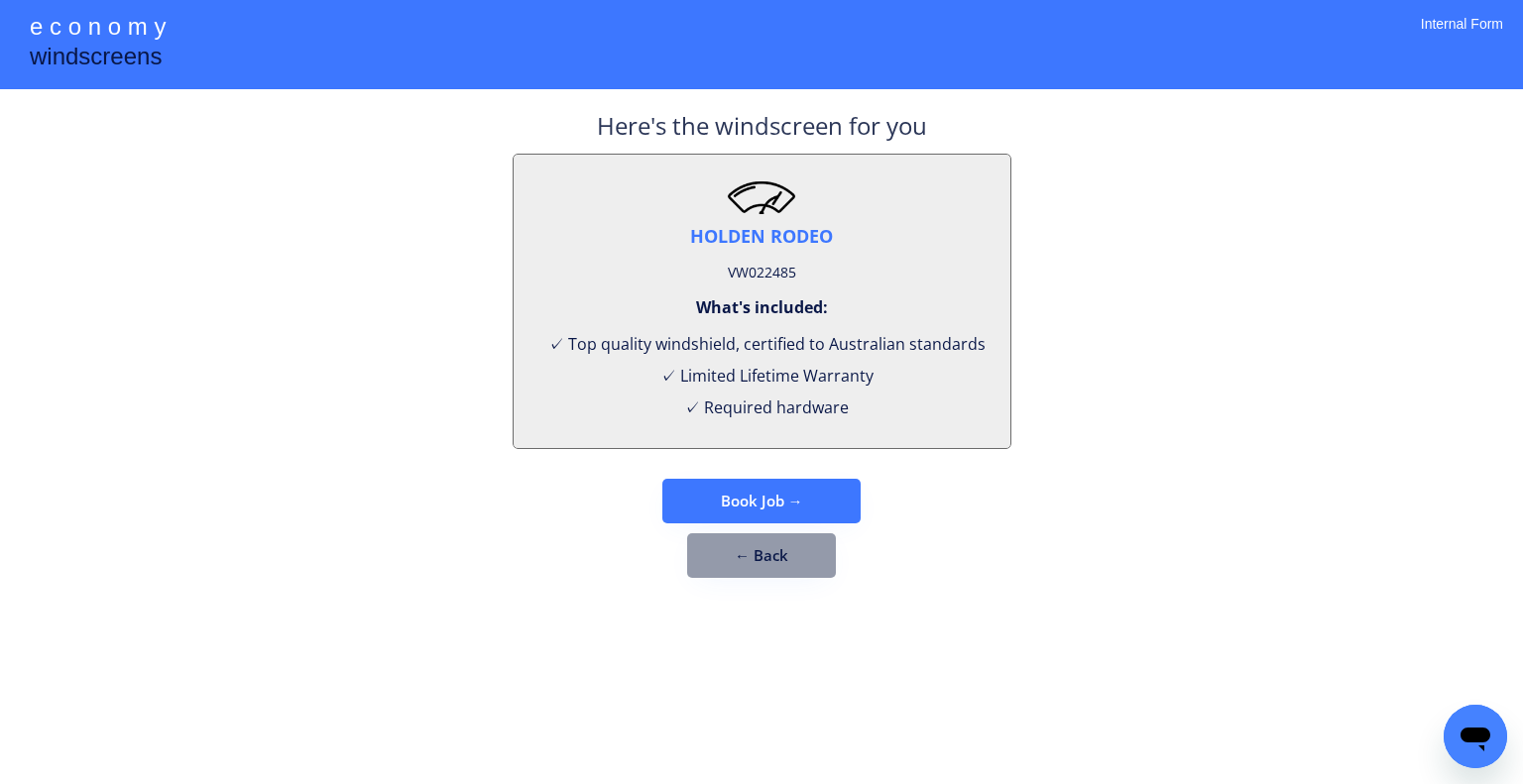 click on "**********" at bounding box center (762, 392) 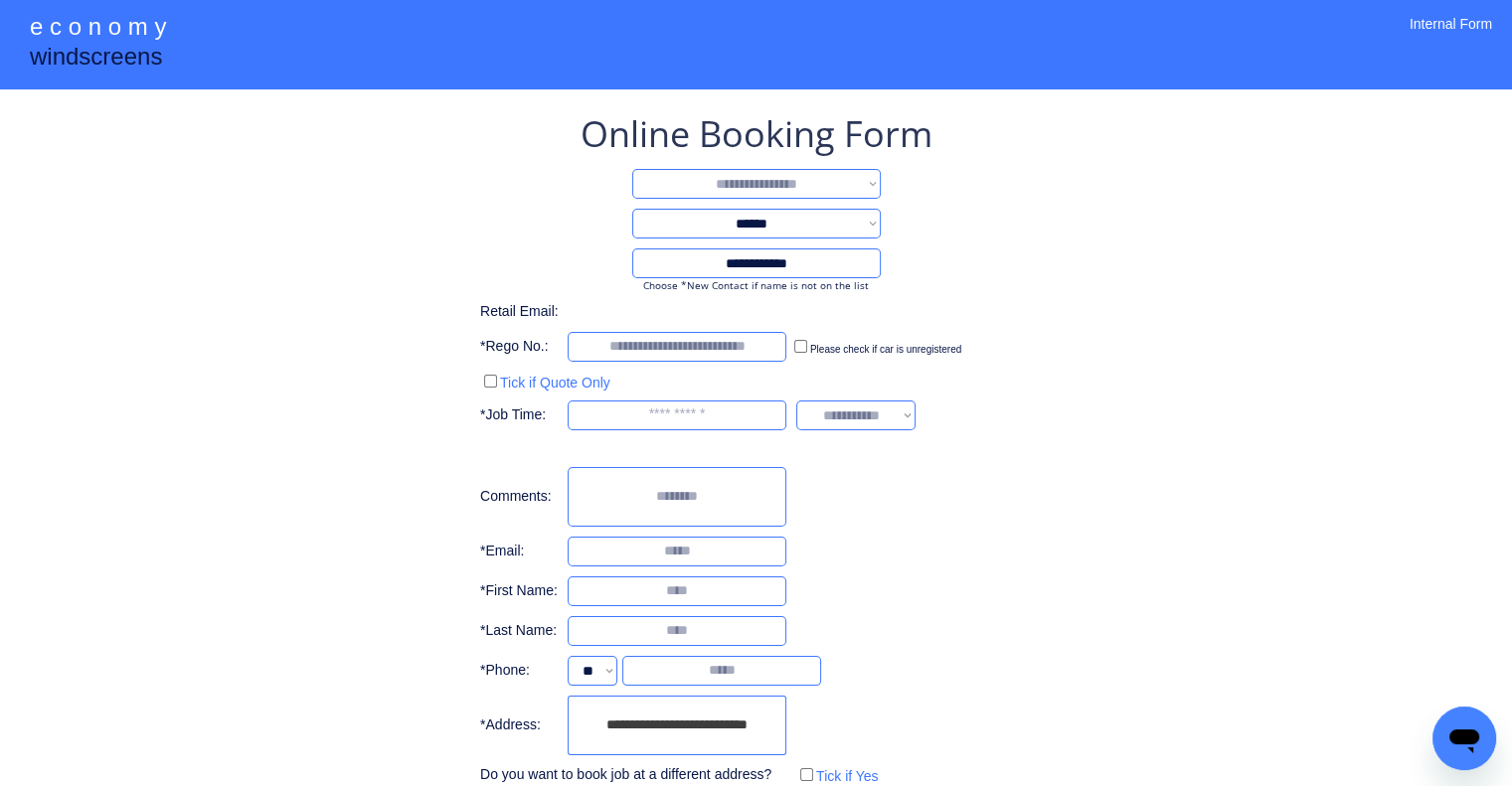 click on "**********" at bounding box center [756, 184] 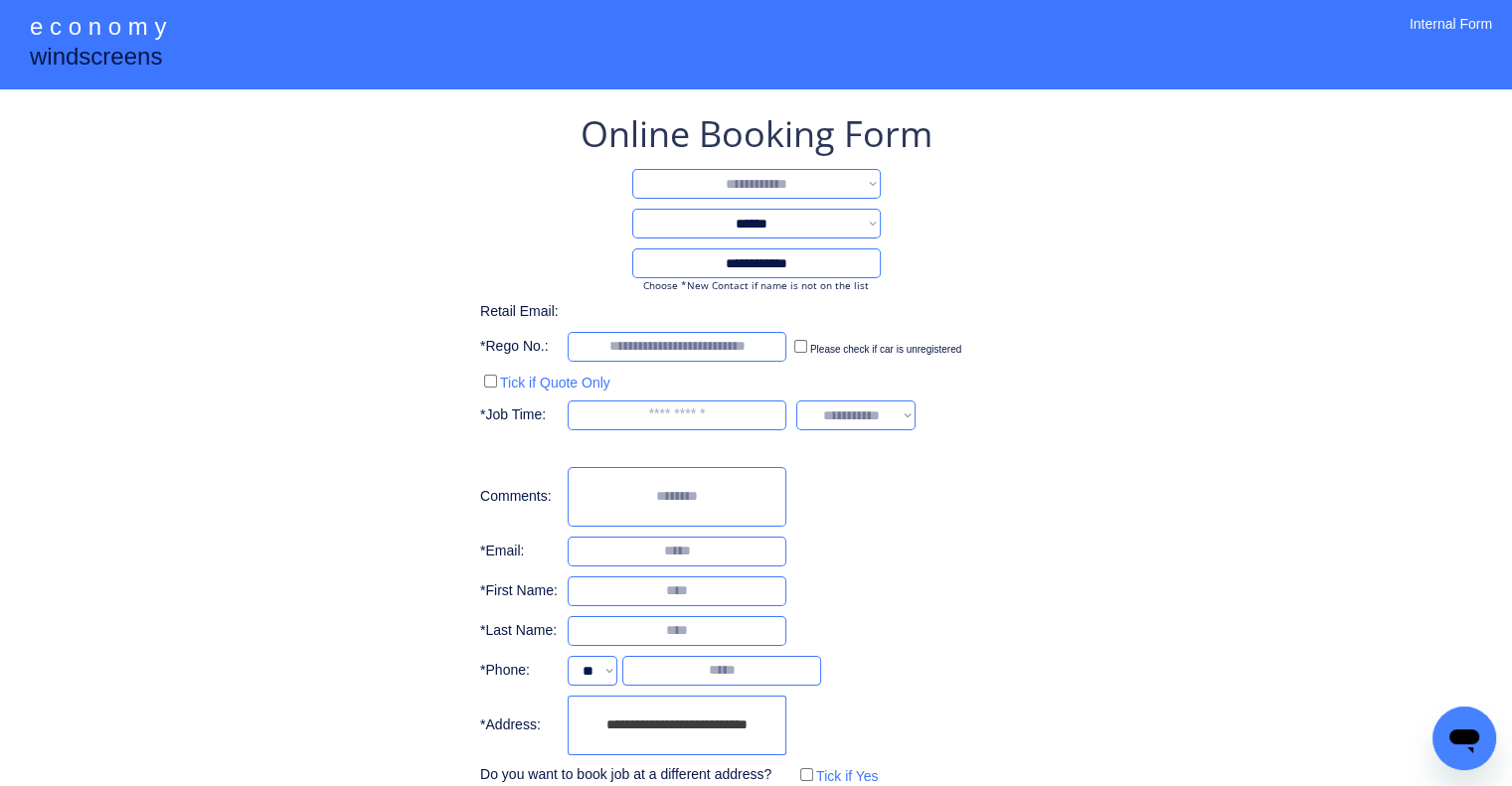 click on "**********" at bounding box center (756, 184) 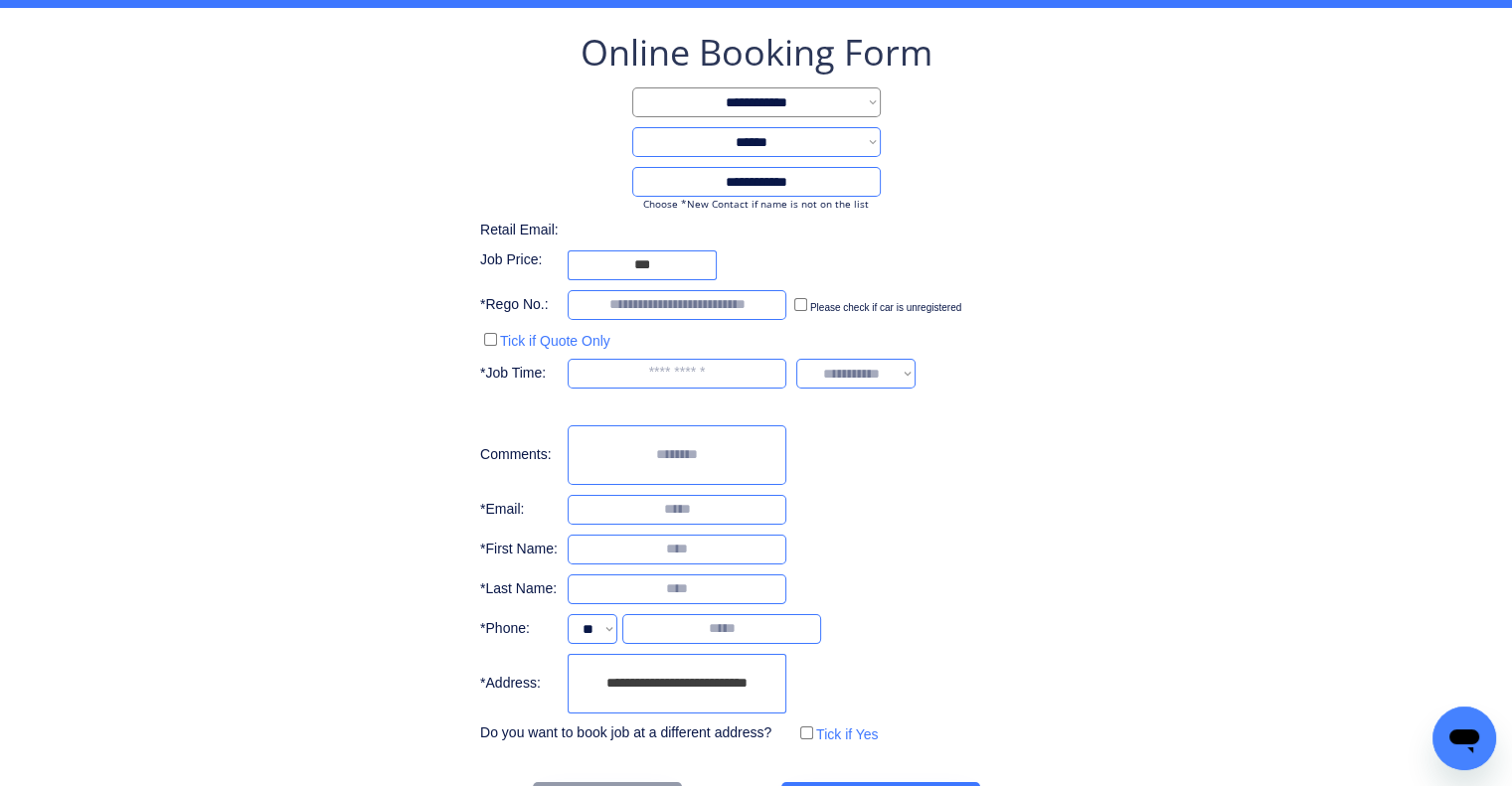 scroll, scrollTop: 152, scrollLeft: 0, axis: vertical 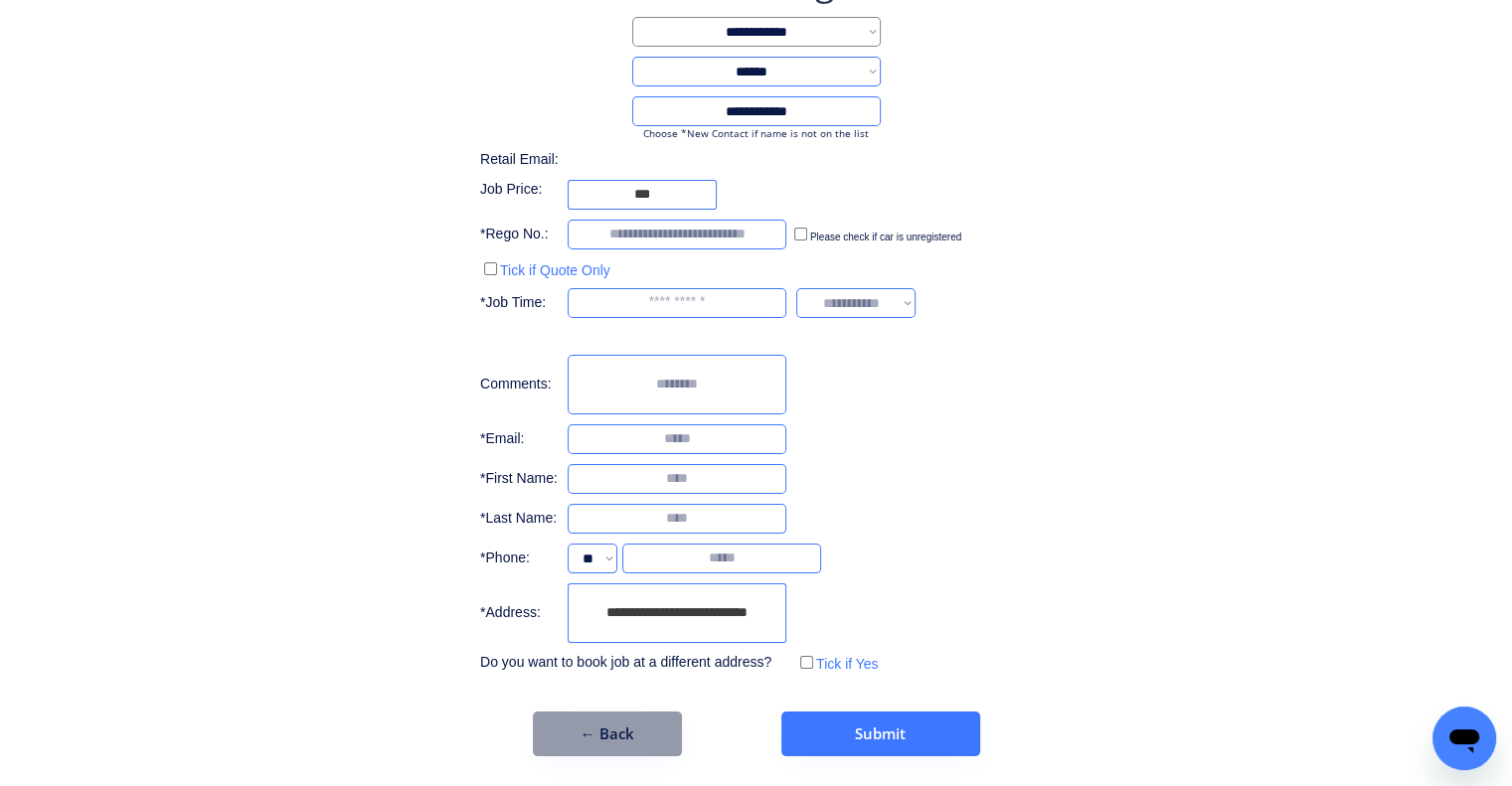 click on "**********" at bounding box center [677, 613] 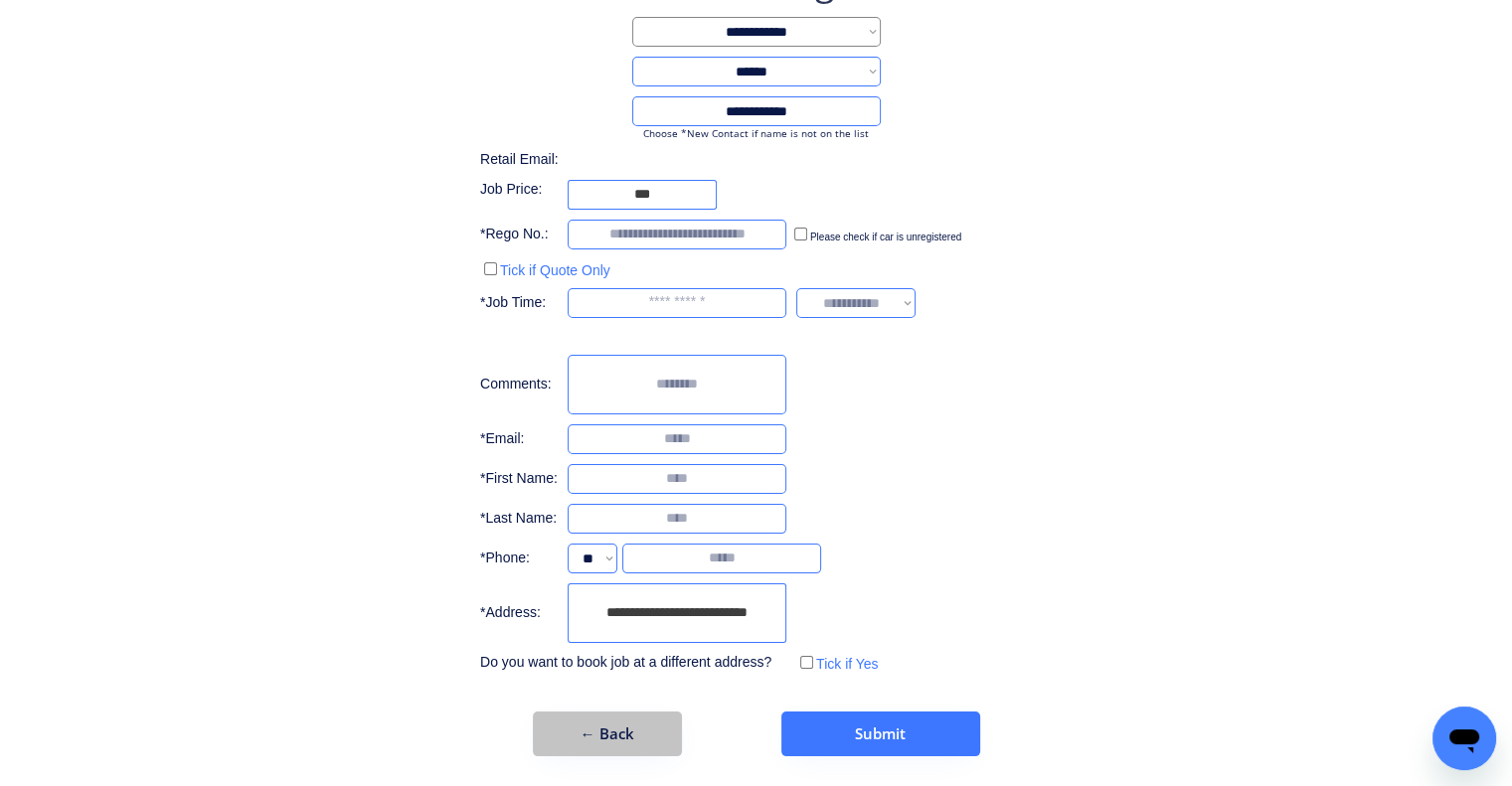 click on "←   Back" at bounding box center (607, 733) 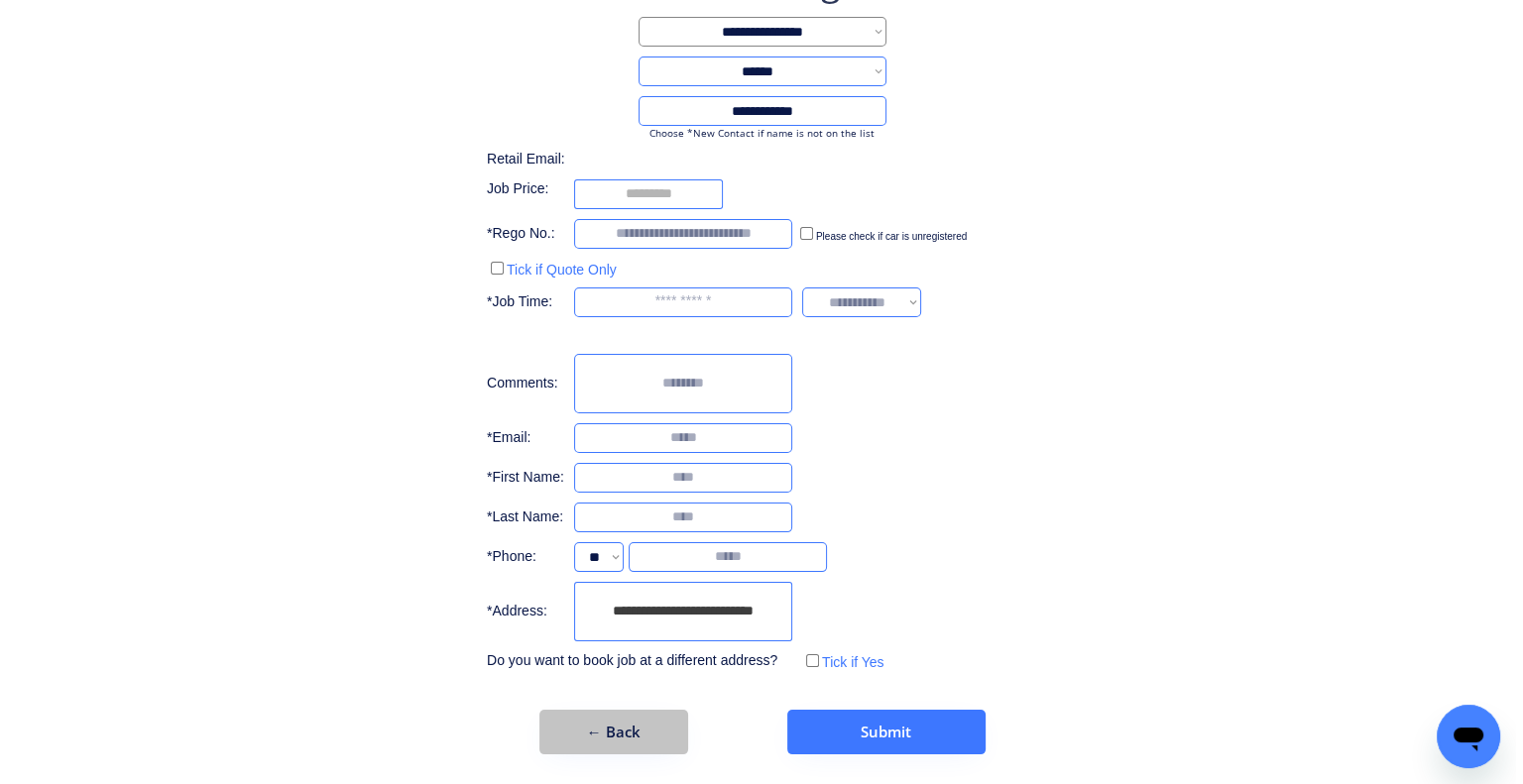 scroll, scrollTop: 0, scrollLeft: 0, axis: both 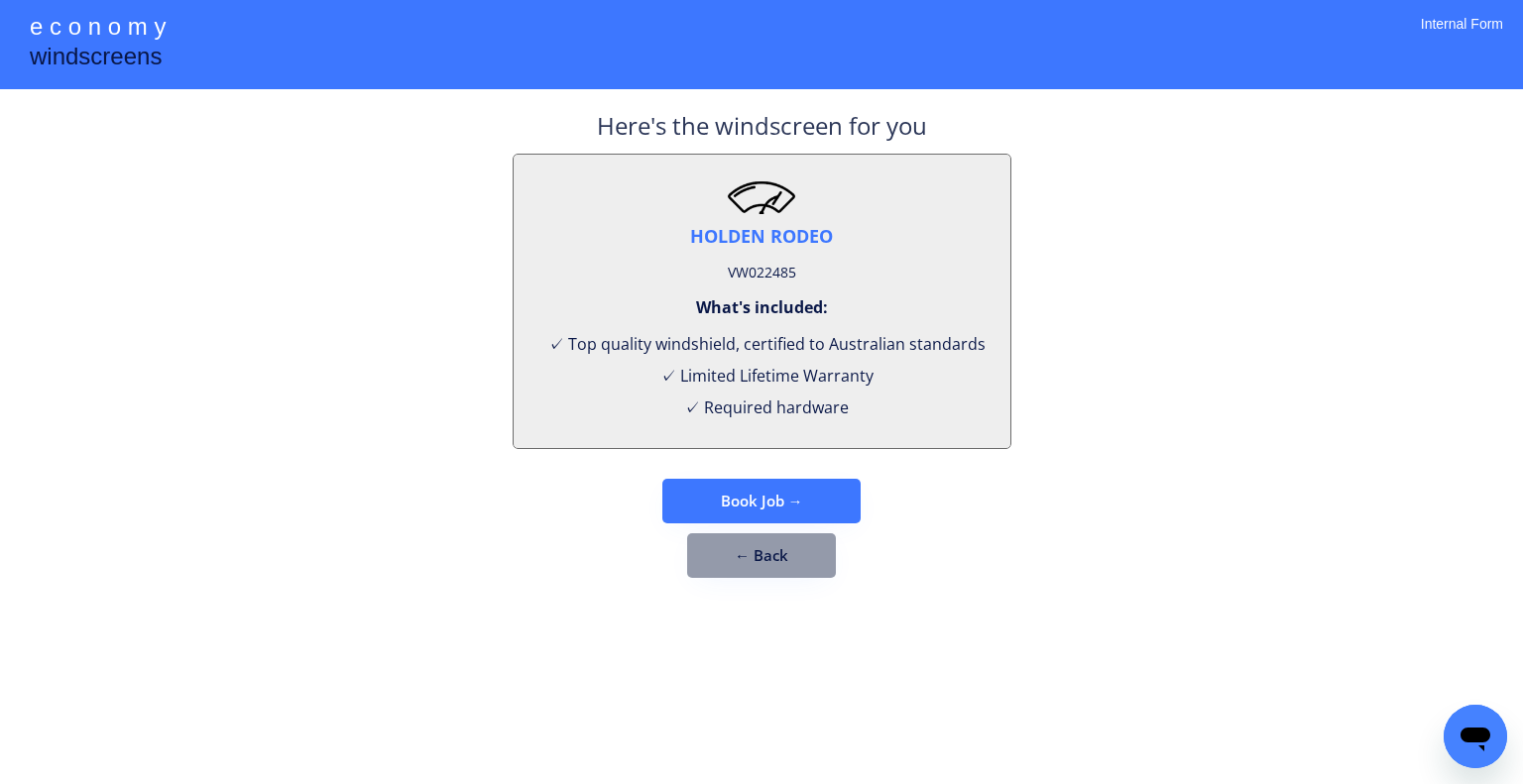 click on "VW022485" at bounding box center [762, 273] 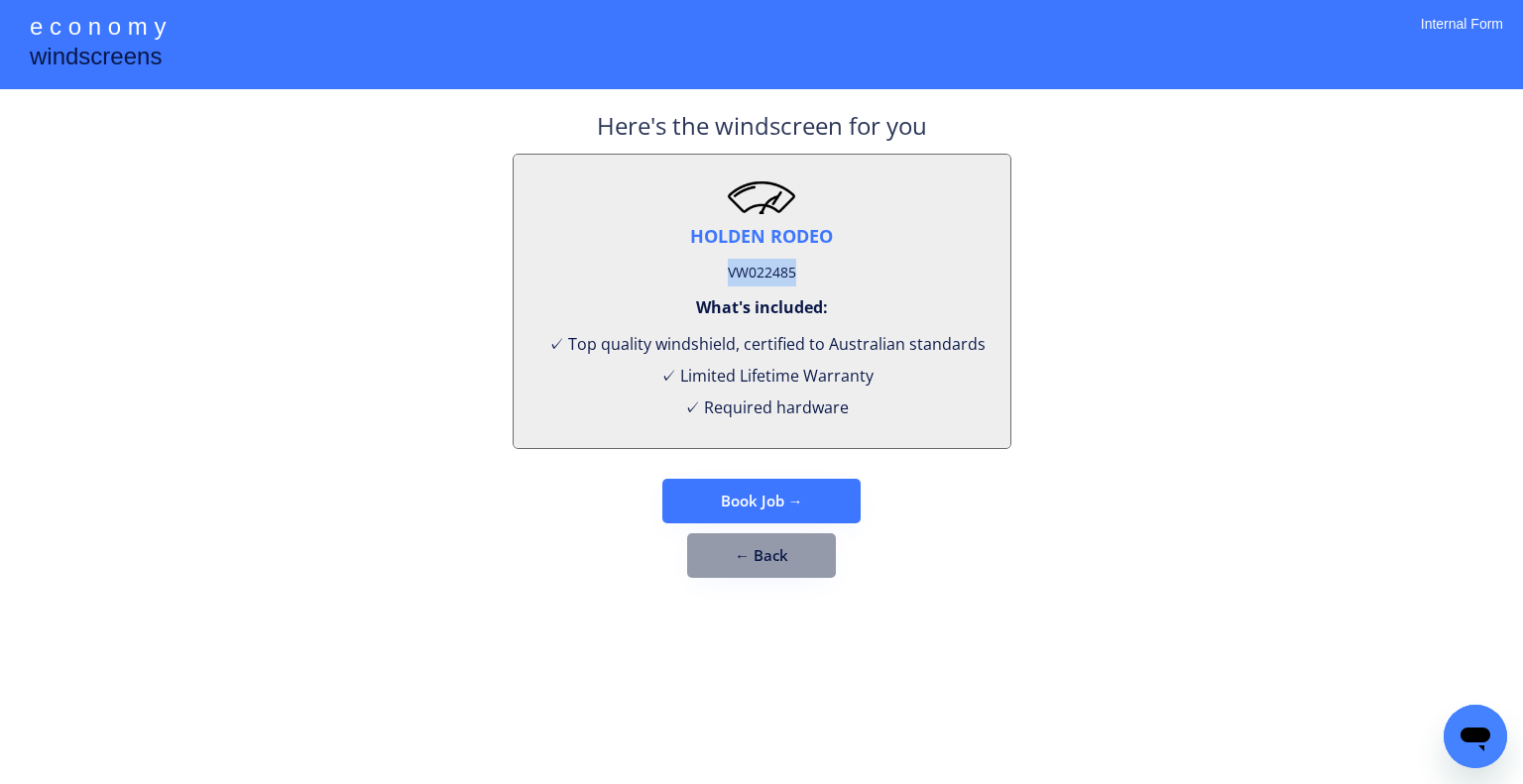 click on "VW022485" at bounding box center (762, 273) 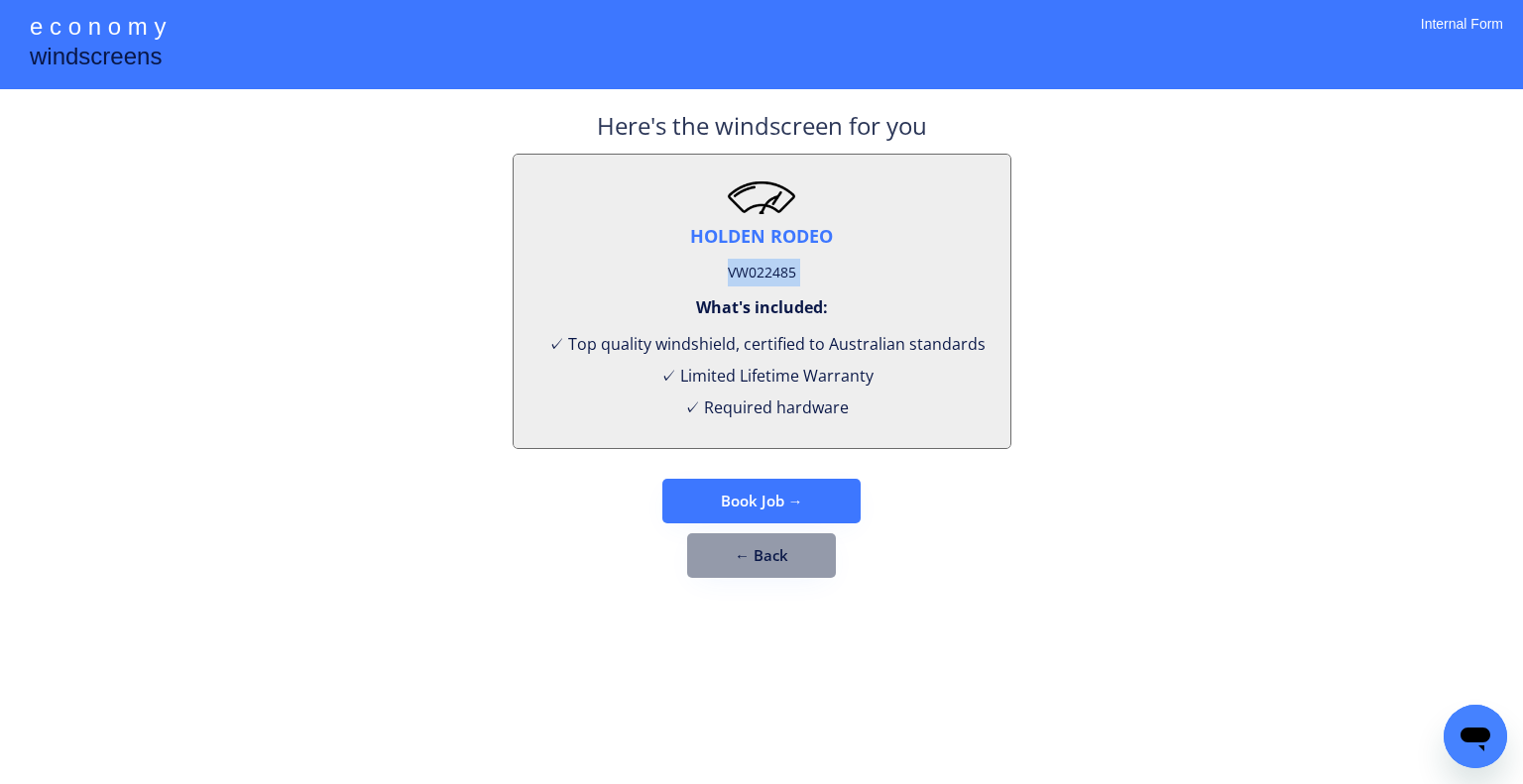 click on "VW022485" at bounding box center [762, 273] 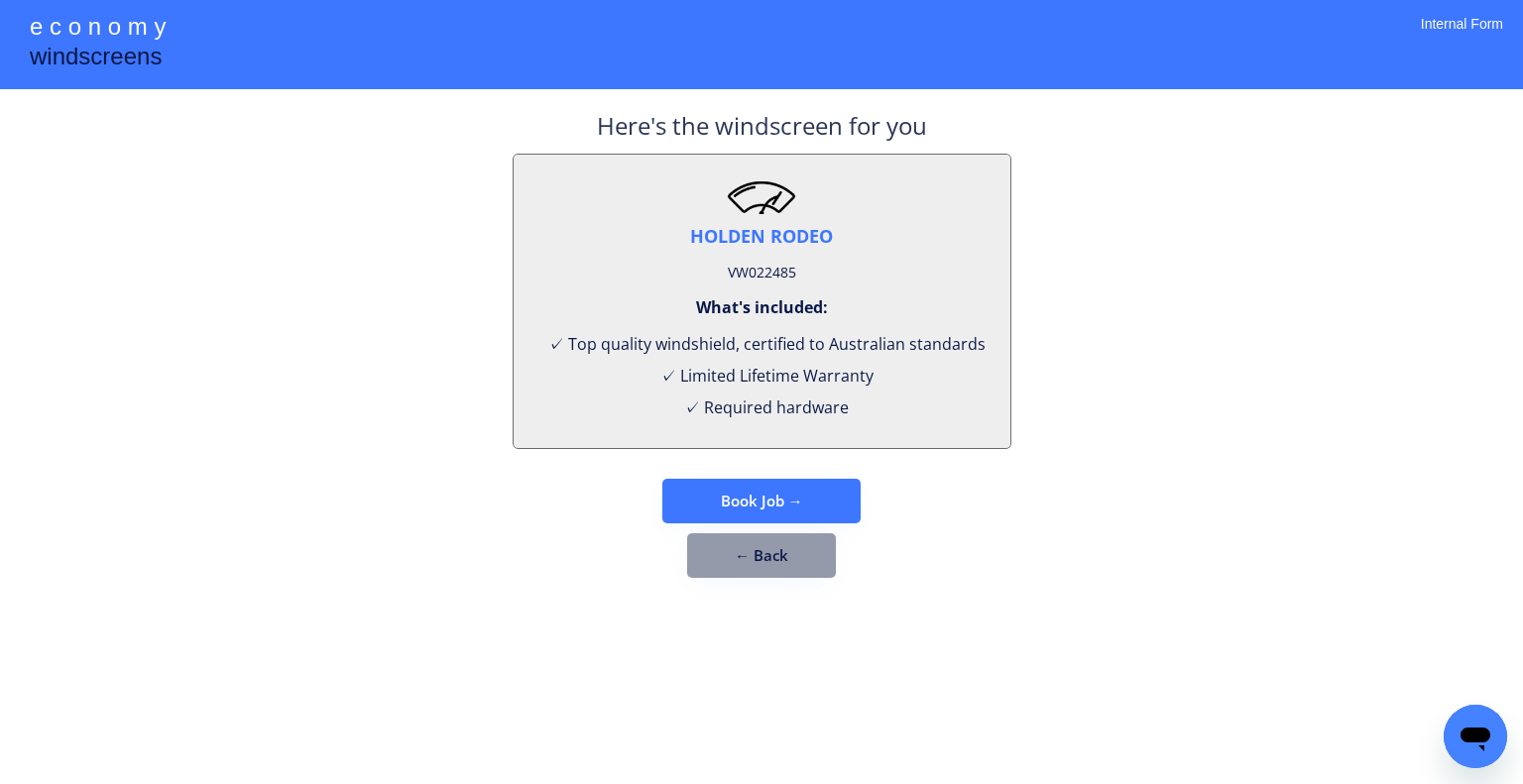 click on "HOLDEN RODEO VW022485 What's included: ✓ Top quality windshield, certified to Australian standards
✓ Limited Lifetime Warranty ✓ Required hardware" at bounding box center (762, 301) 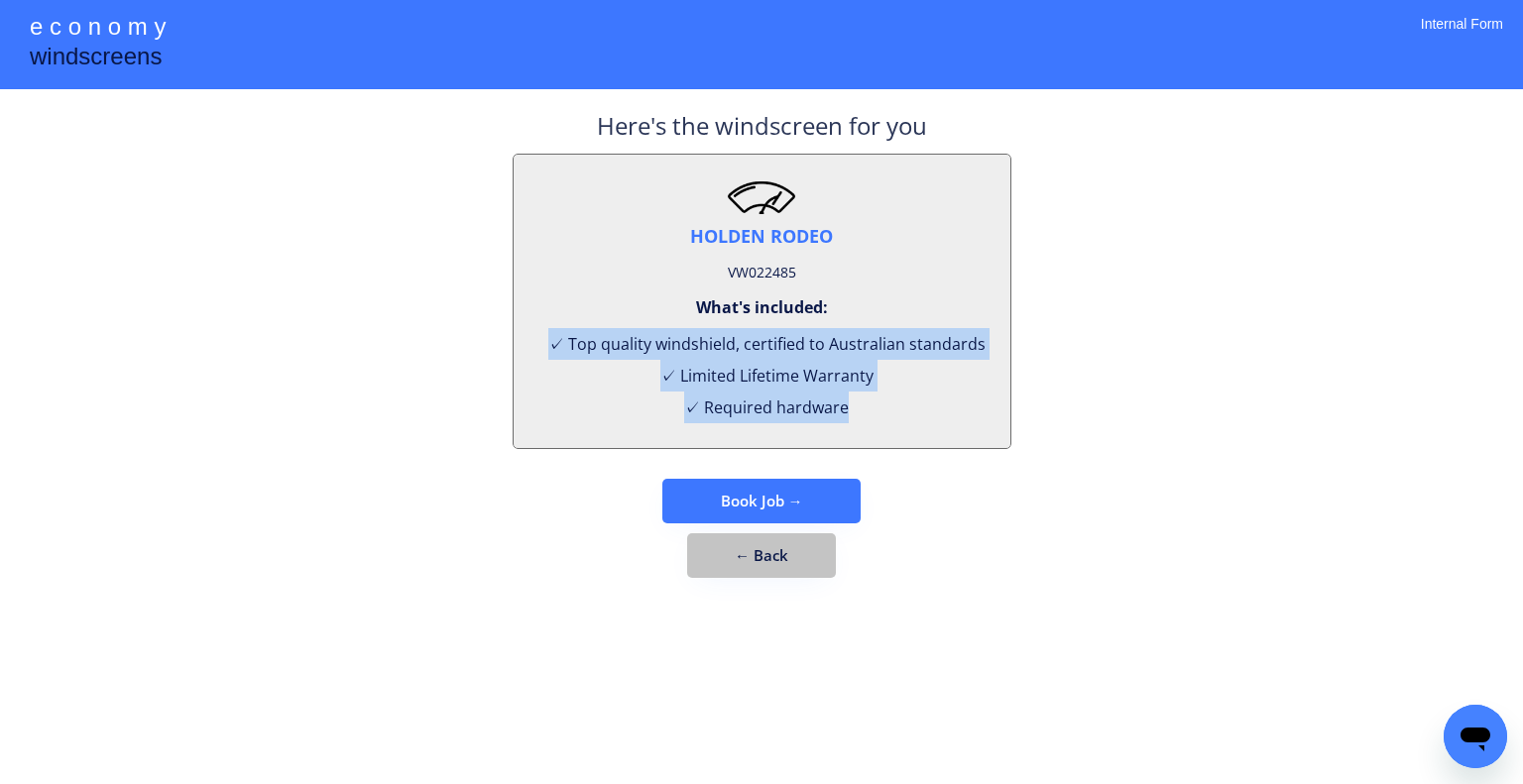 click on "←   Back" at bounding box center (762, 555) 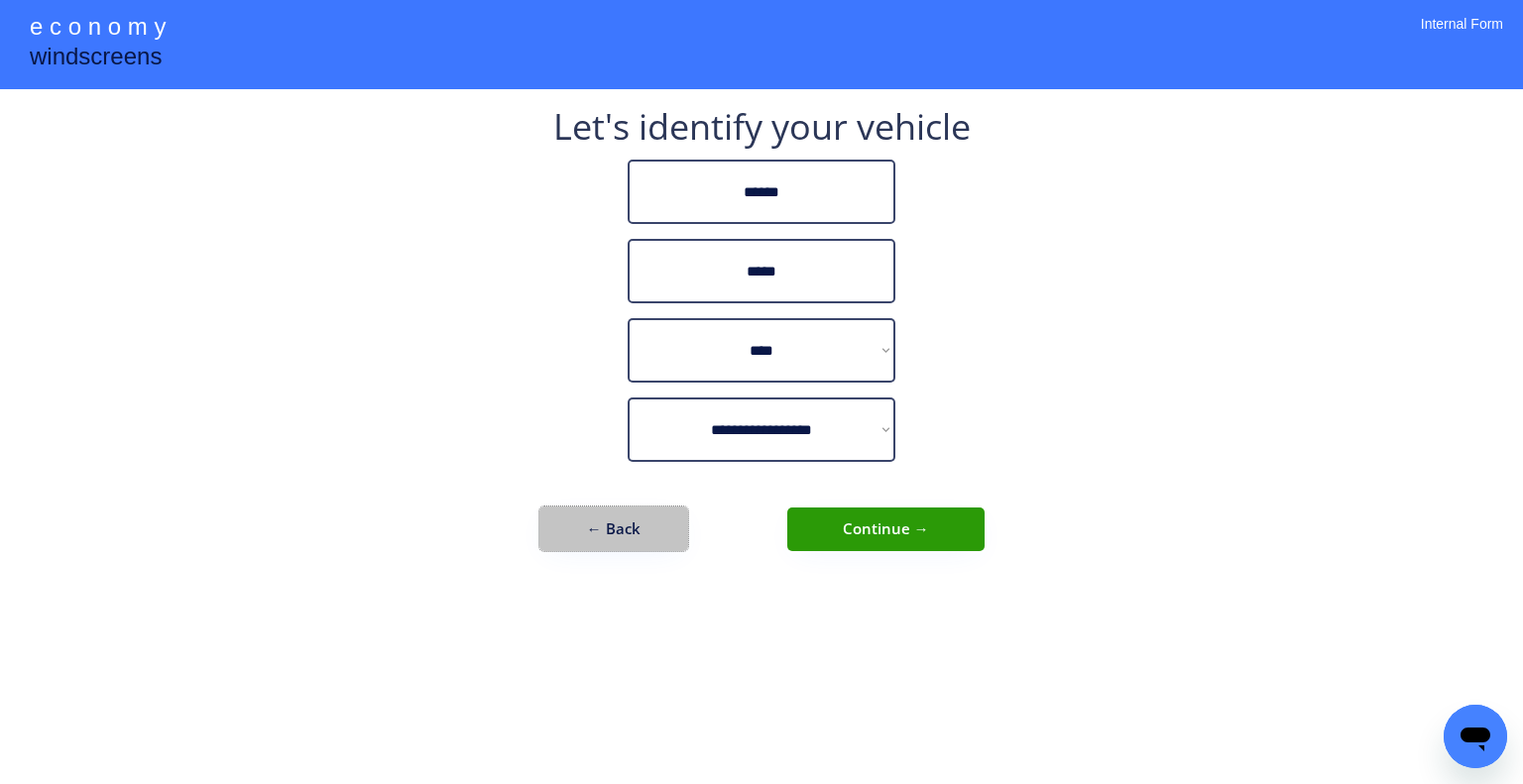 click on "←   Back" at bounding box center (614, 528) 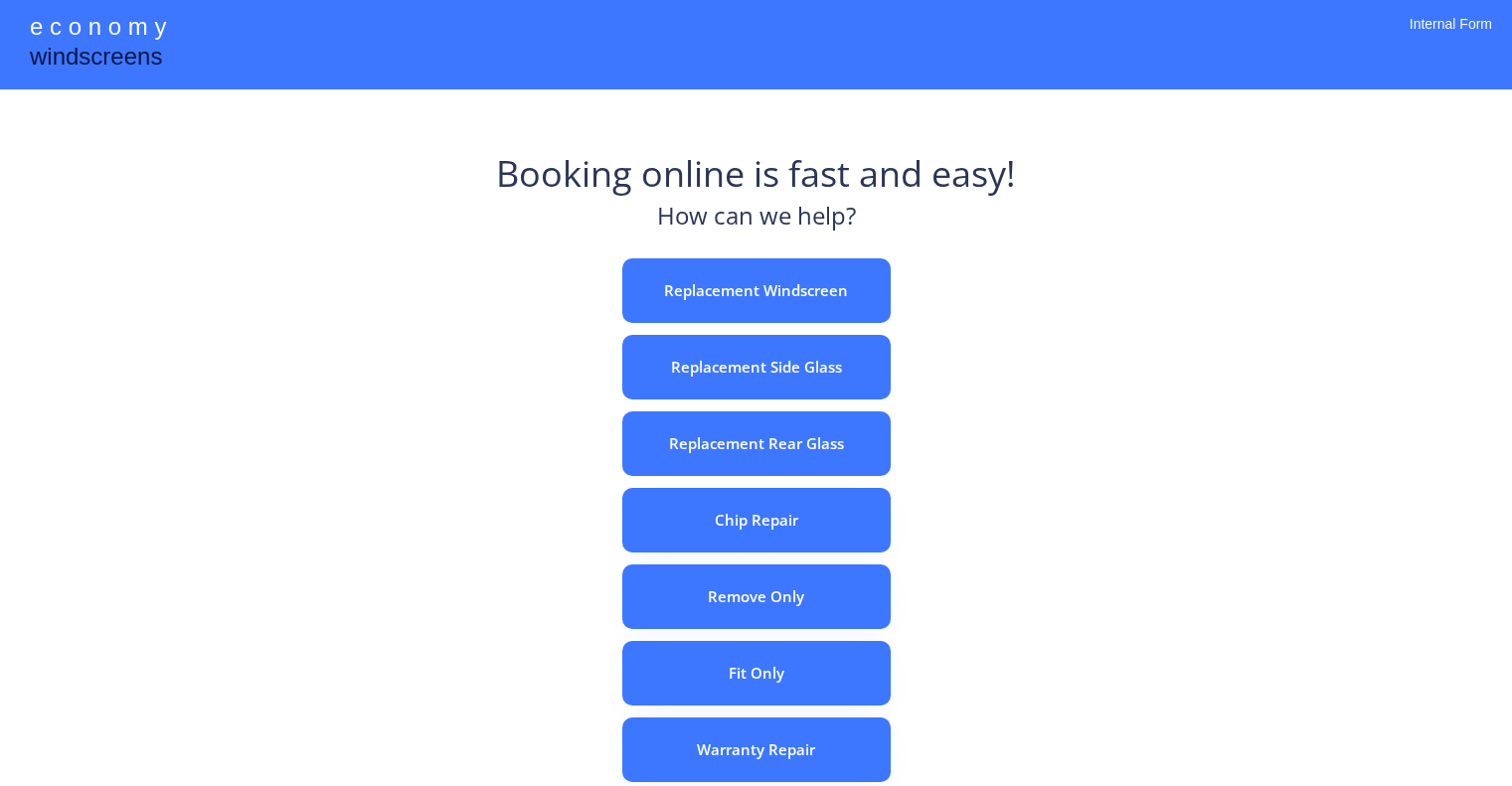 scroll, scrollTop: 0, scrollLeft: 0, axis: both 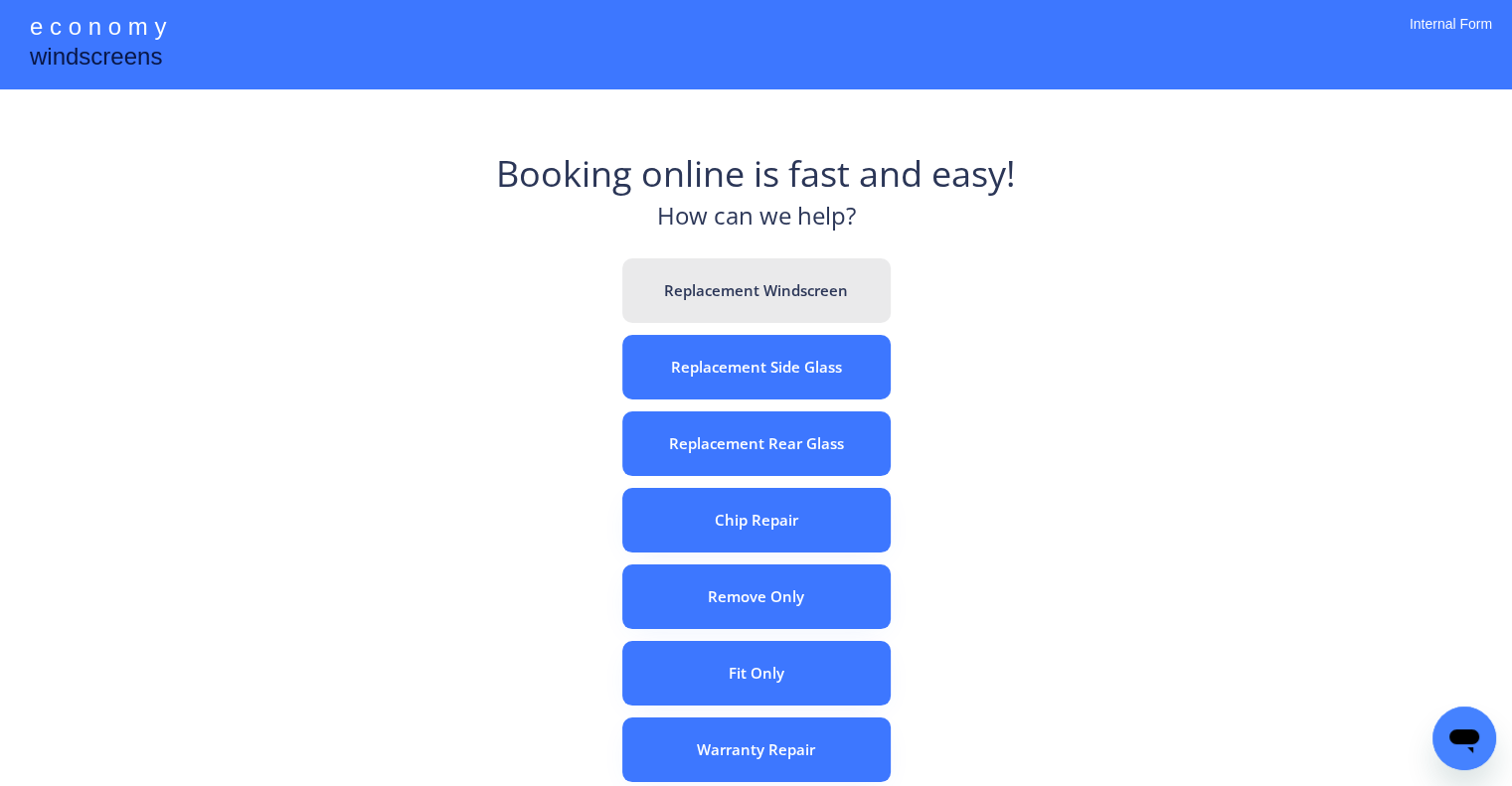 click on "Replacement Windscreen" at bounding box center [756, 290] 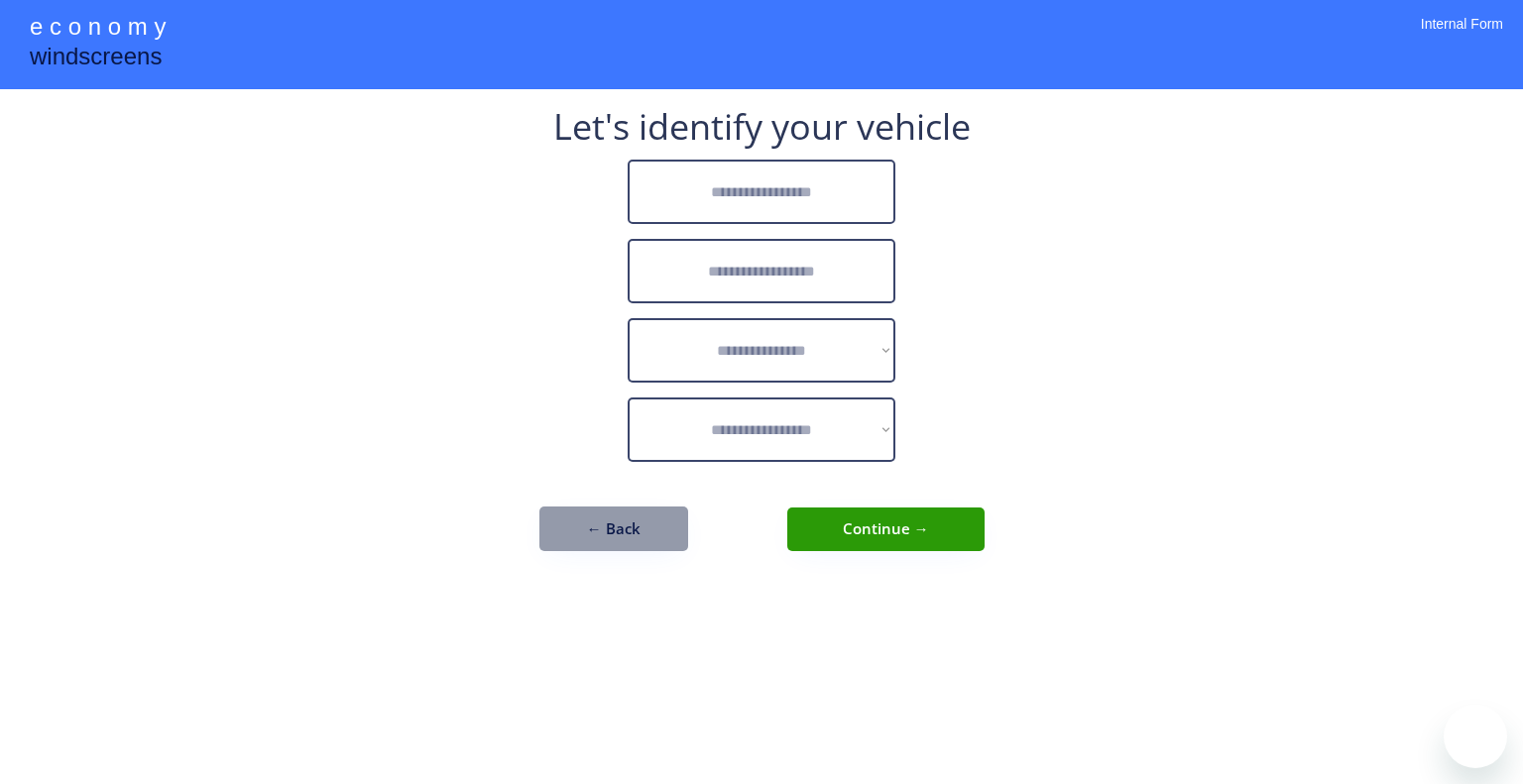 scroll, scrollTop: 0, scrollLeft: 0, axis: both 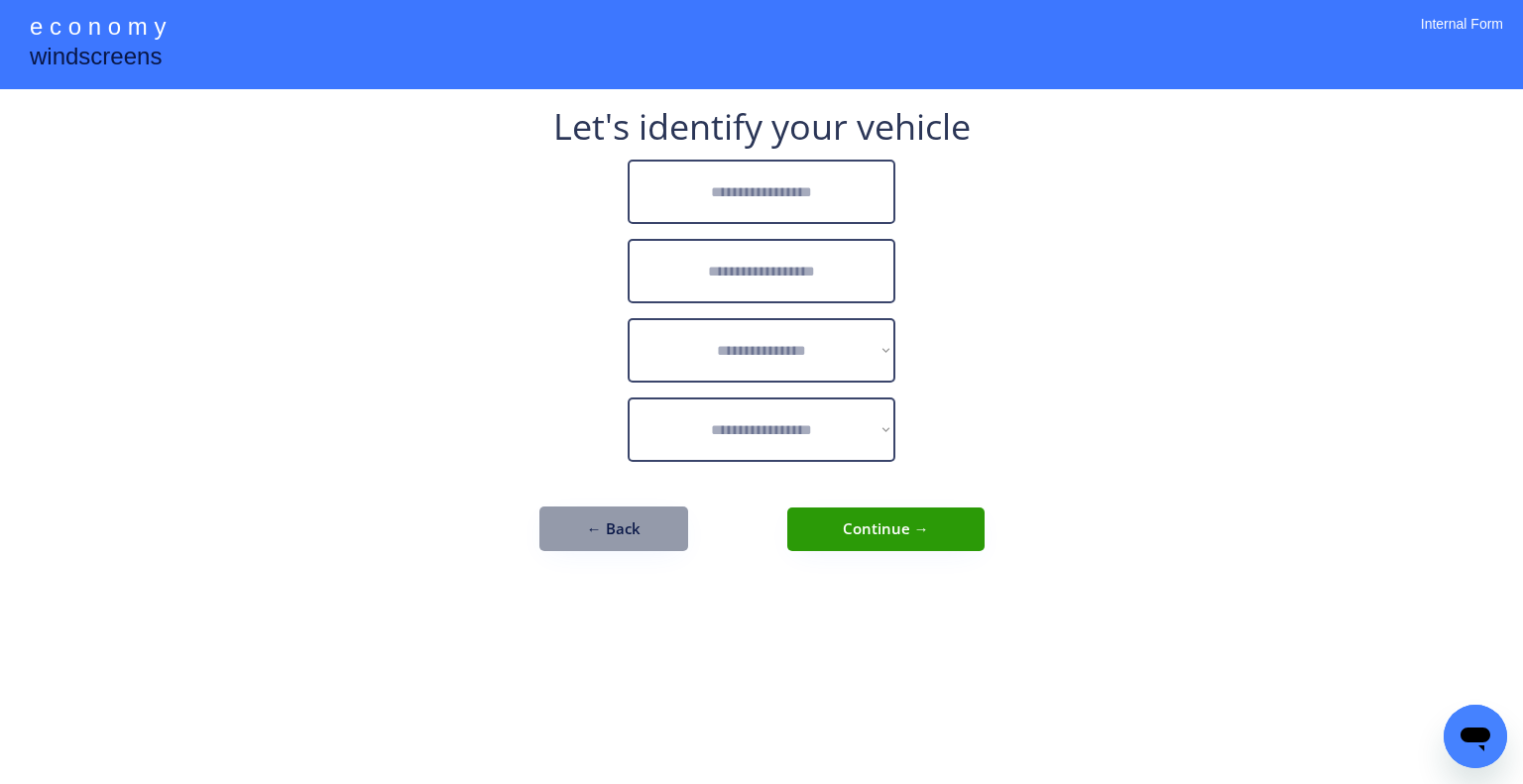 click at bounding box center [762, 191] 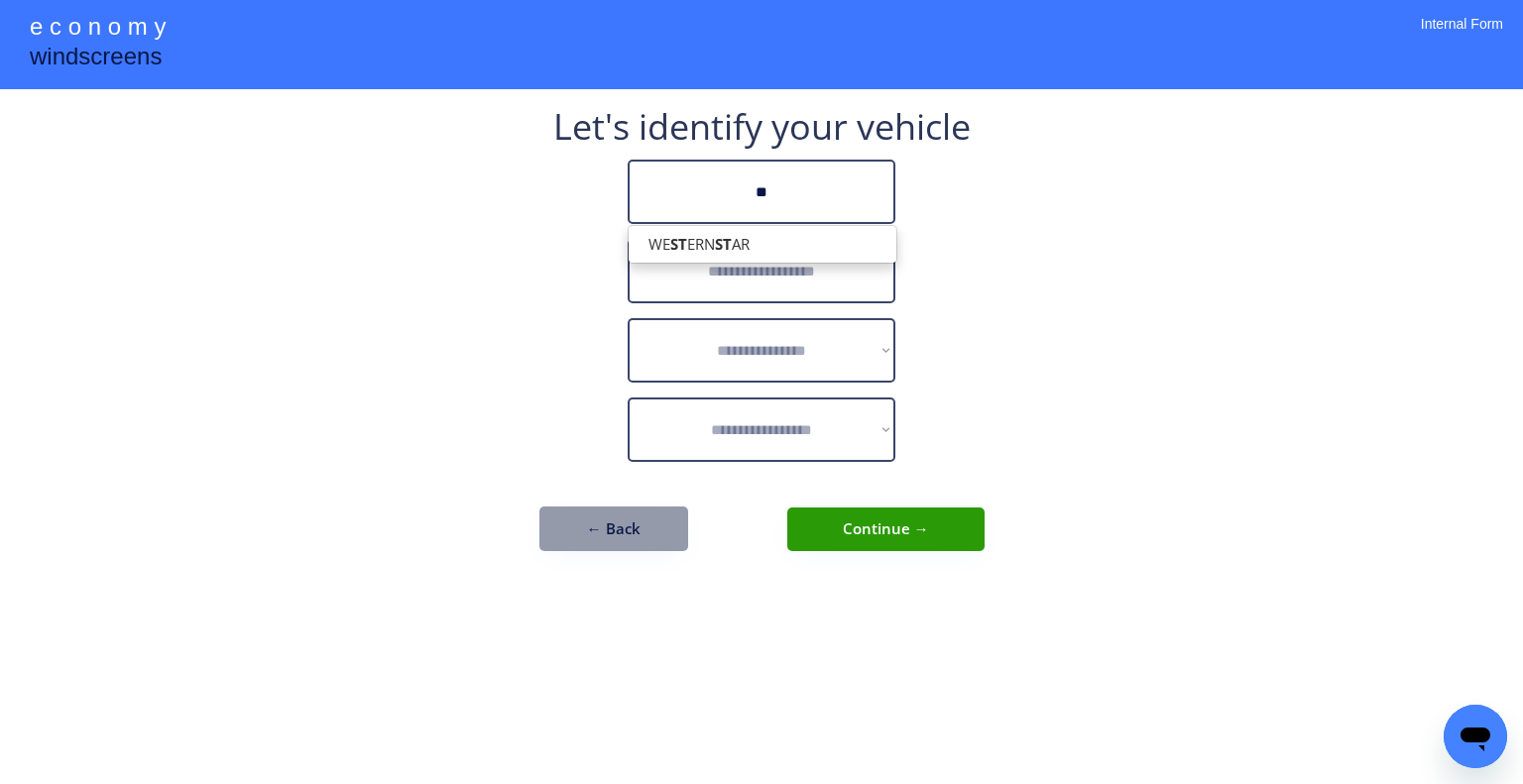 type on "*" 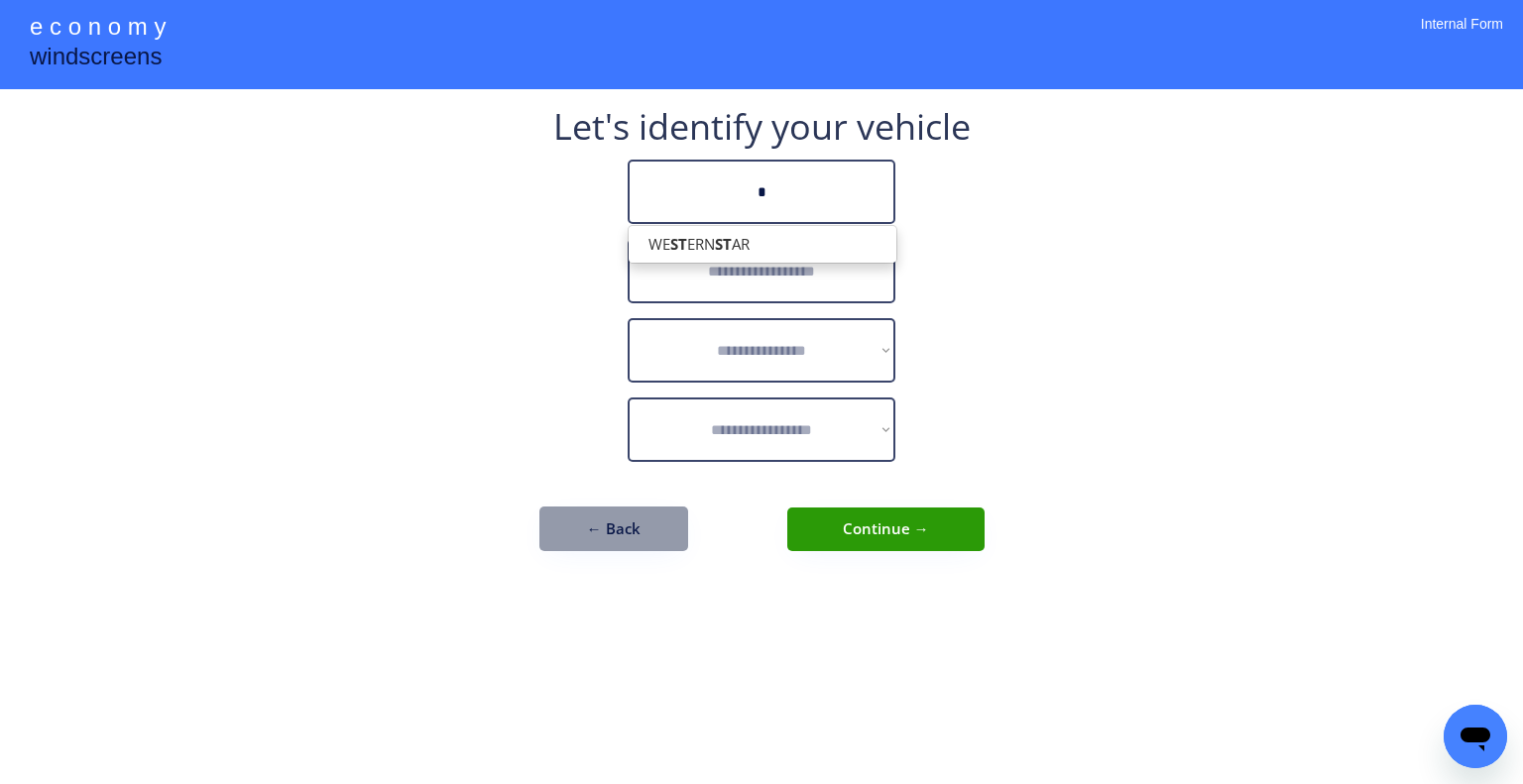 type 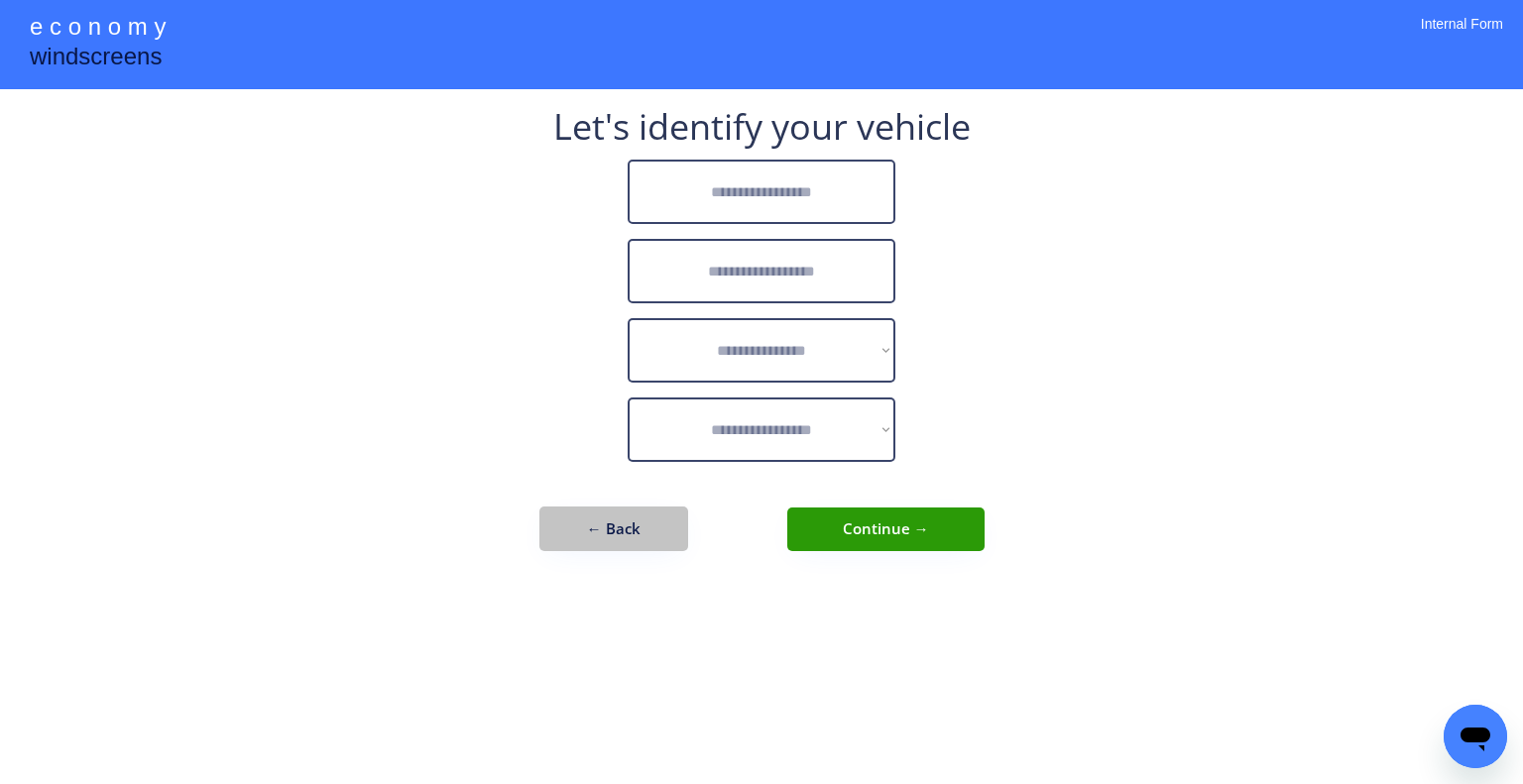 click on "**********" at bounding box center (762, 392) 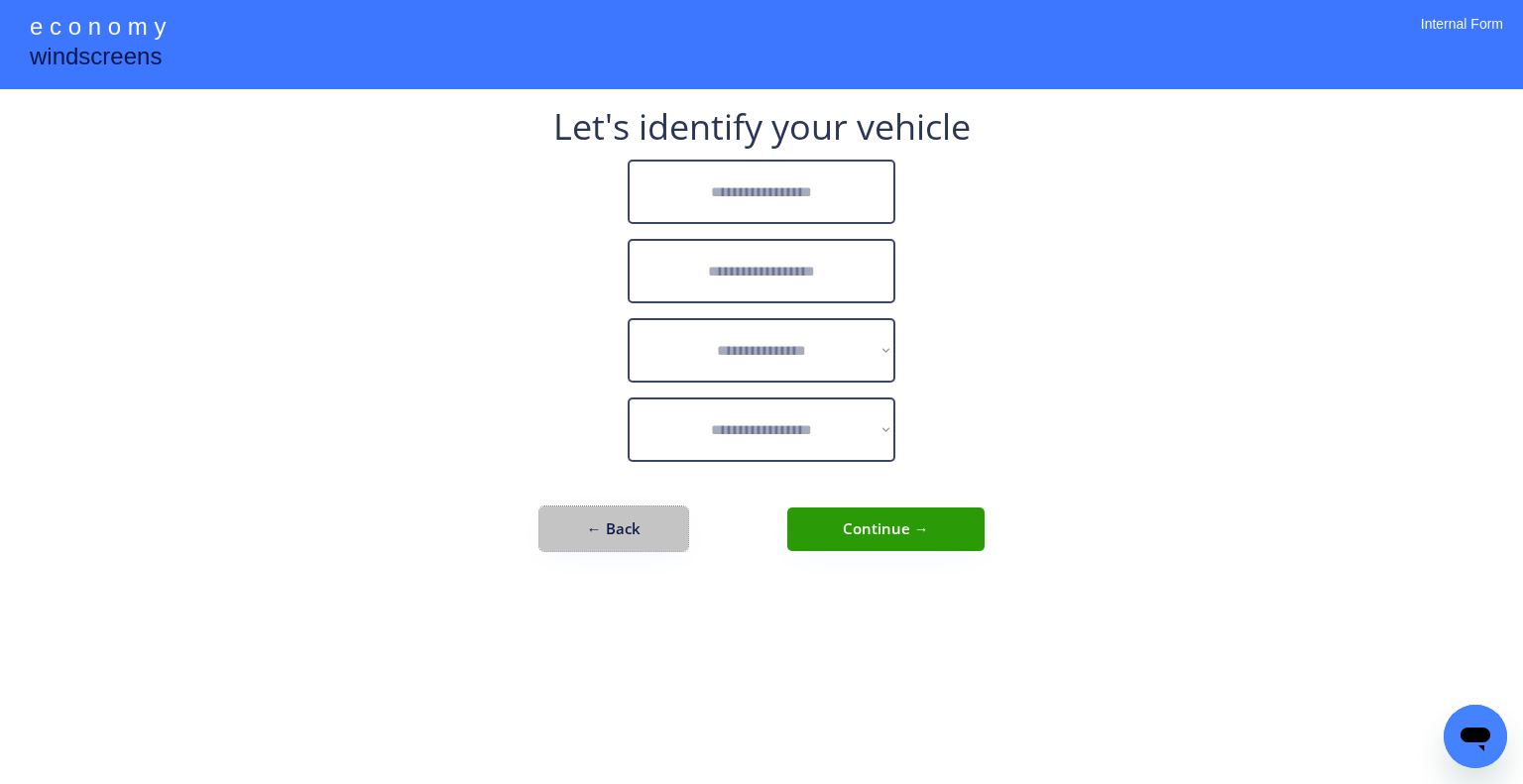click on "←   Back" at bounding box center [614, 528] 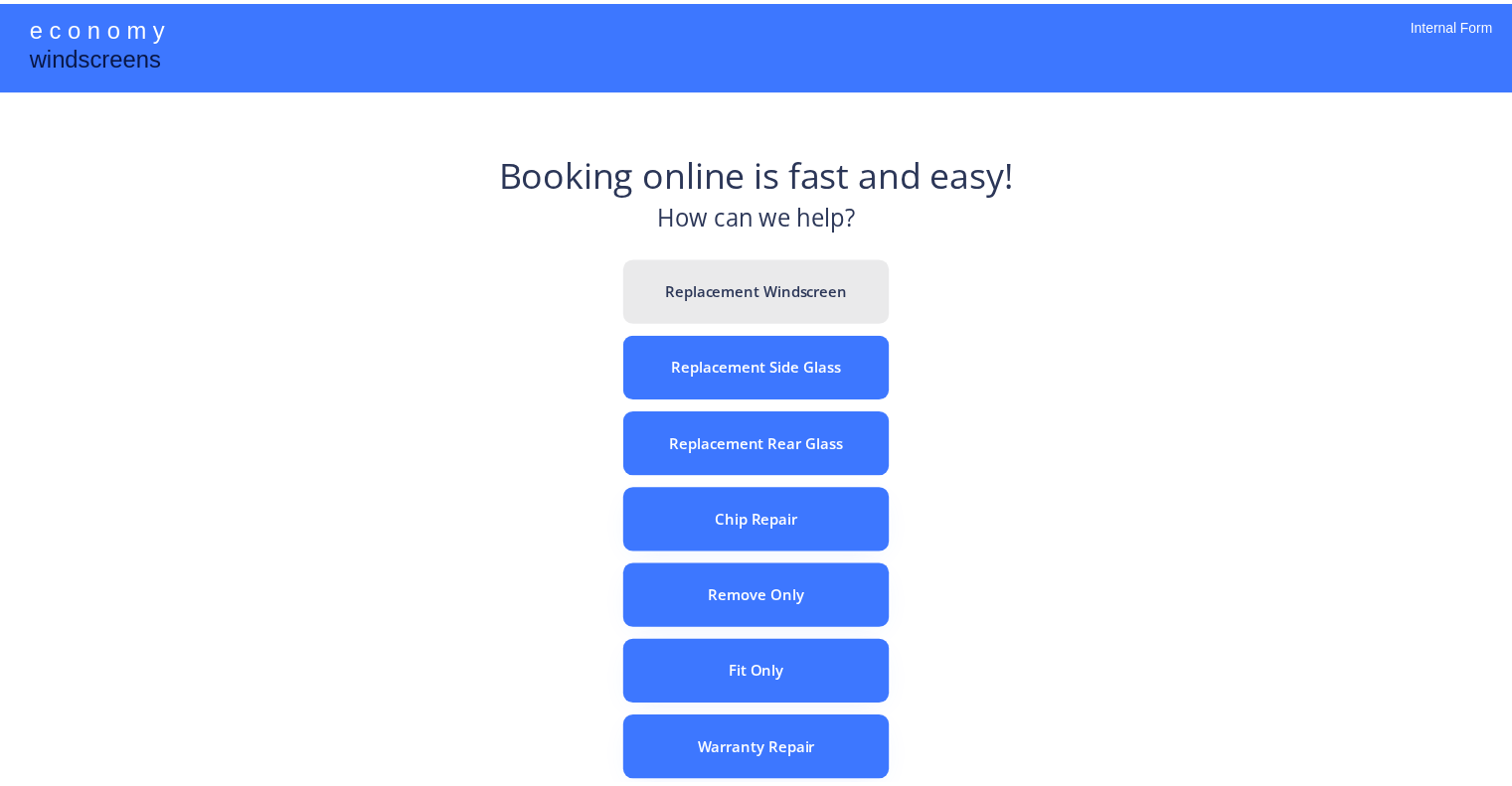 scroll, scrollTop: 0, scrollLeft: 0, axis: both 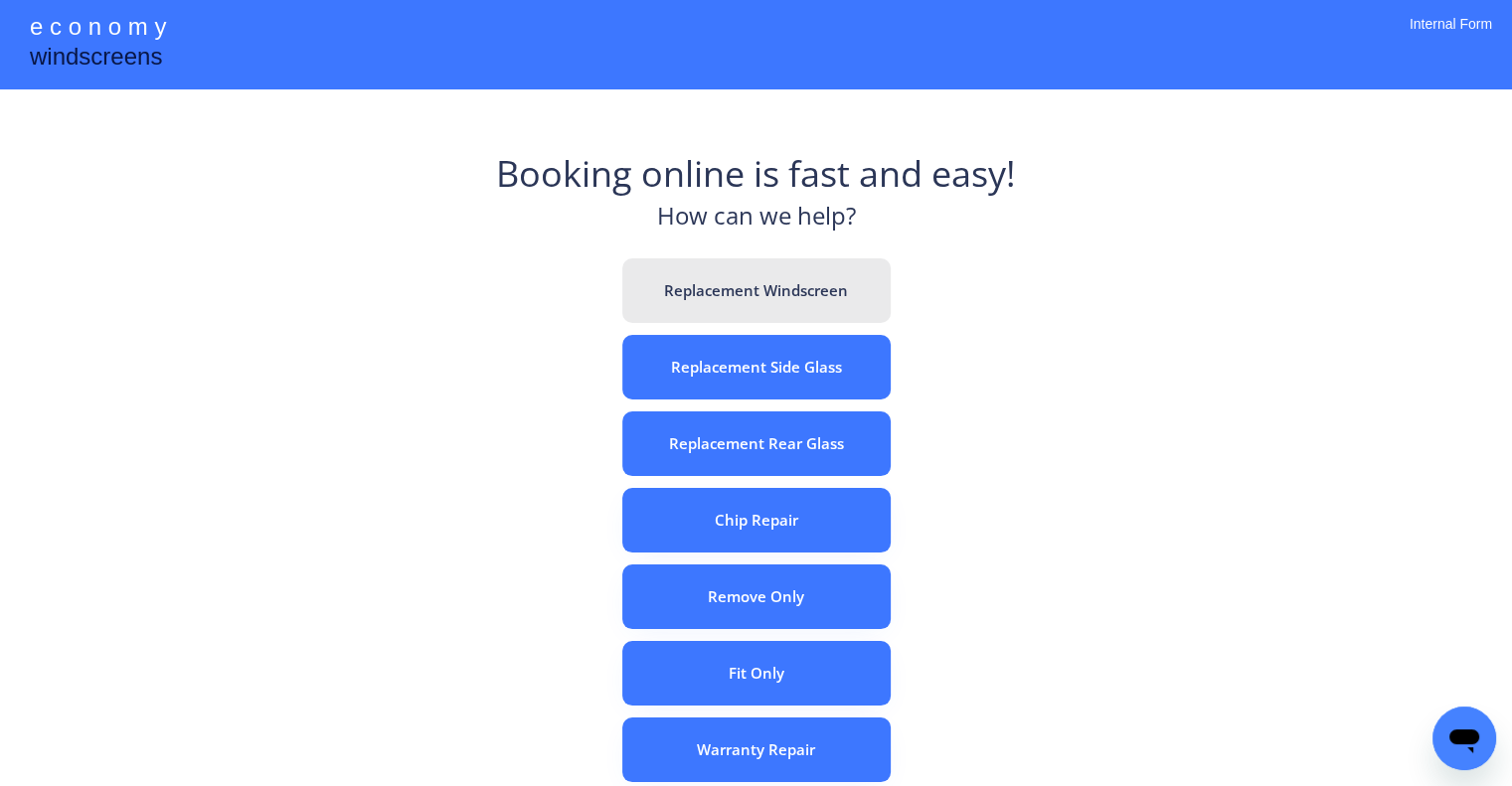 click on "Replacement Windscreen" at bounding box center (756, 290) 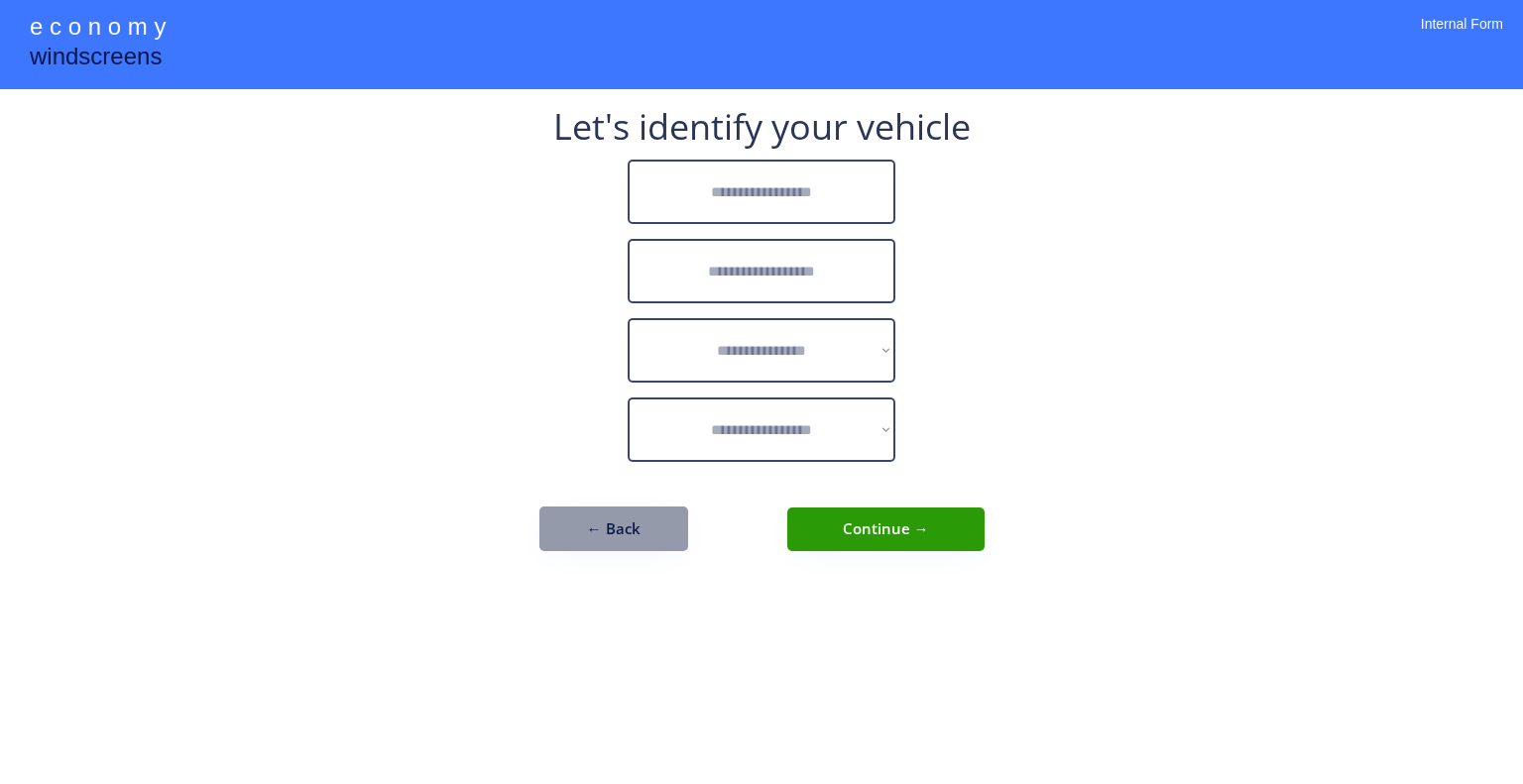 scroll, scrollTop: 0, scrollLeft: 0, axis: both 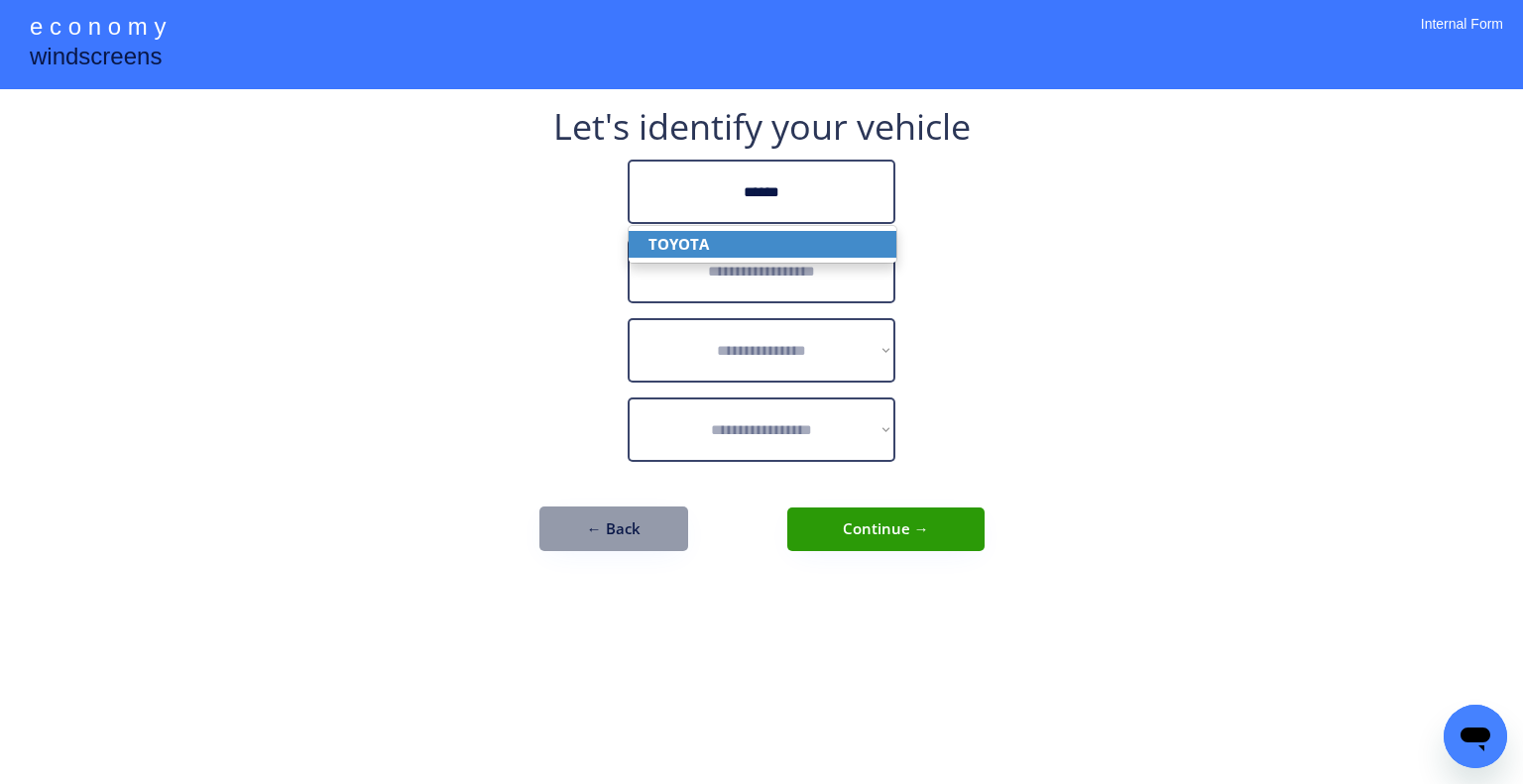 drag, startPoint x: 761, startPoint y: 240, endPoint x: 769, endPoint y: 264, distance: 25.298221 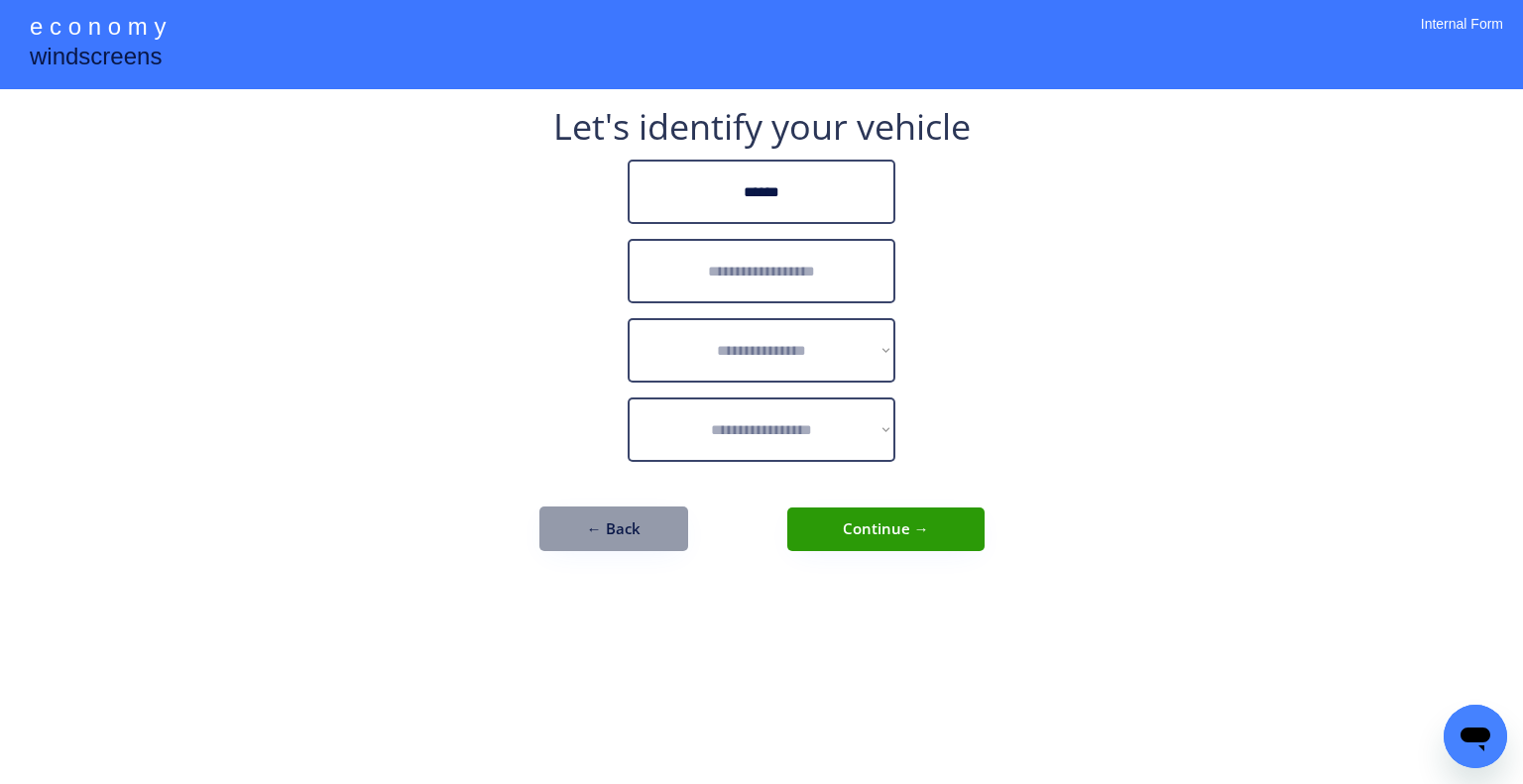 click at bounding box center (762, 271) 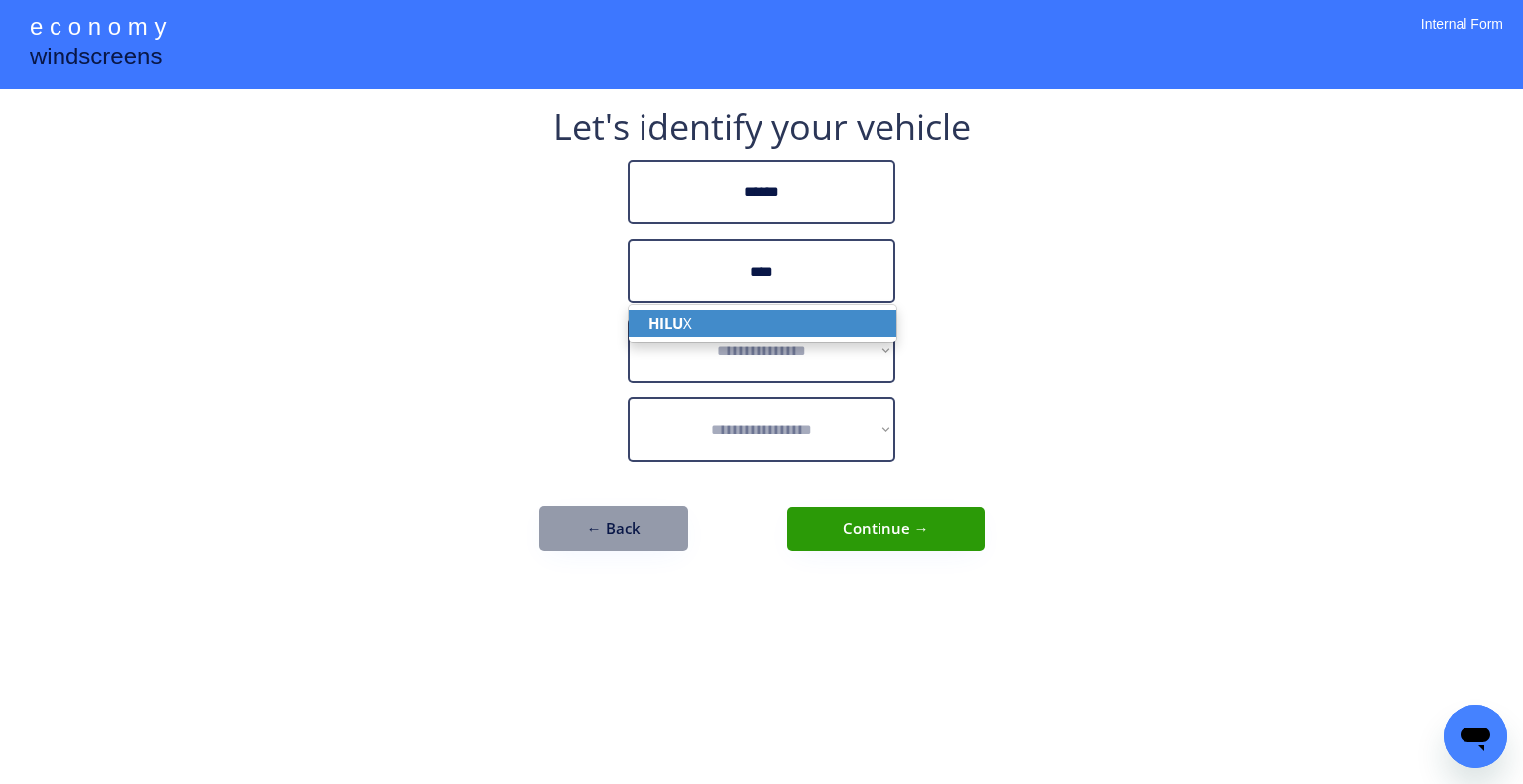 click on "HILU X" at bounding box center (762, 323) 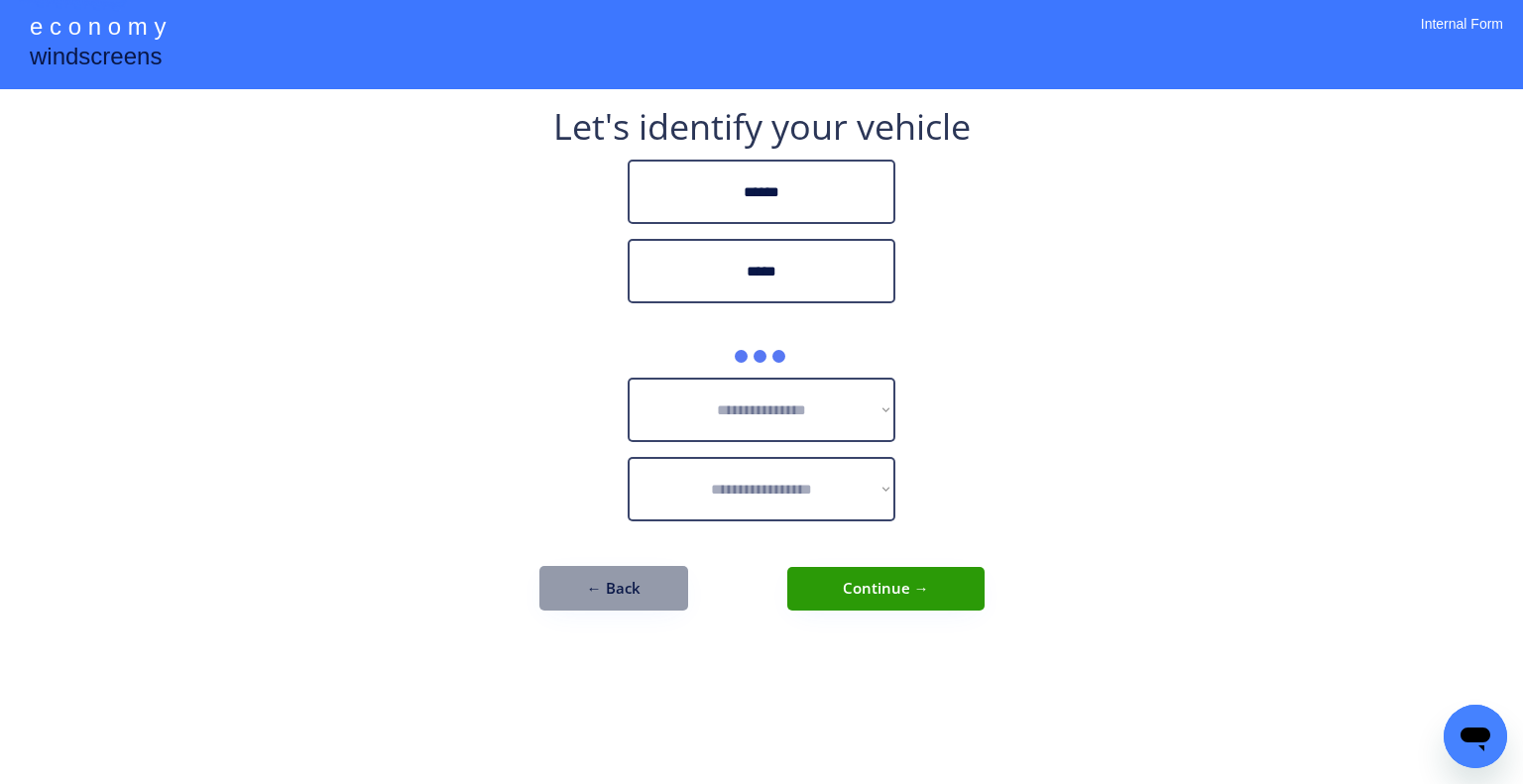 type on "*****" 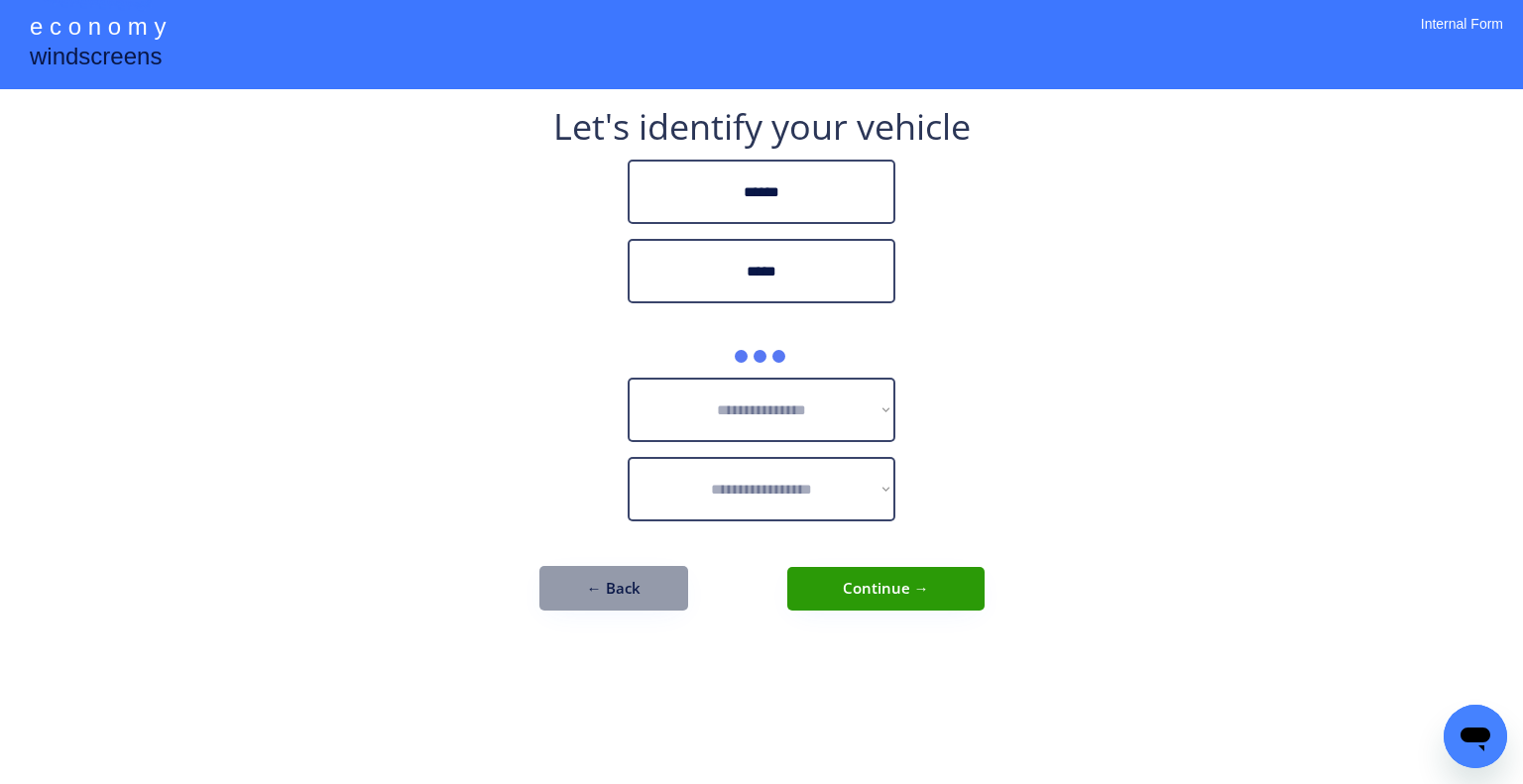 click on "**********" at bounding box center [762, 392] 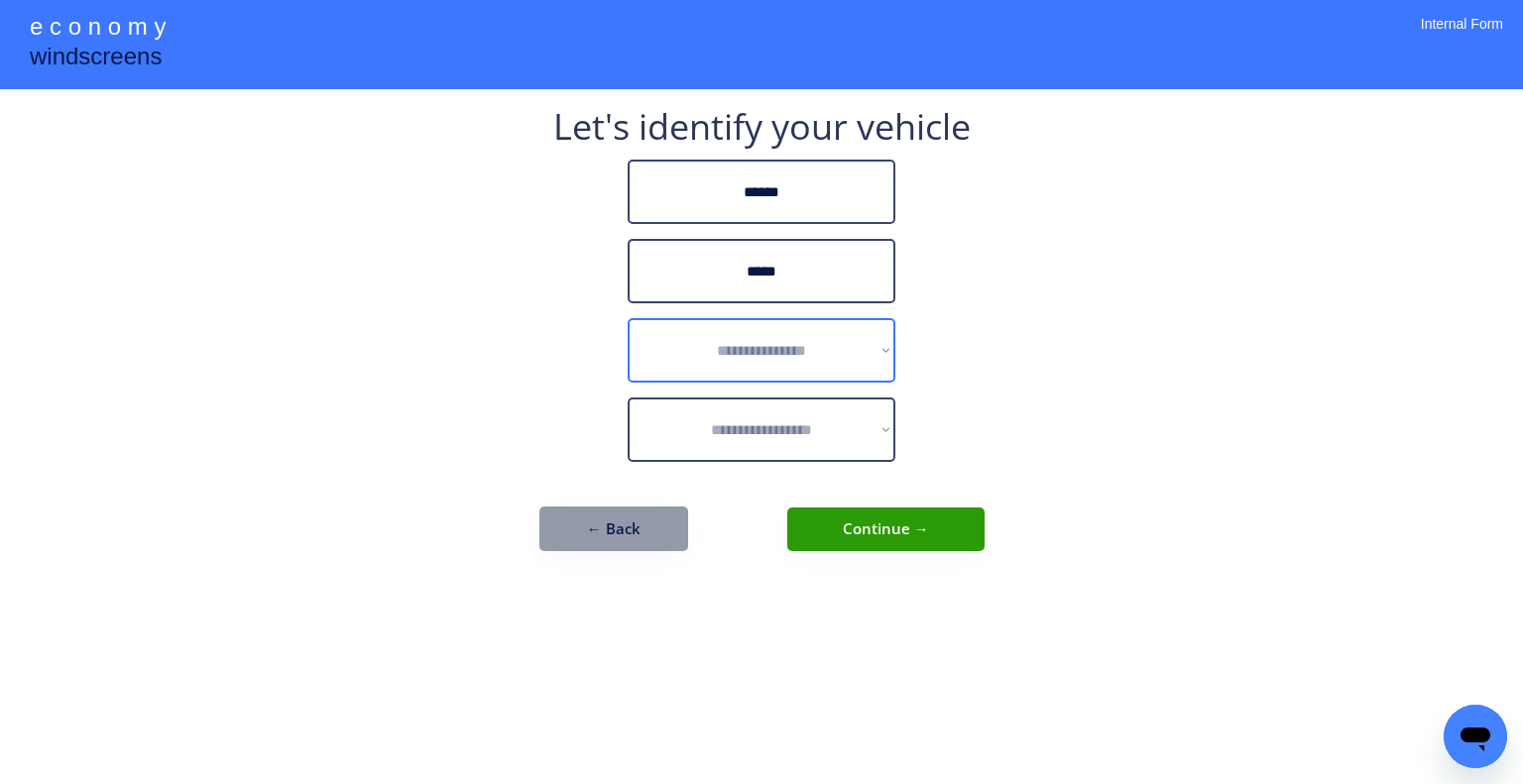 click on "**********" at bounding box center [762, 350] 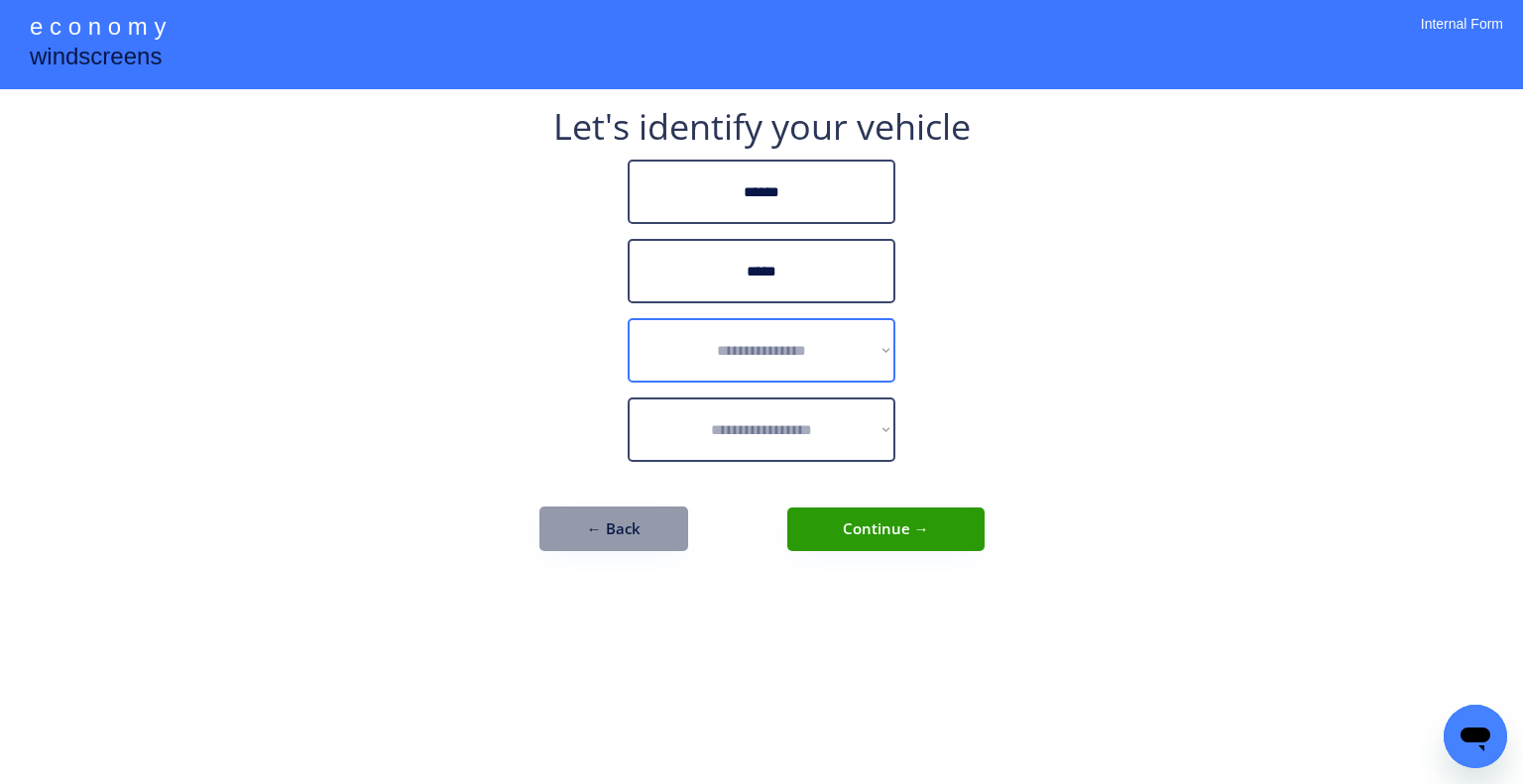 select on "******" 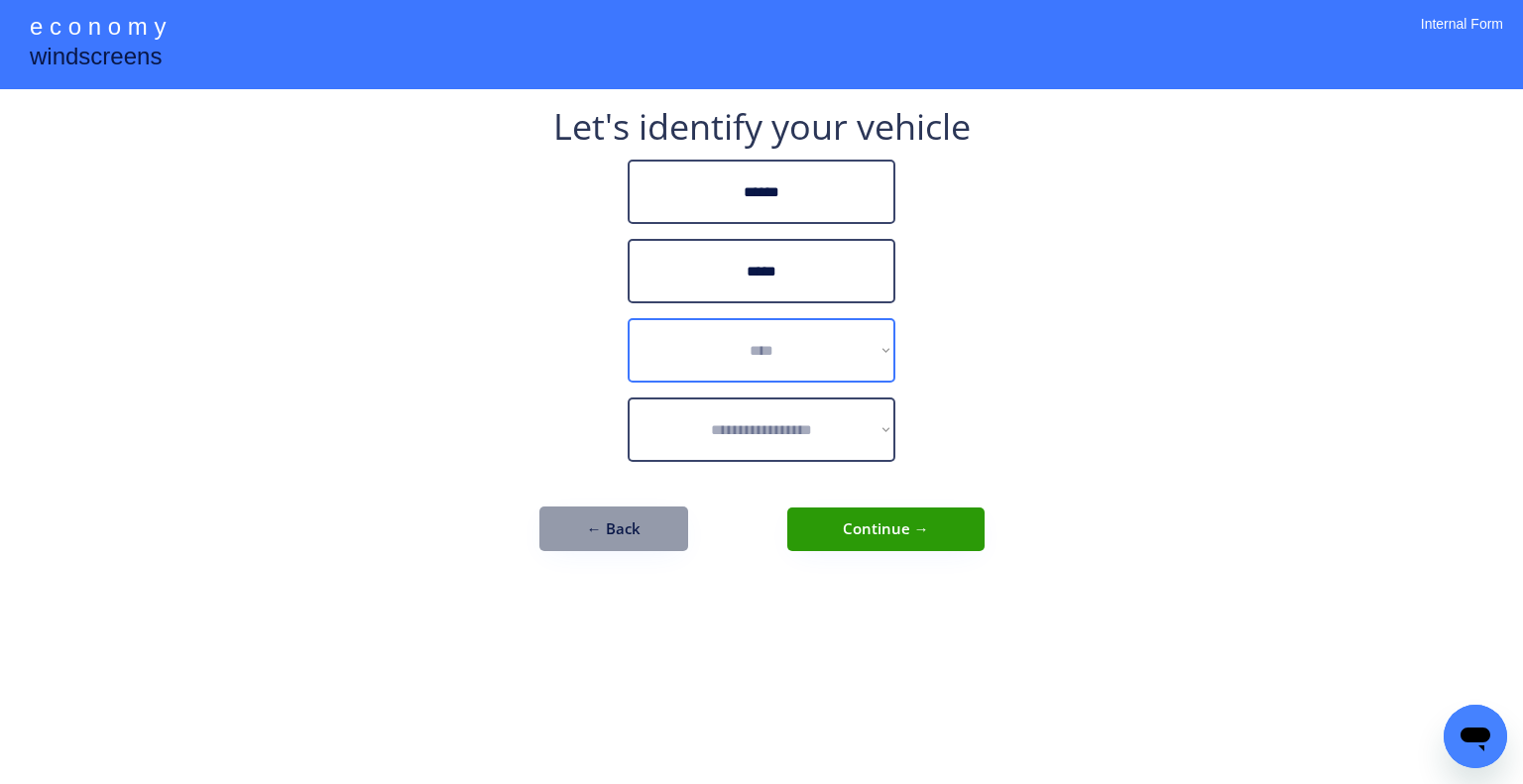 click on "**********" at bounding box center [762, 350] 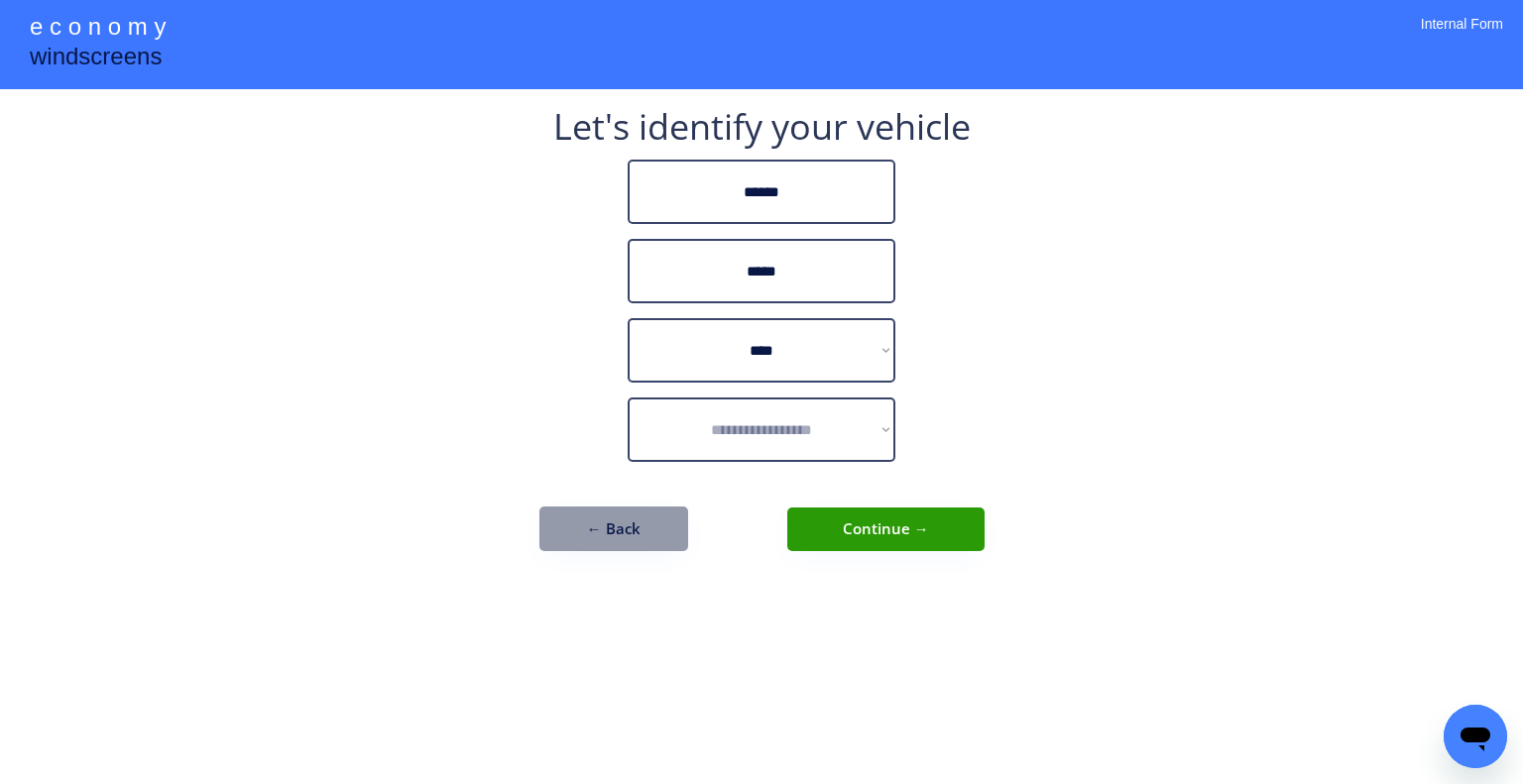 click on "**********" at bounding box center [762, 392] 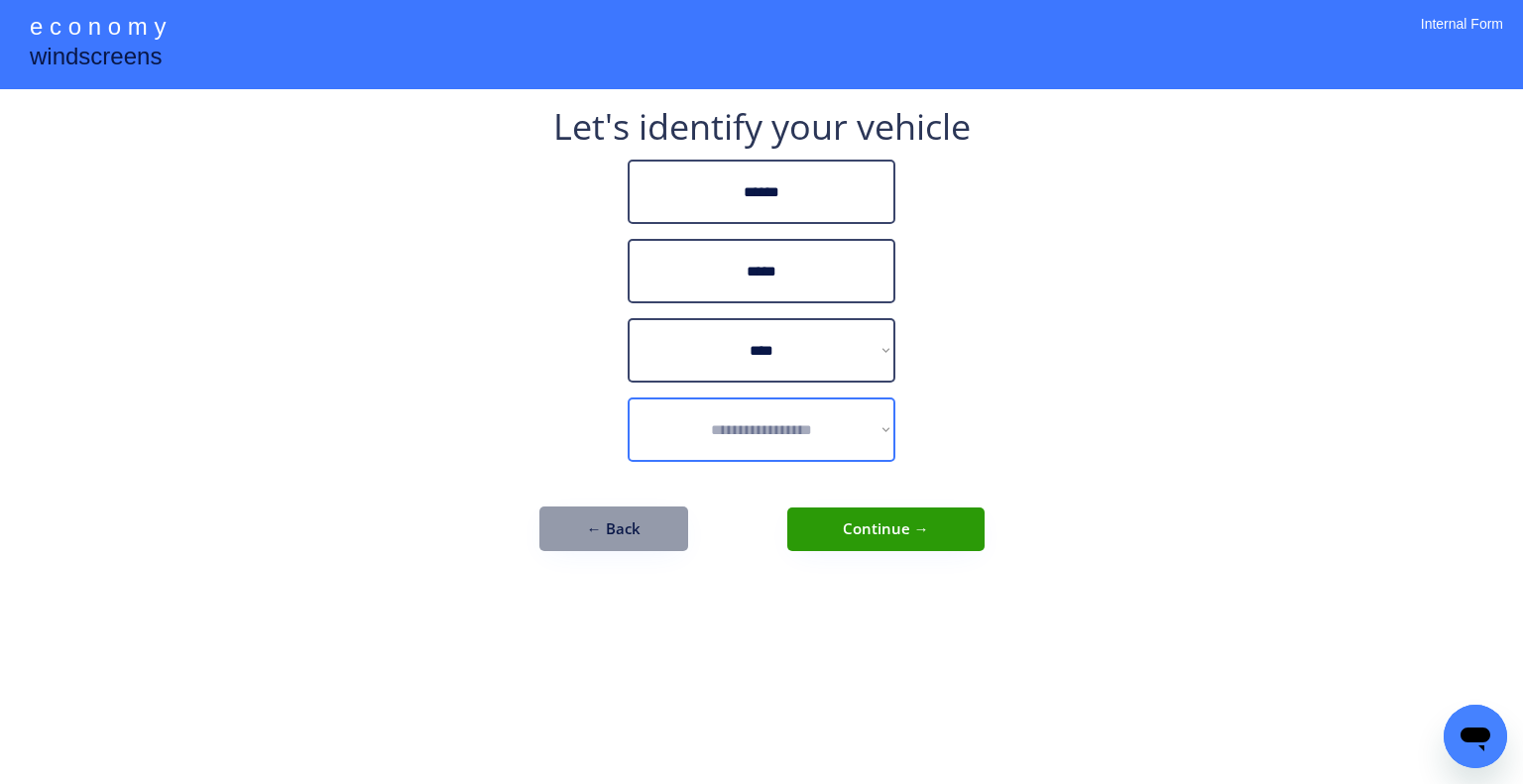 click on "**********" at bounding box center [762, 429] 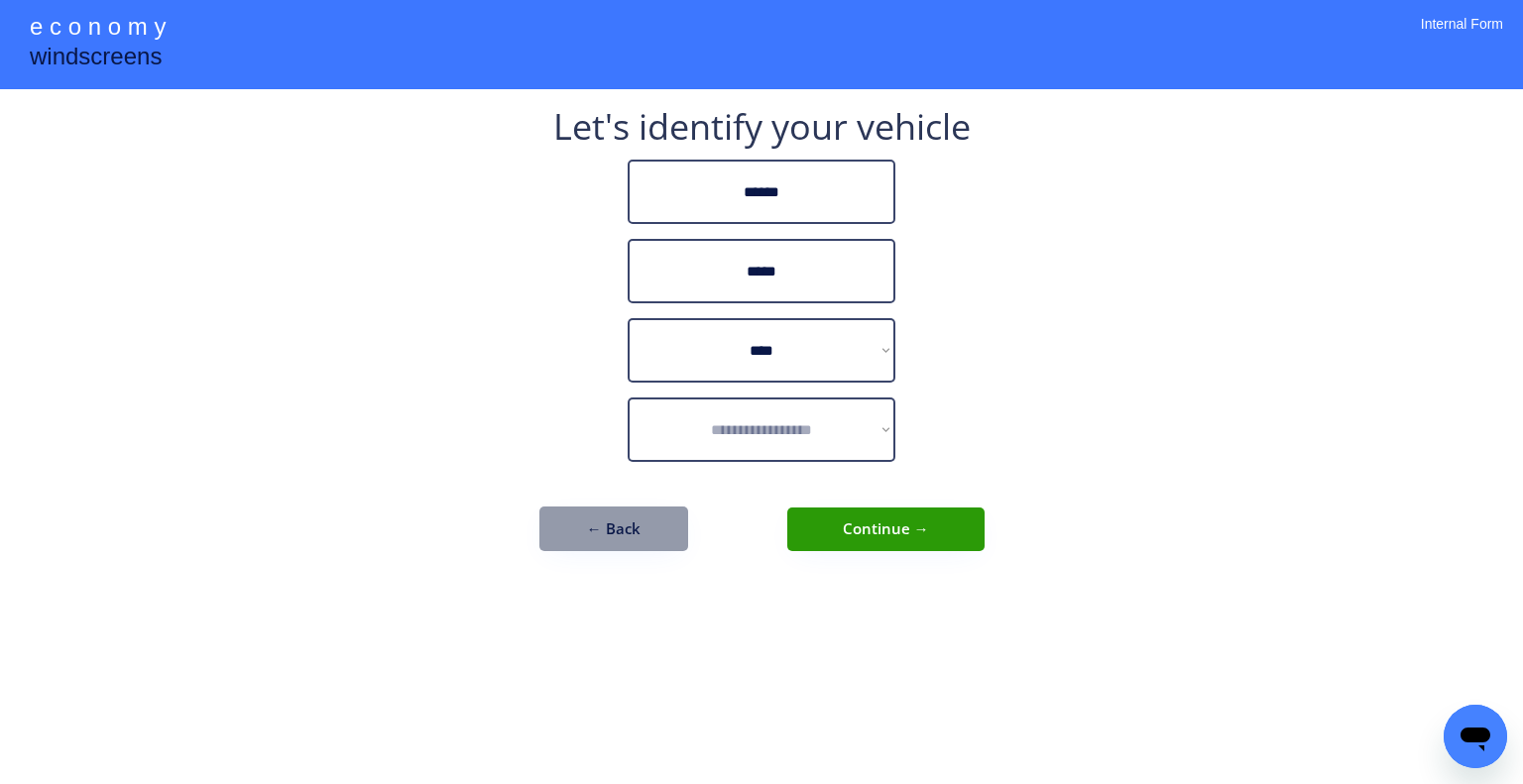 click on "**********" at bounding box center (762, 392) 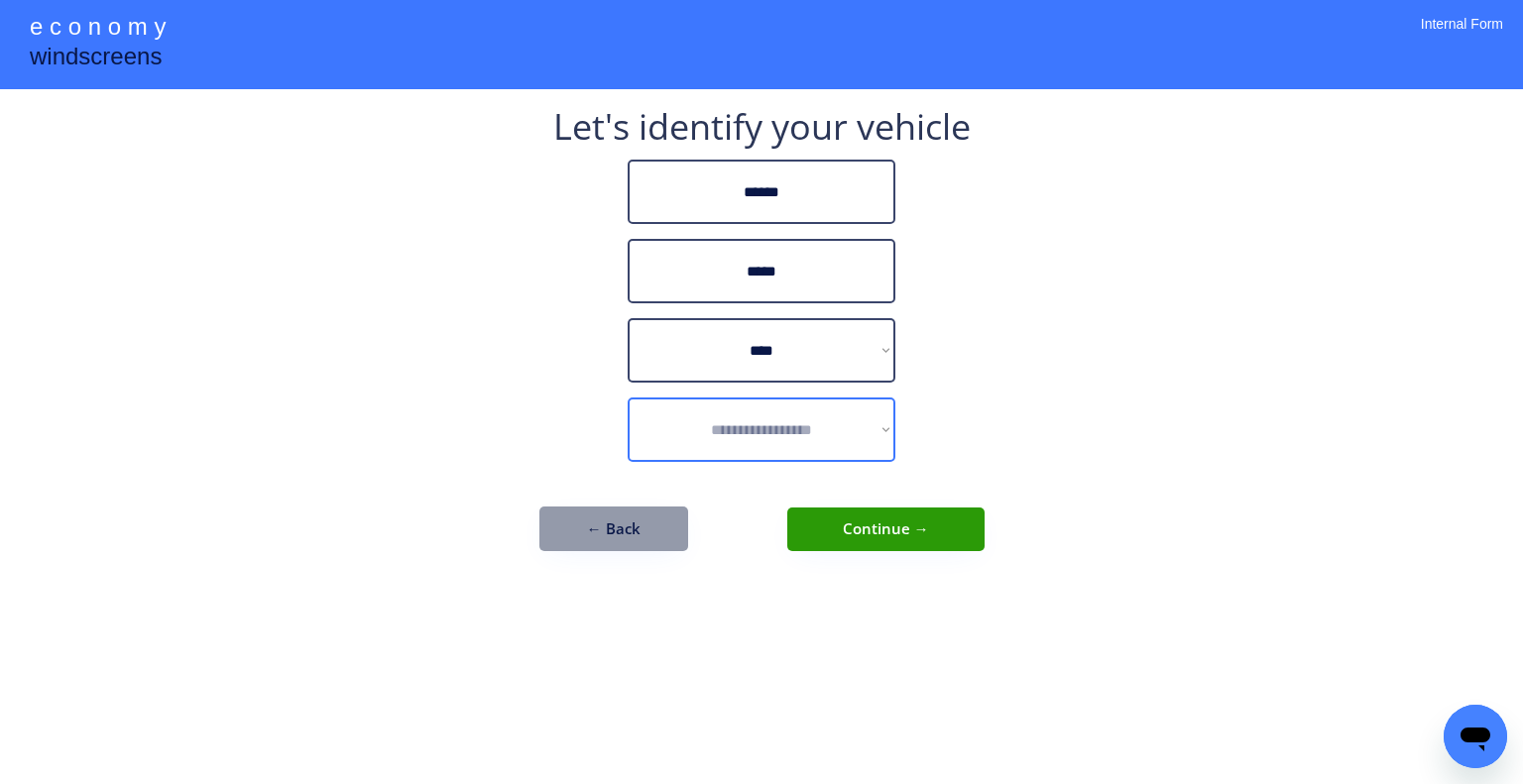 click on "**********" at bounding box center (762, 429) 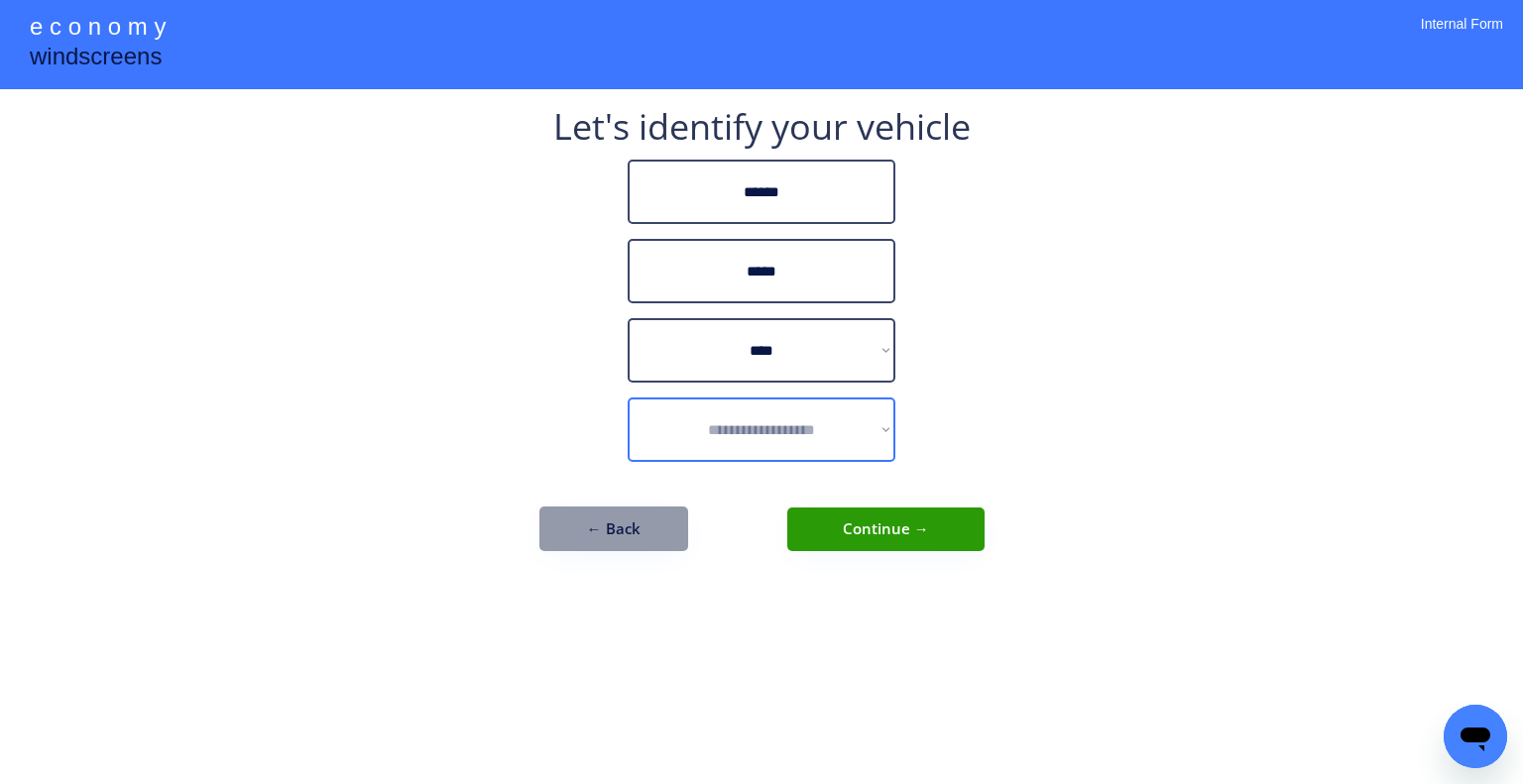 click on "**********" at bounding box center (762, 429) 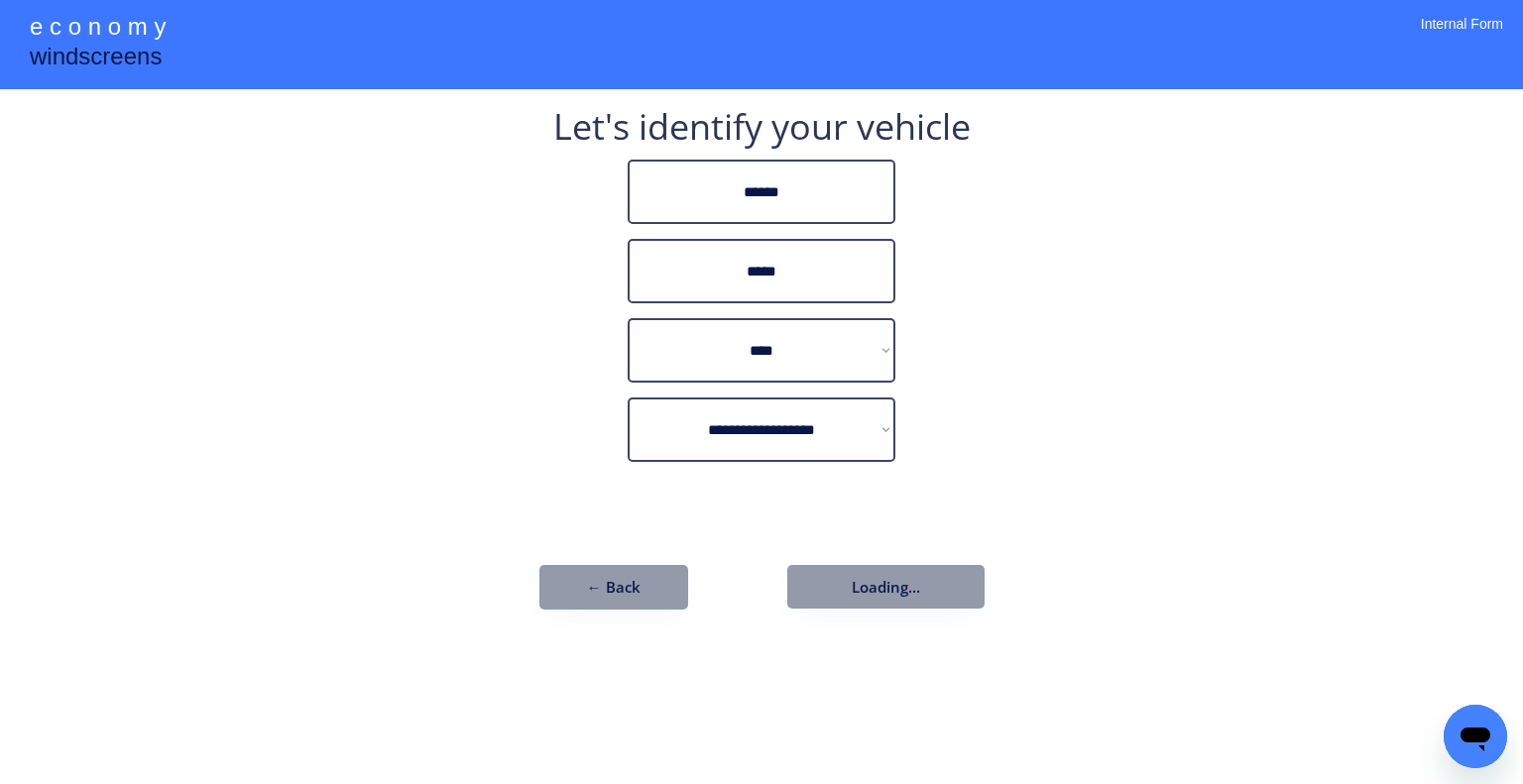 click on "**********" at bounding box center (762, 392) 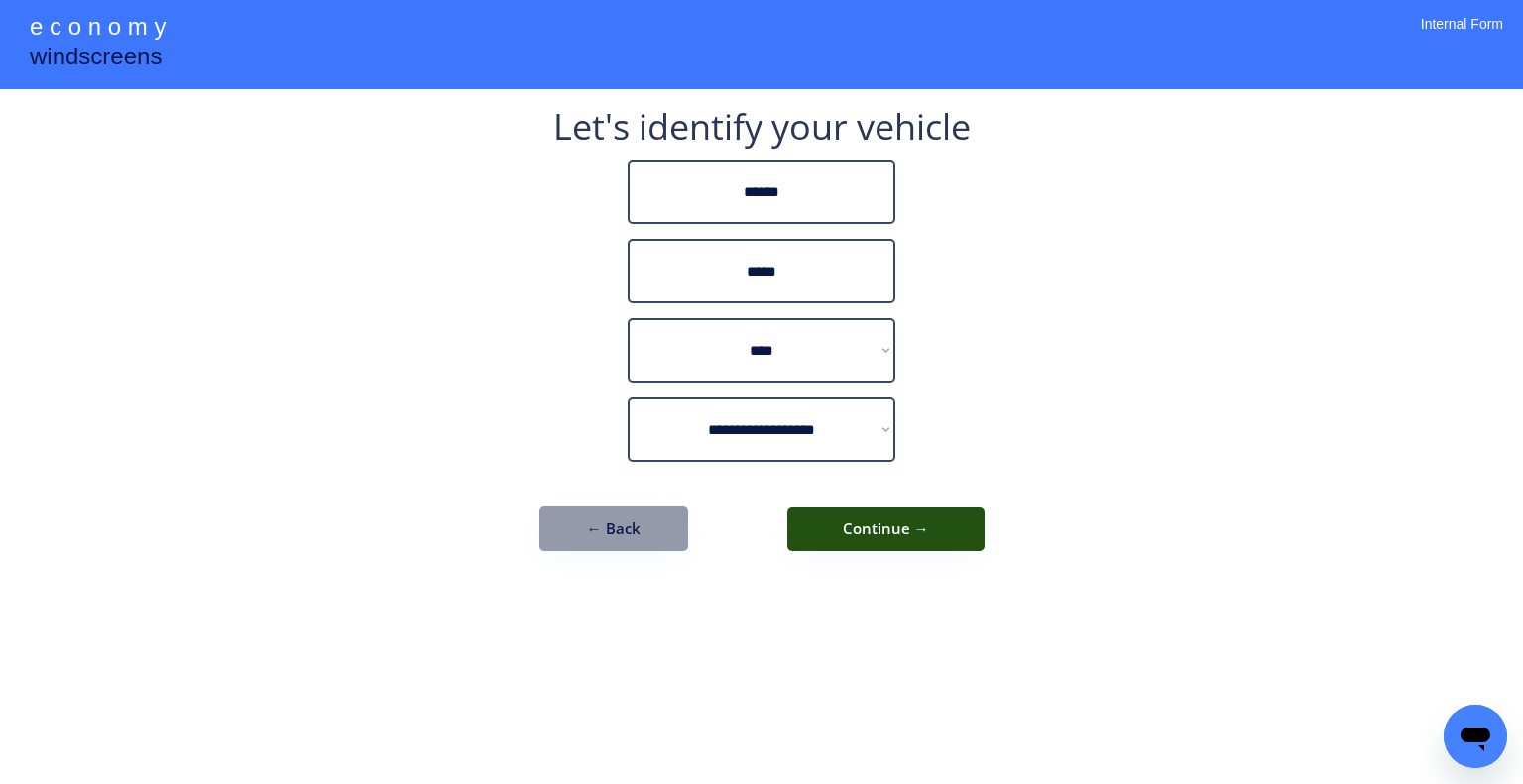 click on "Continue    →" at bounding box center [885, 529] 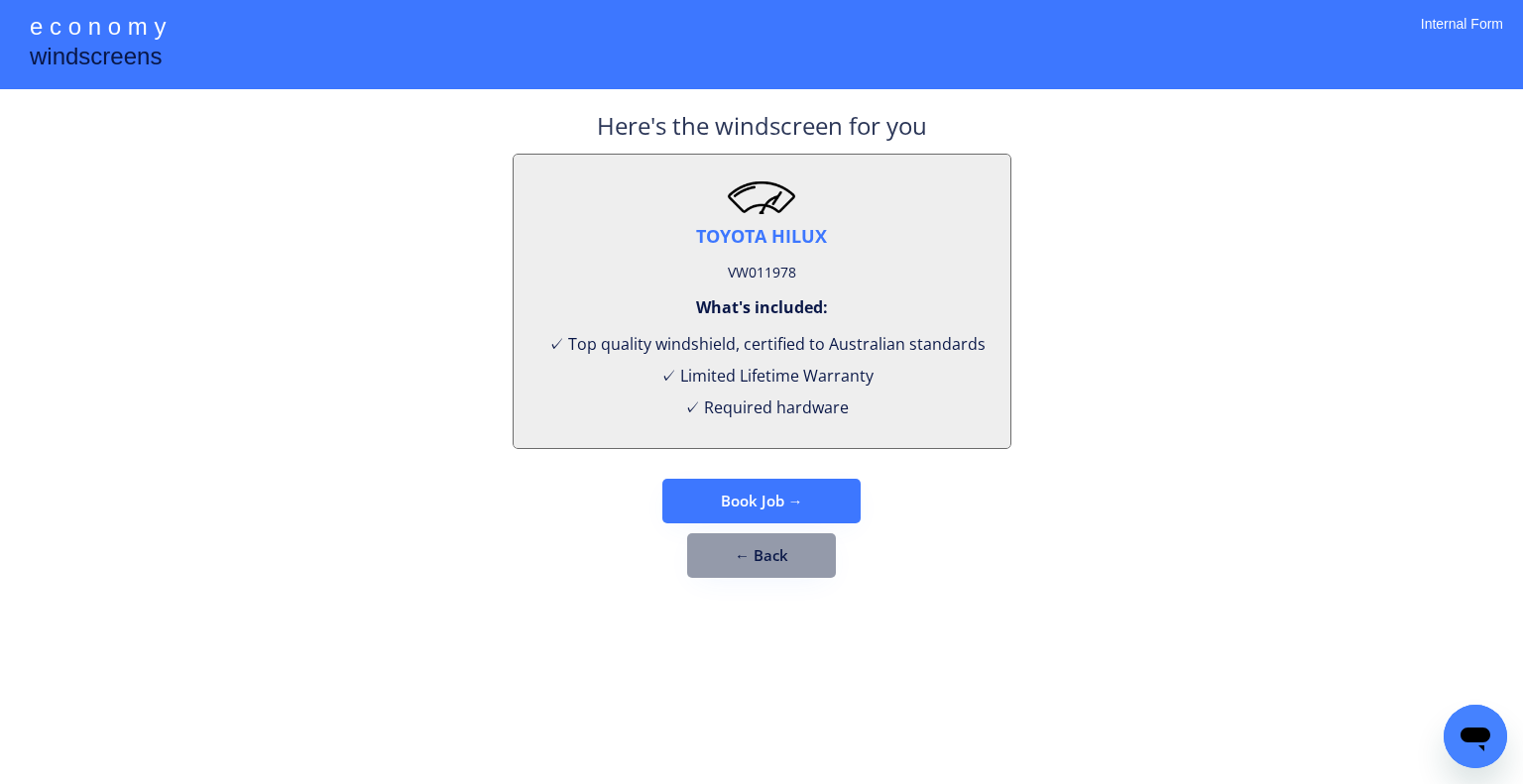 click on "VW011978" at bounding box center (762, 273) 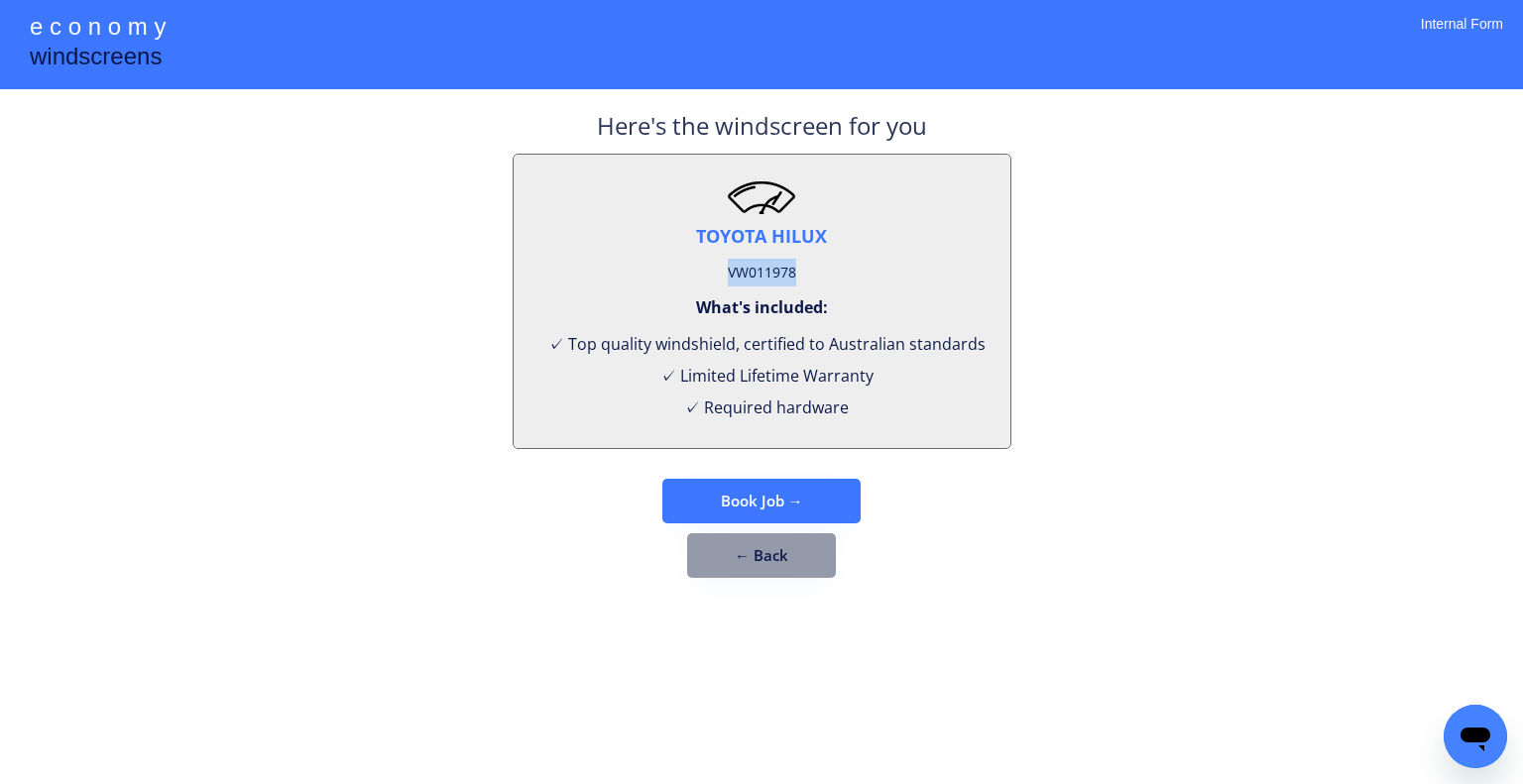 click on "VW011978" at bounding box center (762, 273) 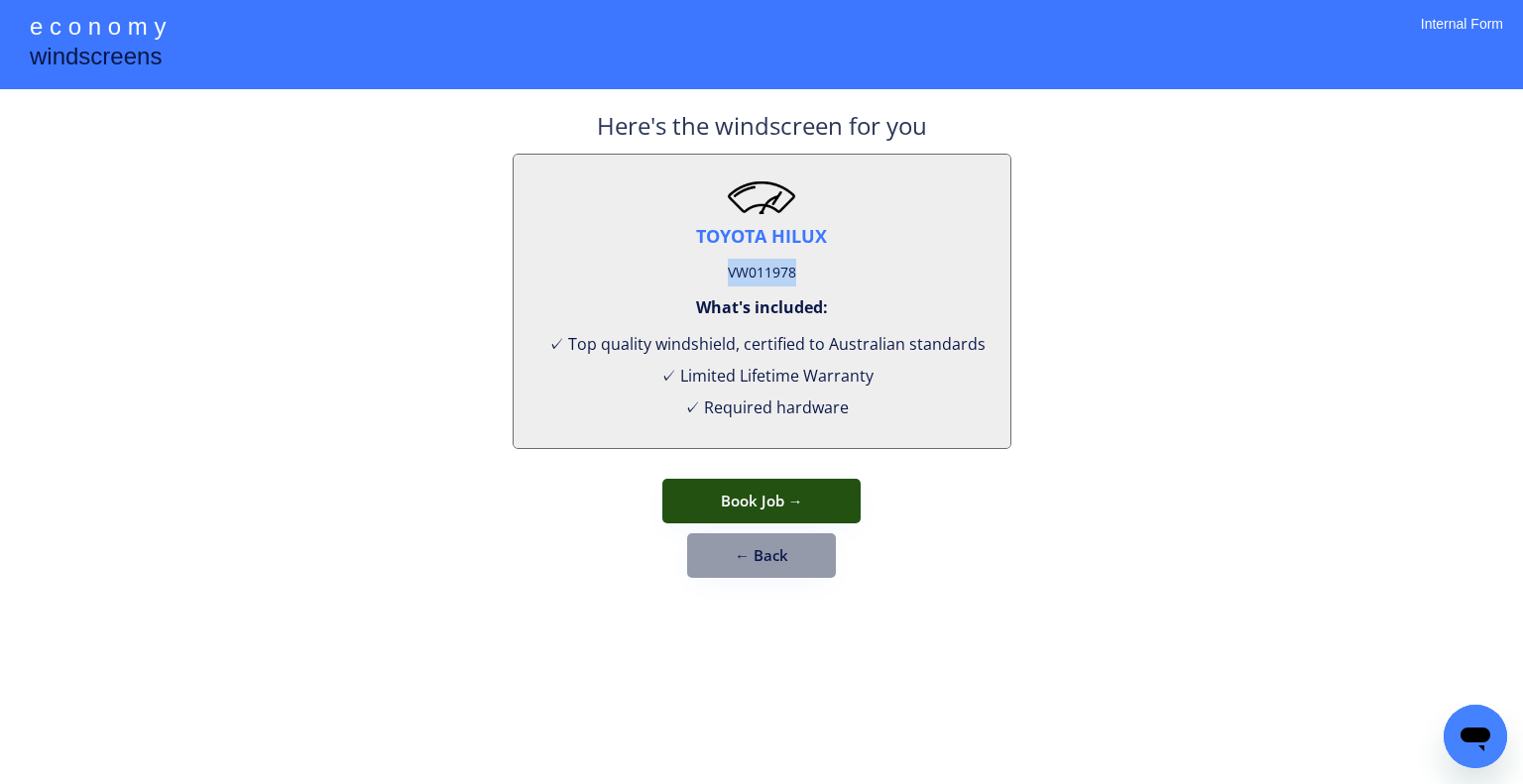 click on "Book Job    →" at bounding box center [762, 501] 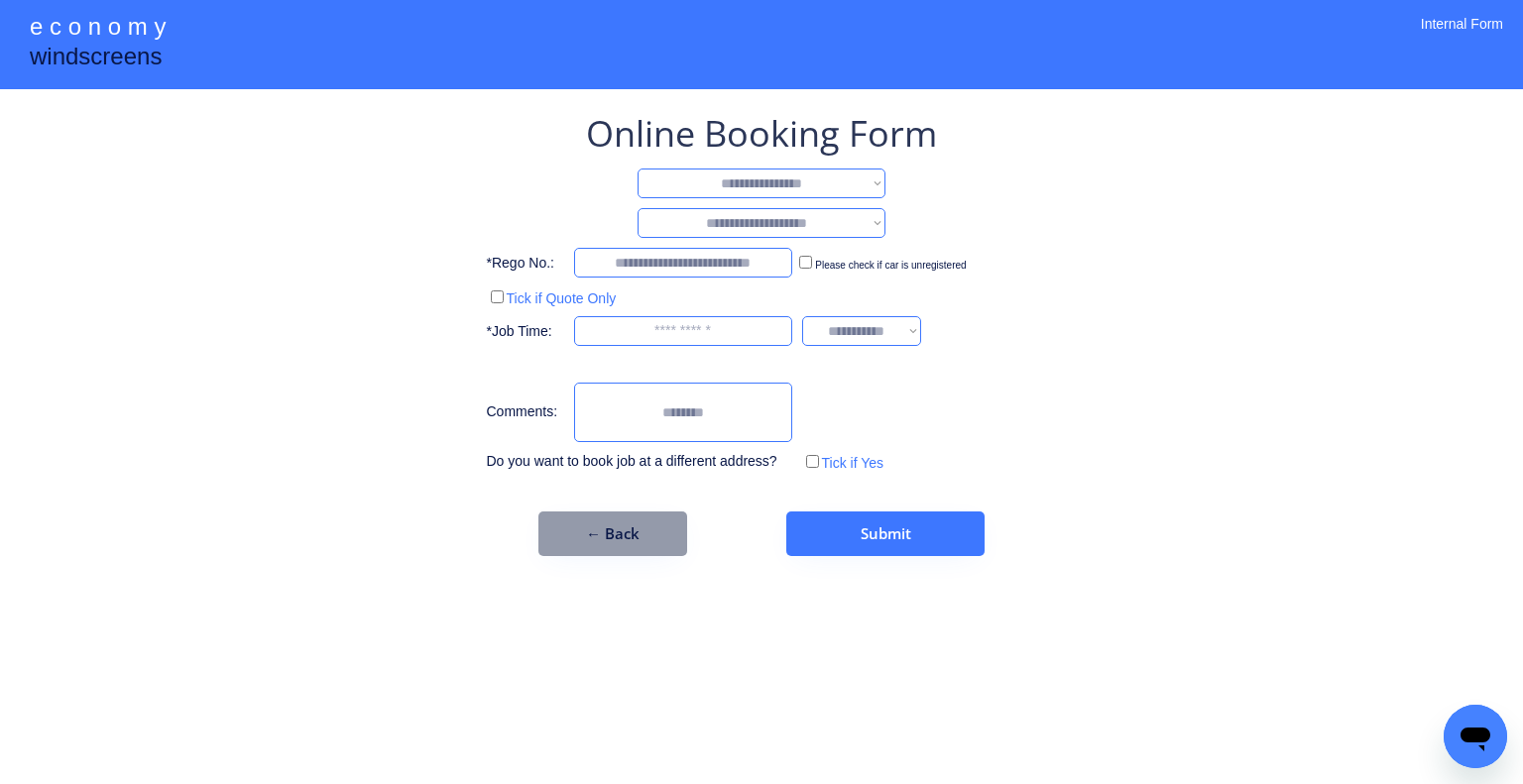 click on "**********" at bounding box center [762, 183] 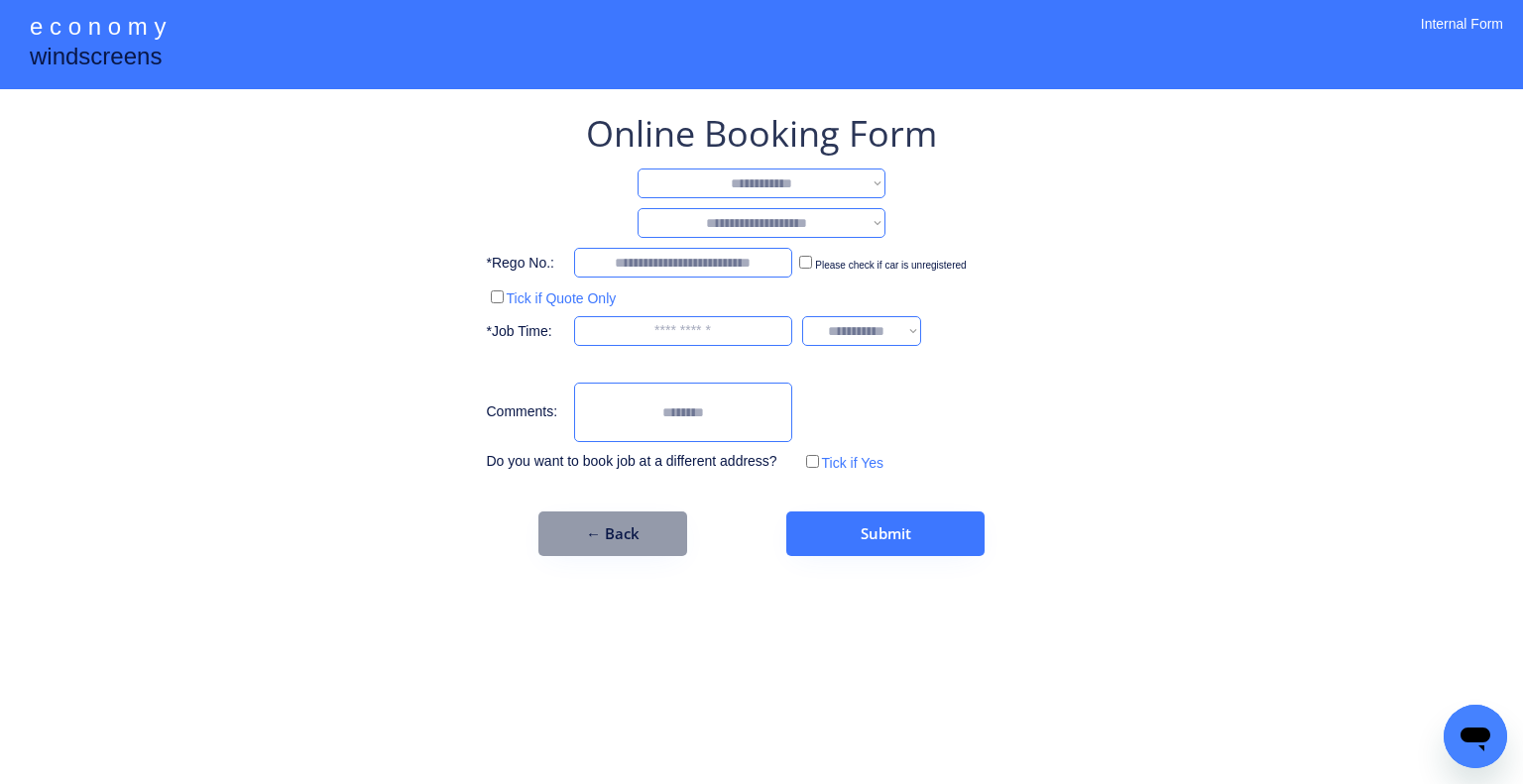 click on "**********" at bounding box center (762, 183) 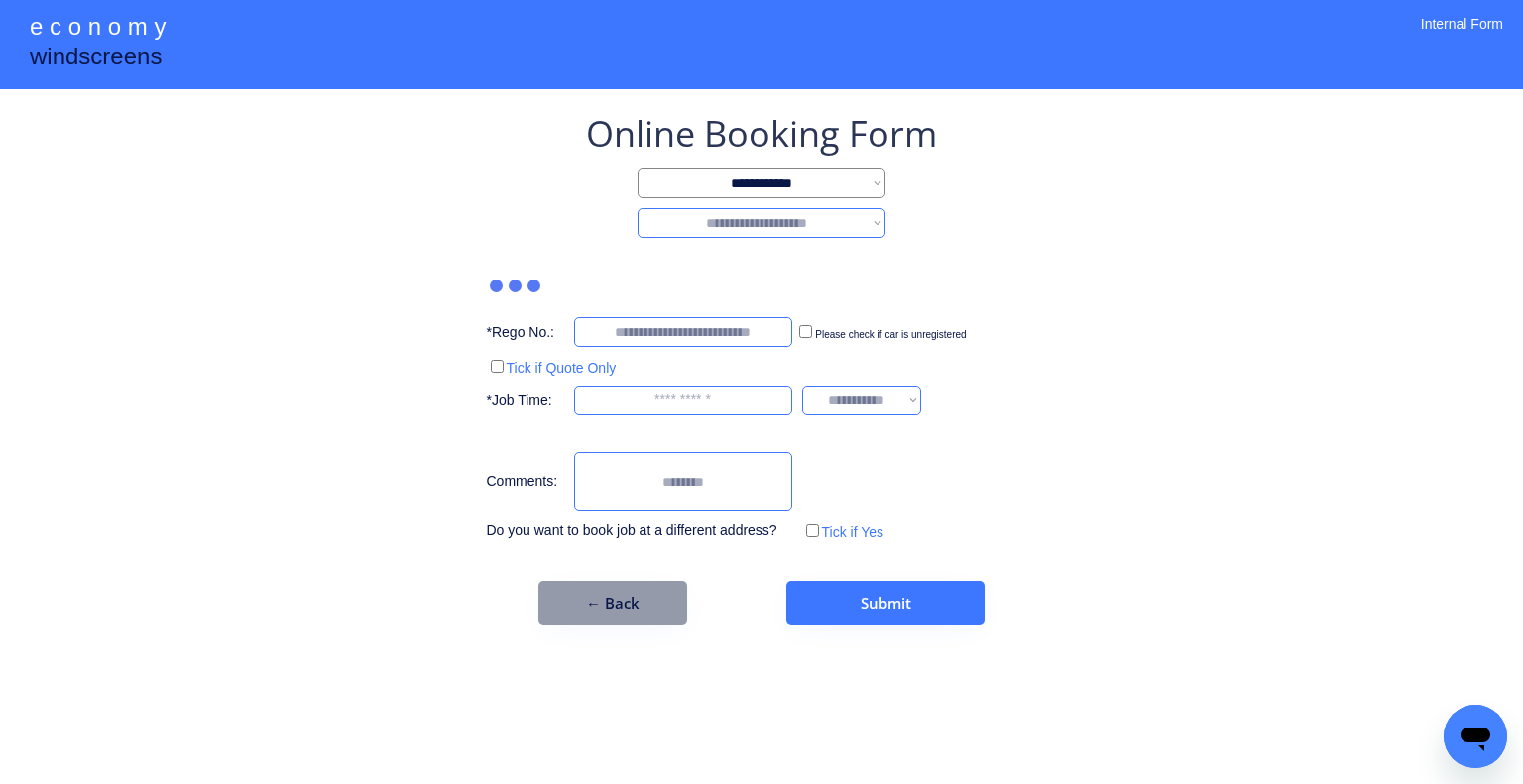 click on "**********" at bounding box center [762, 223] 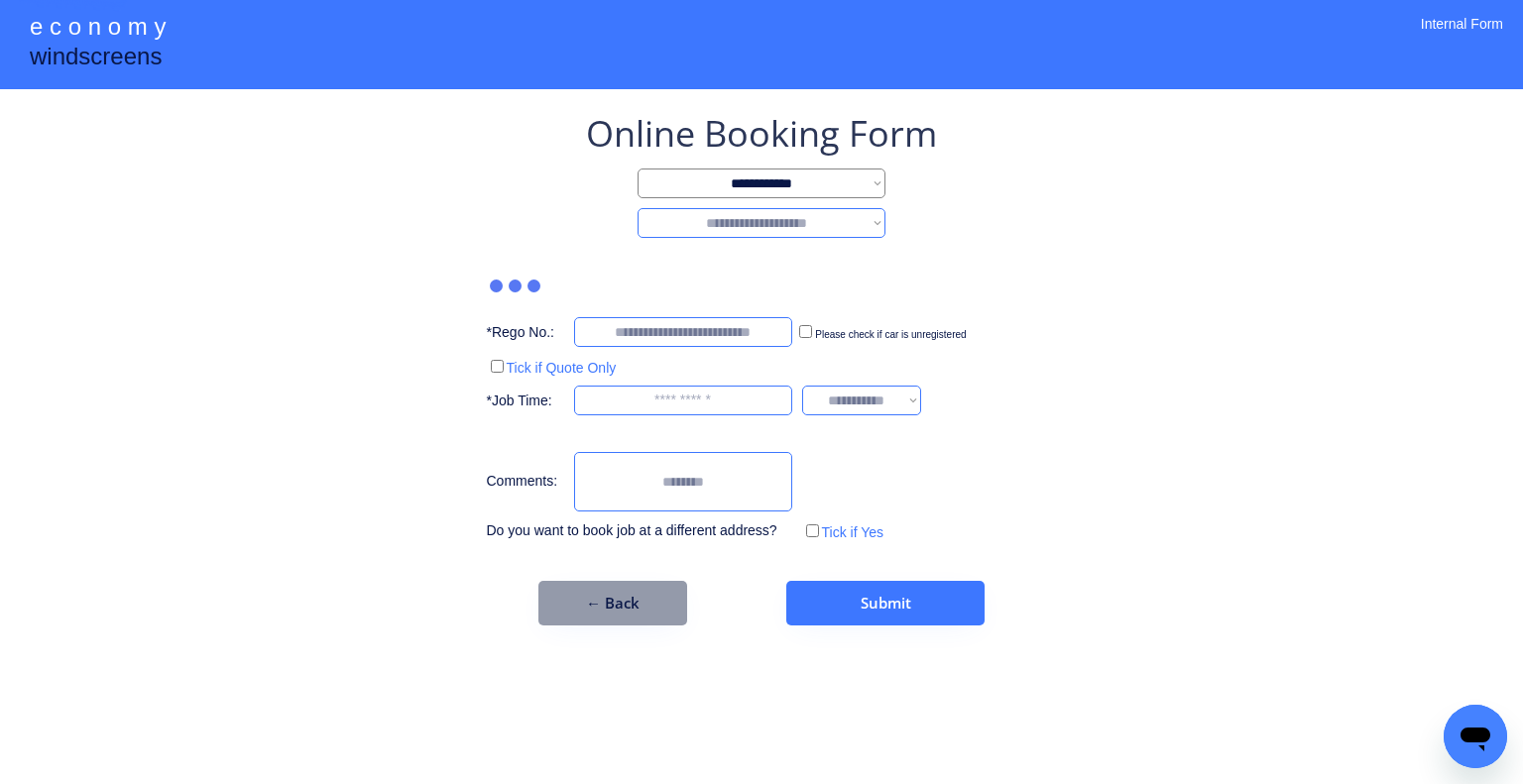 select on "********" 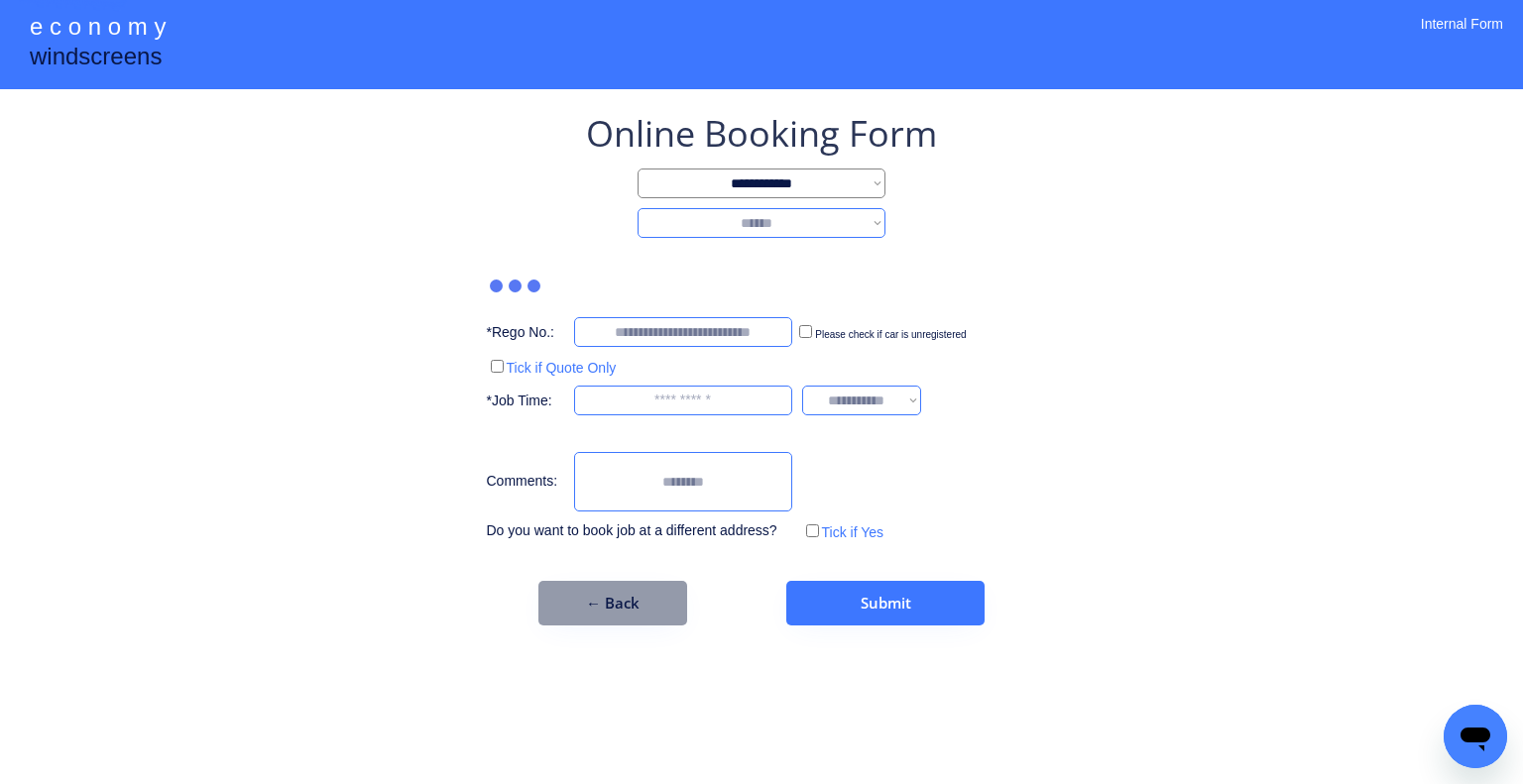 click on "**********" at bounding box center (762, 223) 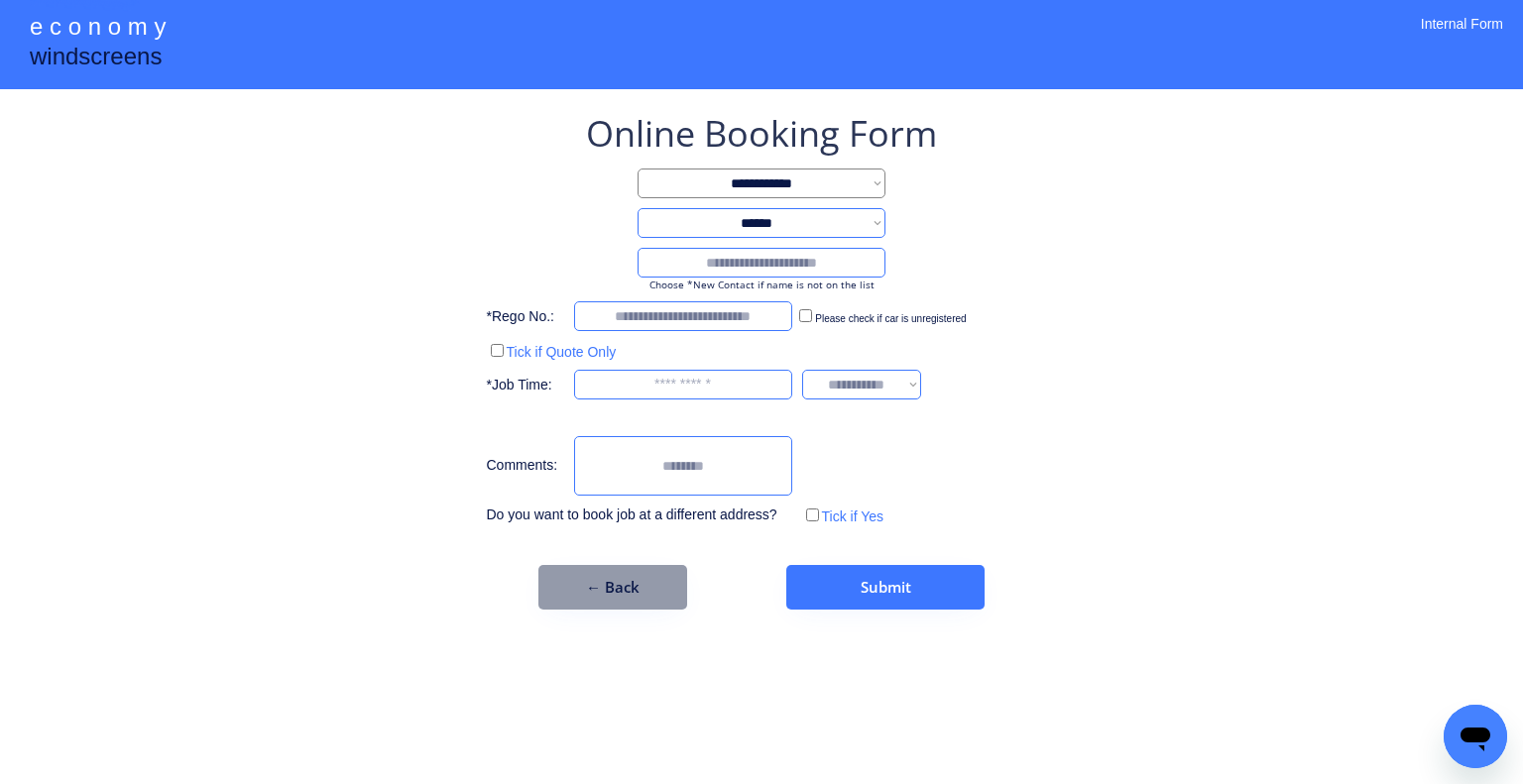 click at bounding box center (762, 263) 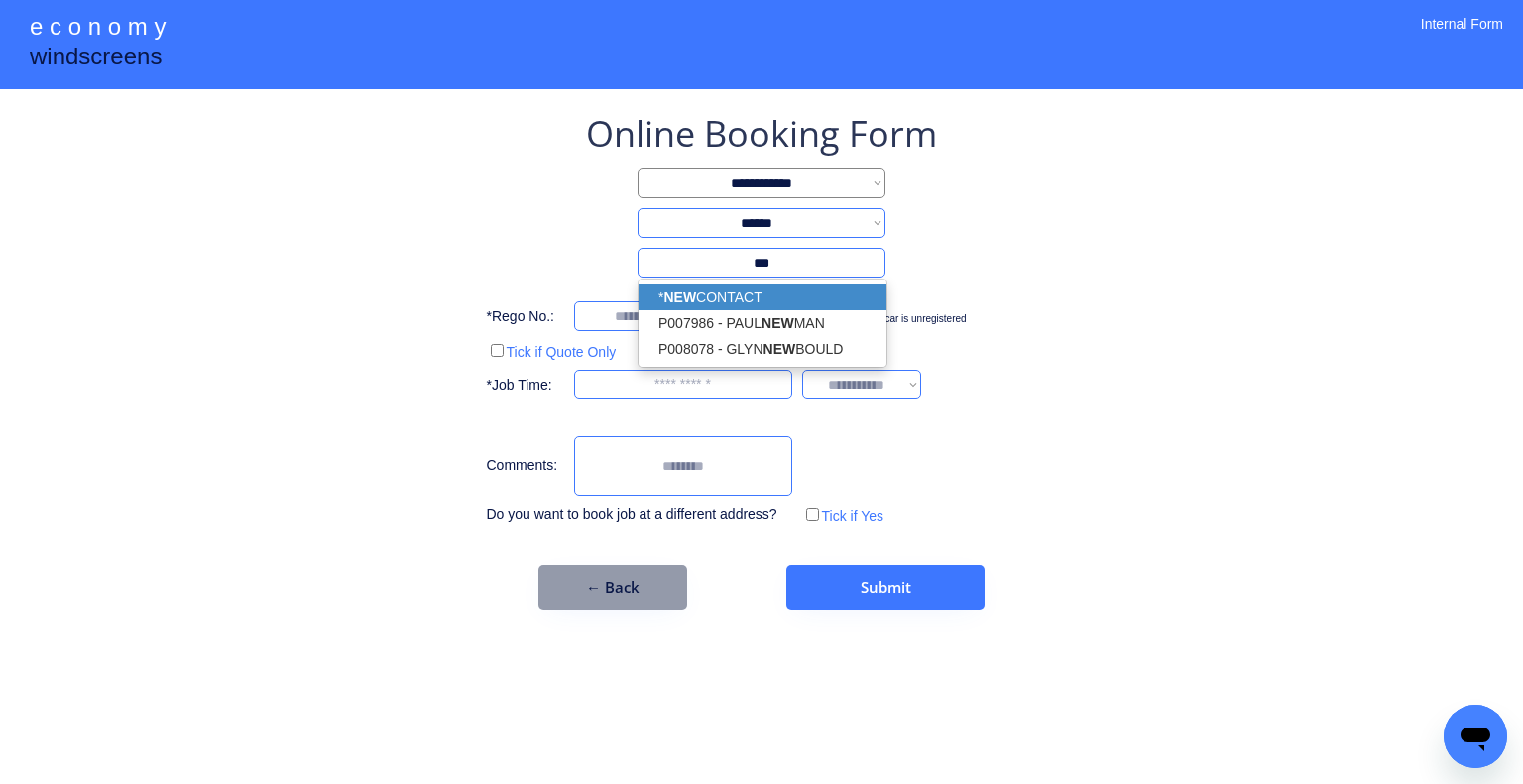 drag, startPoint x: 836, startPoint y: 299, endPoint x: 1329, endPoint y: 321, distance: 493.4906 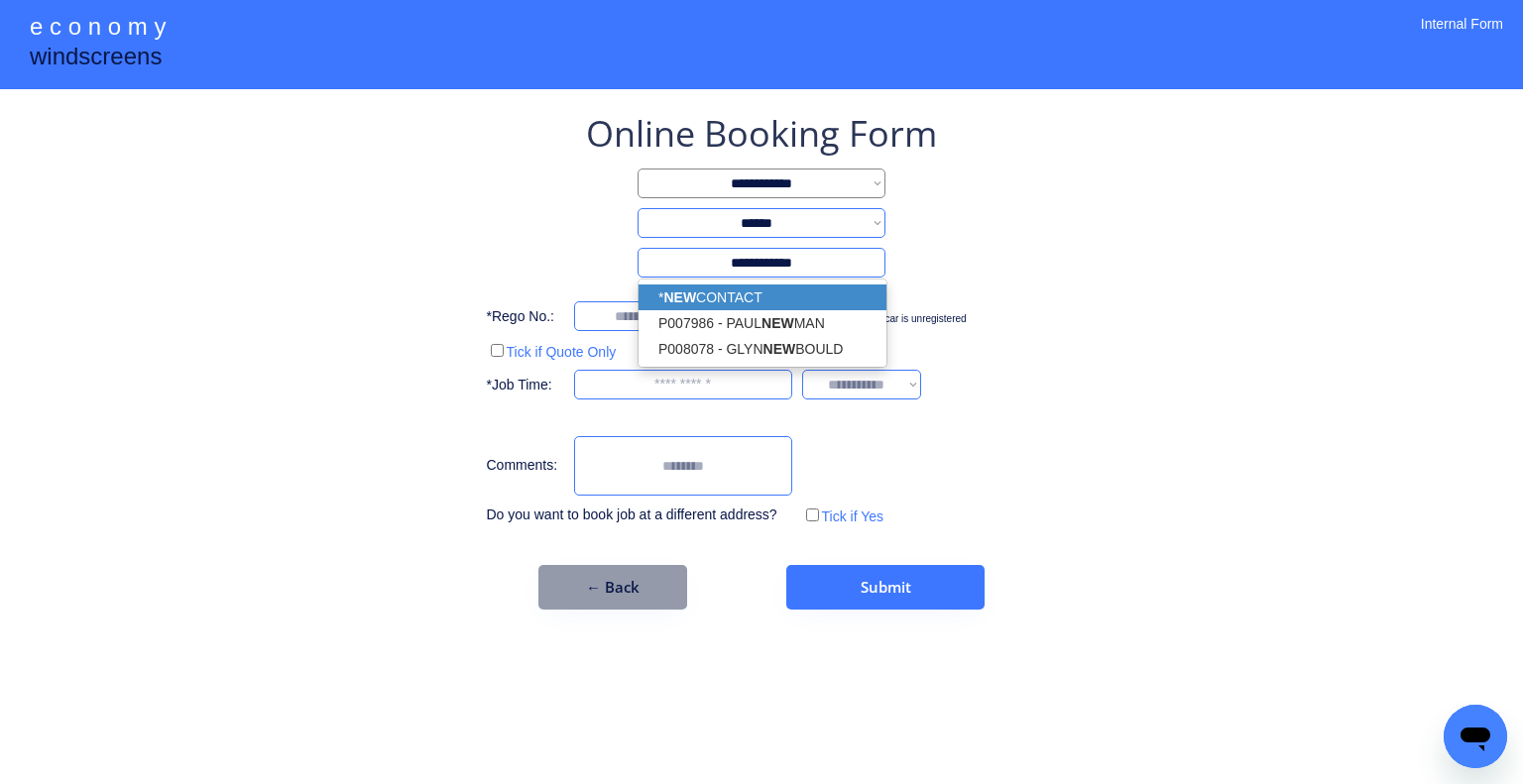type on "**********" 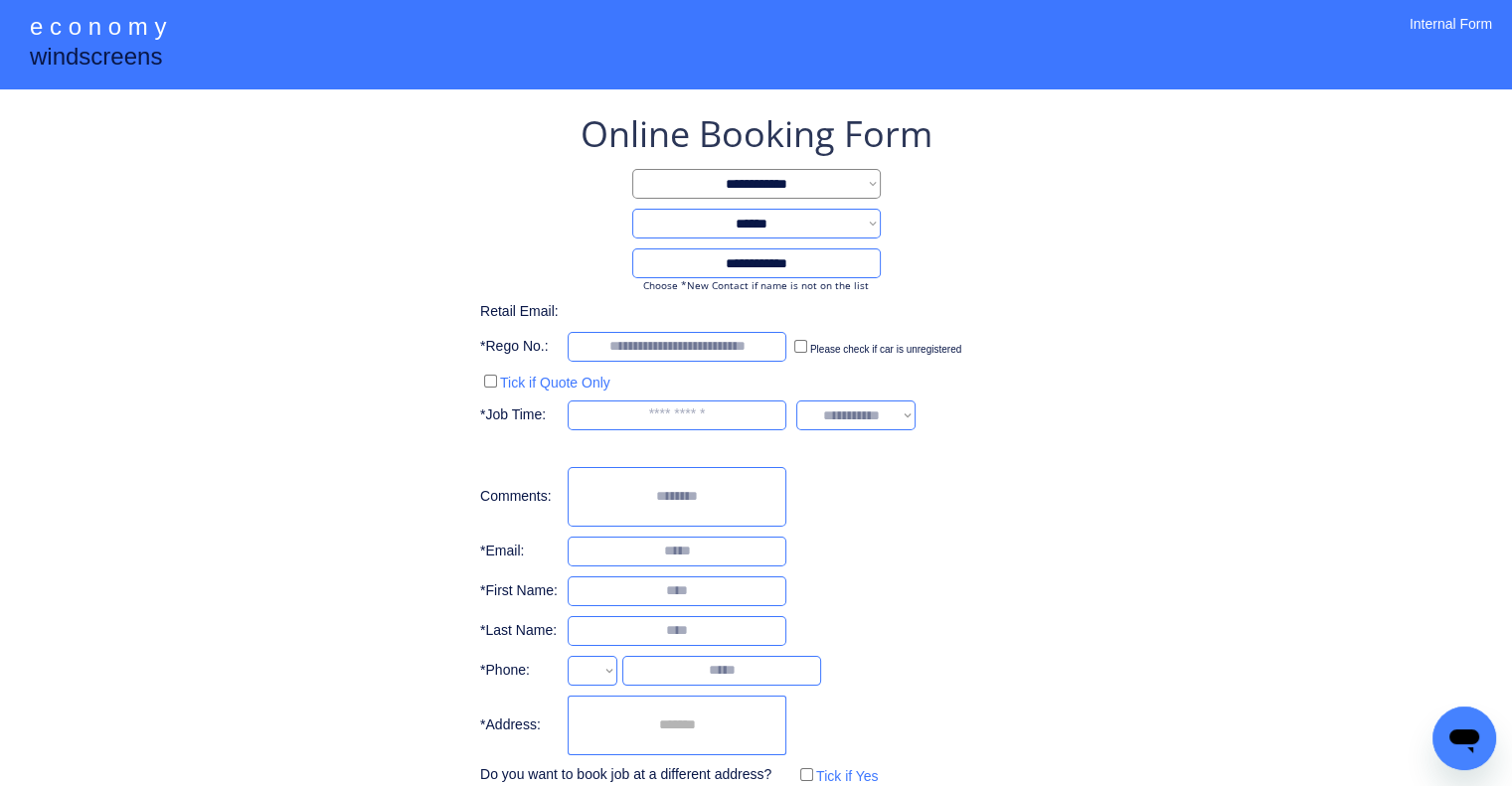 click on "**********" at bounding box center (756, 449) 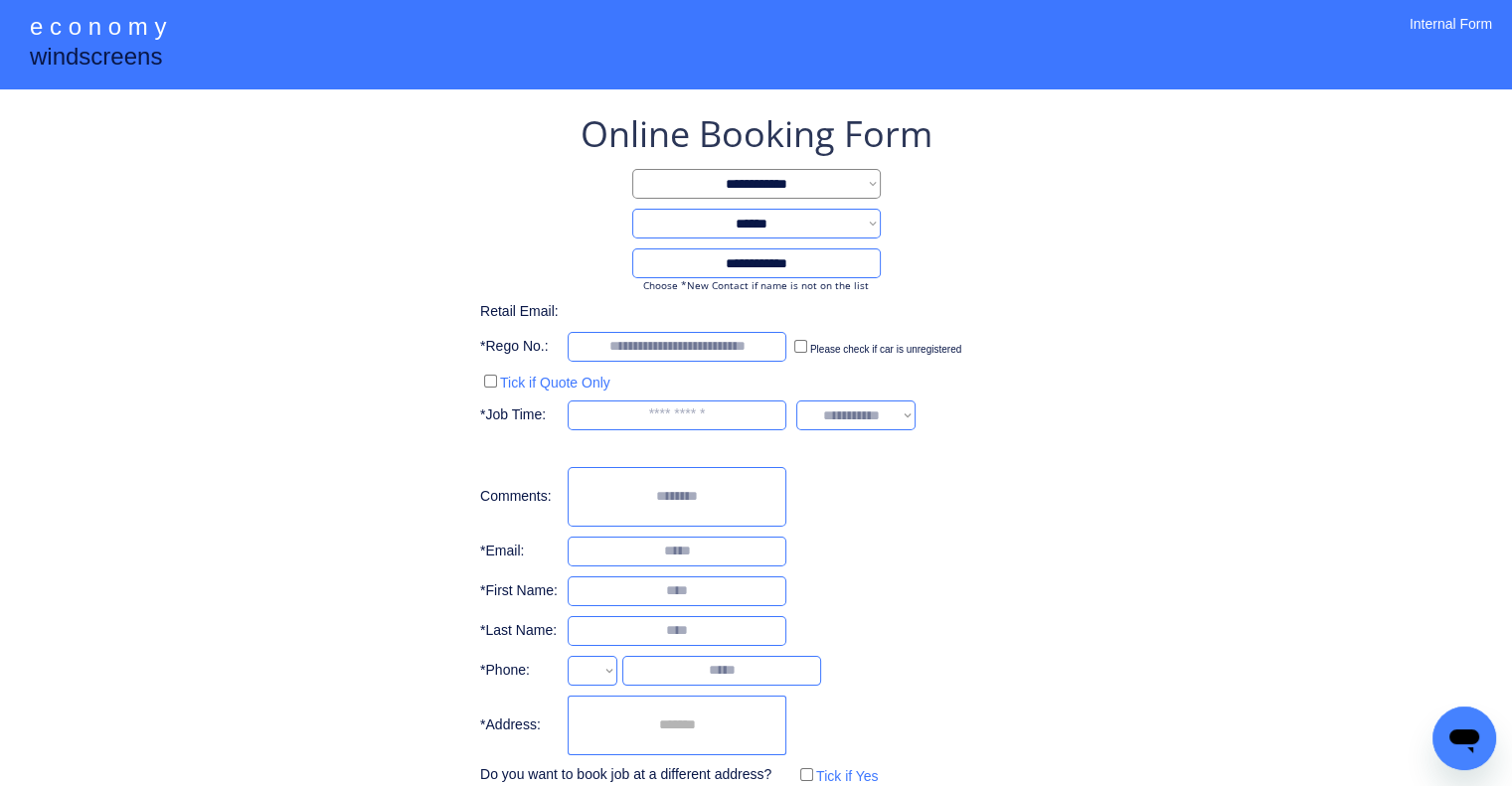 select on "**********" 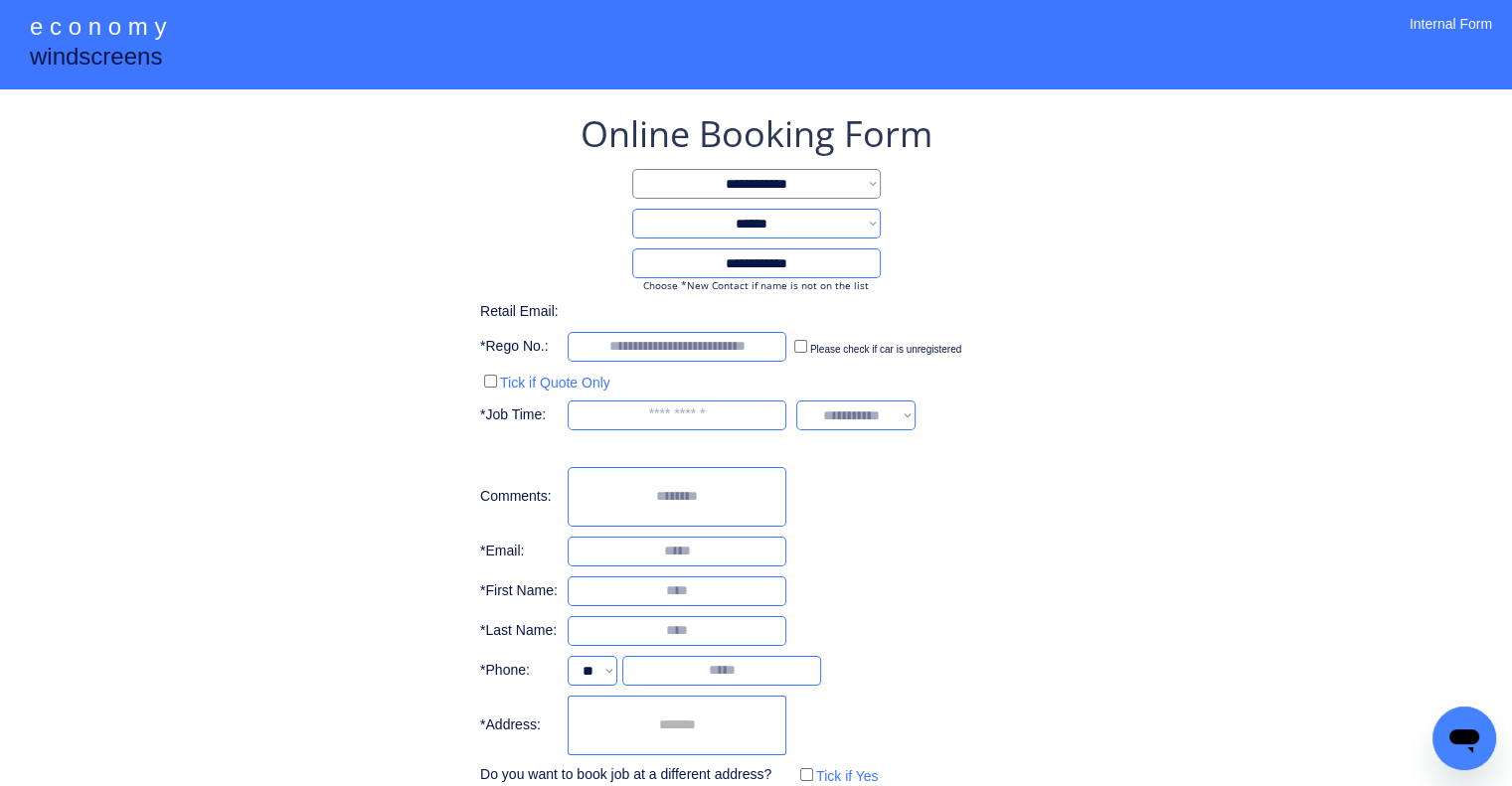 click at bounding box center (677, 725) 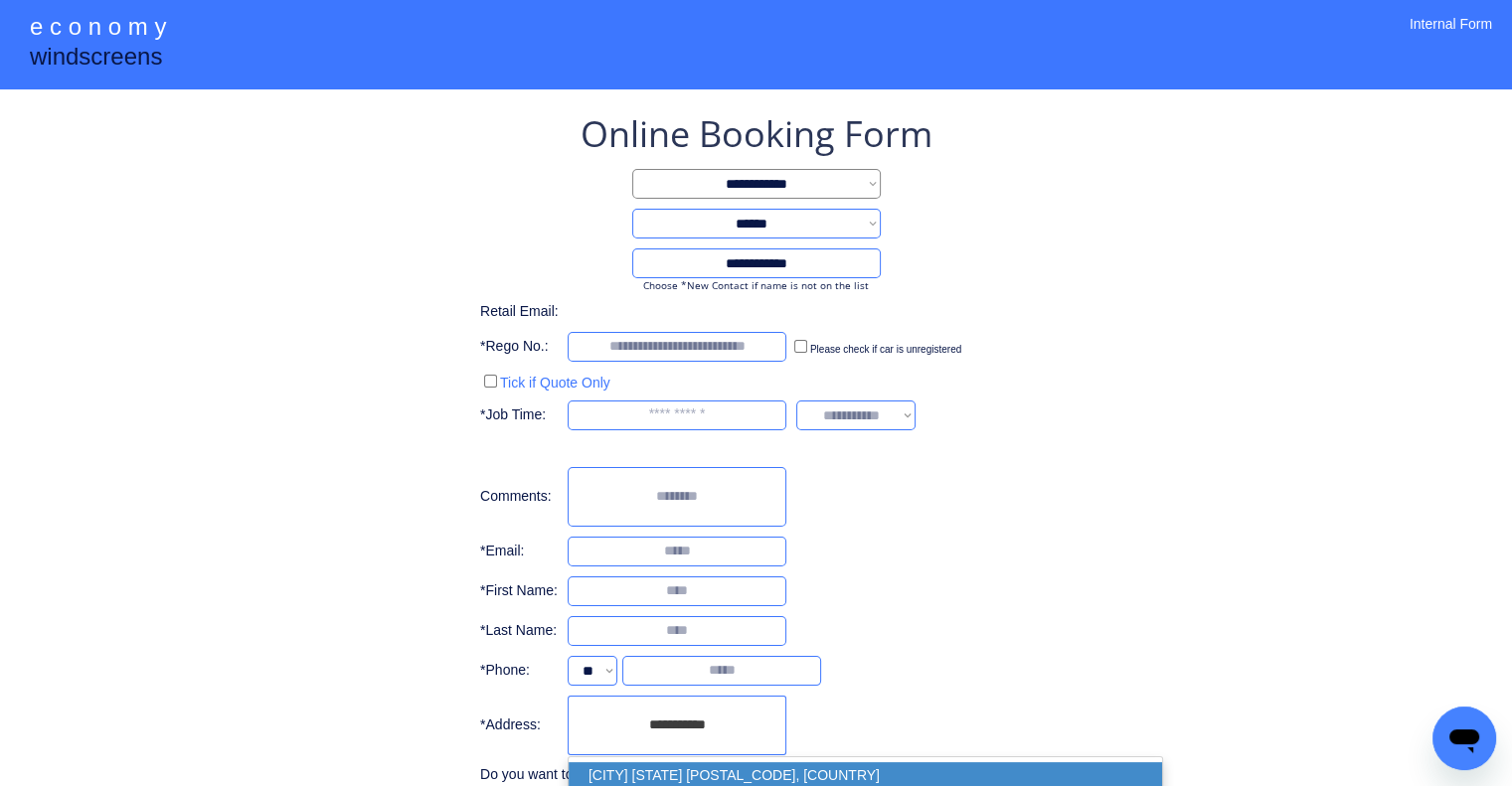 click on "Rochedale QLD 4123, Australia" at bounding box center (866, 775) 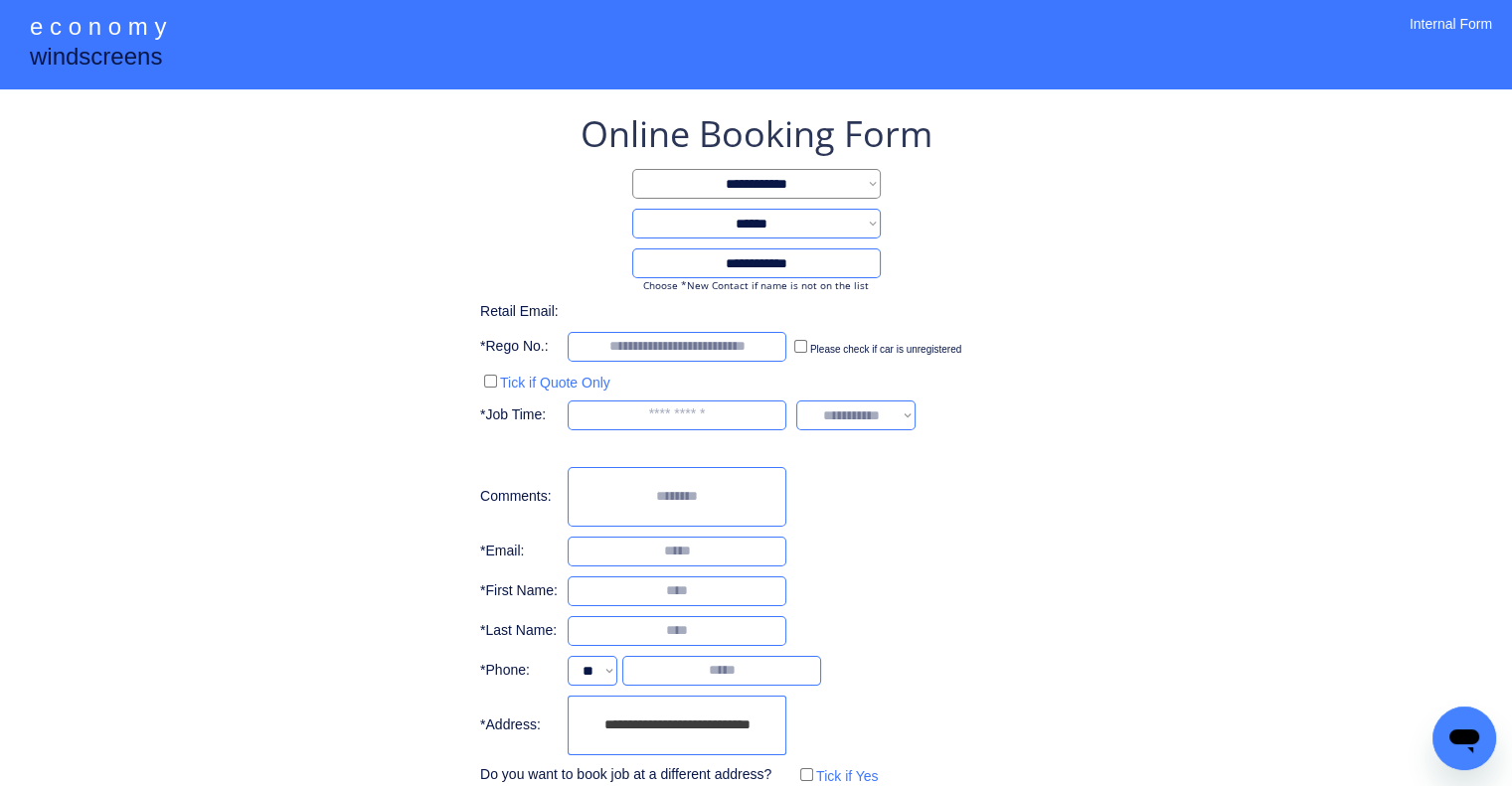 type on "**********" 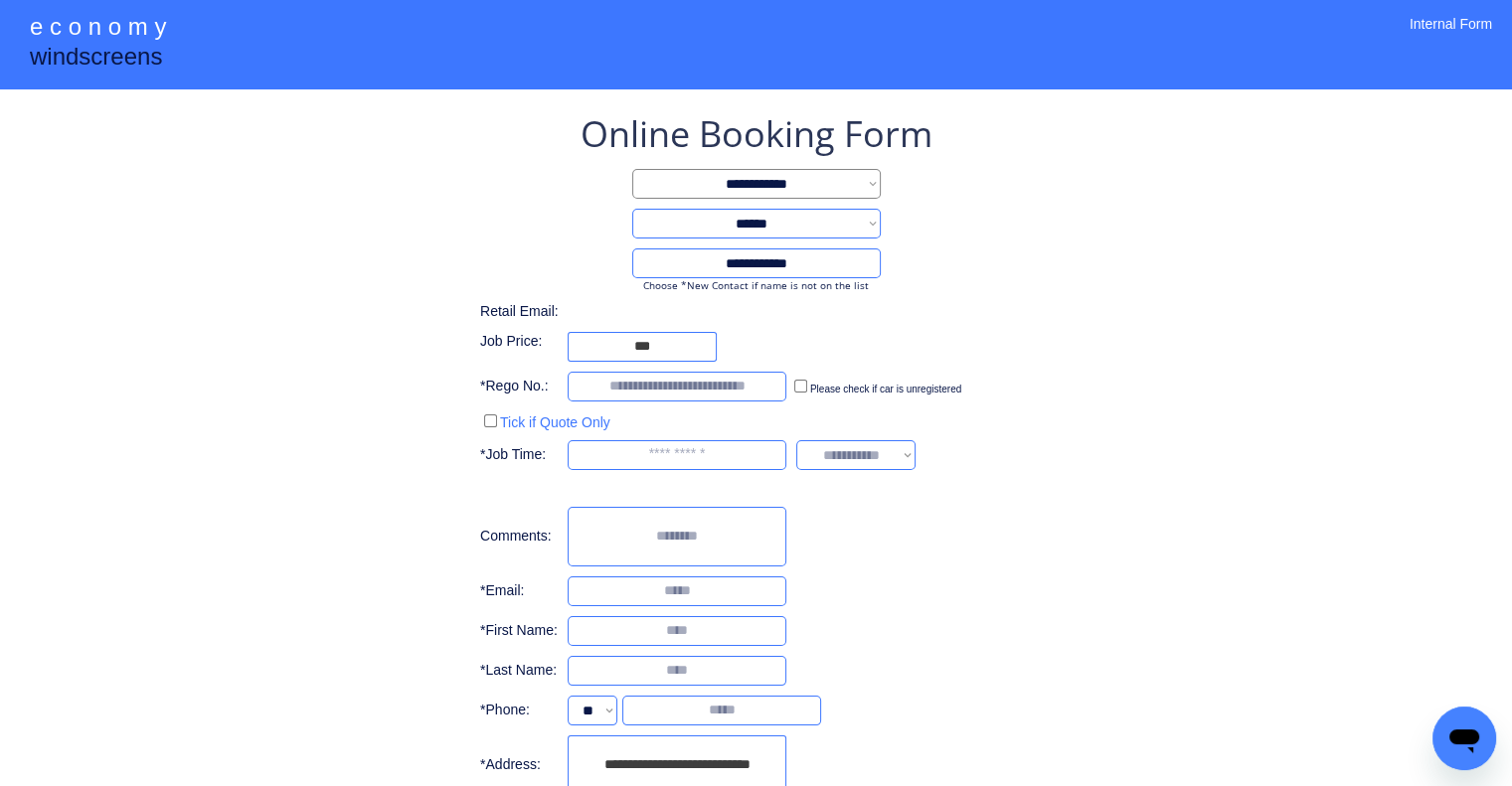 click on "**********" at bounding box center (756, 469) 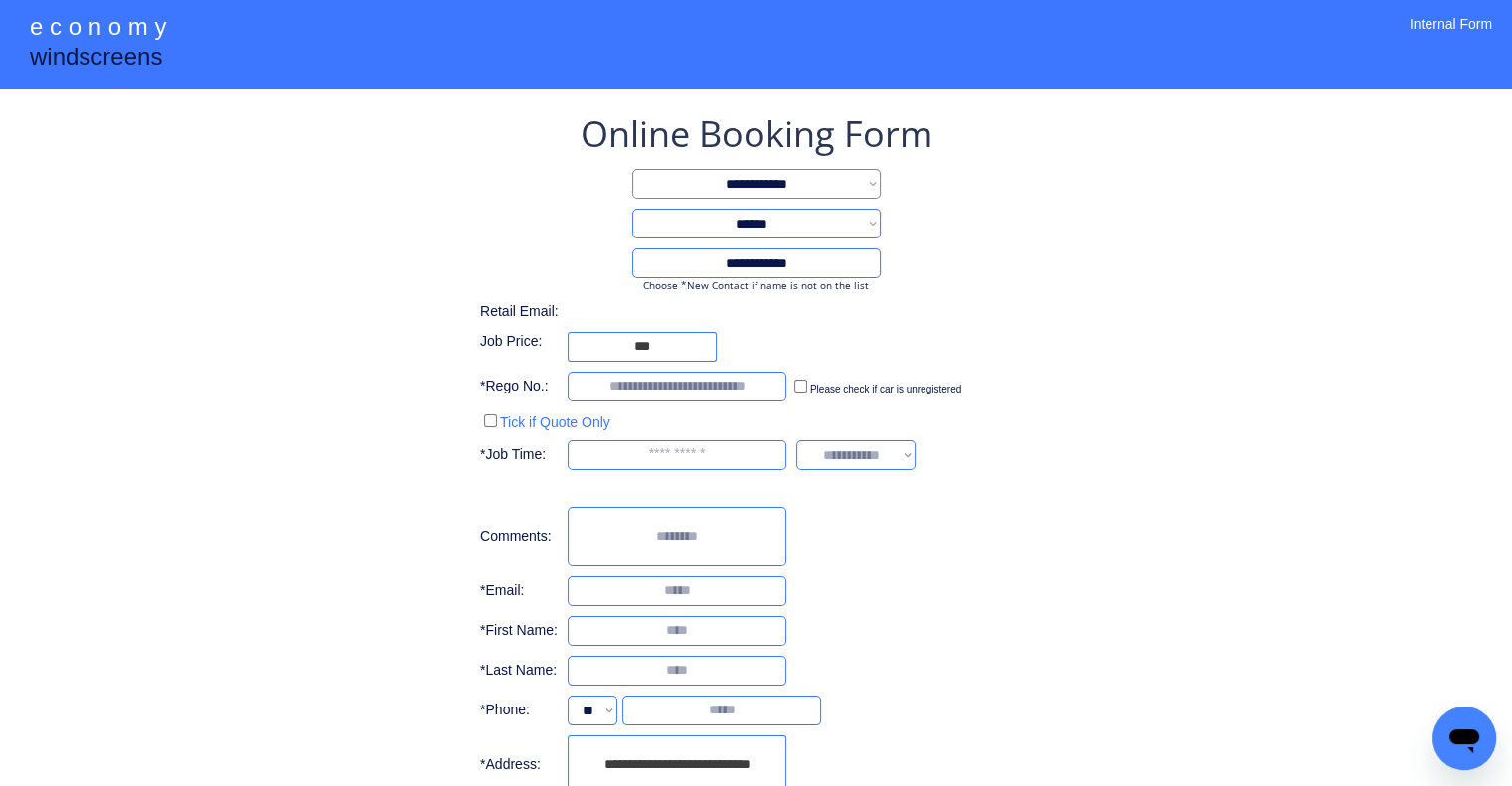 scroll, scrollTop: 152, scrollLeft: 0, axis: vertical 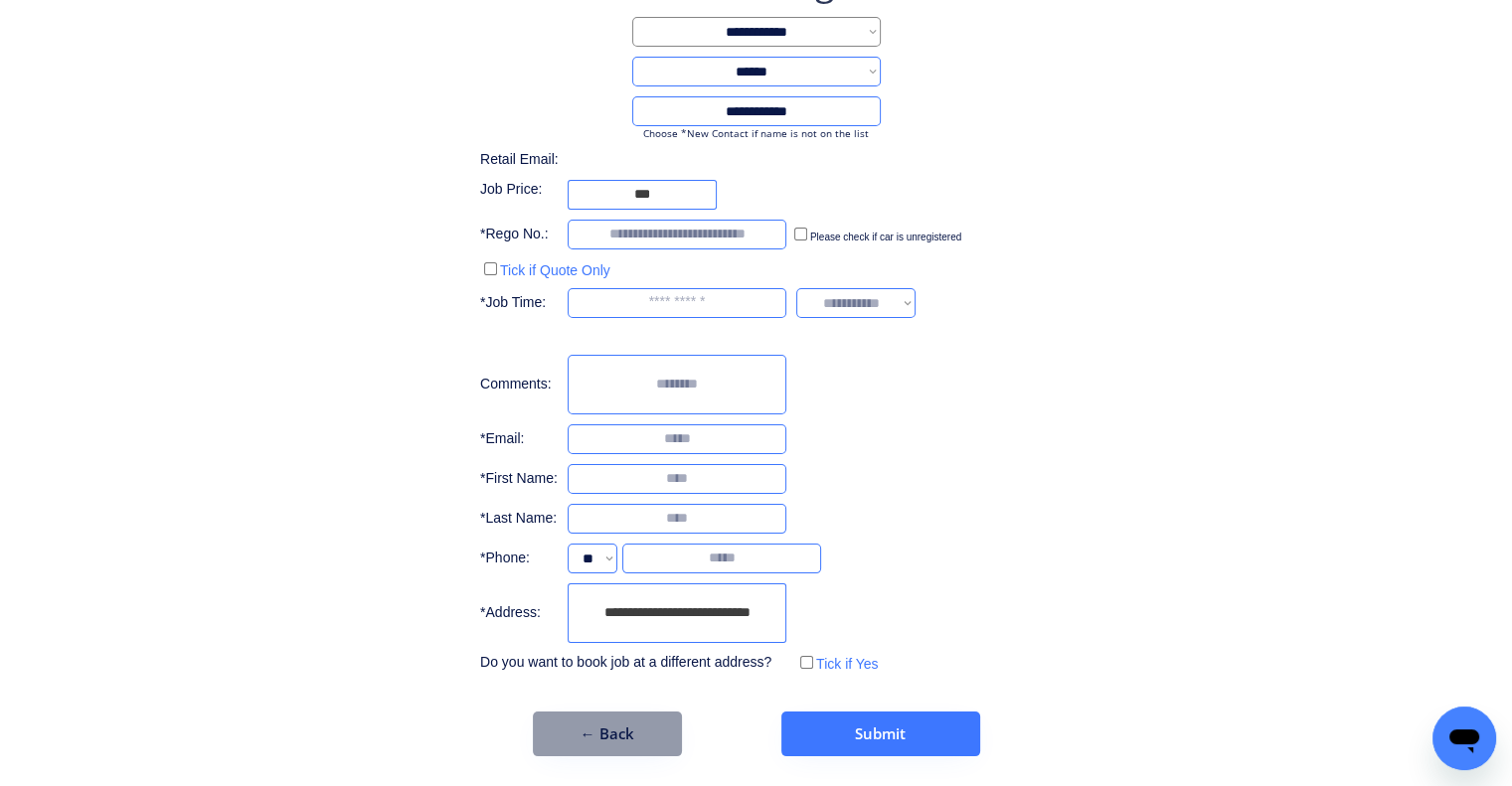 click on "**********" at bounding box center (756, 317) 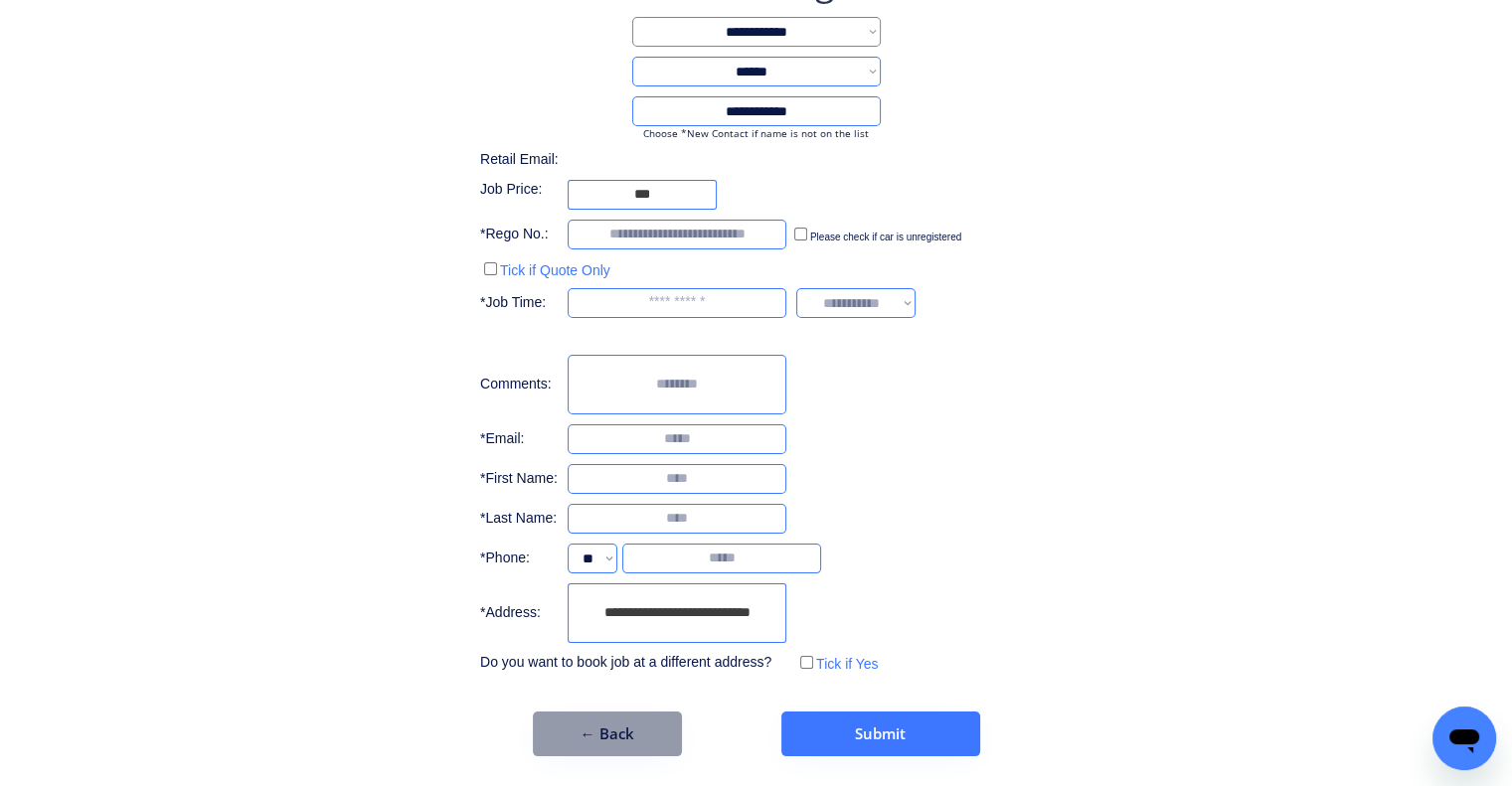 click on "**********" at bounding box center (756, 357) 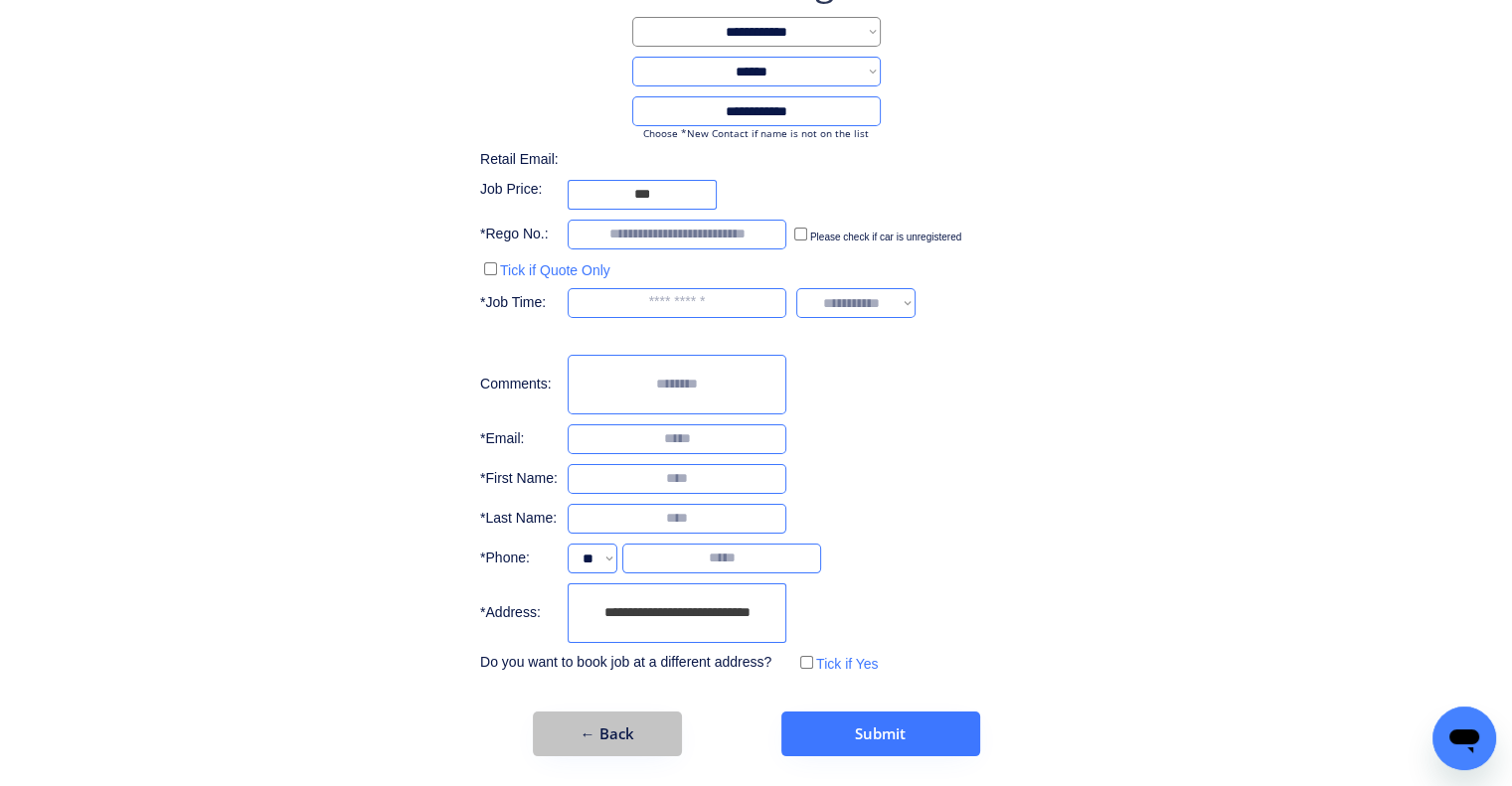 click on "←   Back" at bounding box center (607, 733) 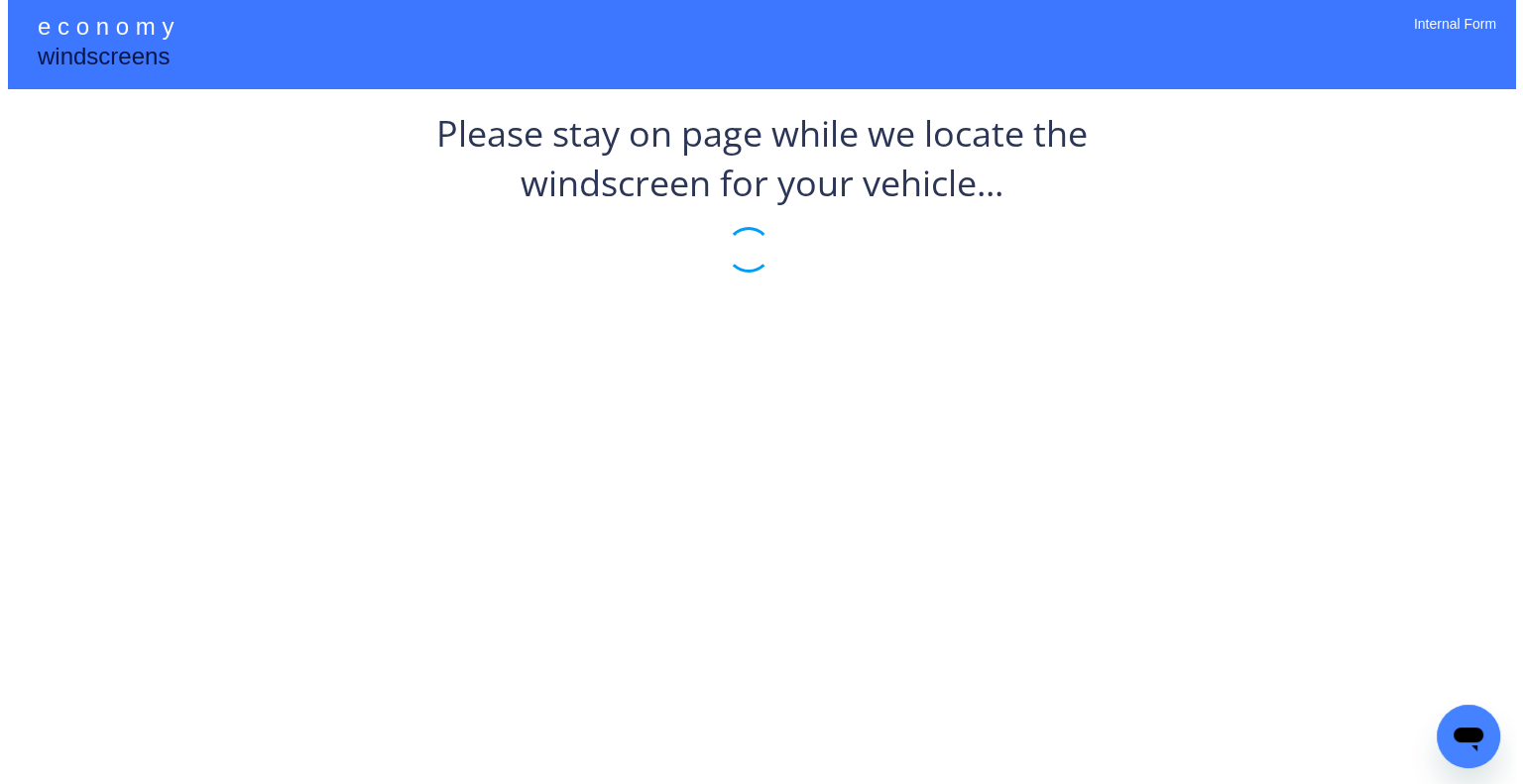 scroll, scrollTop: 0, scrollLeft: 0, axis: both 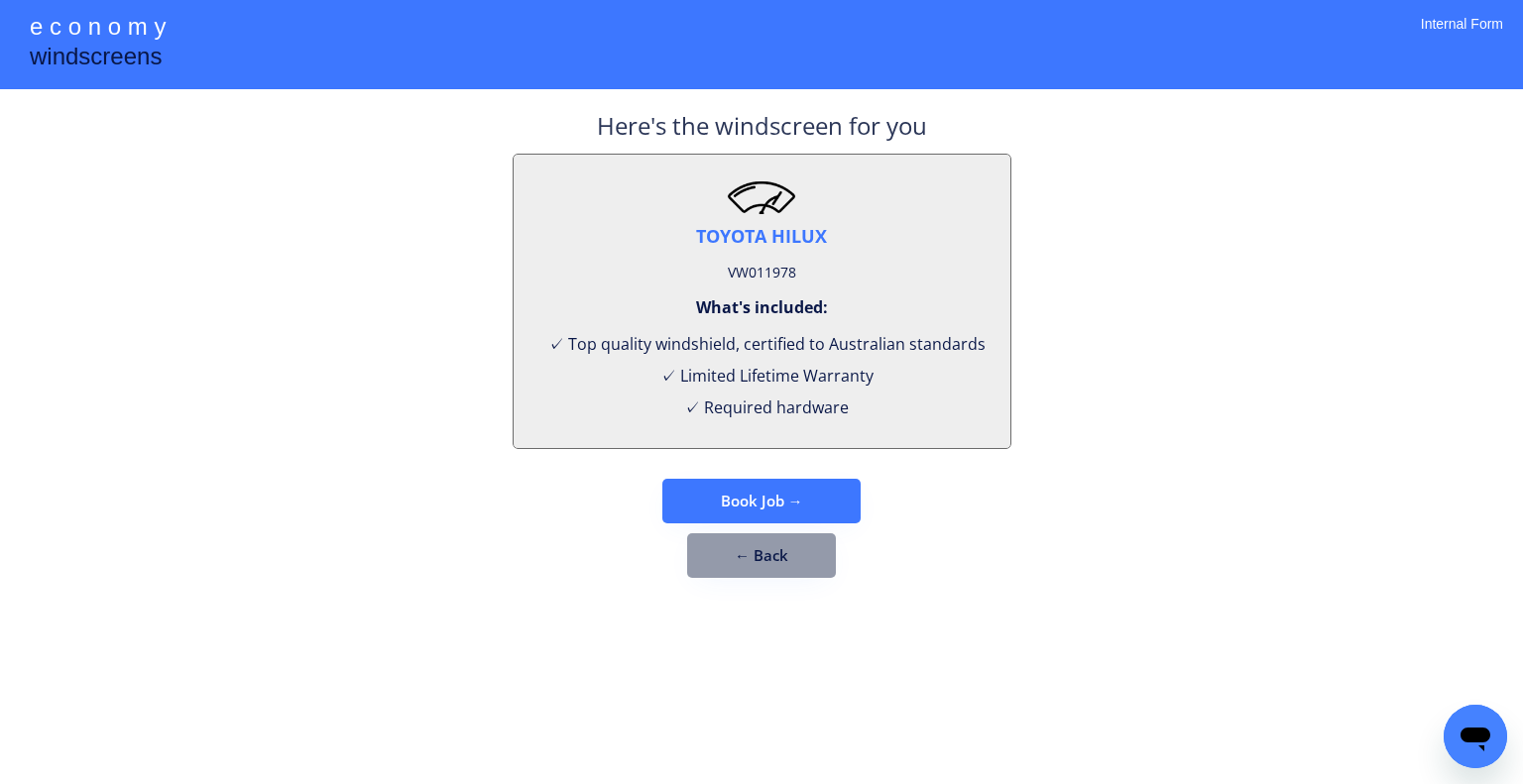click on "VW011978" at bounding box center (762, 273) 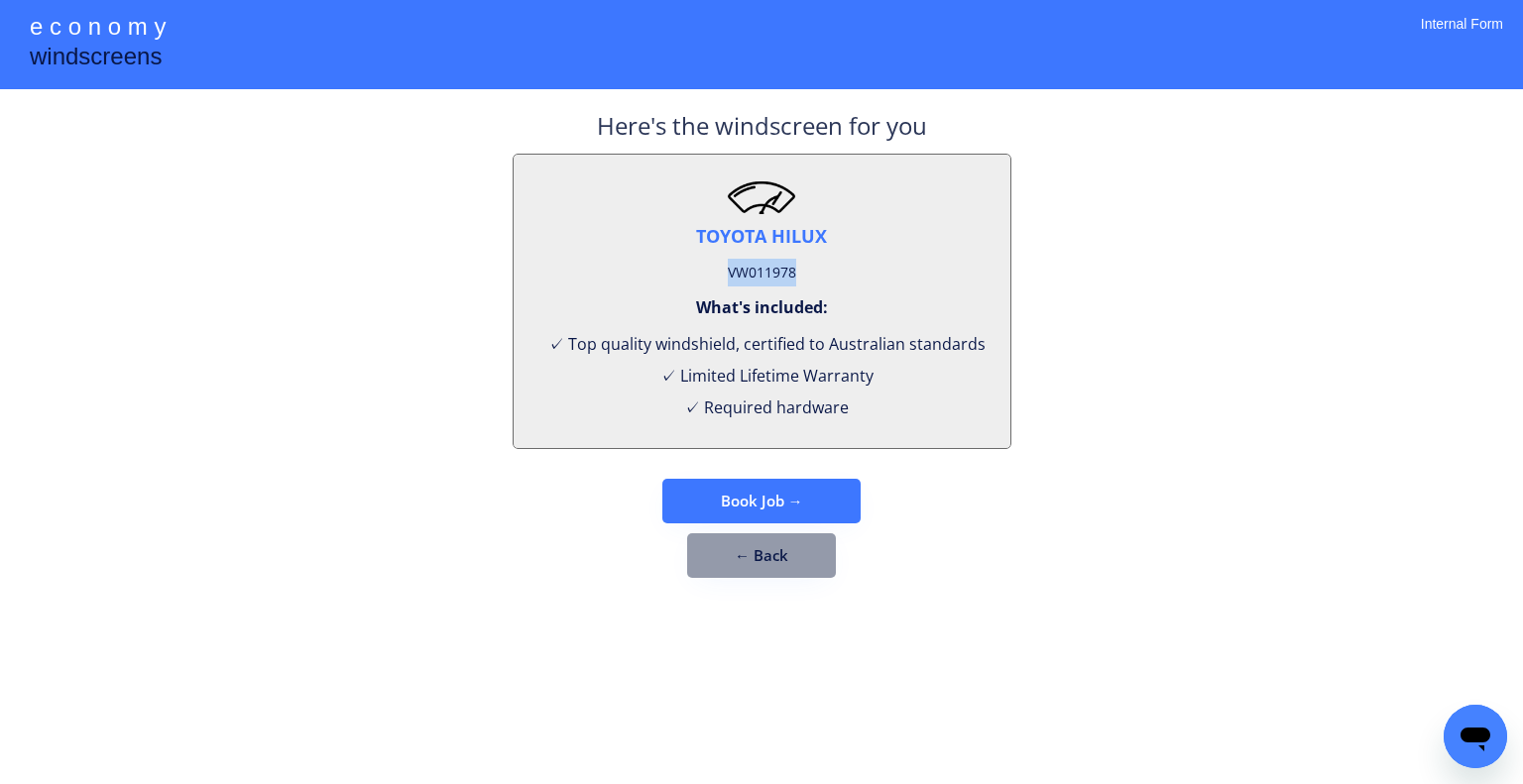 click on "VW011978" at bounding box center (762, 273) 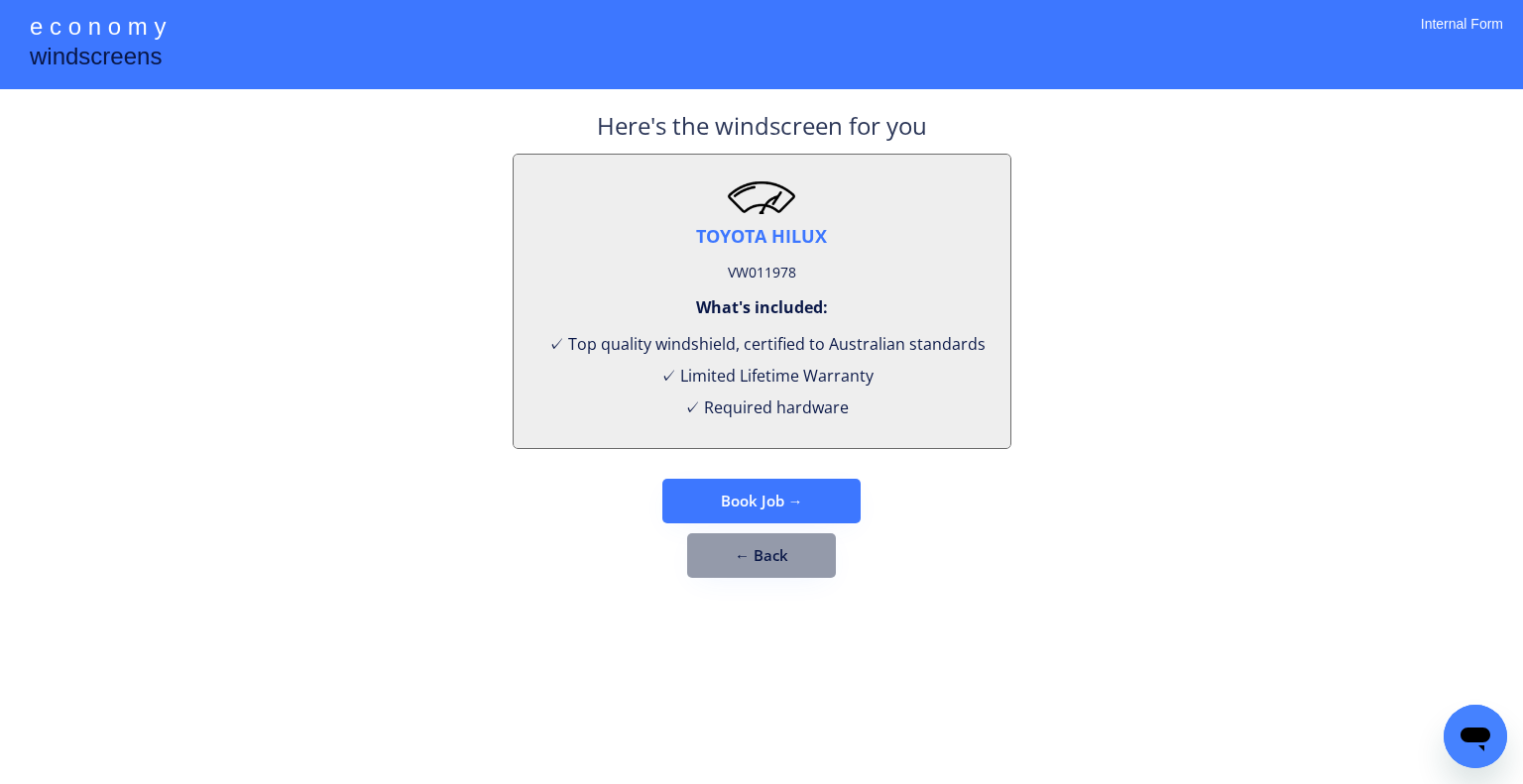 click on "**********" at bounding box center (762, 392) 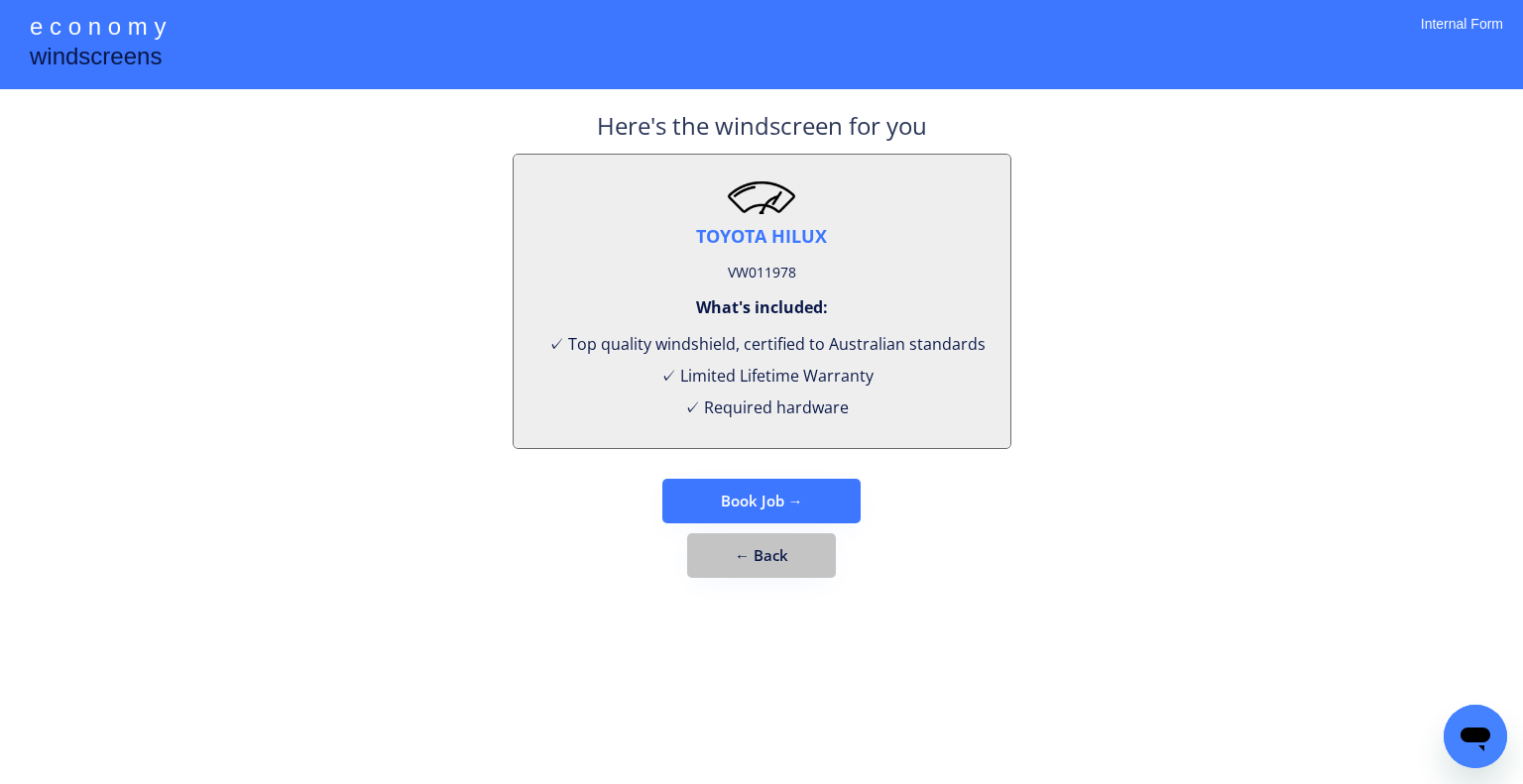 click on "←   Back" at bounding box center [762, 555] 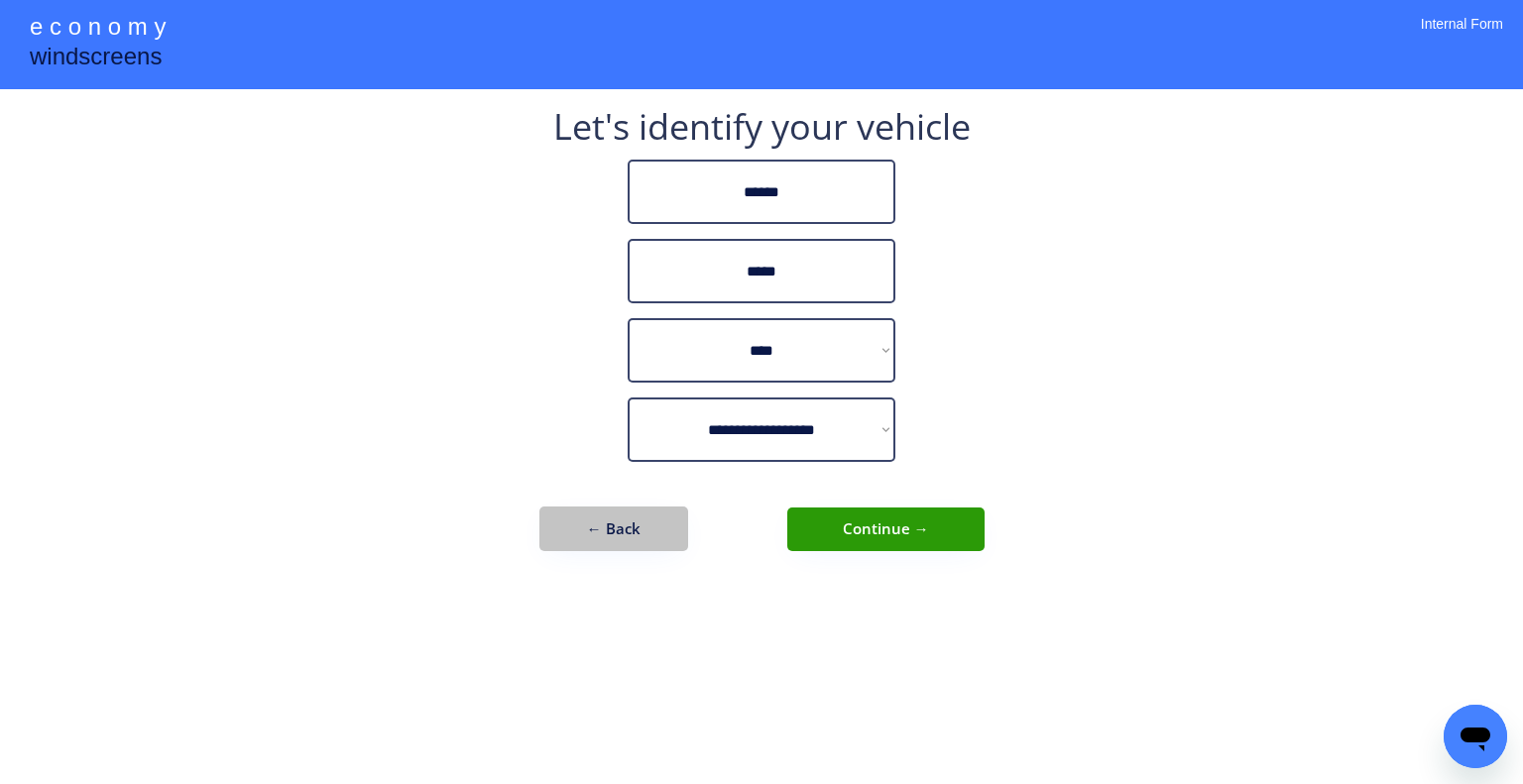 click on "←   Back" at bounding box center [614, 528] 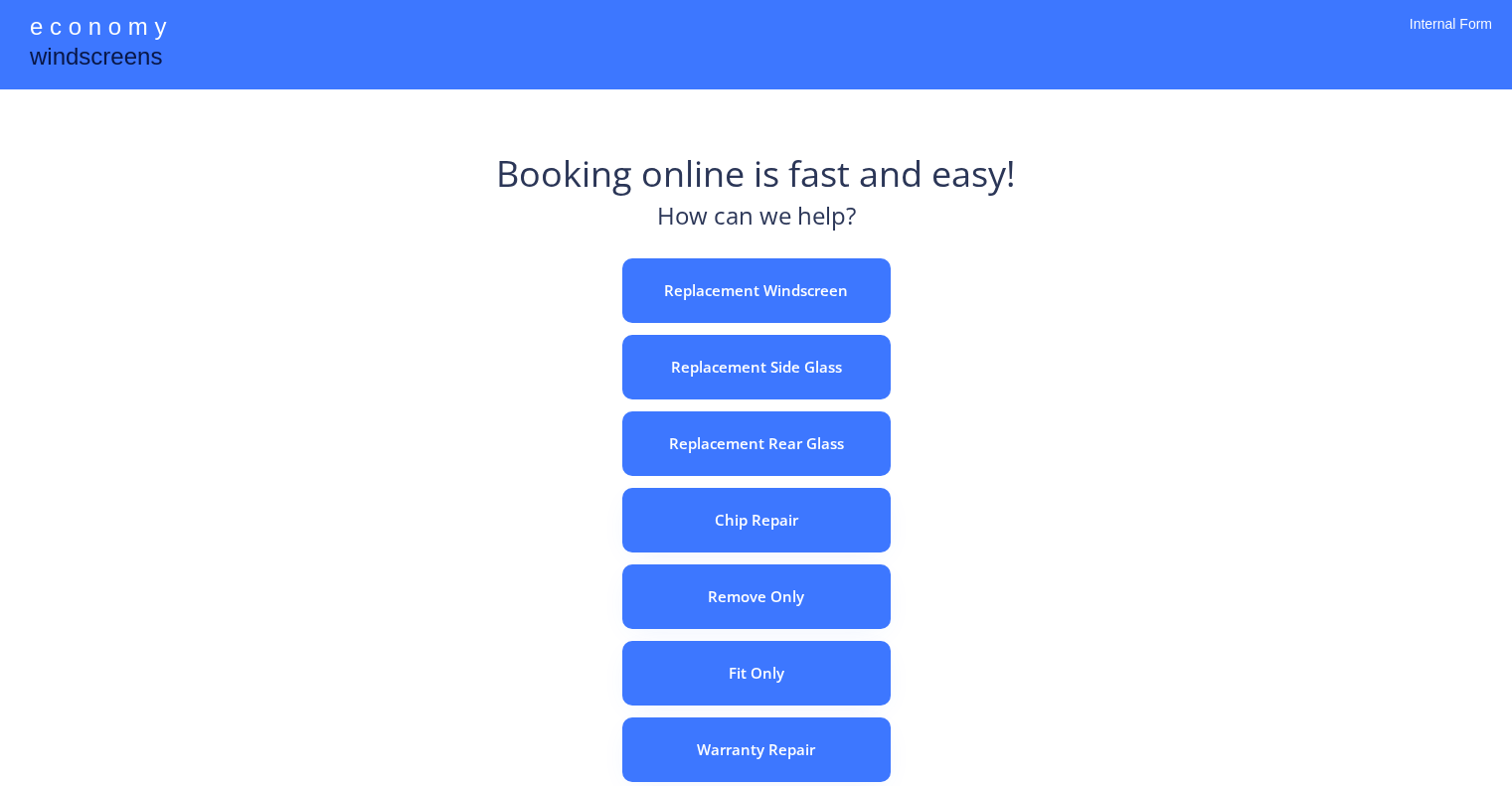 scroll, scrollTop: 0, scrollLeft: 0, axis: both 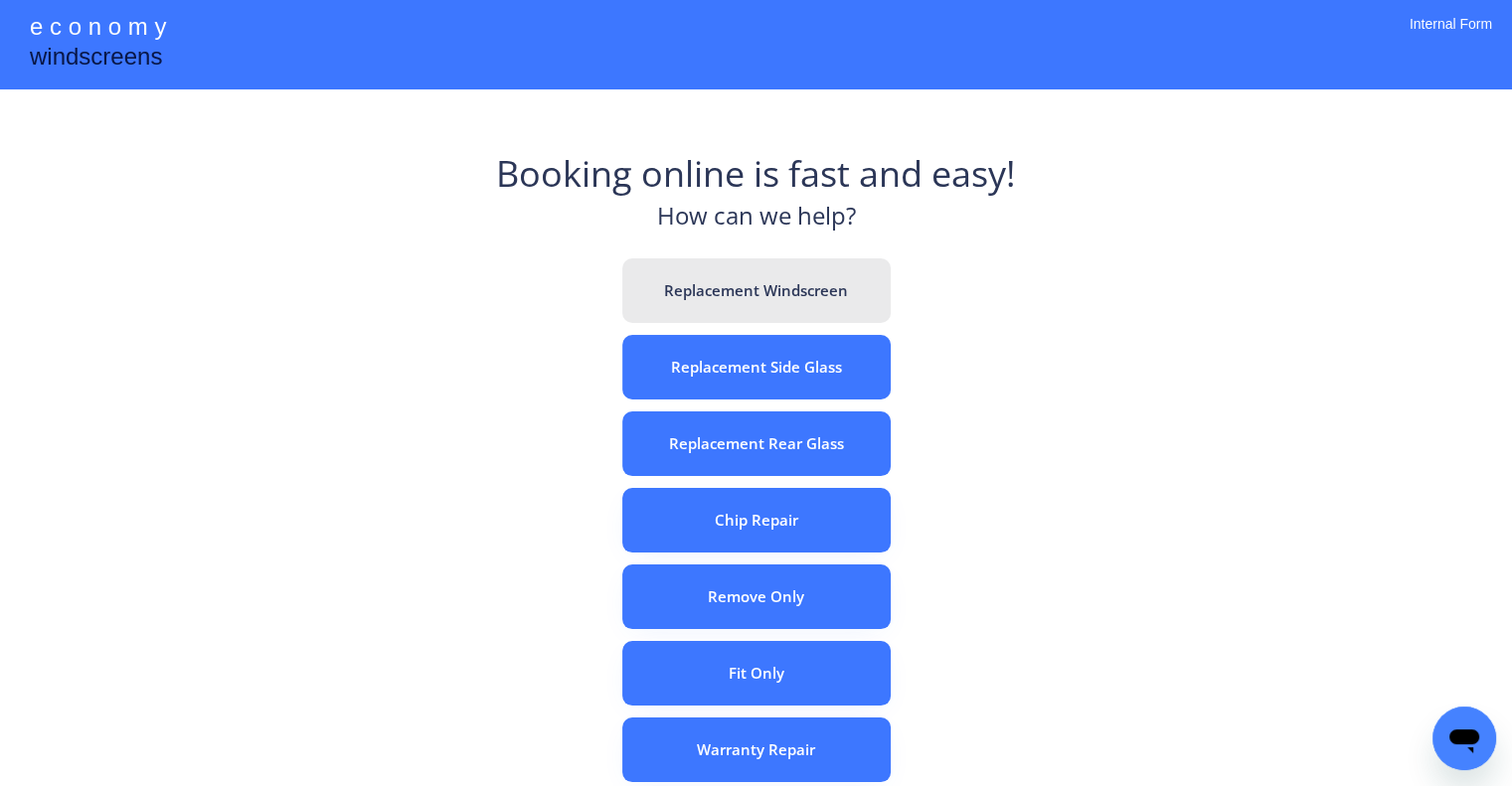 click on "Replacement Windscreen" at bounding box center [756, 290] 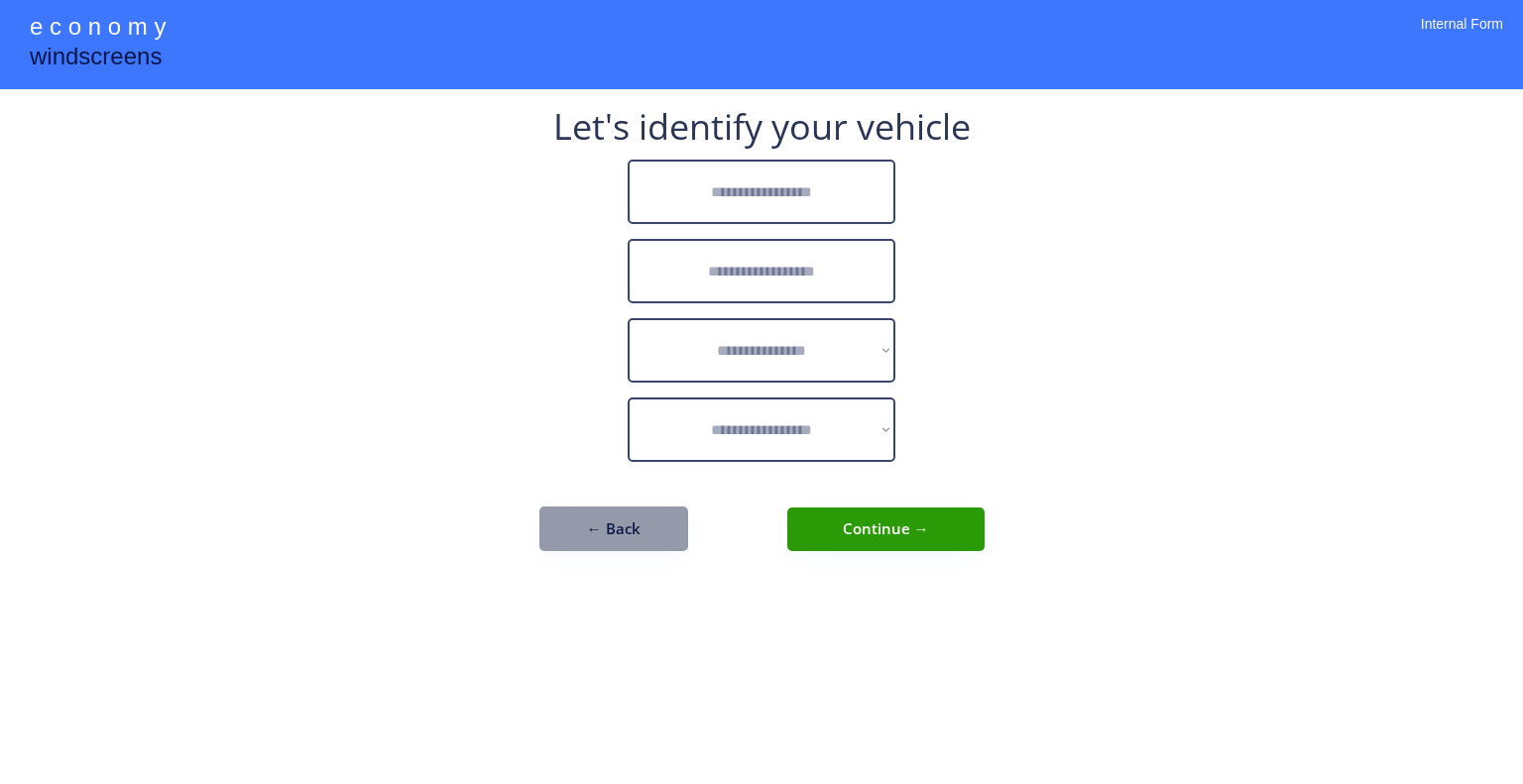 scroll, scrollTop: 0, scrollLeft: 0, axis: both 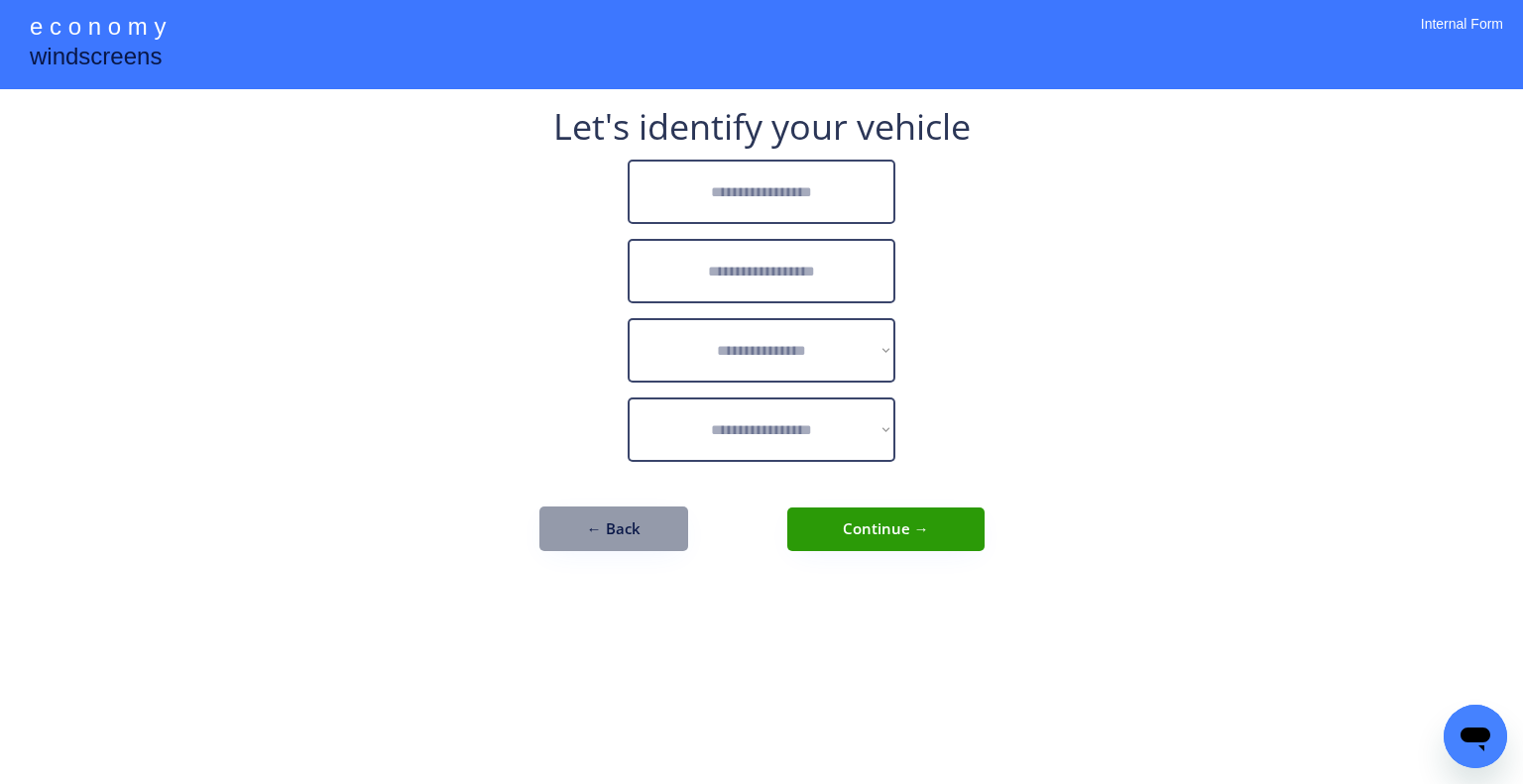 click on "←   Back" at bounding box center [614, 528] 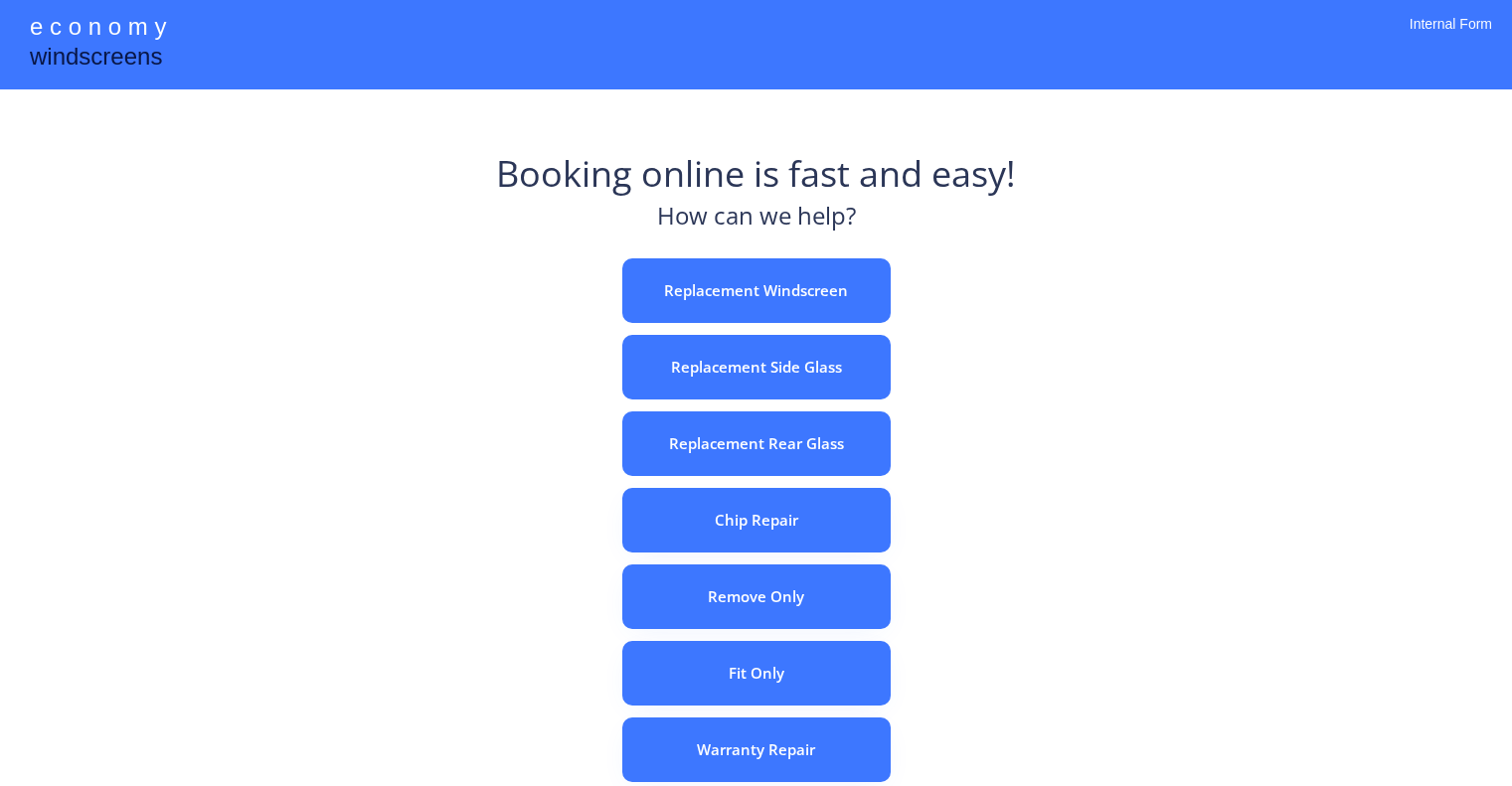 scroll, scrollTop: 0, scrollLeft: 0, axis: both 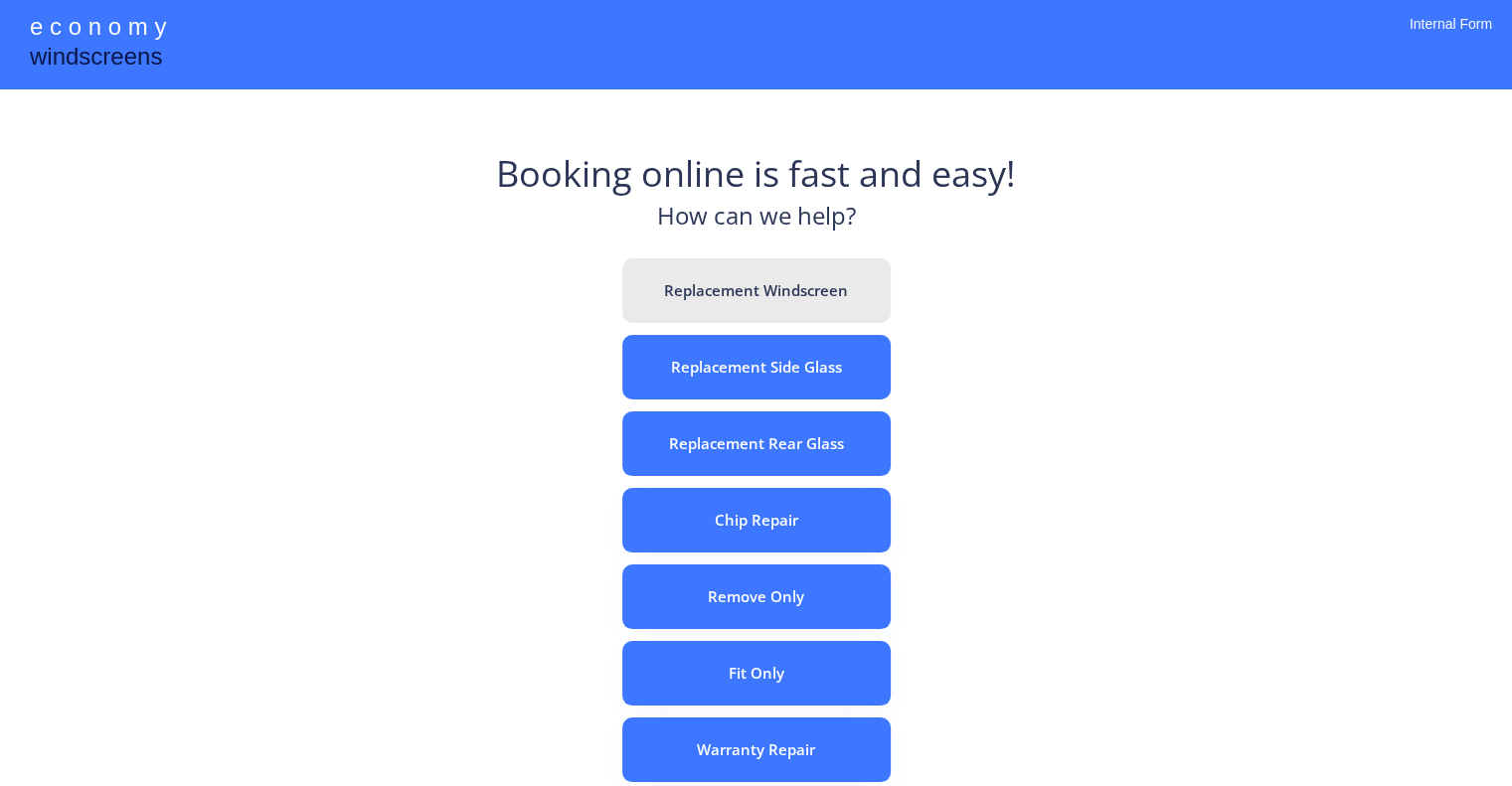 click on "Replacement Windscreen" at bounding box center (756, 290) 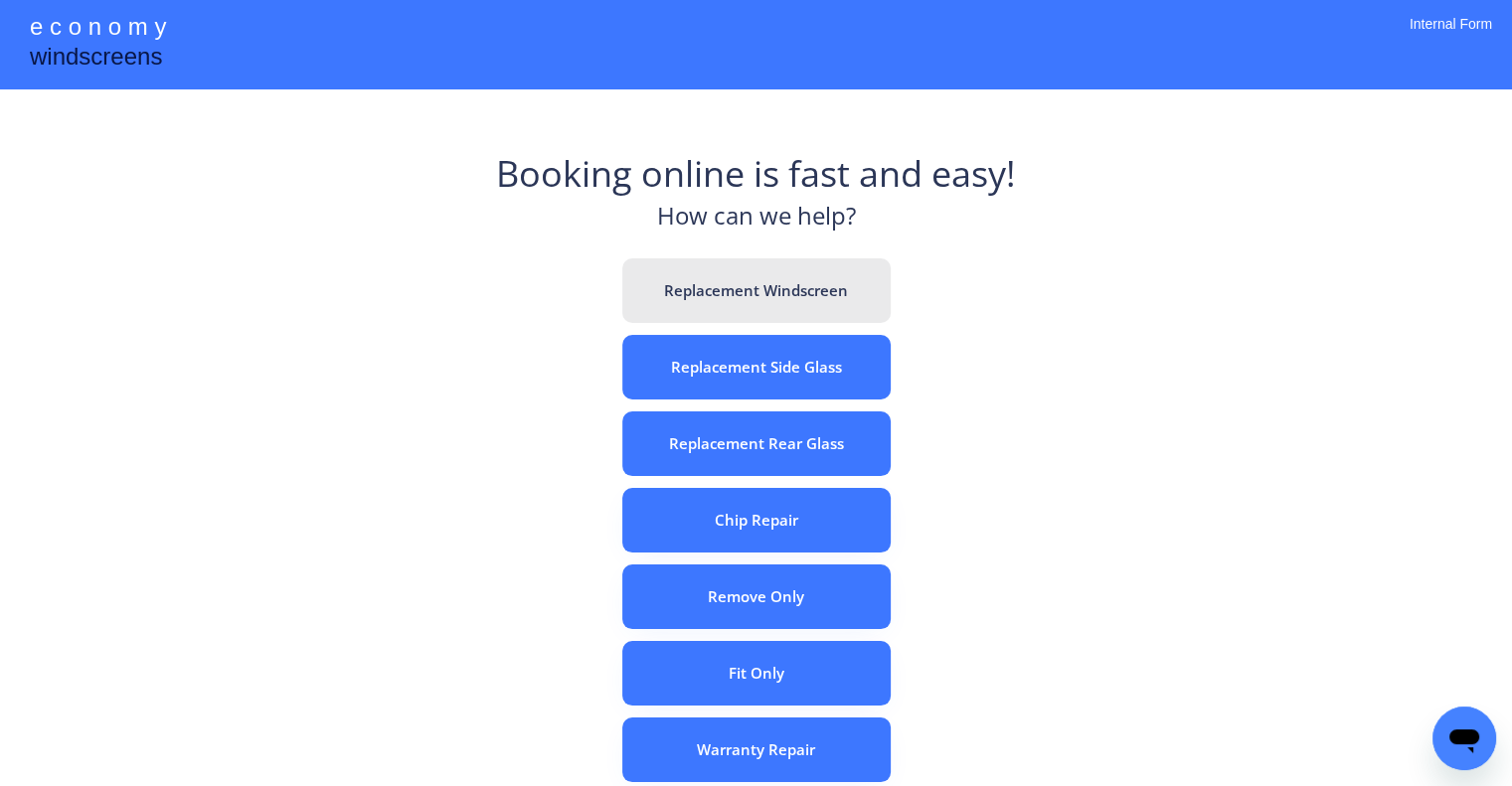 scroll, scrollTop: 0, scrollLeft: 0, axis: both 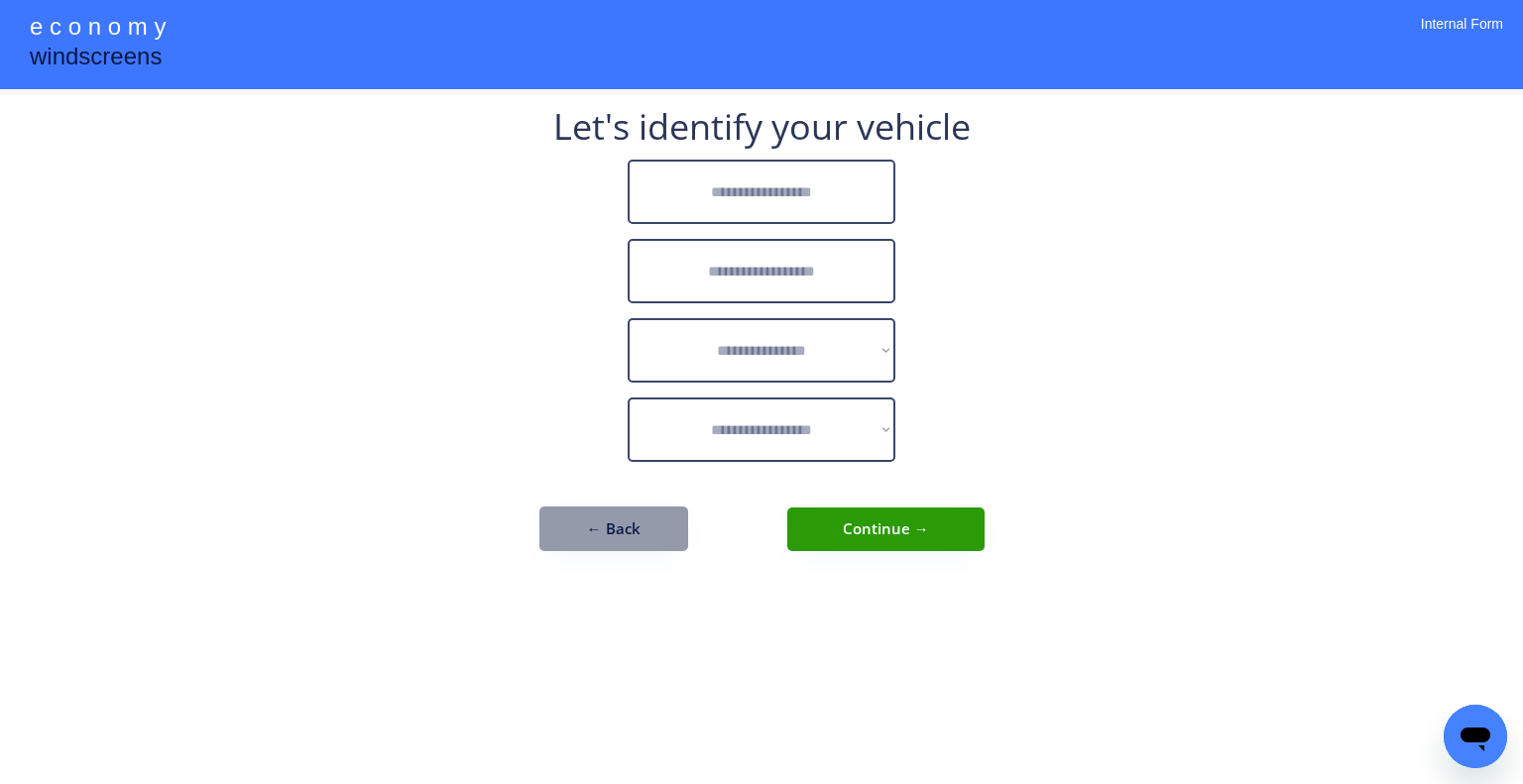 click at bounding box center (762, 191) 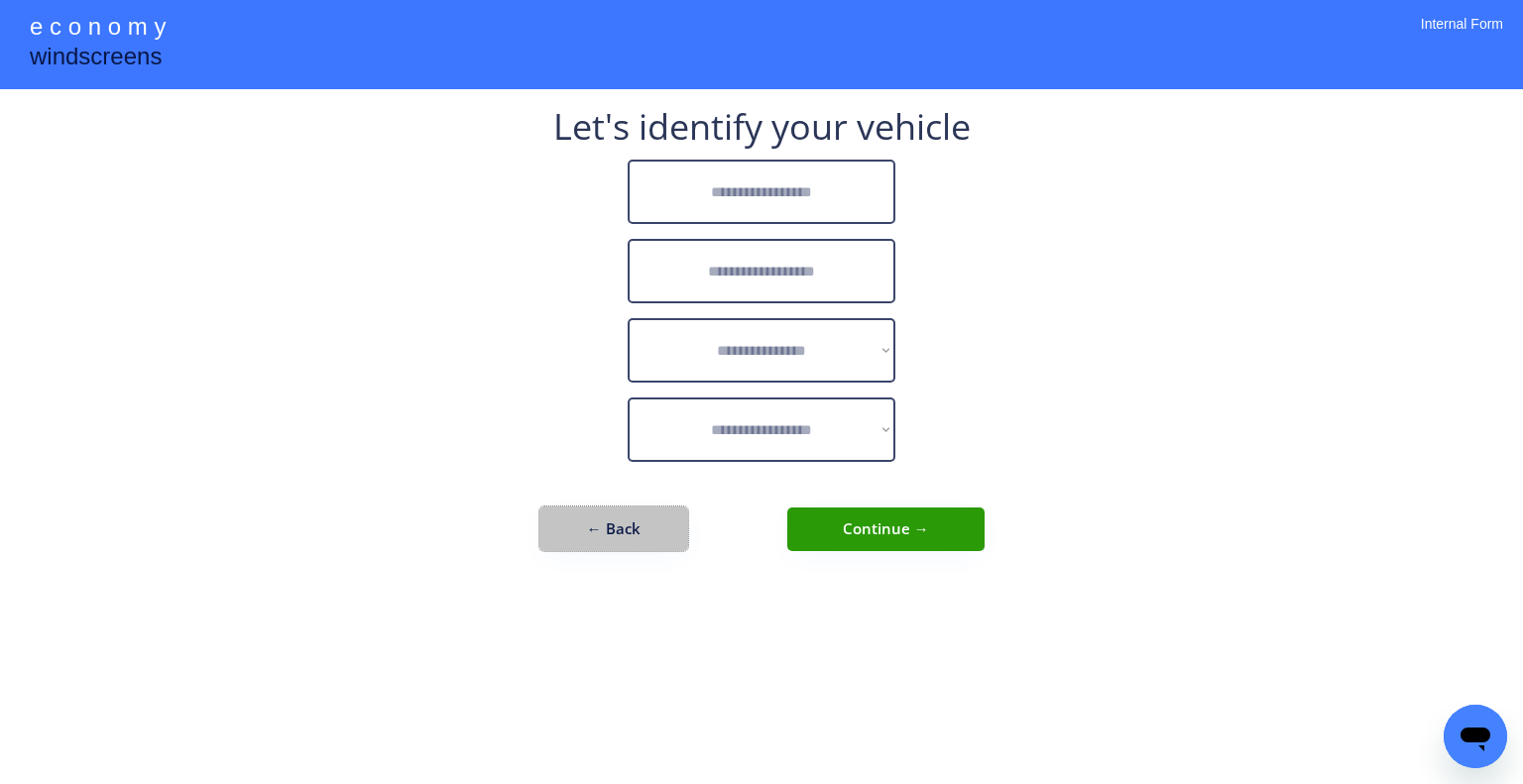 drag, startPoint x: 622, startPoint y: 524, endPoint x: 631, endPoint y: 512, distance: 15 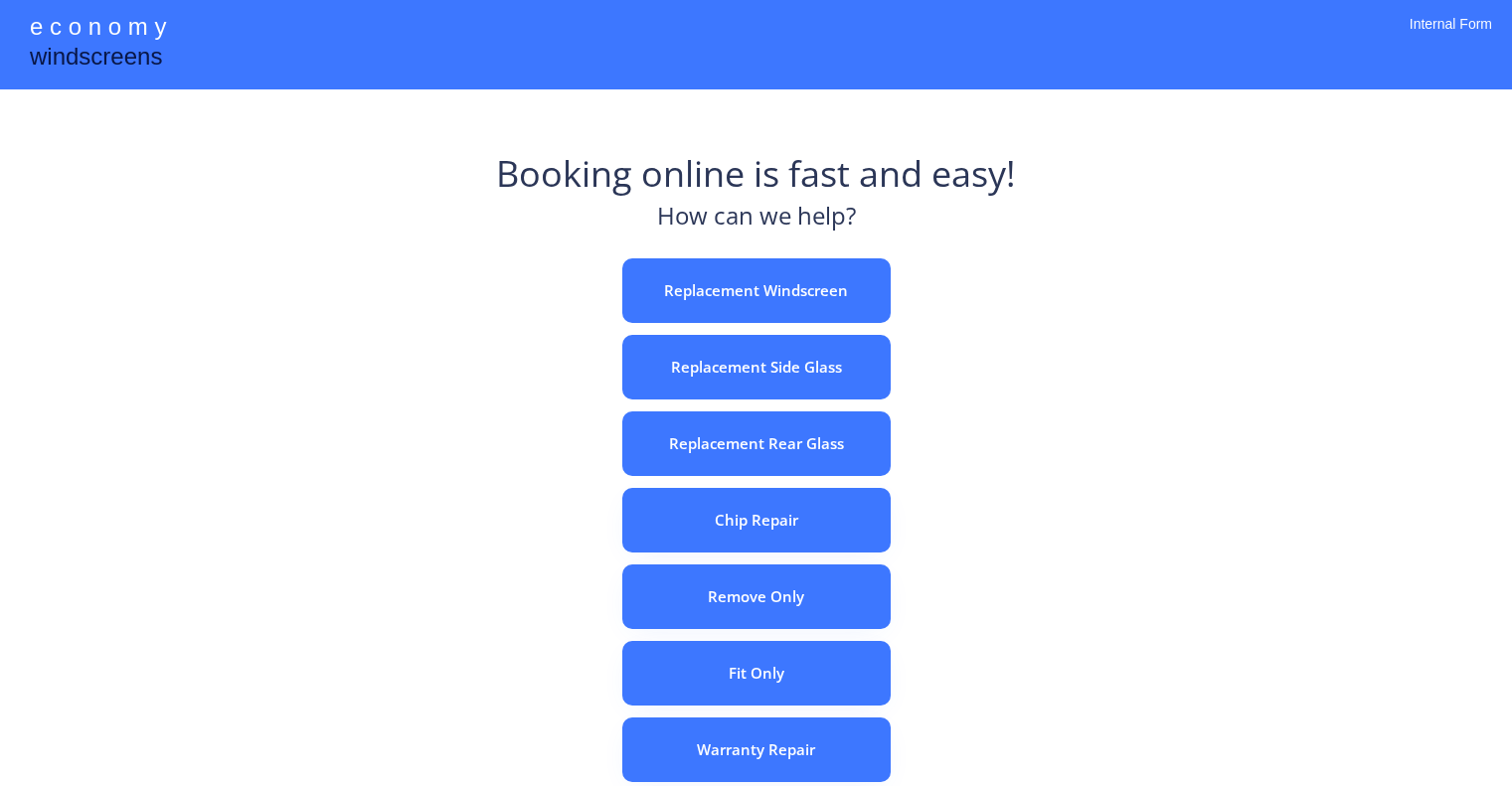 scroll, scrollTop: 0, scrollLeft: 0, axis: both 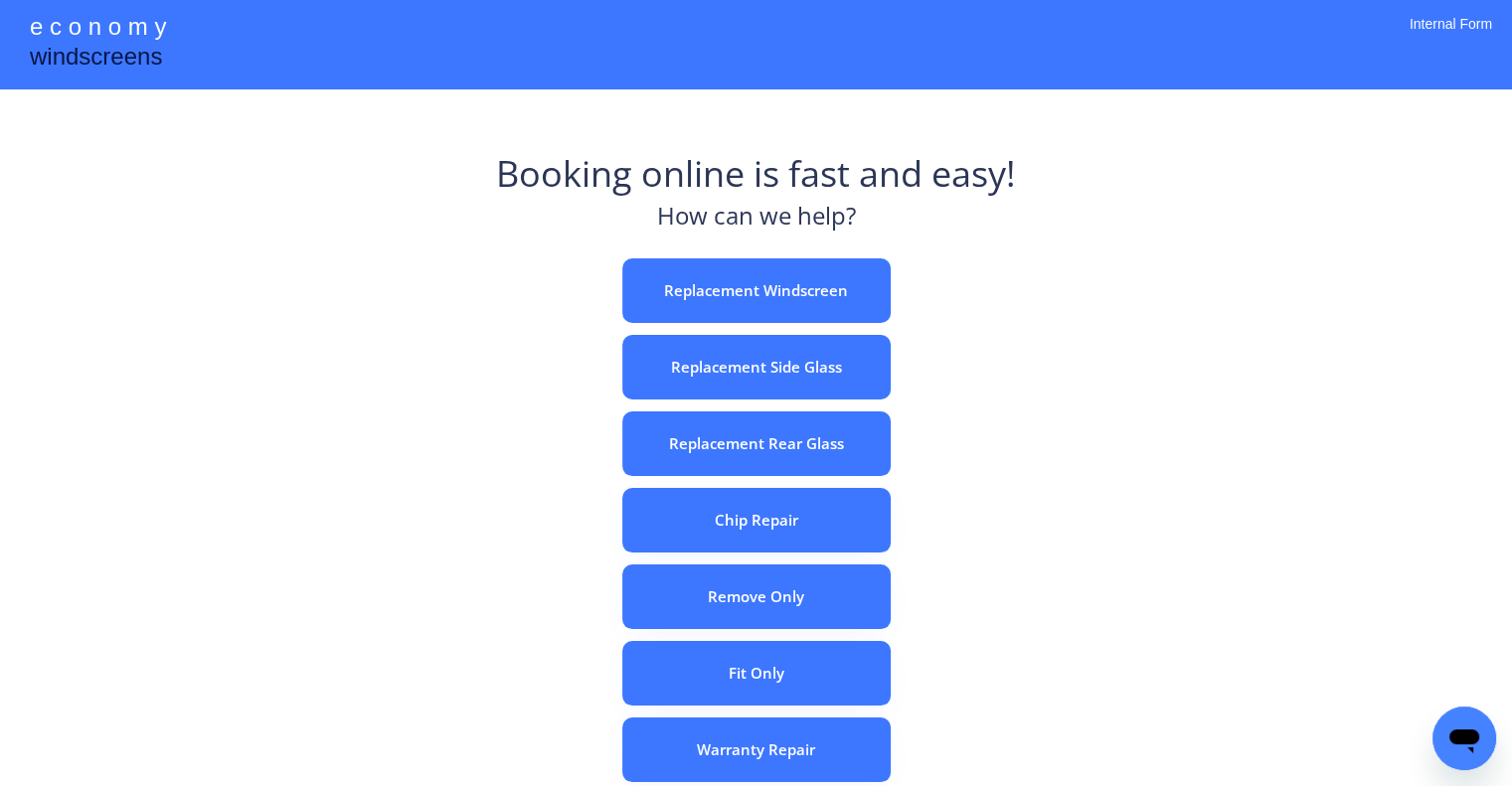 click on "e c o n o m y windscreens Booking online is fast and easy! How can we help? Replacement Windscreen Replacement Side Glass Replacement Rear Glass Chip Repair Remove Only Fit Only Warranty Repair ADAS Recalibration Only Rebook a Job Confirm Quotes Manual Booking Internal Form" at bounding box center [756, 553] 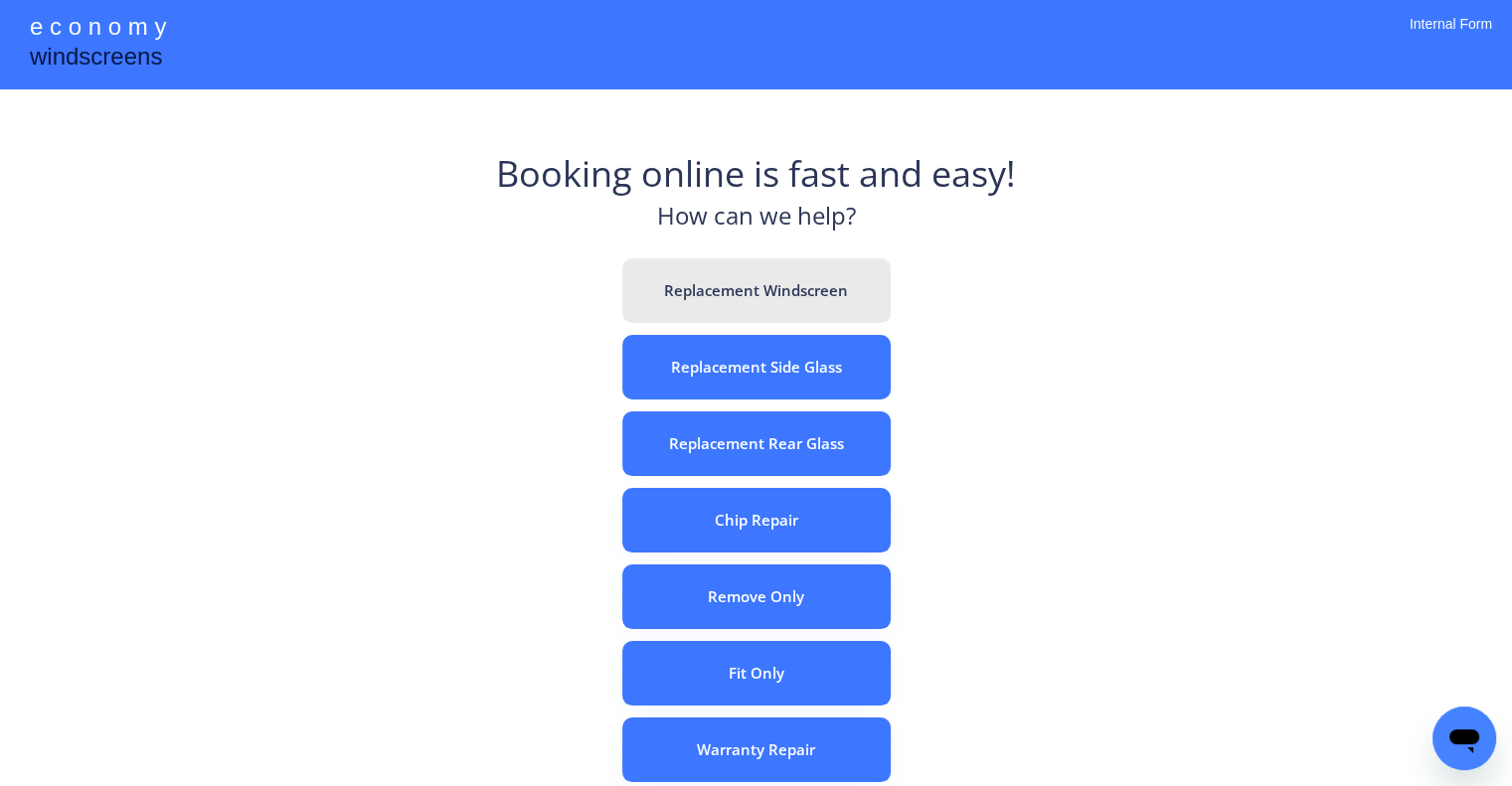 click on "Replacement Windscreen" at bounding box center [756, 290] 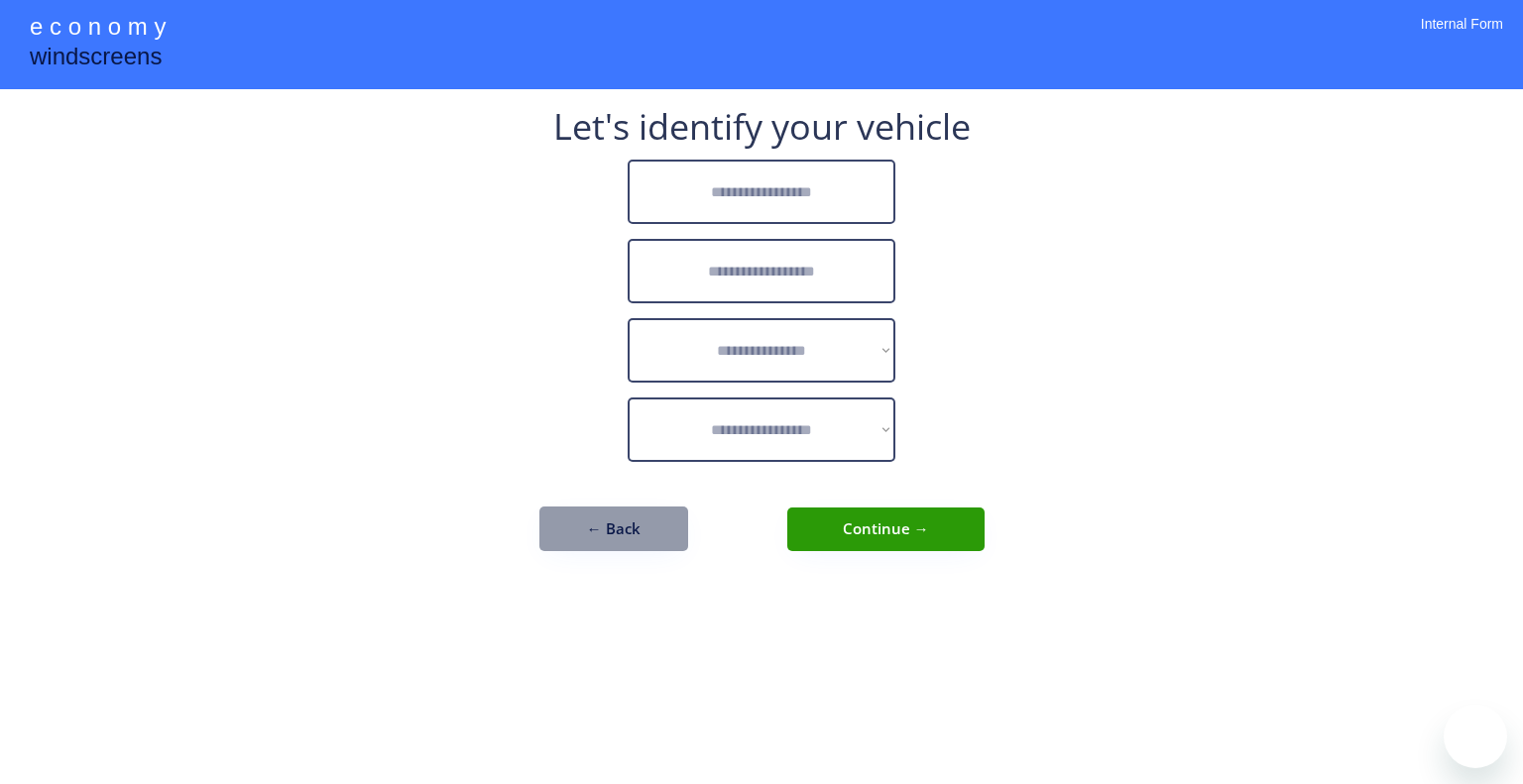 scroll, scrollTop: 0, scrollLeft: 0, axis: both 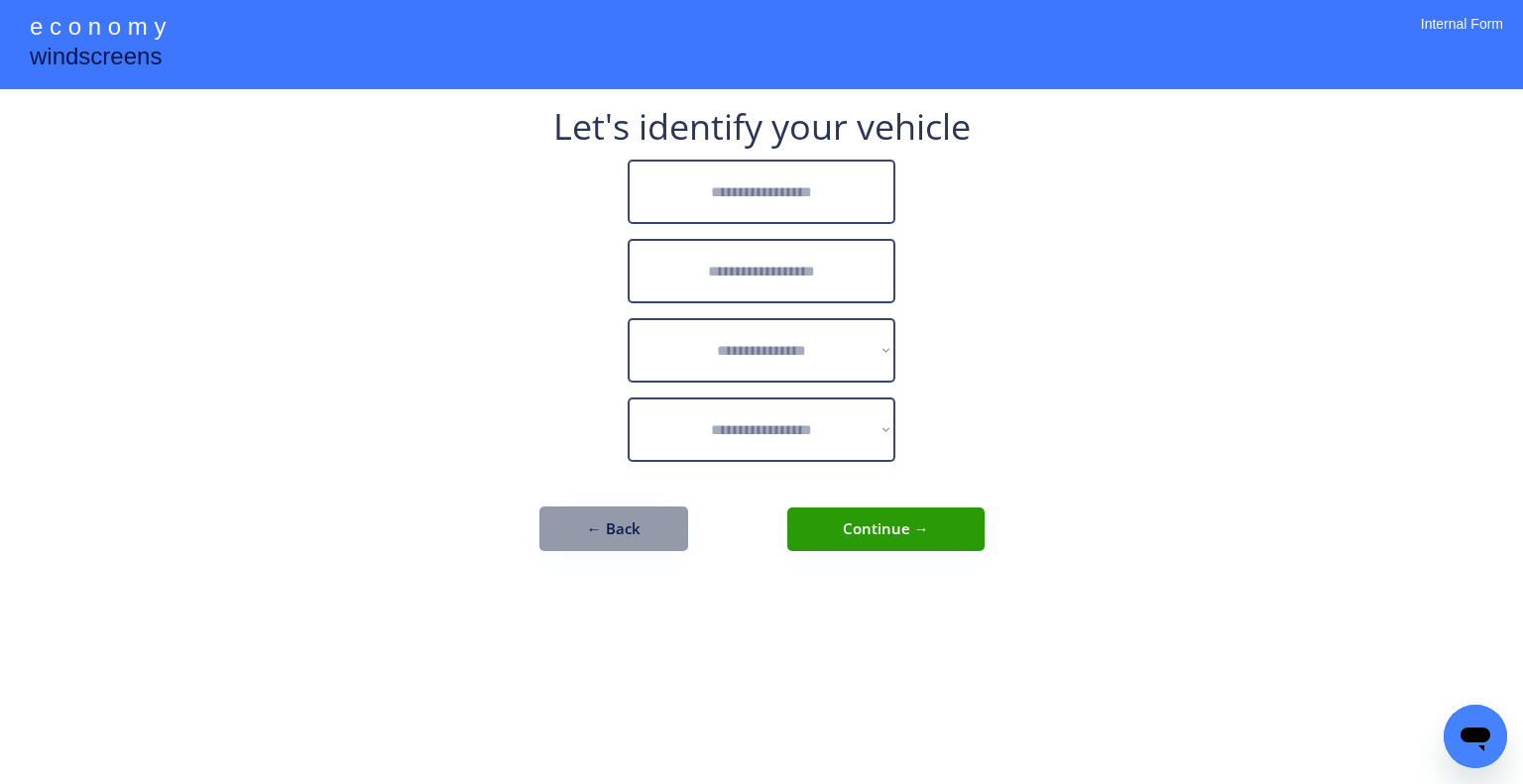click on "**********" at bounding box center (762, 392) 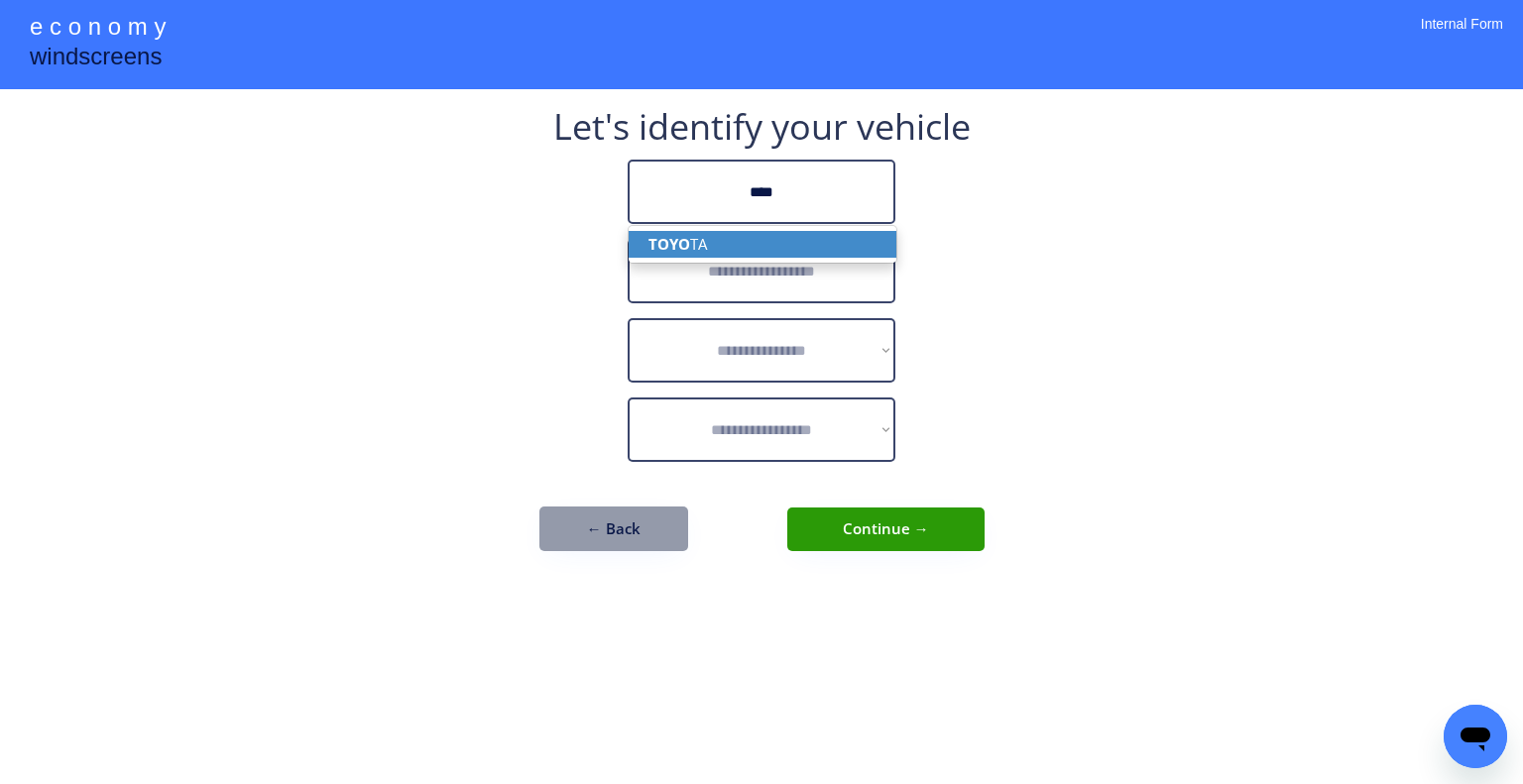 click on "TOYO TA" at bounding box center (762, 244) 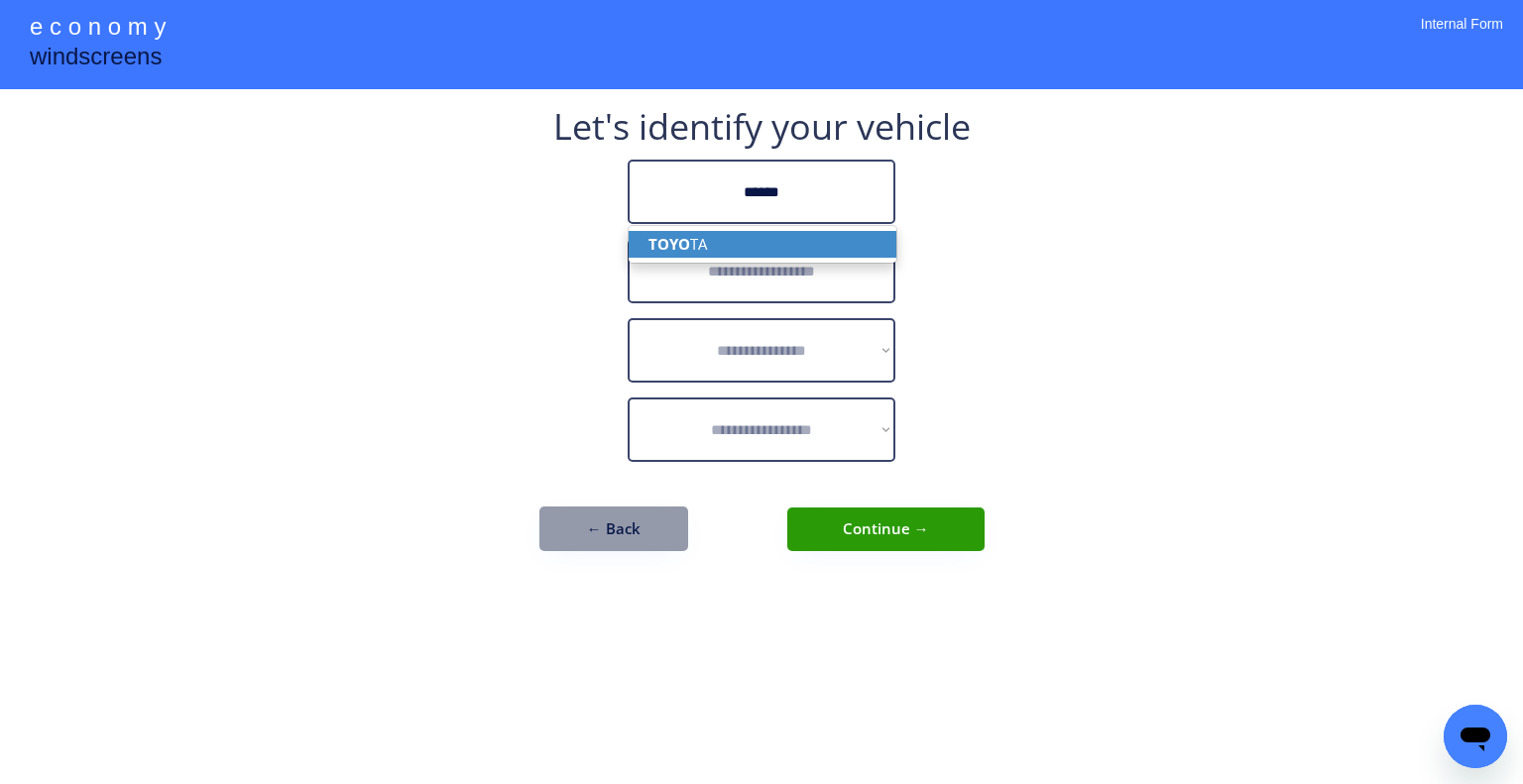 type on "******" 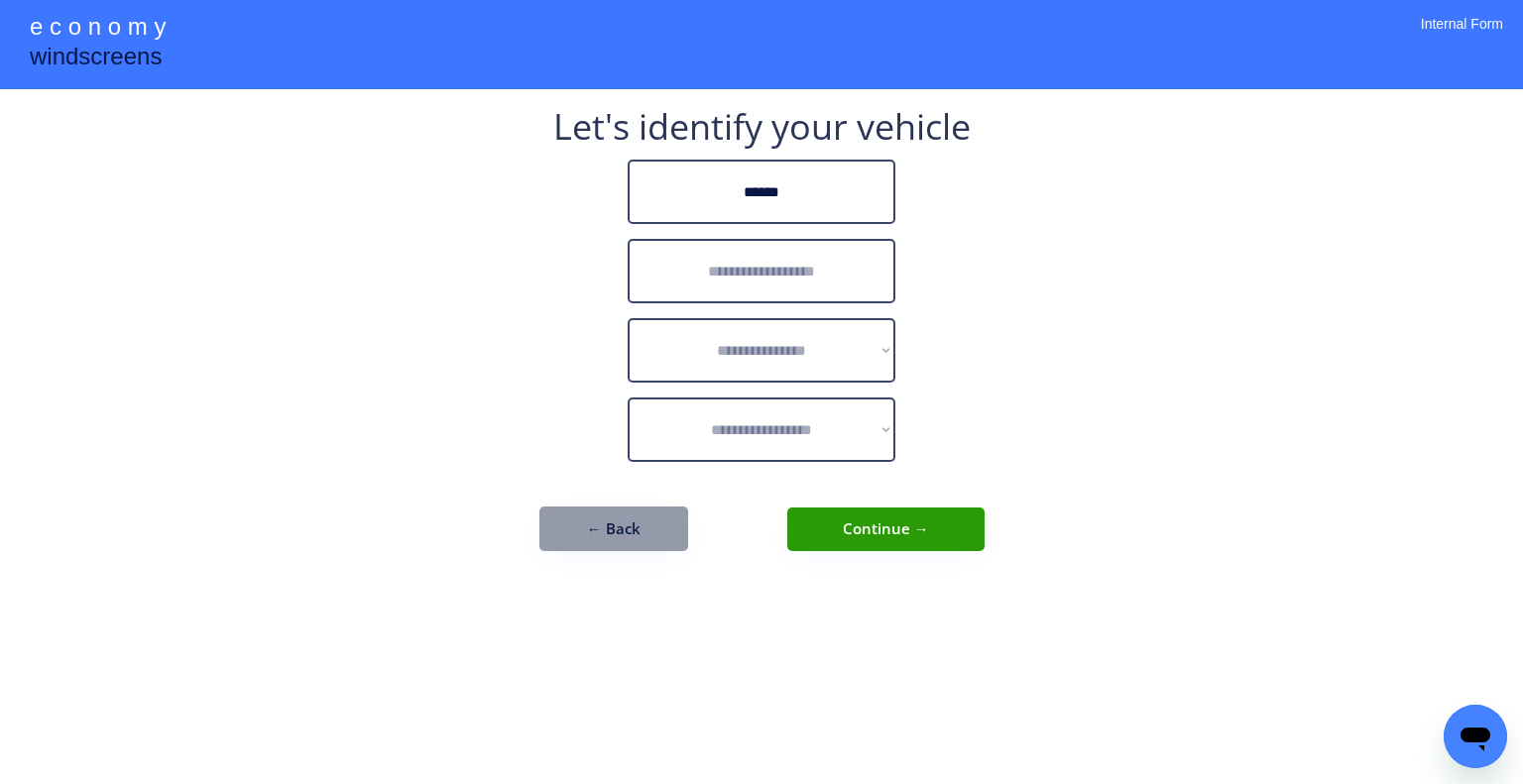 click at bounding box center (762, 271) 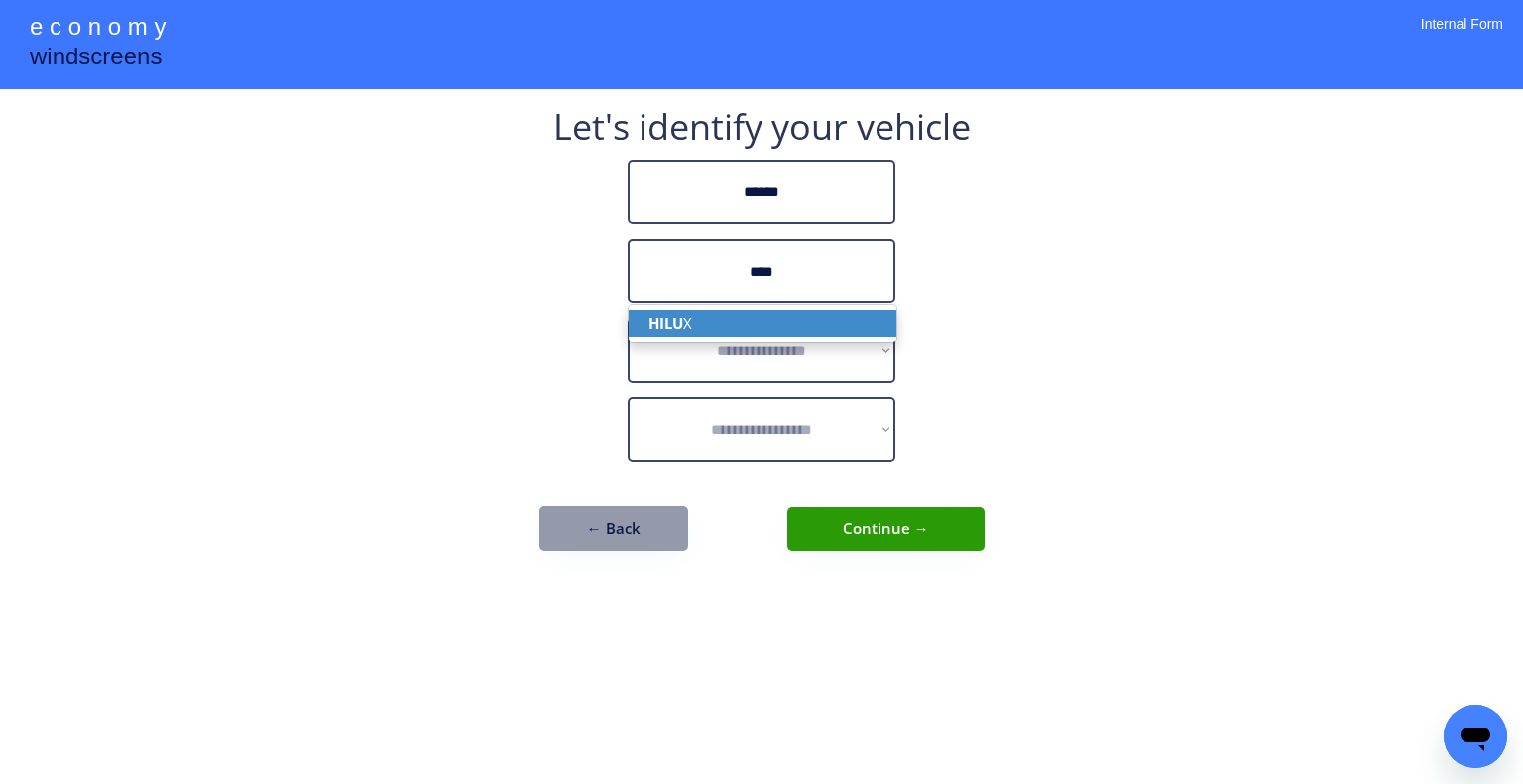 click on "HILU X" at bounding box center (762, 323) 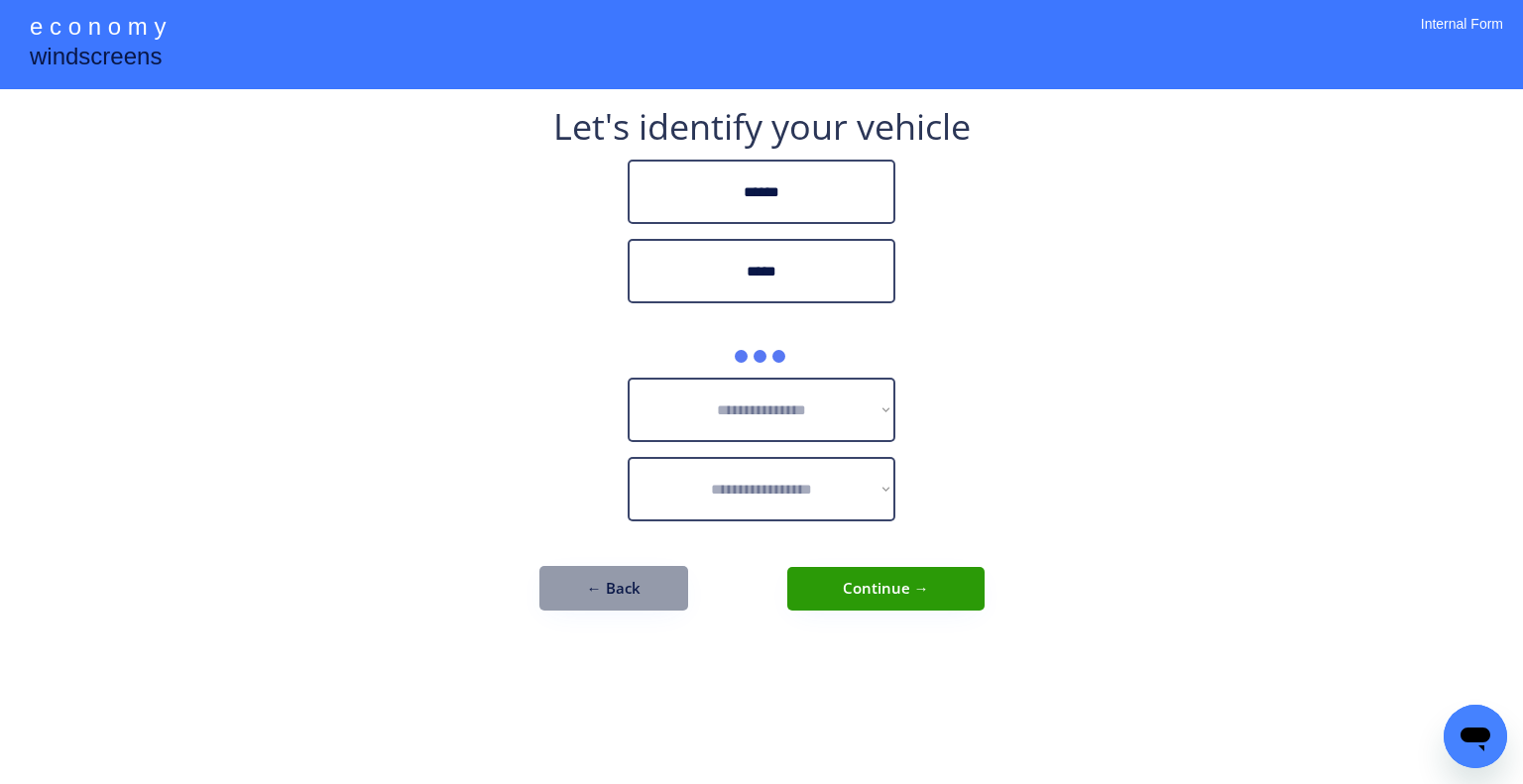 type on "*****" 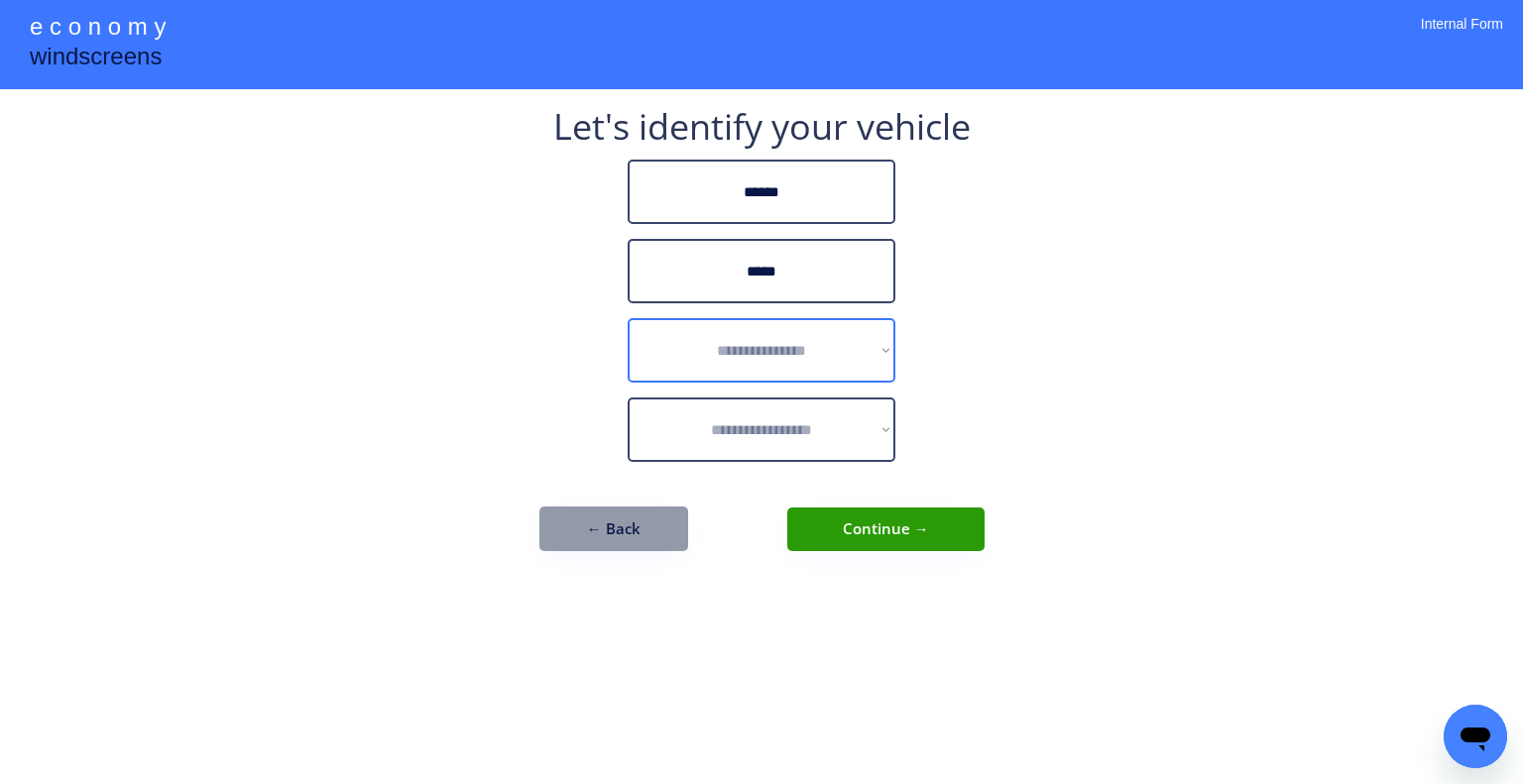 click on "**********" at bounding box center (762, 350) 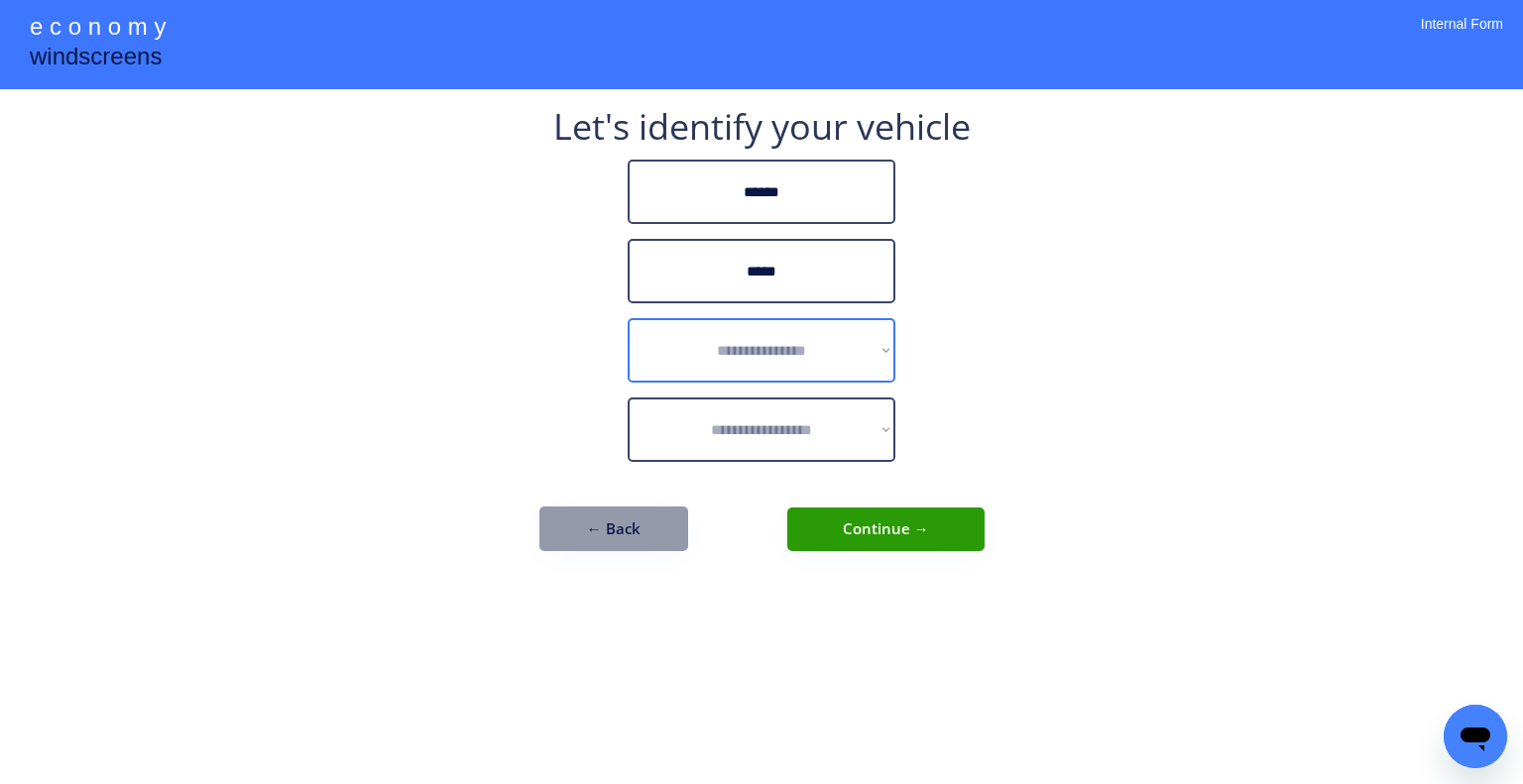 select on "******" 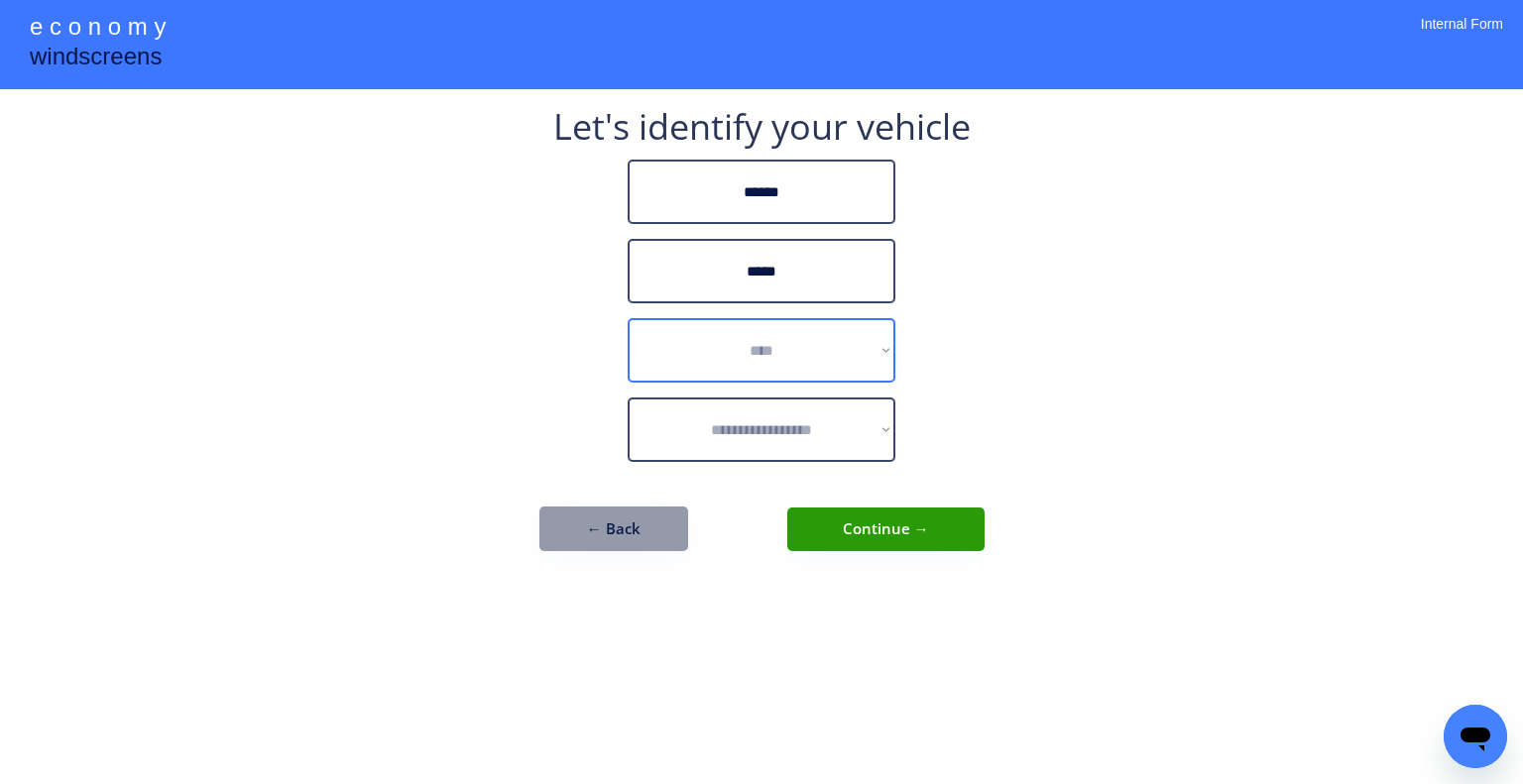 click on "**********" at bounding box center (762, 350) 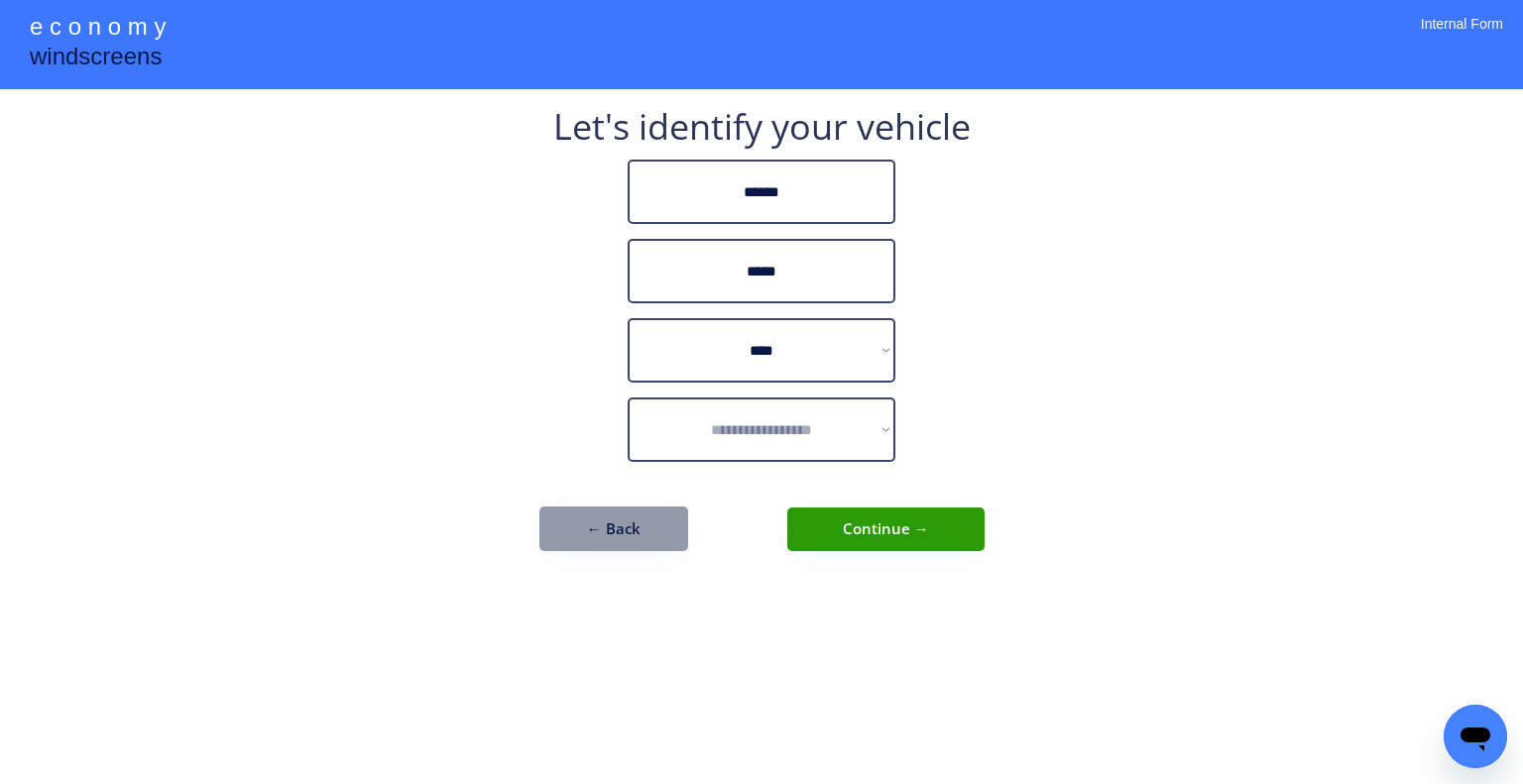 click on "**********" at bounding box center (762, 392) 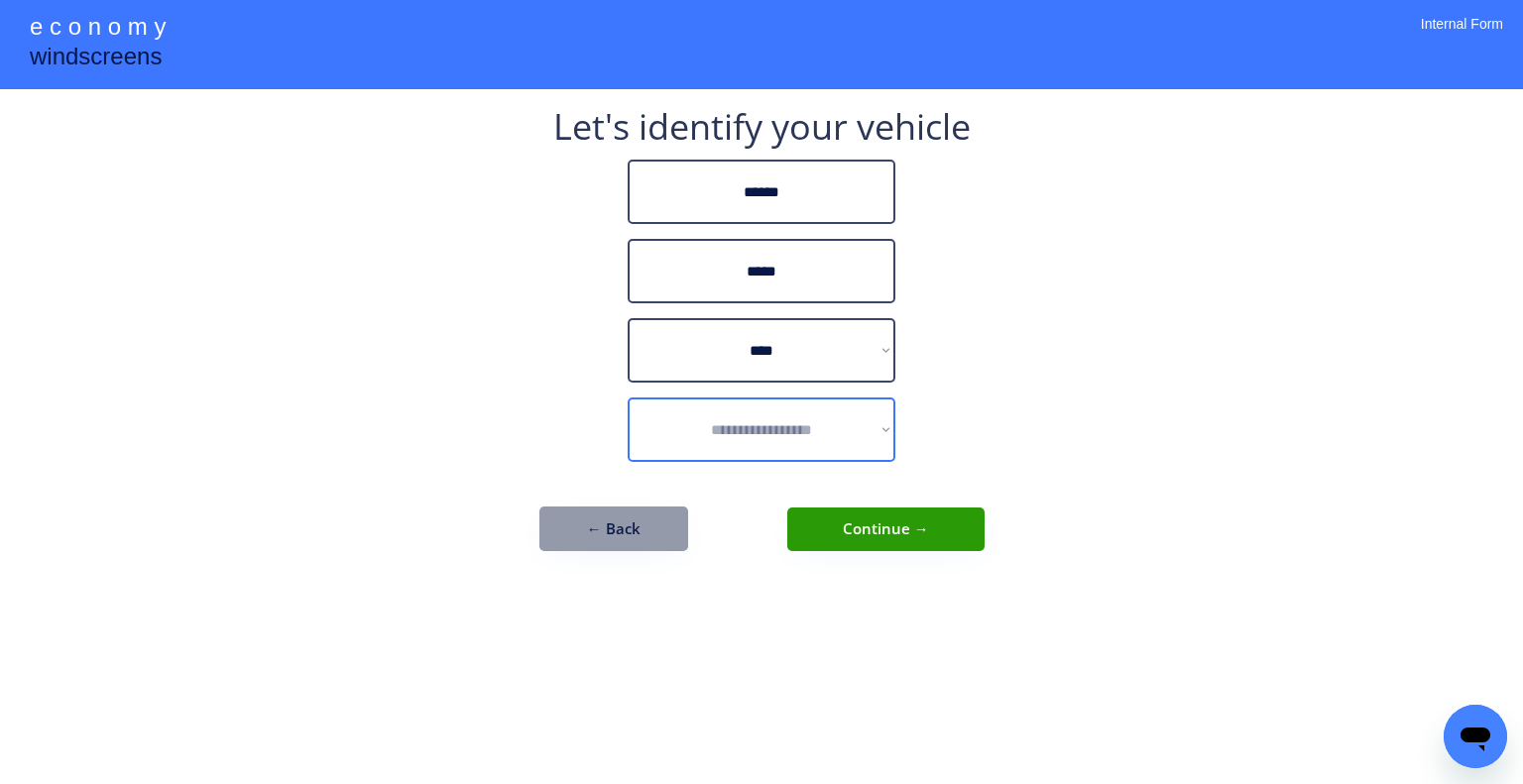 click on "**********" at bounding box center [762, 429] 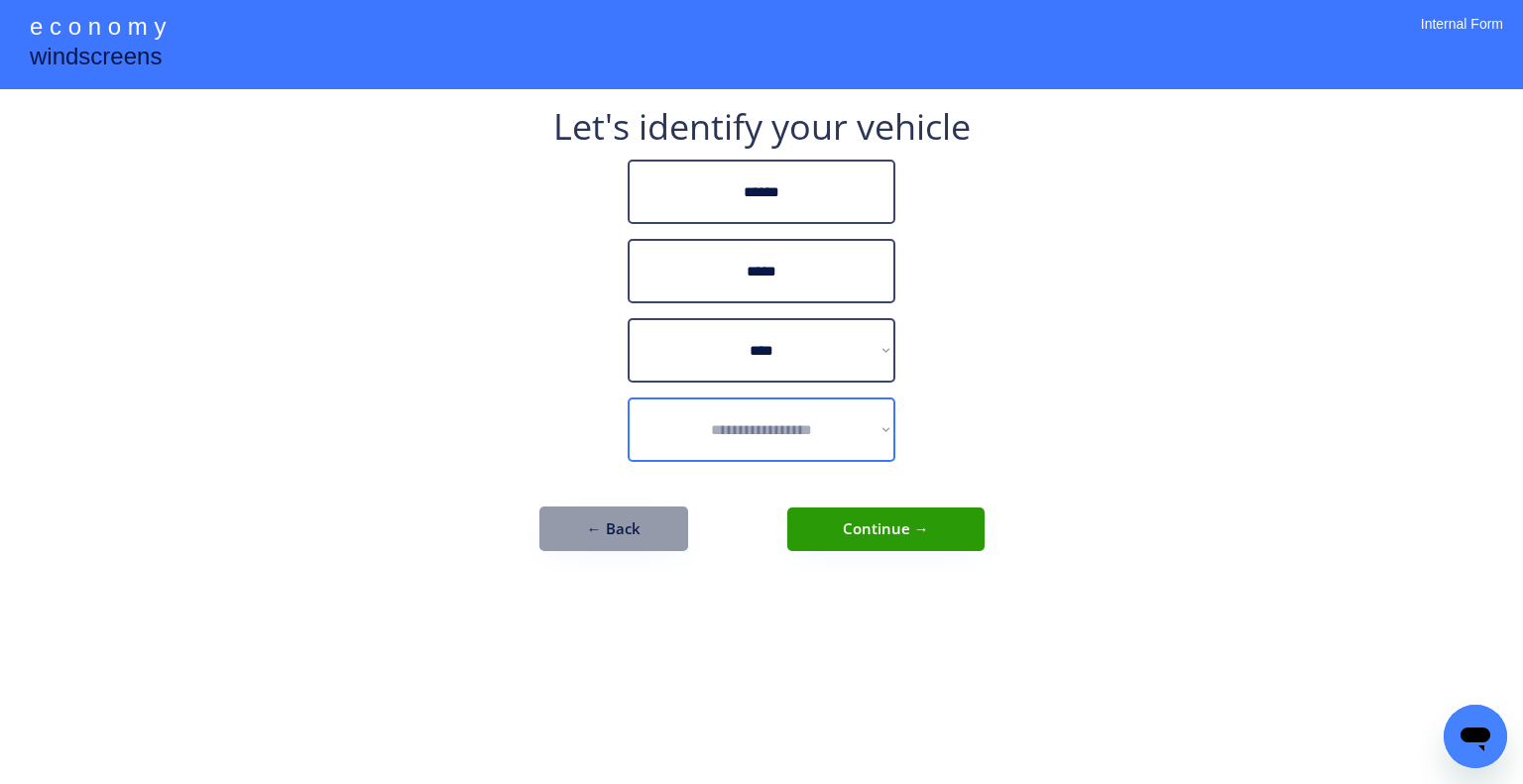 select on "**********" 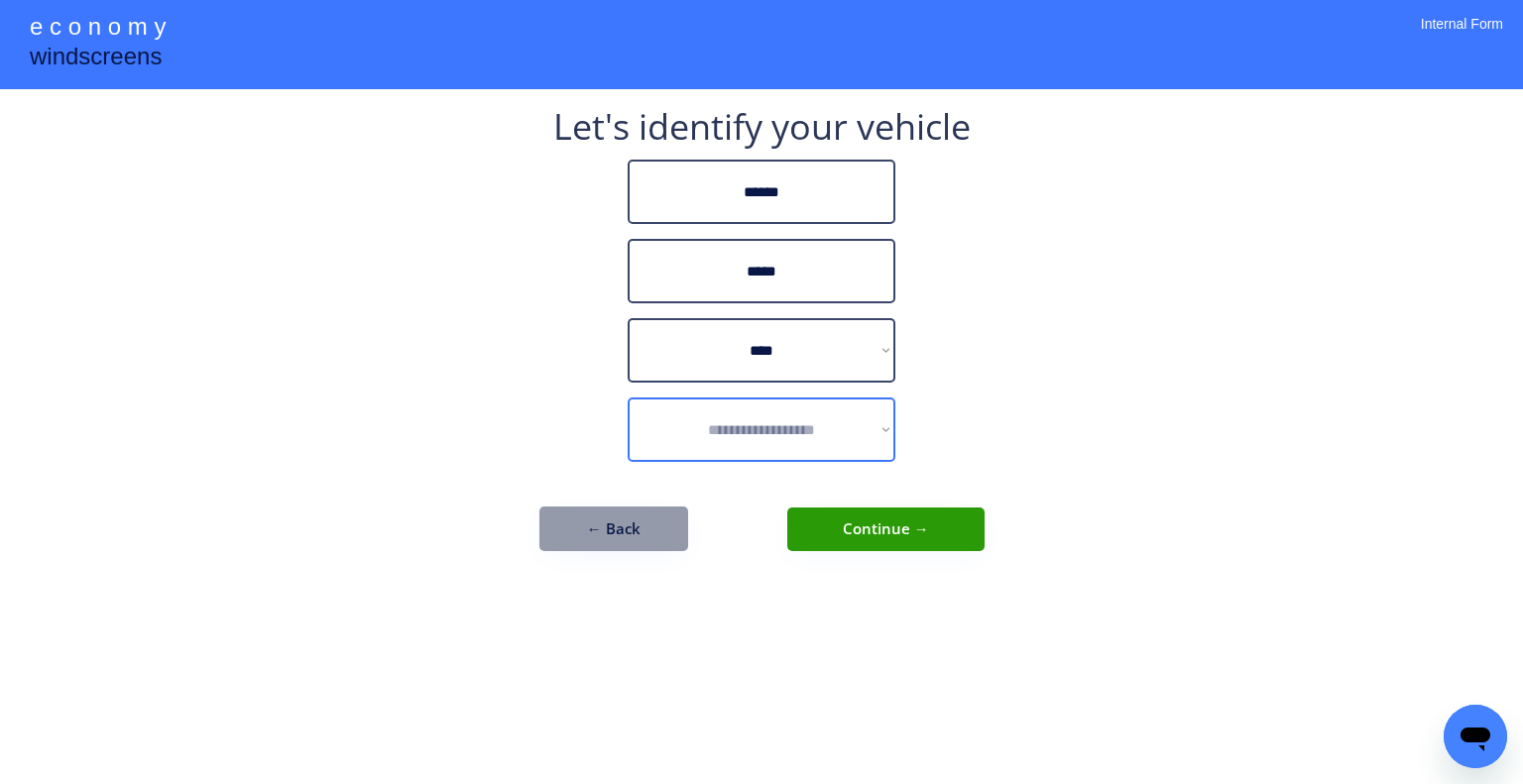 click on "**********" at bounding box center (762, 429) 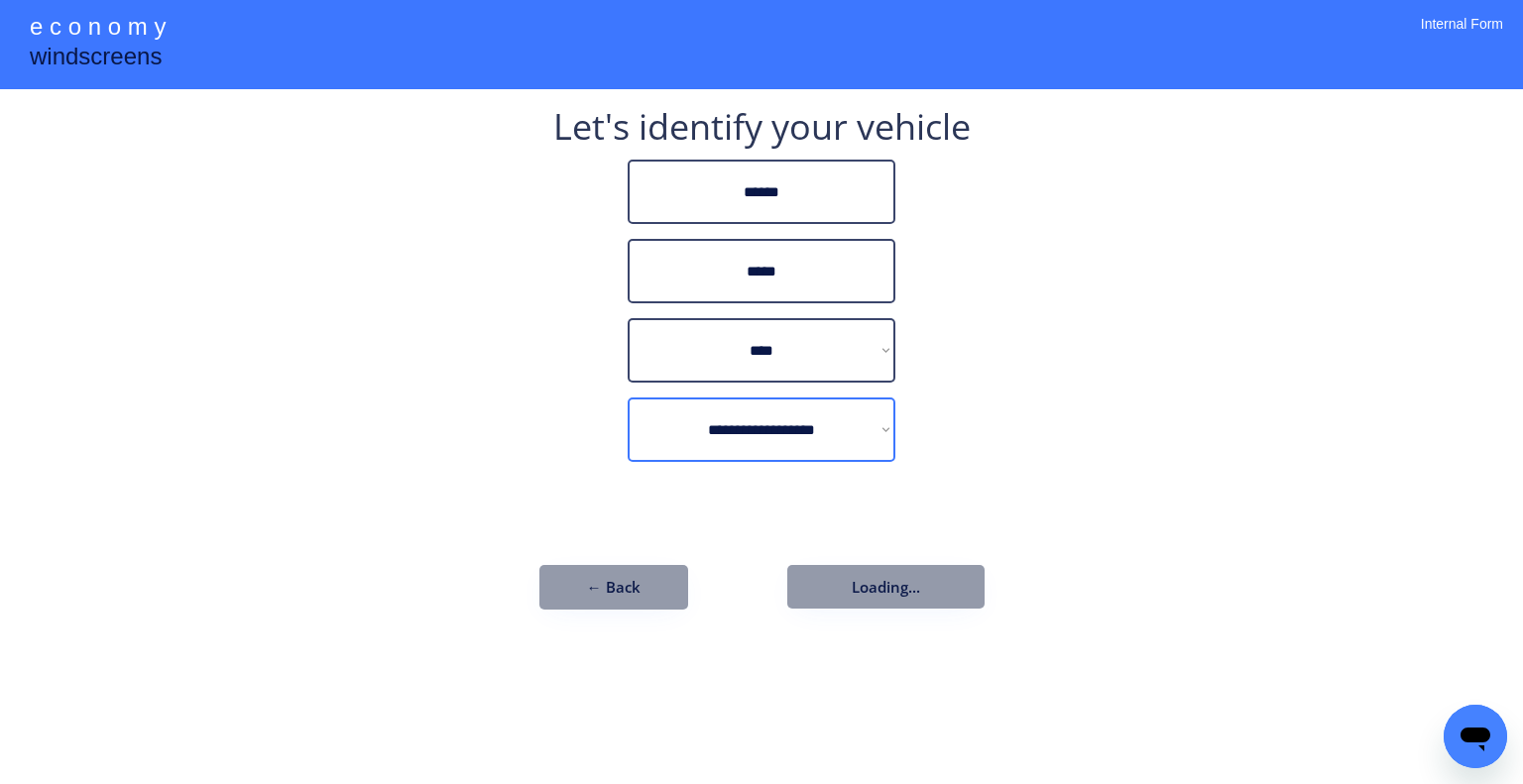 click on "**********" at bounding box center [762, 369] 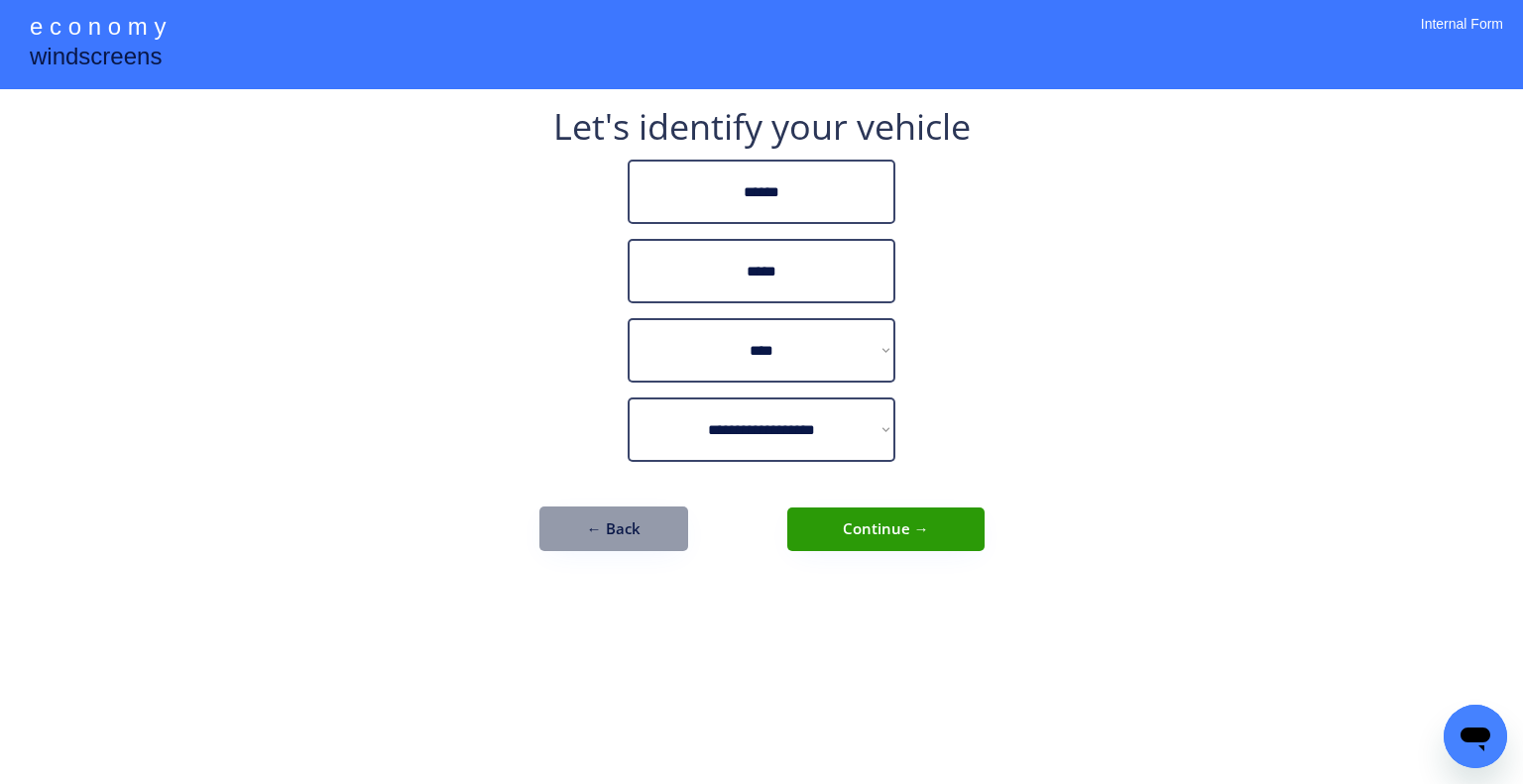 click on "Continue    →" at bounding box center (885, 529) 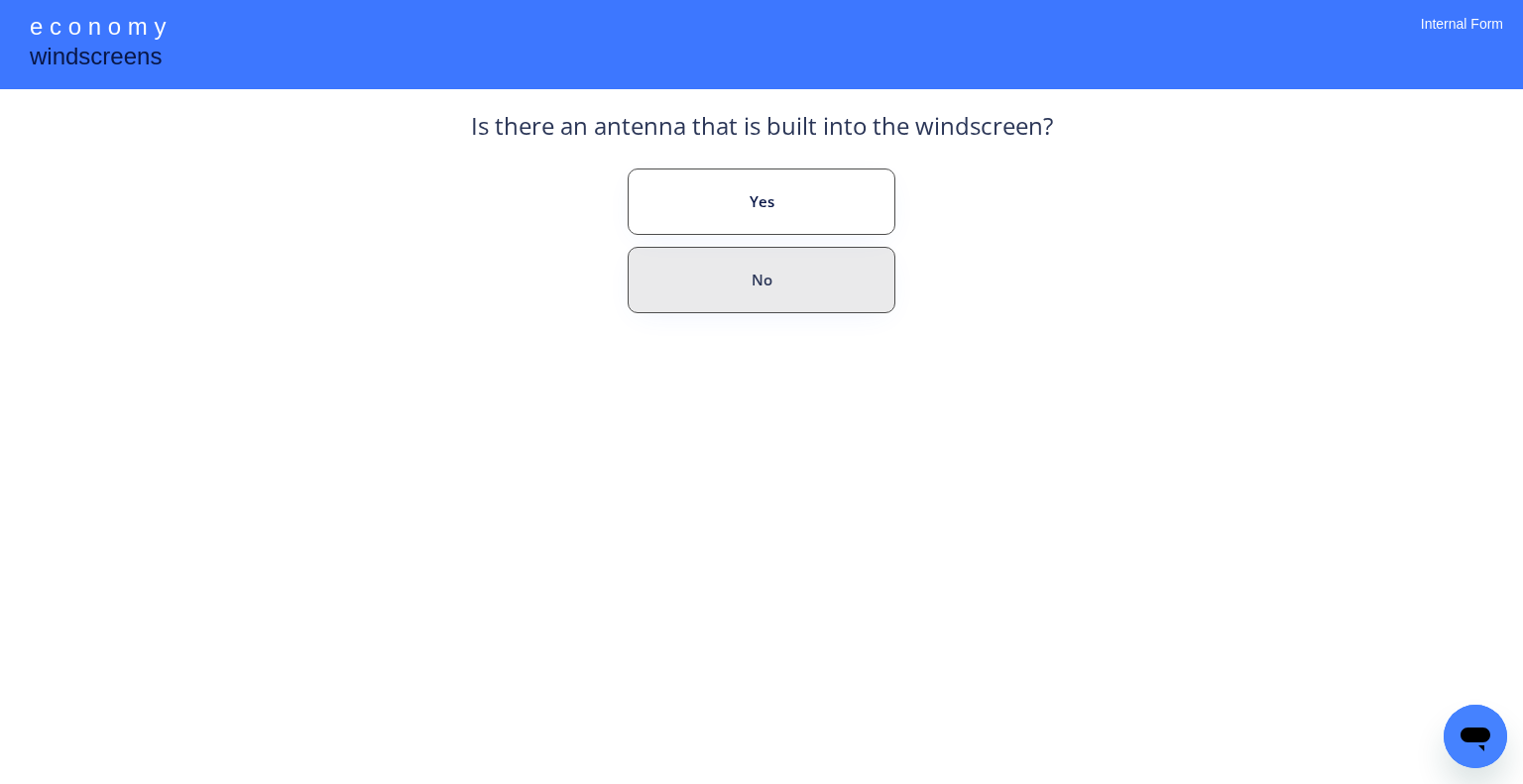 click on "No" at bounding box center (762, 280) 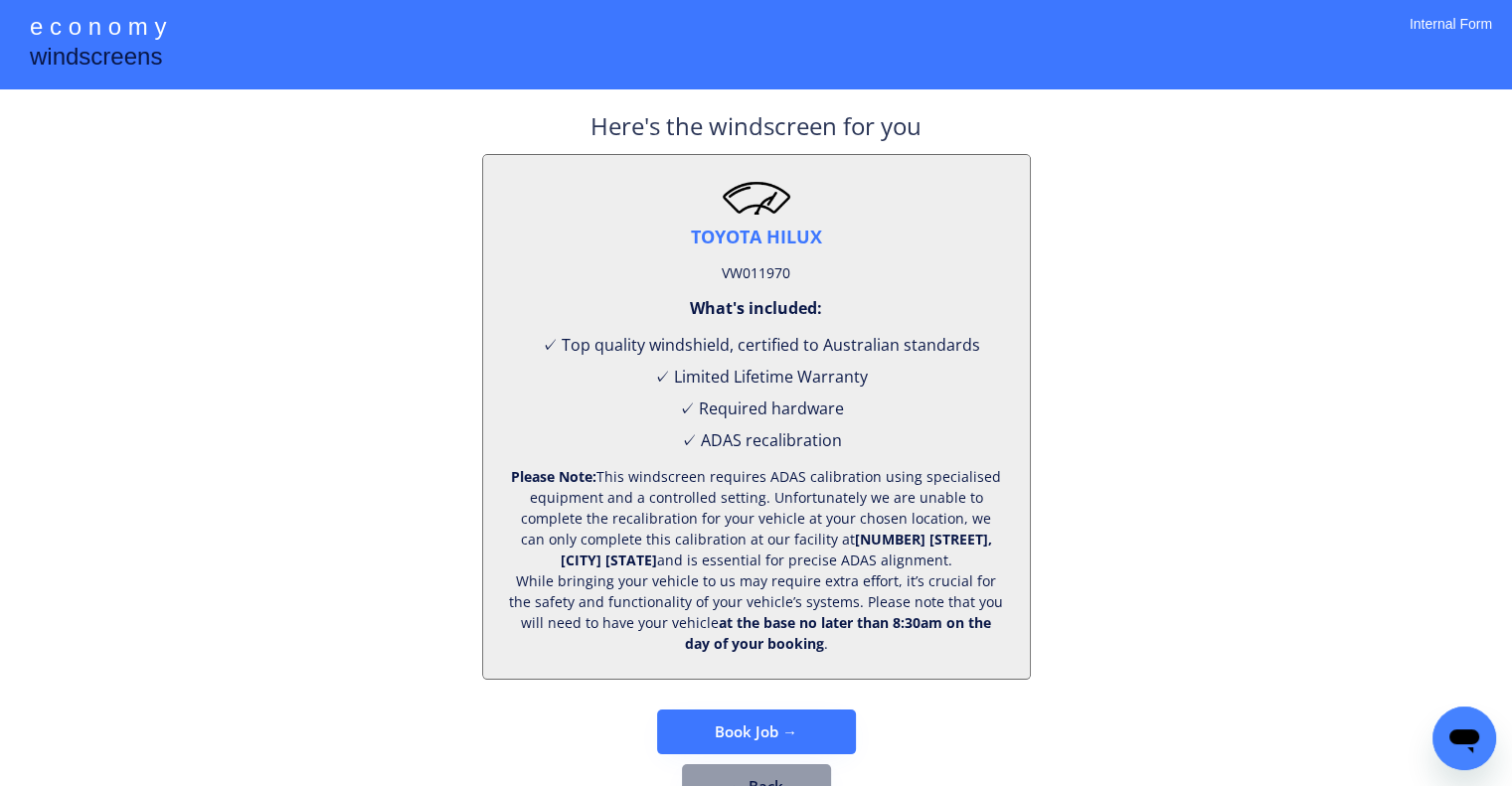 scroll, scrollTop: 82, scrollLeft: 0, axis: vertical 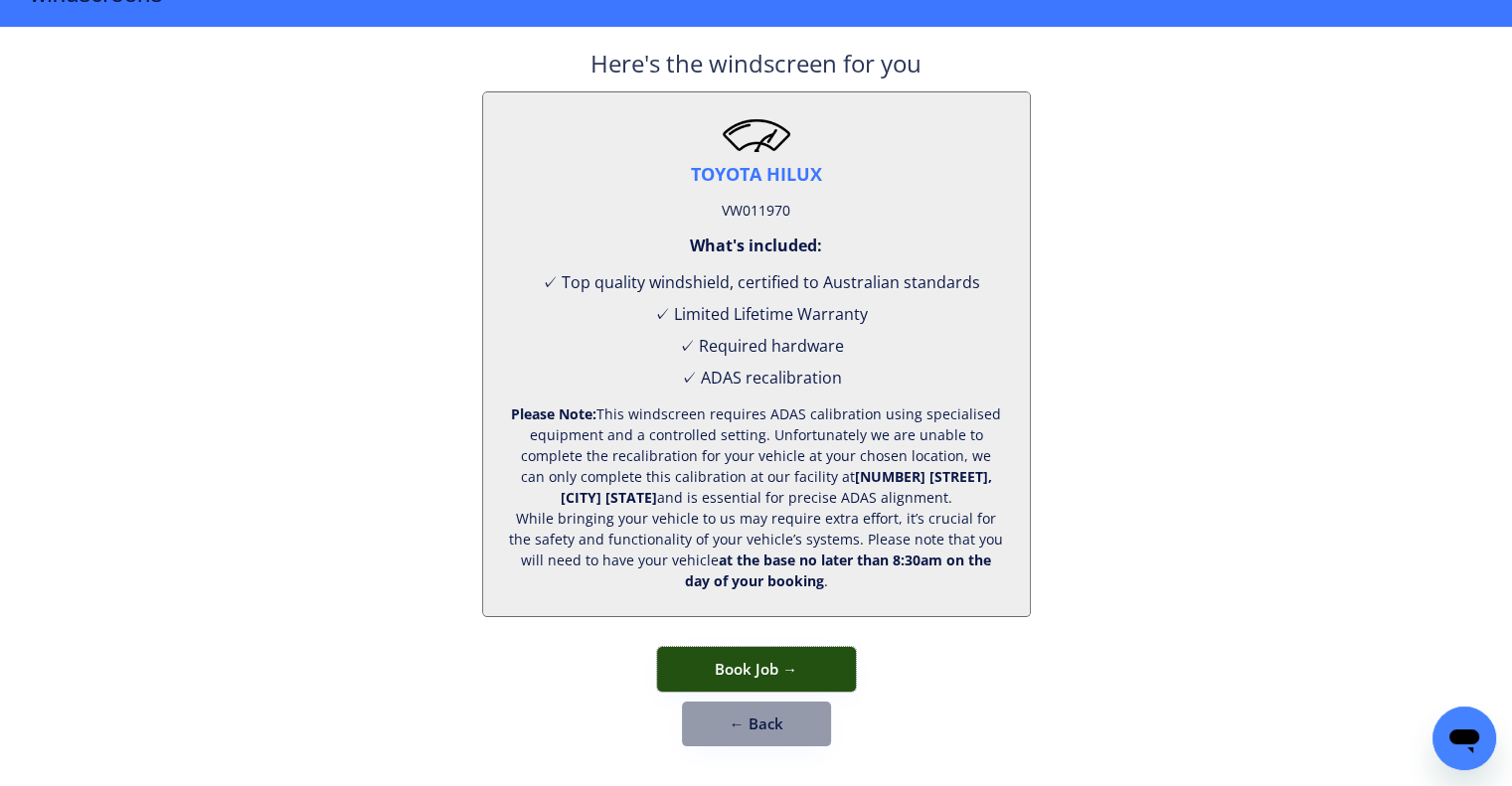 click on "Book Job    →" at bounding box center [756, 669] 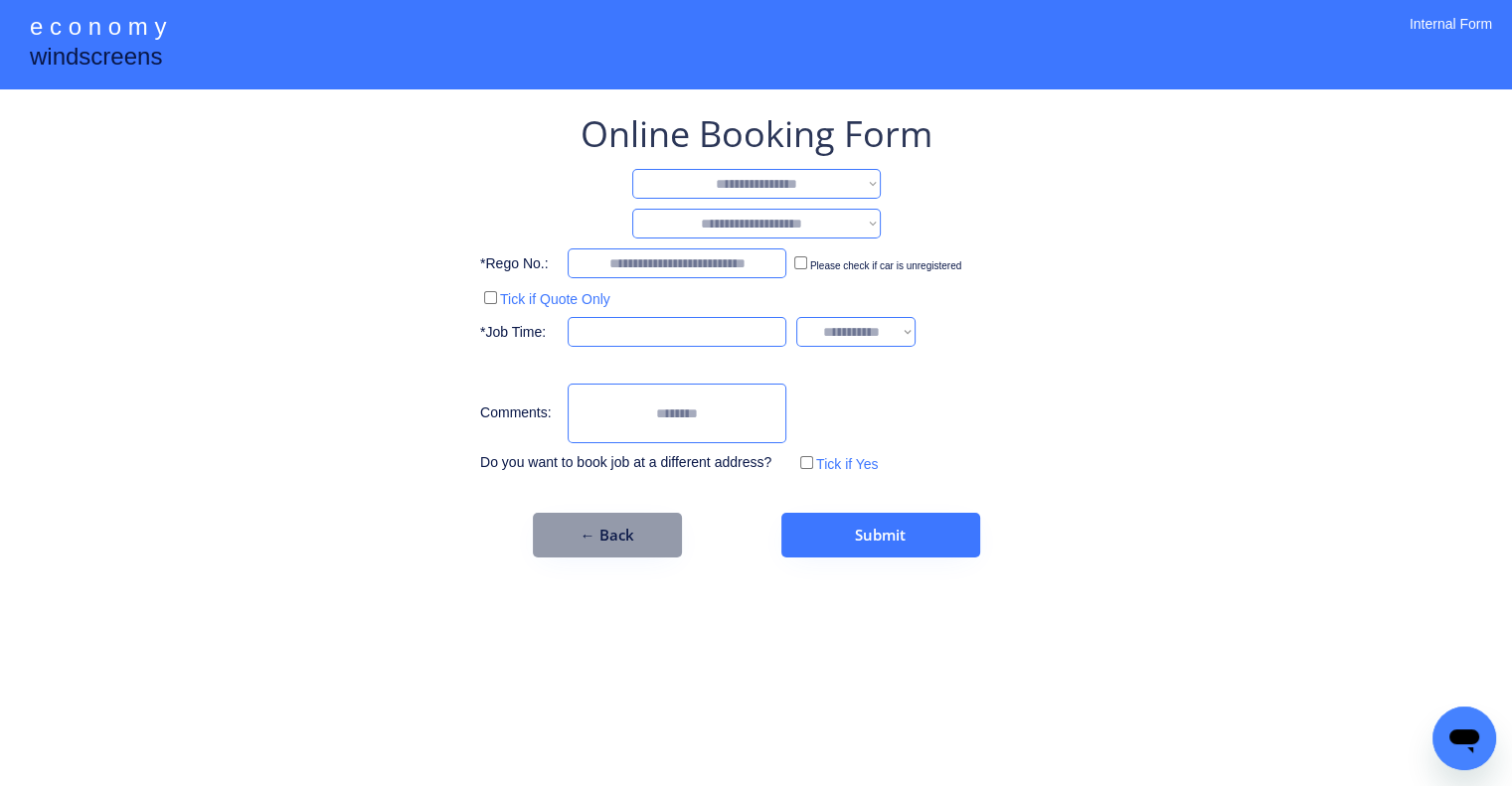scroll, scrollTop: 0, scrollLeft: 0, axis: both 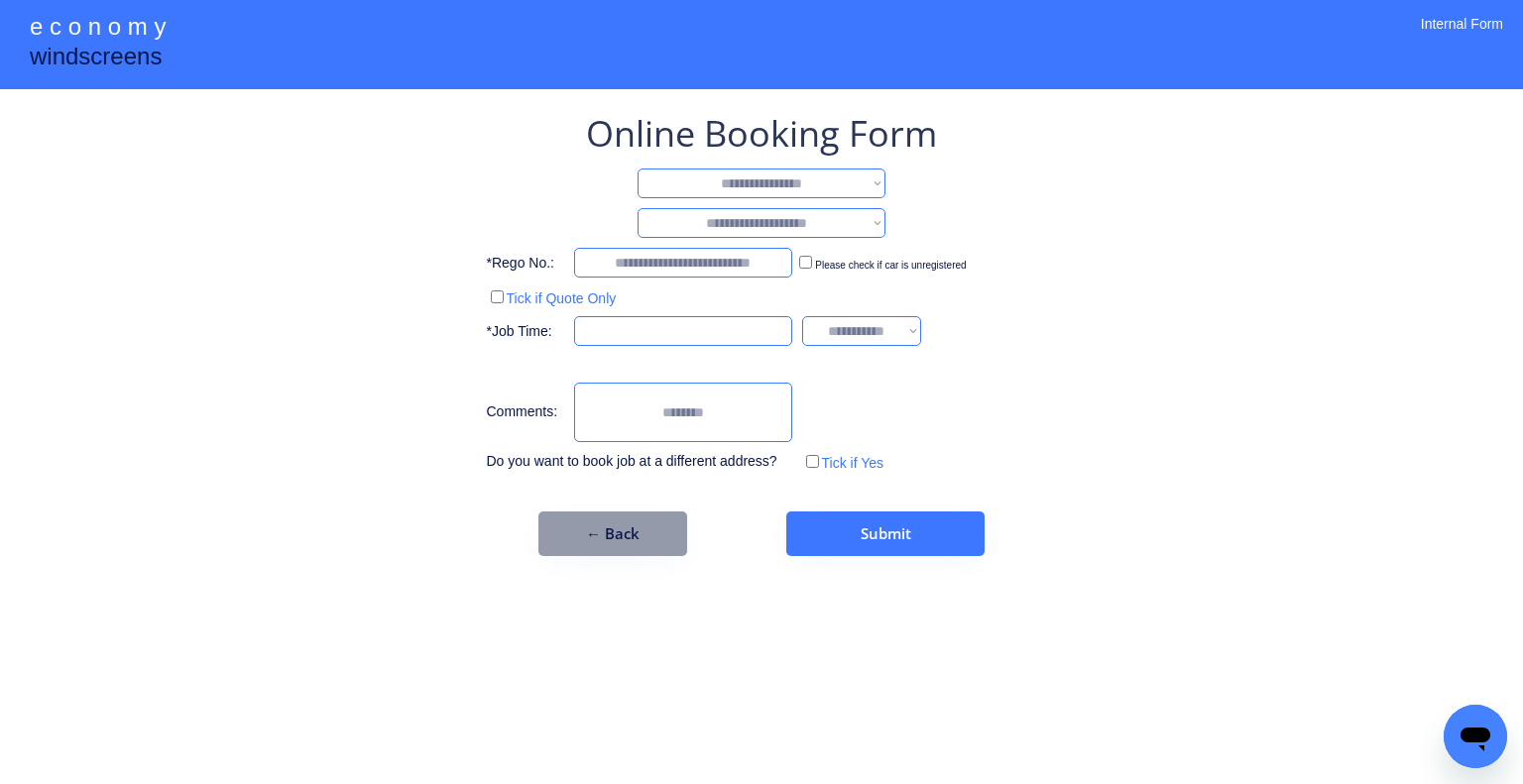 click on "**********" at bounding box center (762, 183) 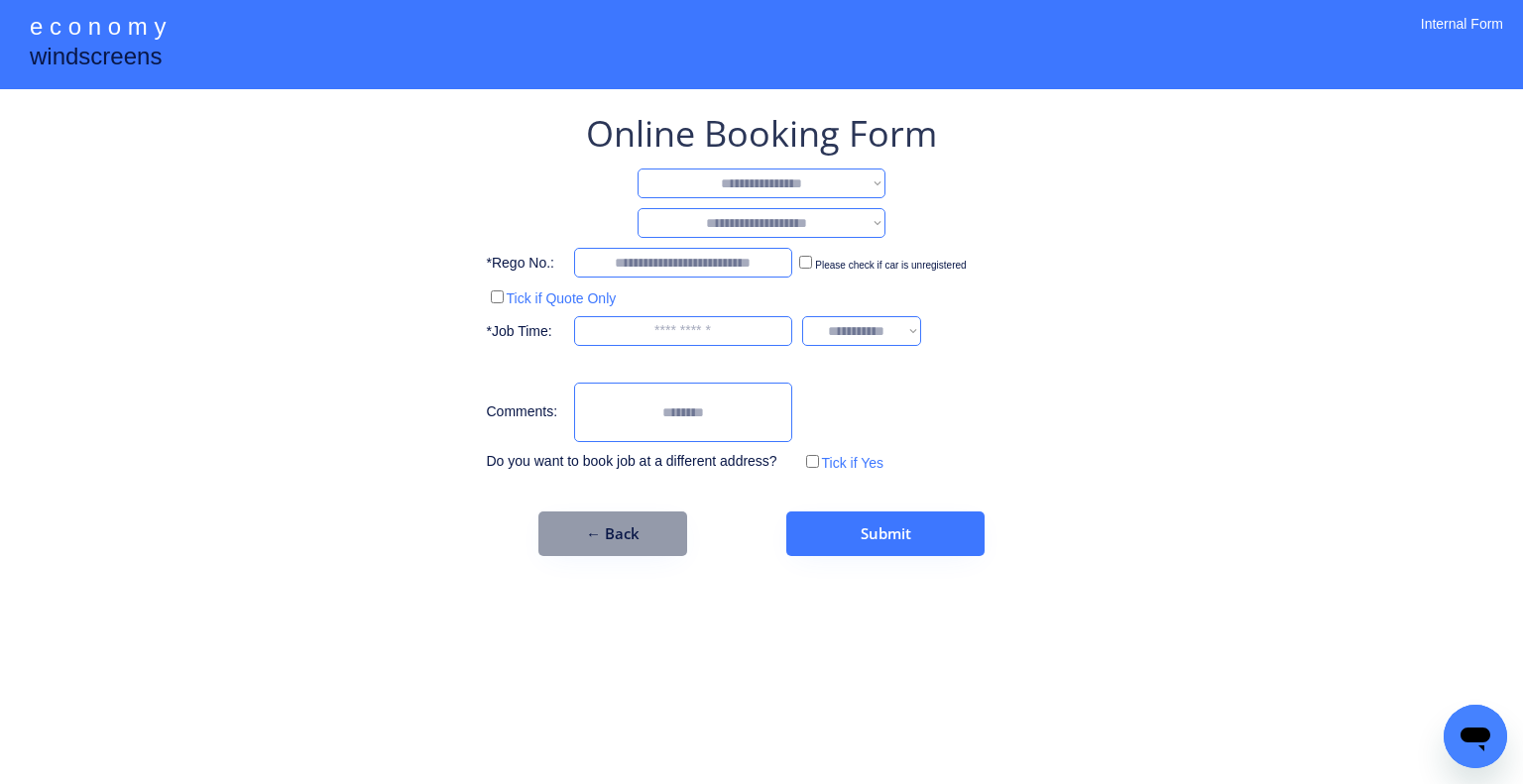 select on "**********" 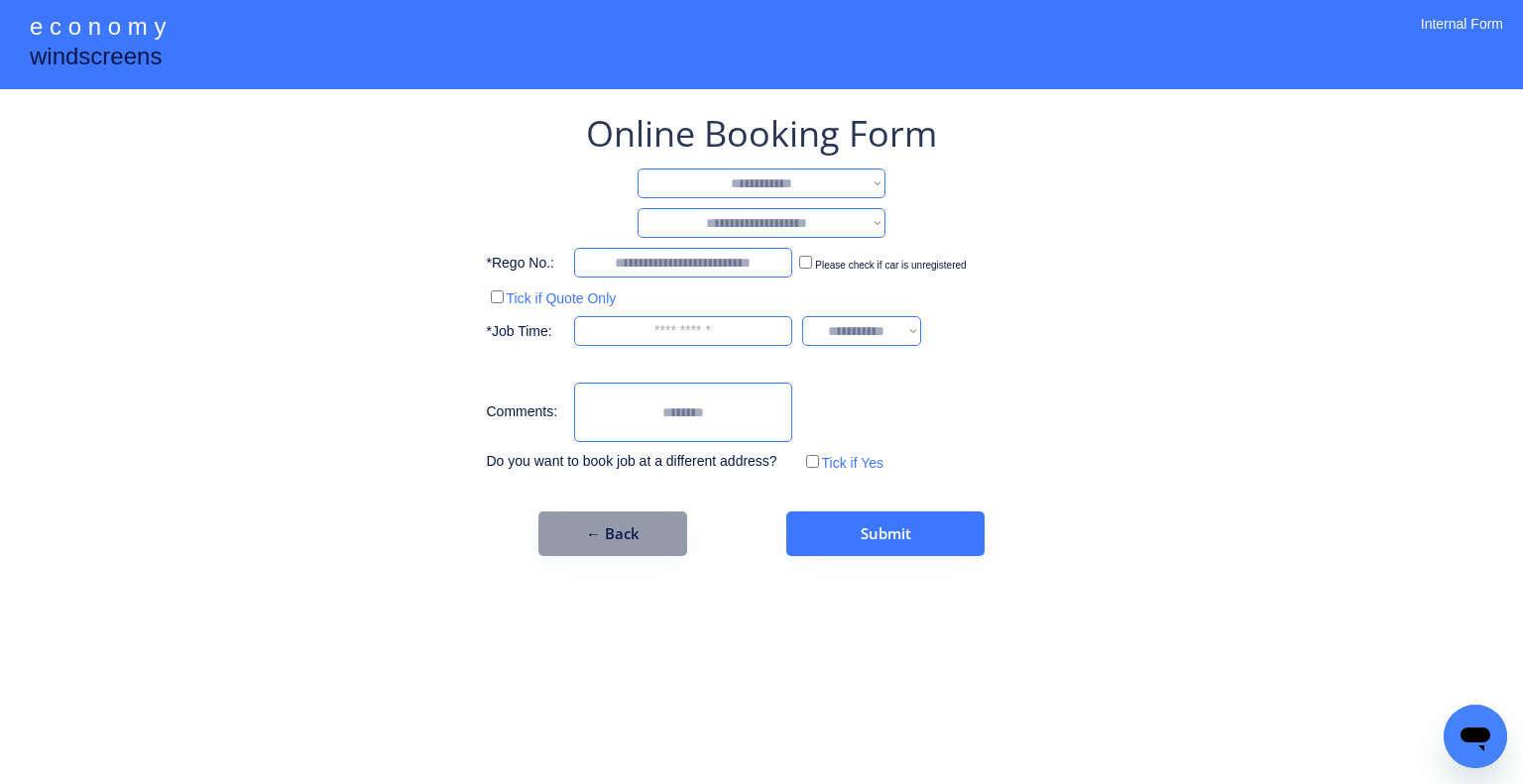click on "**********" at bounding box center [762, 183] 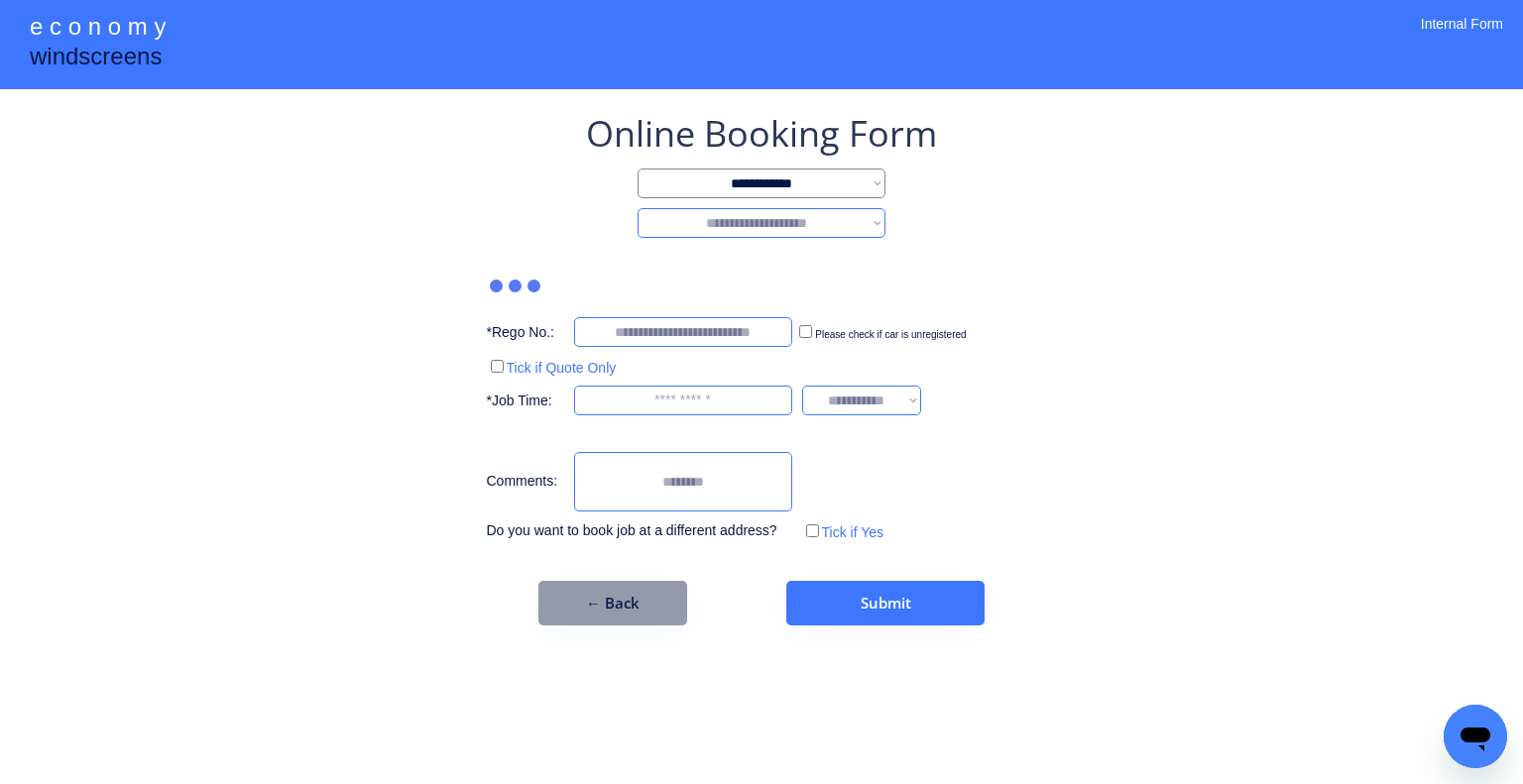 drag, startPoint x: 845, startPoint y: 219, endPoint x: 847, endPoint y: 234, distance: 15.132746 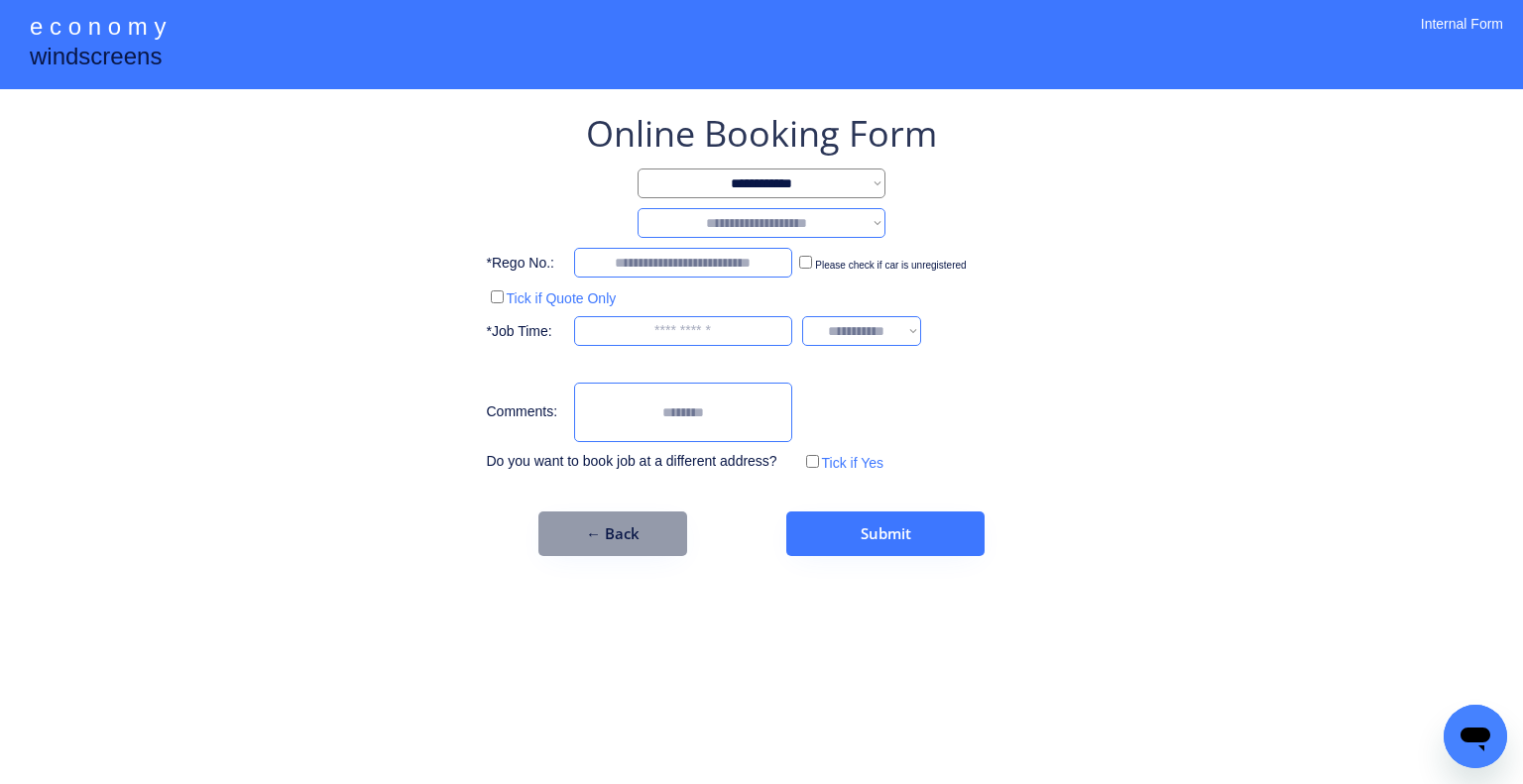 select on "*******" 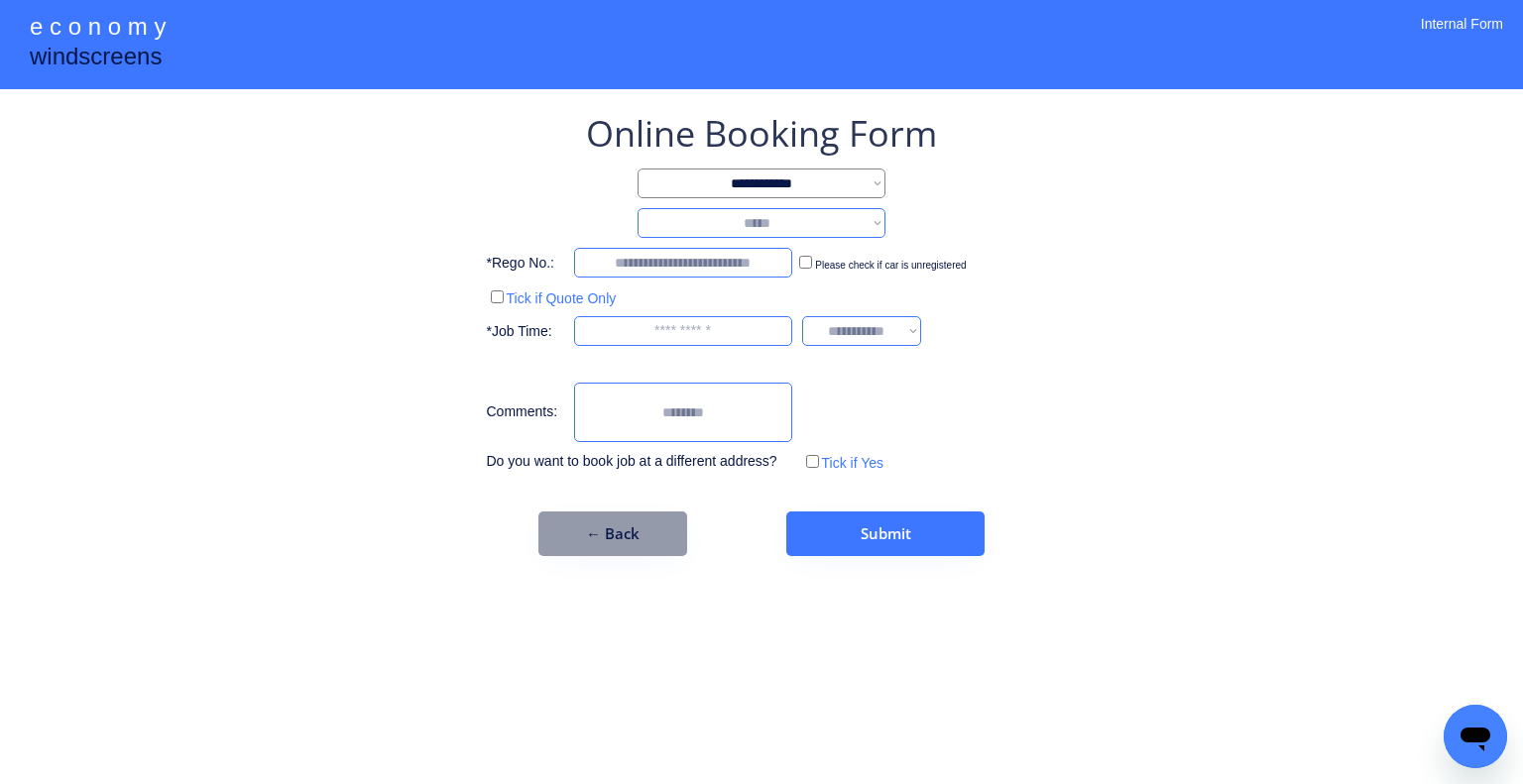 click on "**********" at bounding box center [762, 223] 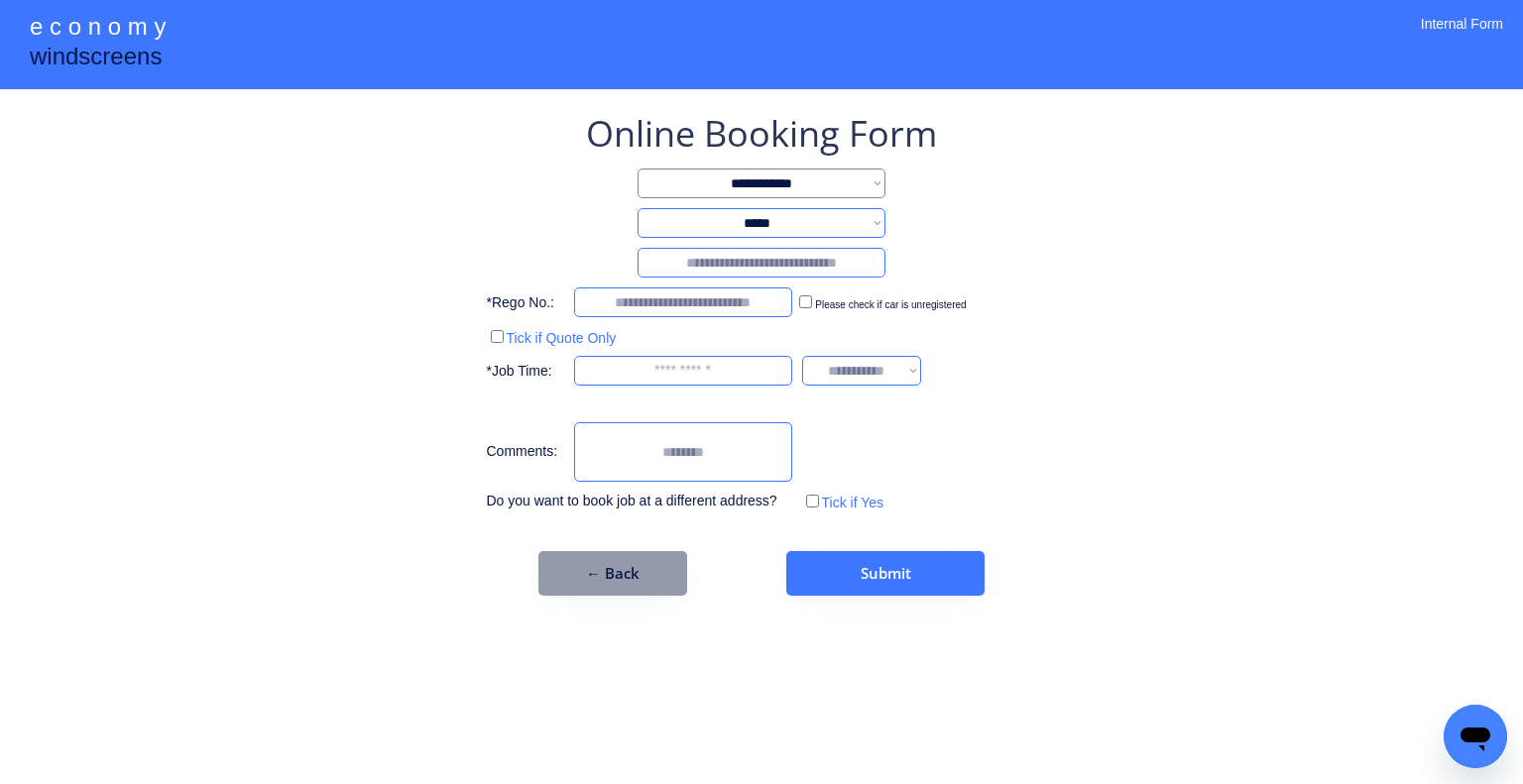 click at bounding box center [762, 263] 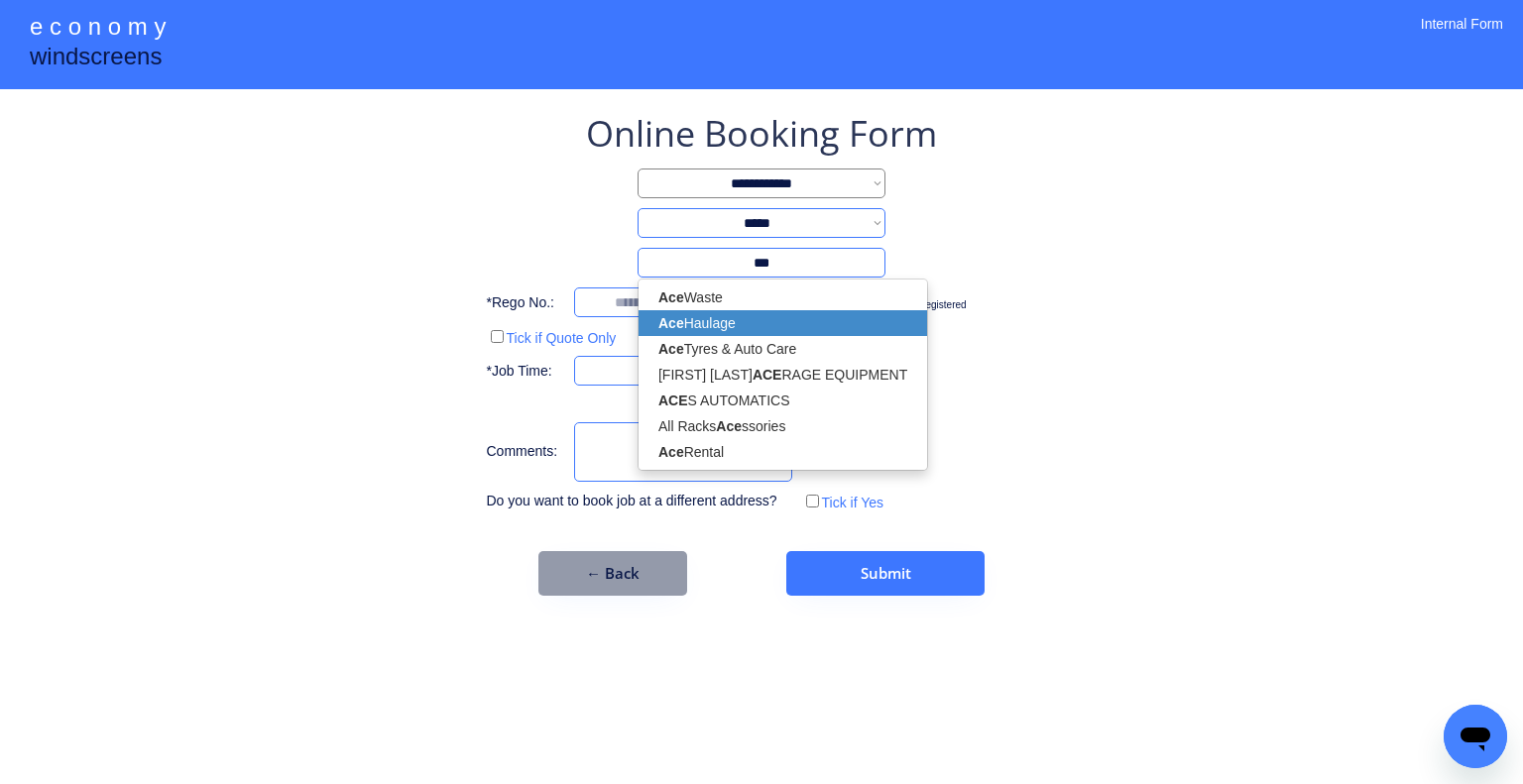 drag, startPoint x: 816, startPoint y: 312, endPoint x: 1008, endPoint y: 292, distance: 193.0389 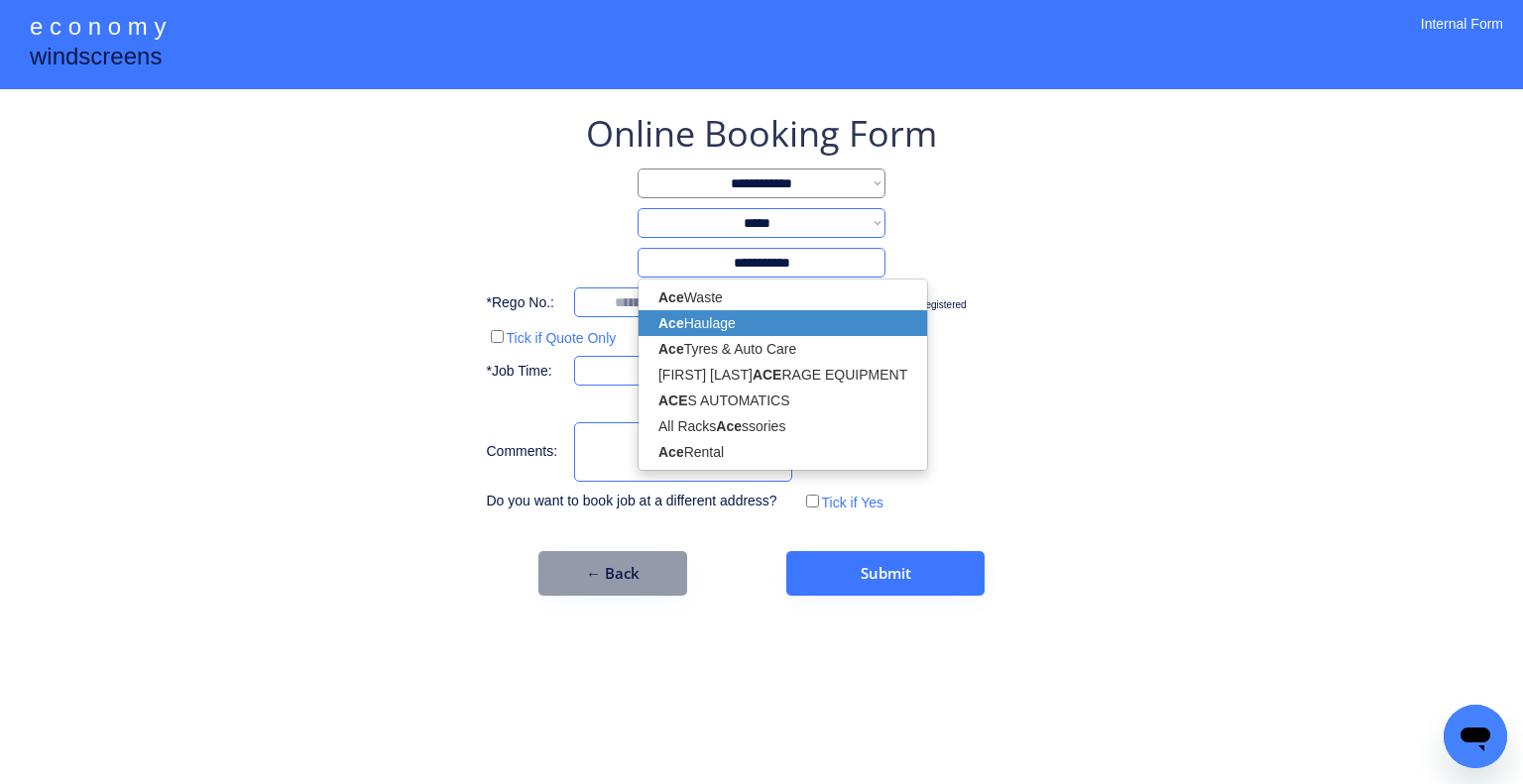 type on "**********" 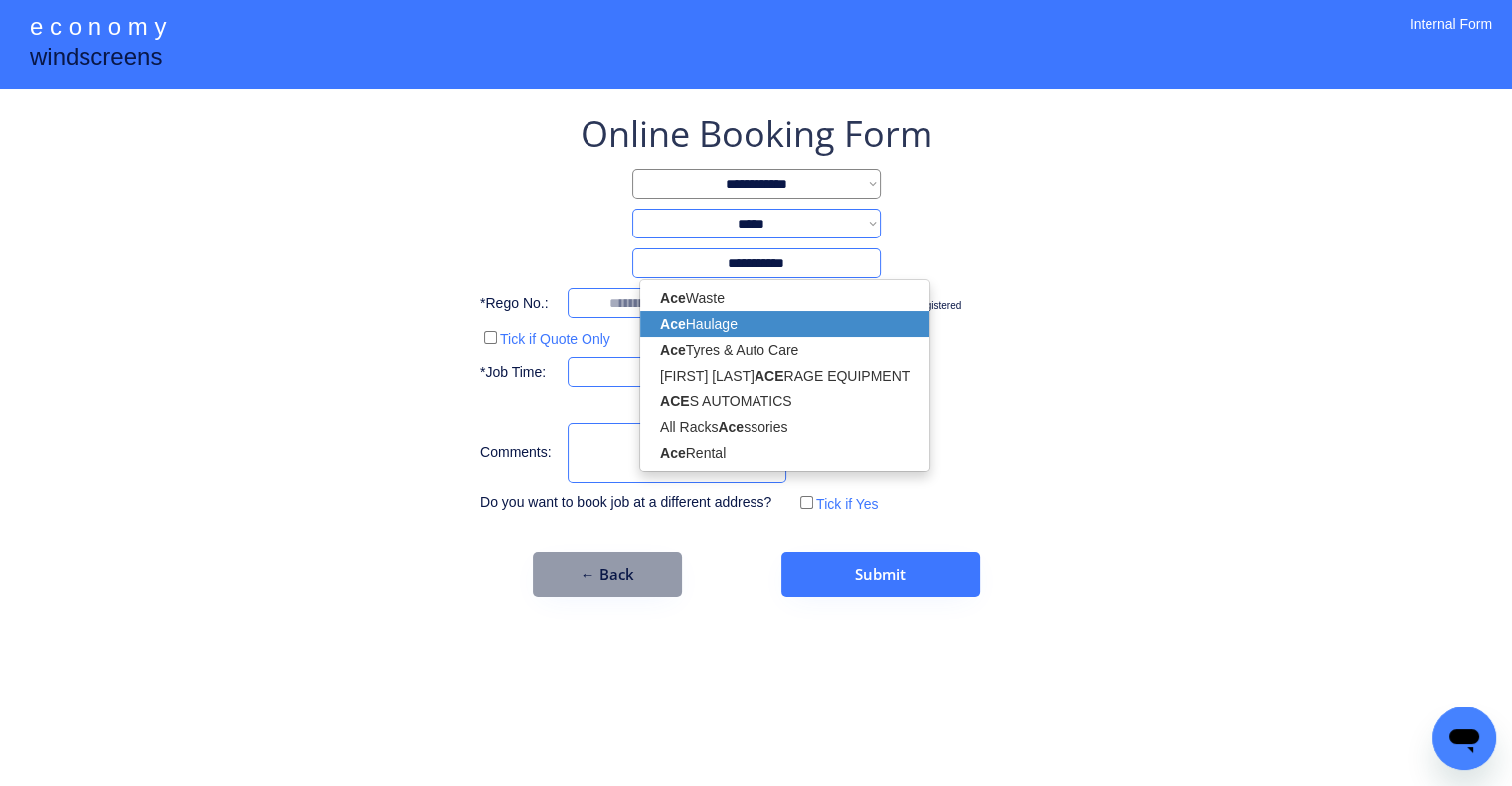 select on "*********" 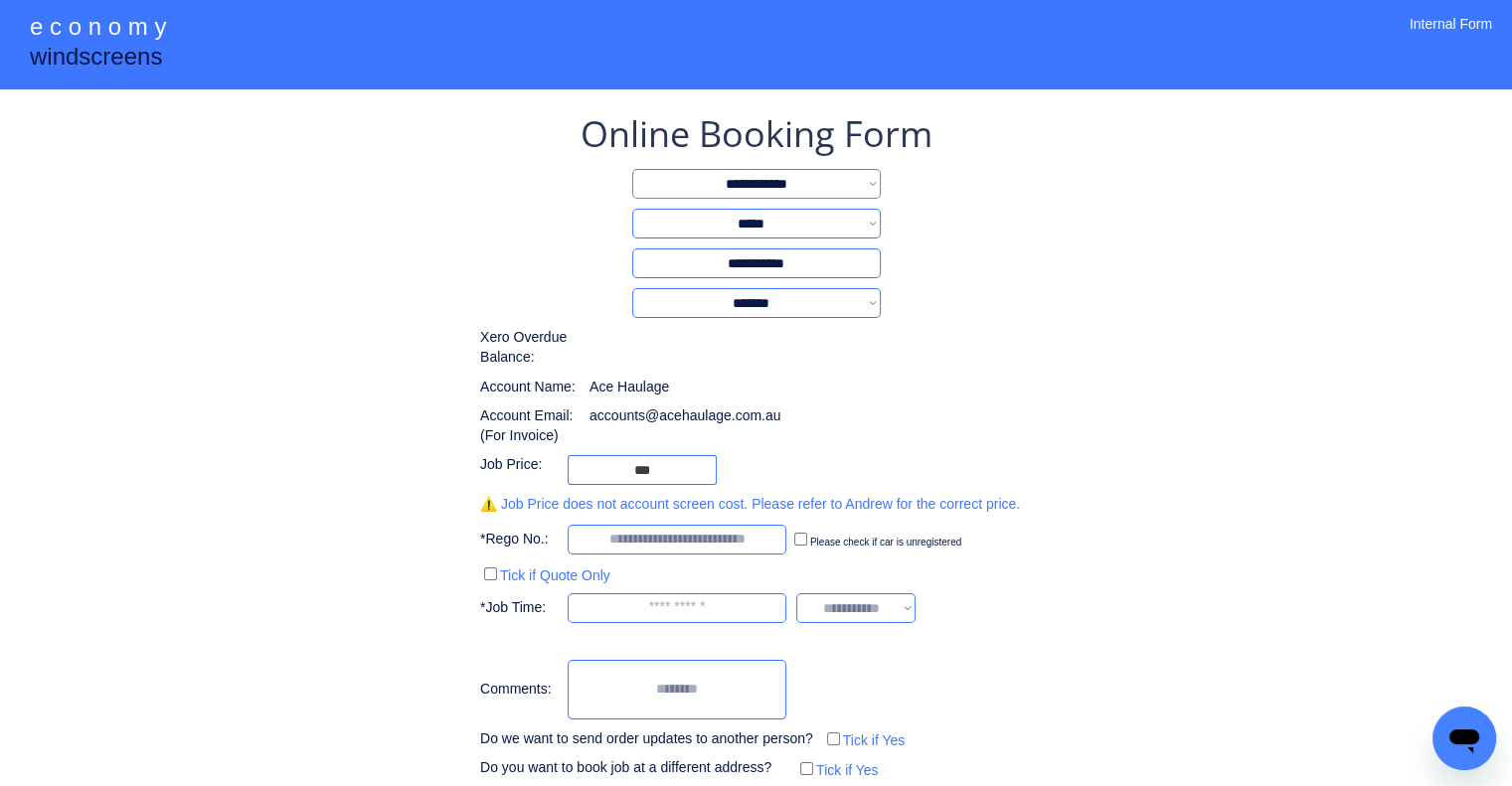click on "**********" at bounding box center [756, 486] 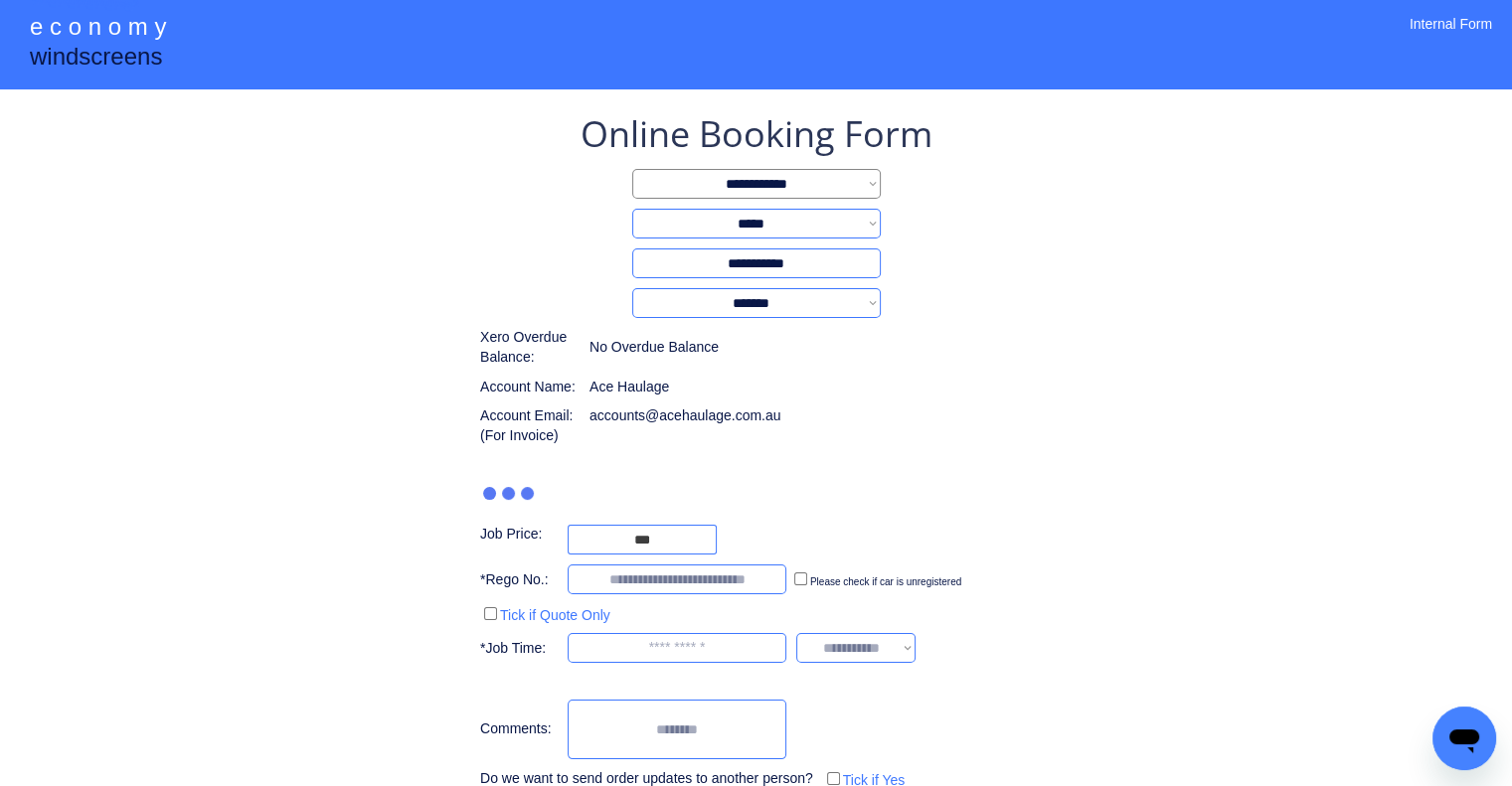 type on "***" 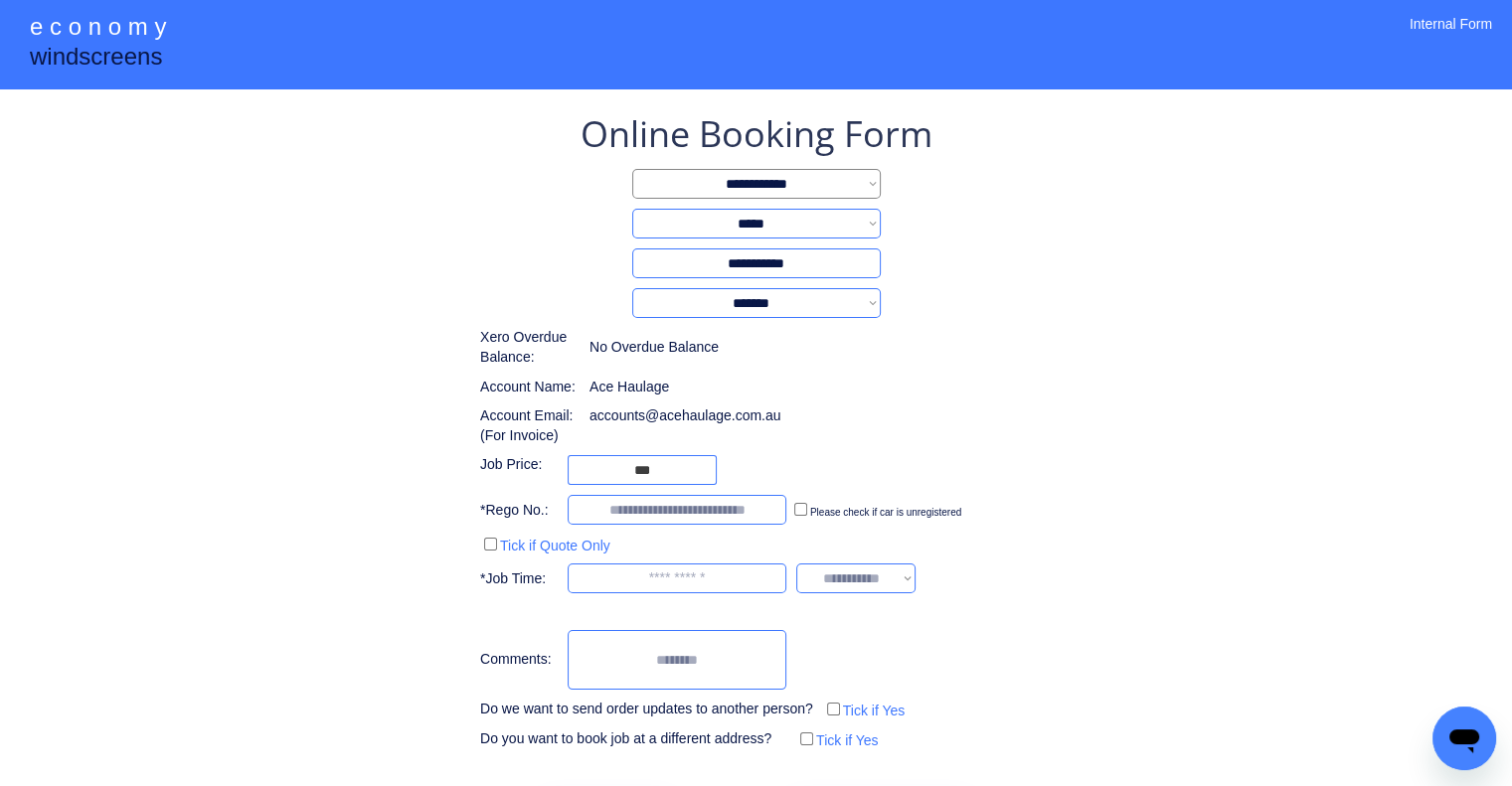 click on "**********" at bounding box center (756, 471) 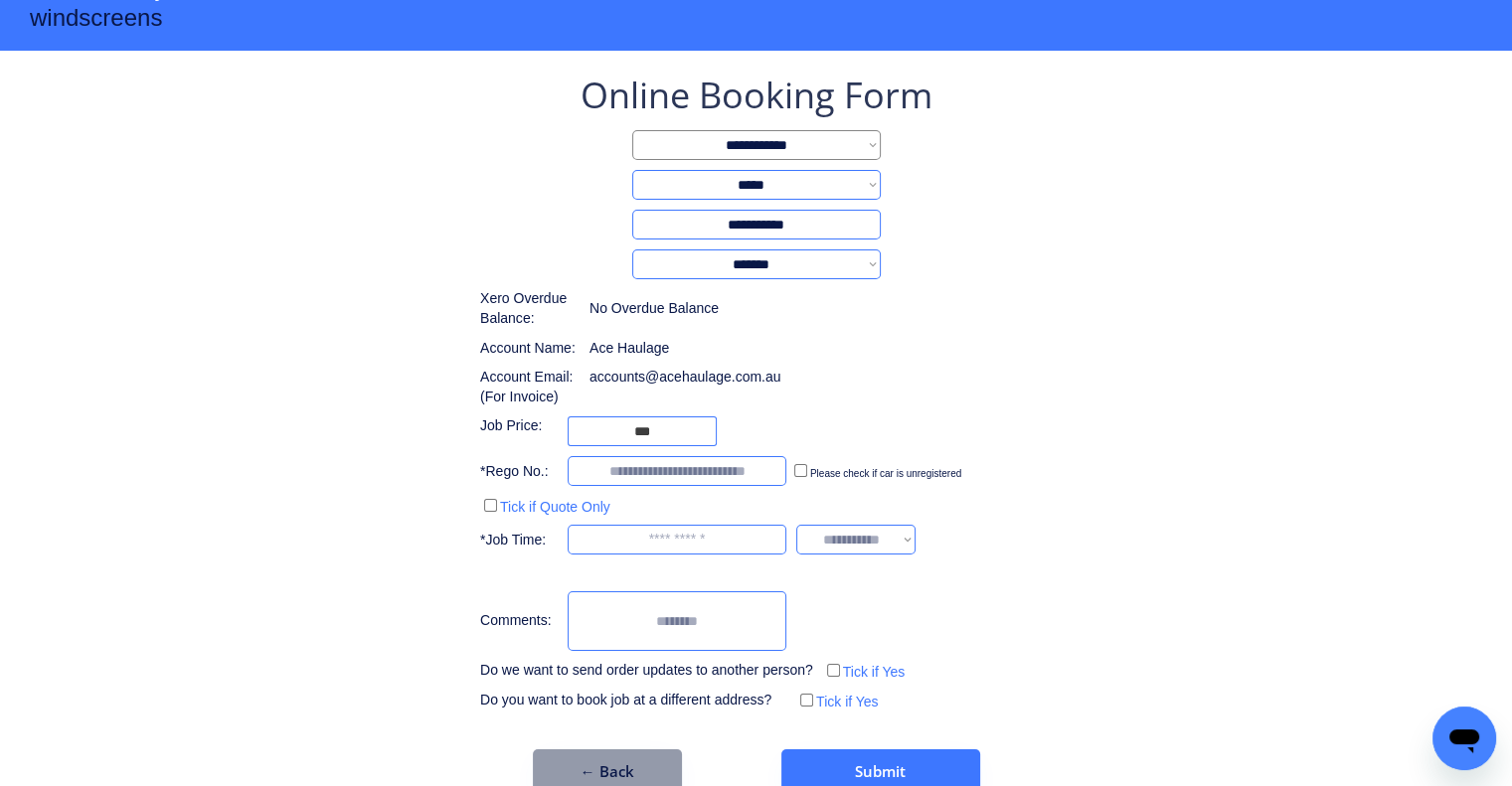 scroll, scrollTop: 77, scrollLeft: 0, axis: vertical 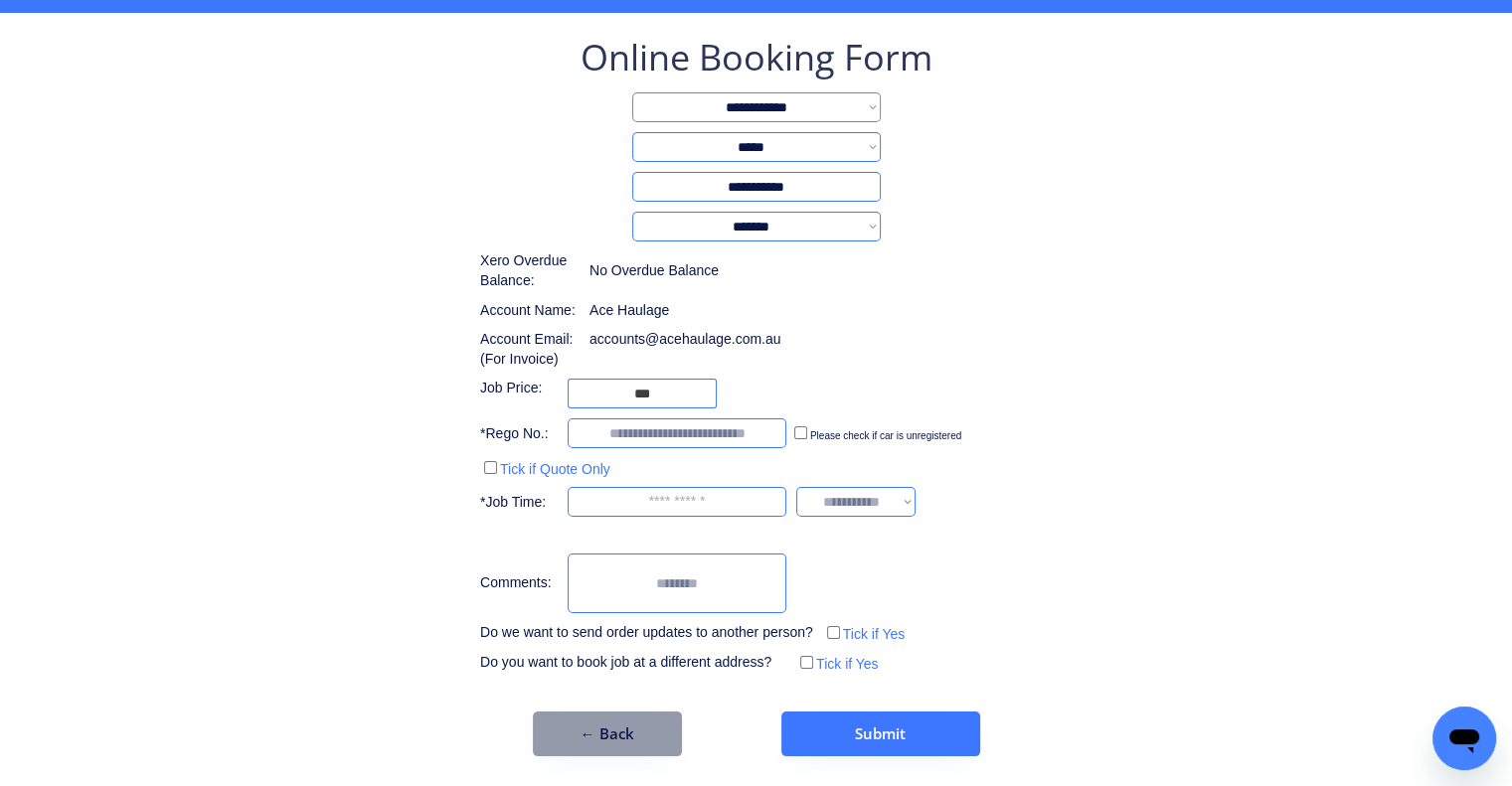 click on "**********" at bounding box center [756, 355] 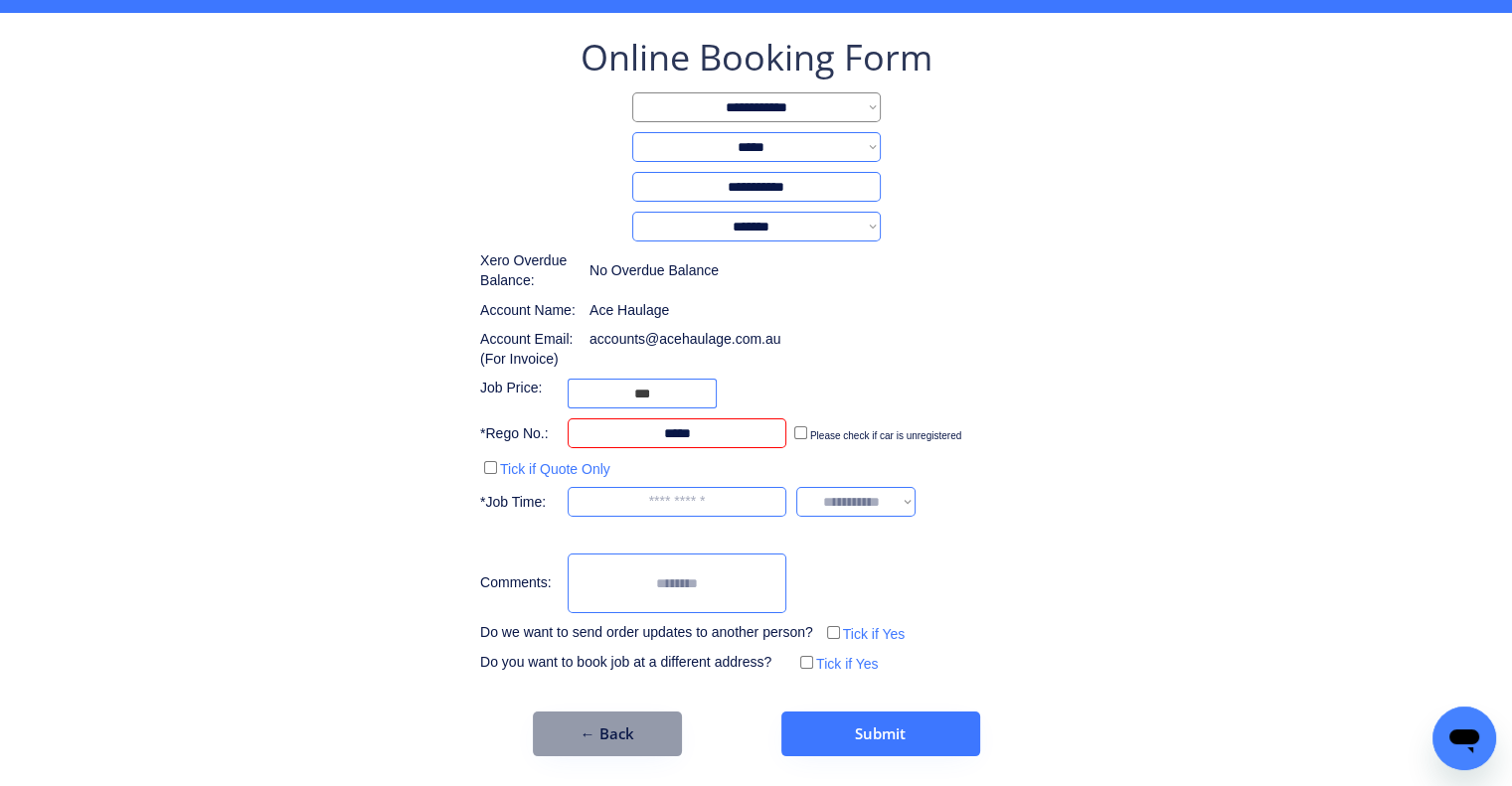 type on "*****" 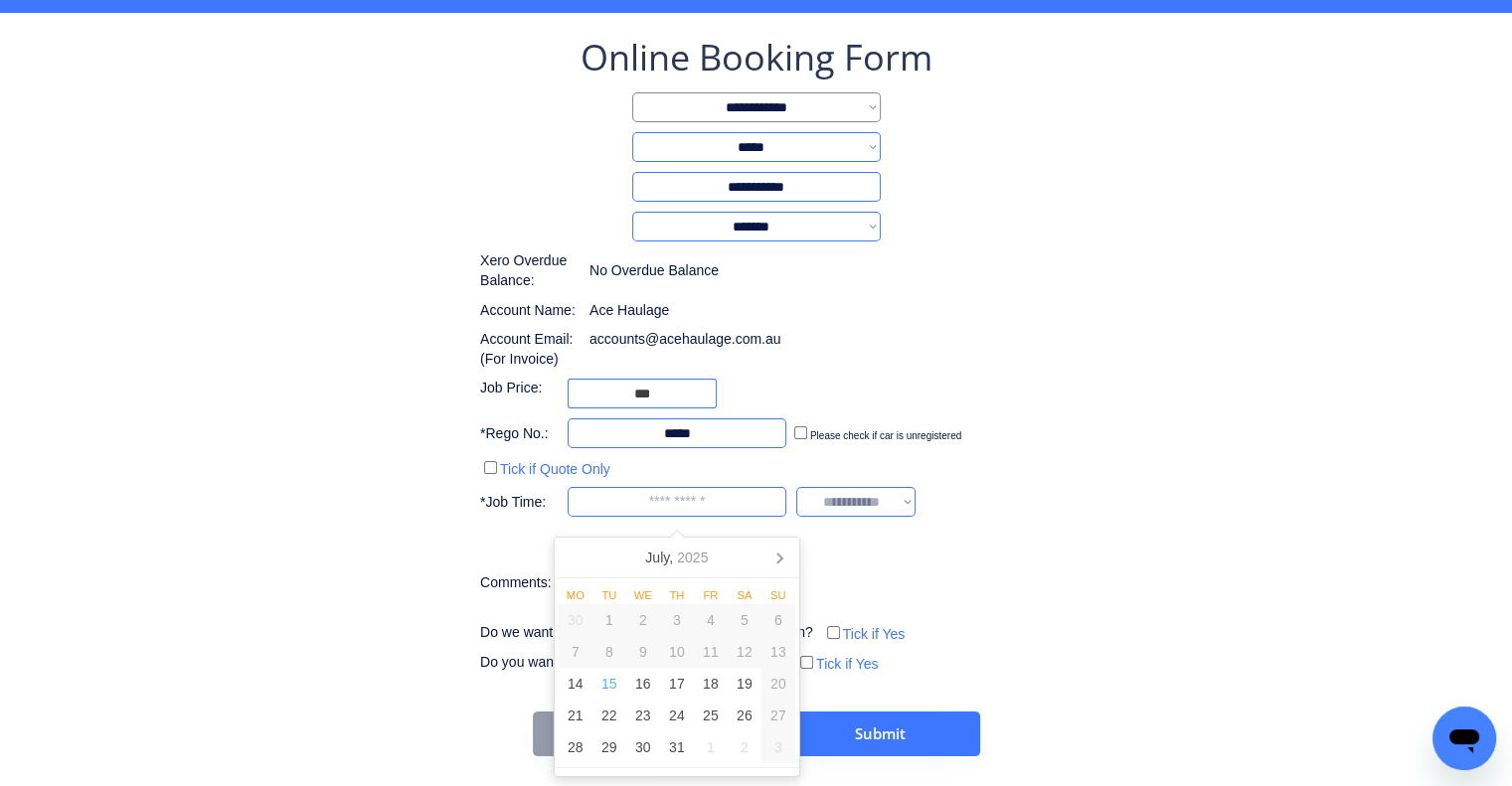 click at bounding box center [677, 502] 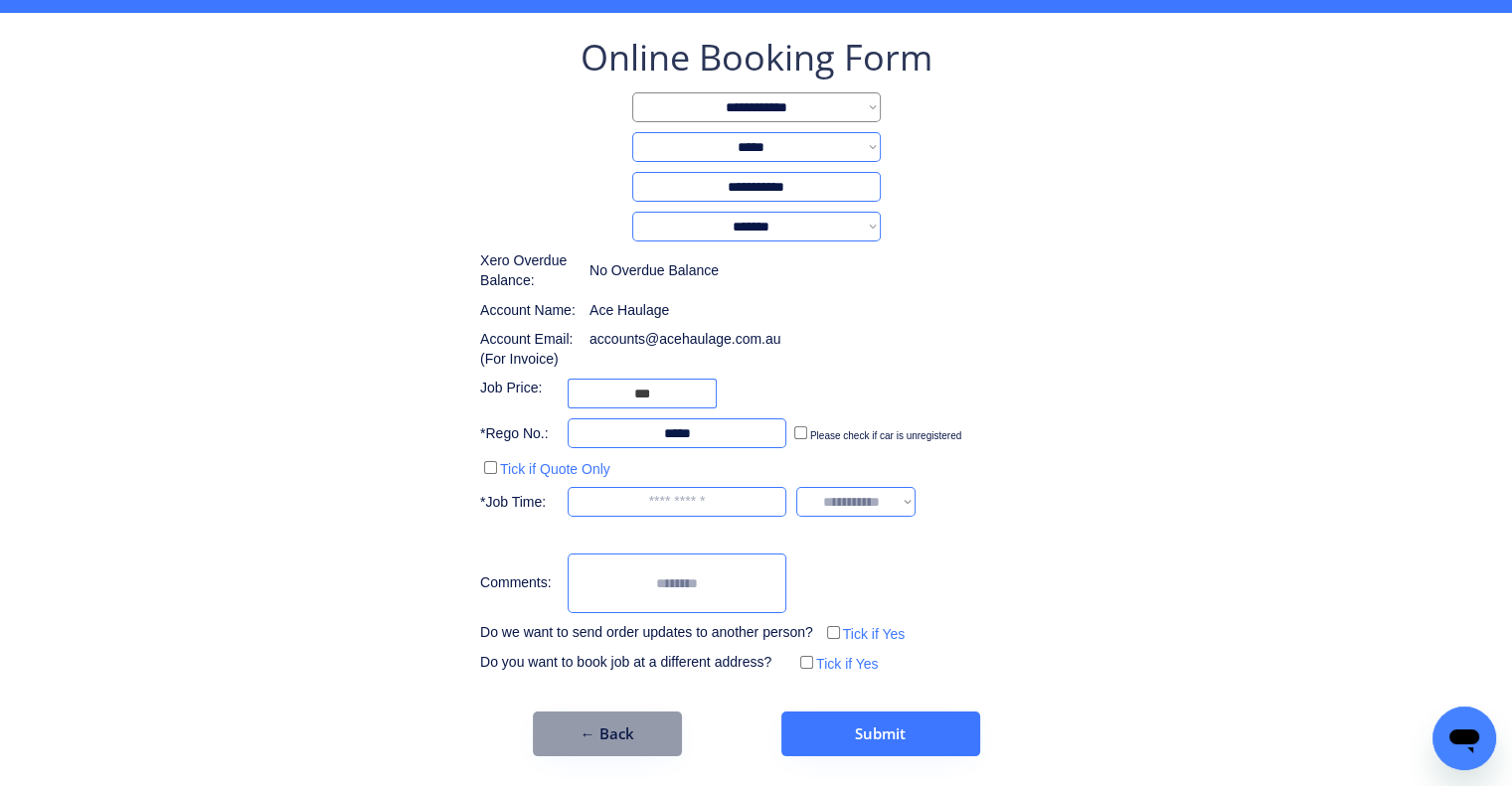 click on "**********" at bounding box center [756, 394] 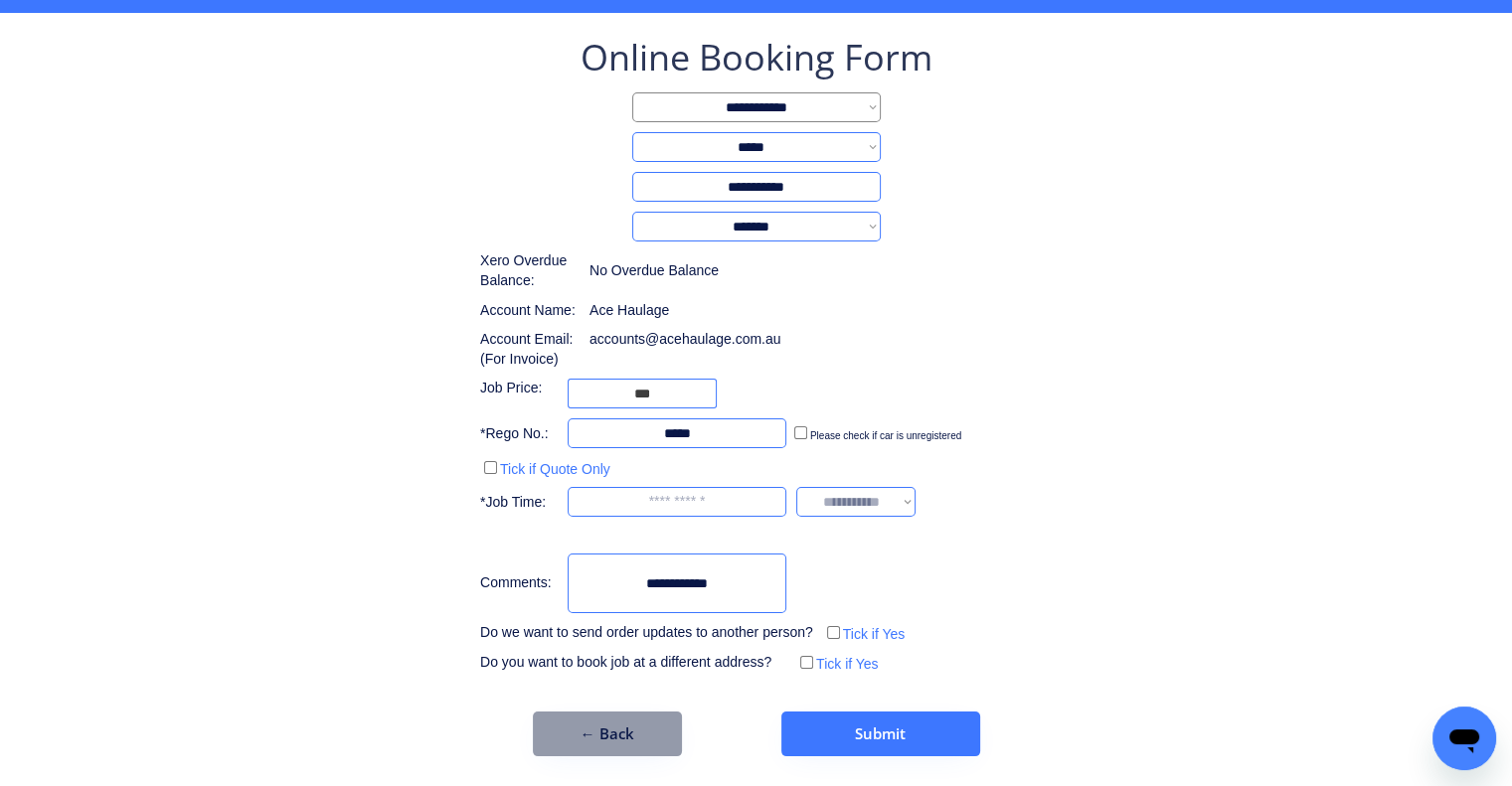 type on "**********" 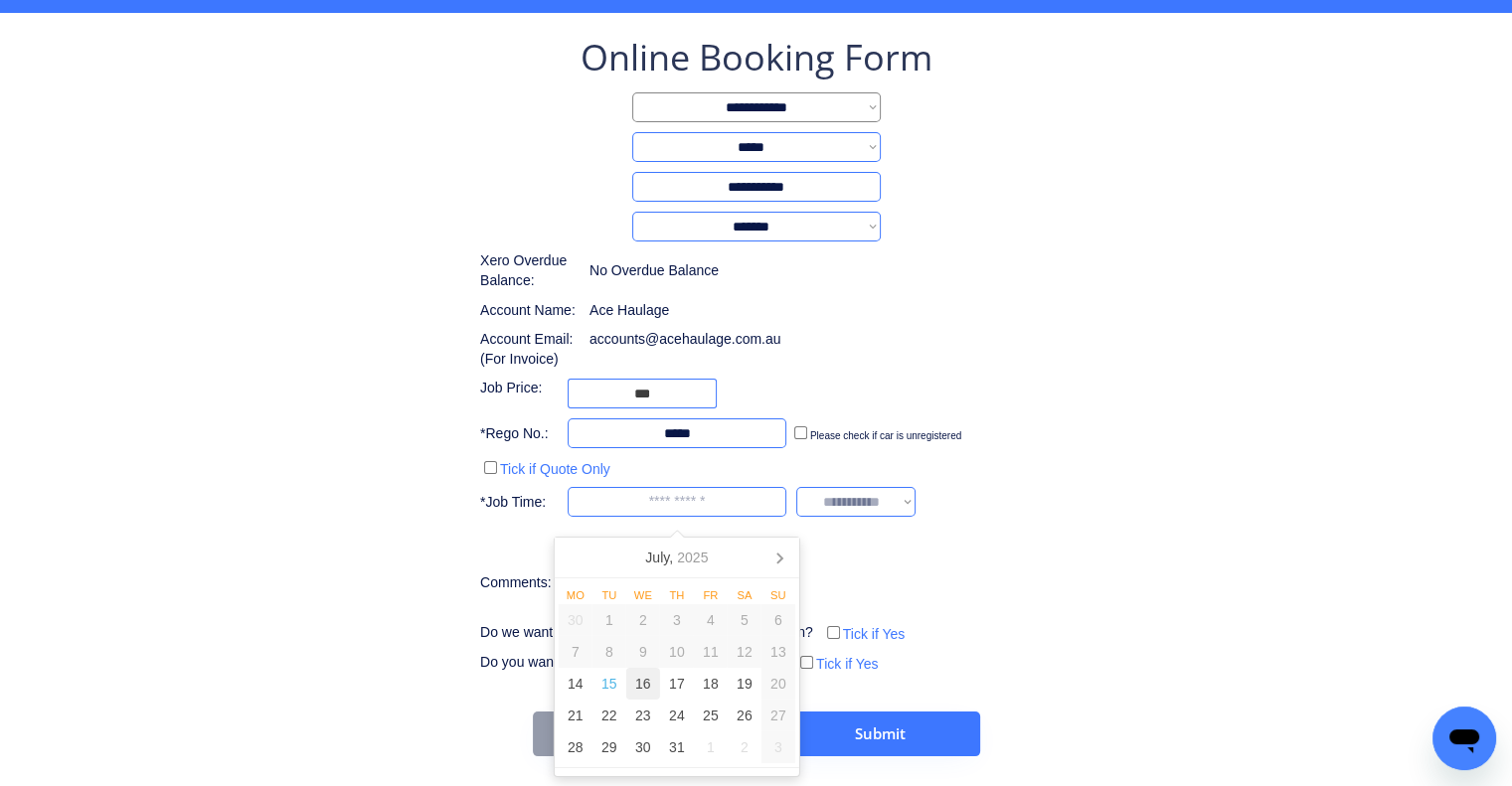 drag, startPoint x: 634, startPoint y: 681, endPoint x: 1034, endPoint y: 340, distance: 525.624 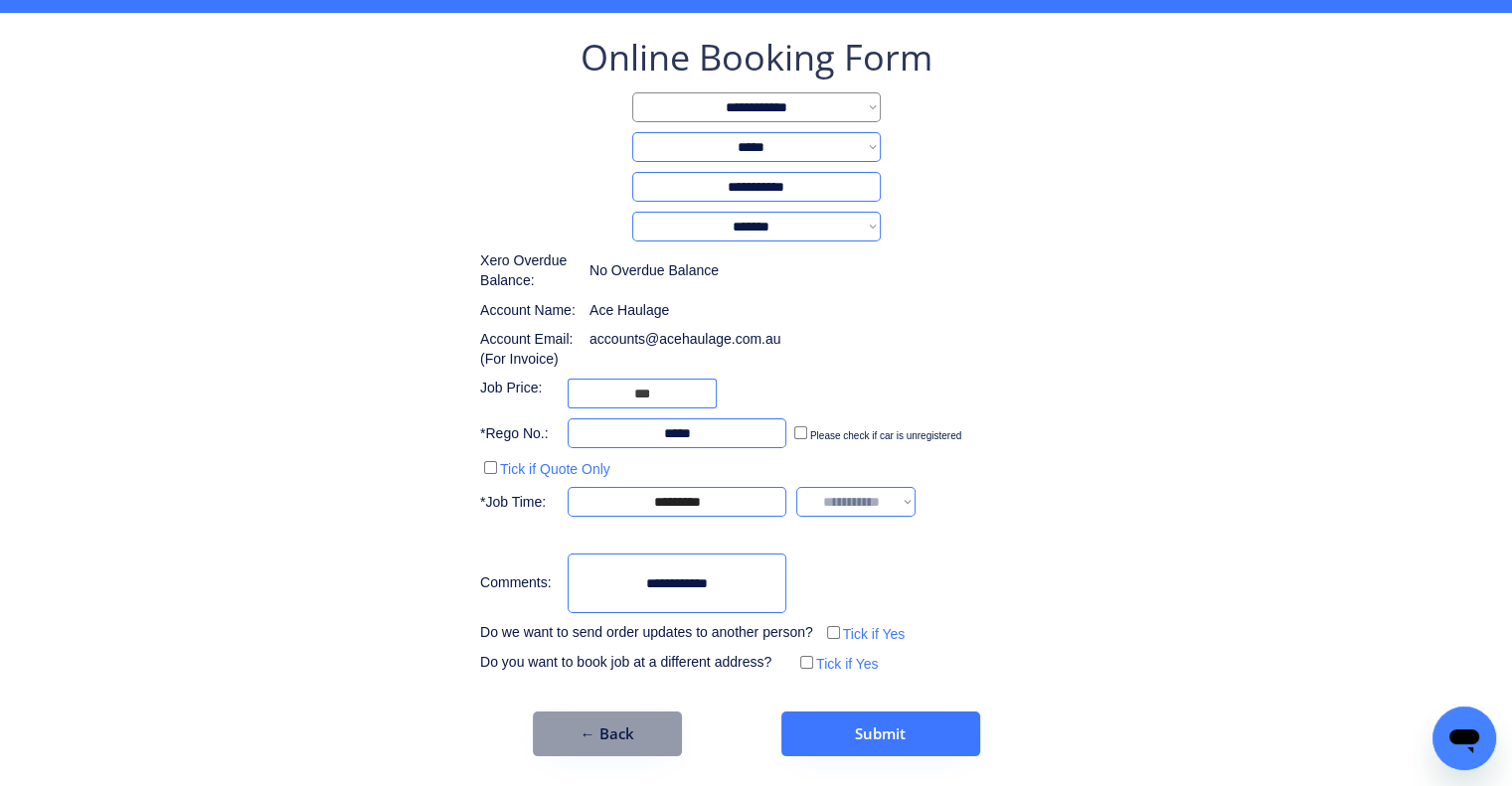 click on "**********" at bounding box center (756, 355) 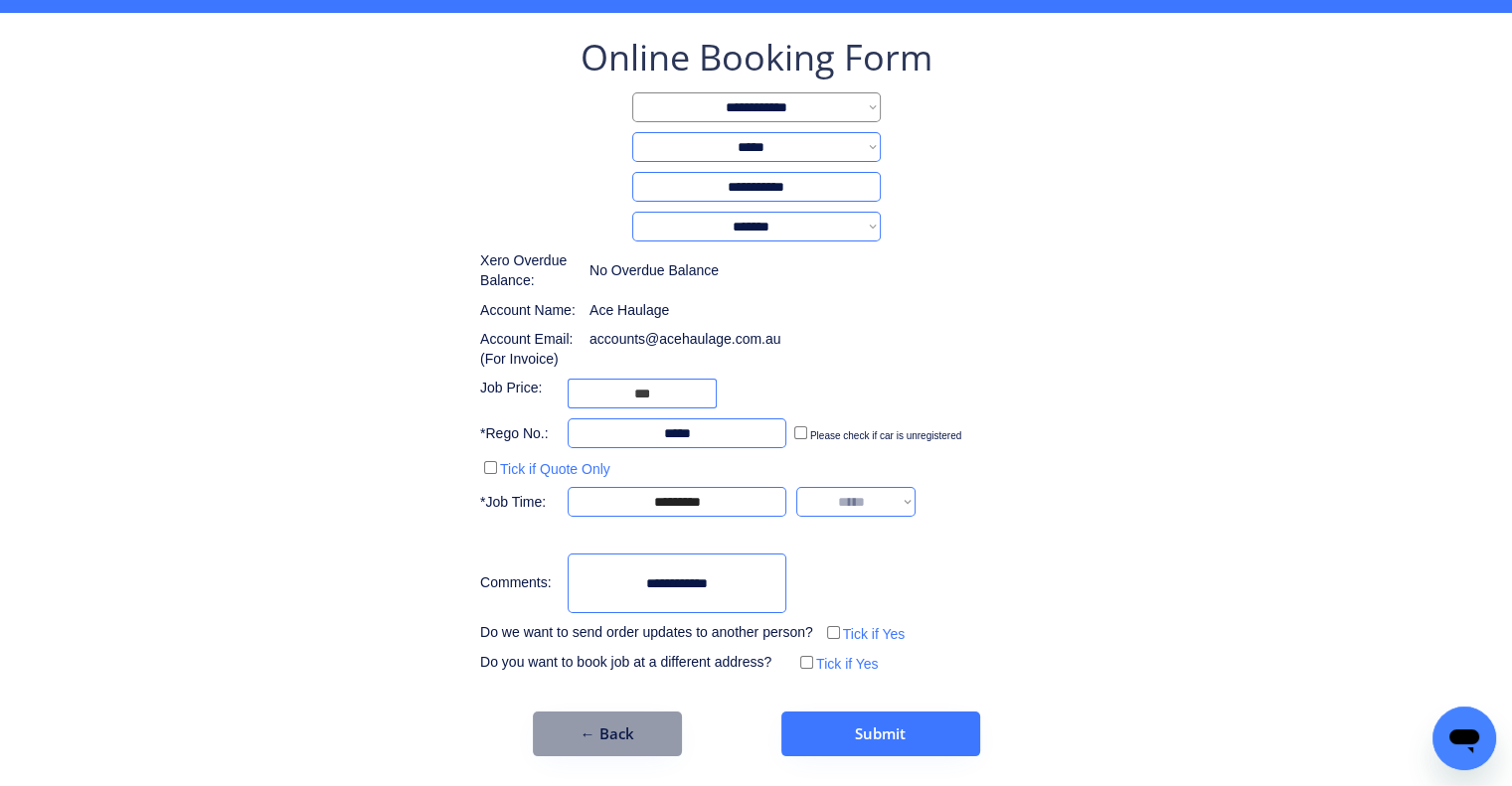click on "**********" at bounding box center (856, 502) 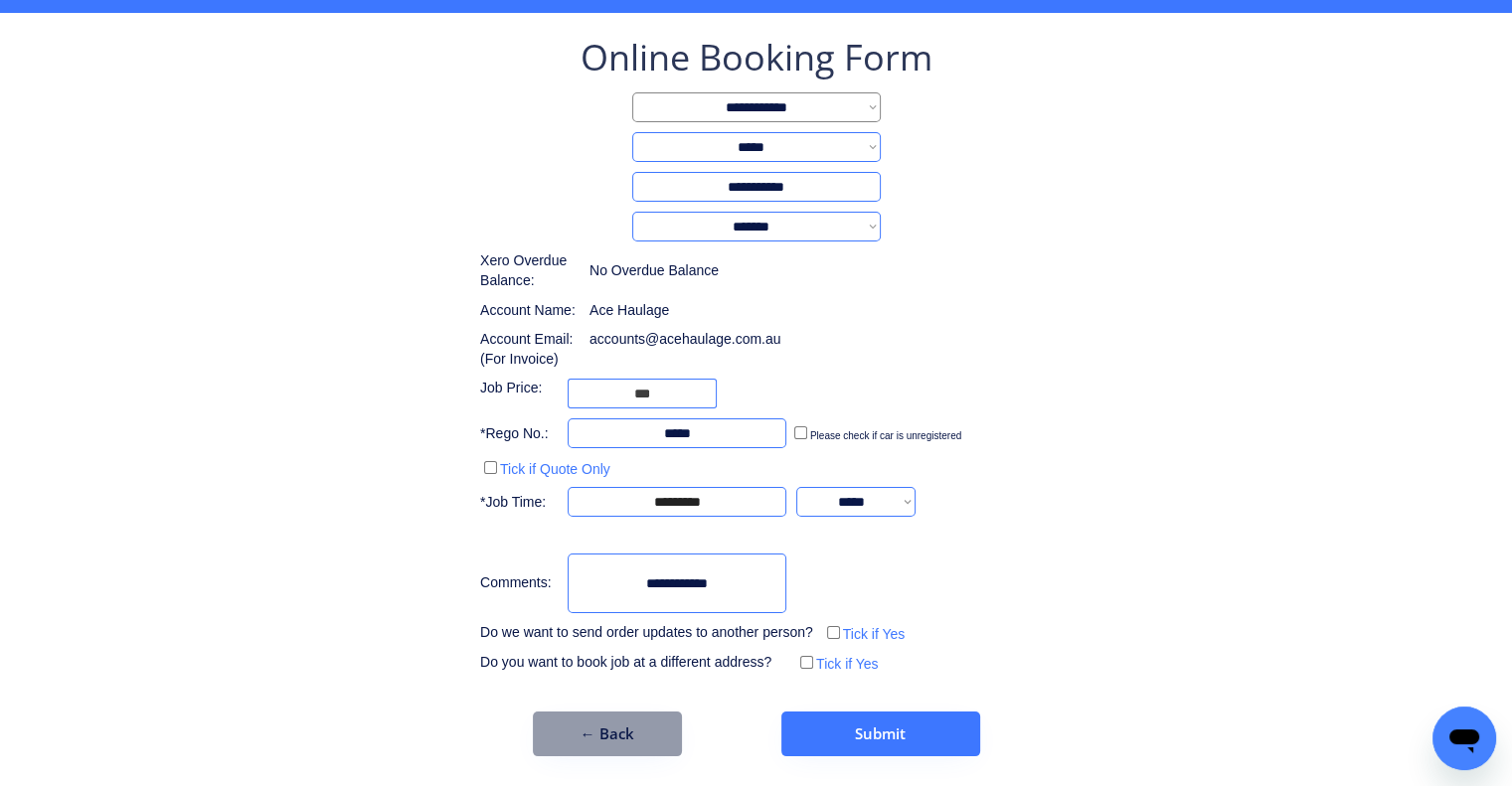 click on "**********" at bounding box center [756, 355] 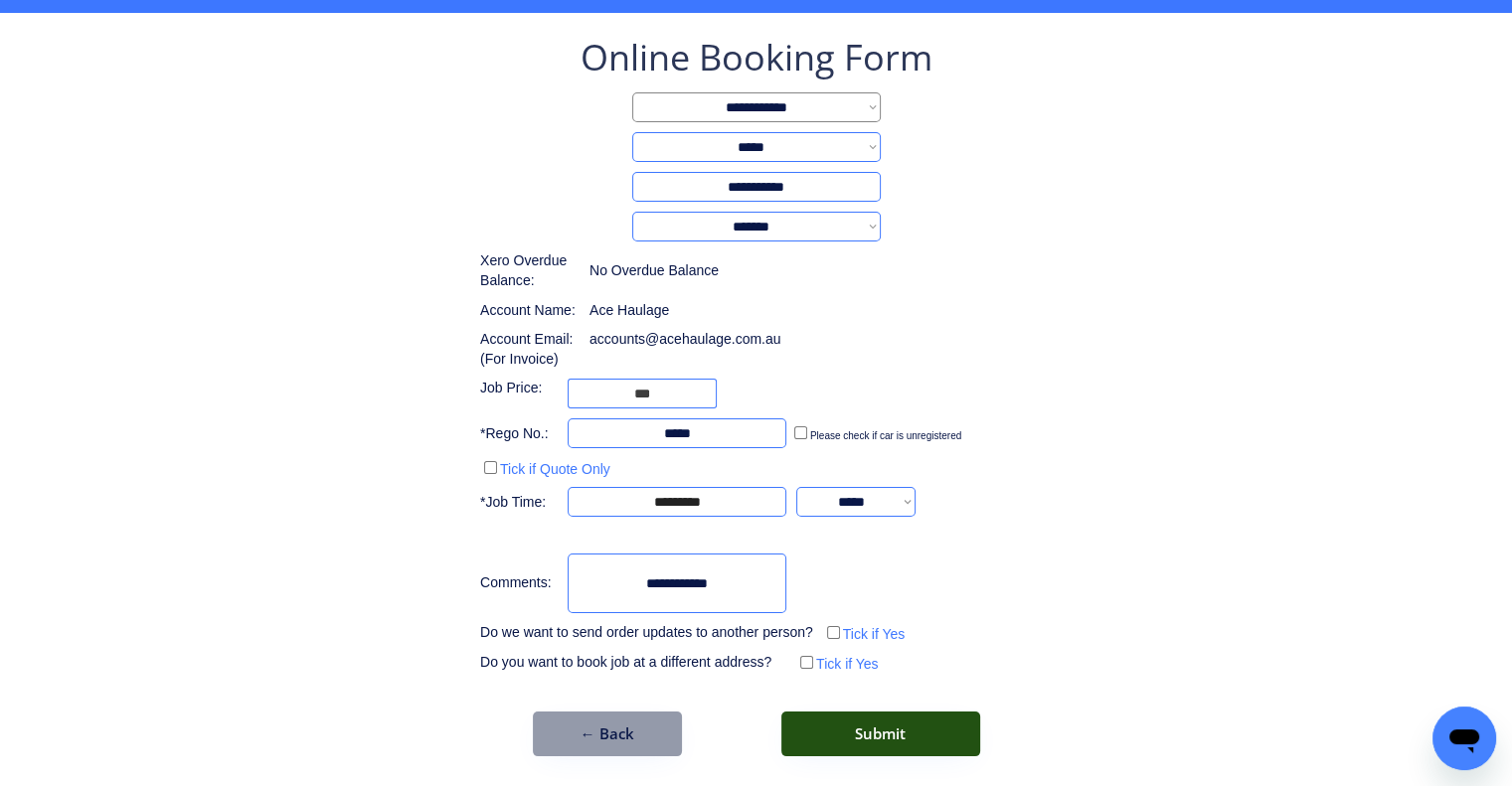 click on "Submit" at bounding box center (881, 733) 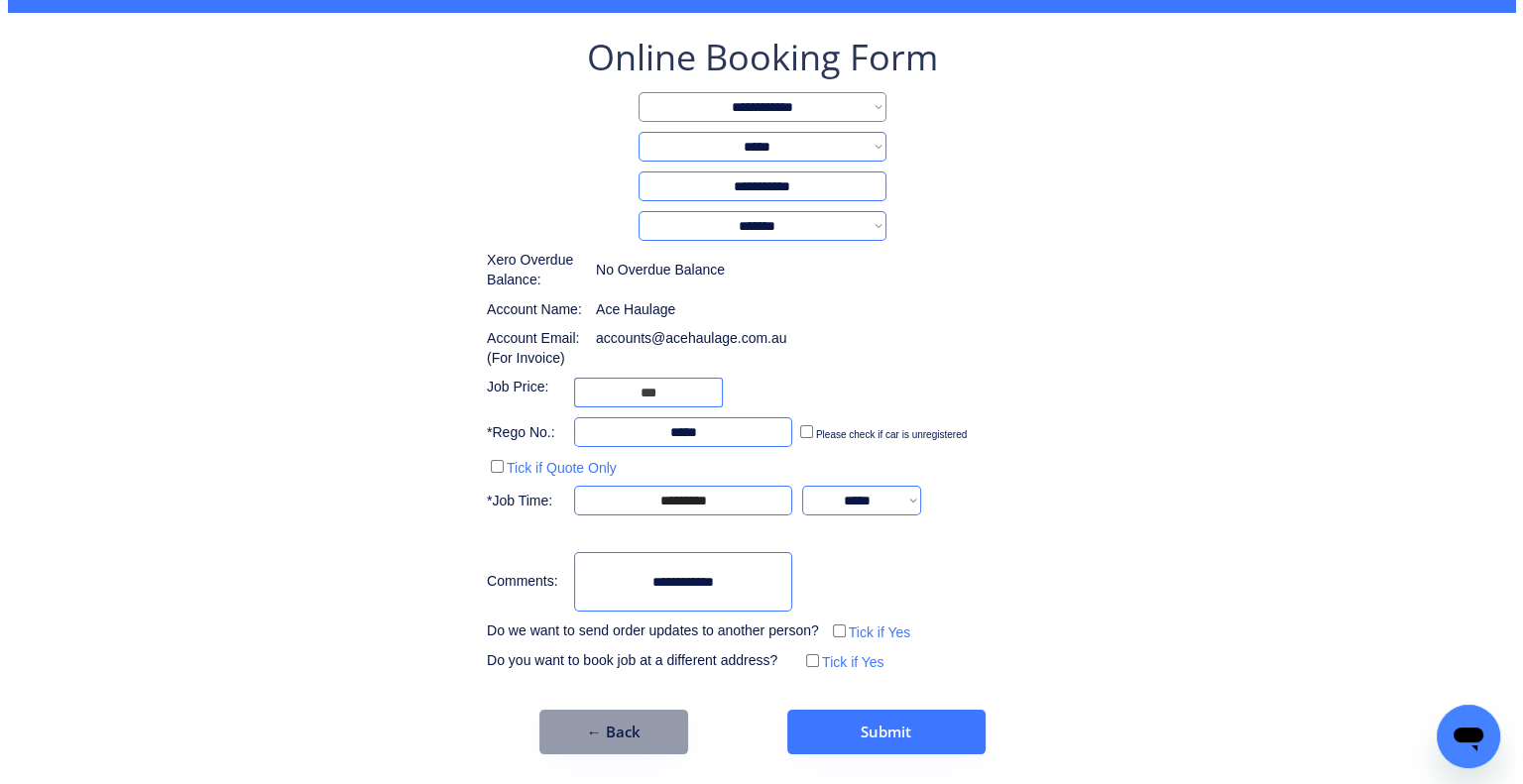 scroll, scrollTop: 0, scrollLeft: 0, axis: both 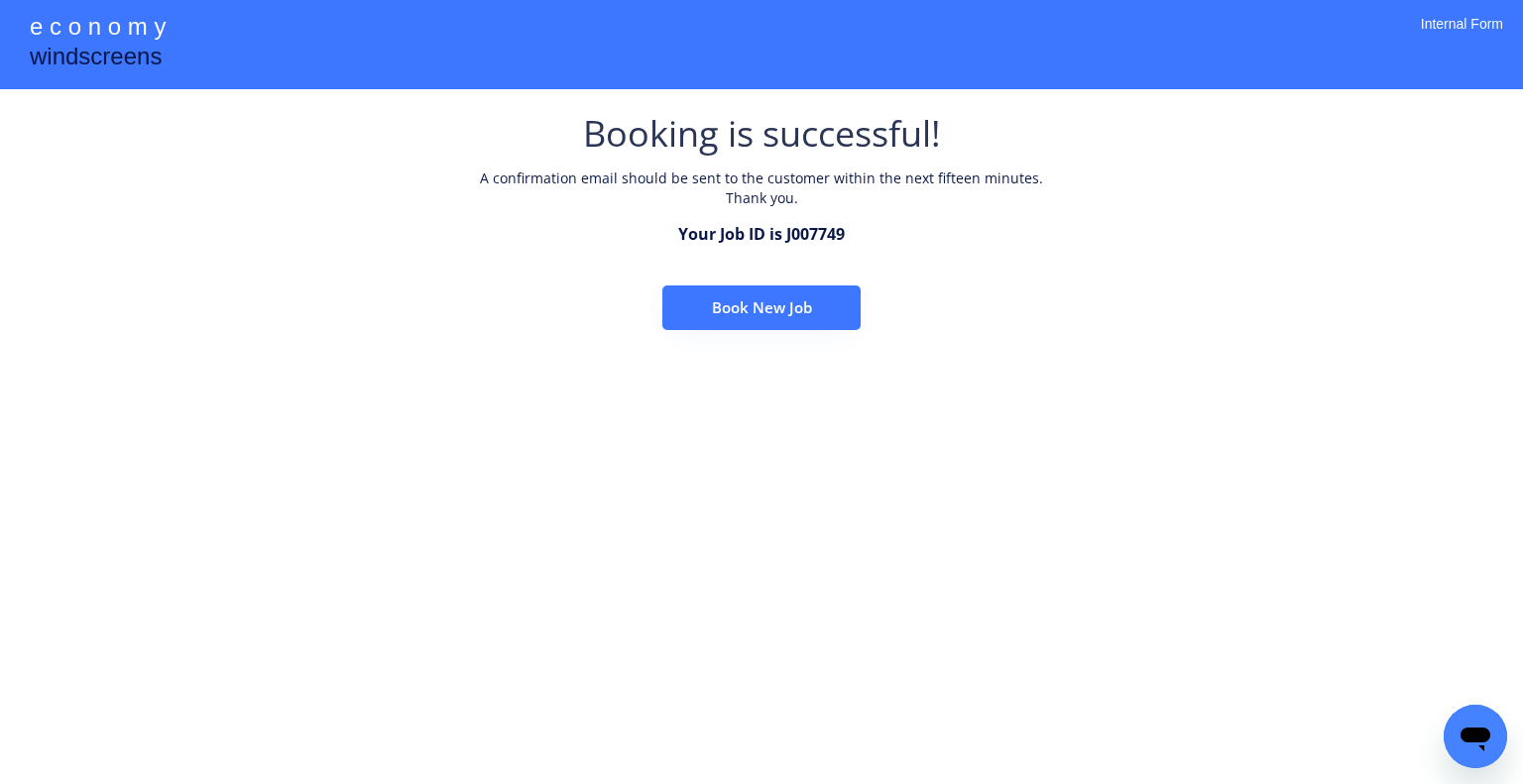 click on "Book New Job" at bounding box center (762, 307) 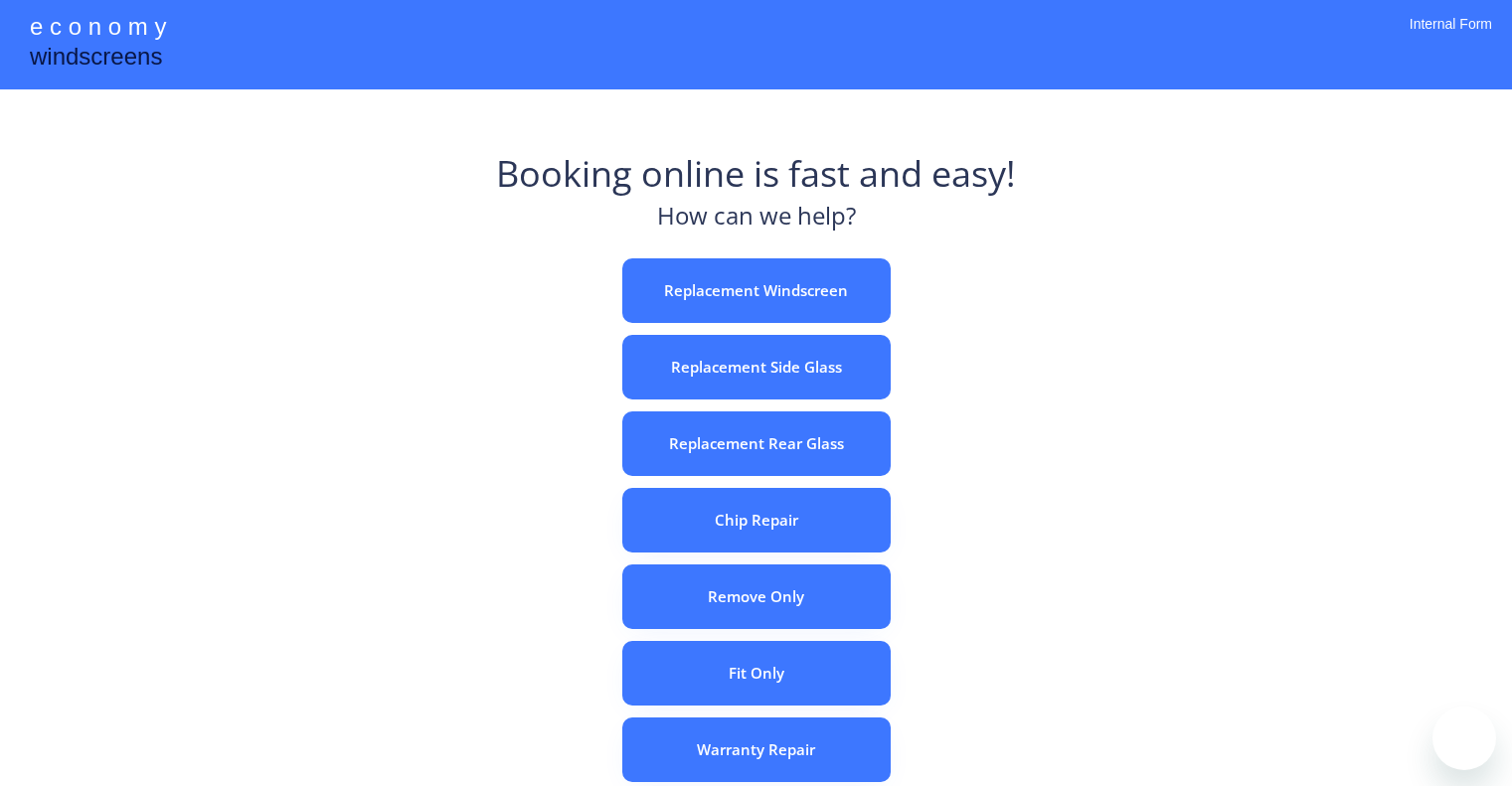scroll, scrollTop: 0, scrollLeft: 0, axis: both 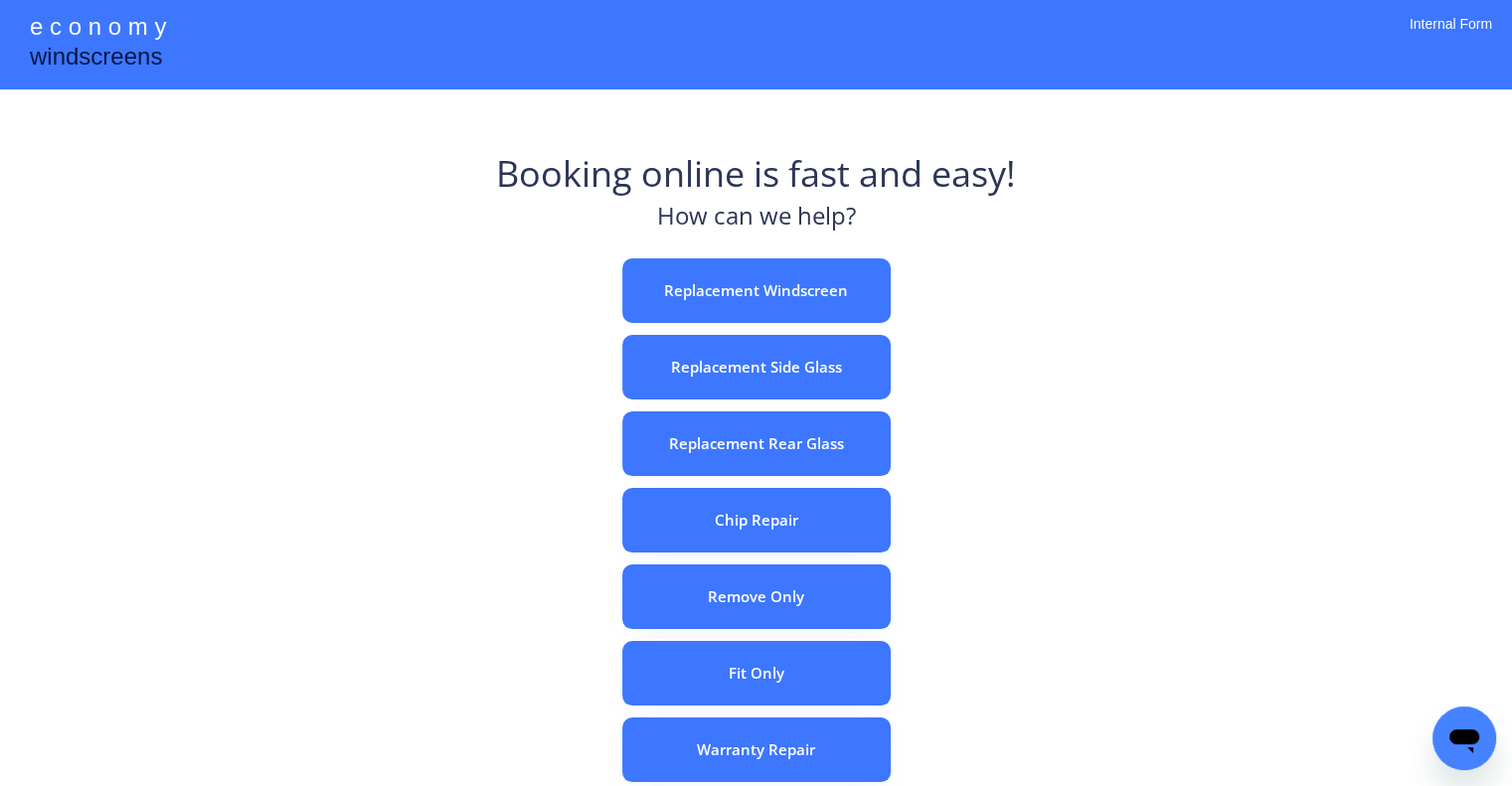click on "Replacement Windscreen" at bounding box center (756, 290) 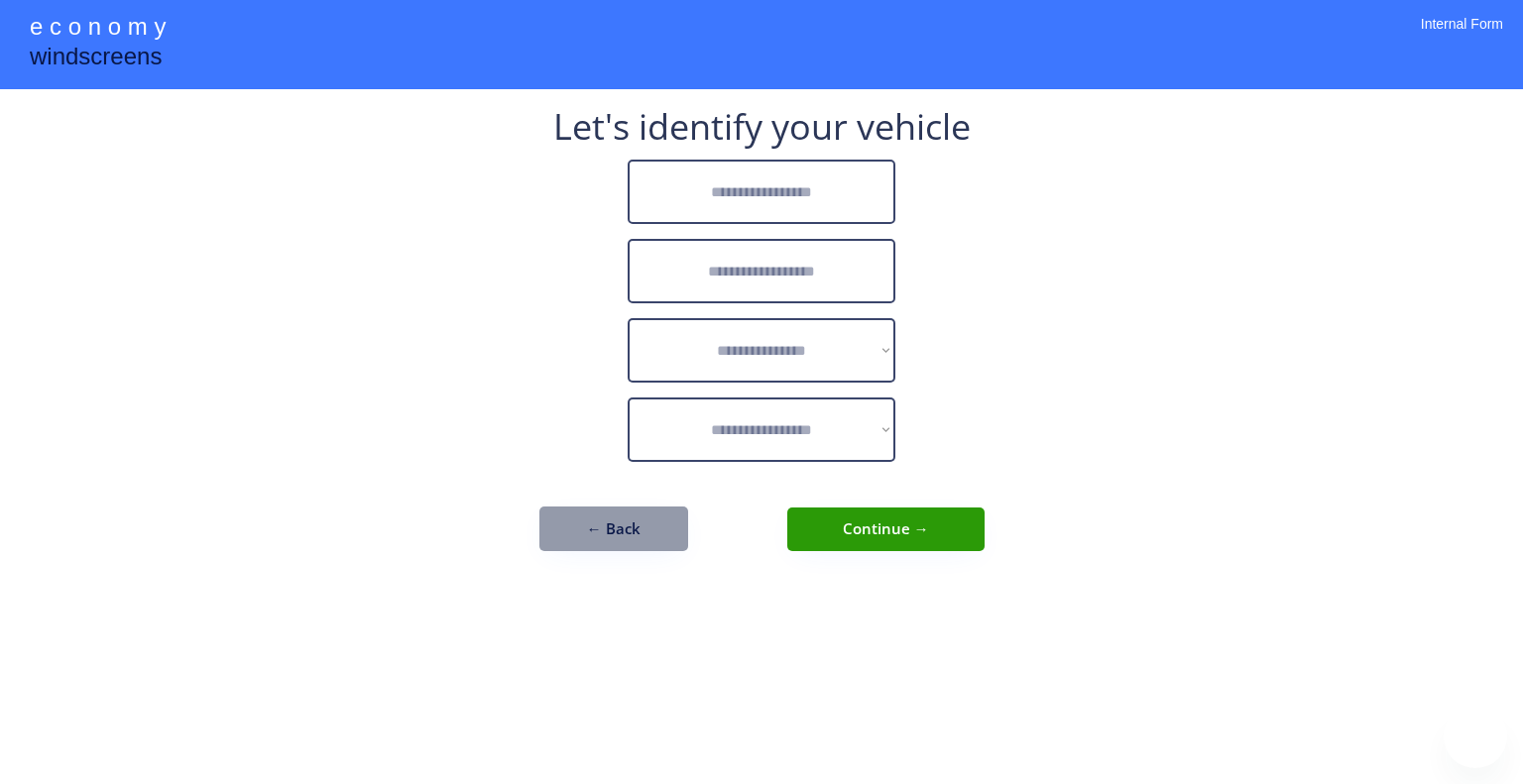 scroll, scrollTop: 0, scrollLeft: 0, axis: both 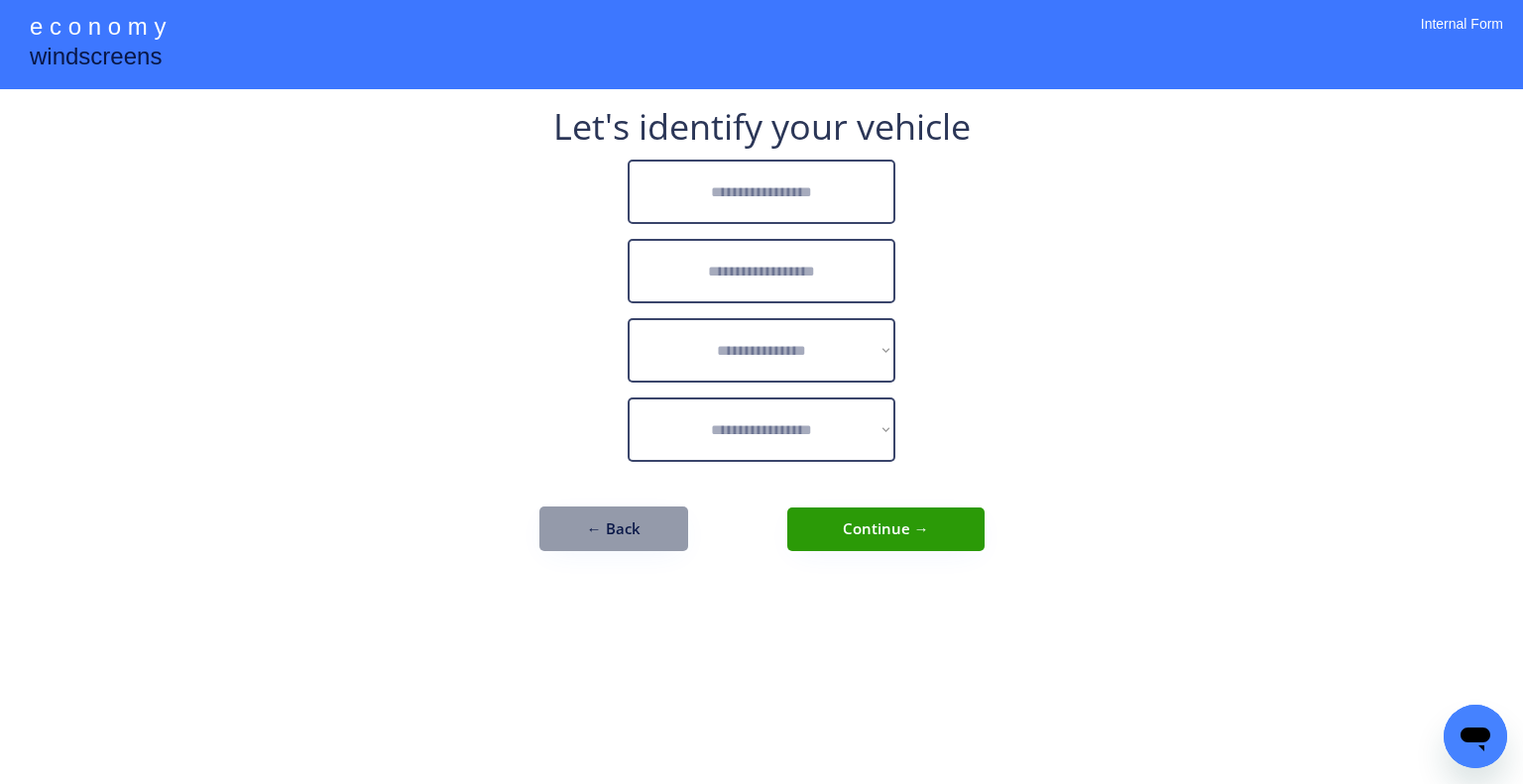 click at bounding box center [762, 191] 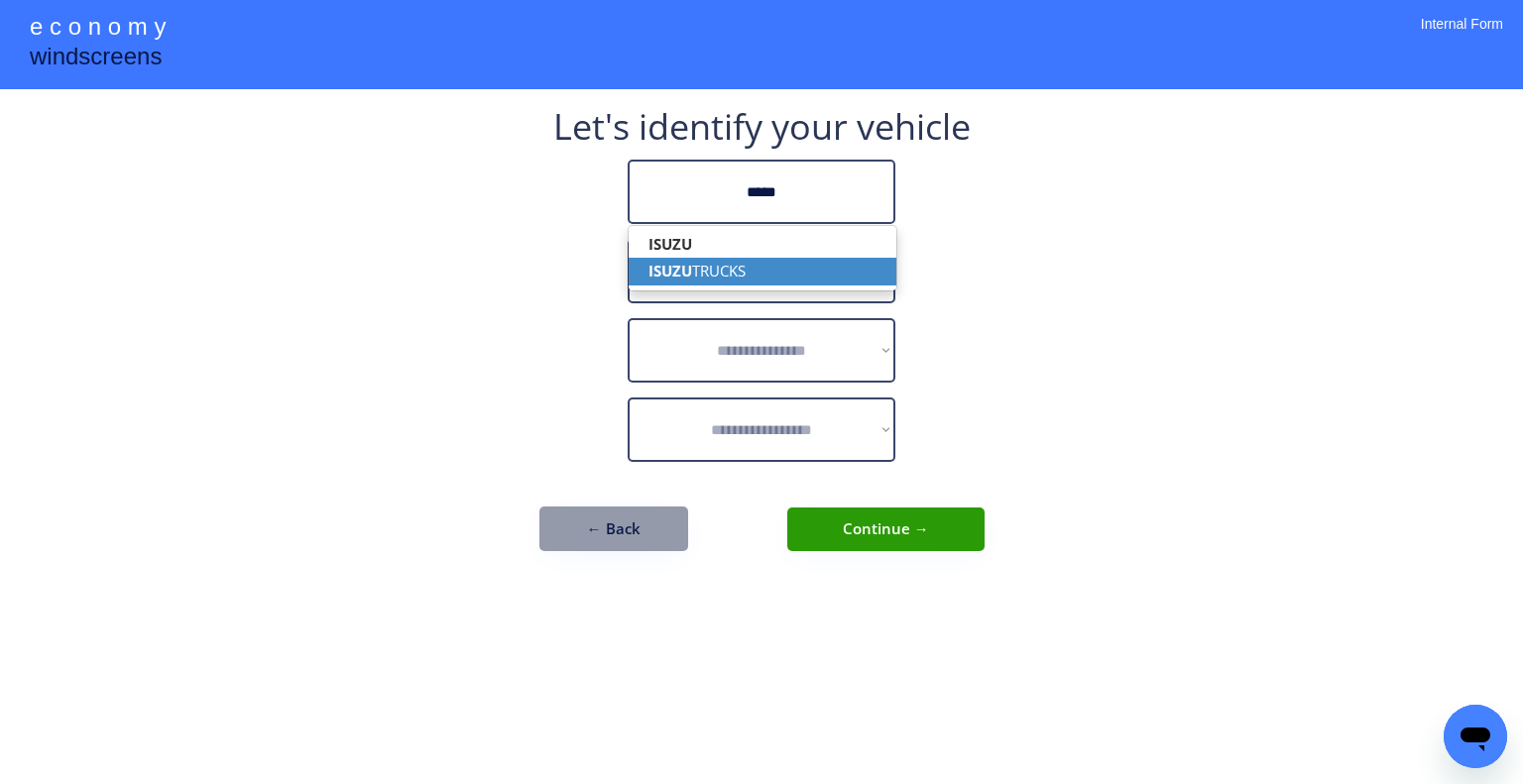 click on "ISUZU  TRUCKS" at bounding box center [762, 271] 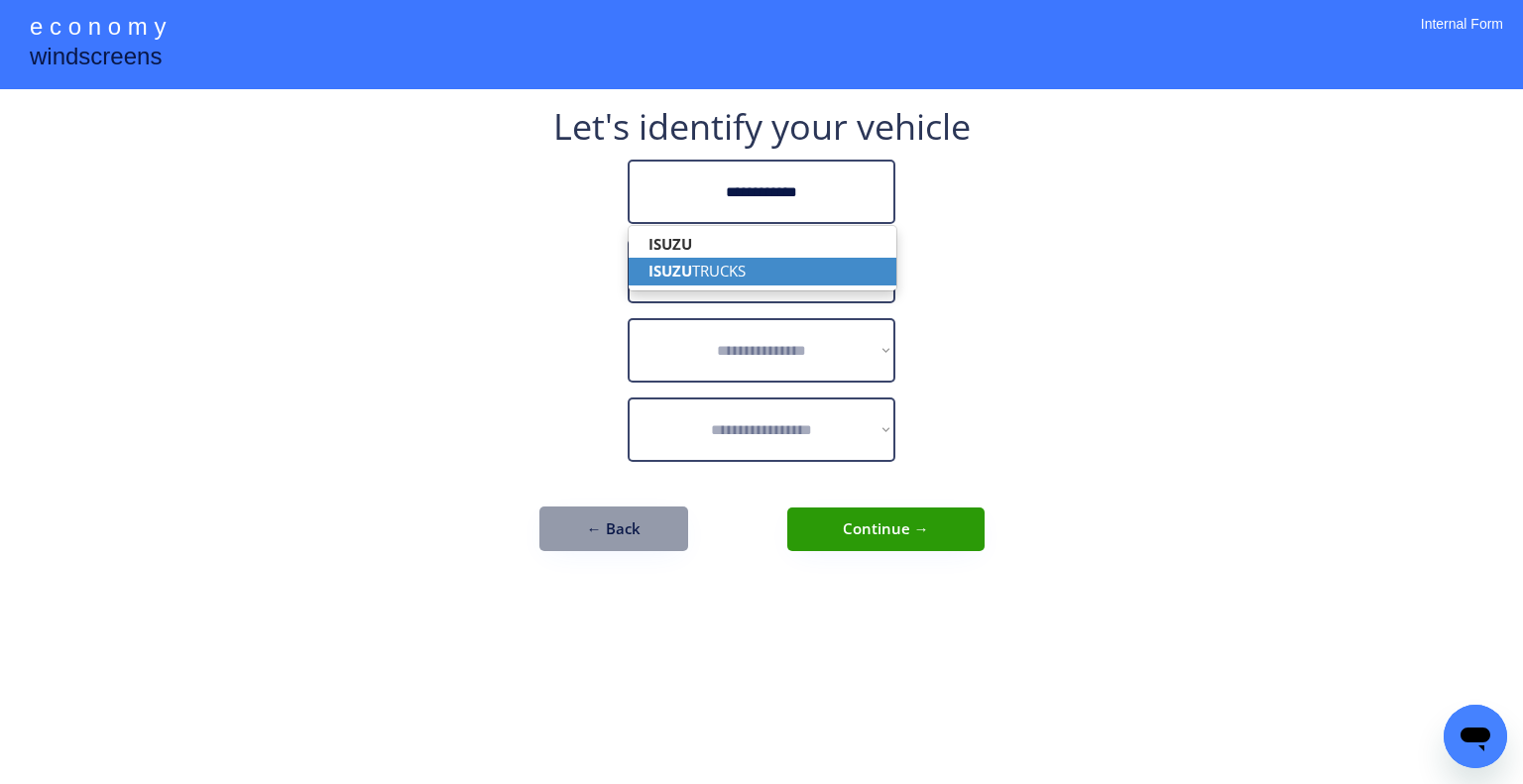 type on "**********" 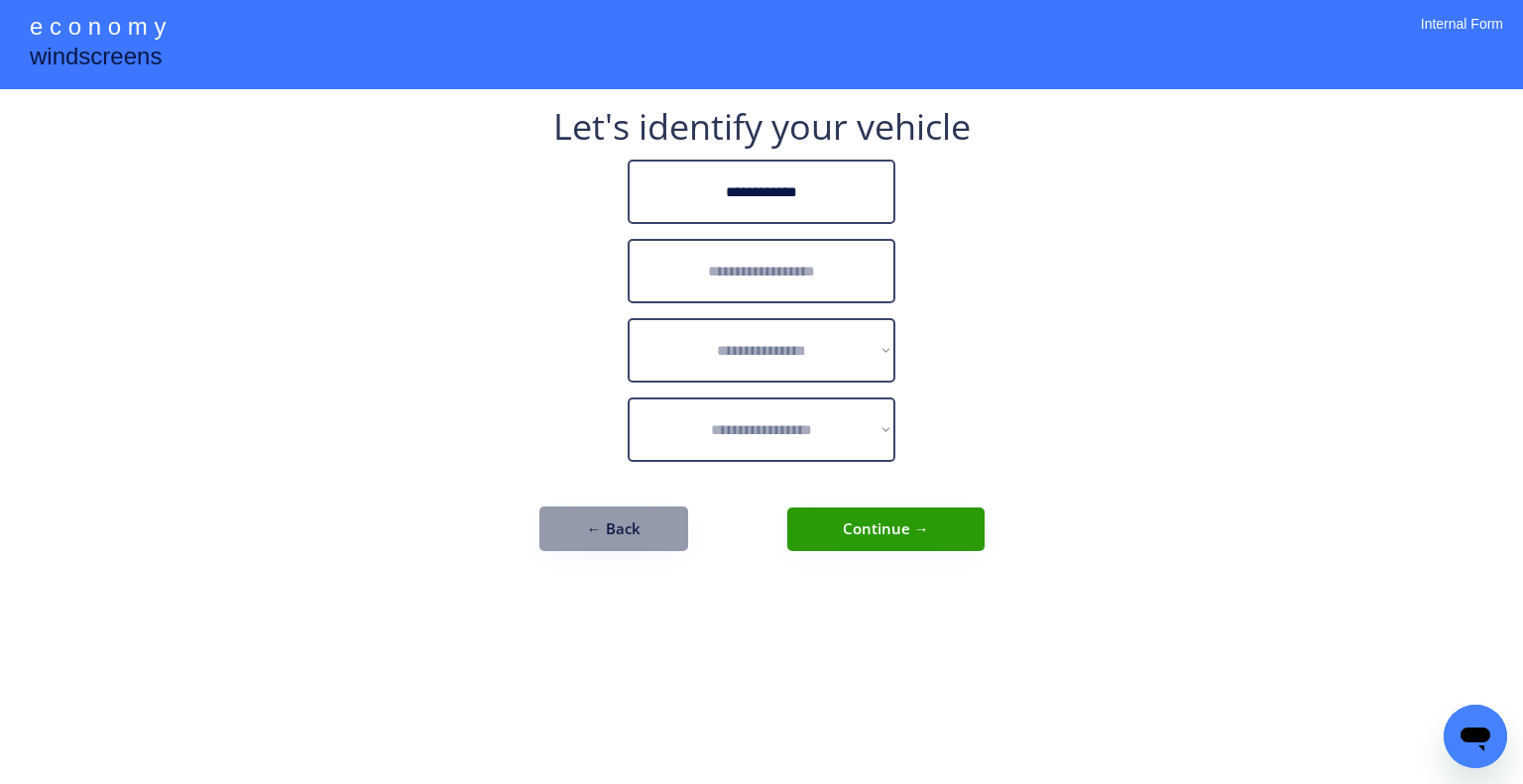 click at bounding box center (762, 271) 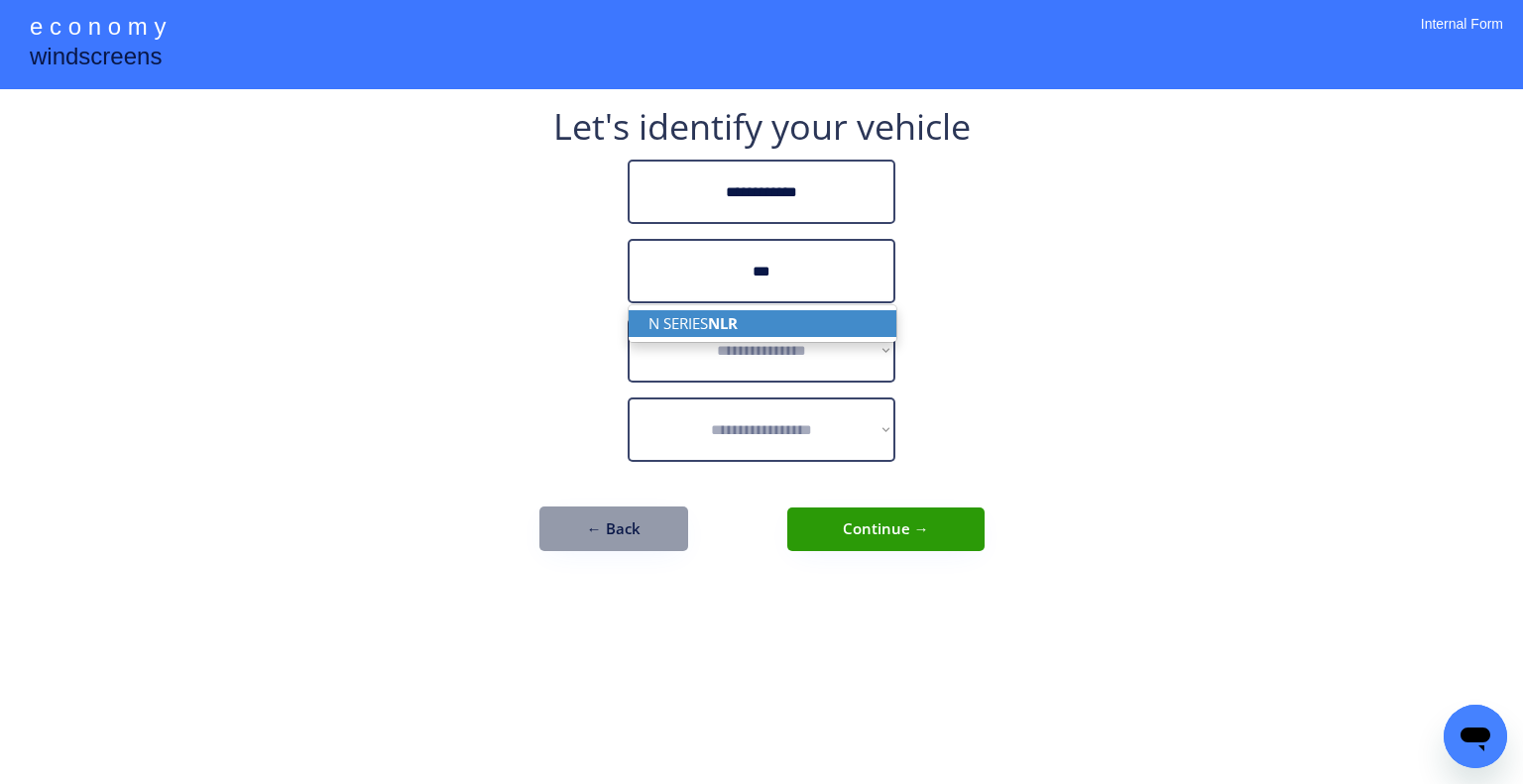 click on "N SERIES  NLR" at bounding box center [762, 323] 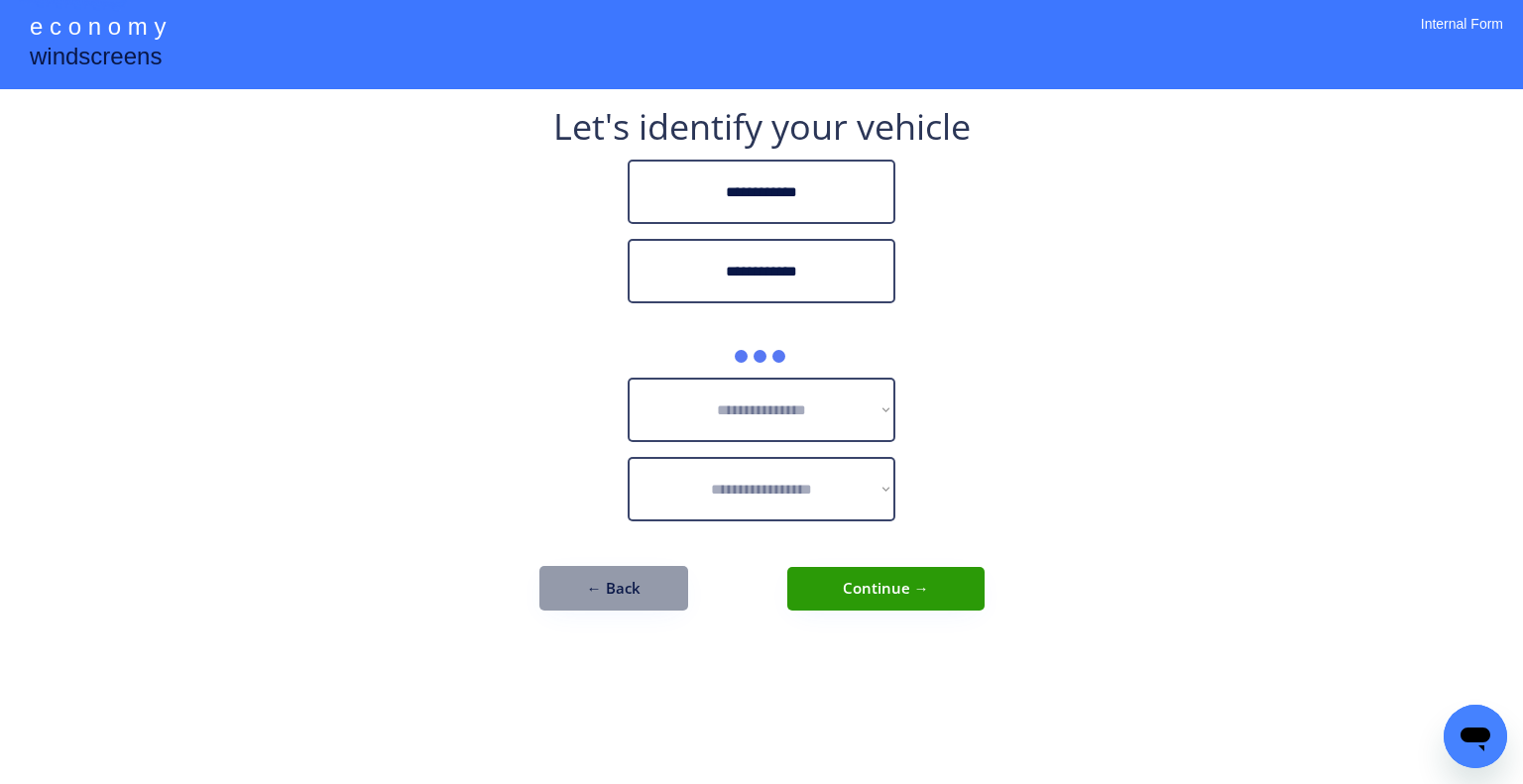 type on "**********" 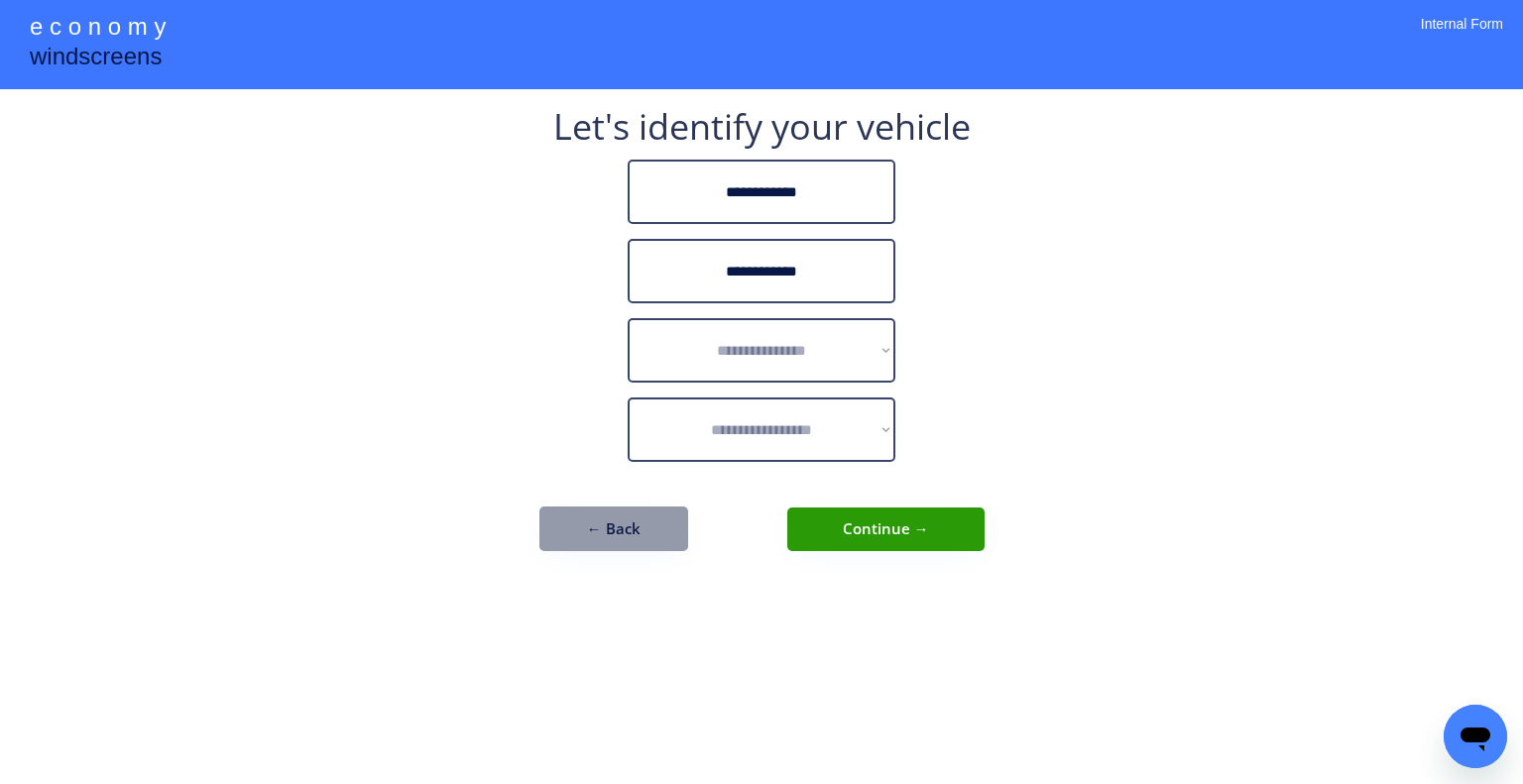 click on "**********" at bounding box center (762, 392) 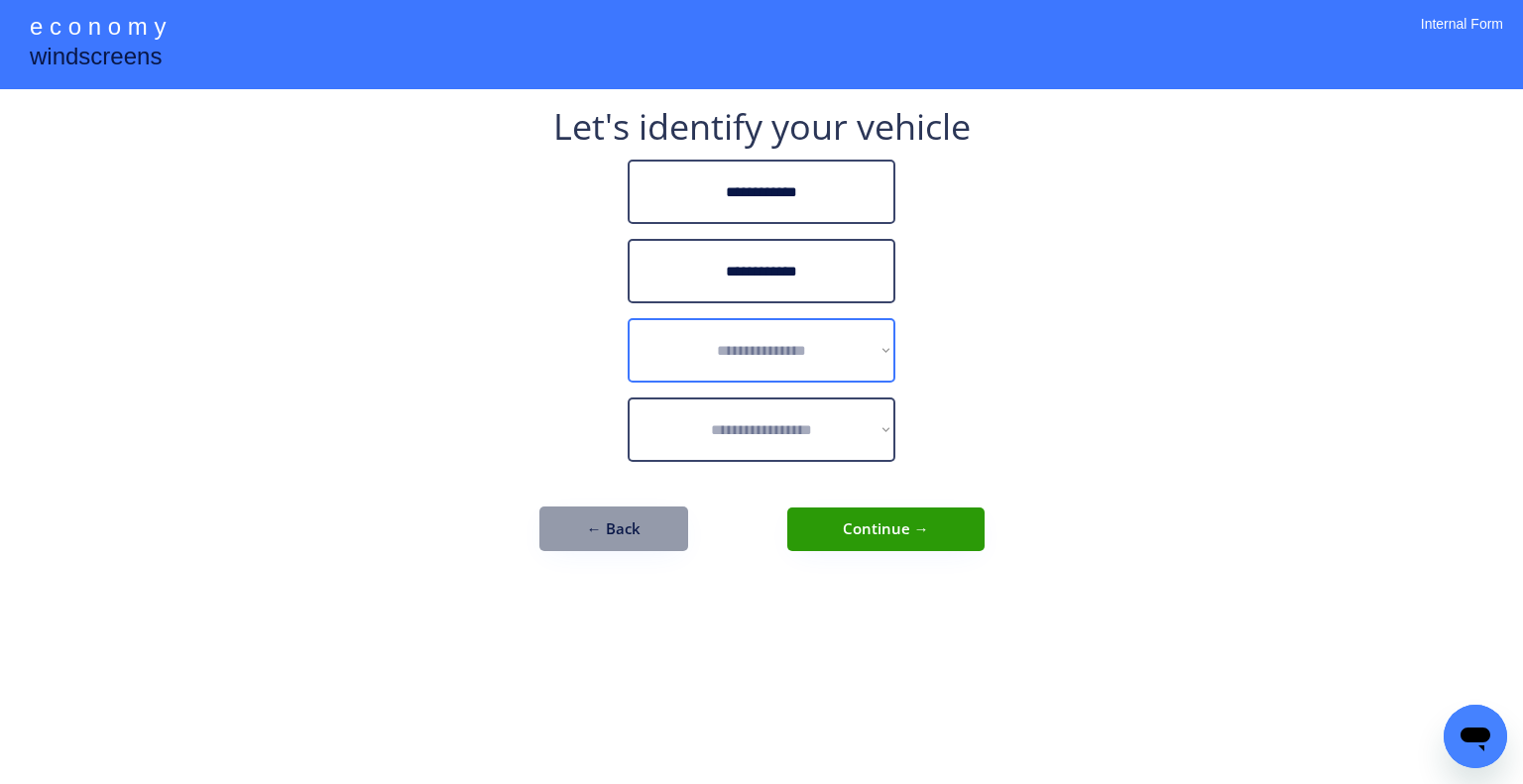 click on "**********" at bounding box center (762, 350) 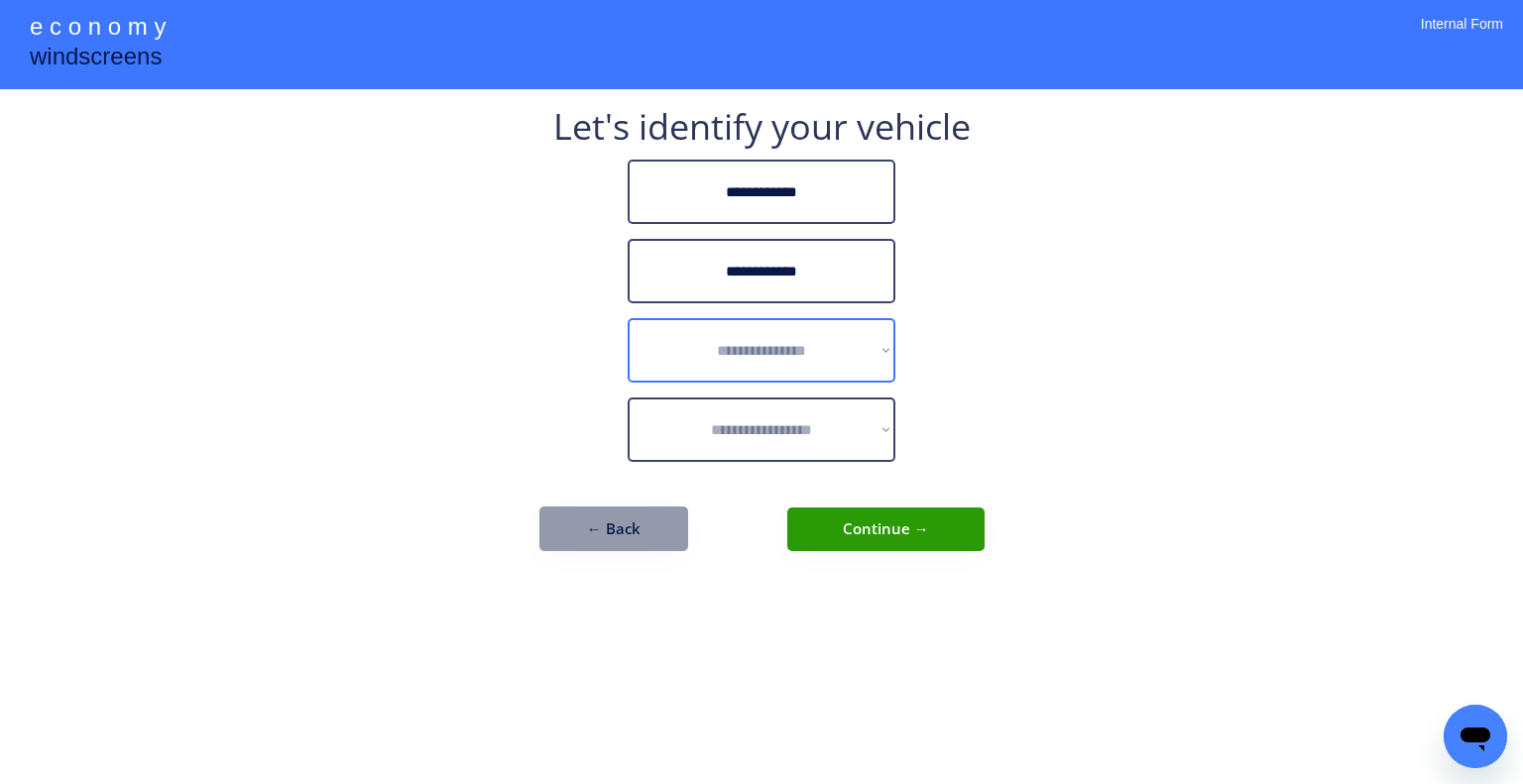 select on "******" 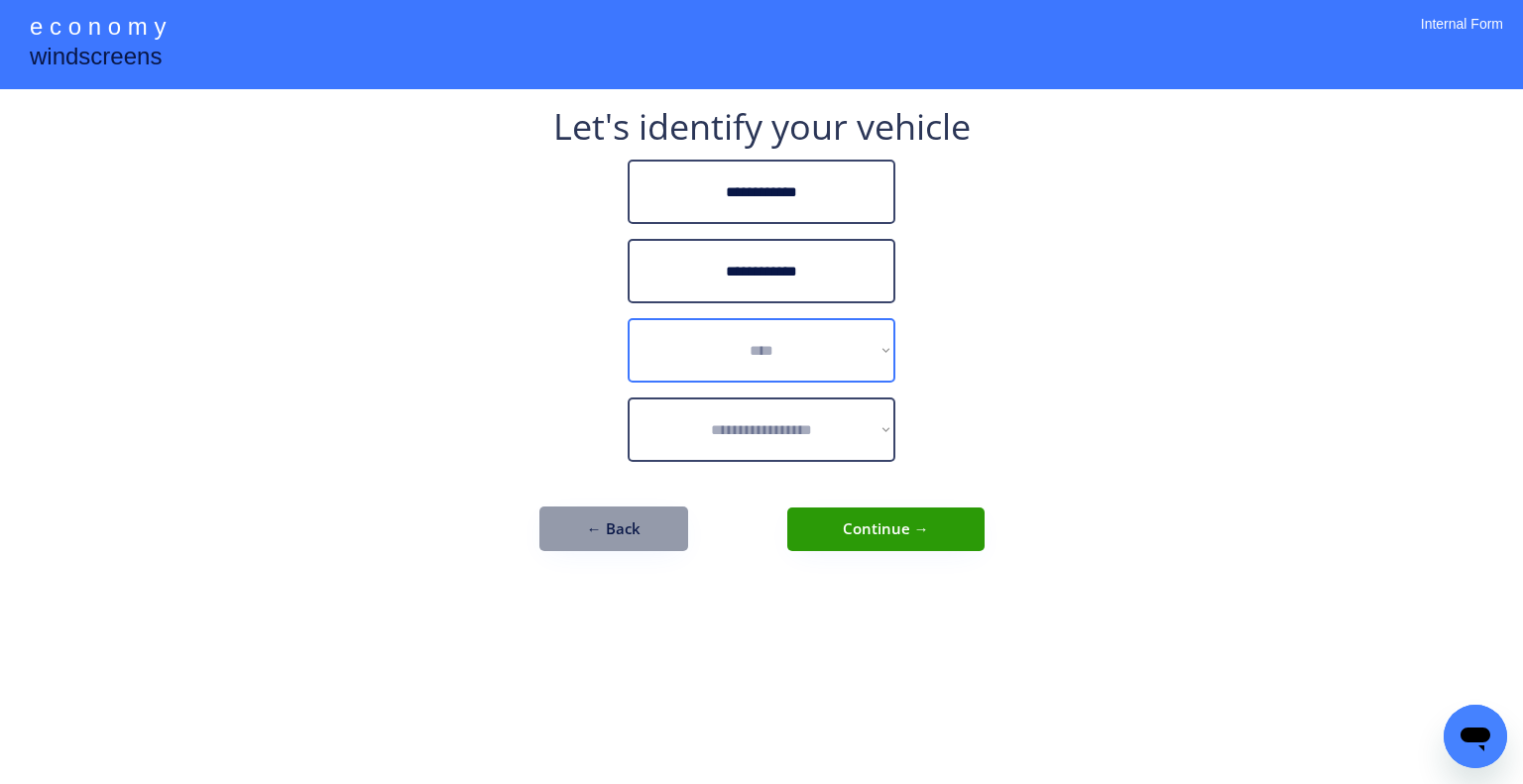click on "**********" at bounding box center (762, 350) 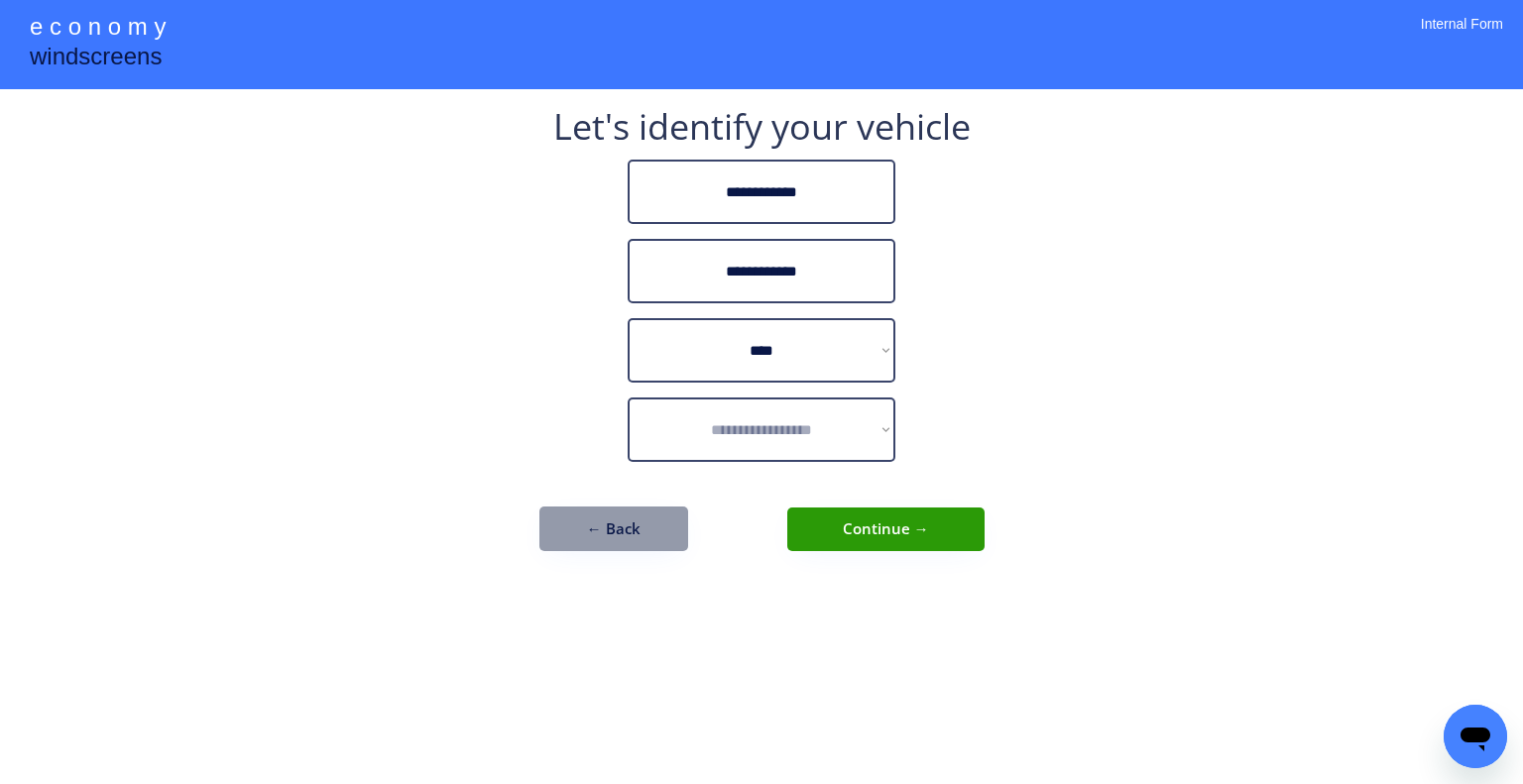 drag, startPoint x: 1174, startPoint y: 451, endPoint x: 832, endPoint y: 494, distance: 344.69262 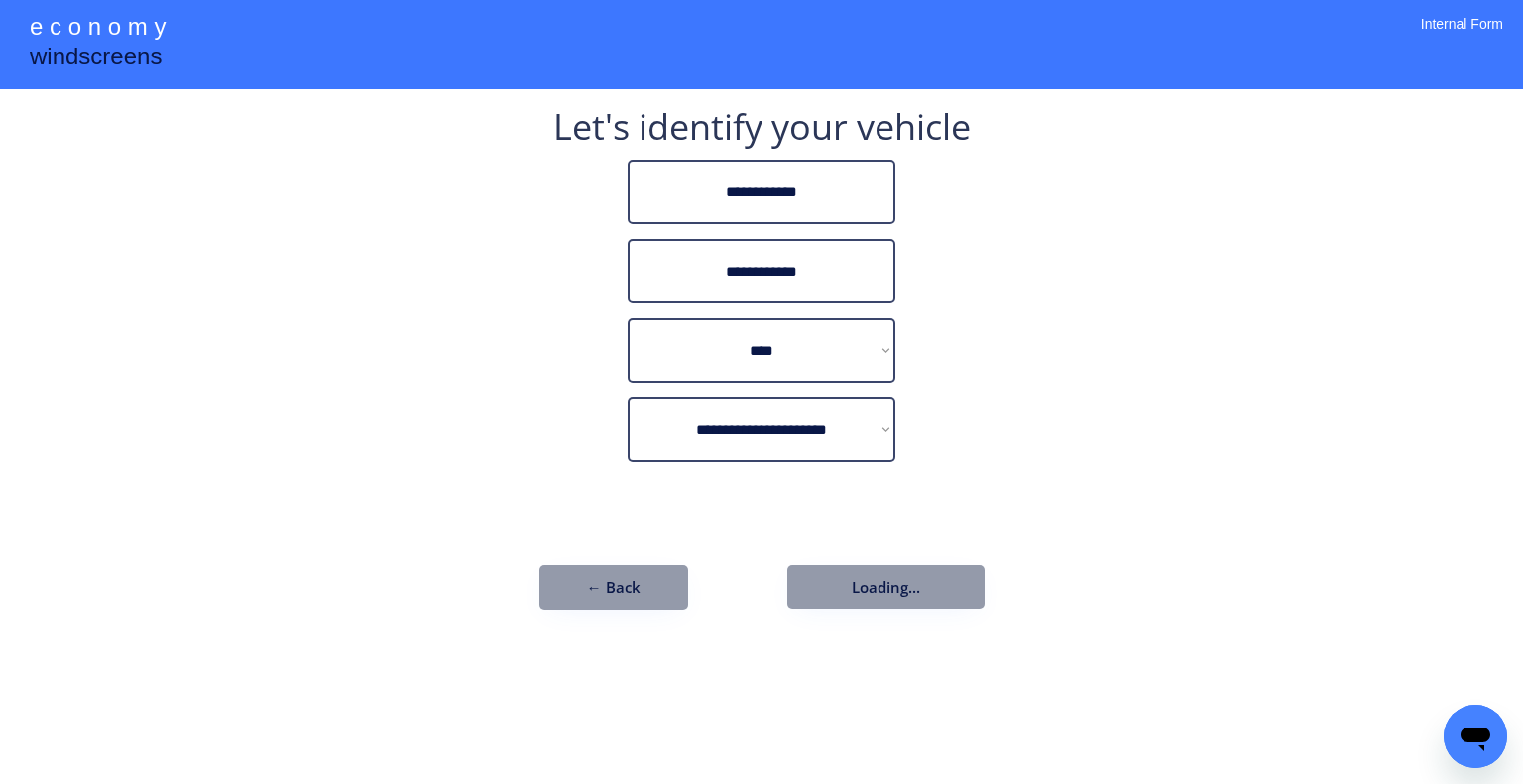 click at bounding box center [762, 499] 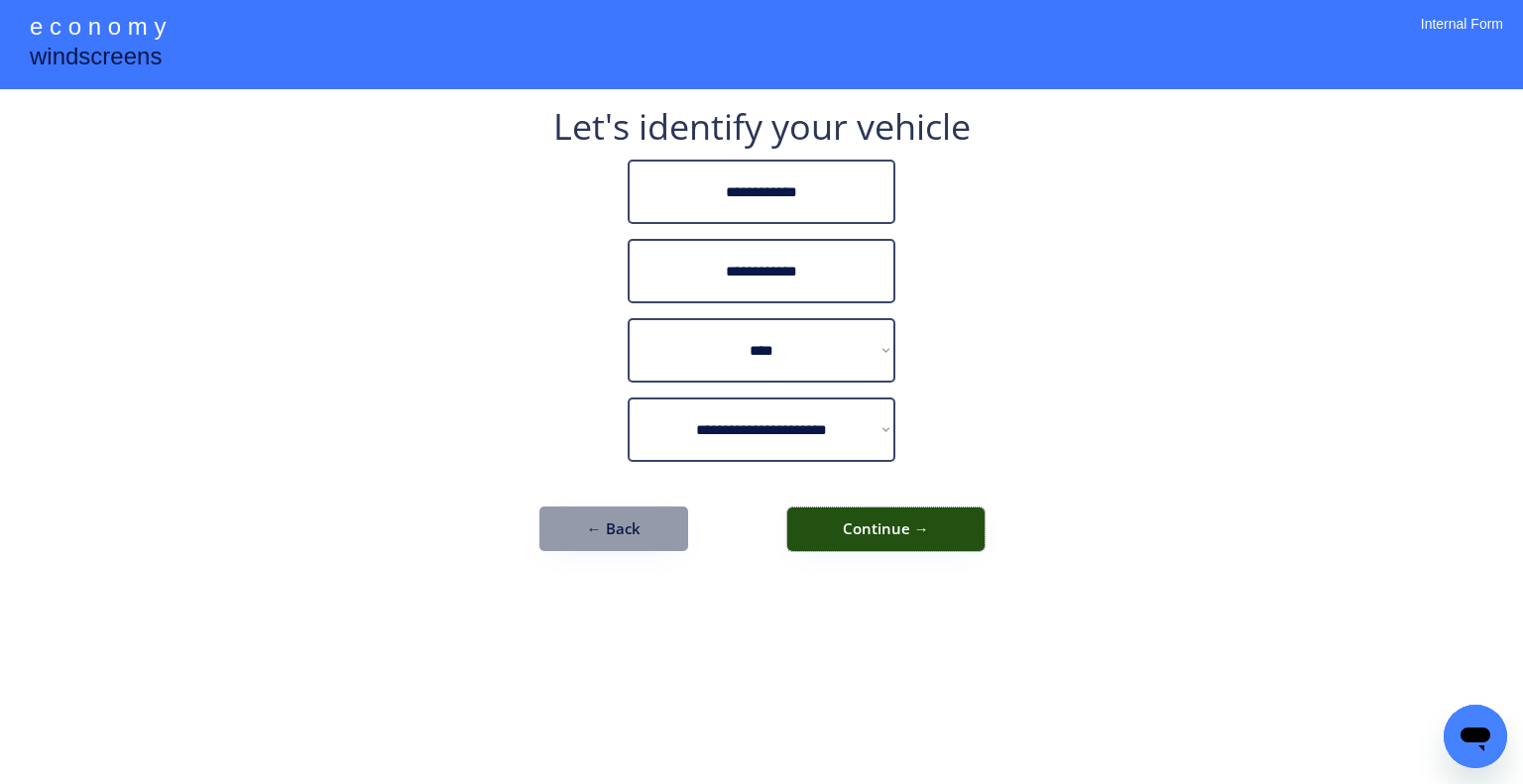 click on "Continue    →" at bounding box center (885, 529) 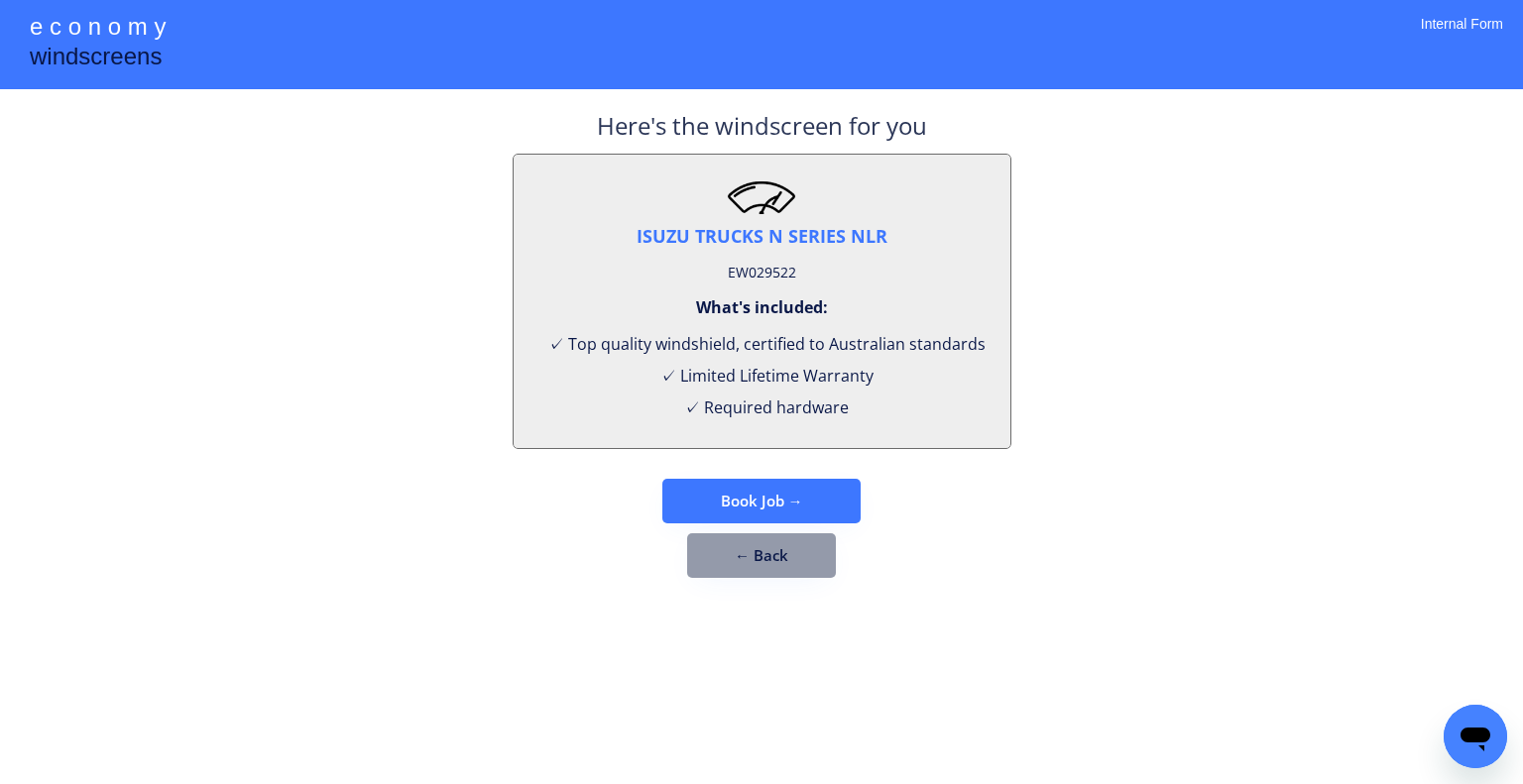 drag, startPoint x: 785, startPoint y: 495, endPoint x: 967, endPoint y: 326, distance: 248.36465 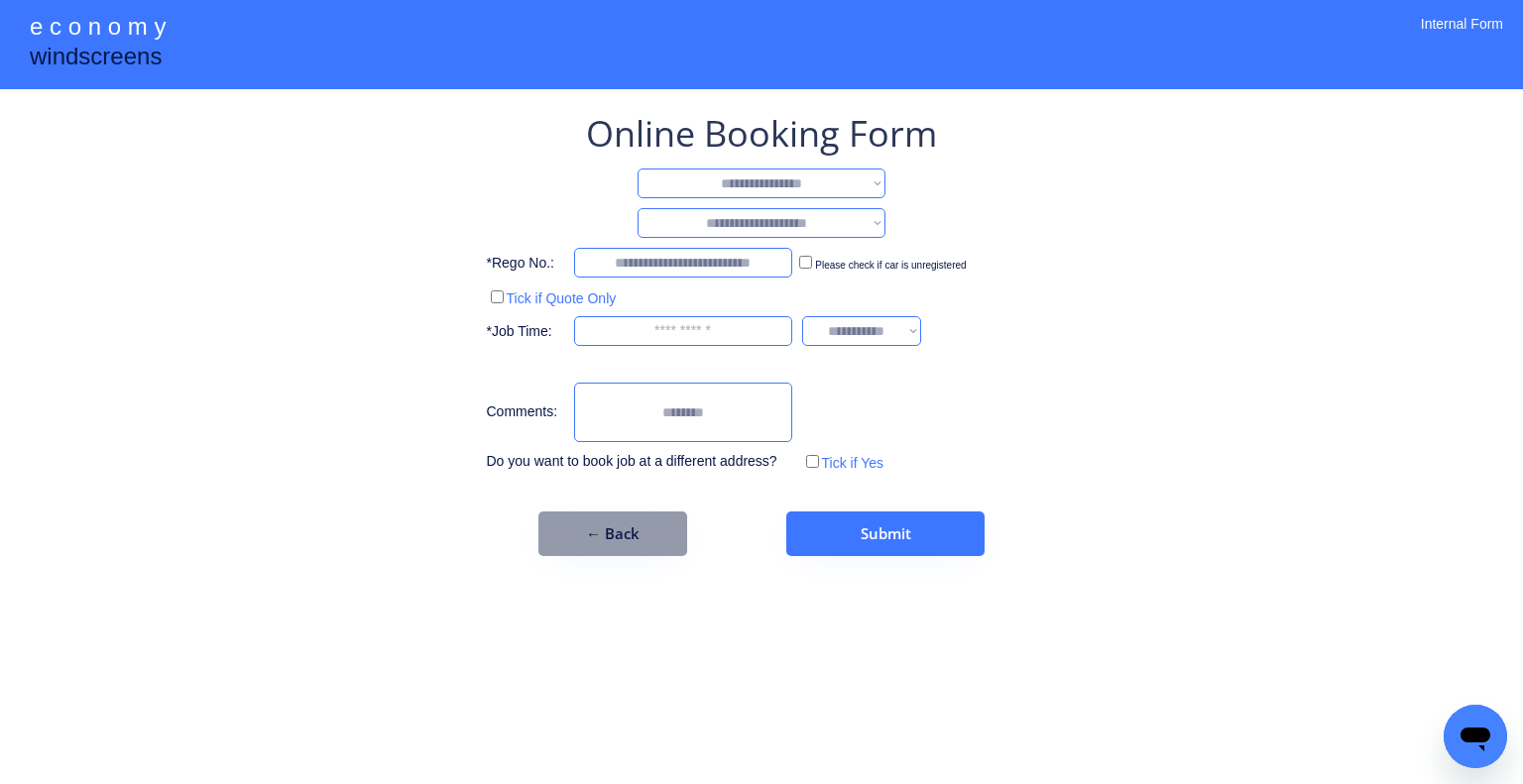 click on "**********" at bounding box center [762, 183] 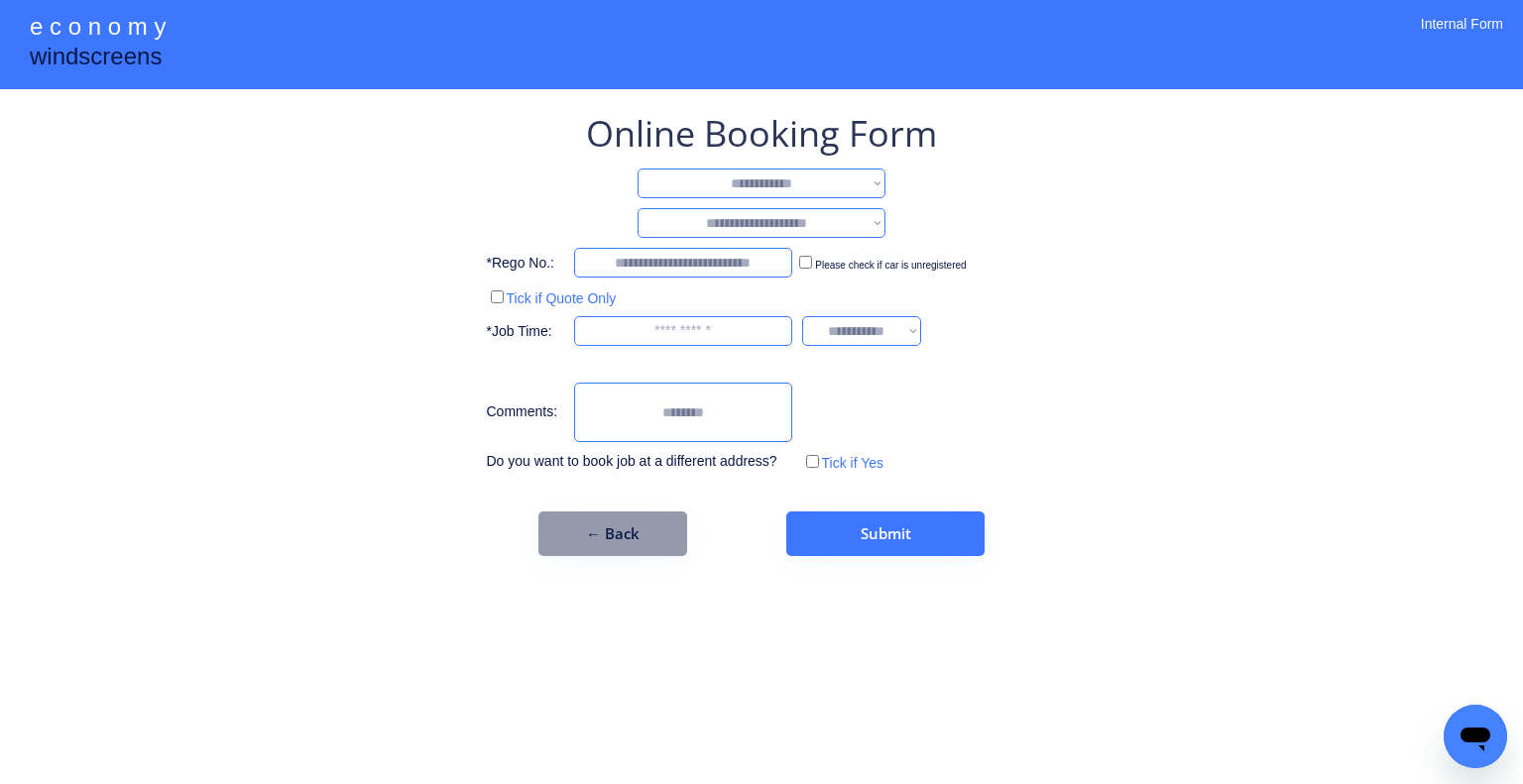 click on "**********" at bounding box center (762, 183) 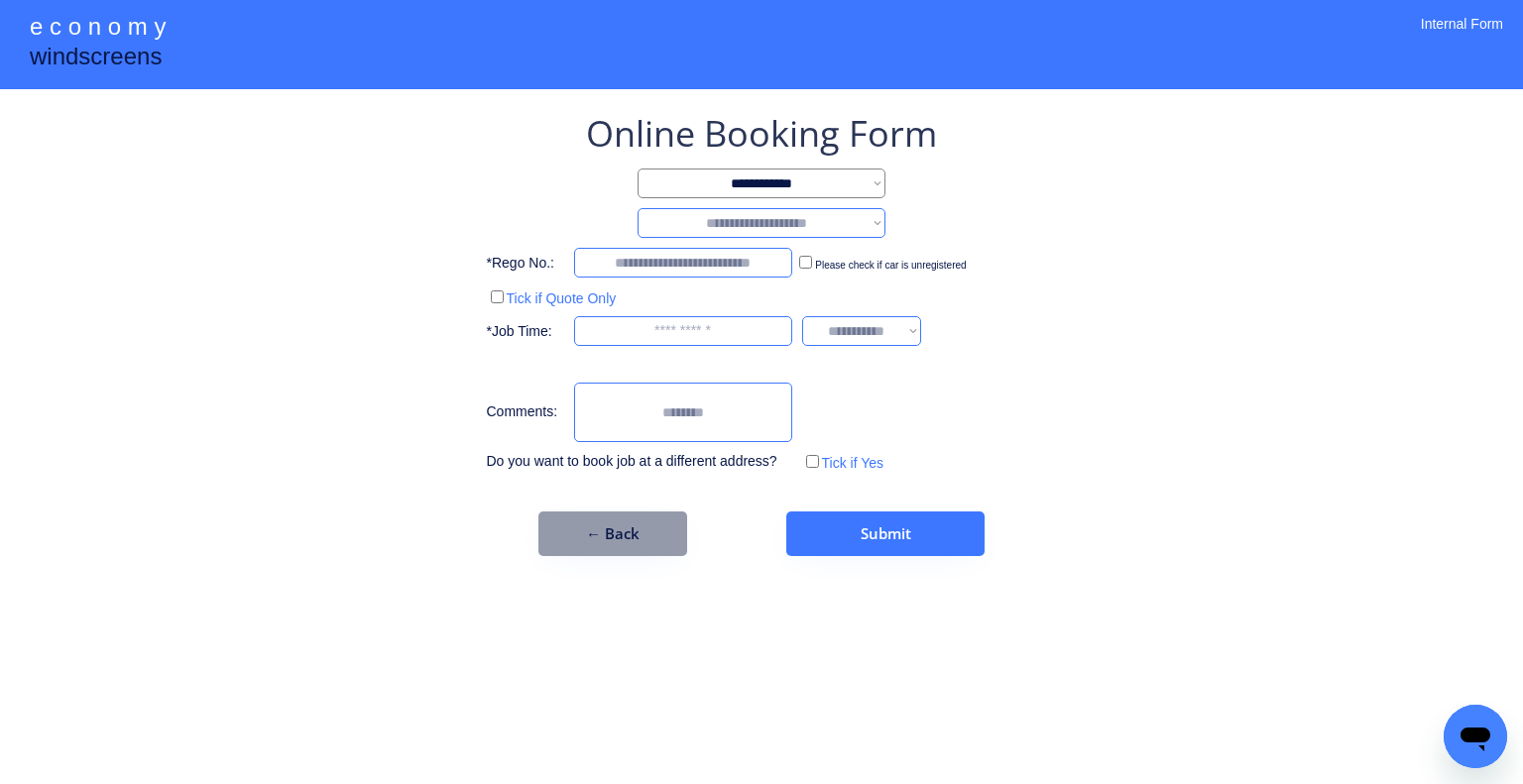 click on "**********" at bounding box center (762, 332) 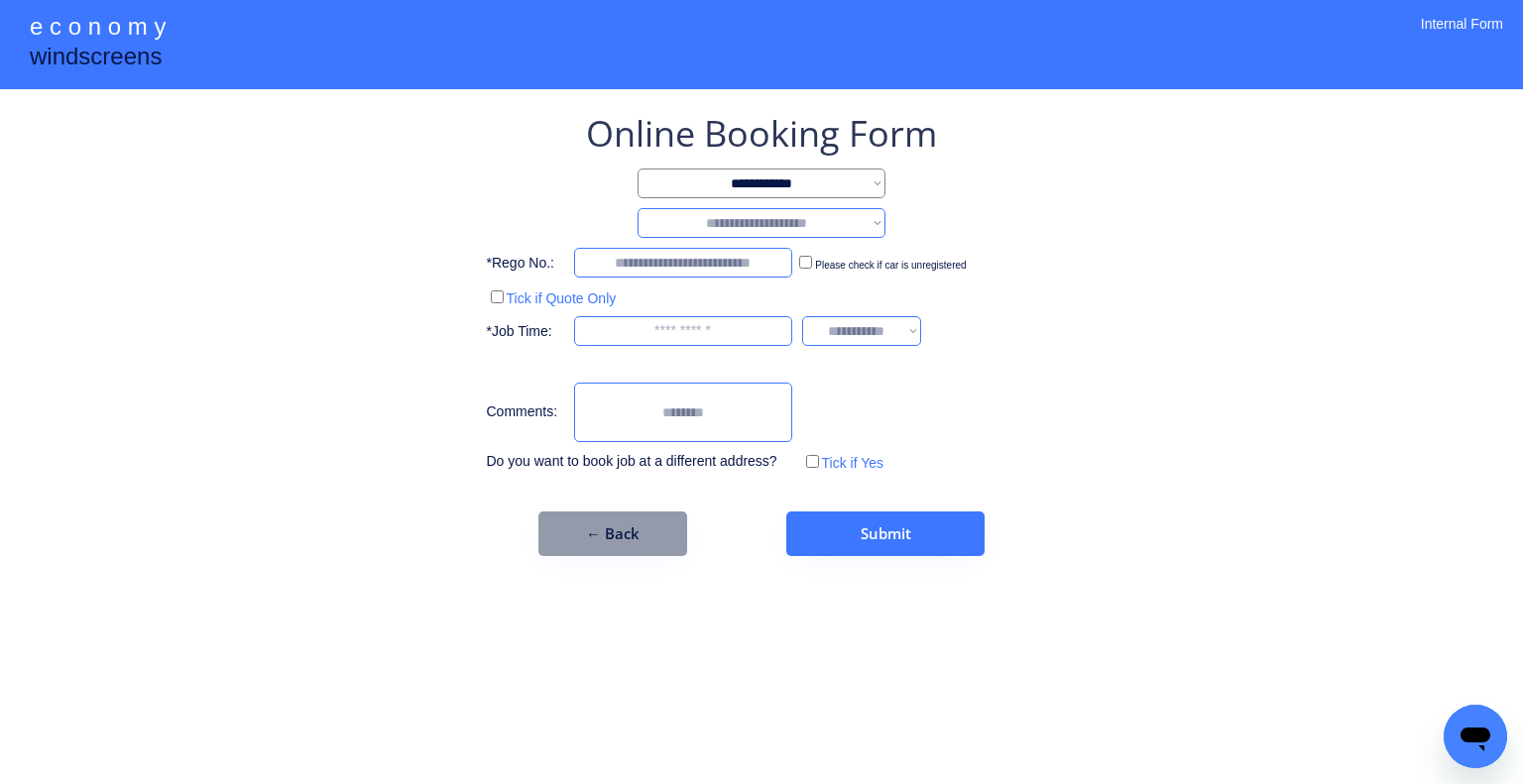 click on "**********" at bounding box center [762, 223] 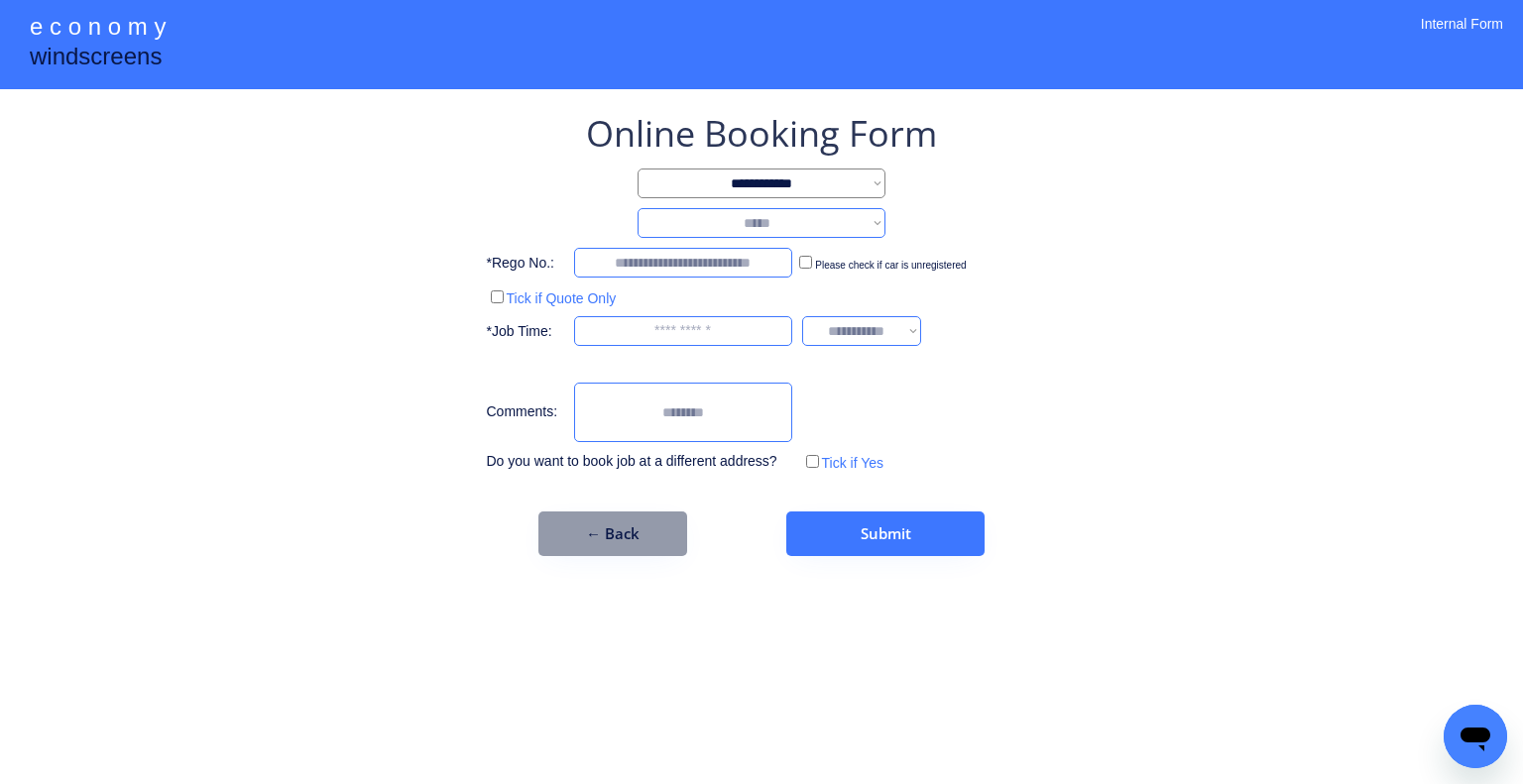 click on "**********" at bounding box center (762, 223) 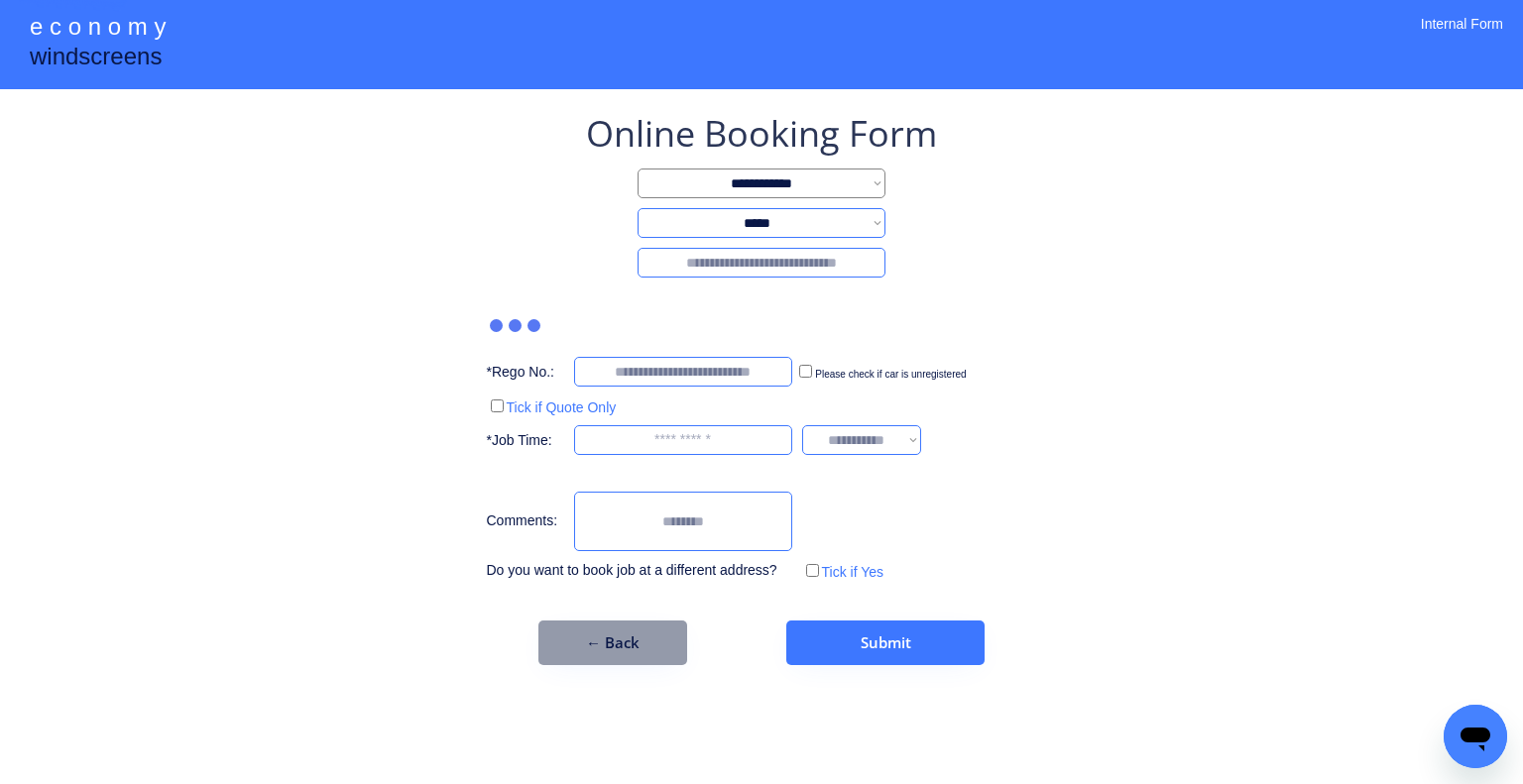 click at bounding box center [762, 263] 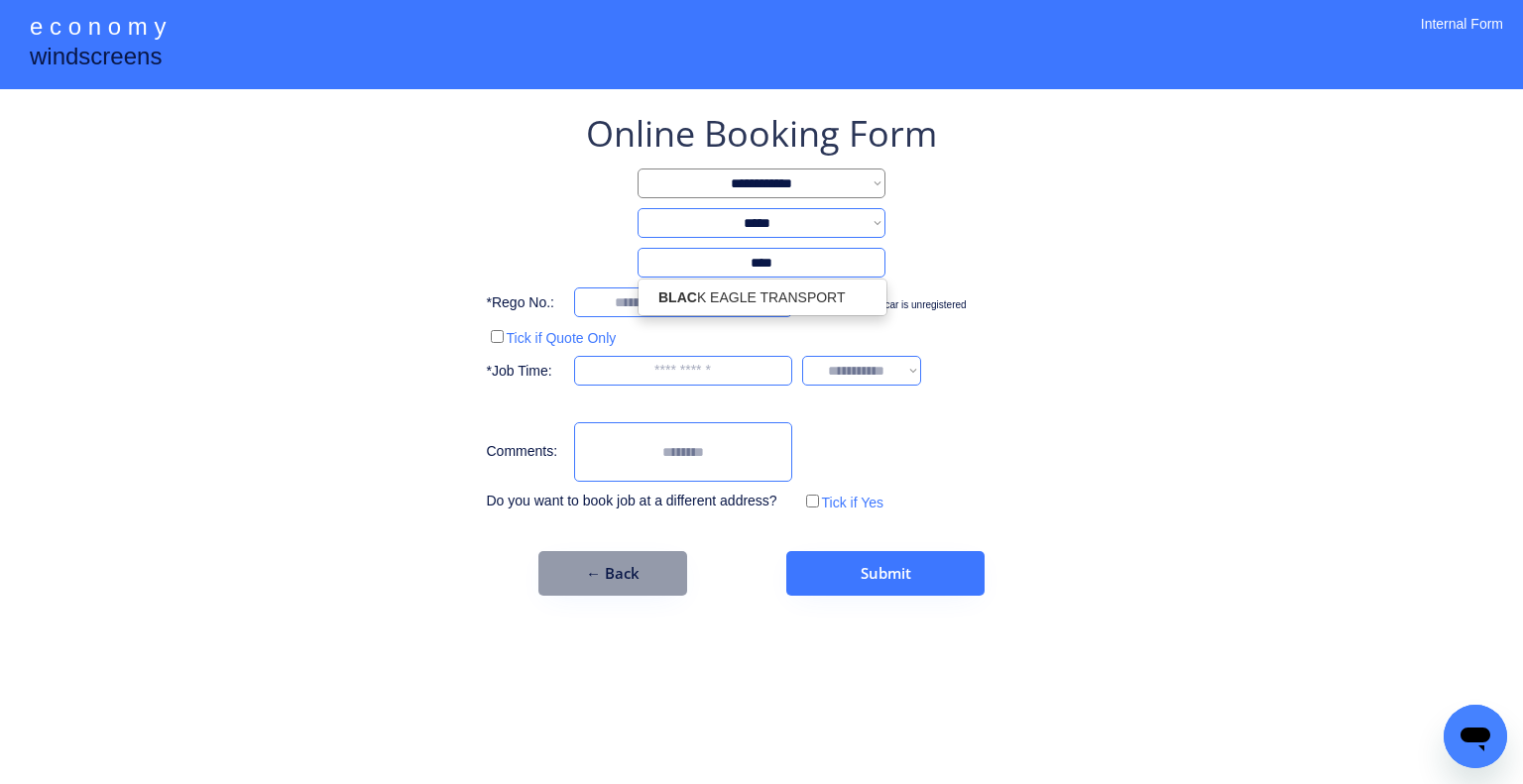 type on "****" 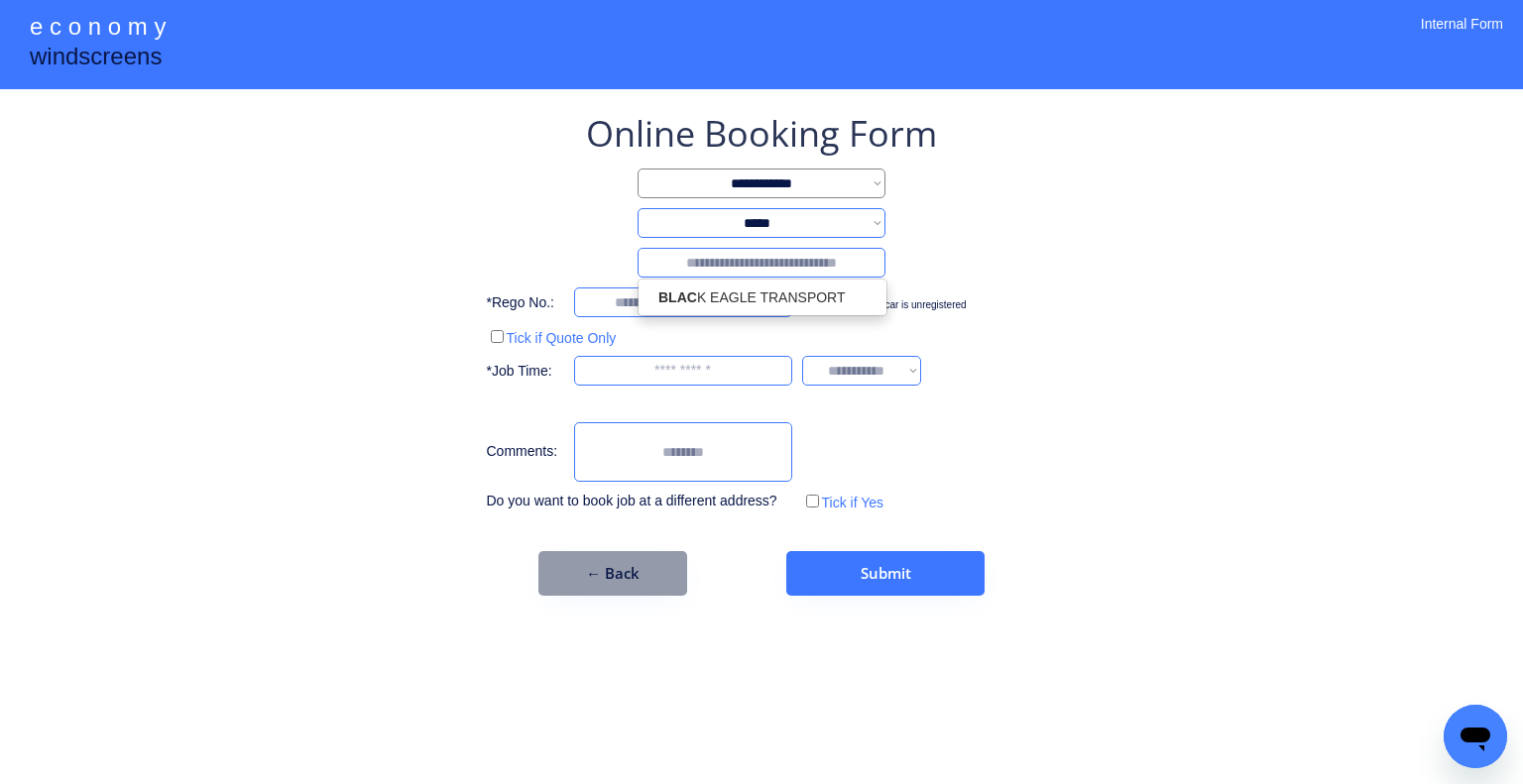 click on "**********" at bounding box center [762, 392] 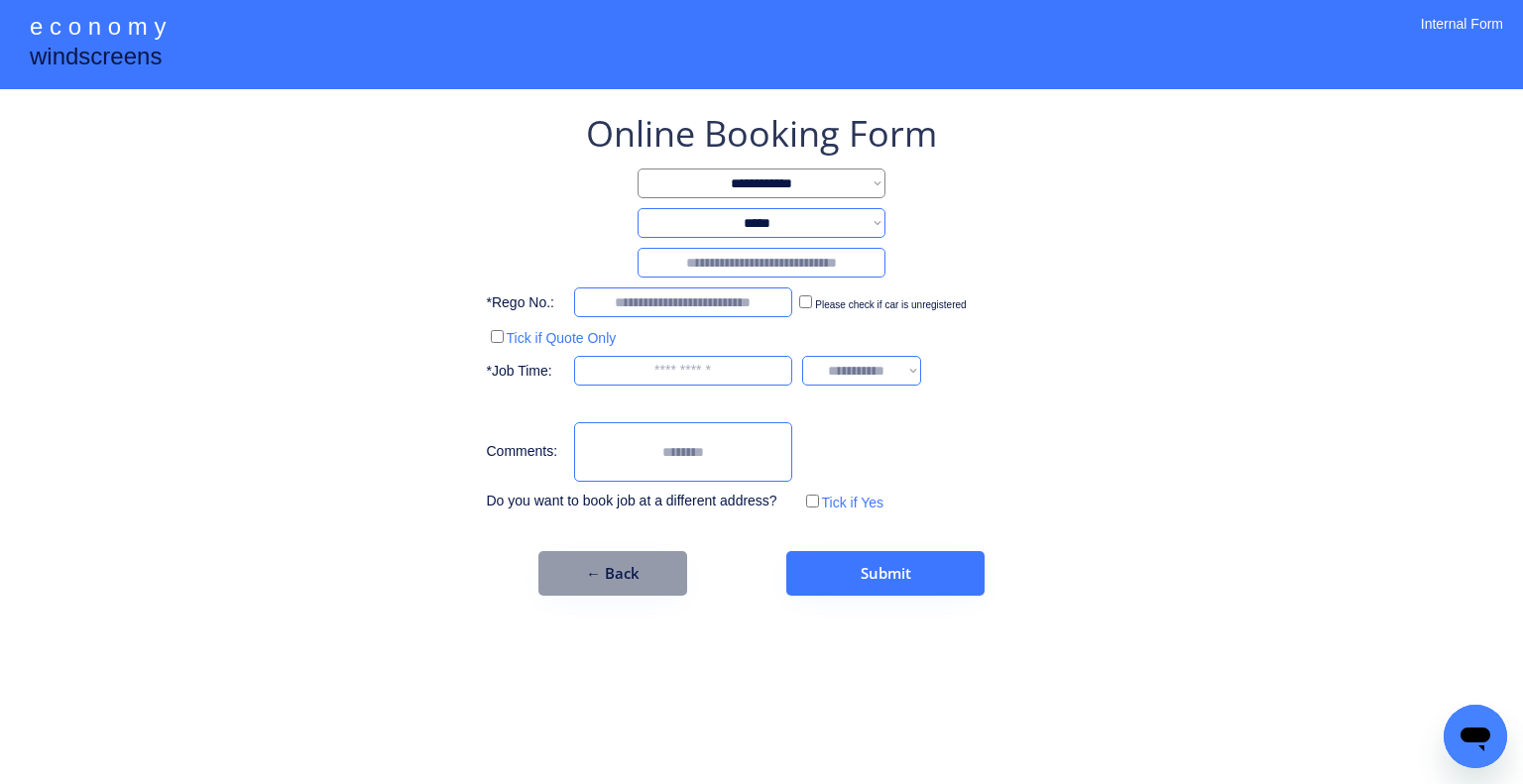 drag, startPoint x: 852, startPoint y: 216, endPoint x: 843, endPoint y: 233, distance: 19.235384 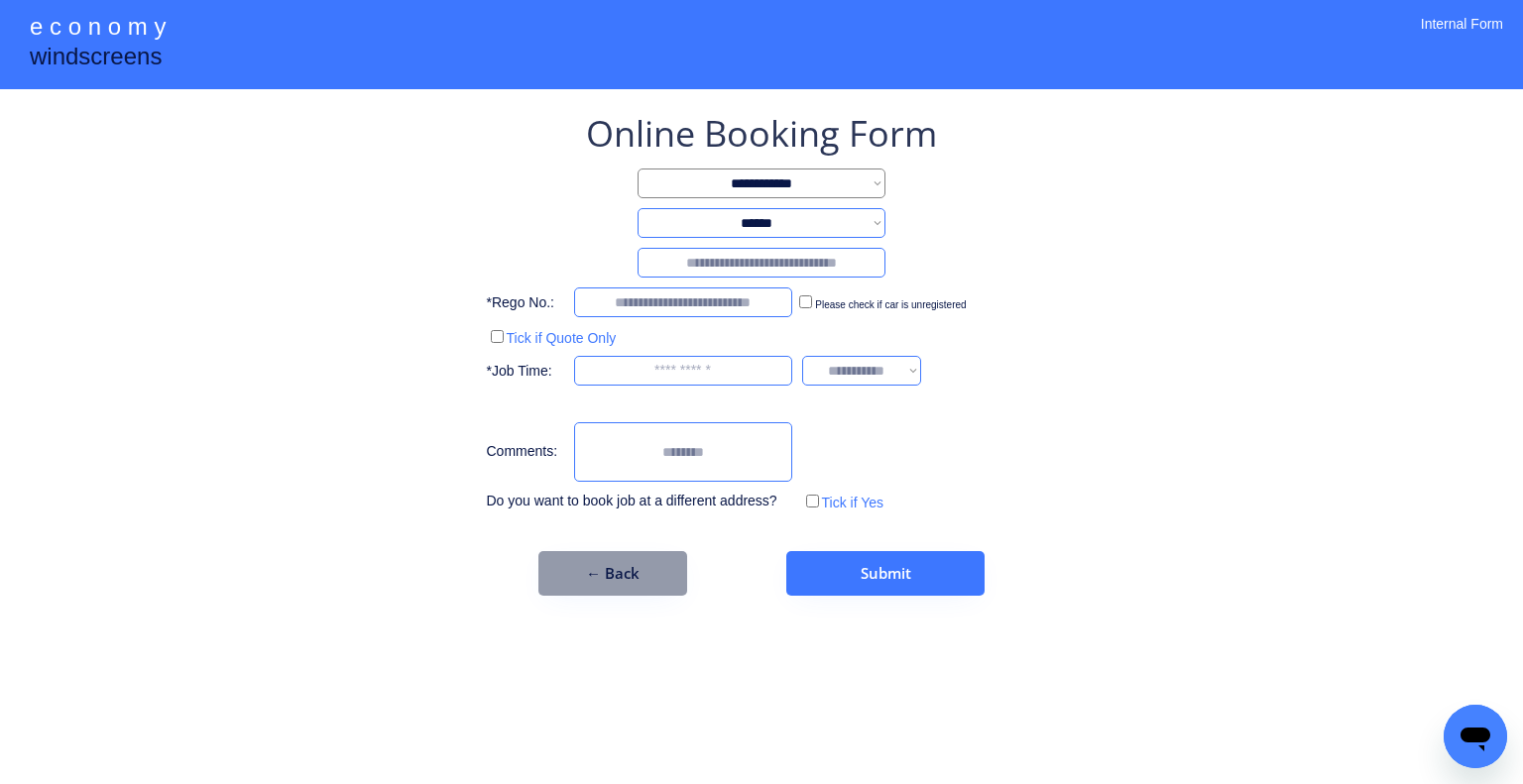 click on "**********" at bounding box center (762, 223) 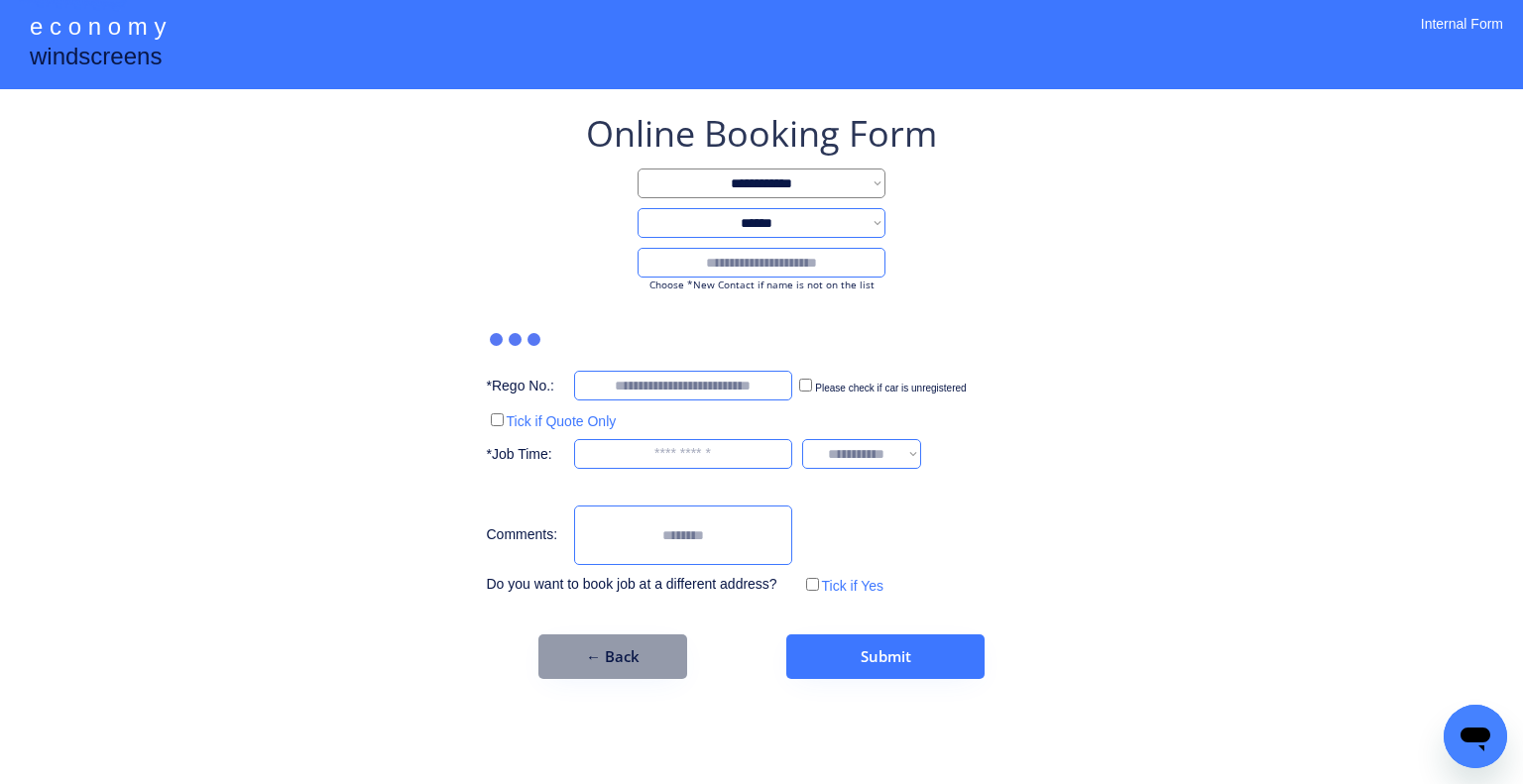 click at bounding box center (762, 263) 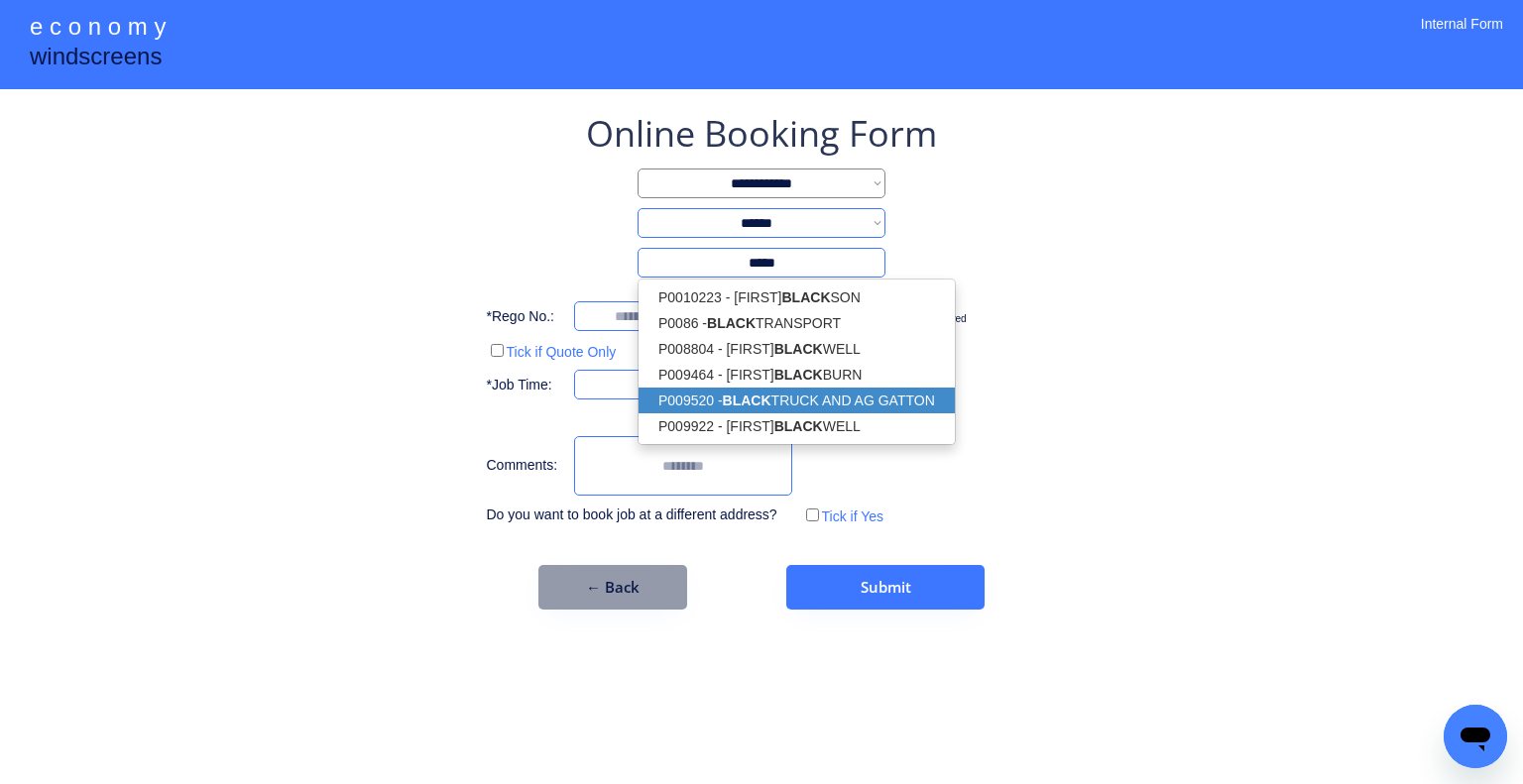 drag, startPoint x: 879, startPoint y: 396, endPoint x: 1032, endPoint y: 304, distance: 178.5301 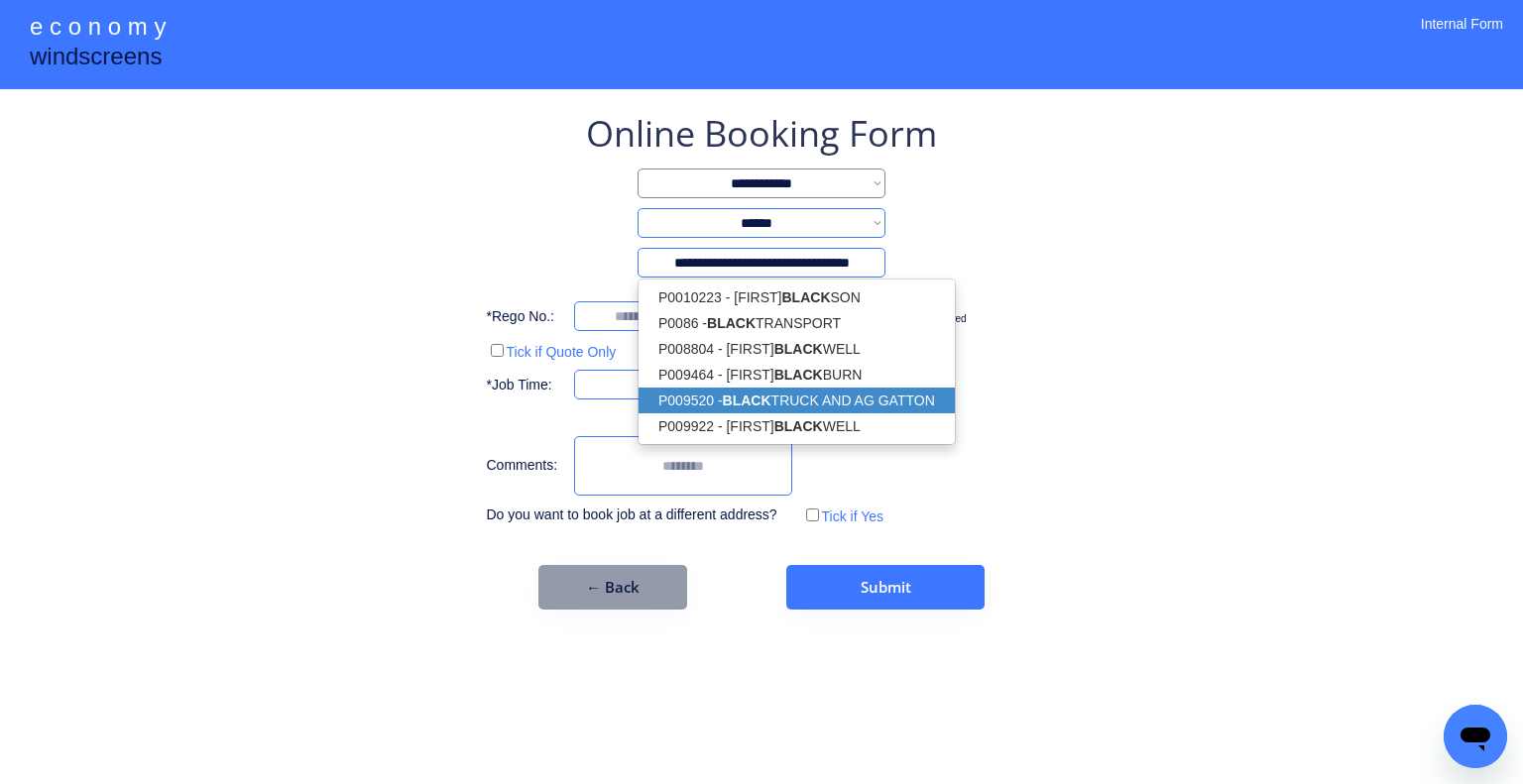 type on "**********" 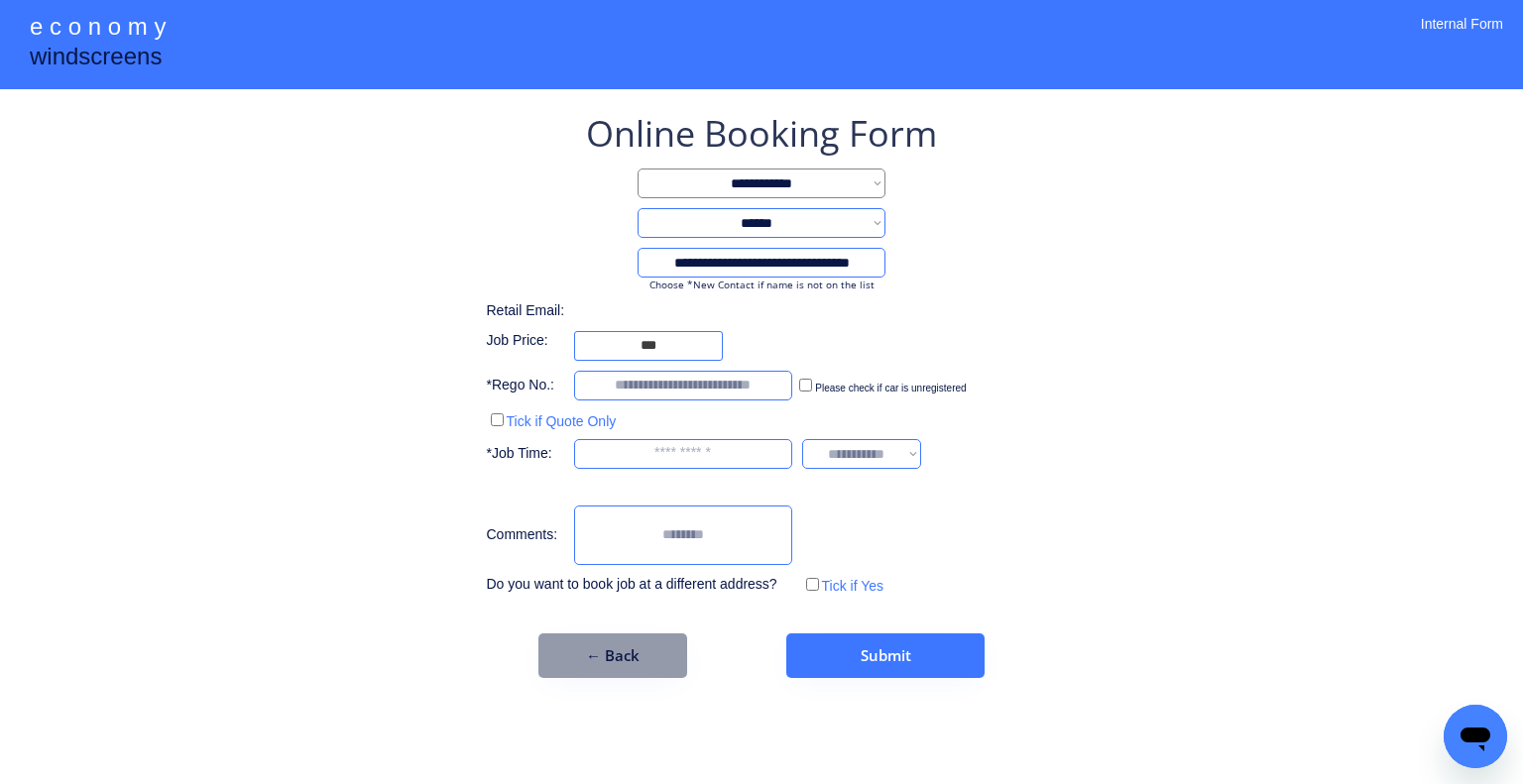 drag, startPoint x: 1032, startPoint y: 304, endPoint x: 1005, endPoint y: 291, distance: 29.966648 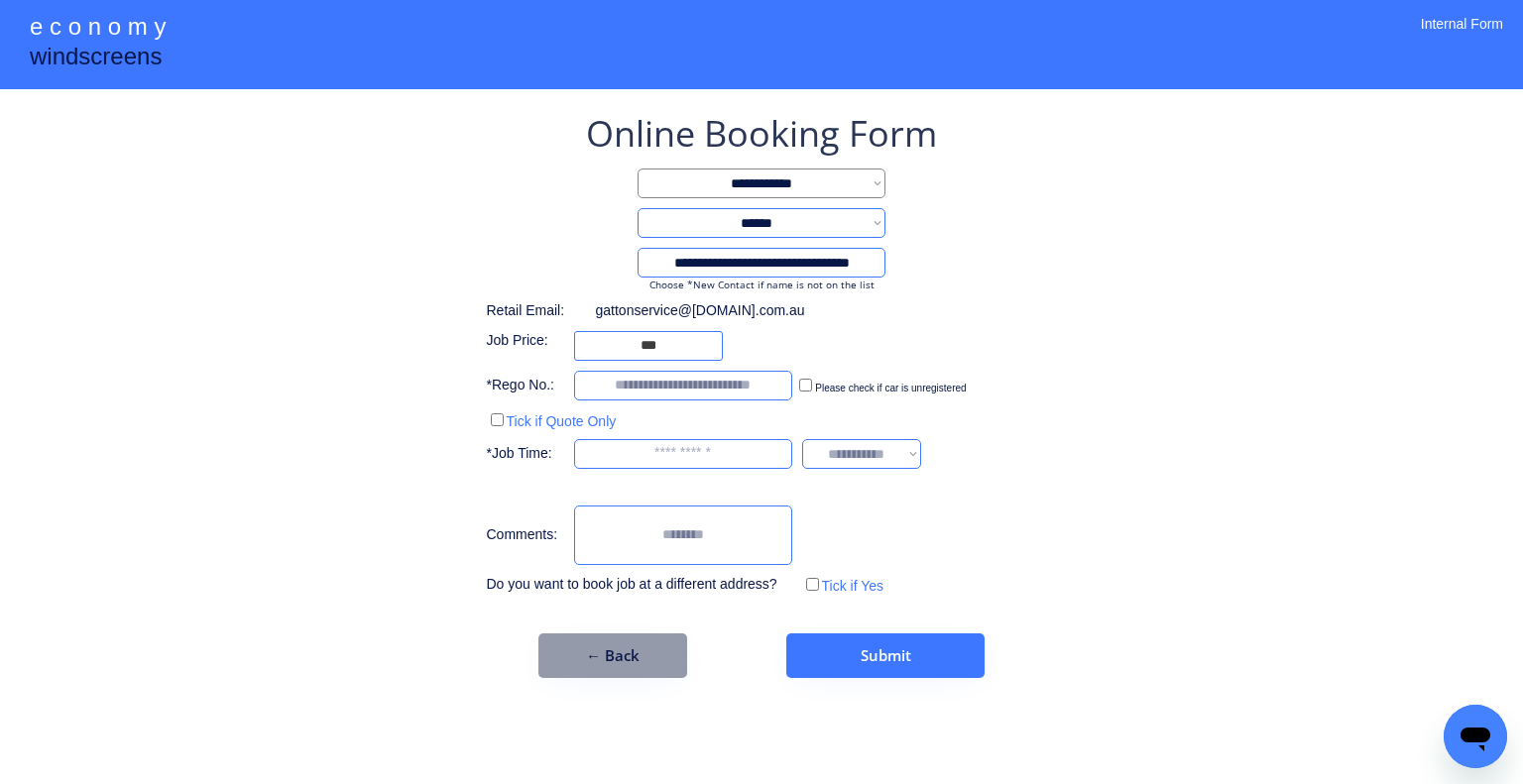 click at bounding box center [683, 386] 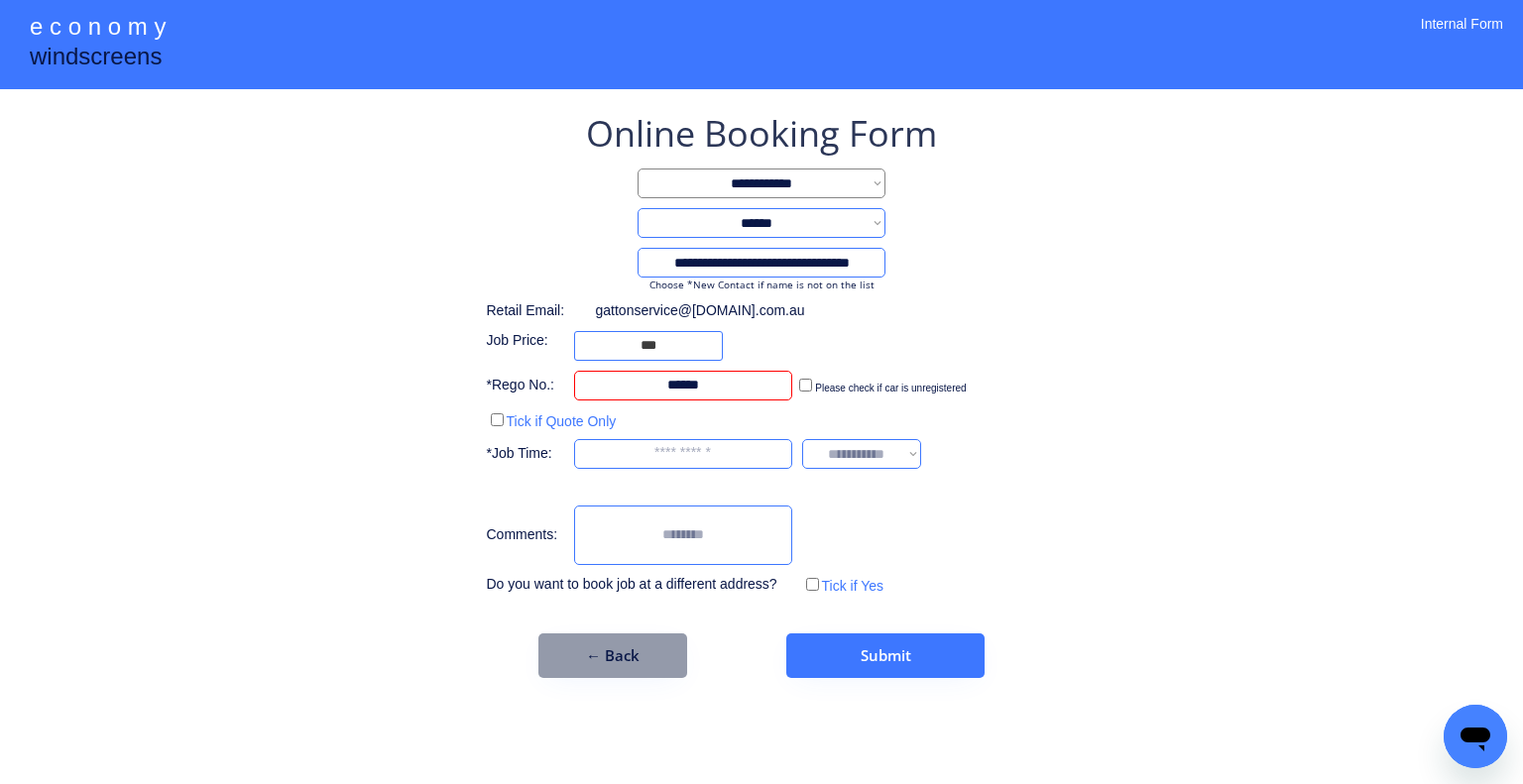 type on "******" 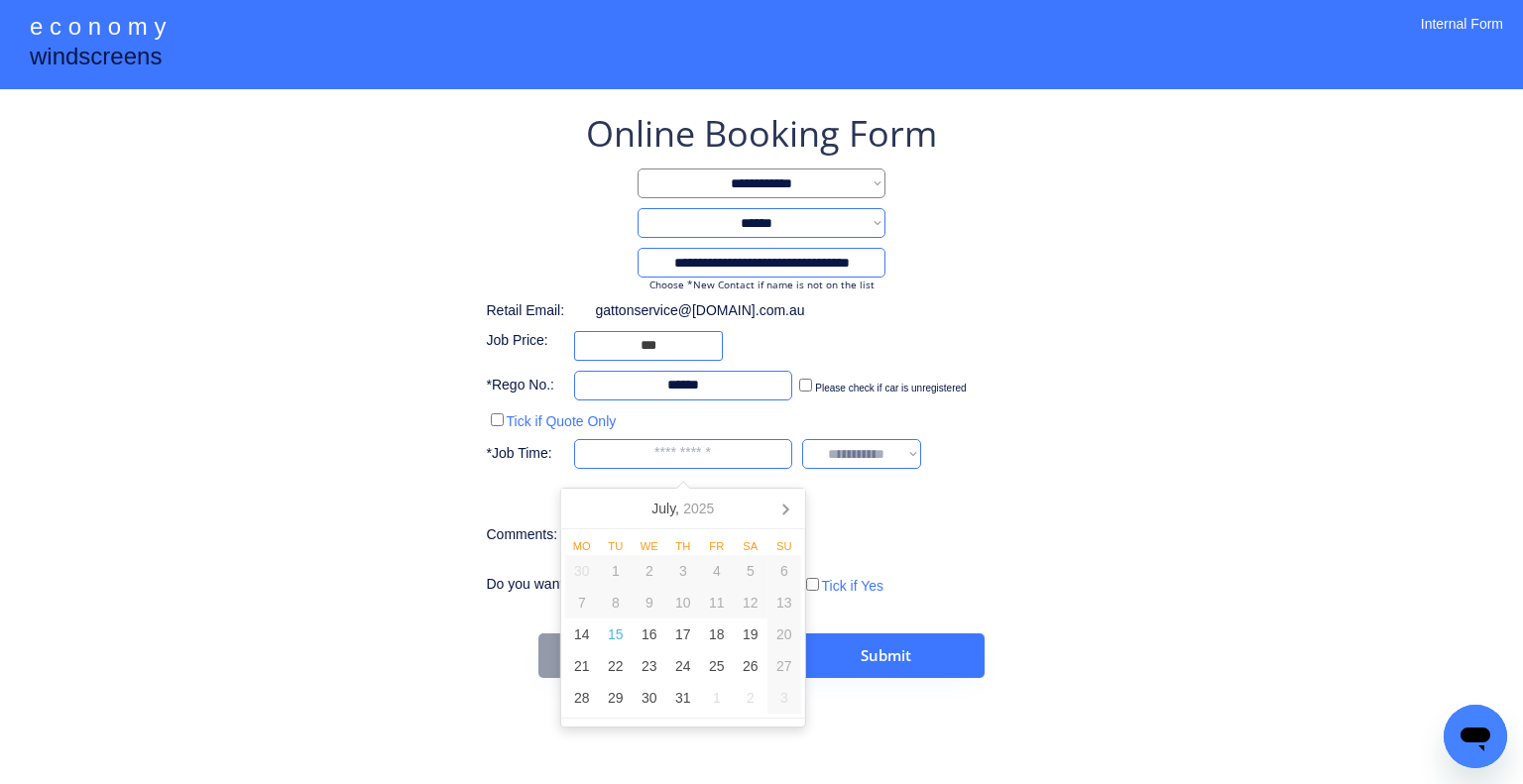 click at bounding box center [683, 454] 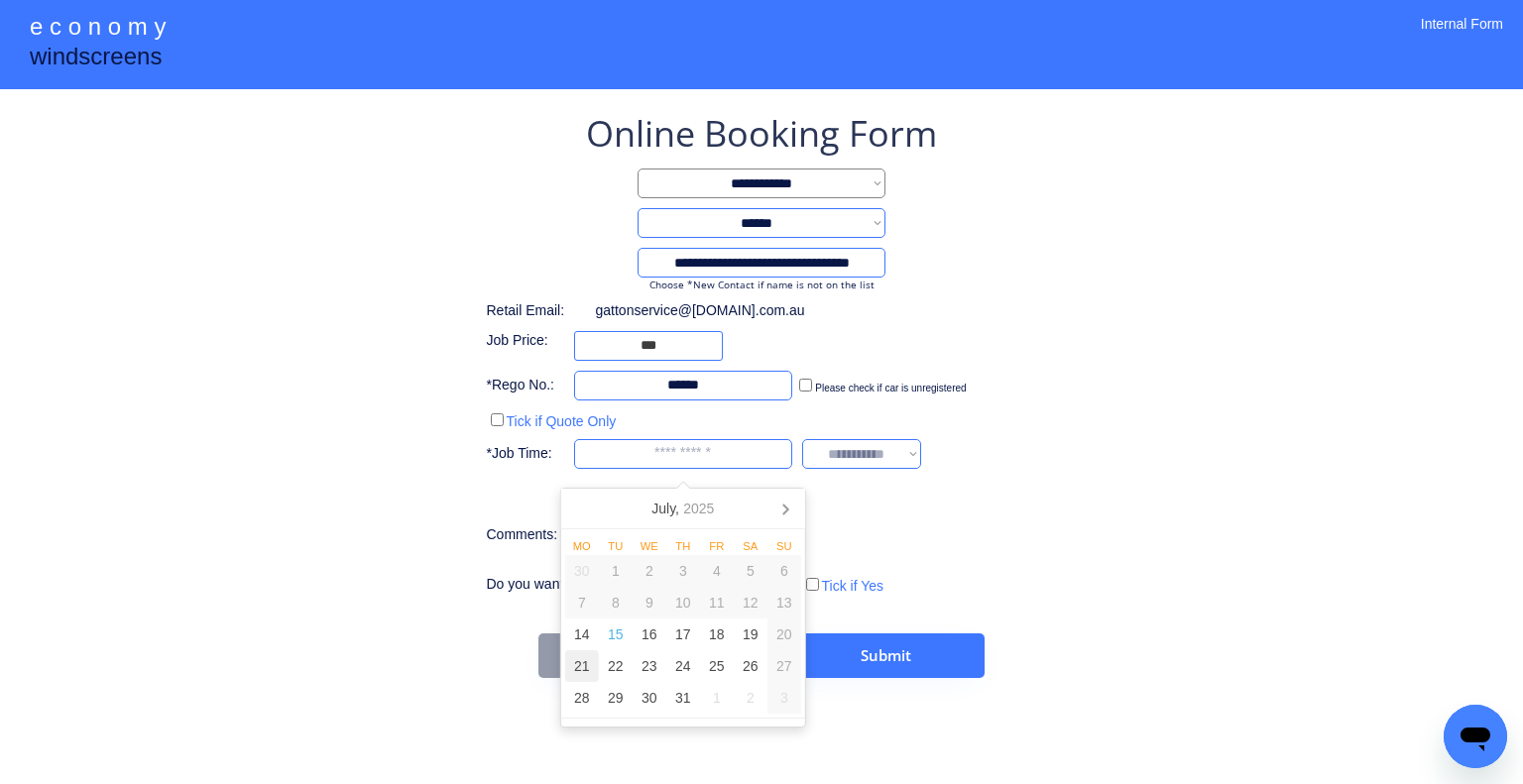 click on "21" at bounding box center [582, 666] 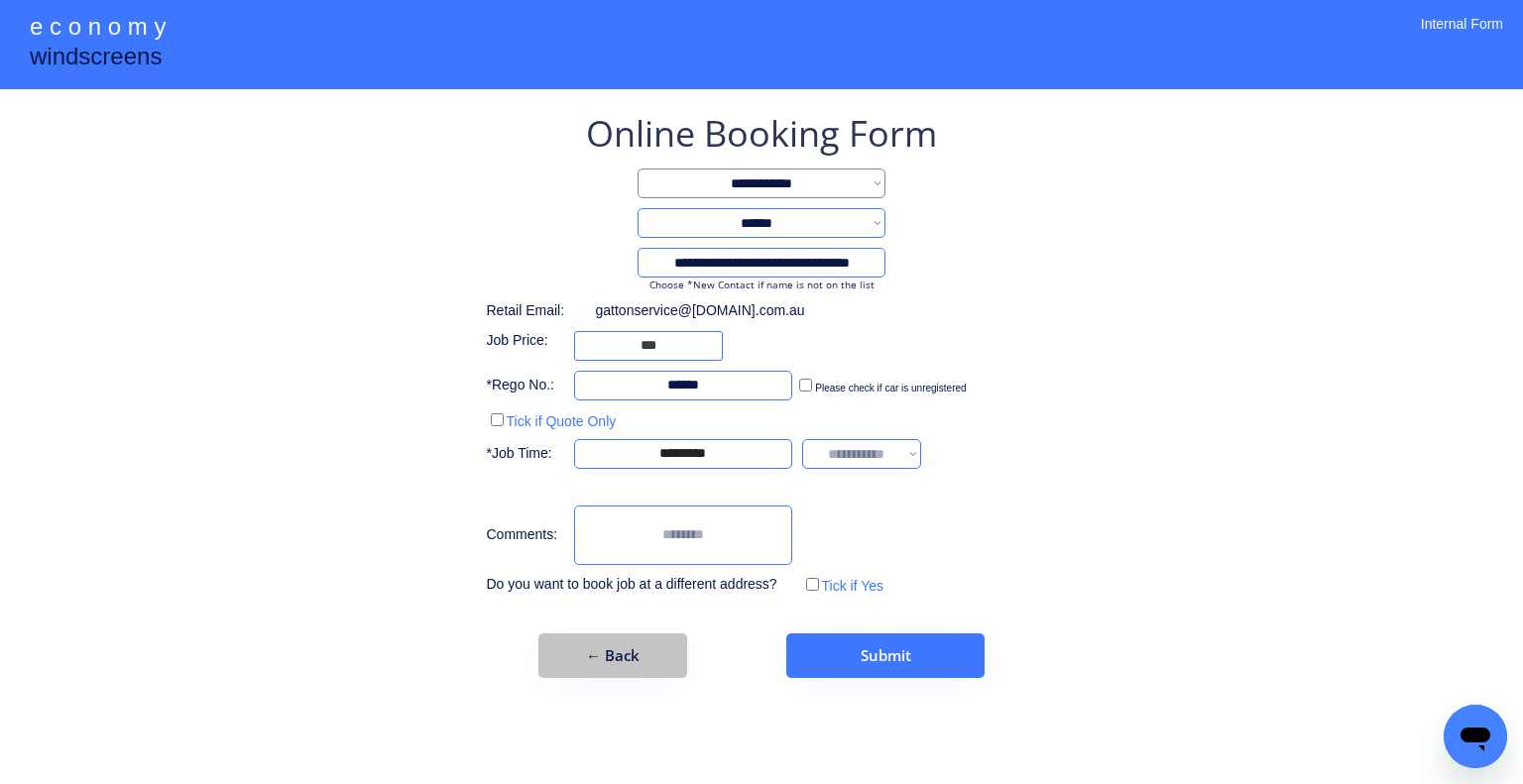 click on "**********" at bounding box center (762, 392) 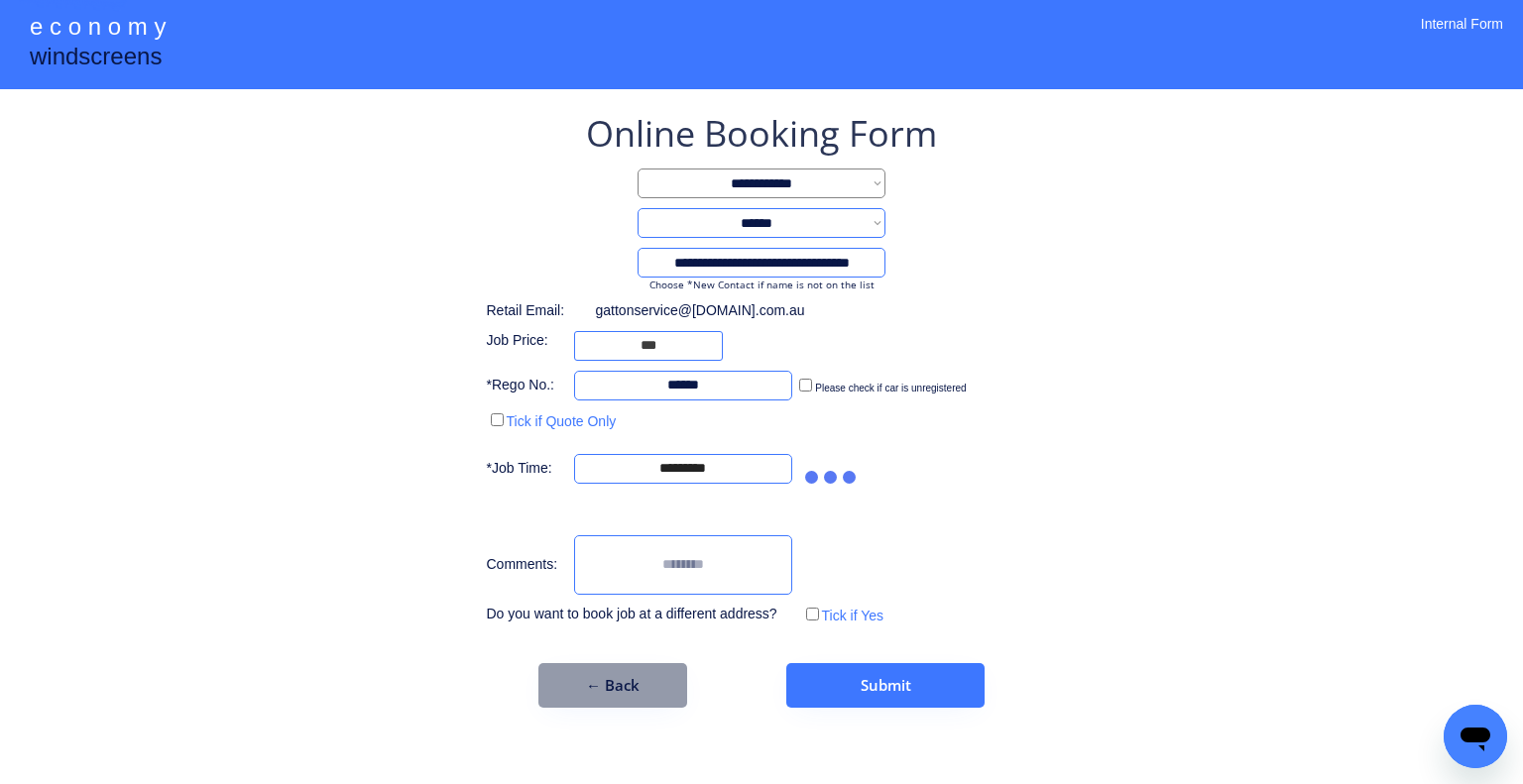 click on "**********" at bounding box center (762, 392) 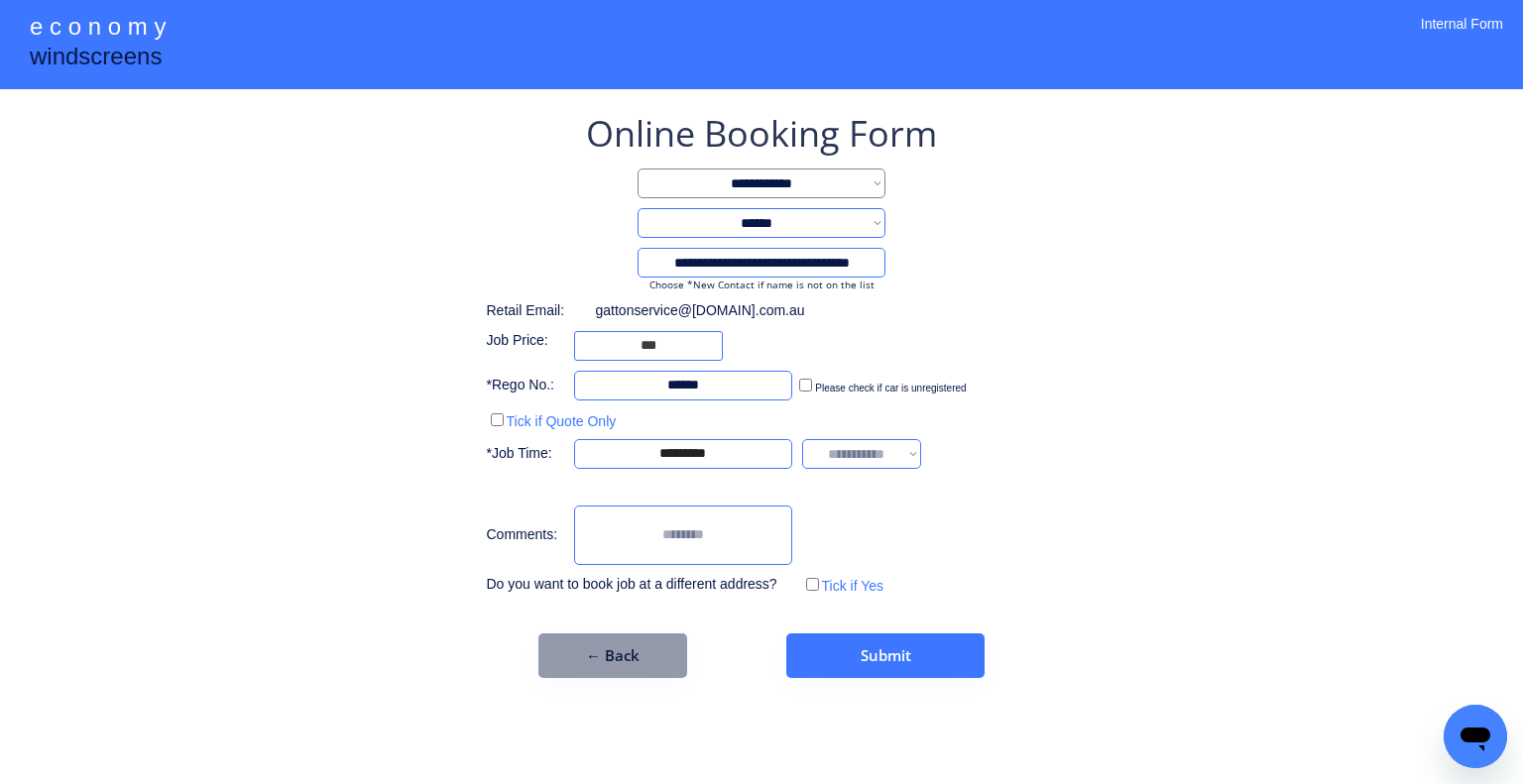 click on "**********" at bounding box center [762, 393] 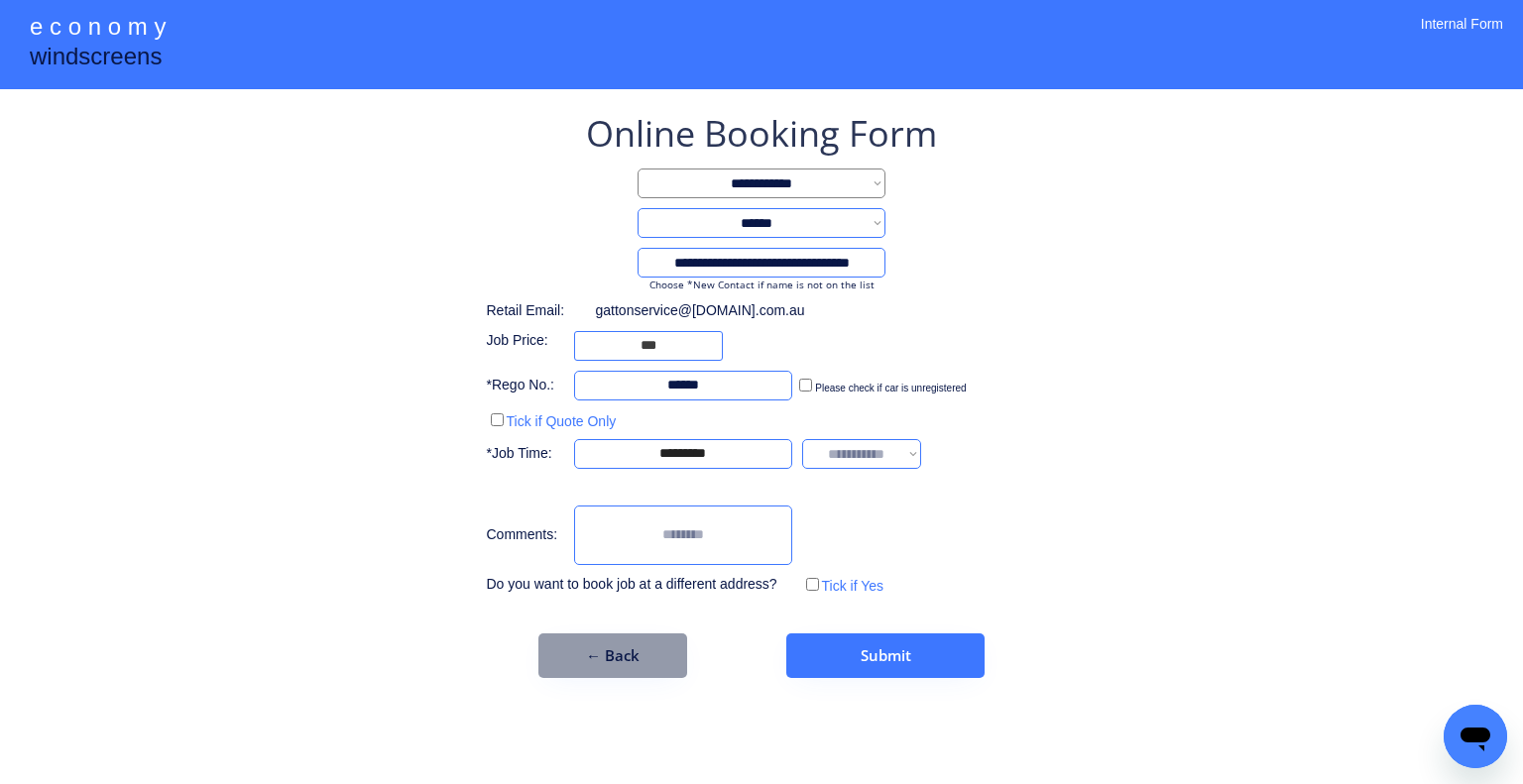 click on "**********" at bounding box center (862, 454) 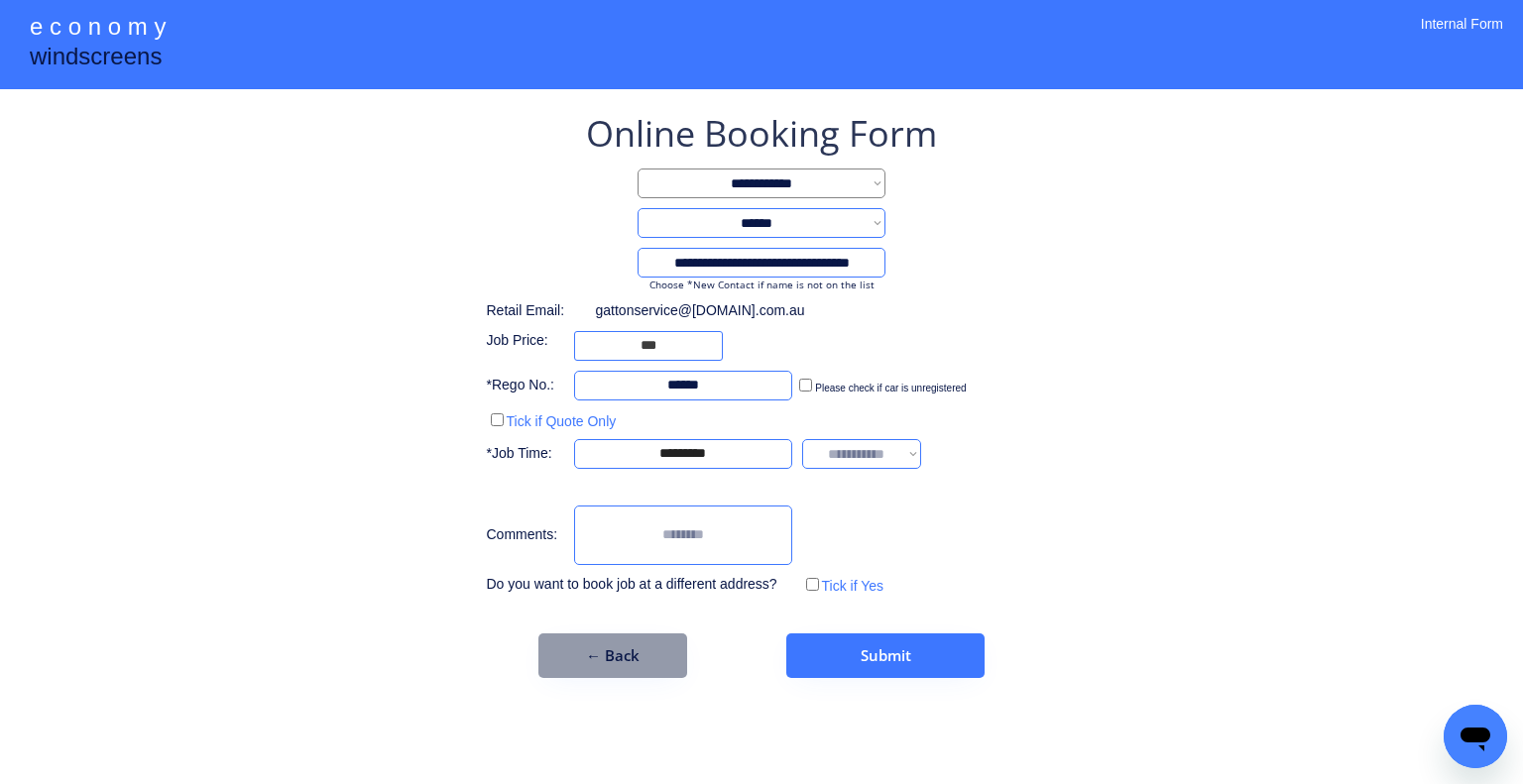 select on "*******" 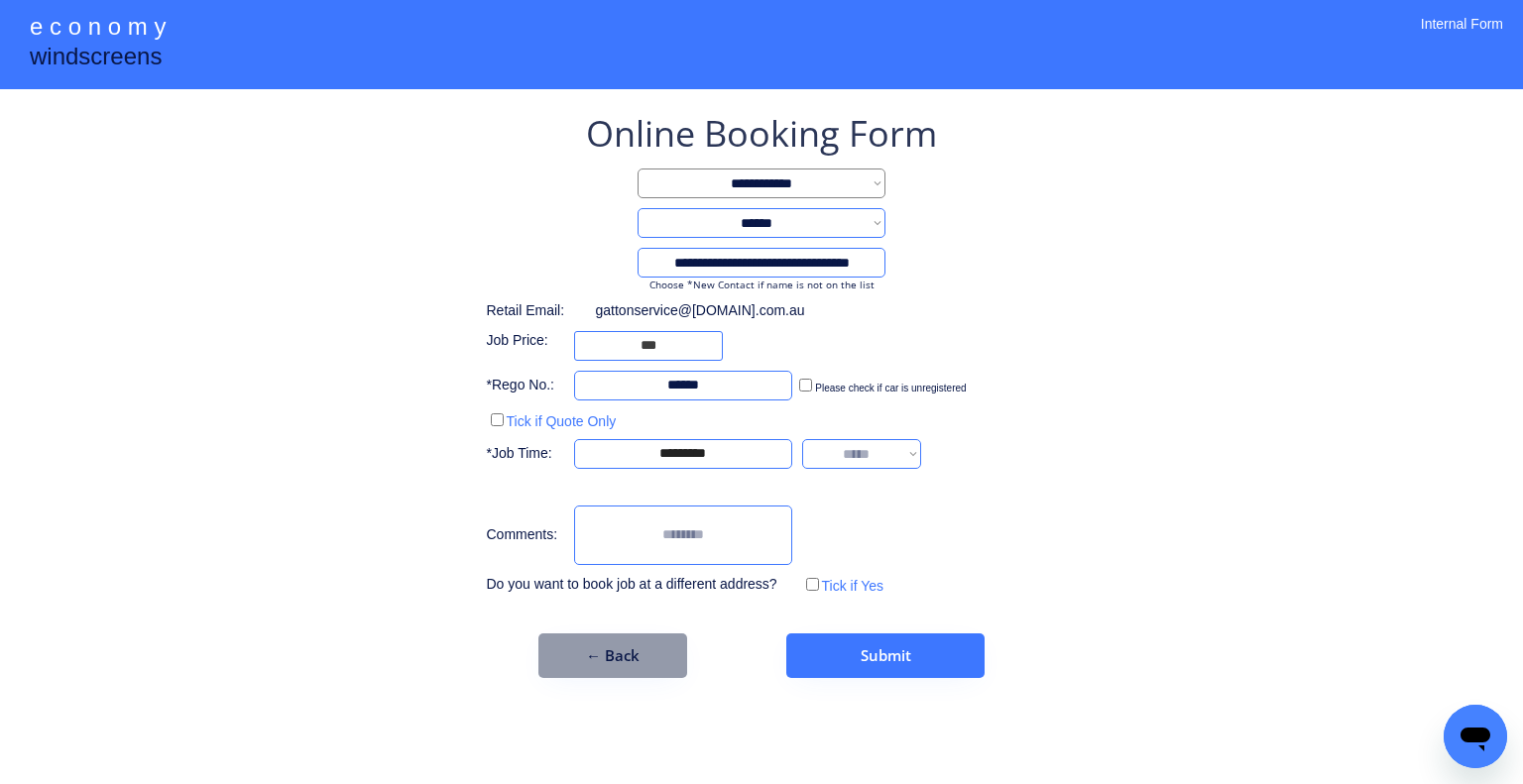click on "**********" at bounding box center (862, 454) 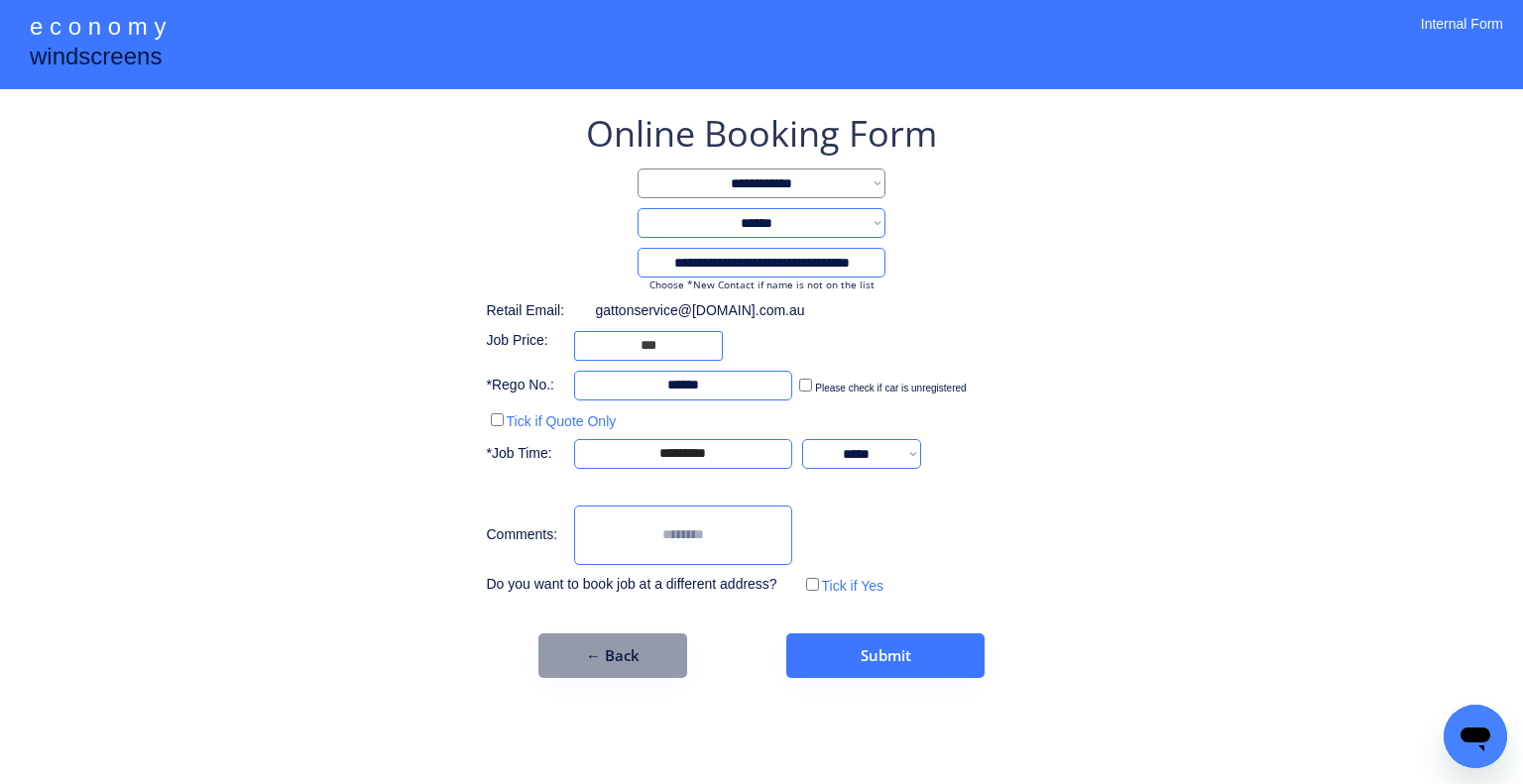click on "**********" at bounding box center (762, 392) 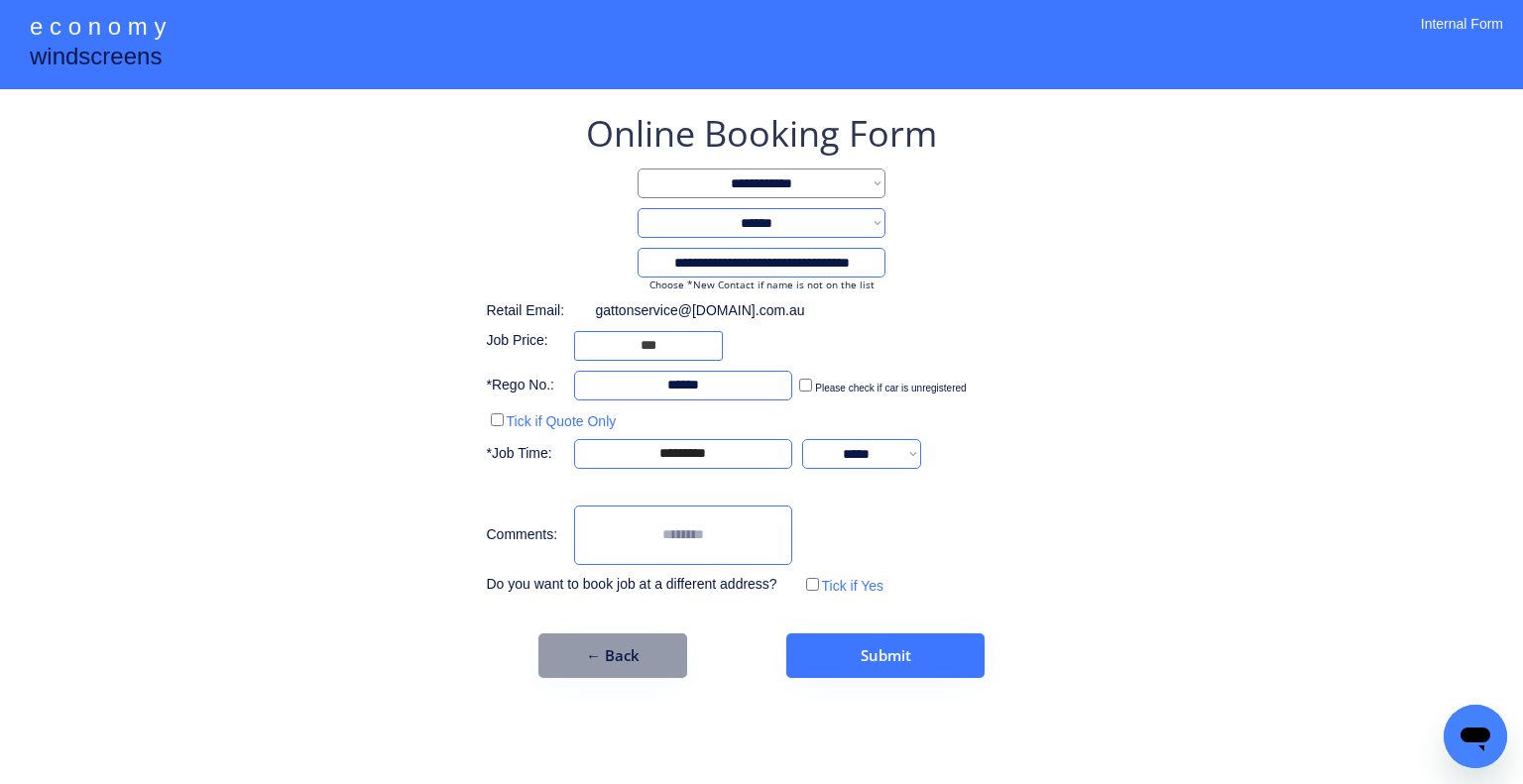 click on "**********" at bounding box center (762, 392) 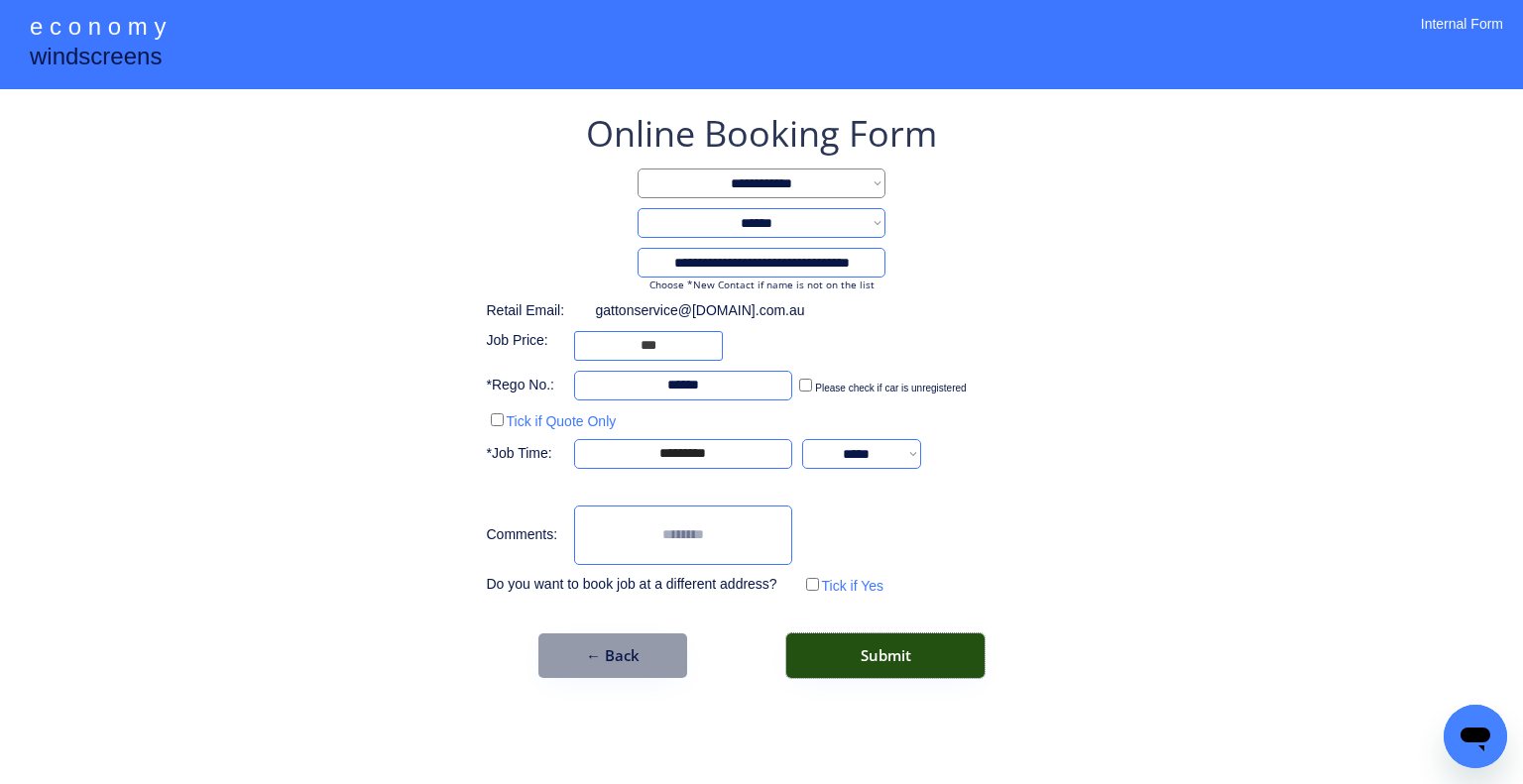 click on "Submit" at bounding box center [885, 655] 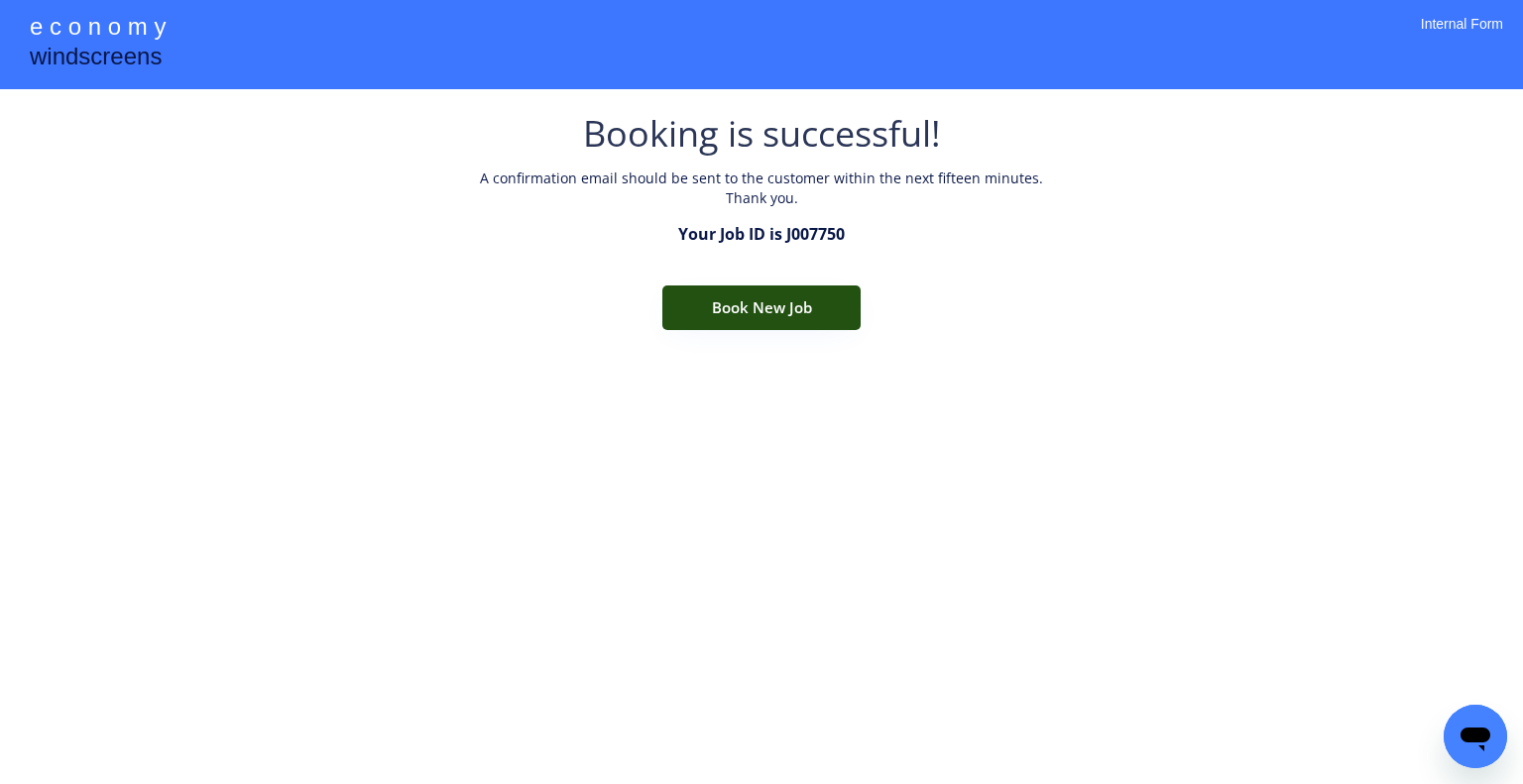 click on "Book New Job" at bounding box center [762, 307] 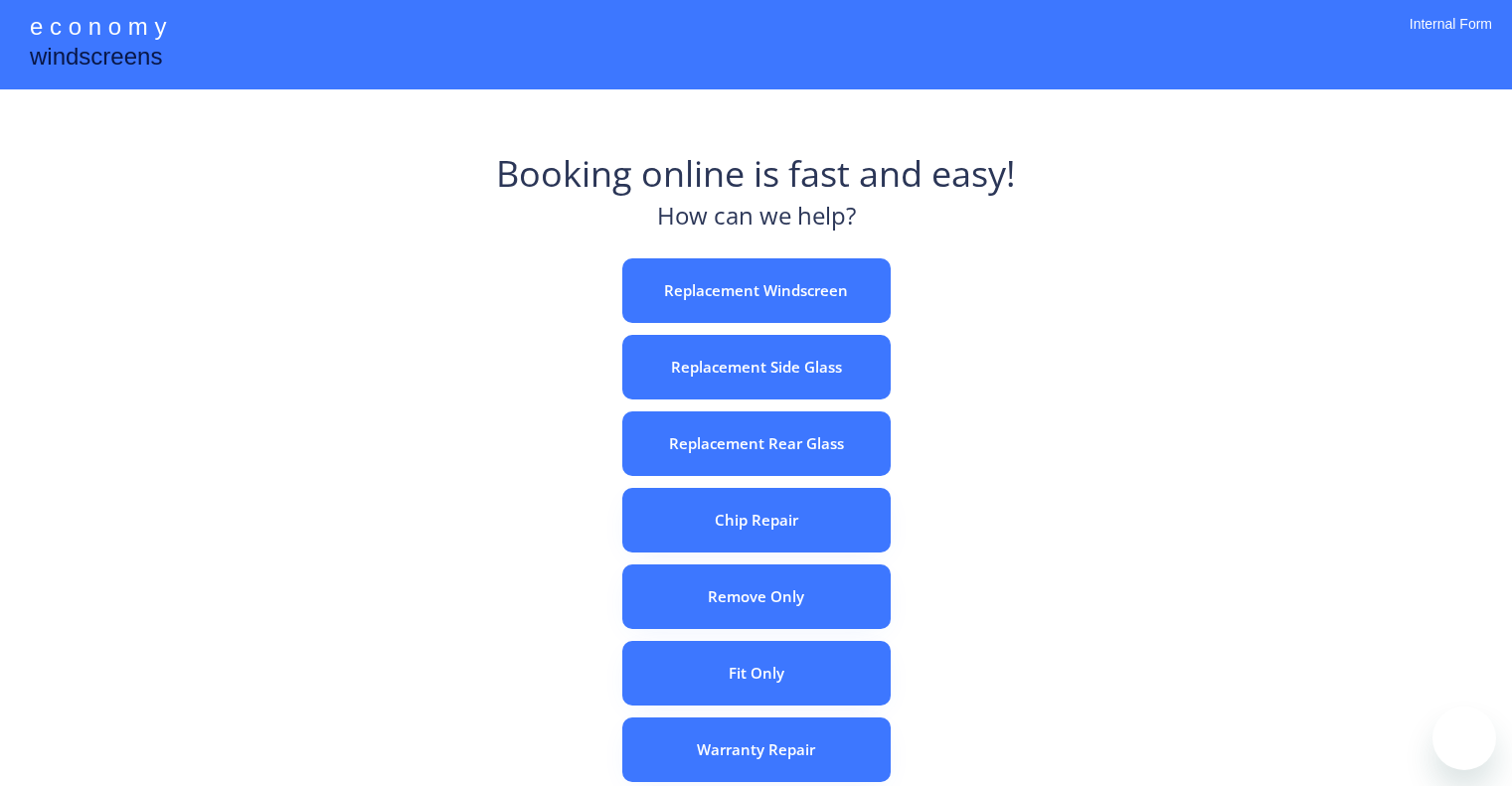 scroll, scrollTop: 0, scrollLeft: 0, axis: both 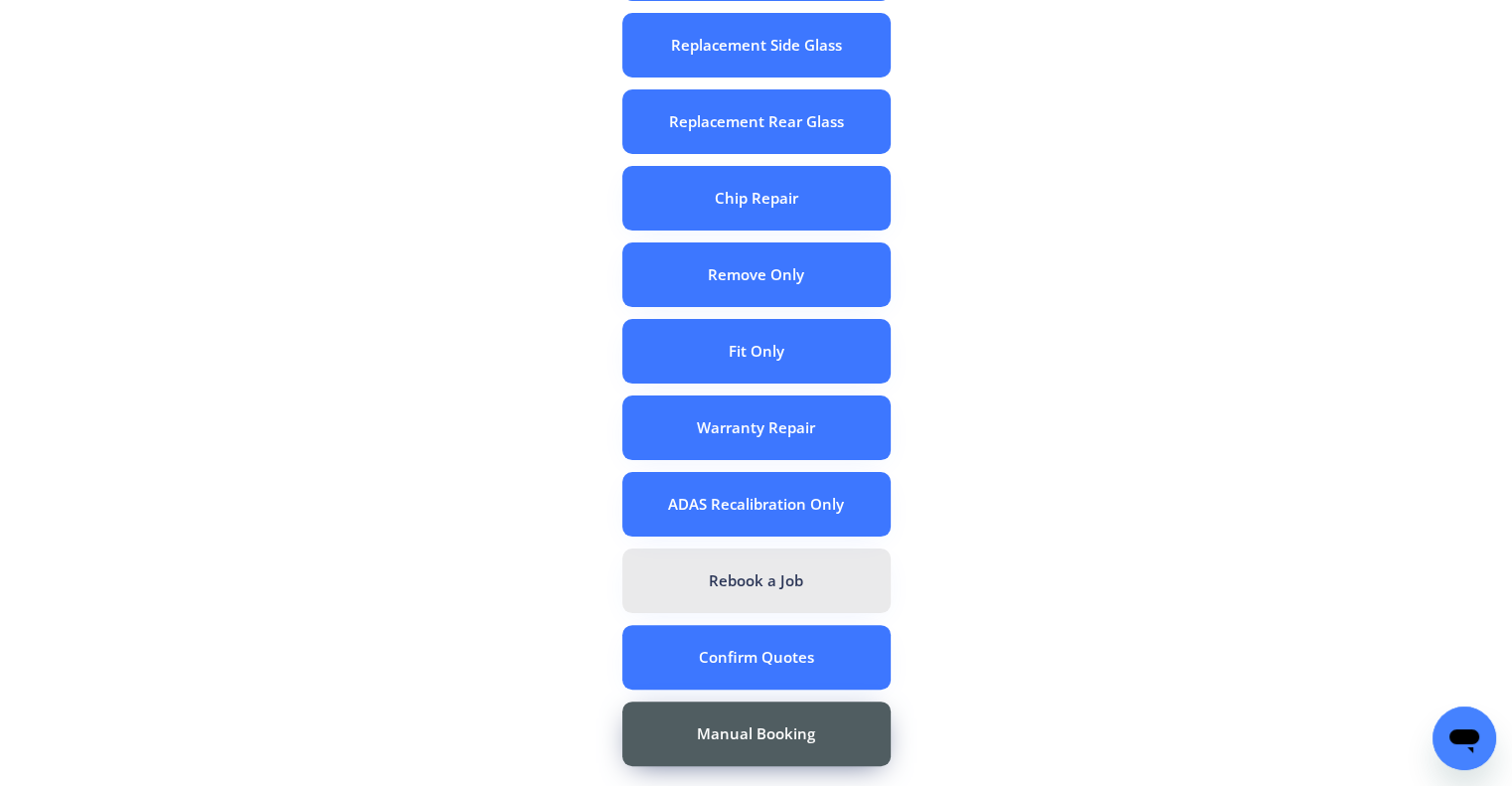 click on "Rebook a Job" at bounding box center [756, 580] 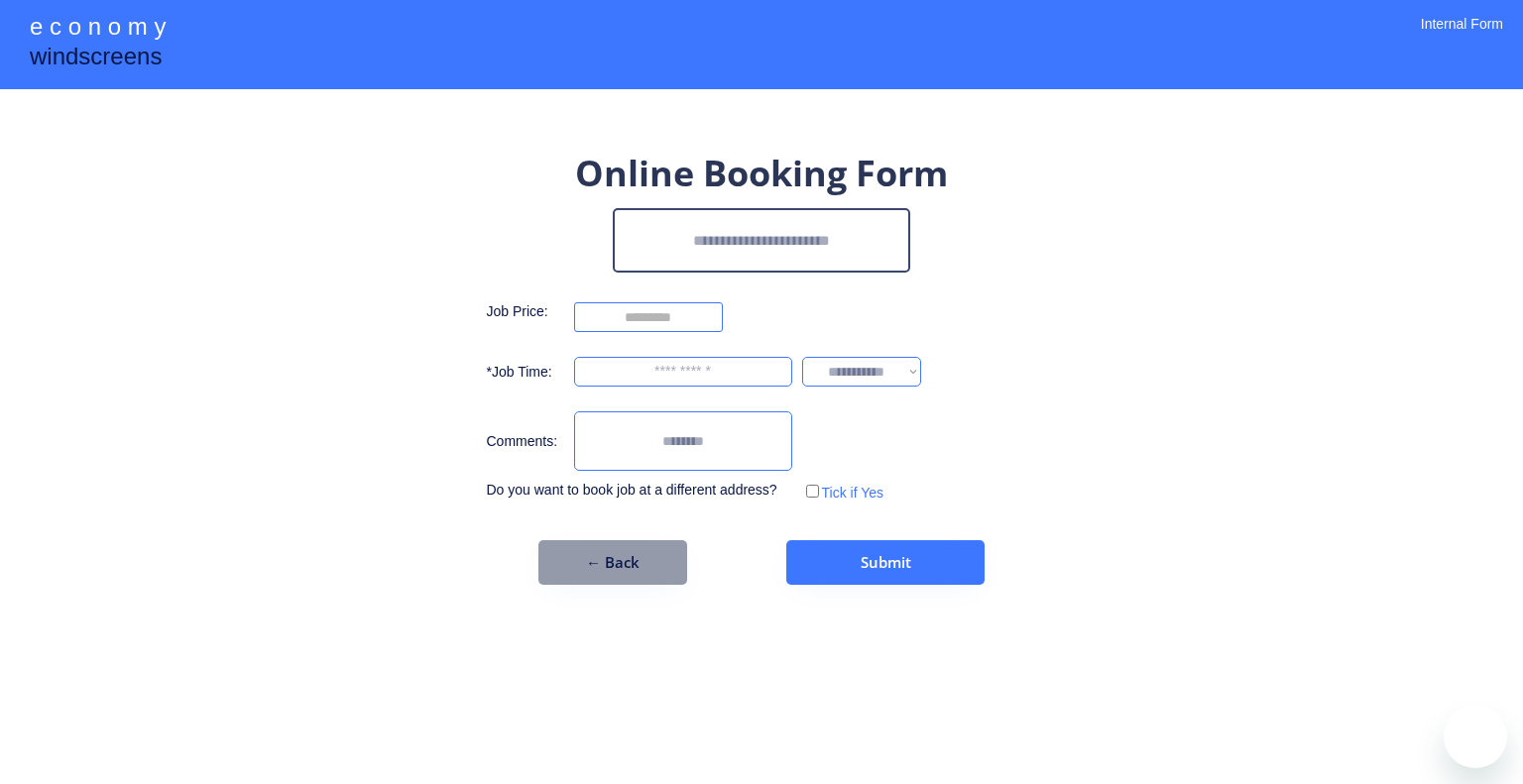 scroll, scrollTop: 0, scrollLeft: 0, axis: both 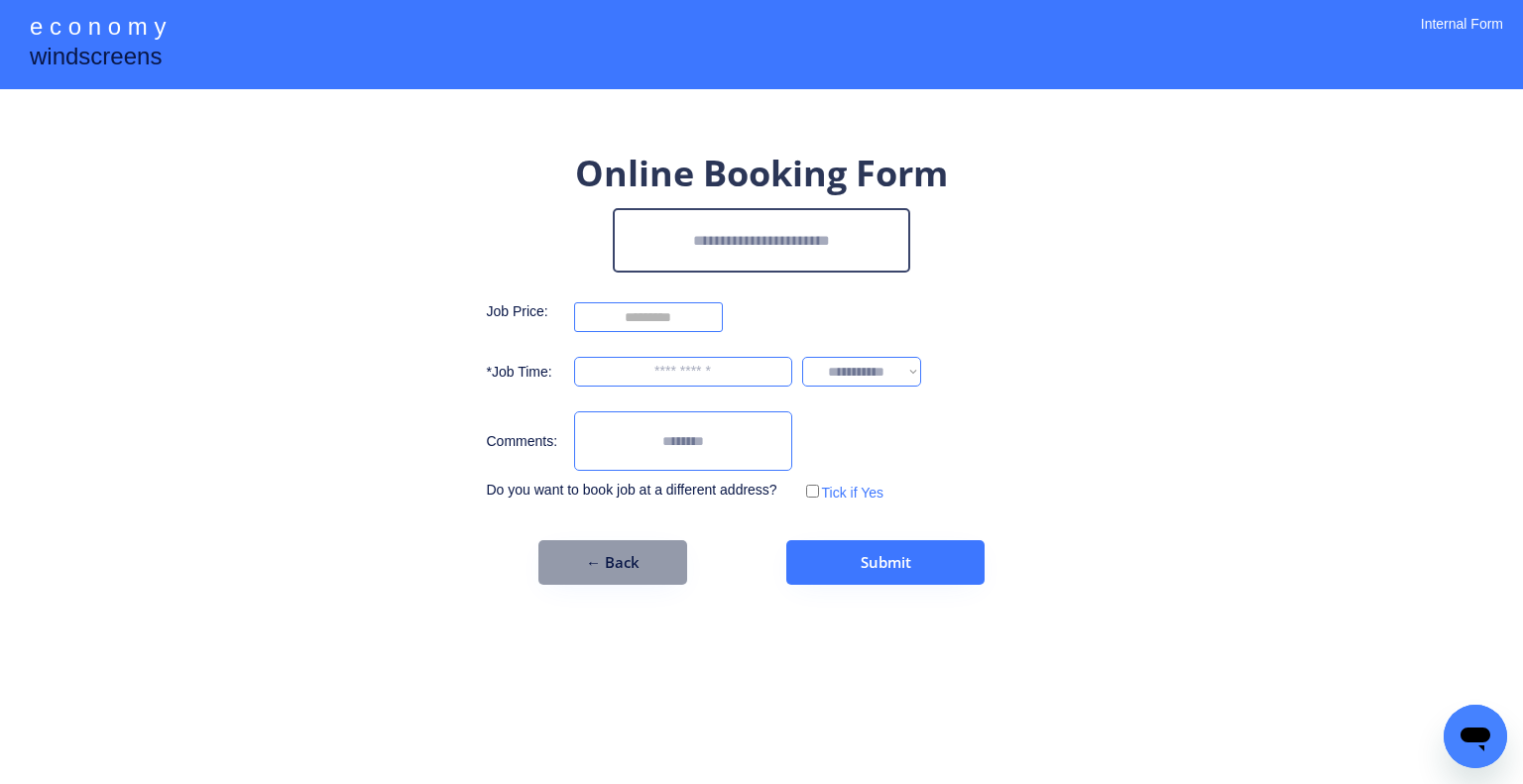click at bounding box center [762, 240] 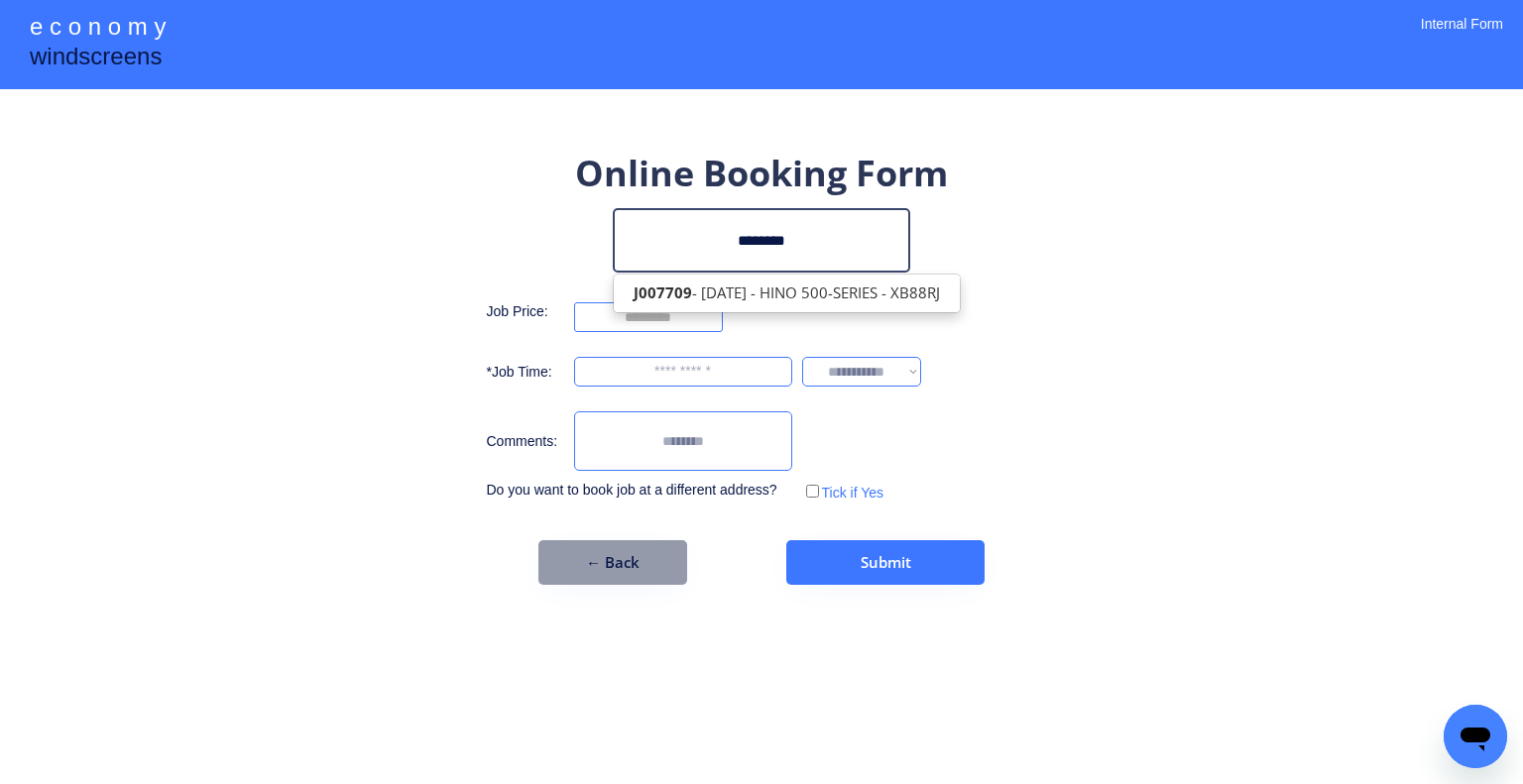 click on "J007709  - [DATE] - HINO 500-SERIES - XB88RJ" at bounding box center [786, 292] 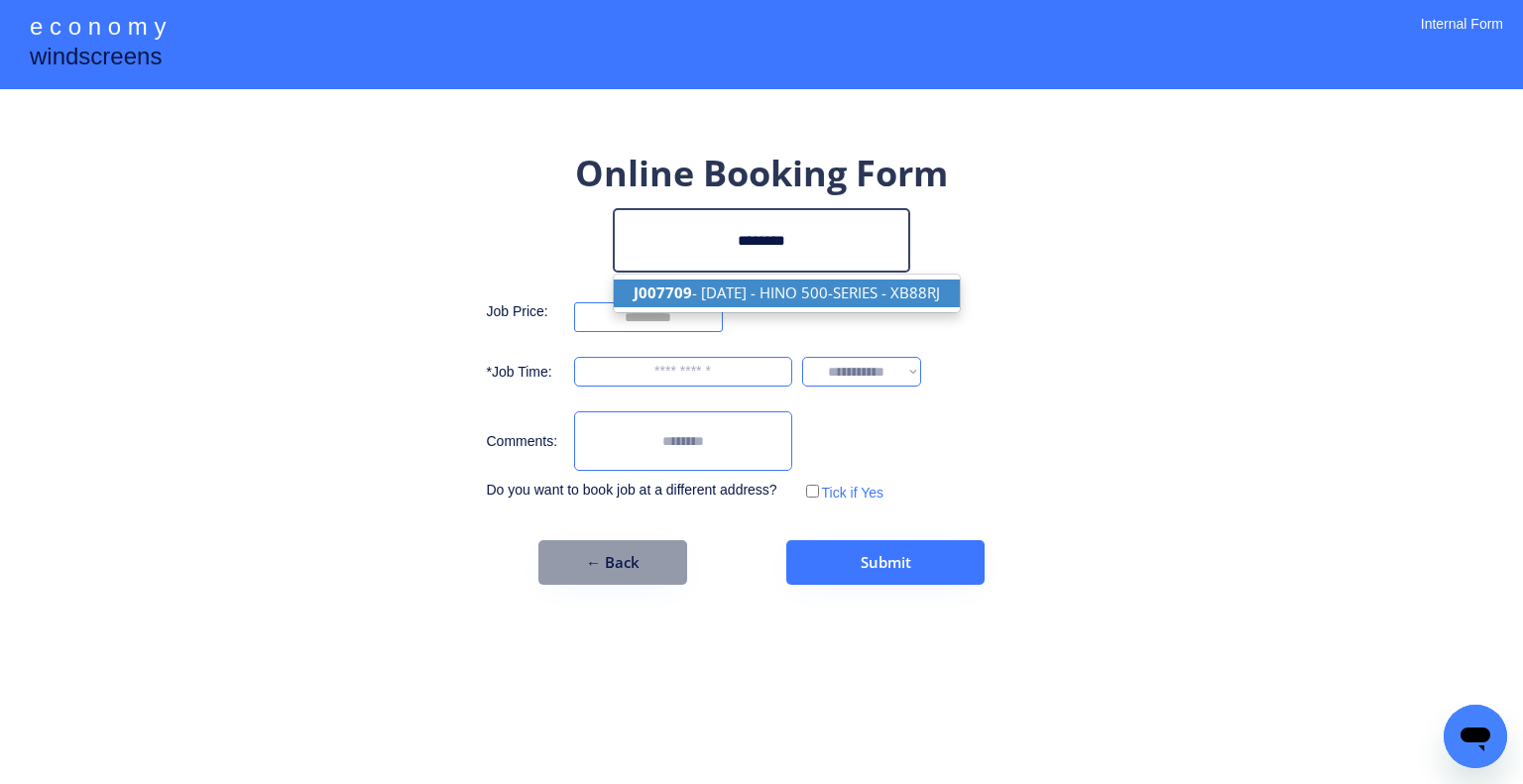 click on "J007709  - 16/07/2025 - HINO 500-SERIES - XB88RJ" at bounding box center [786, 292] 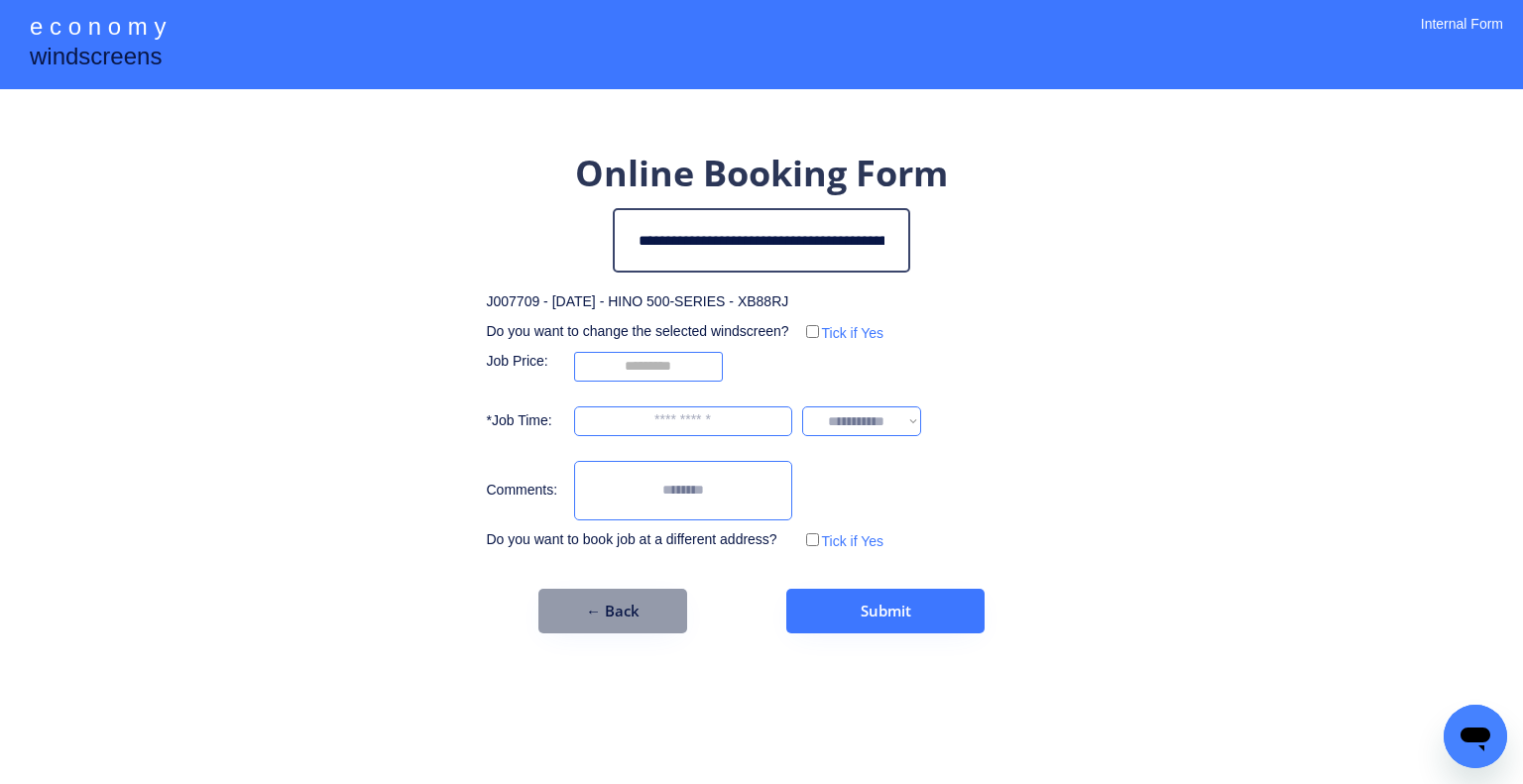 type on "**********" 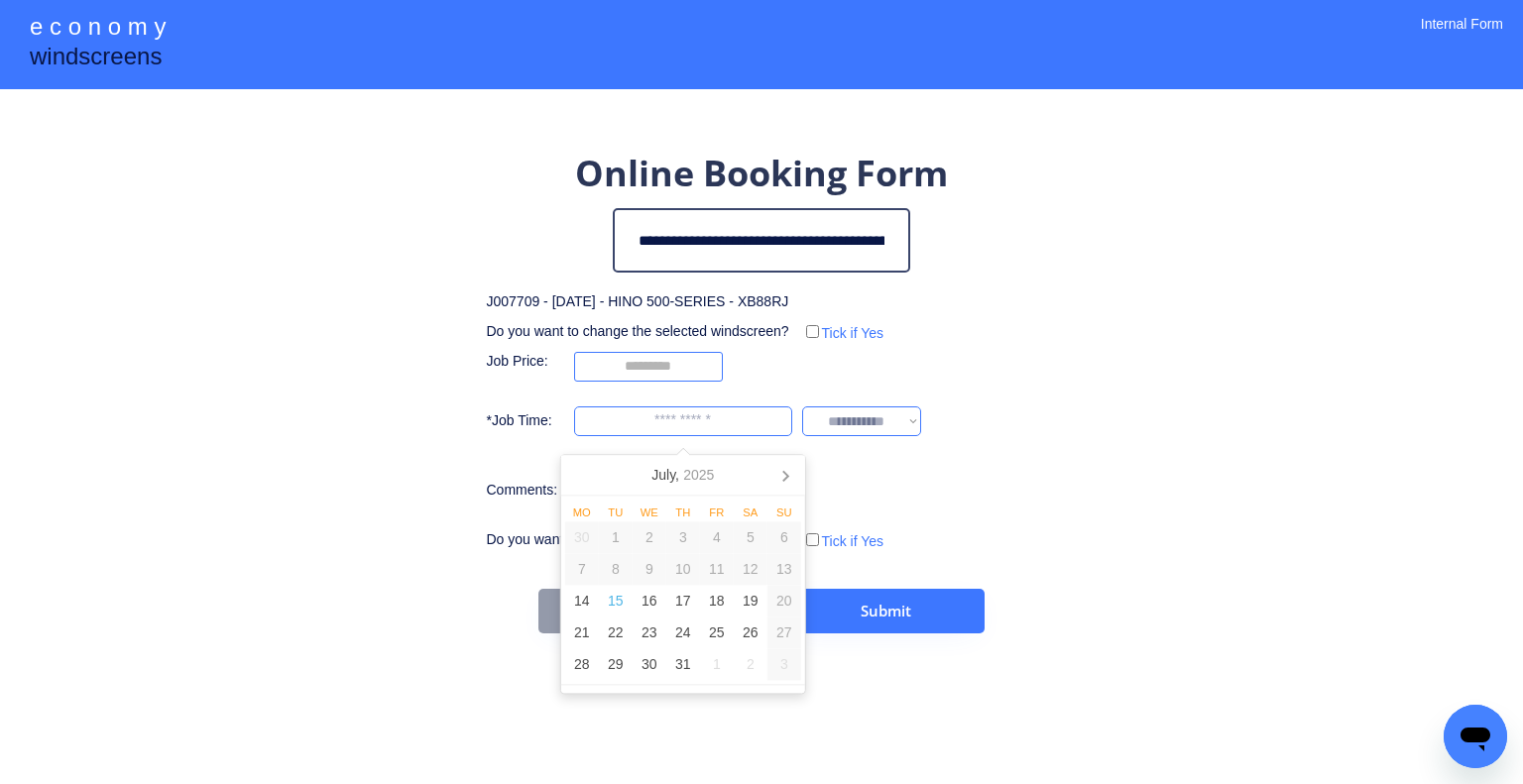 click at bounding box center (683, 421) 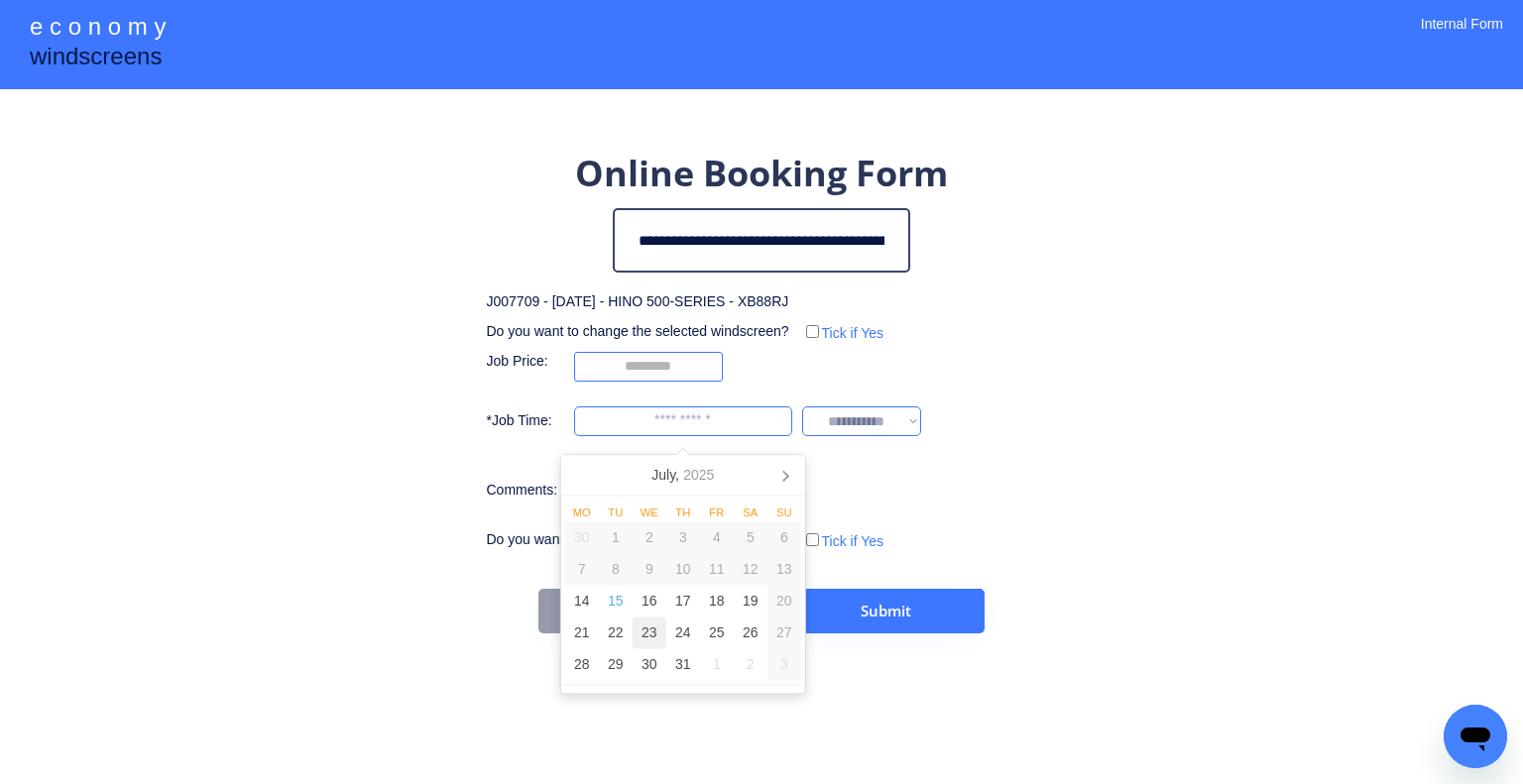 click on "23" at bounding box center [649, 633] 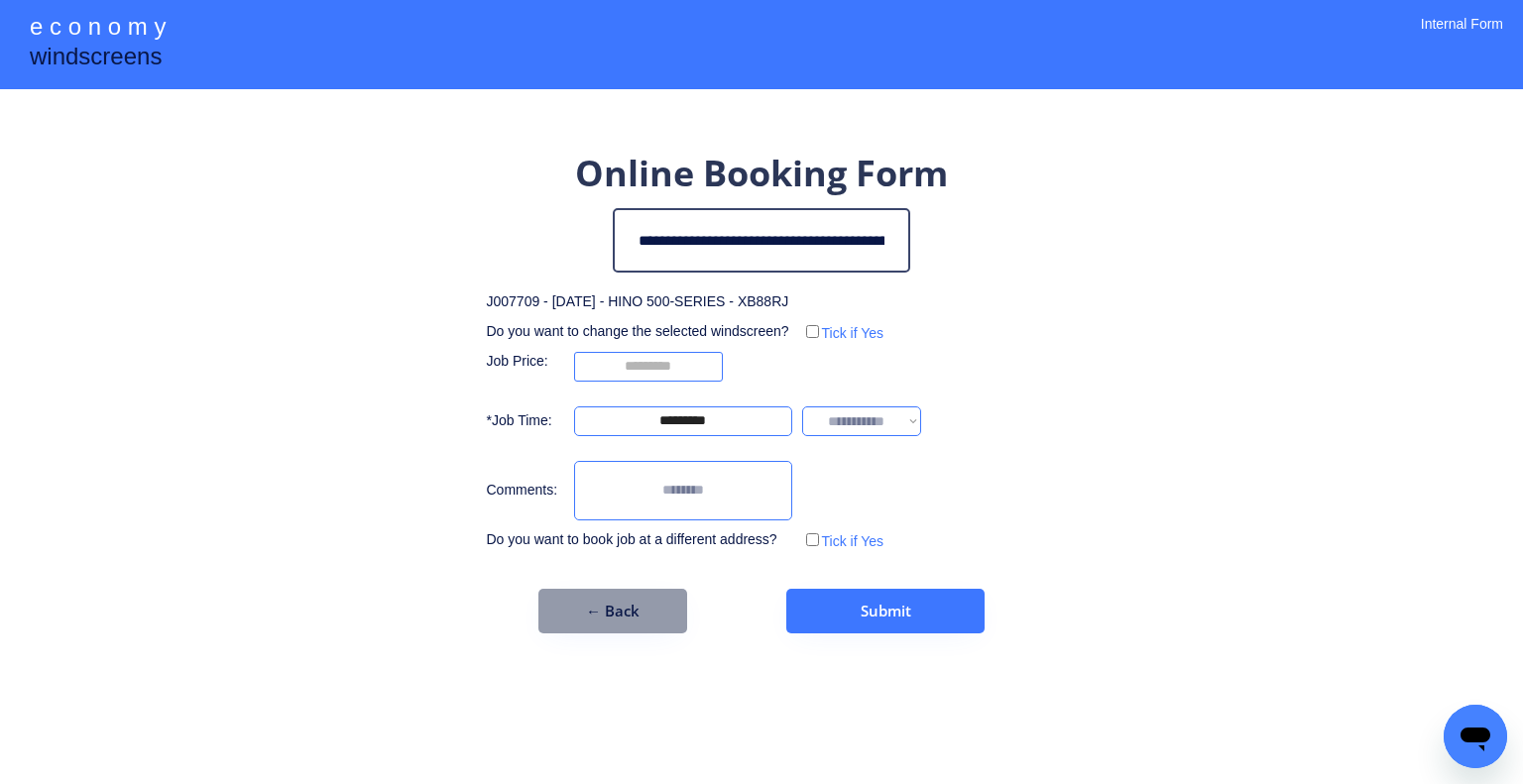 click on "**********" at bounding box center (762, 391) 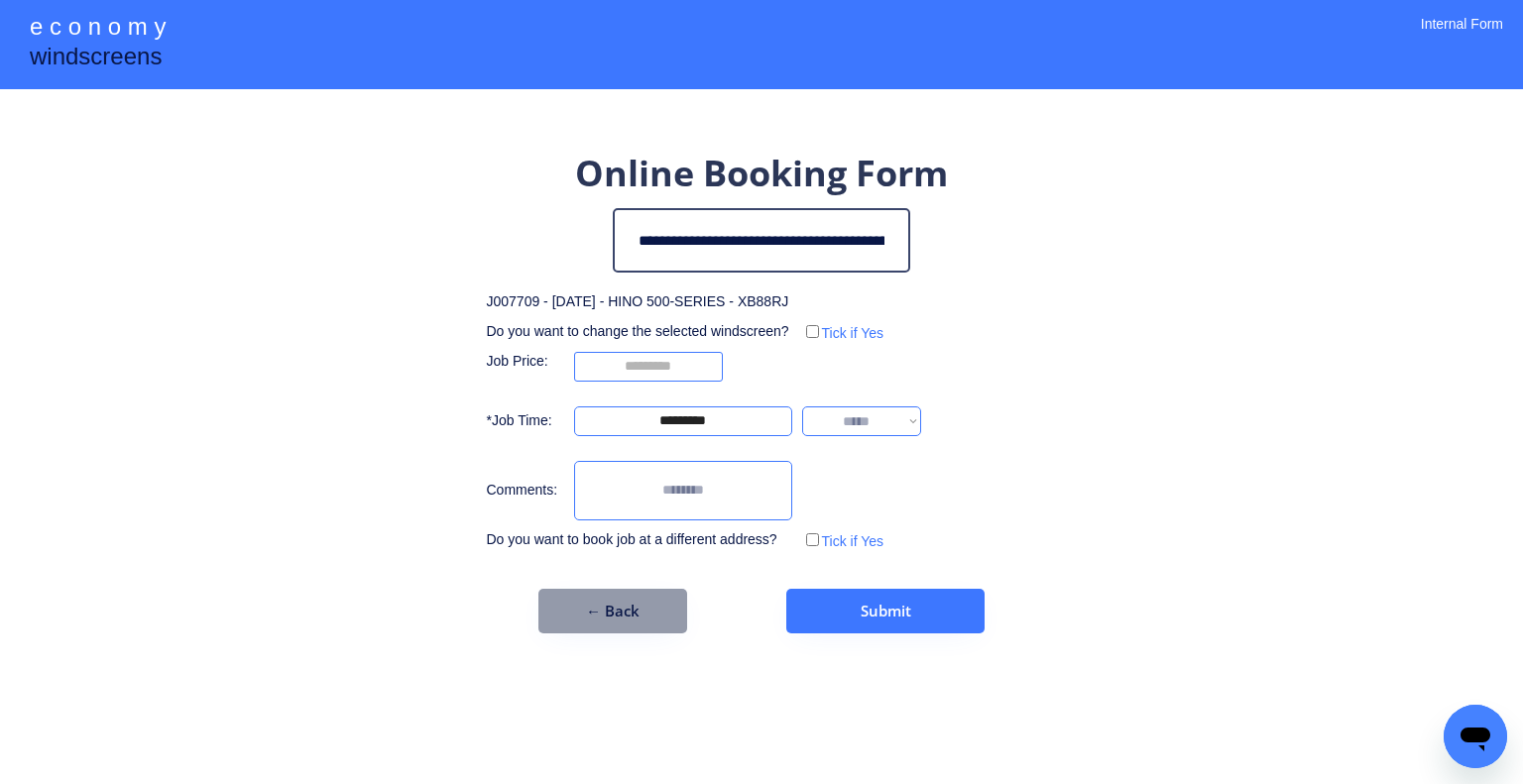 click on "**********" at bounding box center (862, 421) 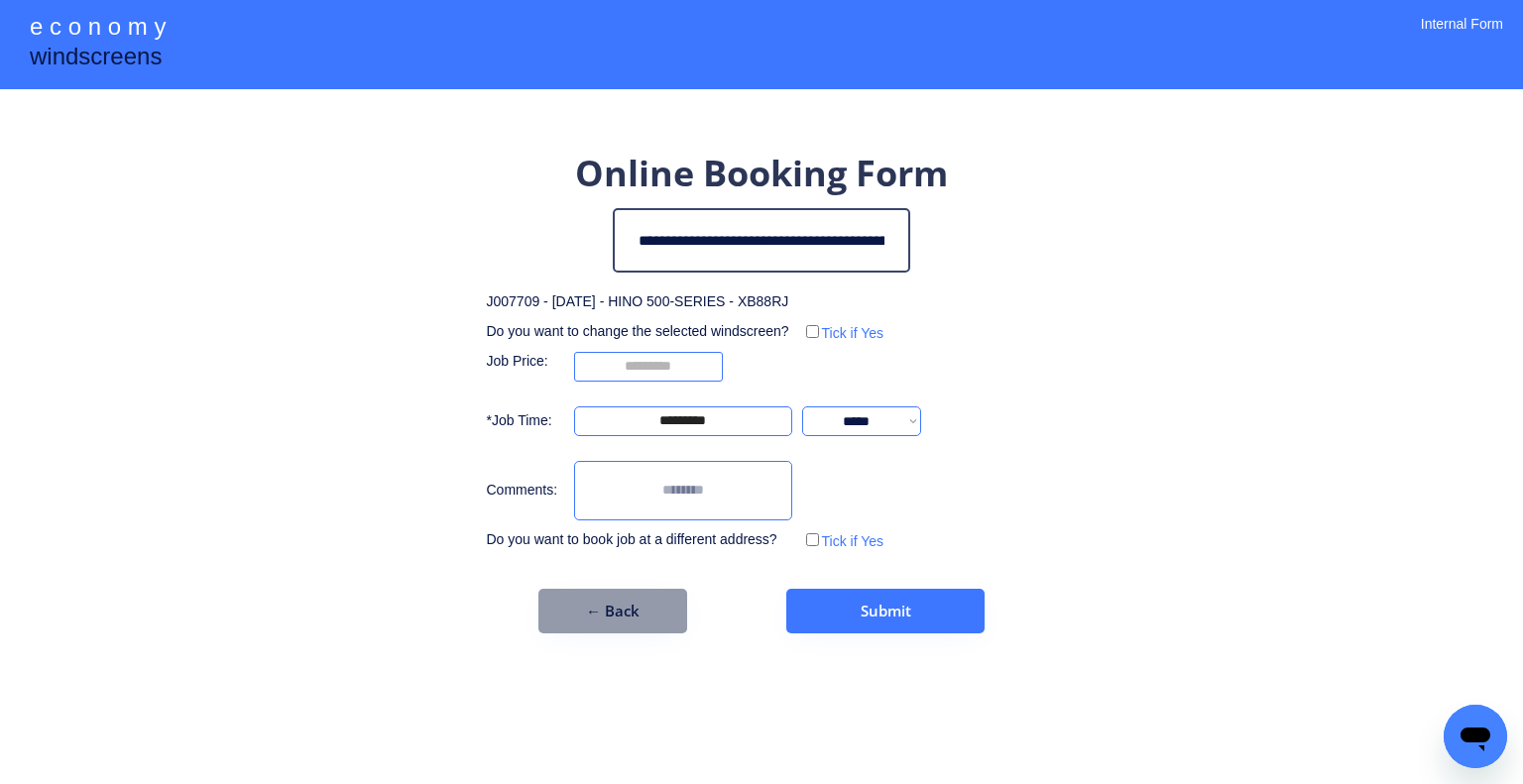 click at bounding box center (683, 491) 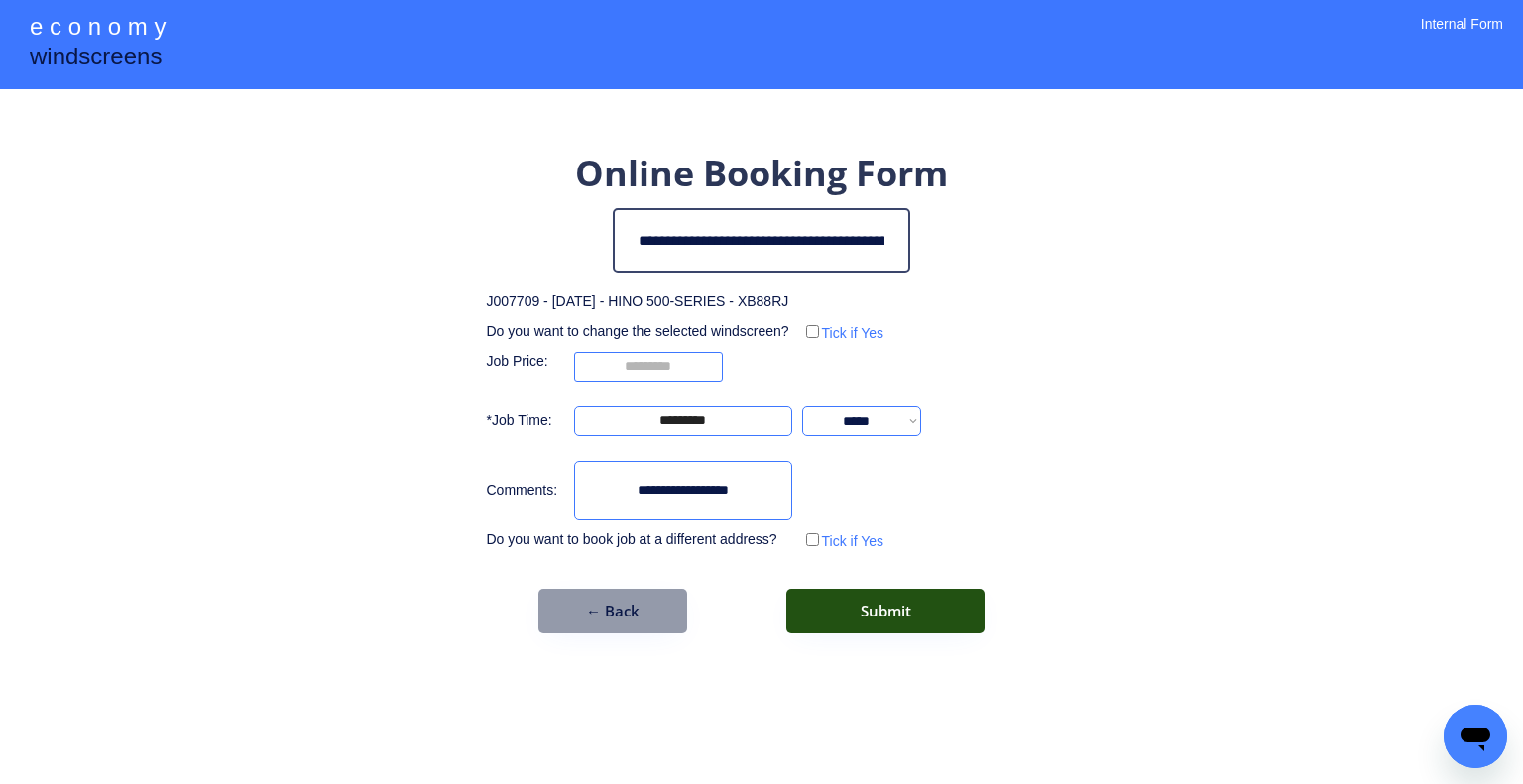 type on "**********" 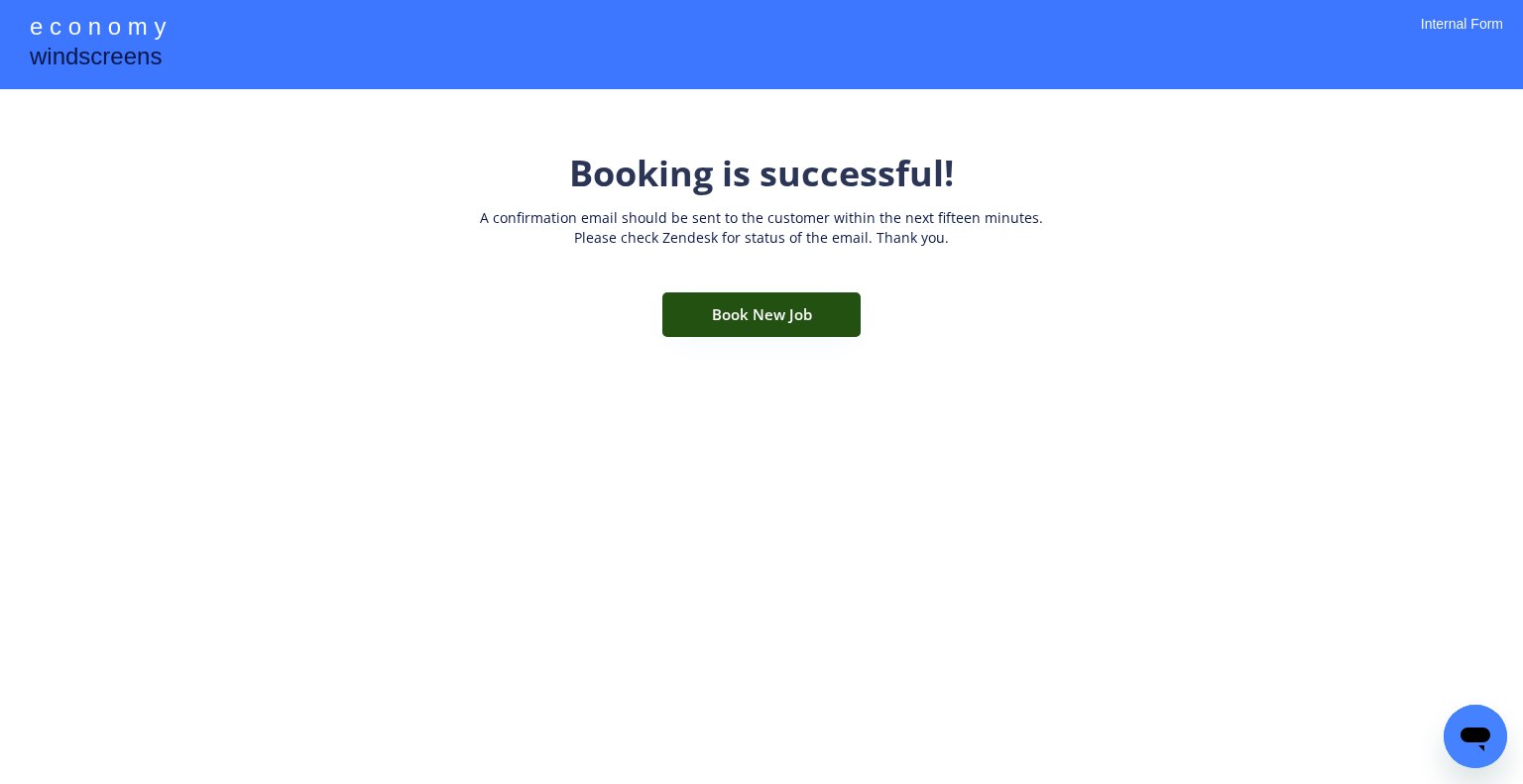 click on "Book New Job" at bounding box center (762, 314) 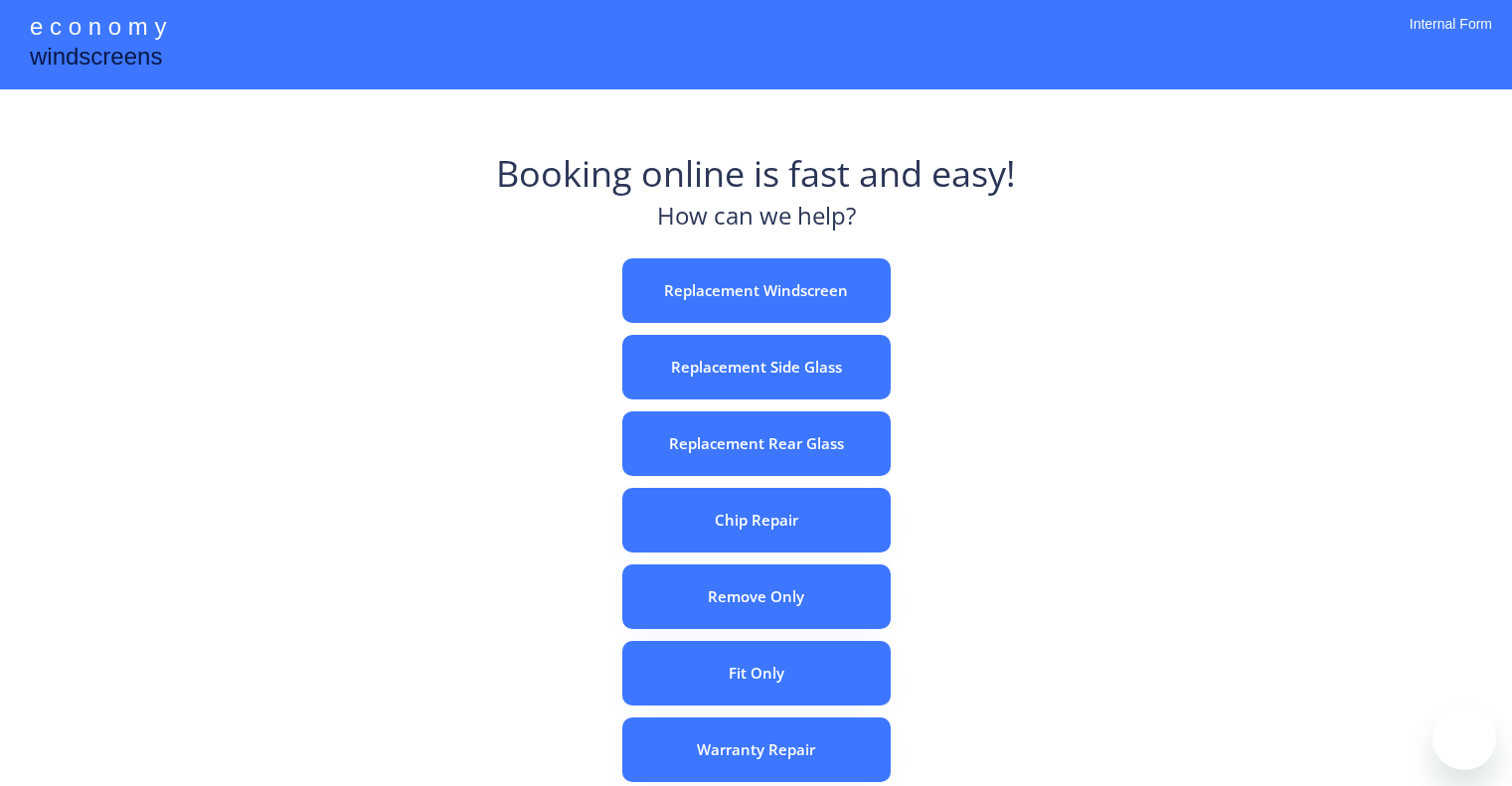 scroll, scrollTop: 0, scrollLeft: 0, axis: both 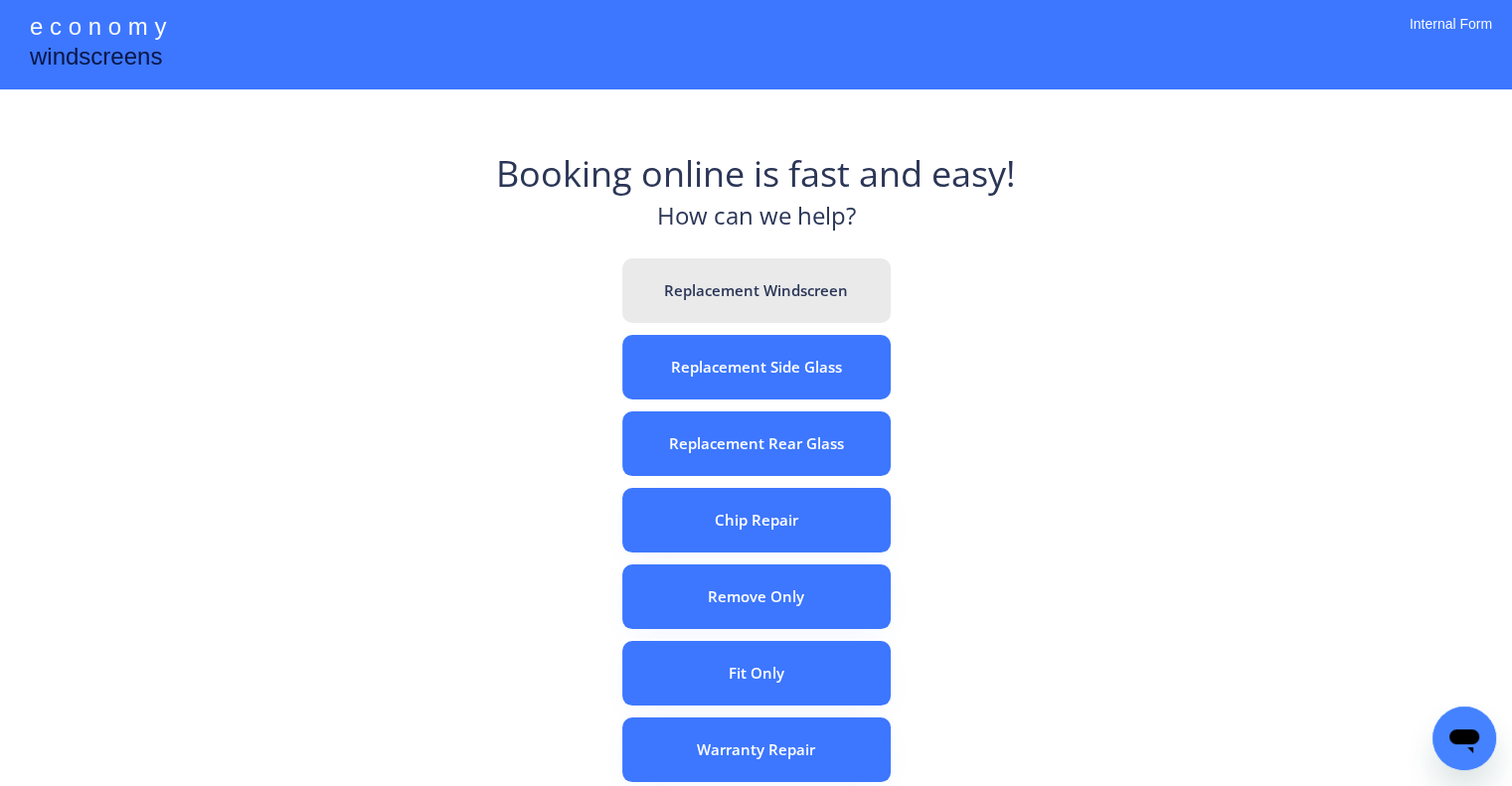 click on "Replacement Windscreen" at bounding box center (756, 290) 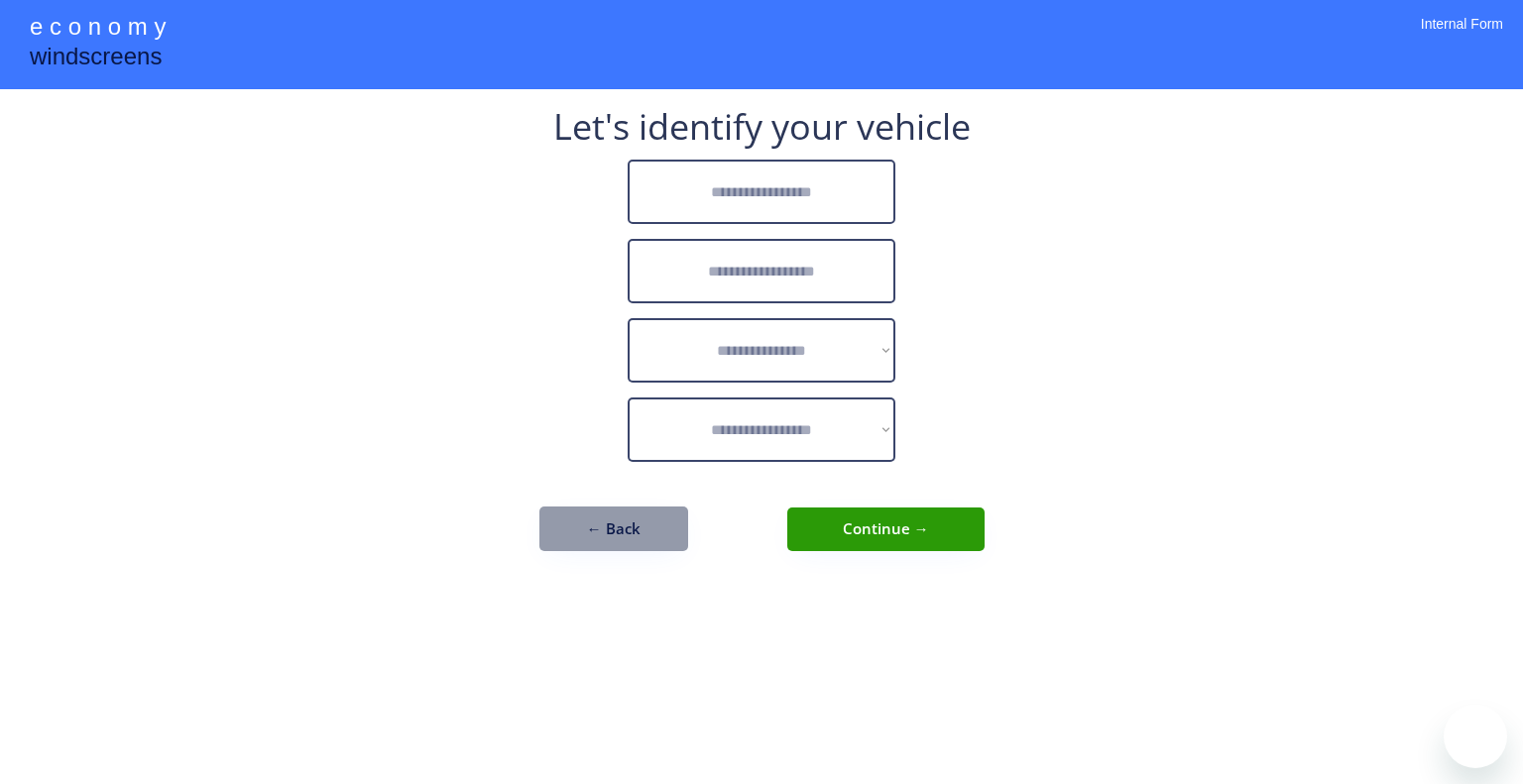 scroll, scrollTop: 0, scrollLeft: 0, axis: both 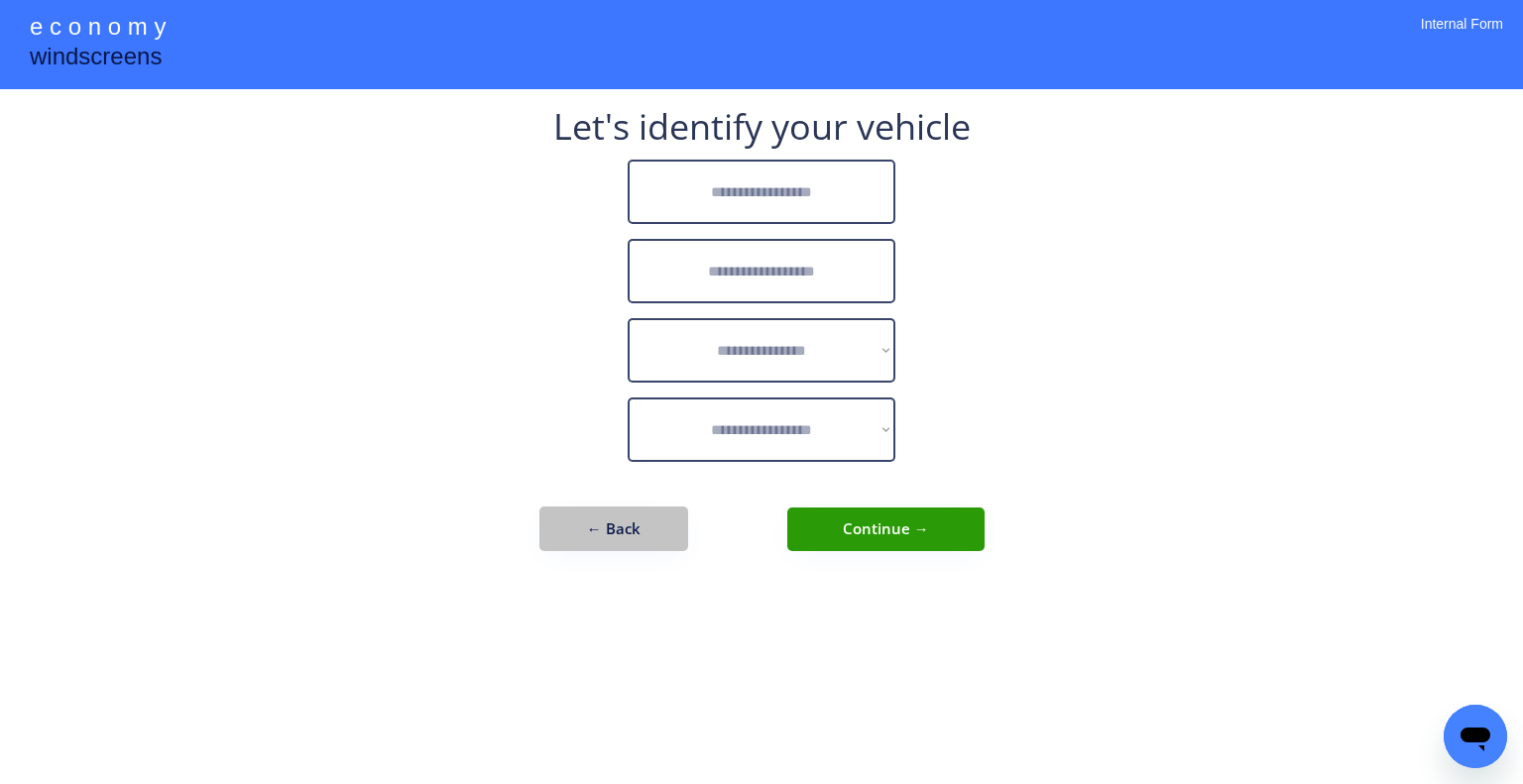 click on "←   Back" at bounding box center (614, 528) 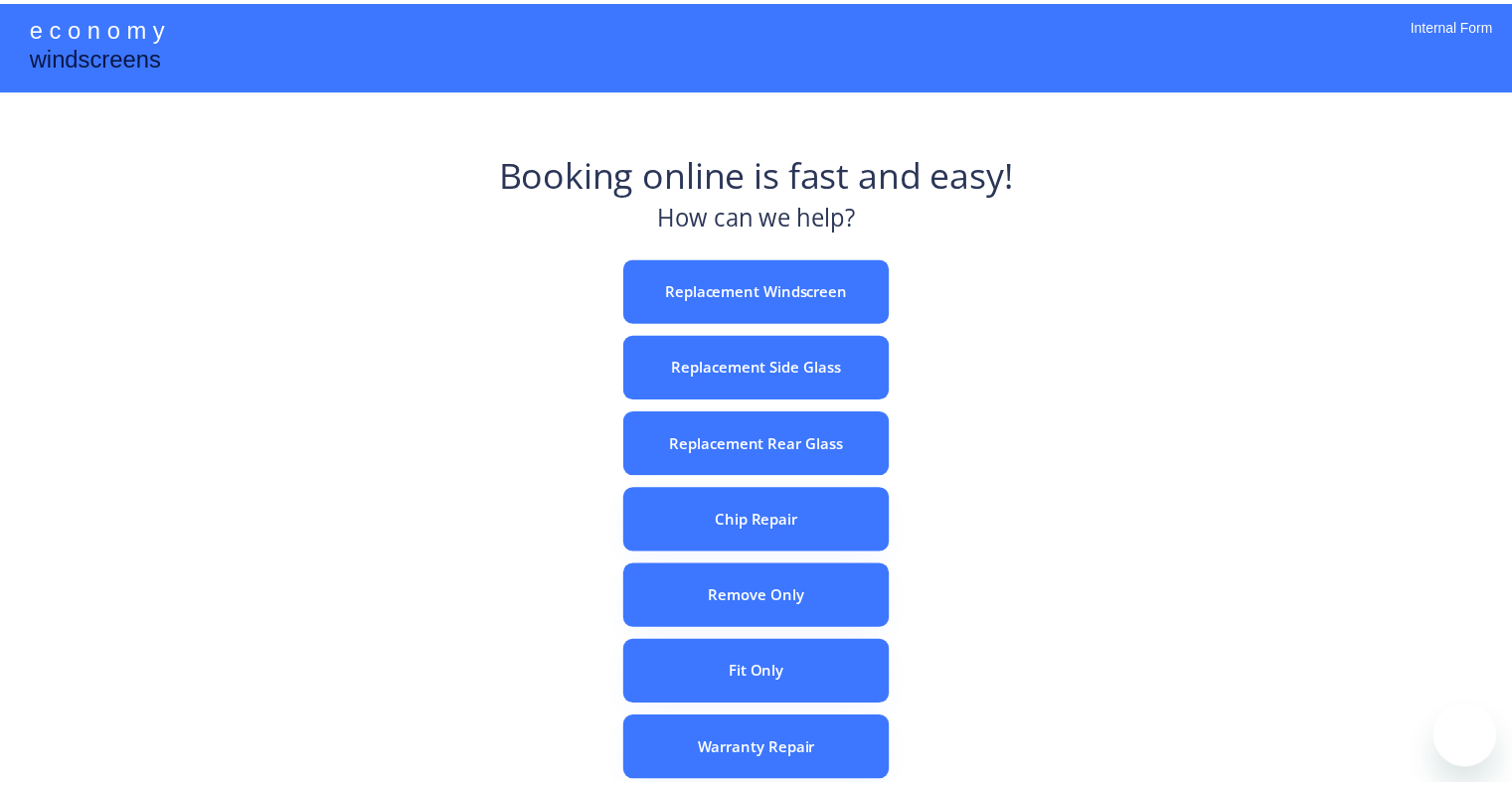 scroll, scrollTop: 0, scrollLeft: 0, axis: both 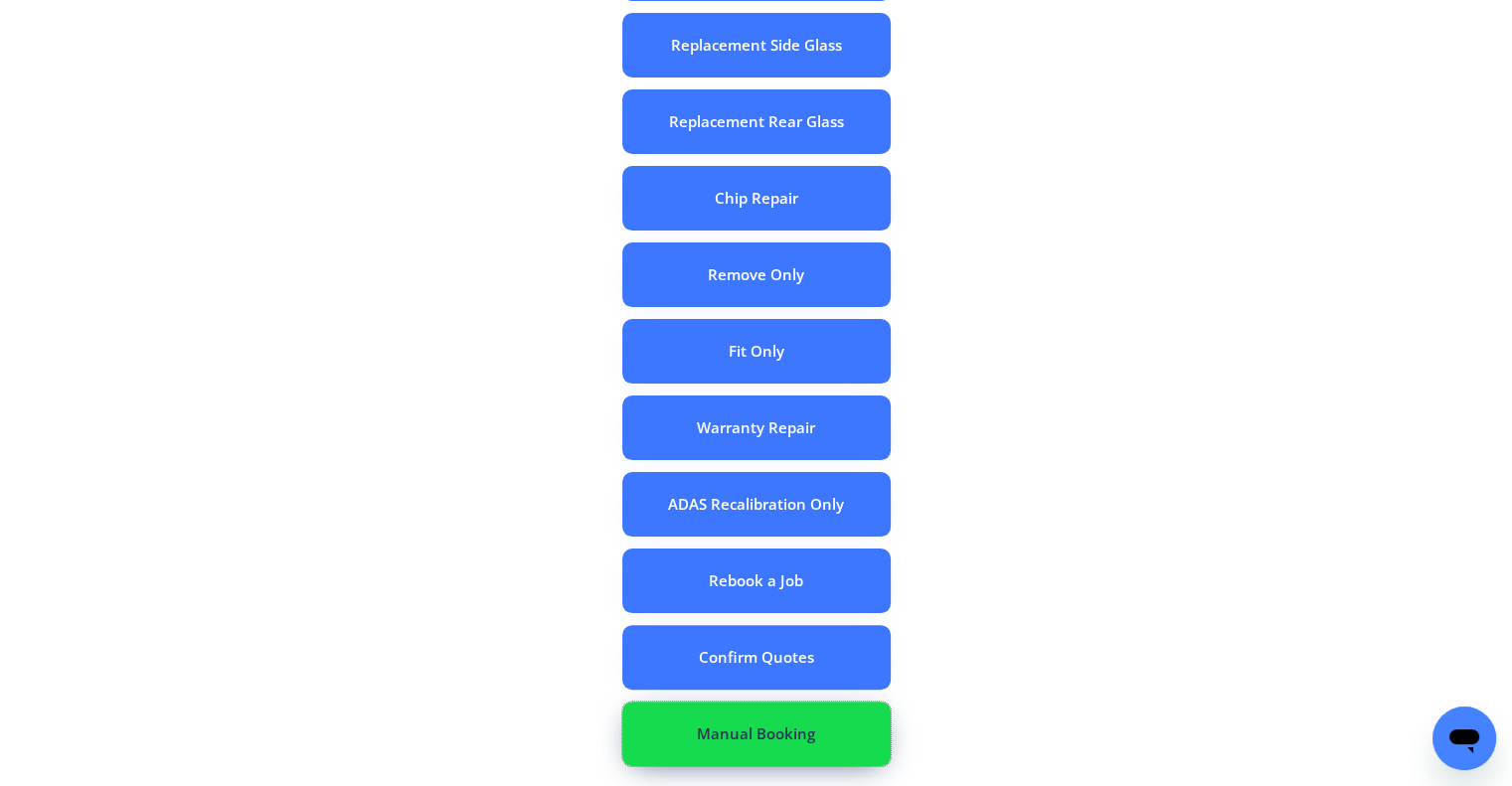 click on "Manual Booking" at bounding box center [756, 733] 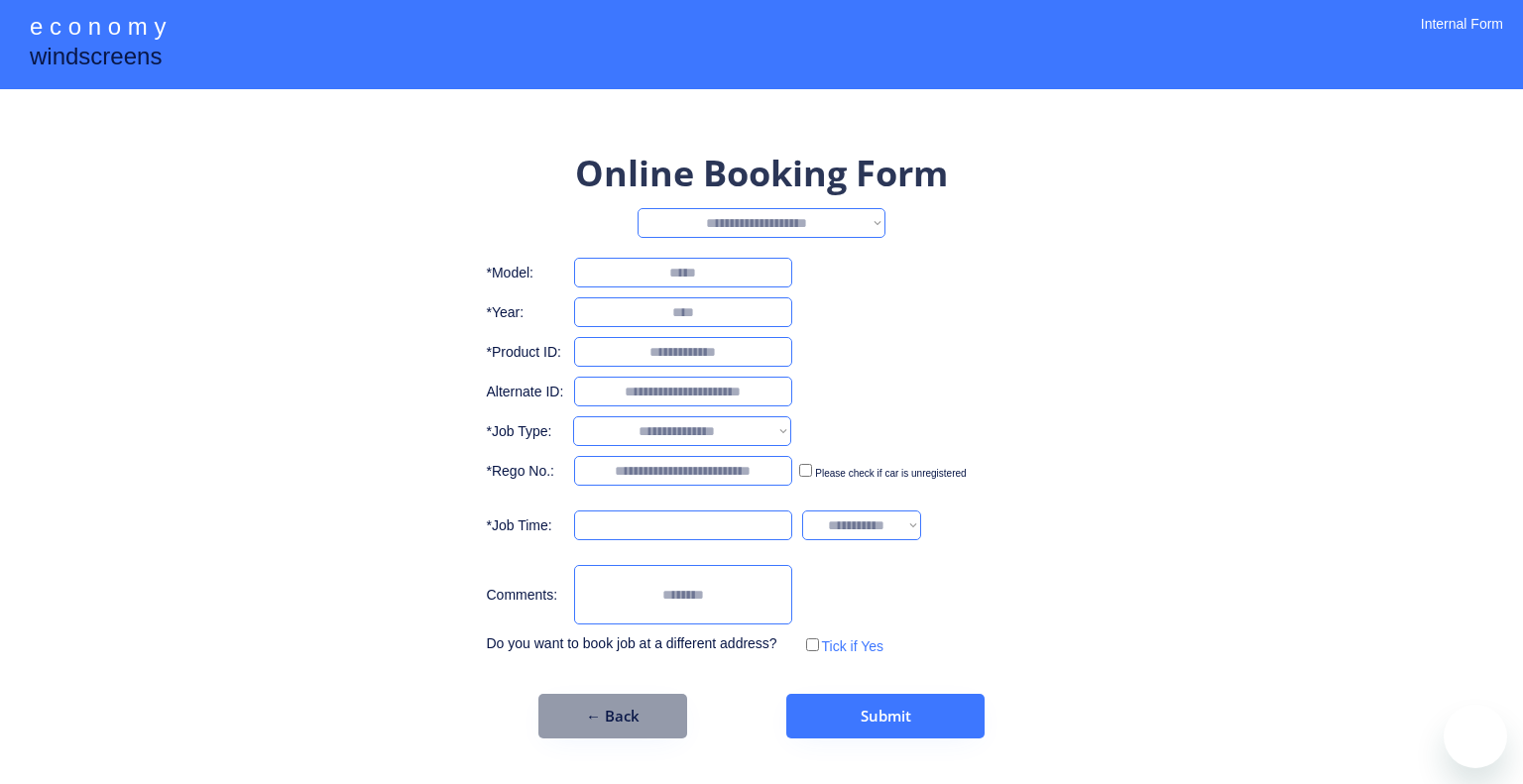 scroll, scrollTop: 0, scrollLeft: 0, axis: both 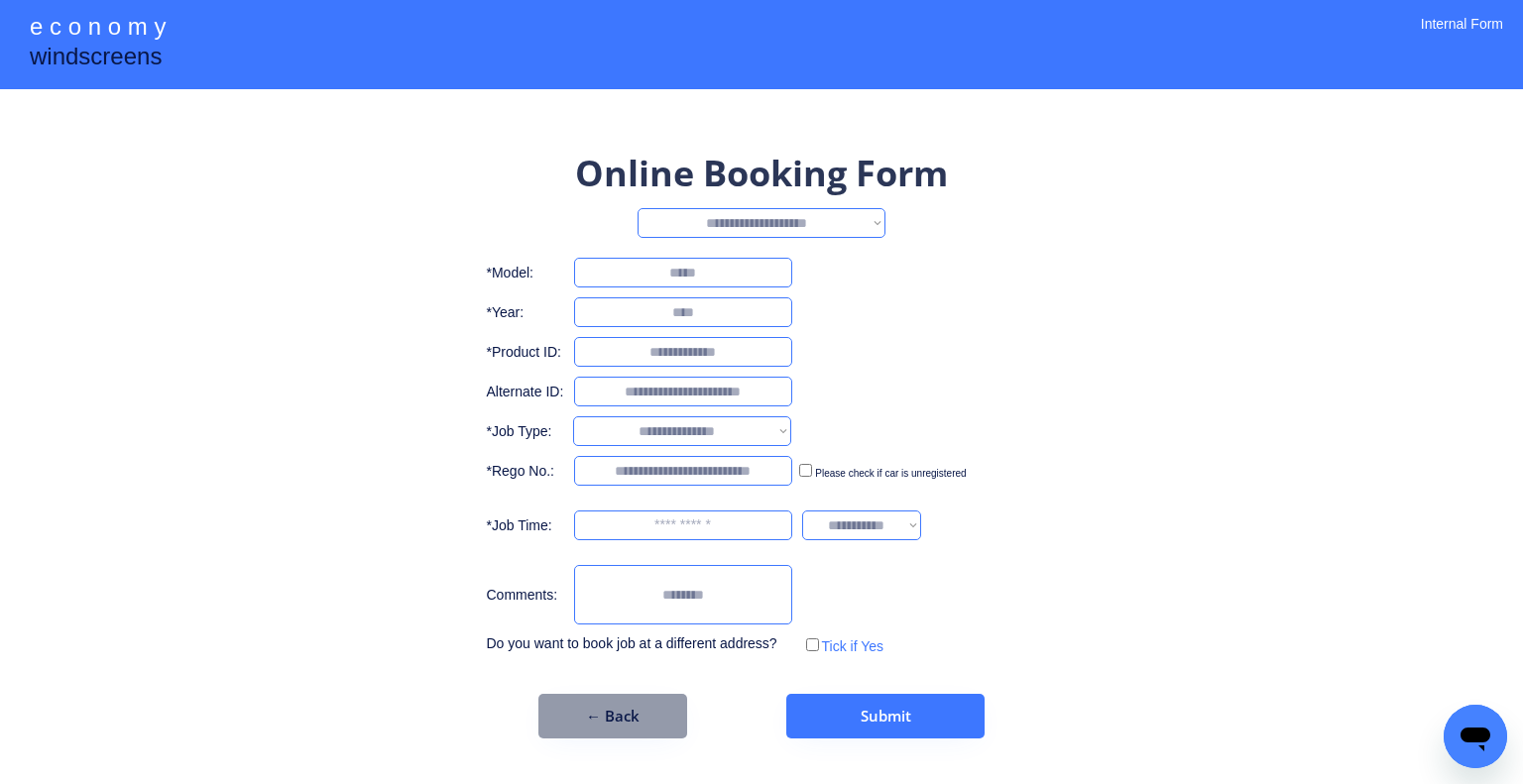 click on "**********" at bounding box center [762, 223] 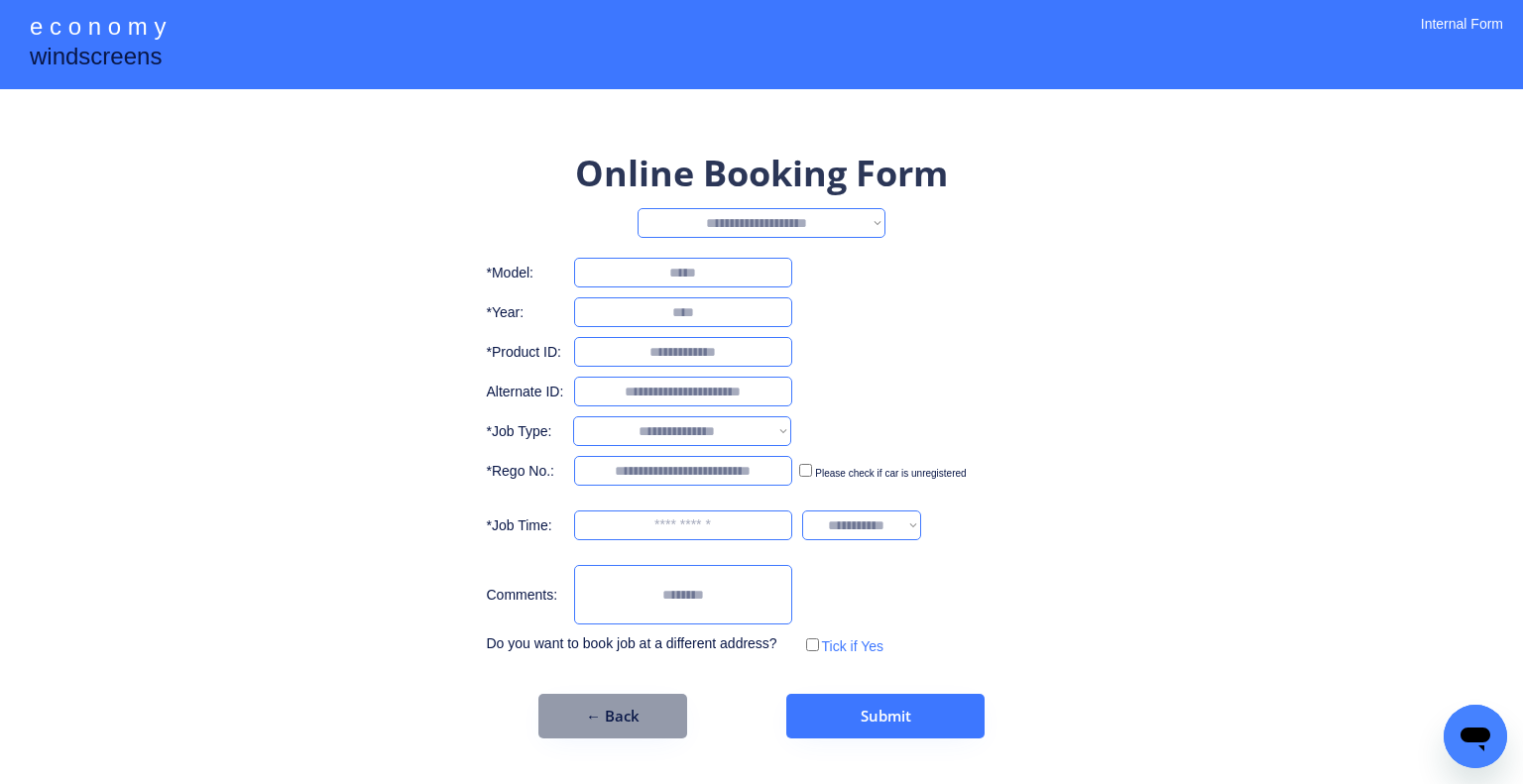 click on "**********" at bounding box center [762, 443] 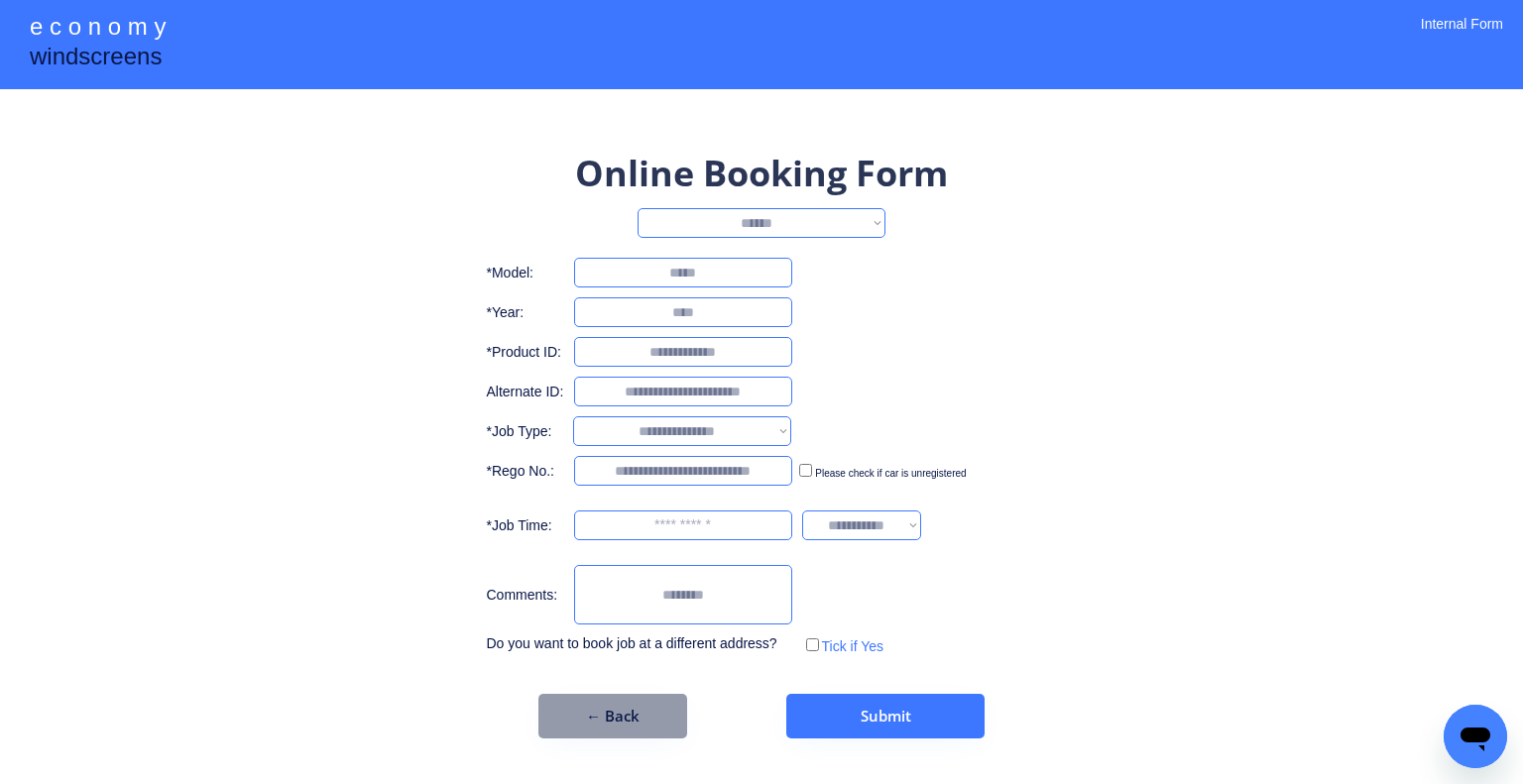 click on "**********" at bounding box center (762, 223) 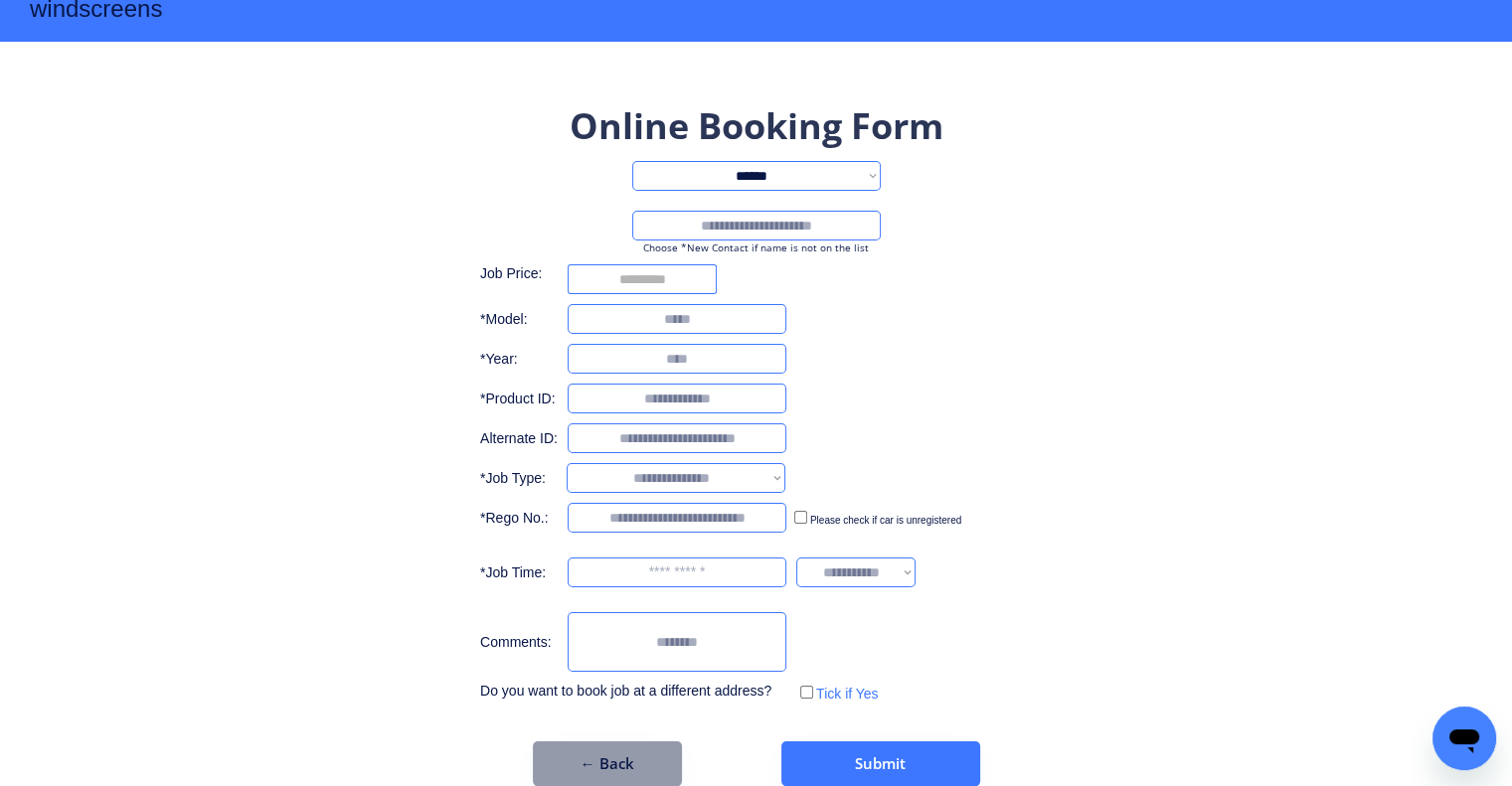 scroll, scrollTop: 77, scrollLeft: 0, axis: vertical 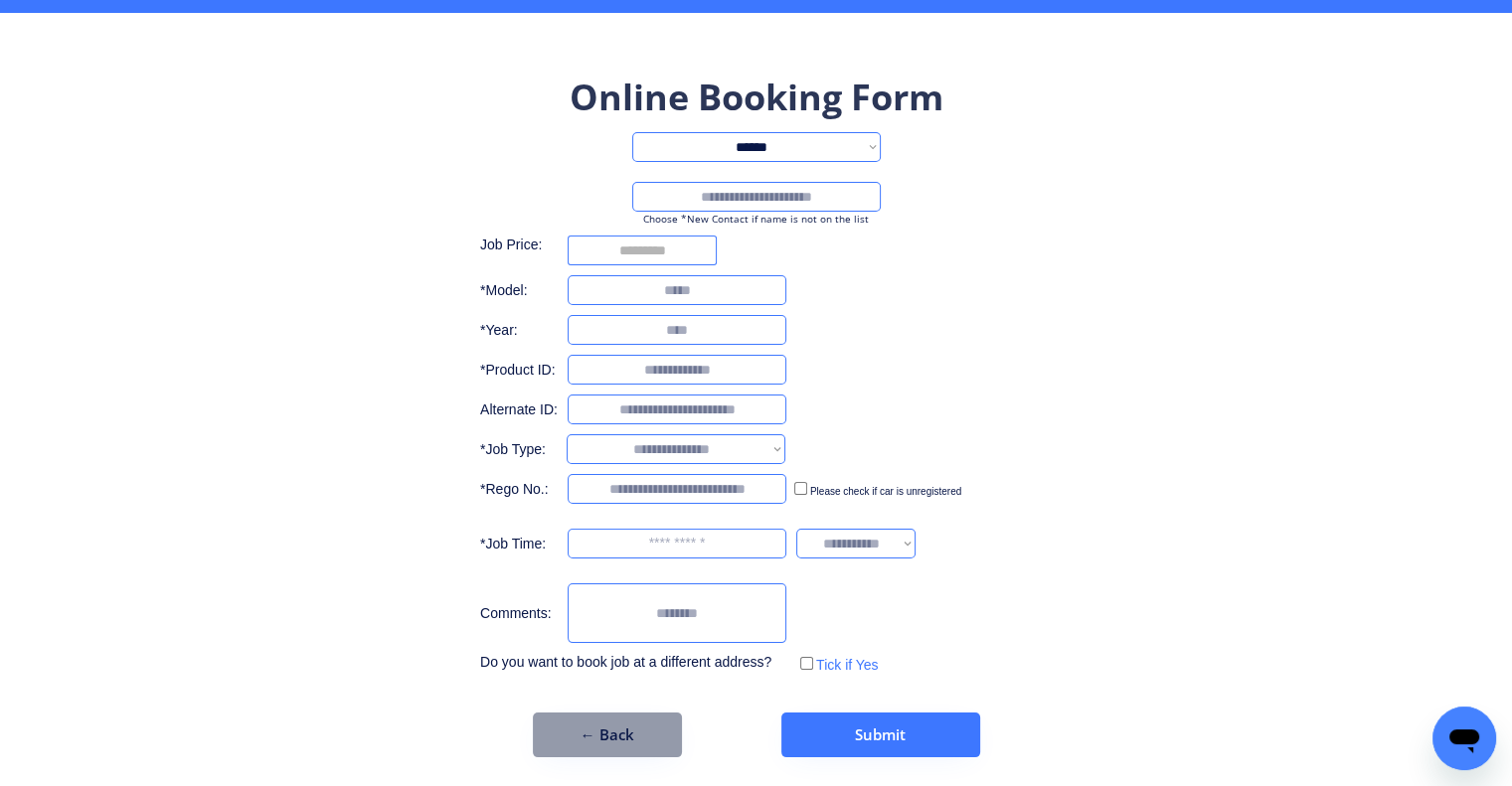 click at bounding box center [756, 197] 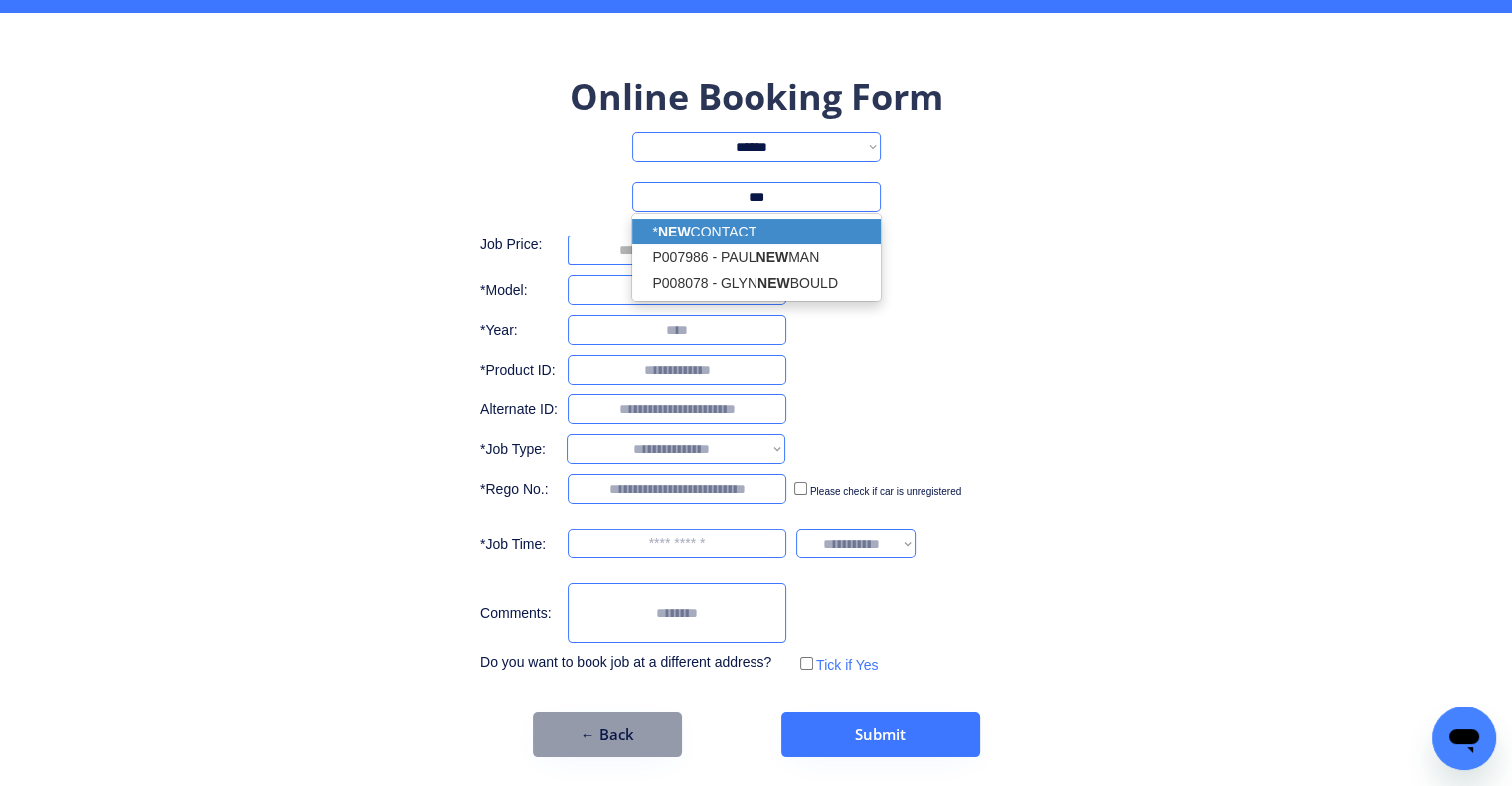 click on "* NEW  CONTACT" at bounding box center (756, 232) 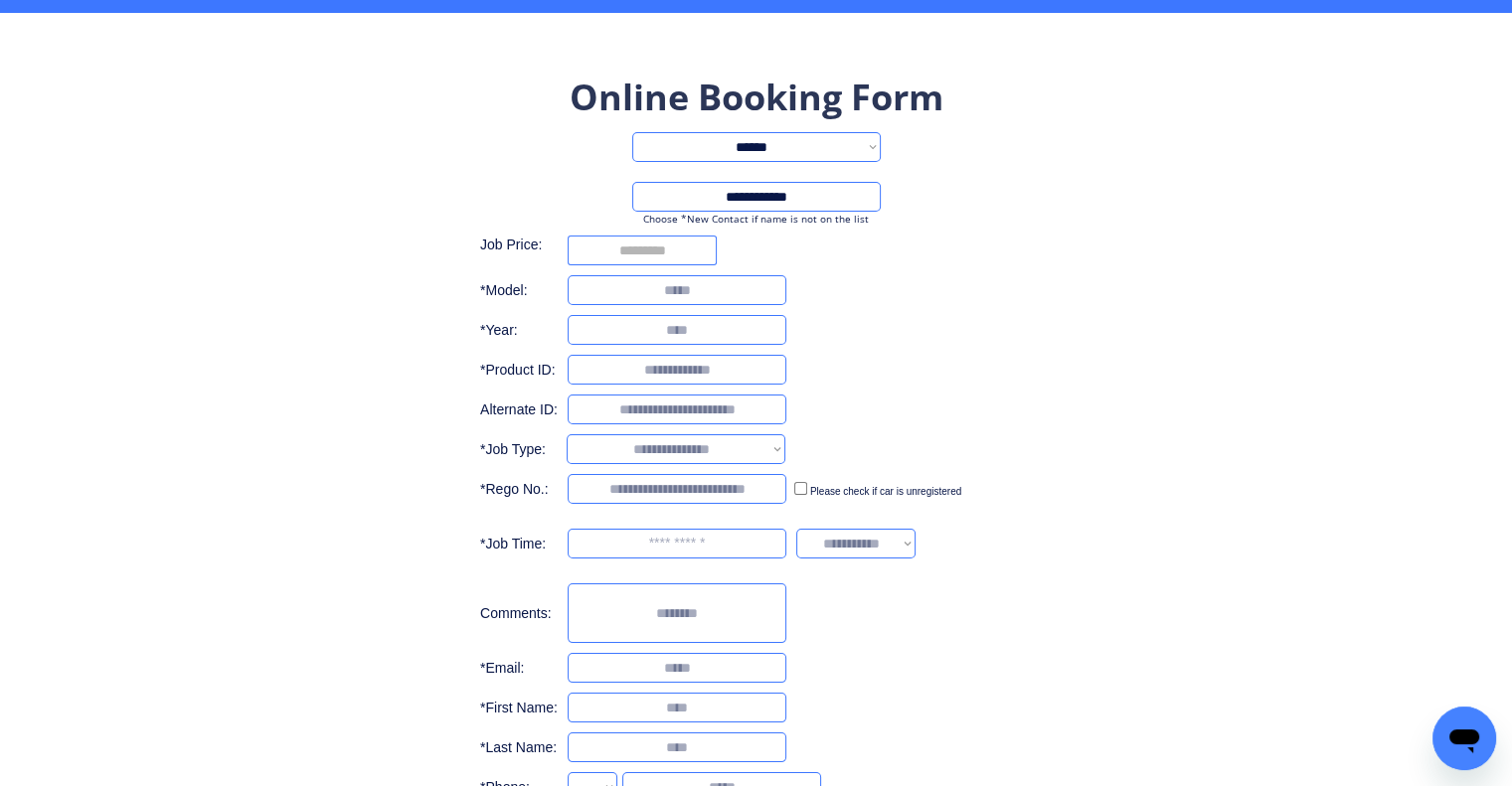 select on "**********" 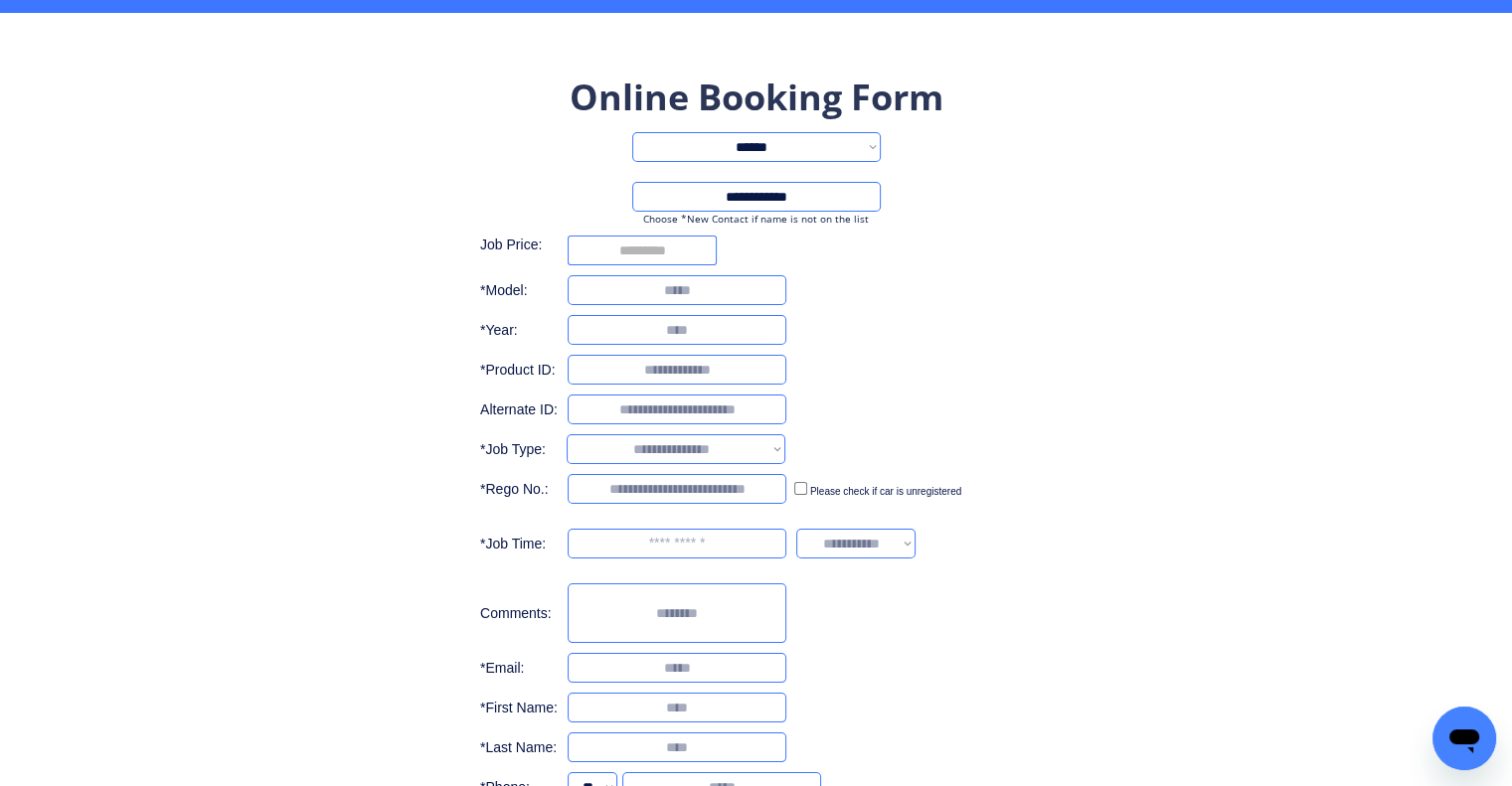 type on "**********" 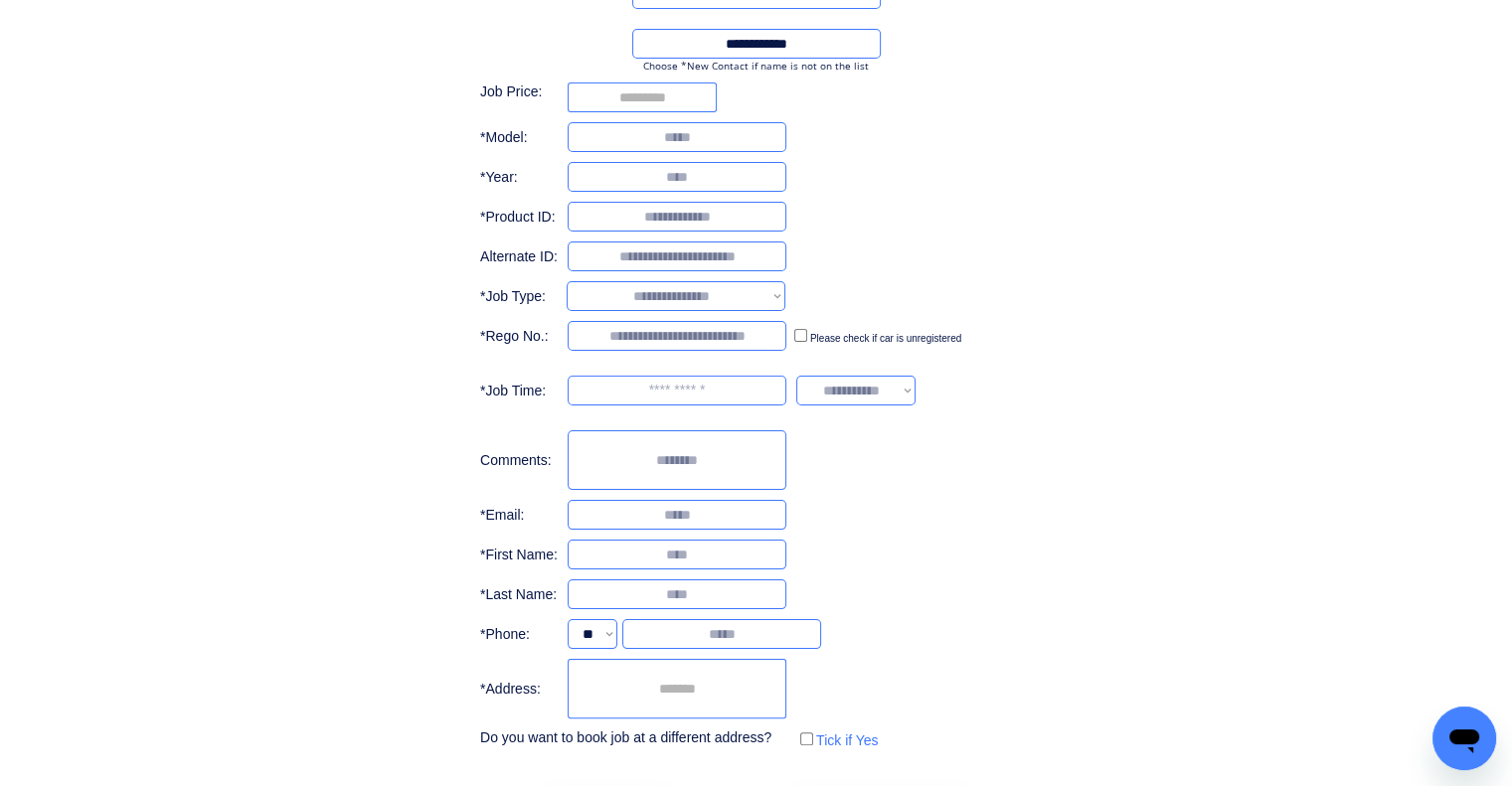 scroll, scrollTop: 306, scrollLeft: 0, axis: vertical 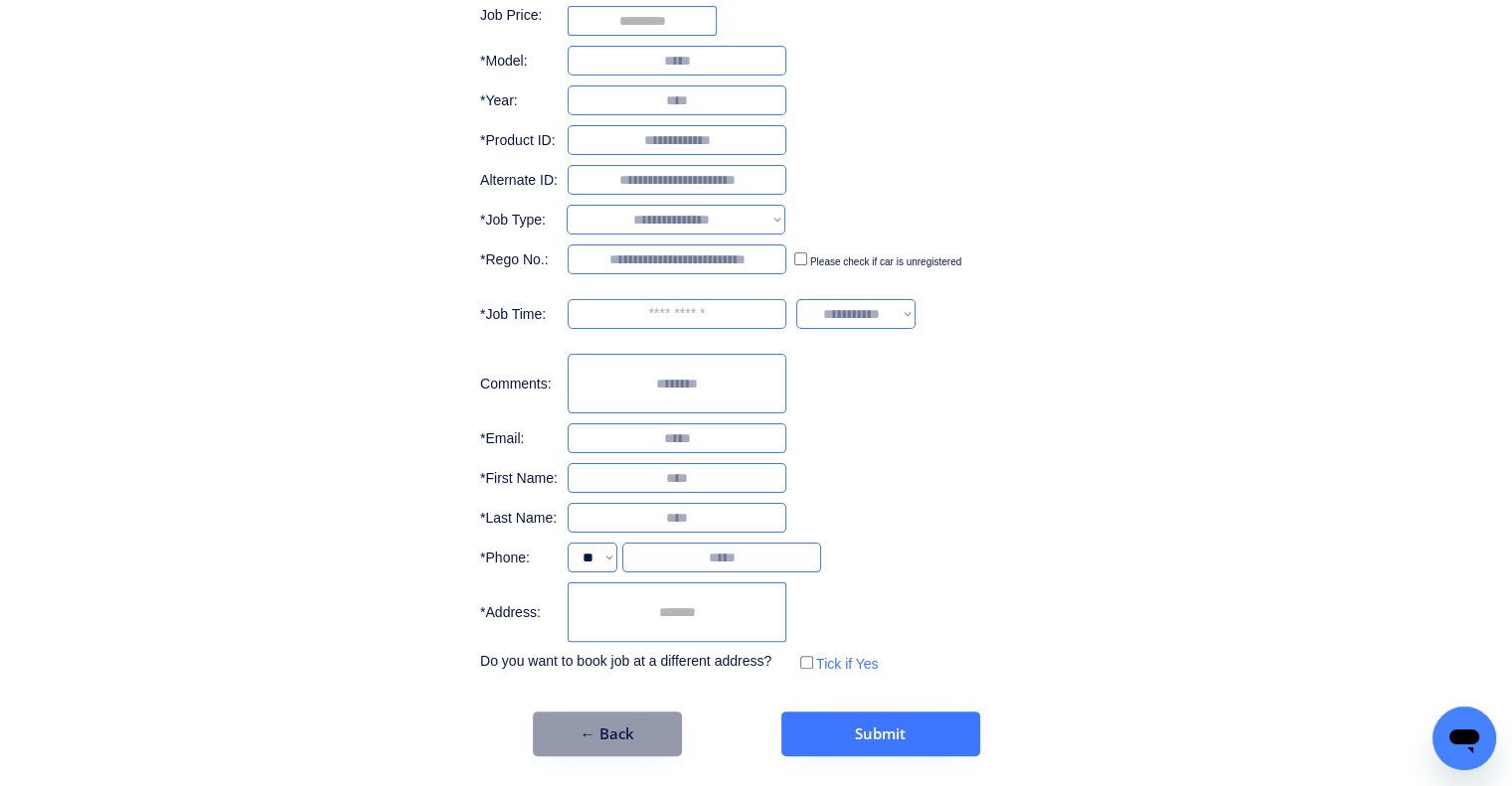 click at bounding box center (677, 478) 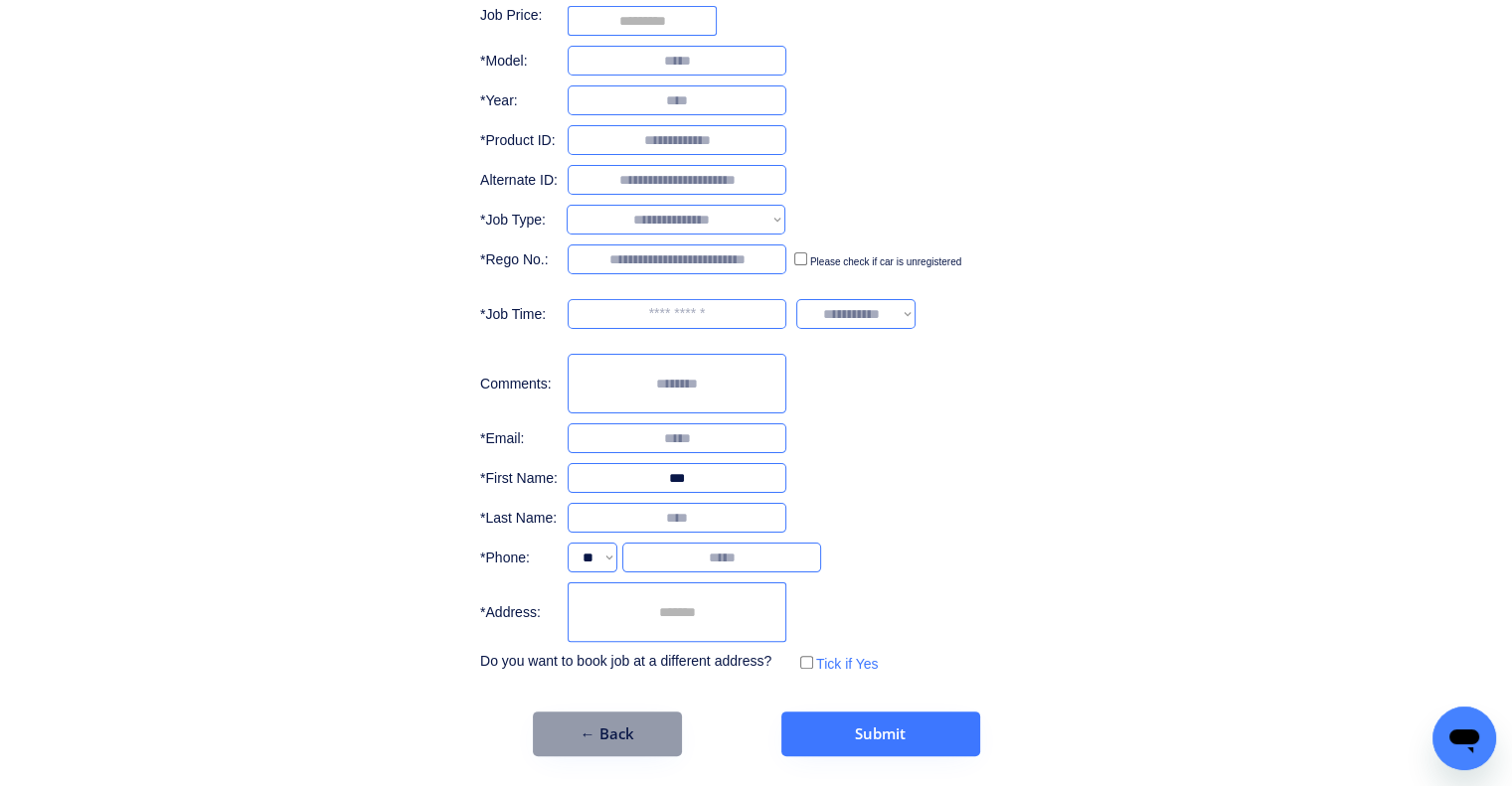 type on "***" 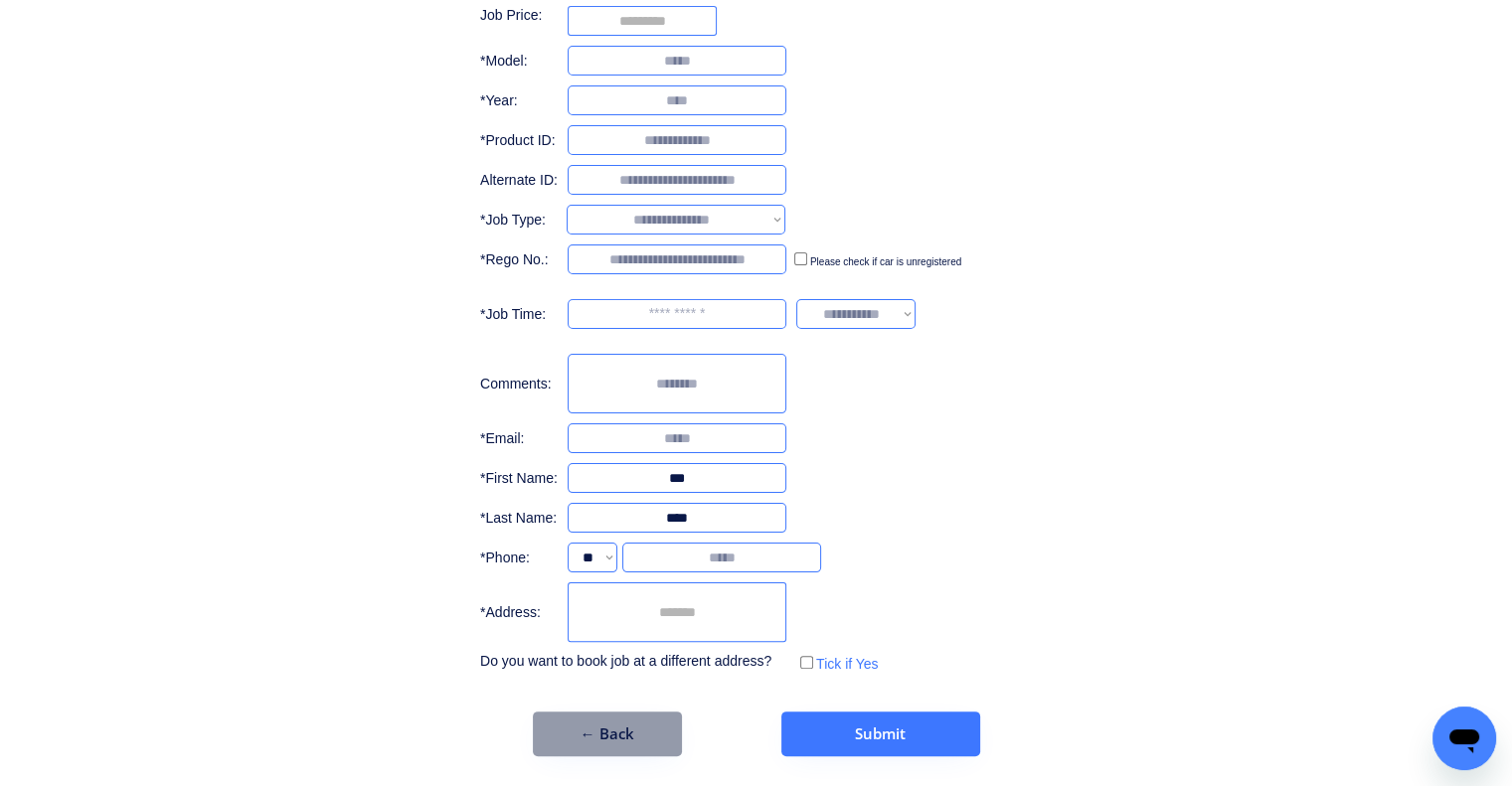 type on "****" 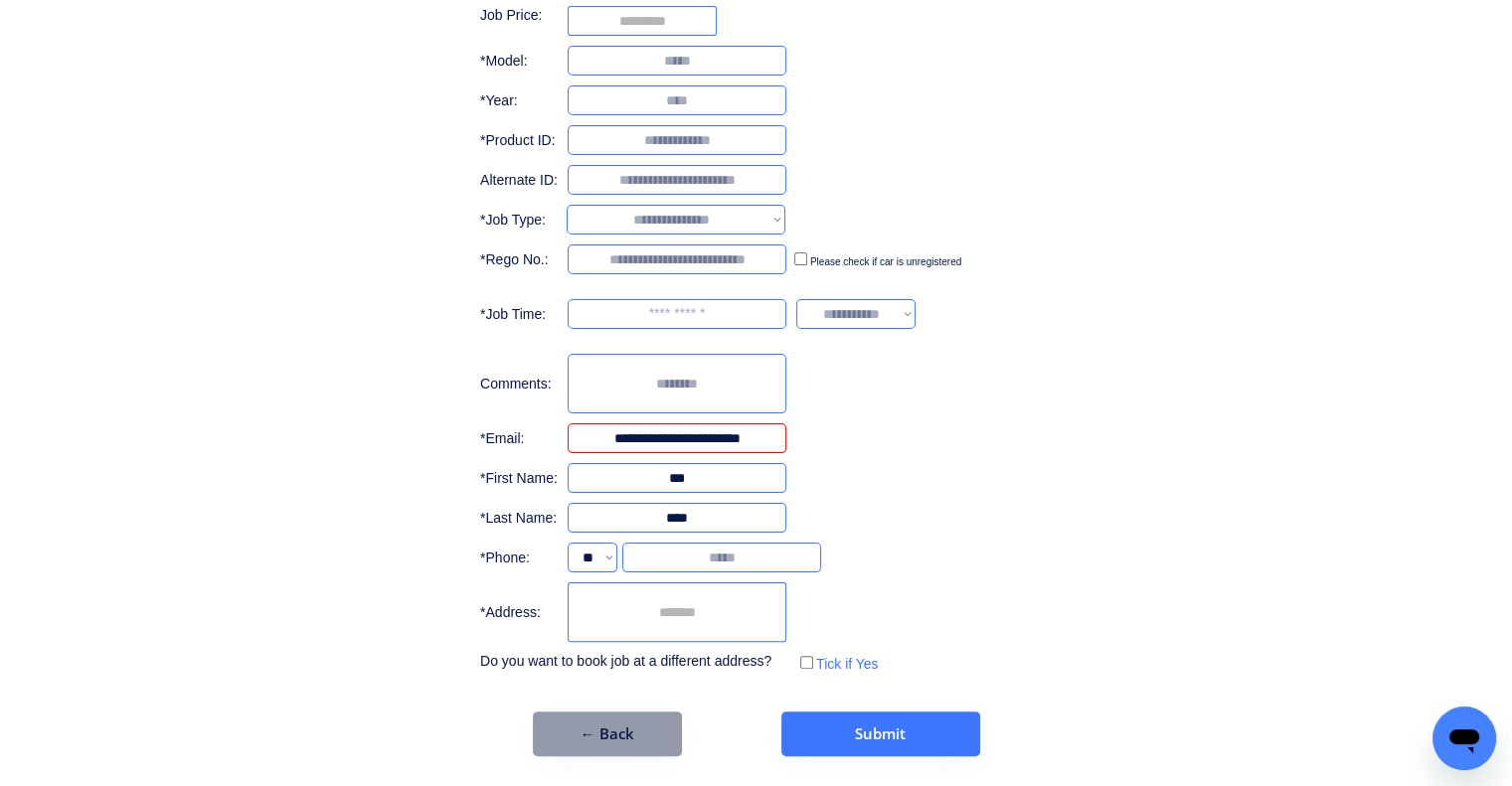 type on "**********" 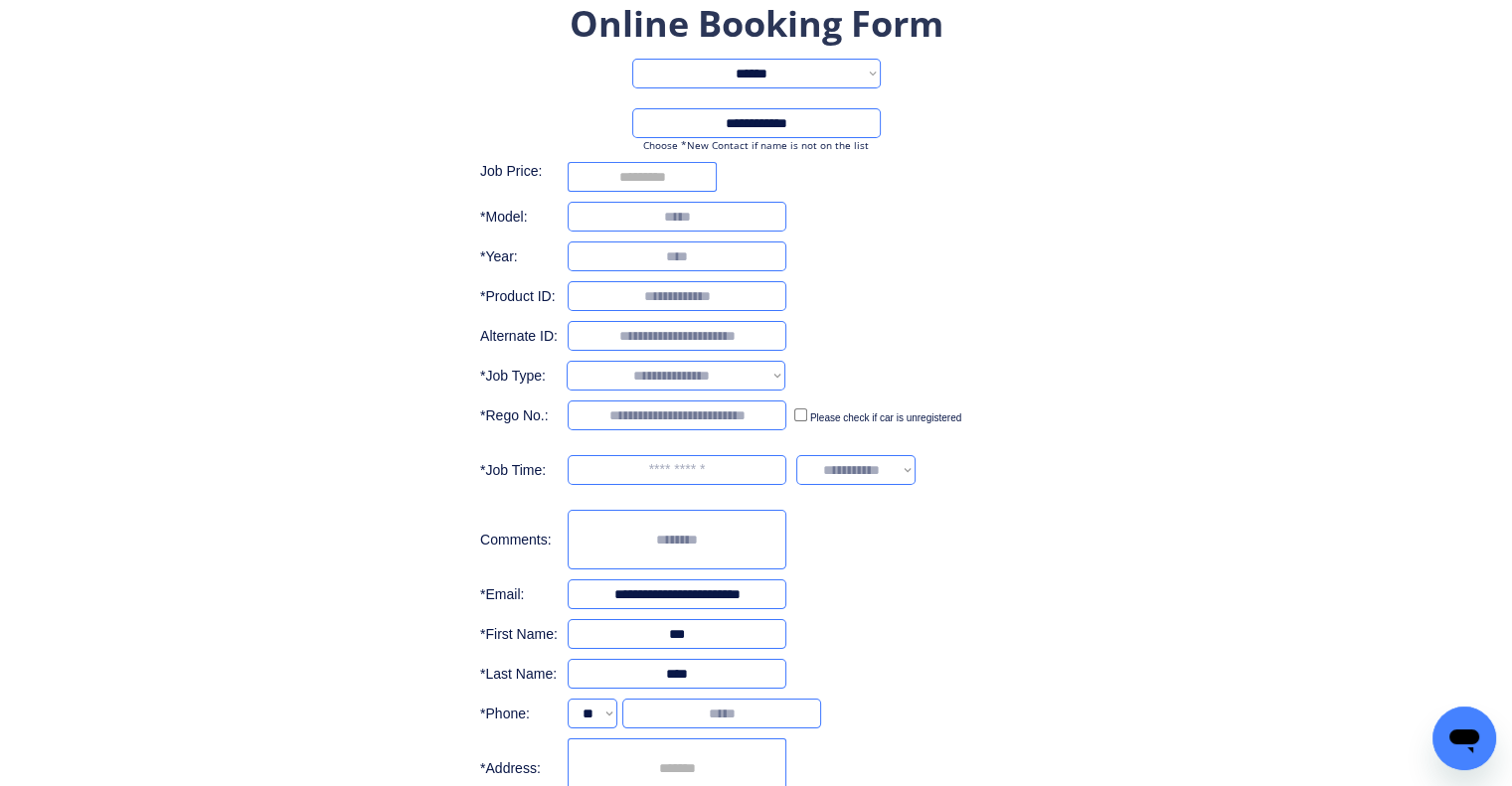 scroll, scrollTop: 8, scrollLeft: 0, axis: vertical 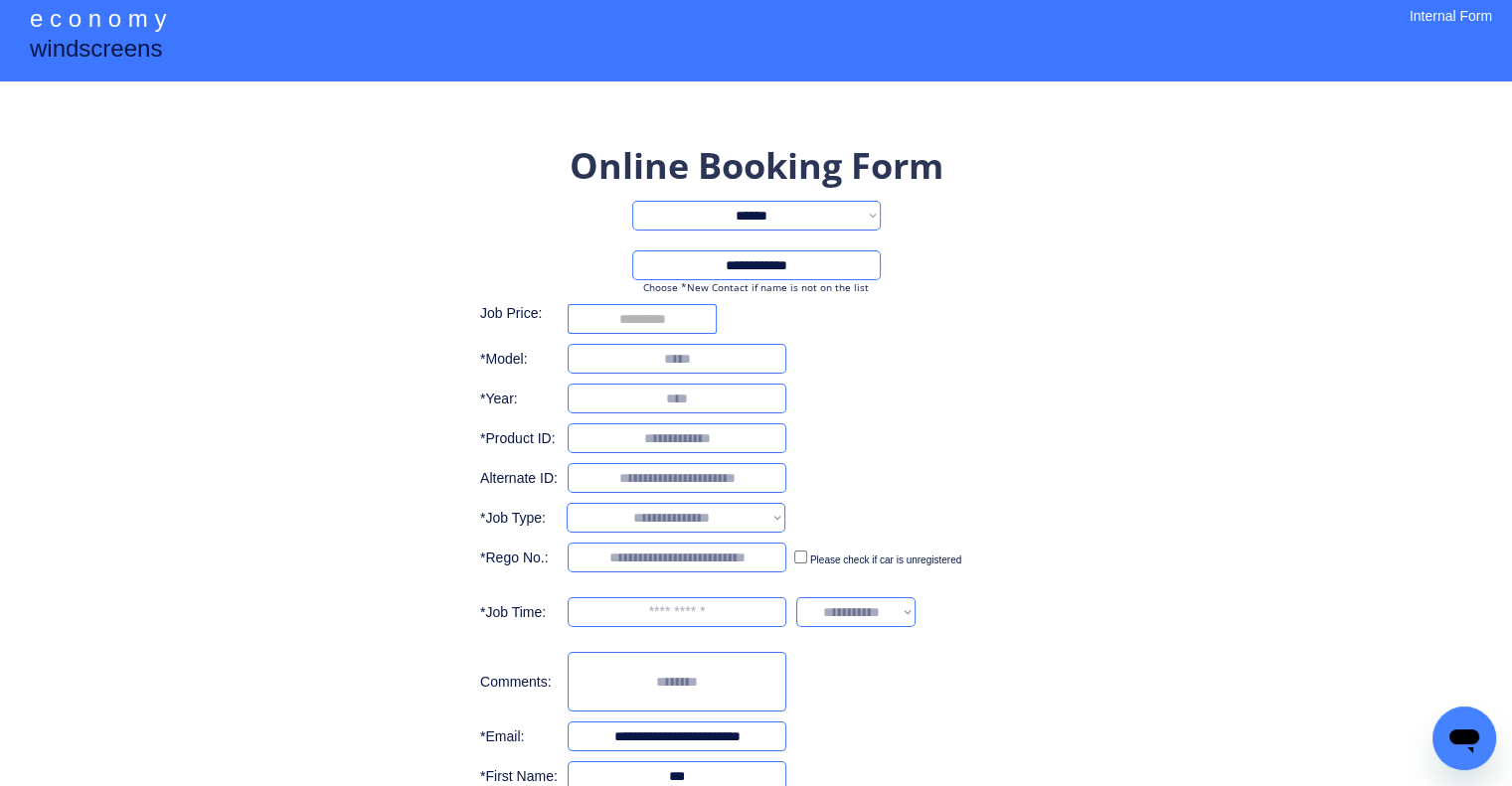 click at bounding box center [642, 319] 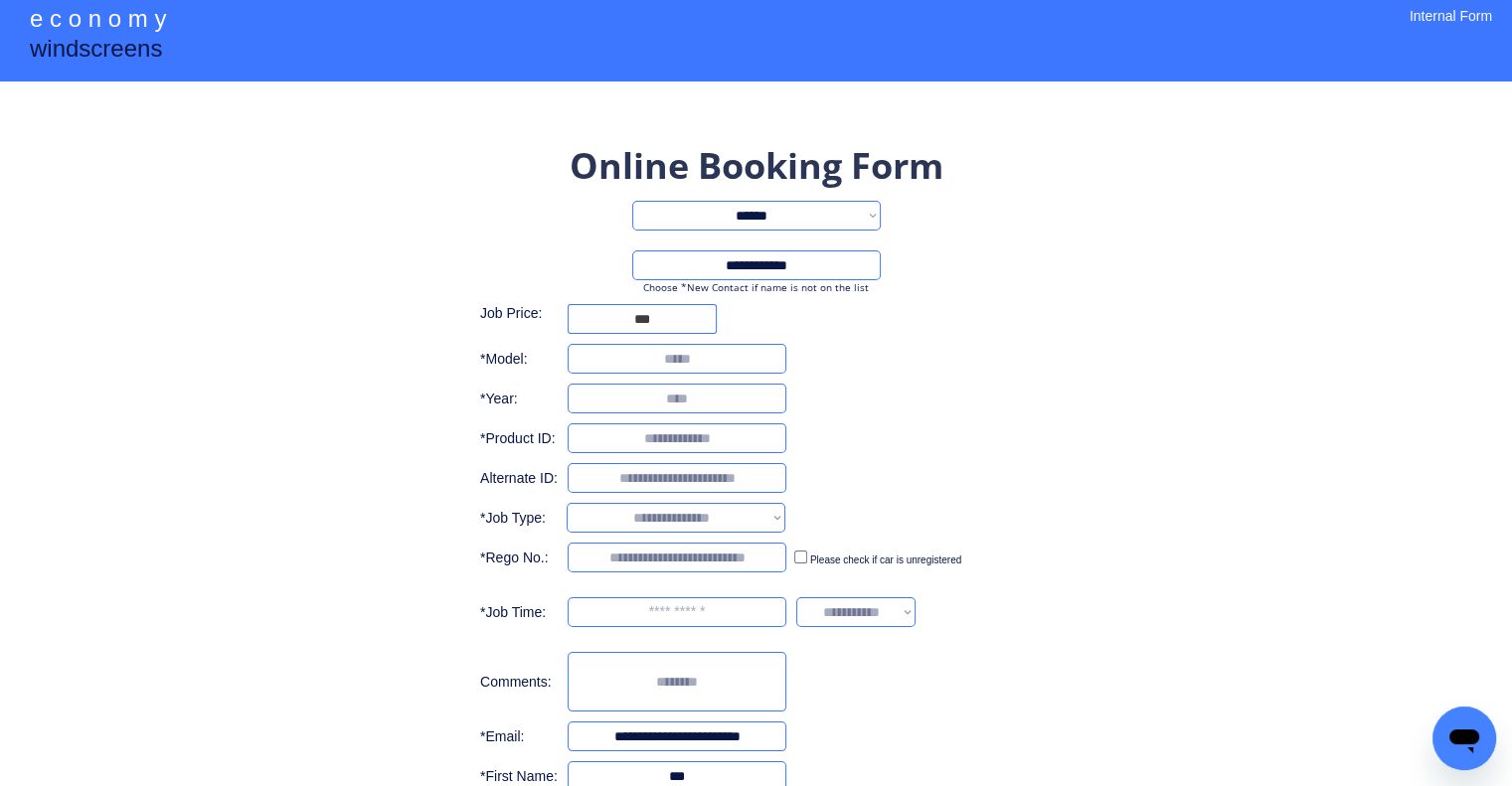 type on "***" 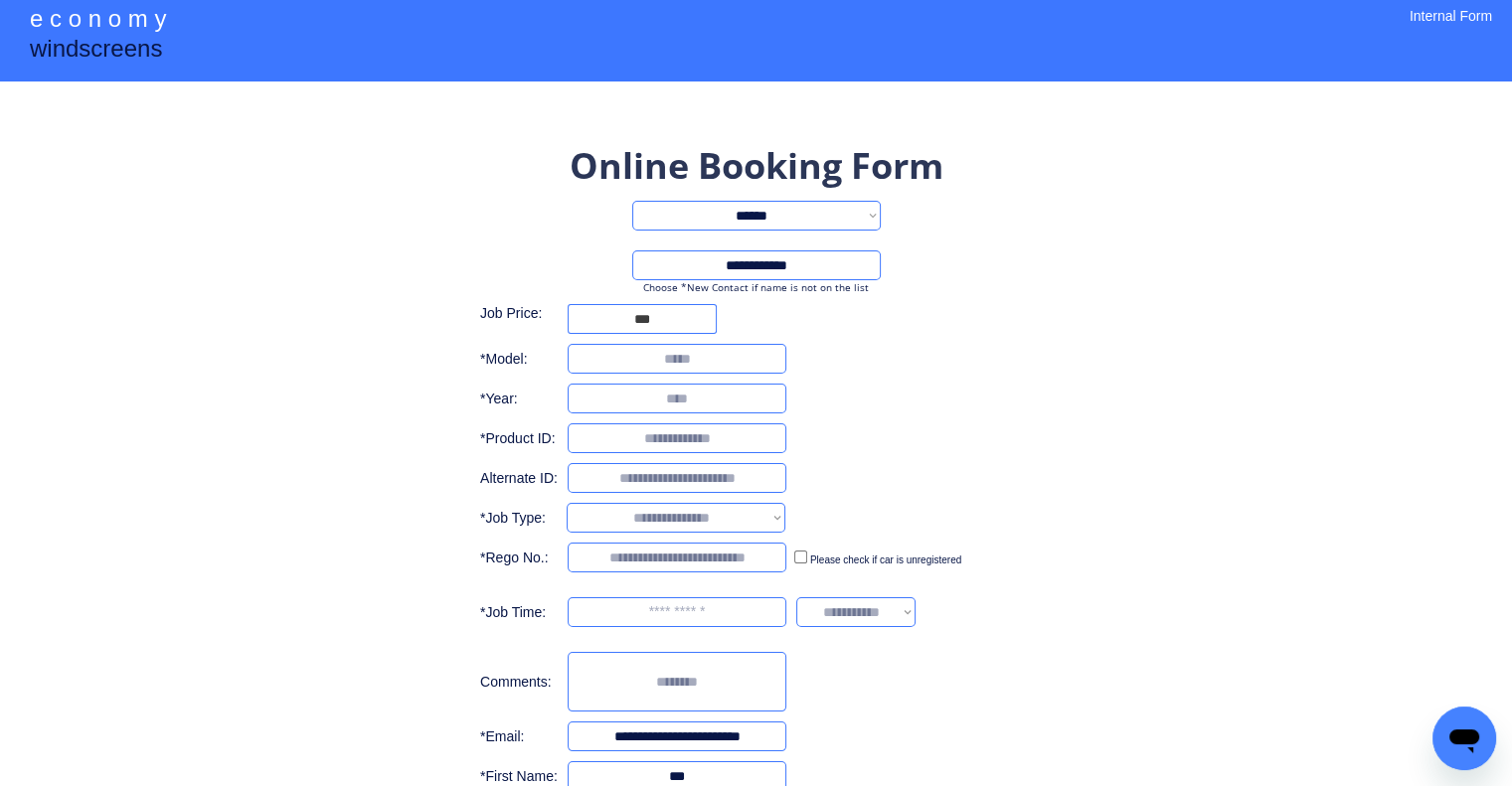 click at bounding box center (677, 359) 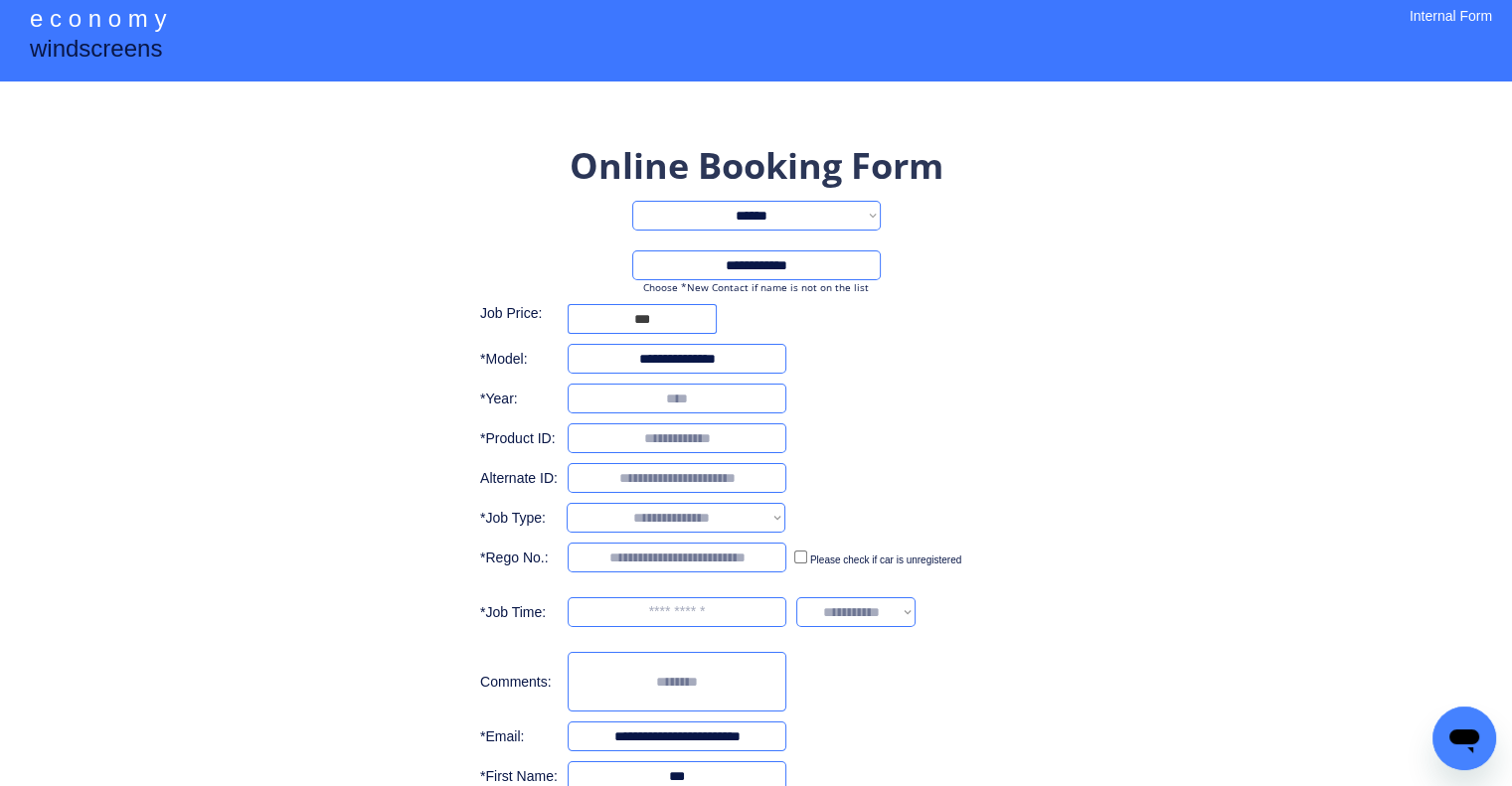 type on "**********" 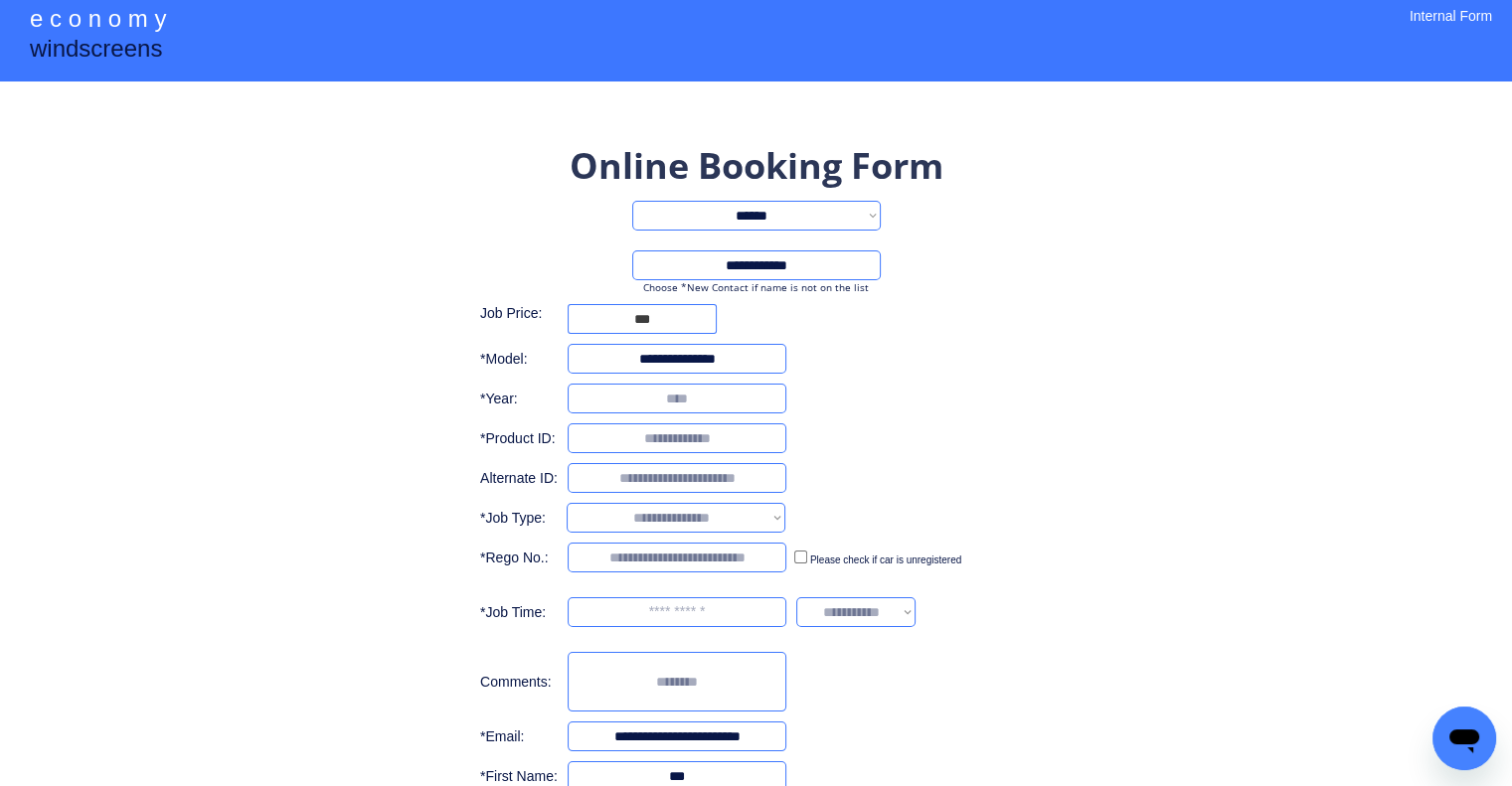 click at bounding box center [677, 398] 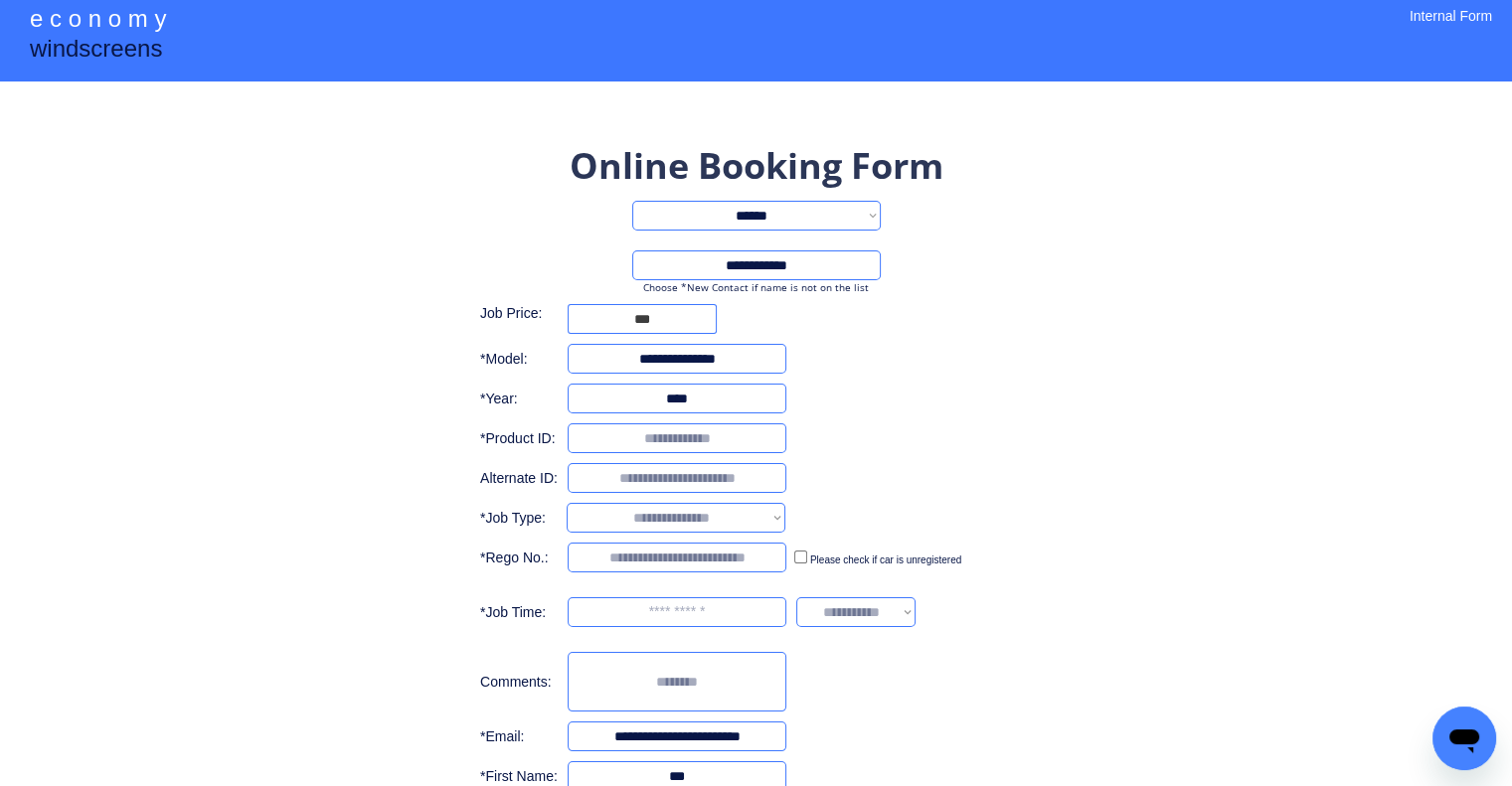 type on "****" 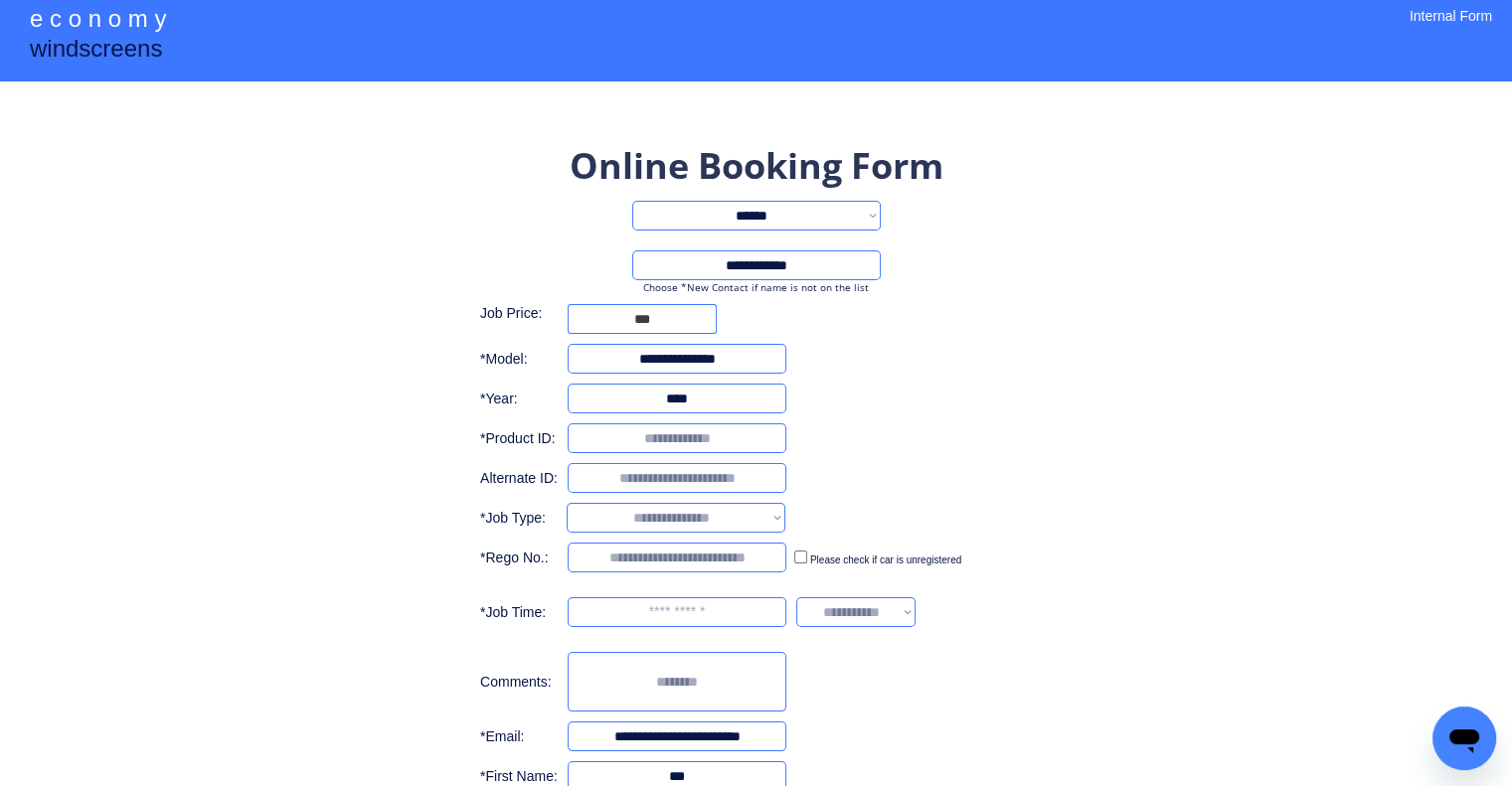 click at bounding box center [677, 438] 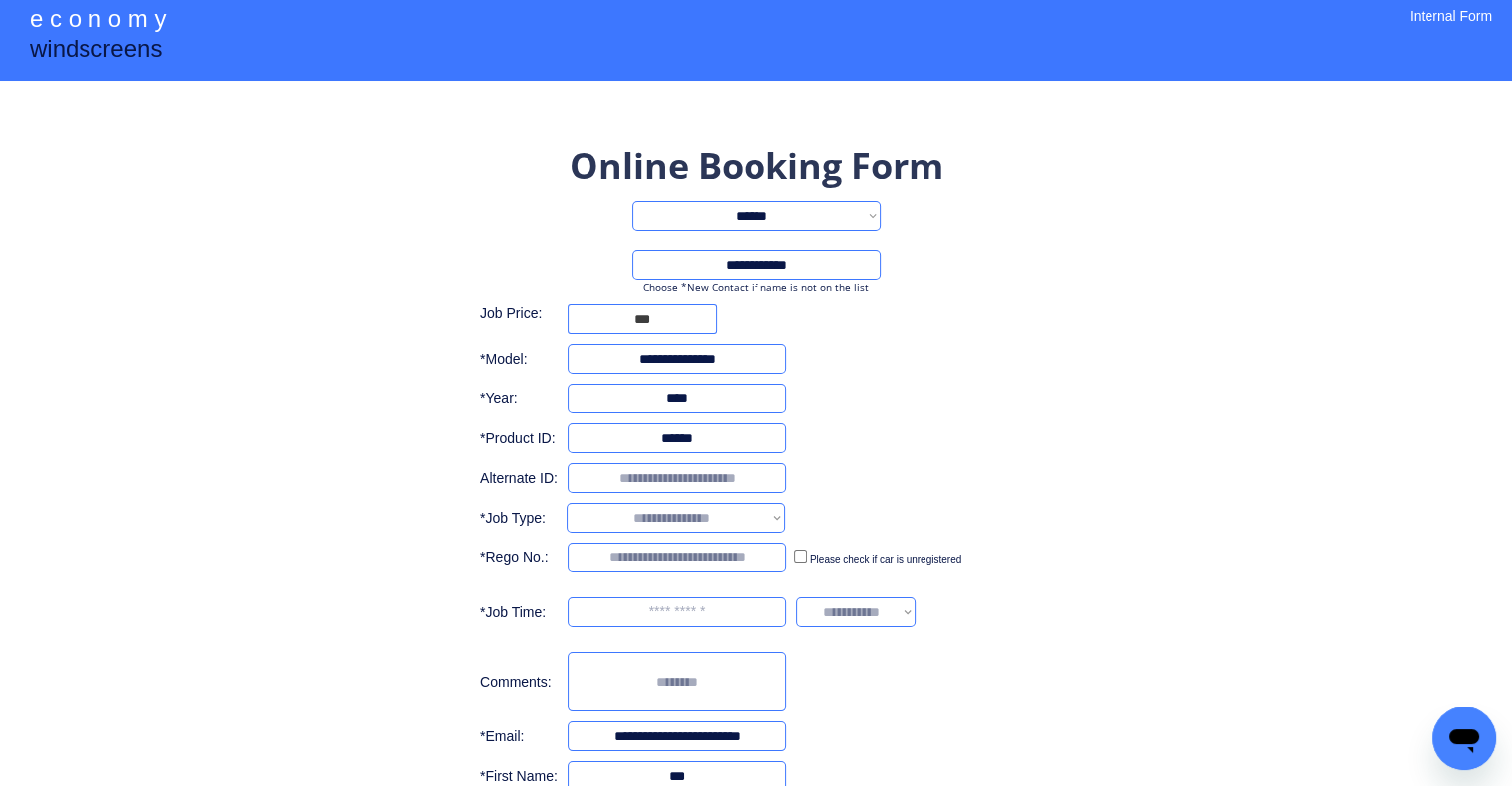 click on "**********" at bounding box center [756, 597] 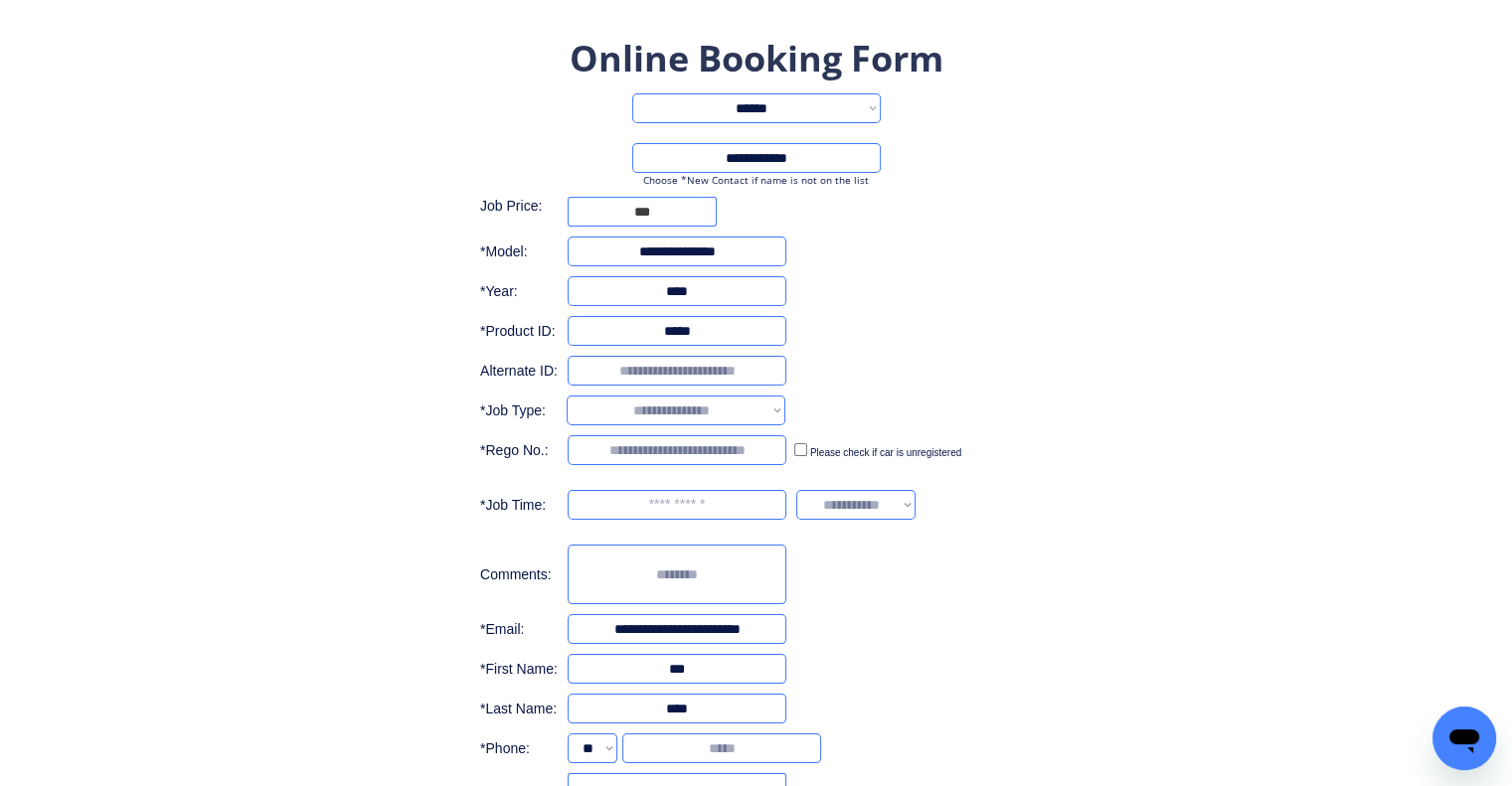 scroll, scrollTop: 207, scrollLeft: 0, axis: vertical 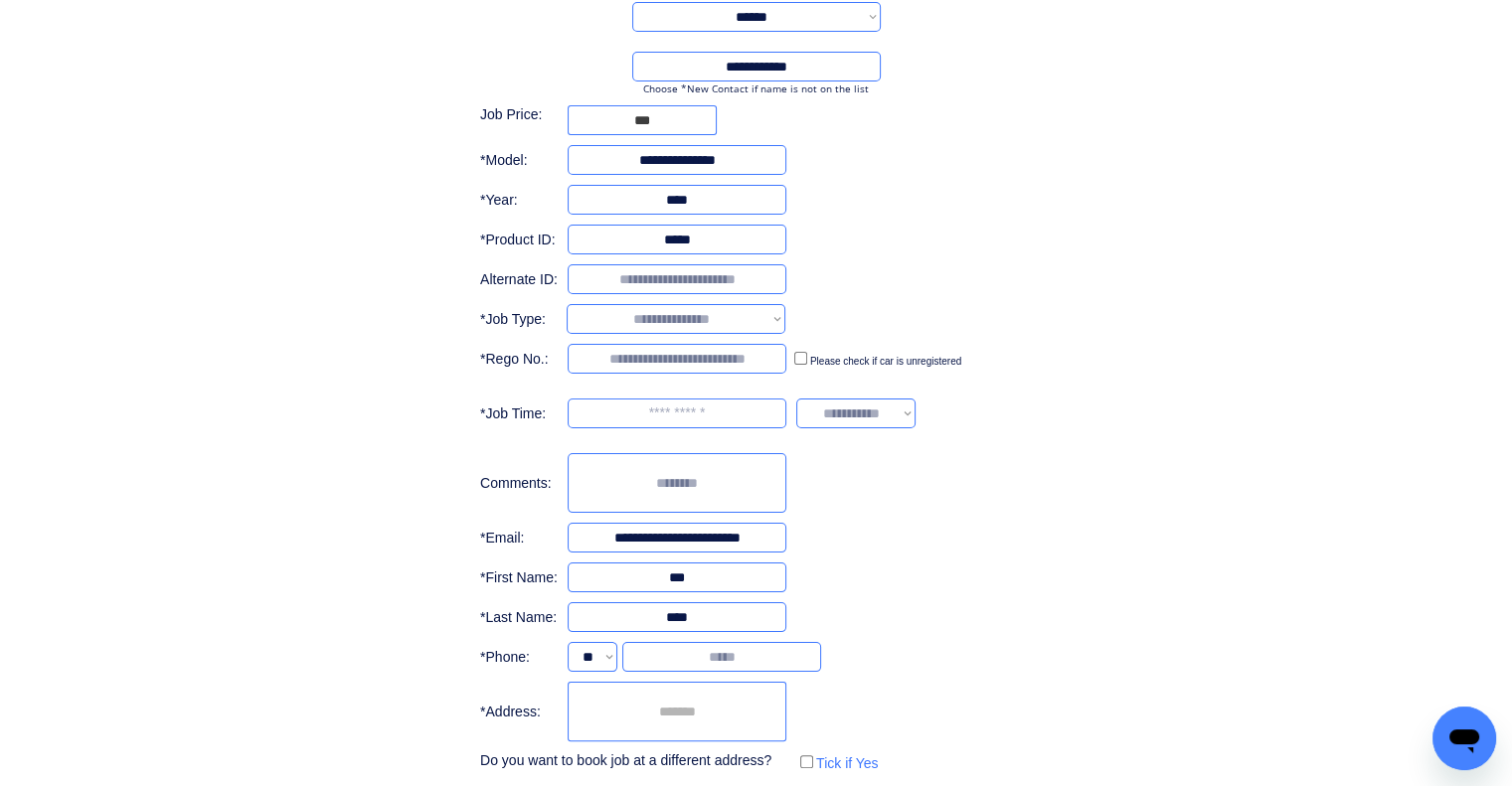type on "*****" 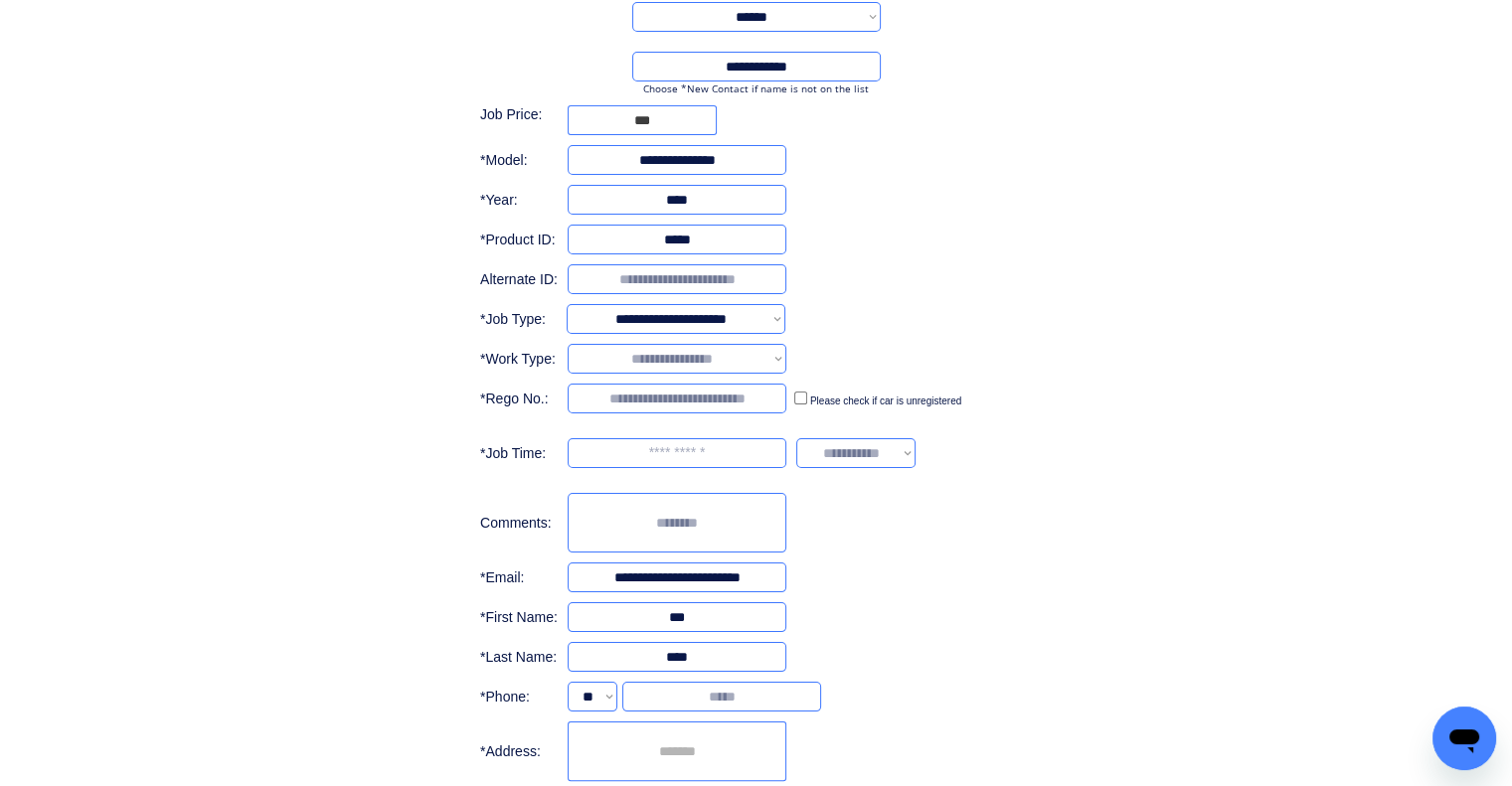 click on "**********" at bounding box center (756, 418) 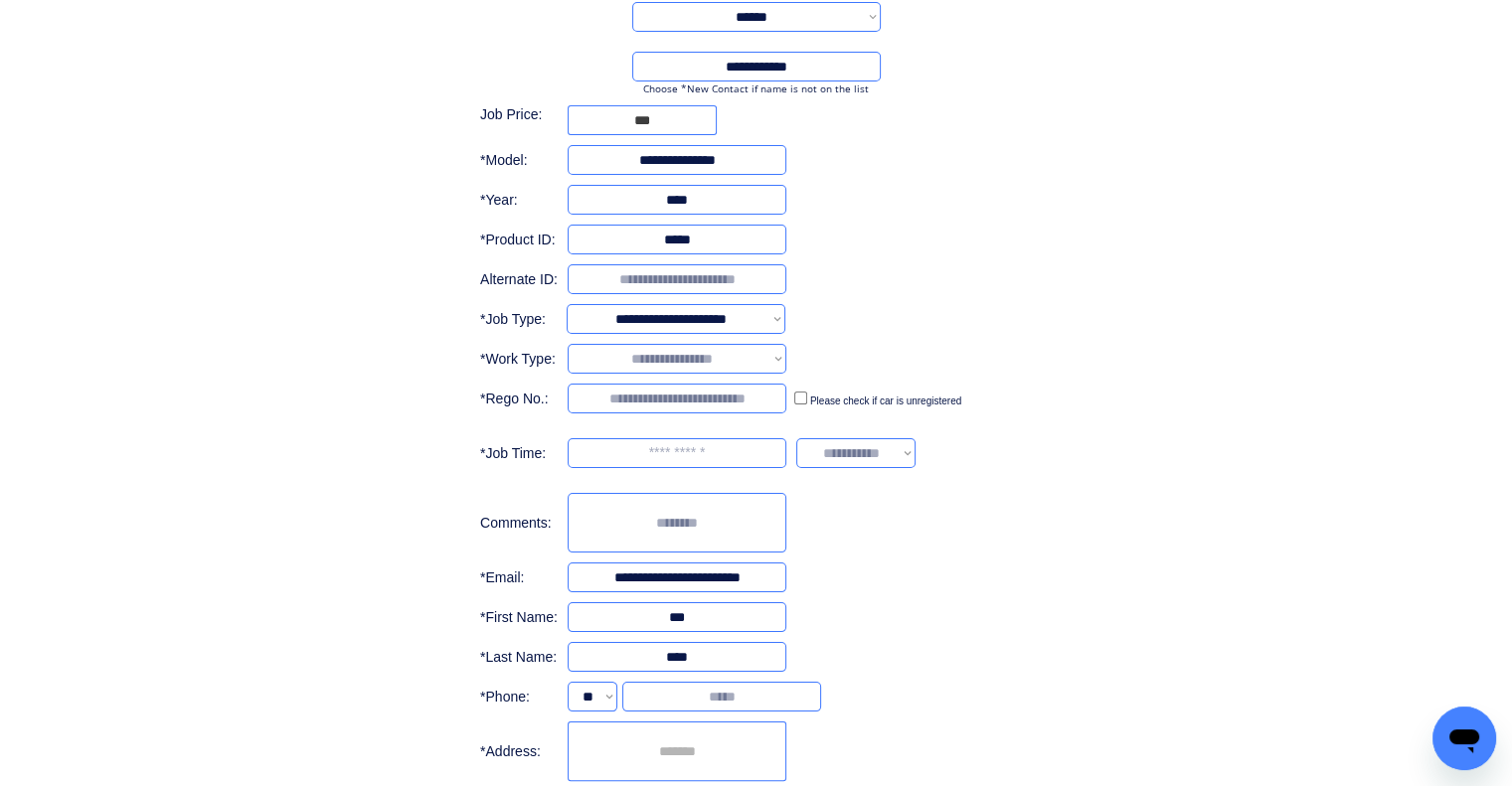 click on "**********" at bounding box center (677, 359) 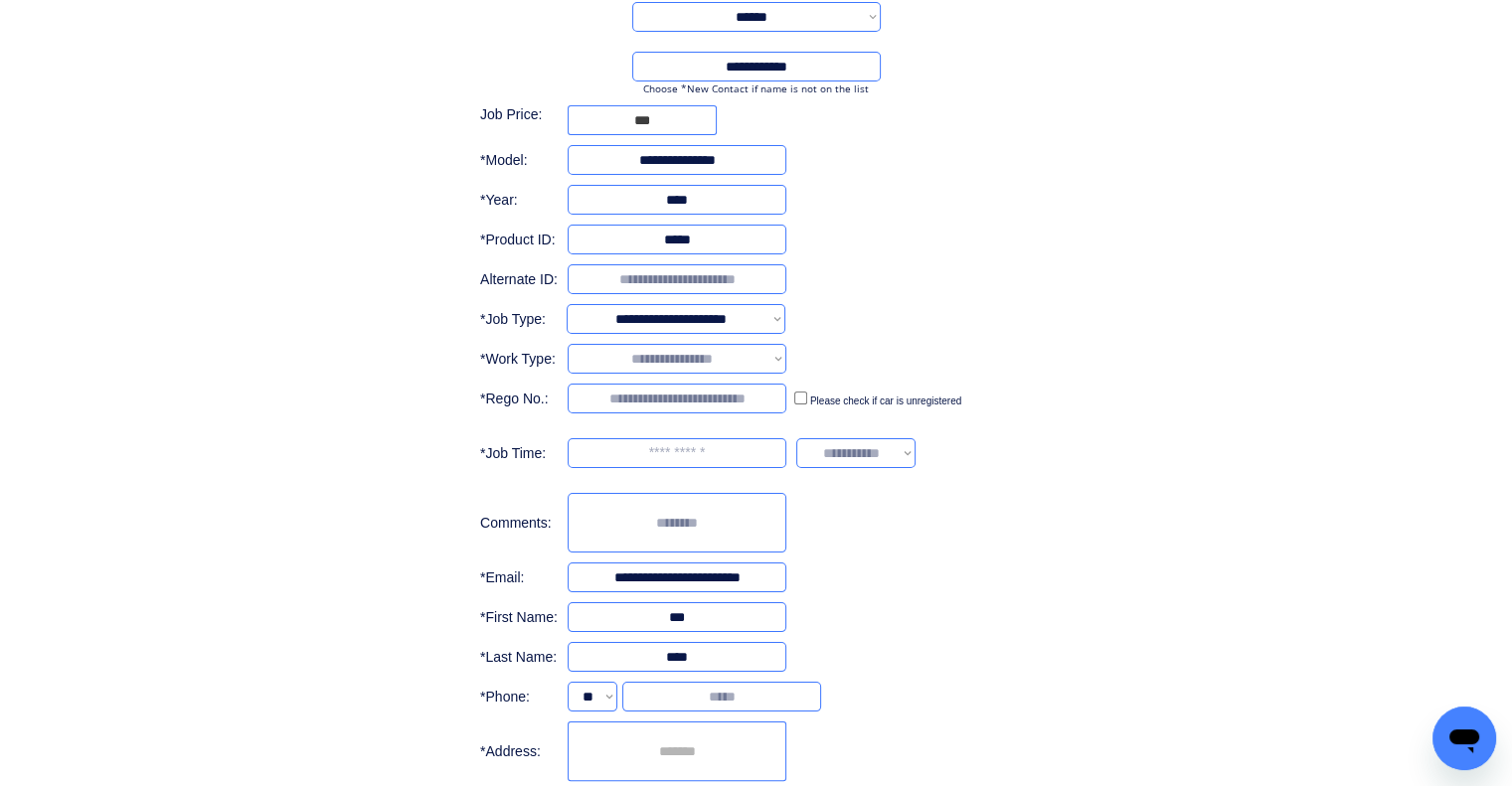 select on "**********" 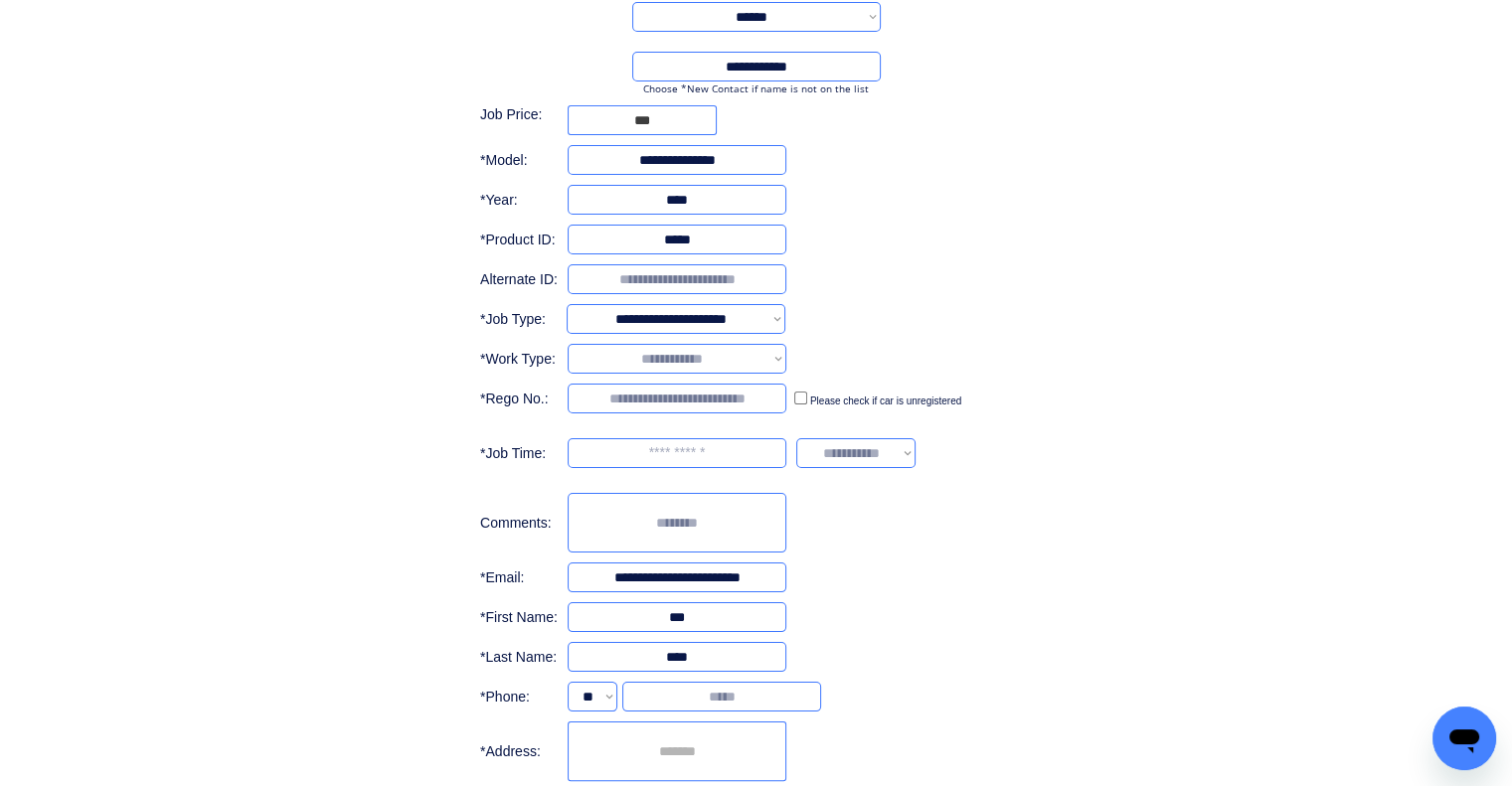 click on "**********" at bounding box center (677, 359) 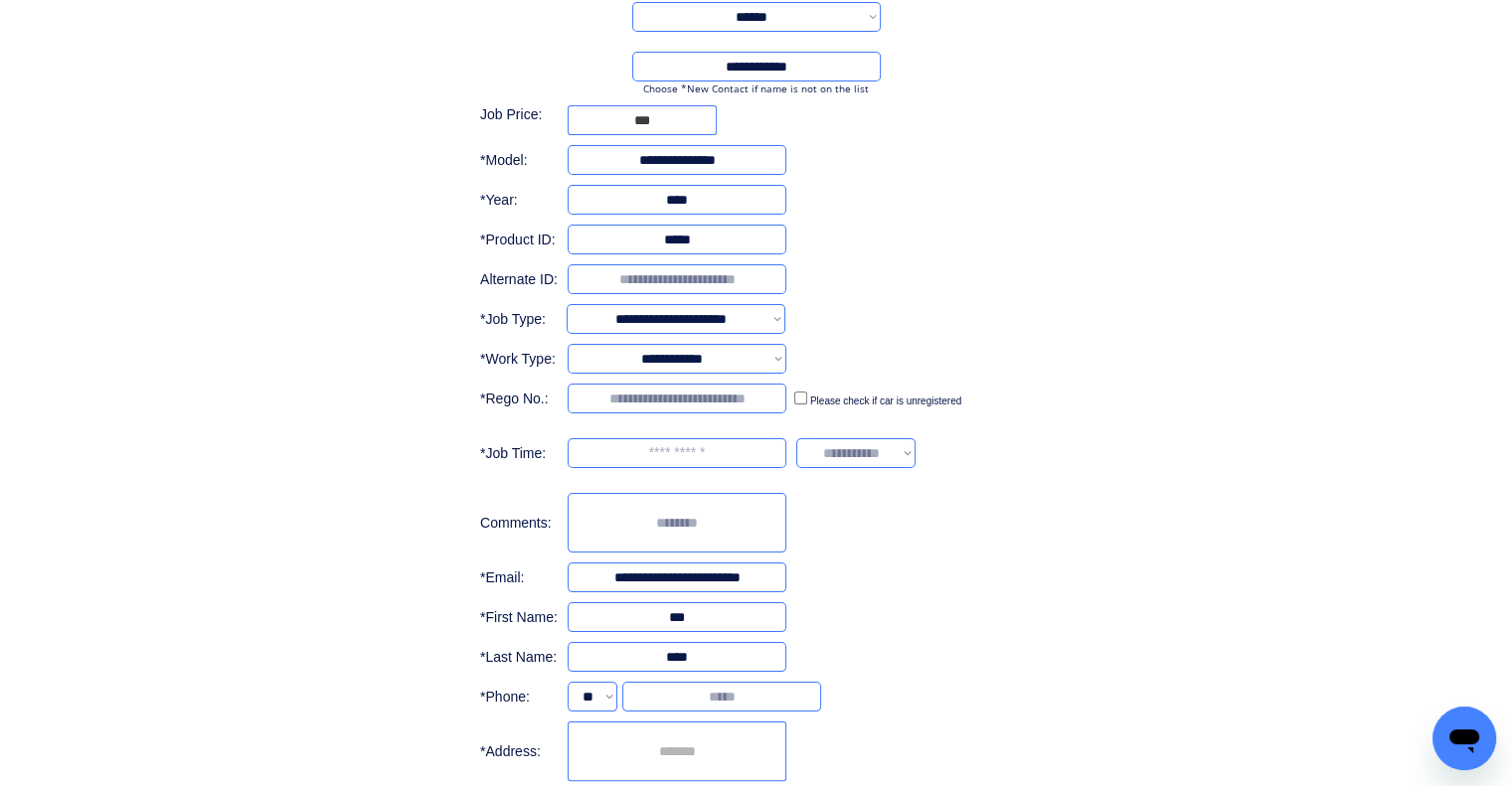 click on "**********" at bounding box center [756, 418] 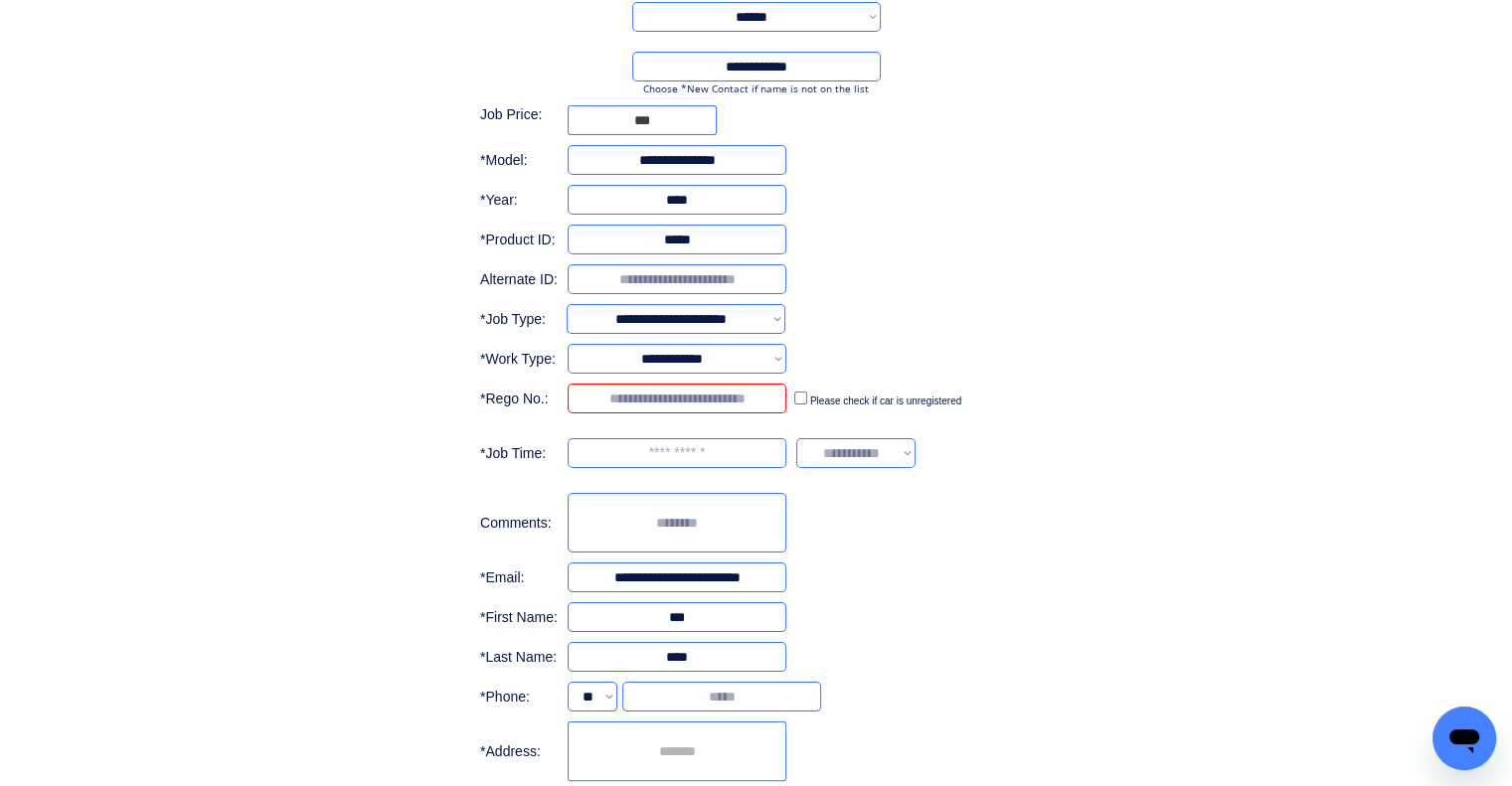 click at bounding box center (677, 398) 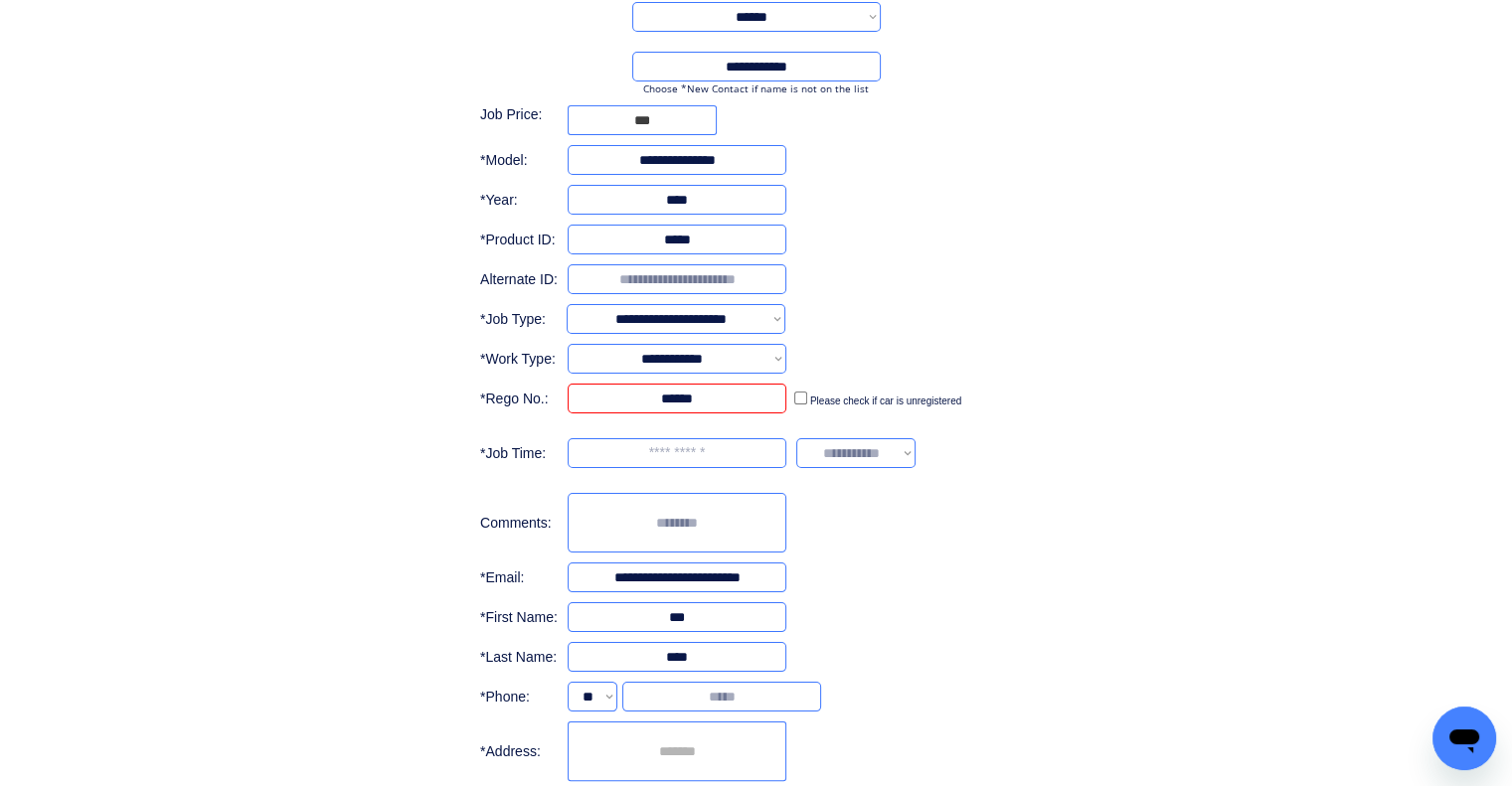 type on "******" 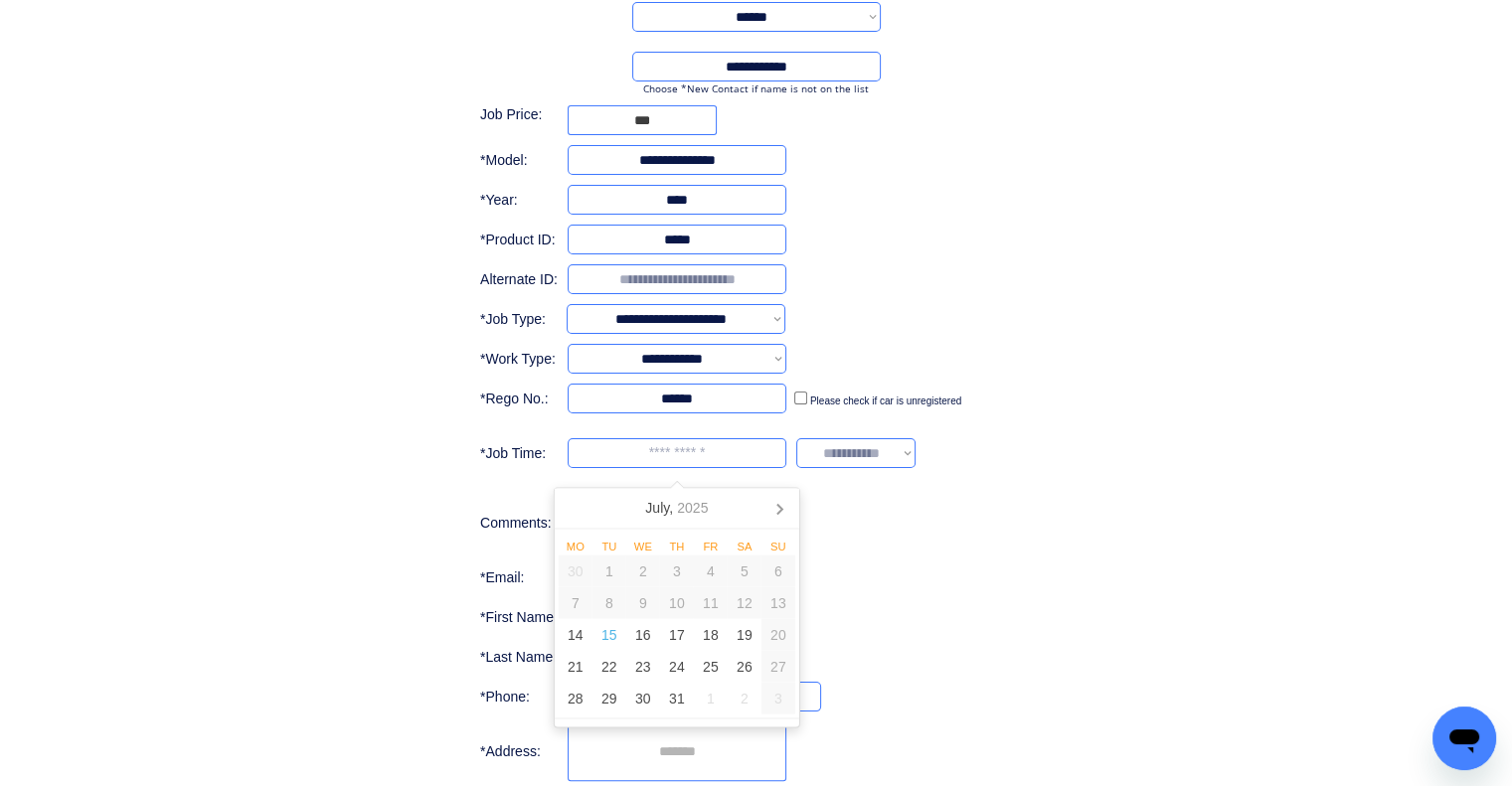 click at bounding box center (677, 453) 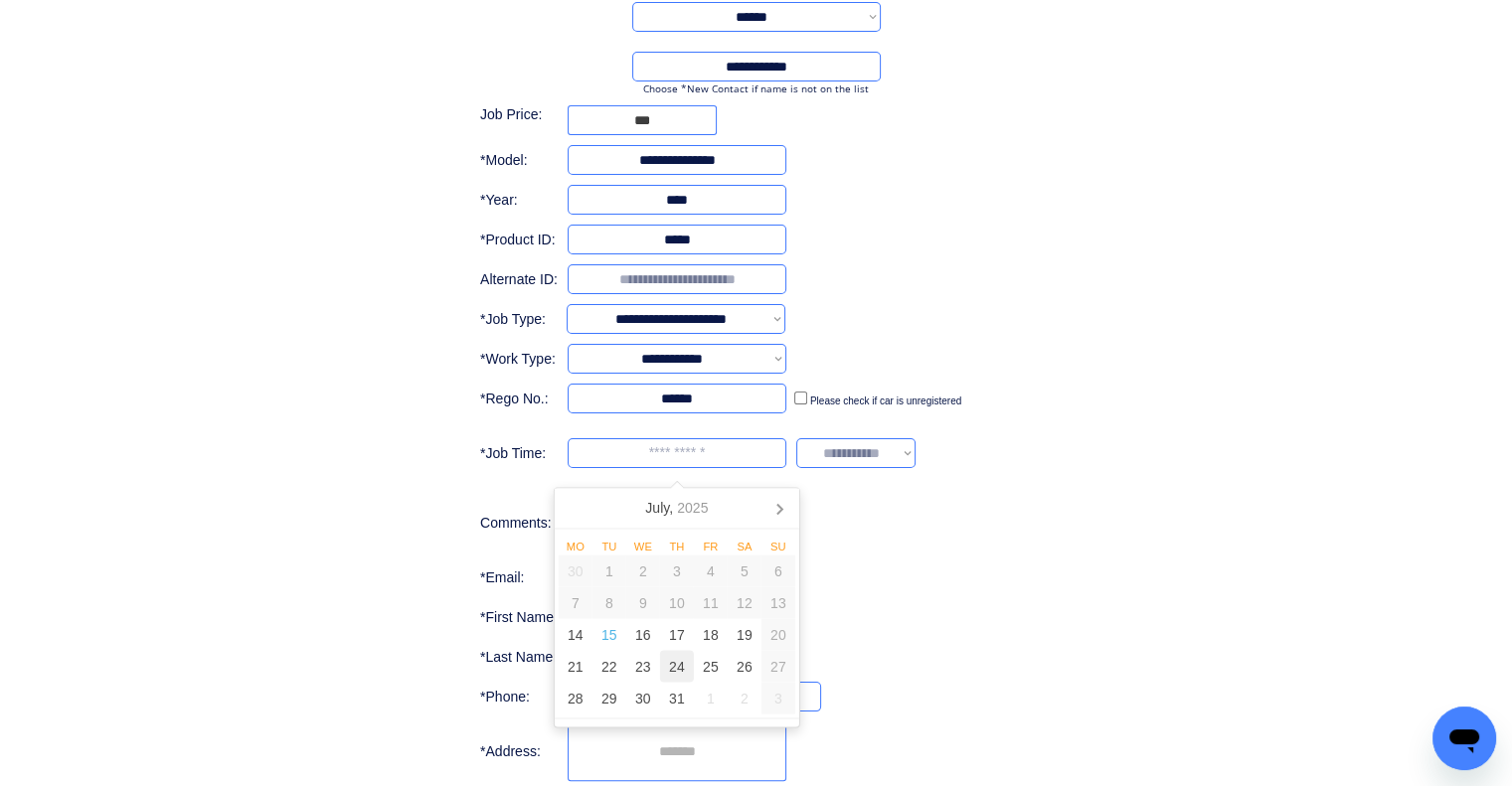 click on "24" at bounding box center (677, 667) 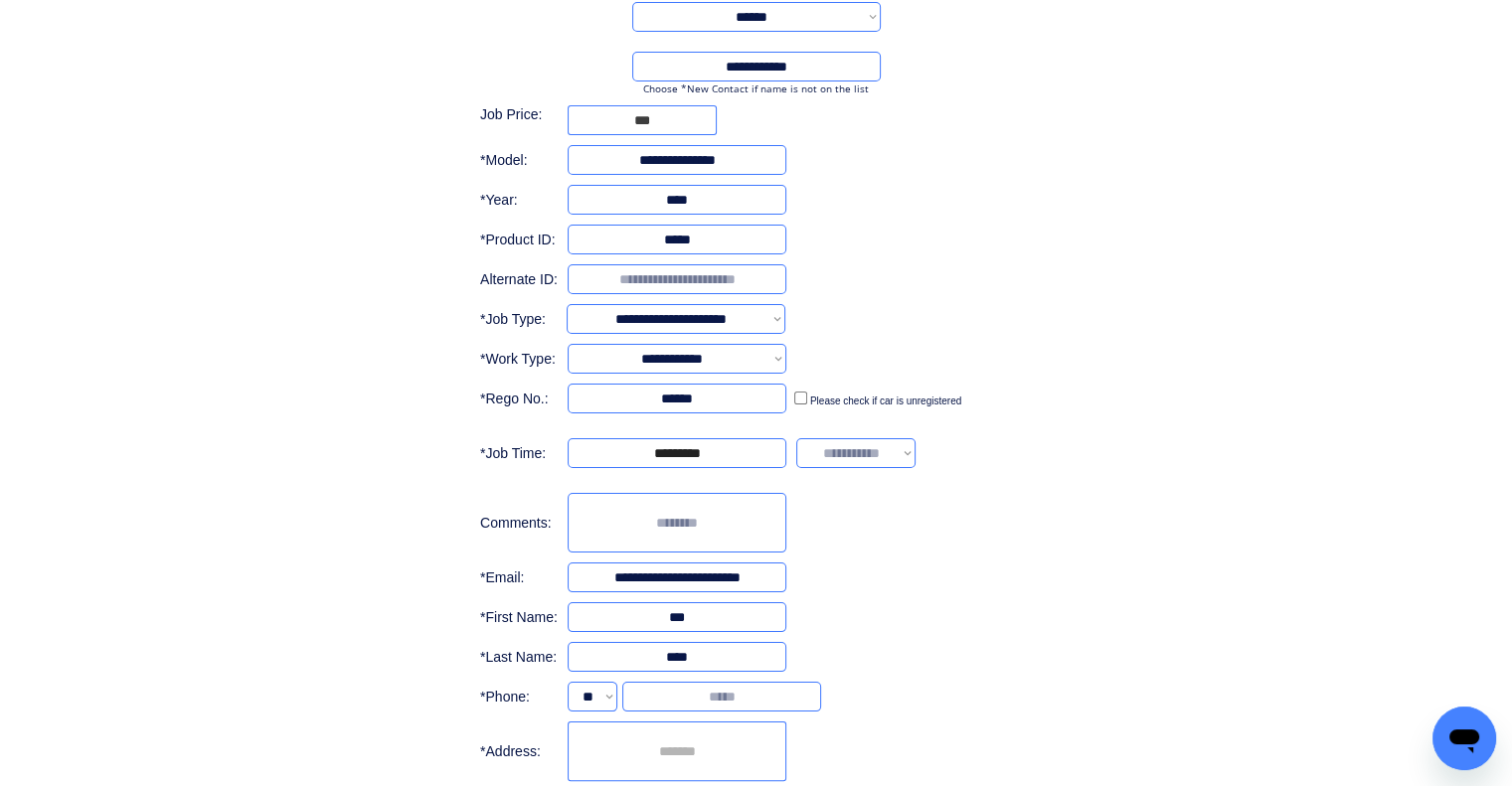 click on "**********" at bounding box center (756, 418) 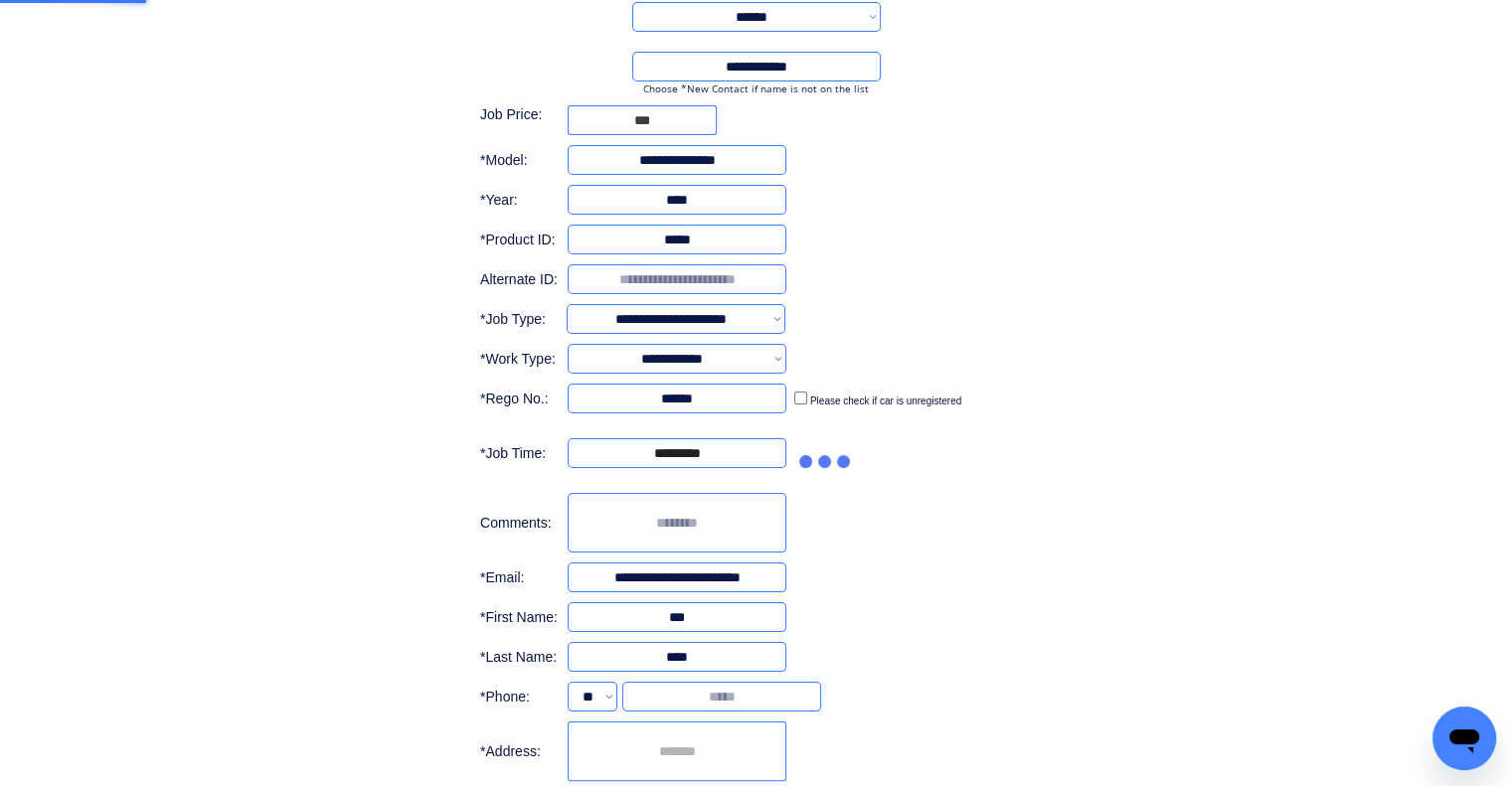 click on "**********" at bounding box center (733, 453) 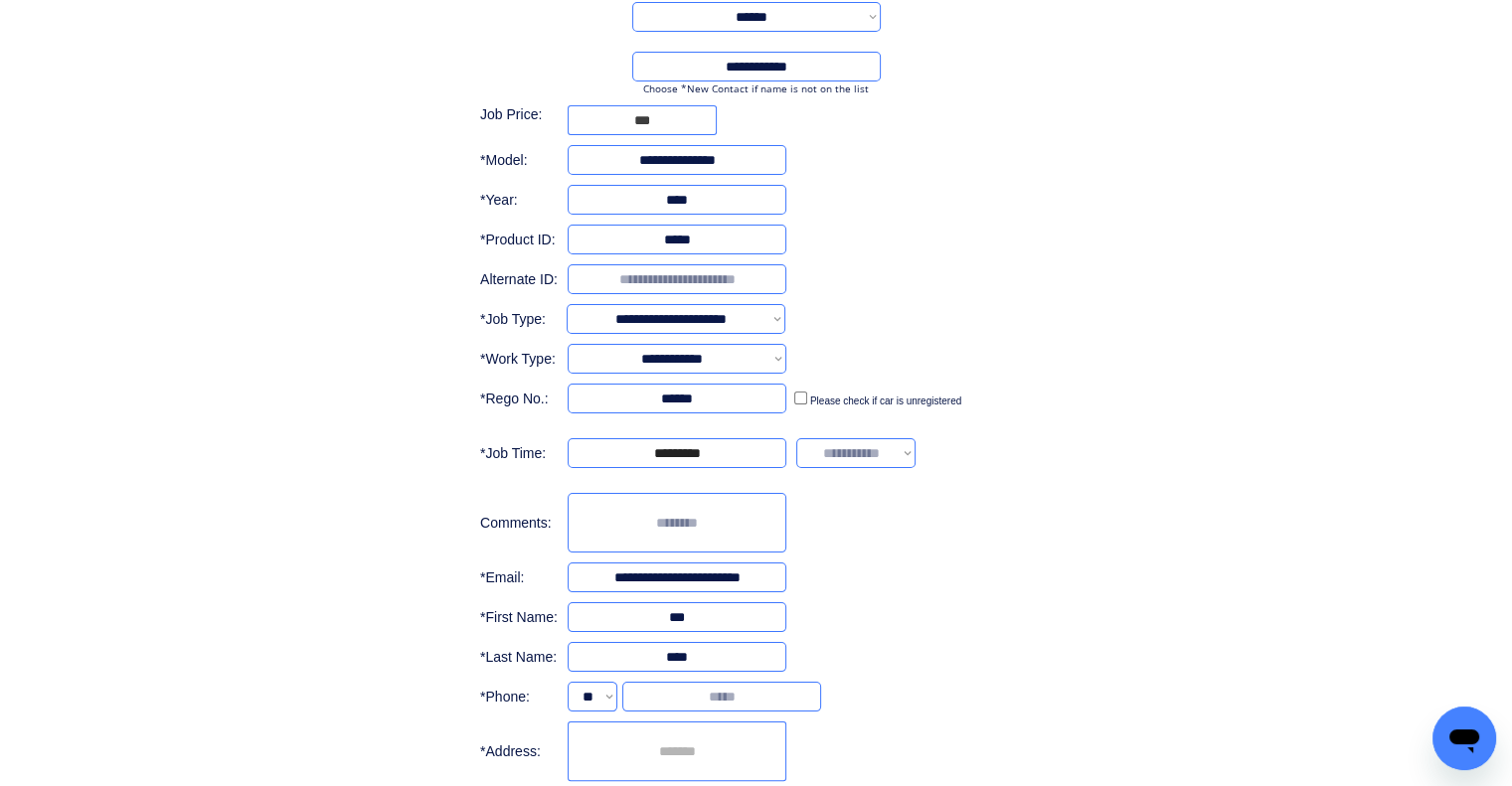 click on "**********" at bounding box center [856, 453] 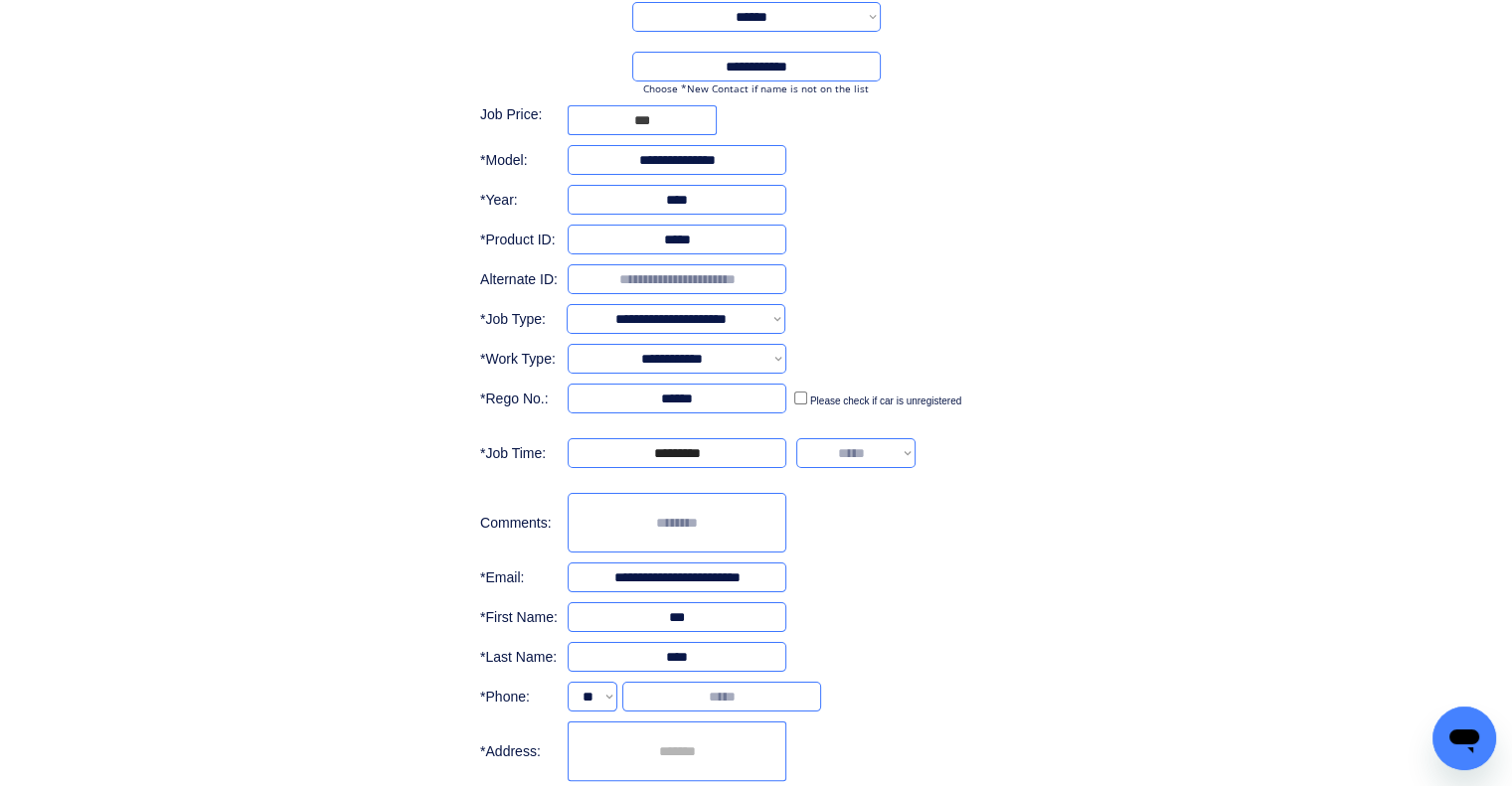 click on "**********" at bounding box center (756, 359) 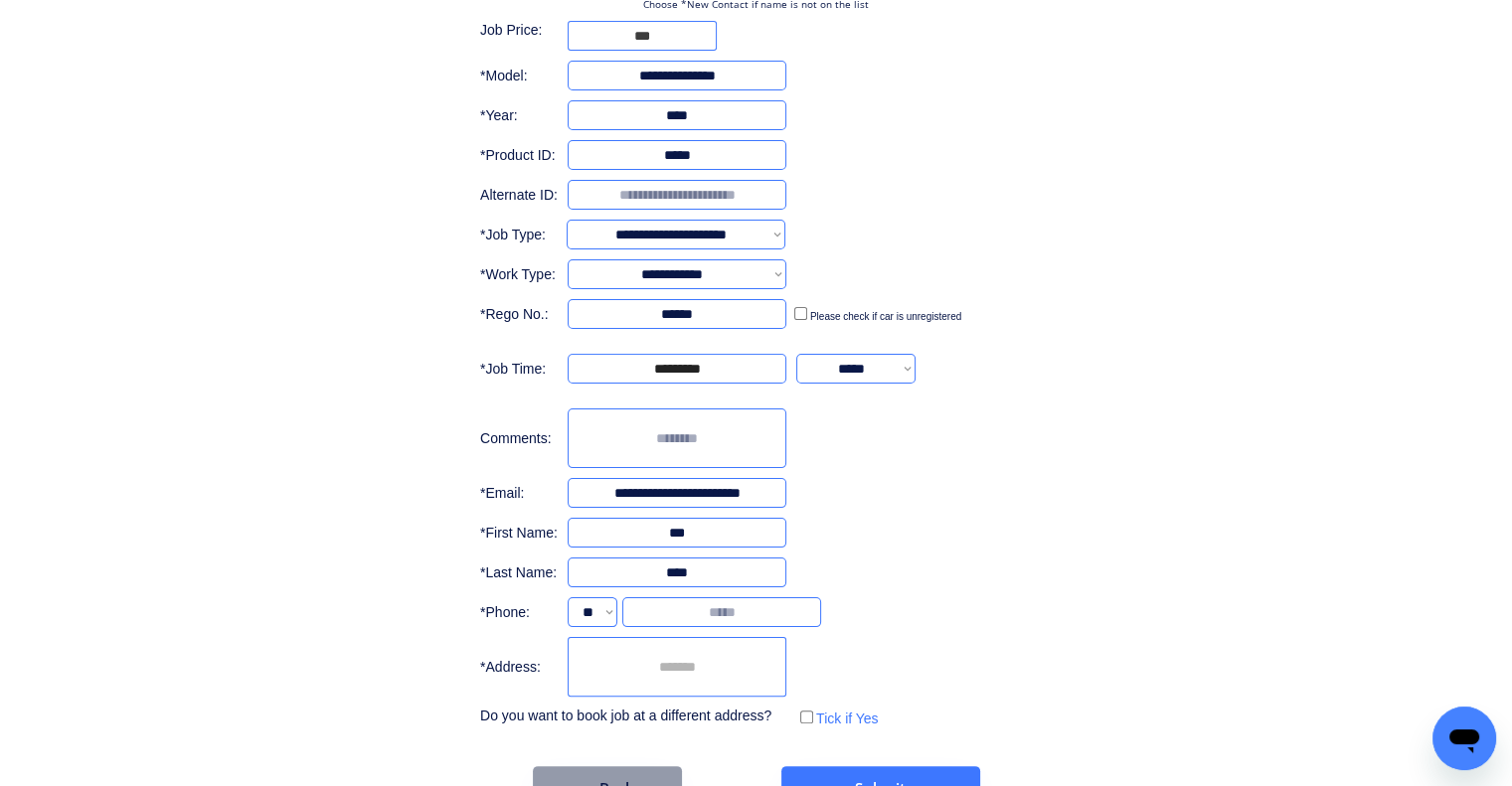 scroll, scrollTop: 346, scrollLeft: 0, axis: vertical 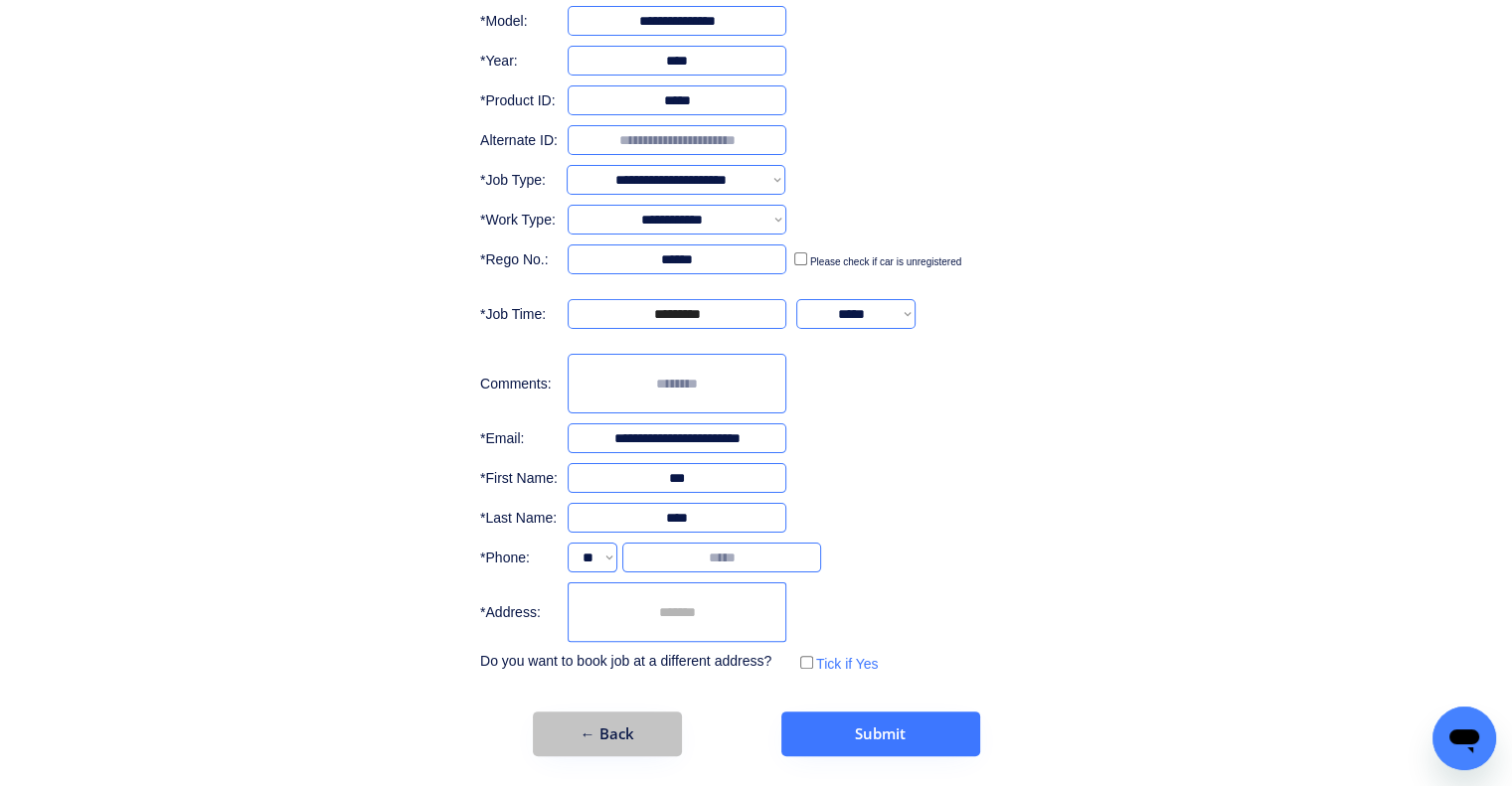 click on "←   Back" at bounding box center [607, 733] 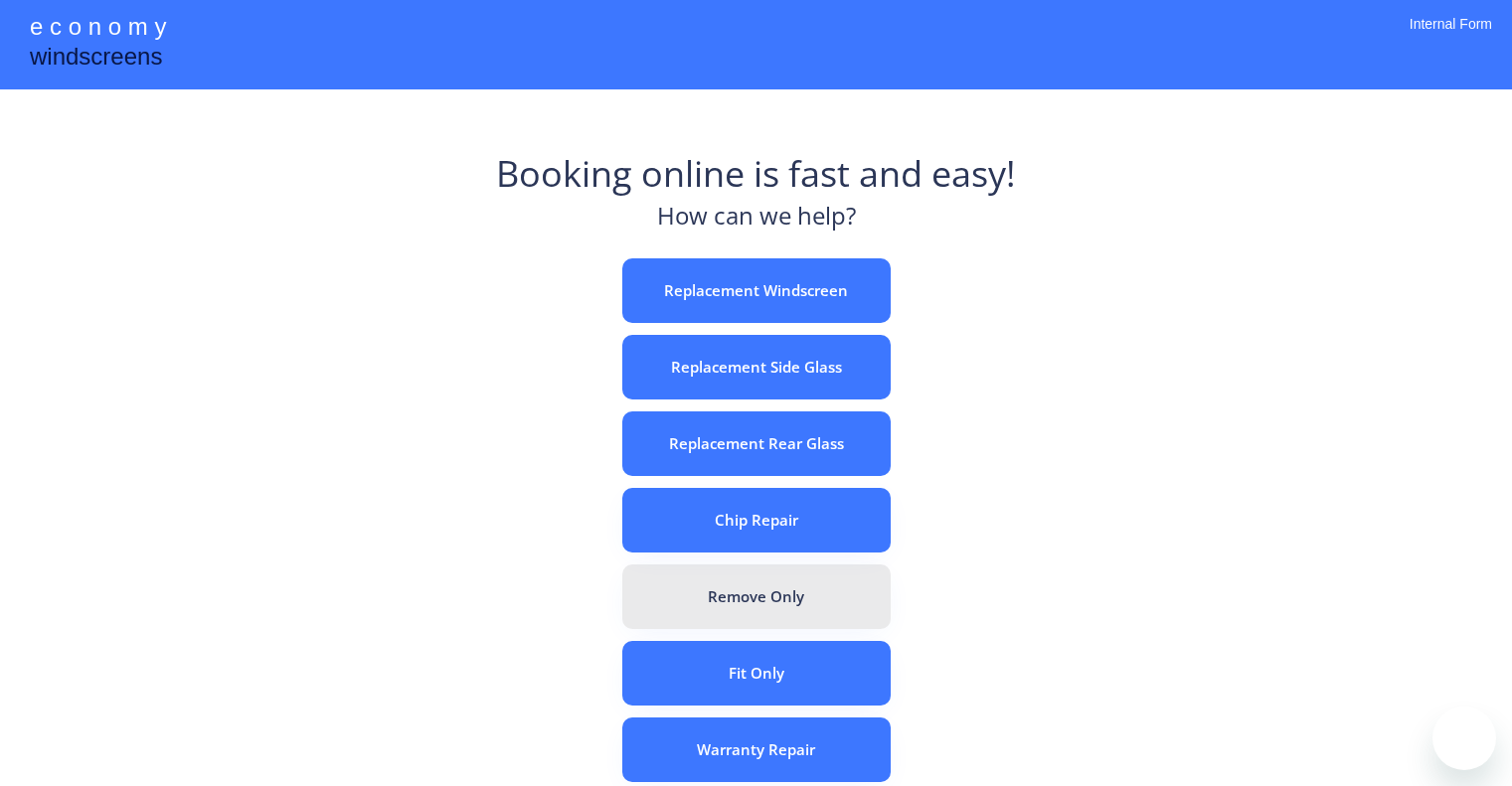 scroll, scrollTop: 0, scrollLeft: 0, axis: both 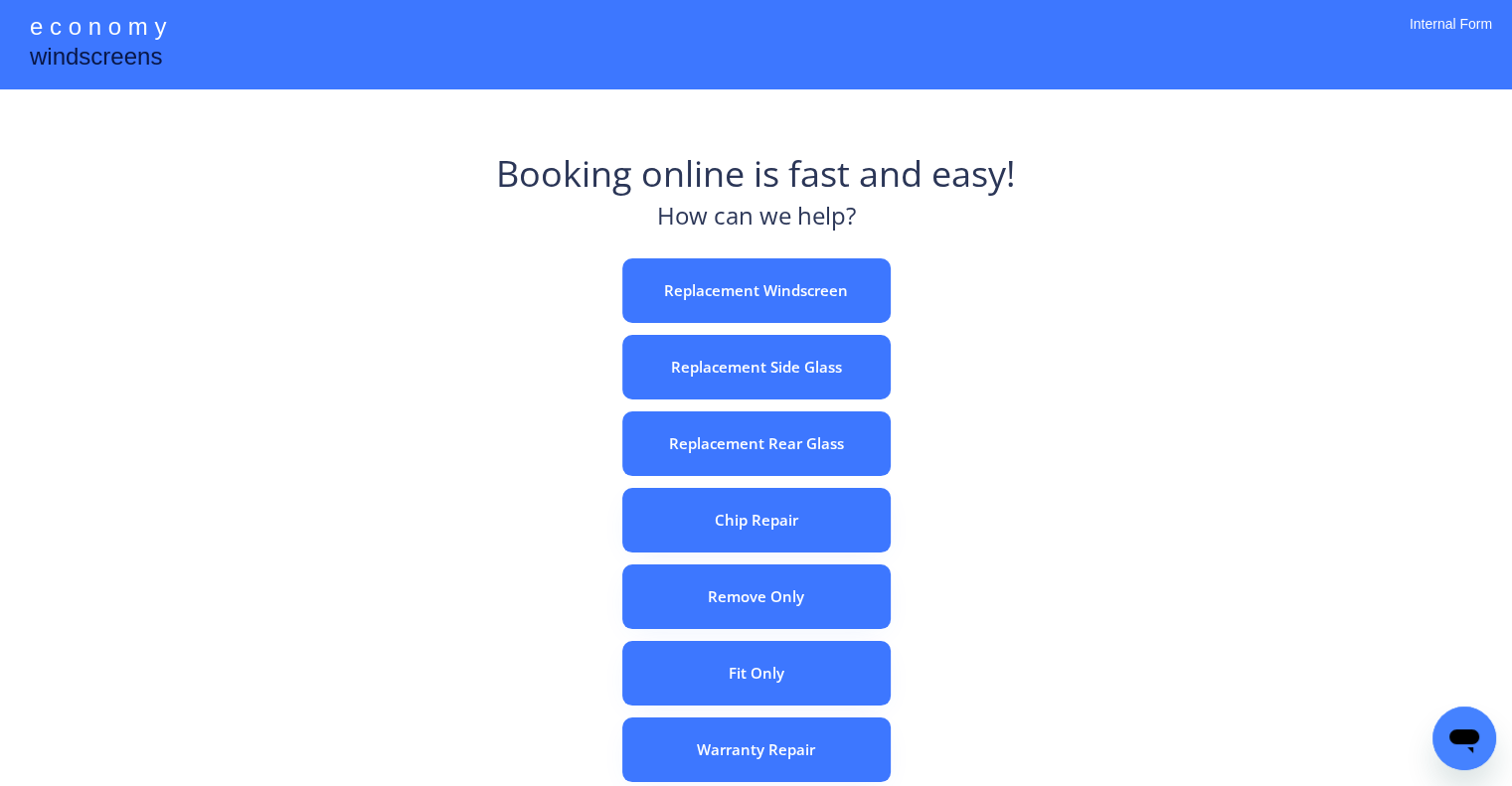 click on "Booking online is fast and easy! How can we help? Replacement Windscreen Replacement Side Glass Replacement Rear Glass Chip Repair Remove Only Fit Only Warranty Repair ADAS Recalibration Only Rebook a Job Confirm Quotes Manual Booking" at bounding box center [756, 618] 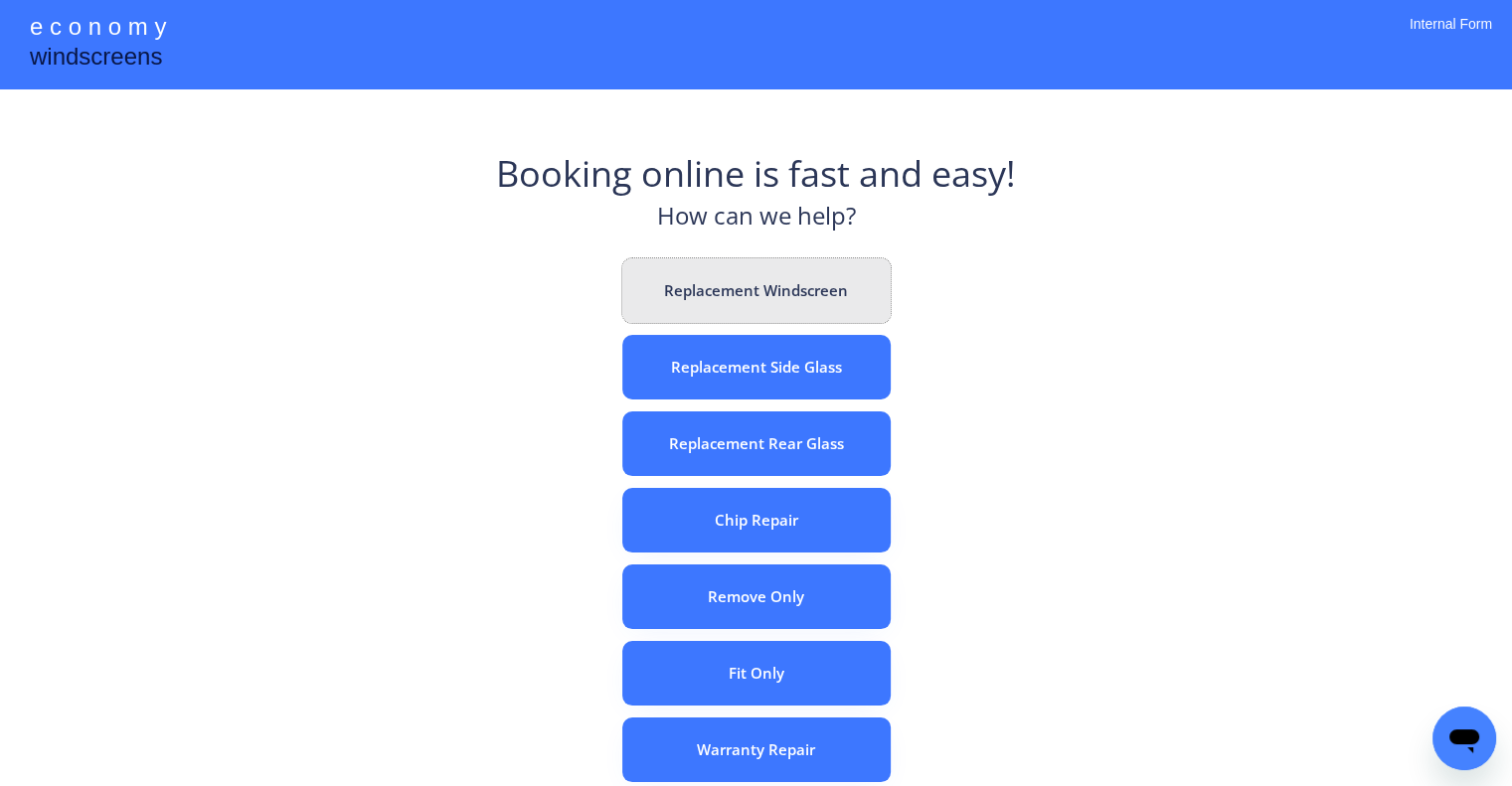 click on "Replacement Windscreen" at bounding box center [756, 290] 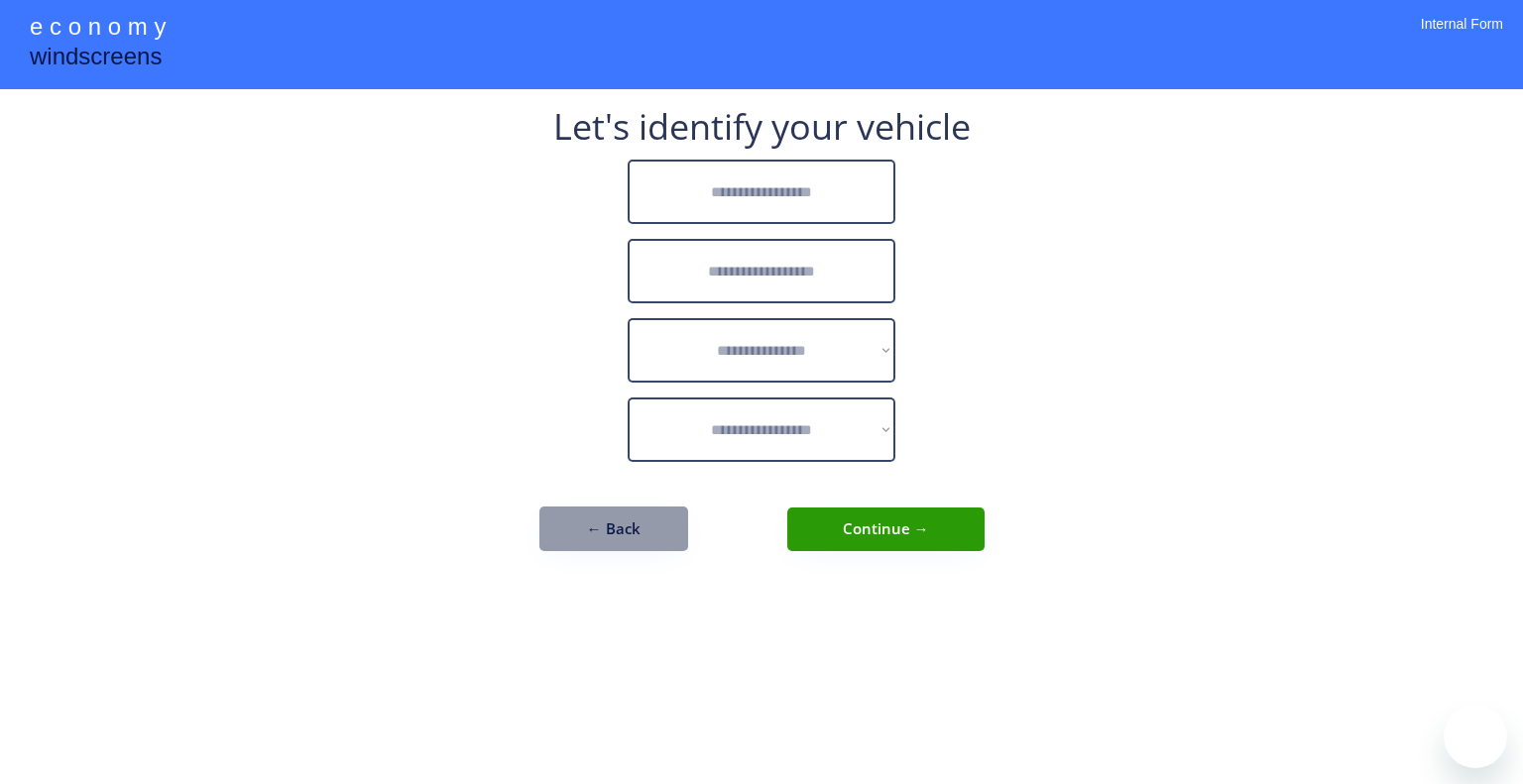 scroll, scrollTop: 0, scrollLeft: 0, axis: both 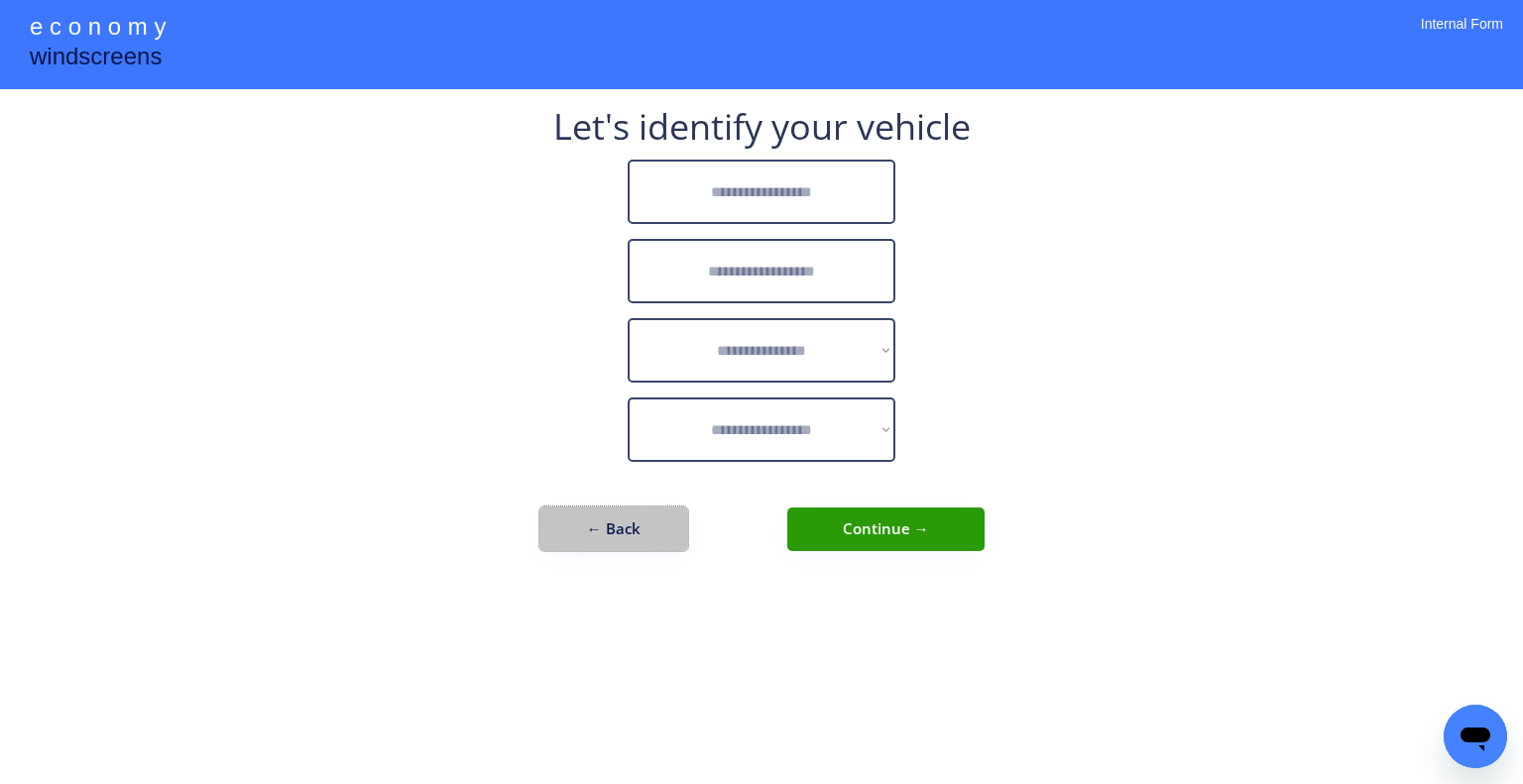 click on "←   Back" at bounding box center [614, 528] 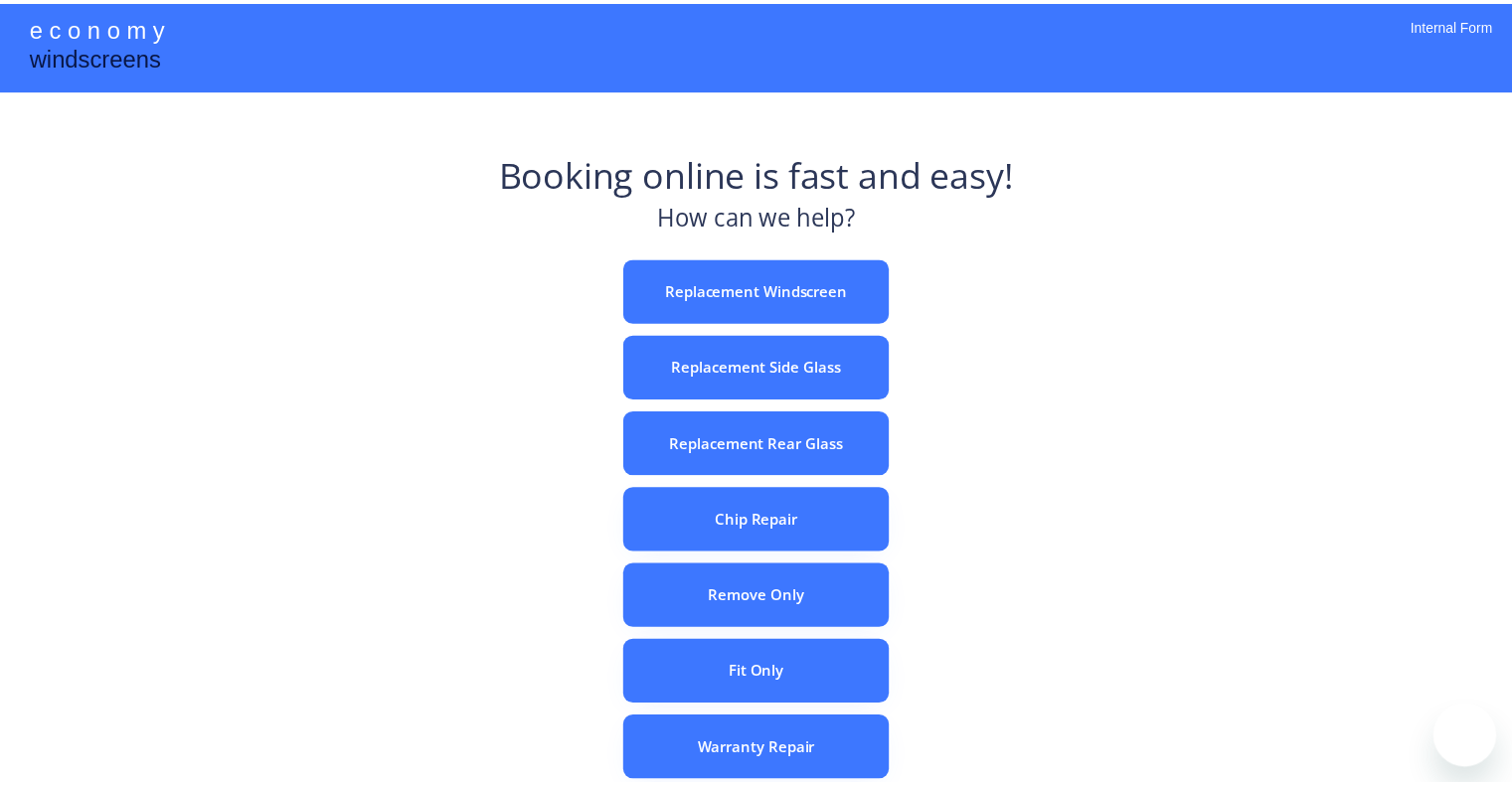 scroll, scrollTop: 0, scrollLeft: 0, axis: both 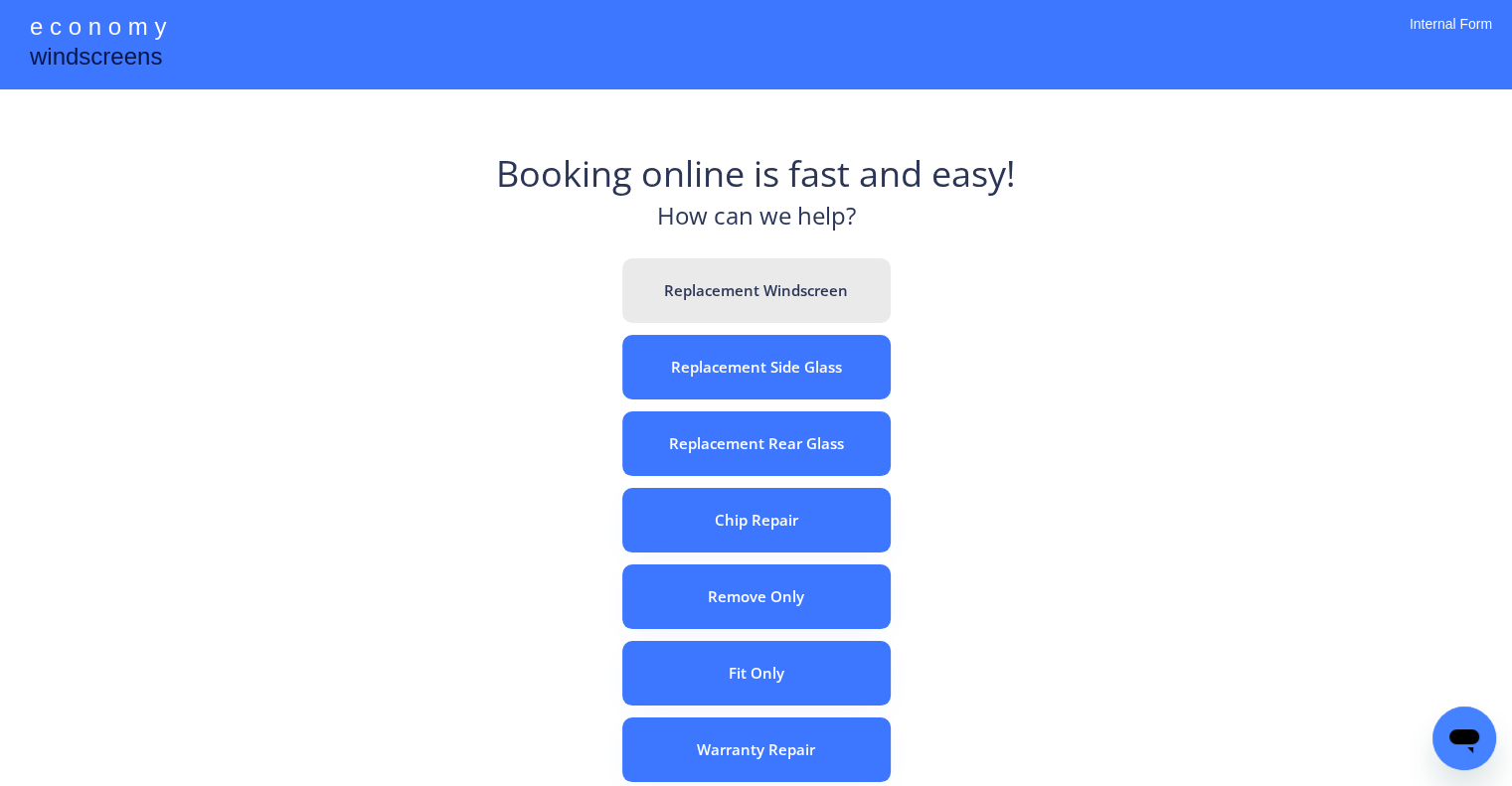 click on "Replacement Windscreen" at bounding box center [756, 290] 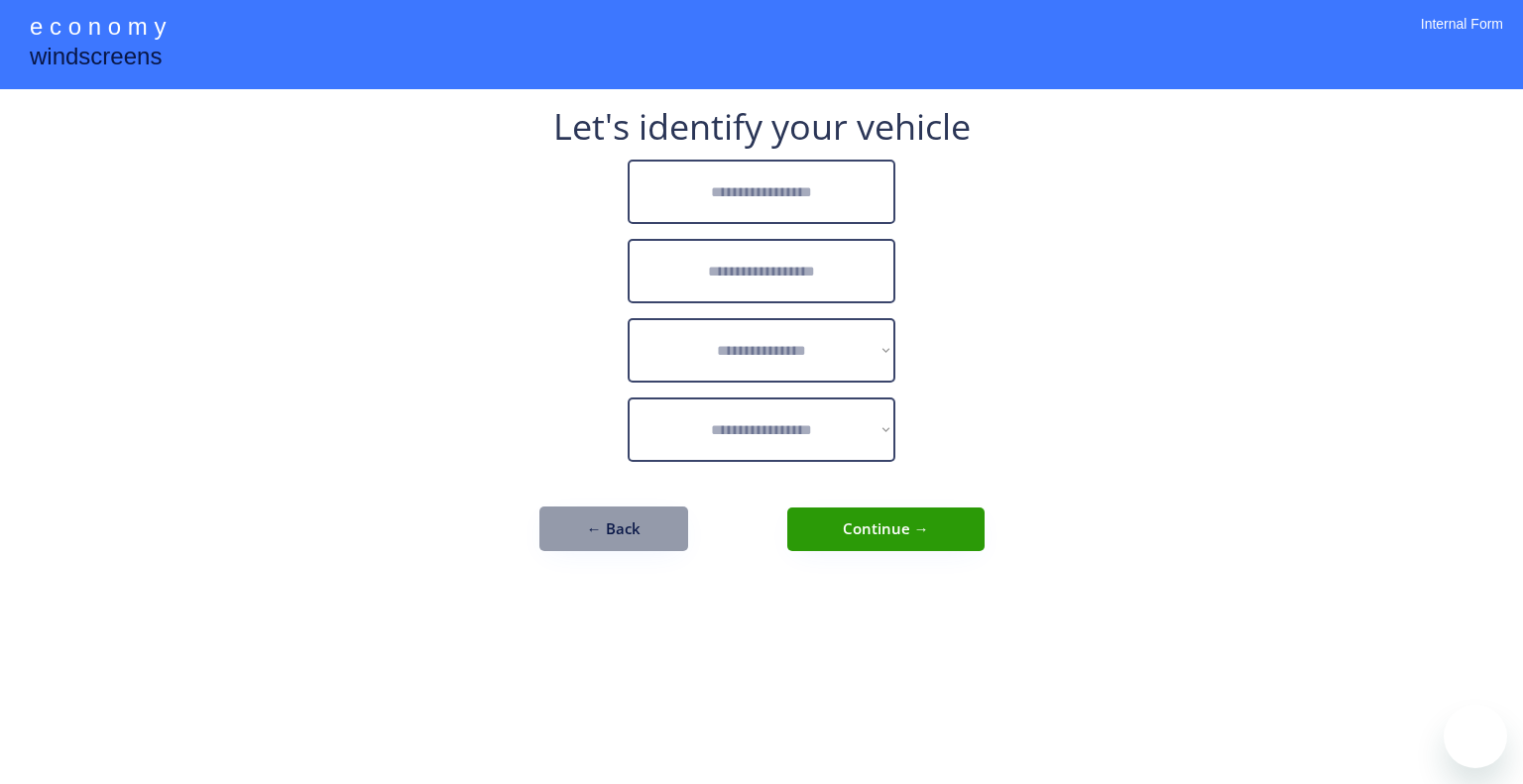 scroll, scrollTop: 0, scrollLeft: 0, axis: both 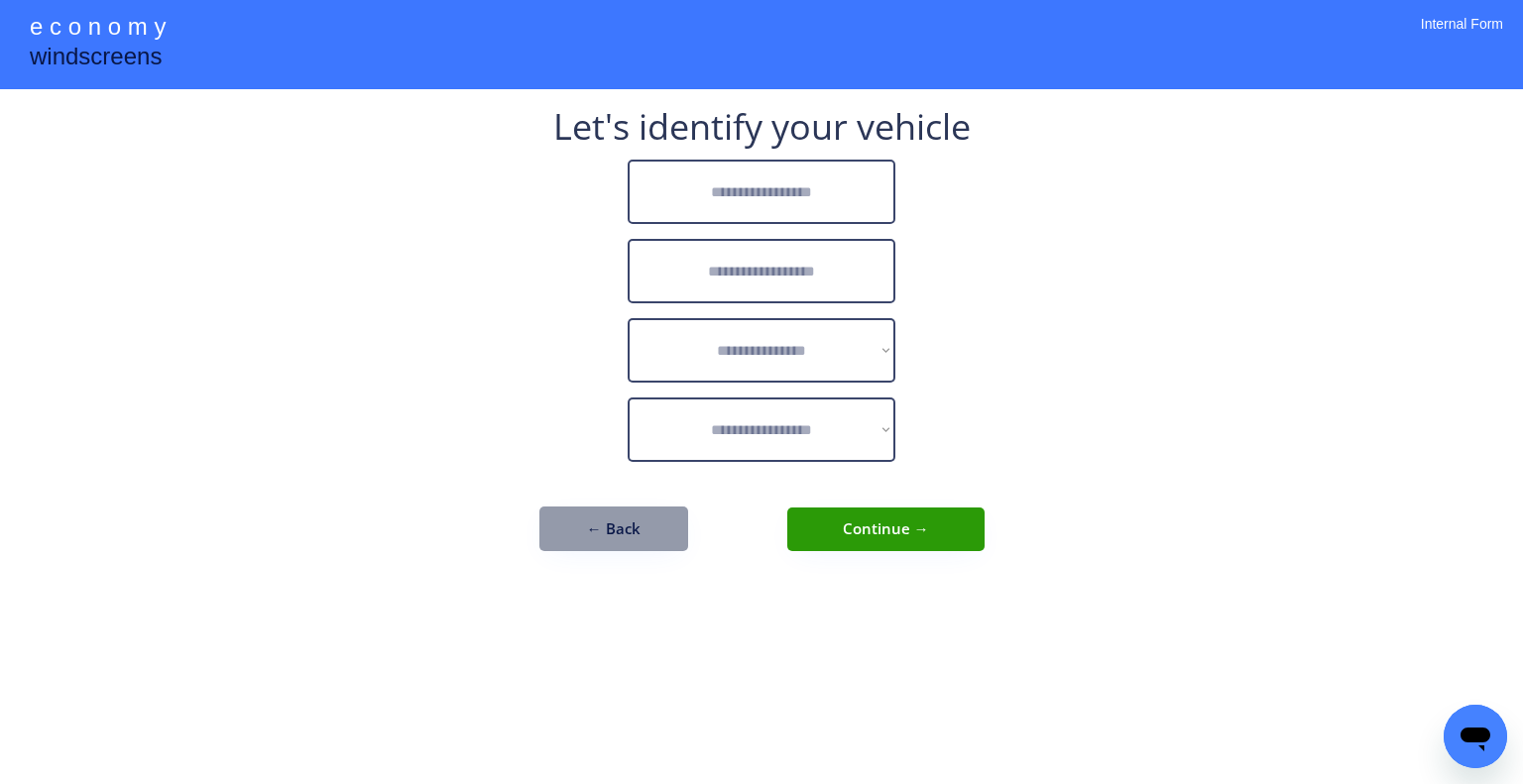 click at bounding box center (762, 191) 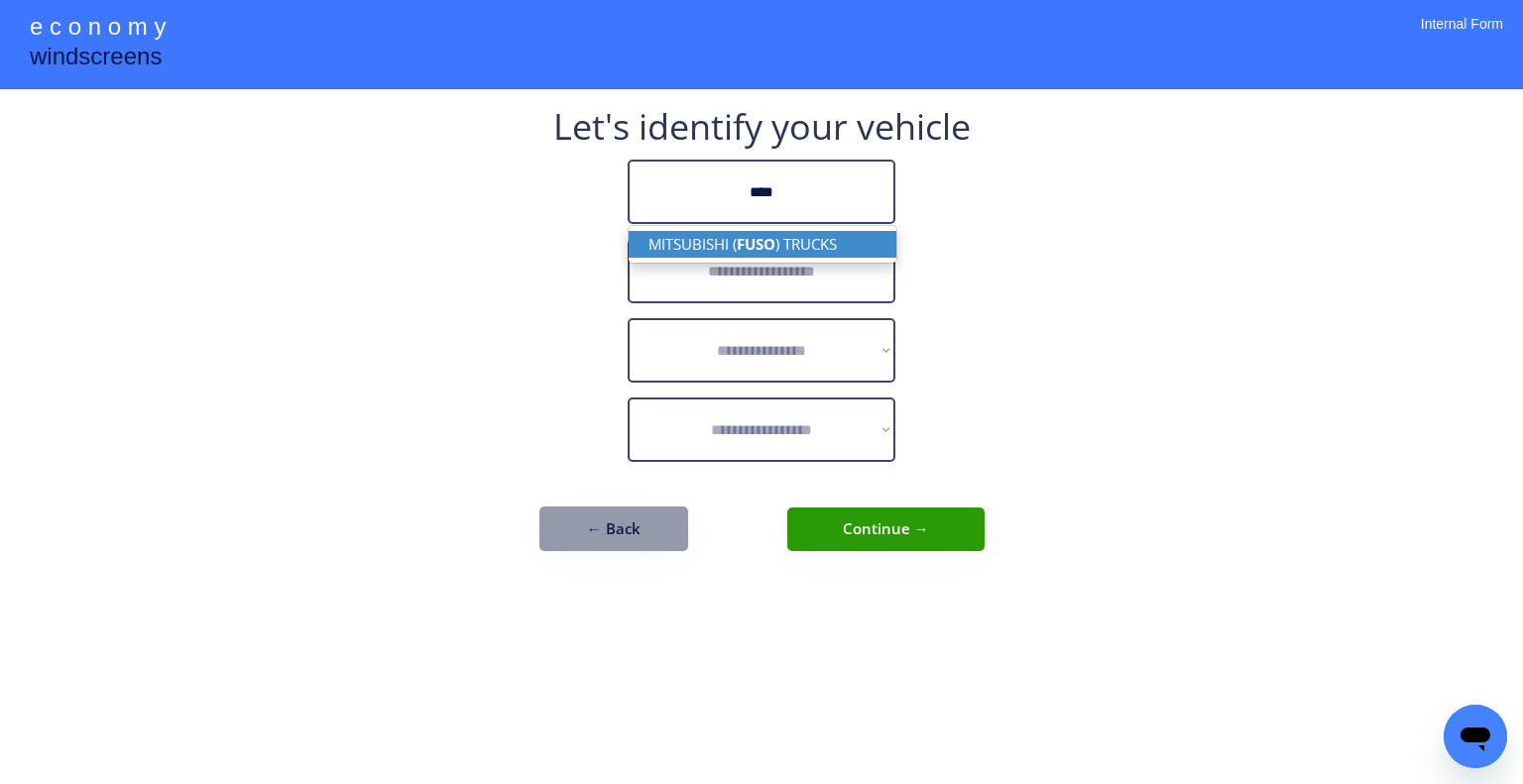 click on "MITSUBISHI ( FUSO ) TRUCKS" at bounding box center (762, 244) 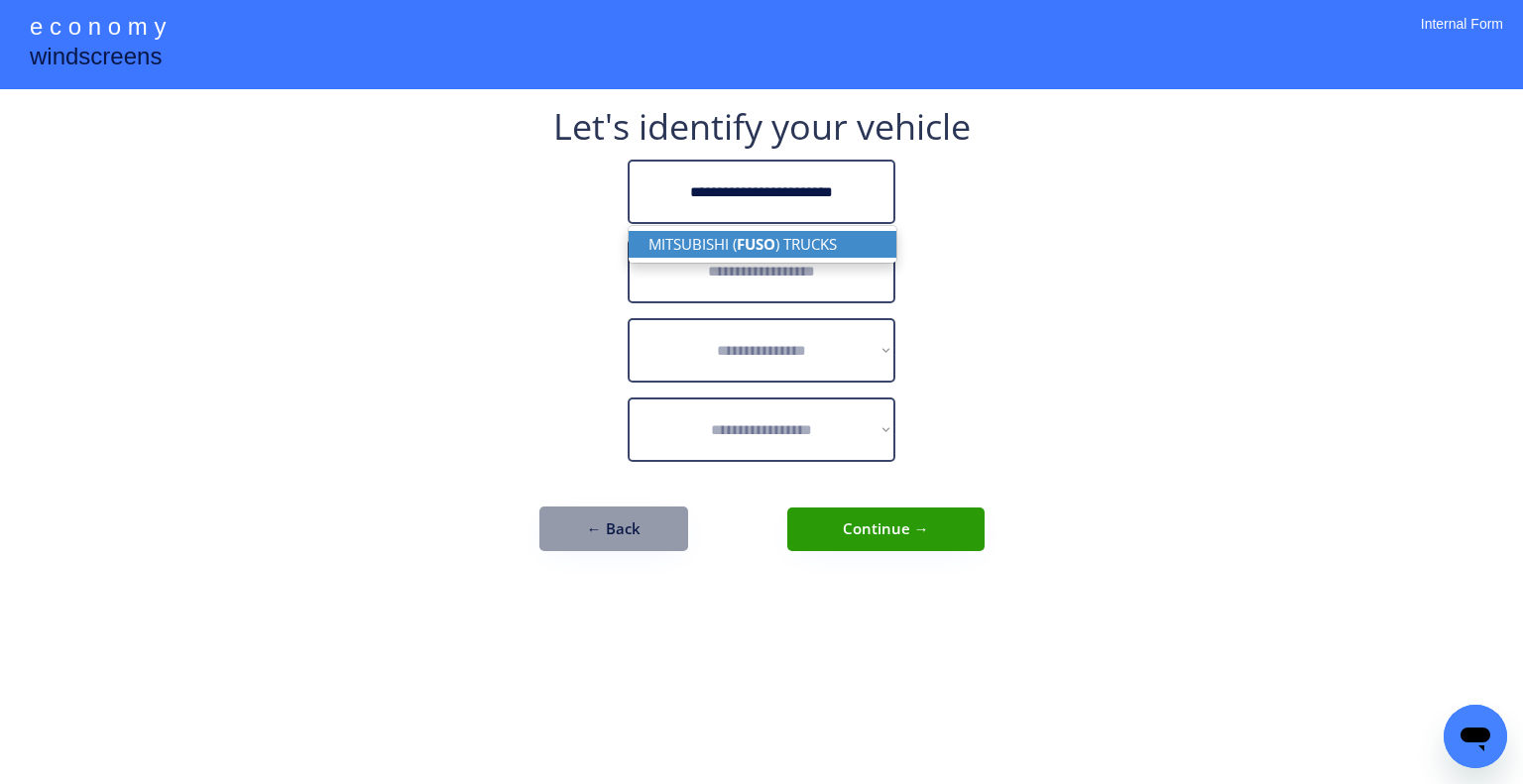 type on "**********" 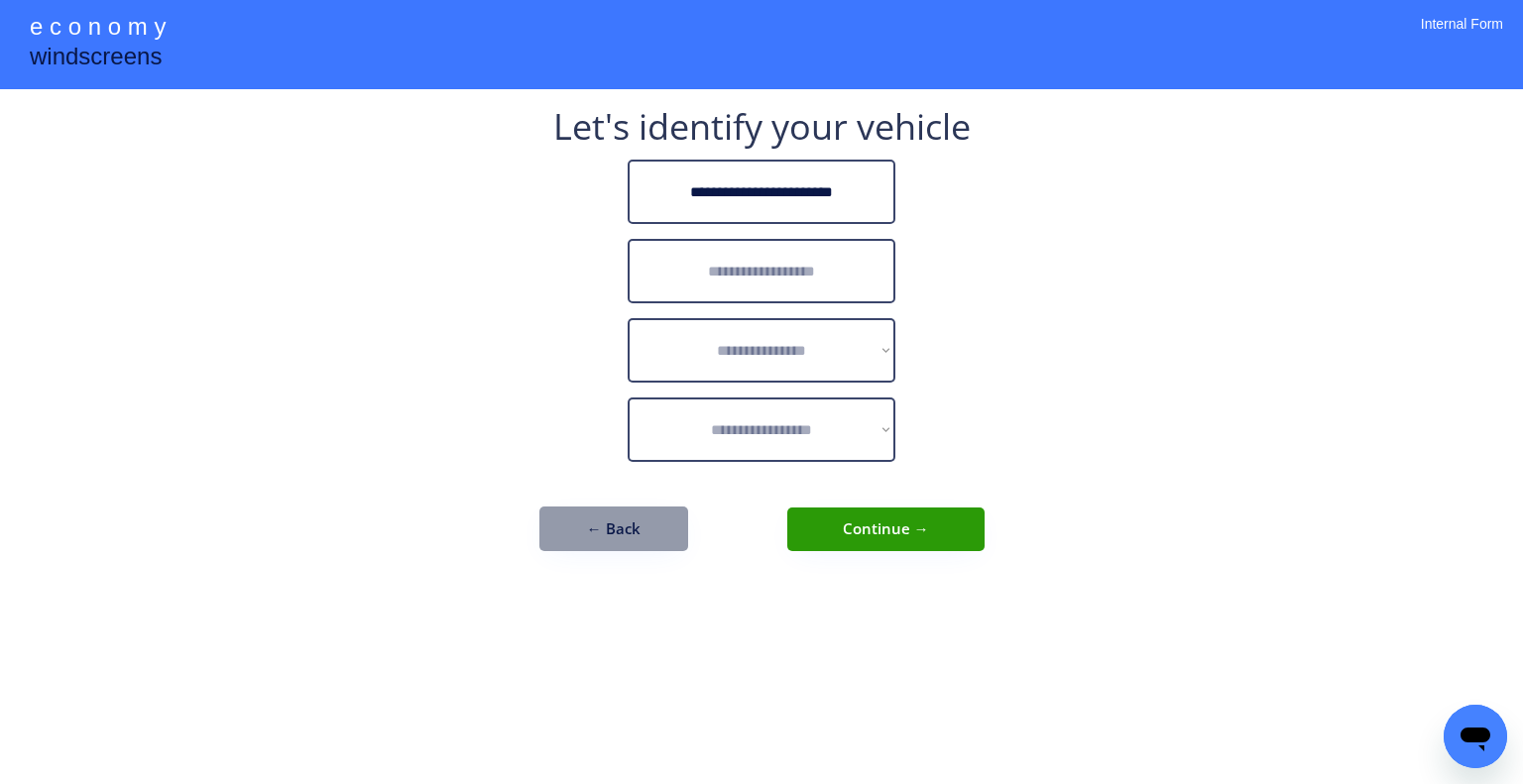 click at bounding box center (762, 271) 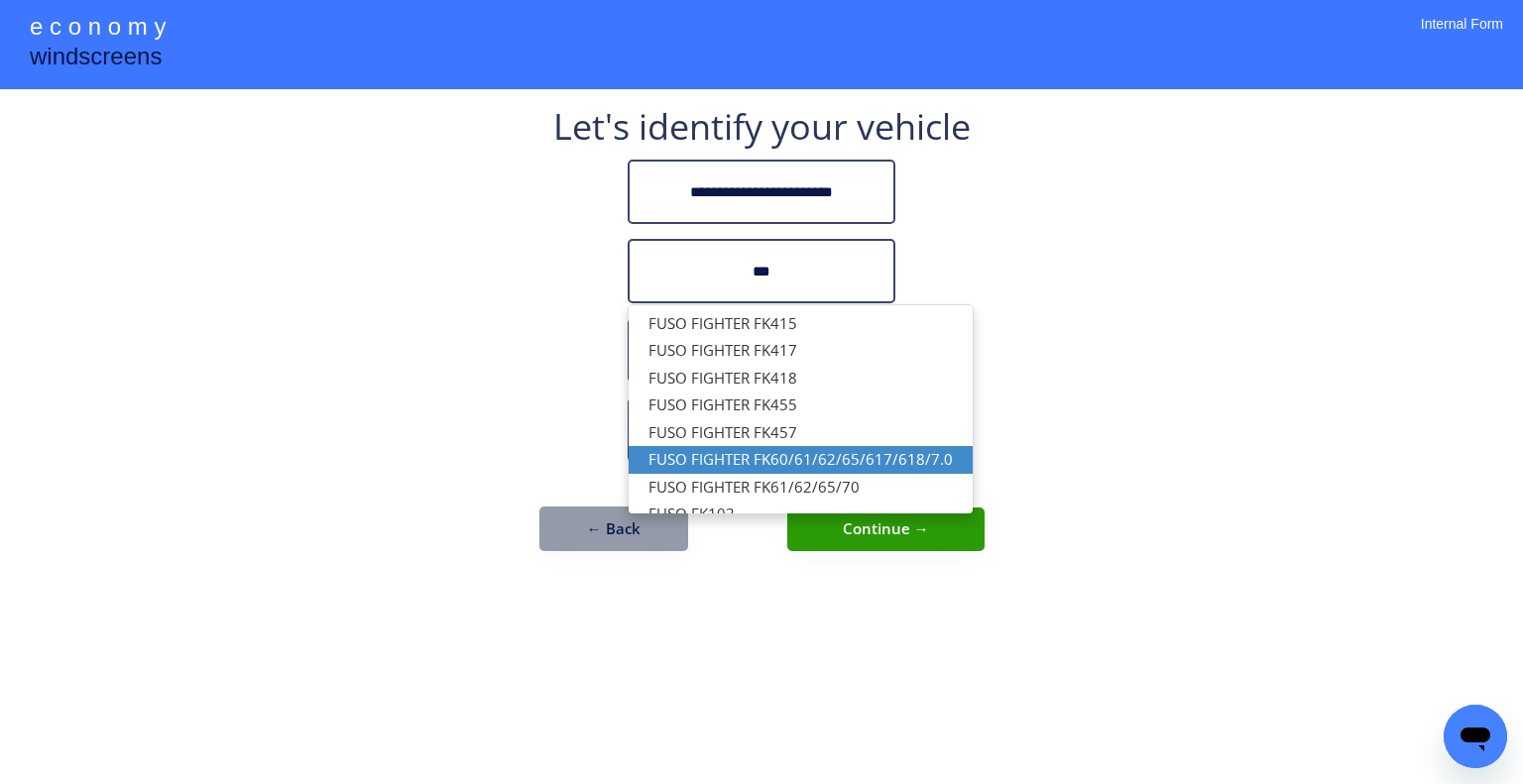 click on "FUSO FIGHTER FK60/61/62/65/617/618/7.0" at bounding box center (800, 459) 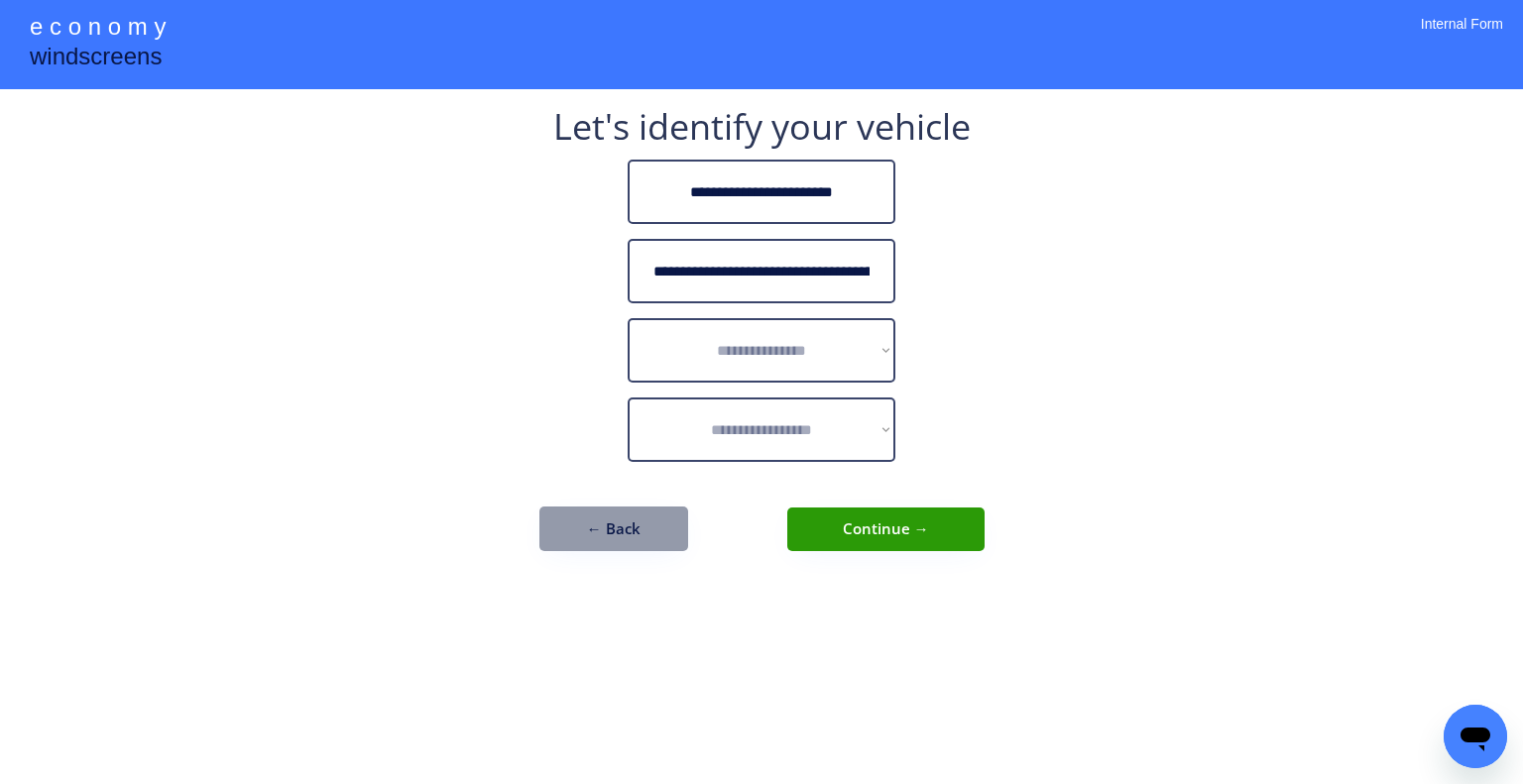 type on "**********" 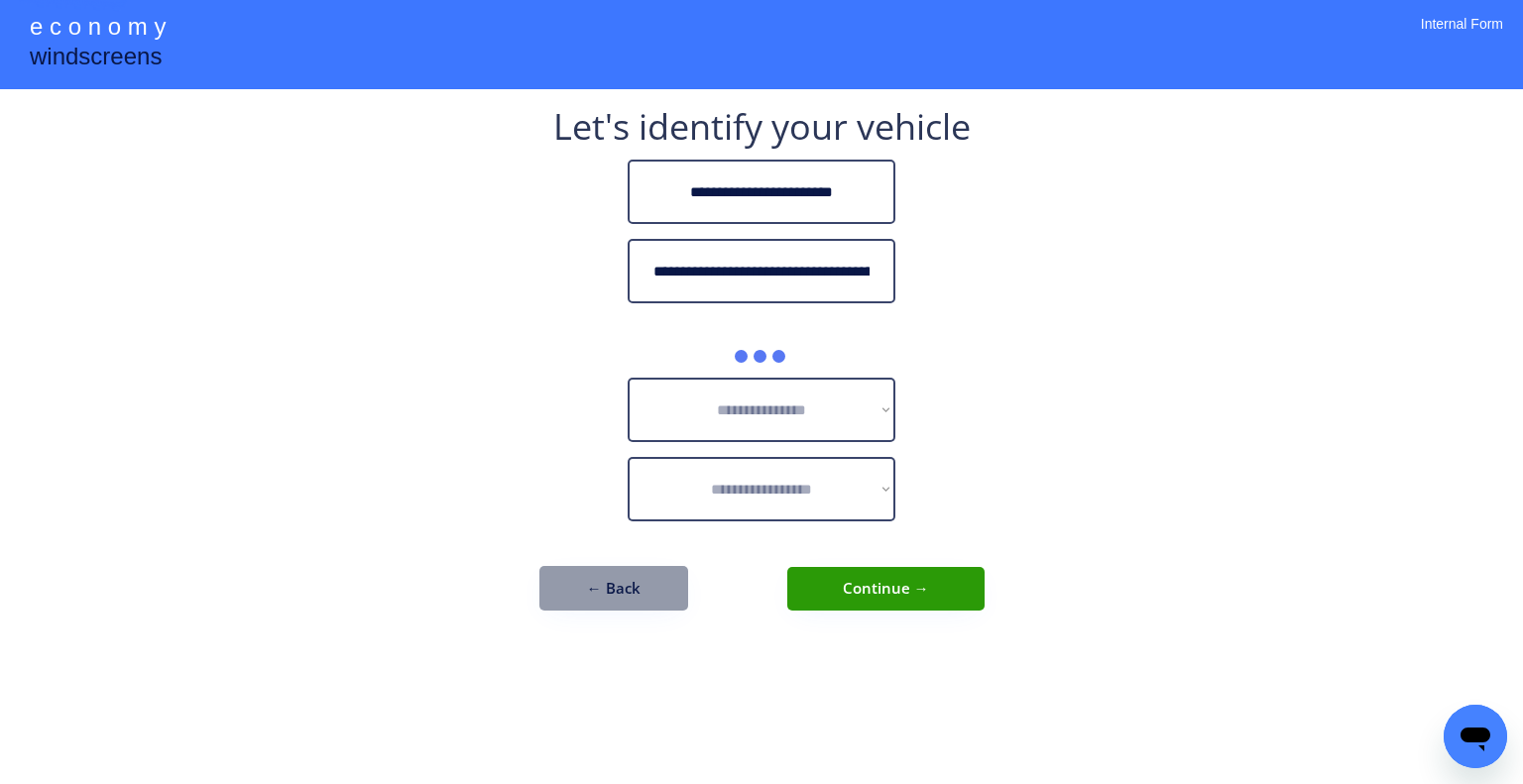 click on "**********" at bounding box center (762, 392) 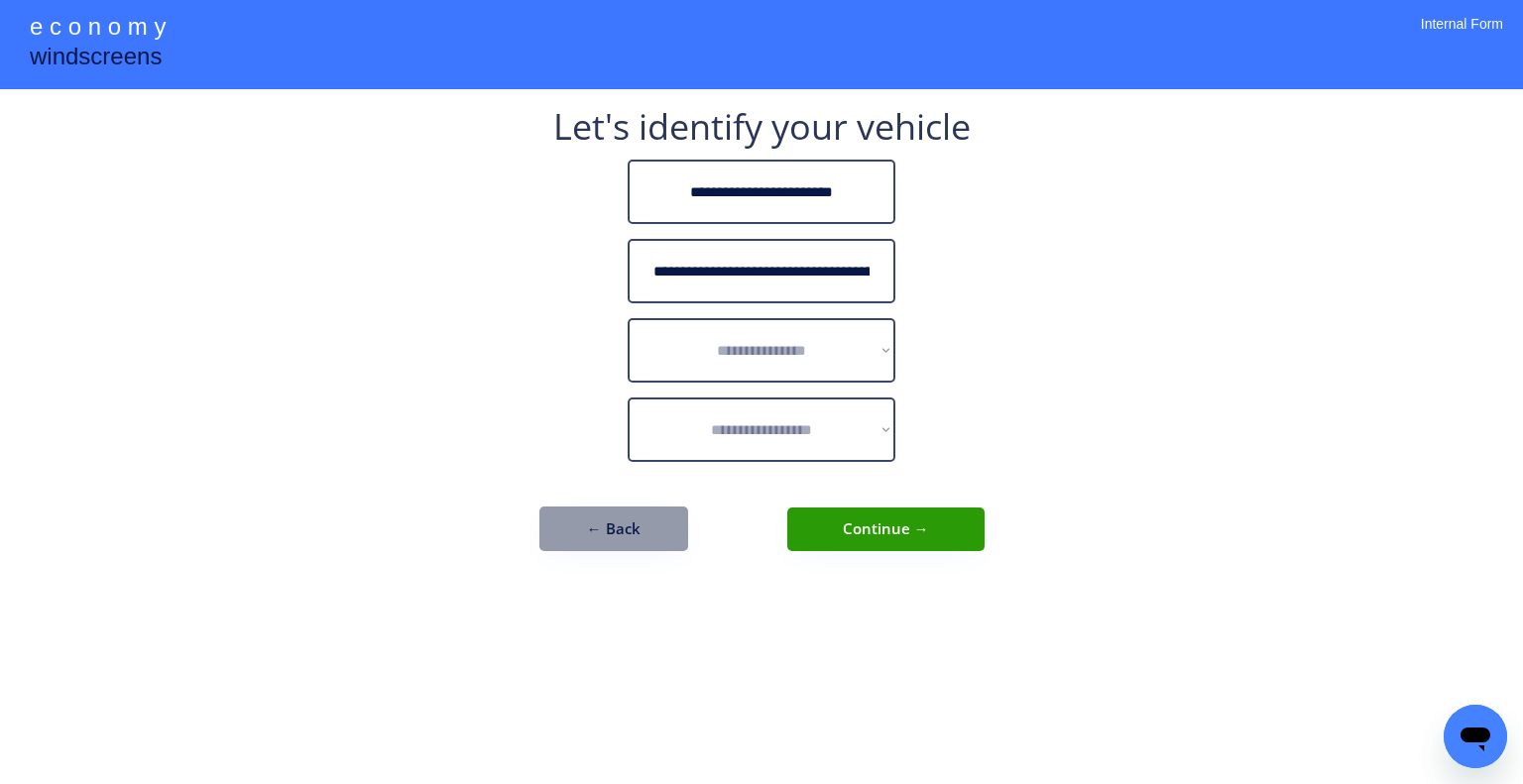 click on "**********" at bounding box center [762, 340] 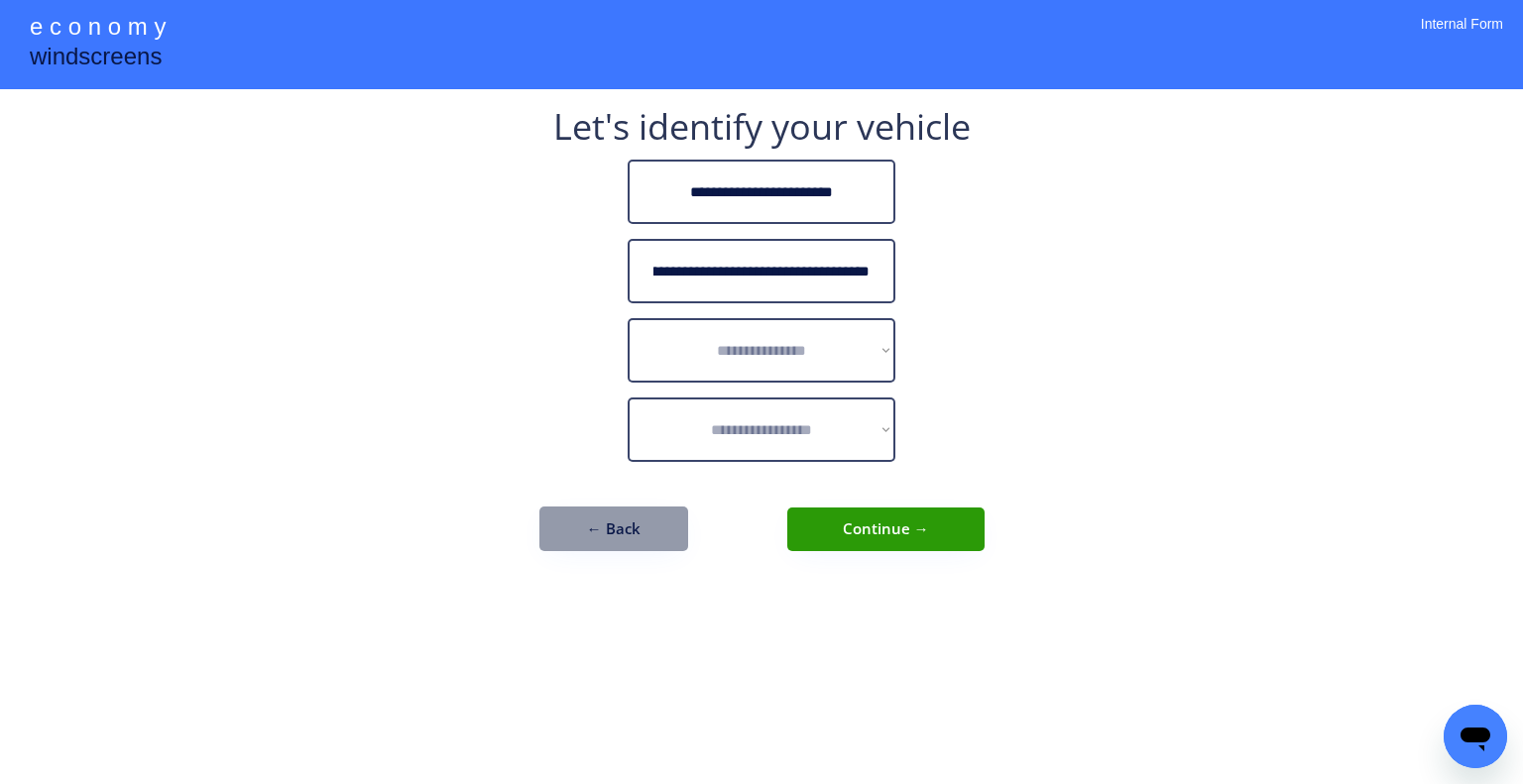 drag, startPoint x: 878, startPoint y: 261, endPoint x: 956, endPoint y: 264, distance: 78.05767 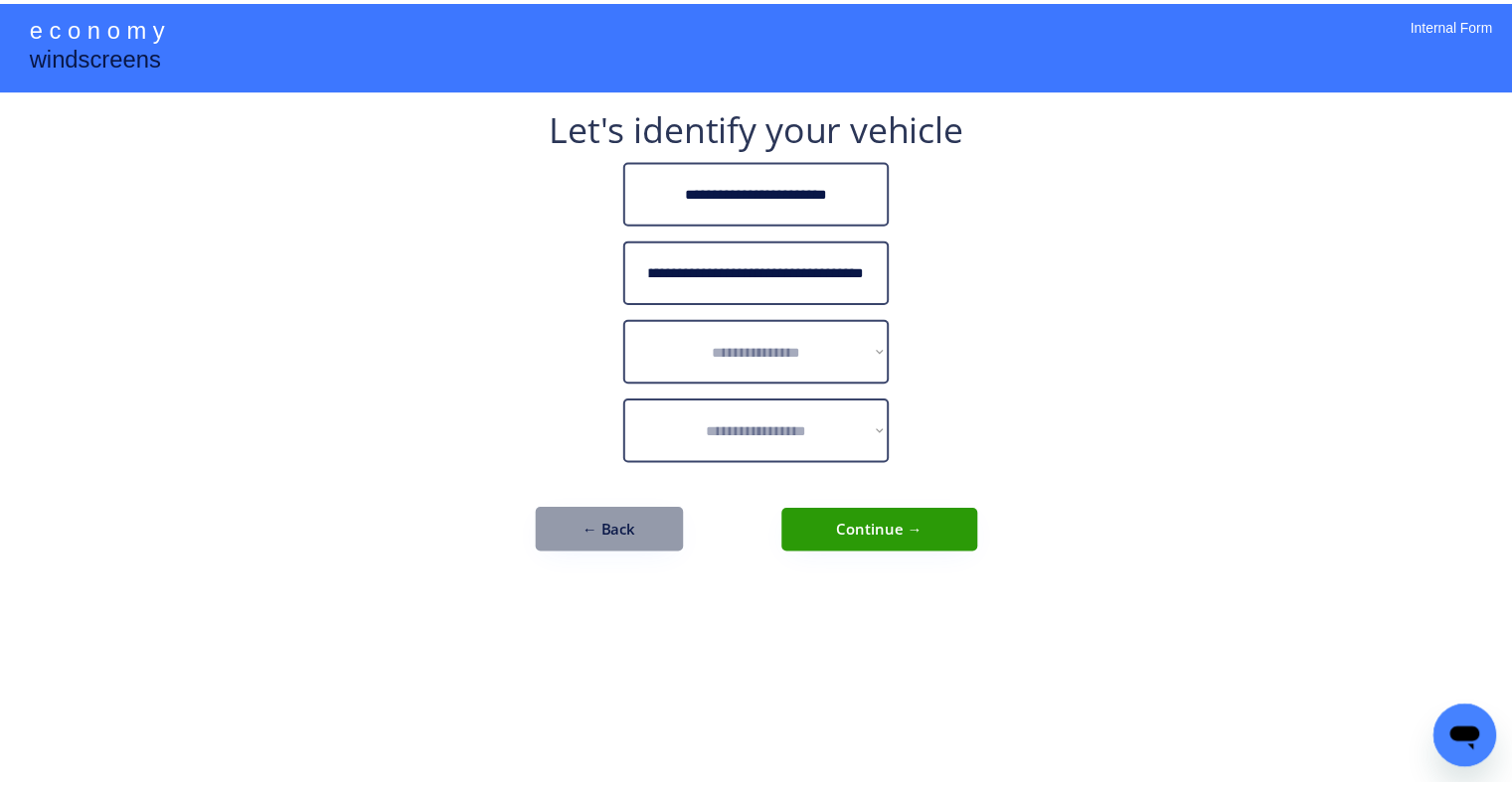 scroll, scrollTop: 0, scrollLeft: 0, axis: both 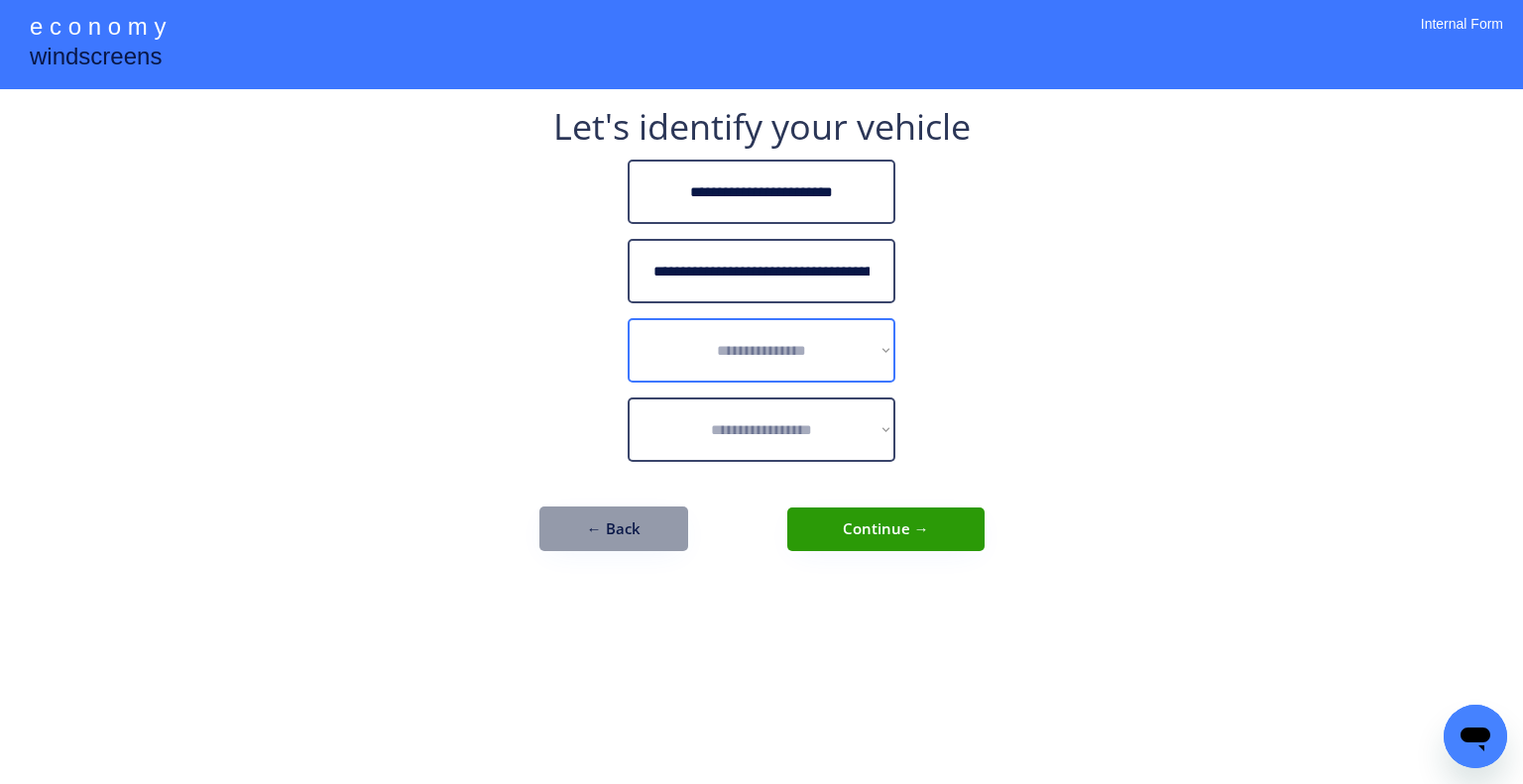 click on "**********" at bounding box center [762, 350] 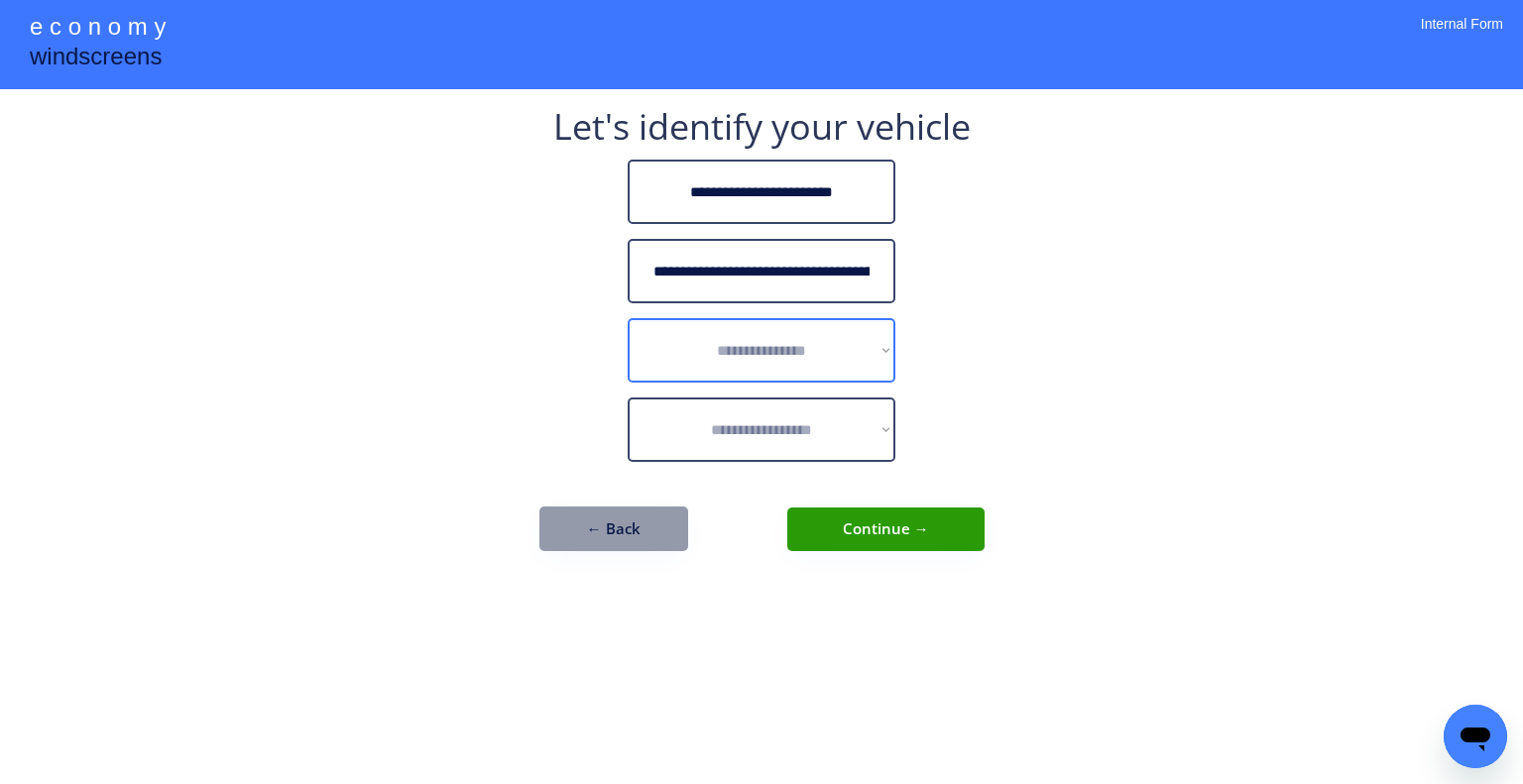 select on "******" 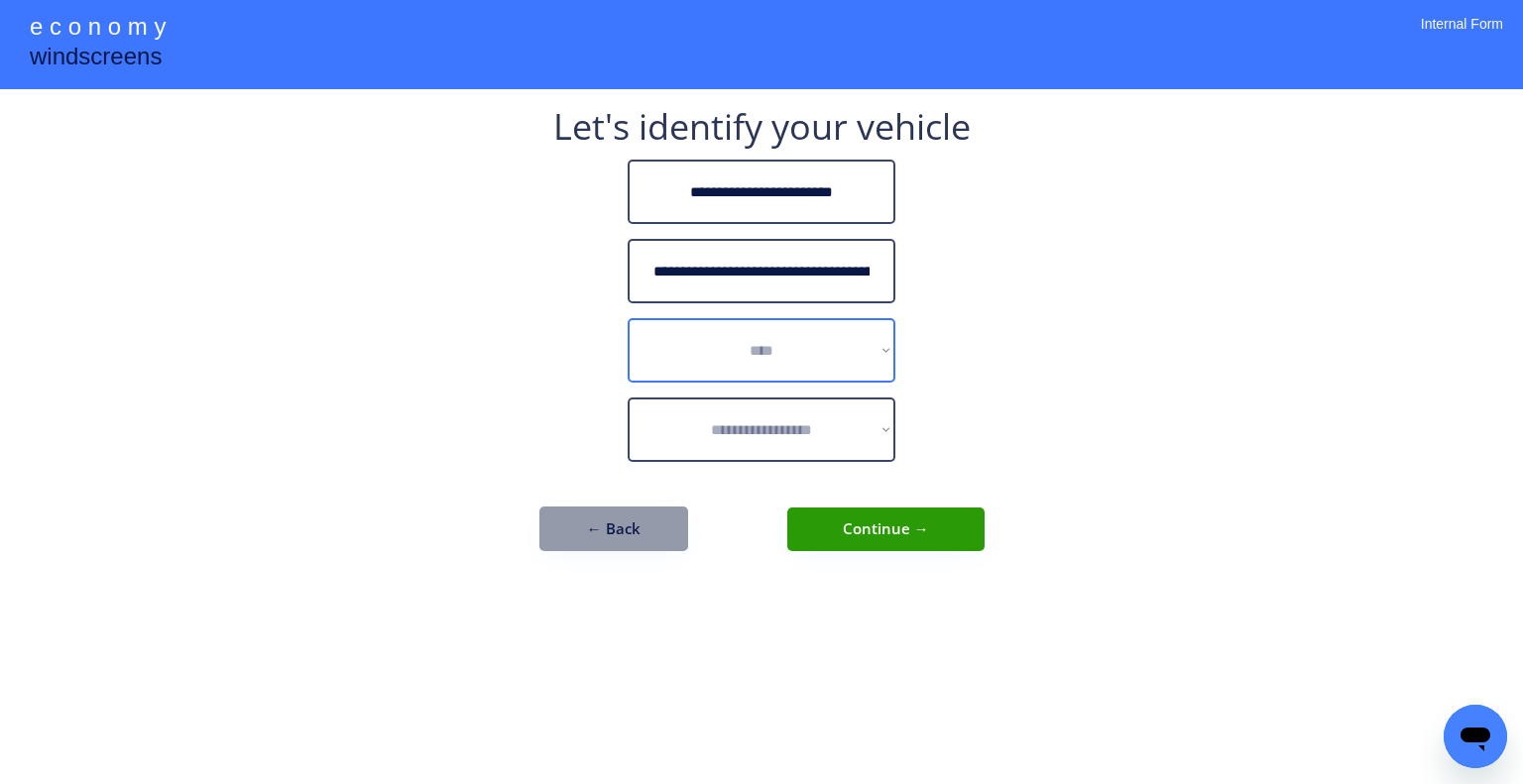 click on "**********" at bounding box center (762, 350) 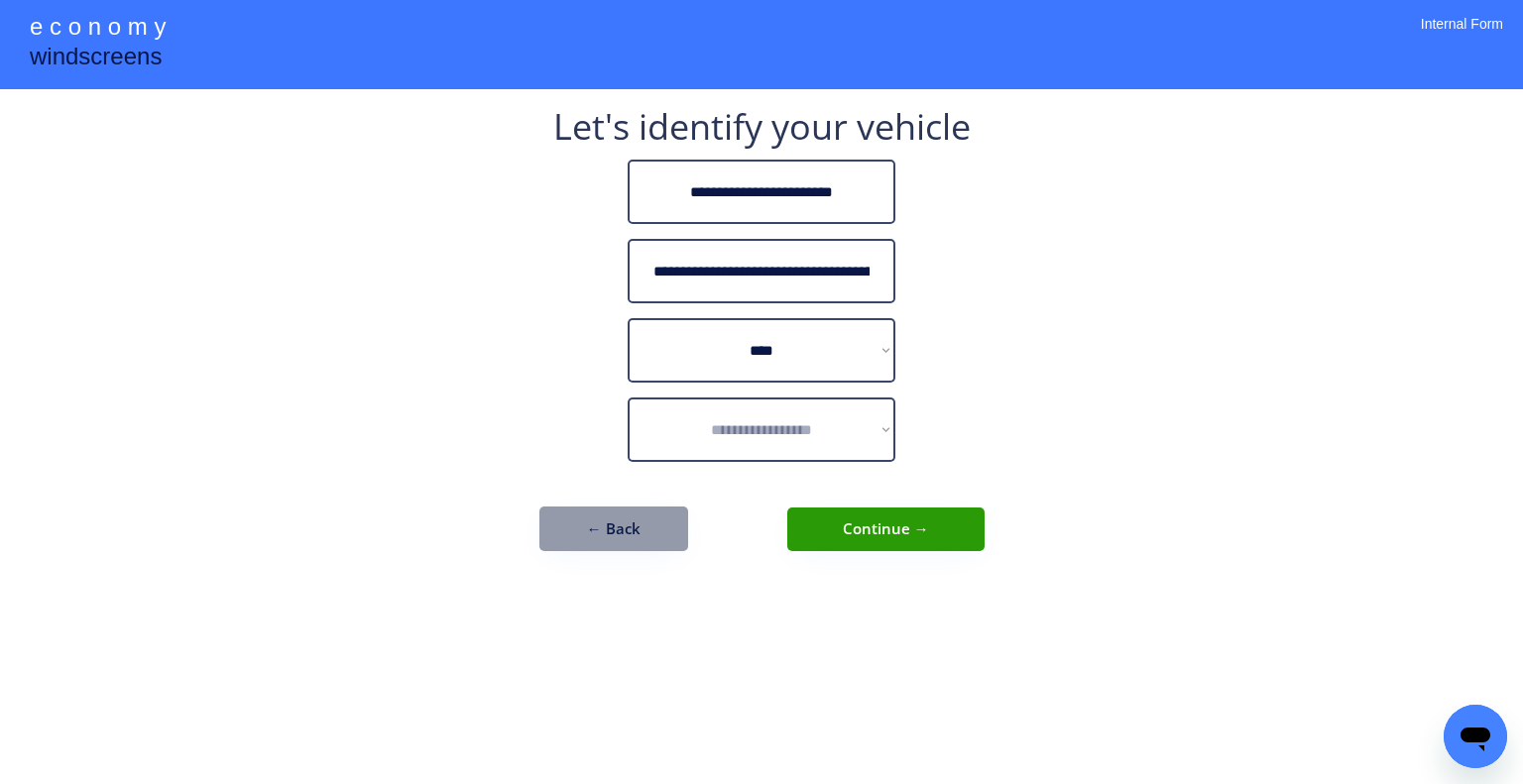 click on "**********" at bounding box center (762, 392) 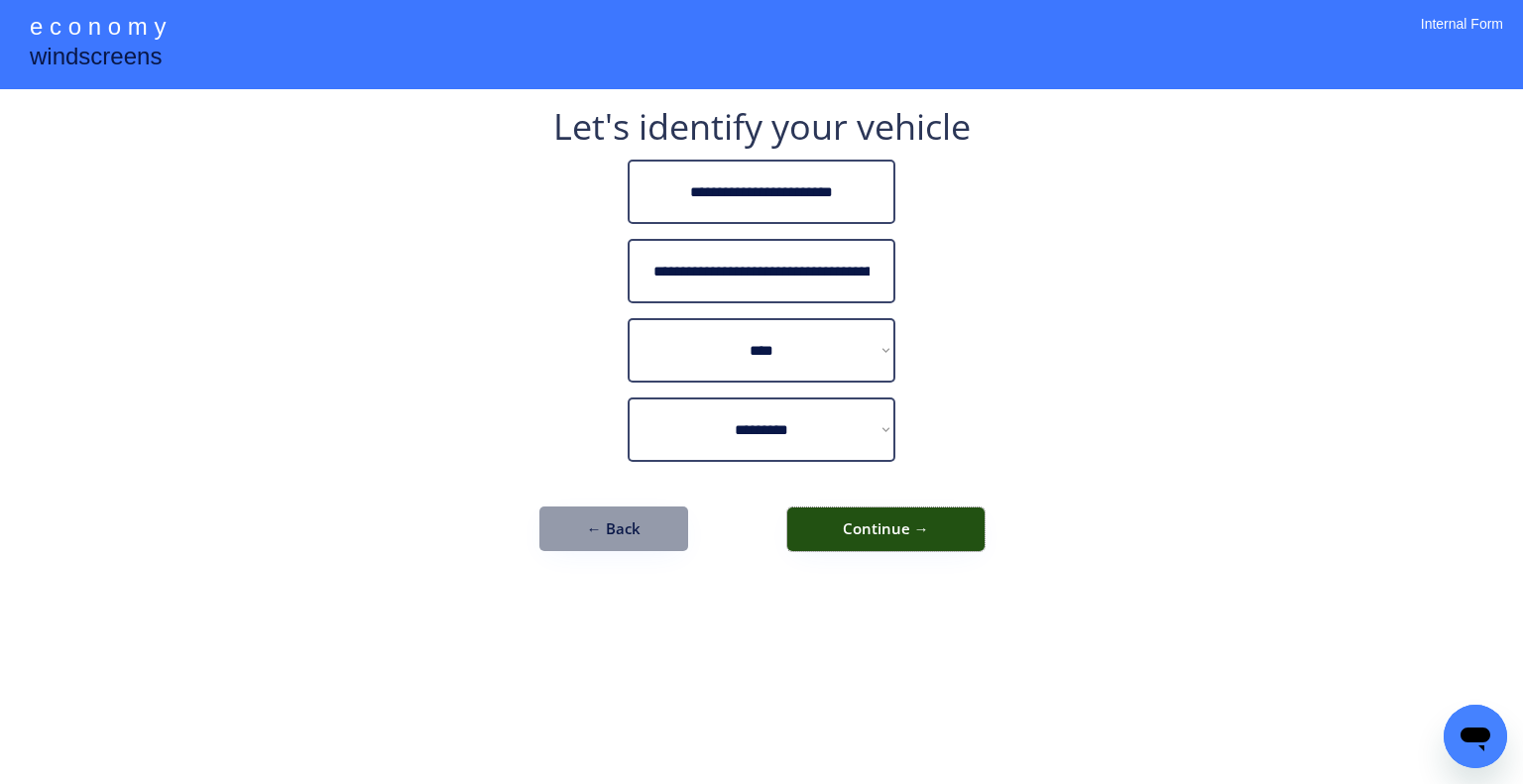 click on "Continue    →" at bounding box center [885, 529] 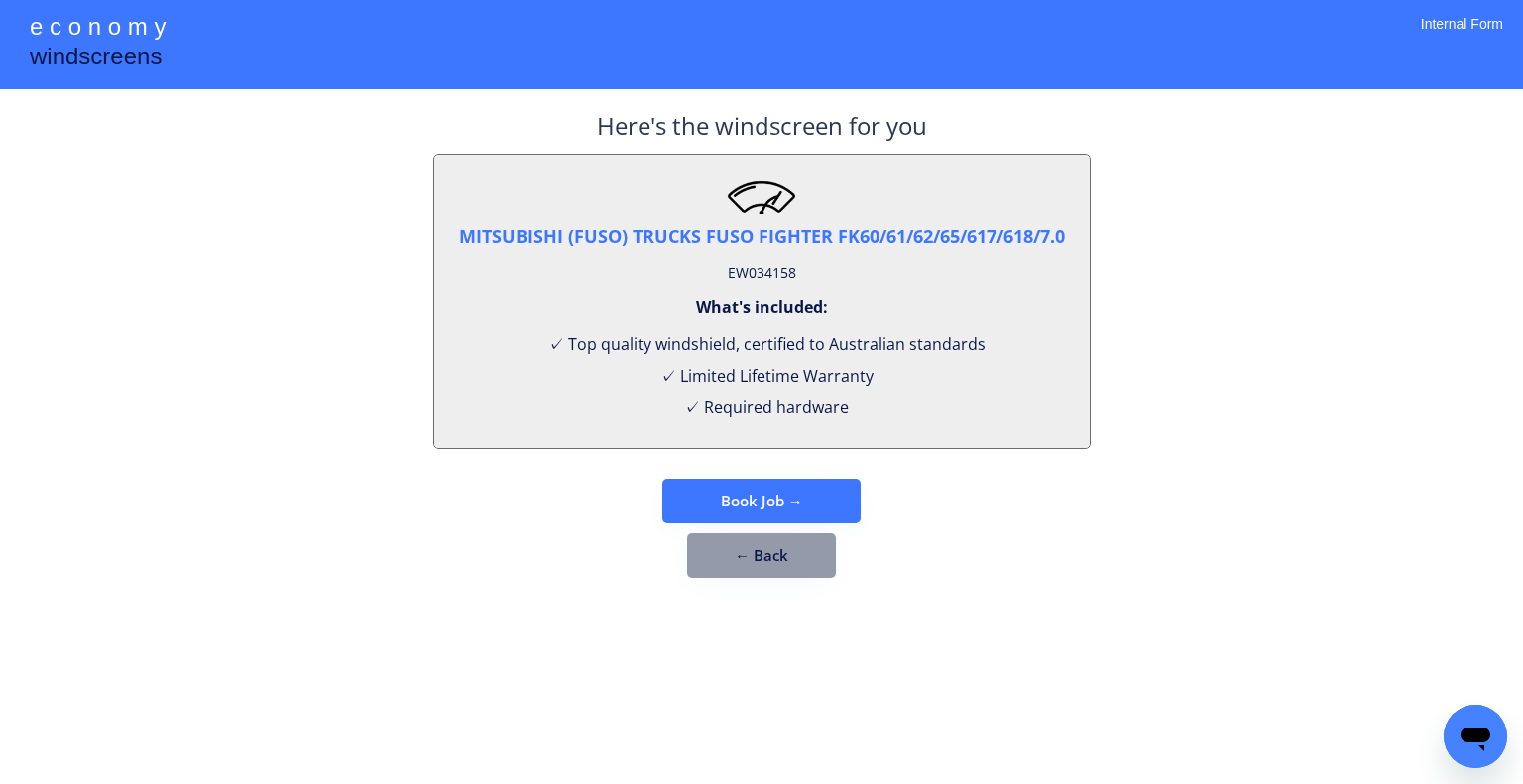 click on "EW034158" at bounding box center [762, 273] 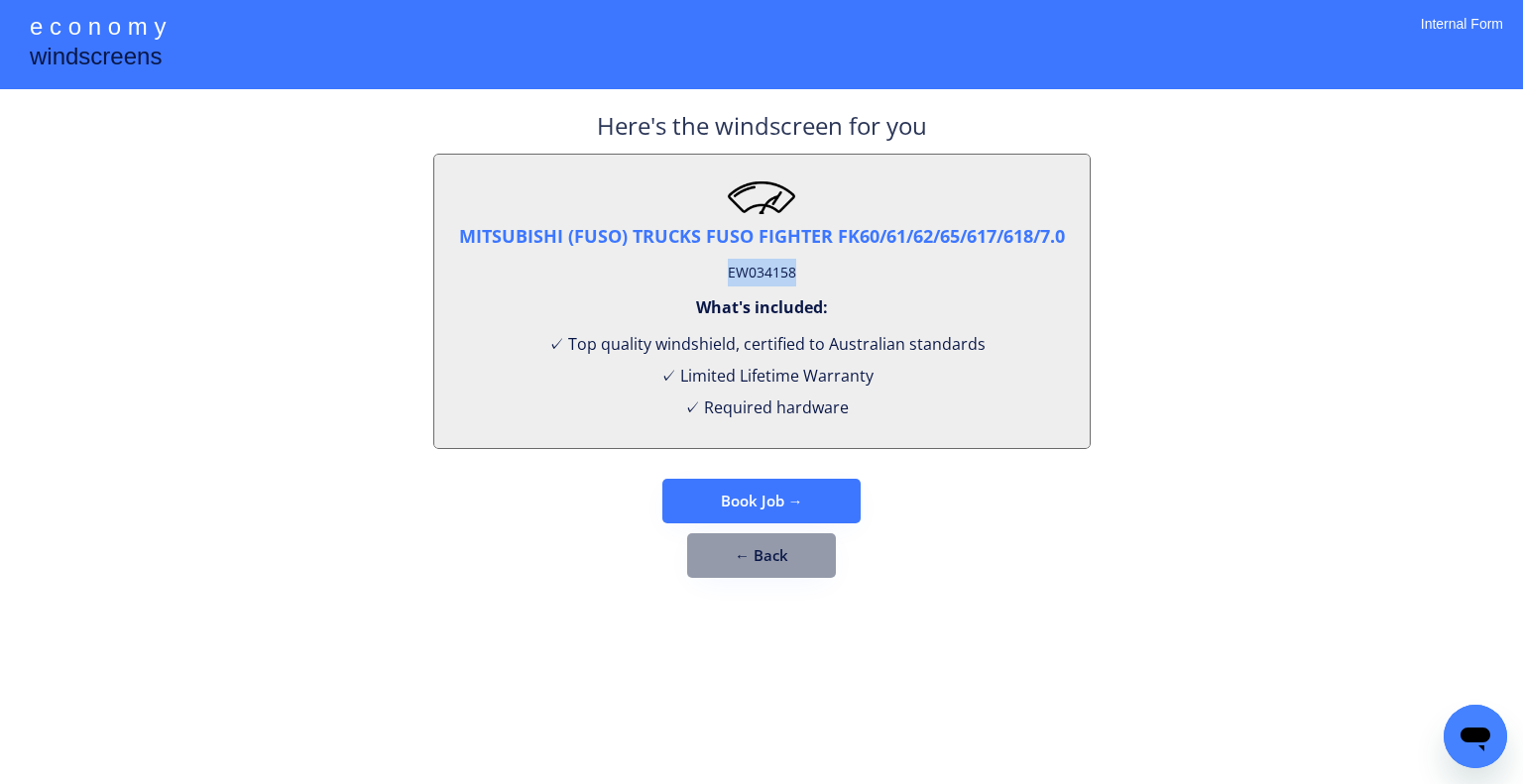 click on "EW034158" at bounding box center (762, 273) 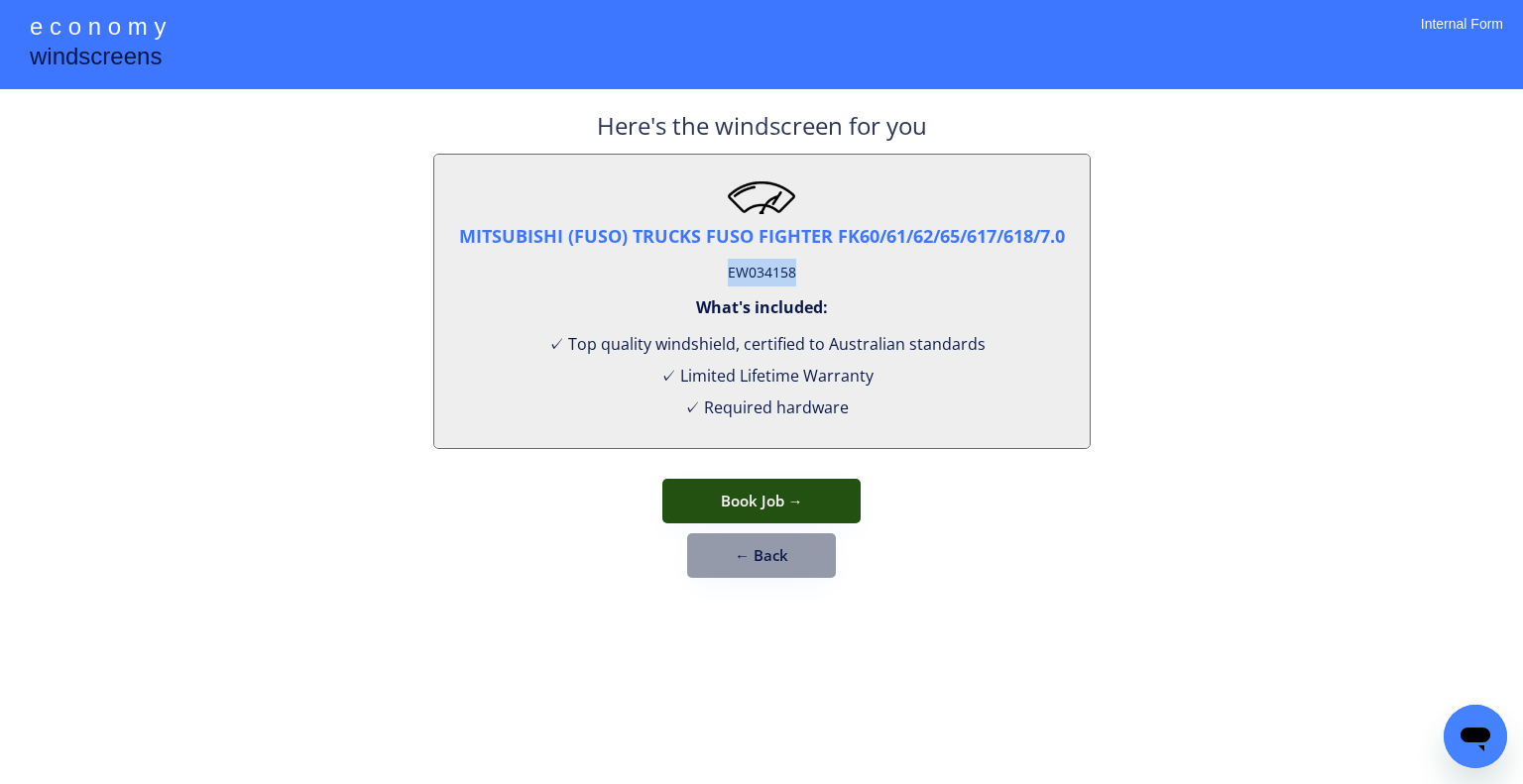 copy on "EW034158" 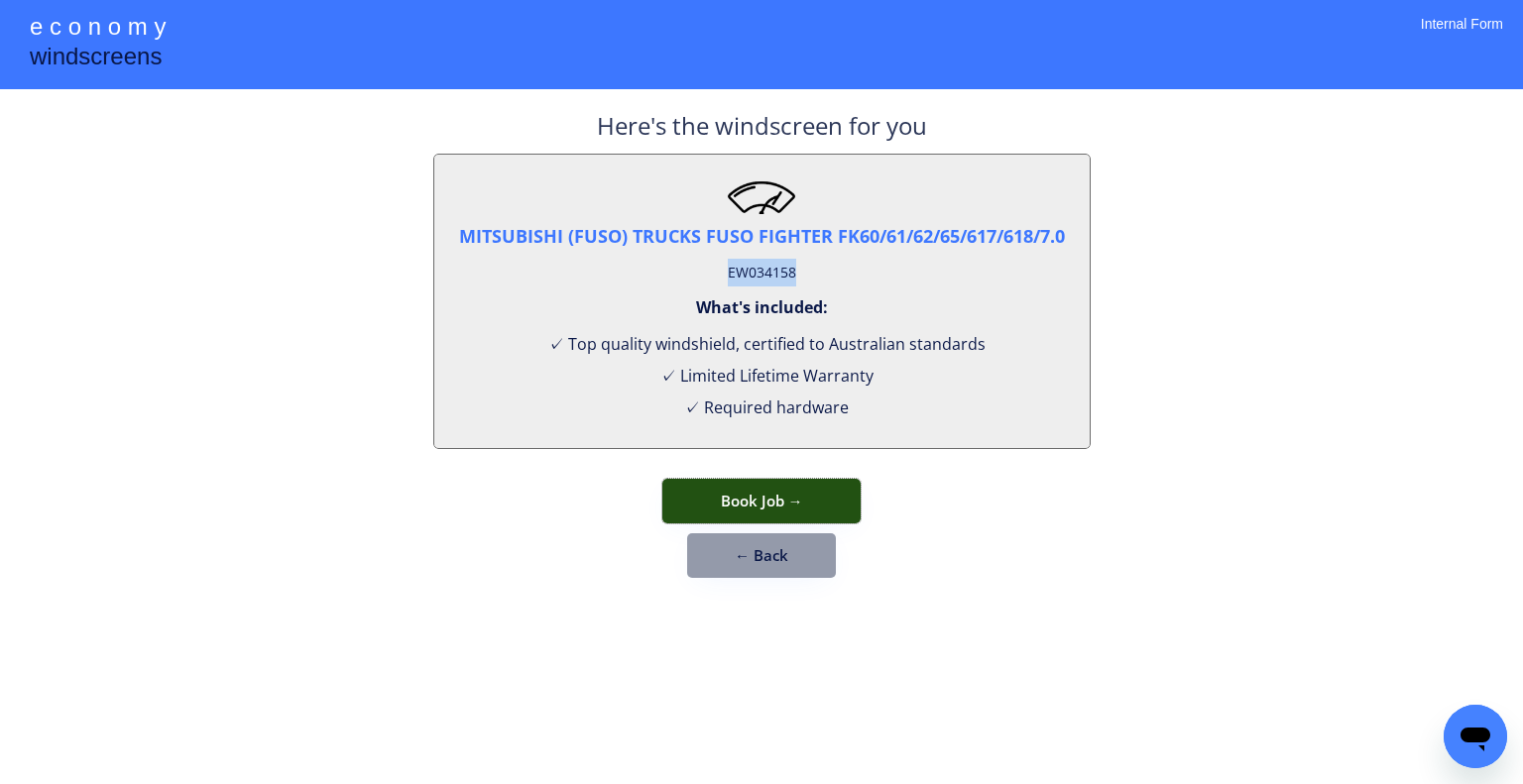click on "Book Job    →" at bounding box center (762, 501) 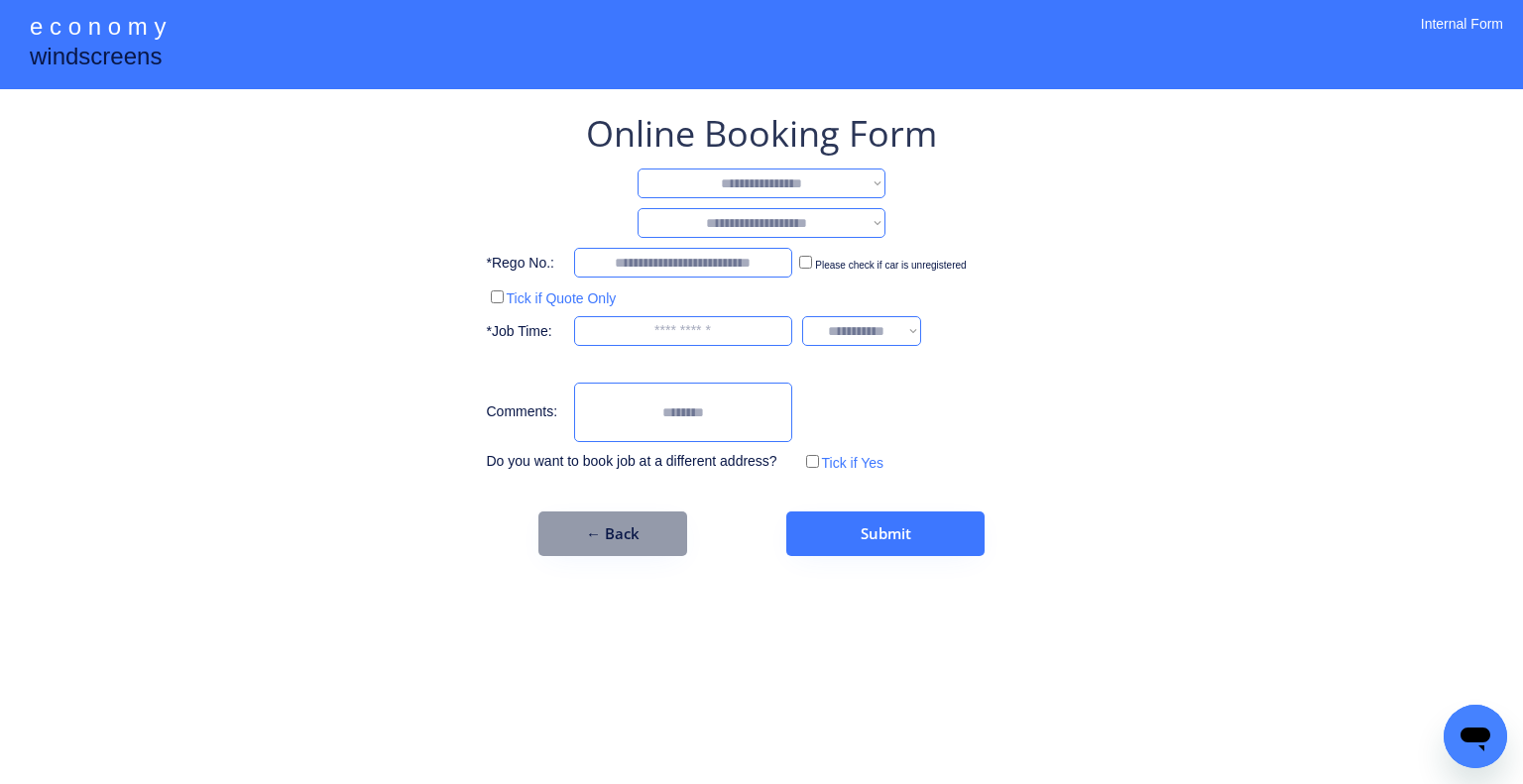 click on "**********" at bounding box center (762, 183) 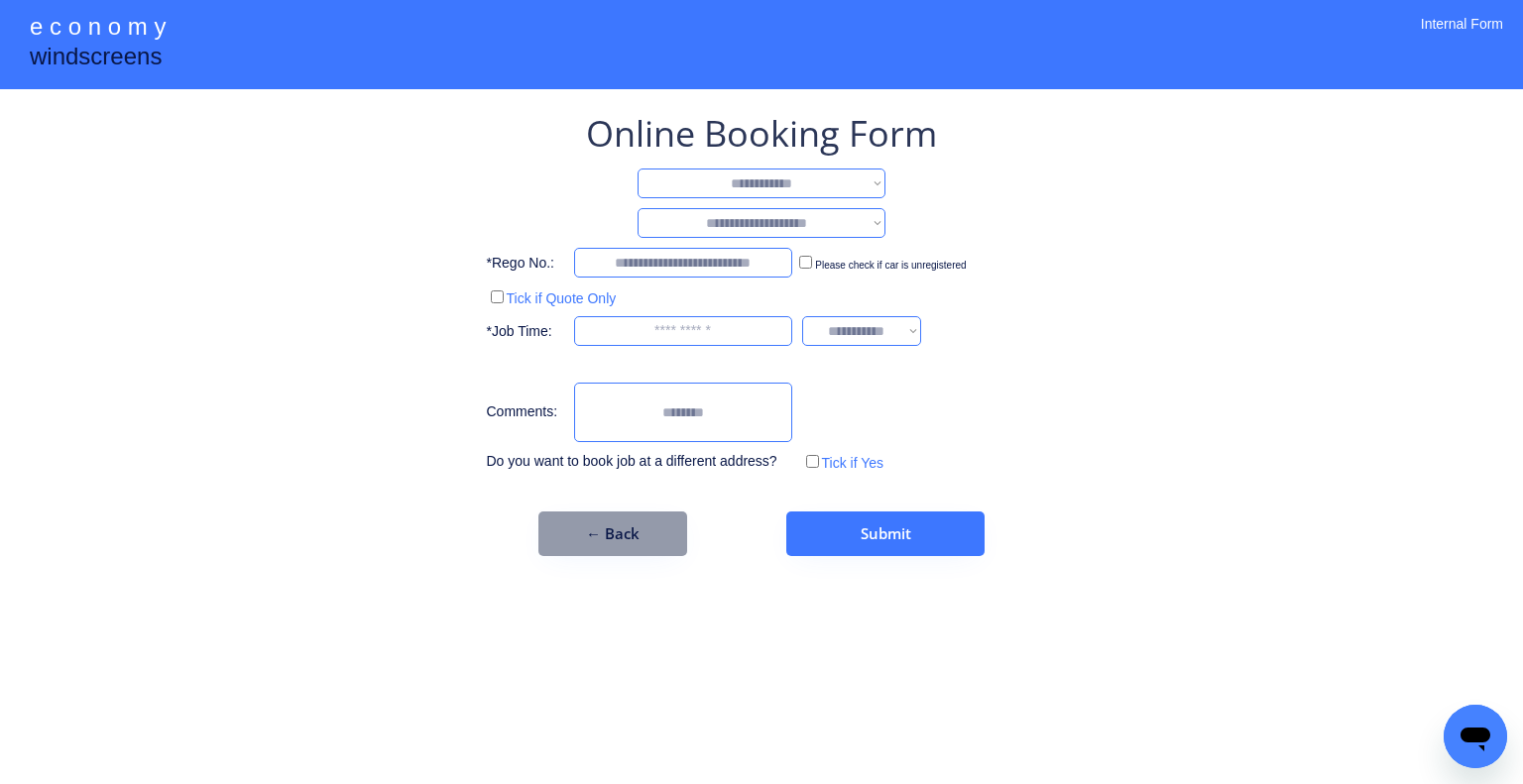 click on "**********" at bounding box center [762, 183] 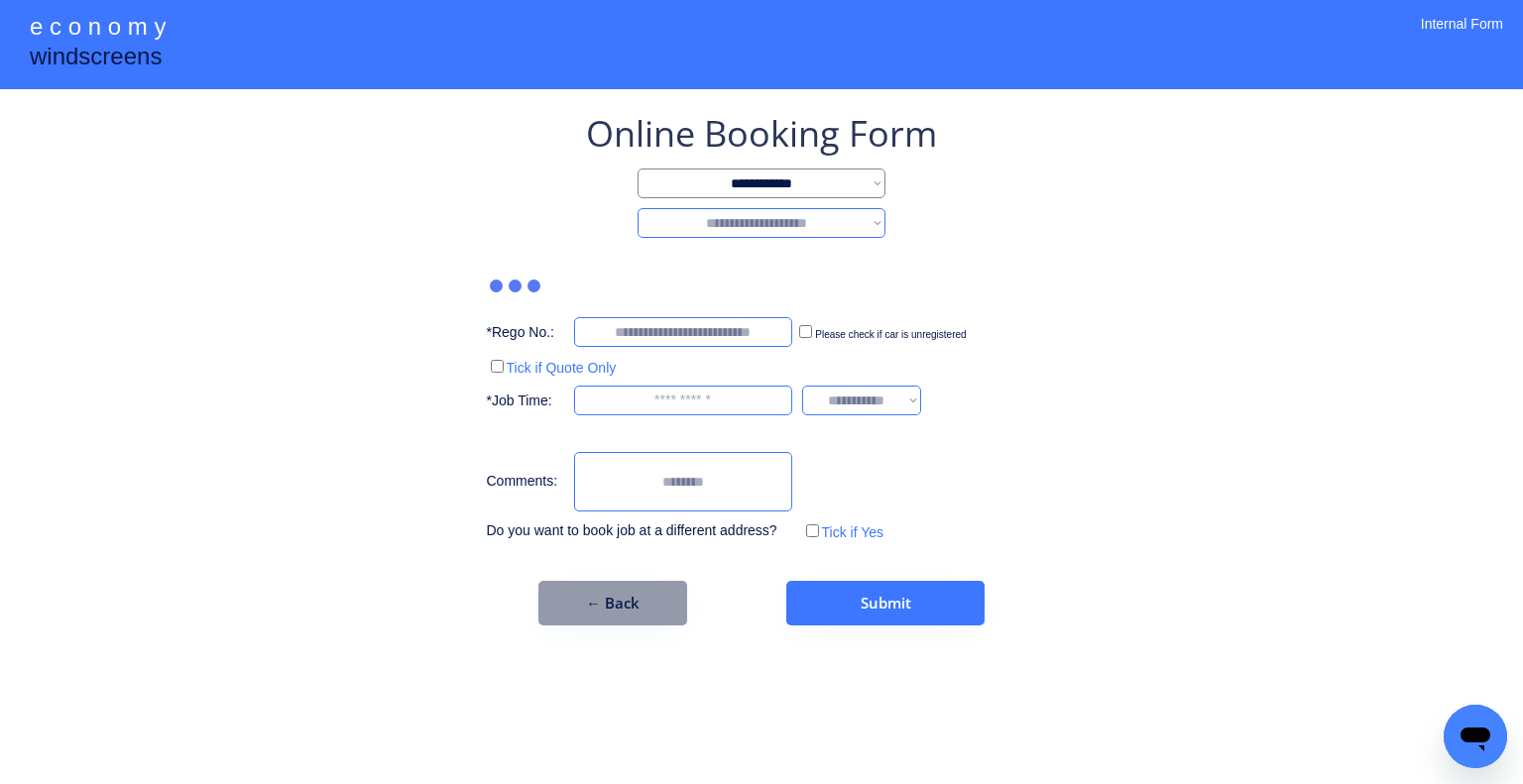 click on "**********" at bounding box center [762, 223] 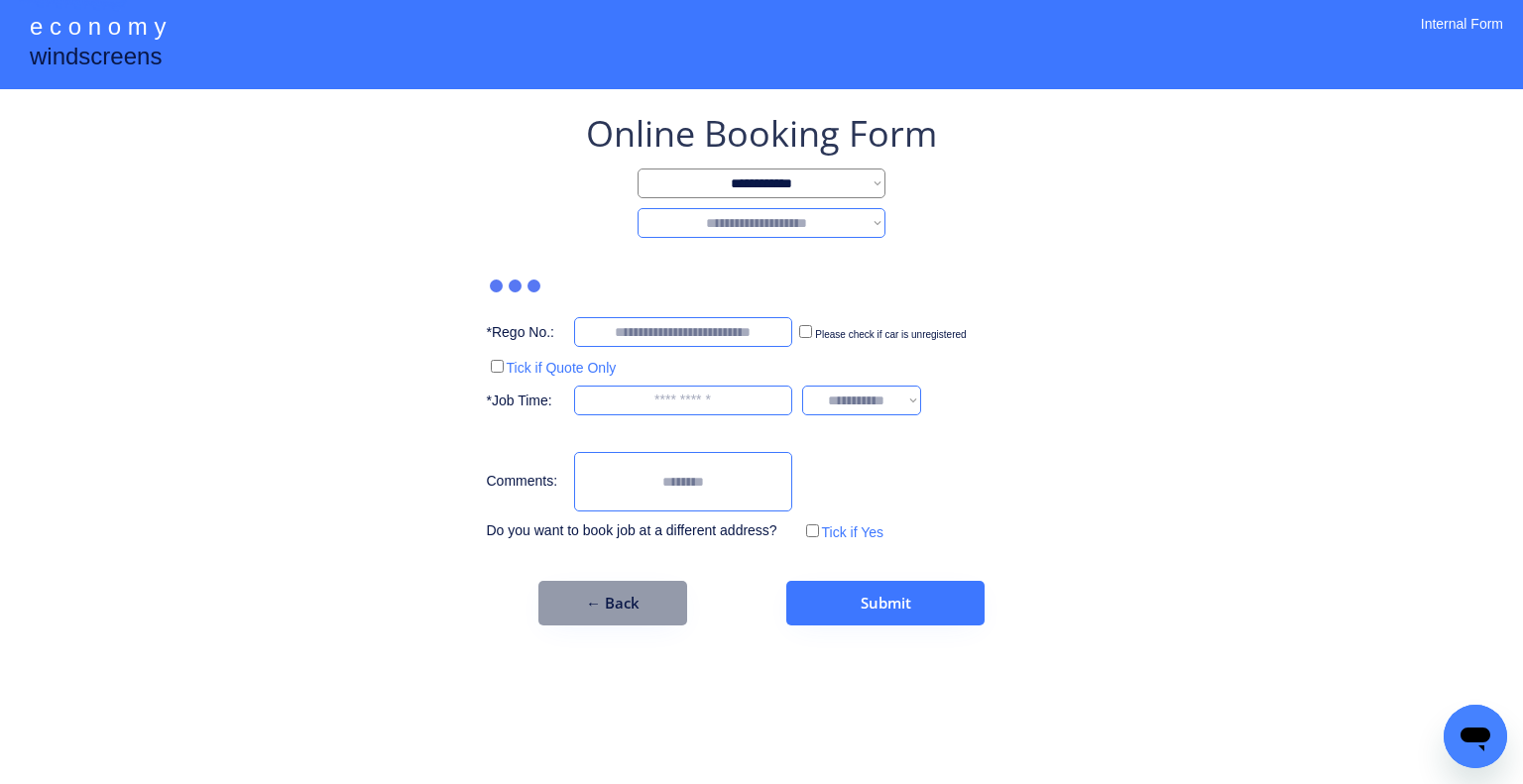 select on "*******" 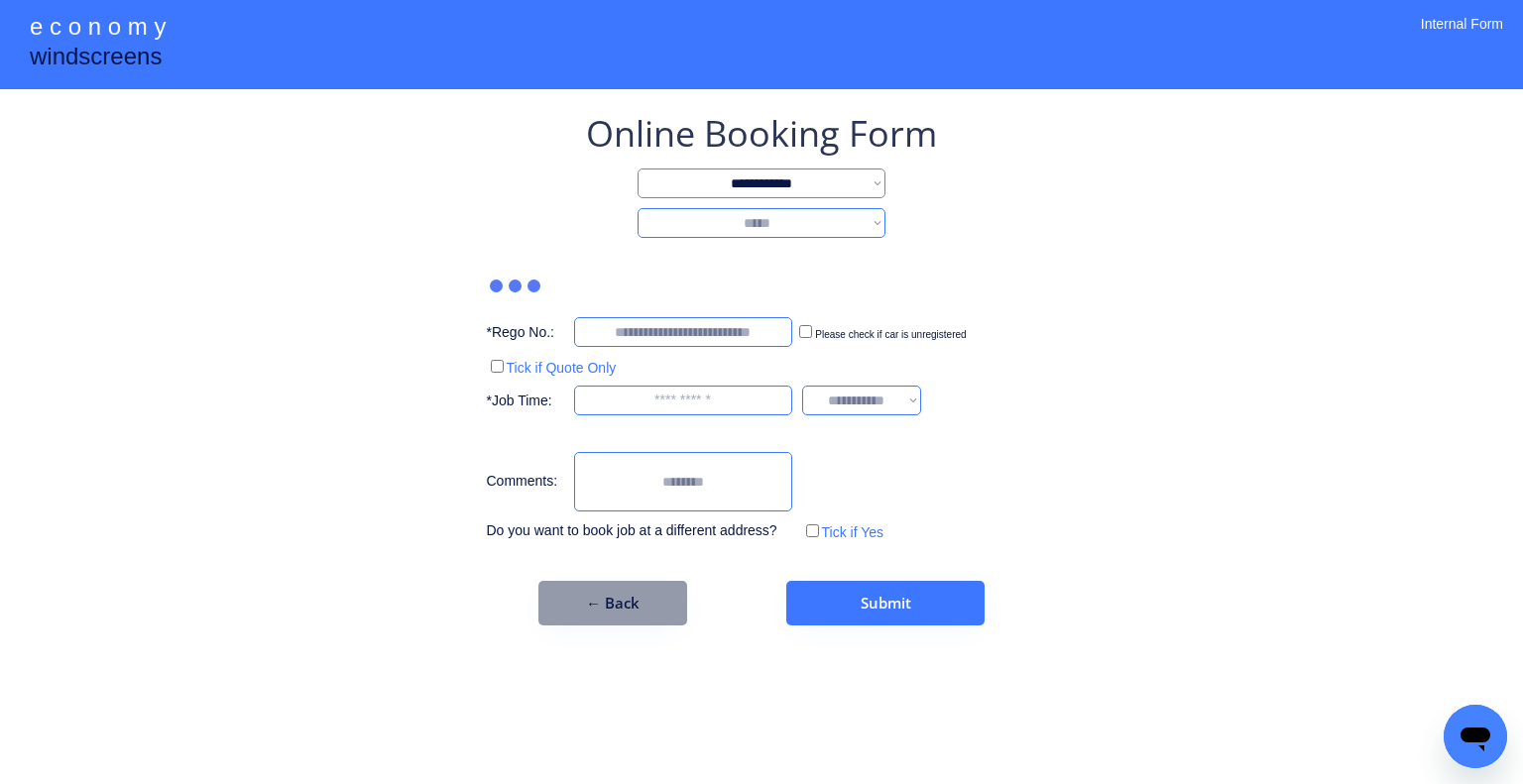 click on "**********" at bounding box center [762, 223] 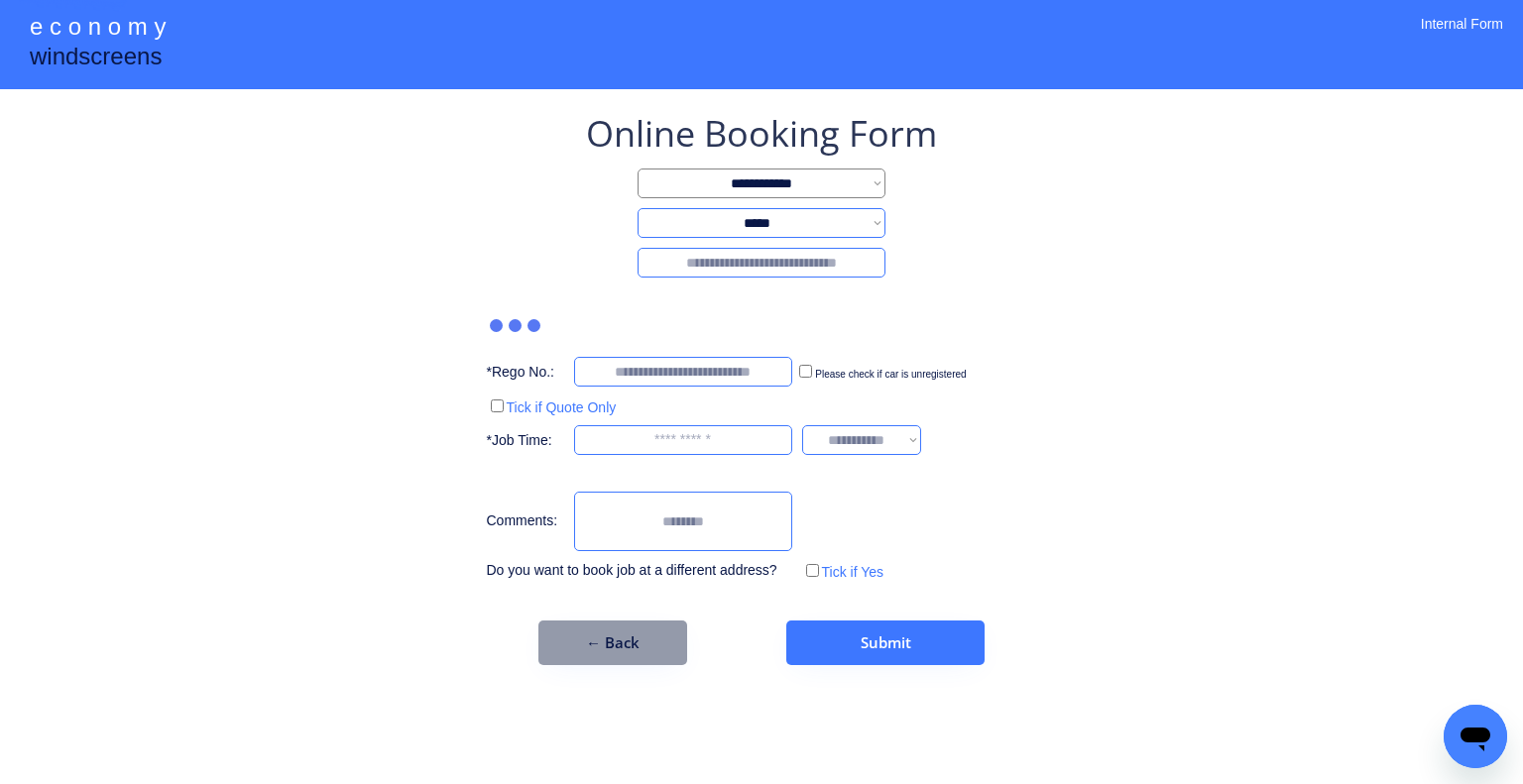 click at bounding box center (762, 263) 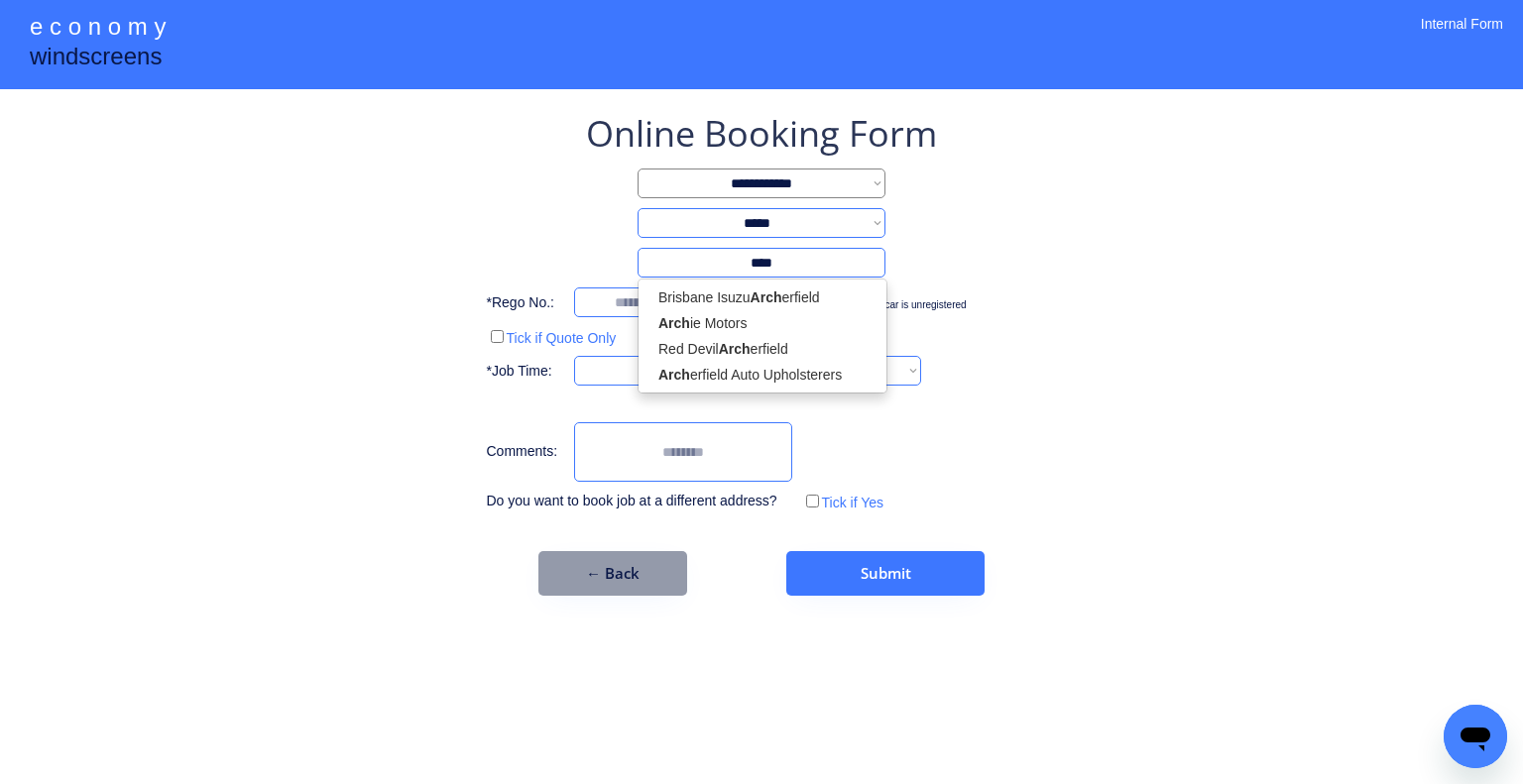 click on "****" at bounding box center [762, 263] 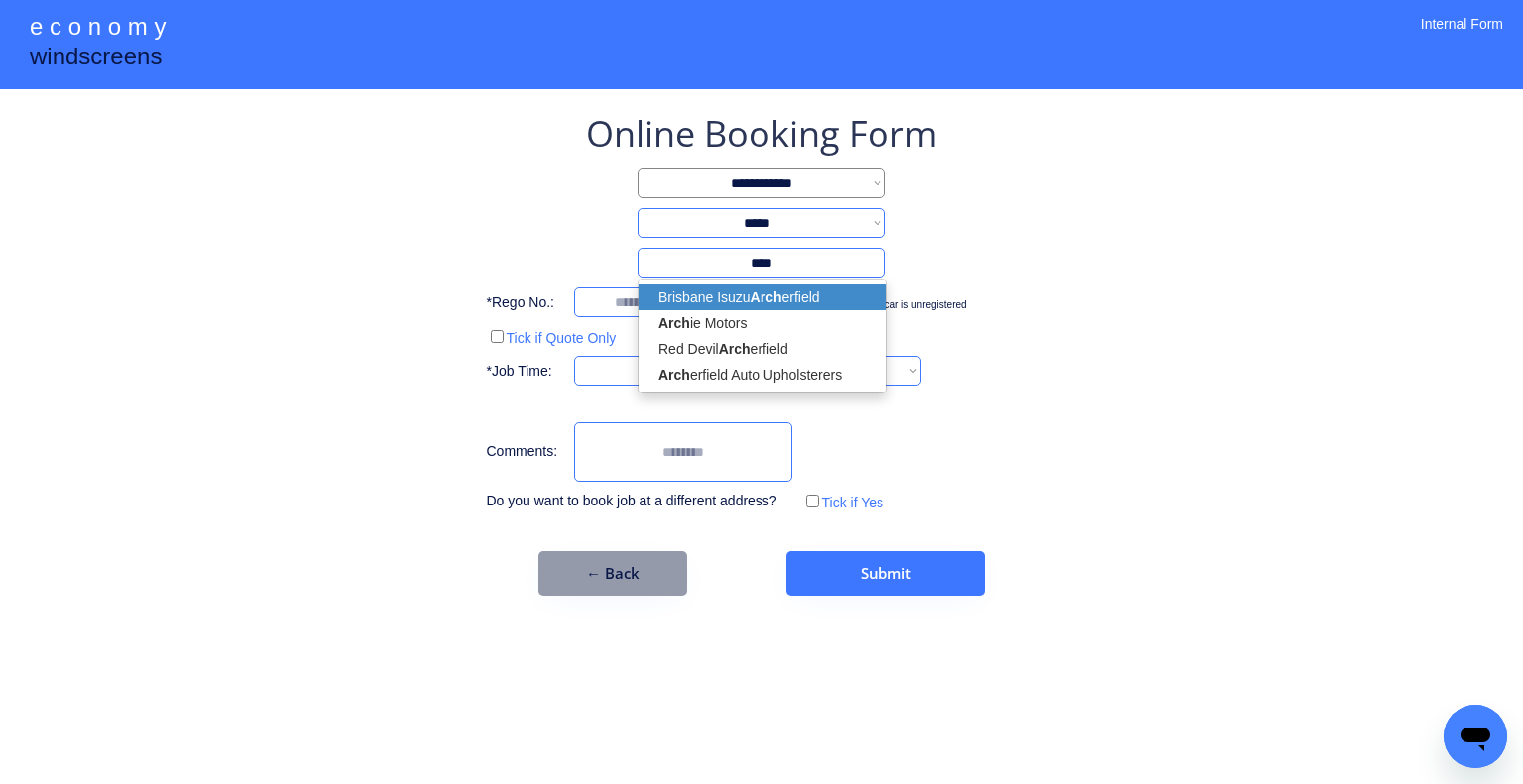 click on "Brisbane Isuzu  Arch erfield" at bounding box center (762, 297) 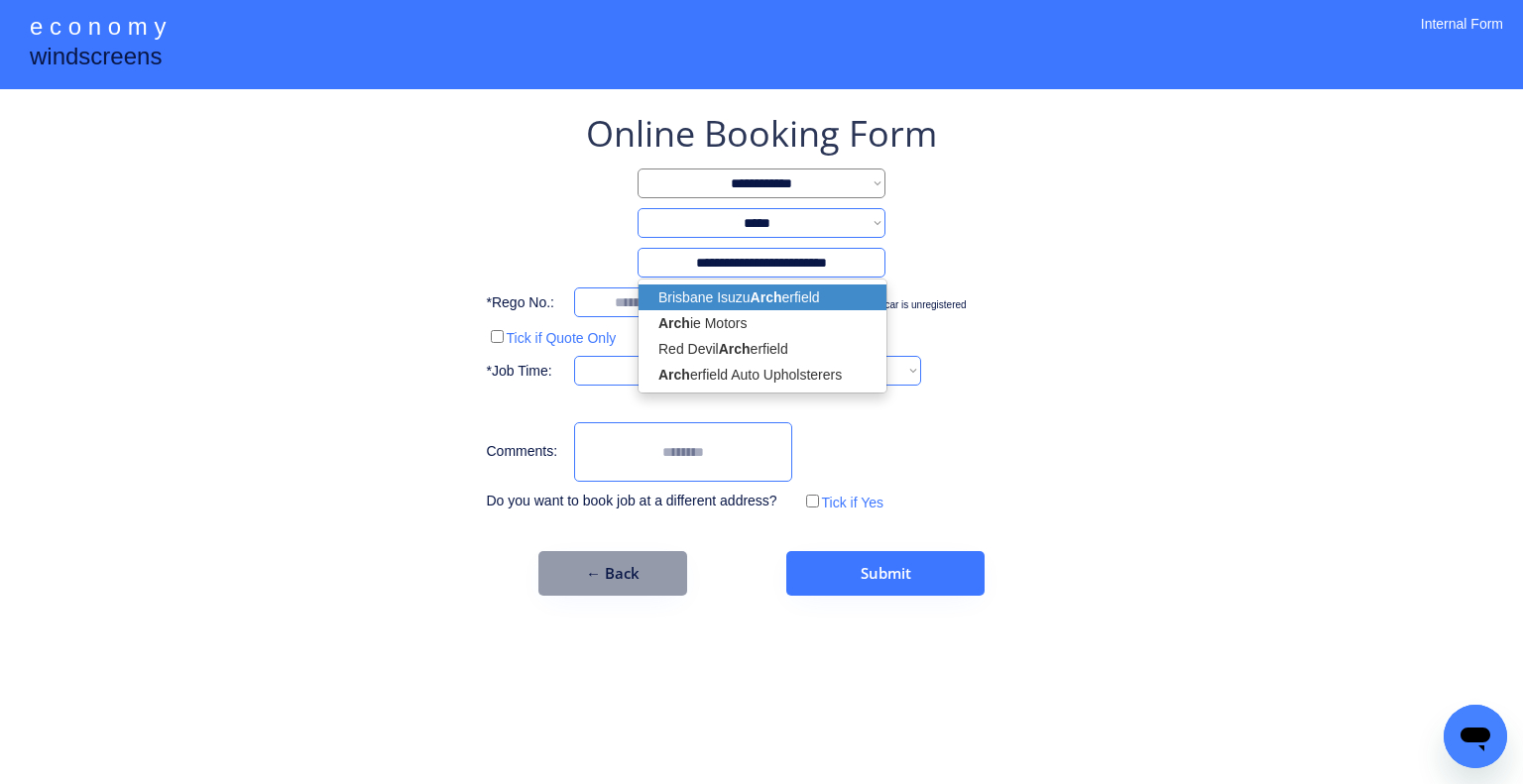 select on "*********" 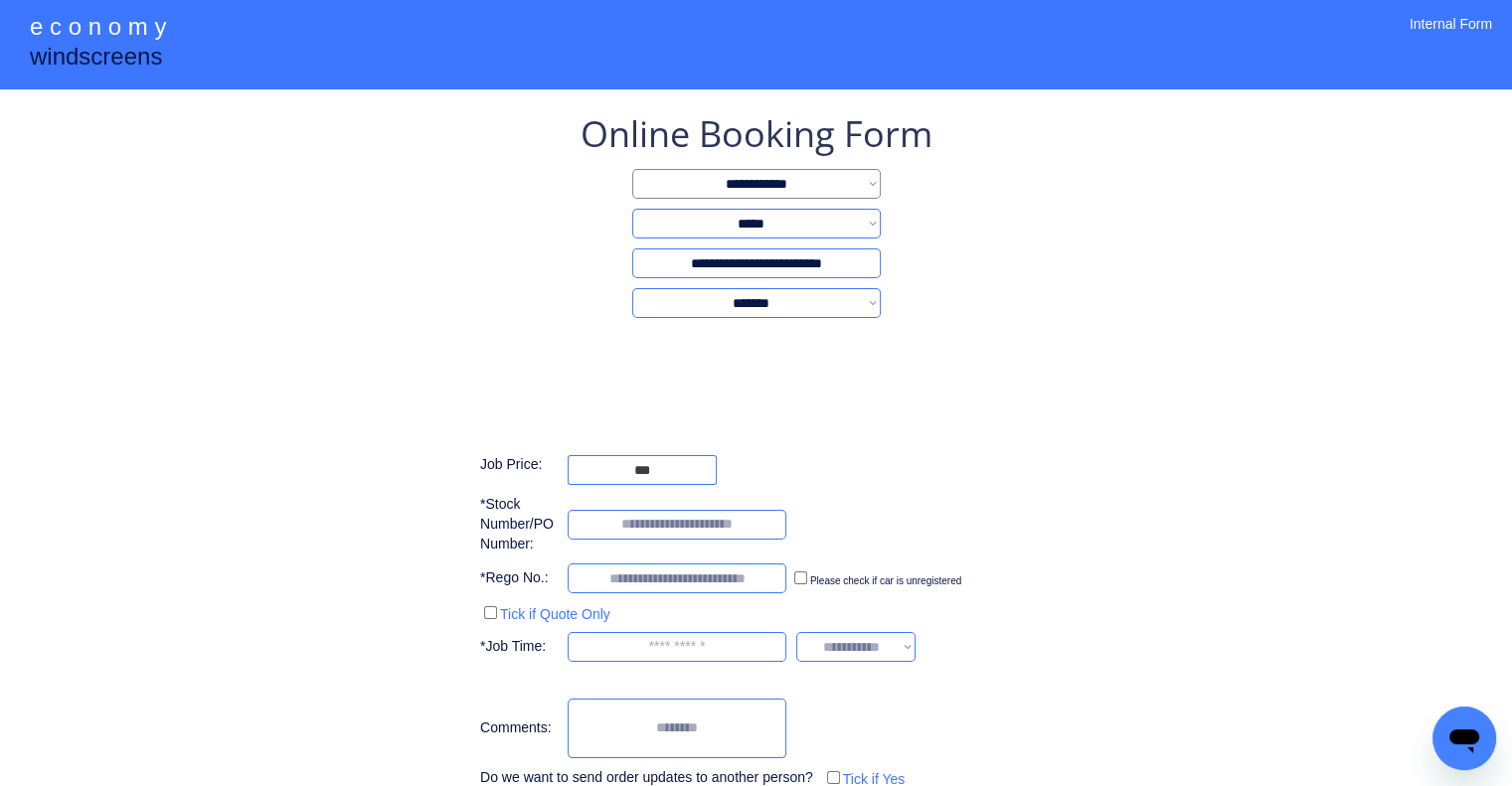 type on "**********" 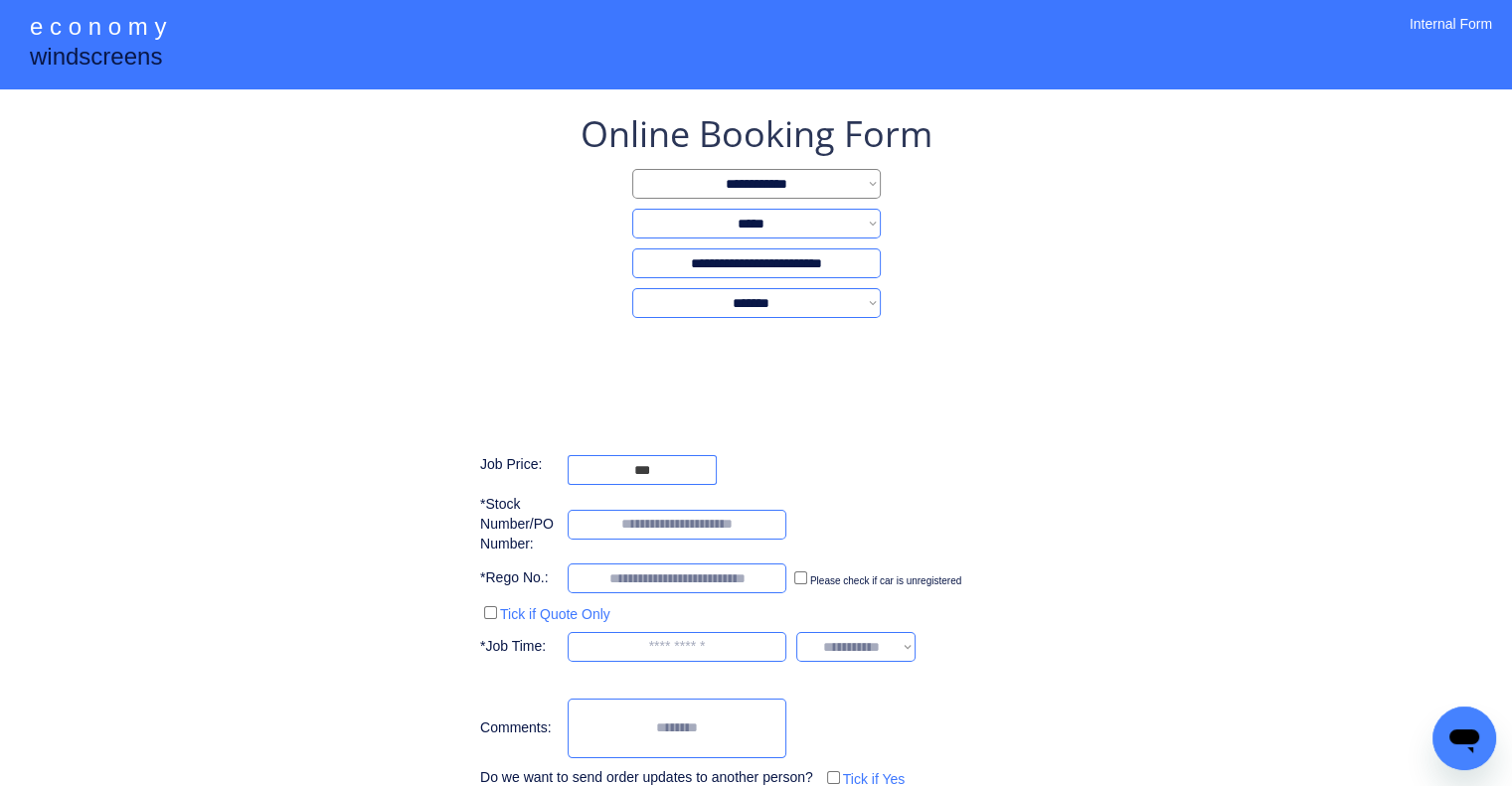 click on "**********" at bounding box center (756, 465) 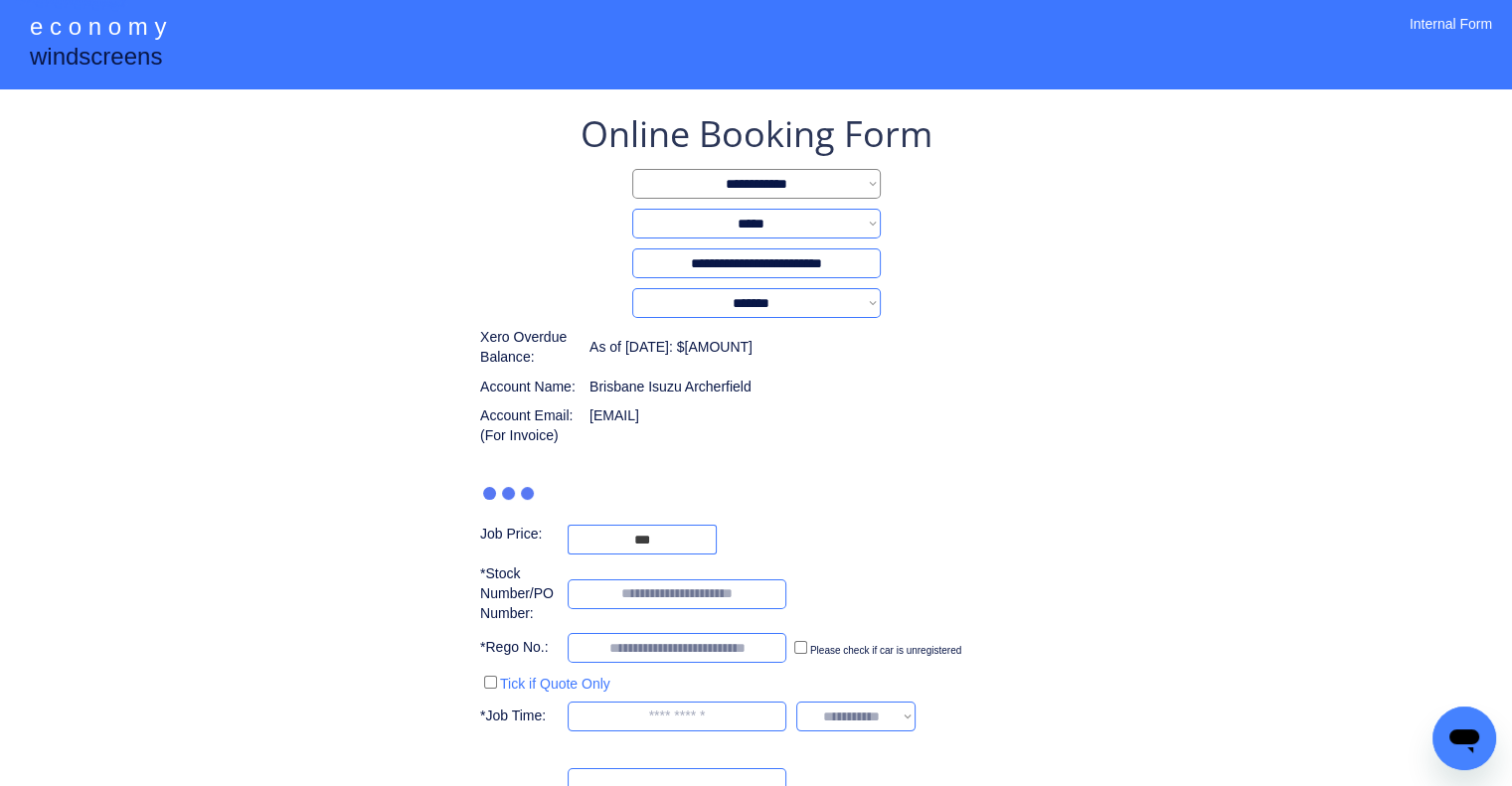 type on "***" 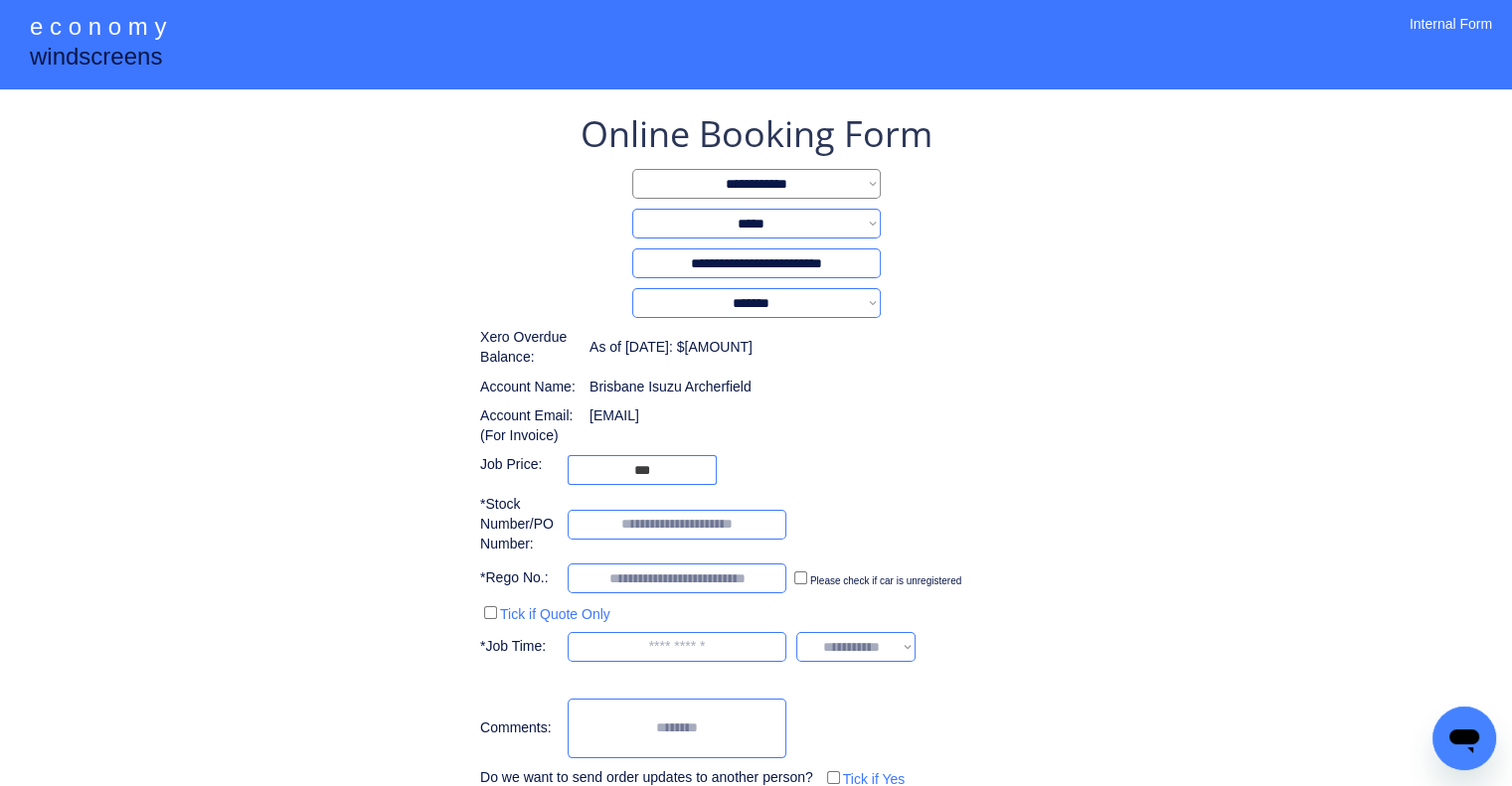 drag, startPoint x: 1019, startPoint y: 415, endPoint x: 964, endPoint y: 399, distance: 57.280014 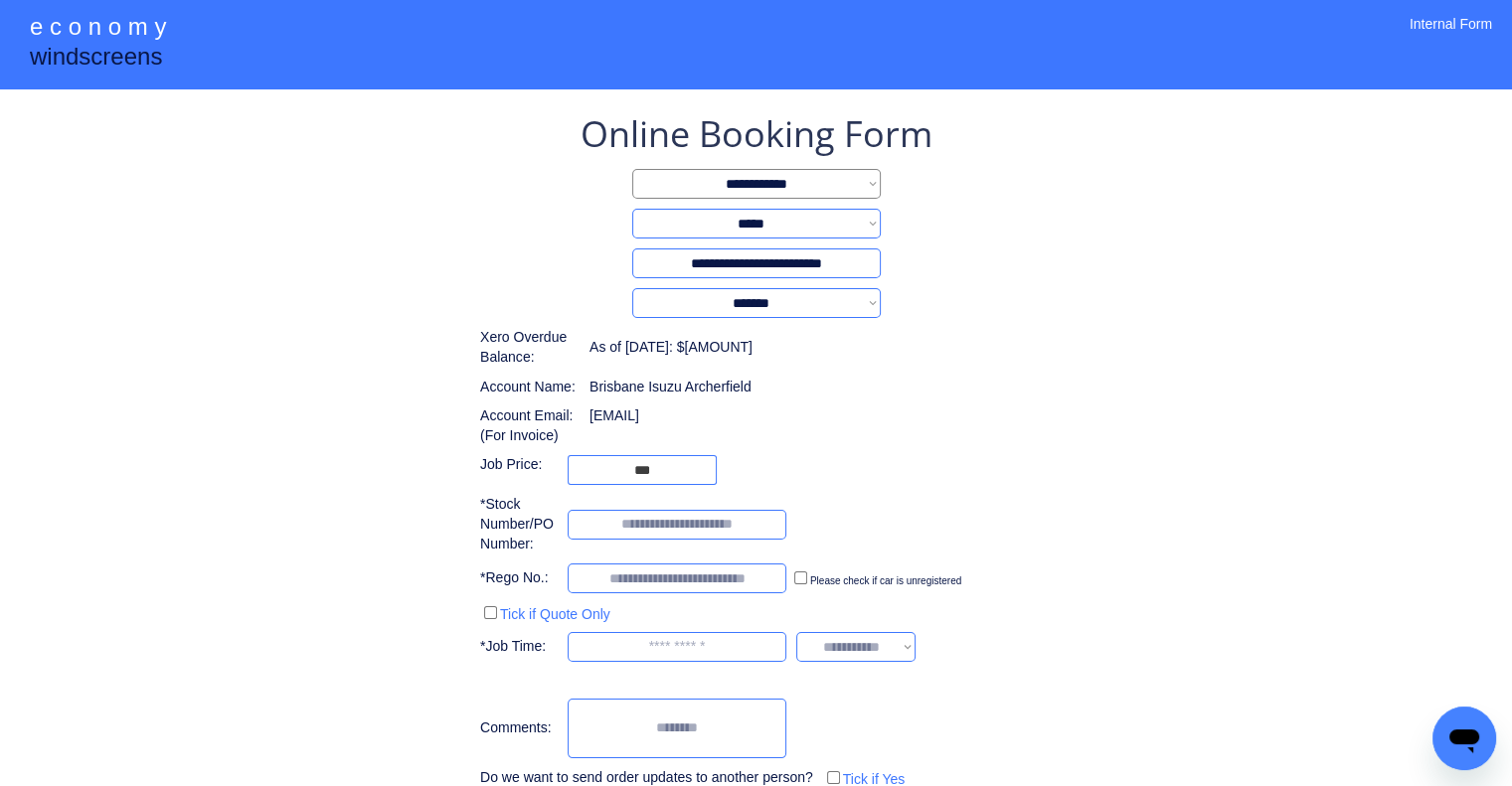 click on "**********" at bounding box center [756, 505] 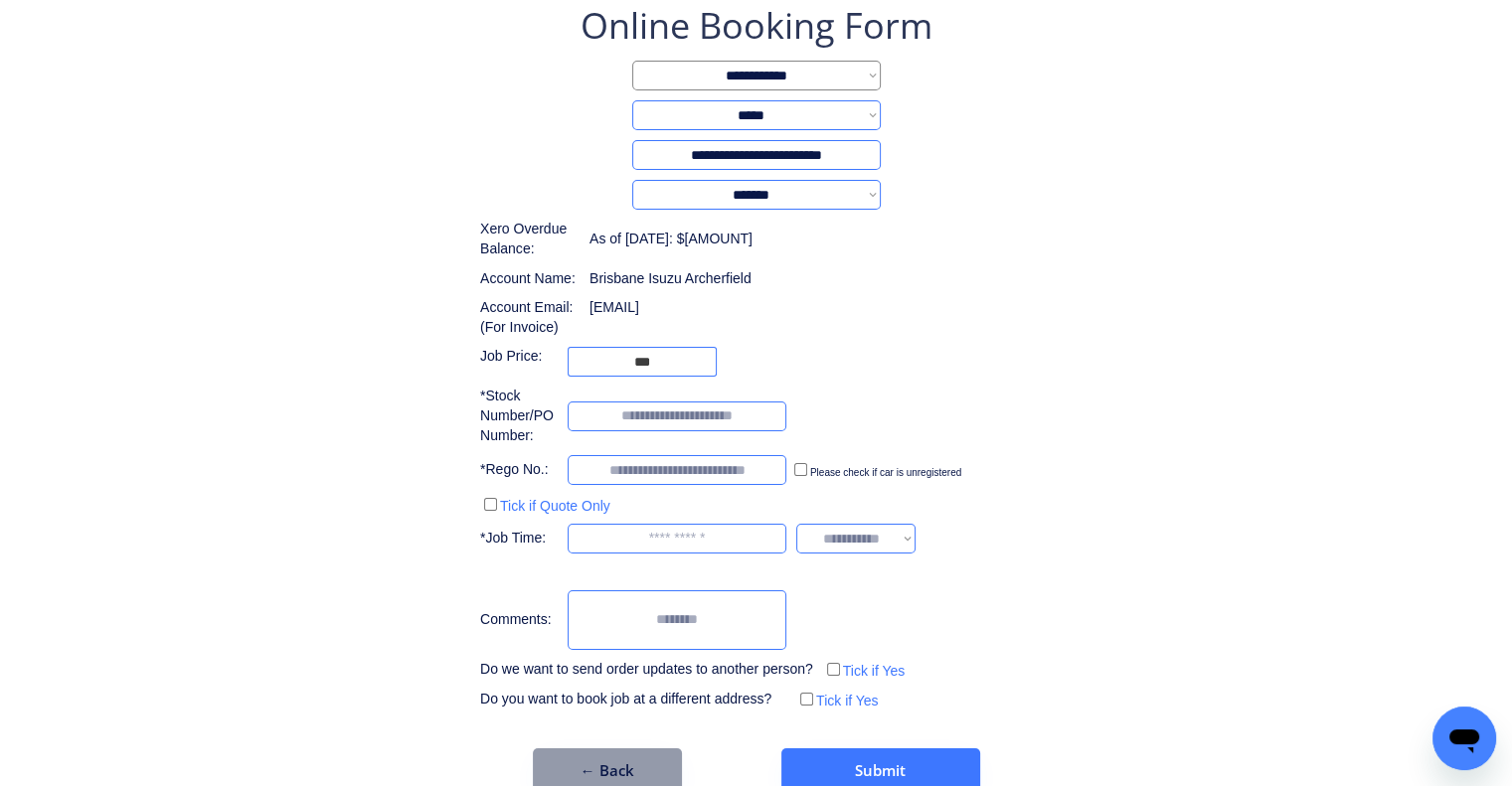 scroll, scrollTop: 145, scrollLeft: 0, axis: vertical 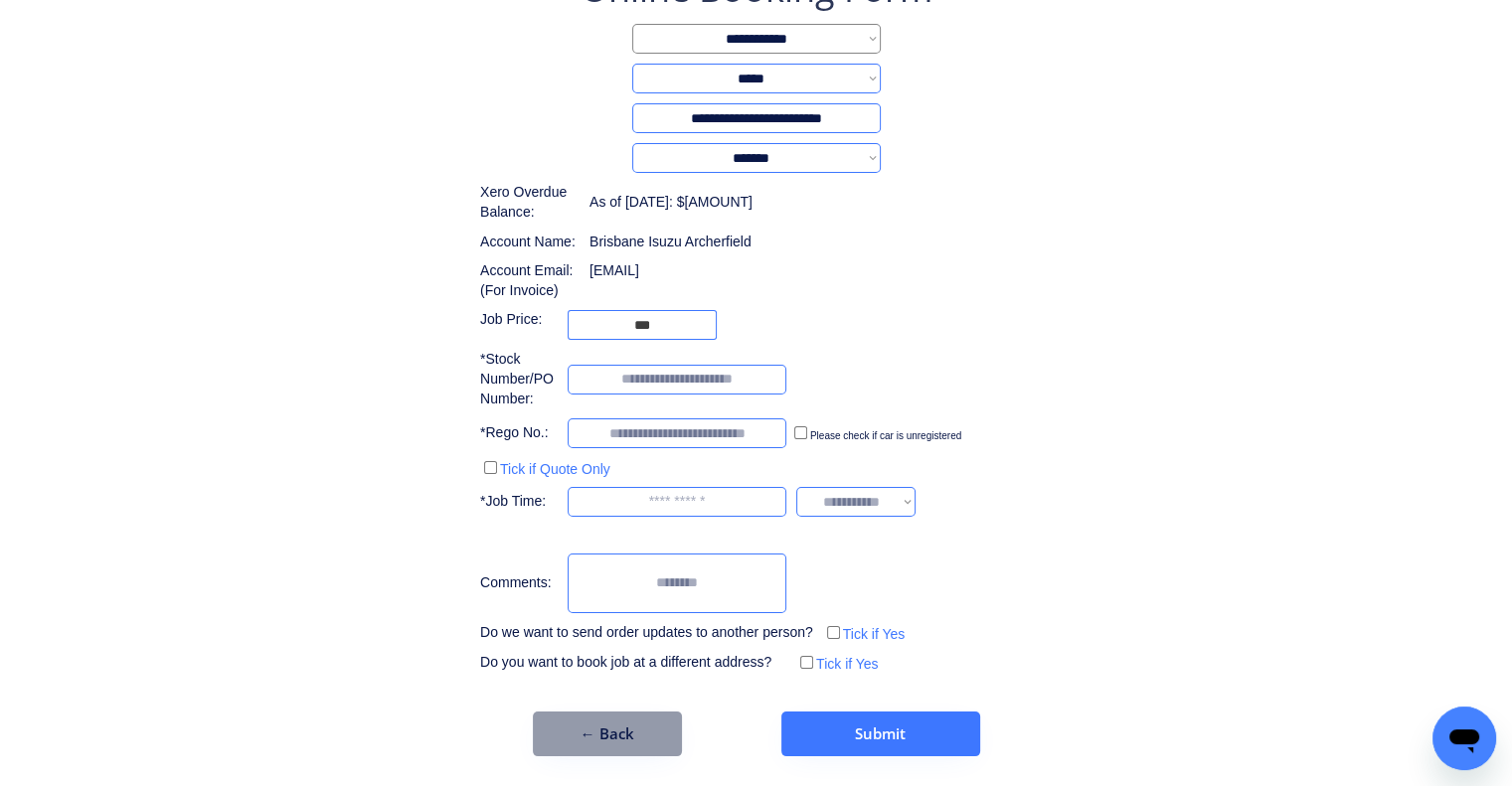 click on "**********" at bounding box center (756, 360) 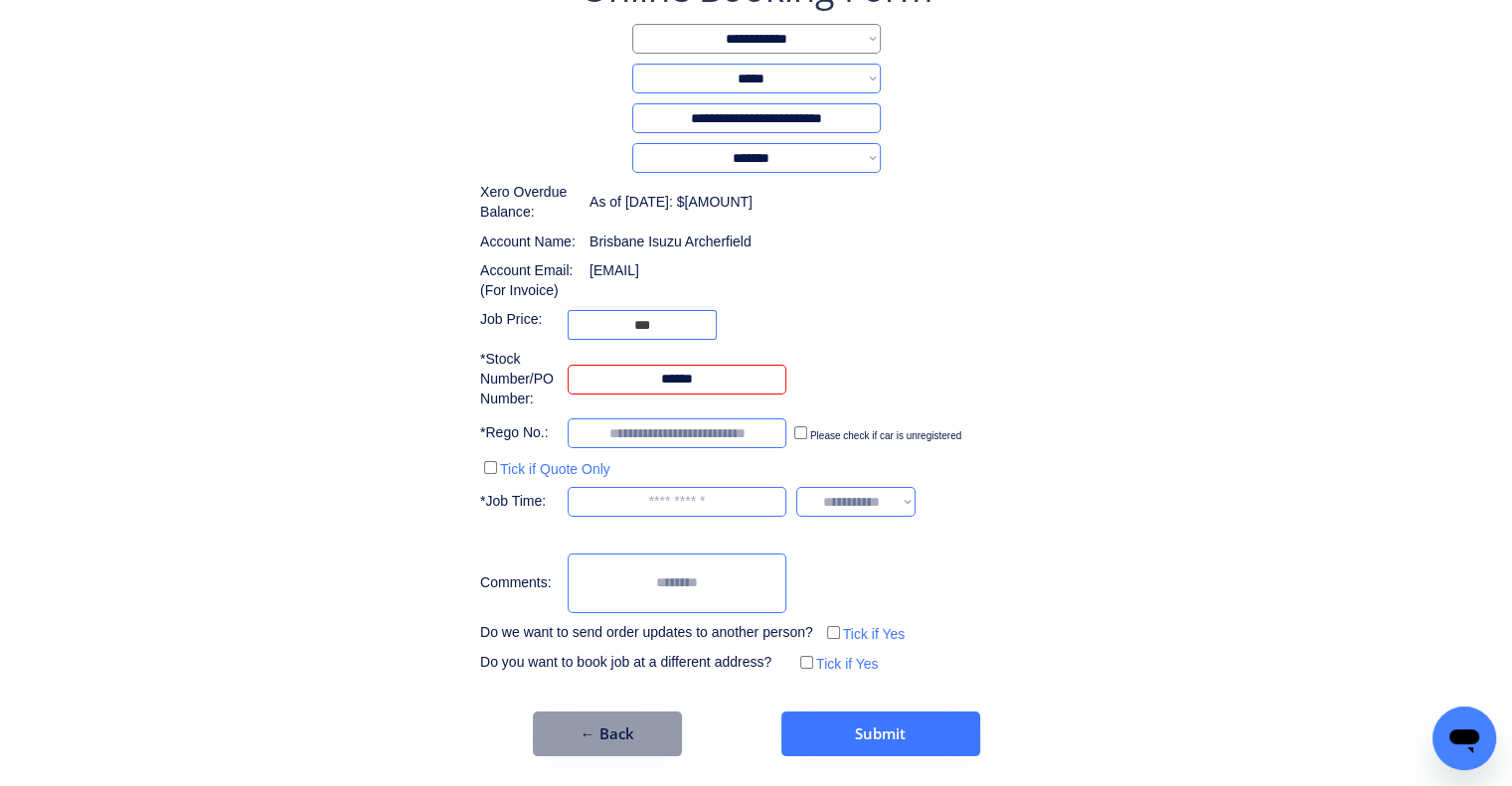 type on "******" 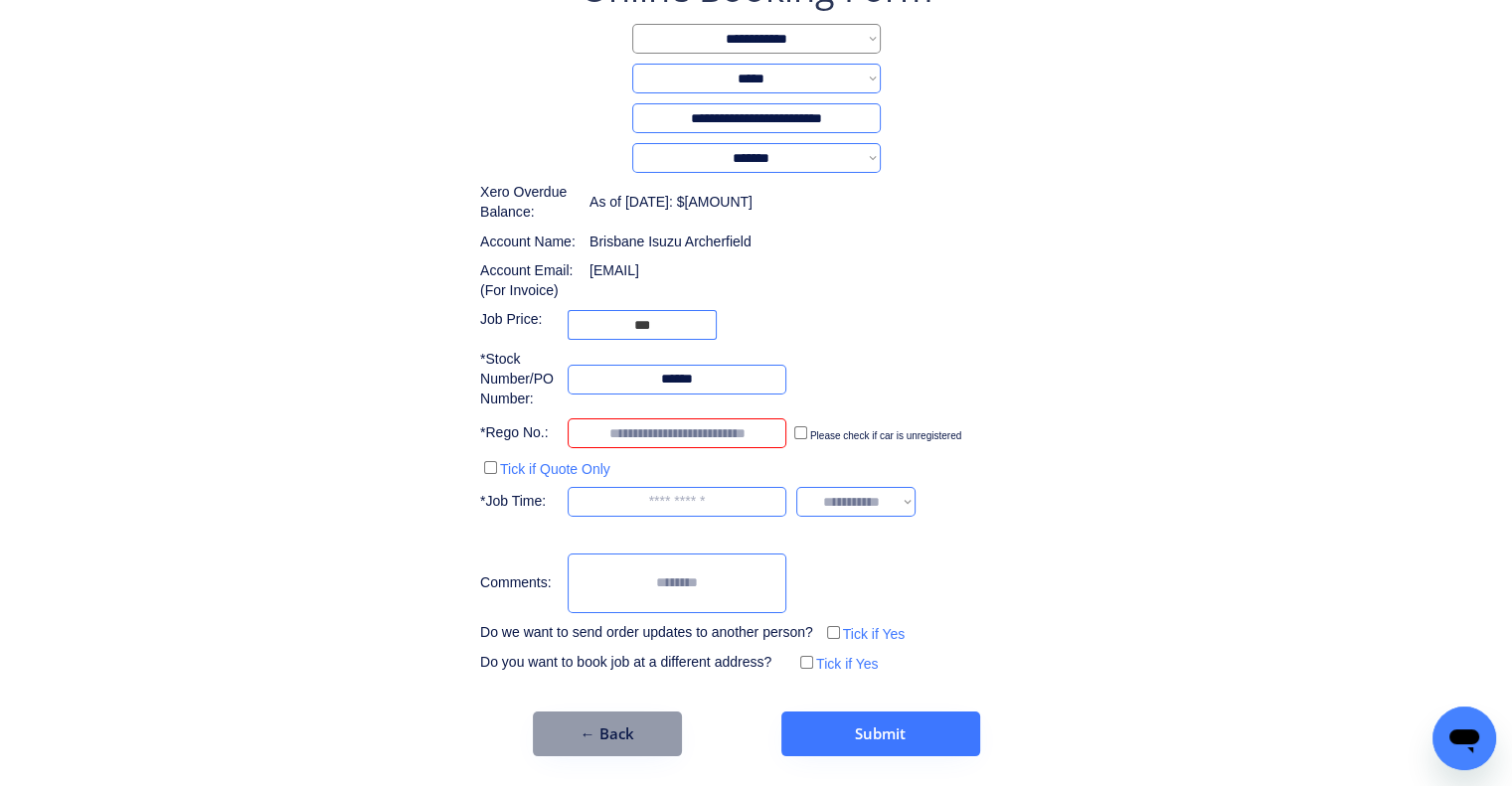 paste on "******" 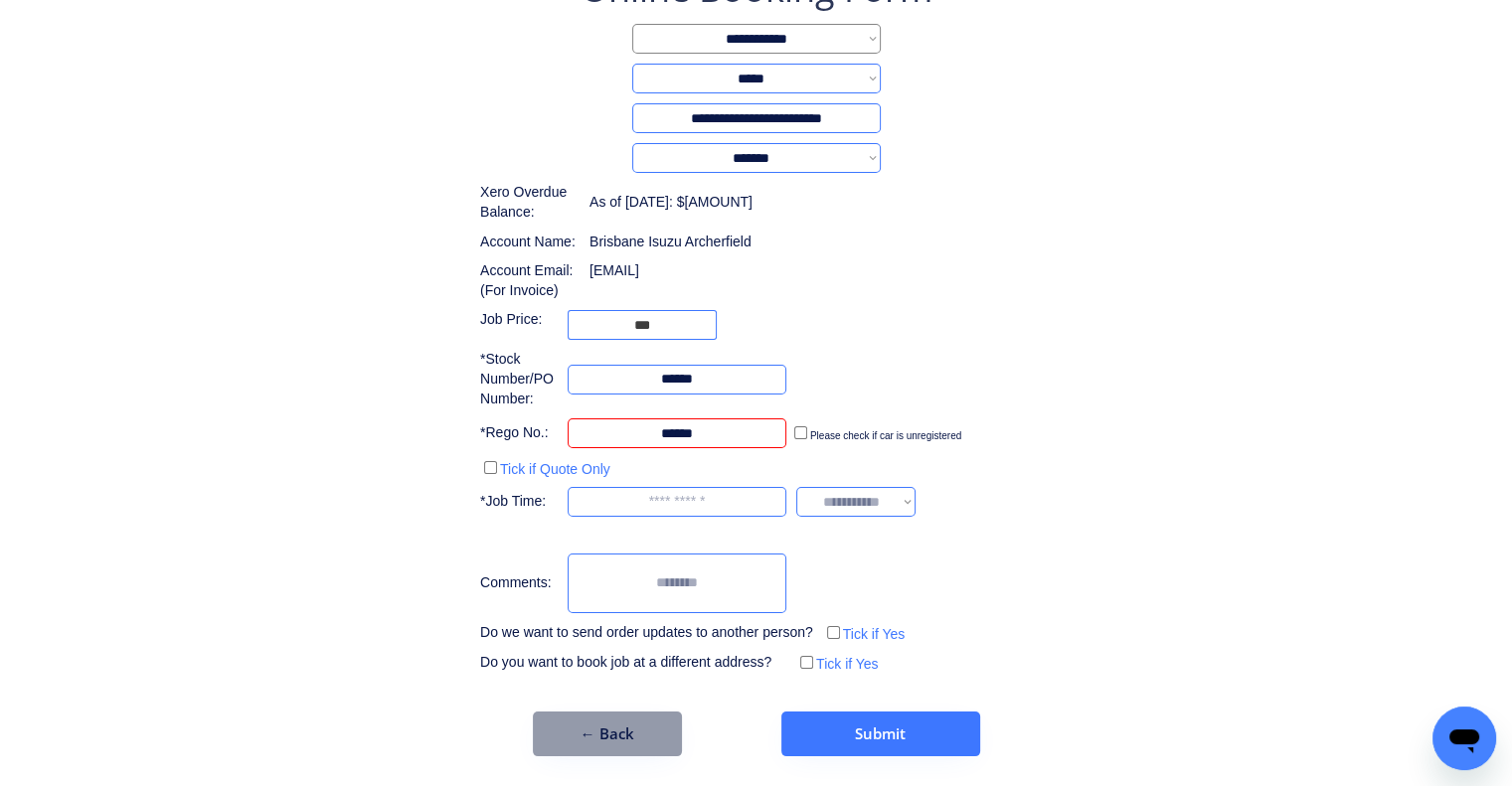 type on "******" 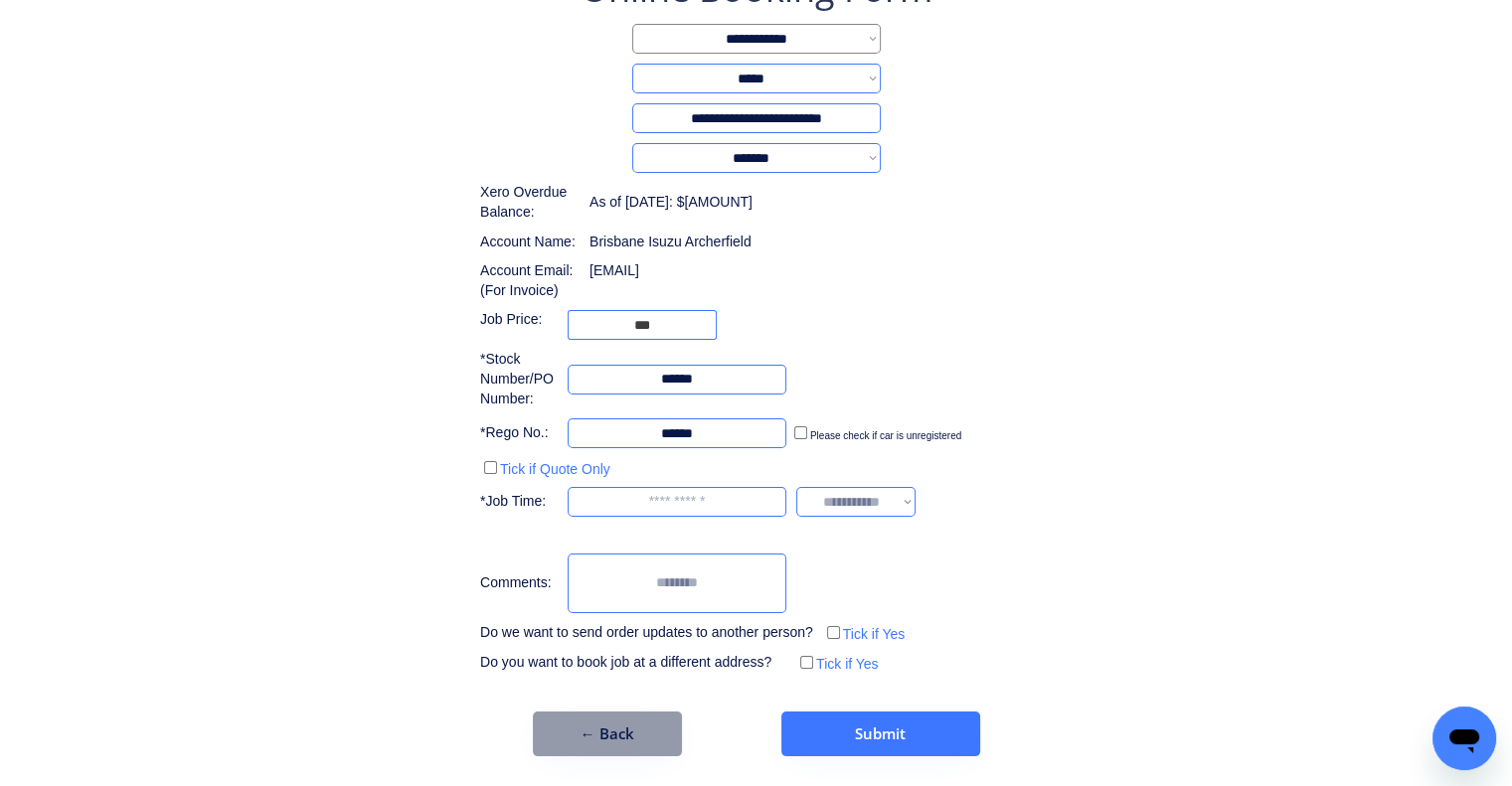 click on "**********" at bounding box center [756, 360] 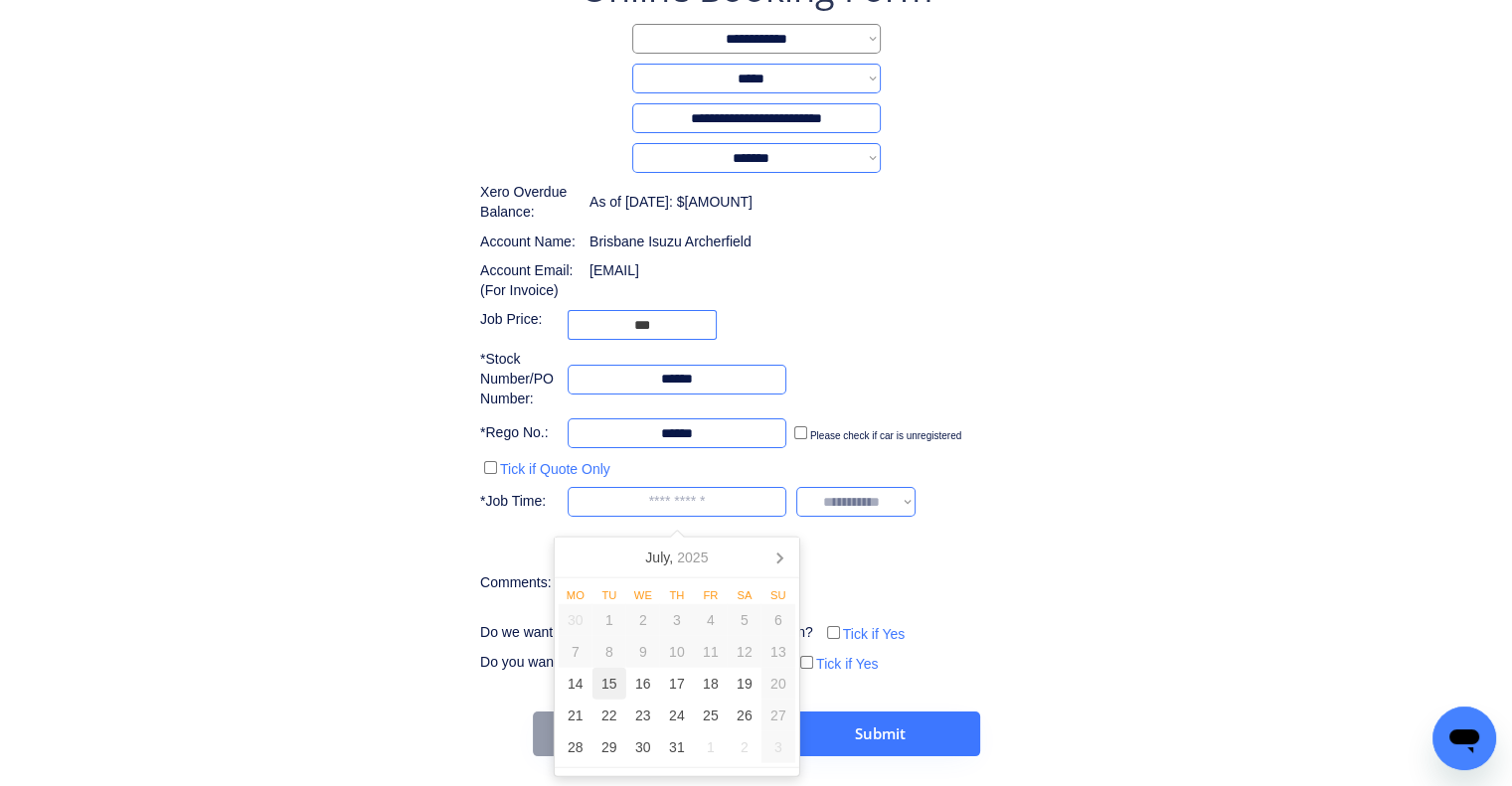 click on "15" at bounding box center (609, 684) 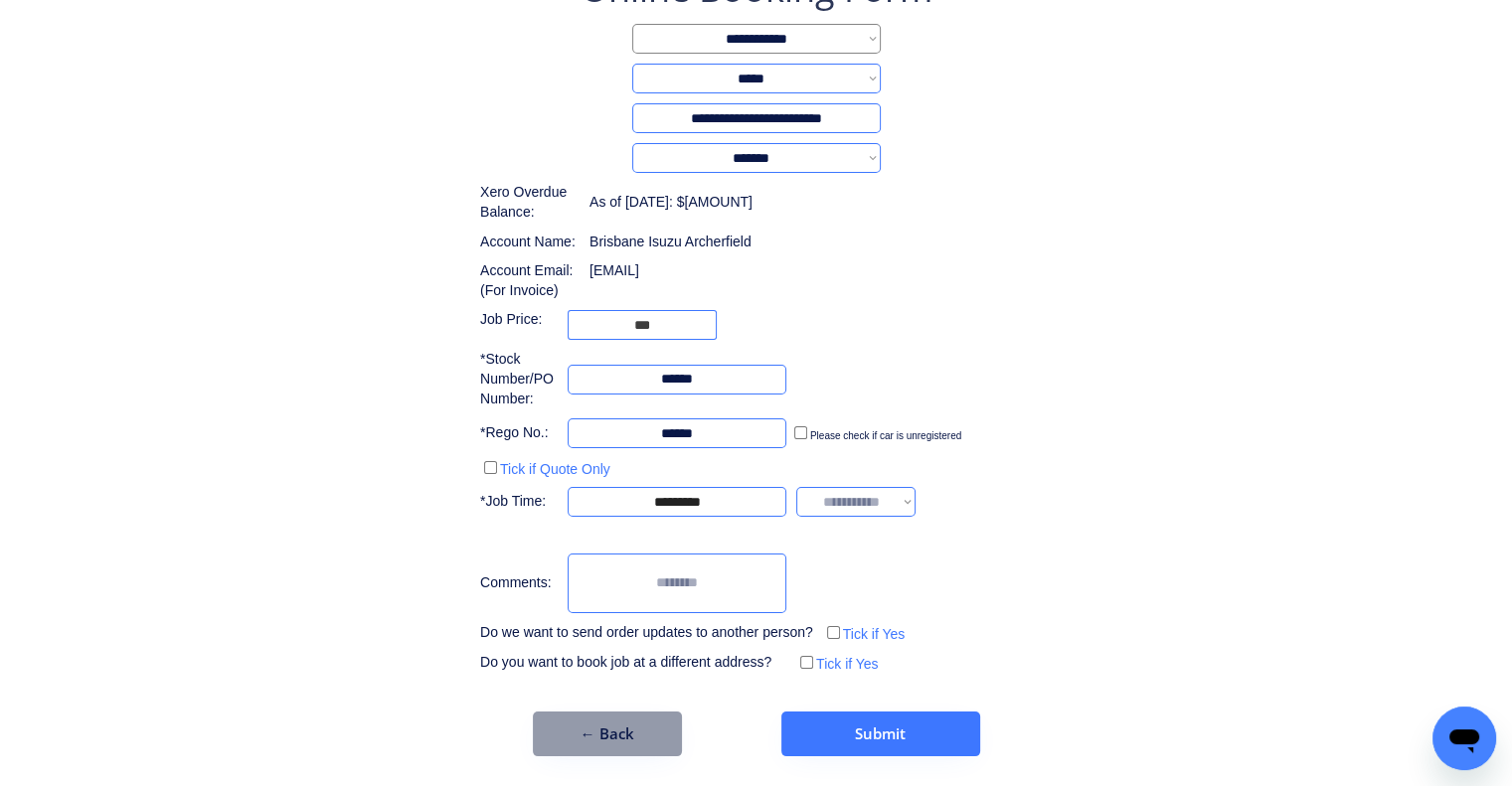 click on "**********" at bounding box center (756, 320) 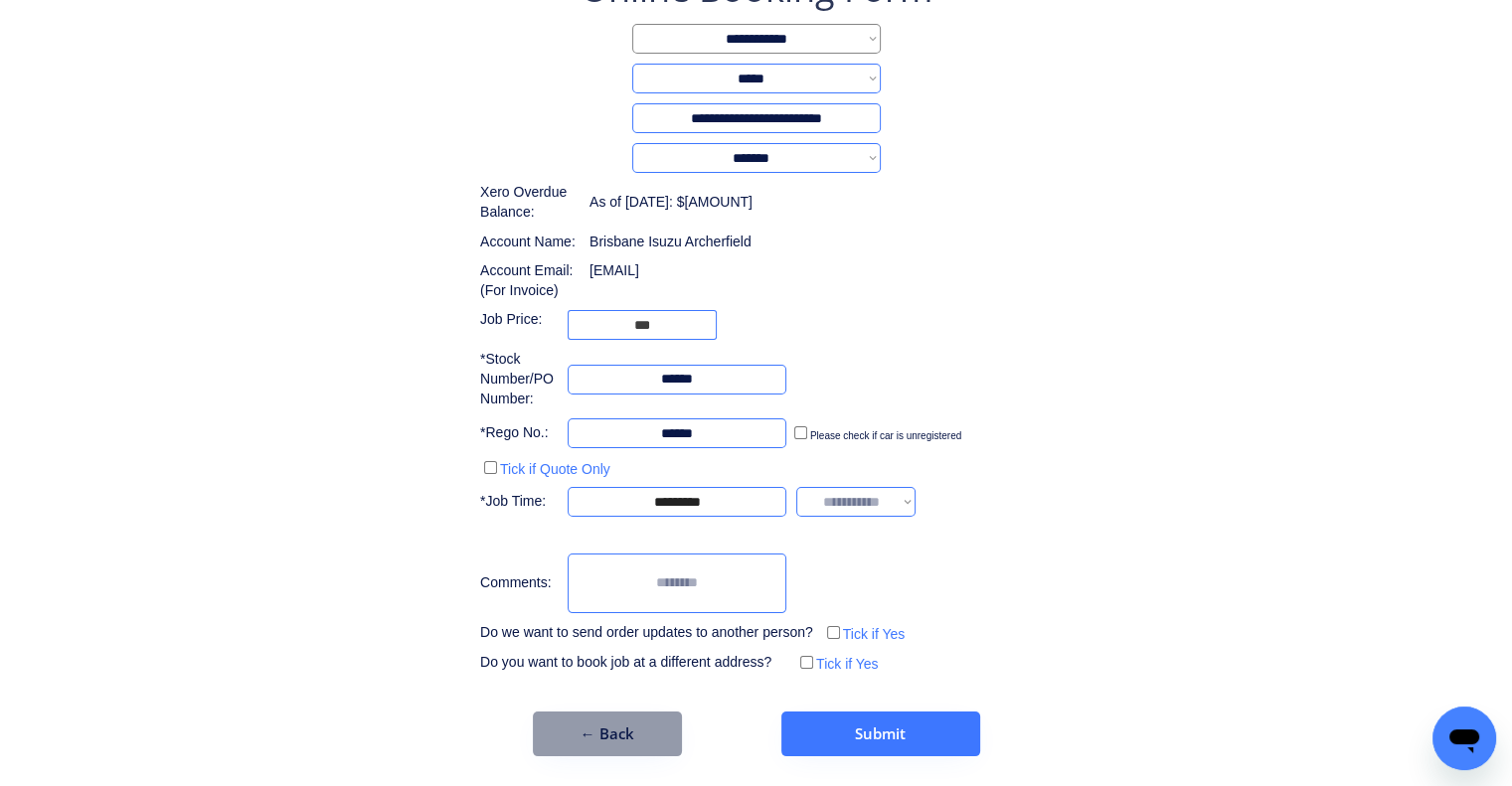 click on "**********" at bounding box center (856, 502) 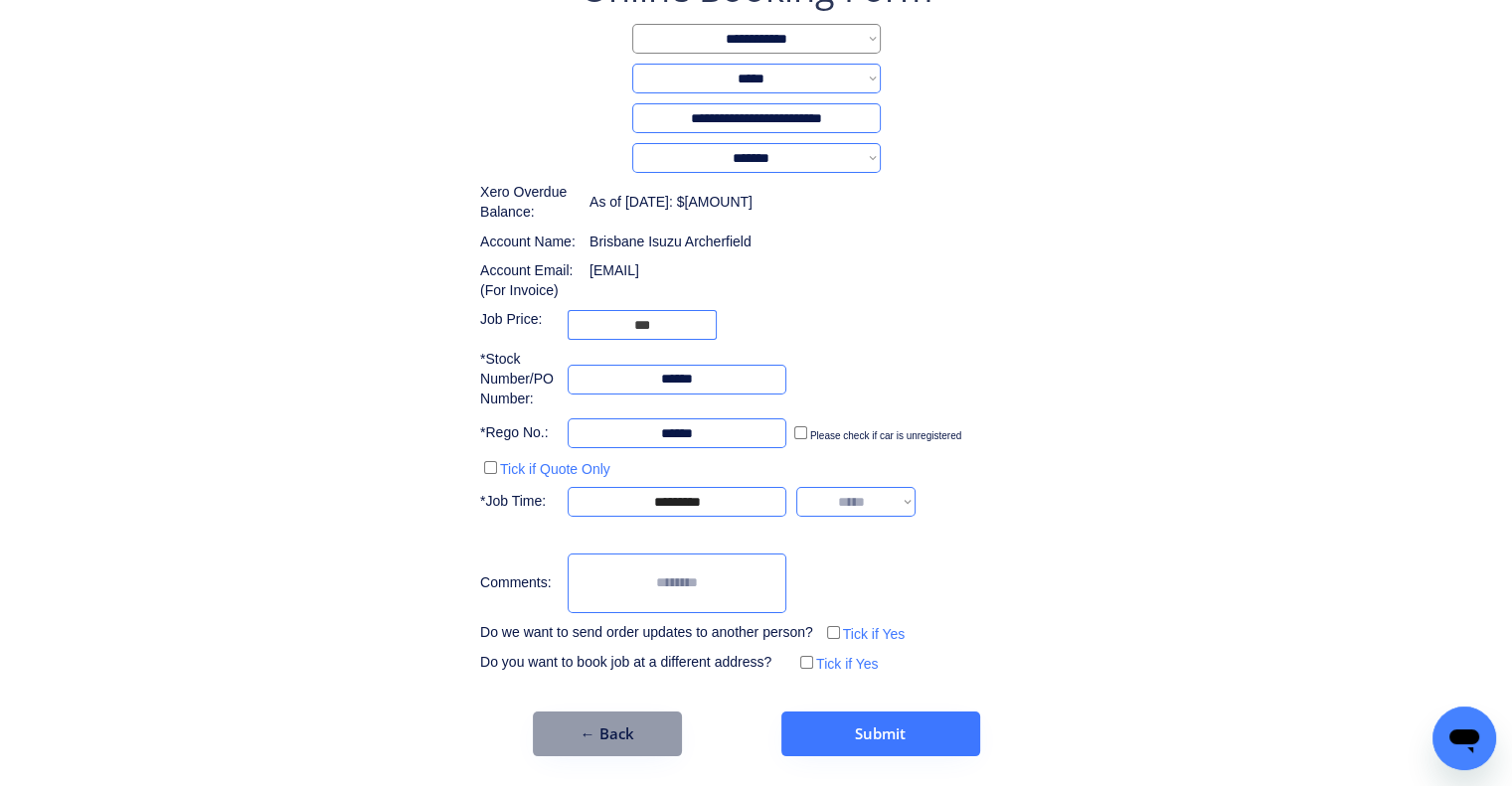 click on "**********" at bounding box center (856, 502) 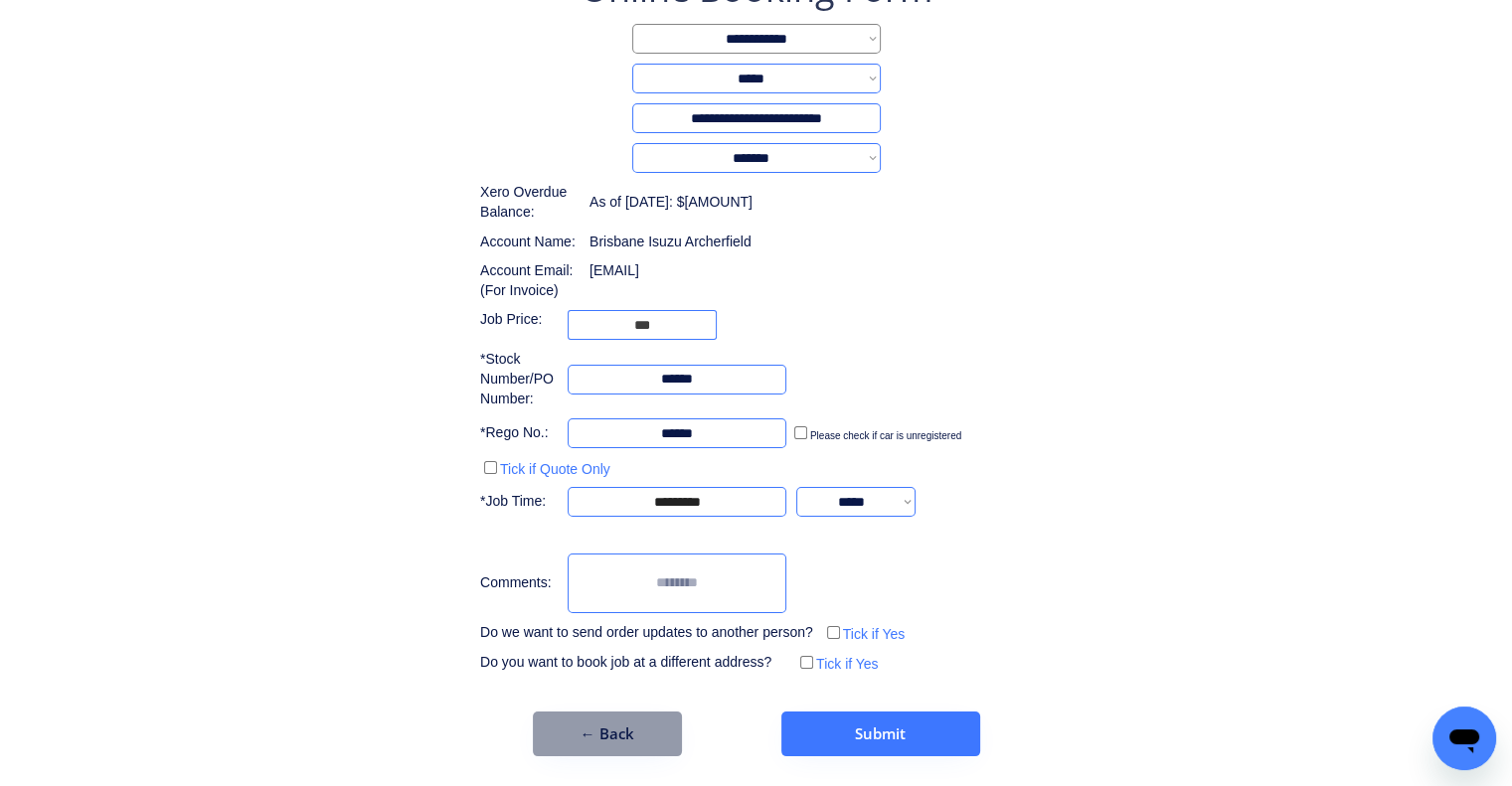 click on "**********" at bounding box center (856, 502) 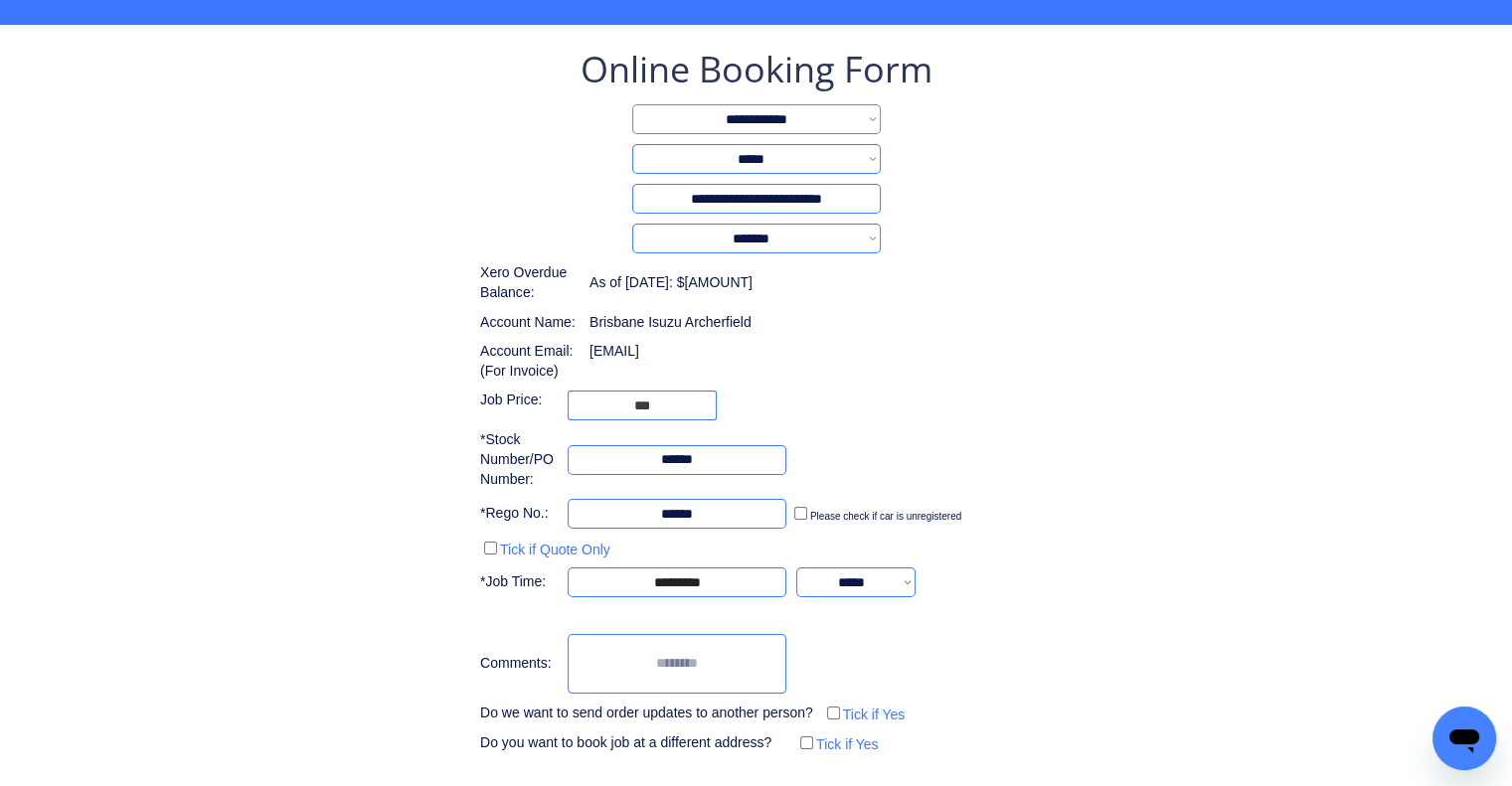 scroll, scrollTop: 145, scrollLeft: 0, axis: vertical 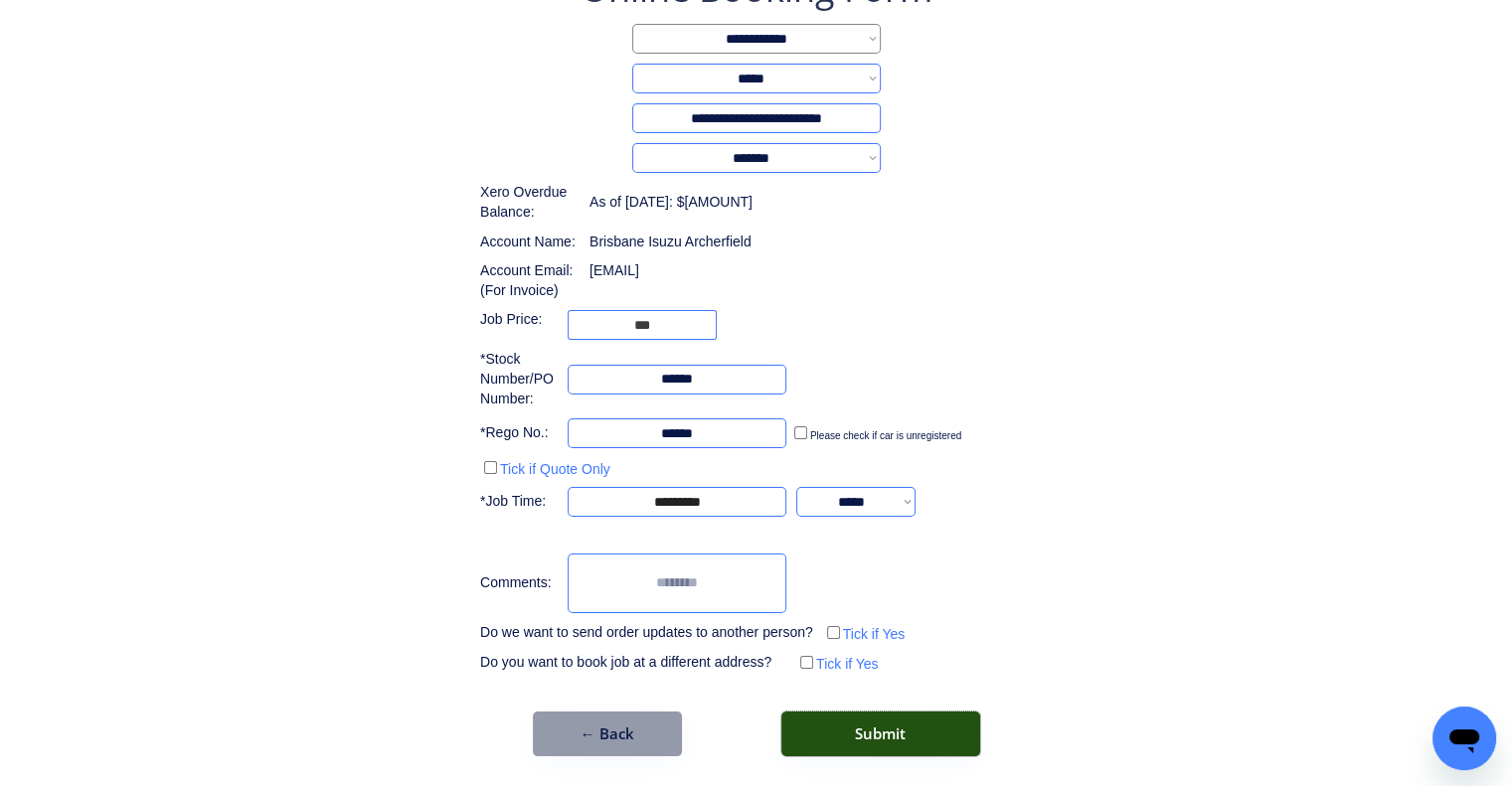 click on "Submit" at bounding box center [881, 733] 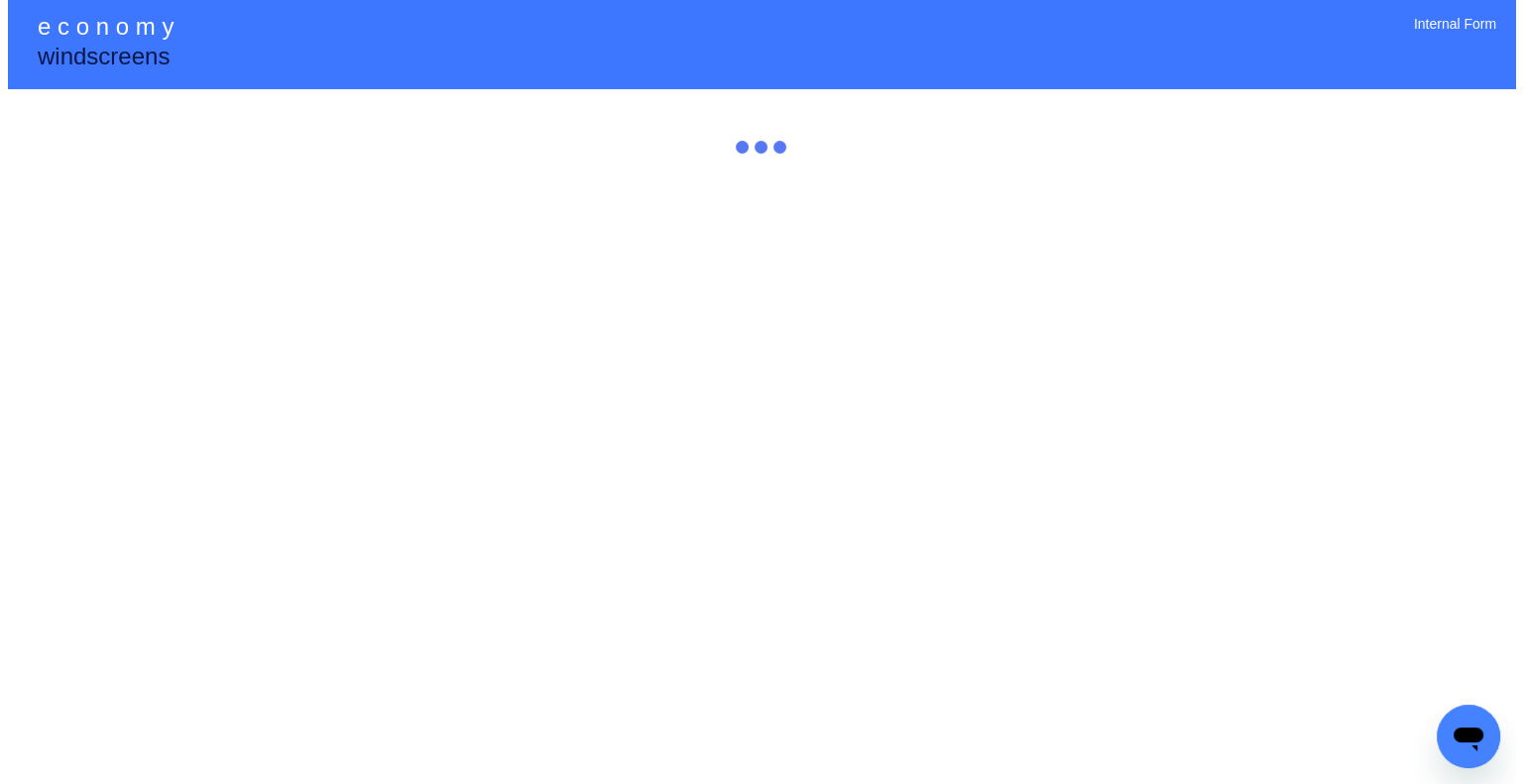 scroll, scrollTop: 0, scrollLeft: 0, axis: both 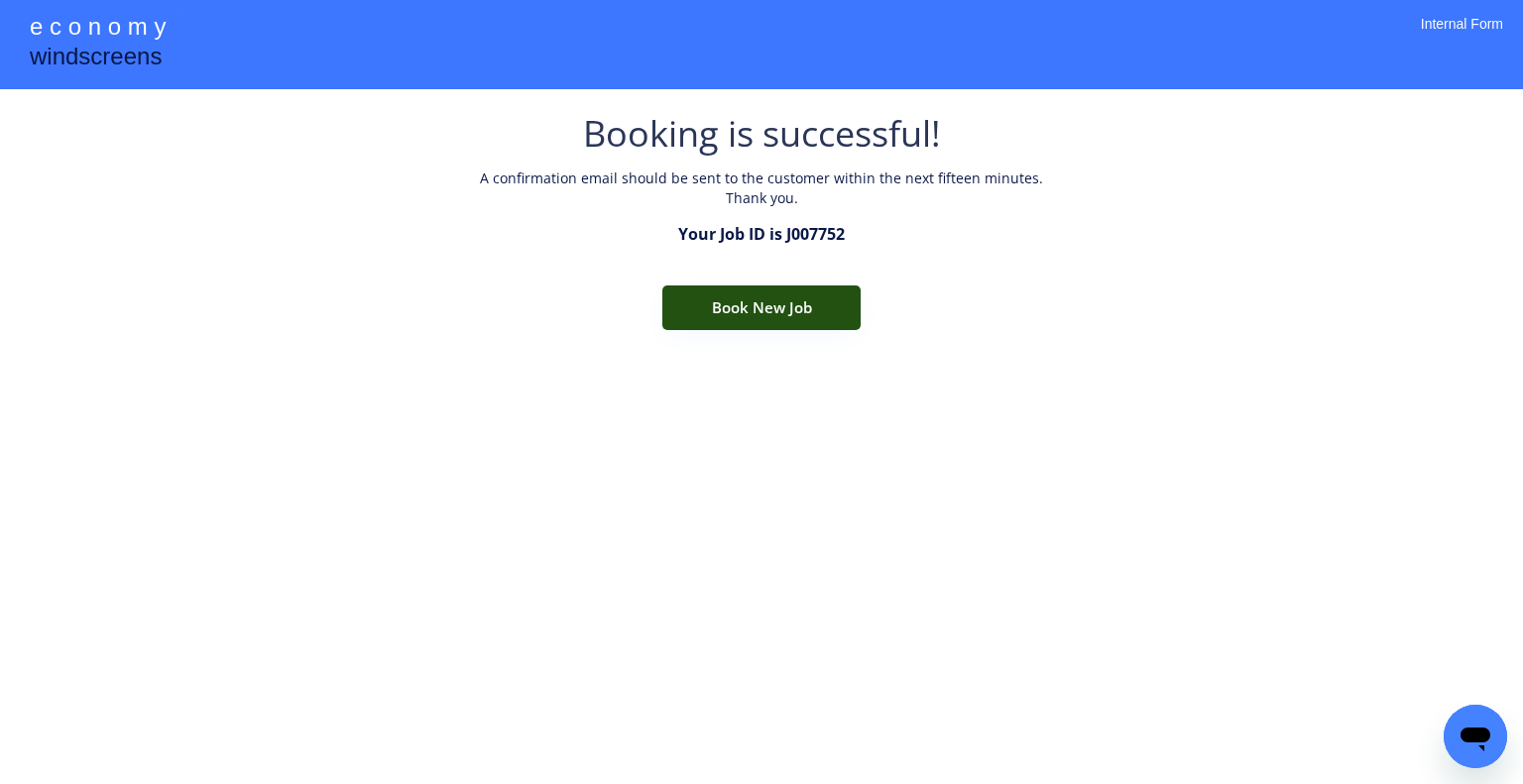 click on "Book New Job" at bounding box center (762, 307) 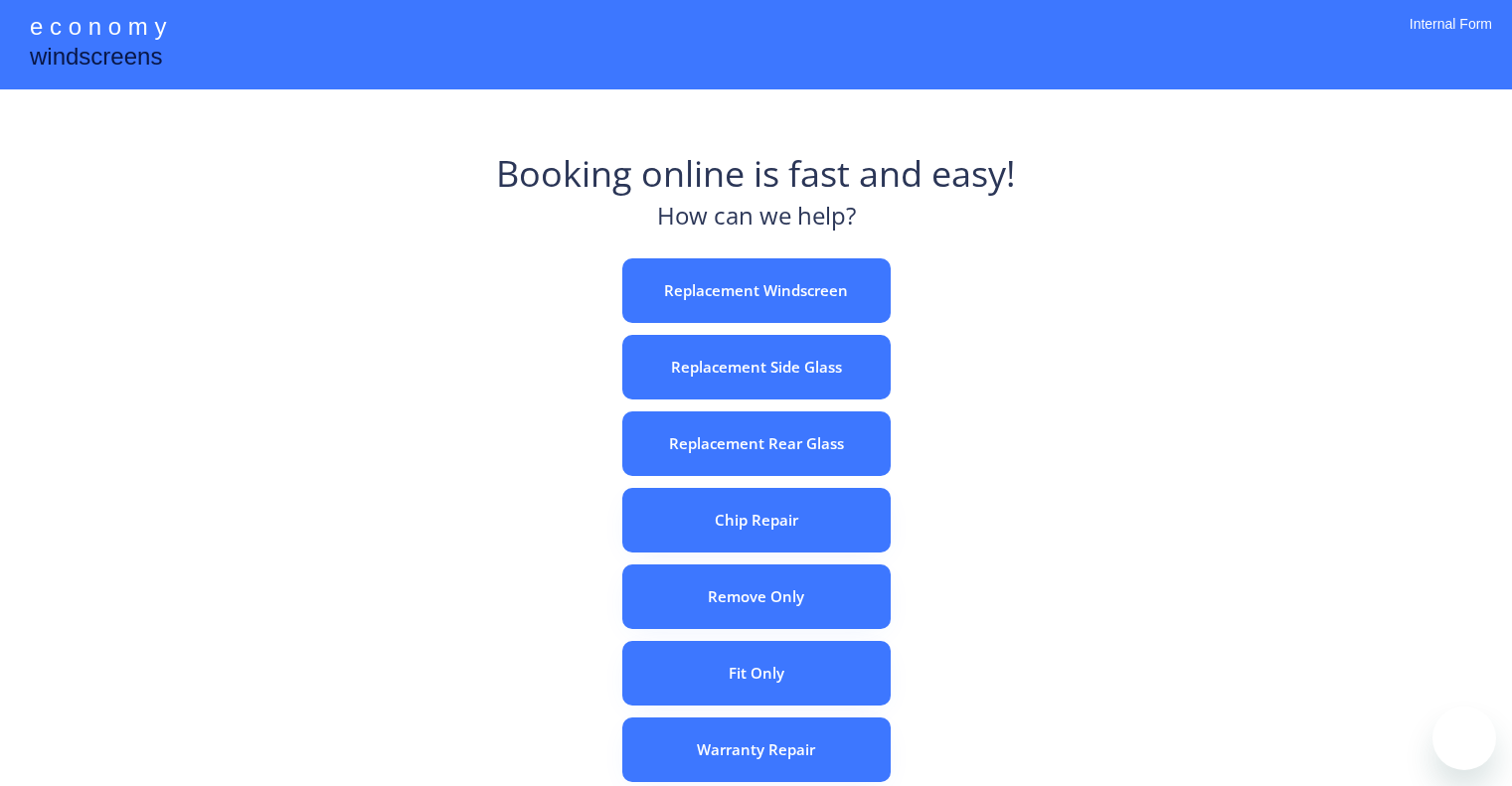 scroll, scrollTop: 0, scrollLeft: 0, axis: both 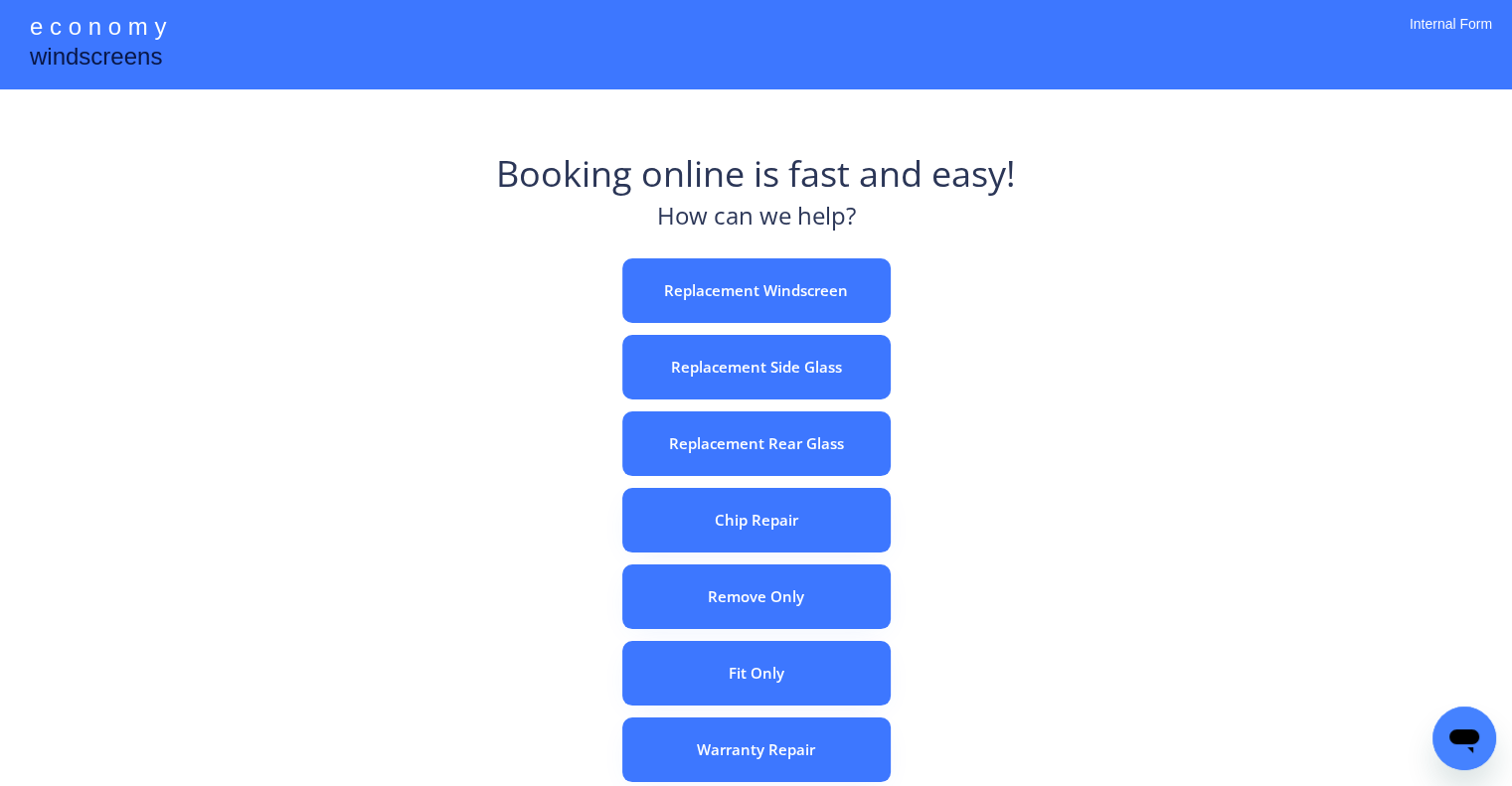 click on "e c o n o m y windscreens Booking online is fast and easy! How can we help? Replacement Windscreen Replacement Side Glass Replacement Rear Glass Chip Repair Remove Only Fit Only Warranty Repair ADAS Recalibration Only Rebook a Job Confirm Quotes Manual Booking Internal Form" at bounding box center (756, 553) 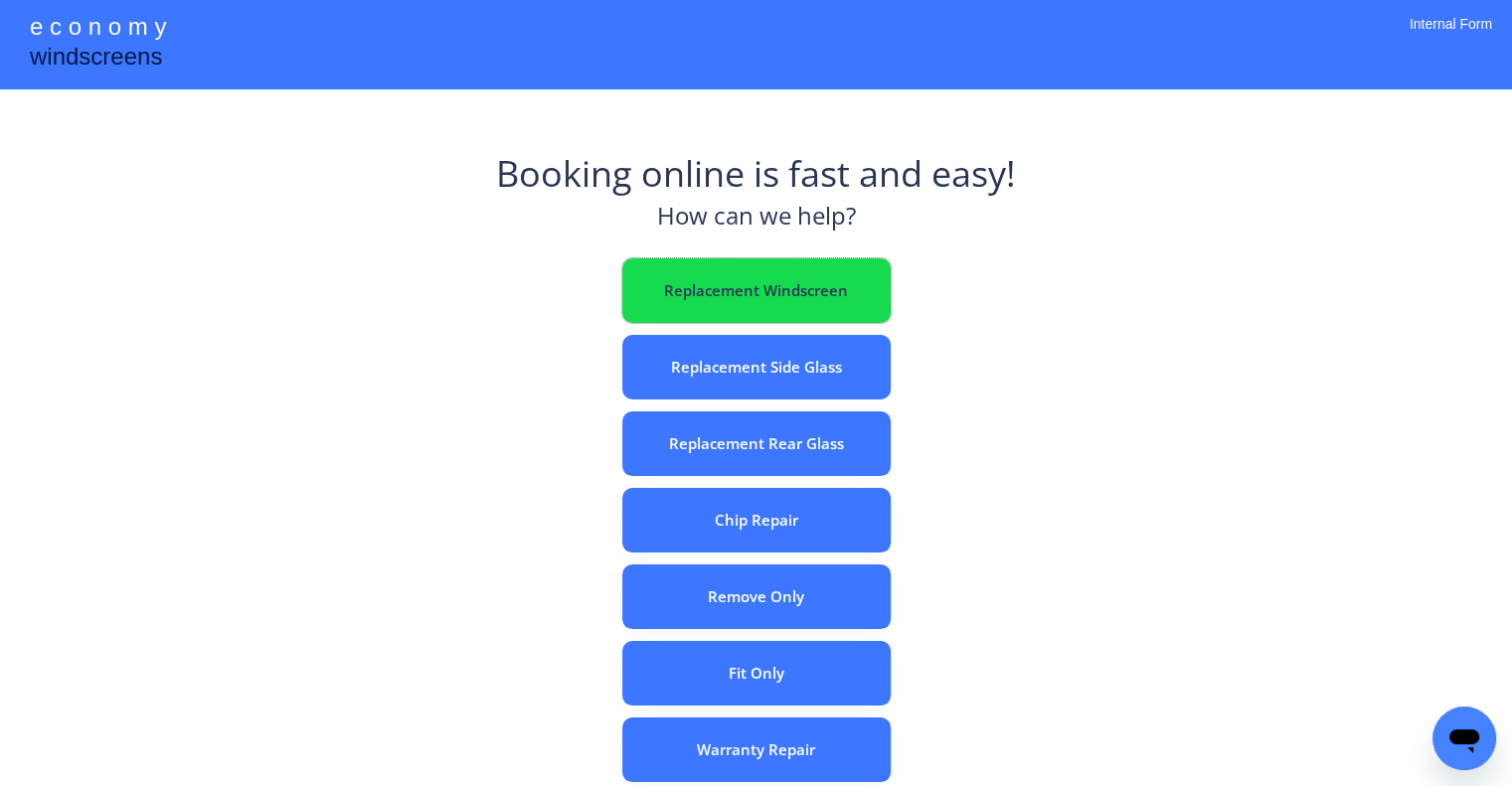 drag, startPoint x: 819, startPoint y: 300, endPoint x: 1205, endPoint y: 421, distance: 404.5207 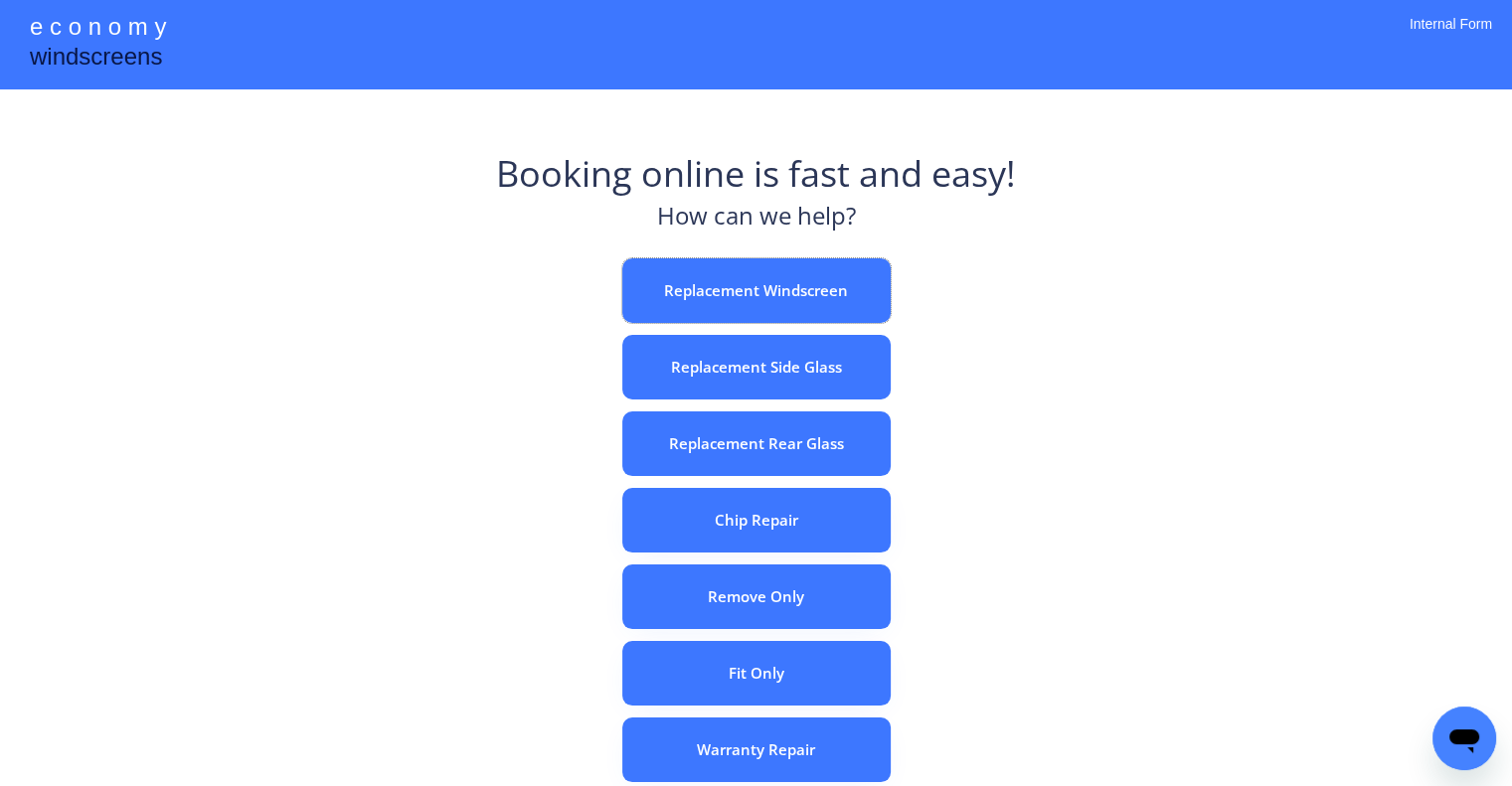 click on "e c o n o m y windscreens Booking online is fast and easy! How can we help? Replacement Windscreen Replacement Side Glass Replacement Rear Glass Chip Repair Remove Only Fit Only Warranty Repair ADAS Recalibration Only Rebook a Job Confirm Quotes Manual Booking Internal Form" at bounding box center (756, 553) 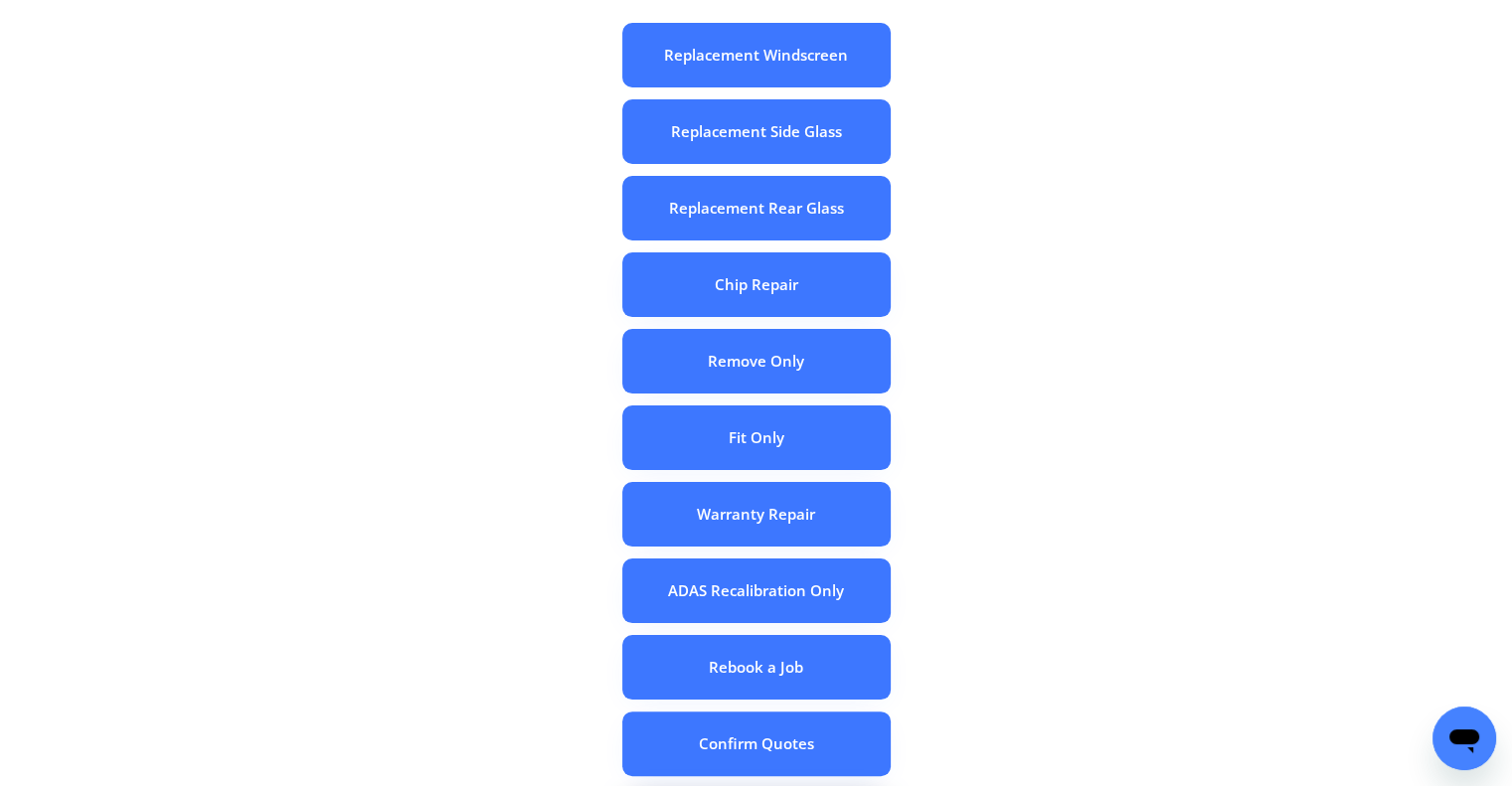 scroll, scrollTop: 322, scrollLeft: 0, axis: vertical 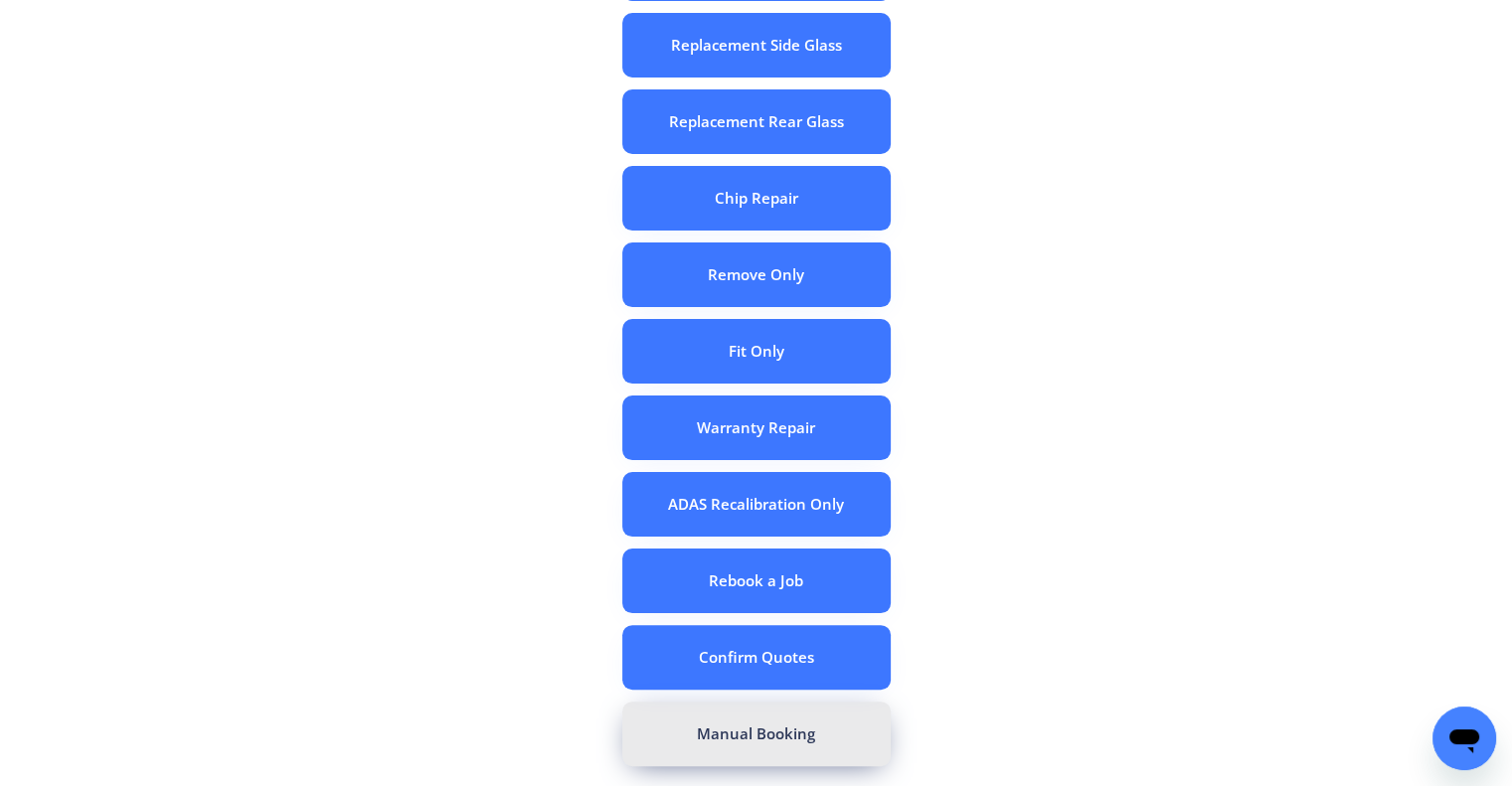 click on "Manual Booking" at bounding box center [756, 733] 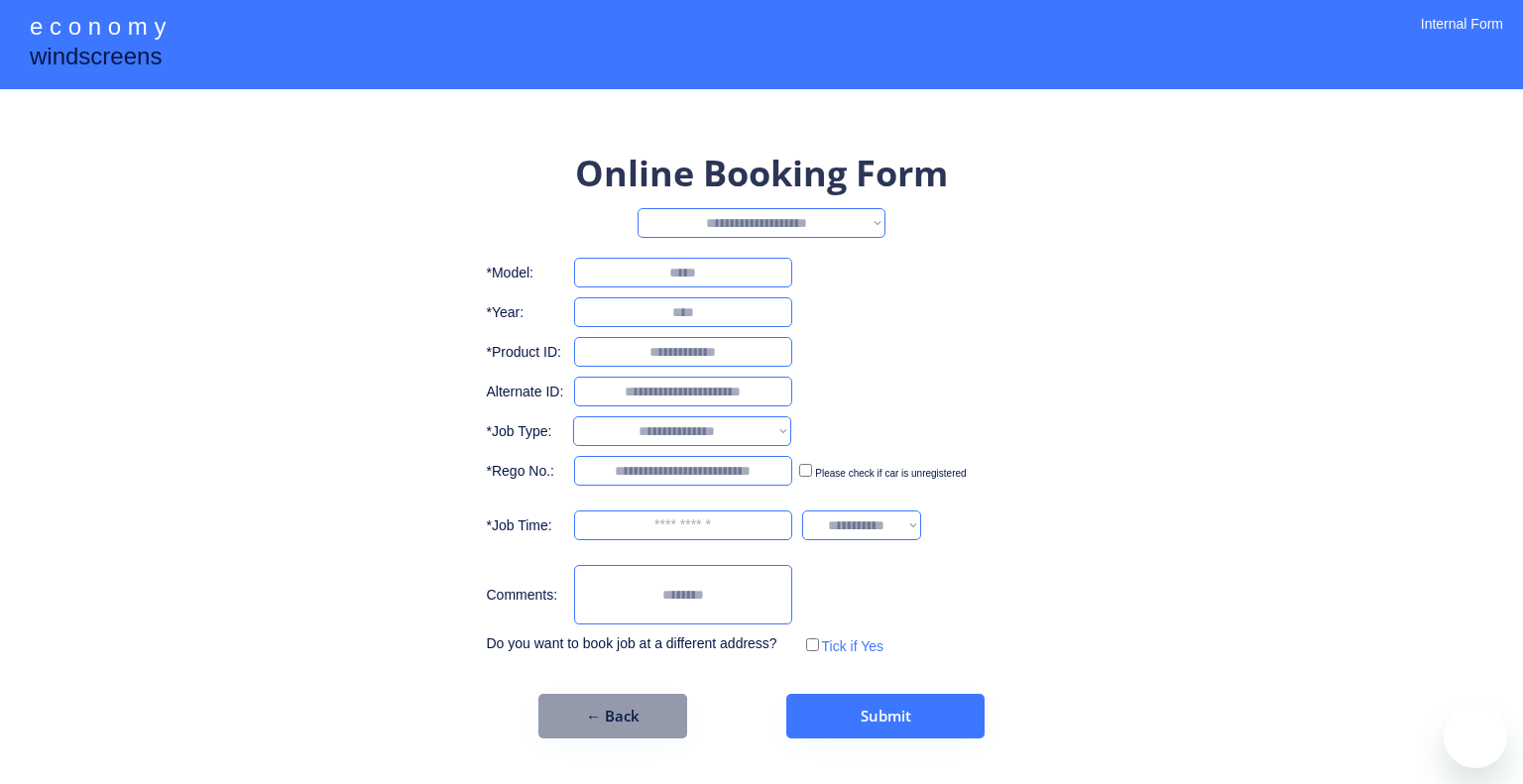 scroll, scrollTop: 0, scrollLeft: 0, axis: both 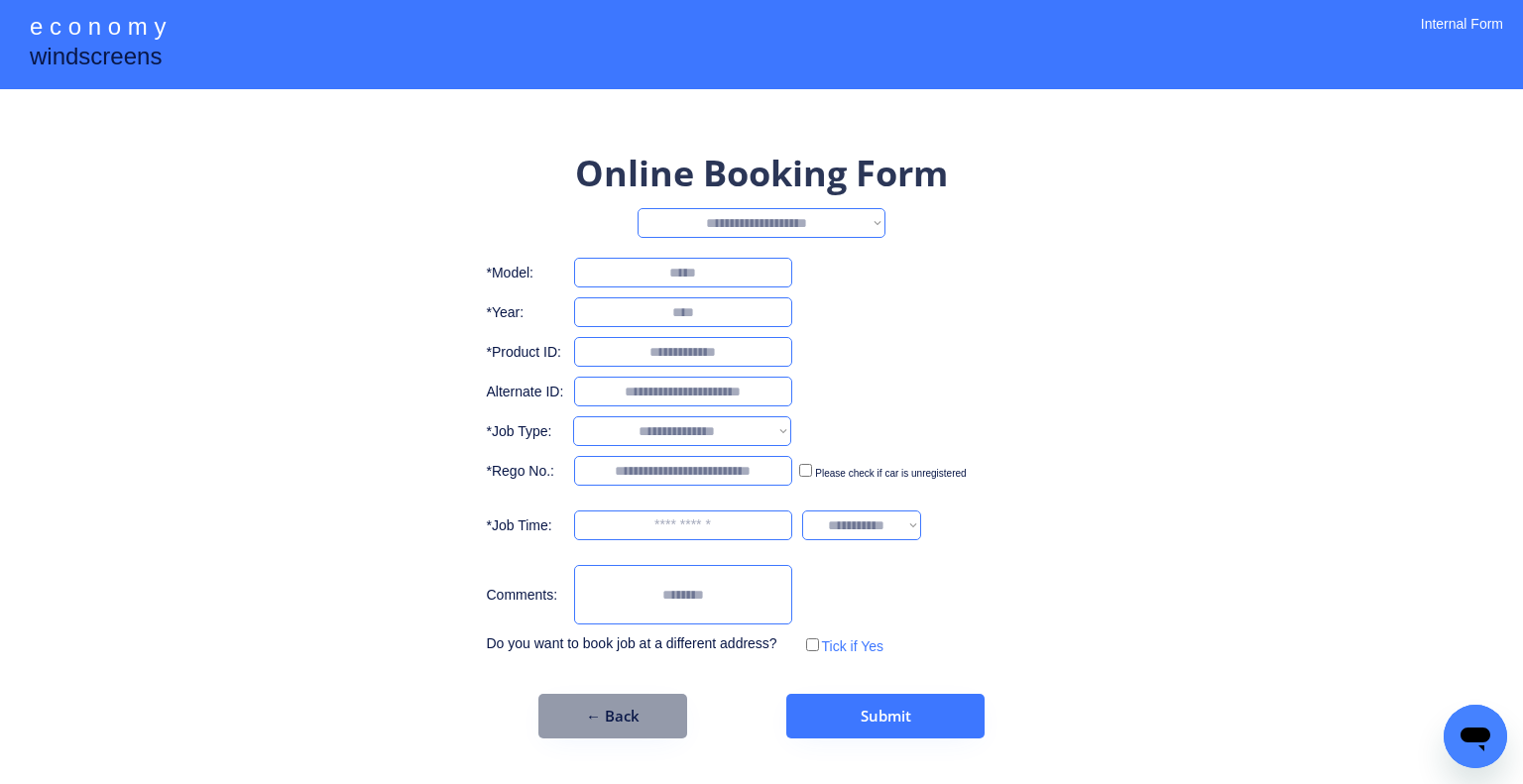 click on "**********" at bounding box center [762, 223] 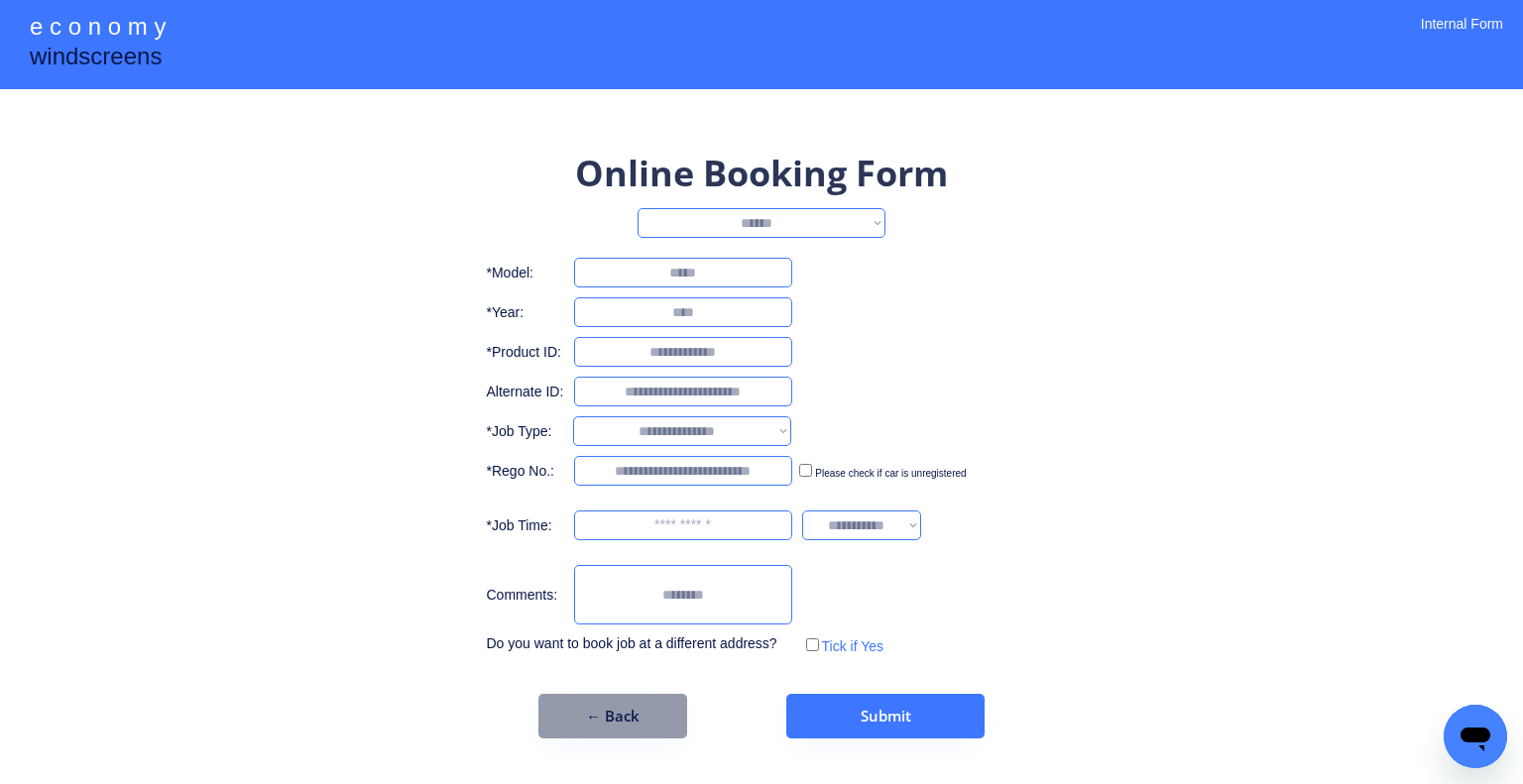 click on "**********" at bounding box center [762, 223] 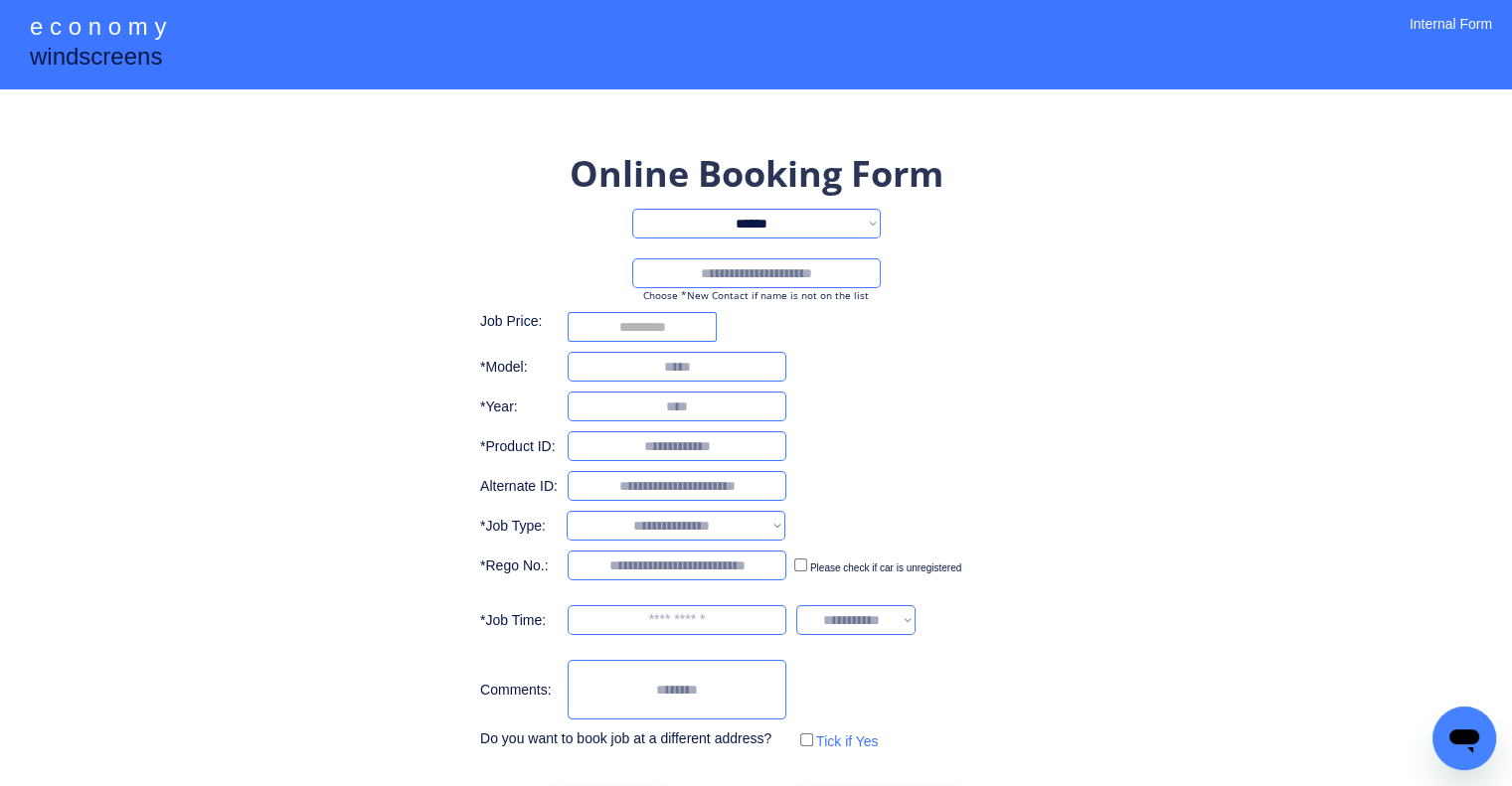 click on "**********" at bounding box center (756, 491) 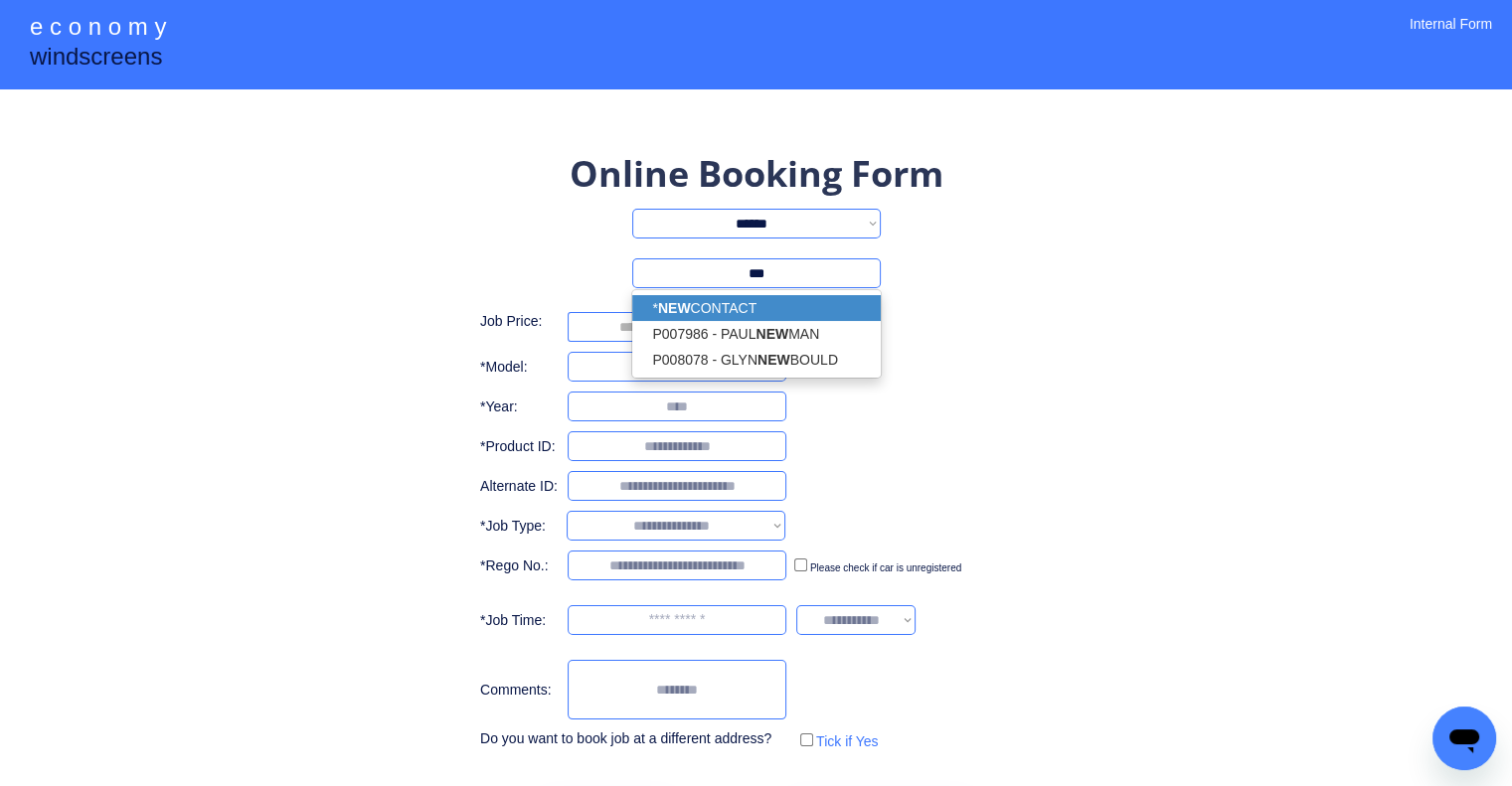 click on "* NEW  CONTACT" at bounding box center (756, 308) 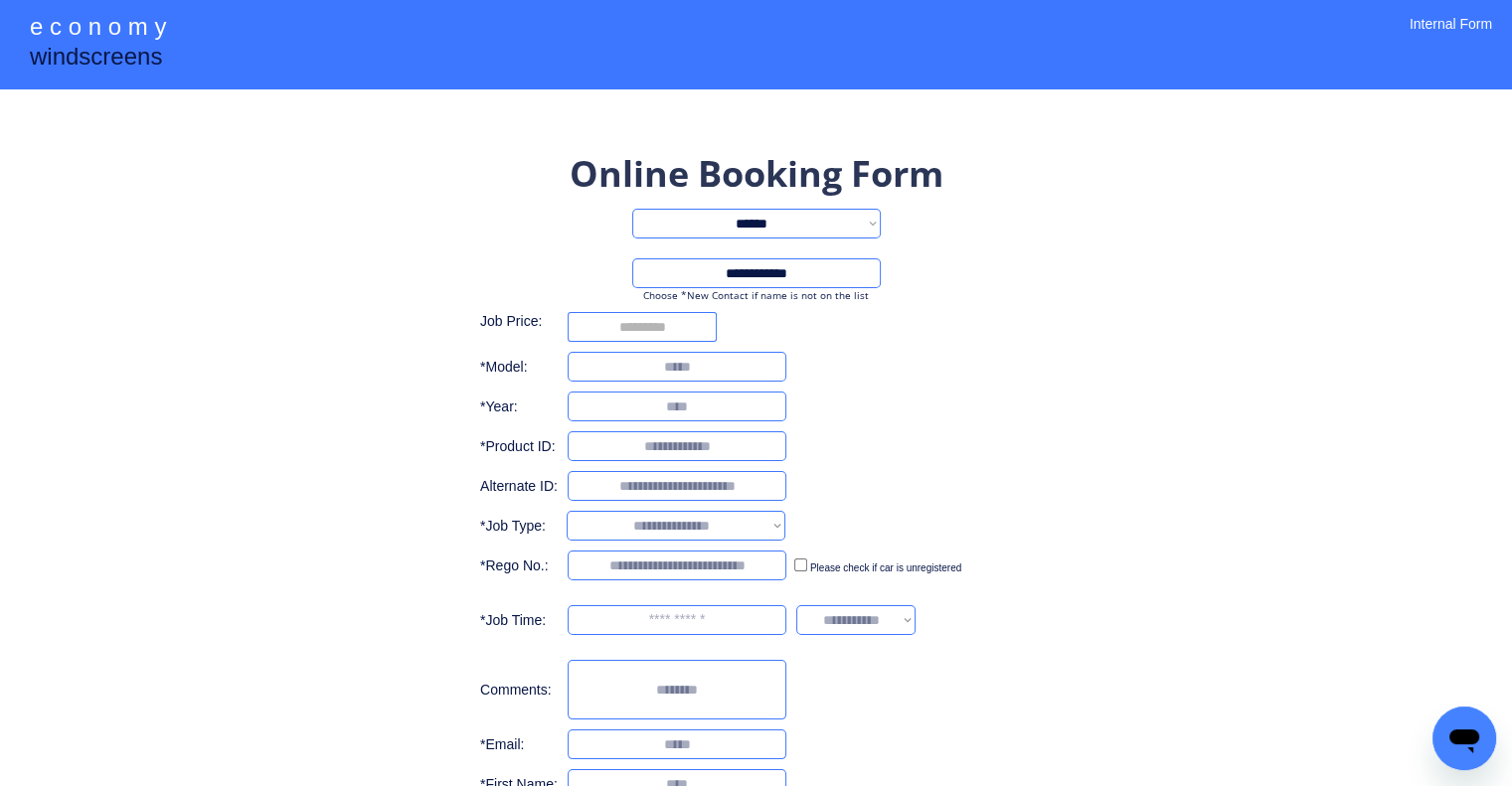 select 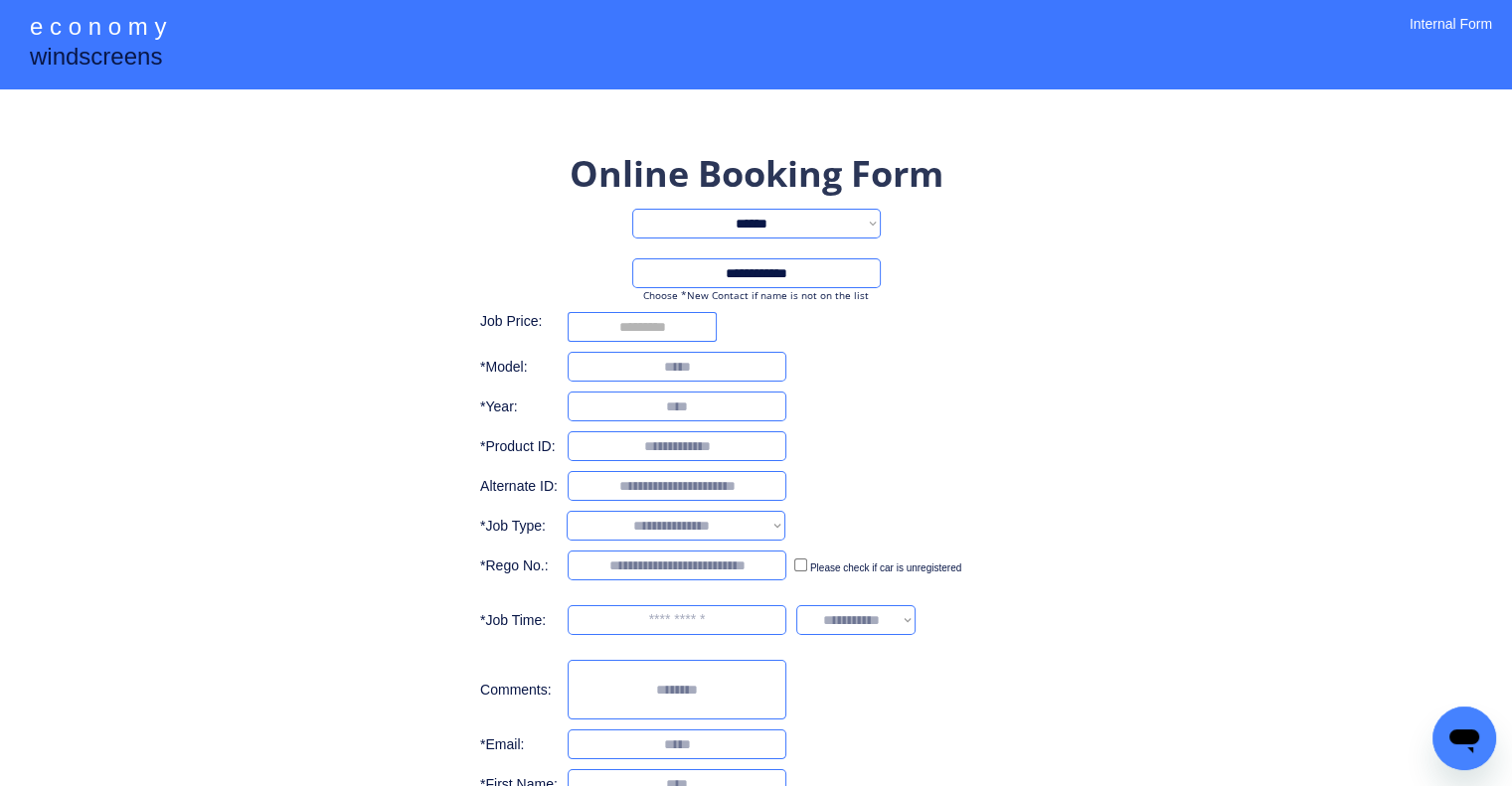 type on "**********" 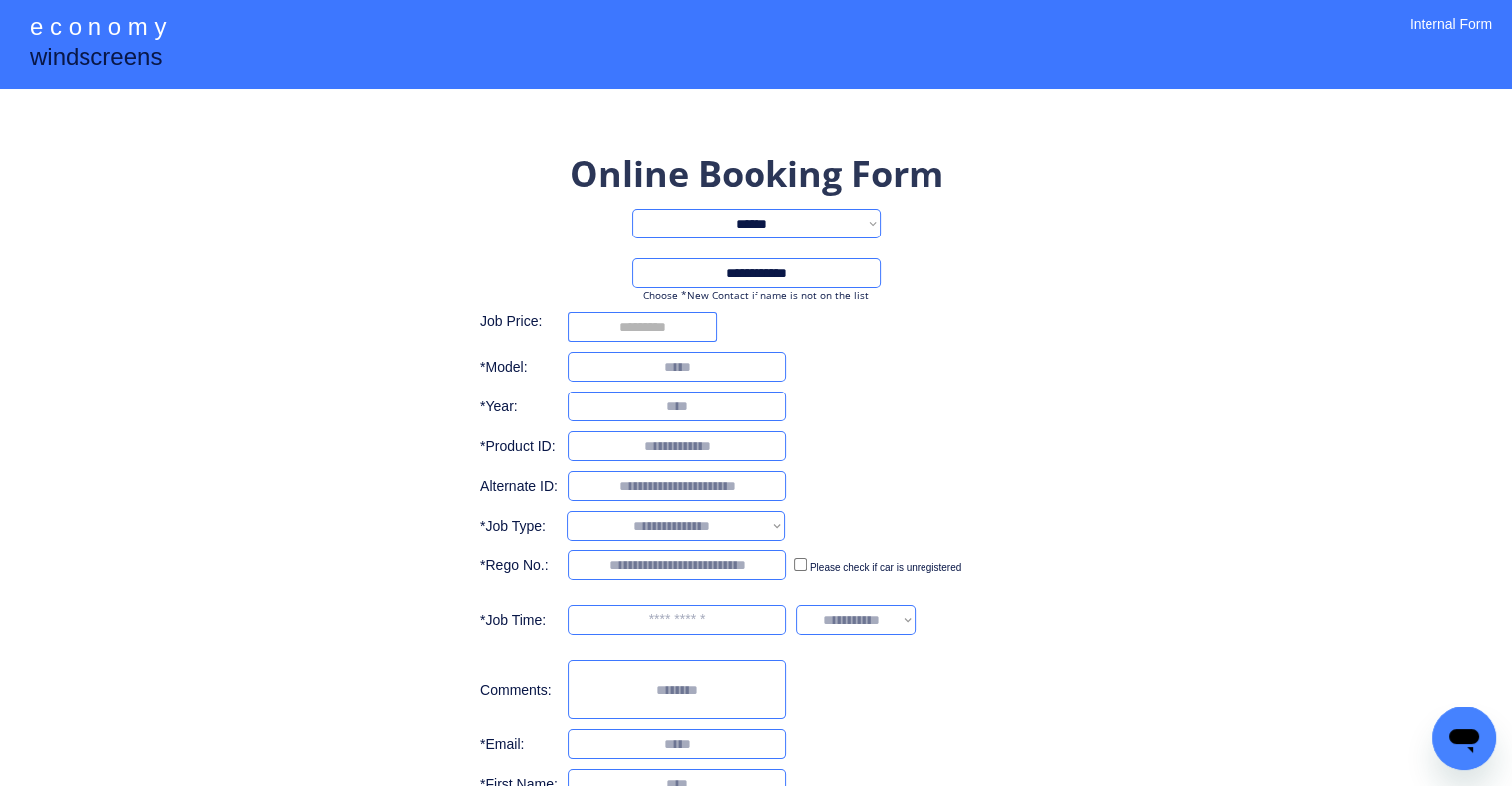 select on "**********" 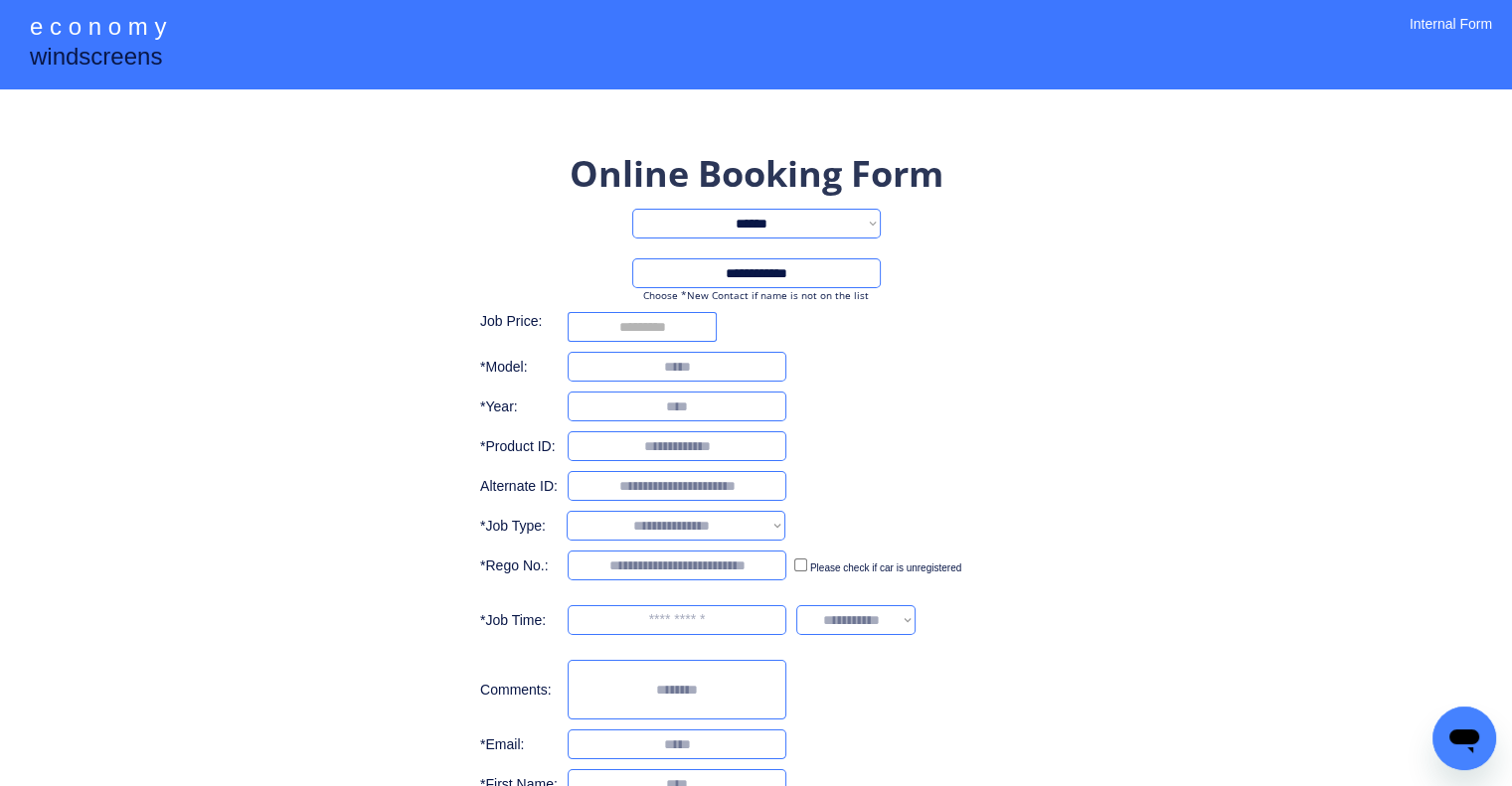 click on "**********" at bounding box center (756, 605) 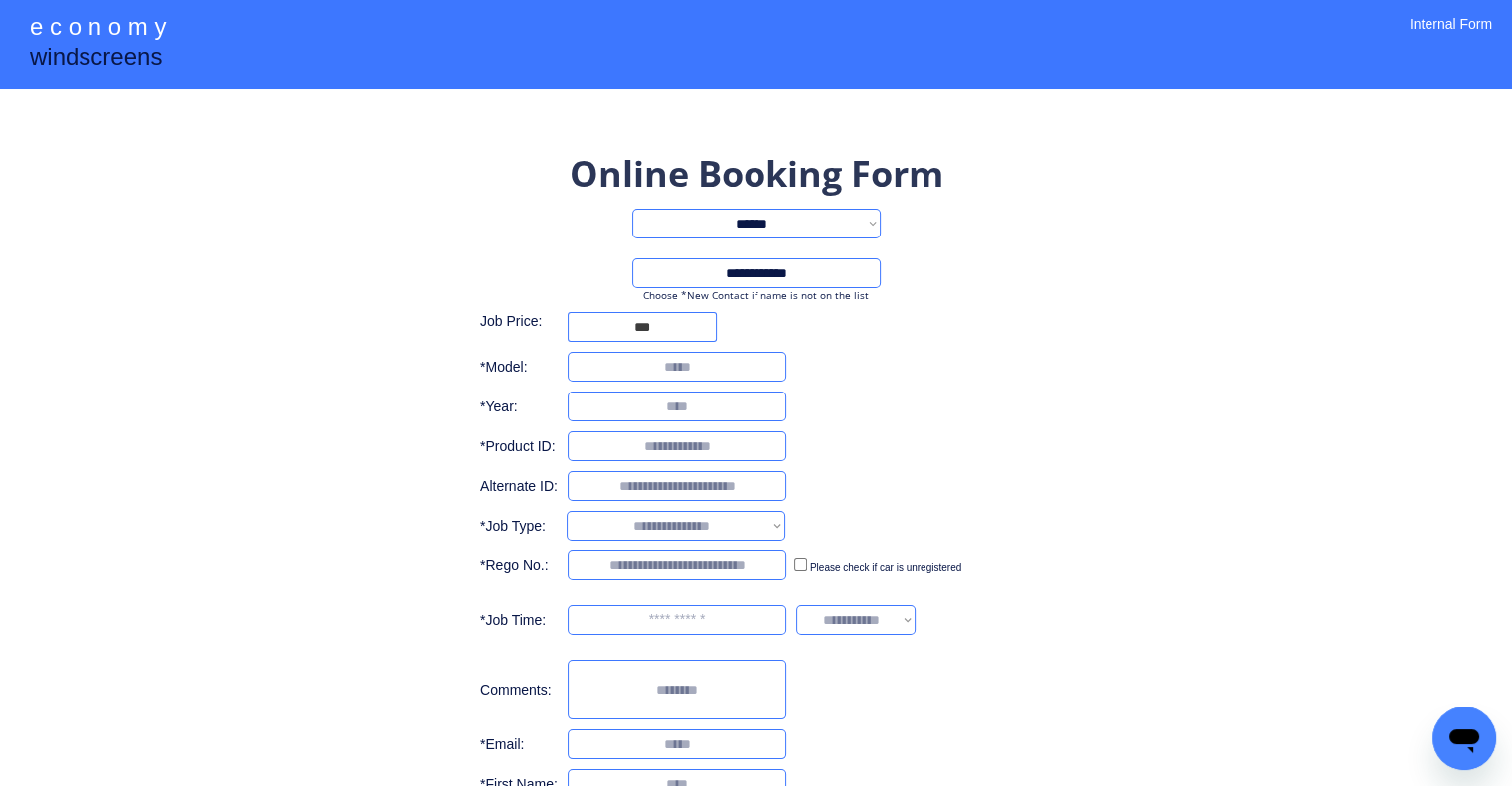 type on "***" 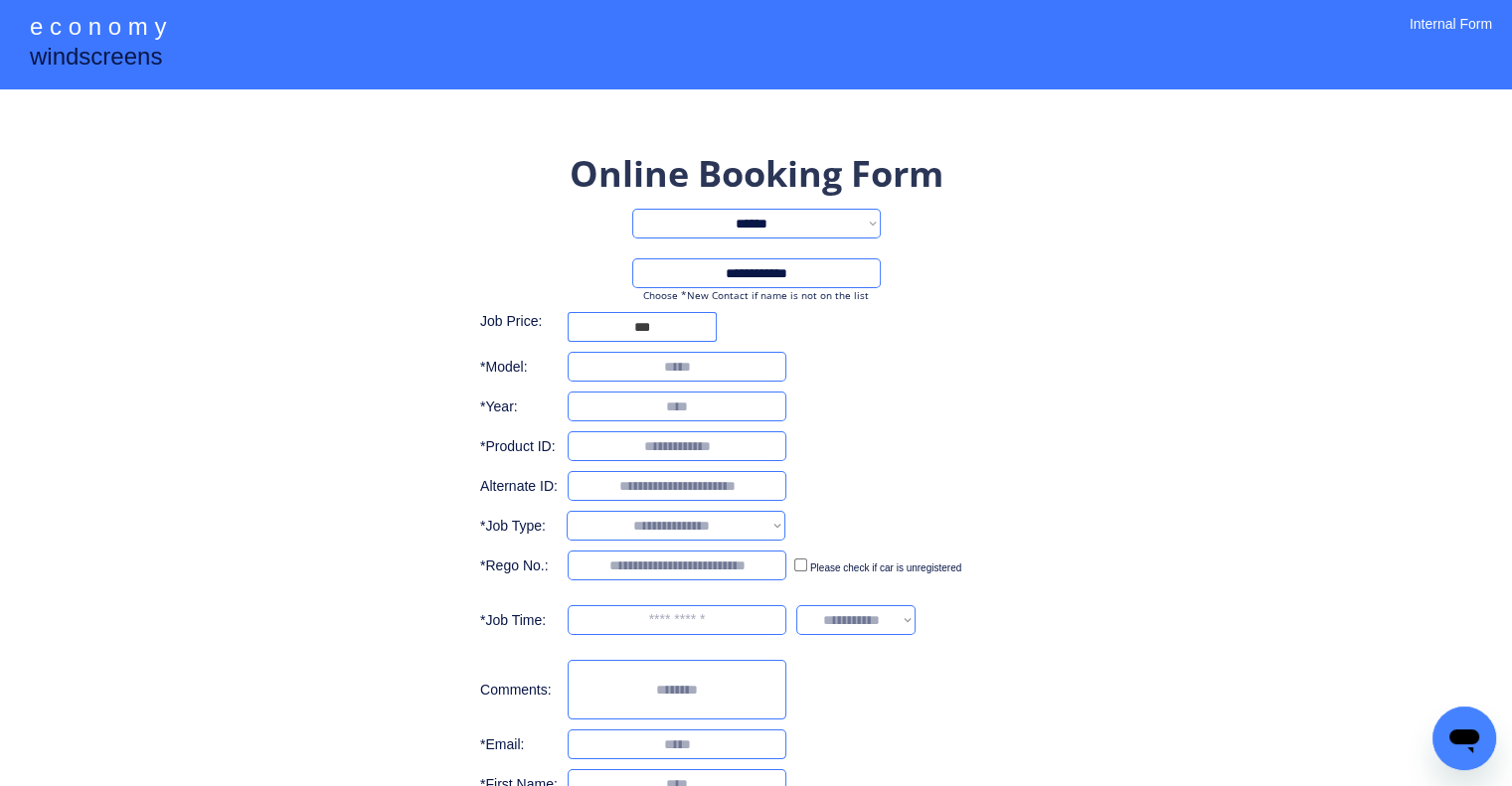 click on "**********" at bounding box center [756, 605] 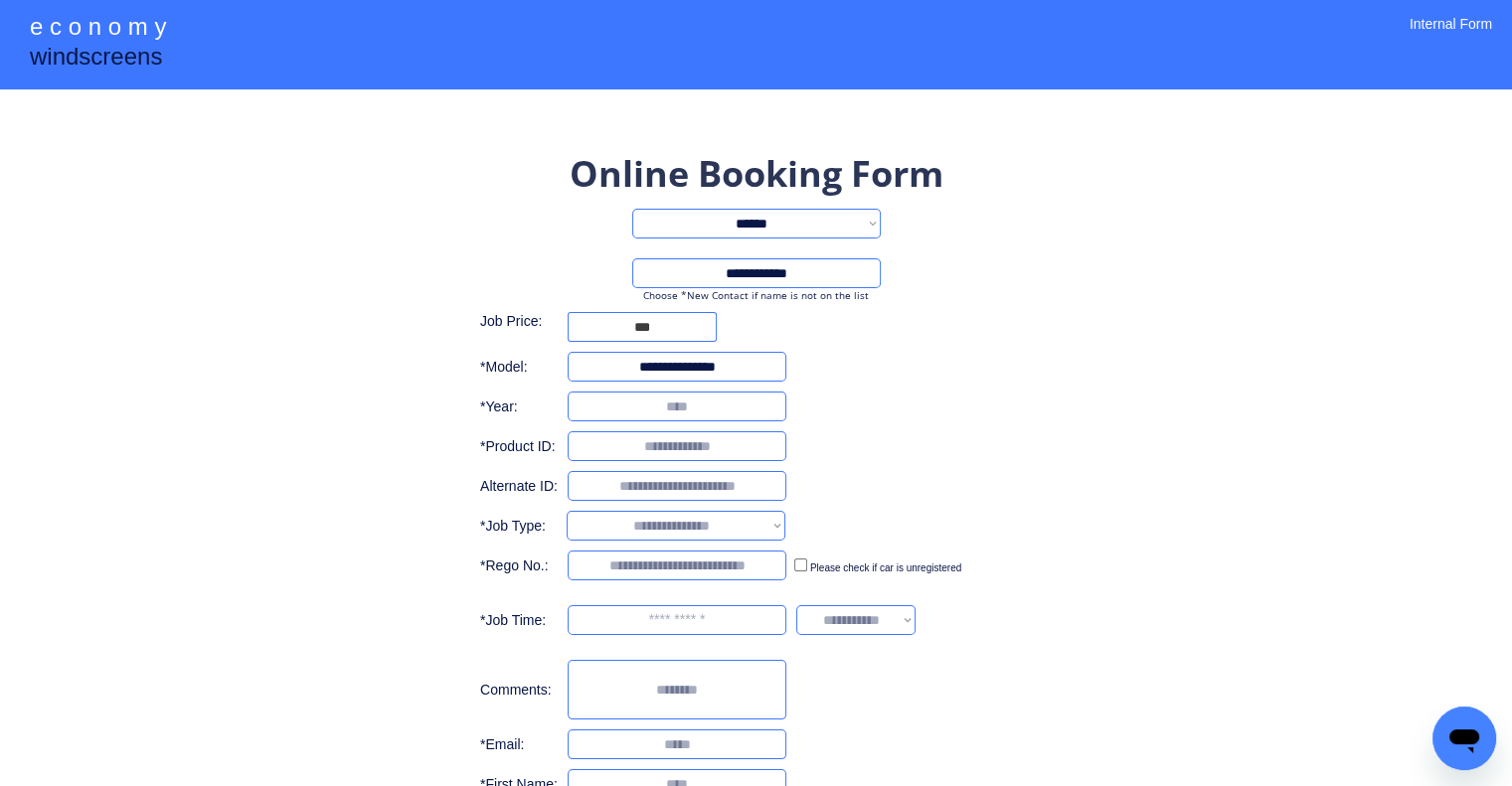 type on "**********" 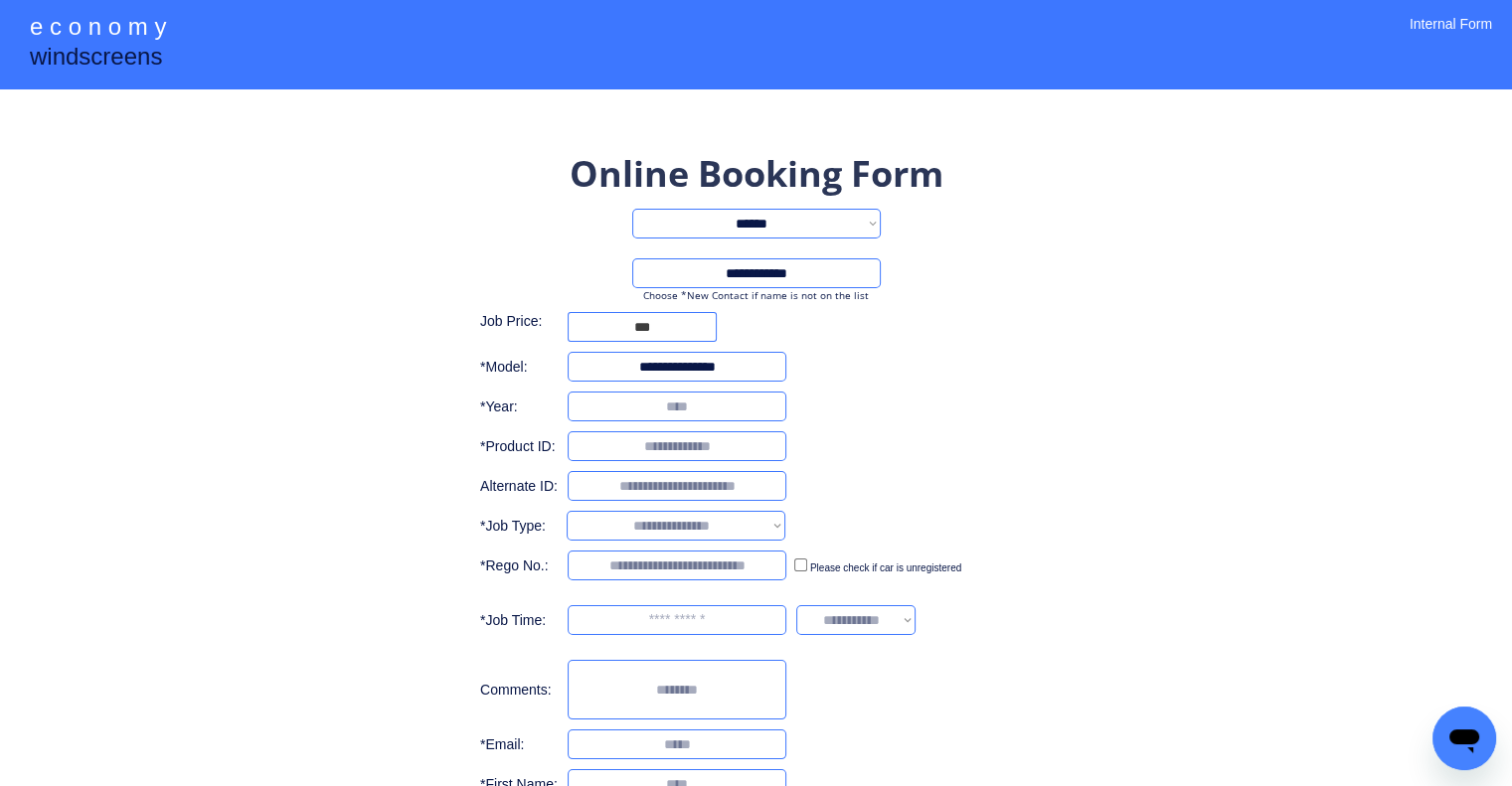 click at bounding box center (677, 406) 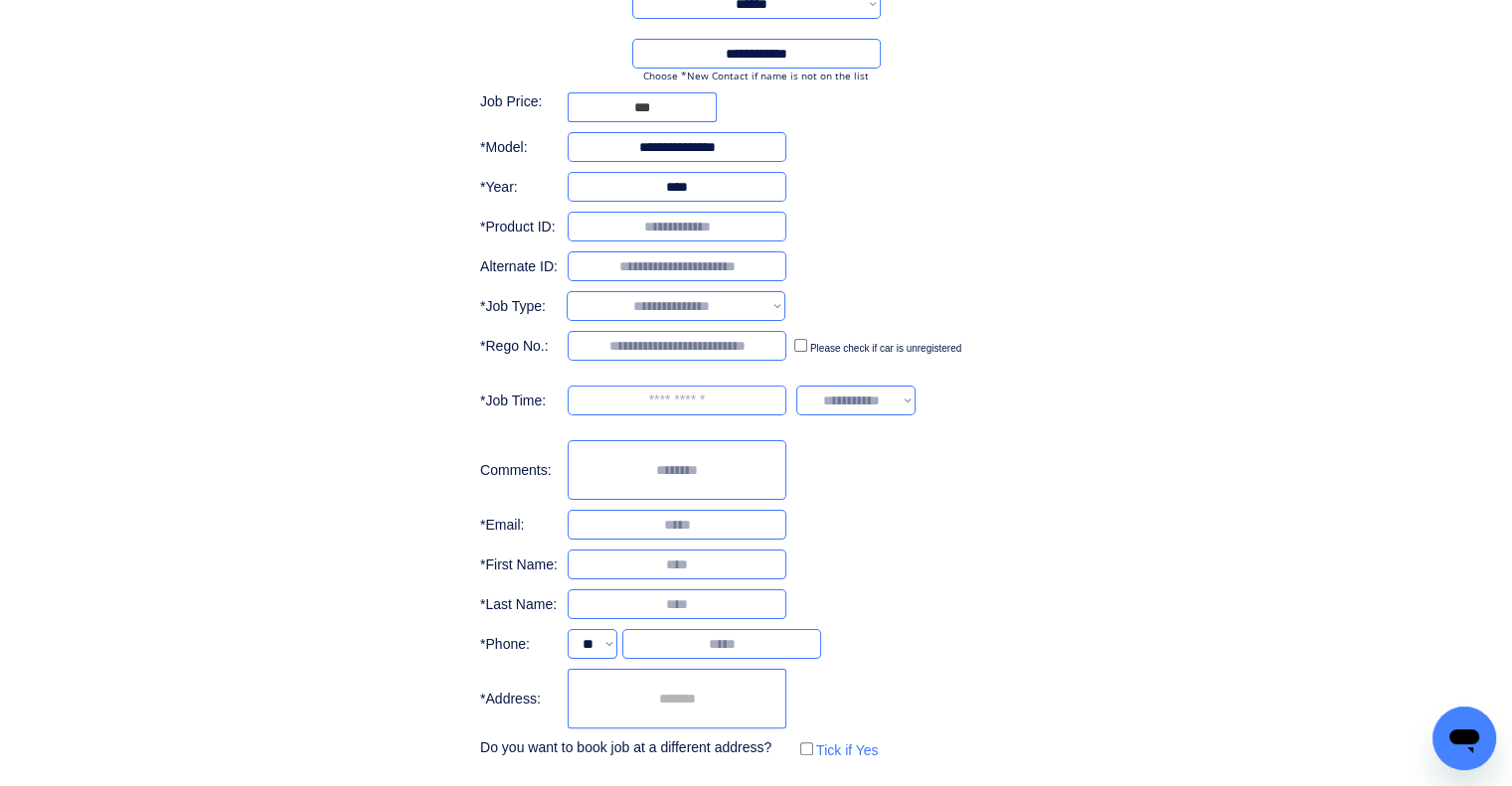 scroll, scrollTop: 199, scrollLeft: 0, axis: vertical 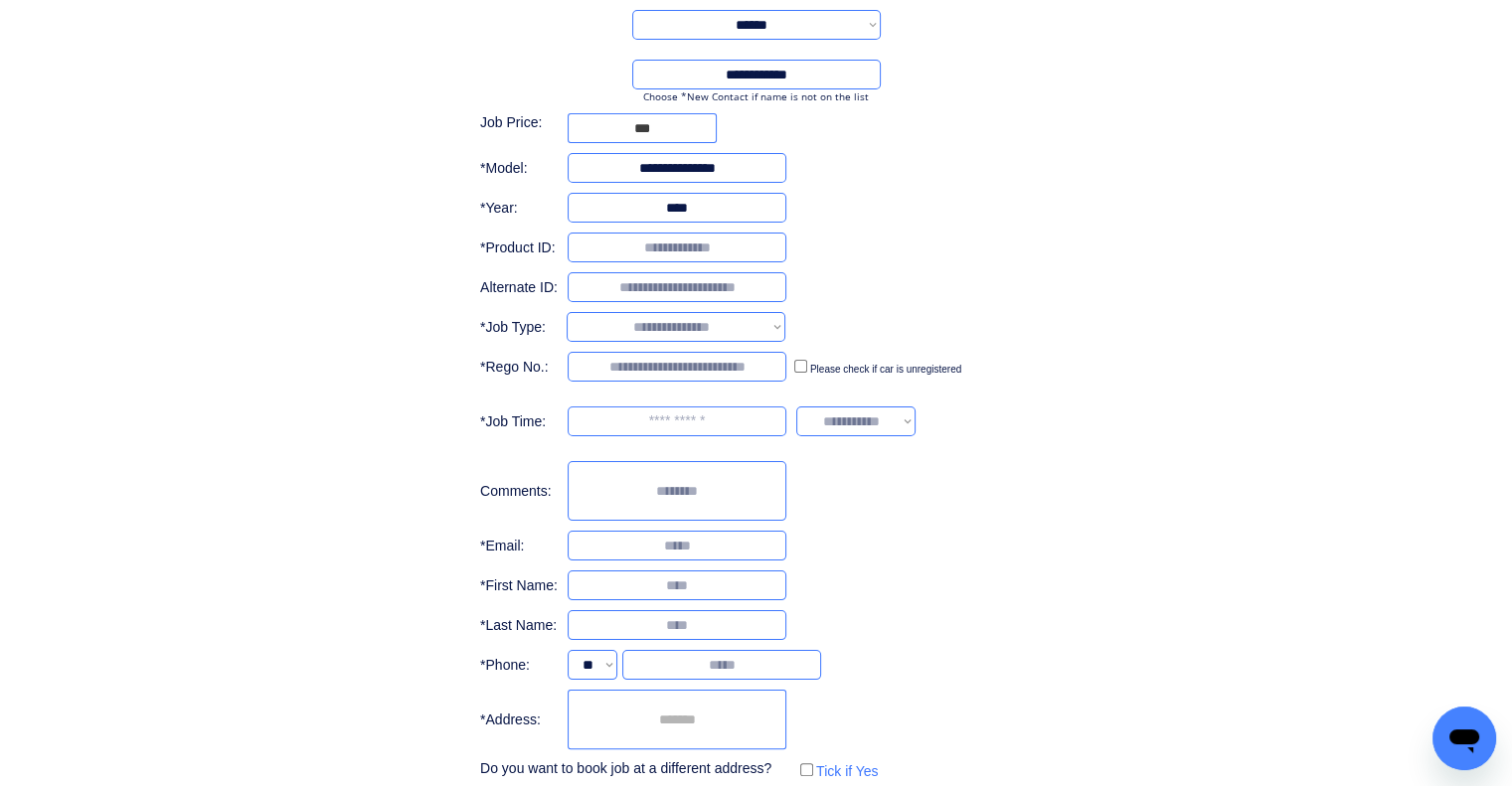 type on "****" 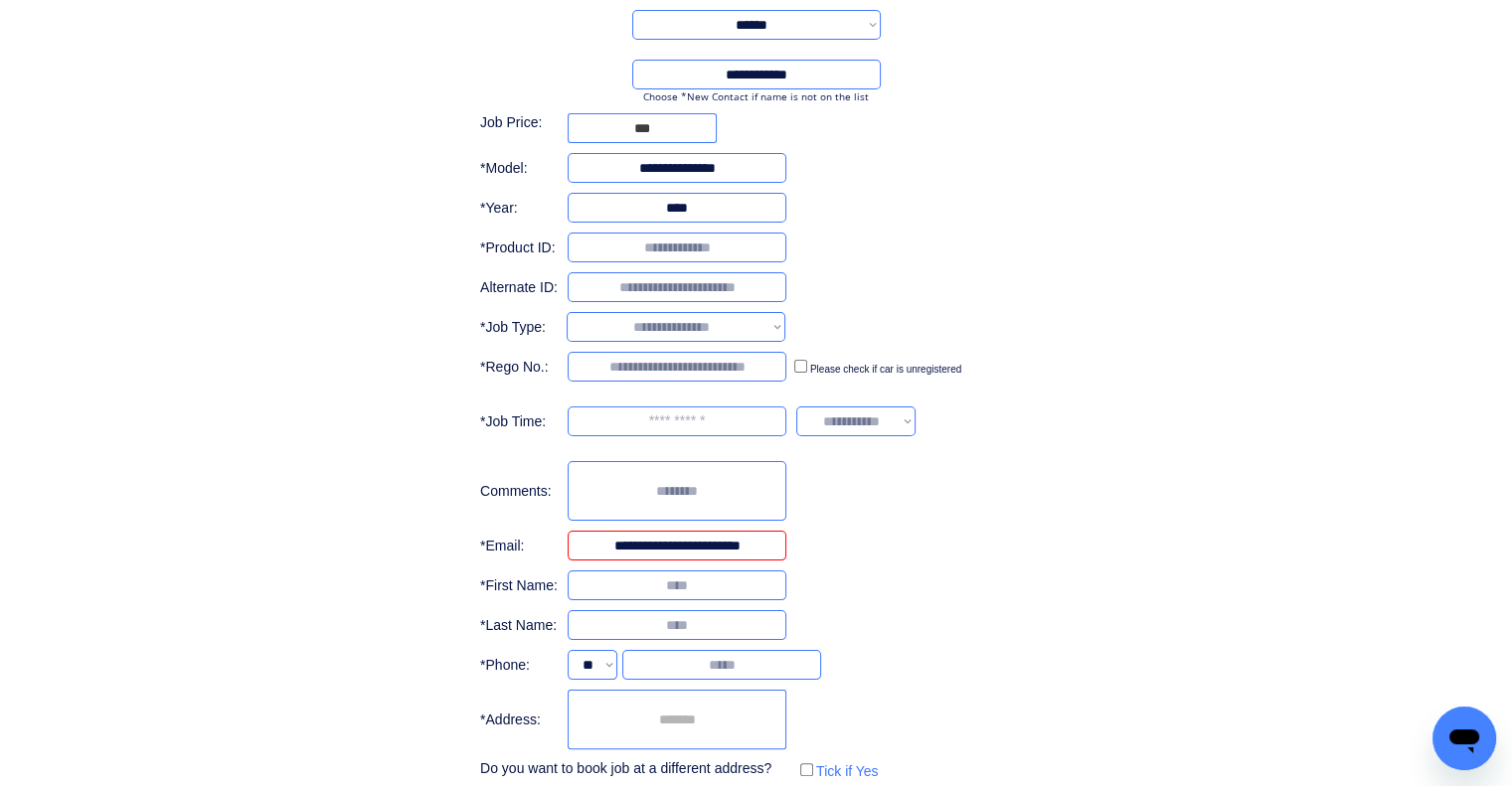 type on "**********" 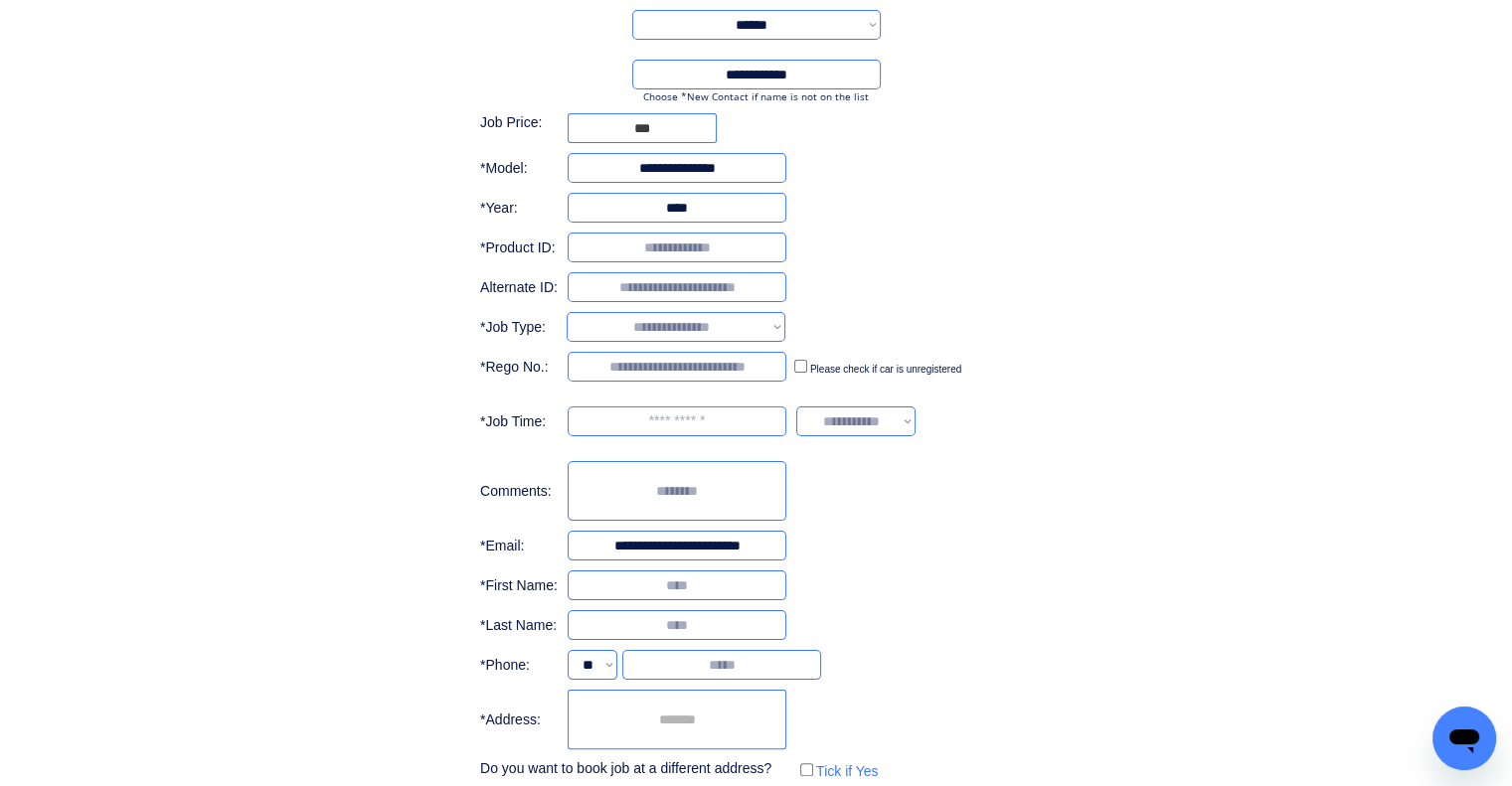 click at bounding box center (677, 585) 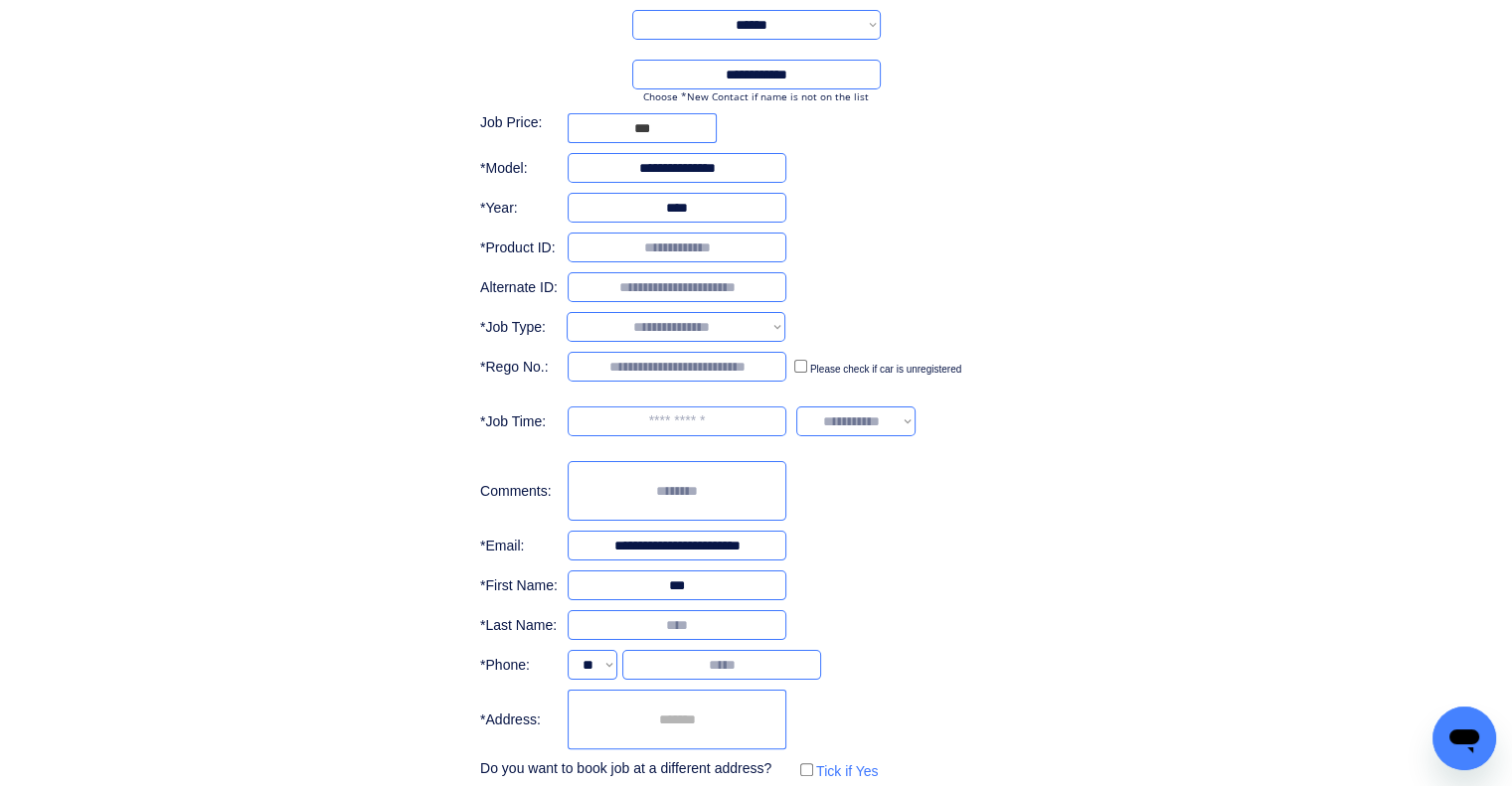 type on "***" 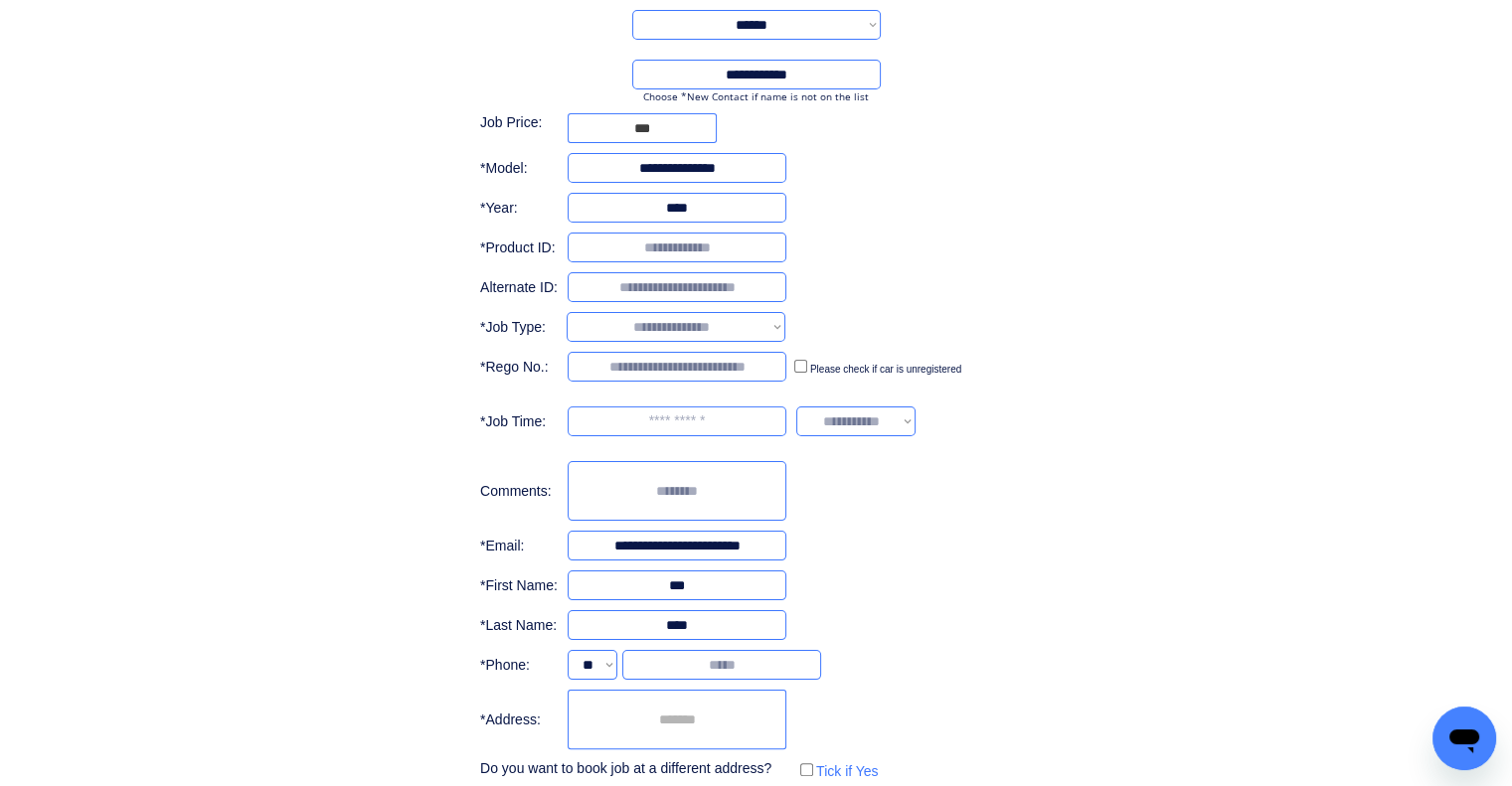 scroll, scrollTop: 306, scrollLeft: 0, axis: vertical 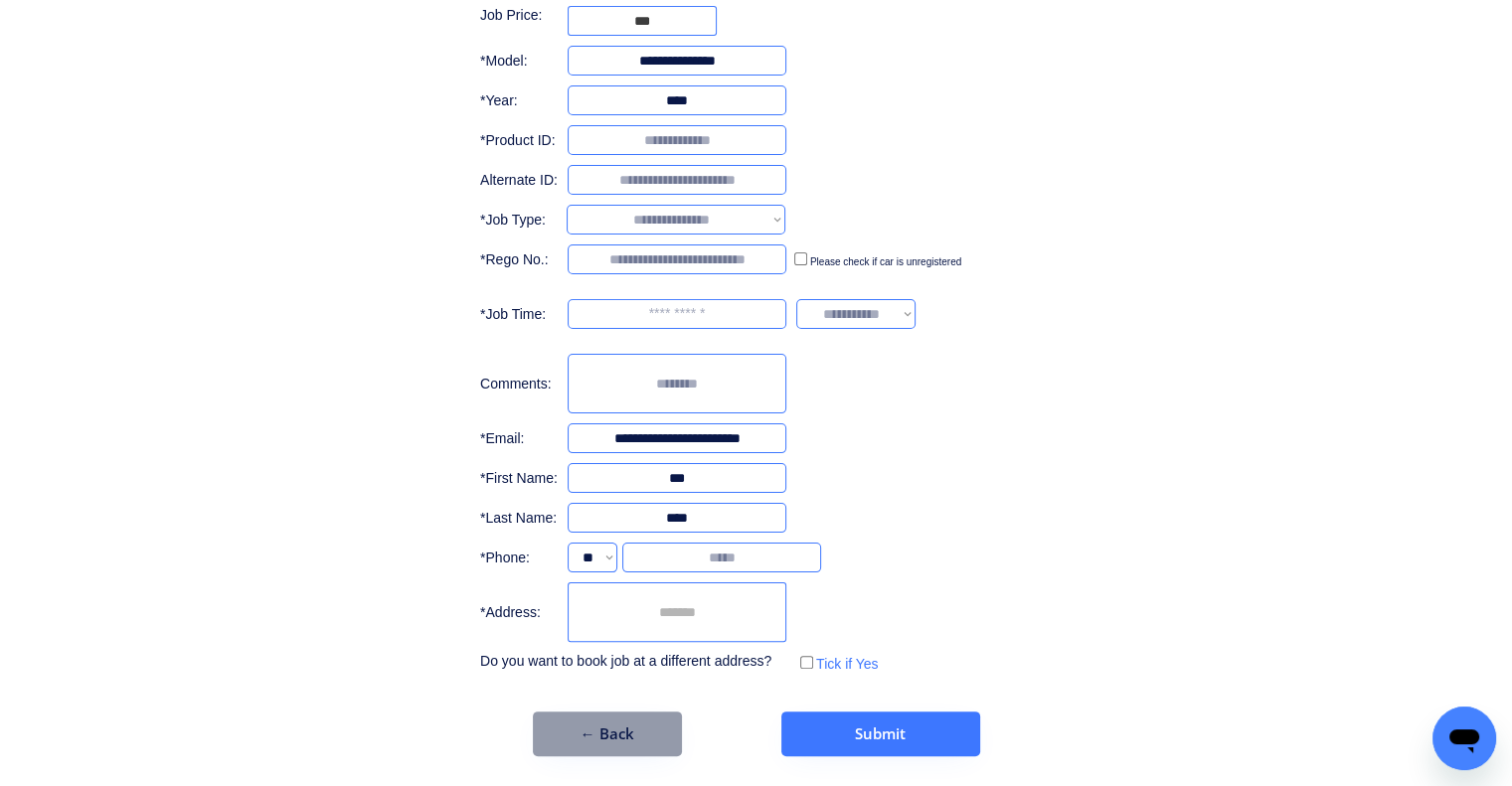 type on "****" 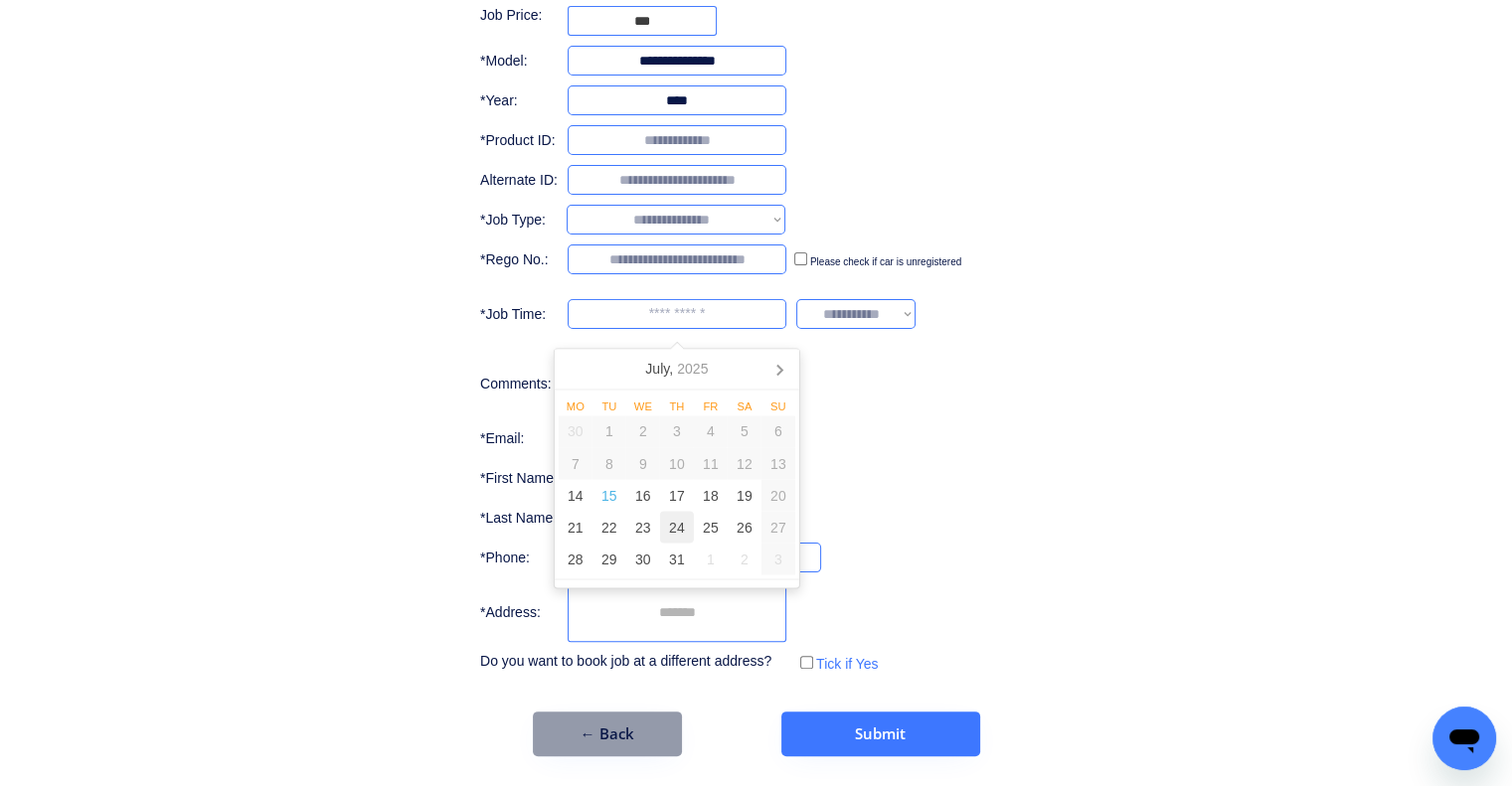click on "24" at bounding box center (677, 528) 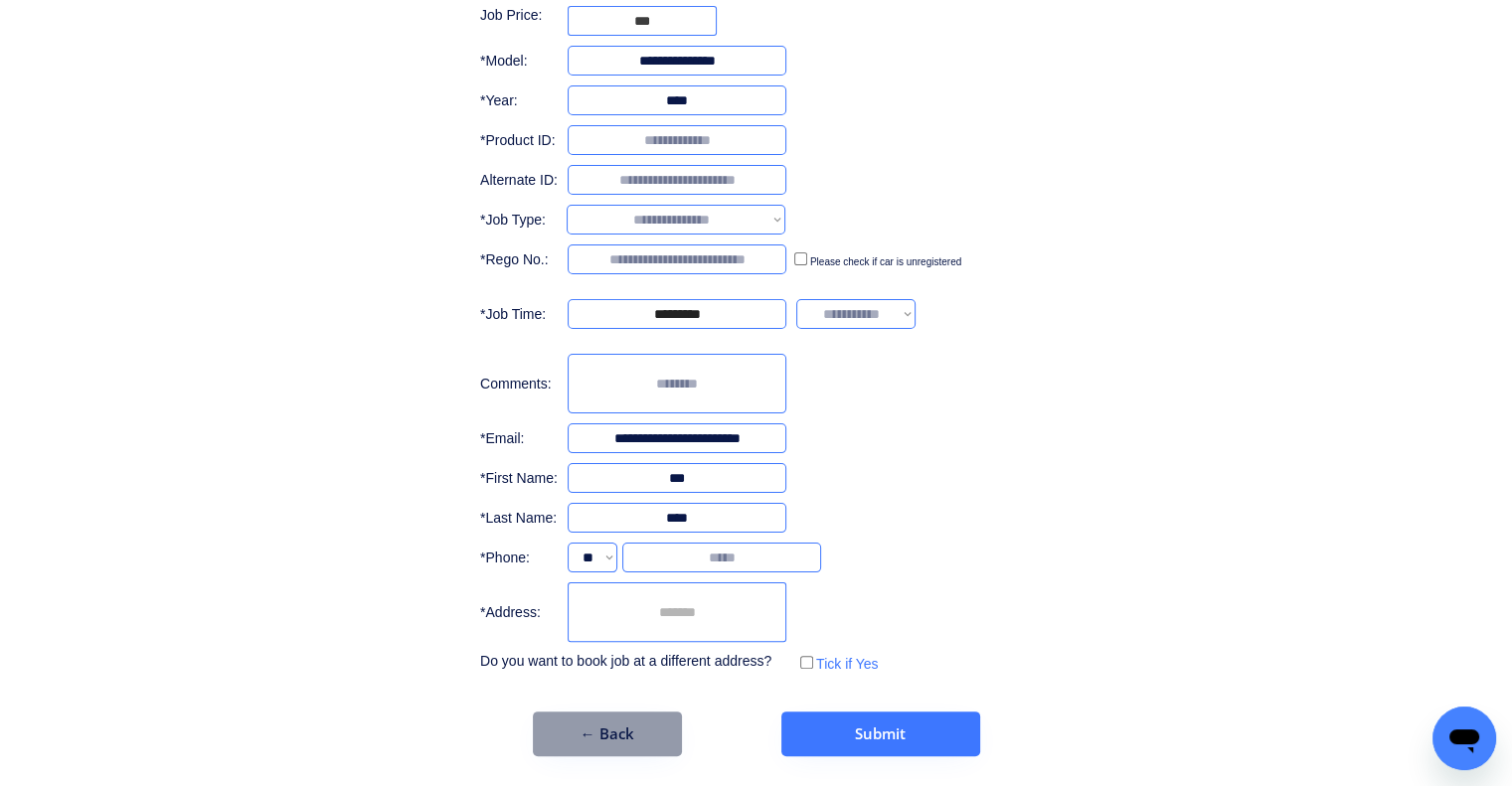 click on "**********" at bounding box center (856, 314) 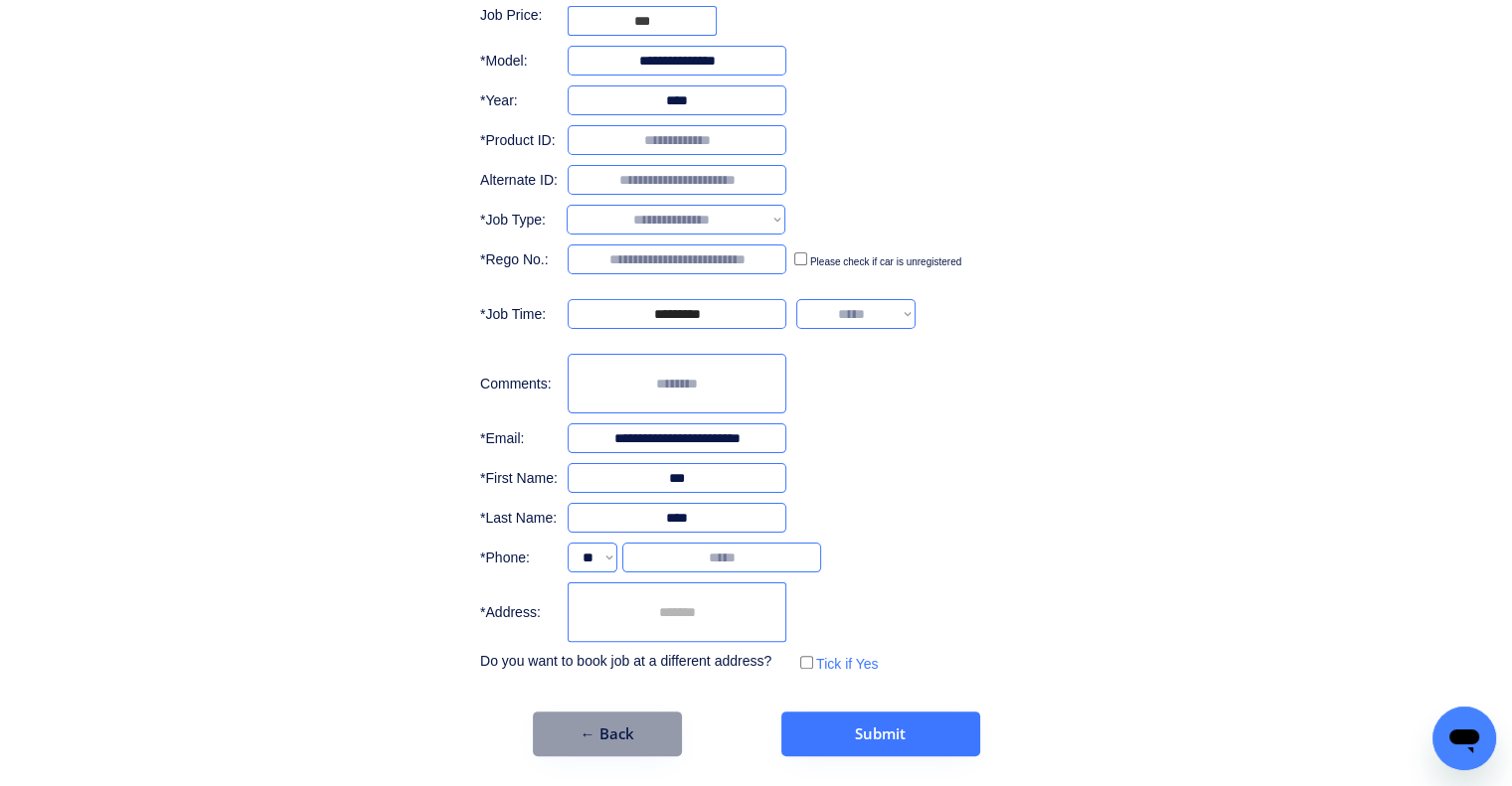 click on "**********" at bounding box center (856, 314) 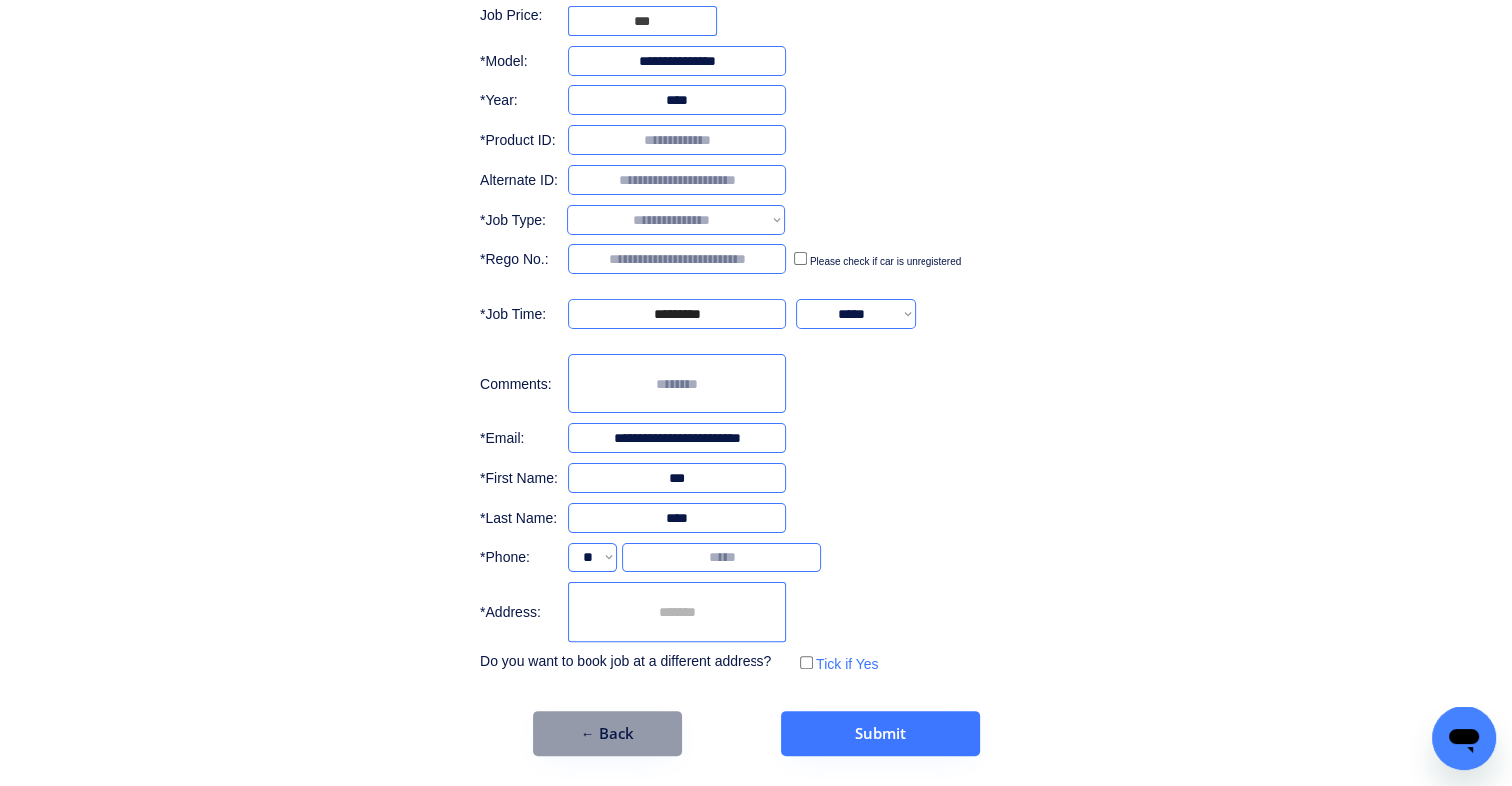 click at bounding box center [677, 140] 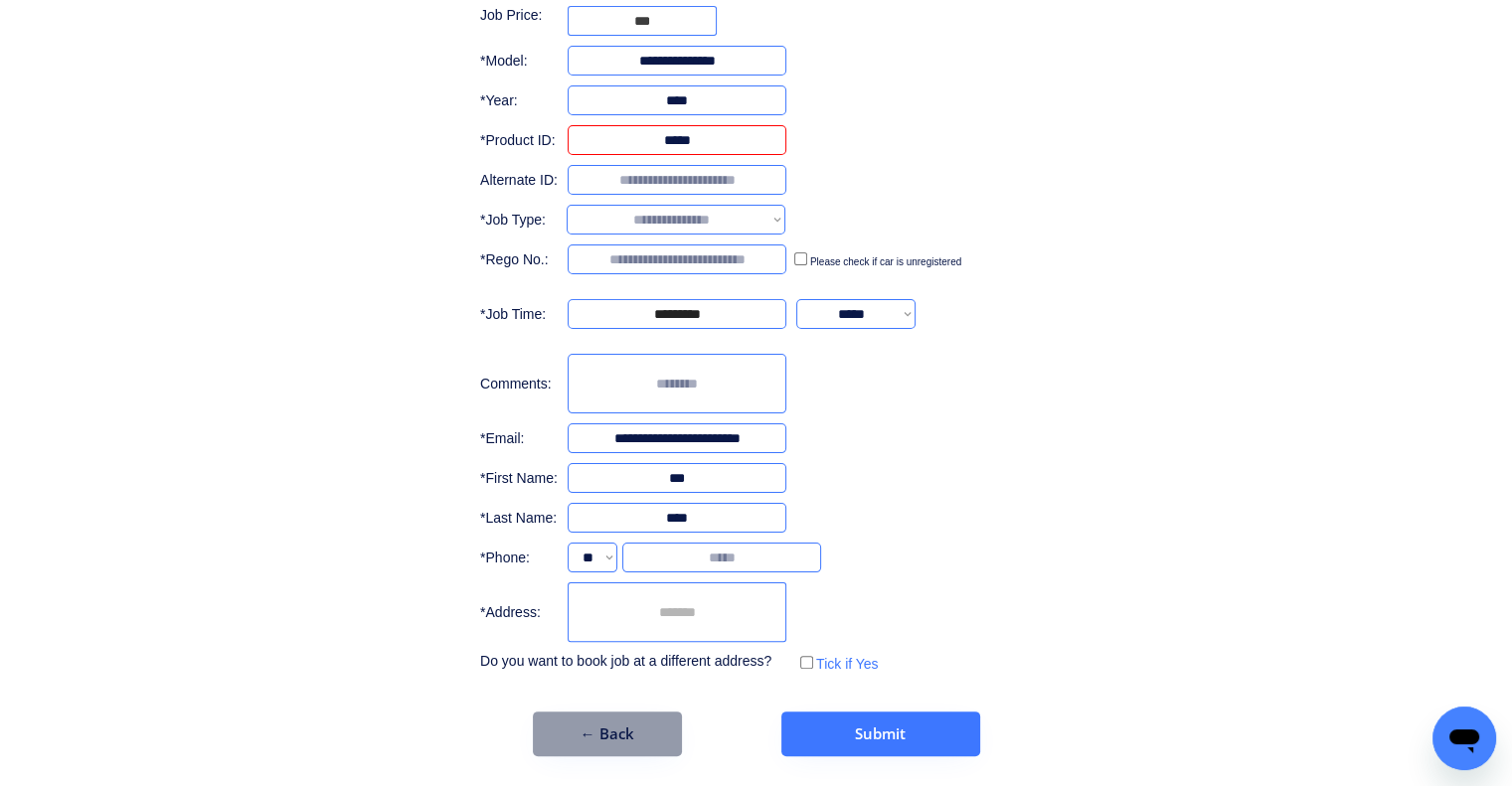 type on "*****" 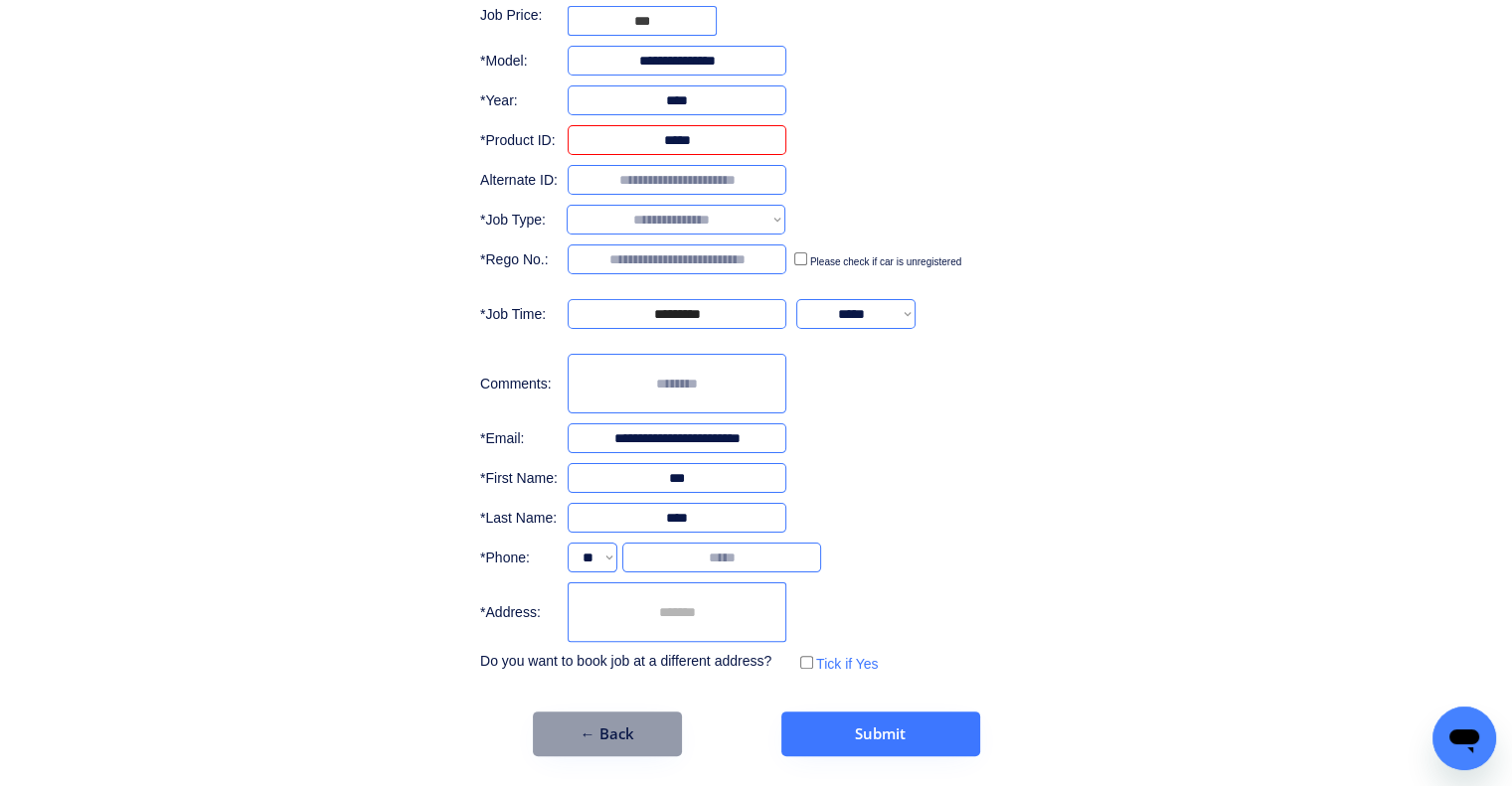 click on "**********" at bounding box center (756, 299) 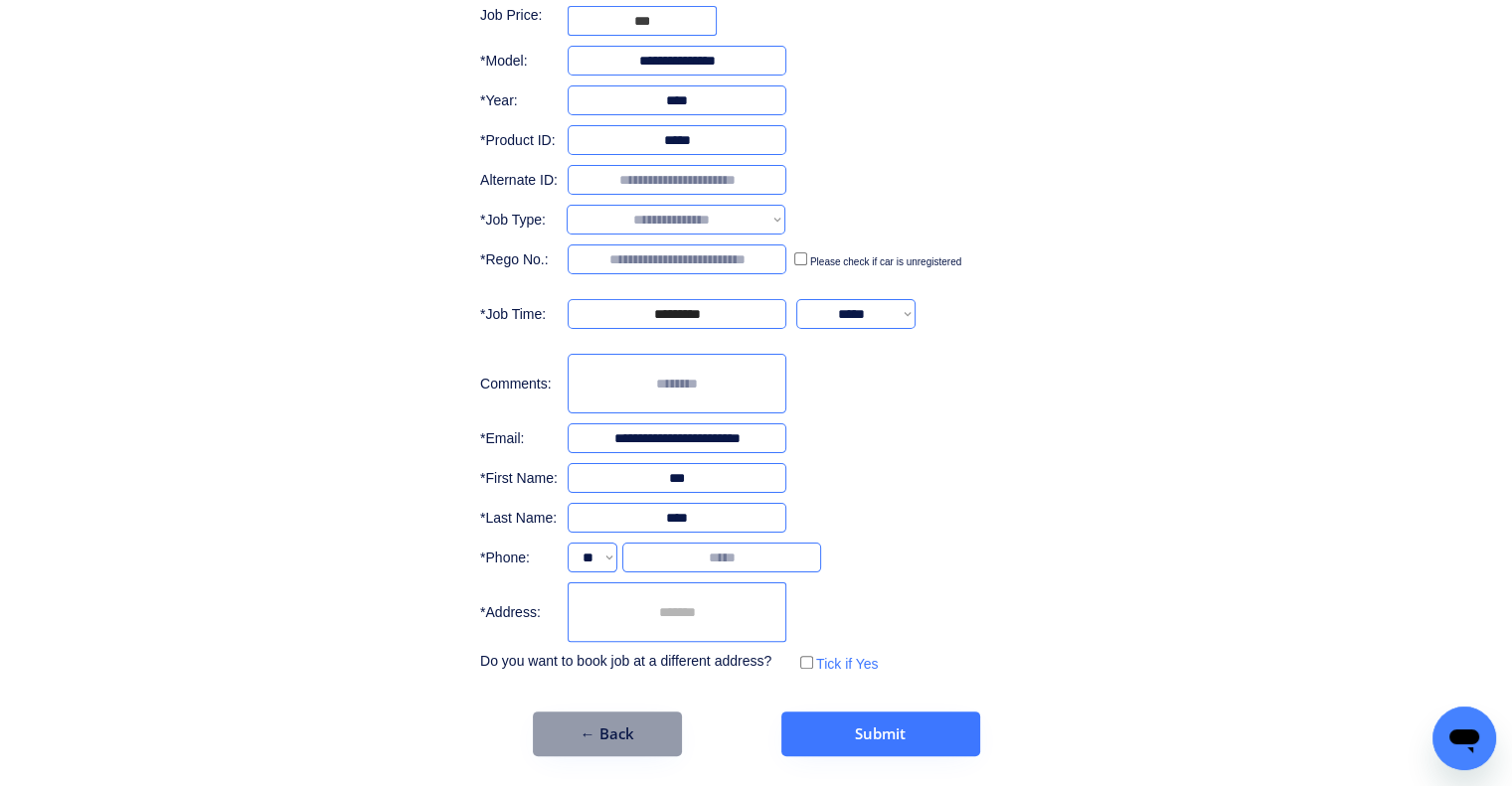 click on "**********" at bounding box center (676, 220) 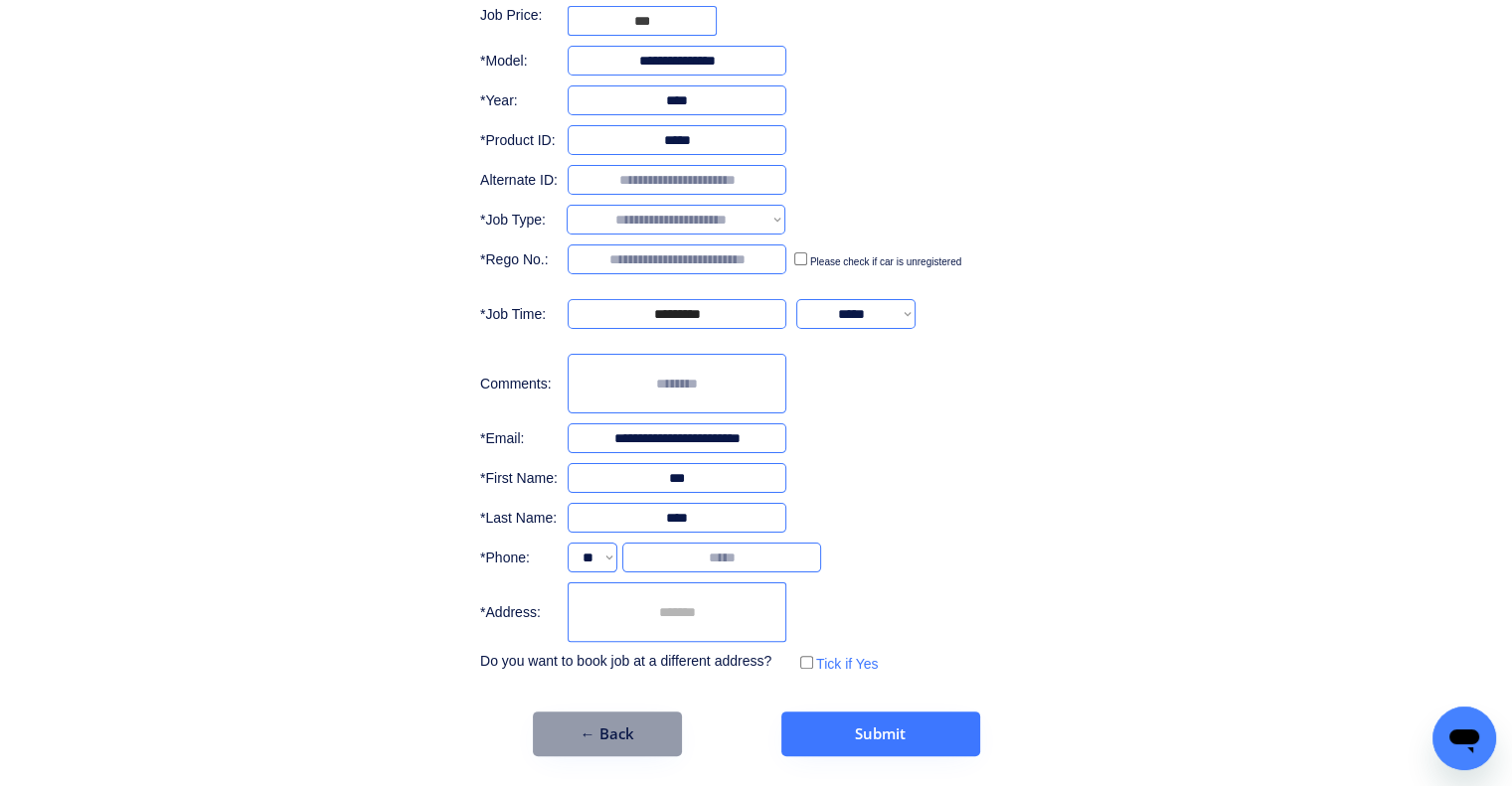 click on "**********" at bounding box center (676, 220) 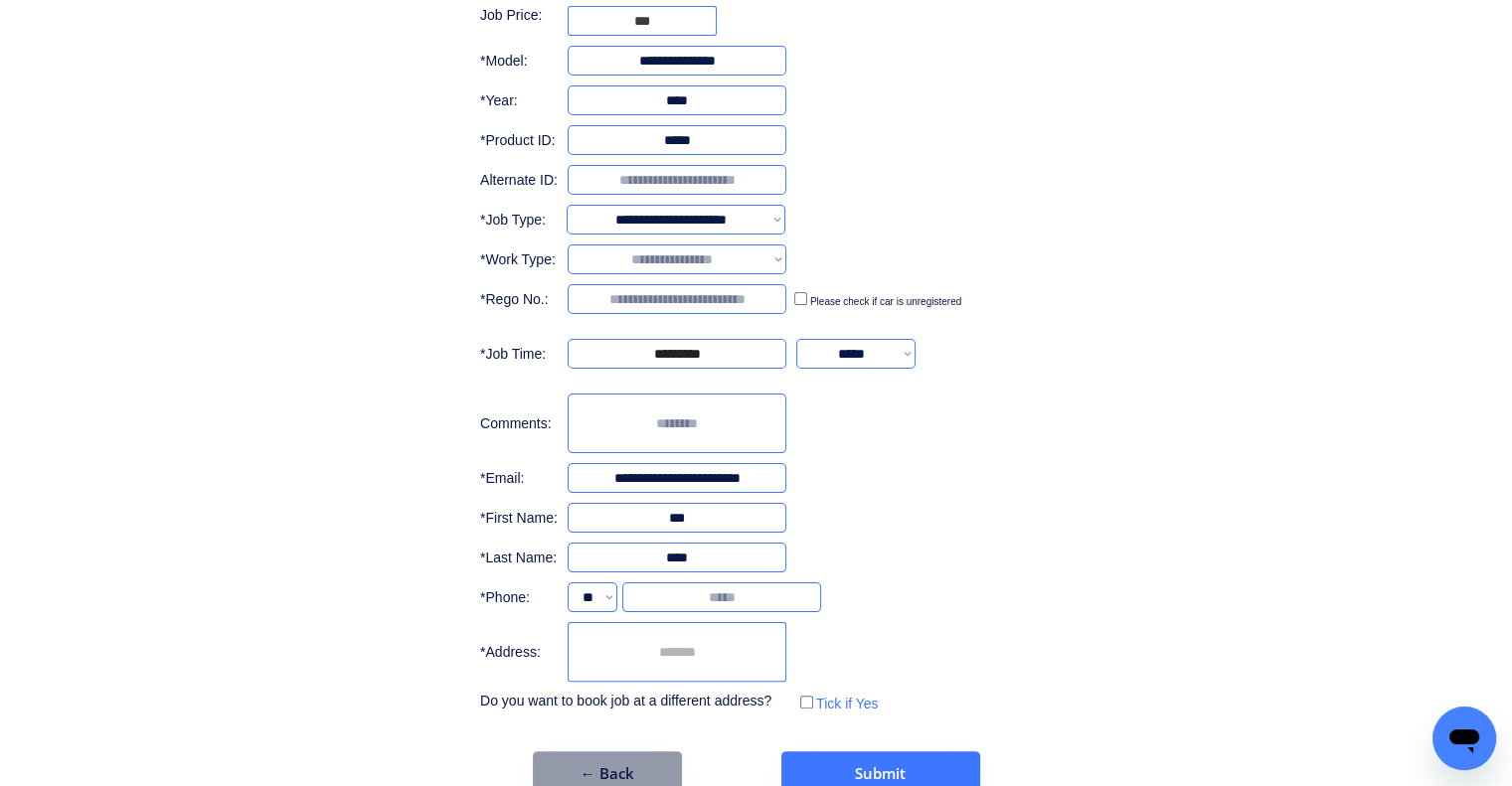 click on "**********" at bounding box center [756, 319] 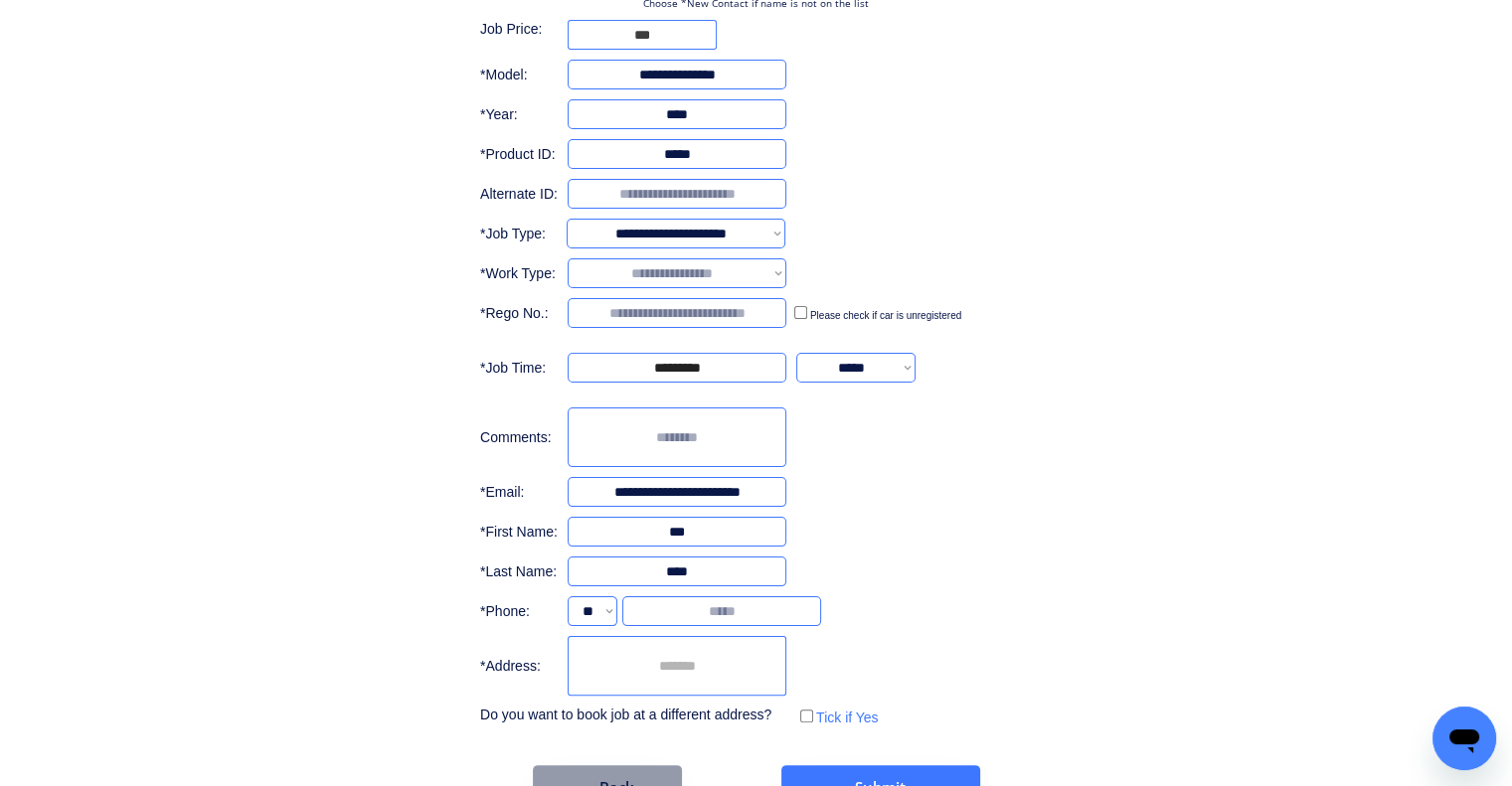 scroll, scrollTop: 107, scrollLeft: 0, axis: vertical 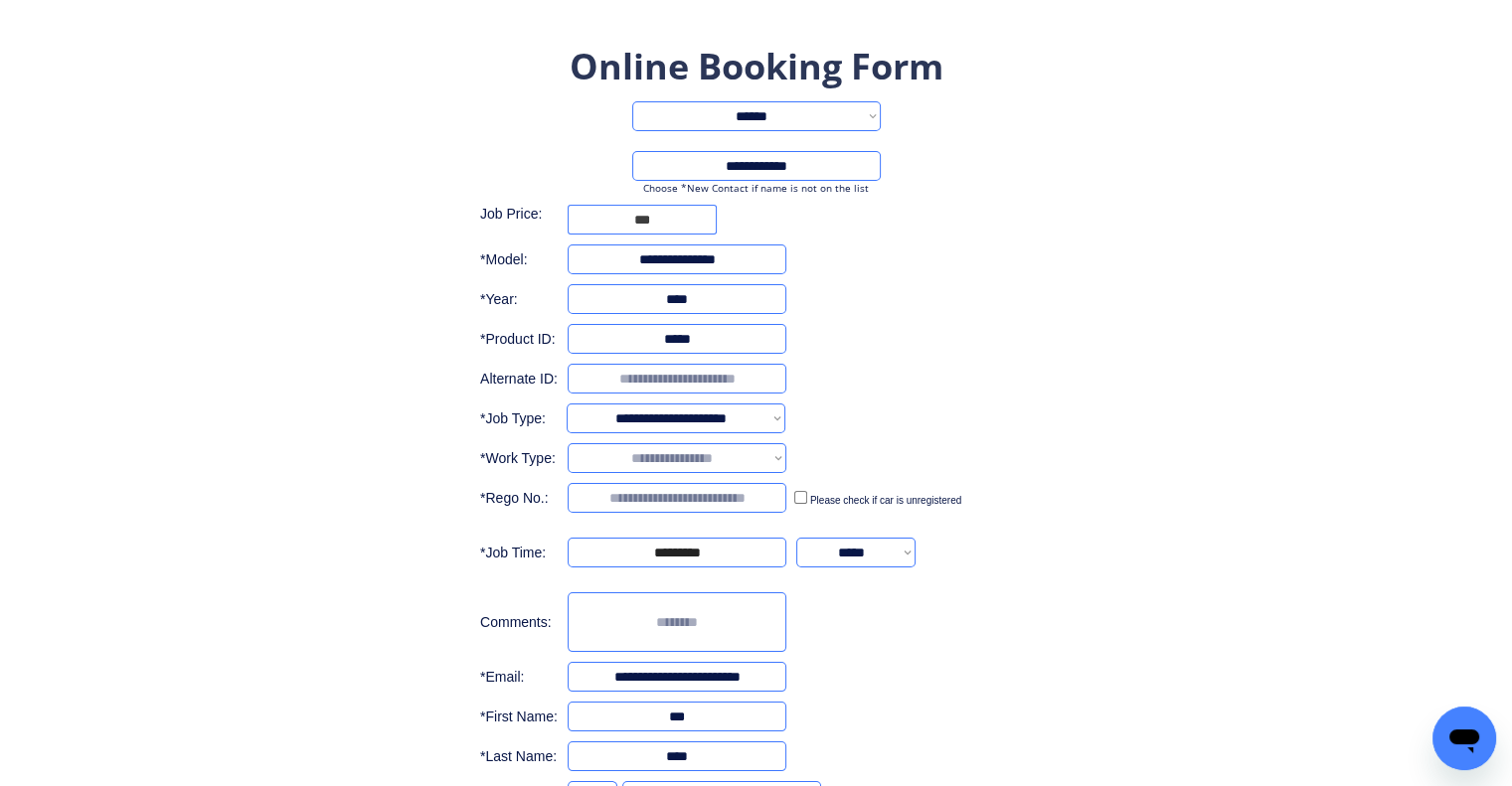 click on "**********" at bounding box center (677, 458) 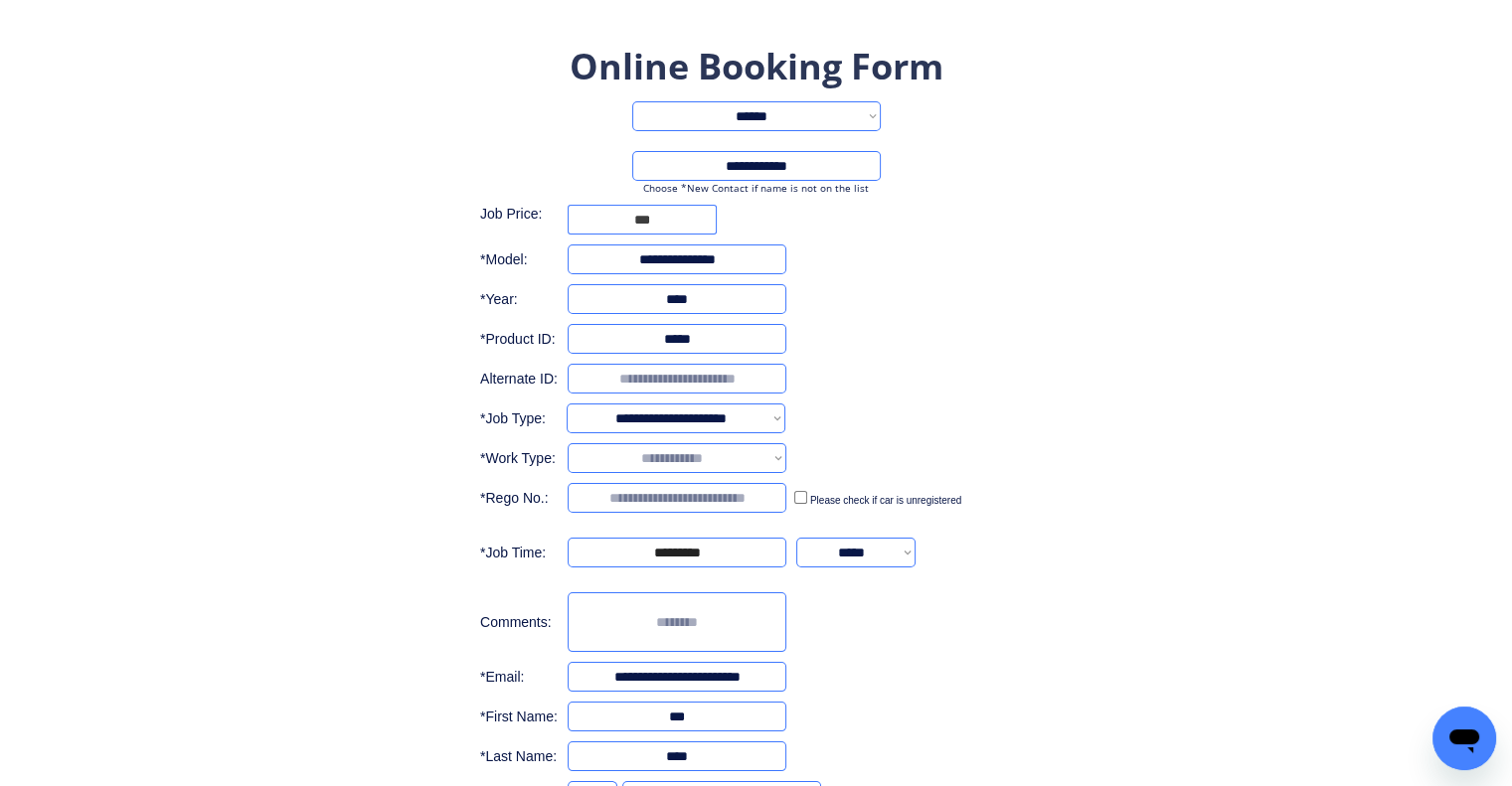 click on "**********" at bounding box center (677, 458) 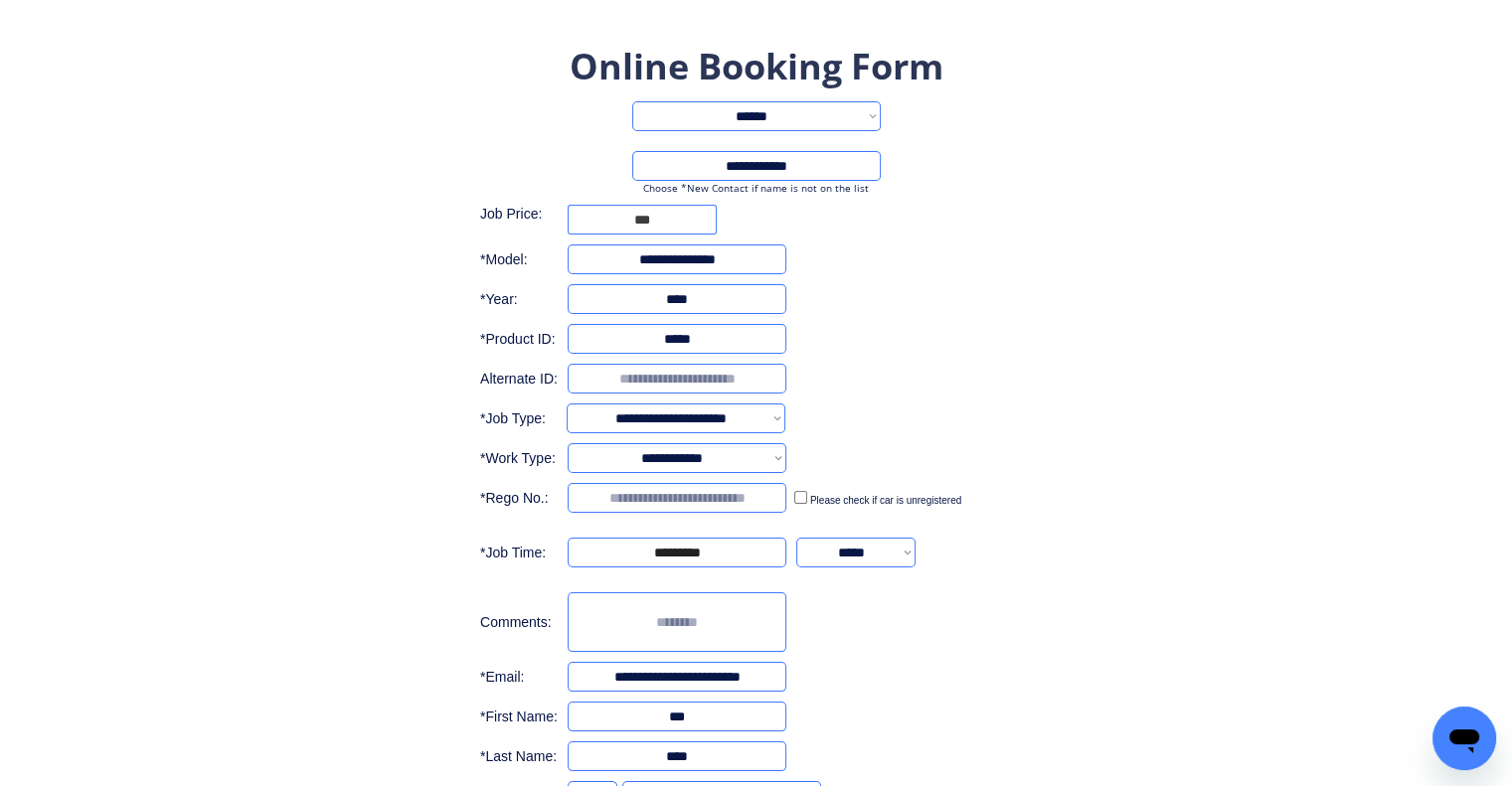 click on "**********" at bounding box center (756, 518) 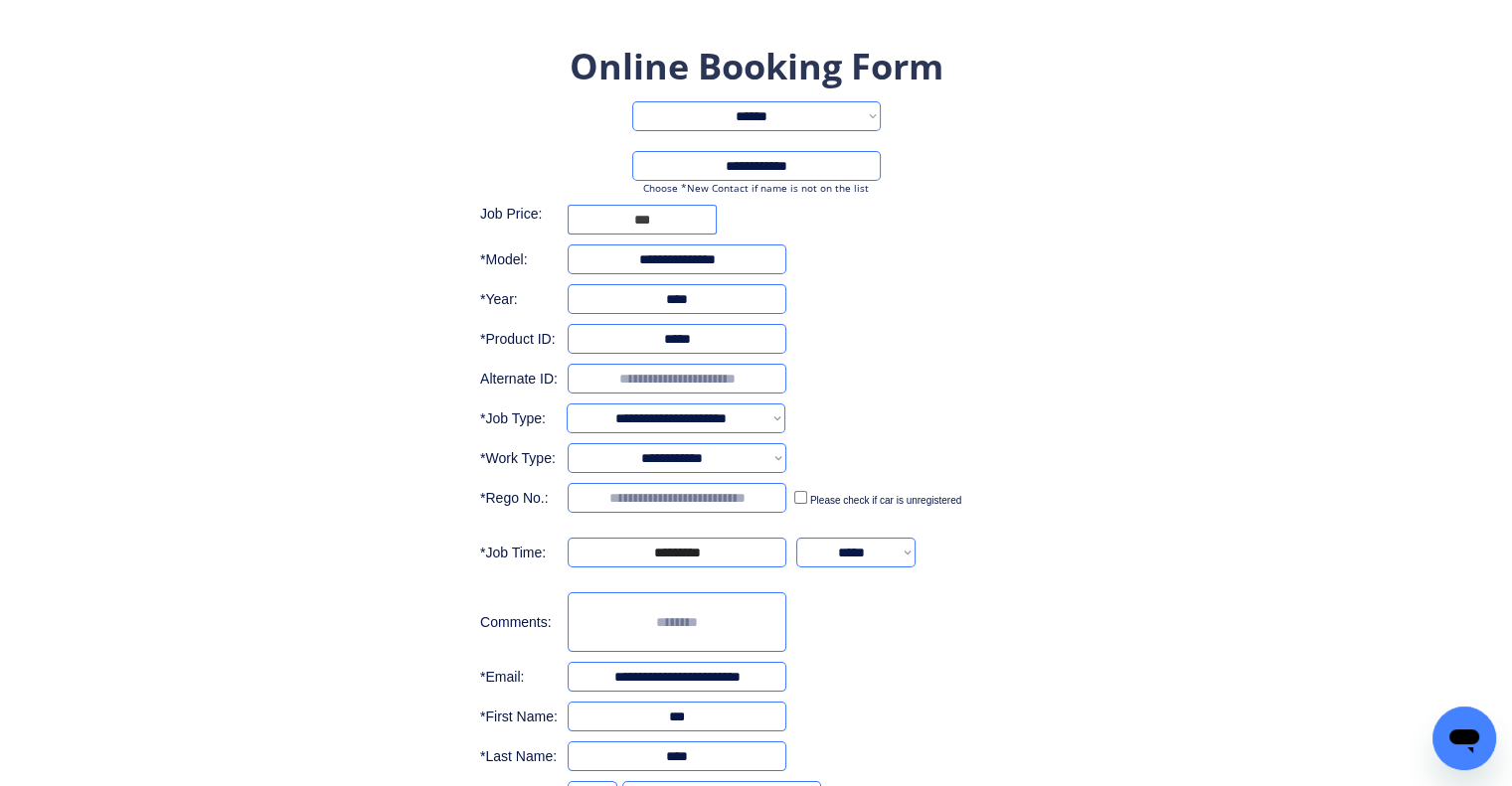 click at bounding box center (677, 498) 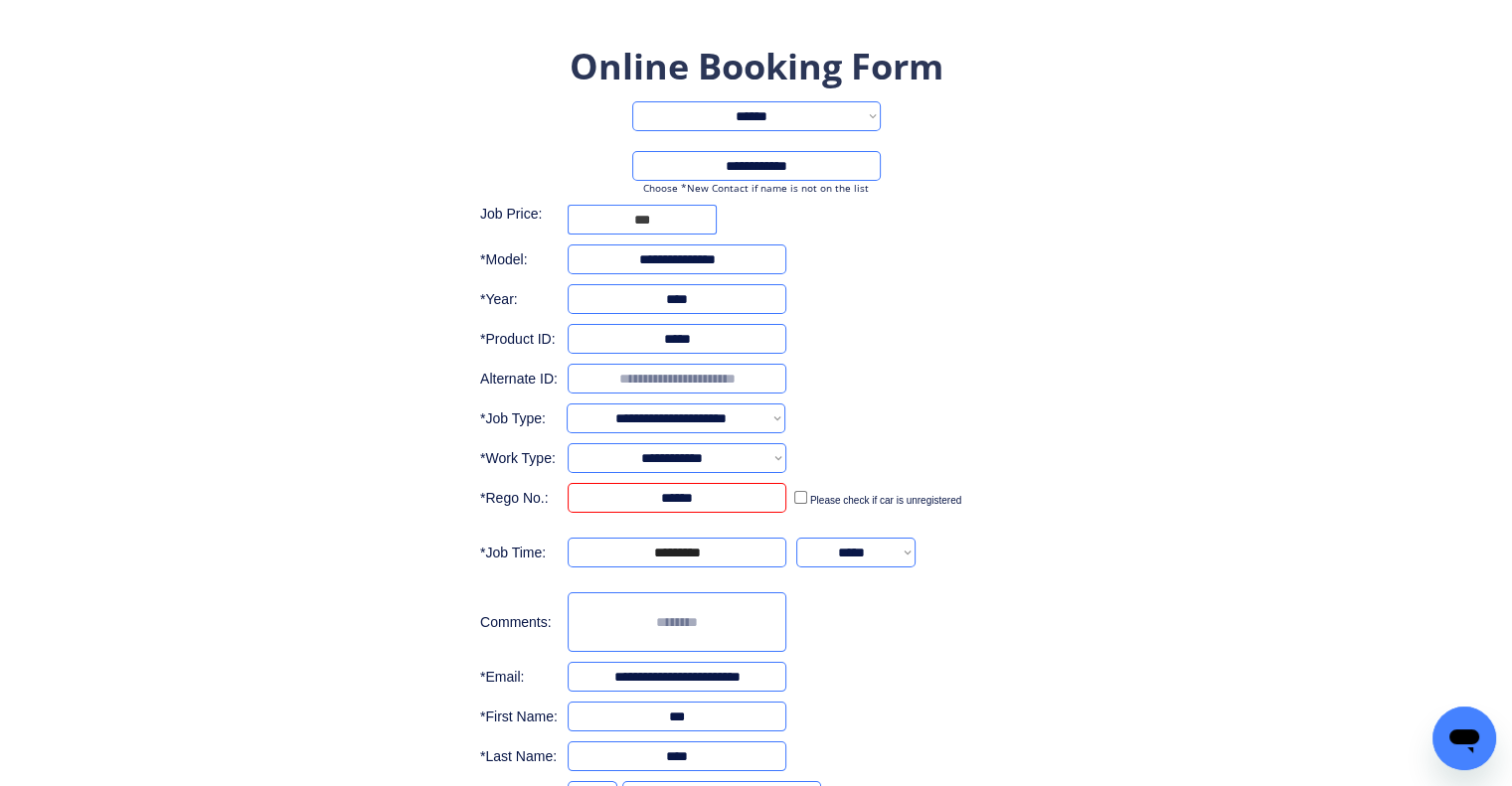 type on "******" 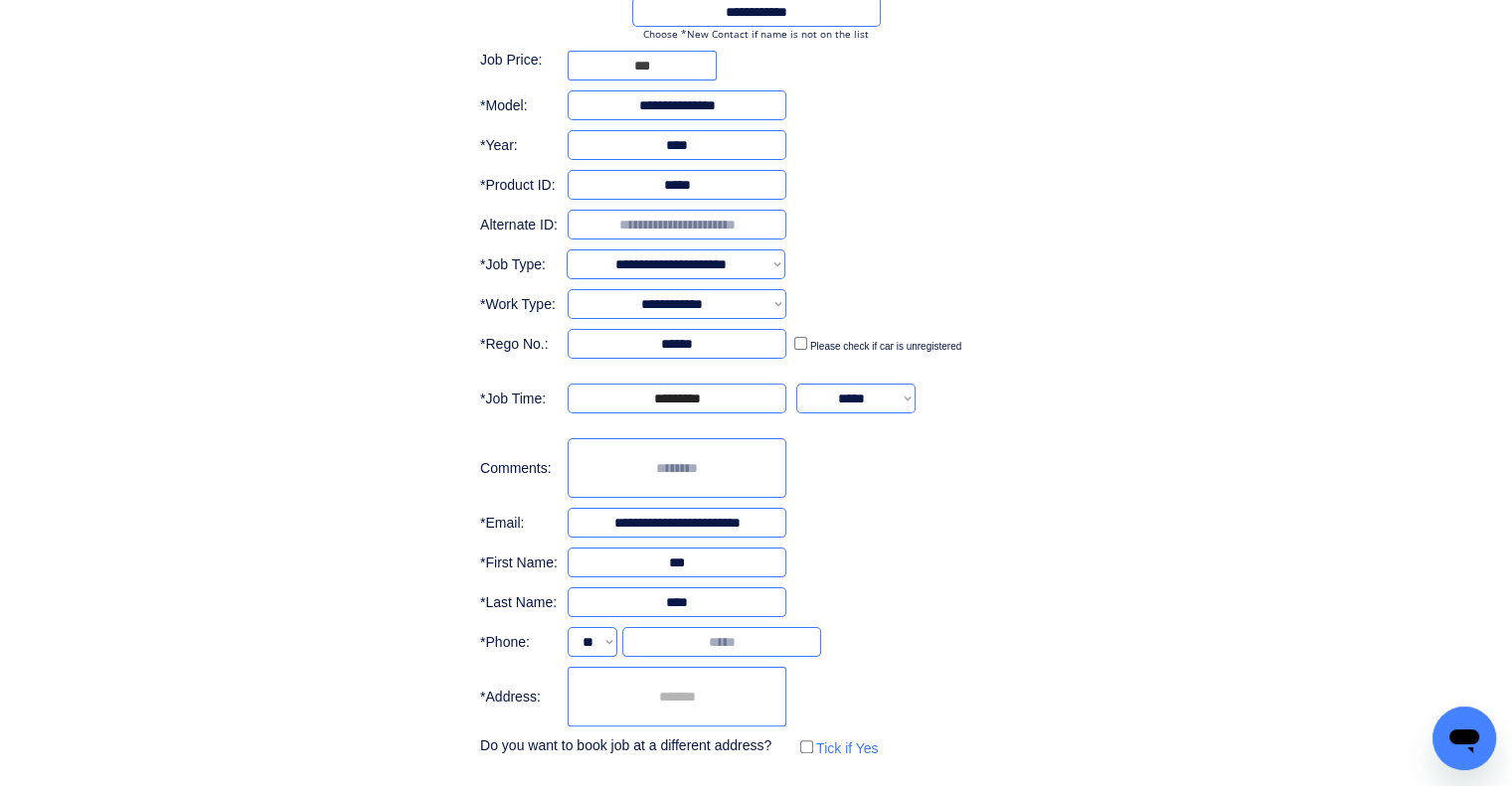 scroll, scrollTop: 346, scrollLeft: 0, axis: vertical 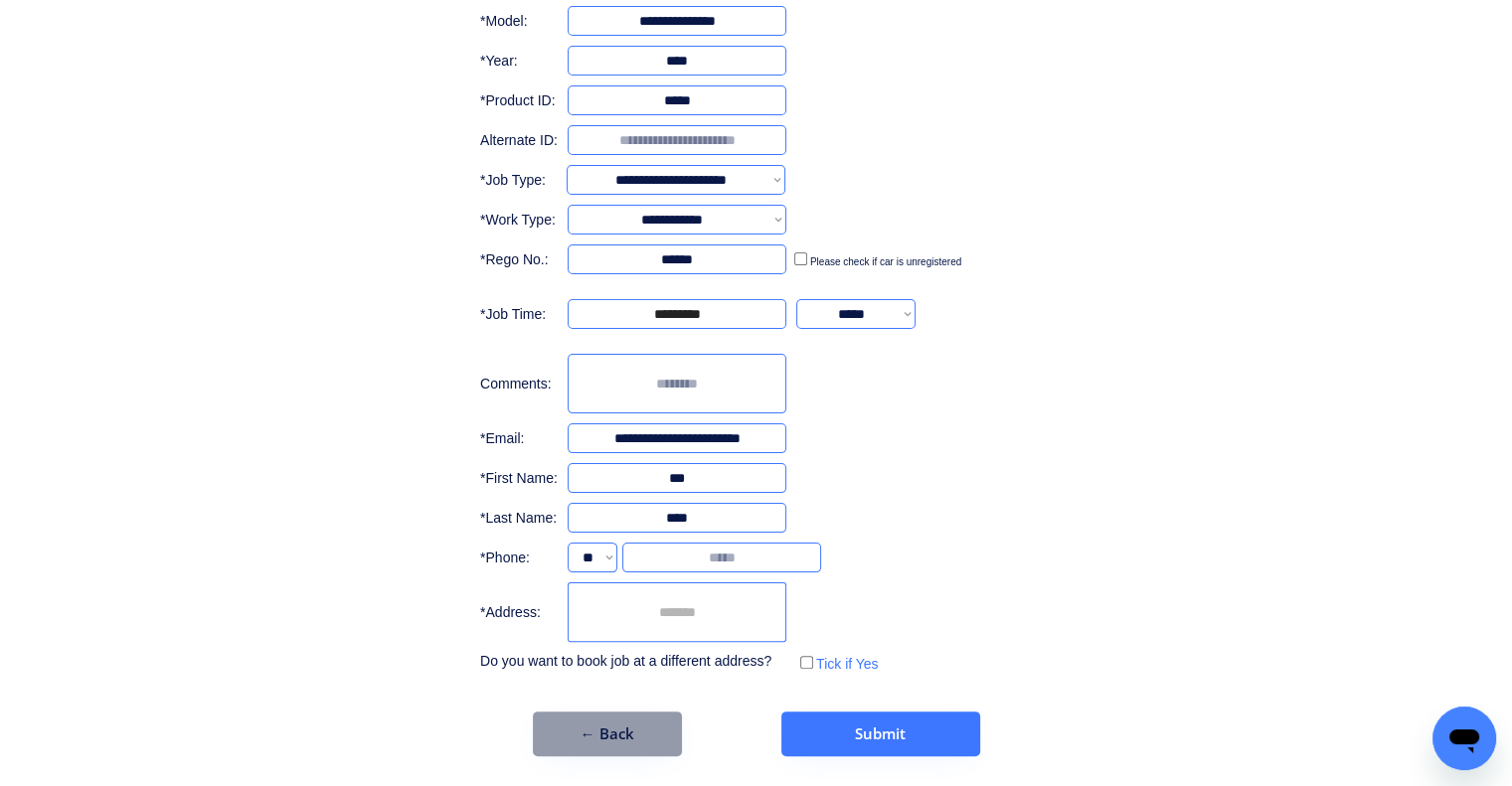 click at bounding box center [722, 557] 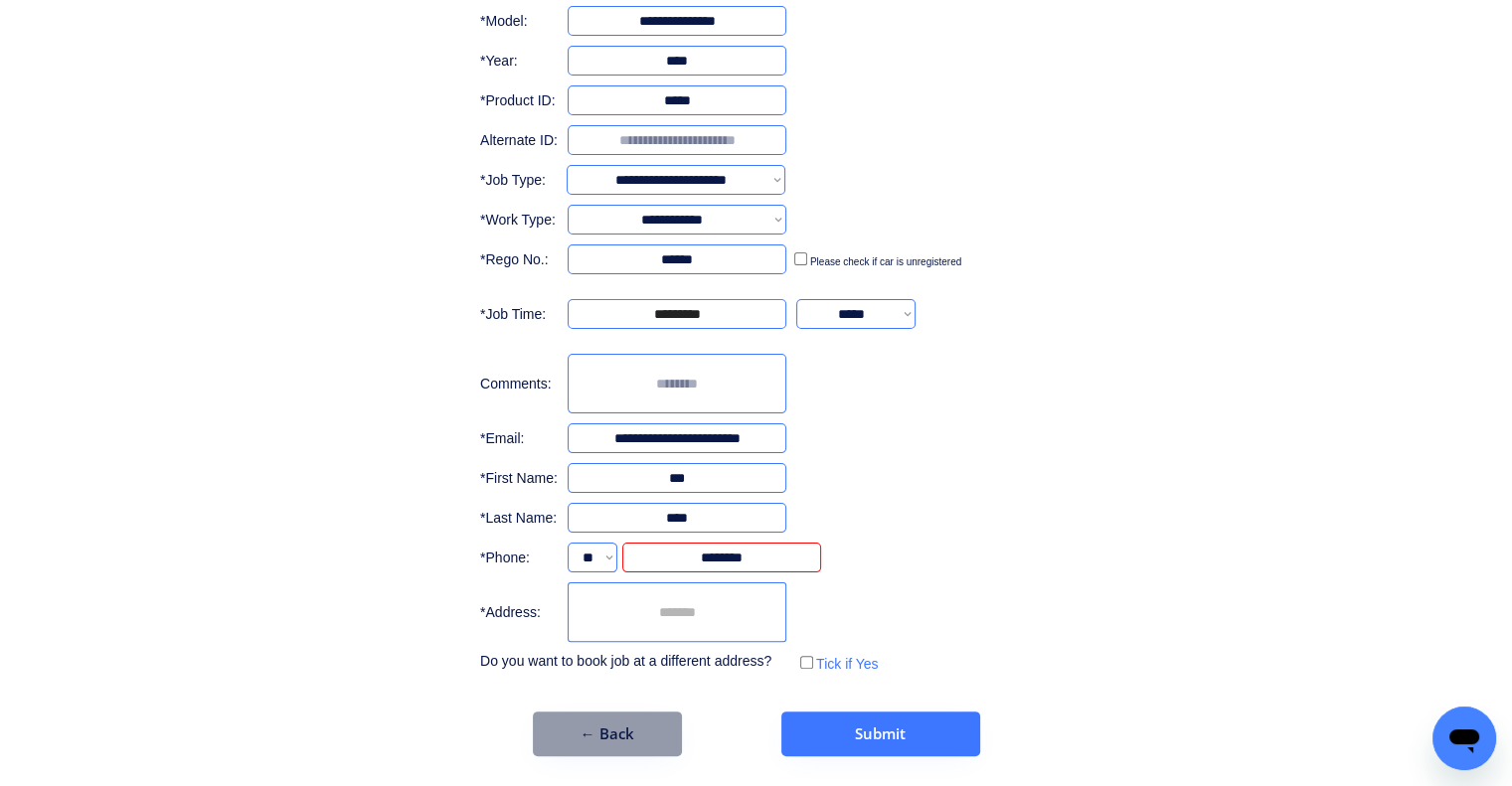 click on "**********" at bounding box center [756, 279] 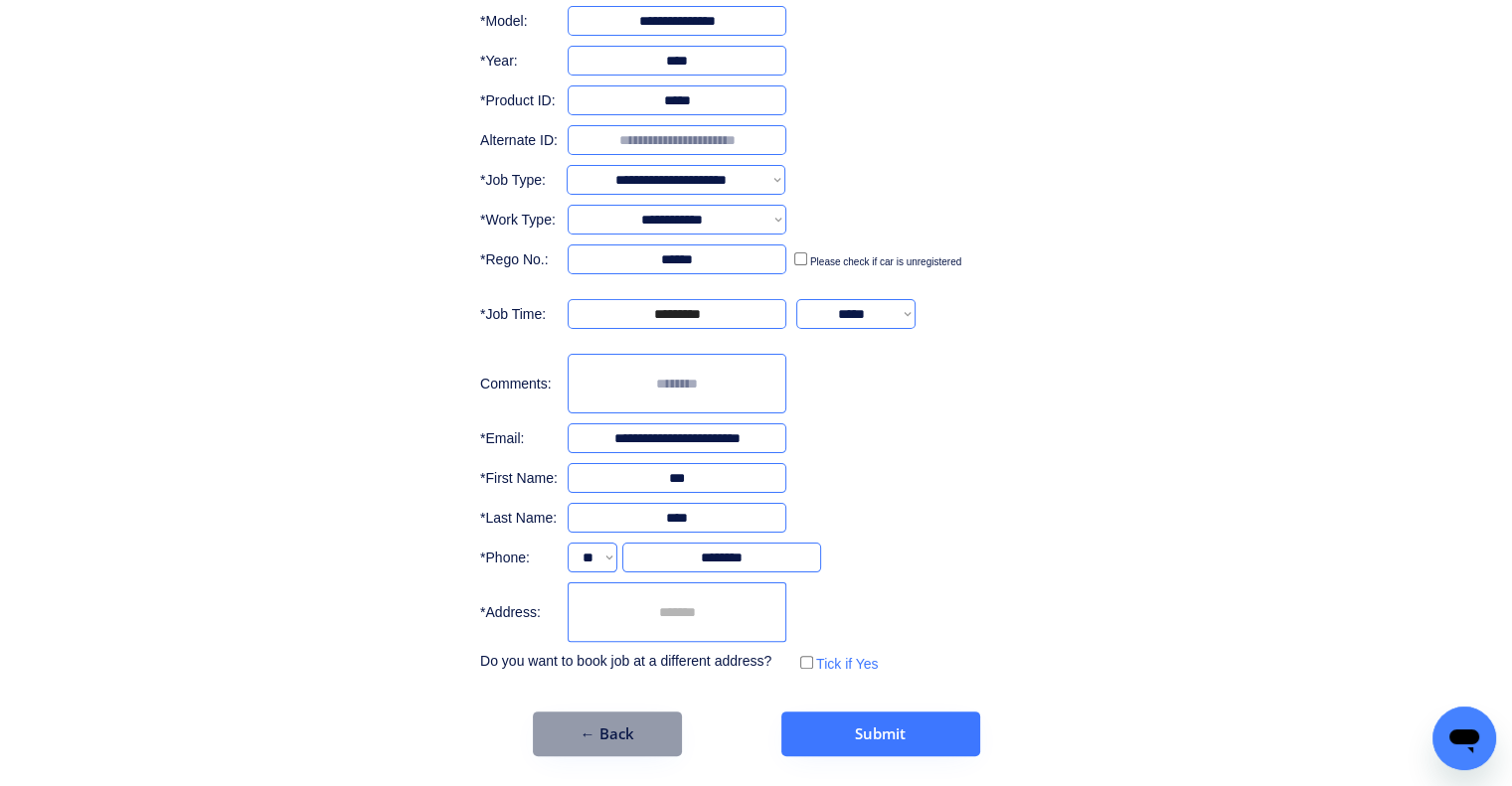 click at bounding box center [677, 384] 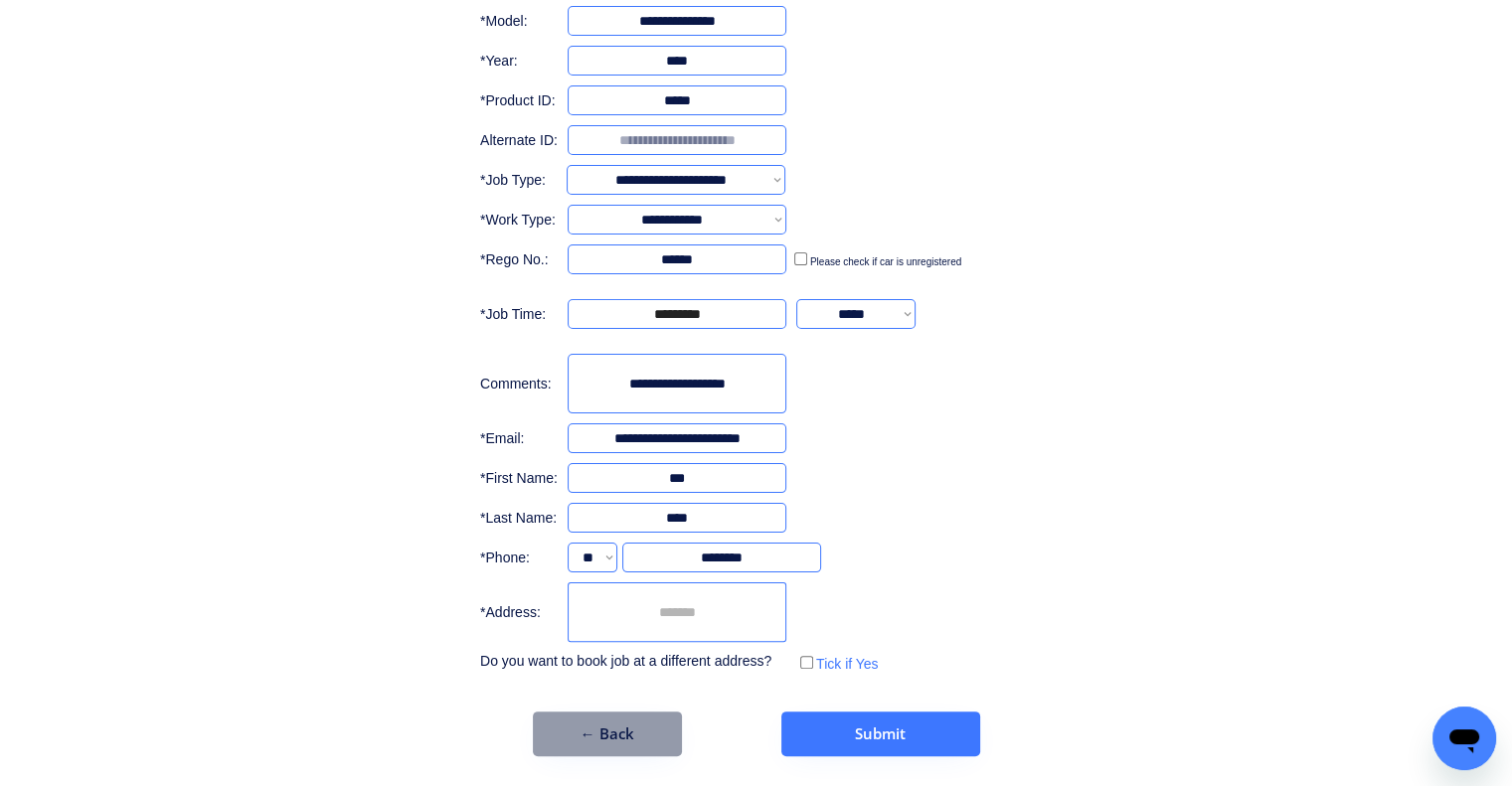 type on "**********" 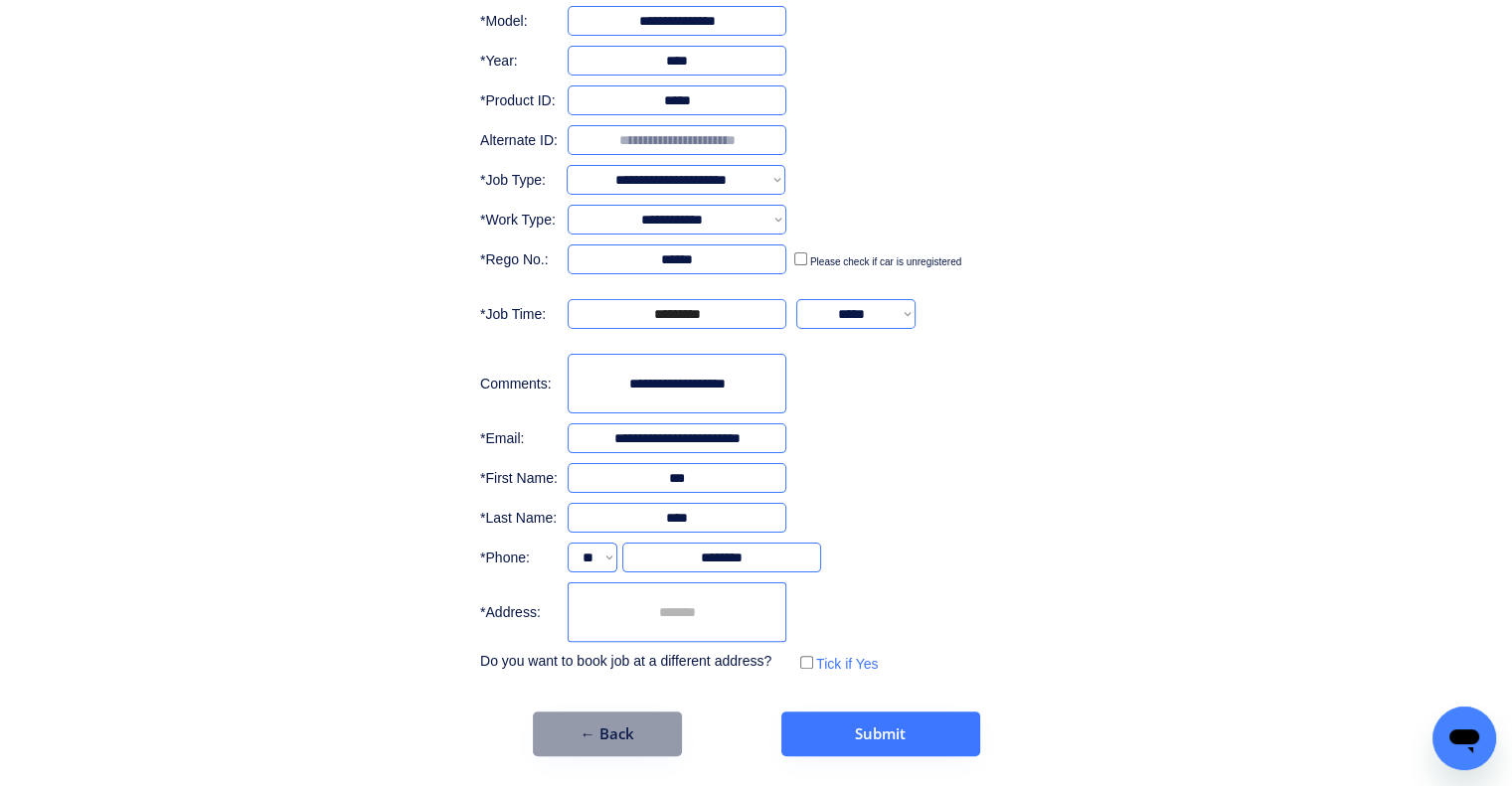 click on "**********" at bounding box center (756, 220) 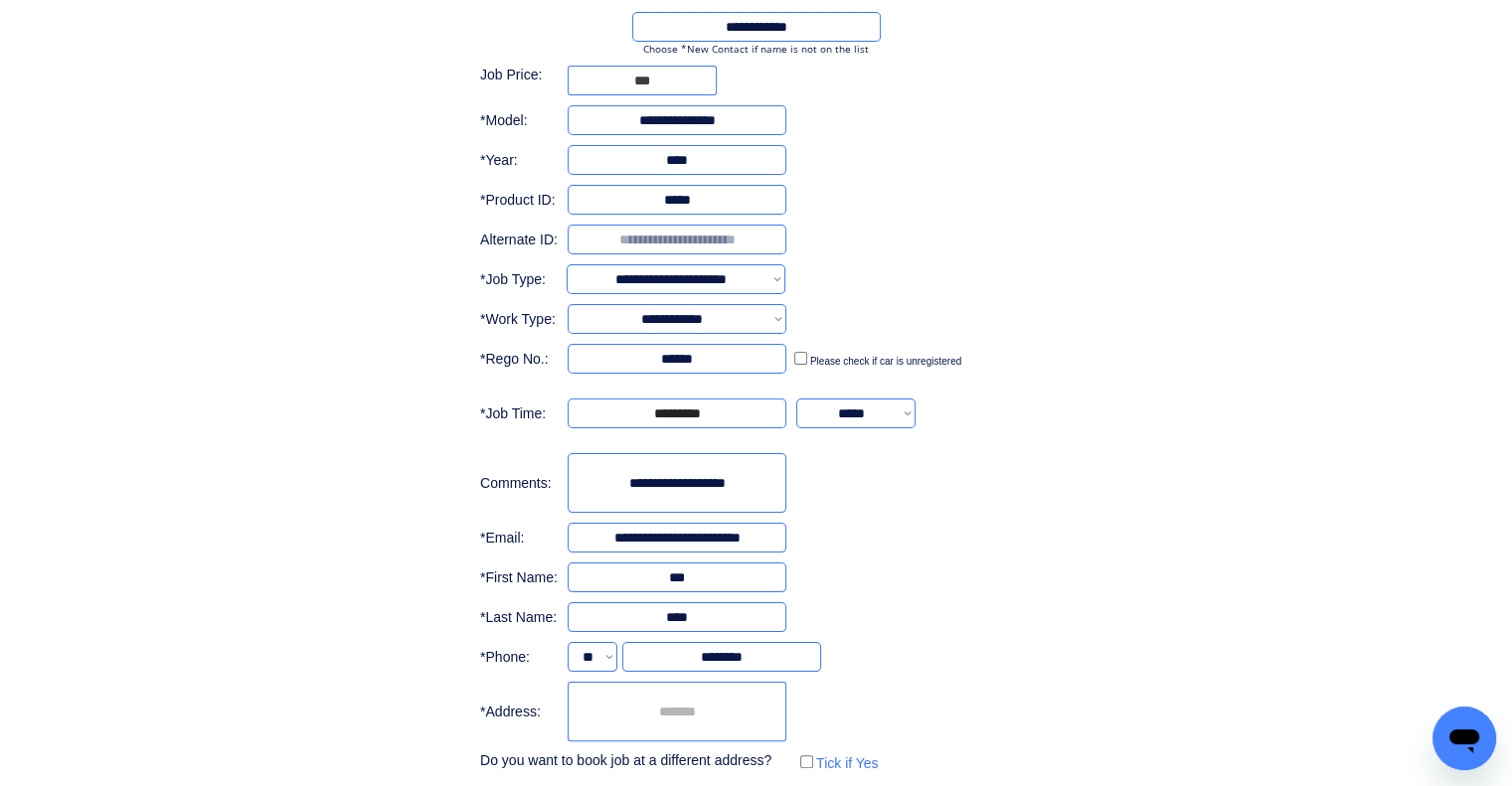 scroll, scrollTop: 346, scrollLeft: 0, axis: vertical 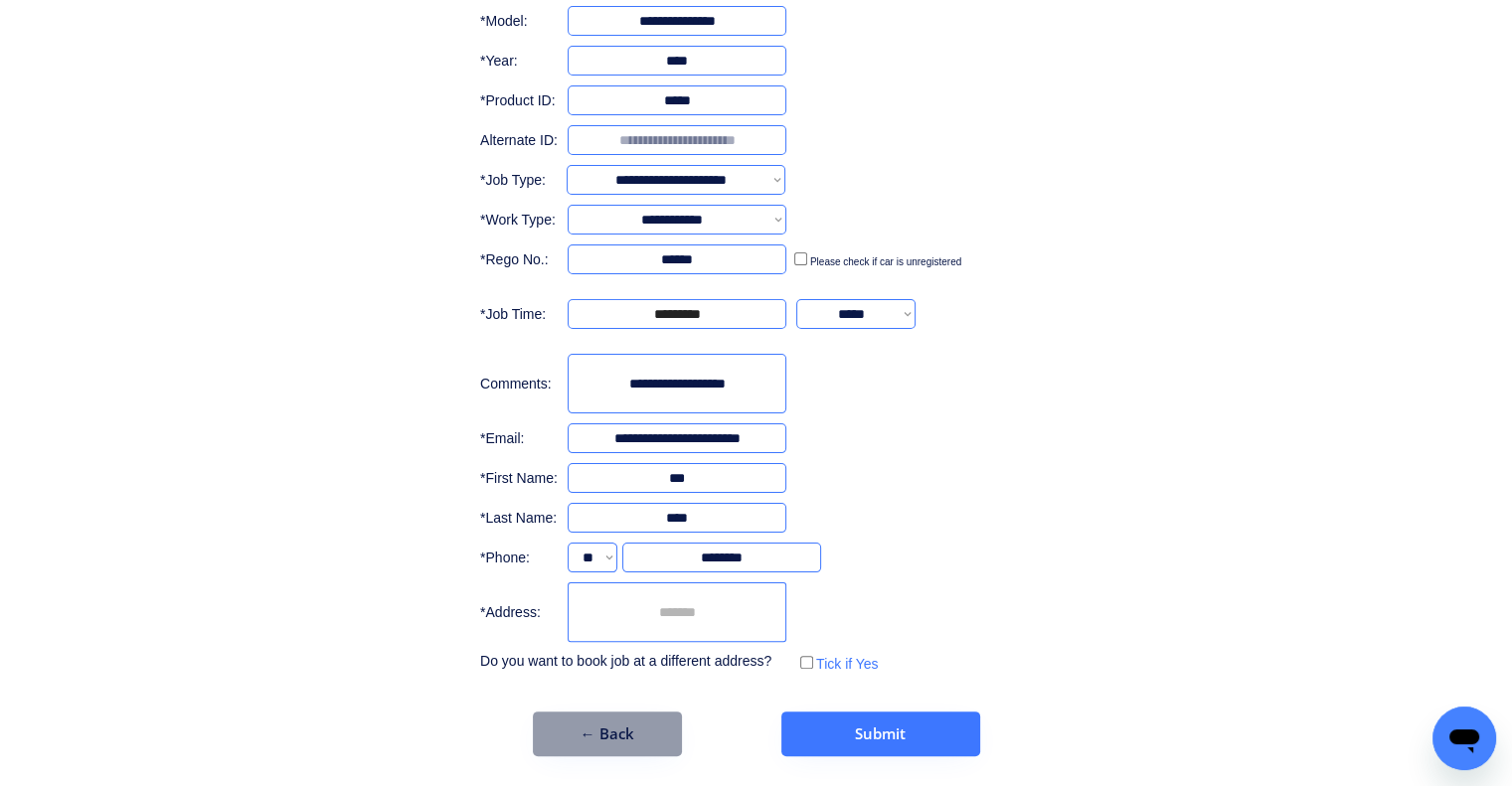 click at bounding box center (677, 612) 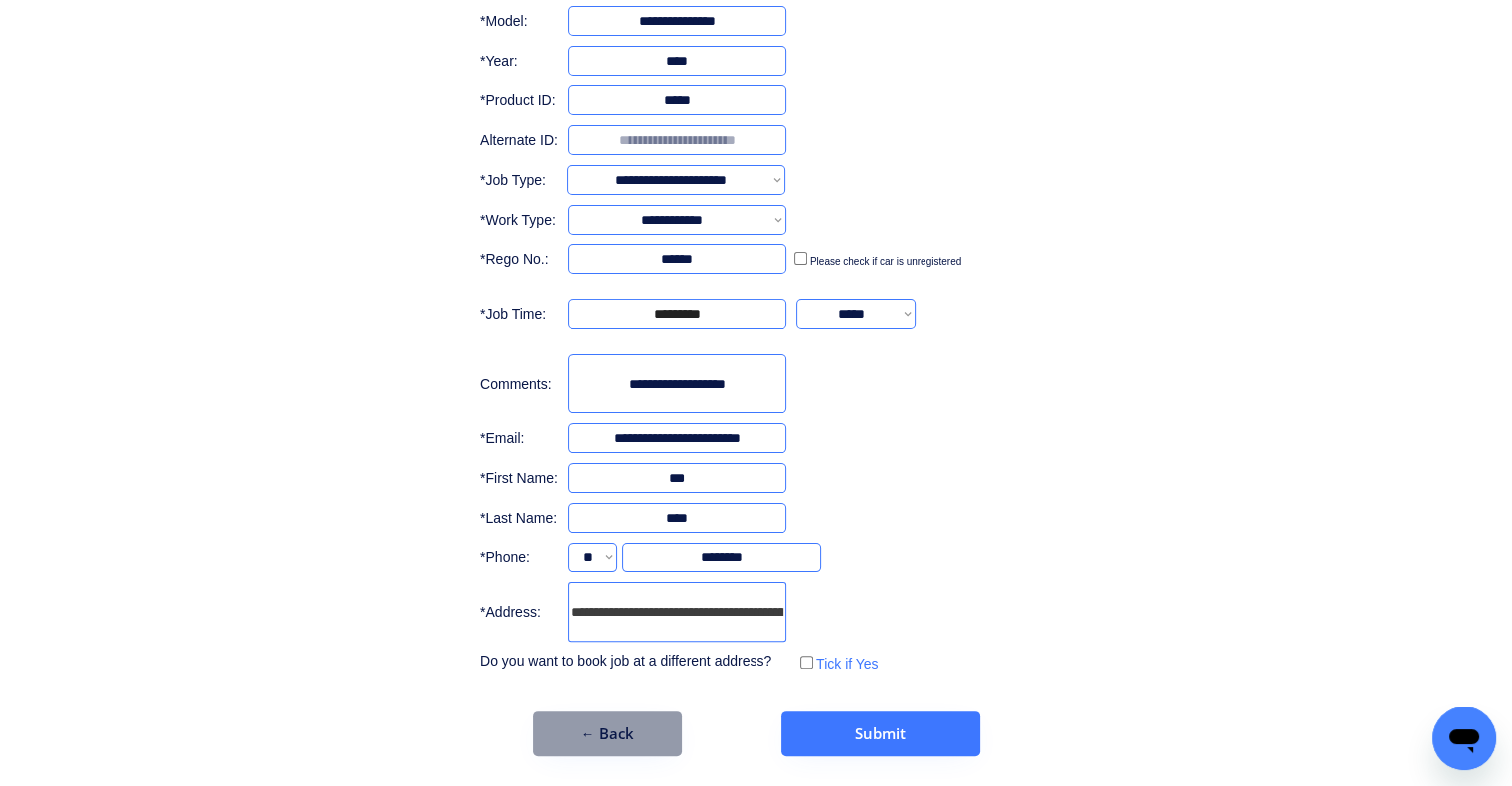 scroll, scrollTop: 0, scrollLeft: 139, axis: horizontal 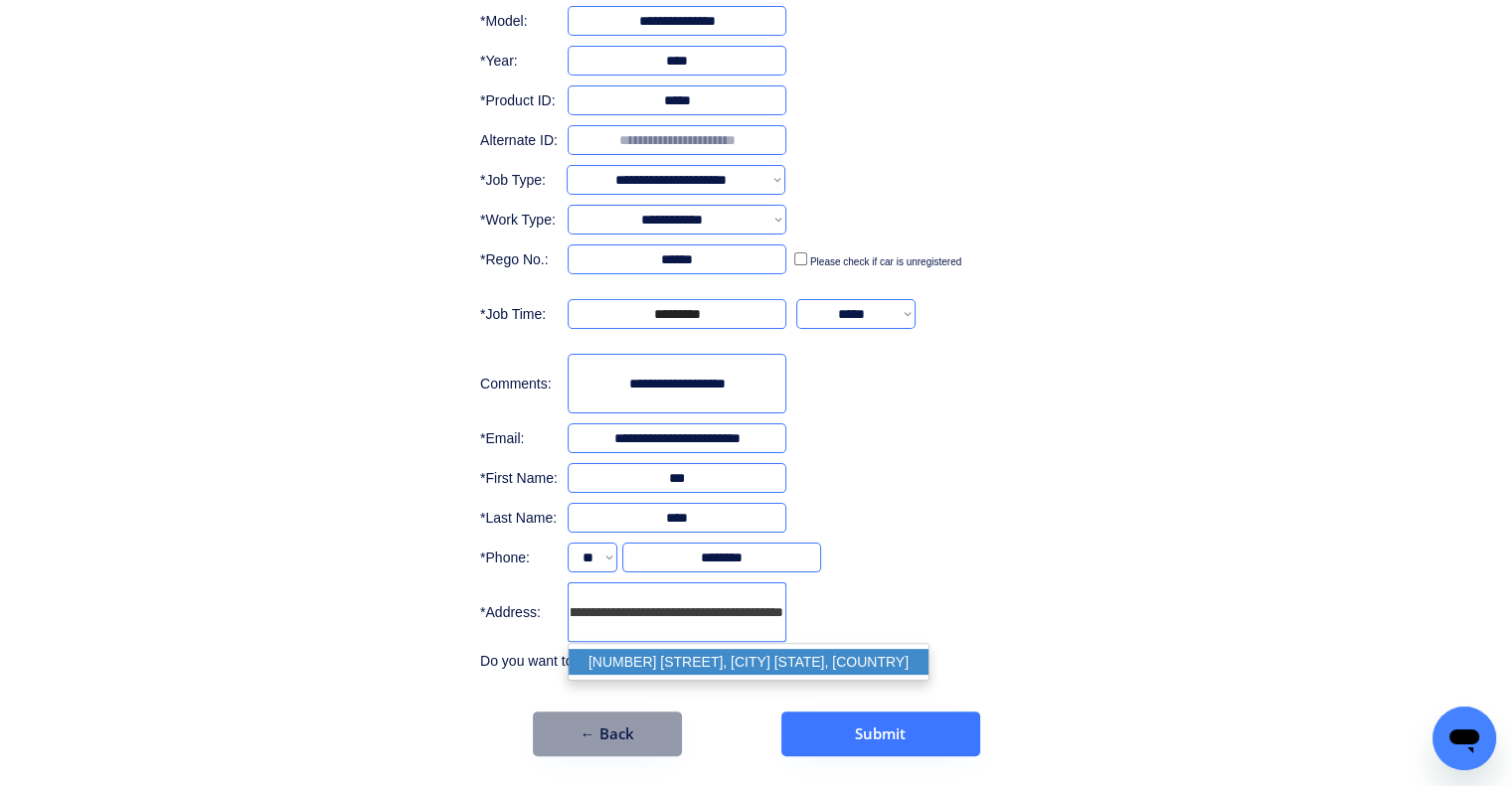 click on "1503 Mount Cotton Rd, Mount Cotton QLD 4165, Australia" at bounding box center (749, 662) 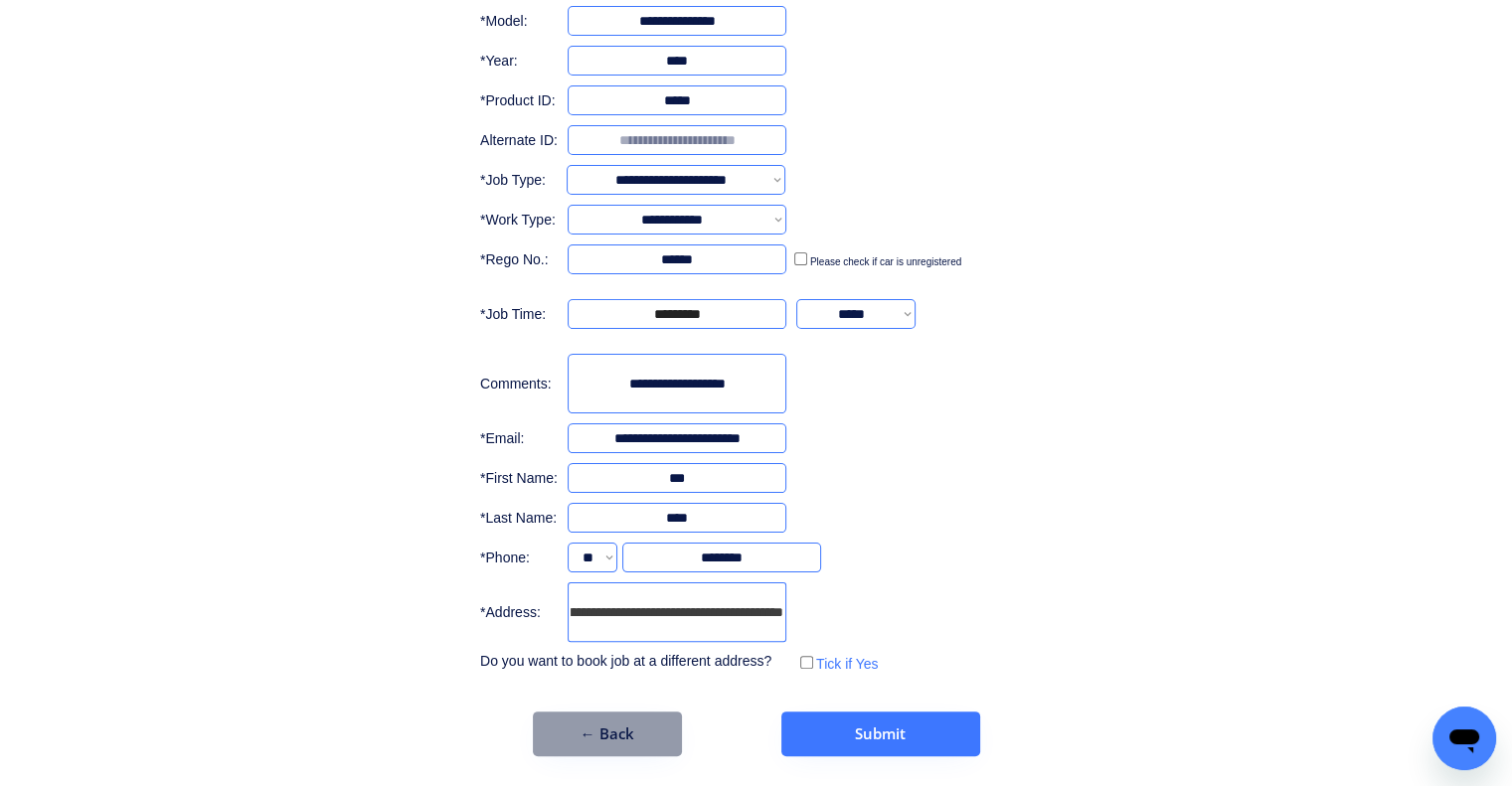 click on "**********" at bounding box center (756, 220) 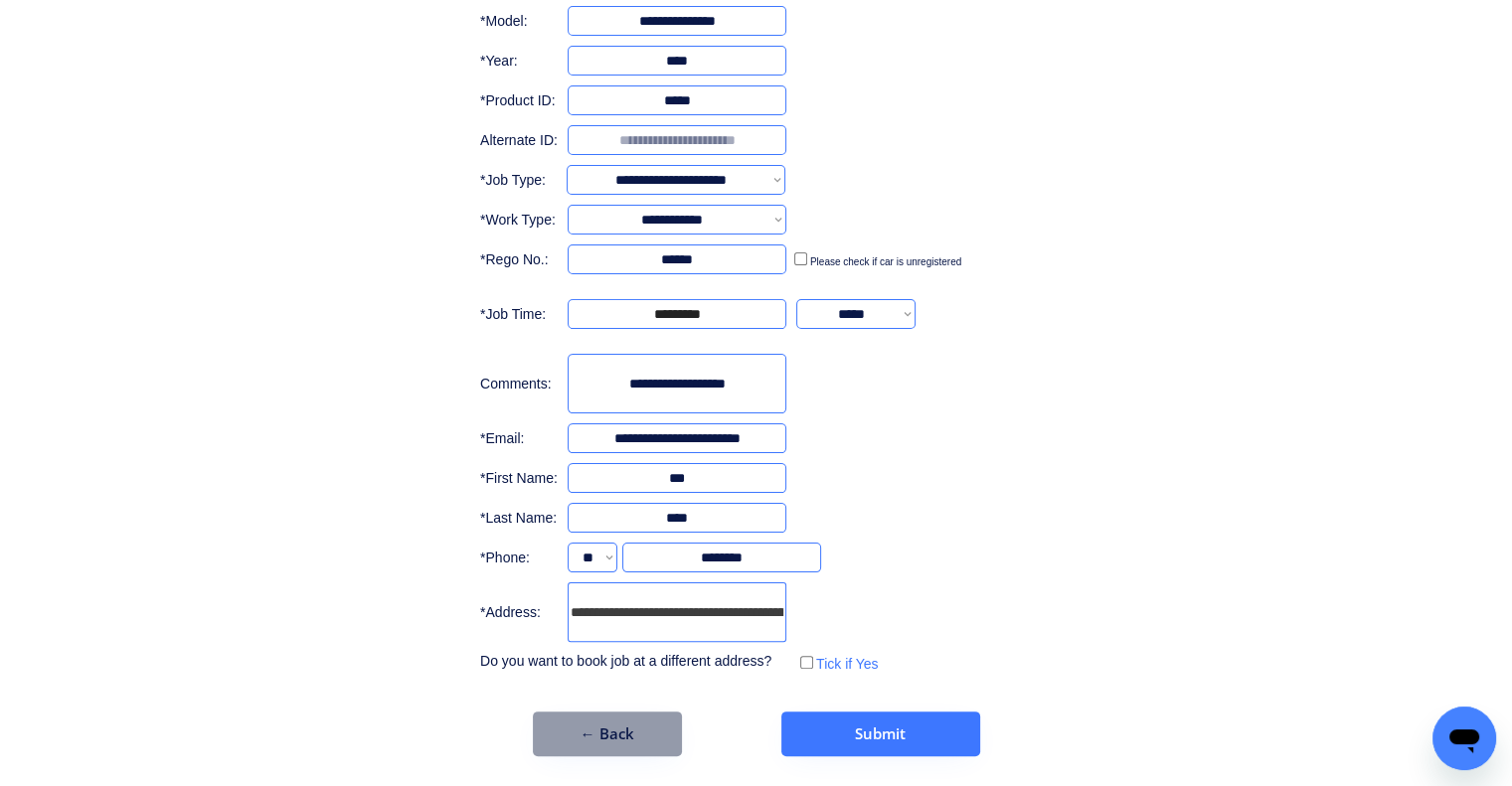click on "**********" at bounding box center (756, 220) 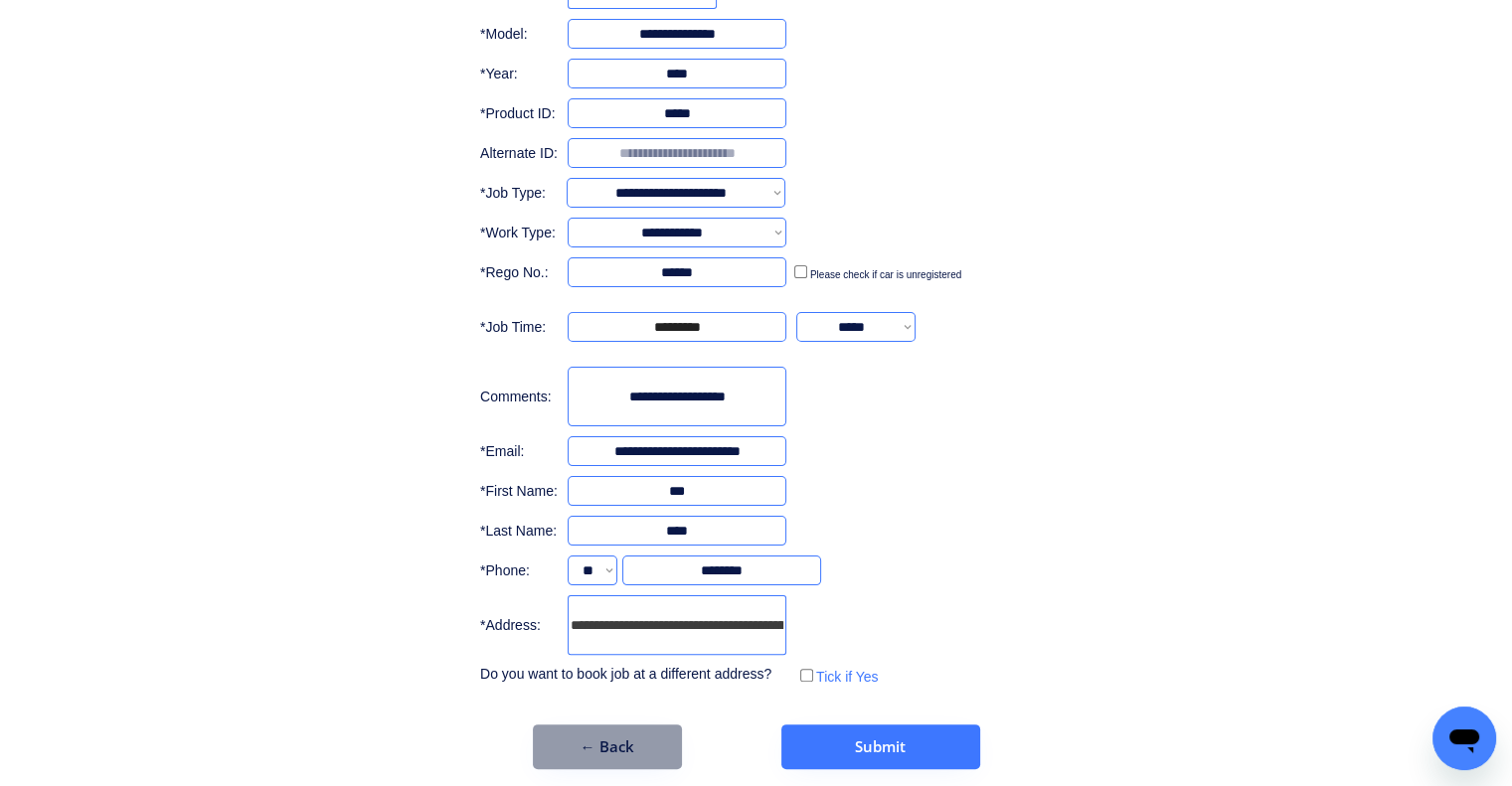scroll, scrollTop: 346, scrollLeft: 0, axis: vertical 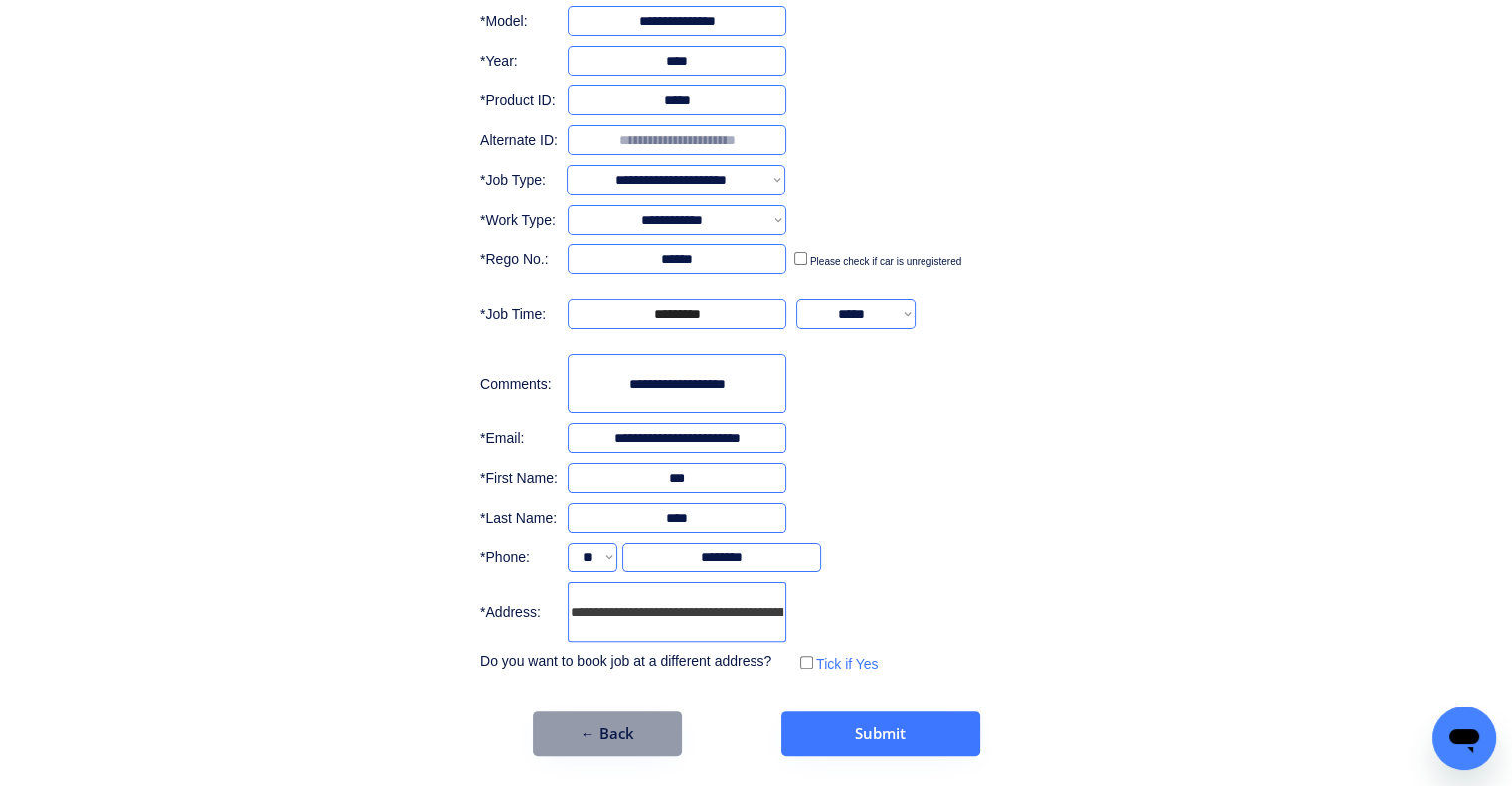 click on "**********" at bounding box center (856, 314) 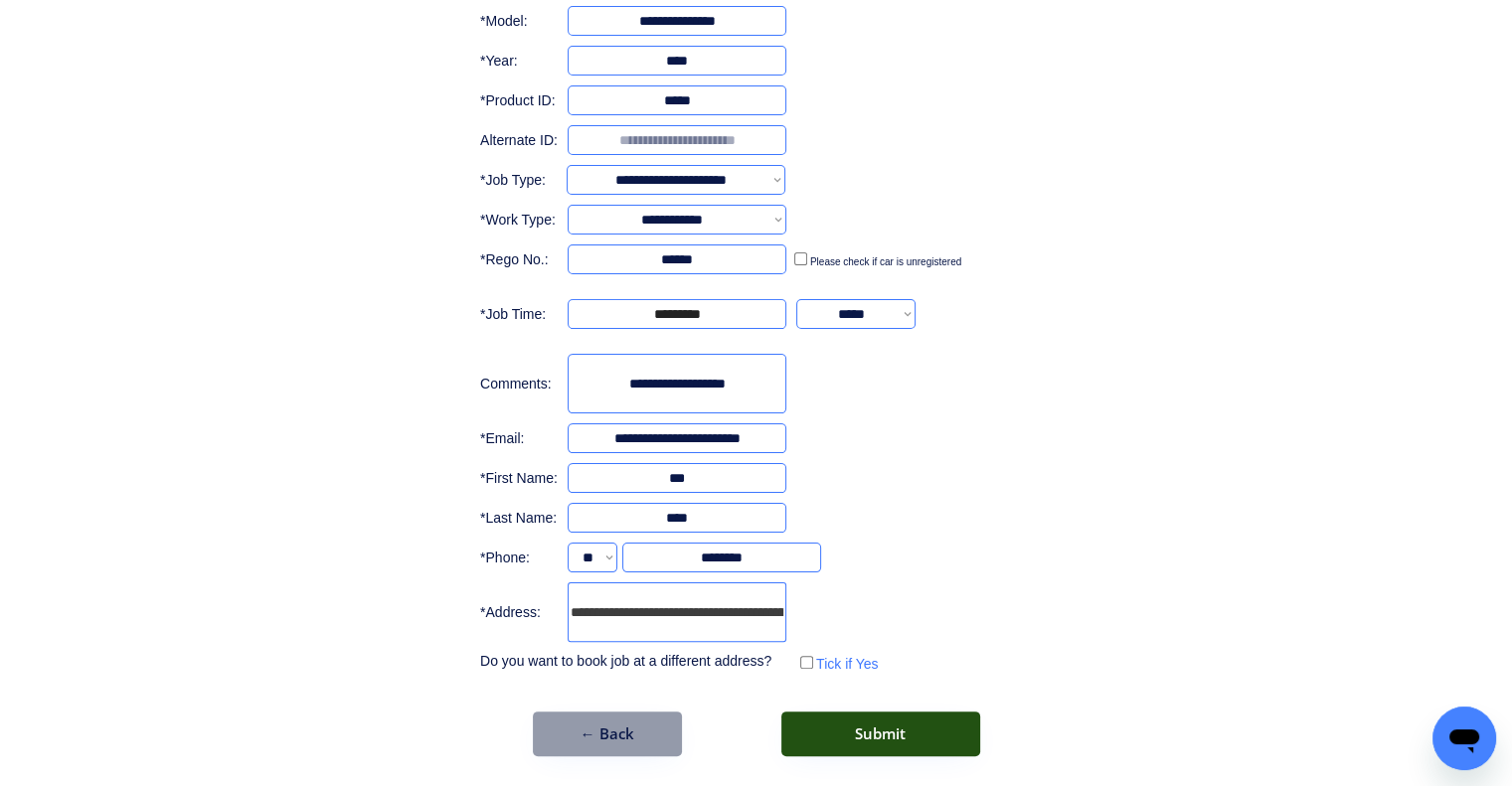 click on "Submit" at bounding box center (881, 733) 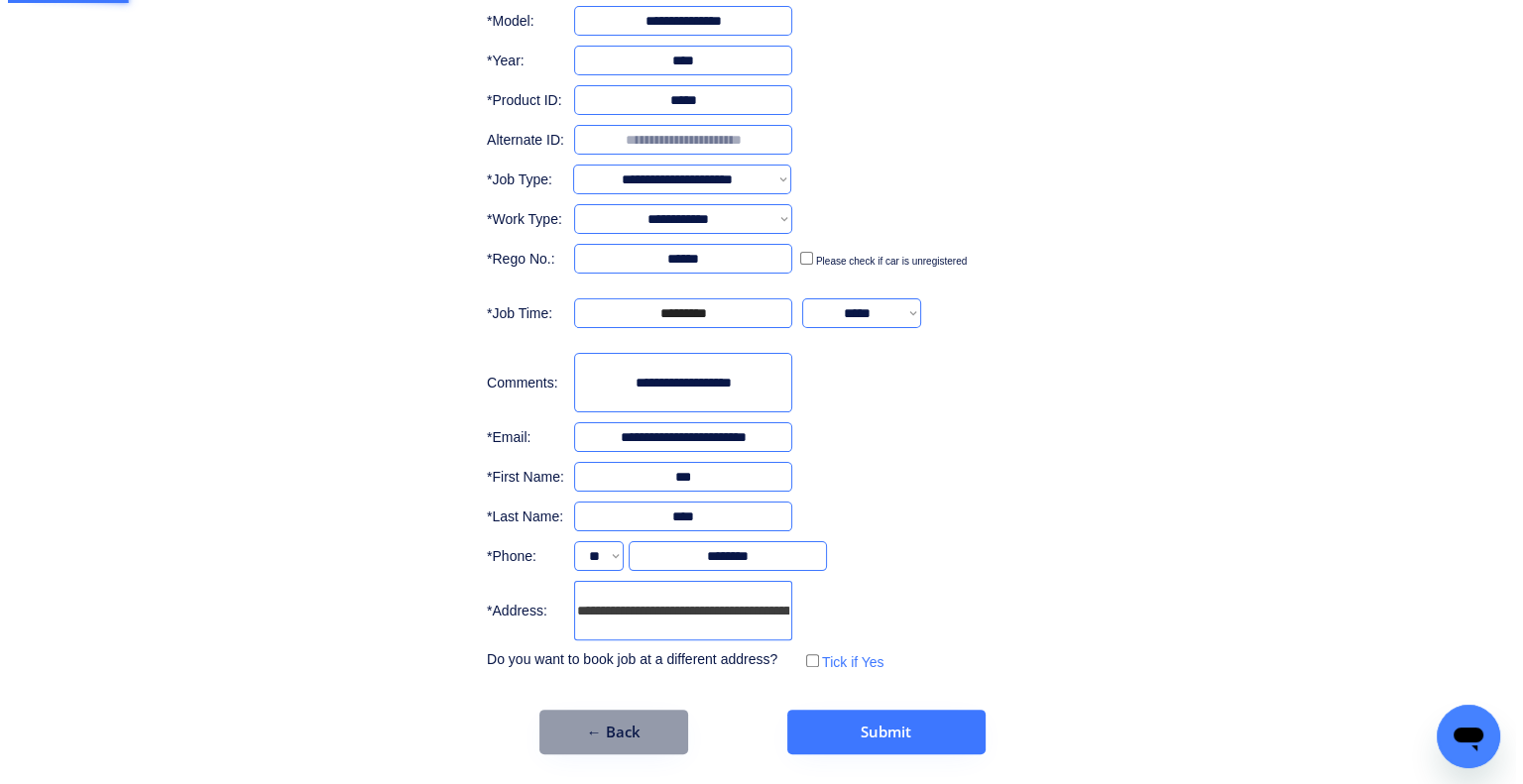 scroll, scrollTop: 0, scrollLeft: 0, axis: both 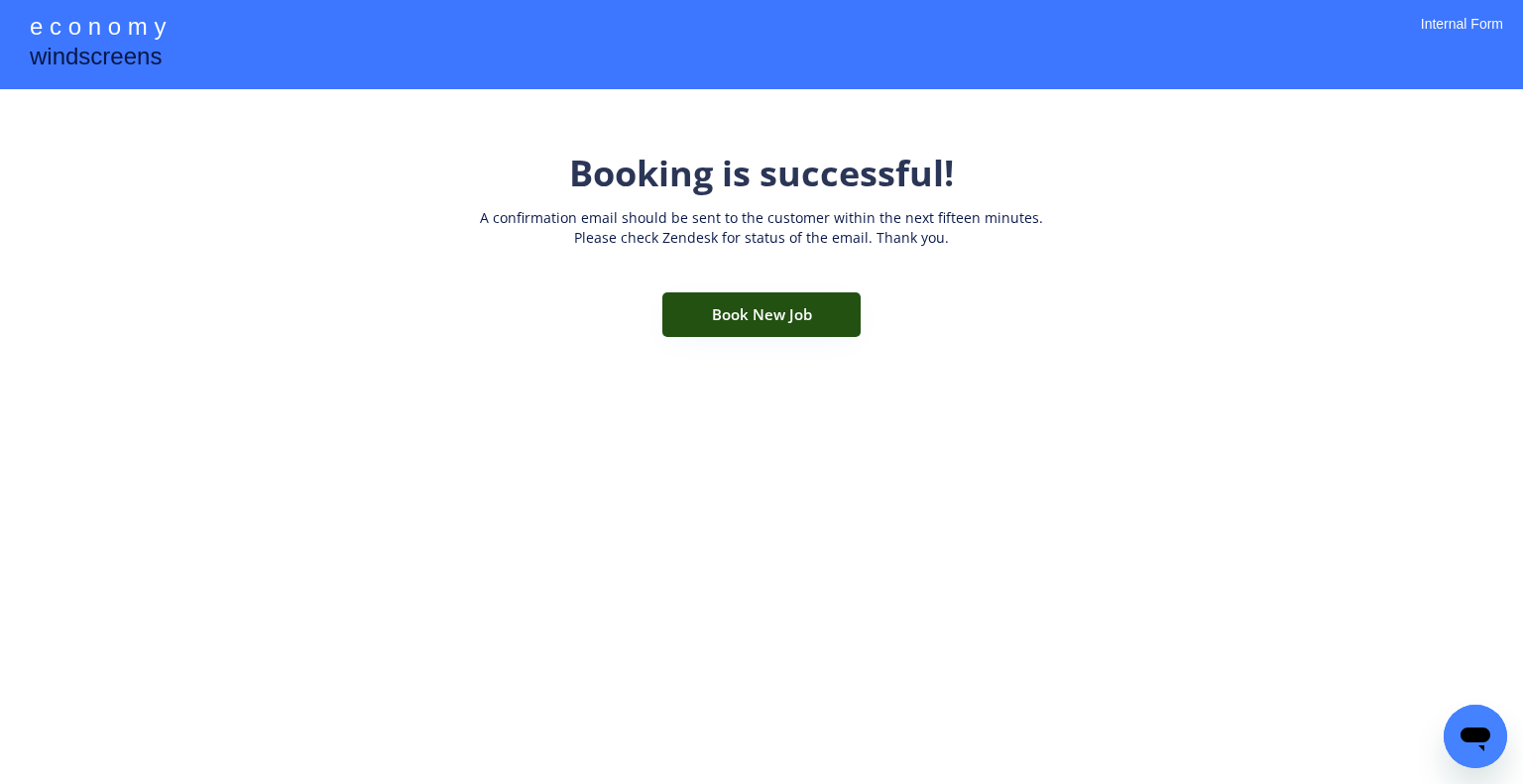 click on "Book New Job" at bounding box center [762, 314] 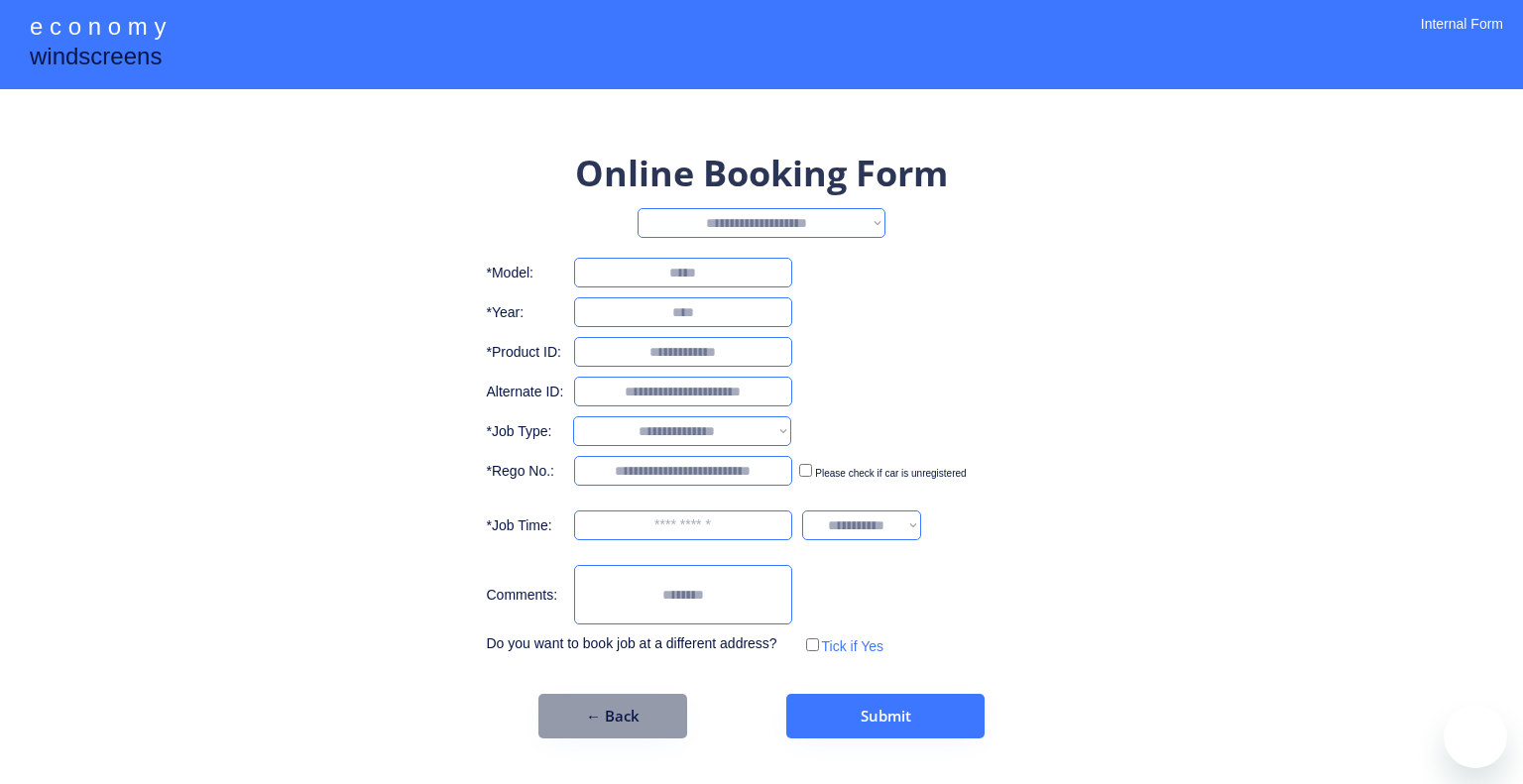 scroll, scrollTop: 0, scrollLeft: 0, axis: both 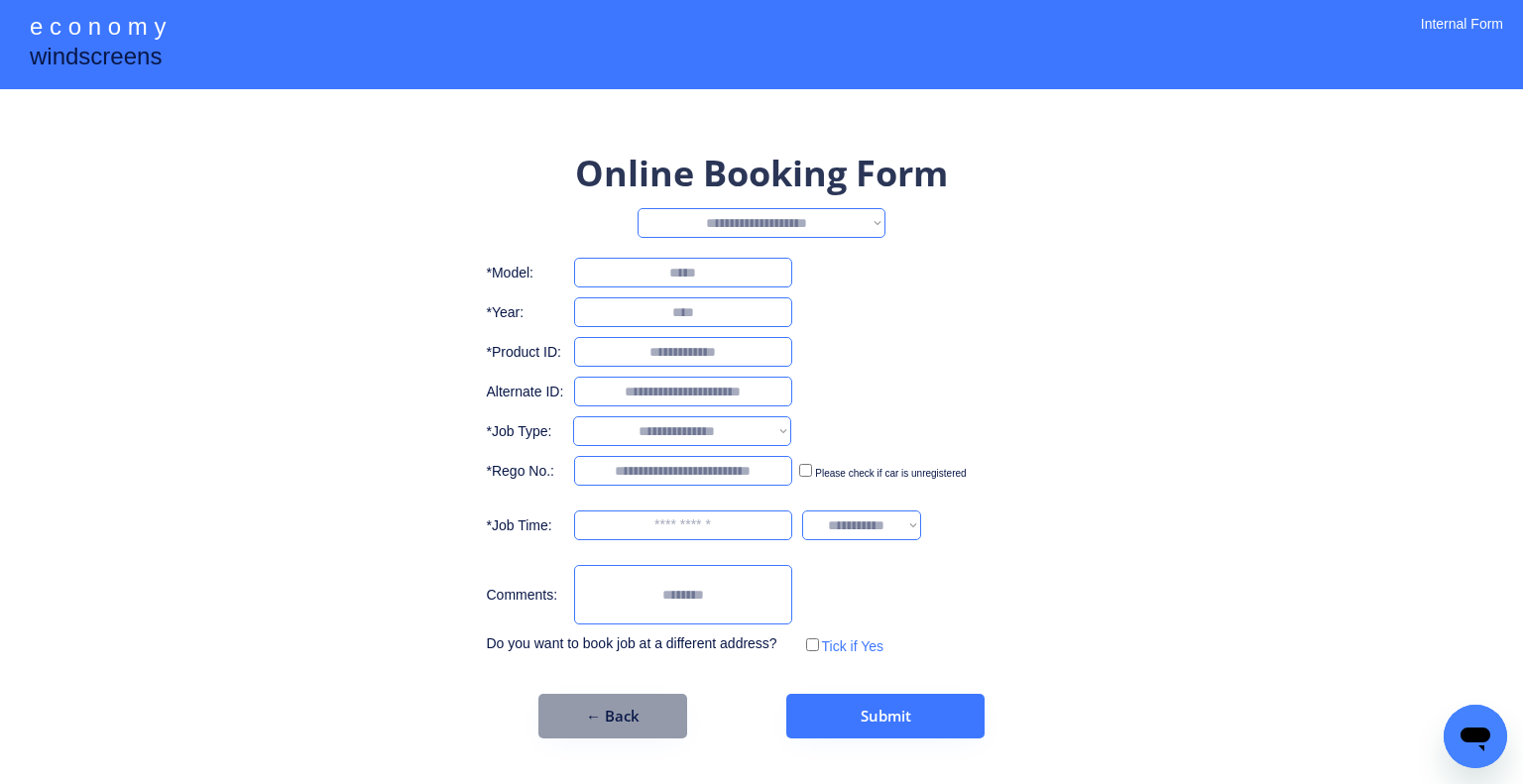 click on "←   Back" at bounding box center [613, 716] 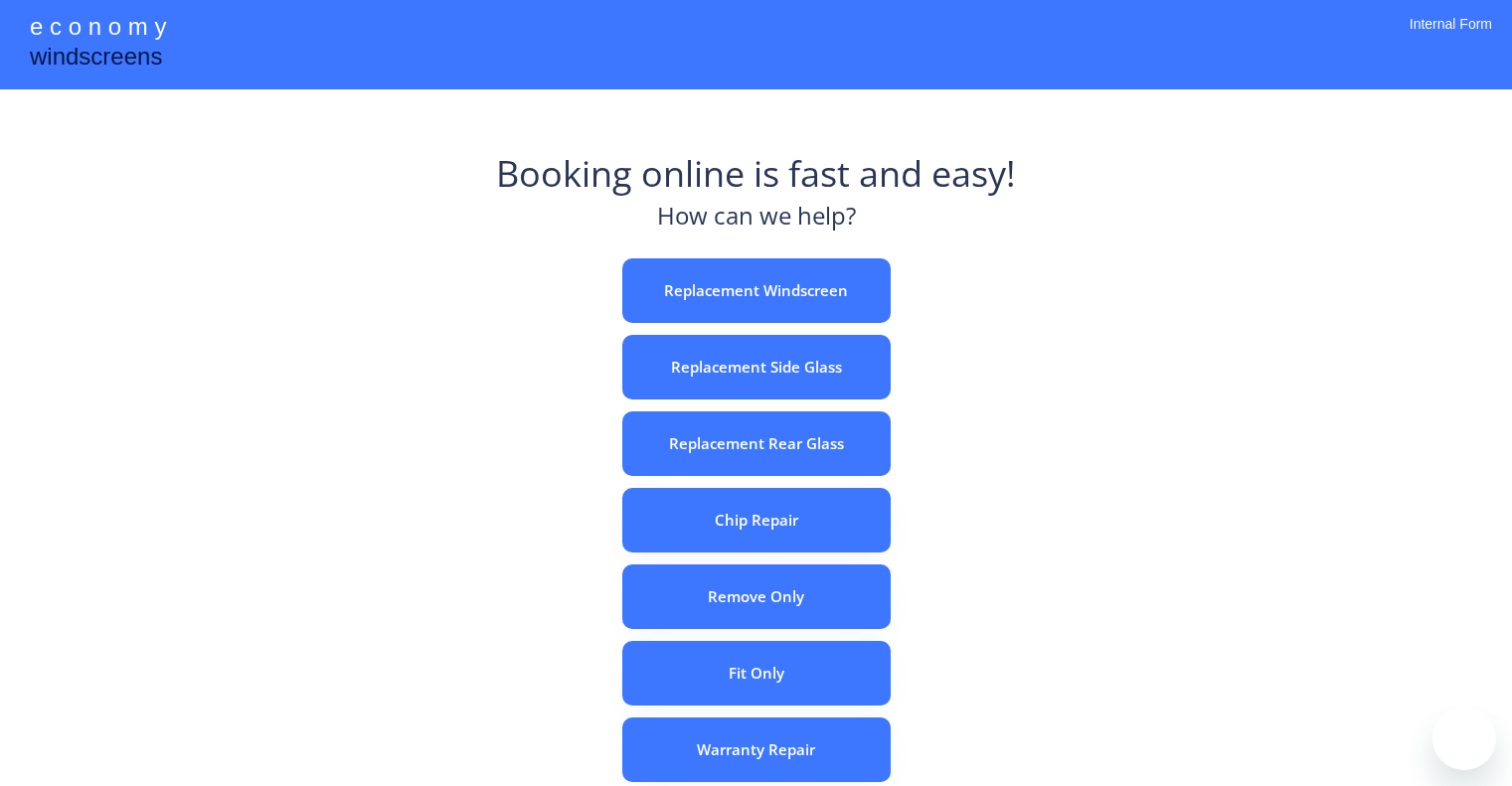 scroll, scrollTop: 0, scrollLeft: 0, axis: both 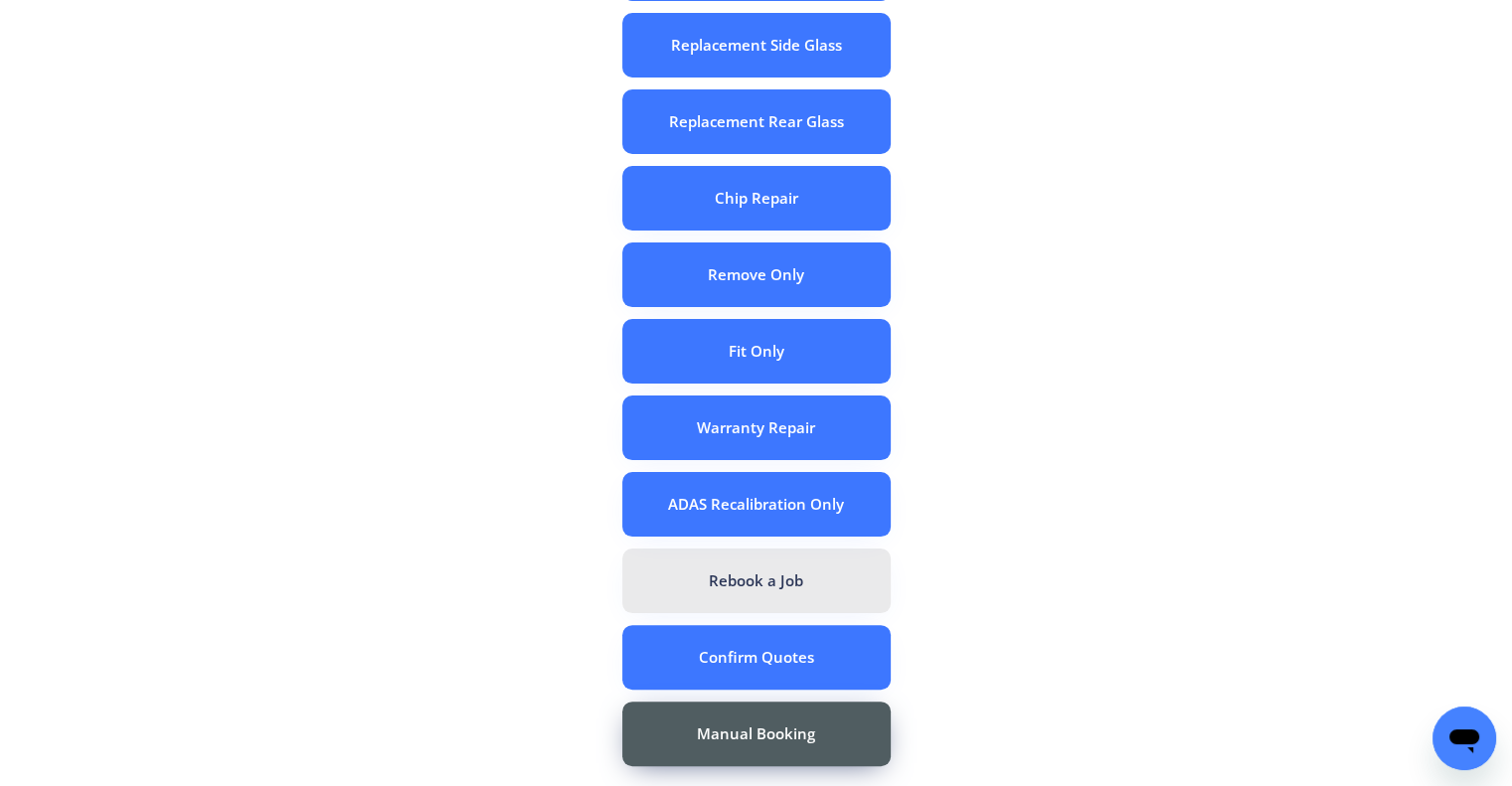 click on "Rebook a Job" at bounding box center [756, 580] 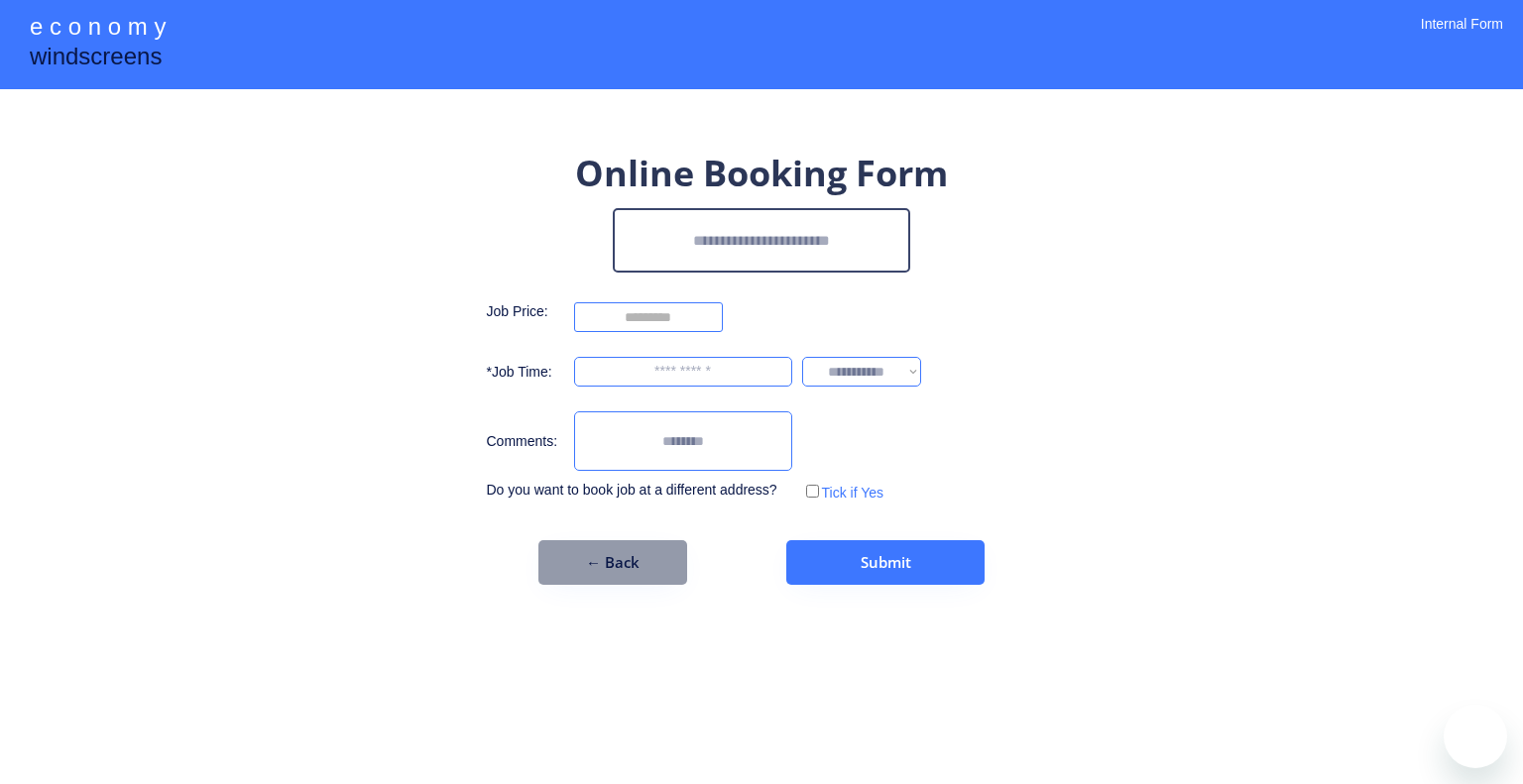 scroll, scrollTop: 0, scrollLeft: 0, axis: both 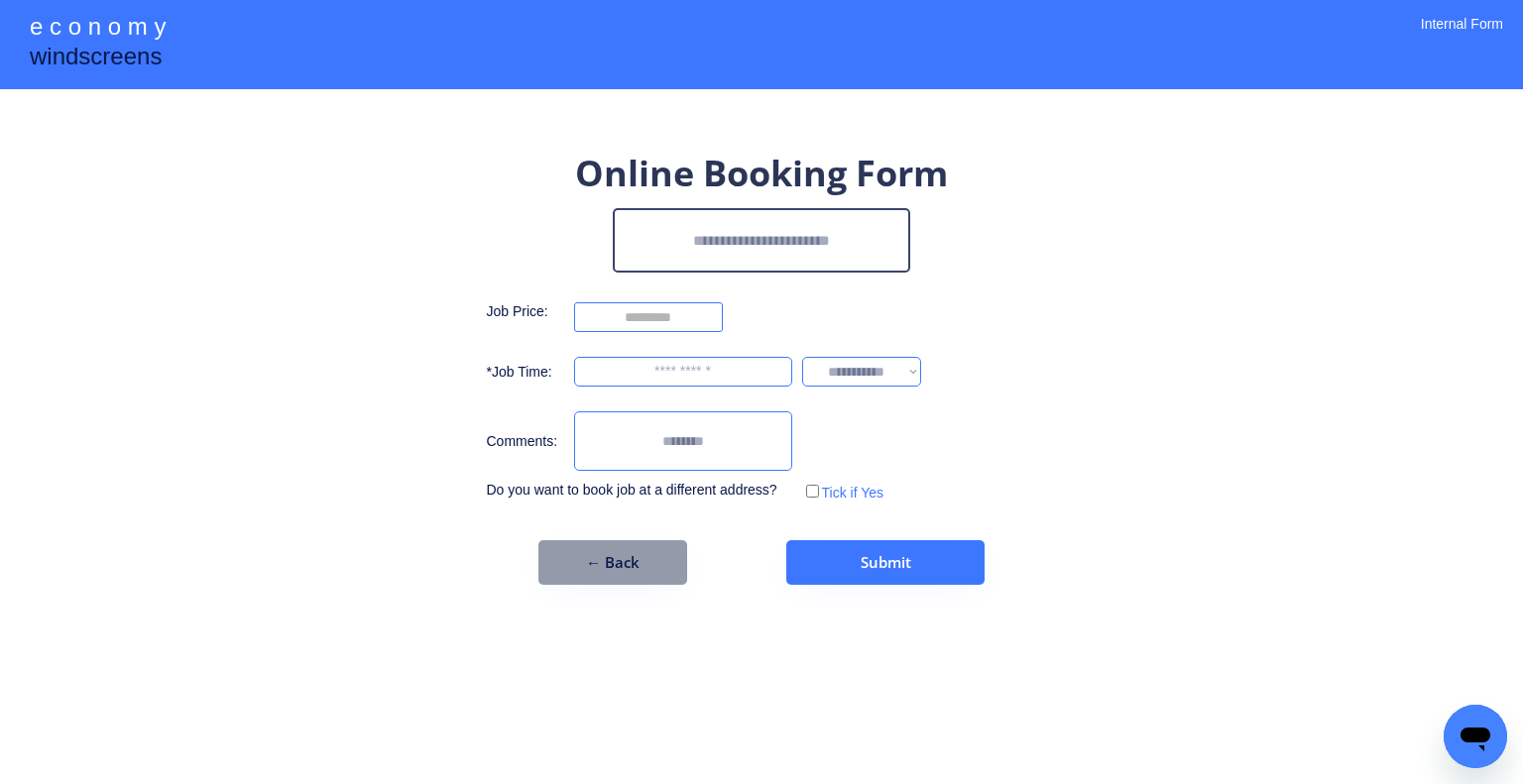 click at bounding box center (762, 240) 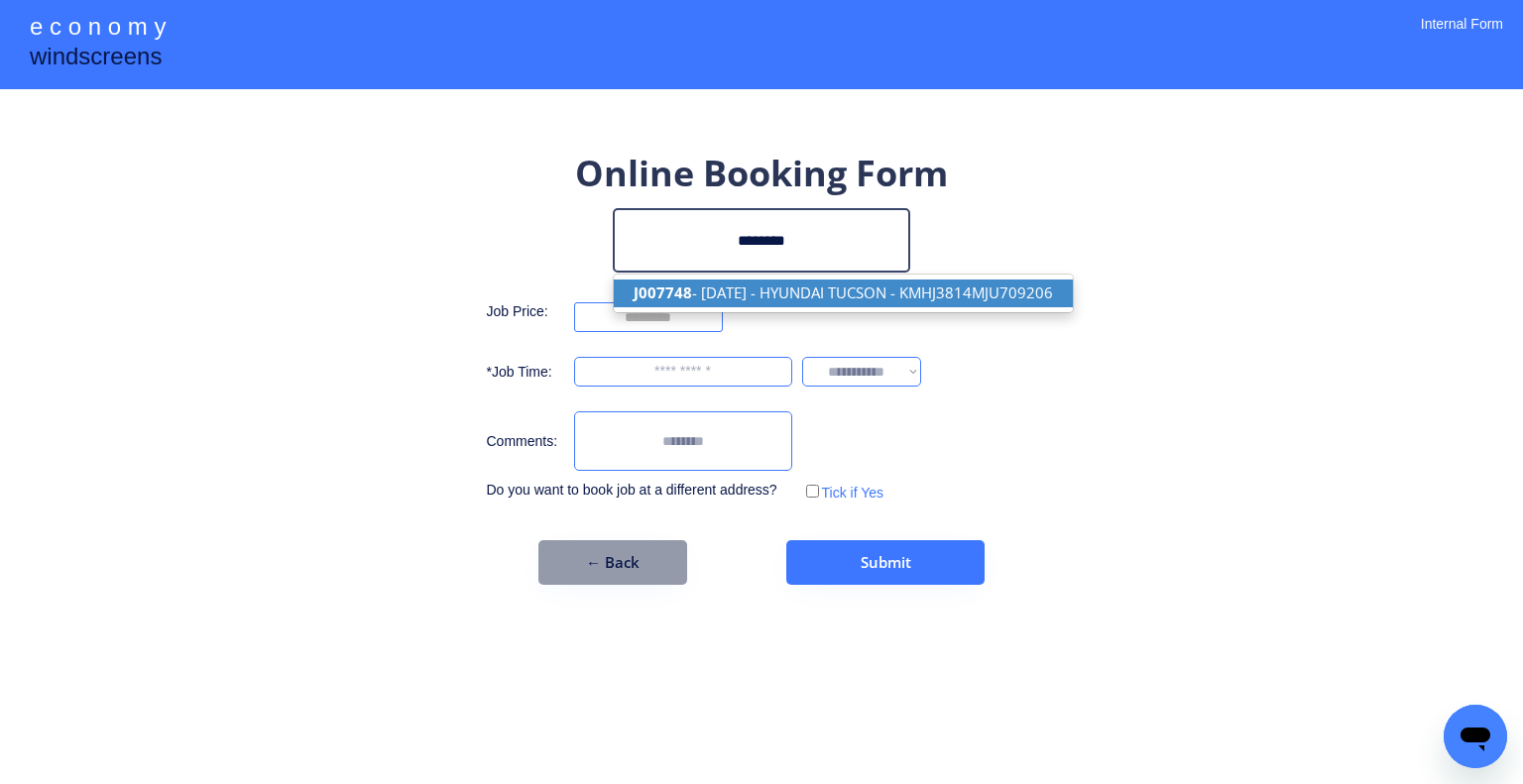 click on "J007748  - [DATE] - HYUNDAI TUCSON - KMHJ3814MJU709206" at bounding box center (843, 292) 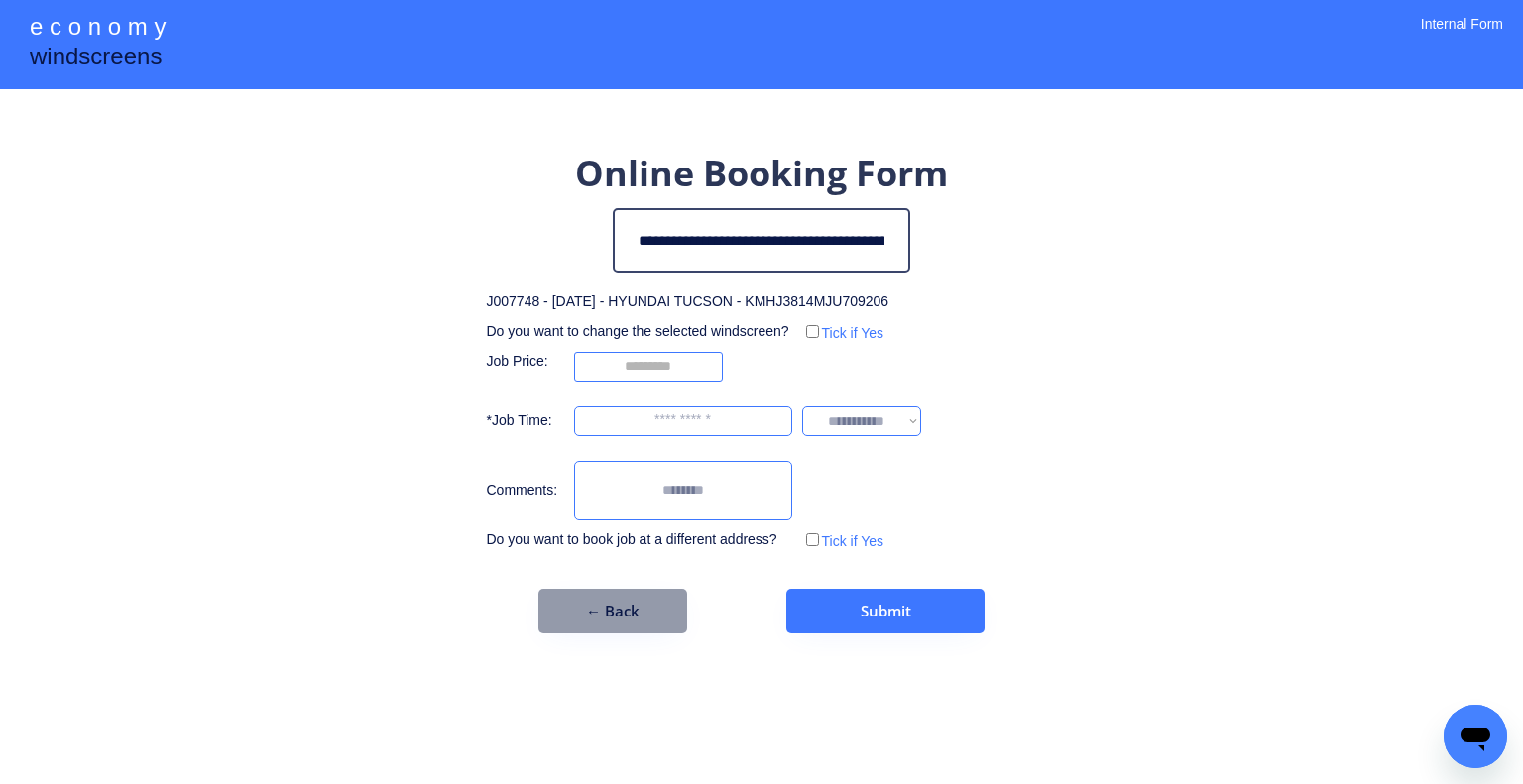 type on "**********" 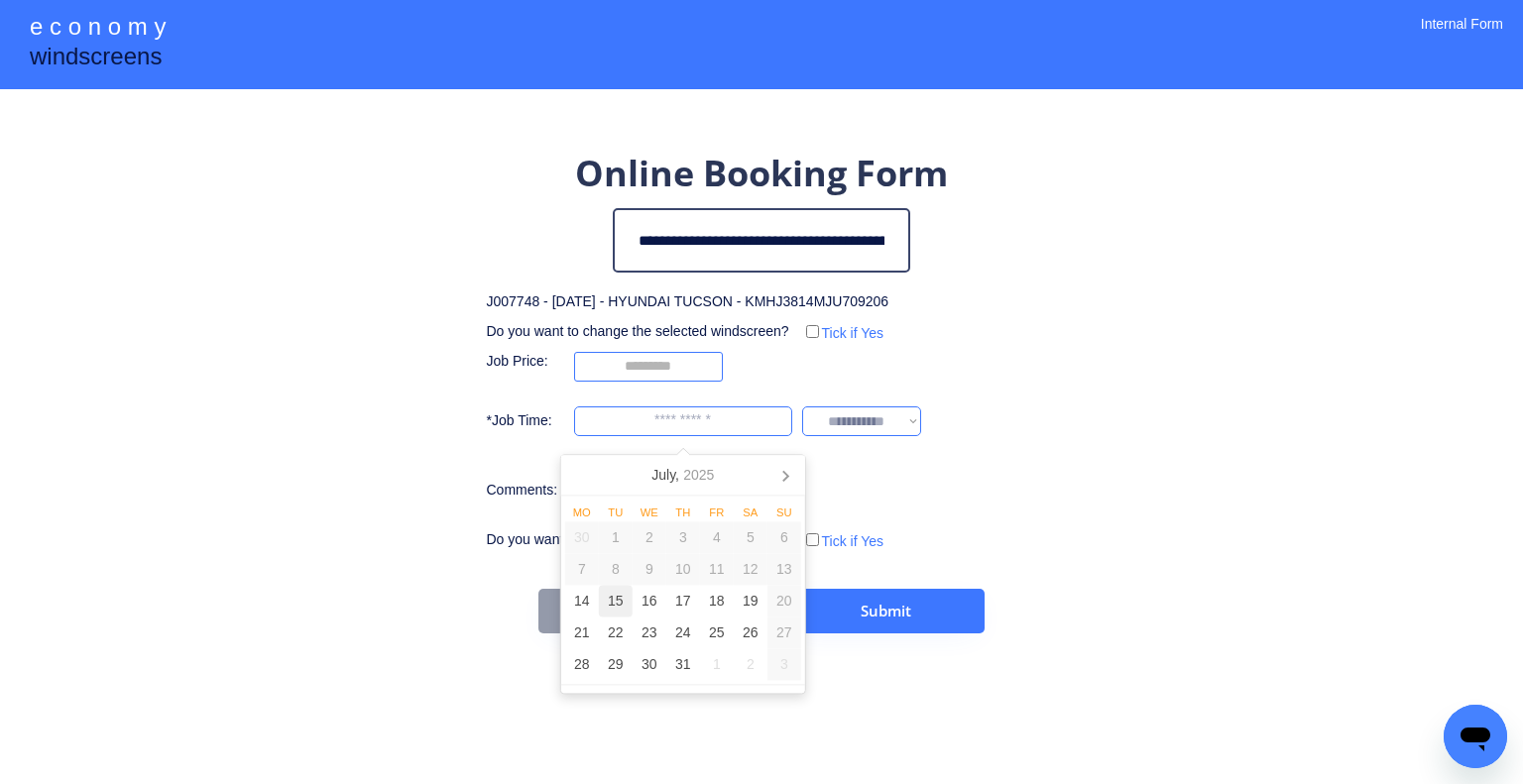click on "15" at bounding box center (616, 602) 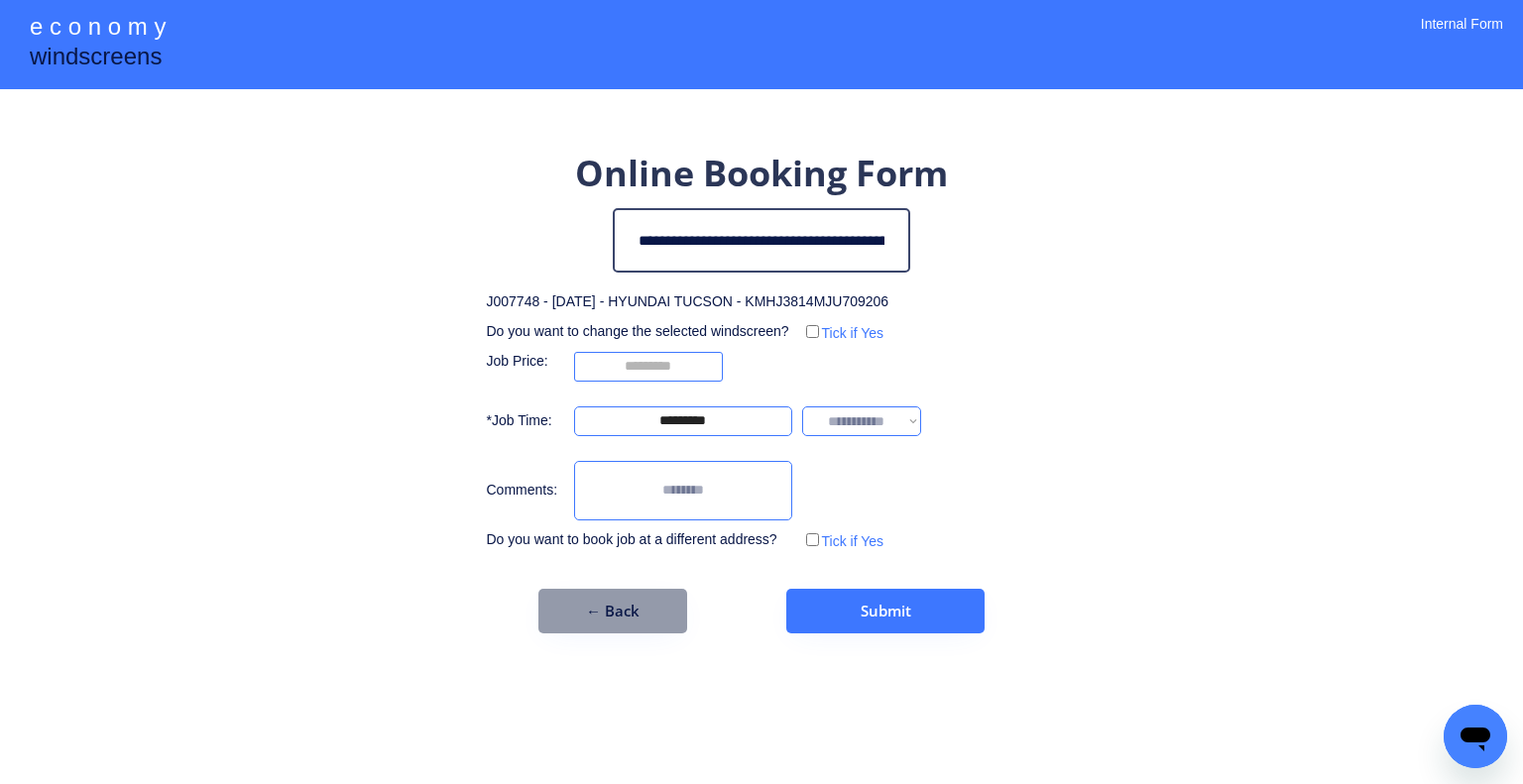 click on "**********" at bounding box center [762, 392] 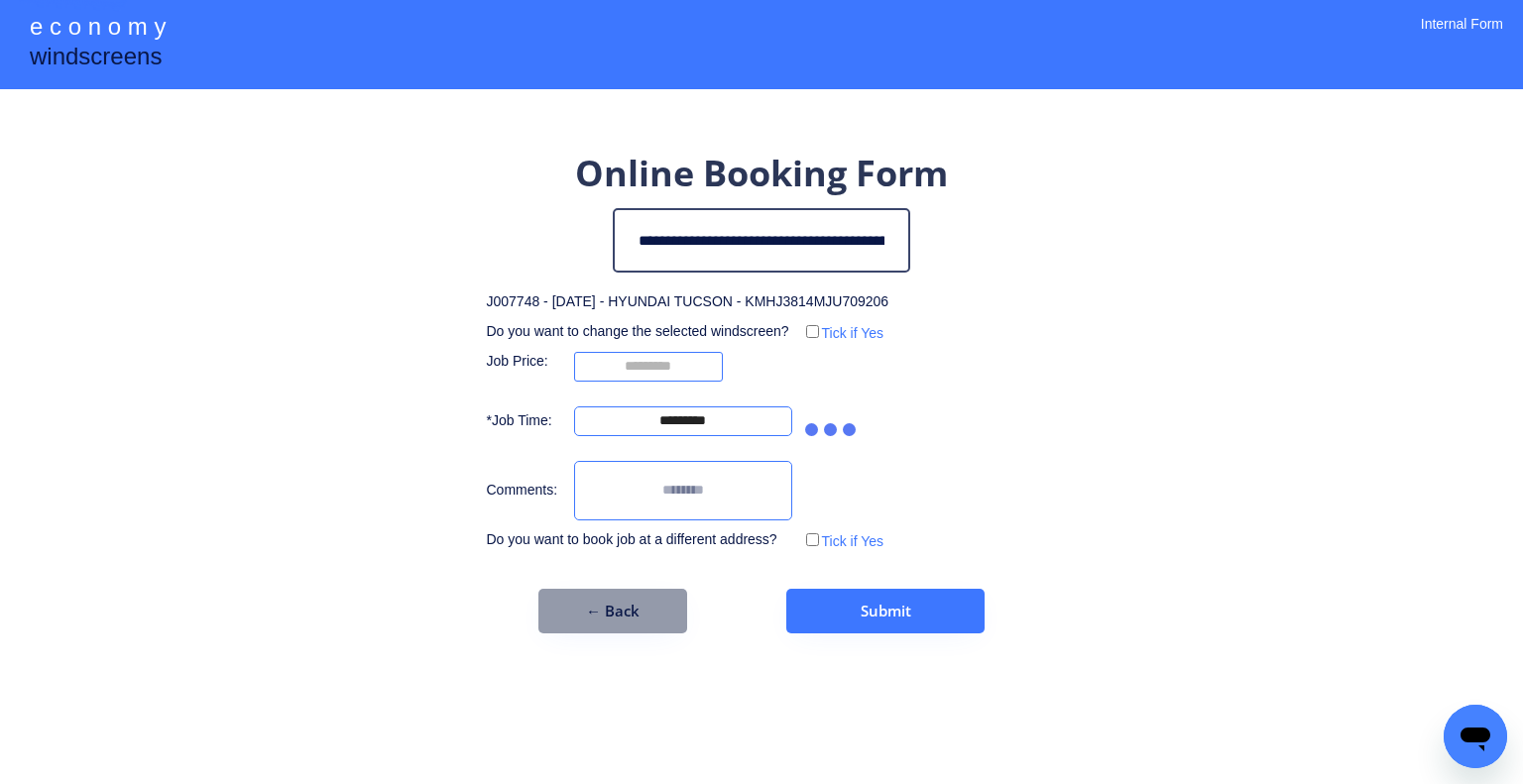 click on "**********" at bounding box center (739, 421) 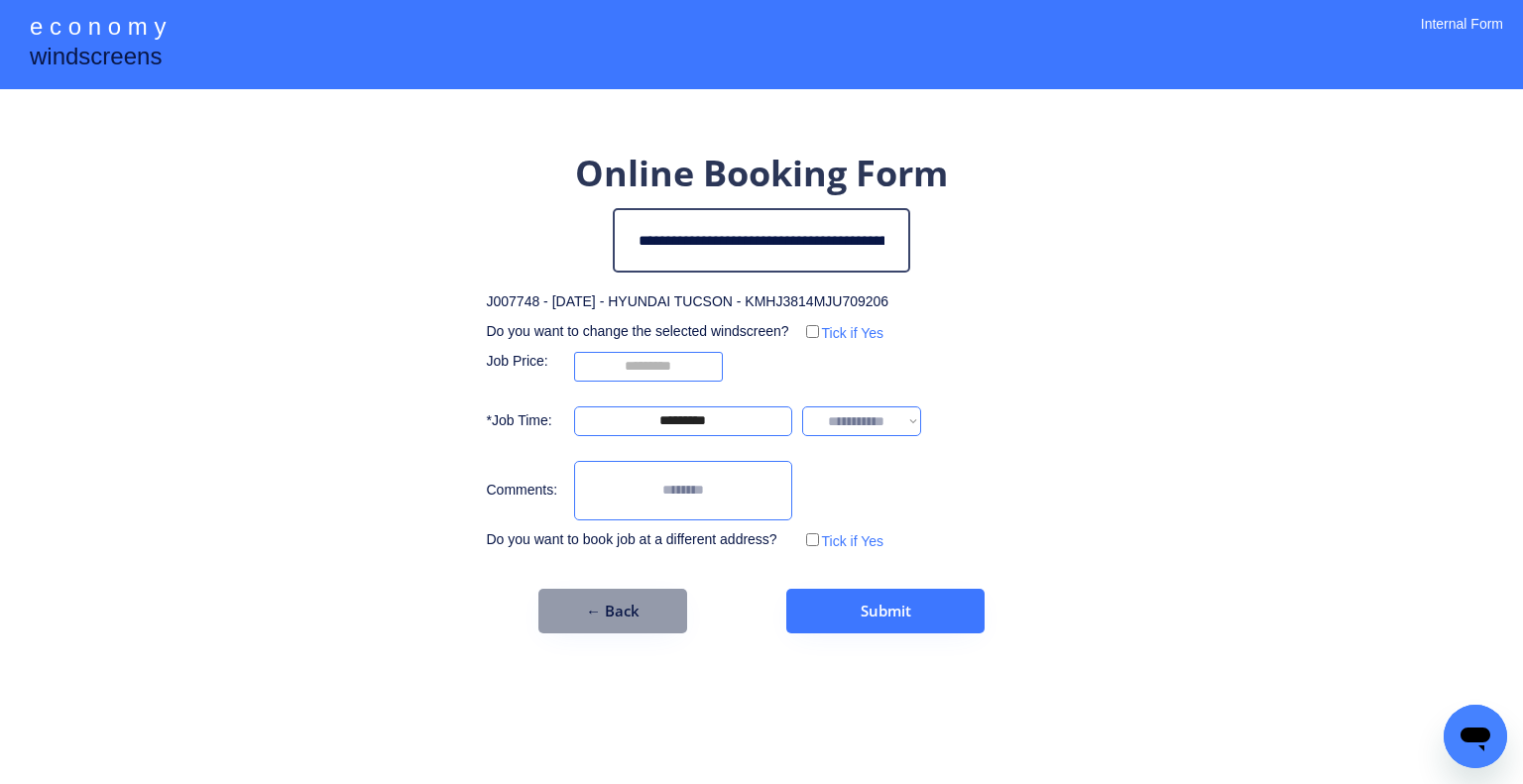 click on "**********" at bounding box center [762, 391] 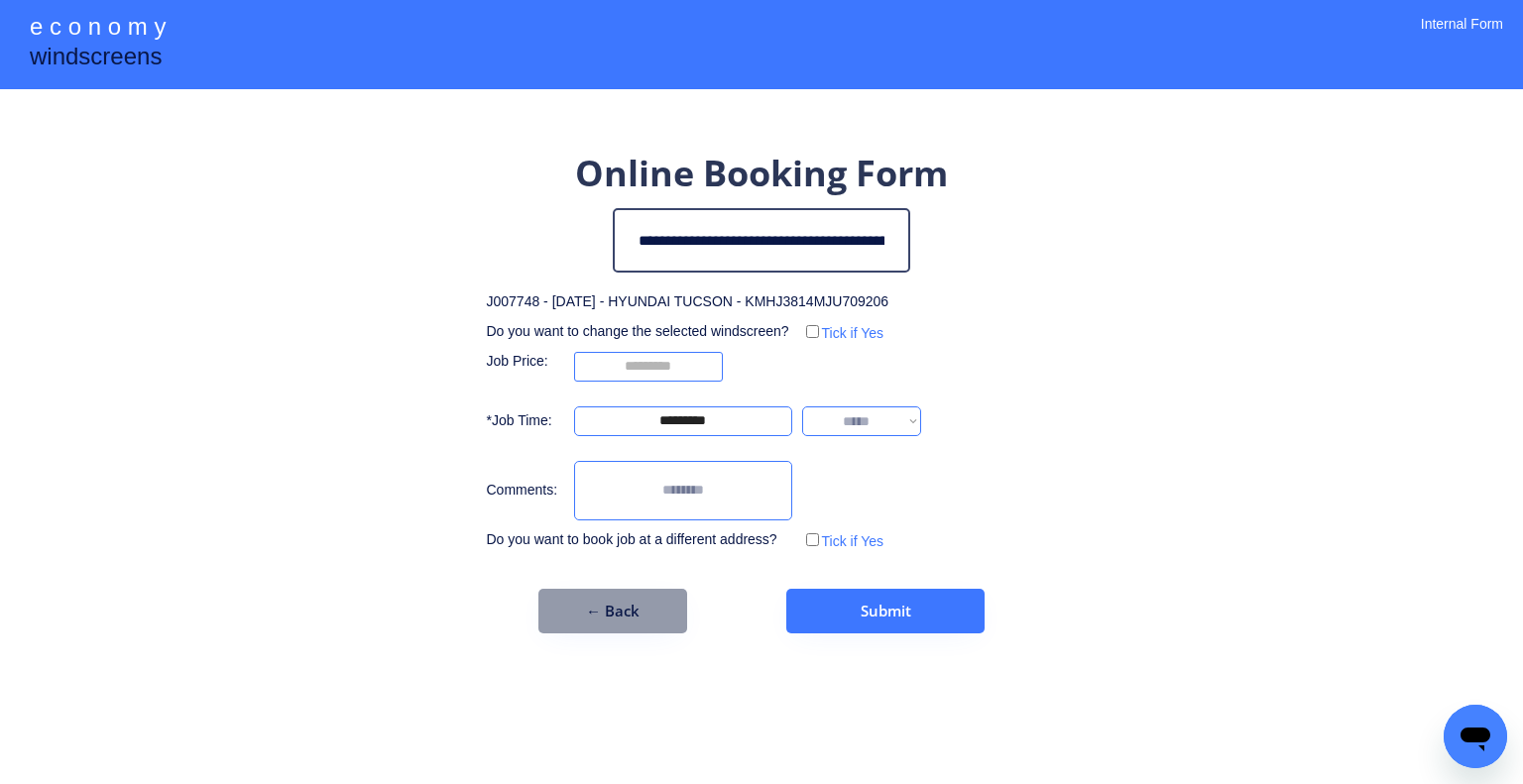 click on "**********" at bounding box center [862, 421] 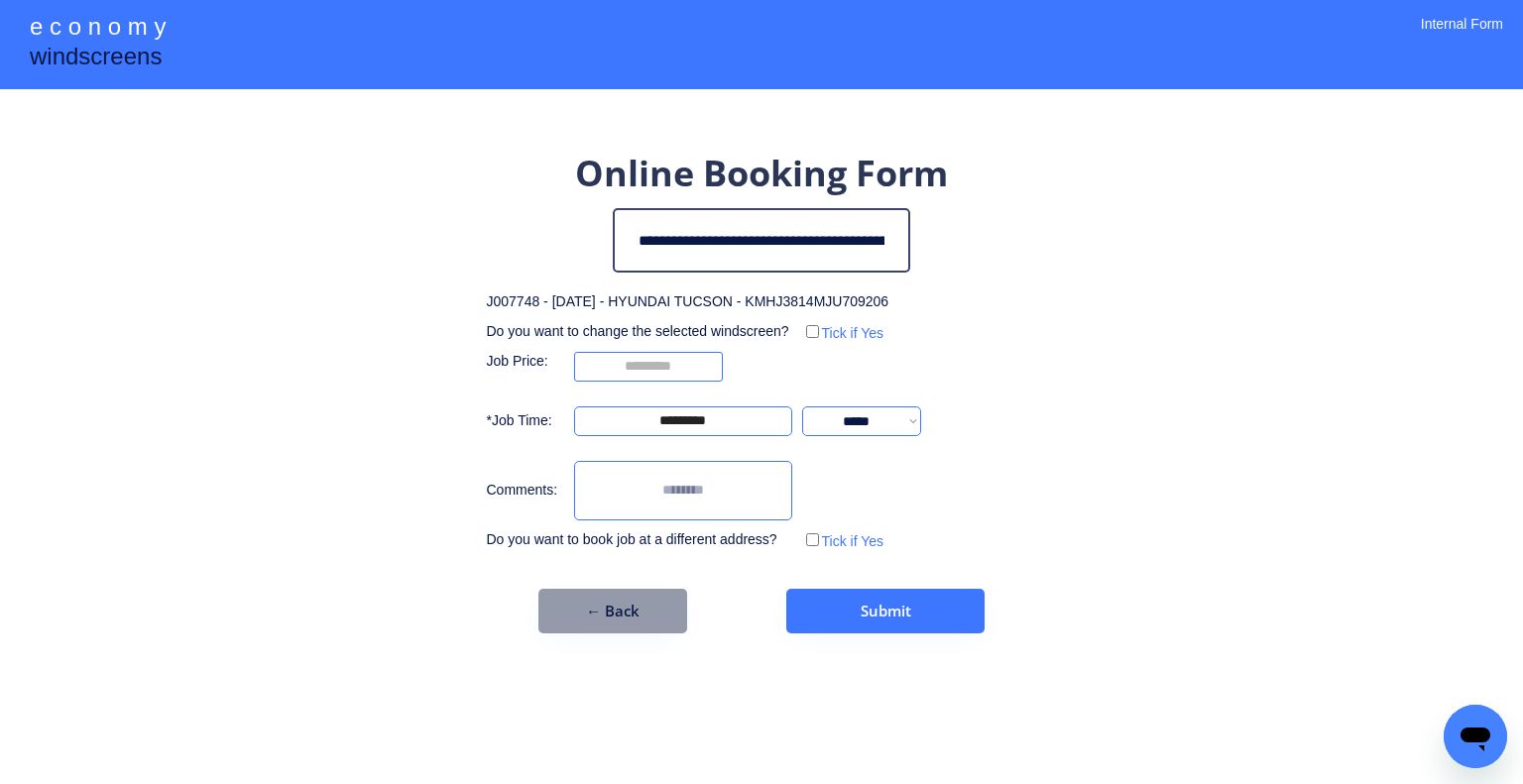 click on "**********" at bounding box center [762, 392] 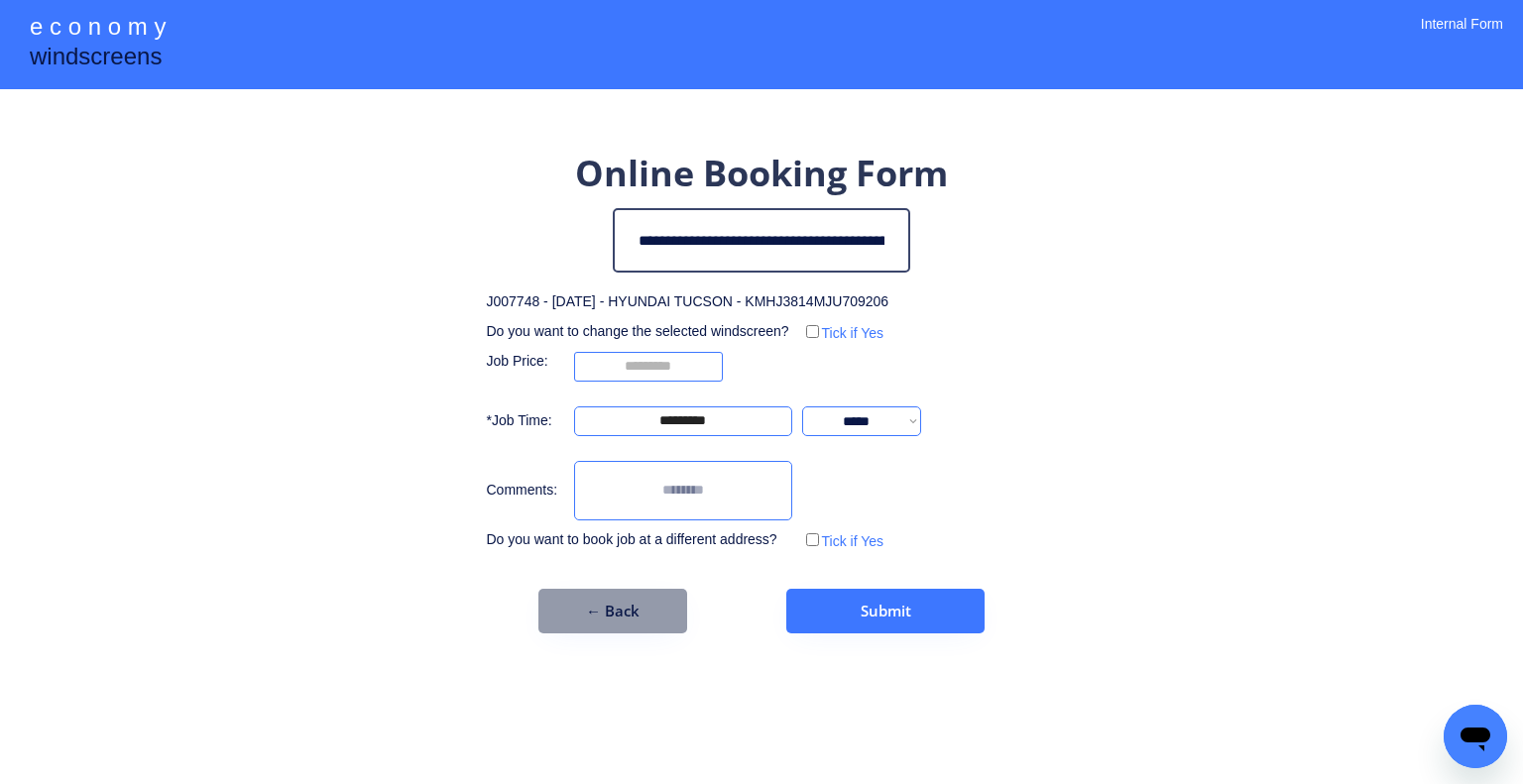 click on "**********" at bounding box center (762, 392) 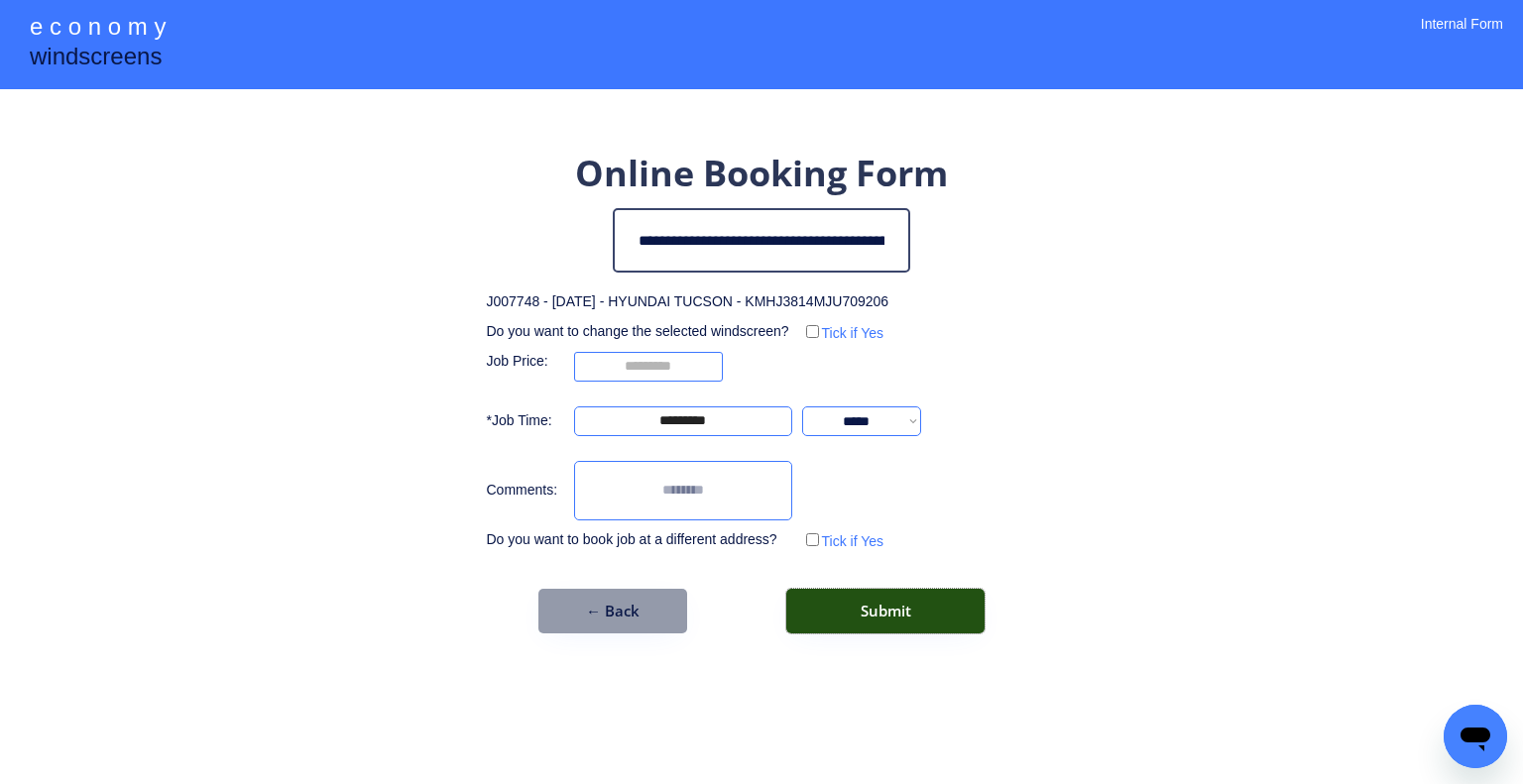 click on "Submit" at bounding box center [885, 611] 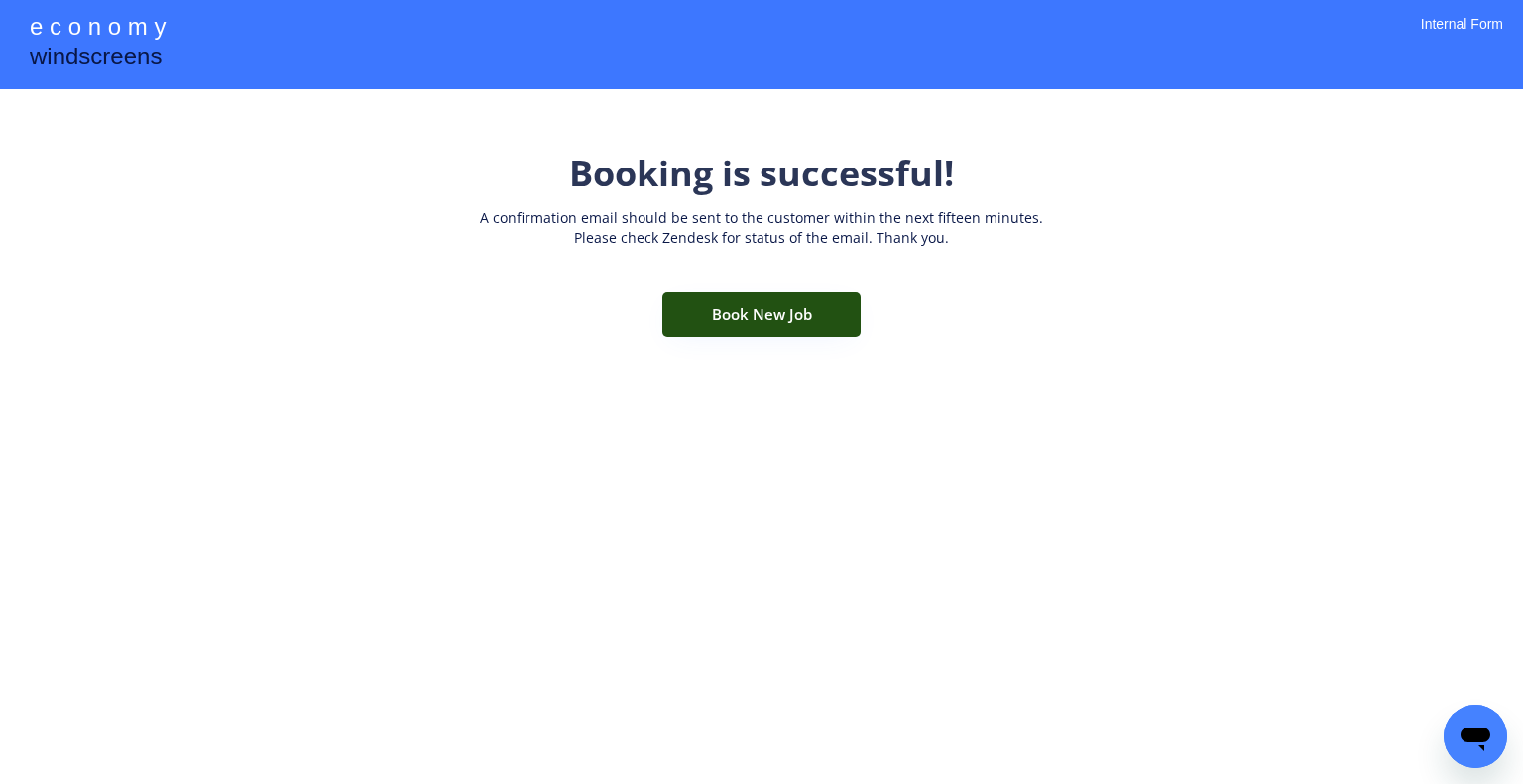 click on "Book New Job" at bounding box center (762, 314) 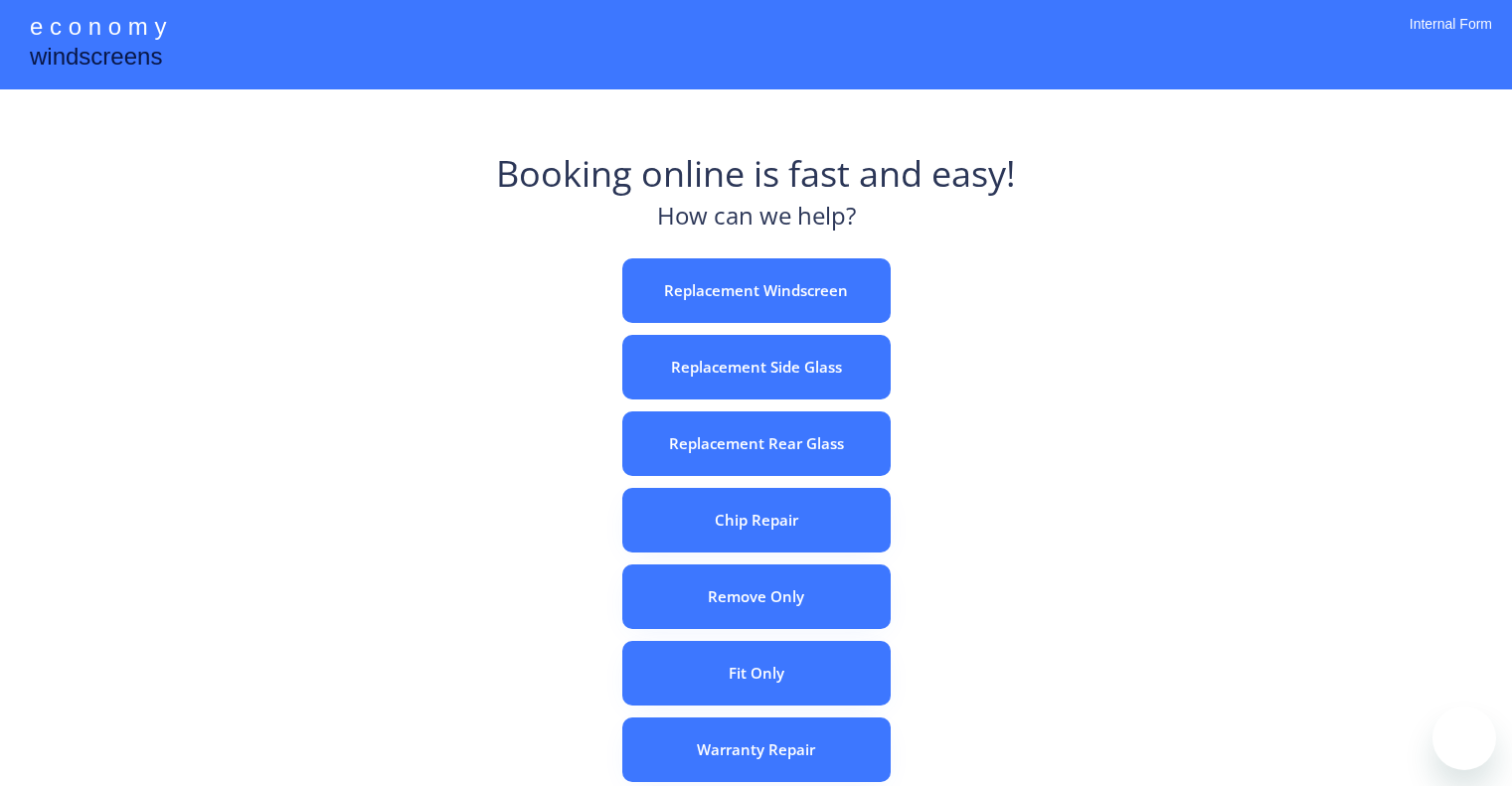 scroll, scrollTop: 0, scrollLeft: 0, axis: both 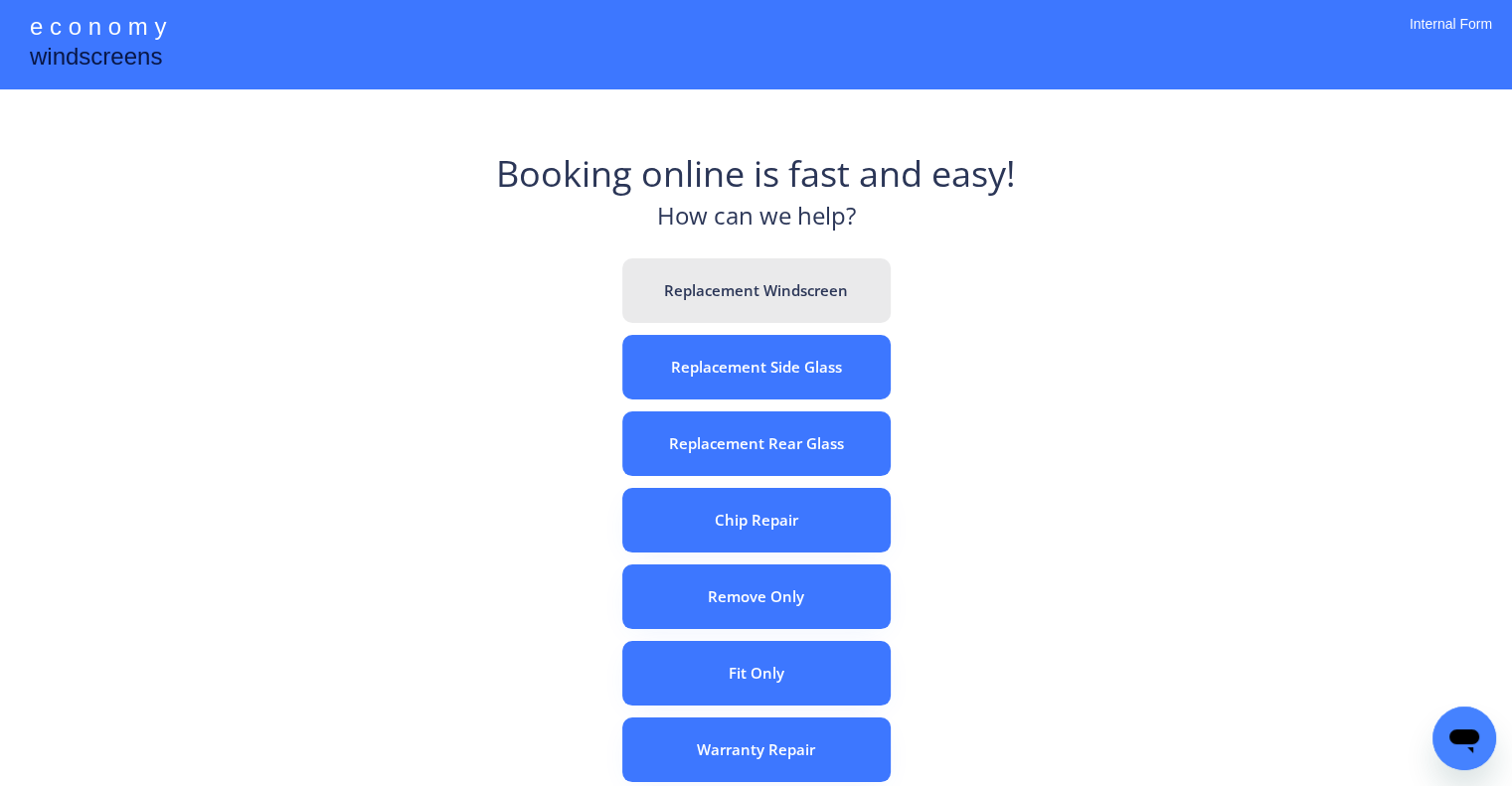 click on "Replacement Windscreen" at bounding box center (756, 290) 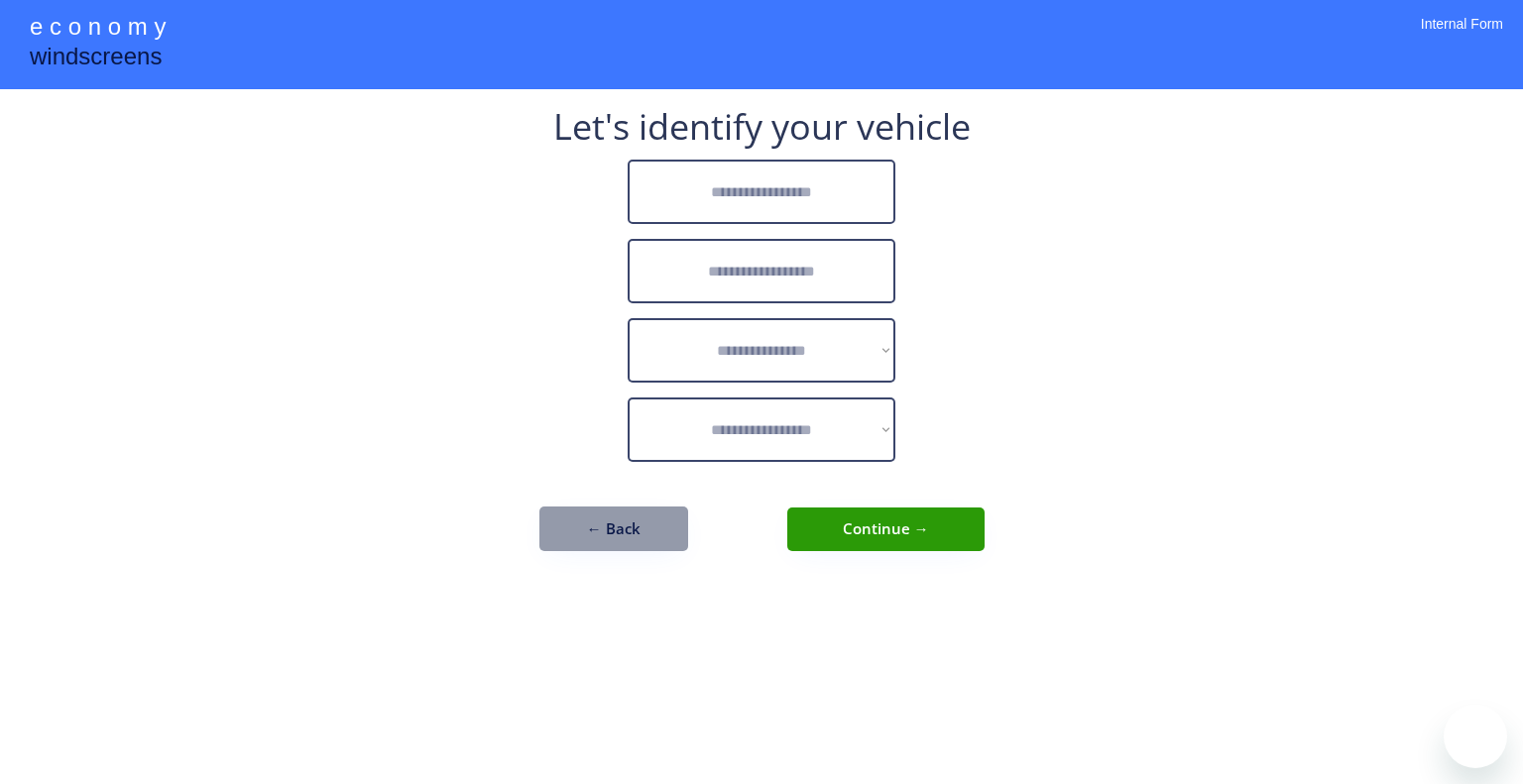 scroll, scrollTop: 0, scrollLeft: 0, axis: both 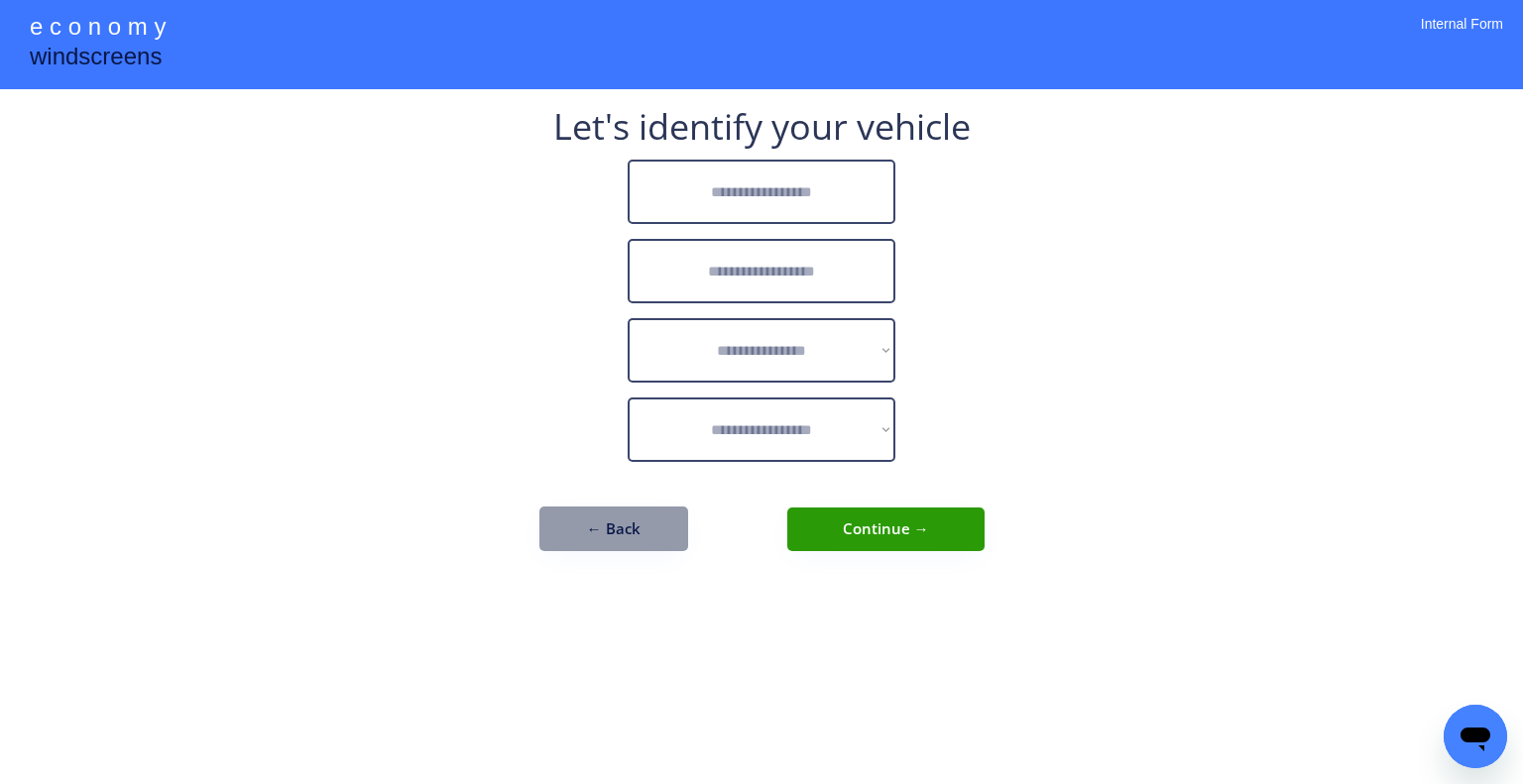 click at bounding box center (762, 191) 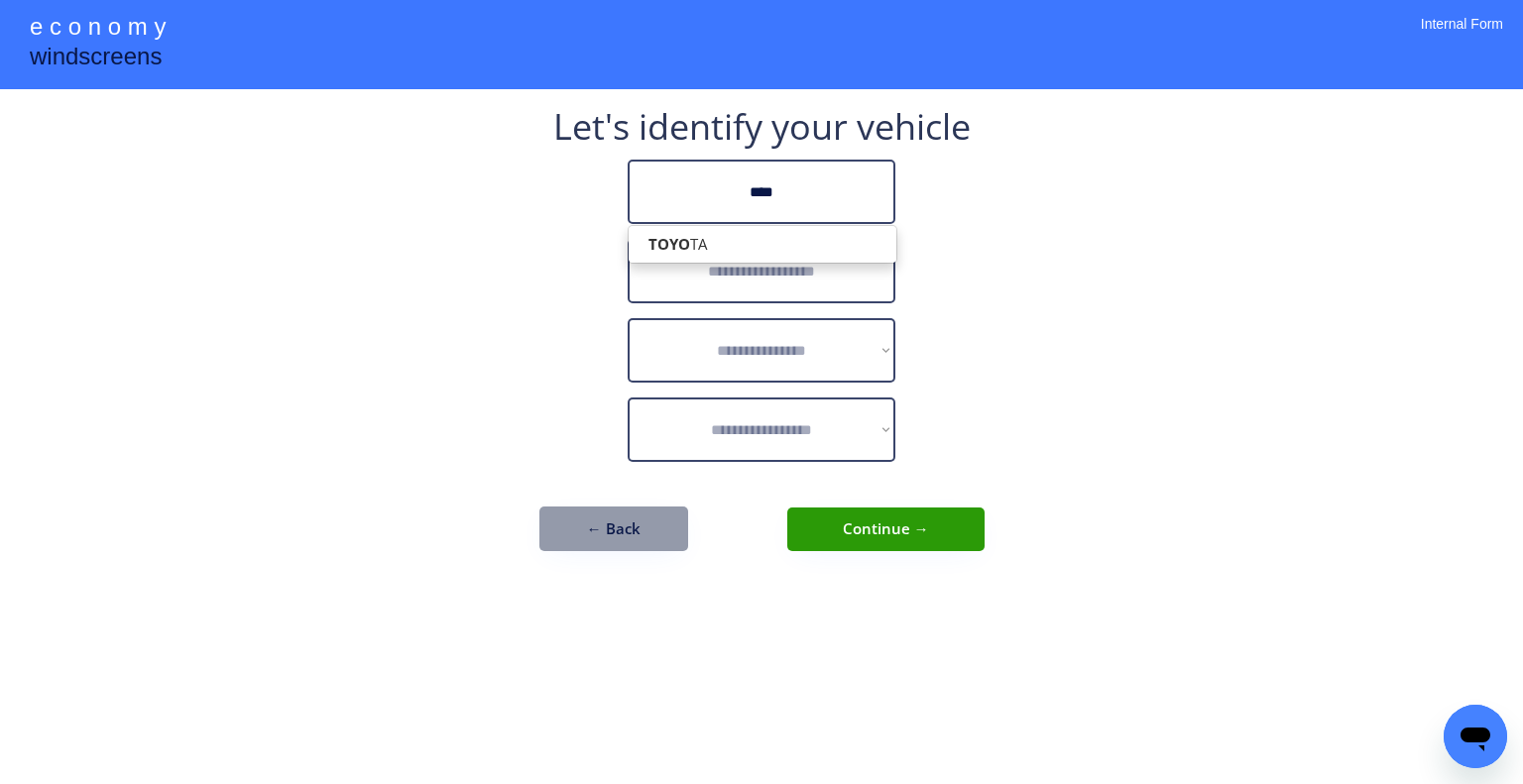click on "TOYO TA" at bounding box center (762, 244) 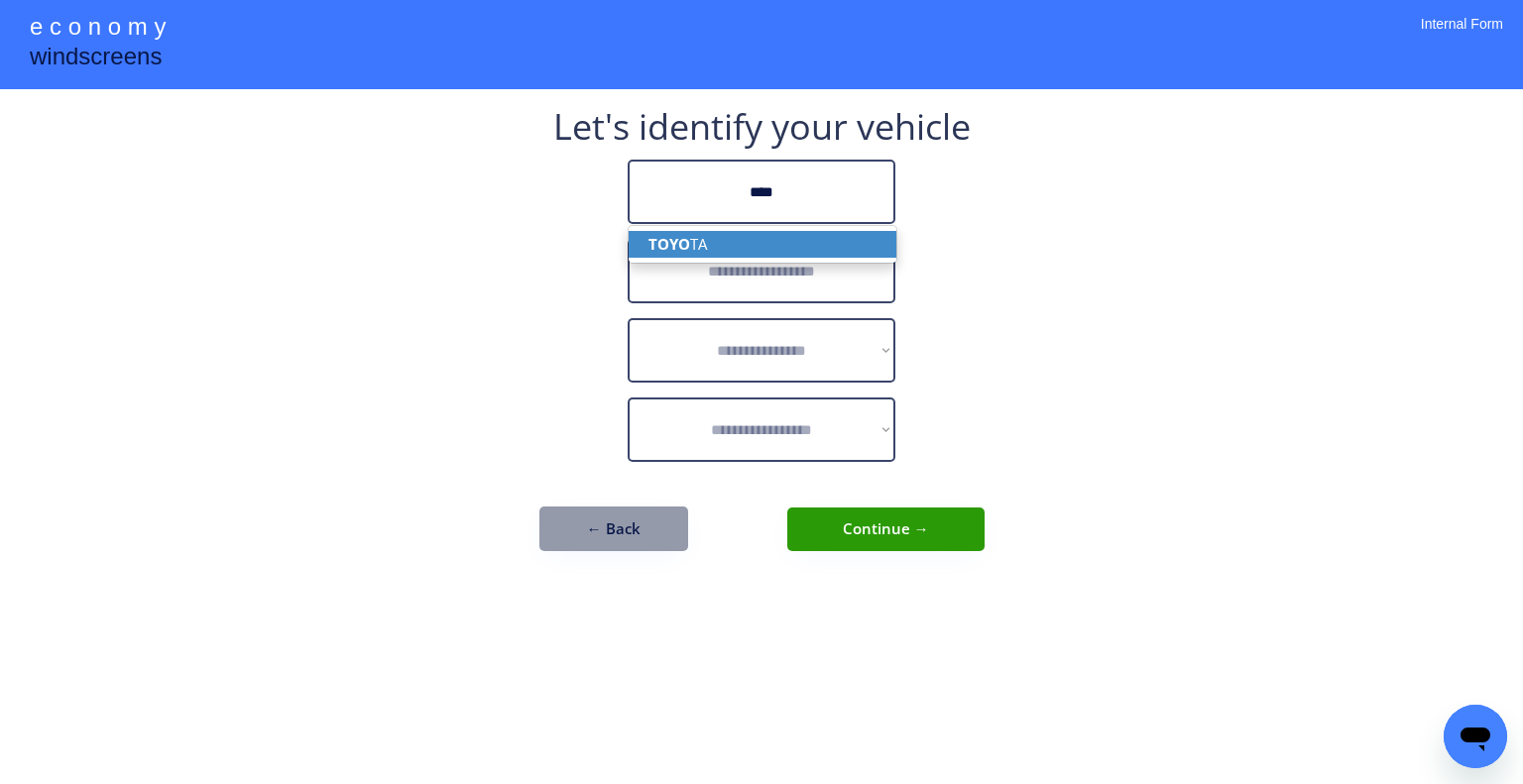 click on "TOYO TA" at bounding box center (762, 244) 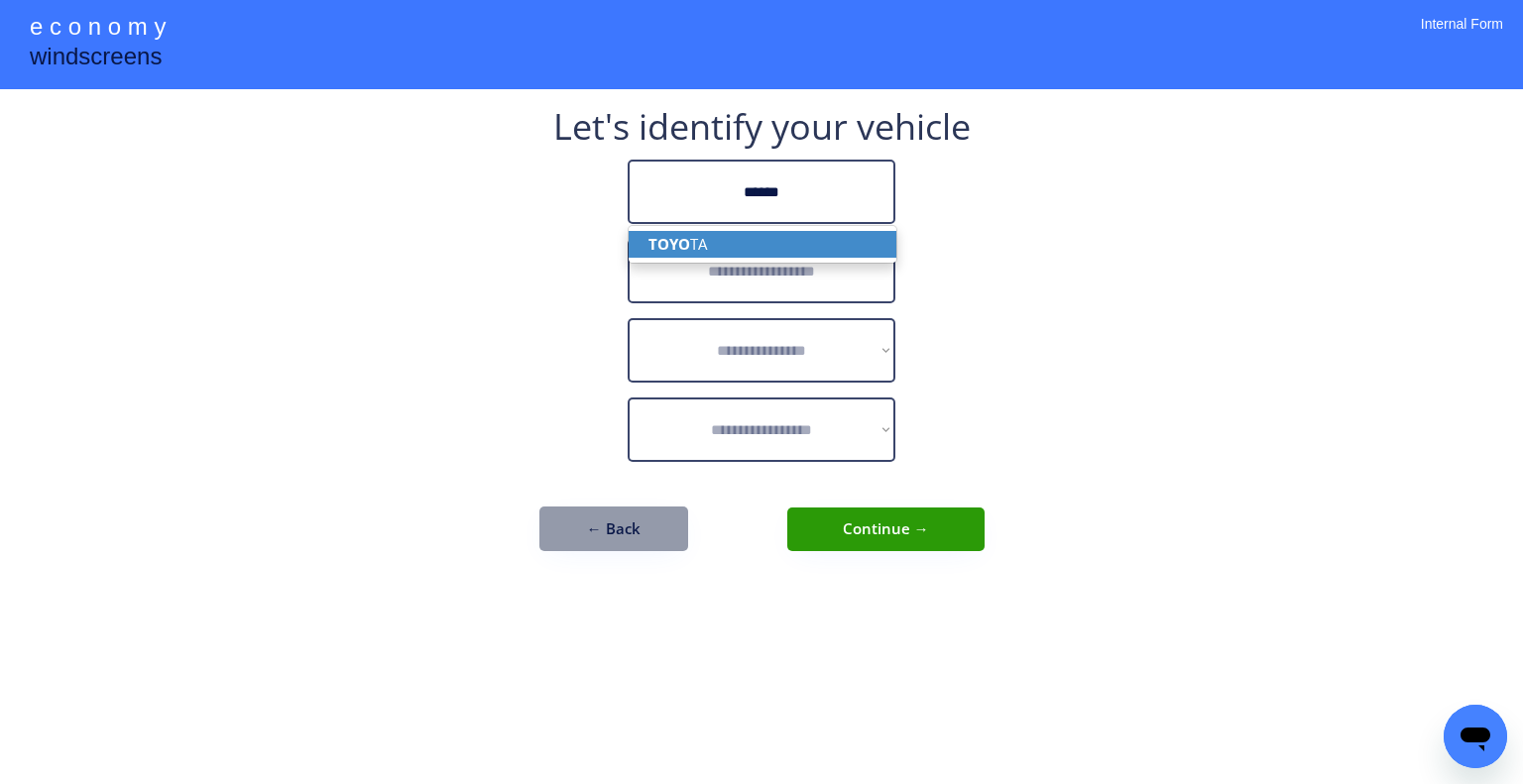 type on "******" 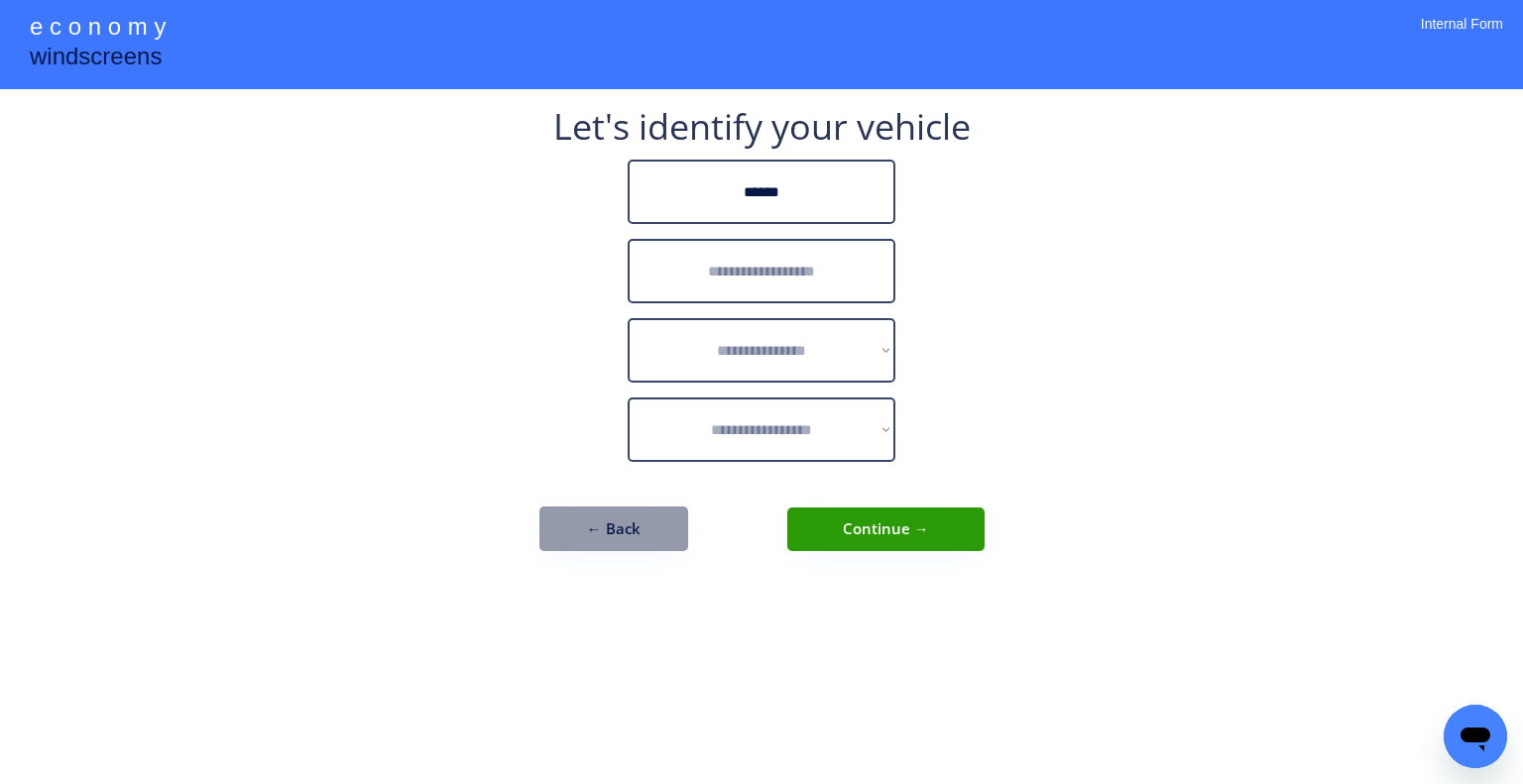 click at bounding box center (762, 271) 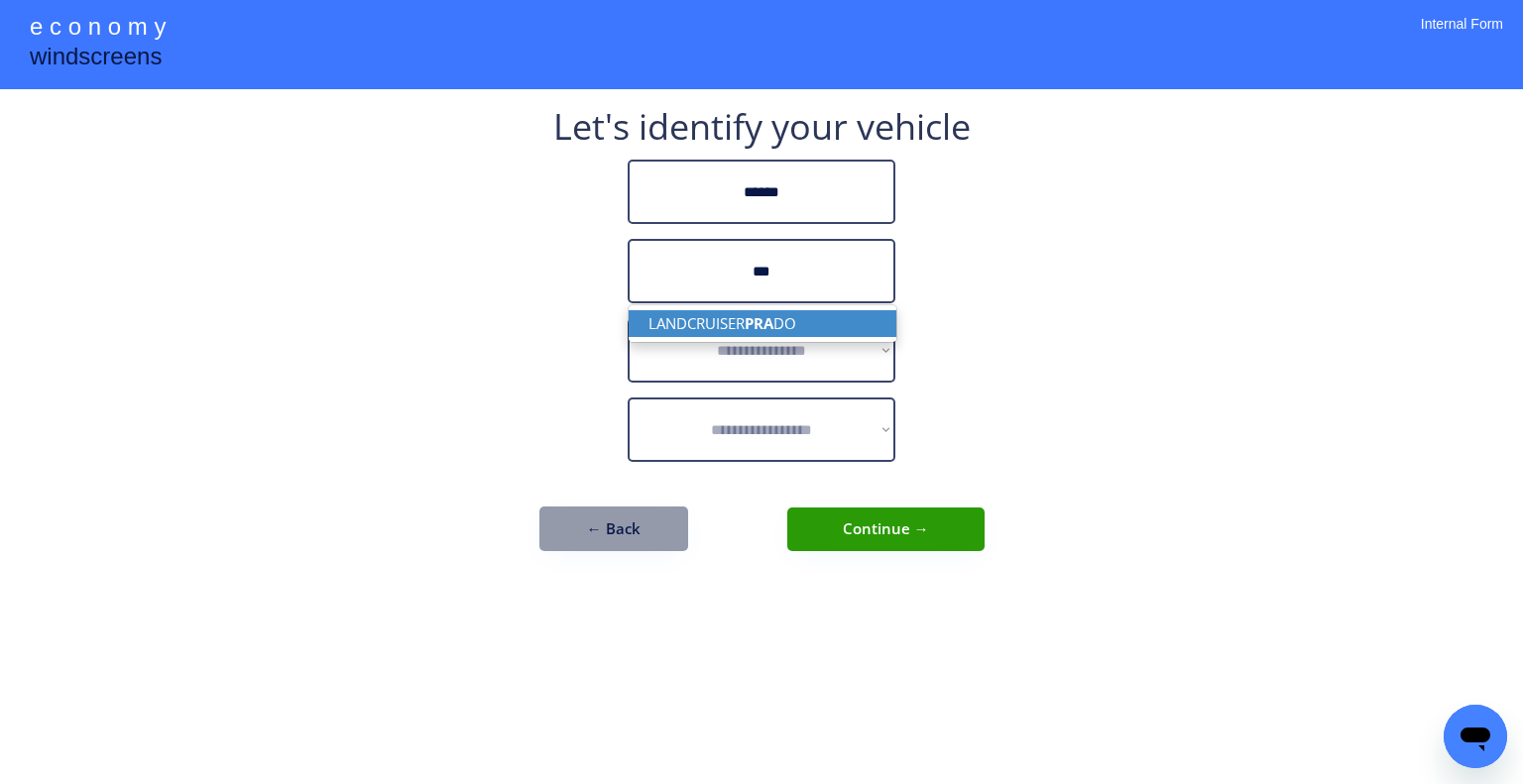 click on "LANDCRUISER  PRA DO" at bounding box center (762, 323) 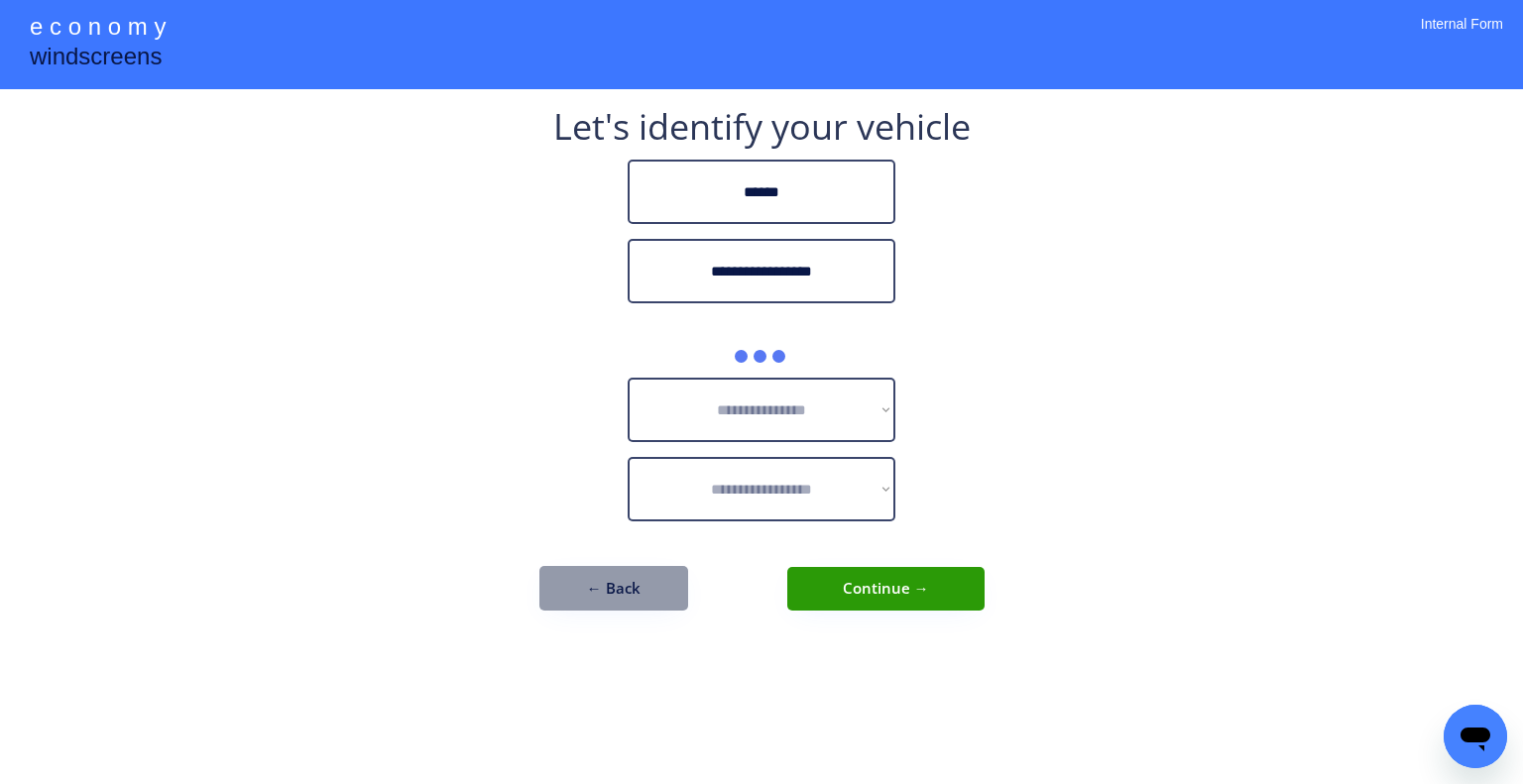 type on "**********" 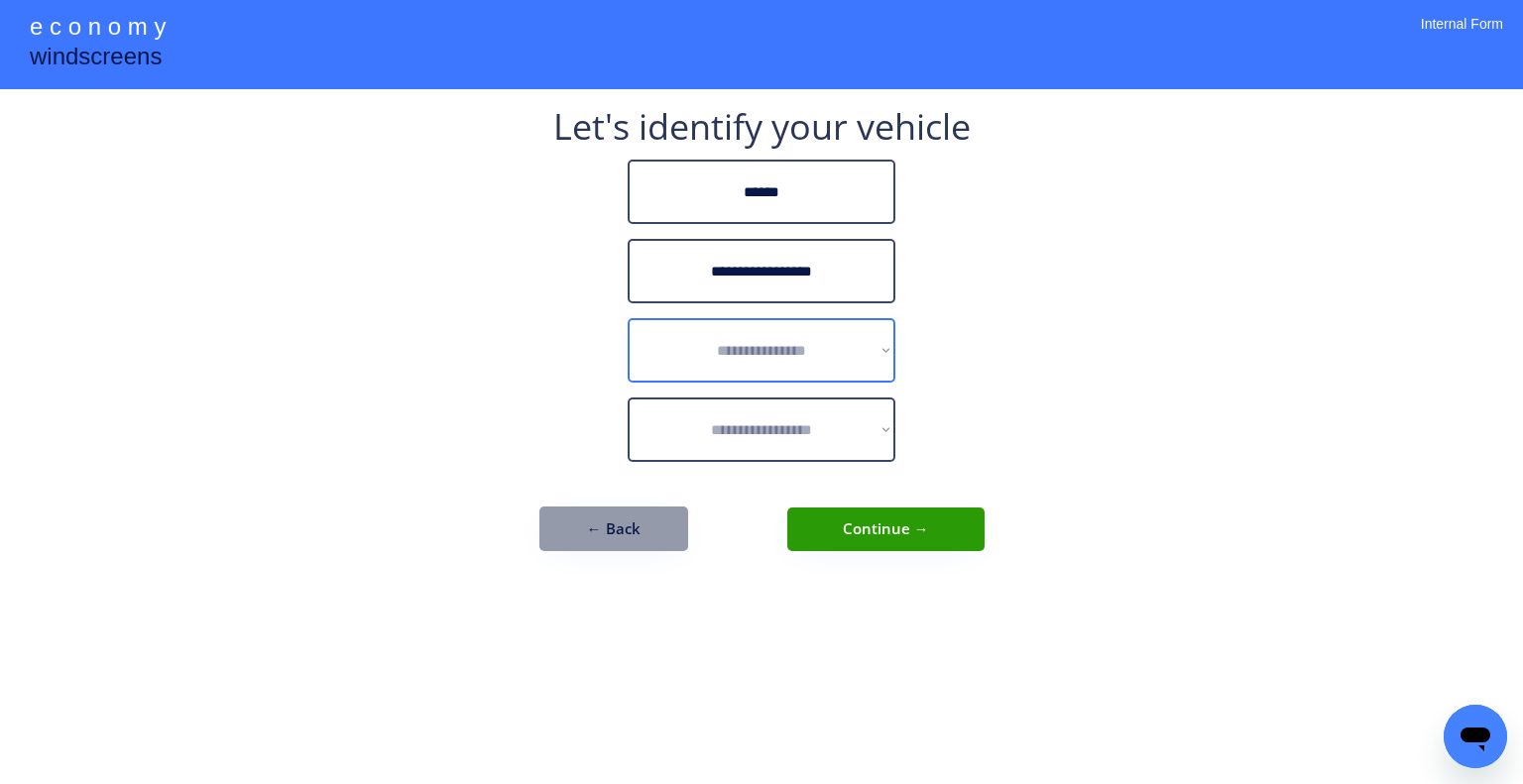 drag, startPoint x: 815, startPoint y: 354, endPoint x: 877, endPoint y: 362, distance: 62.514 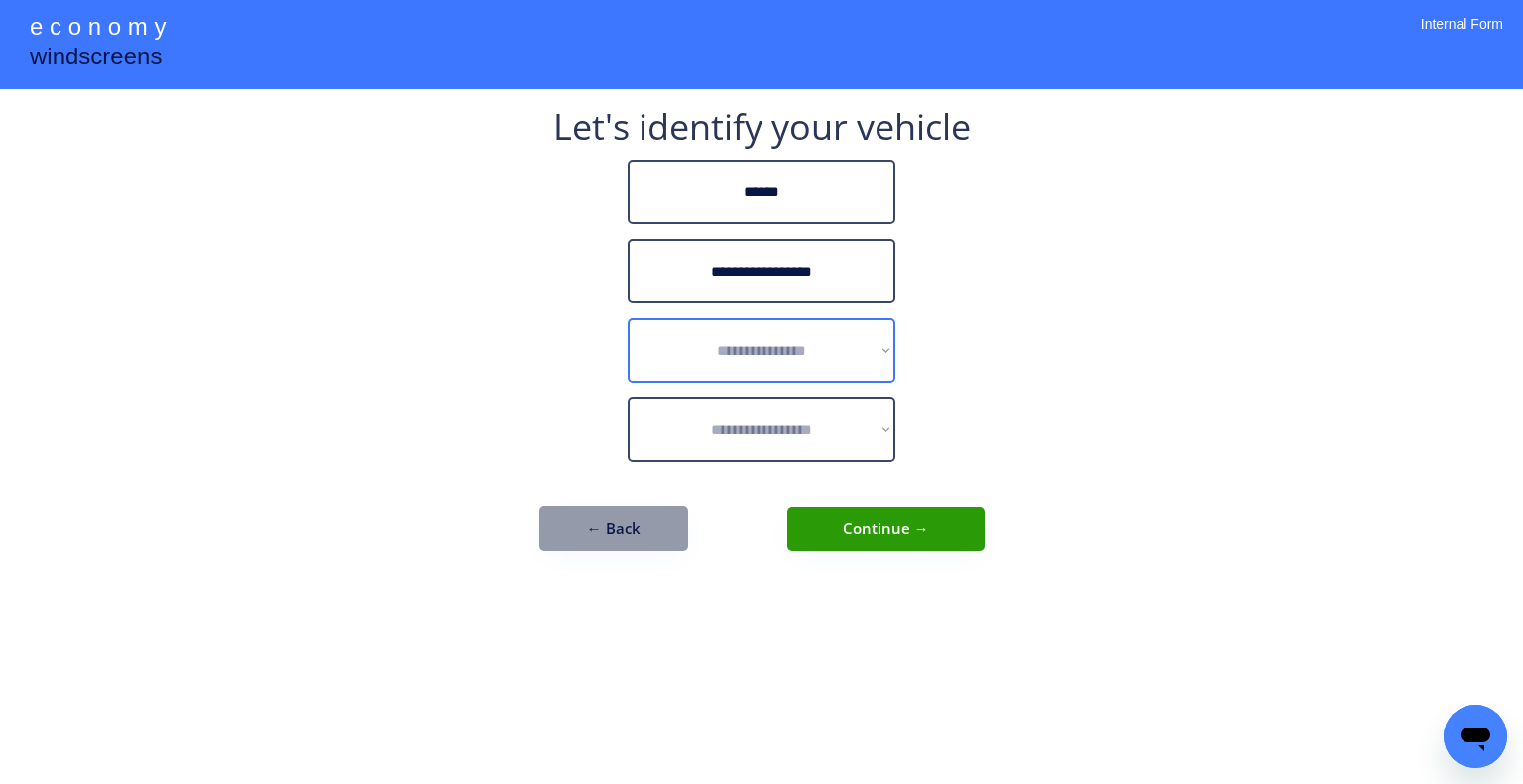 select on "******" 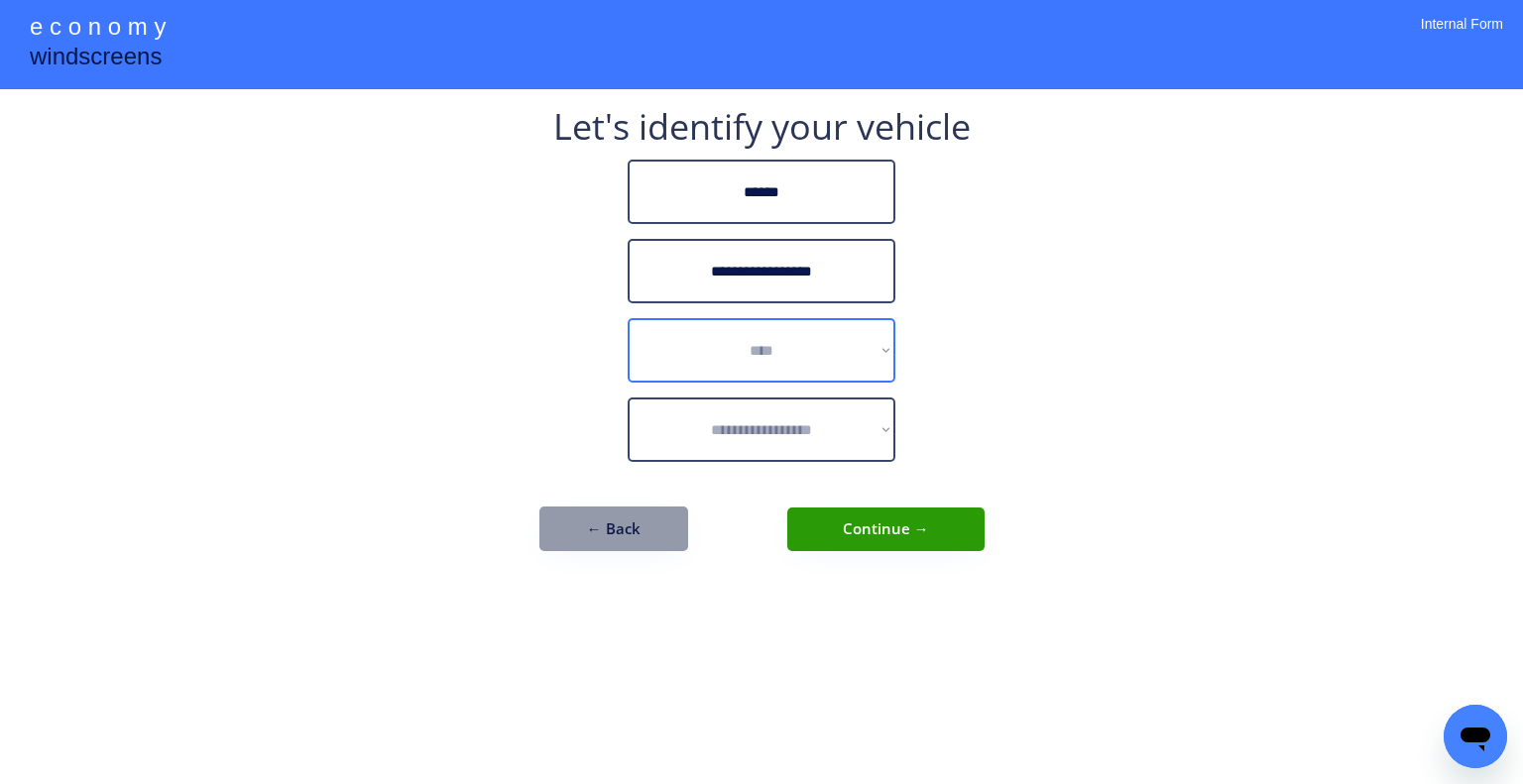 click on "**********" at bounding box center (762, 350) 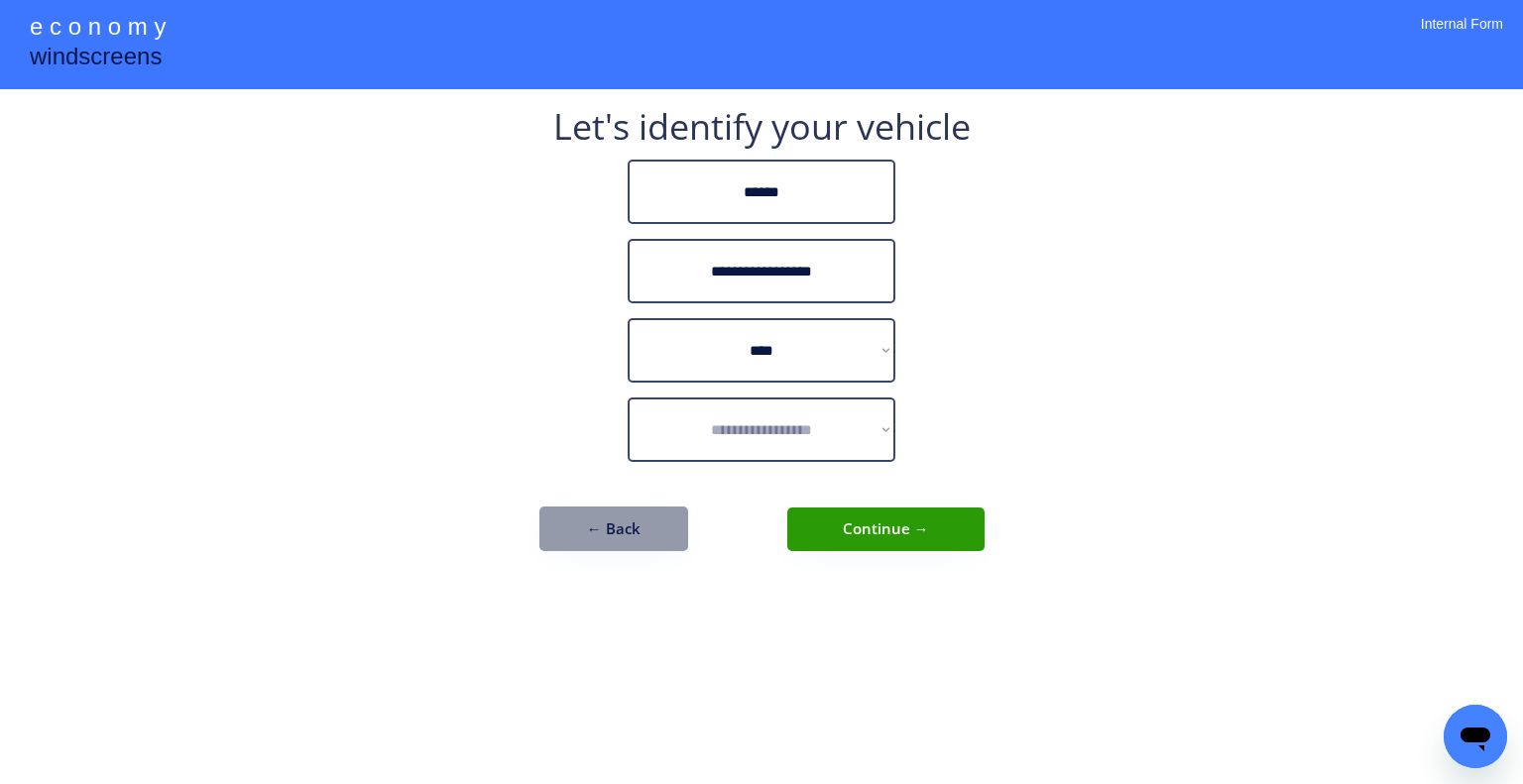 click on "**********" at bounding box center [762, 392] 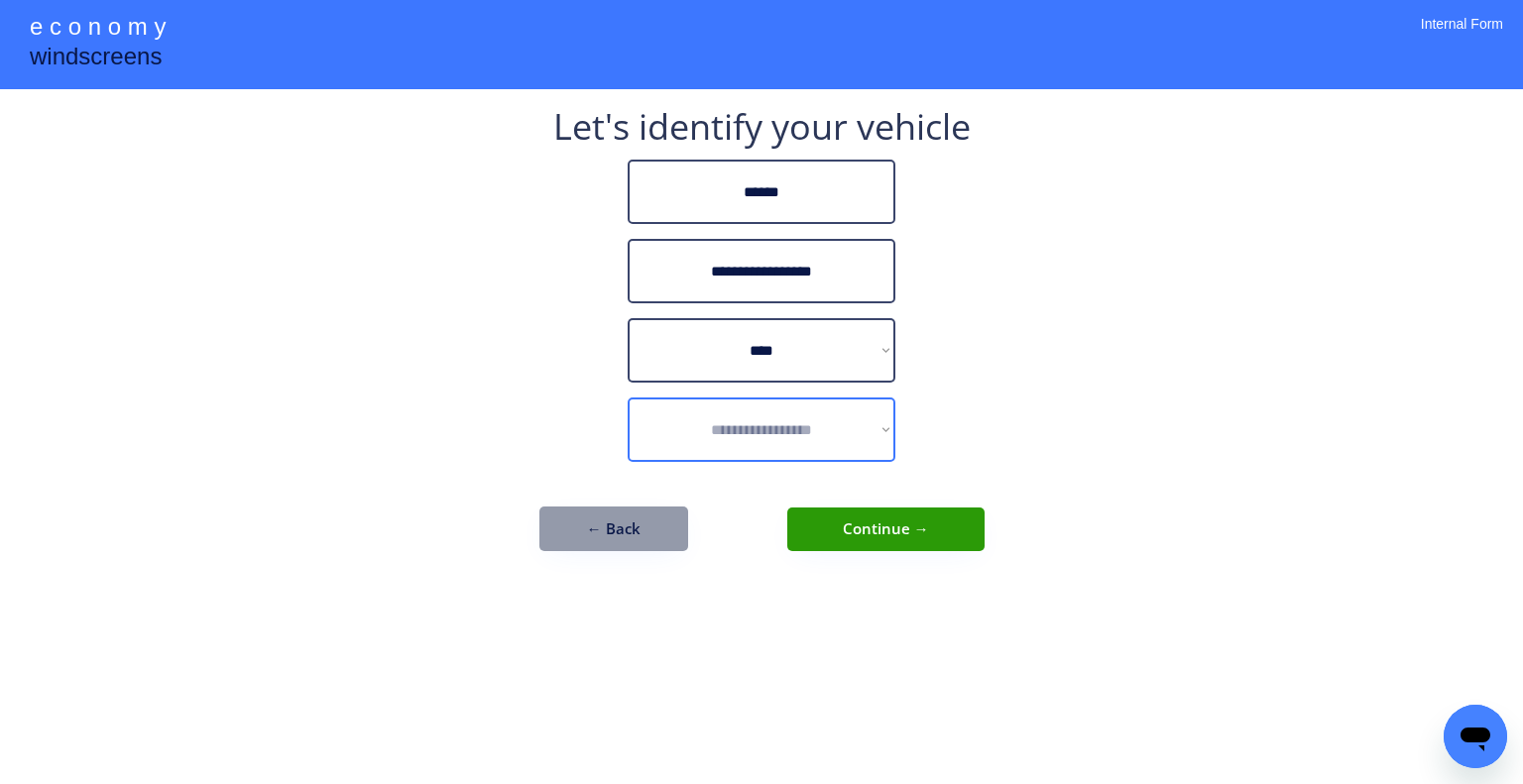 click on "**********" at bounding box center [762, 429] 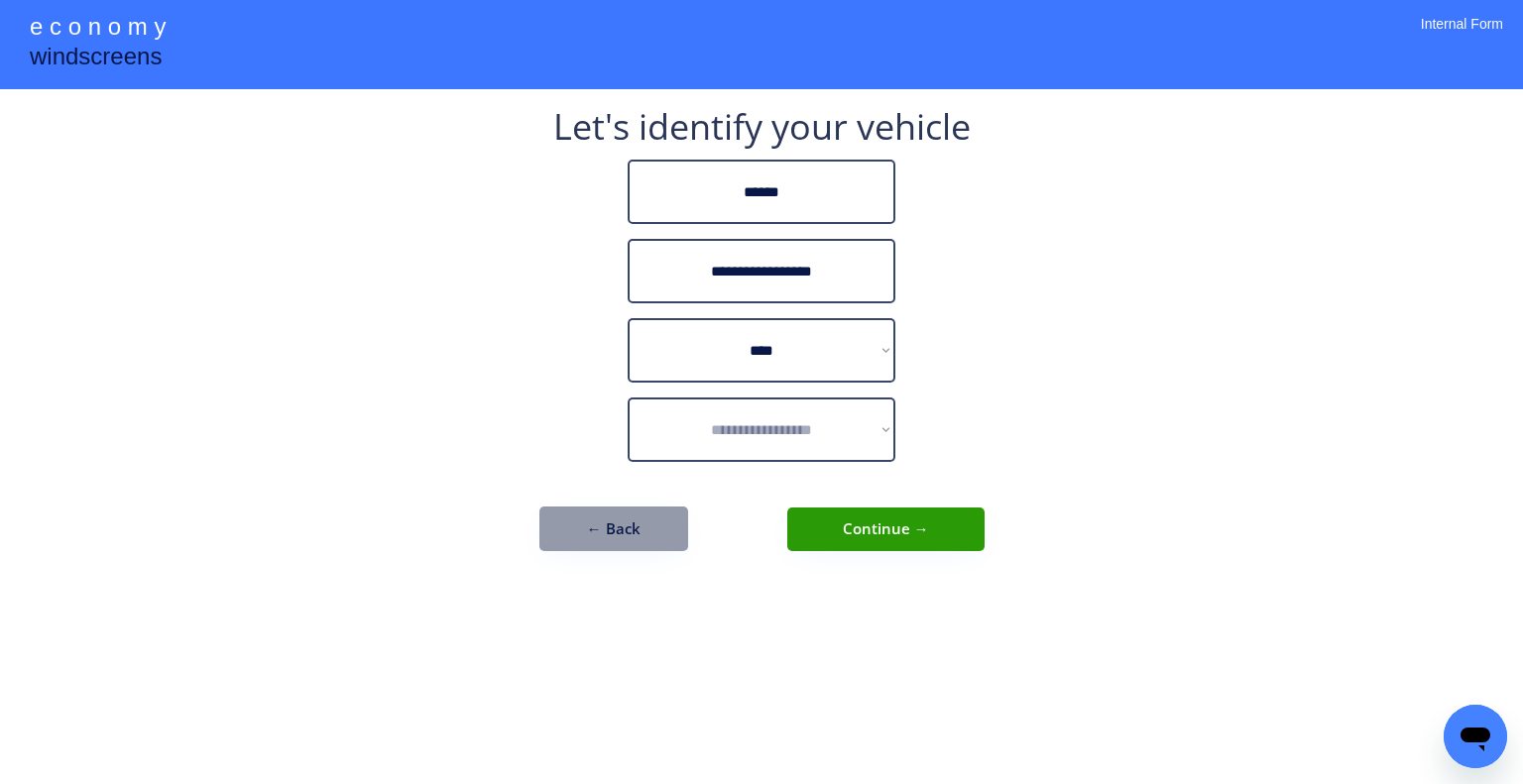 click on "**********" at bounding box center (762, 392) 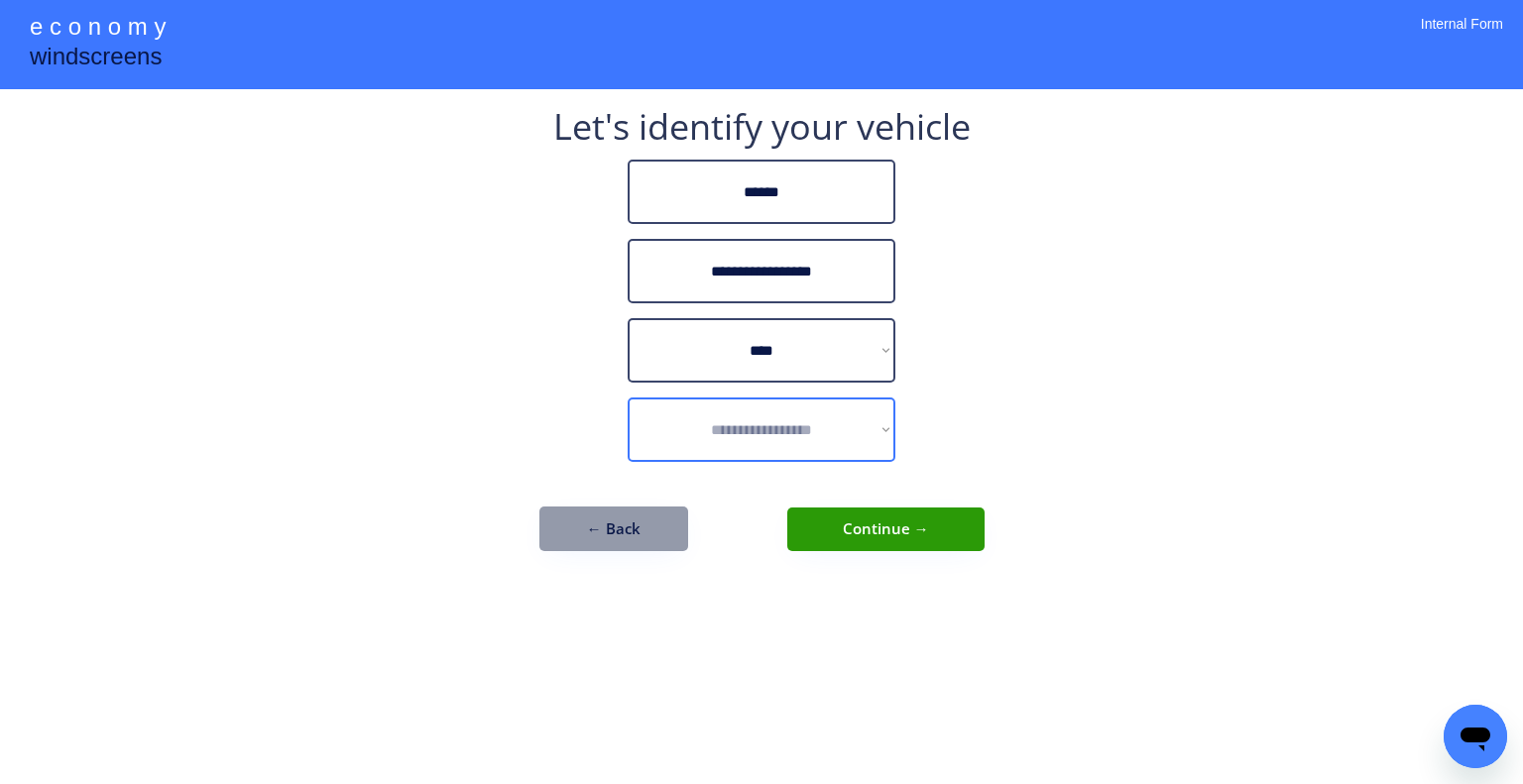 click on "**********" at bounding box center (762, 429) 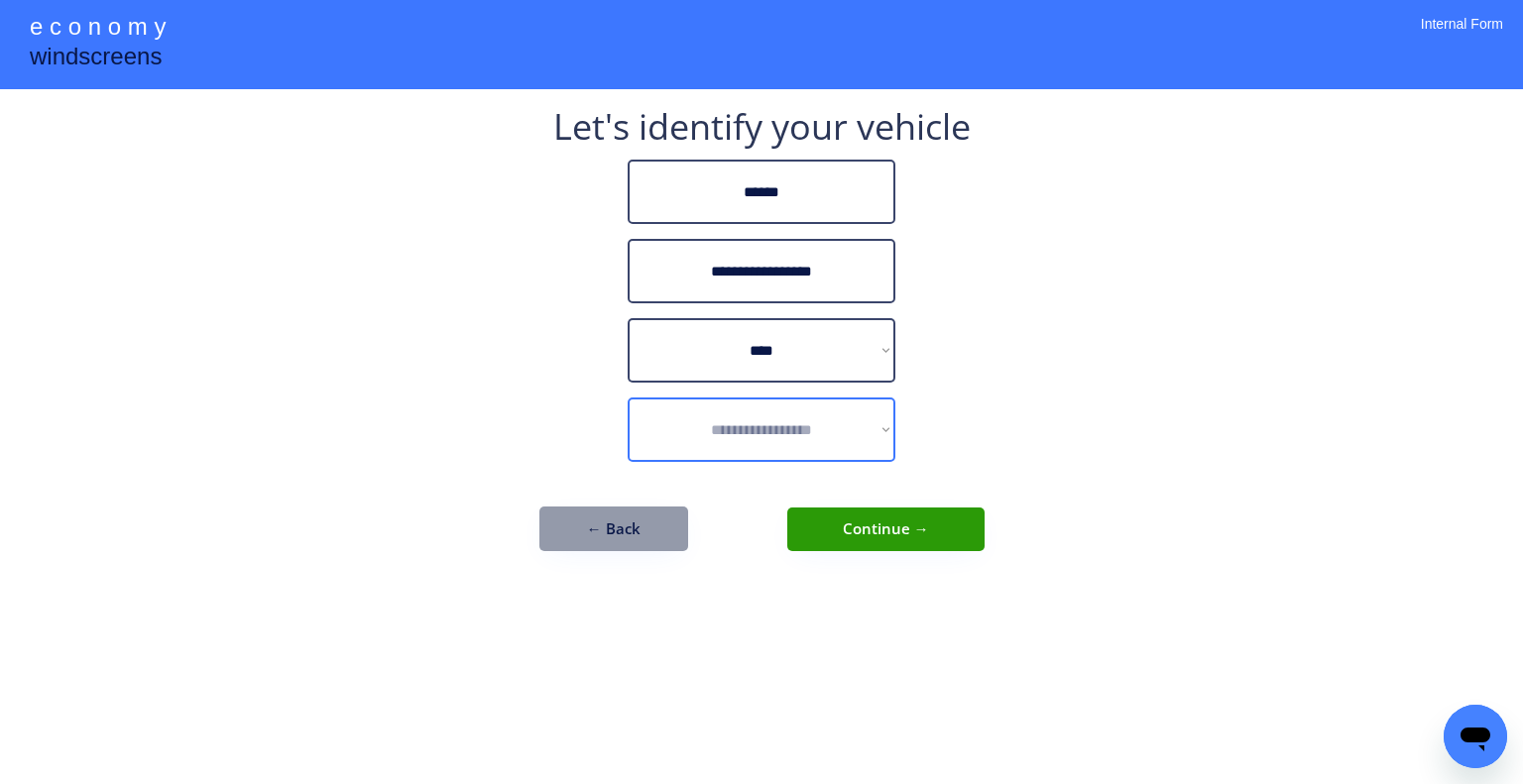 select on "*********" 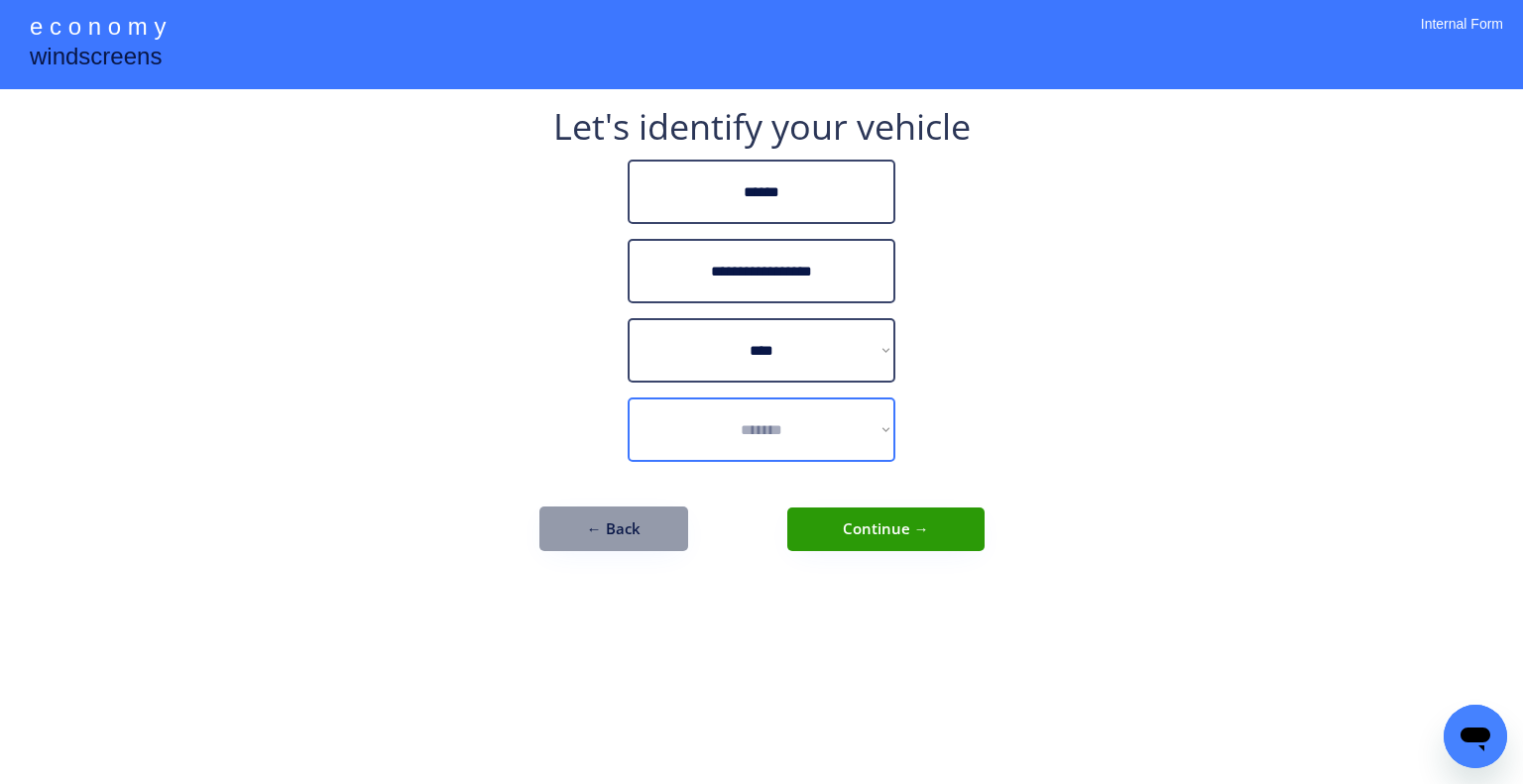 click on "**********" at bounding box center (762, 429) 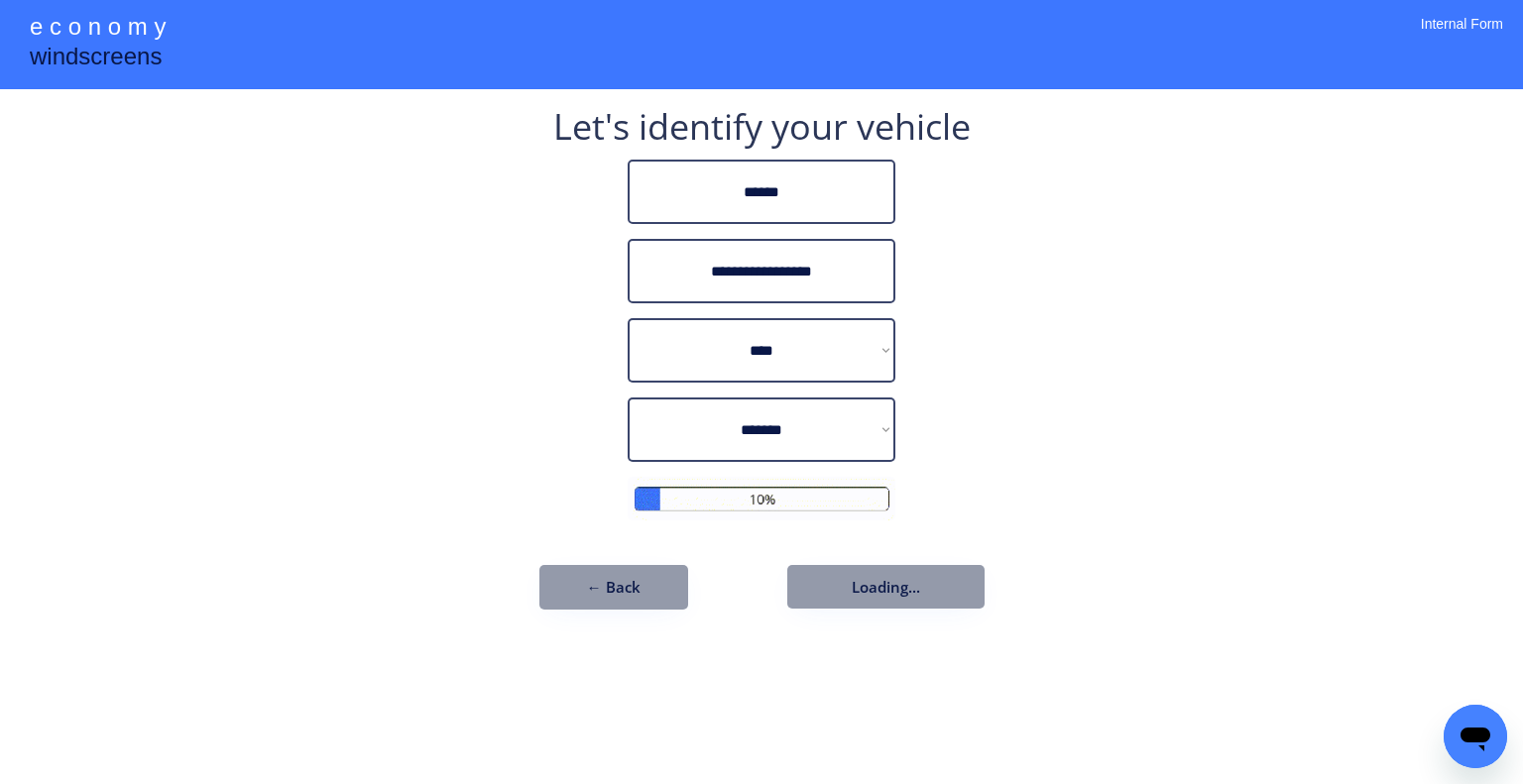 click on "**********" at bounding box center (762, 392) 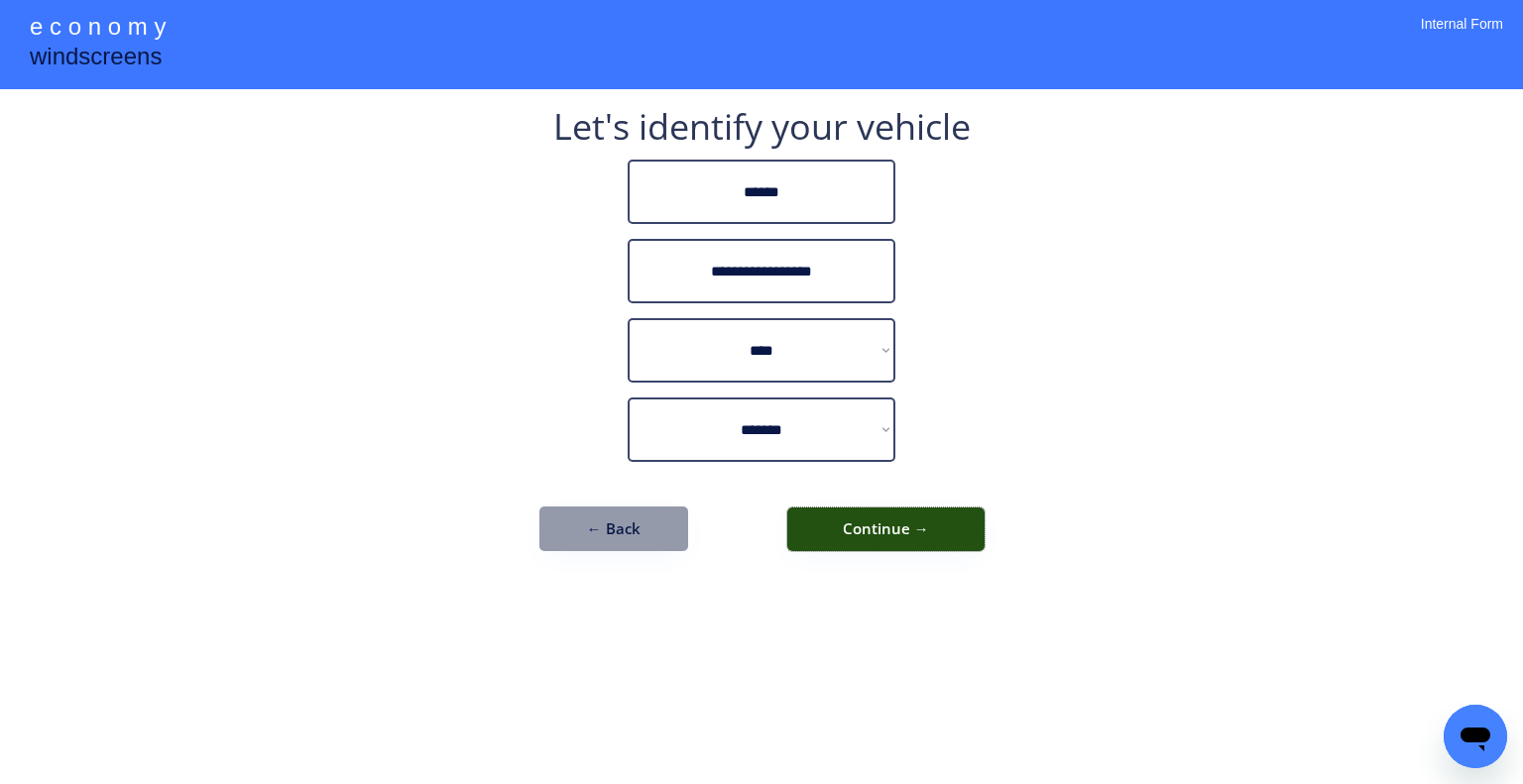 click on "Continue    →" at bounding box center [885, 529] 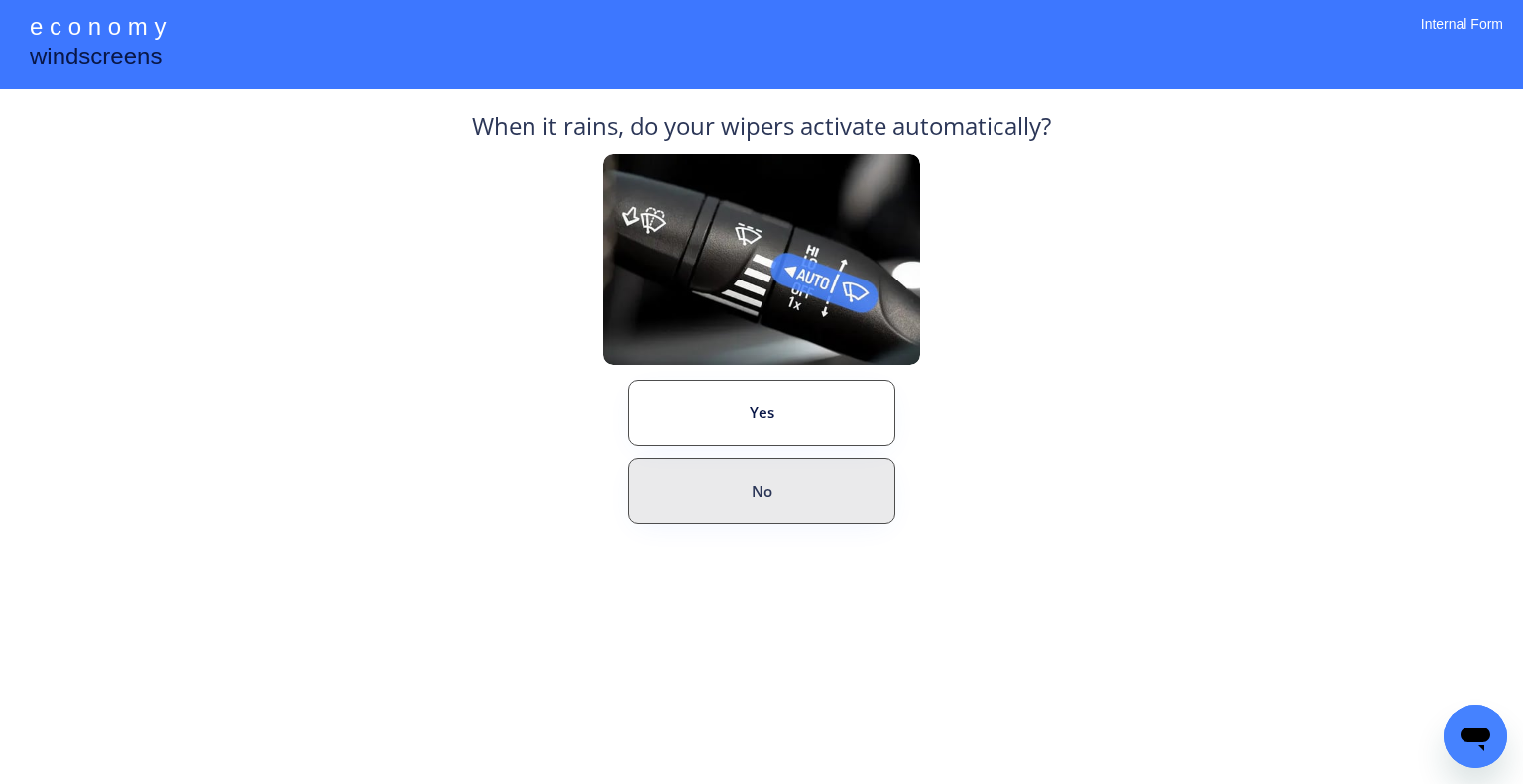 click on "No" at bounding box center (762, 491) 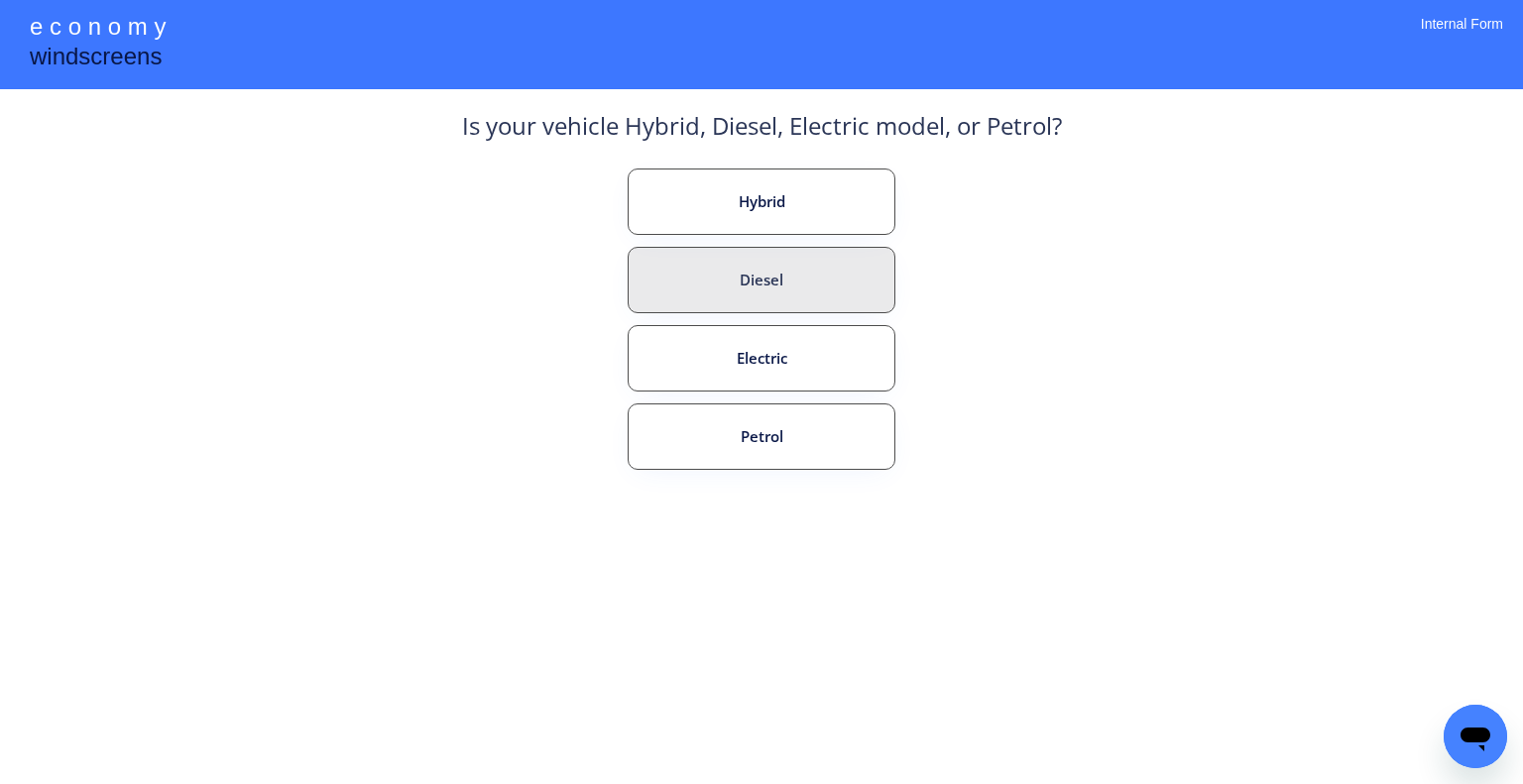 click on "Diesel" at bounding box center [762, 280] 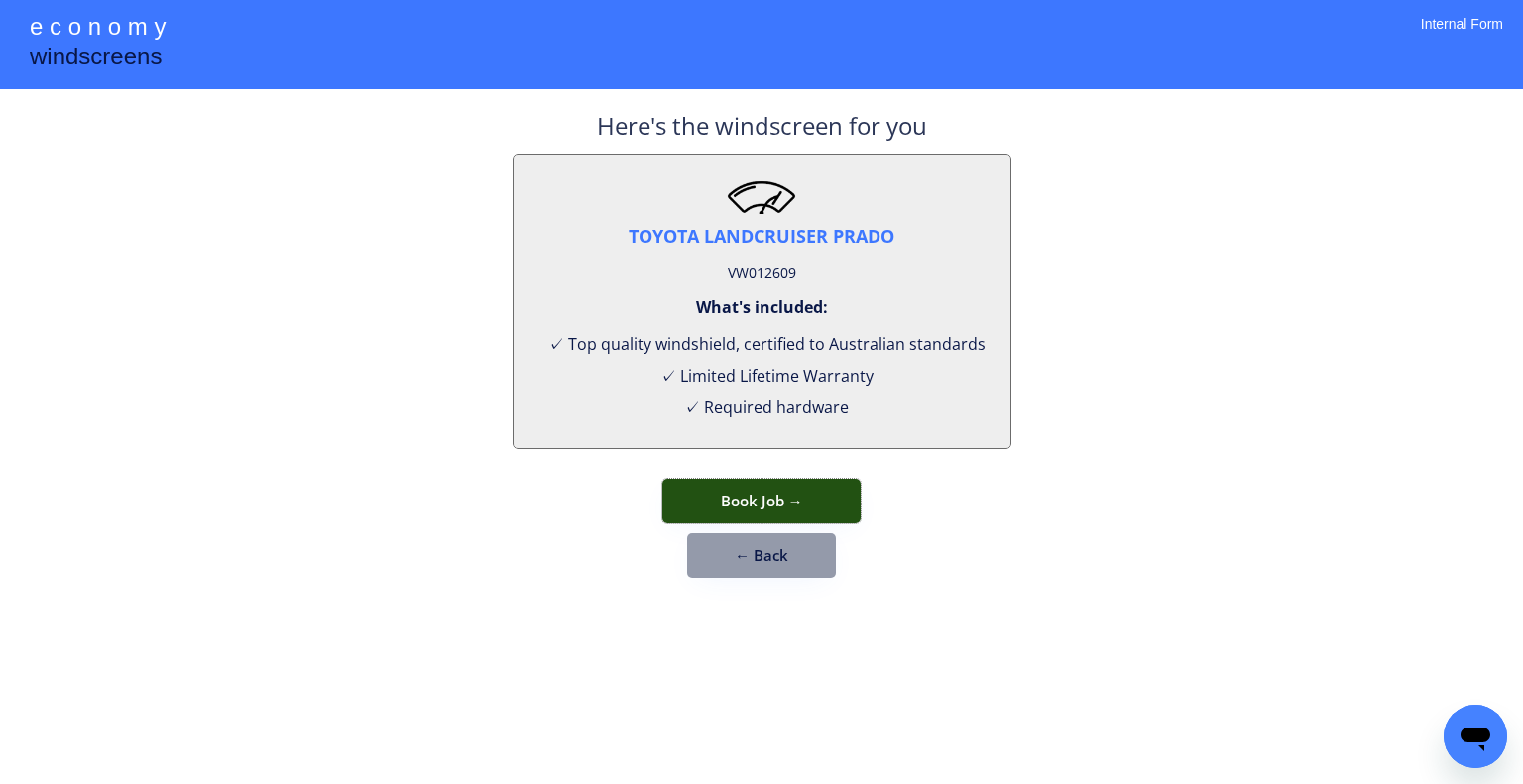 click on "Book Job    →" at bounding box center (762, 501) 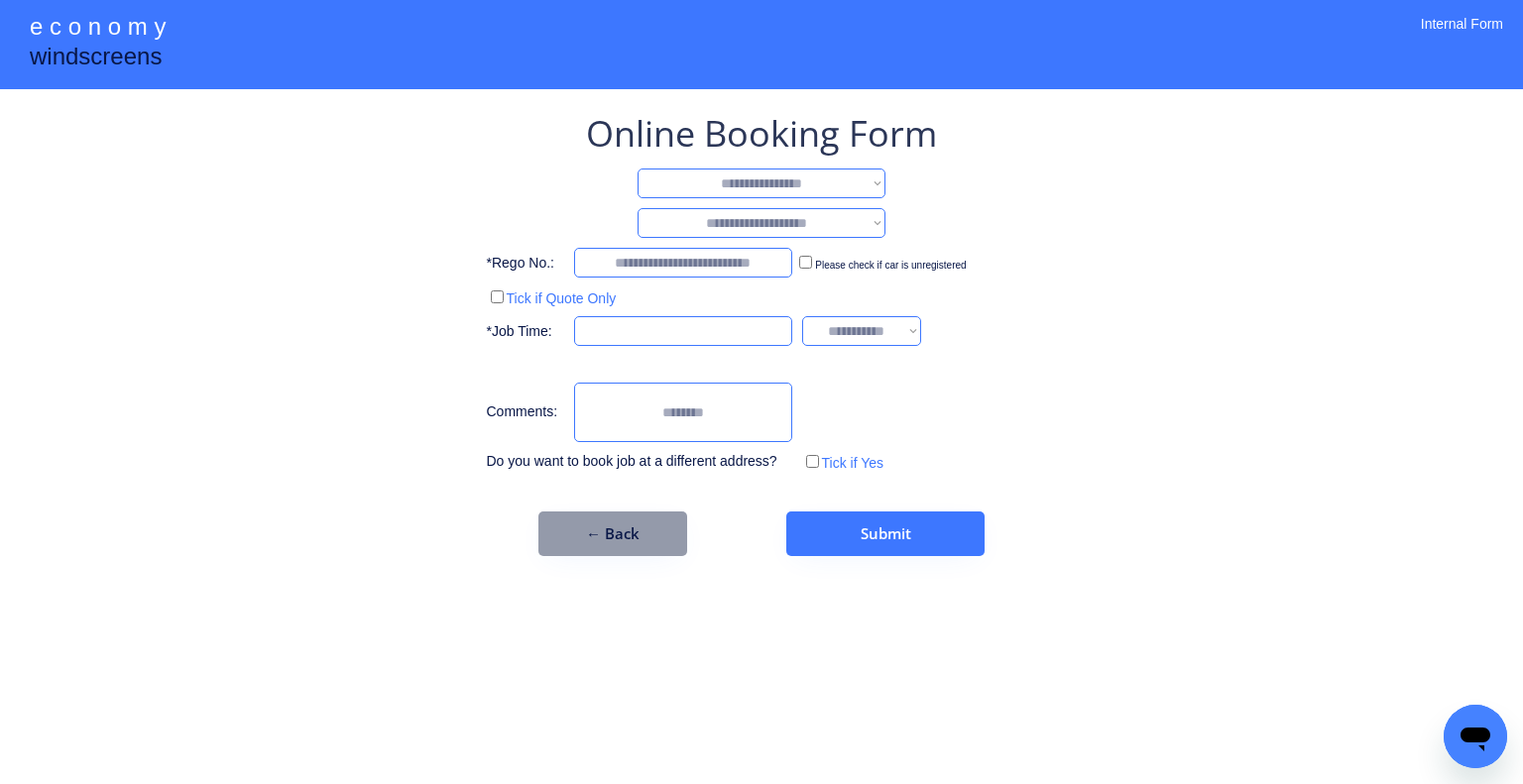 click on "**********" at bounding box center [762, 183] 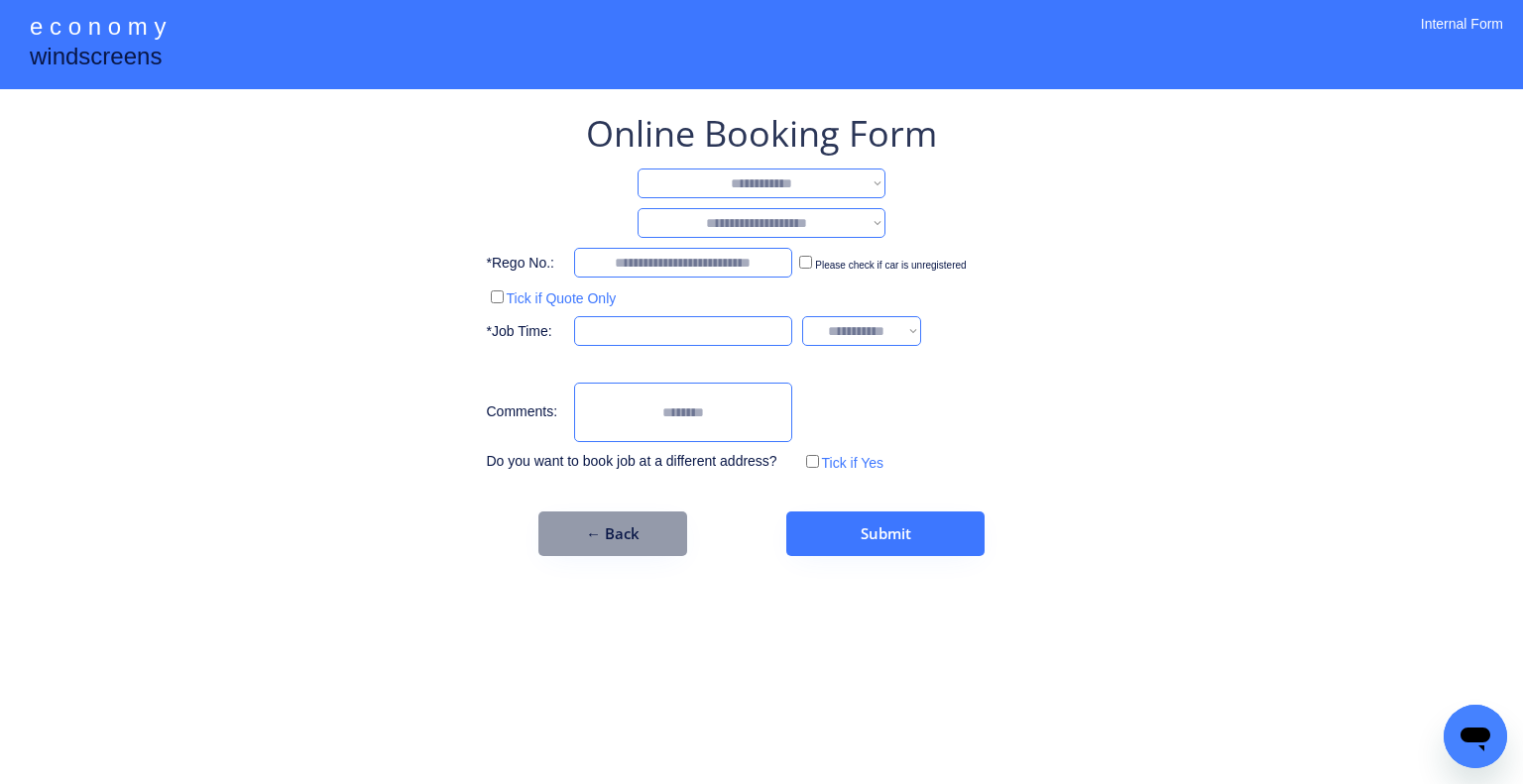 click on "**********" at bounding box center (762, 183) 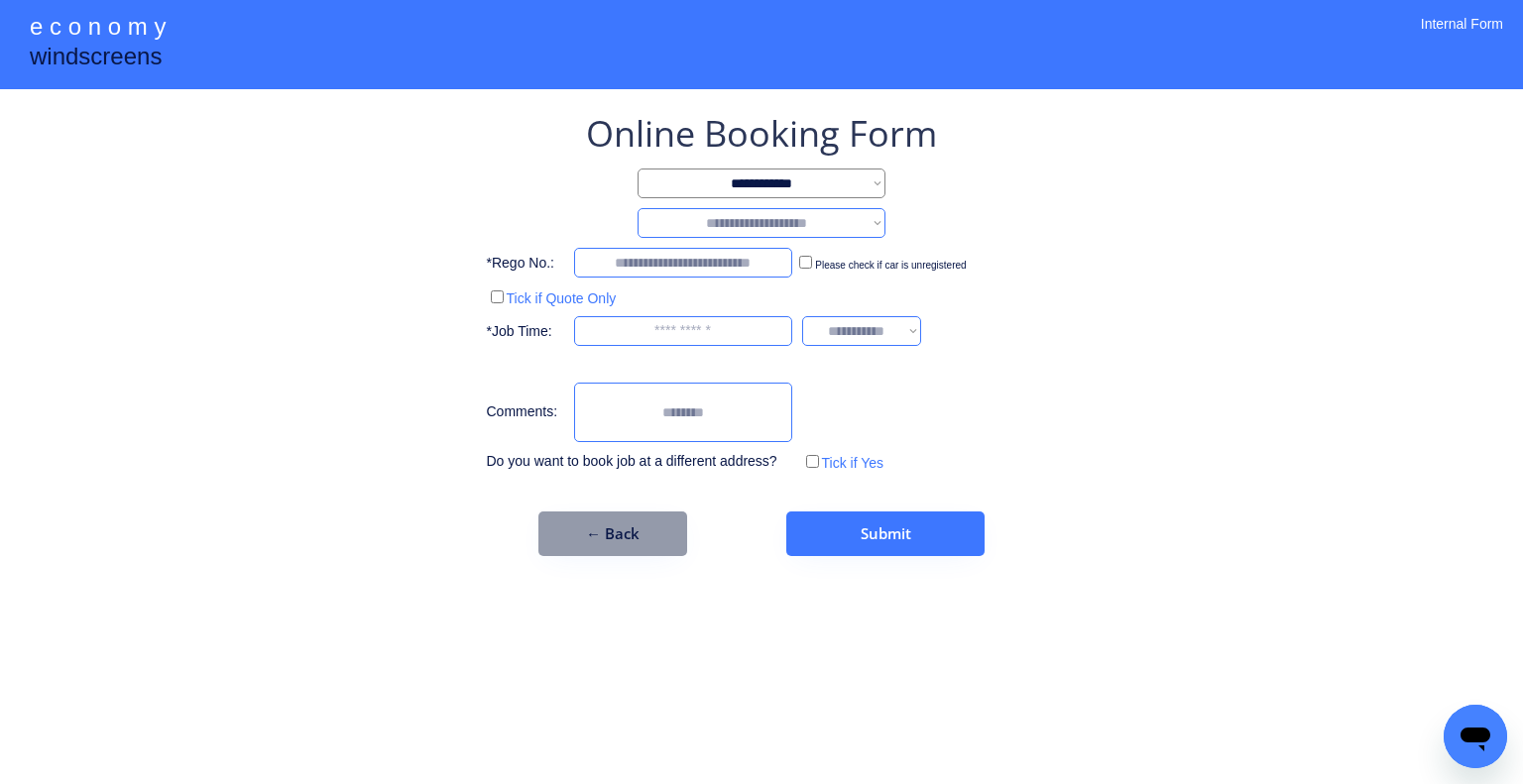 click on "**********" at bounding box center (762, 223) 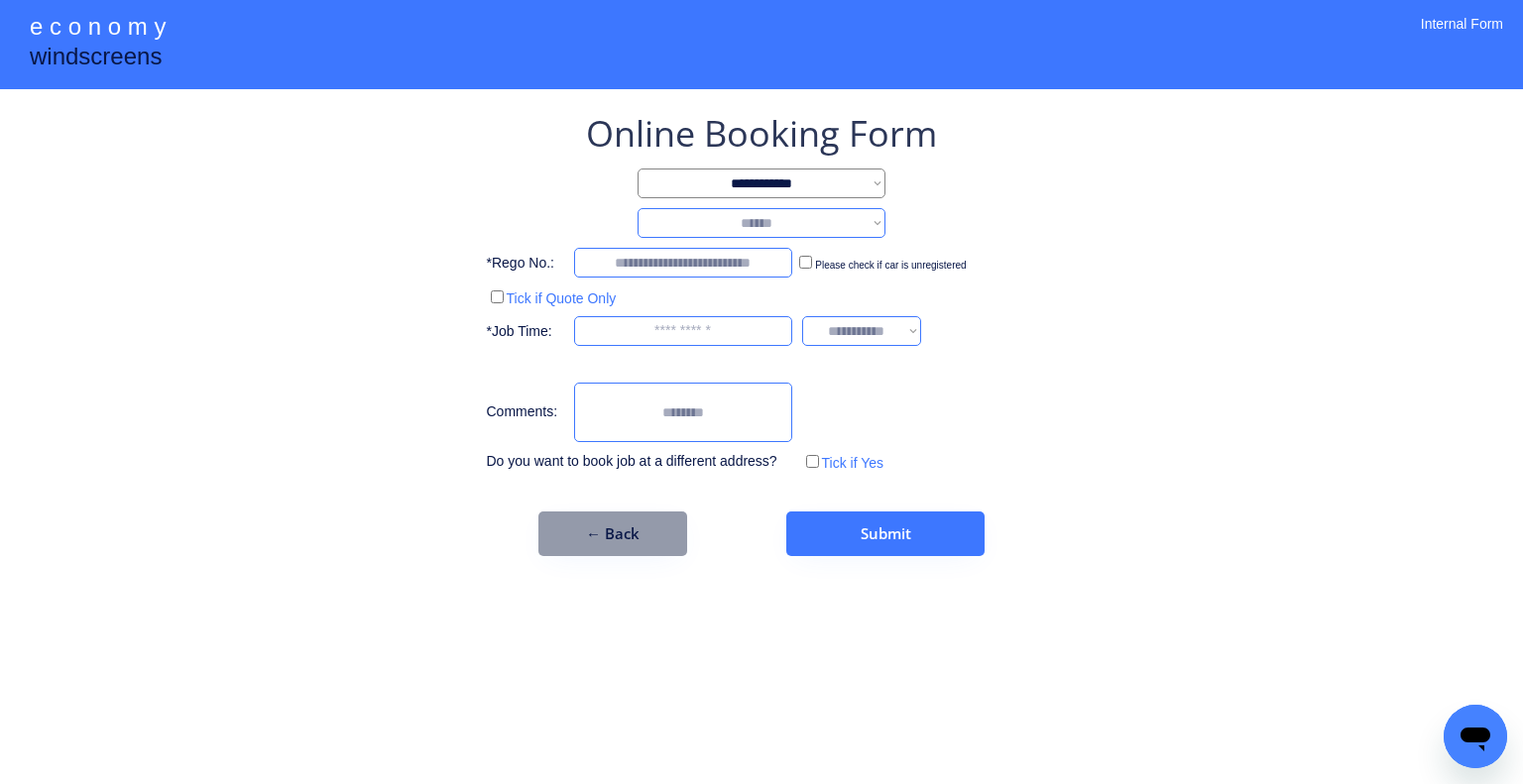 click on "**********" at bounding box center (762, 223) 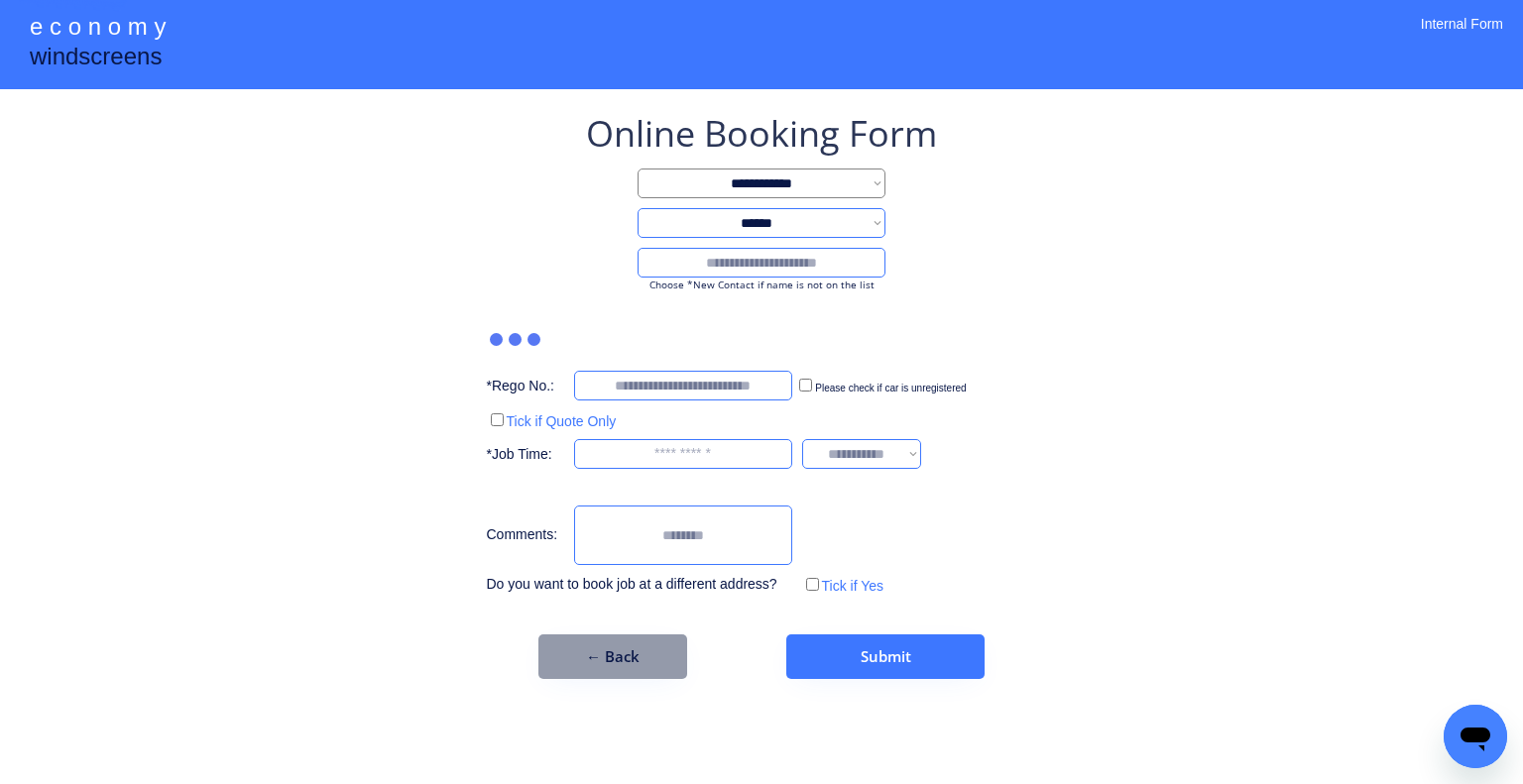 click at bounding box center (762, 263) 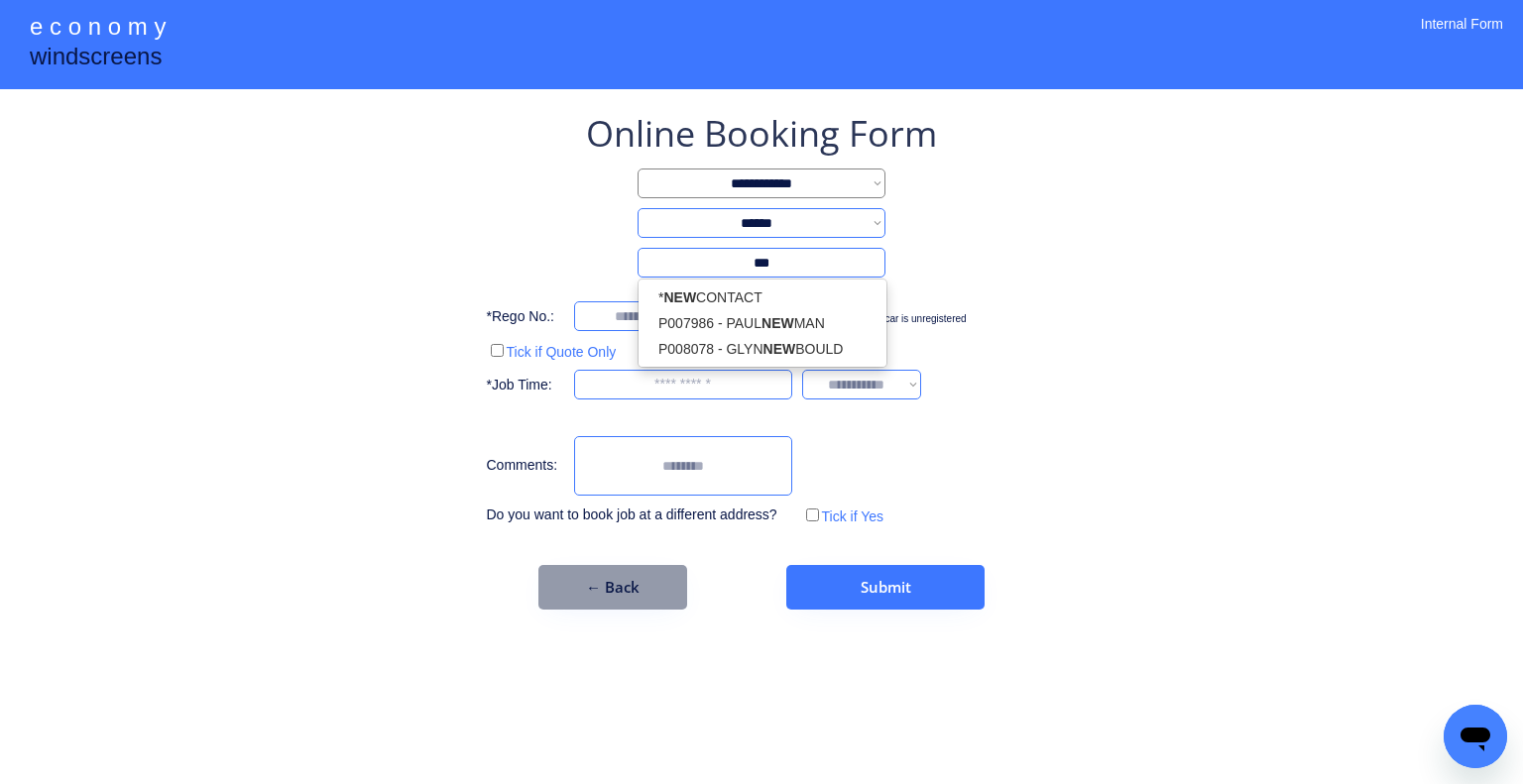click on "* NEW  CONTACT P007986 - PAUL  NEW MAN P008078 - GLYN  NEW BOULD" at bounding box center [762, 323] 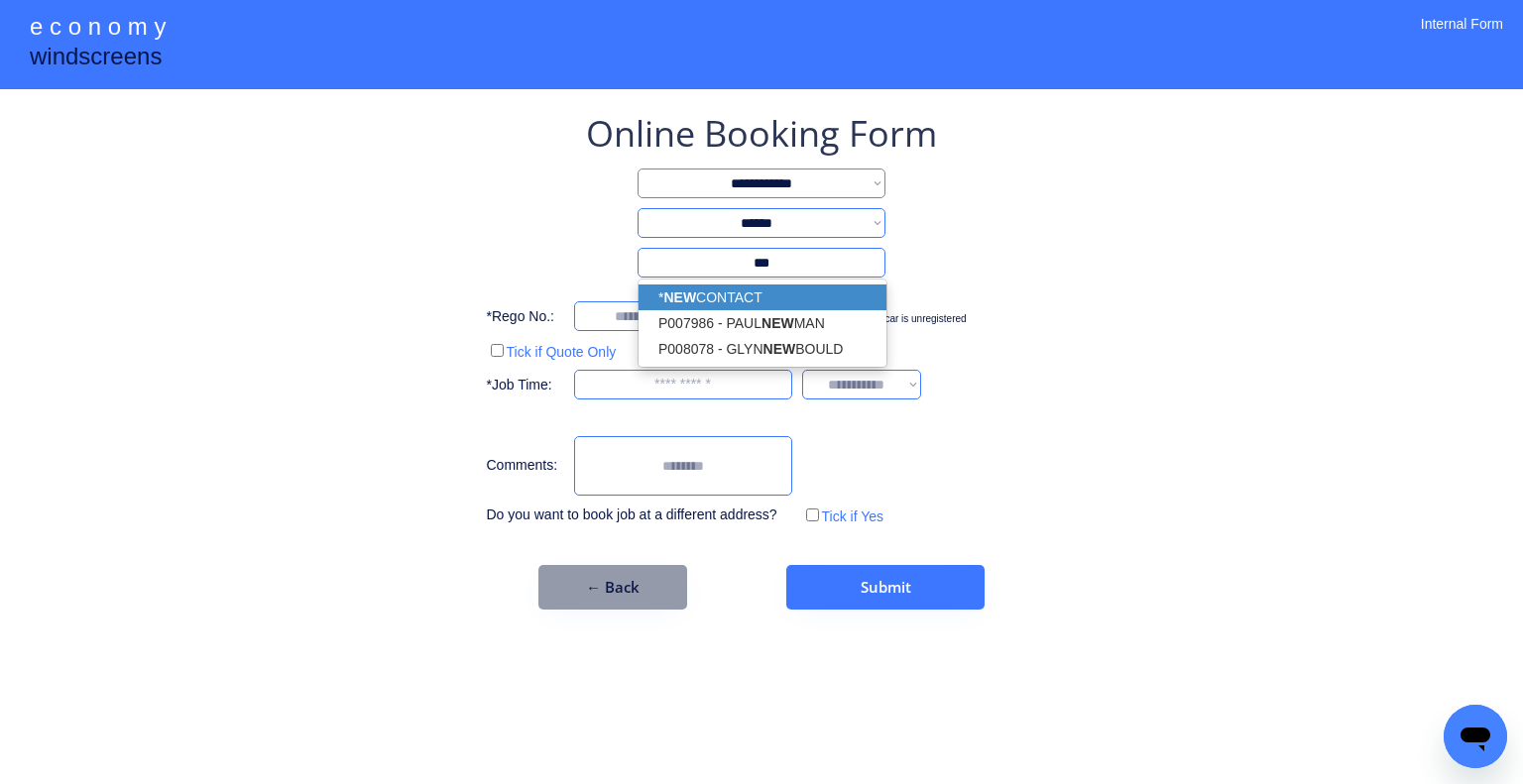 click on "* NEW  CONTACT" at bounding box center (762, 297) 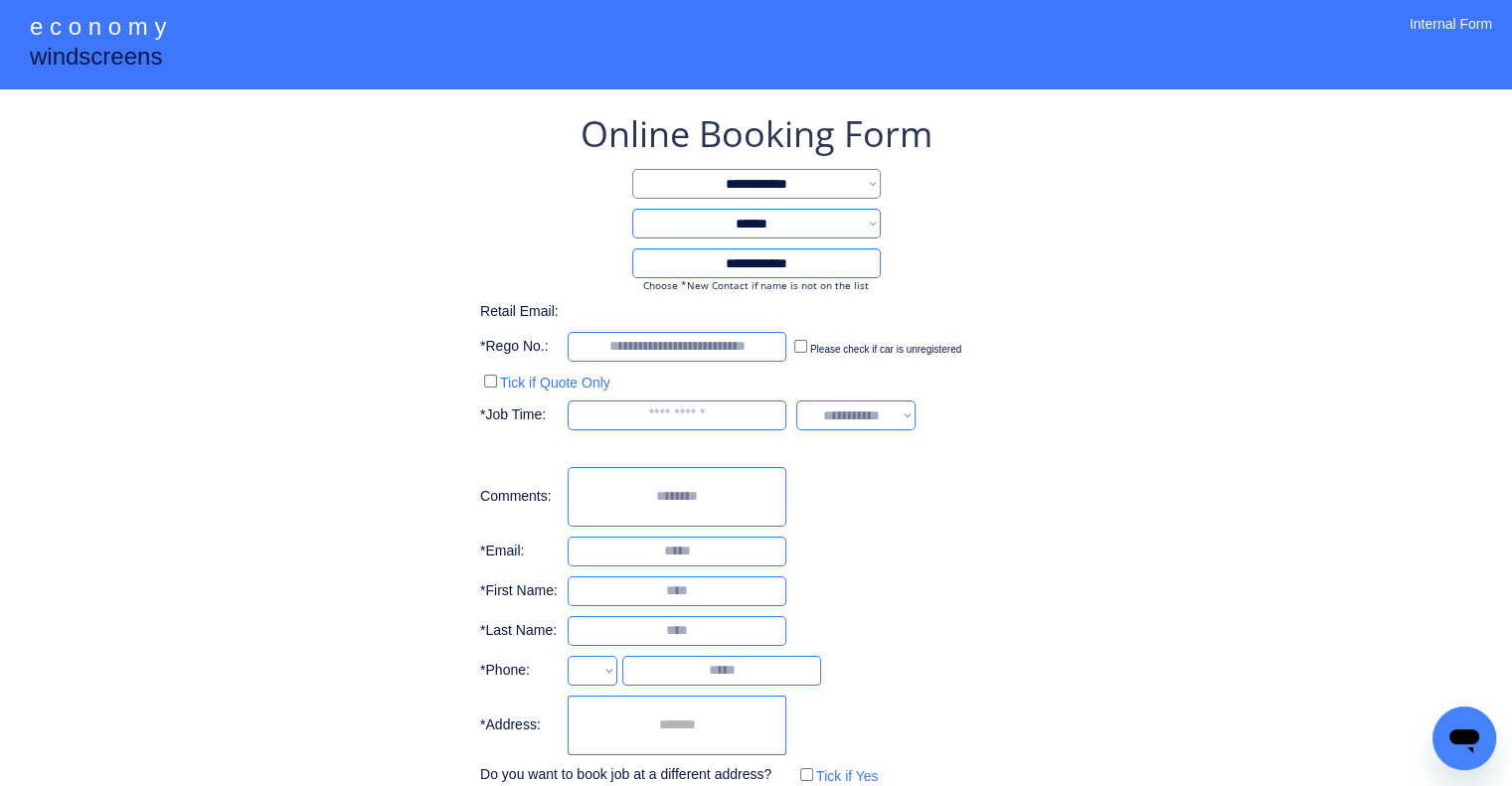 type on "**********" 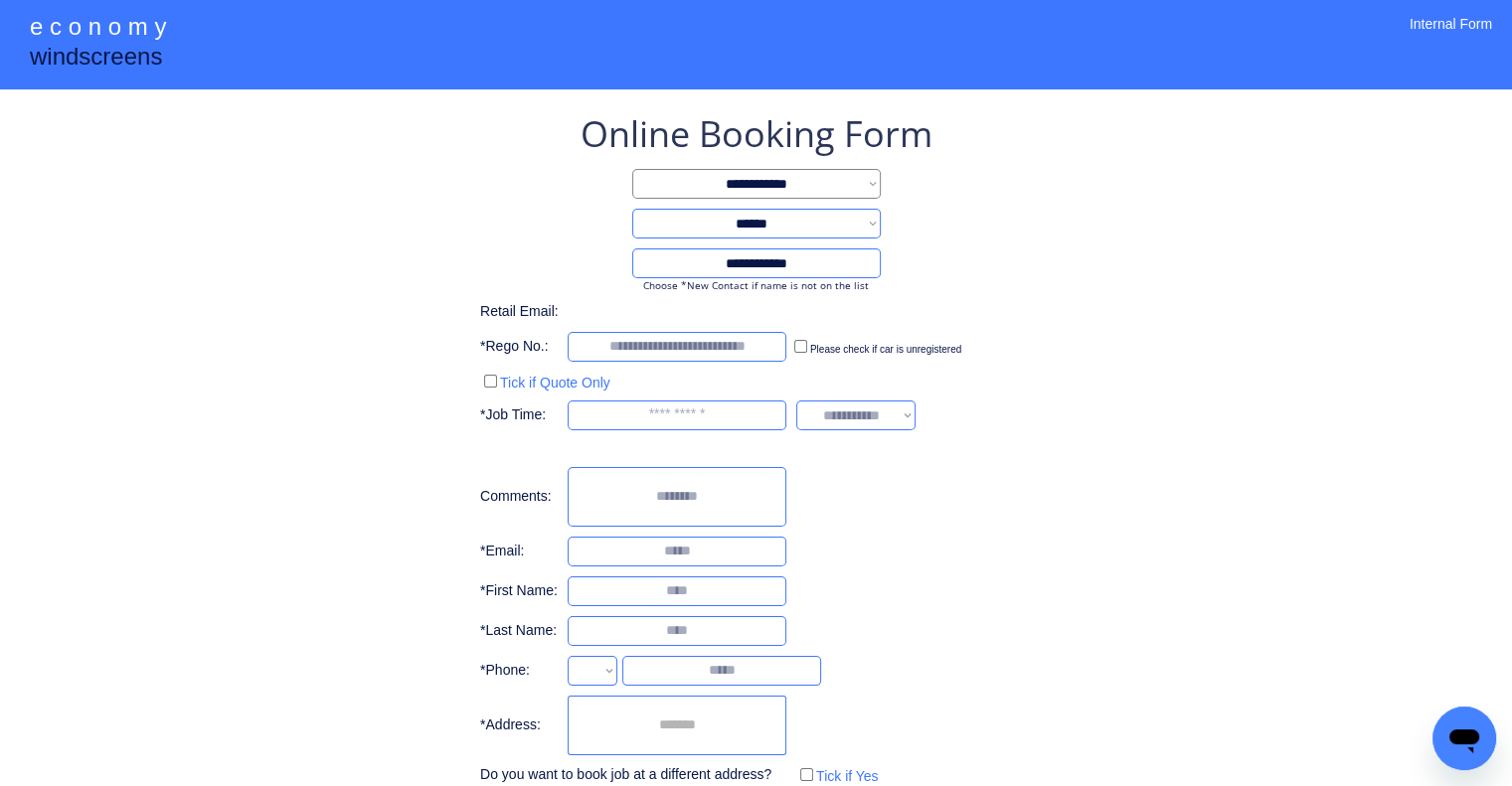 click on "**********" at bounding box center (756, 489) 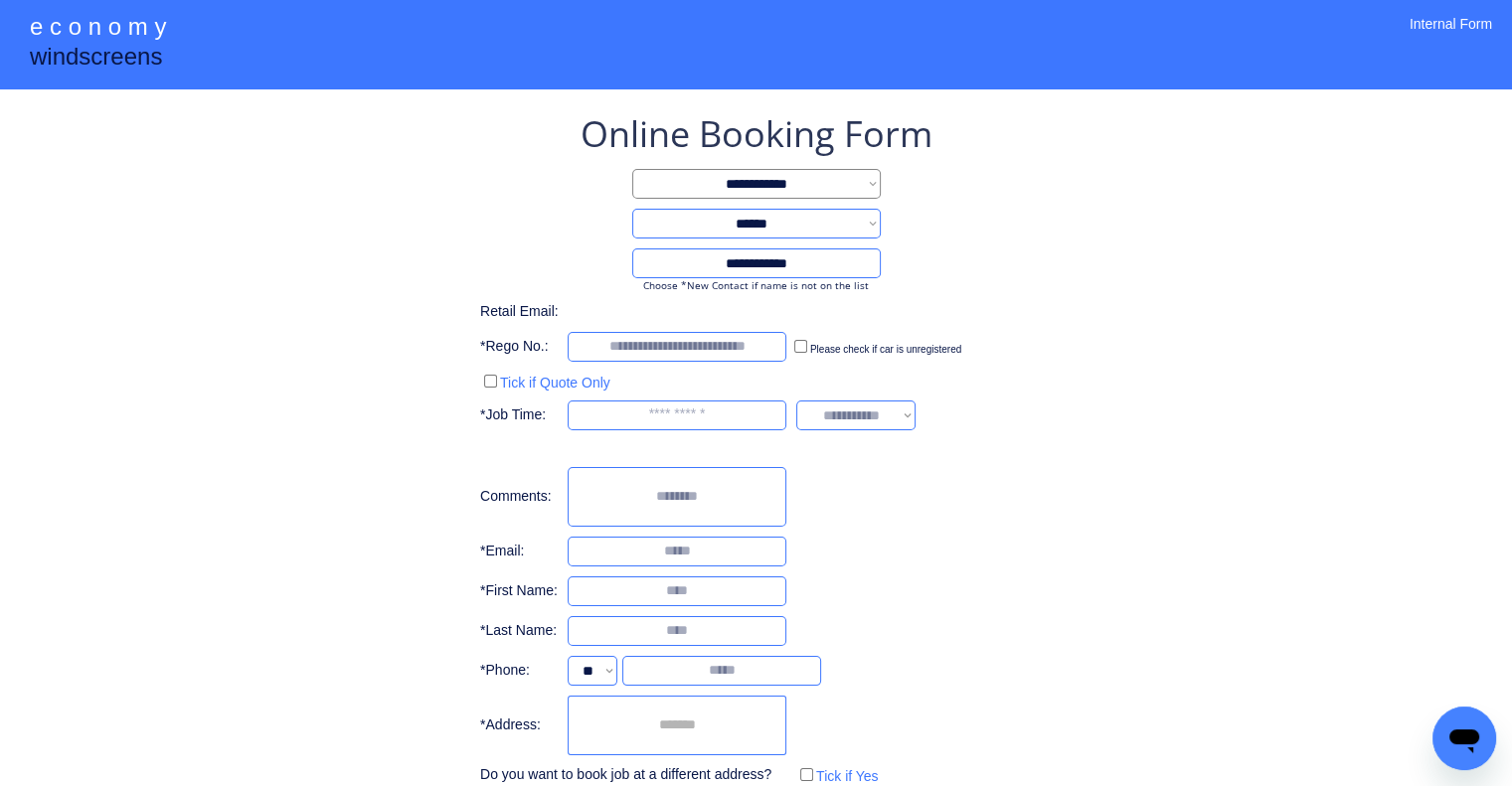 select on "**********" 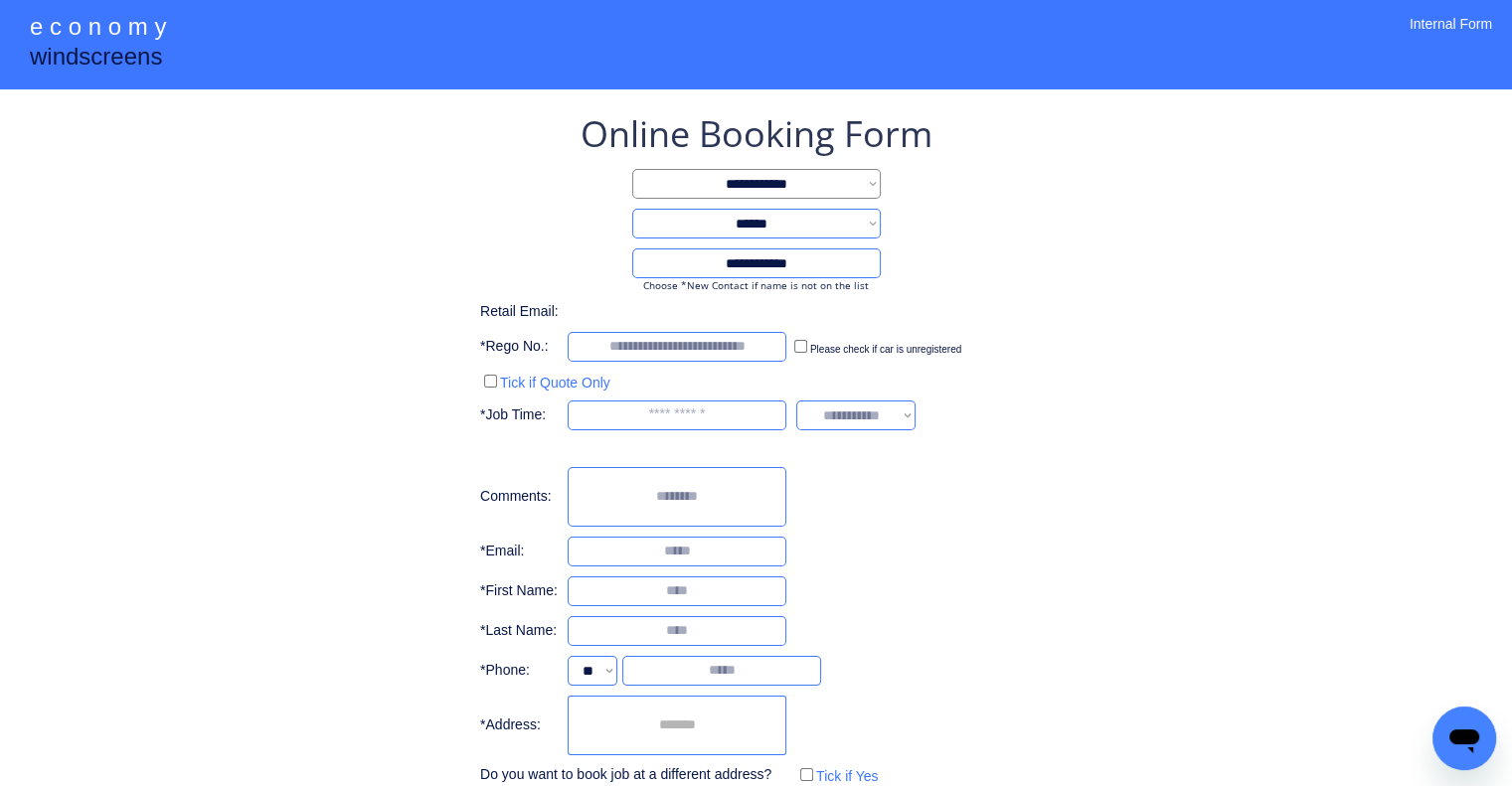 click at bounding box center [677, 591] 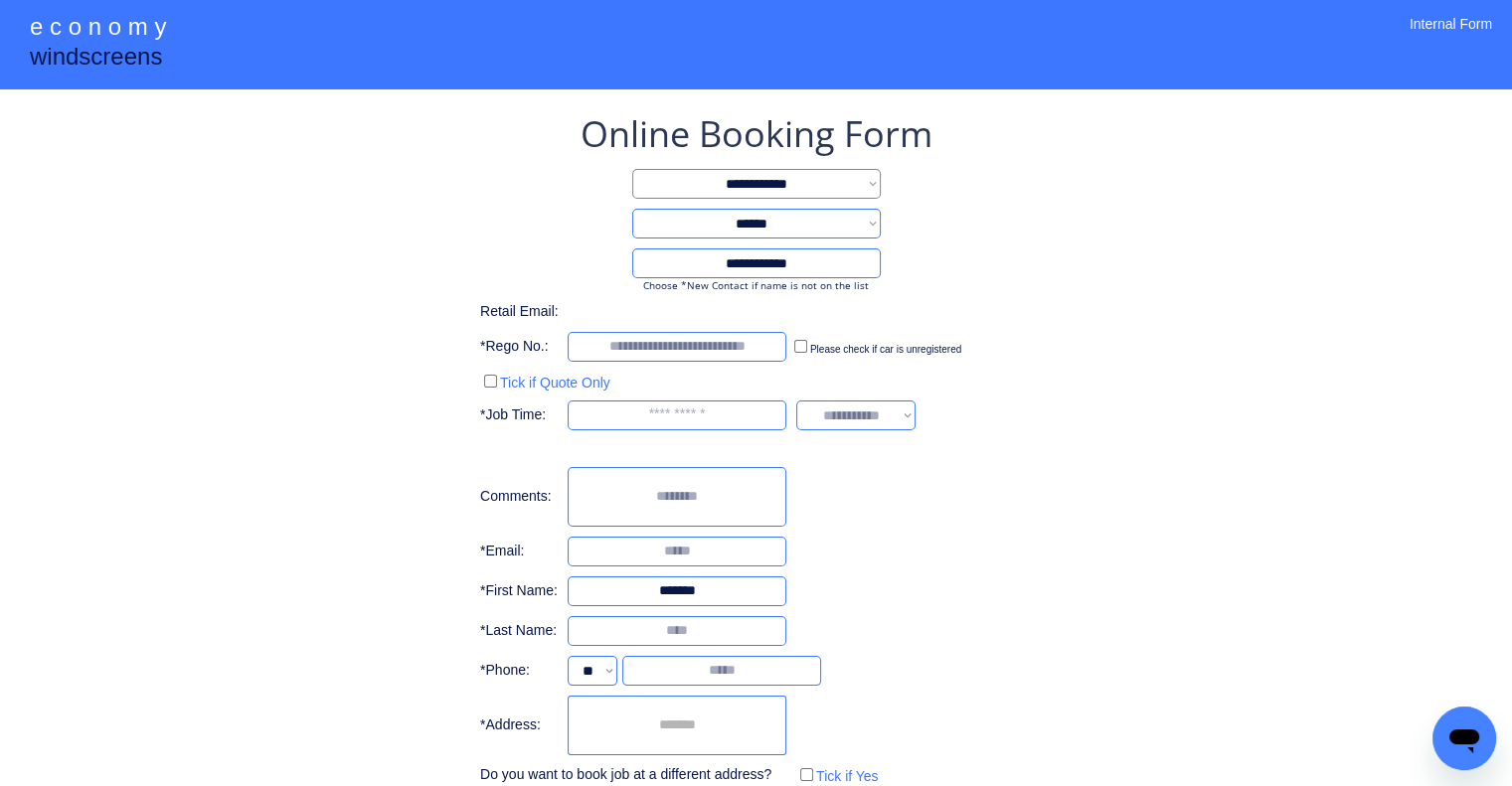 type on "*******" 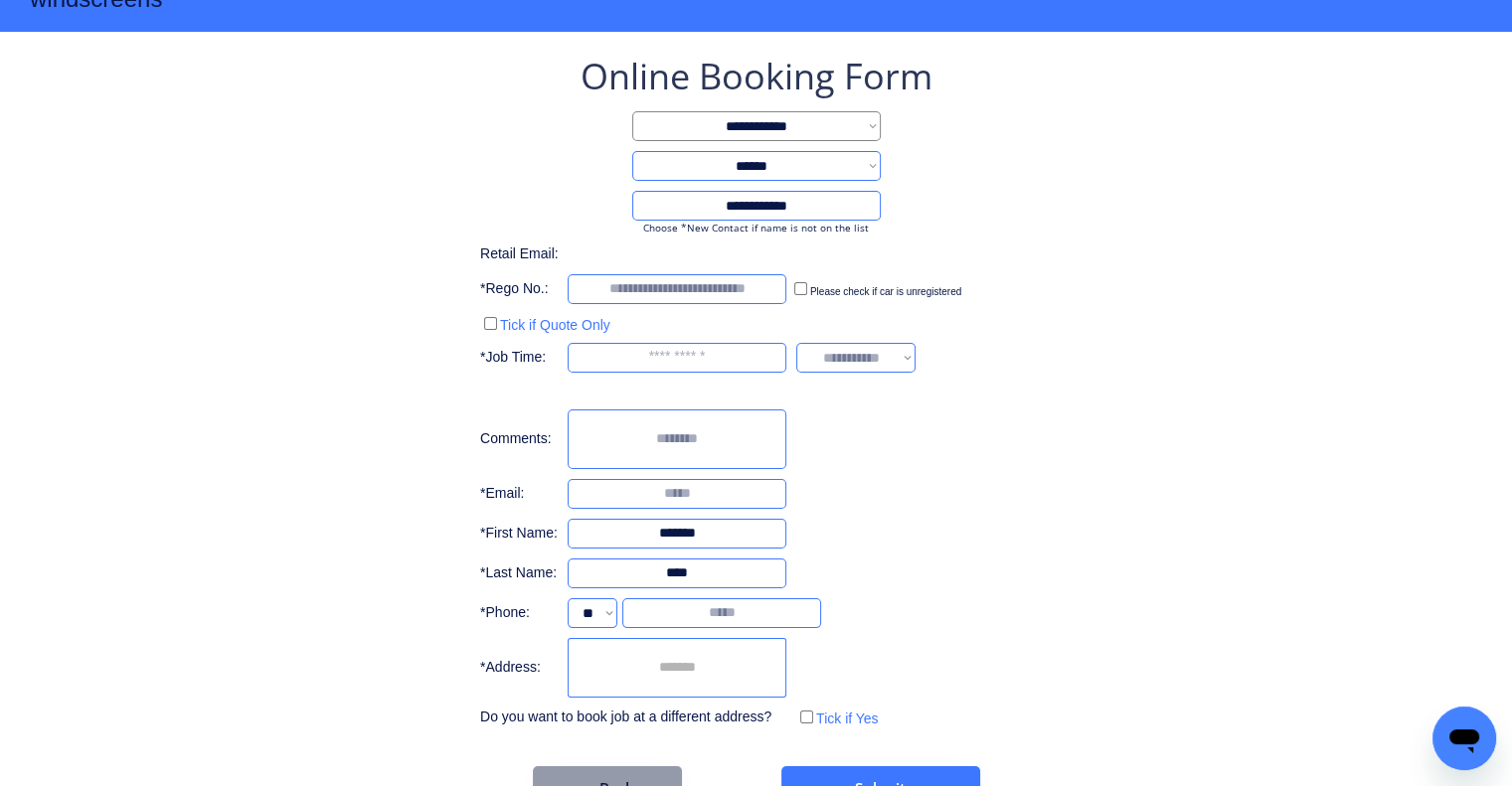 scroll, scrollTop: 112, scrollLeft: 0, axis: vertical 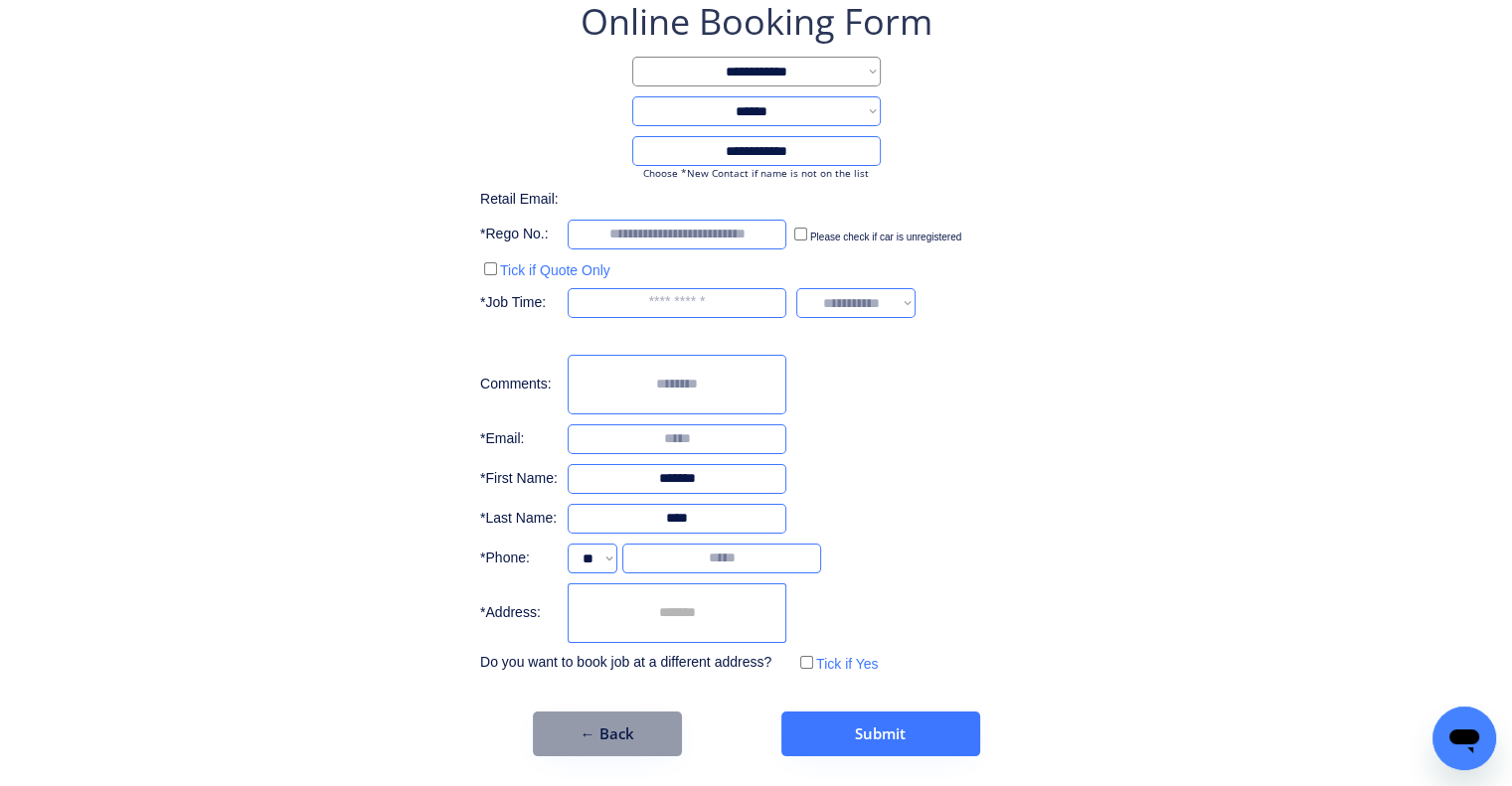type on "****" 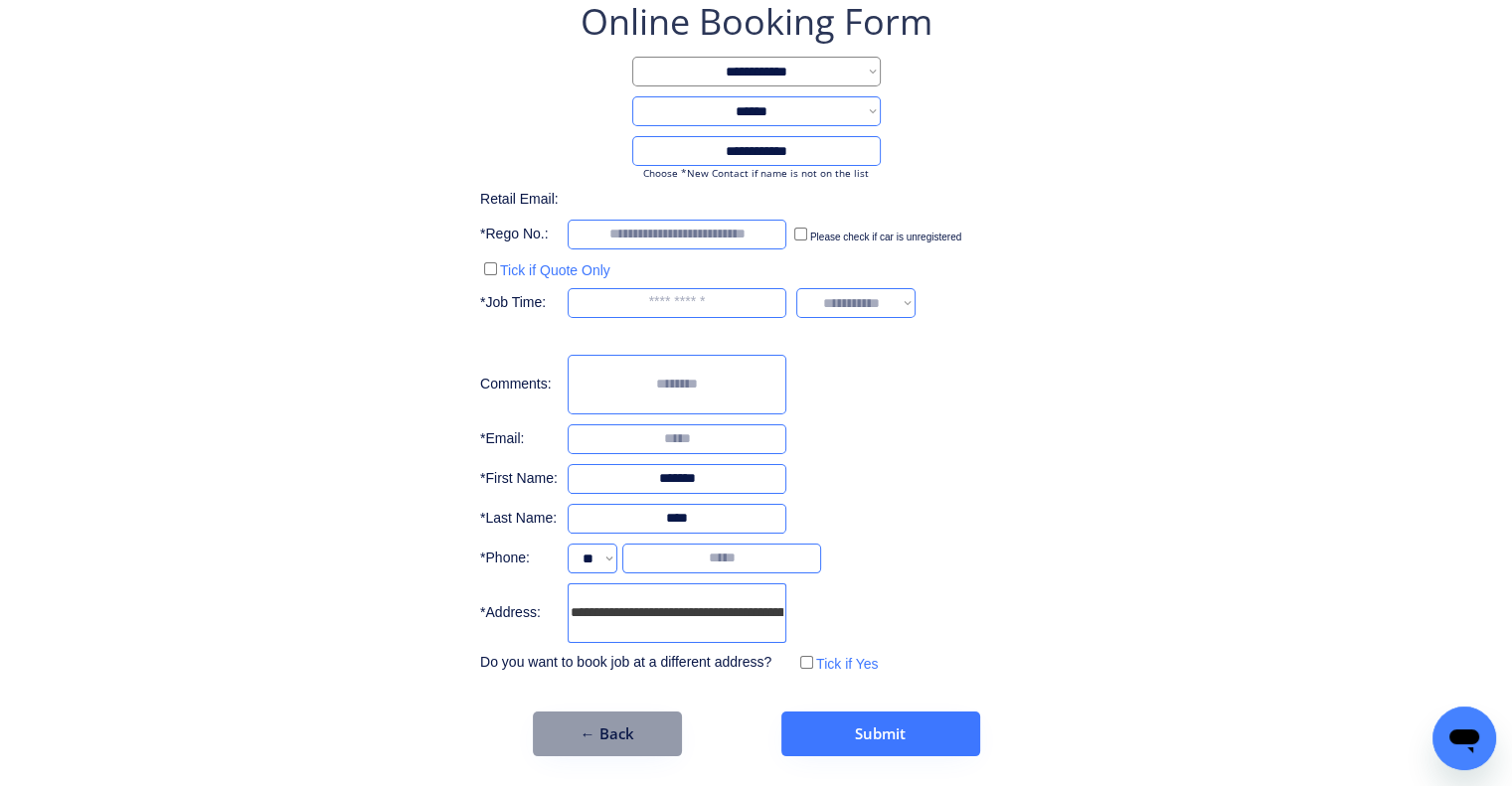 scroll, scrollTop: 0, scrollLeft: 181, axis: horizontal 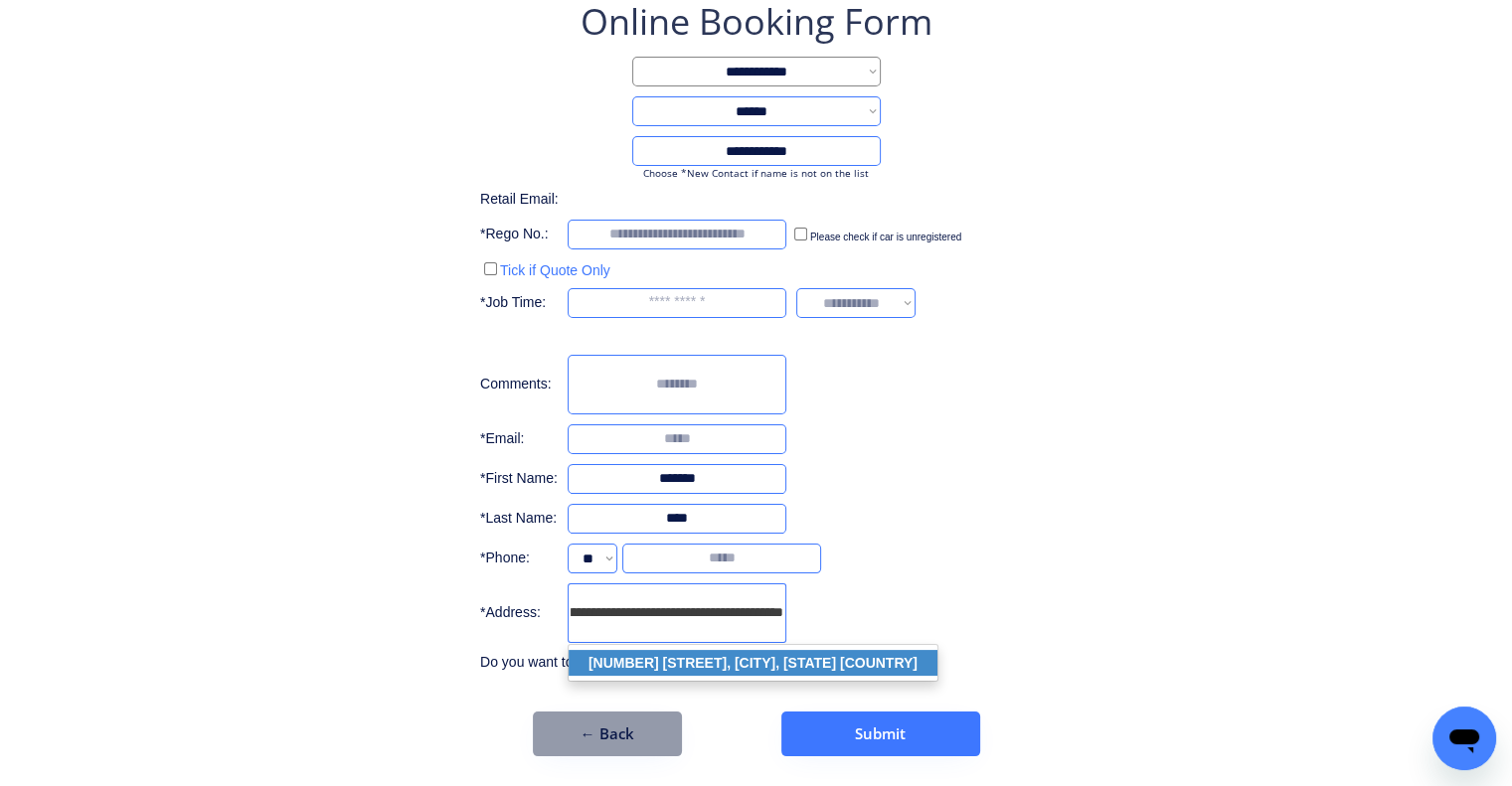 click on "247 Mount Ommaney Dr, Mount Ommaney QLD 4074, Australia" 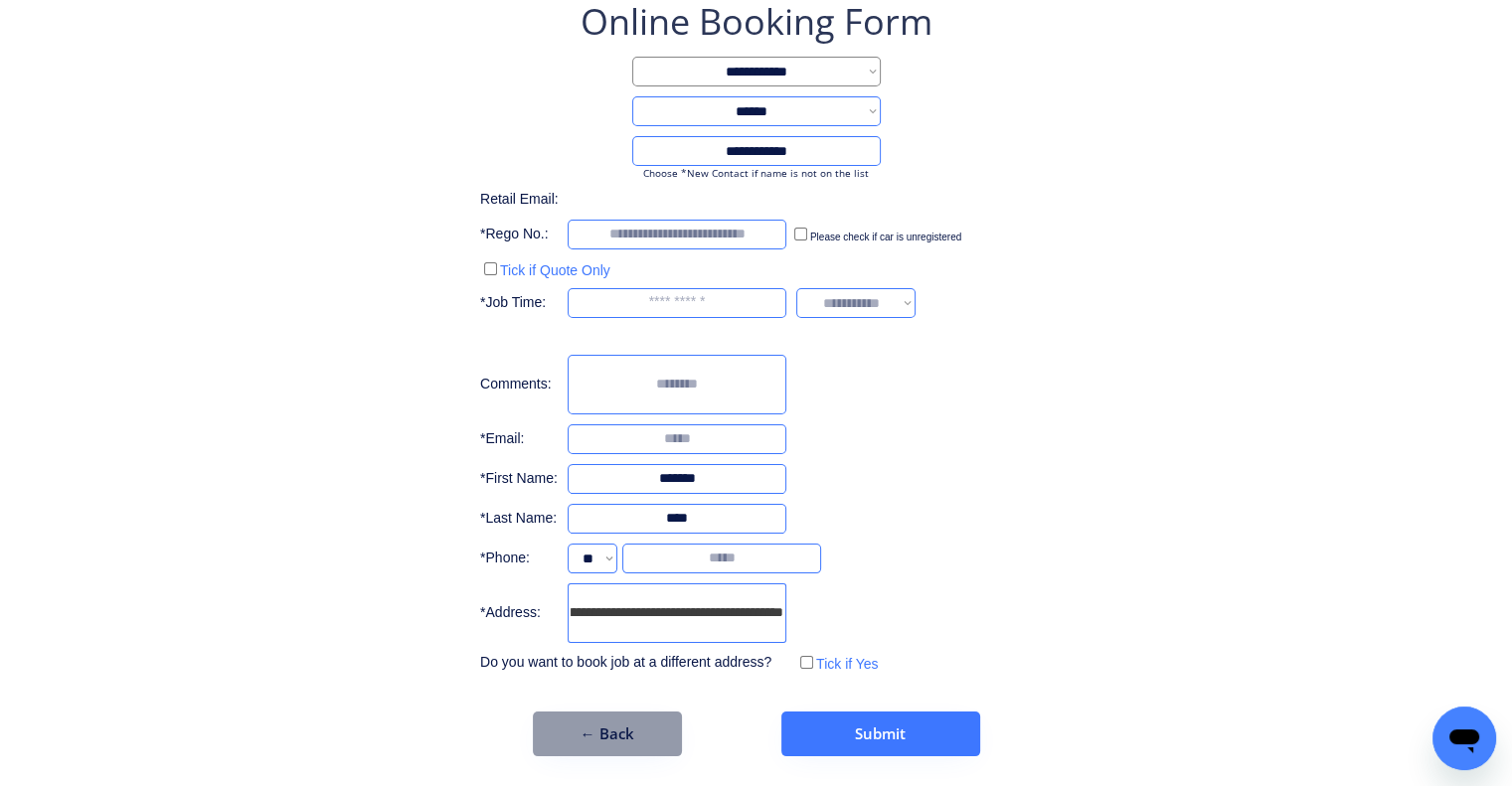 click on "**********" at bounding box center [756, 337] 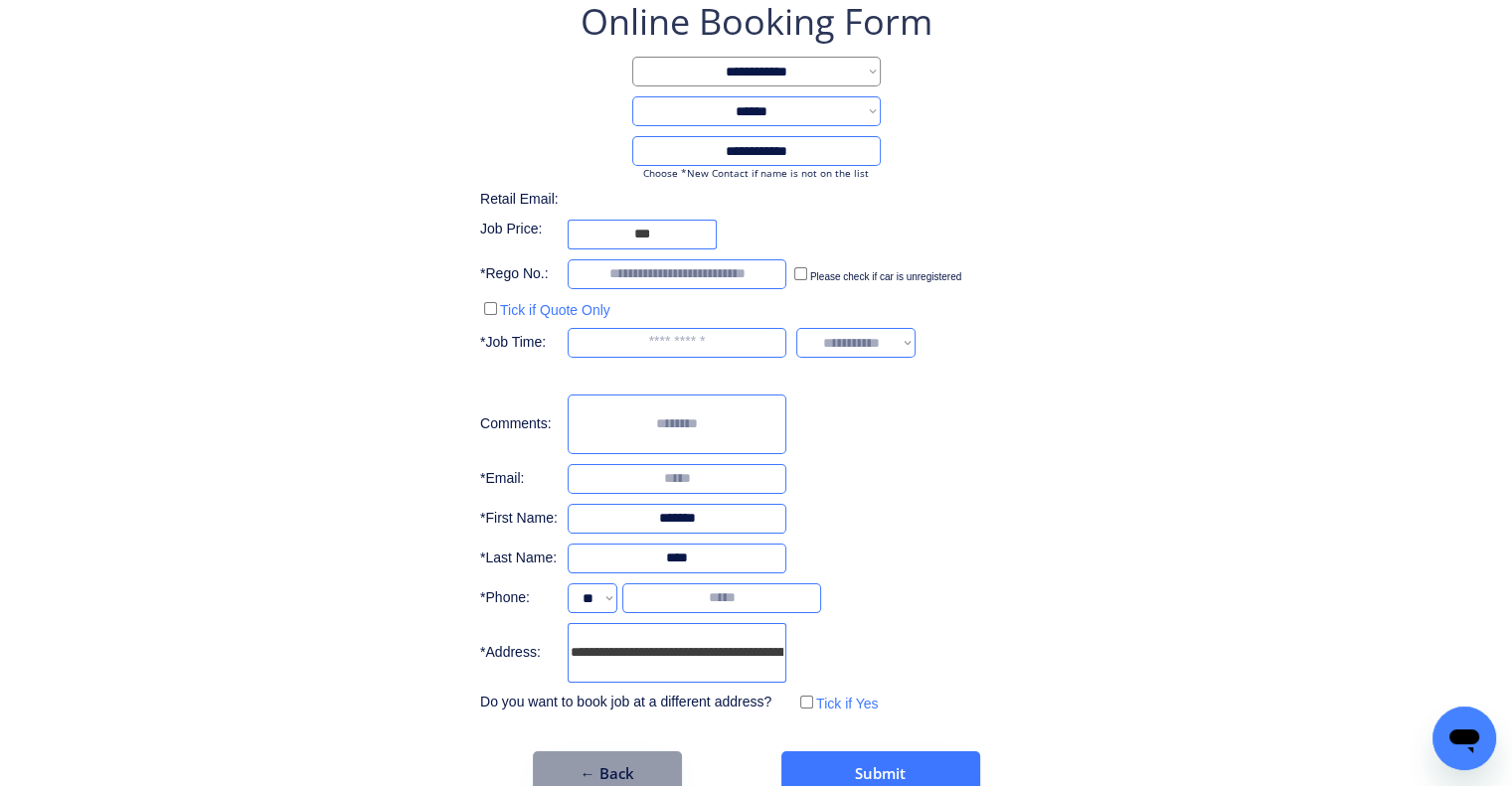 click at bounding box center [677, 274] 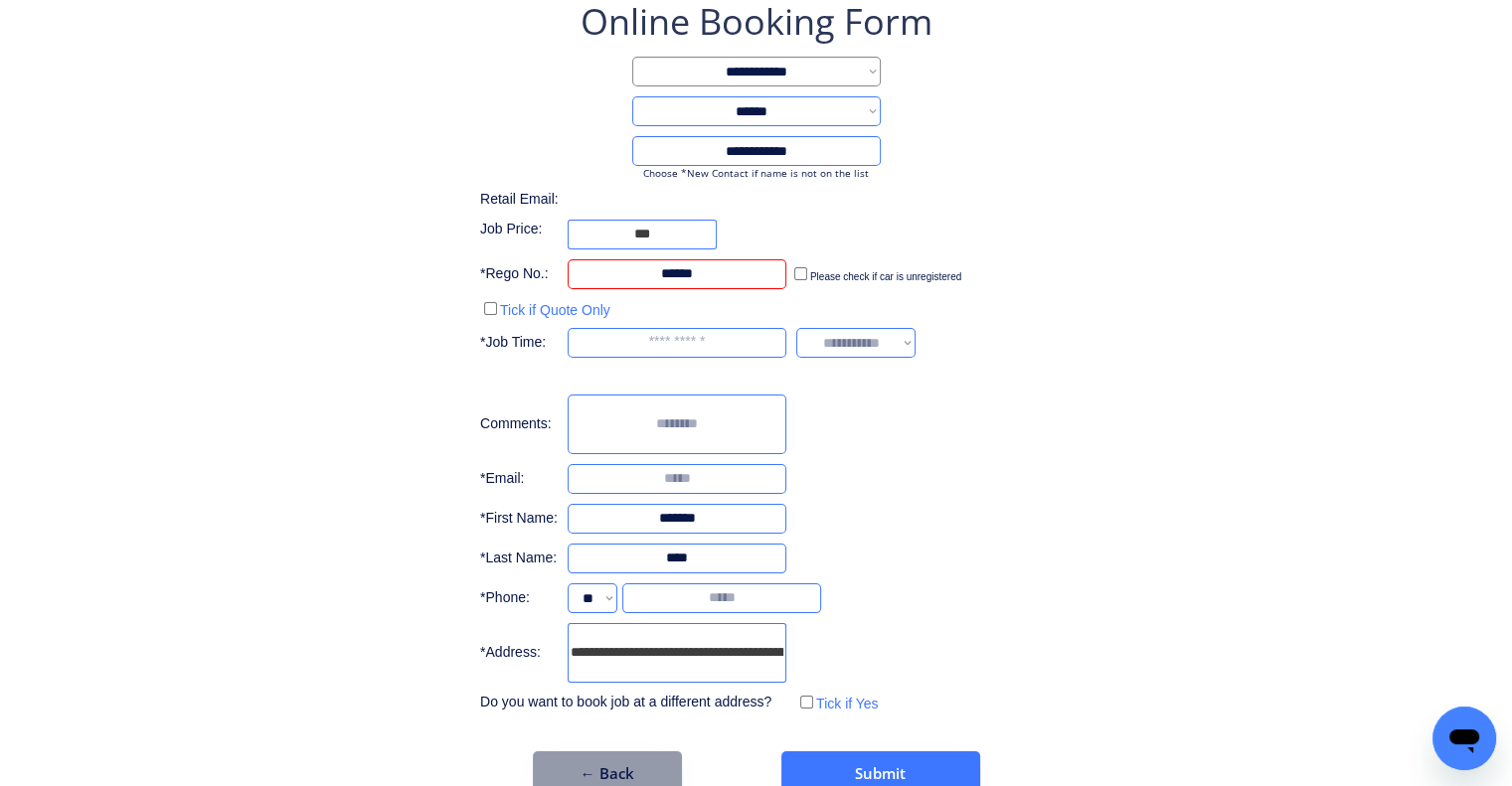 type on "******" 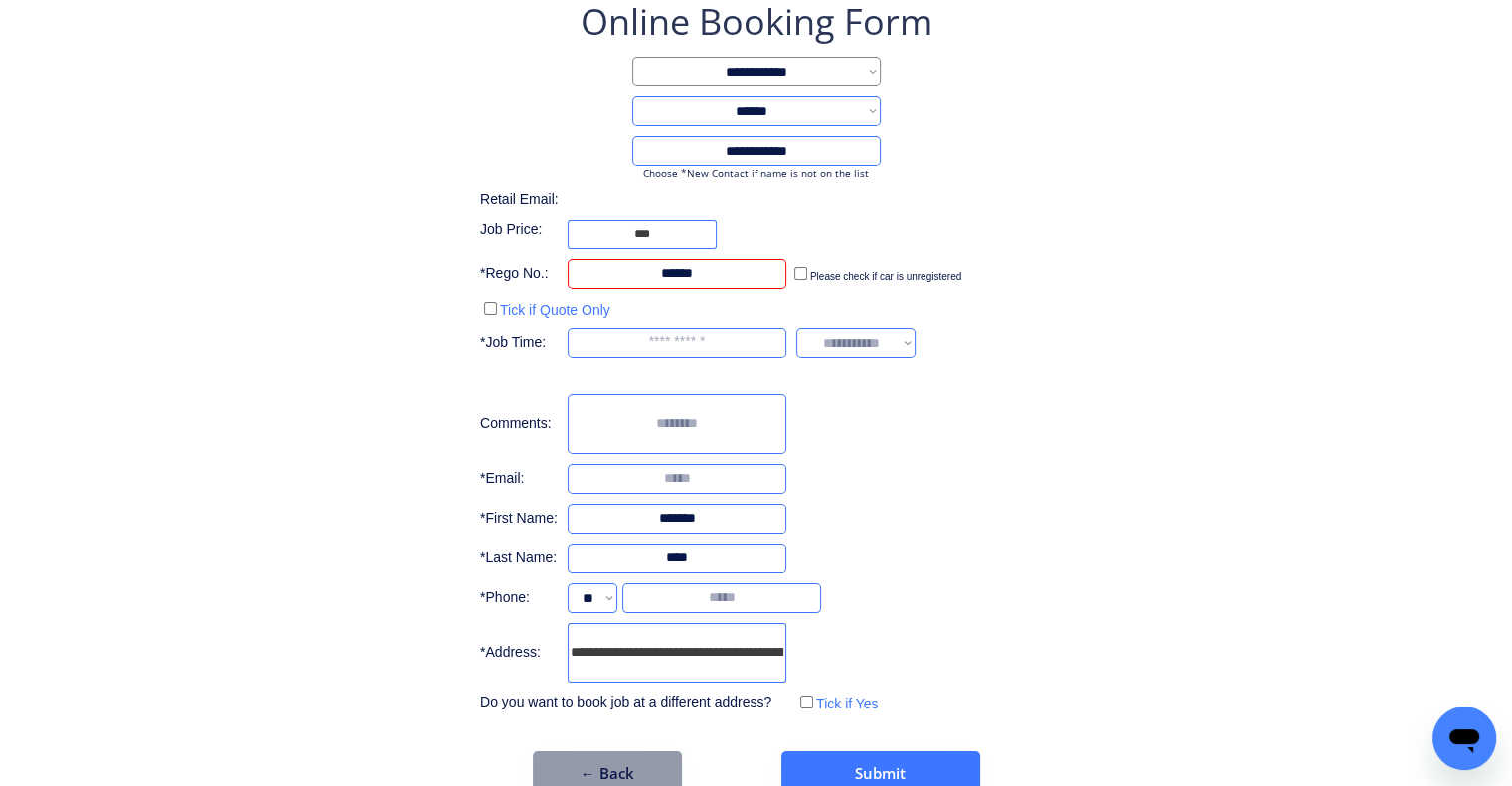 click on "**********" at bounding box center [756, 396] 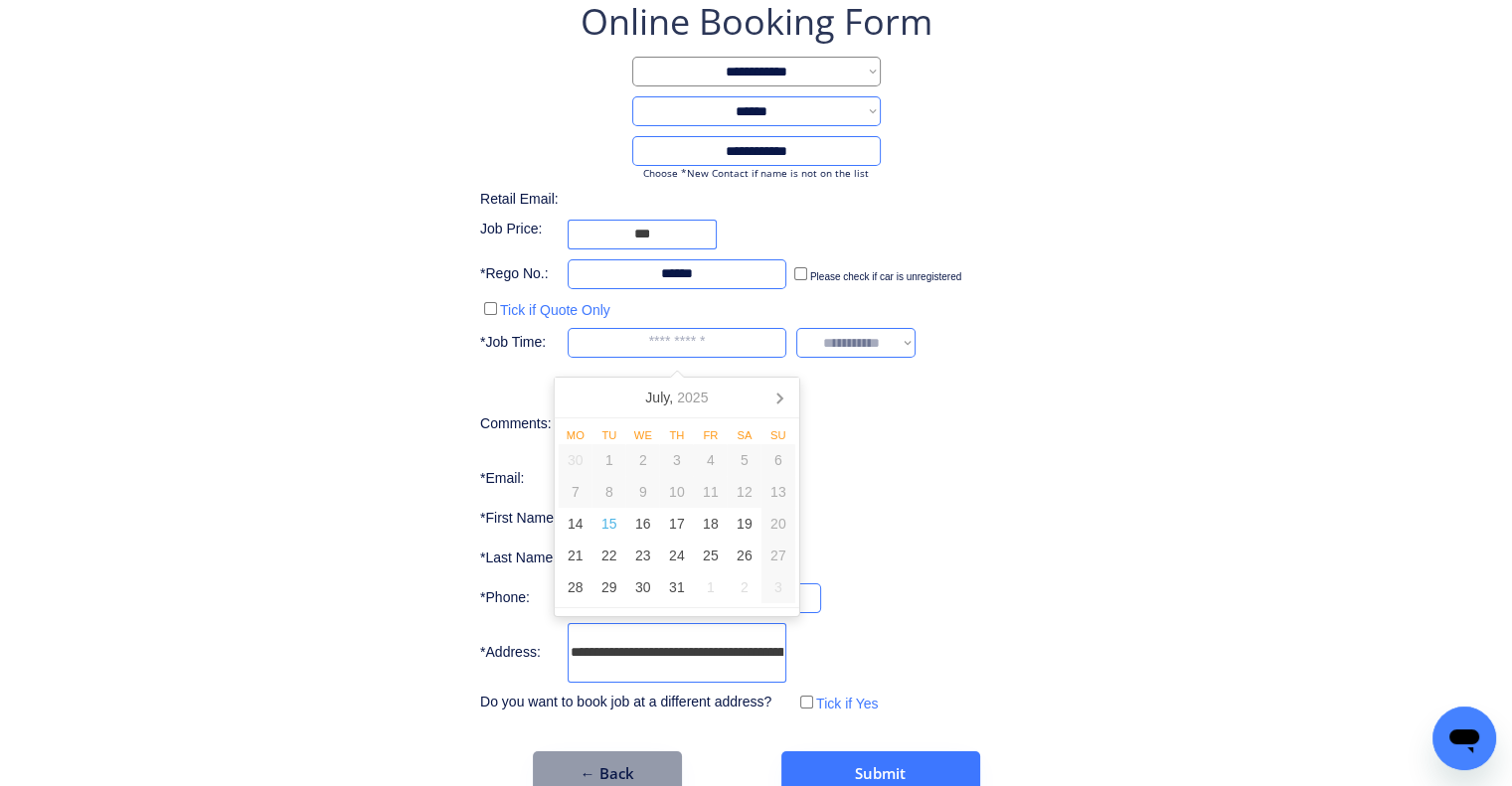 click at bounding box center (677, 343) 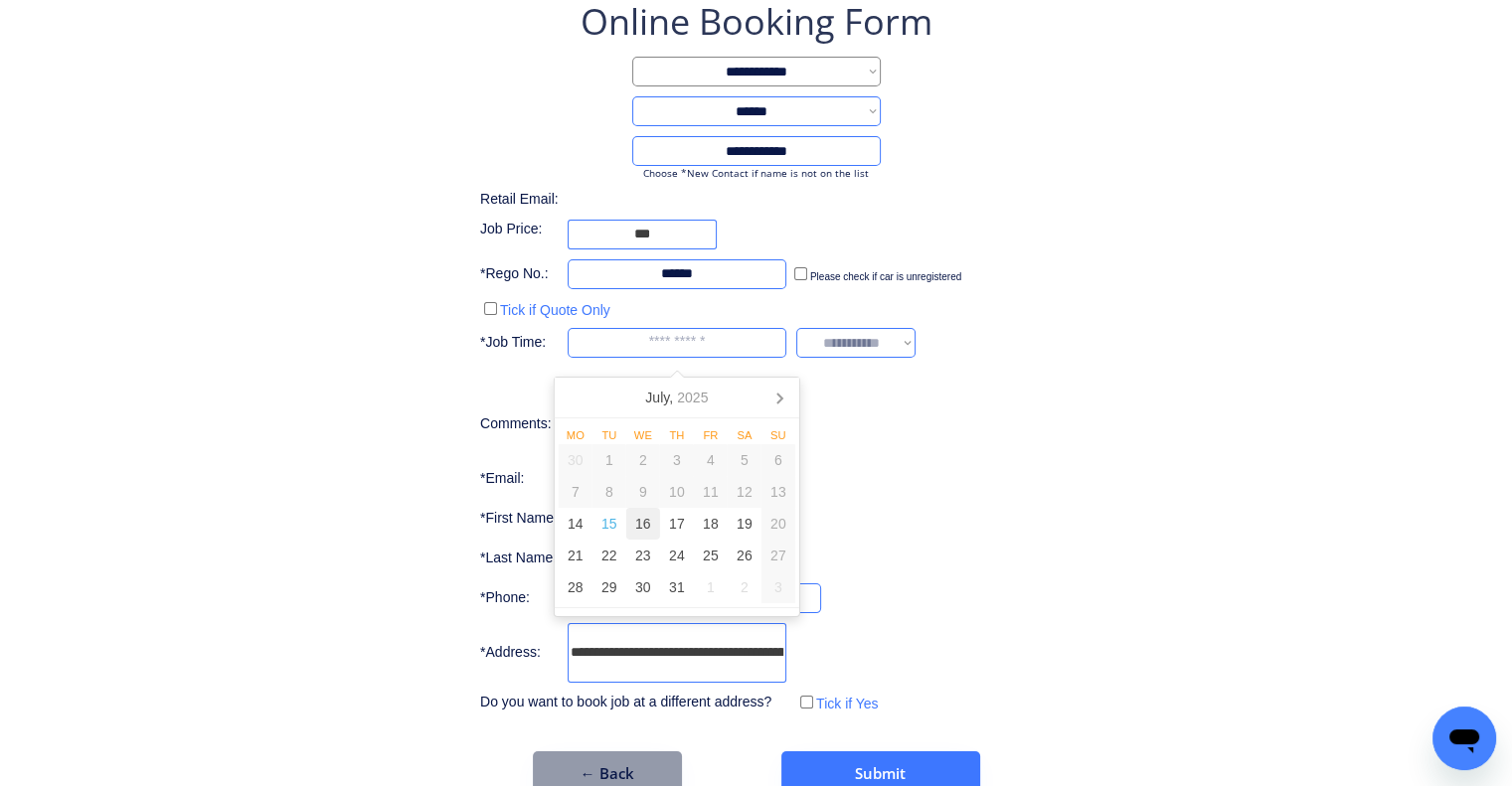 click on "16" at bounding box center [643, 524] 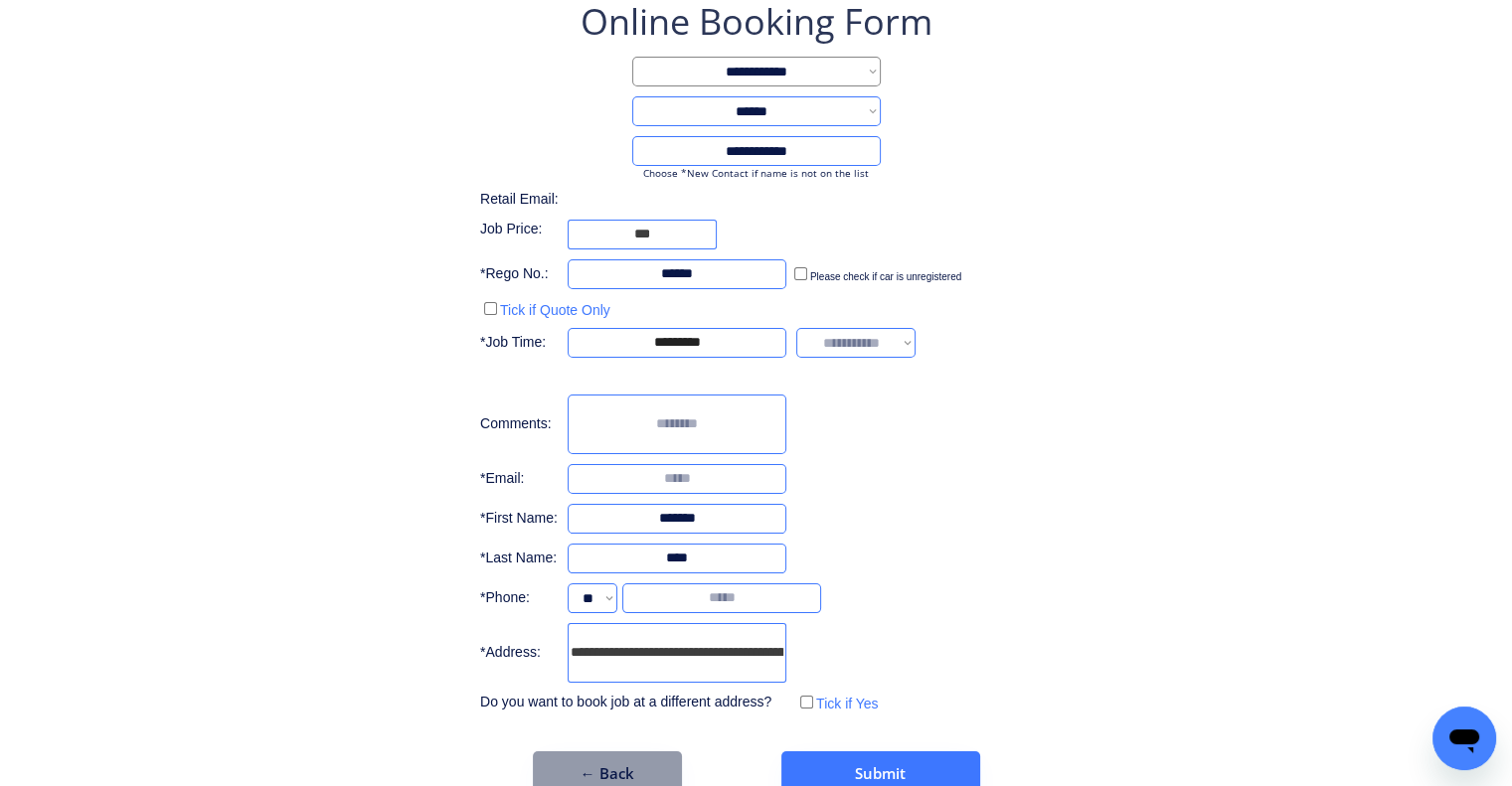click on "**********" at bounding box center [756, 357] 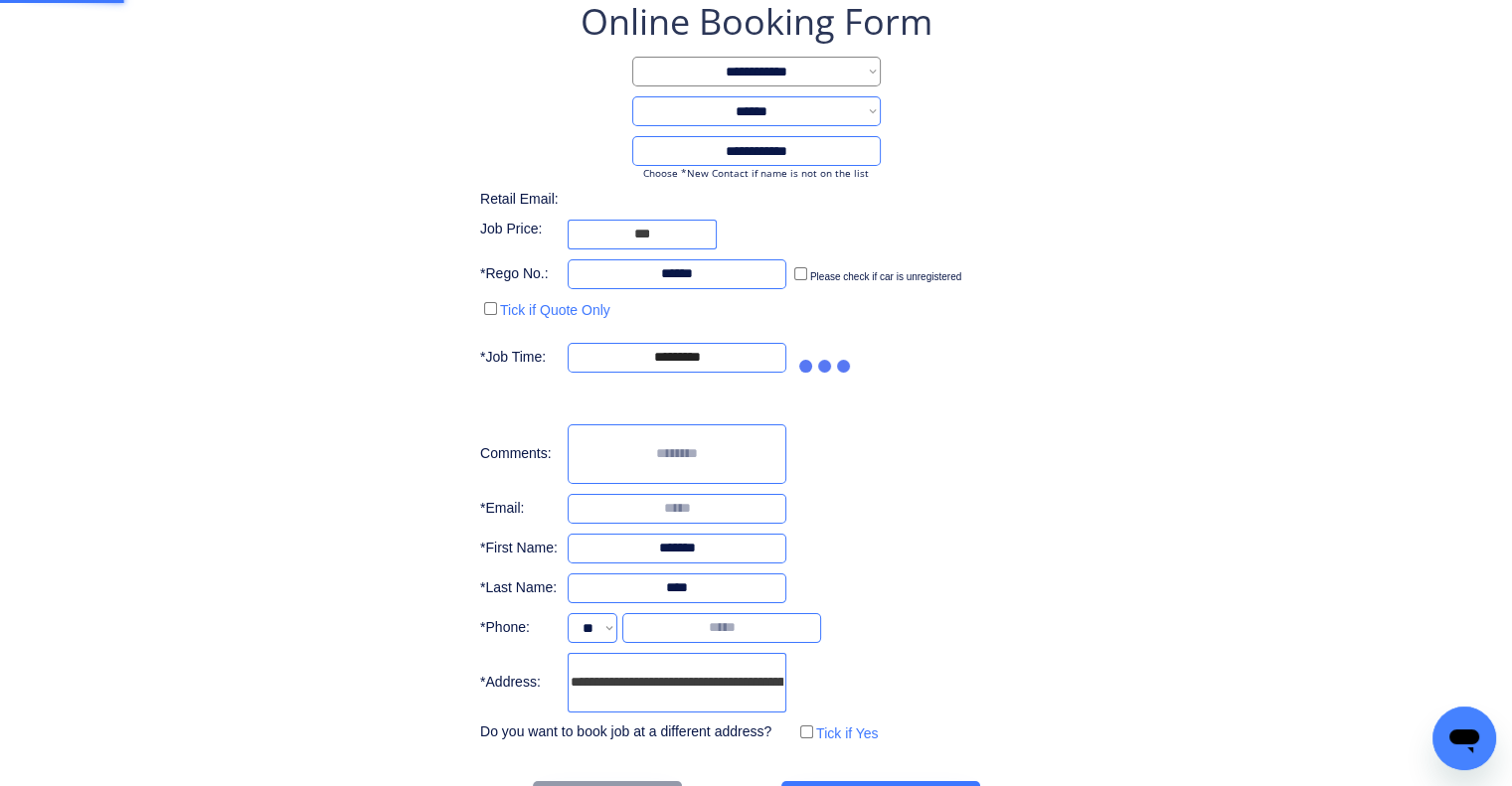 click on "**********" at bounding box center (756, 411) 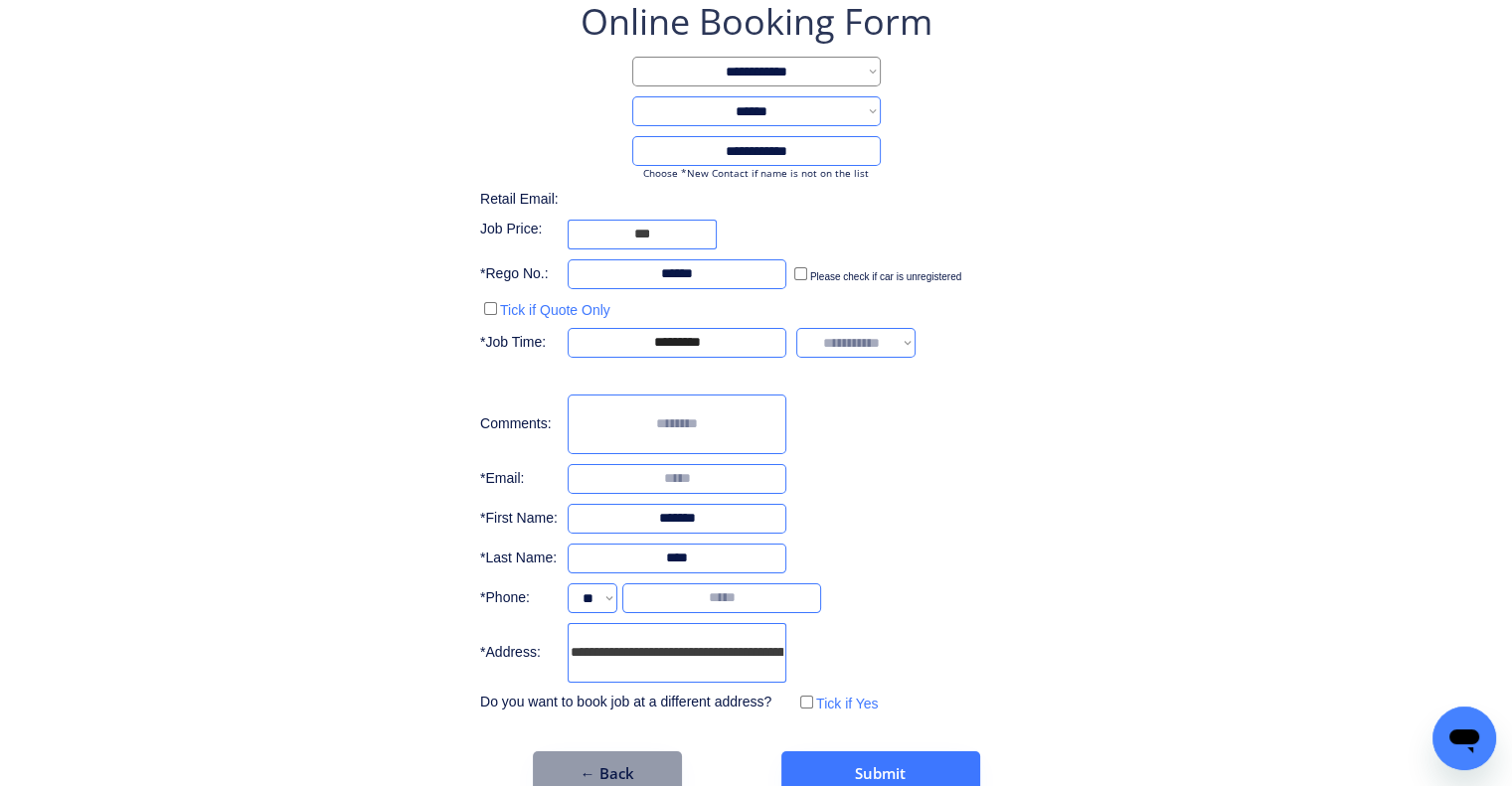 click on "**********" at bounding box center (756, 396) 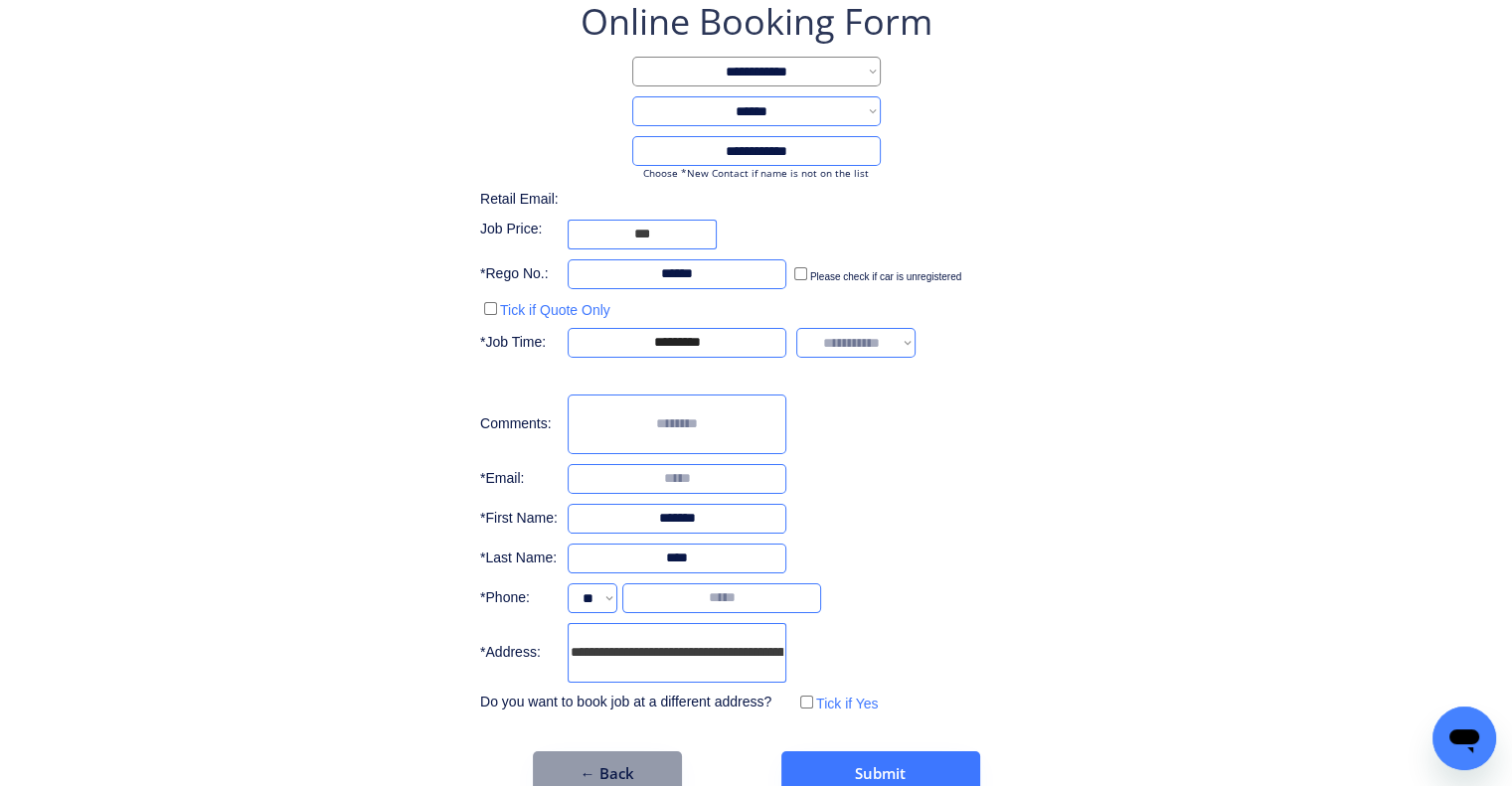 click on "**********" at bounding box center (856, 343) 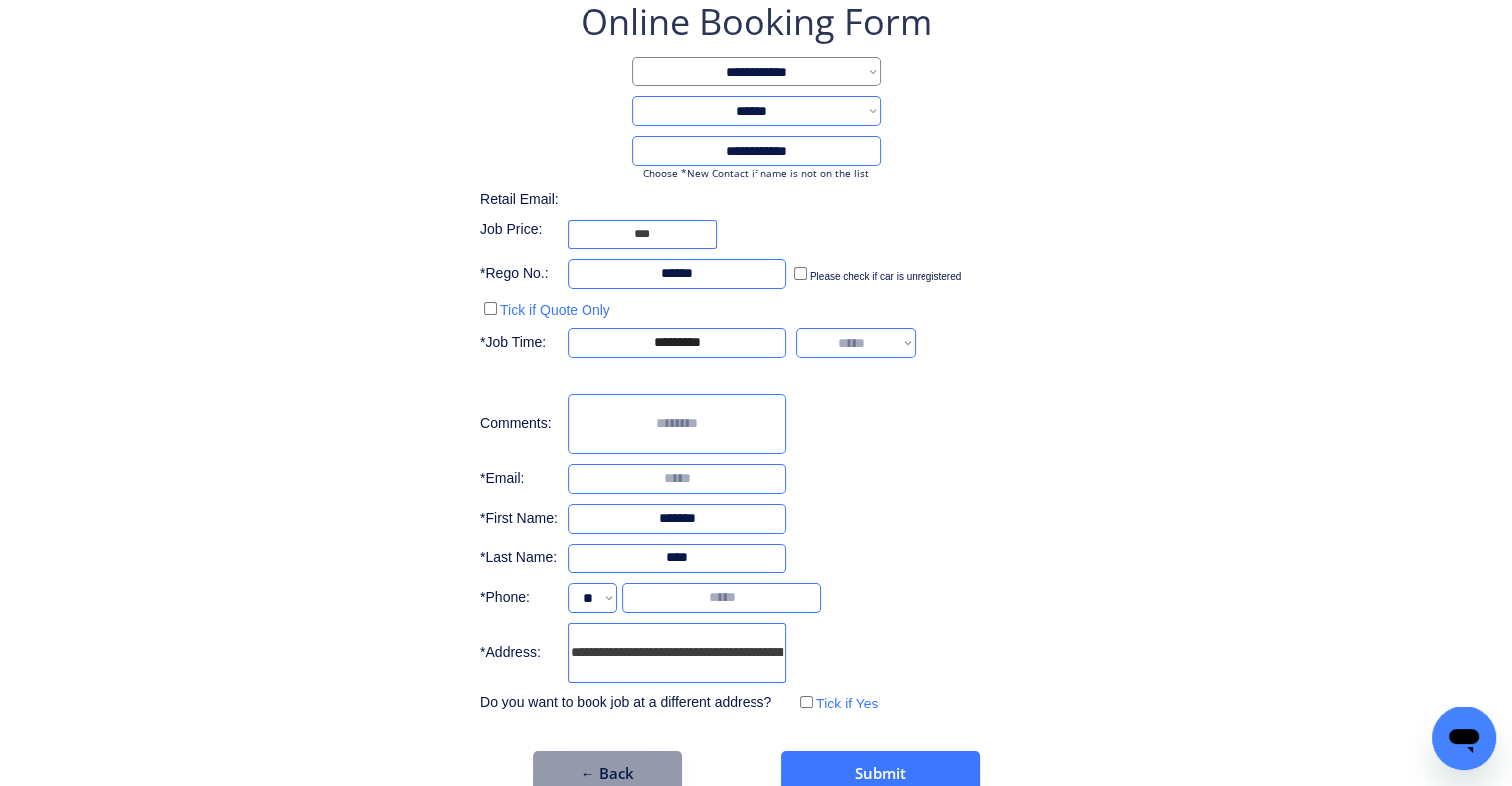 click on "**********" at bounding box center (856, 343) 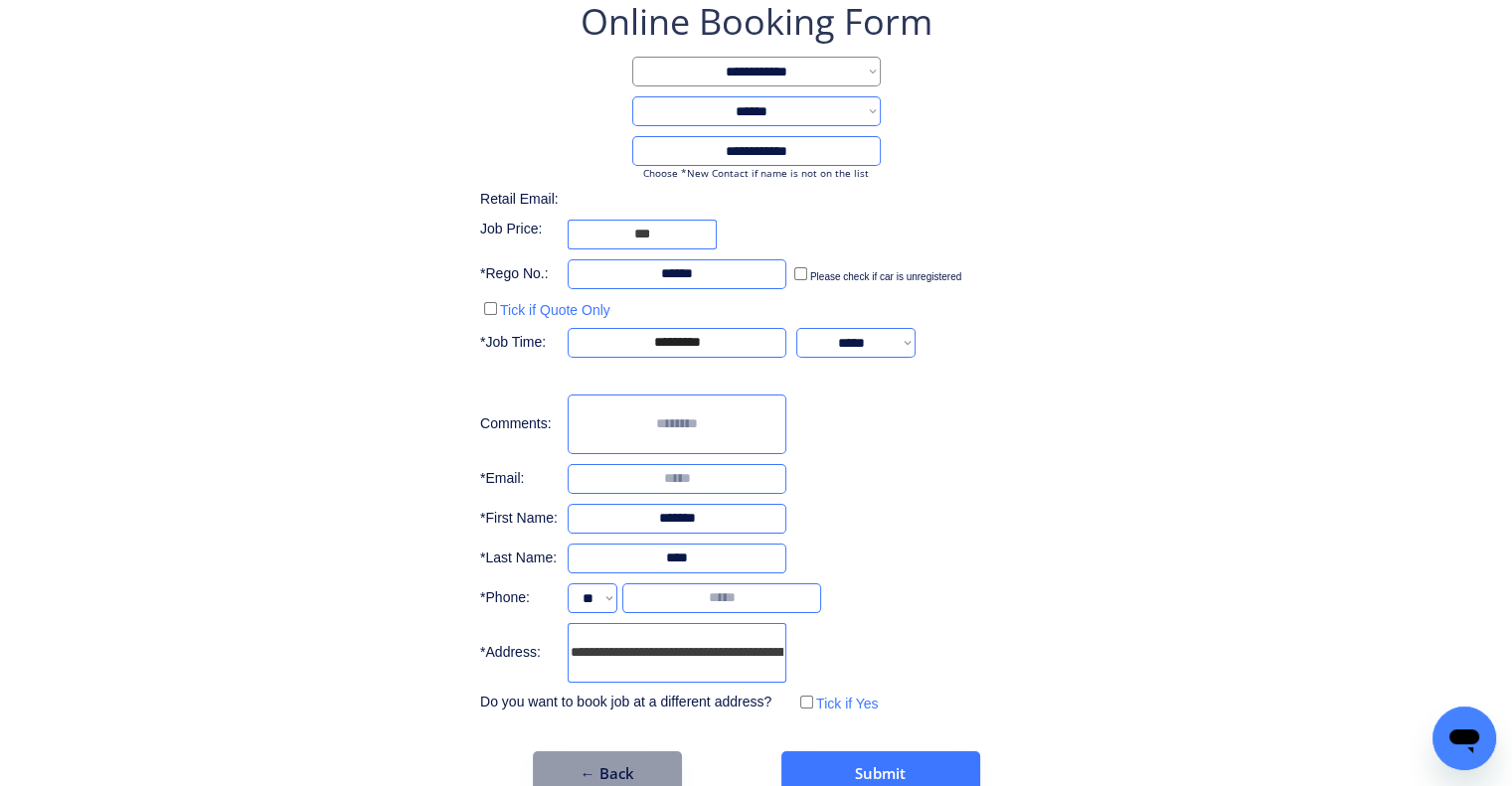 click on "**********" at bounding box center [756, 357] 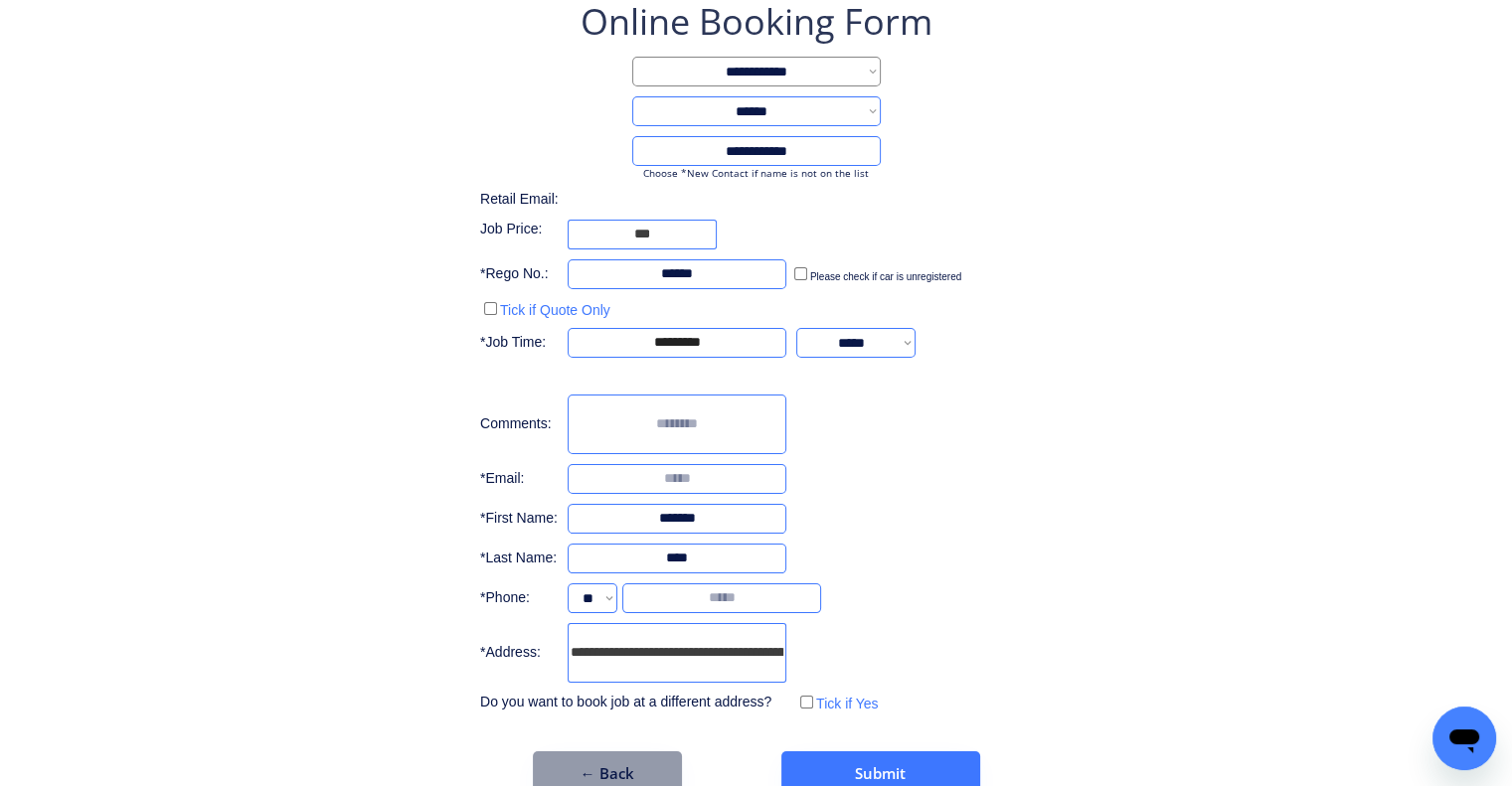 click at bounding box center (677, 479) 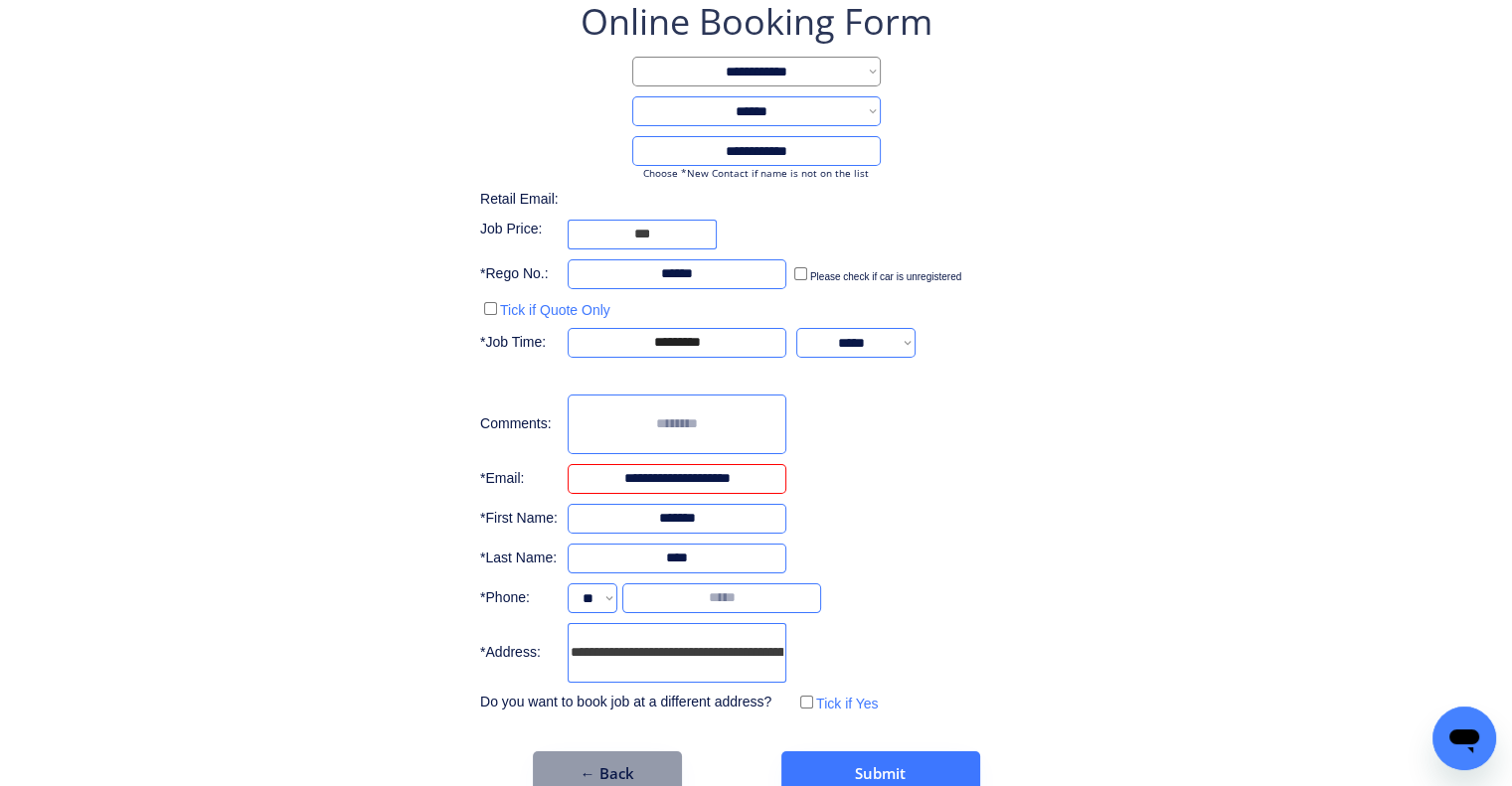 type on "**********" 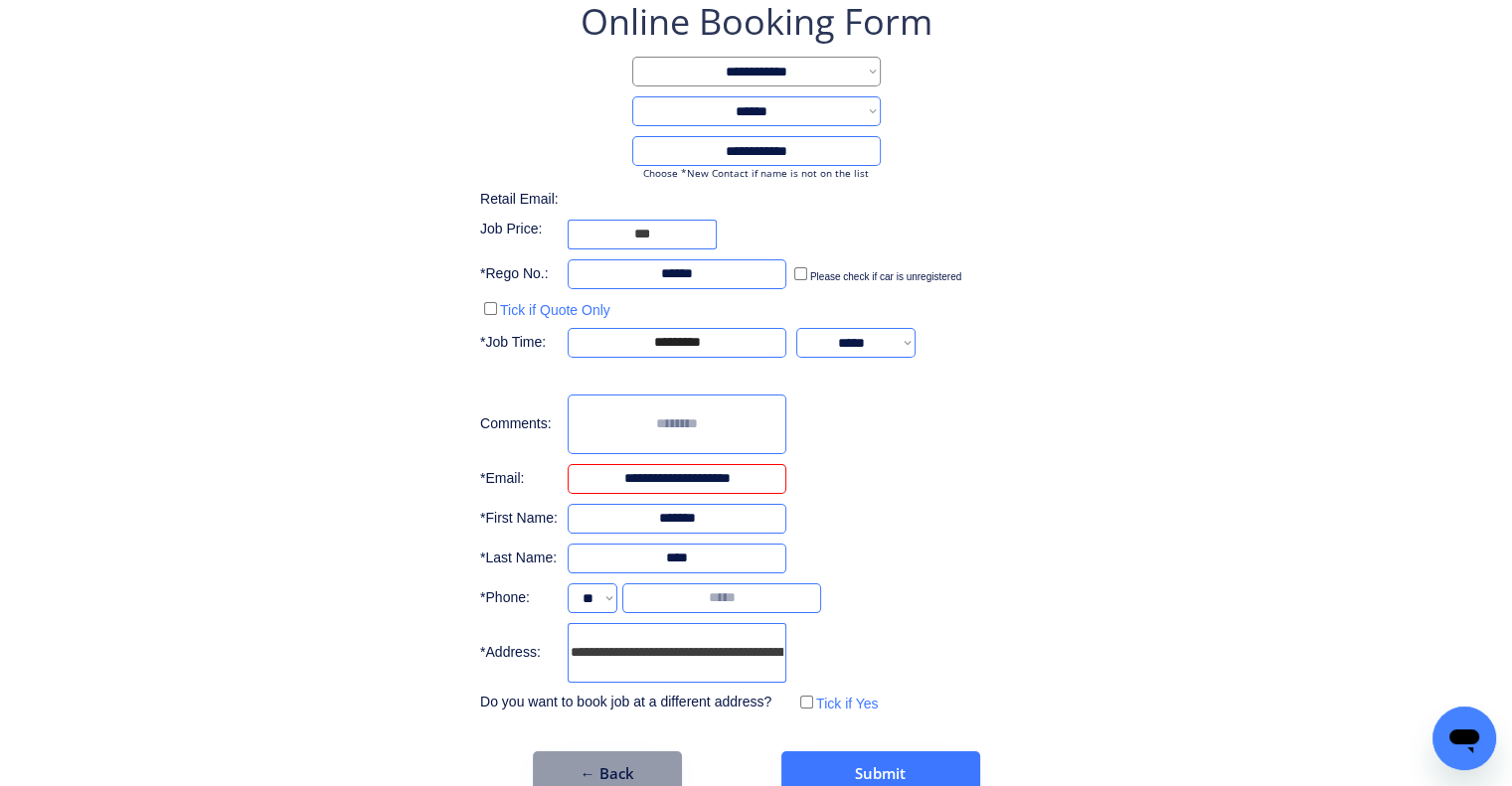 click on "**********" at bounding box center [756, 396] 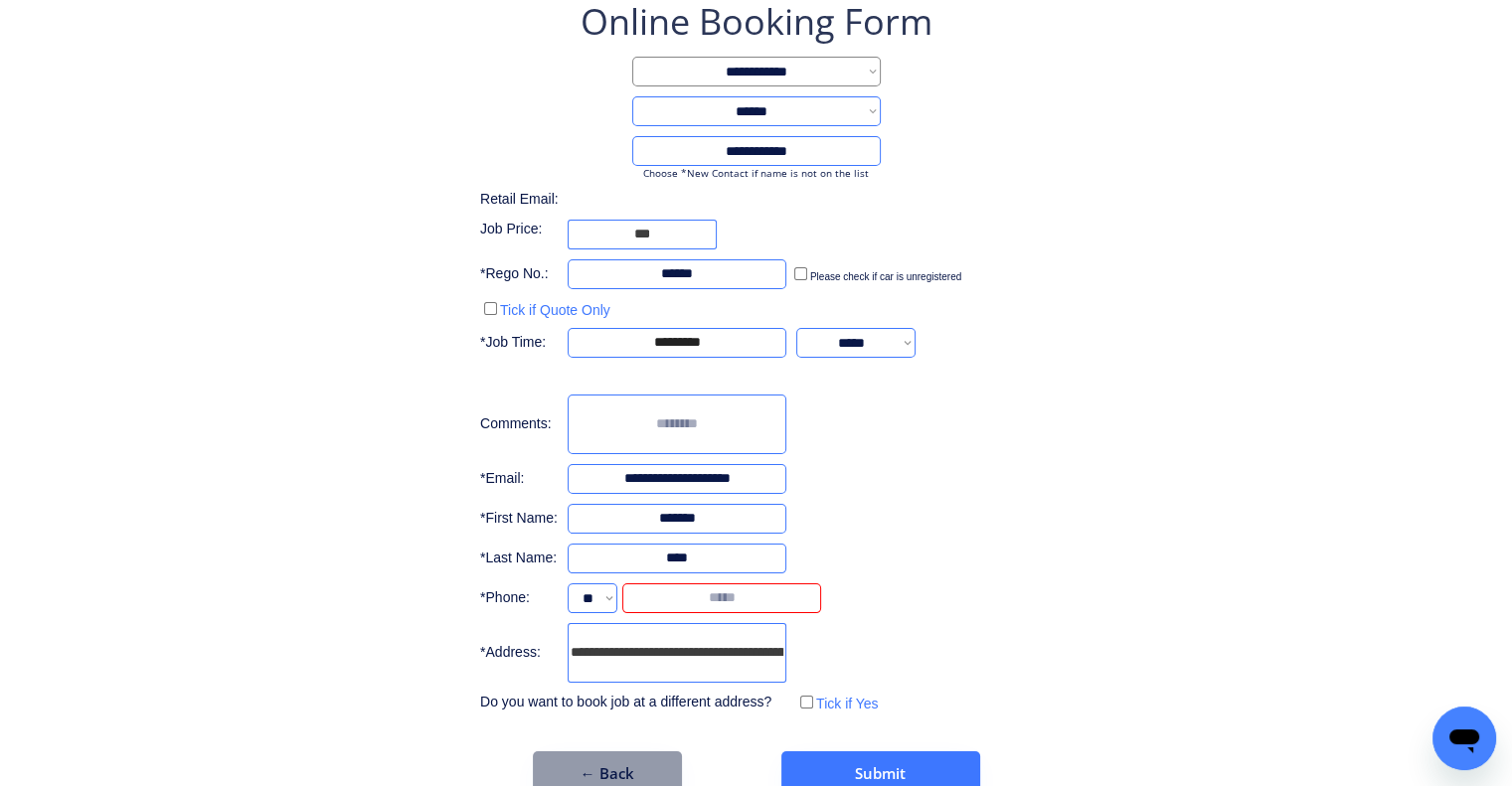 click at bounding box center (722, 598) 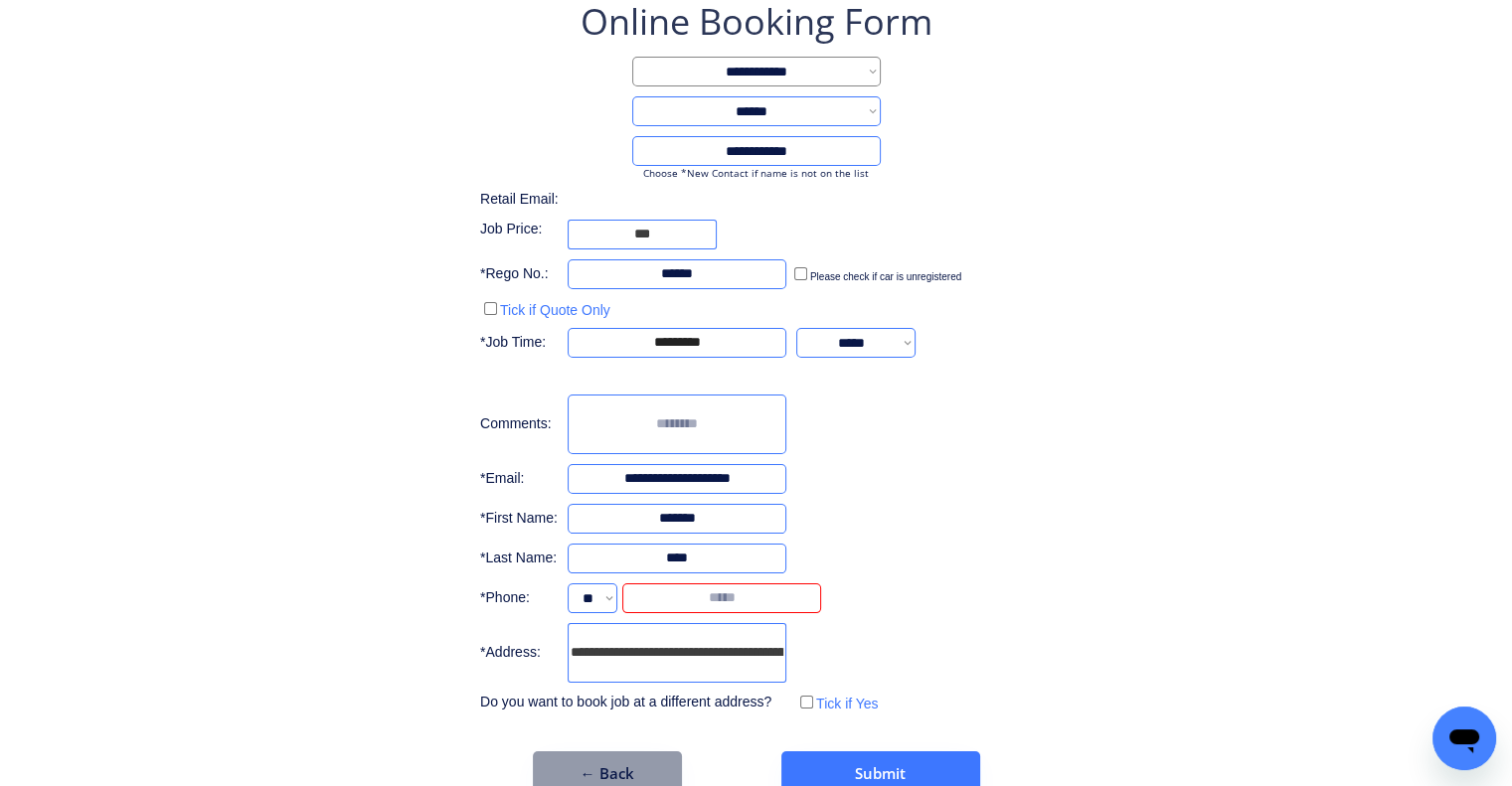 click at bounding box center [722, 598] 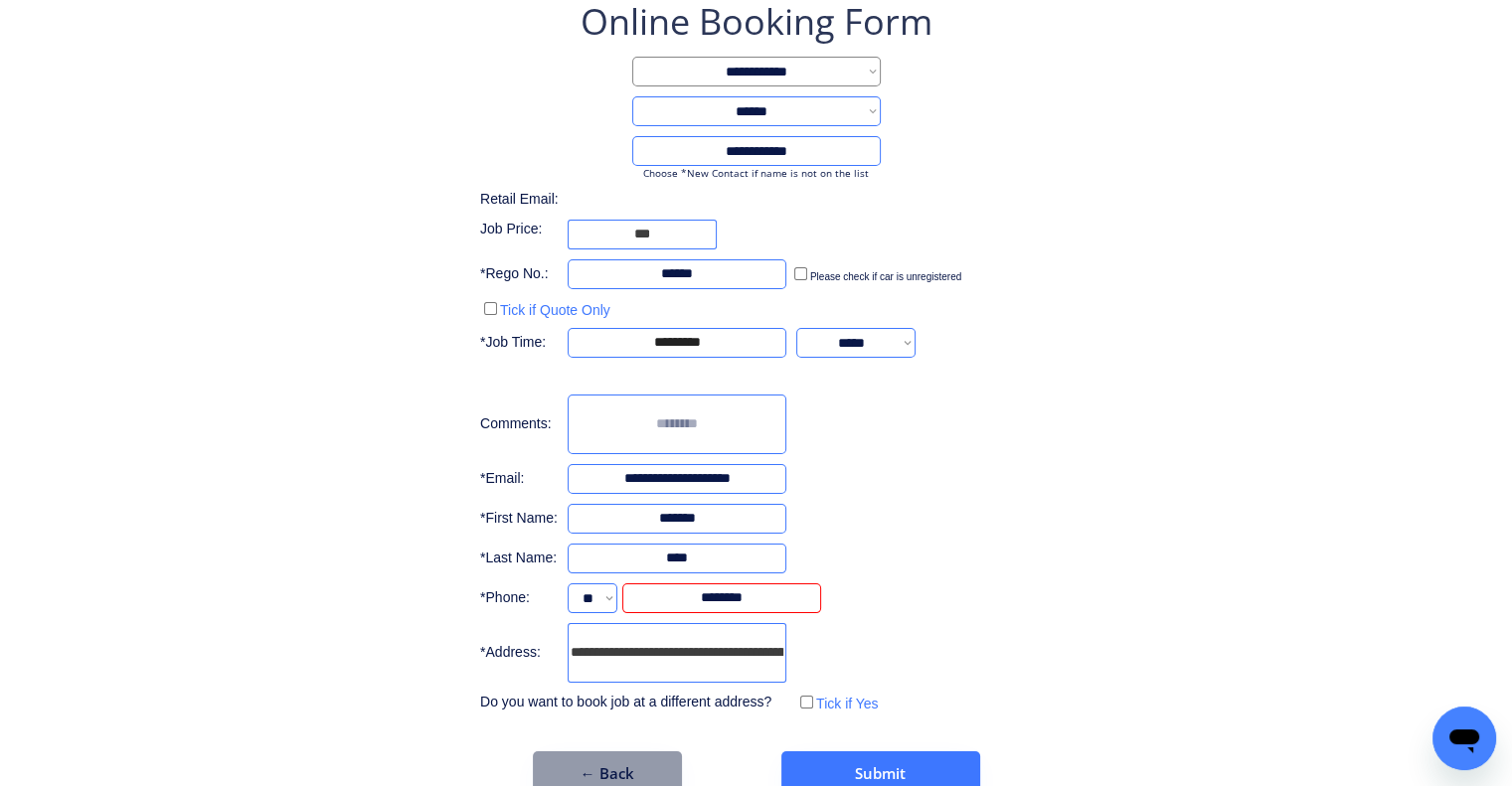 type on "********" 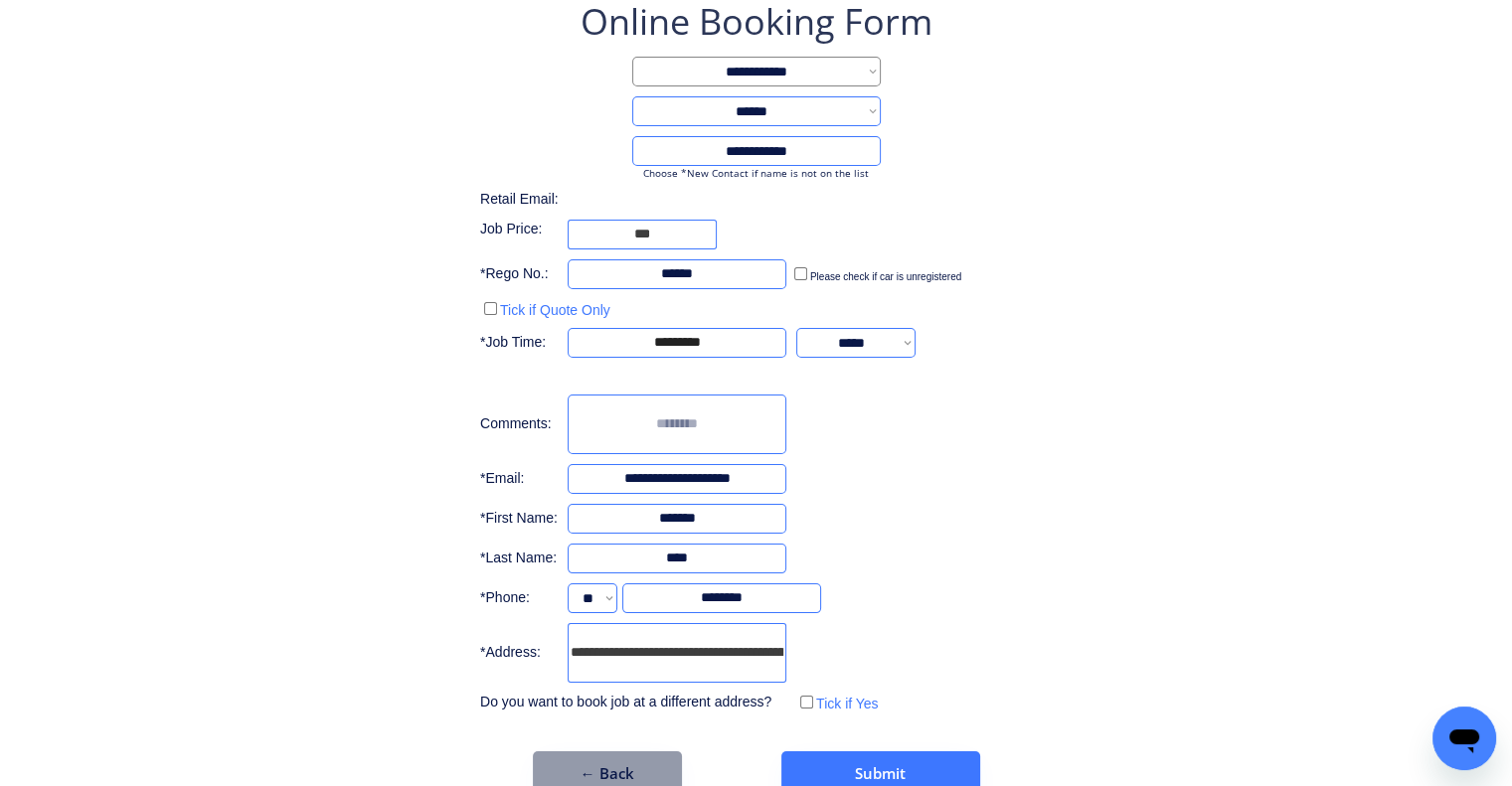 click on "**********" at bounding box center [756, 357] 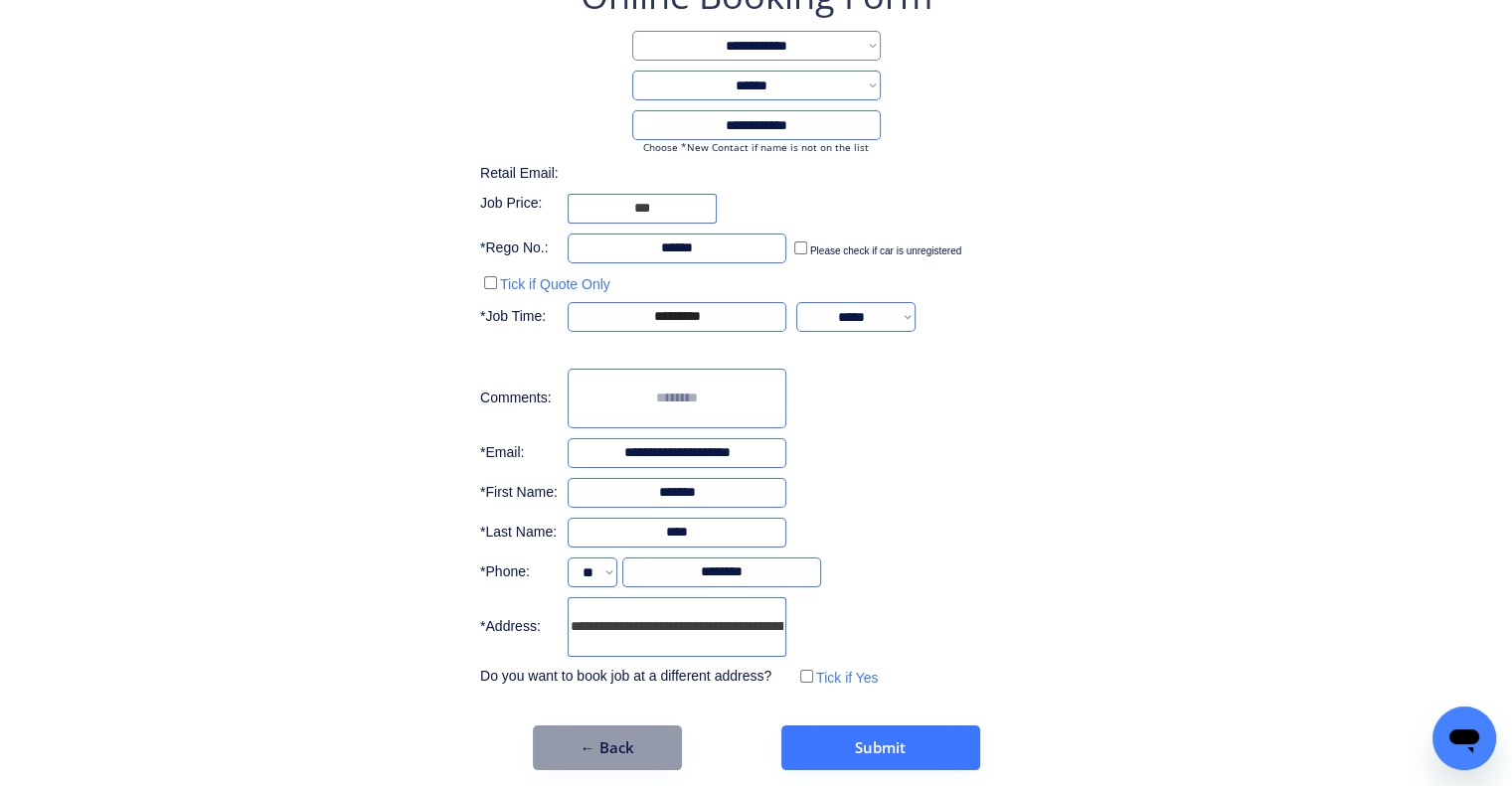 scroll, scrollTop: 152, scrollLeft: 0, axis: vertical 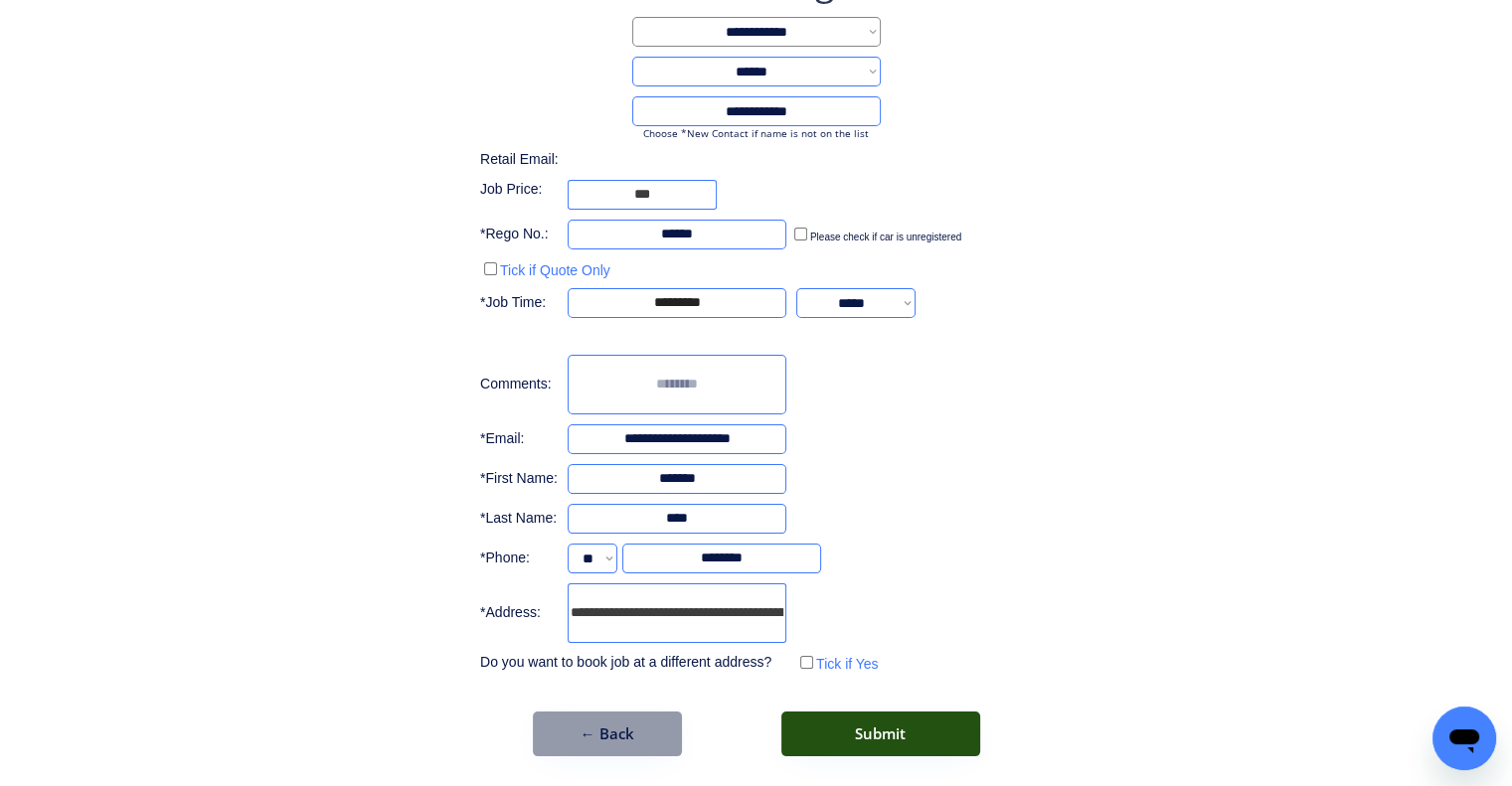 click on "Submit" at bounding box center [881, 733] 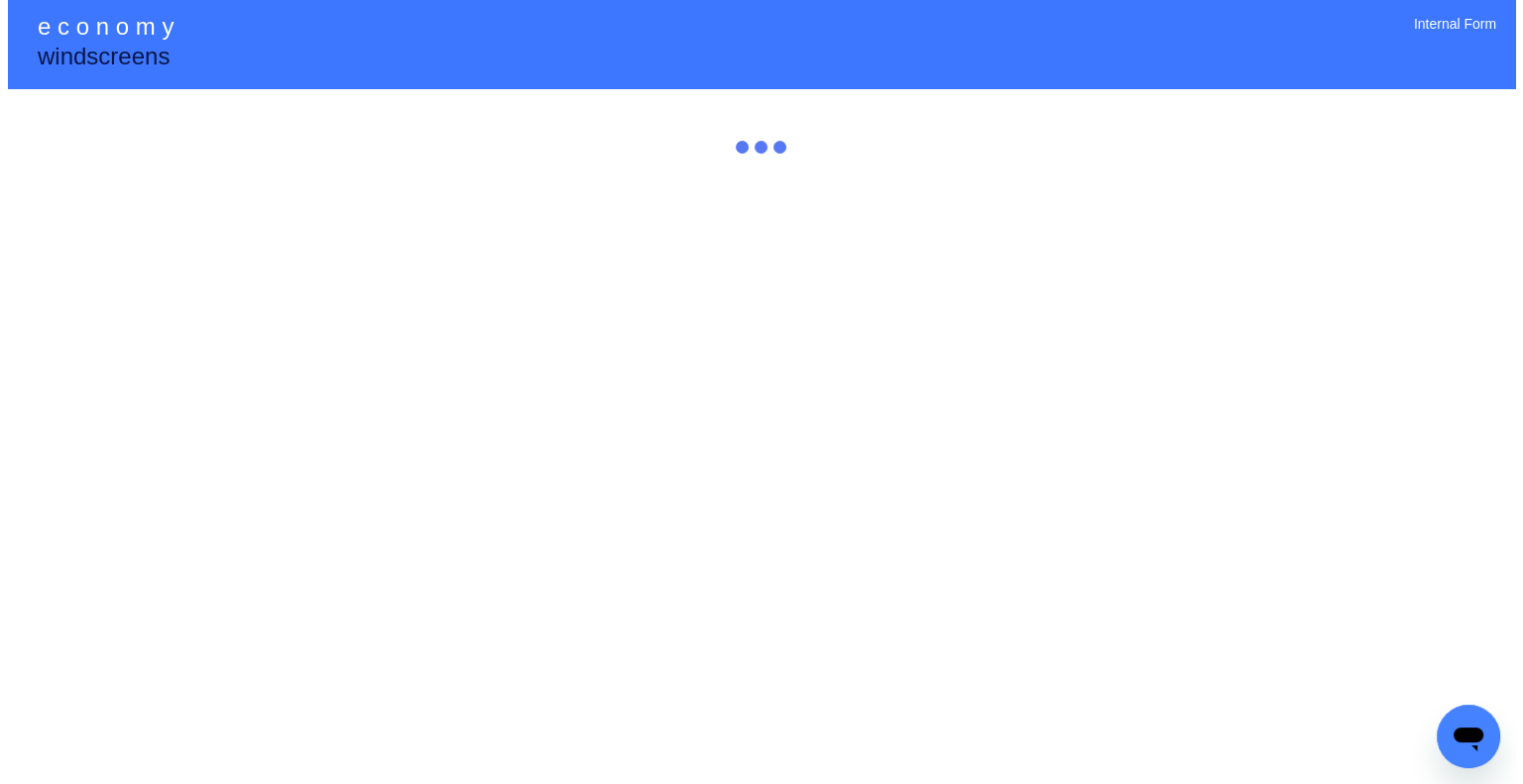 scroll, scrollTop: 0, scrollLeft: 0, axis: both 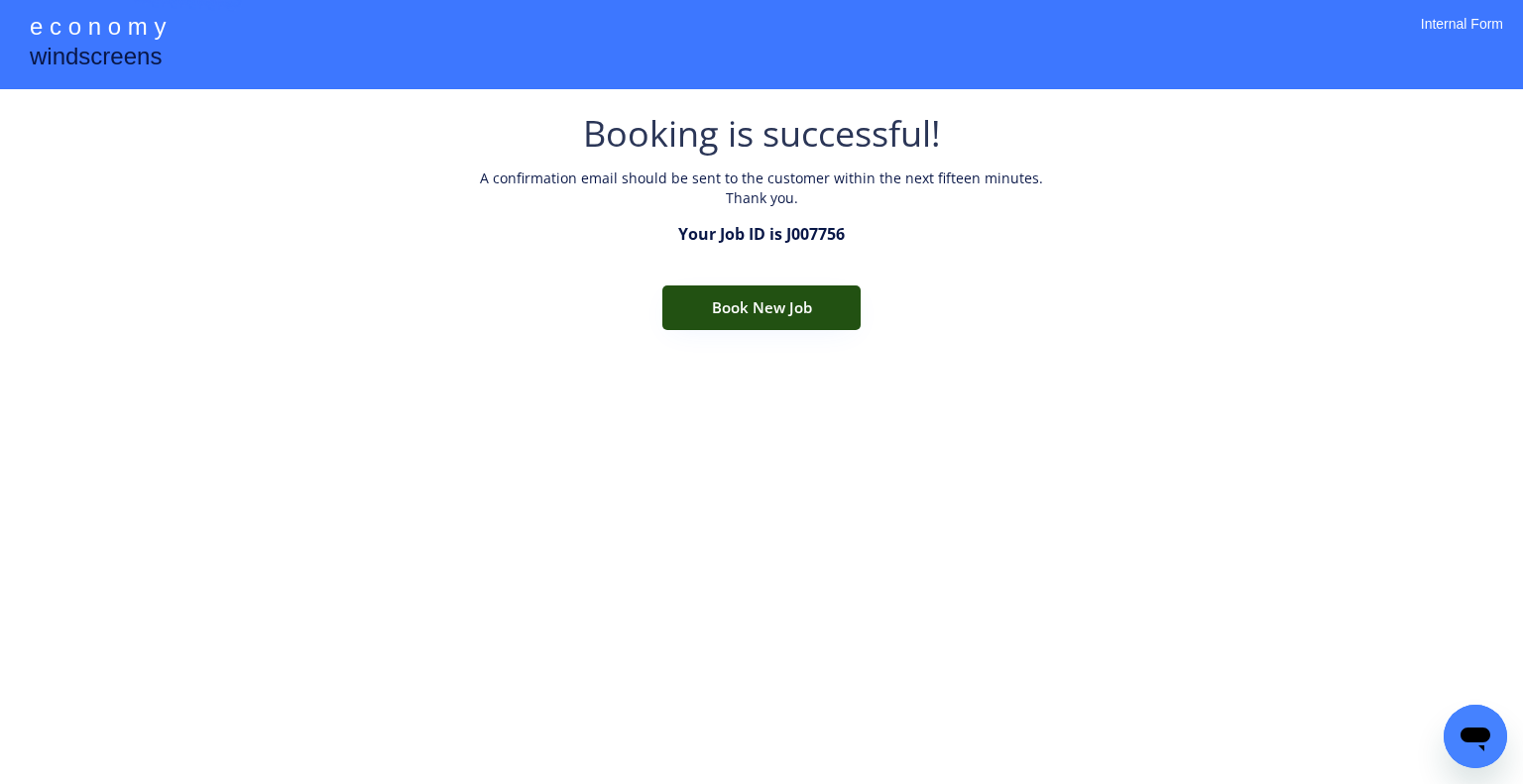 click on "Book New Job" at bounding box center [762, 307] 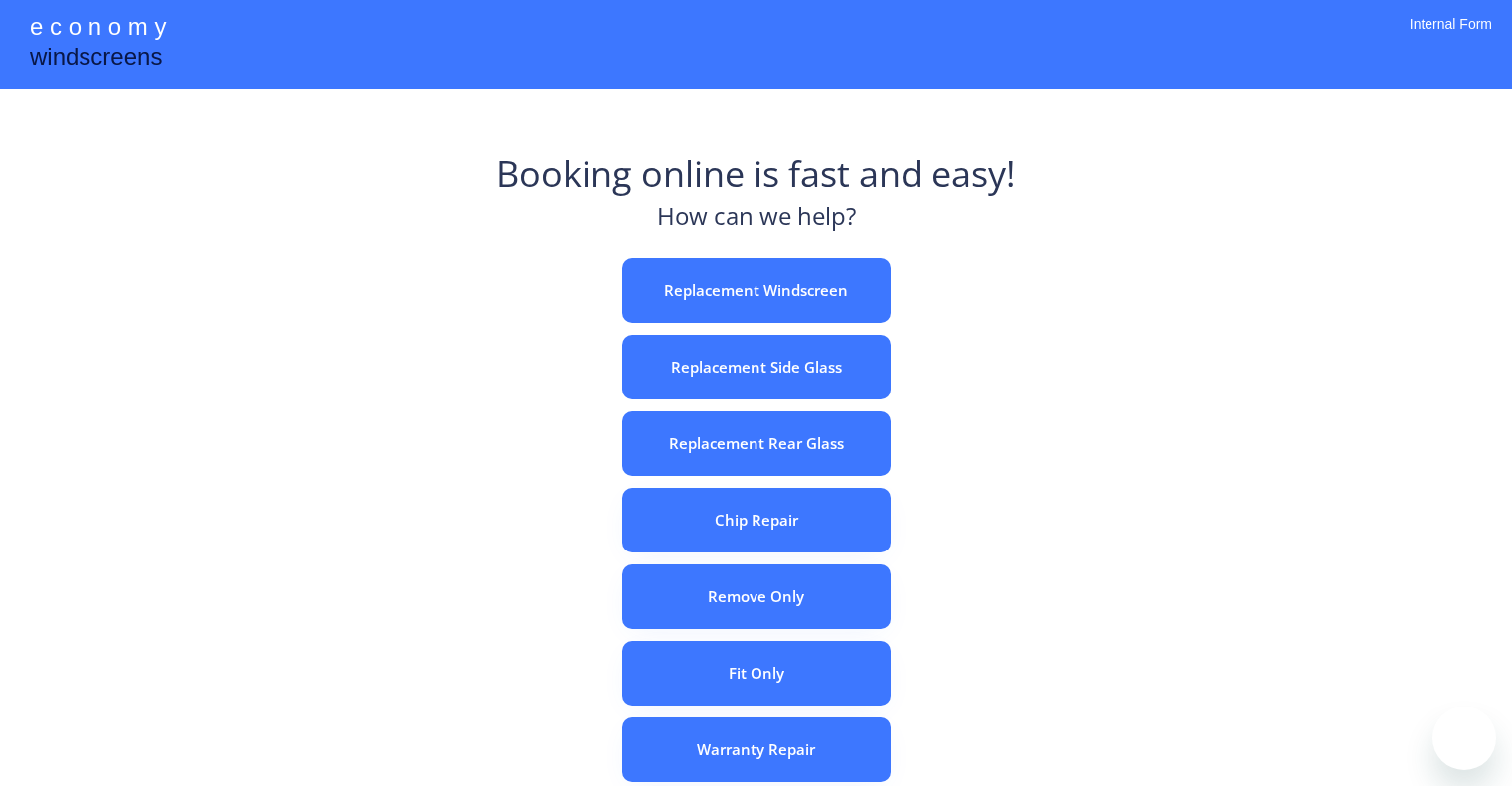 scroll, scrollTop: 0, scrollLeft: 0, axis: both 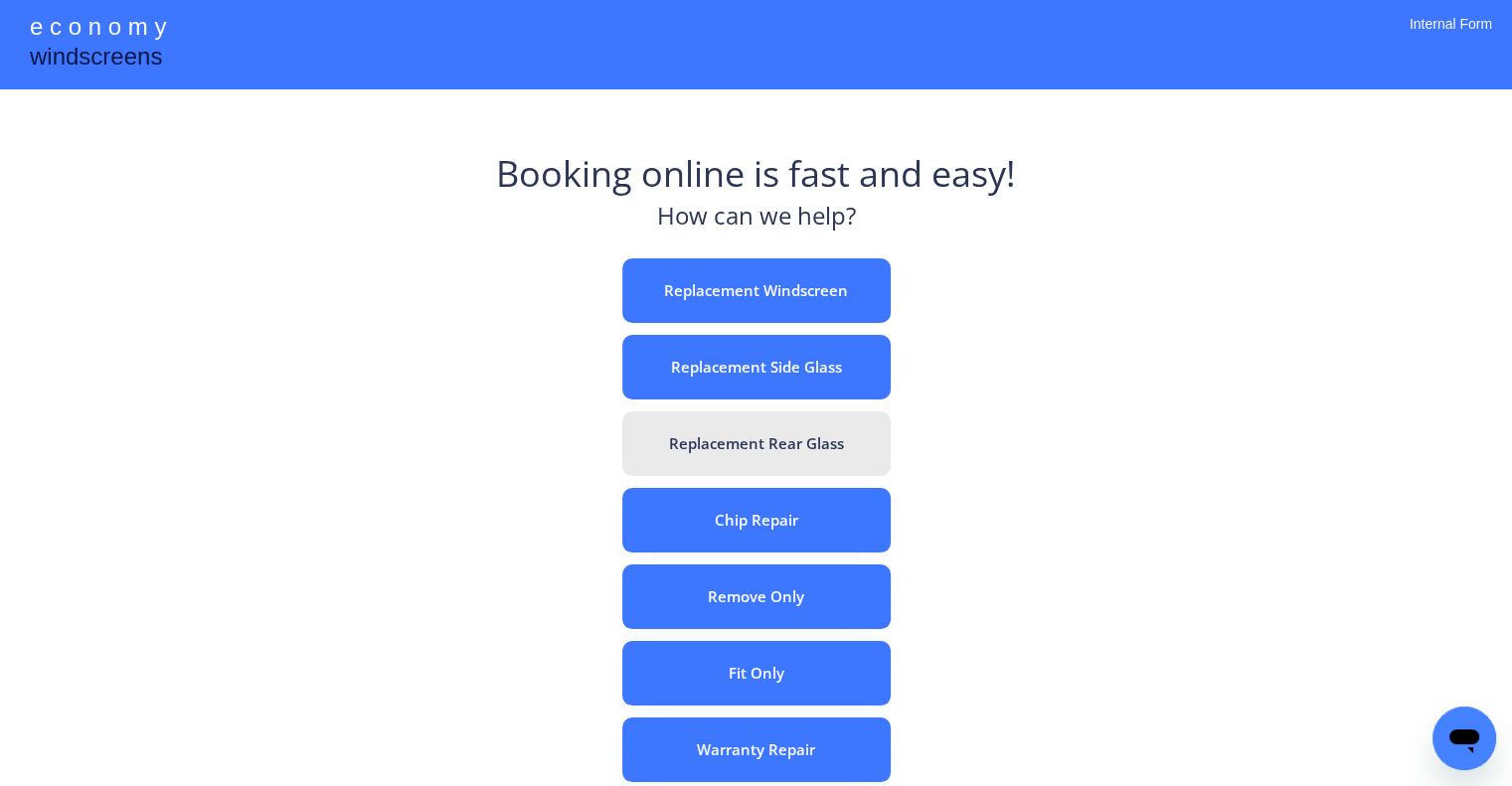 click on "Replacement Rear Glass" at bounding box center [756, 443] 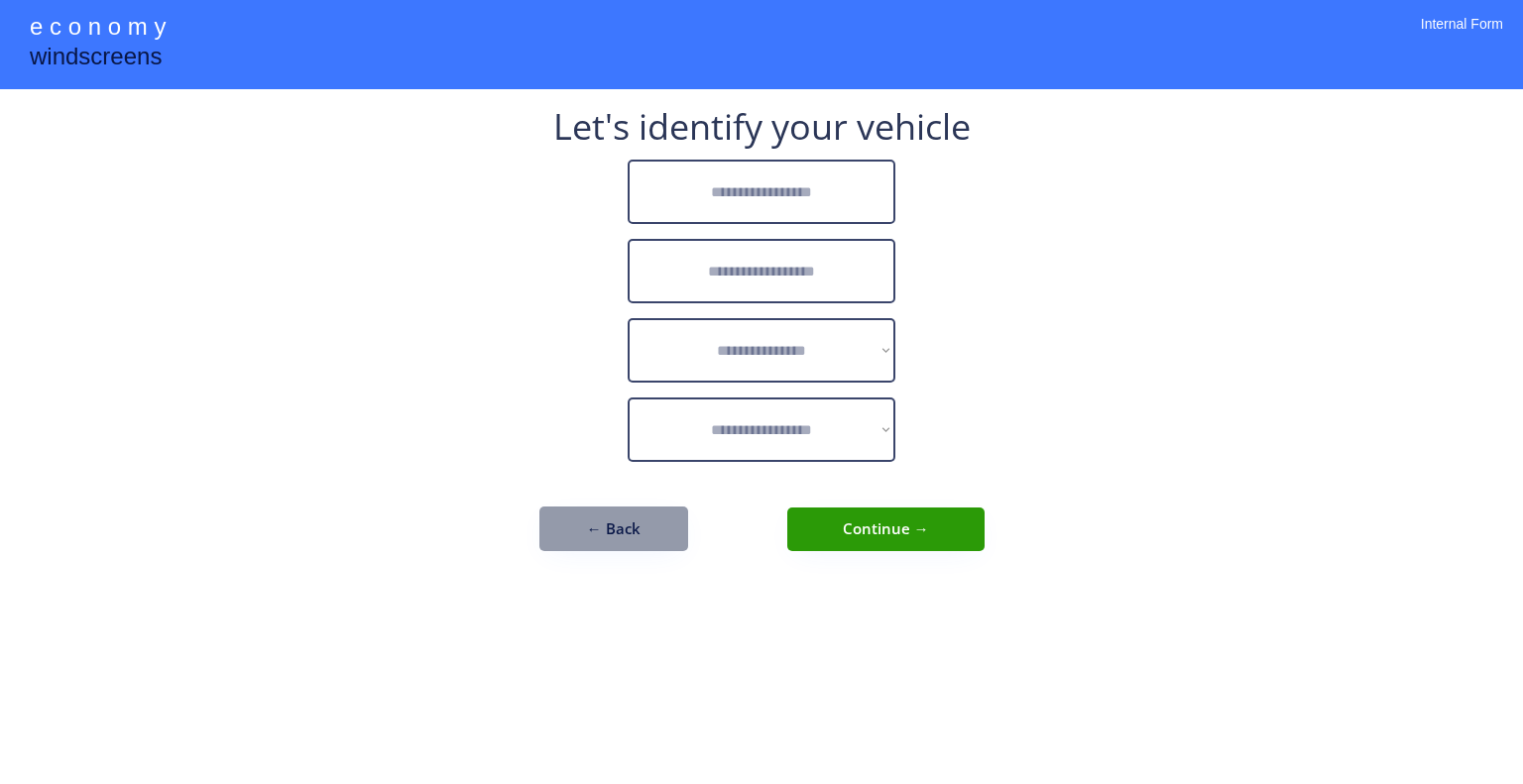 scroll, scrollTop: 0, scrollLeft: 0, axis: both 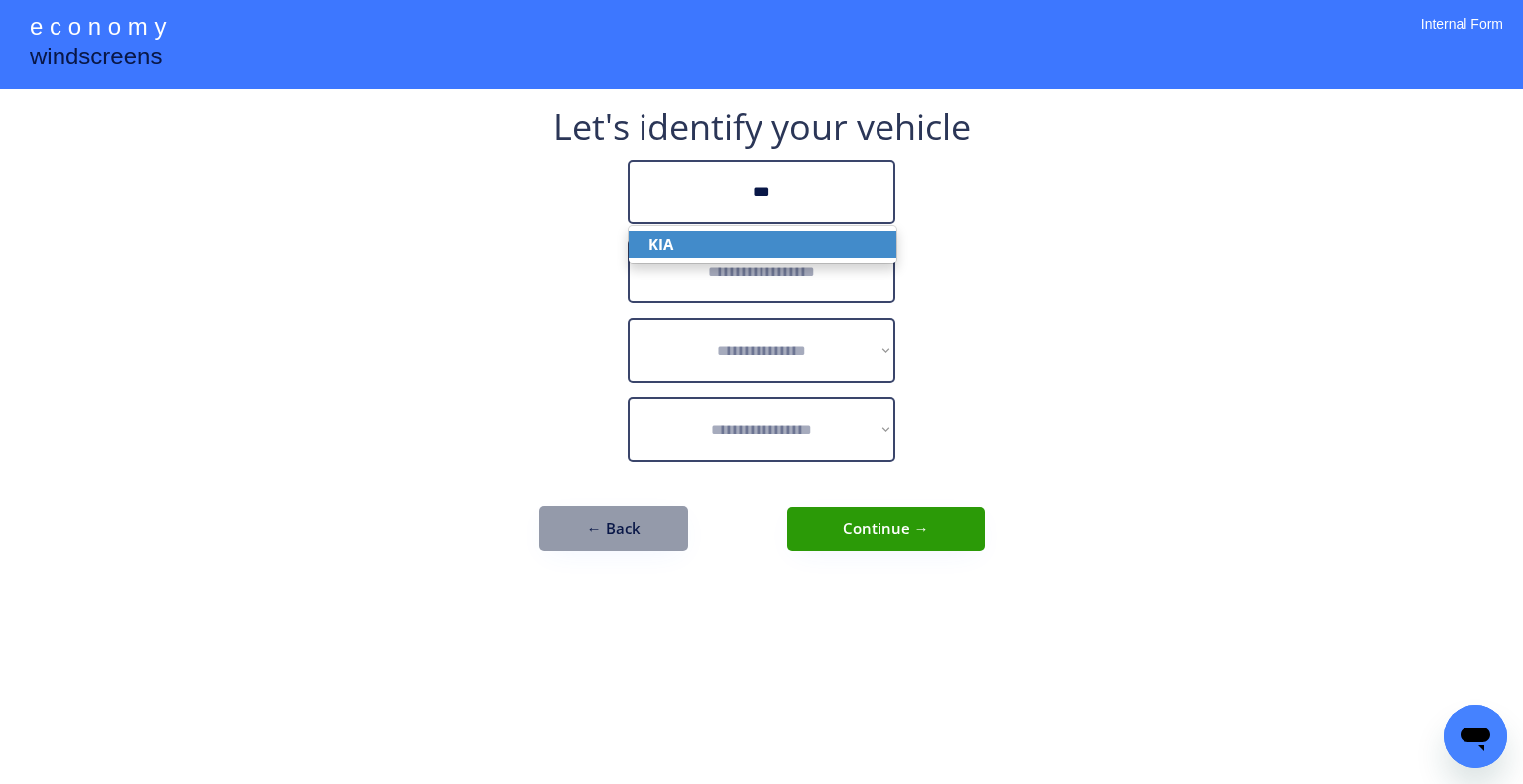 click on "KIA" at bounding box center (762, 244) 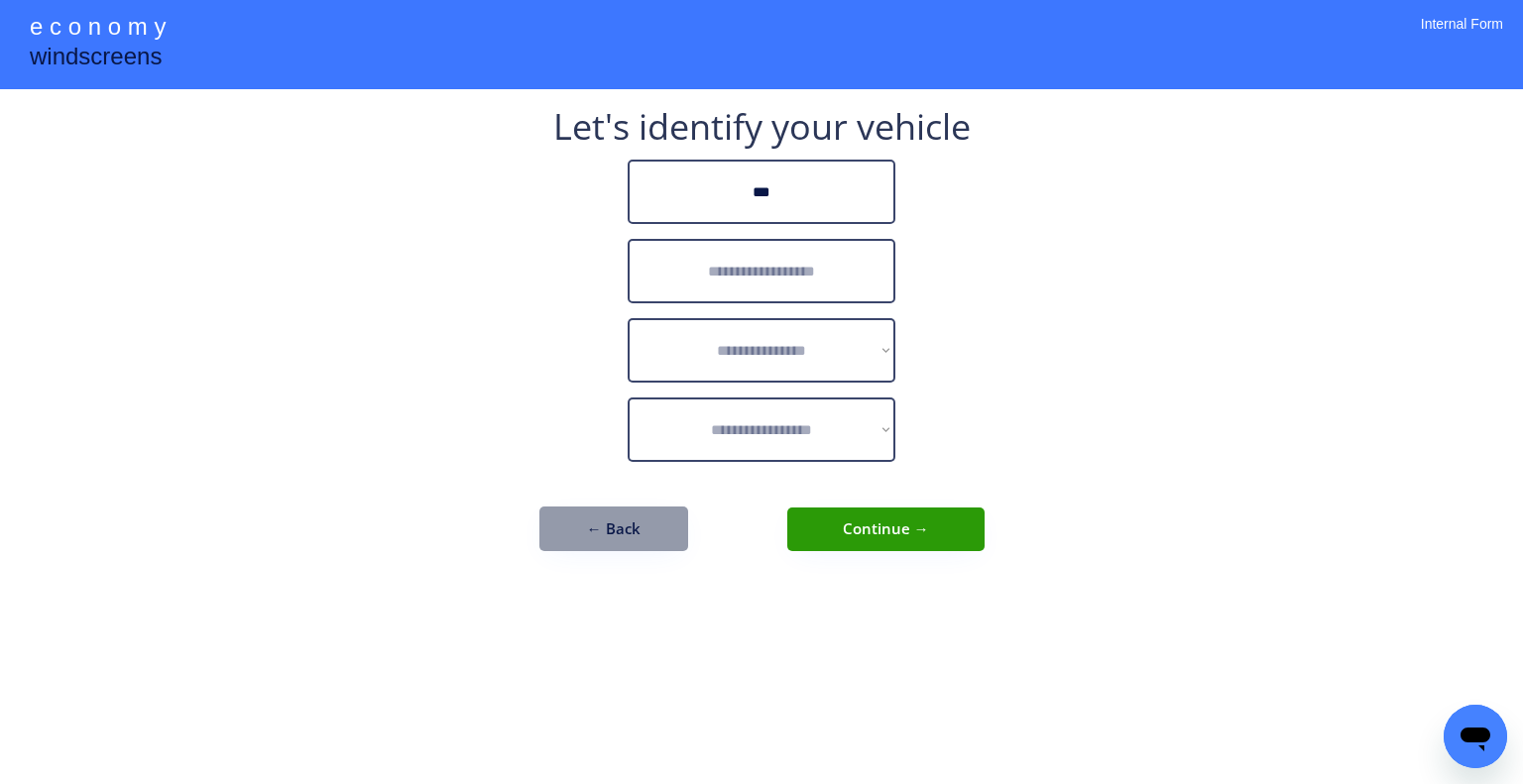 click at bounding box center [762, 271] 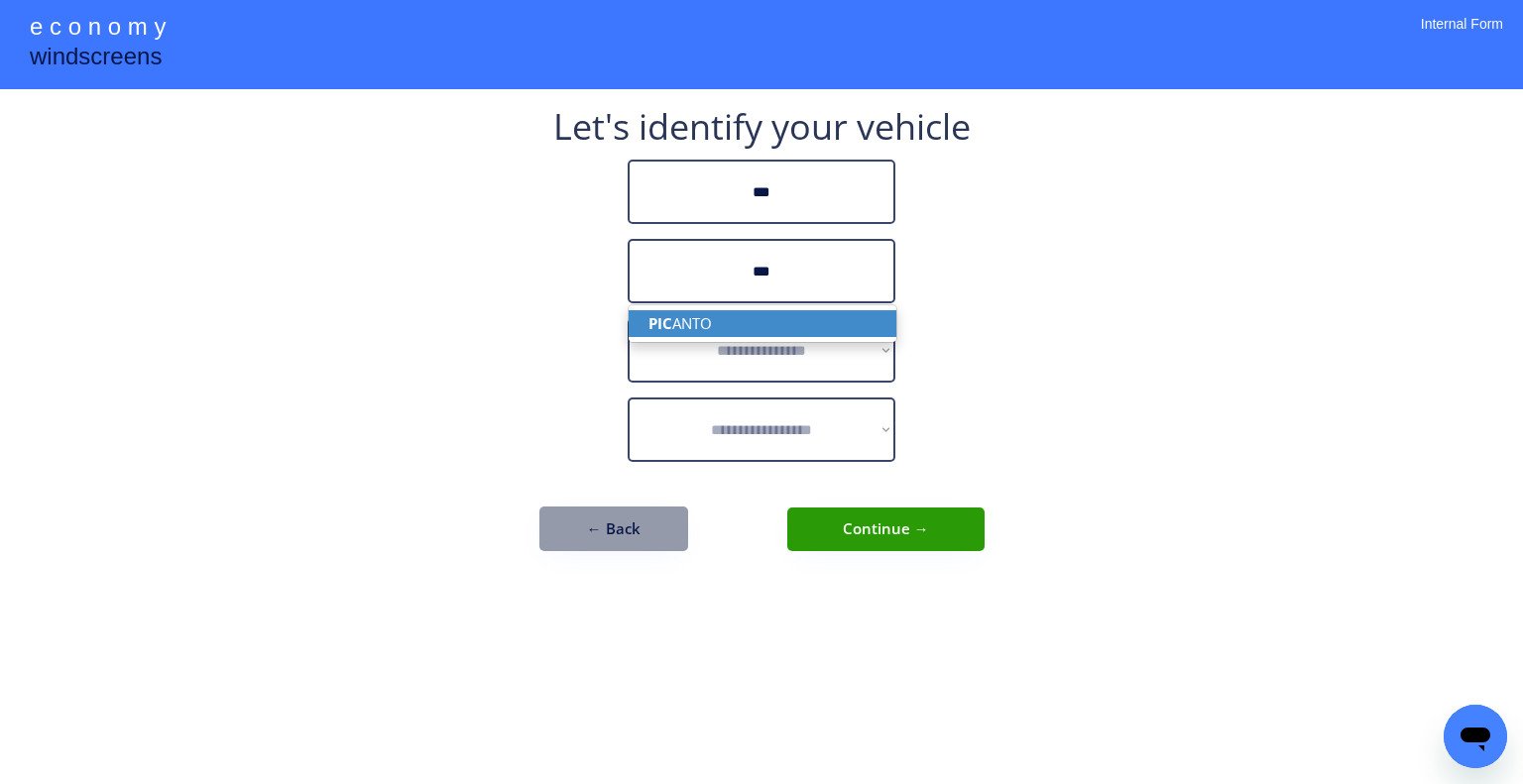 drag, startPoint x: 803, startPoint y: 314, endPoint x: 1044, endPoint y: 298, distance: 241.53054 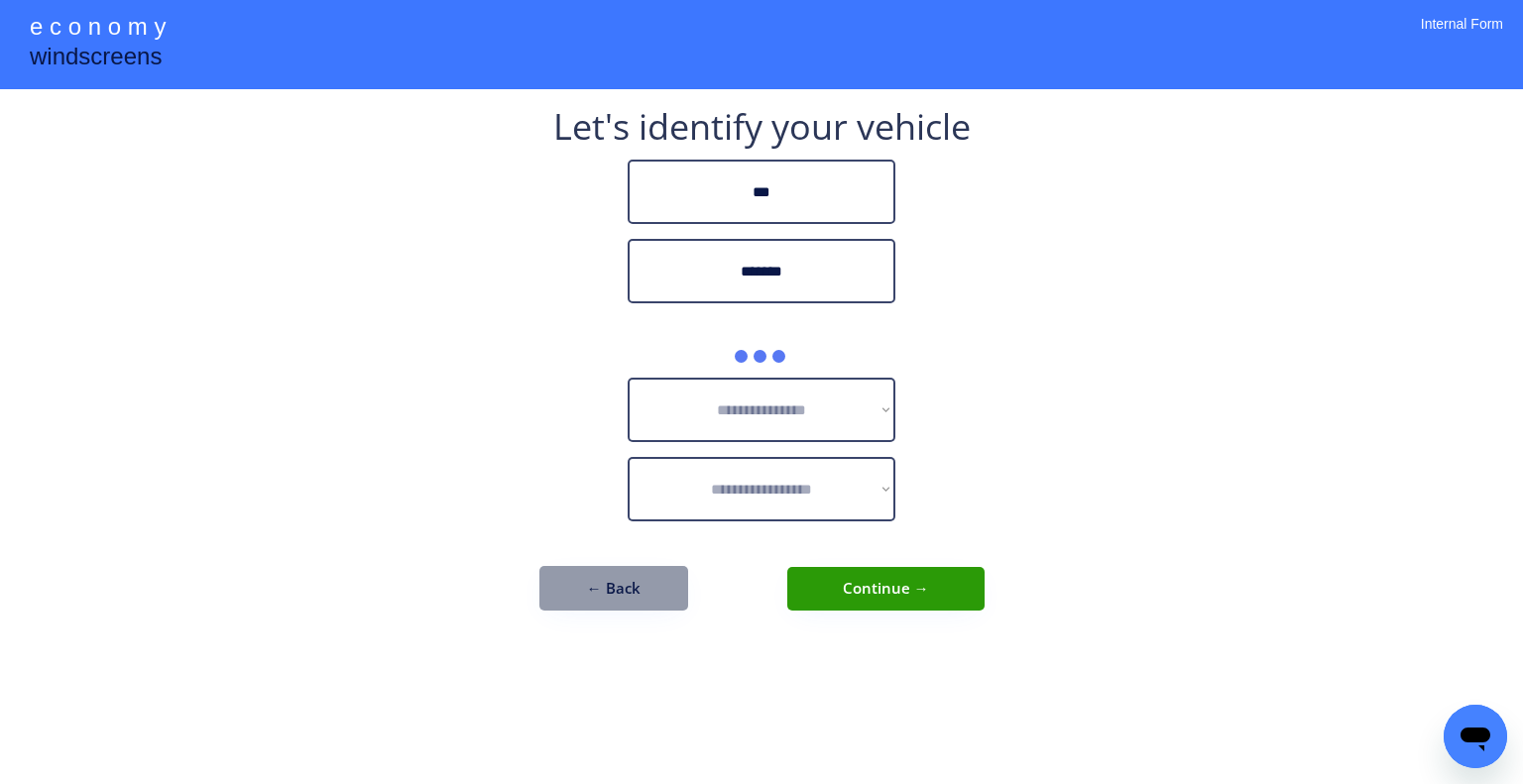 type on "*******" 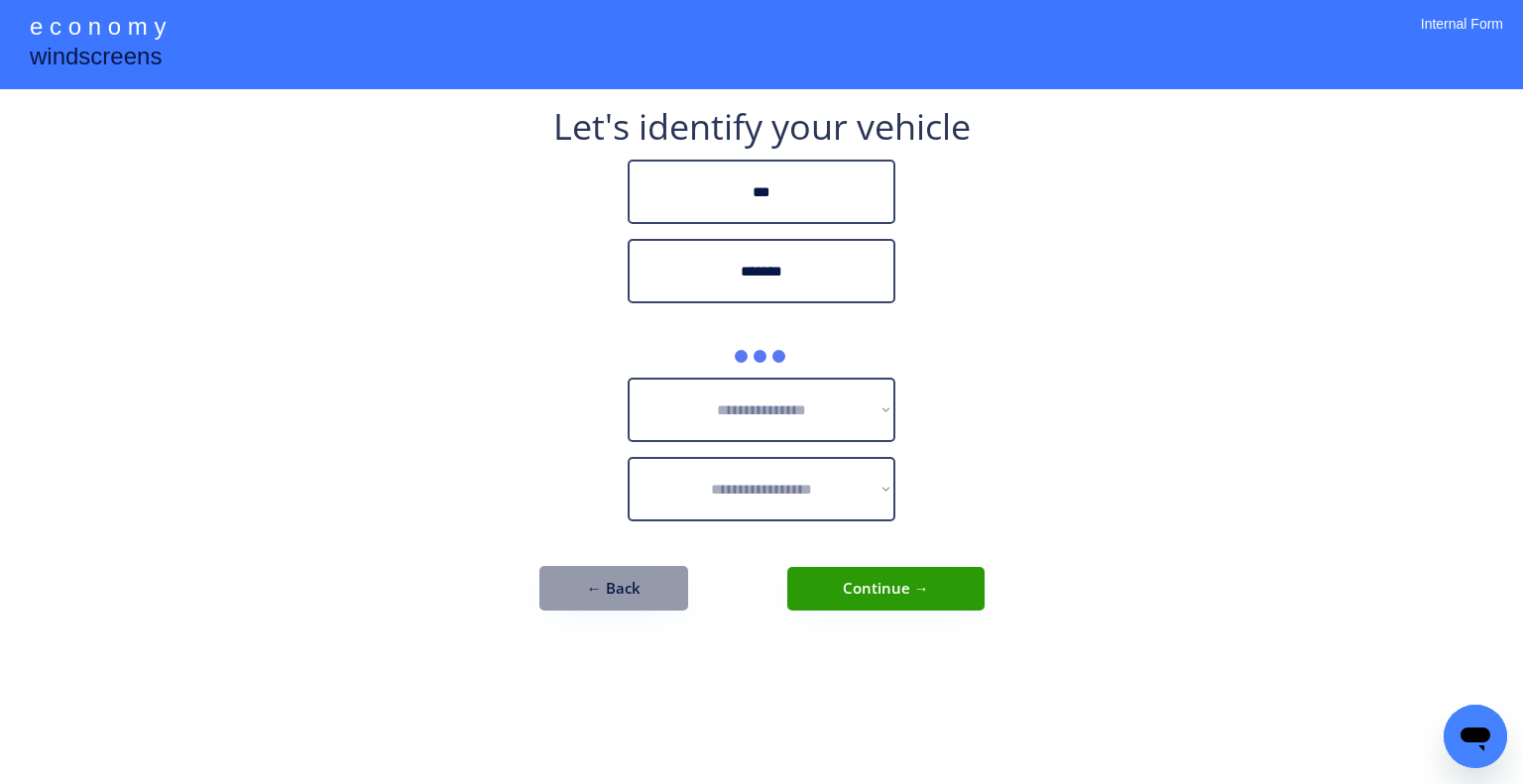 click on "**********" at bounding box center (762, 392) 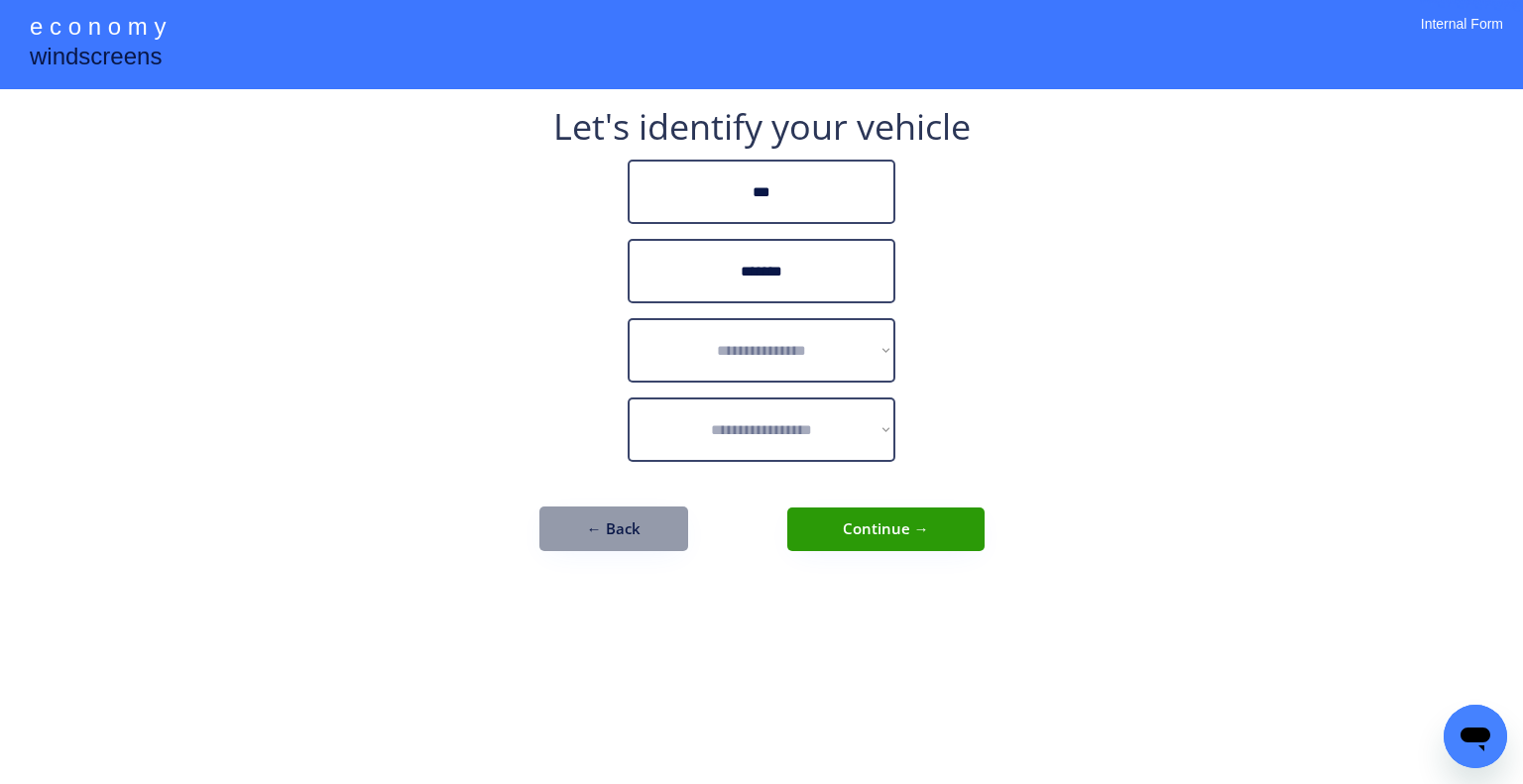 drag, startPoint x: 1011, startPoint y: 300, endPoint x: 730, endPoint y: 368, distance: 289.1107 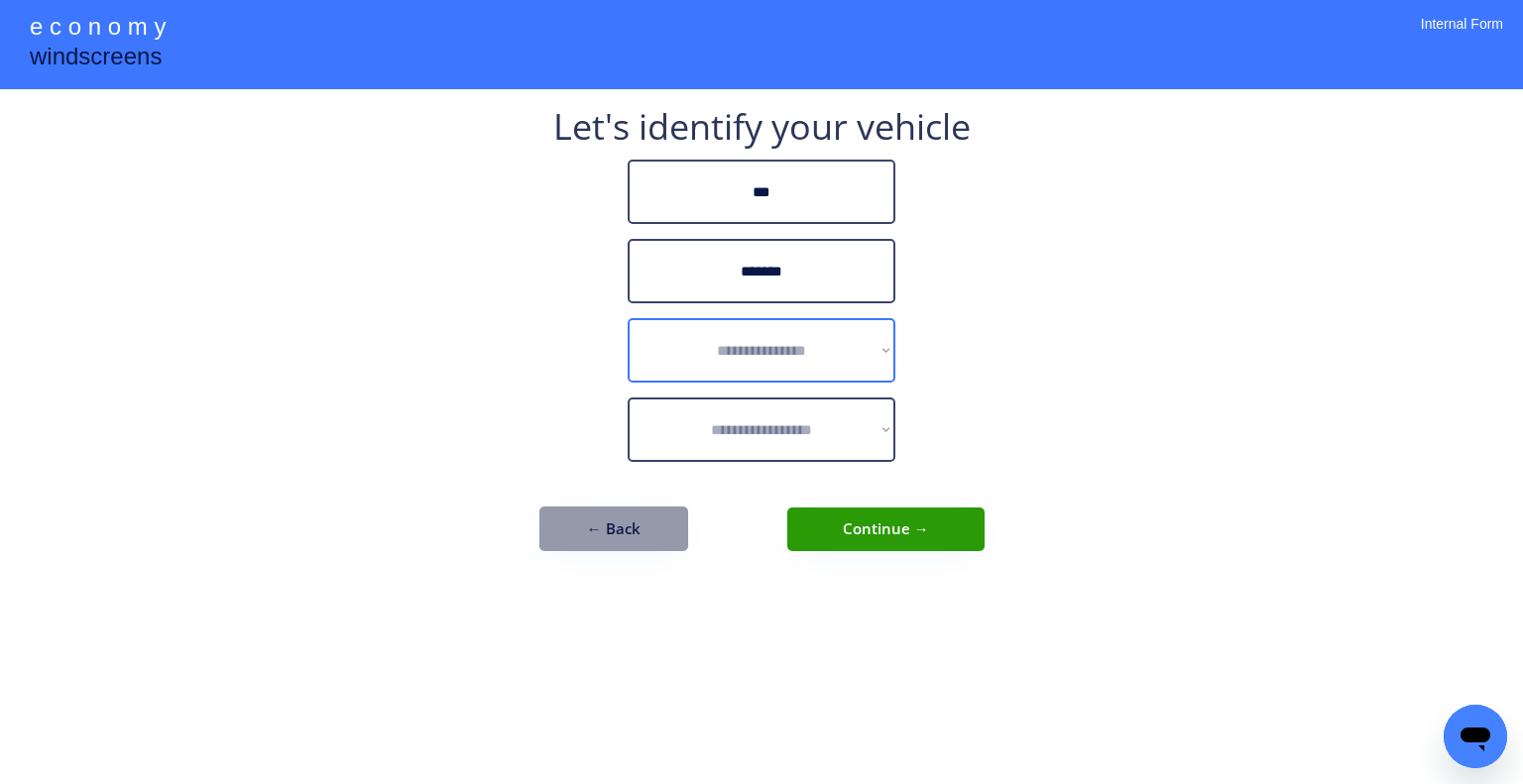 drag, startPoint x: 730, startPoint y: 368, endPoint x: 792, endPoint y: 367, distance: 62.008064 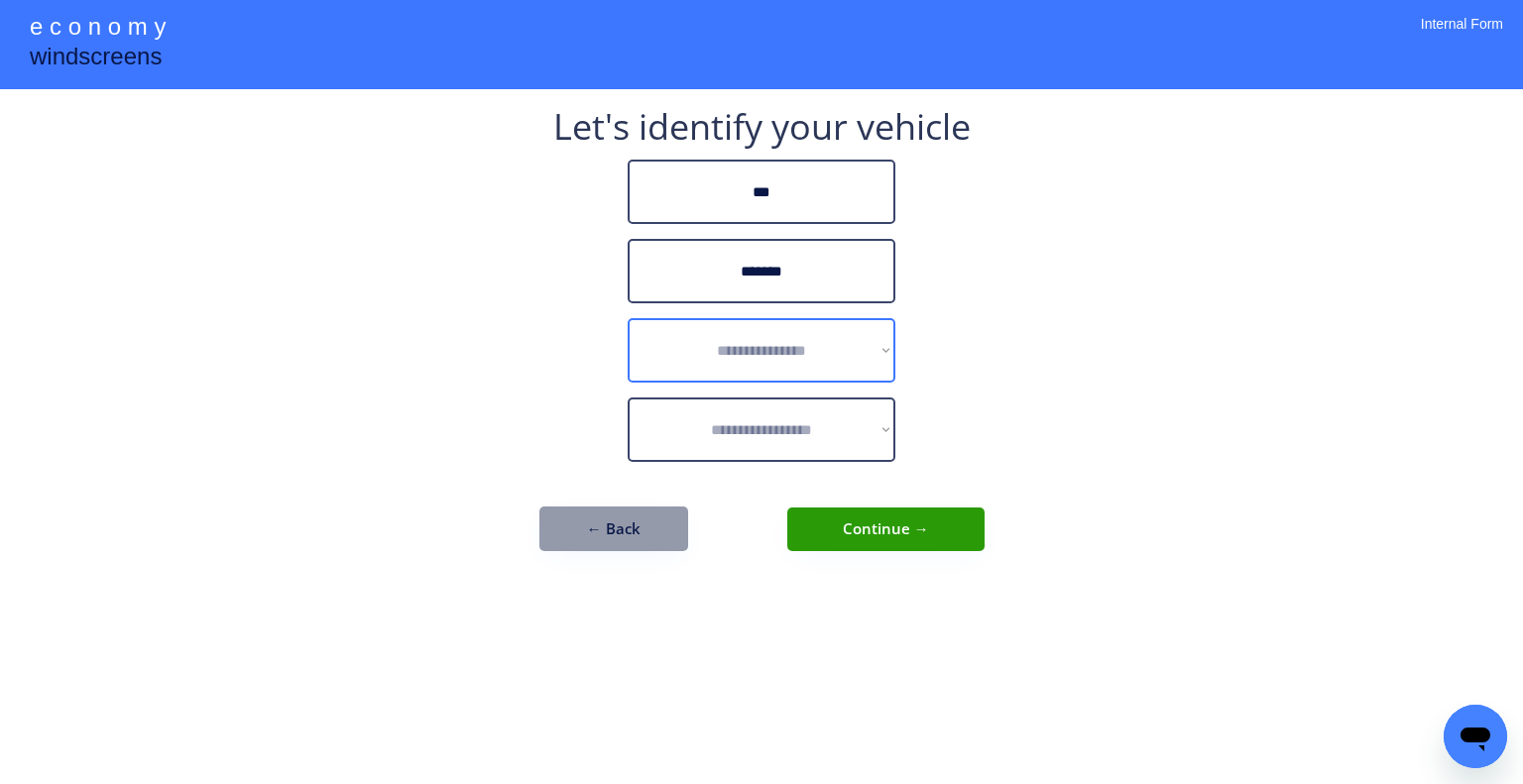 select on "******" 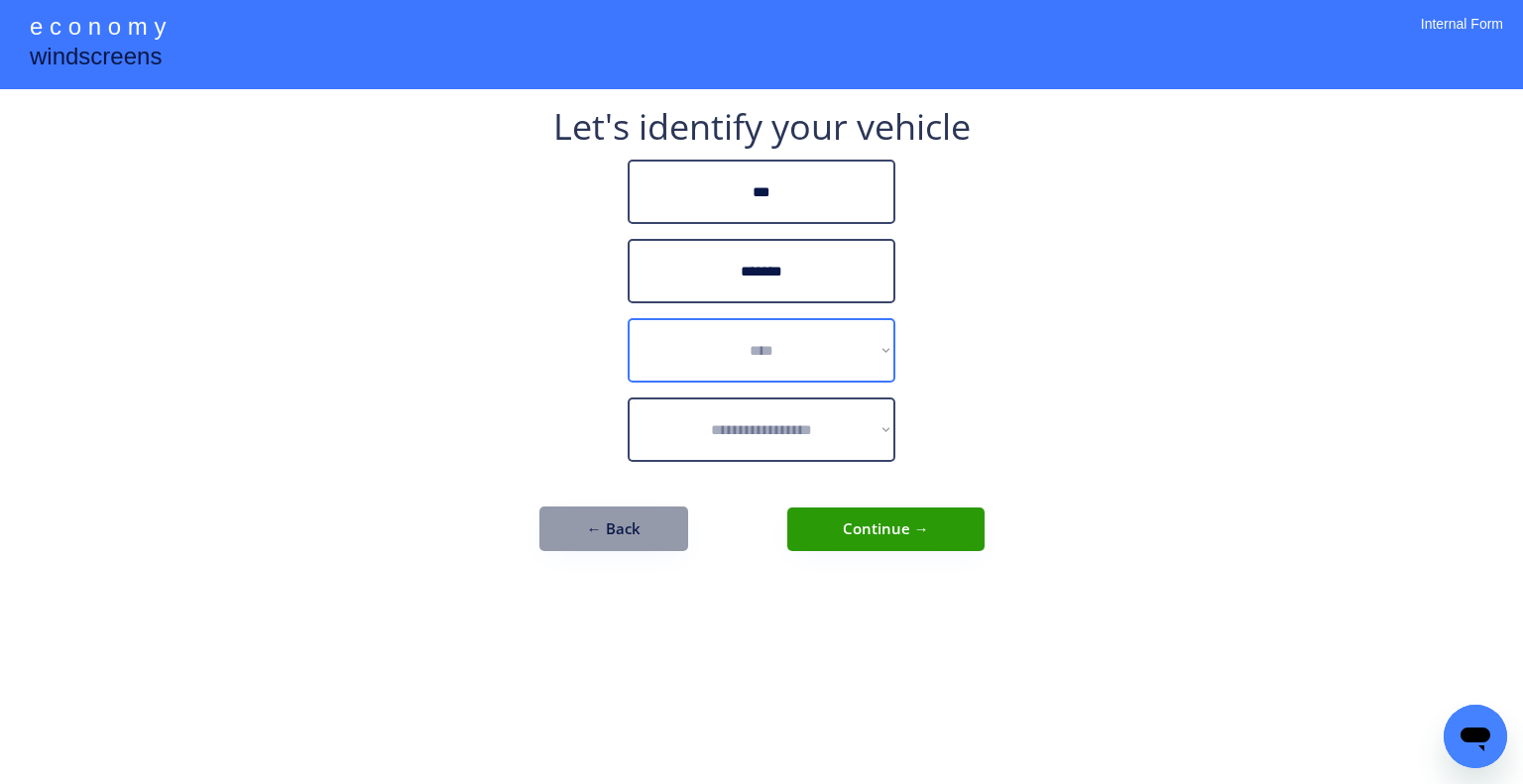 click on "**********" at bounding box center (762, 350) 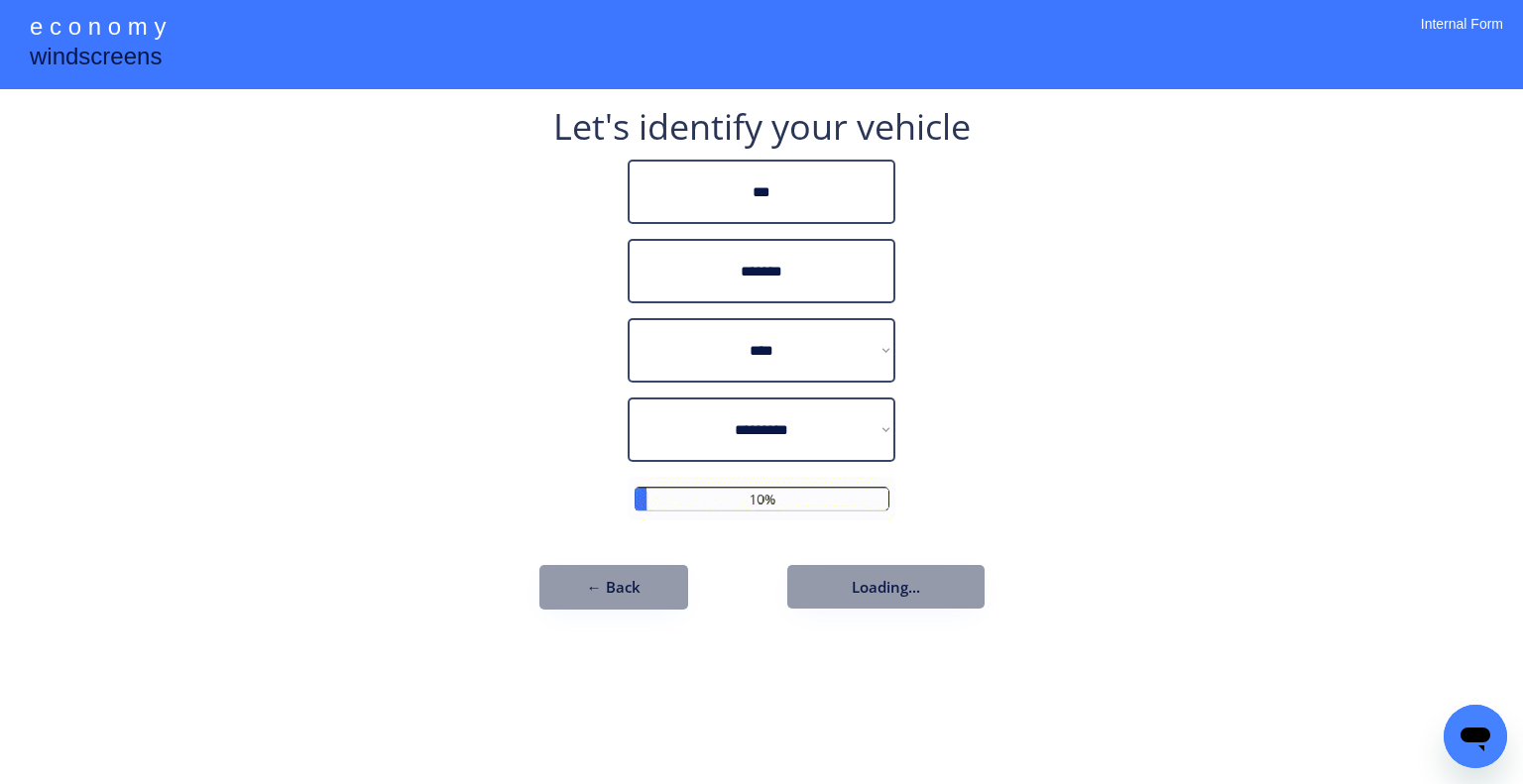 click on "**********" at bounding box center (762, 392) 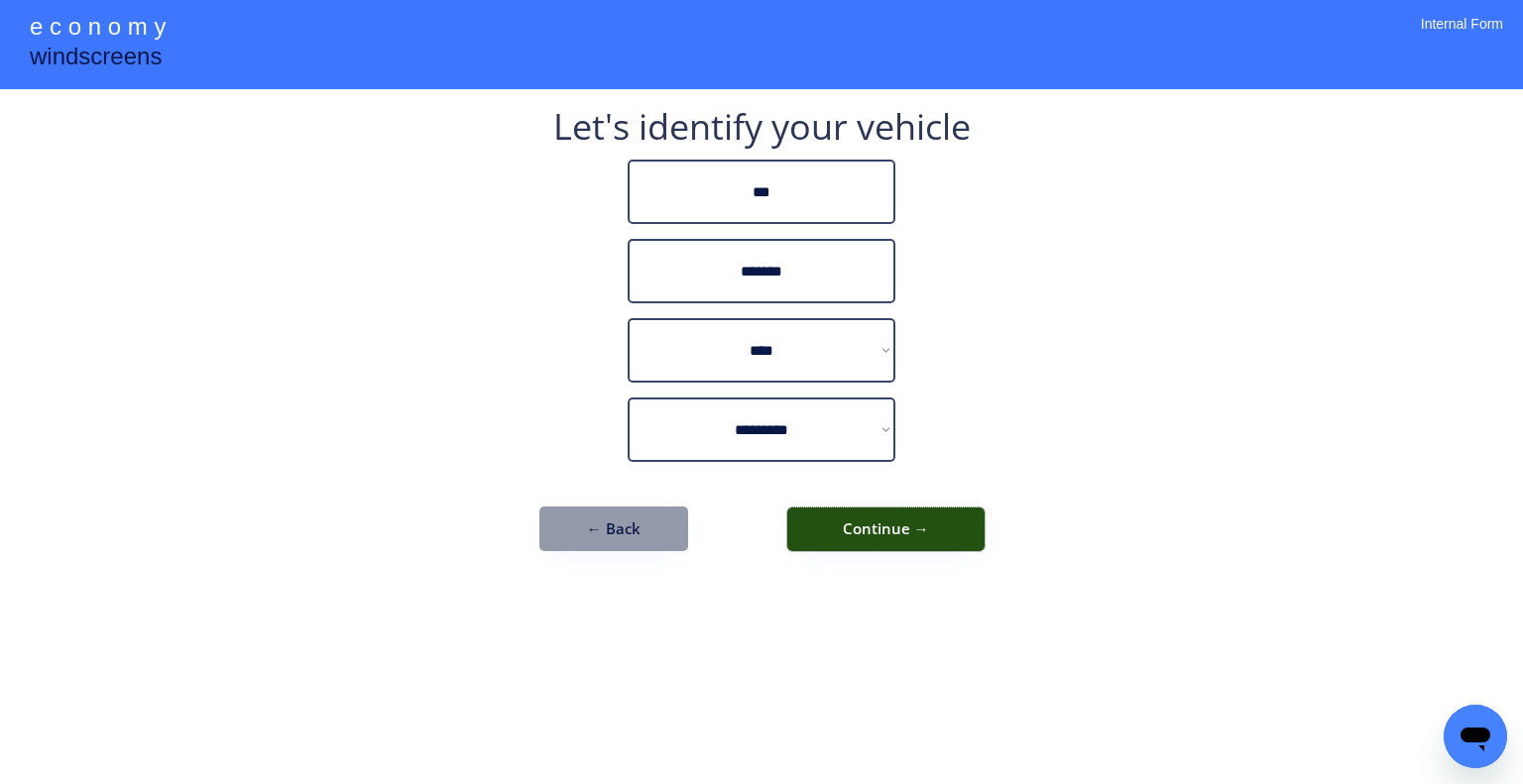 drag, startPoint x: 963, startPoint y: 530, endPoint x: 1035, endPoint y: 545, distance: 73.5459 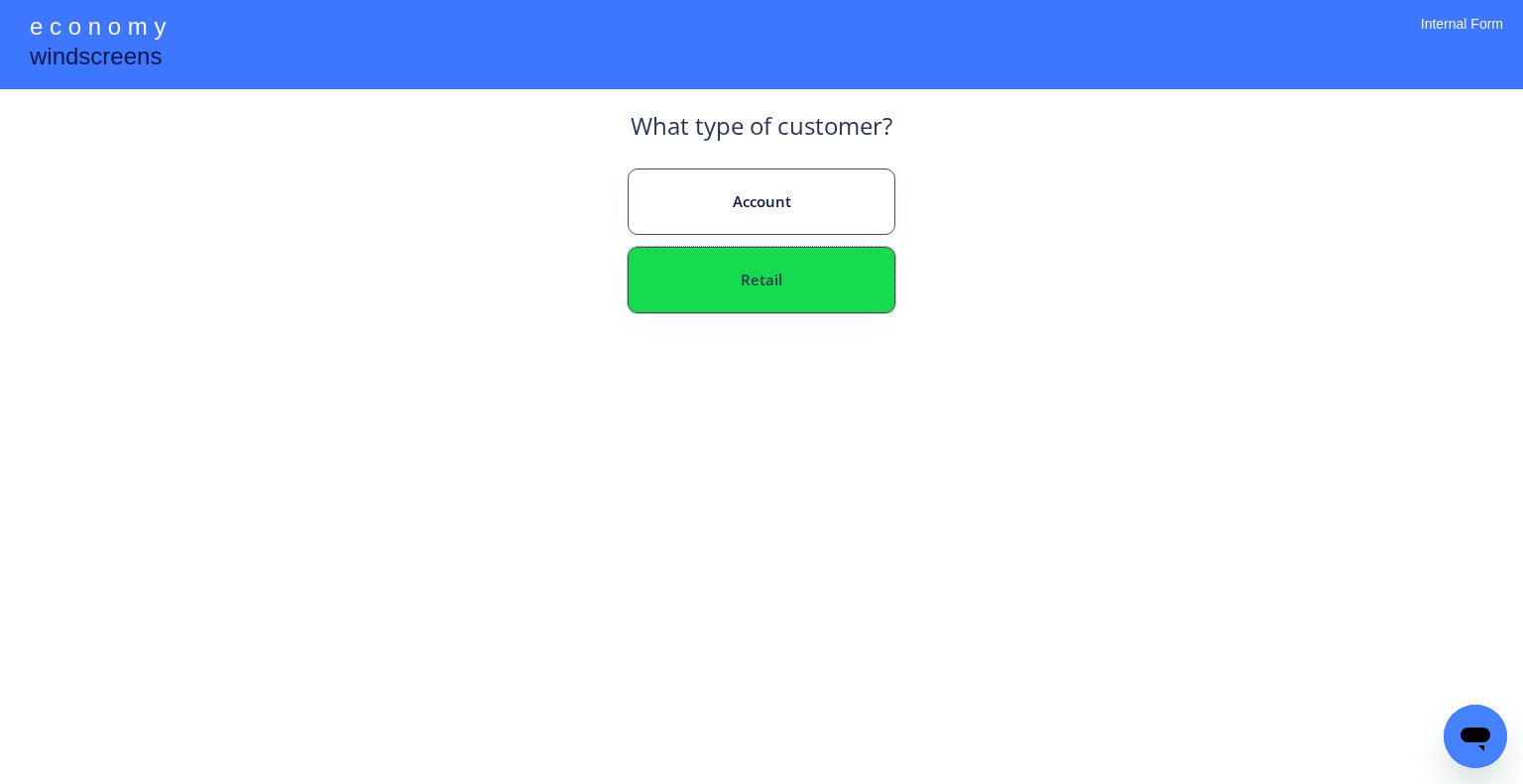 click on "Retail" at bounding box center [762, 280] 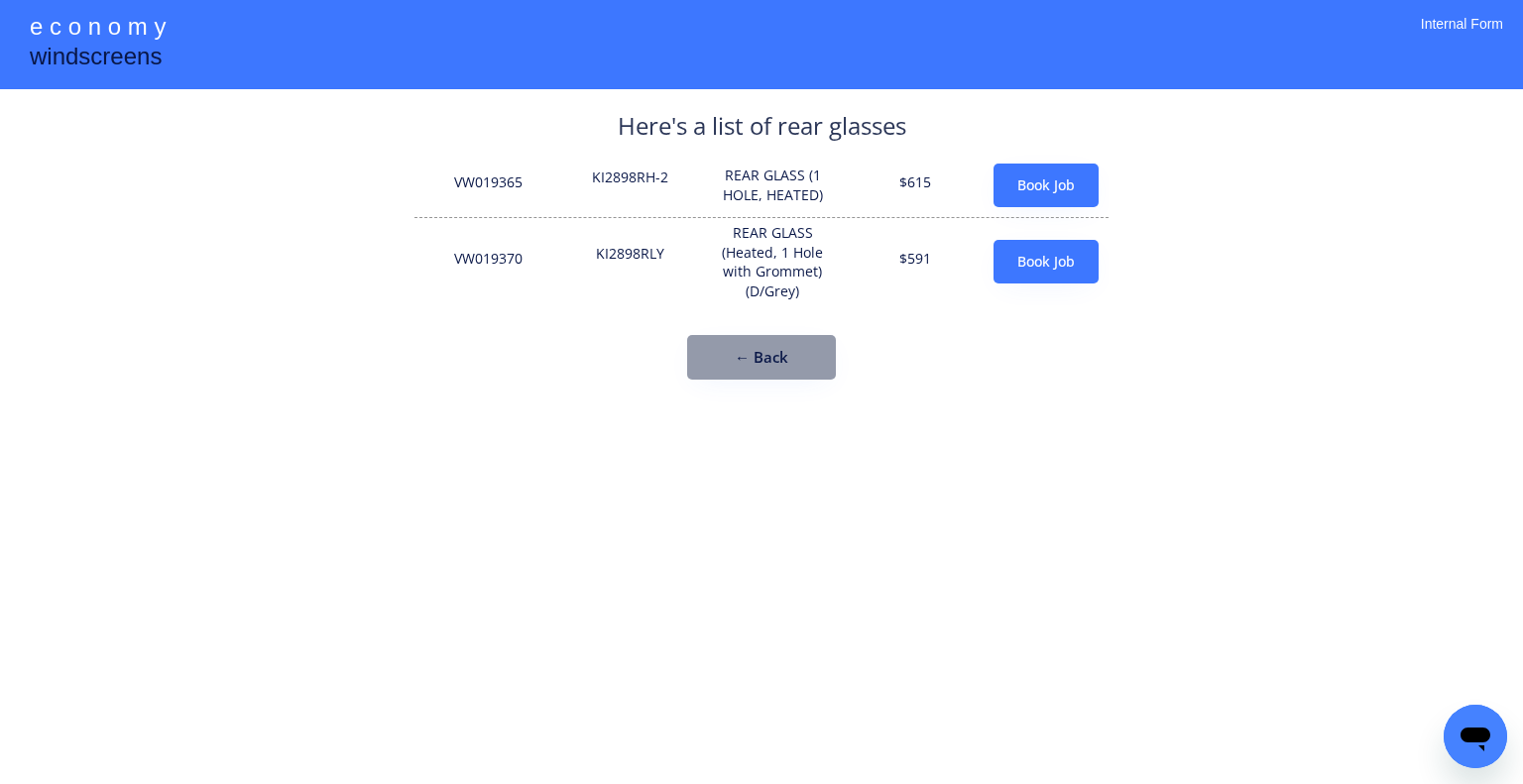 click on "KI2898RLY" at bounding box center (631, 262) 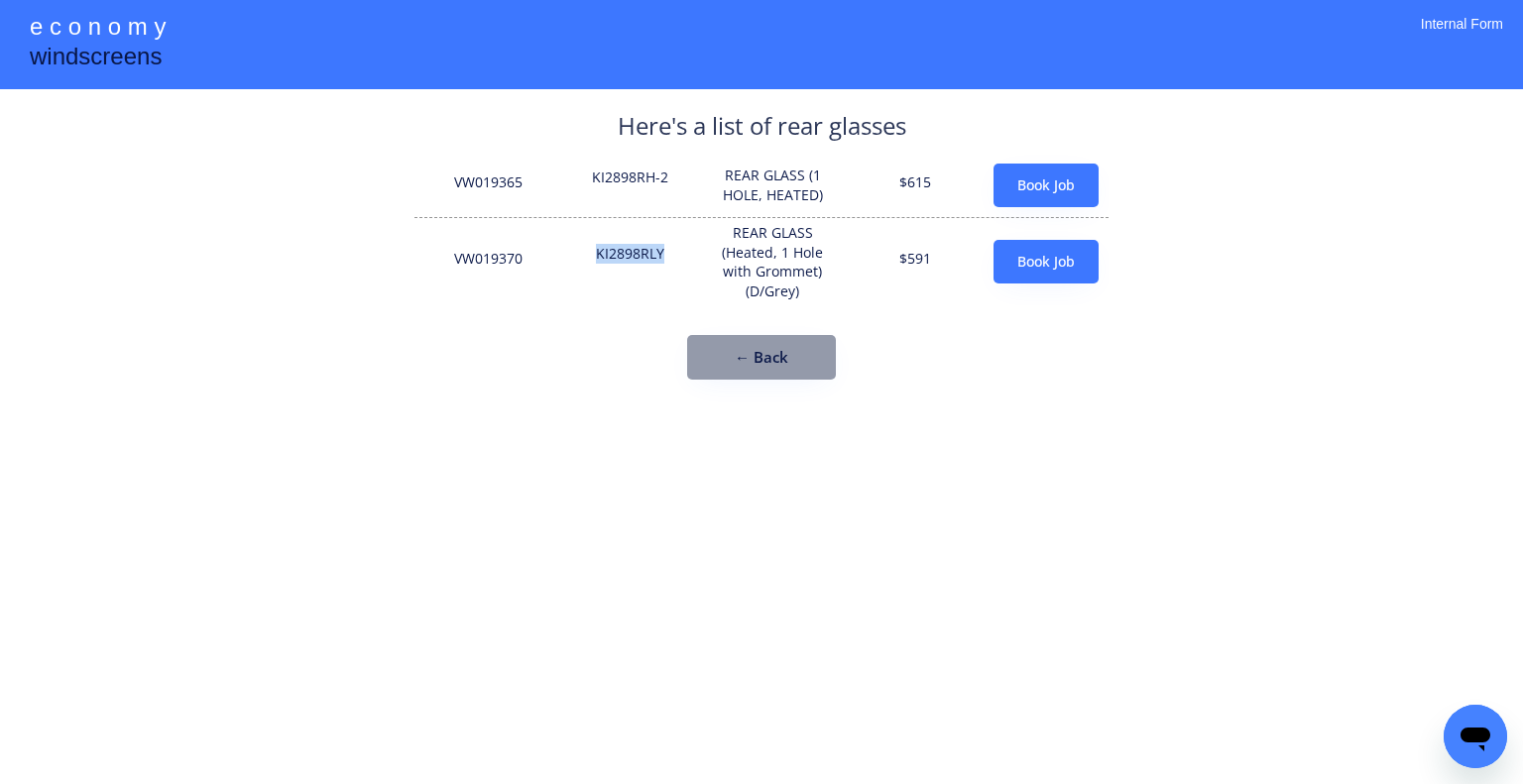 click on "KI2898RLY" at bounding box center [631, 262] 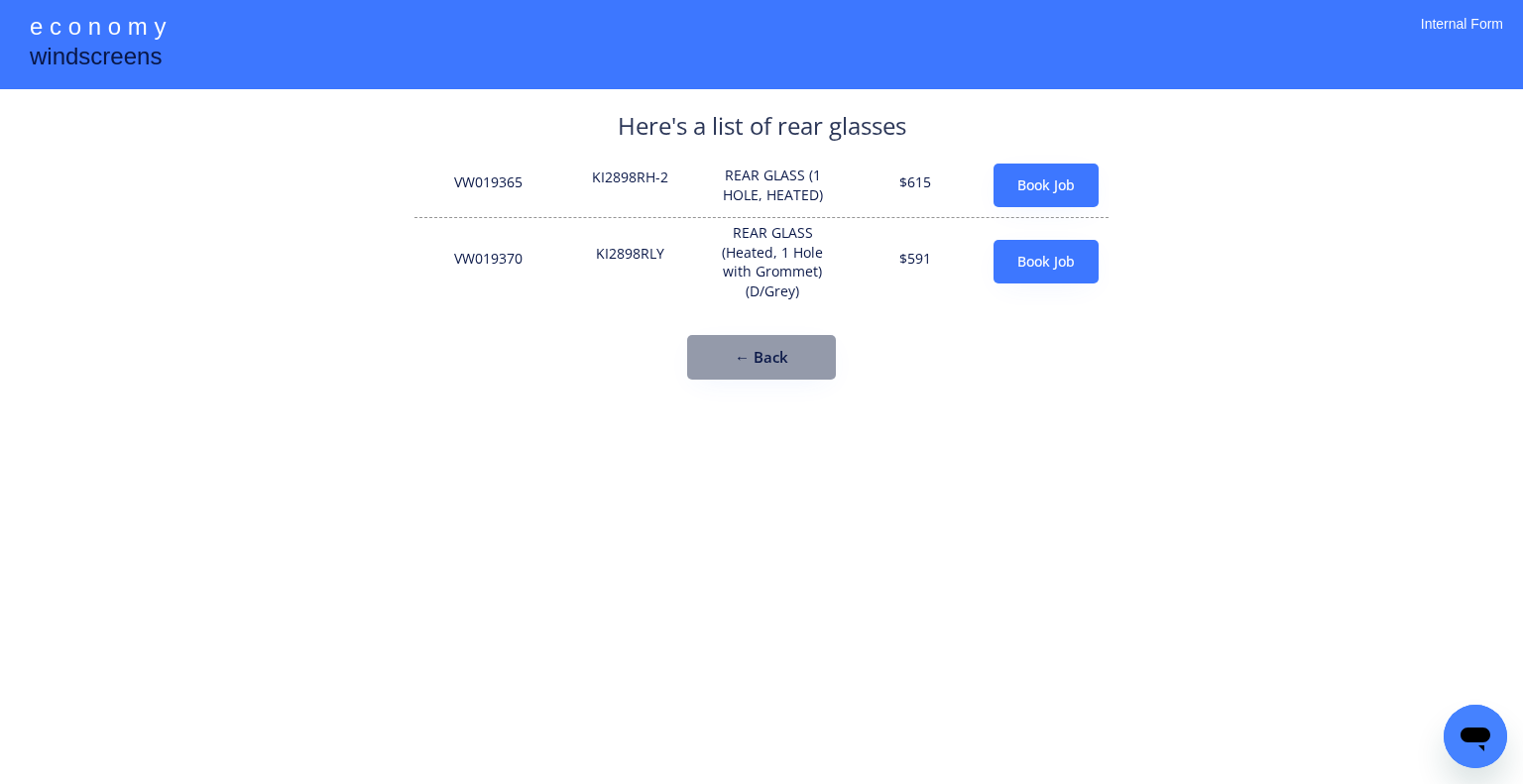 click on "KI2898RH-2" at bounding box center [631, 185] 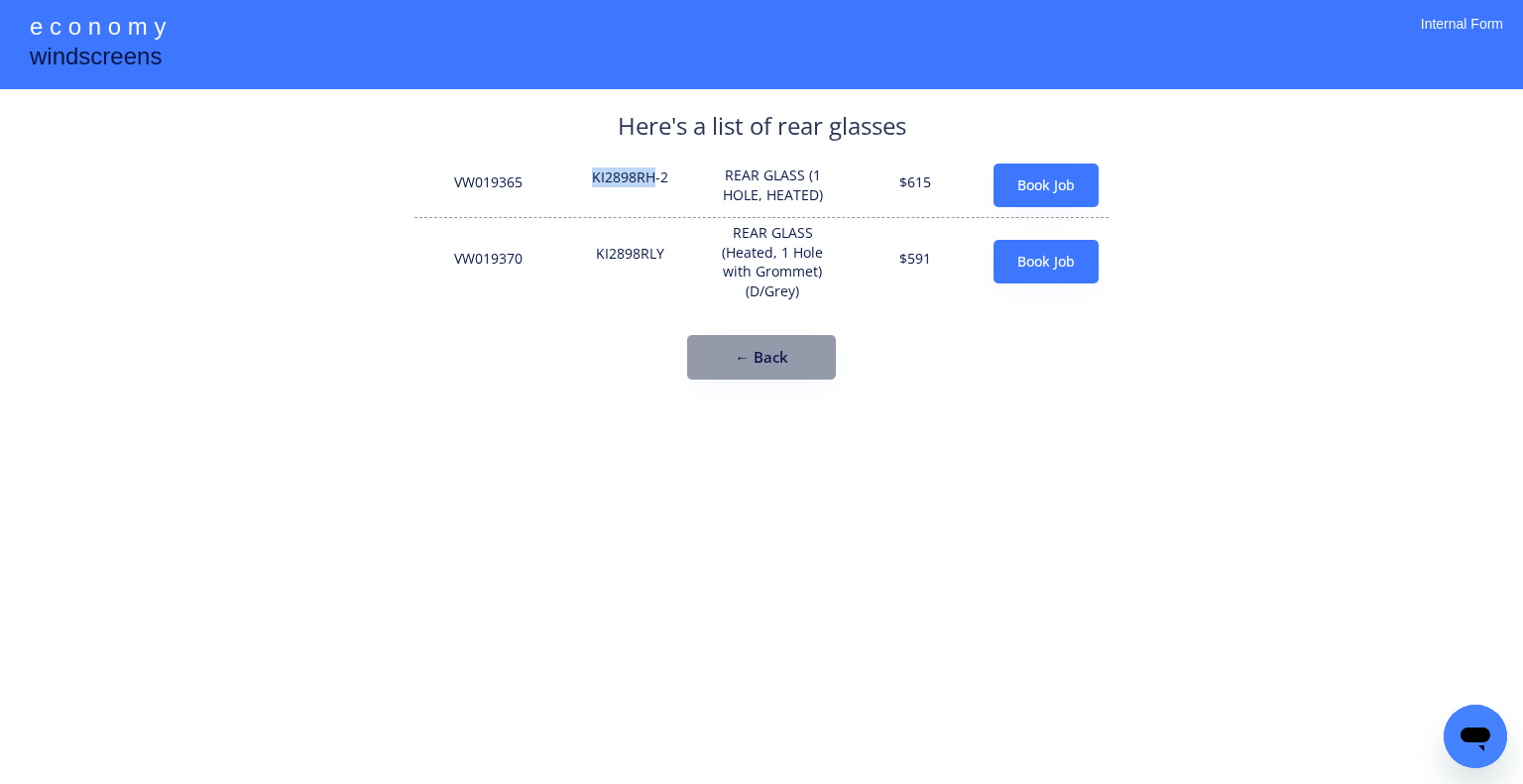 click on "KI2898RH-2" at bounding box center [631, 185] 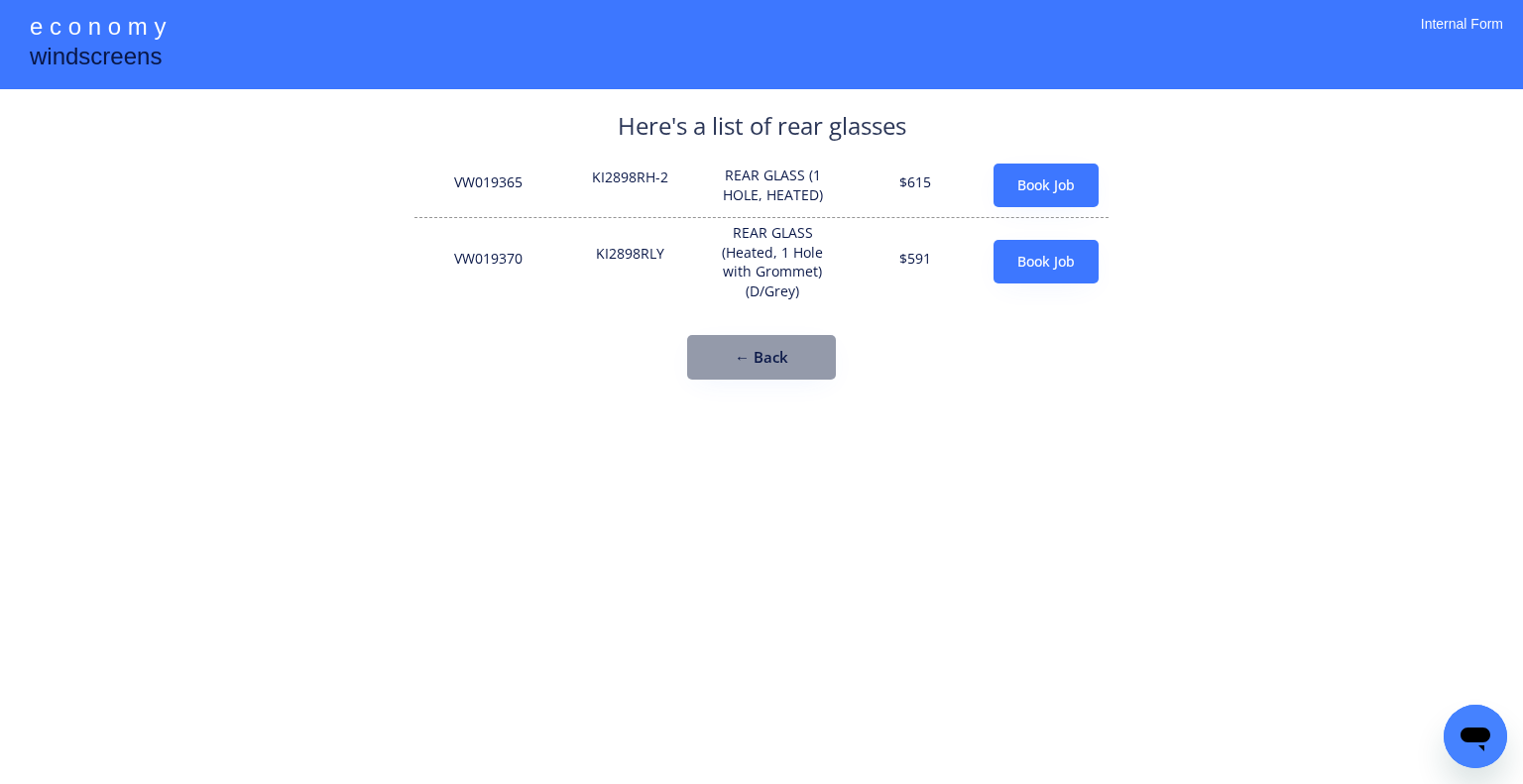 click on "KI2898RH-2" at bounding box center (631, 185) 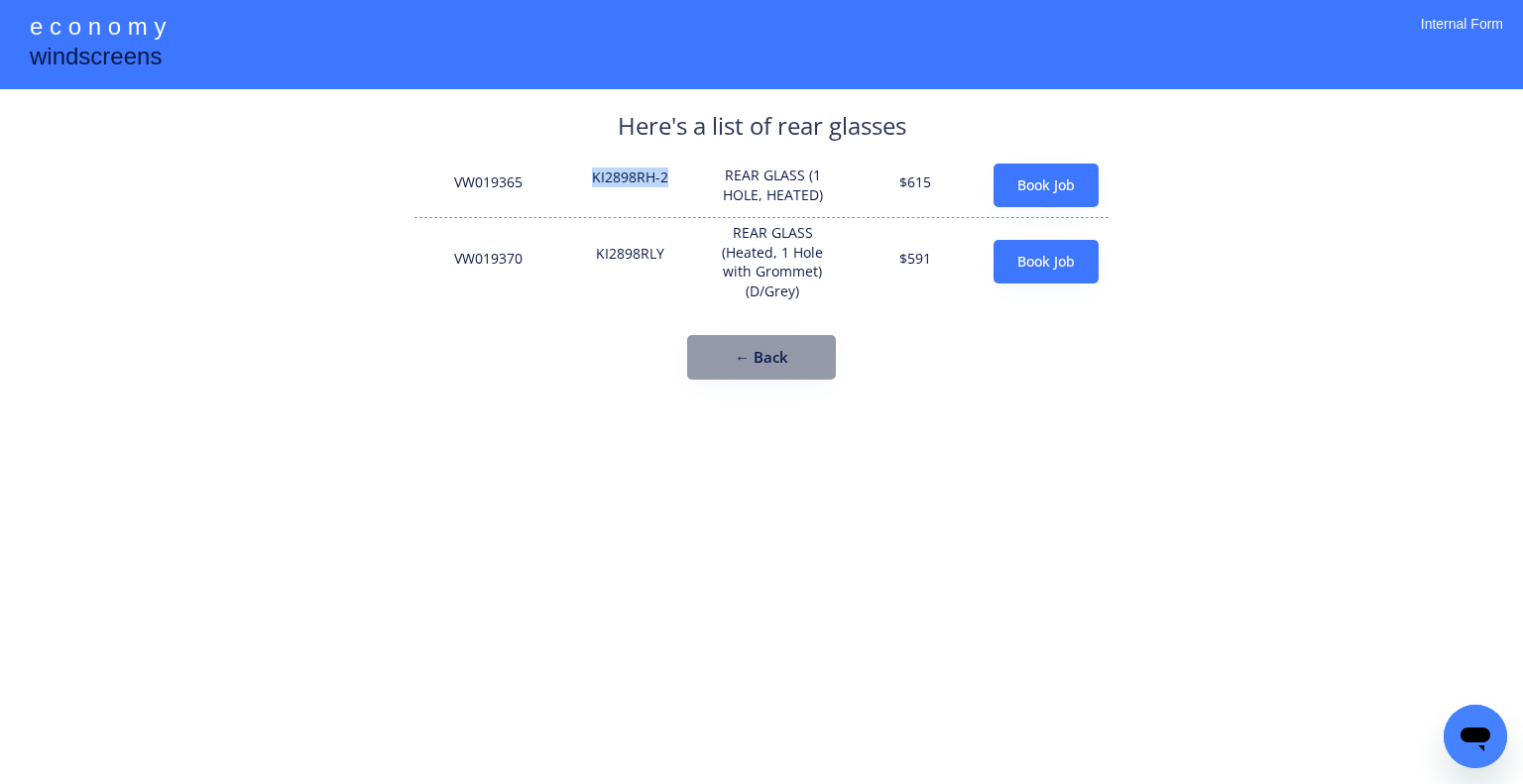 drag, startPoint x: 663, startPoint y: 179, endPoint x: 587, endPoint y: 181, distance: 76.02631 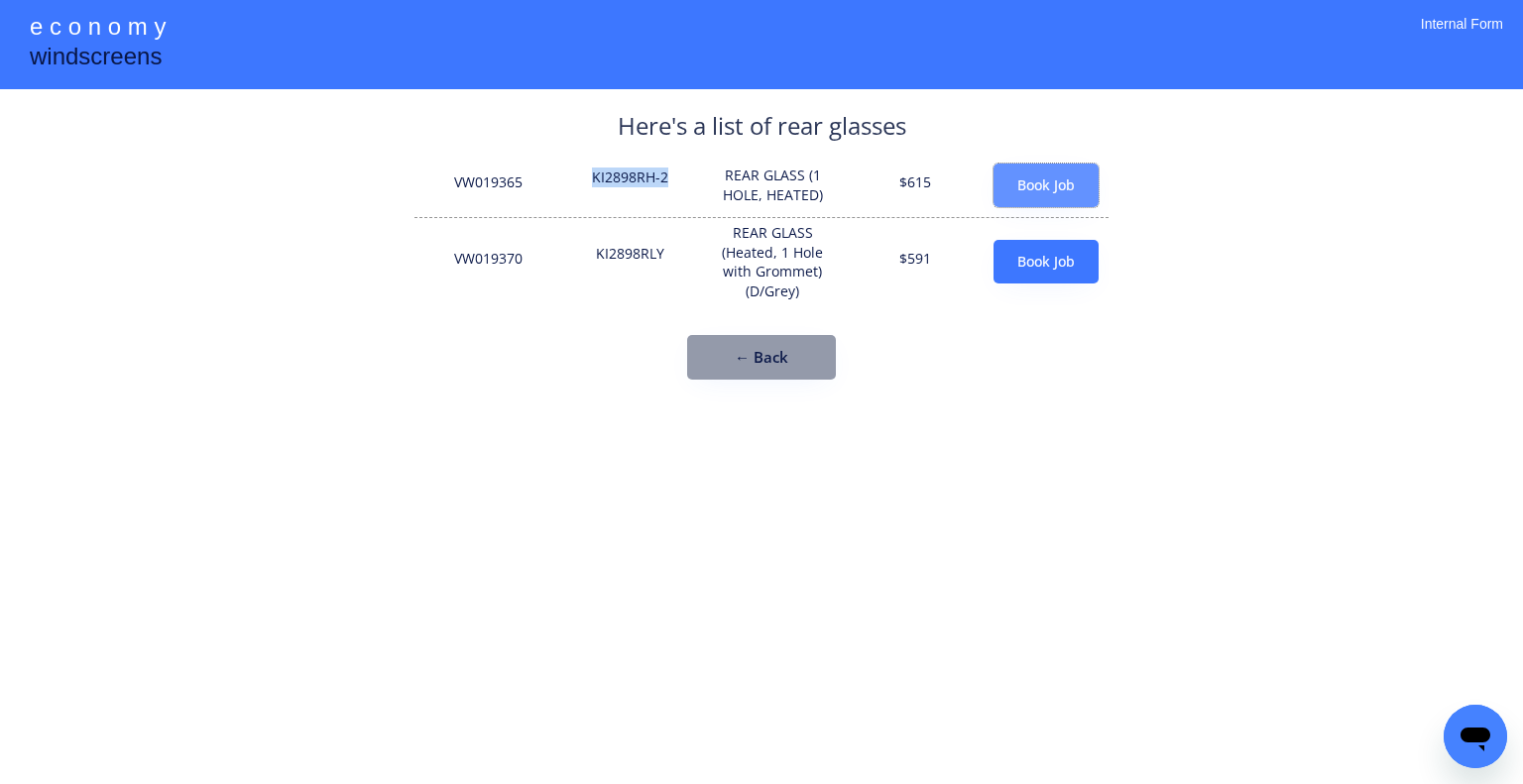 click on "Book Job" at bounding box center [1046, 185] 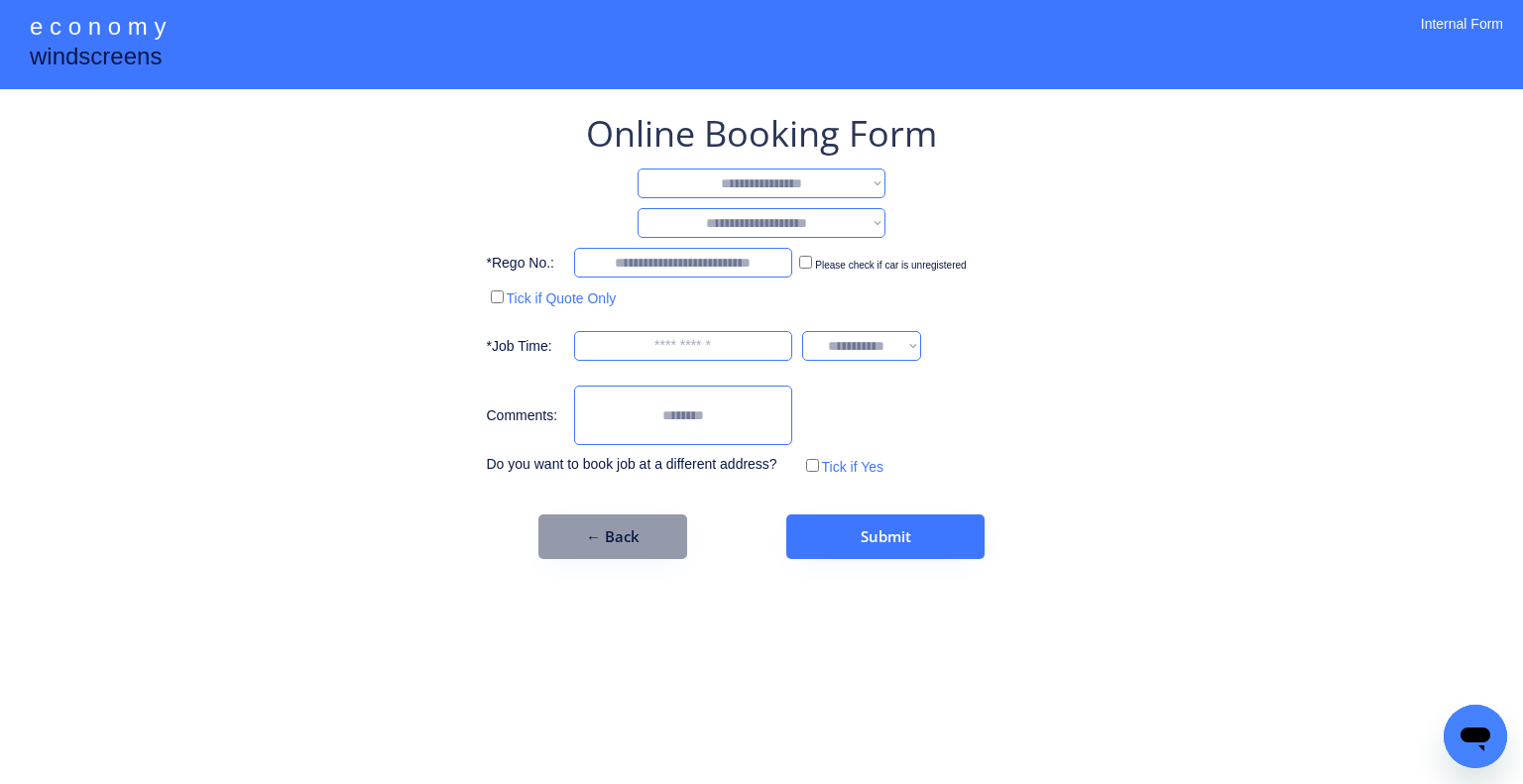 click on "**********" at bounding box center (762, 183) 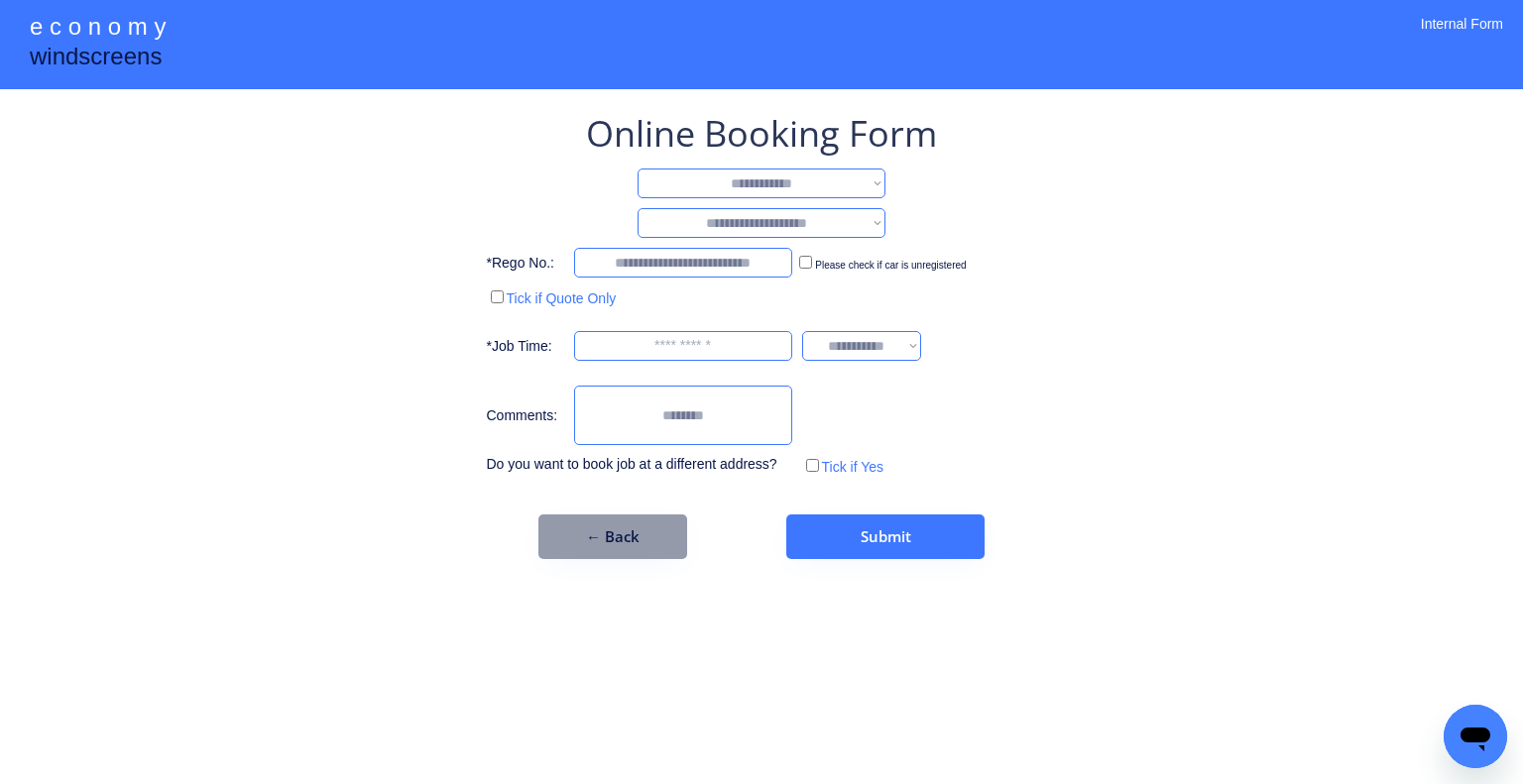 click on "**********" at bounding box center [762, 183] 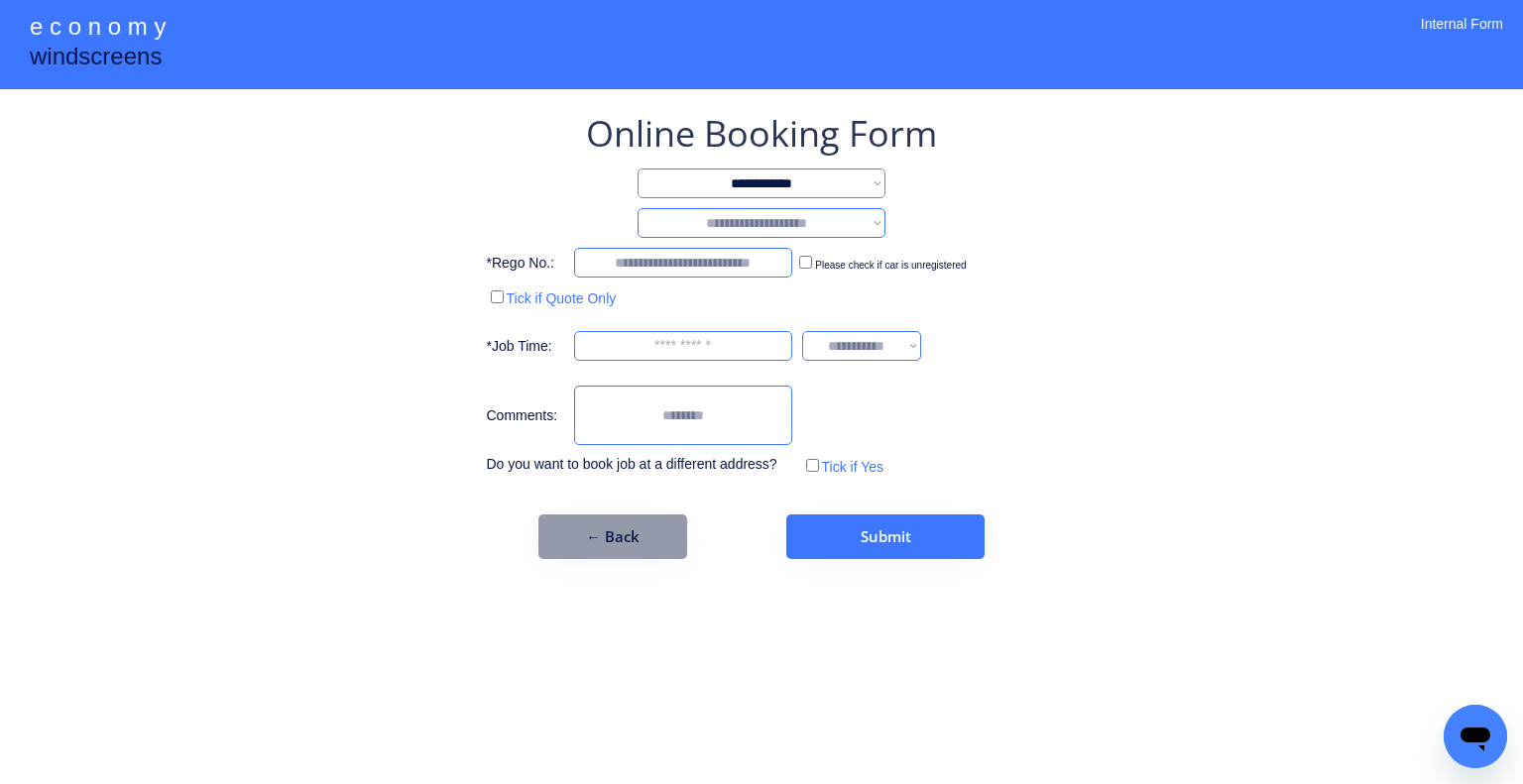 click on "**********" at bounding box center (762, 223) 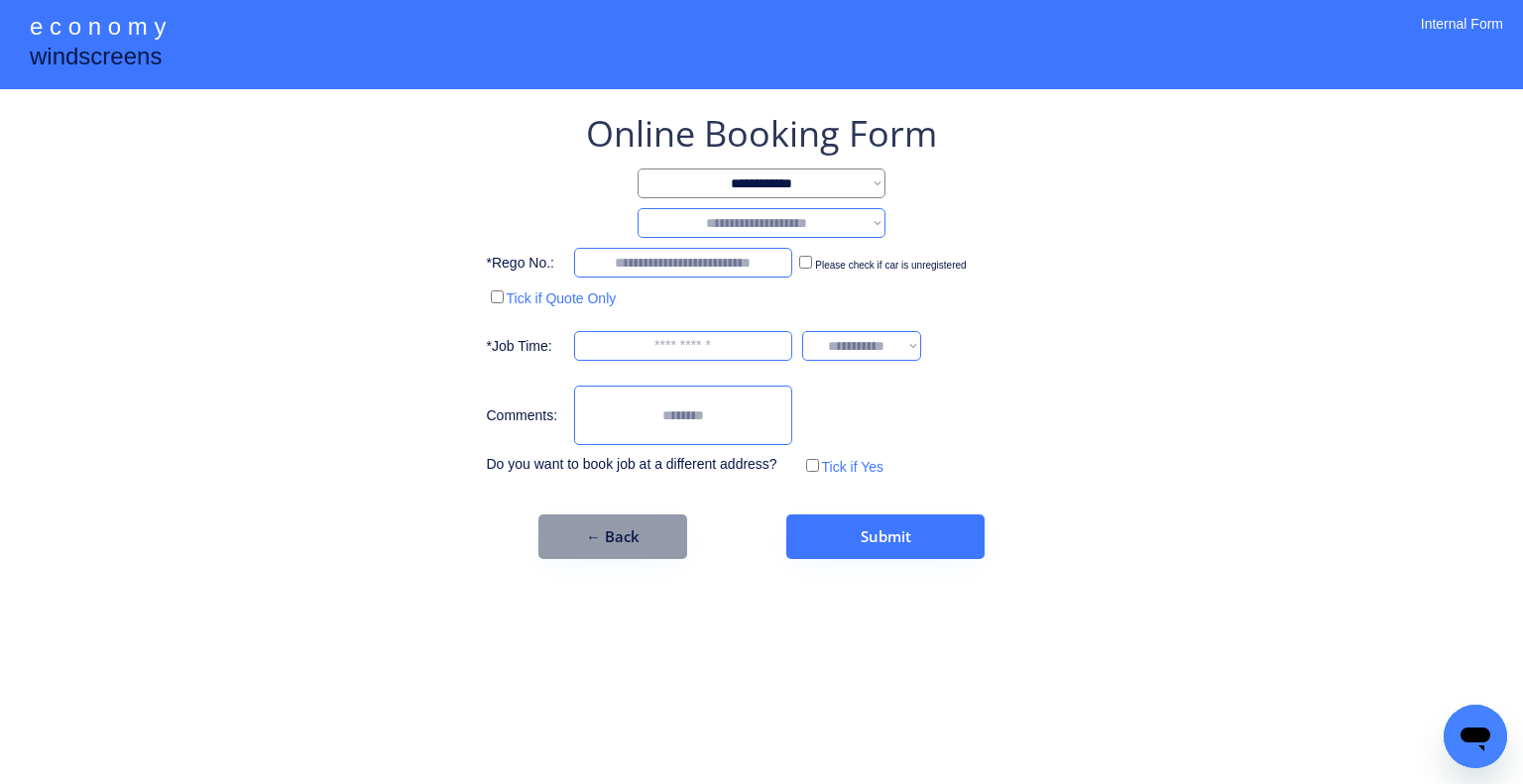 click on "**********" at bounding box center (762, 392) 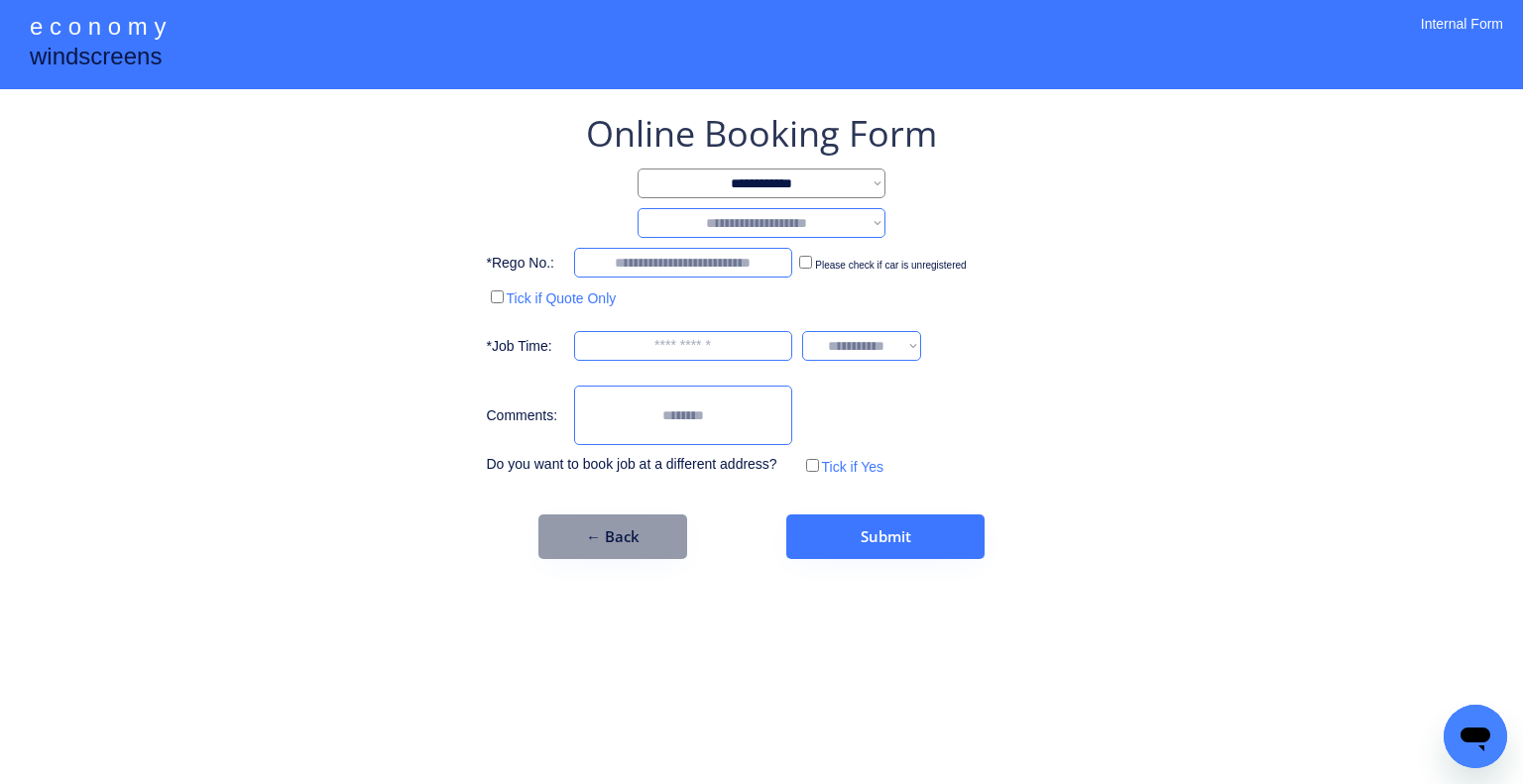 click on "**********" at bounding box center [762, 223] 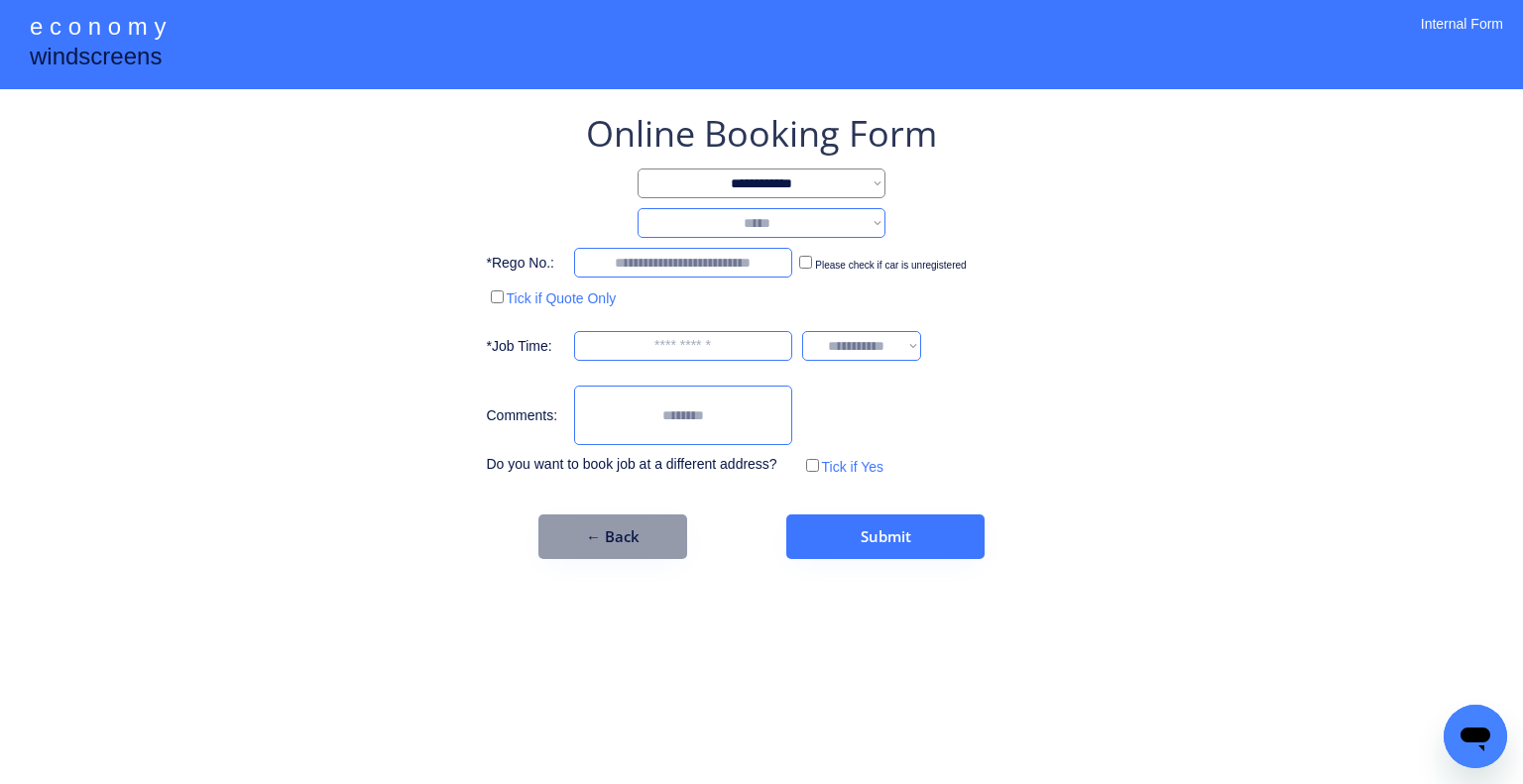 click on "**********" at bounding box center (762, 223) 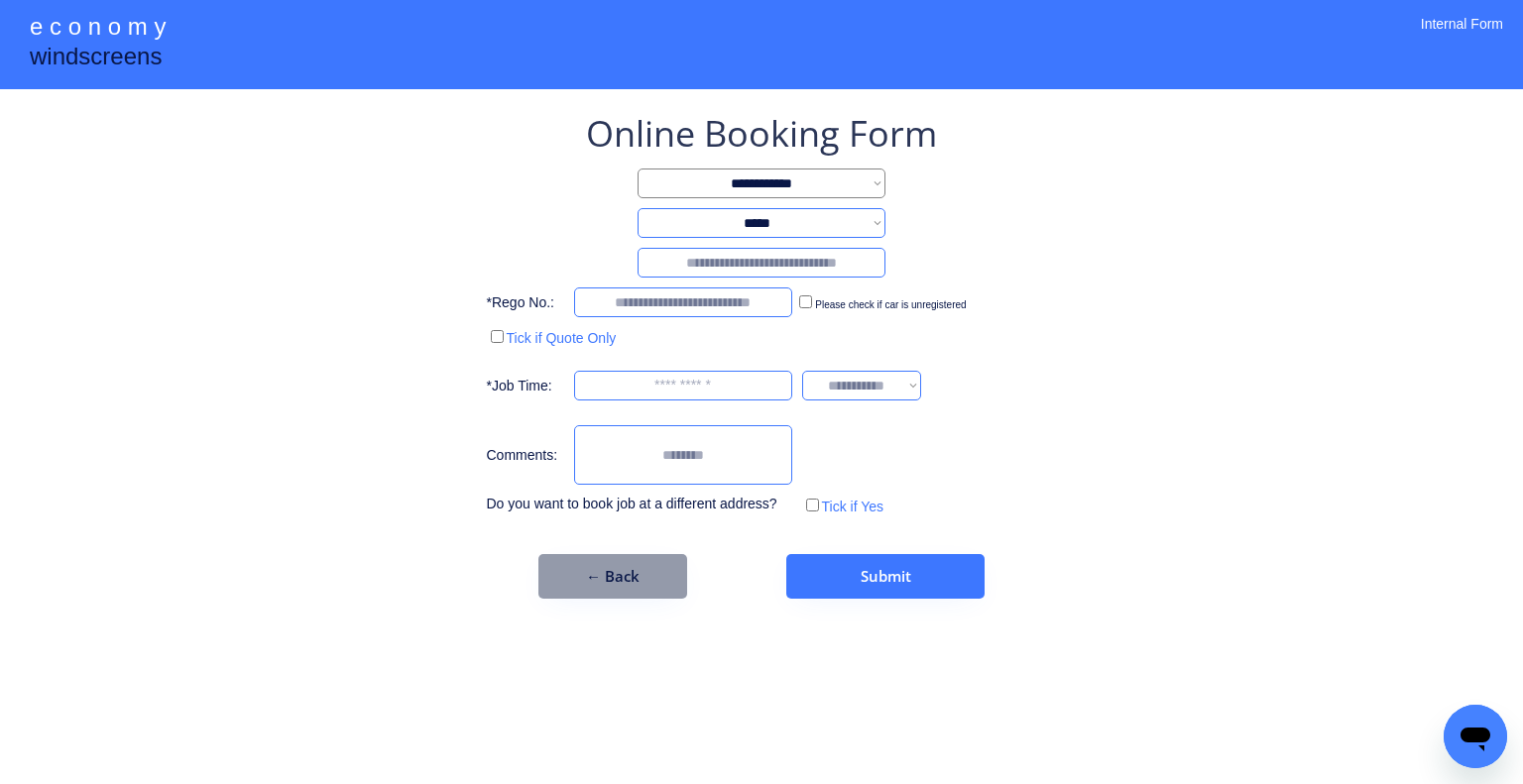 click at bounding box center (762, 263) 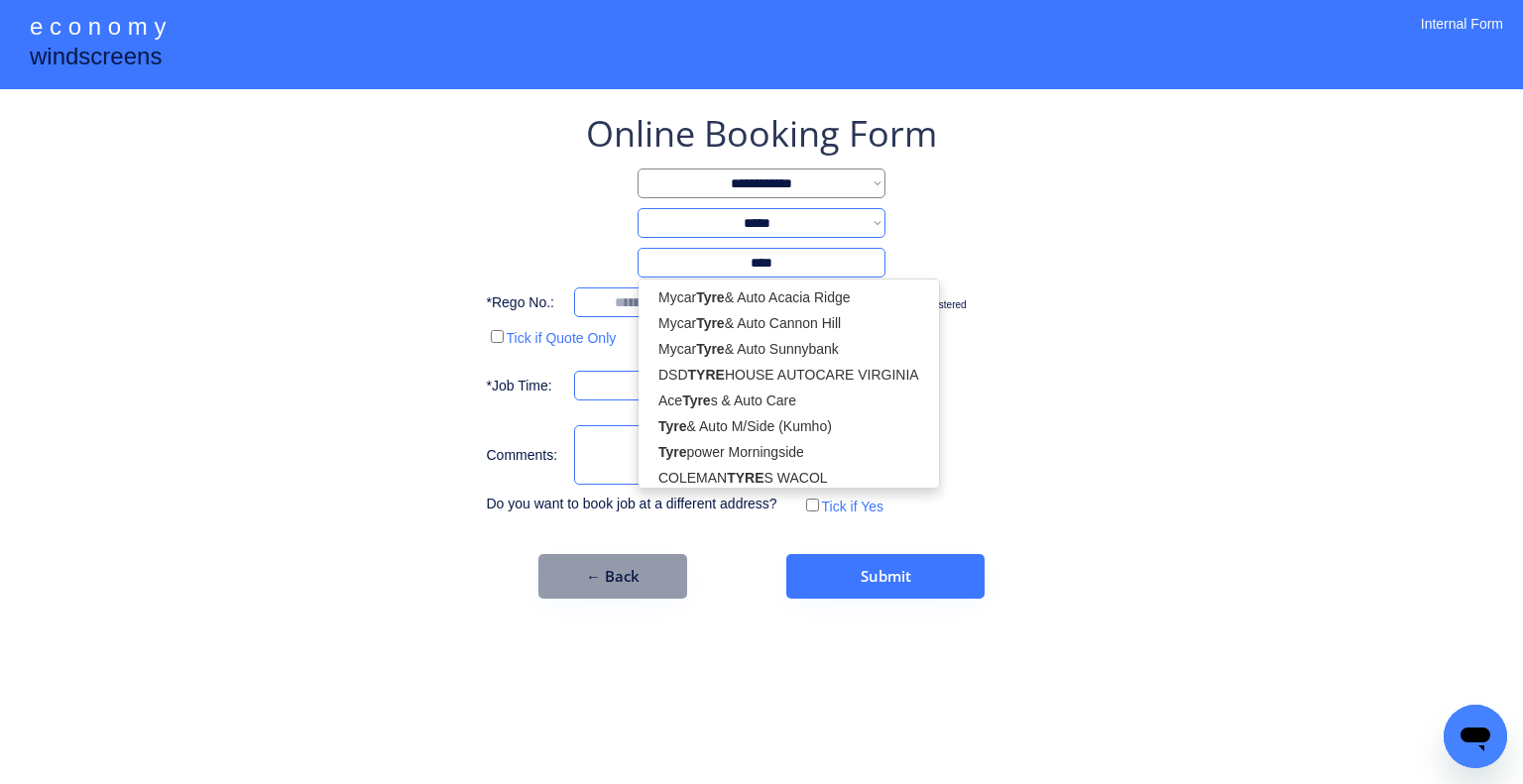 click on "****" at bounding box center (762, 263) 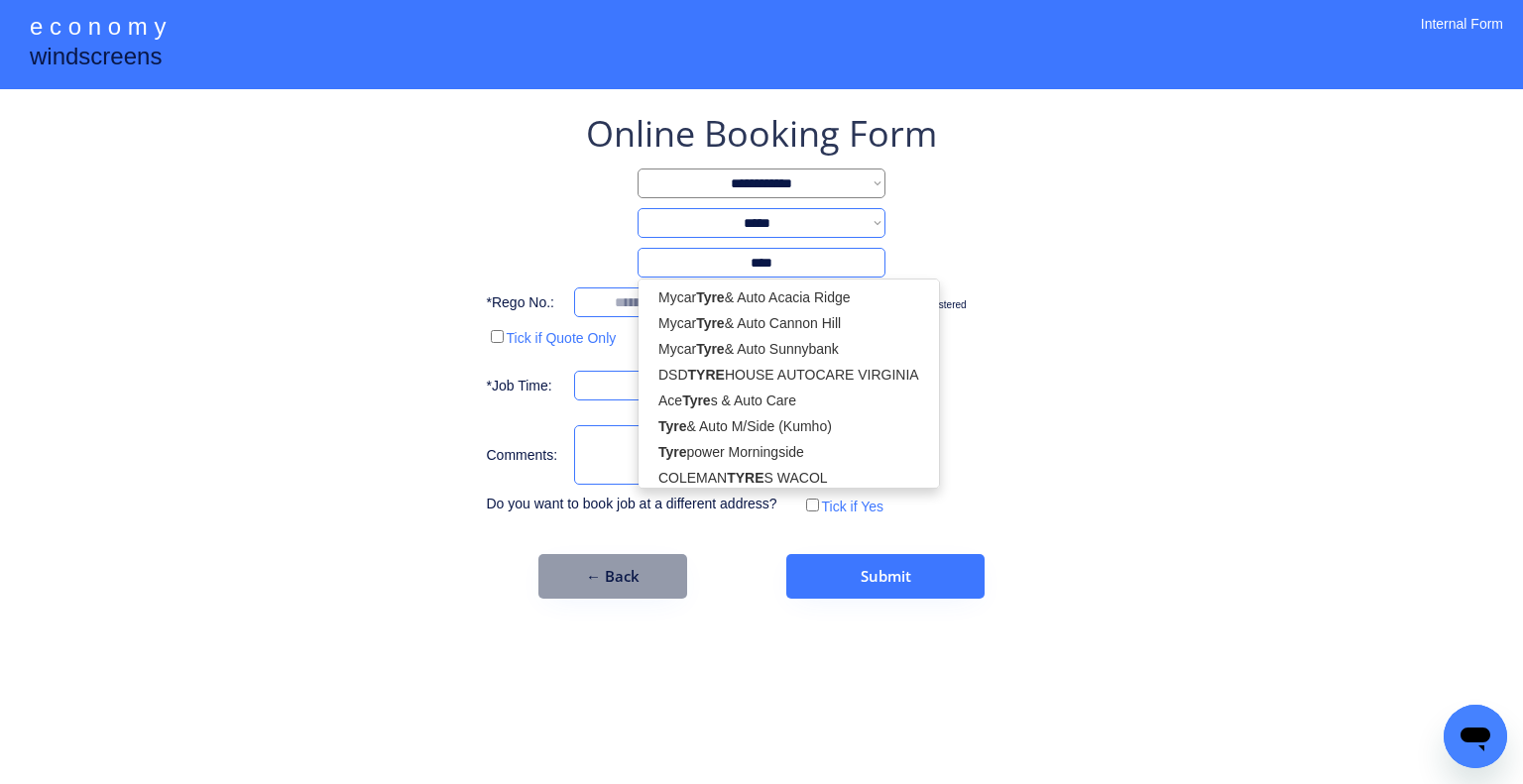 type 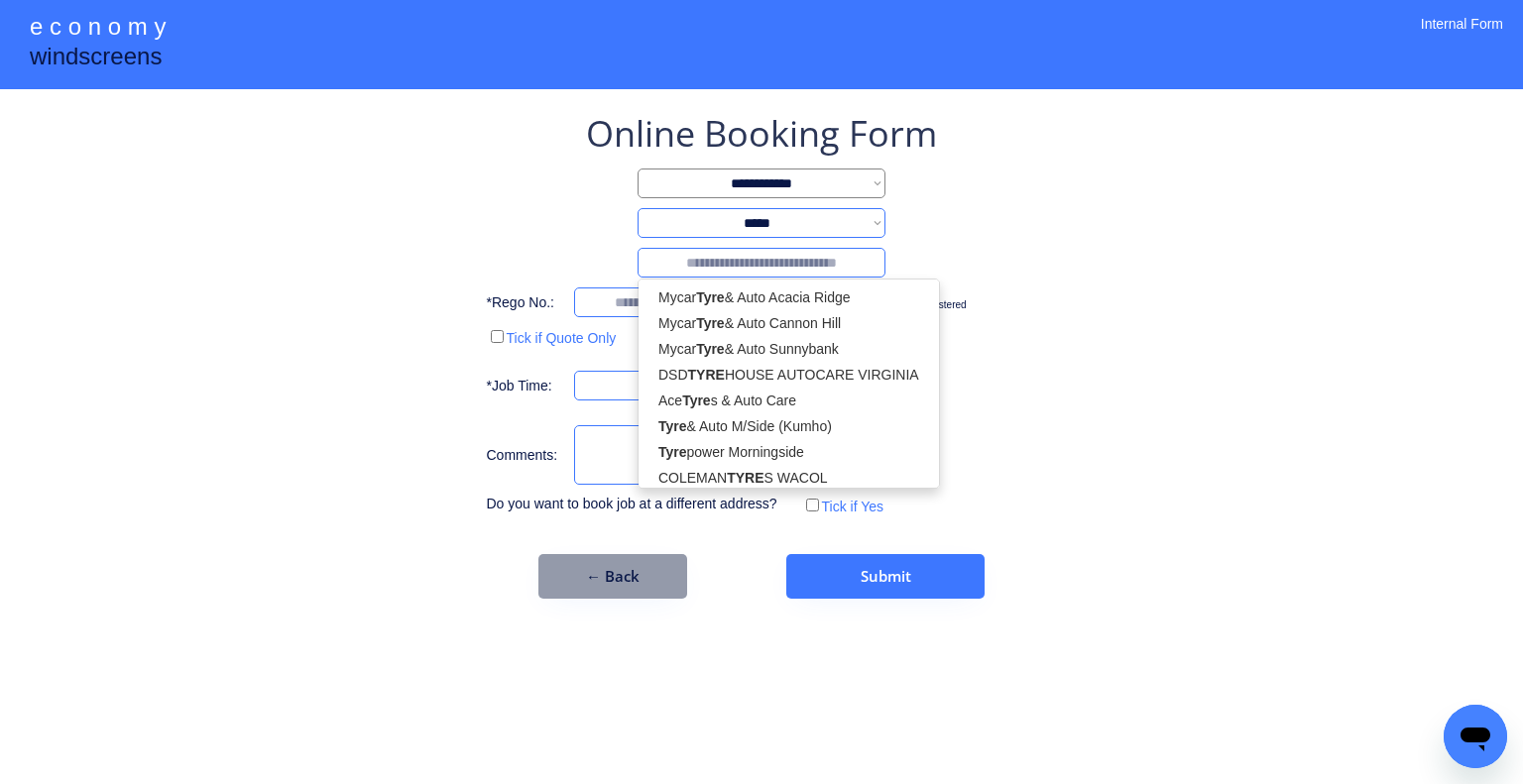 click on "**********" at bounding box center (762, 223) 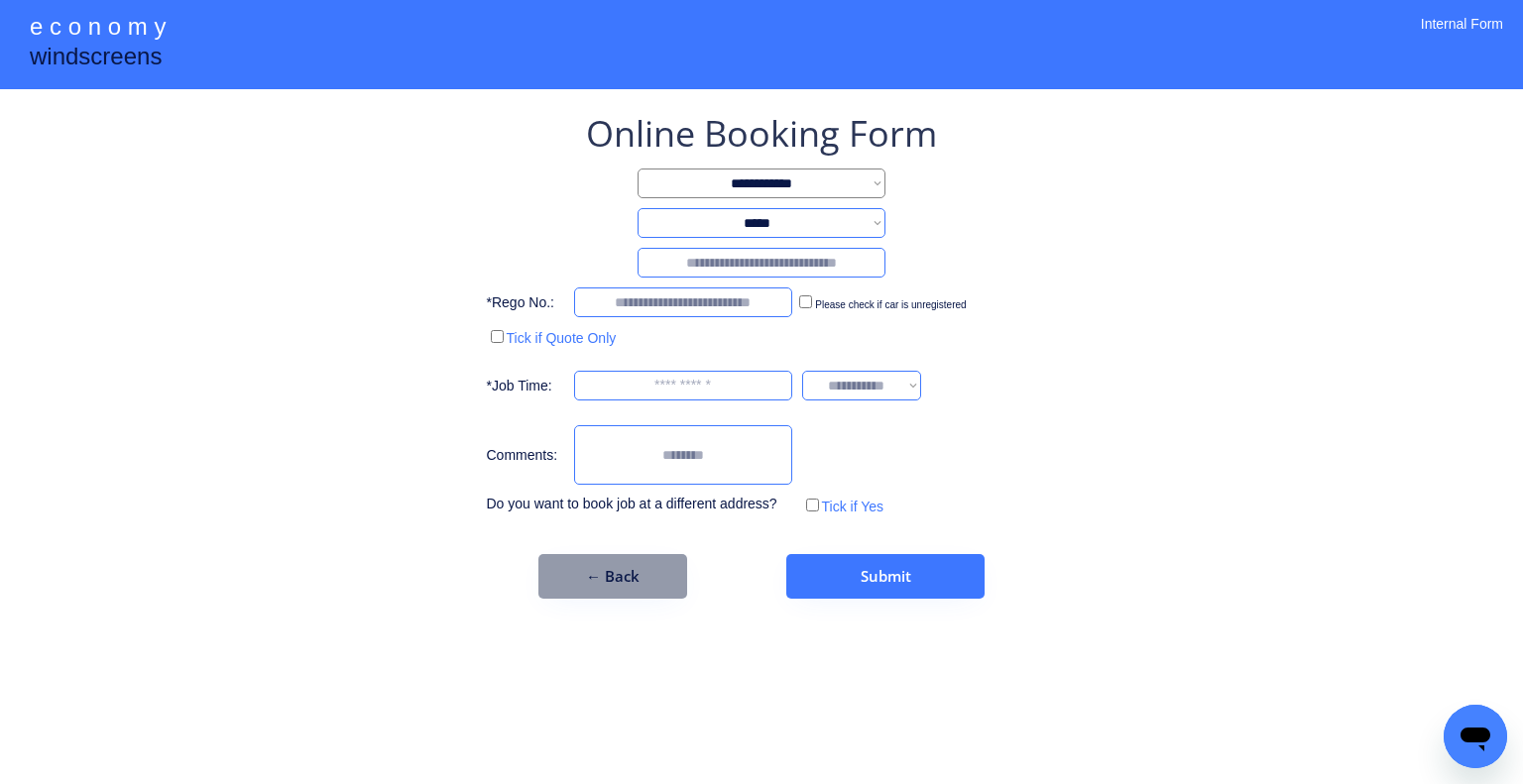 select on "********" 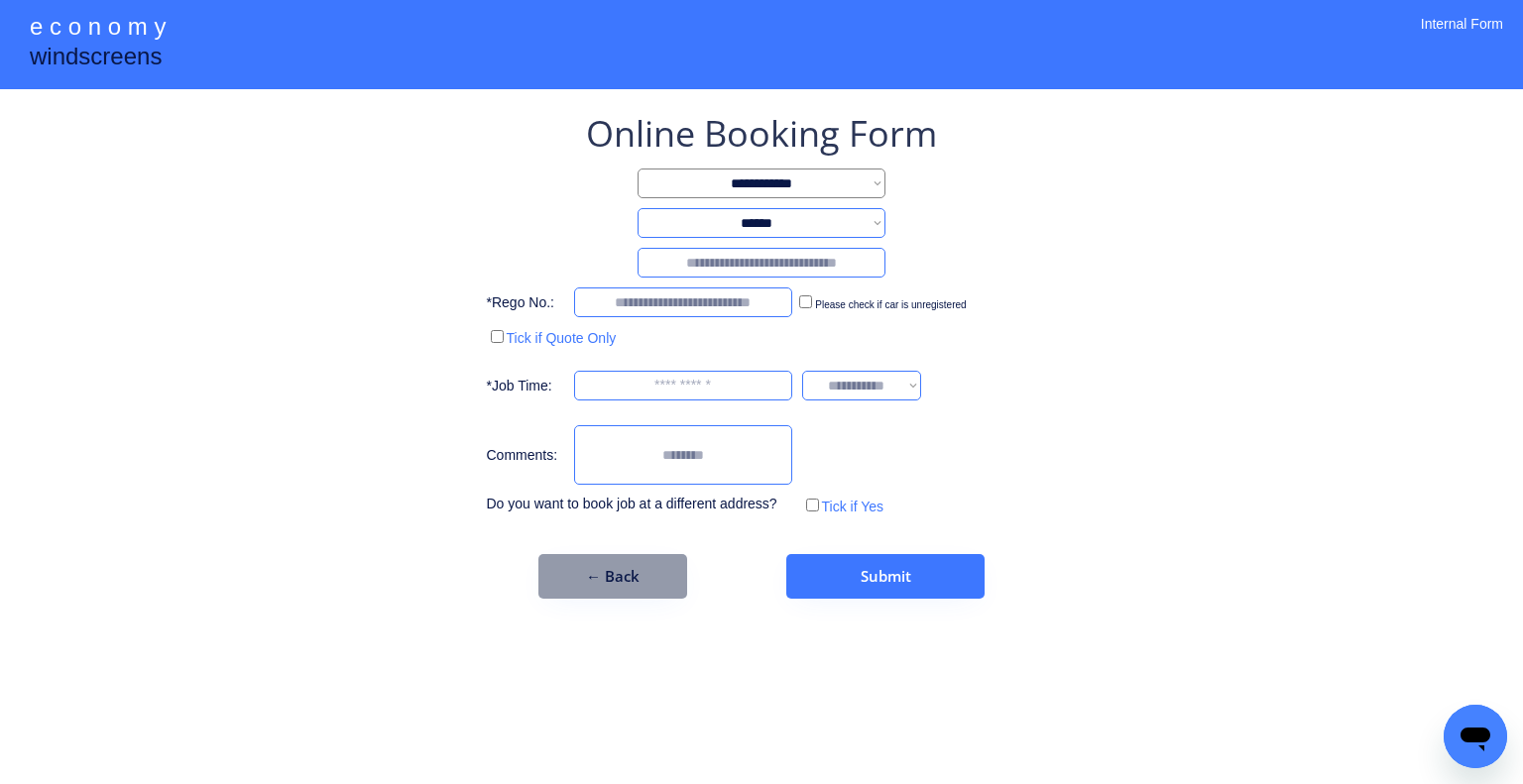 click on "**********" at bounding box center [762, 223] 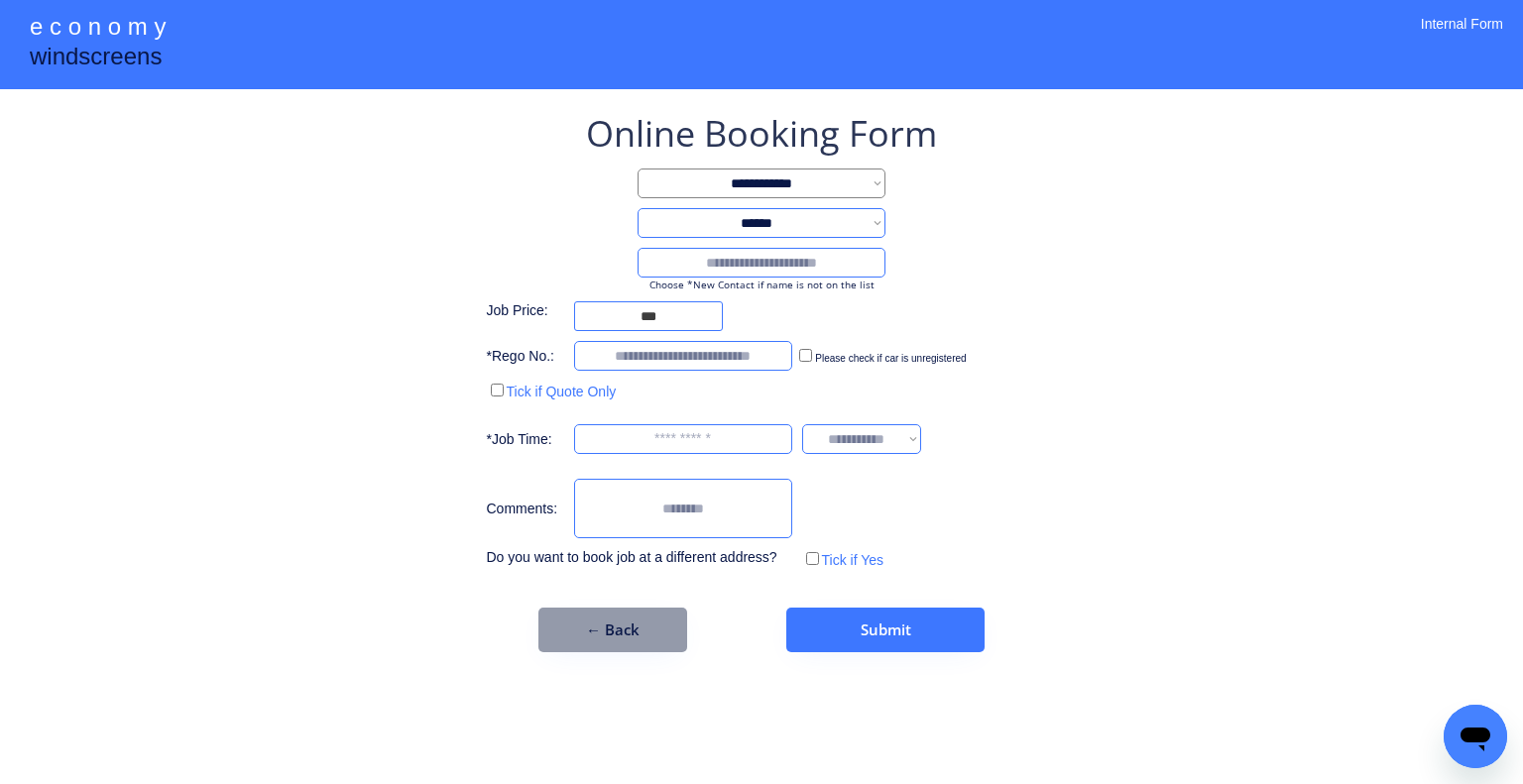 click at bounding box center [762, 263] 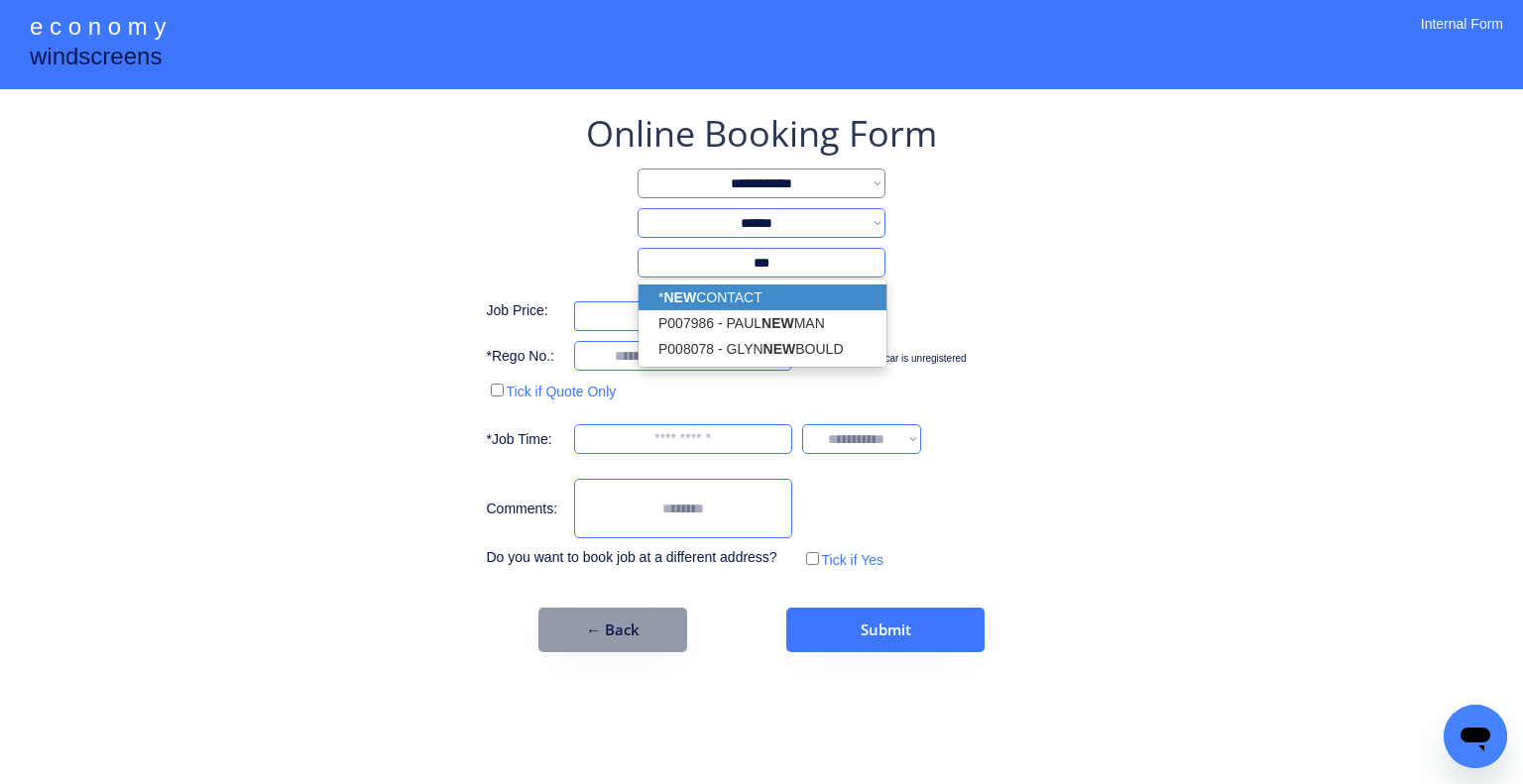 drag, startPoint x: 817, startPoint y: 310, endPoint x: 825, endPoint y: 299, distance: 13.601471 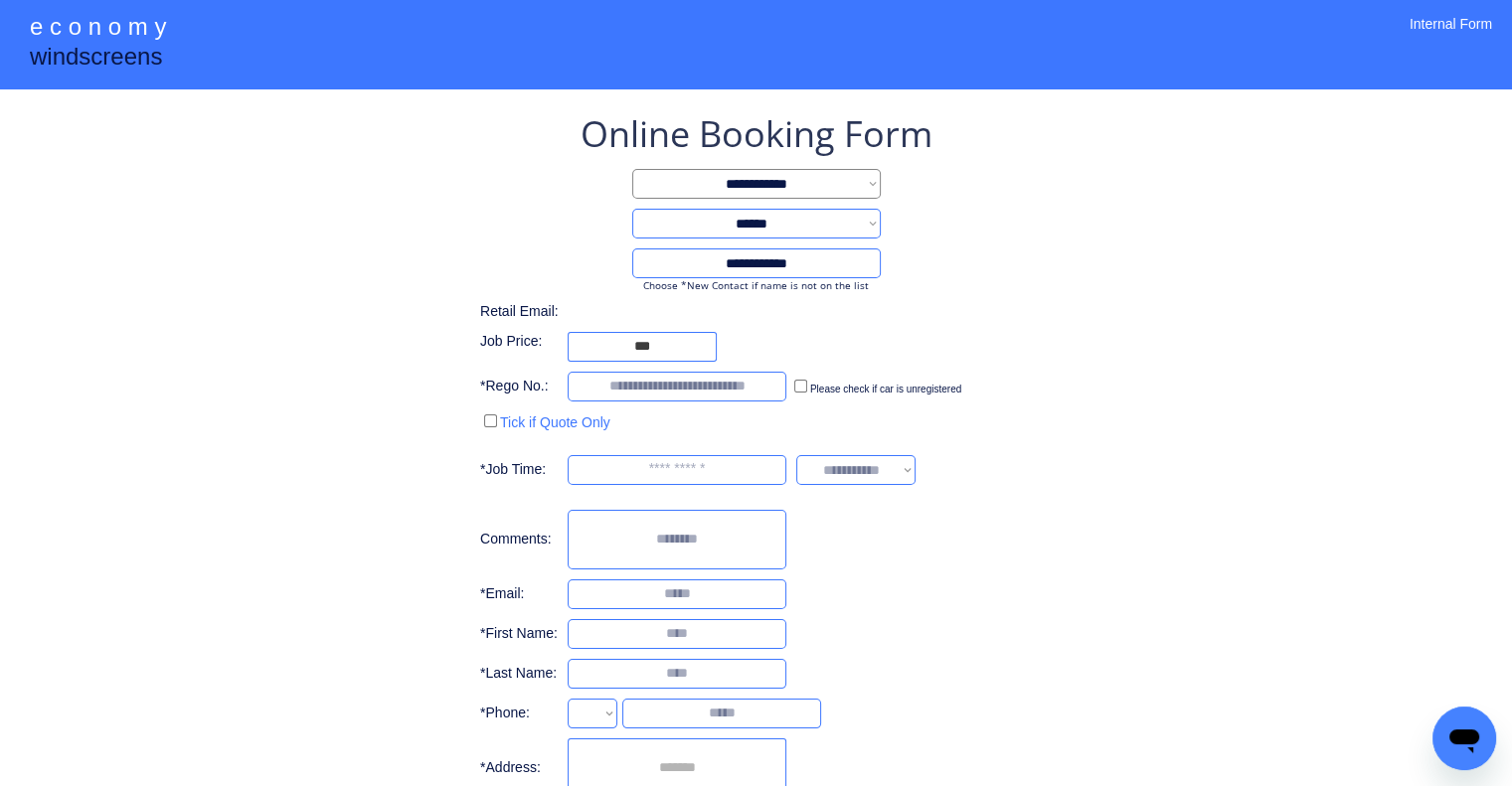 type on "**********" 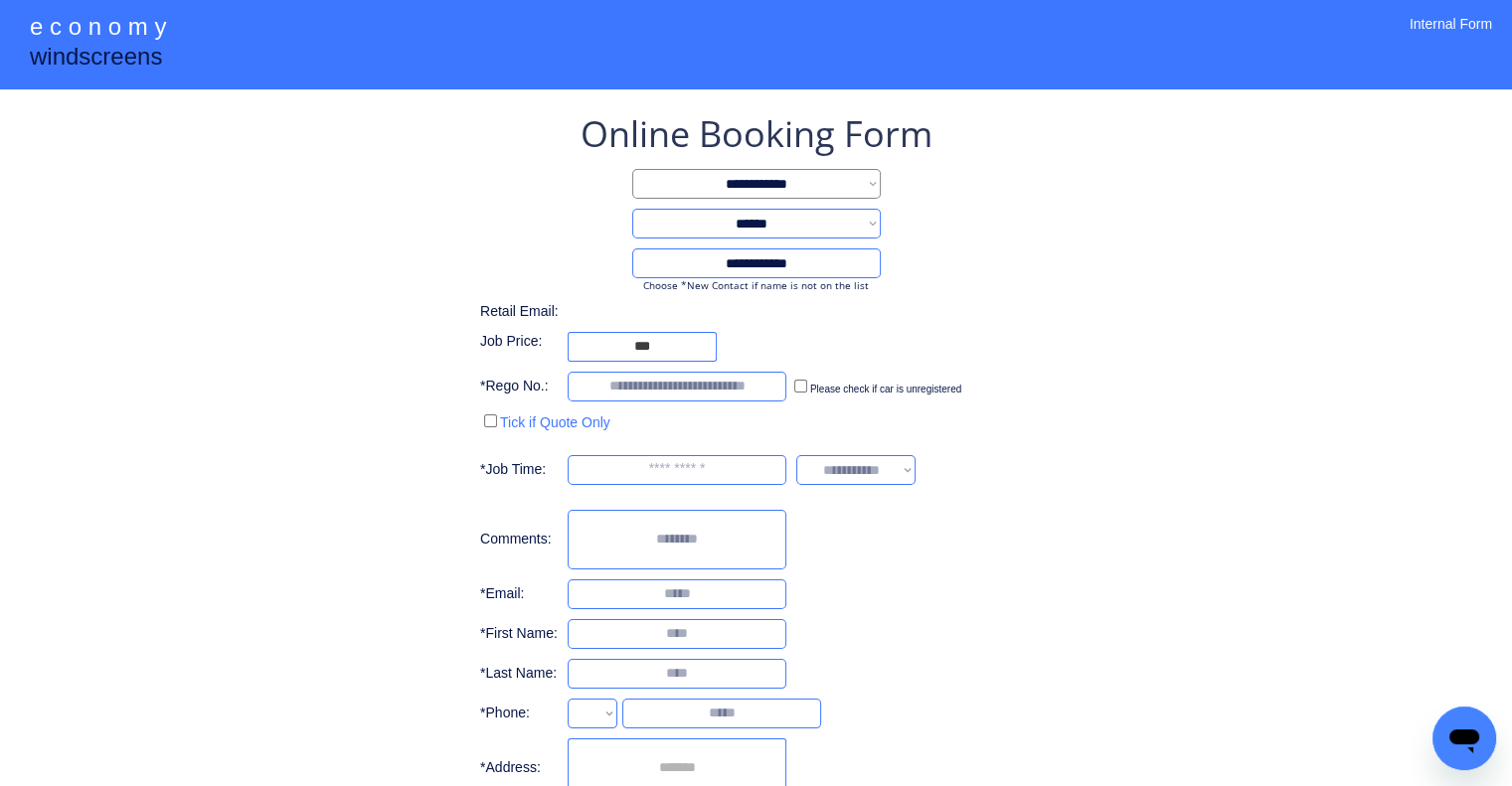 click on "**********" at bounding box center (756, 511) 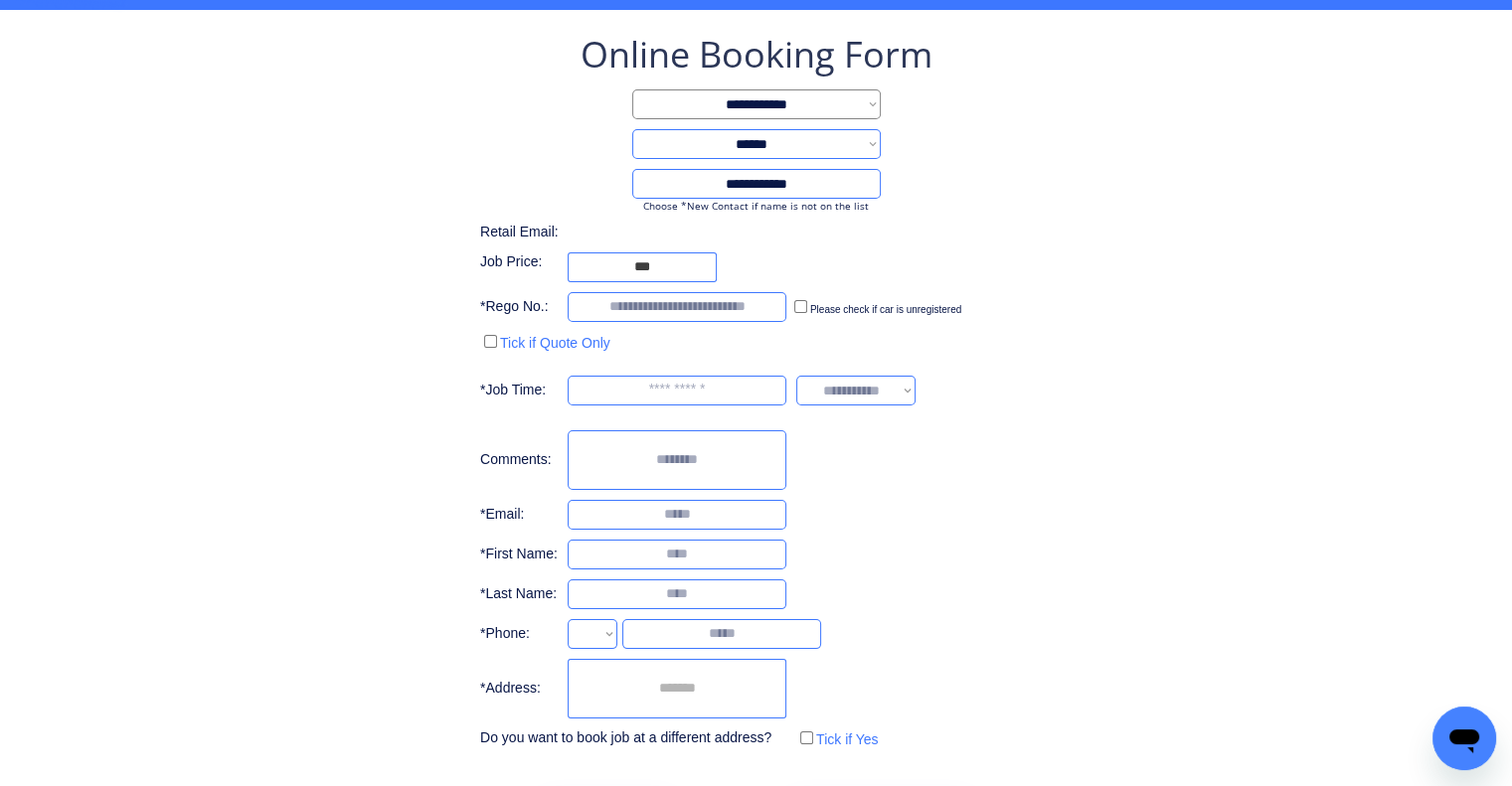 select on "**********" 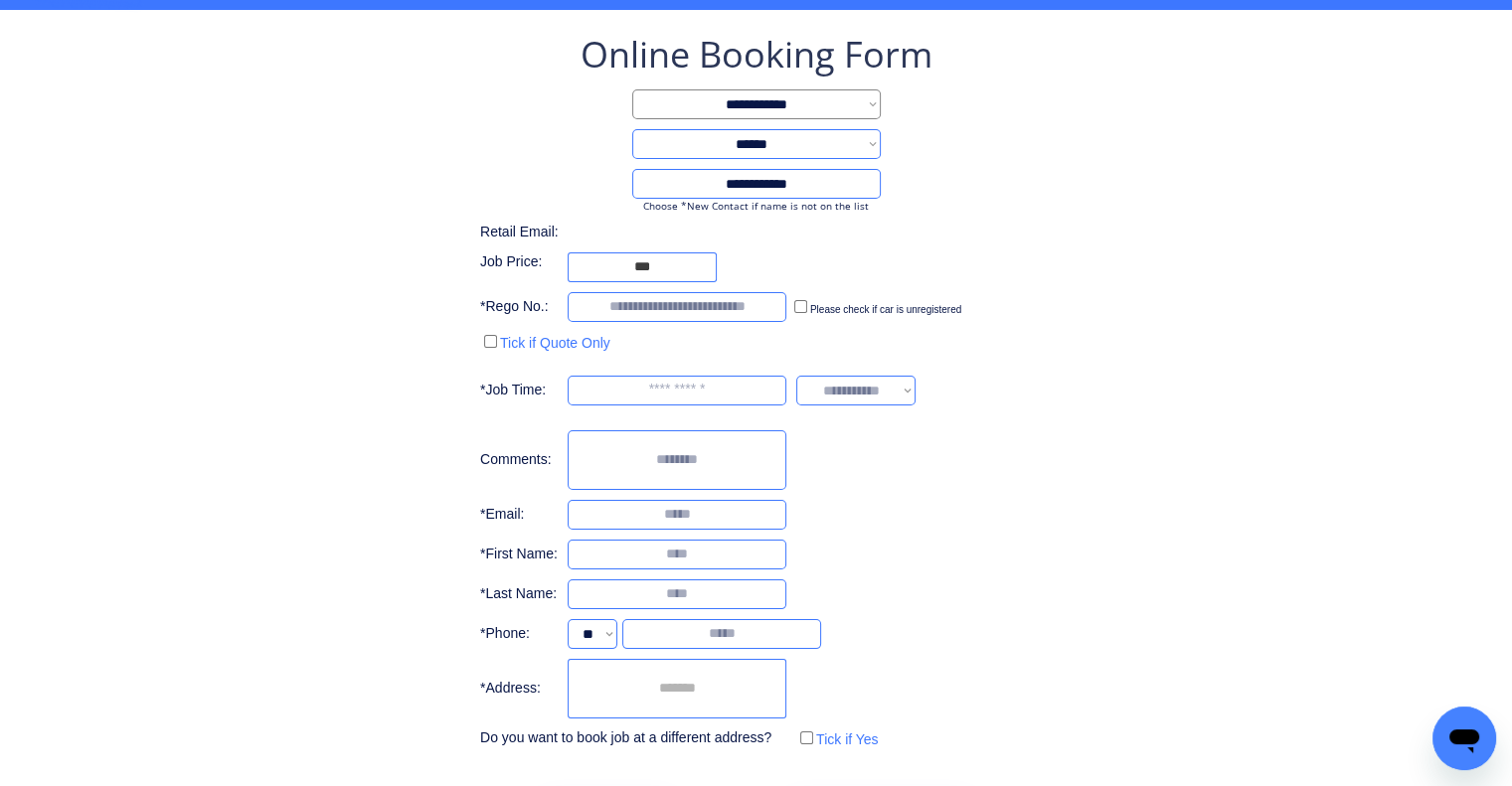 scroll, scrollTop: 155, scrollLeft: 0, axis: vertical 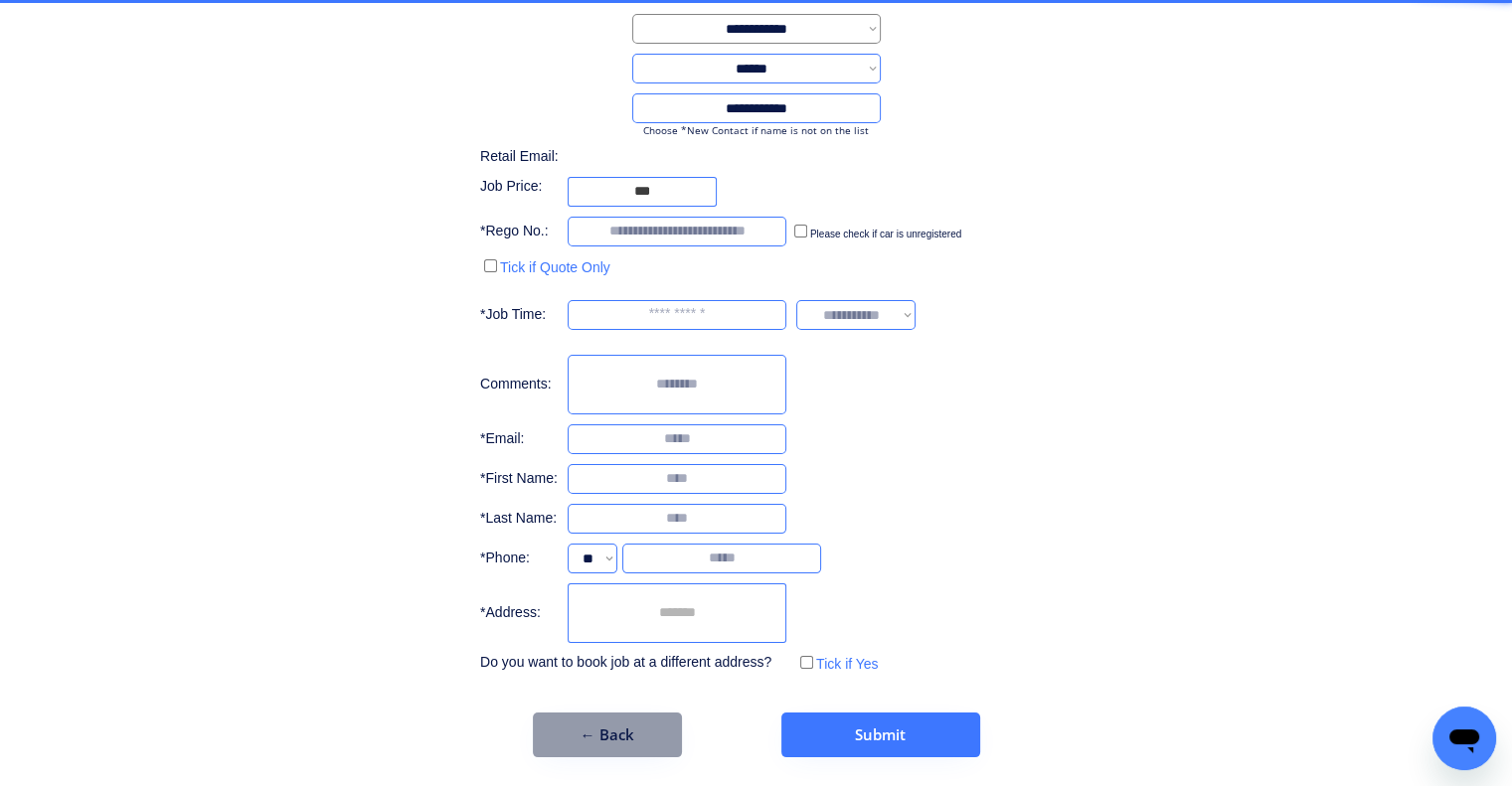 click at bounding box center (677, 613) 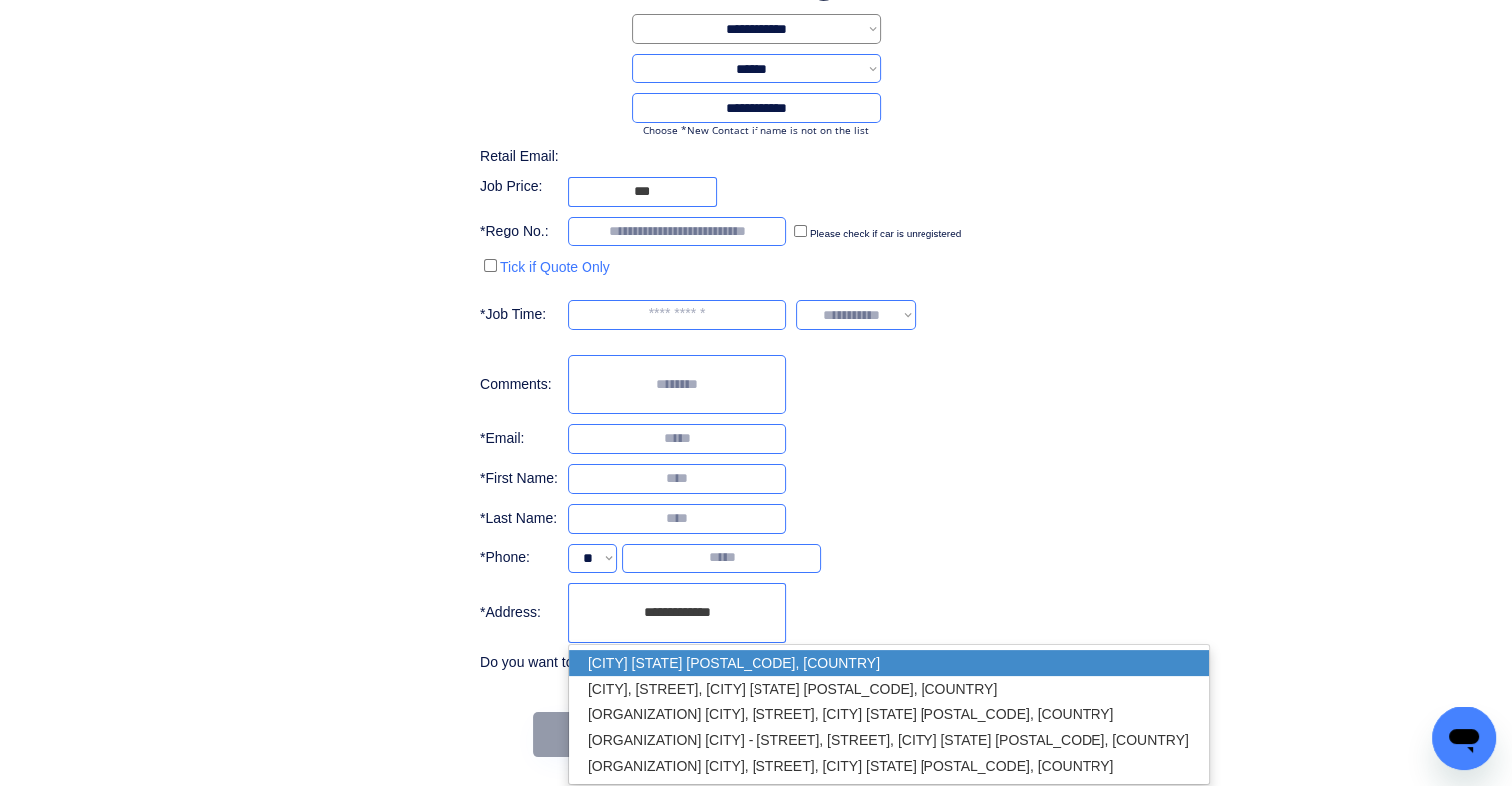 drag, startPoint x: 728, startPoint y: 655, endPoint x: 986, endPoint y: 427, distance: 344.308 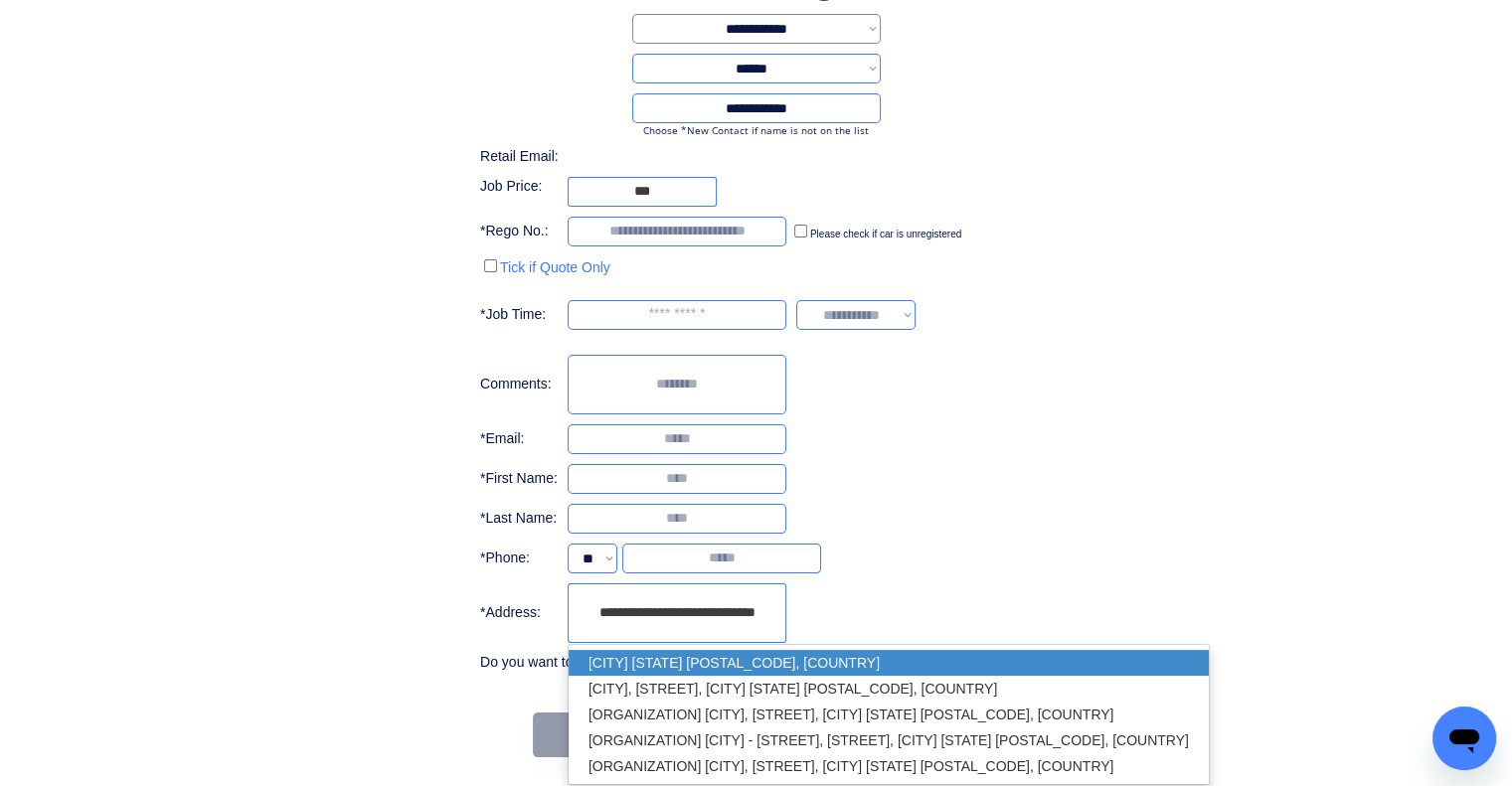 type on "**********" 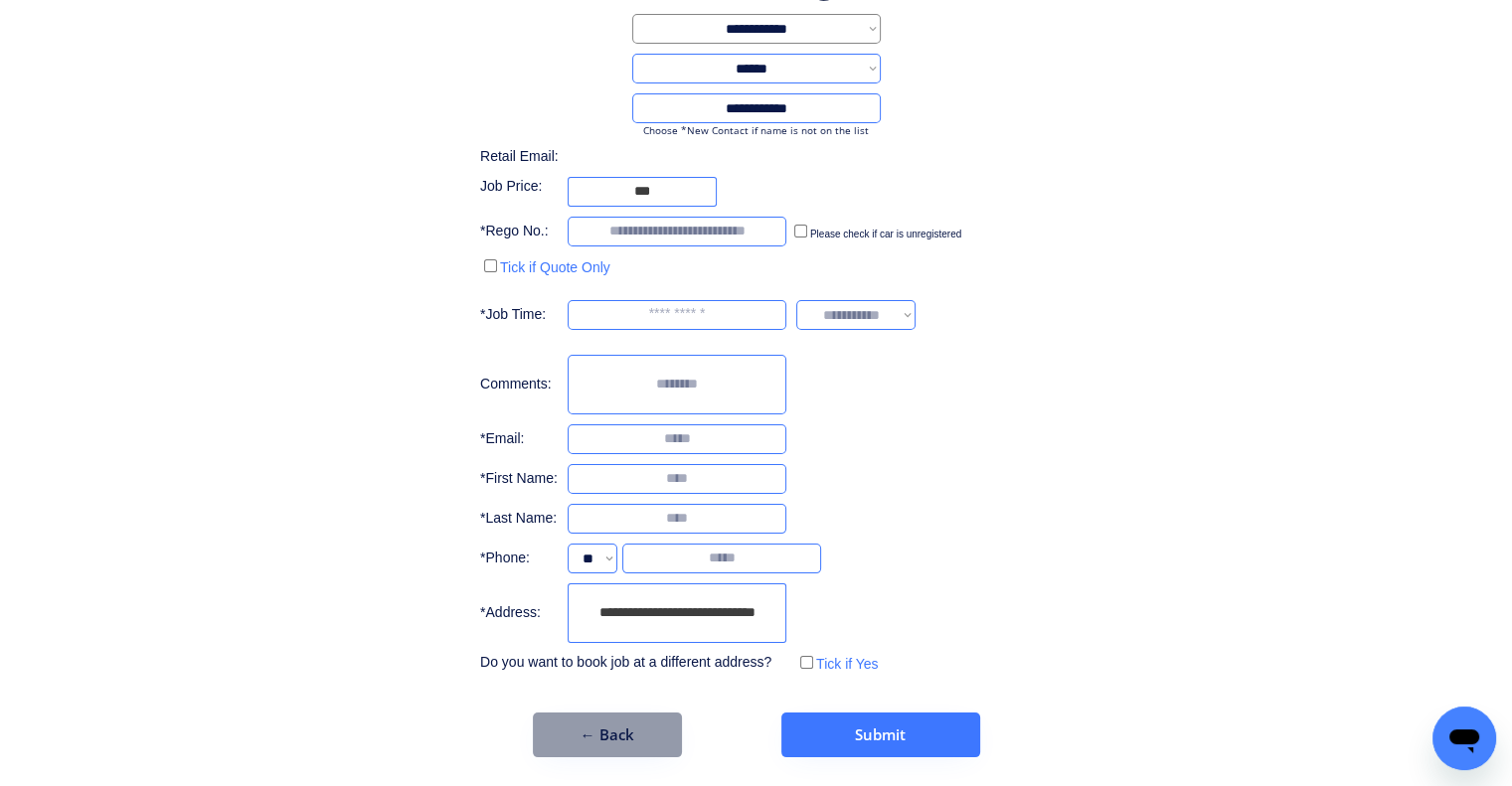 click on "**********" at bounding box center [756, 356] 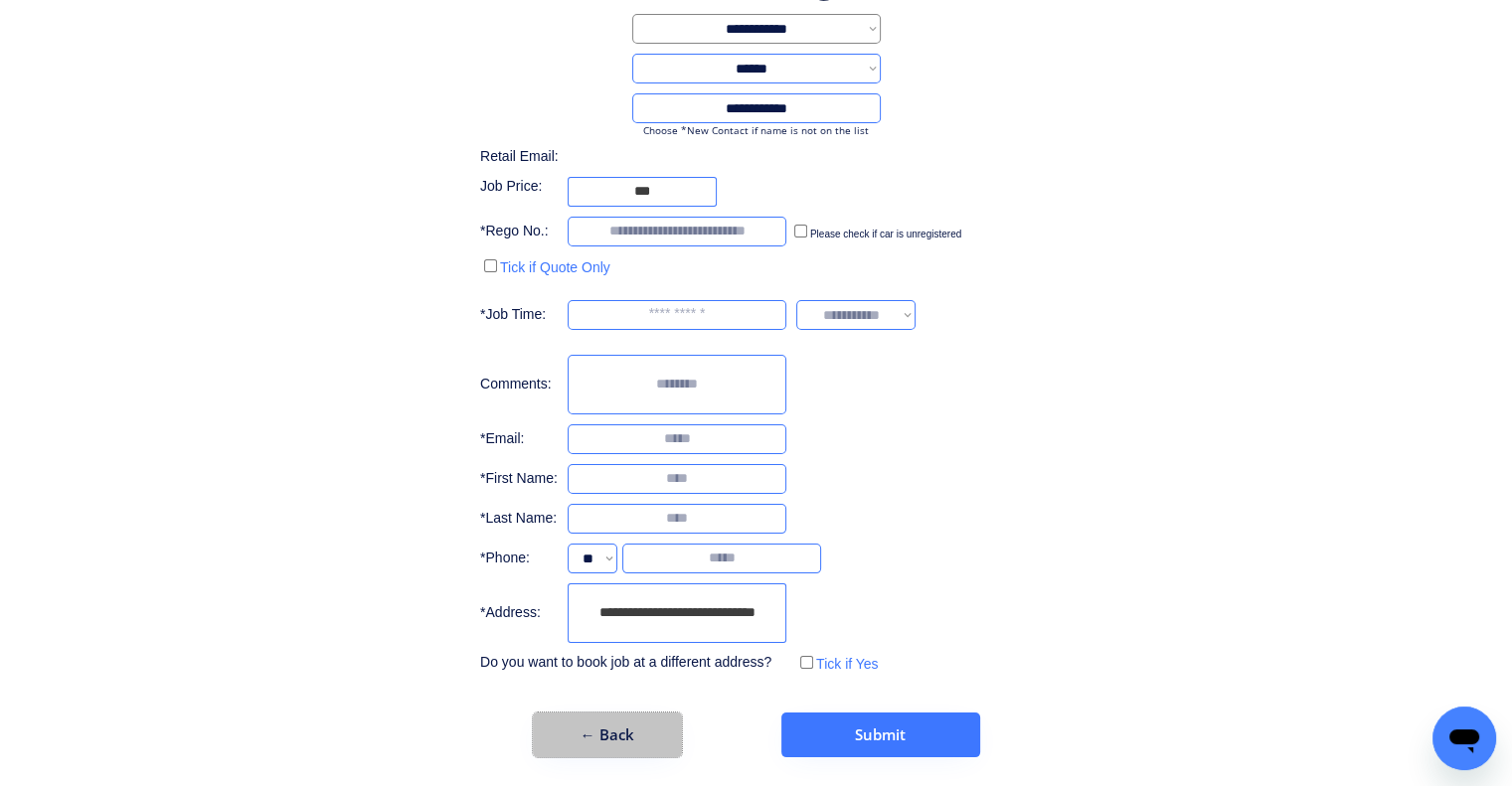drag, startPoint x: 625, startPoint y: 718, endPoint x: 919, endPoint y: 541, distance: 343.16905 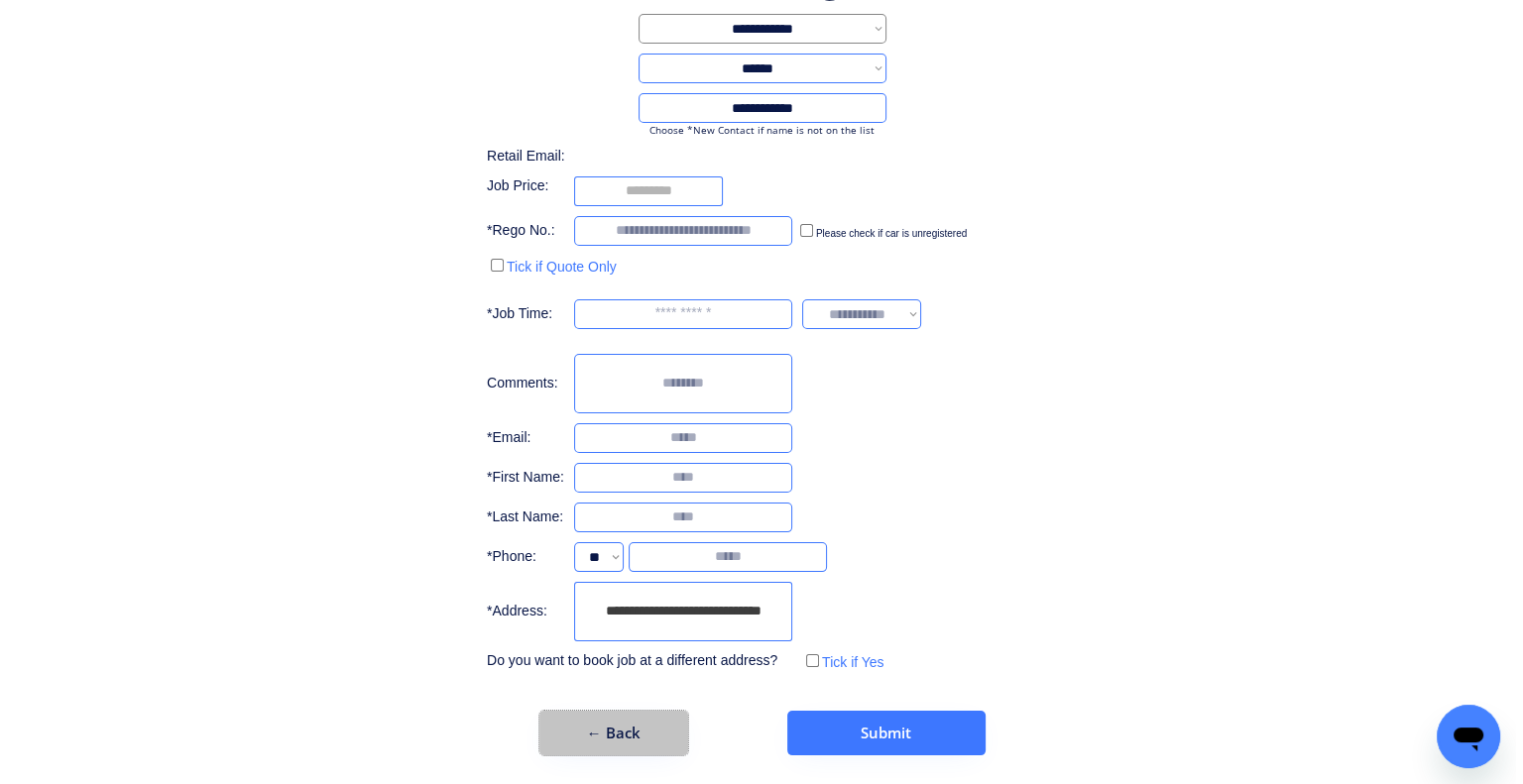 scroll, scrollTop: 0, scrollLeft: 0, axis: both 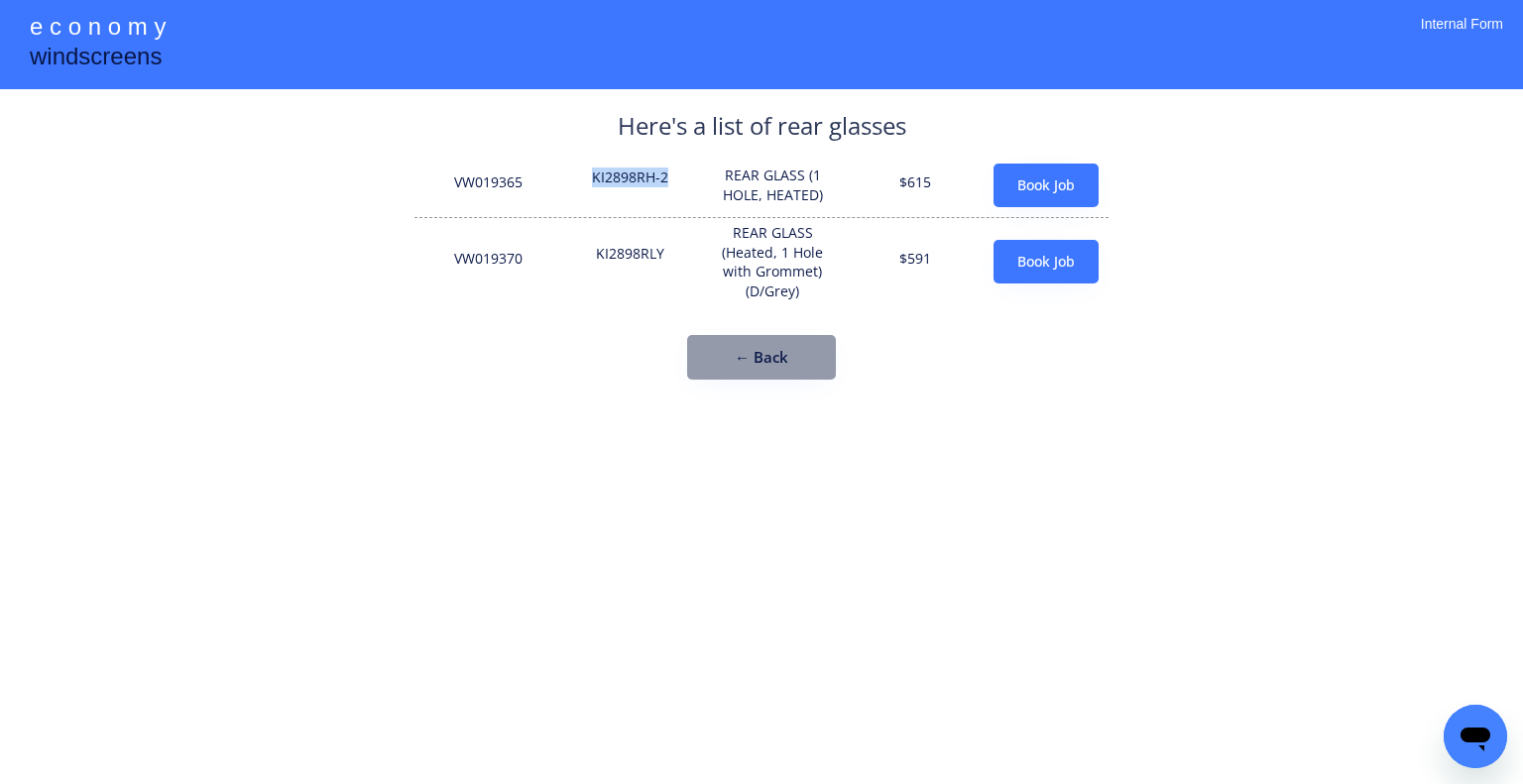 drag, startPoint x: 682, startPoint y: 170, endPoint x: 569, endPoint y: 177, distance: 113.21661 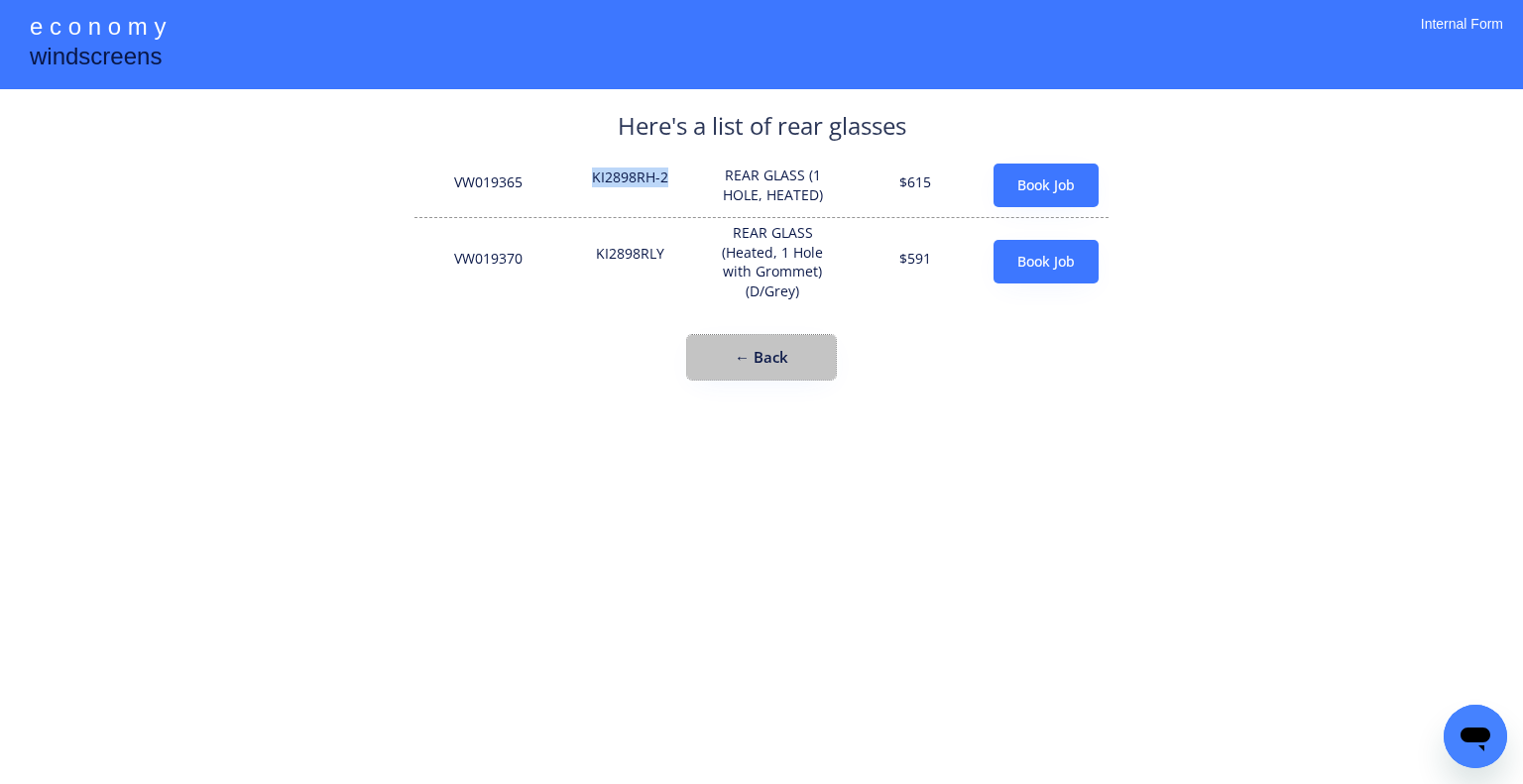 click on "←   Back" at bounding box center [762, 357] 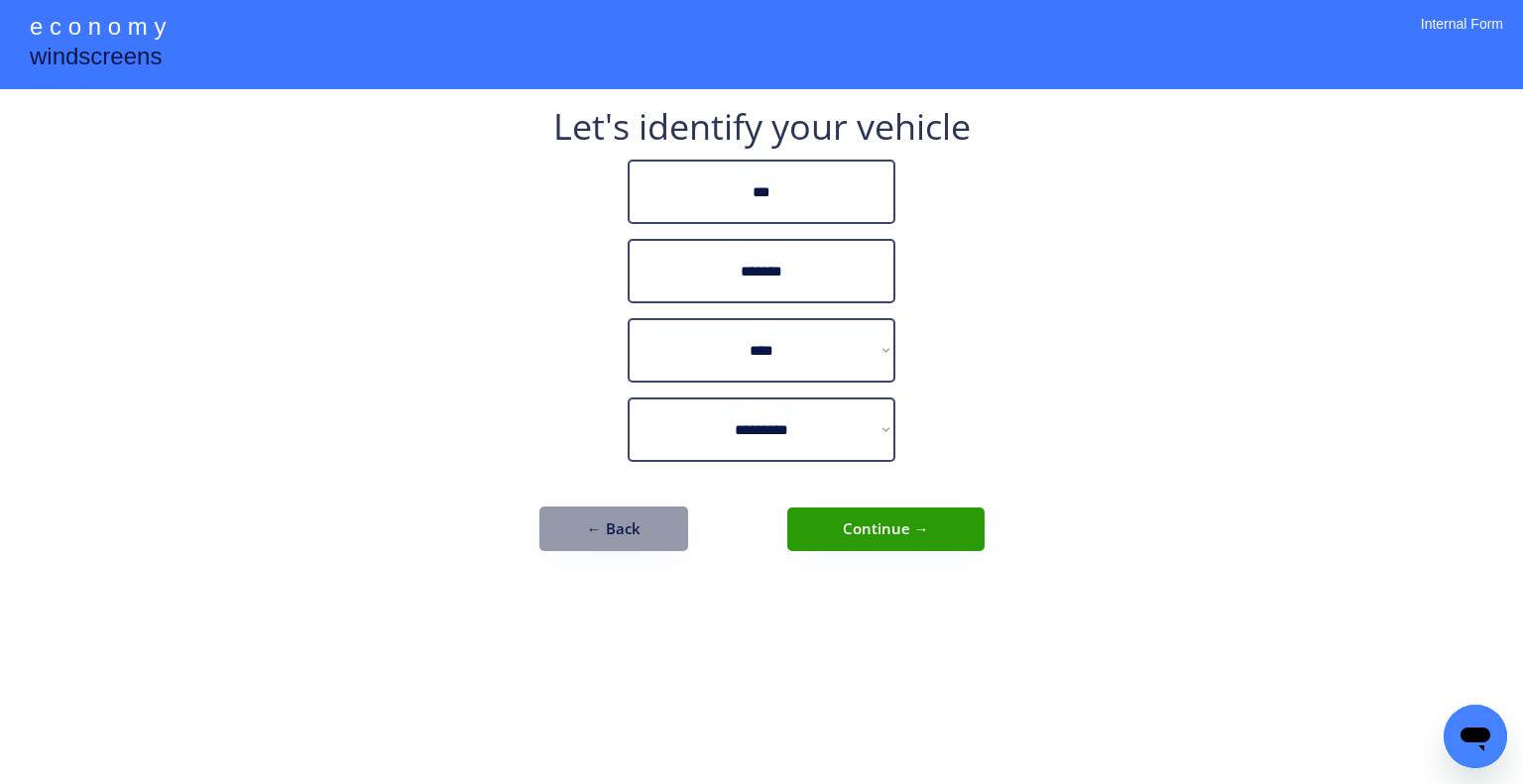 click on "←   Back" at bounding box center (614, 528) 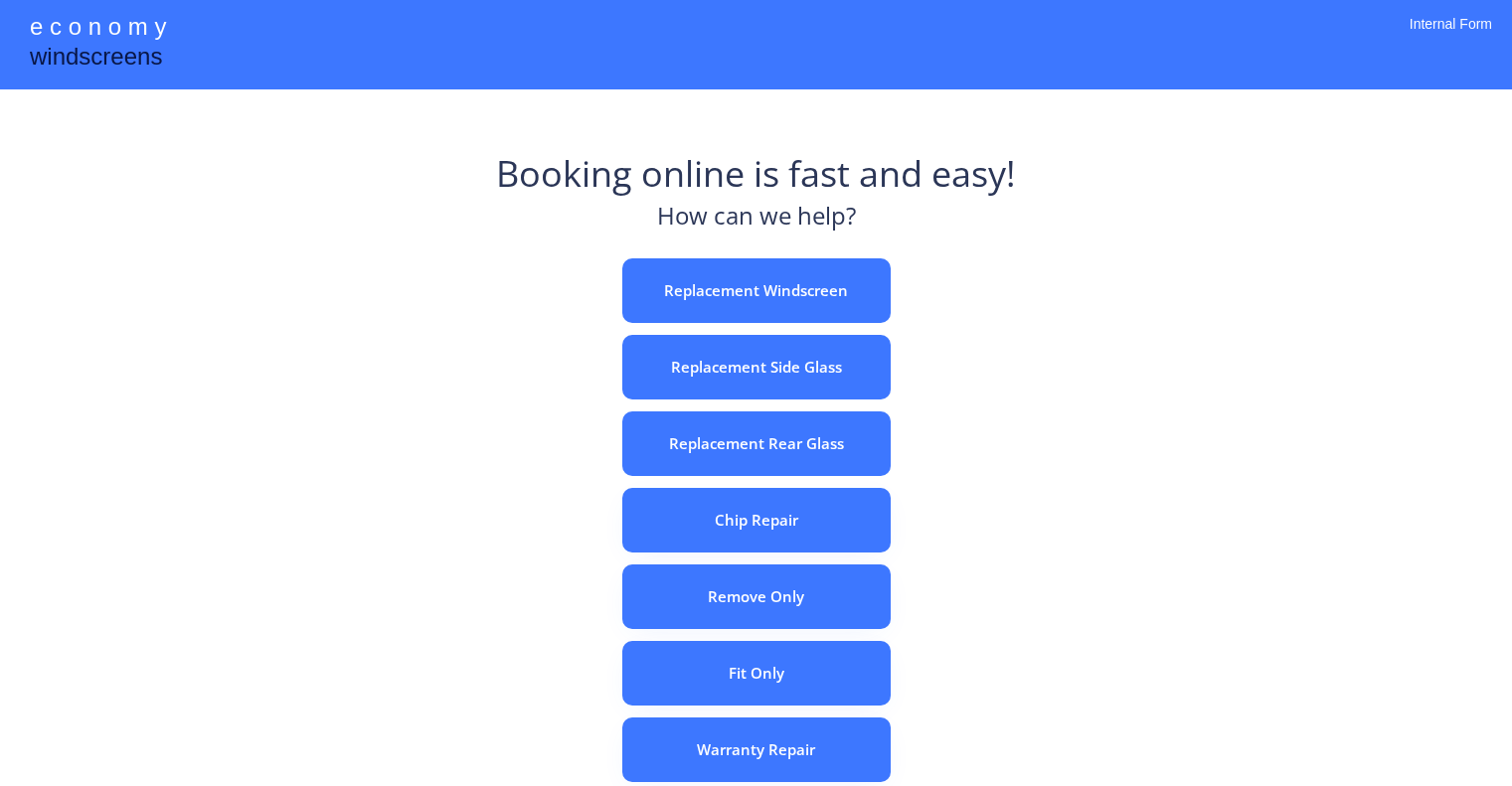 scroll, scrollTop: 0, scrollLeft: 0, axis: both 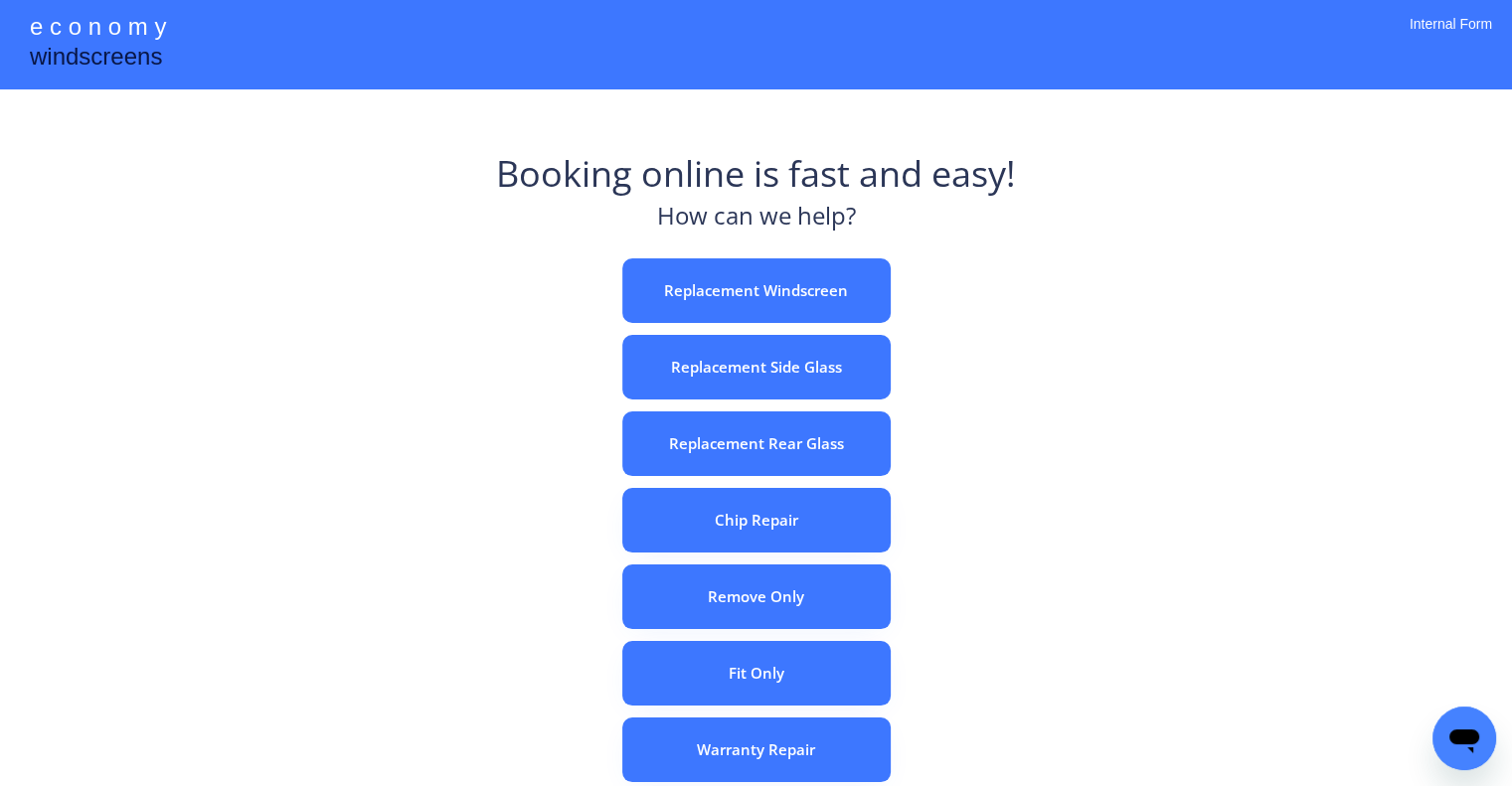 click on "e c o n o m y windscreens Booking online is fast and easy! How can we help? Replacement Windscreen Replacement Side Glass Replacement Rear Glass Chip Repair Remove Only Fit Only Warranty Repair ADAS Recalibration Only Rebook a Job Confirm Quotes Manual Booking Internal Form" at bounding box center (756, 553) 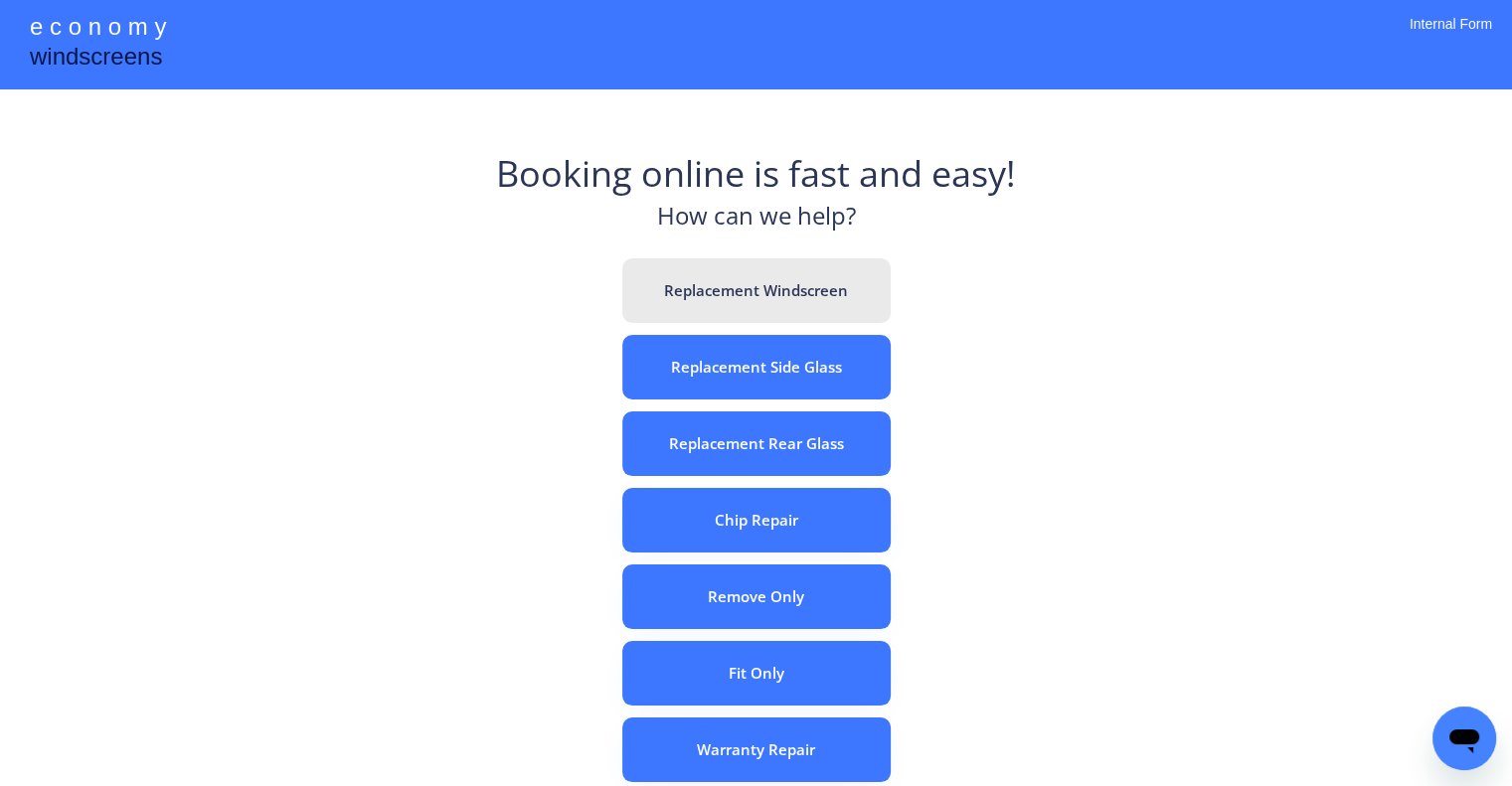 drag, startPoint x: 788, startPoint y: 301, endPoint x: 876, endPoint y: 18, distance: 296.3663 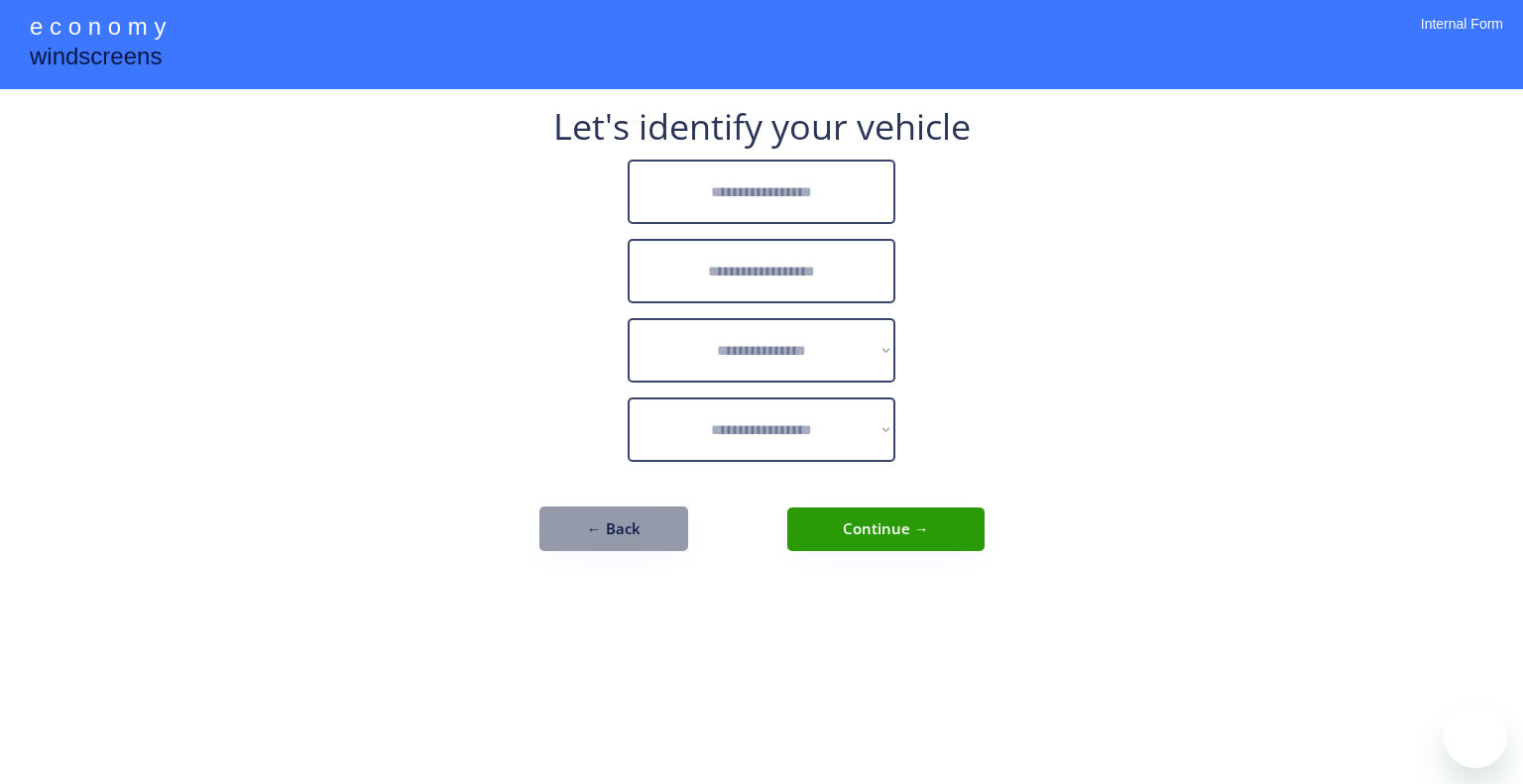 scroll, scrollTop: 0, scrollLeft: 0, axis: both 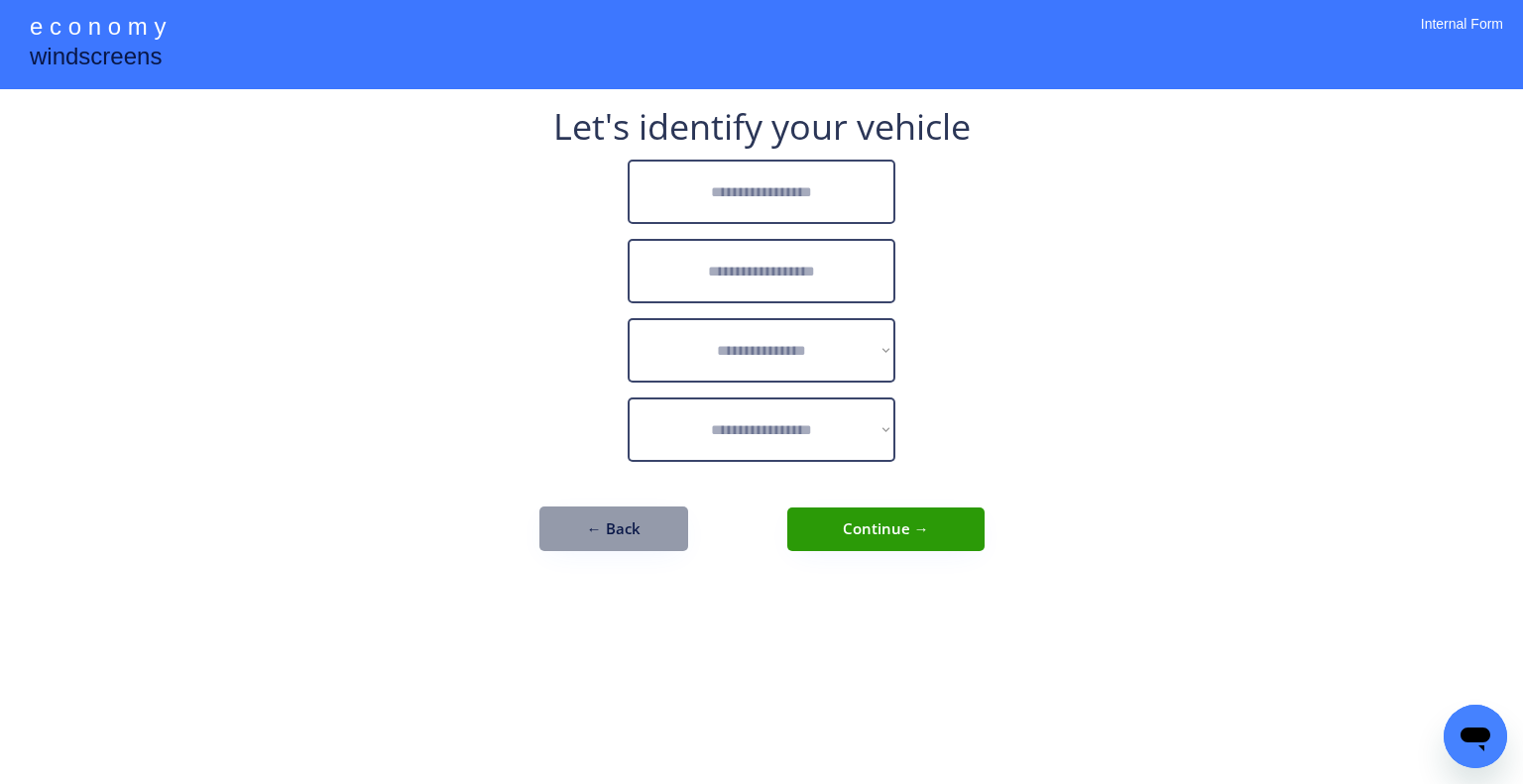 click at bounding box center [762, 191] 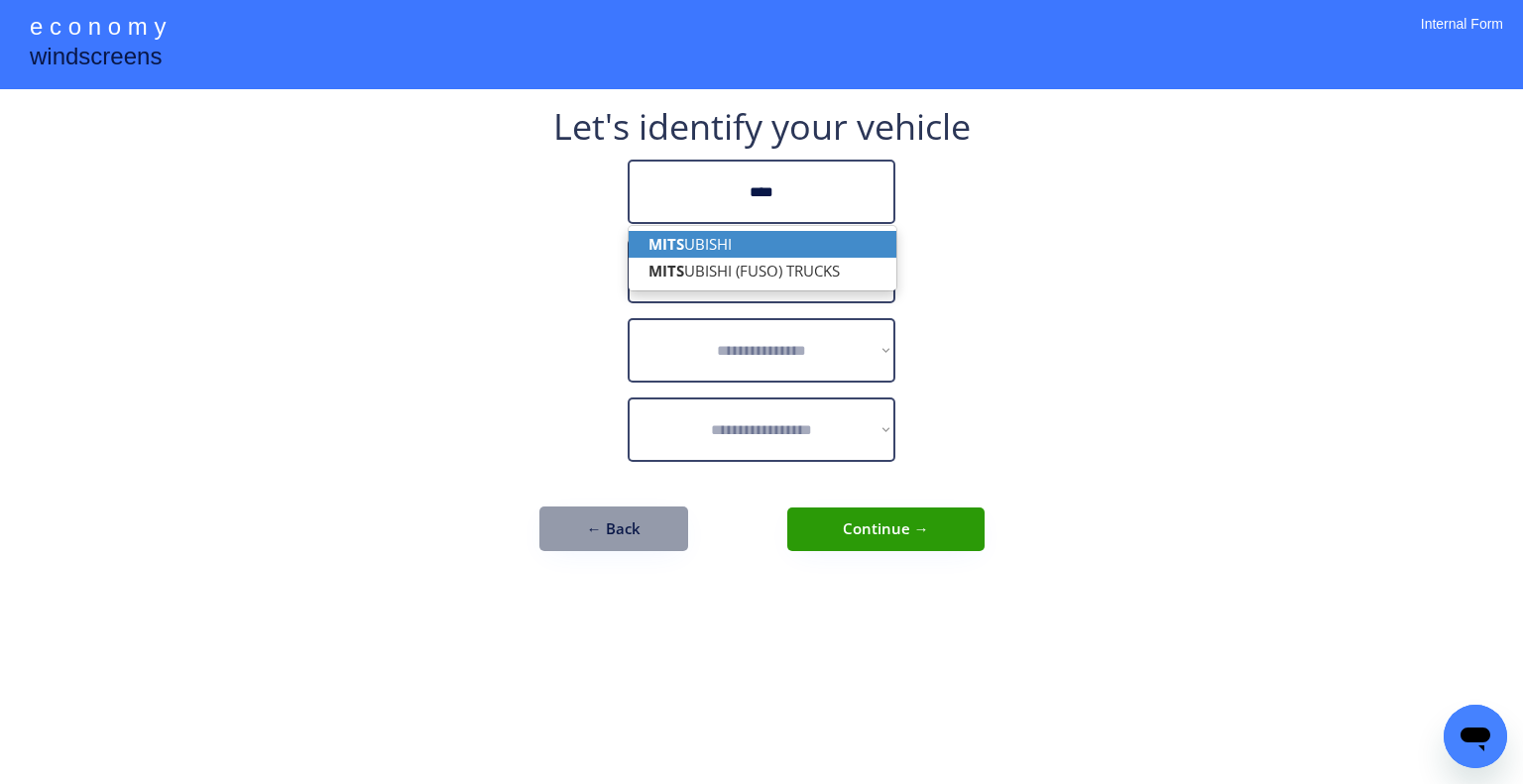 click on "MITS UBISHI" at bounding box center (762, 244) 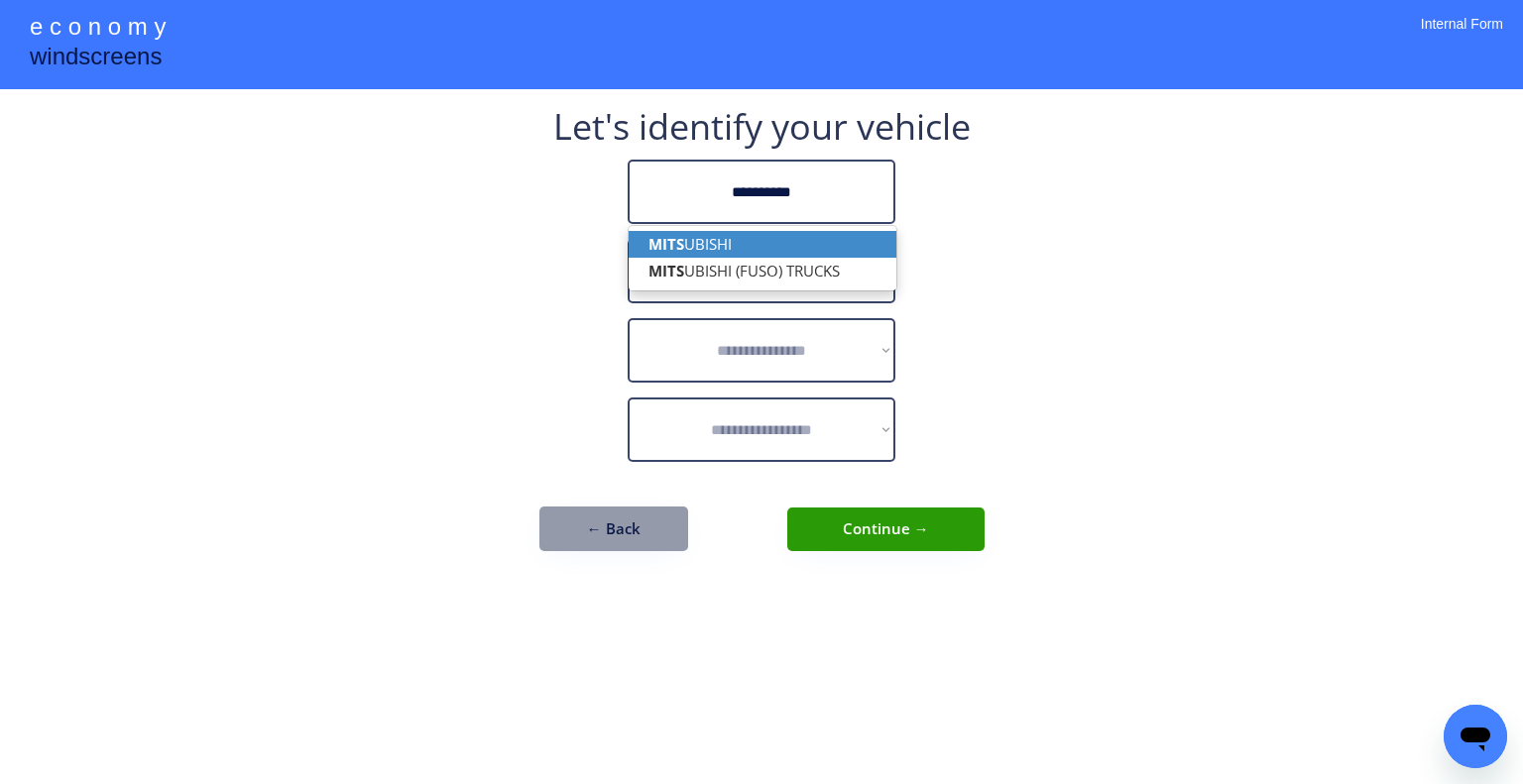 type on "**********" 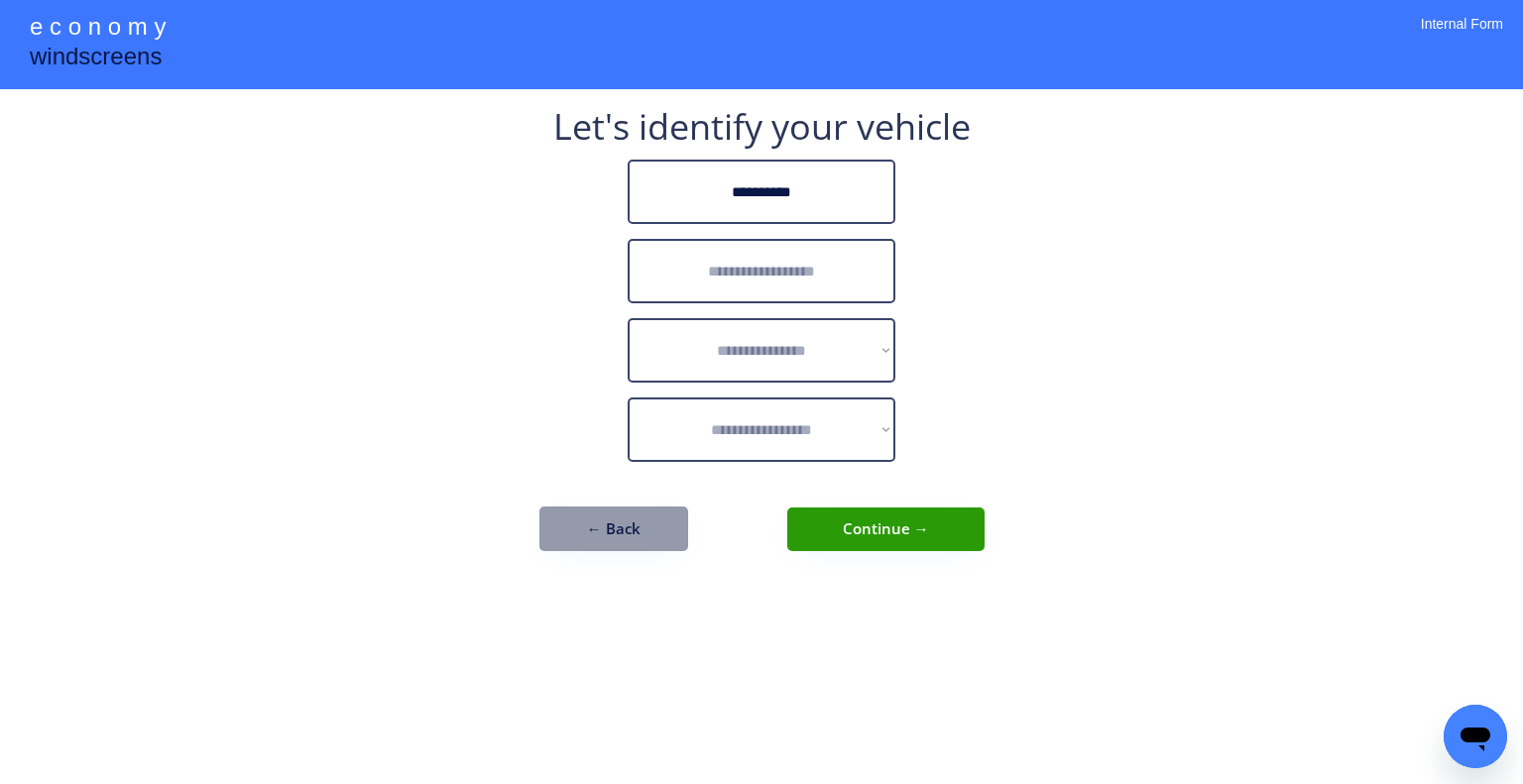 click at bounding box center [762, 271] 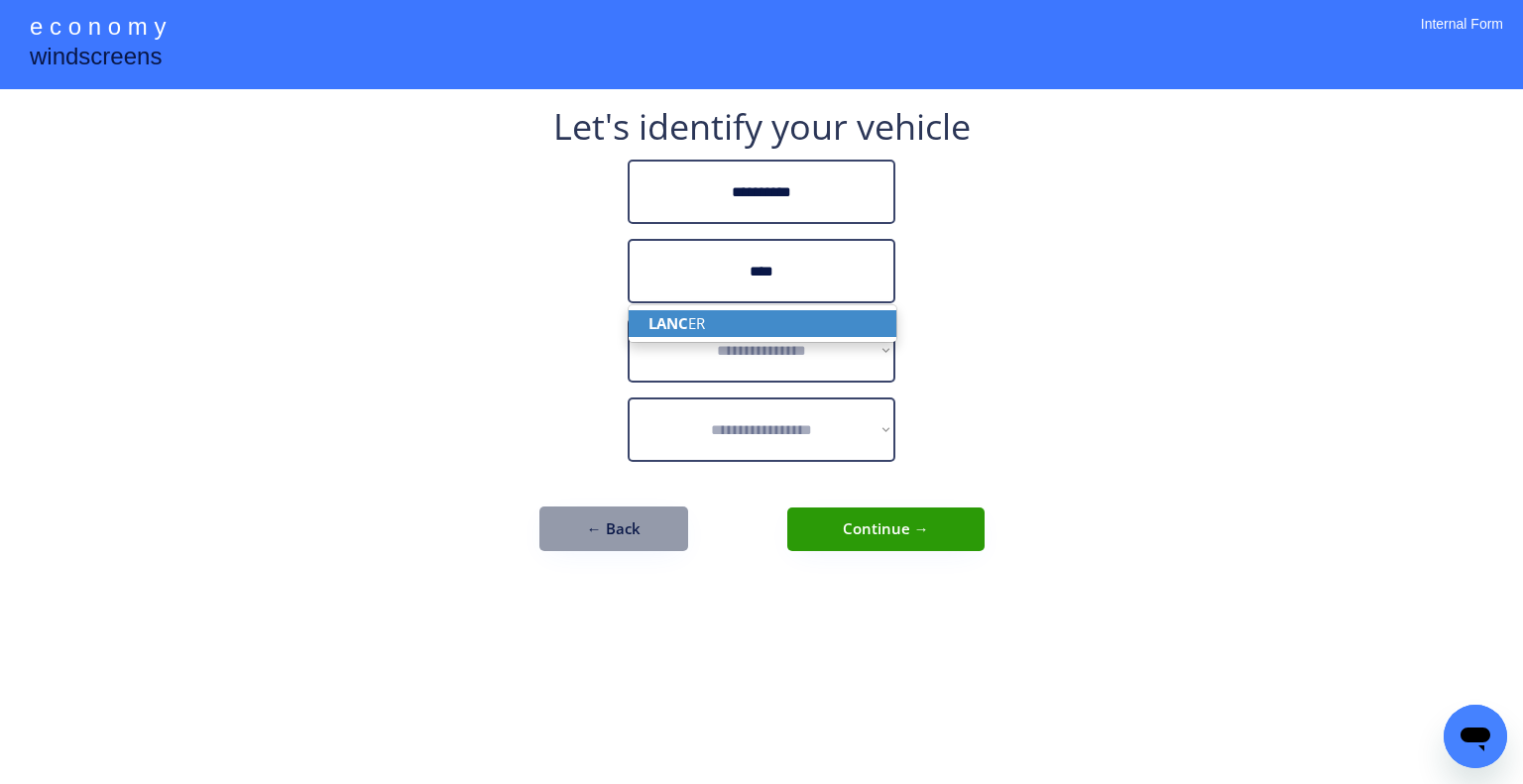 click on "LANC ER" at bounding box center [762, 323] 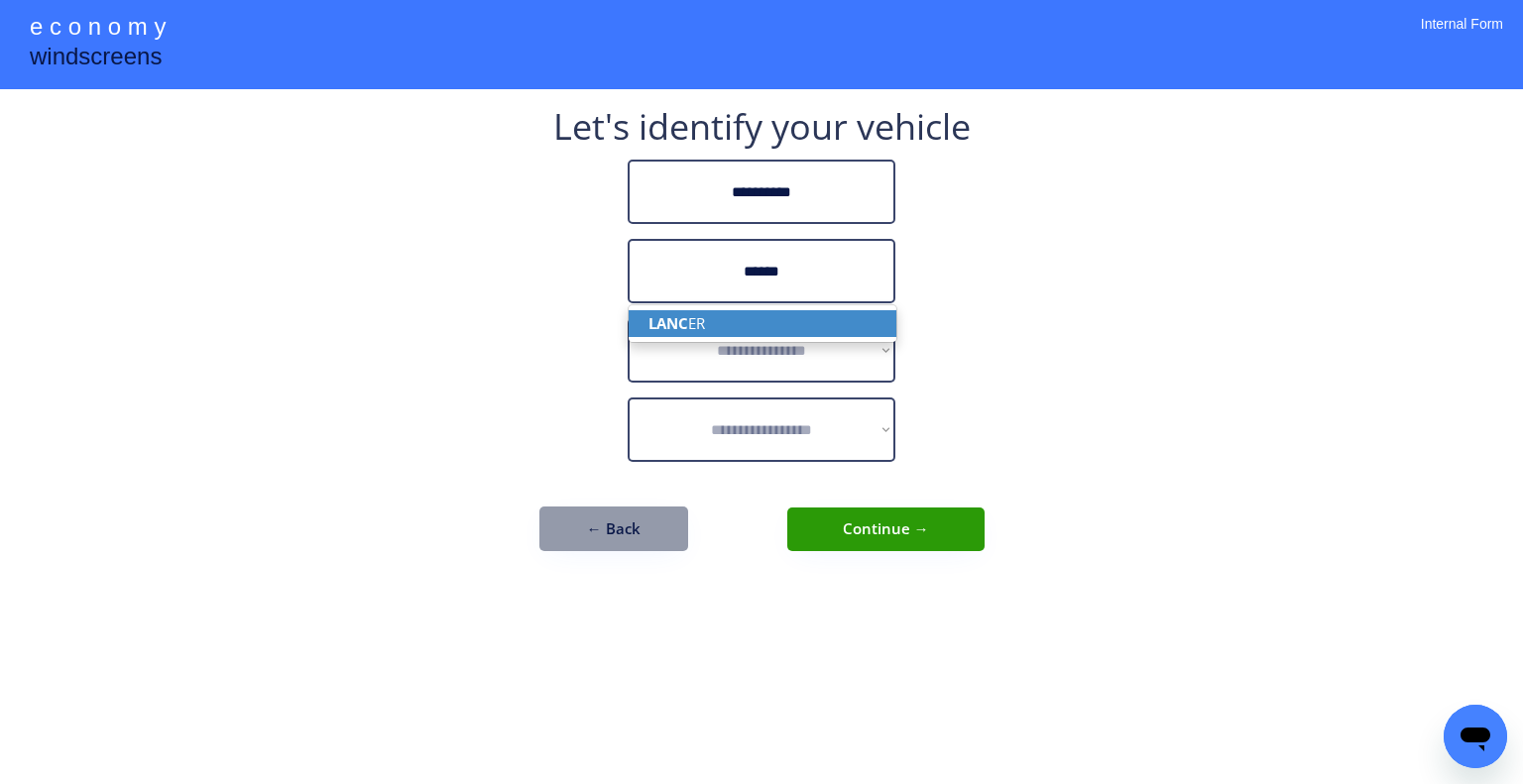 type on "******" 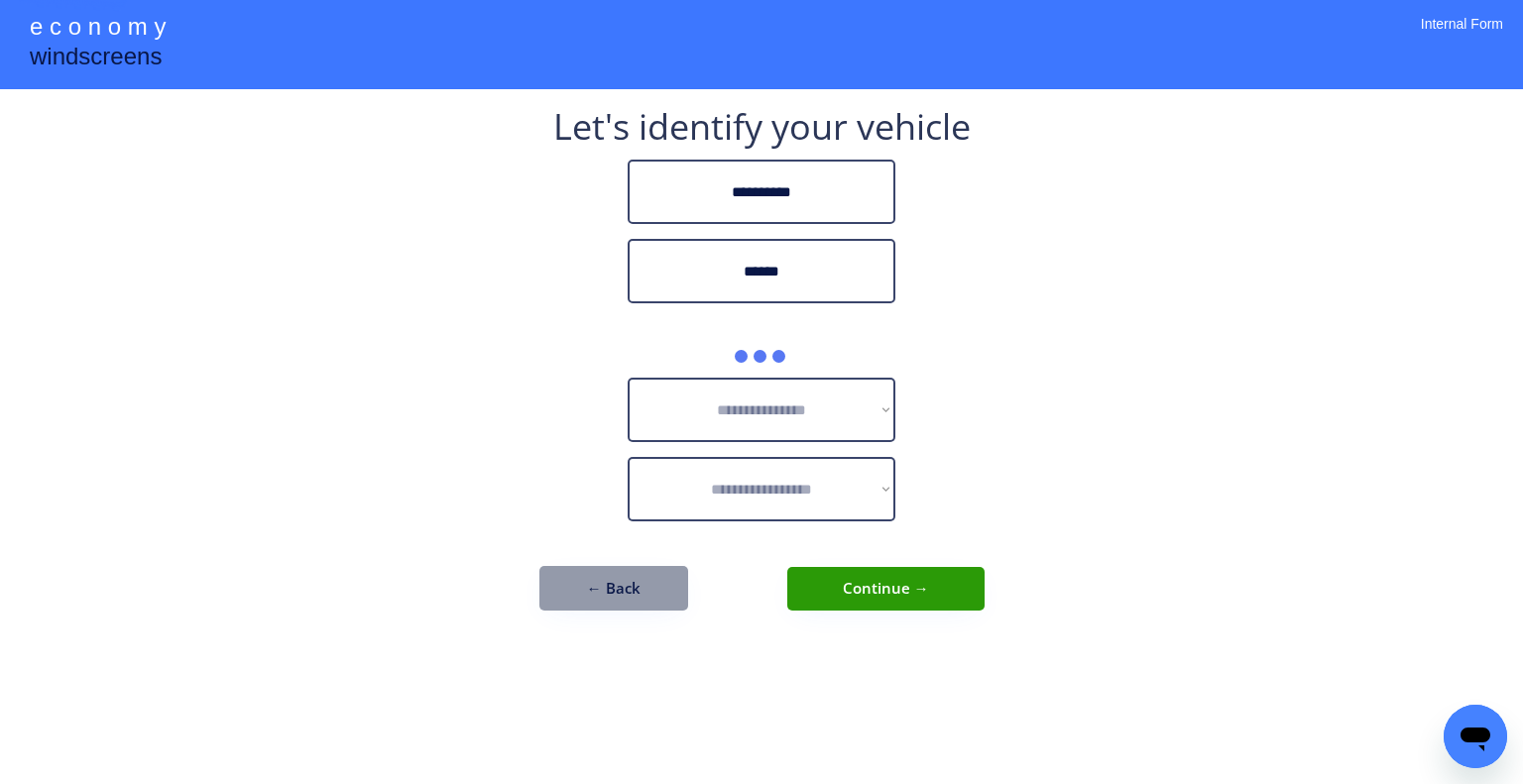 drag, startPoint x: 1203, startPoint y: 266, endPoint x: 1207, endPoint y: 251, distance: 15.524175 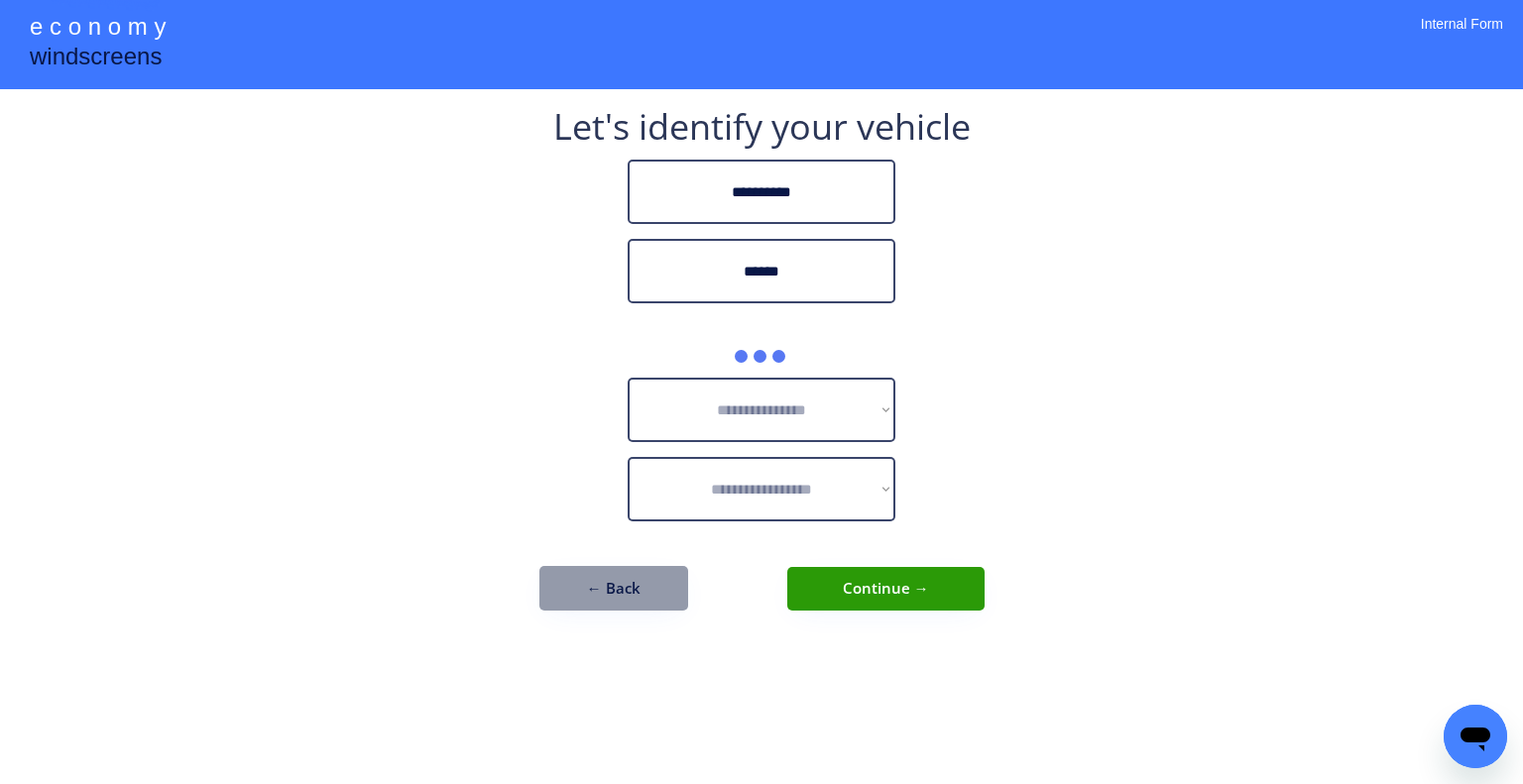 click on "**********" at bounding box center [762, 392] 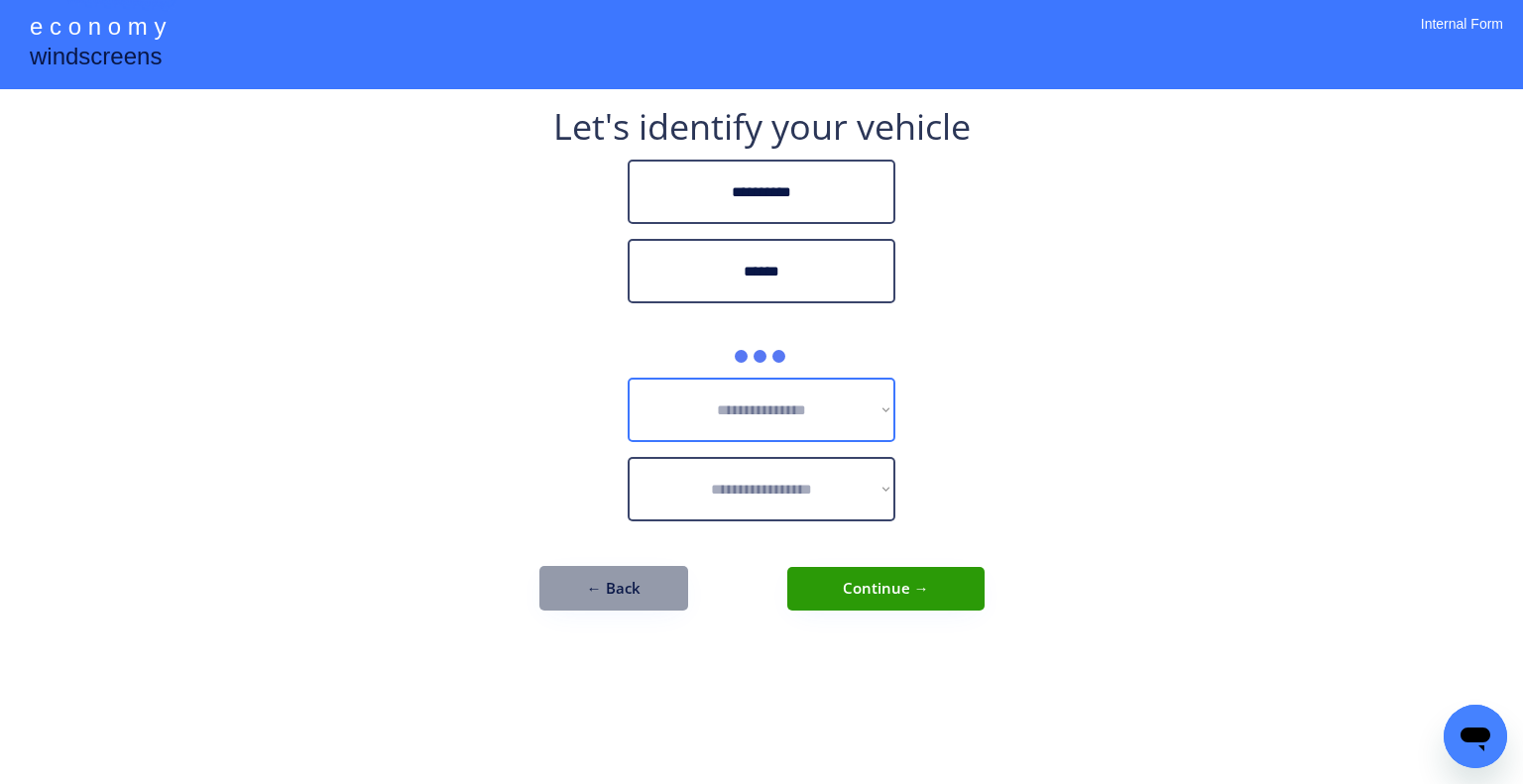click on "**********" at bounding box center [762, 392] 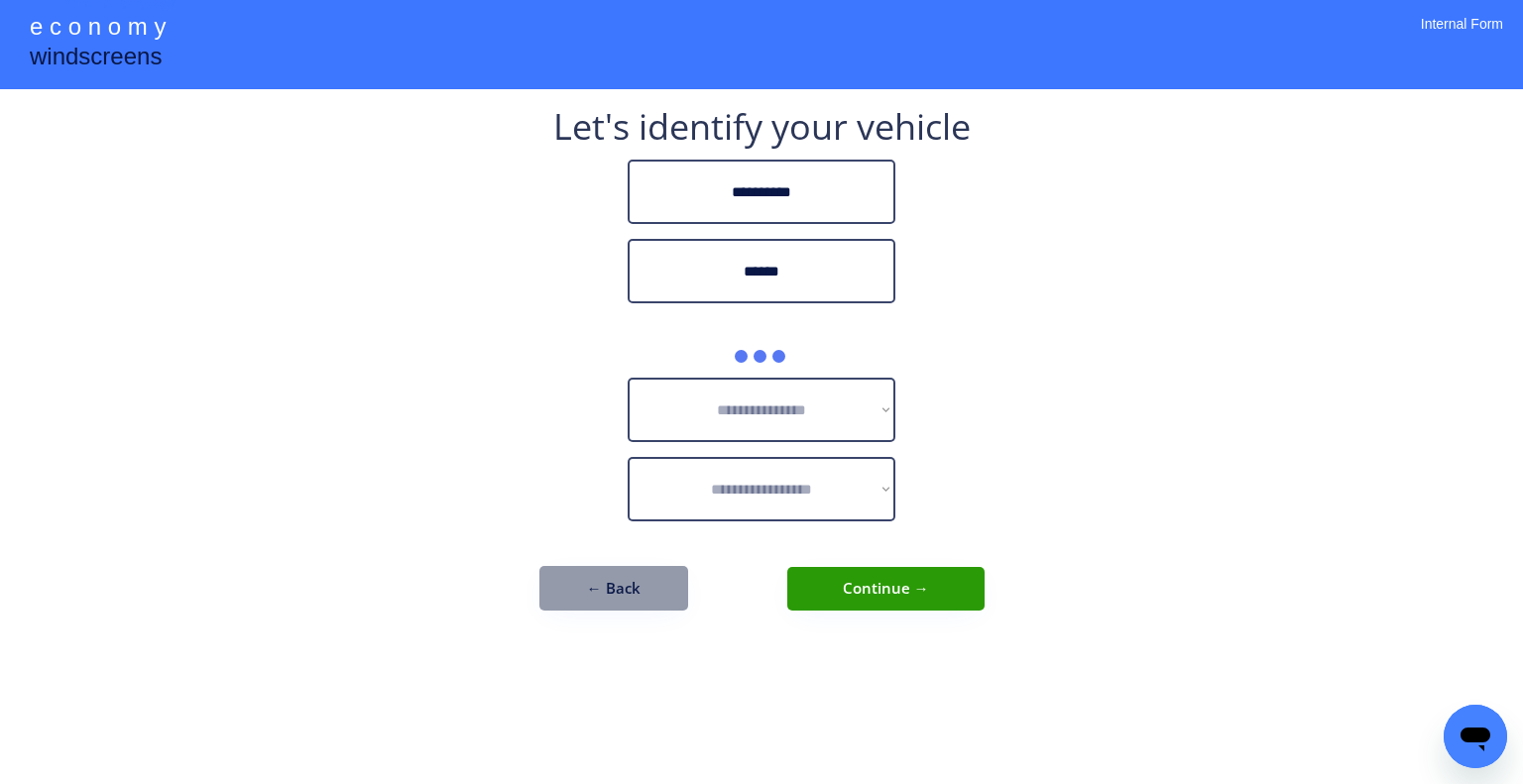click on "**********" at bounding box center [762, 392] 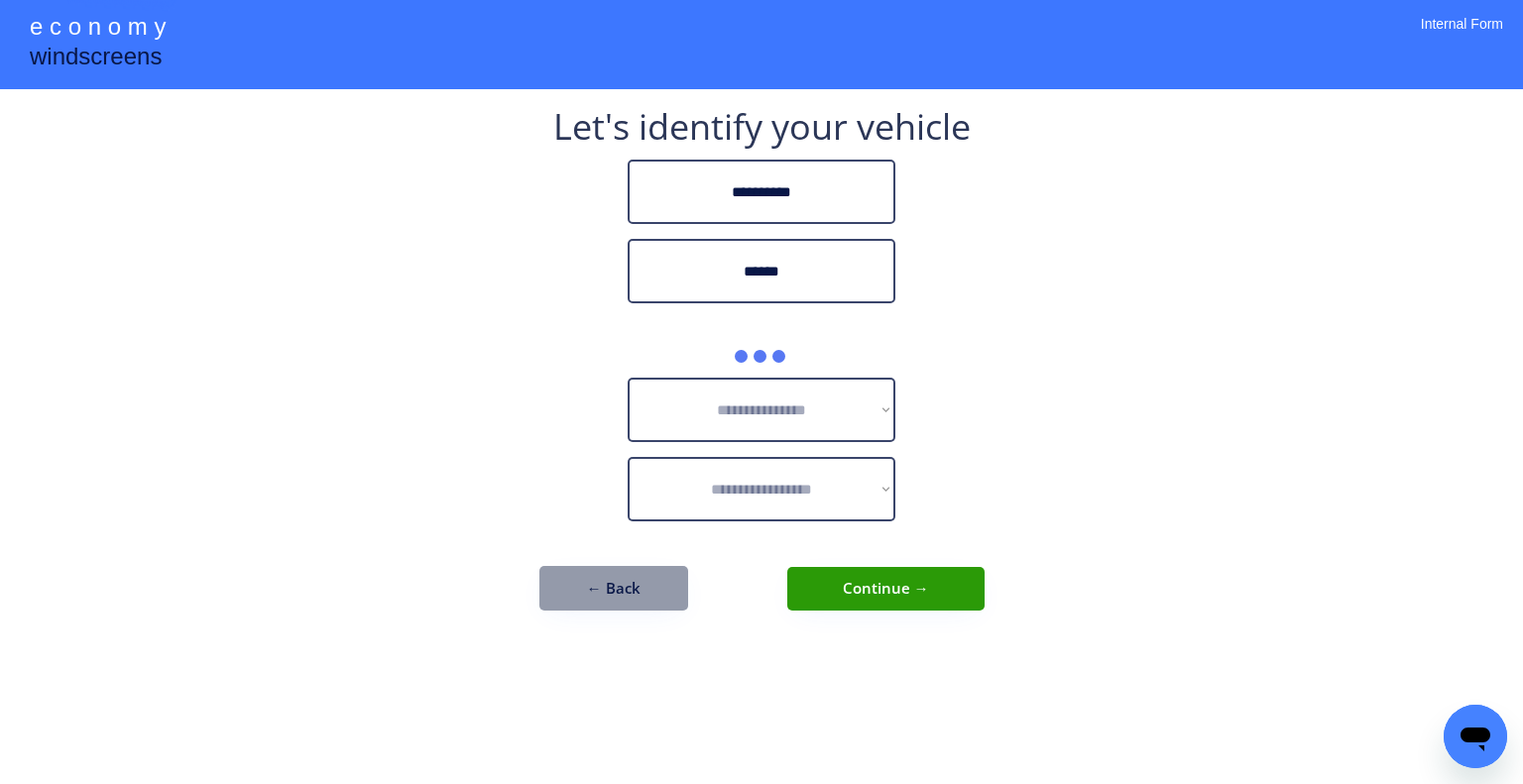 click on "**********" at bounding box center [762, 392] 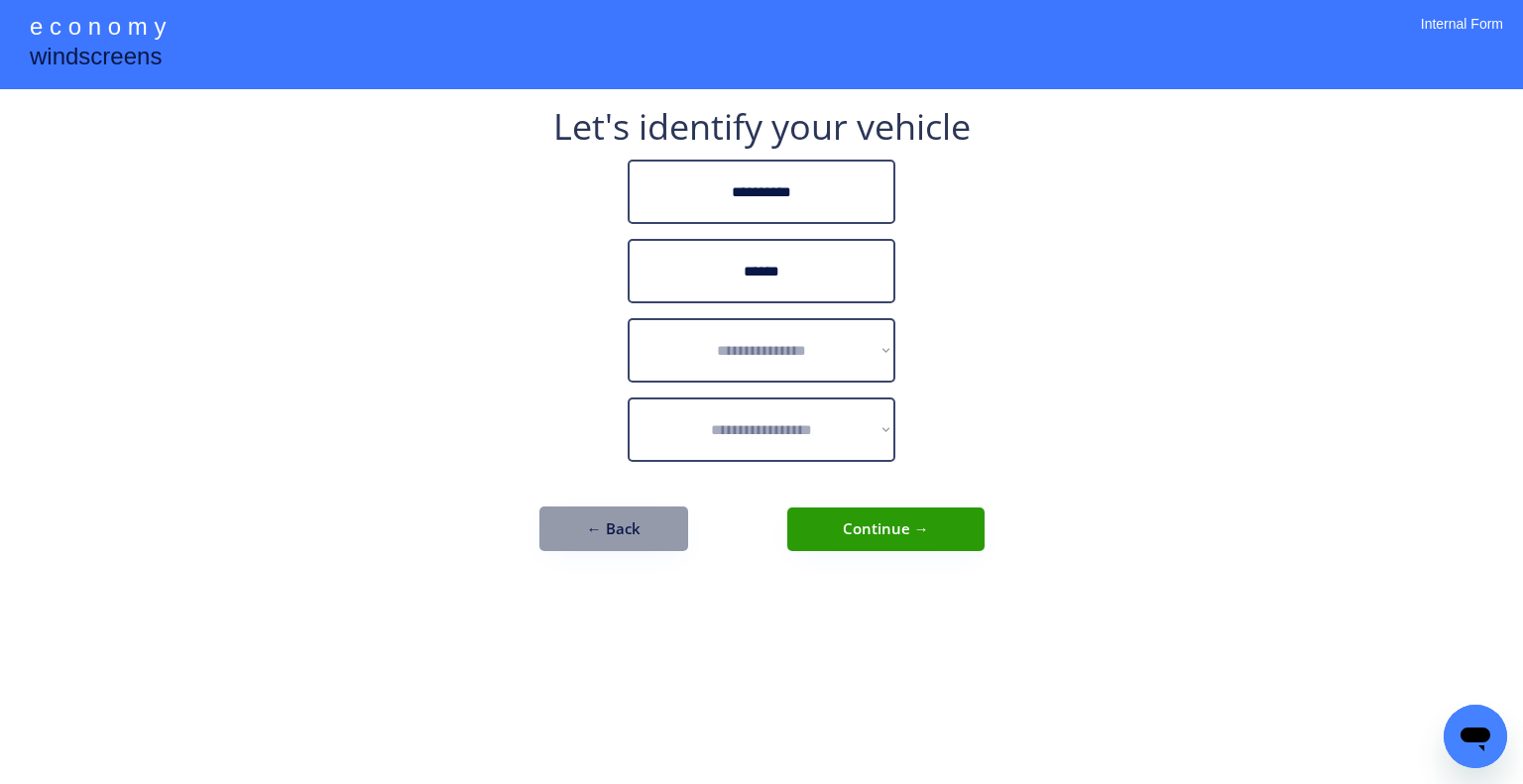 drag, startPoint x: 572, startPoint y: 352, endPoint x: 758, endPoint y: 321, distance: 188.56564 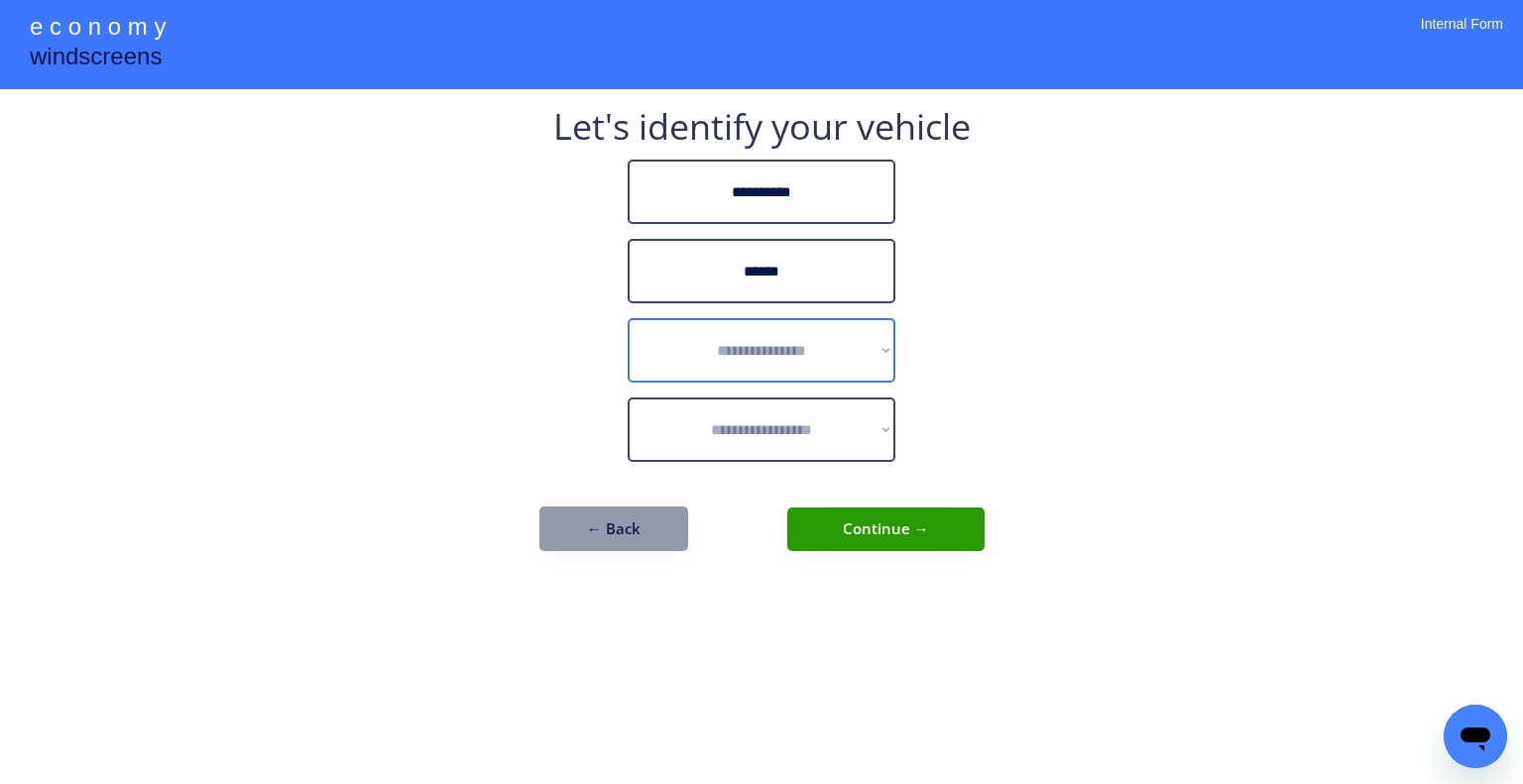 click on "**********" at bounding box center [762, 350] 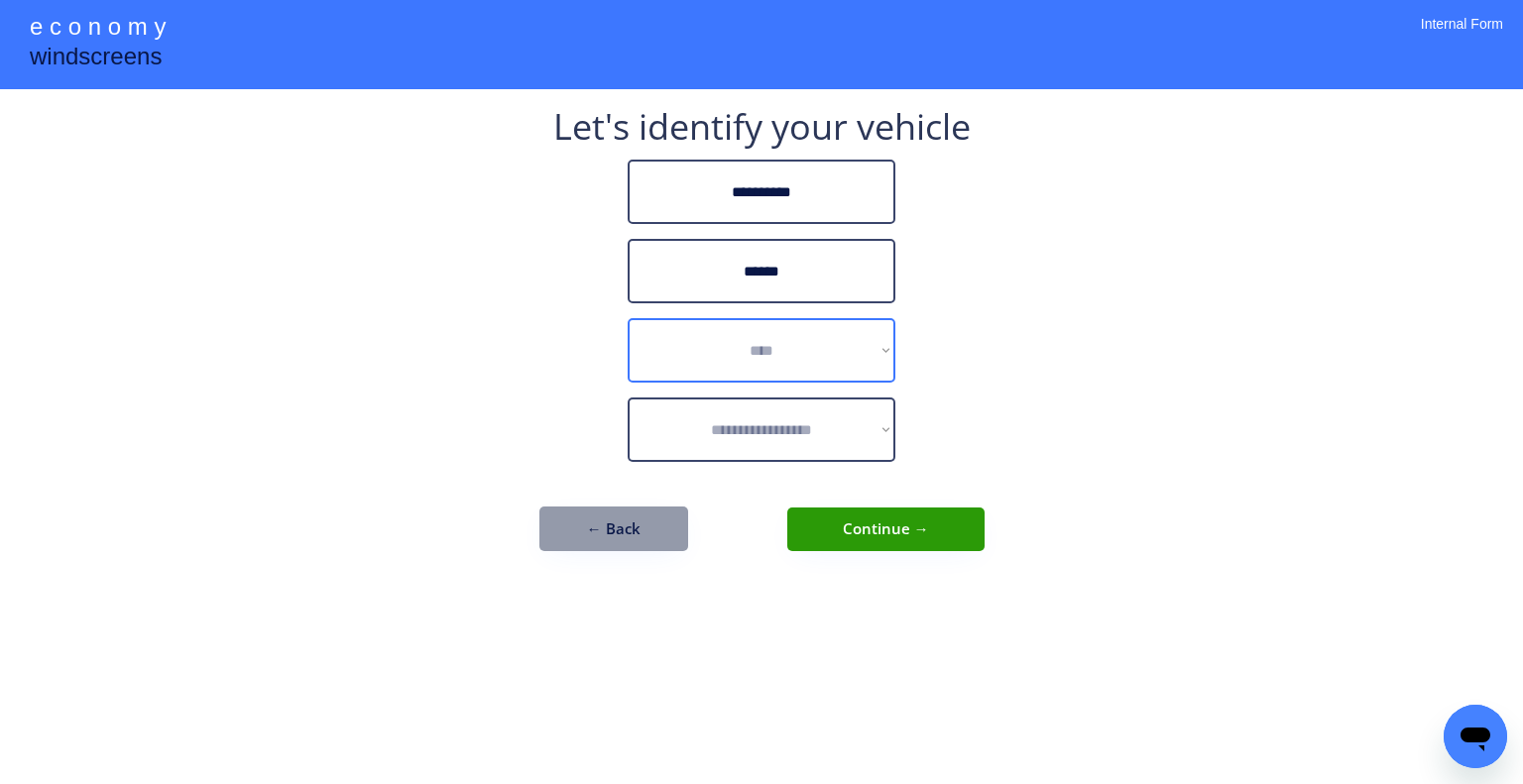 click on "**********" at bounding box center (762, 350) 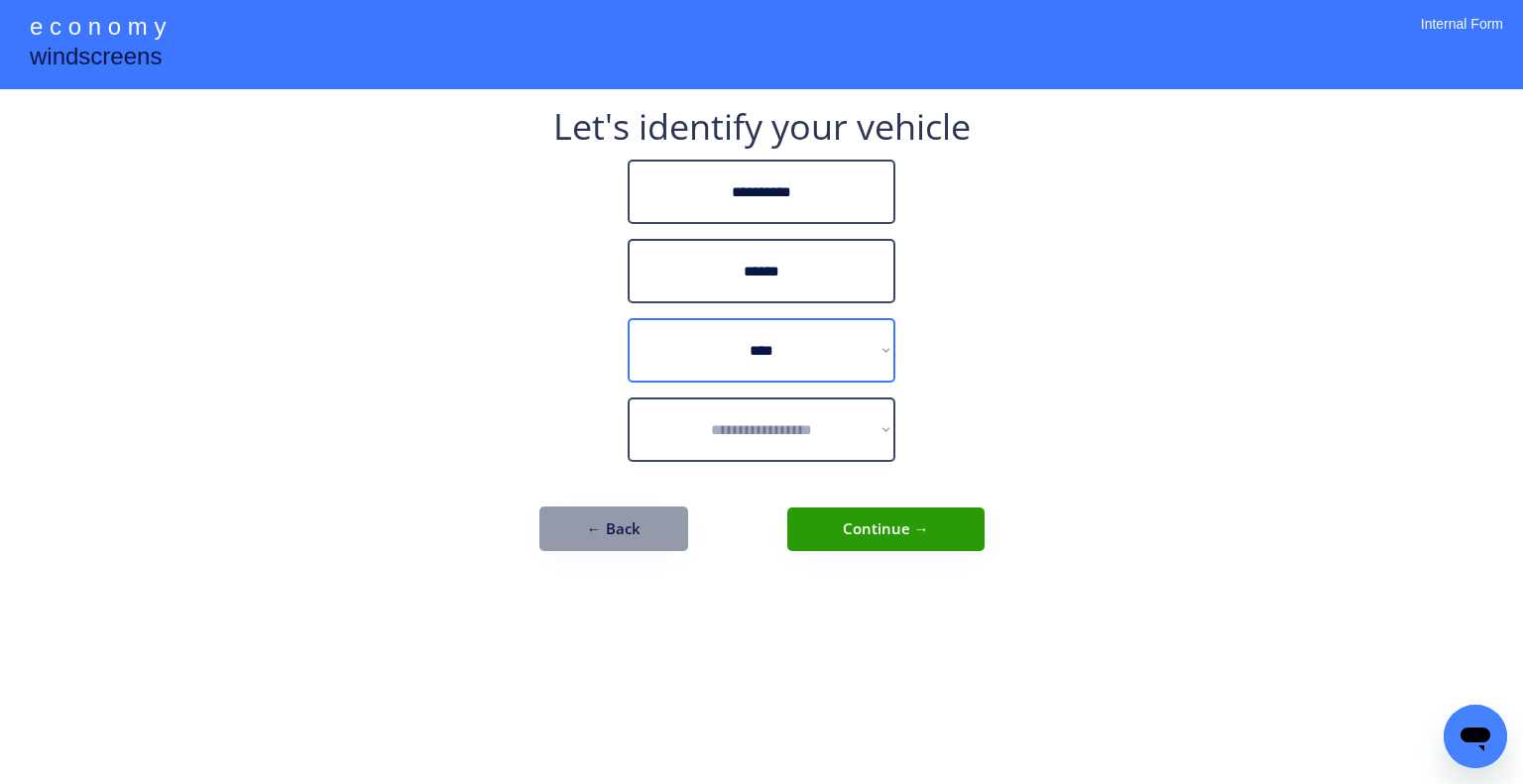 click on "**********" at bounding box center [762, 350] 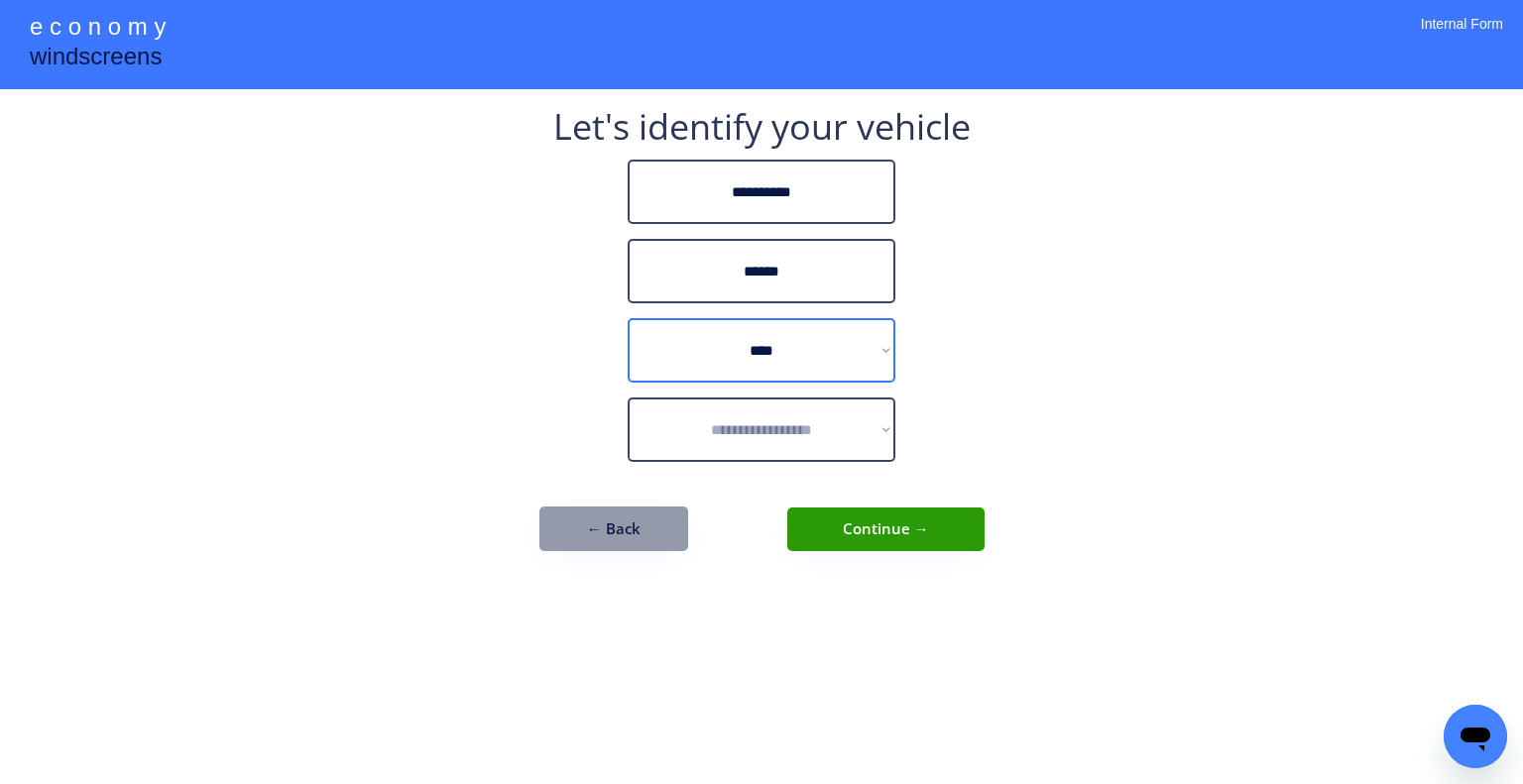 select on "******" 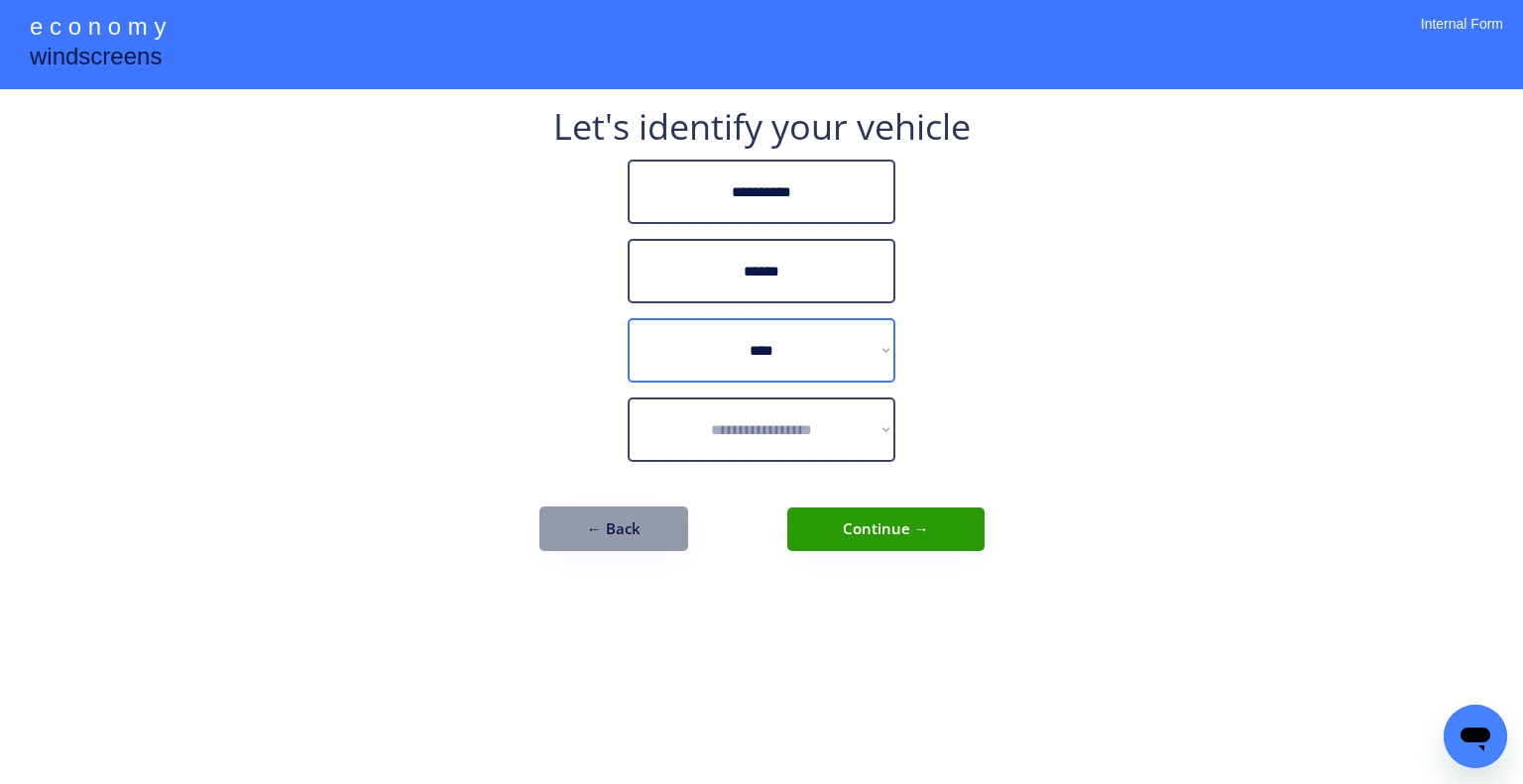 click on "**********" at bounding box center [762, 350] 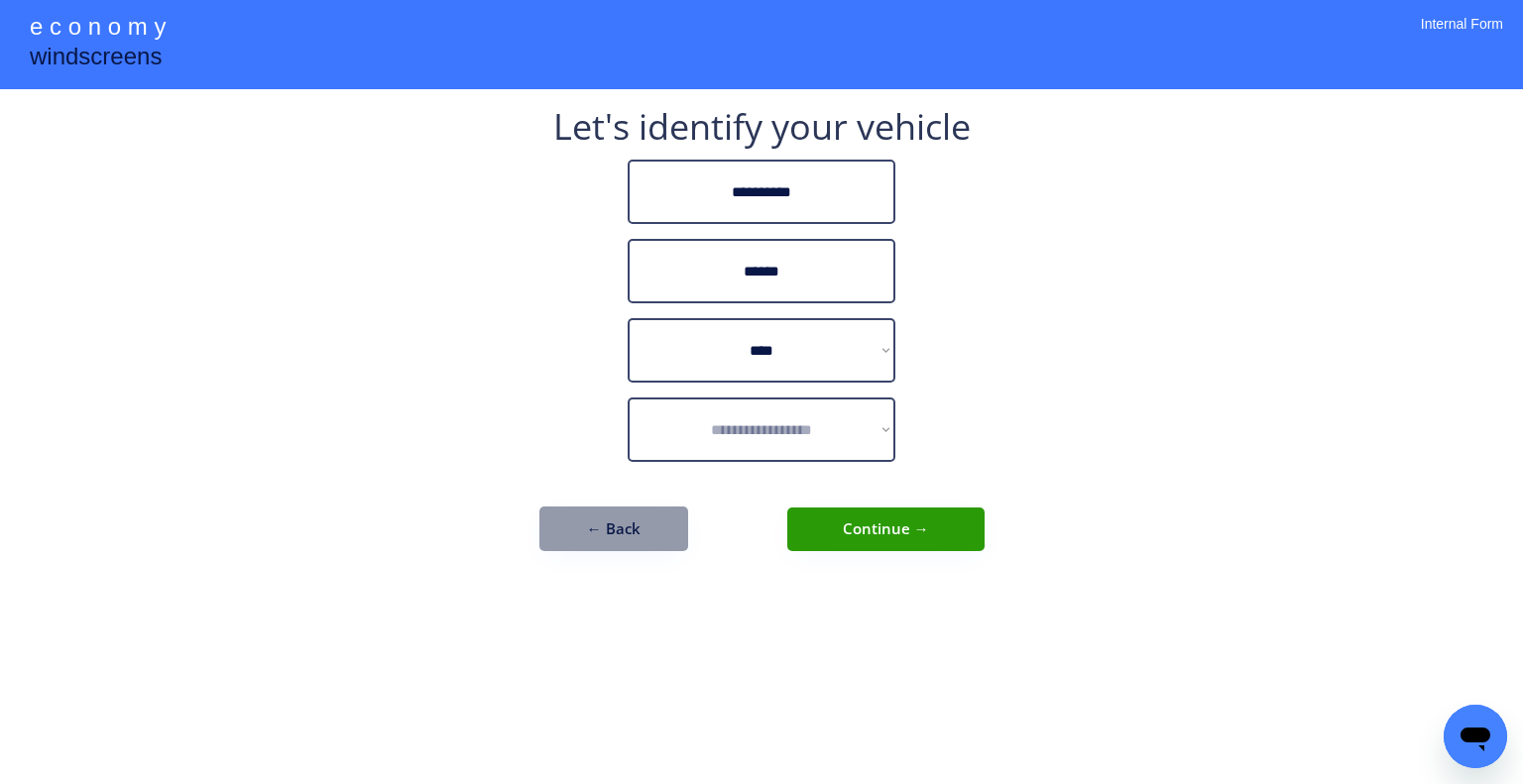 click on "**********" at bounding box center (762, 392) 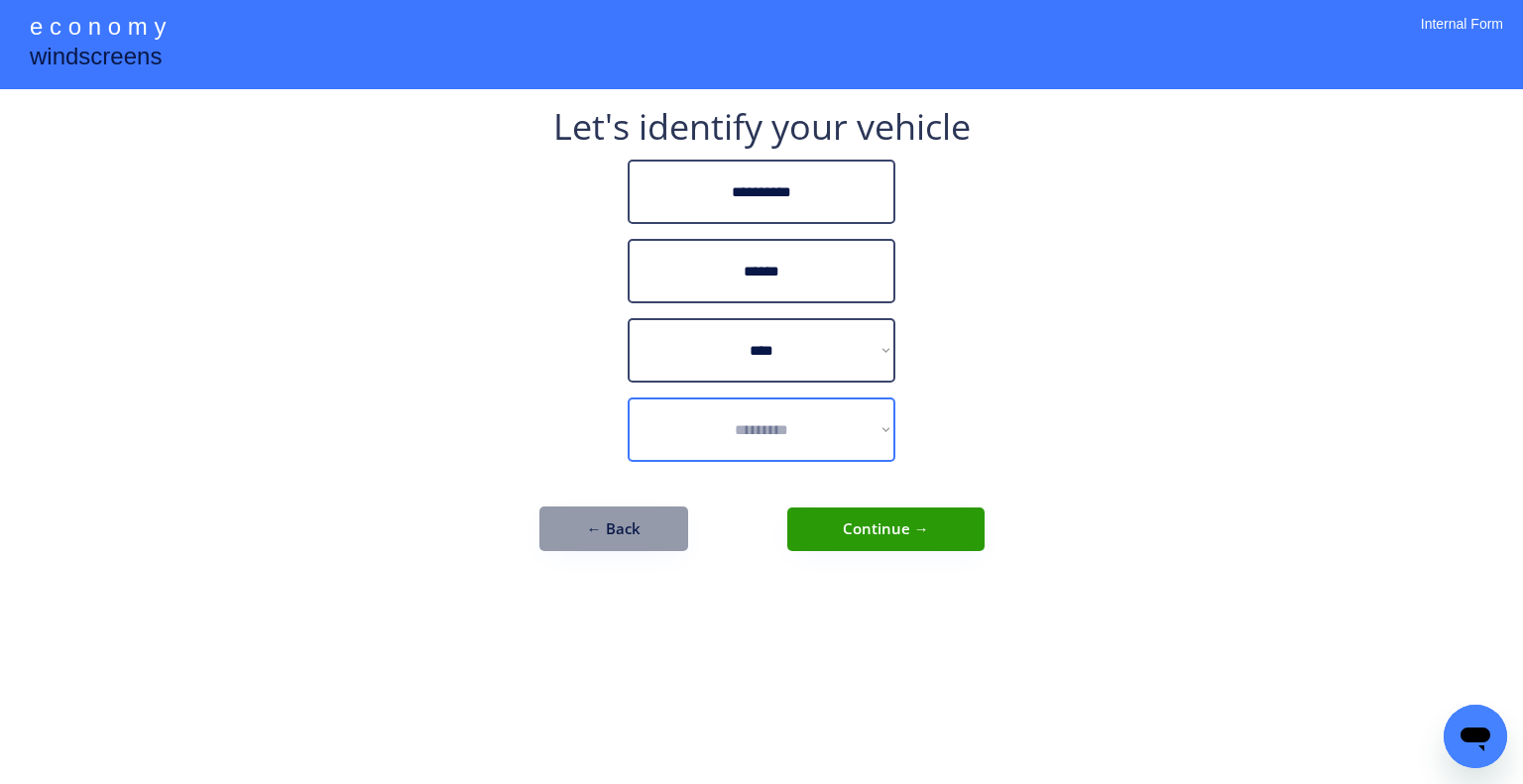 click on "**********" at bounding box center [762, 429] 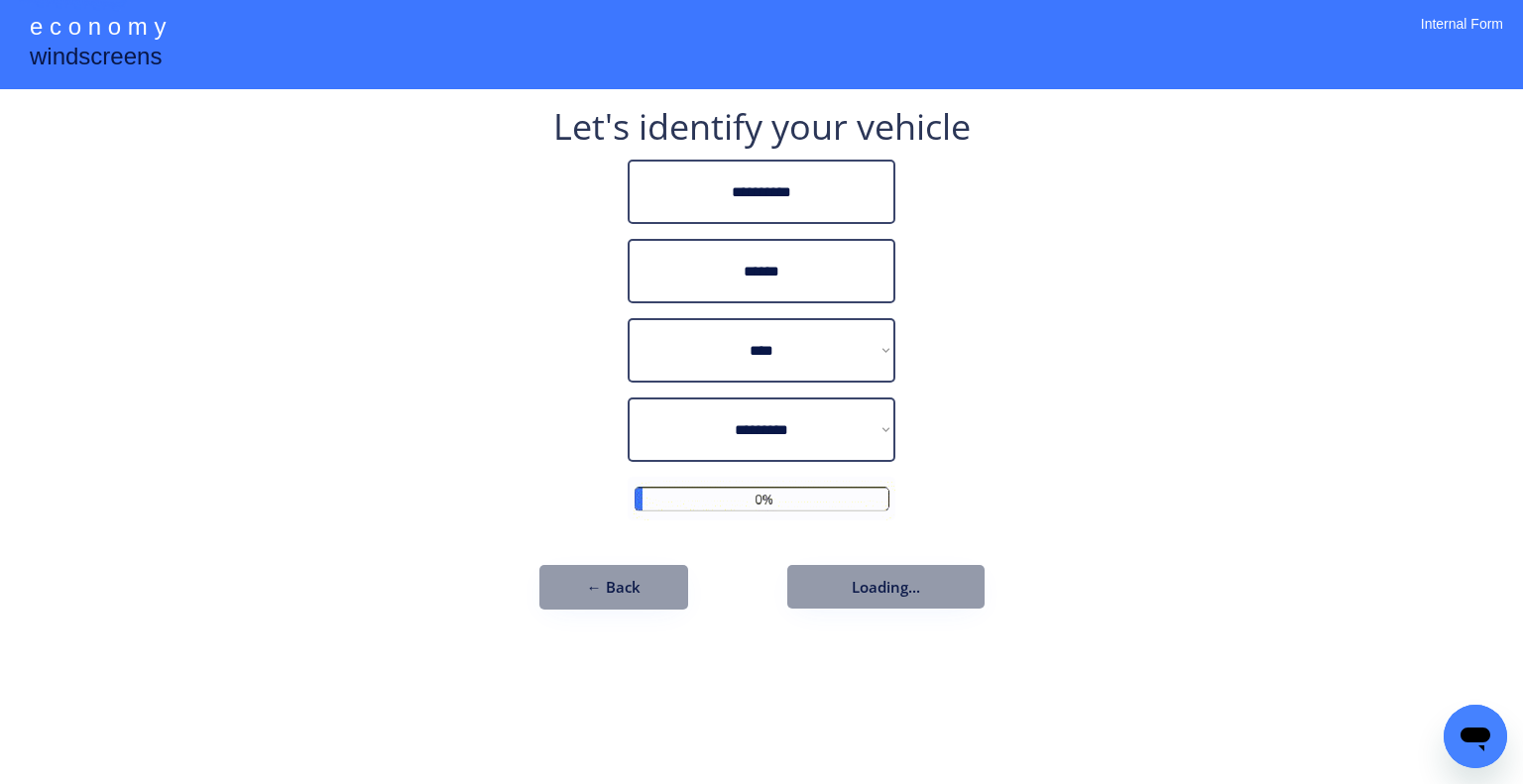 click on "**********" at bounding box center [762, 392] 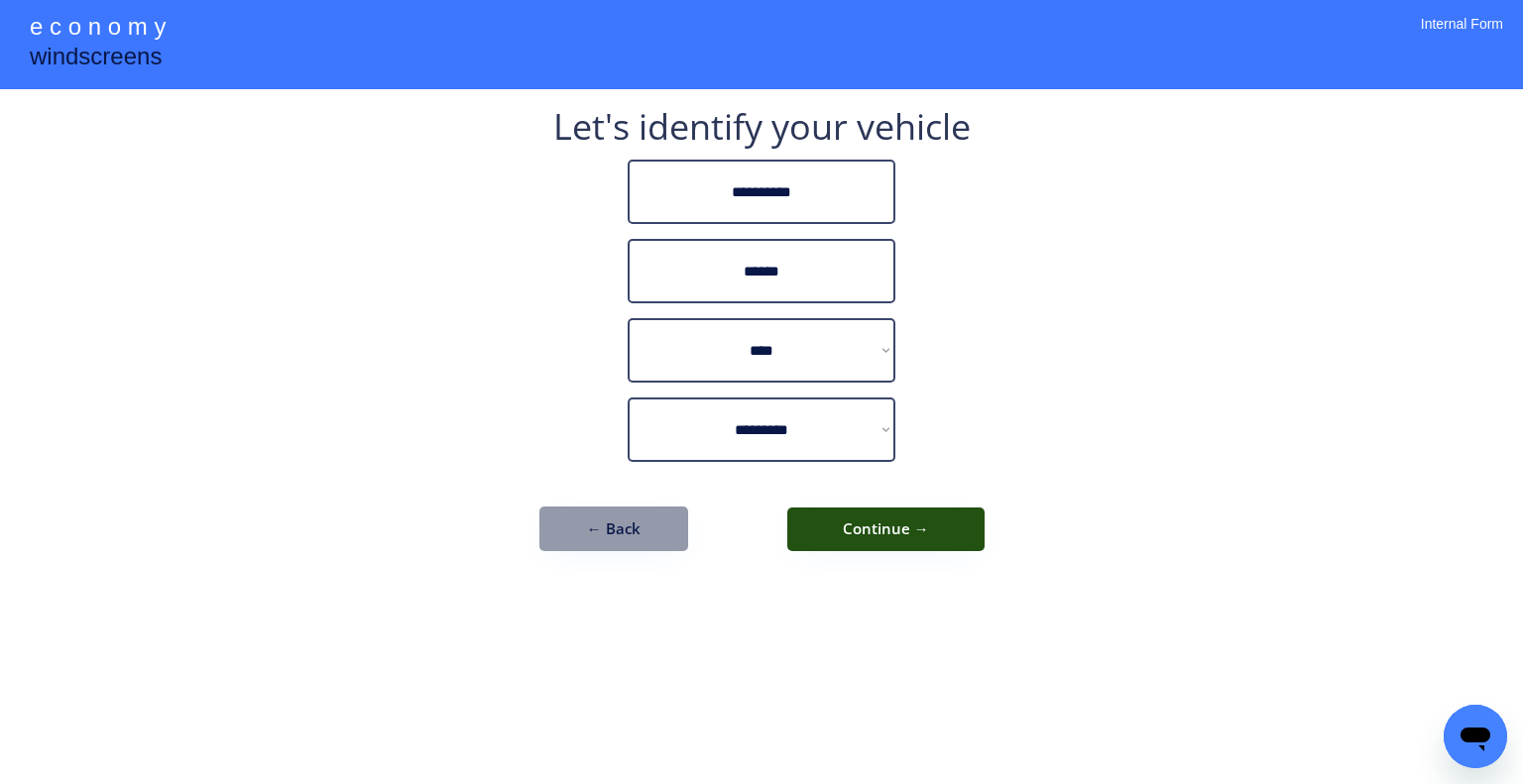 click on "Continue    →" at bounding box center (885, 529) 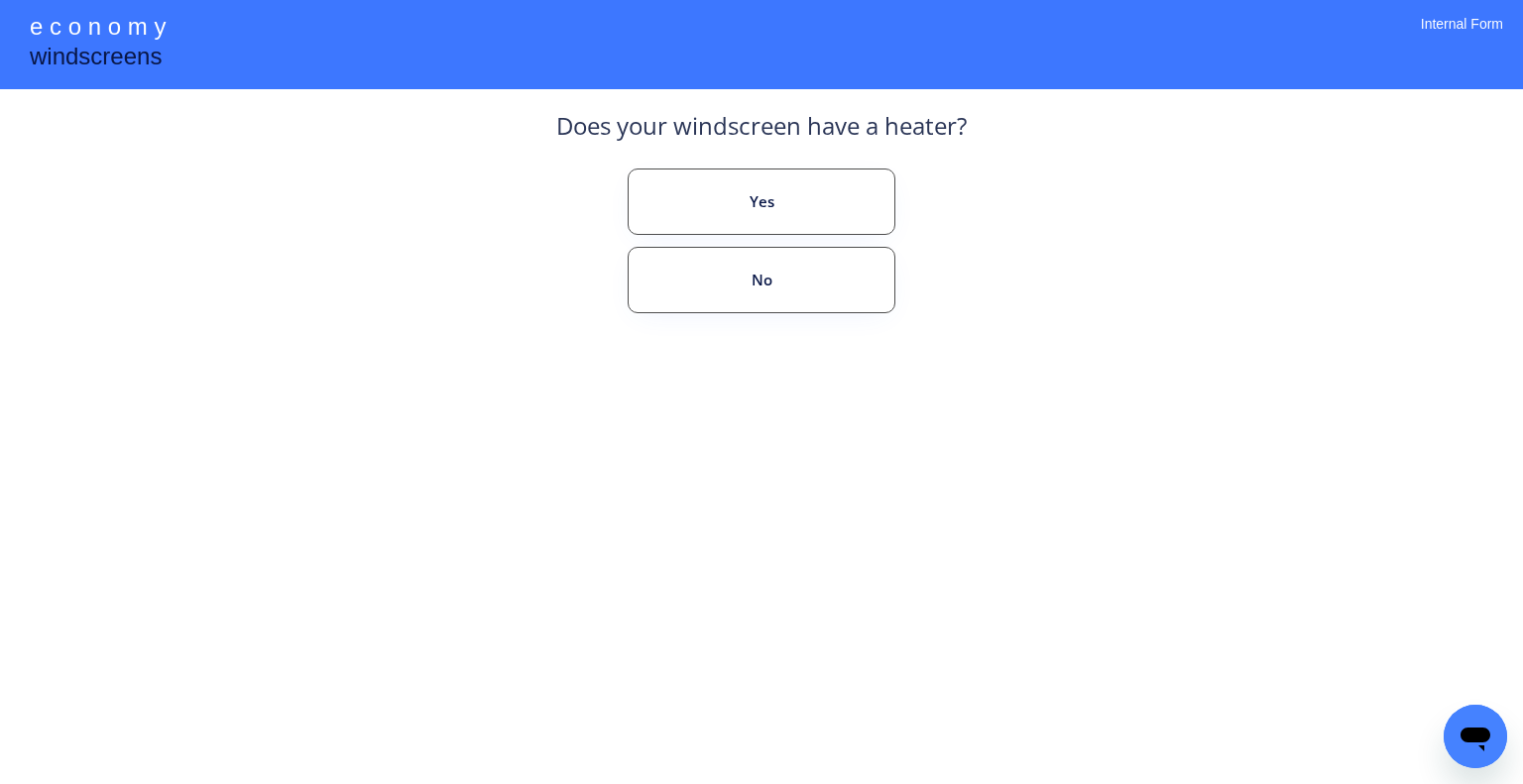 click on "**********" at bounding box center [762, 392] 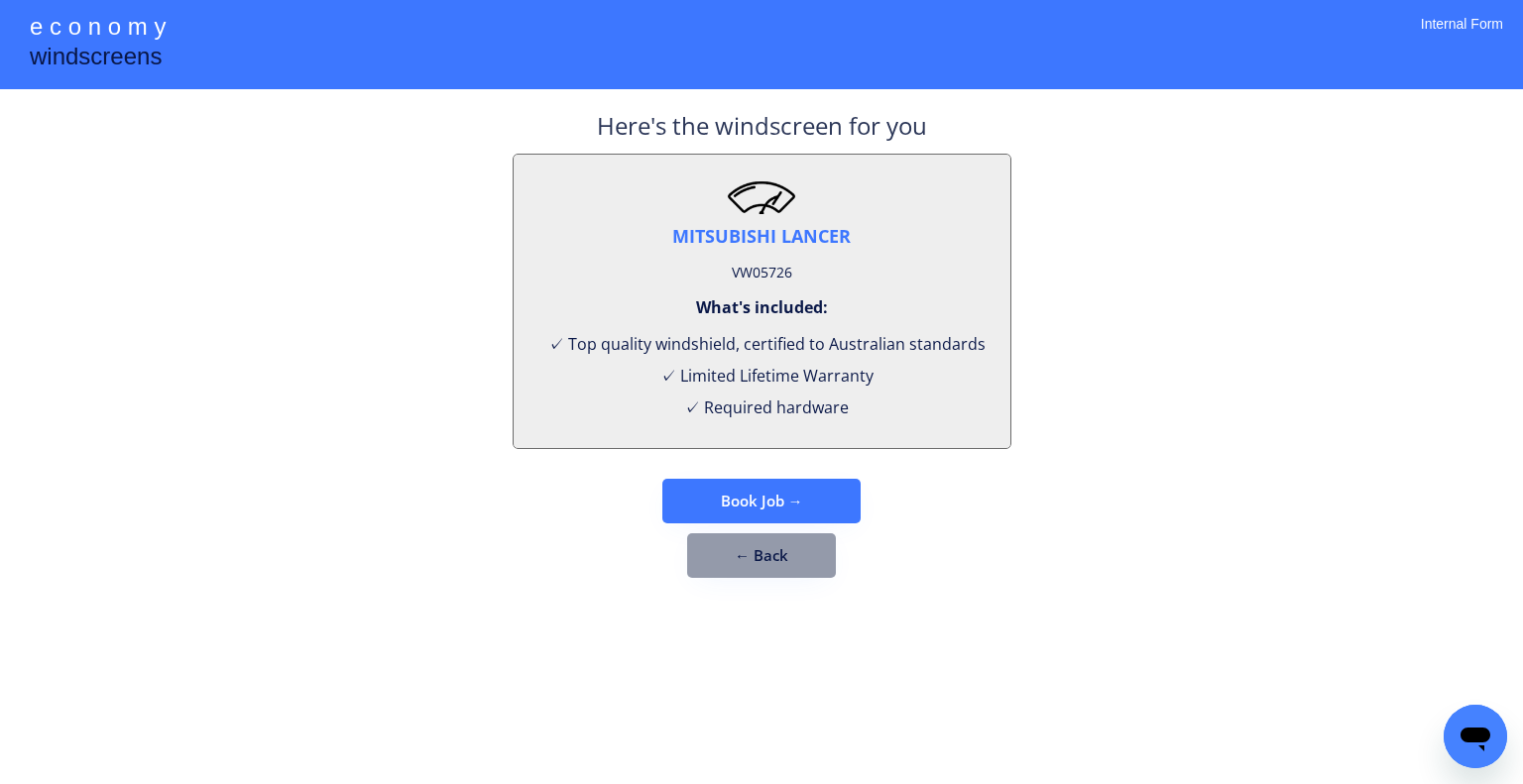 click on "VW05726" at bounding box center [762, 273] 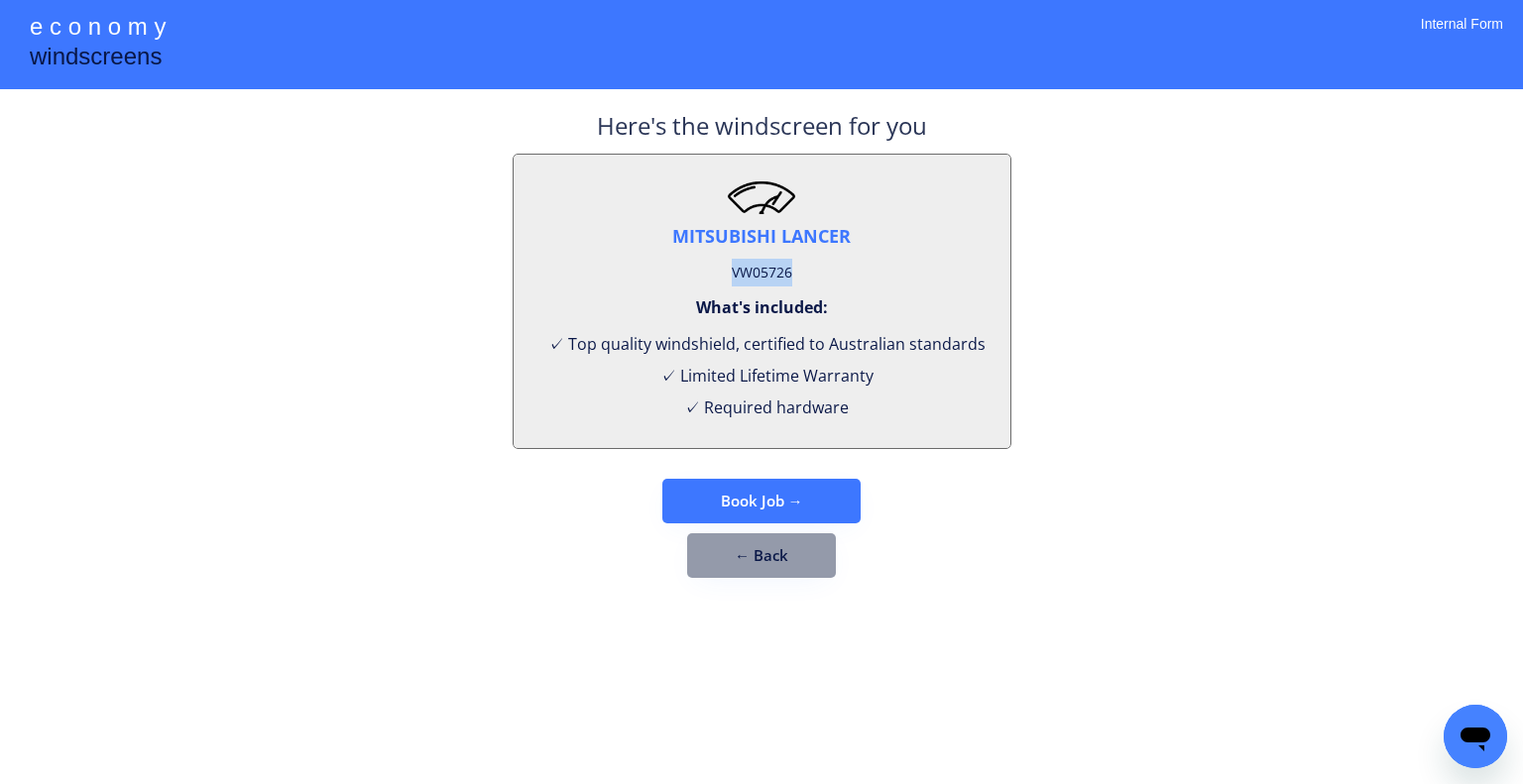 click on "VW05726" at bounding box center [762, 273] 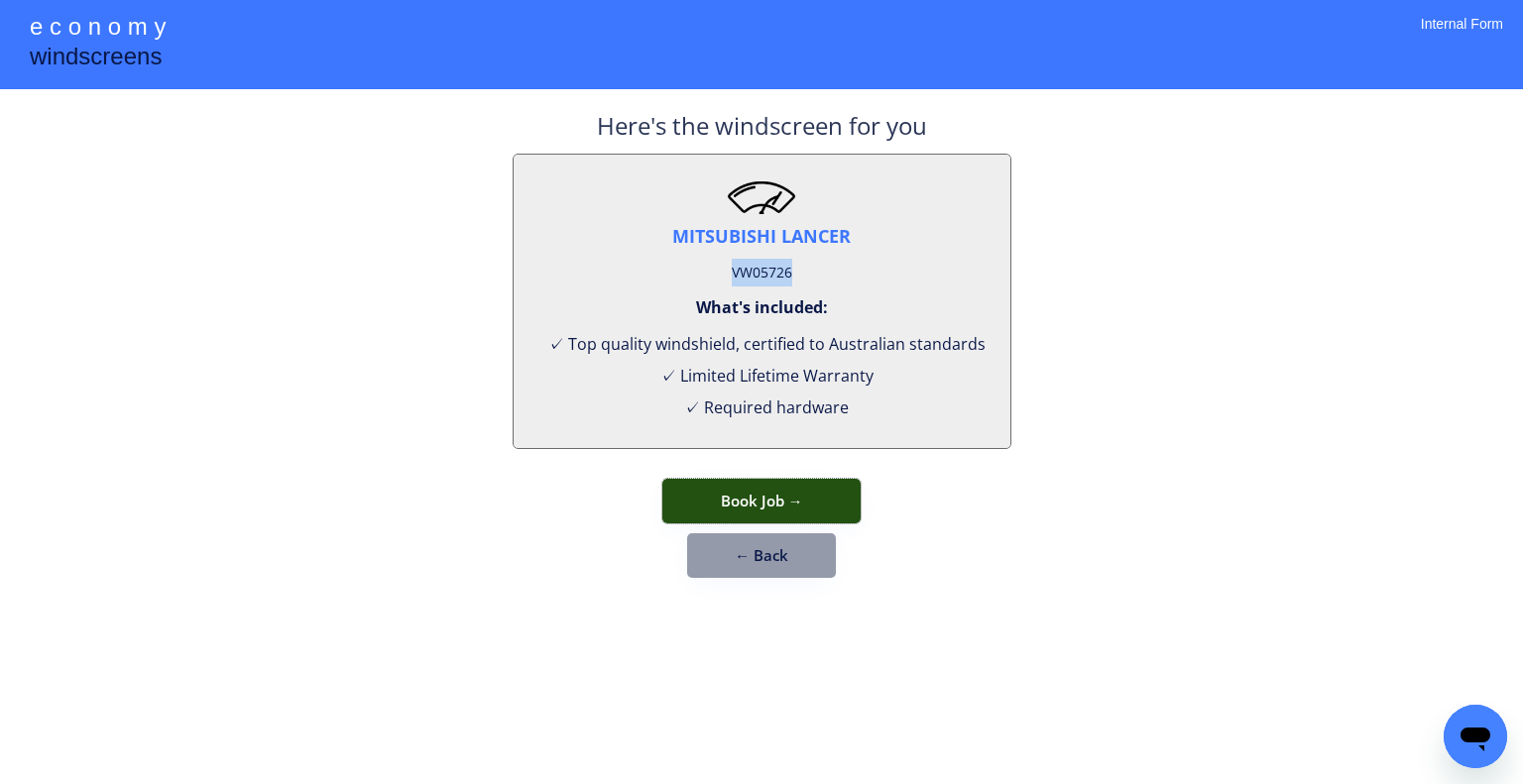 click on "Book Job    →" at bounding box center (762, 501) 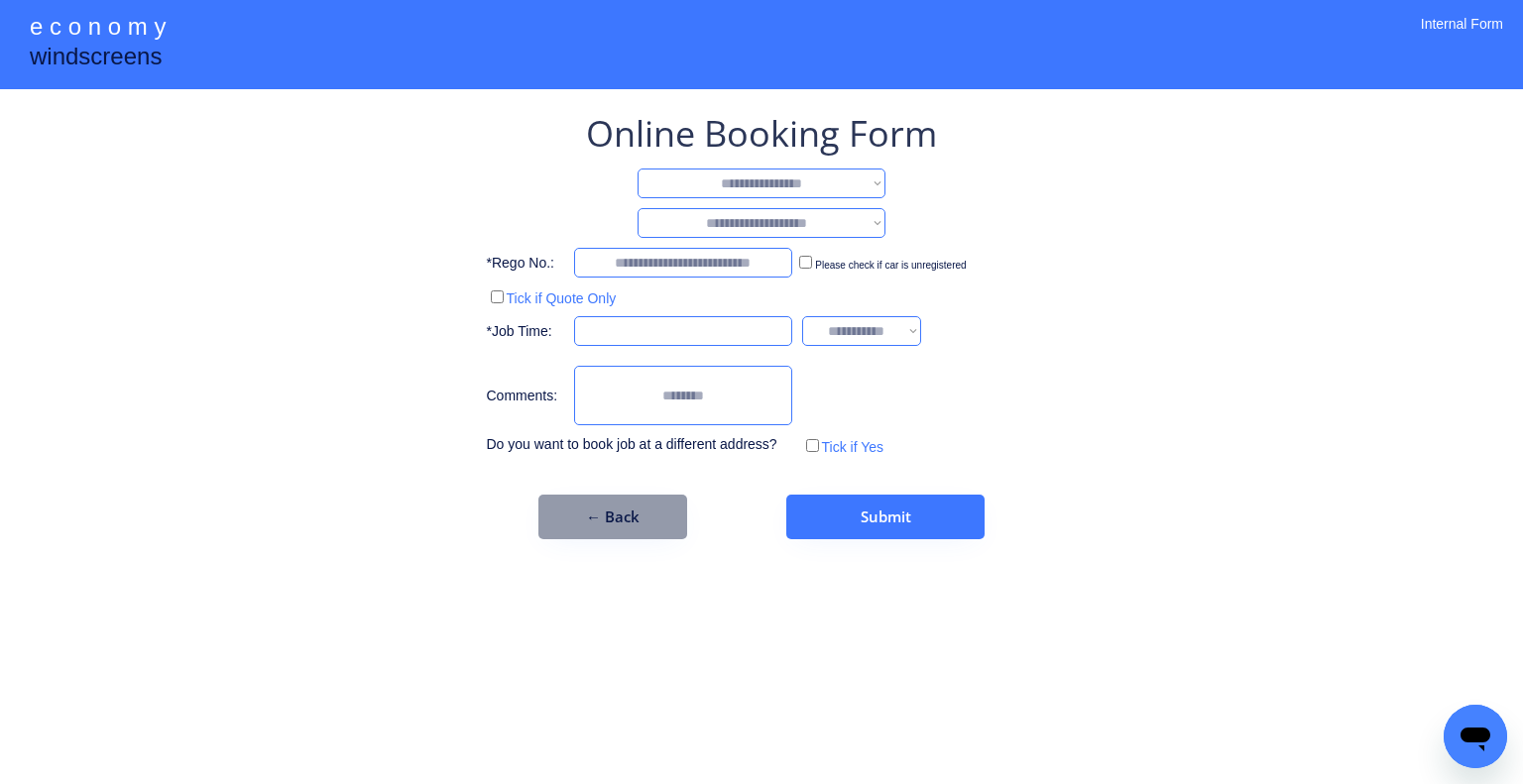 click on "**********" at bounding box center (762, 183) 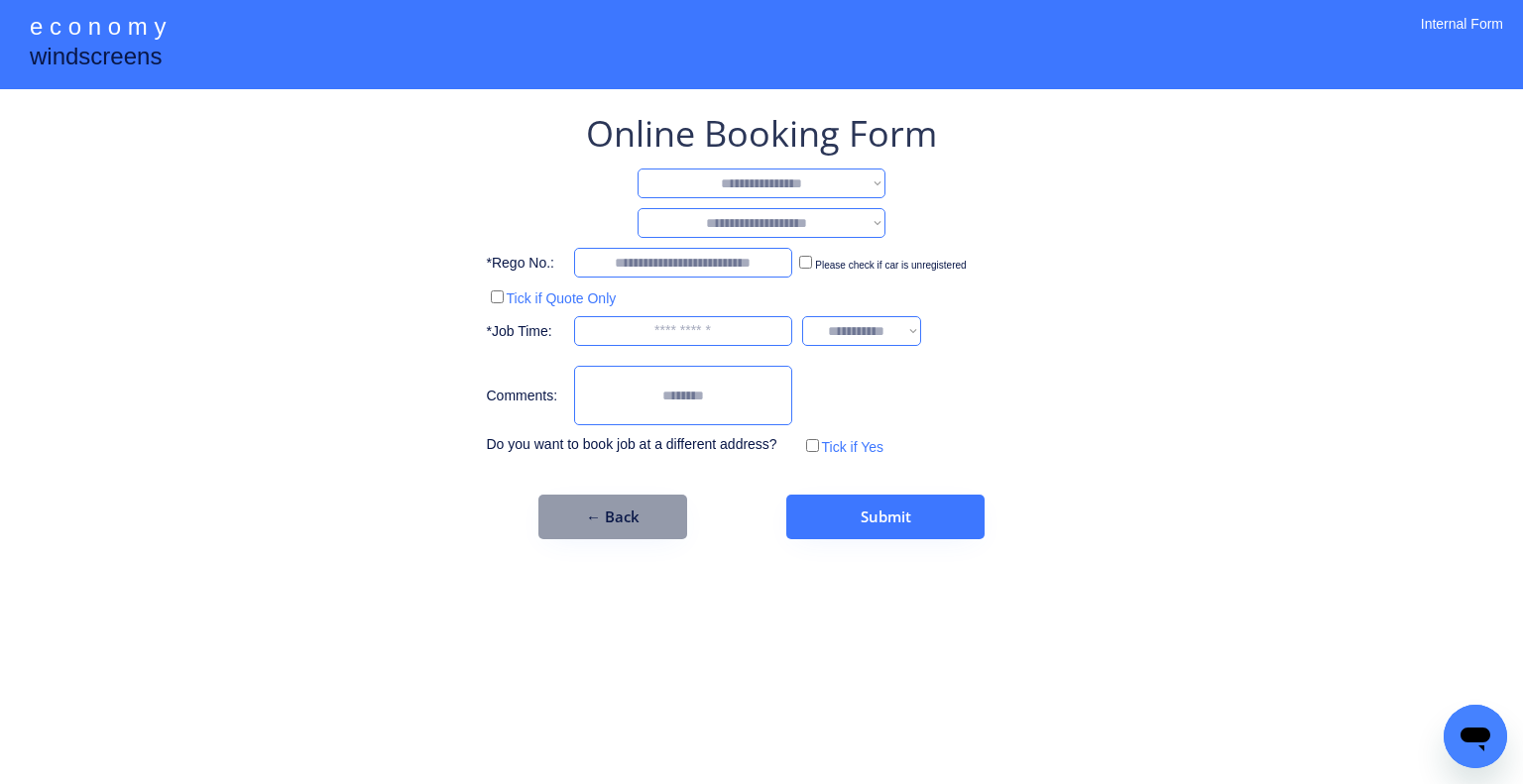 select on "**********" 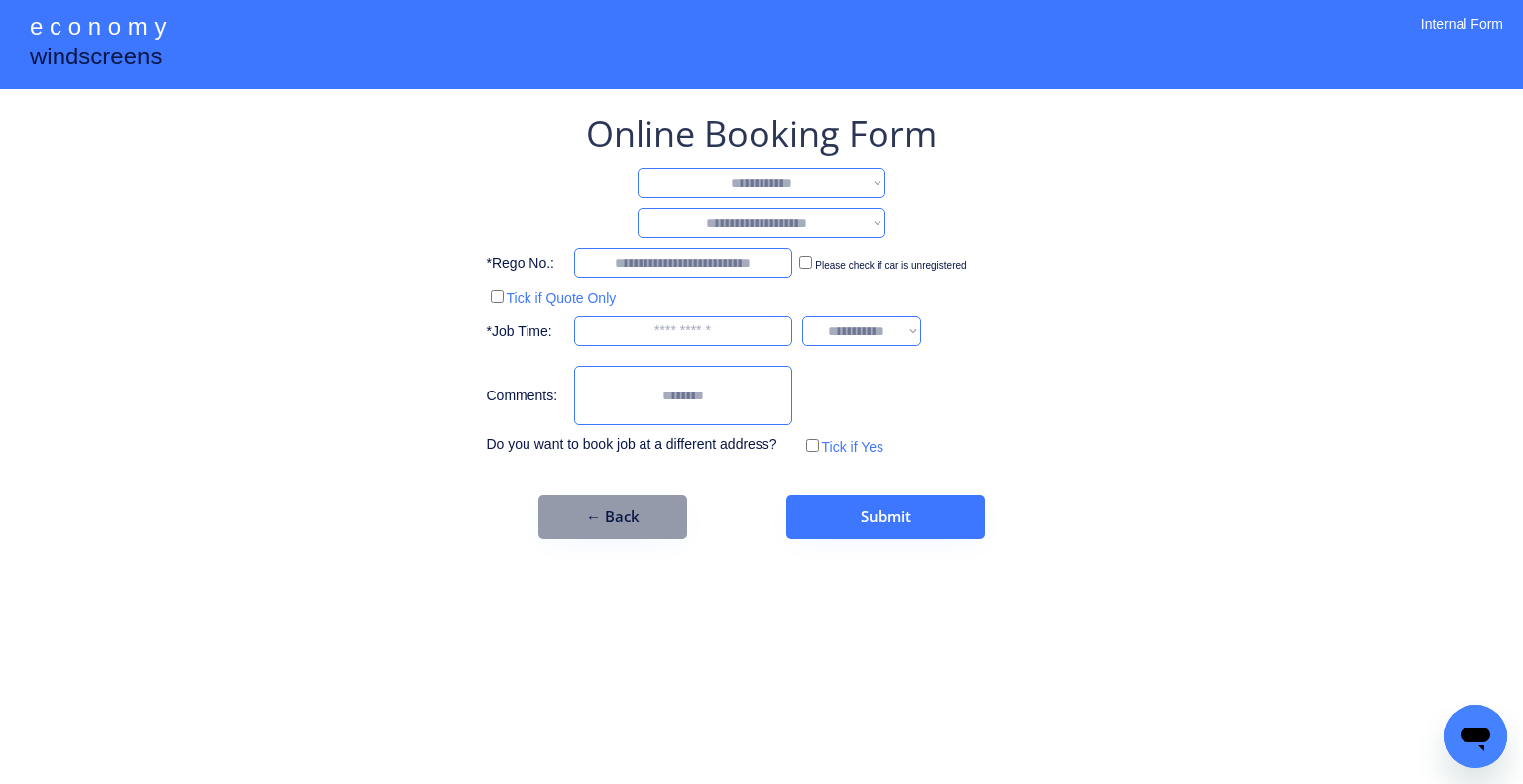 click on "**********" at bounding box center [762, 183] 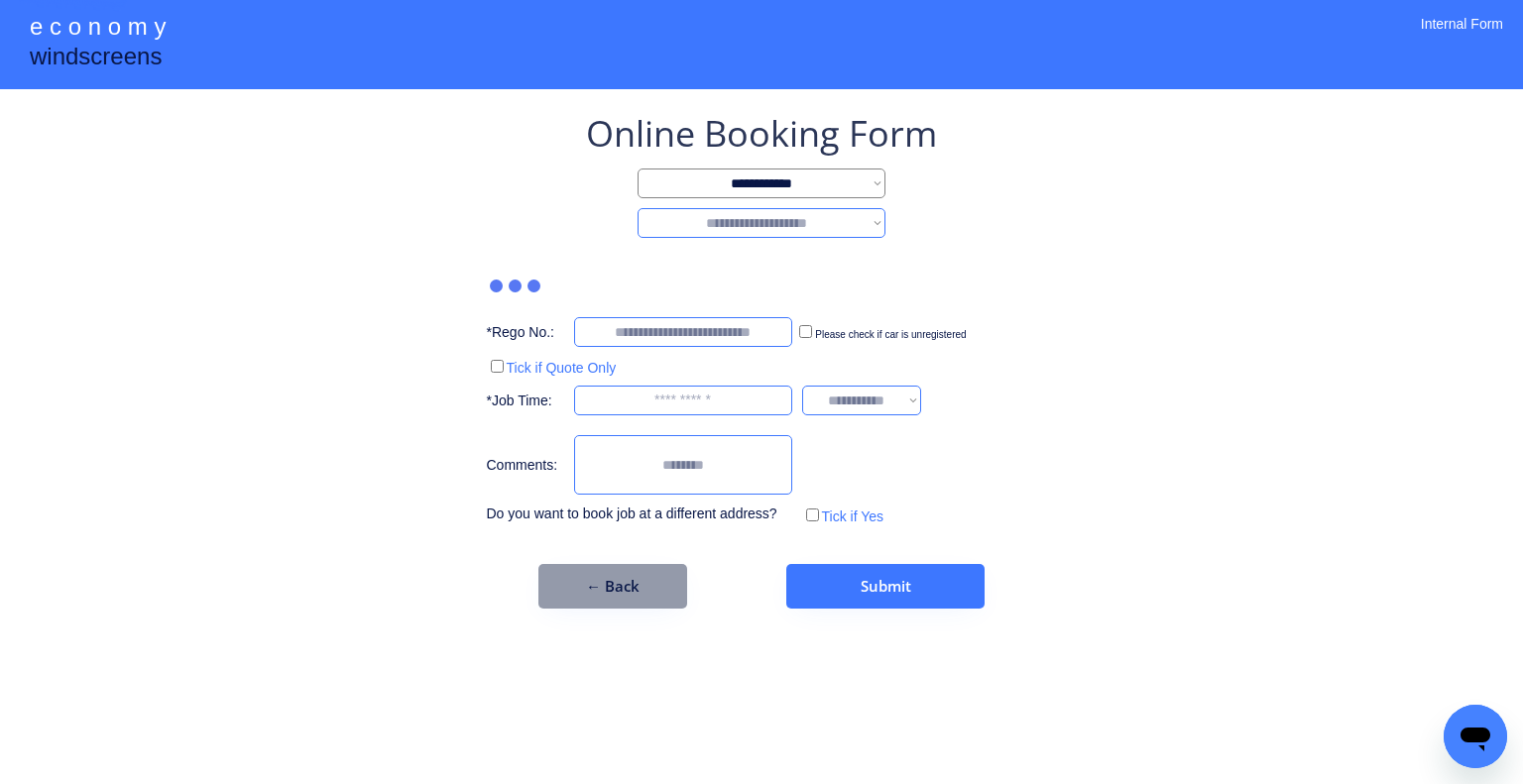 click on "**********" at bounding box center [762, 223] 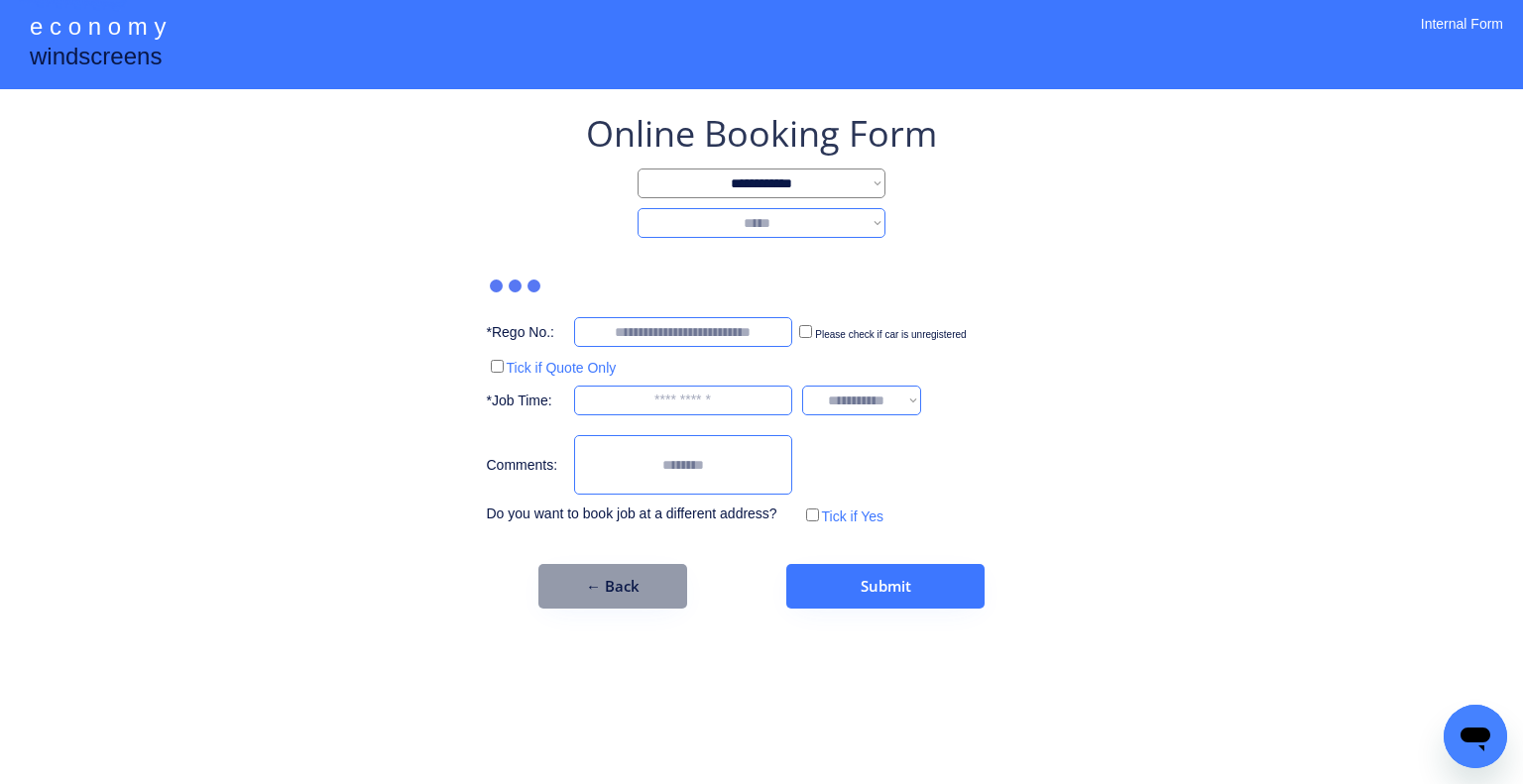 click on "**********" at bounding box center (762, 223) 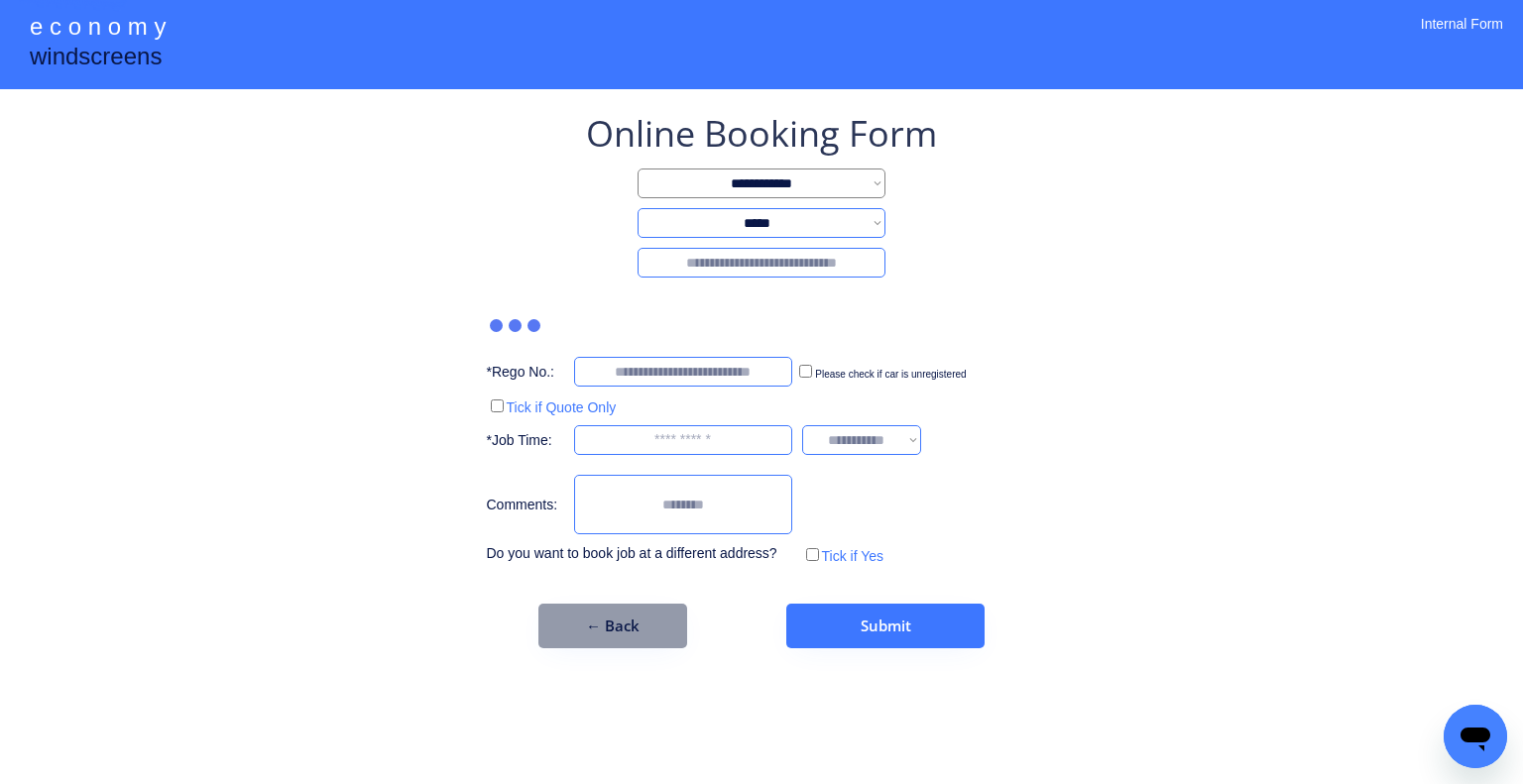 click on "**********" at bounding box center [762, 379] 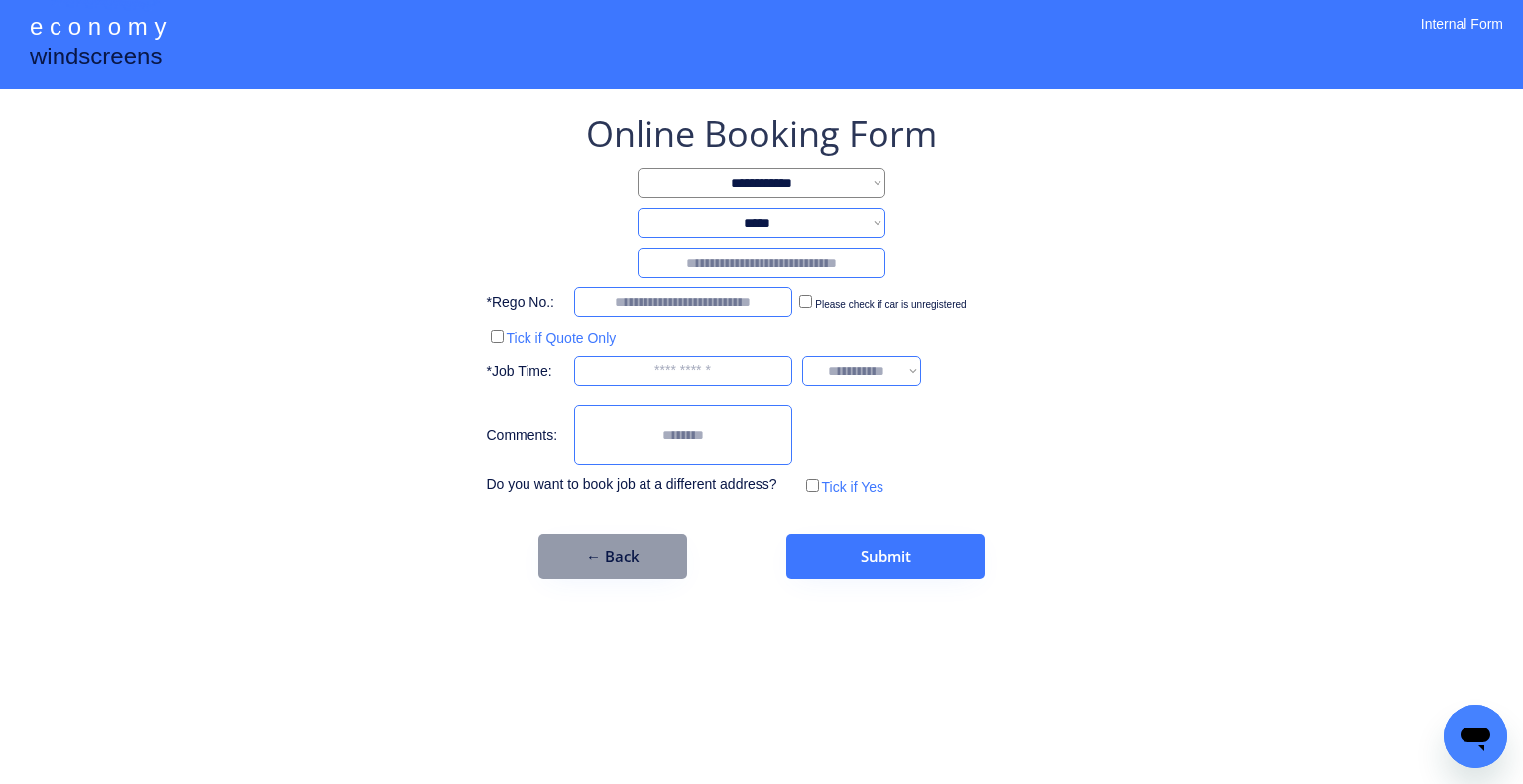 click at bounding box center (762, 263) 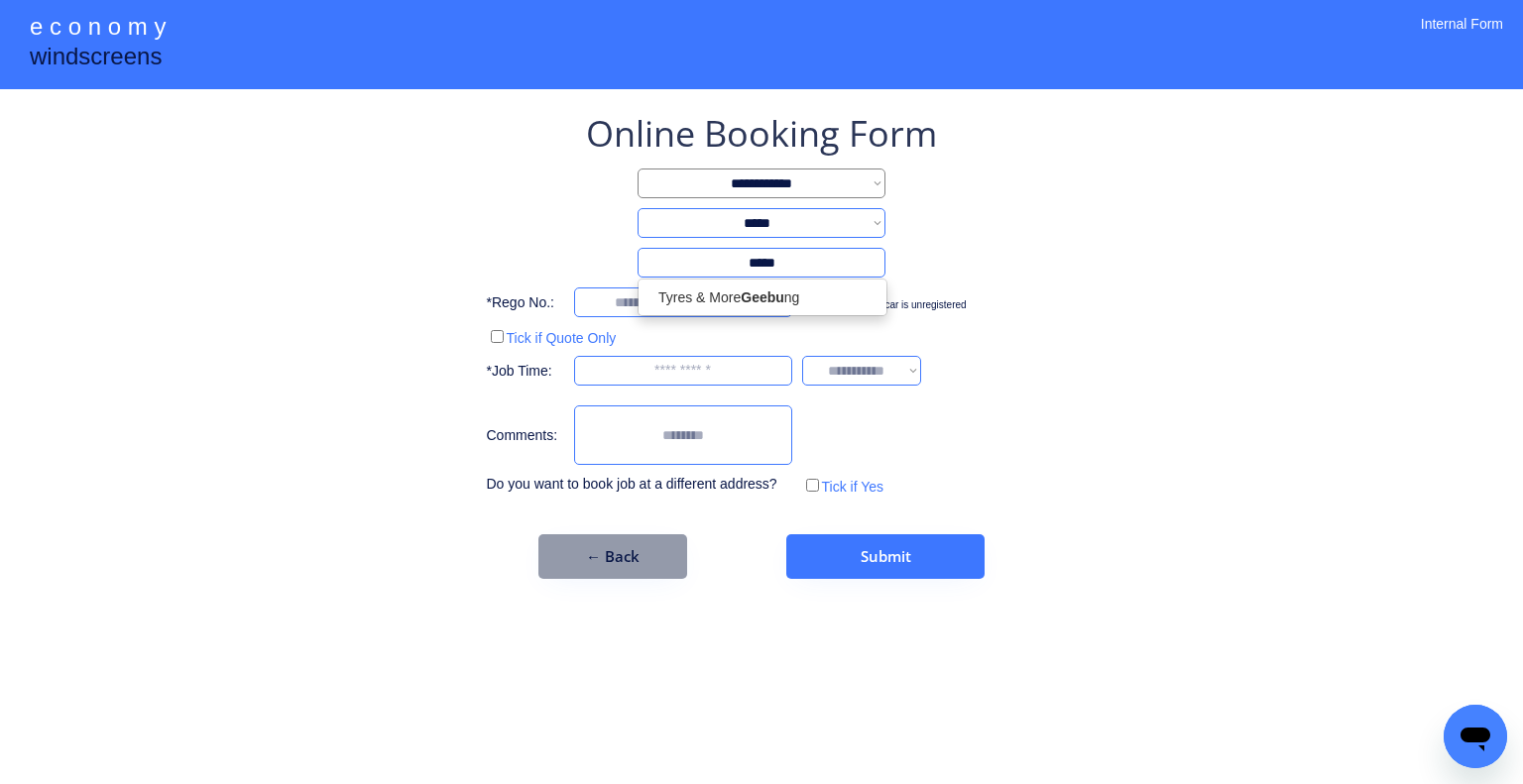type on "*****" 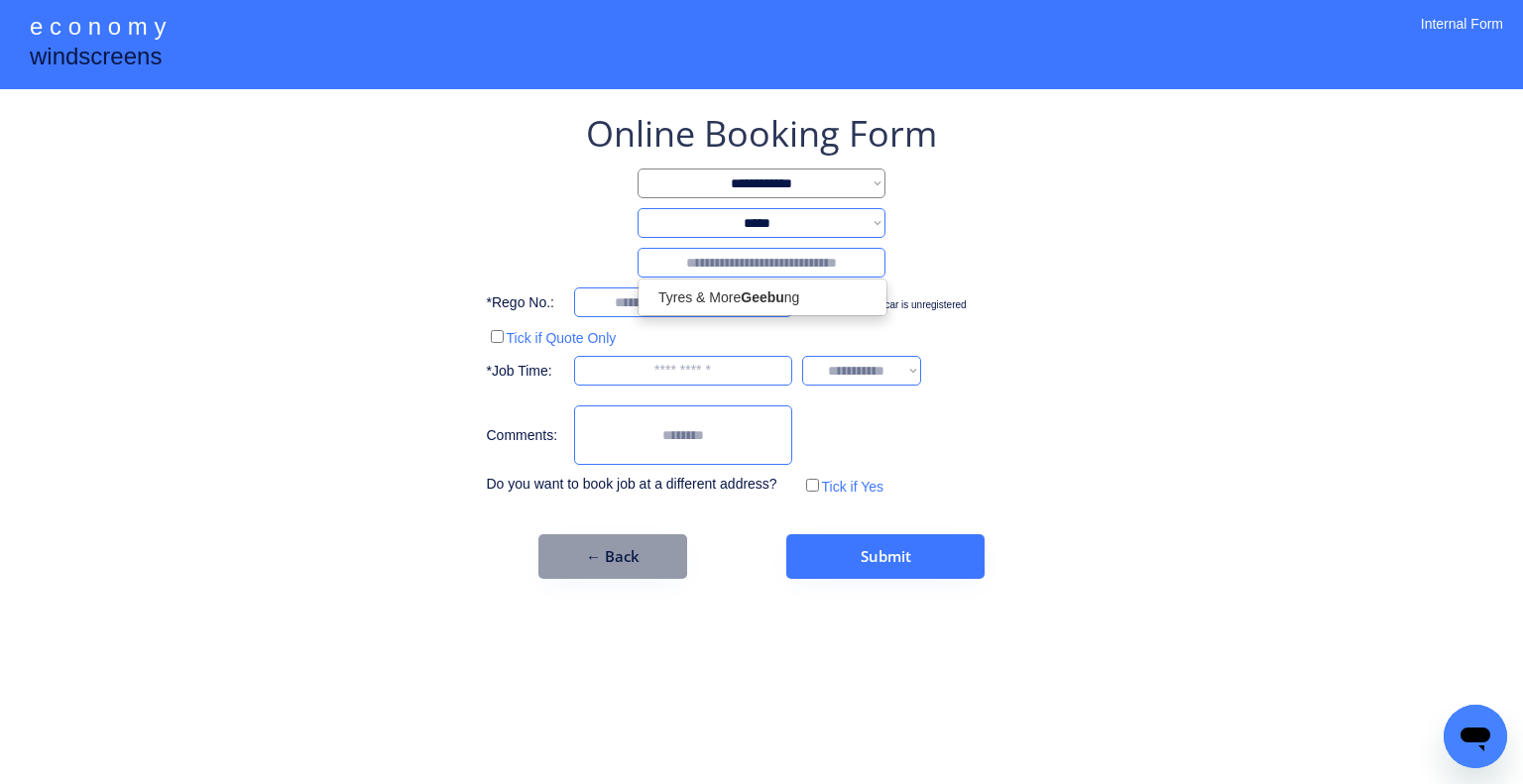 click on "**********" at bounding box center [762, 223] 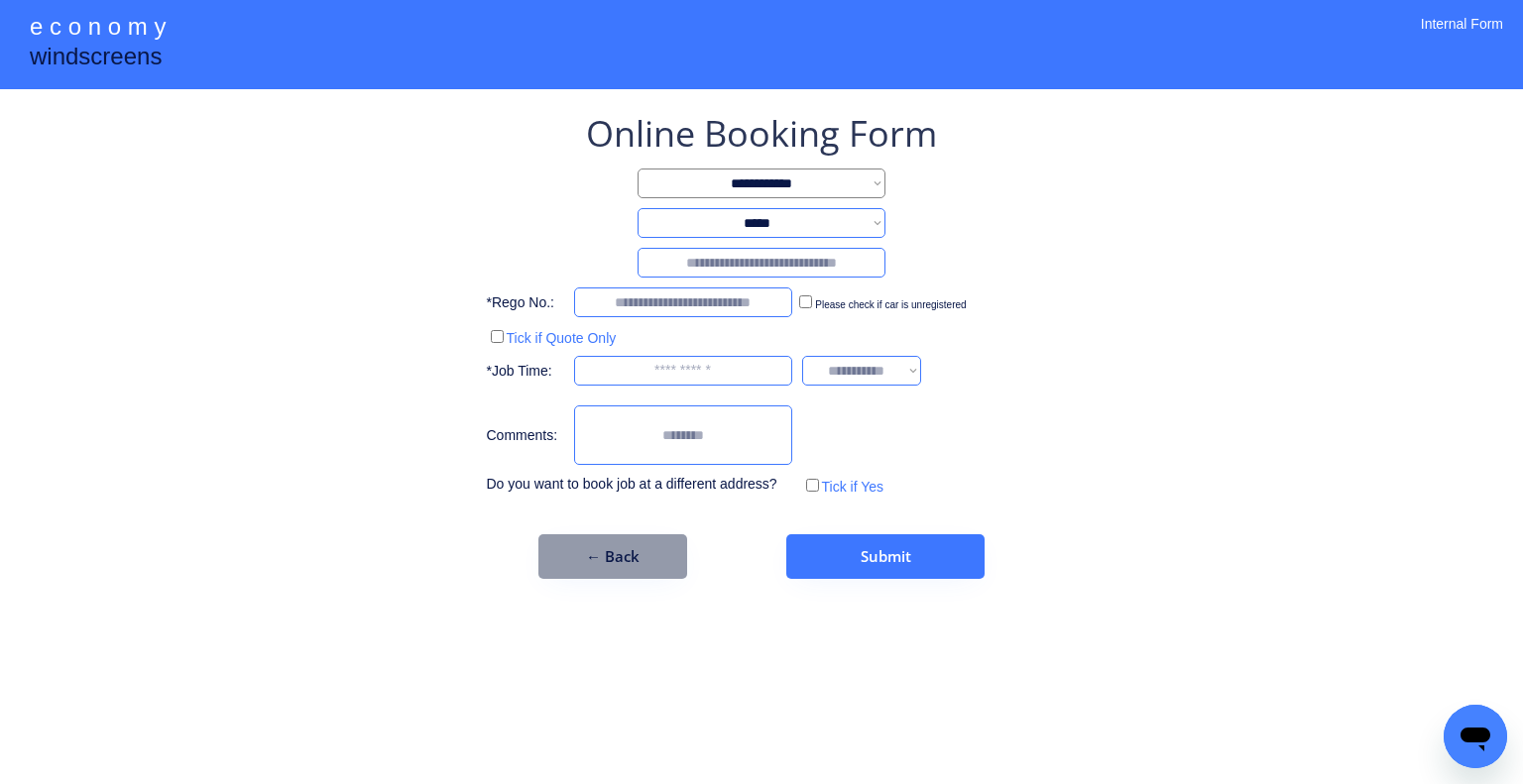 select on "********" 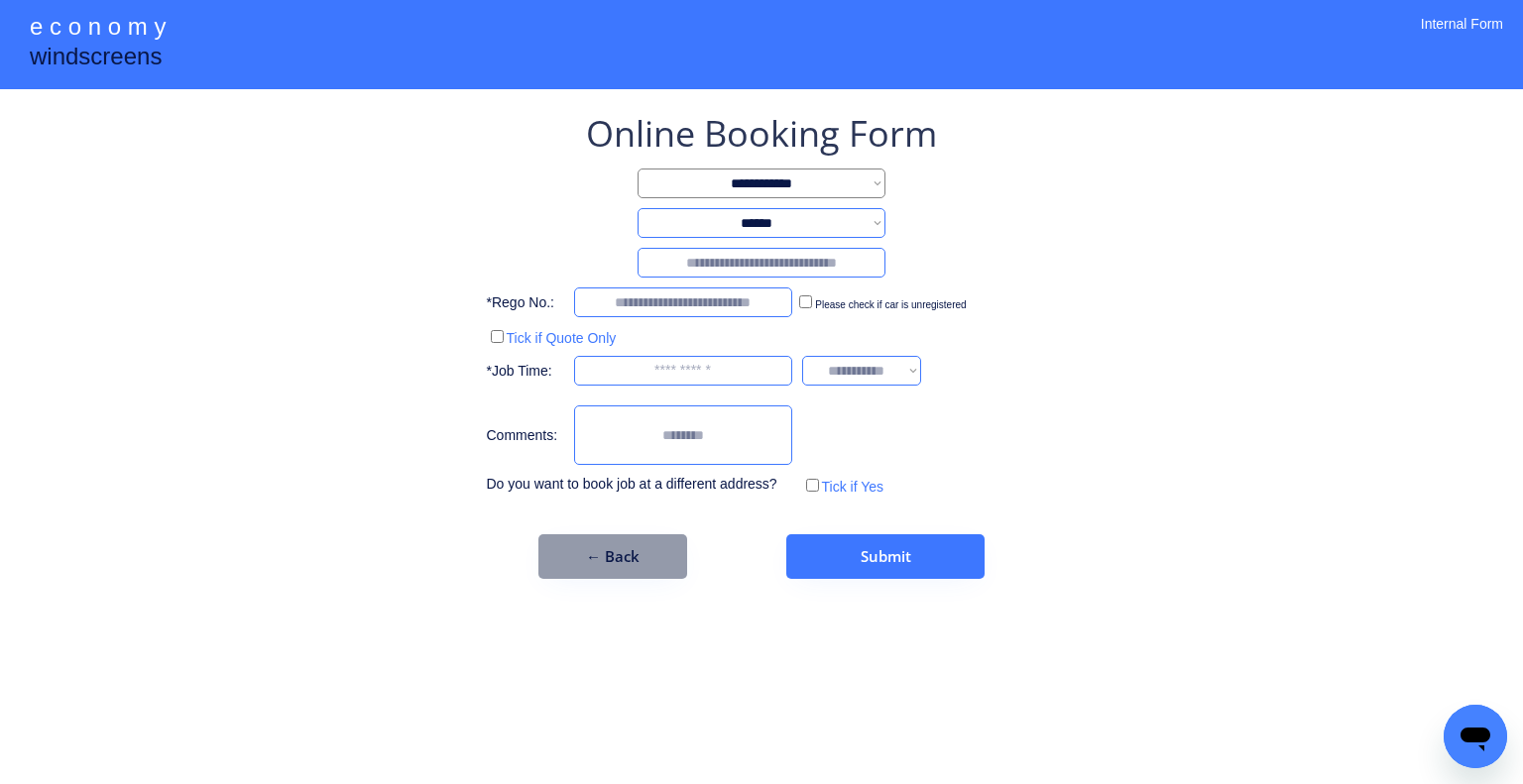 click on "**********" at bounding box center [762, 223] 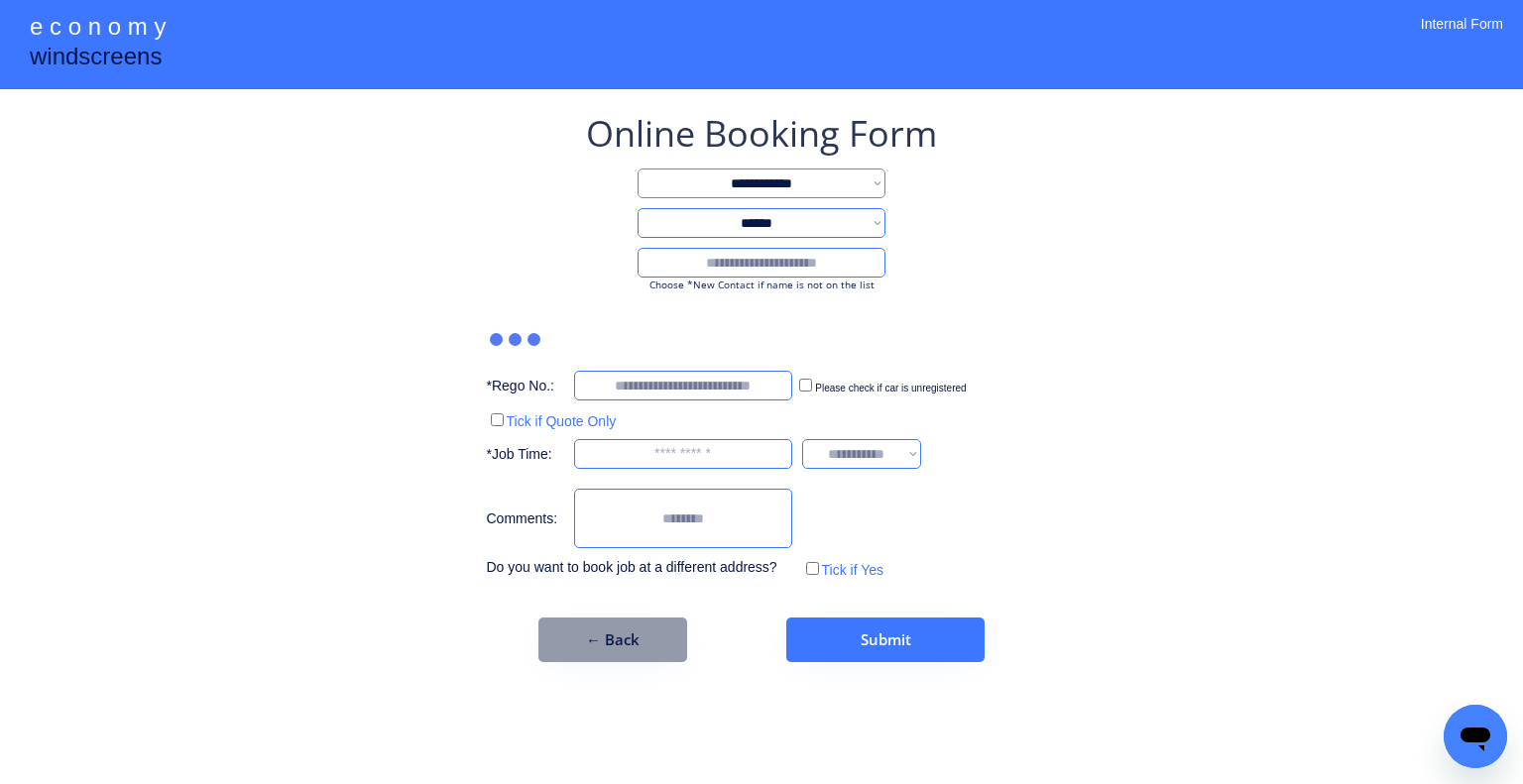 click at bounding box center (762, 263) 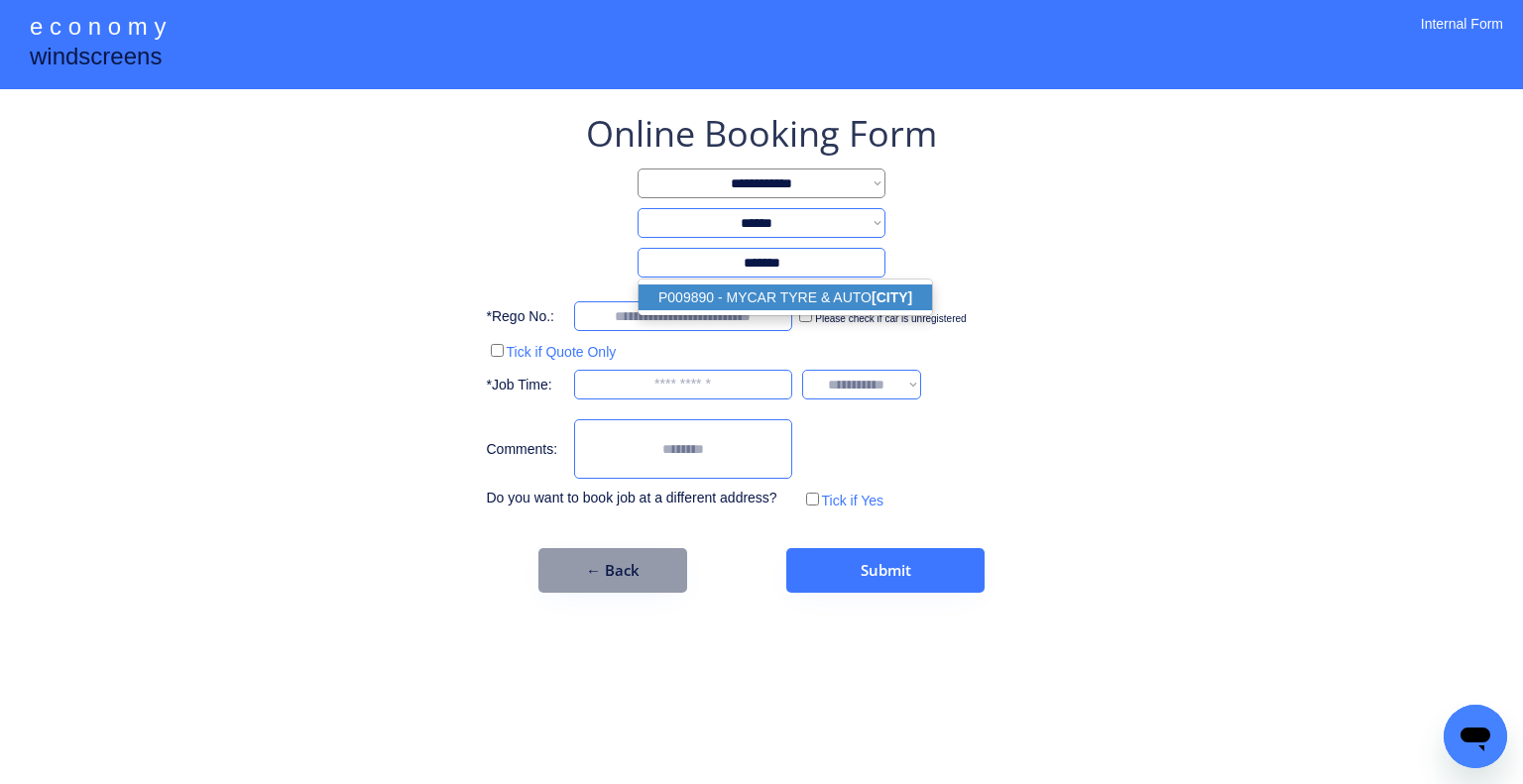 drag, startPoint x: 800, startPoint y: 293, endPoint x: 1062, endPoint y: 284, distance: 262.15453 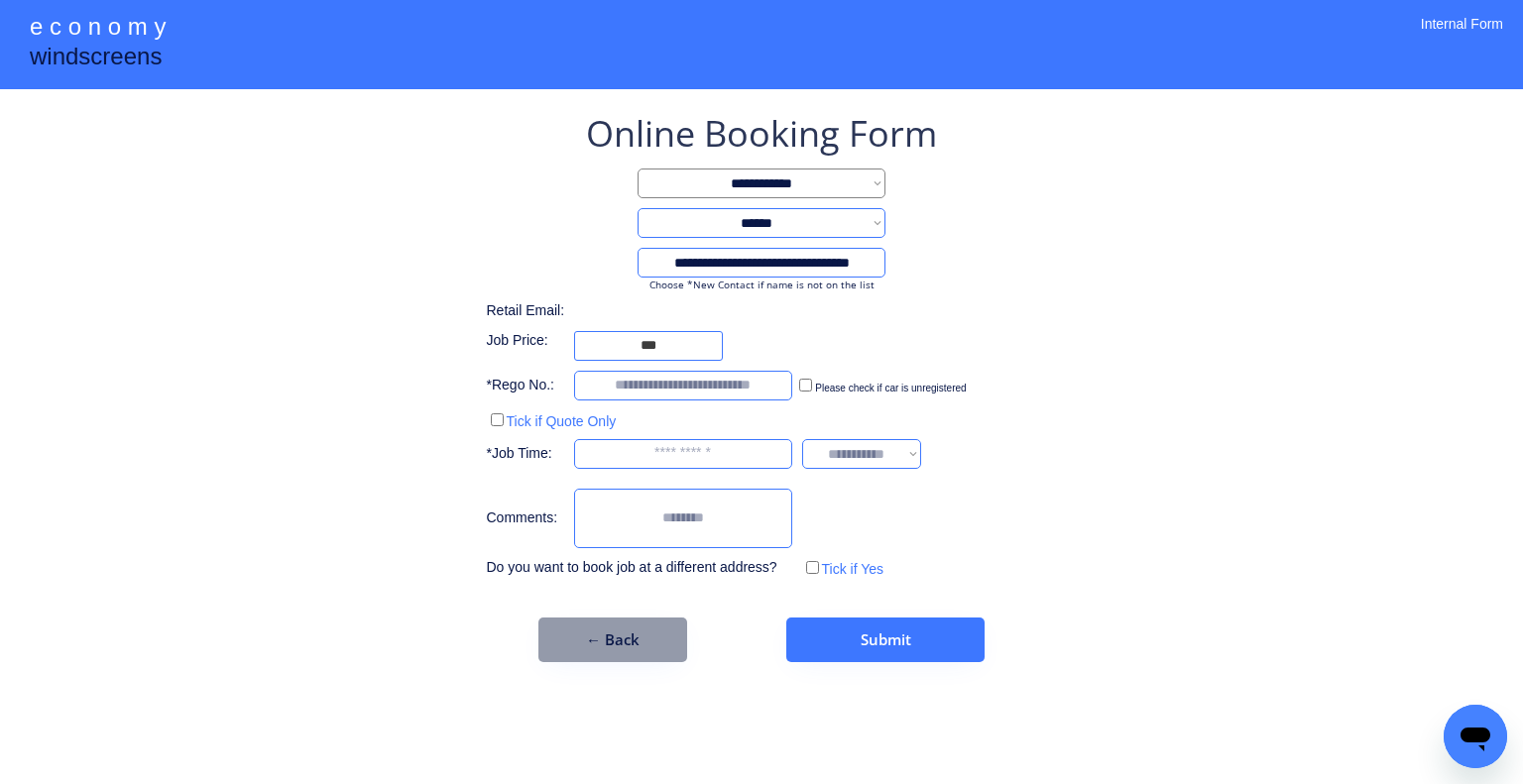 type on "**********" 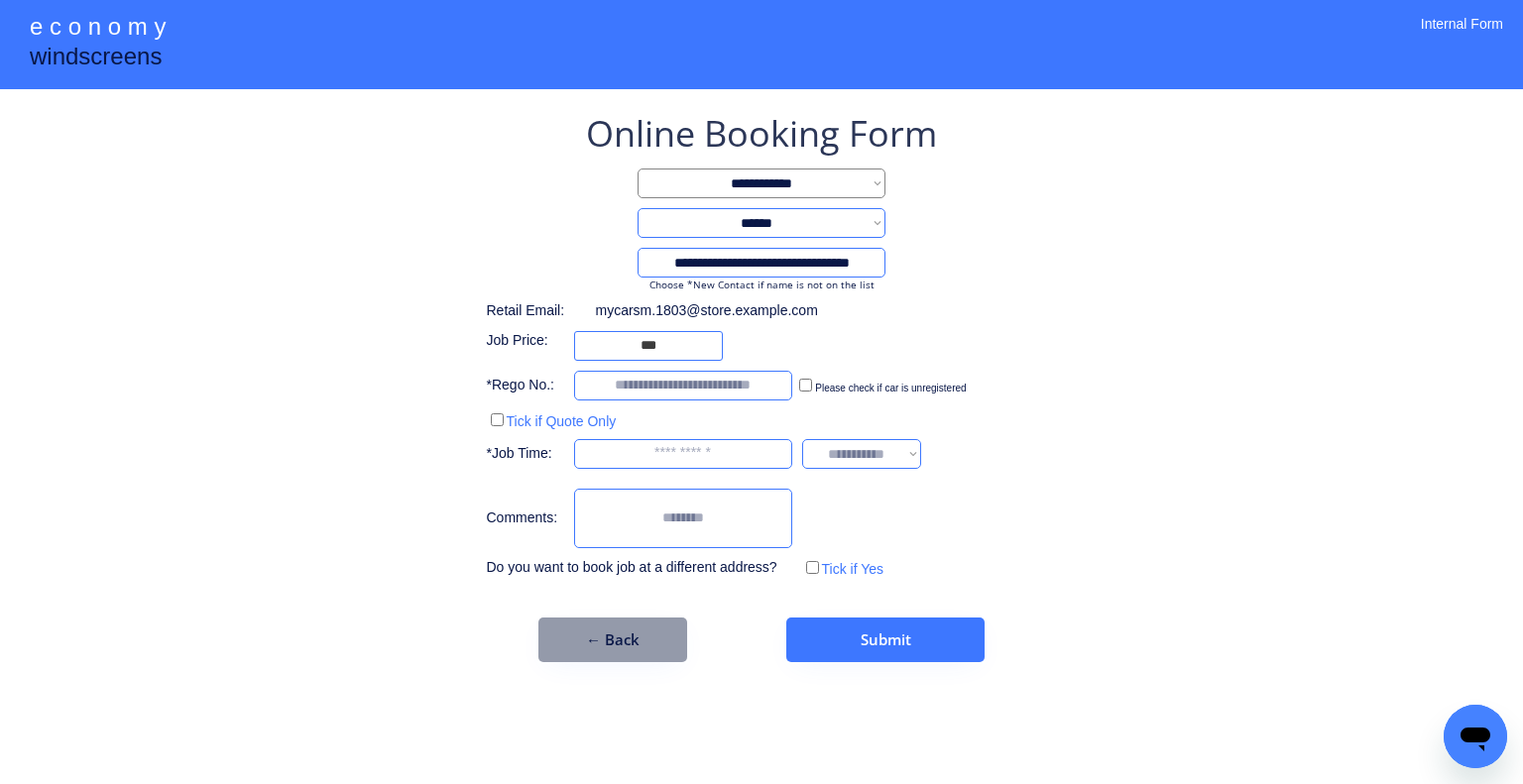click on "**********" at bounding box center [762, 223] 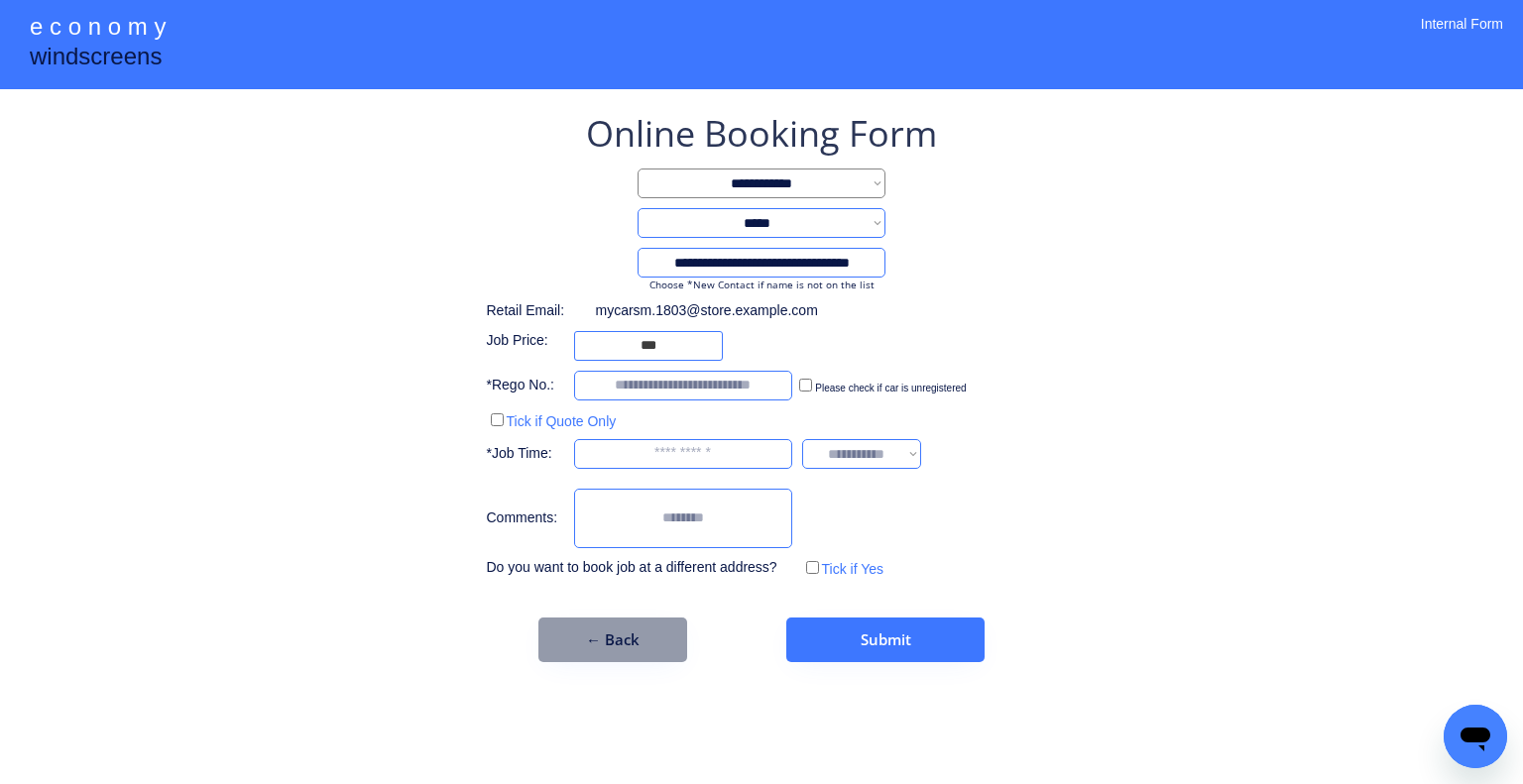 click on "**********" at bounding box center (762, 223) 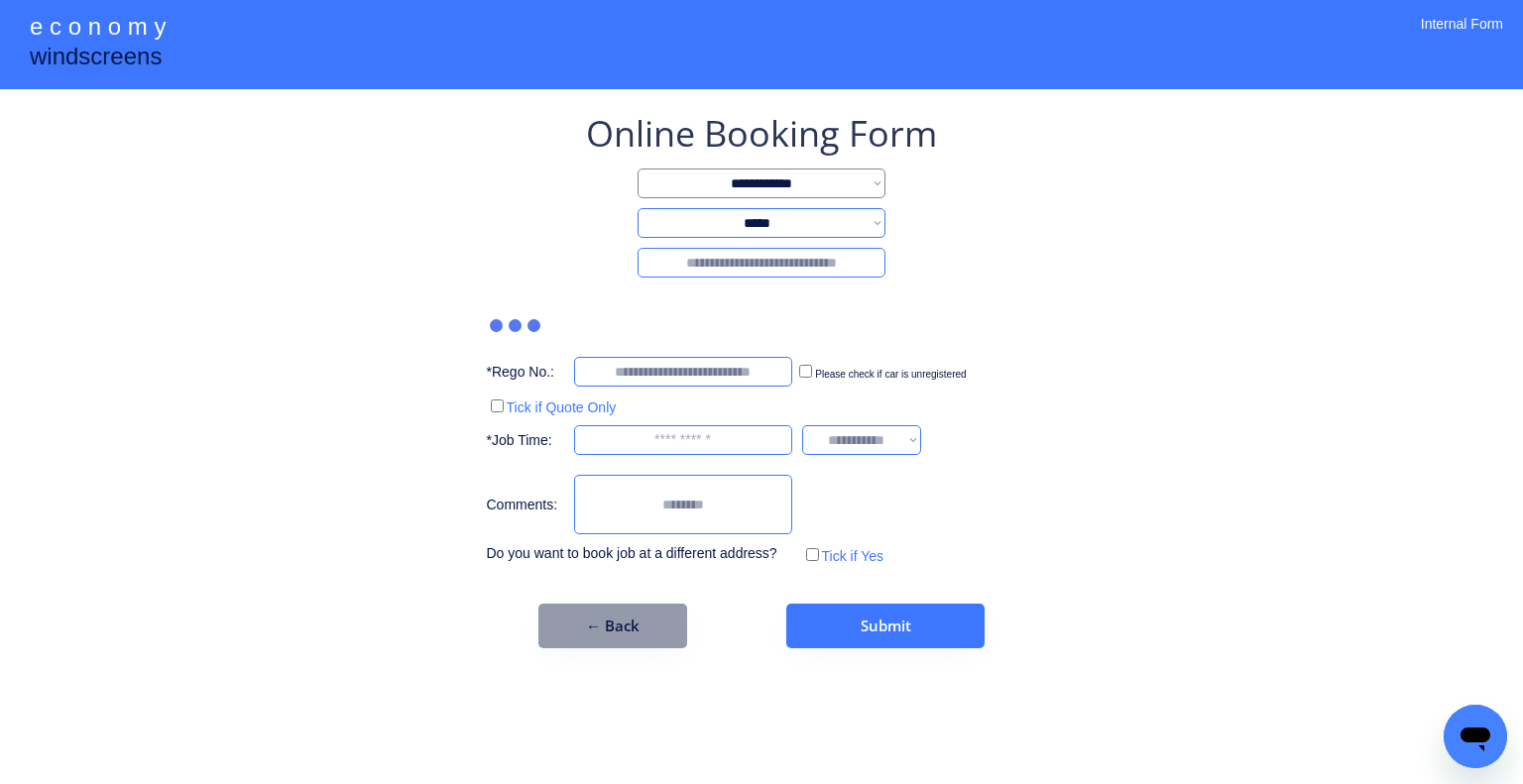 click at bounding box center (762, 263) 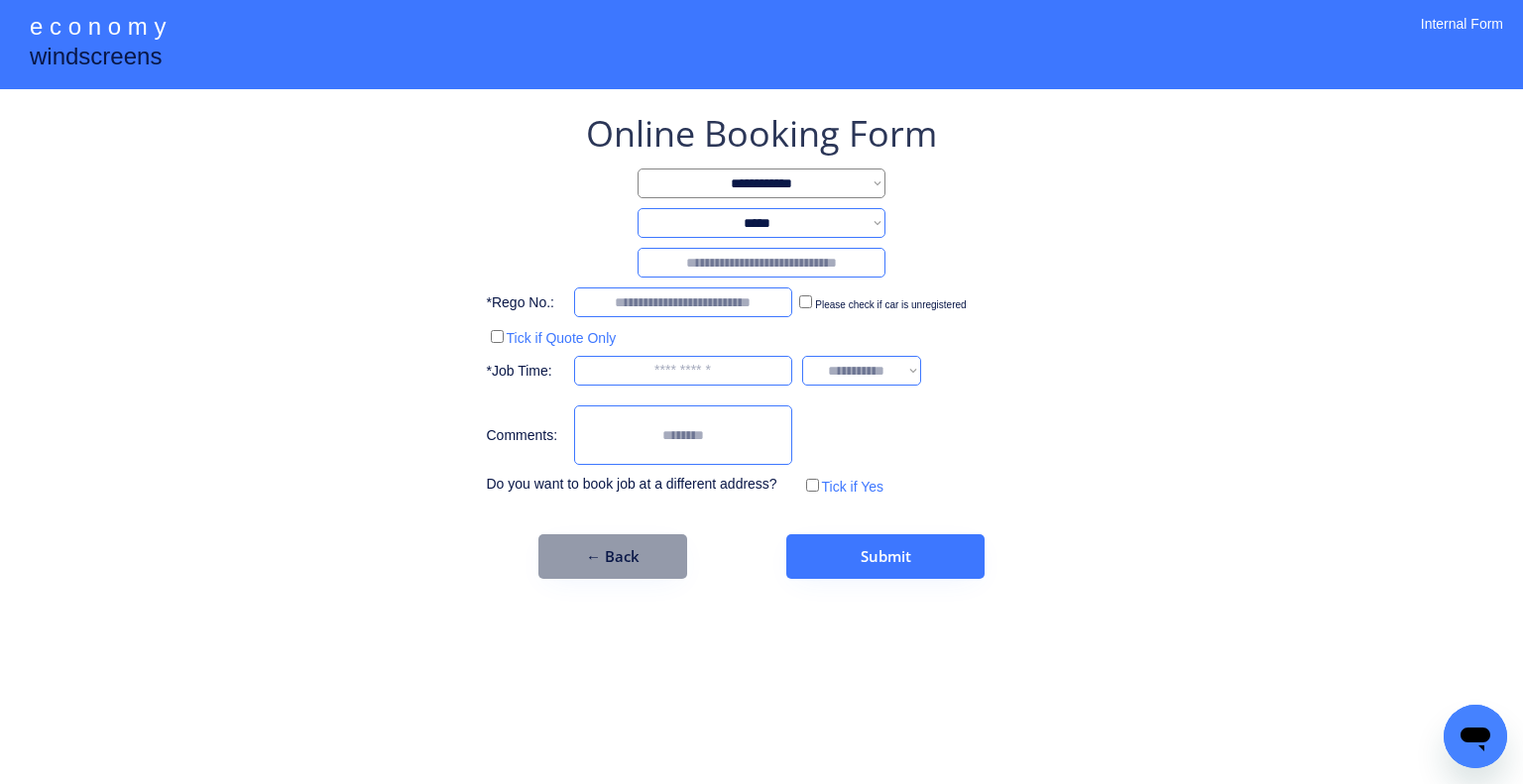 select on "********" 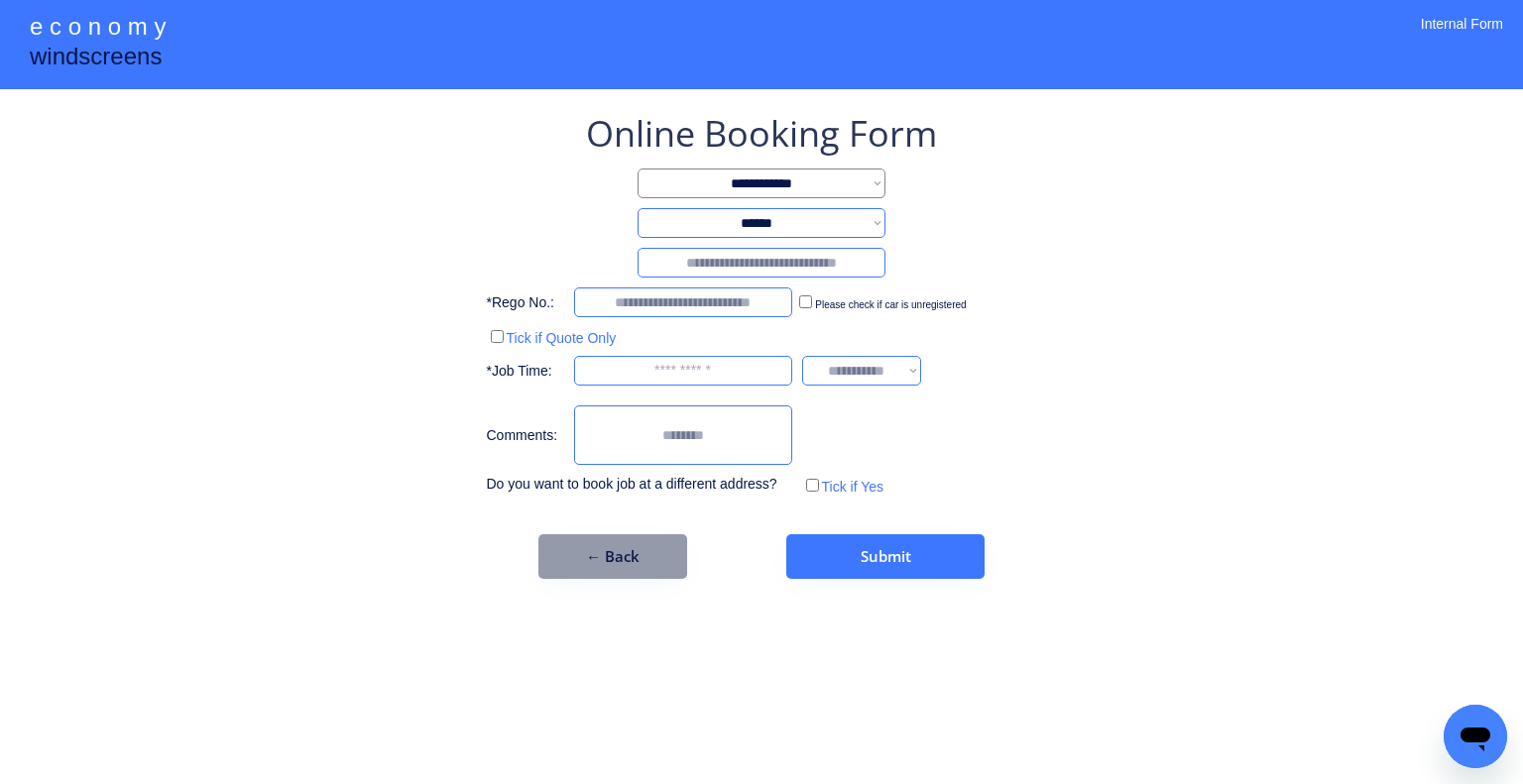 click on "**********" at bounding box center (762, 223) 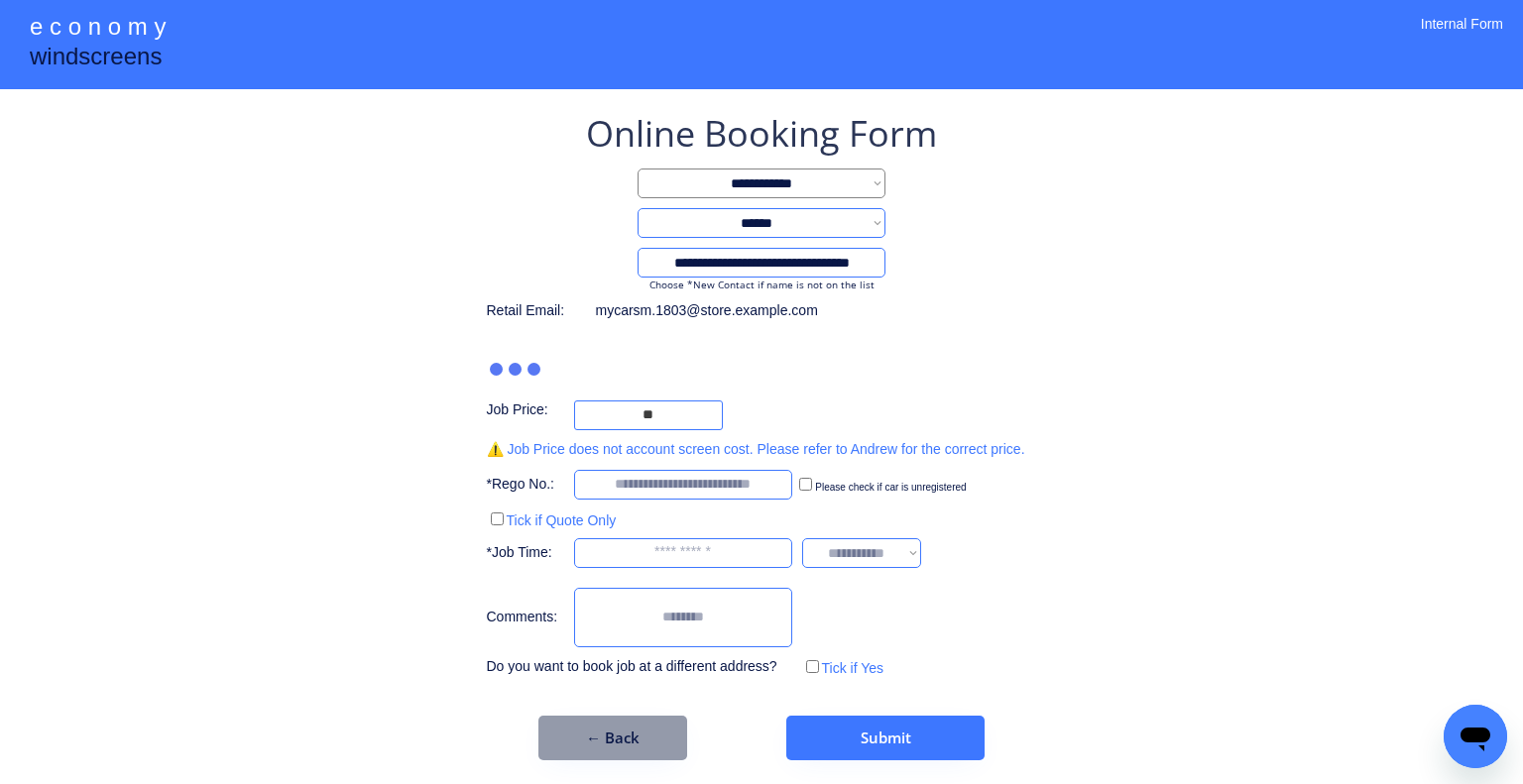type on "***" 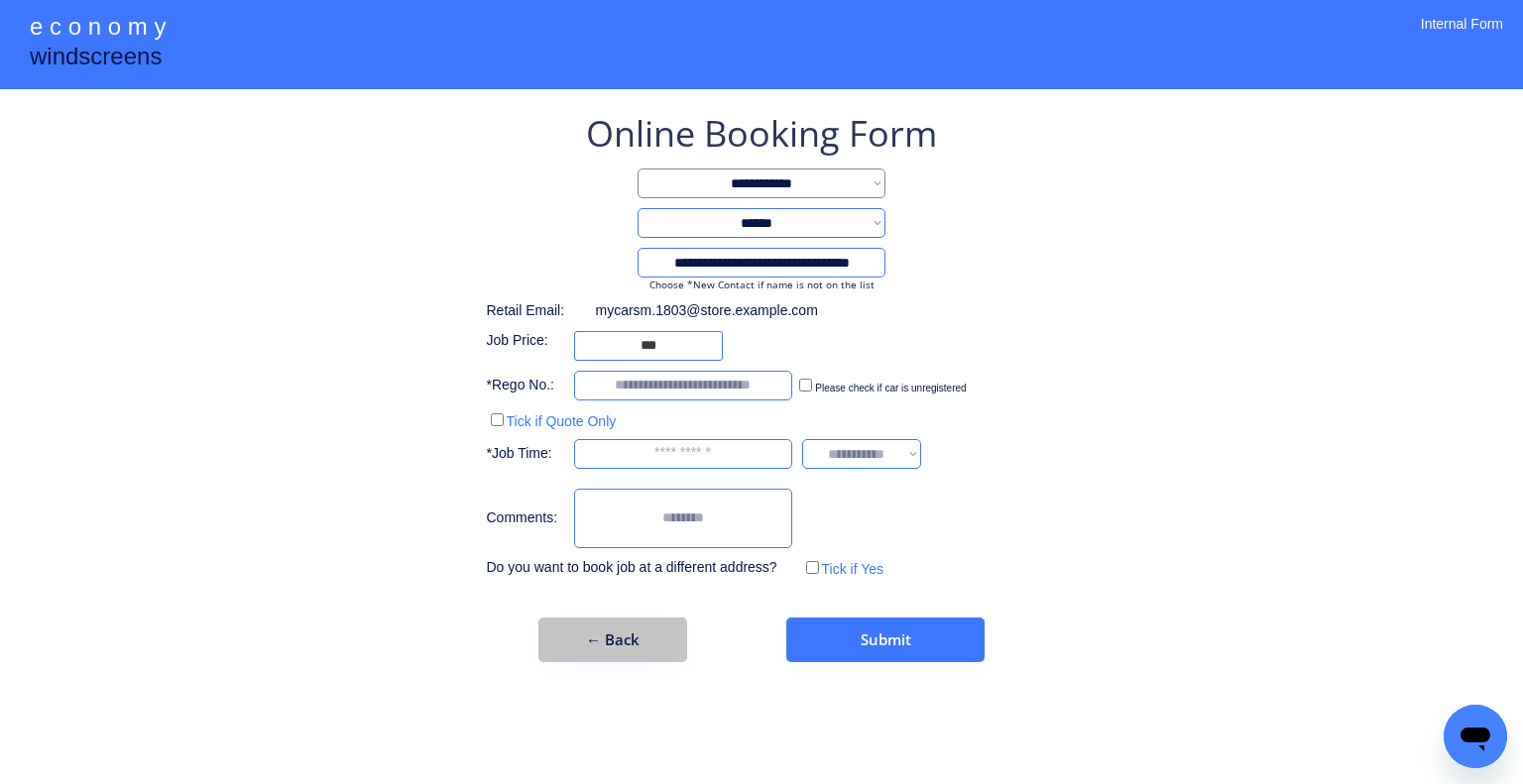 drag, startPoint x: 659, startPoint y: 641, endPoint x: 719, endPoint y: 595, distance: 75.6042 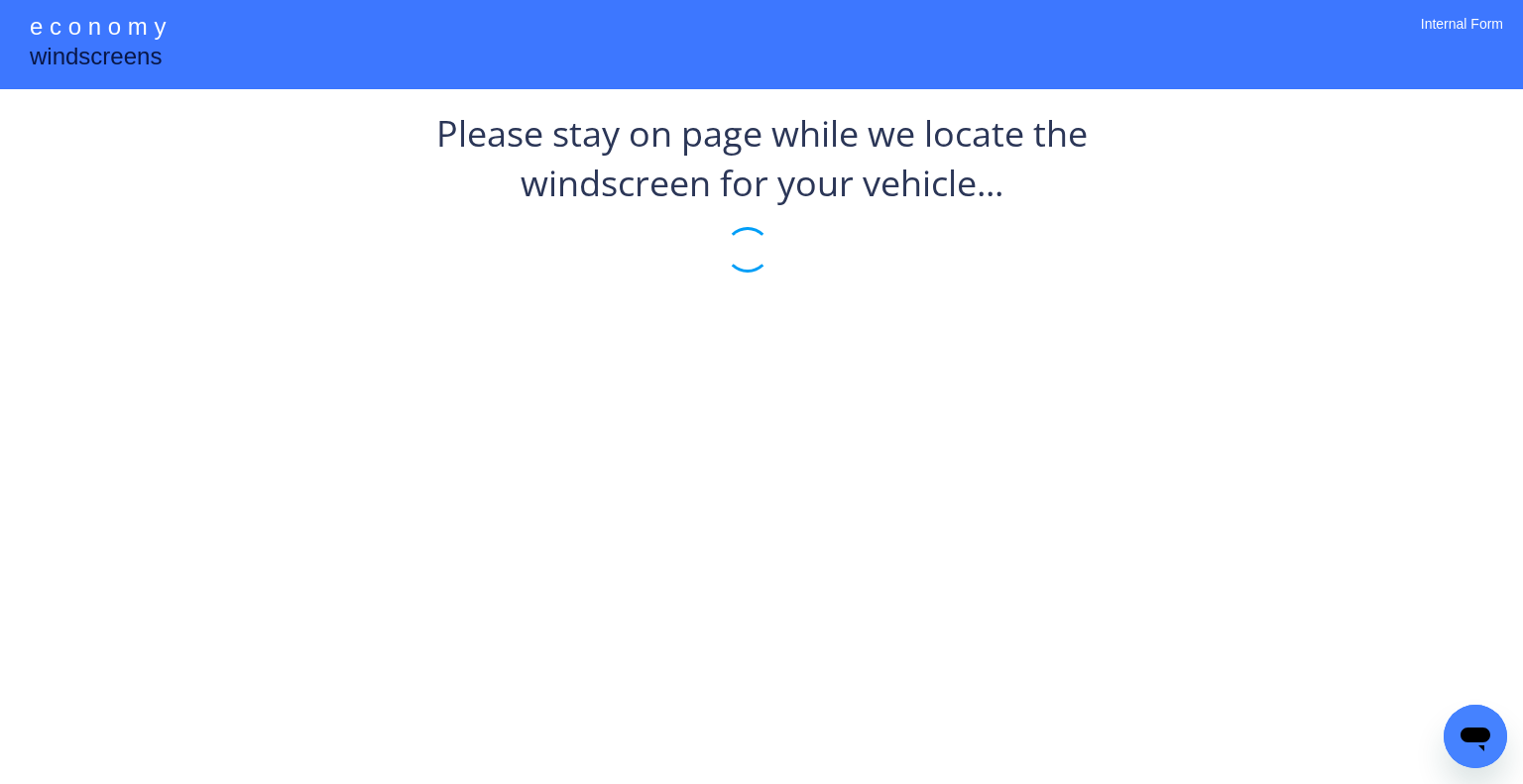 click on "**********" at bounding box center [762, 392] 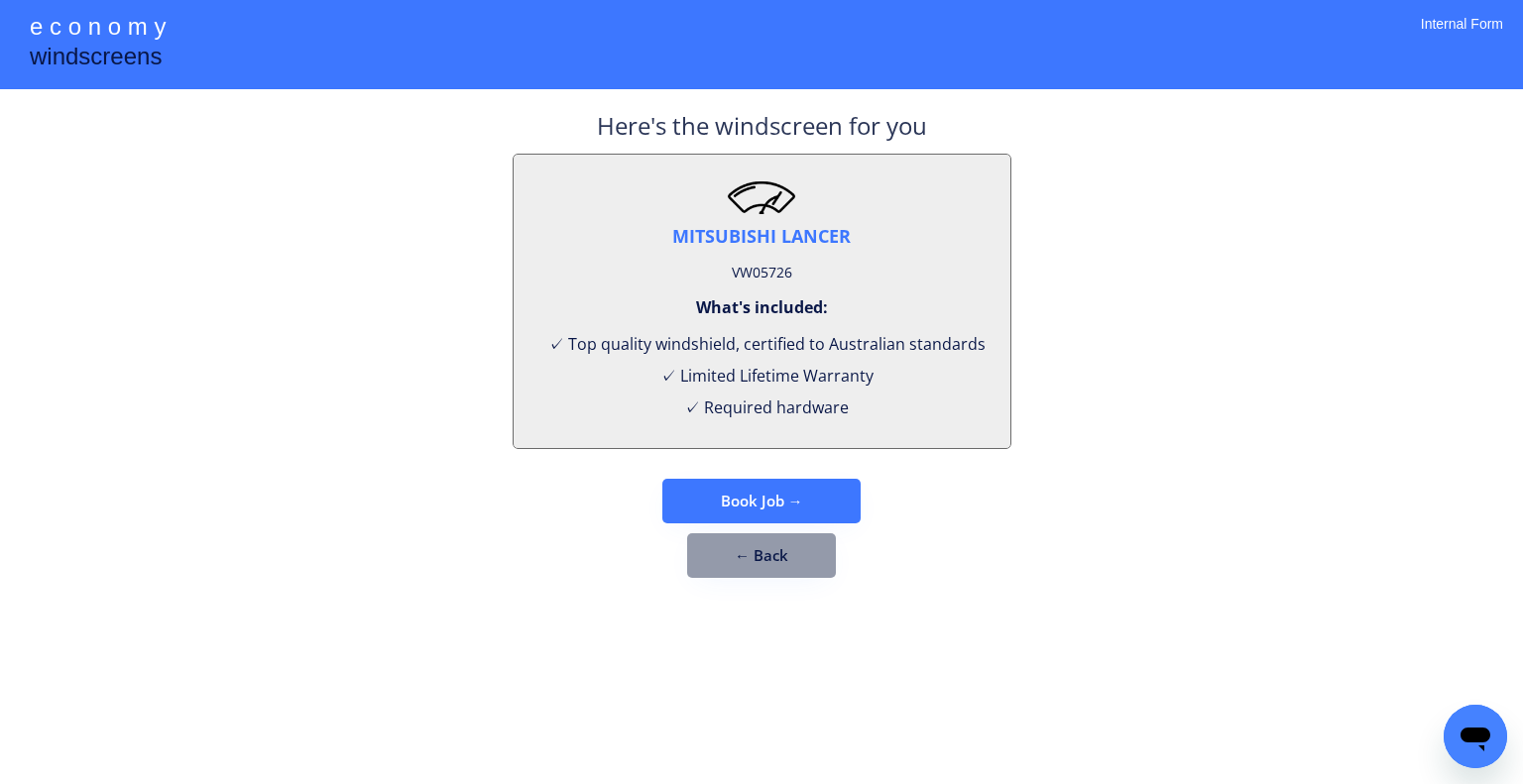 click on "VW05726" at bounding box center [762, 273] 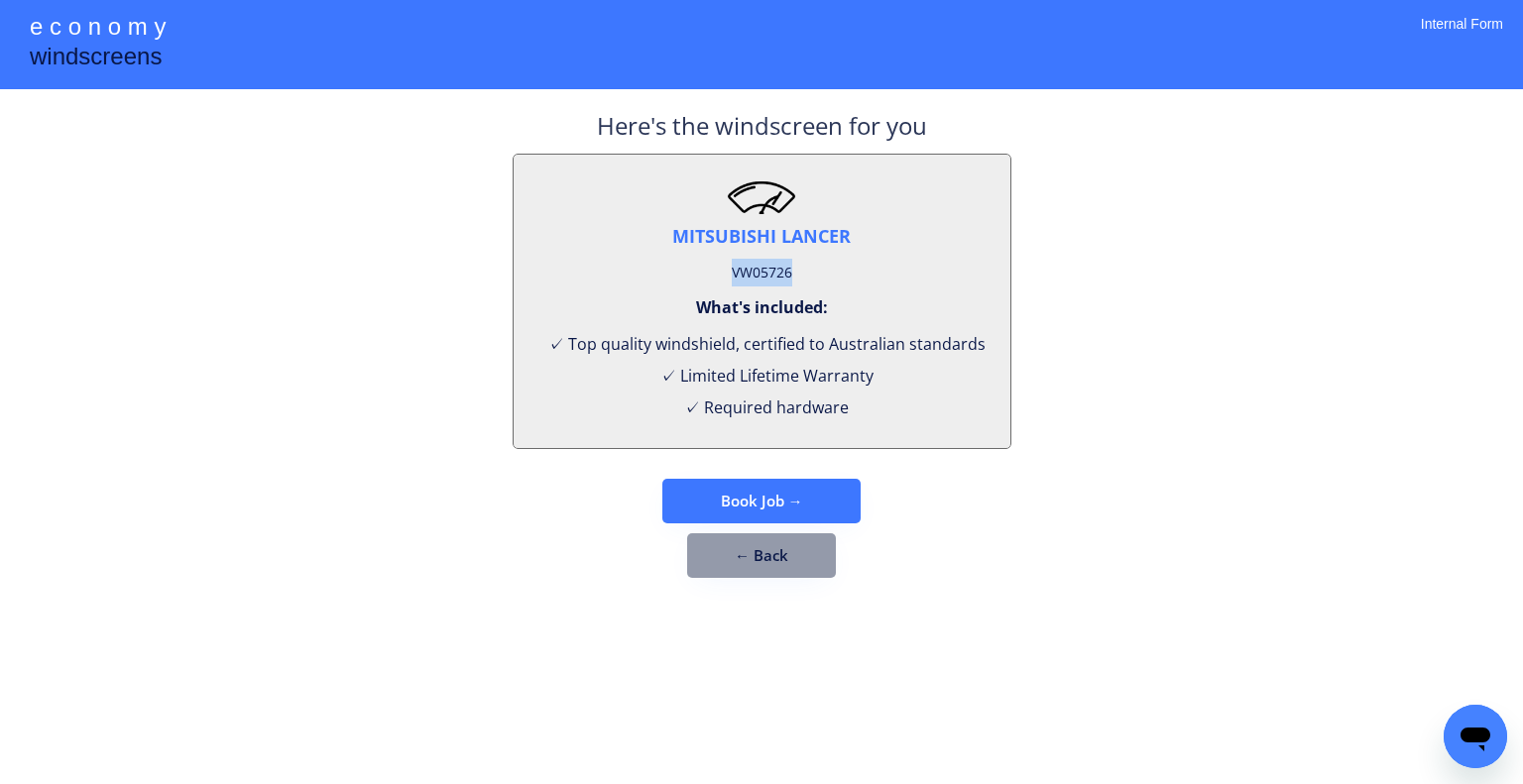 click on "VW05726" at bounding box center (762, 273) 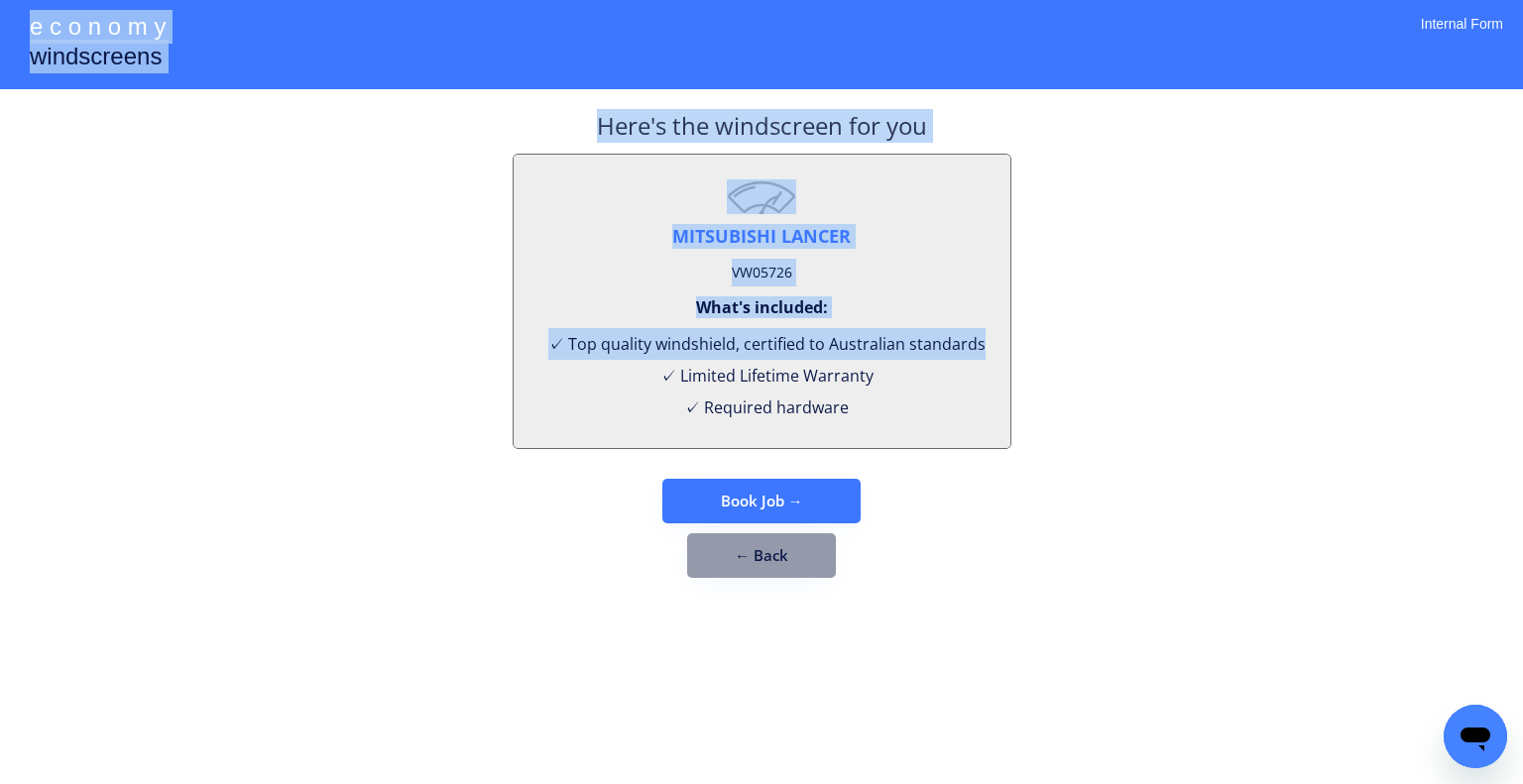 click on "**********" at bounding box center (762, 392) 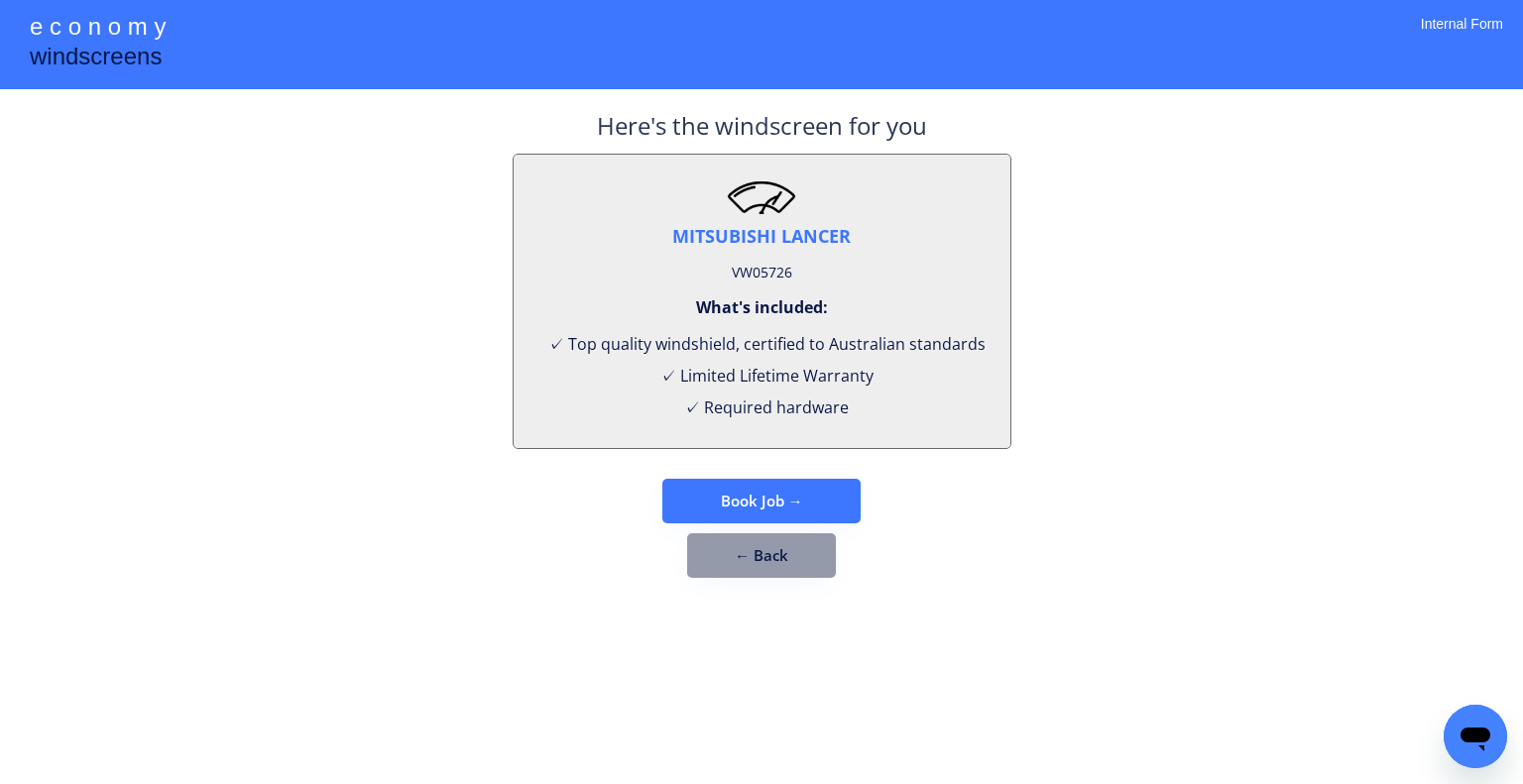click on "**********" at bounding box center [762, 392] 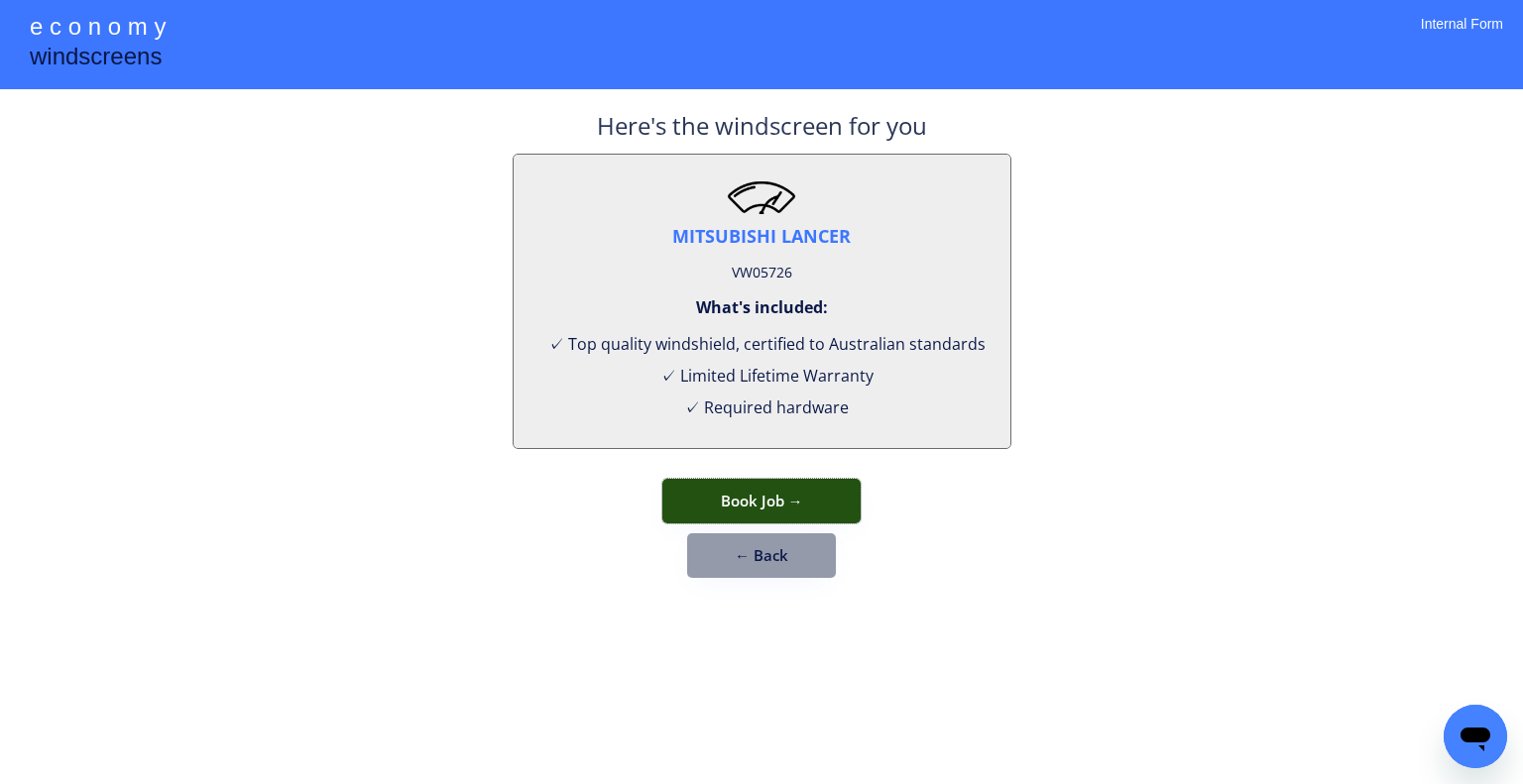 click on "Book Job    →" at bounding box center [762, 501] 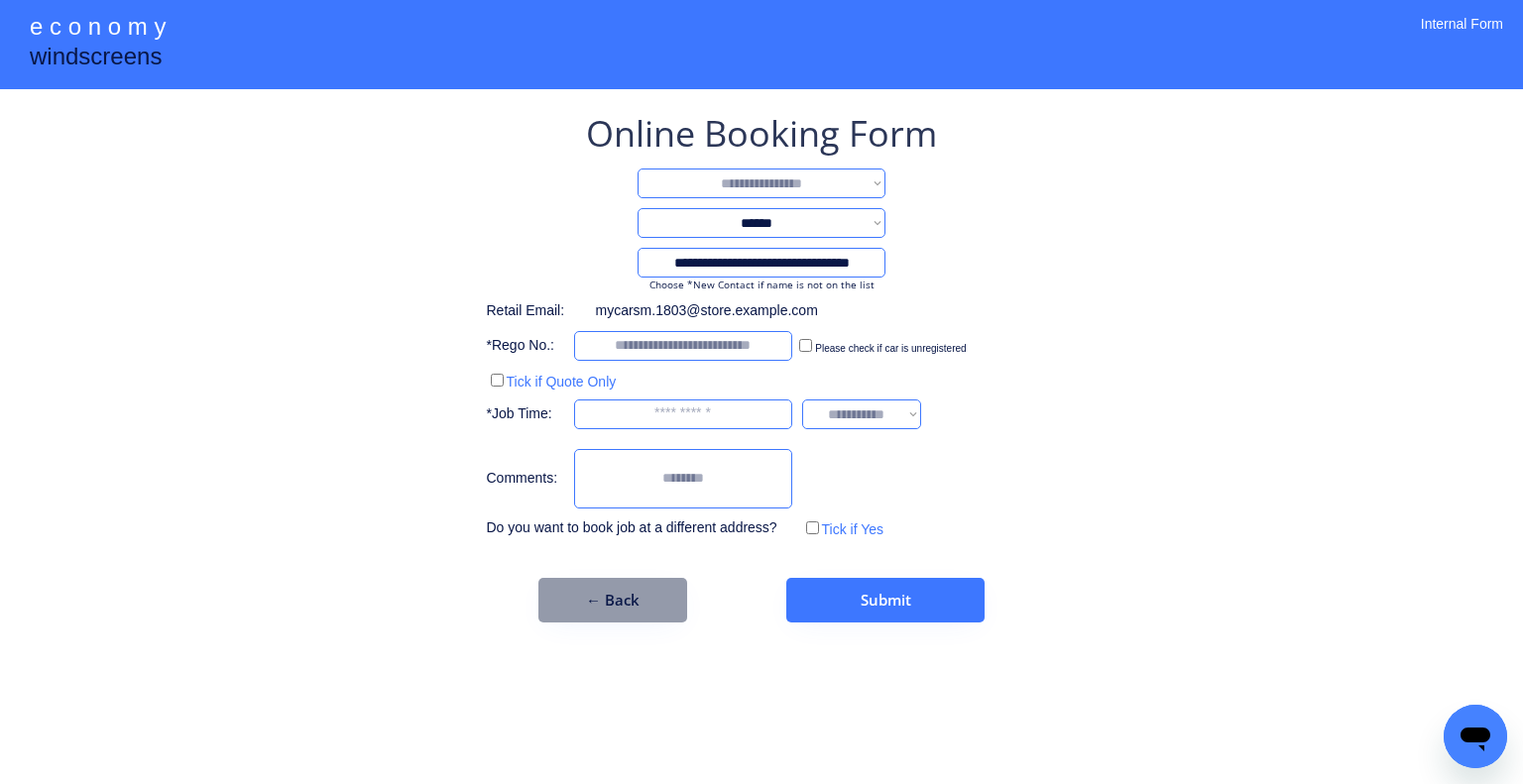 drag, startPoint x: 834, startPoint y: 175, endPoint x: 832, endPoint y: 192, distance: 17.117243 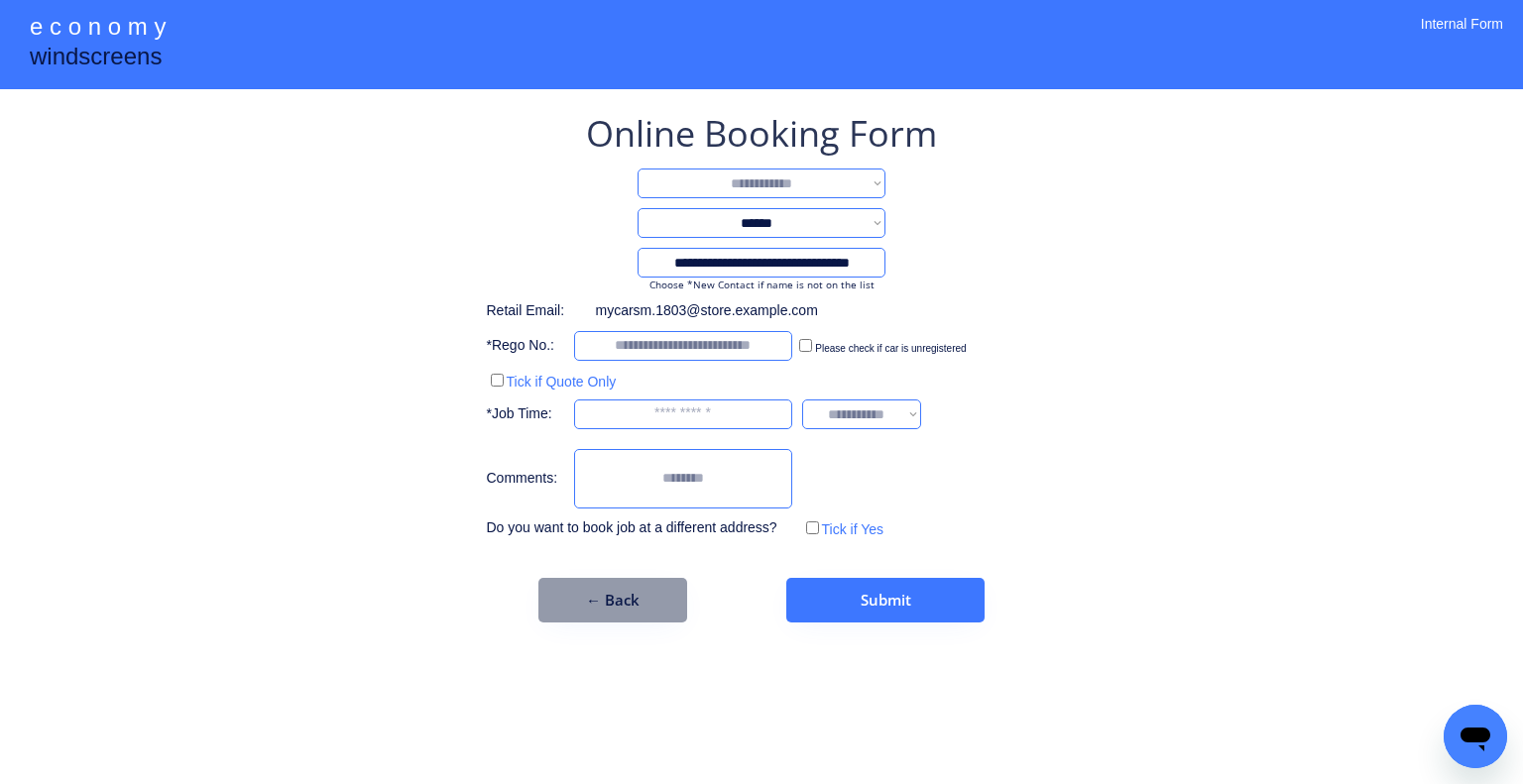 click on "**********" at bounding box center (762, 183) 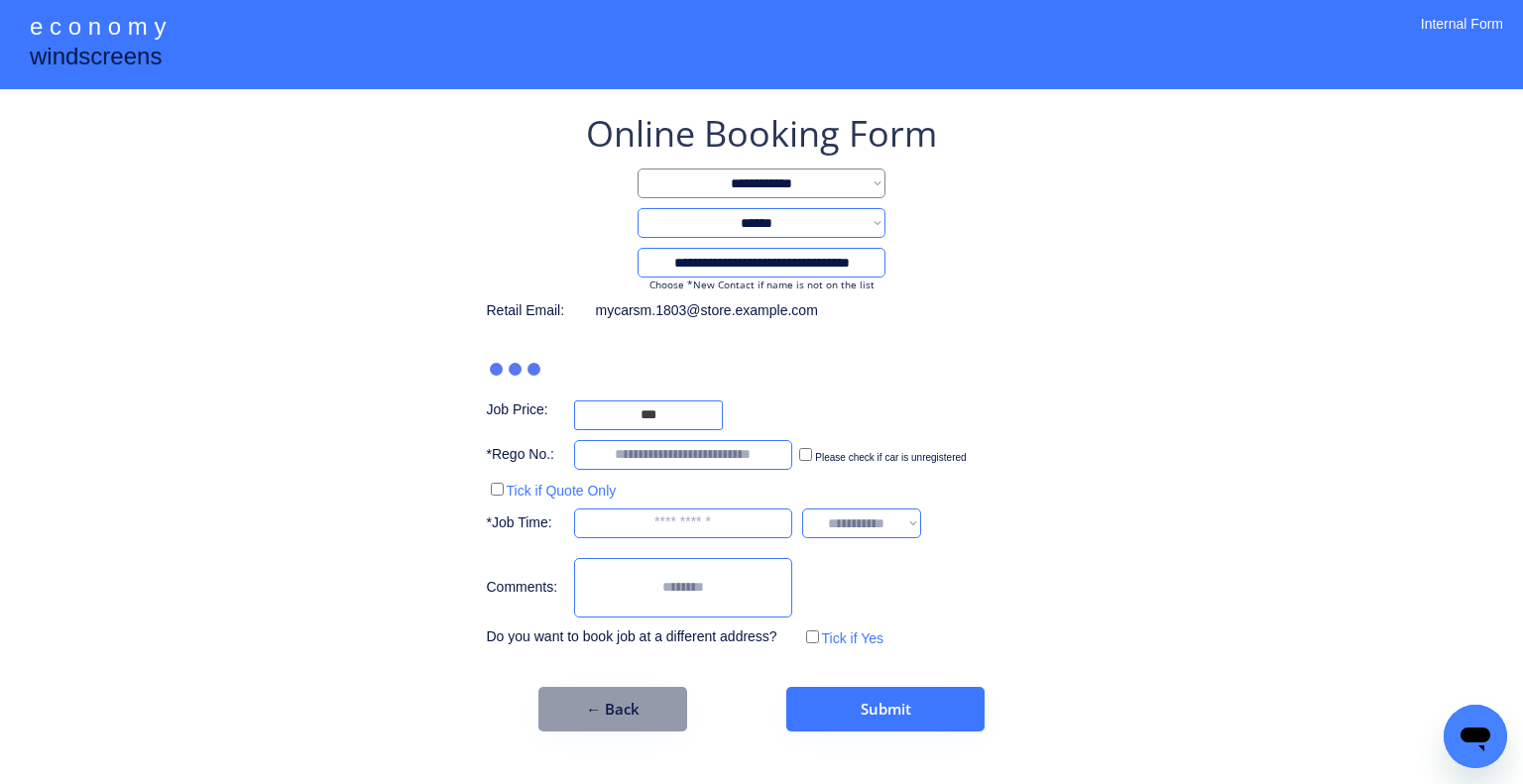 click on "**********" at bounding box center (762, 420) 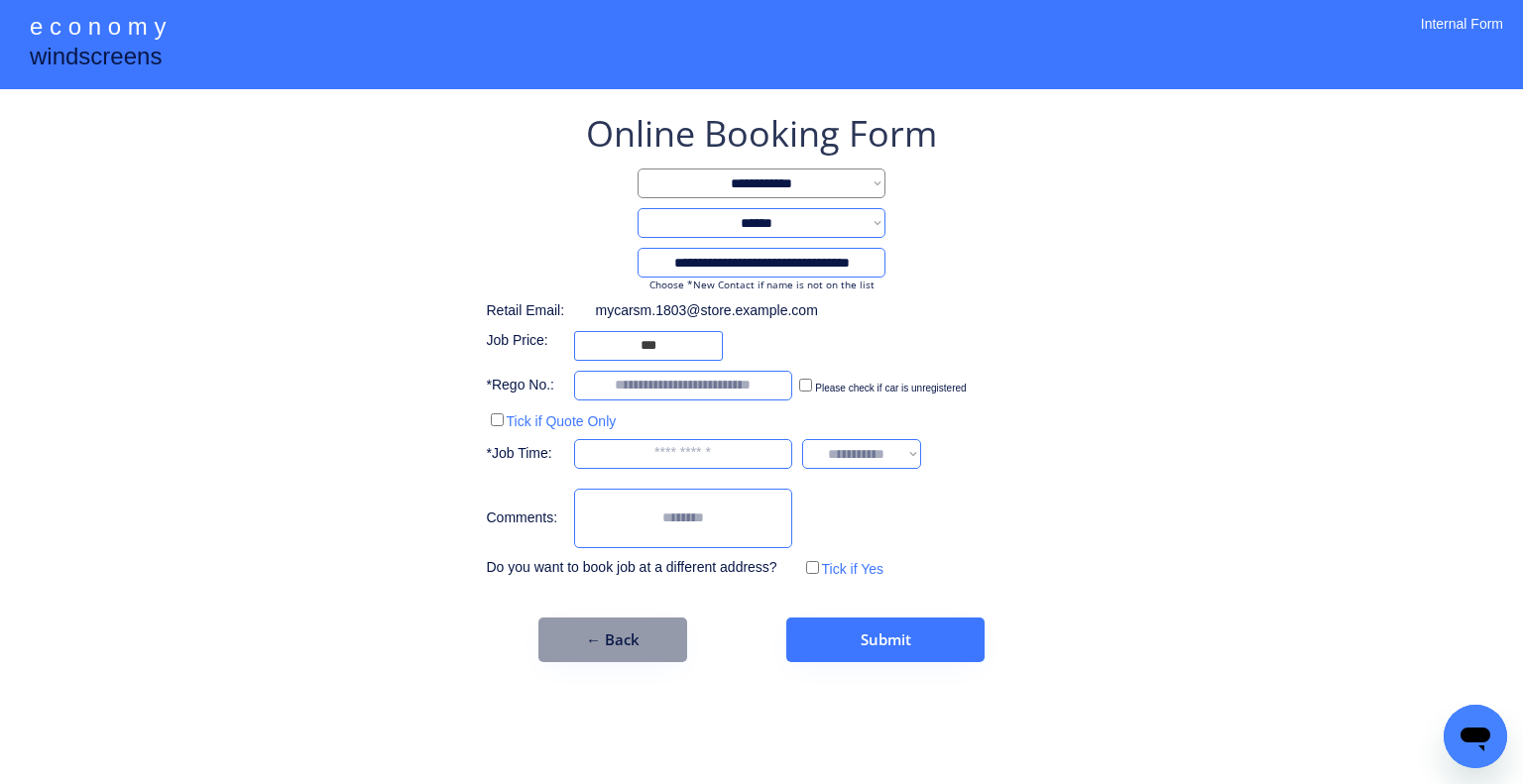 click on "**********" at bounding box center [762, 392] 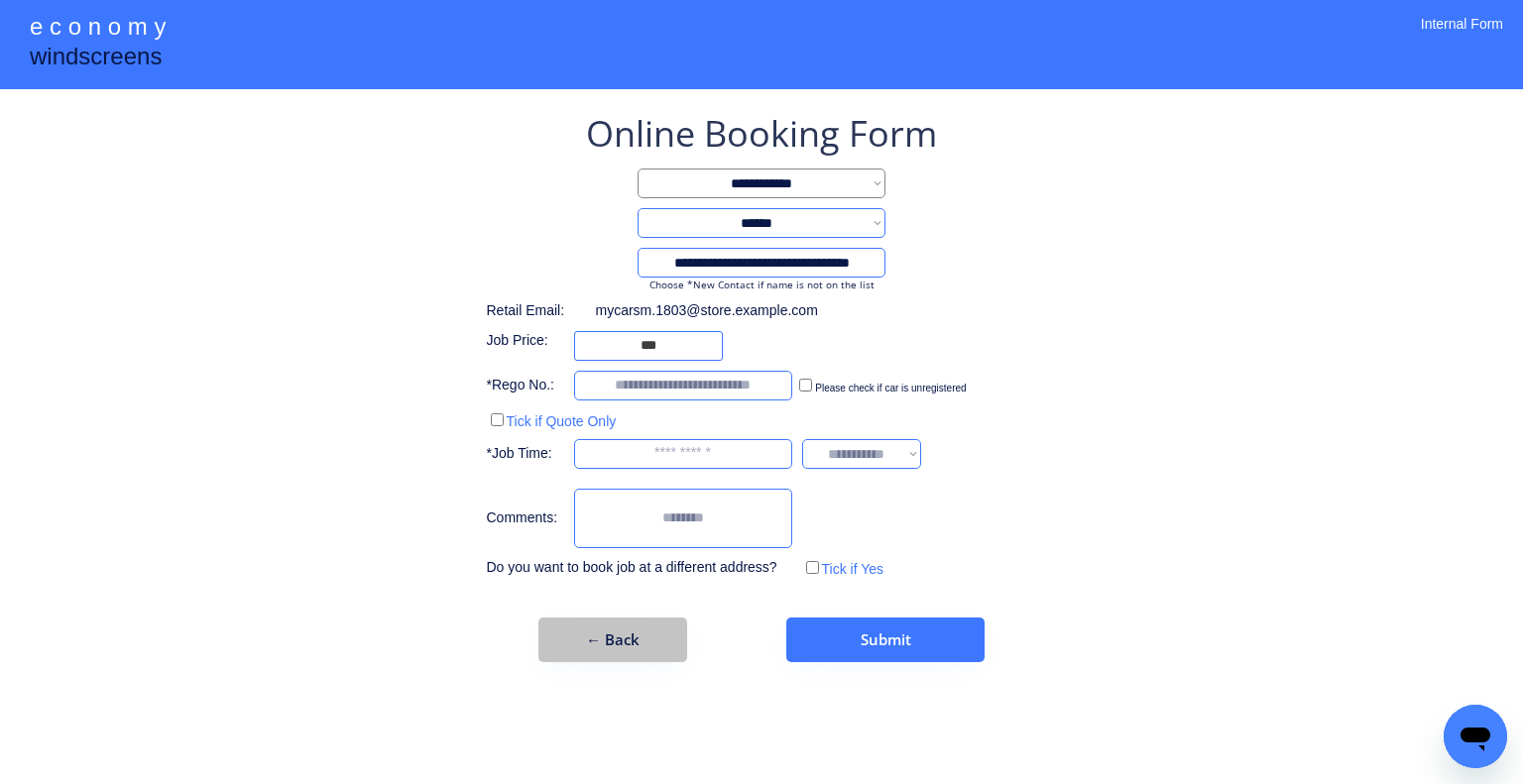 click on "←   Back" at bounding box center (613, 639) 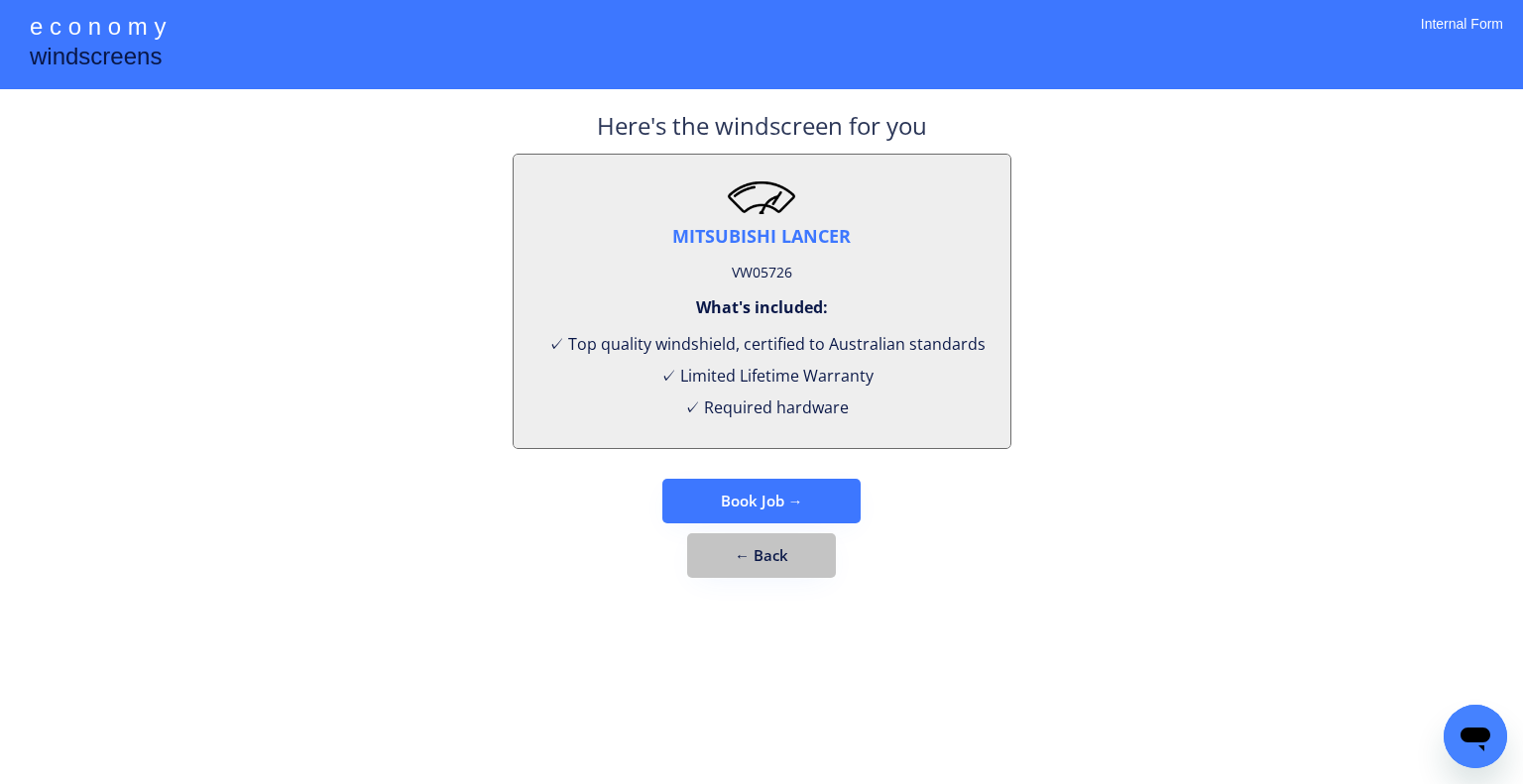 click on "←   Back" at bounding box center (762, 555) 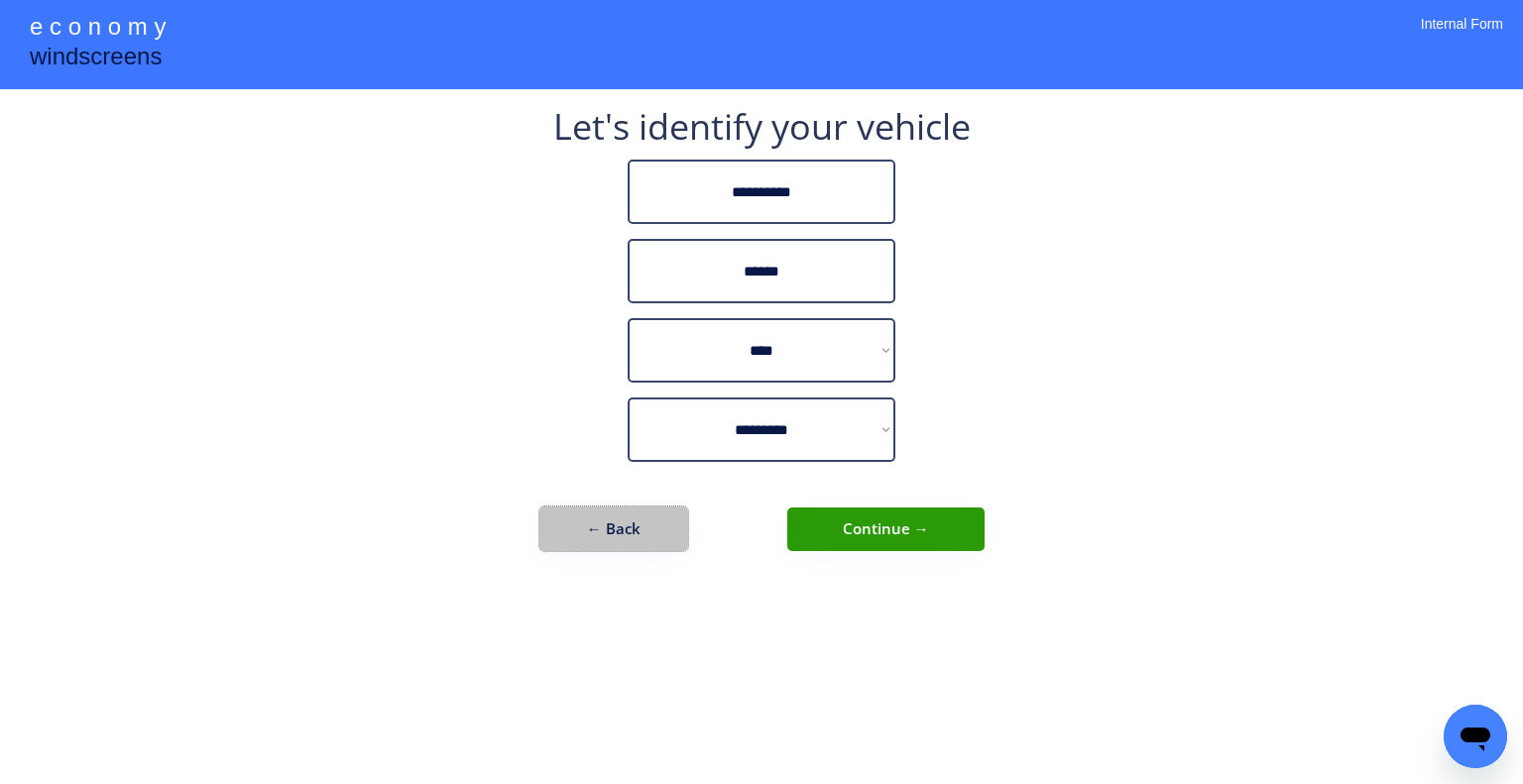 click on "←   Back" at bounding box center [614, 528] 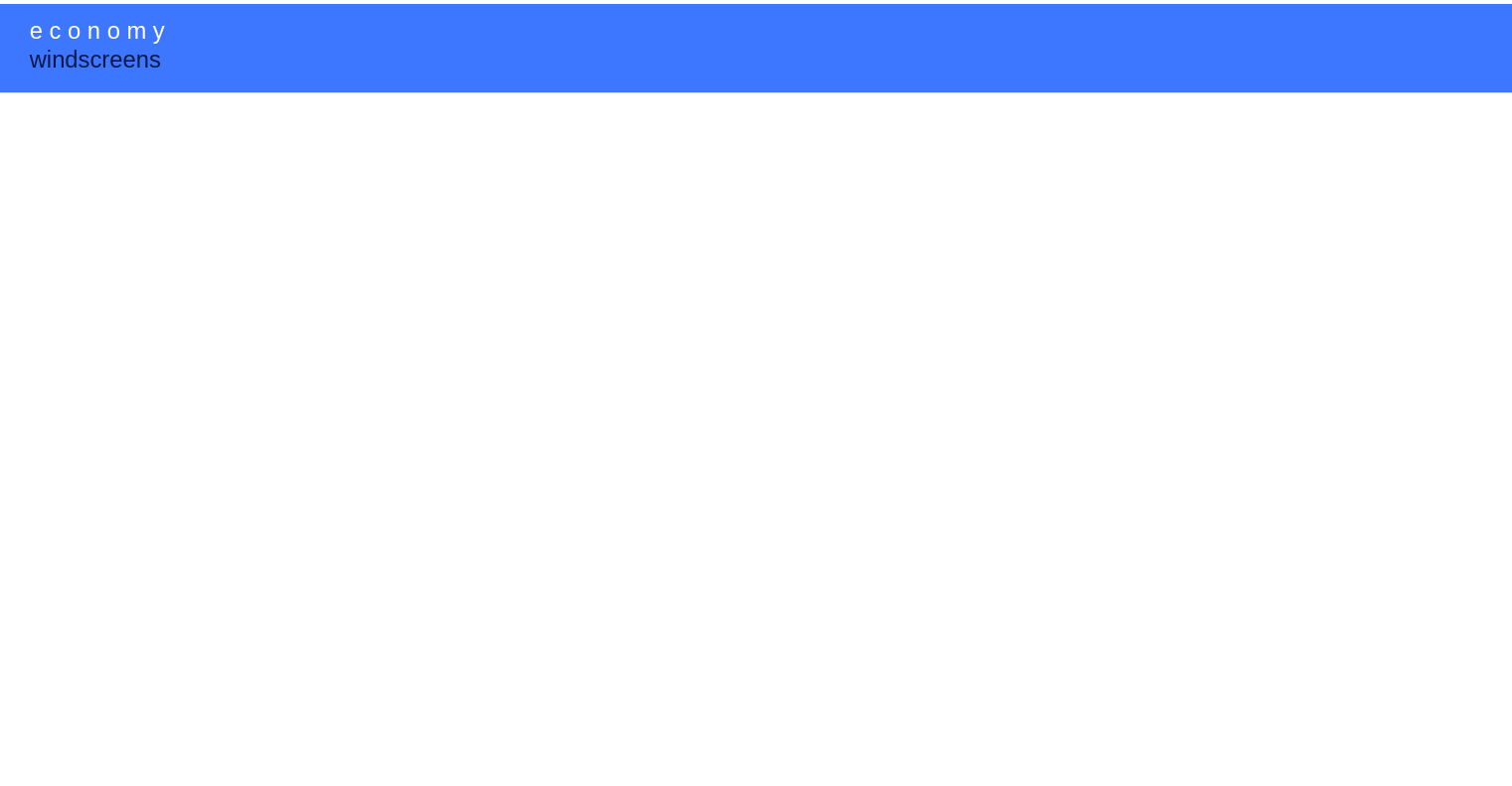 scroll, scrollTop: 0, scrollLeft: 0, axis: both 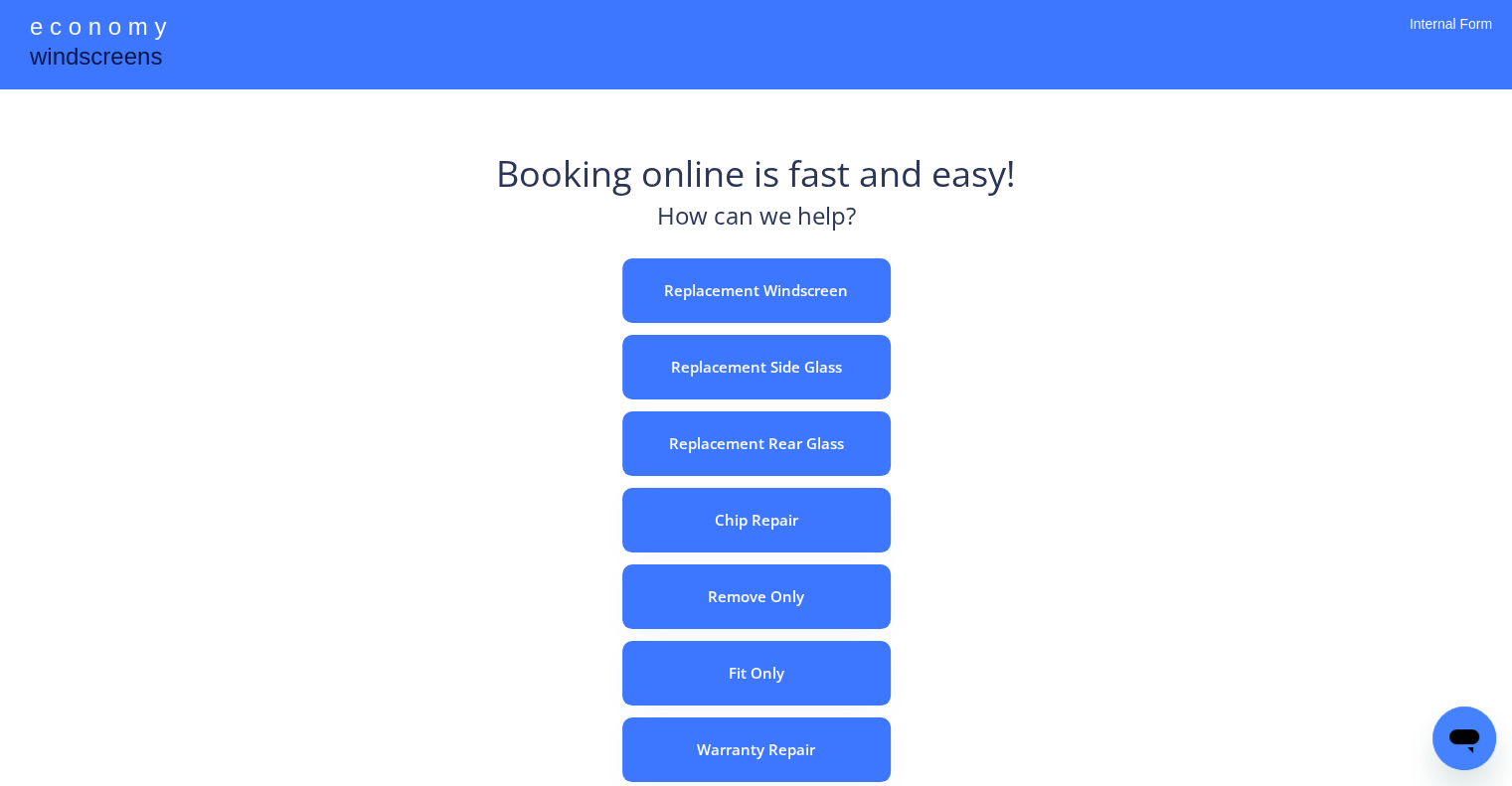 drag, startPoint x: 473, startPoint y: 291, endPoint x: 793, endPoint y: 313, distance: 320.75536 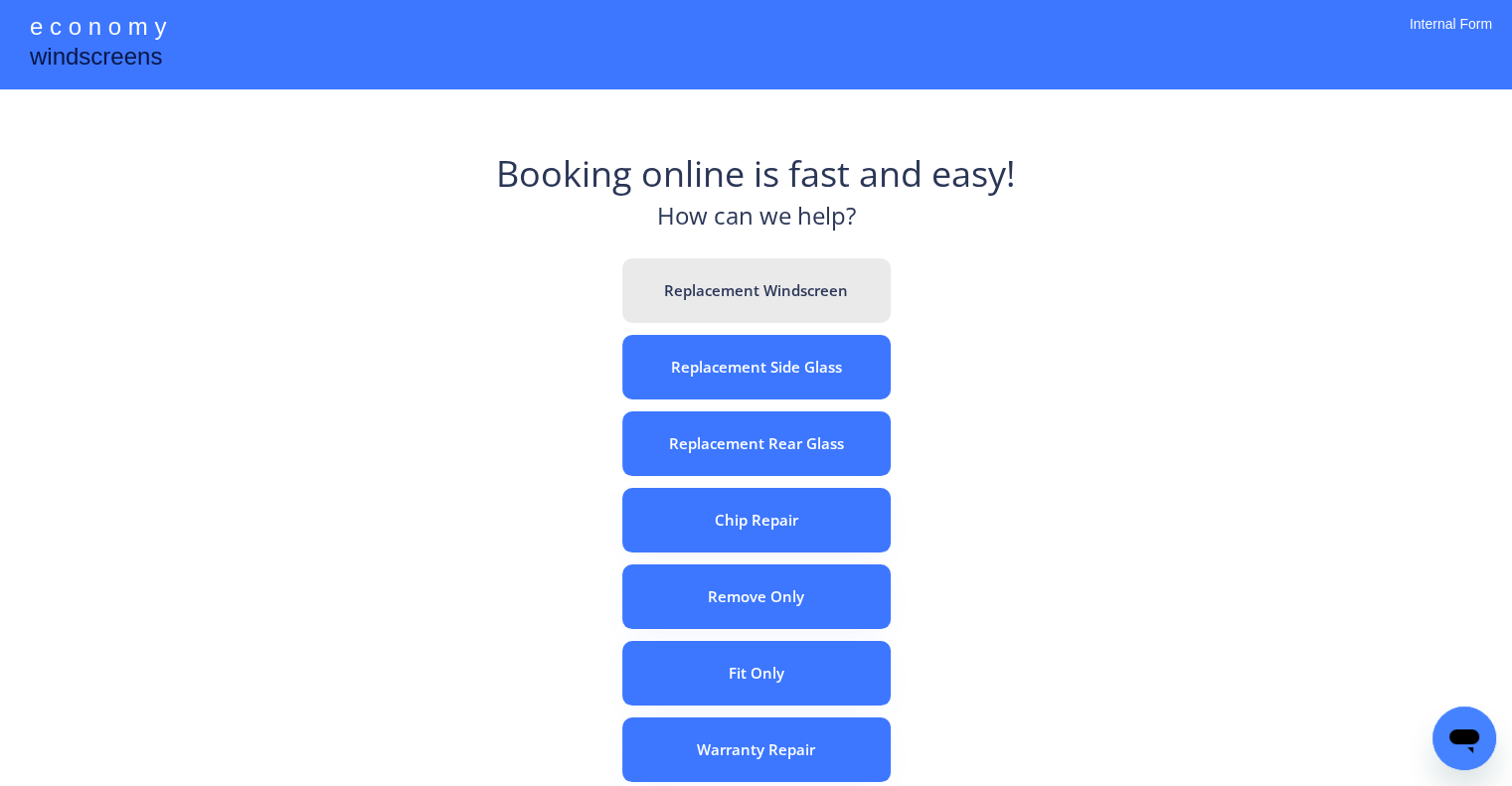 click on "Replacement Windscreen" at bounding box center [756, 290] 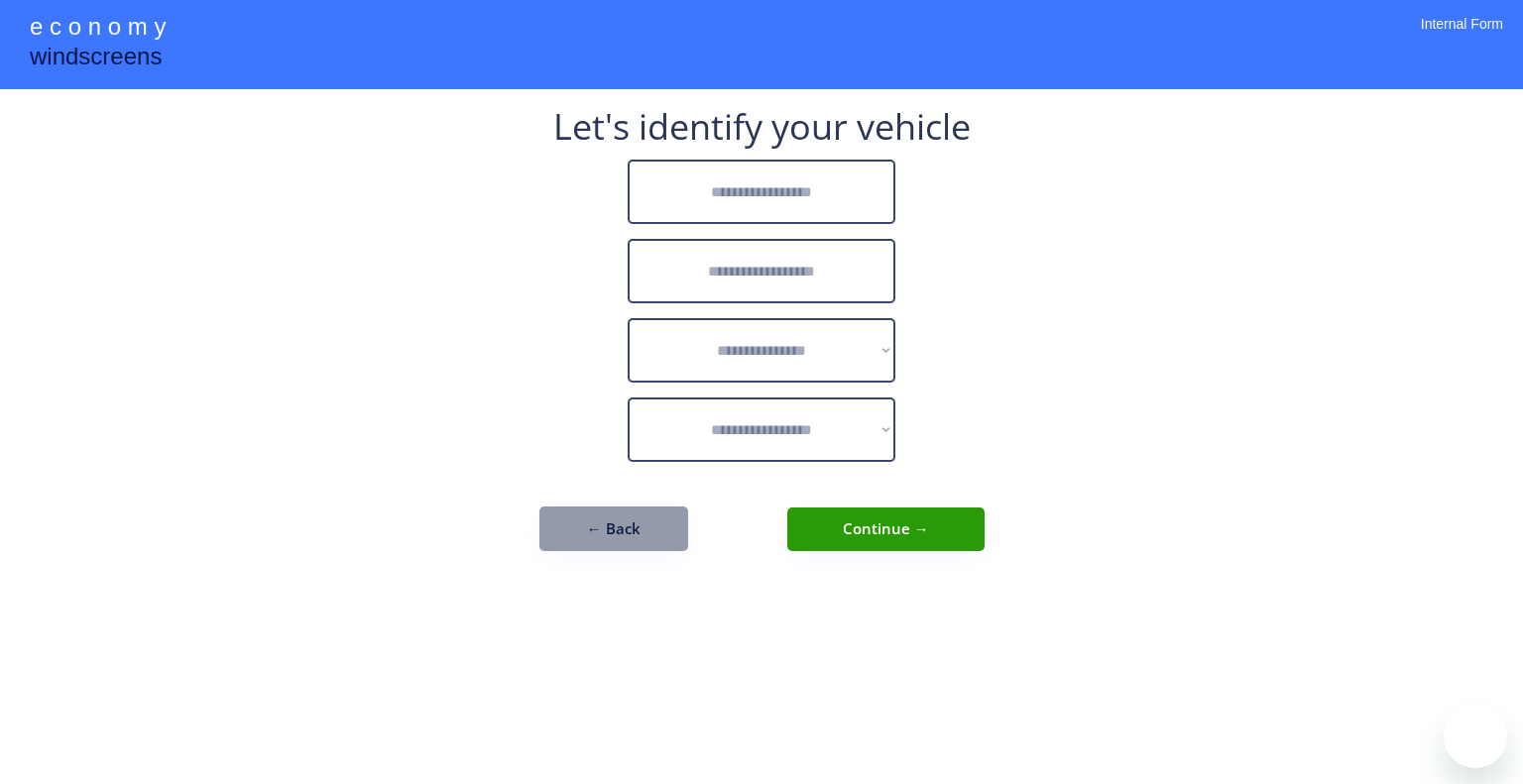 scroll, scrollTop: 0, scrollLeft: 0, axis: both 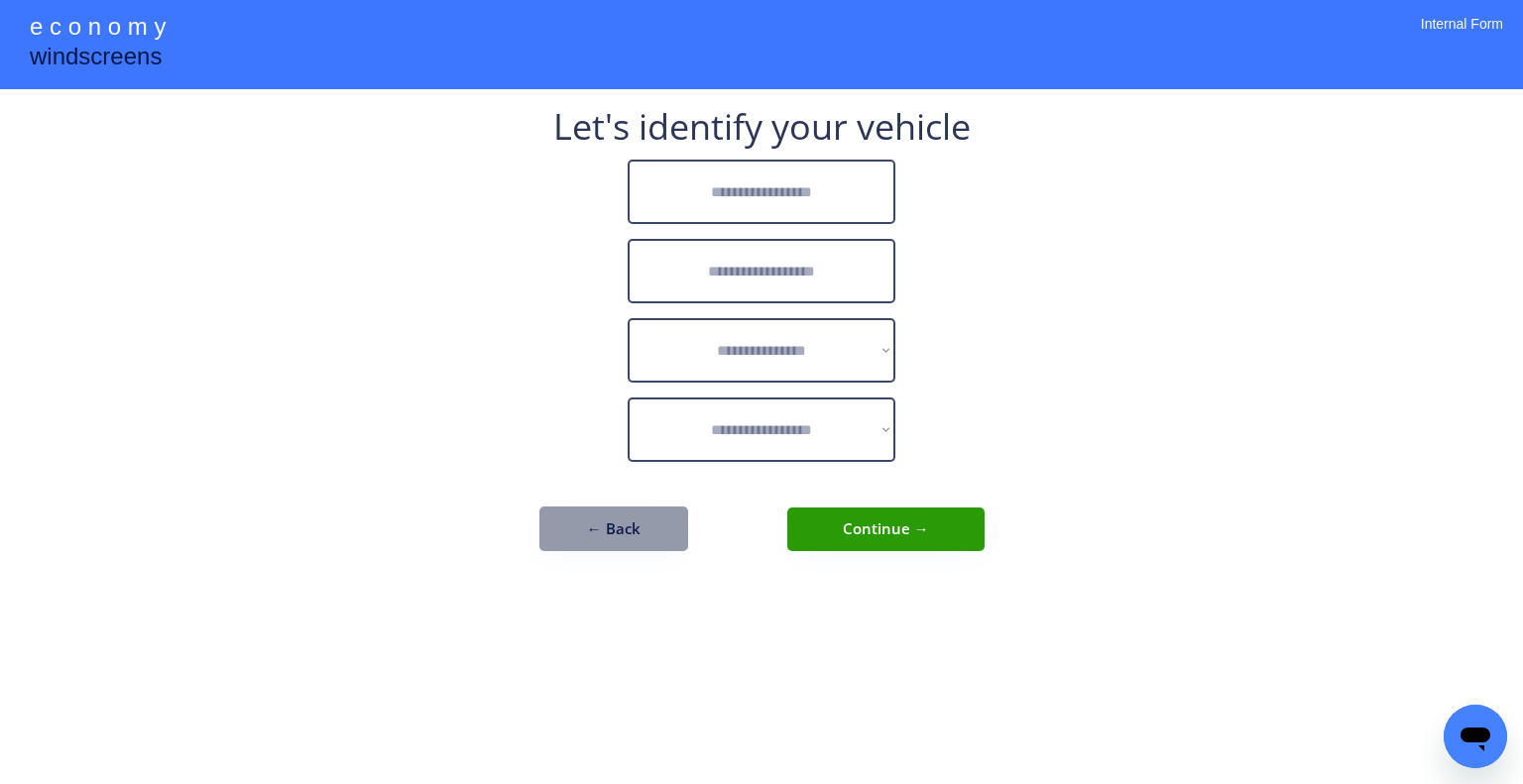 click on "**********" at bounding box center (762, 392) 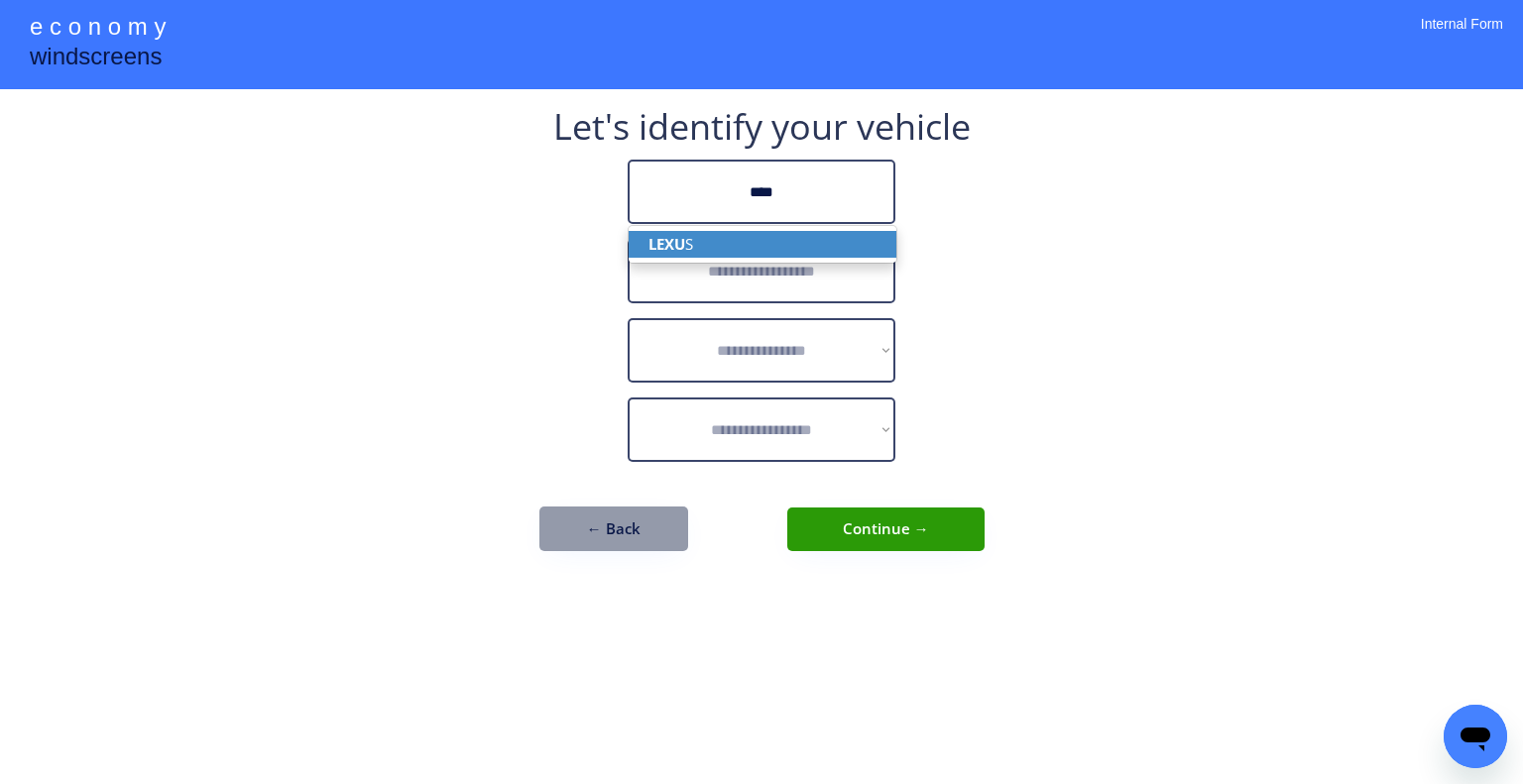 click on "LEXU S" at bounding box center [762, 244] 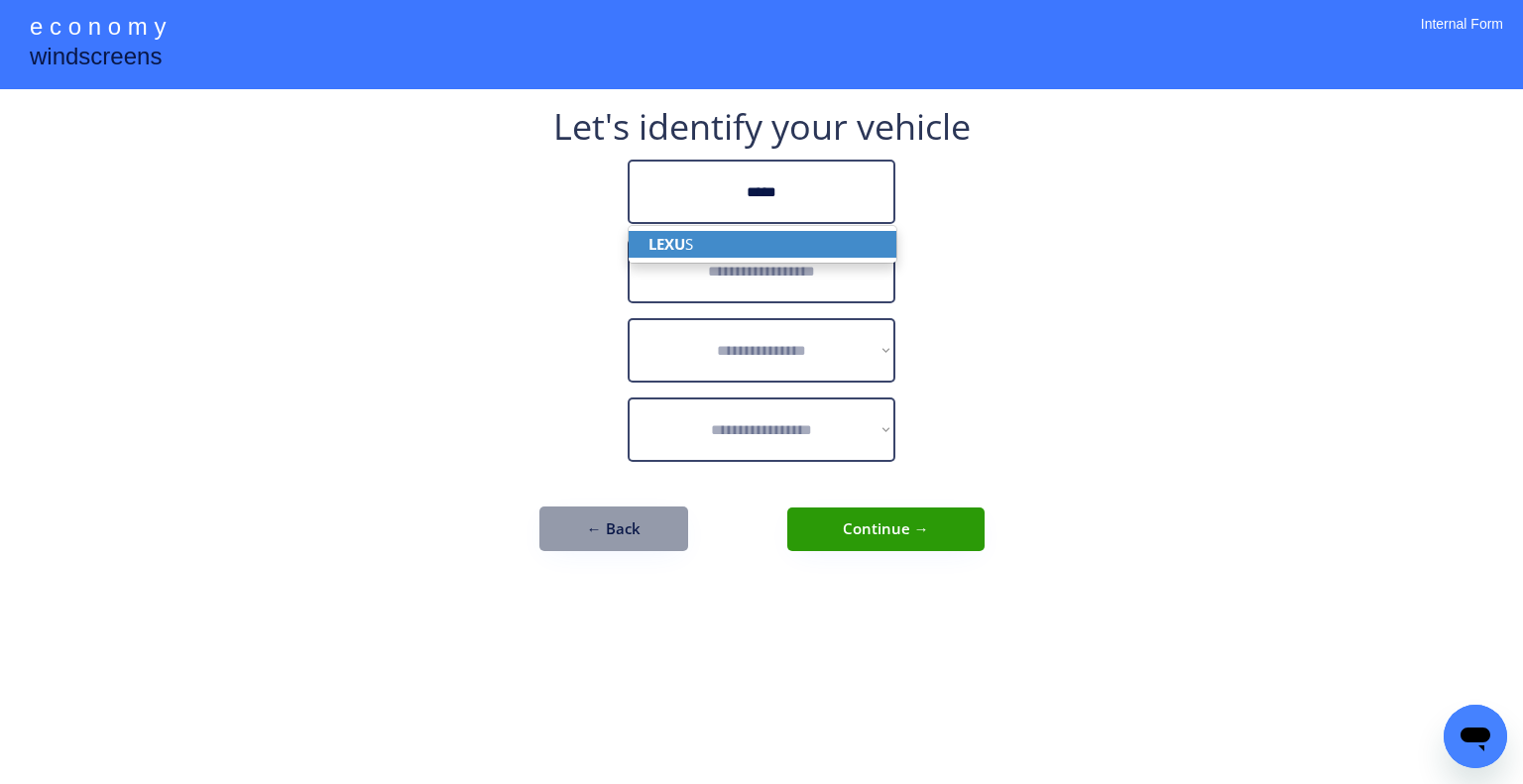 type on "*****" 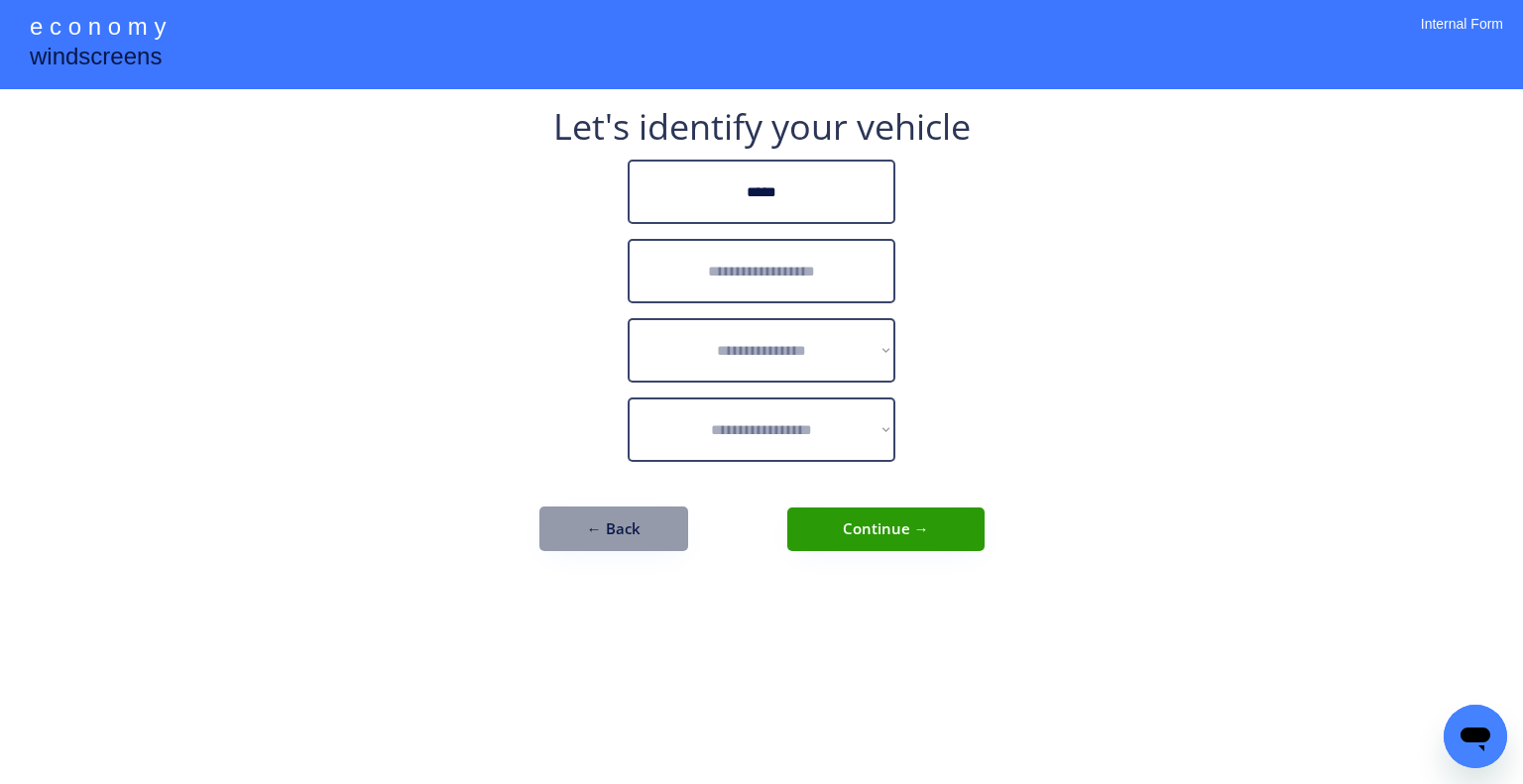 click at bounding box center [762, 271] 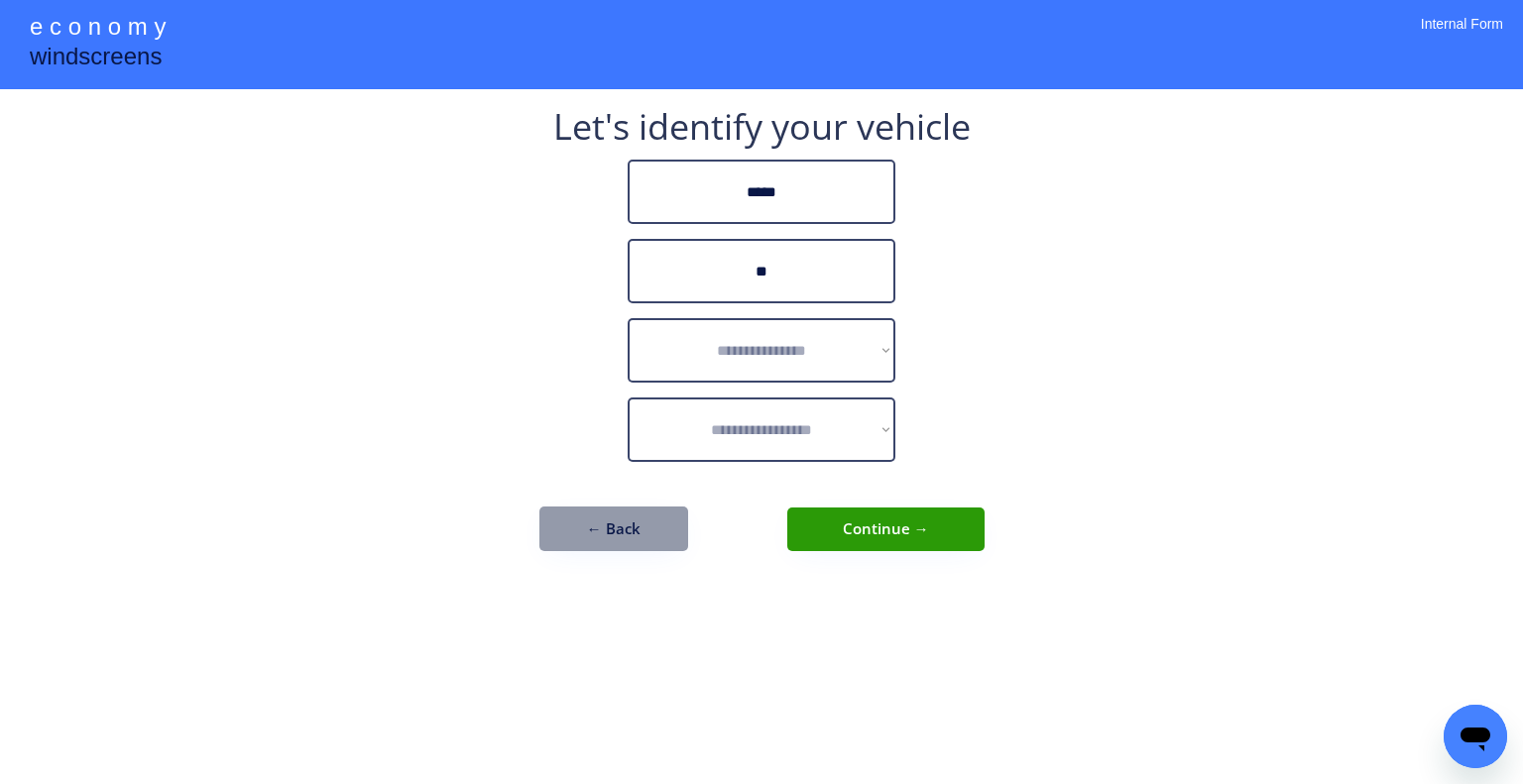 type on "*" 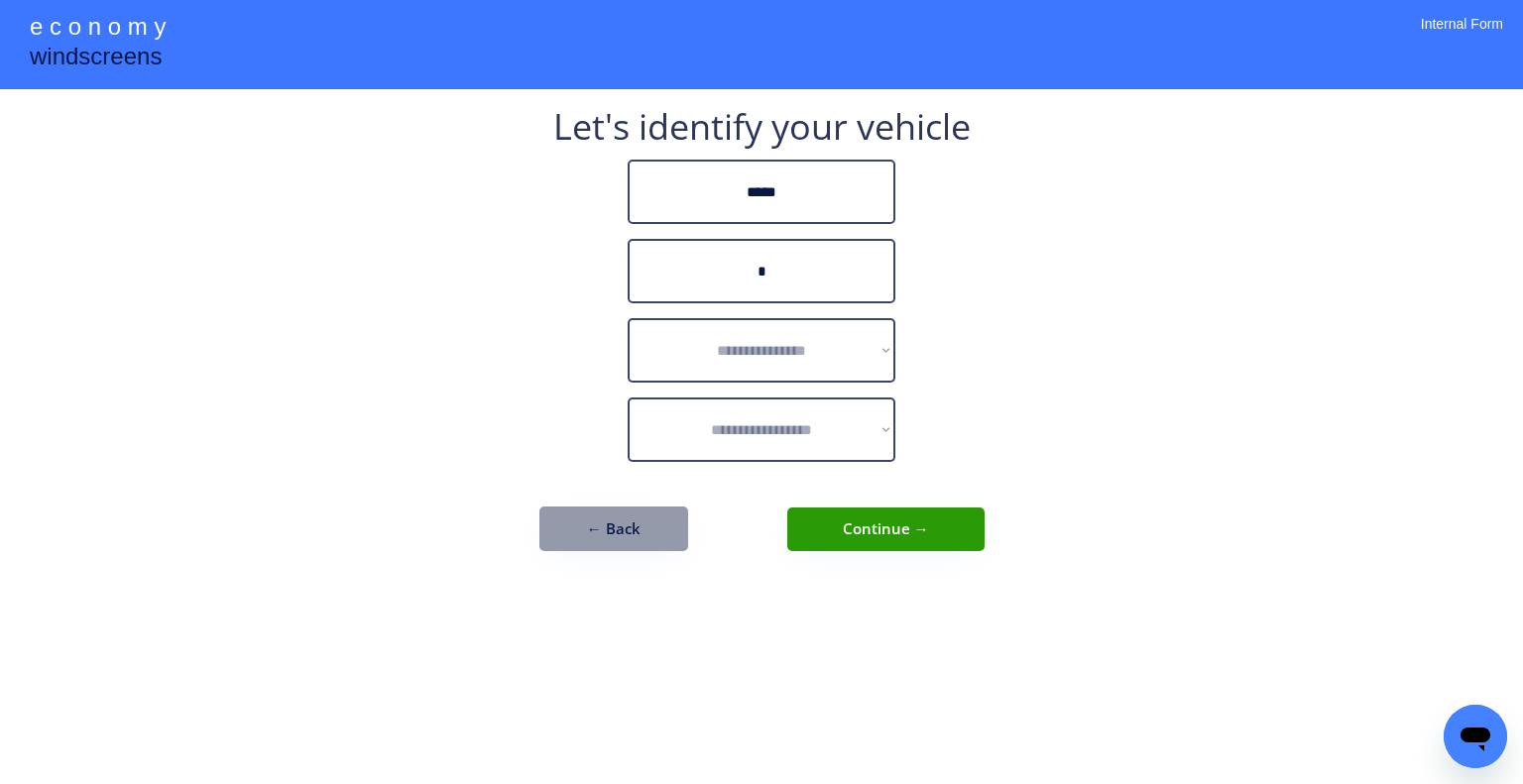 type on "*" 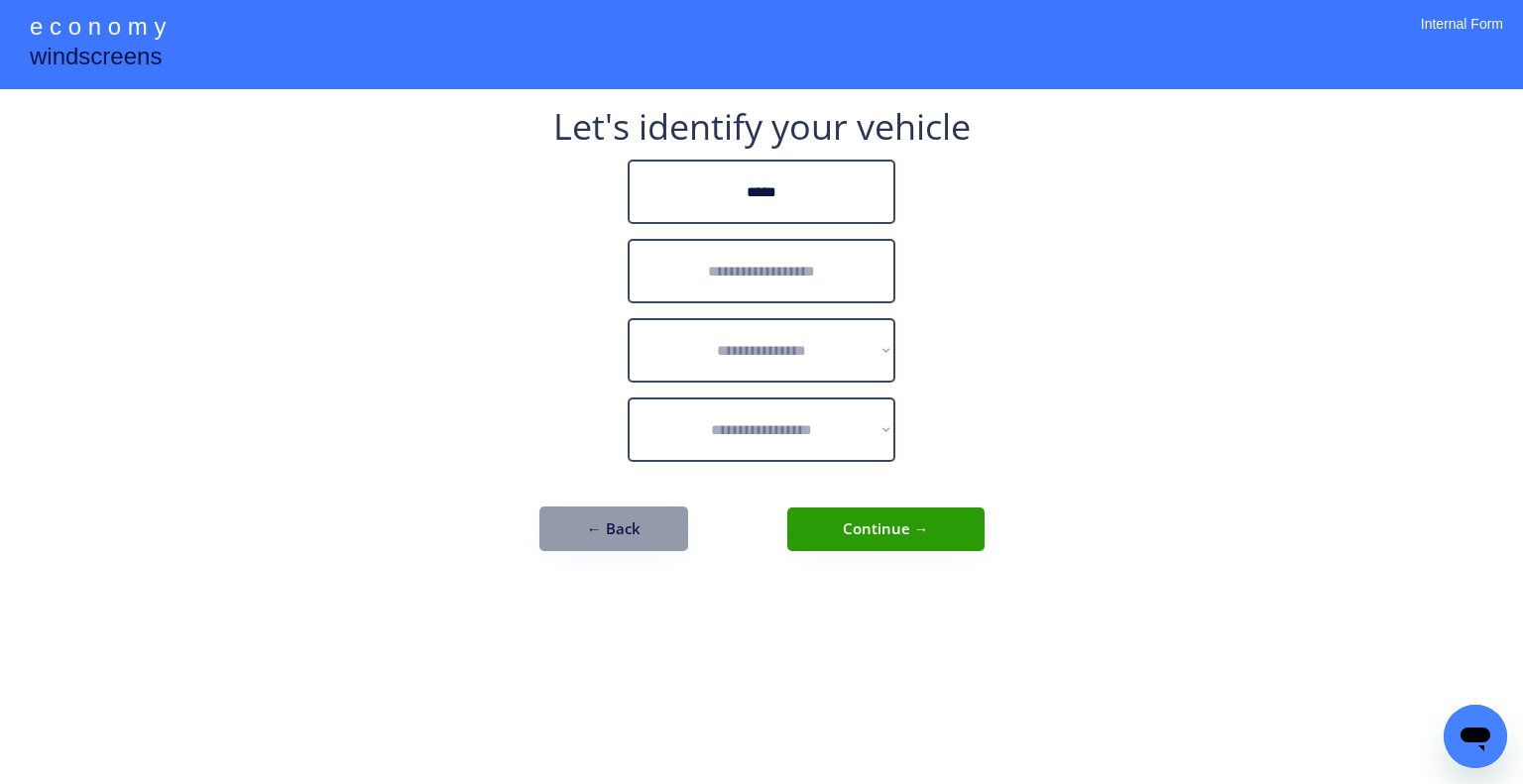 click at bounding box center [762, 271] 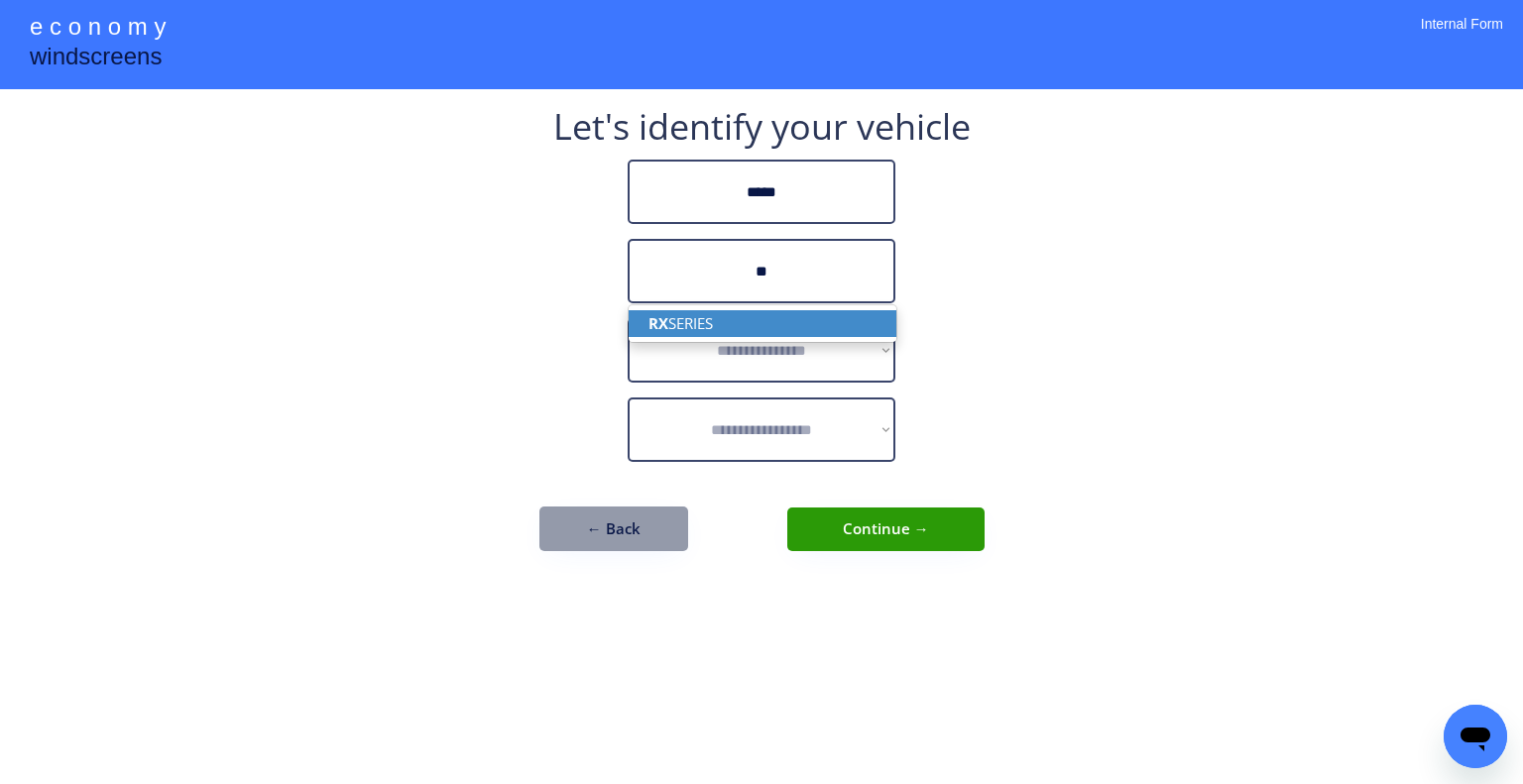 drag, startPoint x: 778, startPoint y: 320, endPoint x: 1122, endPoint y: 253, distance: 350.46398 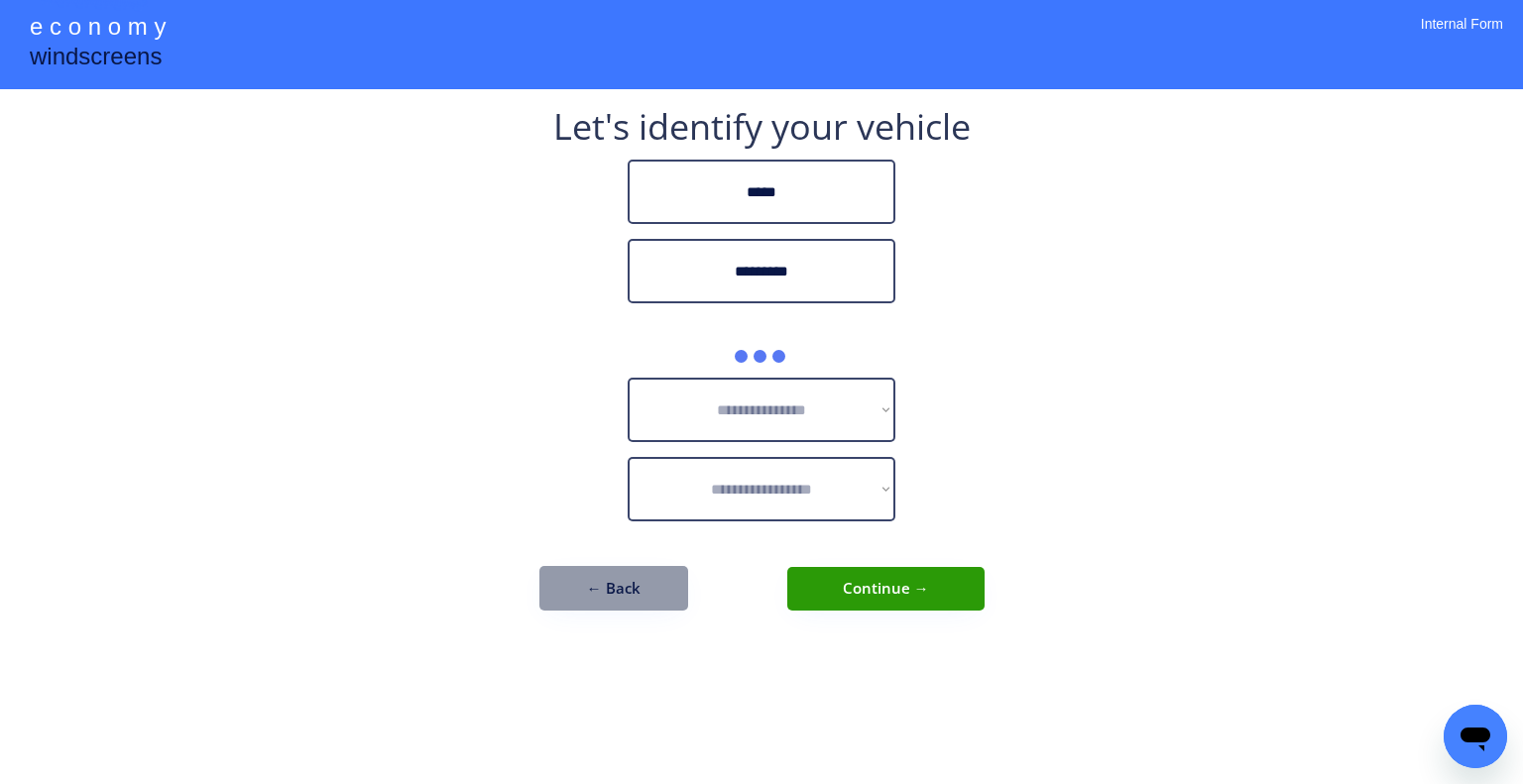 type on "*********" 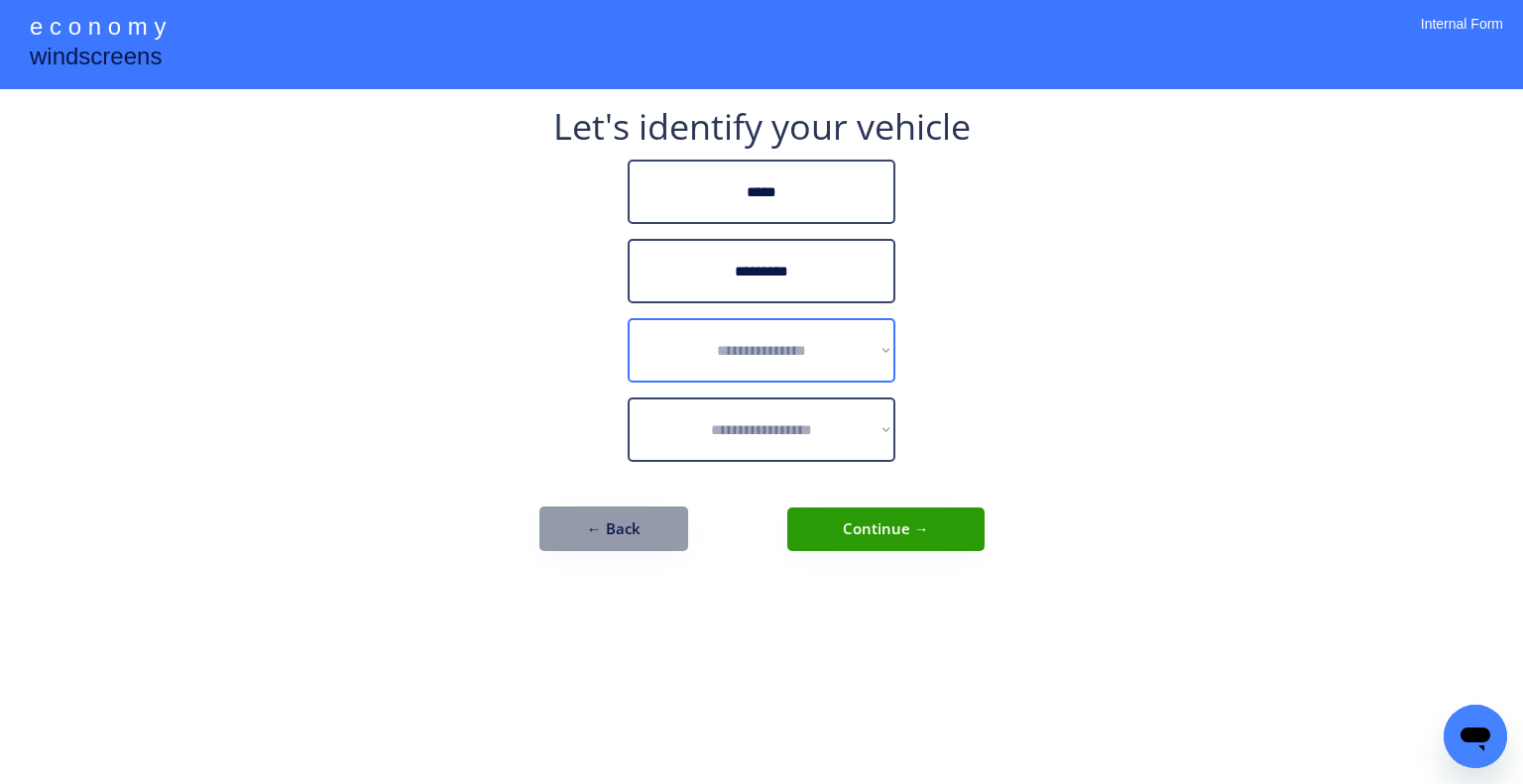 drag, startPoint x: 808, startPoint y: 344, endPoint x: 822, endPoint y: 348, distance: 14.56022 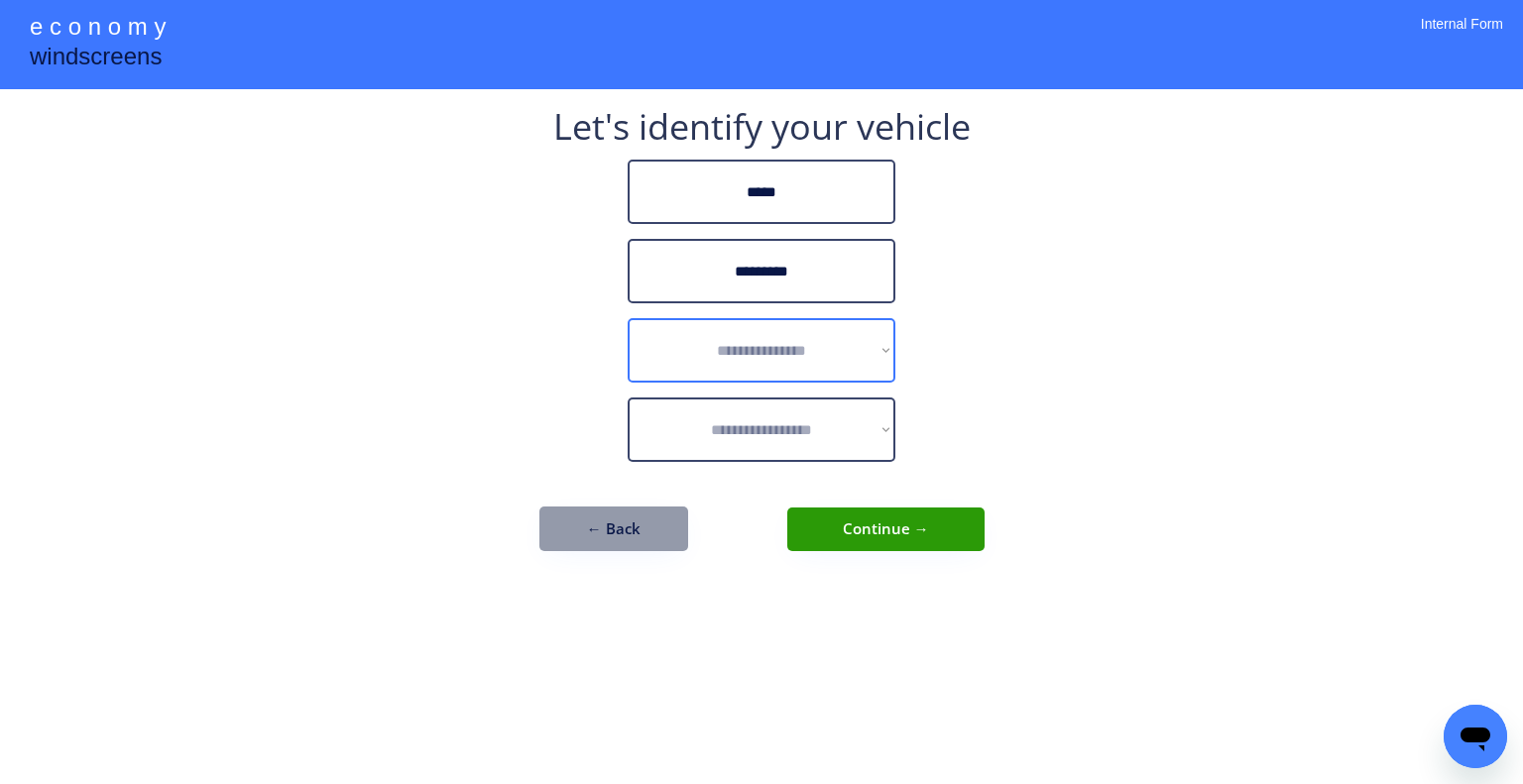 select on "******" 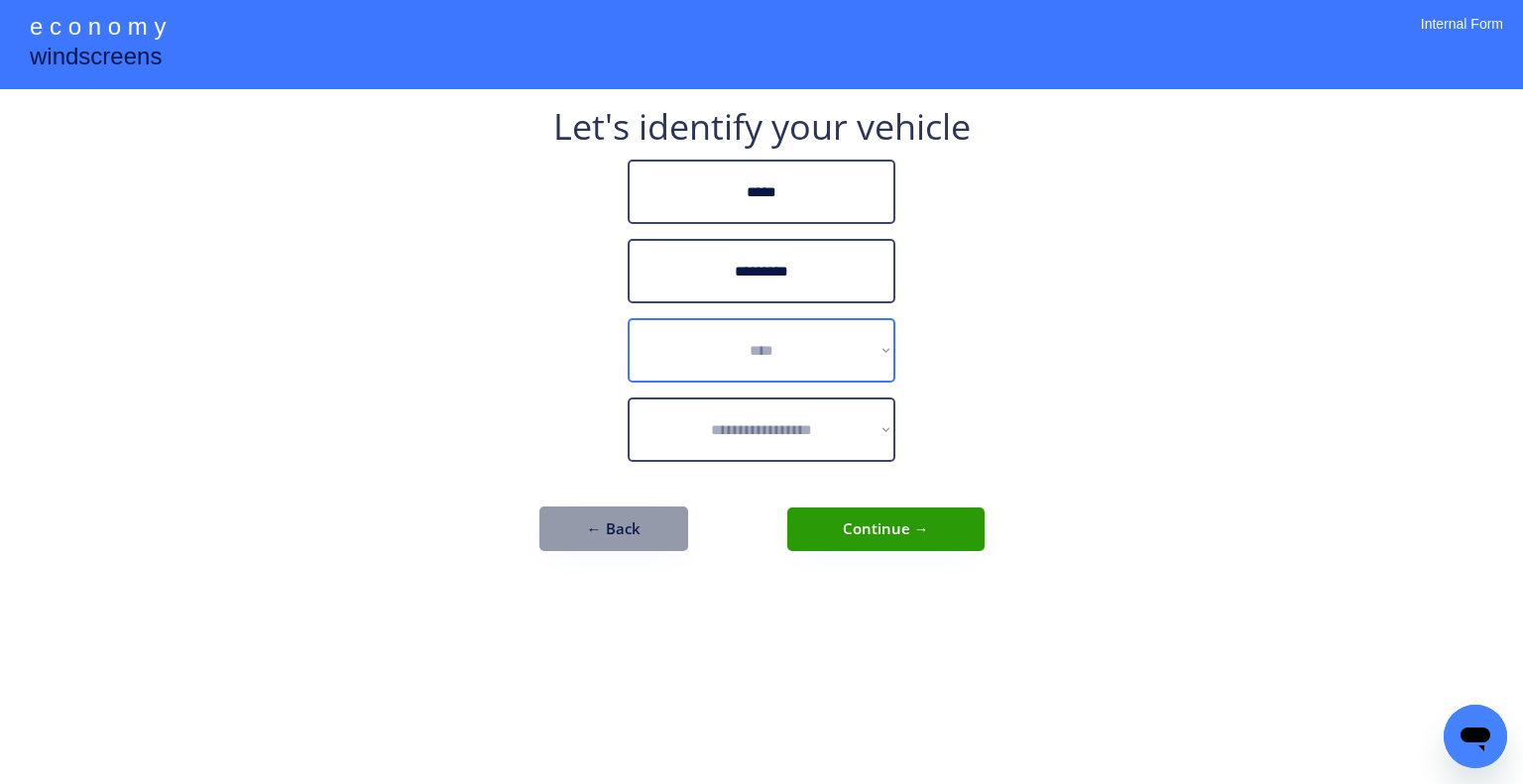 click on "**********" at bounding box center [762, 350] 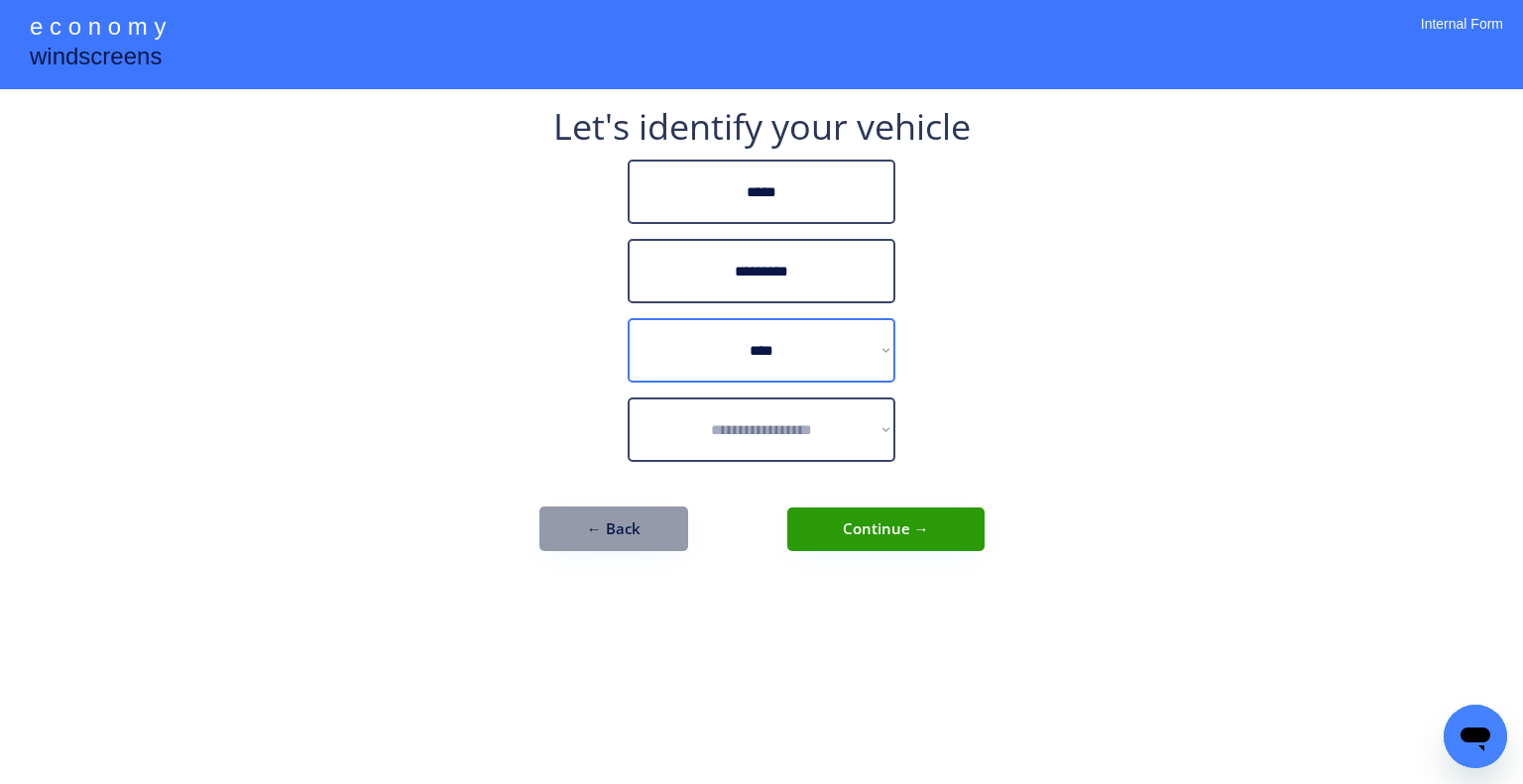 click on "**********" at bounding box center (762, 340) 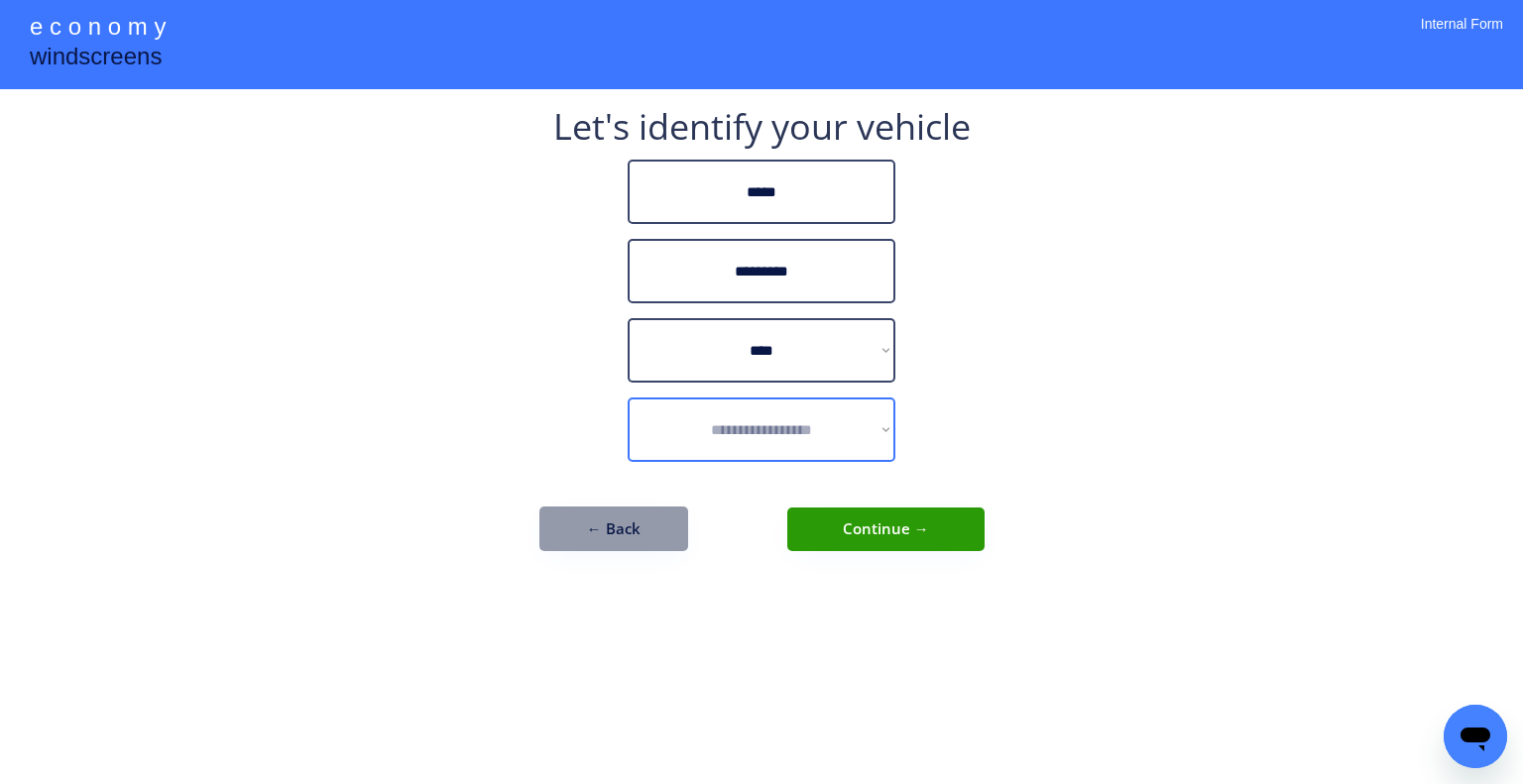 click on "**********" at bounding box center (762, 429) 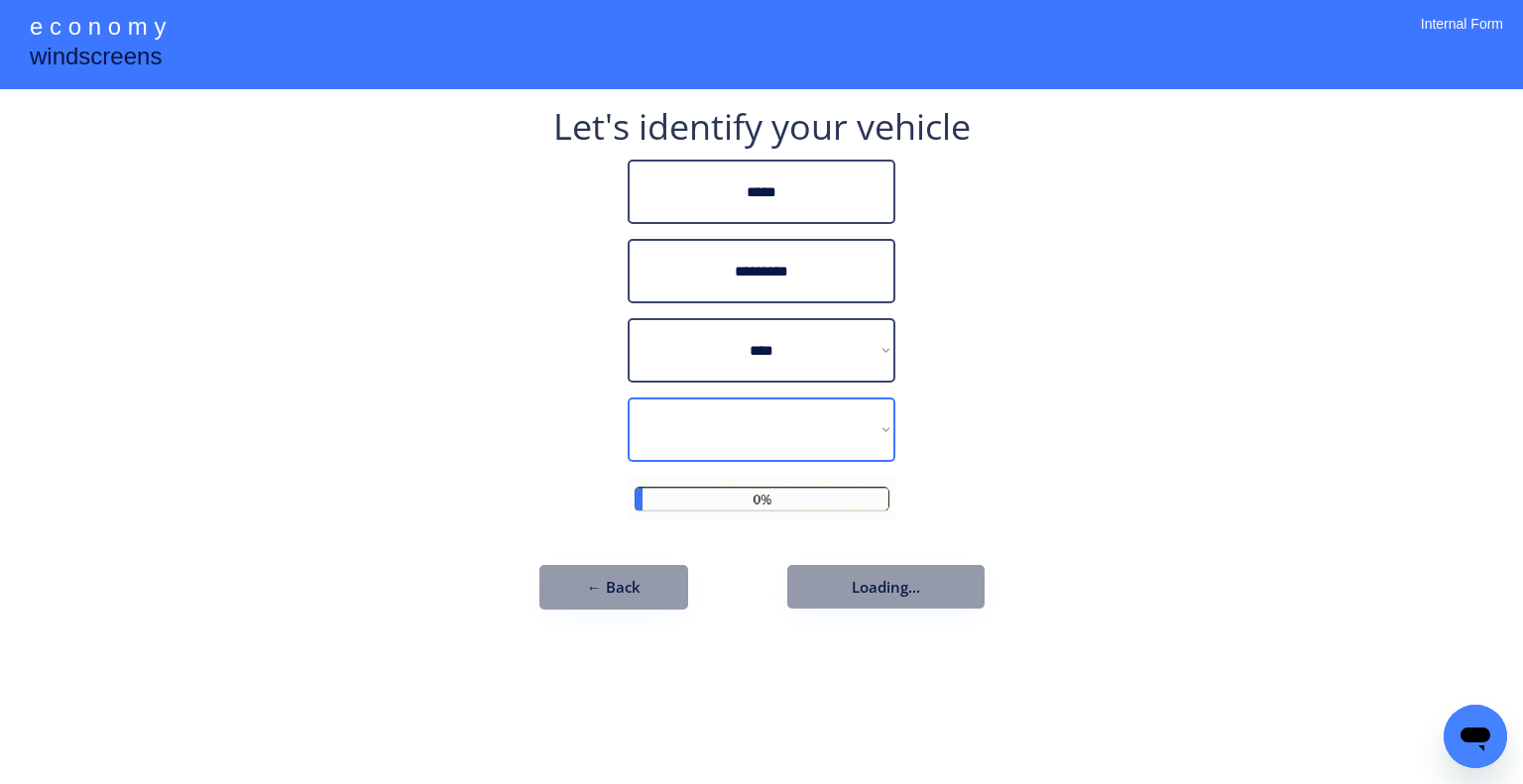 drag, startPoint x: 1078, startPoint y: 372, endPoint x: 873, endPoint y: 419, distance: 210.31881 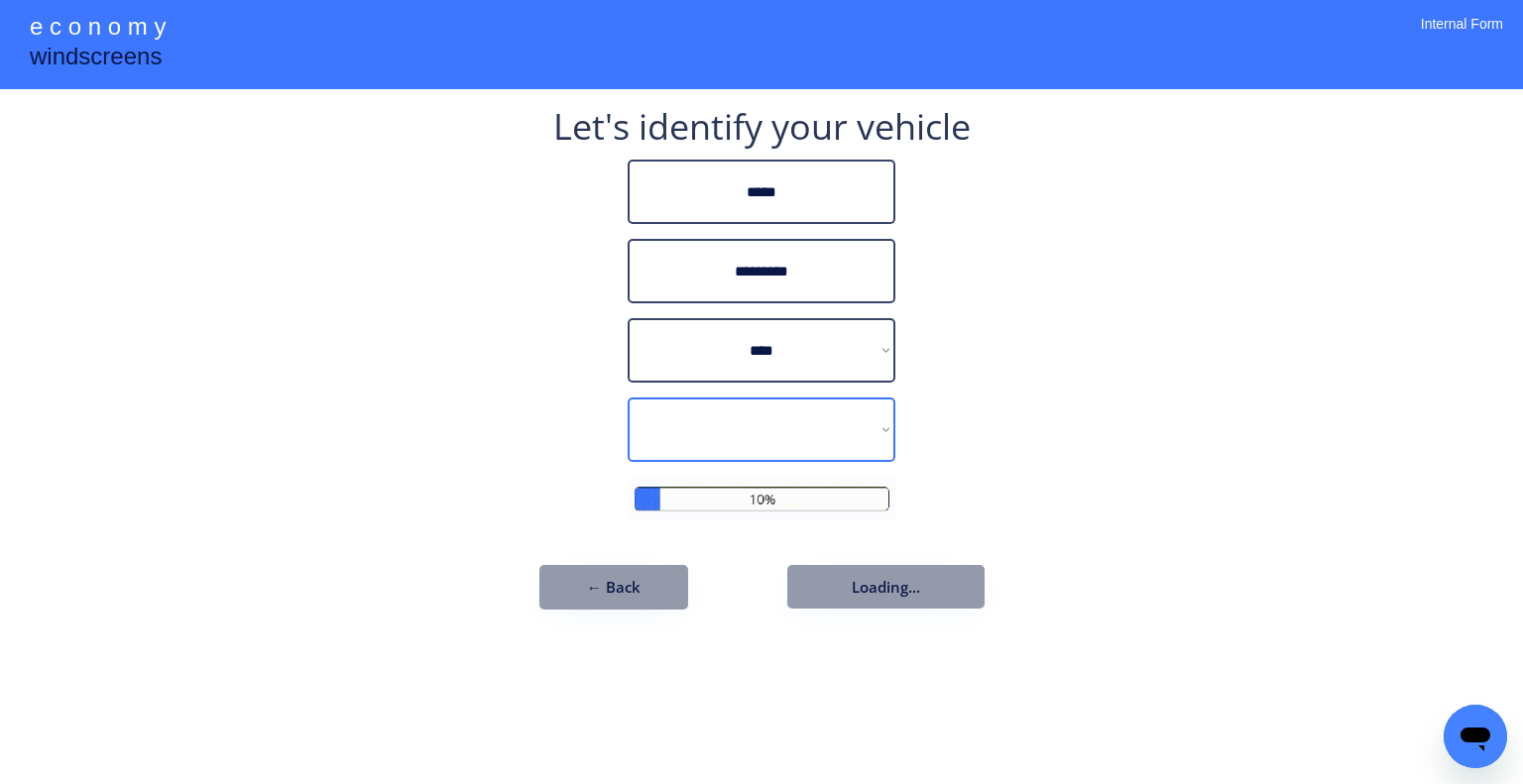 click on "**********" at bounding box center [762, 392] 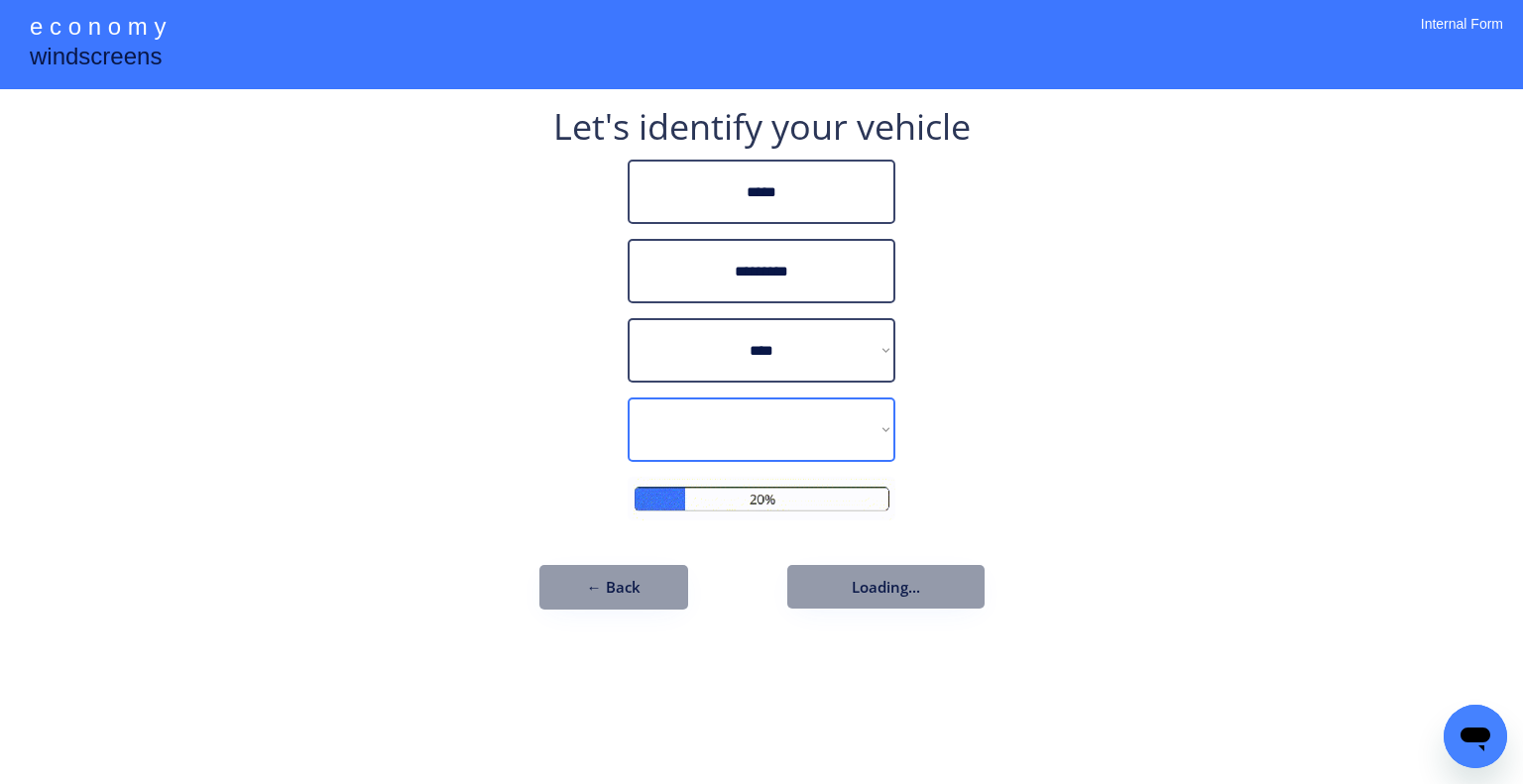 select on "*********" 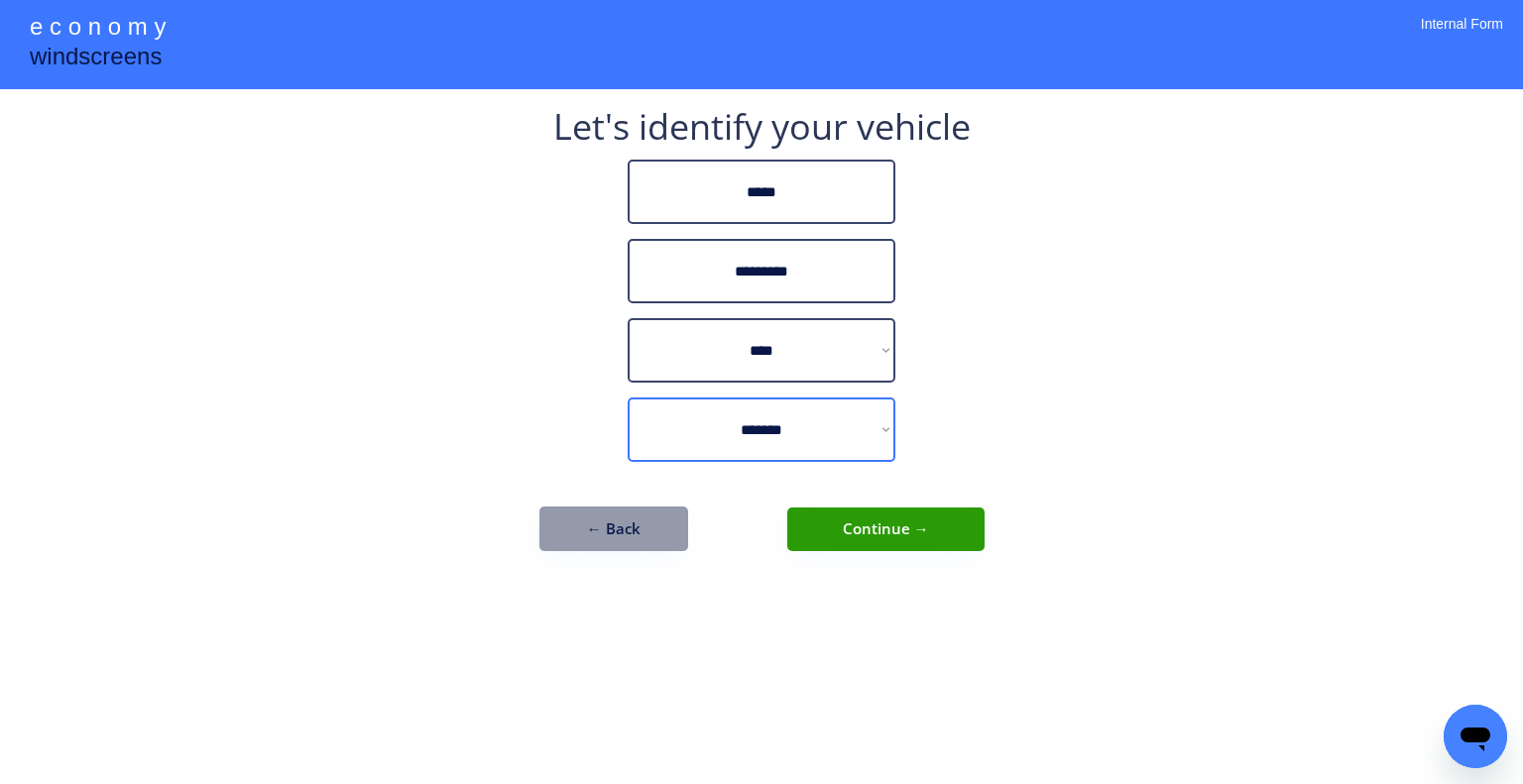 click on "**********" at bounding box center (762, 429) 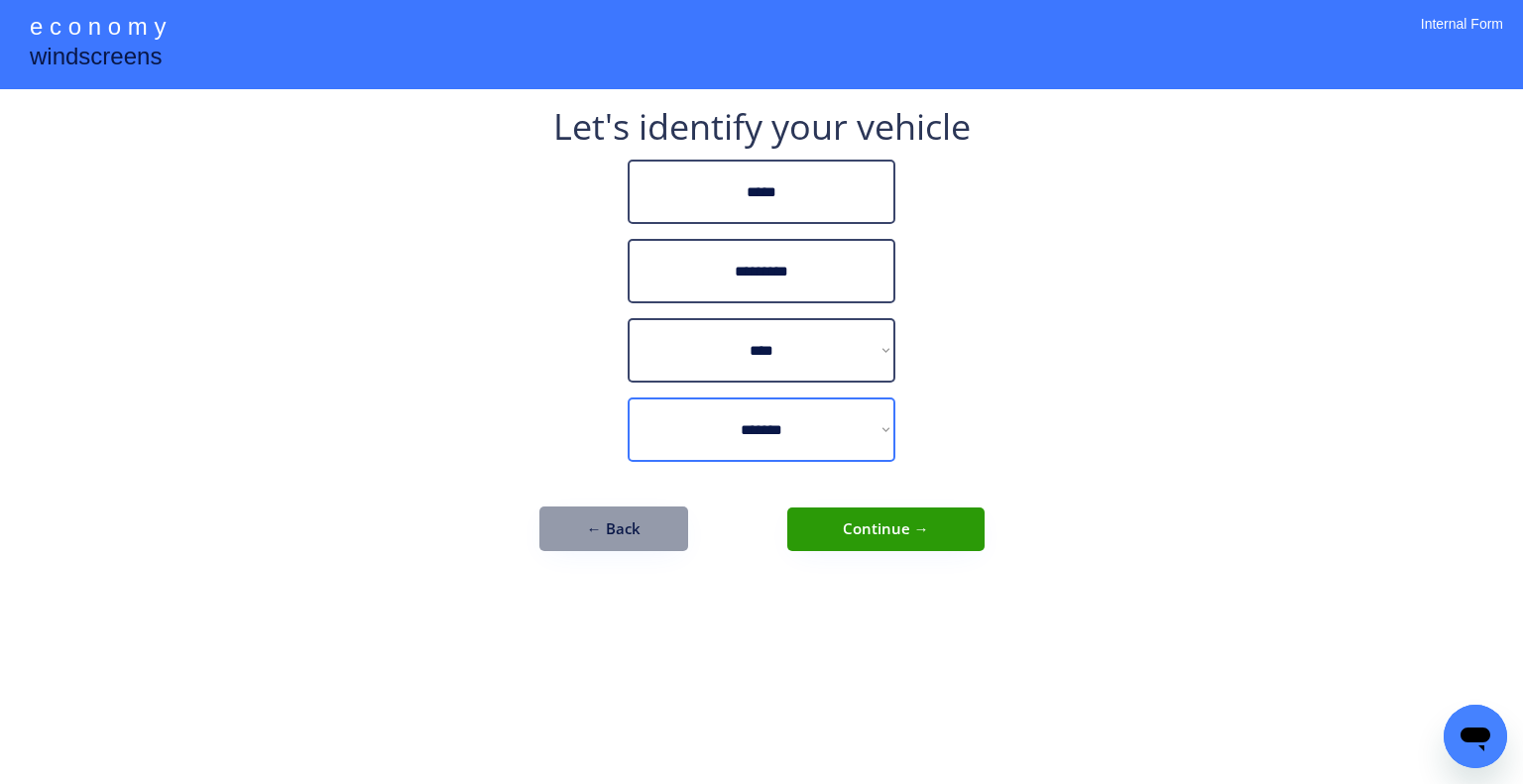 click on "**********" at bounding box center (762, 340) 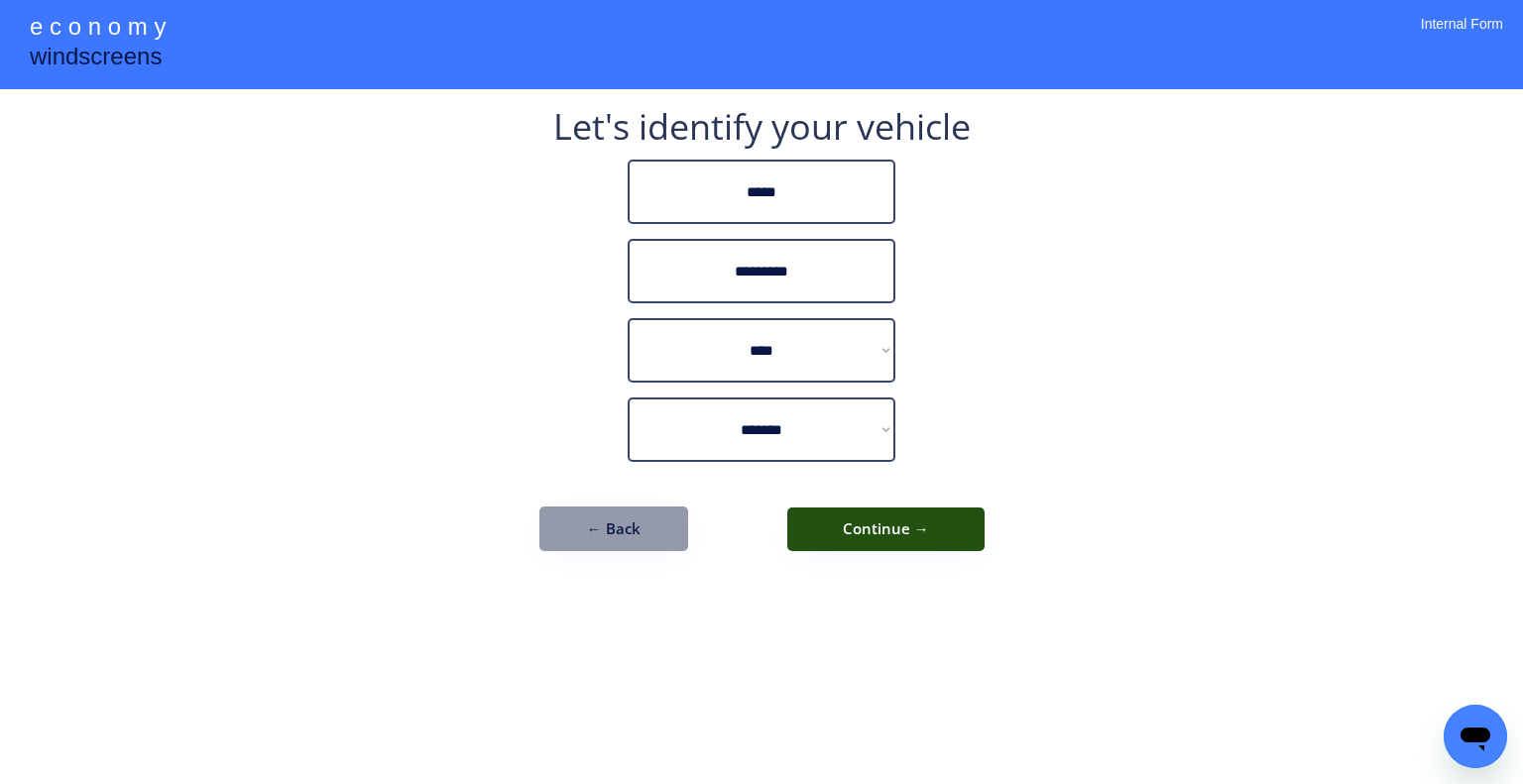 click on "Continue    →" at bounding box center (885, 529) 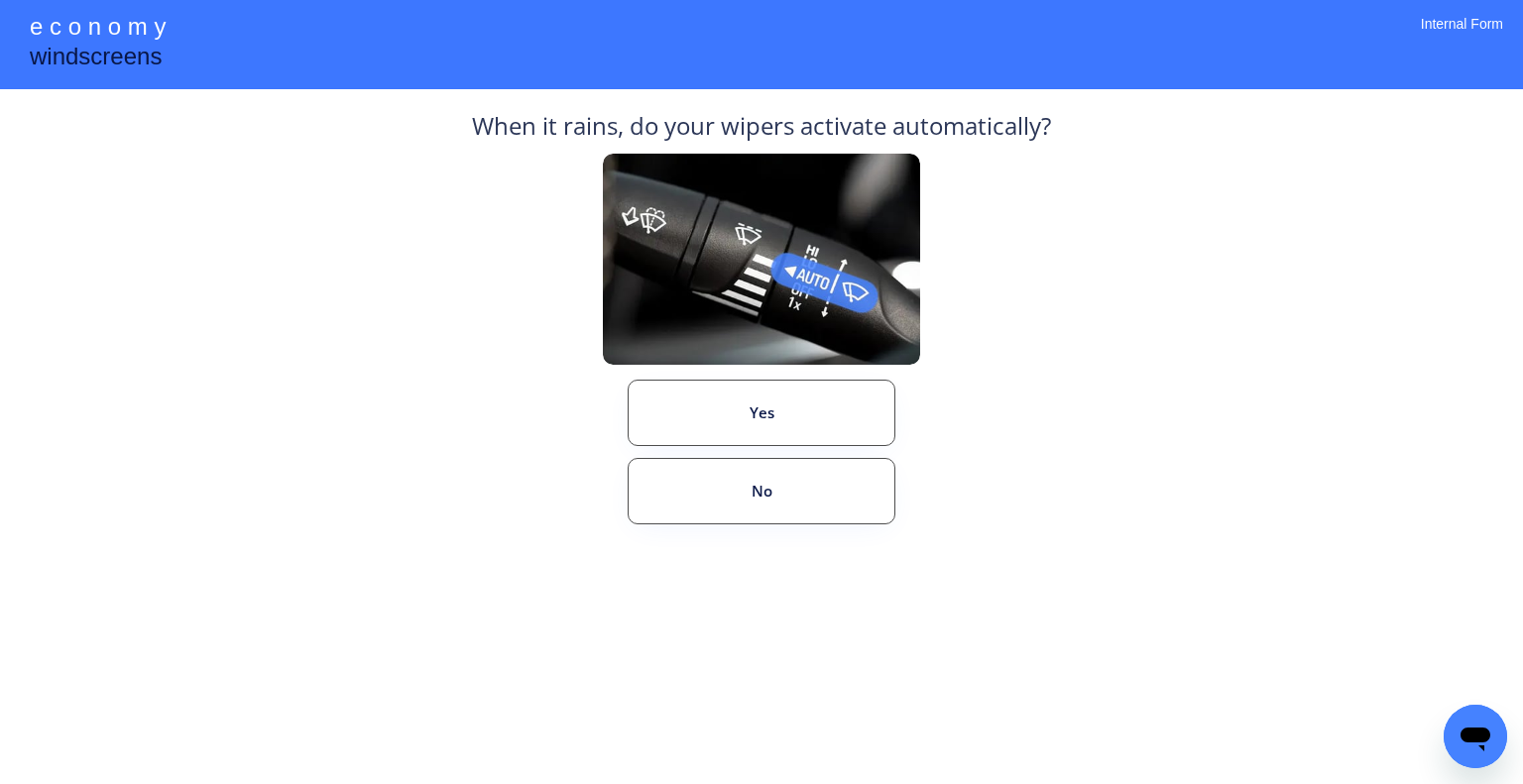 click on "**********" at bounding box center (762, 392) 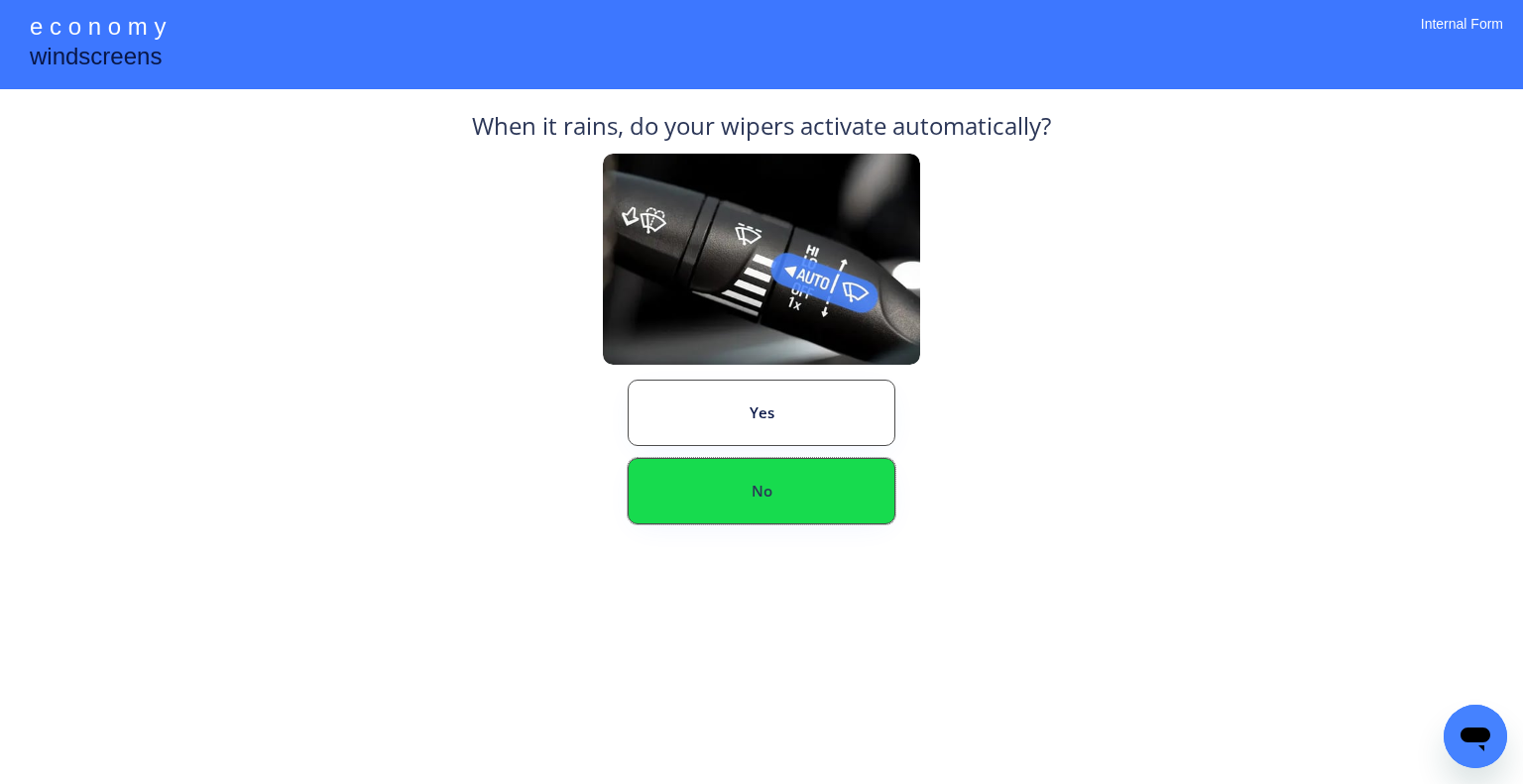 click on "No" at bounding box center [762, 491] 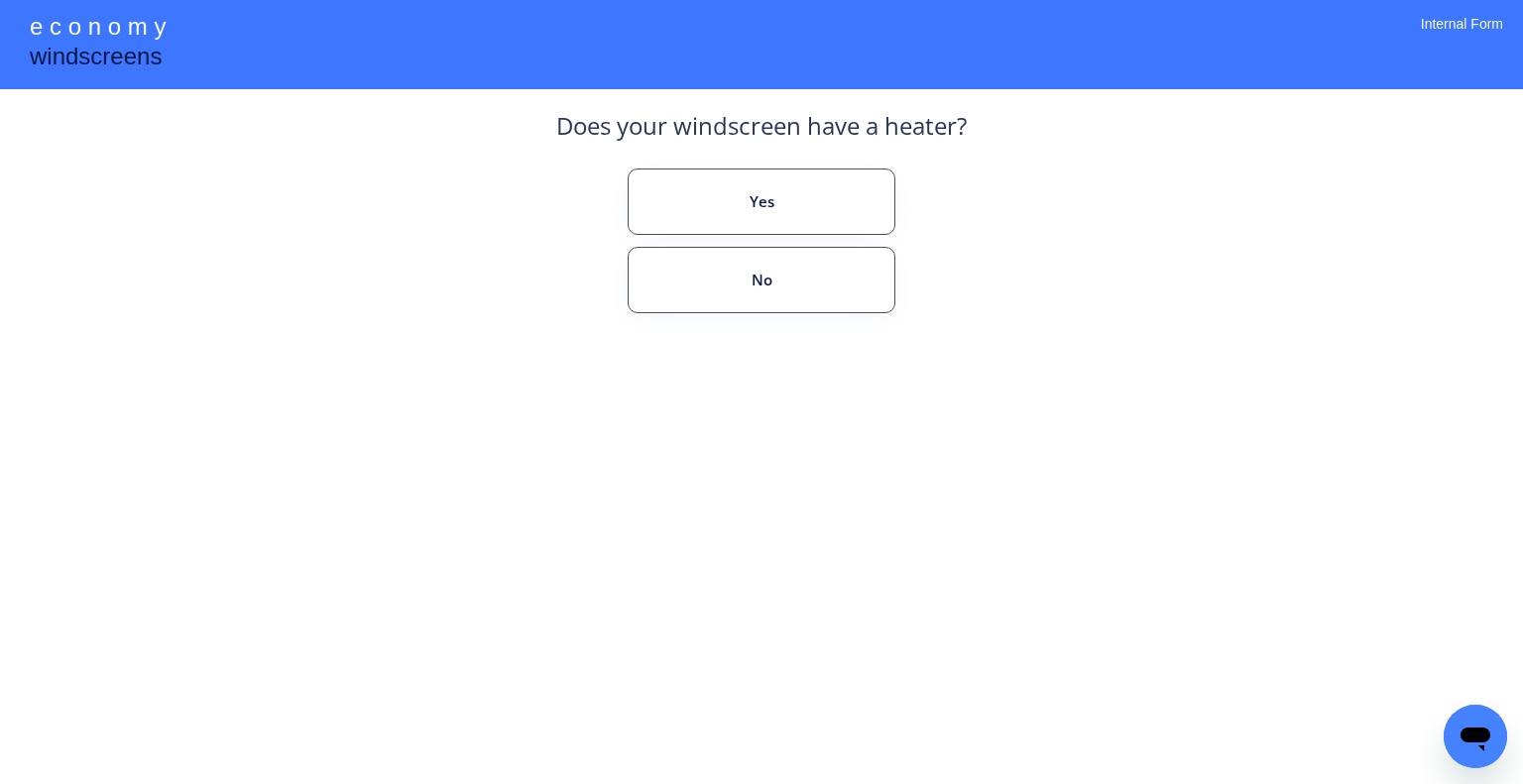 click on "**********" at bounding box center [762, 392] 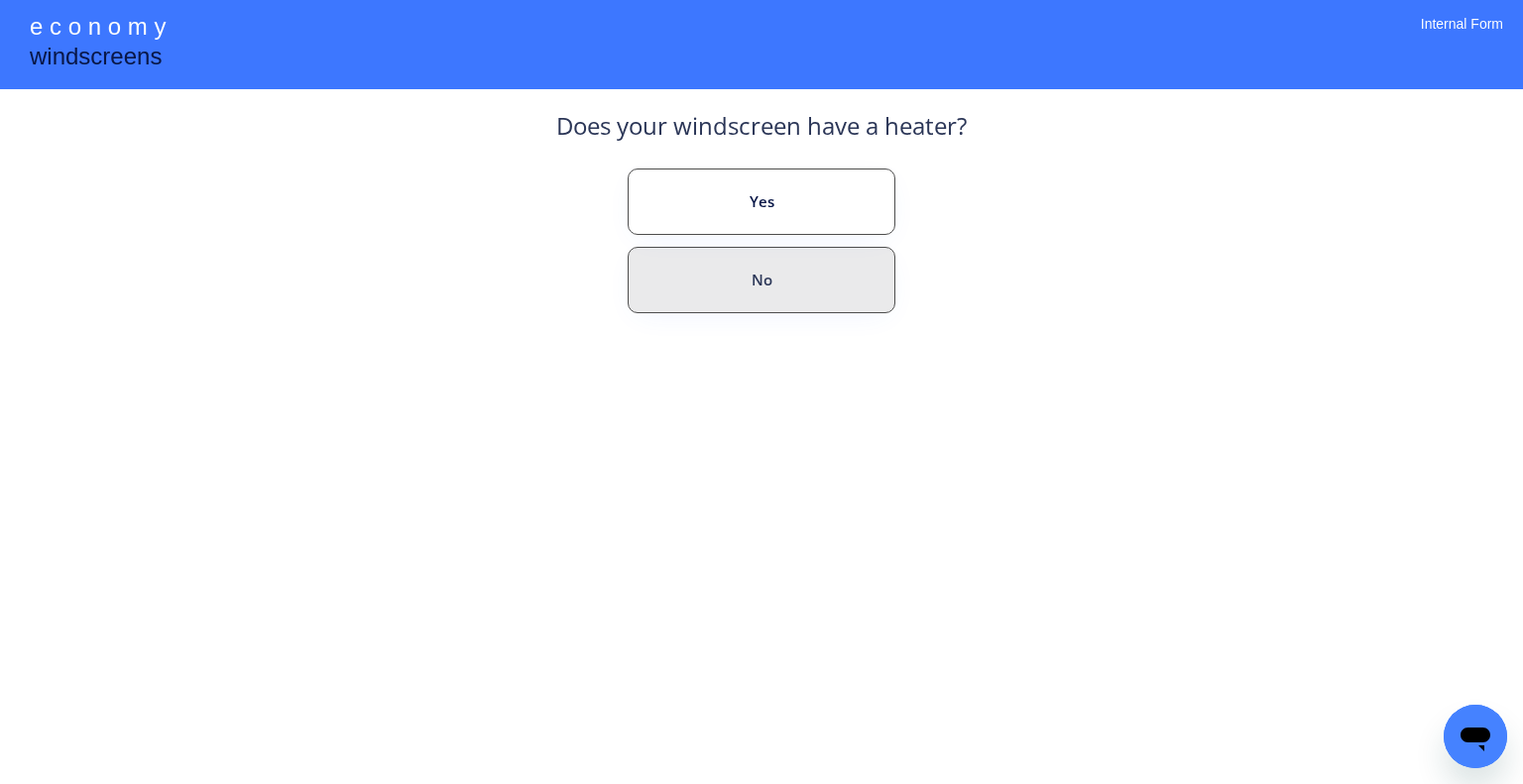 click on "No" at bounding box center (762, 280) 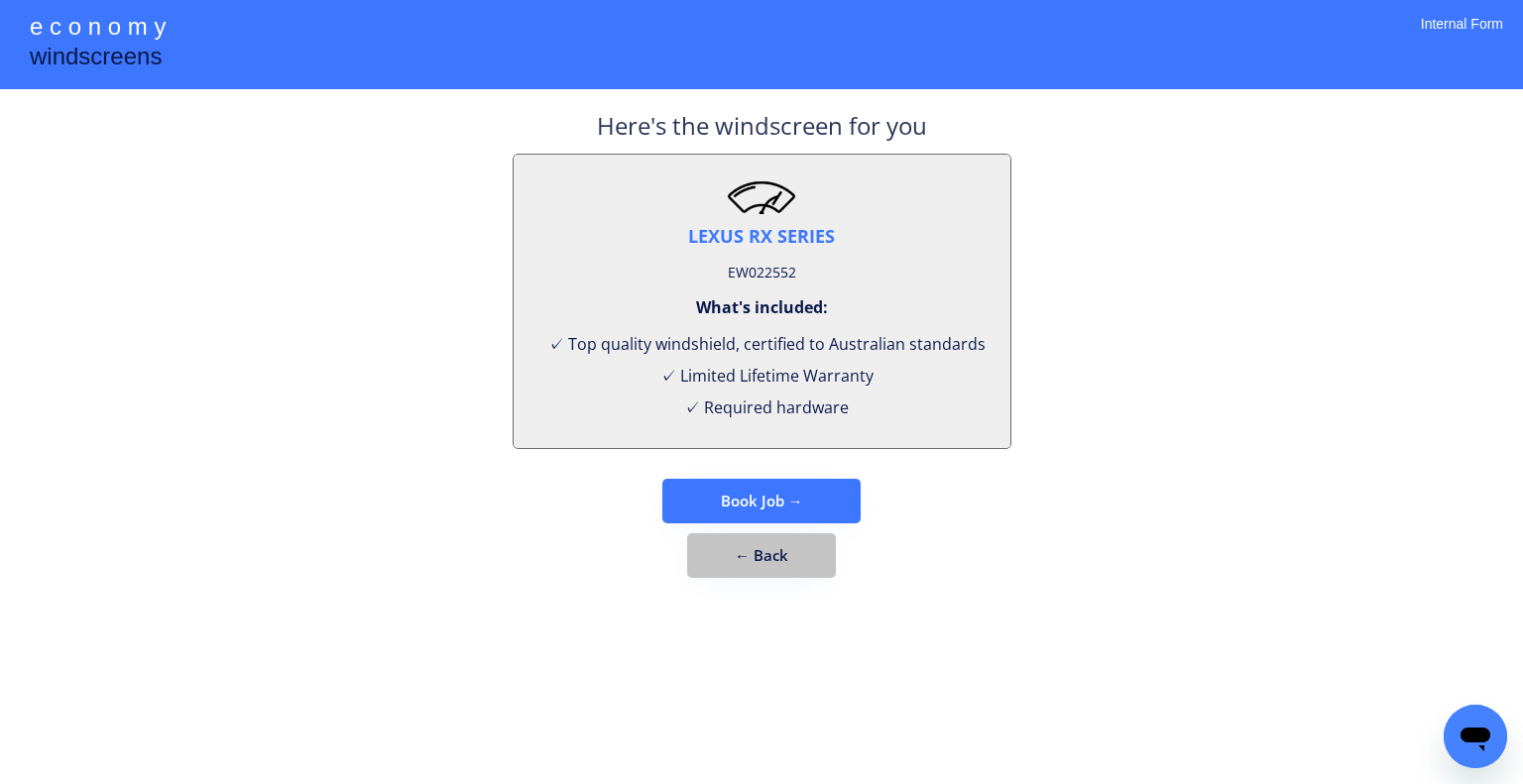 click on "←   Back" at bounding box center (762, 555) 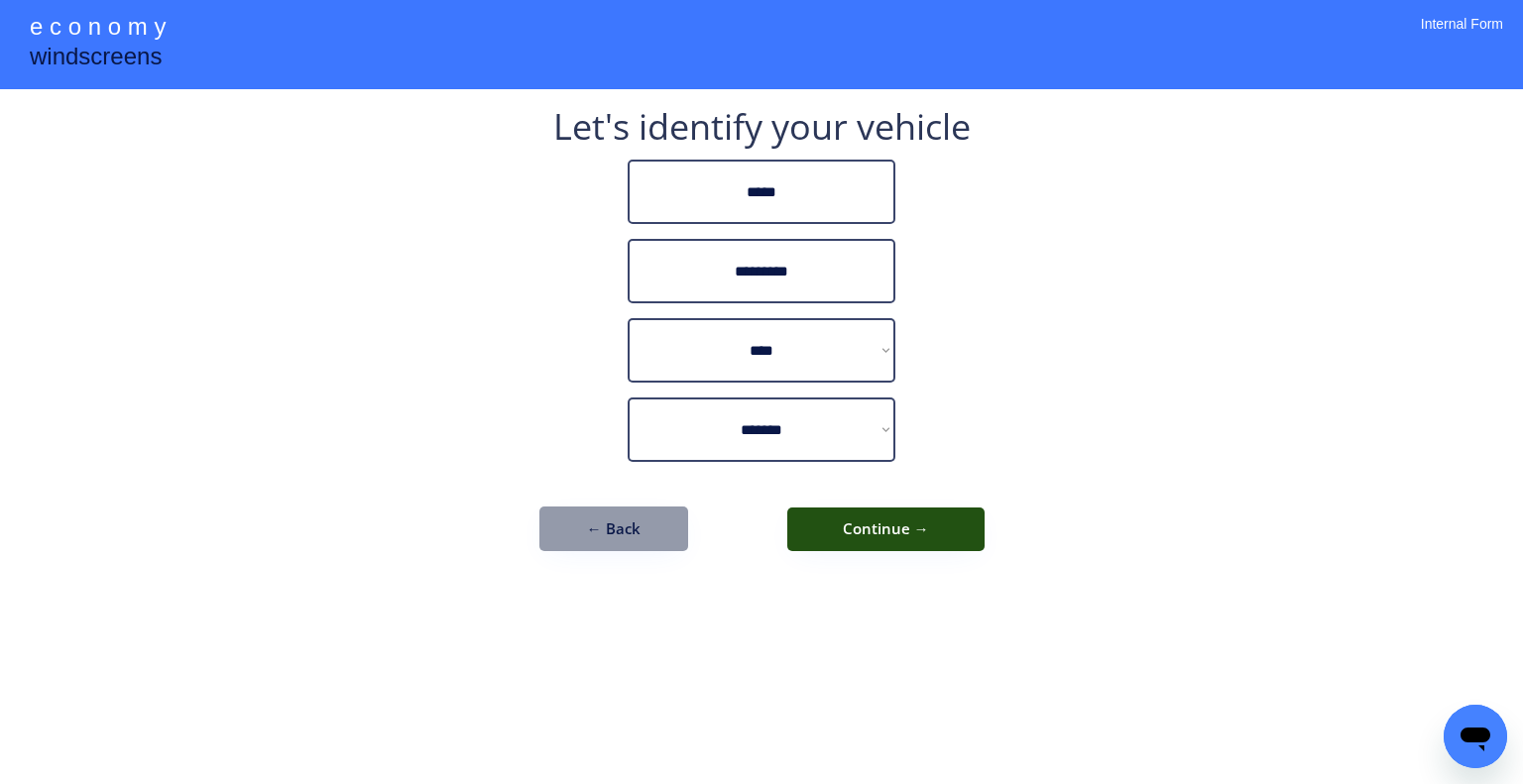 click on "Continue    →" at bounding box center [885, 529] 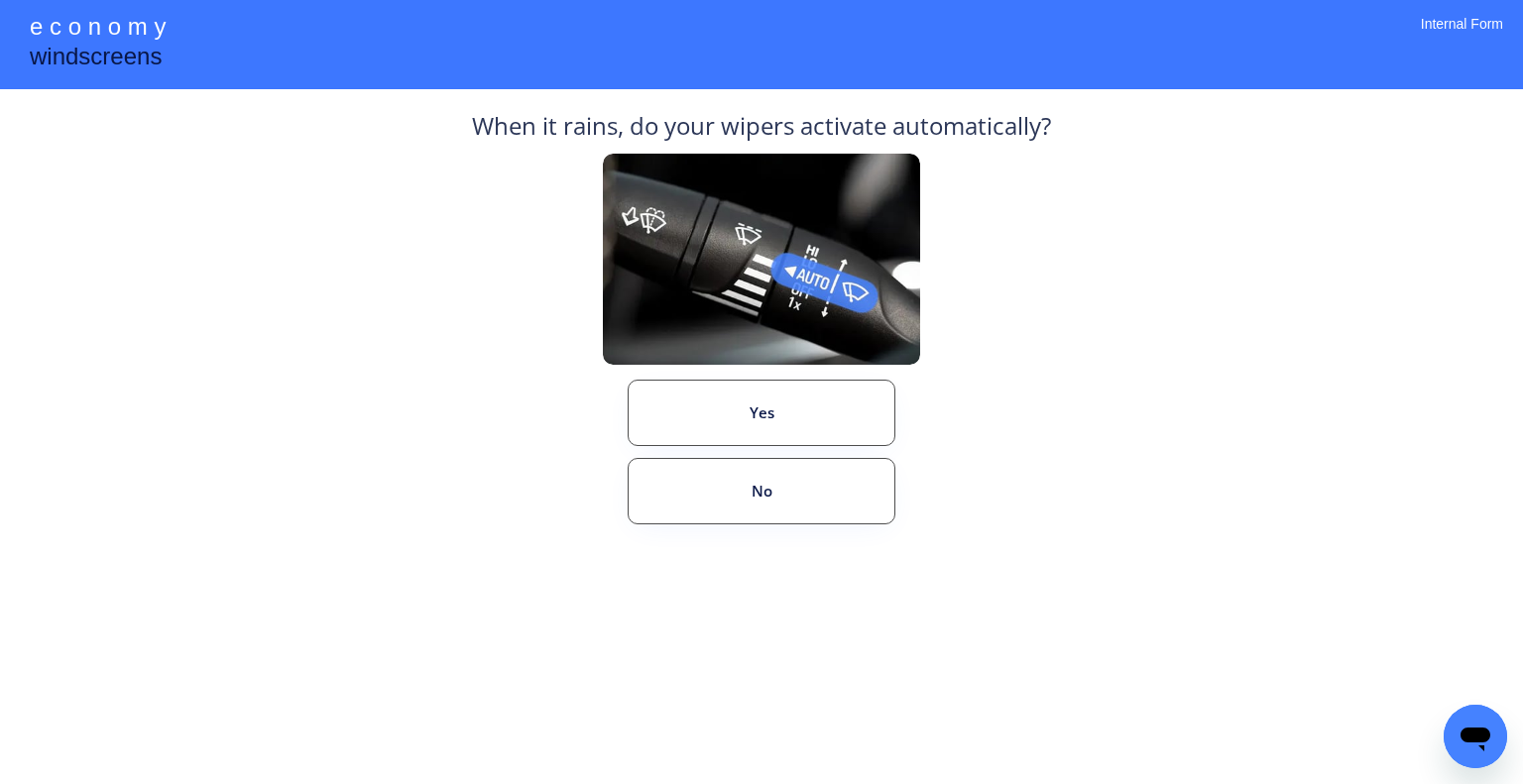 click on "**********" at bounding box center [762, 392] 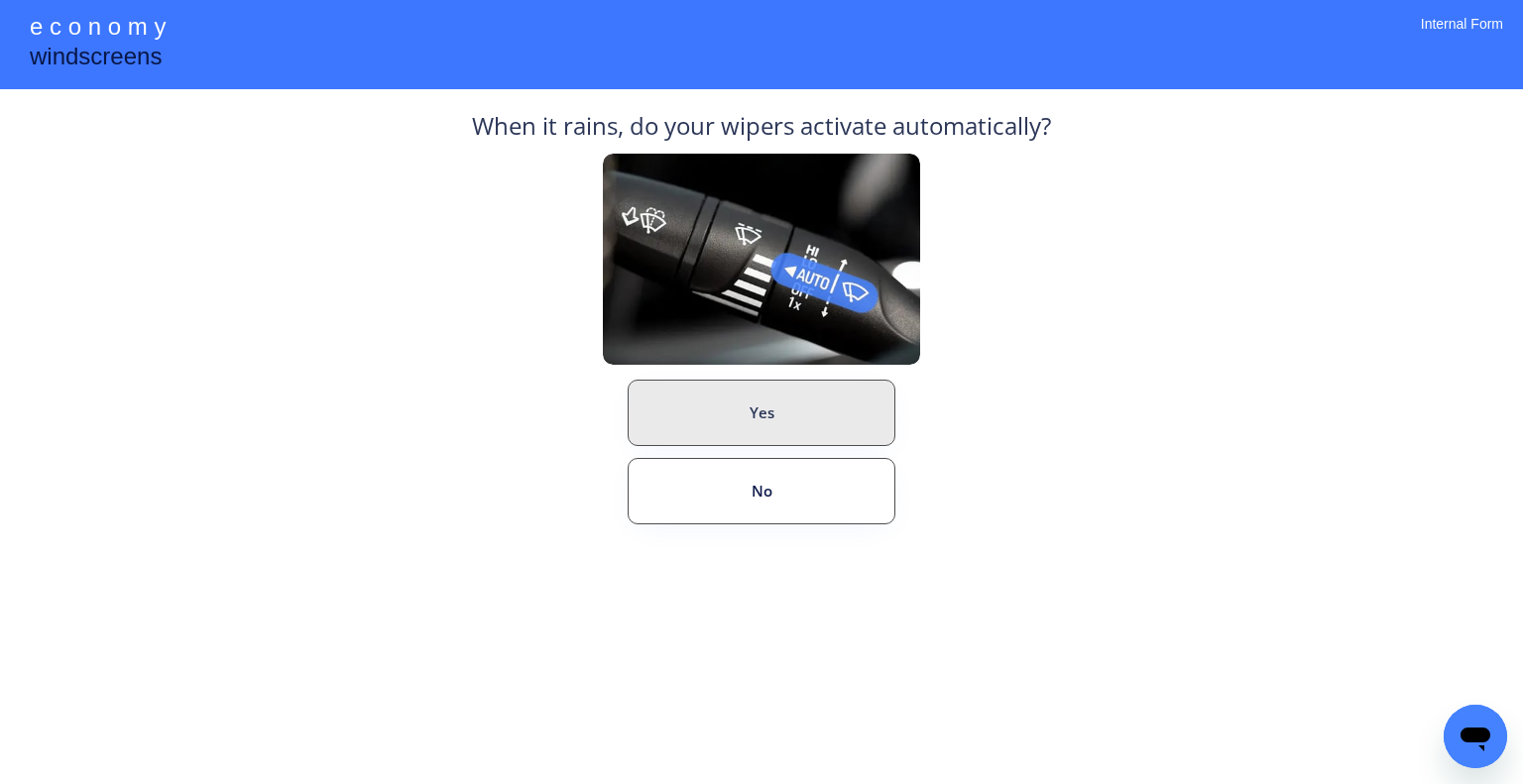 click on "Yes" at bounding box center (762, 412) 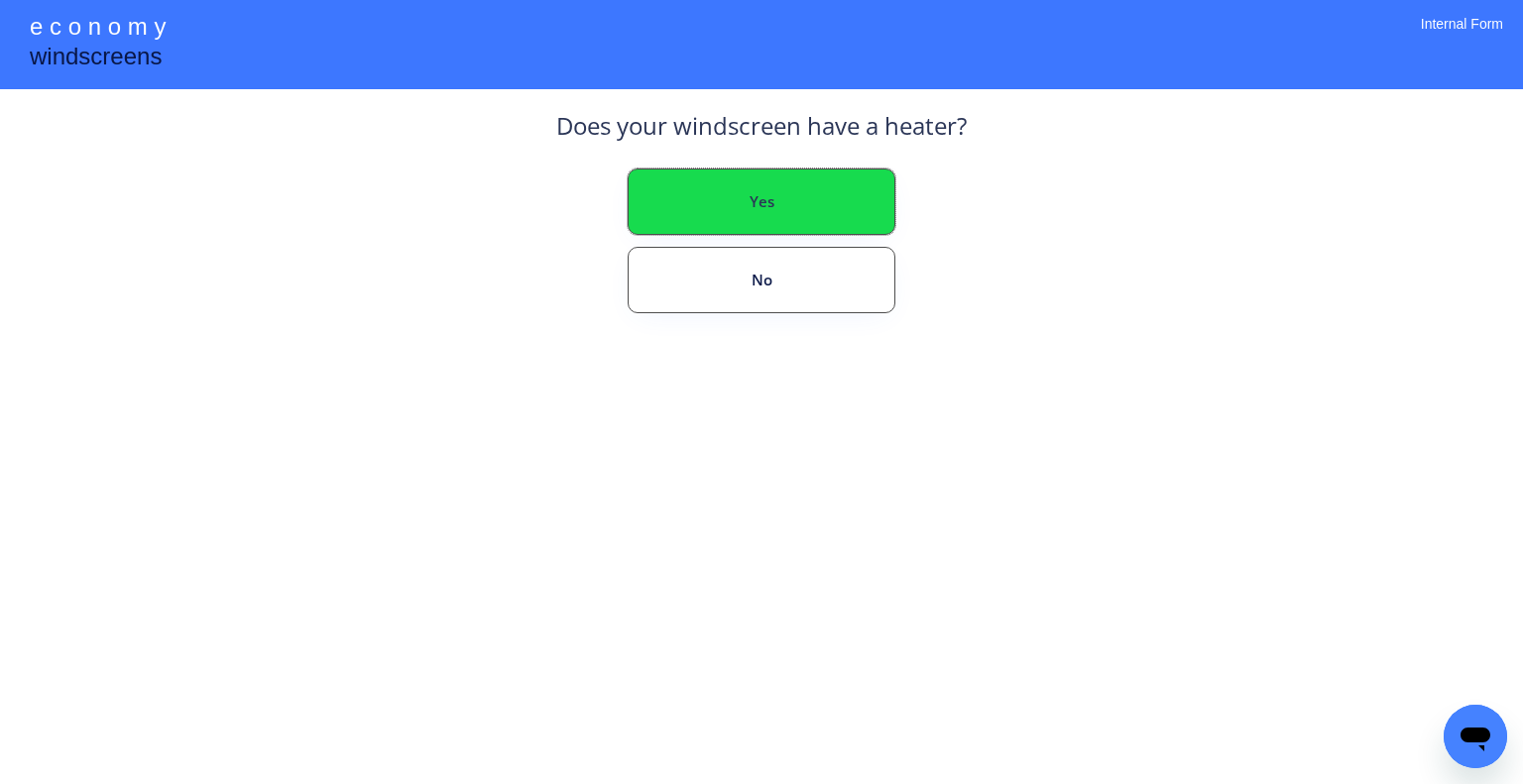 click on "Yes" at bounding box center (762, 201) 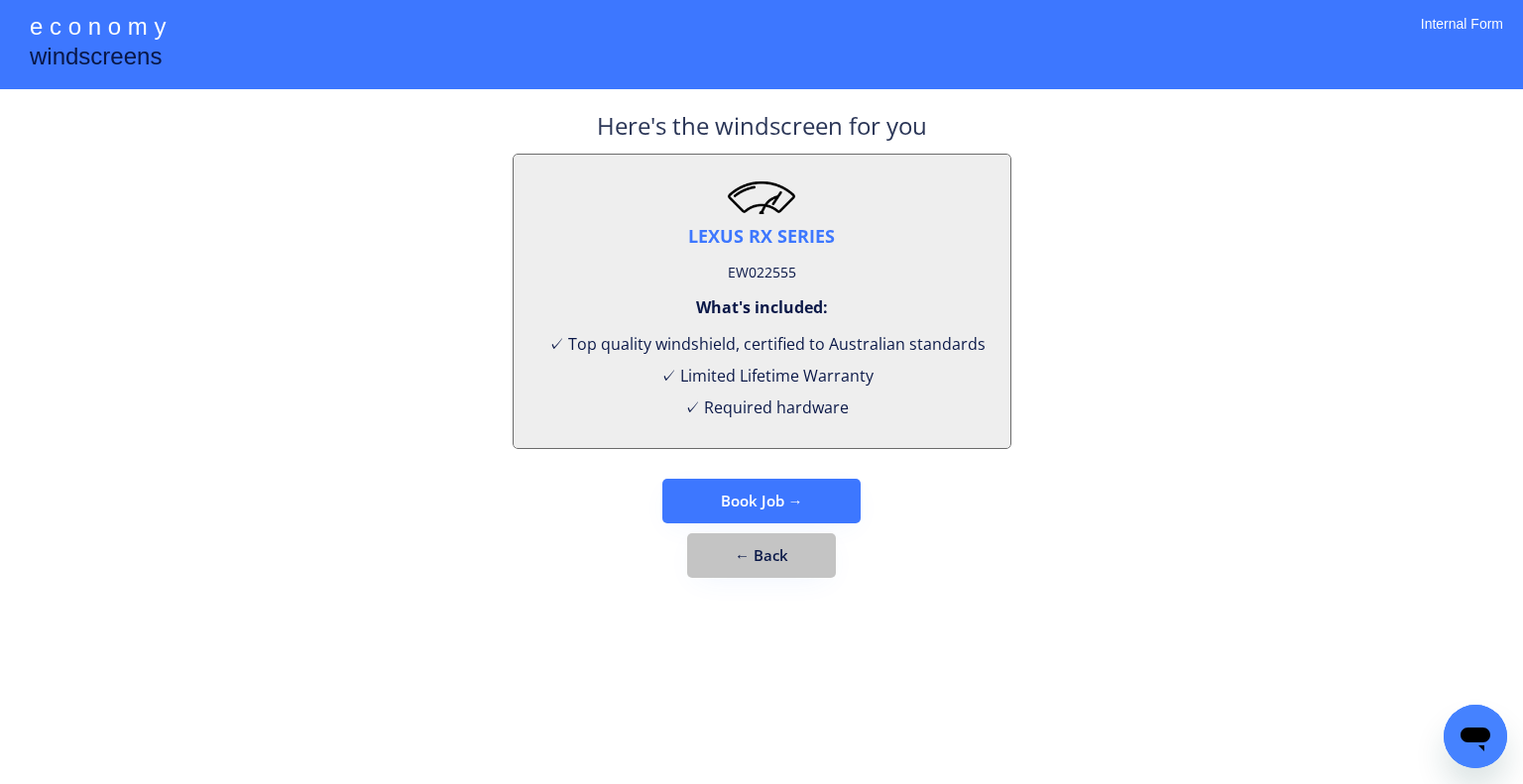 click on "←   Back" at bounding box center (762, 555) 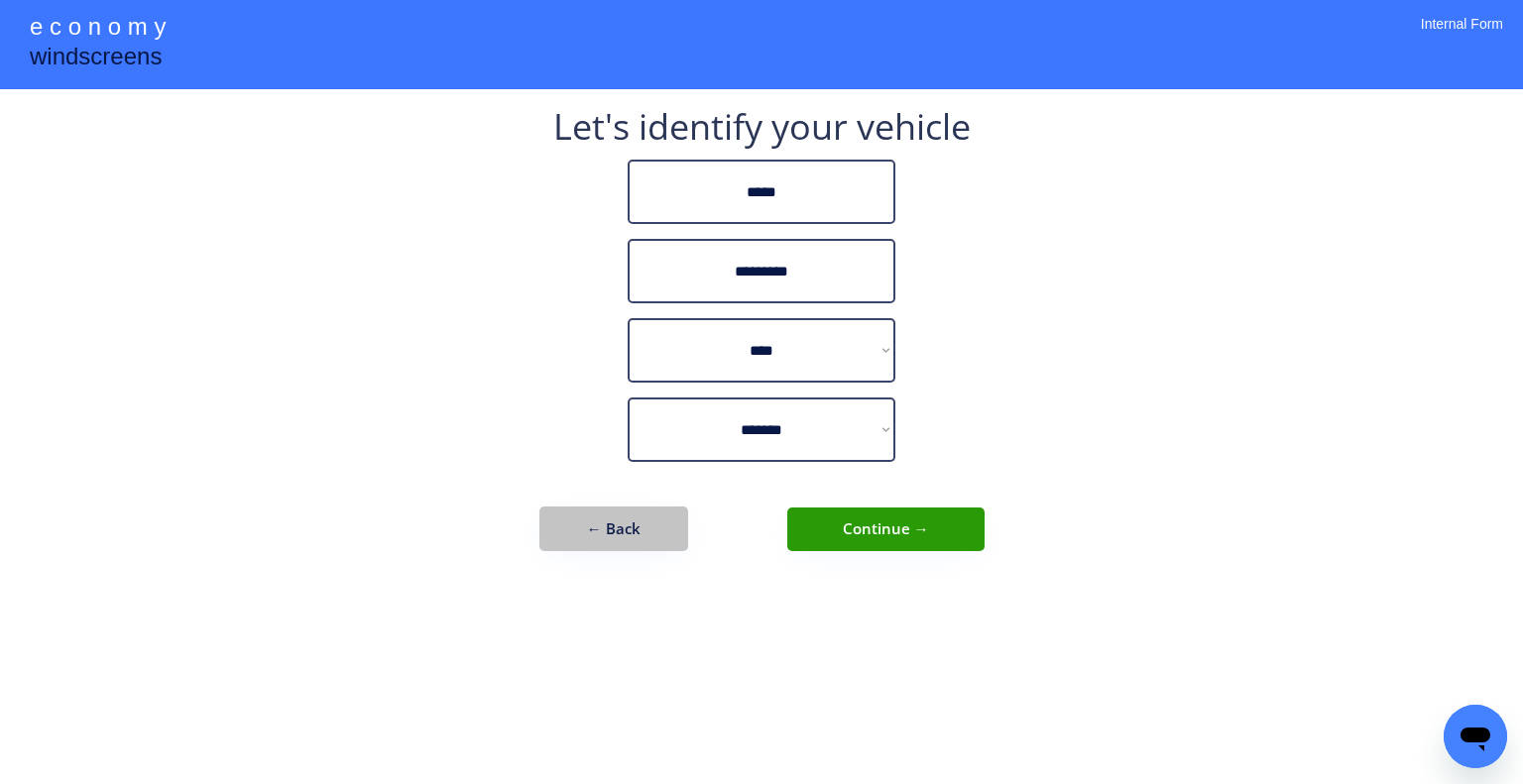 click on "←   Back" at bounding box center [614, 528] 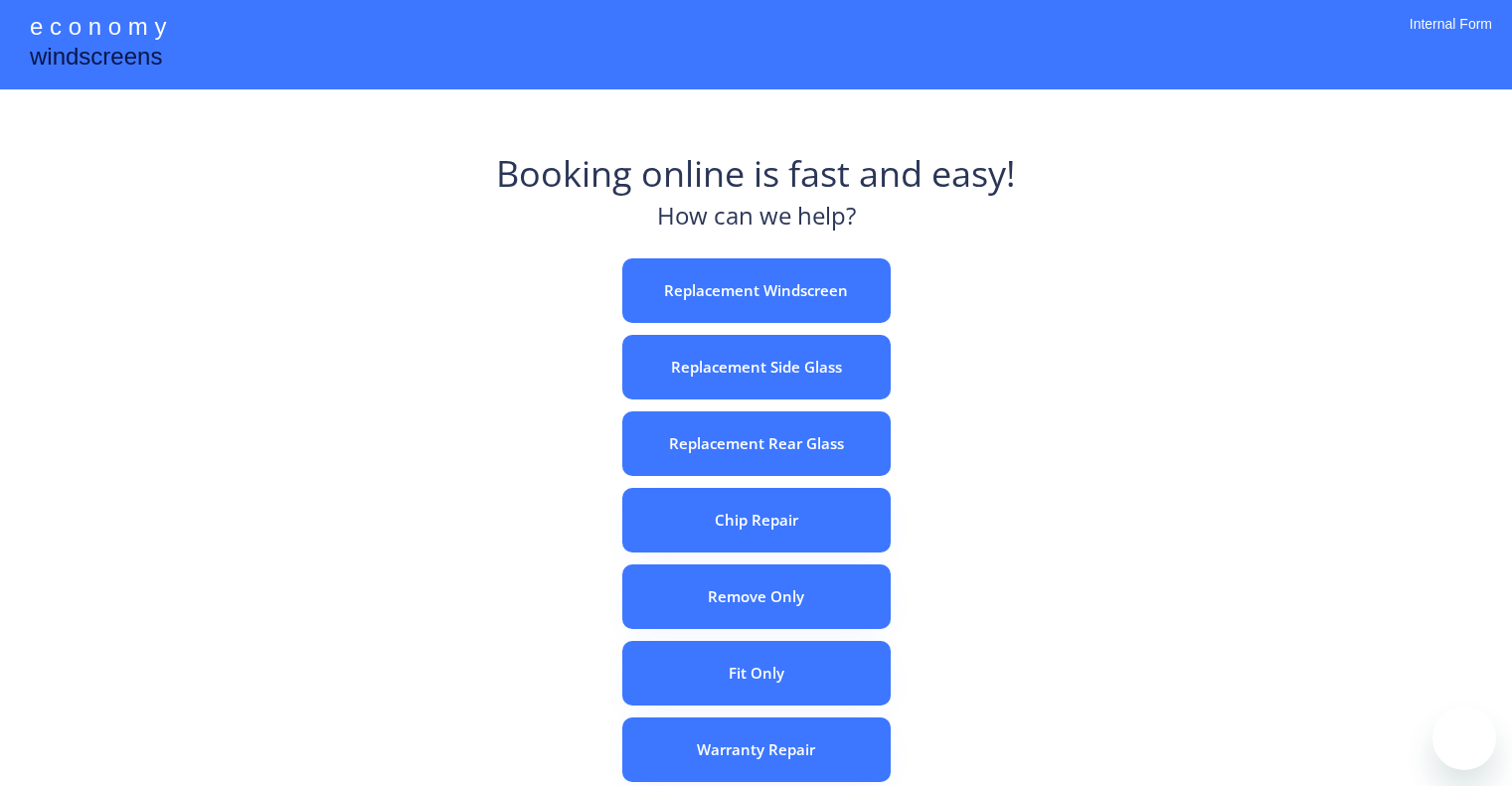 scroll, scrollTop: 0, scrollLeft: 0, axis: both 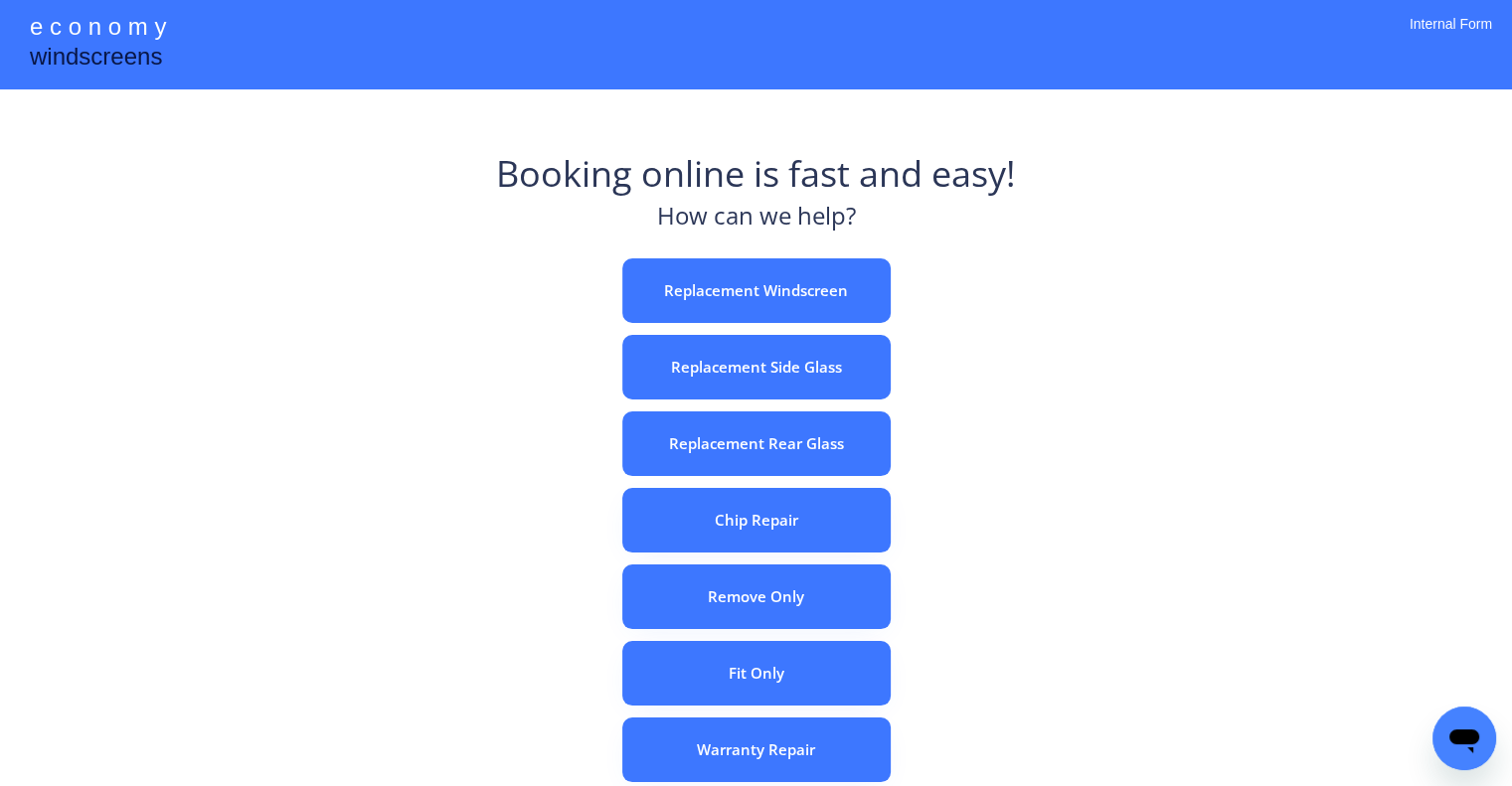 click on "Booking online is fast and easy! How can we help? Replacement Windscreen Replacement Side Glass Replacement Rear Glass Chip Repair Remove Only Fit Only Warranty Repair ADAS Recalibration Only Rebook a Job Confirm Quotes Manual Booking" at bounding box center [756, 618] 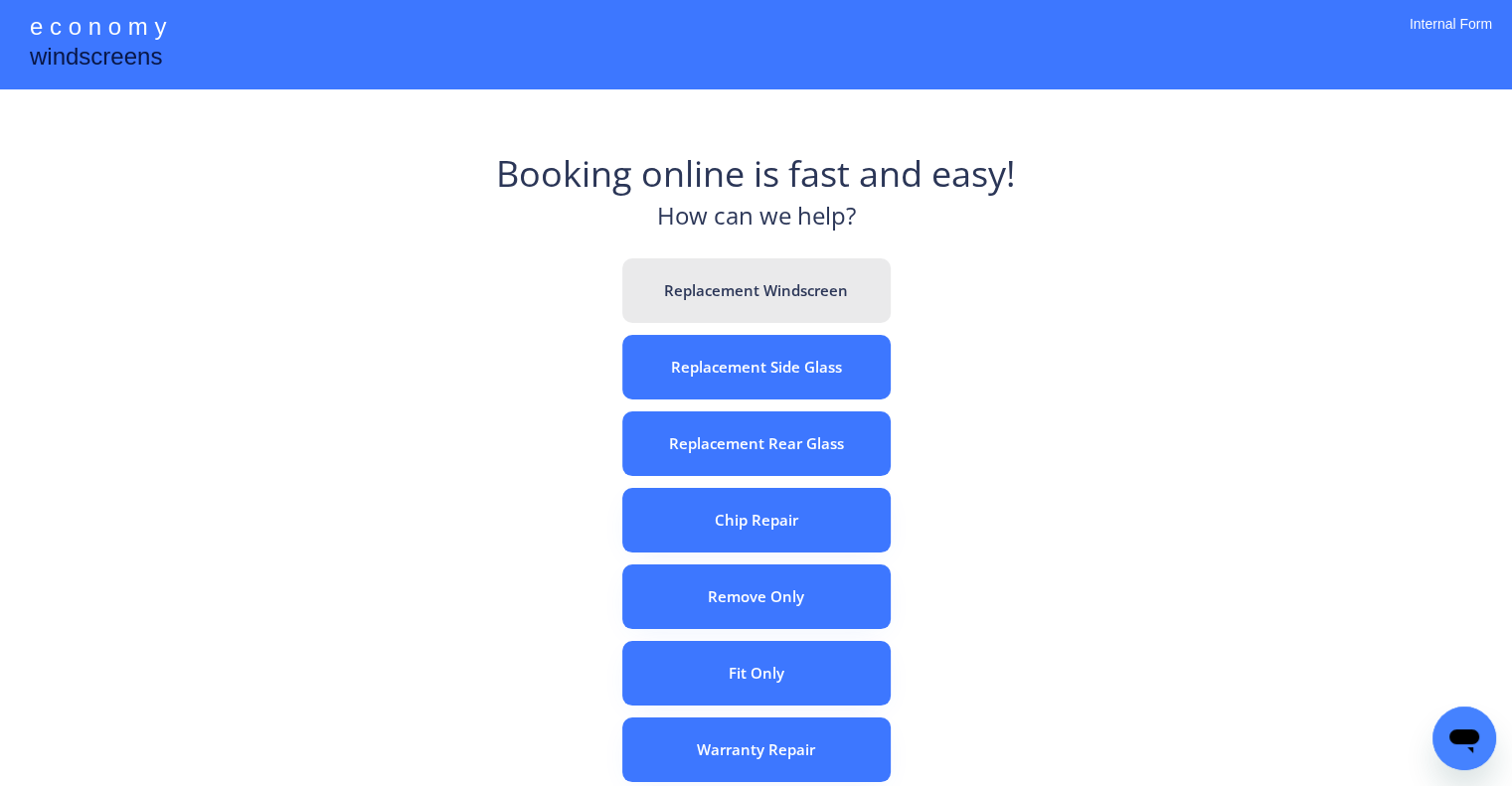 click on "Replacement Windscreen" at bounding box center (756, 290) 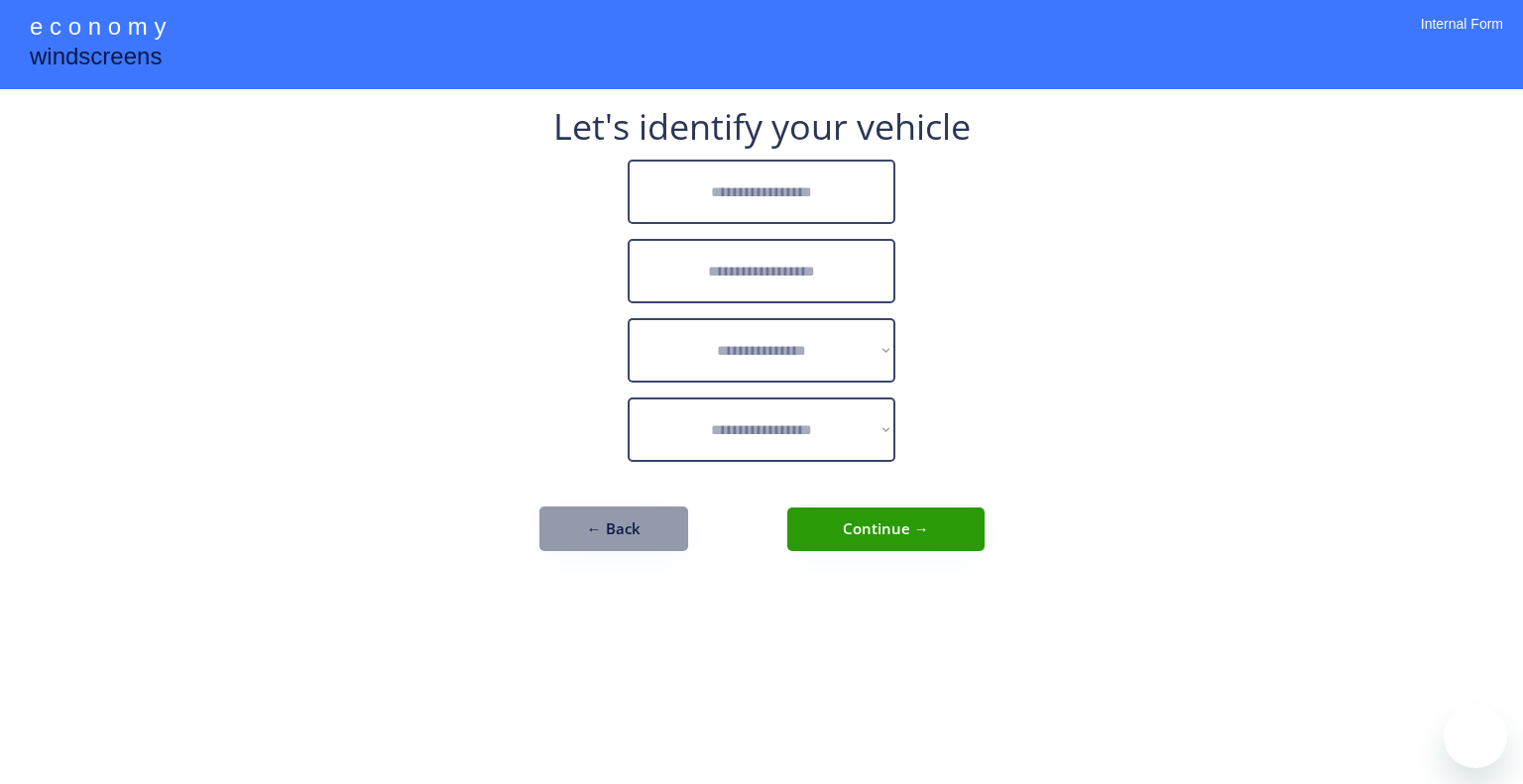 scroll, scrollTop: 0, scrollLeft: 0, axis: both 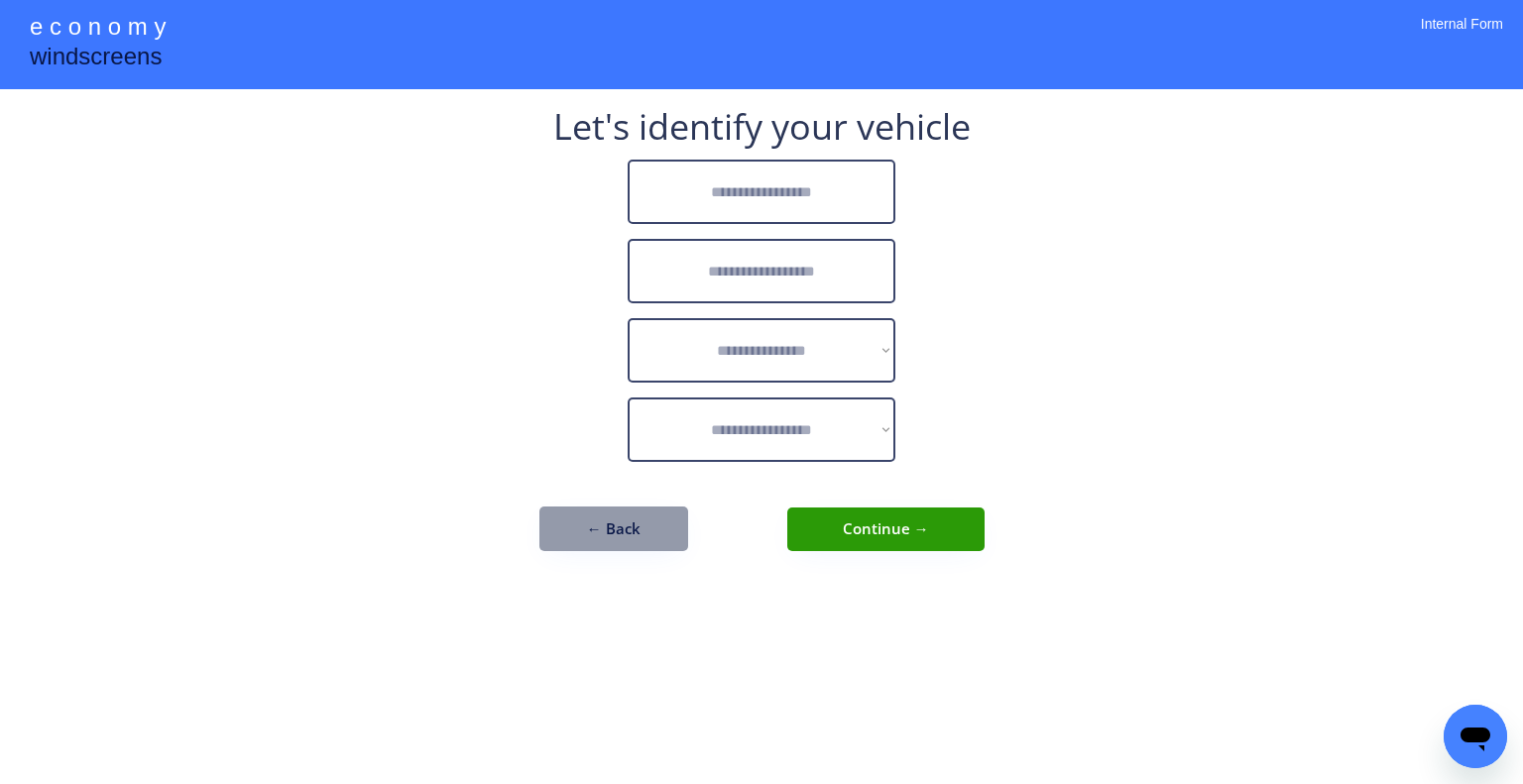 click at bounding box center (762, 191) 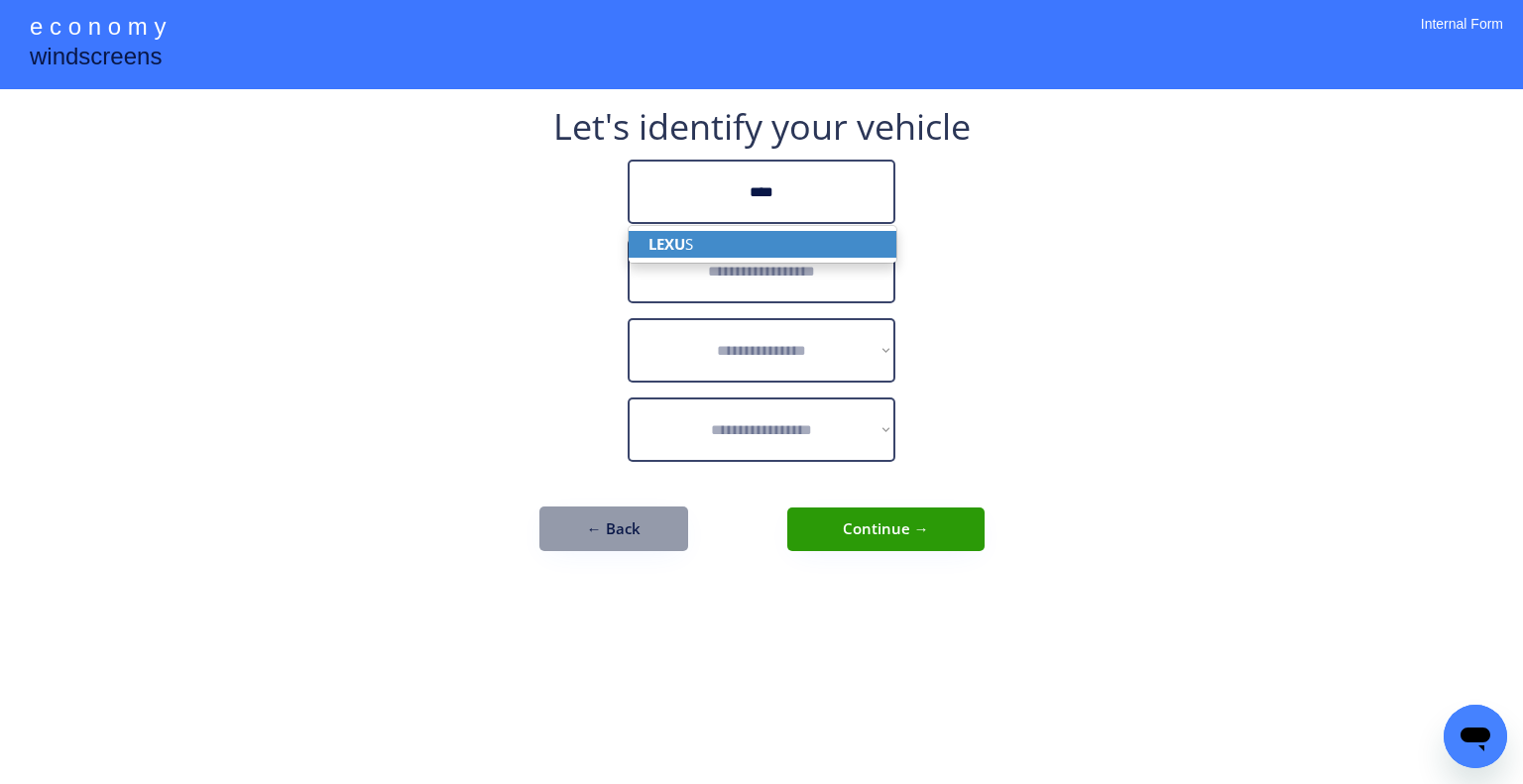 click on "LEXU S" at bounding box center [762, 244] 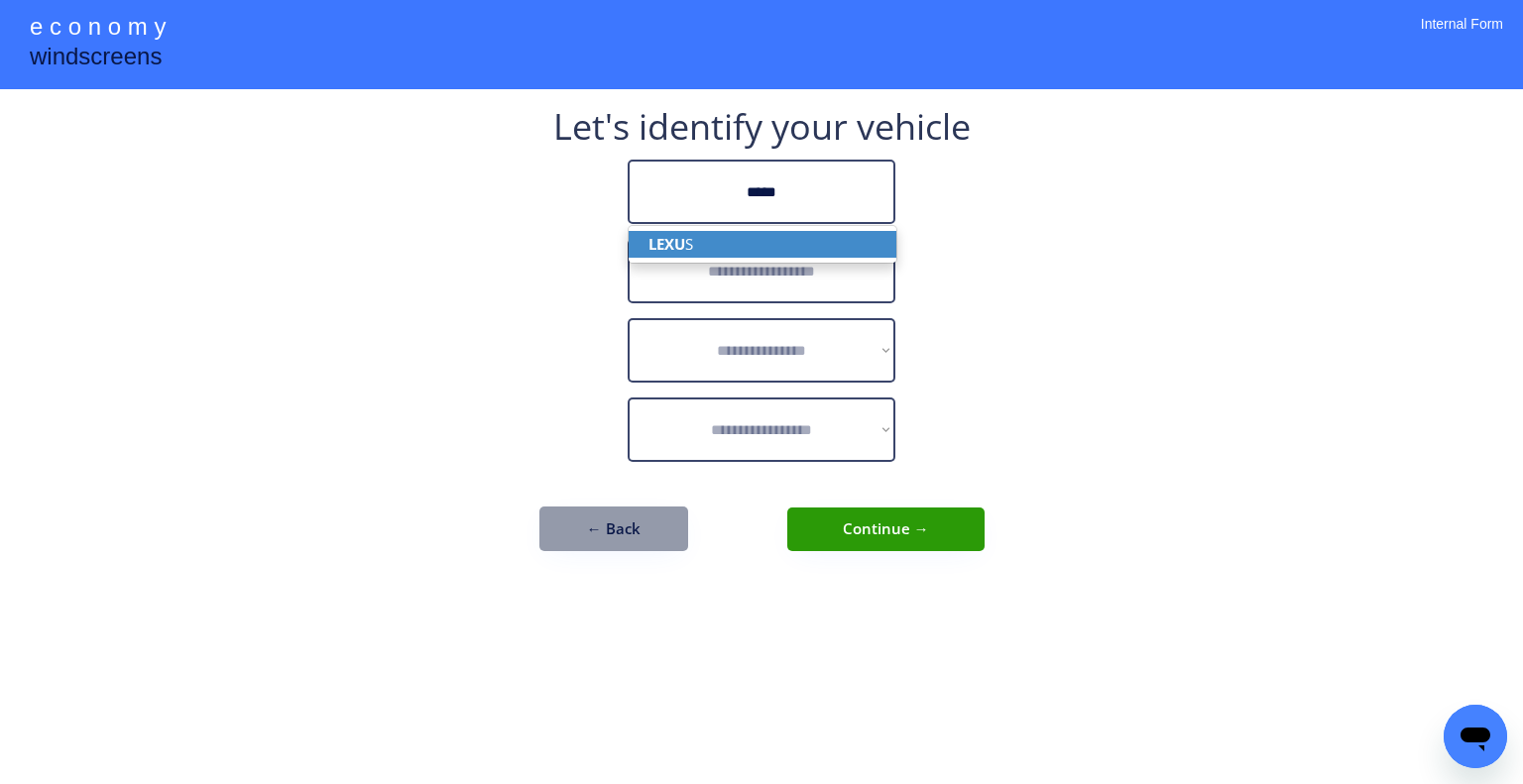 type on "*****" 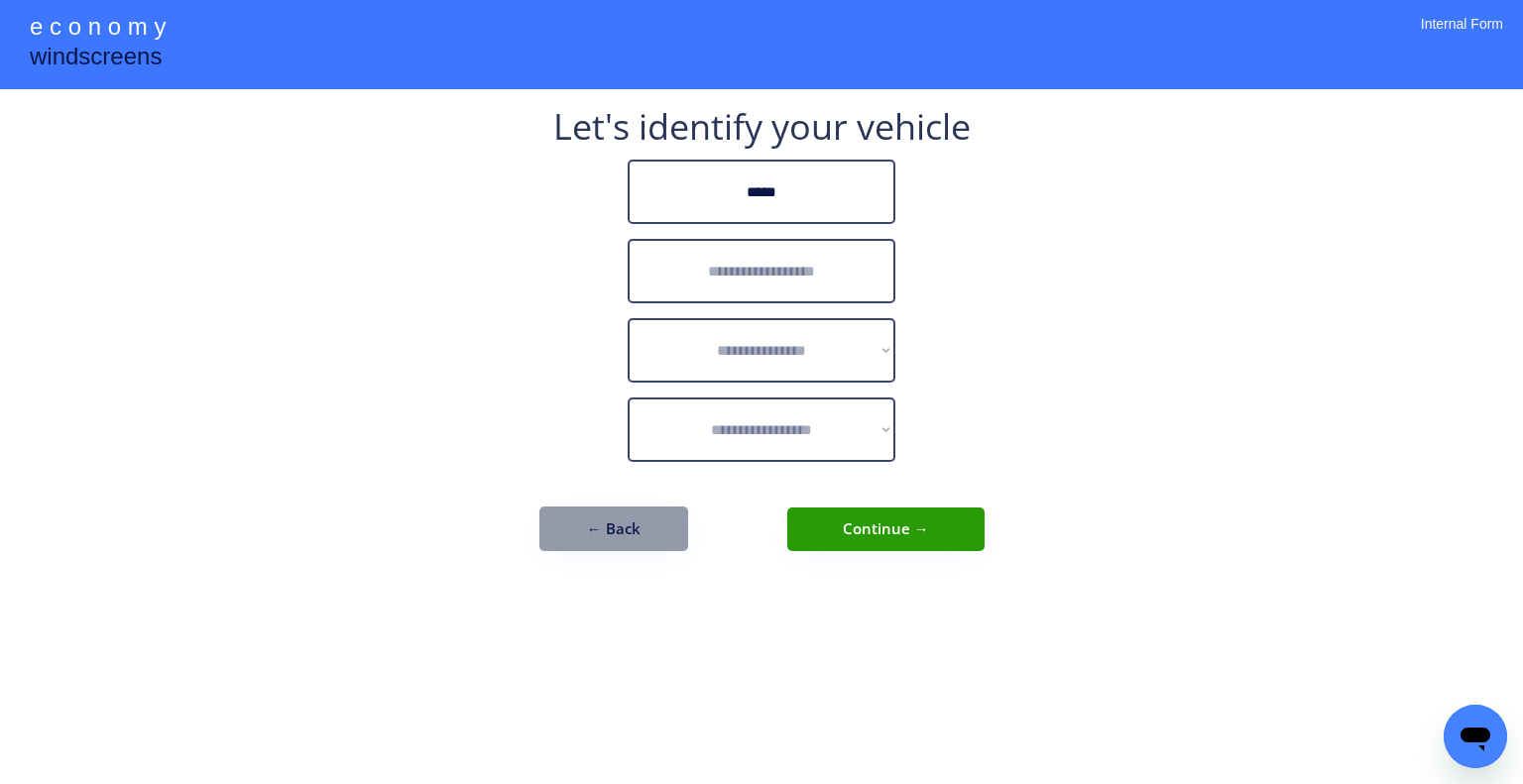 click at bounding box center (762, 271) 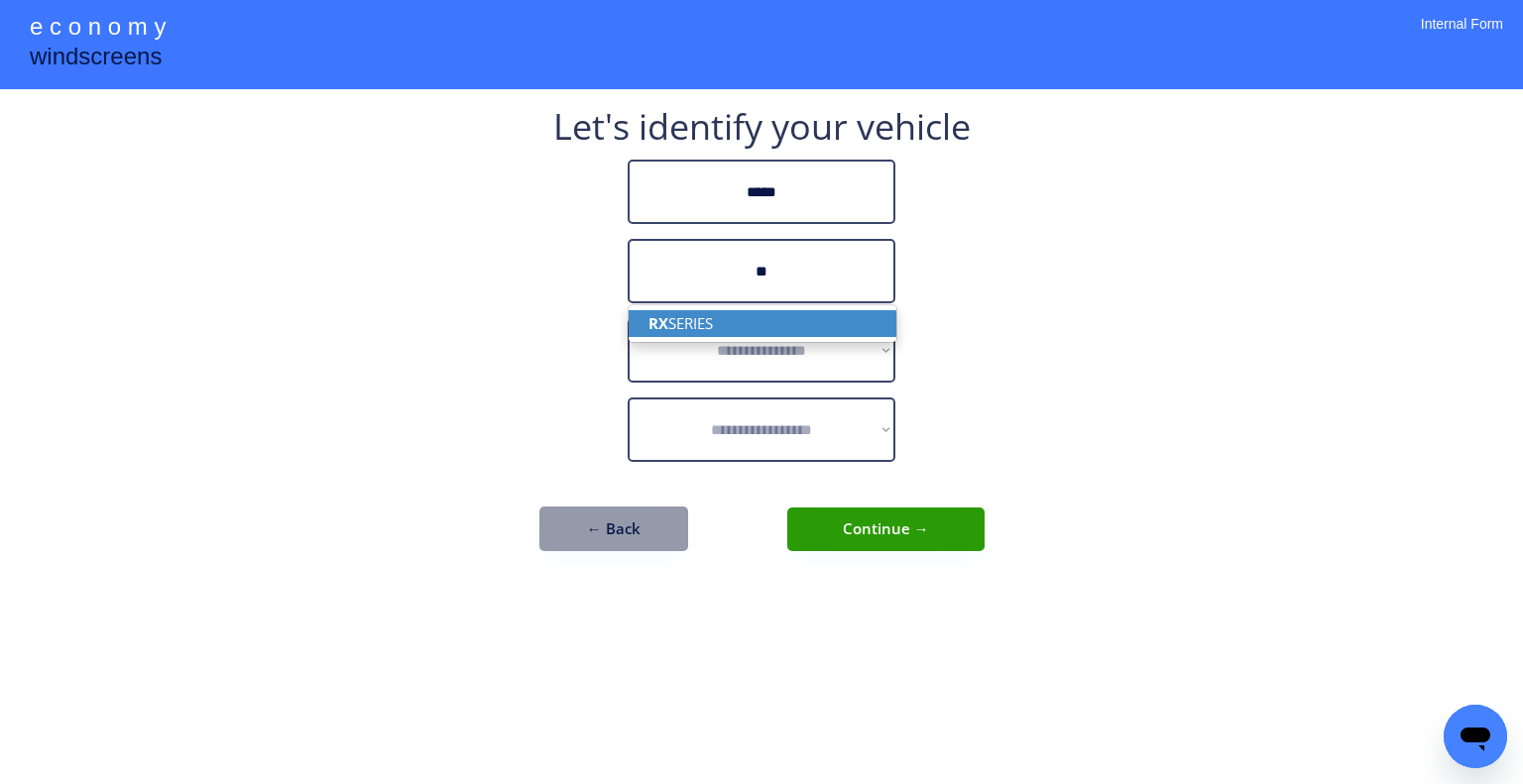 click on "RX  SERIES" at bounding box center (762, 323) 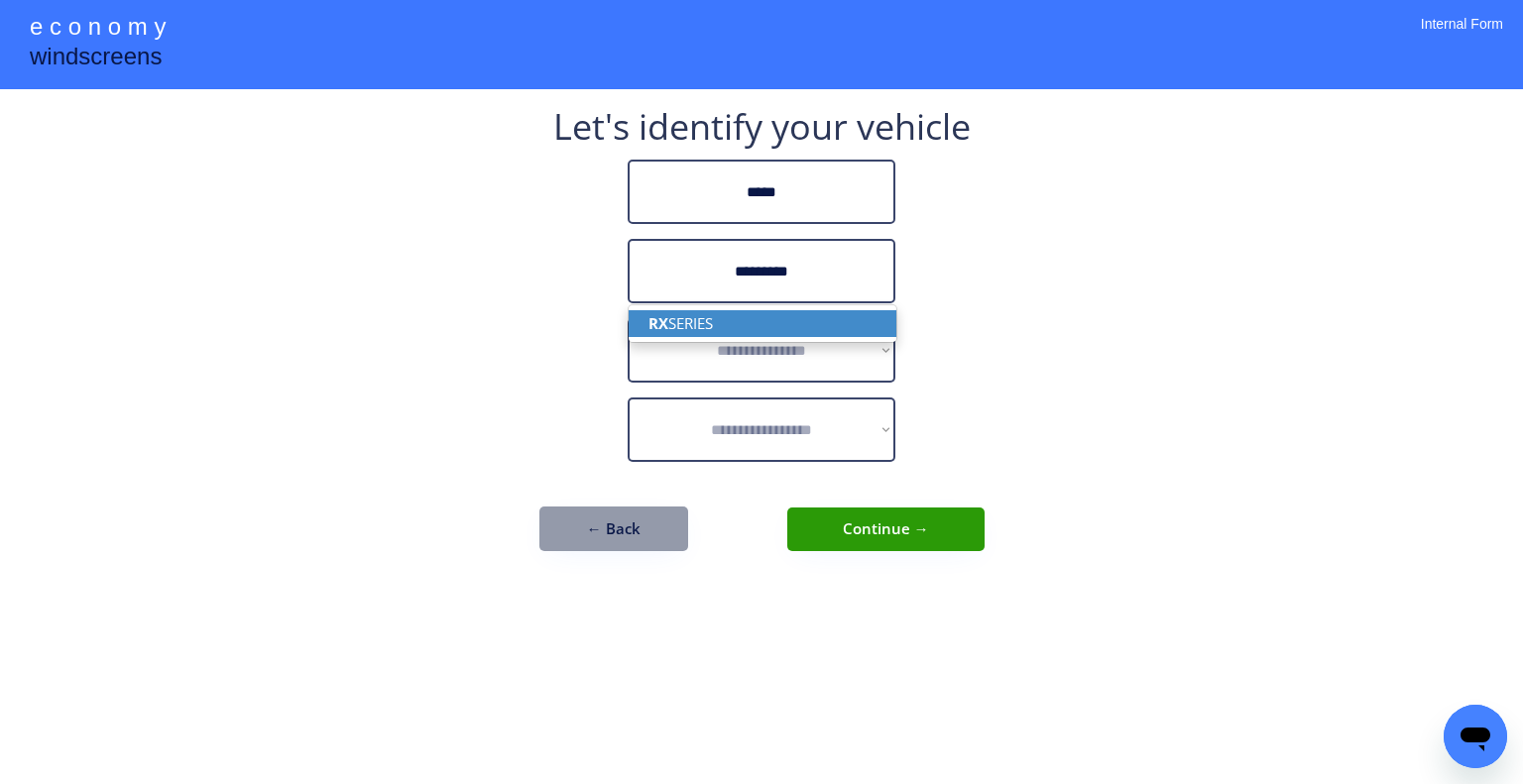 type on "*********" 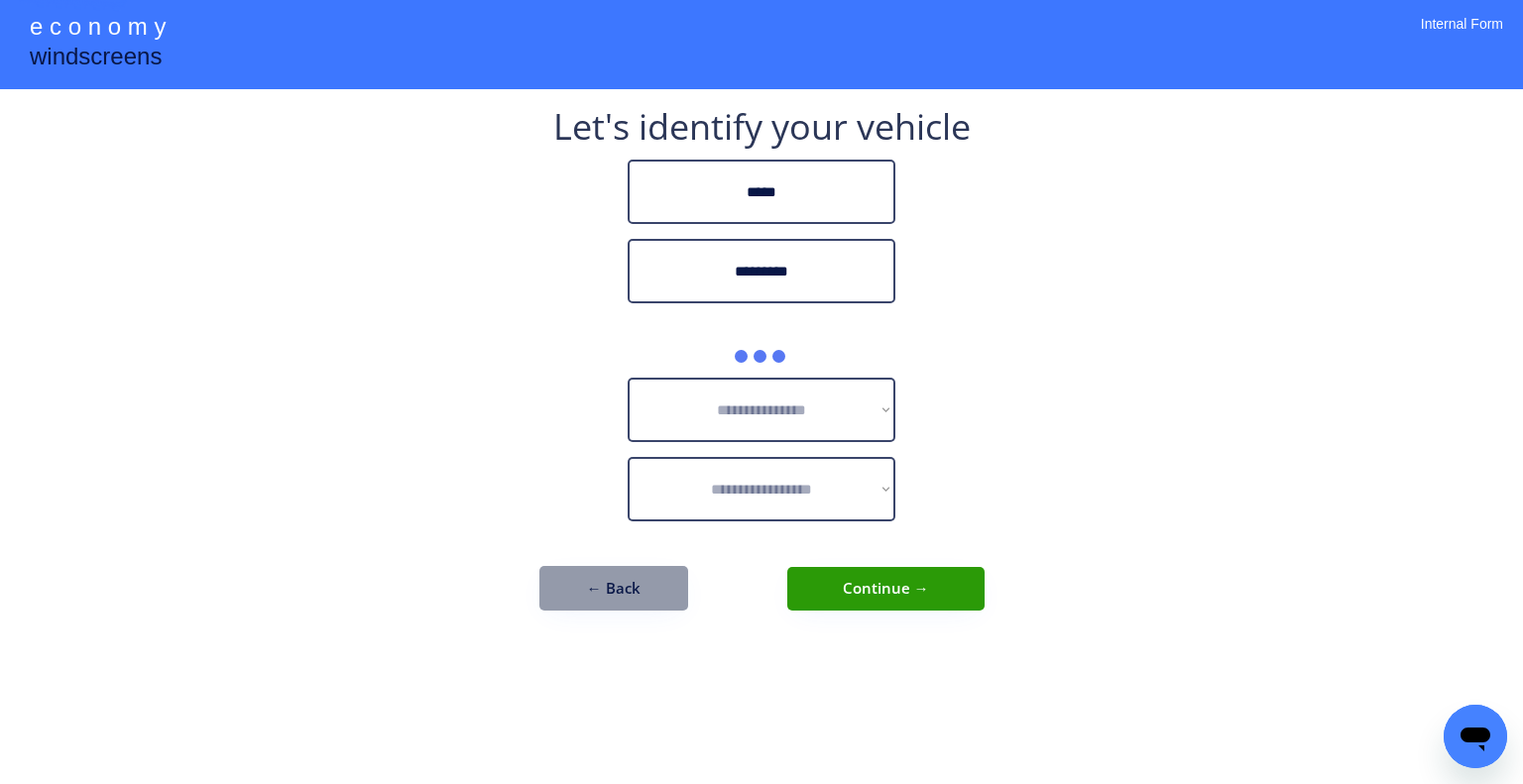 click on "**********" at bounding box center [762, 392] 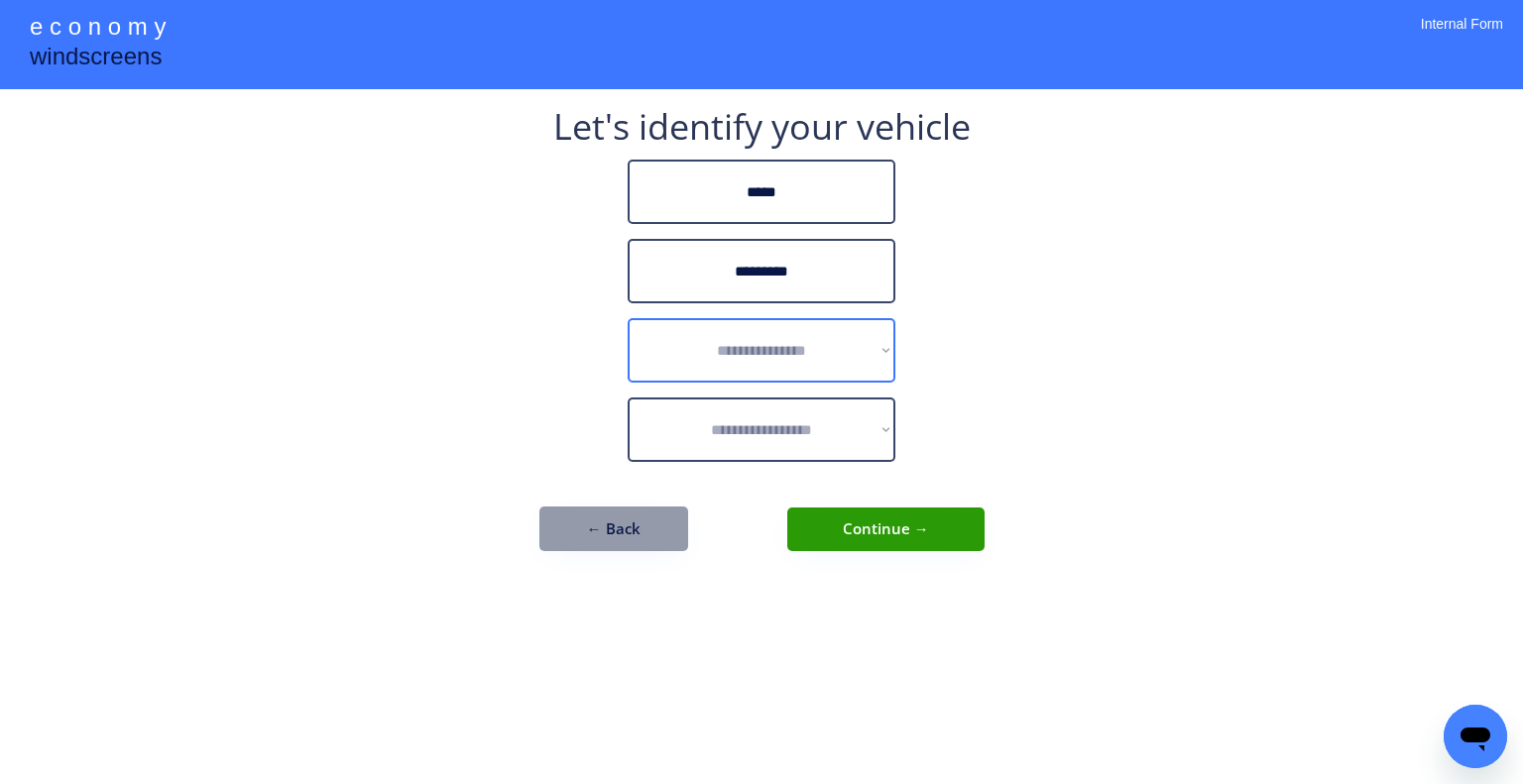click on "**********" at bounding box center [762, 350] 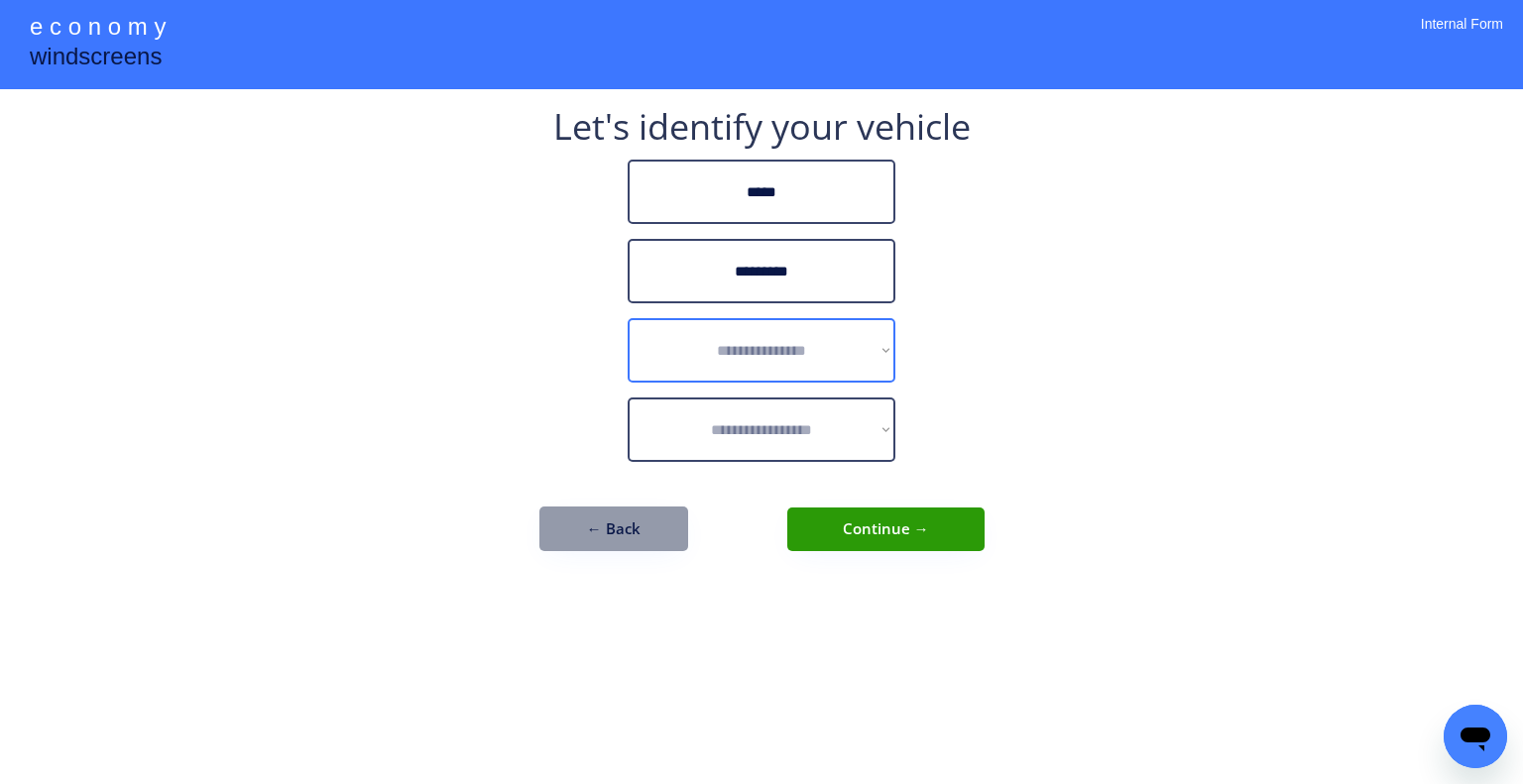select on "******" 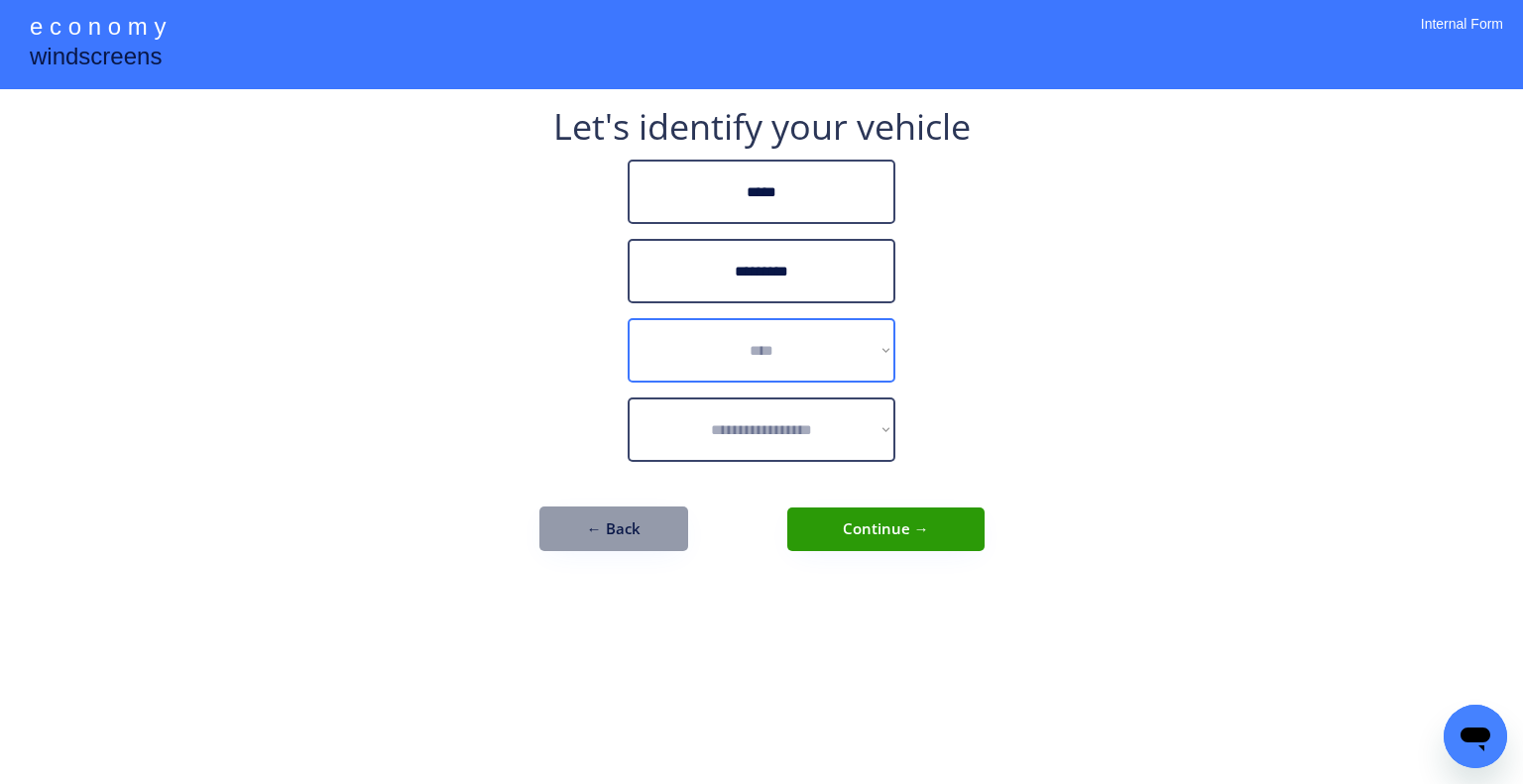 click on "**********" at bounding box center (762, 350) 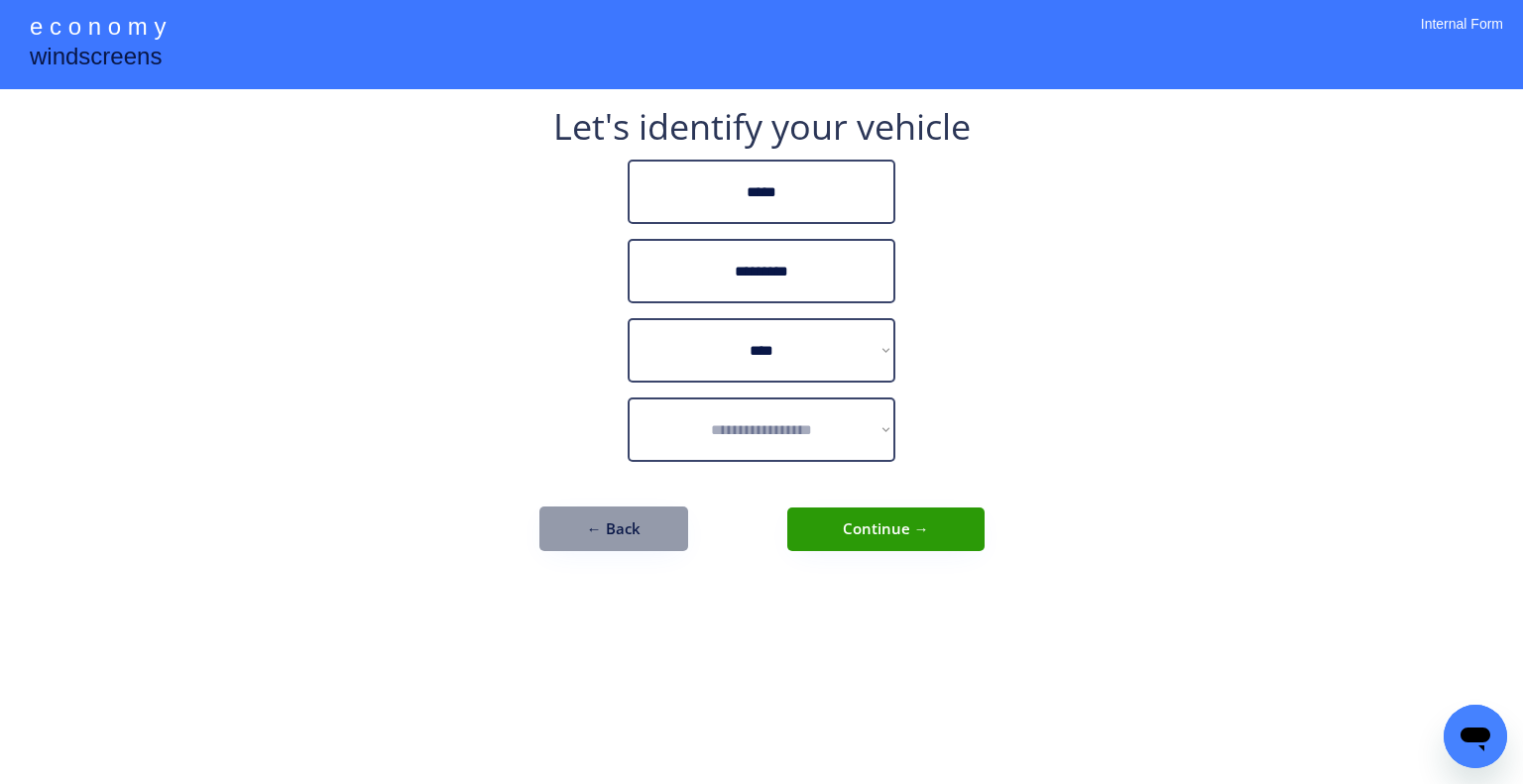 click on "**********" at bounding box center (762, 392) 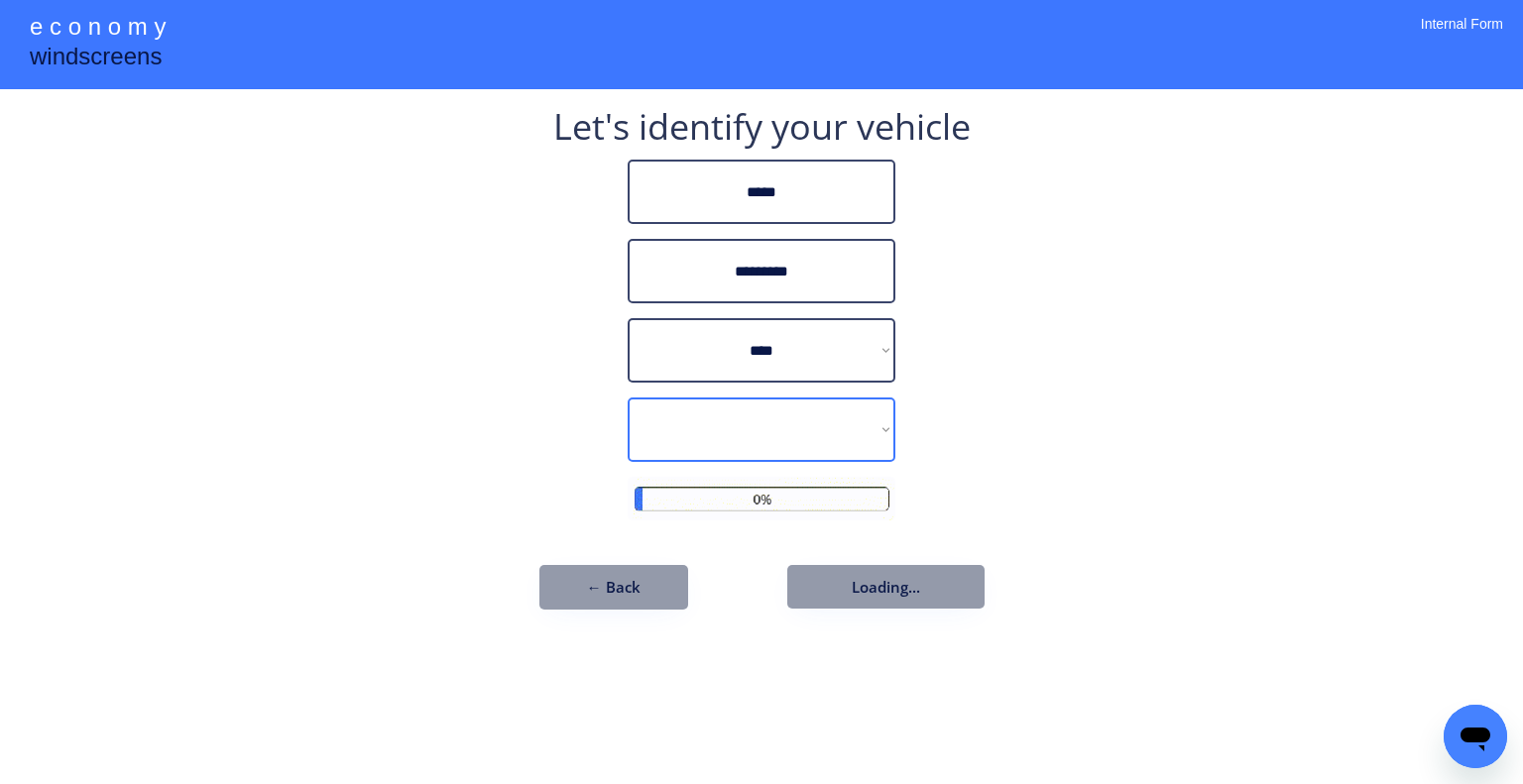 click on "**********" at bounding box center (762, 392) 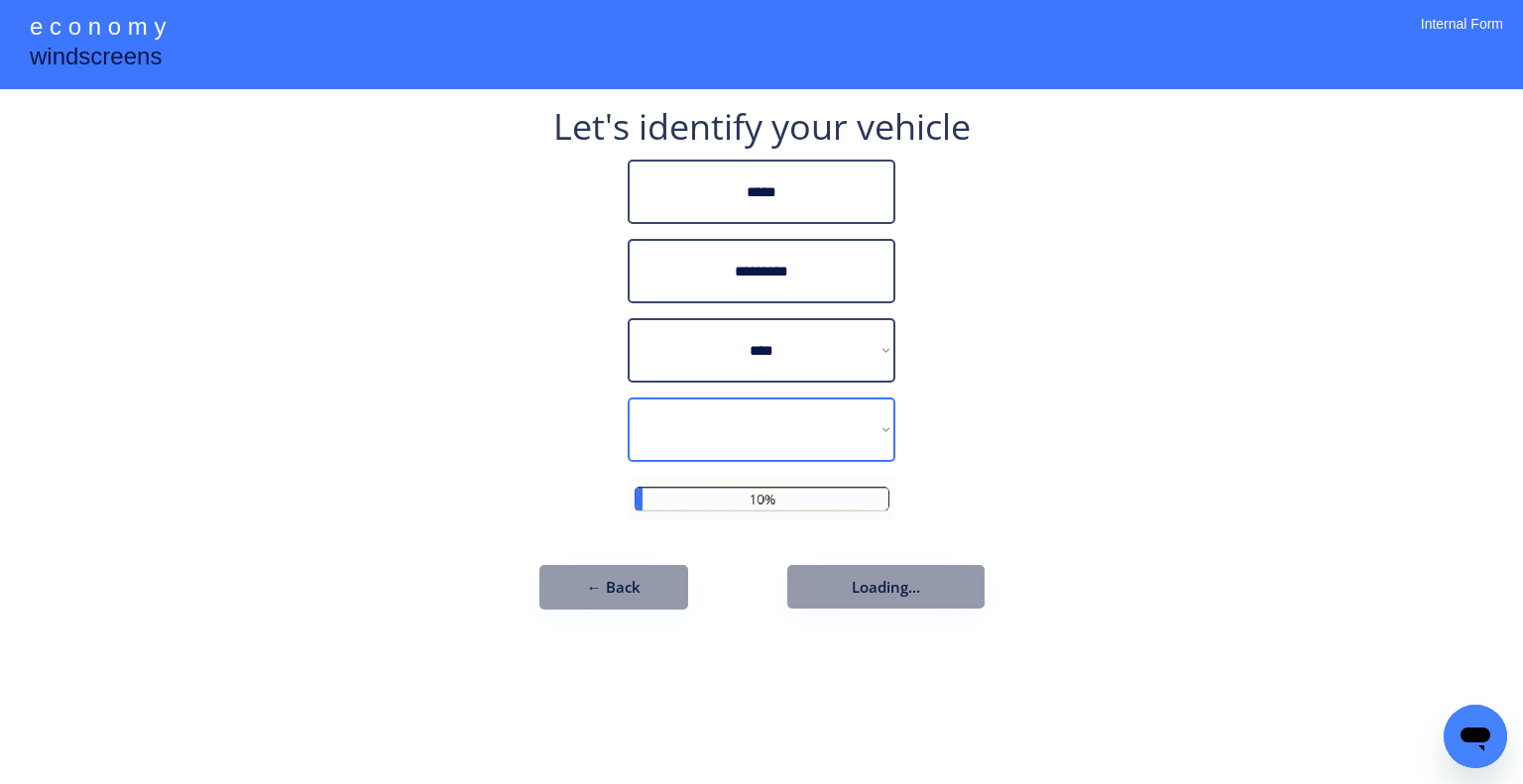 select on "*********" 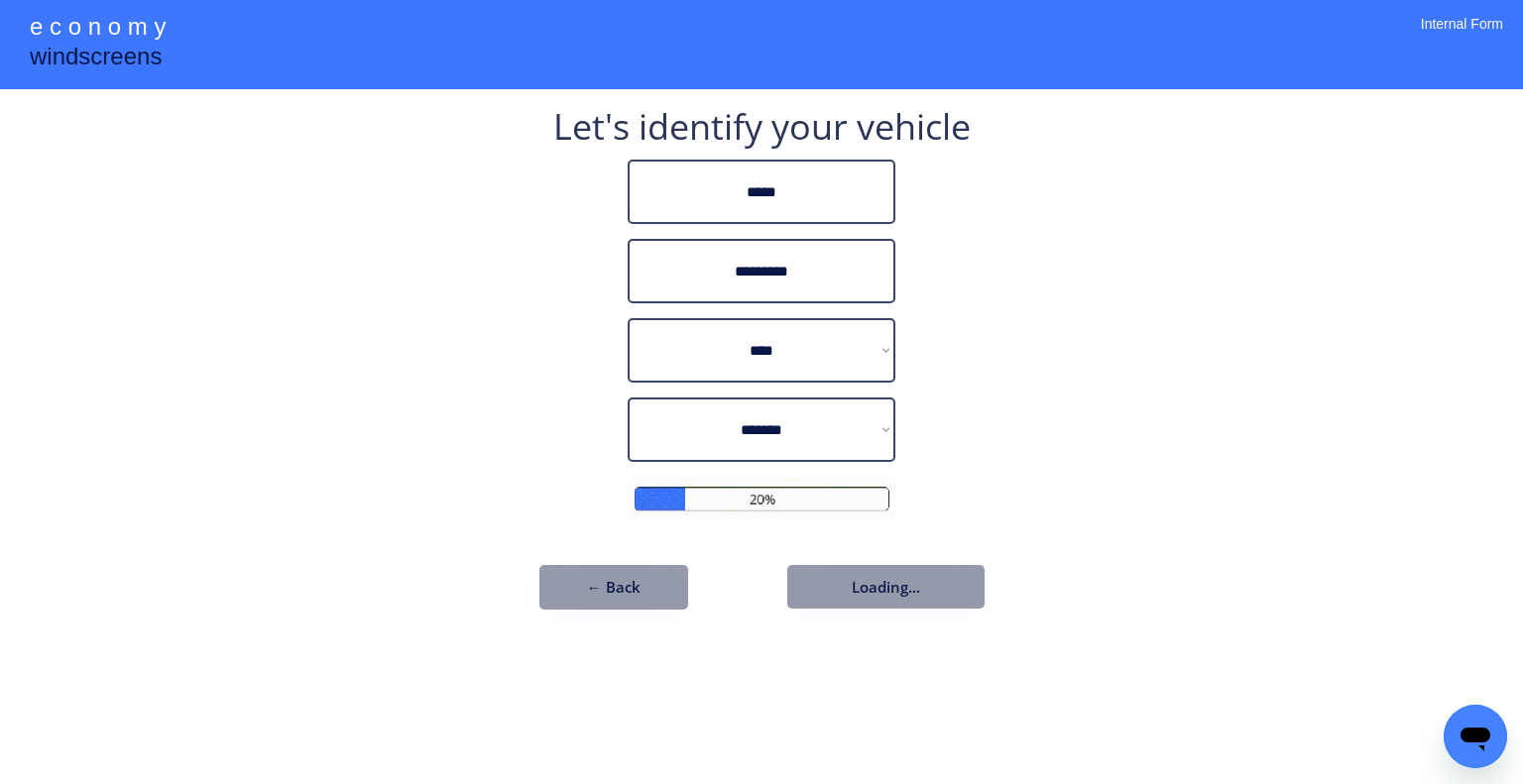 click on "**********" at bounding box center (762, 429) 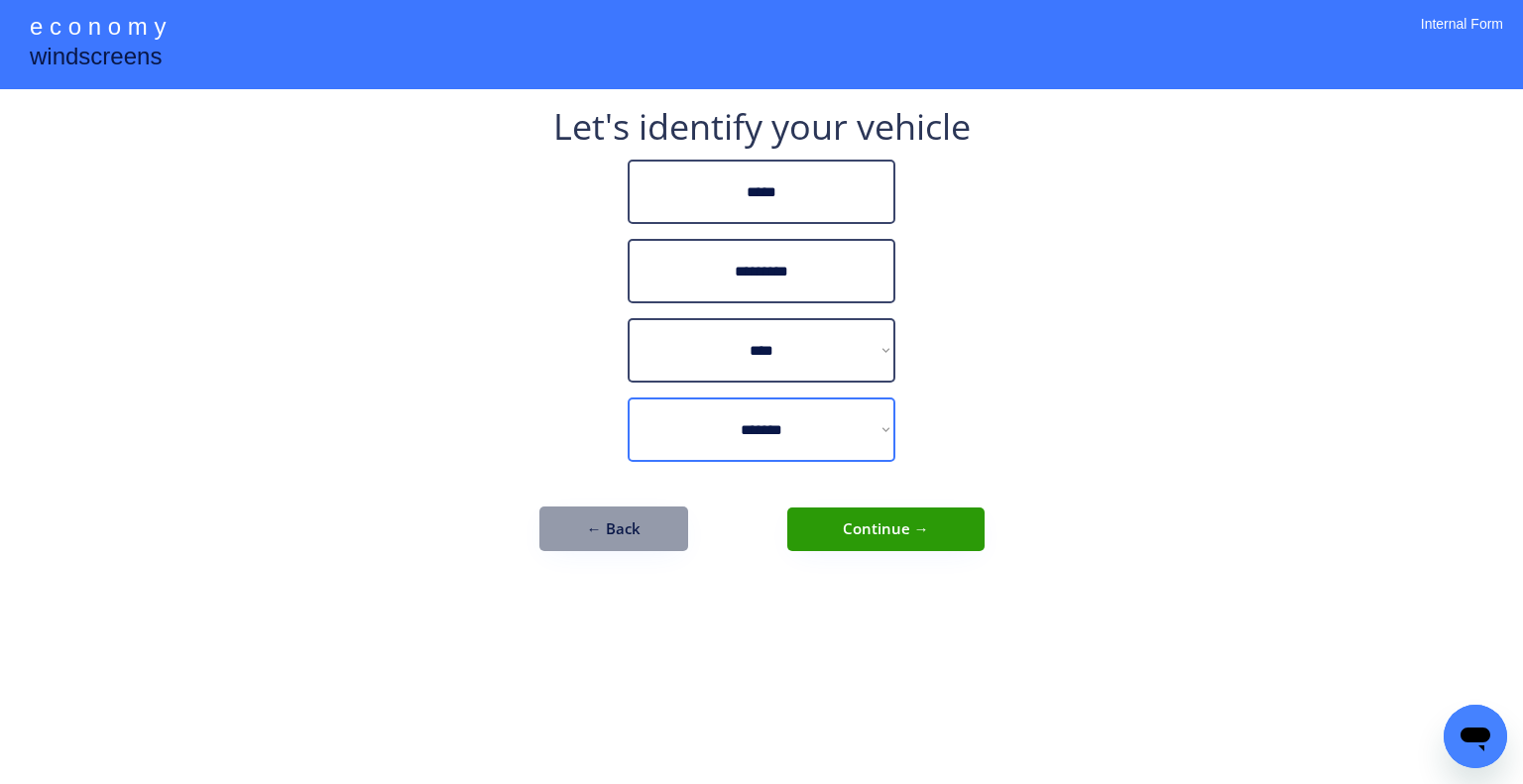 click on "**********" at bounding box center (762, 392) 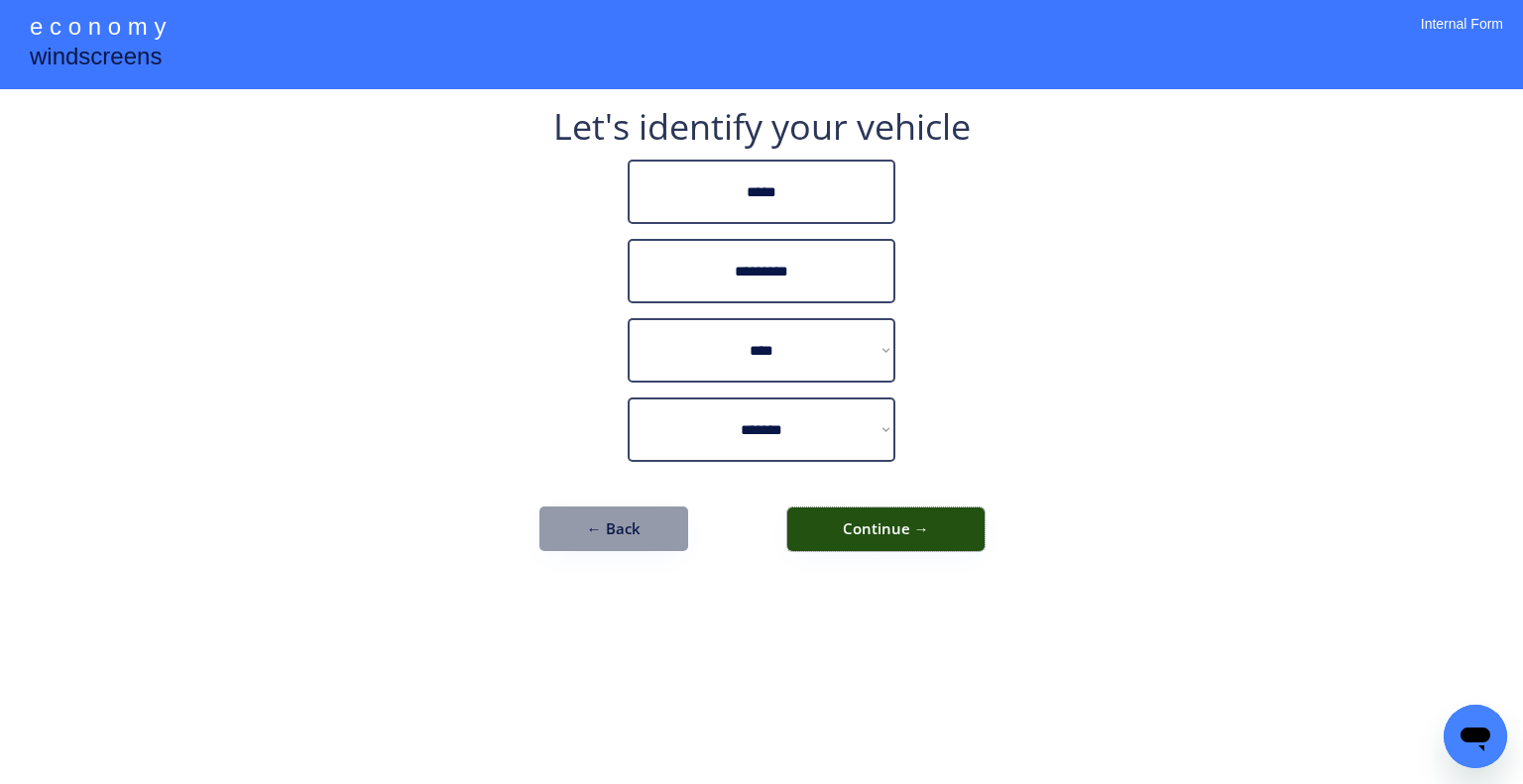 drag, startPoint x: 921, startPoint y: 531, endPoint x: 991, endPoint y: 564, distance: 77.38863 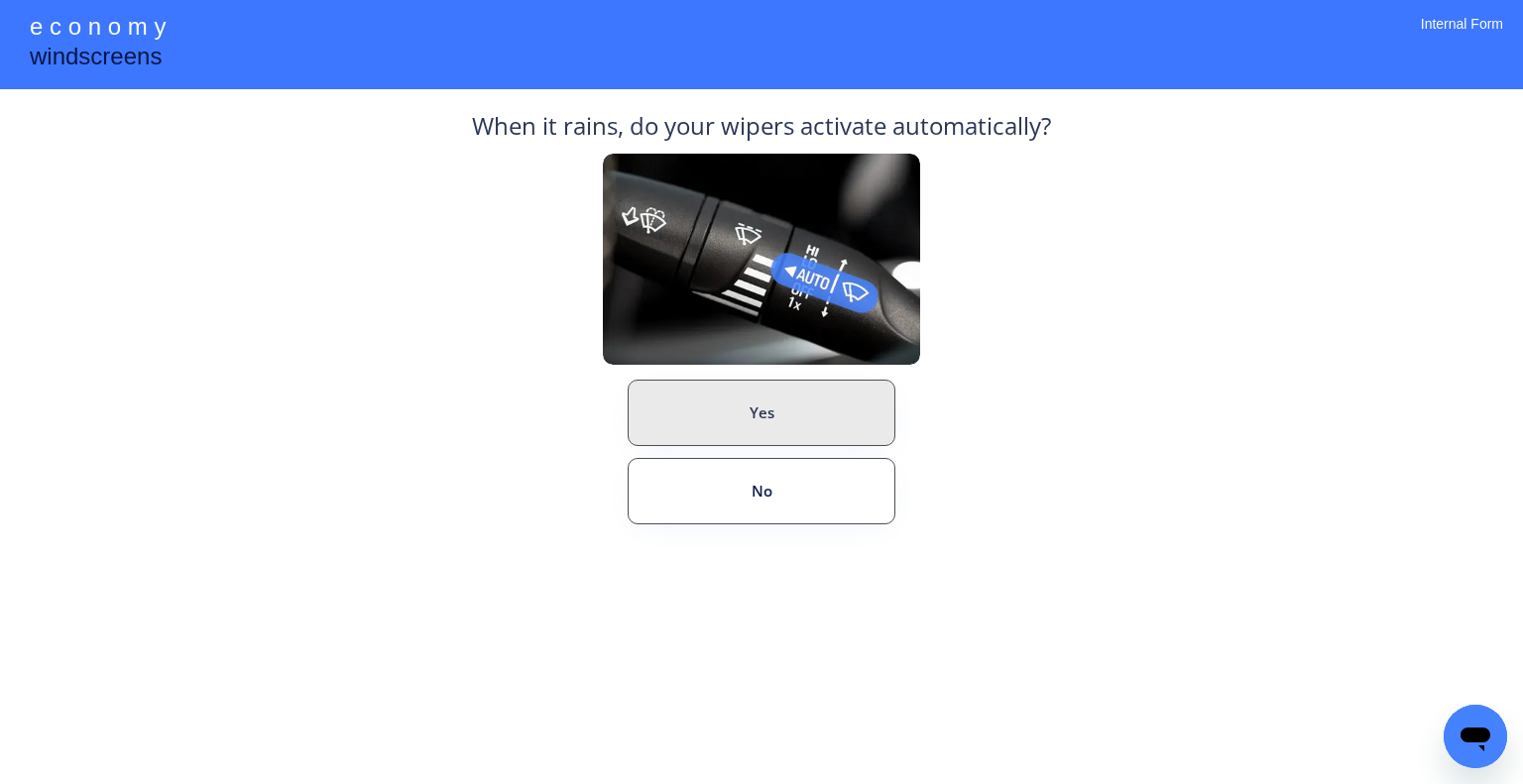 click on "Yes" at bounding box center (762, 412) 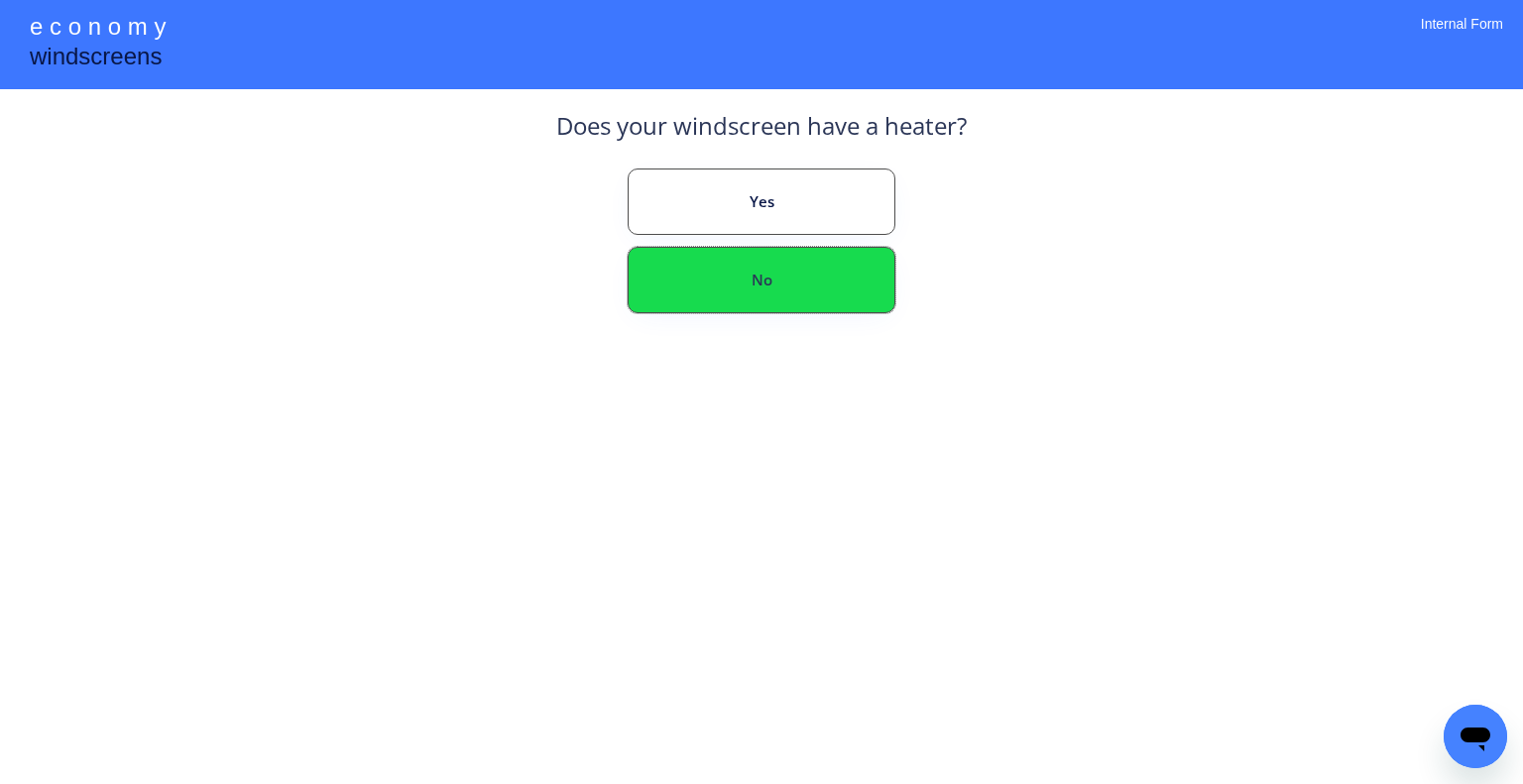 click on "No" at bounding box center [762, 280] 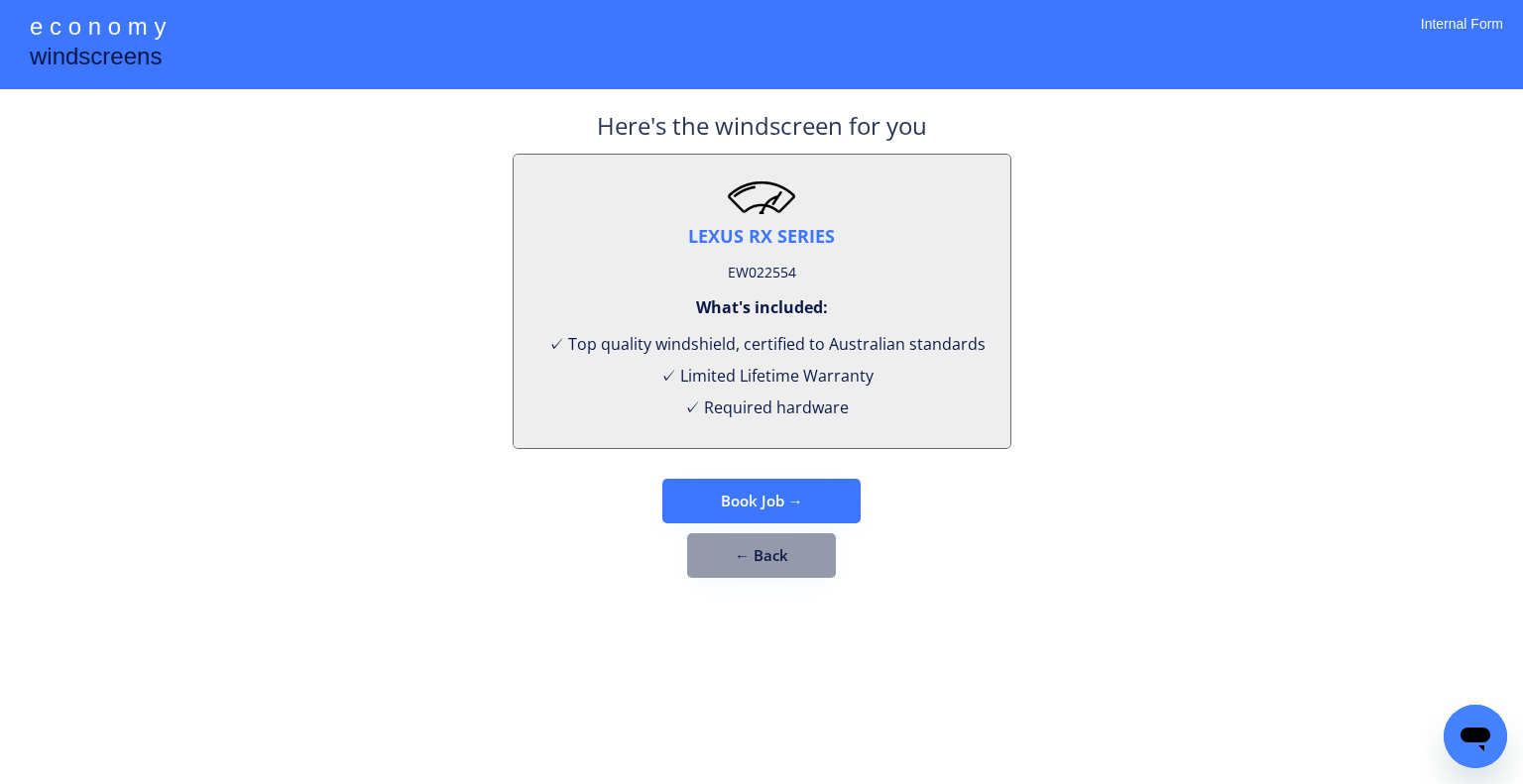 click on "EW022554" at bounding box center [762, 273] 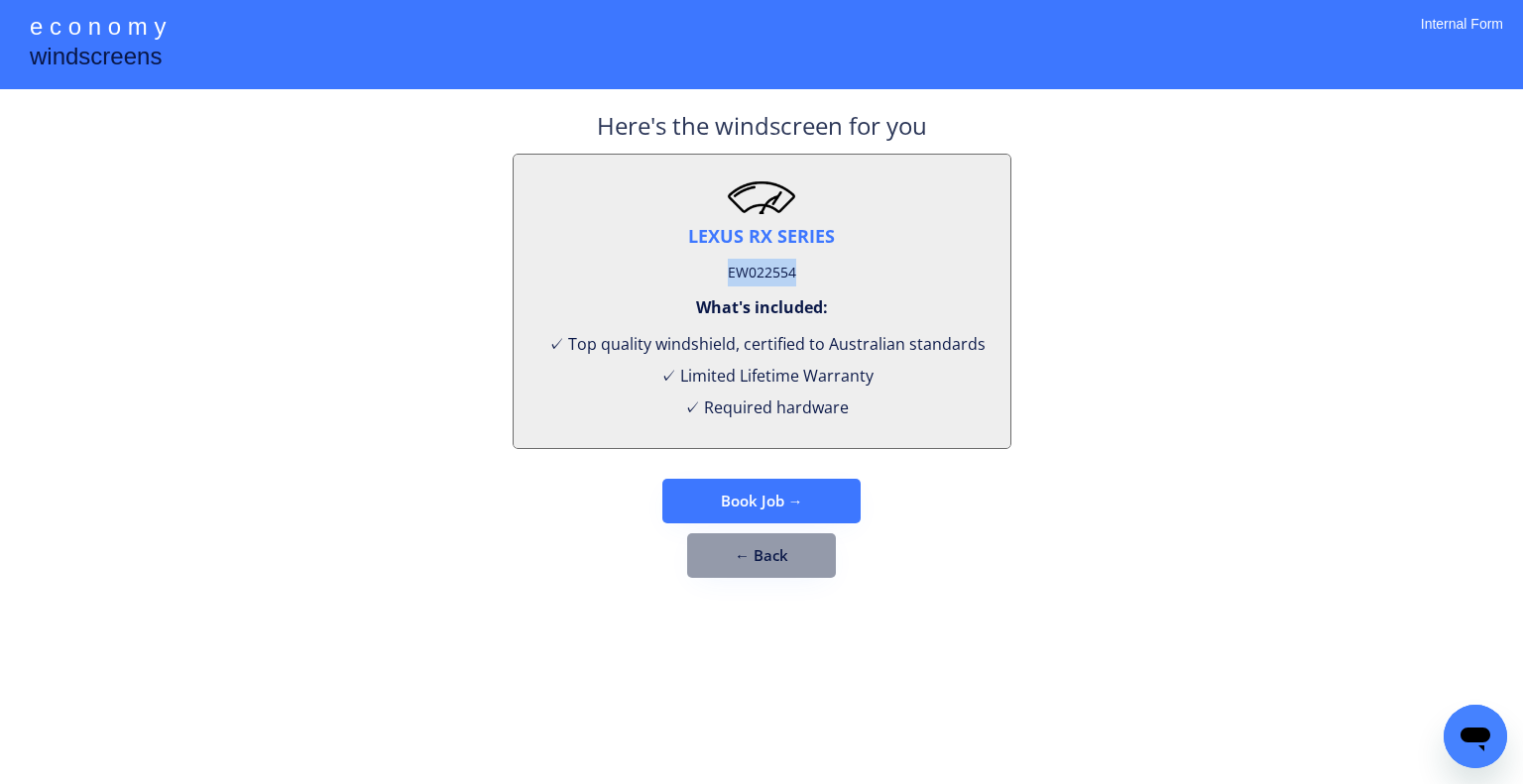 click on "EW022554" at bounding box center (762, 273) 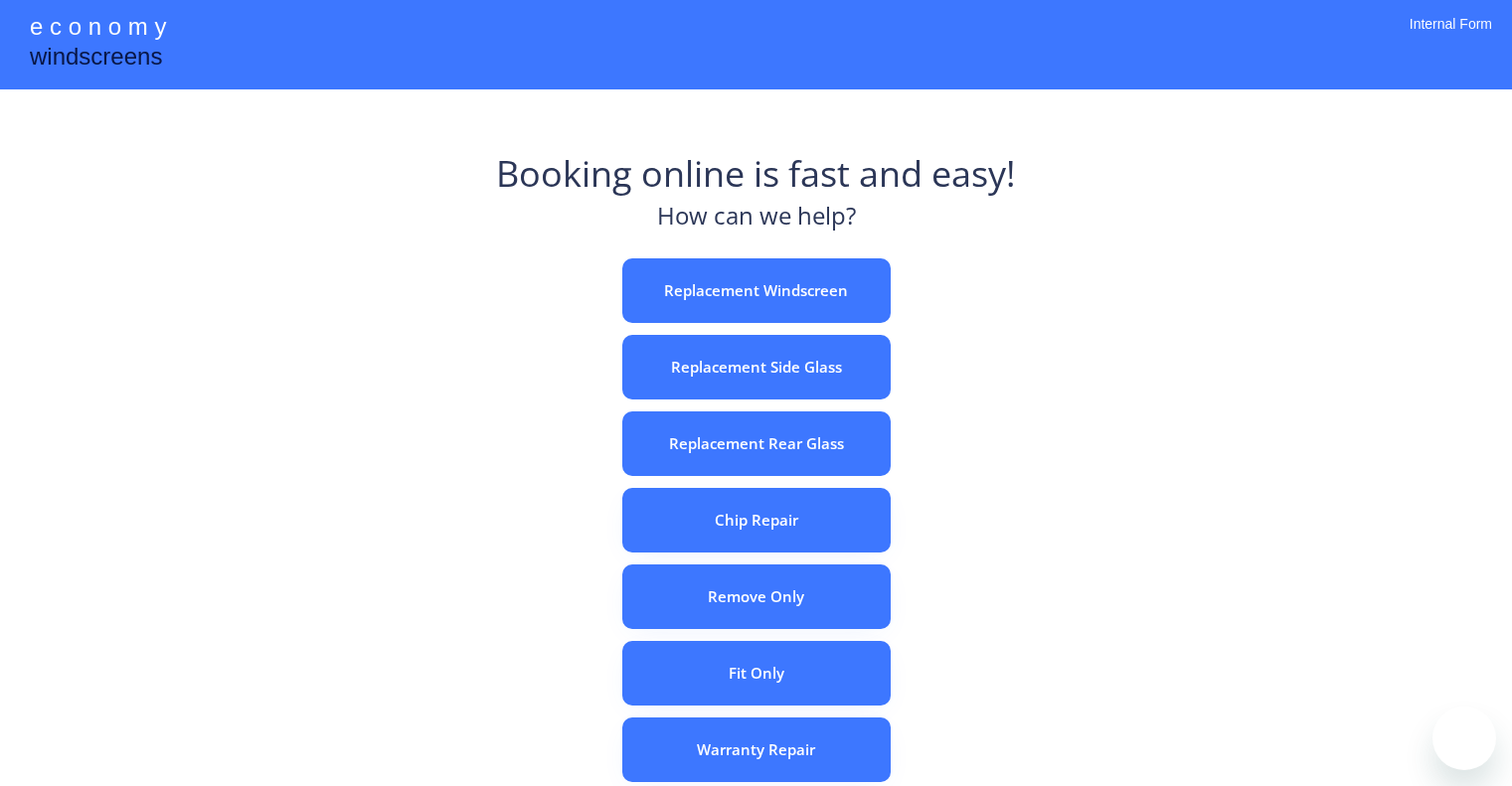 scroll, scrollTop: 0, scrollLeft: 0, axis: both 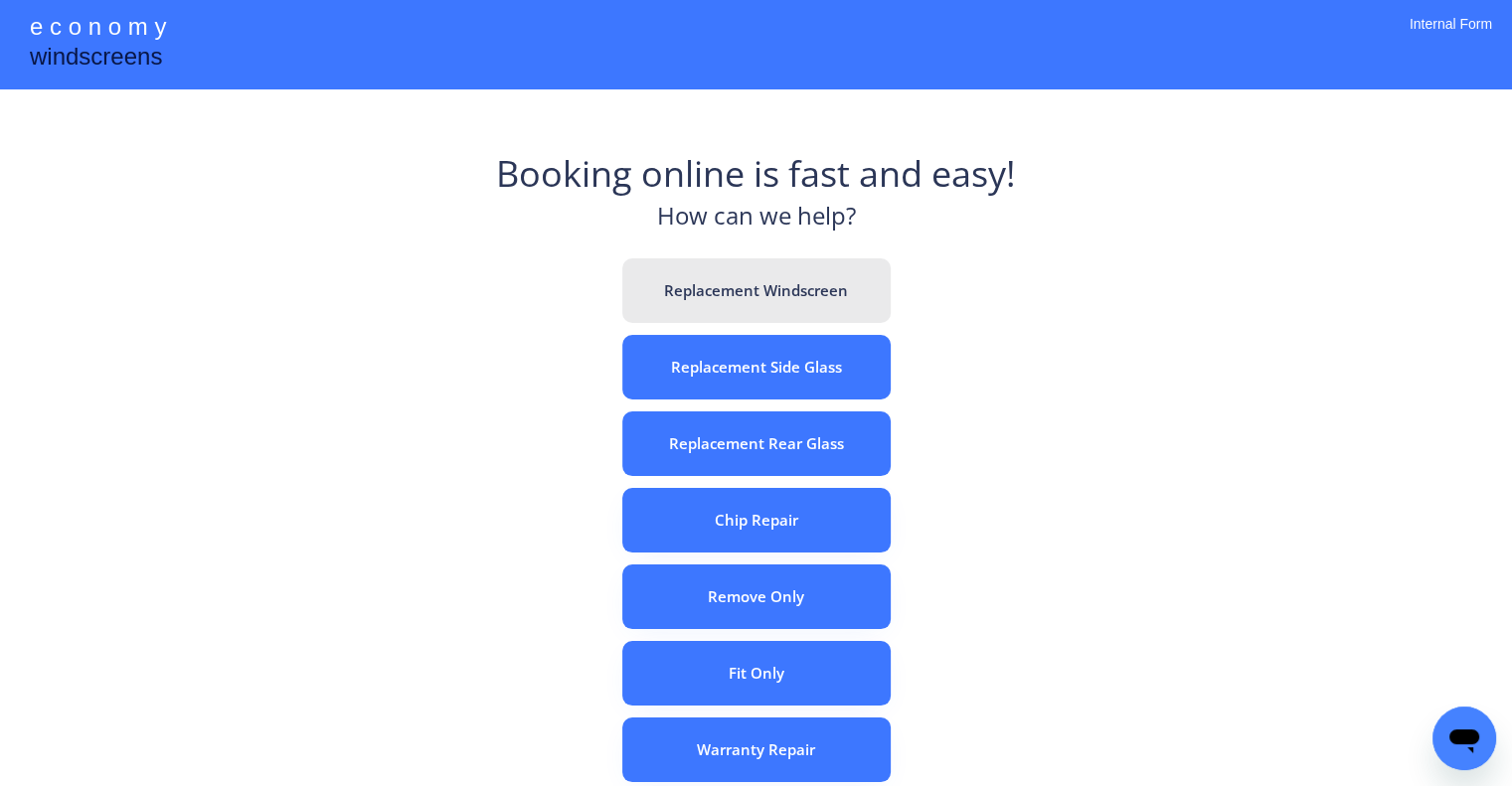 click on "Replacement Windscreen" at bounding box center [756, 290] 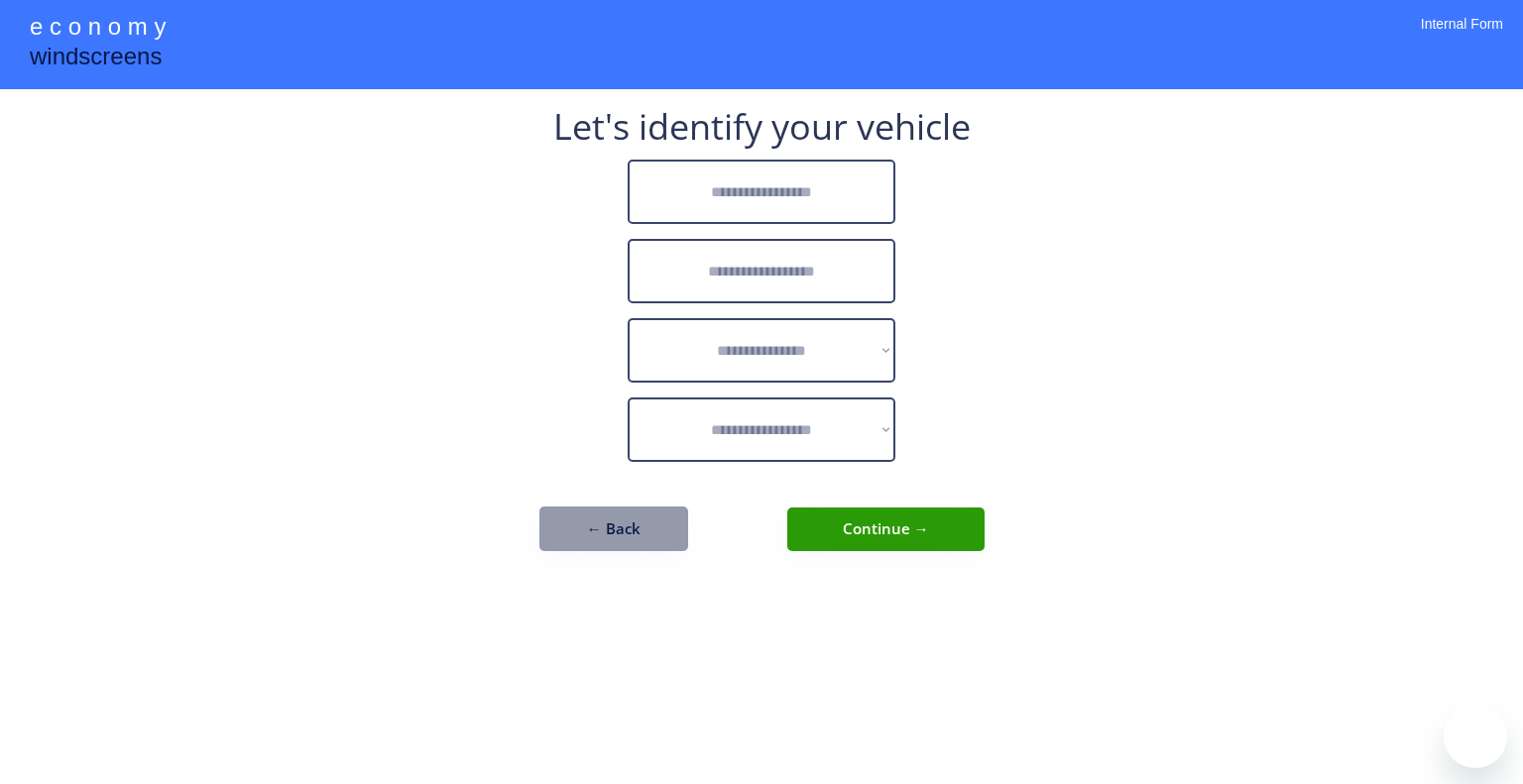 scroll, scrollTop: 0, scrollLeft: 0, axis: both 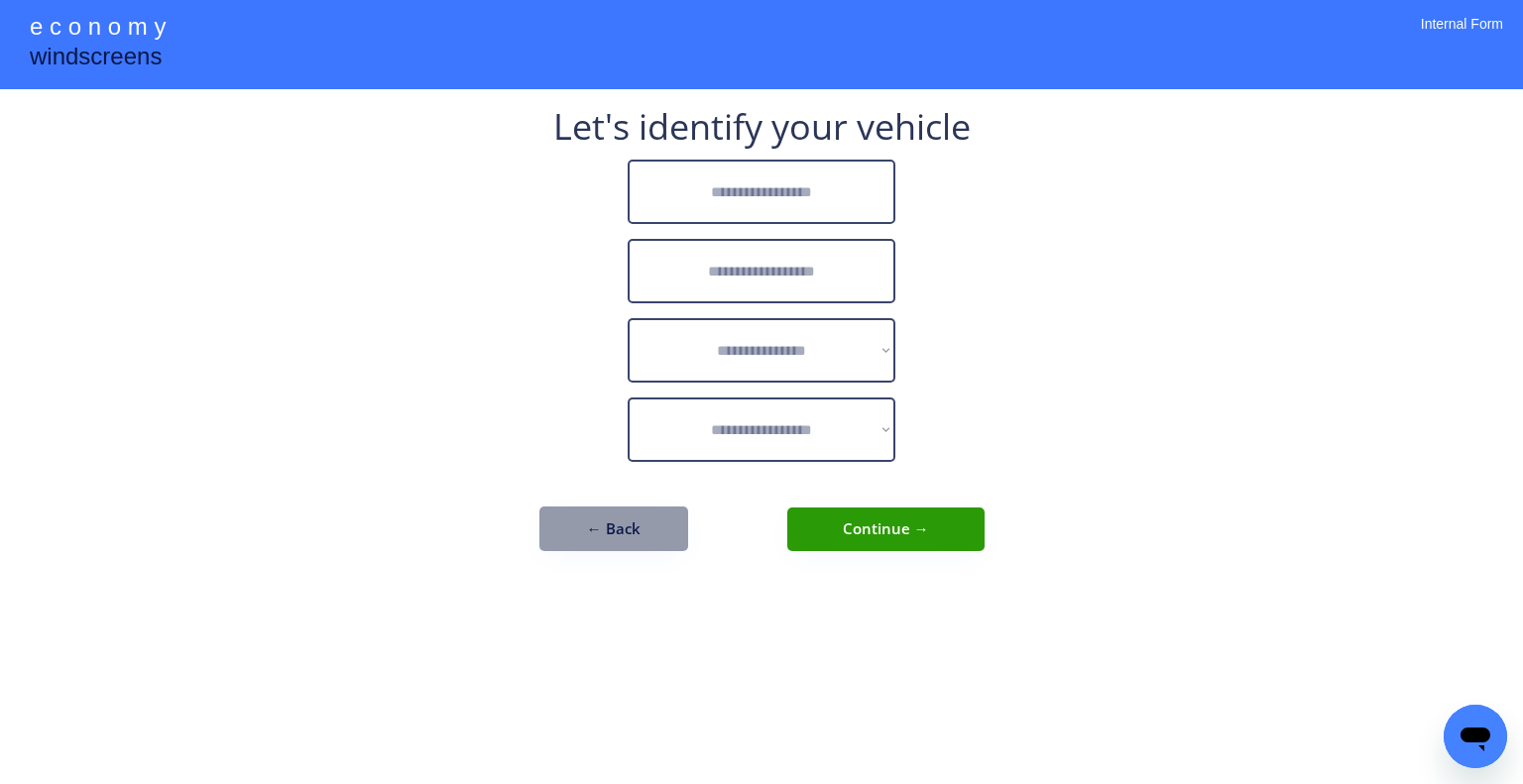 click at bounding box center (762, 191) 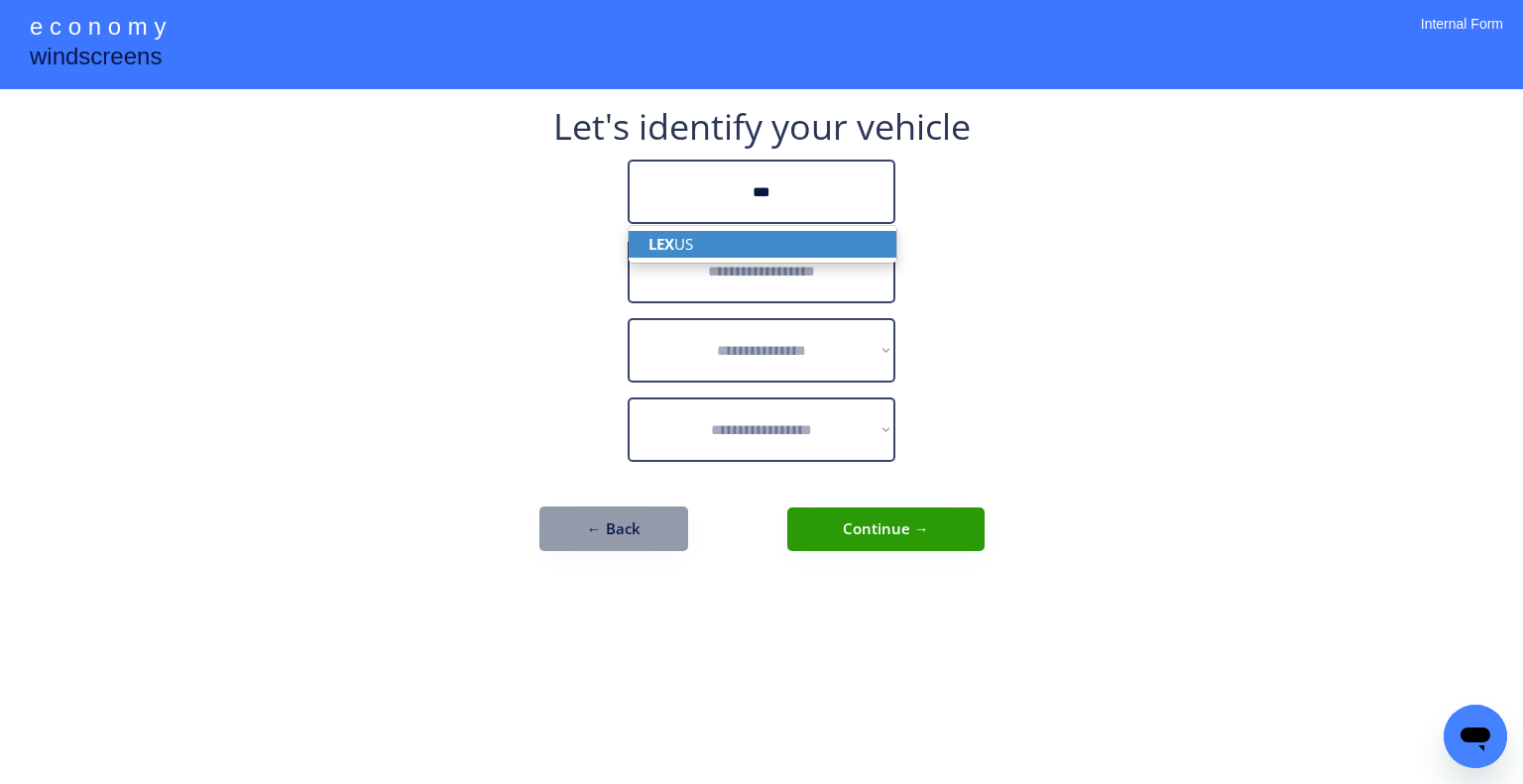 click on "LEX US" at bounding box center [762, 244] 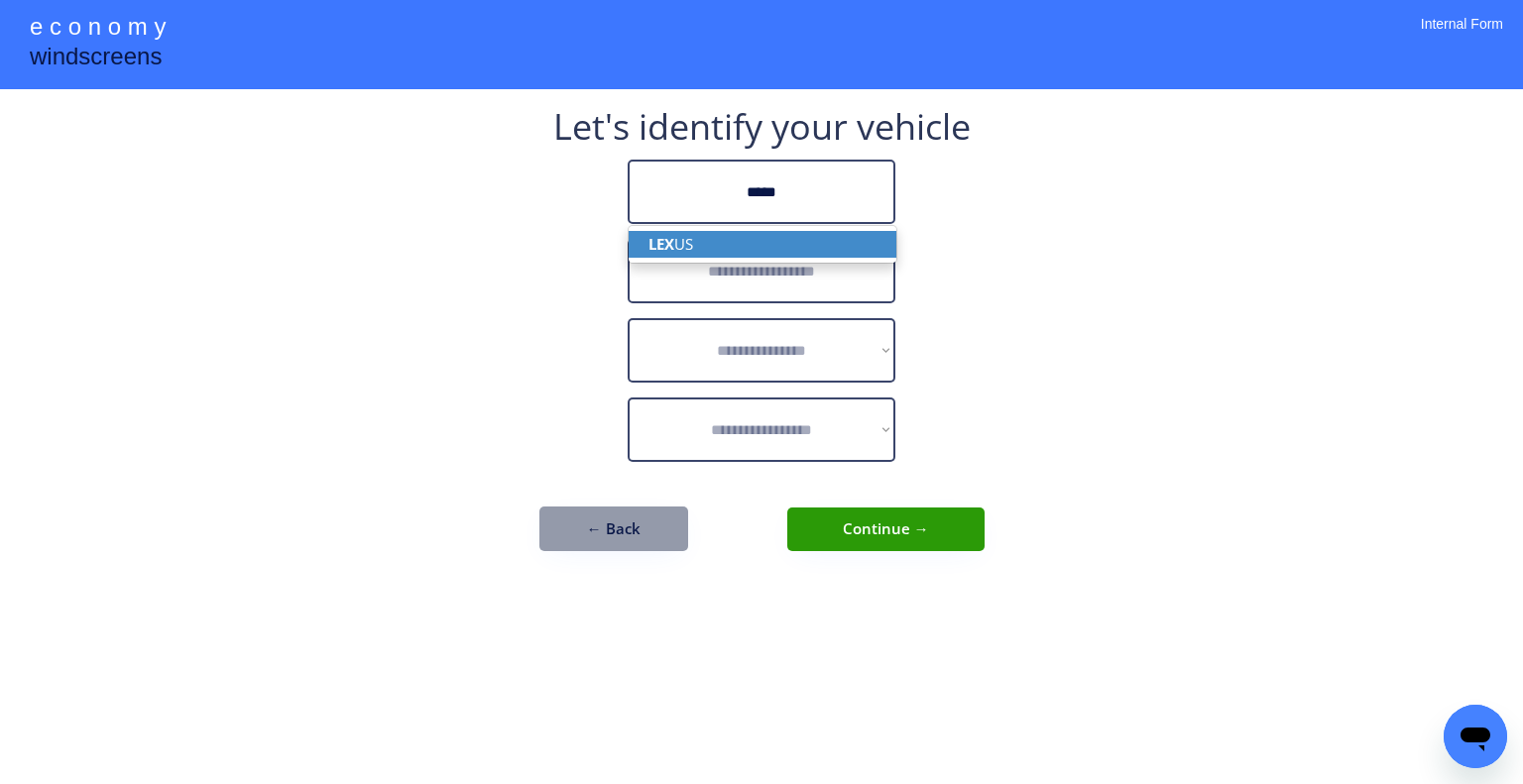 type on "*****" 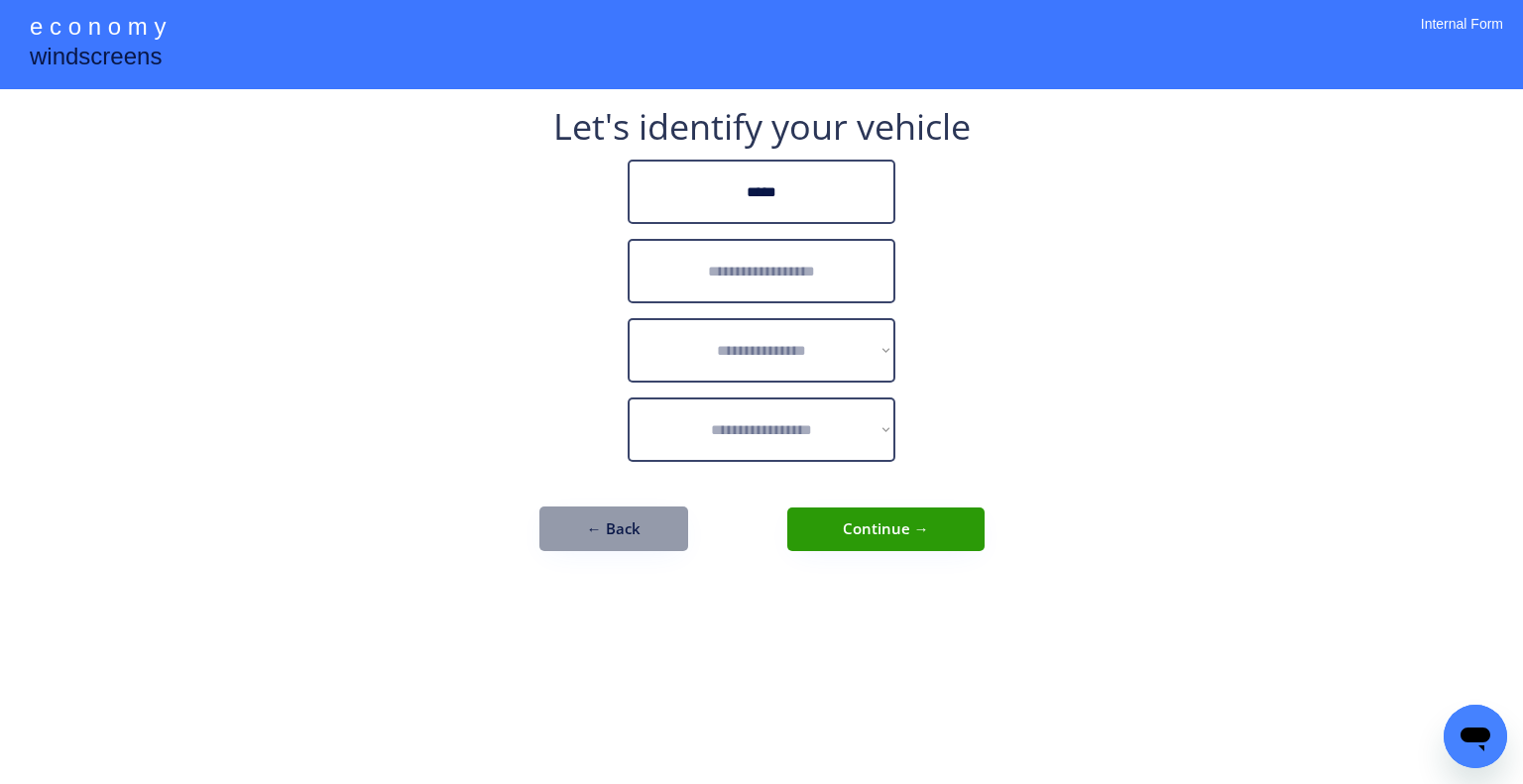 click at bounding box center (762, 271) 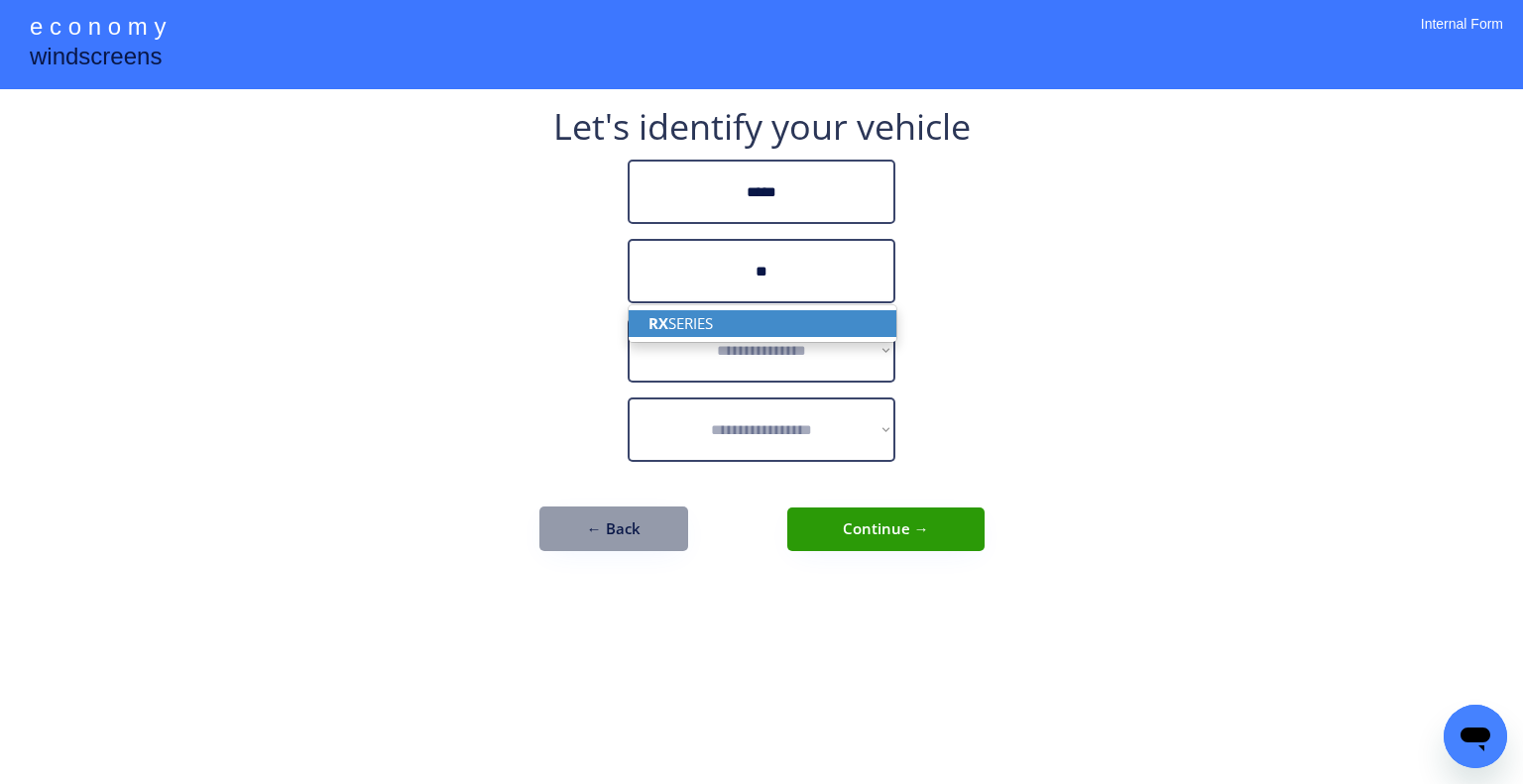 drag, startPoint x: 822, startPoint y: 313, endPoint x: 1045, endPoint y: 288, distance: 224.39697 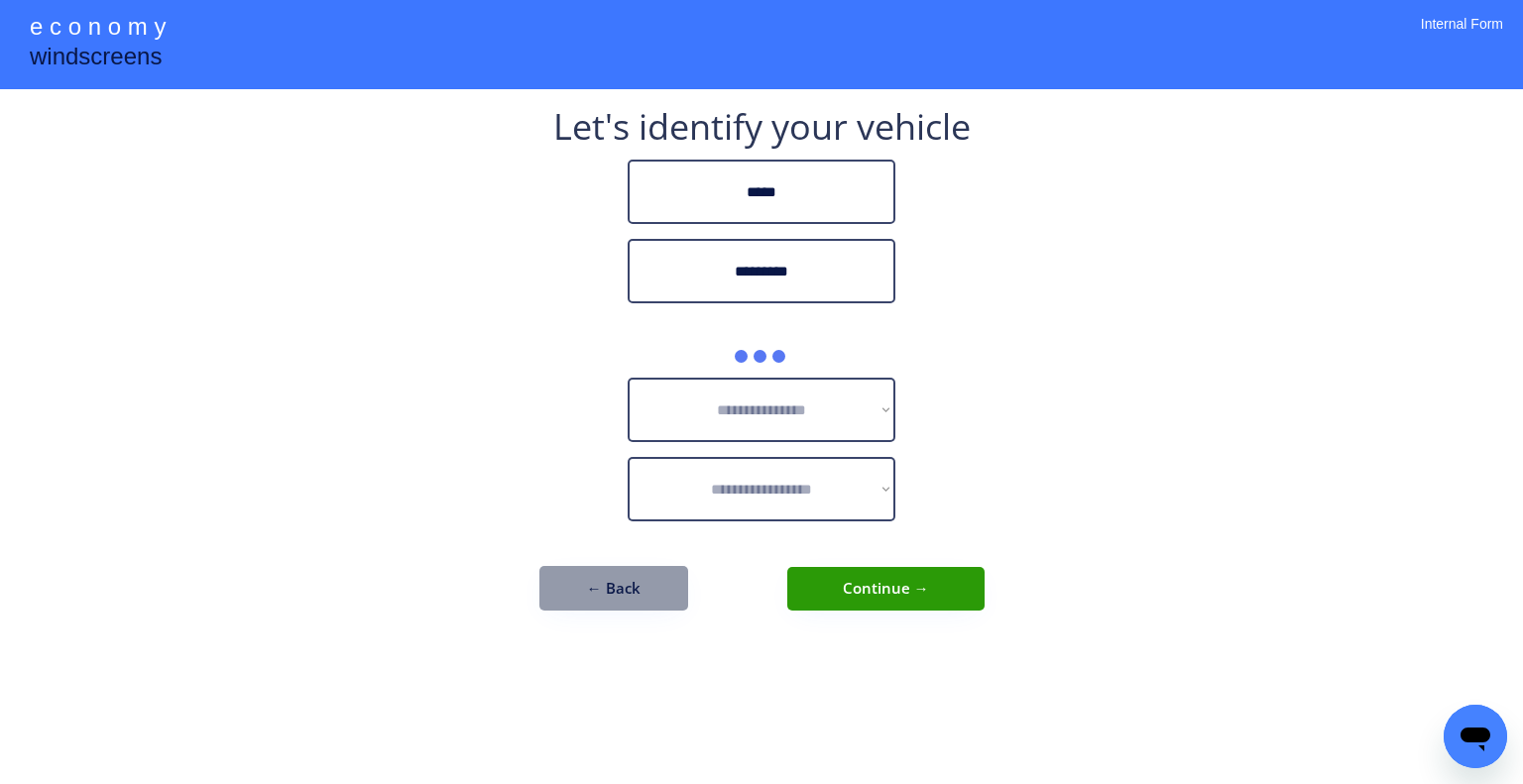type on "*********" 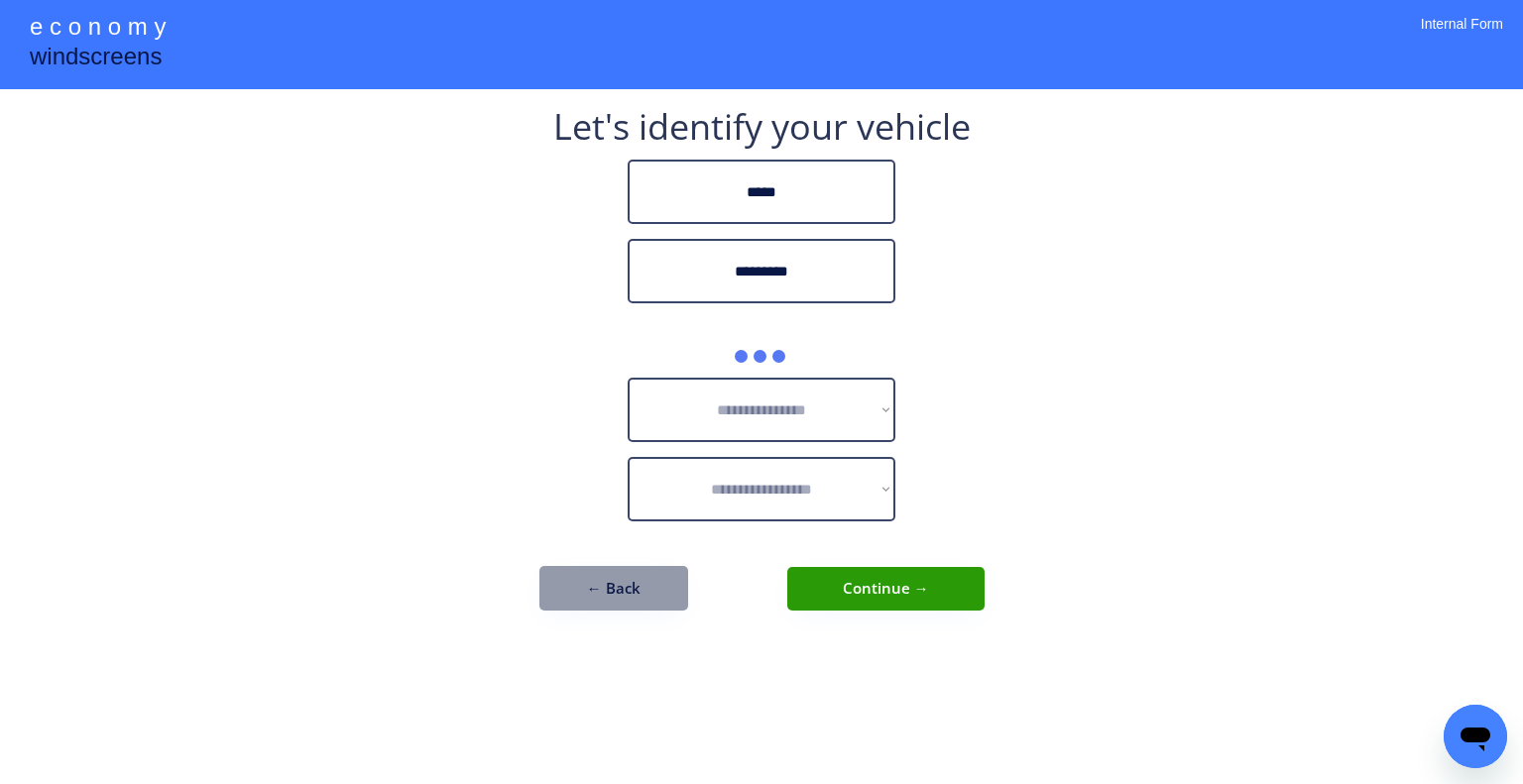 click on "**********" at bounding box center [762, 392] 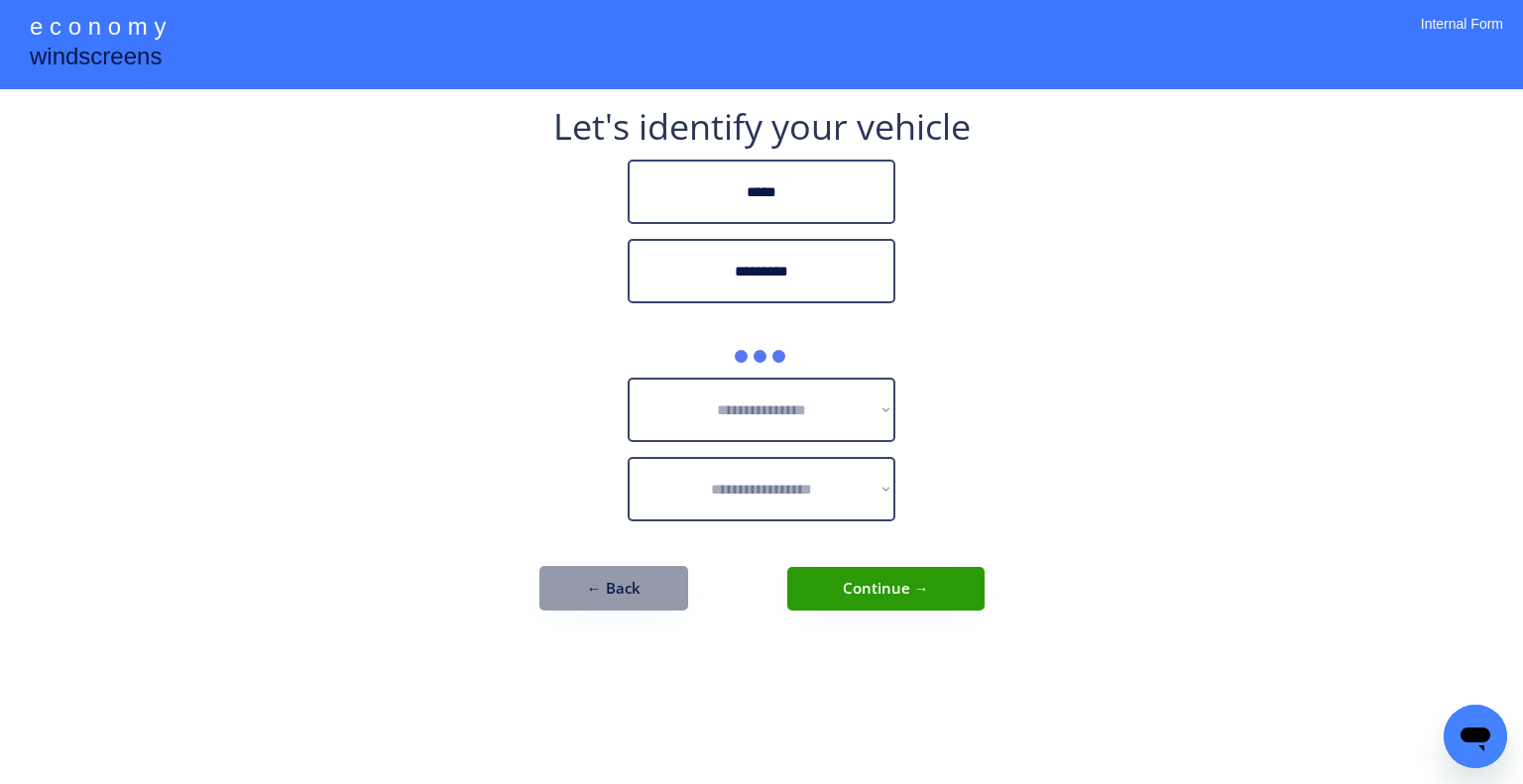 click on "**********" at bounding box center (762, 392) 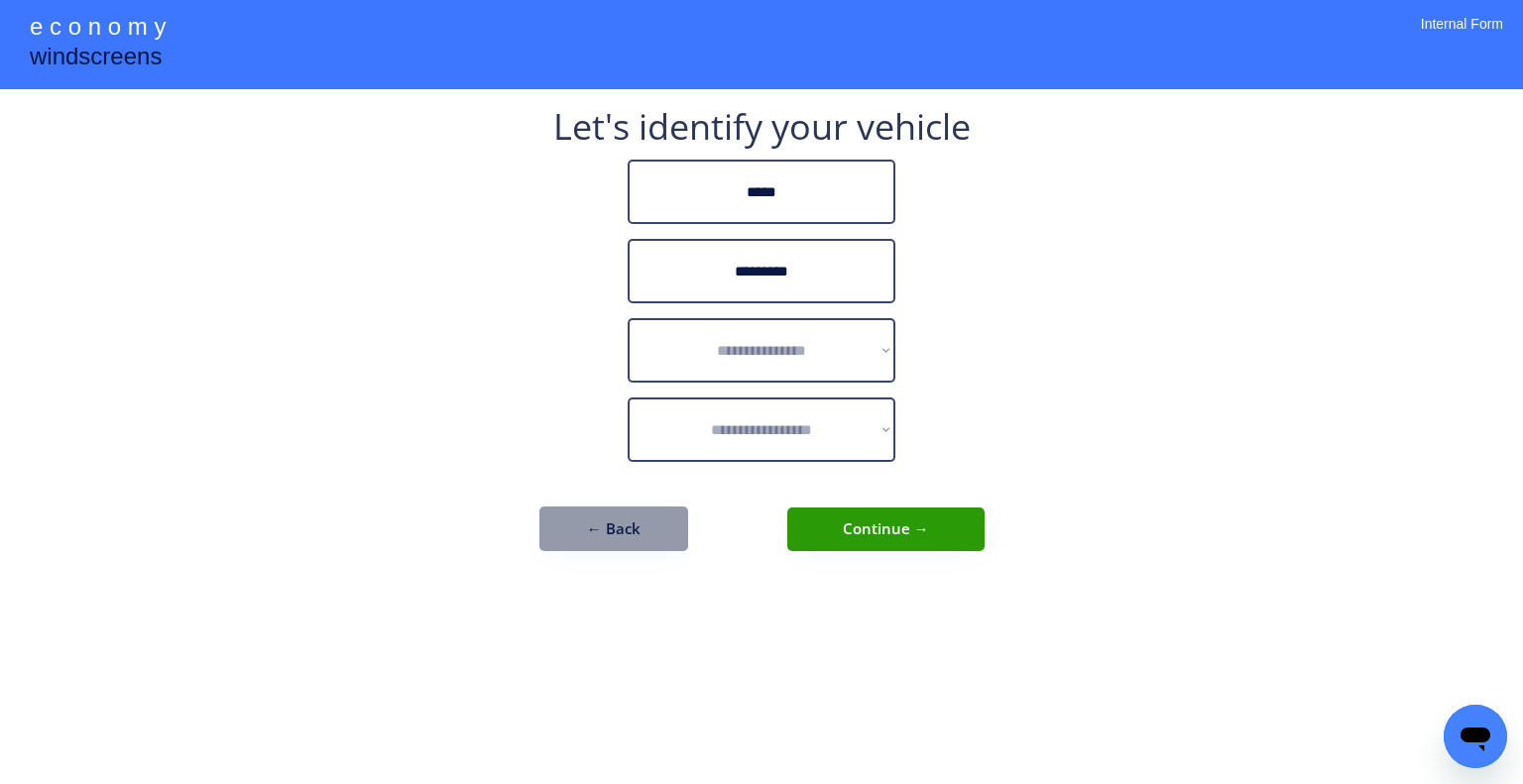 click on "**********" at bounding box center [762, 392] 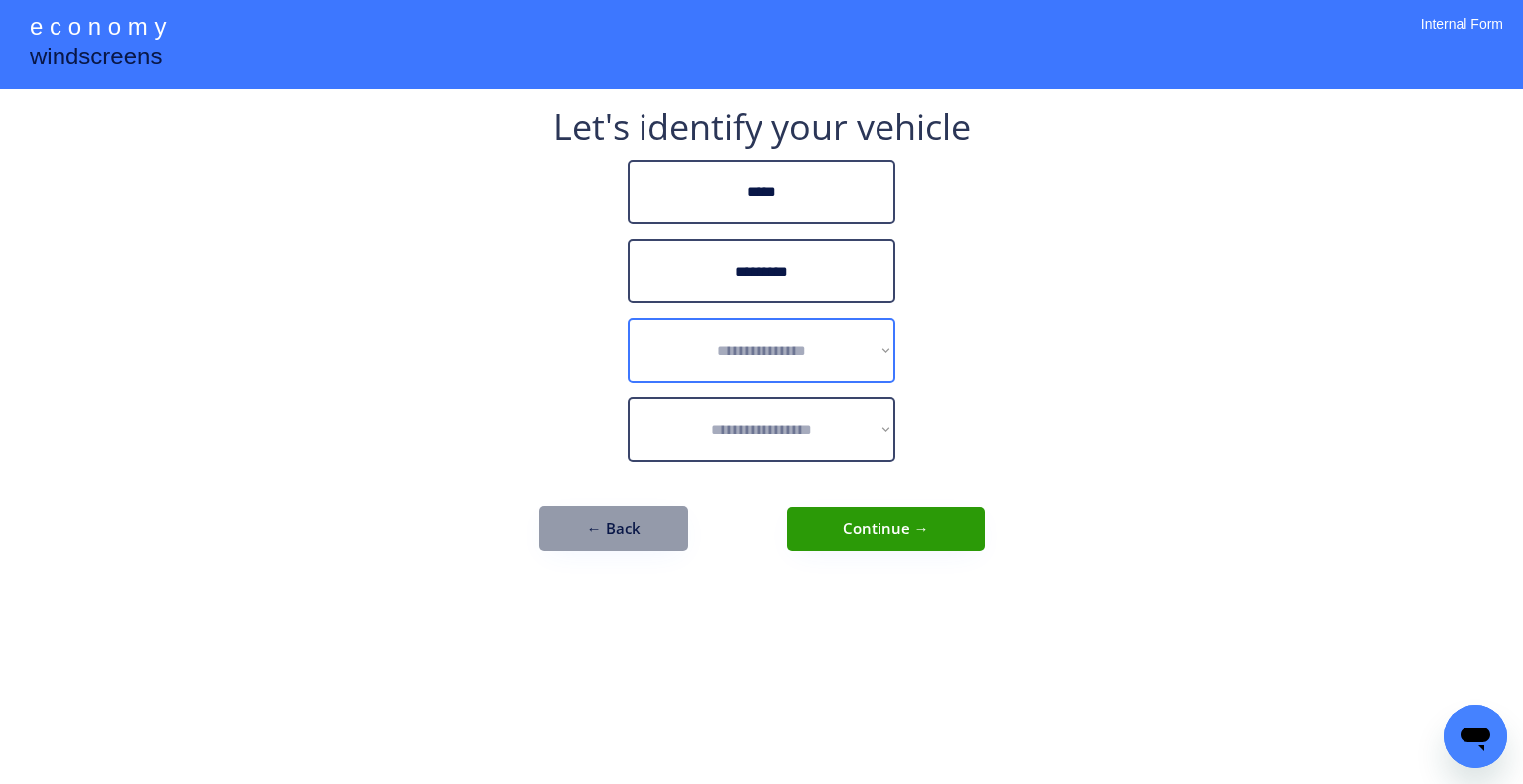 drag, startPoint x: 762, startPoint y: 343, endPoint x: 882, endPoint y: 372, distance: 123.45445 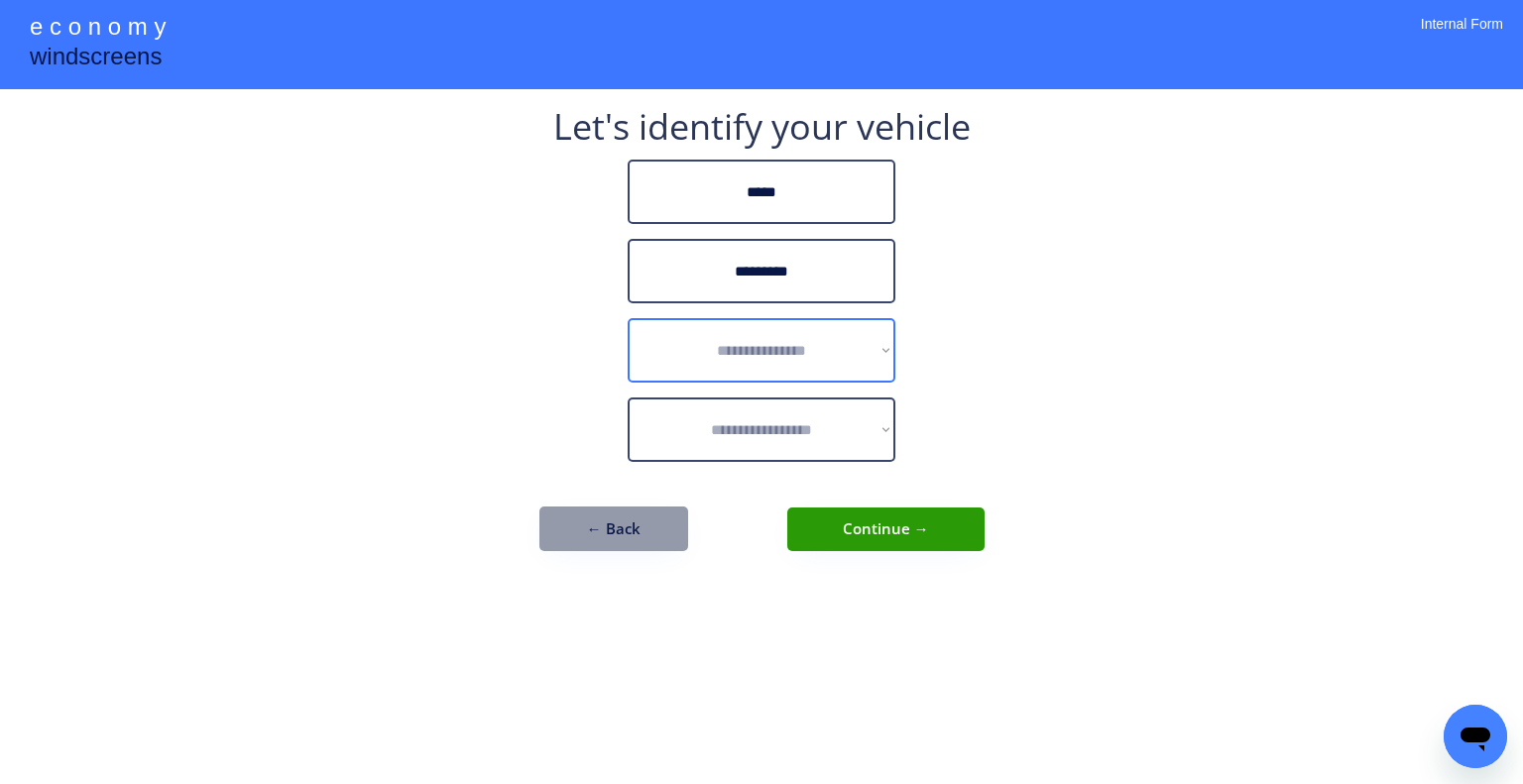 select on "******" 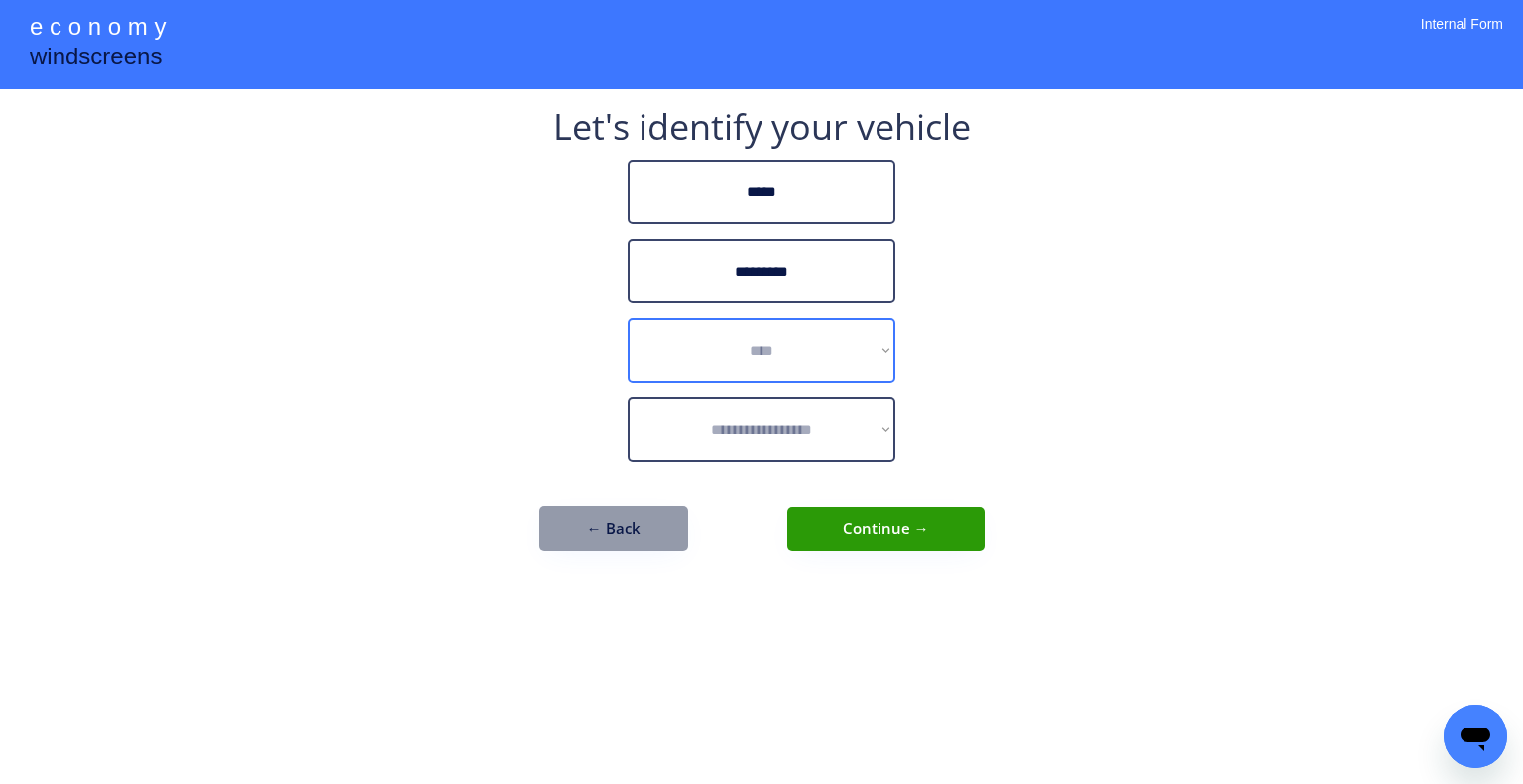 click on "**********" at bounding box center [762, 350] 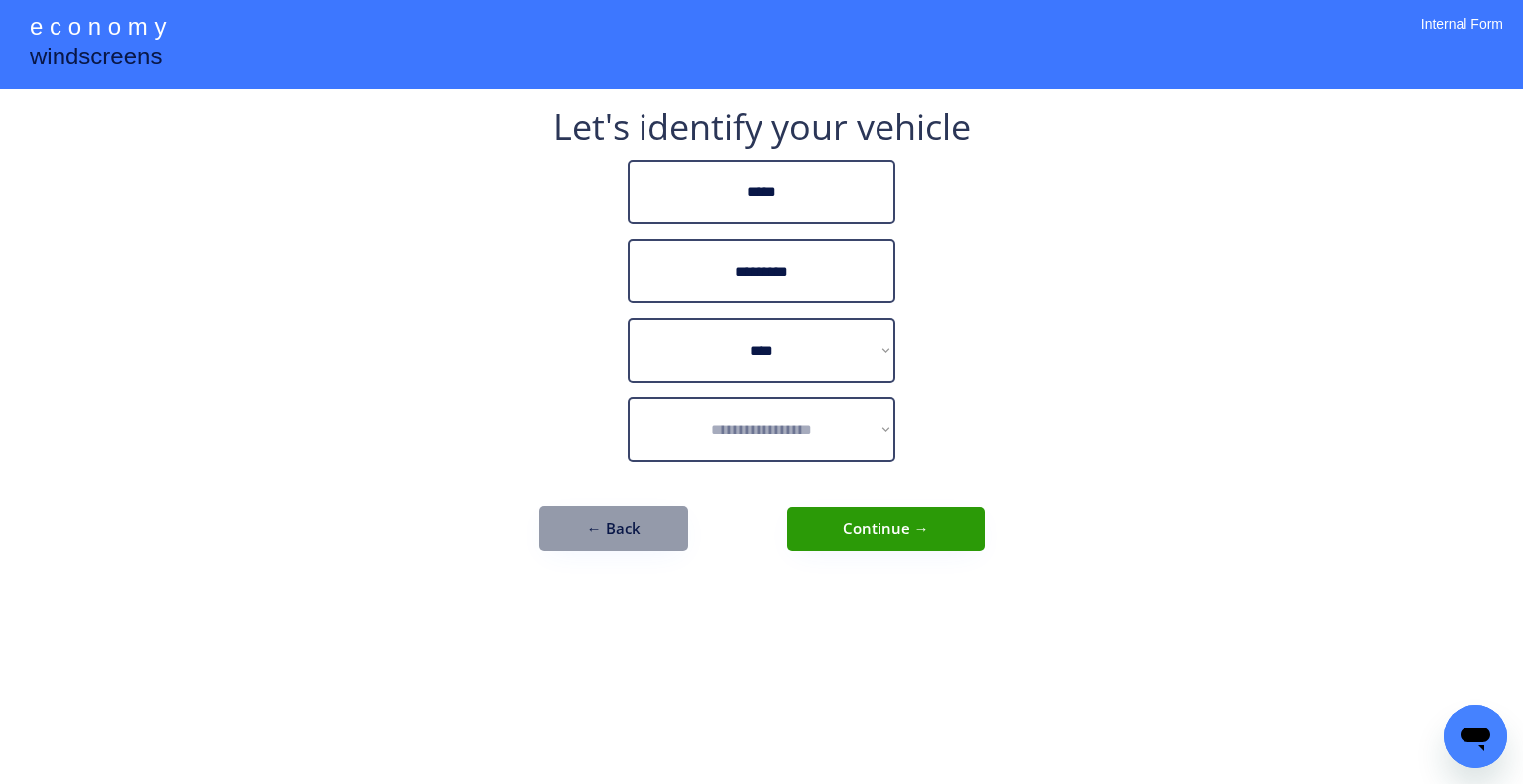 drag, startPoint x: 1194, startPoint y: 296, endPoint x: 839, endPoint y: 384, distance: 365.744 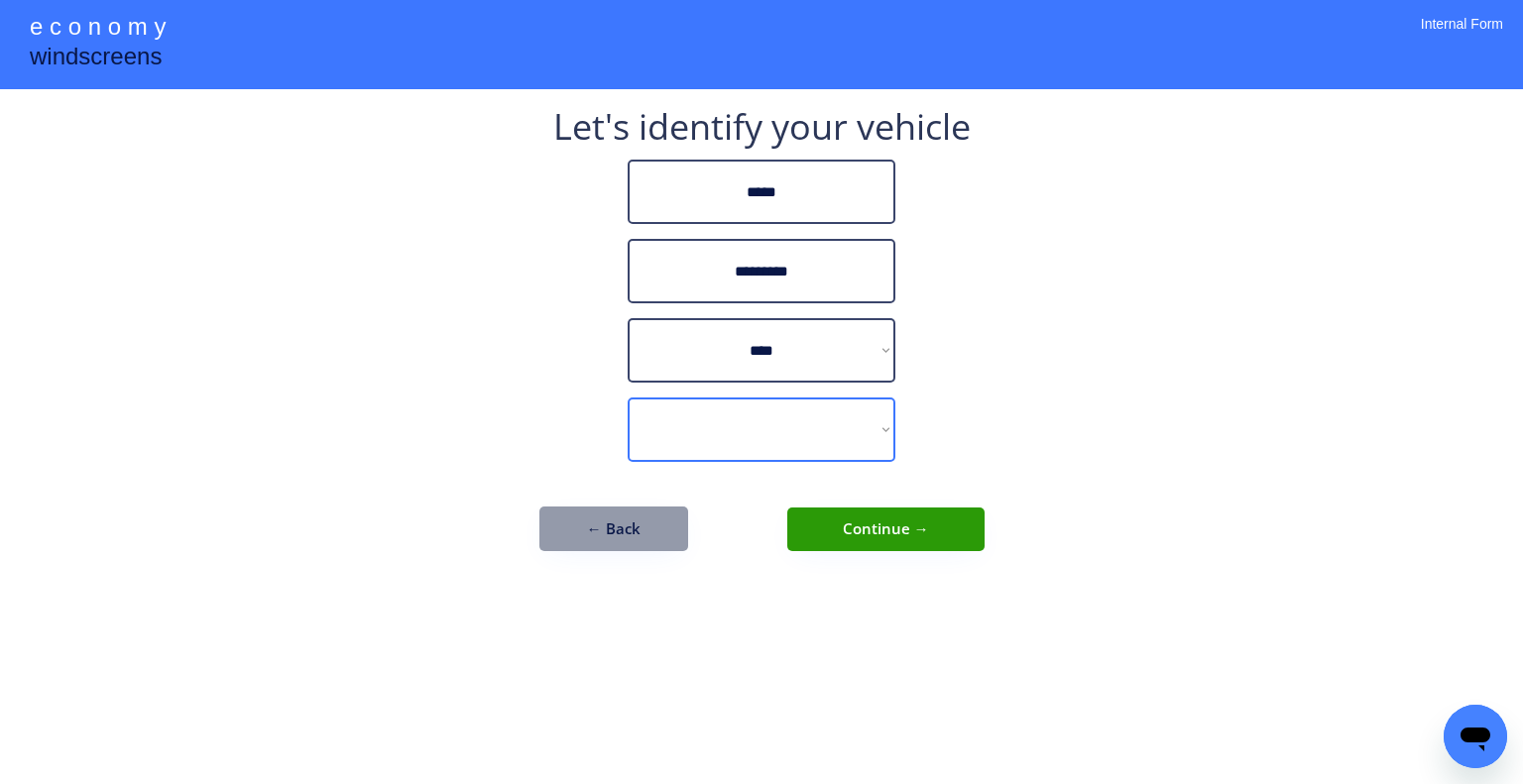 click on "**********" at bounding box center [762, 429] 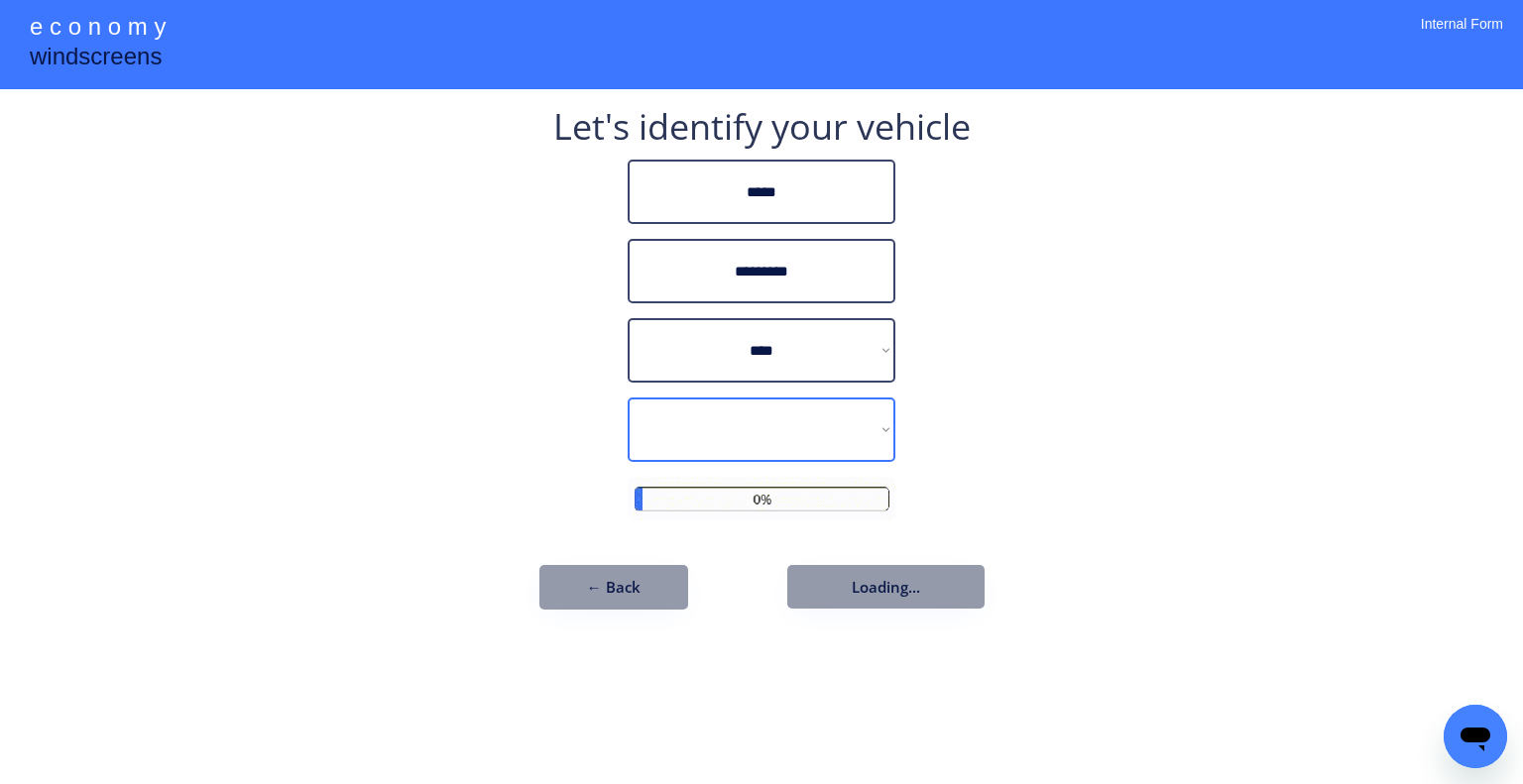 select on "*********" 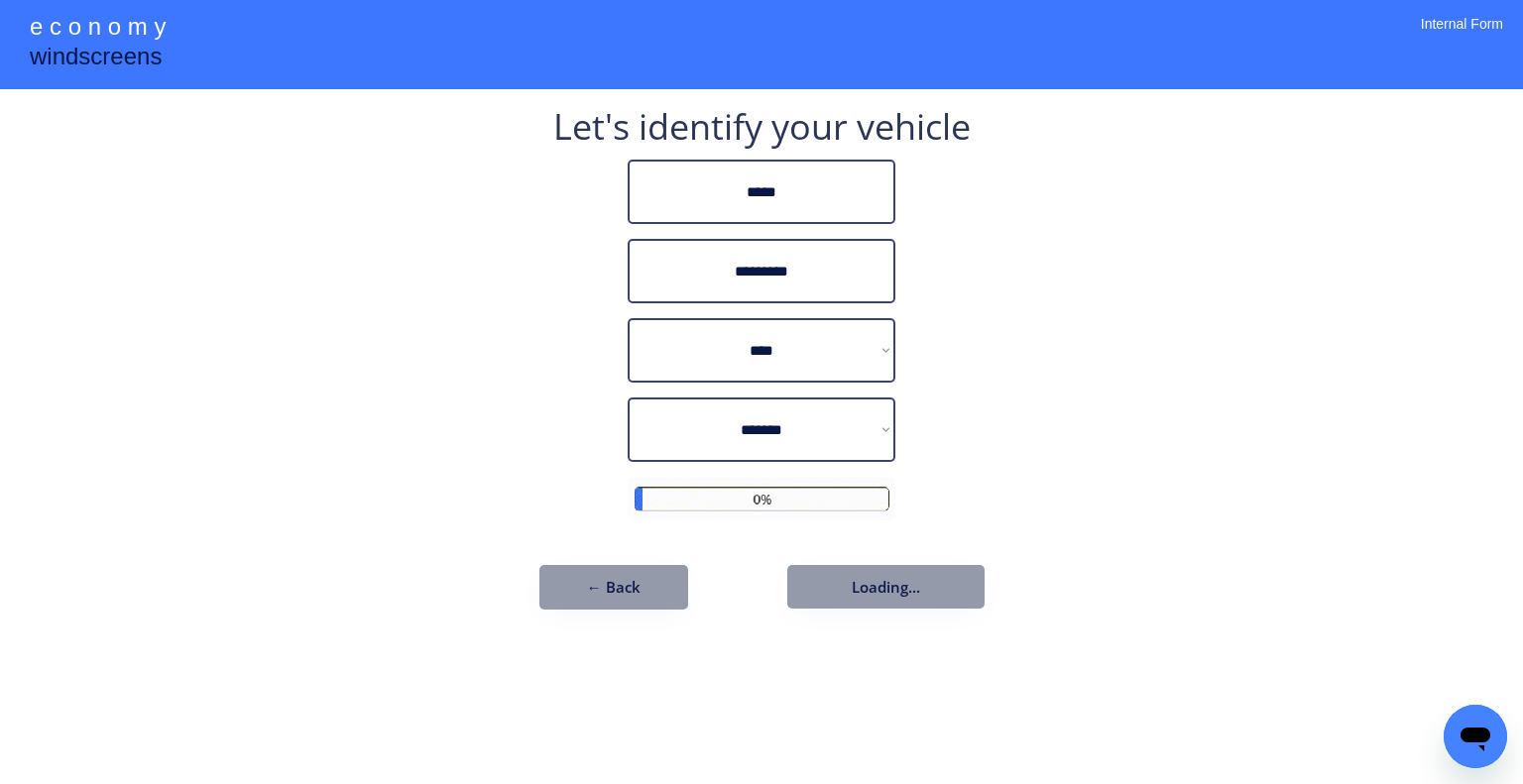click on "**********" at bounding box center [762, 392] 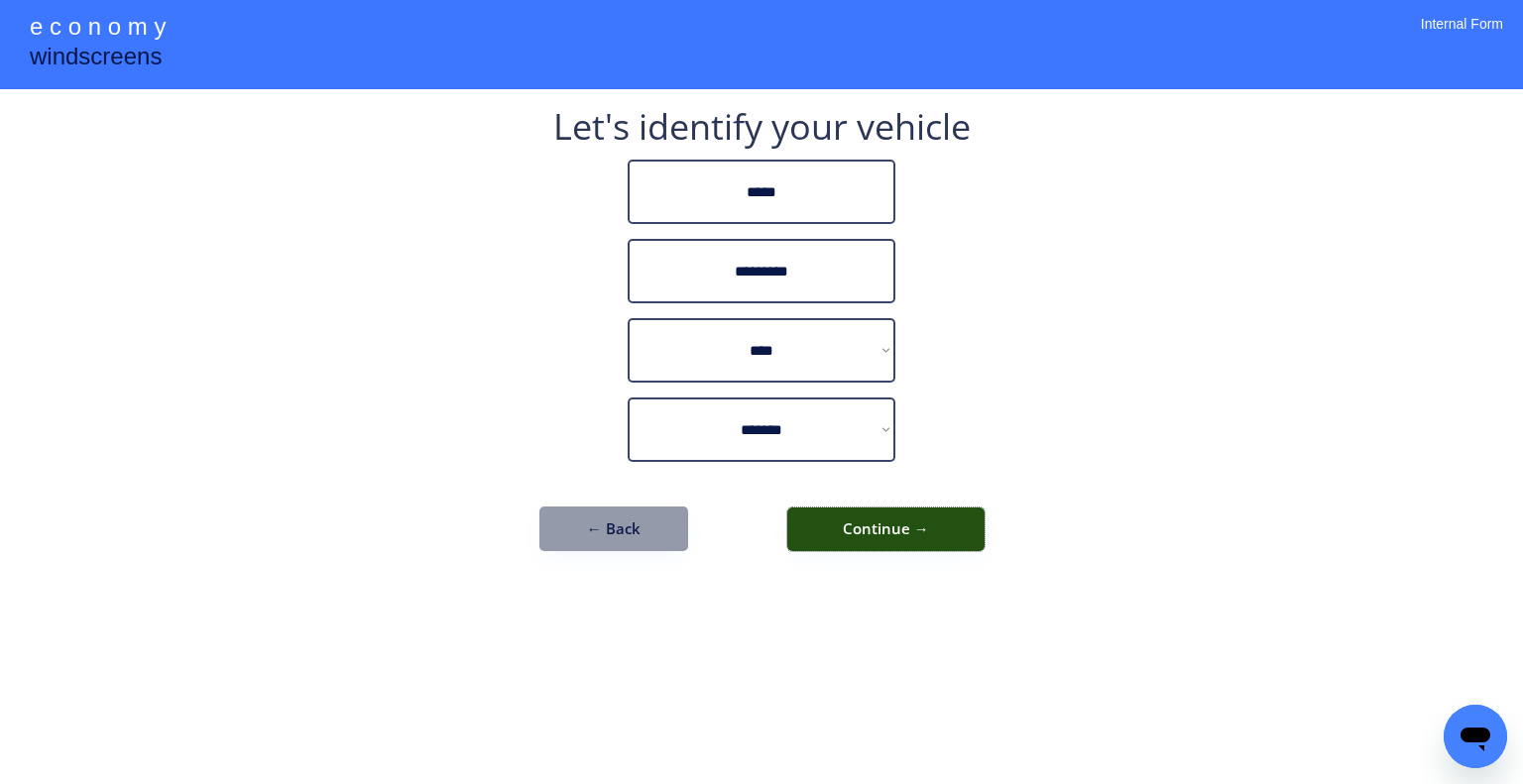 click on "Continue    →" at bounding box center (885, 529) 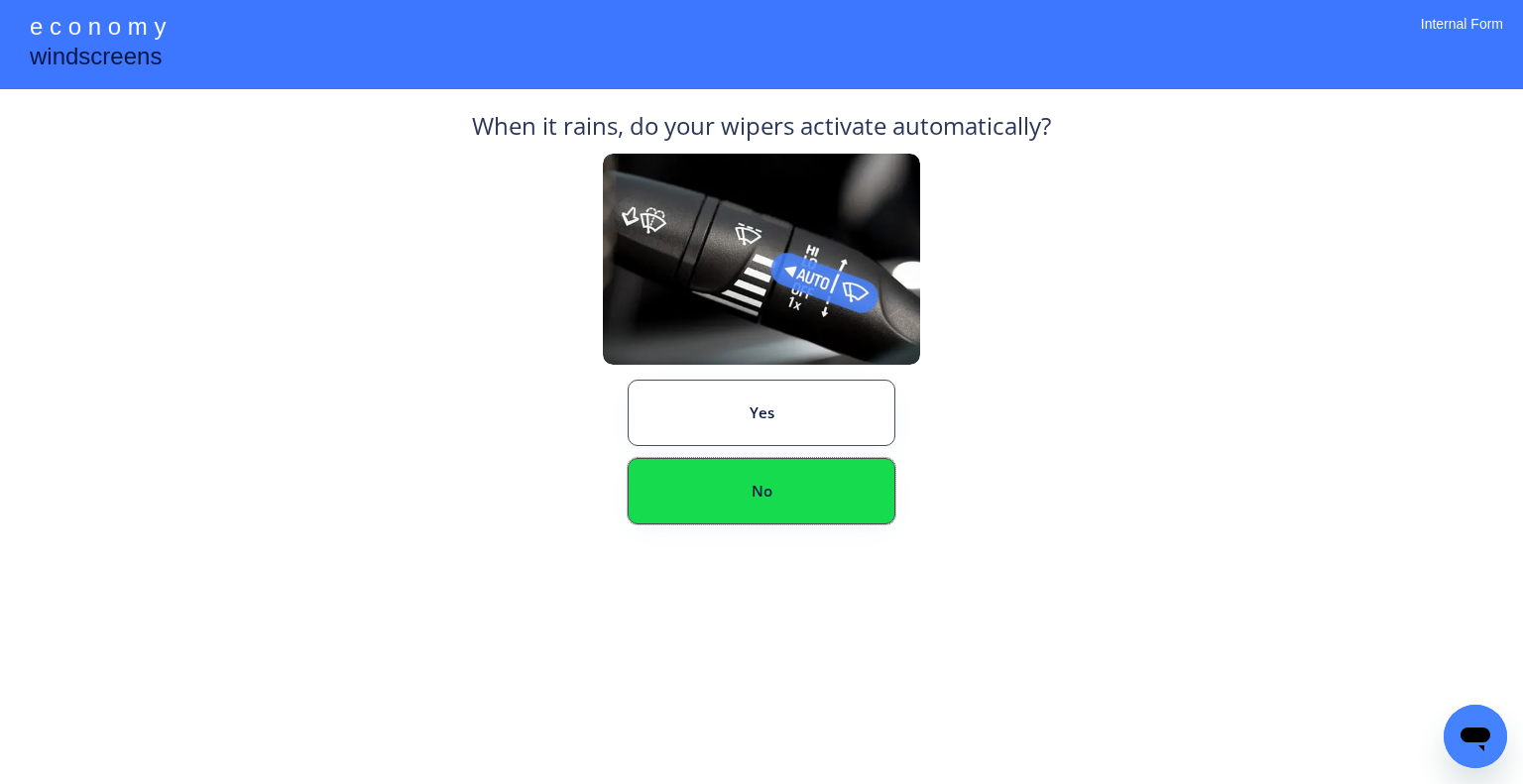 drag, startPoint x: 812, startPoint y: 482, endPoint x: 975, endPoint y: 431, distance: 170.7923 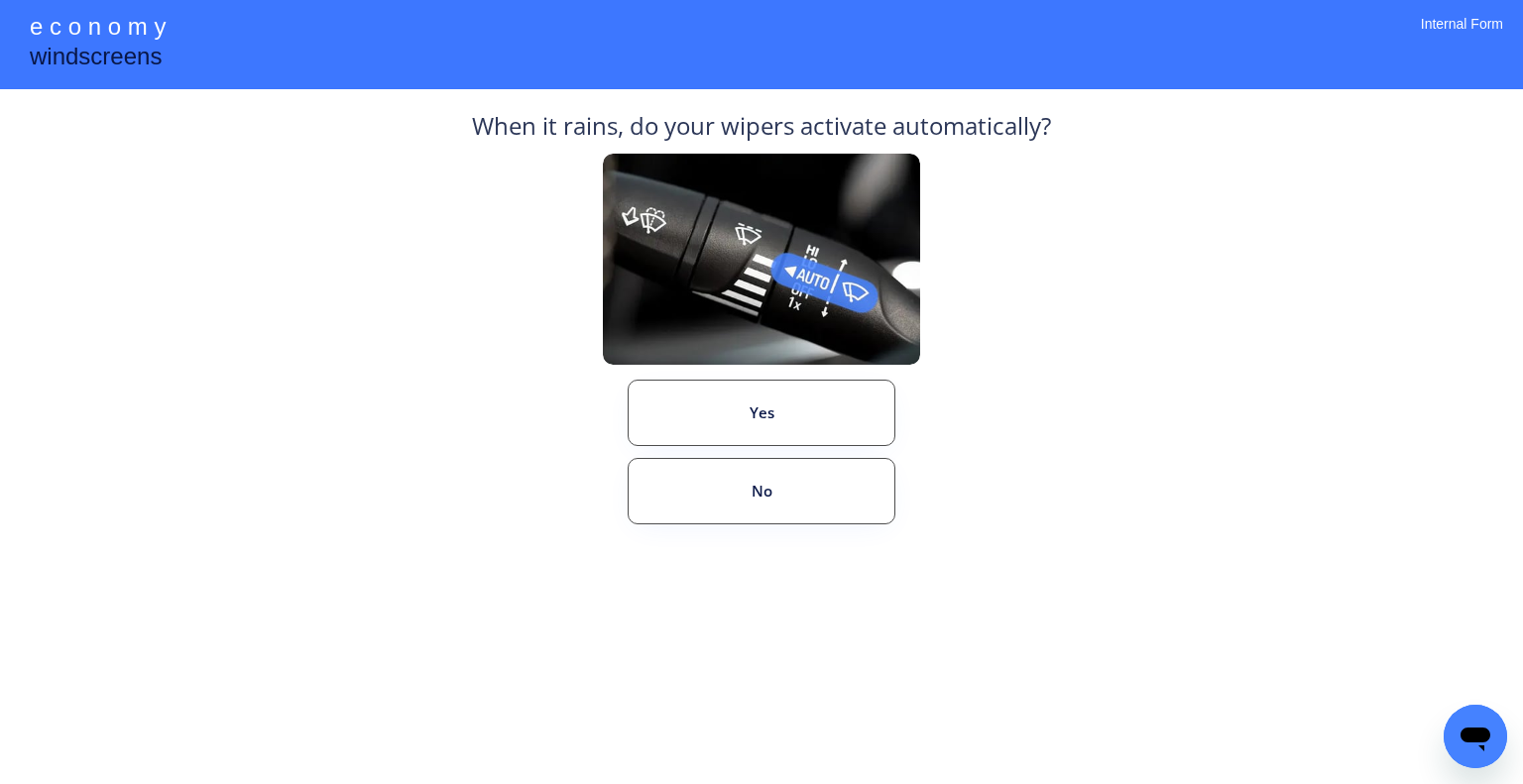 drag, startPoint x: 975, startPoint y: 431, endPoint x: 875, endPoint y: 424, distance: 100.2447 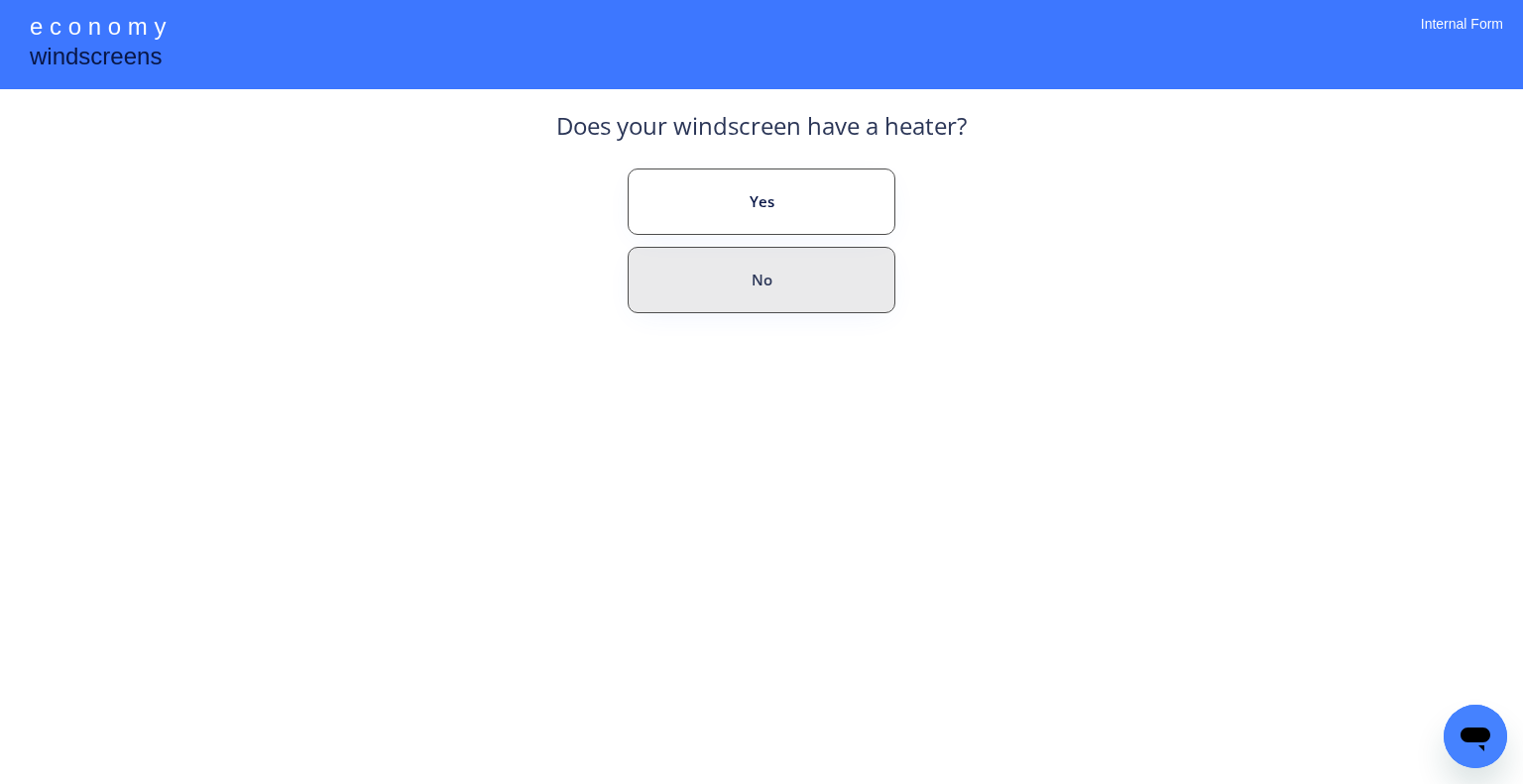 click on "No" at bounding box center [762, 280] 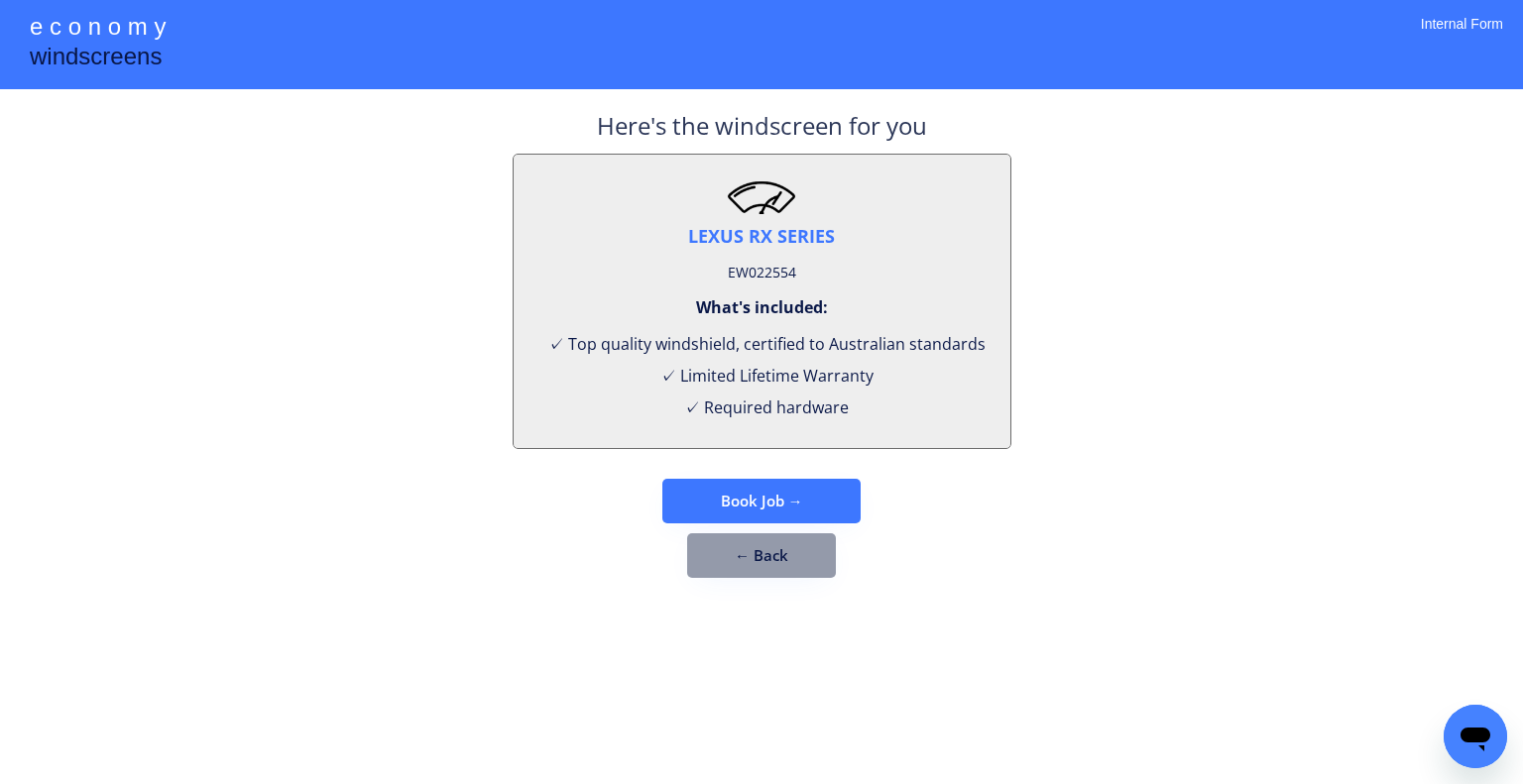 click on "EW022554" at bounding box center [762, 273] 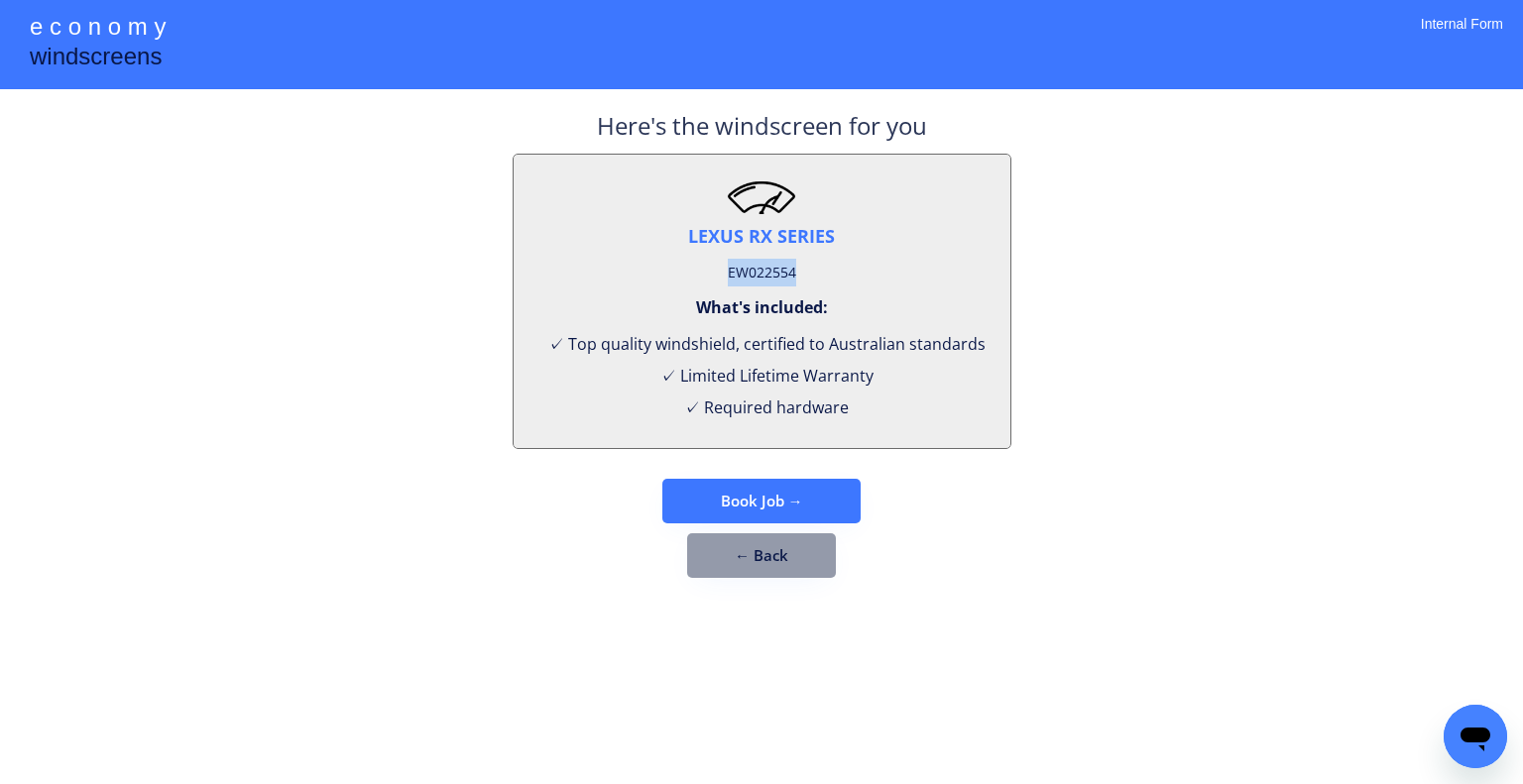 click on "EW022554" at bounding box center [762, 273] 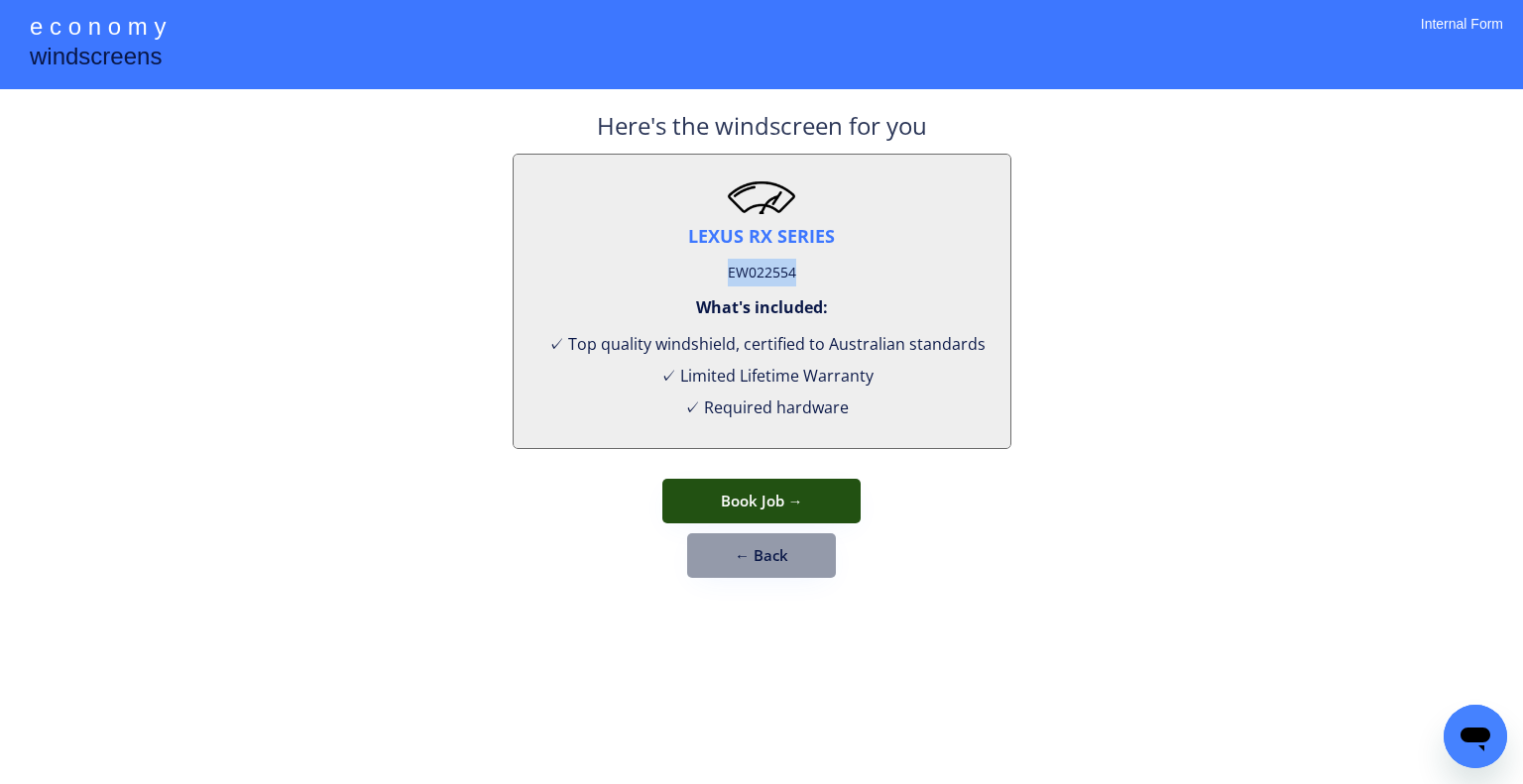 click on "Book Job    →" at bounding box center [762, 501] 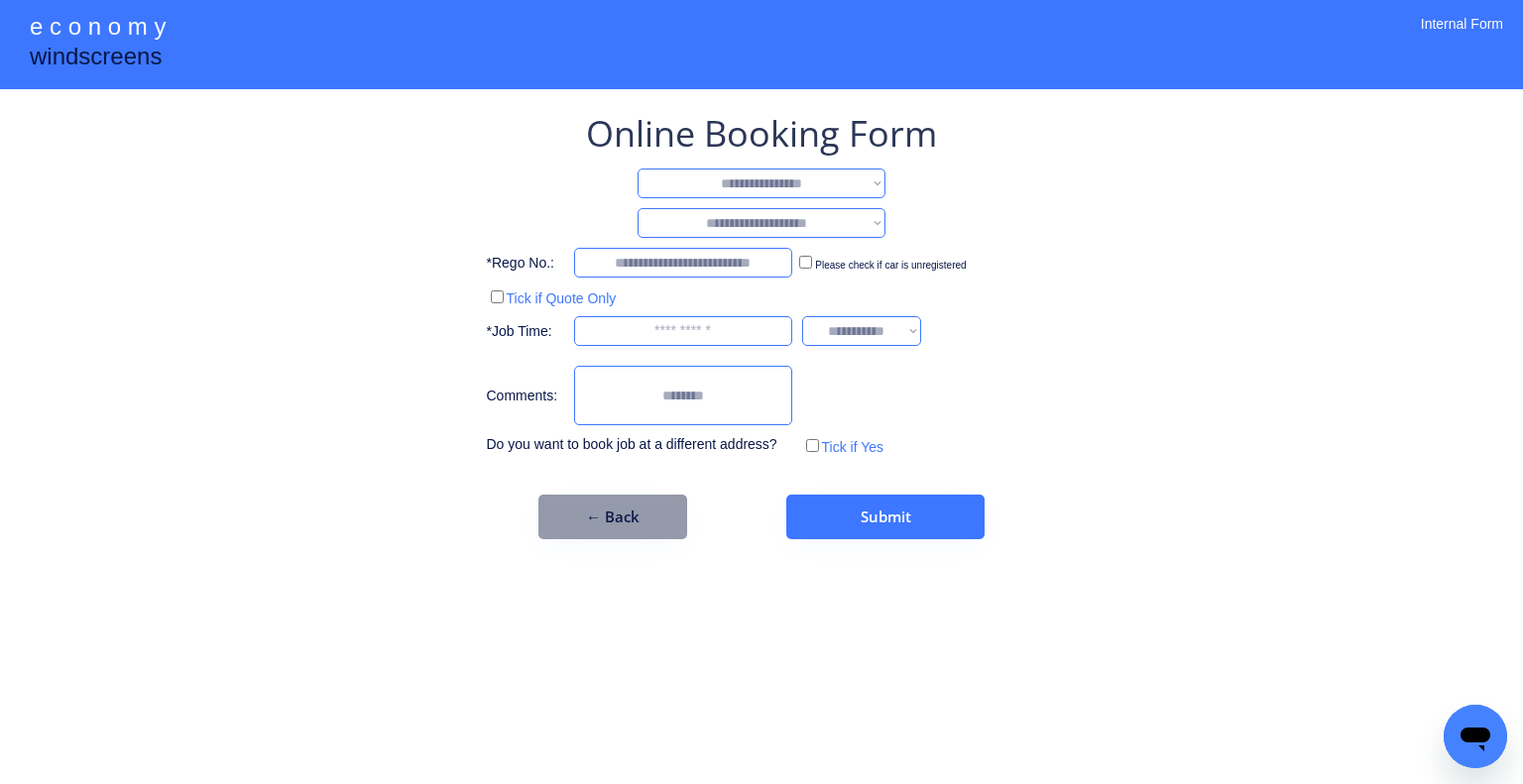 click on "**********" at bounding box center [762, 324] 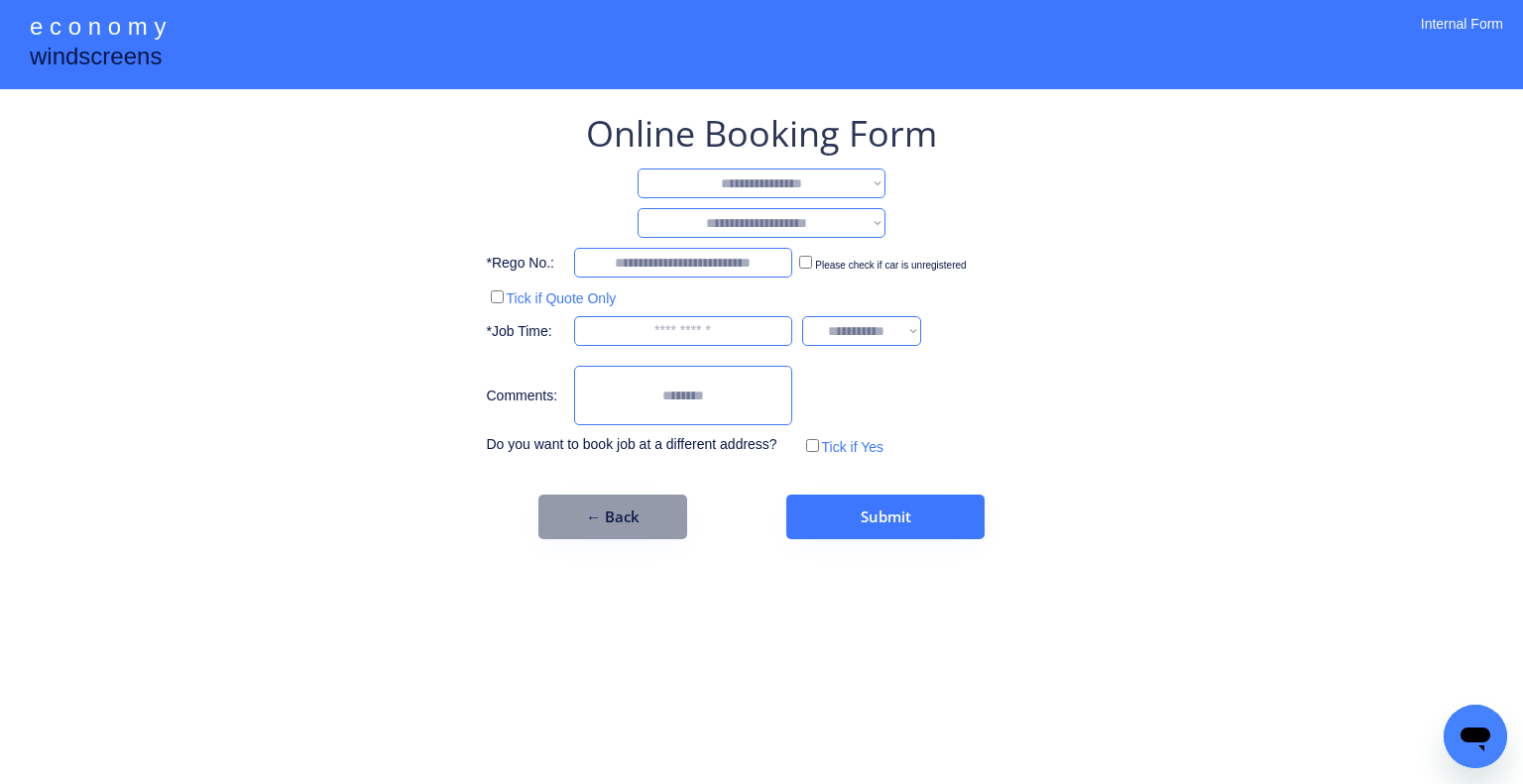 drag, startPoint x: 809, startPoint y: 174, endPoint x: 809, endPoint y: 185, distance: 11 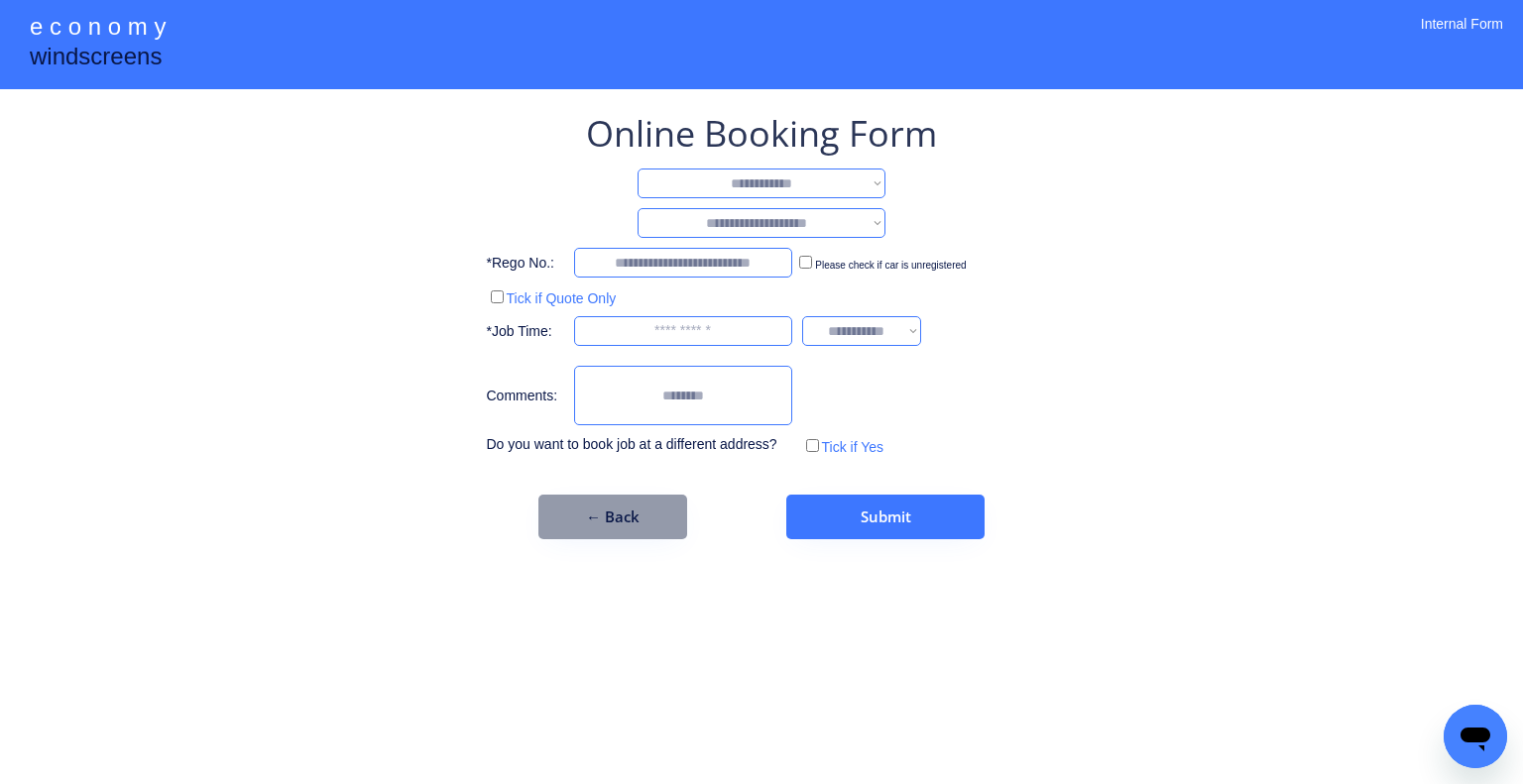 click on "**********" at bounding box center (762, 183) 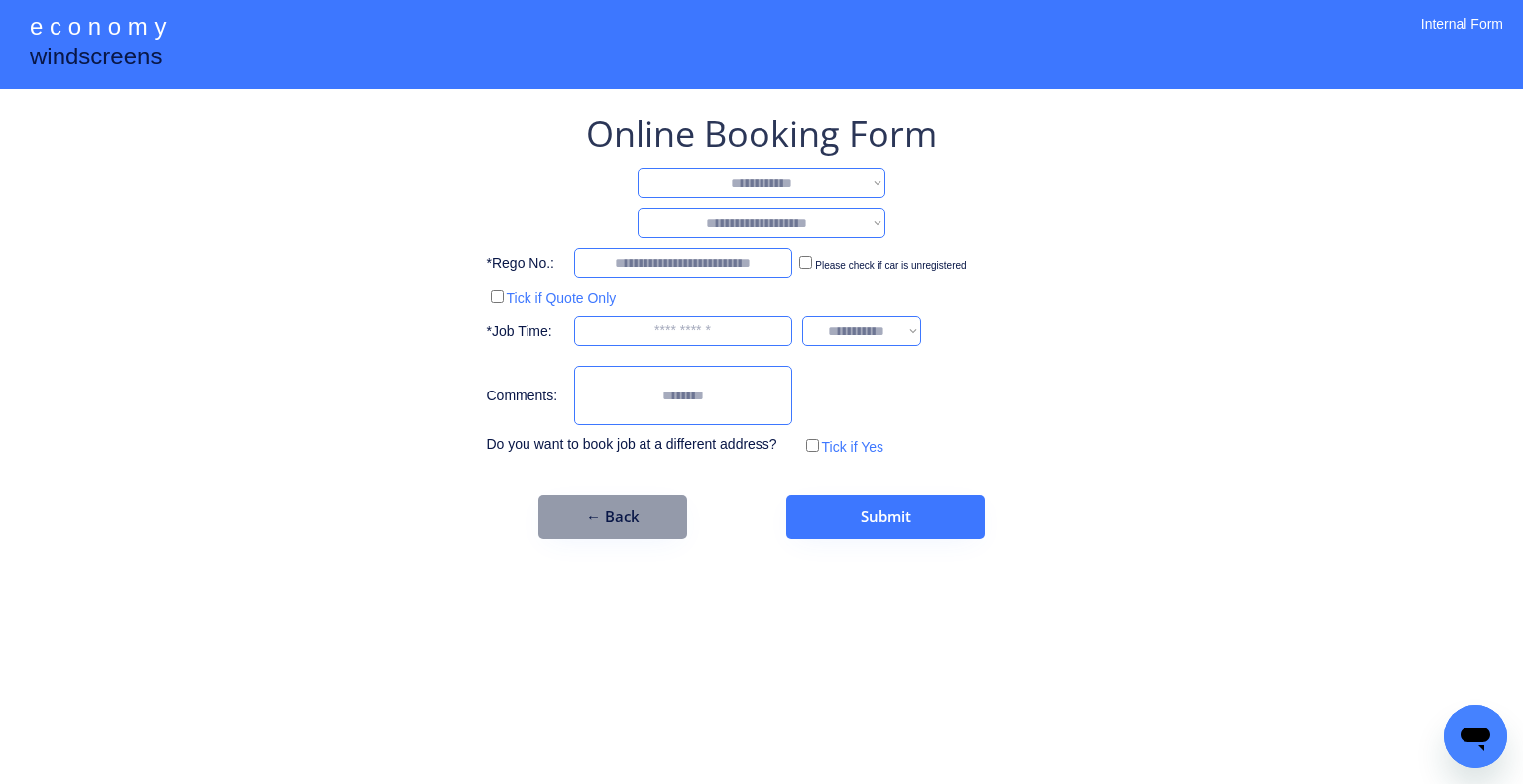click on "**********" at bounding box center (762, 223) 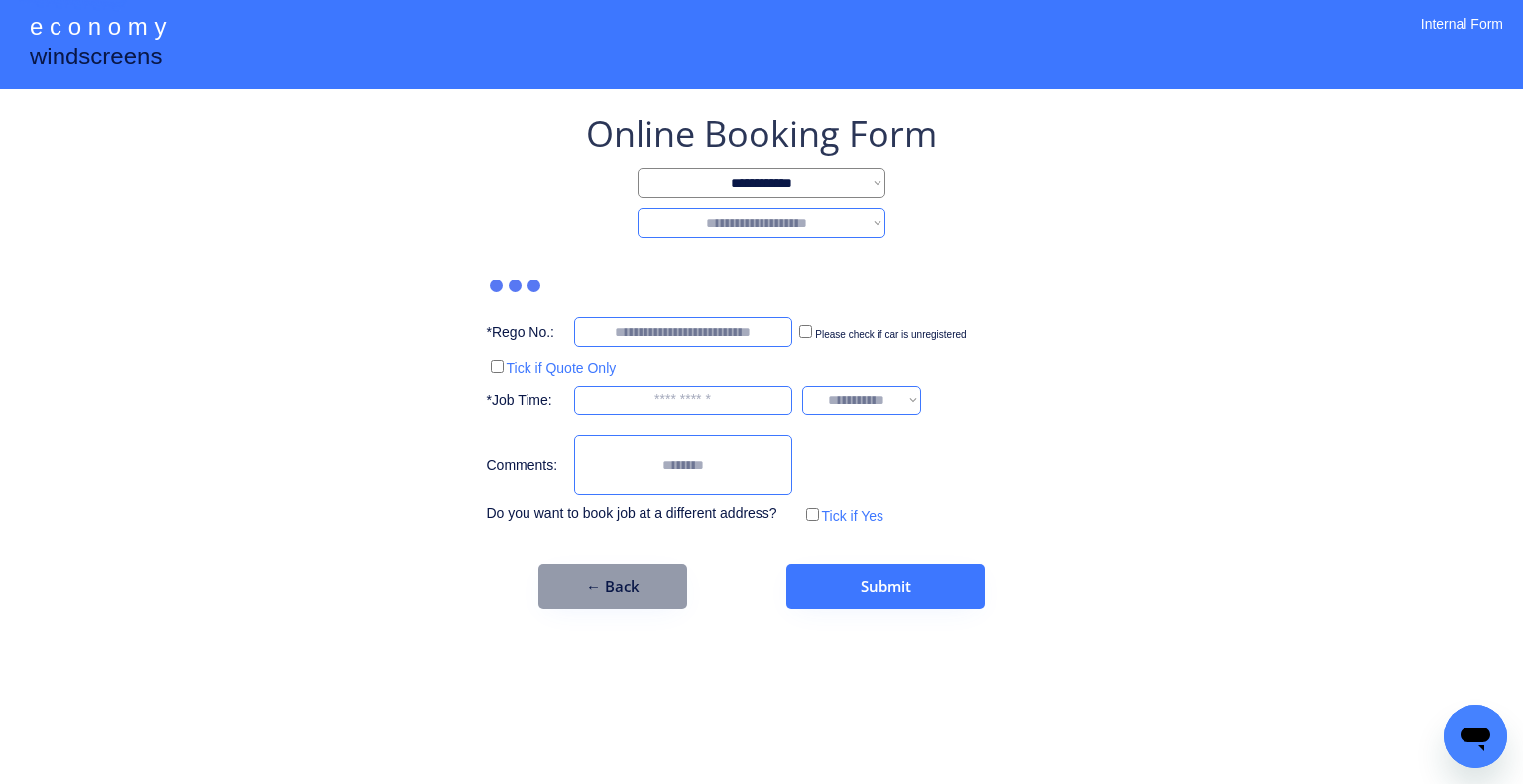 select on "********" 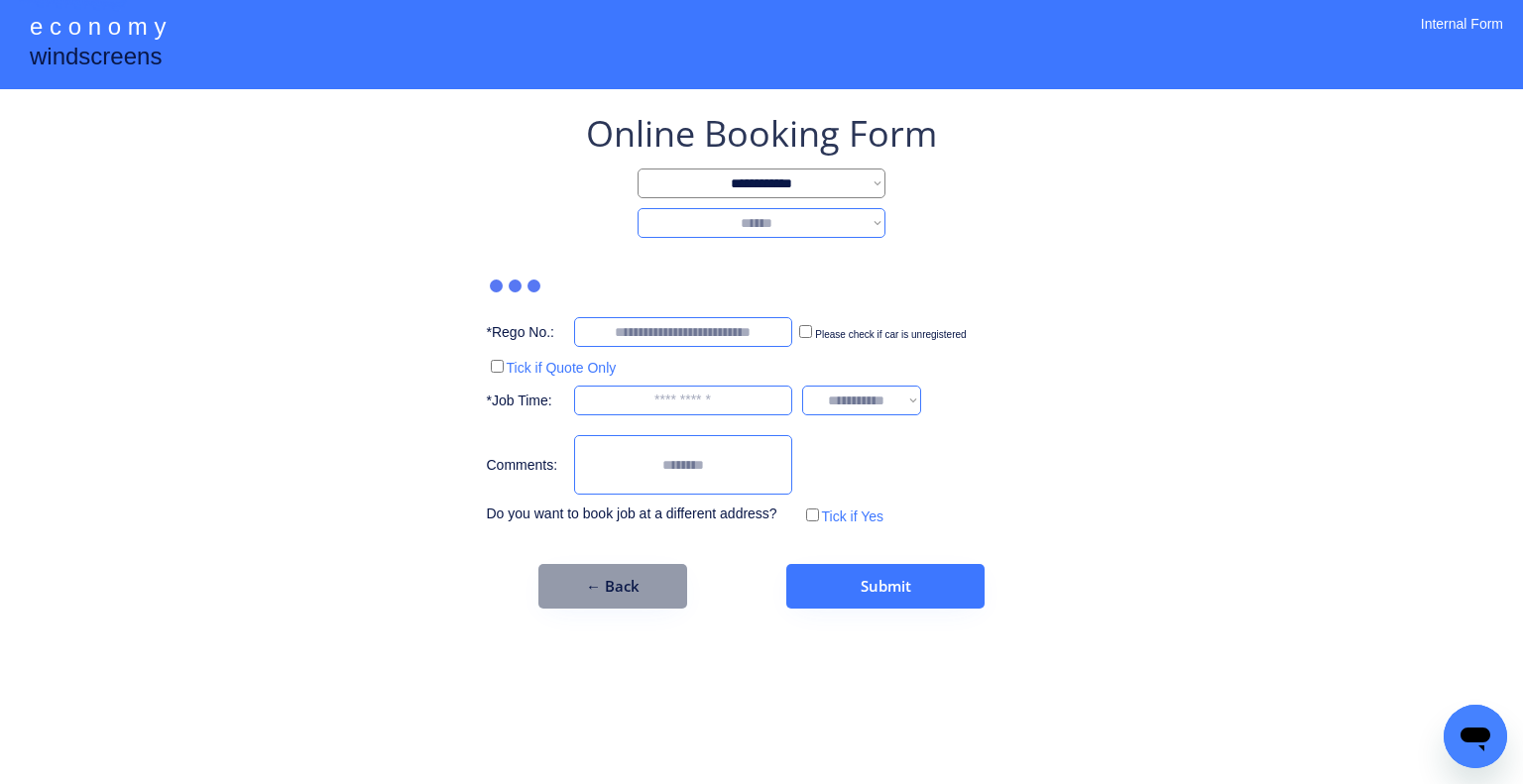 click on "**********" at bounding box center [762, 223] 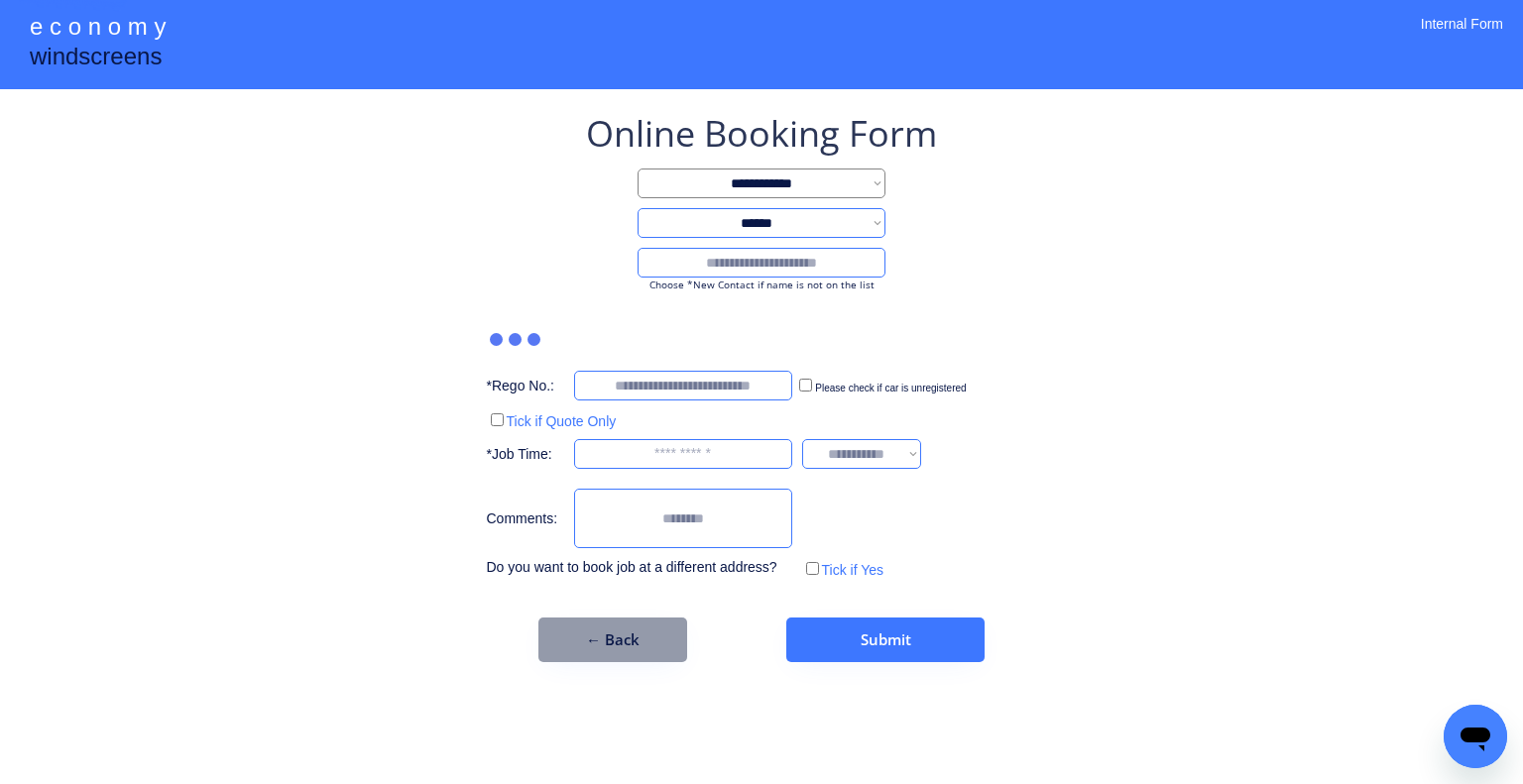click at bounding box center [762, 263] 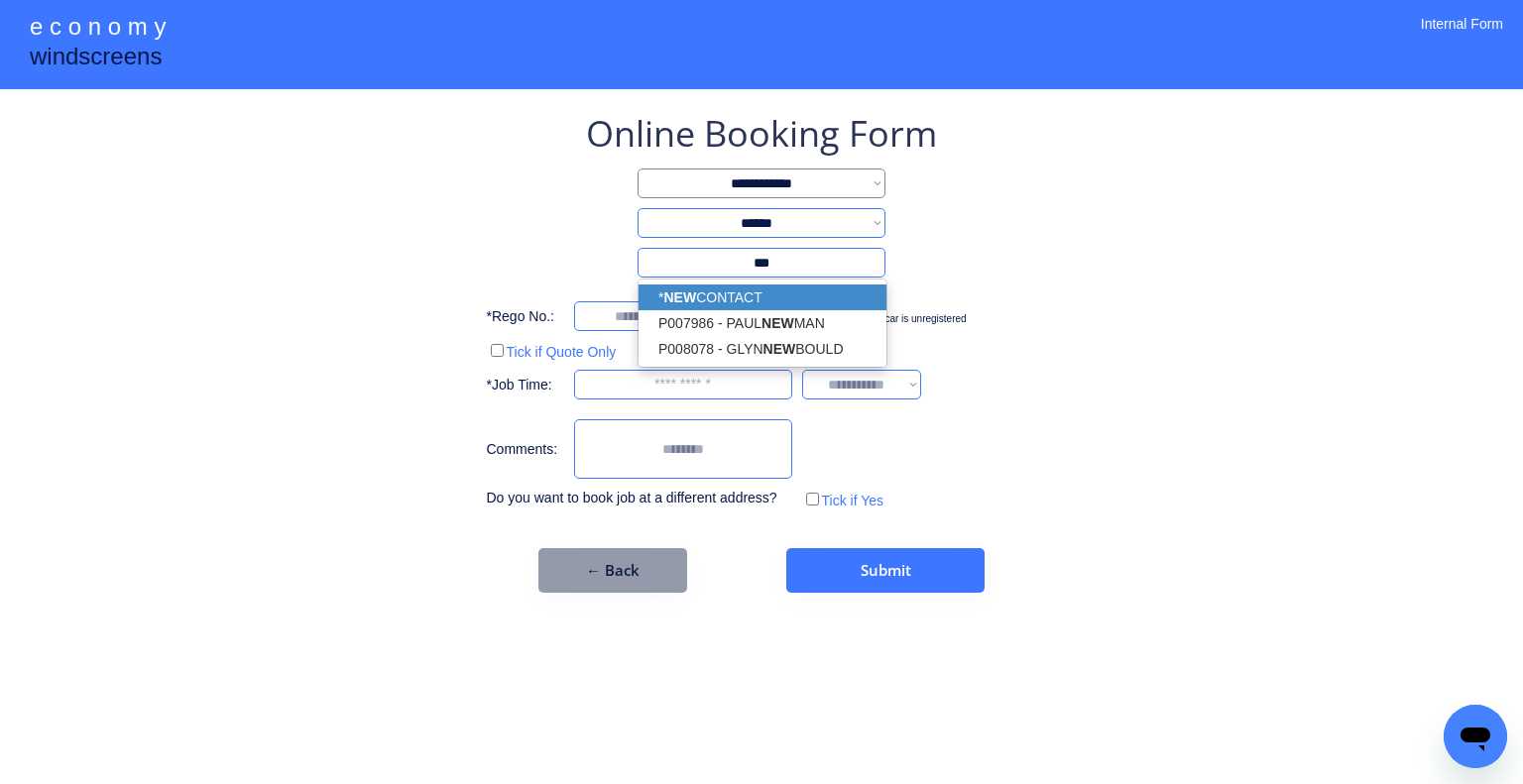 click on "* NEW  CONTACT" at bounding box center [762, 297] 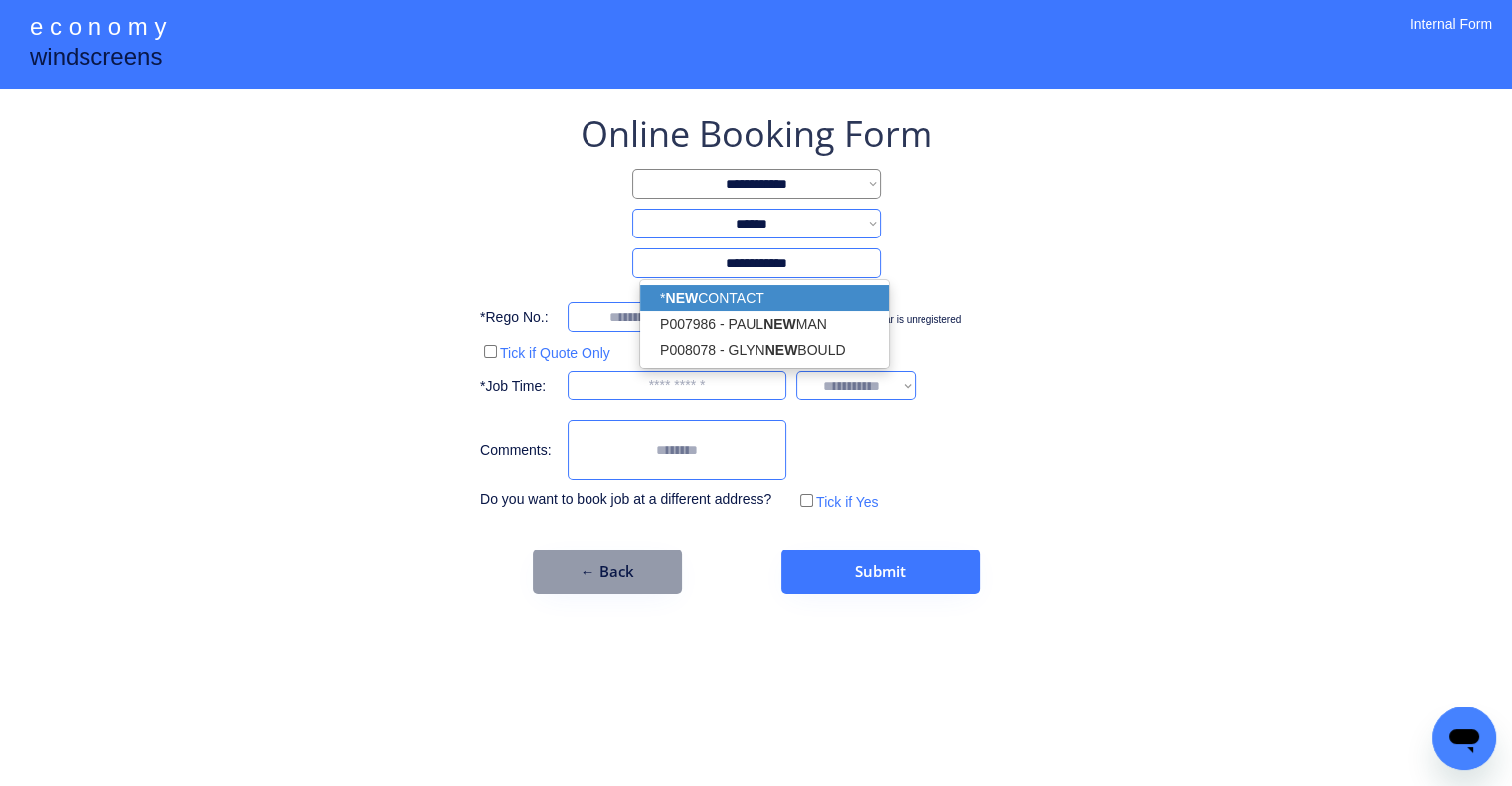 type on "**********" 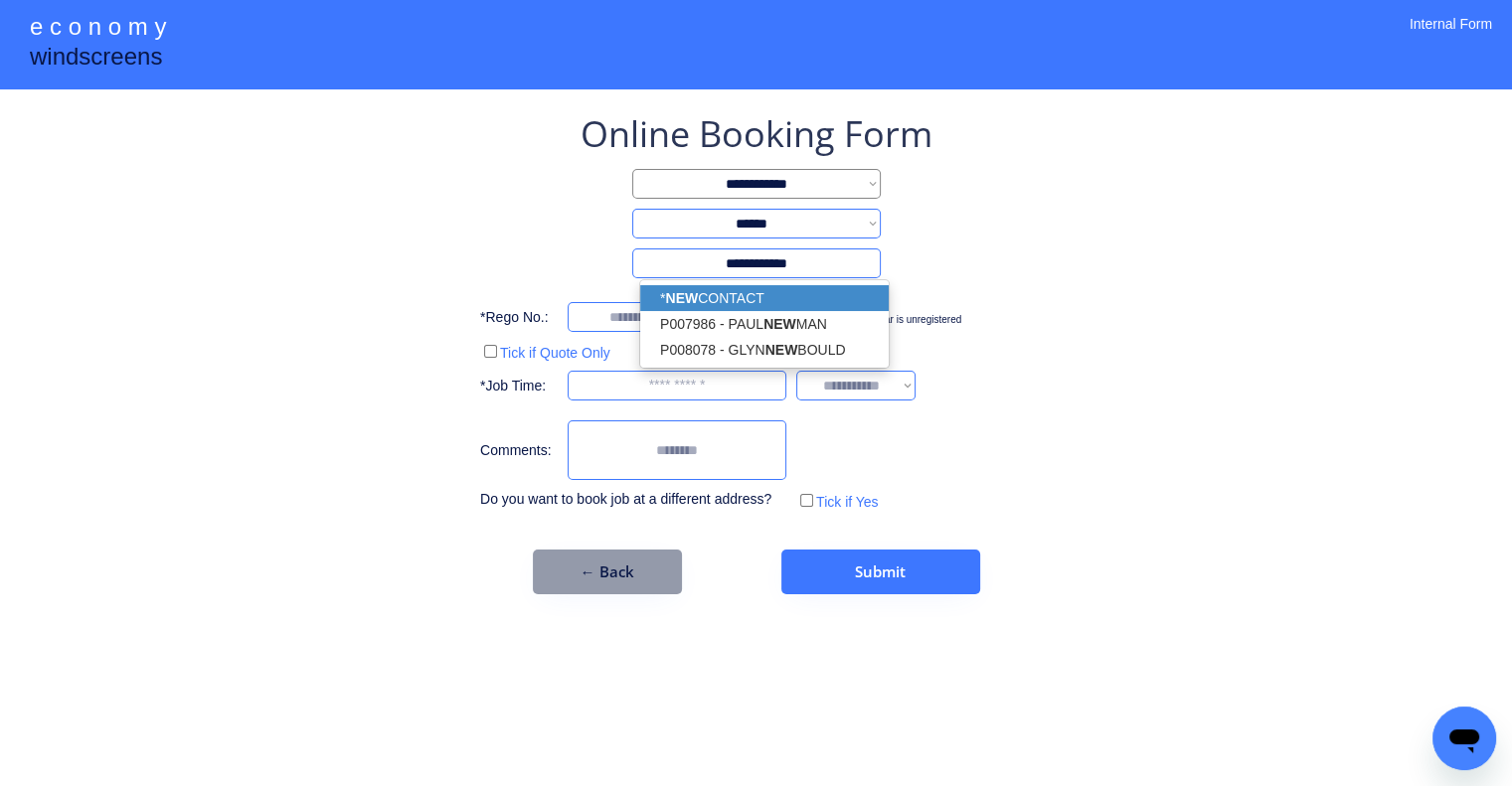 click on "**********" at bounding box center [756, 393] 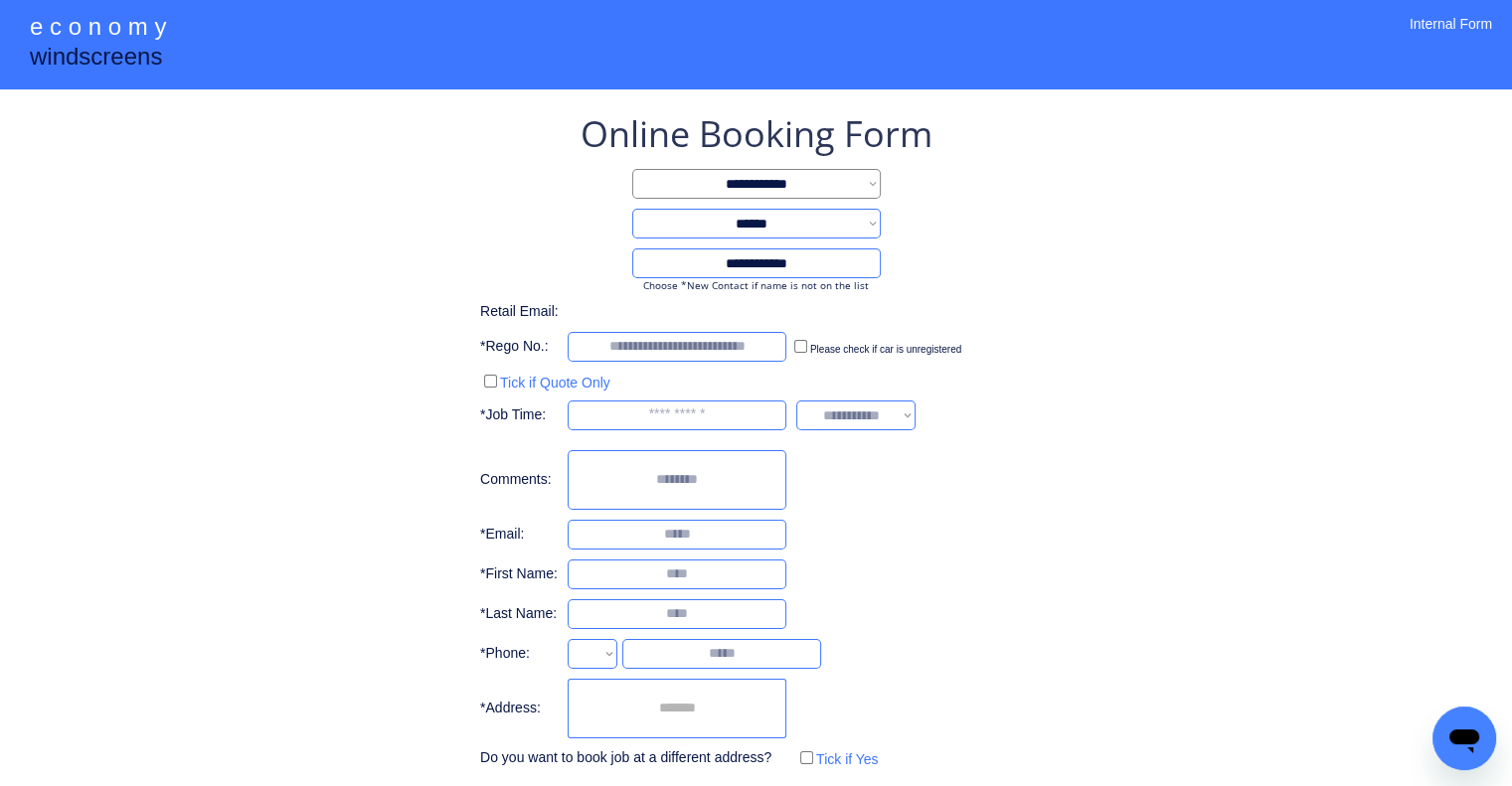 select on "**********" 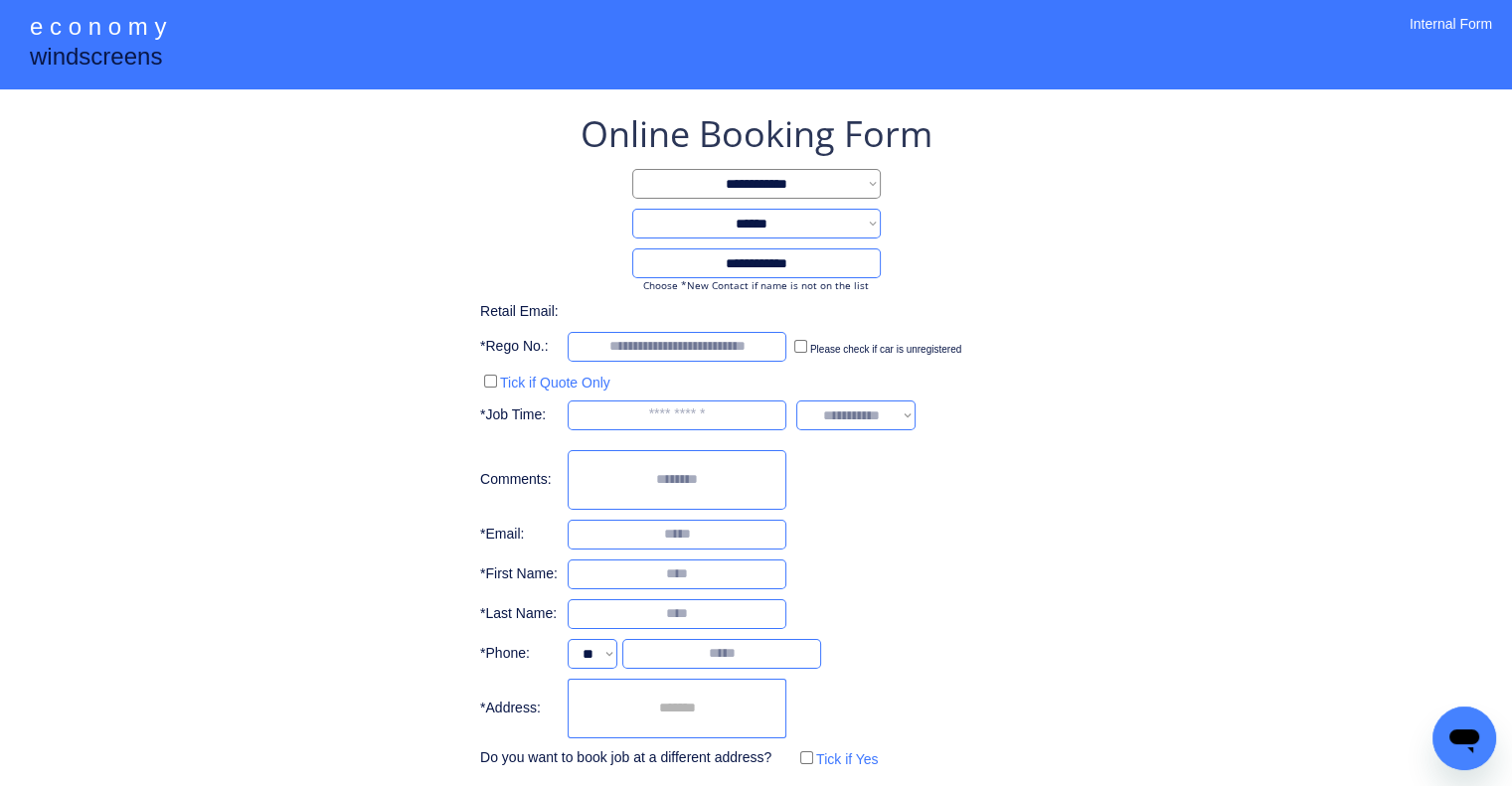 click at bounding box center (677, 708) 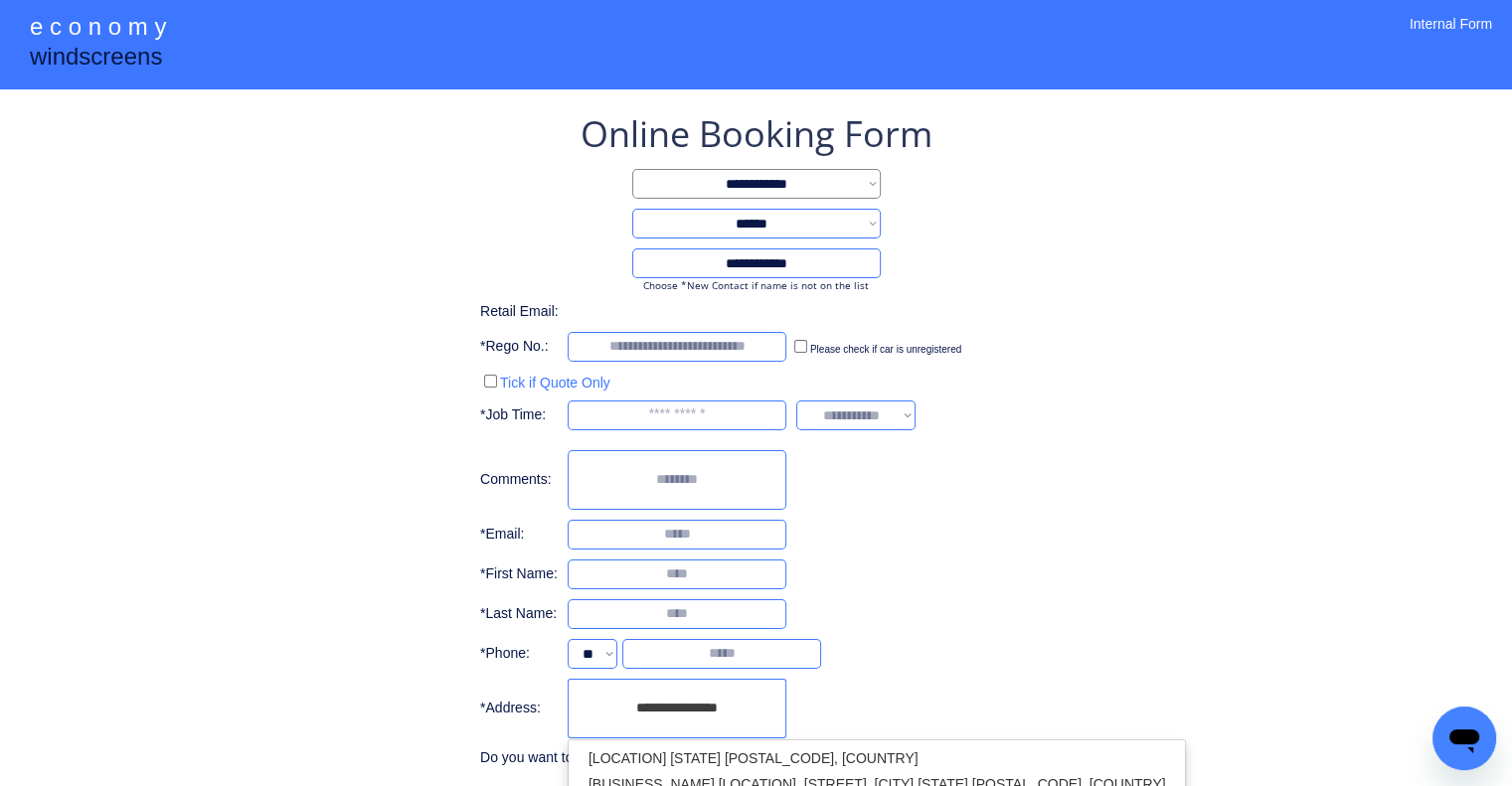 scroll, scrollTop: 95, scrollLeft: 0, axis: vertical 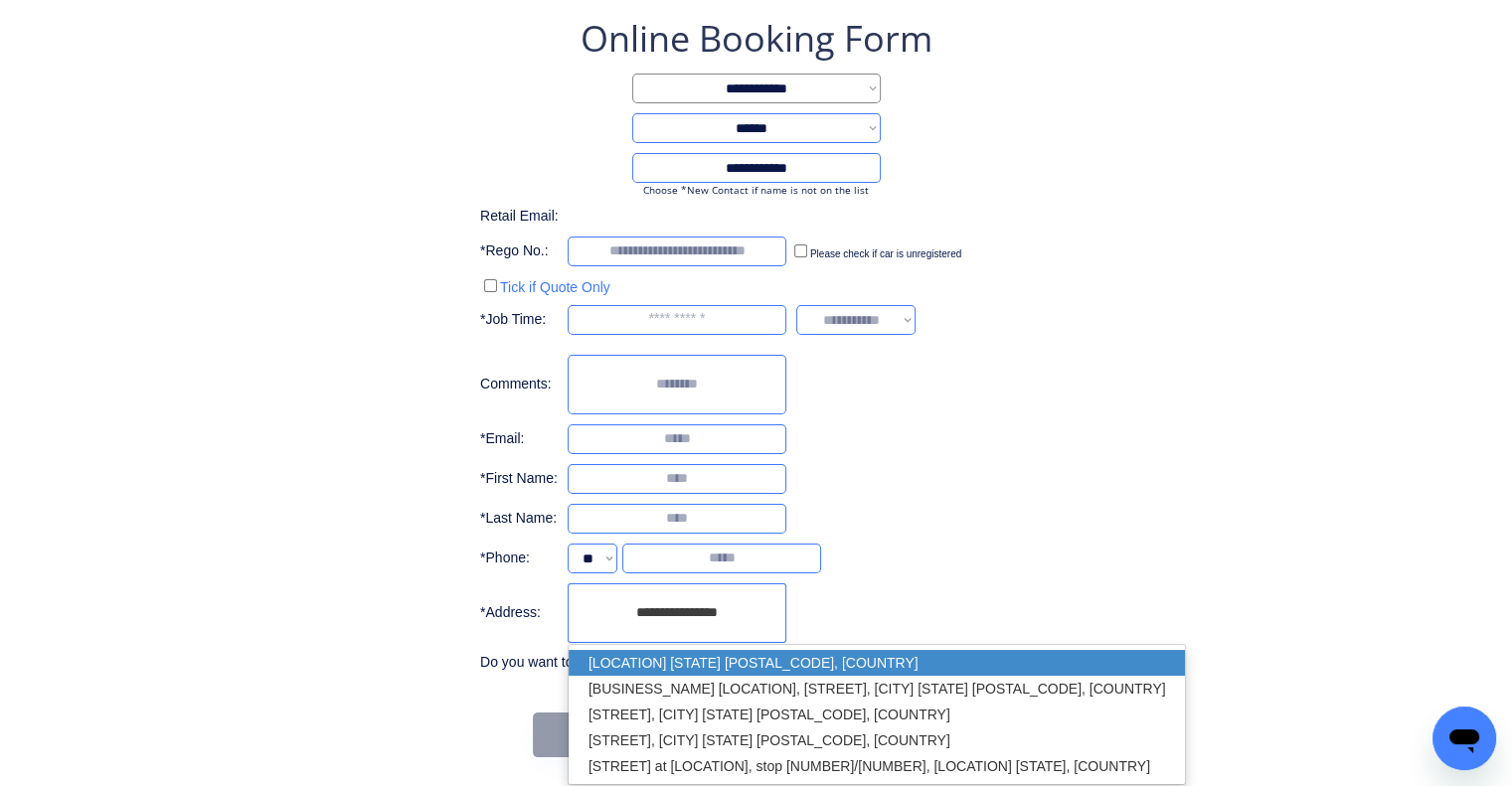 click on "Carina Heights QLD 4152, Australia" at bounding box center [877, 663] 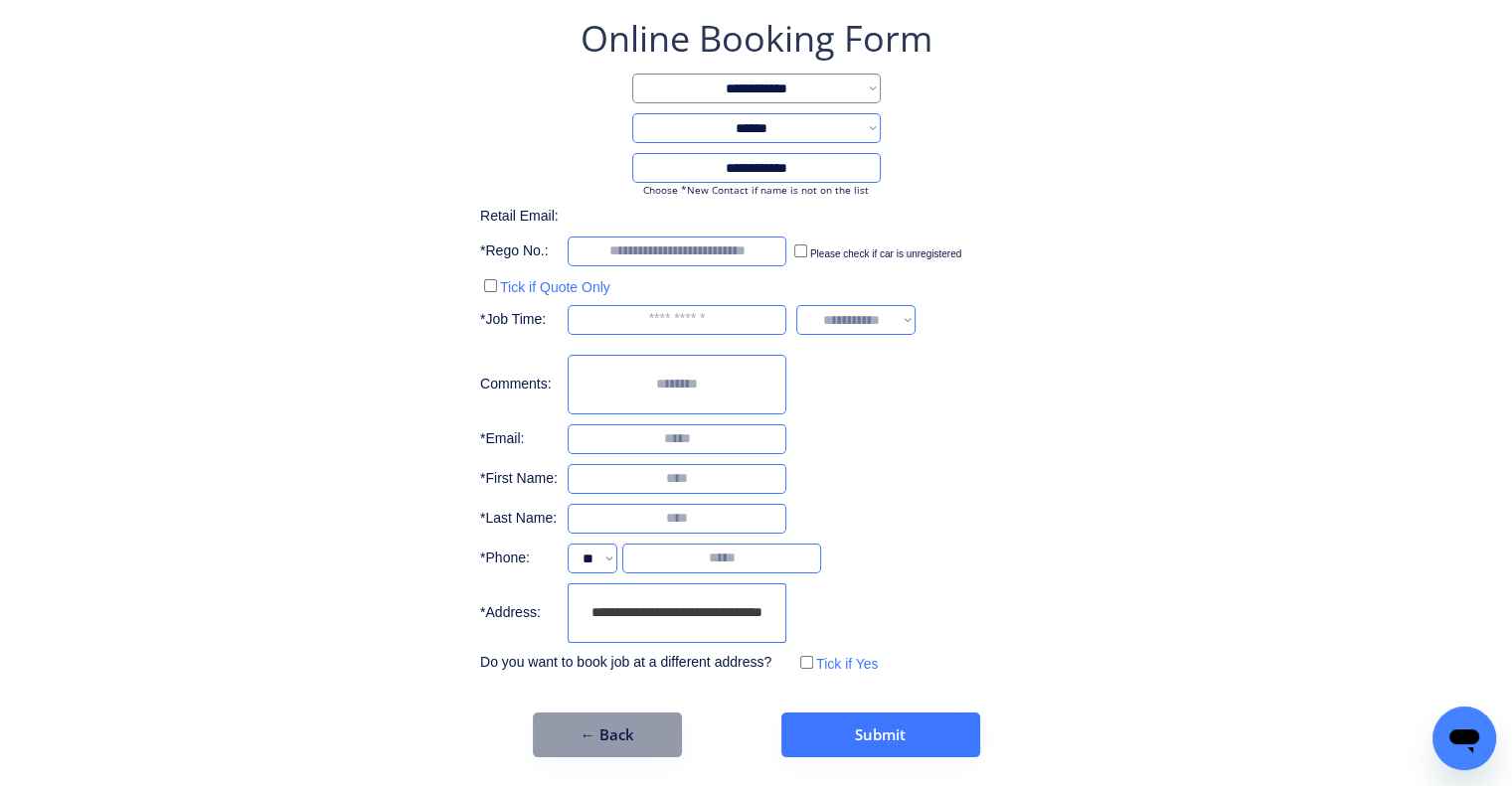 click on "**********" at bounding box center [756, 346] 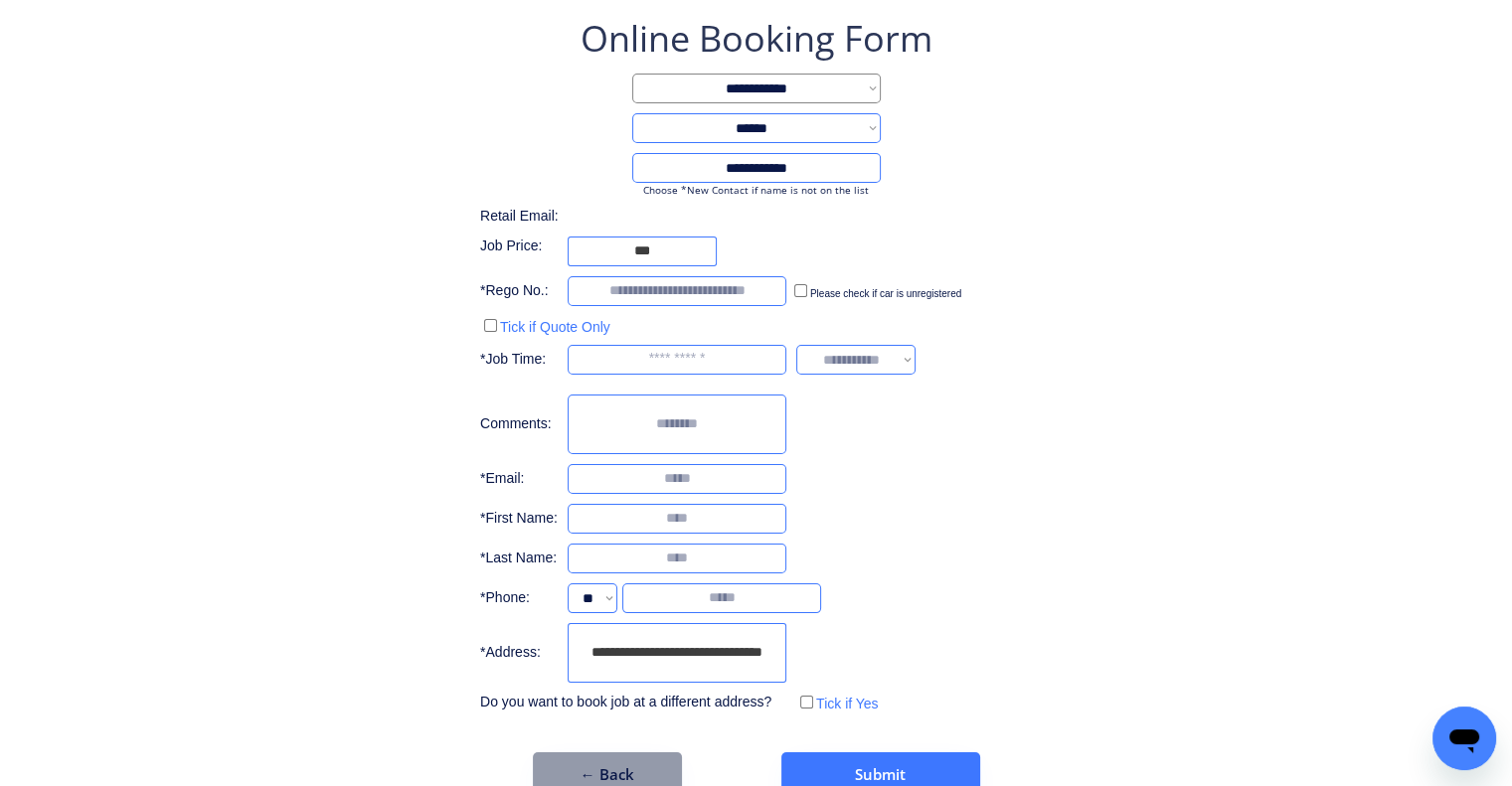 click on "**********" at bounding box center [677, 653] 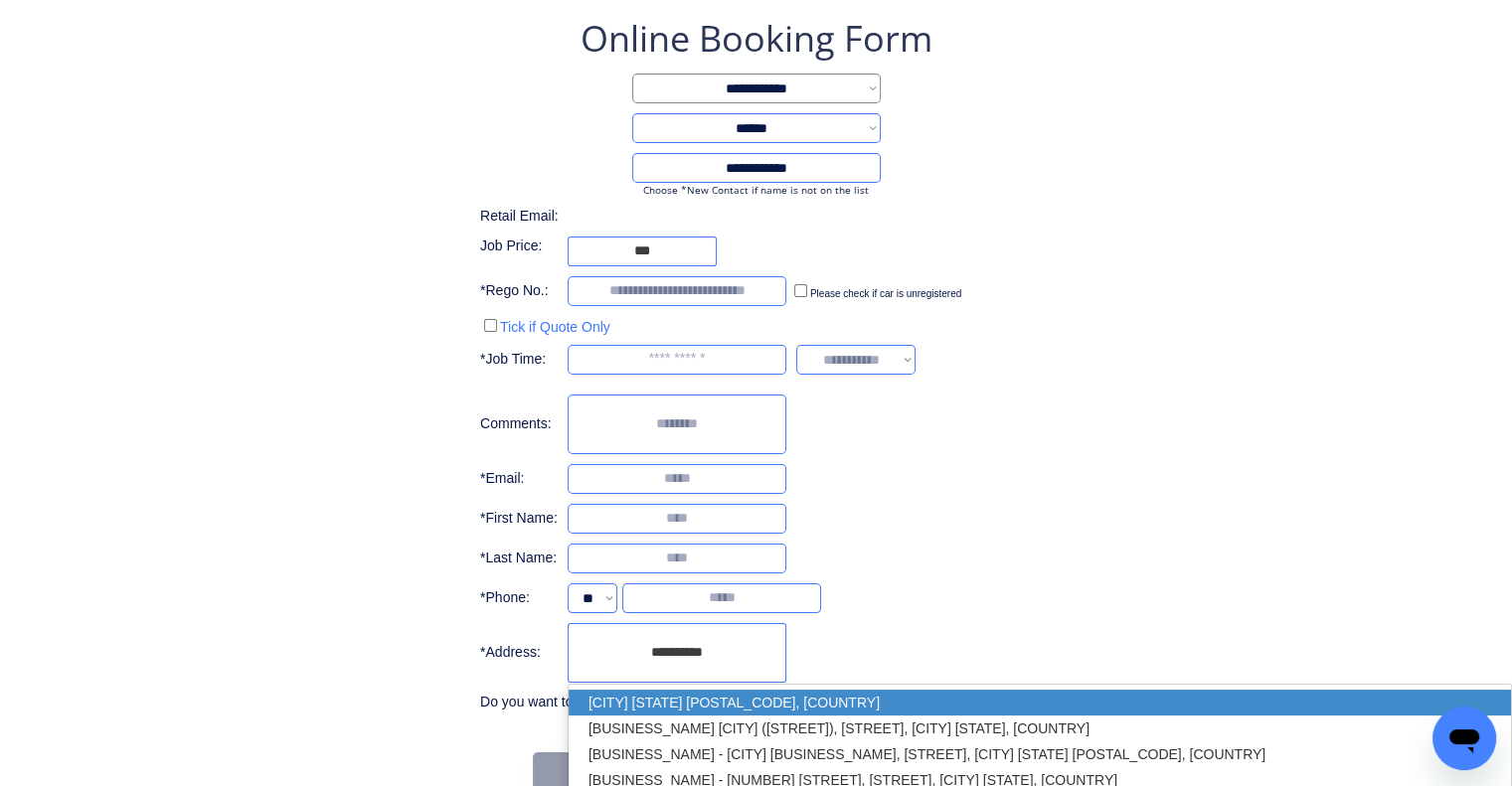 click on "West End QLD 4101, Australia" at bounding box center [1040, 703] 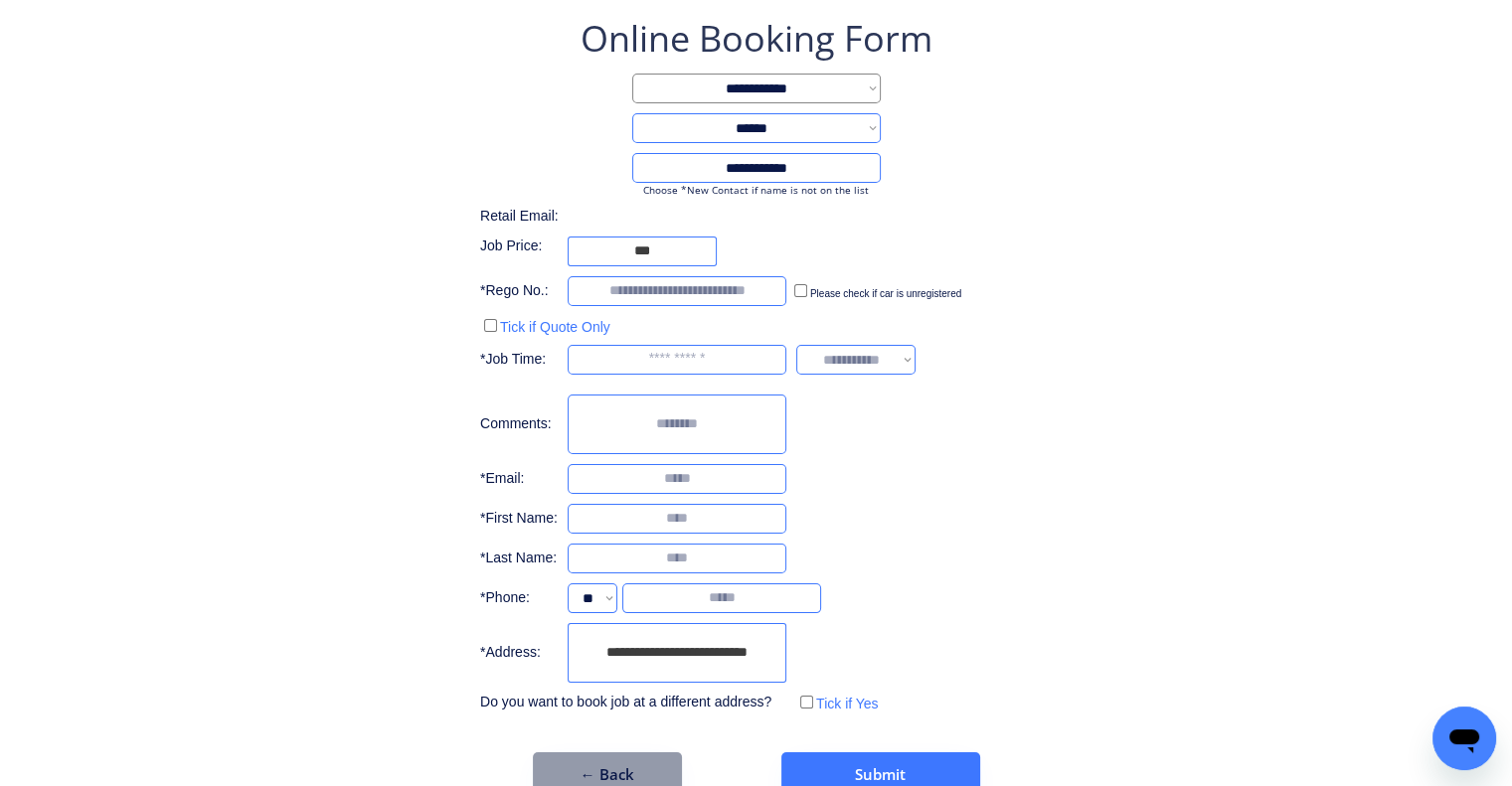 type on "**********" 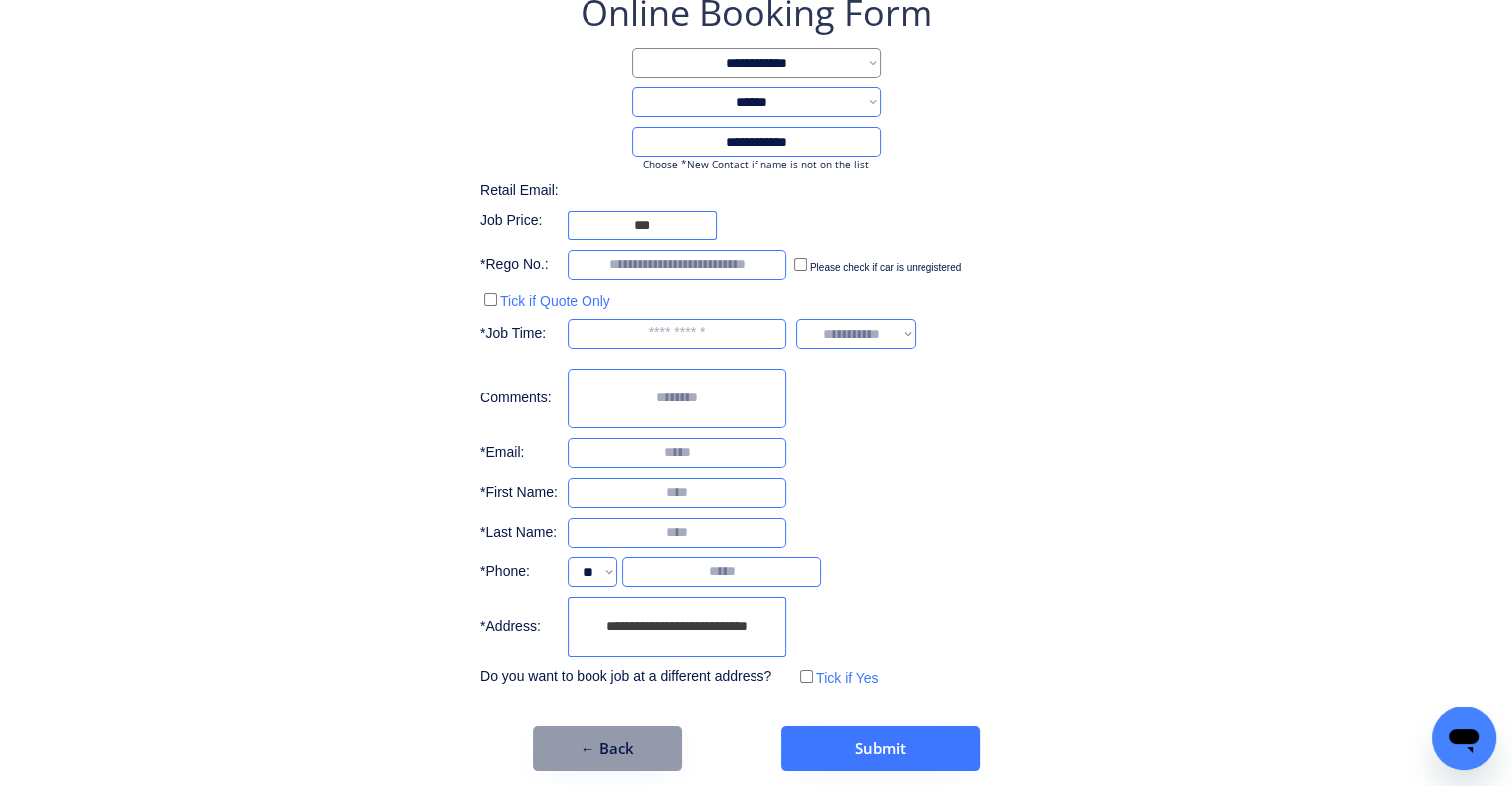 scroll, scrollTop: 135, scrollLeft: 0, axis: vertical 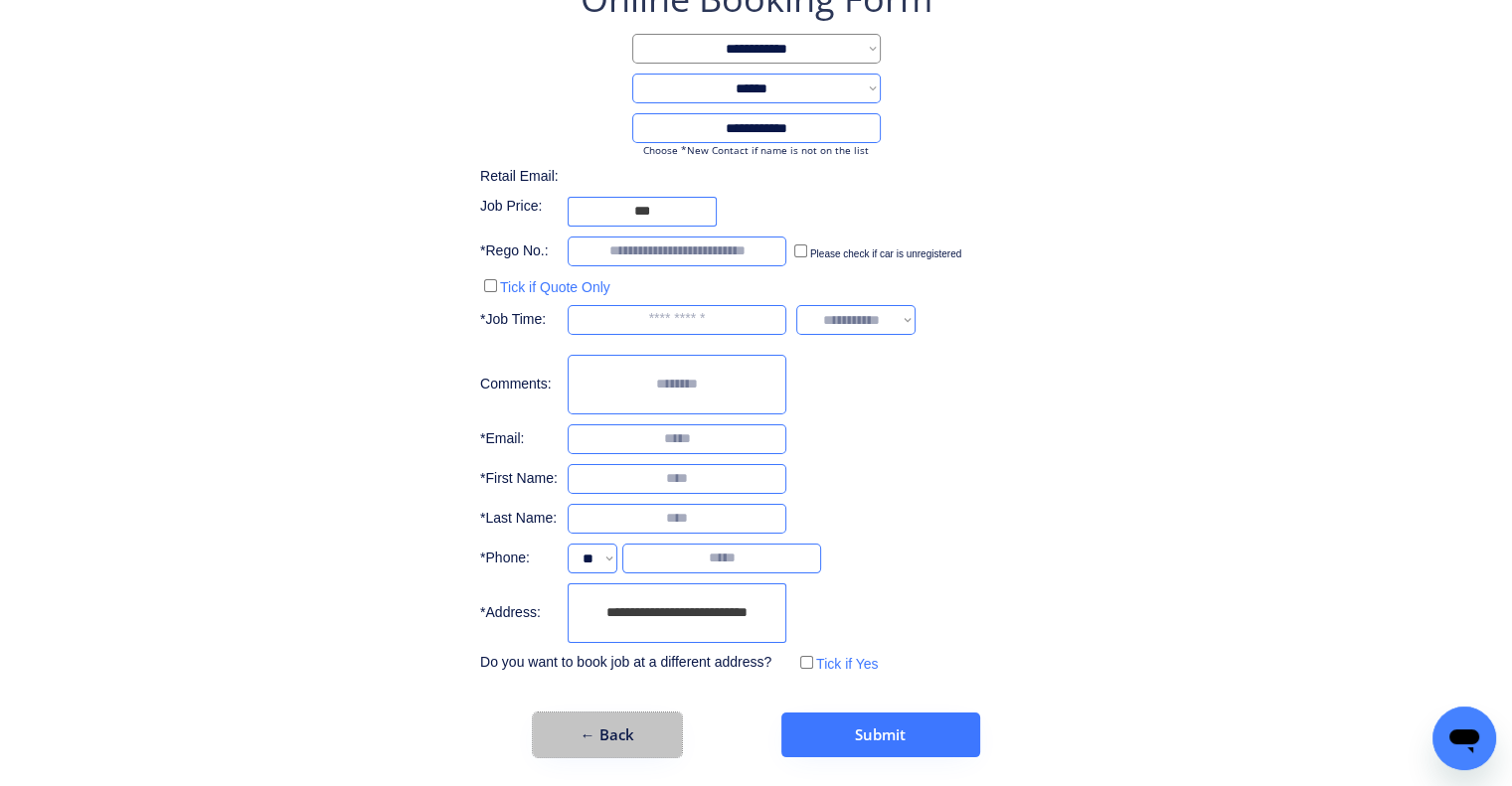 click on "←   Back" at bounding box center [607, 734] 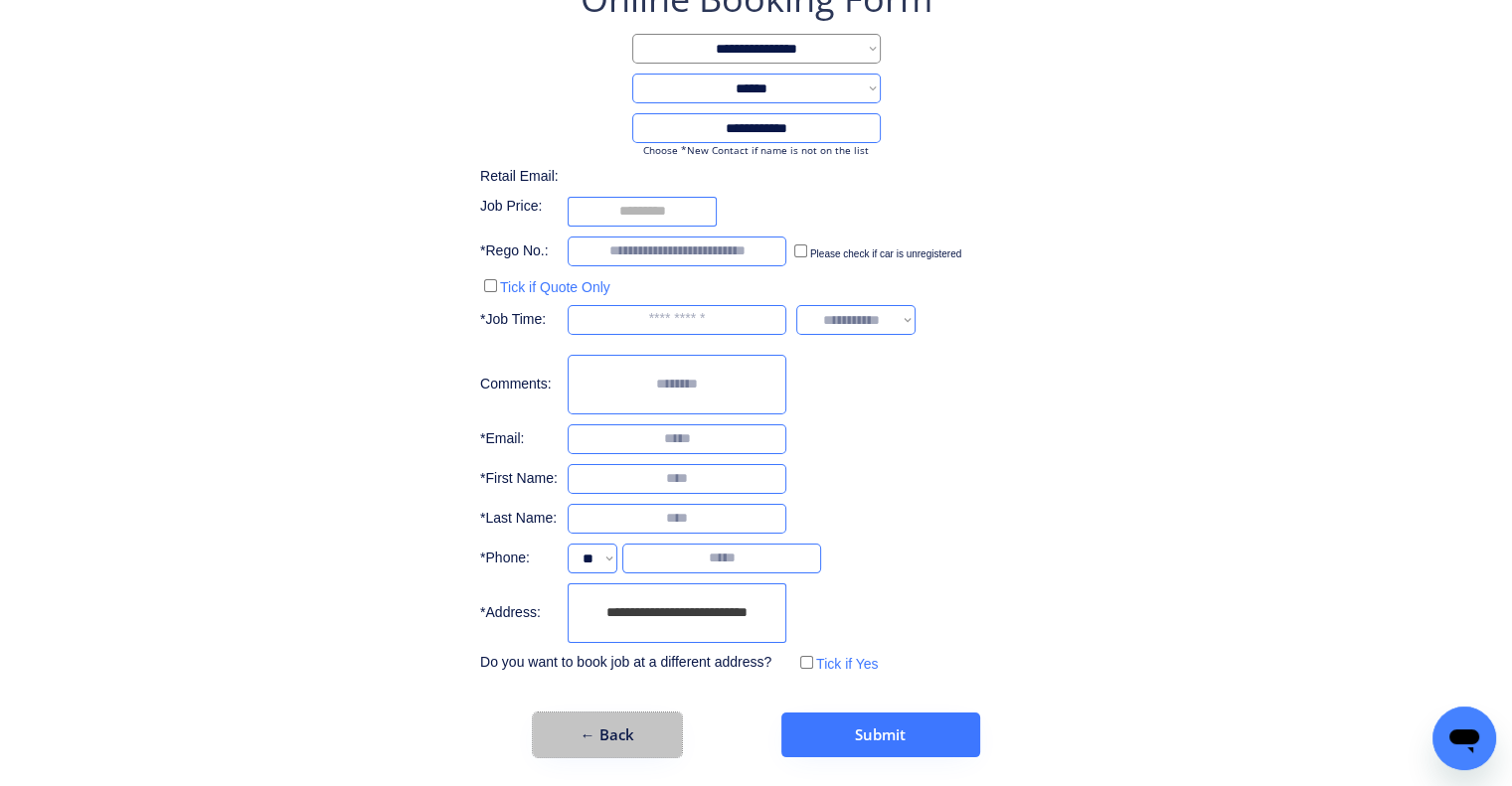 scroll, scrollTop: 0, scrollLeft: 0, axis: both 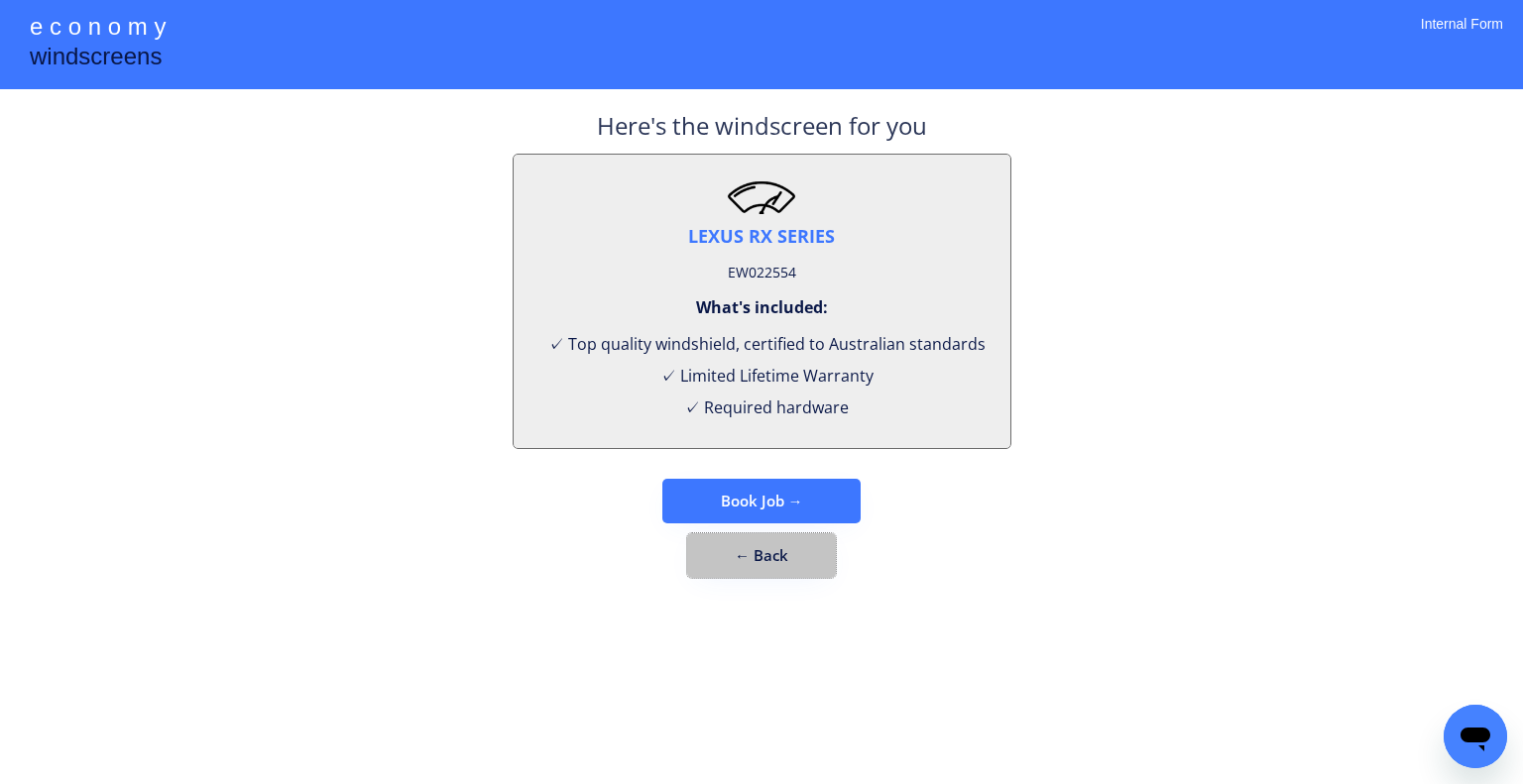 click on "←   Back" at bounding box center [762, 555] 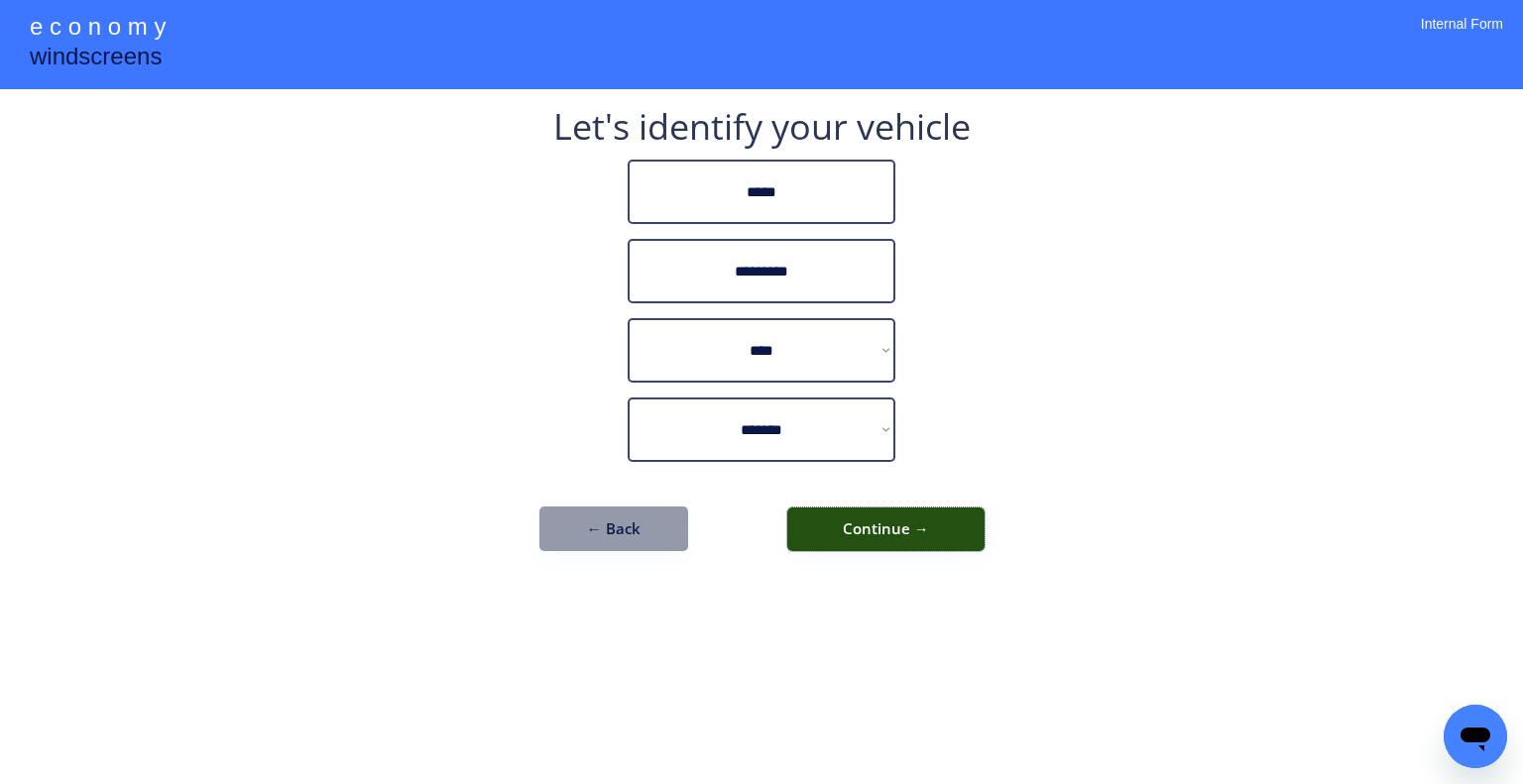 click on "Continue    →" at bounding box center [885, 529] 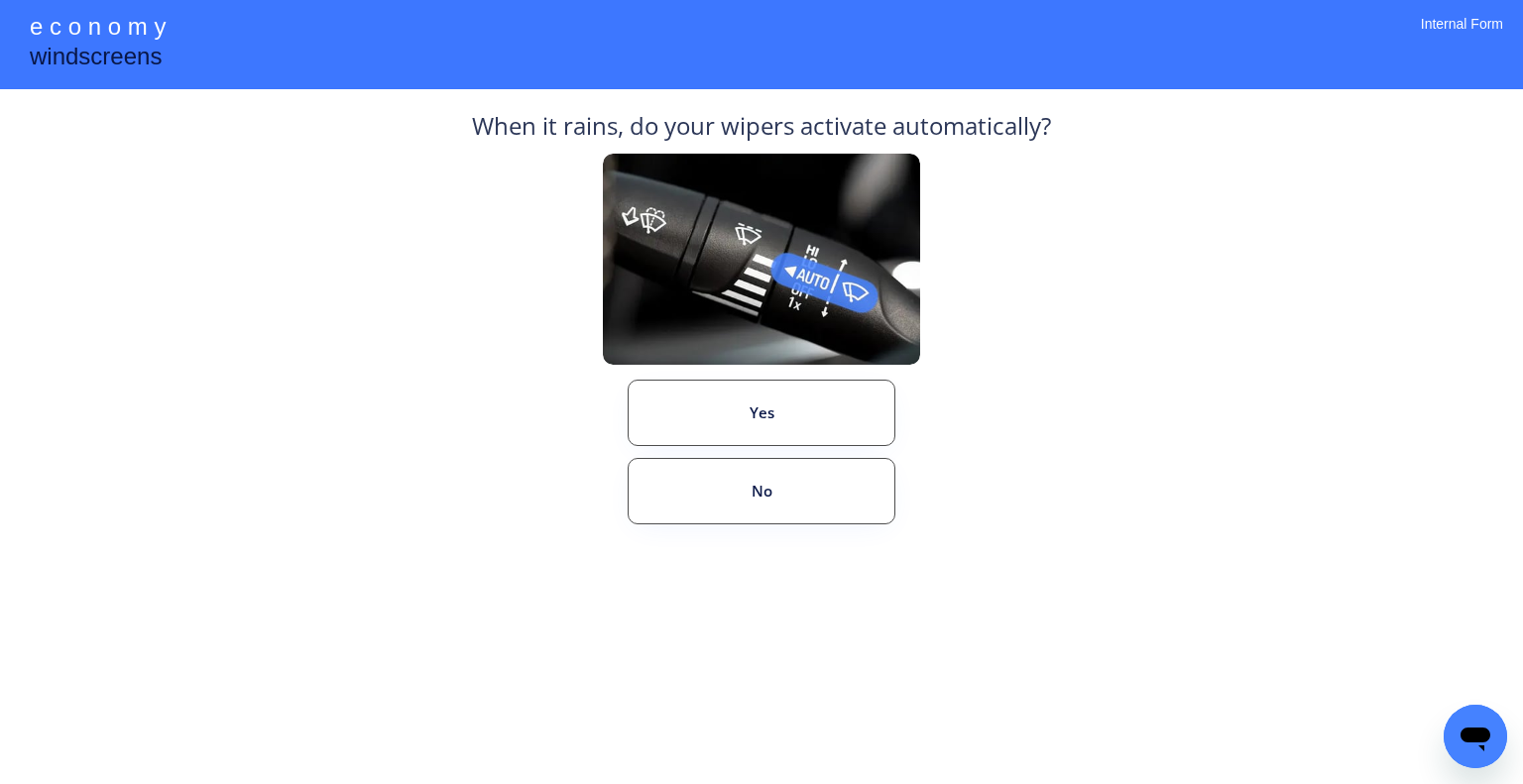 click on "**********" at bounding box center (762, 392) 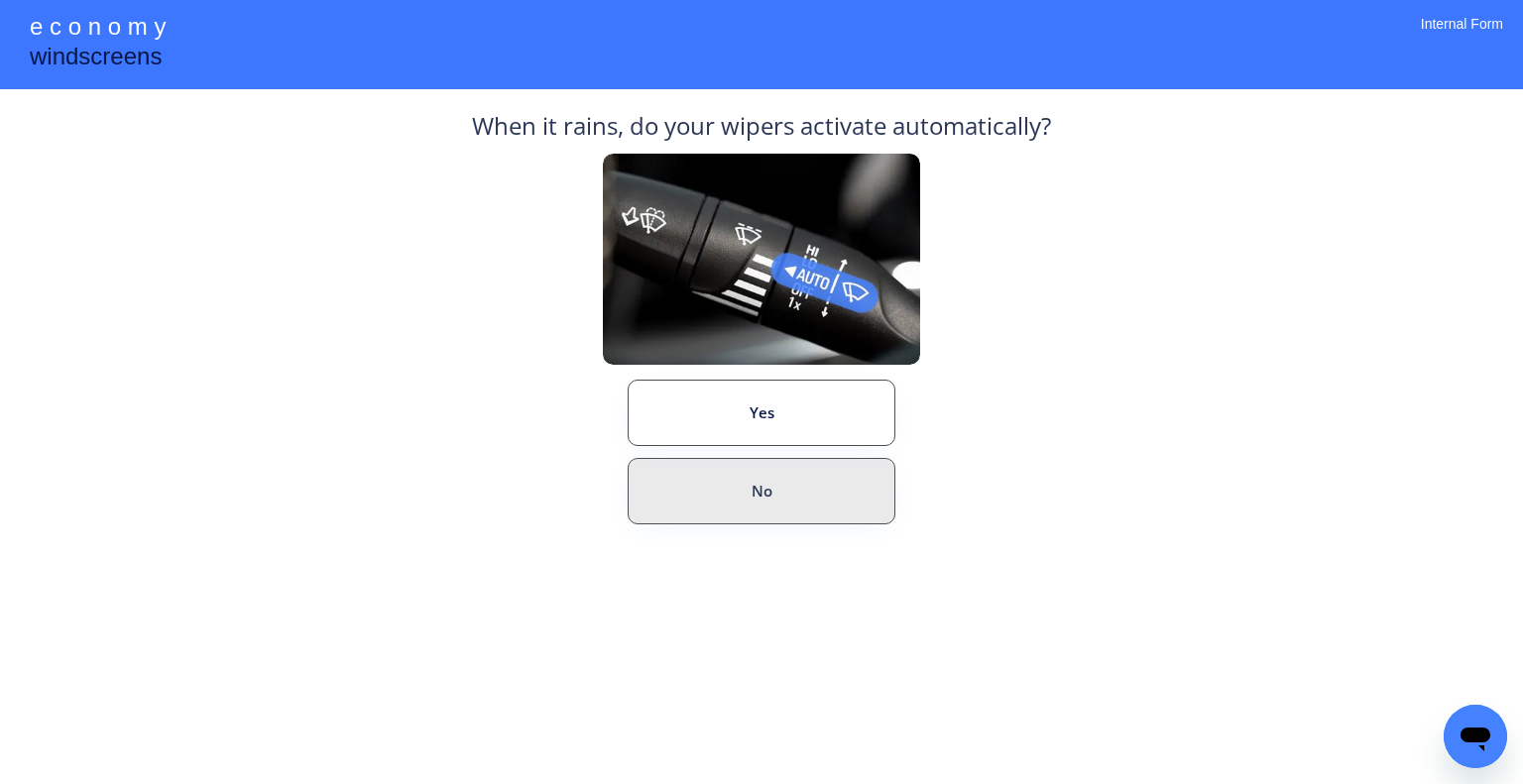 click on "No" at bounding box center (762, 491) 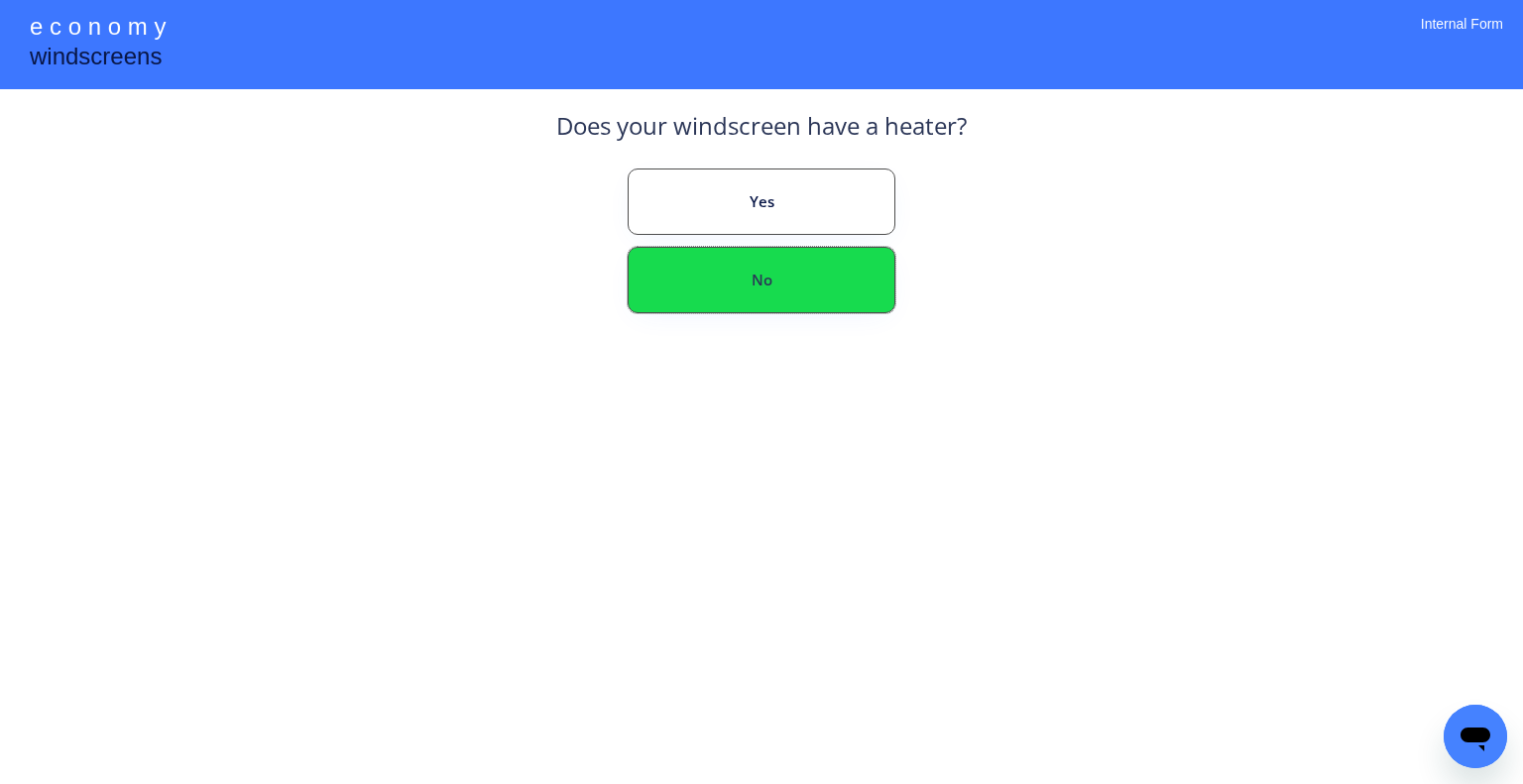 click on "No" at bounding box center [762, 280] 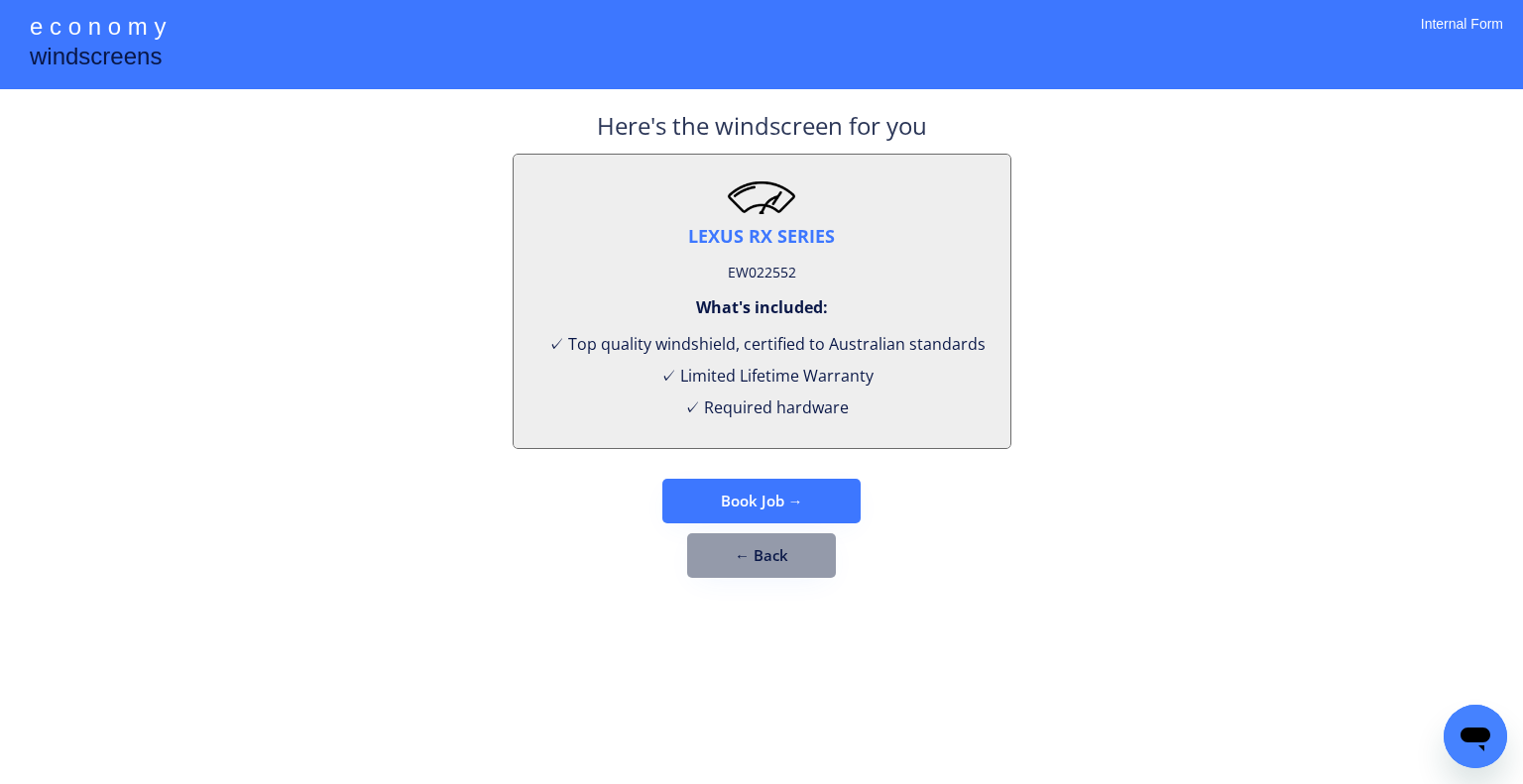 click on "EW022552" at bounding box center (762, 273) 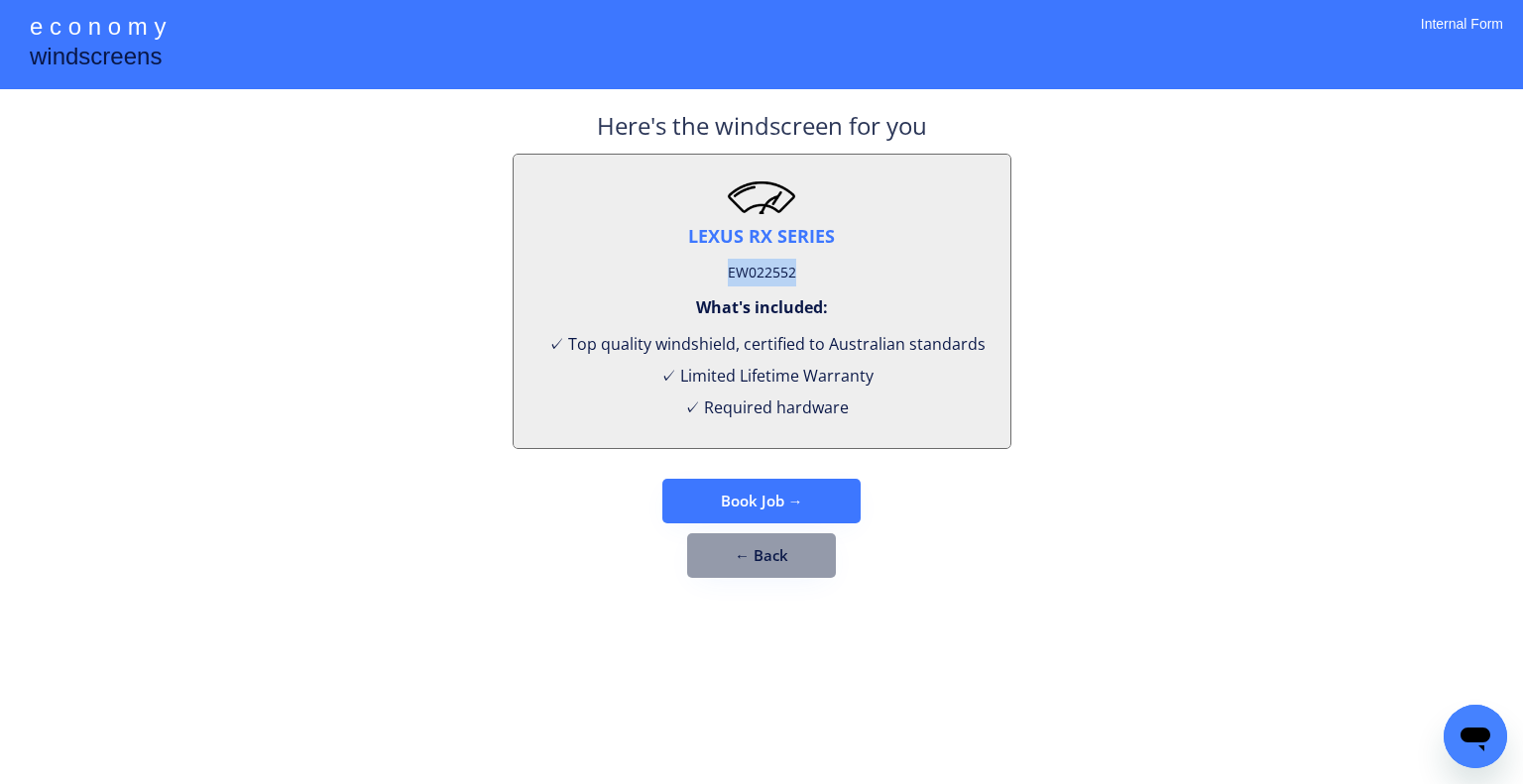 click on "EW022552" at bounding box center (762, 273) 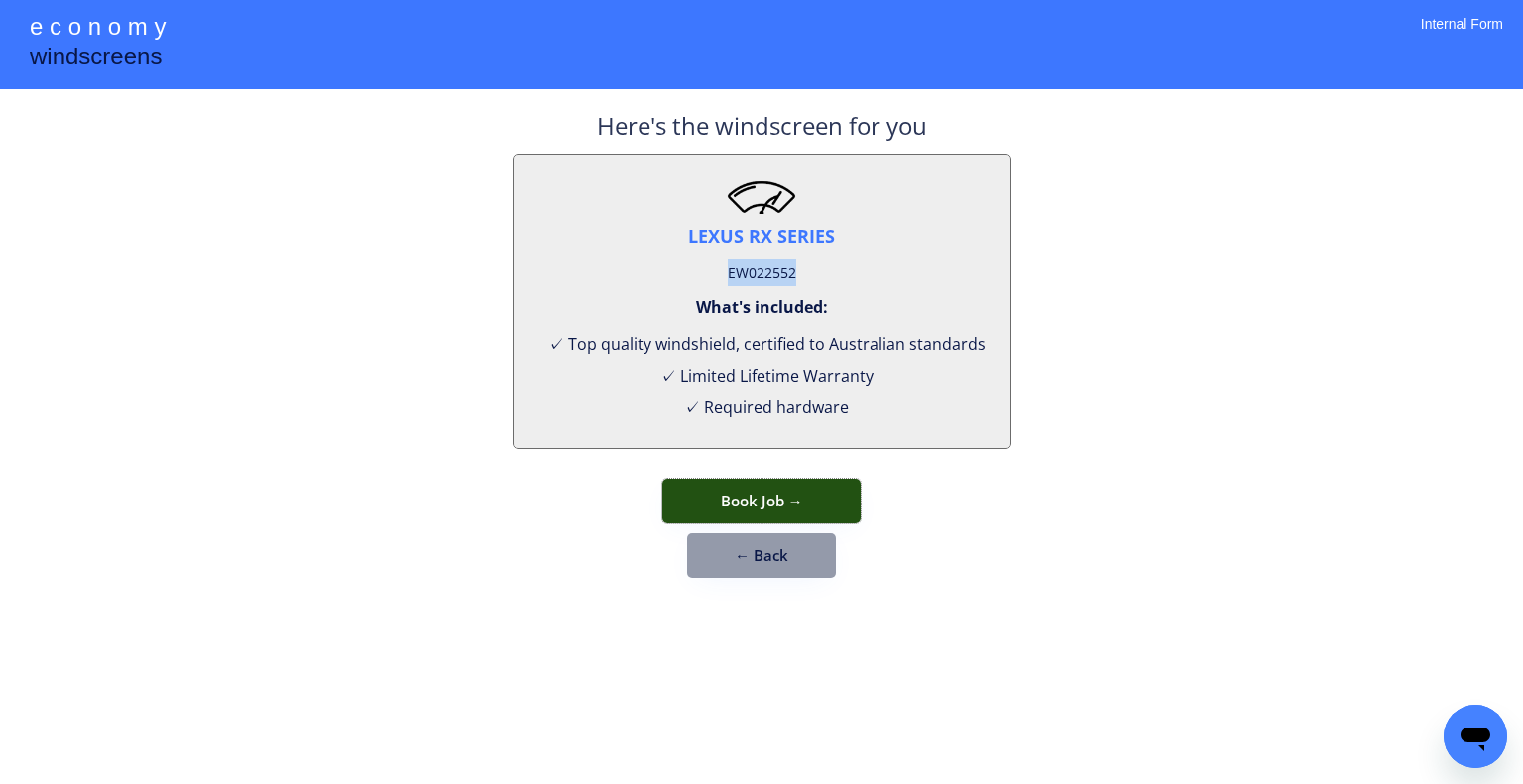 drag, startPoint x: 808, startPoint y: 494, endPoint x: 855, endPoint y: 437, distance: 73.87828 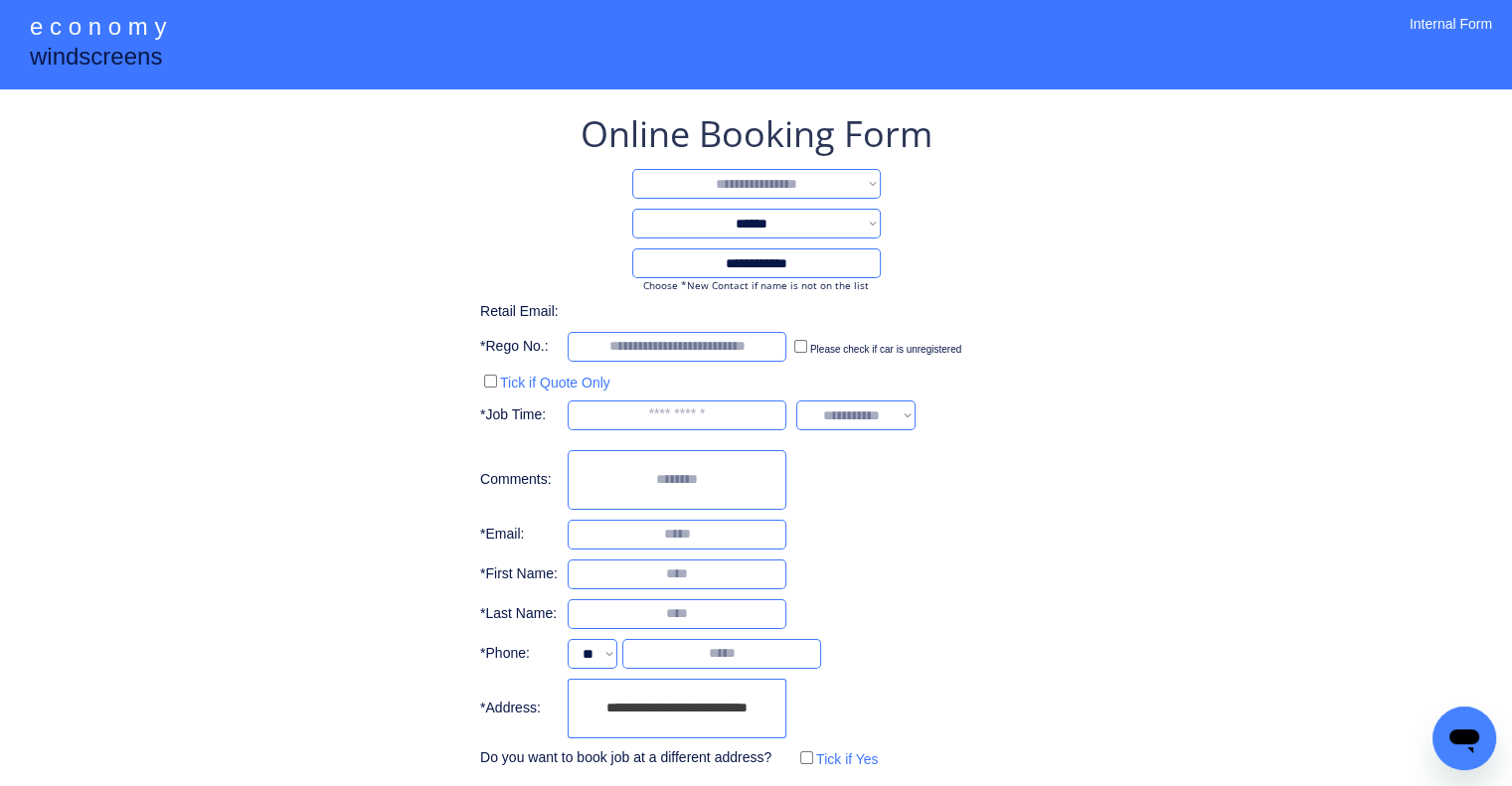click on "**********" at bounding box center [756, 184] 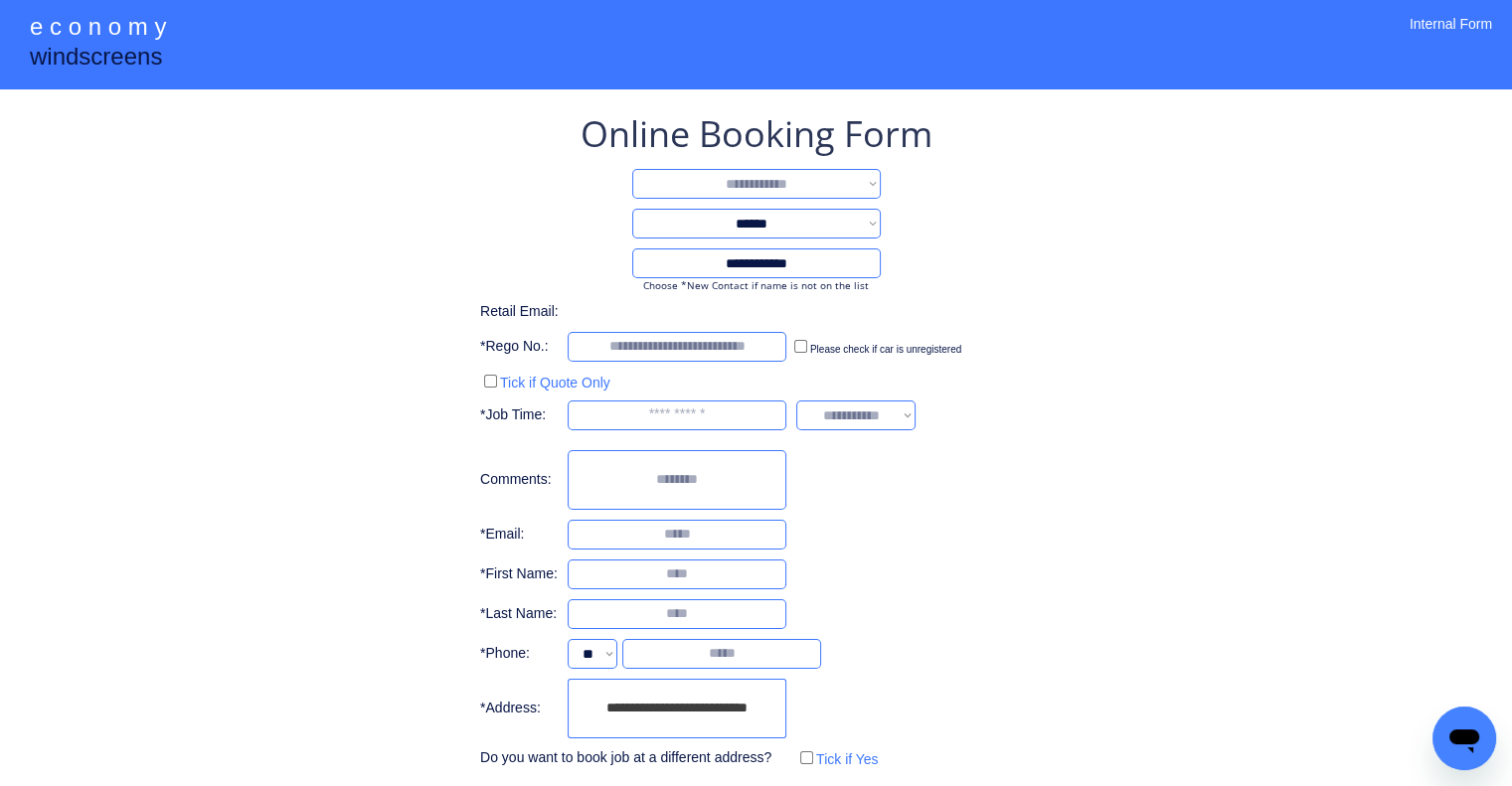 click on "**********" at bounding box center [756, 184] 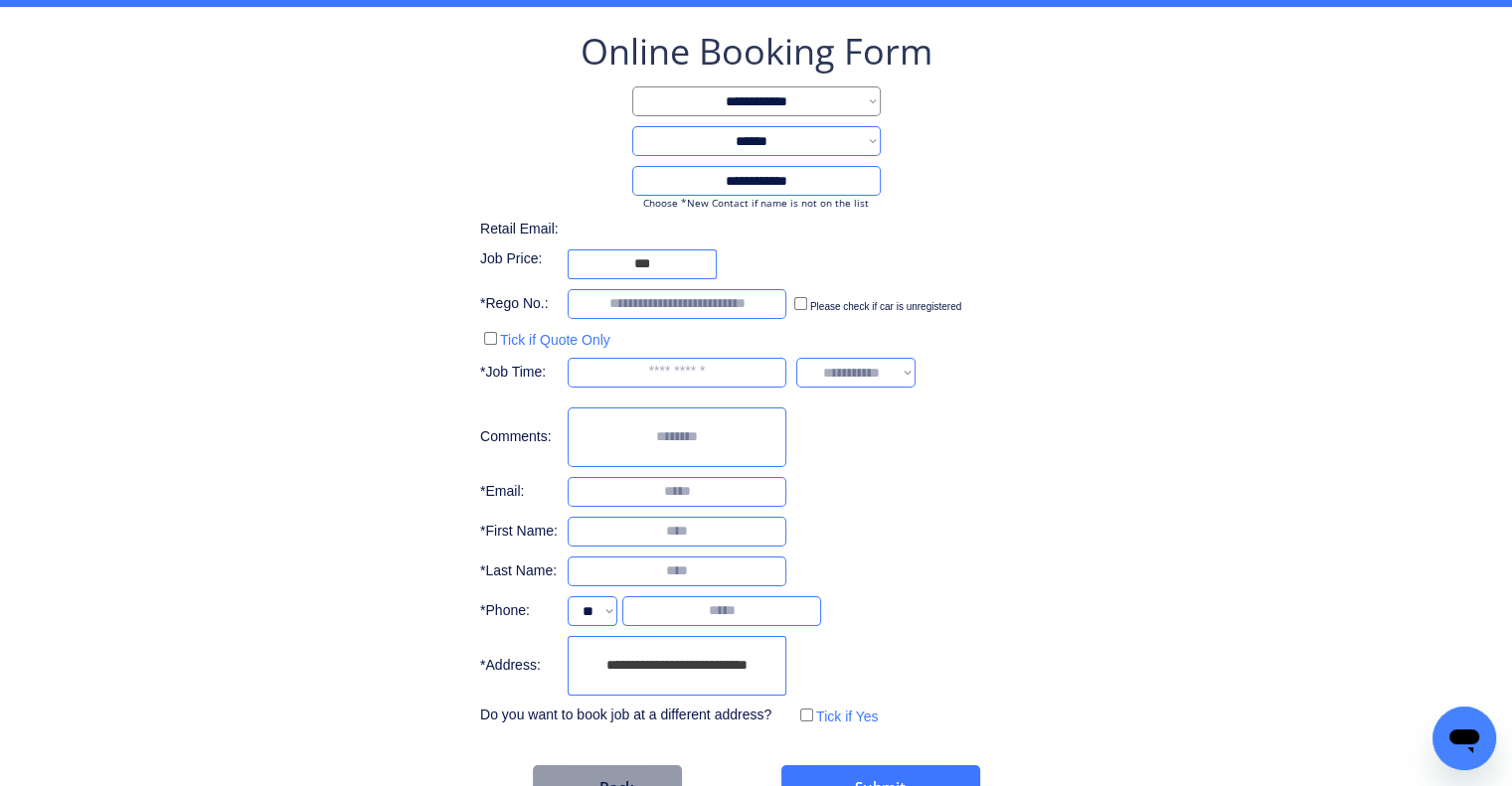 scroll, scrollTop: 135, scrollLeft: 0, axis: vertical 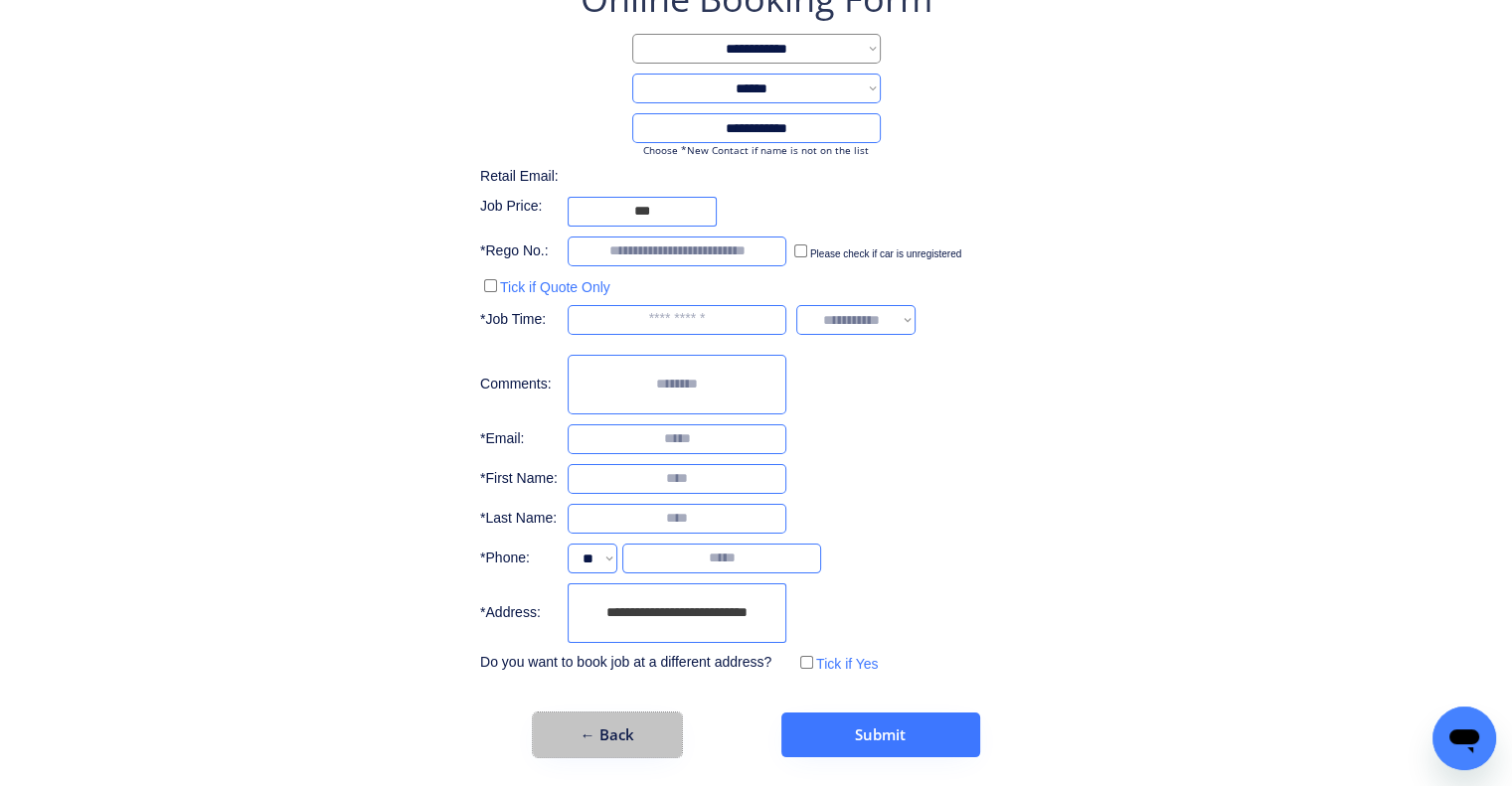 click on "←   Back" at bounding box center [607, 734] 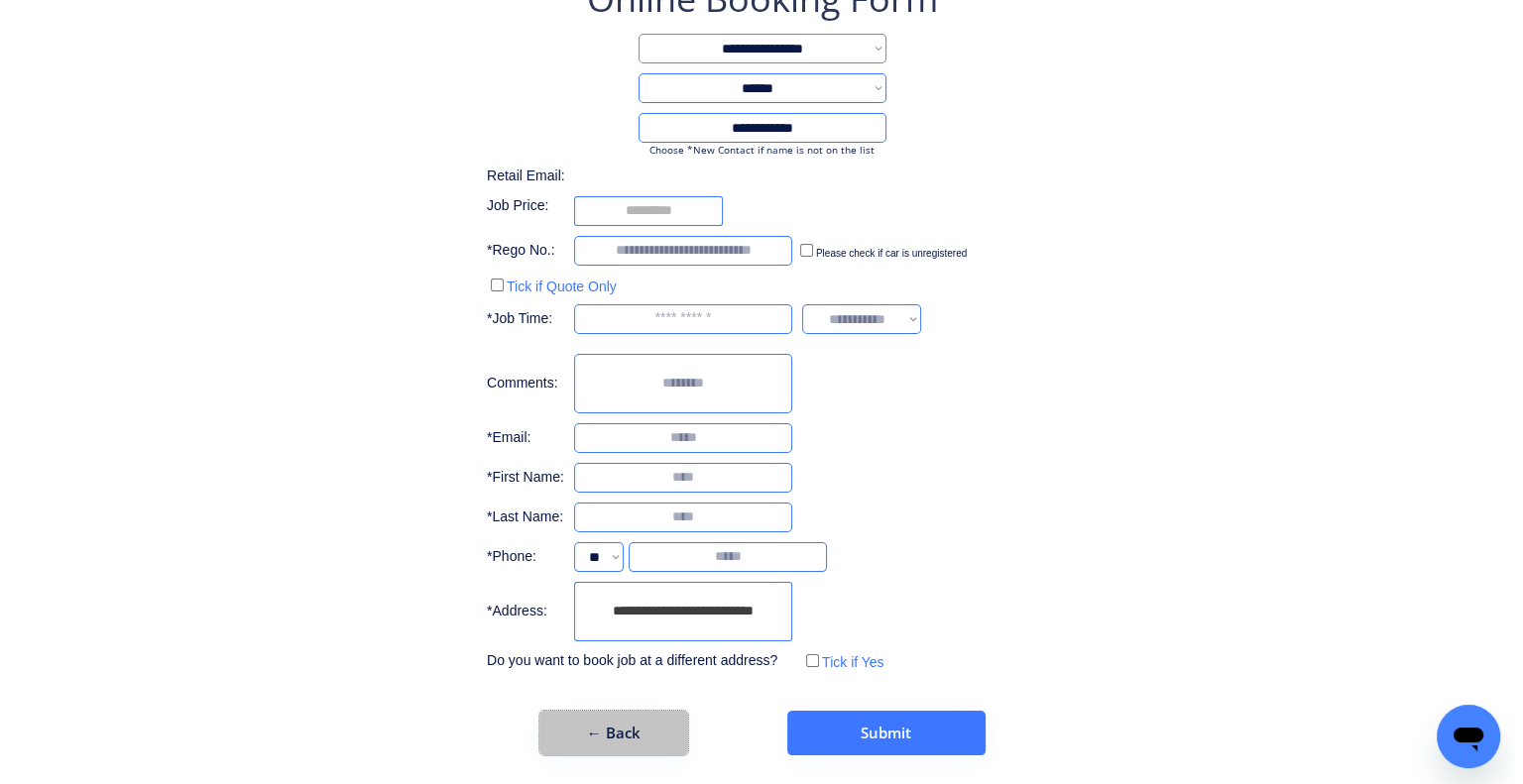 scroll, scrollTop: 0, scrollLeft: 0, axis: both 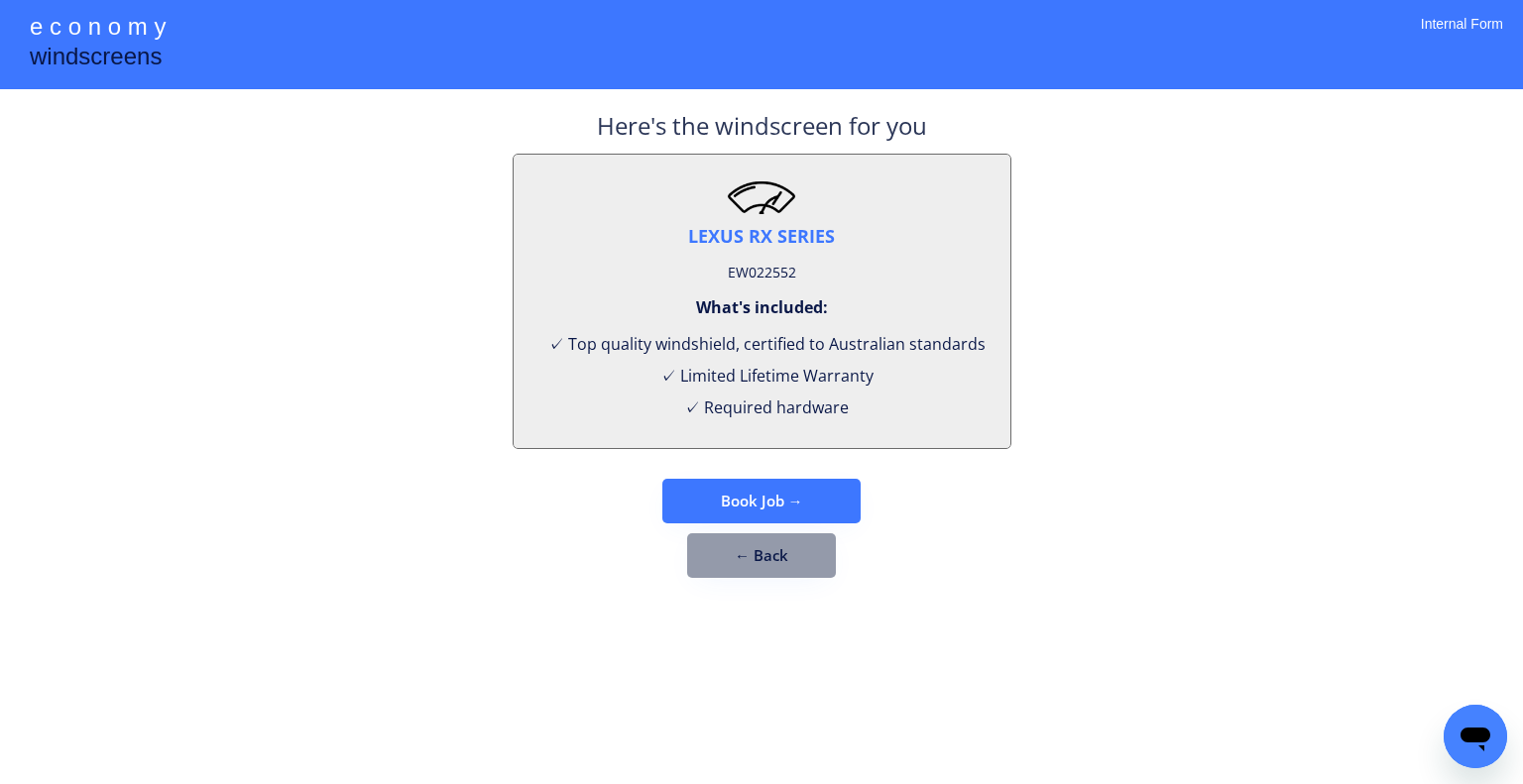 click on "←   Back" at bounding box center (762, 555) 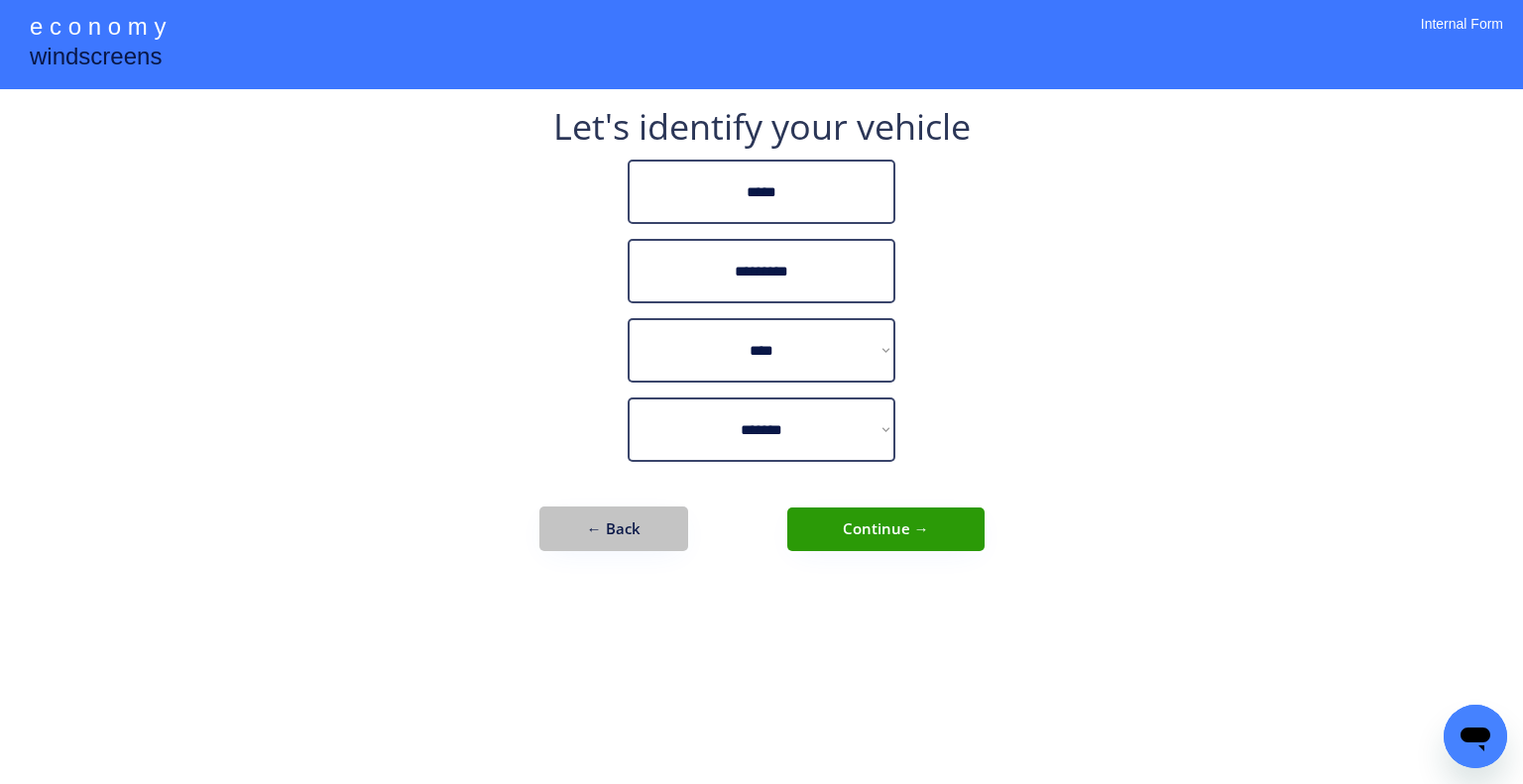 click on "**********" at bounding box center (762, 340) 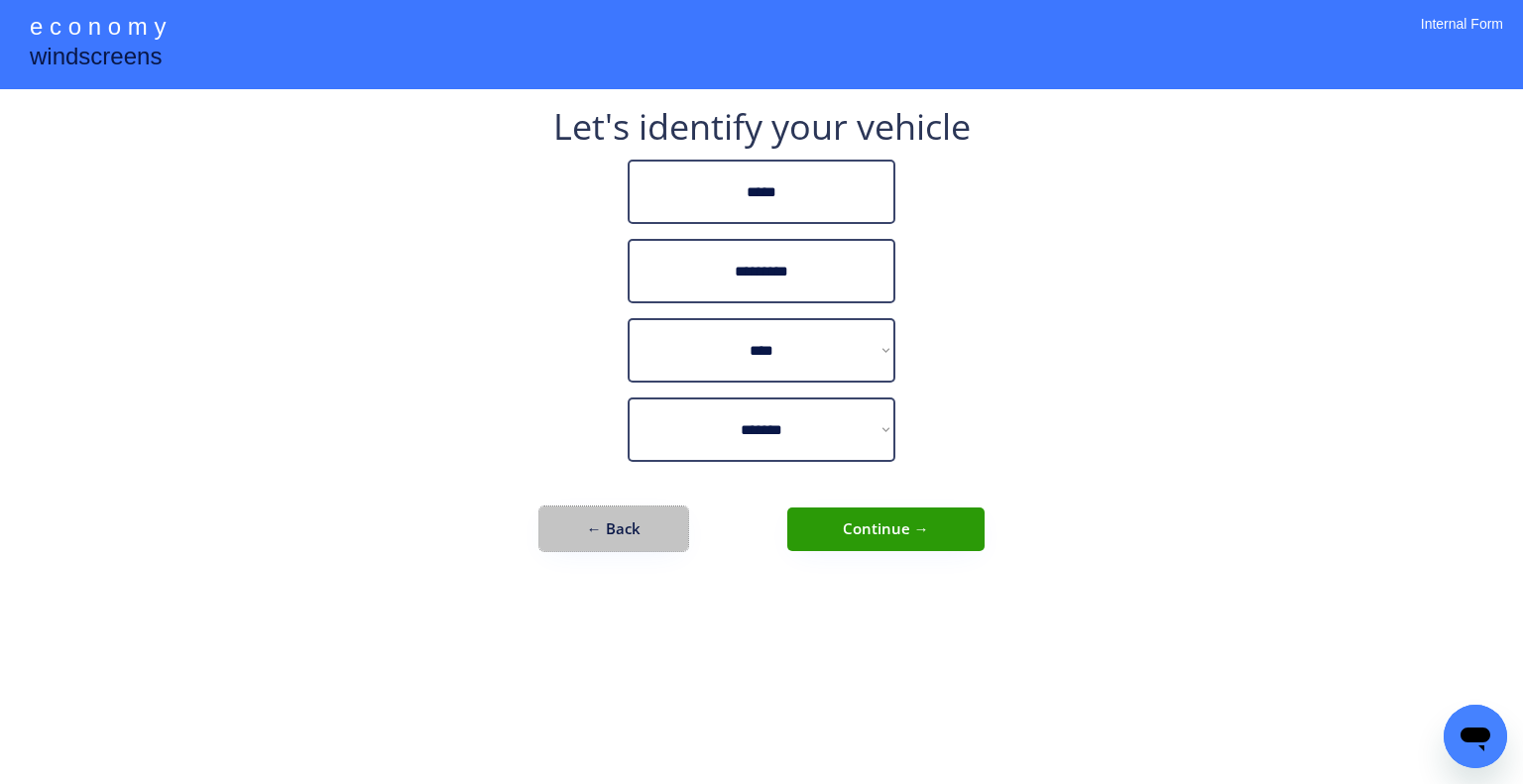 drag, startPoint x: 609, startPoint y: 538, endPoint x: 705, endPoint y: 23, distance: 523.8712 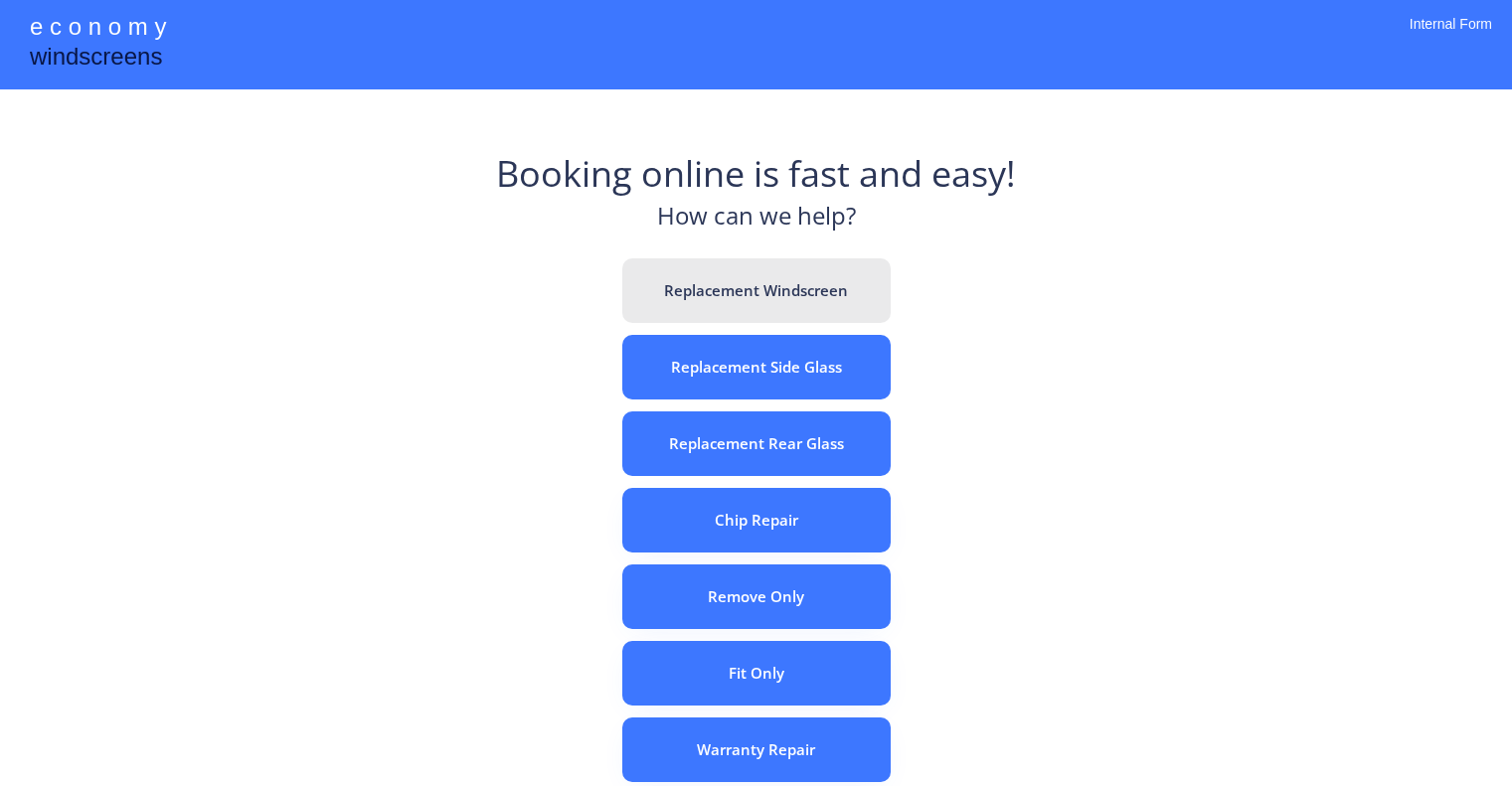 scroll, scrollTop: 0, scrollLeft: 0, axis: both 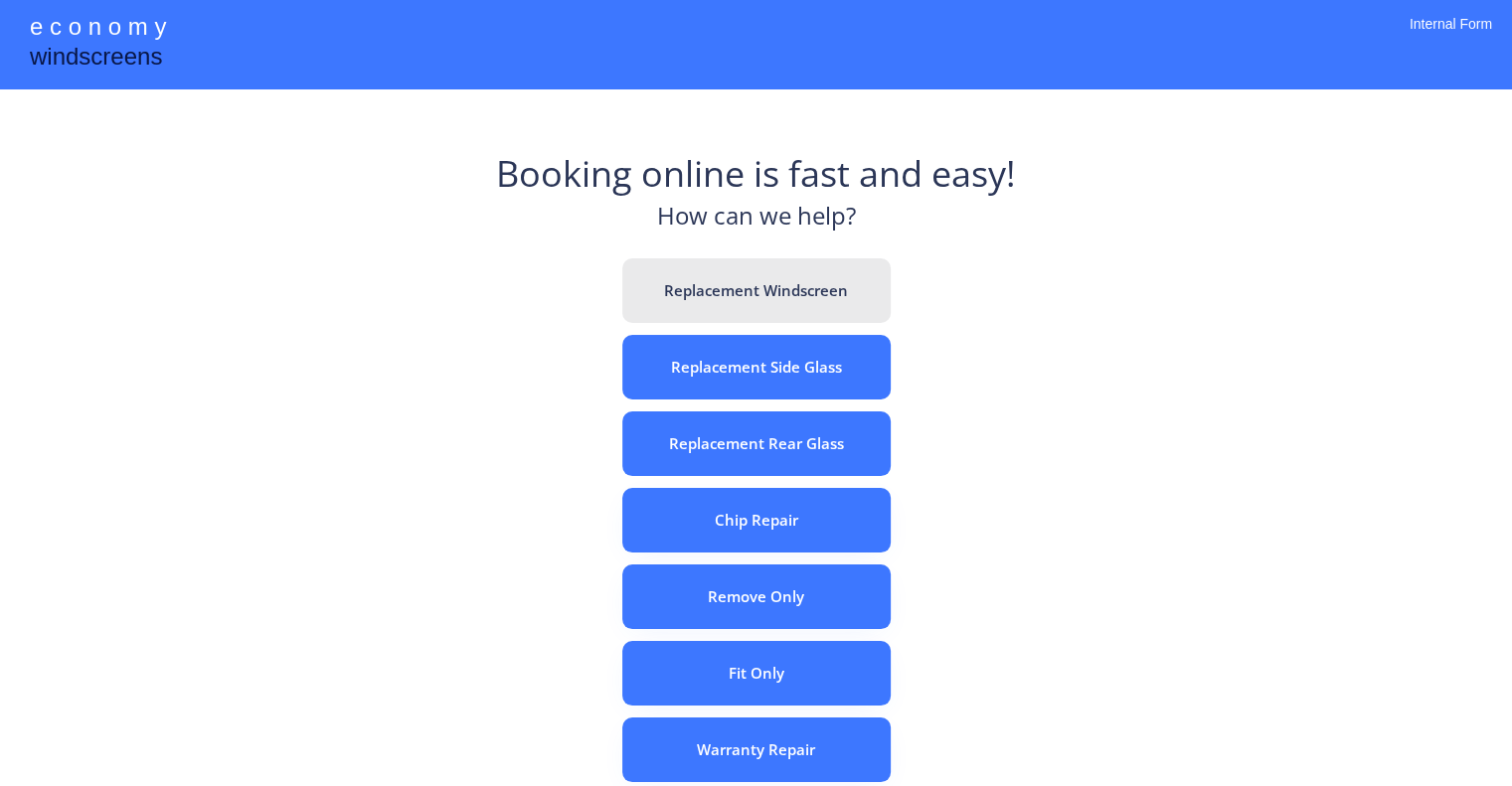 click on "Replacement Windscreen" at bounding box center [756, 290] 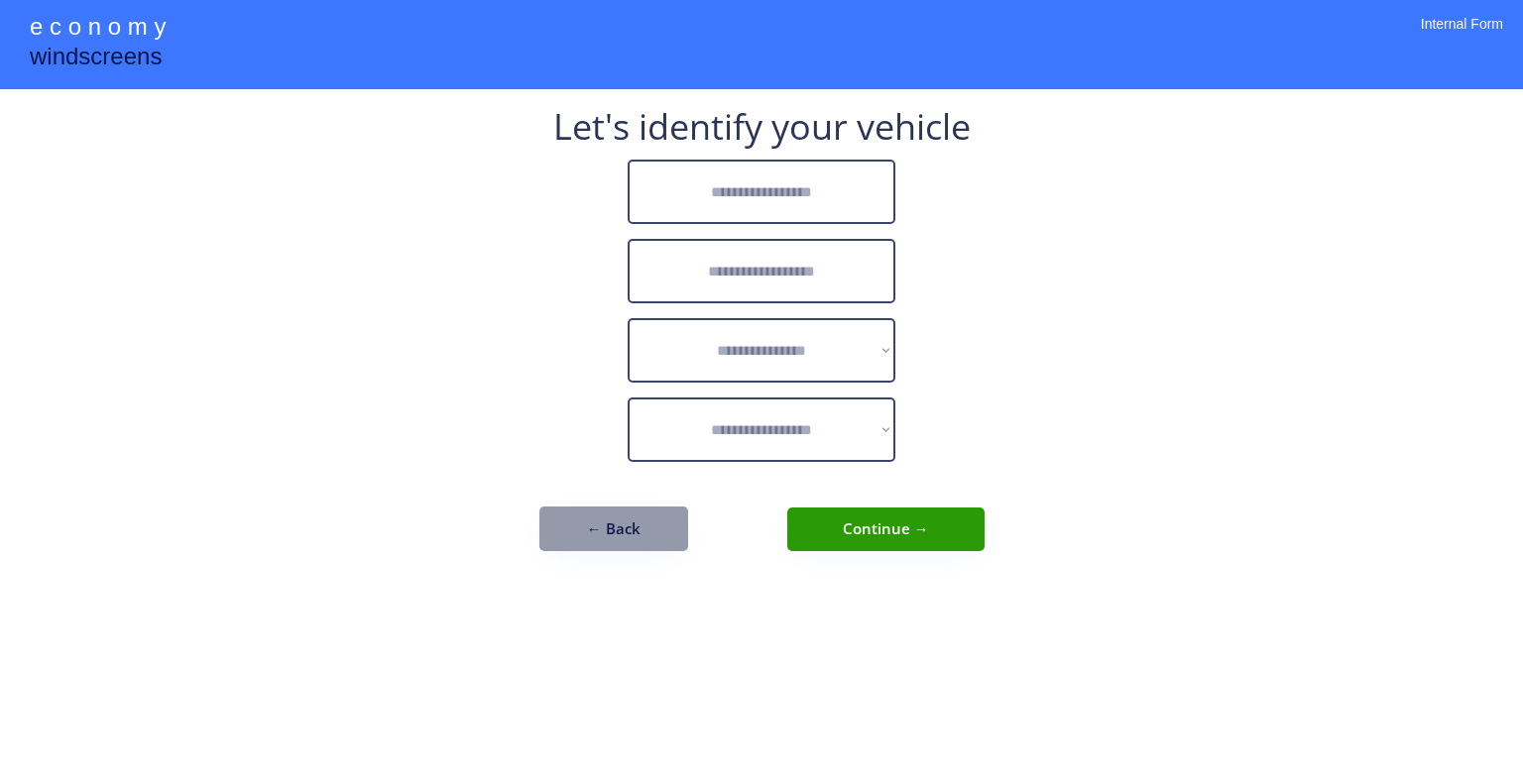 scroll, scrollTop: 0, scrollLeft: 0, axis: both 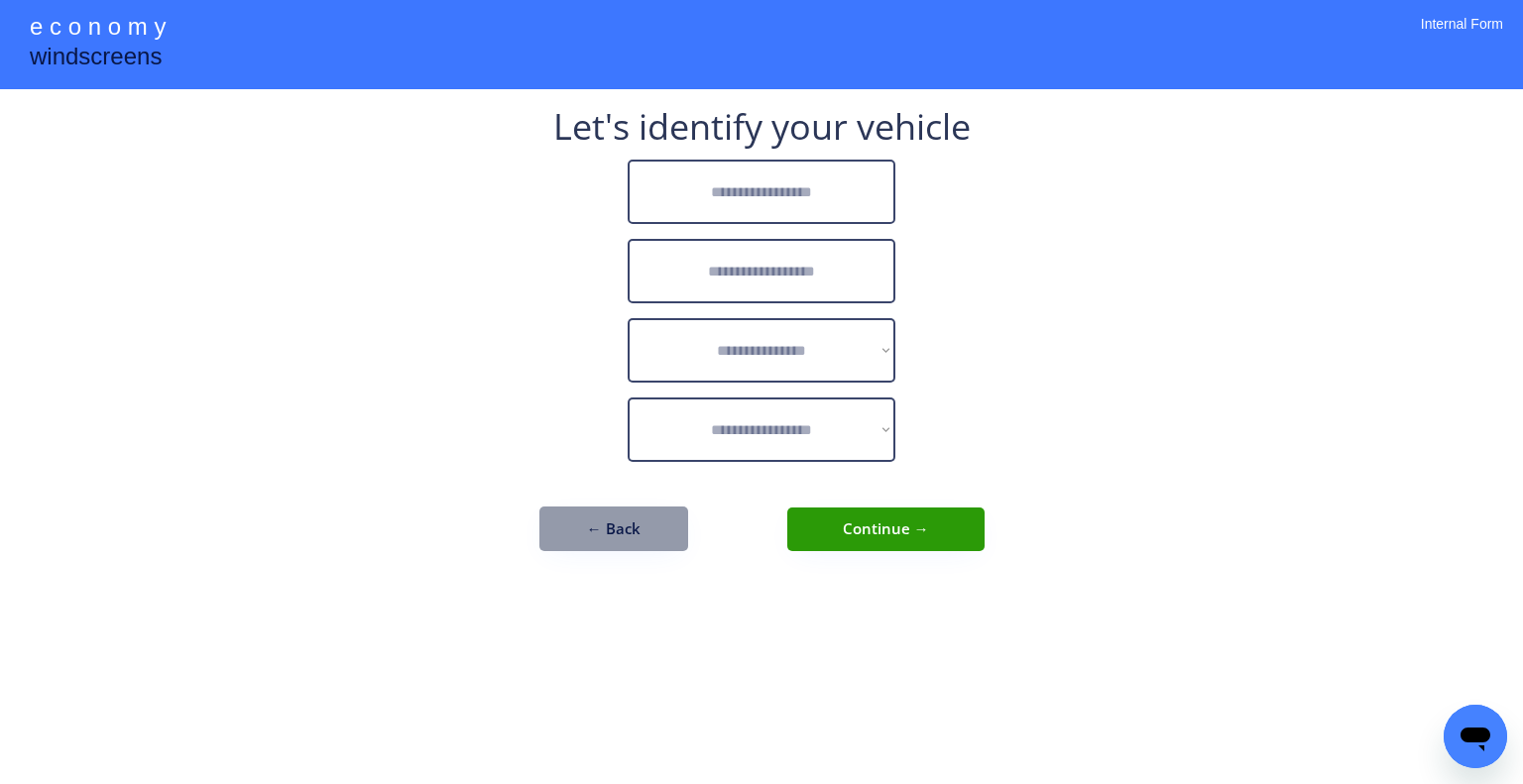 click at bounding box center (762, 191) 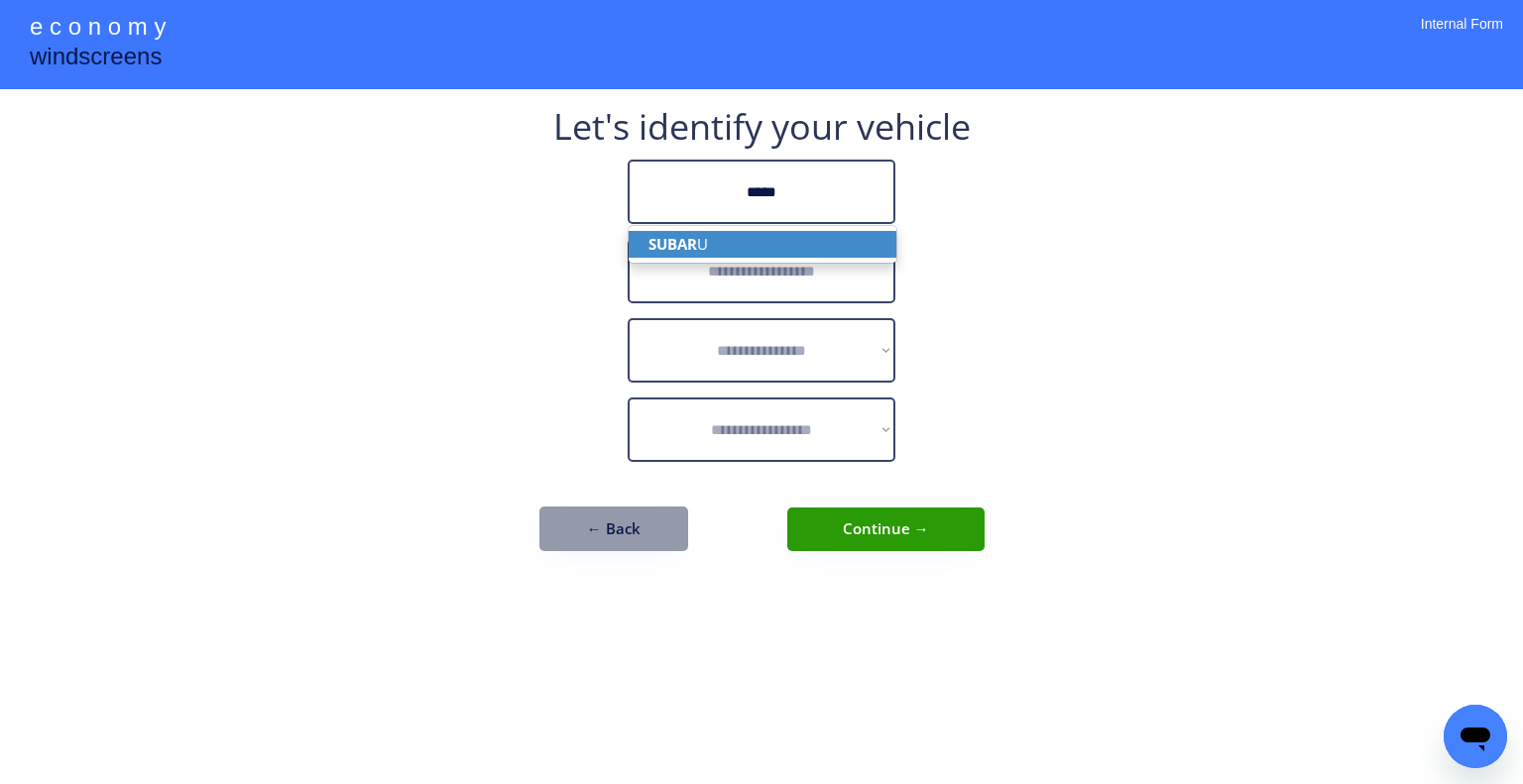 click on "SUBAR U" at bounding box center (762, 244) 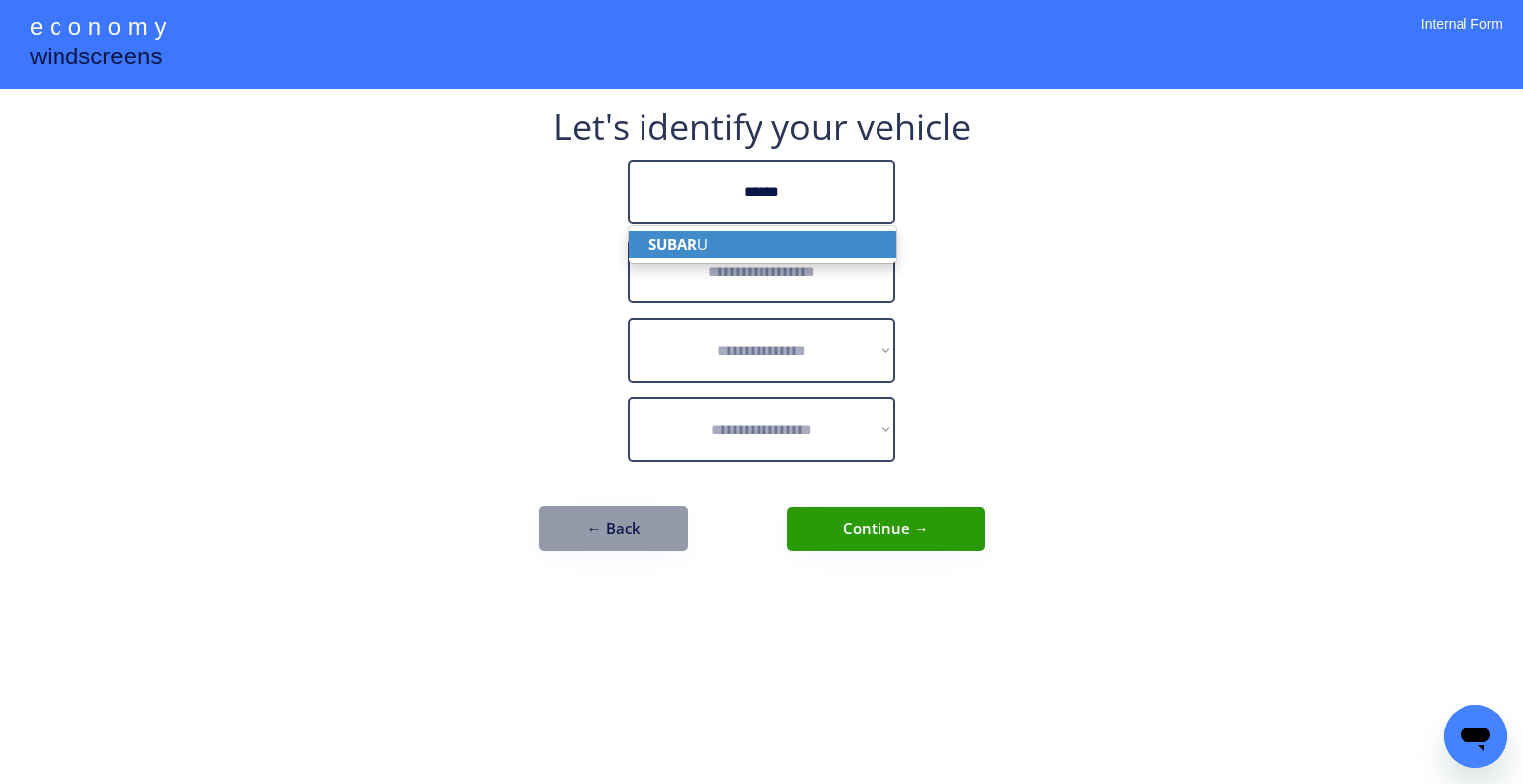 type on "******" 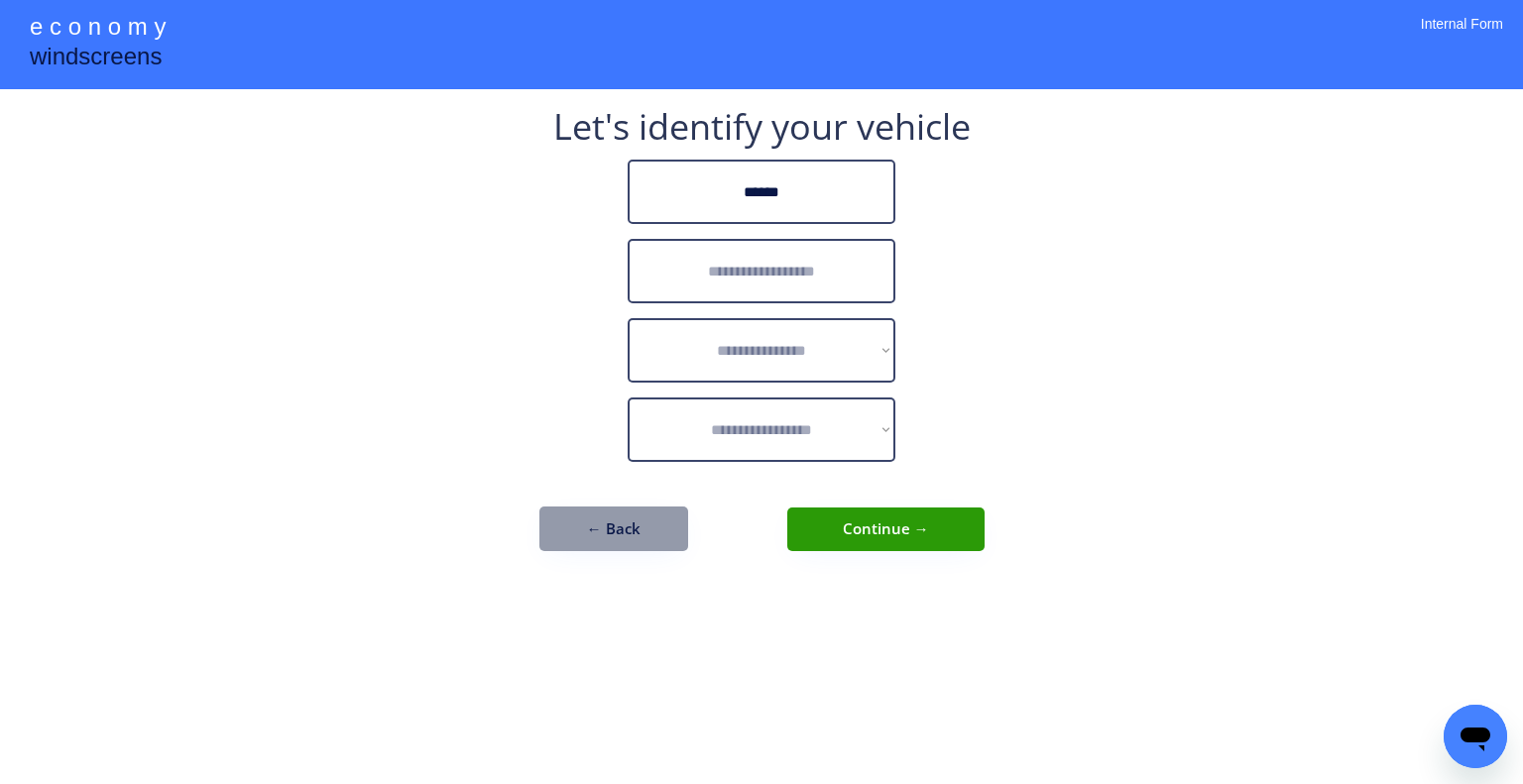 click at bounding box center (762, 271) 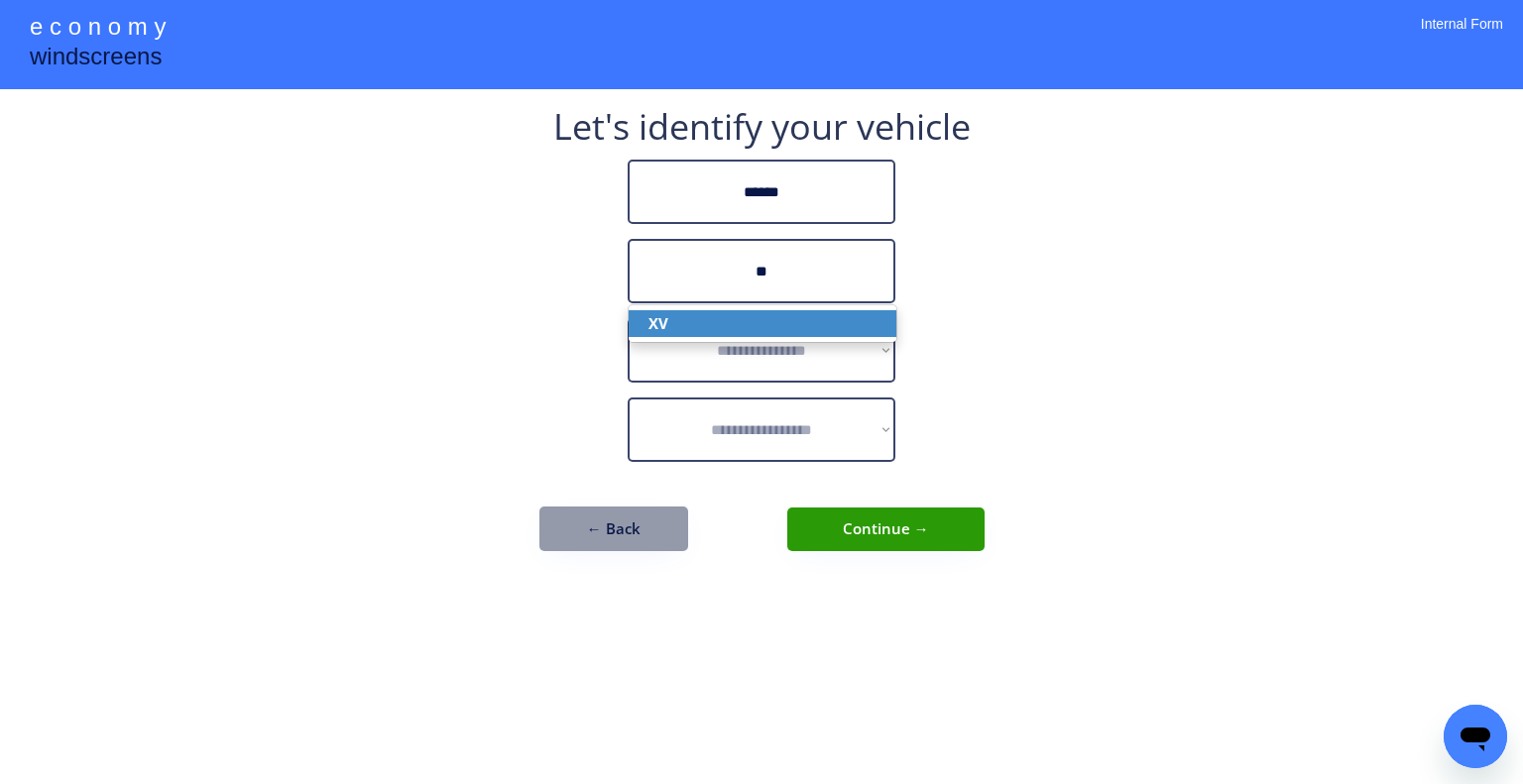 drag, startPoint x: 786, startPoint y: 332, endPoint x: 1173, endPoint y: 280, distance: 390.4779 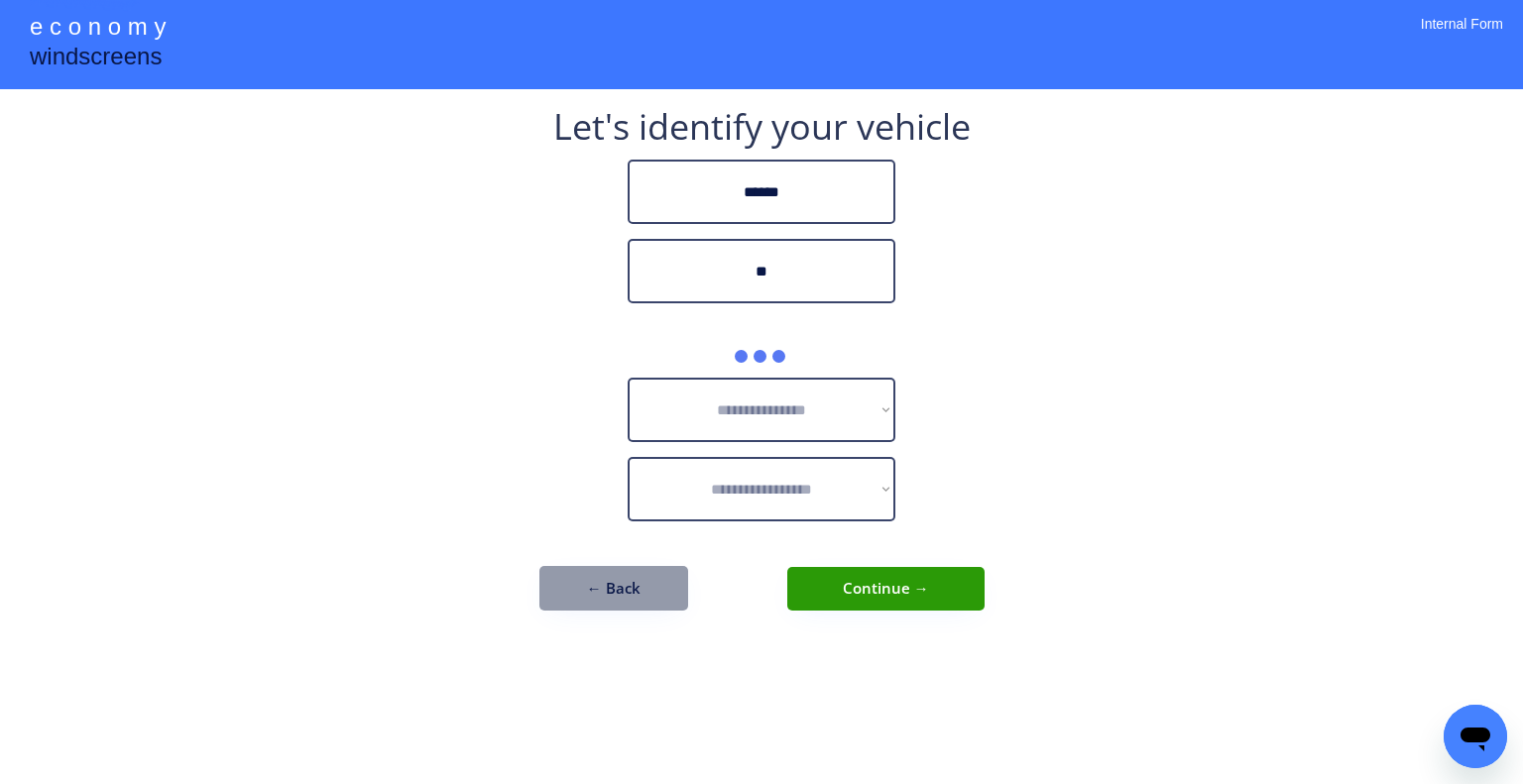 click on "**********" at bounding box center (762, 392) 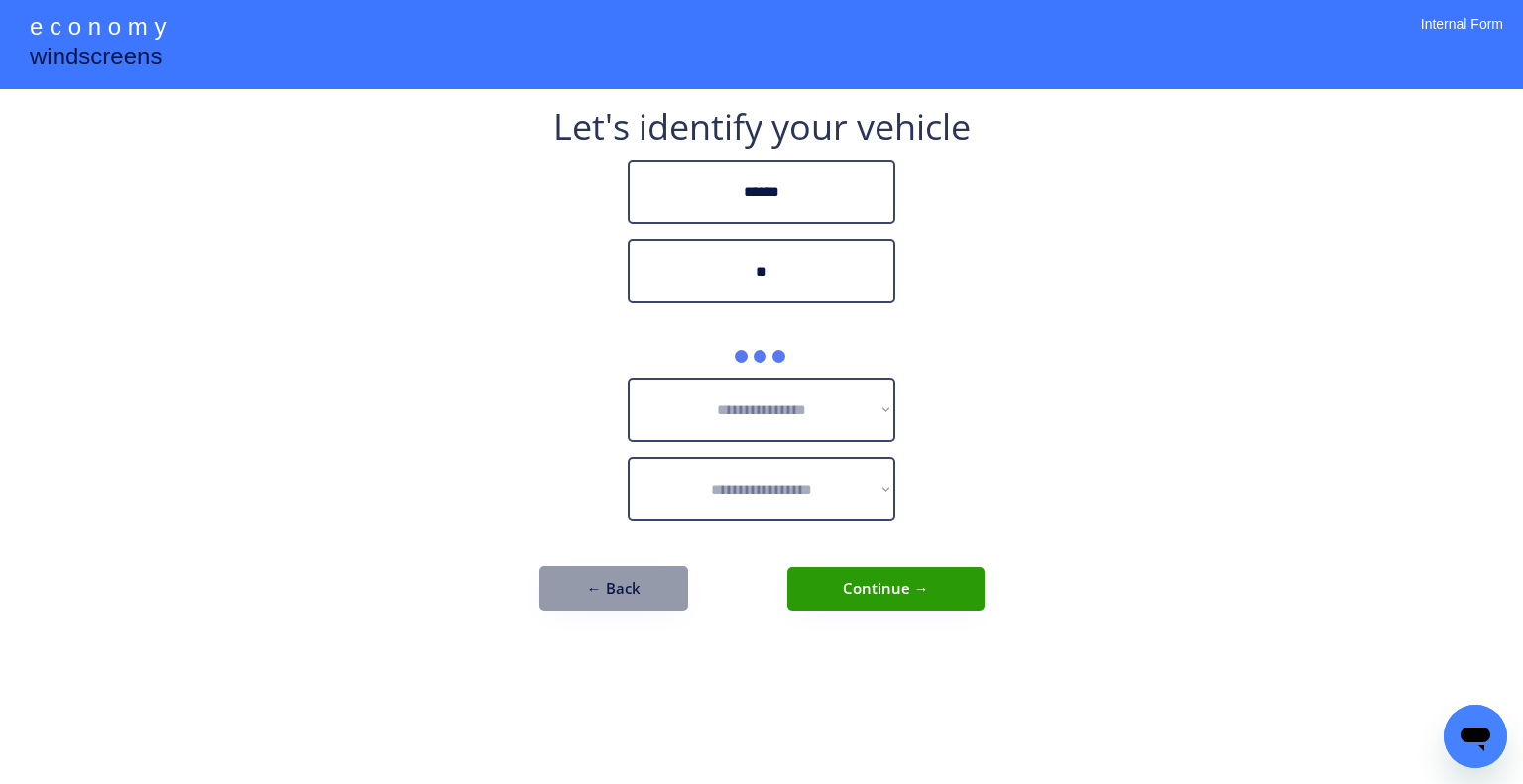 click on "**********" at bounding box center (762, 392) 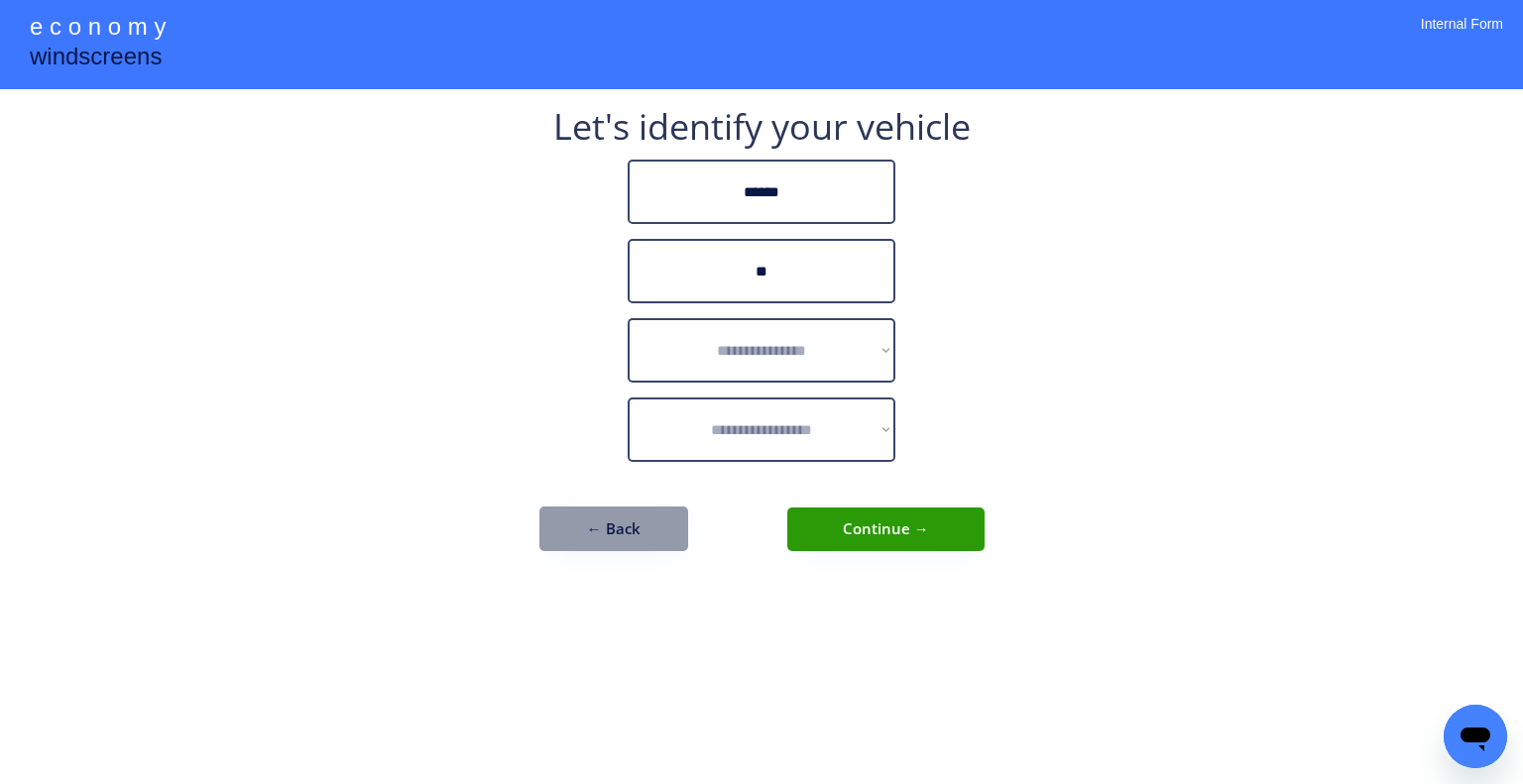 click on "**********" at bounding box center (762, 392) 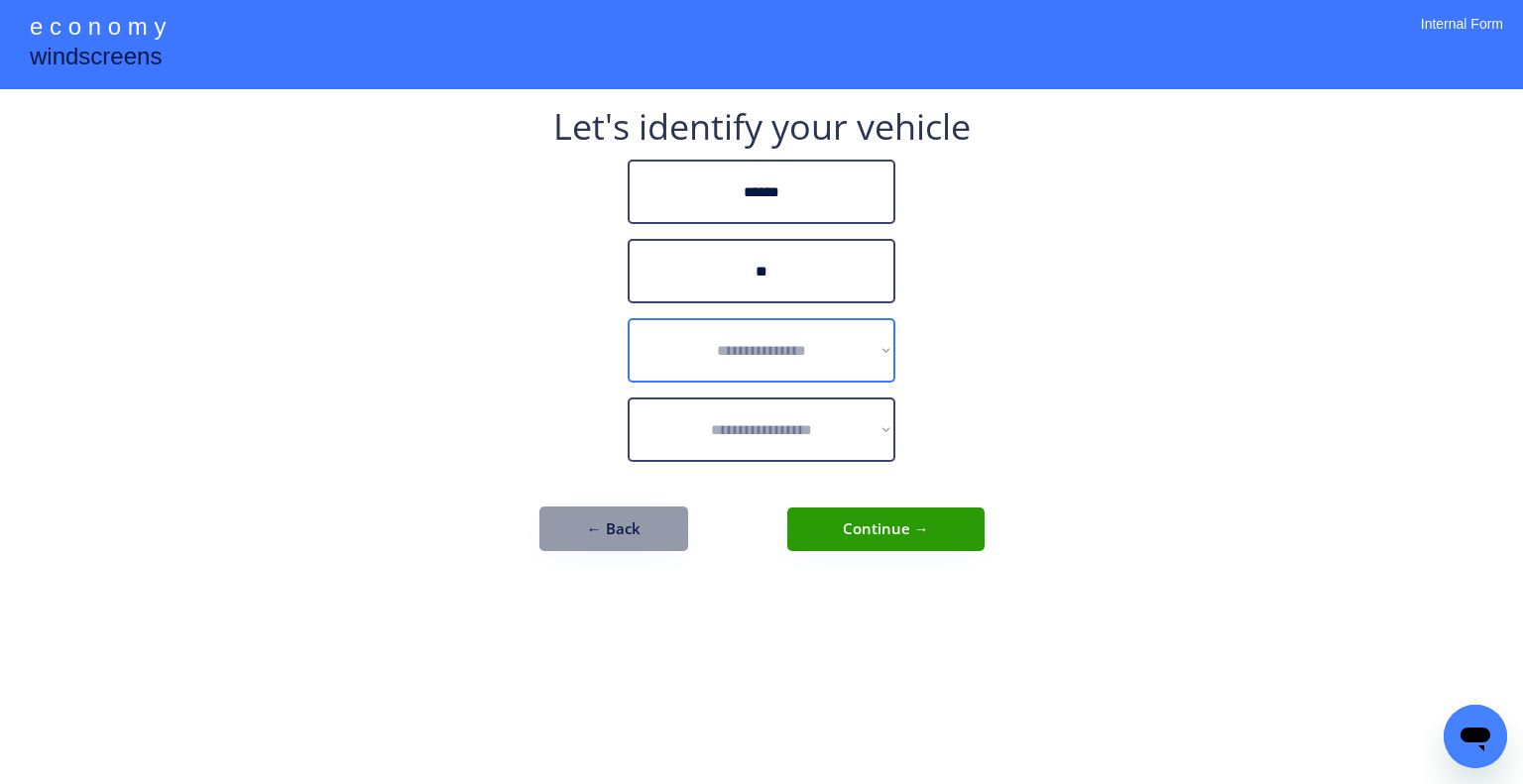 drag, startPoint x: 825, startPoint y: 375, endPoint x: 870, endPoint y: 333, distance: 61.554854 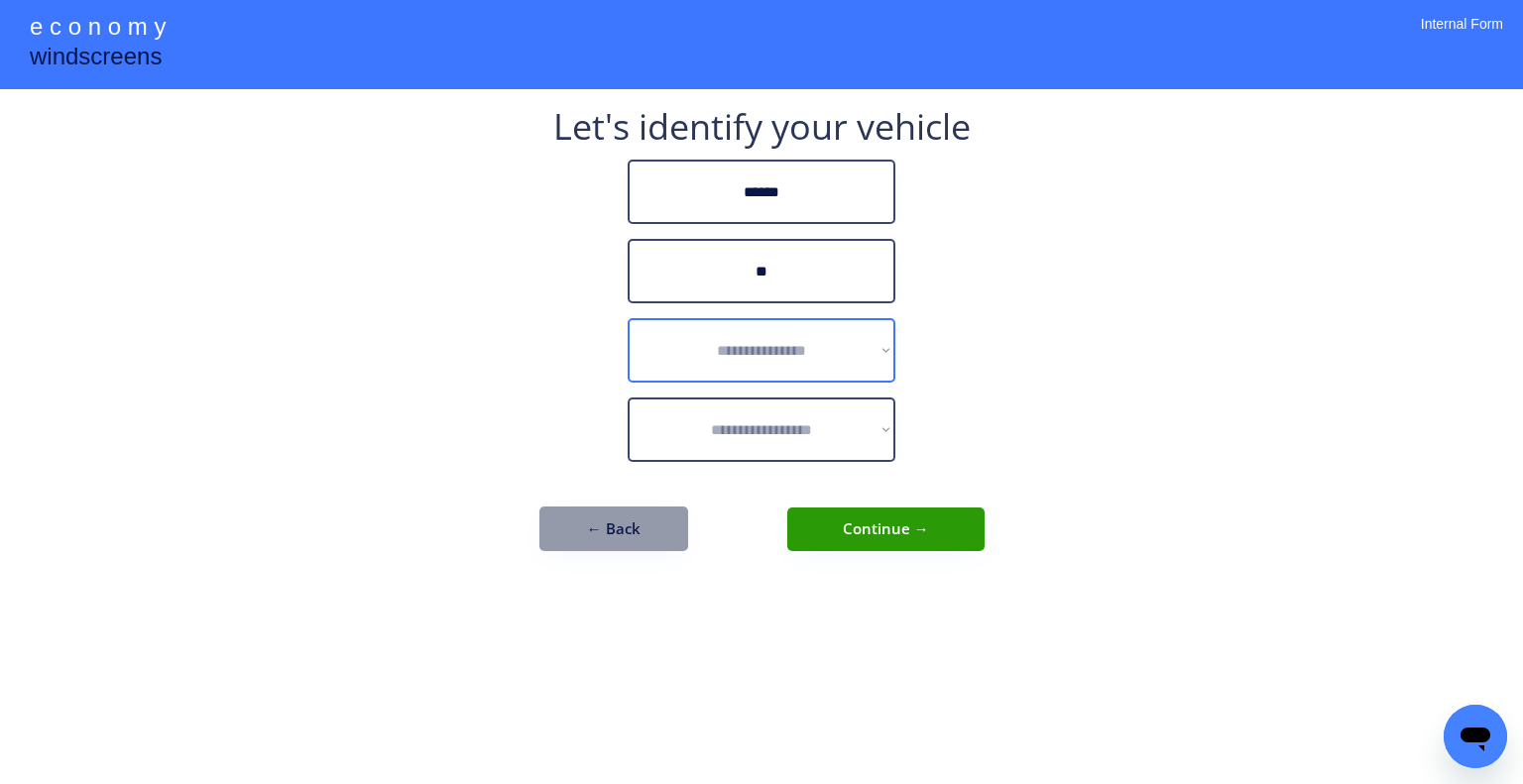 select on "******" 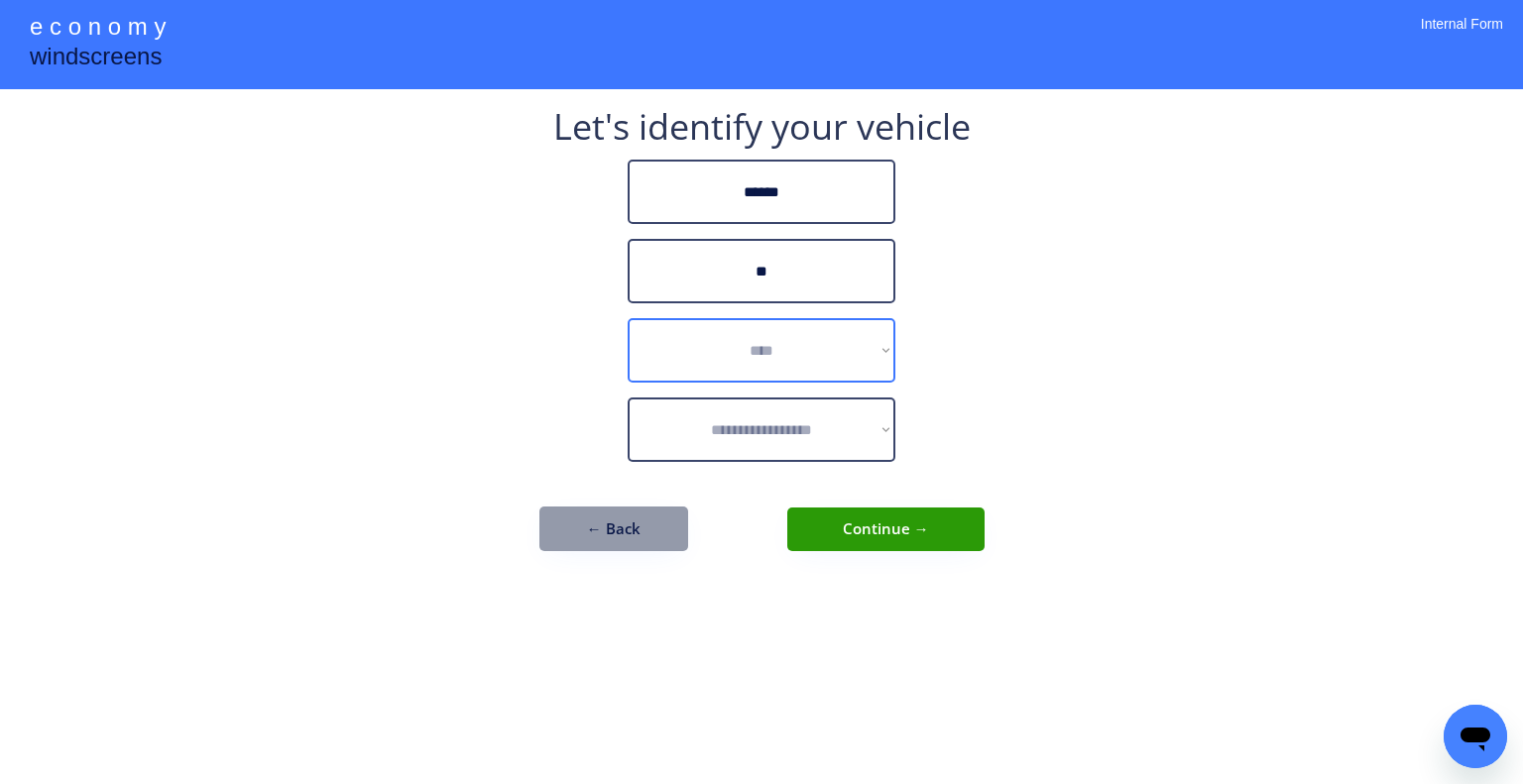 click on "**********" at bounding box center (762, 350) 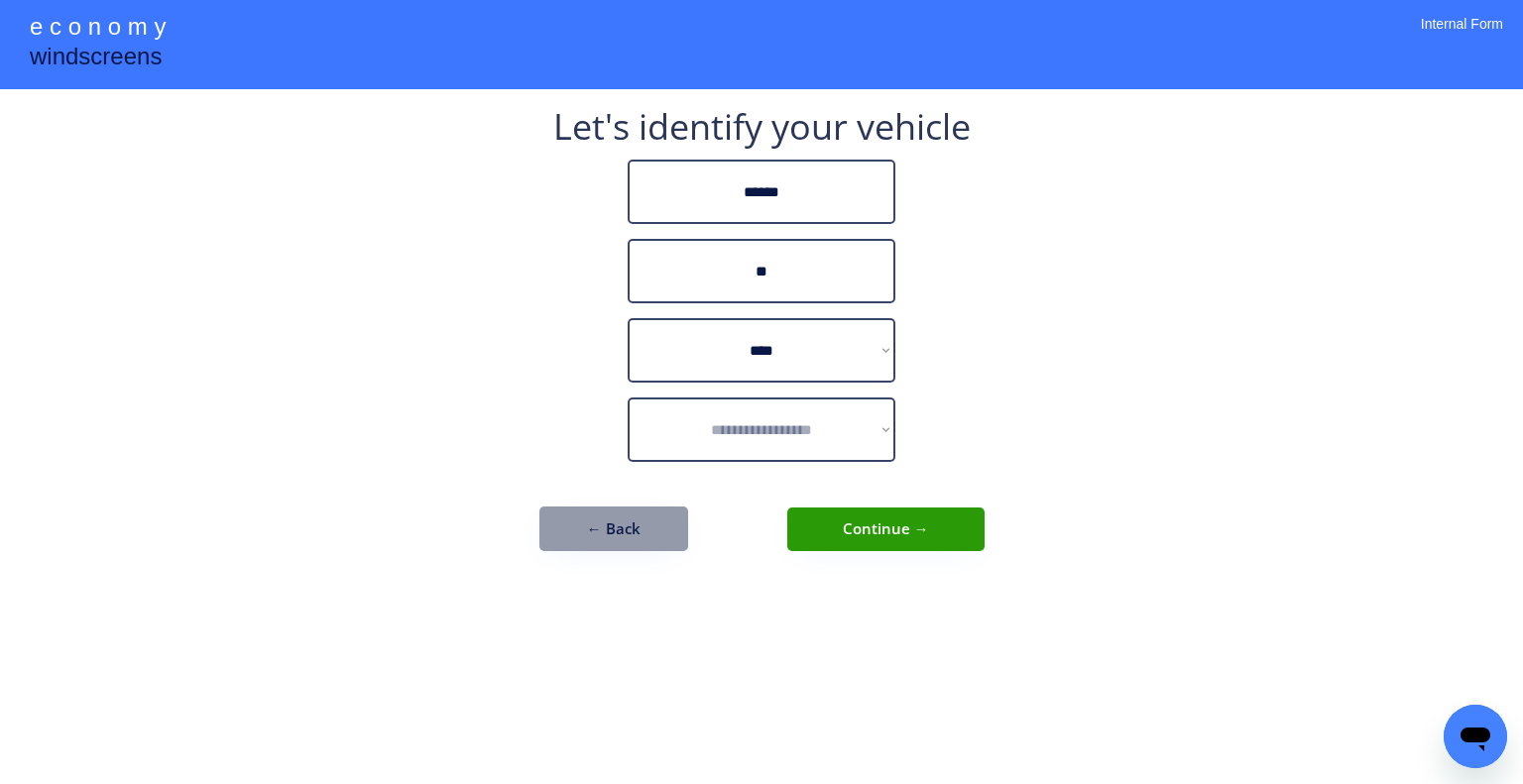 select on "*********" 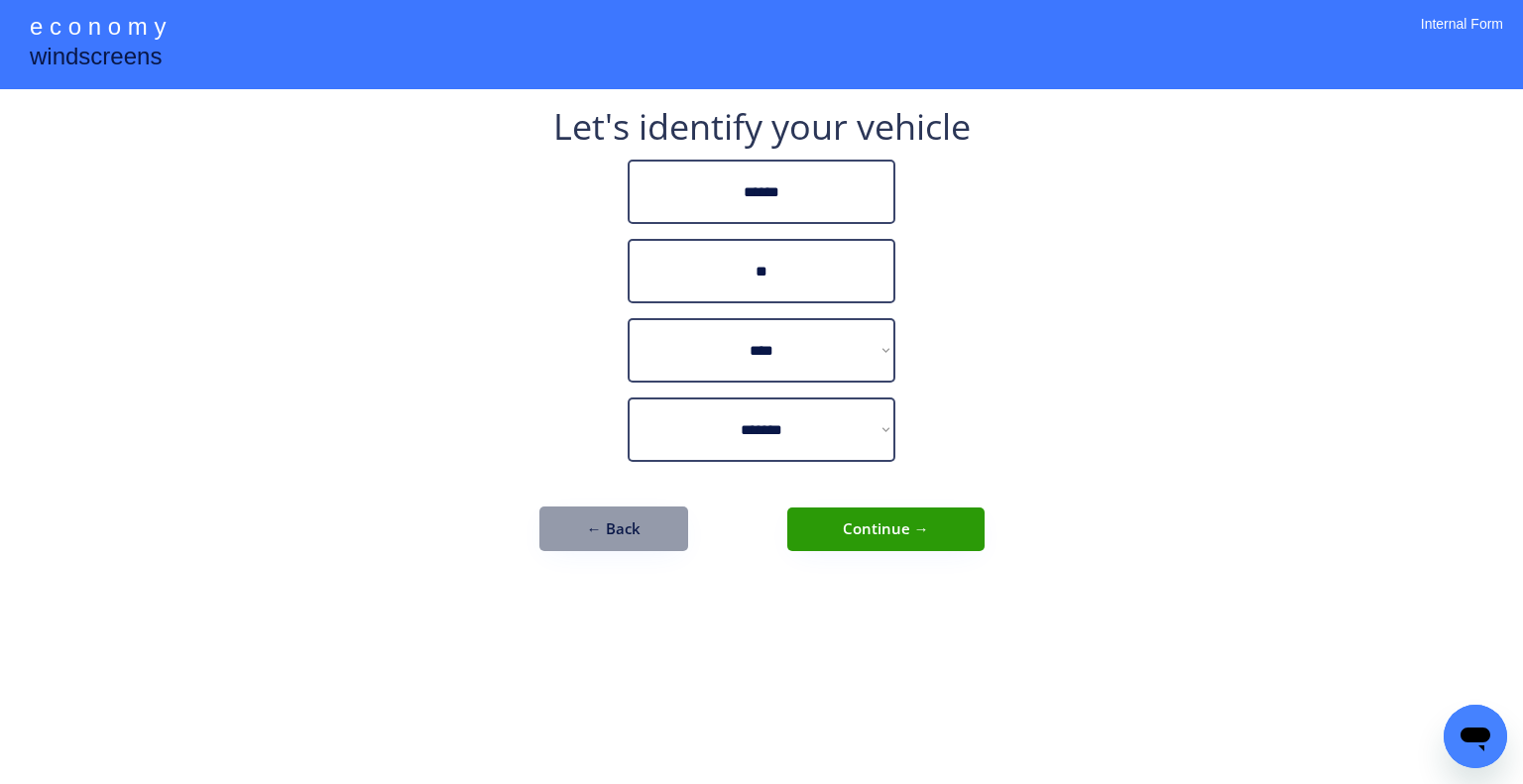 click on "**********" at bounding box center (762, 392) 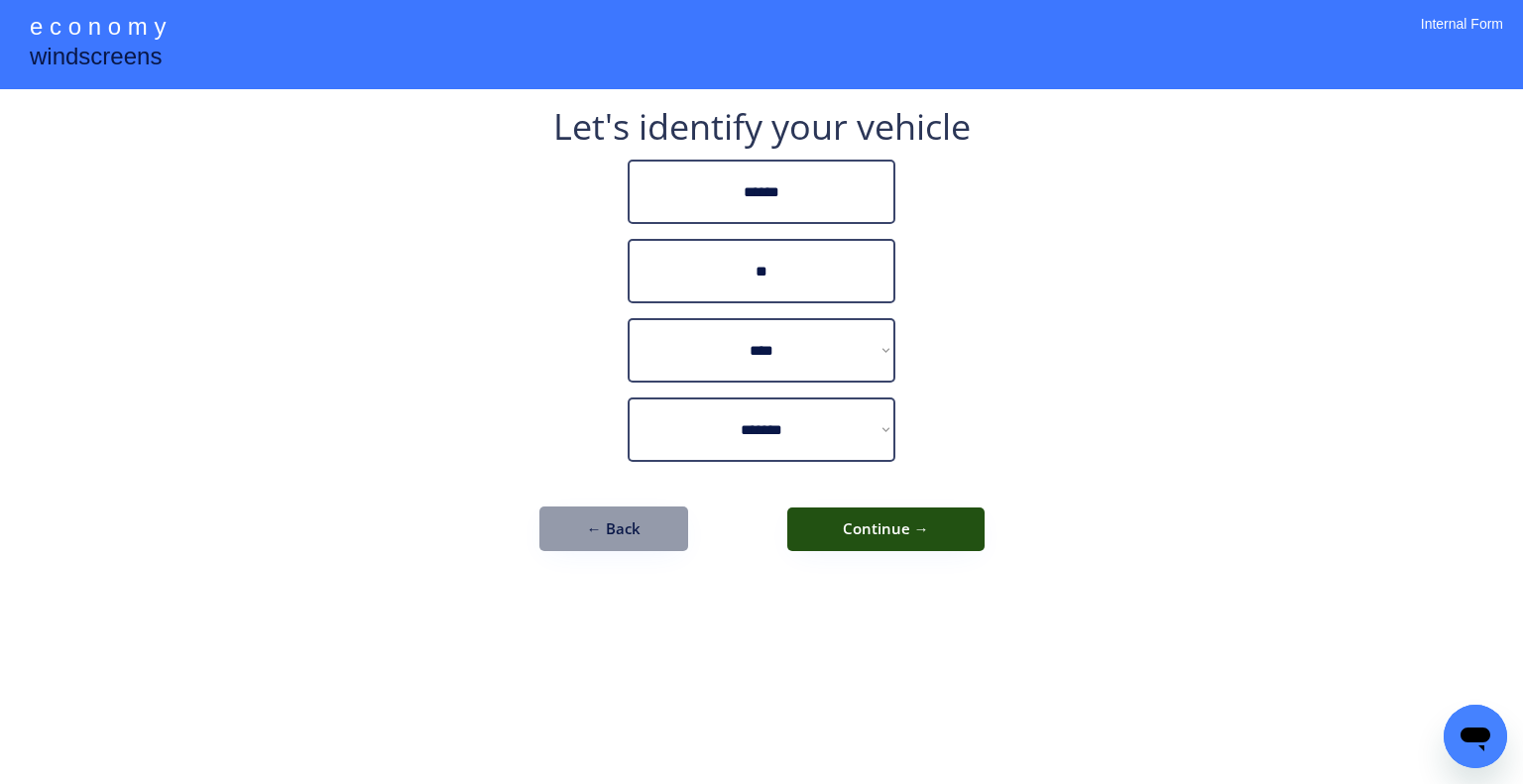 click on "Continue    →" at bounding box center [885, 529] 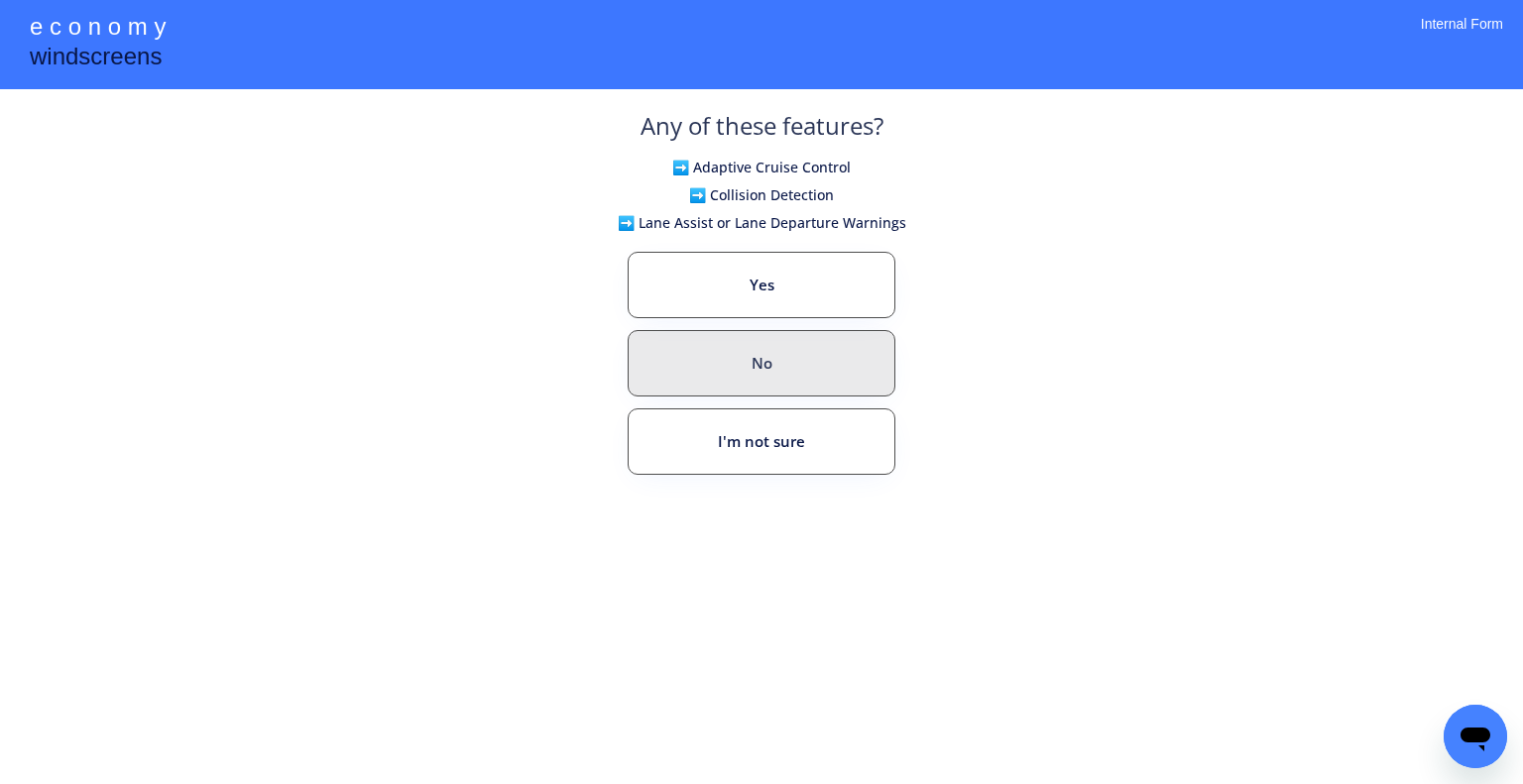 click on "No" at bounding box center [762, 363] 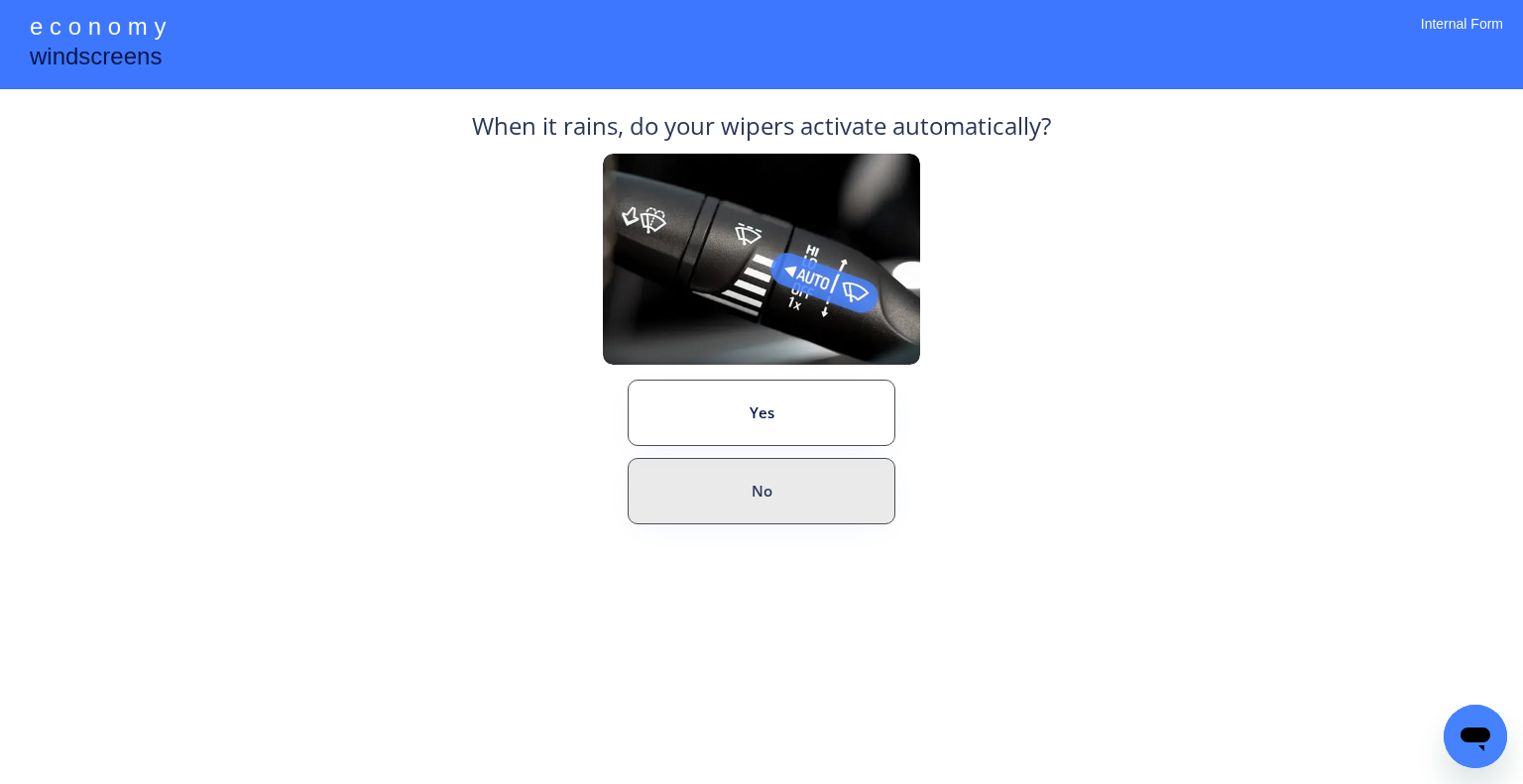 drag, startPoint x: 784, startPoint y: 477, endPoint x: 833, endPoint y: 495, distance: 52.201533 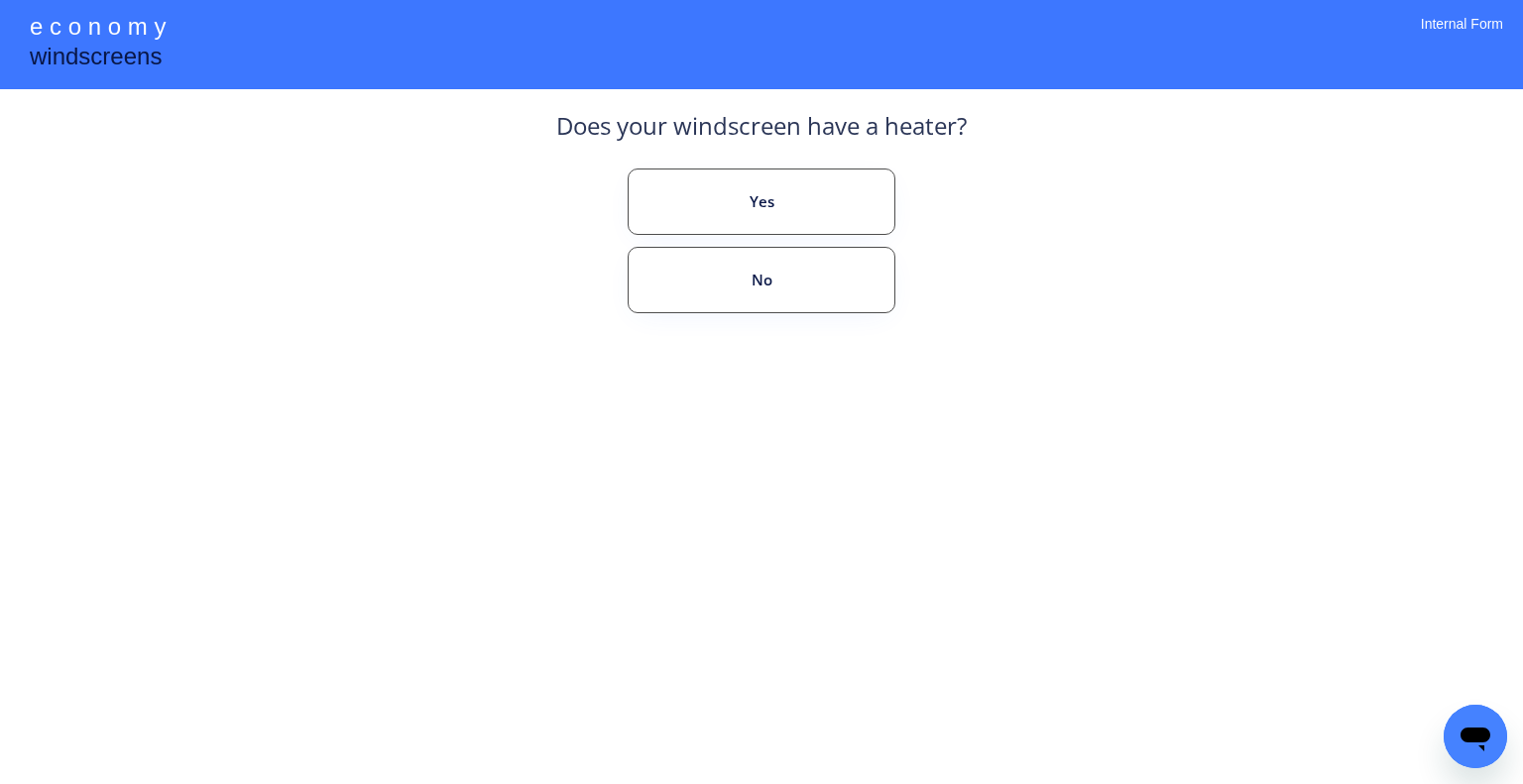 drag, startPoint x: 1128, startPoint y: 353, endPoint x: 1036, endPoint y: 256, distance: 133.68994 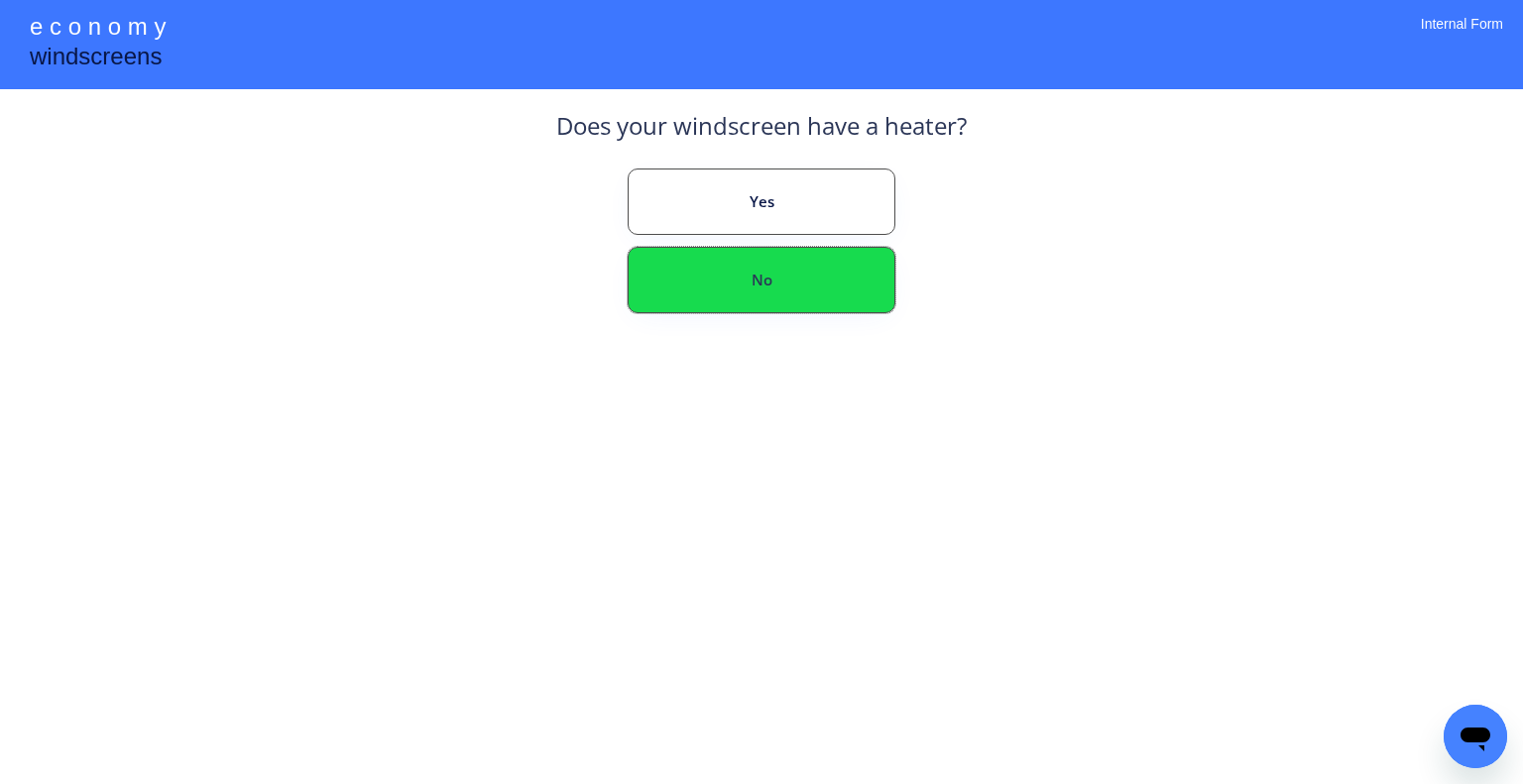 click on "No" at bounding box center (762, 280) 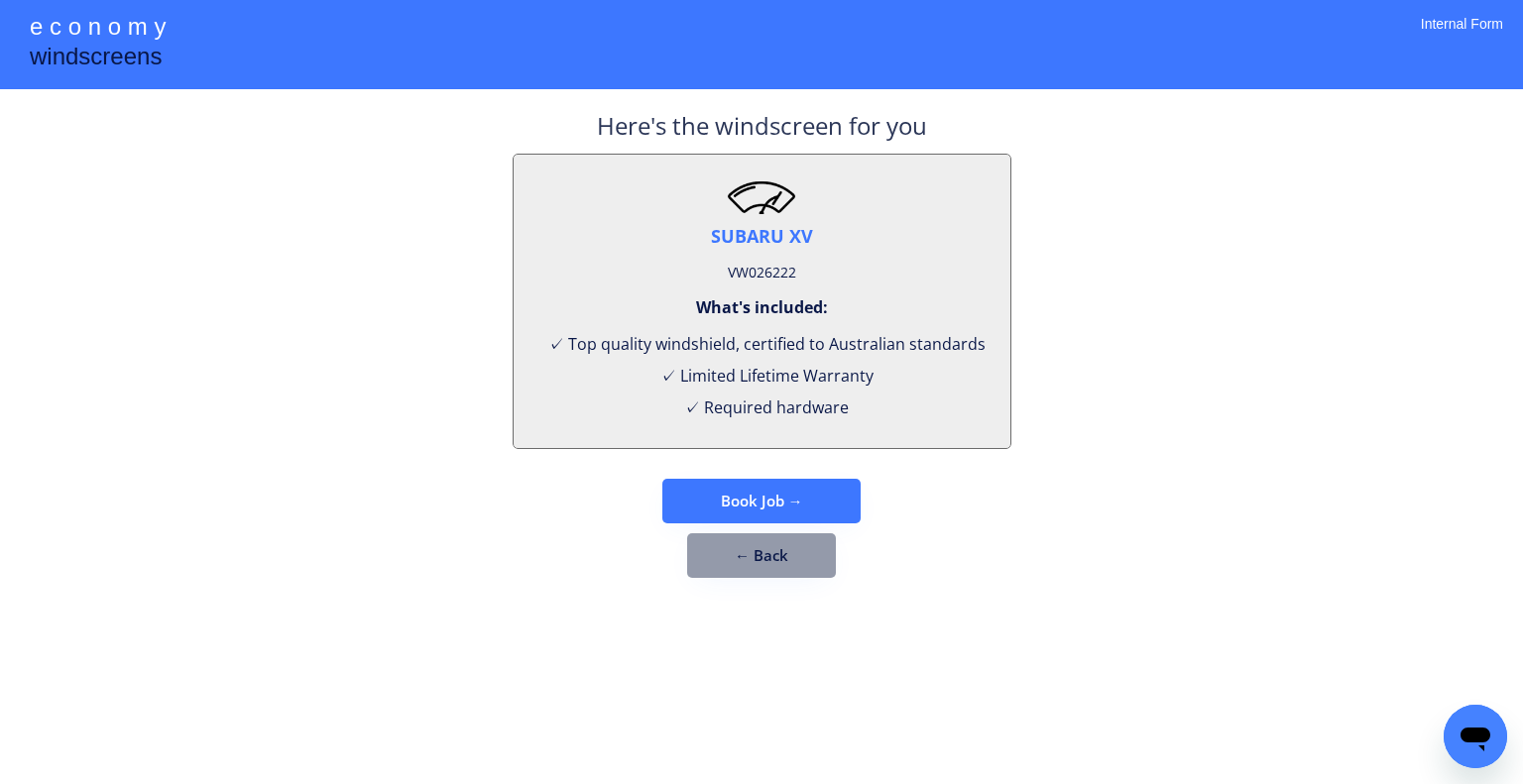 click on "VW026222" at bounding box center (762, 273) 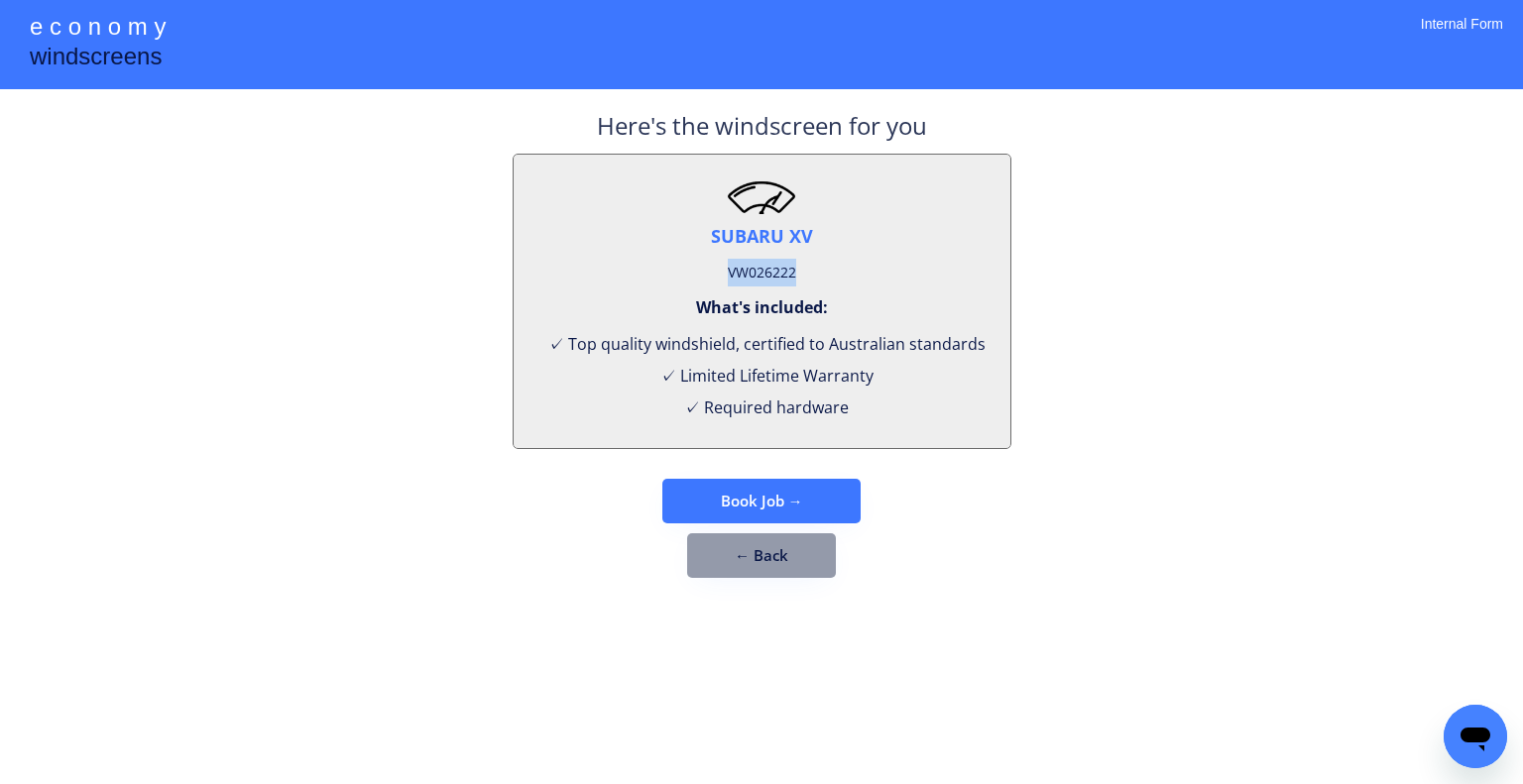 click on "VW026222" at bounding box center (762, 273) 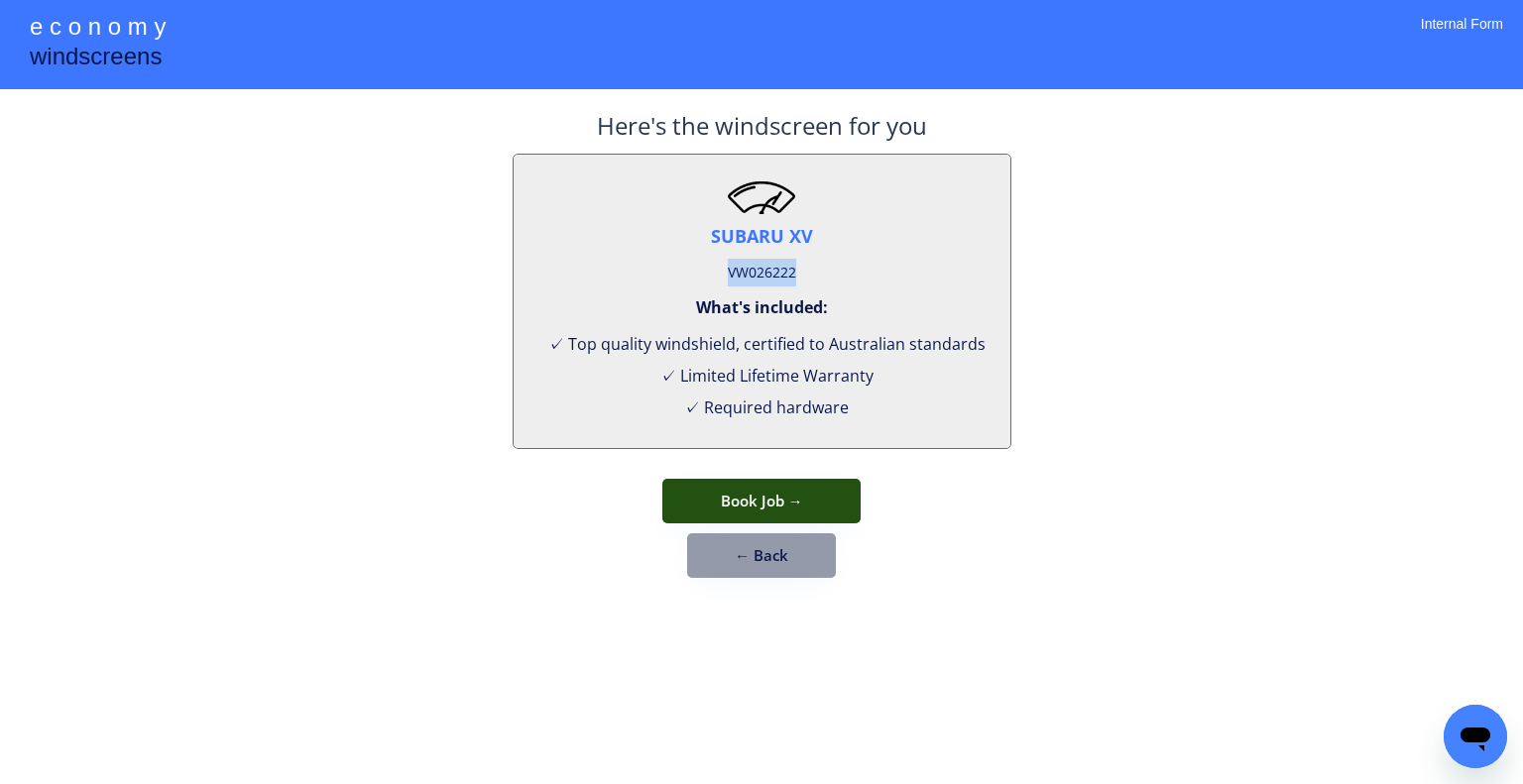 click on "Book Job    →" at bounding box center [762, 501] 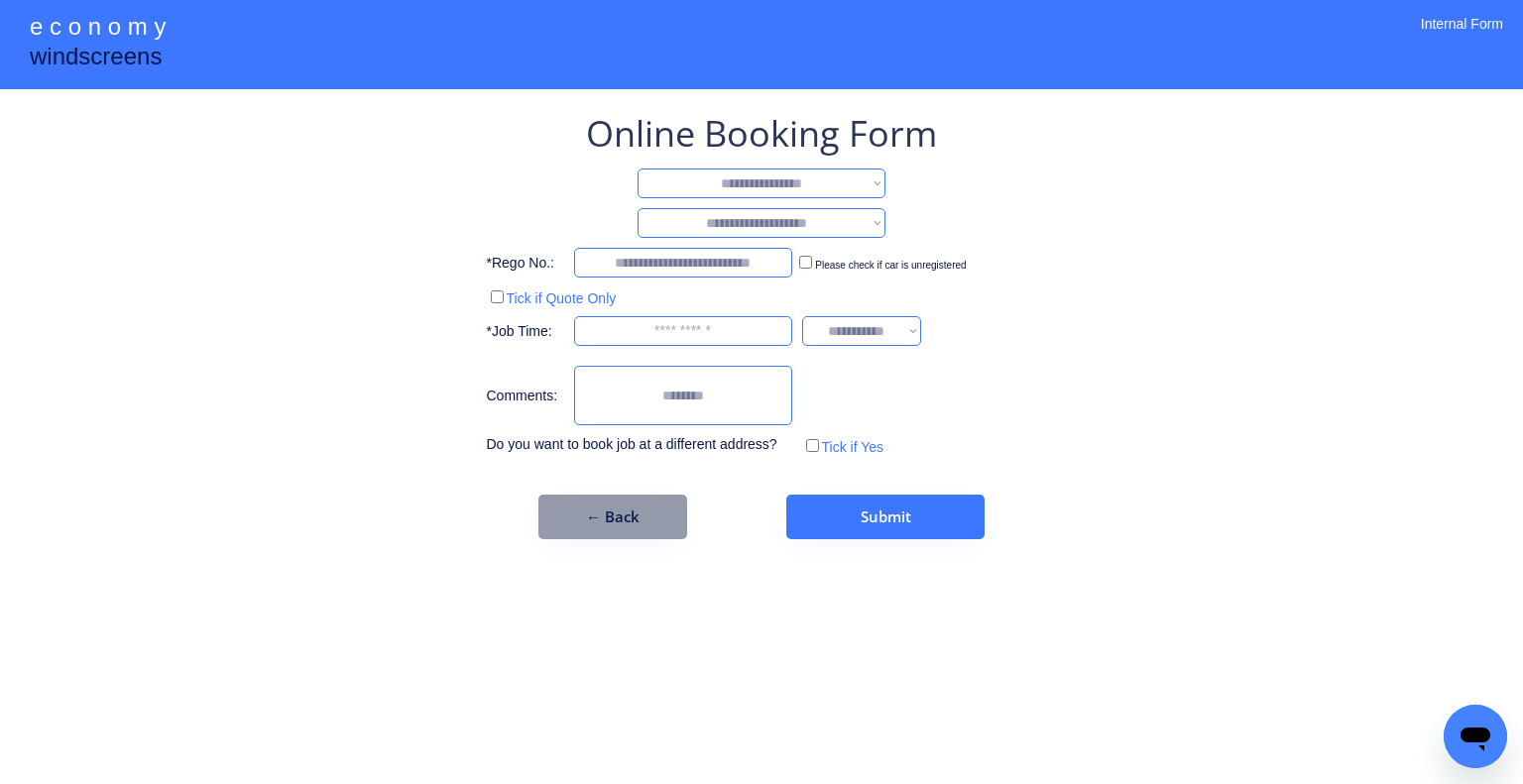 click on "**********" at bounding box center (762, 183) 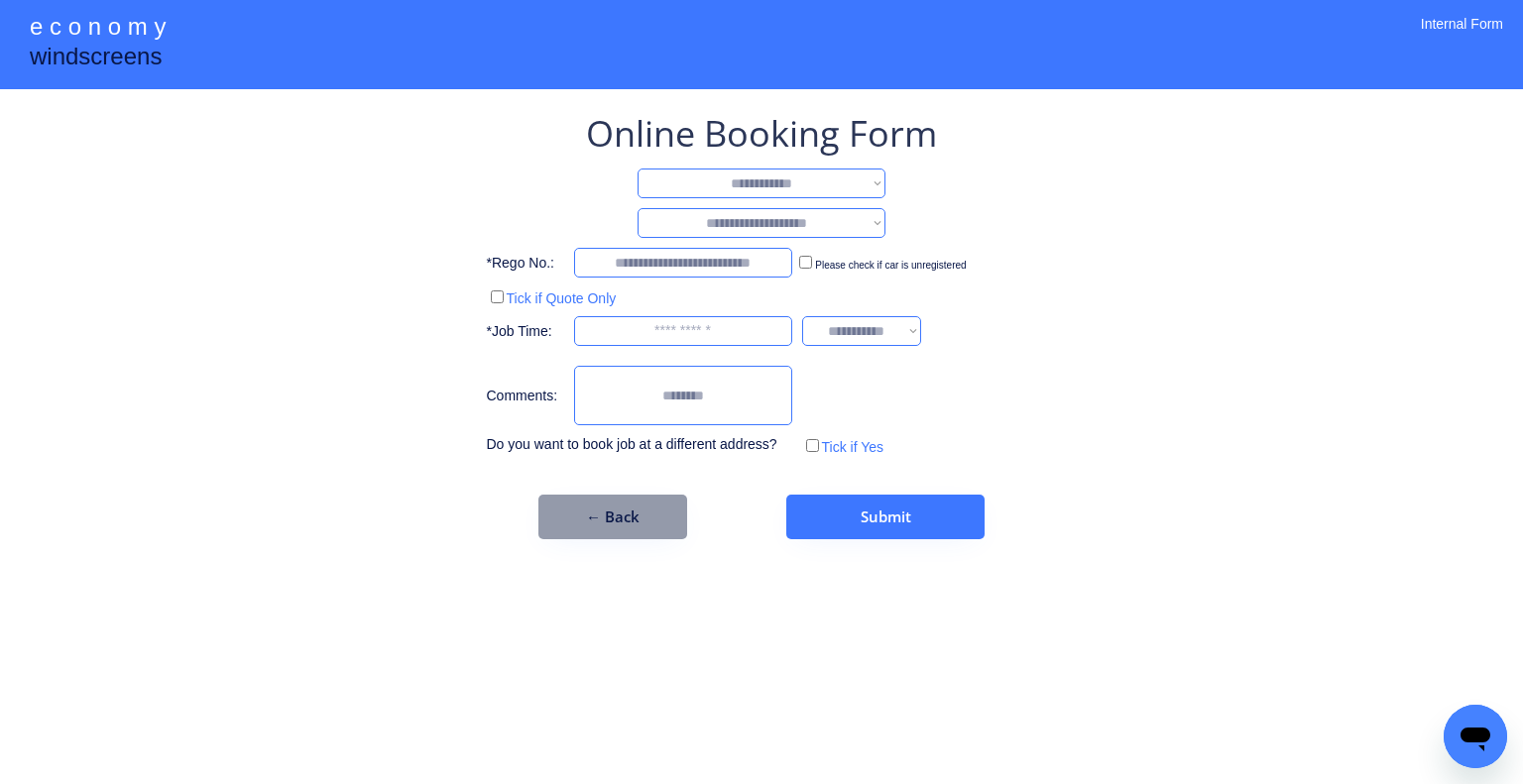 click on "**********" at bounding box center [762, 183] 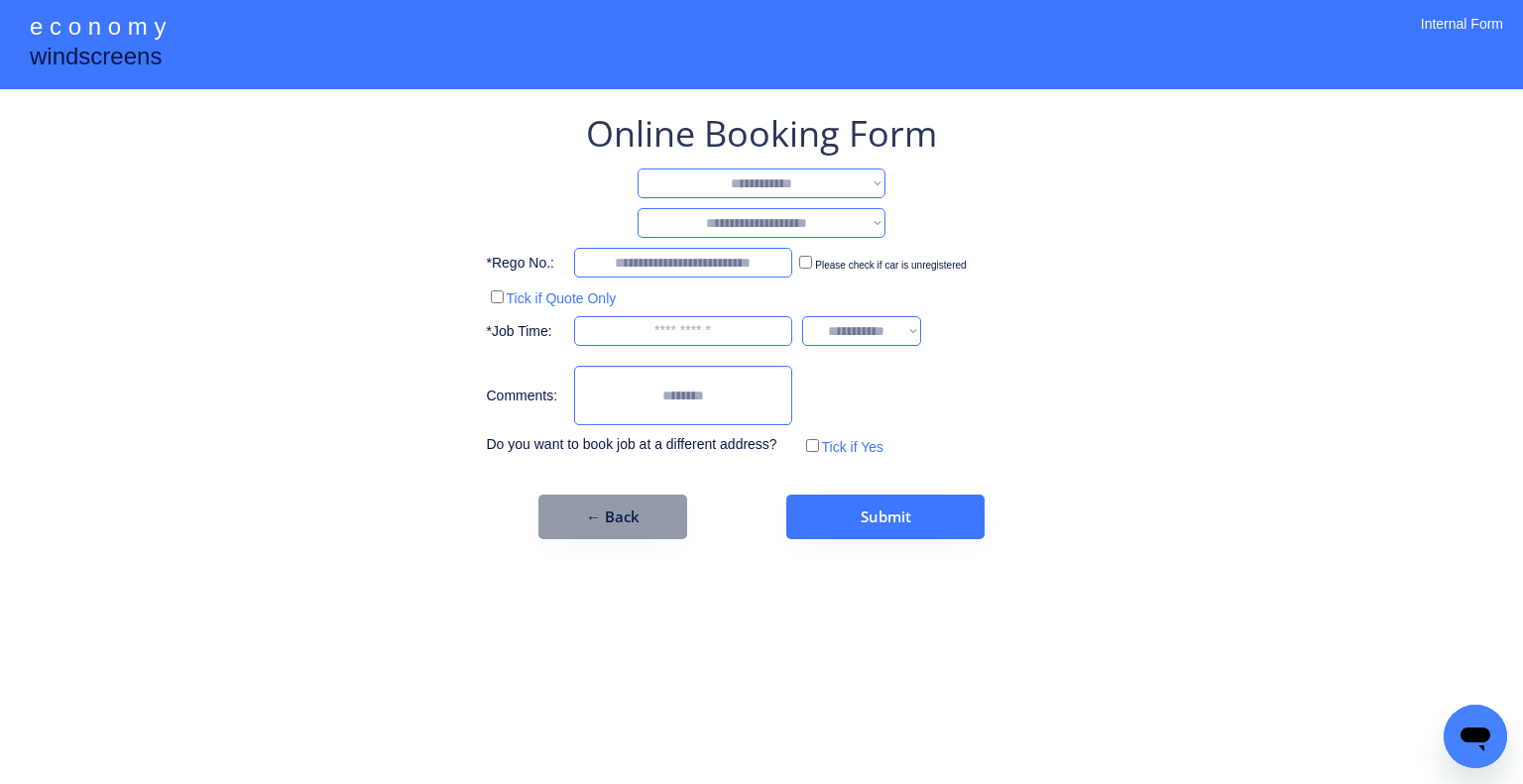 click on "**********" at bounding box center [762, 223] 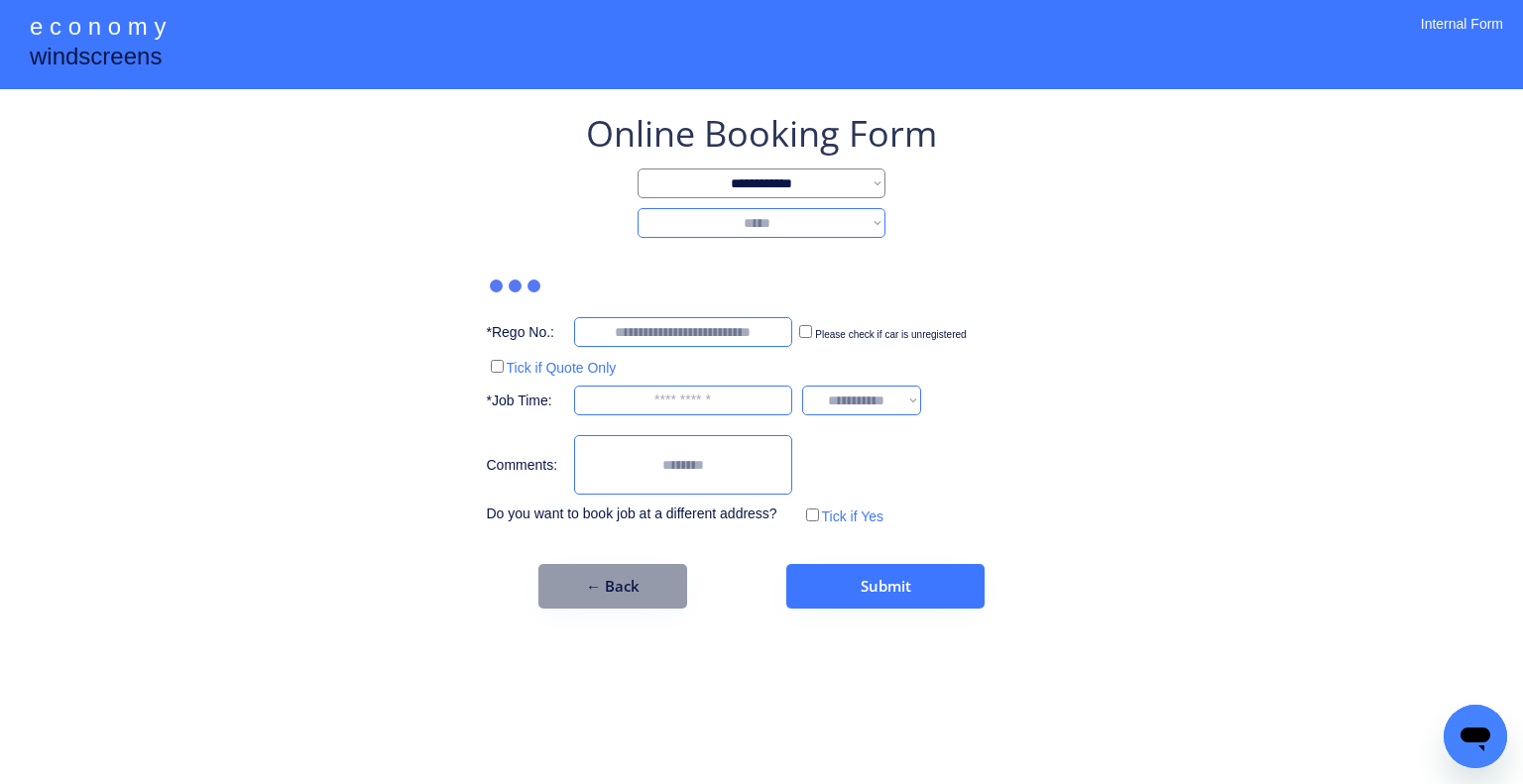 click on "**********" at bounding box center [762, 223] 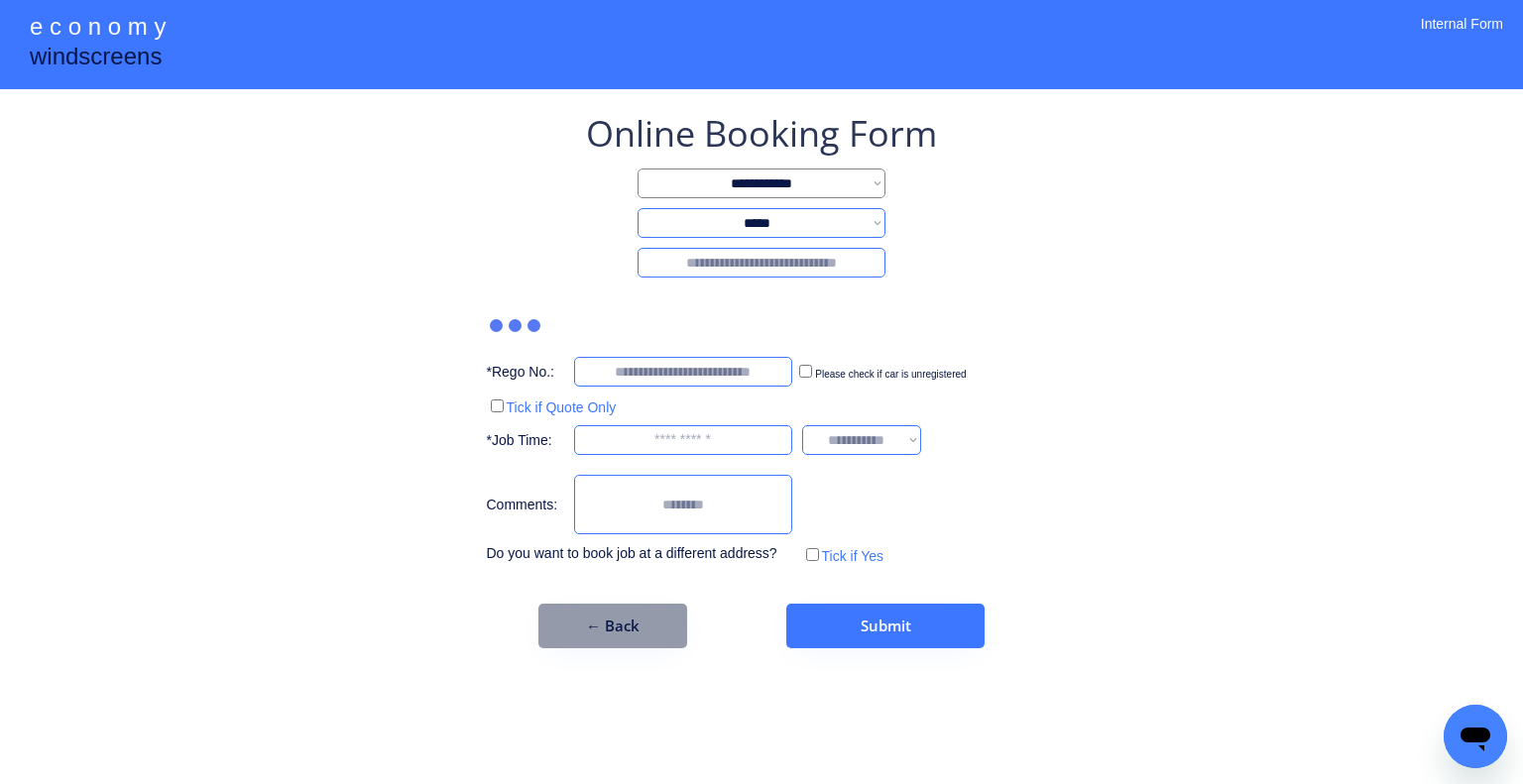 click on "**********" at bounding box center [762, 223] 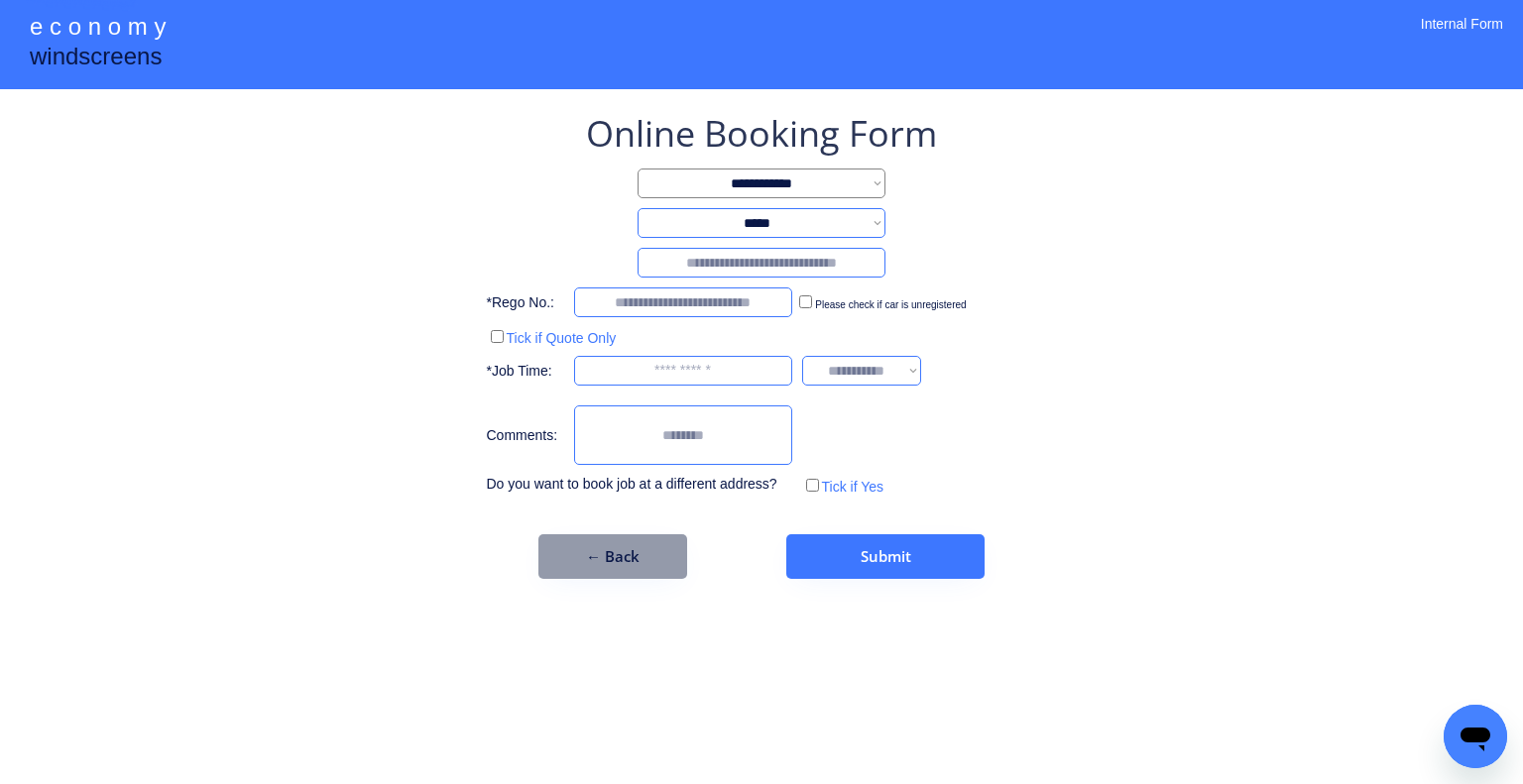 select on "********" 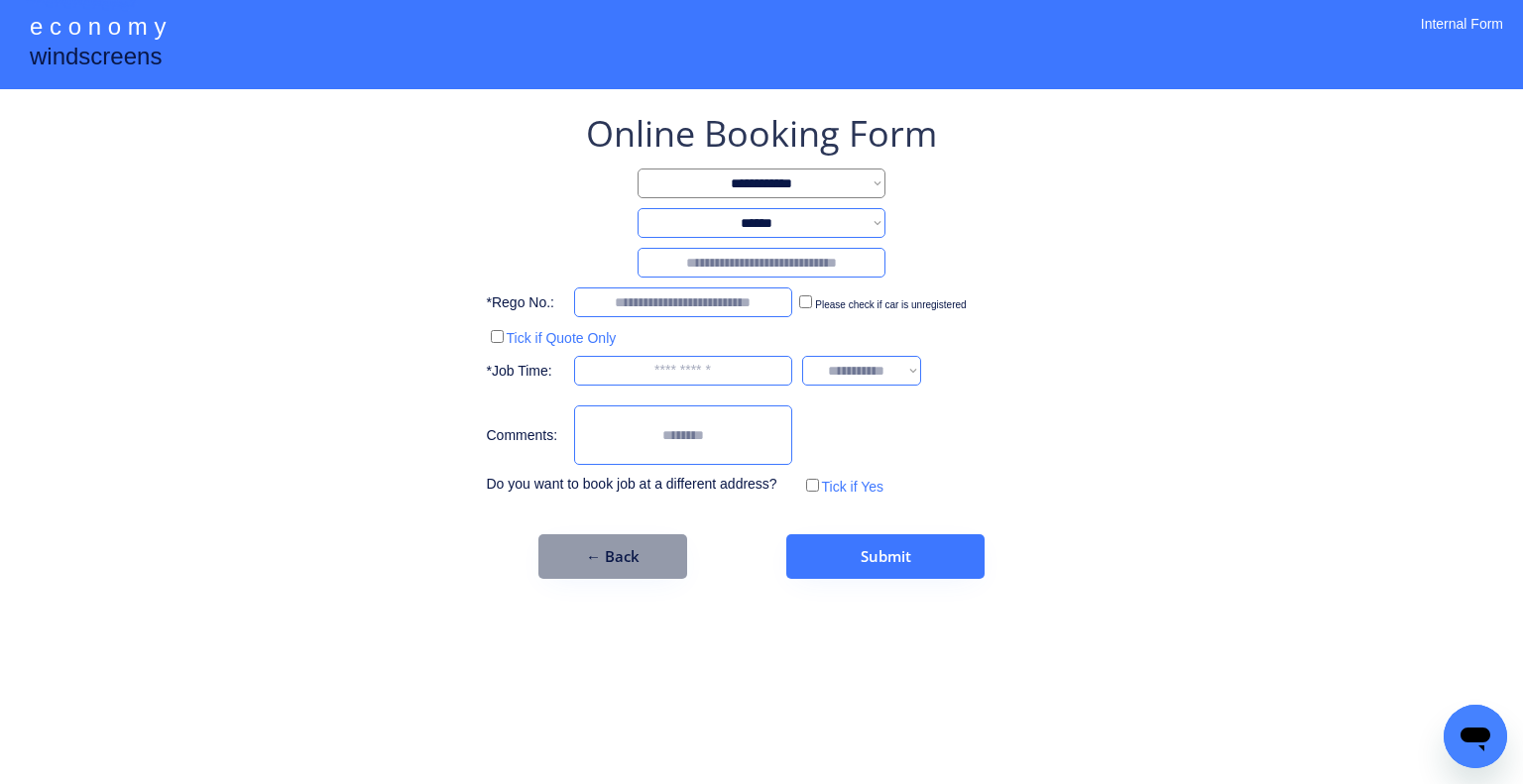 click on "**********" at bounding box center [762, 223] 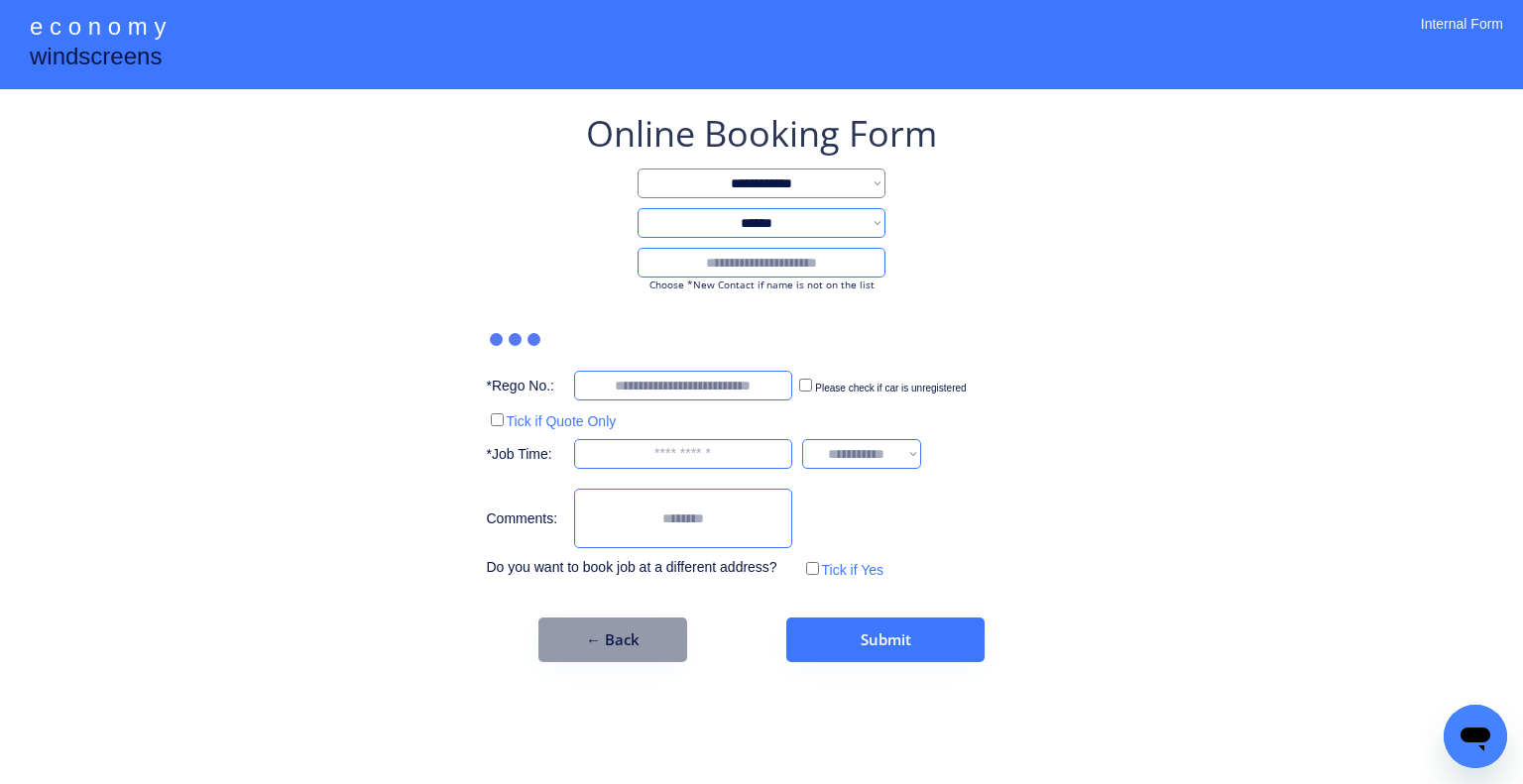 click at bounding box center [762, 263] 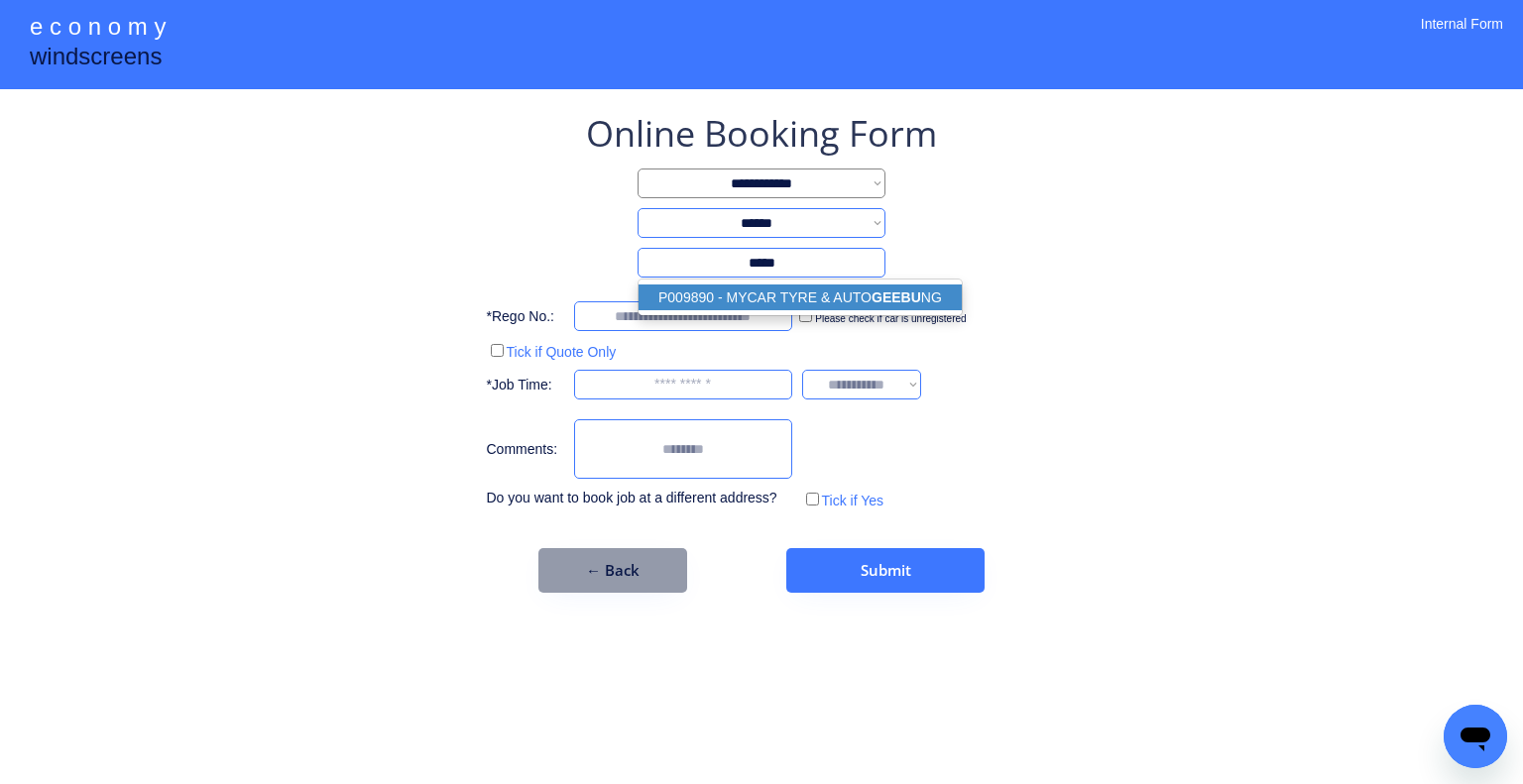 drag, startPoint x: 846, startPoint y: 297, endPoint x: 1047, endPoint y: 280, distance: 201.71762 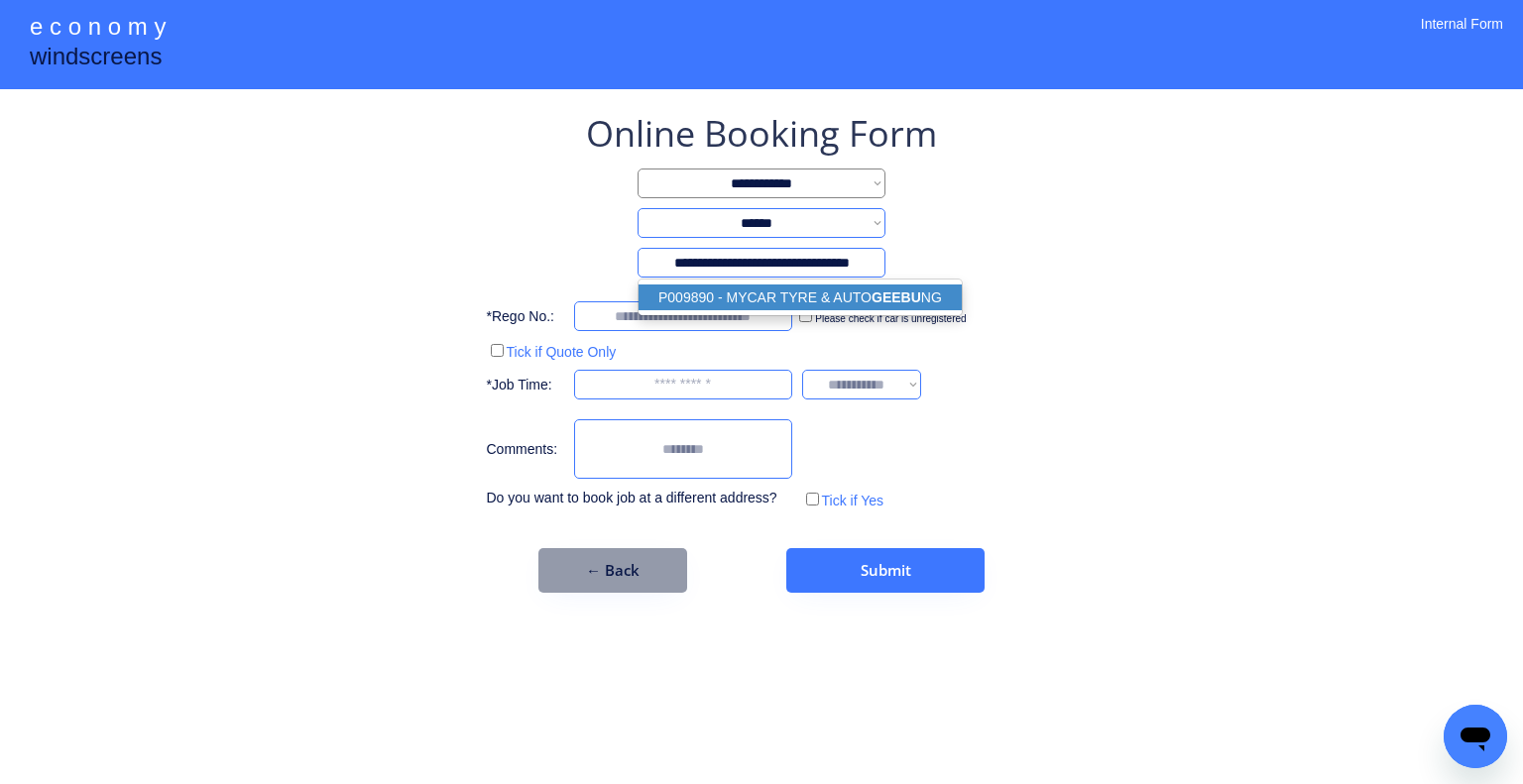 type on "**********" 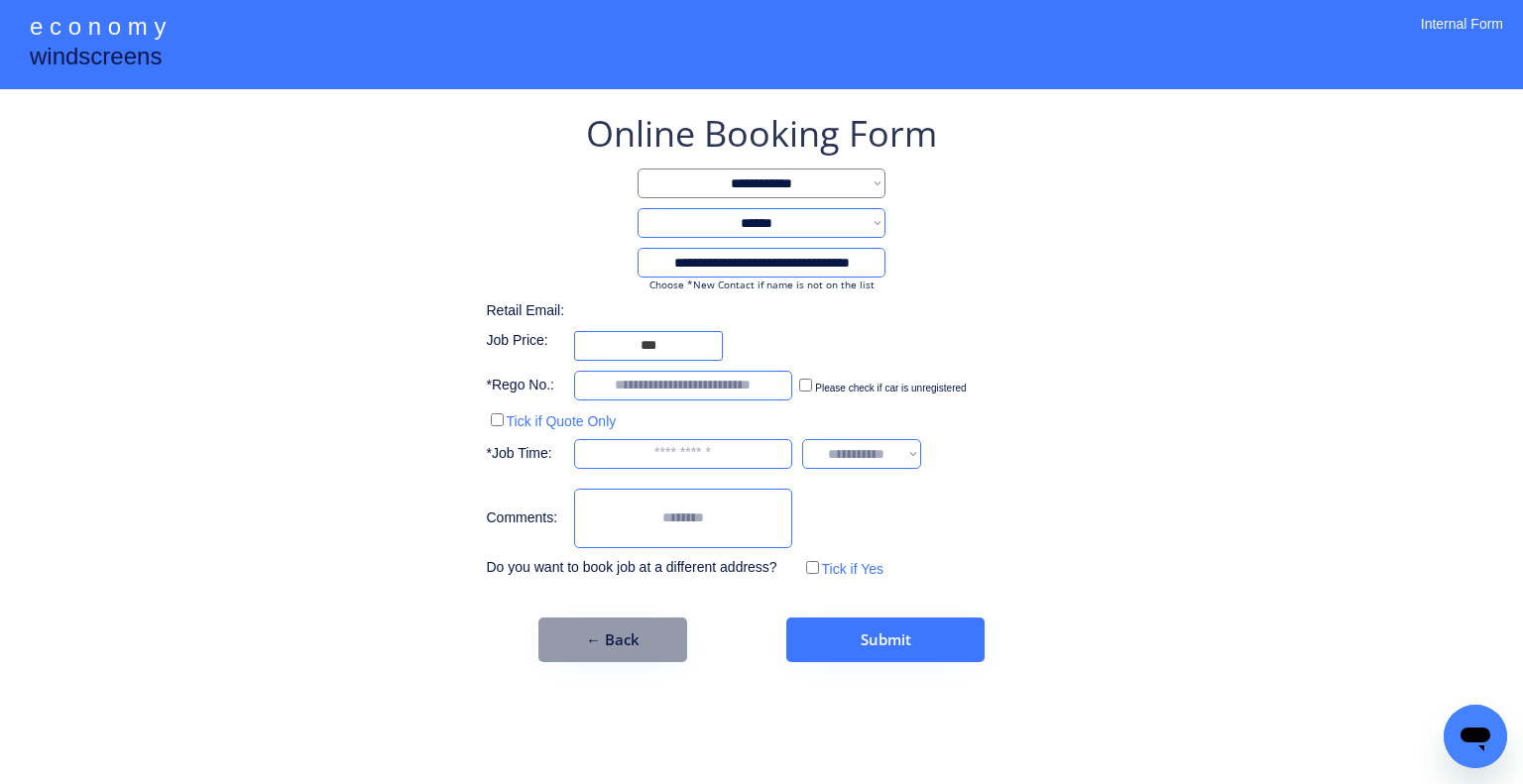 click on "**********" at bounding box center [762, 392] 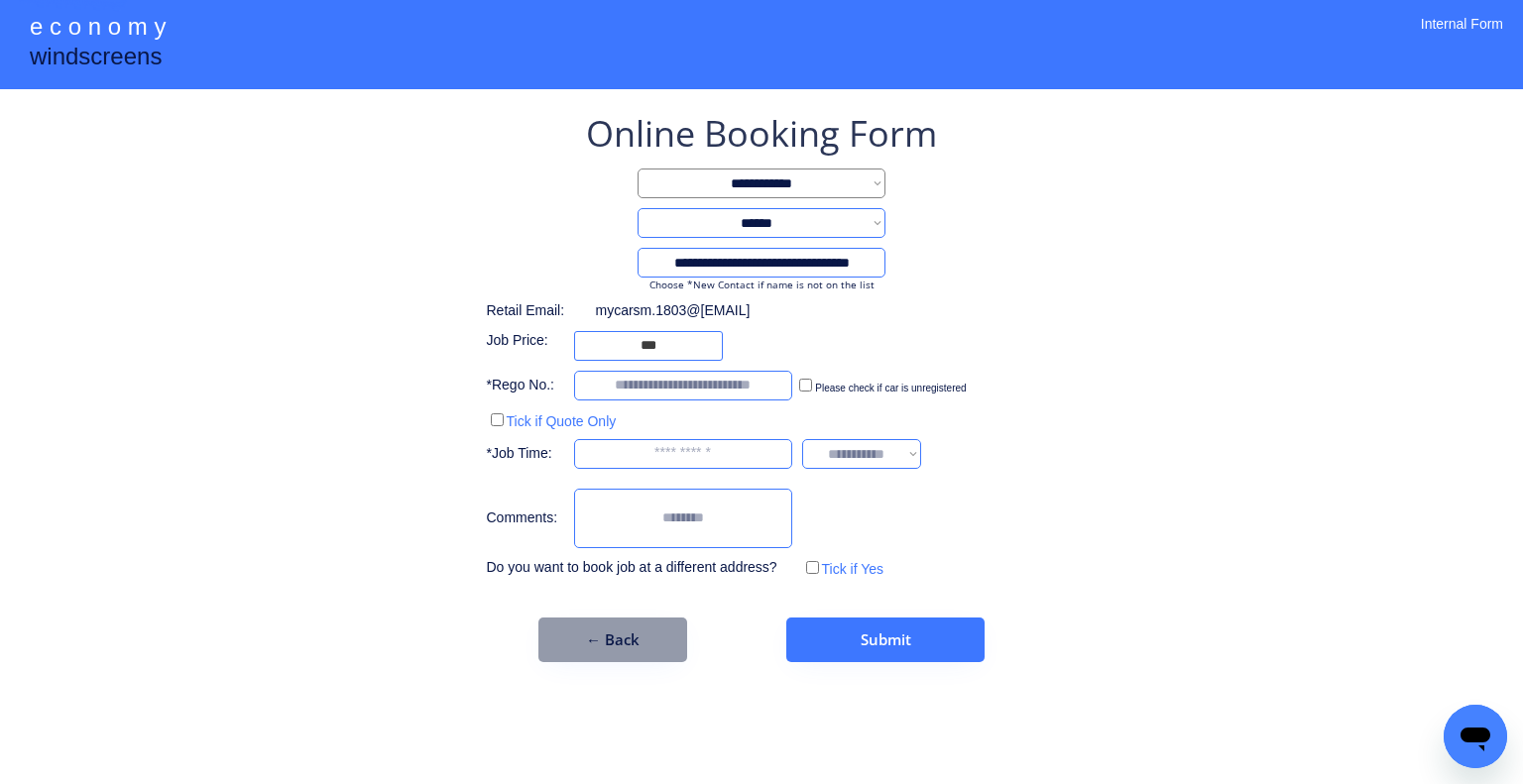 click on "**********" at bounding box center (762, 392) 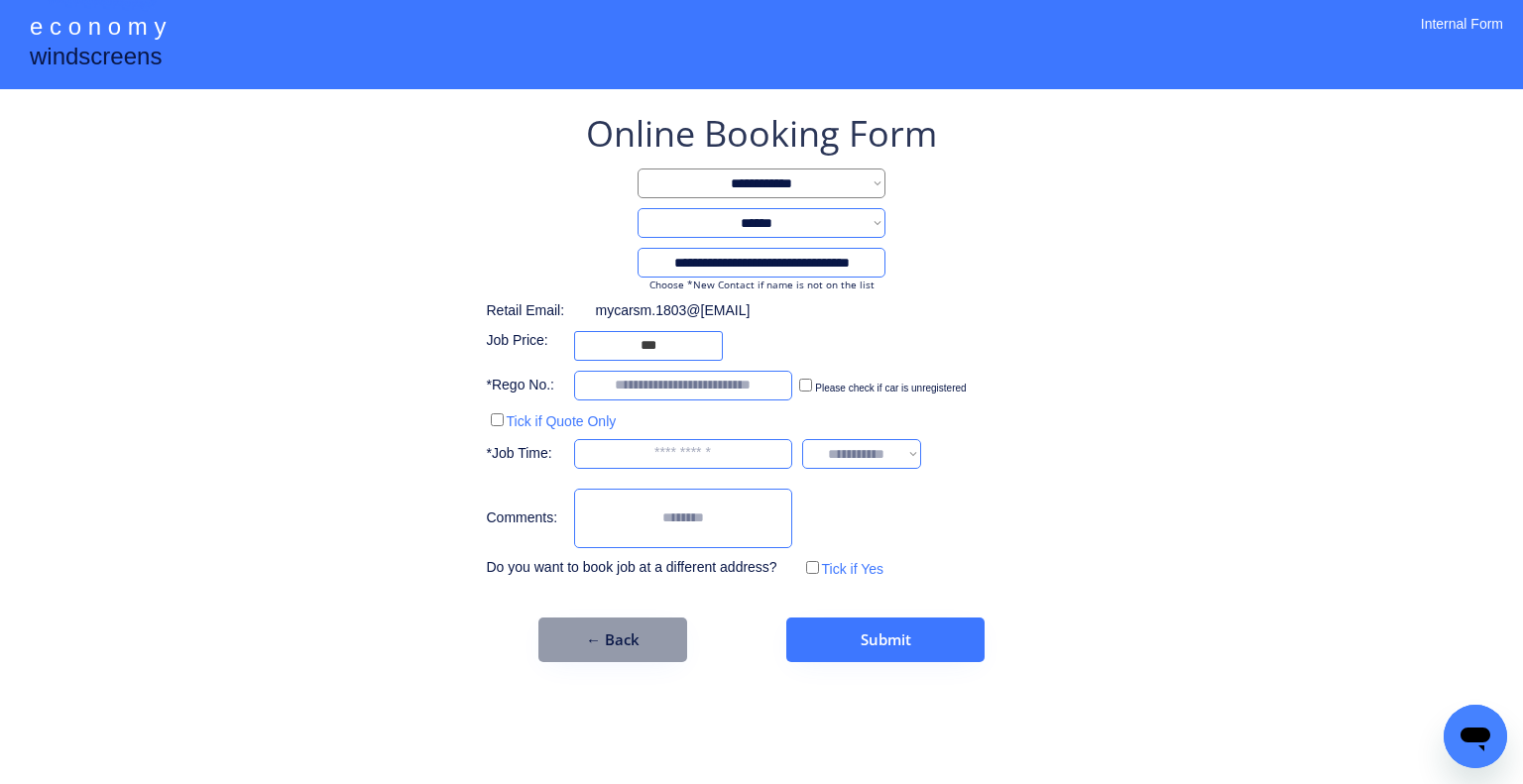 click on "**********" at bounding box center (762, 392) 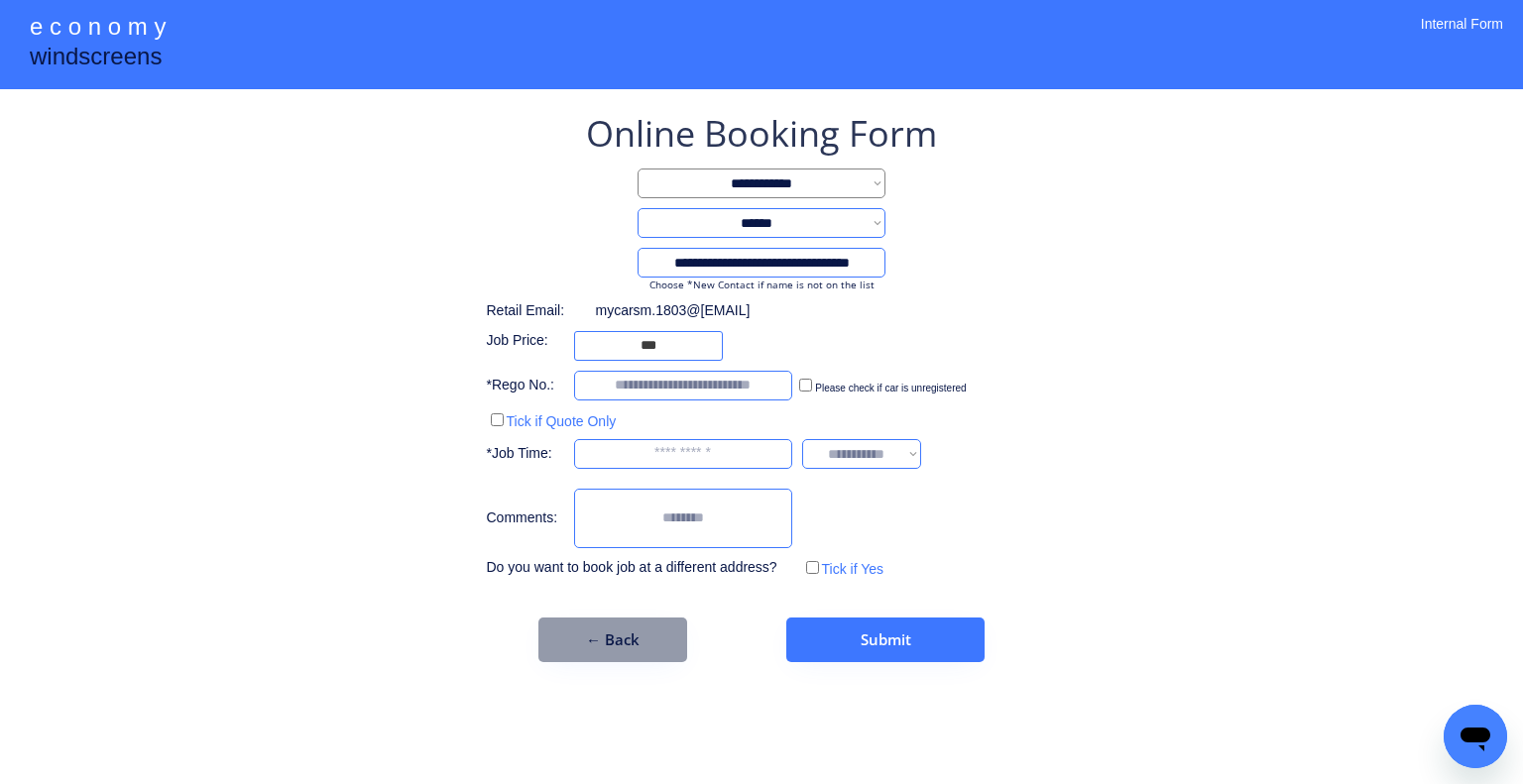 click on "**********" at bounding box center (762, 386) 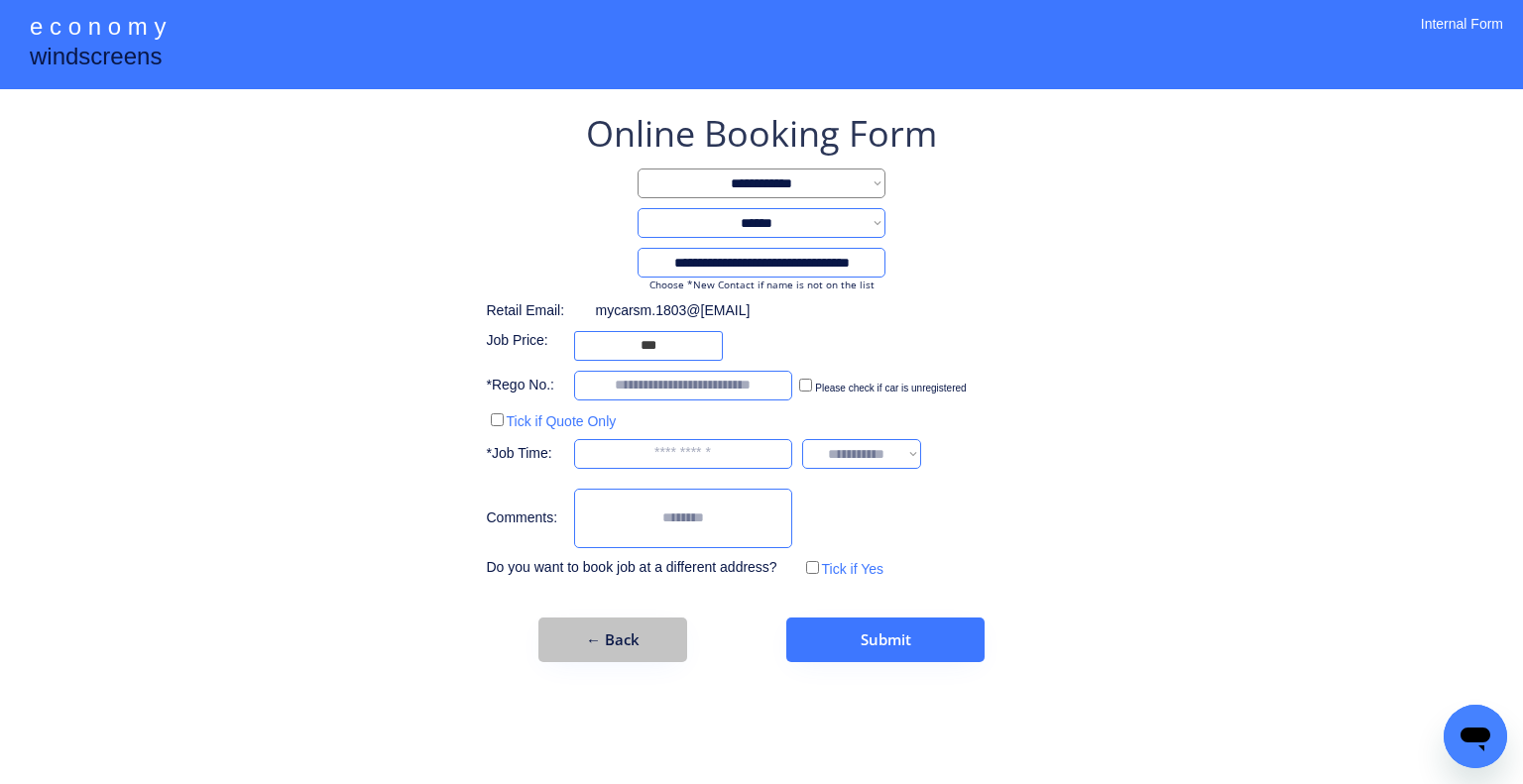 click on "←   Back" at bounding box center (613, 639) 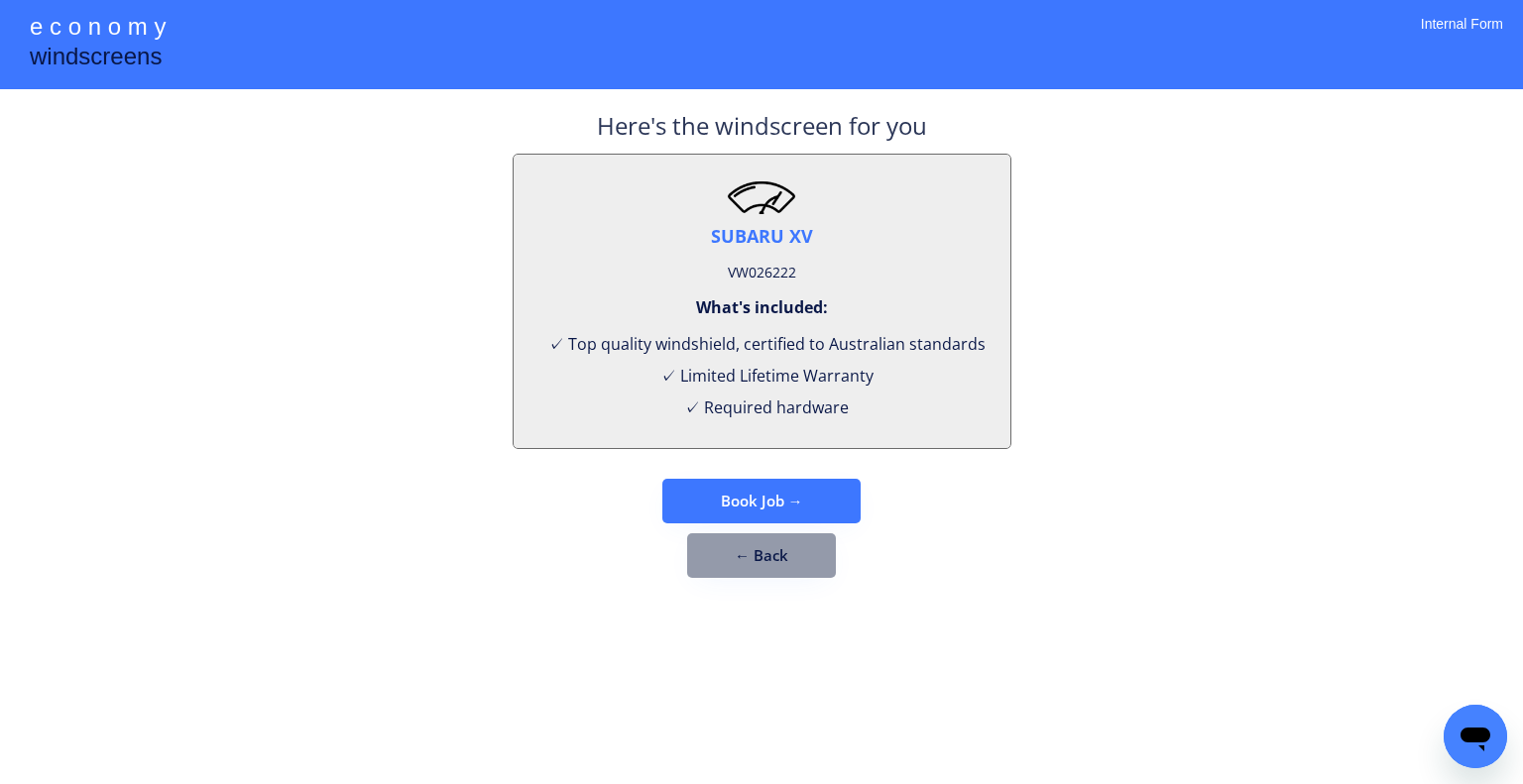 click on "VW026222" at bounding box center [762, 273] 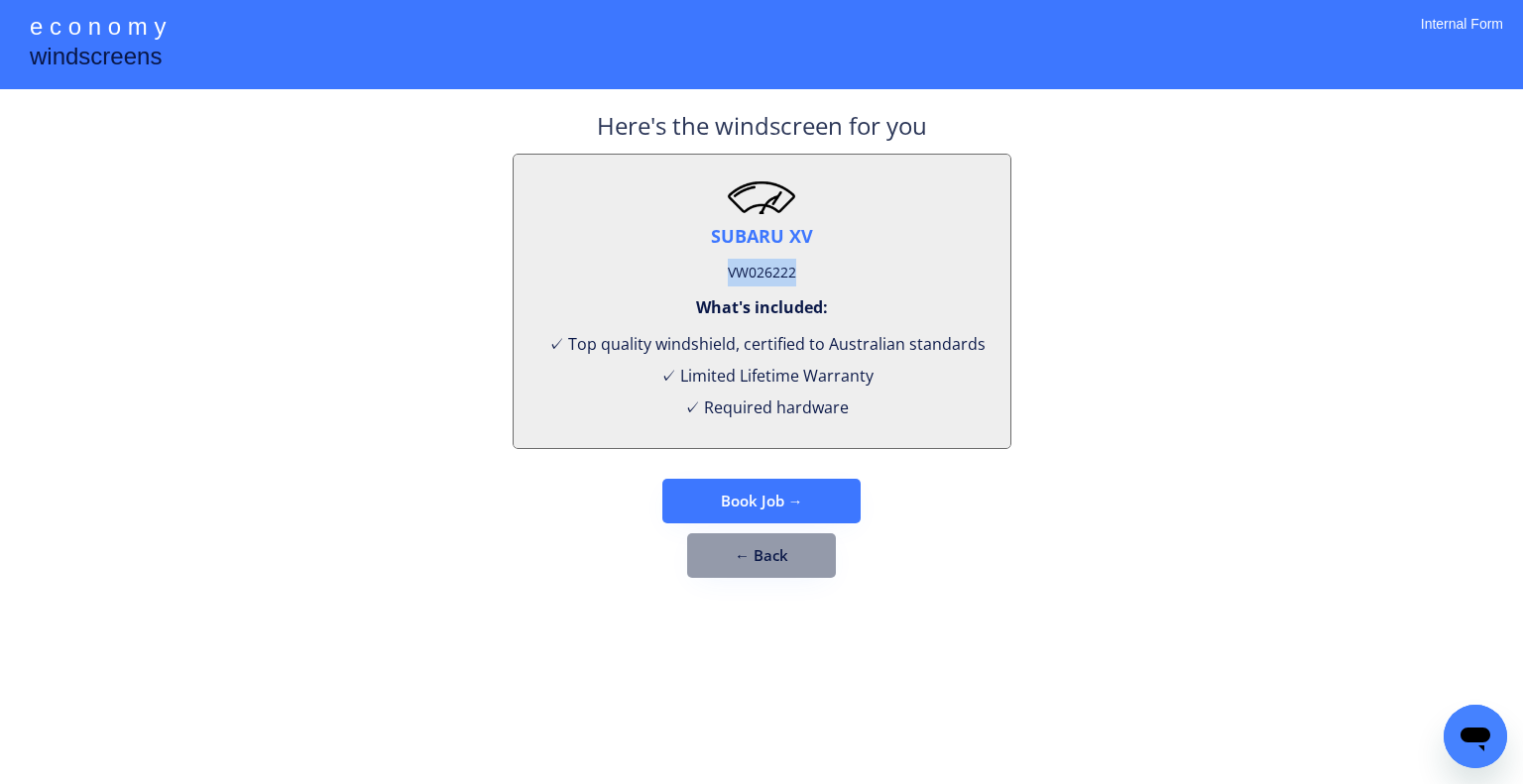 click on "VW026222" at bounding box center [762, 273] 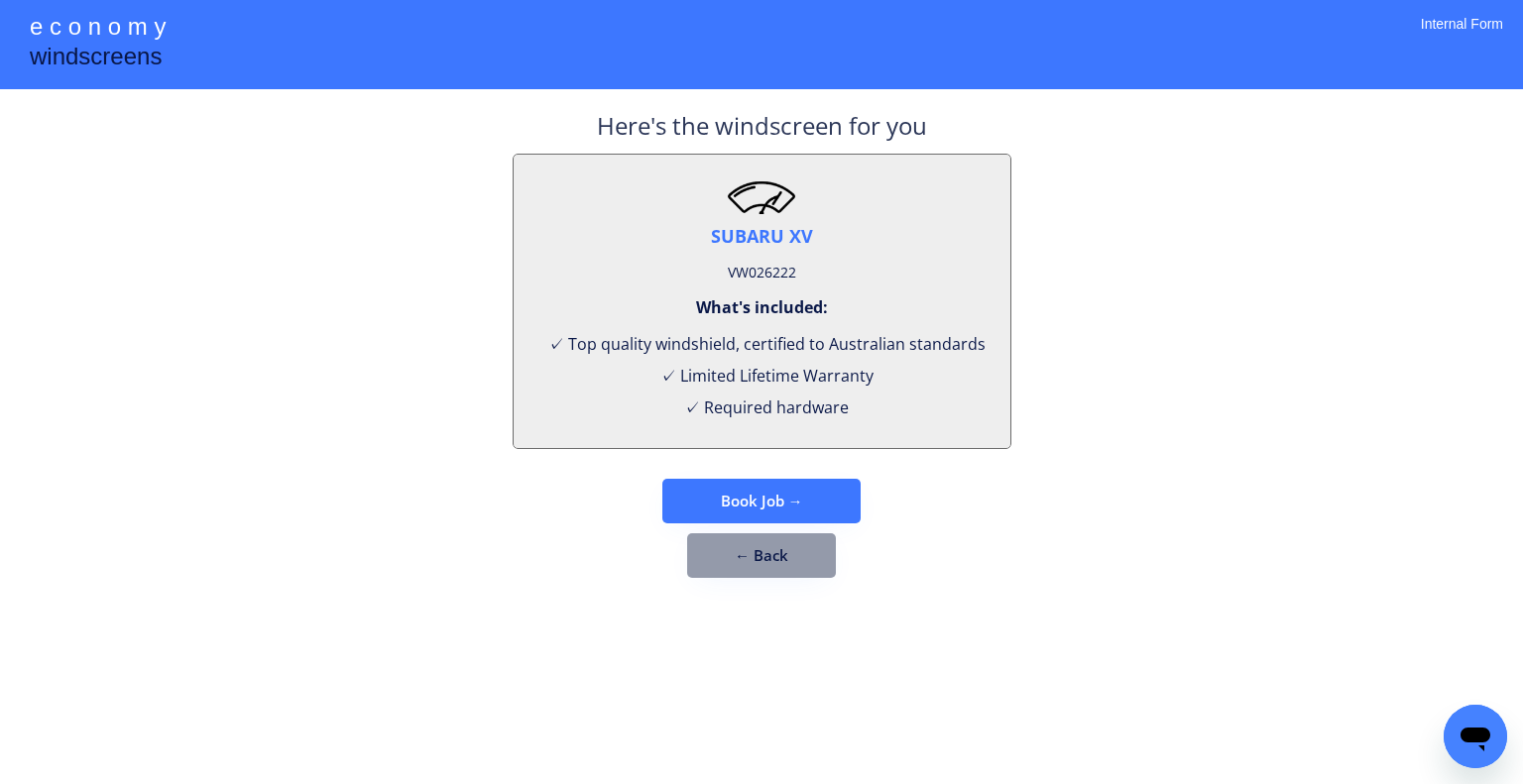 click on "Here's the windscreen for you SUBARU XV VW026222 What's included: ✓ Top quality windshield, certified to Australian standards
✓ Limited Lifetime Warranty ✓ Required hardware Book Job    →   ←   Back" at bounding box center (762, 343) 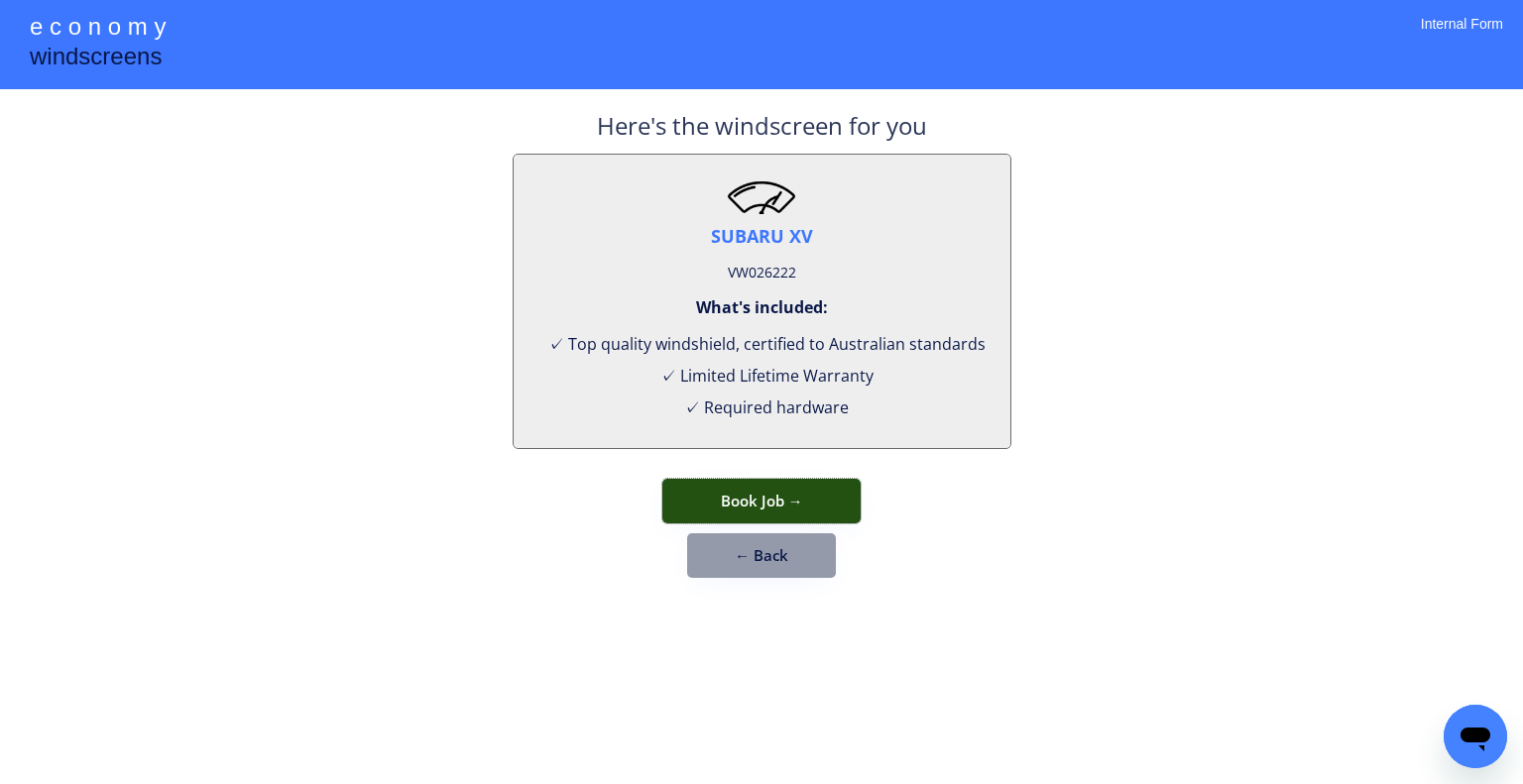 click on "Book Job    →" at bounding box center [762, 501] 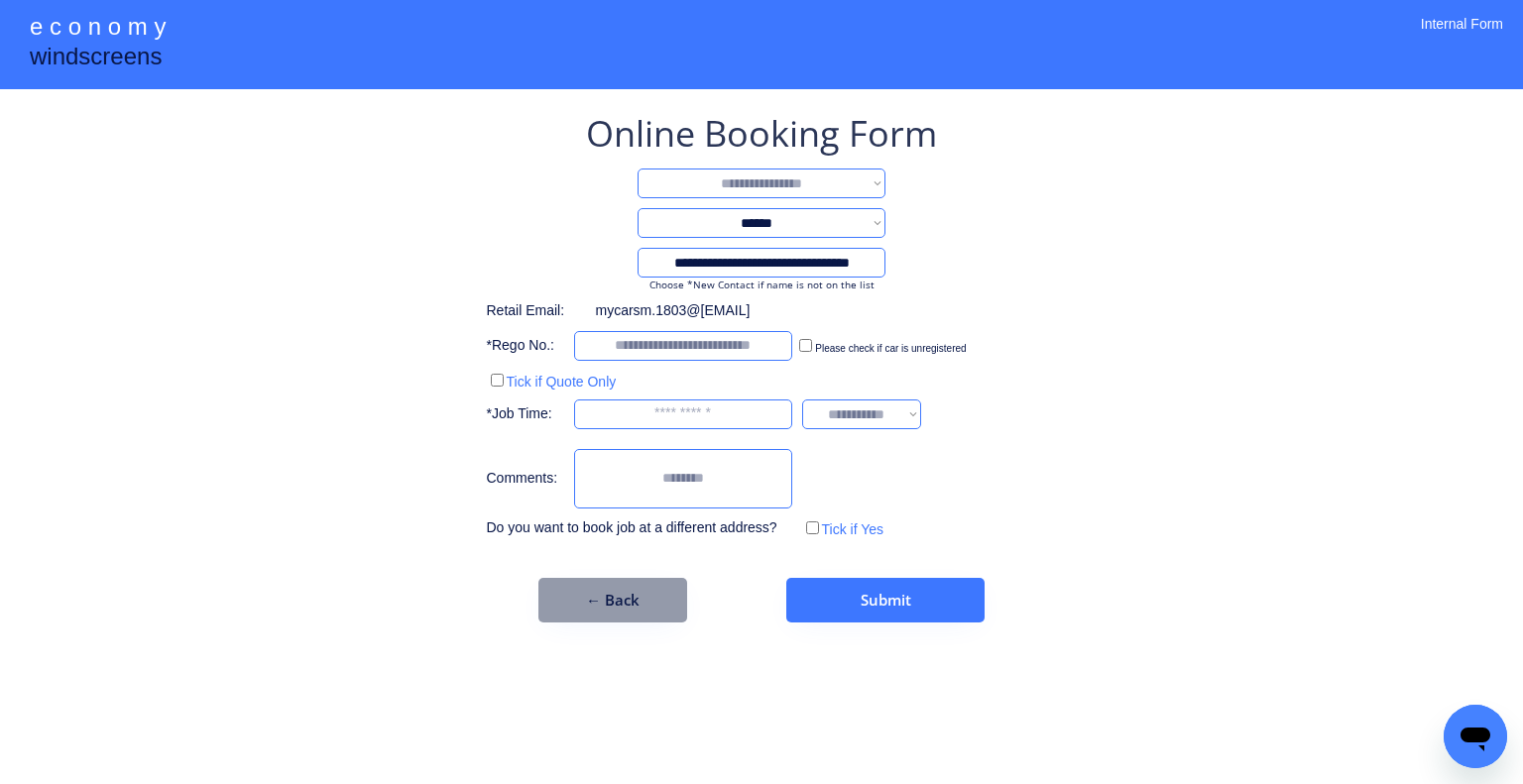 click on "**********" at bounding box center [762, 183] 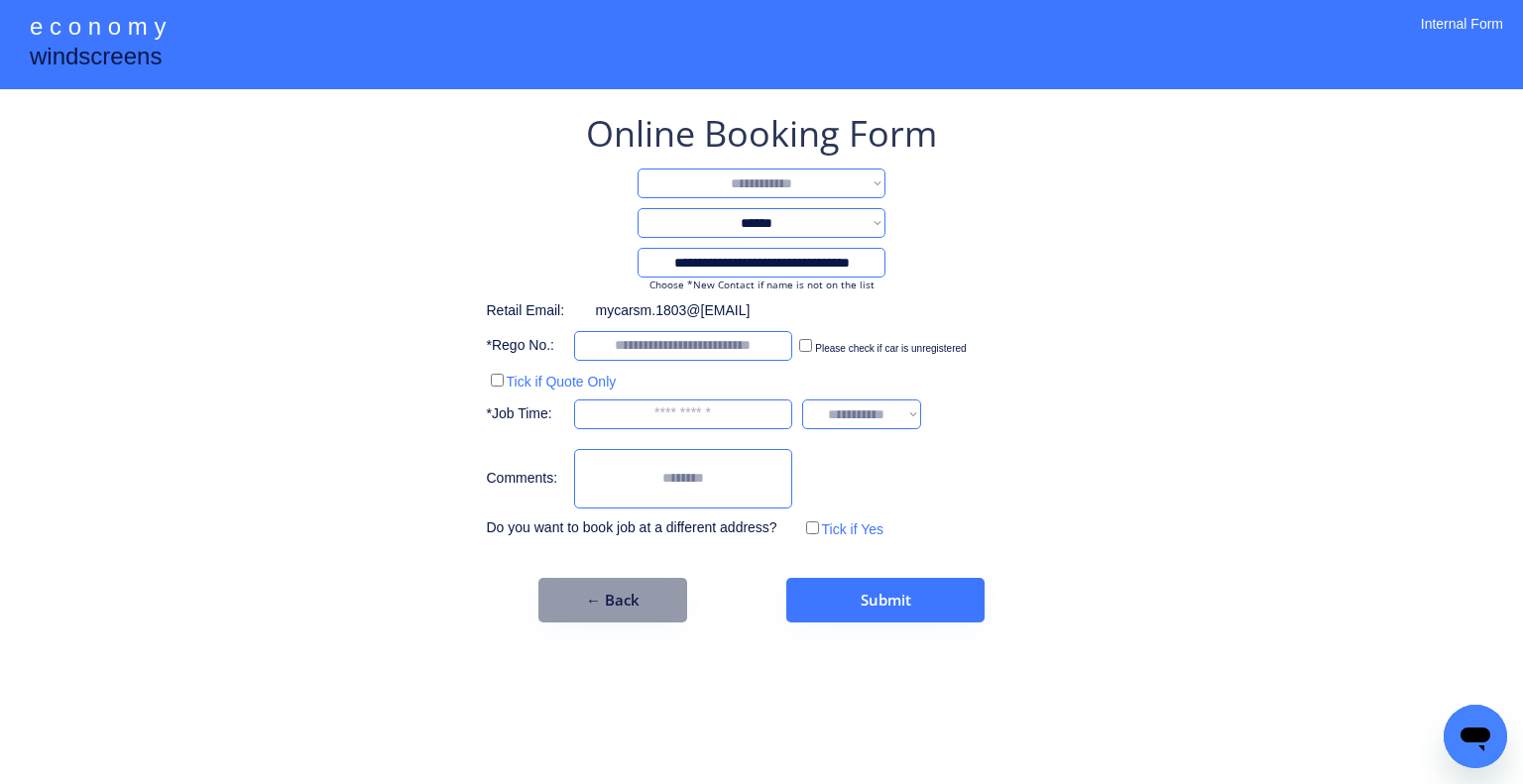 click on "**********" at bounding box center [762, 183] 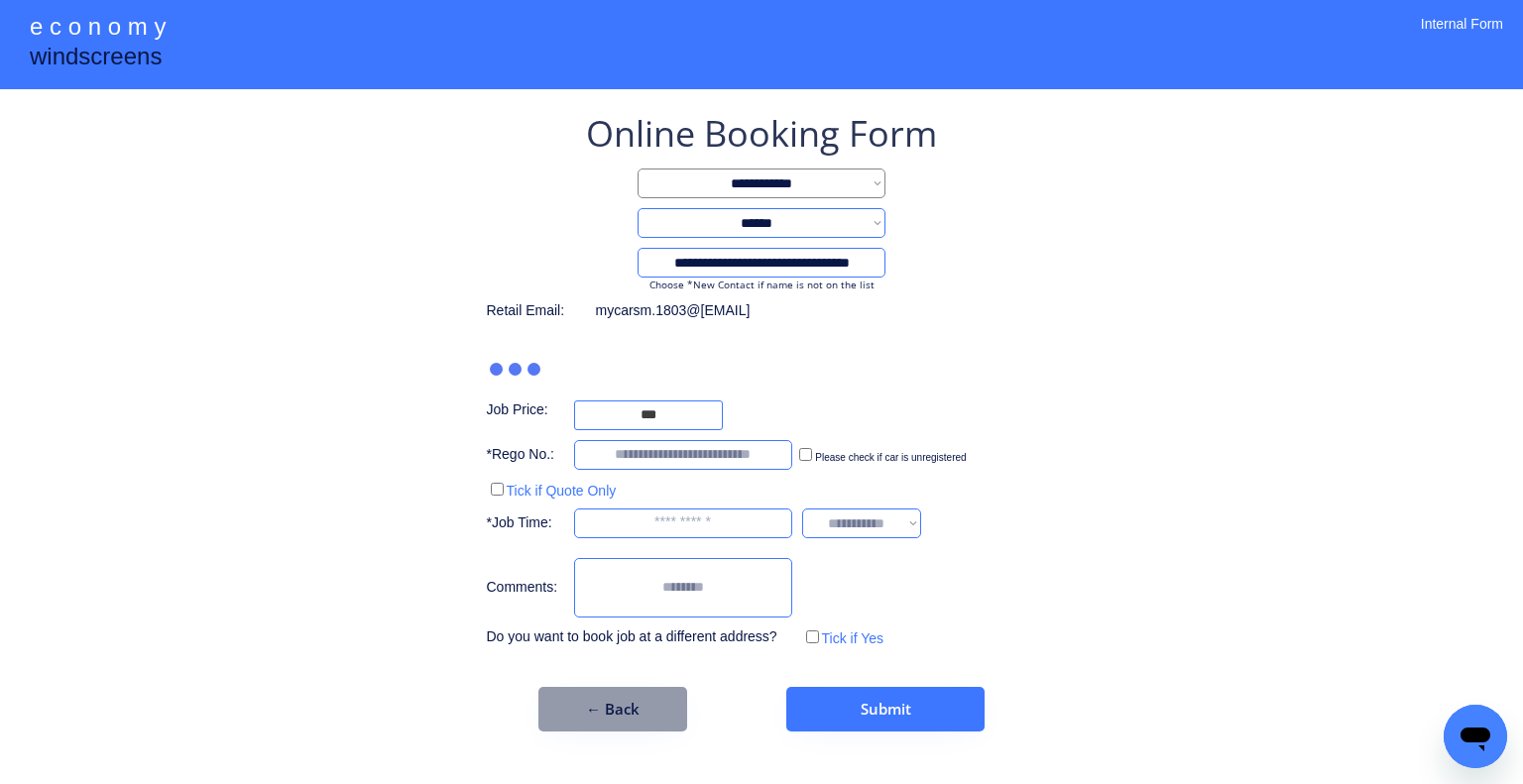 drag, startPoint x: 1103, startPoint y: 241, endPoint x: 789, endPoint y: 2, distance: 394.60993 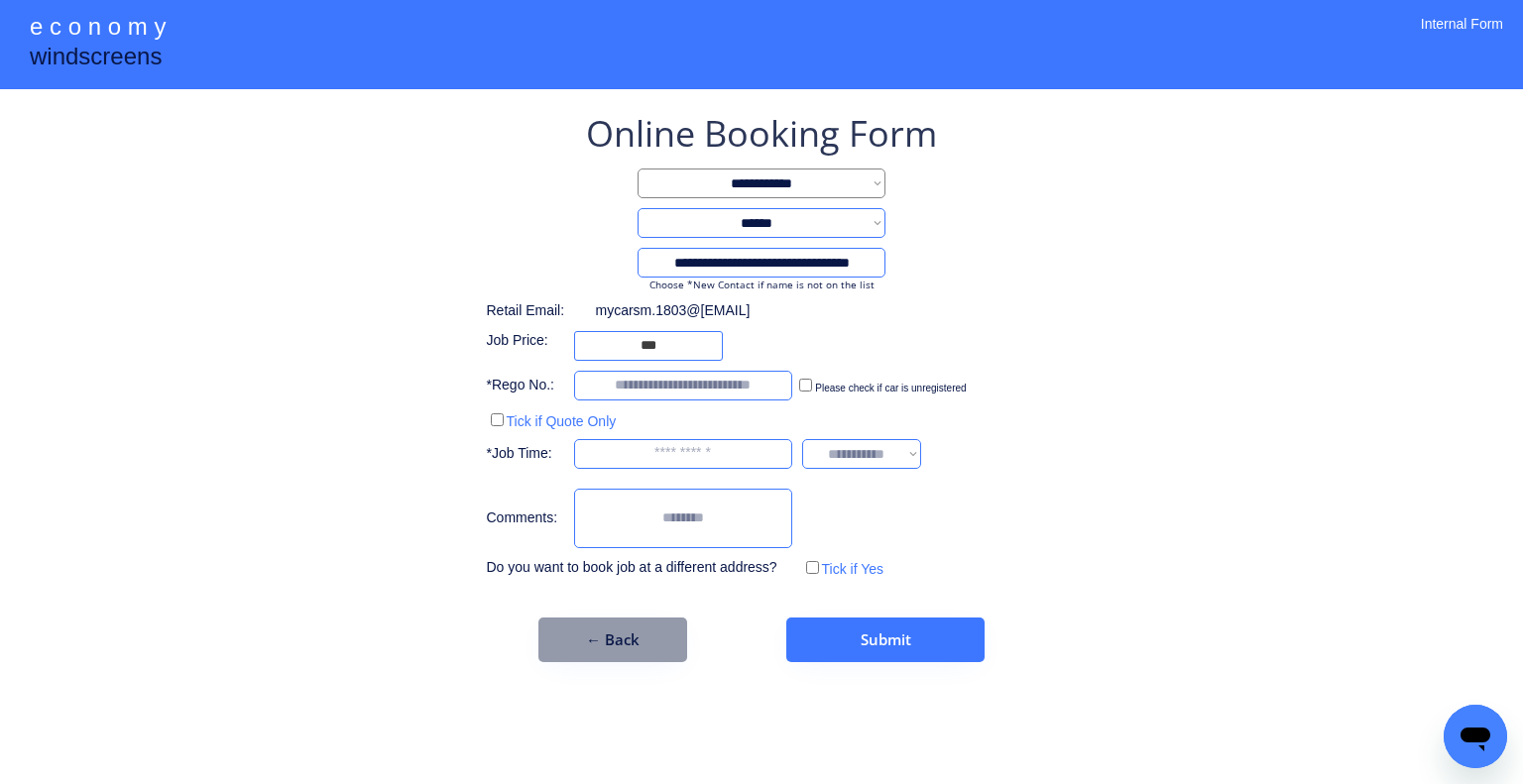 click on "**********" at bounding box center [762, 392] 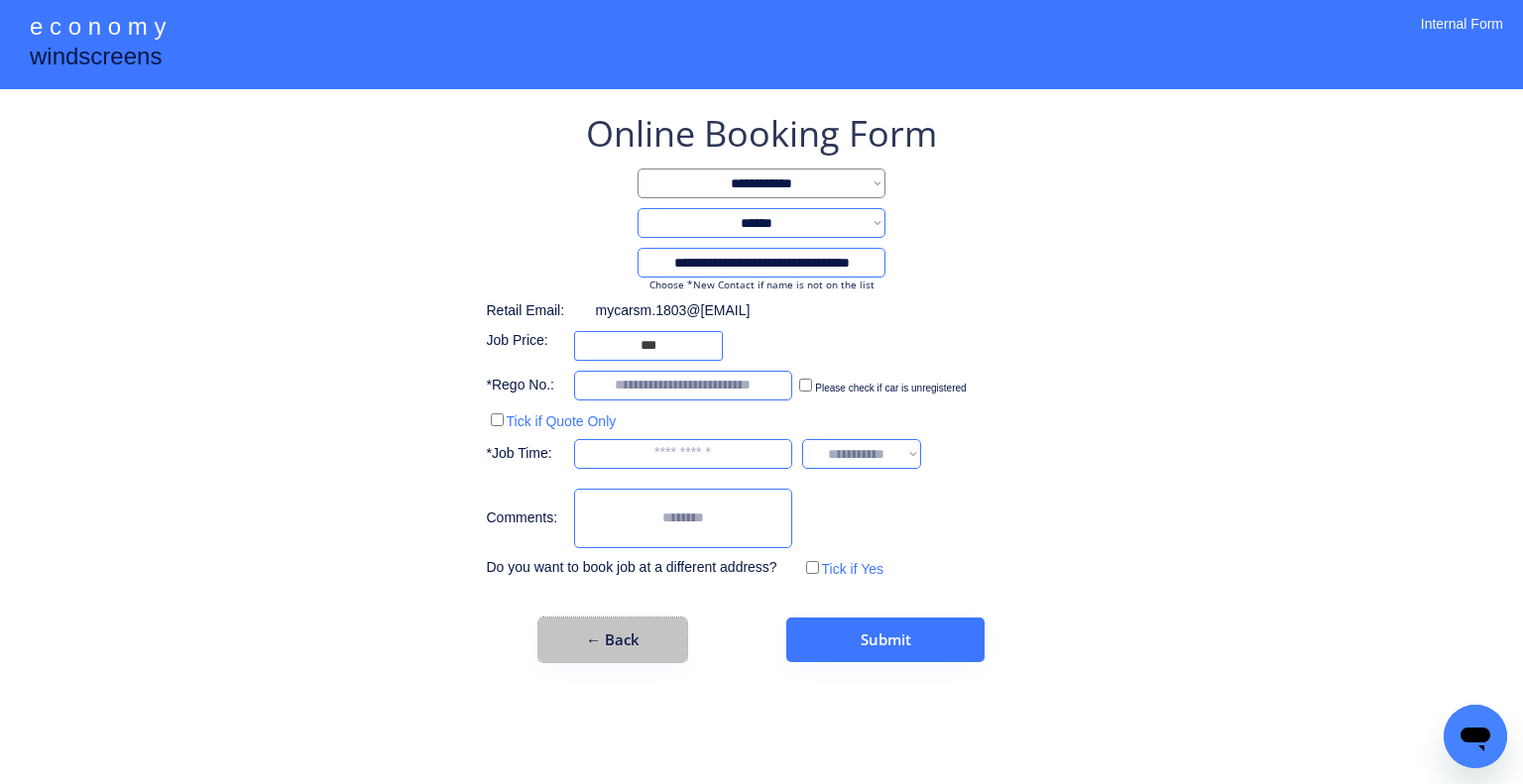 click on "←   Back" at bounding box center (613, 639) 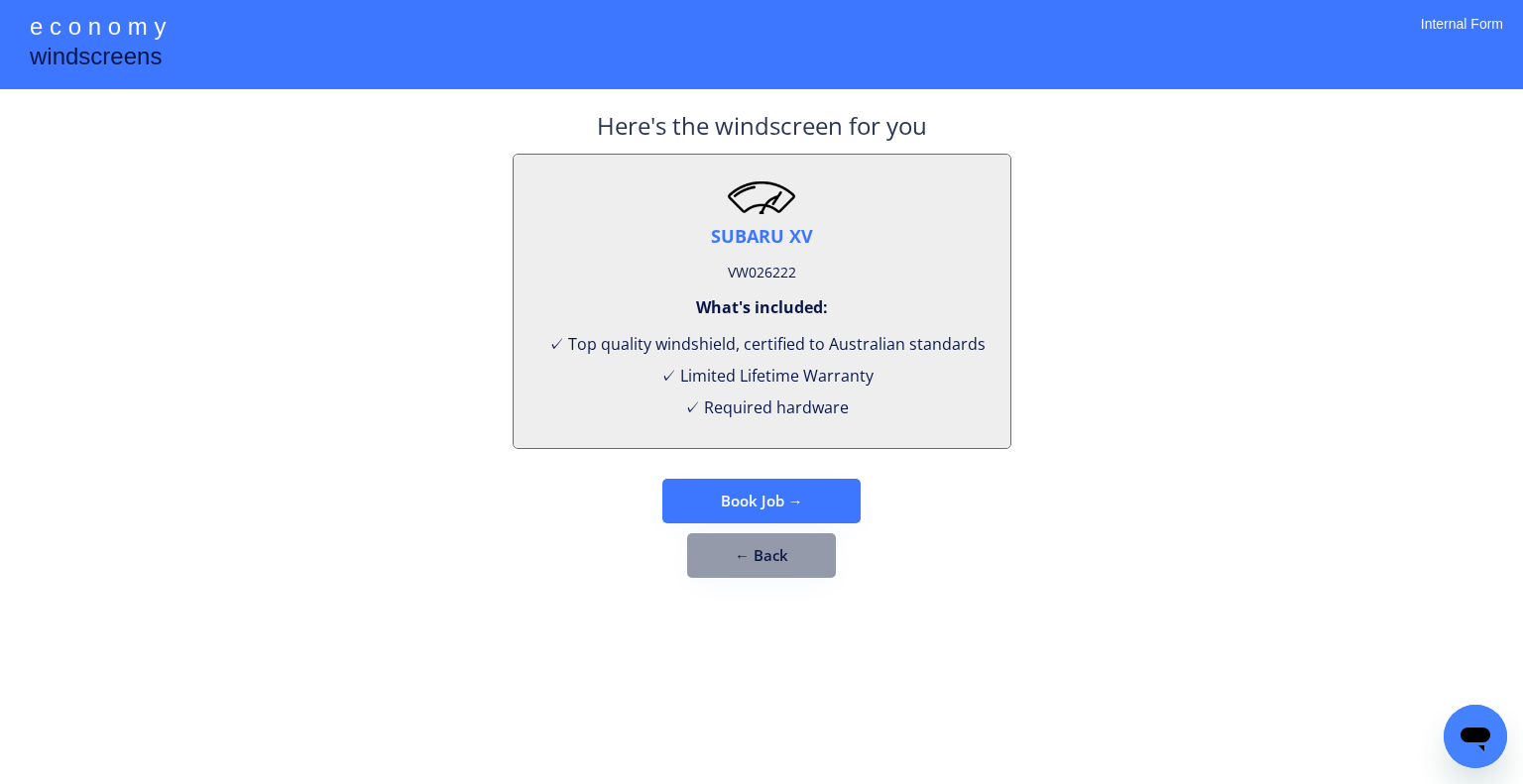 click on "←   Back" at bounding box center [762, 555] 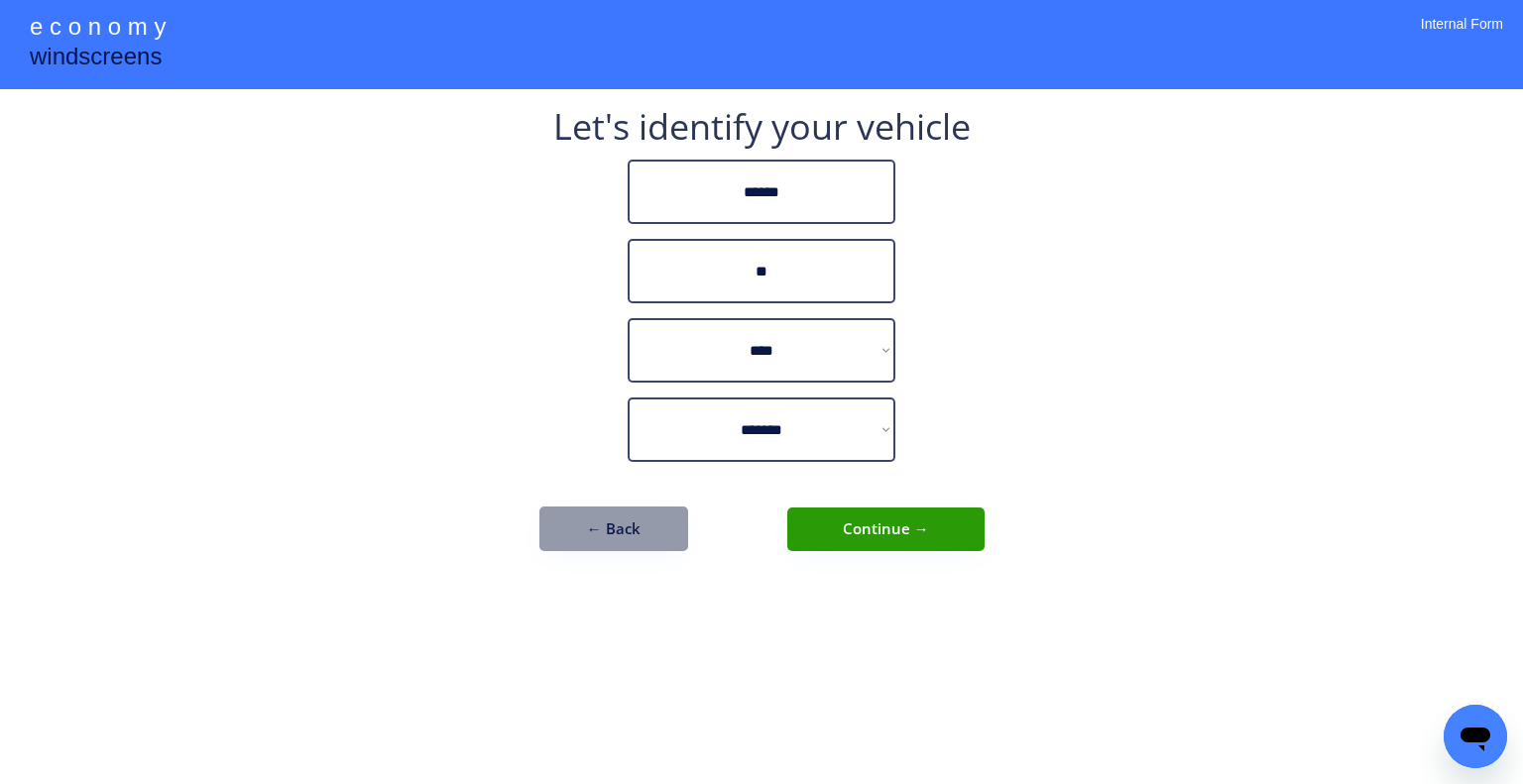 click on "**********" at bounding box center (762, 340) 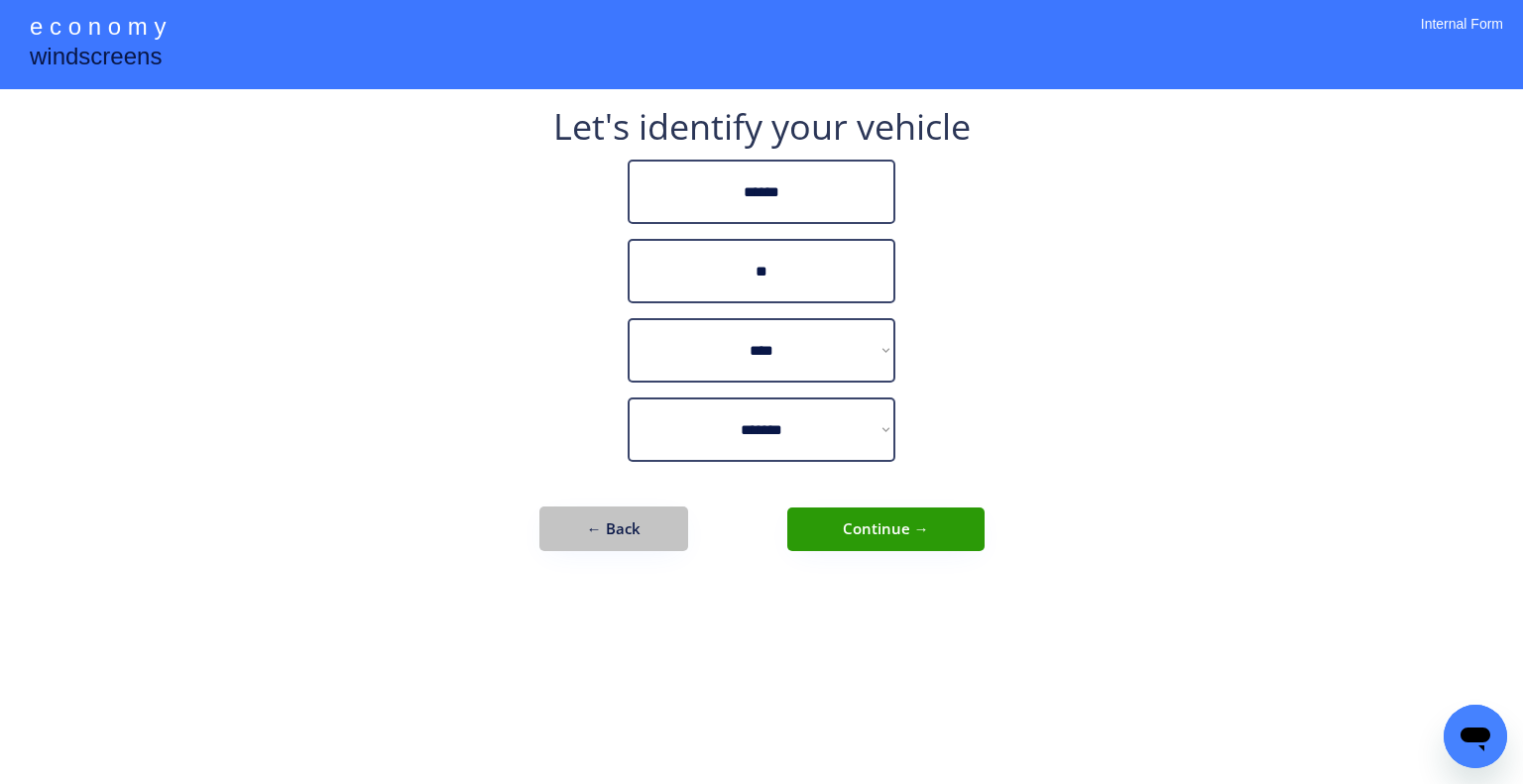 click on "←   Back" at bounding box center [614, 528] 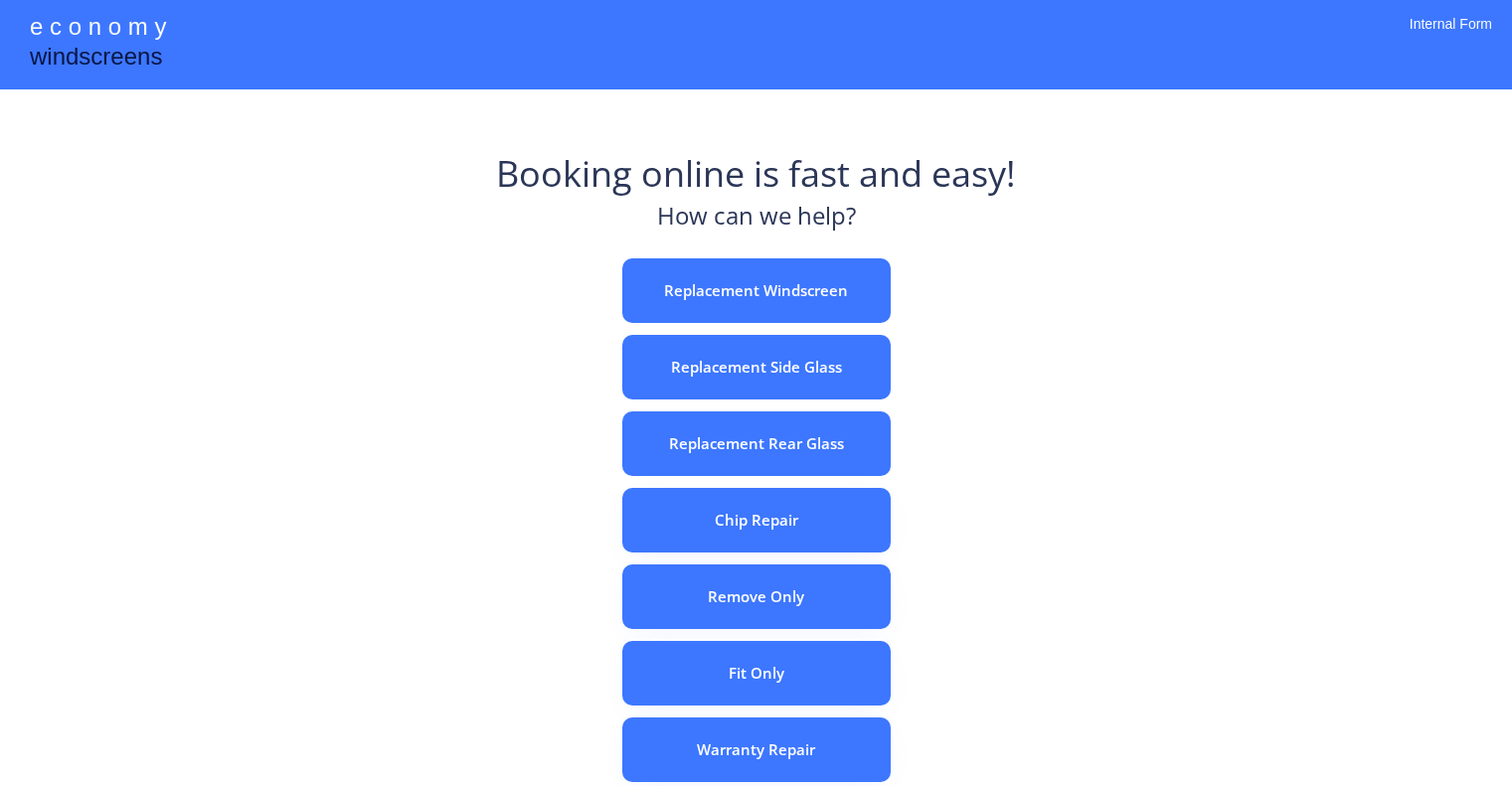 scroll, scrollTop: 0, scrollLeft: 0, axis: both 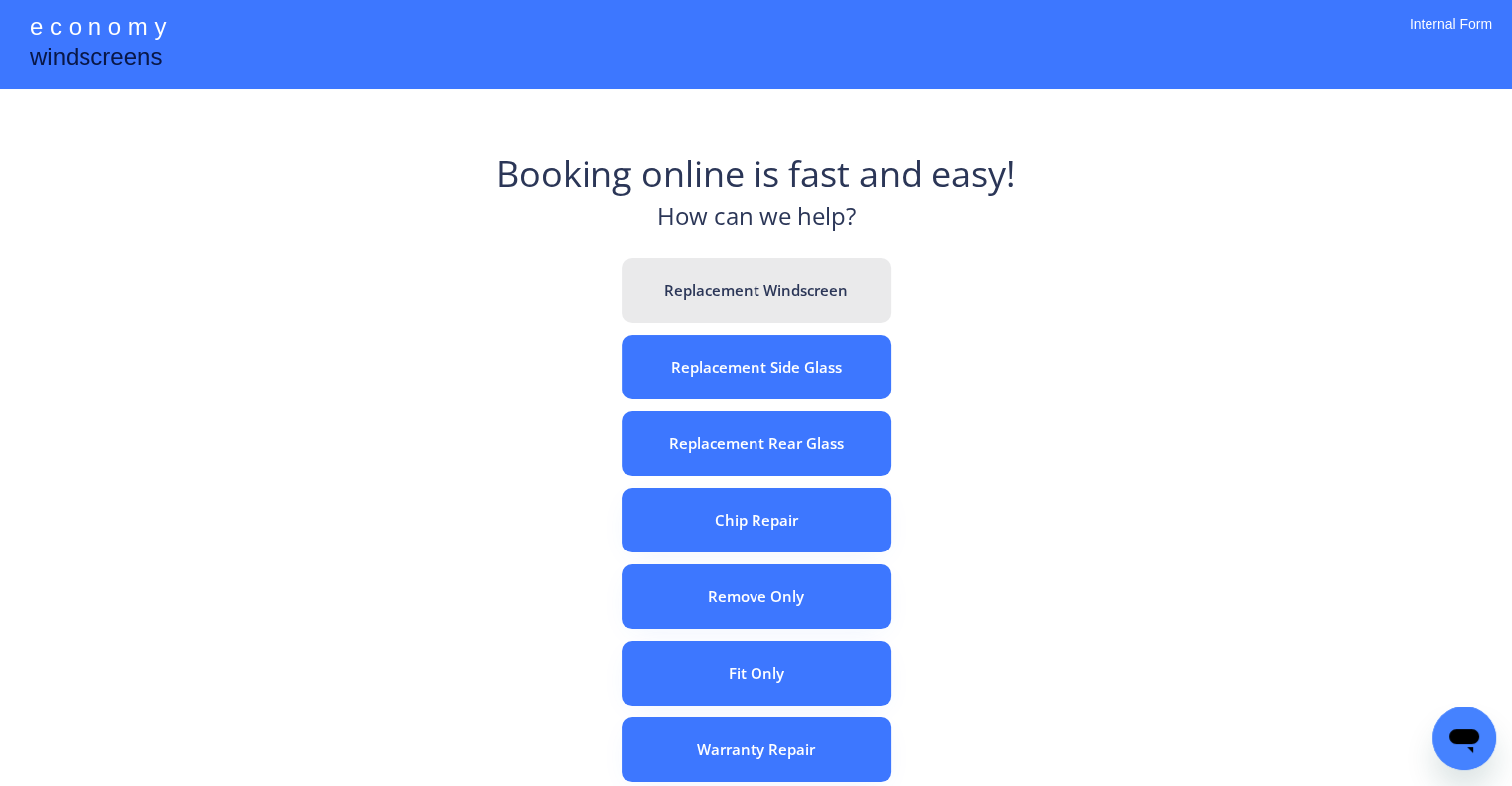 click on "Replacement Windscreen" at bounding box center [756, 290] 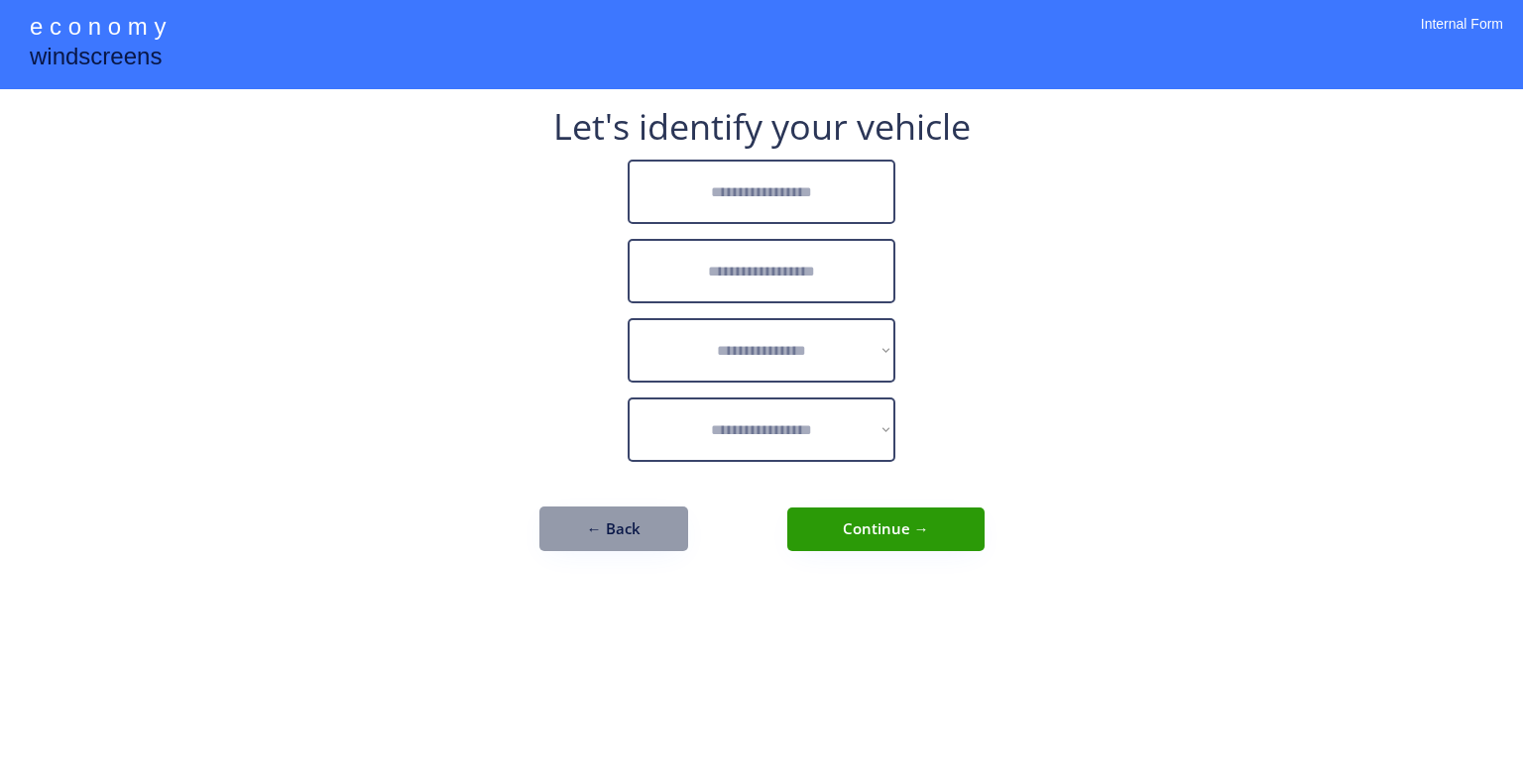 scroll, scrollTop: 0, scrollLeft: 0, axis: both 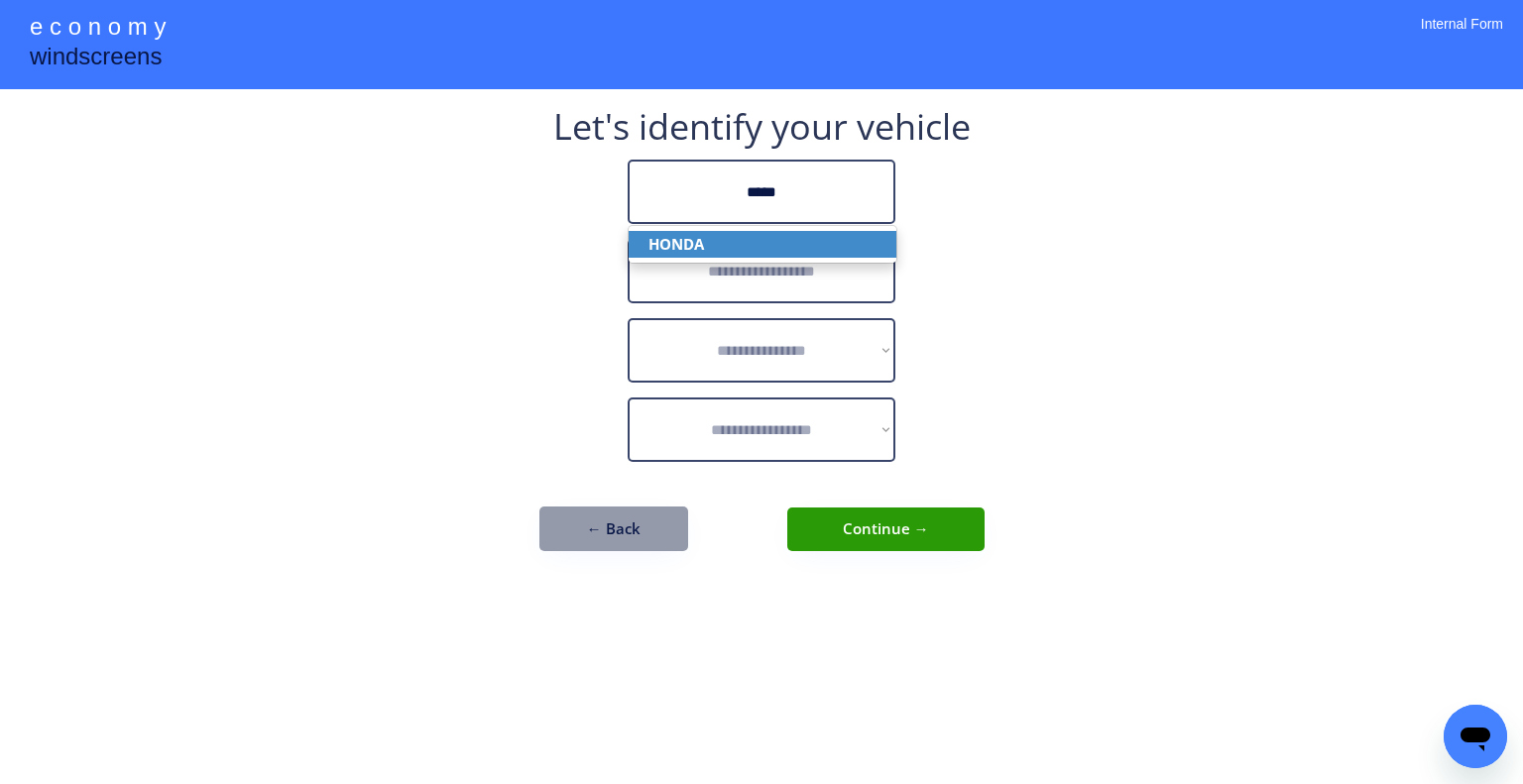 click on "HONDA" at bounding box center (762, 244) 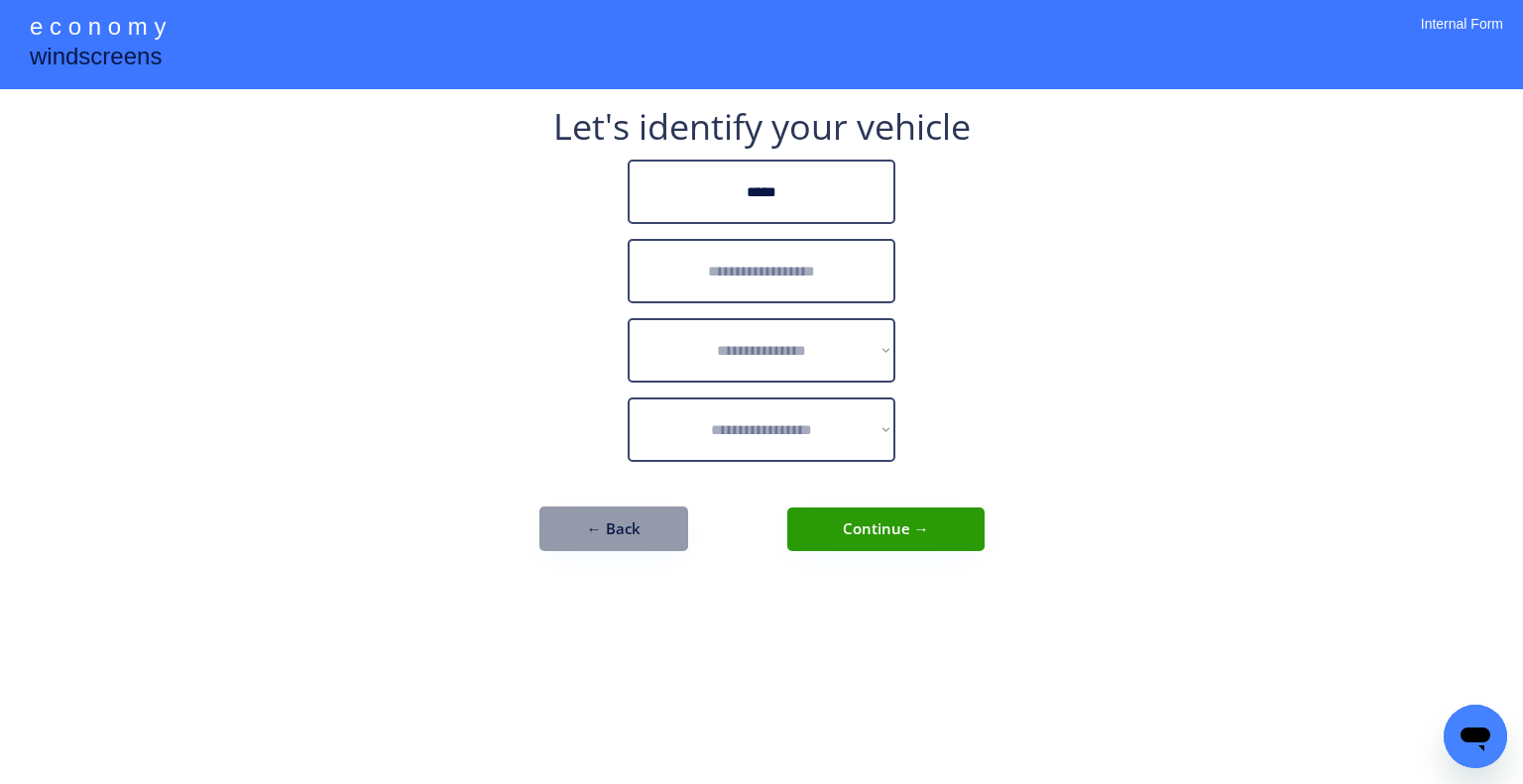 click at bounding box center [762, 271] 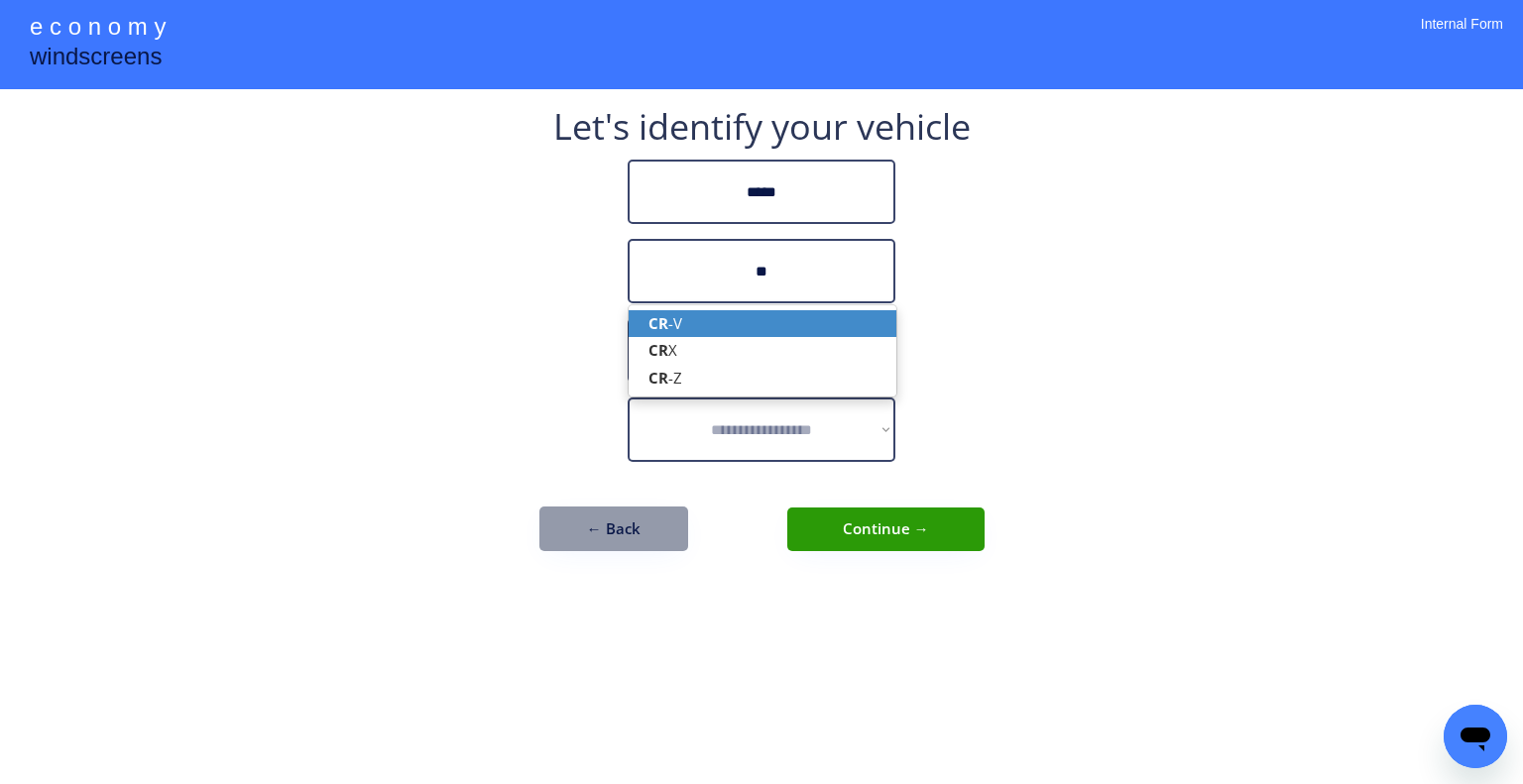 click on "CR -V" at bounding box center [762, 323] 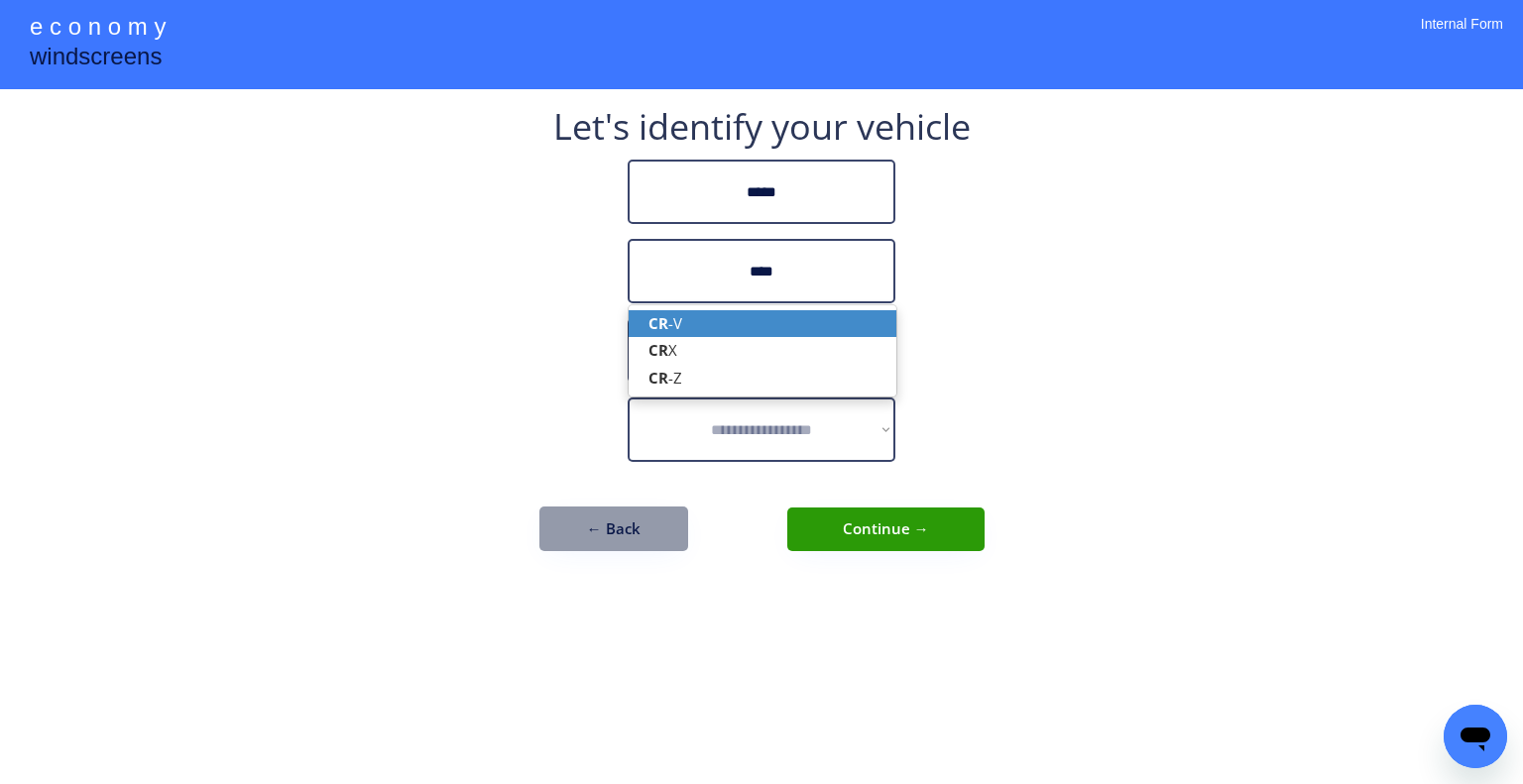 type on "****" 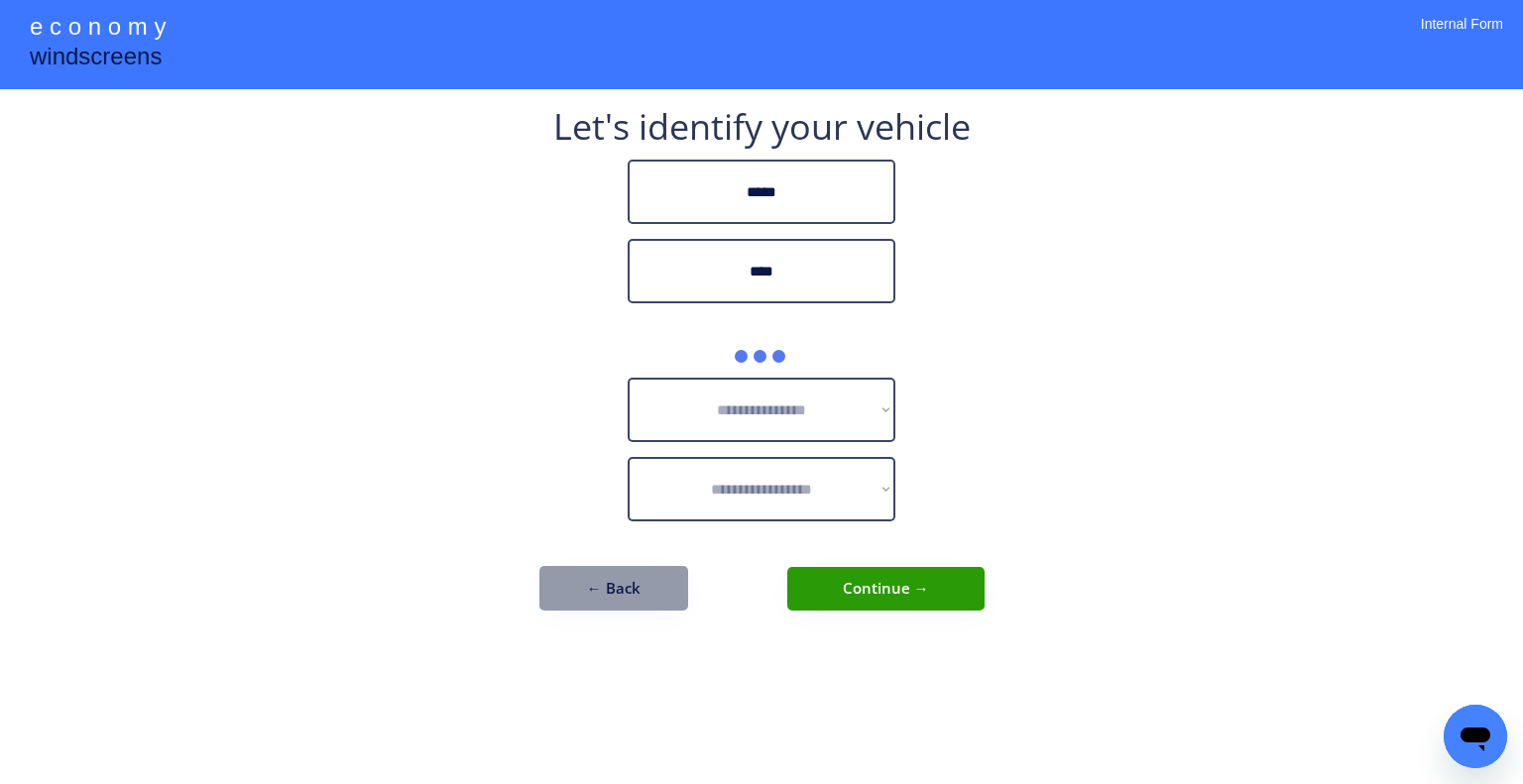 click on "**********" at bounding box center [762, 392] 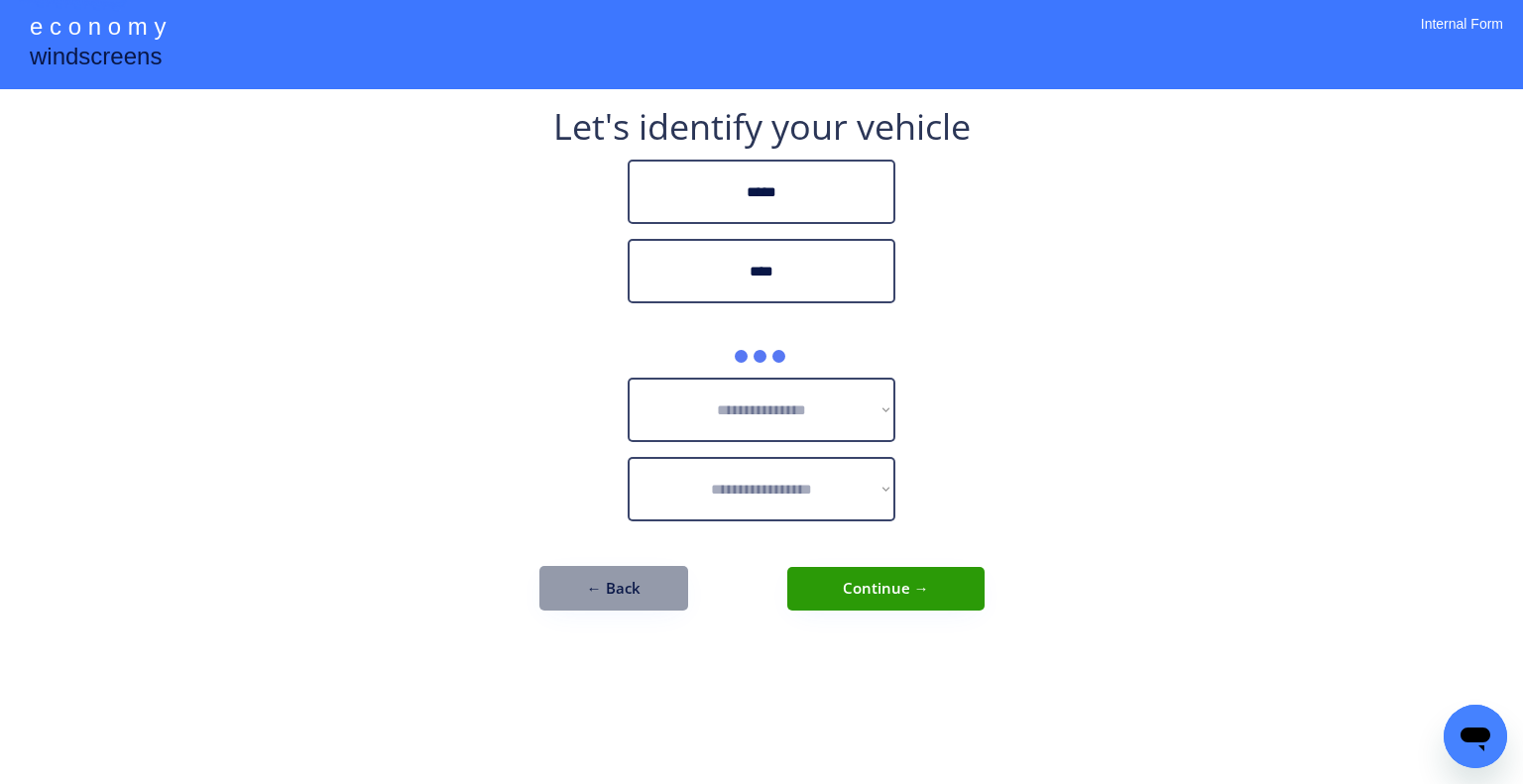click on "**********" at bounding box center [762, 392] 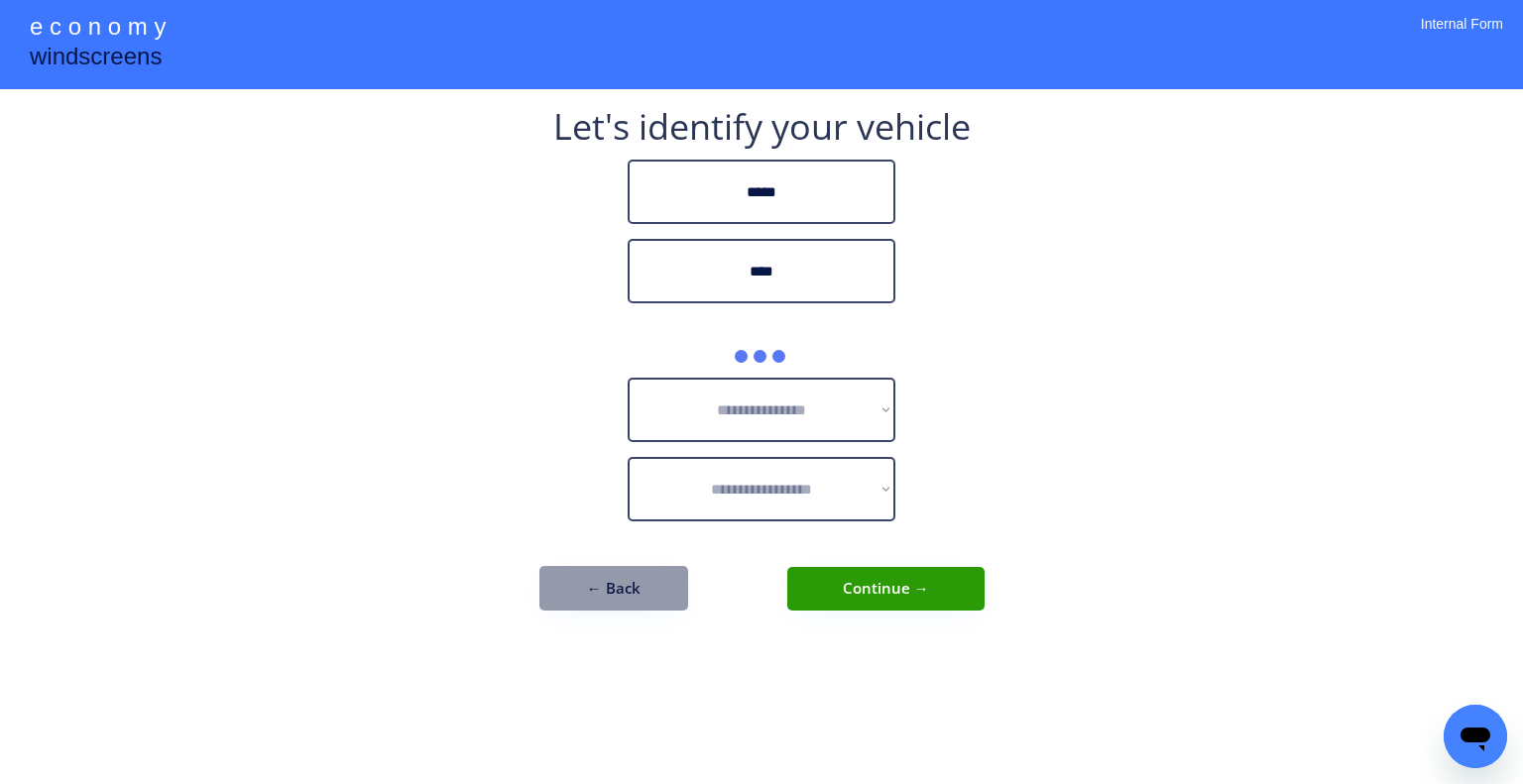 click on "**********" at bounding box center [762, 392] 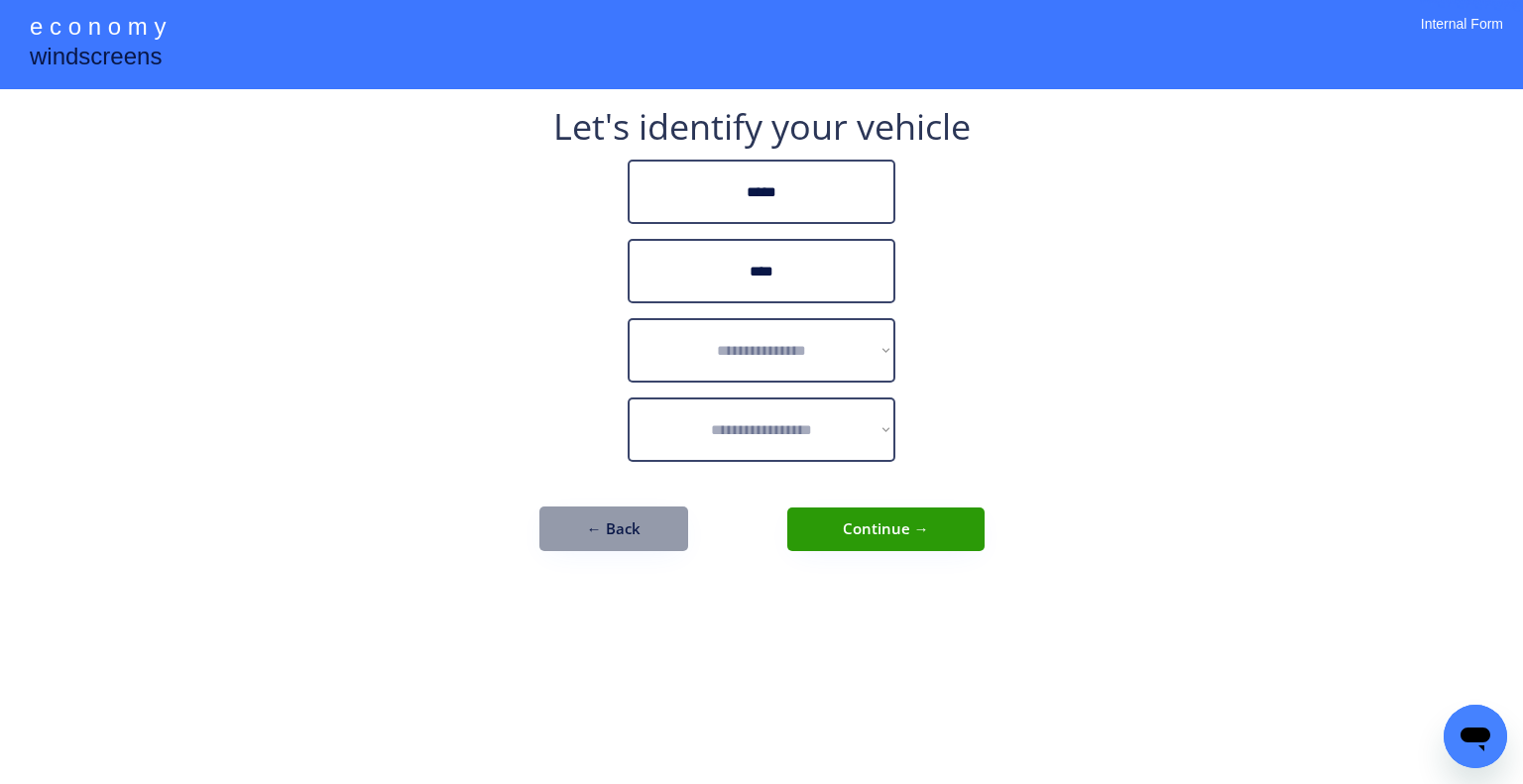 click on "**********" at bounding box center (762, 392) 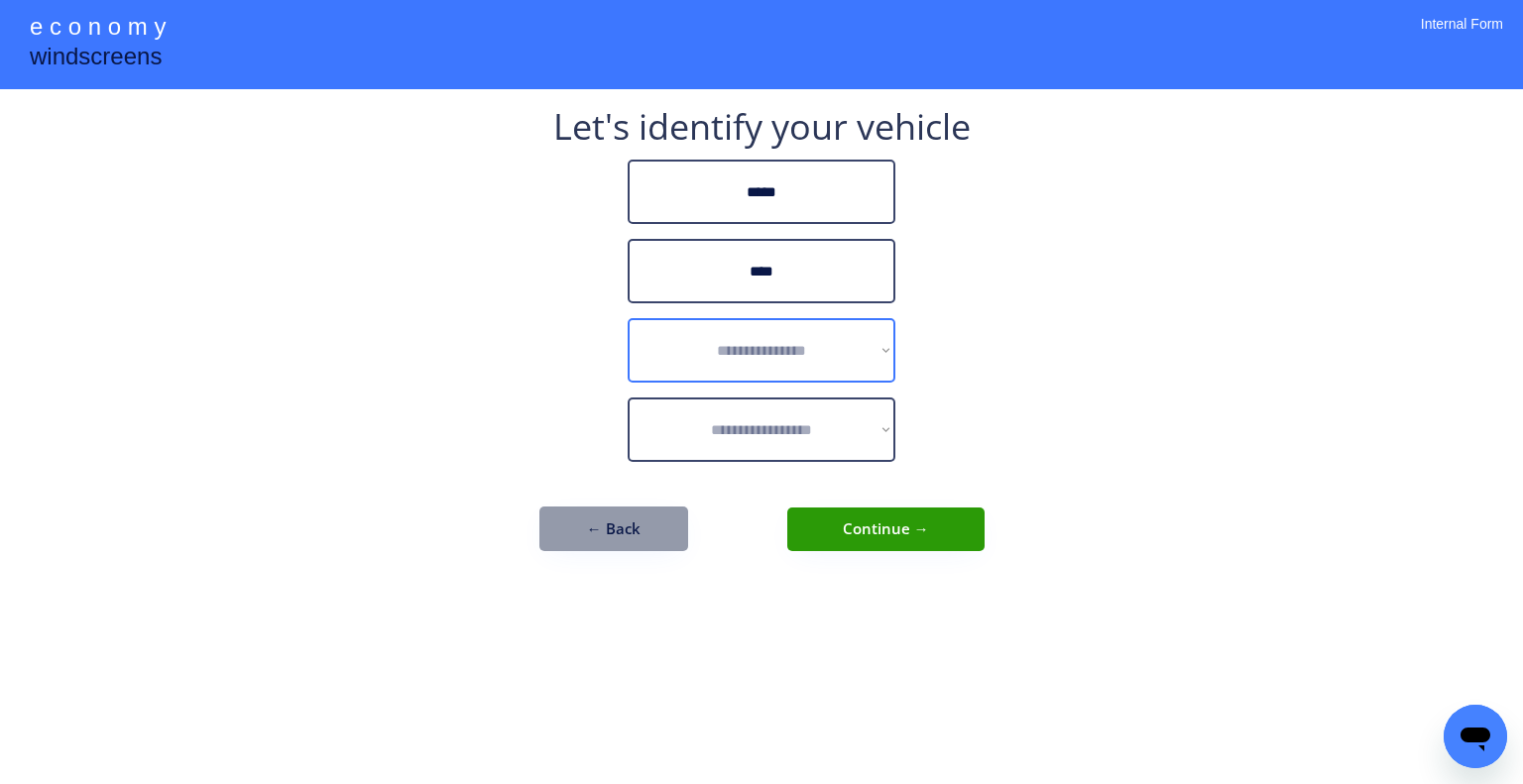 click on "**********" at bounding box center [762, 350] 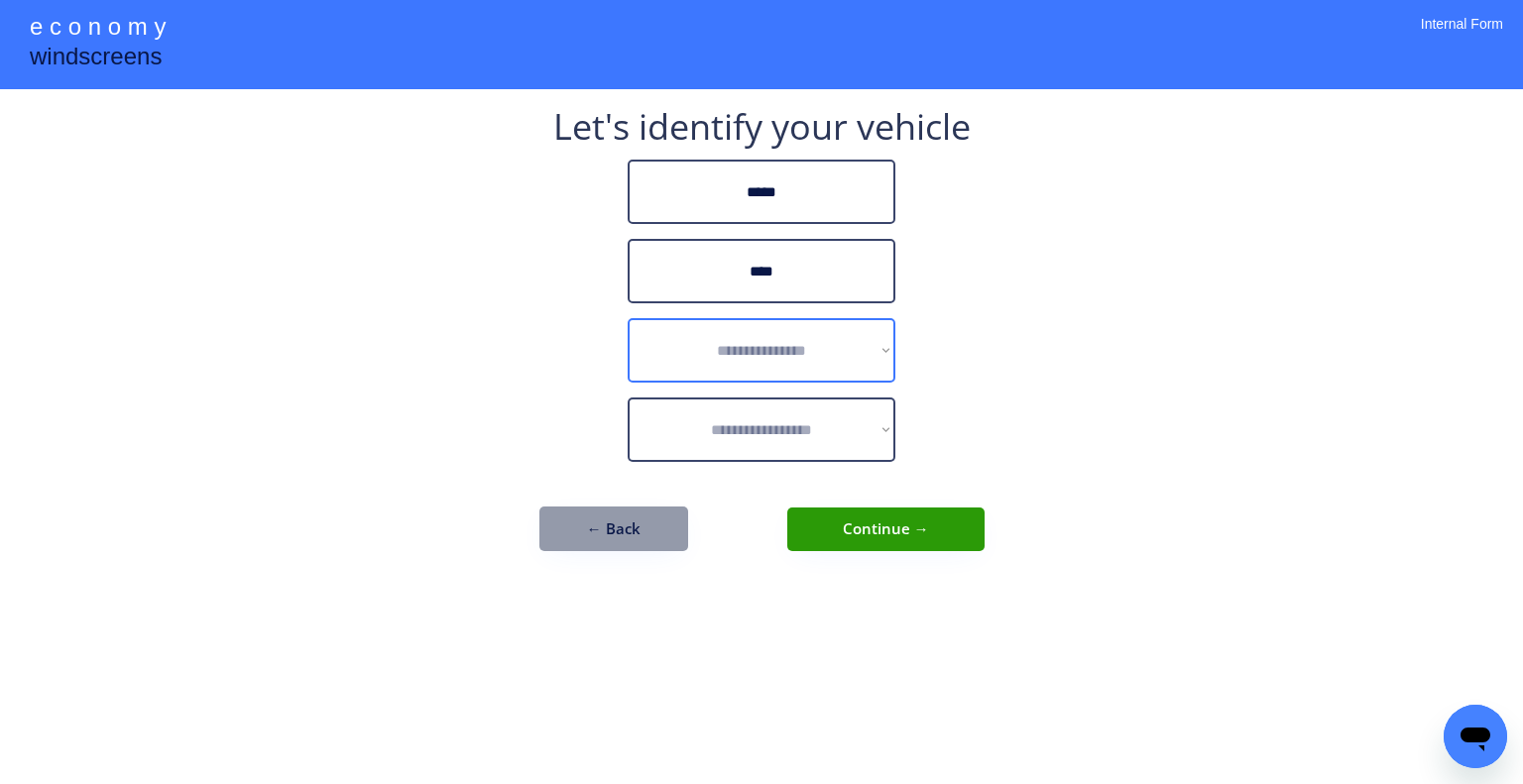 select on "******" 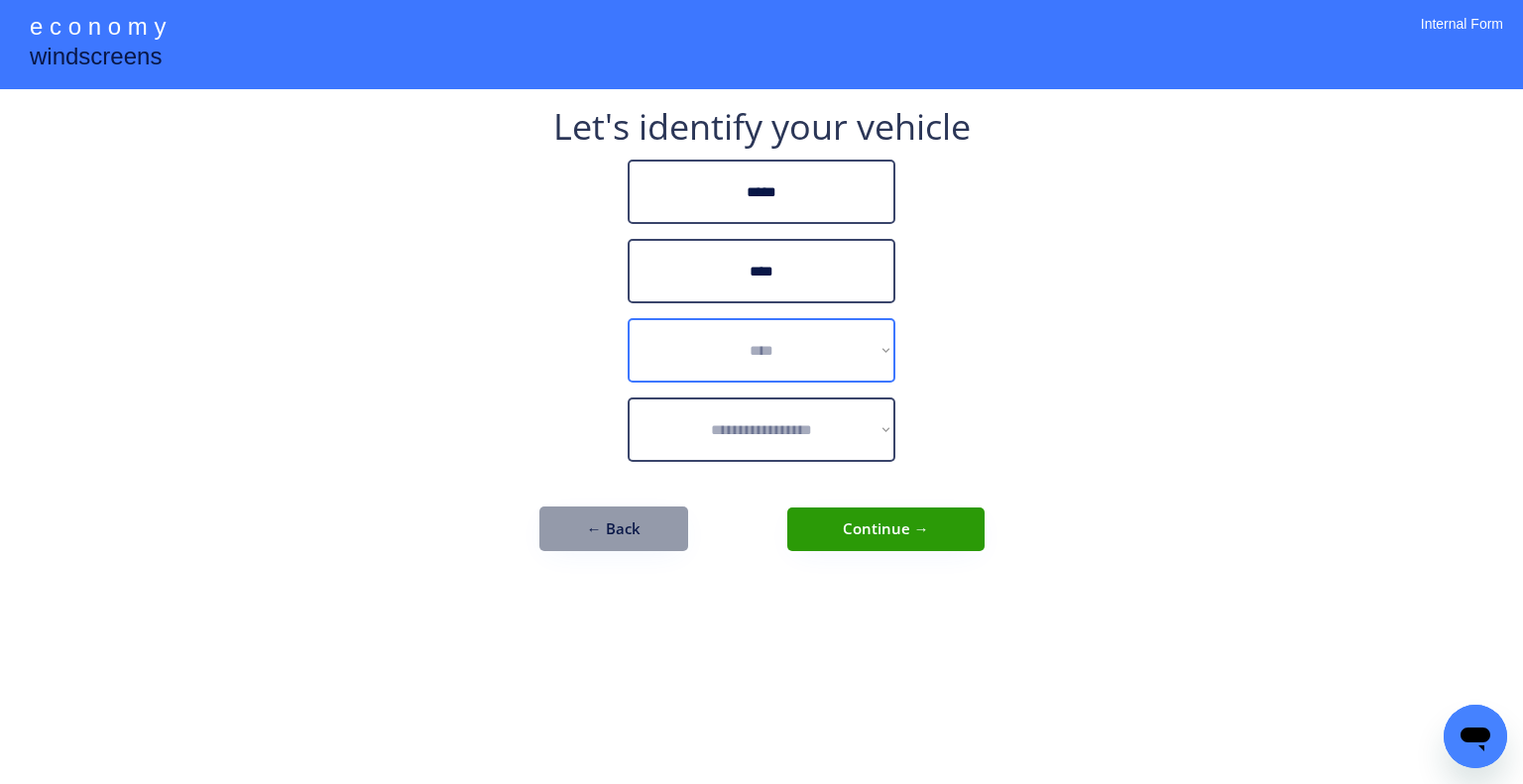 click on "**********" at bounding box center (762, 350) 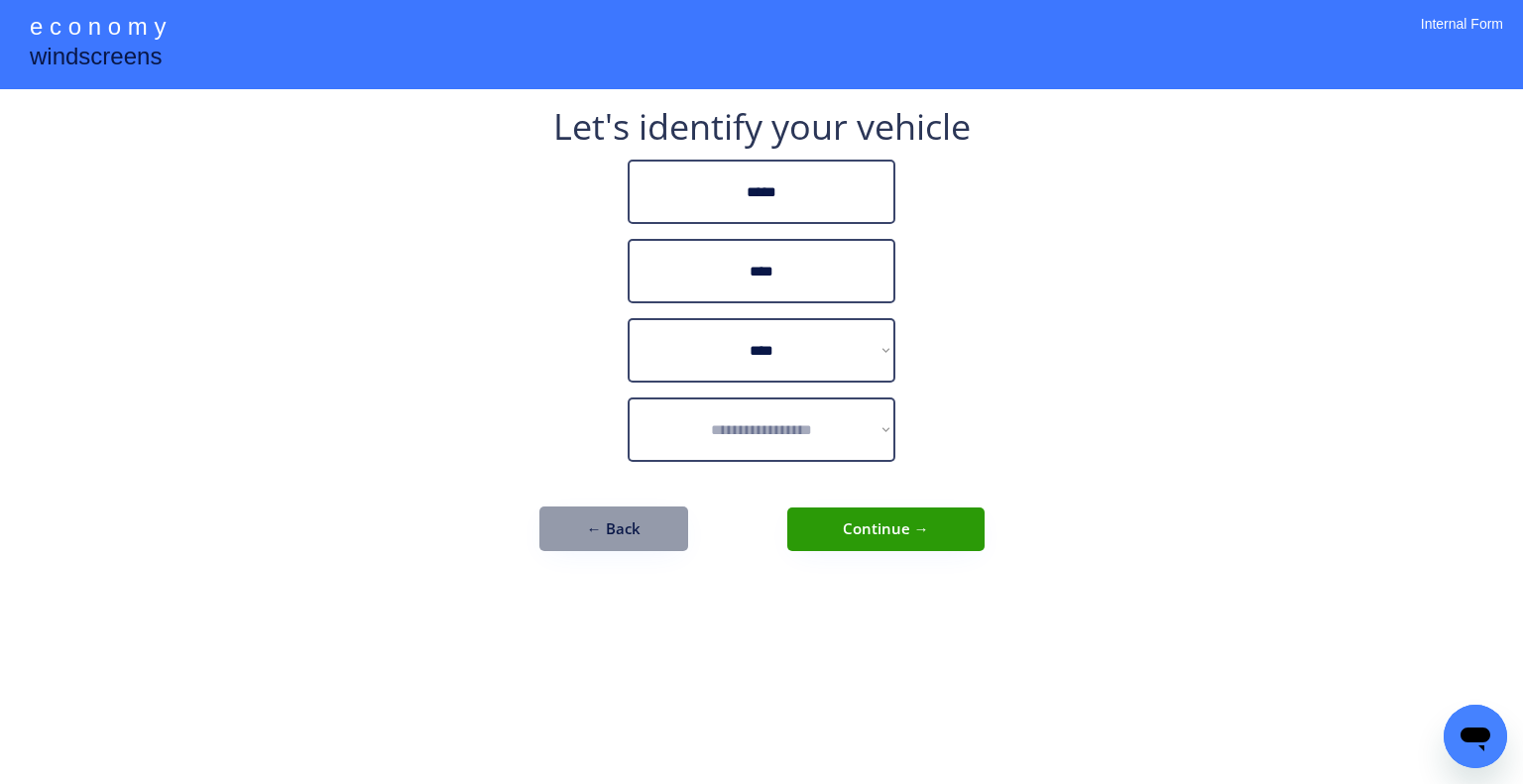 click on "**********" at bounding box center (762, 392) 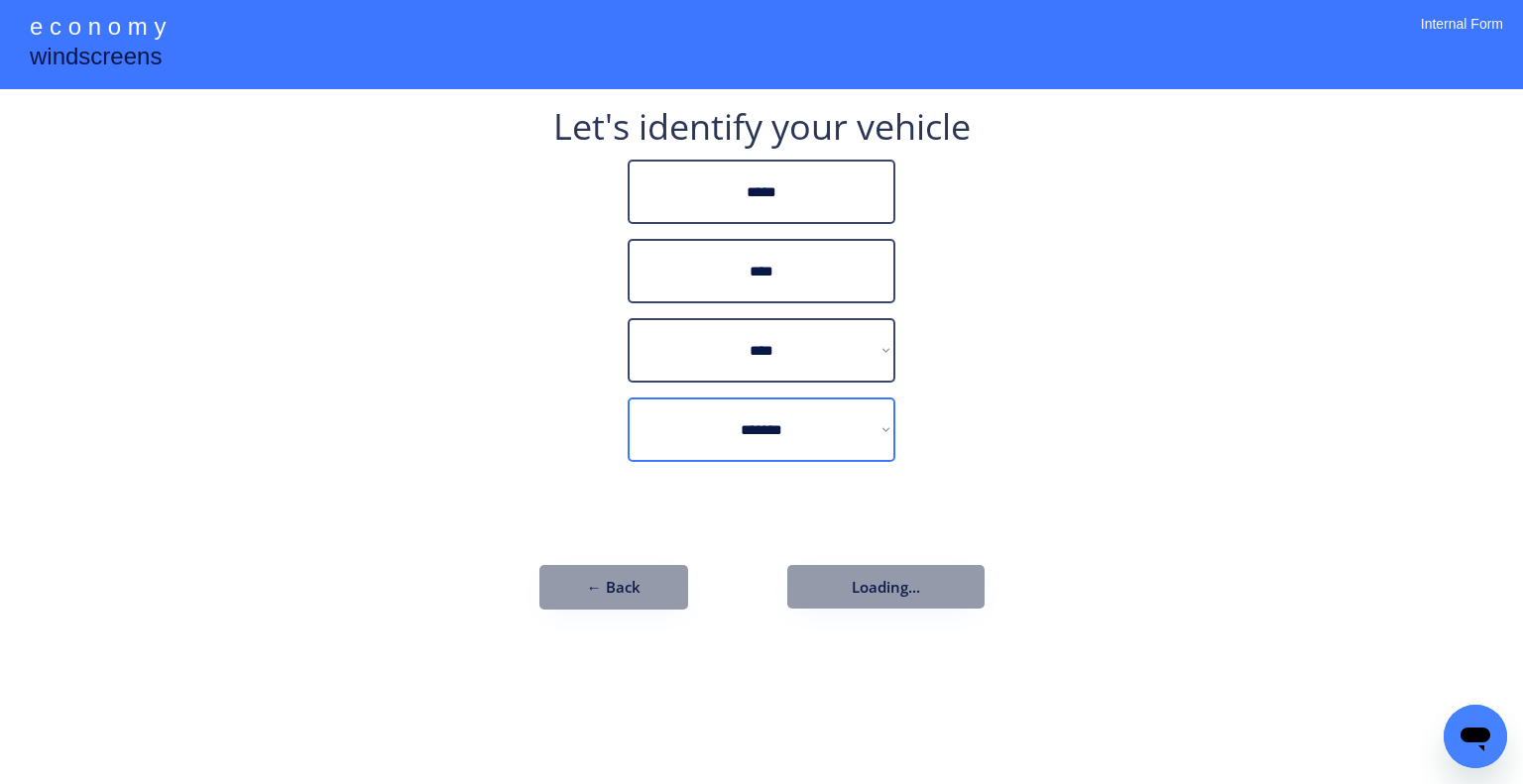 click on "**********" at bounding box center [762, 429] 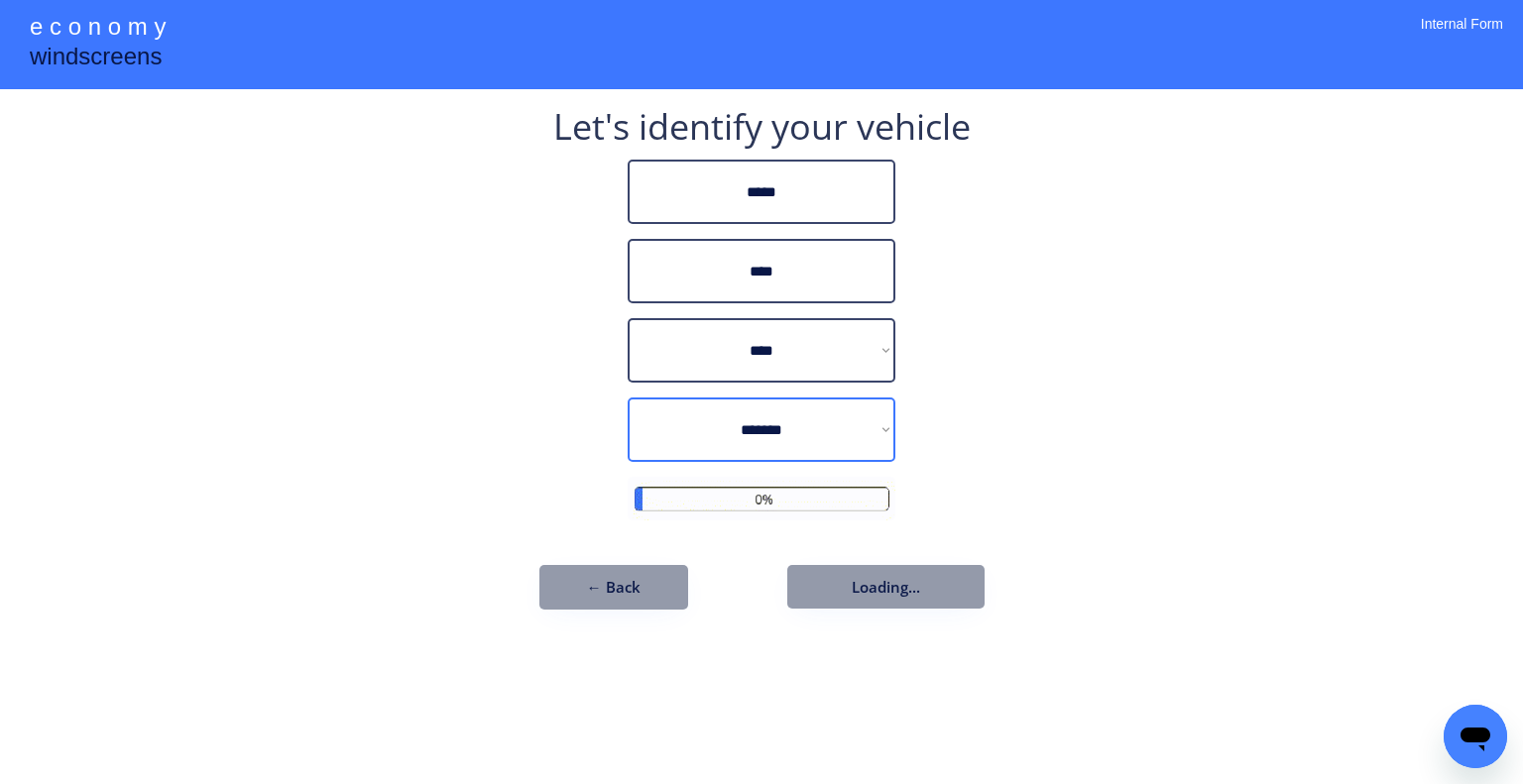 click on "**********" at bounding box center [762, 392] 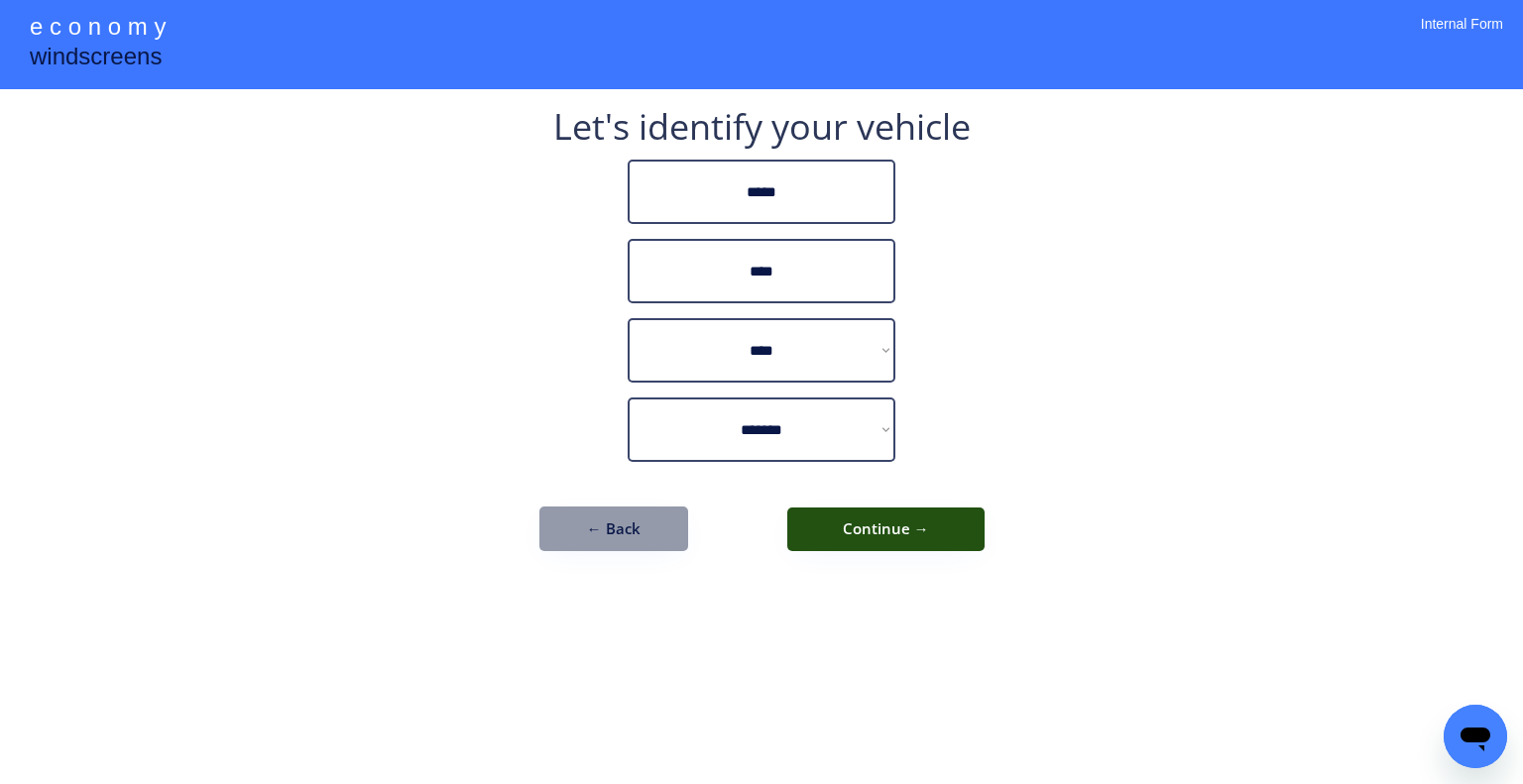 click on "Continue    →" at bounding box center (885, 529) 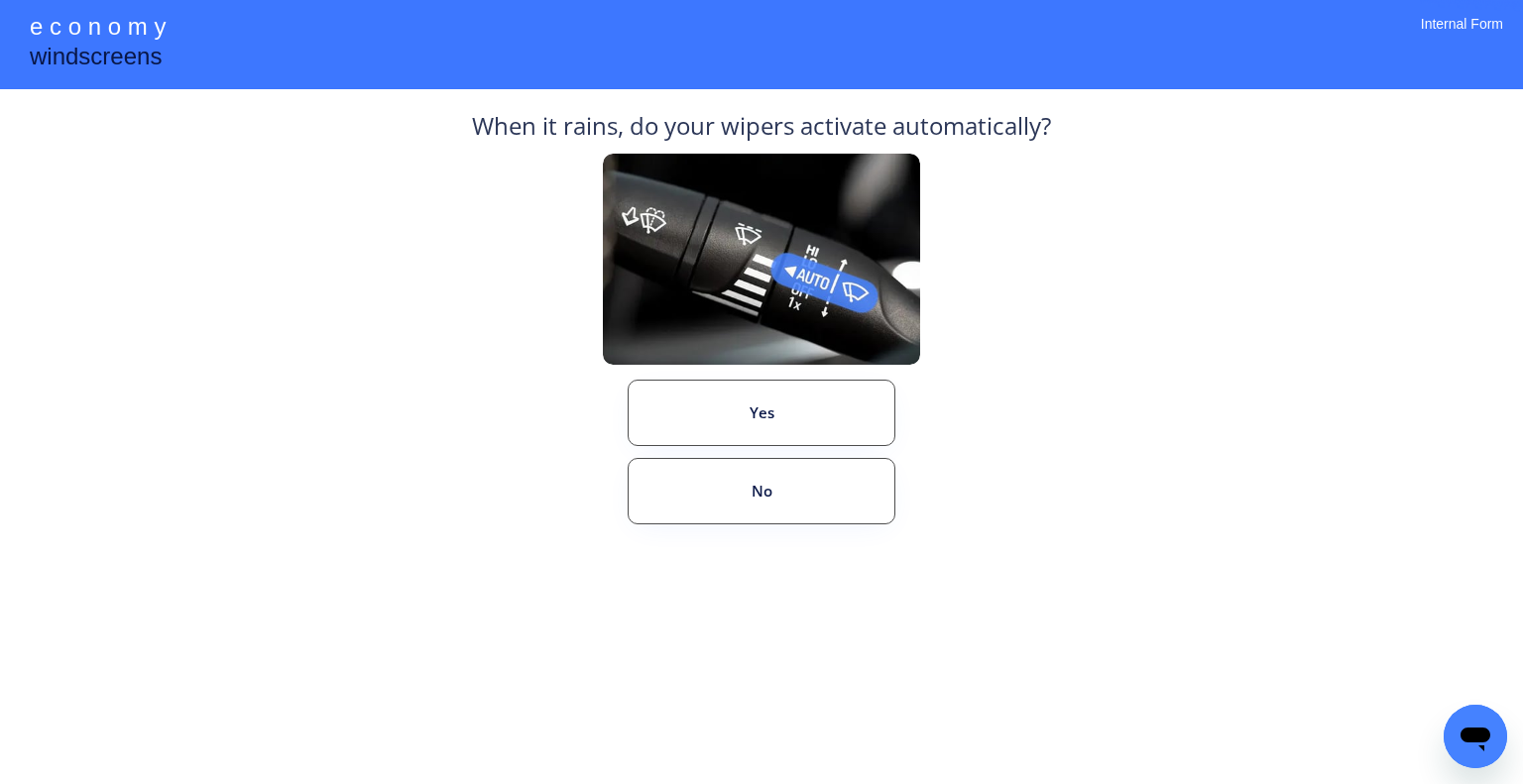 click on "**********" at bounding box center (762, 392) 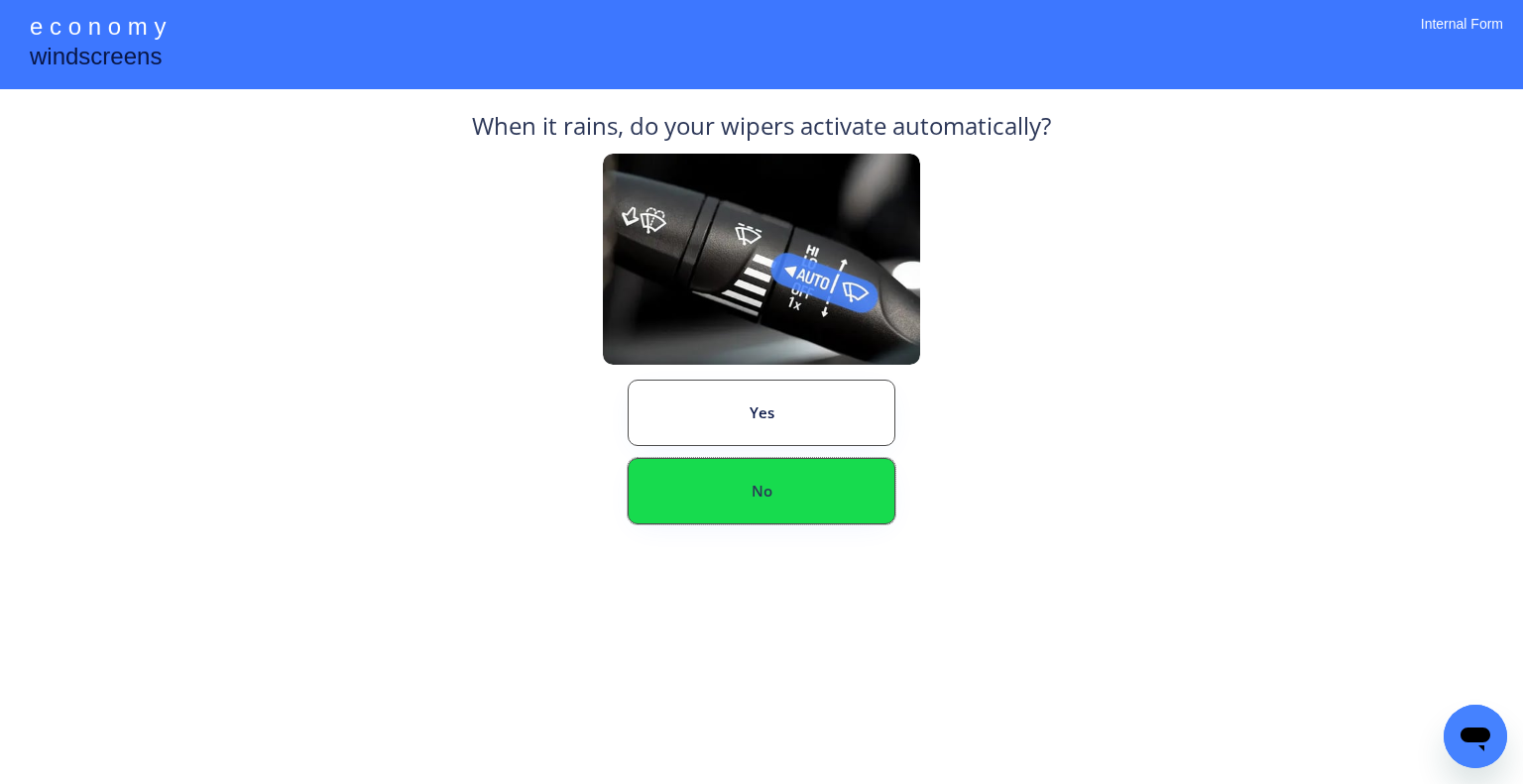click on "No" at bounding box center [762, 491] 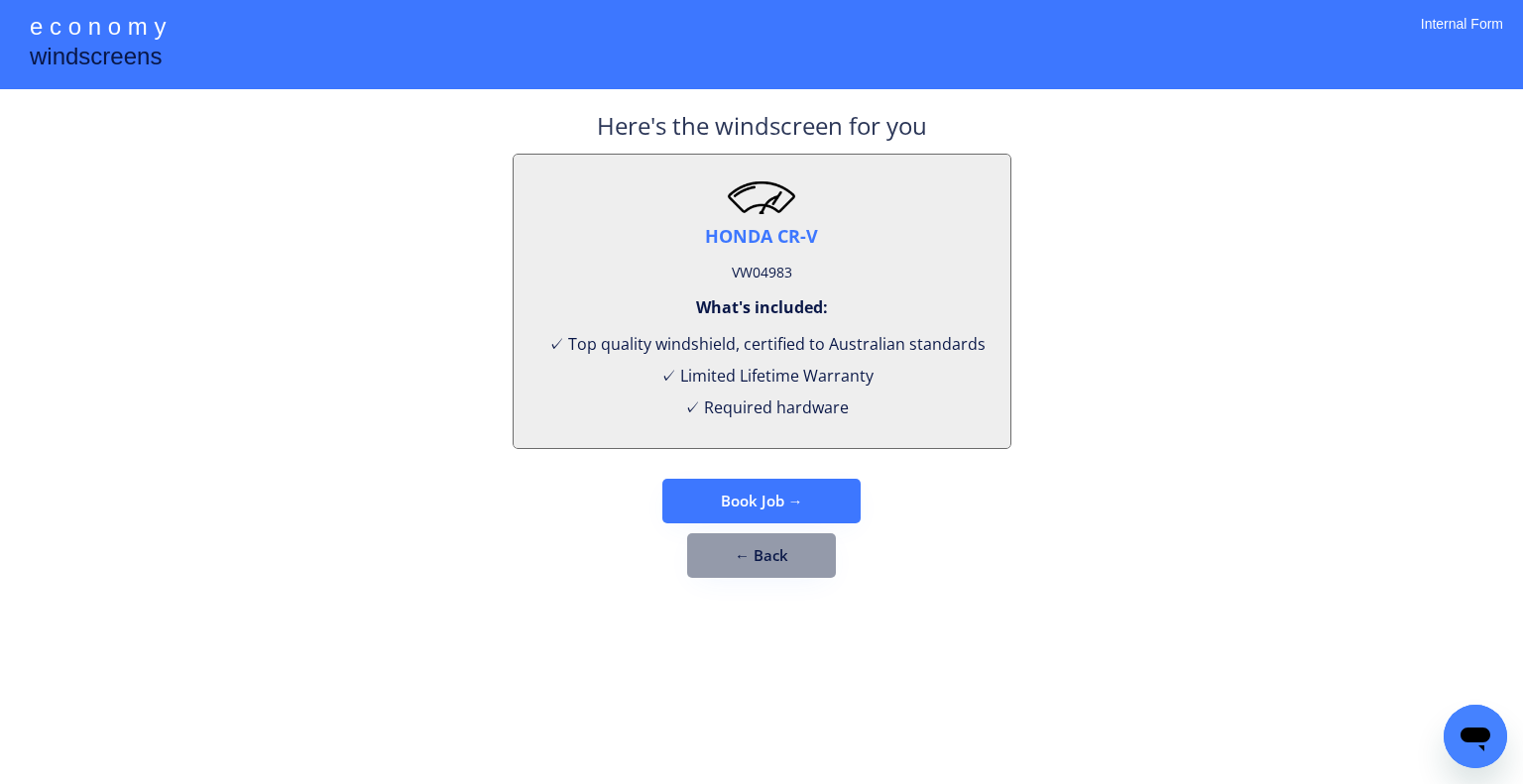 click on "VW04983" at bounding box center (762, 273) 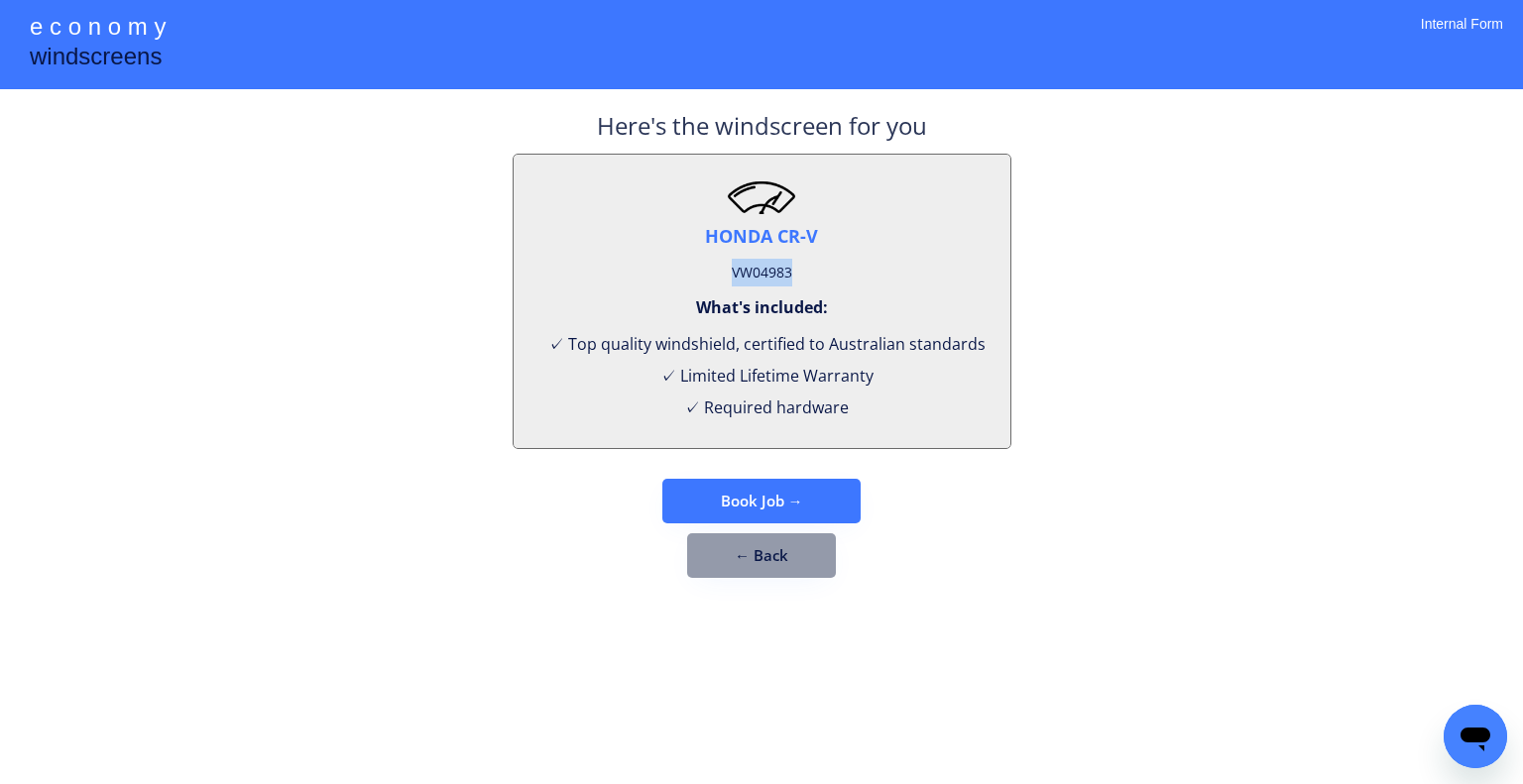 click on "VW04983" at bounding box center [762, 273] 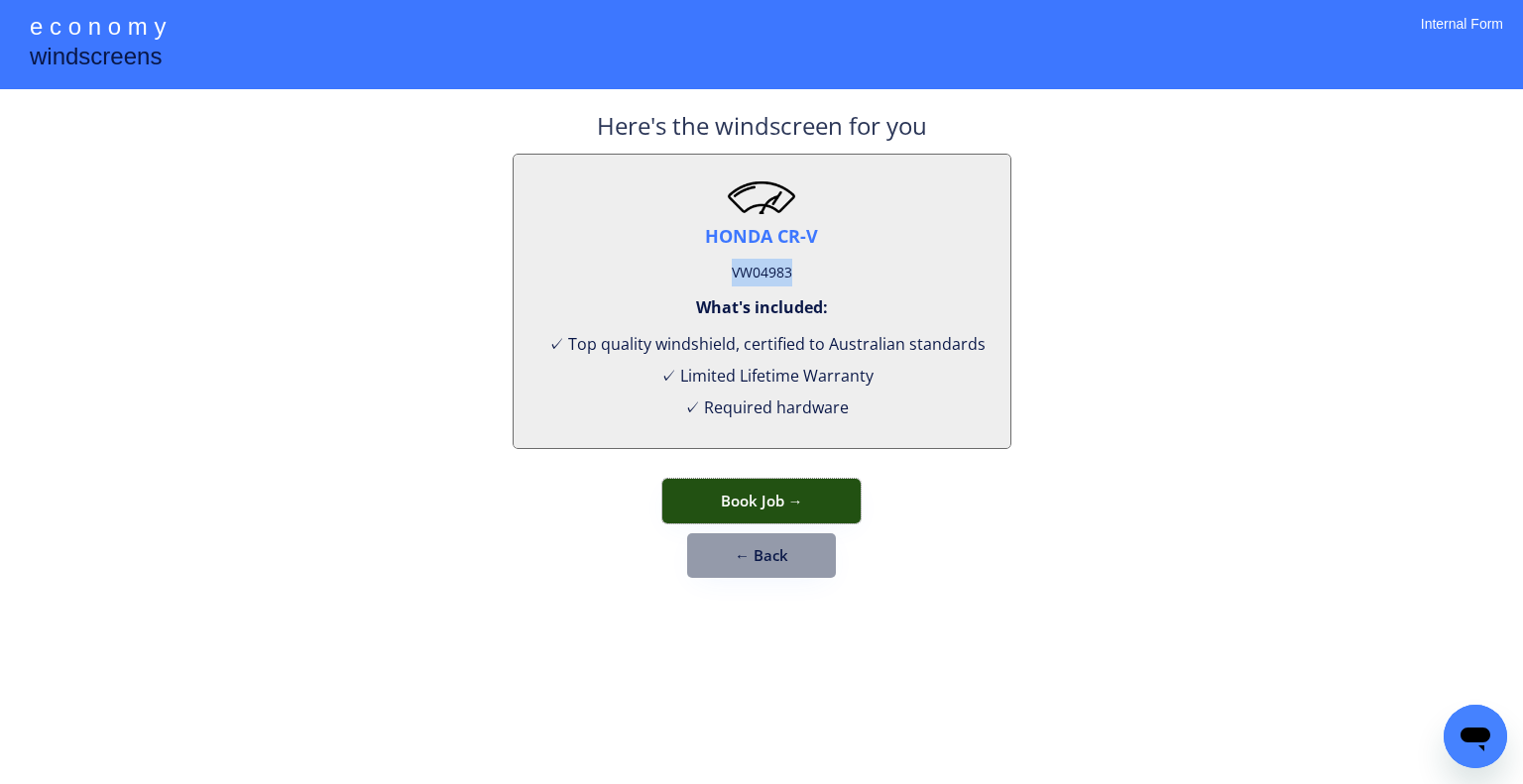 drag, startPoint x: 802, startPoint y: 487, endPoint x: 810, endPoint y: 467, distance: 21.540659 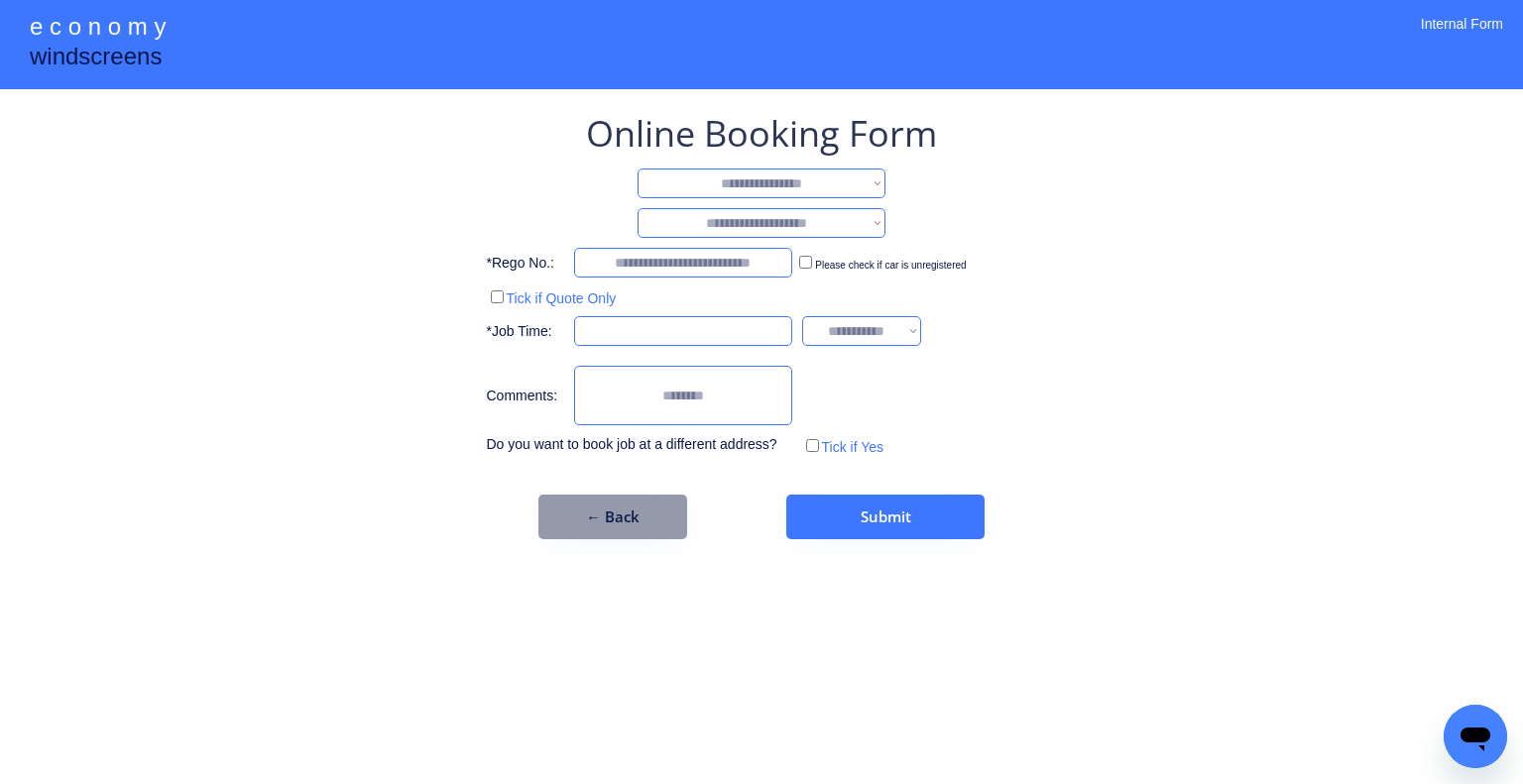 click on "**********" at bounding box center [762, 183] 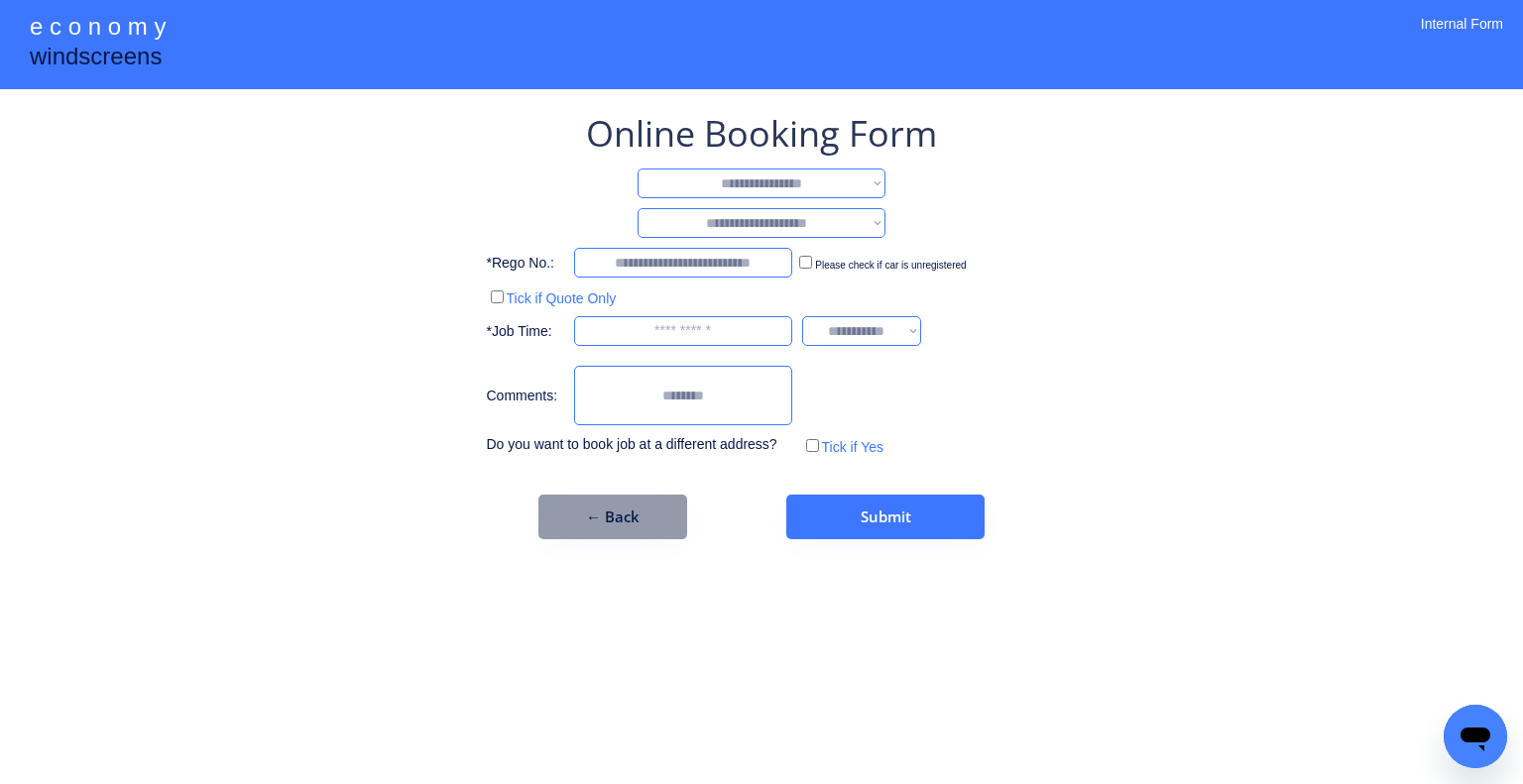 select on "**********" 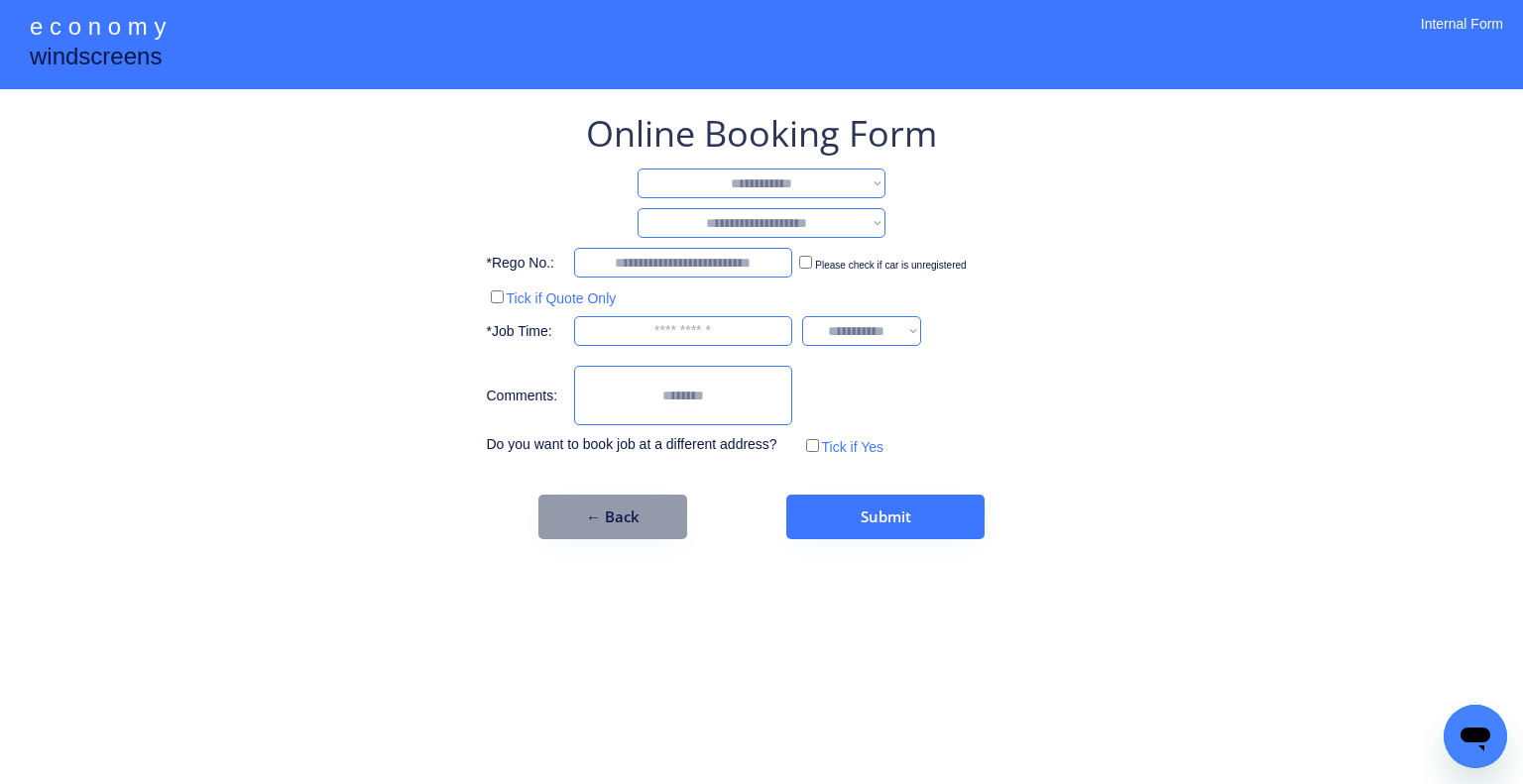 click on "**********" at bounding box center [762, 183] 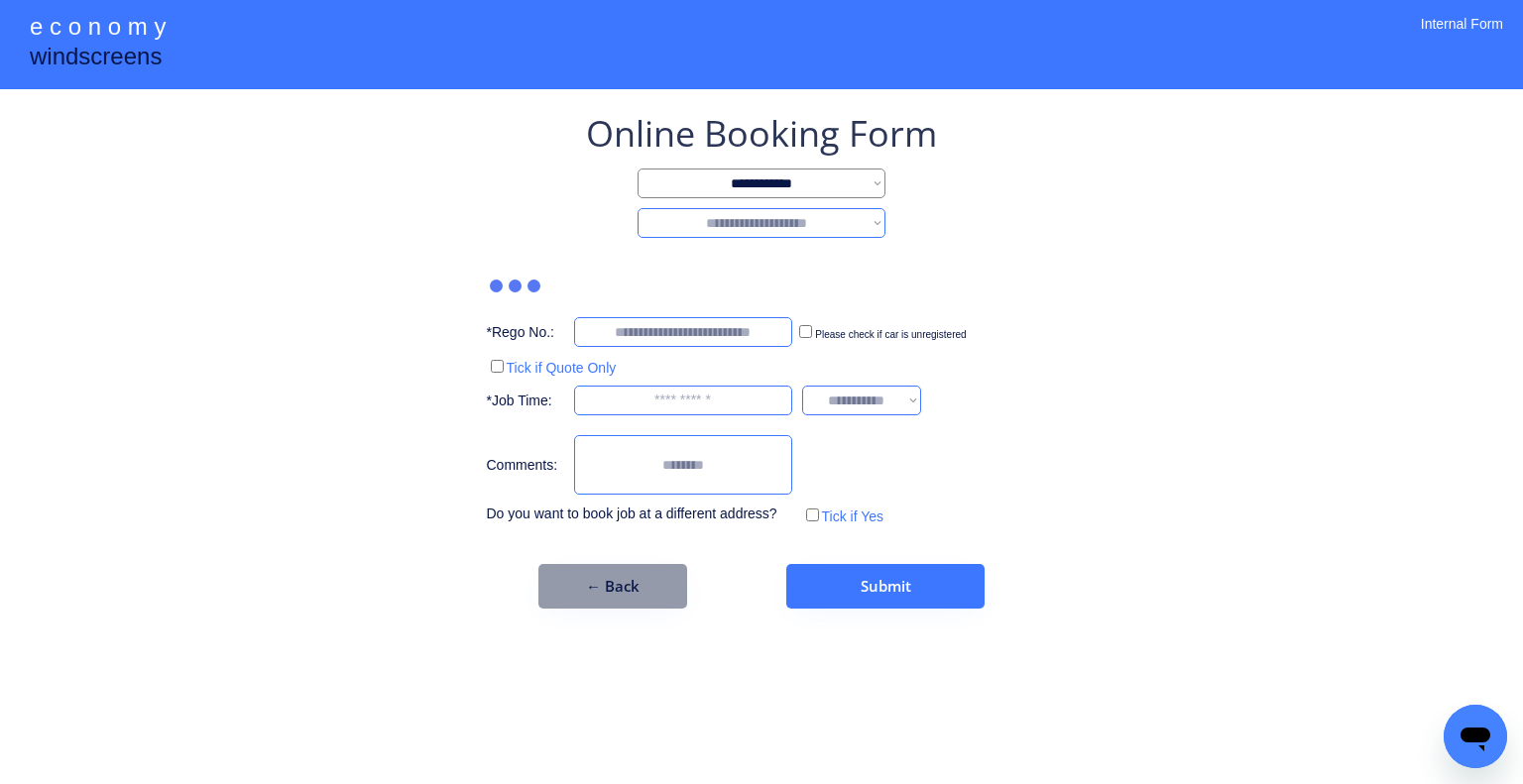 click on "**********" at bounding box center (762, 223) 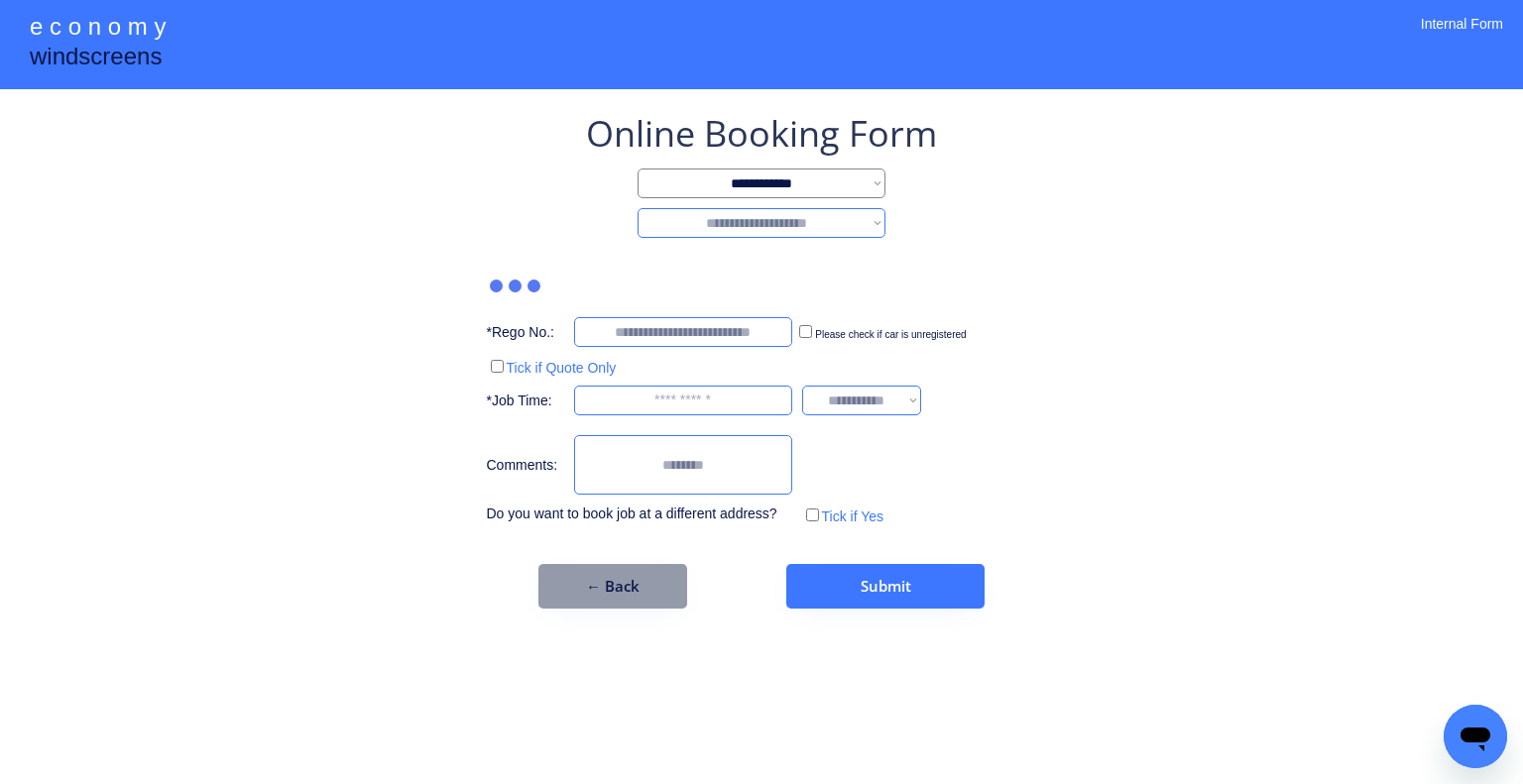 select on "********" 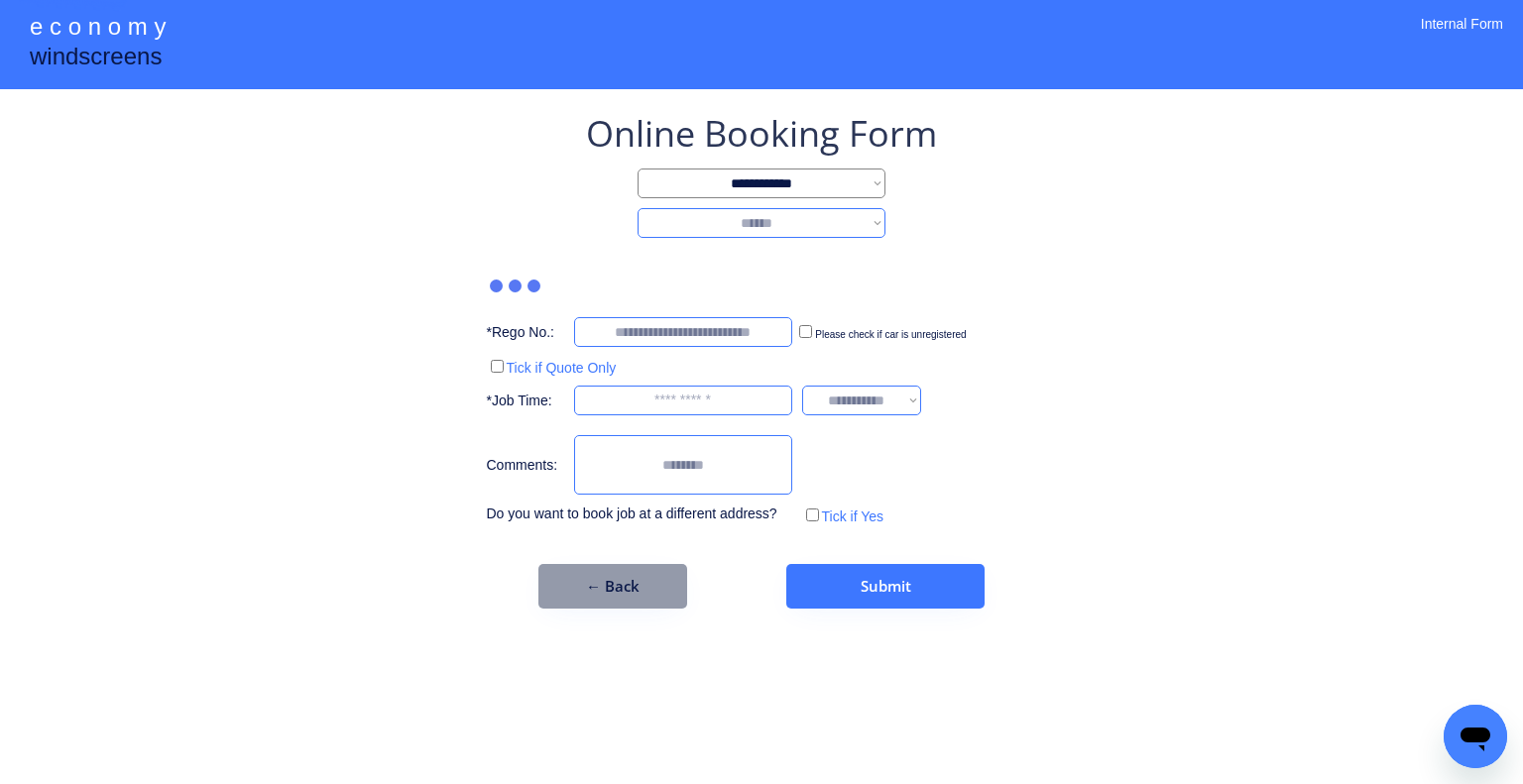 click on "**********" at bounding box center (762, 223) 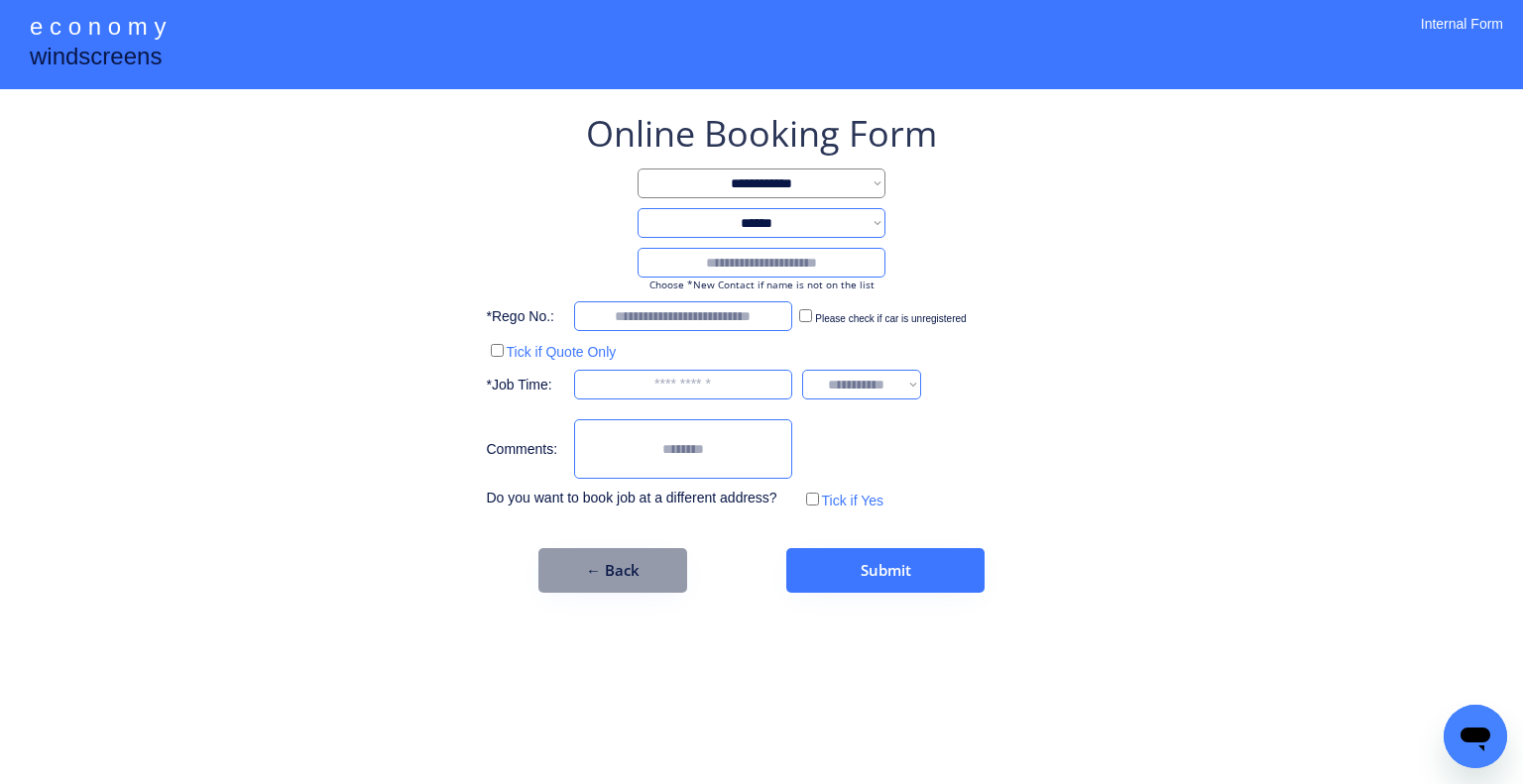 click at bounding box center (762, 263) 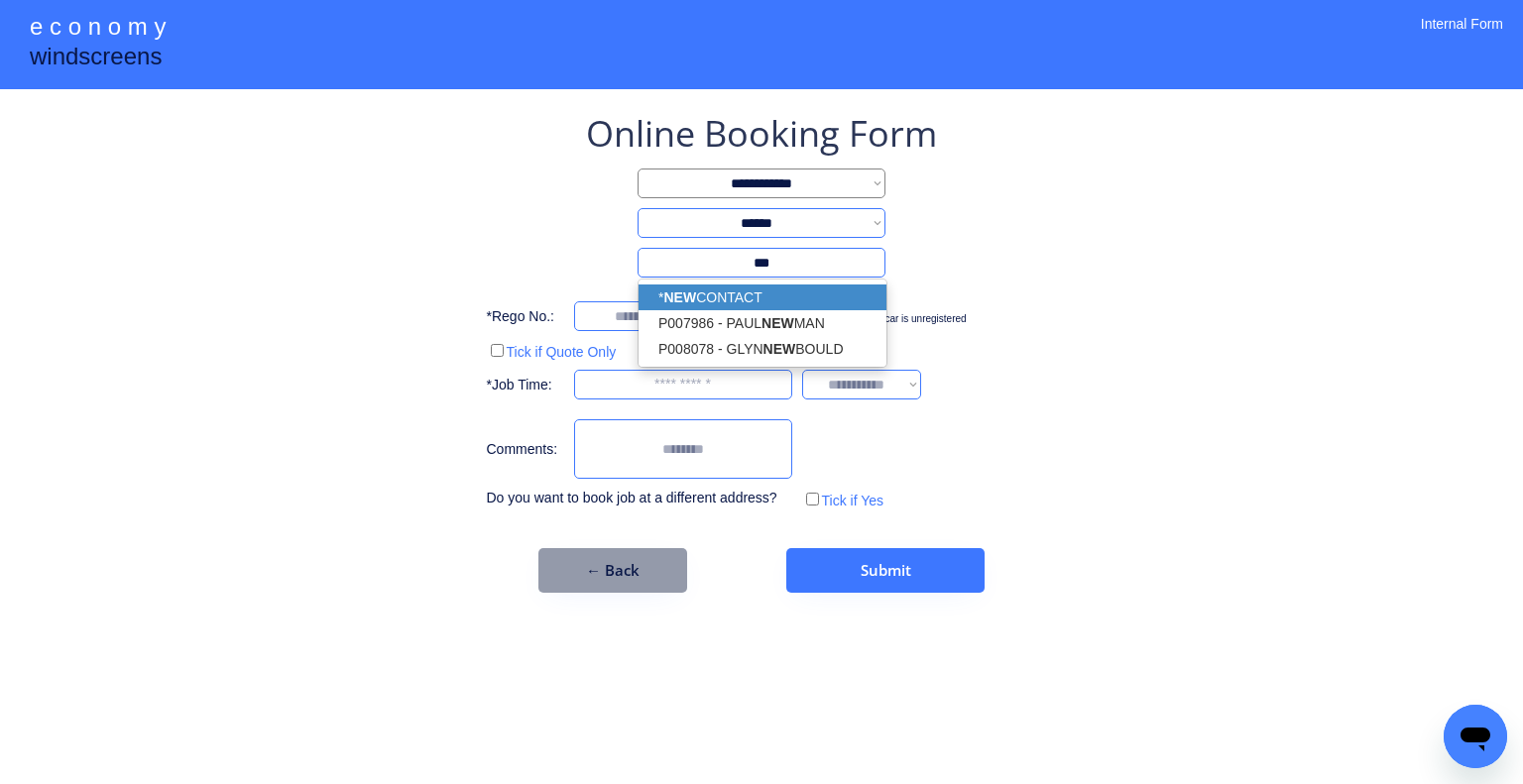 click on "* NEW  CONTACT" at bounding box center (762, 297) 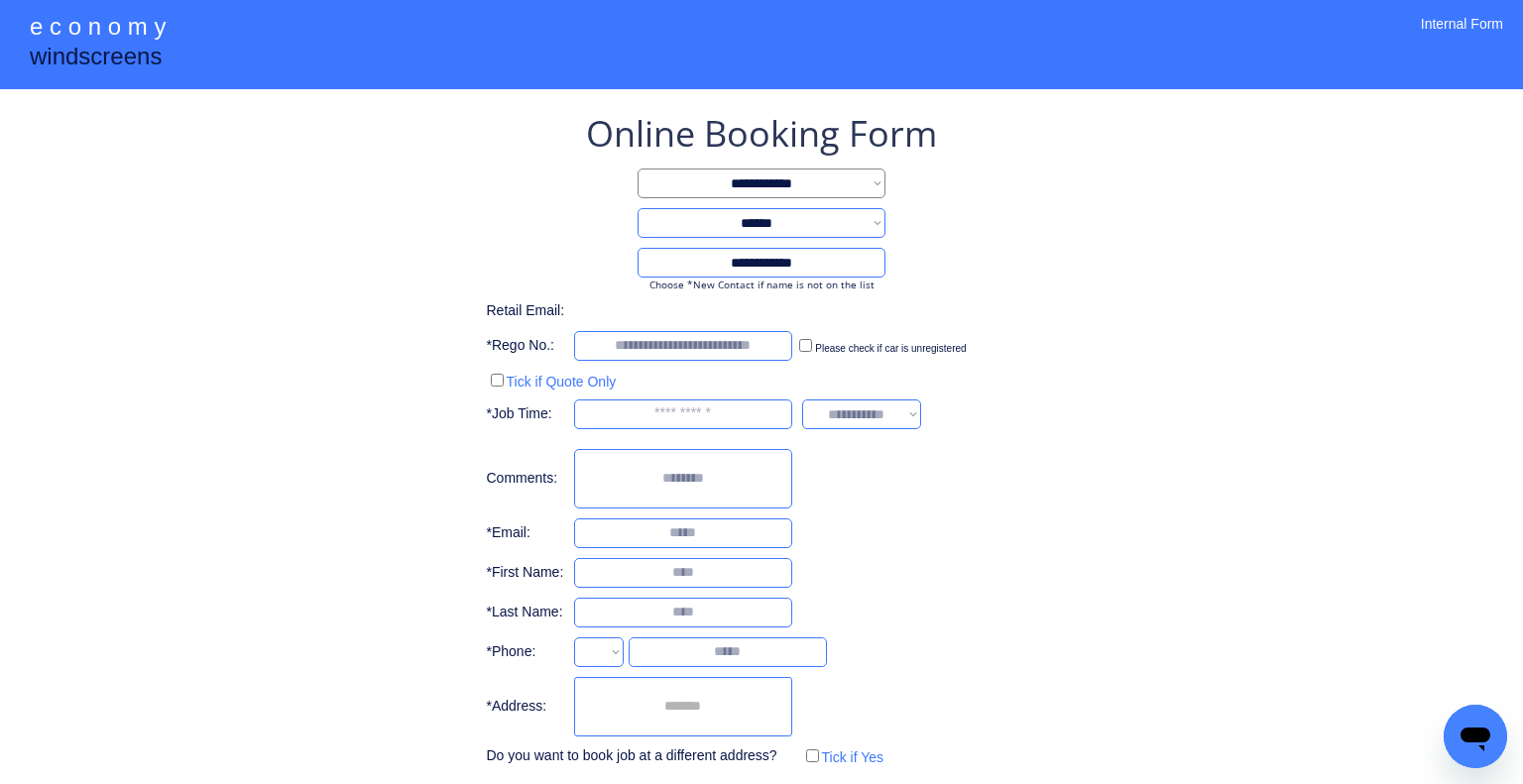 type on "**********" 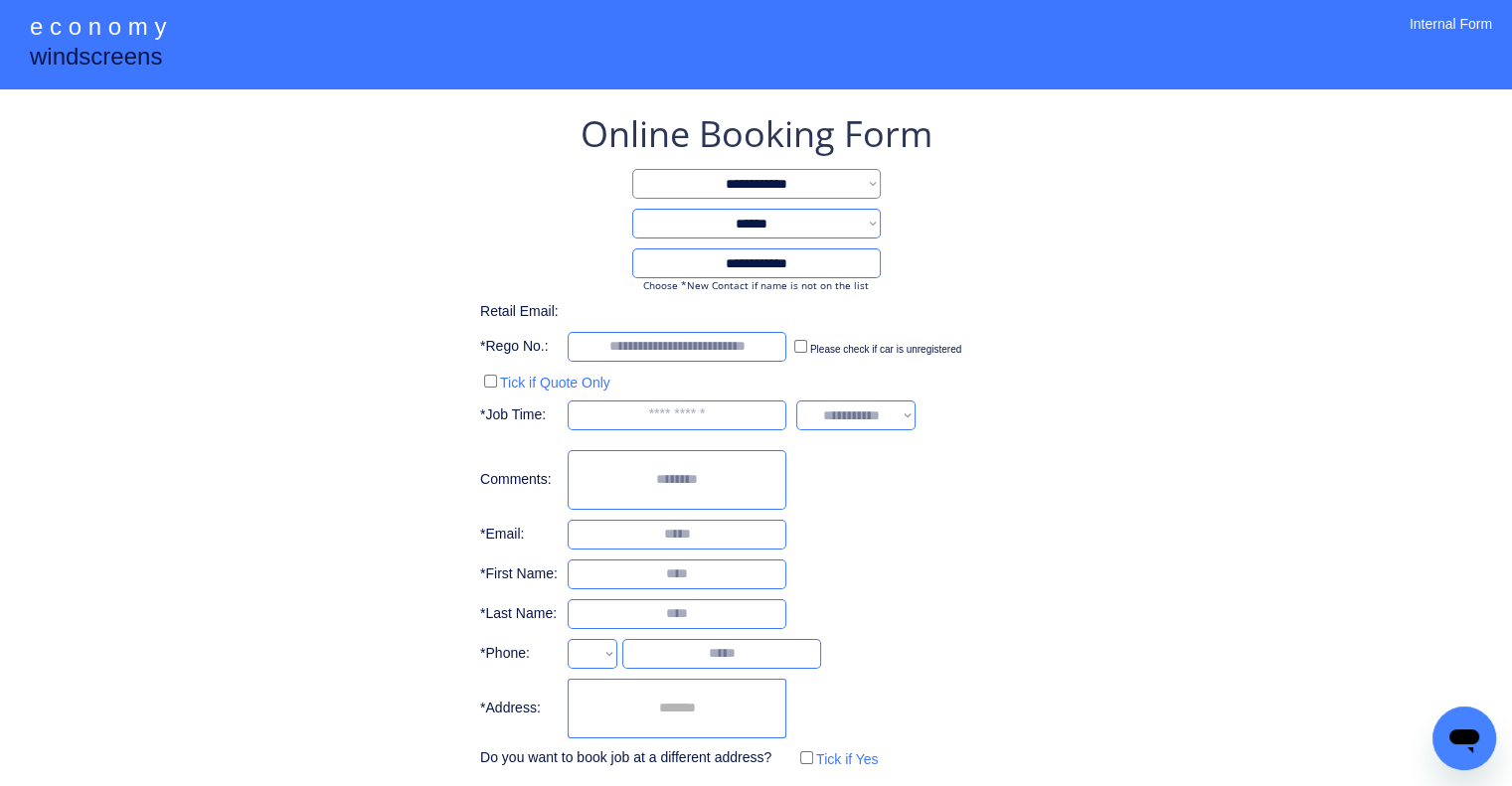 click on "**********" at bounding box center [756, 441] 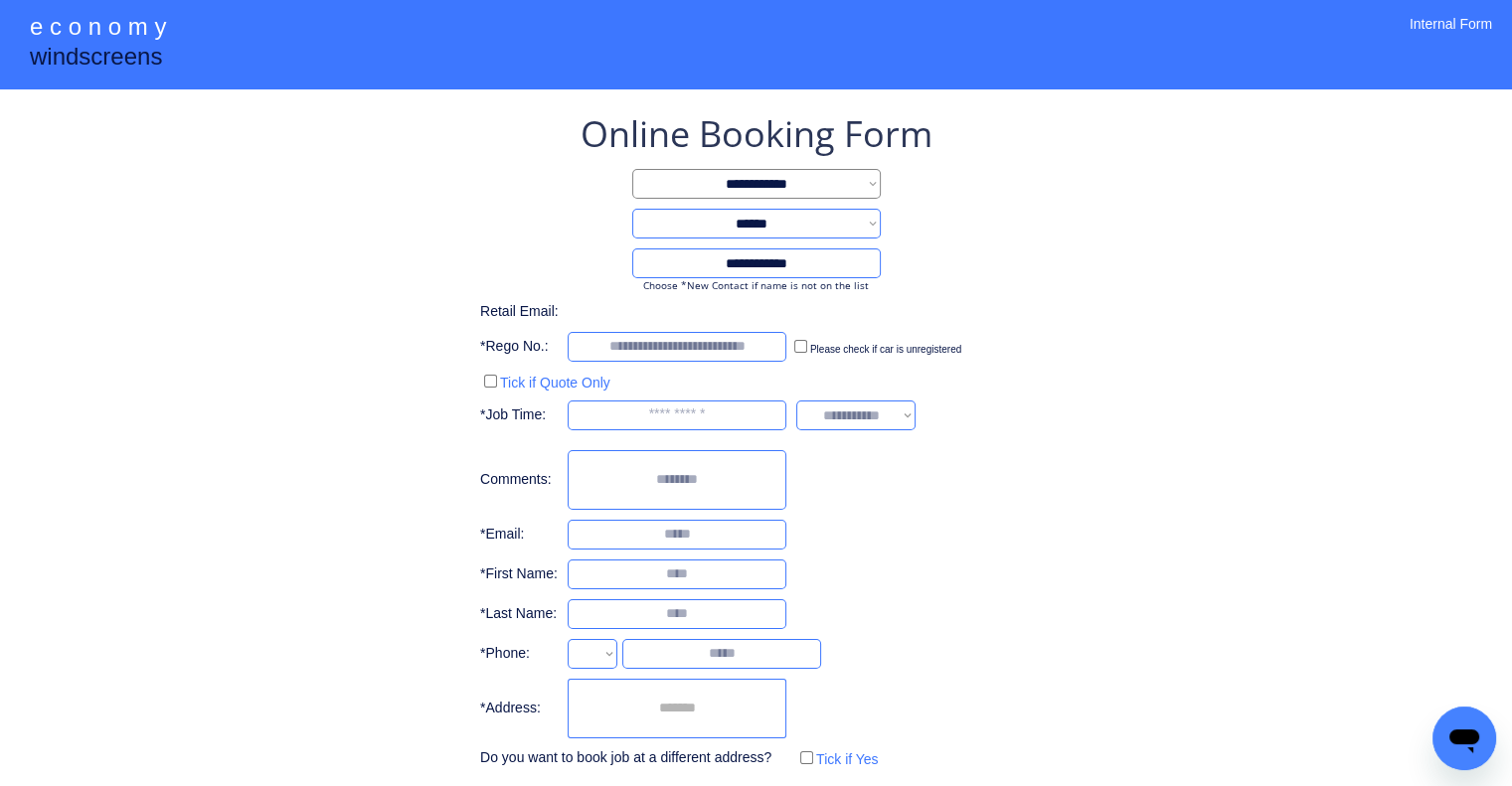 select on "**********" 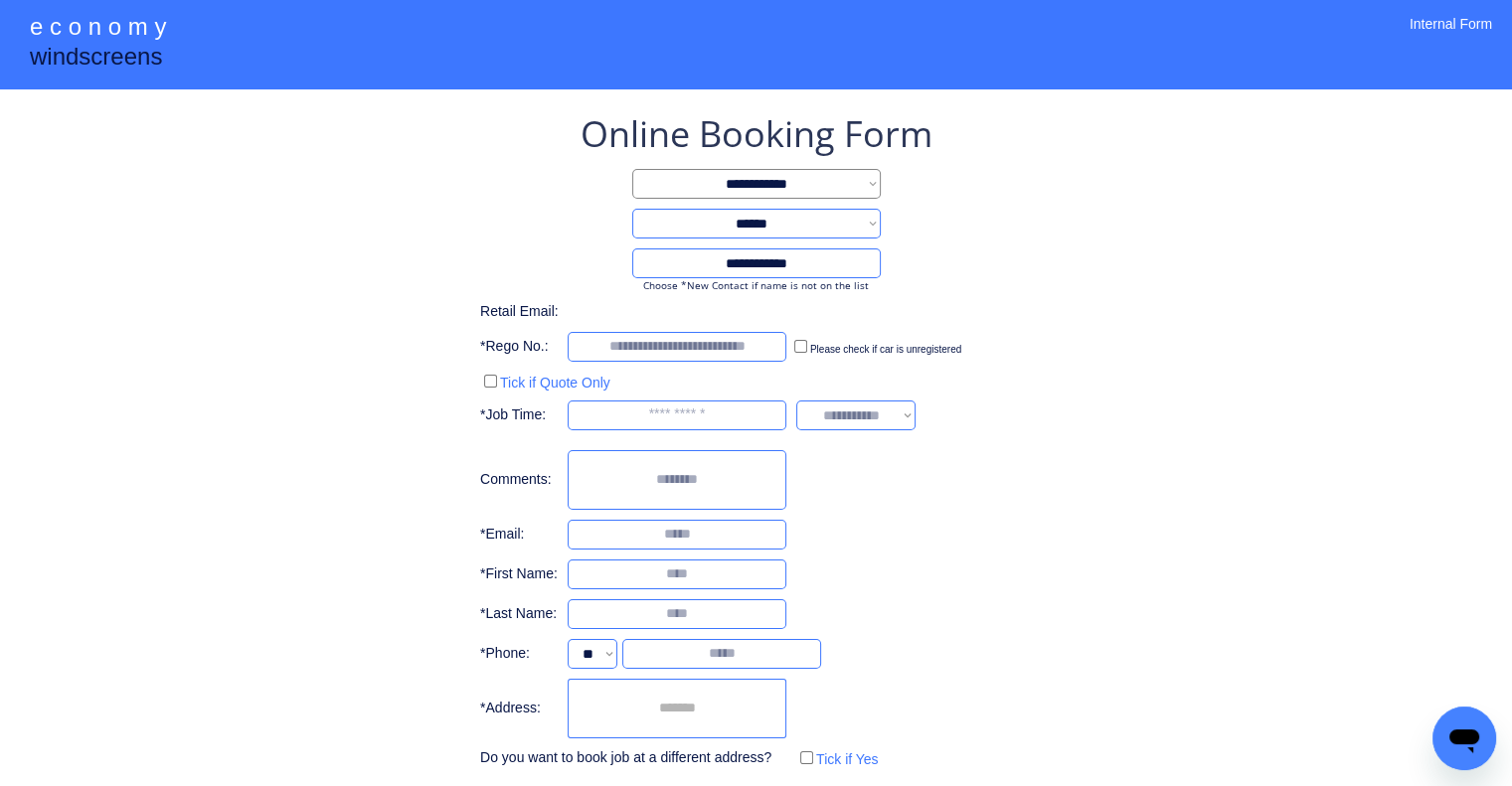 click at bounding box center (677, 708) 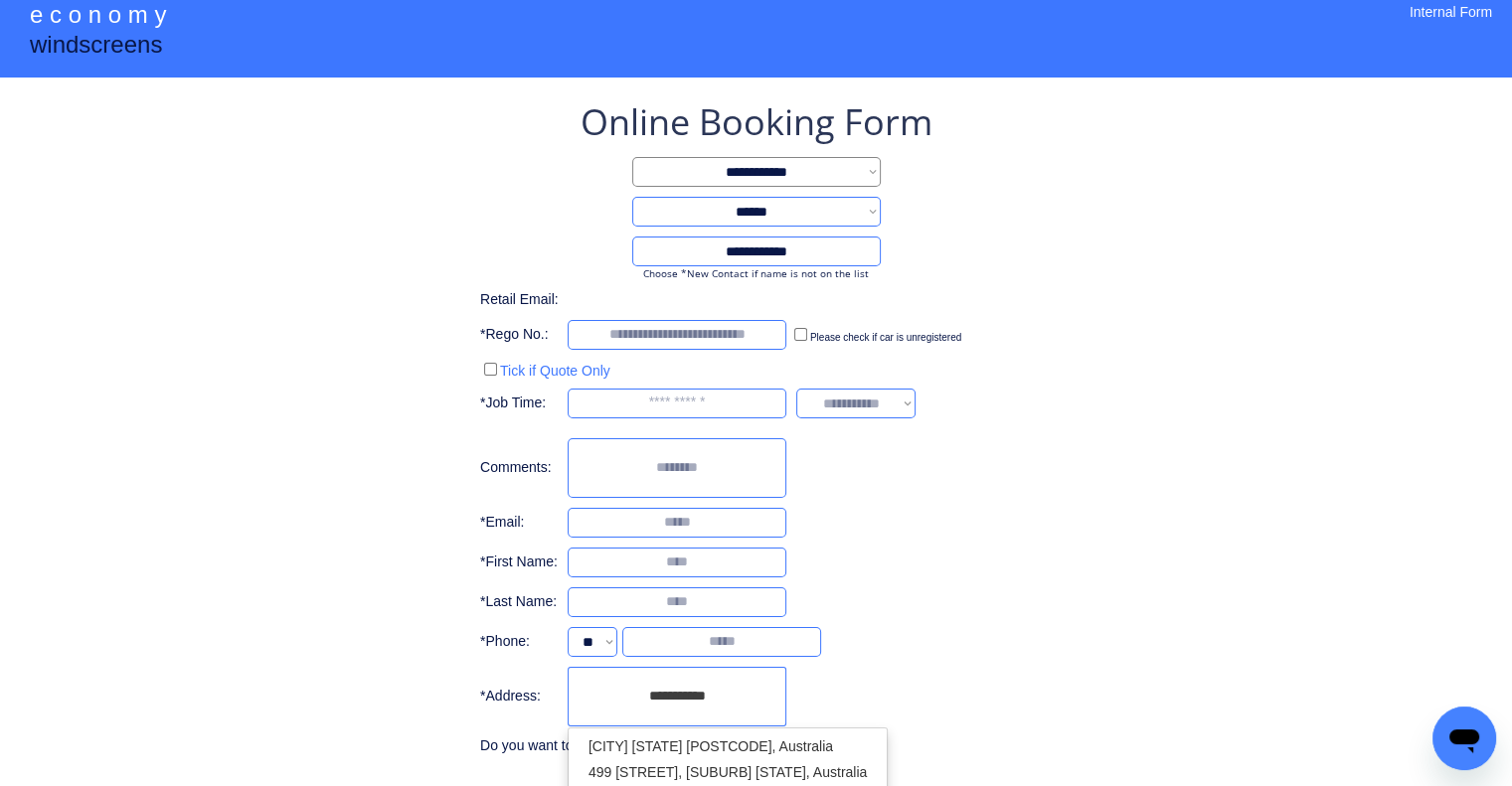 scroll, scrollTop: 95, scrollLeft: 0, axis: vertical 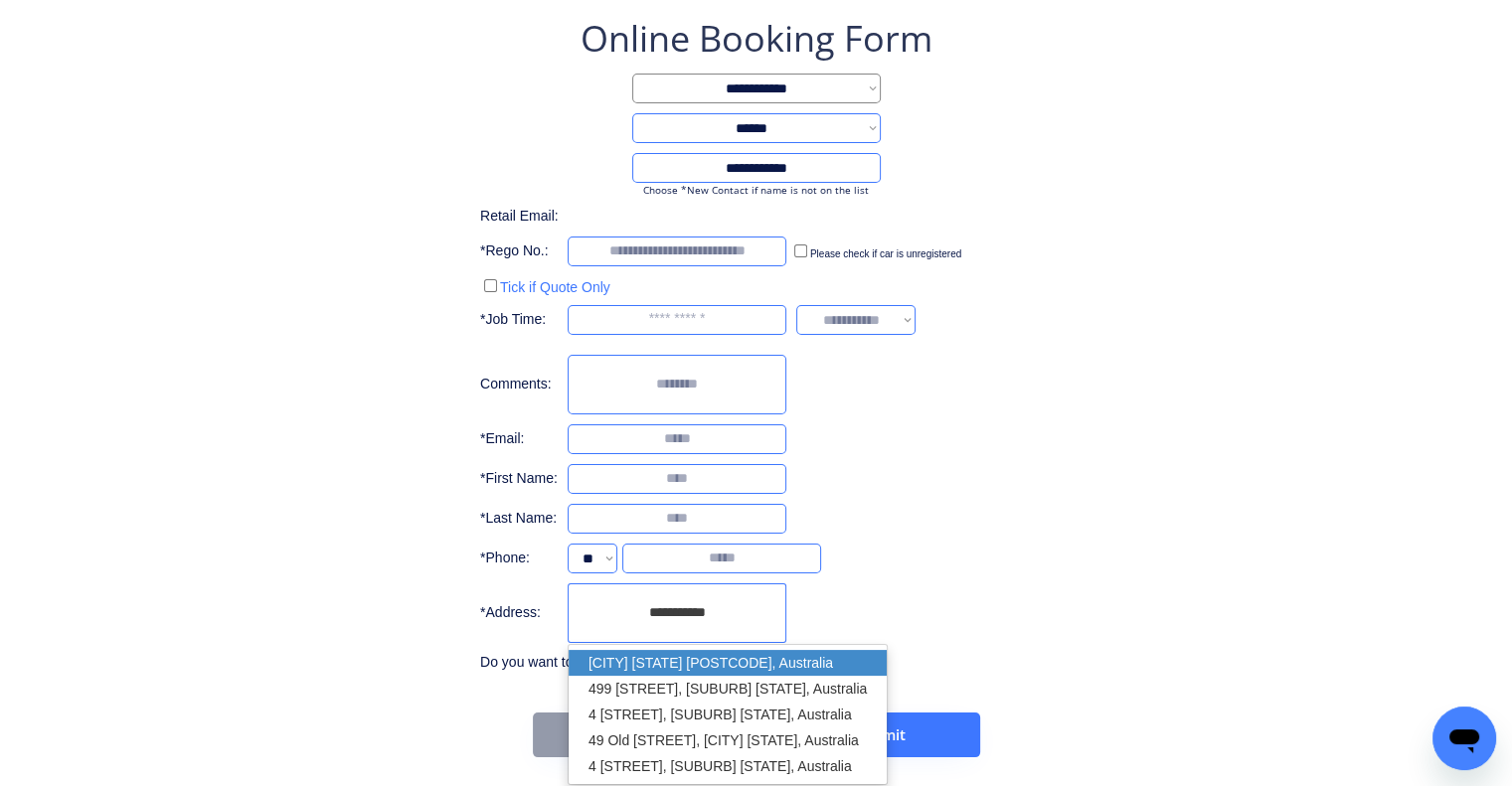 click on "[CITY] [STATE] [POSTCODE], Australia" at bounding box center [728, 663] 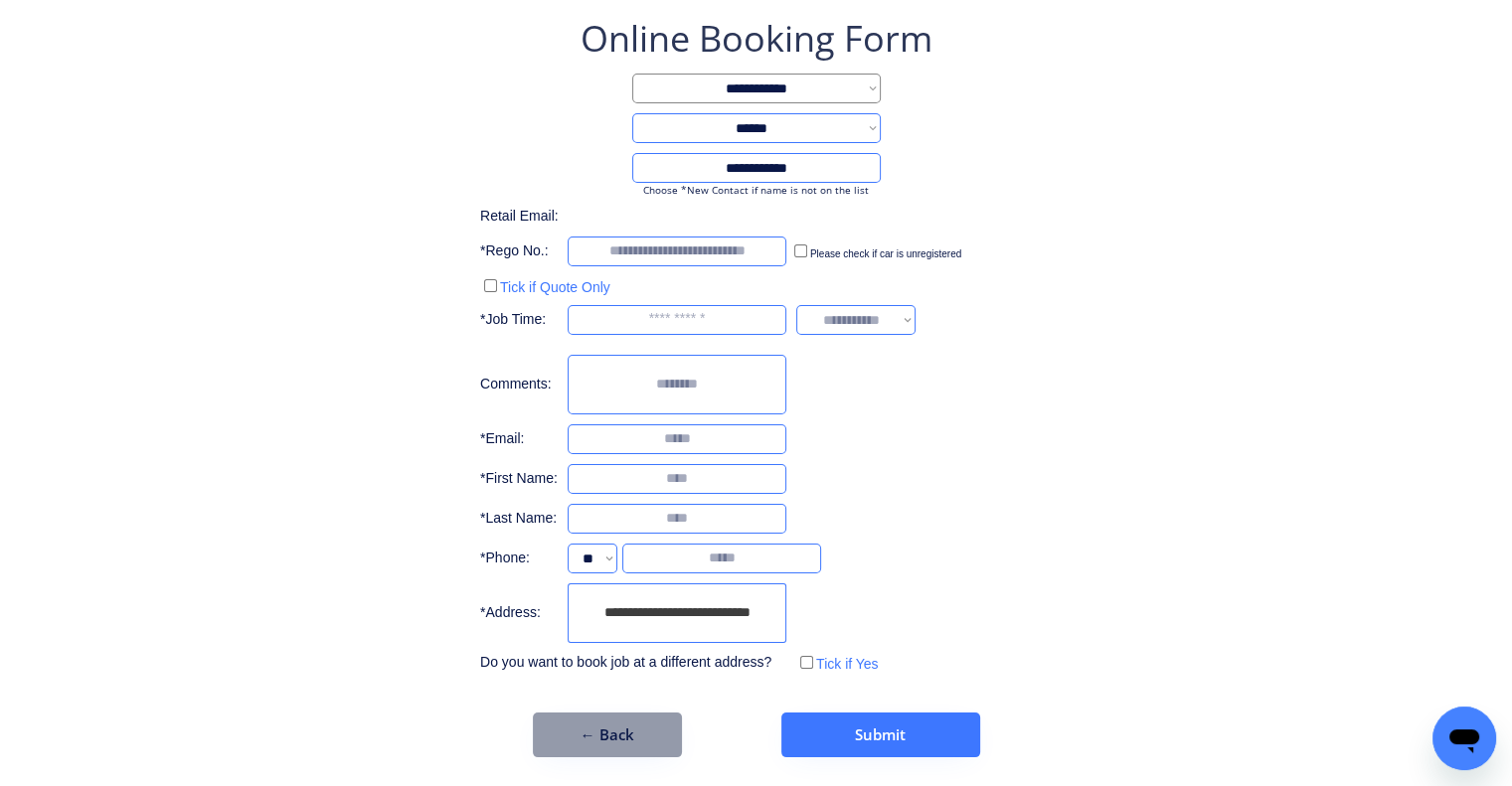 type on "**********" 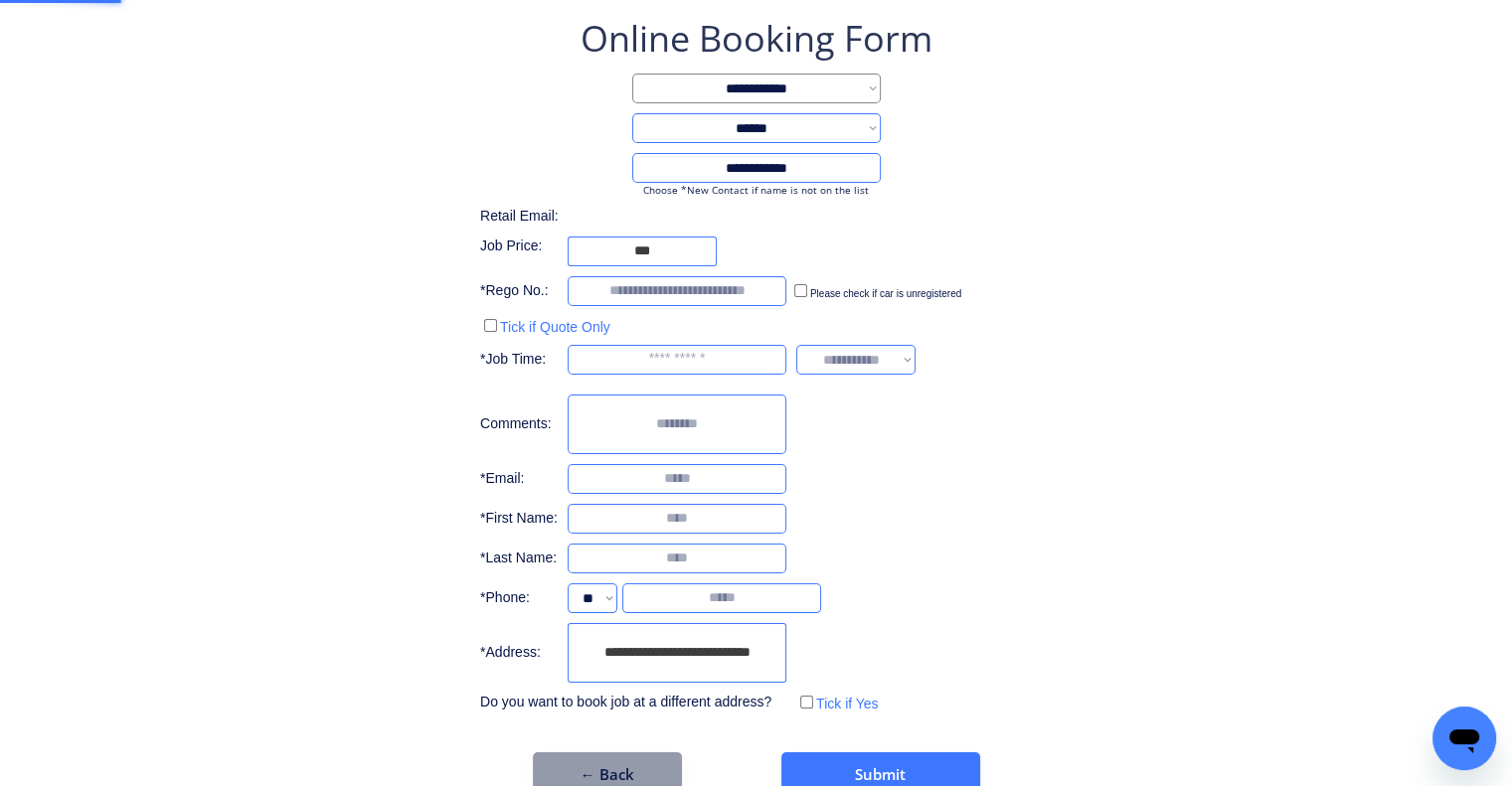 scroll, scrollTop: 135, scrollLeft: 0, axis: vertical 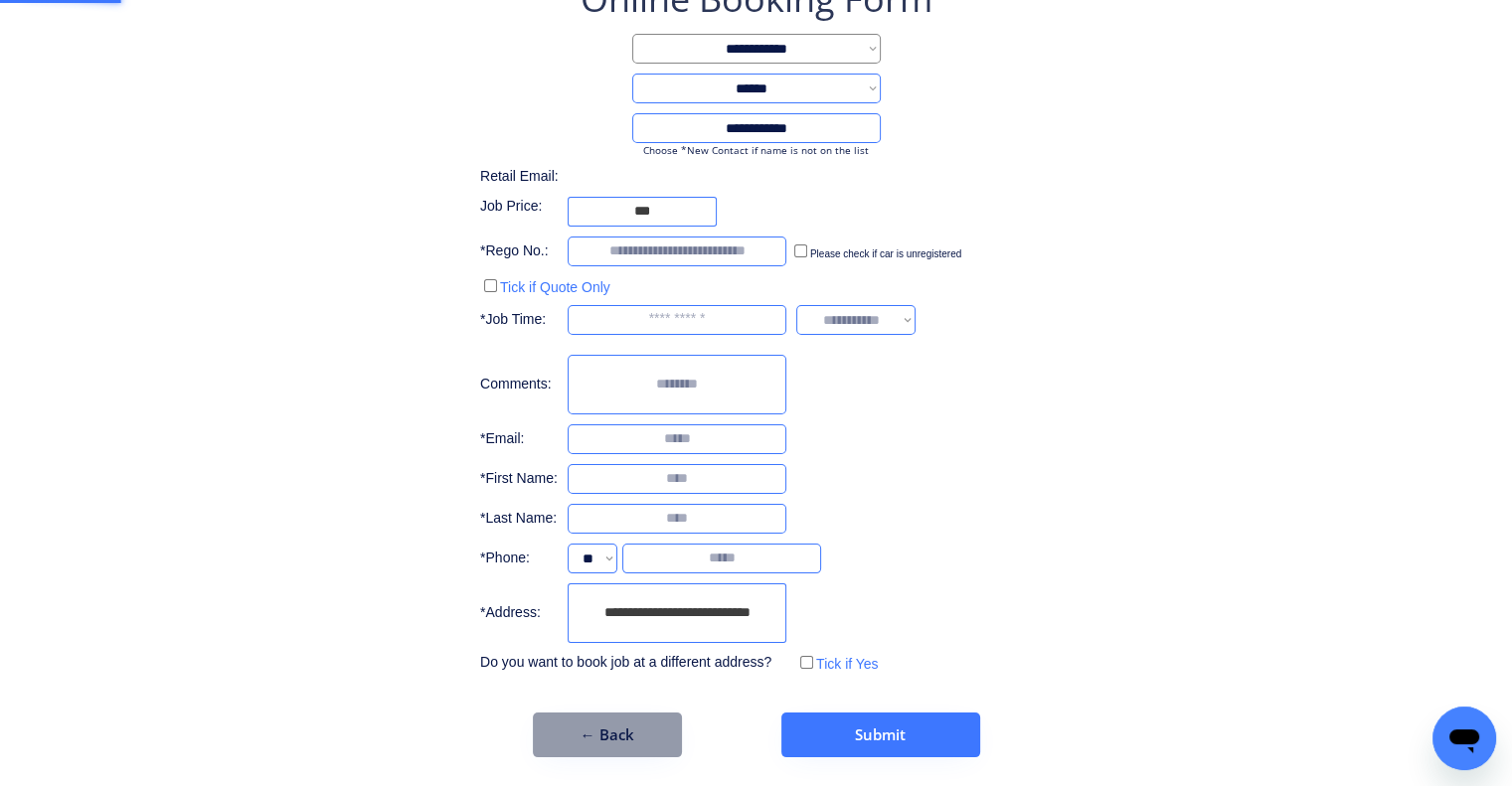type 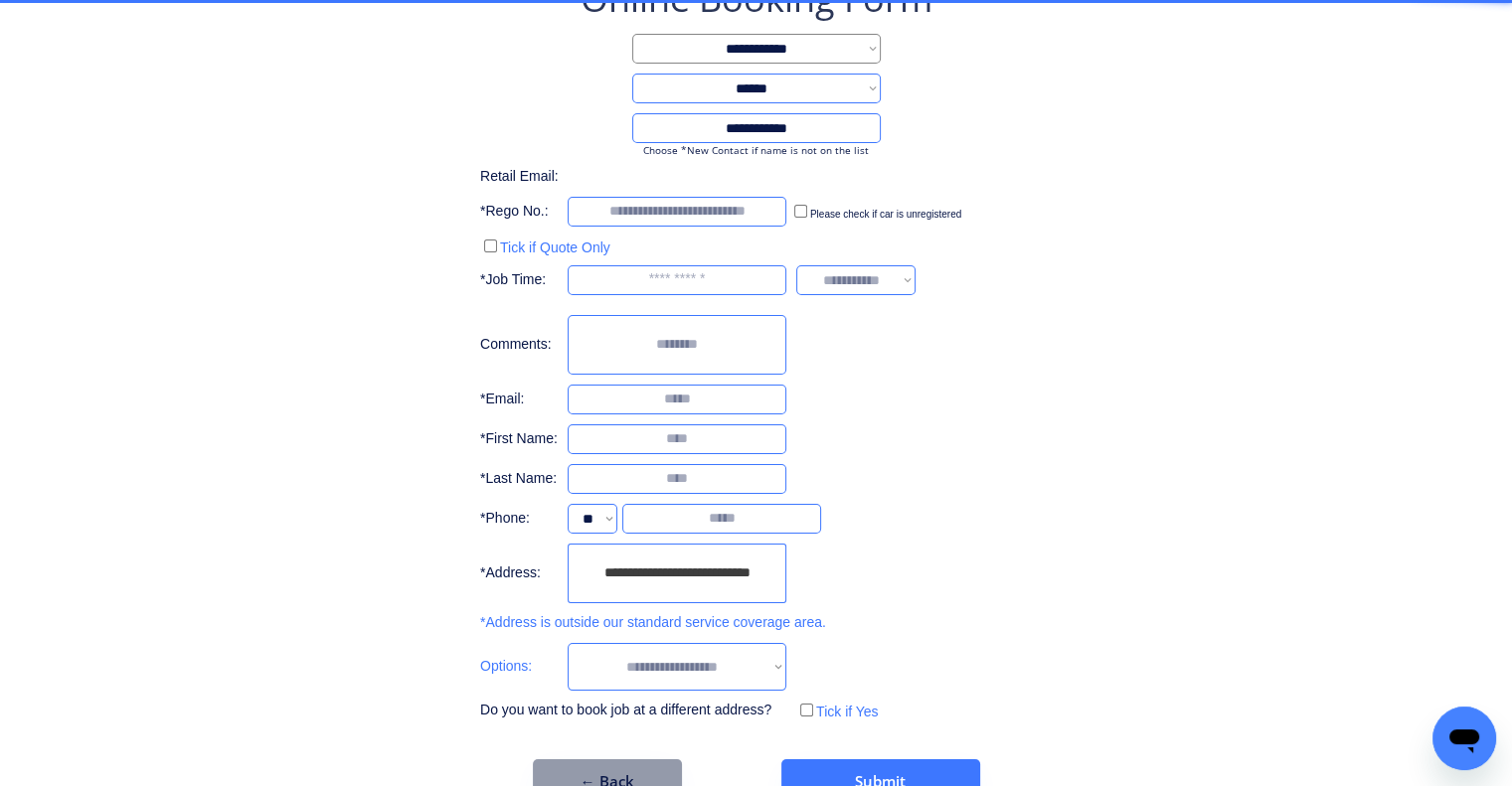 click on "**********" at bounding box center (756, 389) 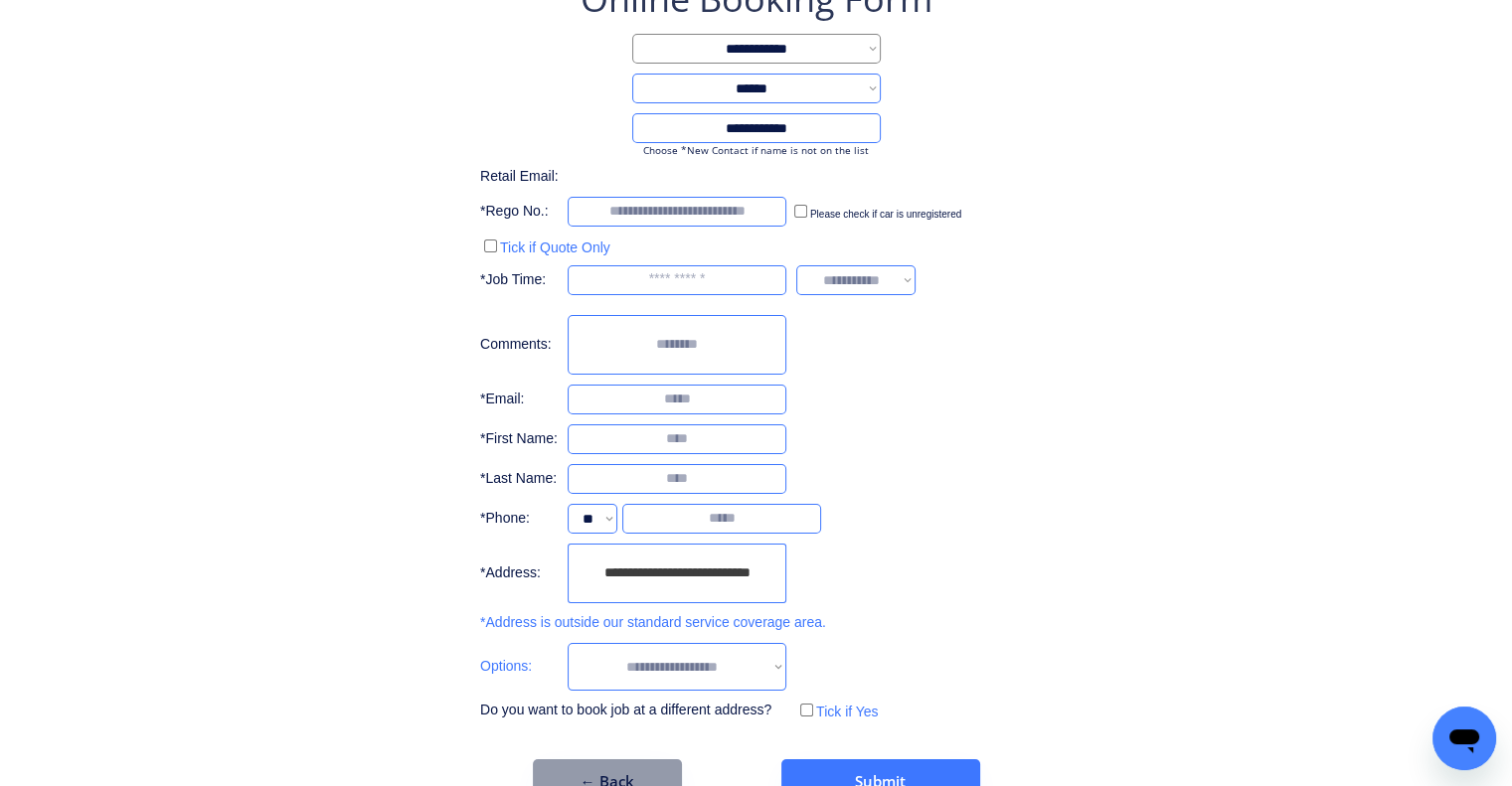 click on "**********" at bounding box center (677, 667) 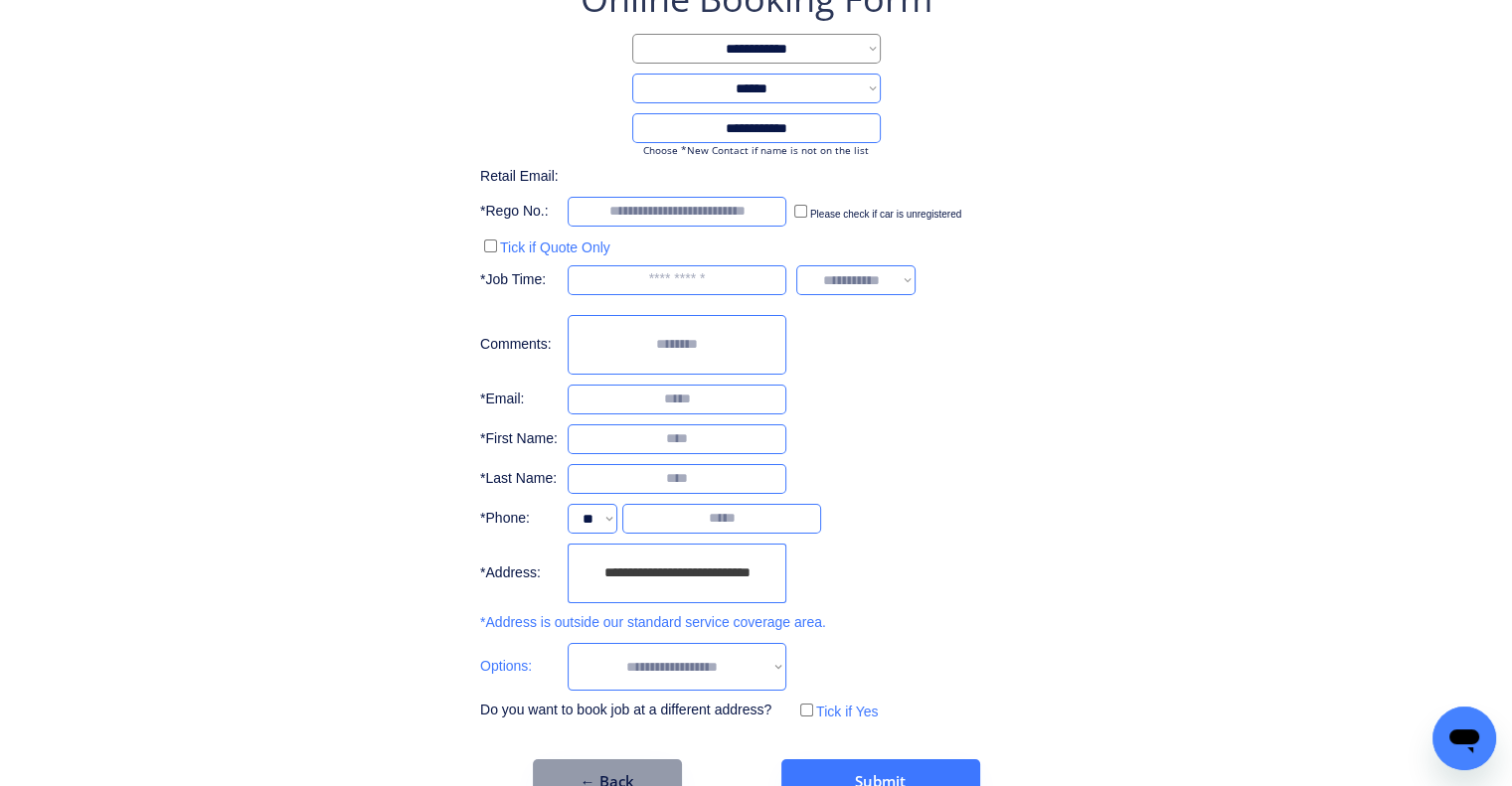 select on "**********" 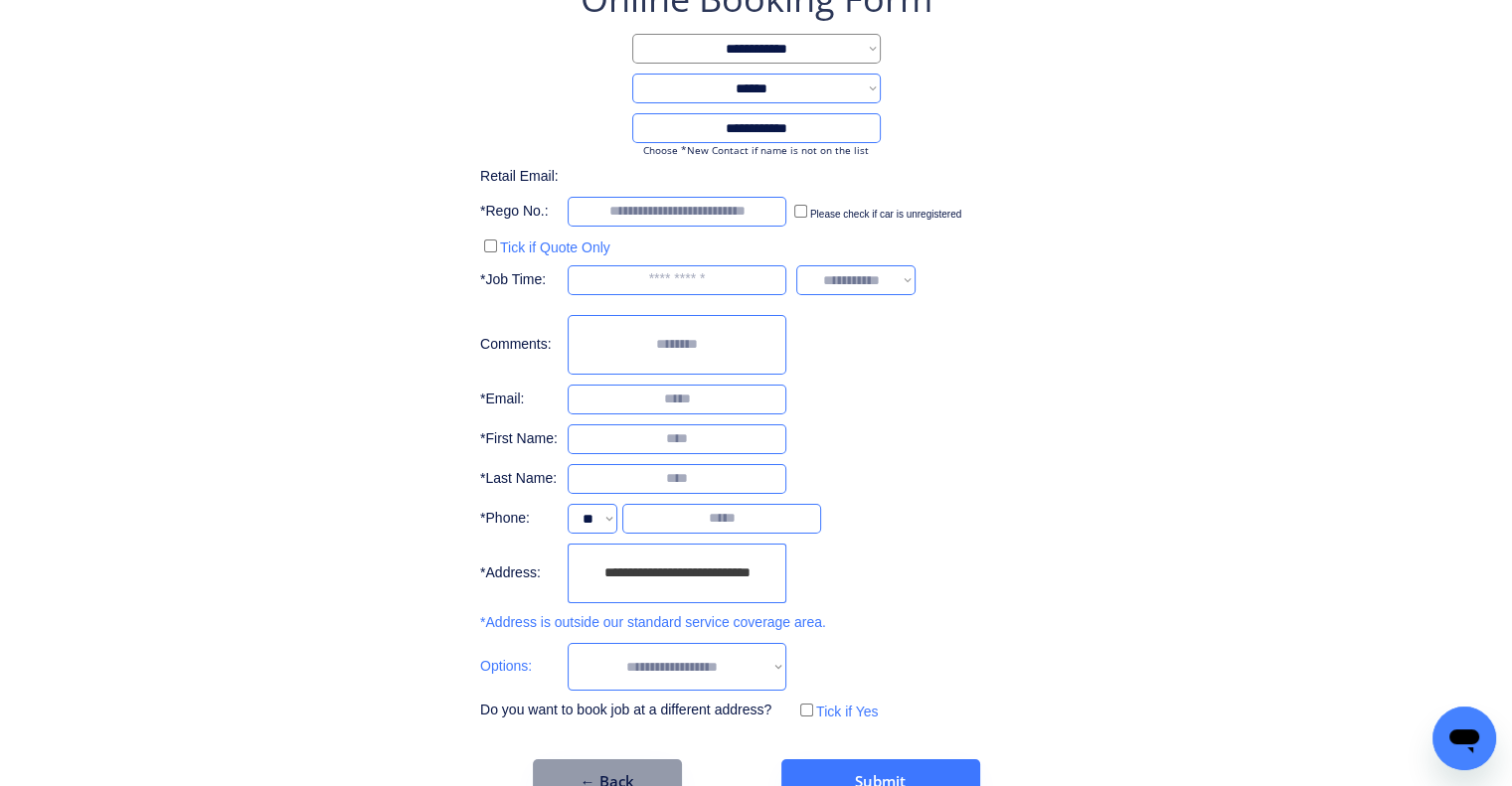 click on "**********" at bounding box center [677, 667] 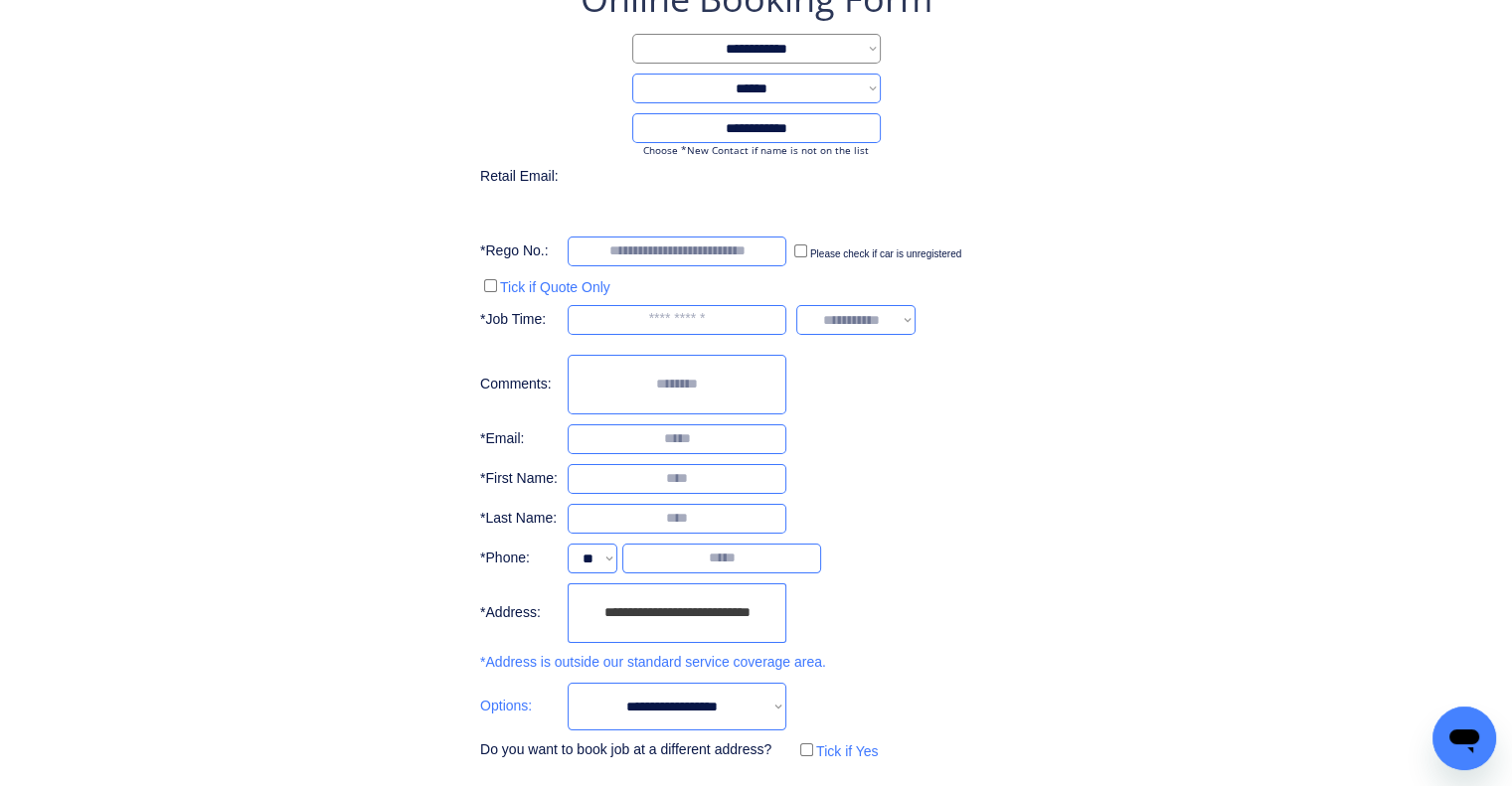 type on "***" 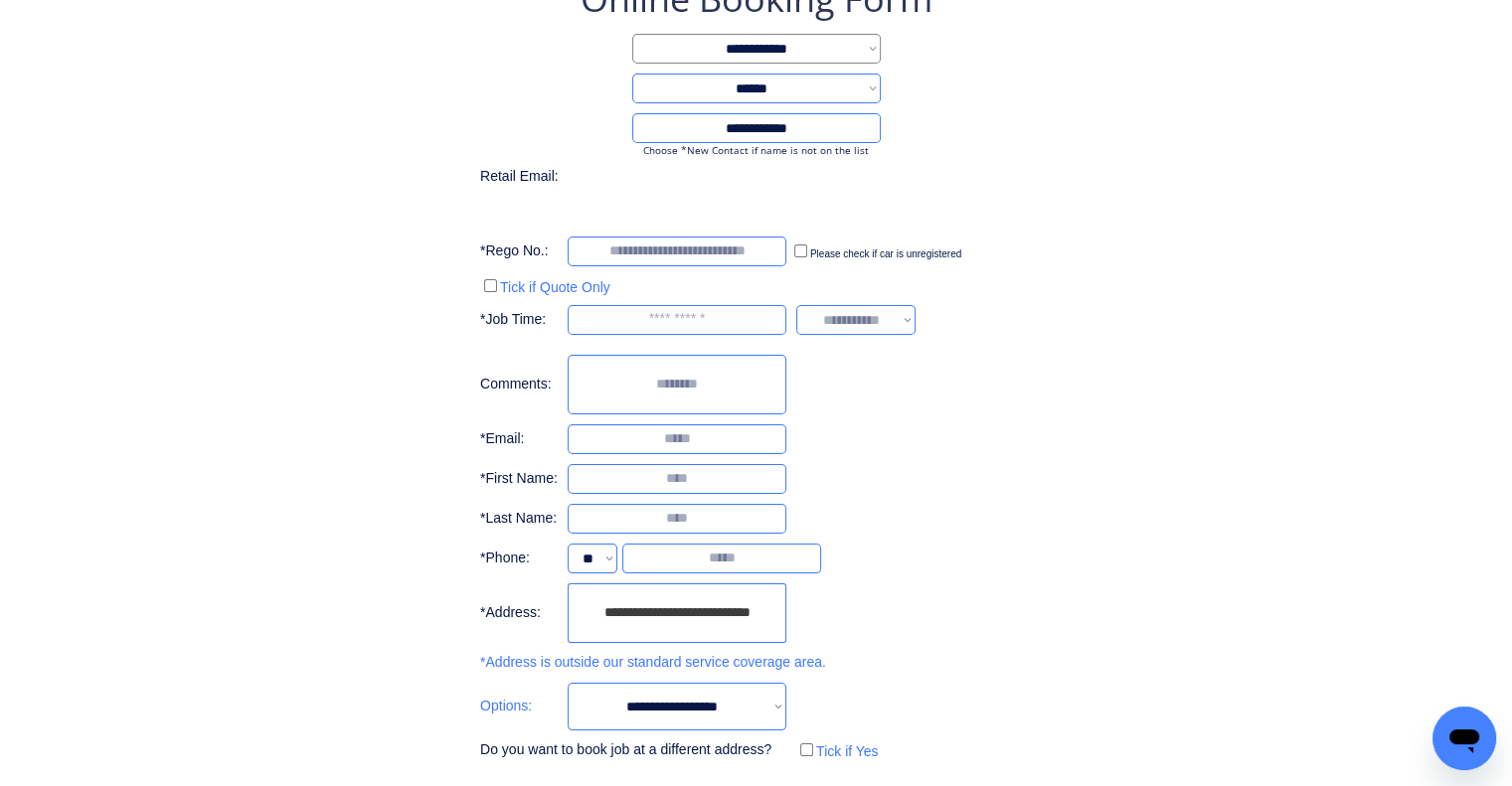 click on "**********" at bounding box center [756, 369] 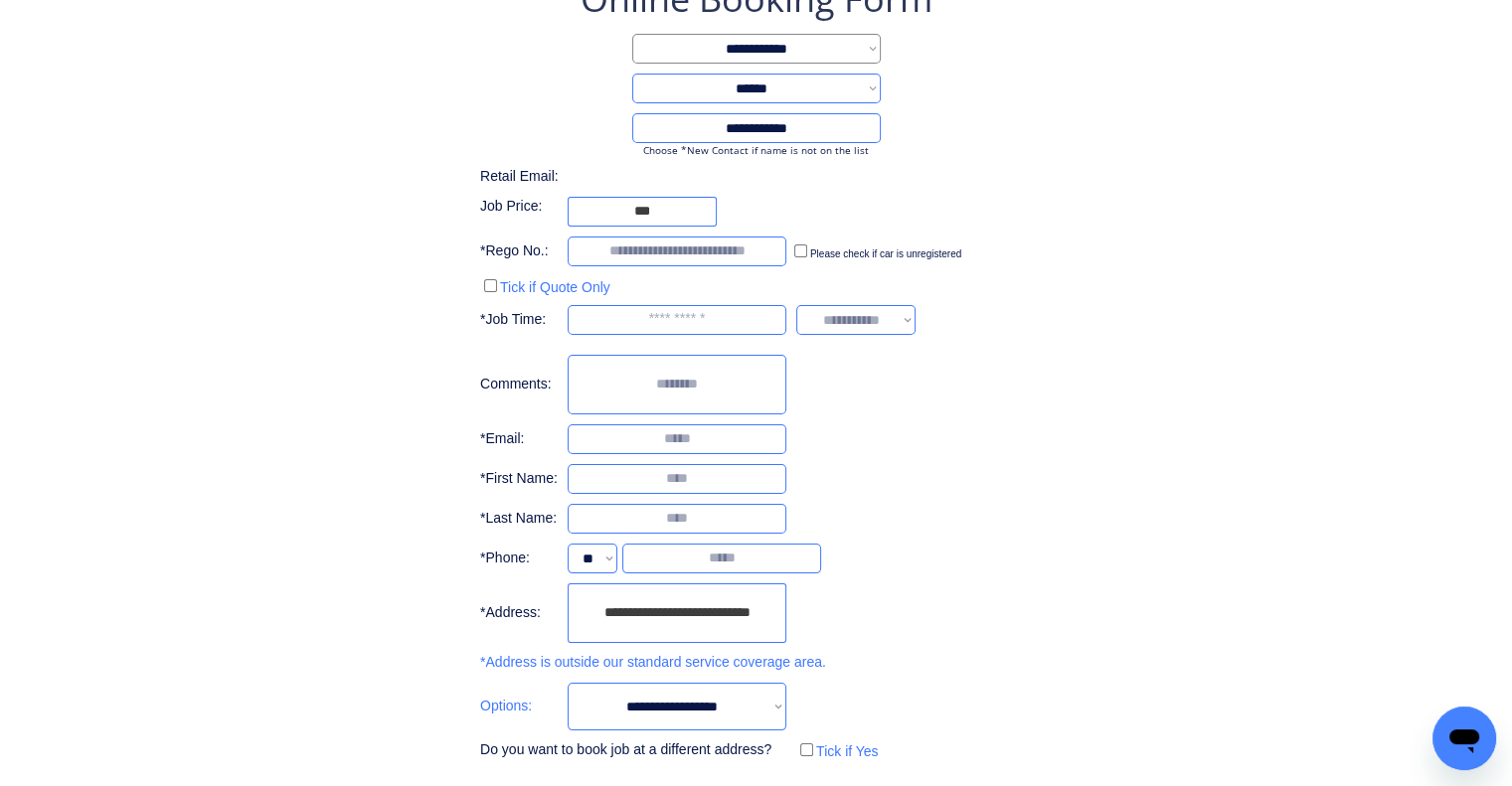 click on "**********" at bounding box center (756, 408) 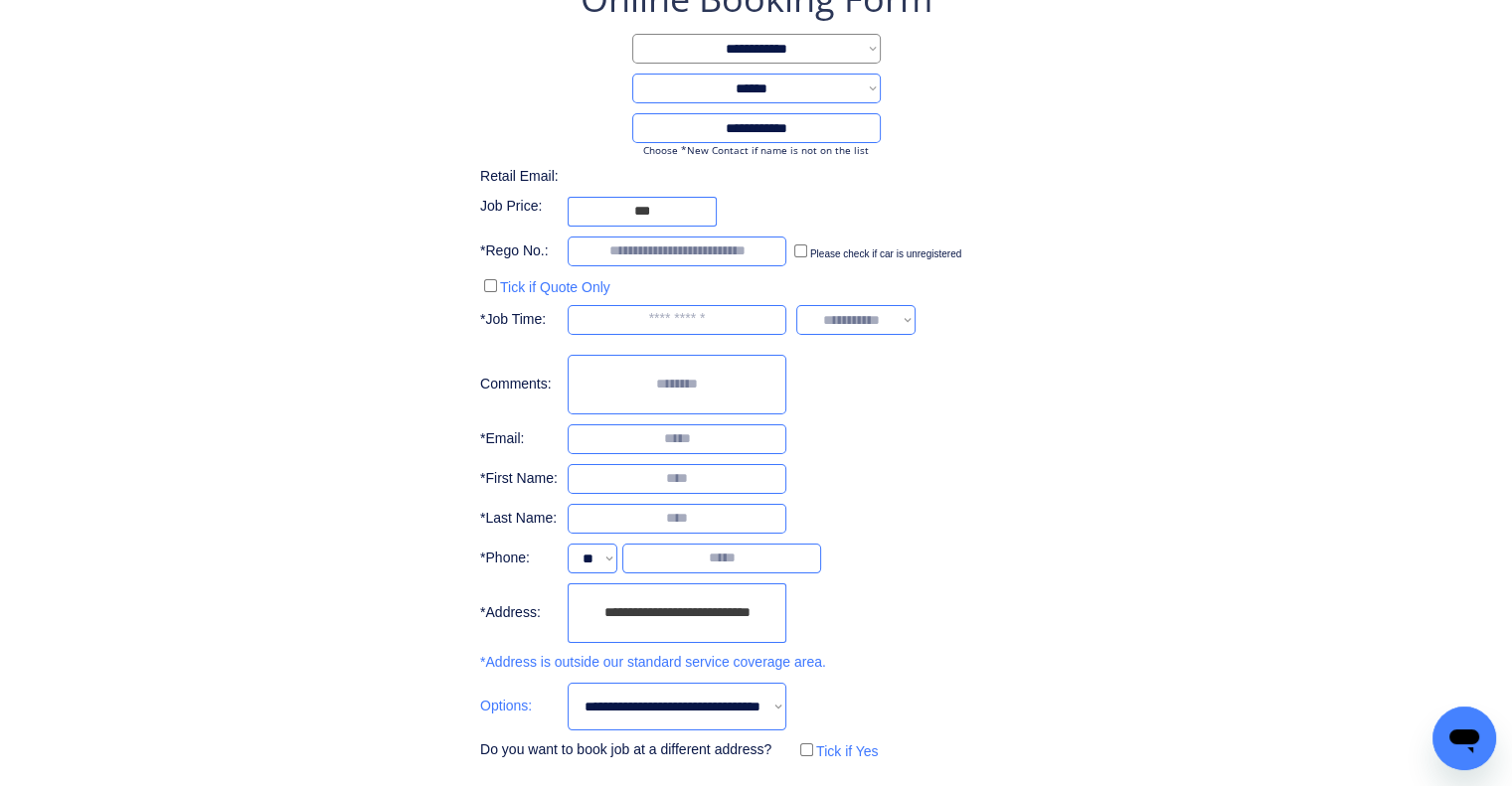click on "**********" at bounding box center [677, 707] 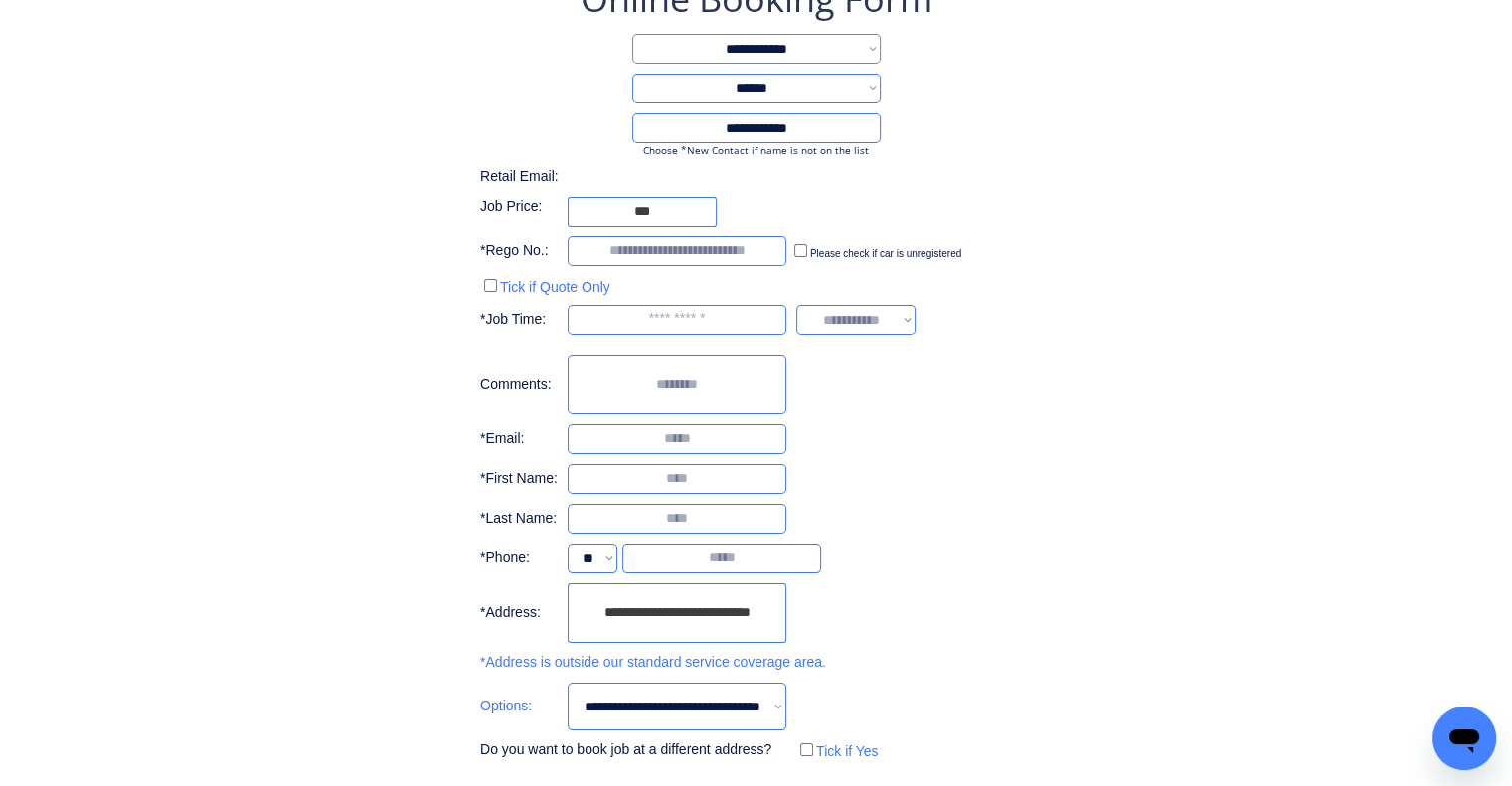 click on "**********" at bounding box center [756, 408] 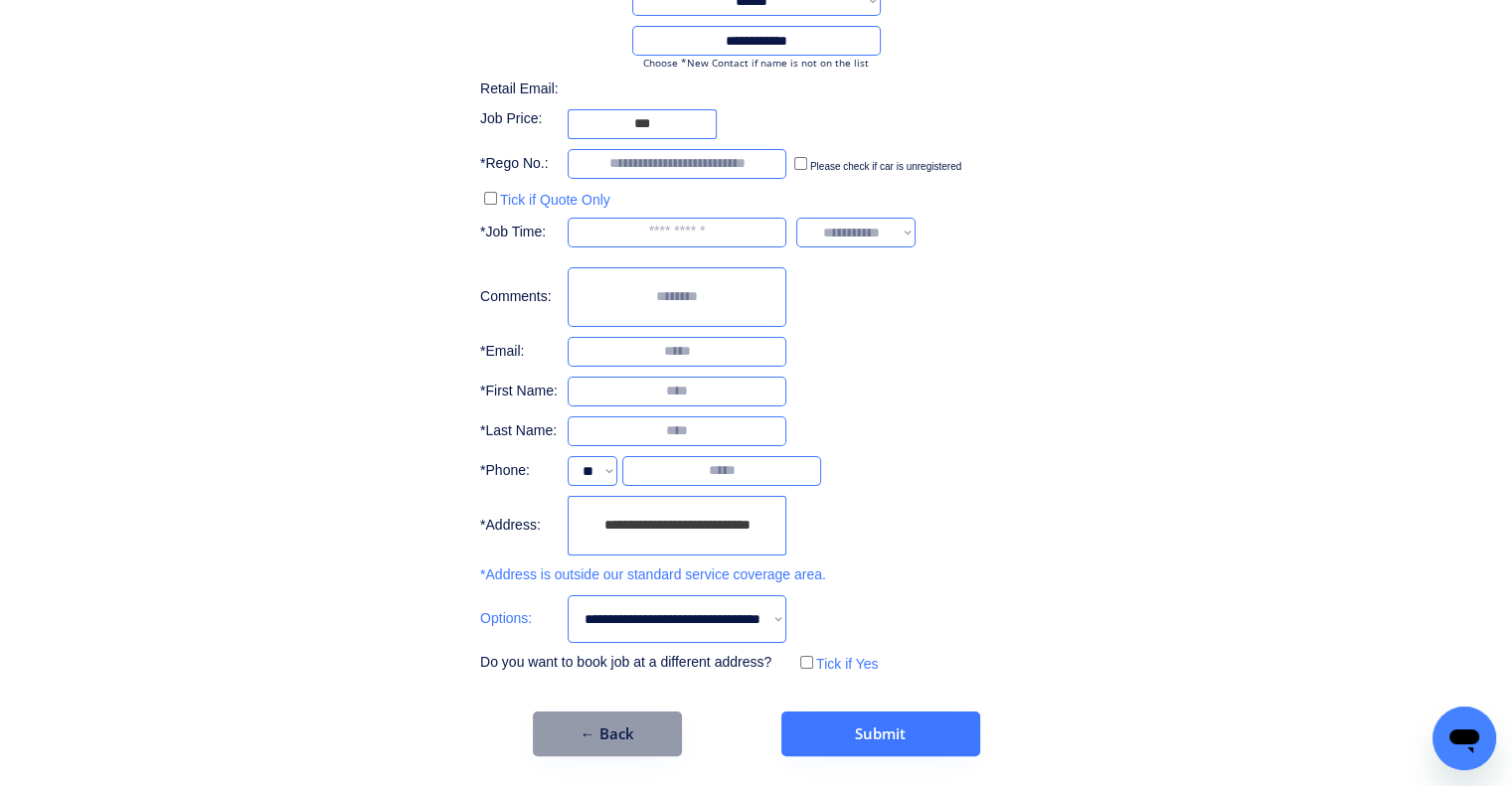 click on "←   Back" at bounding box center (607, 733) 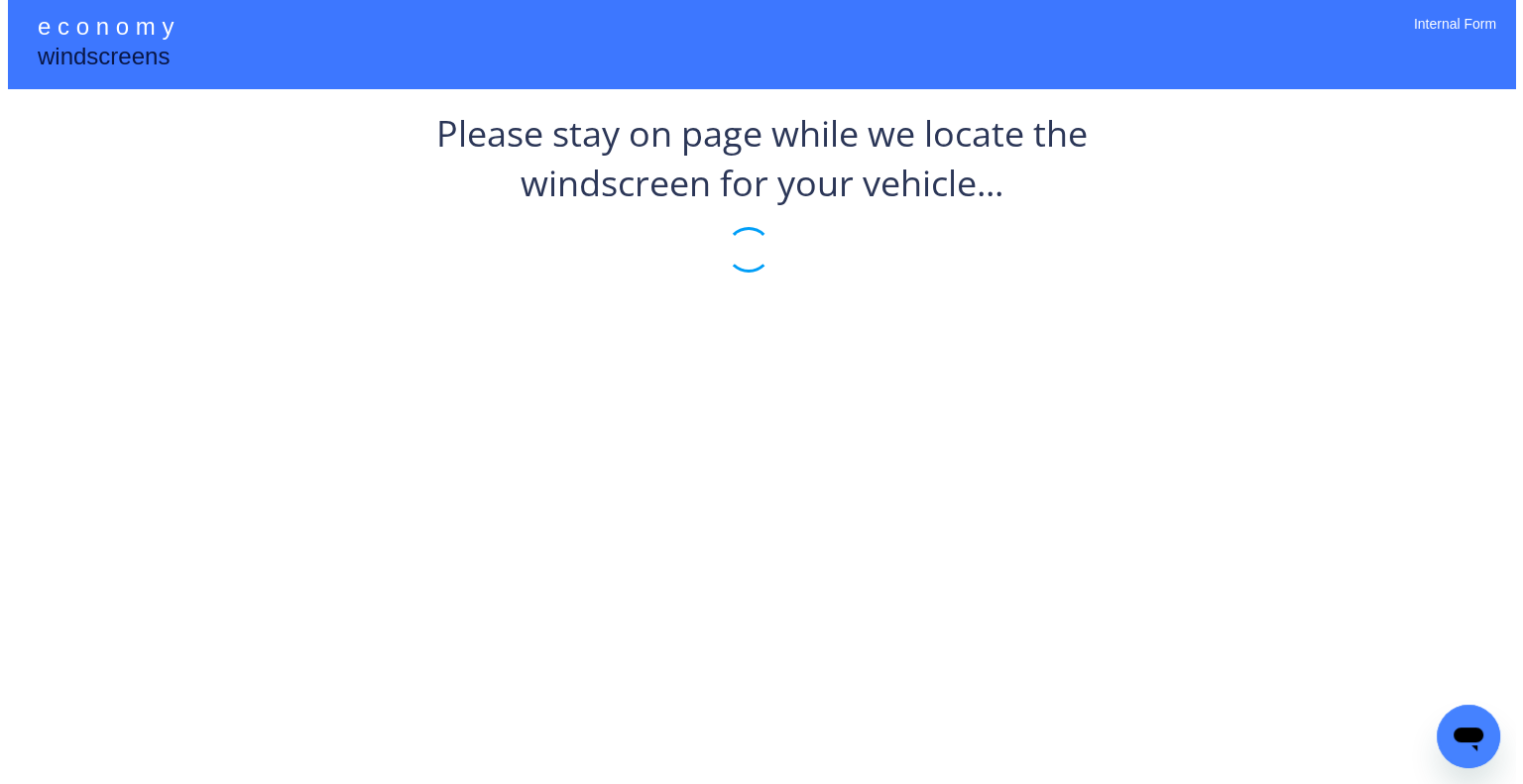 scroll, scrollTop: 0, scrollLeft: 0, axis: both 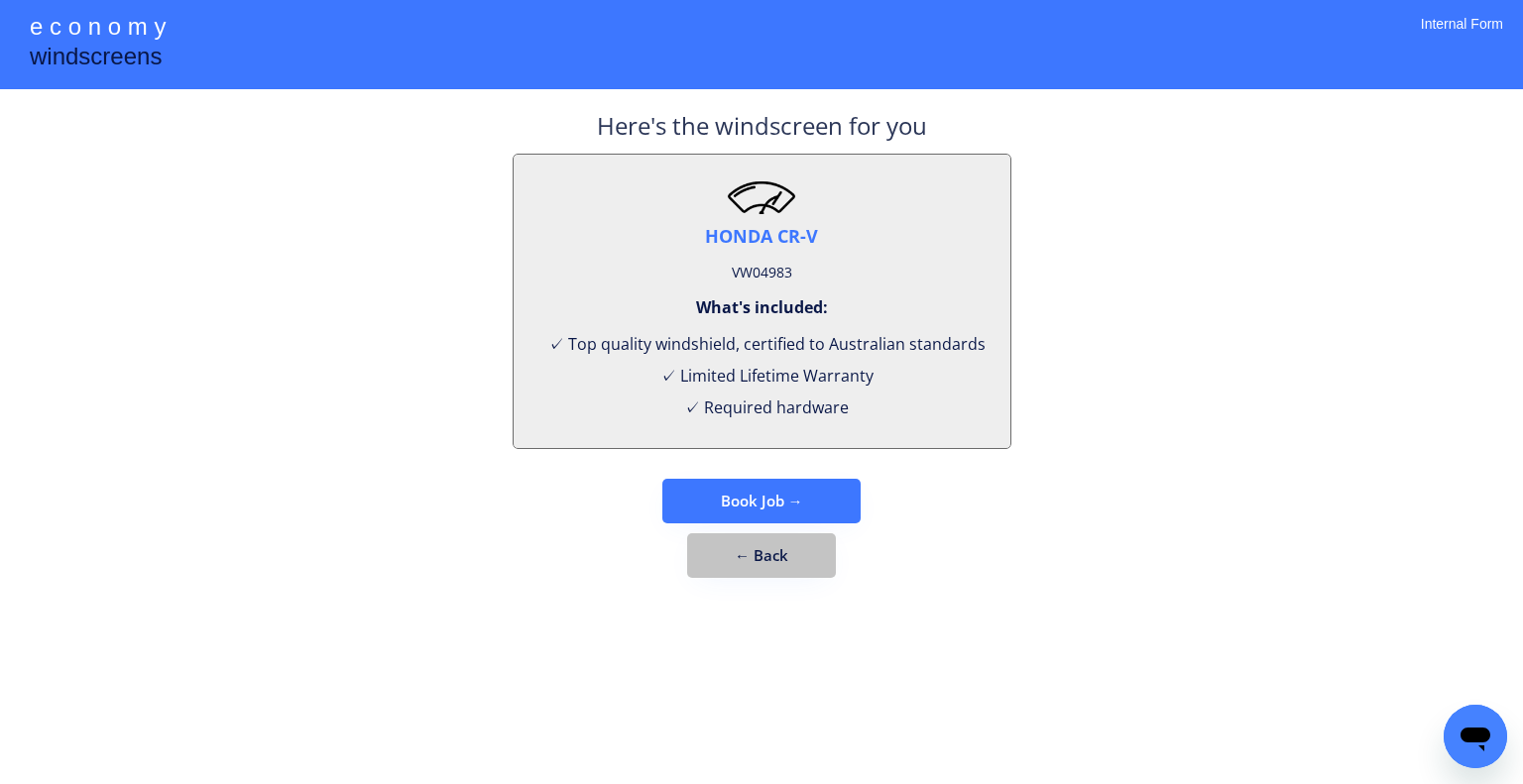 click on "←   Back" at bounding box center [762, 555] 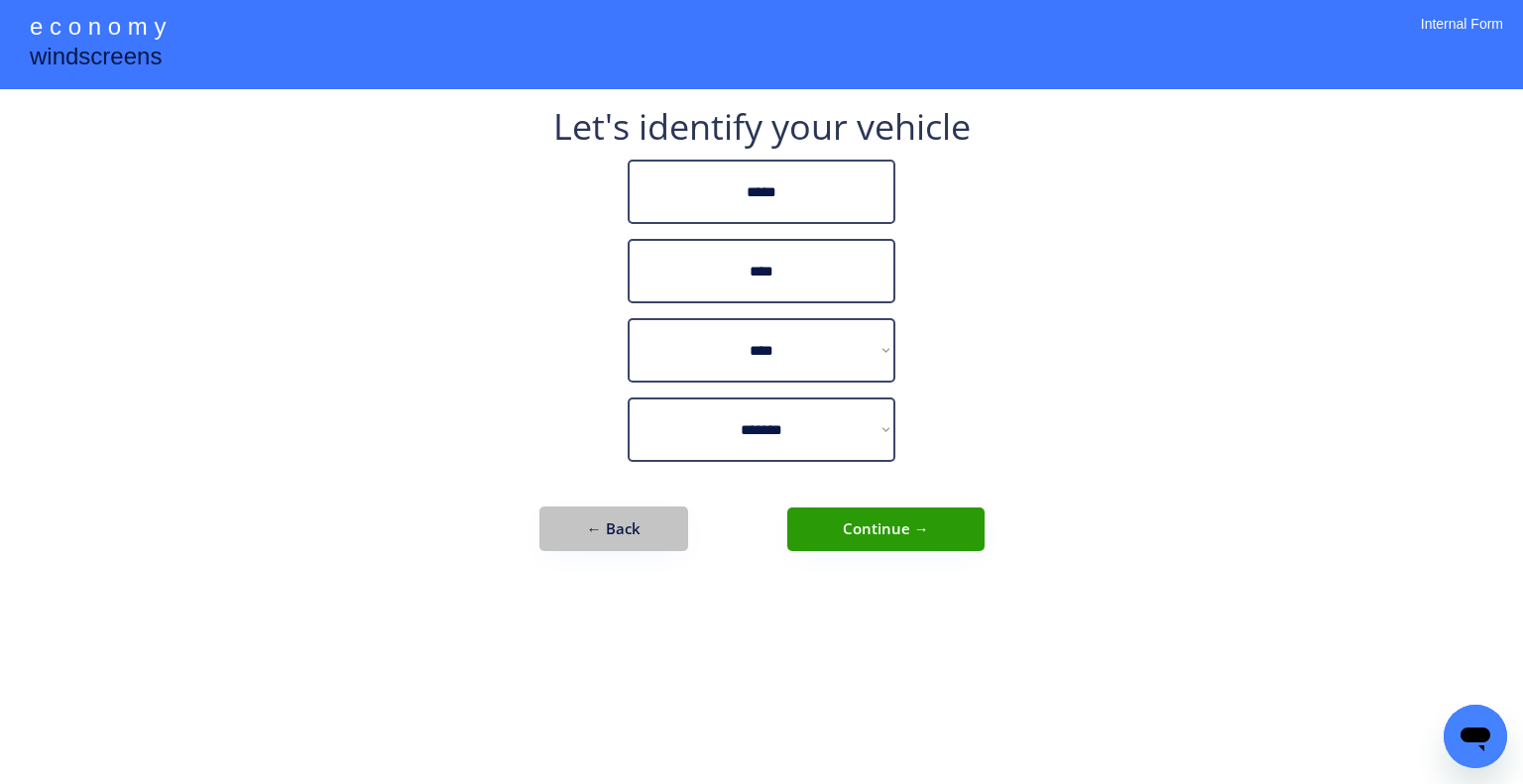 drag, startPoint x: 611, startPoint y: 526, endPoint x: 738, endPoint y: 320, distance: 242.0021 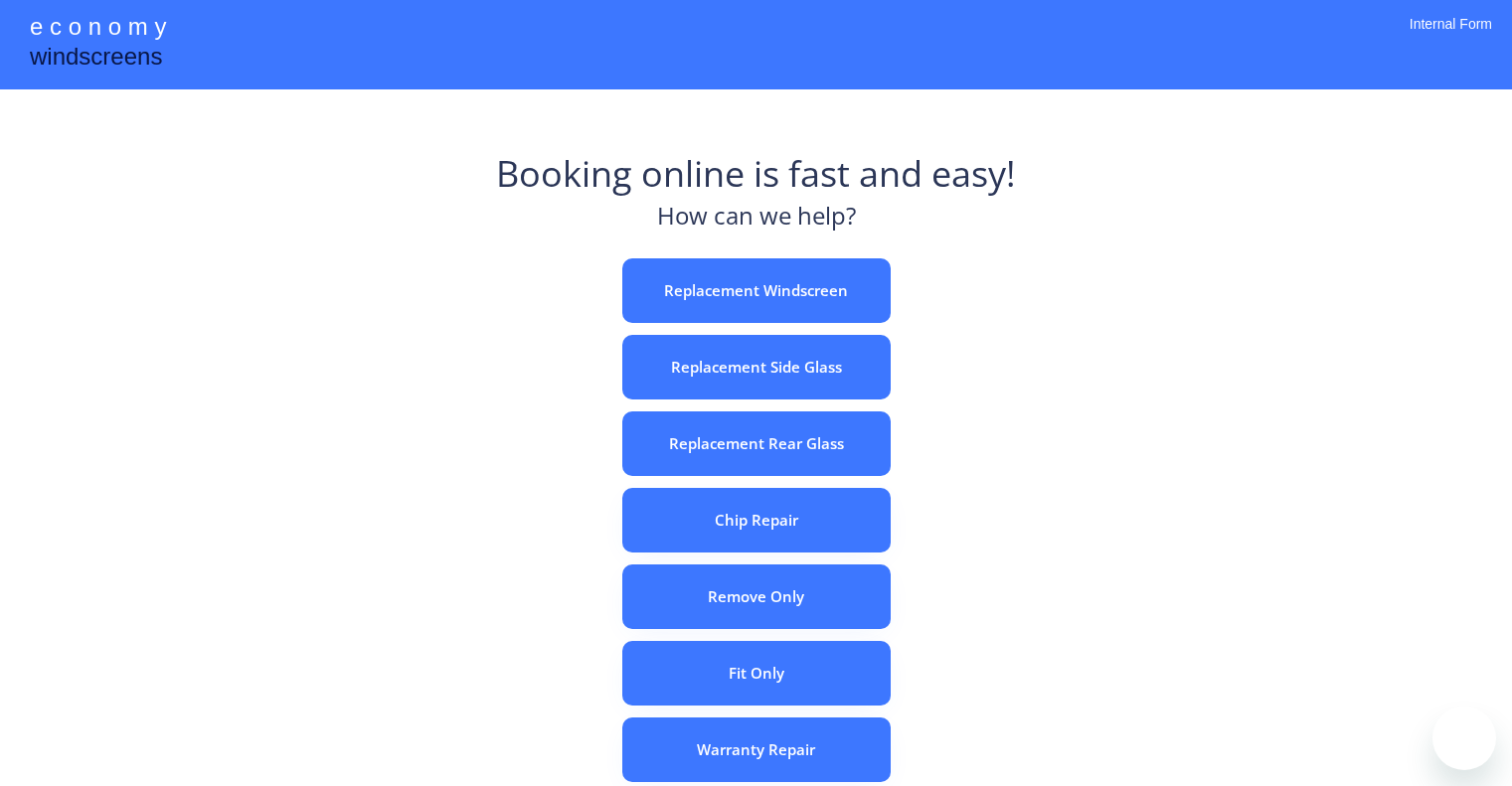 scroll, scrollTop: 0, scrollLeft: 0, axis: both 